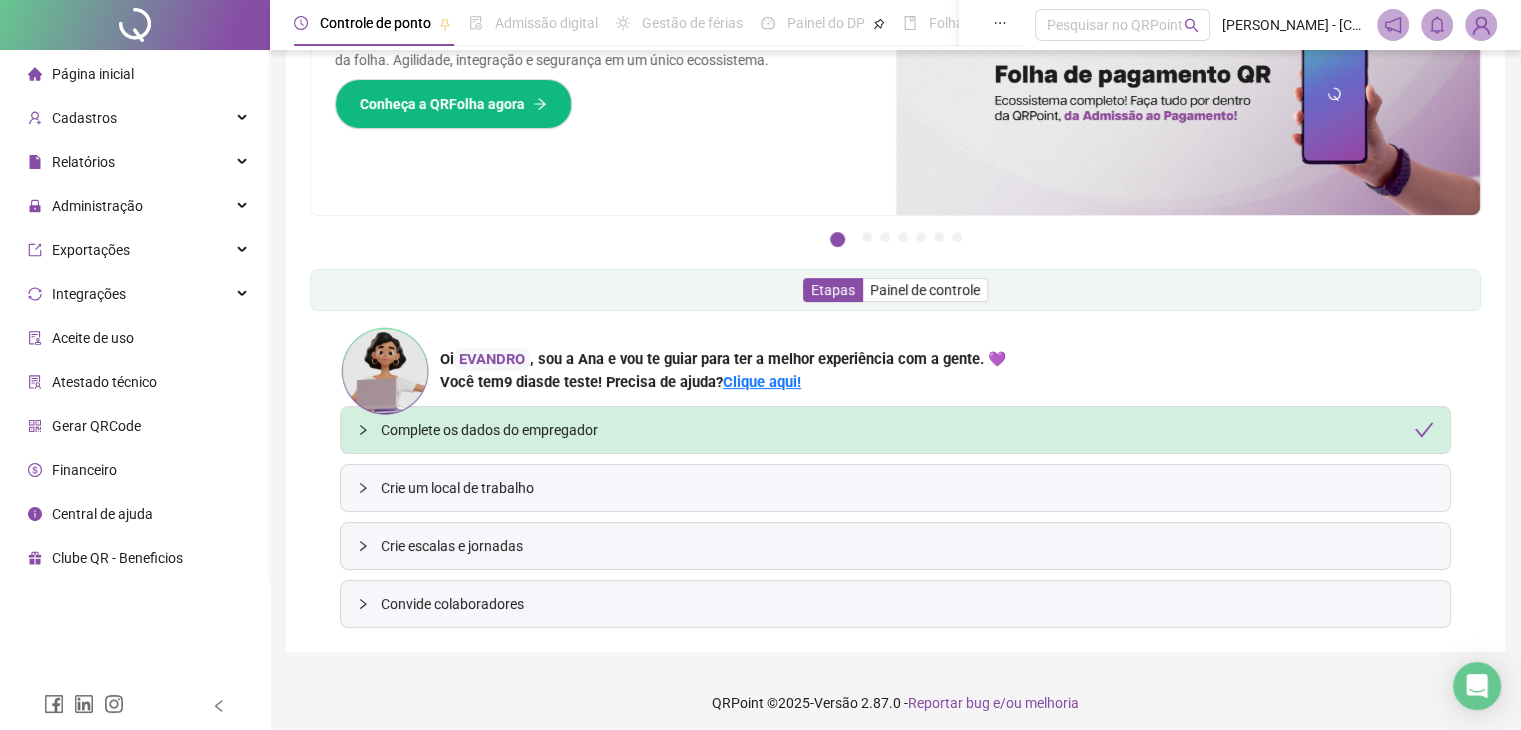 scroll, scrollTop: 122, scrollLeft: 0, axis: vertical 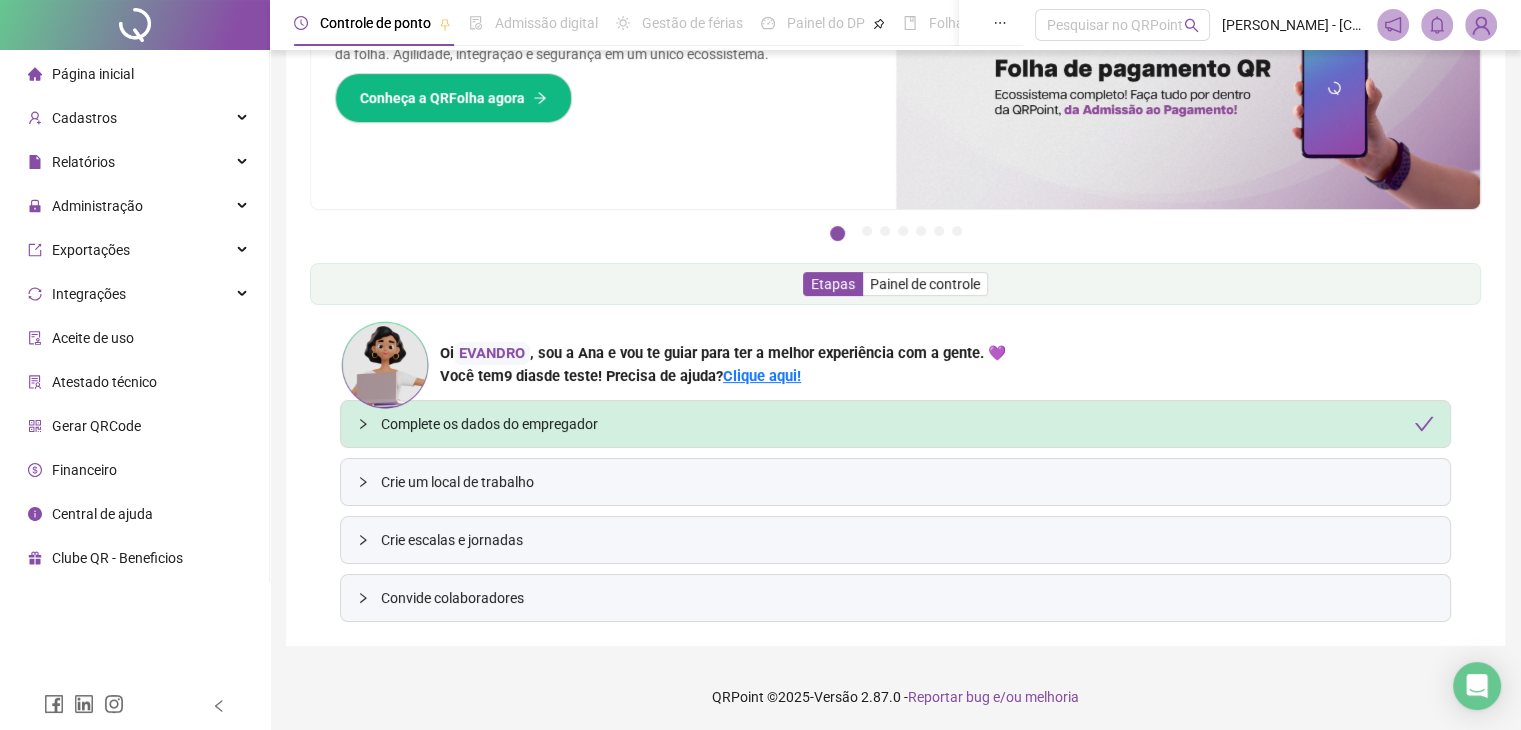 click 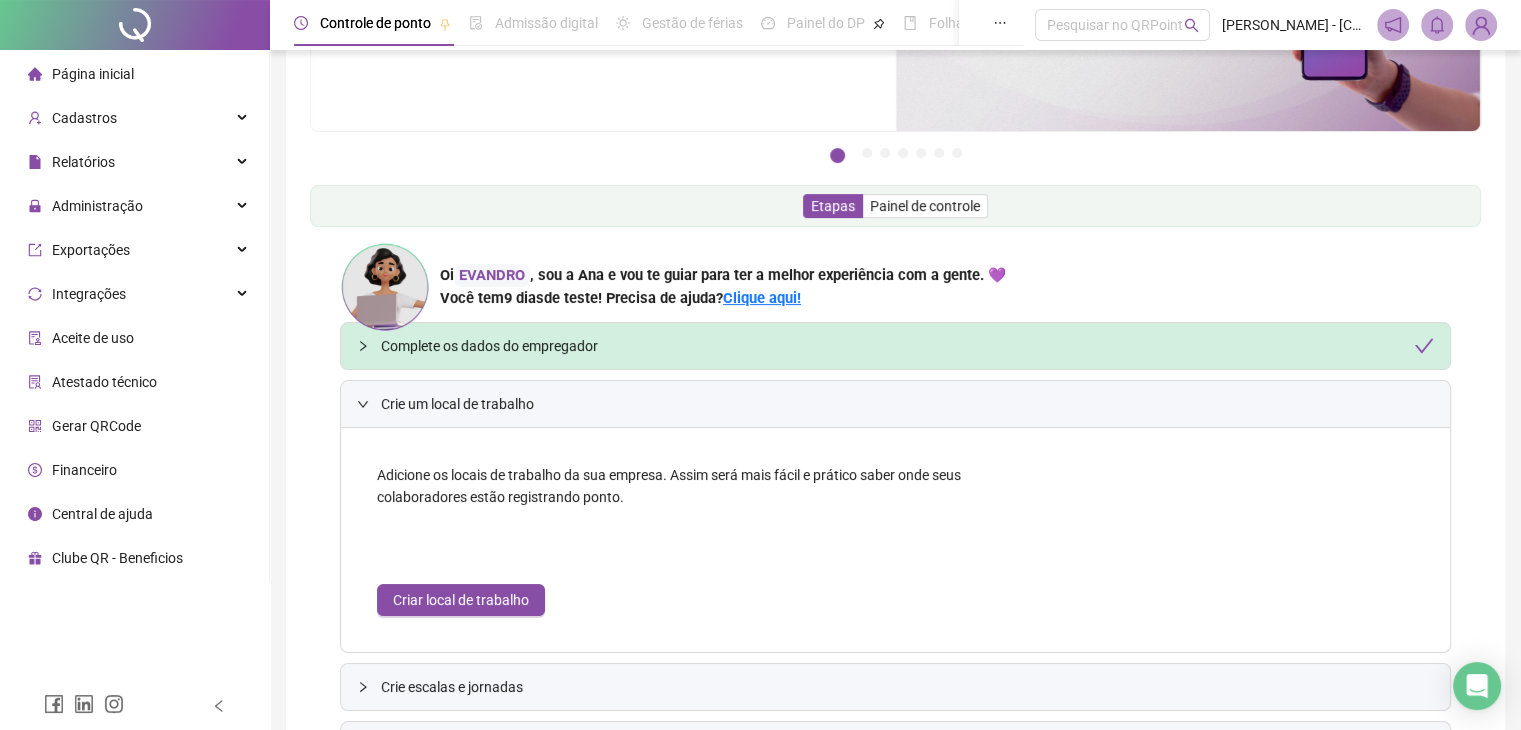 scroll, scrollTop: 322, scrollLeft: 0, axis: vertical 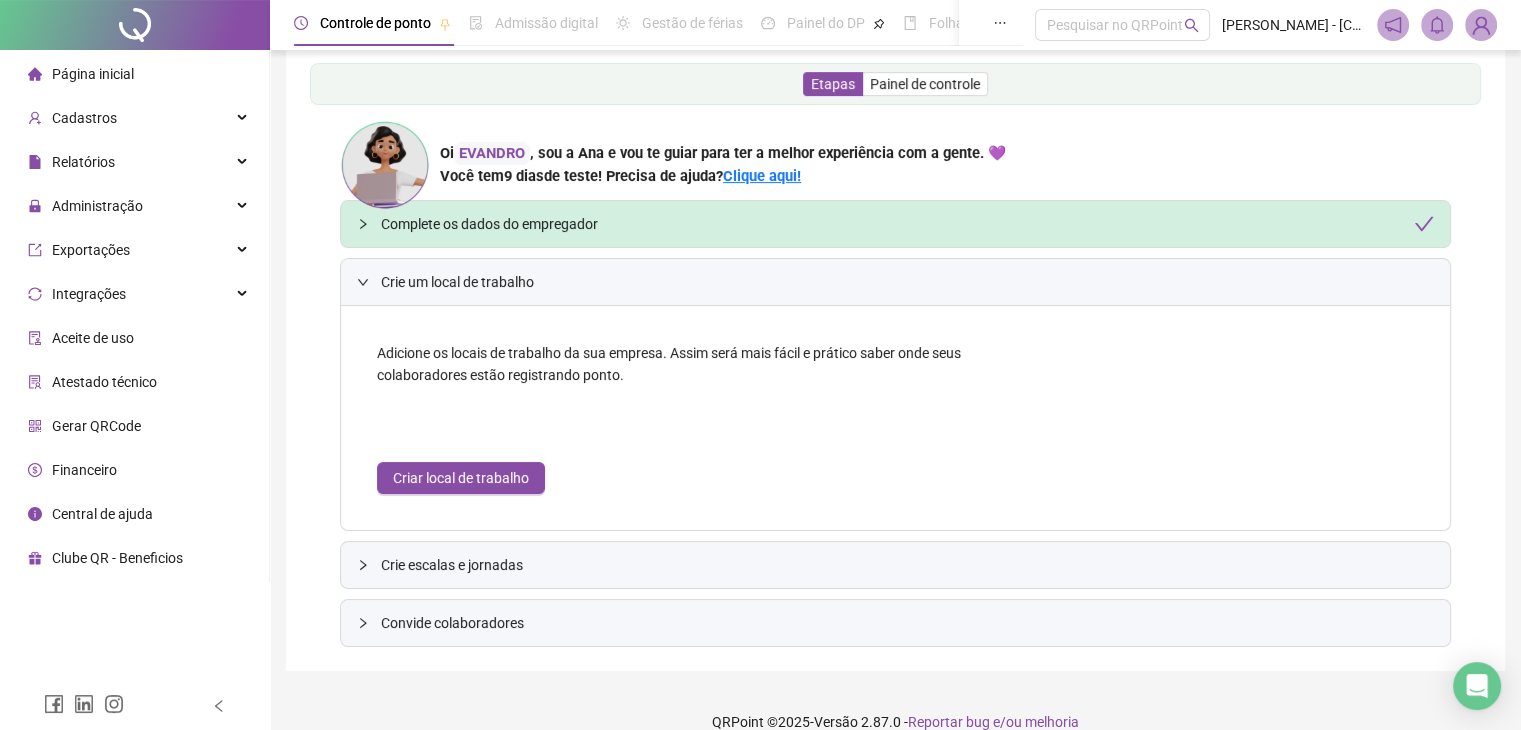 click on "Adicione os locais de trabalho da sua empresa. Assim será mais fácil e prático saber onde seus colaboradores estão registrando ponto. Criar local de trabalho" at bounding box center [677, 418] 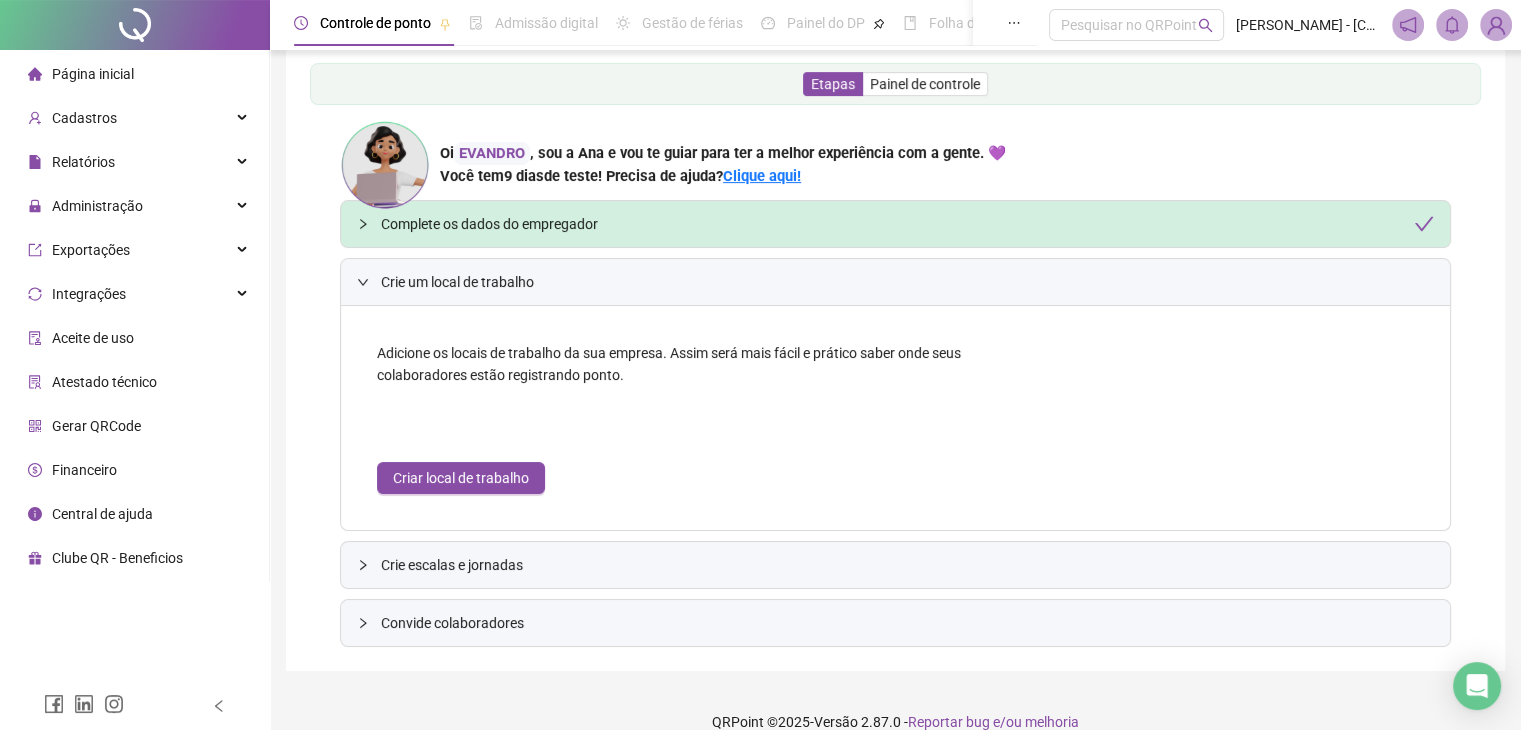 scroll, scrollTop: 136, scrollLeft: 0, axis: vertical 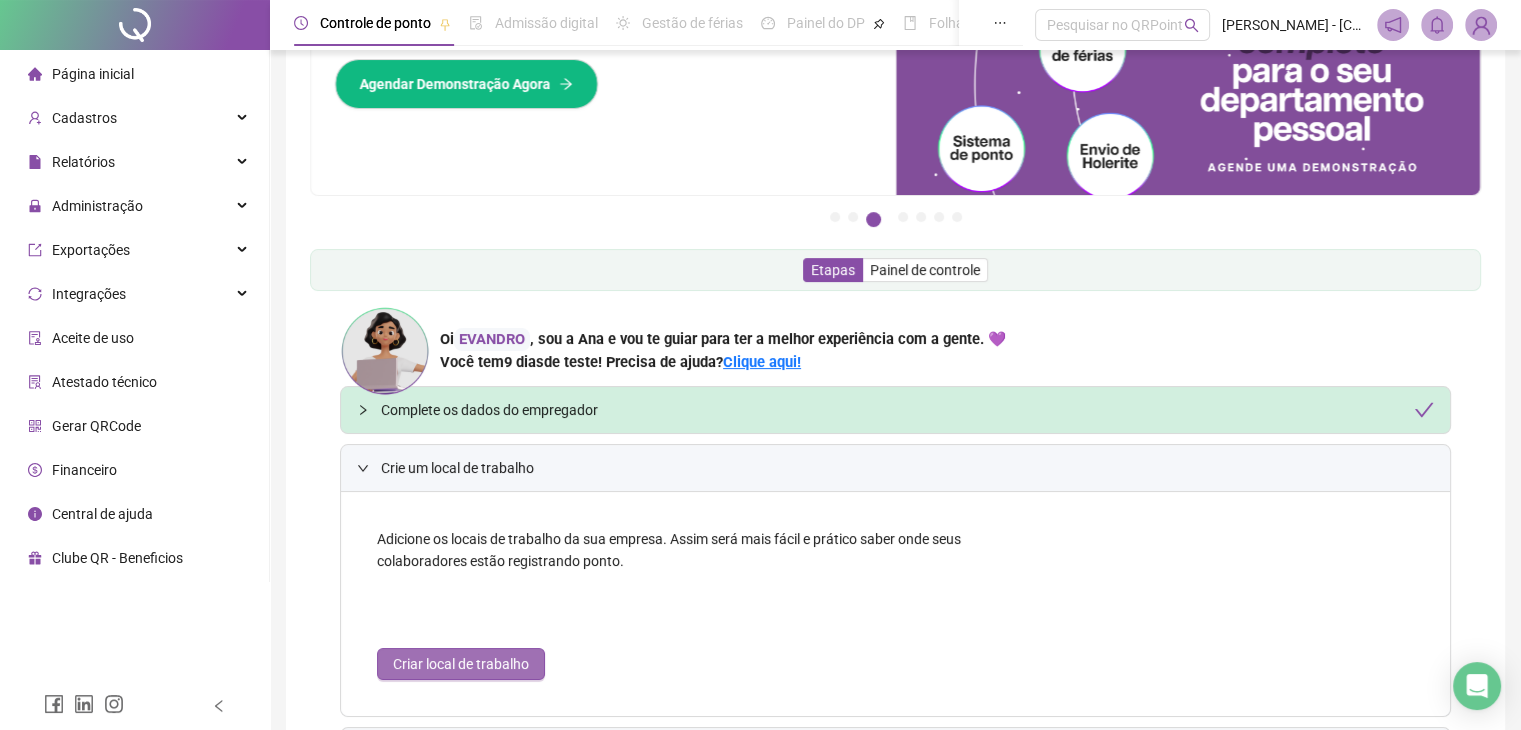 click on "Criar local de trabalho" at bounding box center (461, 664) 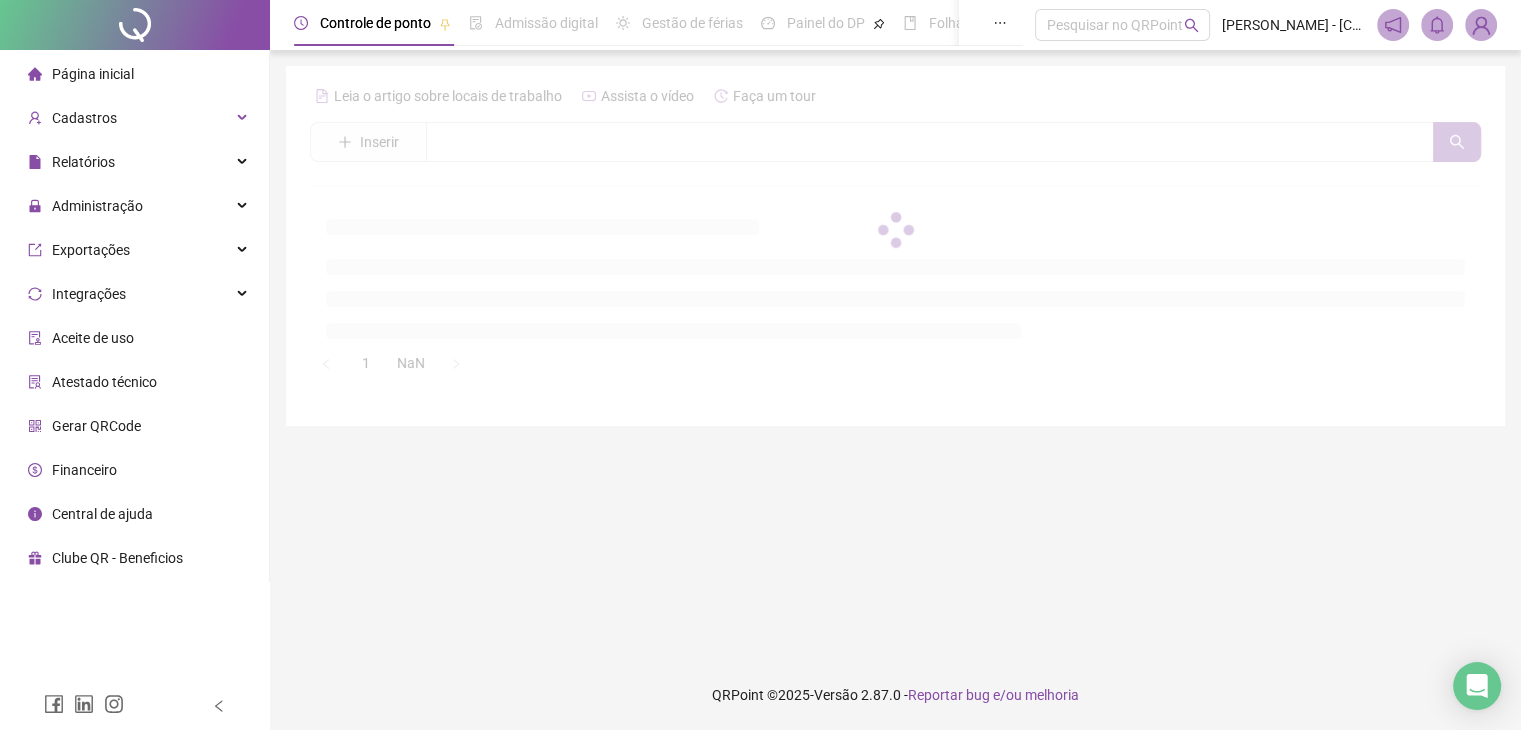 scroll, scrollTop: 0, scrollLeft: 0, axis: both 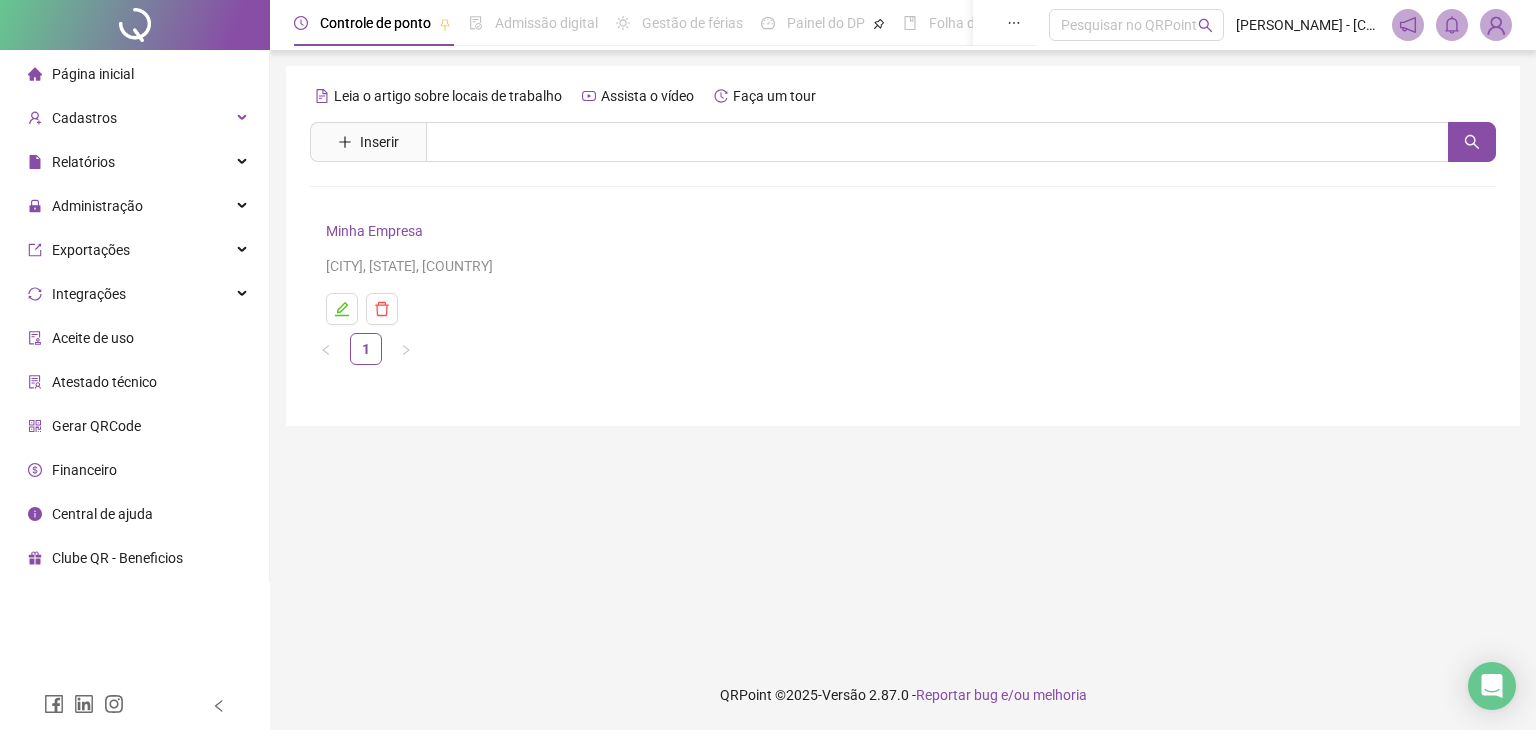 click on "Minha Empresa" at bounding box center [374, 231] 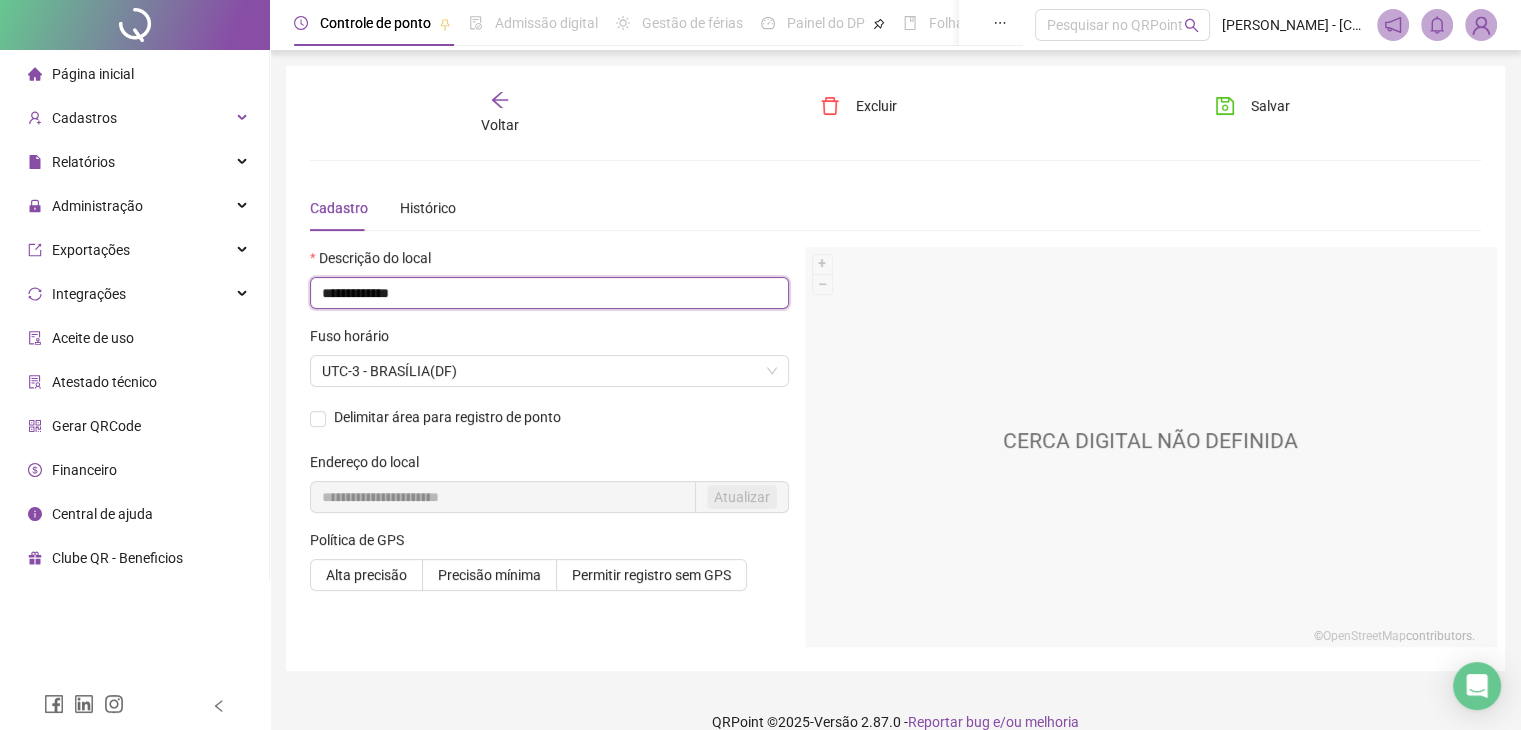 drag, startPoint x: 451, startPoint y: 297, endPoint x: 703, endPoint y: 297, distance: 252 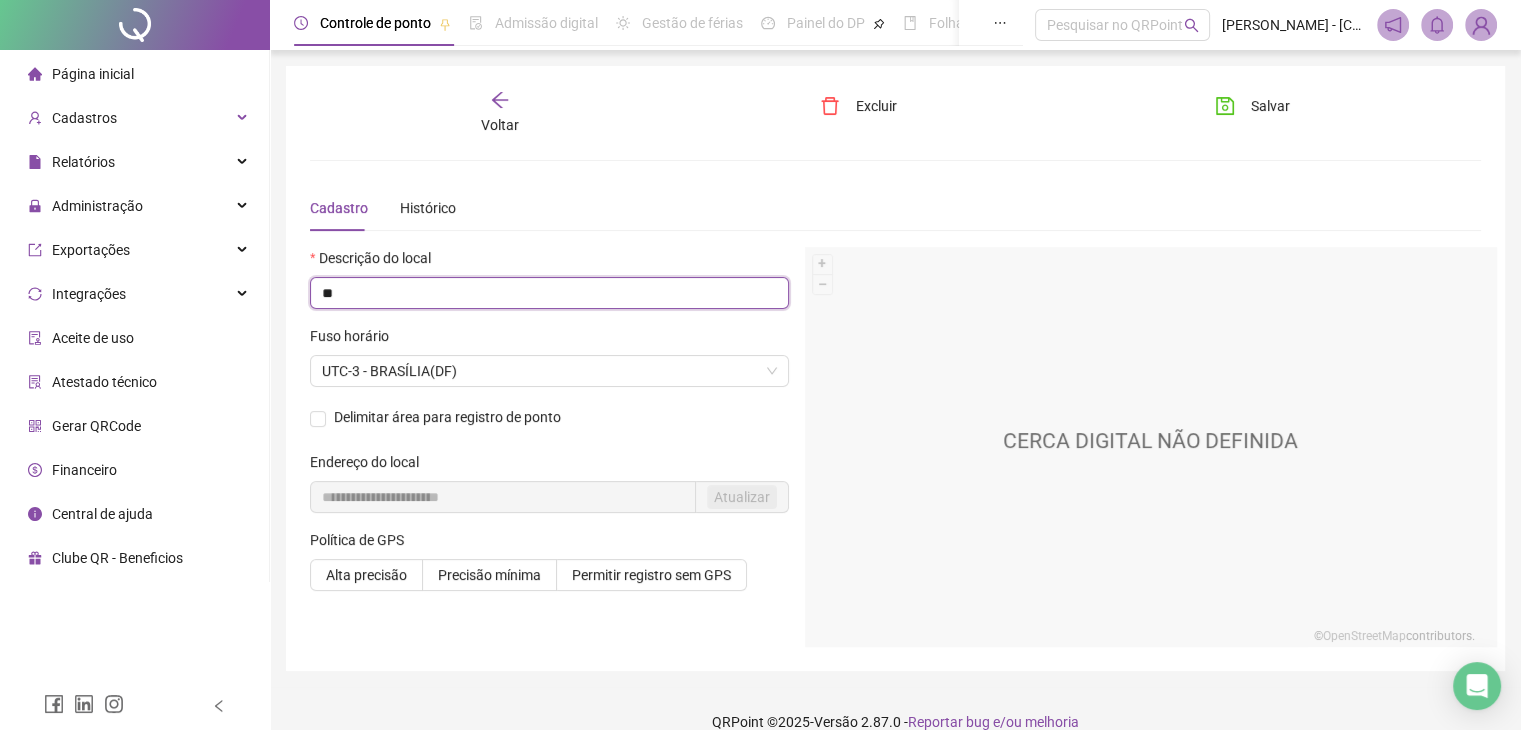 type on "*" 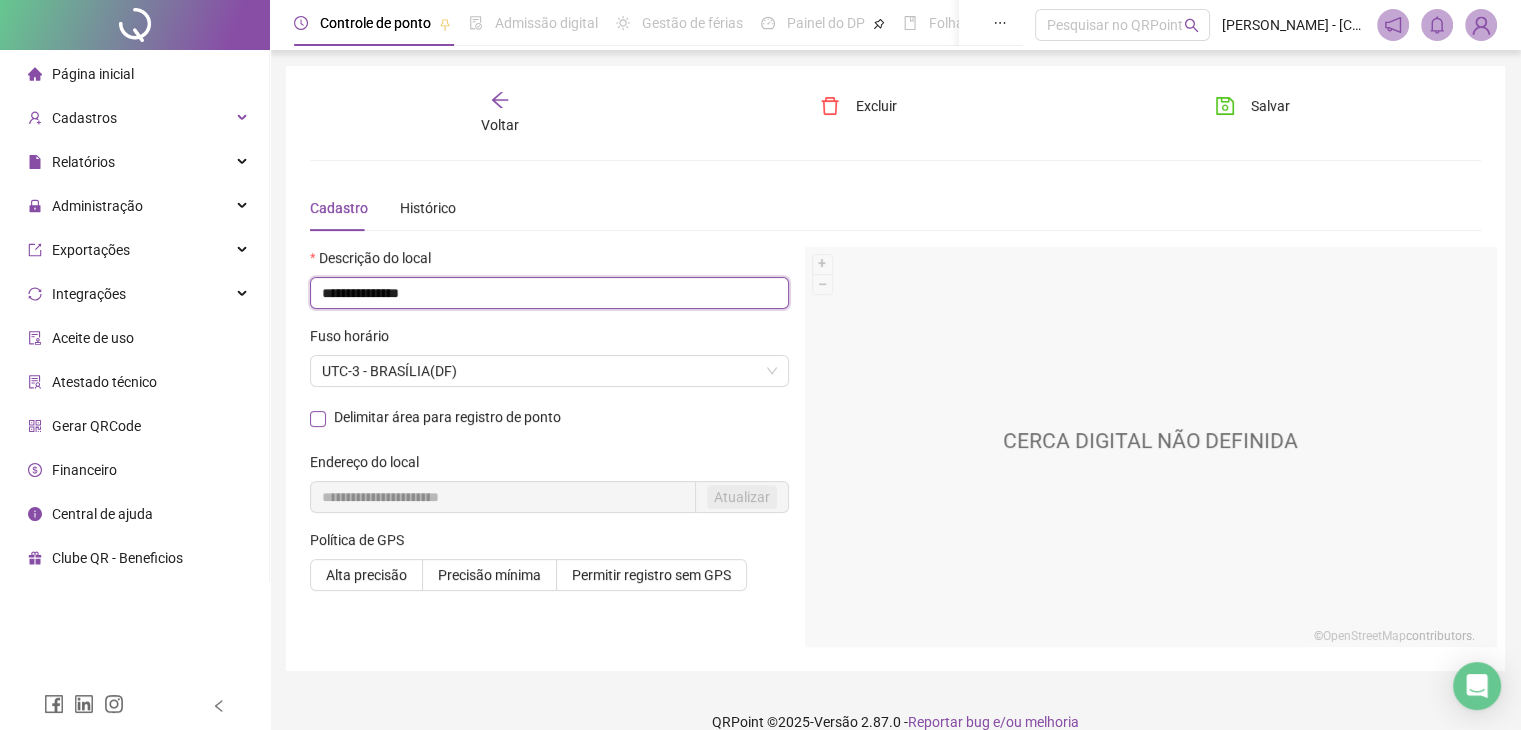 type on "**********" 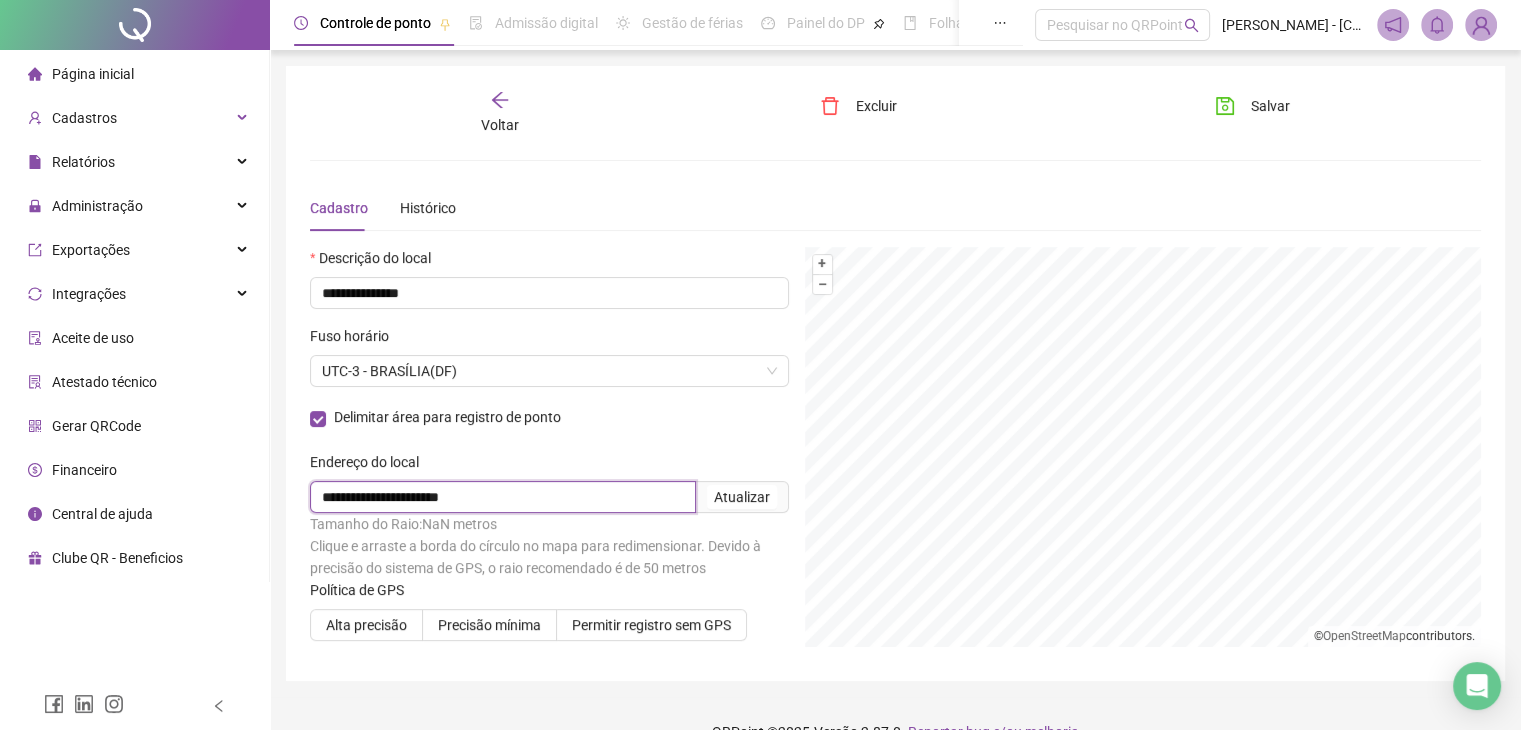 click on "**********" at bounding box center (503, 497) 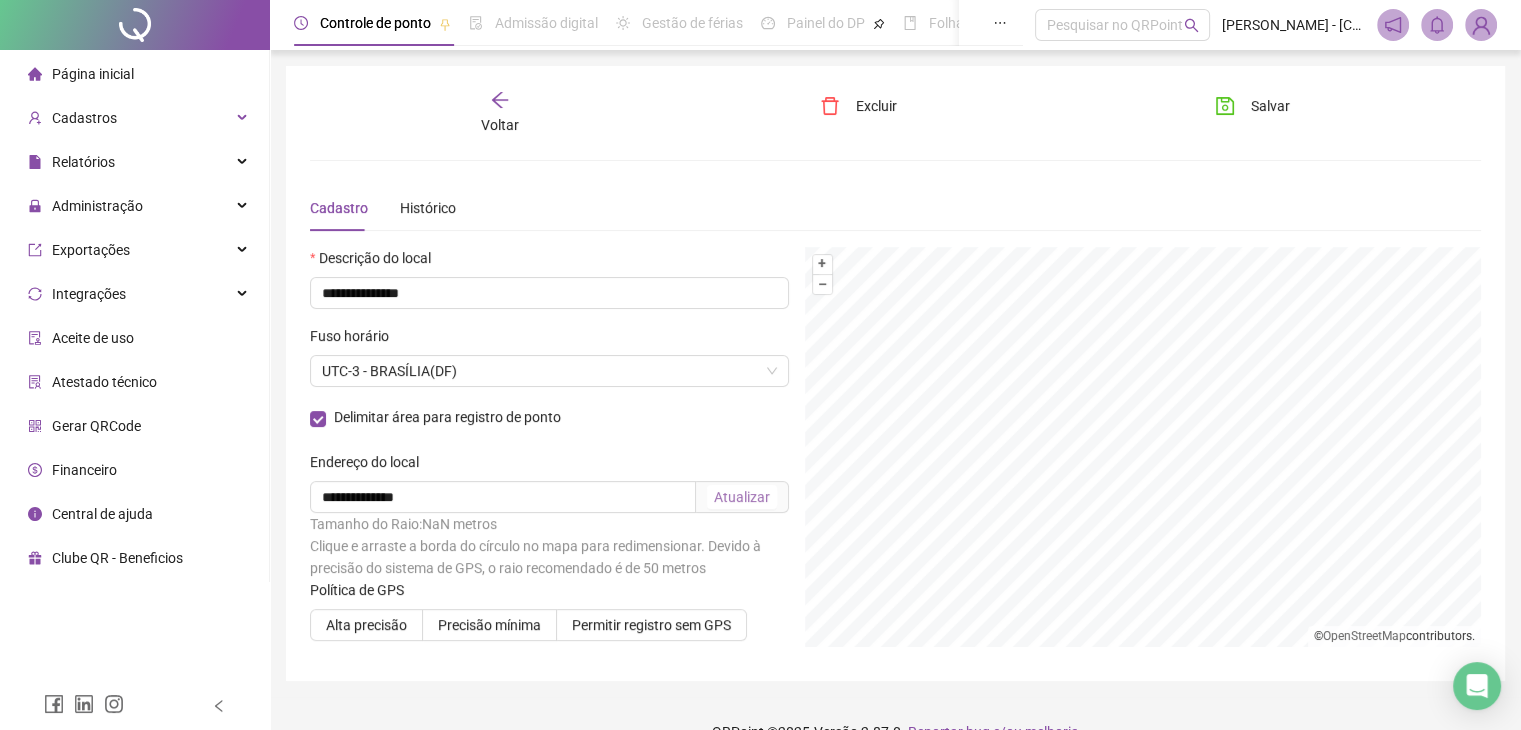 click on "Atualizar" at bounding box center [742, 497] 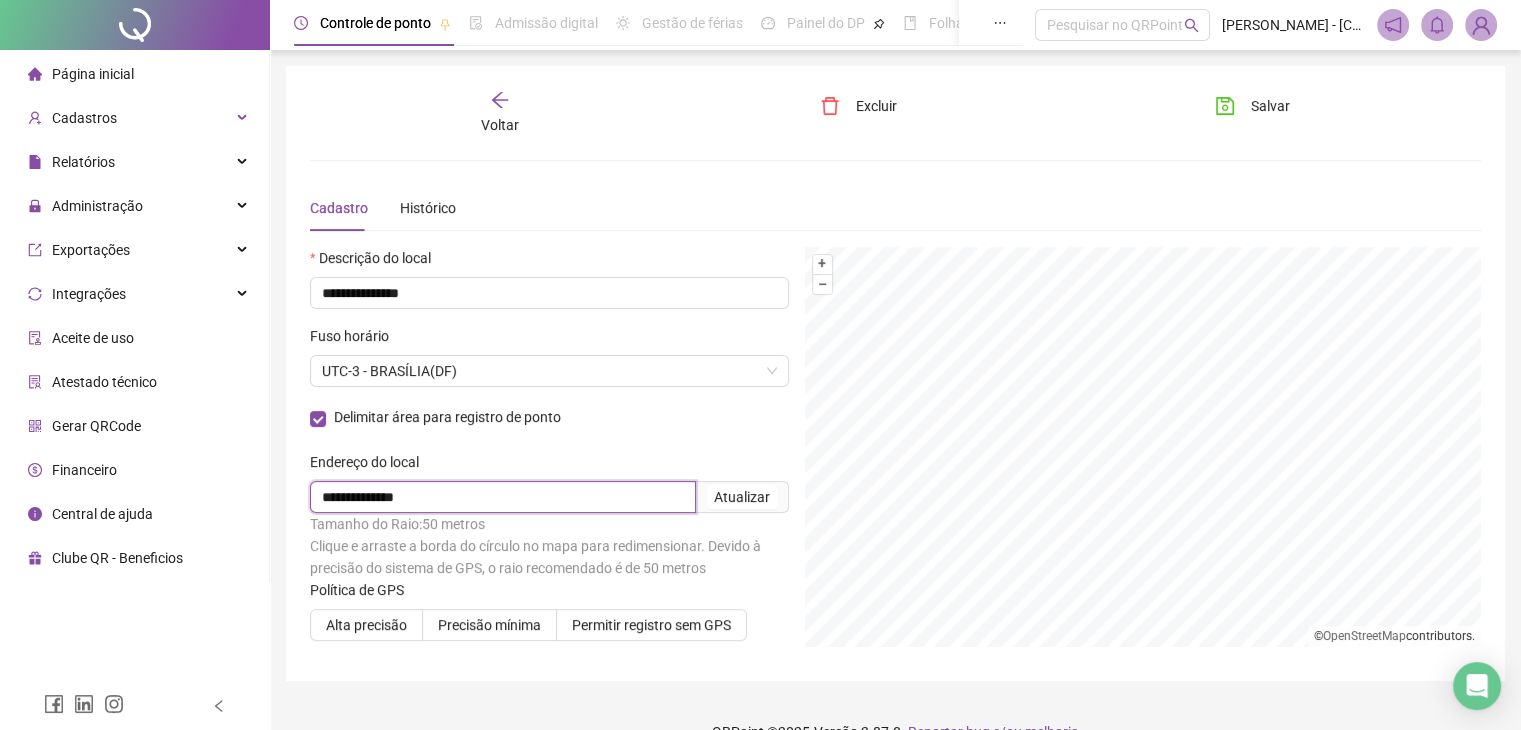 click on "**********" at bounding box center [503, 497] 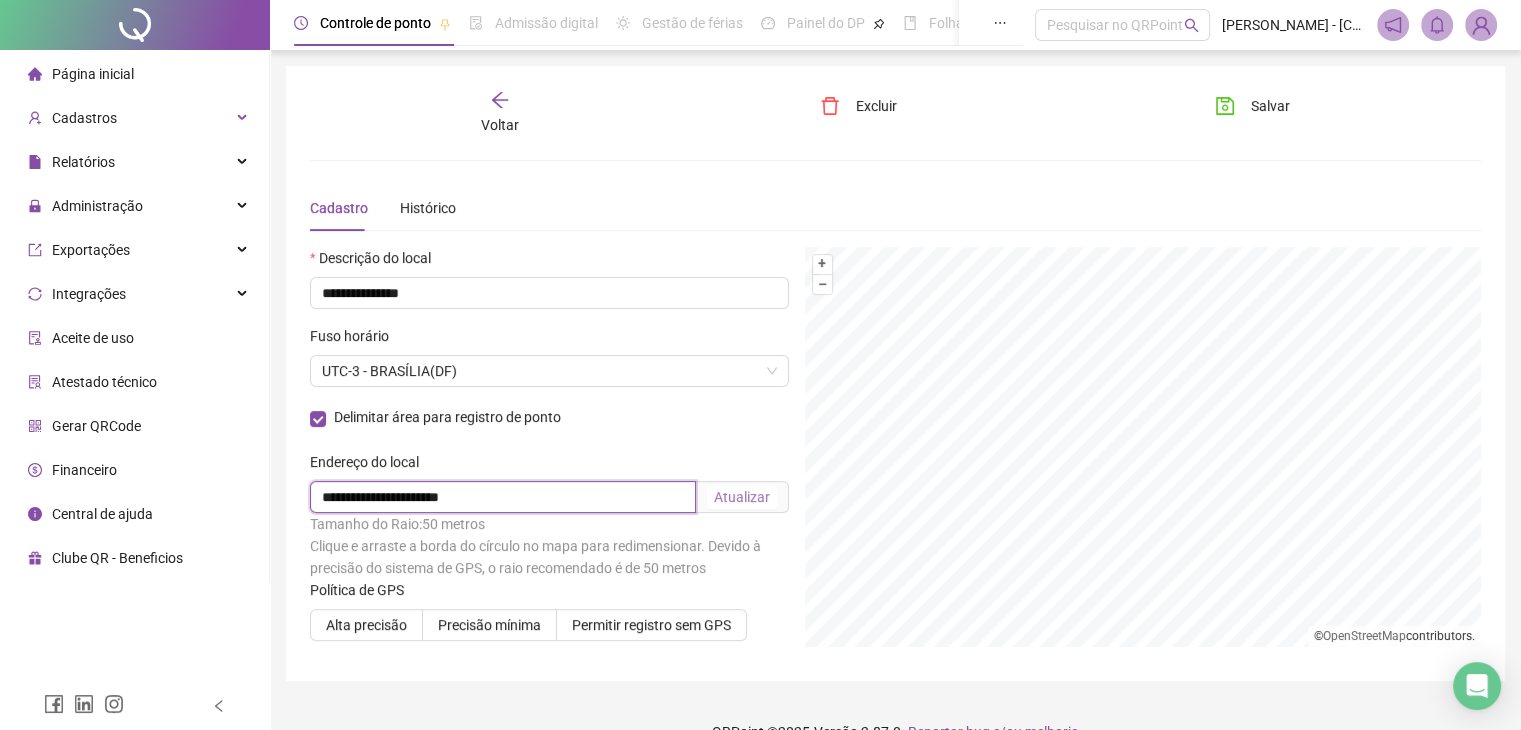 type on "**********" 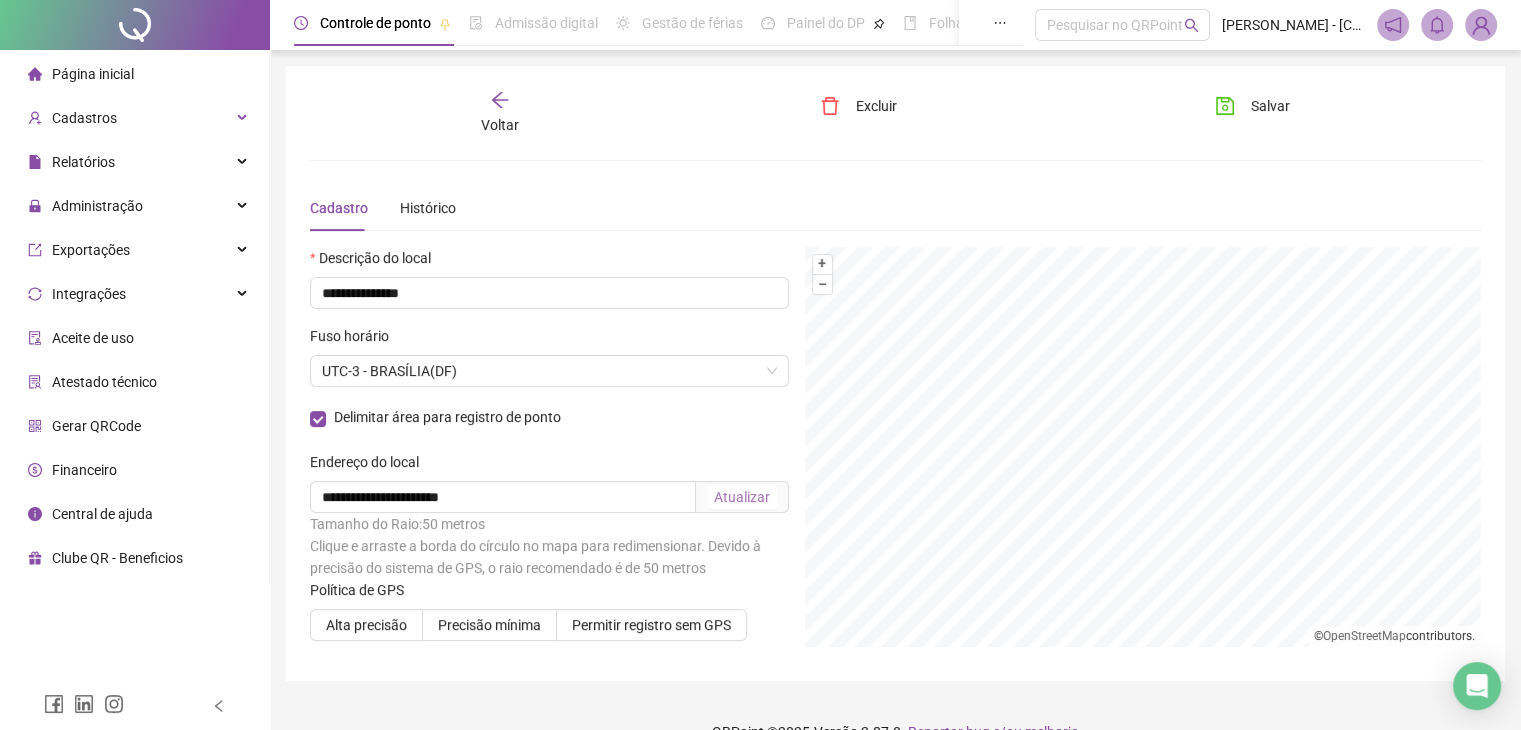 click on "Atualizar" at bounding box center (742, 497) 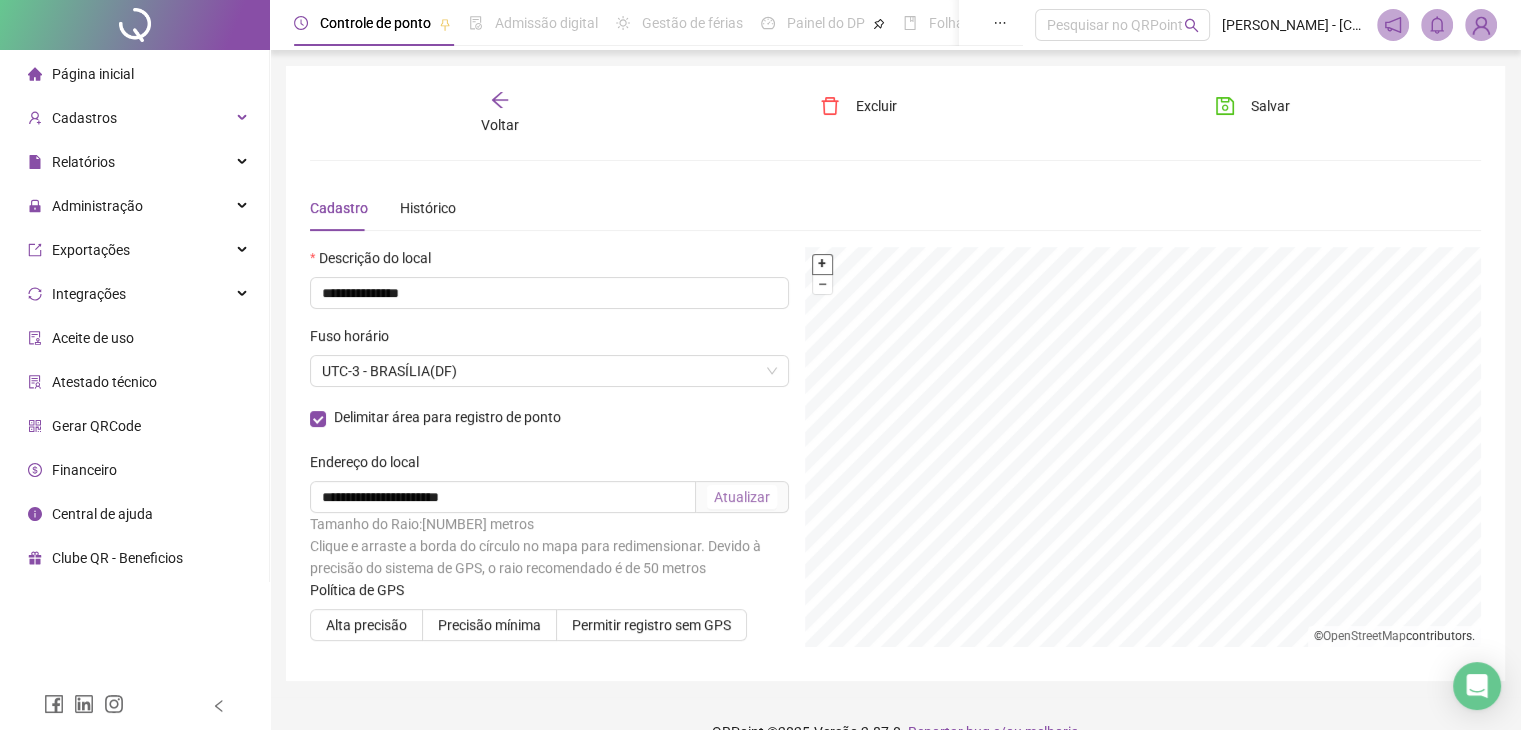 click on "+" at bounding box center [822, 264] 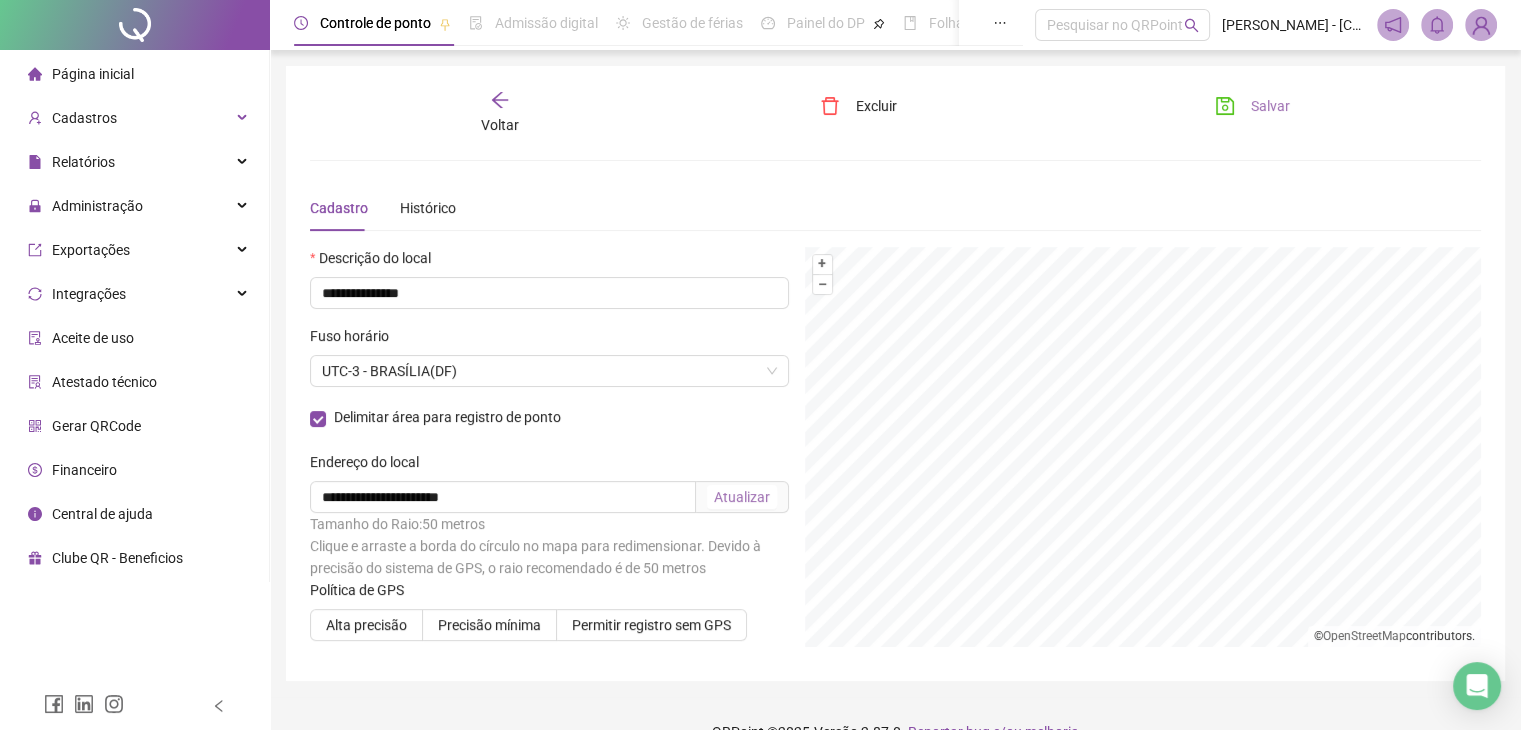 click on "Salvar" at bounding box center [1270, 106] 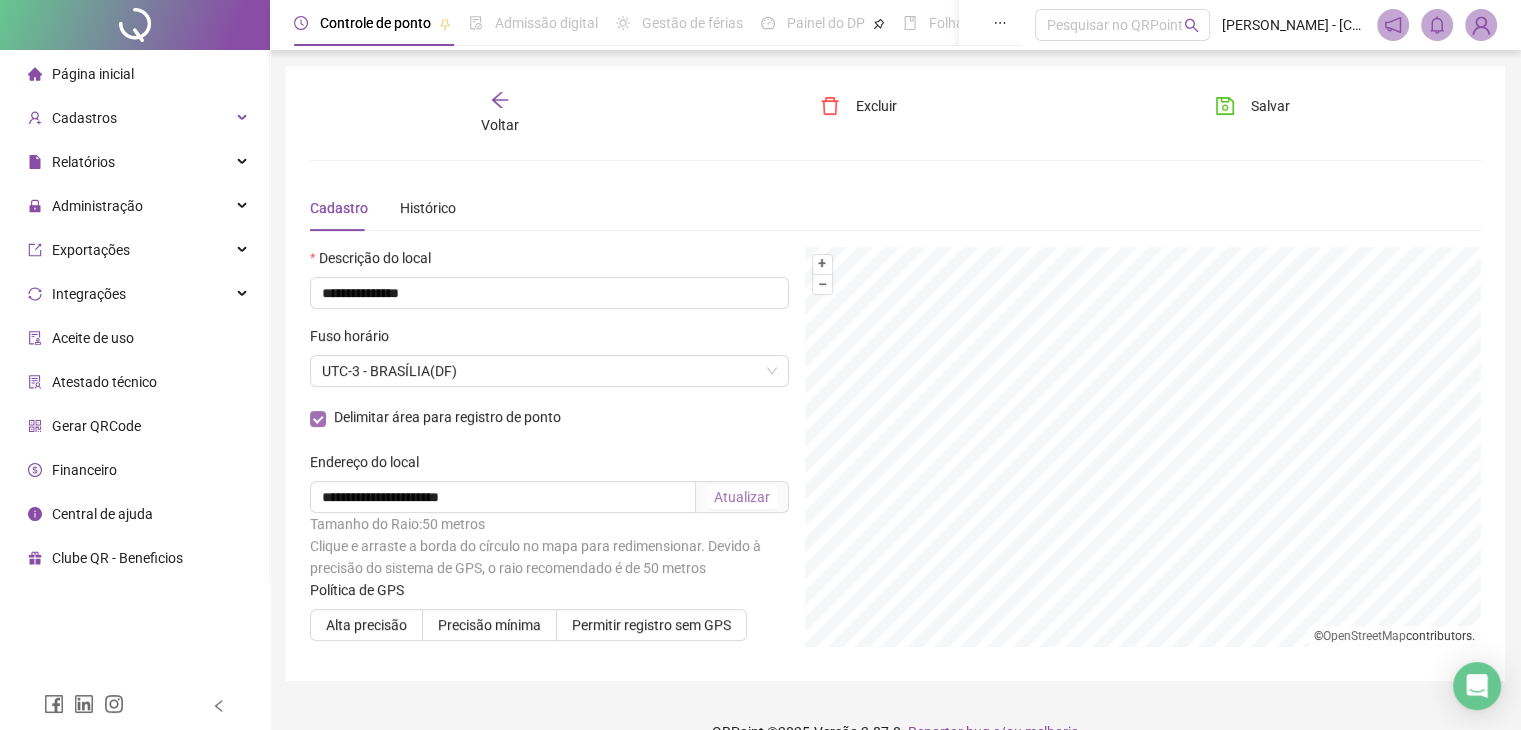 scroll, scrollTop: 36, scrollLeft: 0, axis: vertical 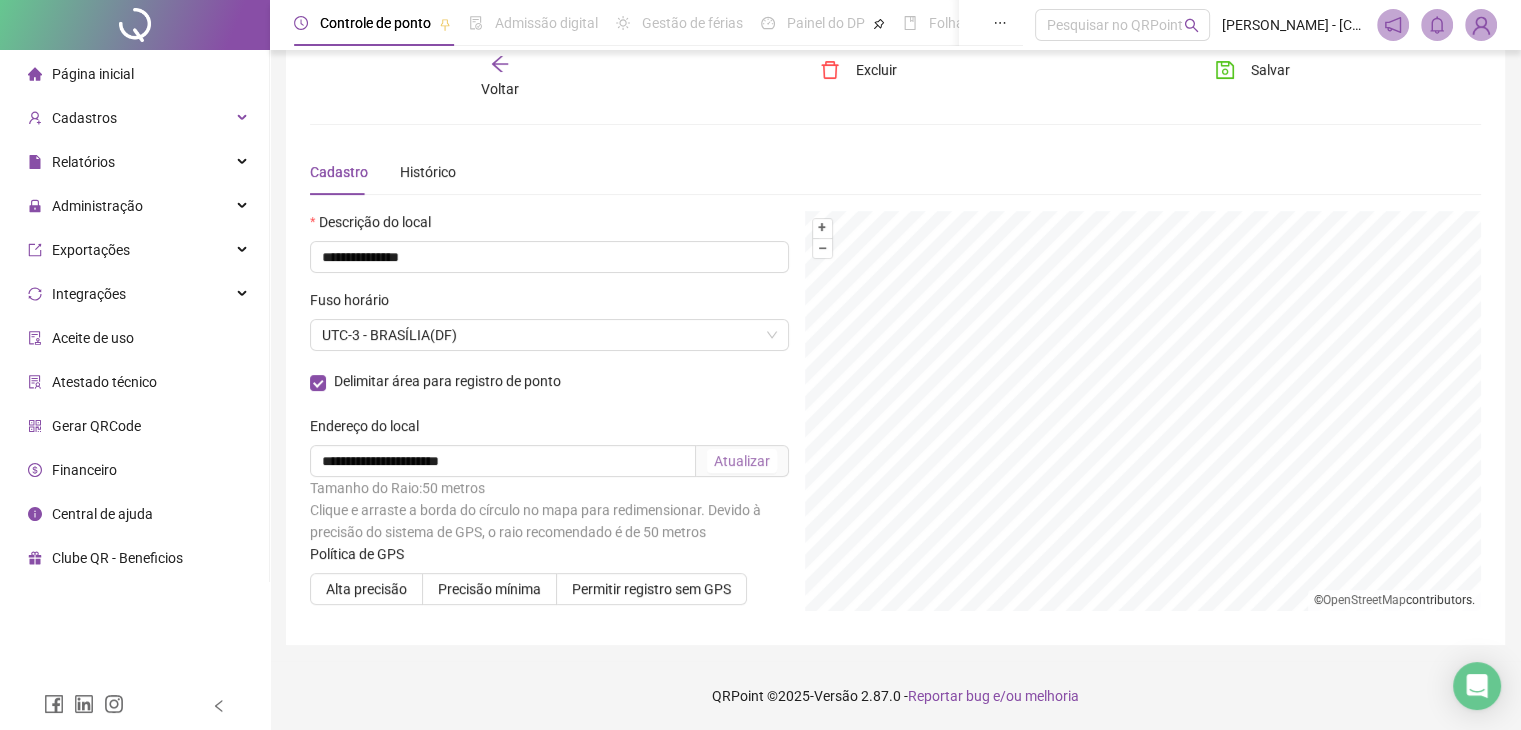 click on "Página inicial" at bounding box center (93, 74) 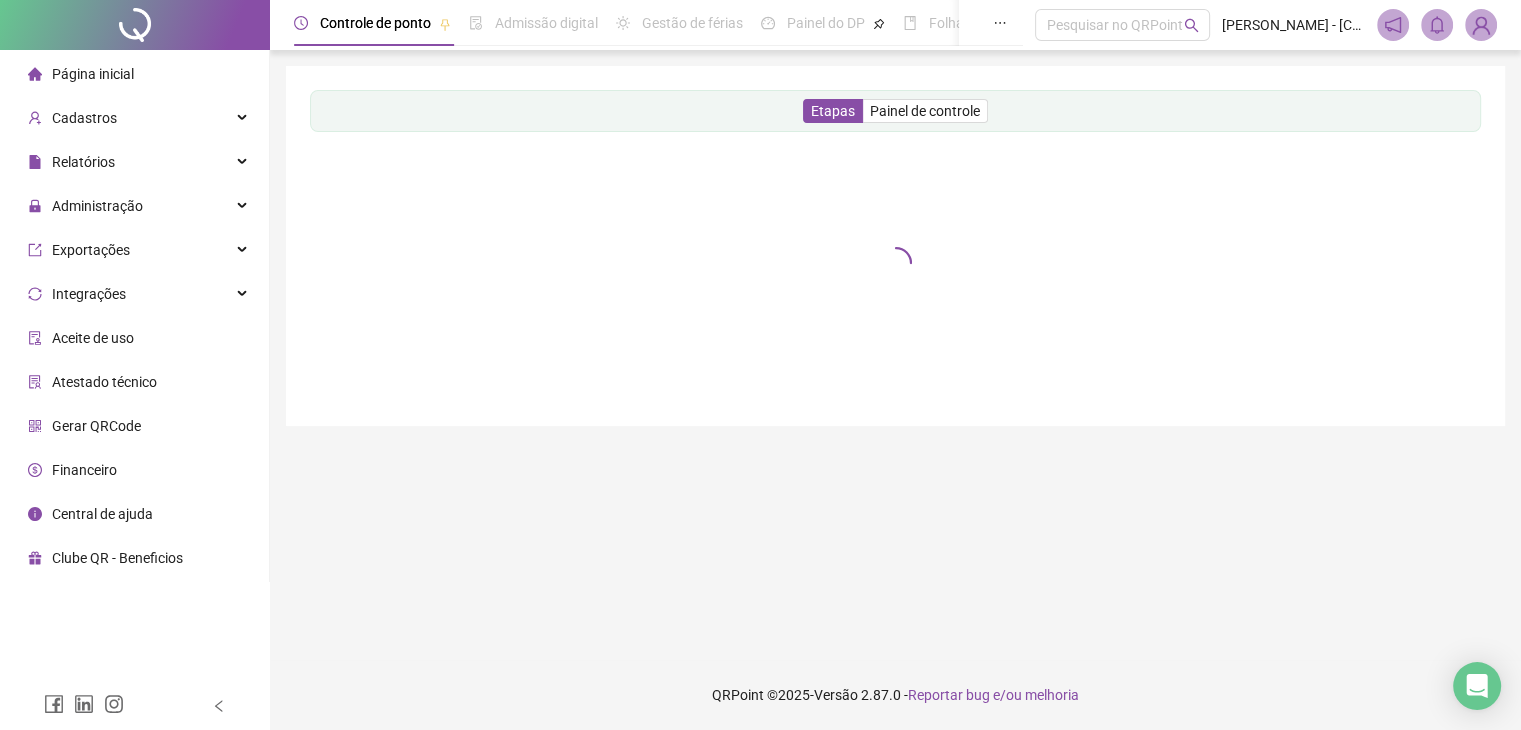 scroll, scrollTop: 0, scrollLeft: 0, axis: both 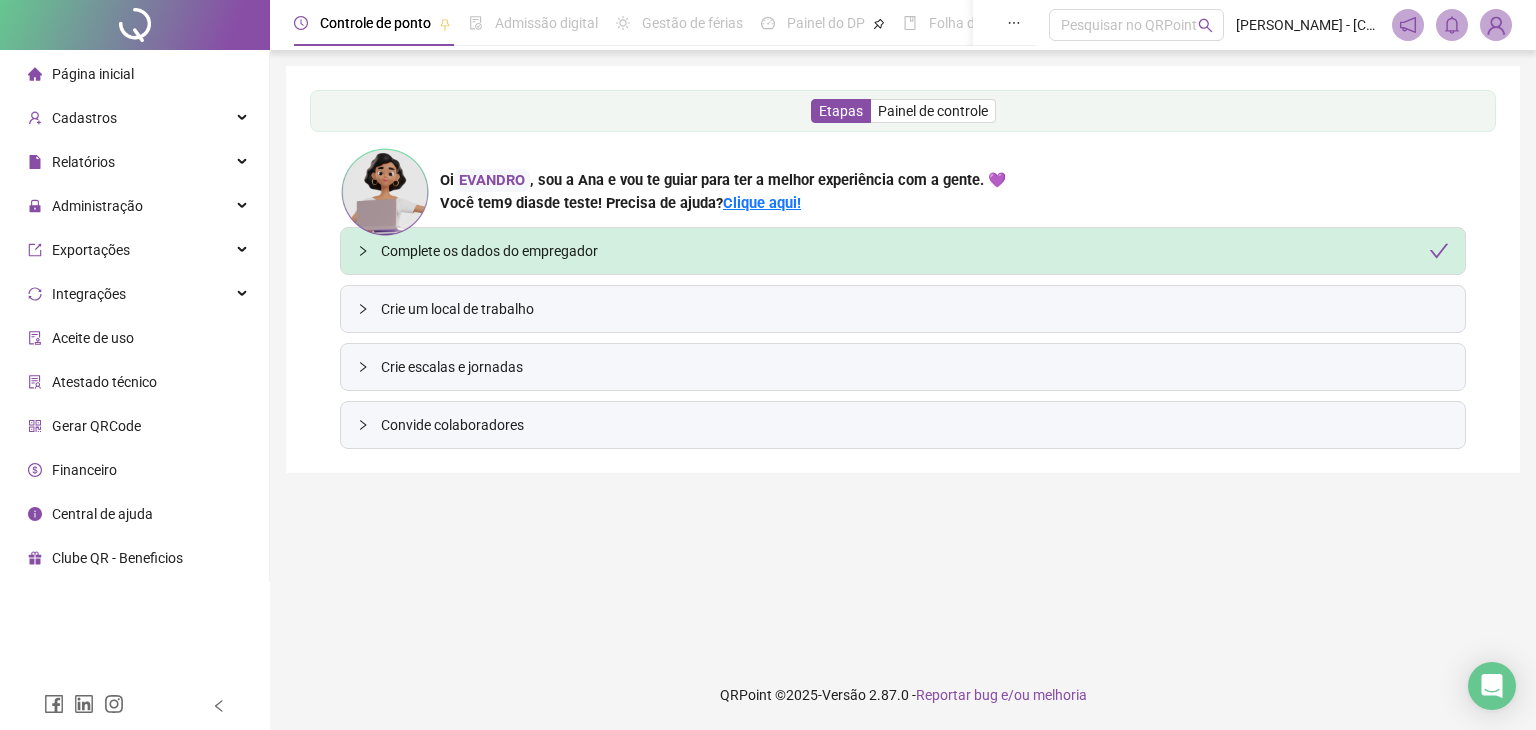 click at bounding box center (369, 309) 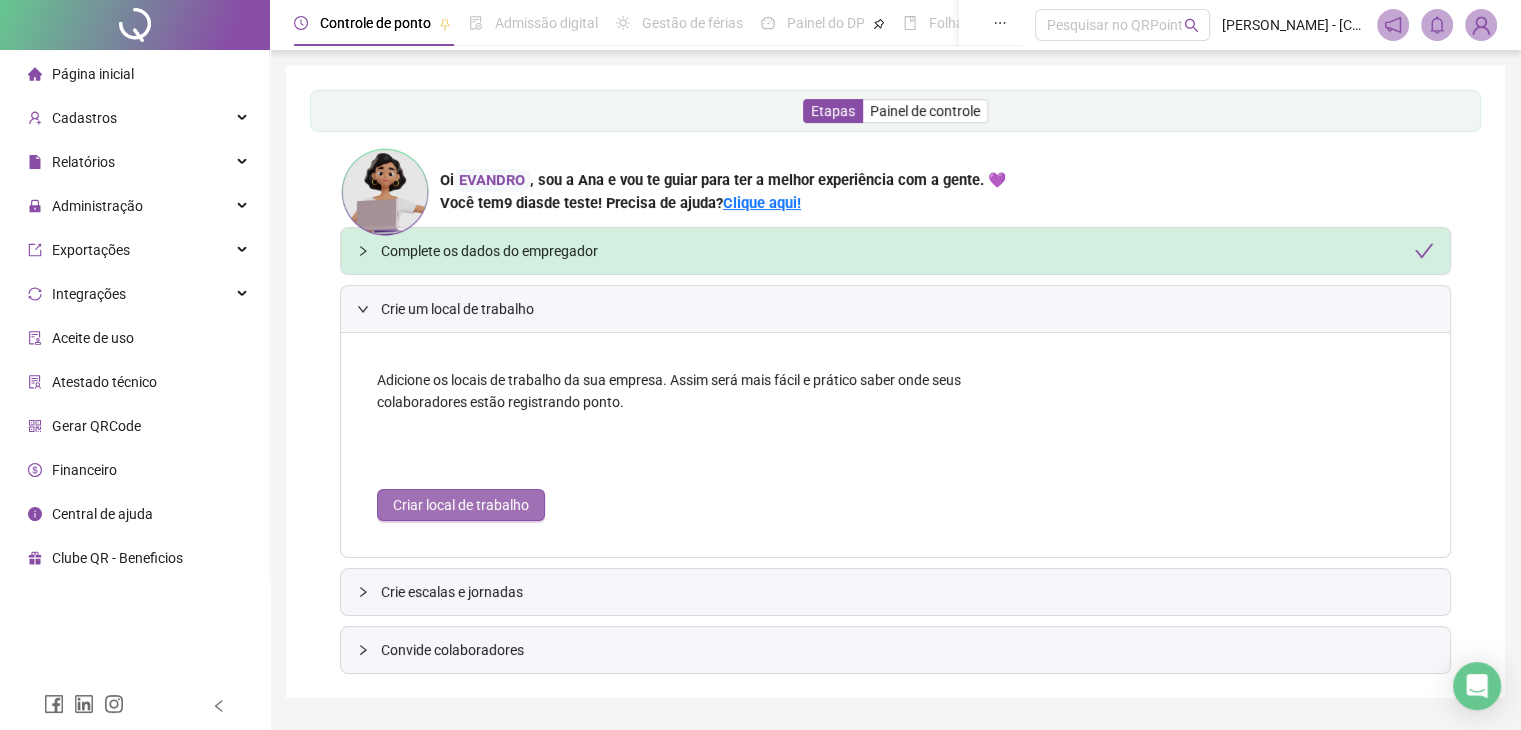 click on "Criar local de trabalho" at bounding box center (461, 505) 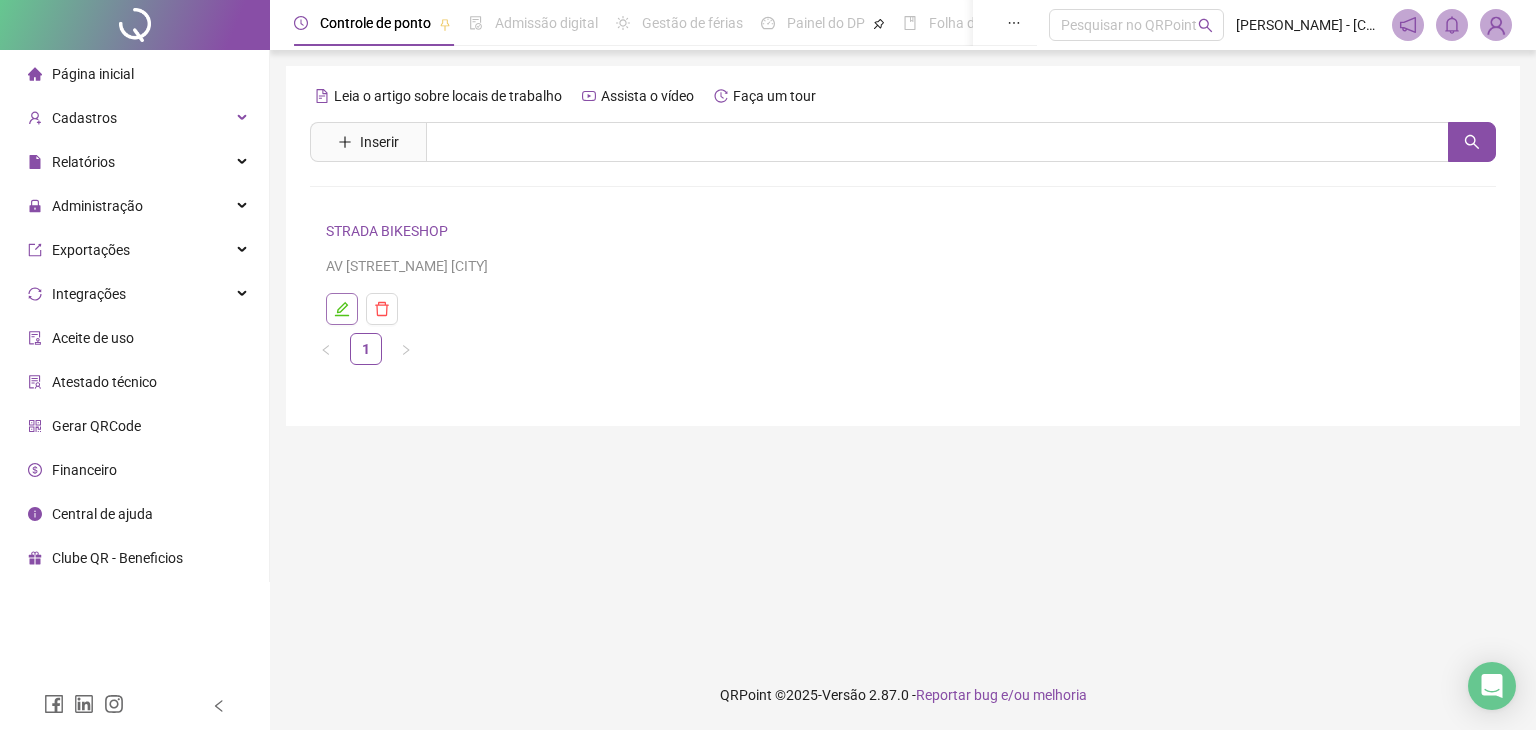 click 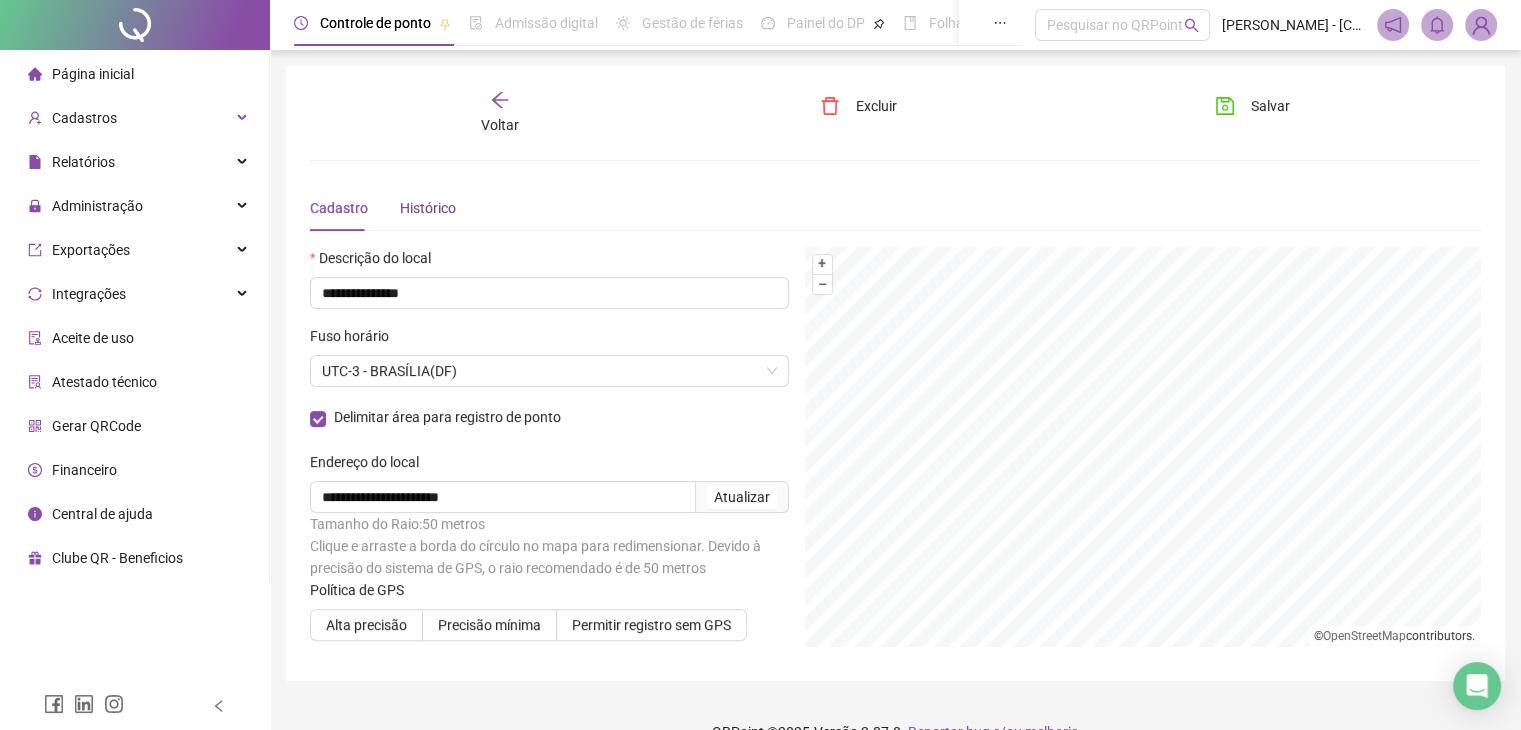 click on "Histórico" at bounding box center [428, 208] 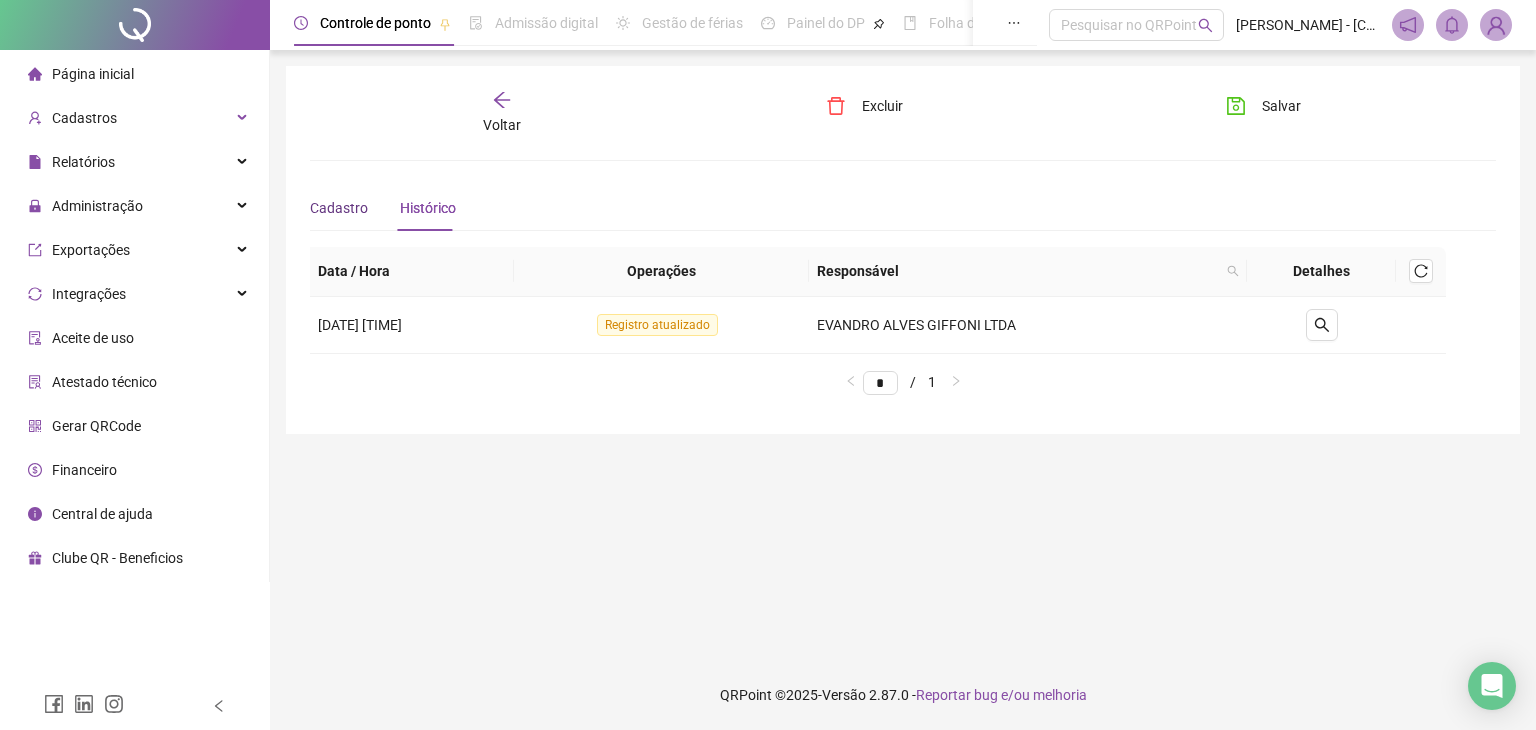 click on "Cadastro" at bounding box center (339, 208) 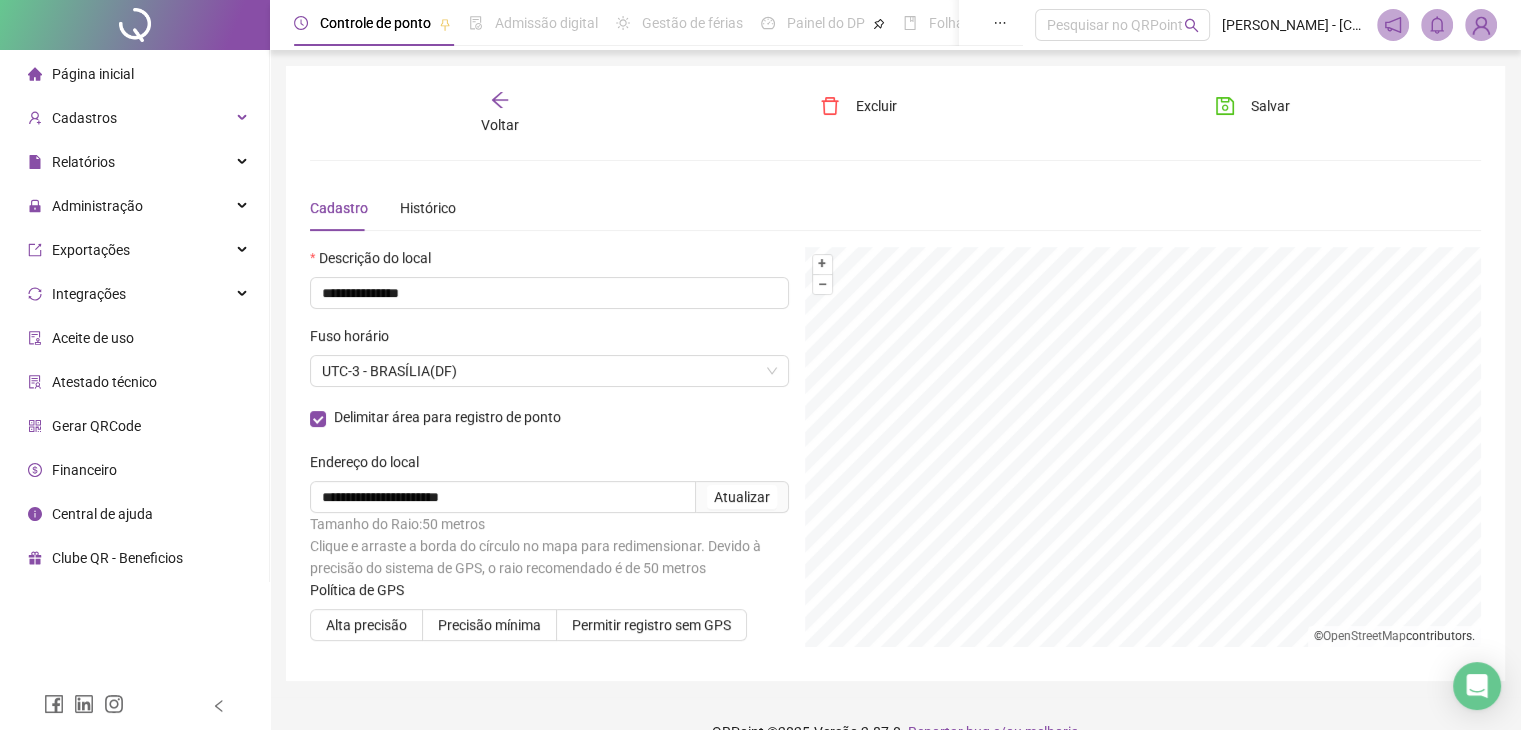 scroll, scrollTop: 36, scrollLeft: 0, axis: vertical 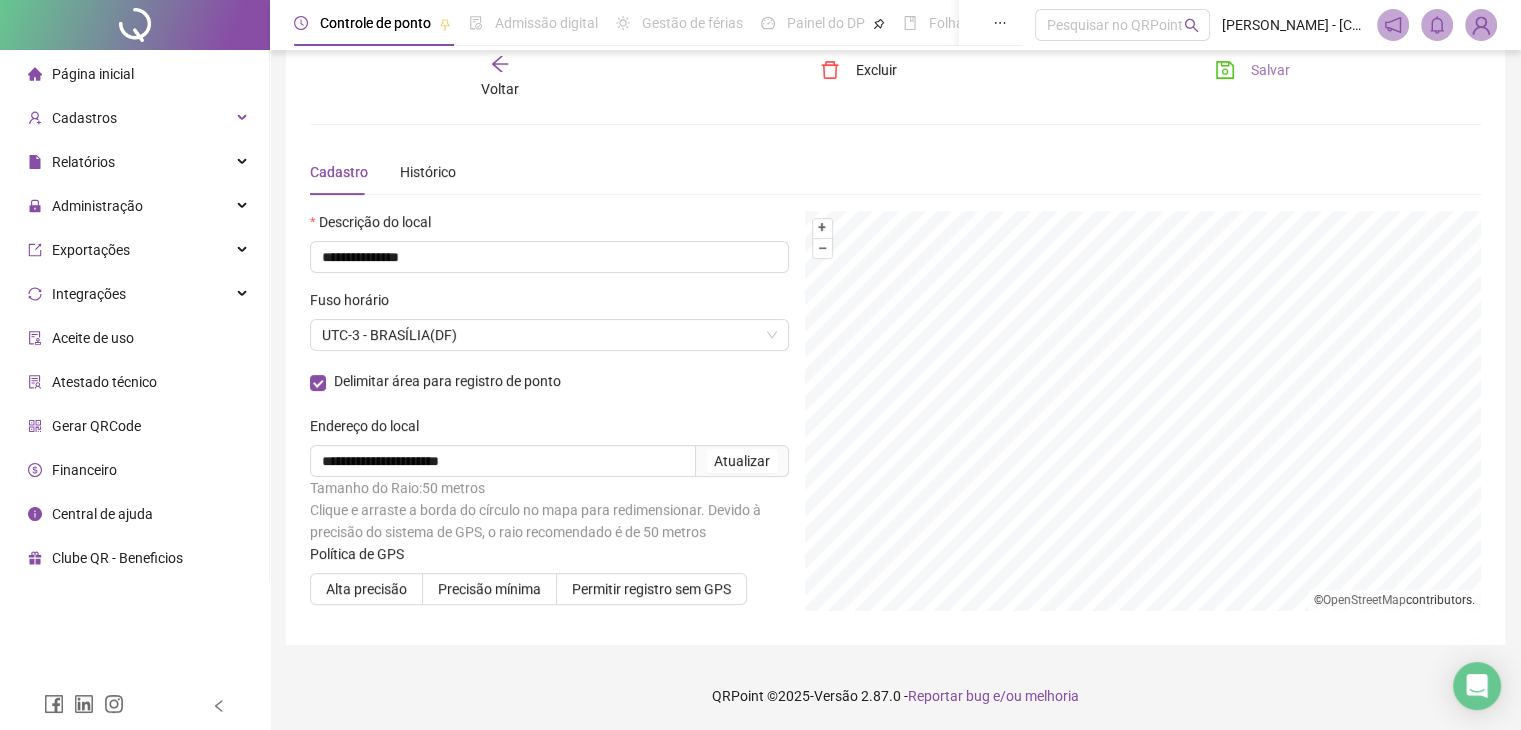 click on "Salvar" at bounding box center (1270, 70) 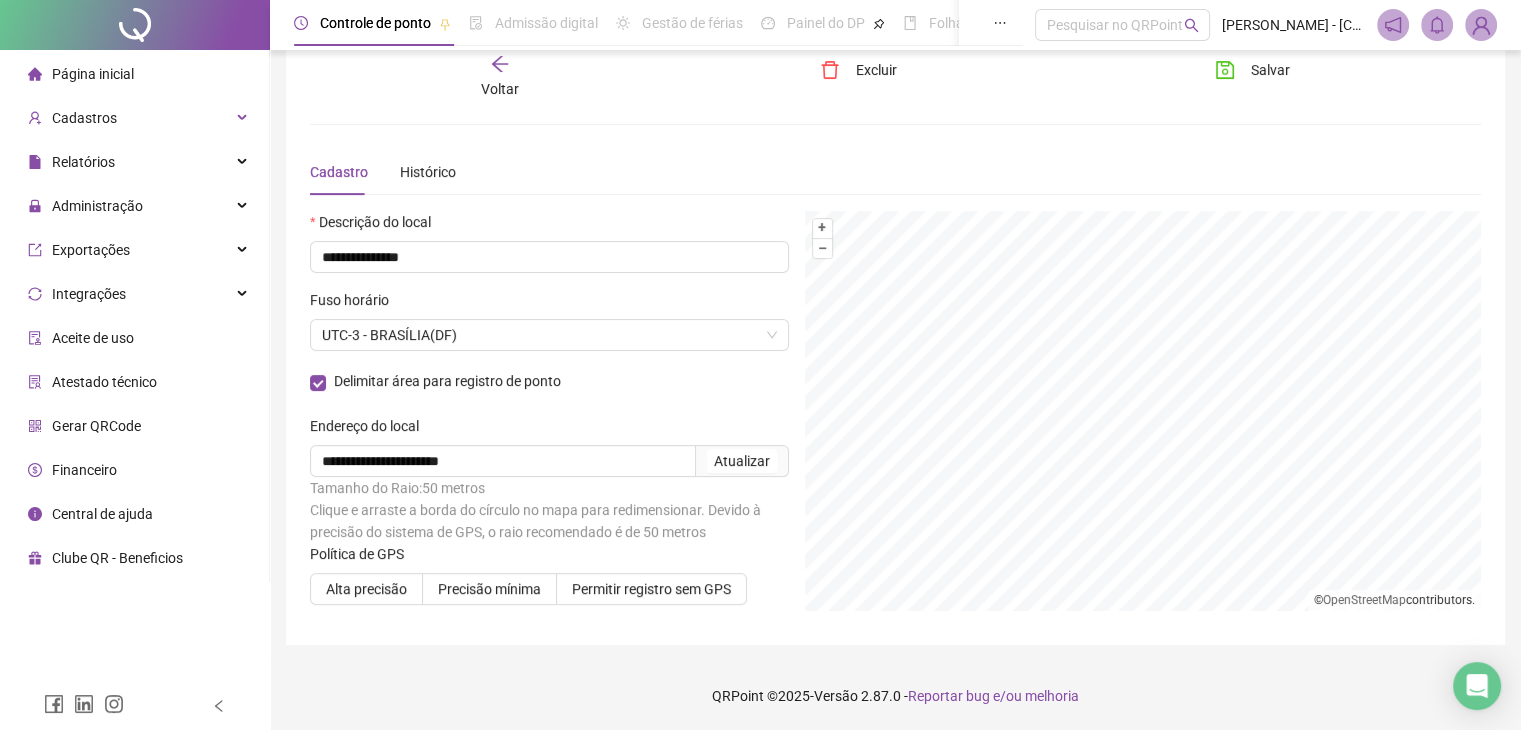 click on "Página inicial" at bounding box center [93, 74] 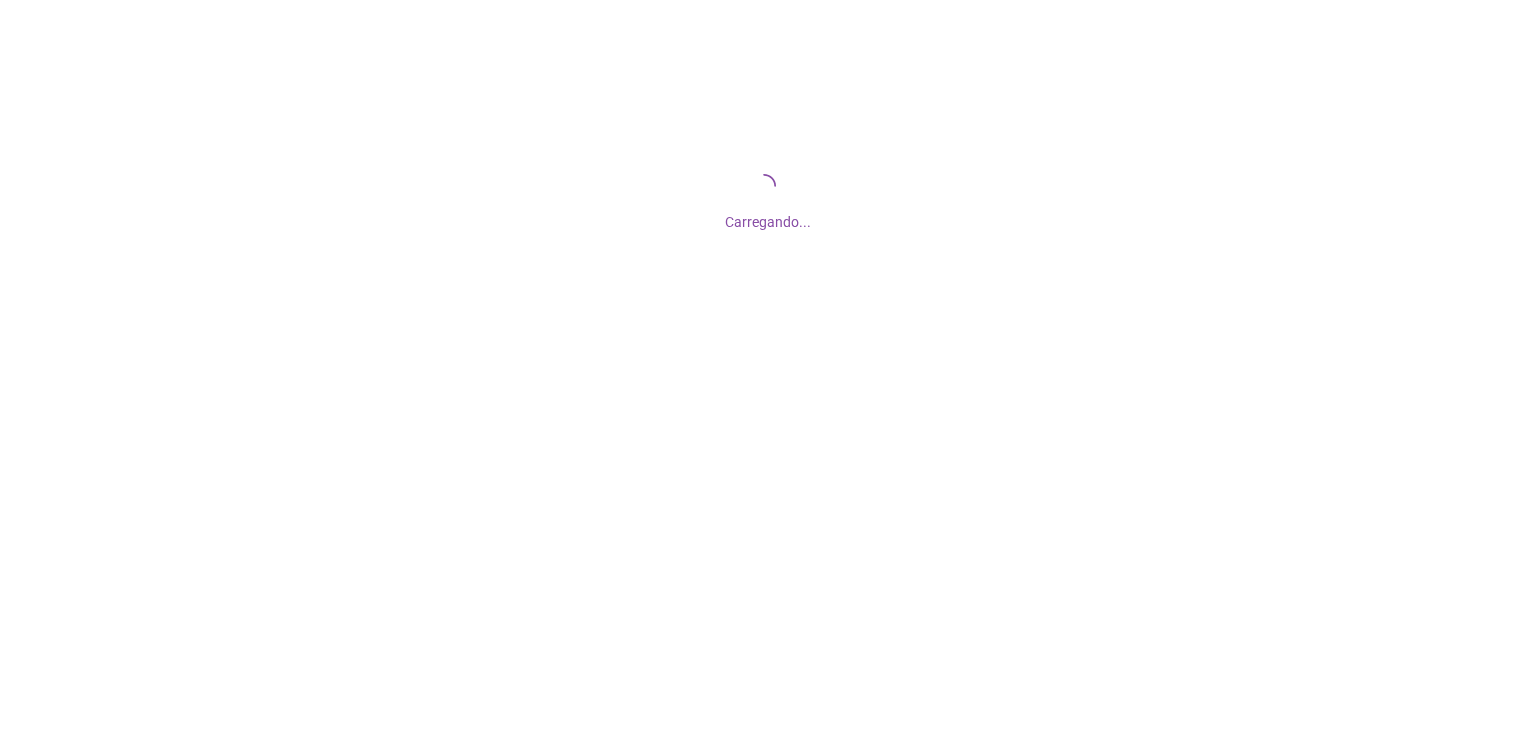 scroll, scrollTop: 0, scrollLeft: 0, axis: both 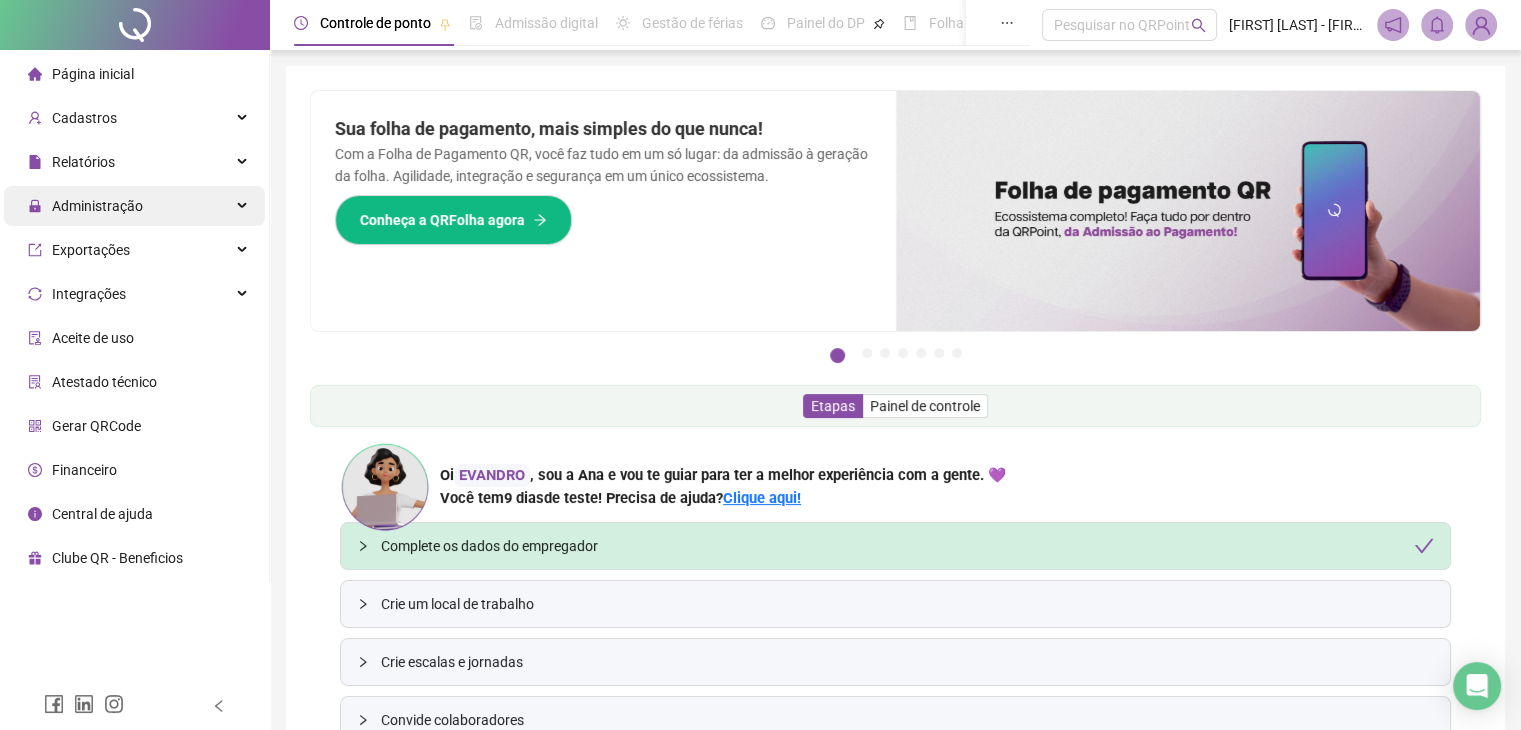 click on "Administração" at bounding box center [97, 206] 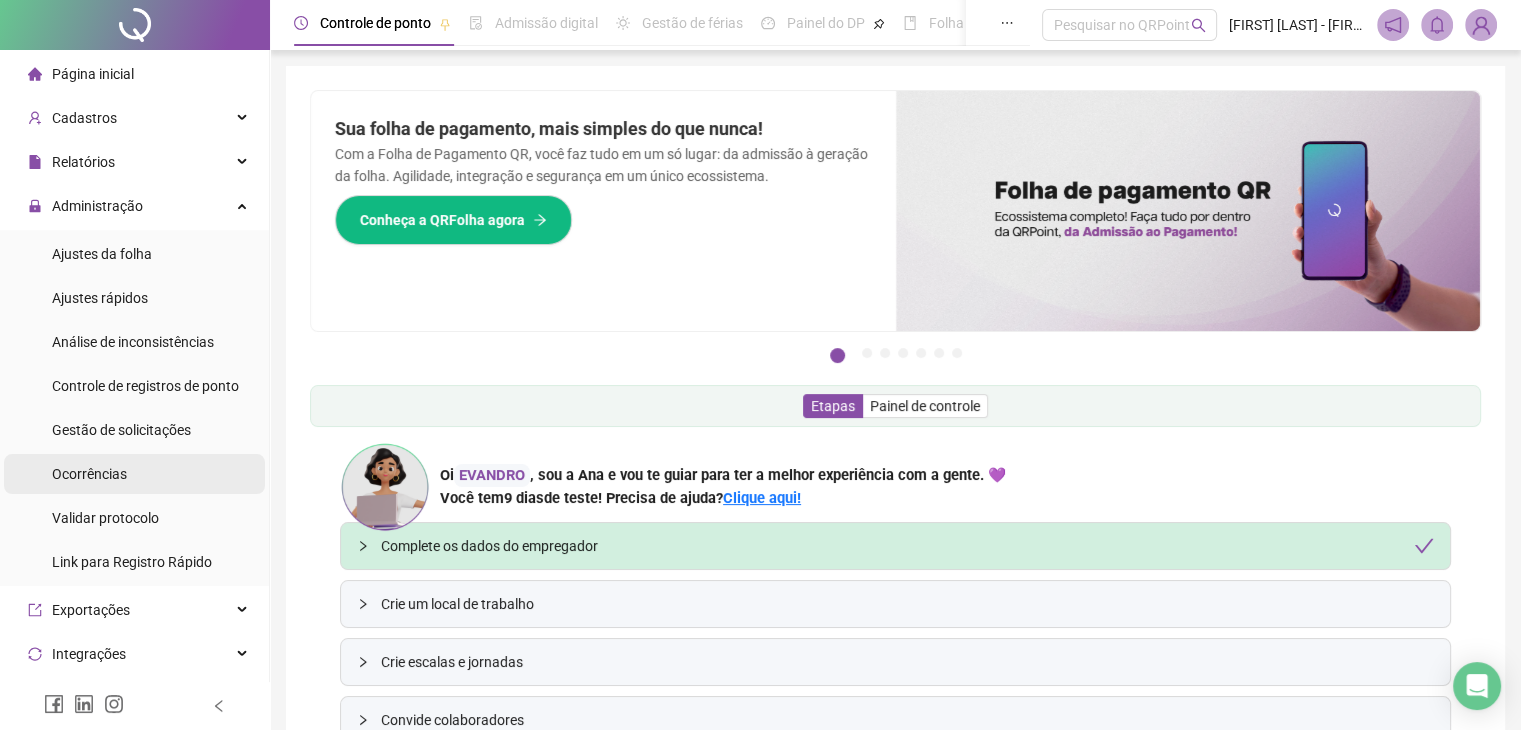 click on "Ocorrências" at bounding box center [89, 474] 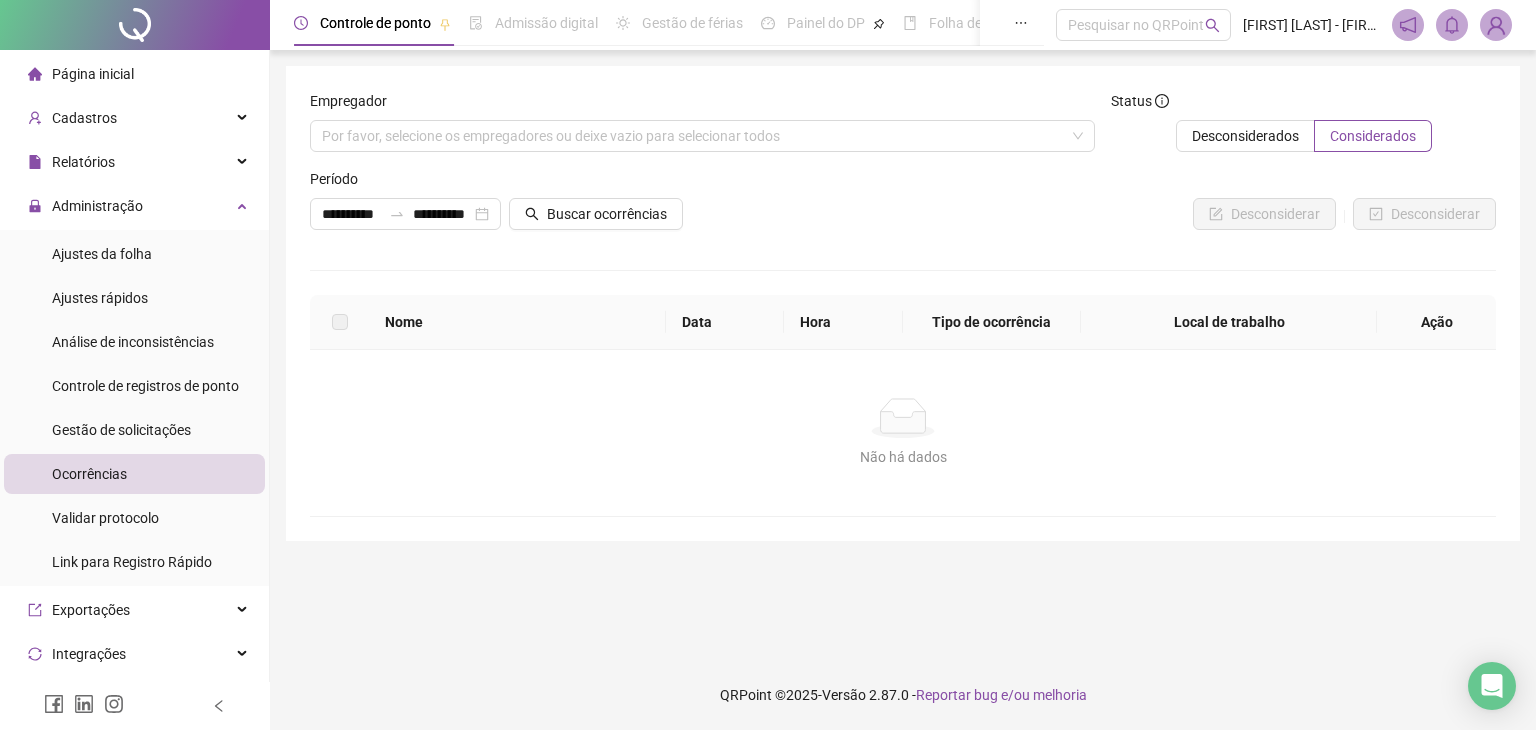 click on "Página inicial" at bounding box center (93, 74) 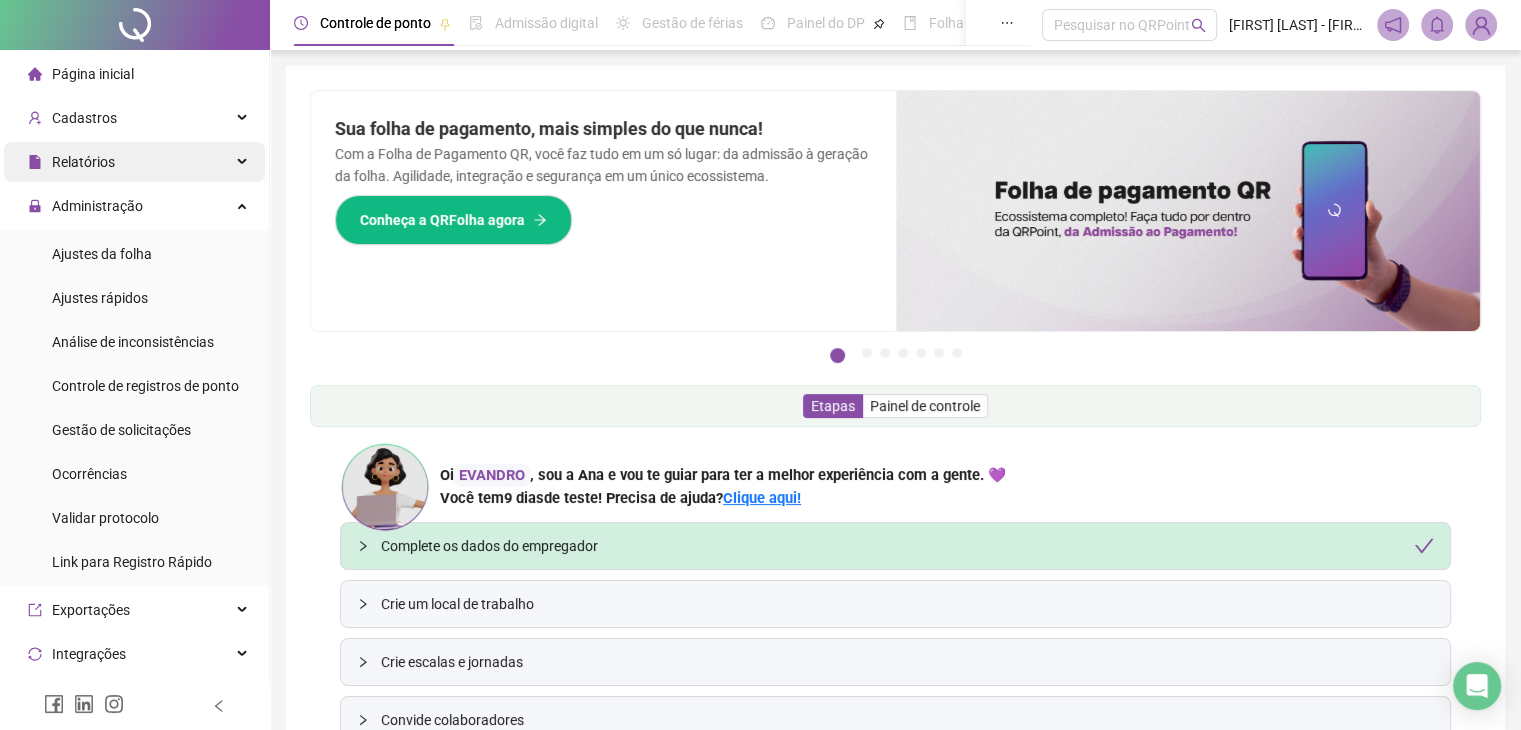 click on "Relatórios" at bounding box center [83, 162] 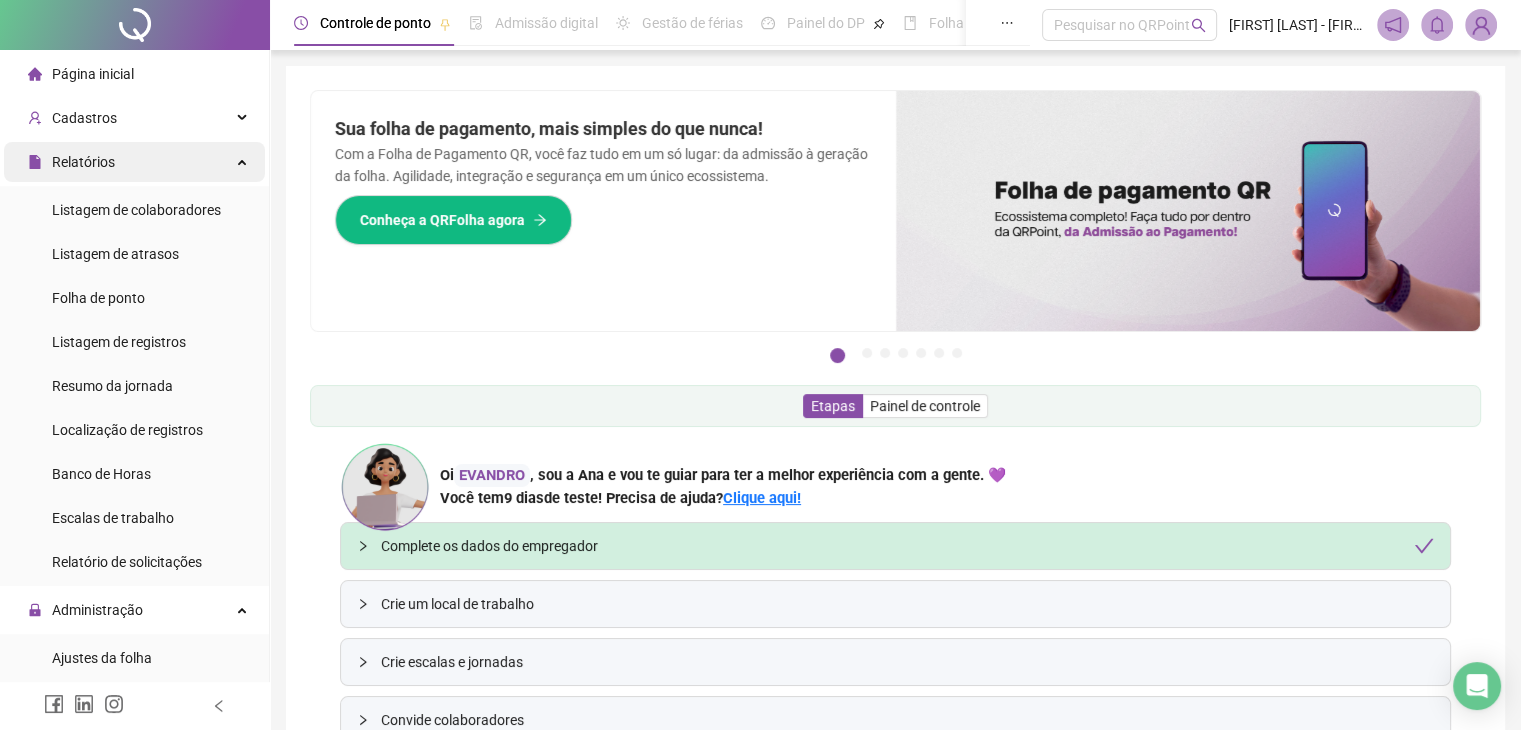 click on "Relatórios" at bounding box center (83, 162) 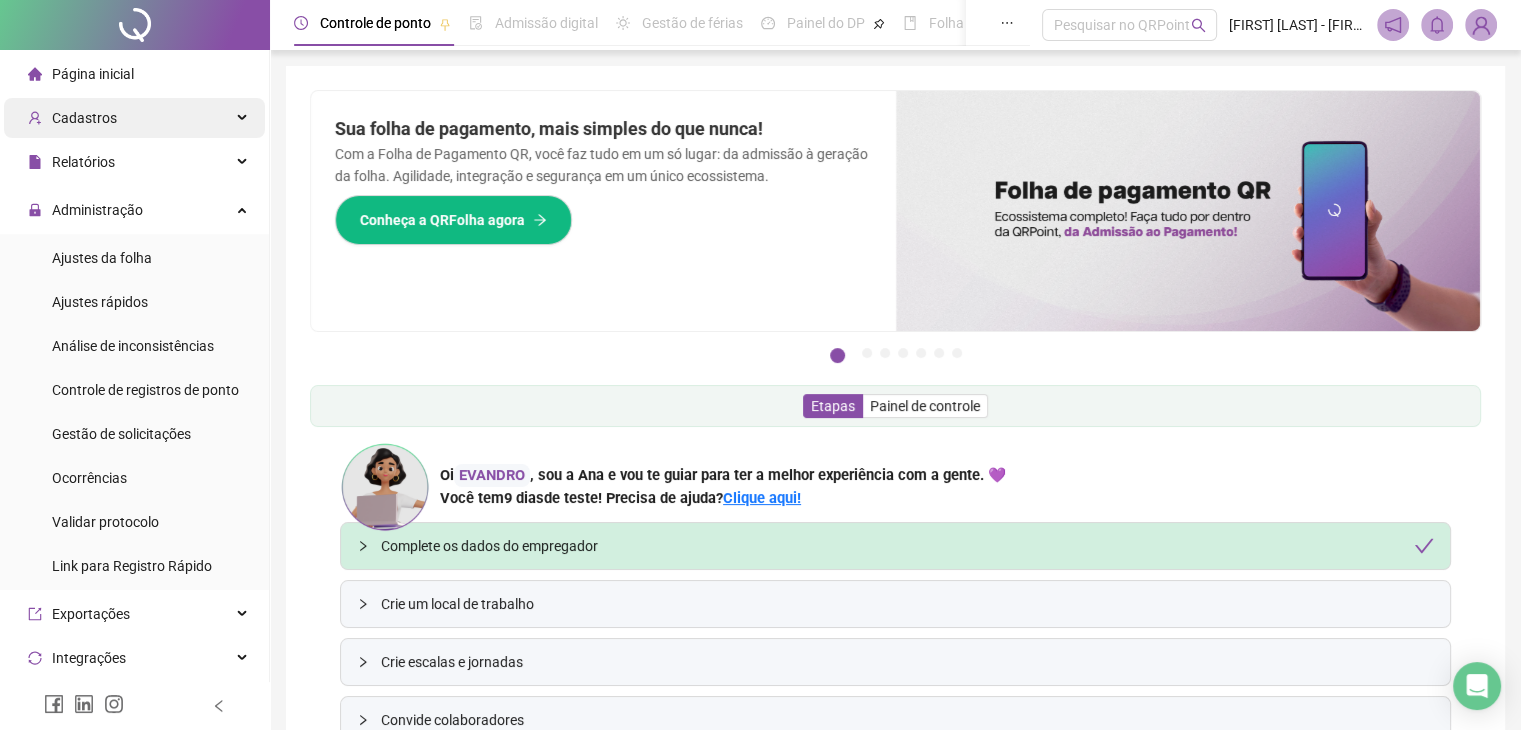 click on "Cadastros" at bounding box center [84, 118] 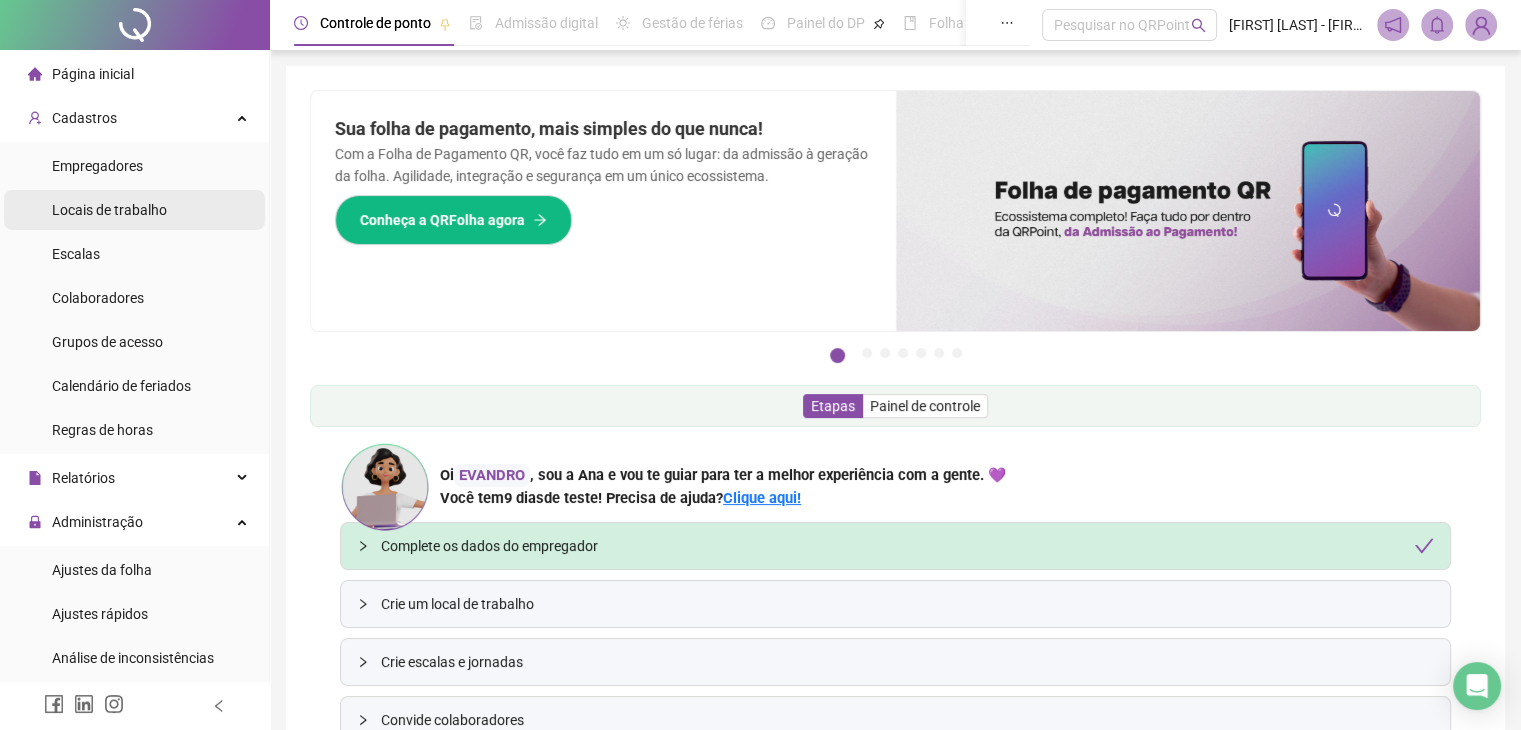 click on "Locais de trabalho" at bounding box center (109, 210) 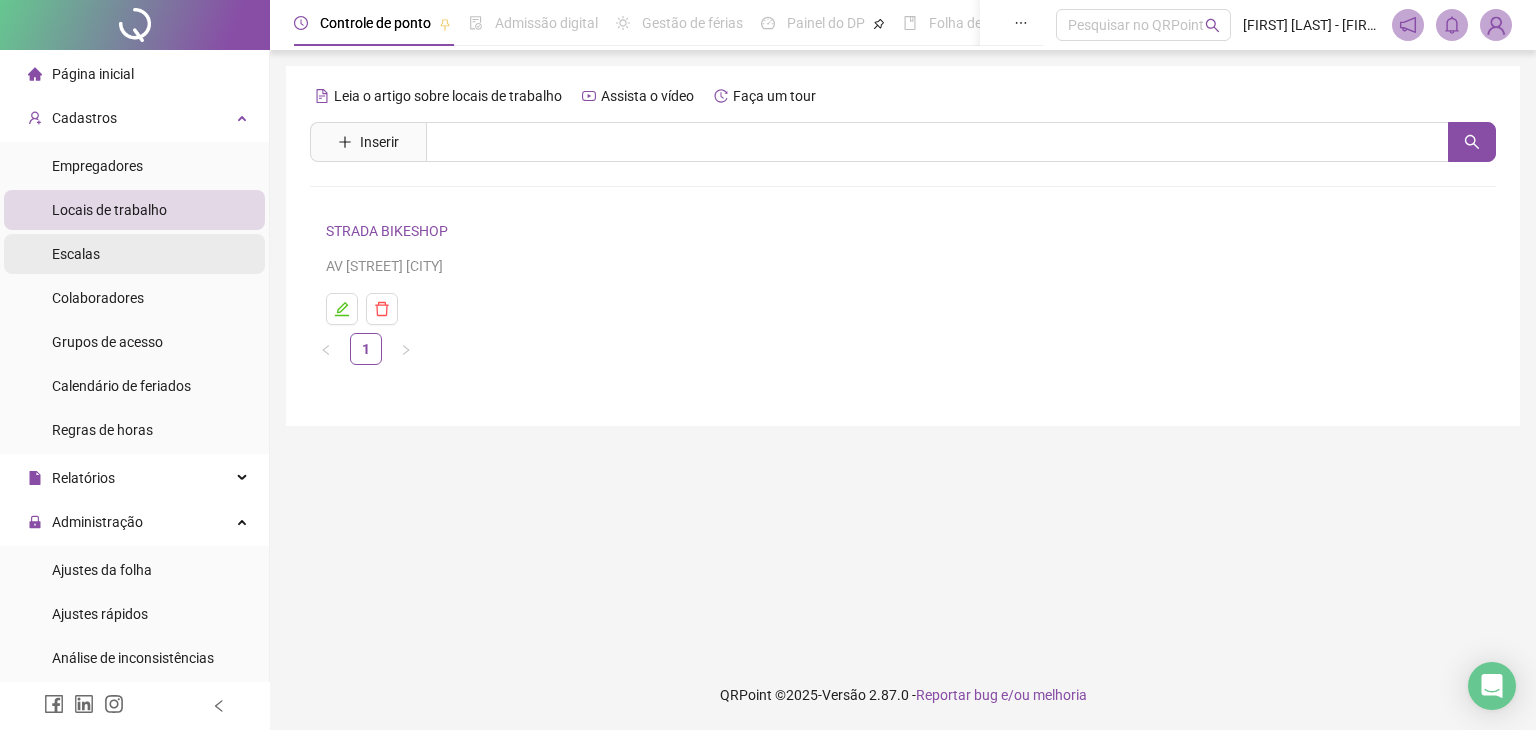 click on "Escalas" at bounding box center (76, 254) 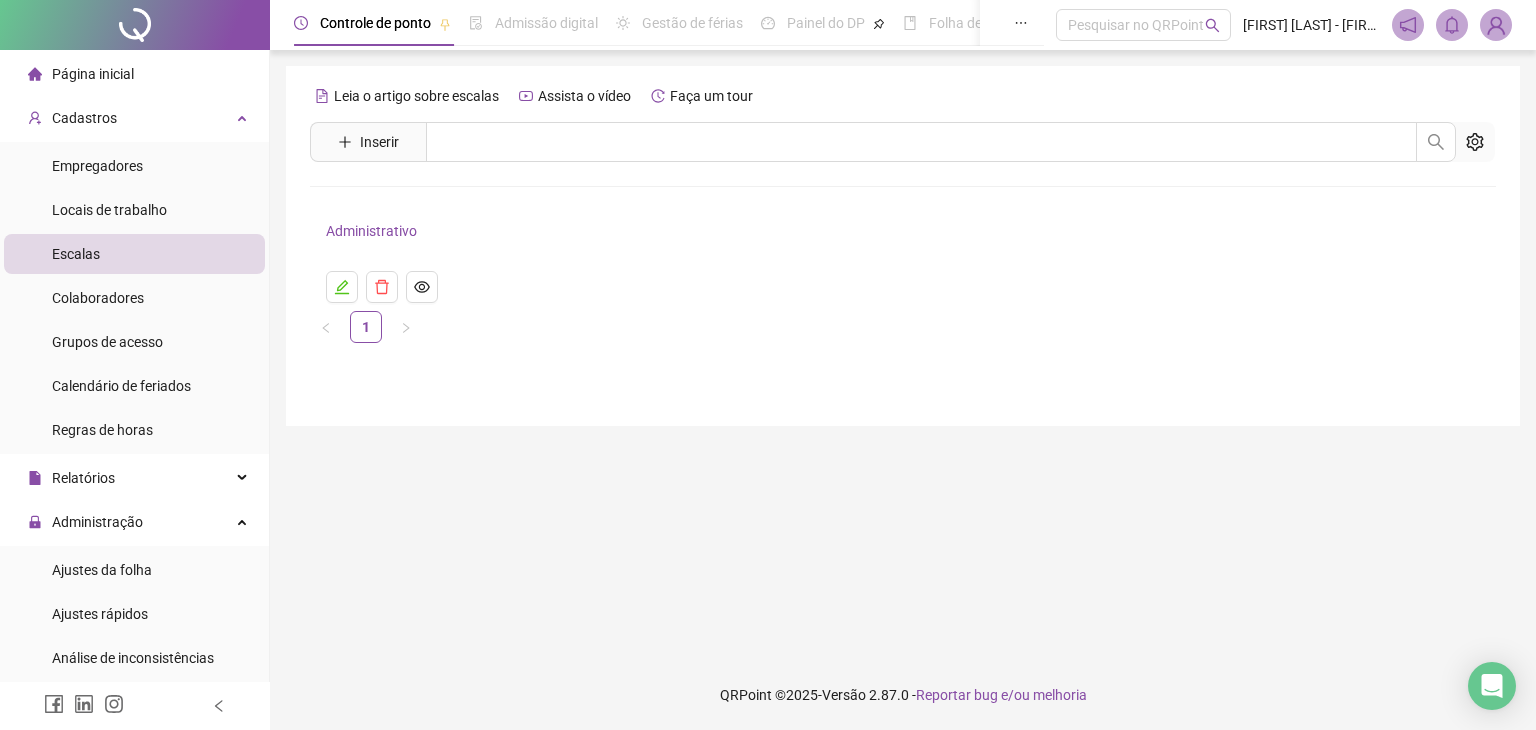 click on "Administrativo" at bounding box center [371, 231] 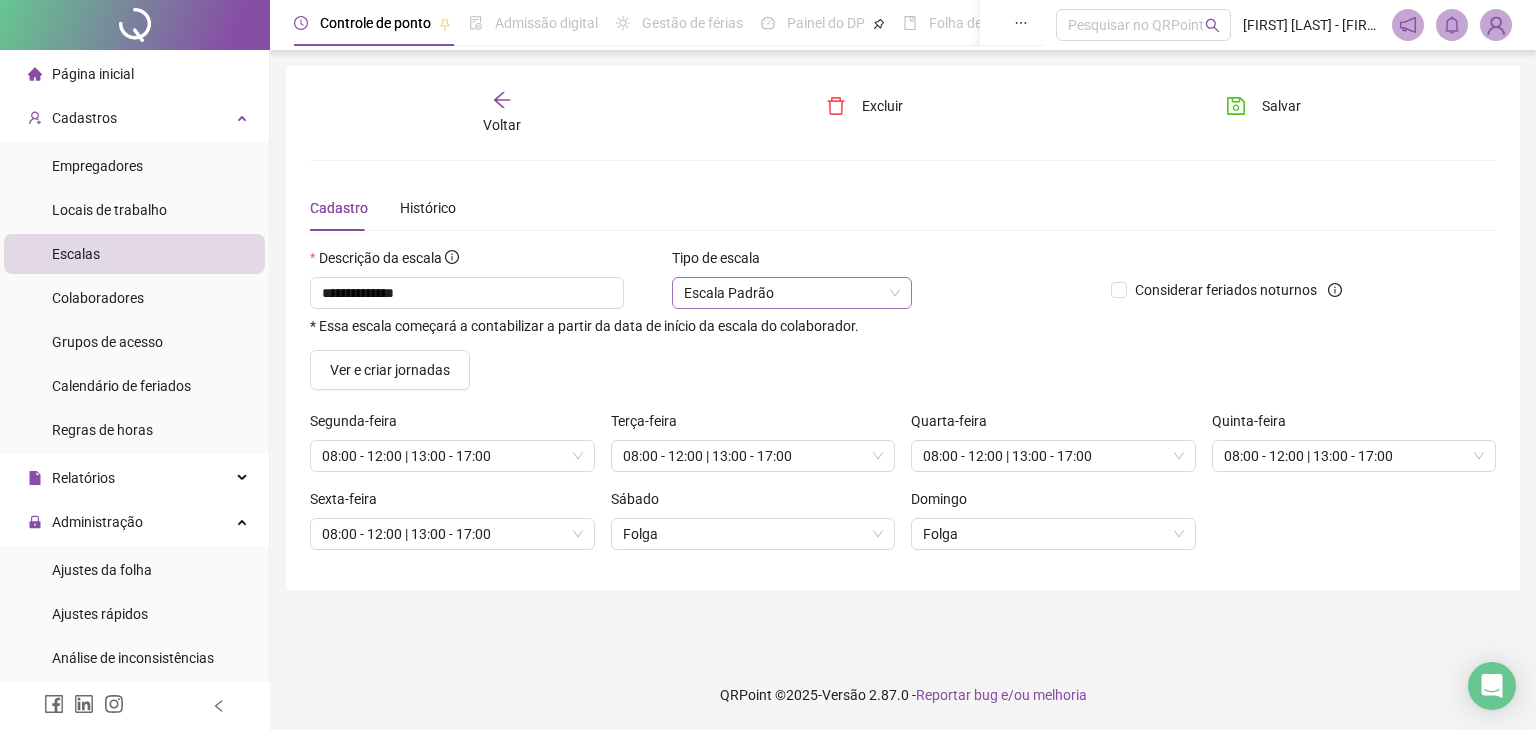 click on "Escala Padrão" at bounding box center (792, 293) 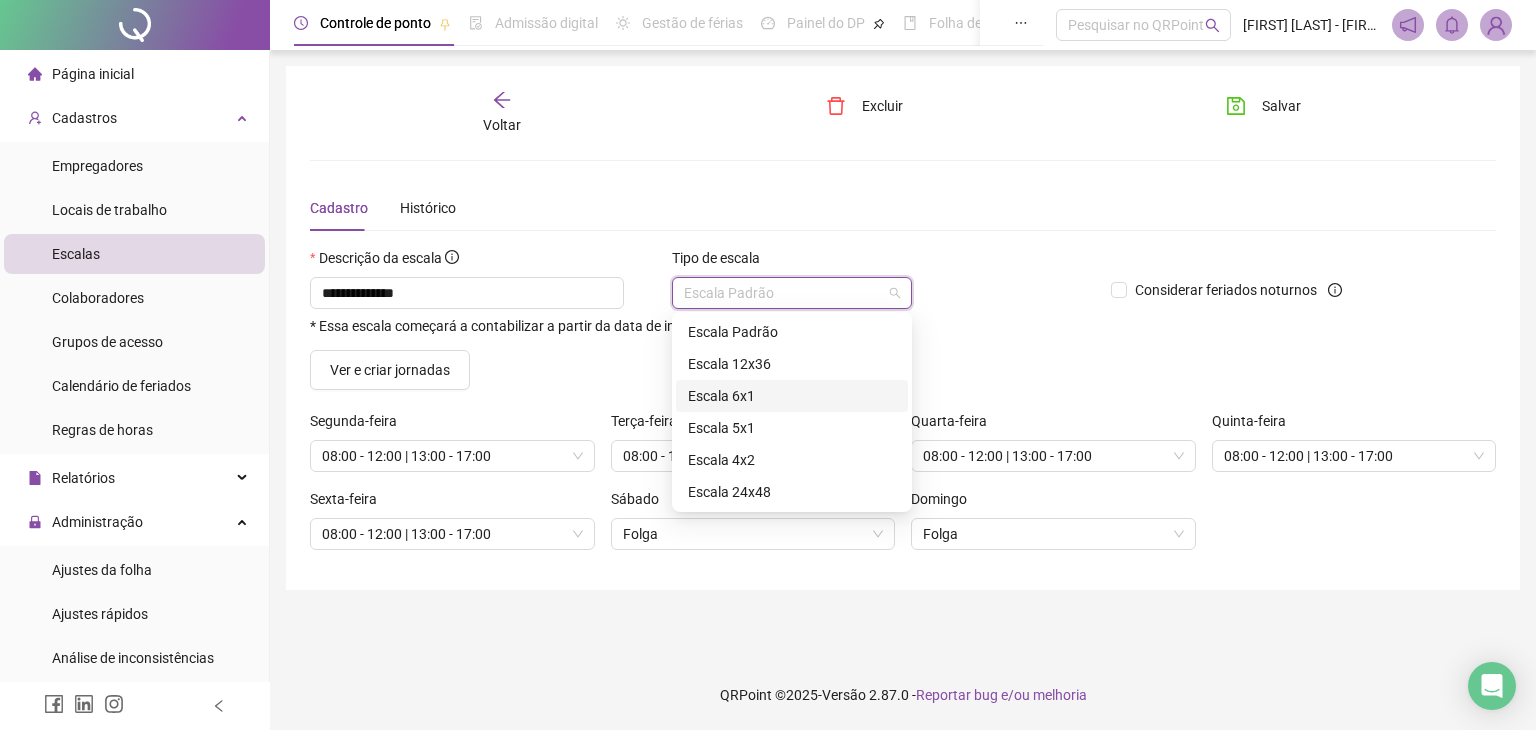 click on "Escala 6x1" at bounding box center [792, 396] 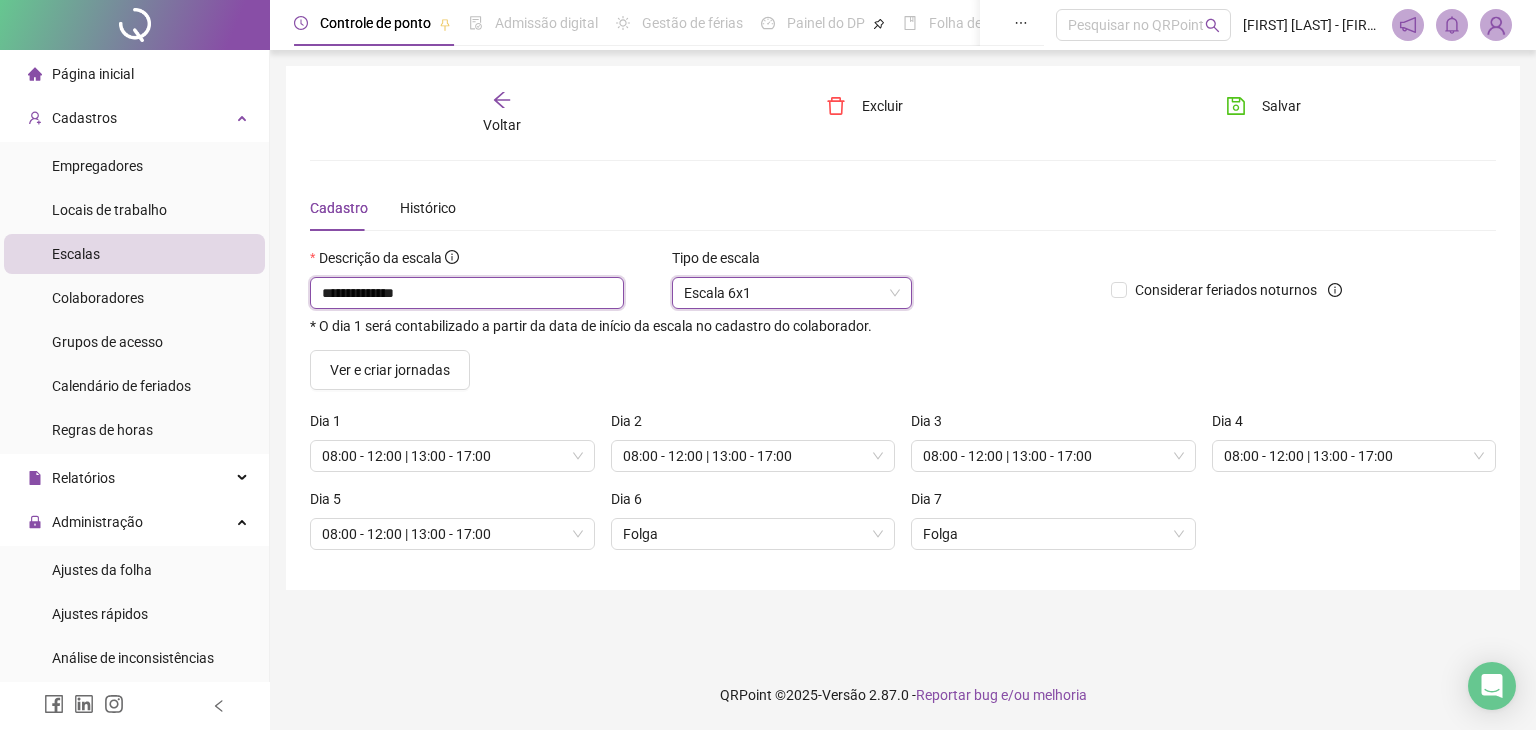 click on "**********" at bounding box center (467, 293) 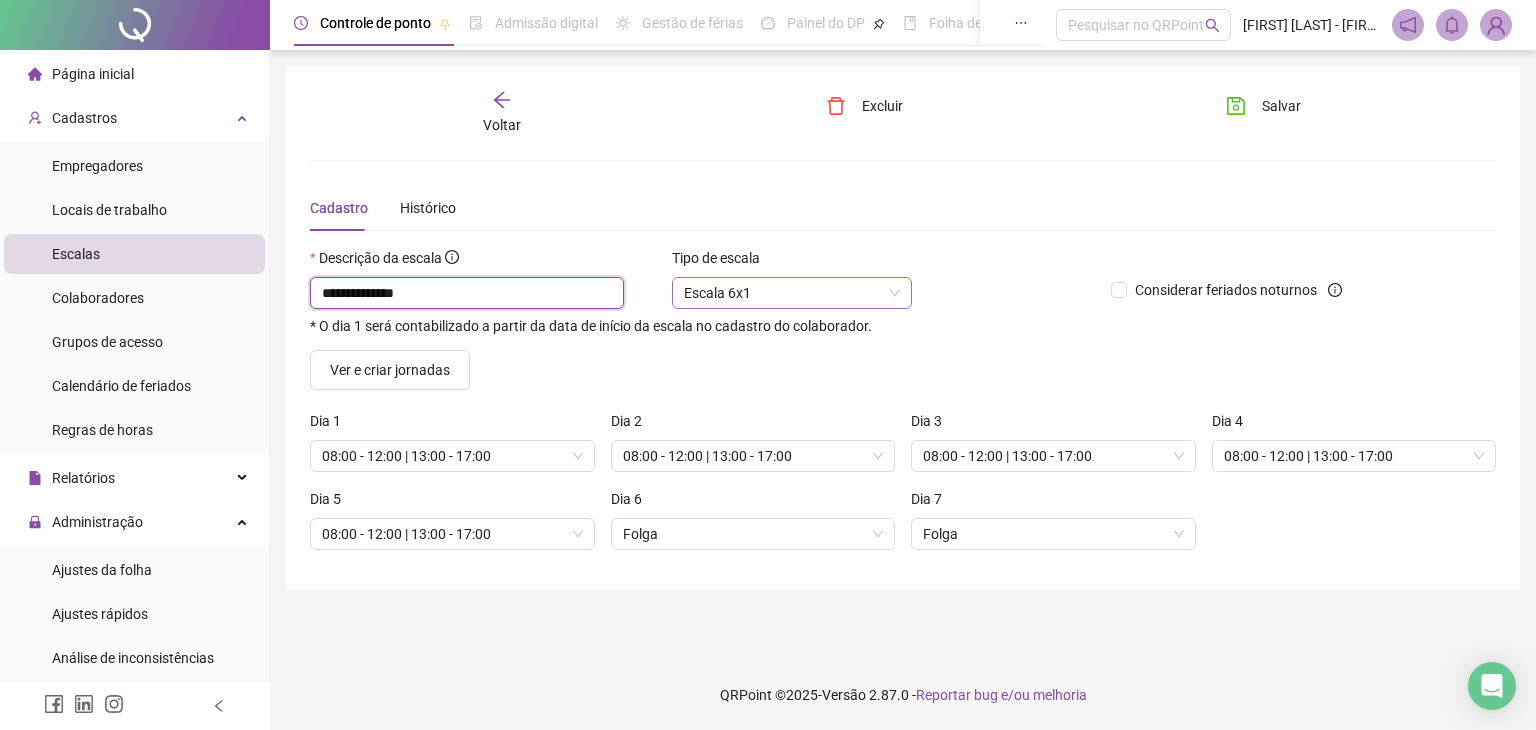 click on "Escala 6x1" at bounding box center (792, 293) 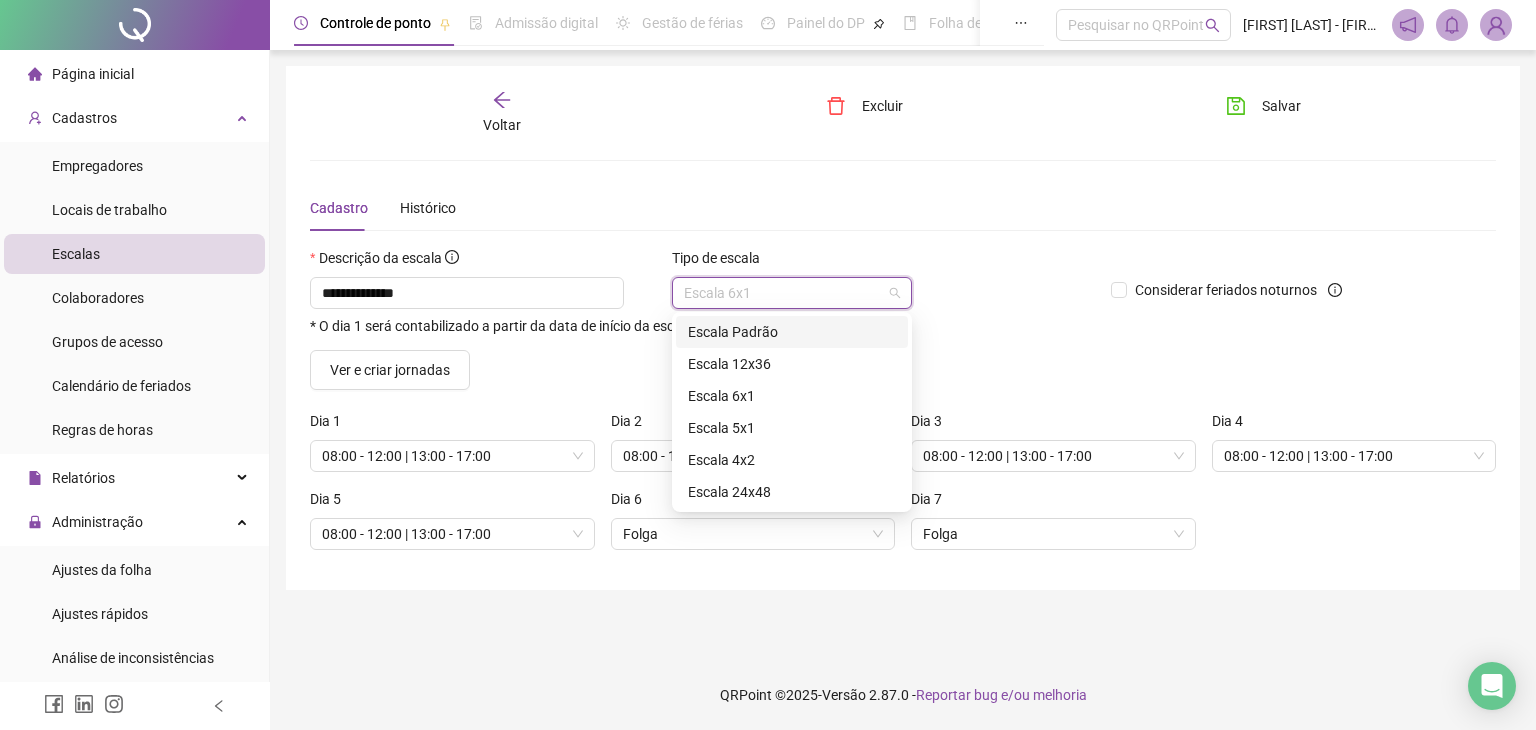 click on "Escala Padrão" at bounding box center (792, 332) 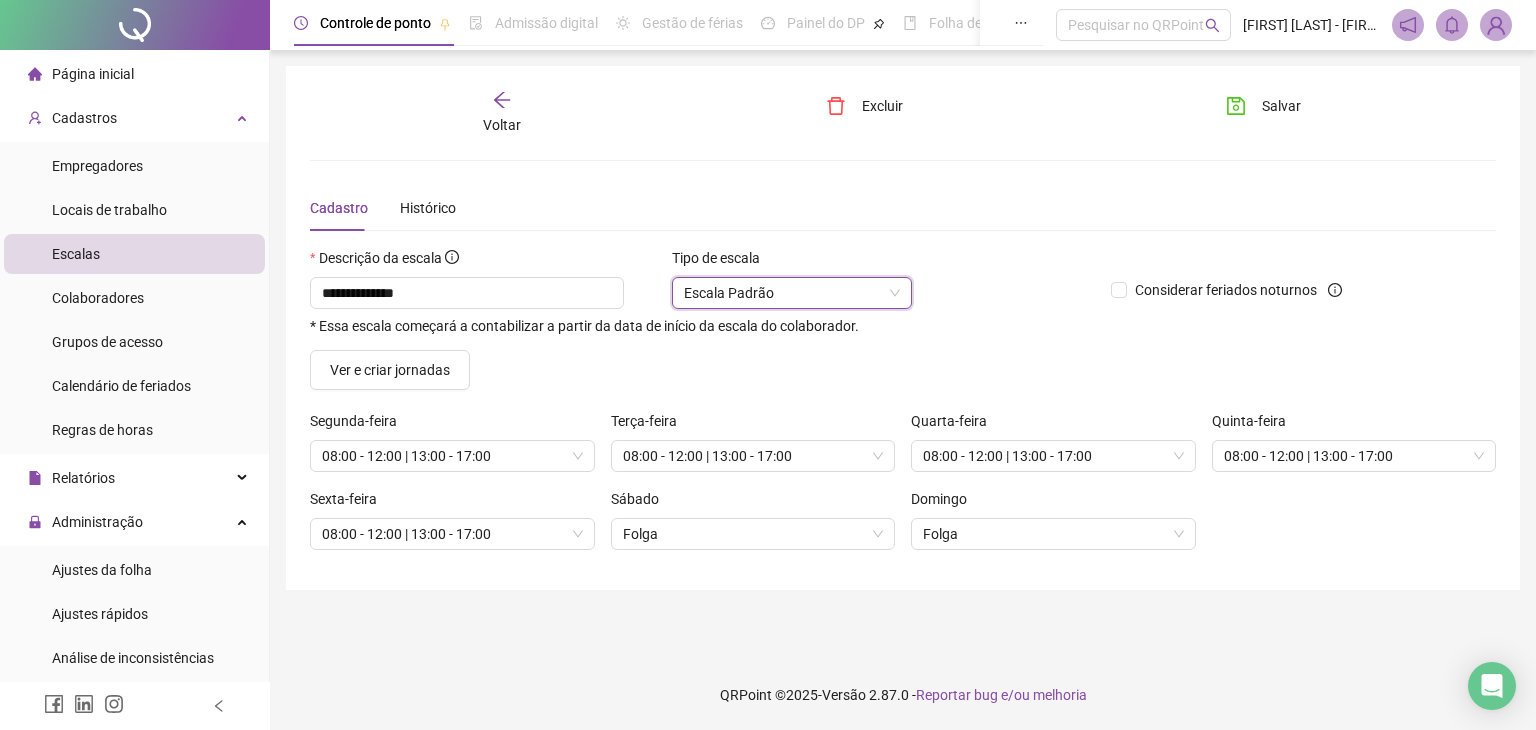 click on "Escala Padrão" at bounding box center (792, 293) 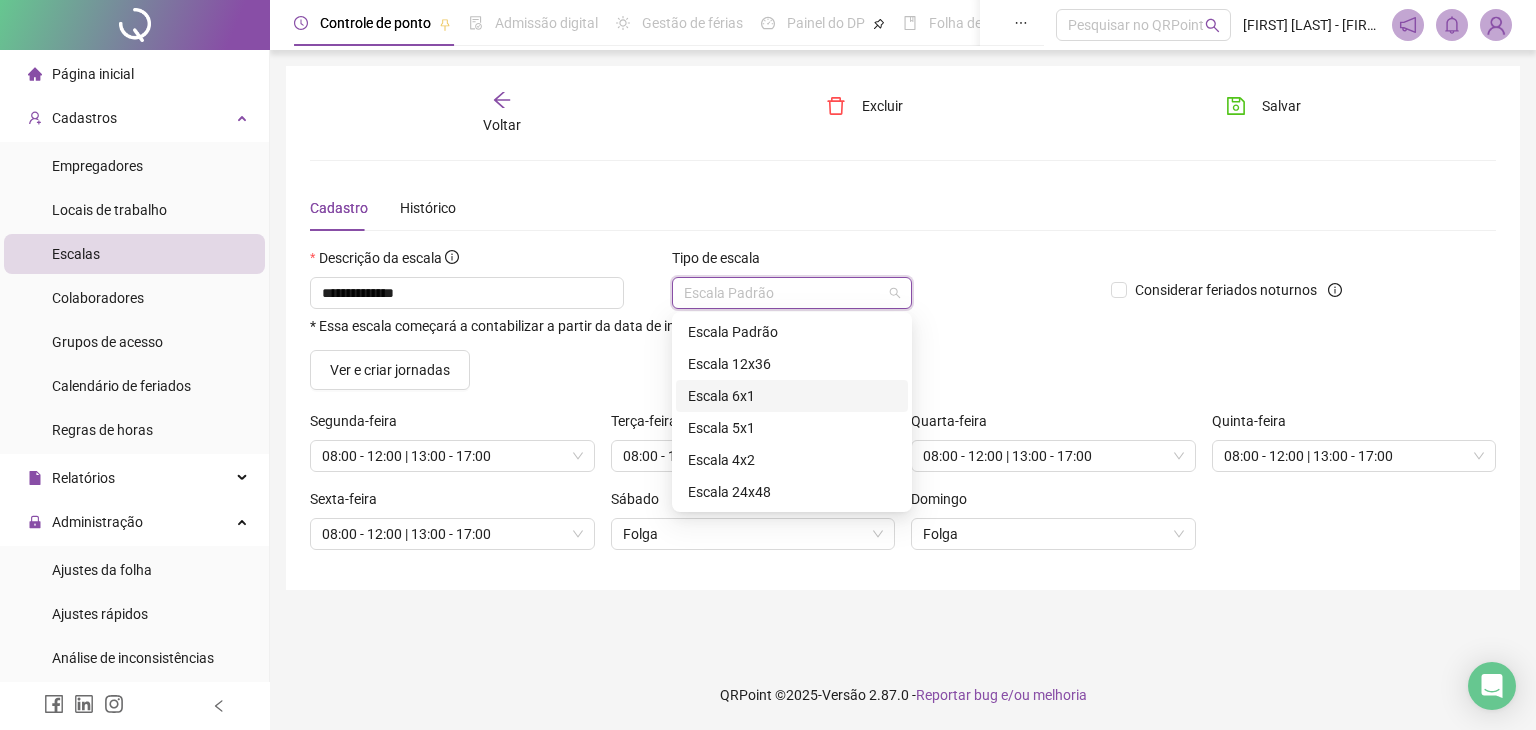 click on "Escala 6x1" at bounding box center [792, 396] 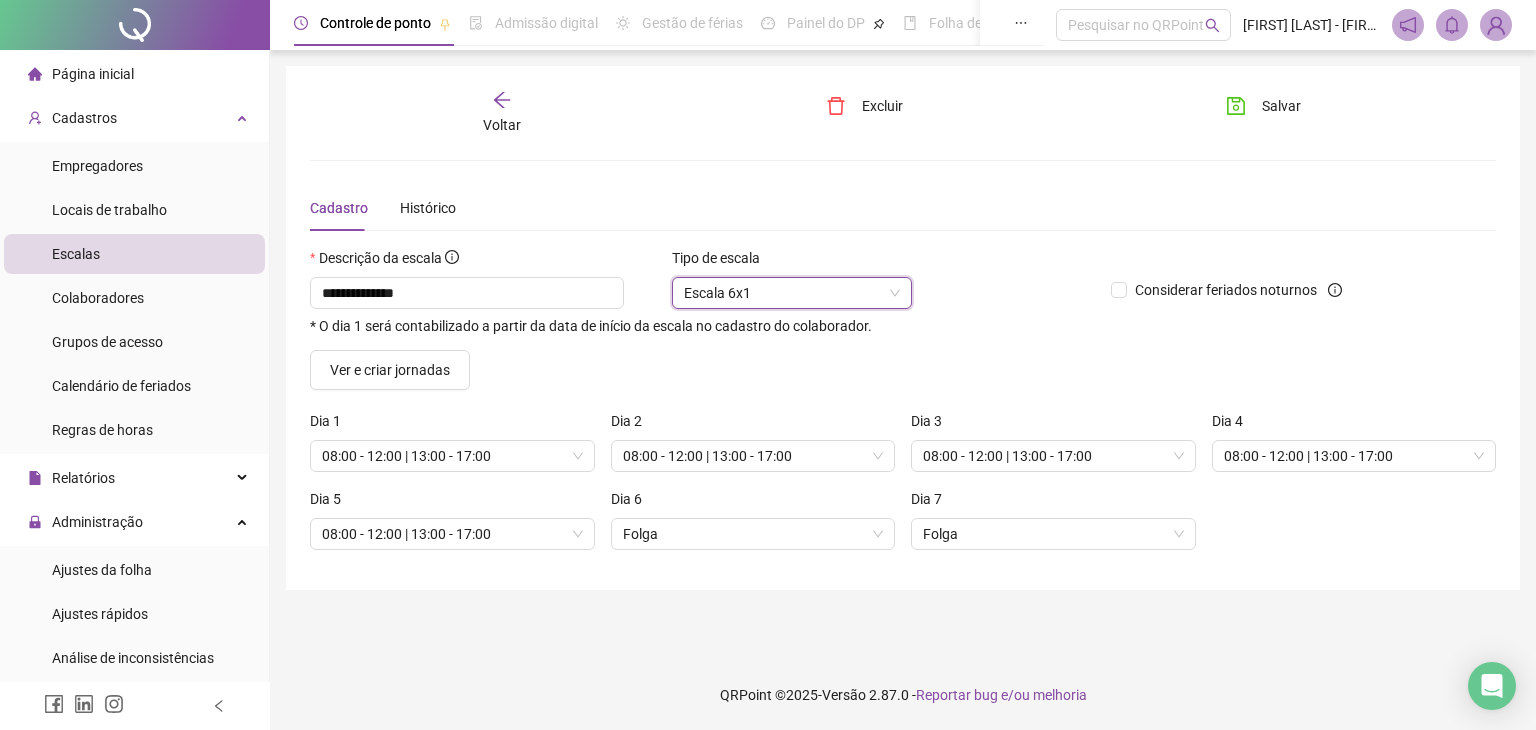 click on "Escala 6x1" at bounding box center [792, 293] 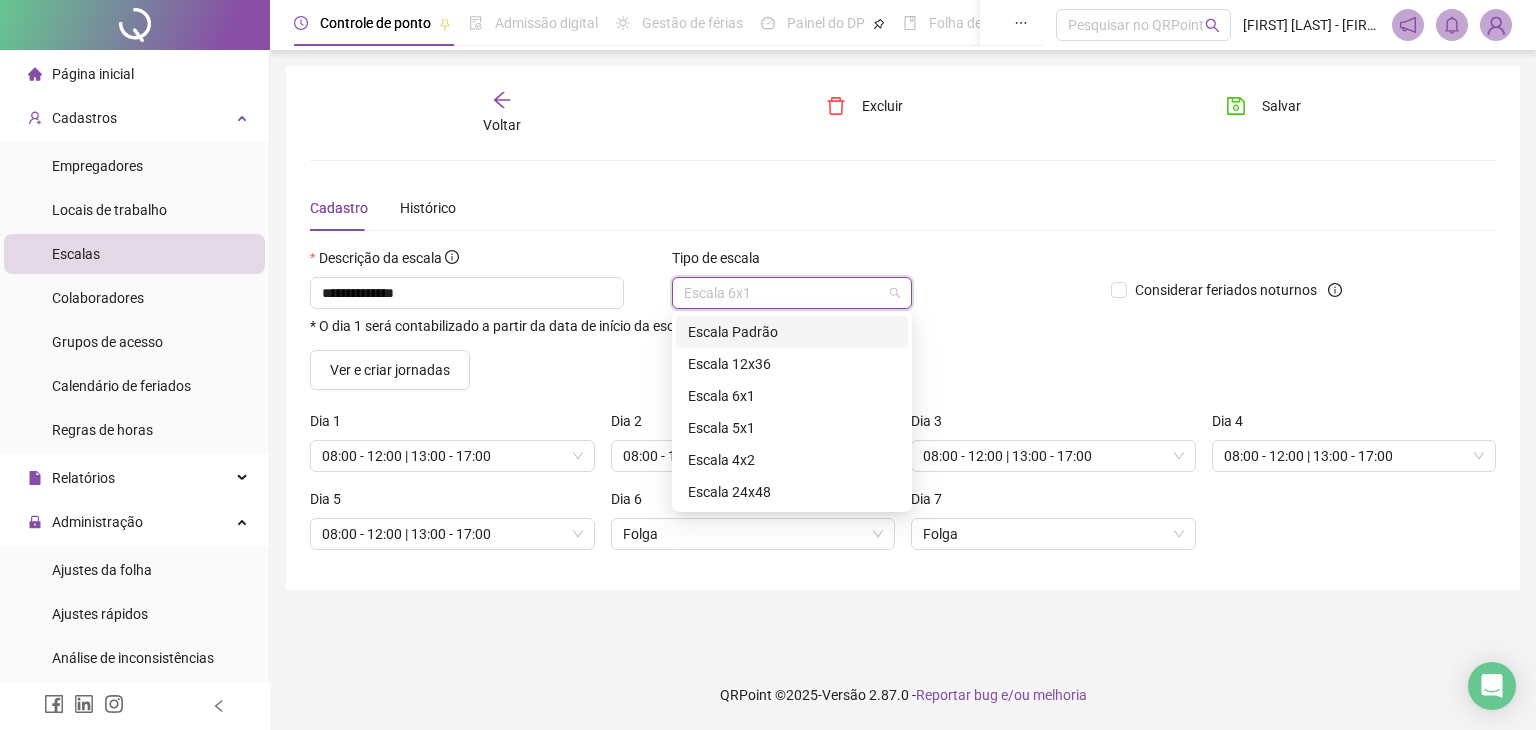 click on "Escala Padrão" at bounding box center [792, 332] 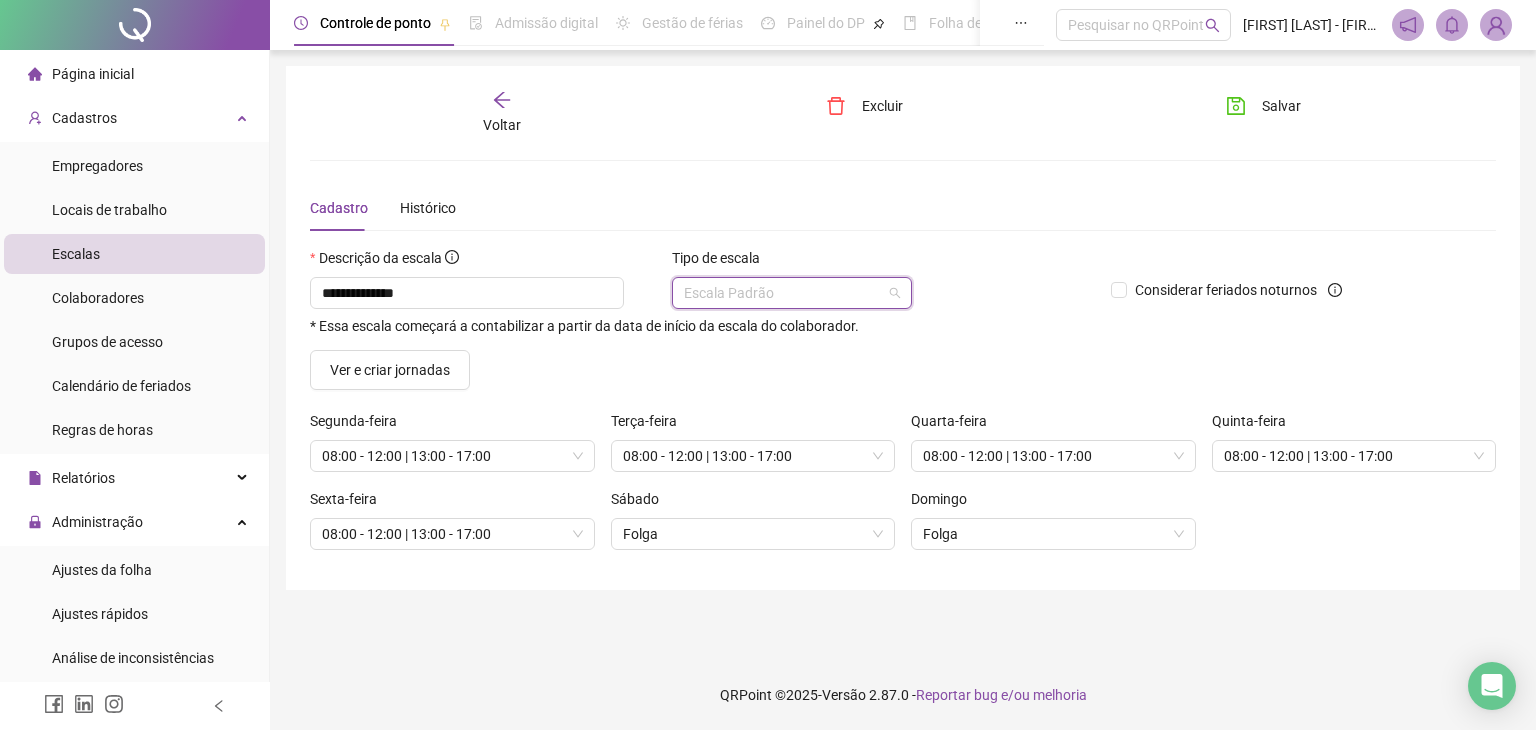 click on "Escala Padrão" at bounding box center (792, 293) 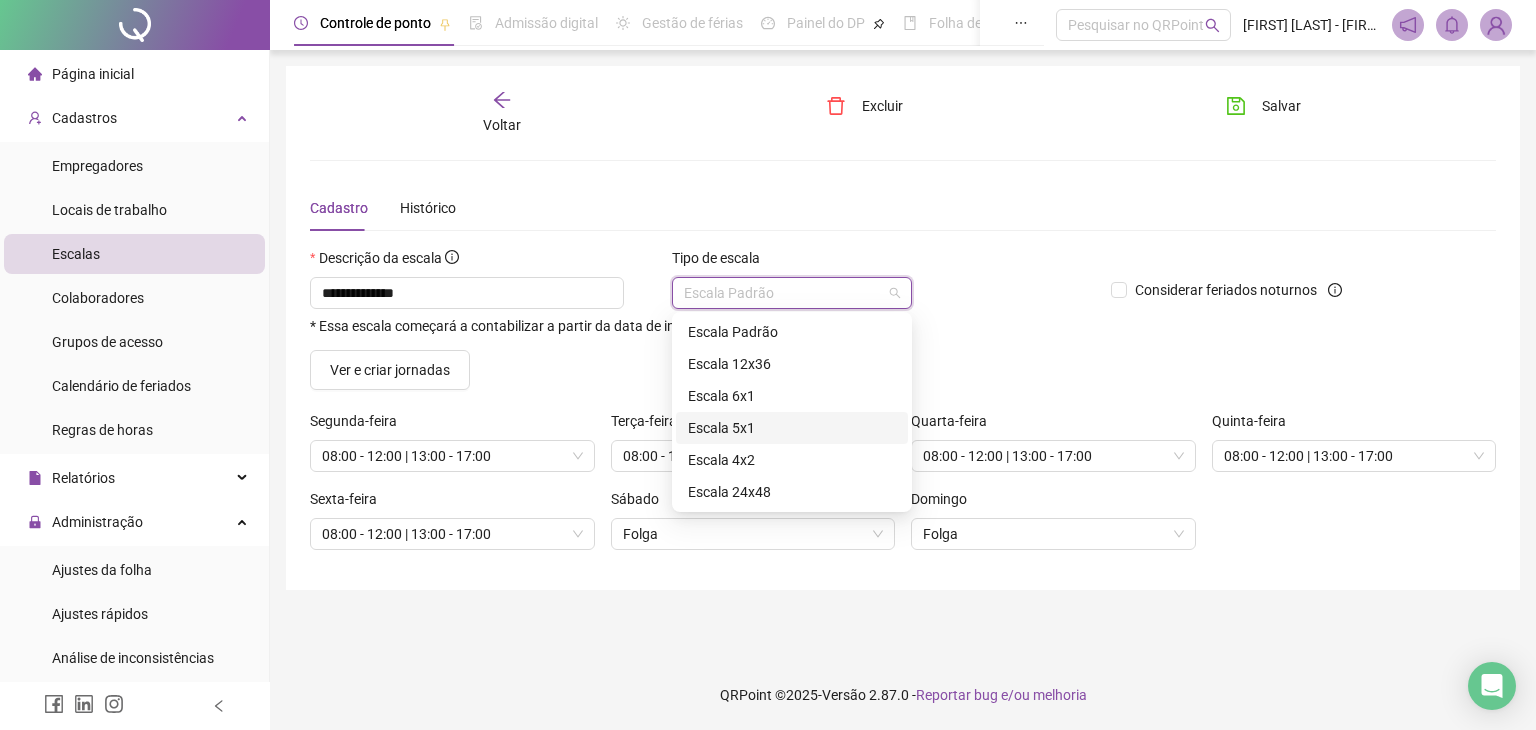 click on "Escala 5x1" at bounding box center [792, 428] 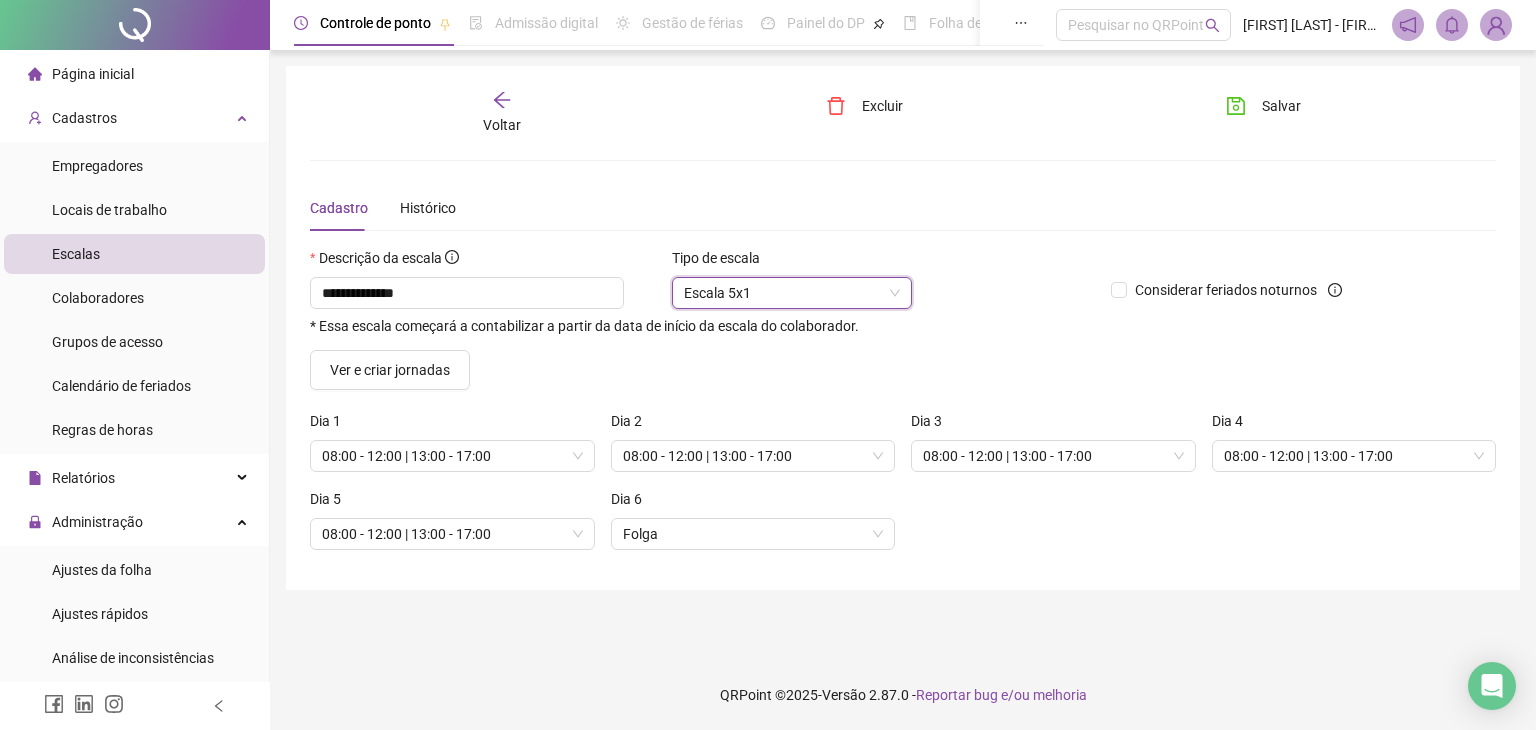 click on "Escala 5x1" at bounding box center [792, 293] 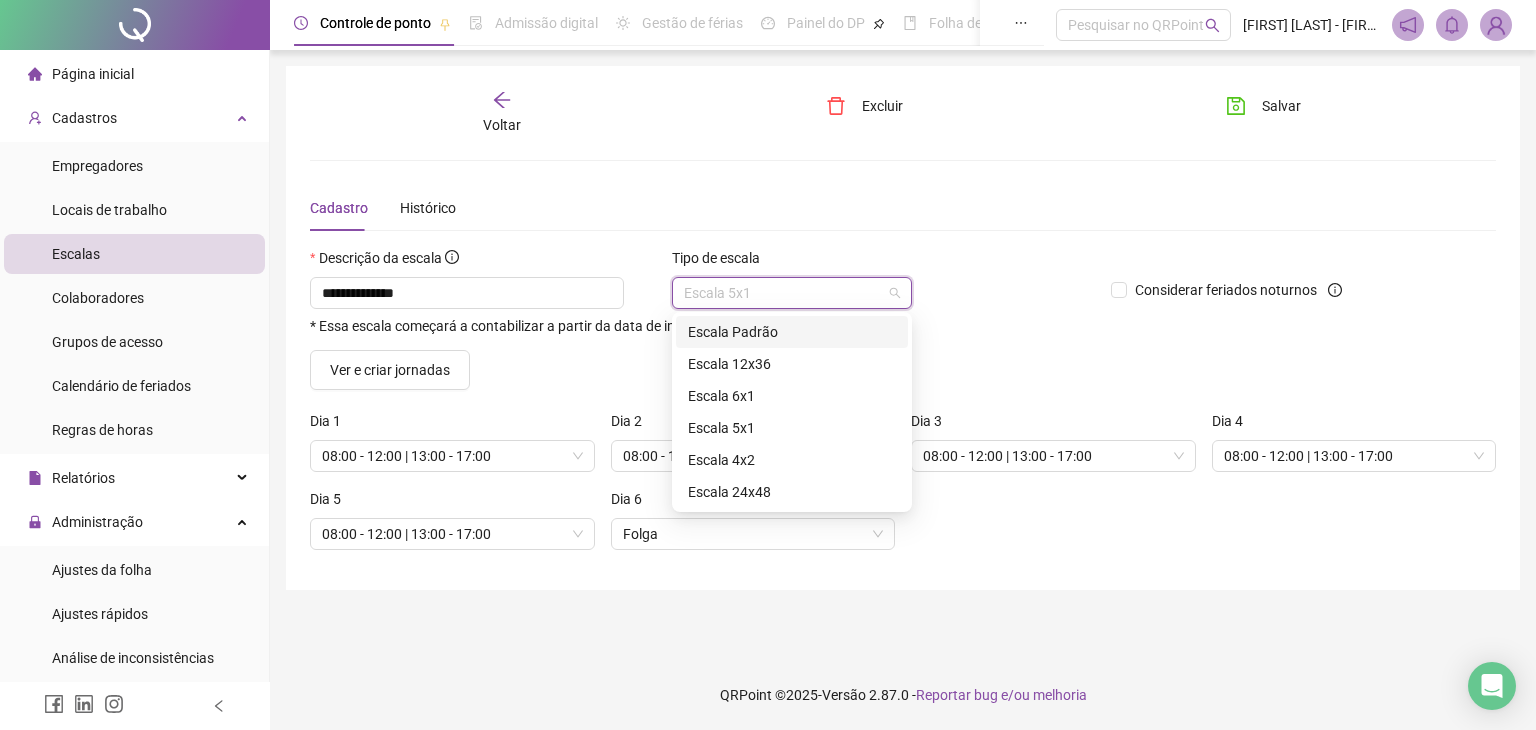 click on "Escala Padrão" at bounding box center (792, 332) 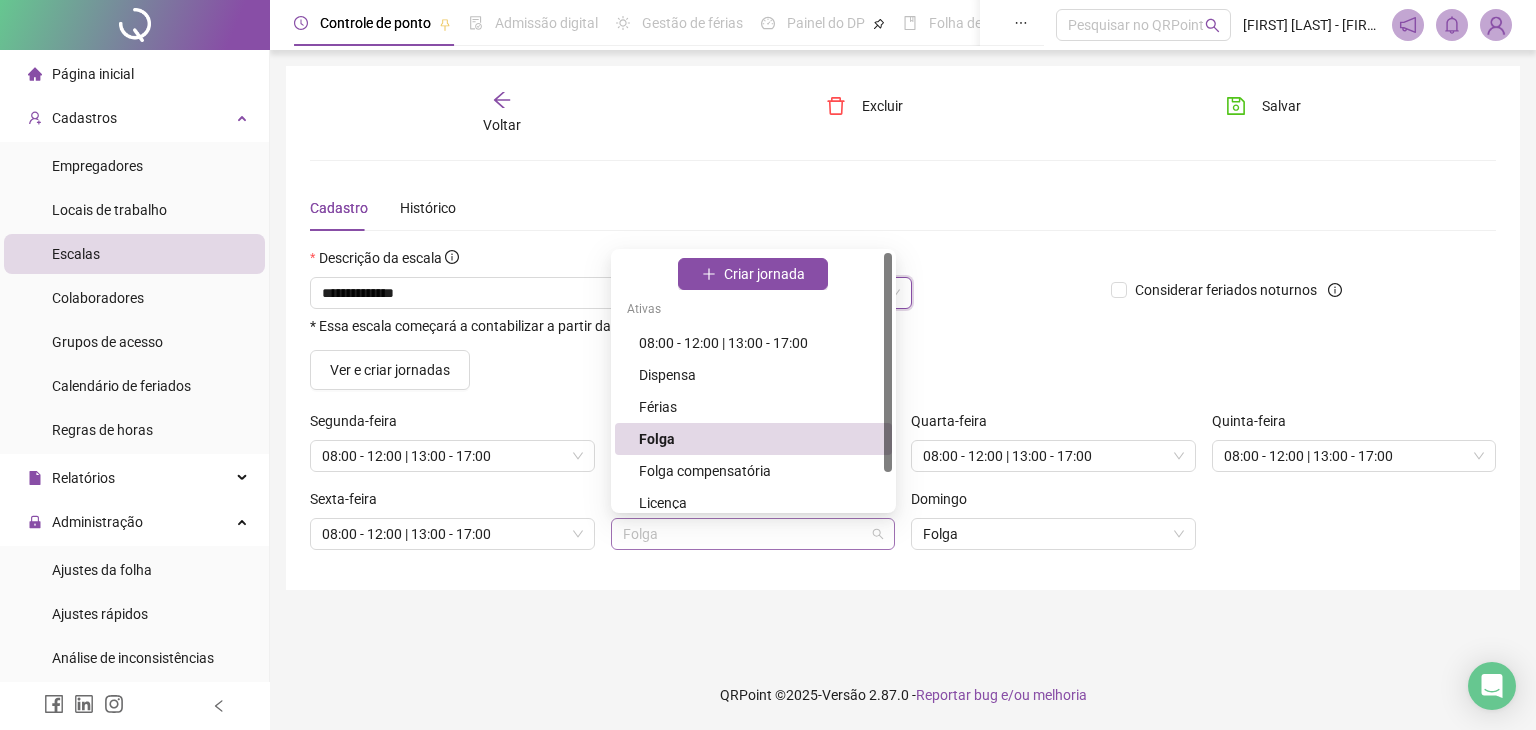 click on "Folga" at bounding box center (753, 534) 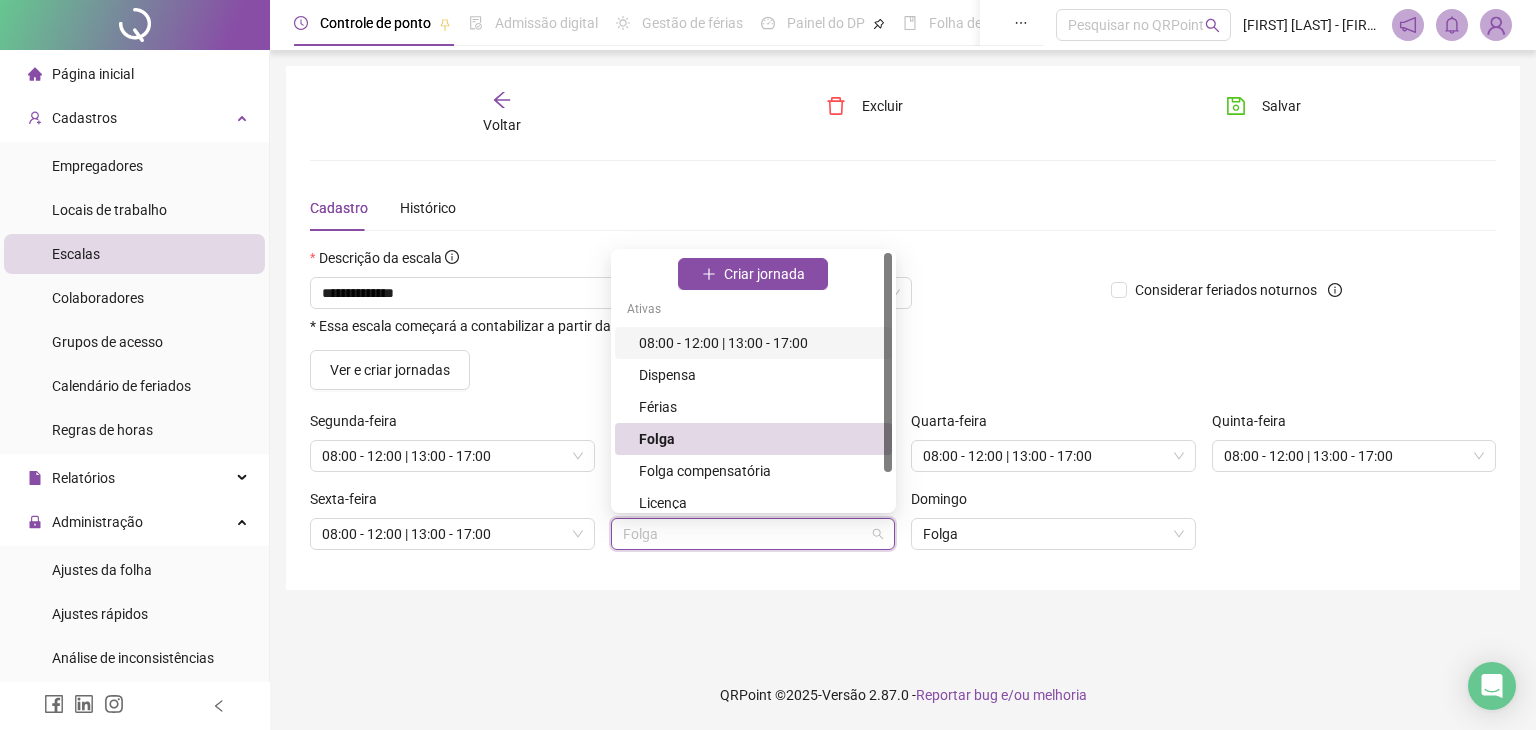 click on "08:00 - 12:00 | 13:00 - 17:00" at bounding box center (759, 343) 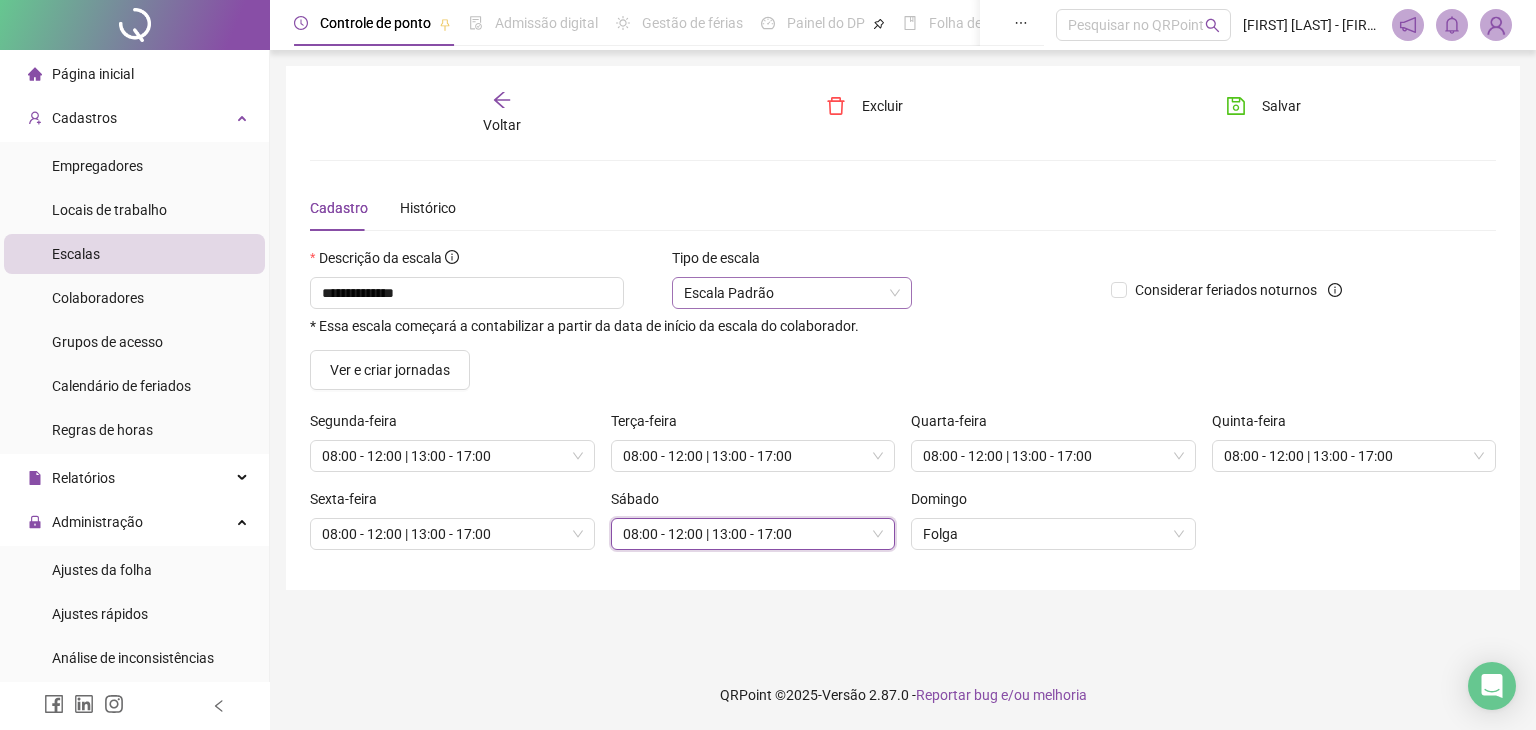 click on "Escala Padrão" at bounding box center (792, 293) 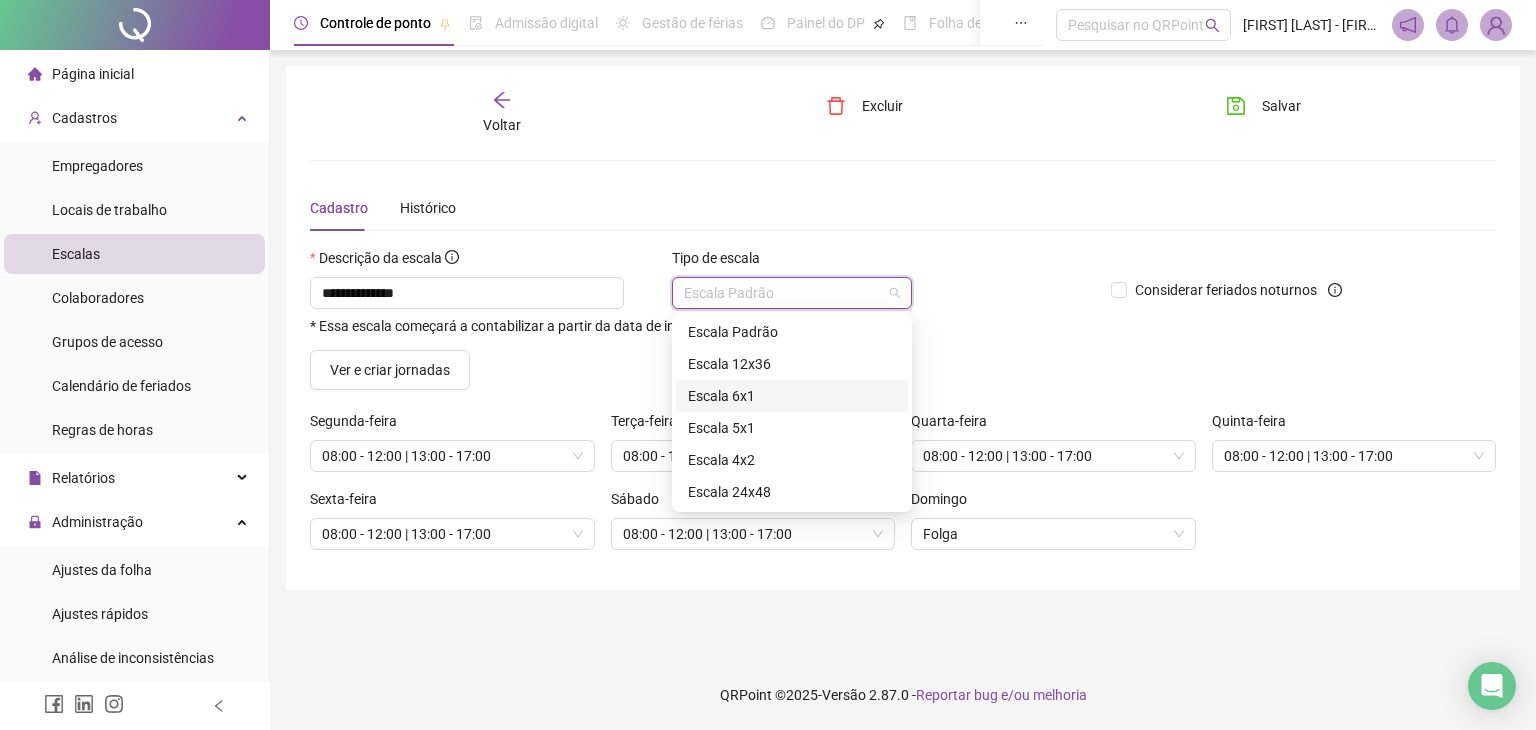 click on "Escala 6x1" at bounding box center [792, 396] 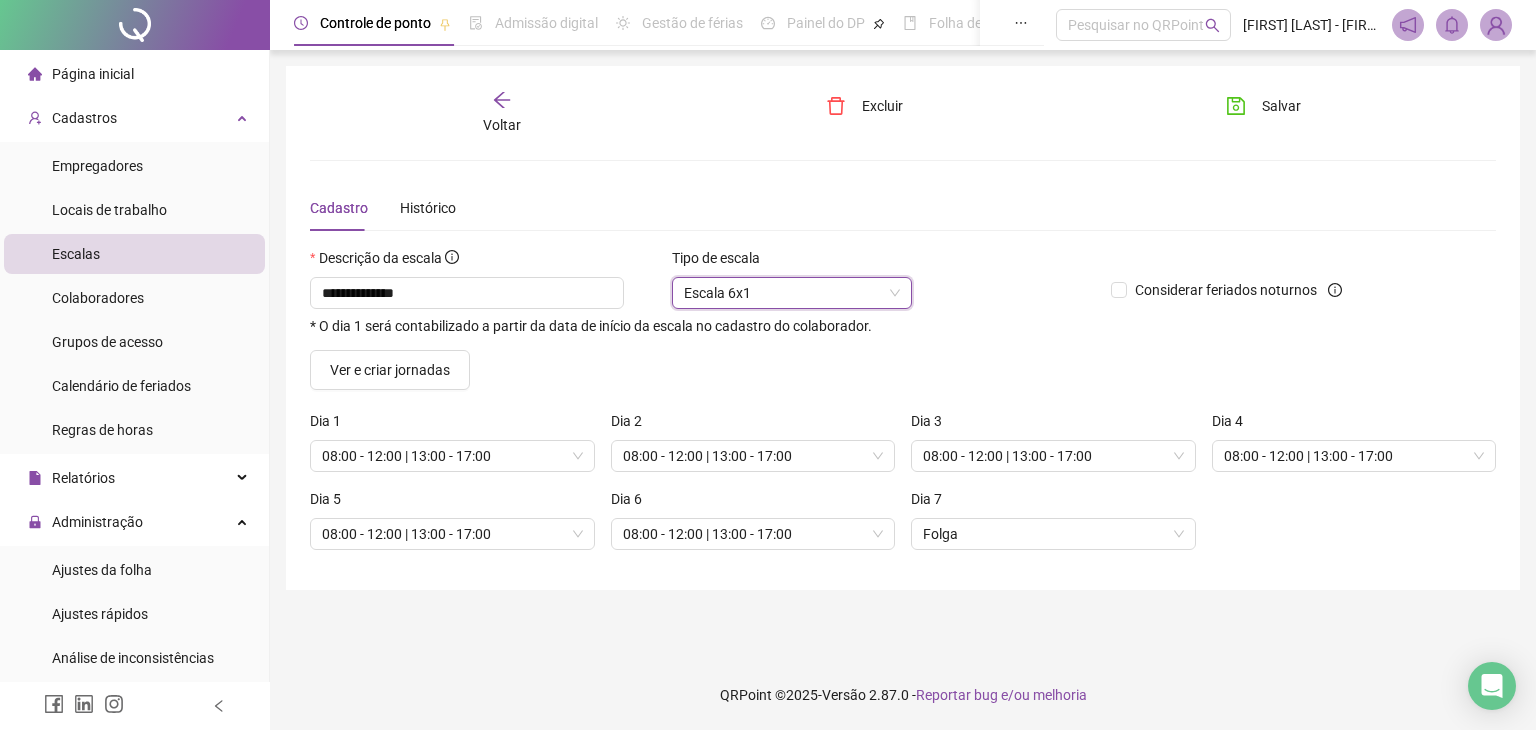 click on "Escala 6x1" at bounding box center (792, 293) 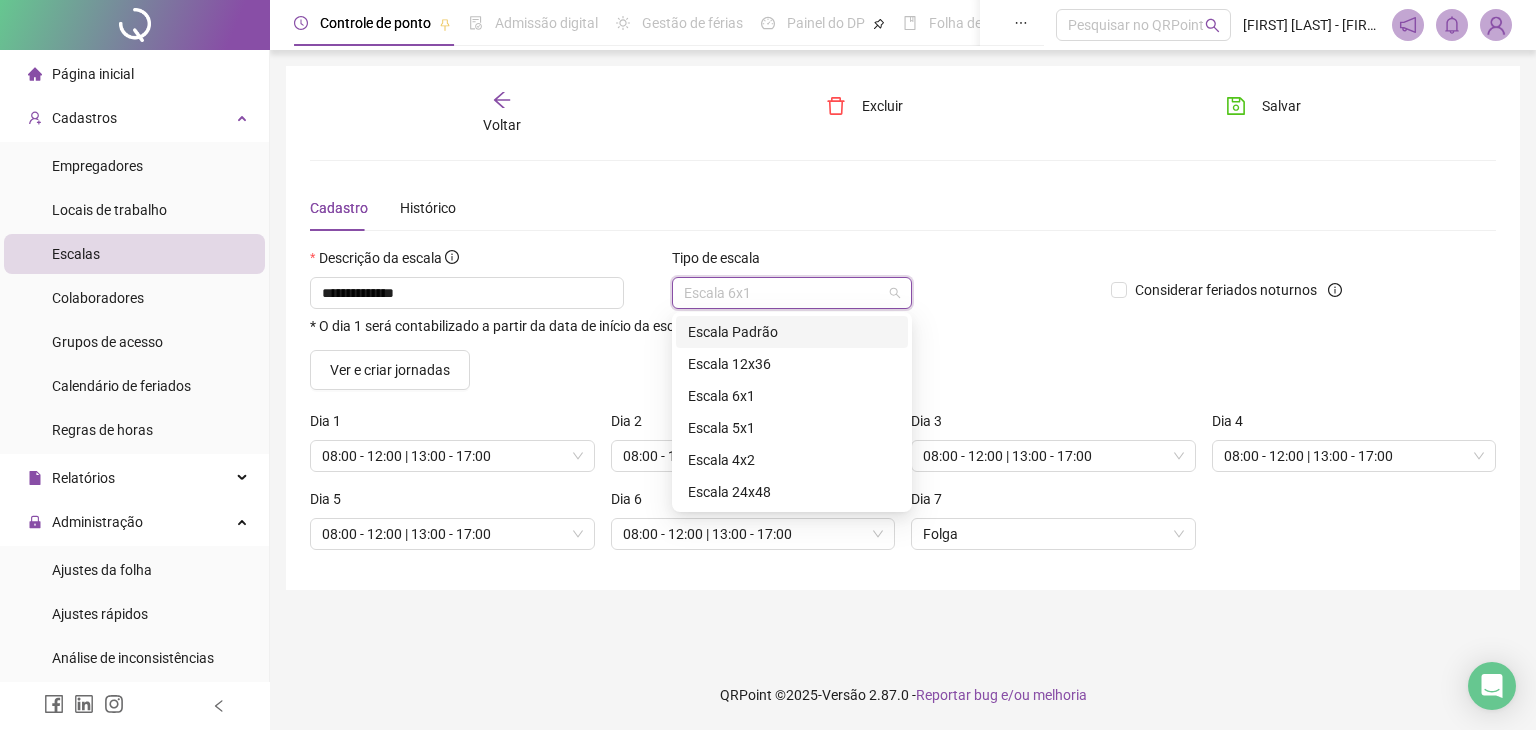 click on "Escala Padrão" at bounding box center (792, 332) 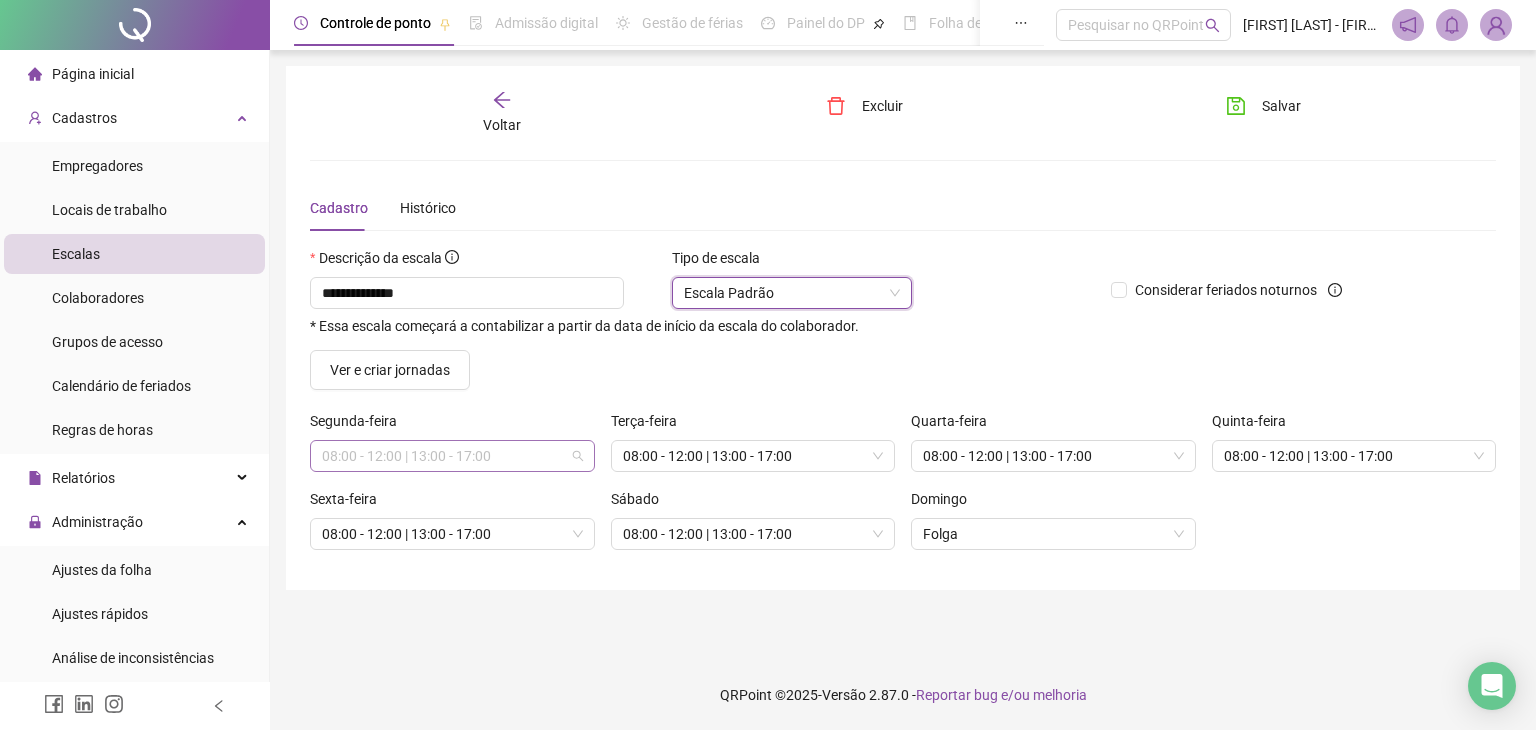 click on "08:00 - 12:00 | 13:00 - 17:00" at bounding box center [452, 456] 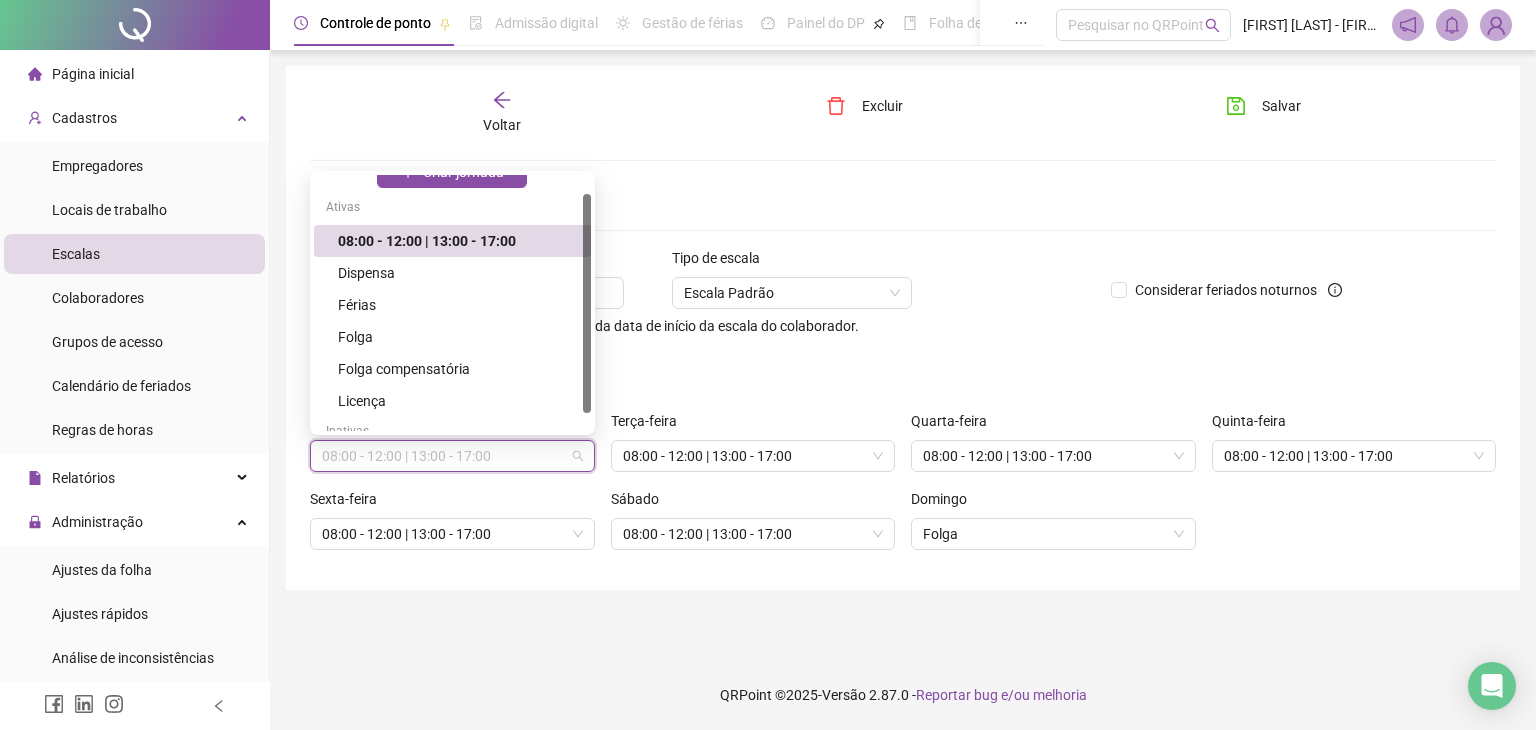 scroll, scrollTop: 0, scrollLeft: 0, axis: both 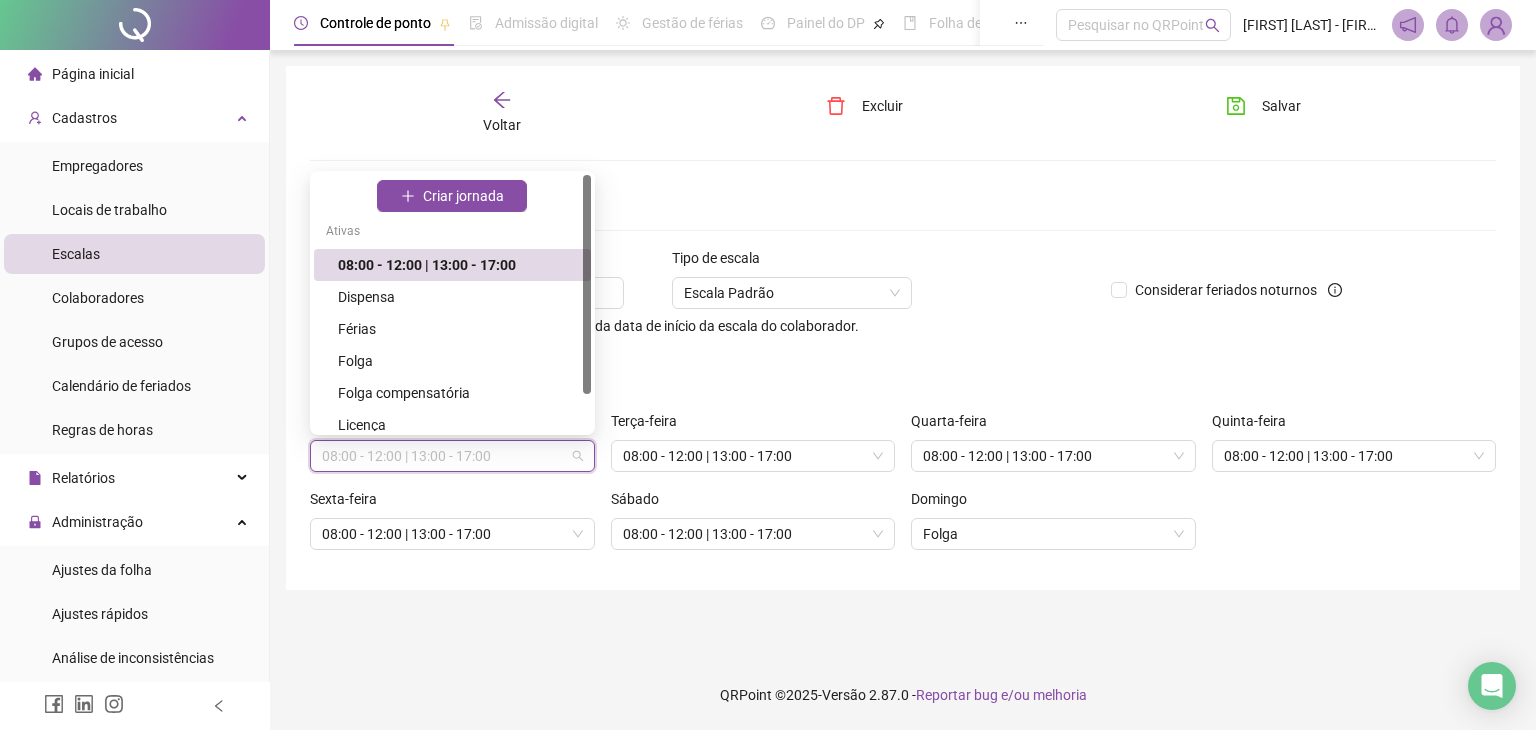 drag, startPoint x: 587, startPoint y: 333, endPoint x: 584, endPoint y: 298, distance: 35.128338 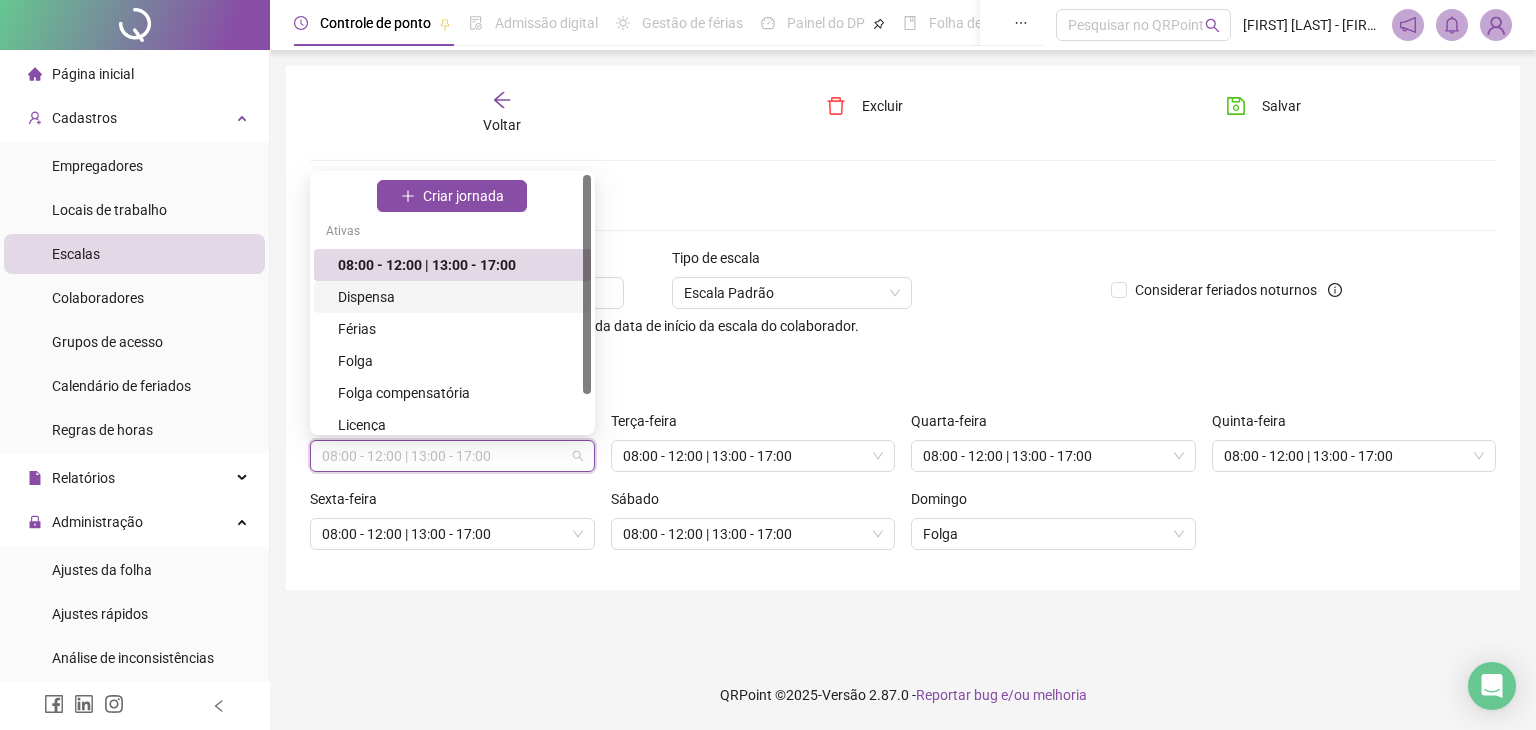 click on "**********" at bounding box center (903, 328) 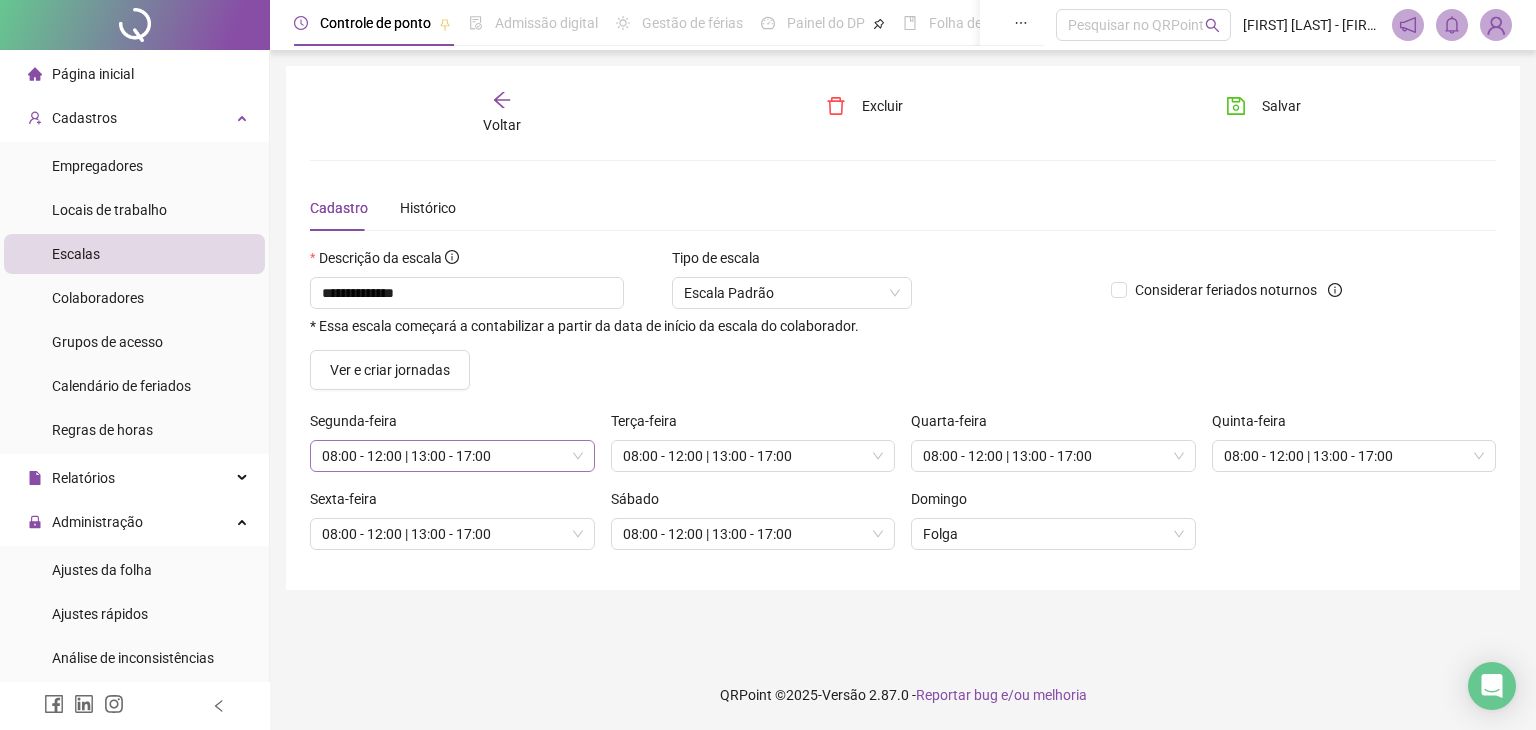 click on "08:00 - 12:00 | 13:00 - 17:00" at bounding box center (452, 456) 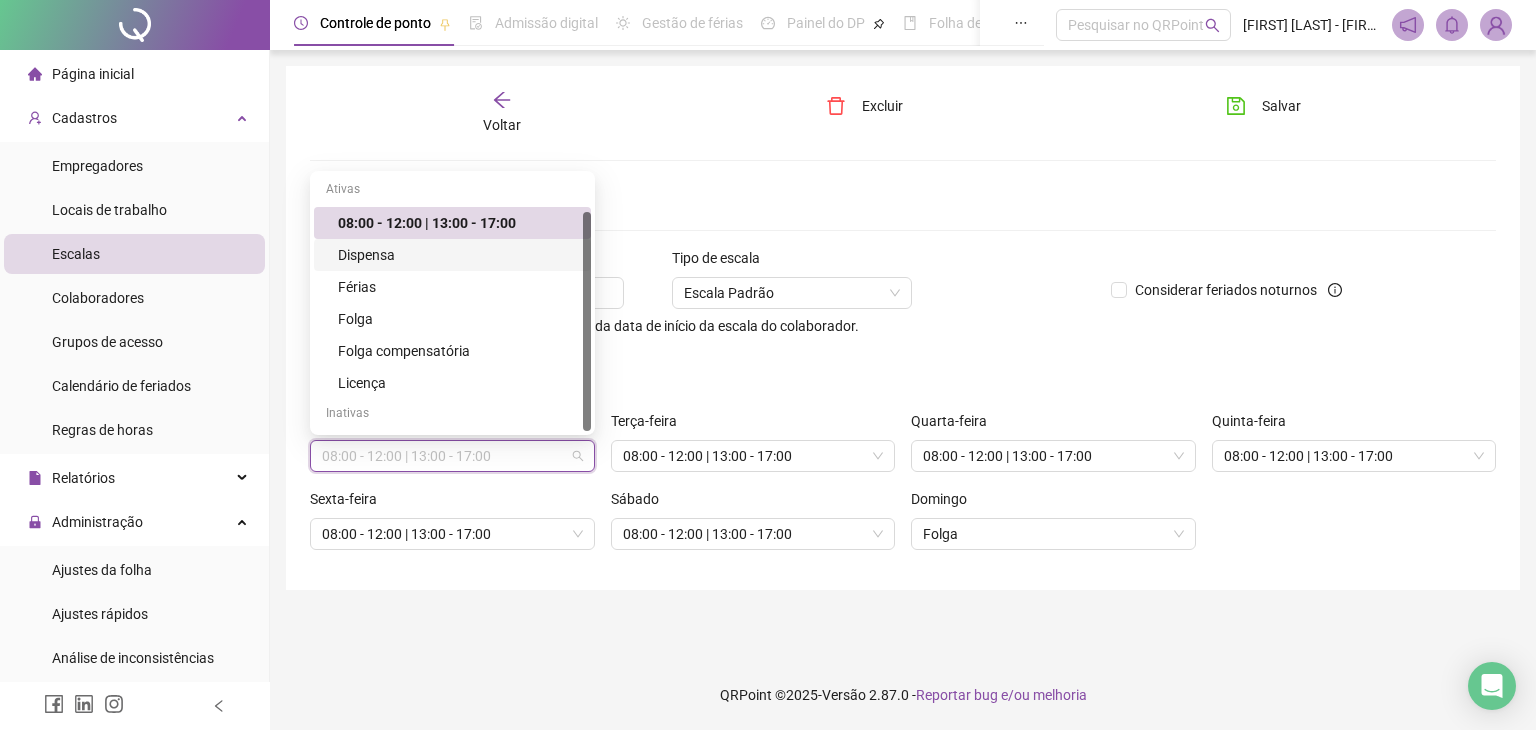 scroll, scrollTop: 0, scrollLeft: 0, axis: both 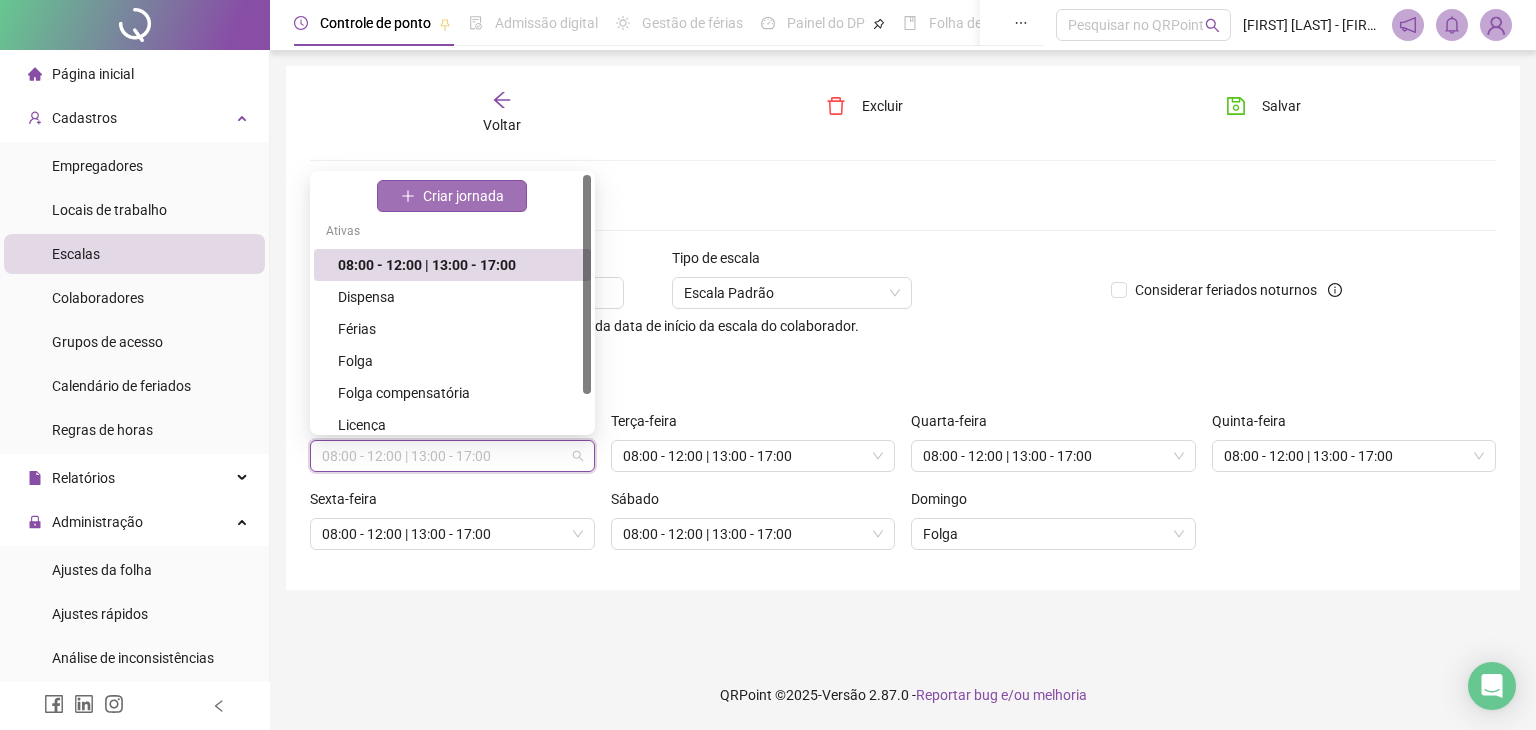 click on "Criar jornada" at bounding box center (463, 196) 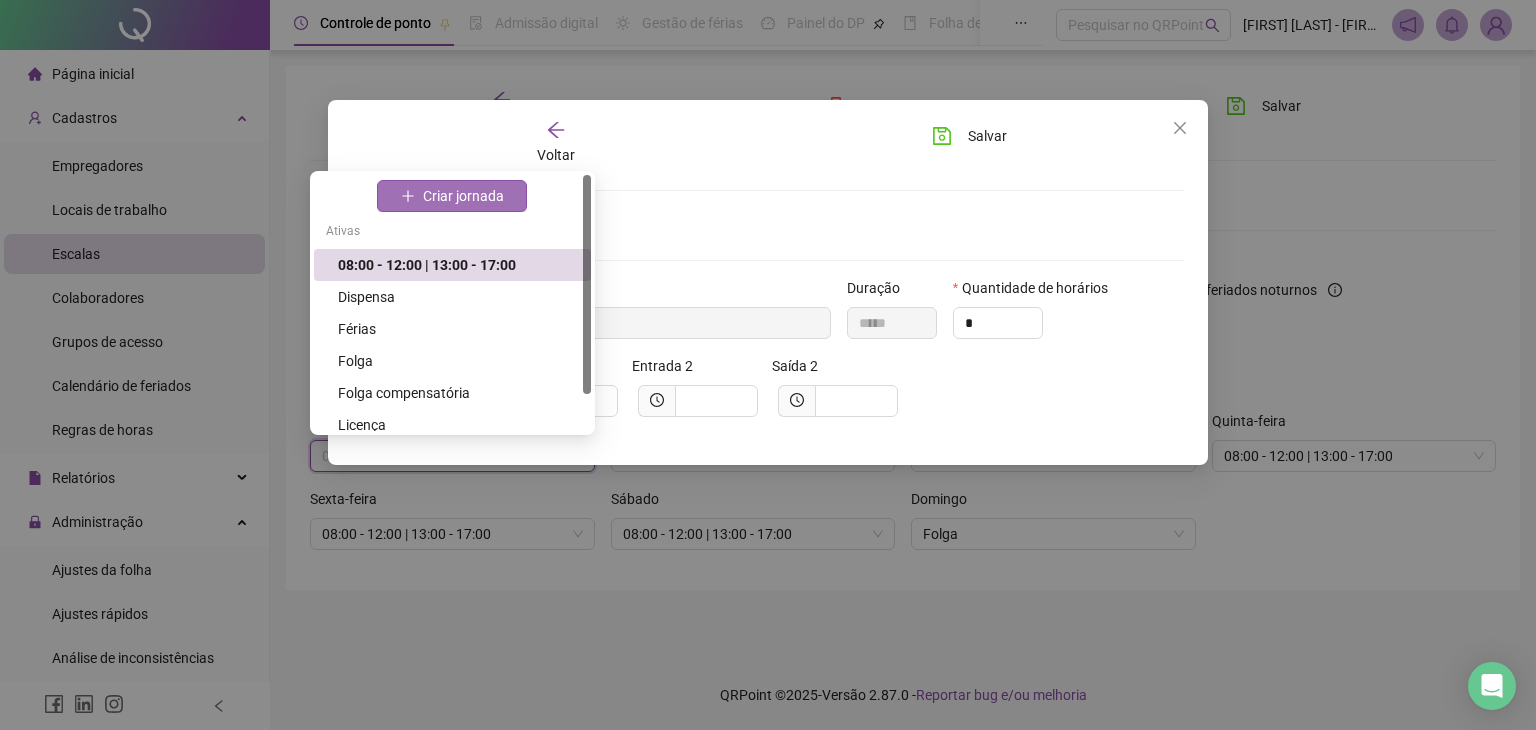 type 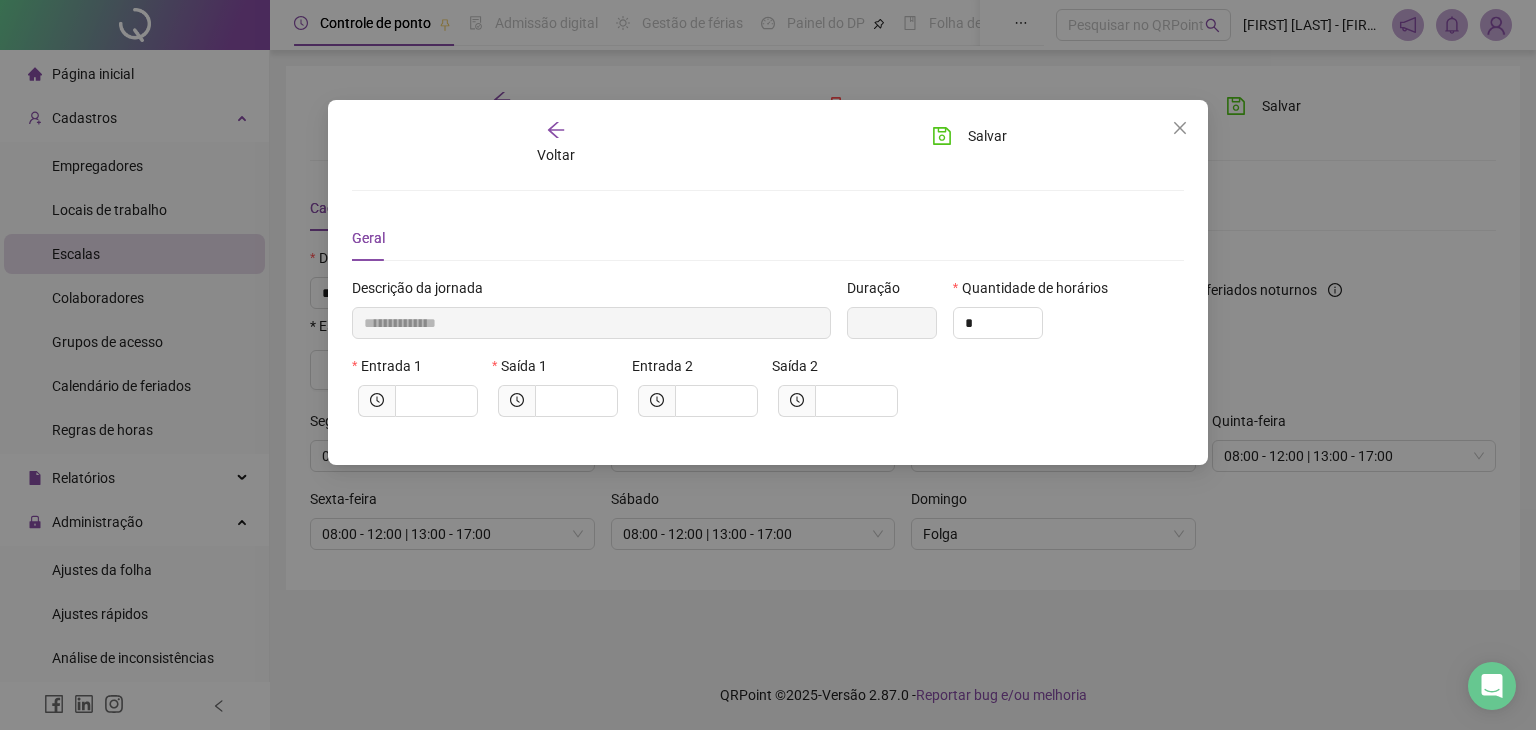 click 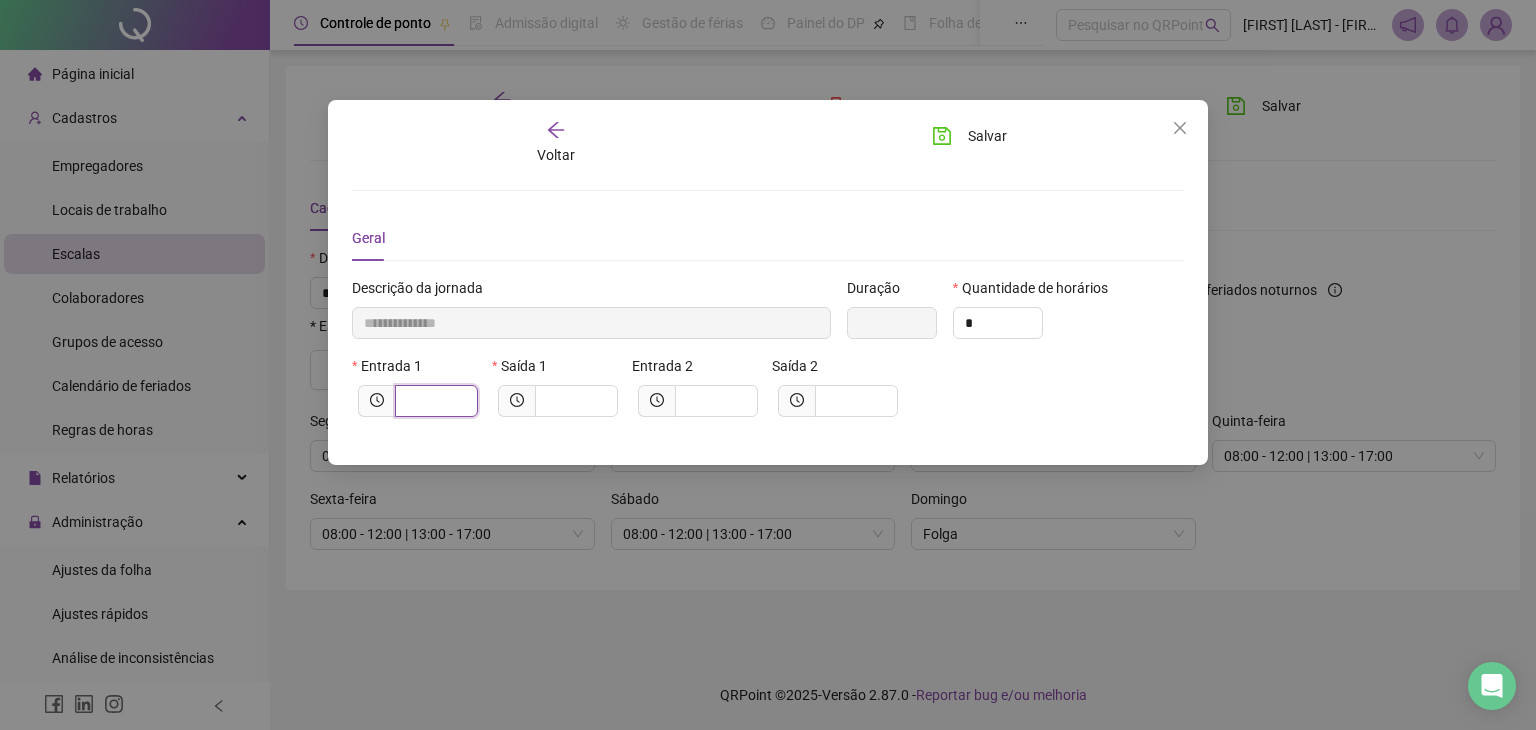 click at bounding box center [434, 401] 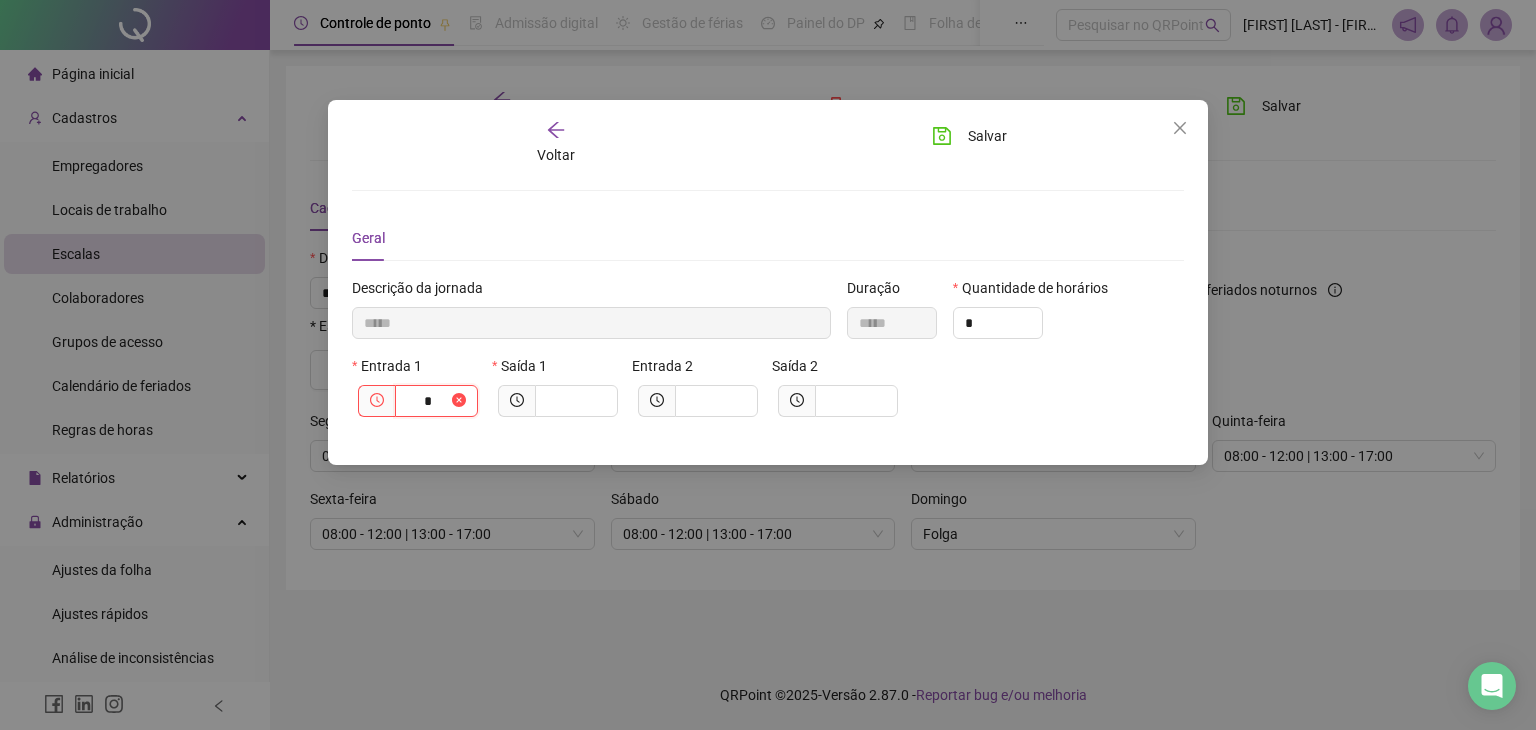type on "******" 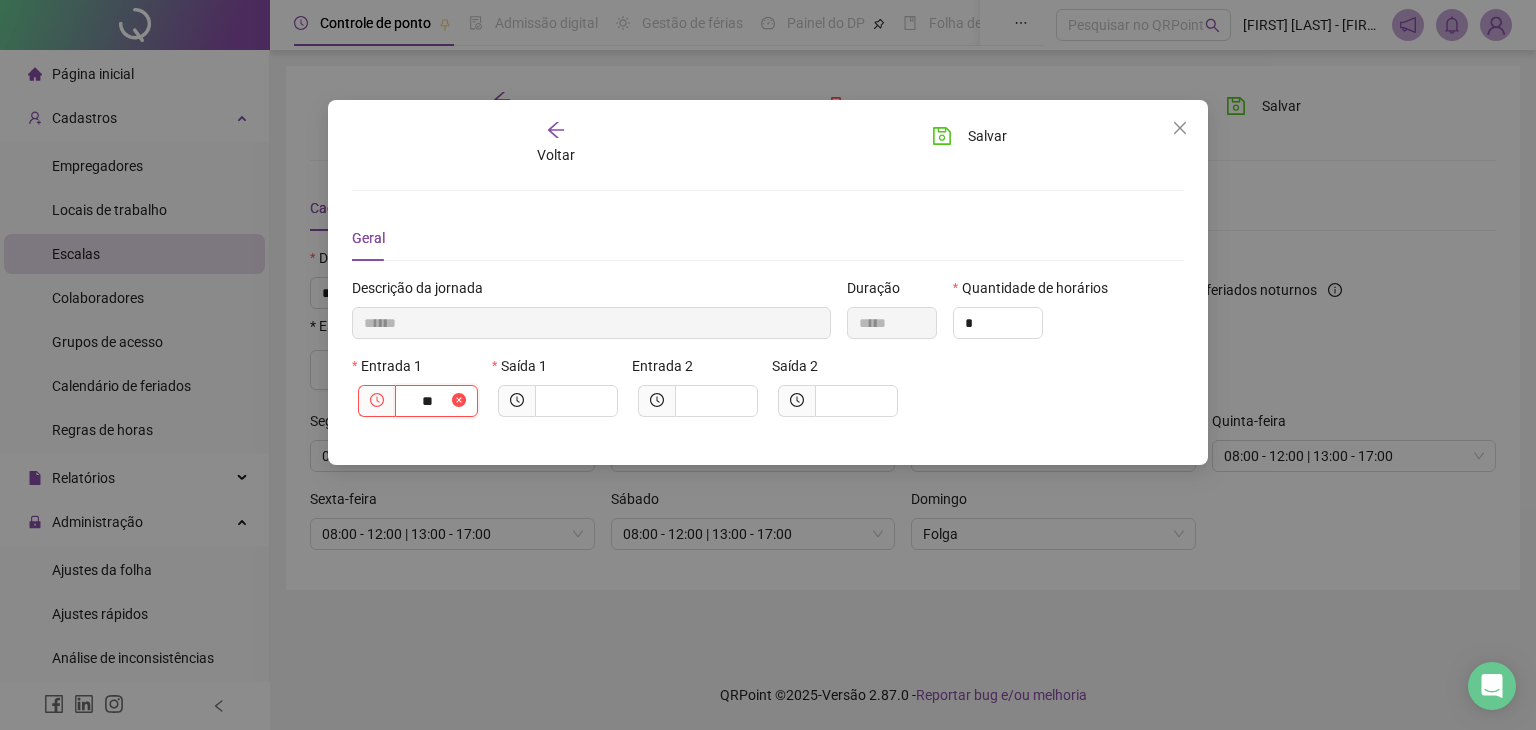 type on "********" 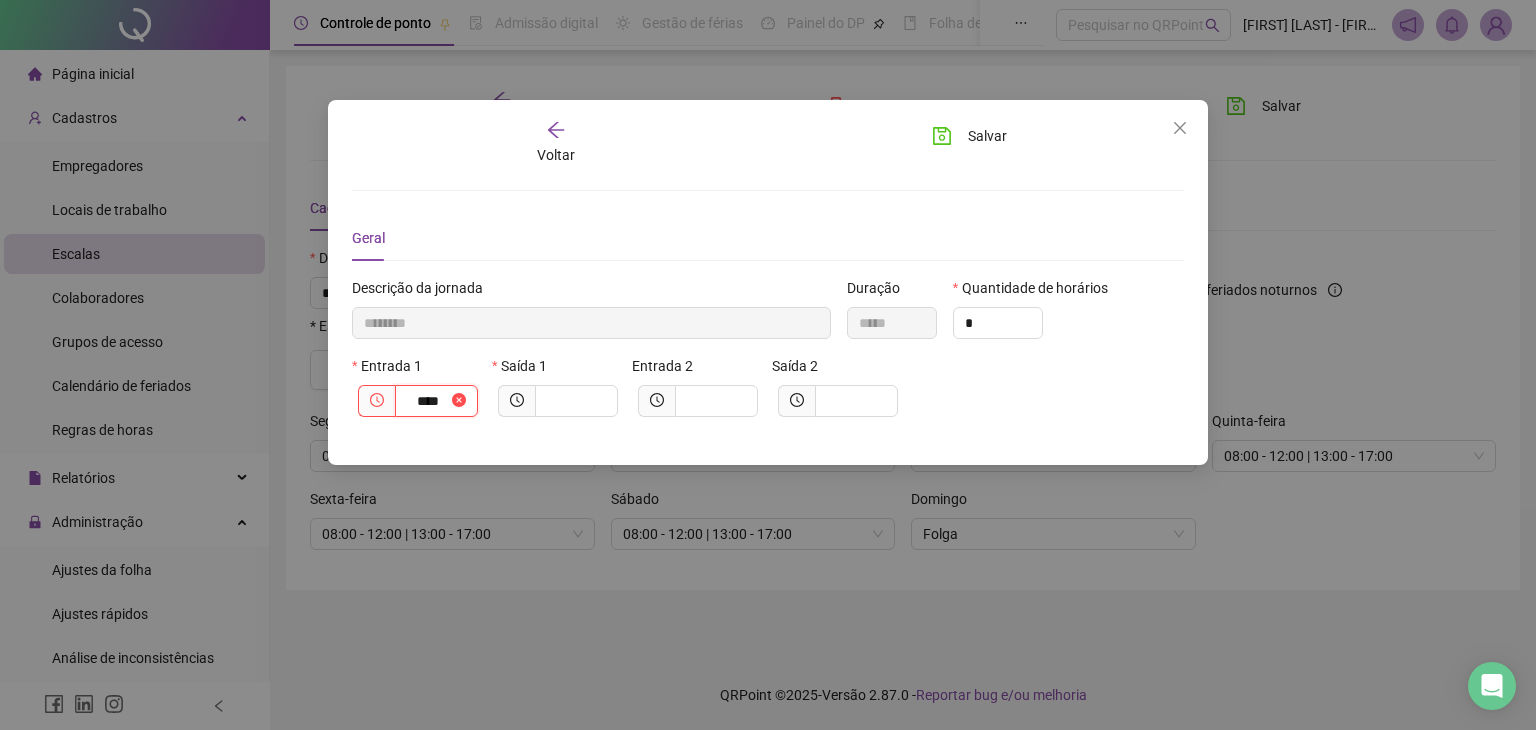 type on "*********" 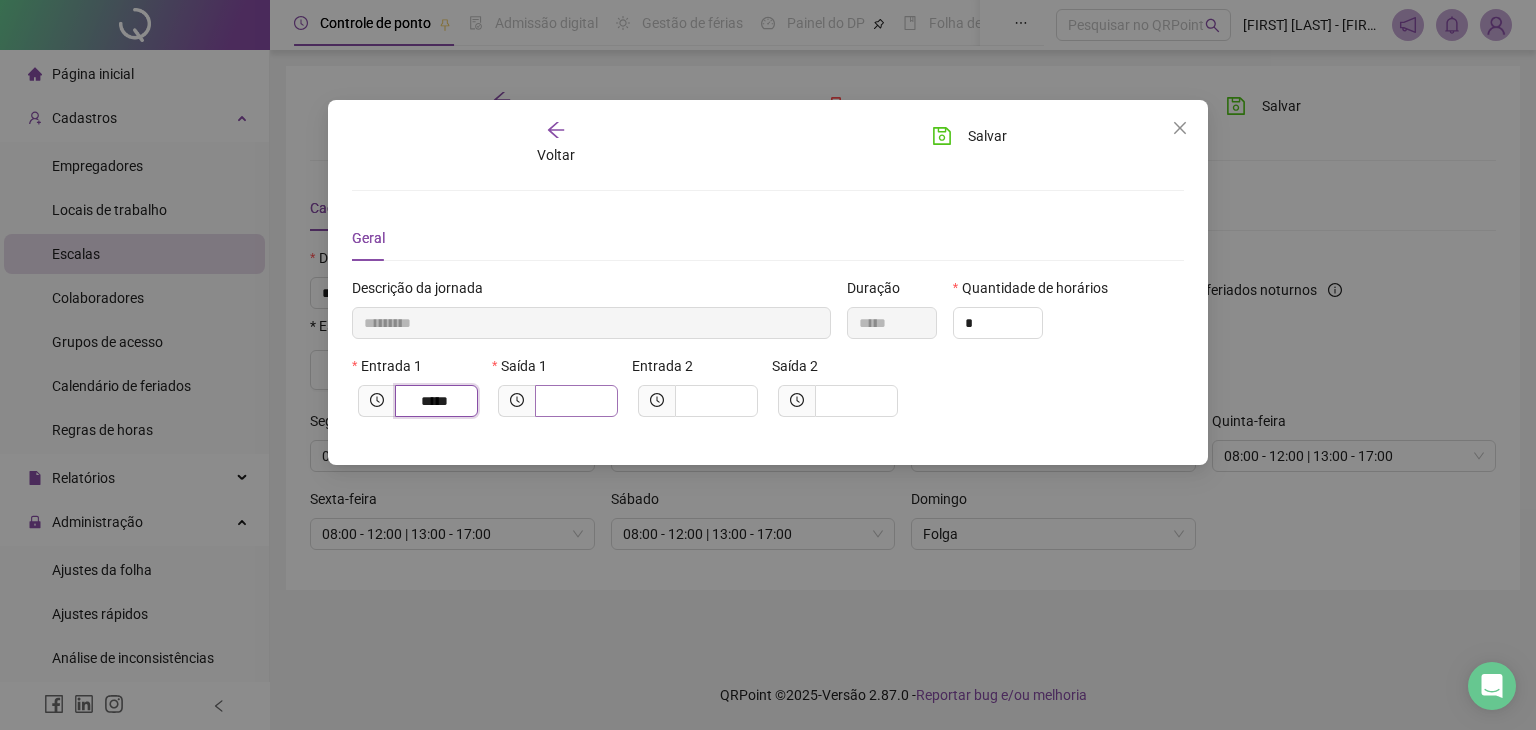 type on "*****" 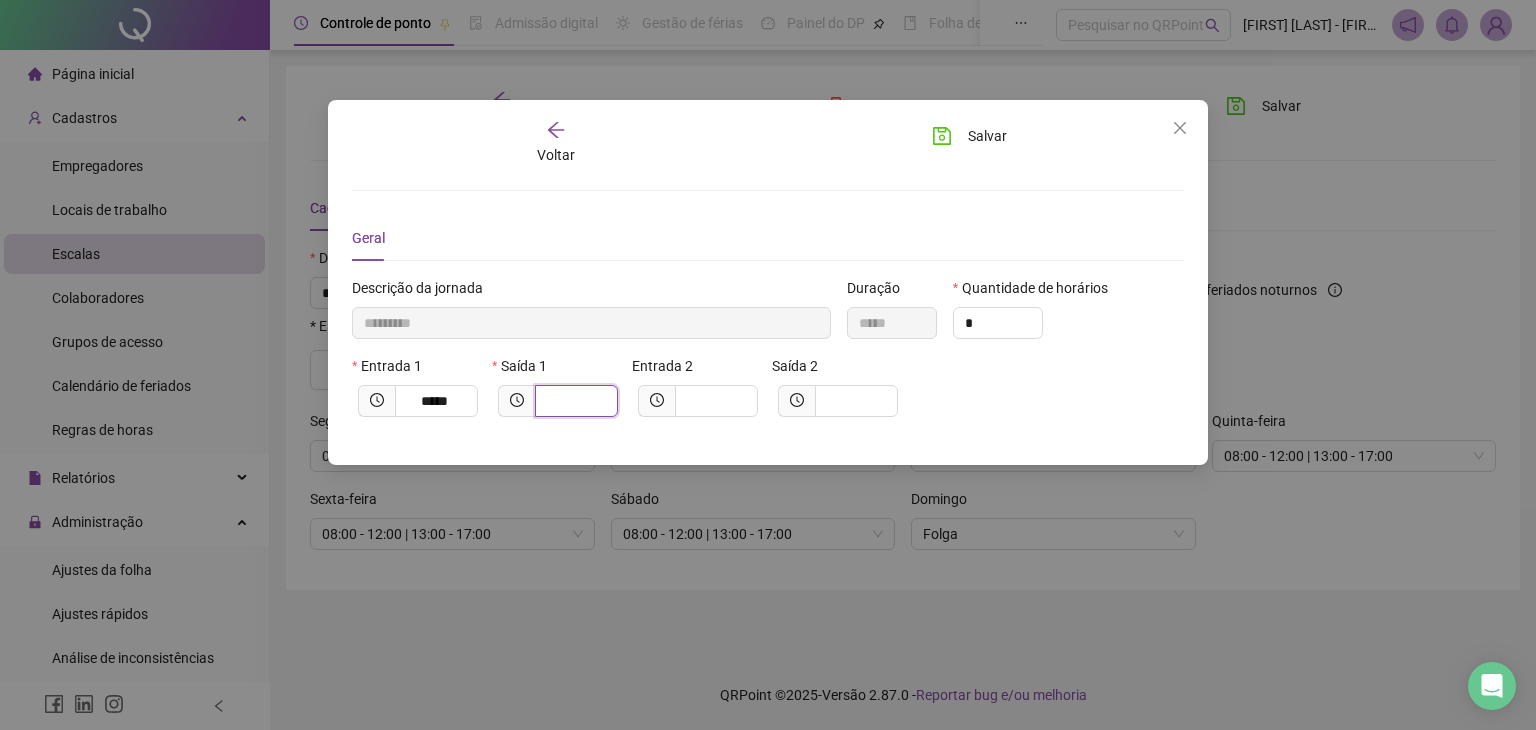 click at bounding box center (574, 401) 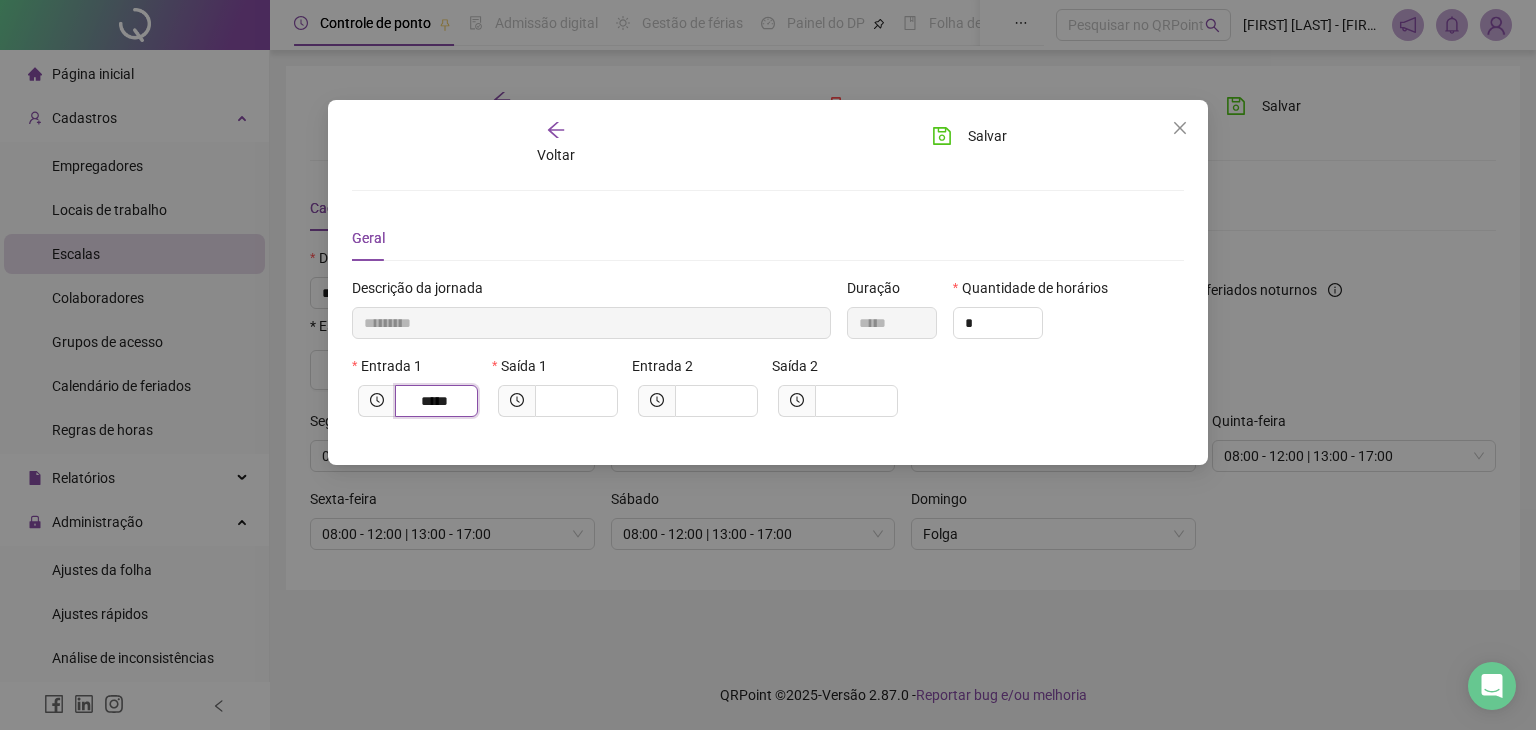 click on "*****" at bounding box center [434, 401] 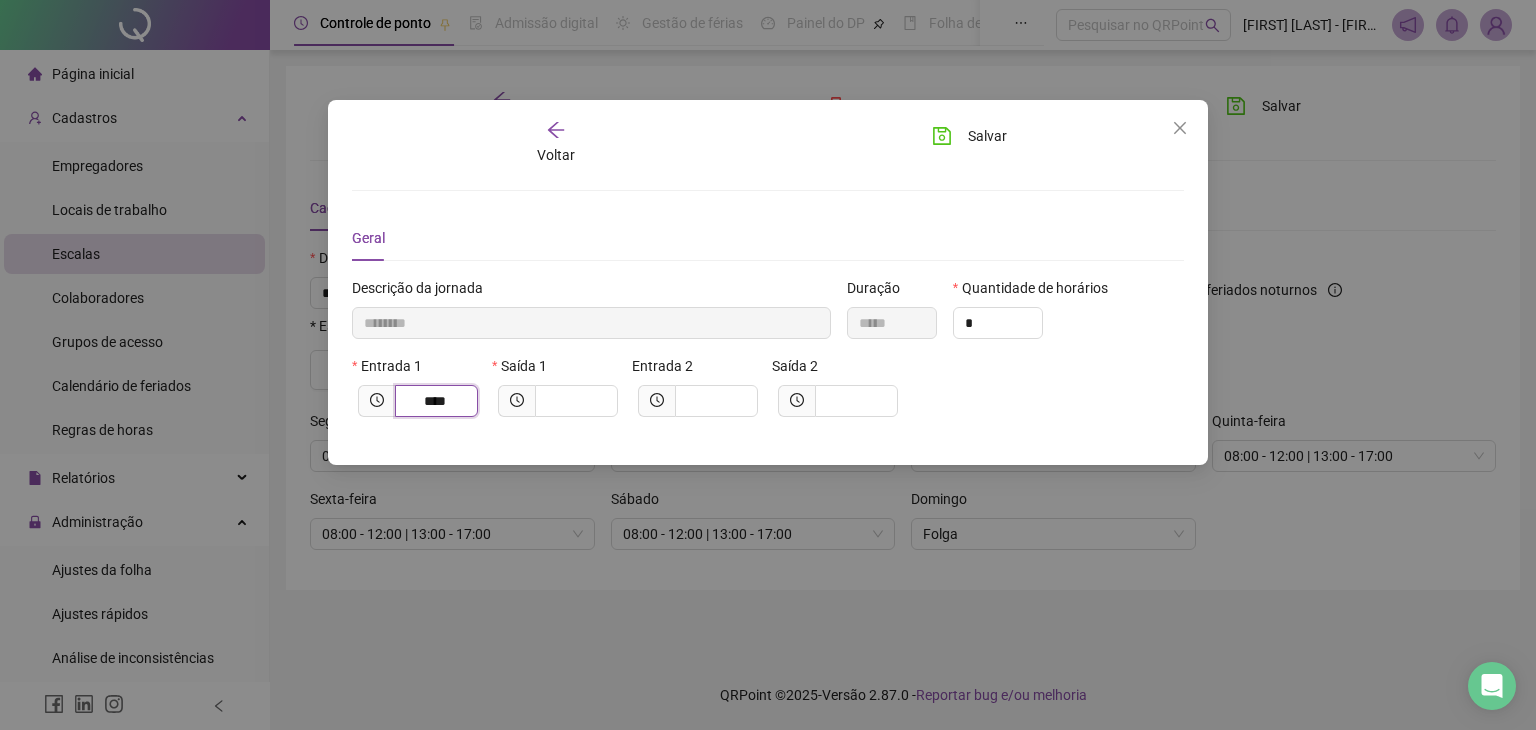 type on "******" 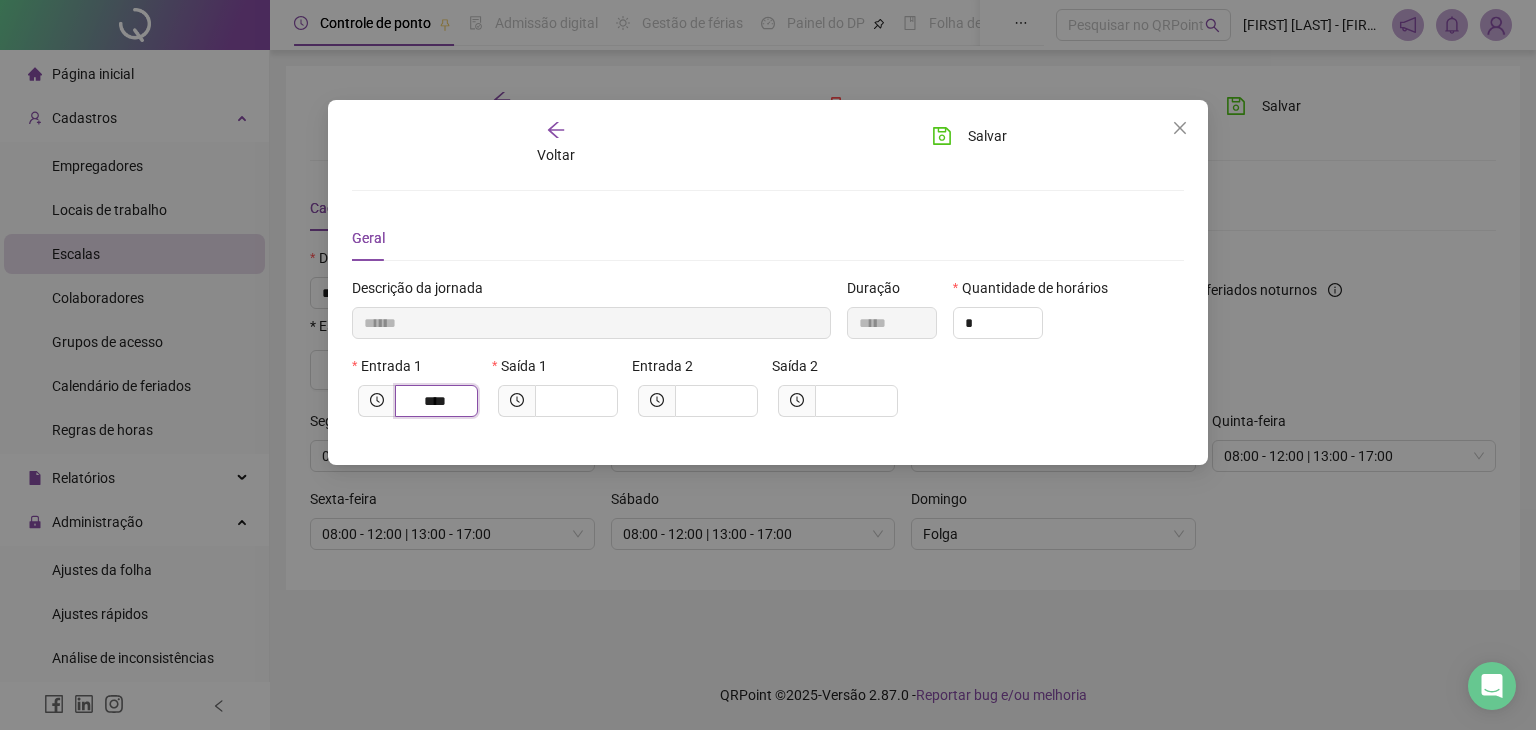 type on "**" 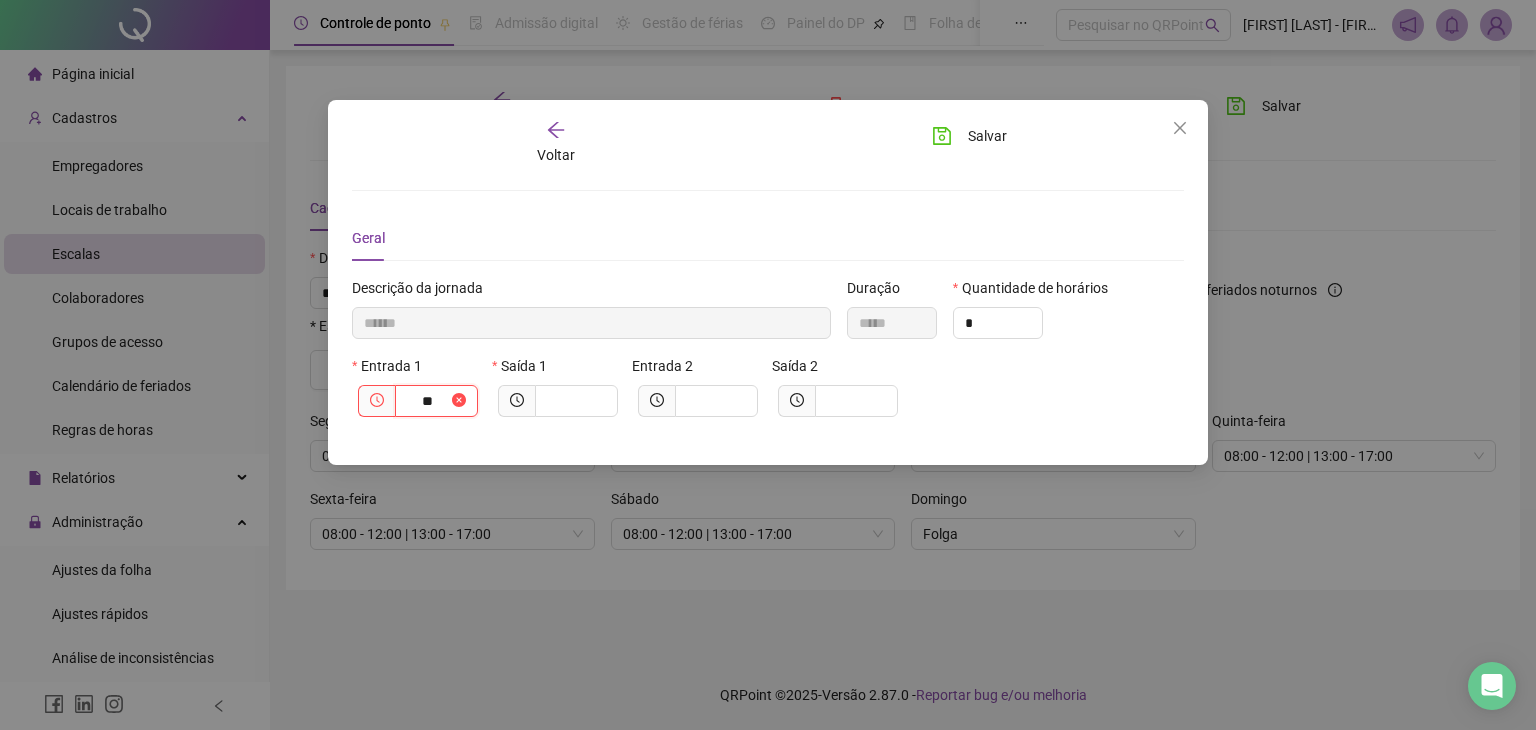 type on "********" 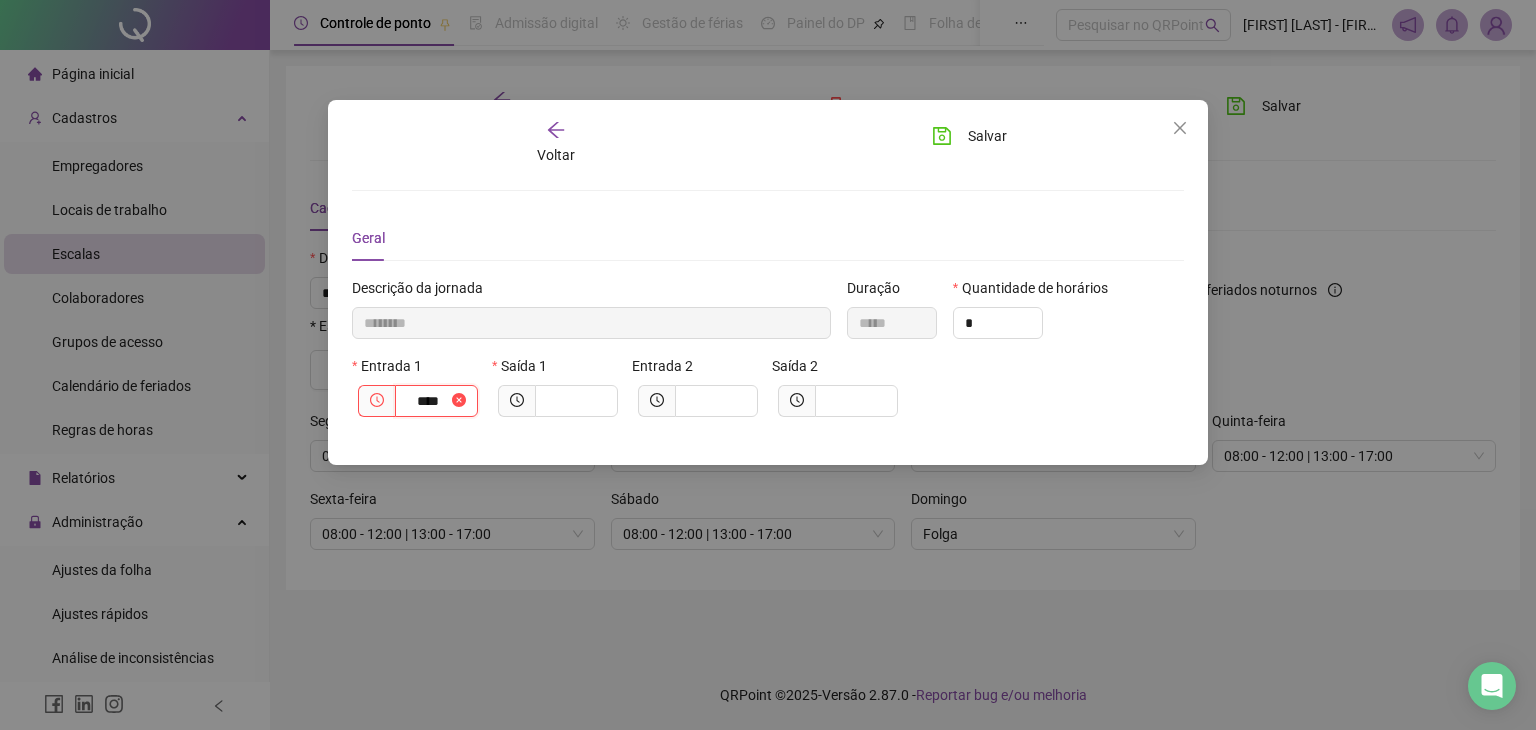 type on "*********" 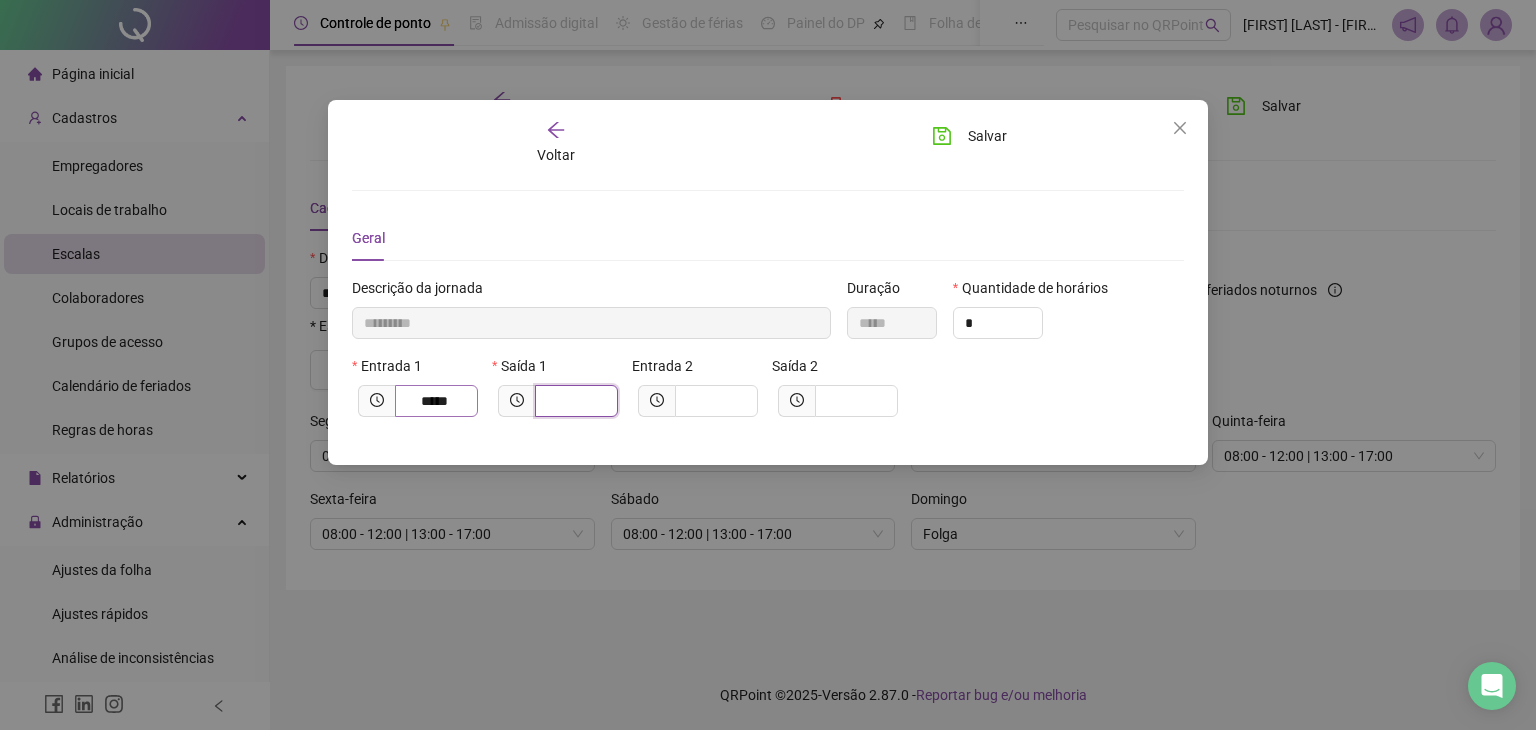 type on "*********" 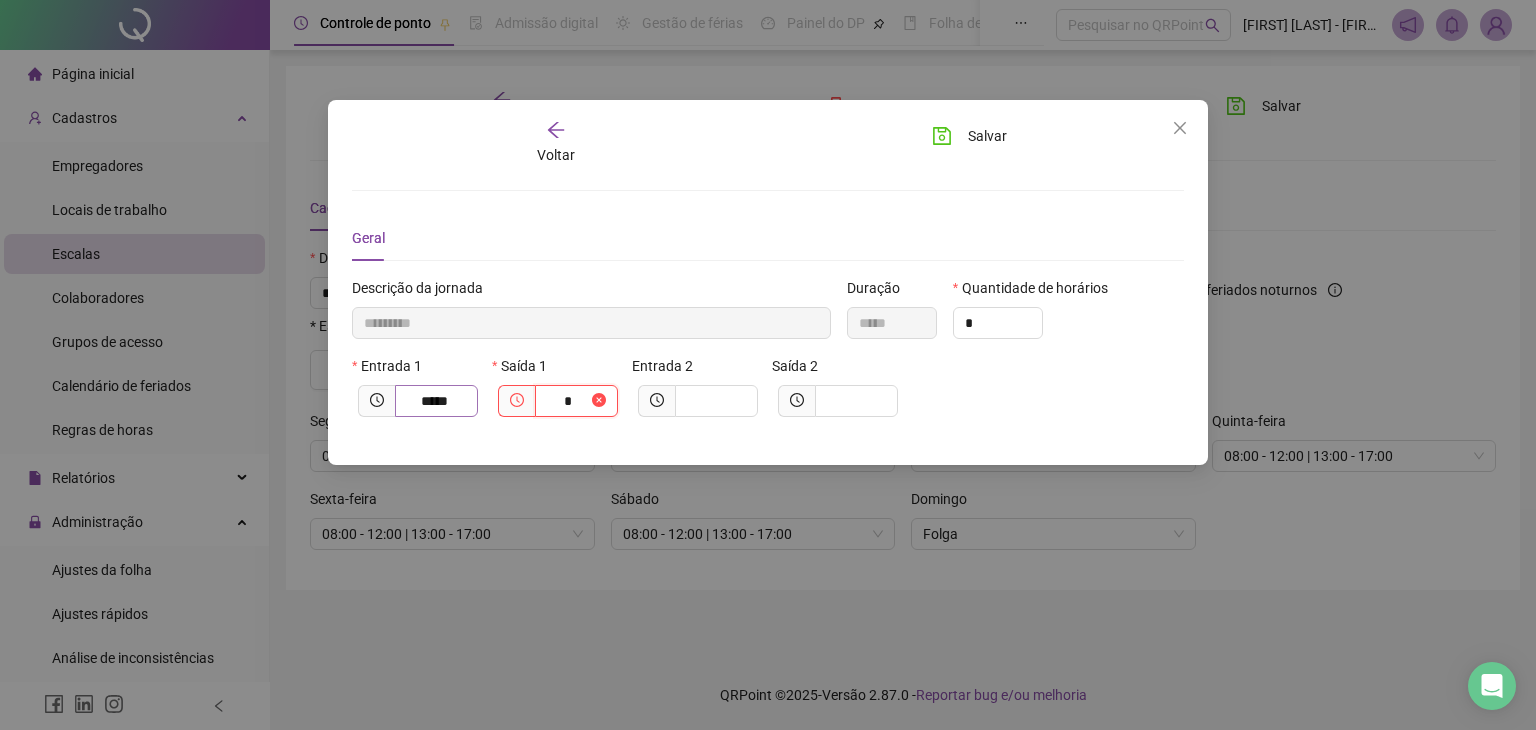 type on "**********" 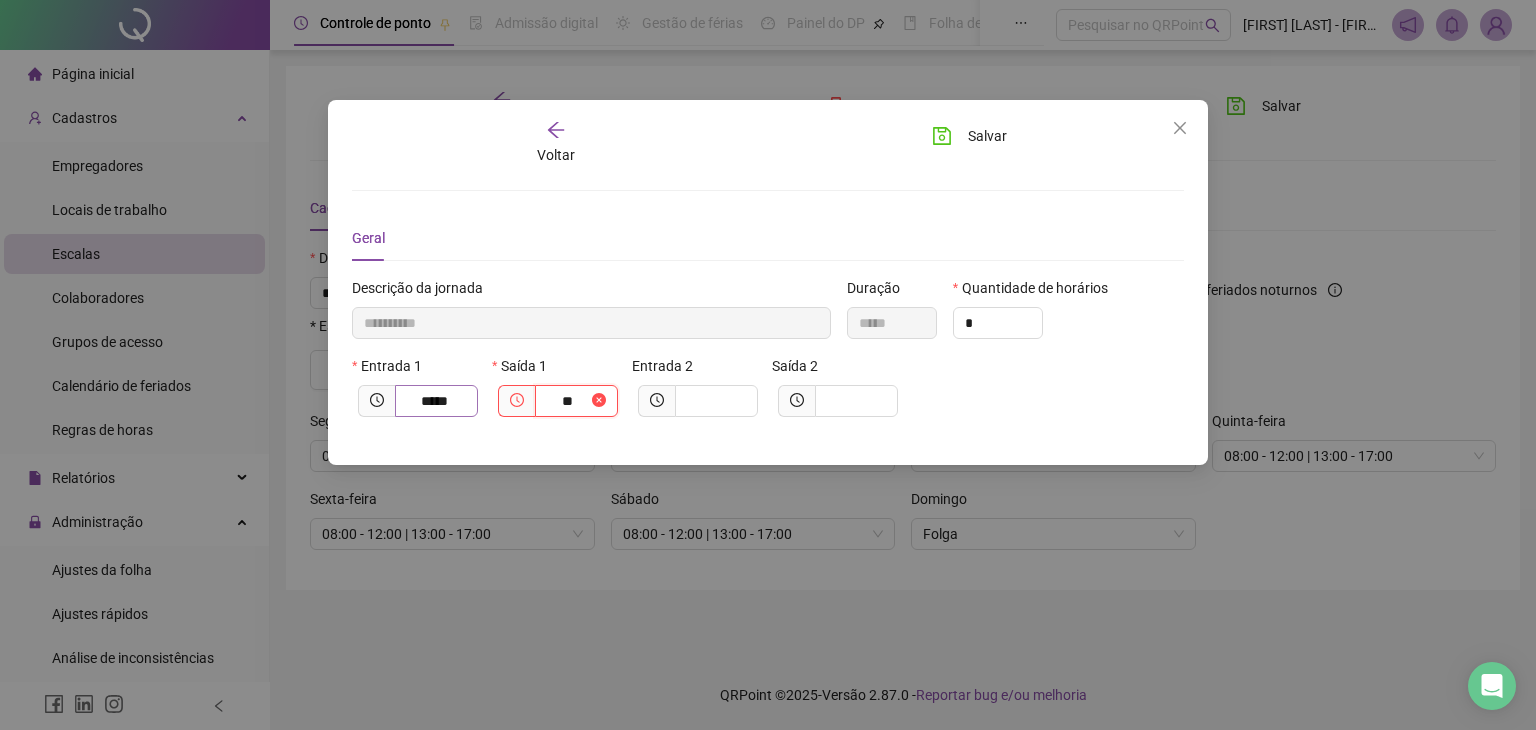 type on "**********" 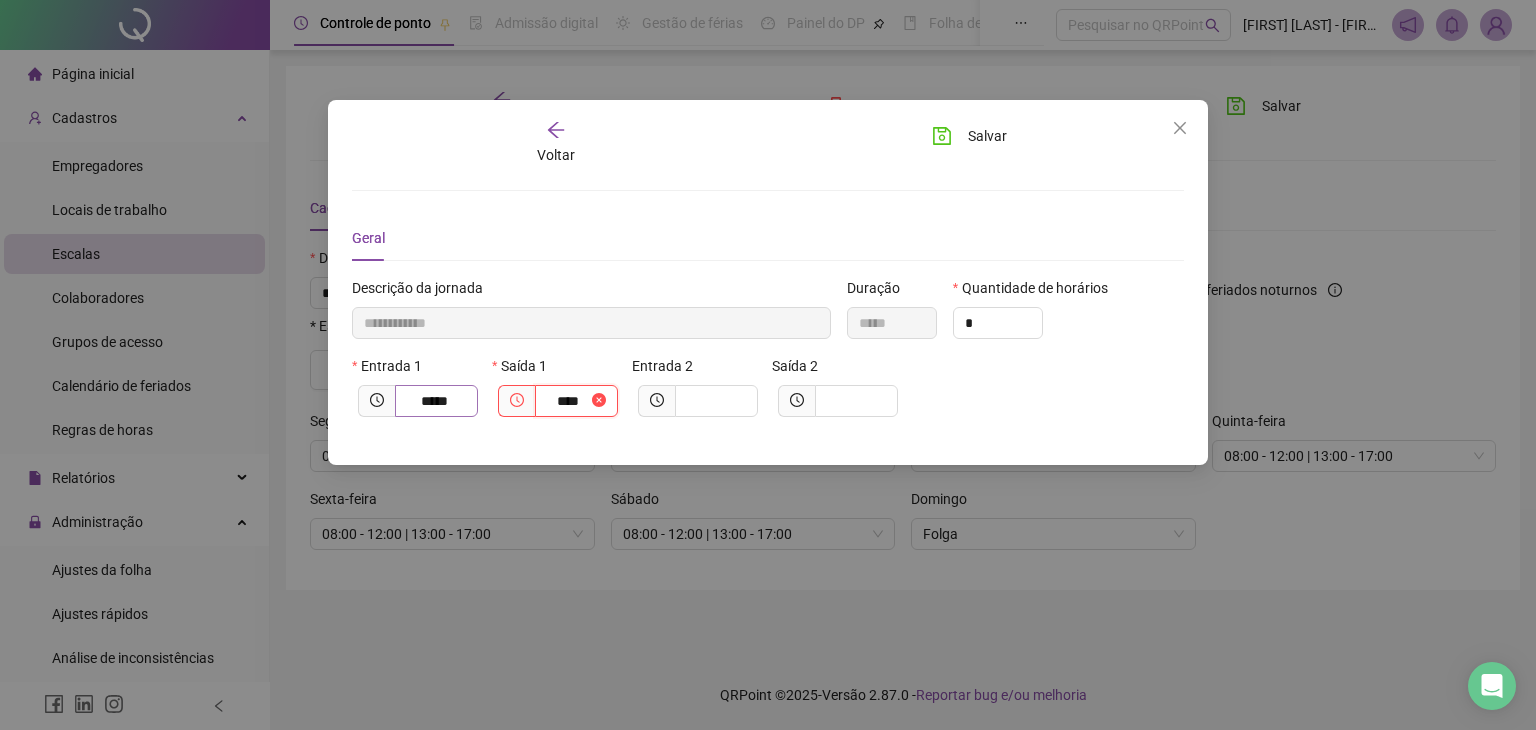 type on "**********" 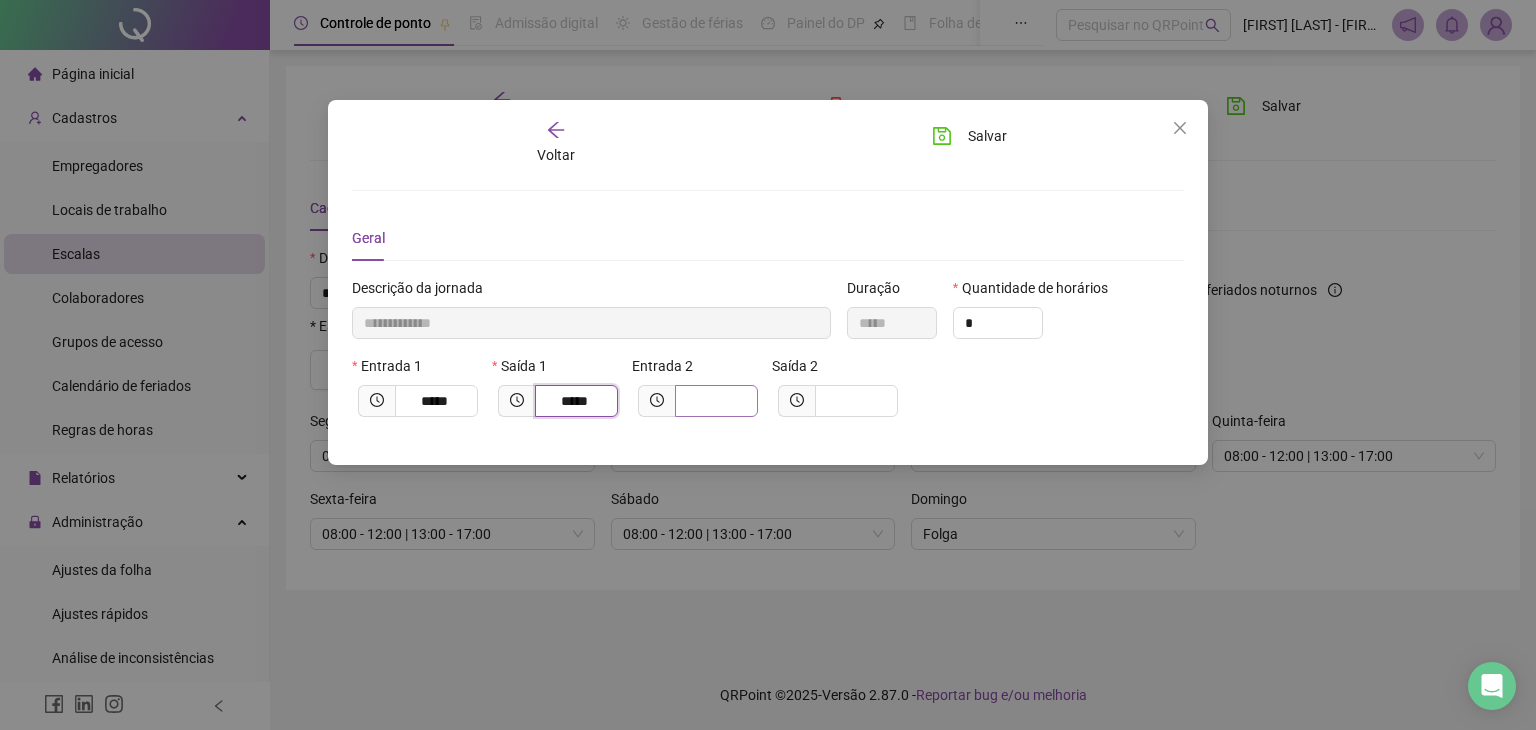 type on "*****" 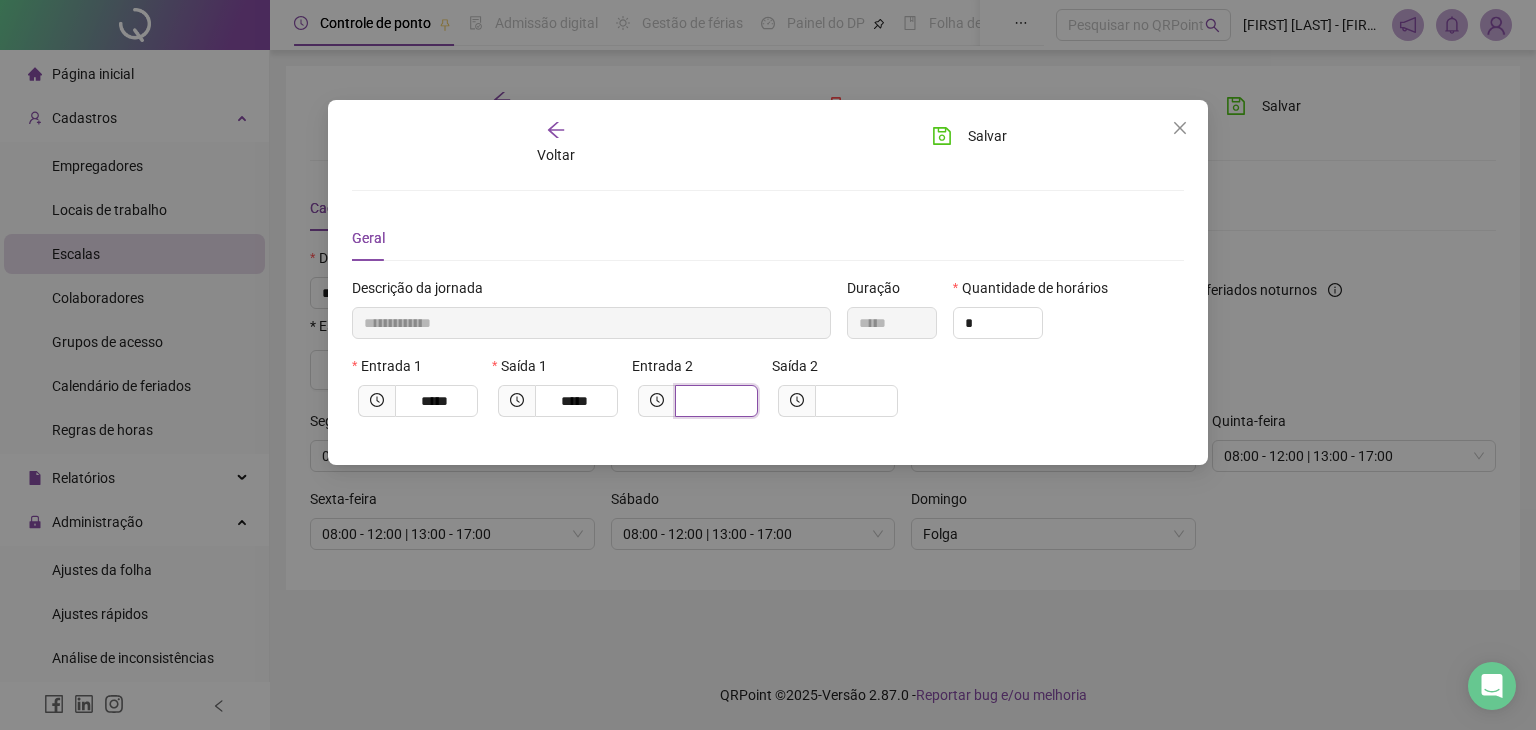 click at bounding box center (714, 401) 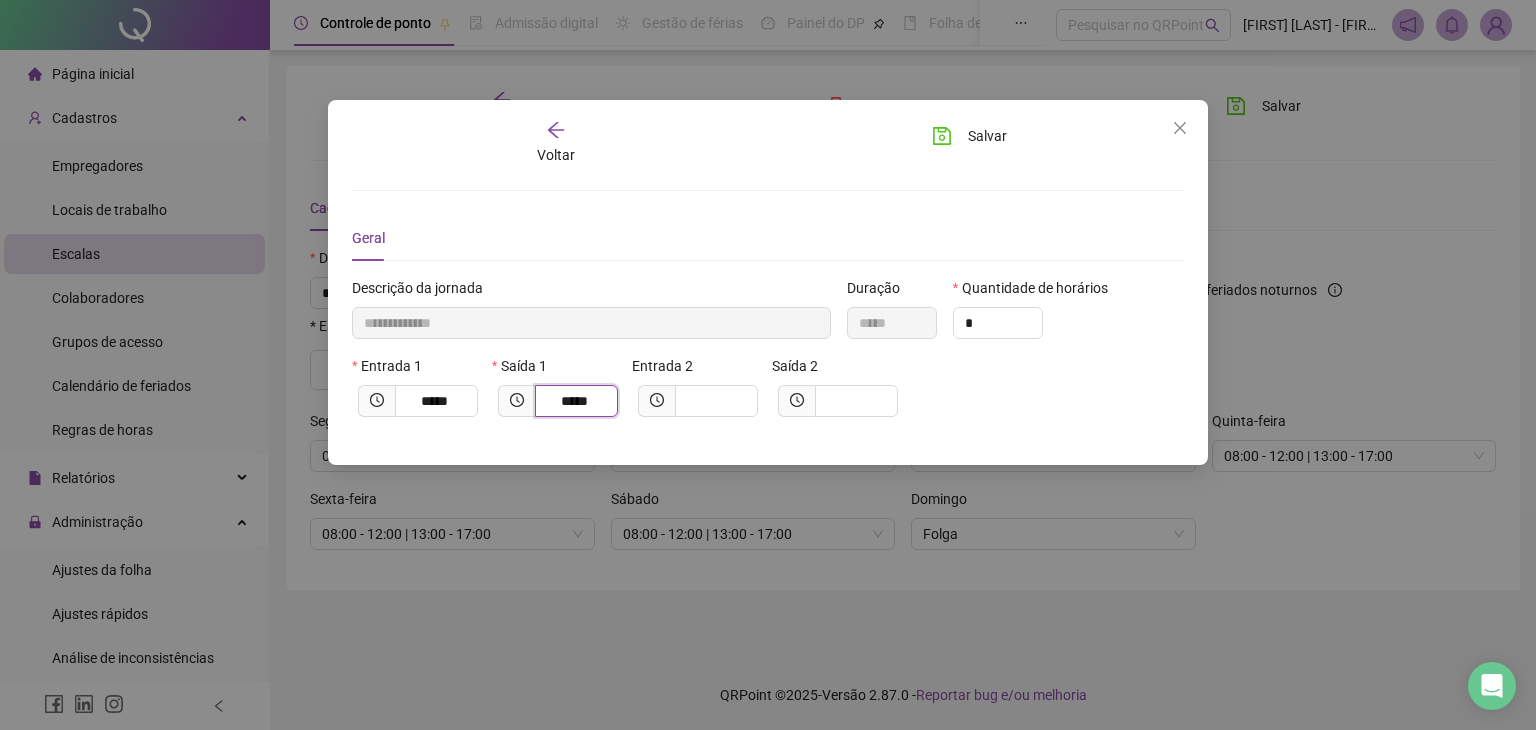 click on "*****" at bounding box center (574, 401) 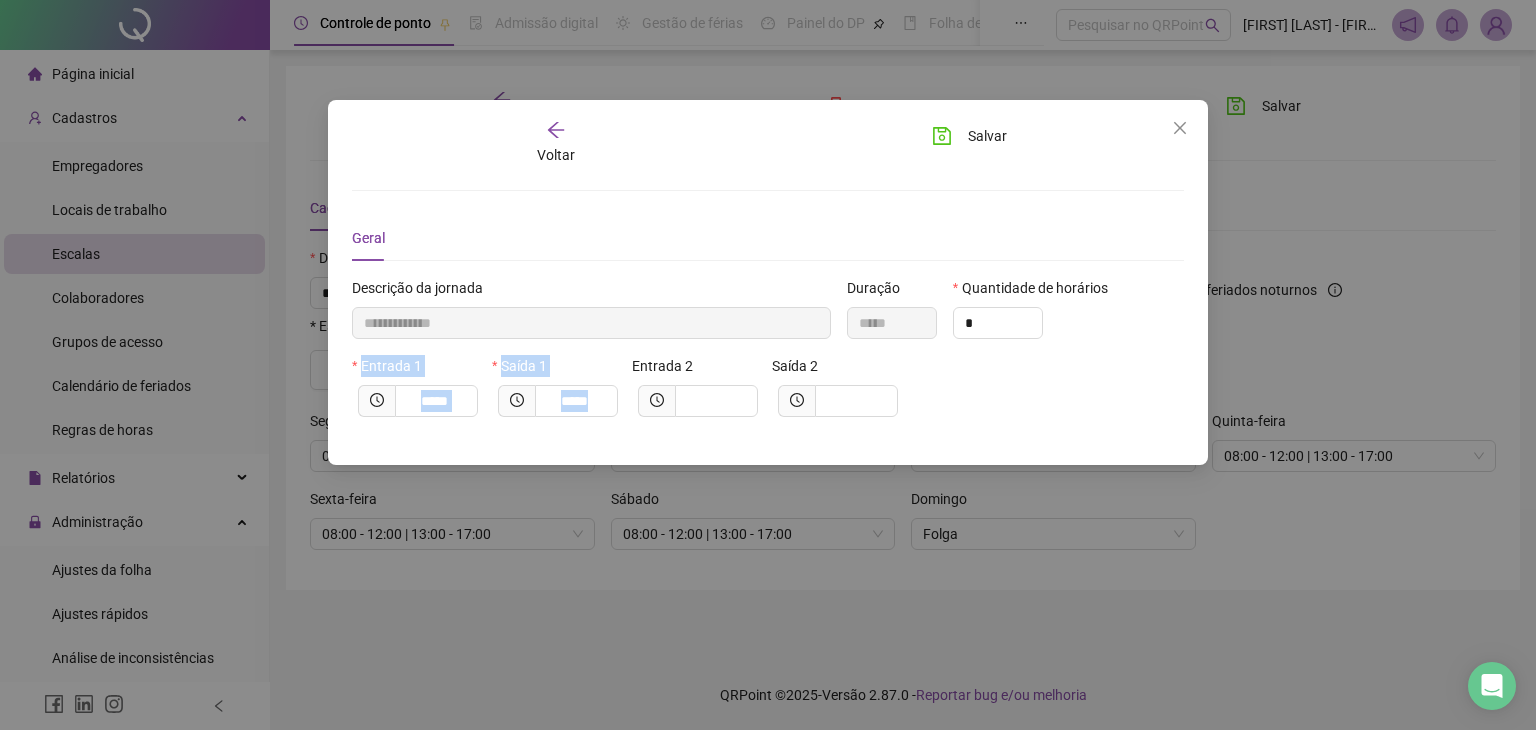drag, startPoint x: 609, startPoint y: 402, endPoint x: 112, endPoint y: 342, distance: 500.60864 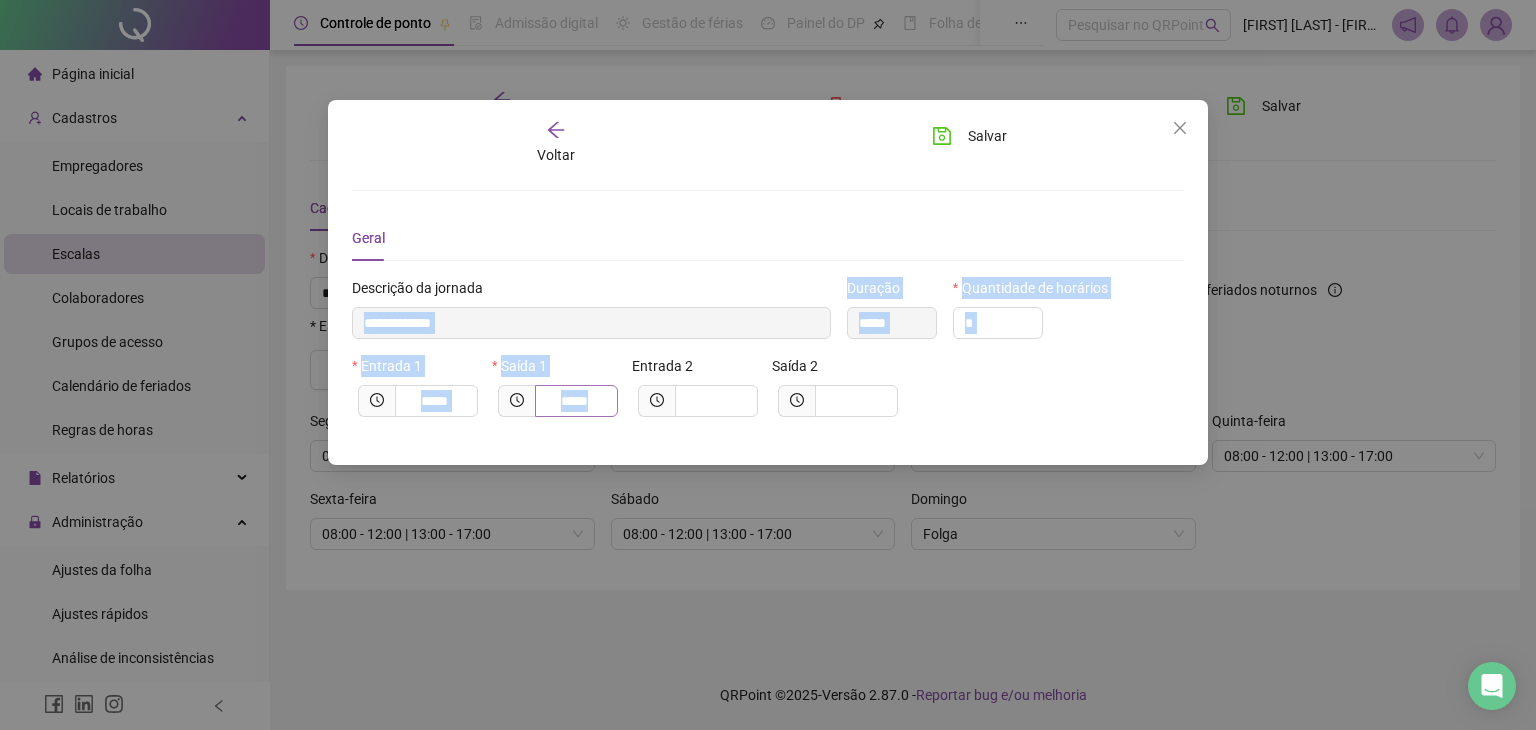 click on "*****" at bounding box center (574, 401) 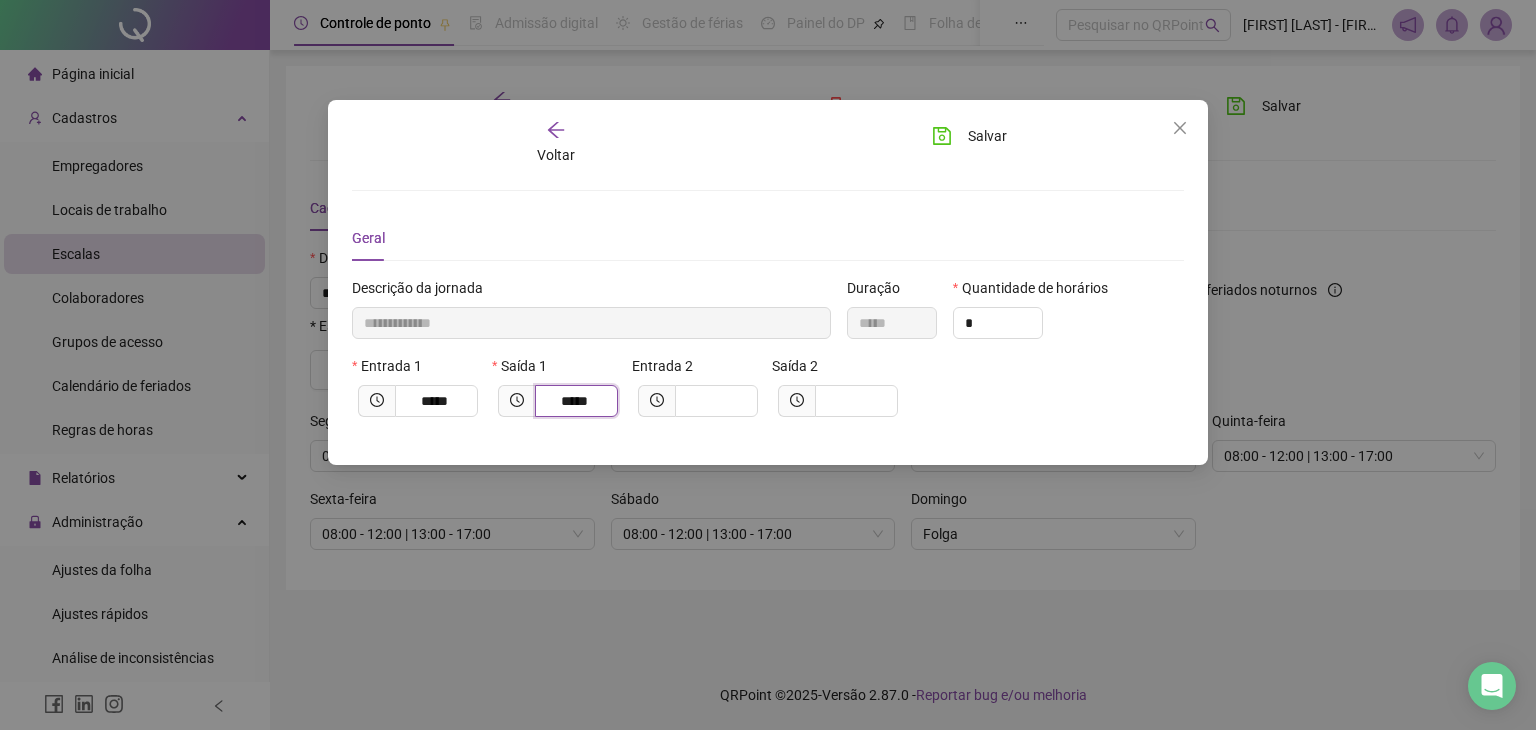 drag, startPoint x: 596, startPoint y: 404, endPoint x: 534, endPoint y: 407, distance: 62.072536 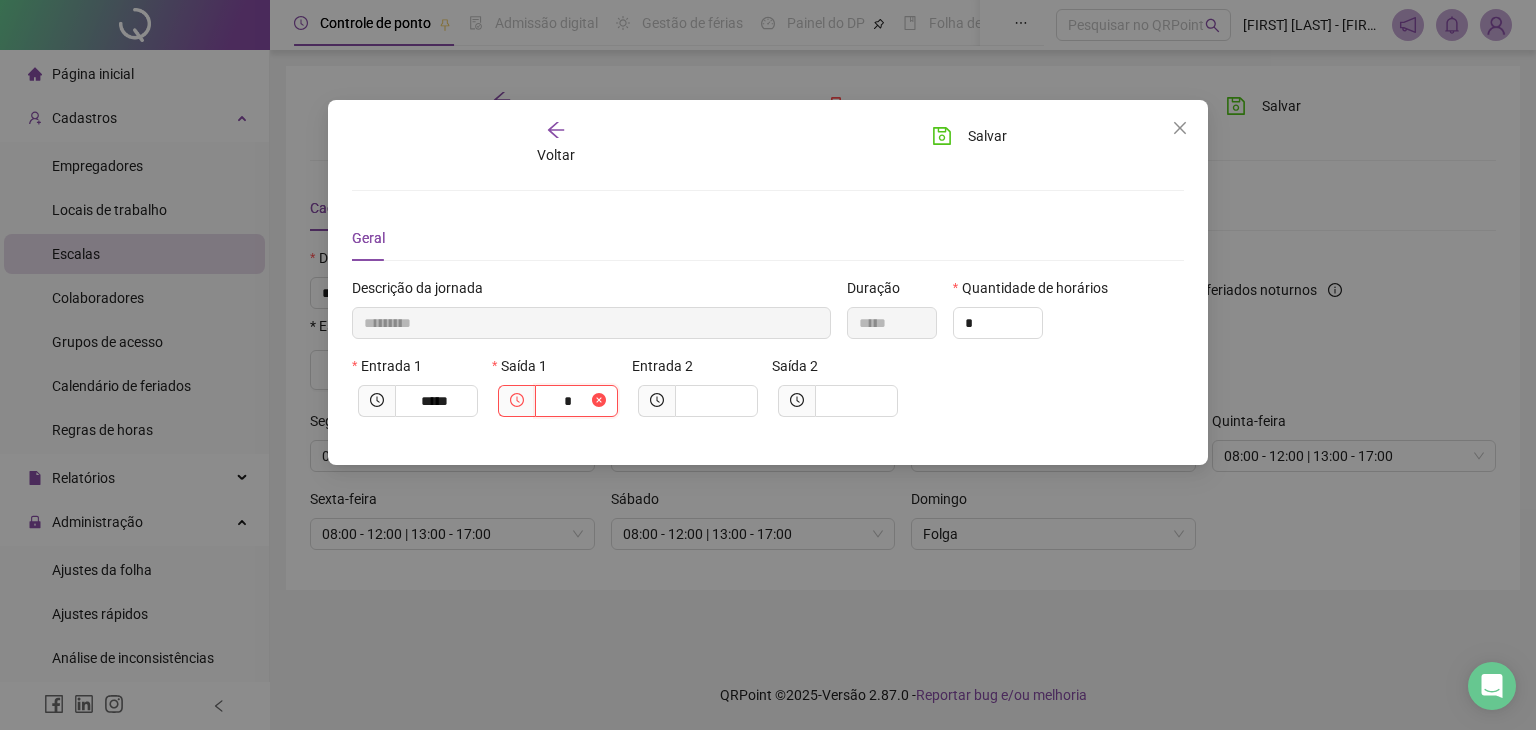 type on "**********" 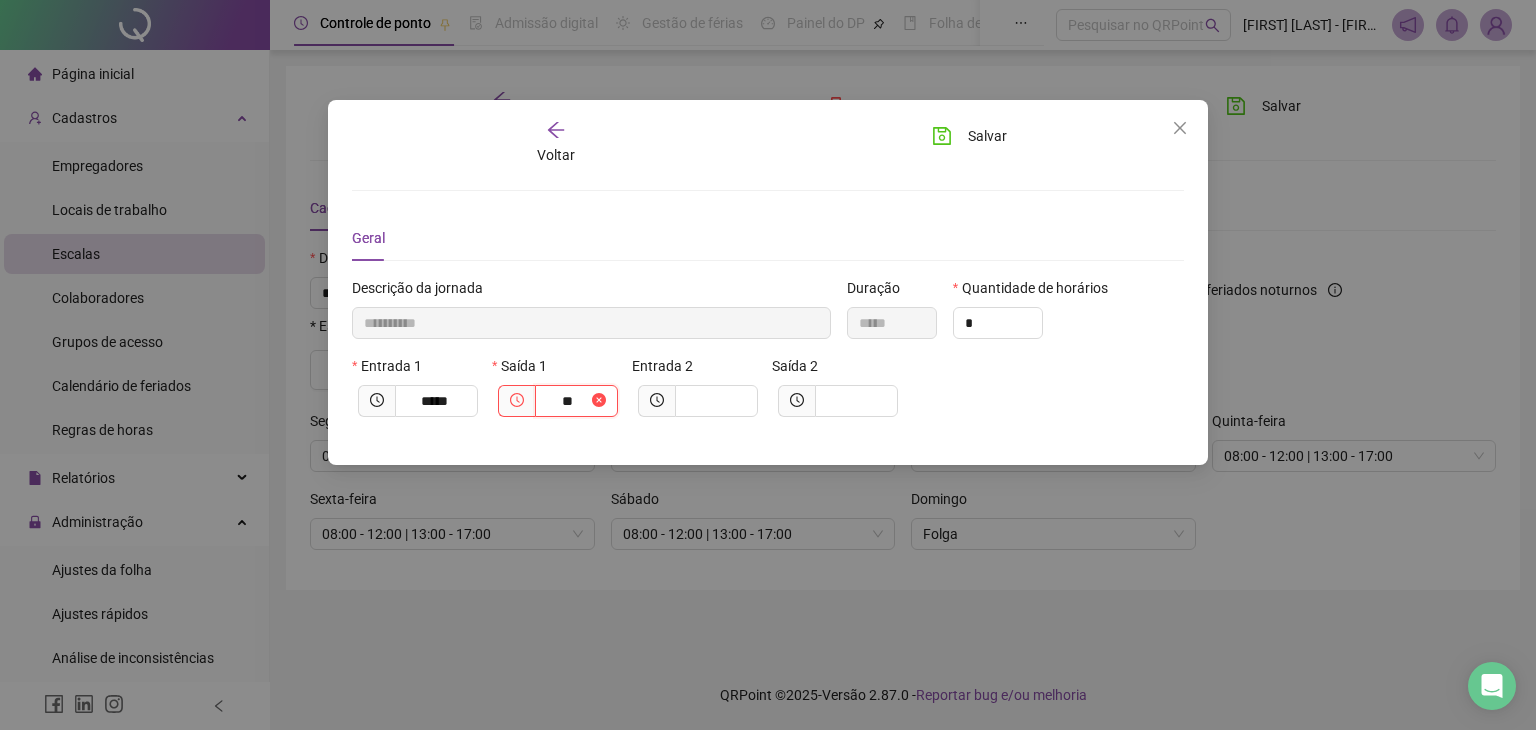 type on "**********" 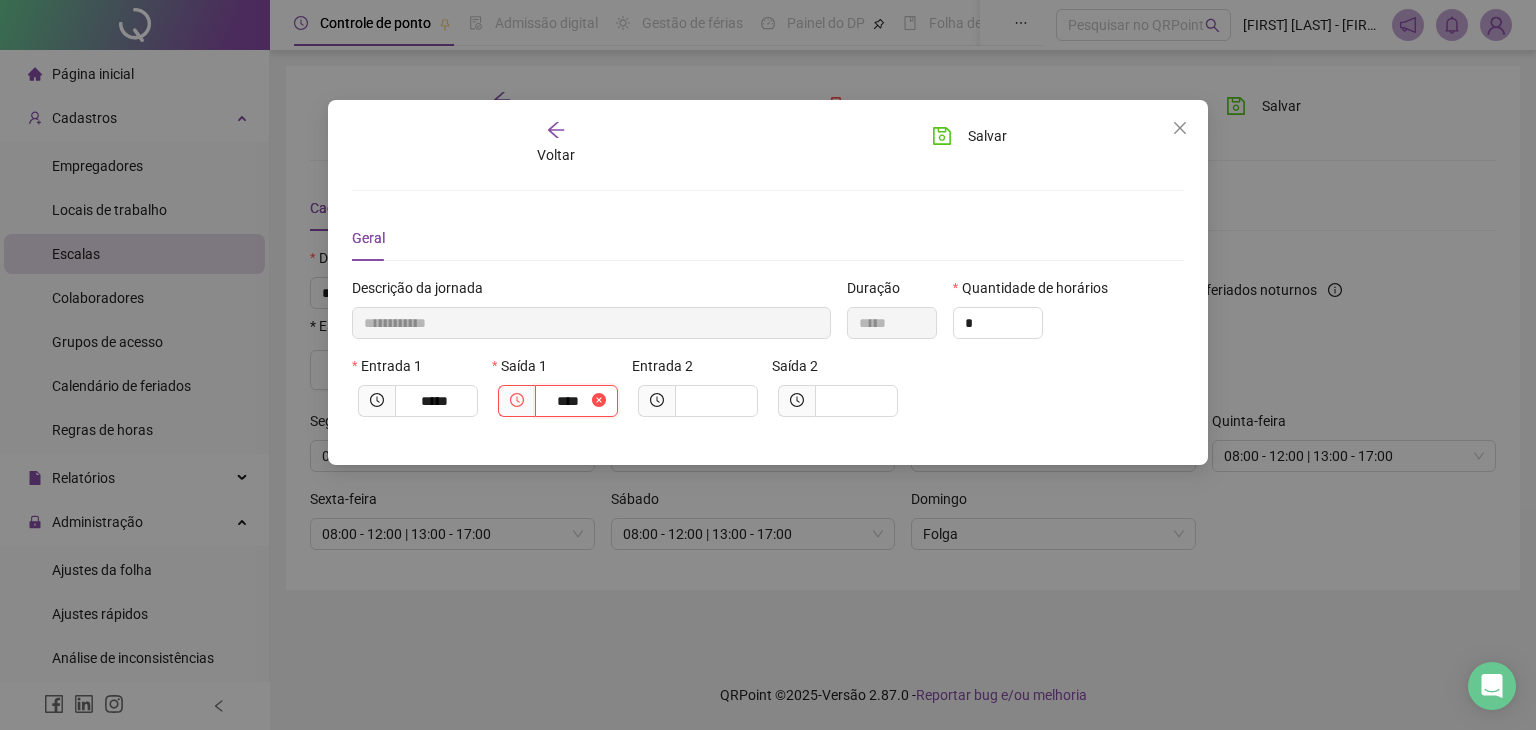 type on "**********" 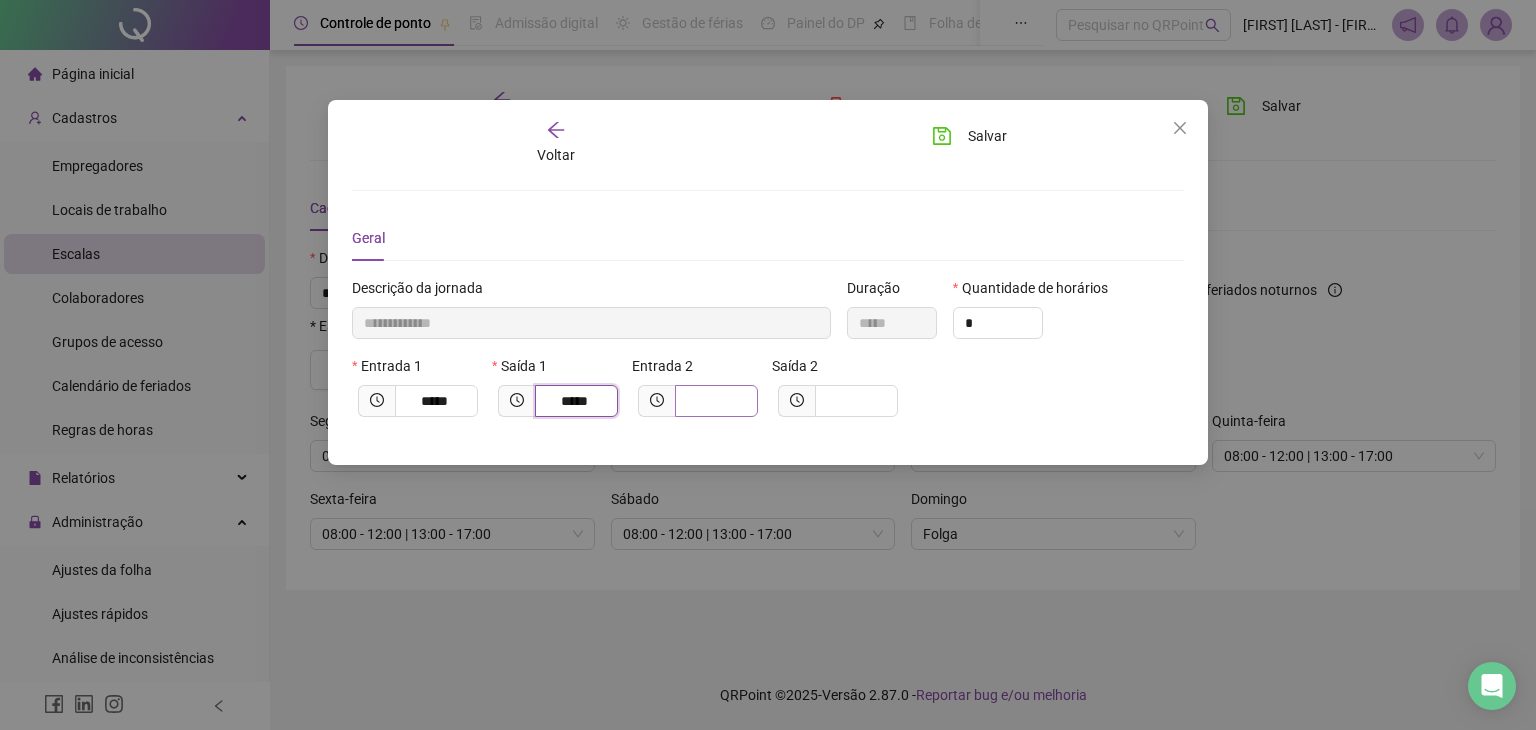 type on "*****" 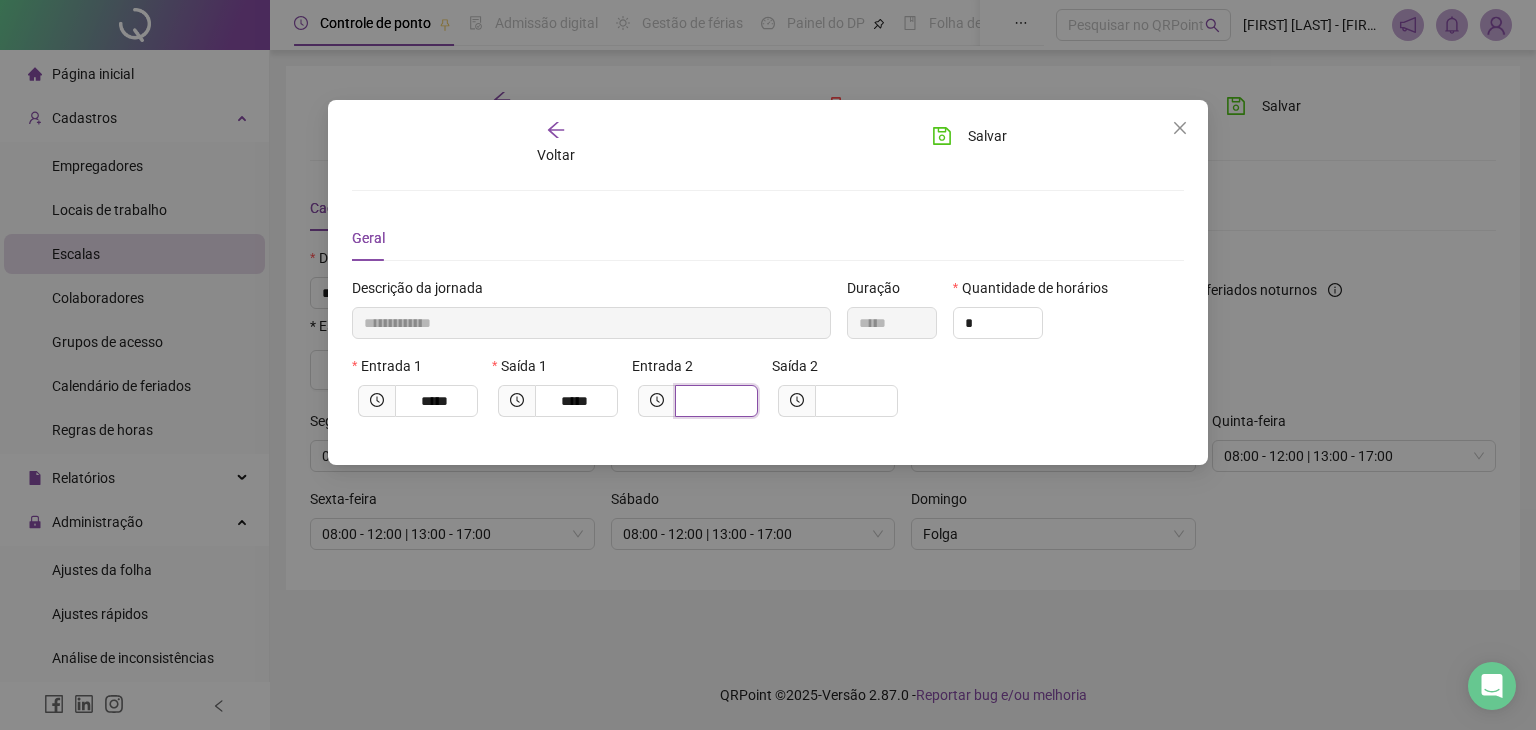 click at bounding box center [714, 401] 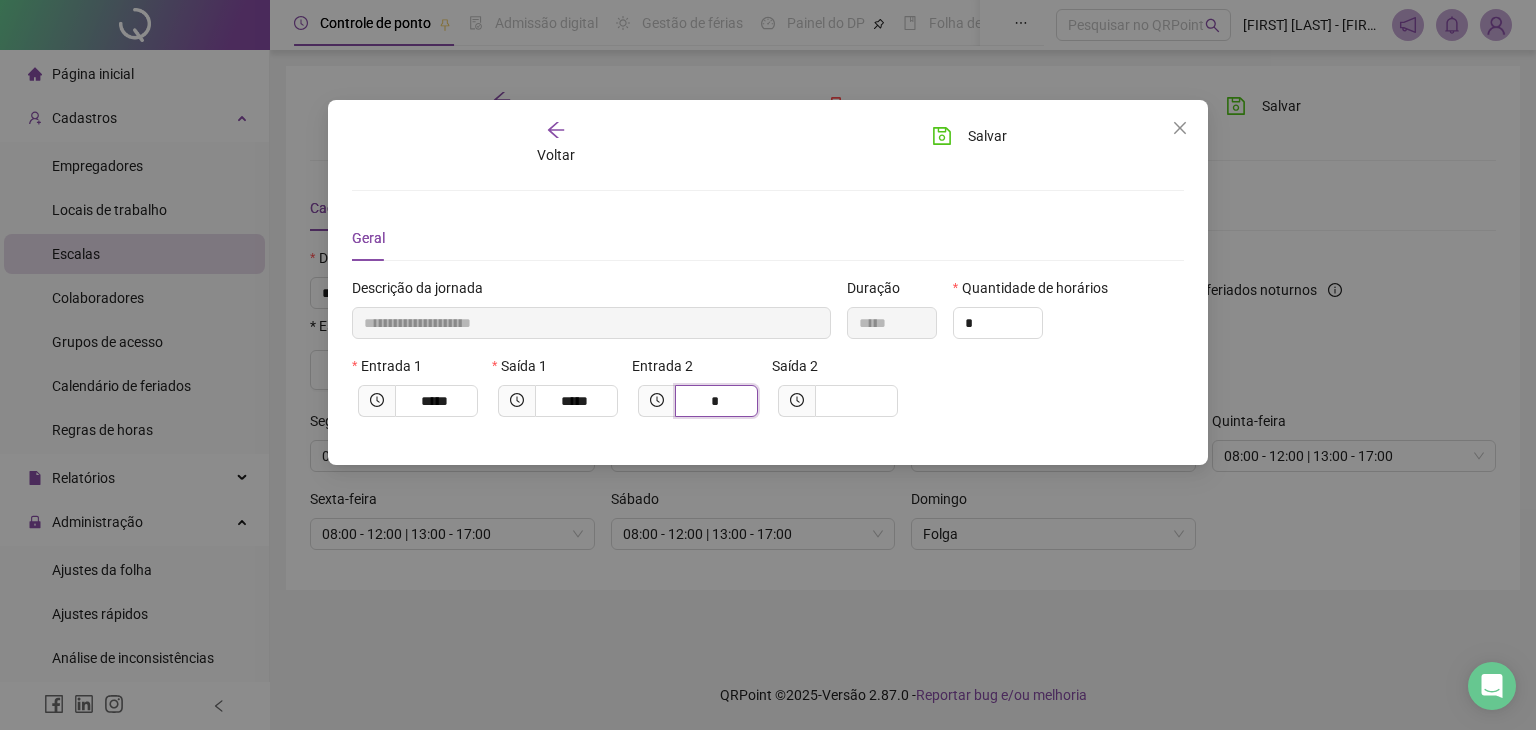 type on "**********" 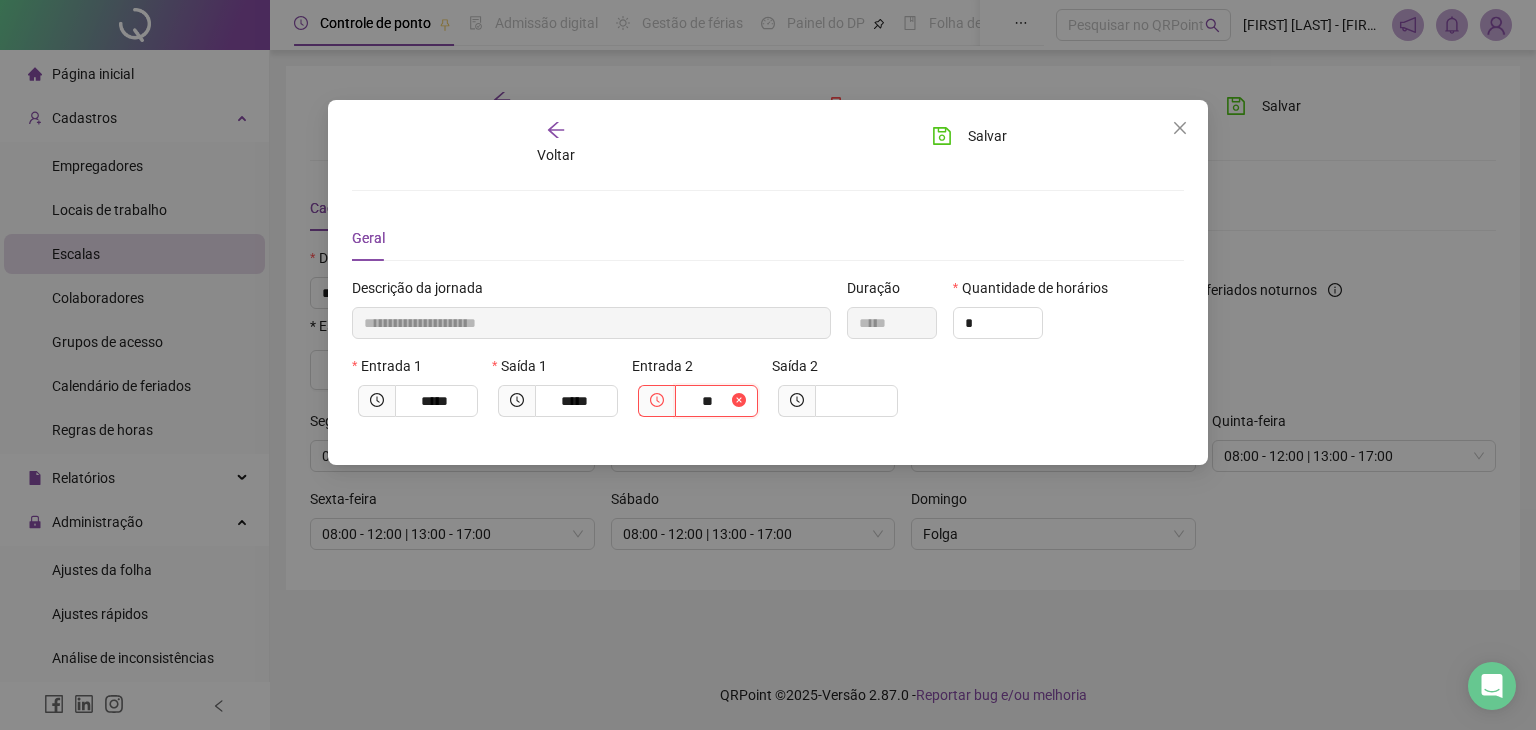 type on "**********" 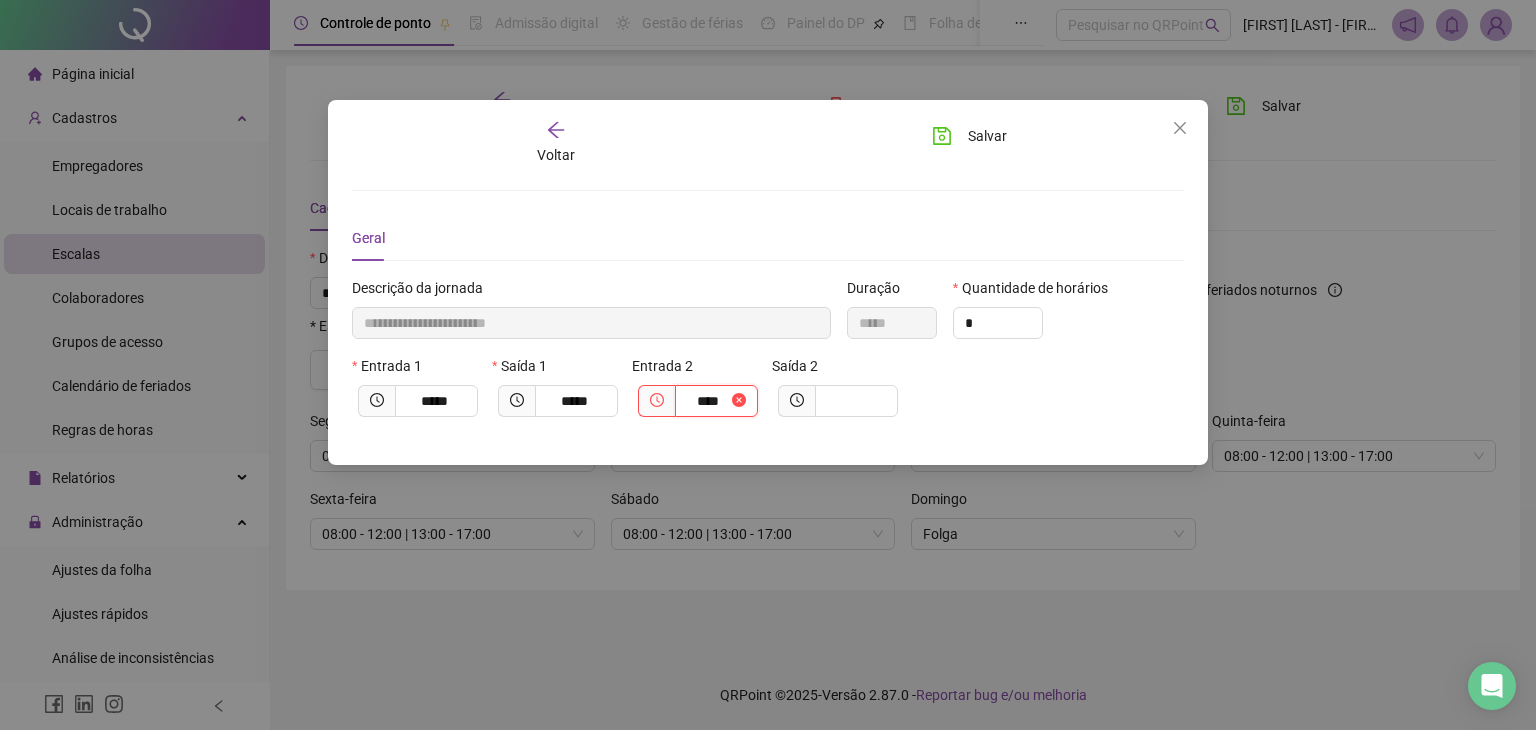 type on "**********" 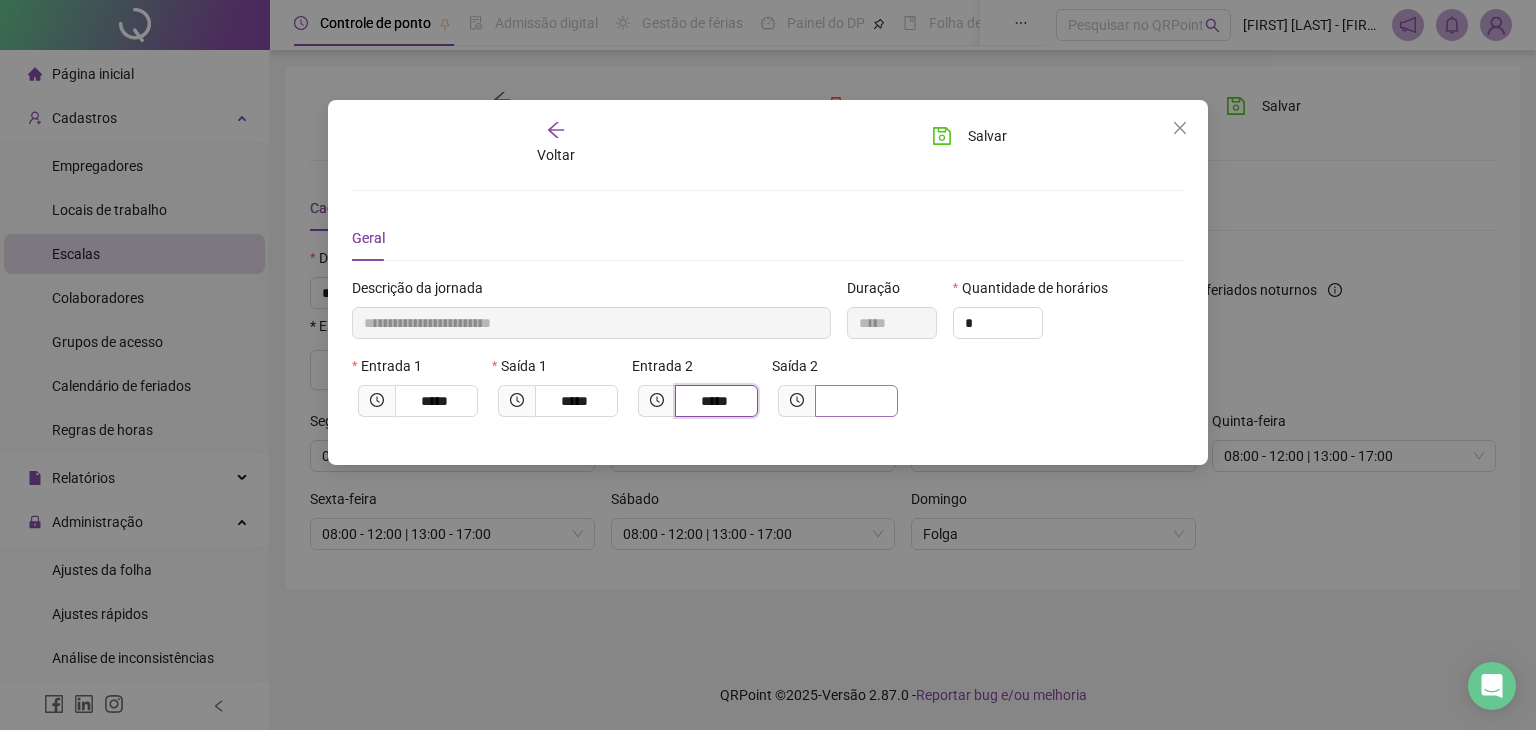 type on "*****" 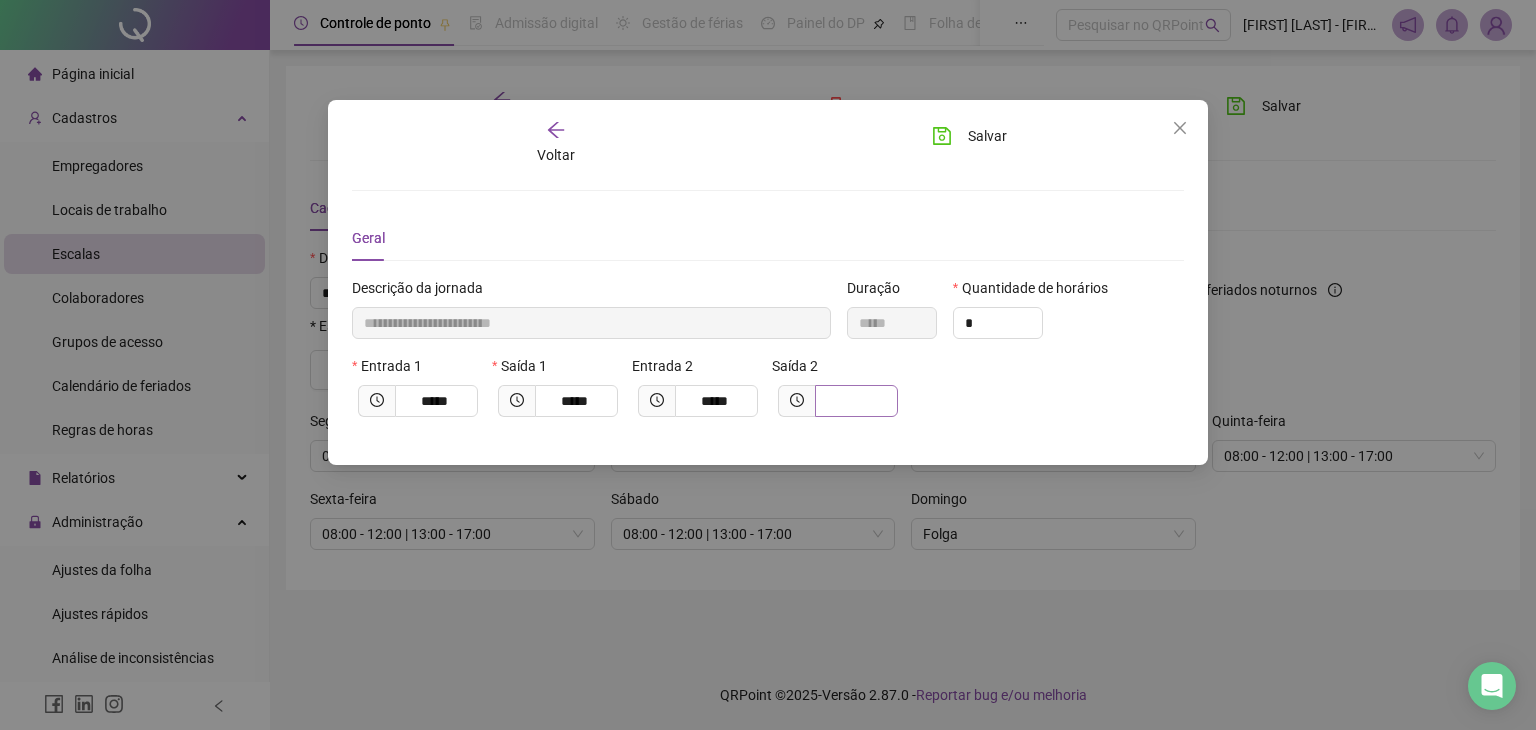 click at bounding box center (856, 401) 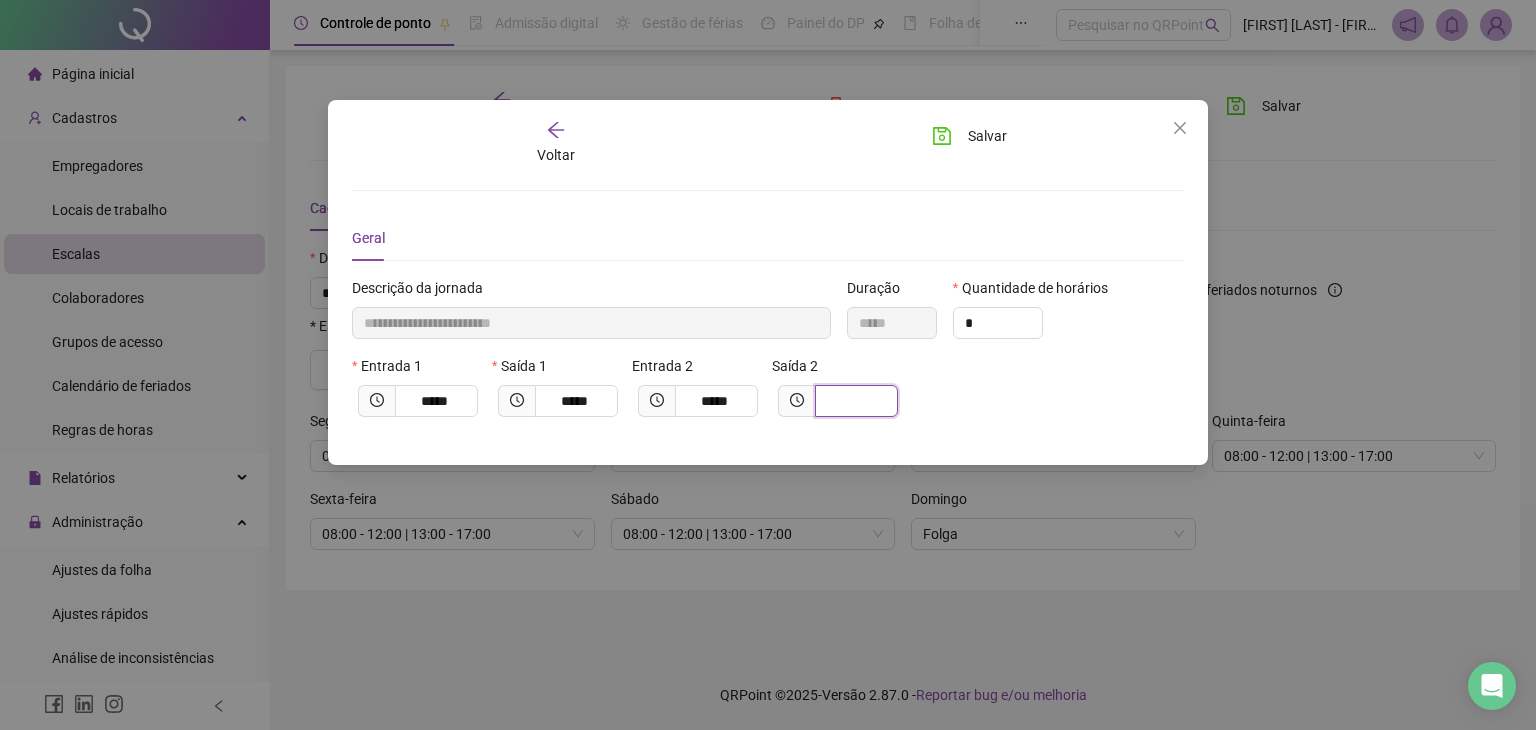 type on "**********" 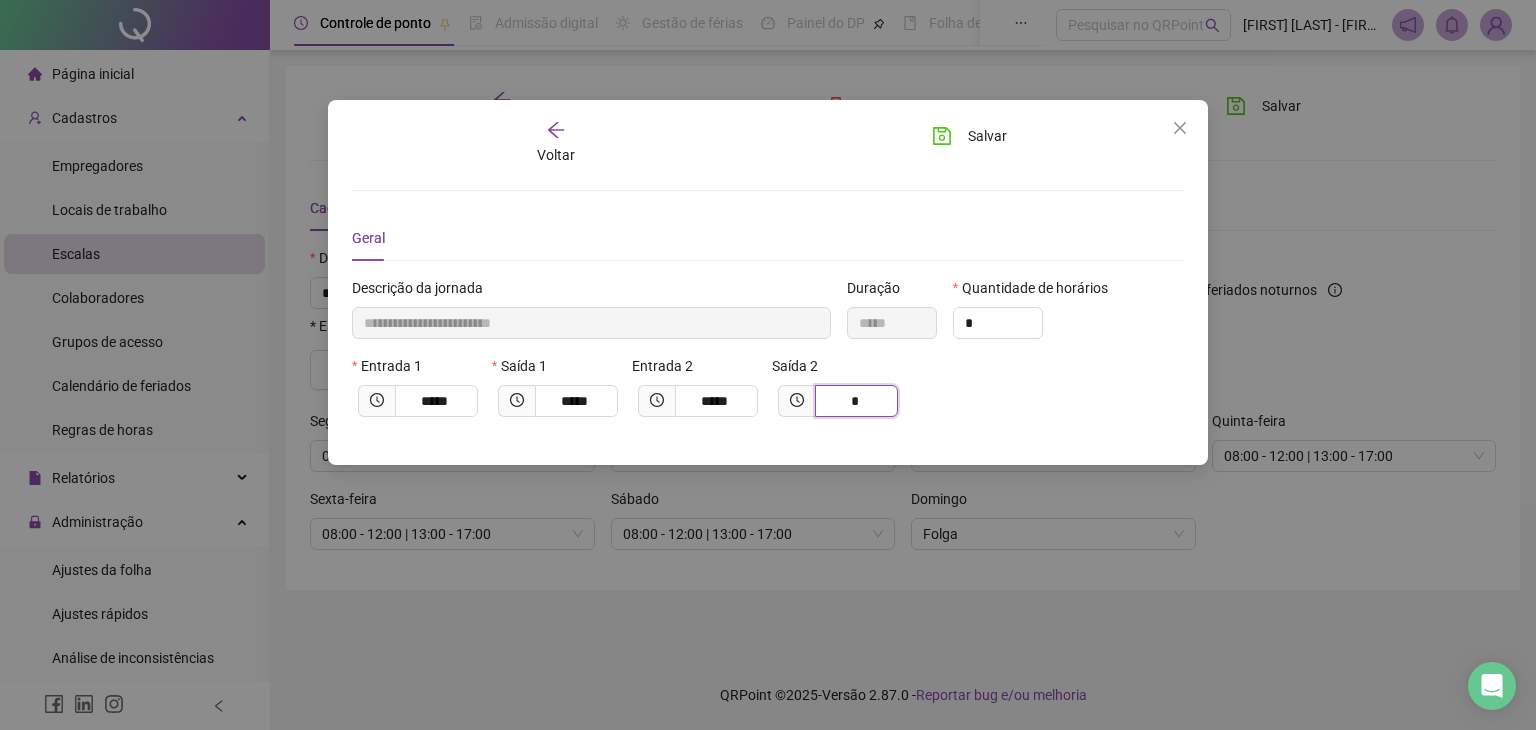 type on "**********" 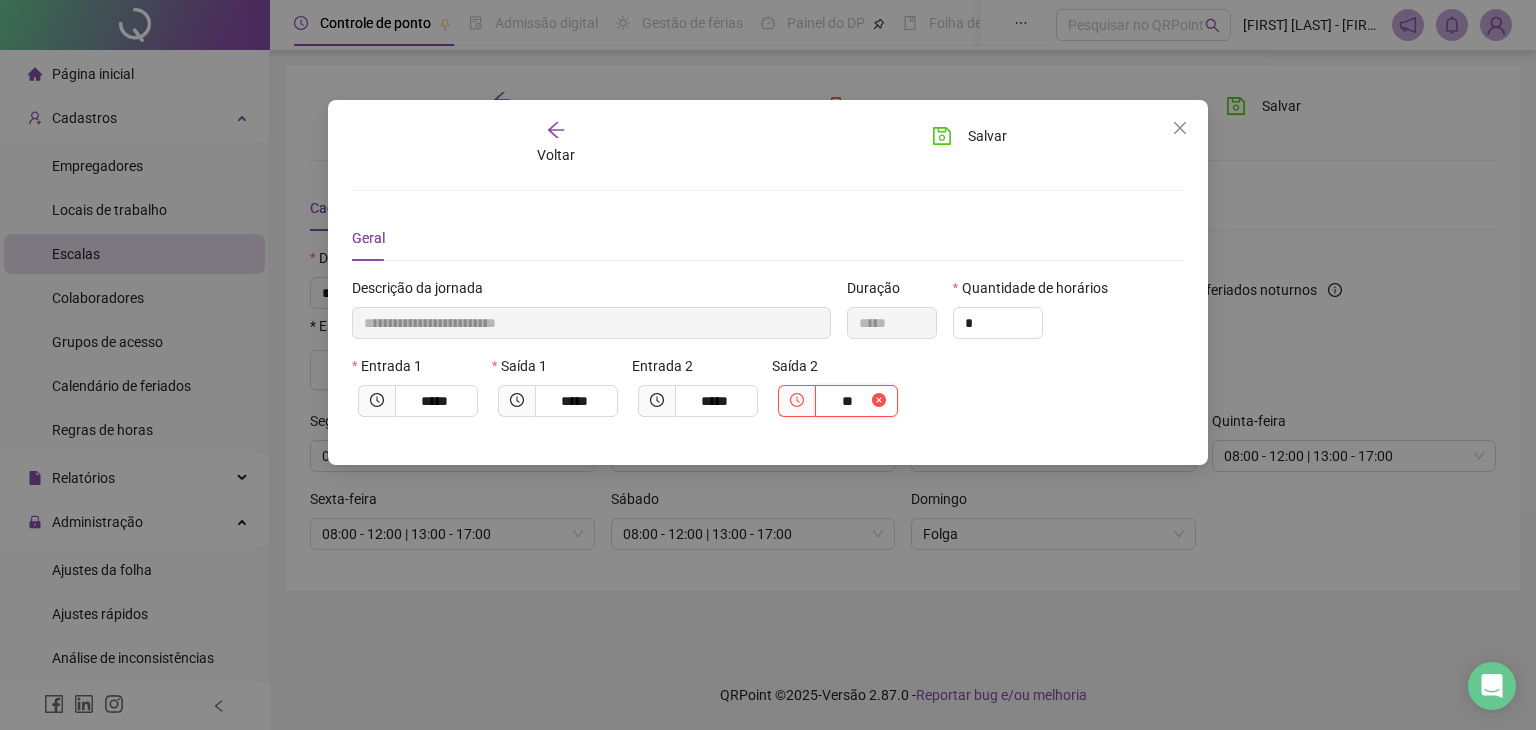 type on "**********" 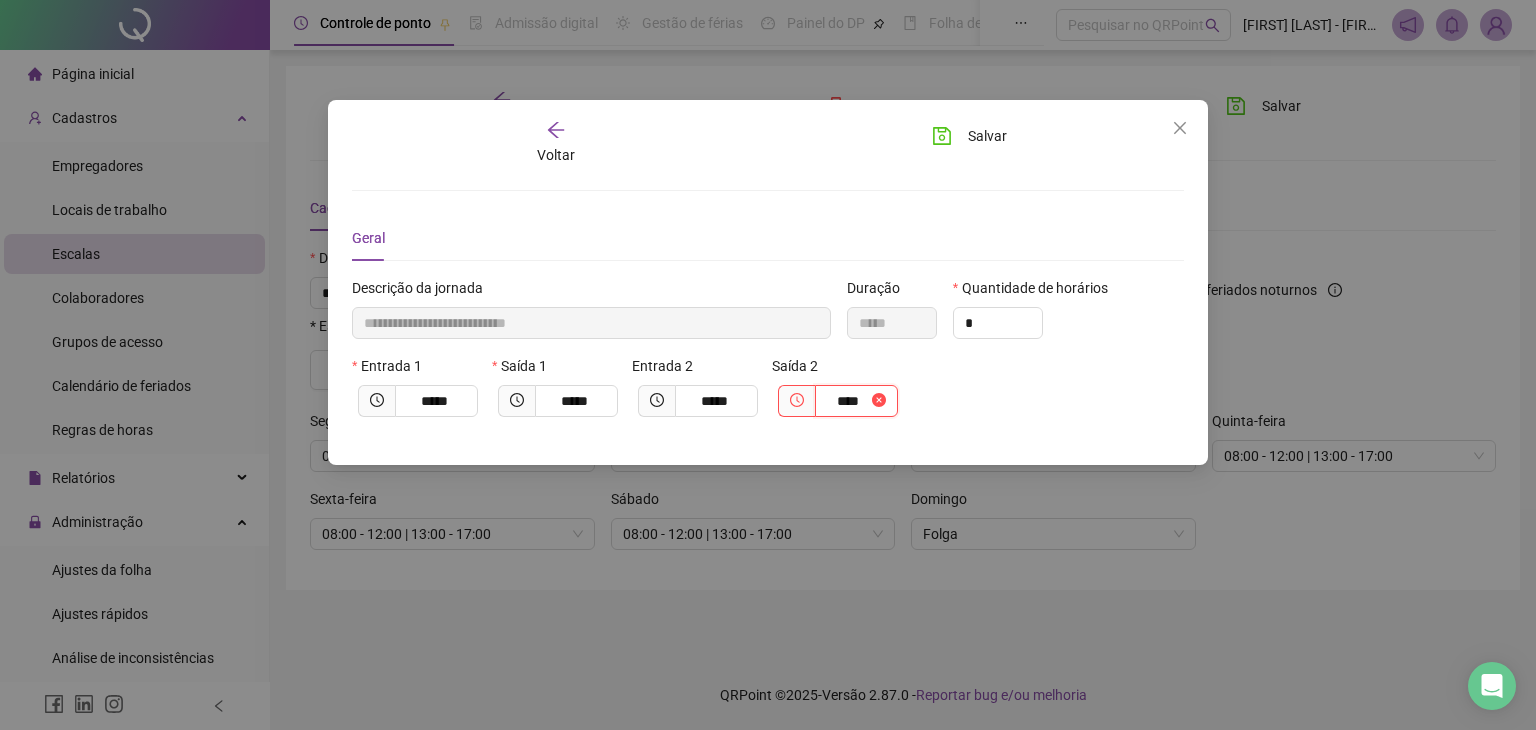 type on "**********" 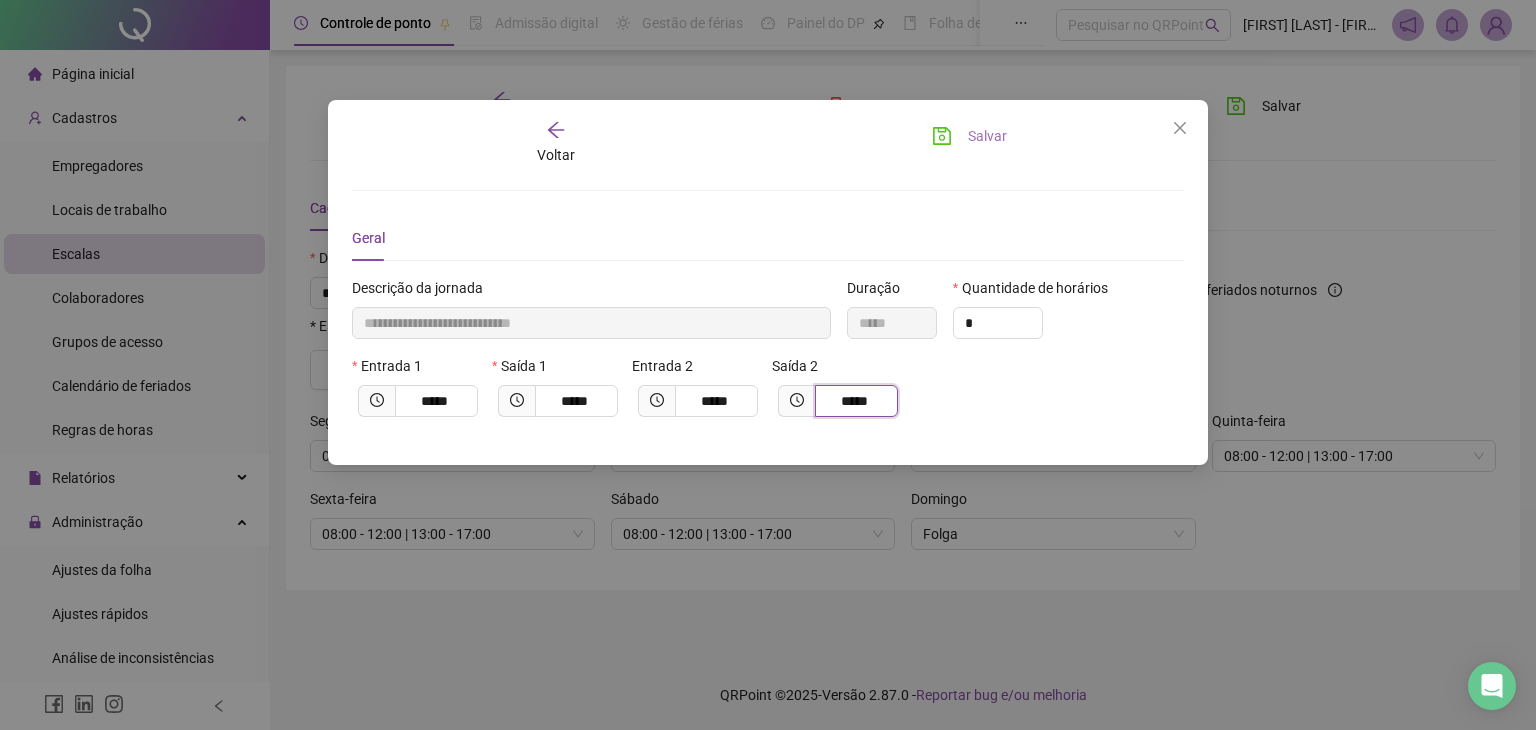 type on "*****" 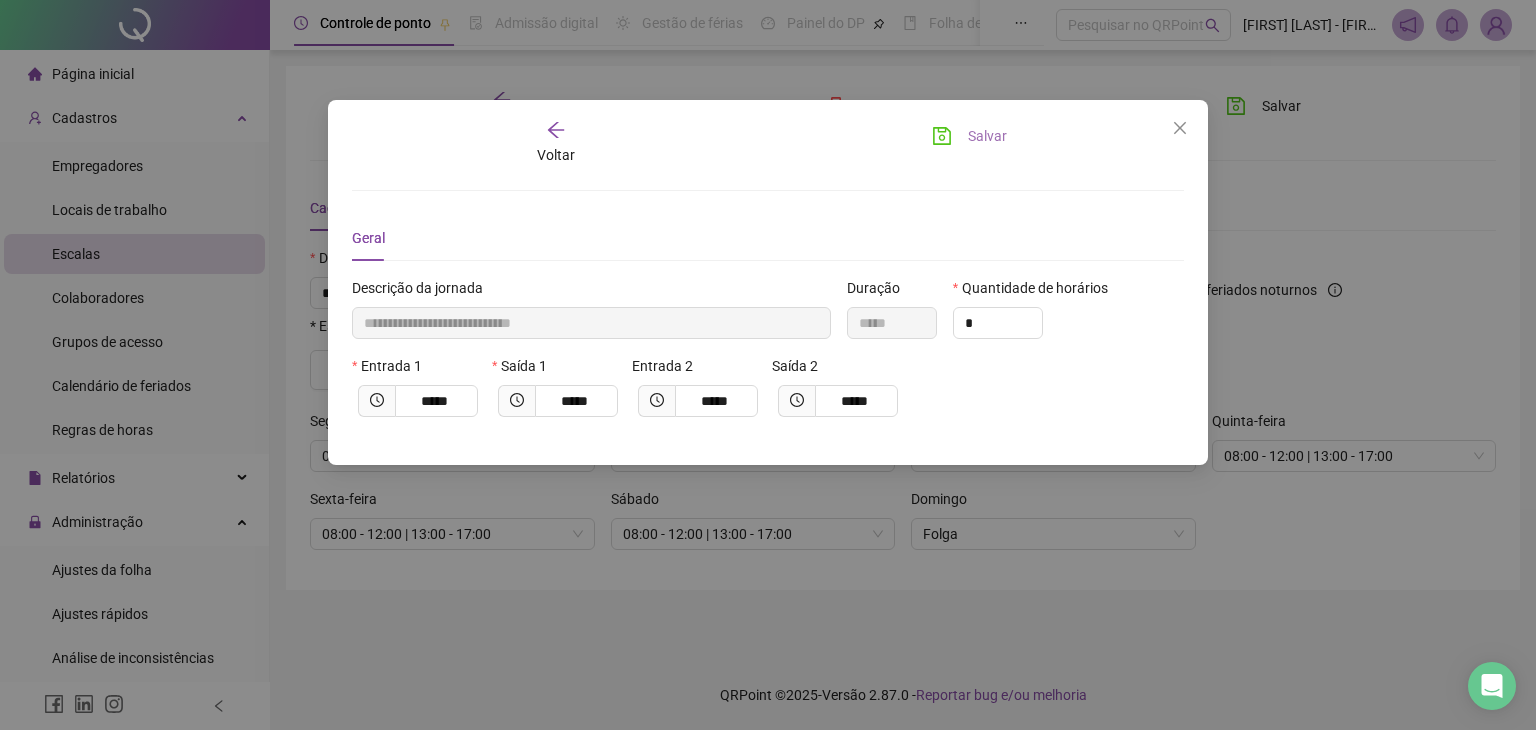 click on "Salvar" at bounding box center [987, 136] 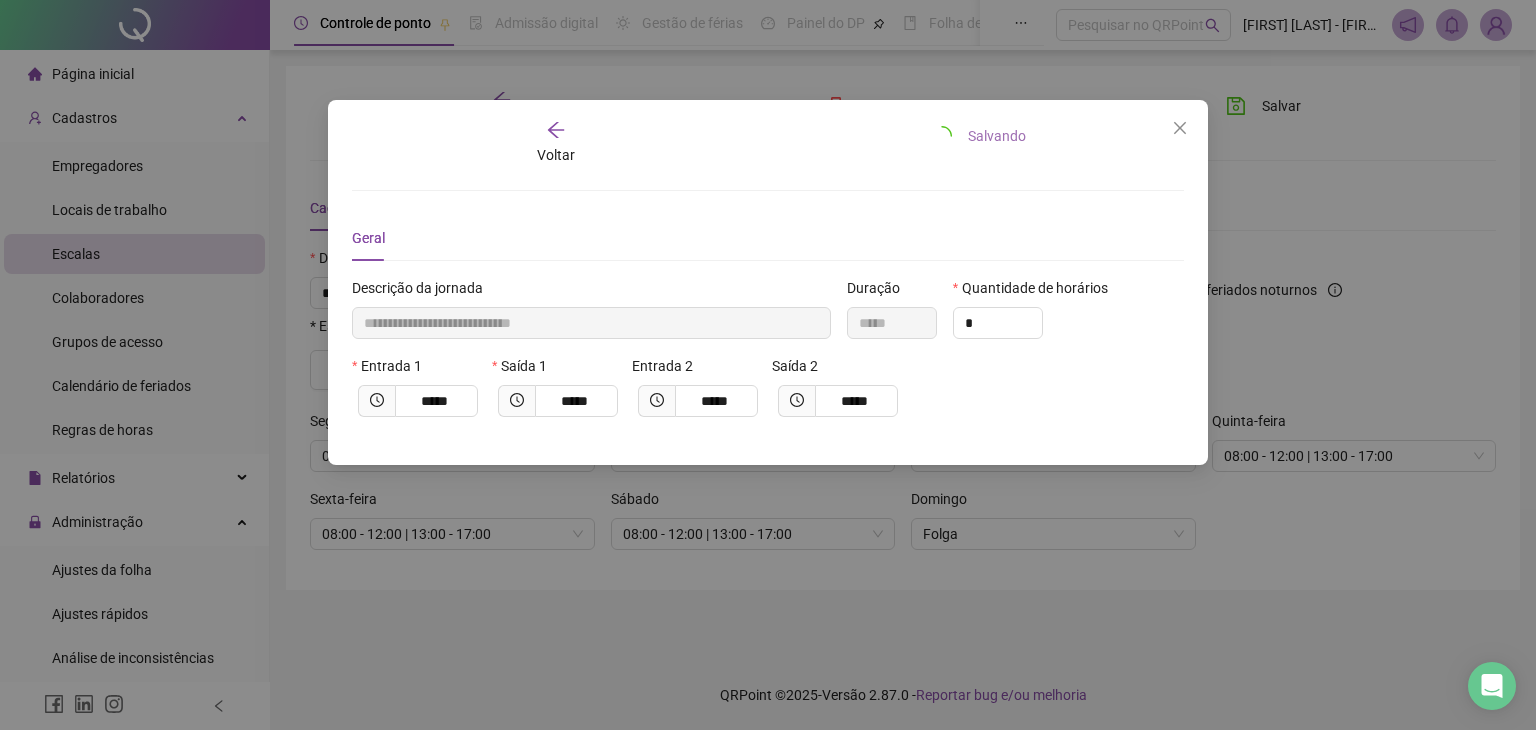 type 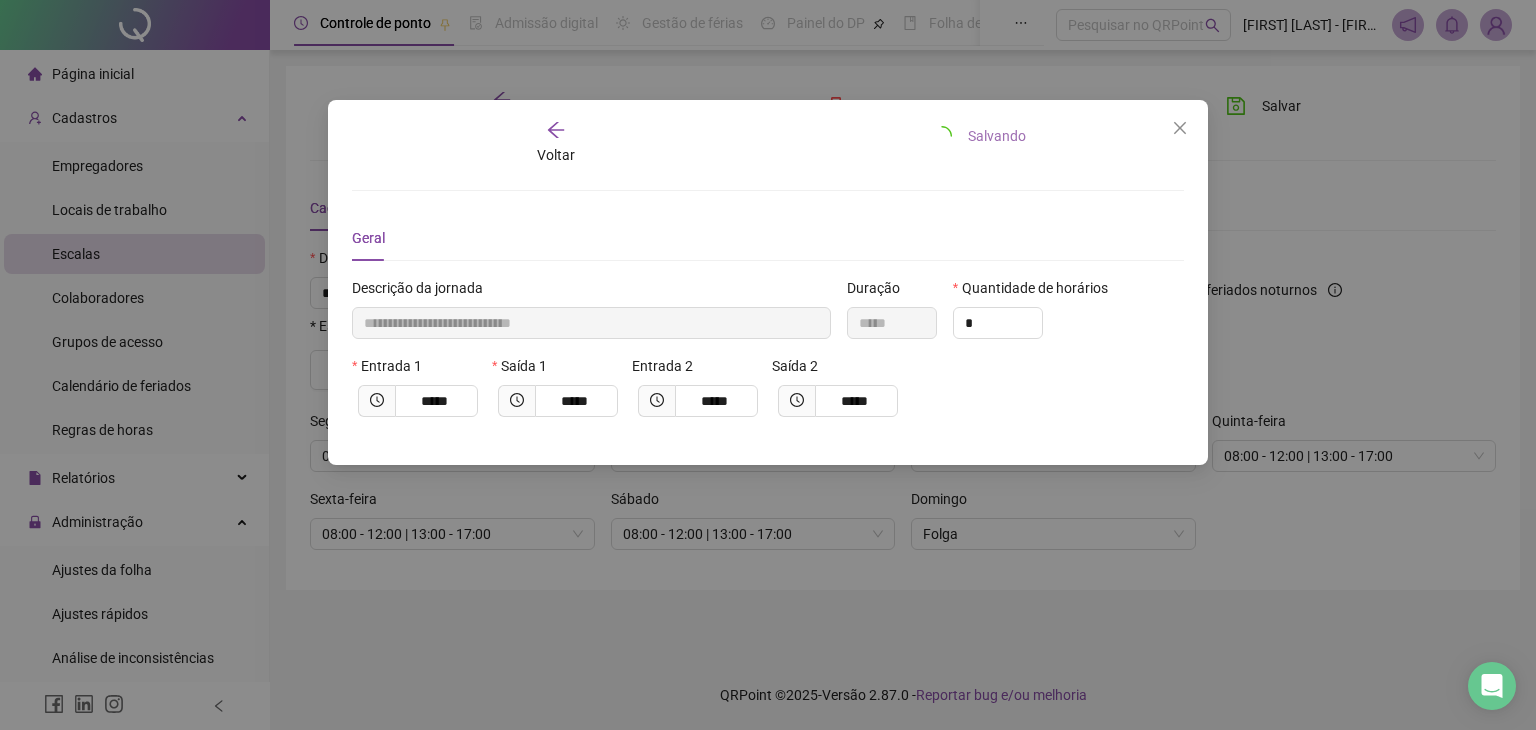 type 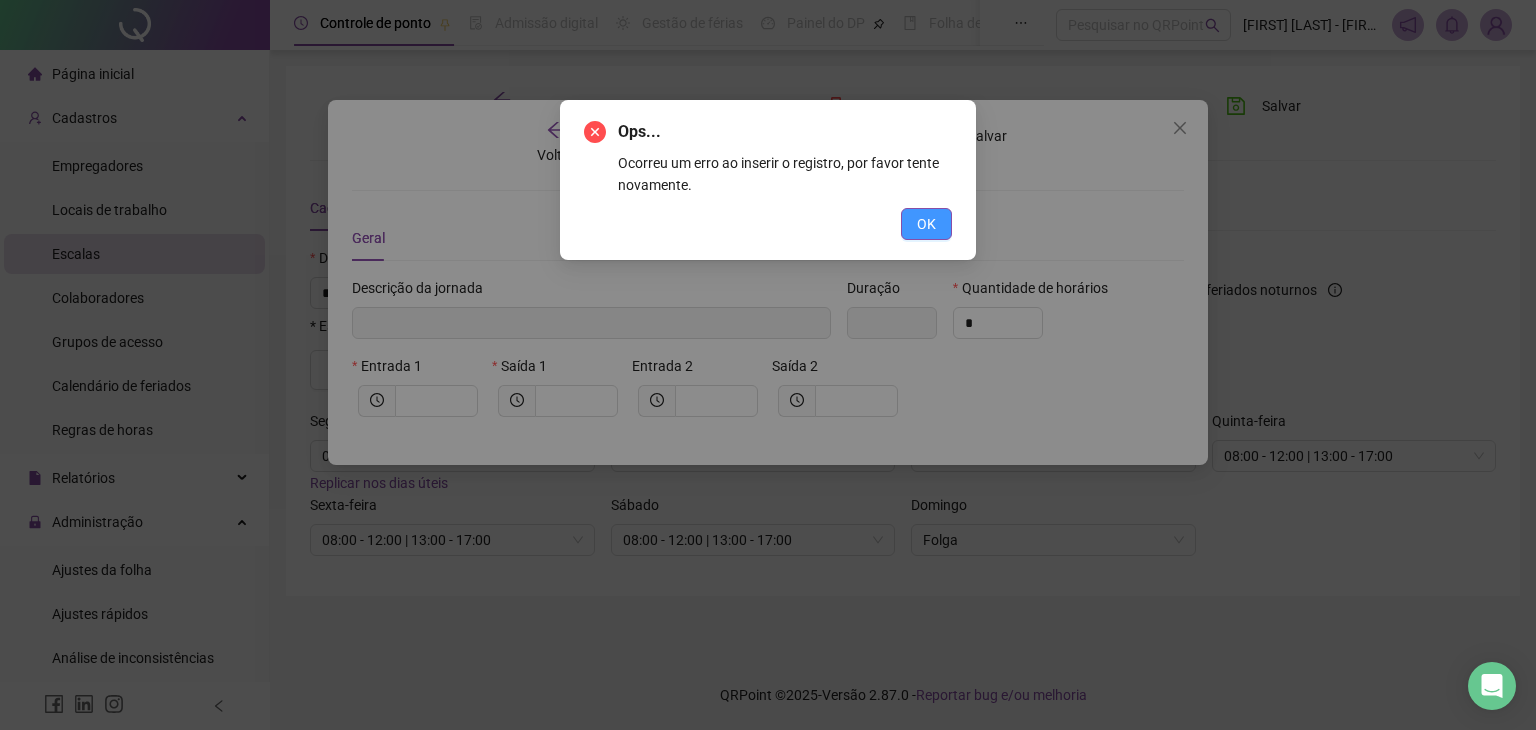click on "OK" at bounding box center [926, 224] 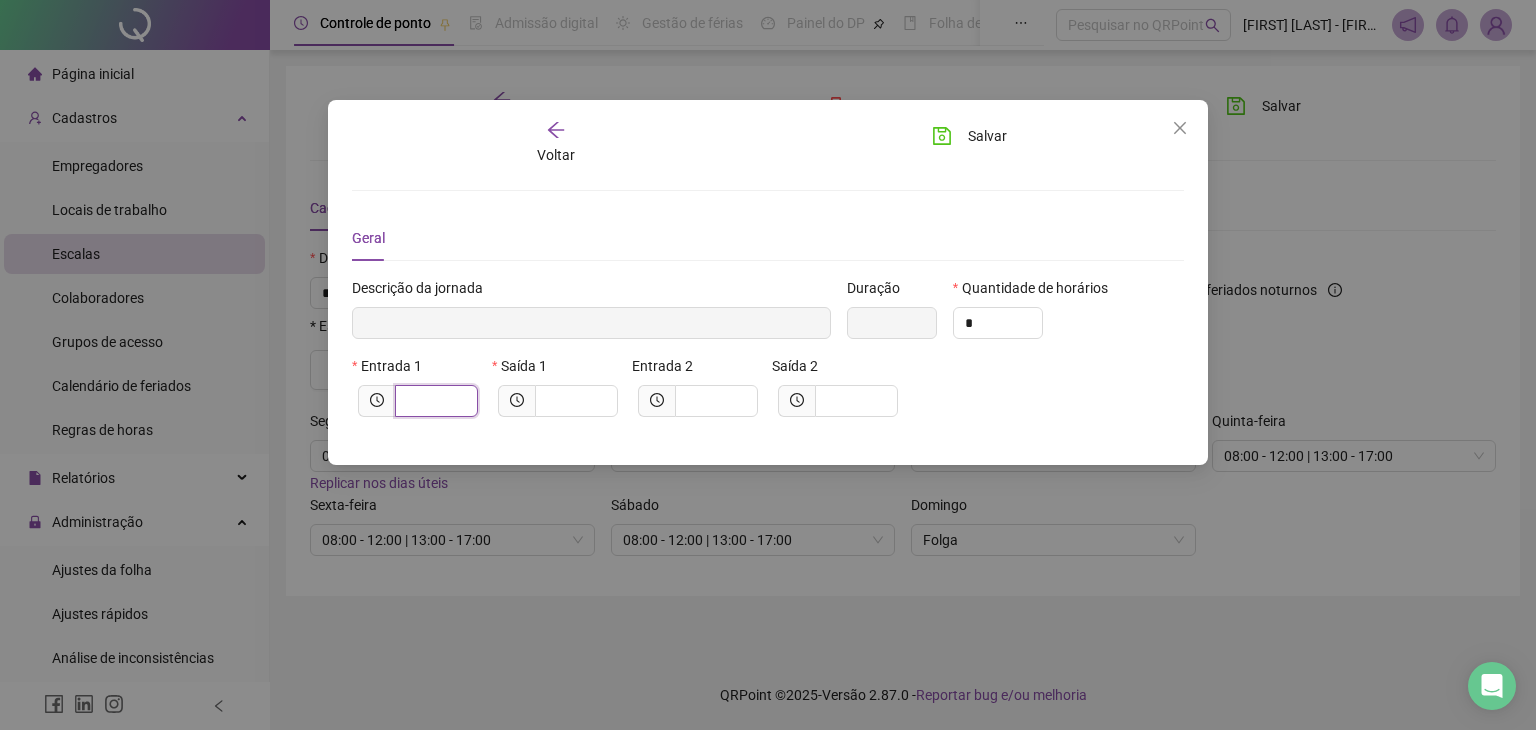 click at bounding box center [434, 401] 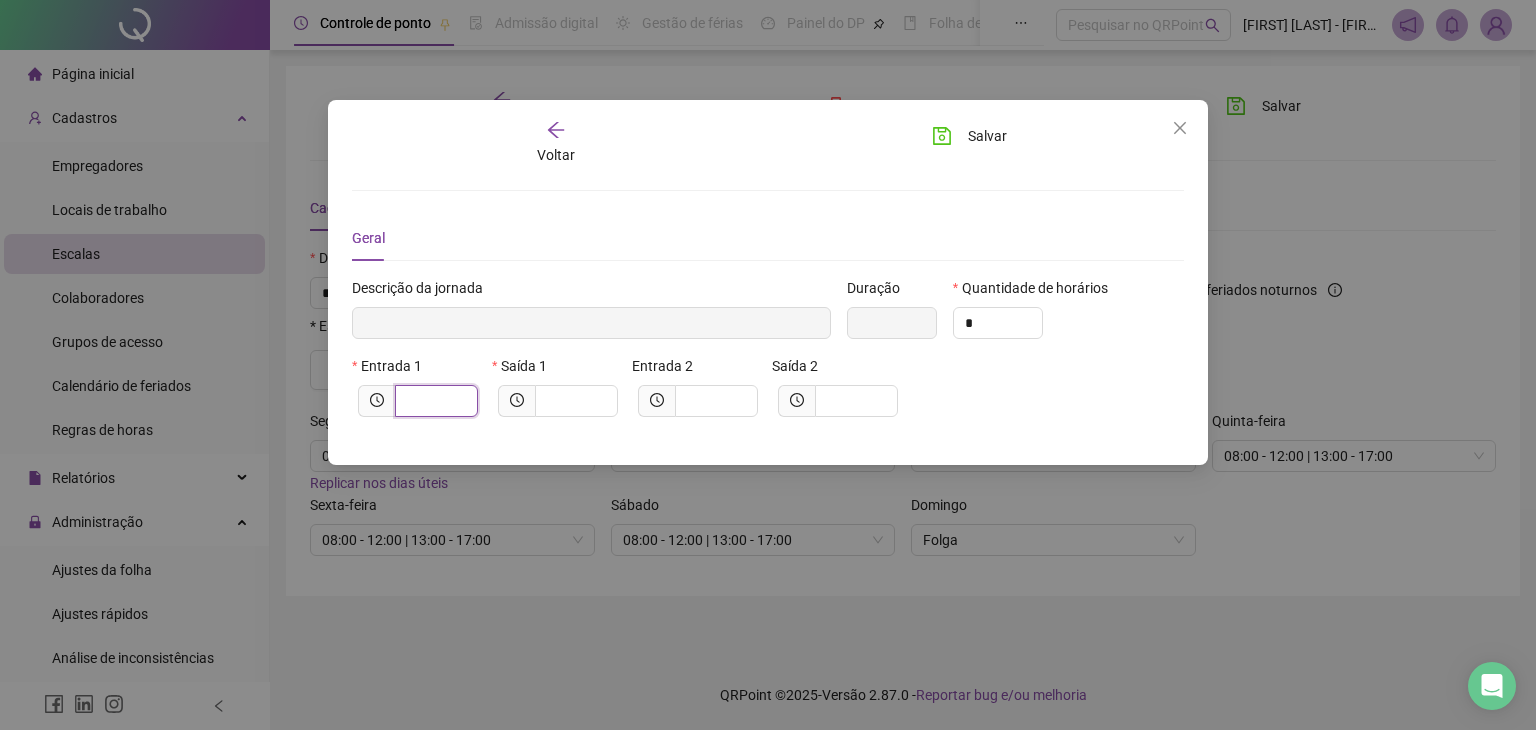 type on "*****" 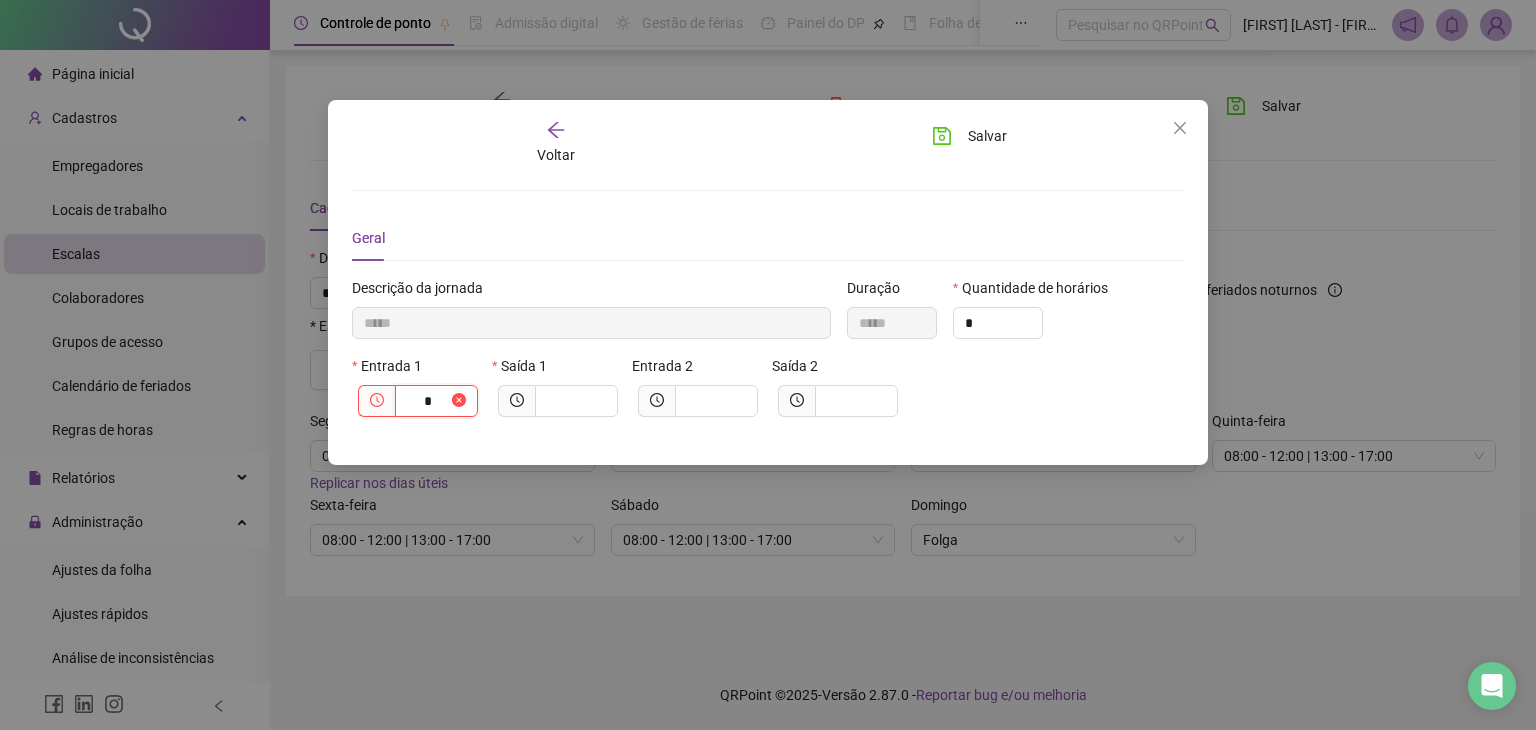 type on "******" 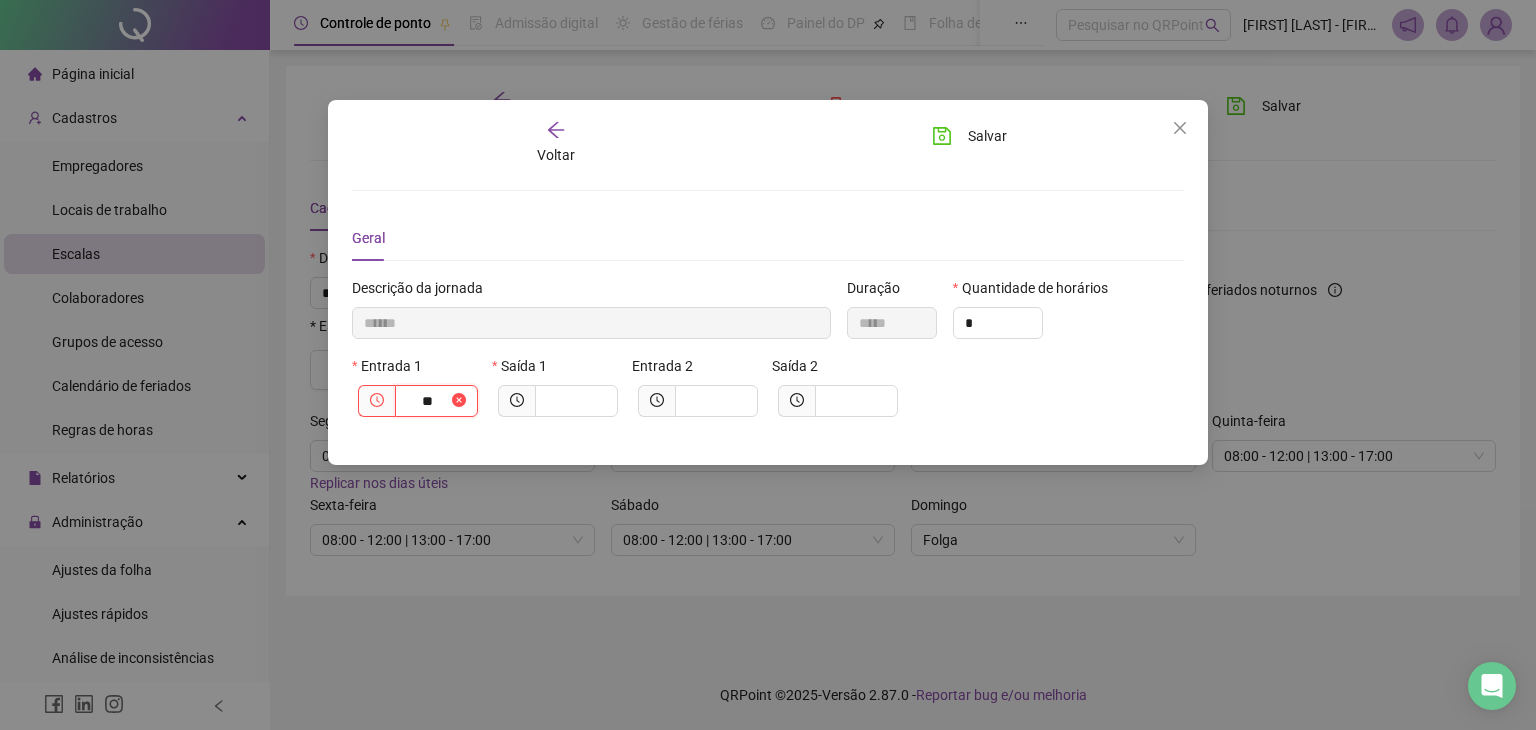 type on "********" 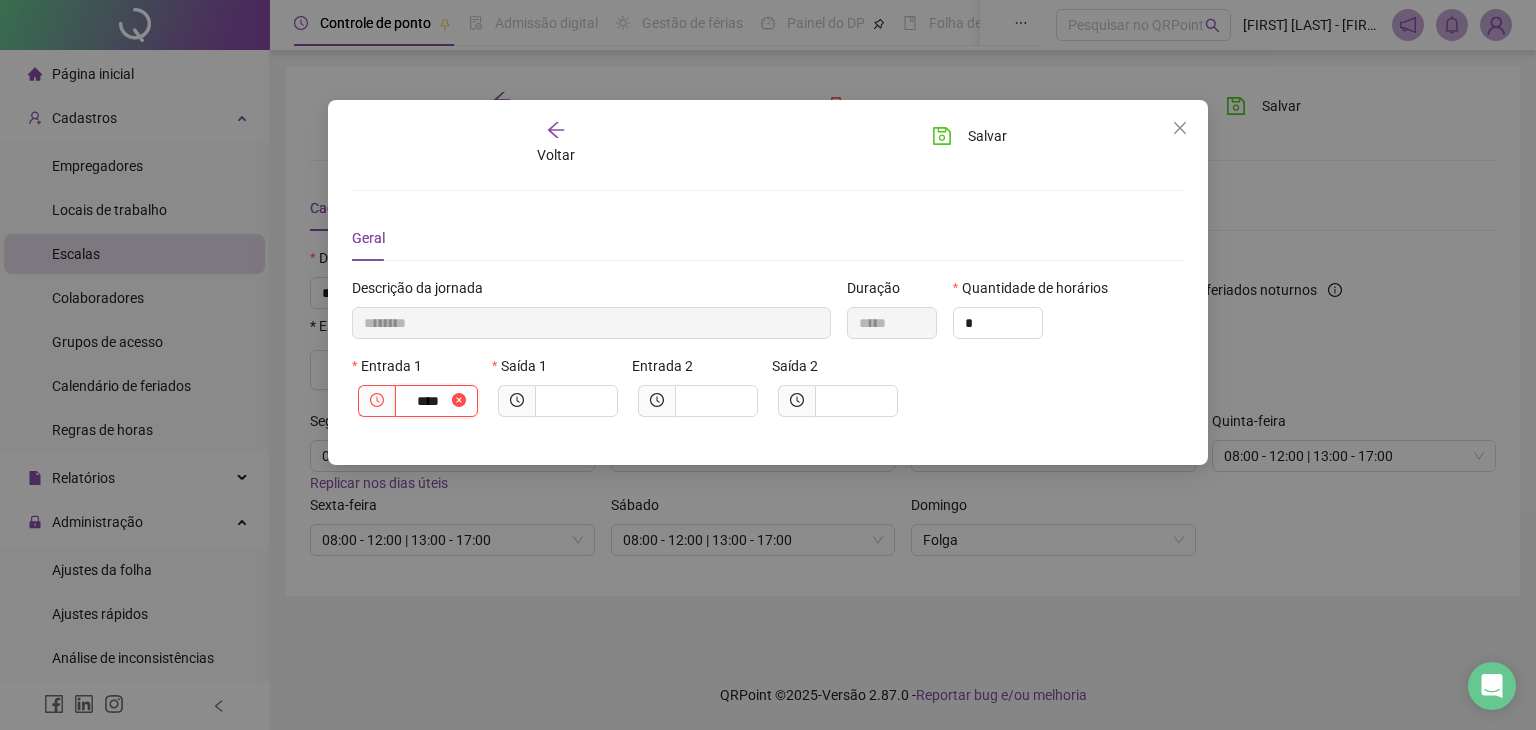 type on "*********" 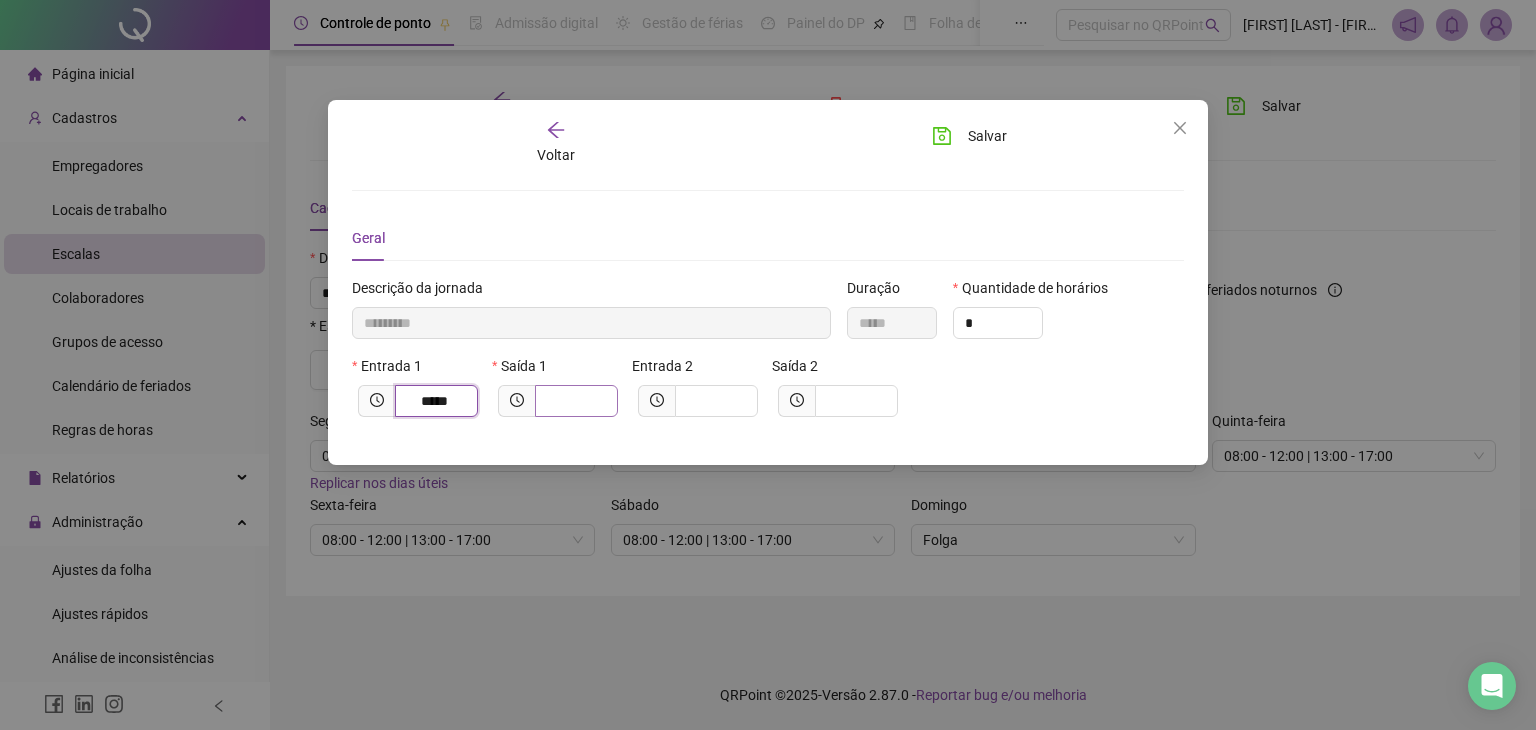 type on "*****" 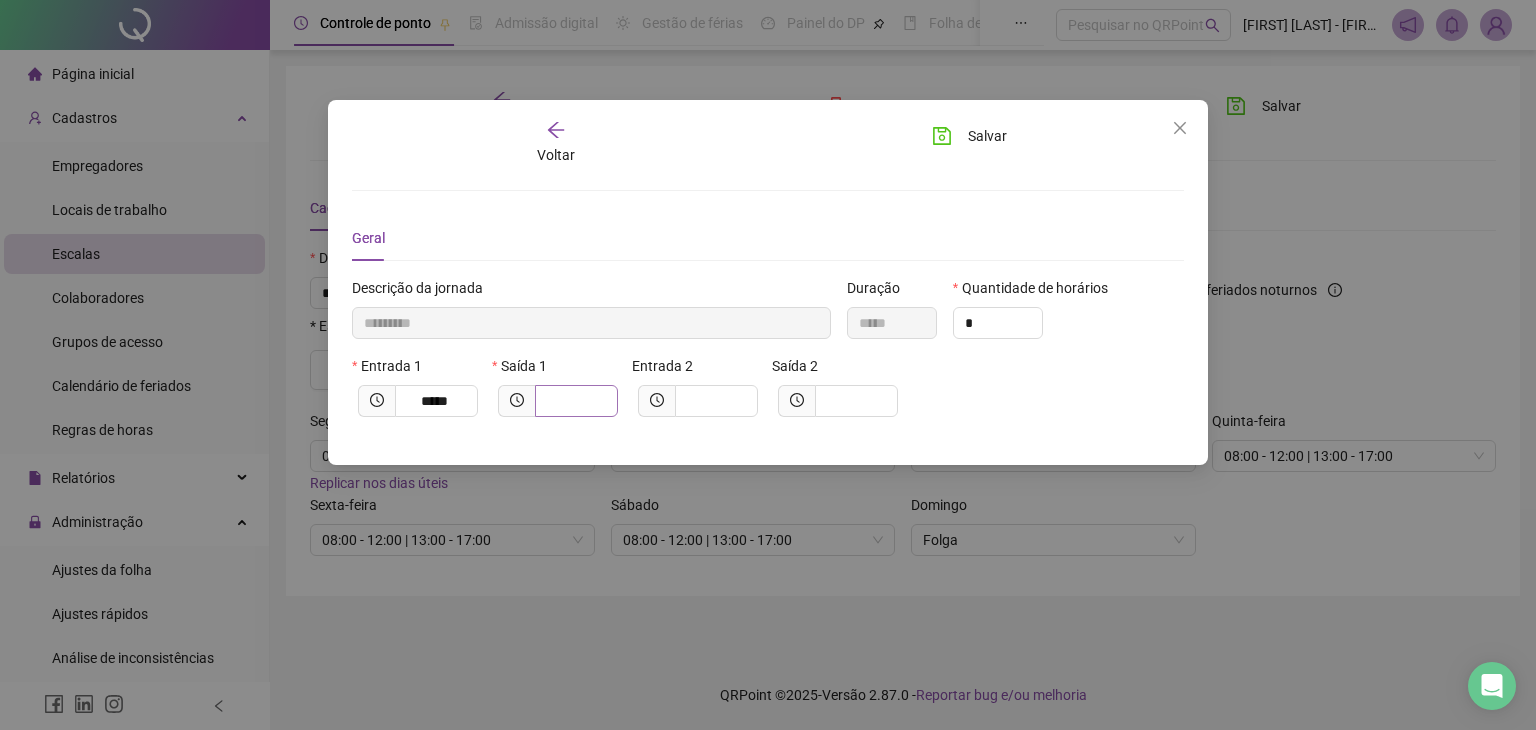 click at bounding box center (576, 401) 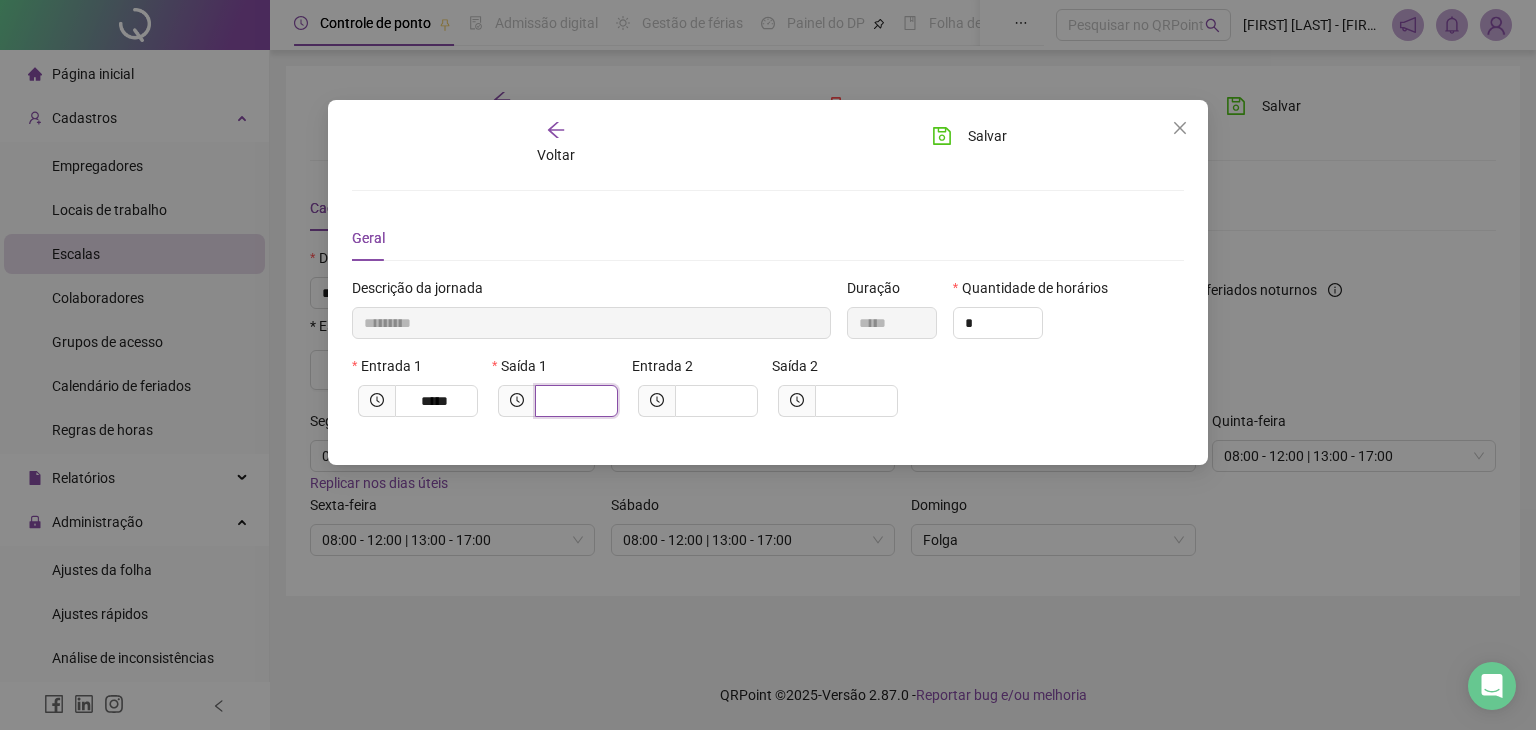 type on "*********" 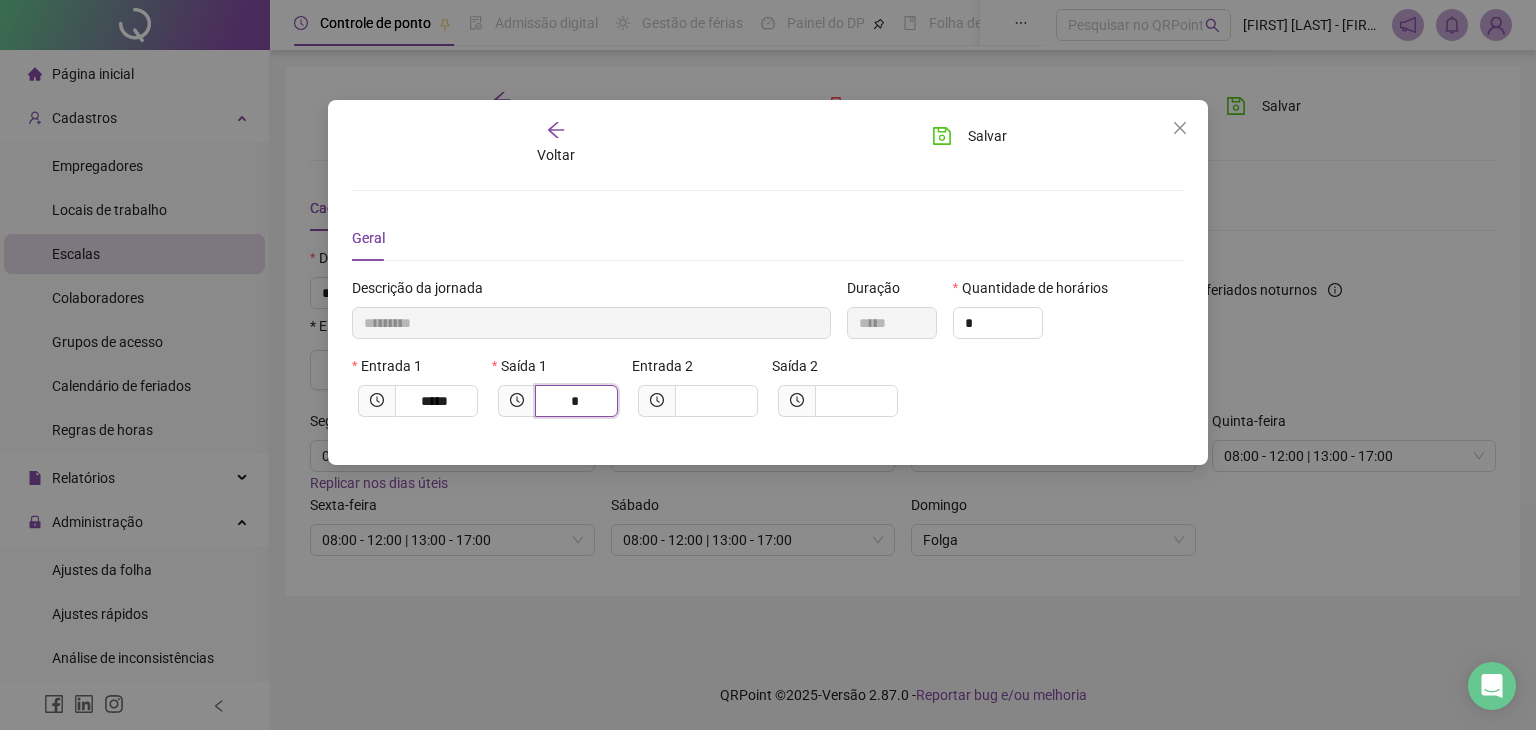 type on "**********" 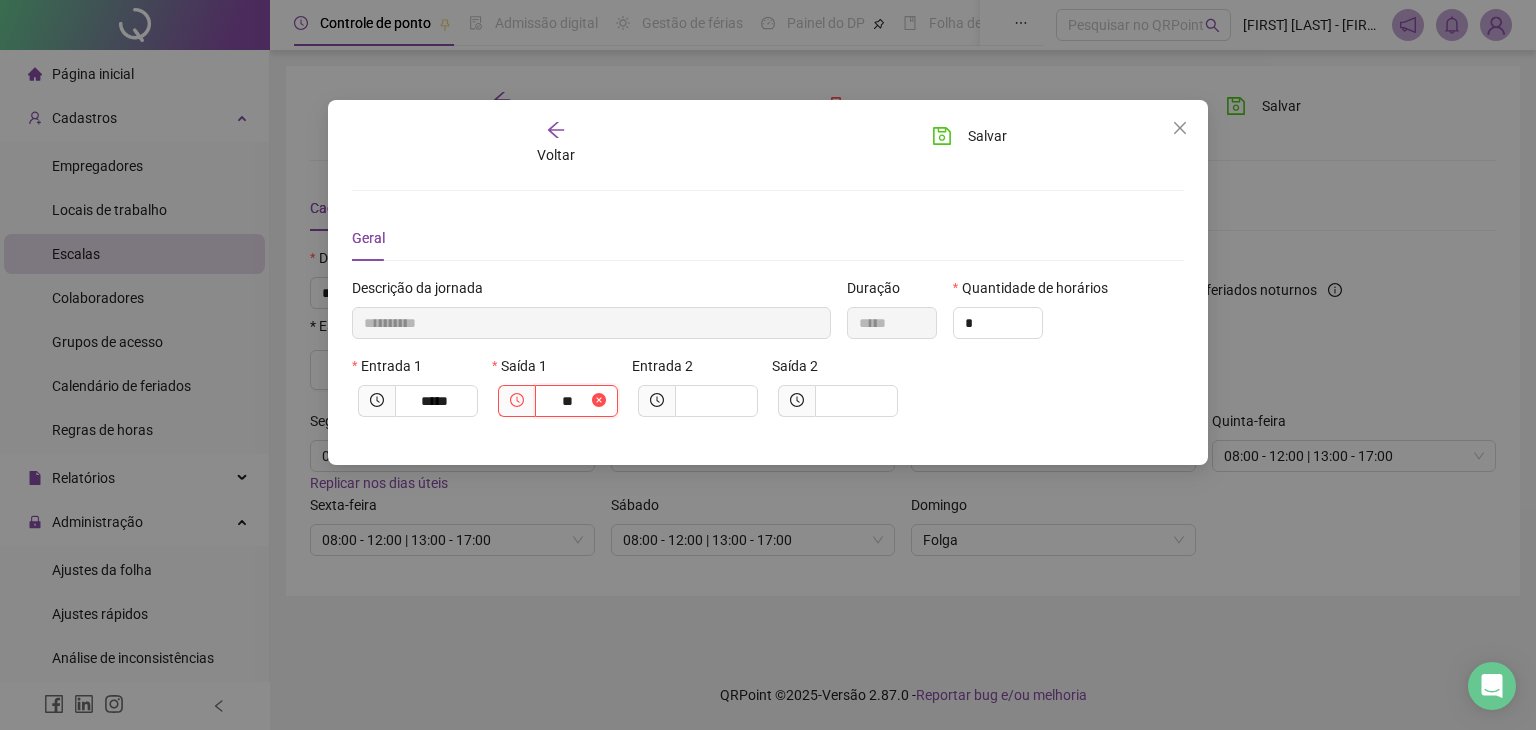 type on "**********" 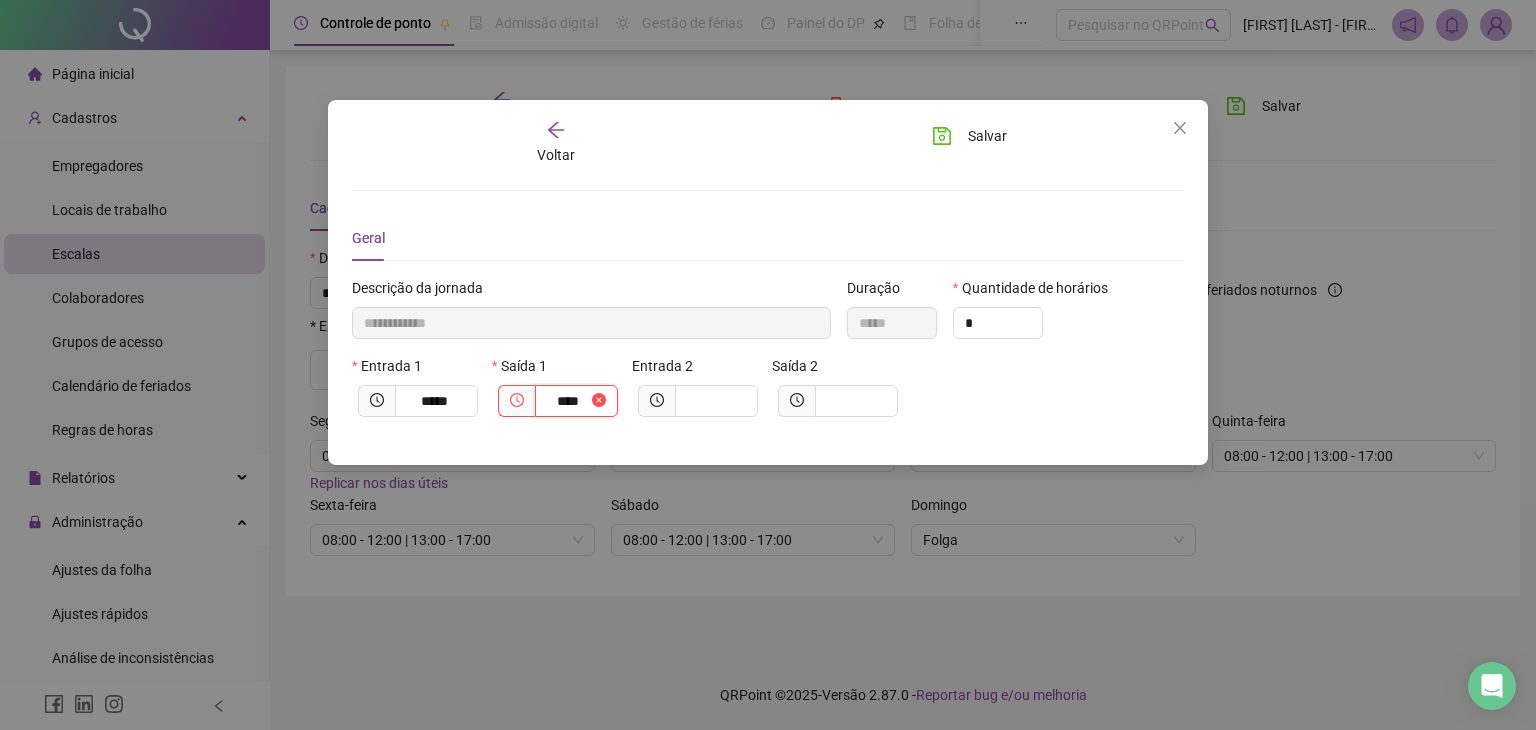 type on "**********" 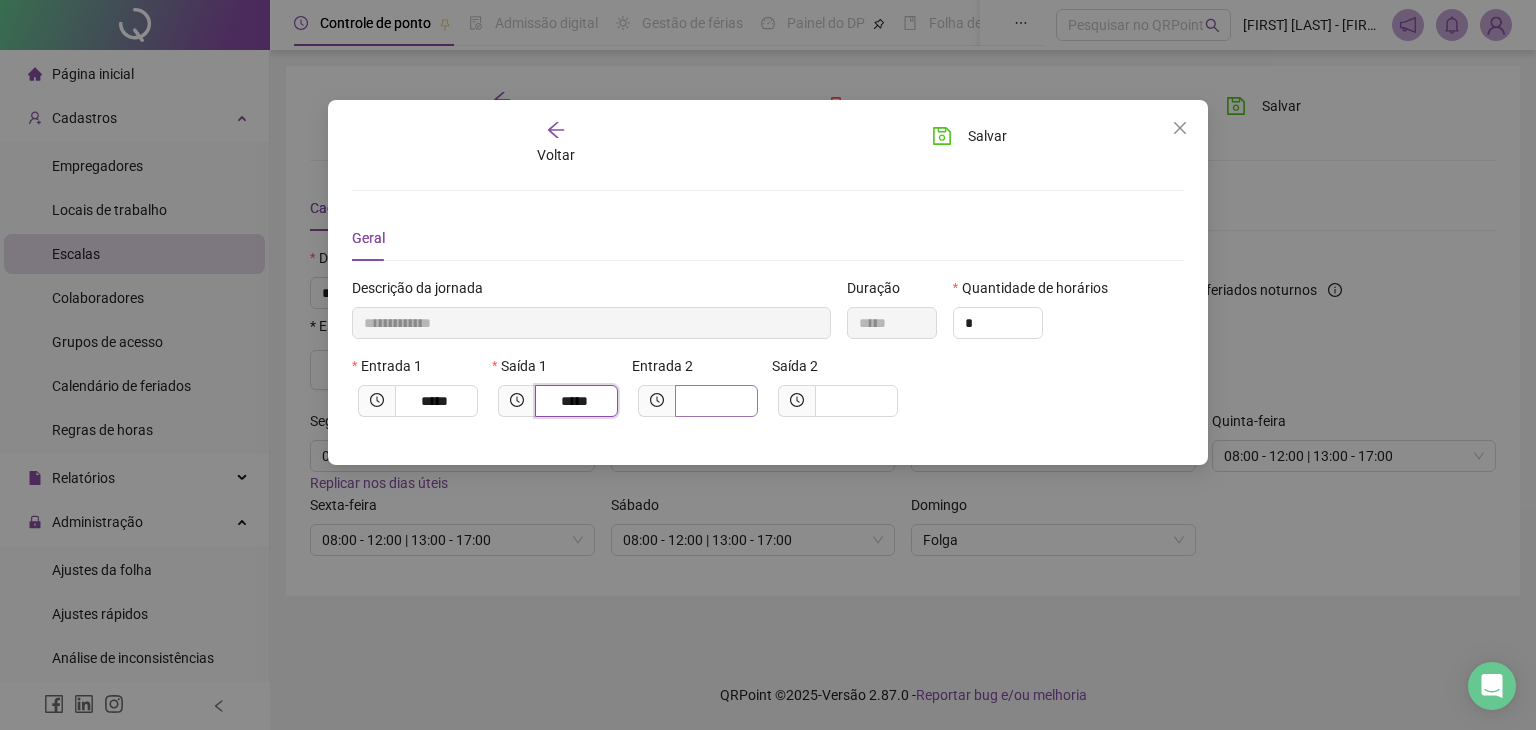 type on "*****" 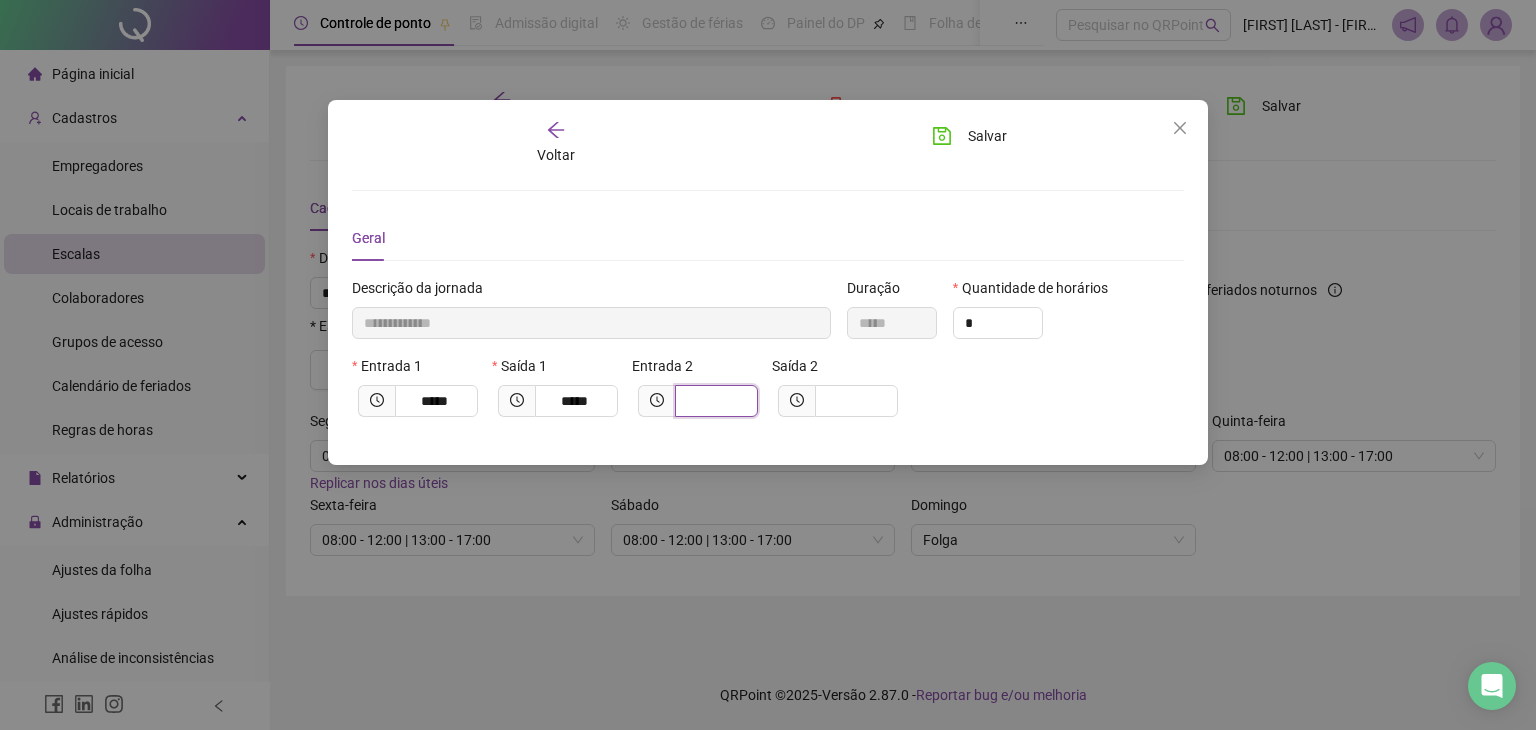 click at bounding box center (714, 401) 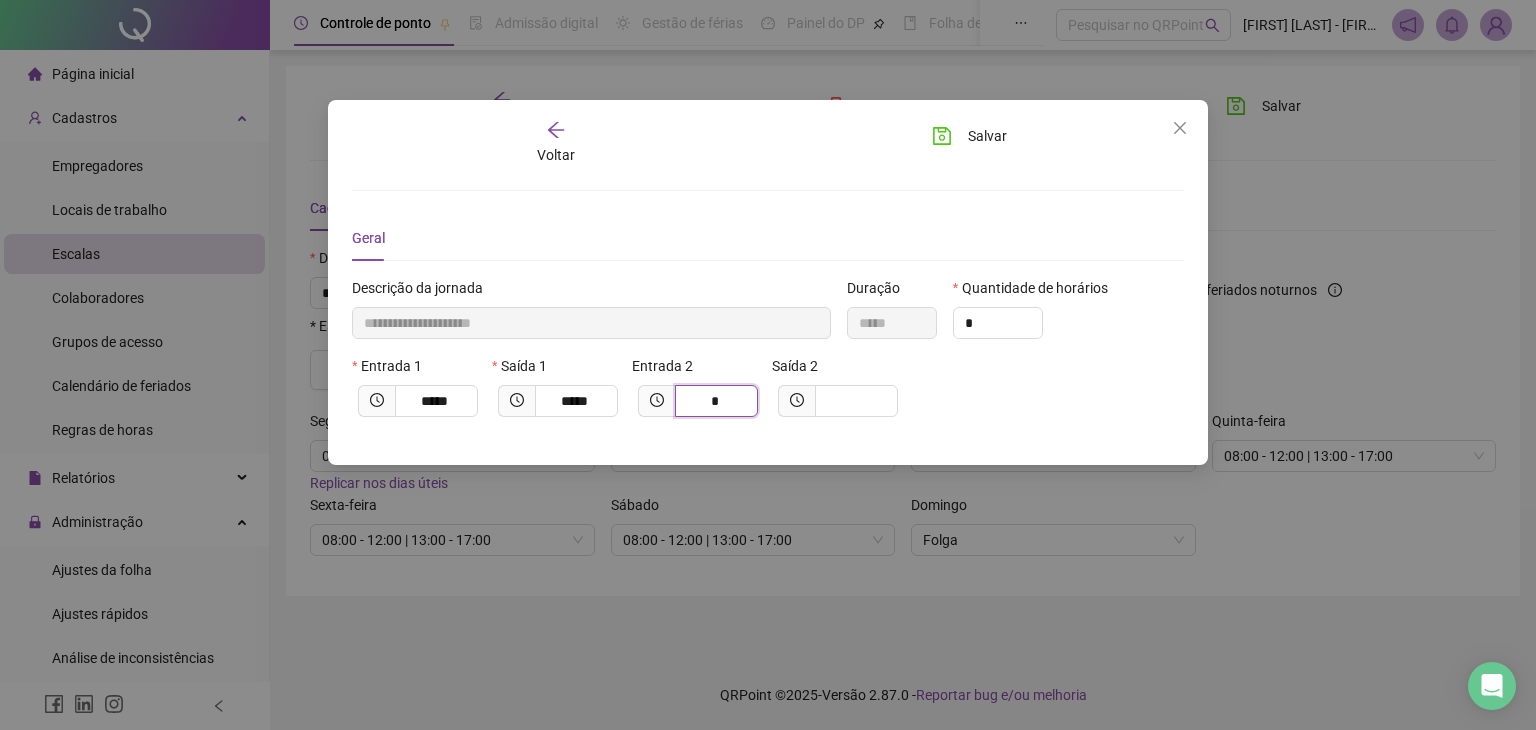 type on "**********" 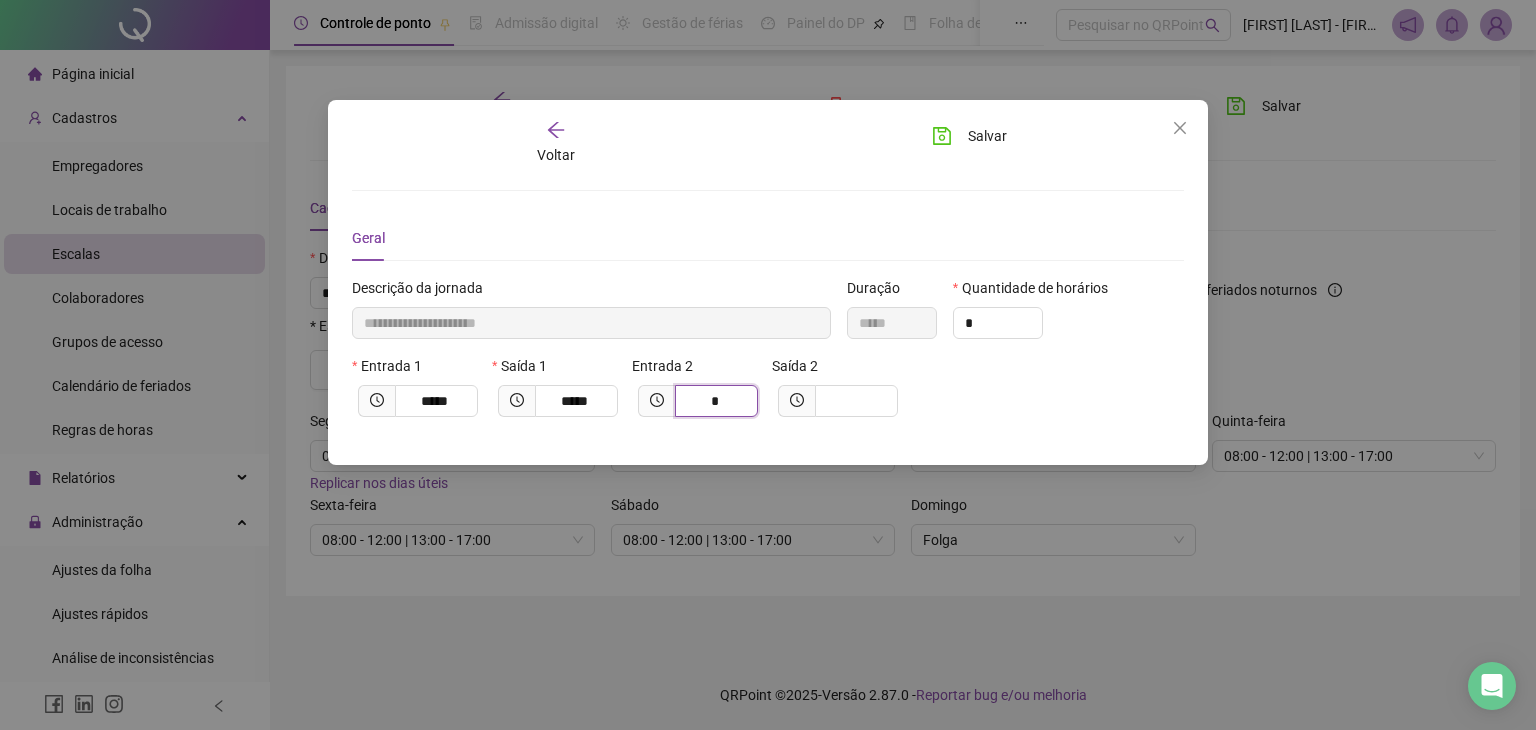 type on "**" 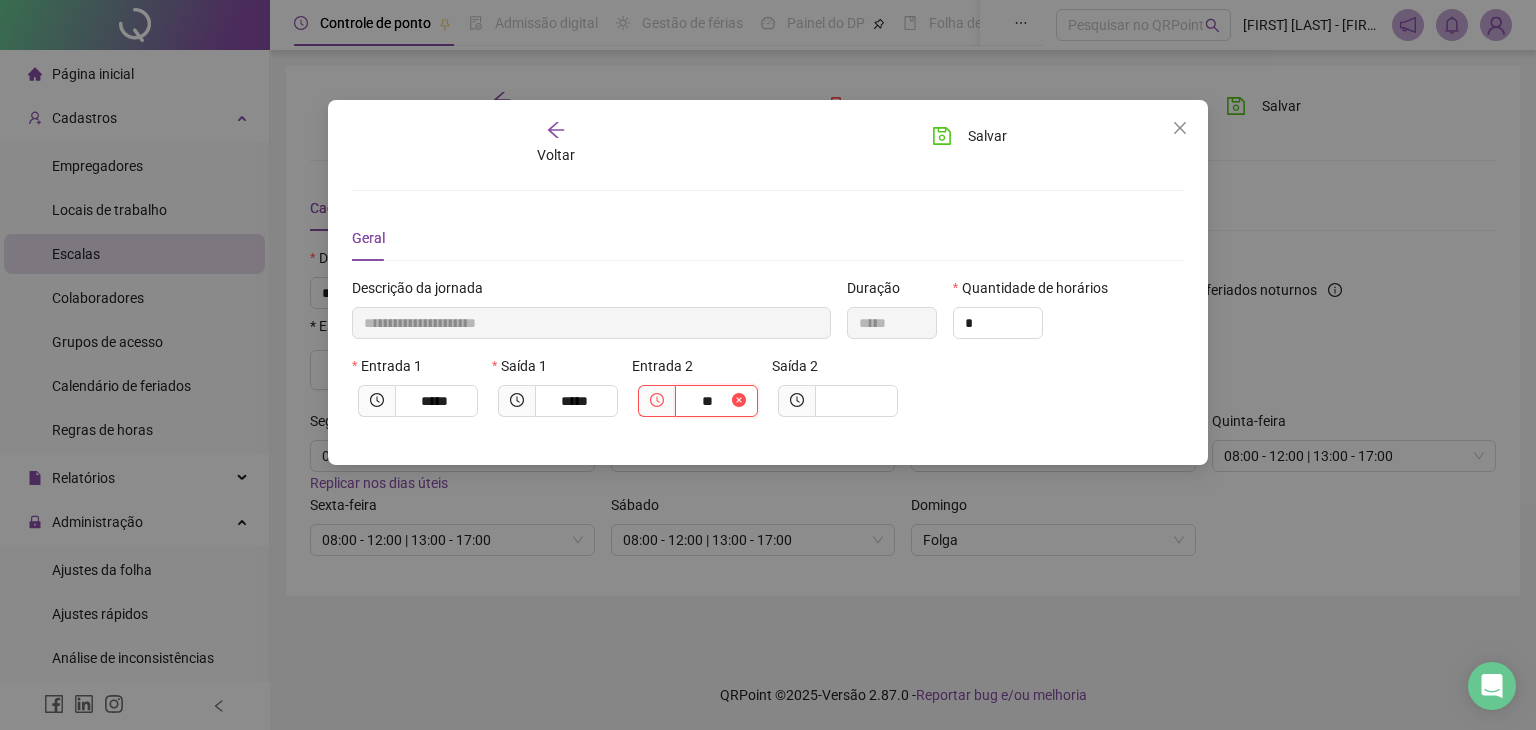 type on "**********" 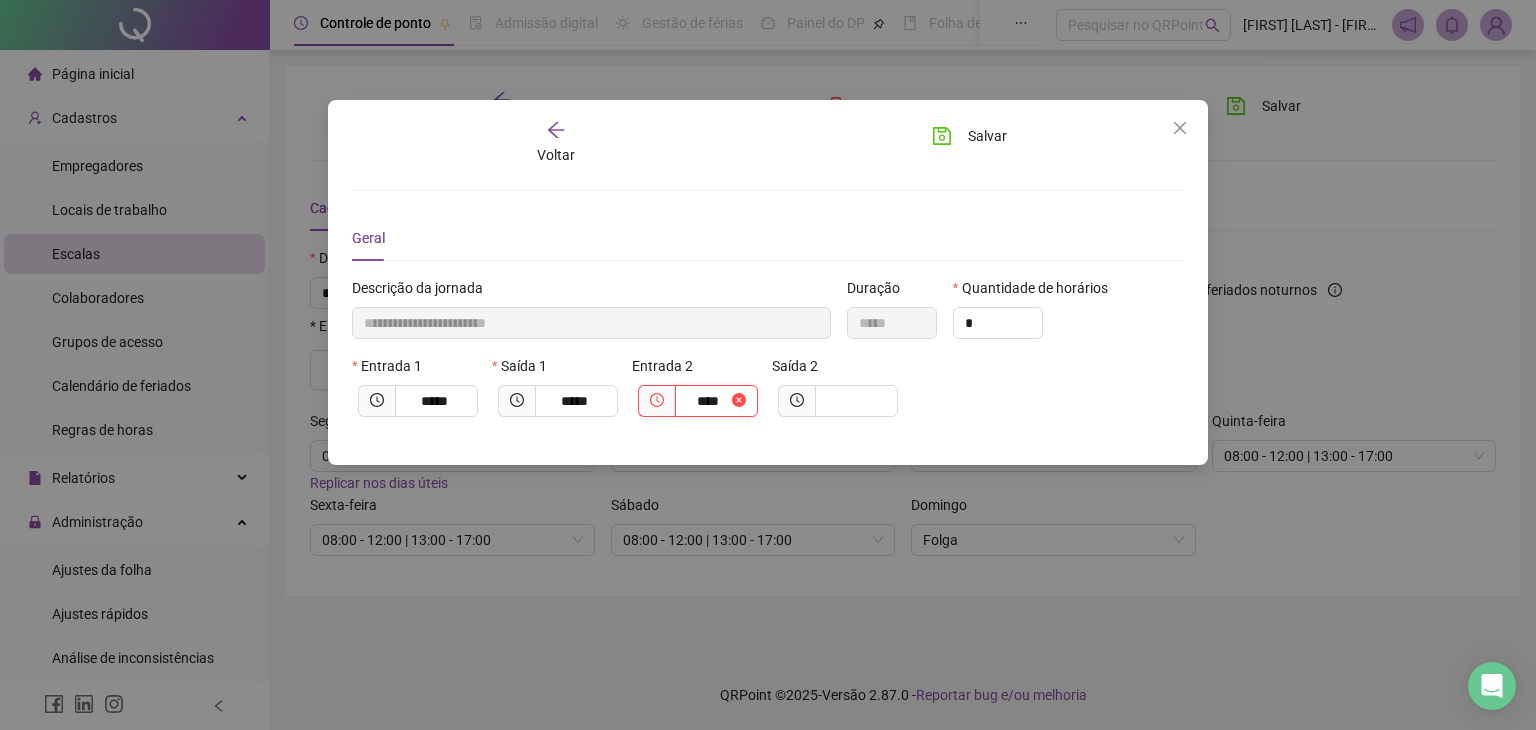 type on "**********" 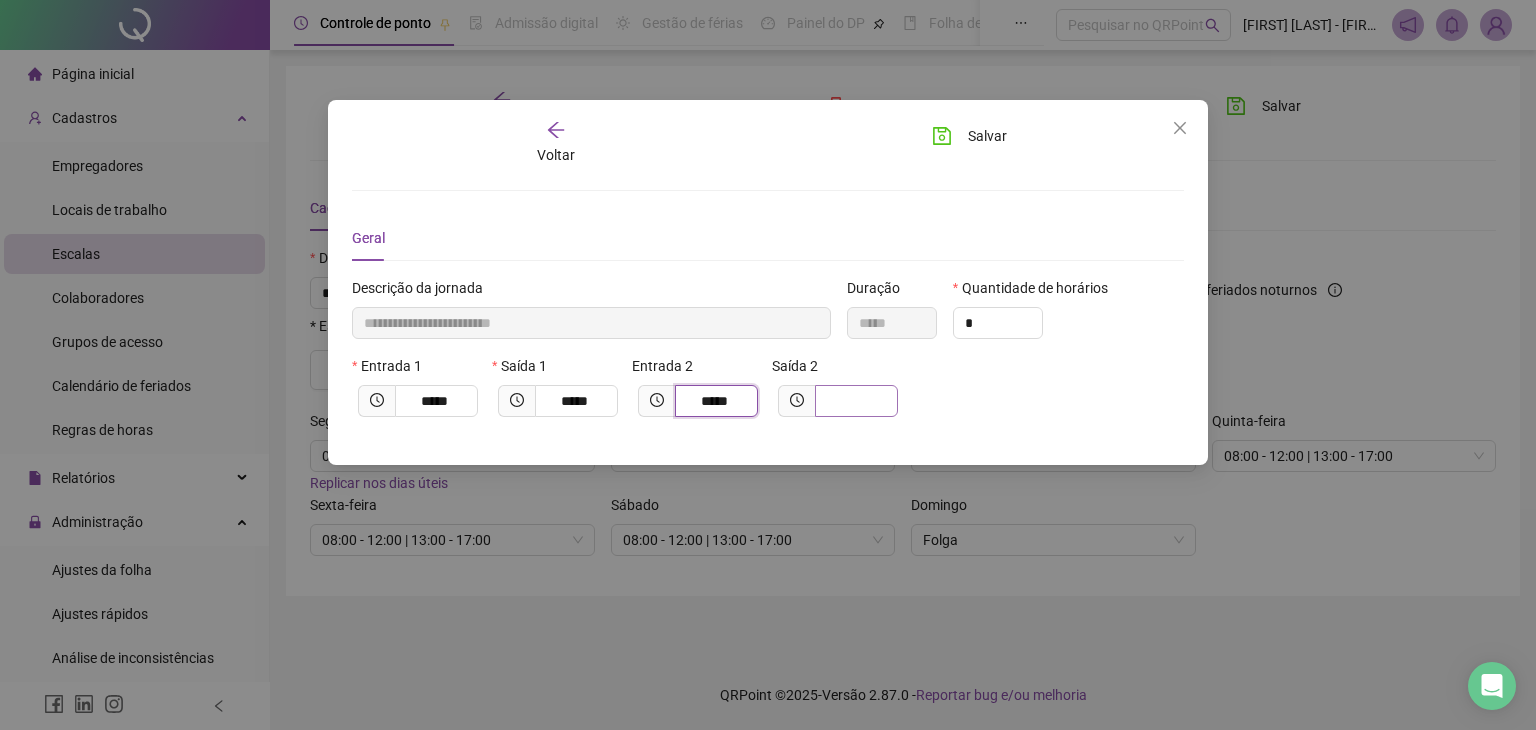 type on "*****" 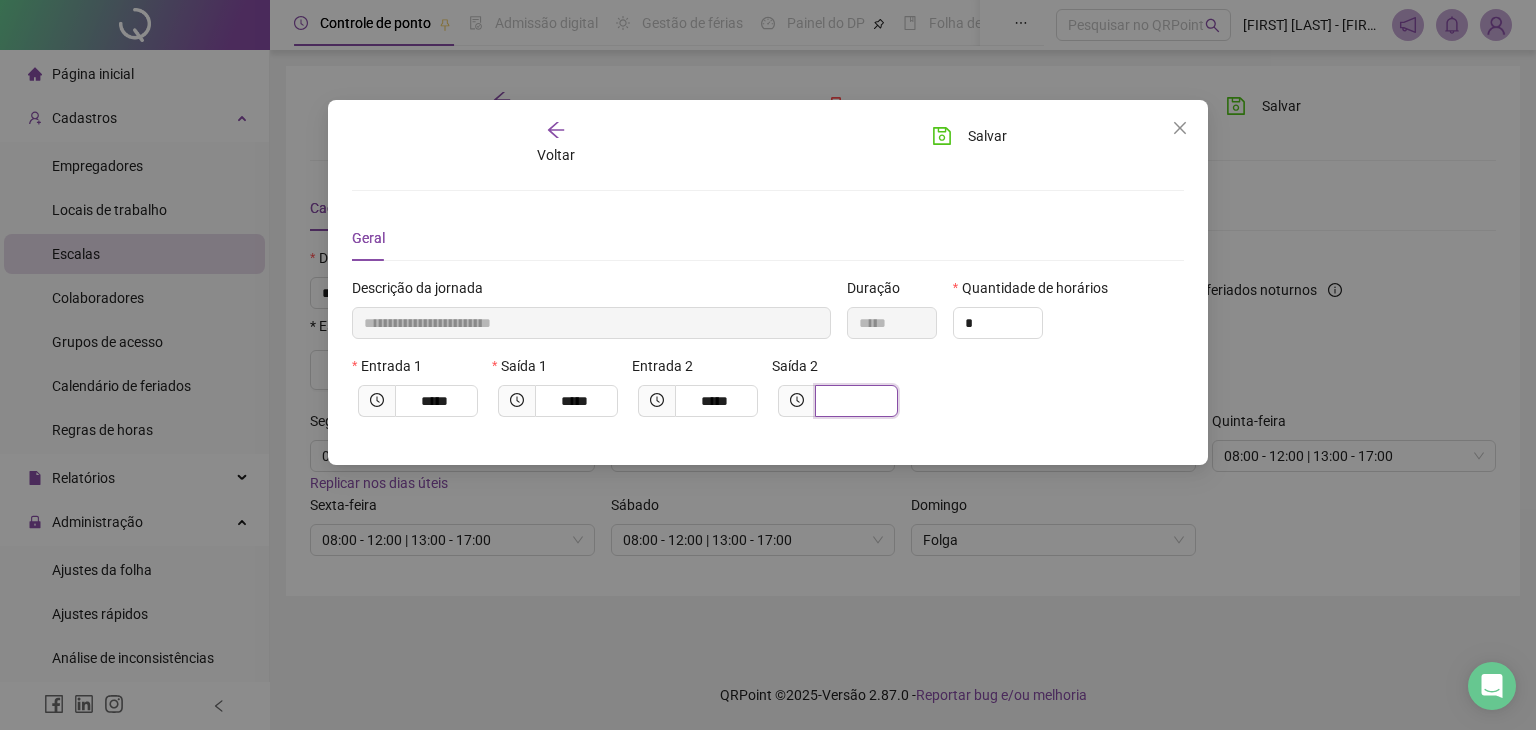 drag, startPoint x: 850, startPoint y: 405, endPoint x: 1012, endPoint y: 355, distance: 169.54056 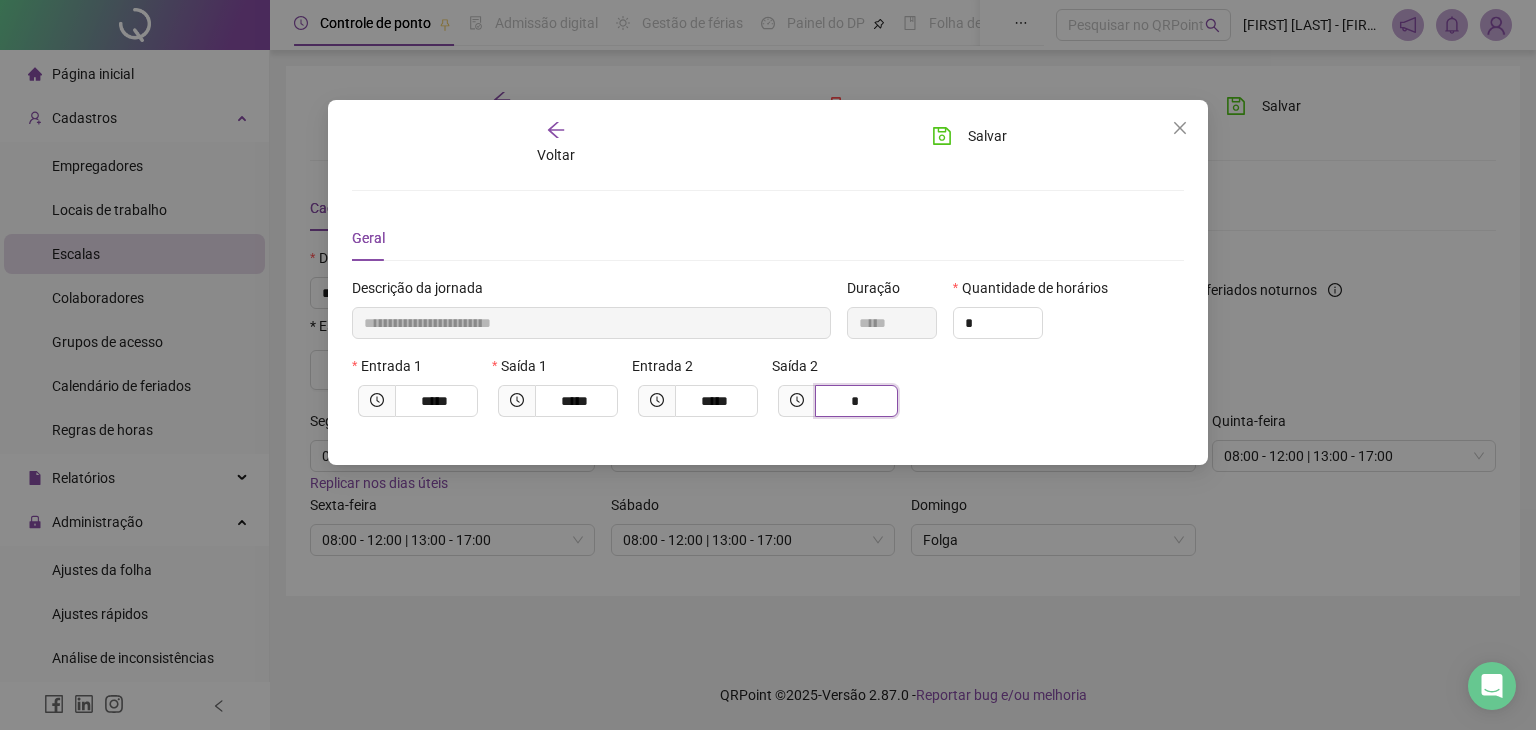 type on "**********" 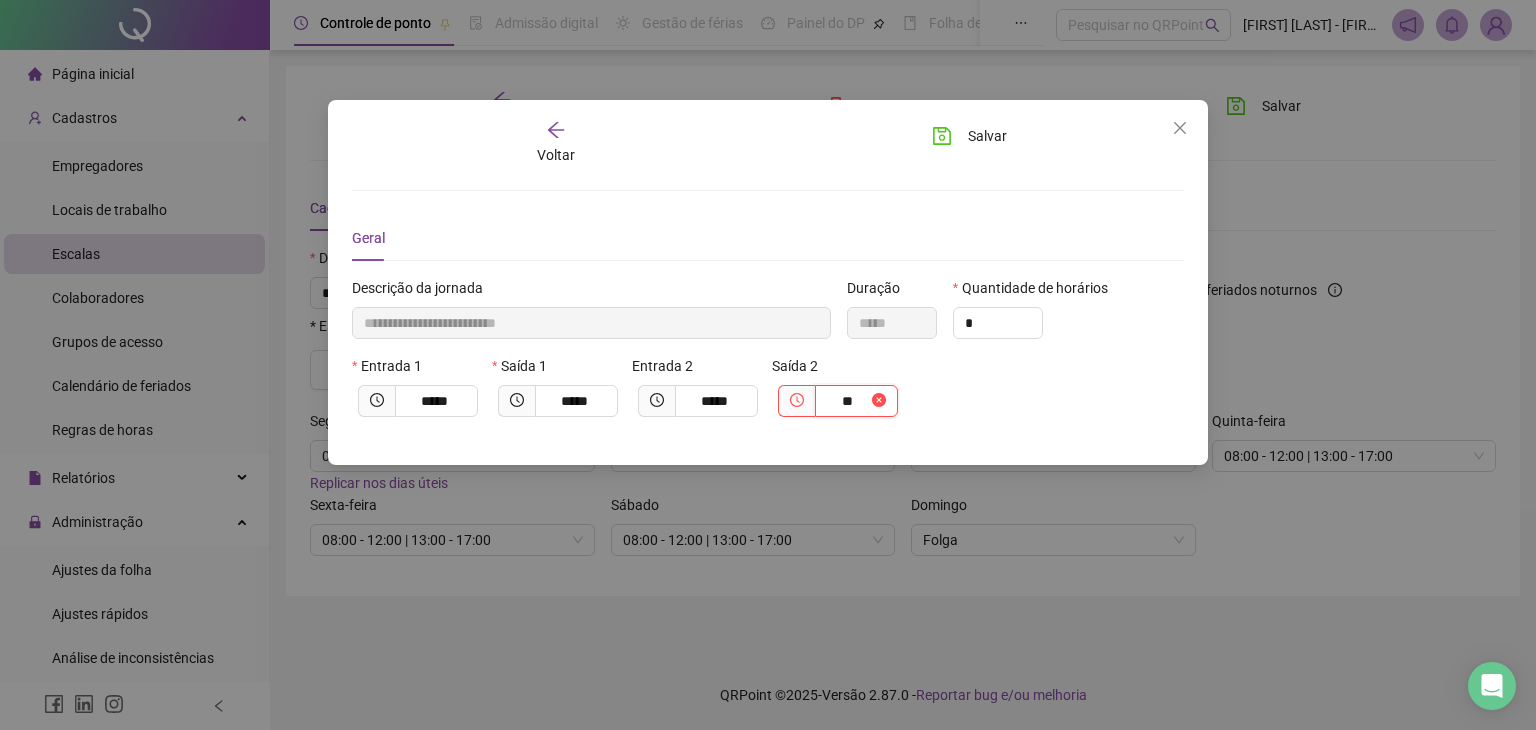 type on "**********" 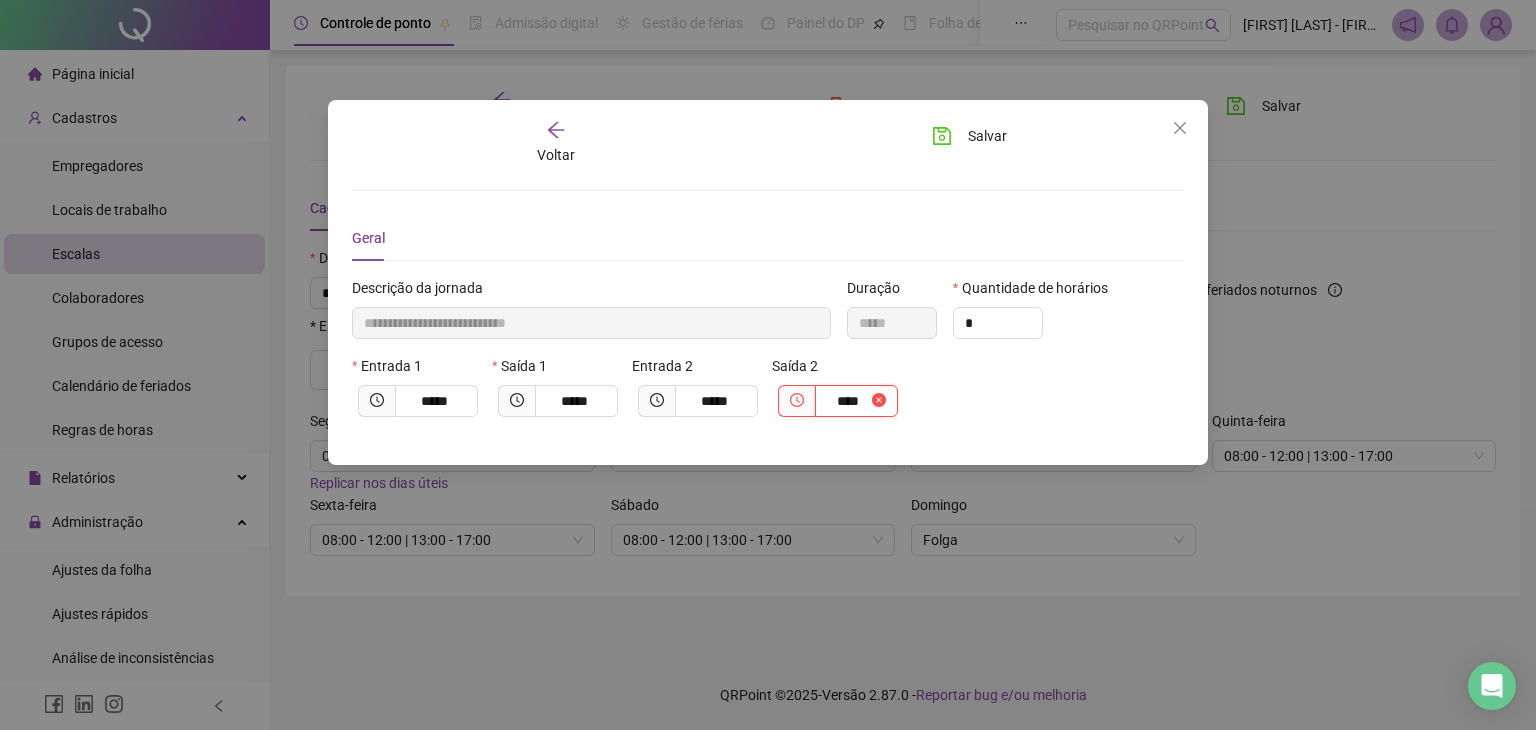 type on "**********" 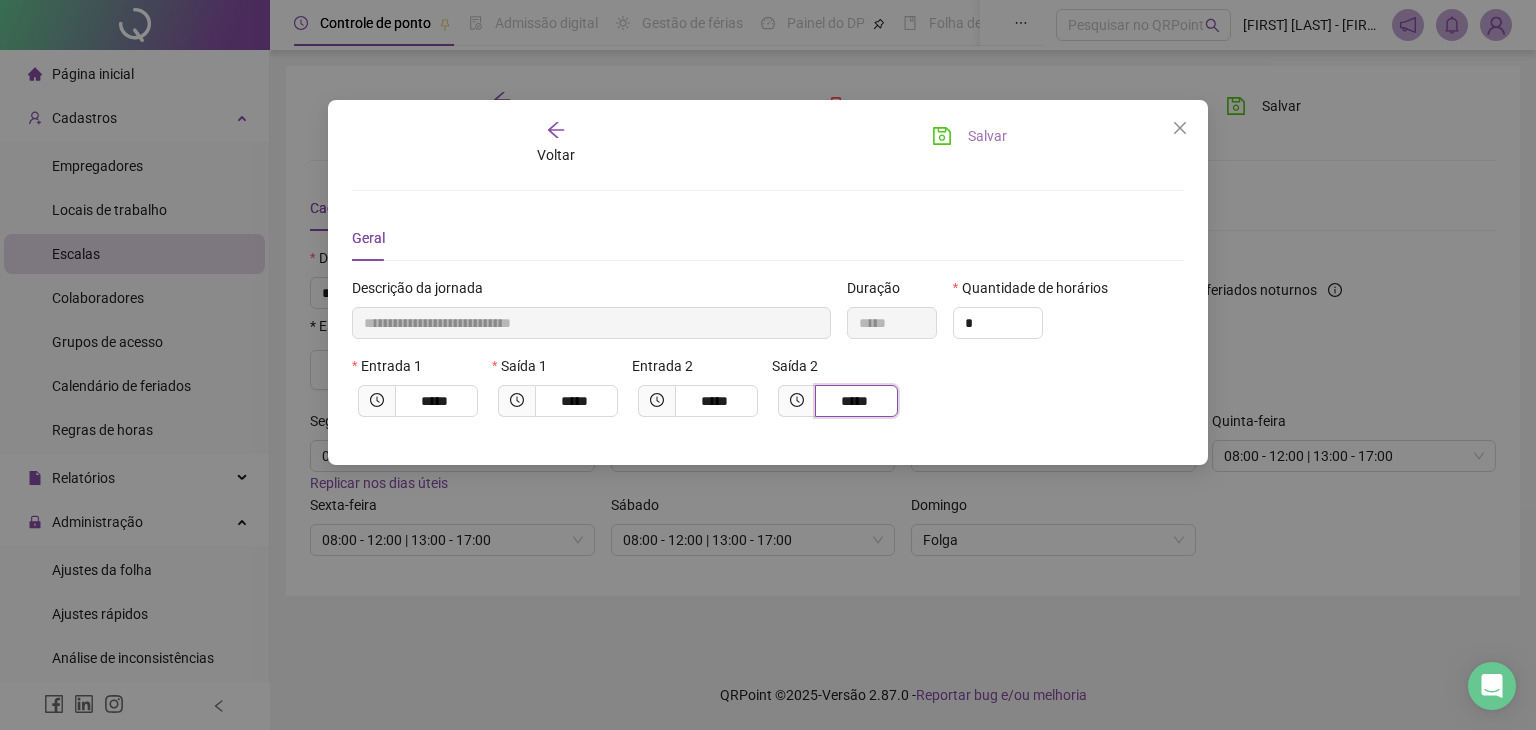 type on "*****" 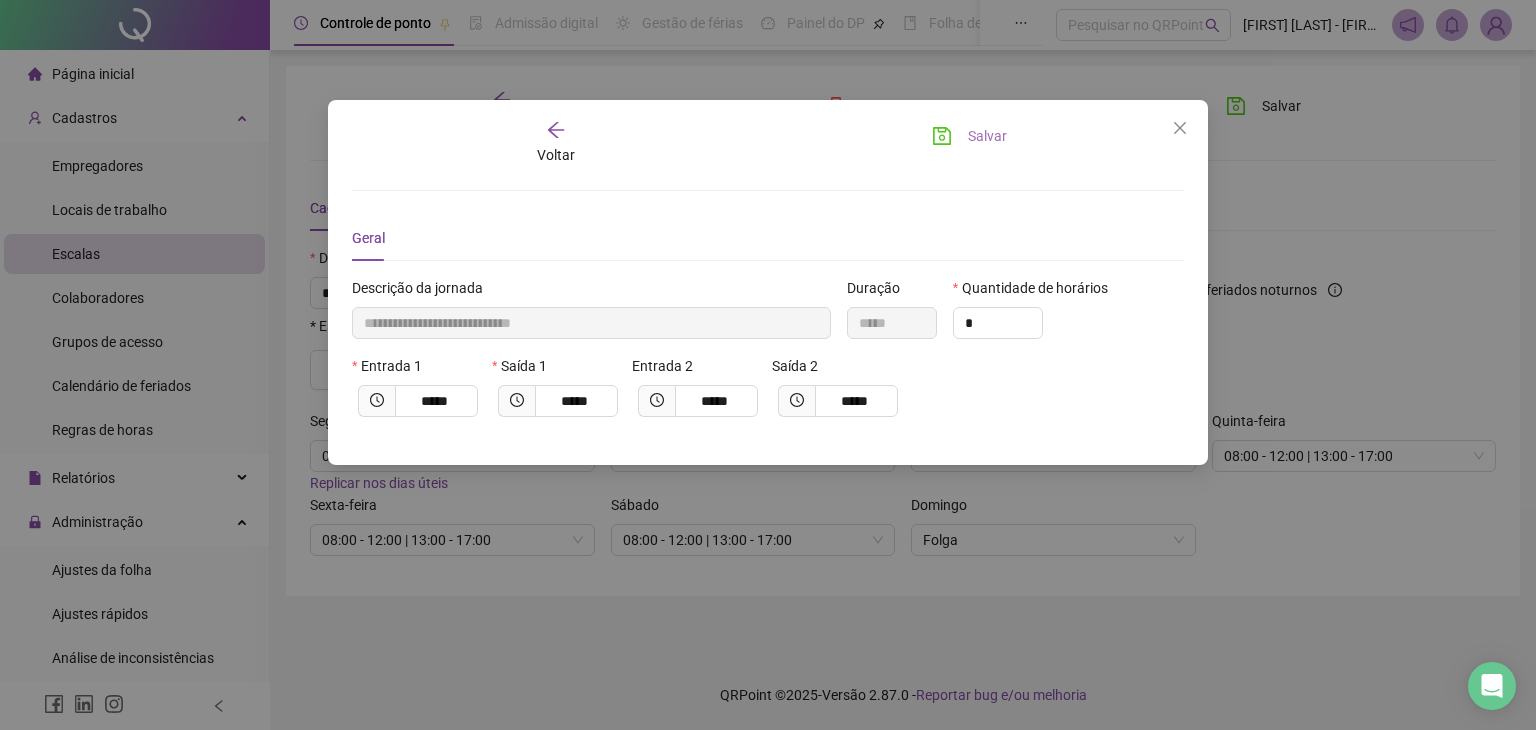 click on "Salvar" at bounding box center [987, 136] 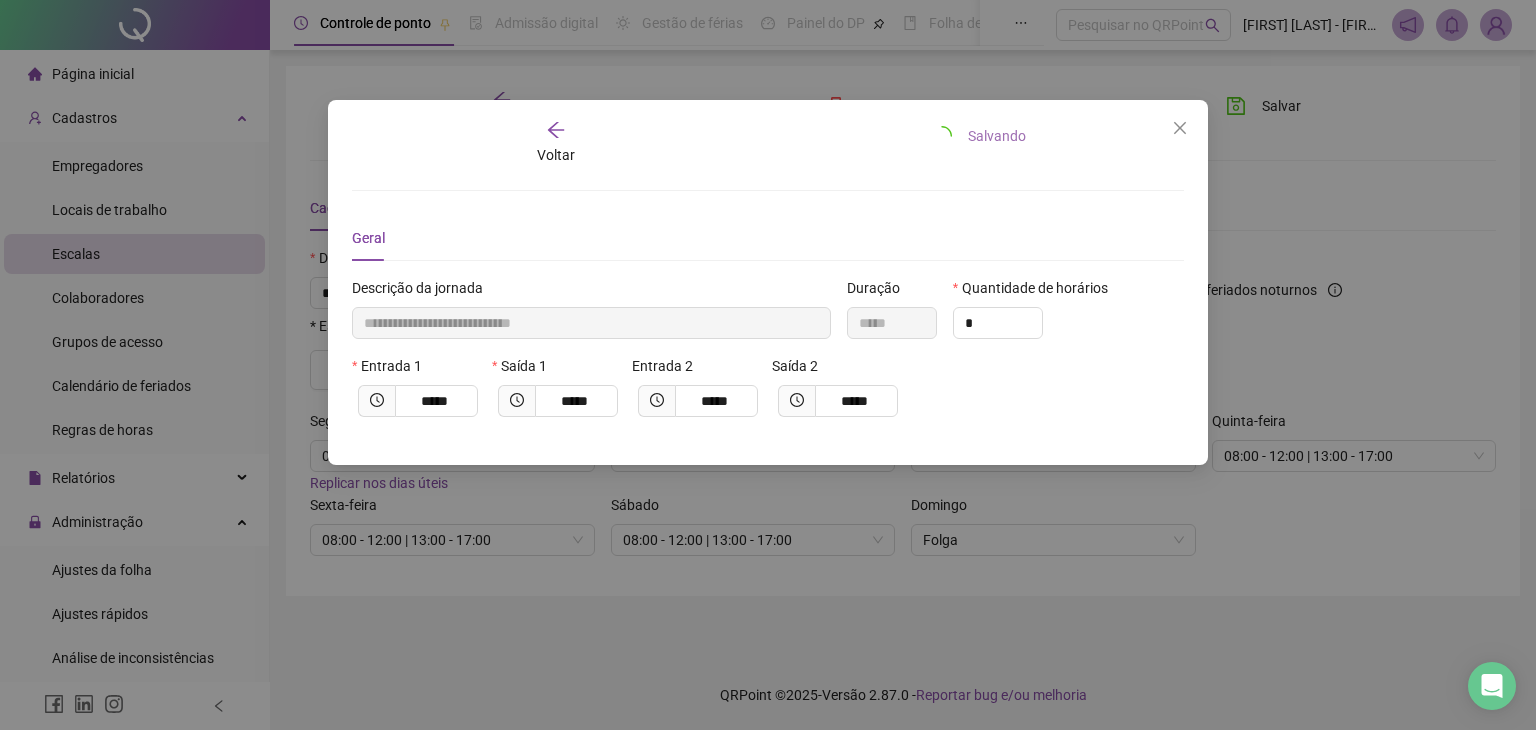 type 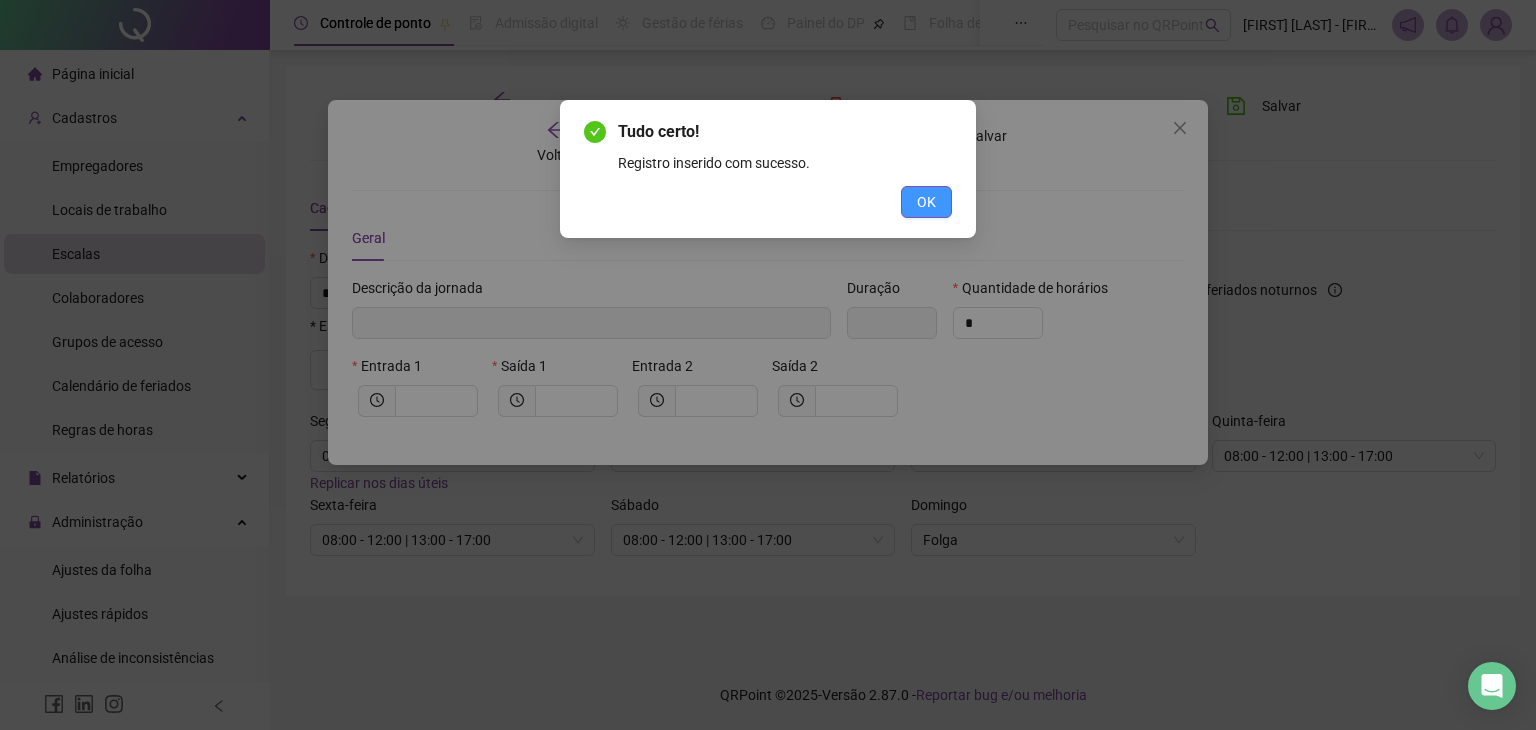 click on "OK" at bounding box center (926, 202) 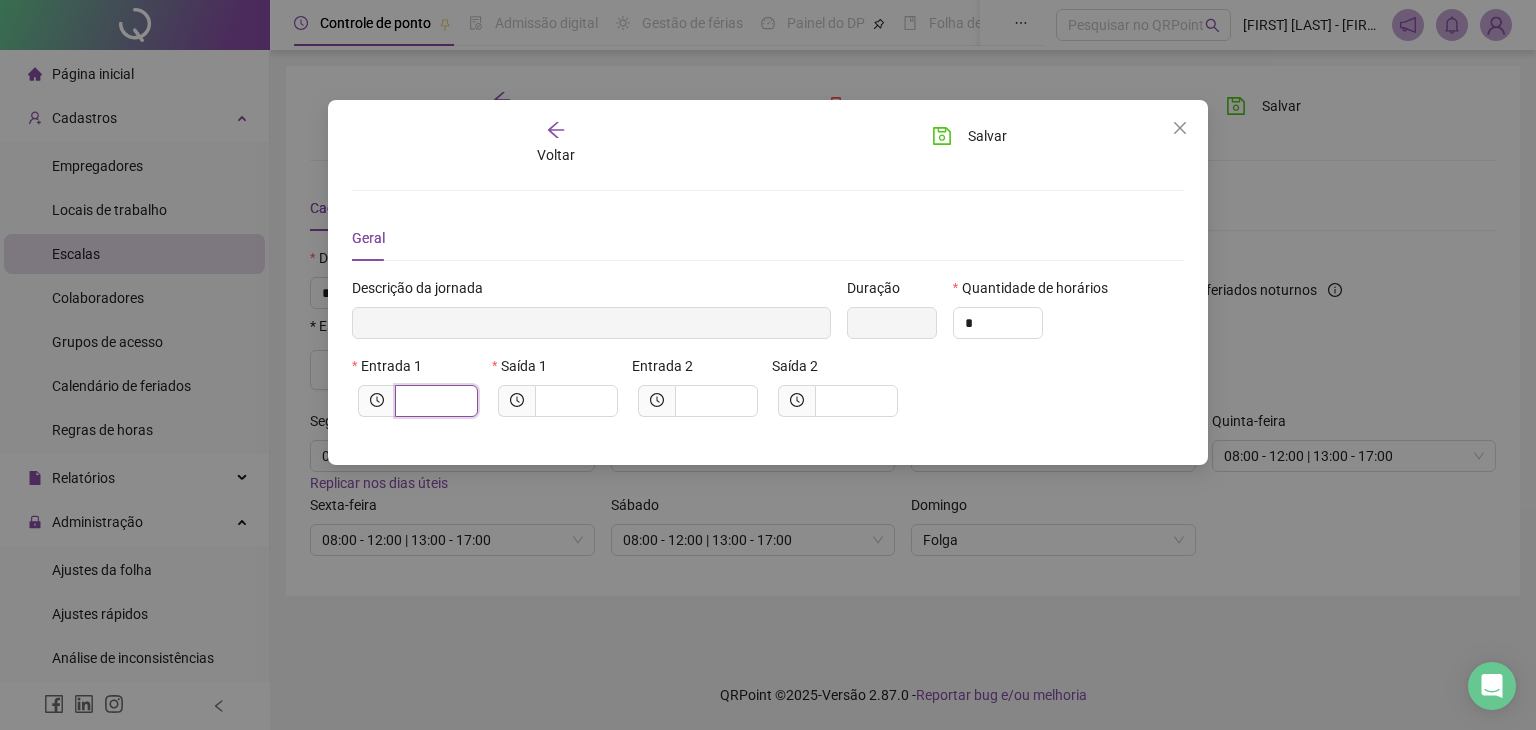 click at bounding box center [434, 401] 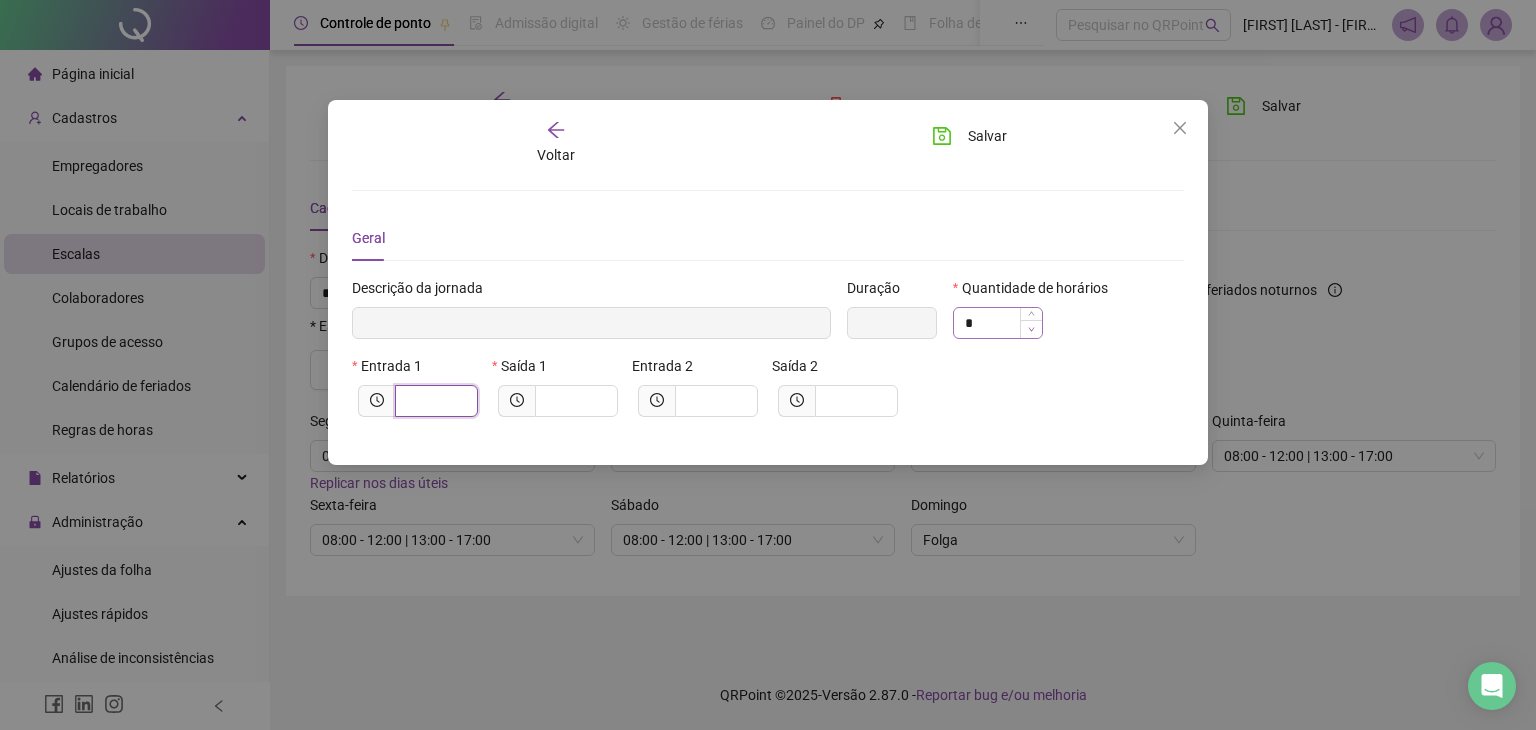 click 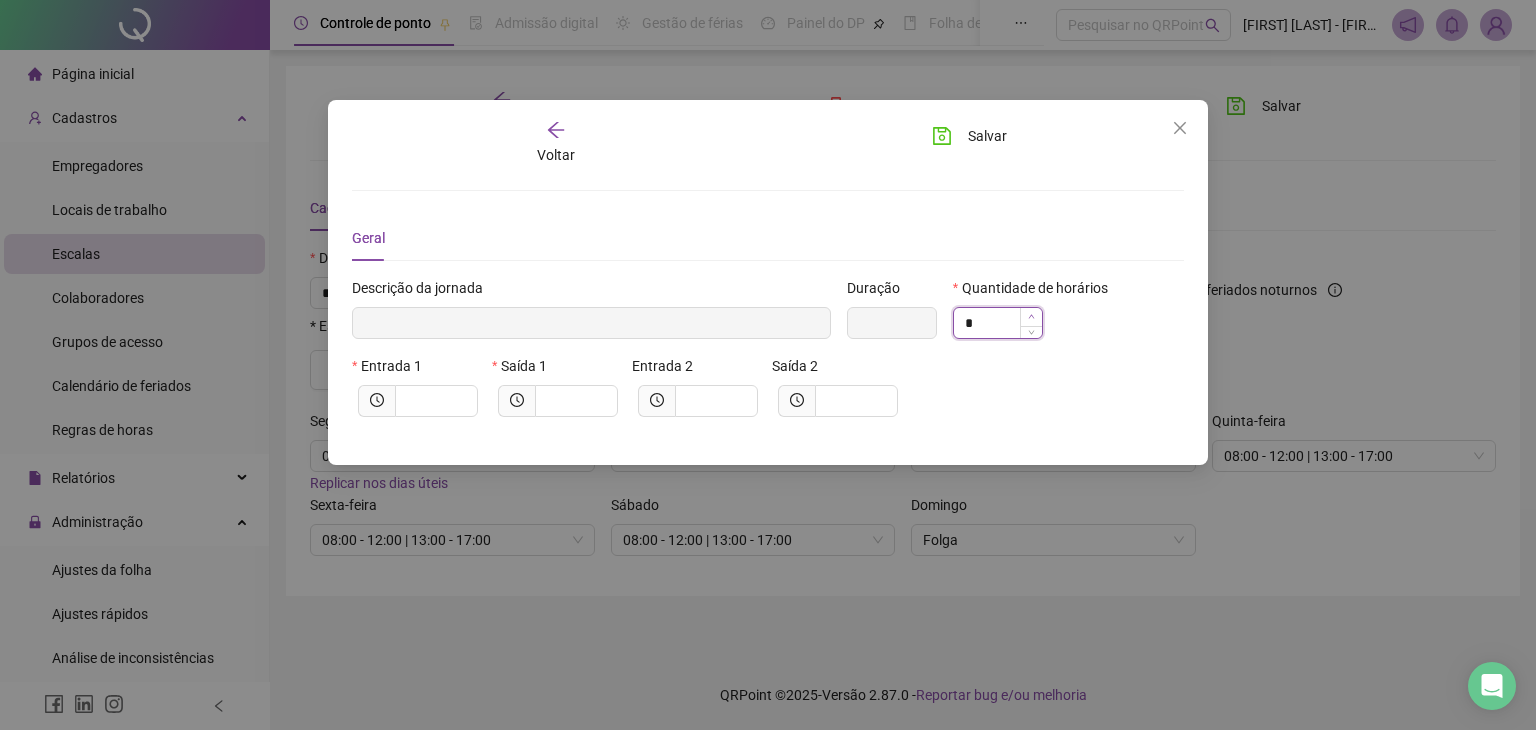 type on "**********" 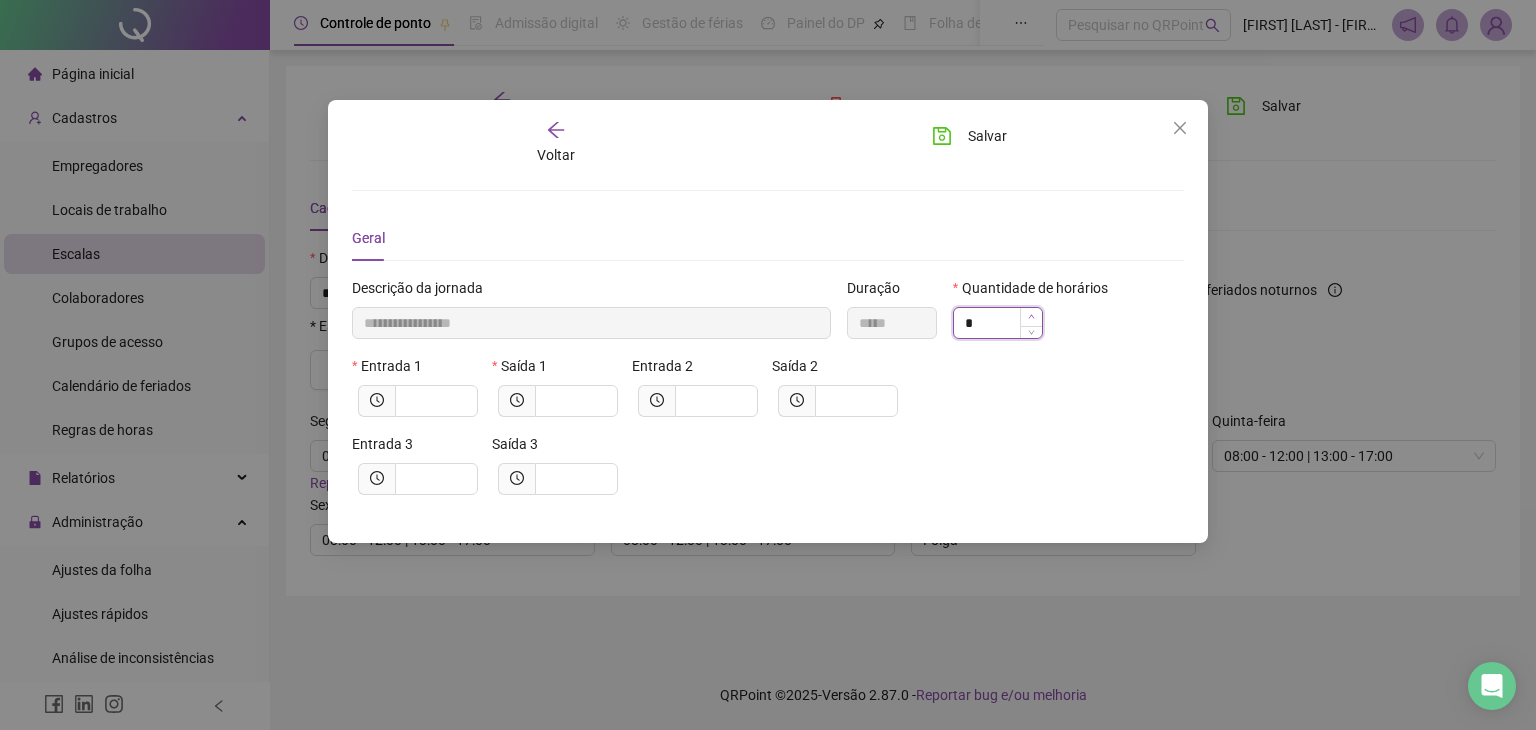 click 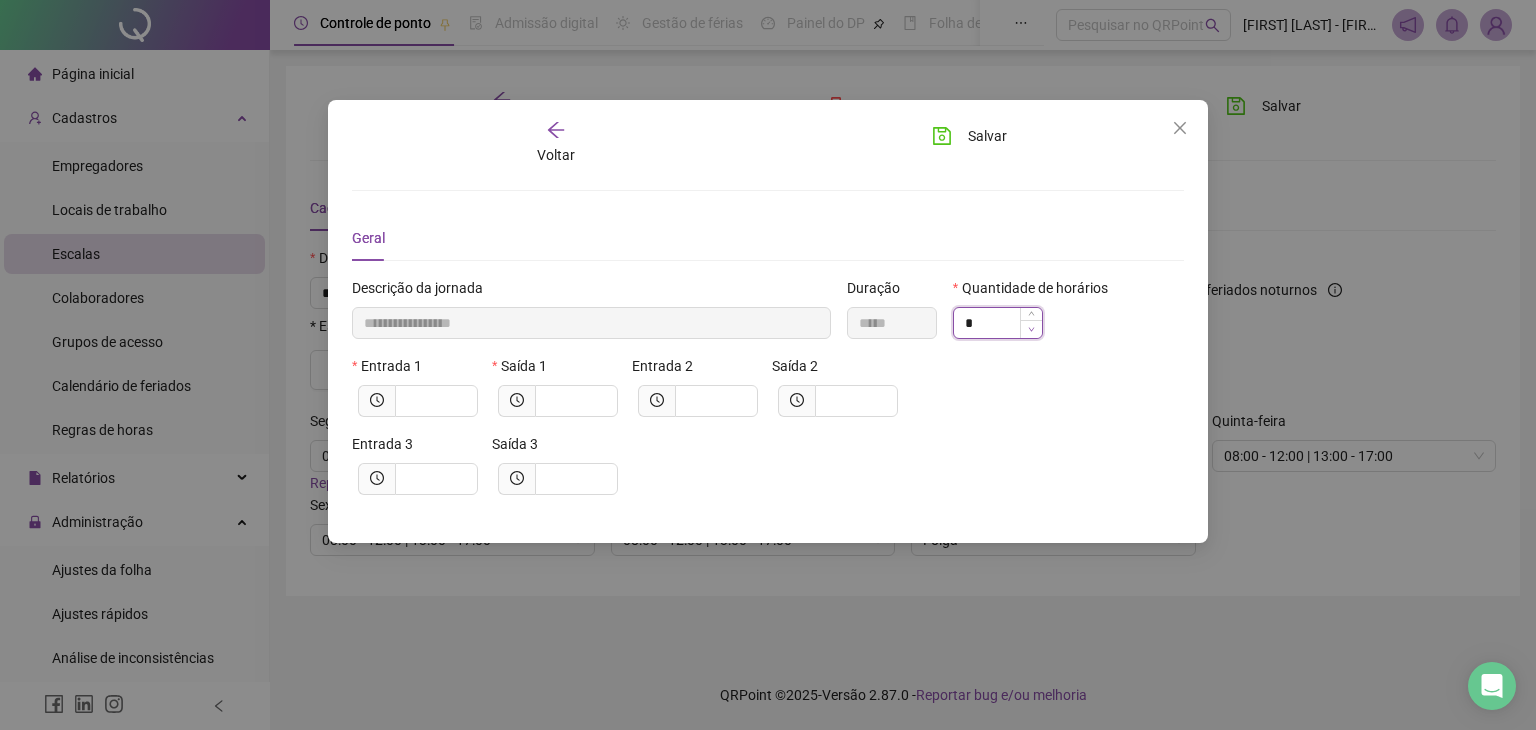 type on "*****" 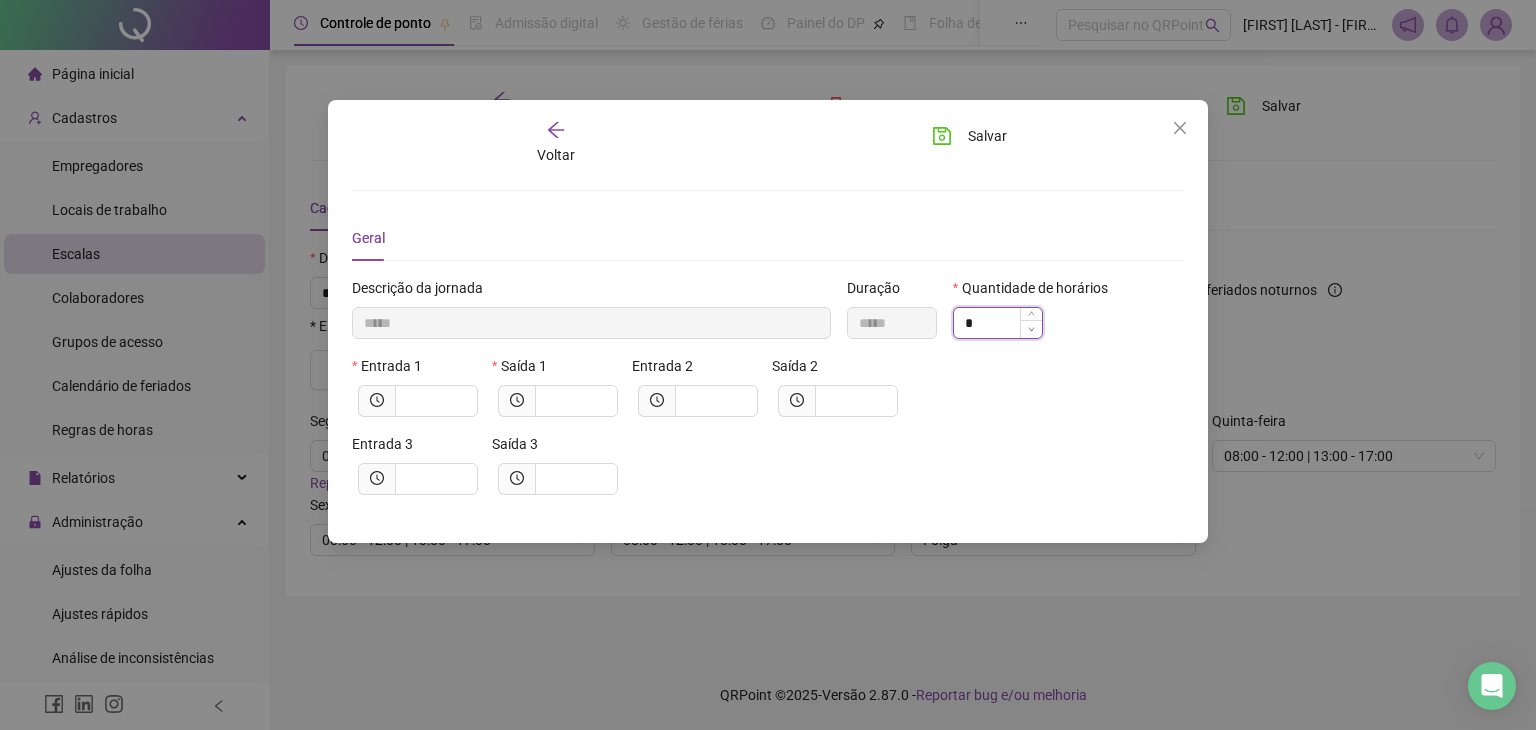 click 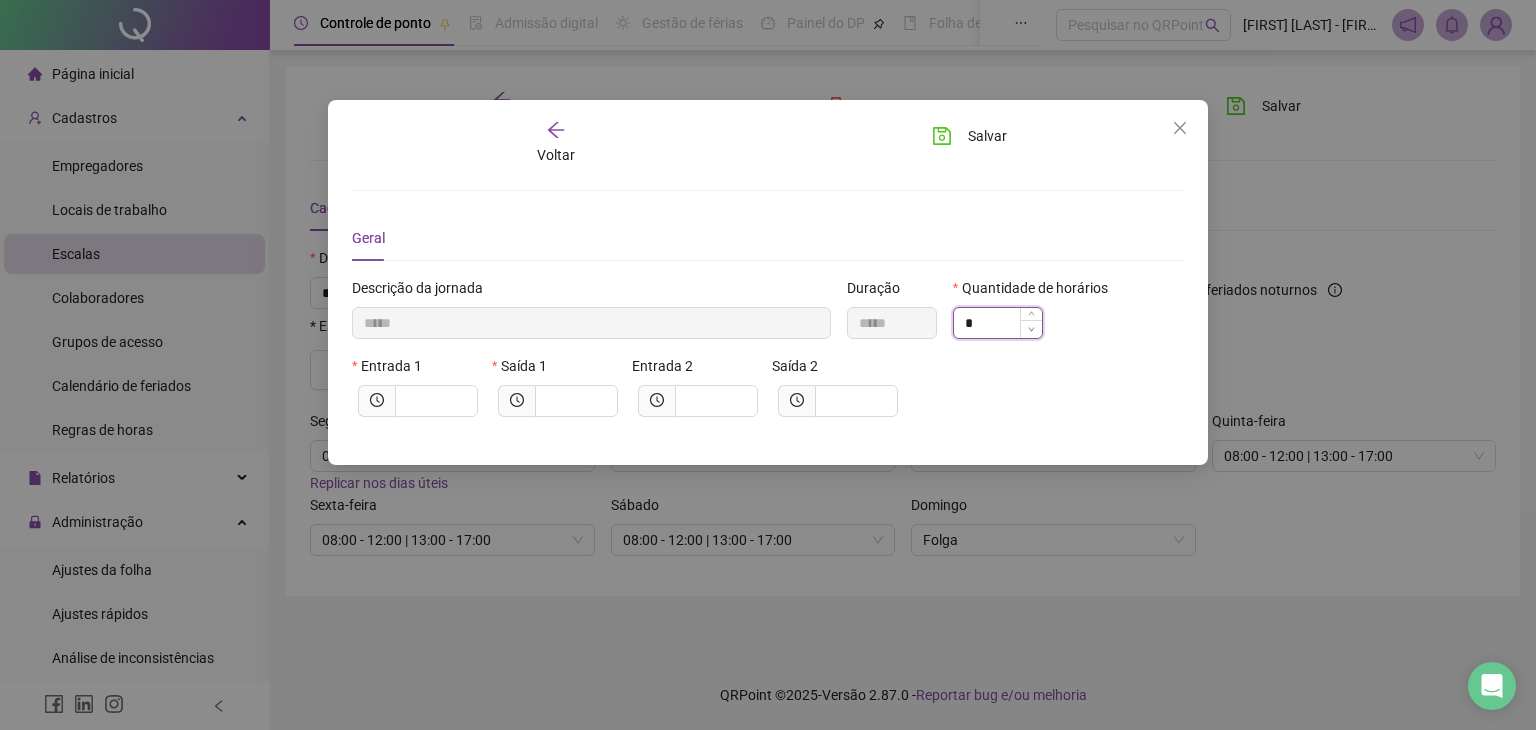 click 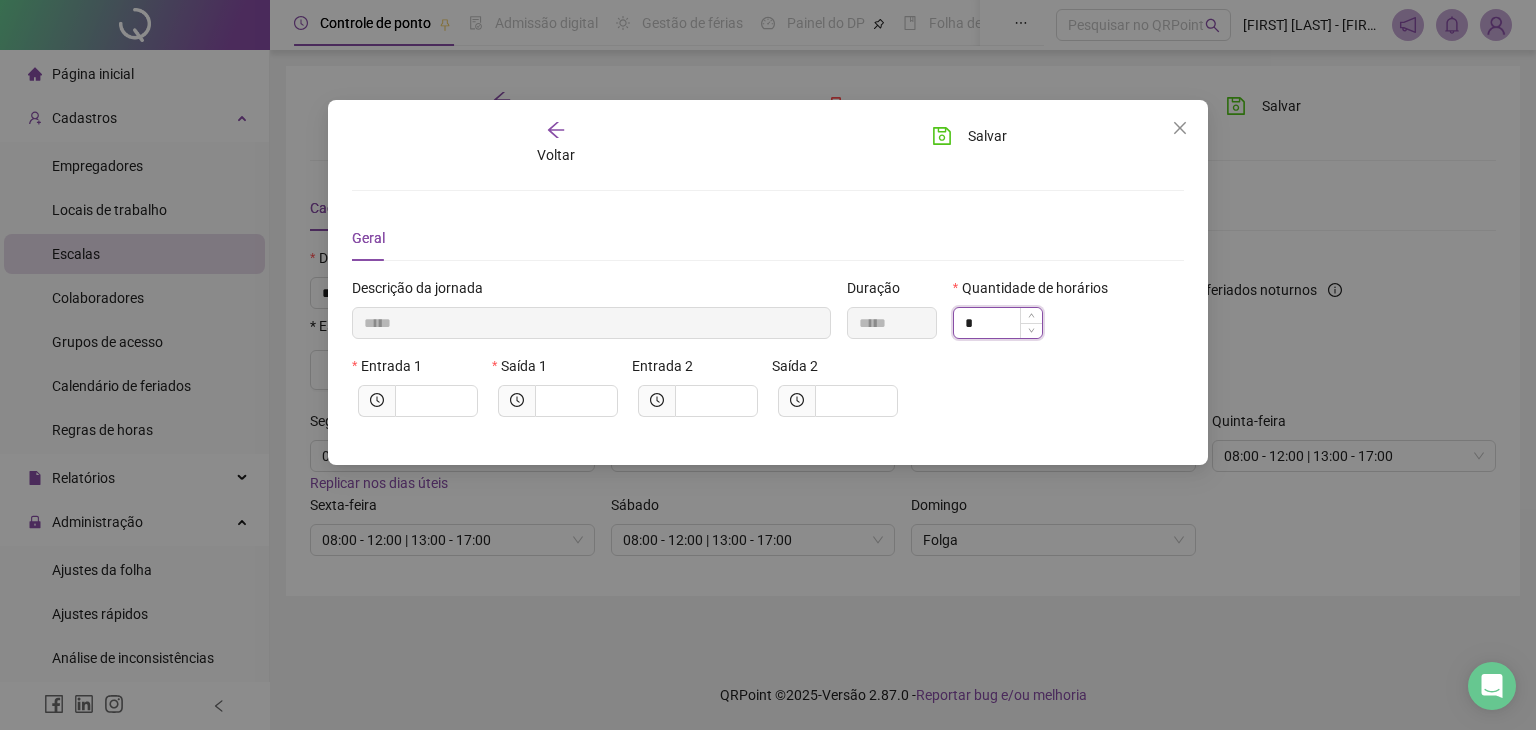 click on "*" at bounding box center [998, 323] 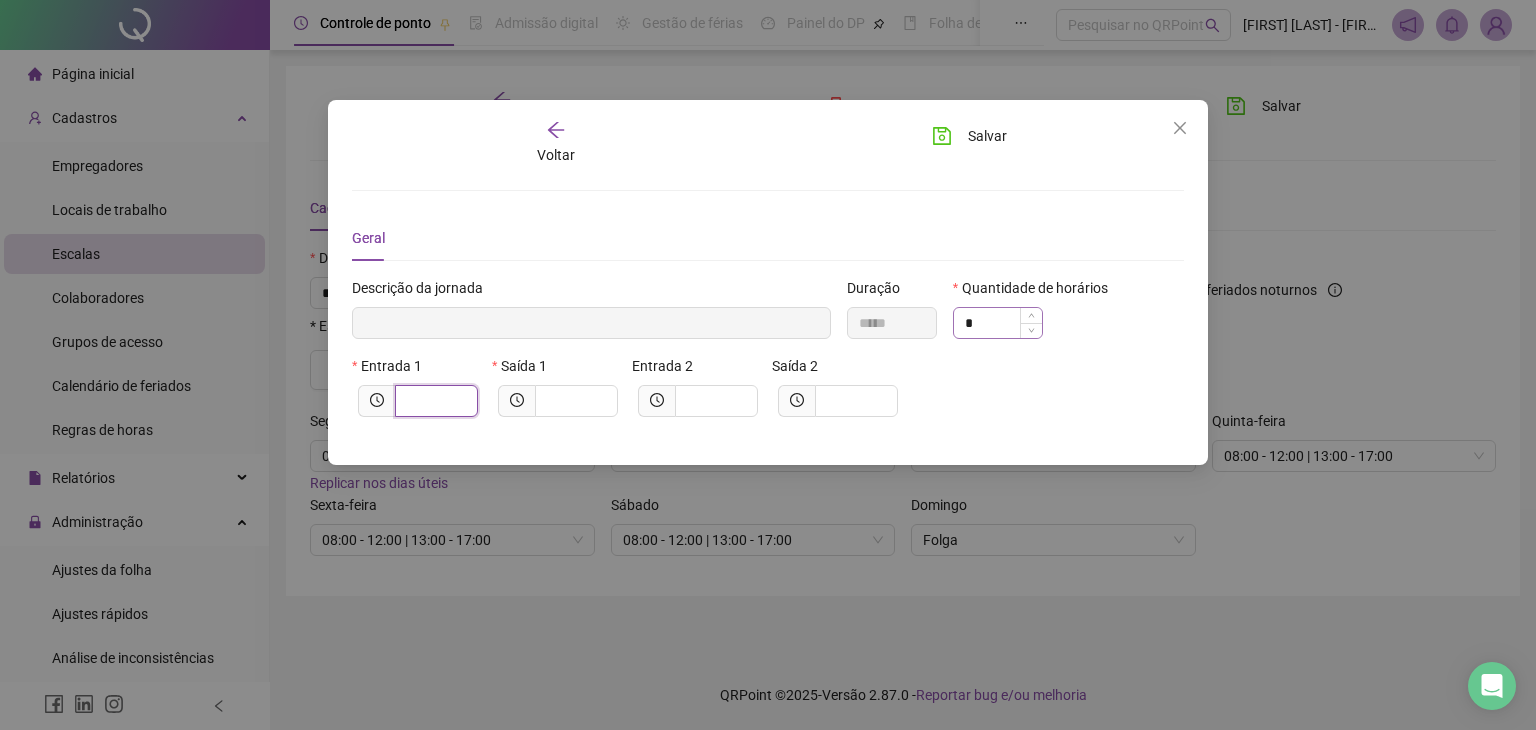 type on "*" 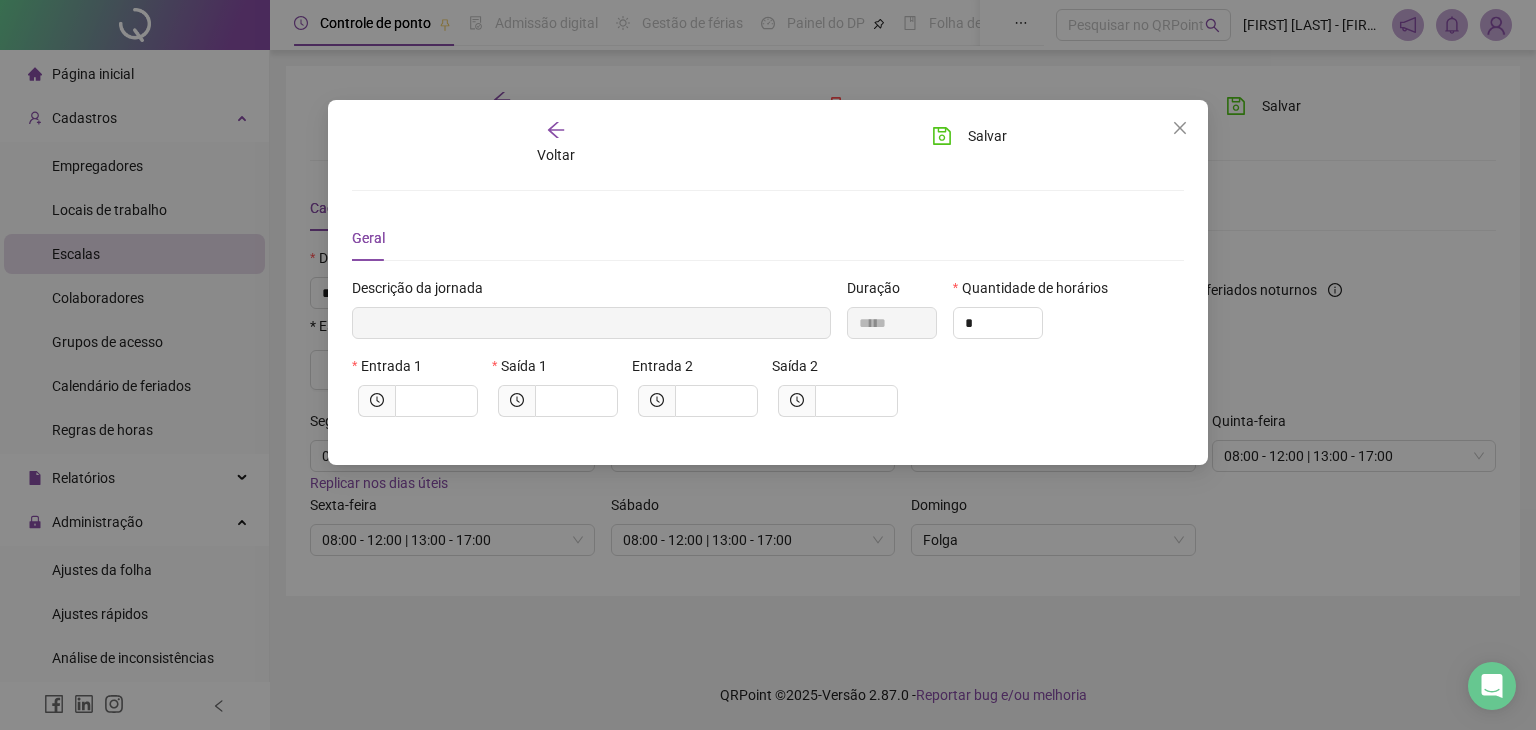 click on "Descrição da jornada" at bounding box center (417, 288) 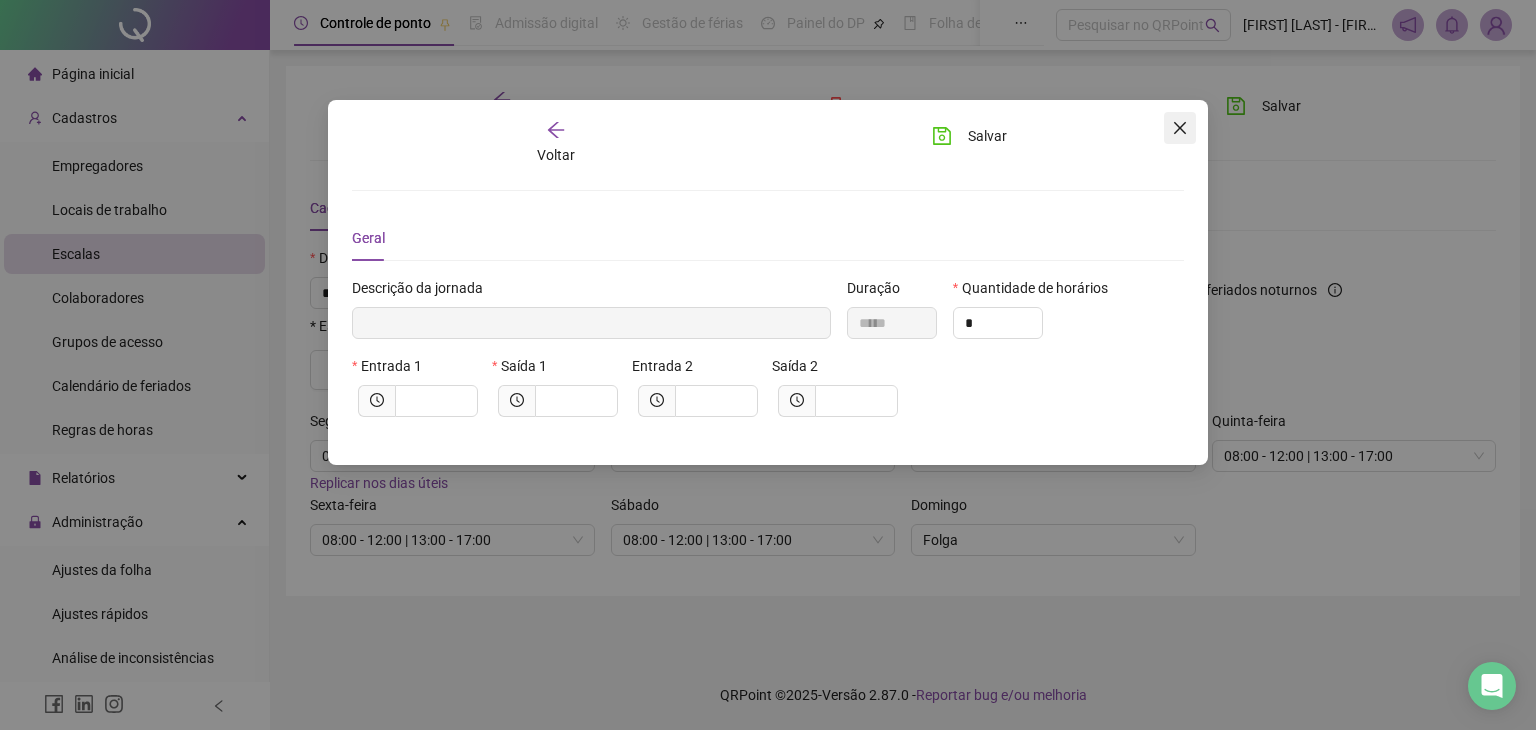 click at bounding box center [1180, 128] 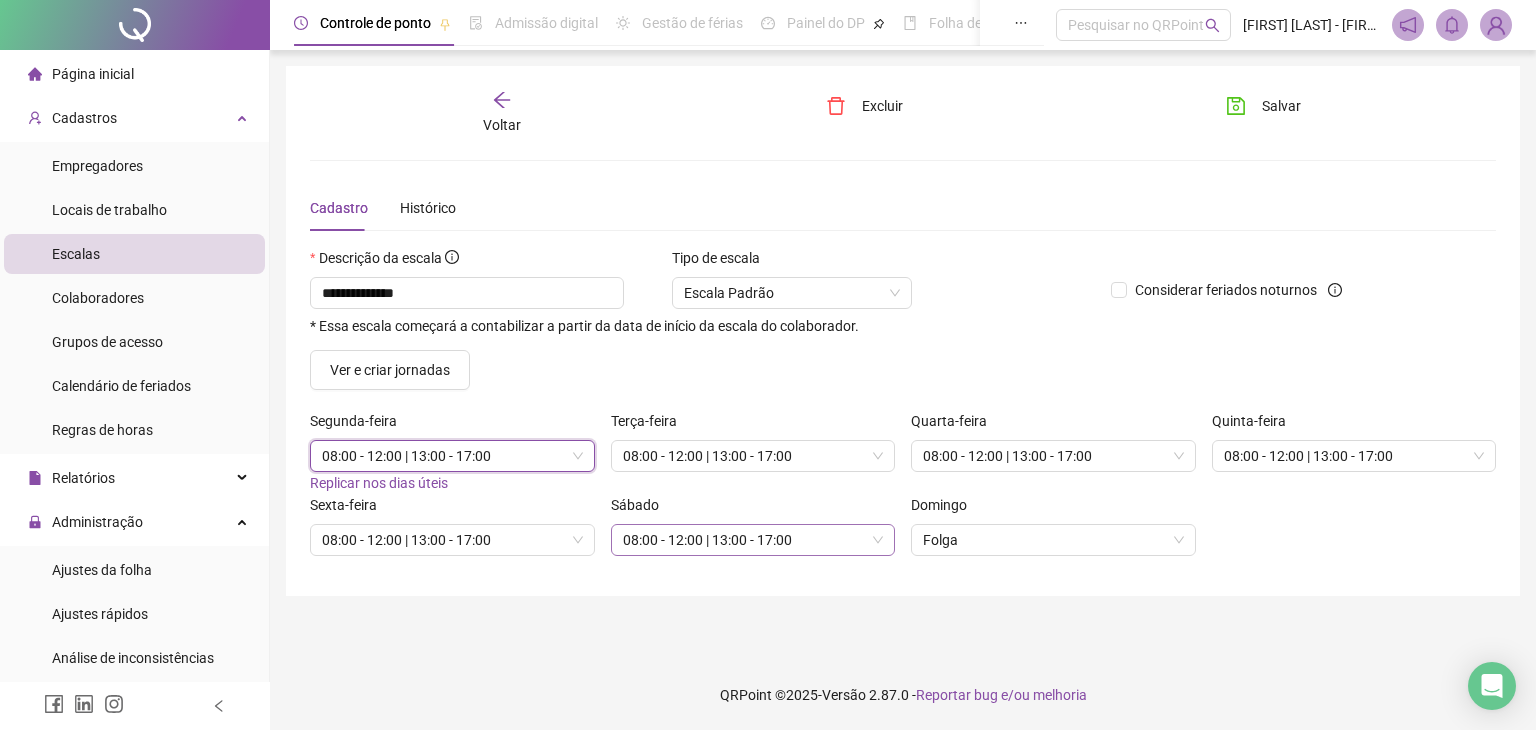 click on "08:00 - 12:00 | 13:00 - 17:00" at bounding box center (753, 540) 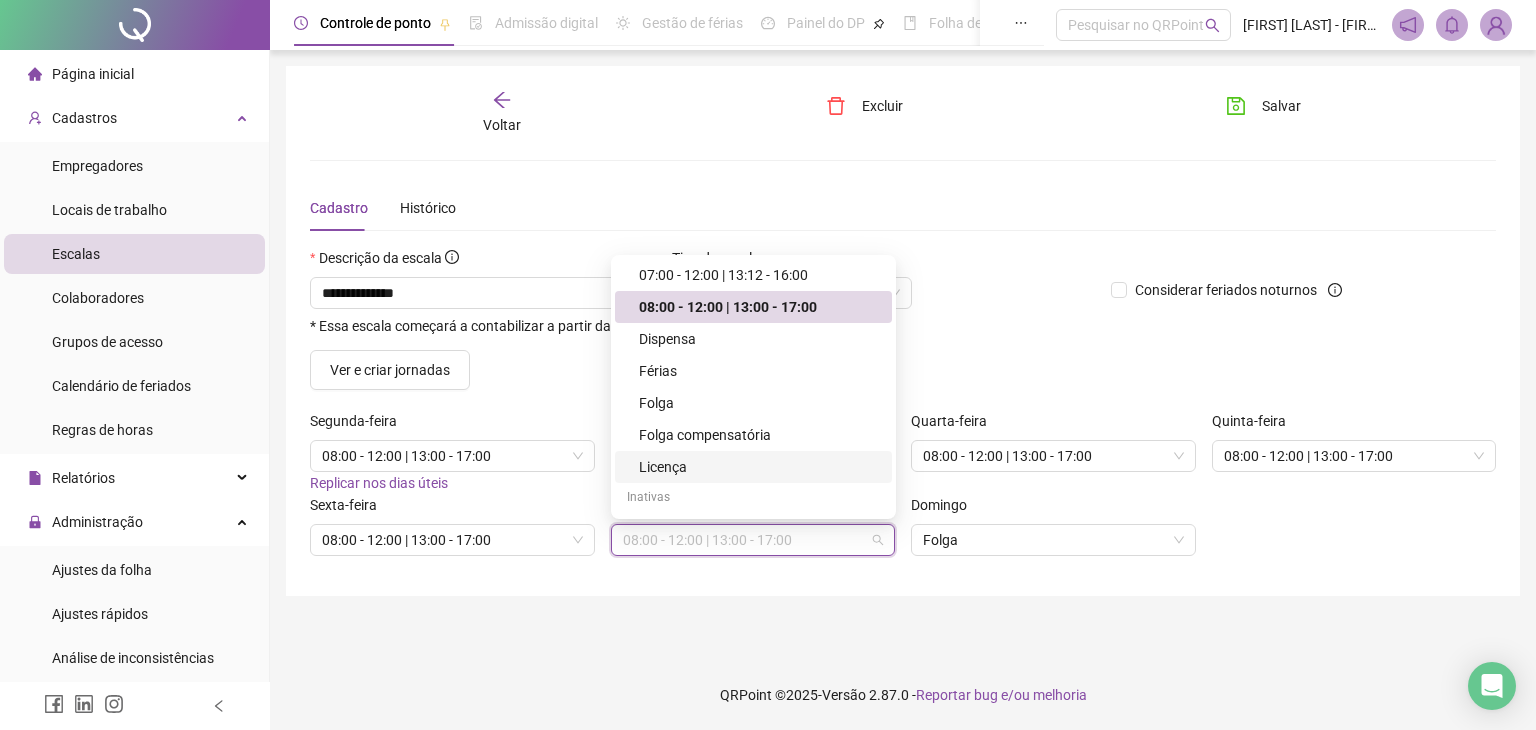 scroll, scrollTop: 0, scrollLeft: 0, axis: both 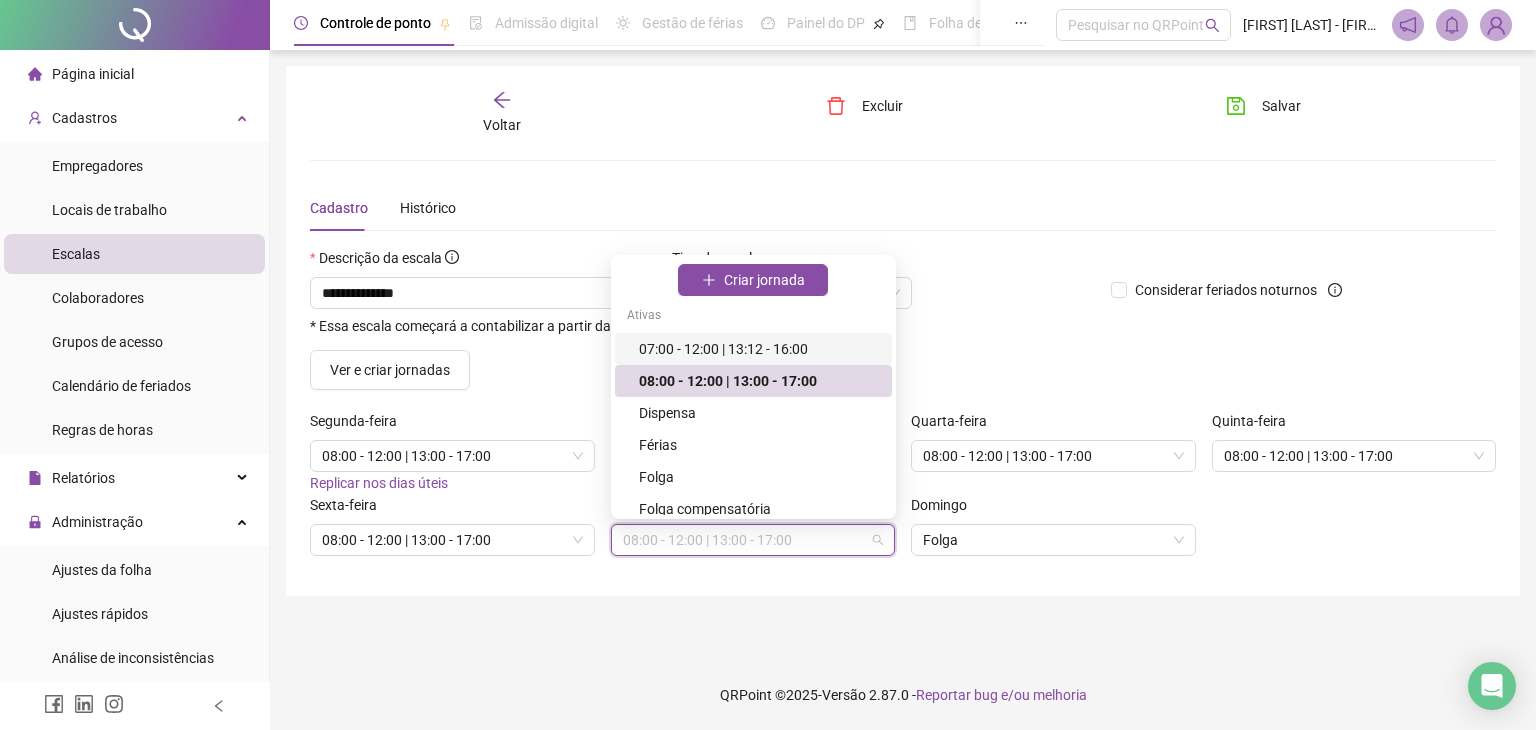click on "Criar jornada" at bounding box center (753, 280) 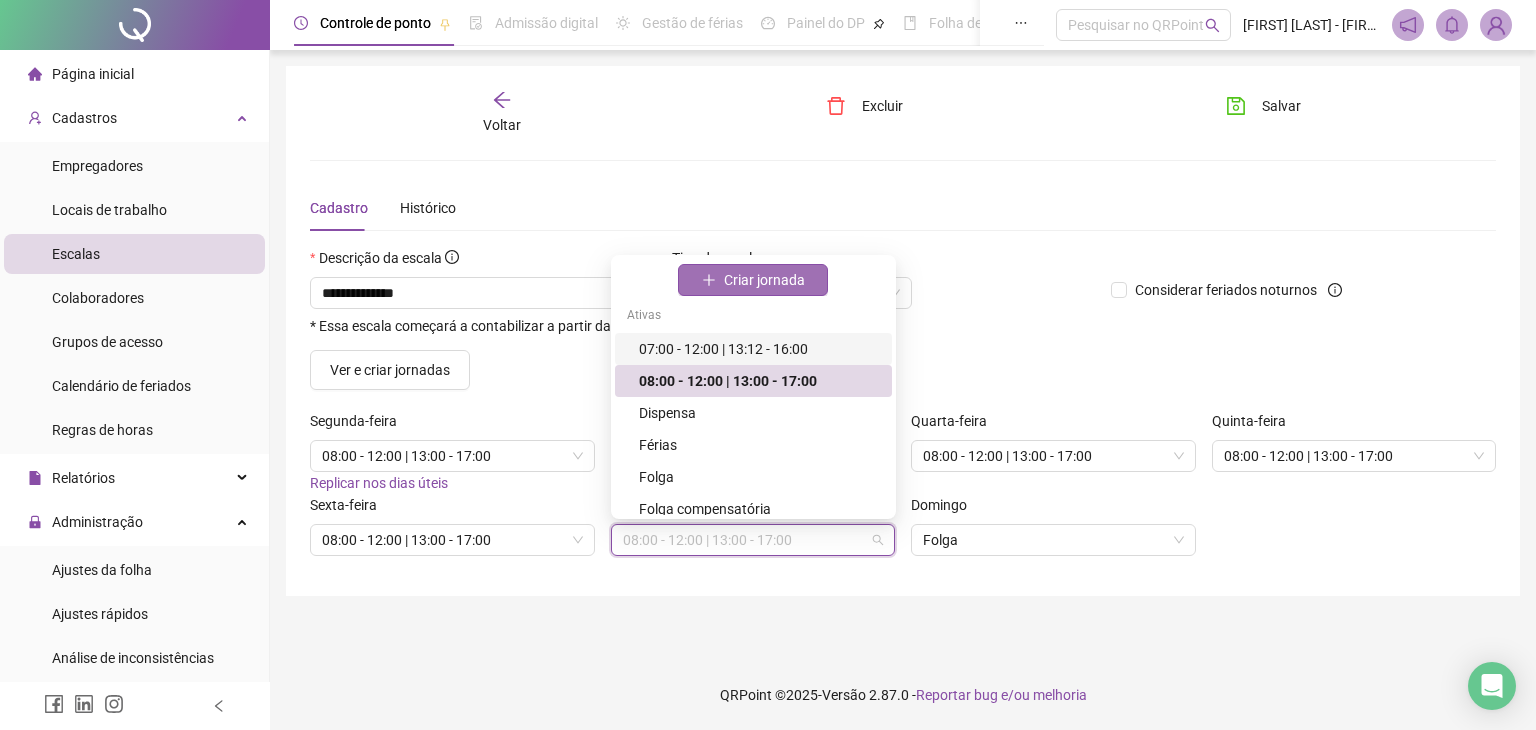 click on "Criar jornada" at bounding box center [764, 280] 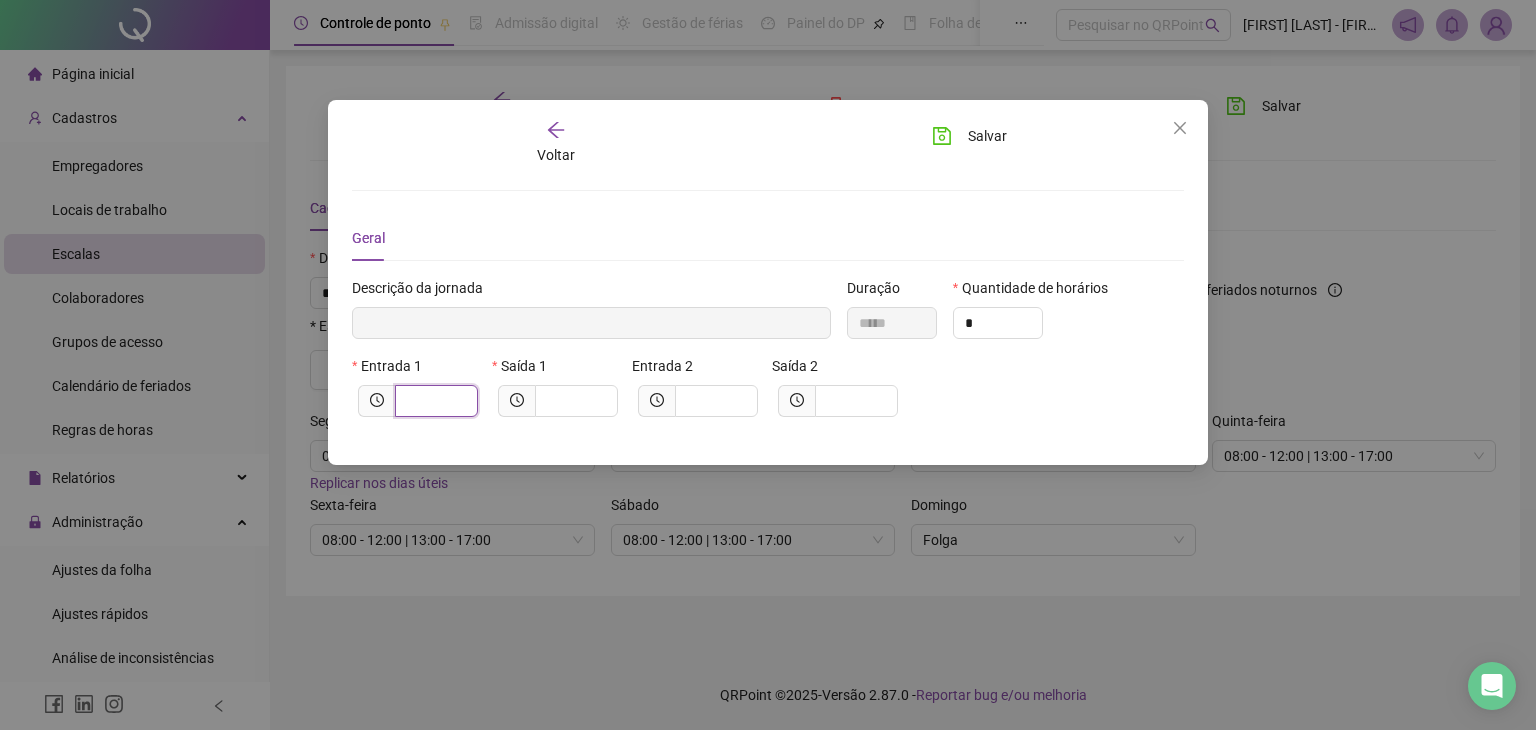 click at bounding box center [434, 401] 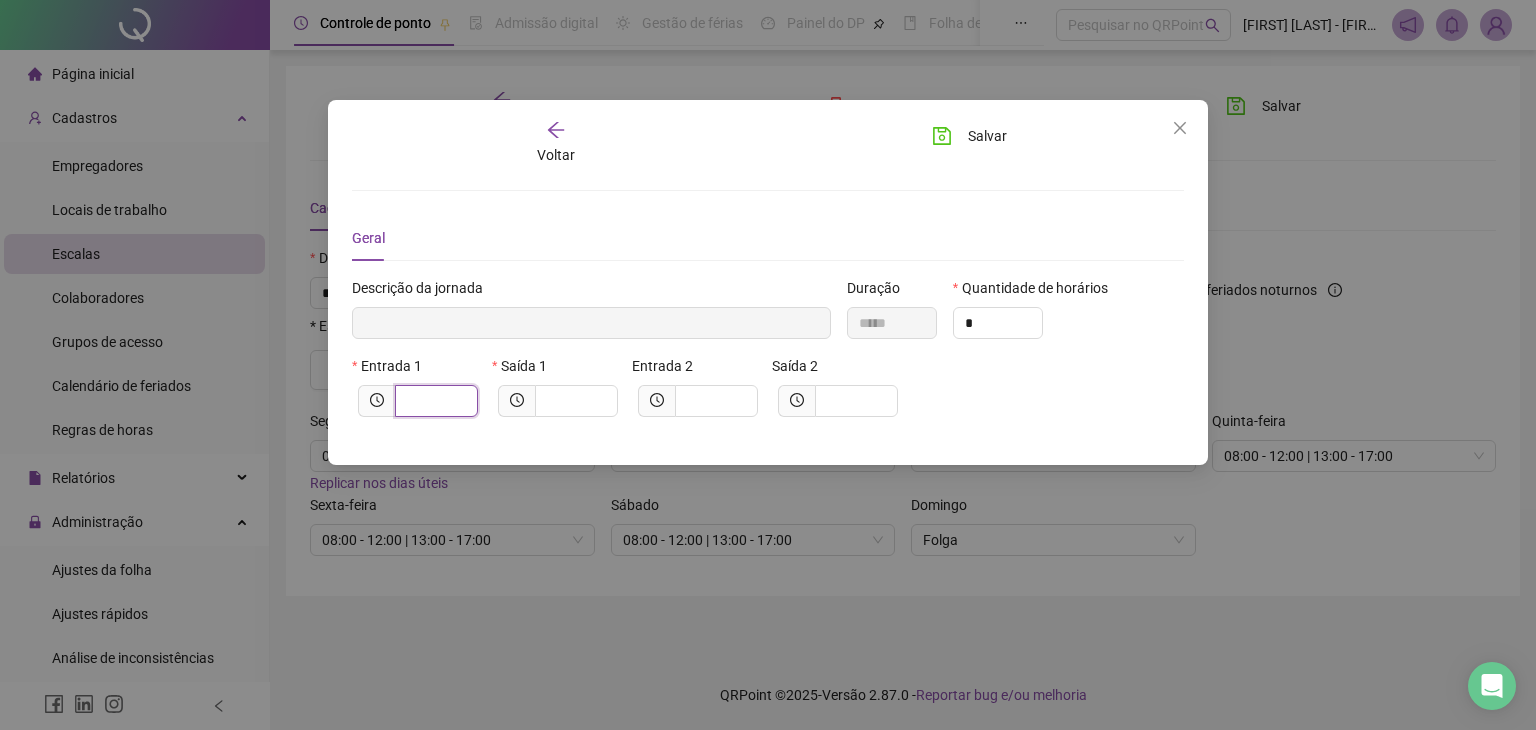 type on "*****" 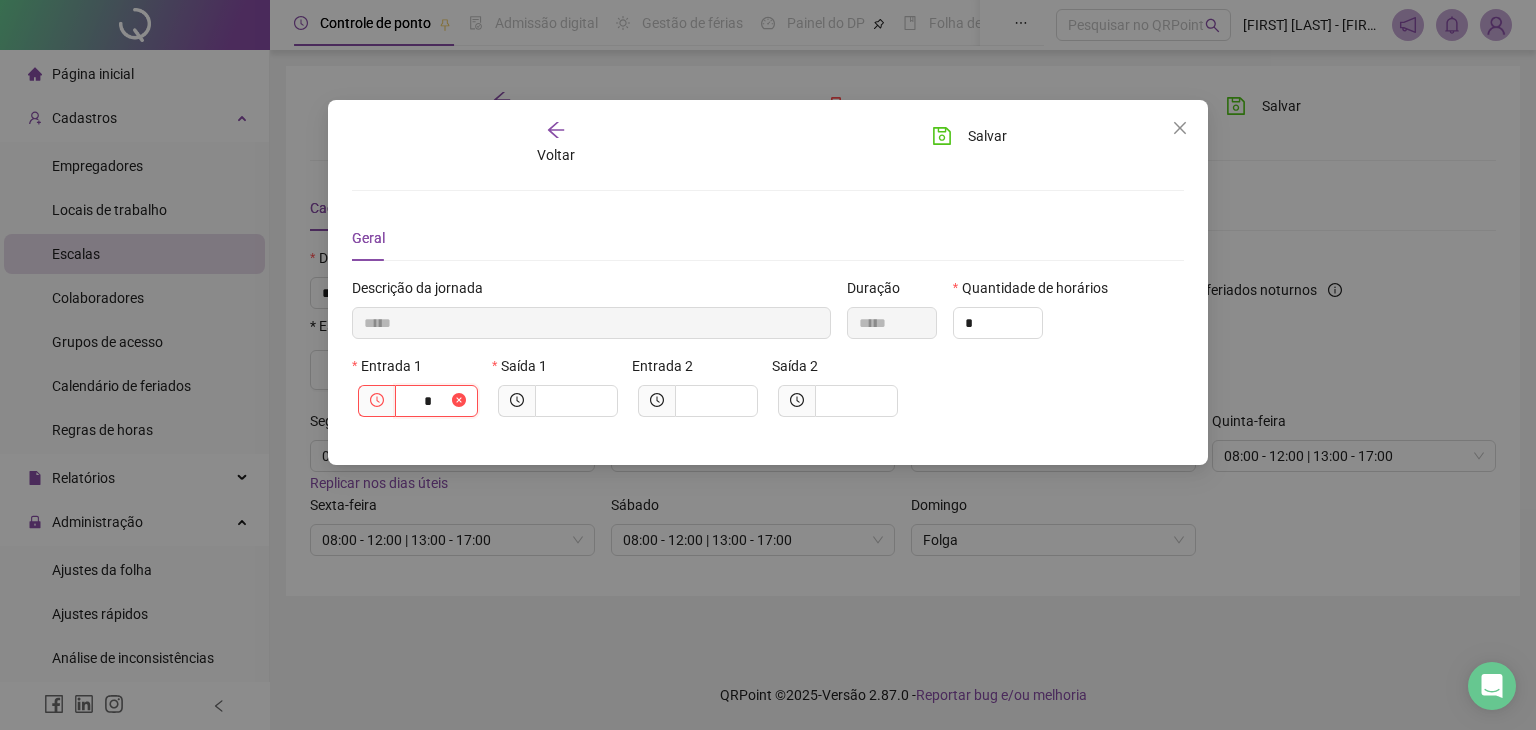 type on "******" 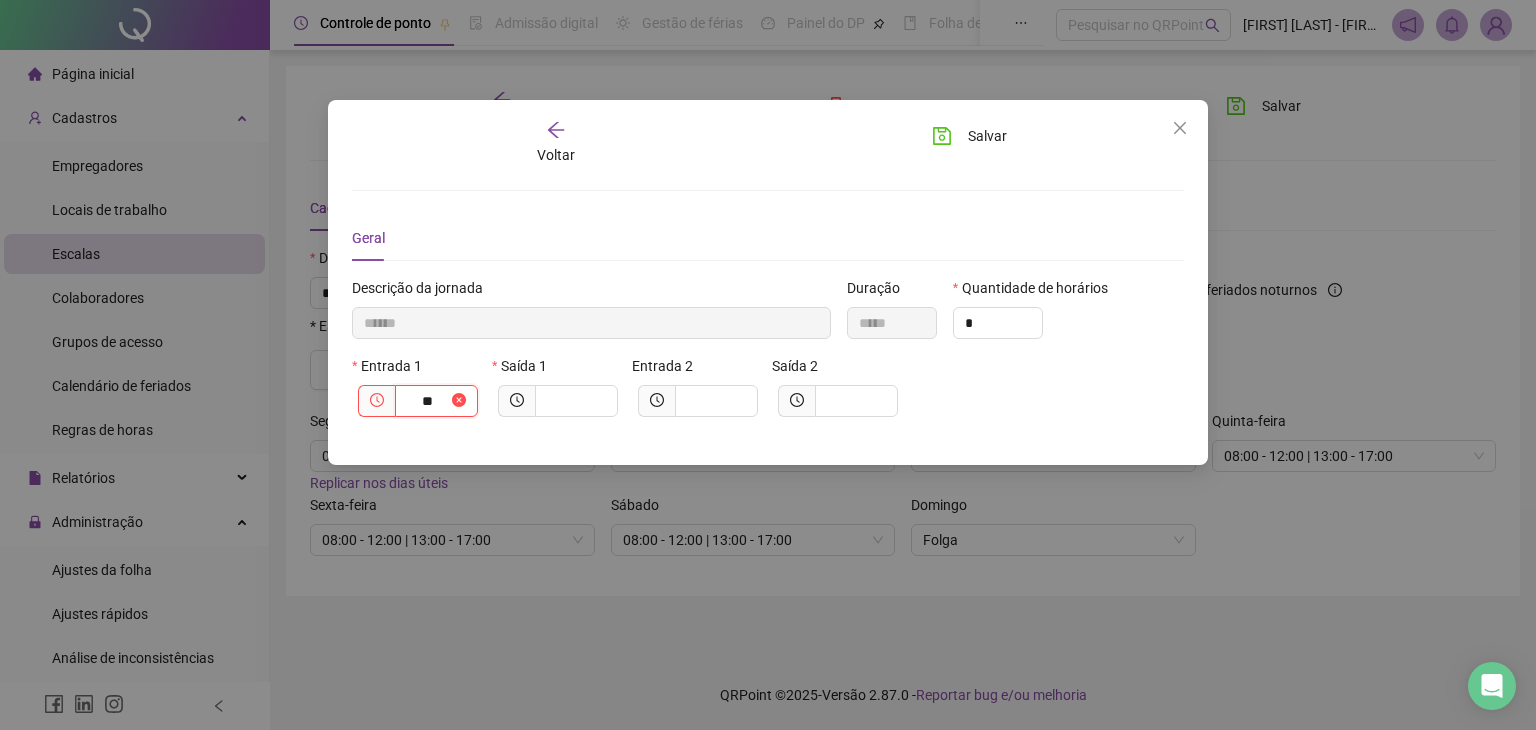 type on "********" 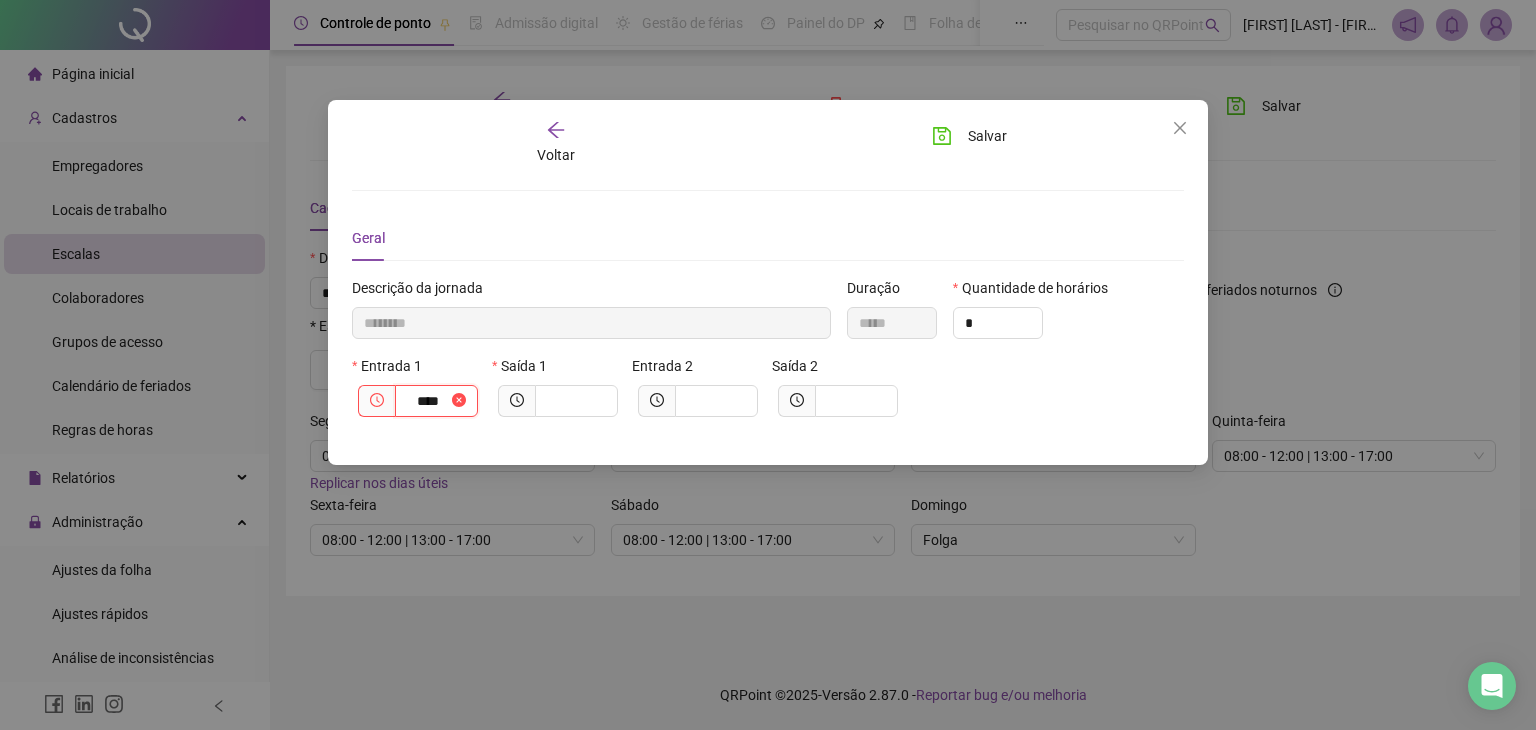 type on "*********" 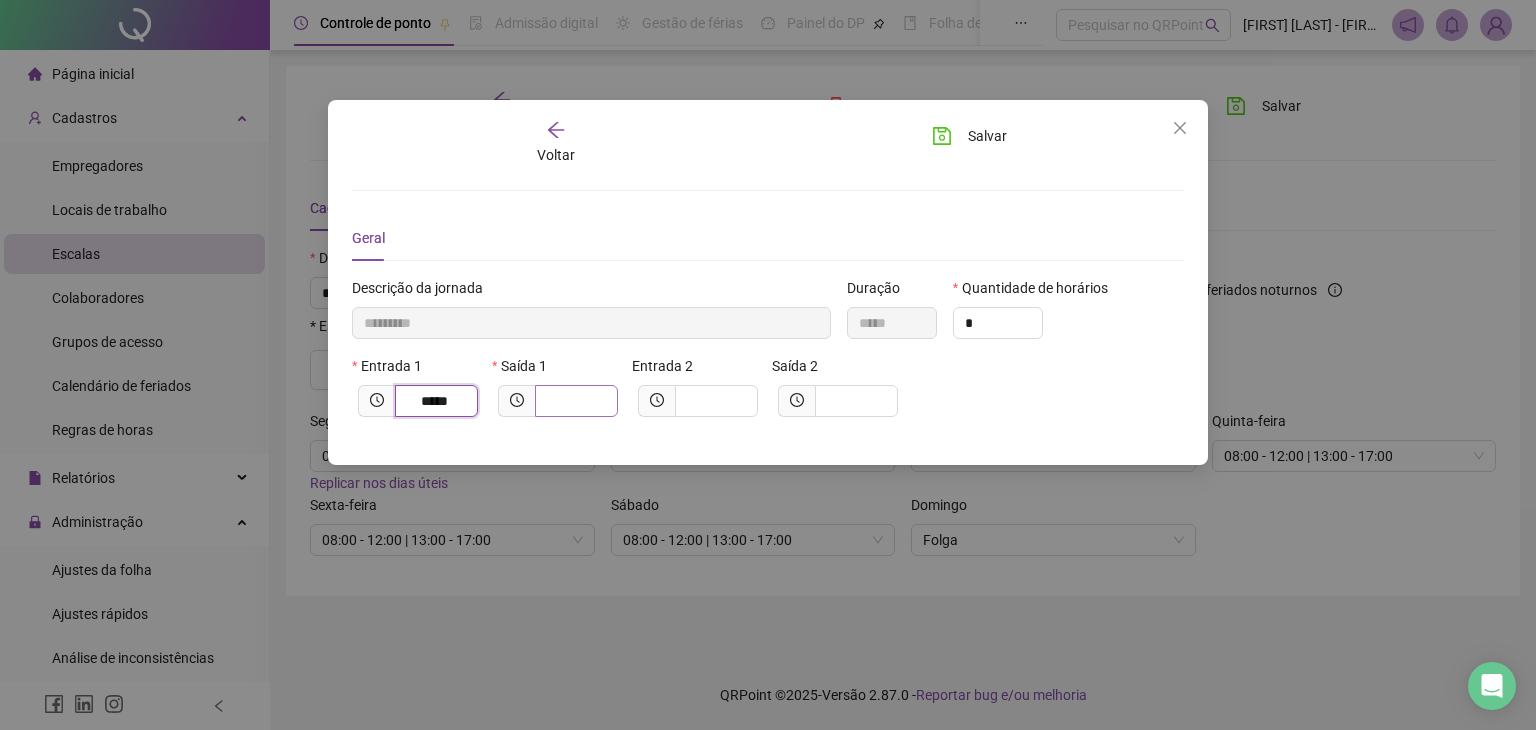 type on "*****" 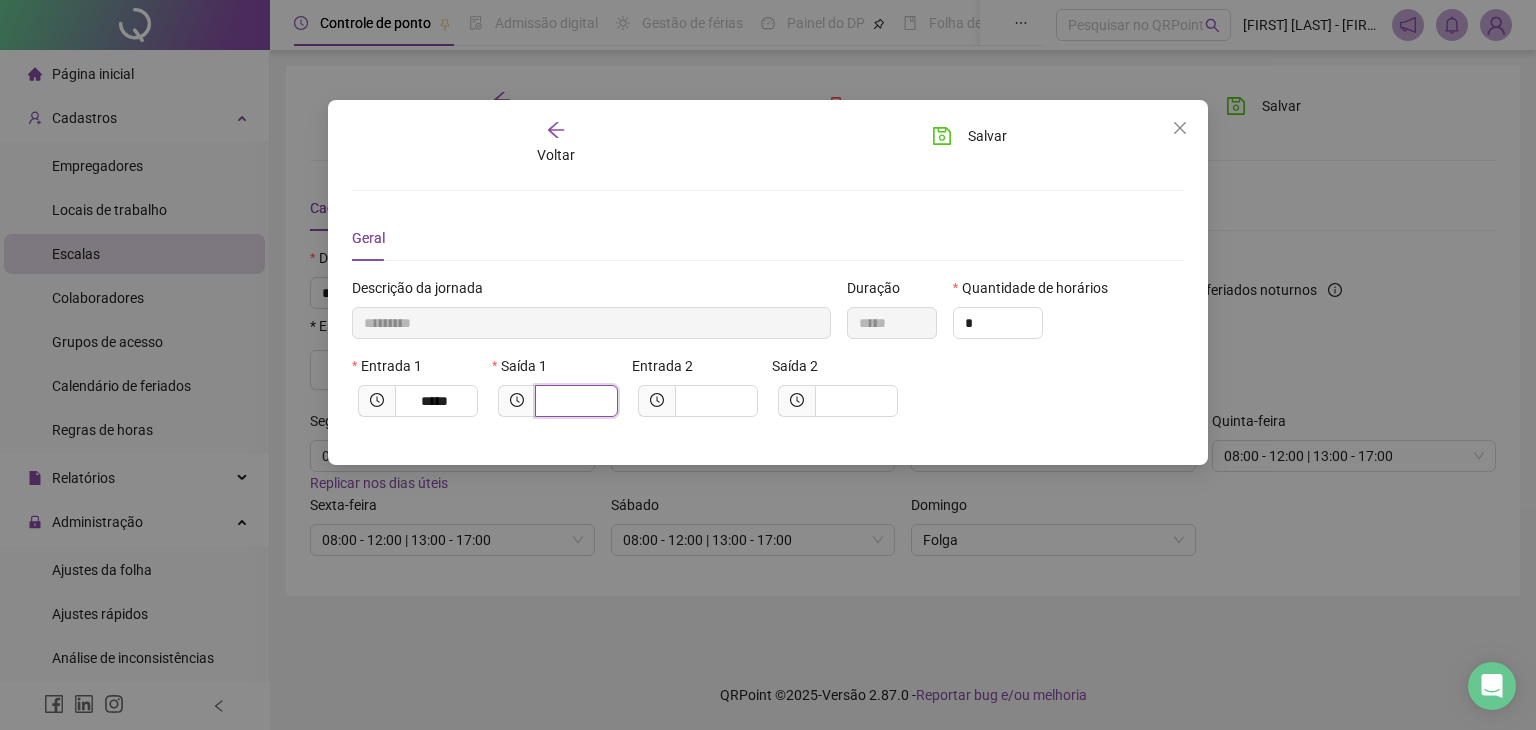 click at bounding box center [574, 401] 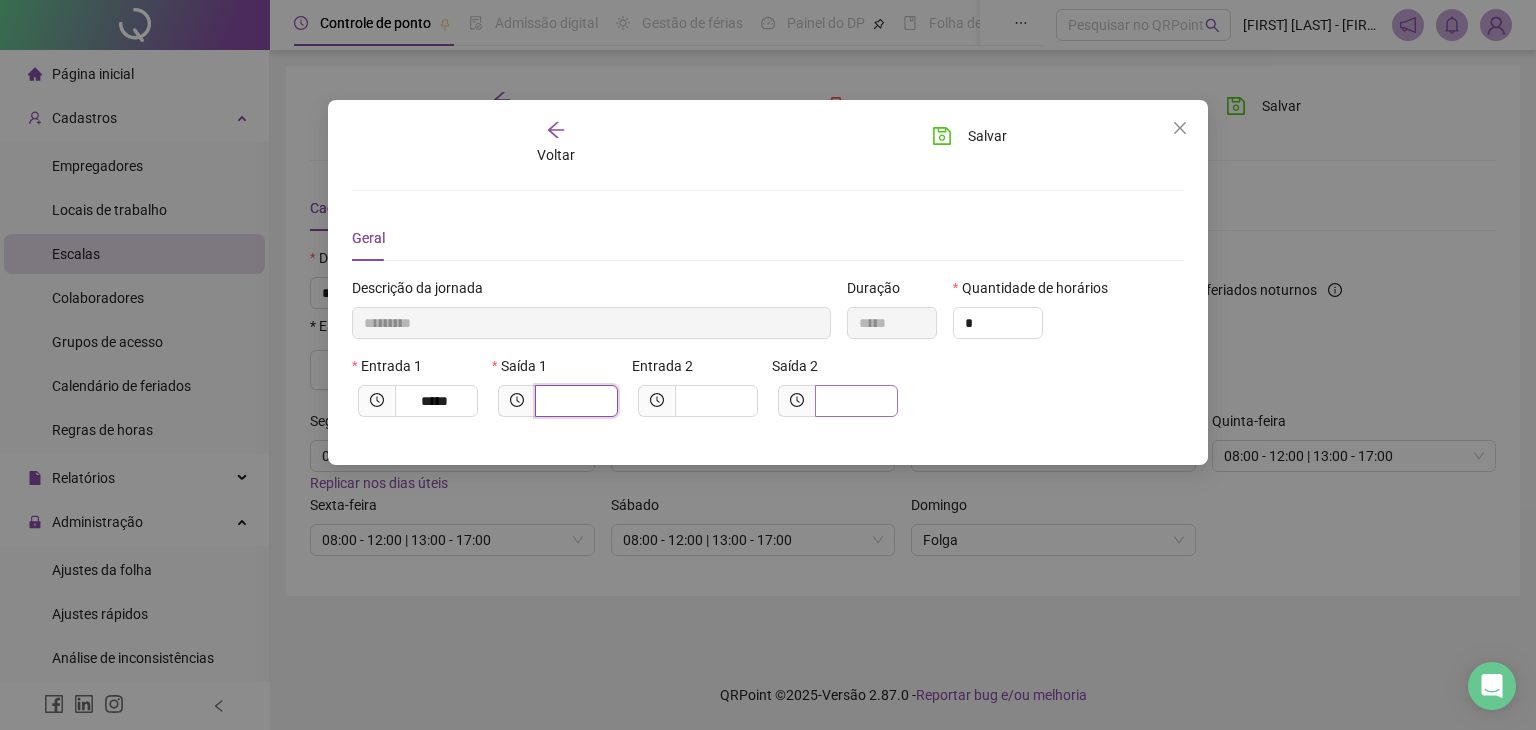 type on "*********" 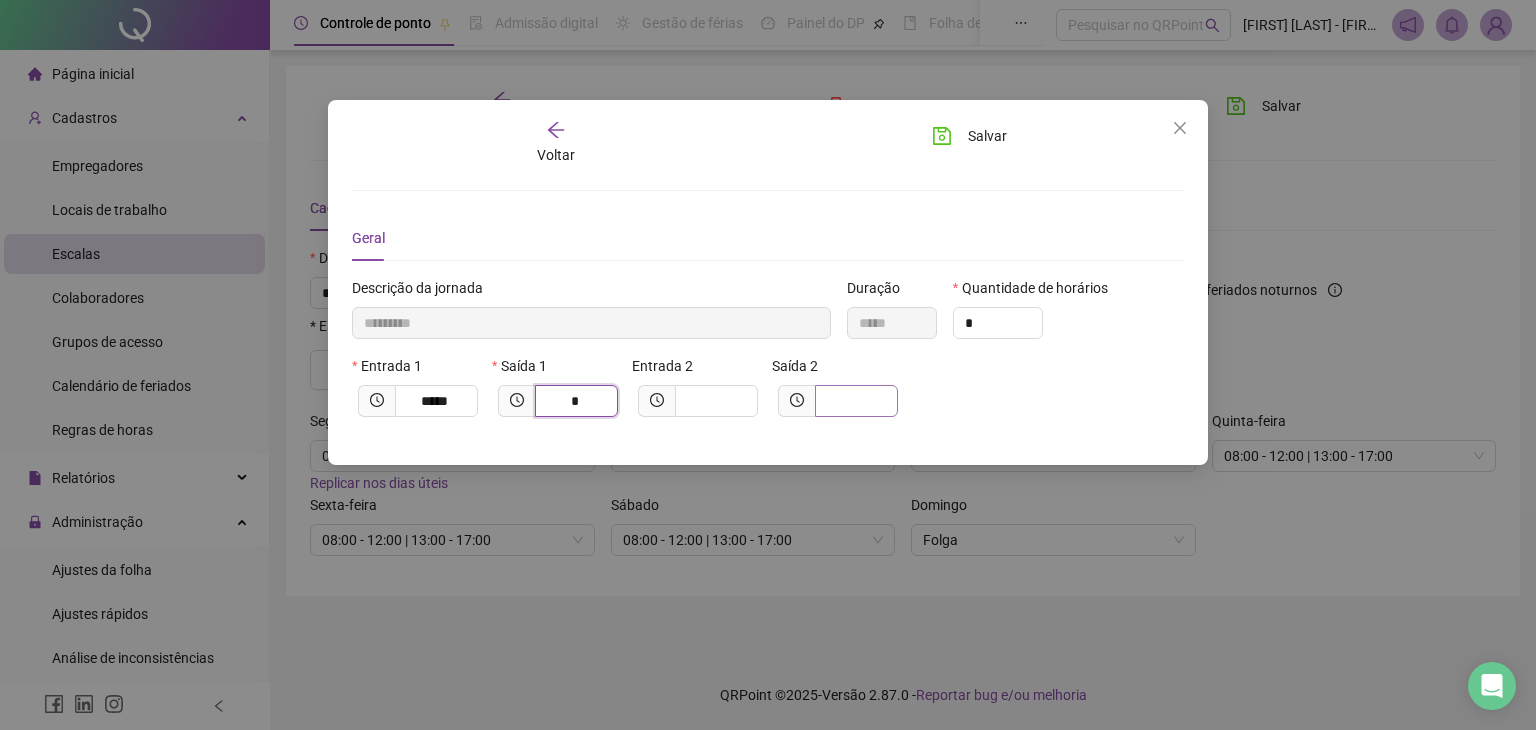 type on "**********" 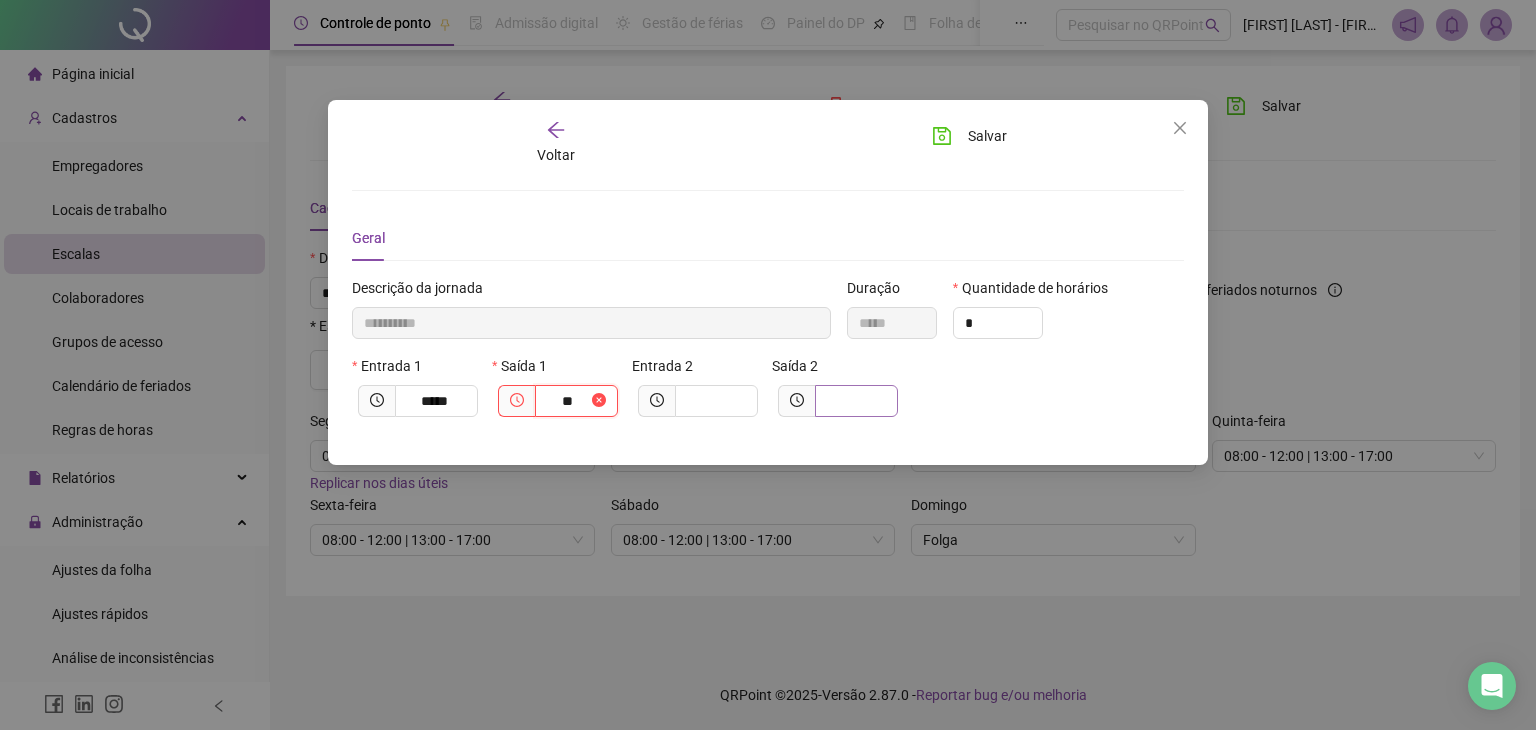 type on "**********" 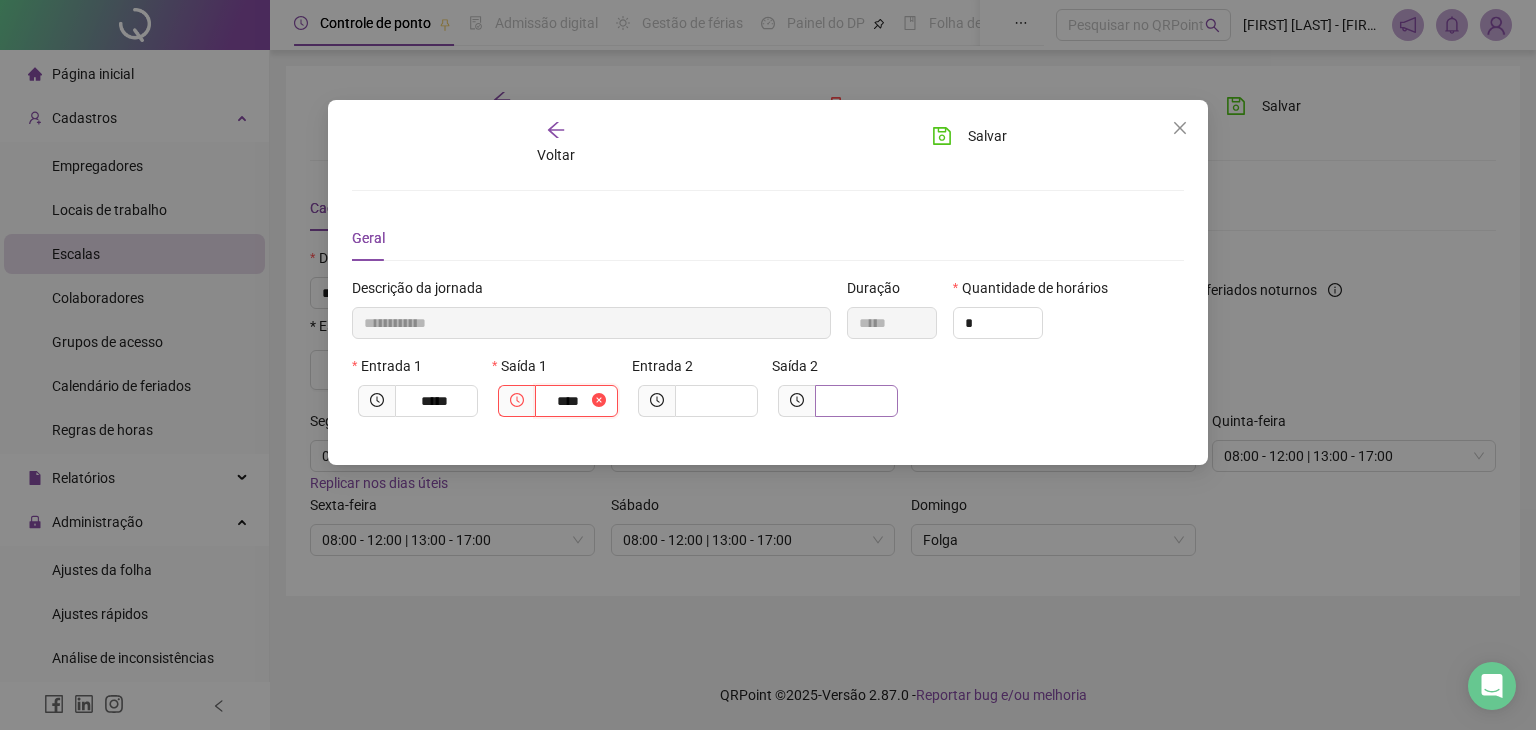 type on "**********" 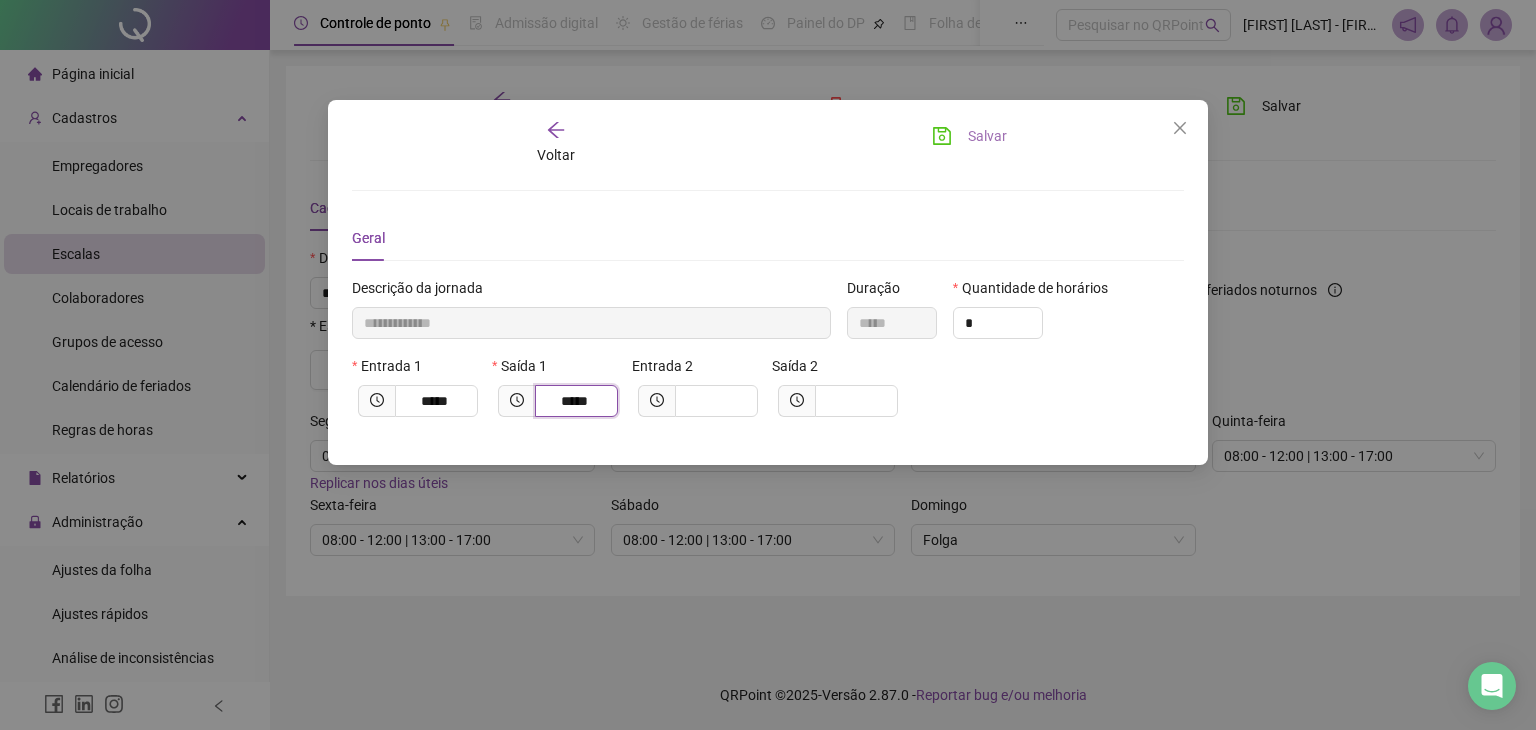 type on "*****" 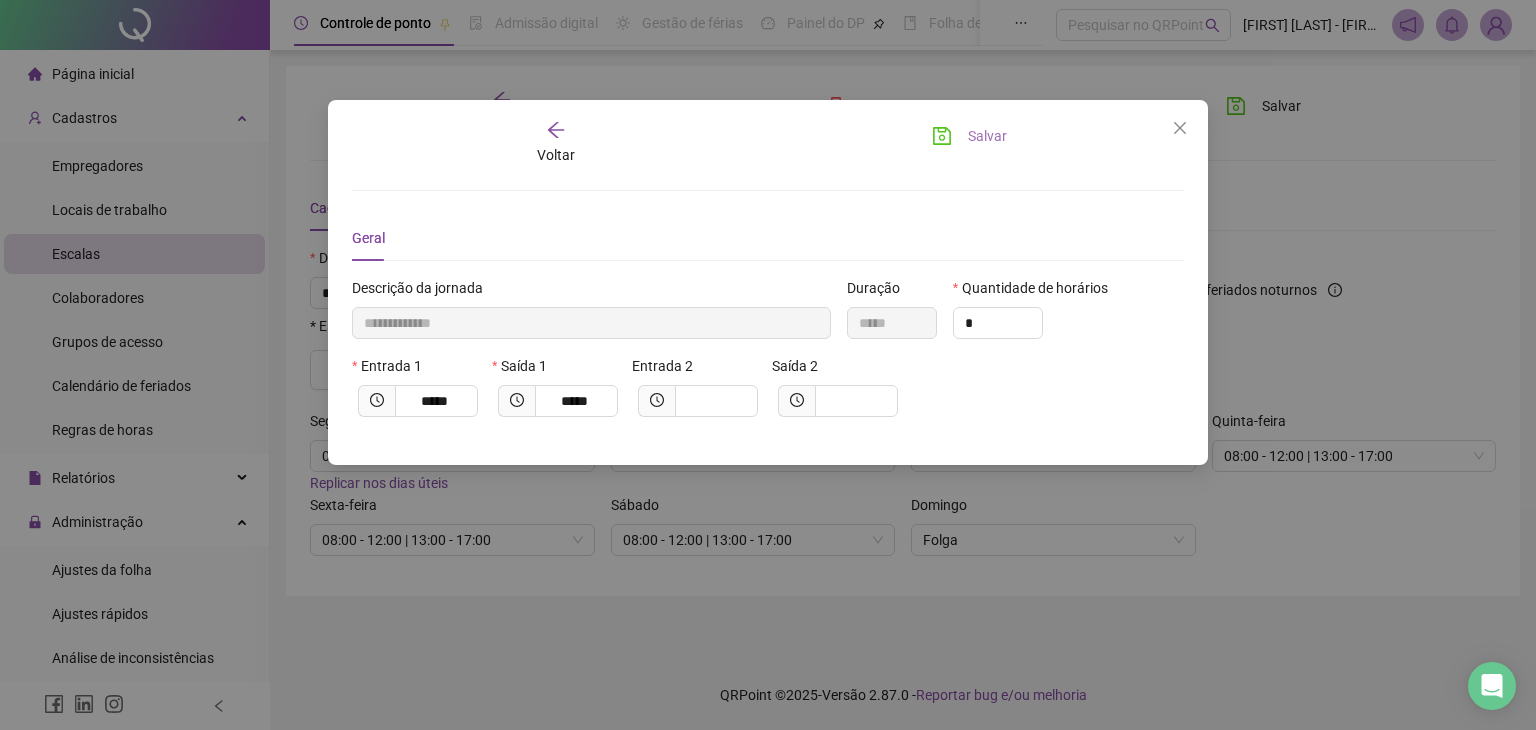 click on "Salvar" at bounding box center (987, 136) 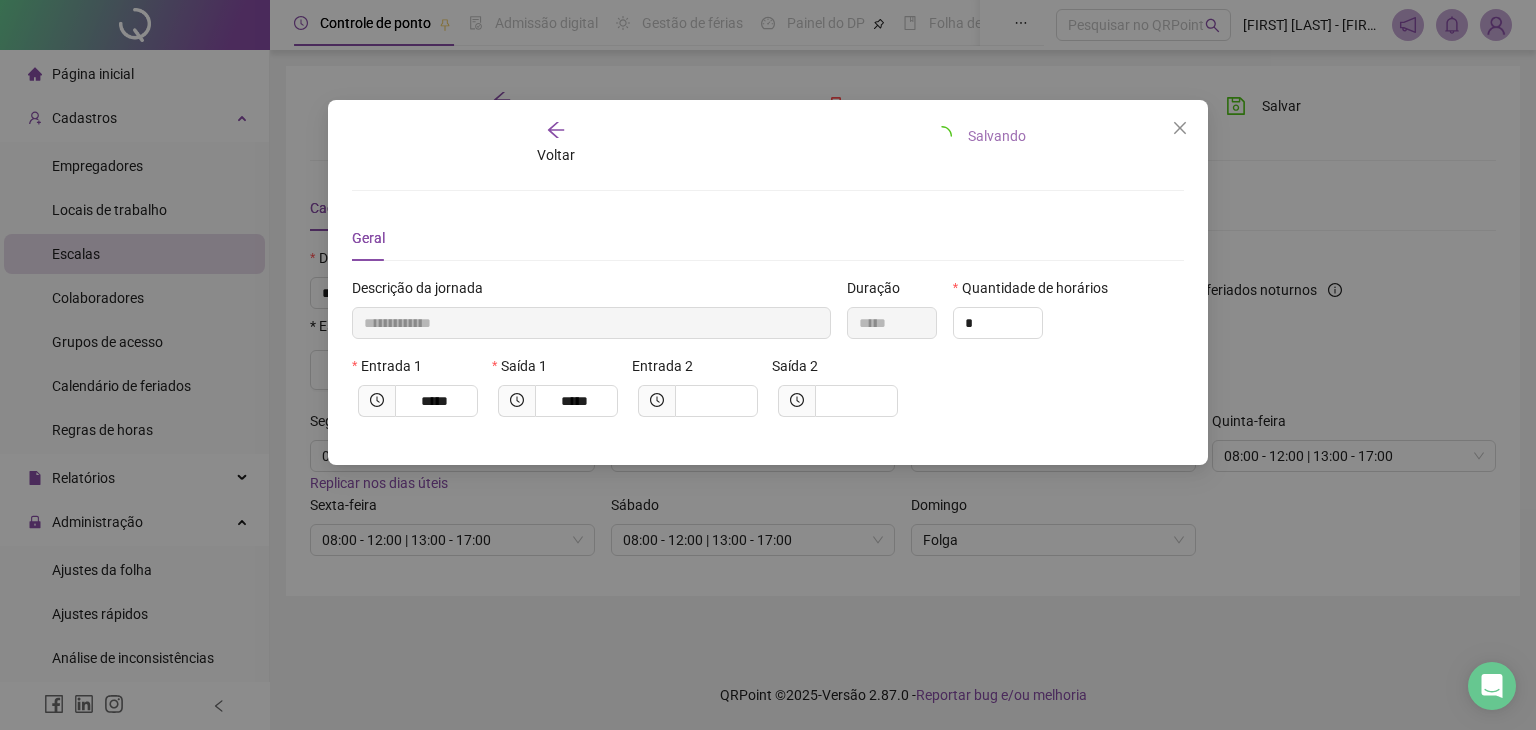 type 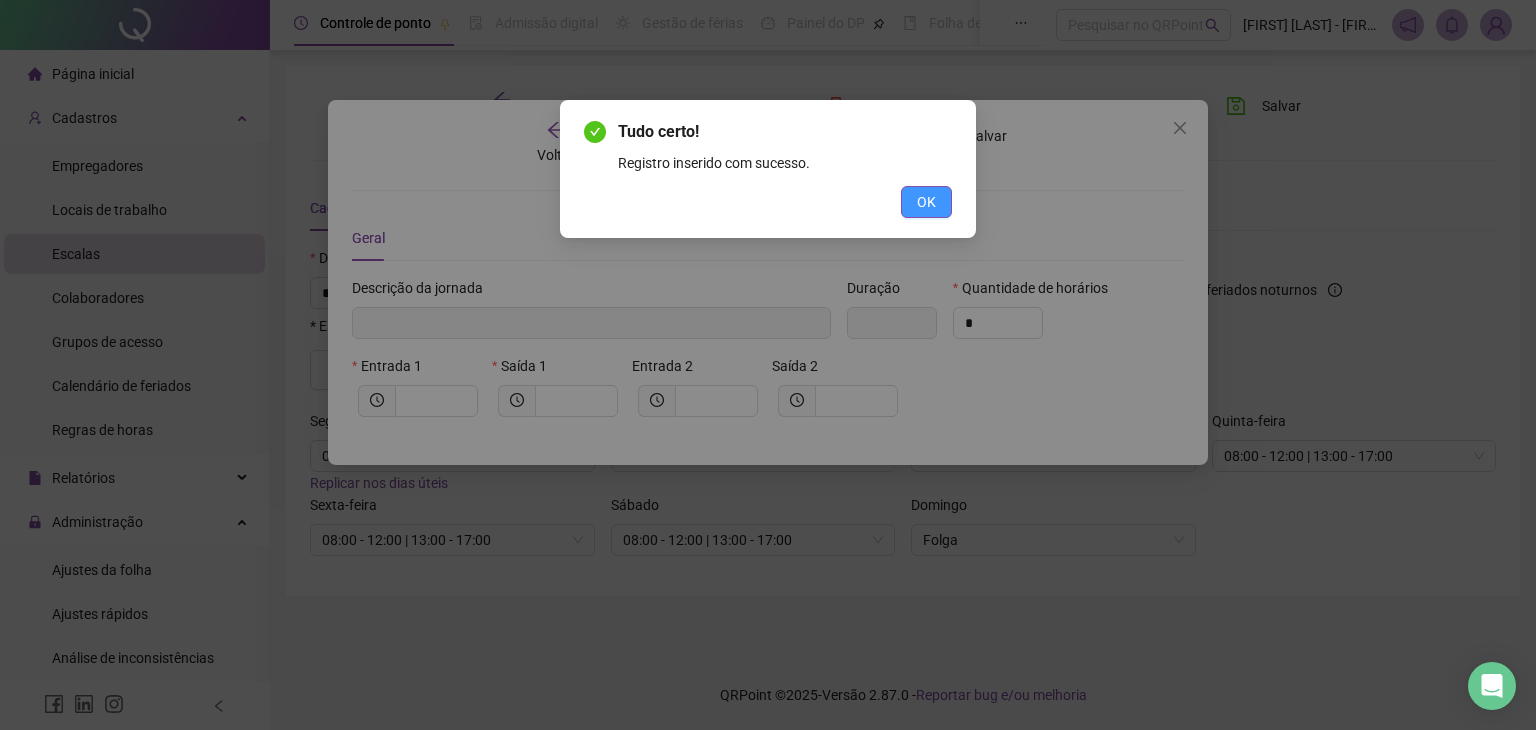 click on "OK" at bounding box center (926, 202) 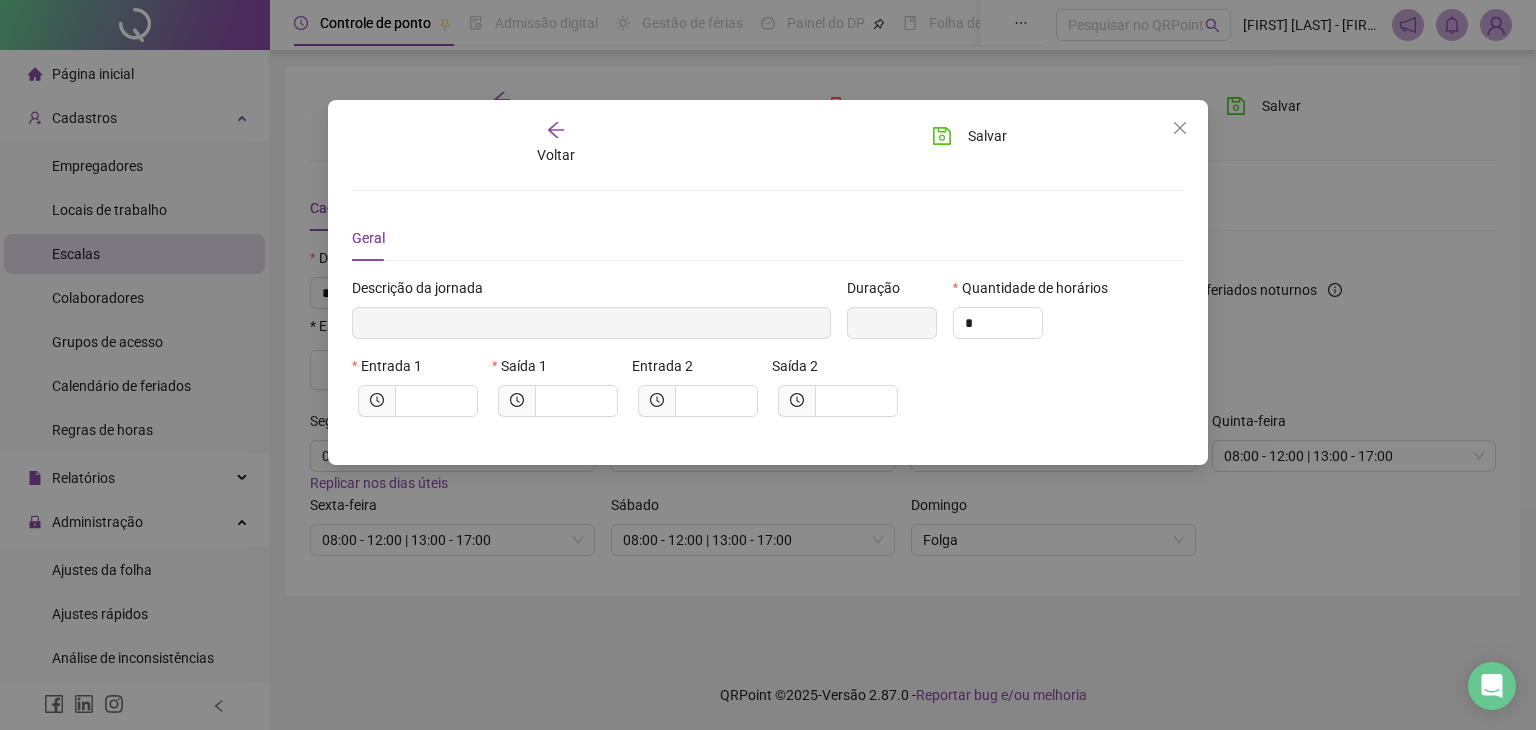 drag, startPoint x: 1183, startPoint y: 125, endPoint x: 880, endPoint y: 290, distance: 345.01303 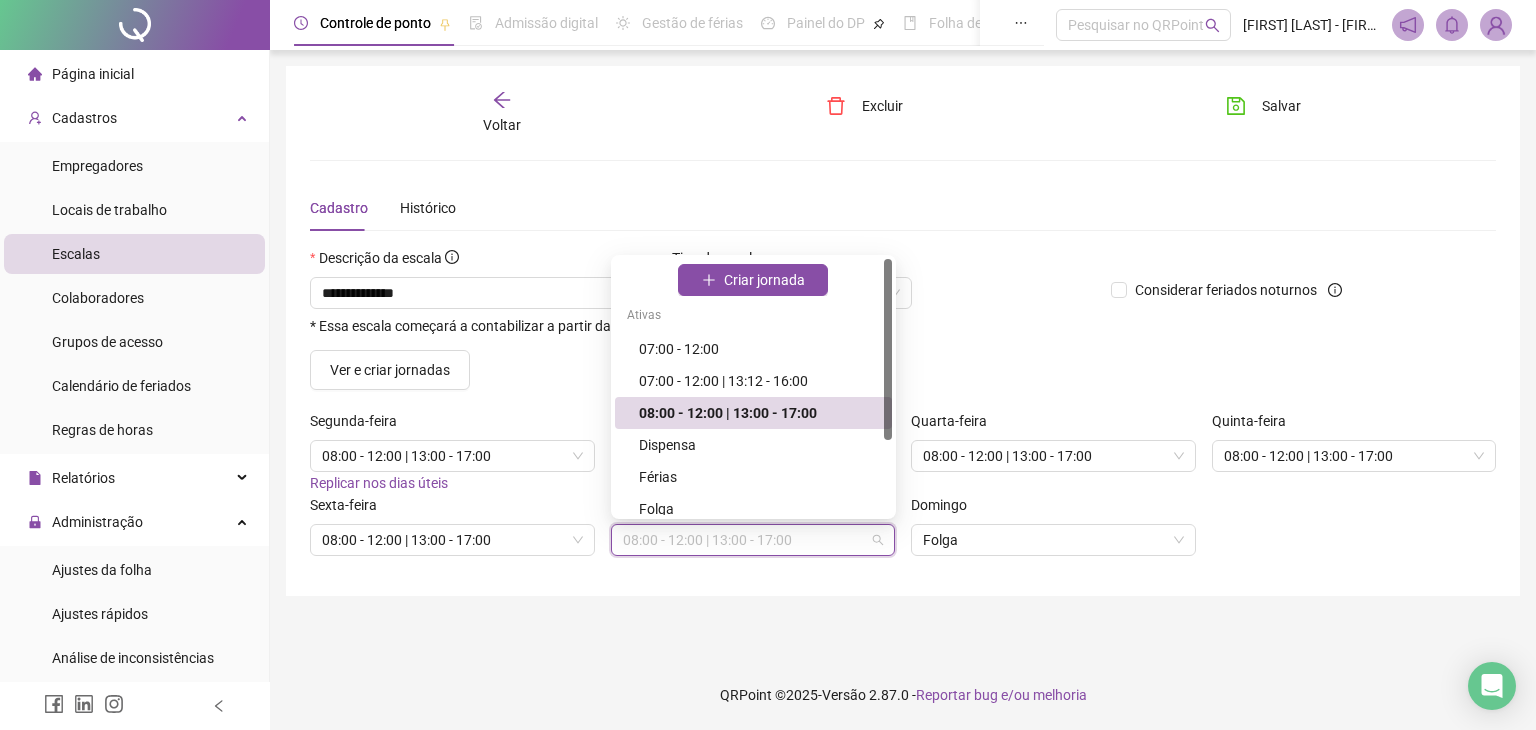 click on "08:00 - 12:00 | 13:00 - 17:00" at bounding box center [753, 540] 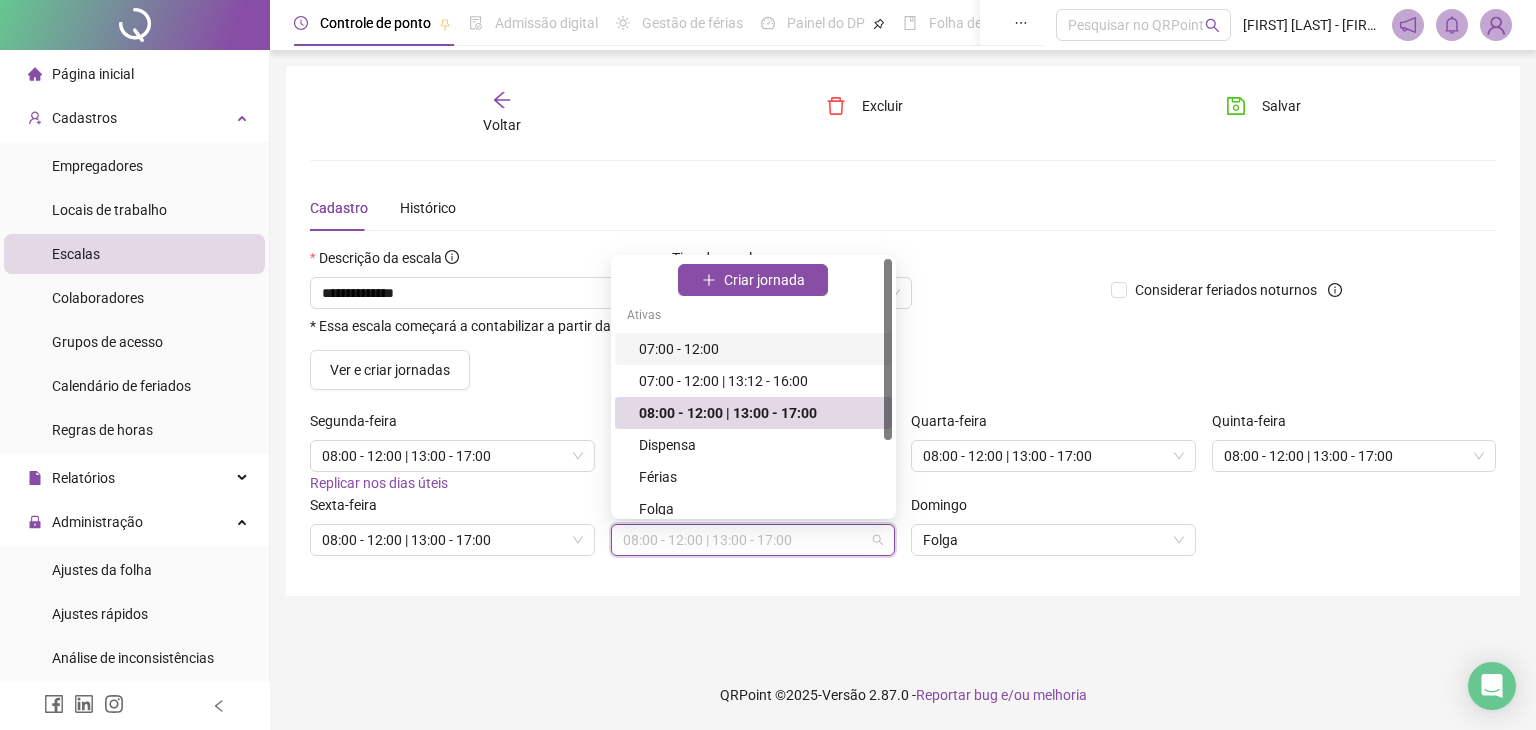 click on "07:00 - 12:00" at bounding box center (759, 349) 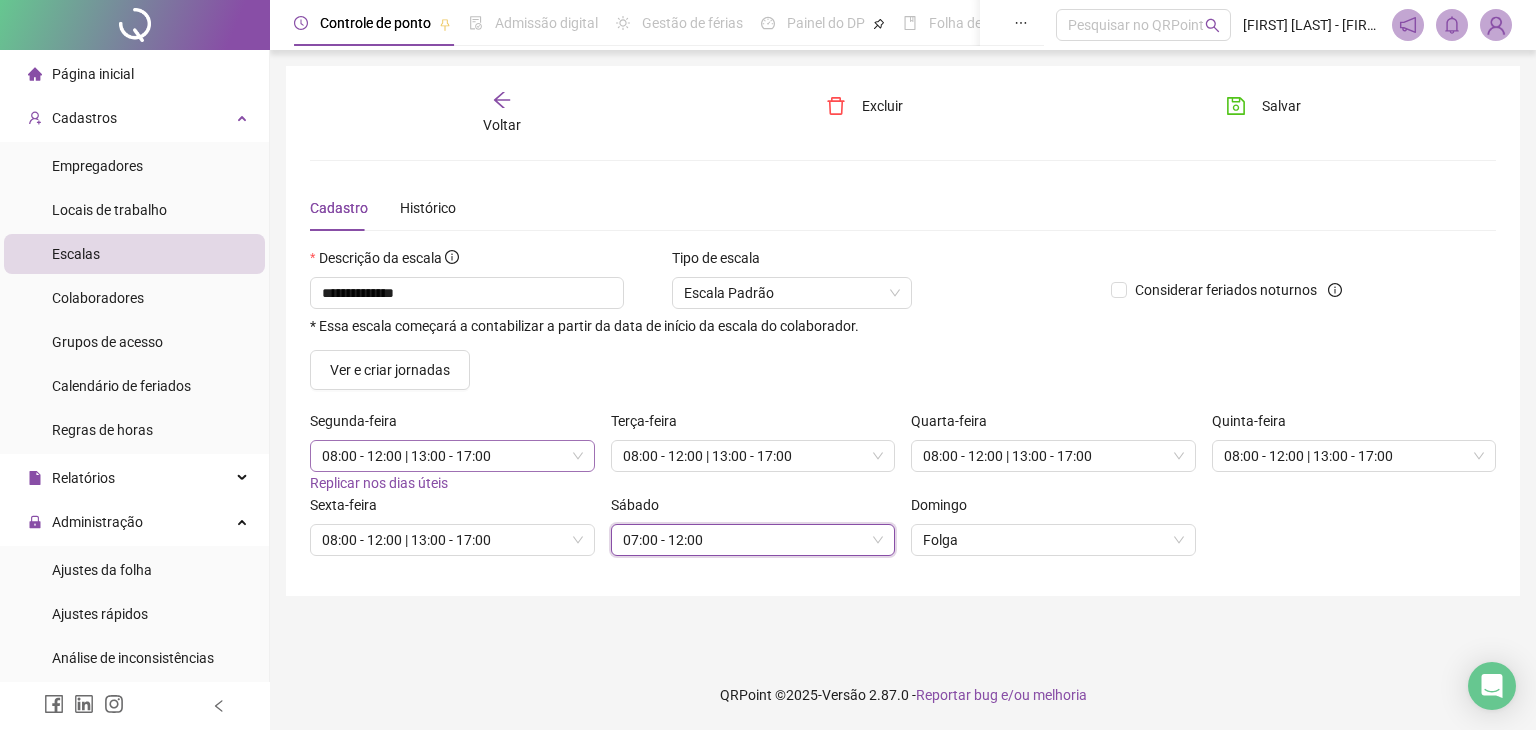 click on "08:00 - 12:00 | 13:00 - 17:00" at bounding box center [452, 456] 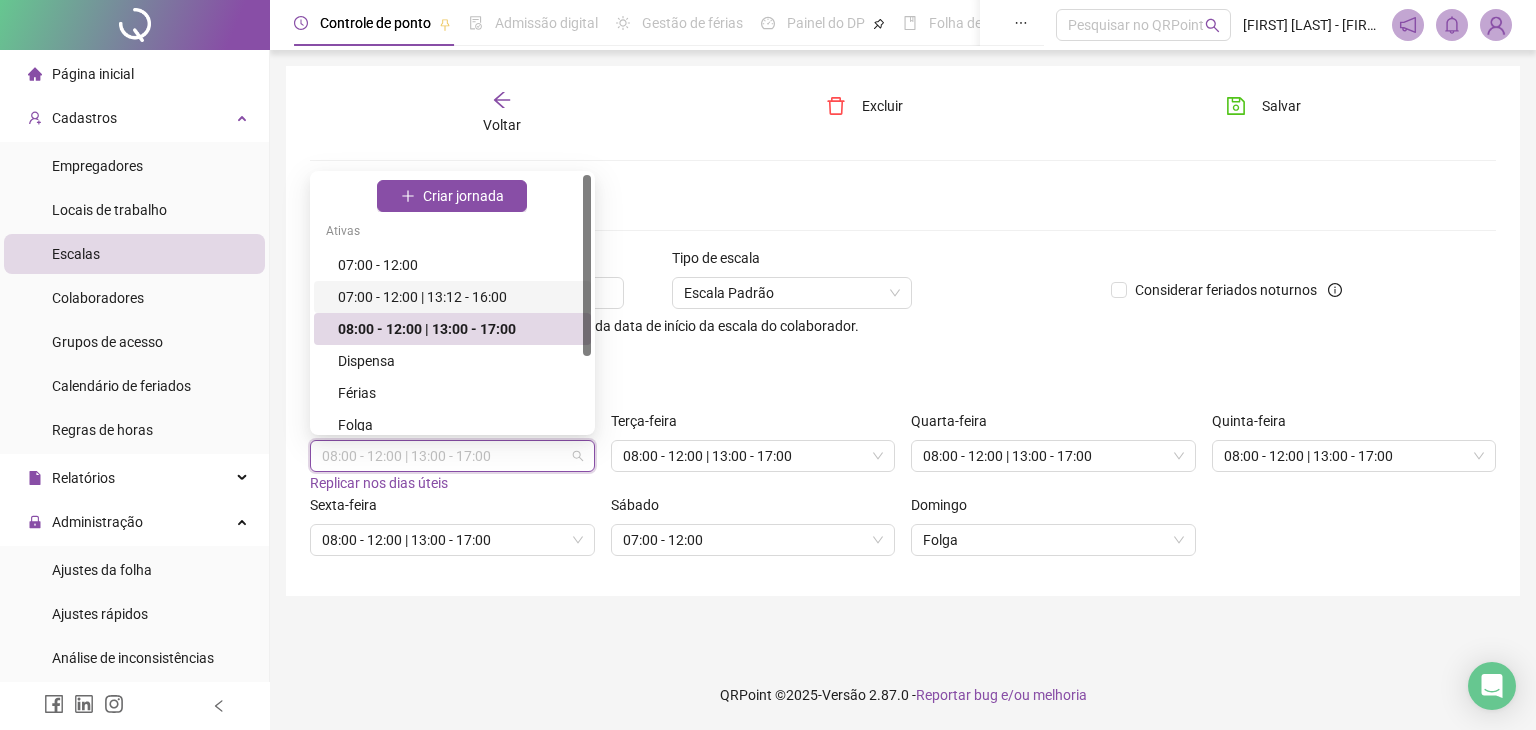 click on "07:00 - 12:00 | 13:12 - 16:00" at bounding box center (458, 297) 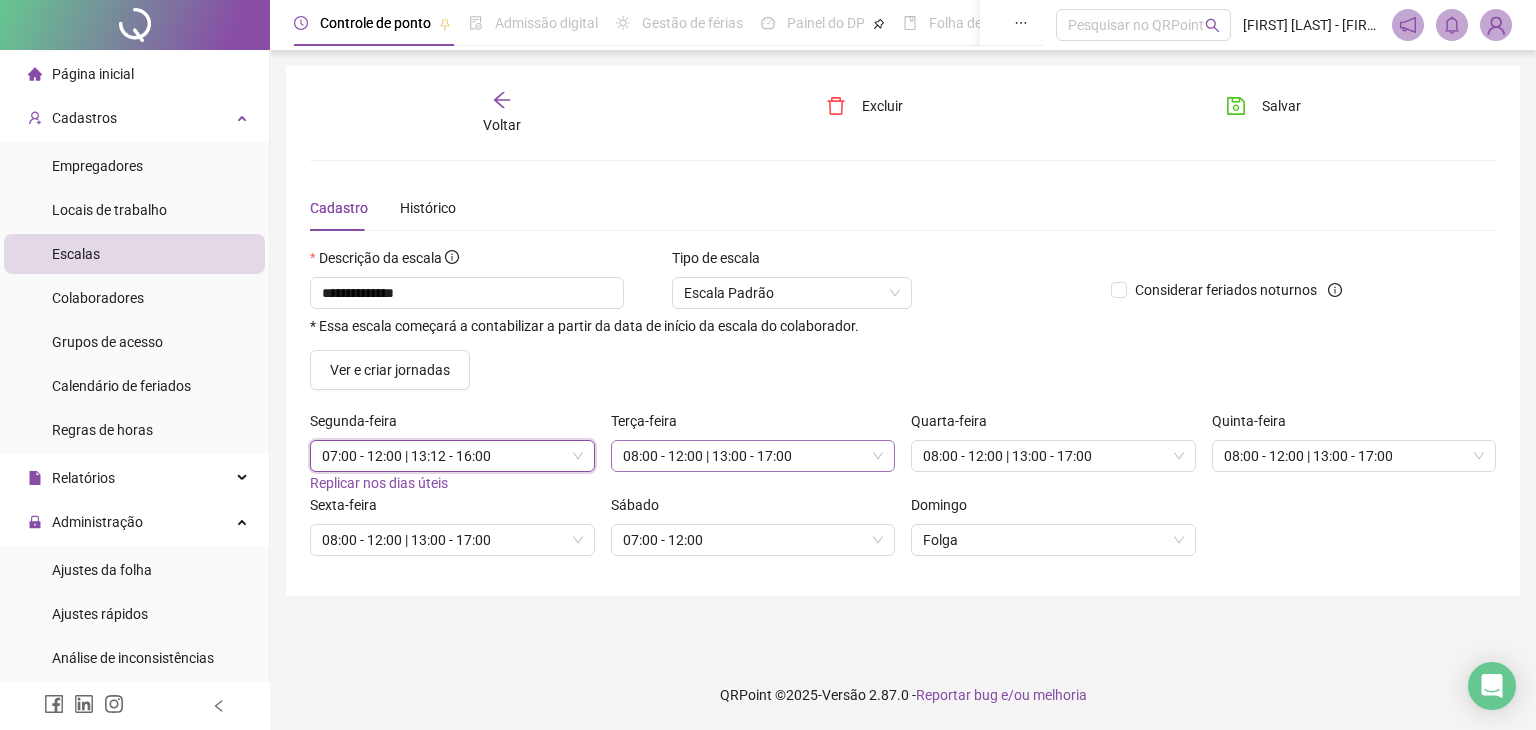 click on "08:00 - 12:00 | 13:00 - 17:00" at bounding box center (753, 456) 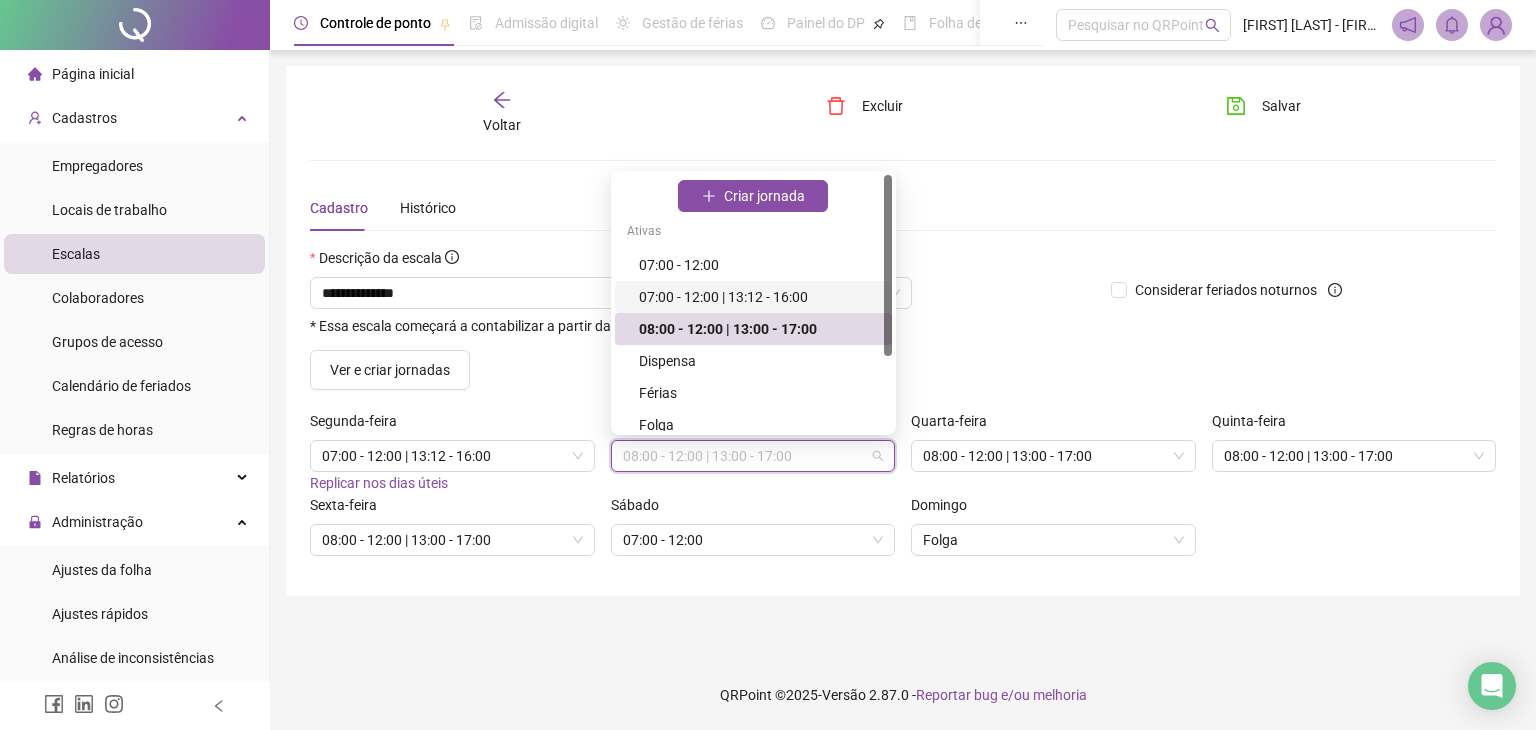 click on "07:00 - 12:00 | 13:12 - 16:00" at bounding box center [759, 297] 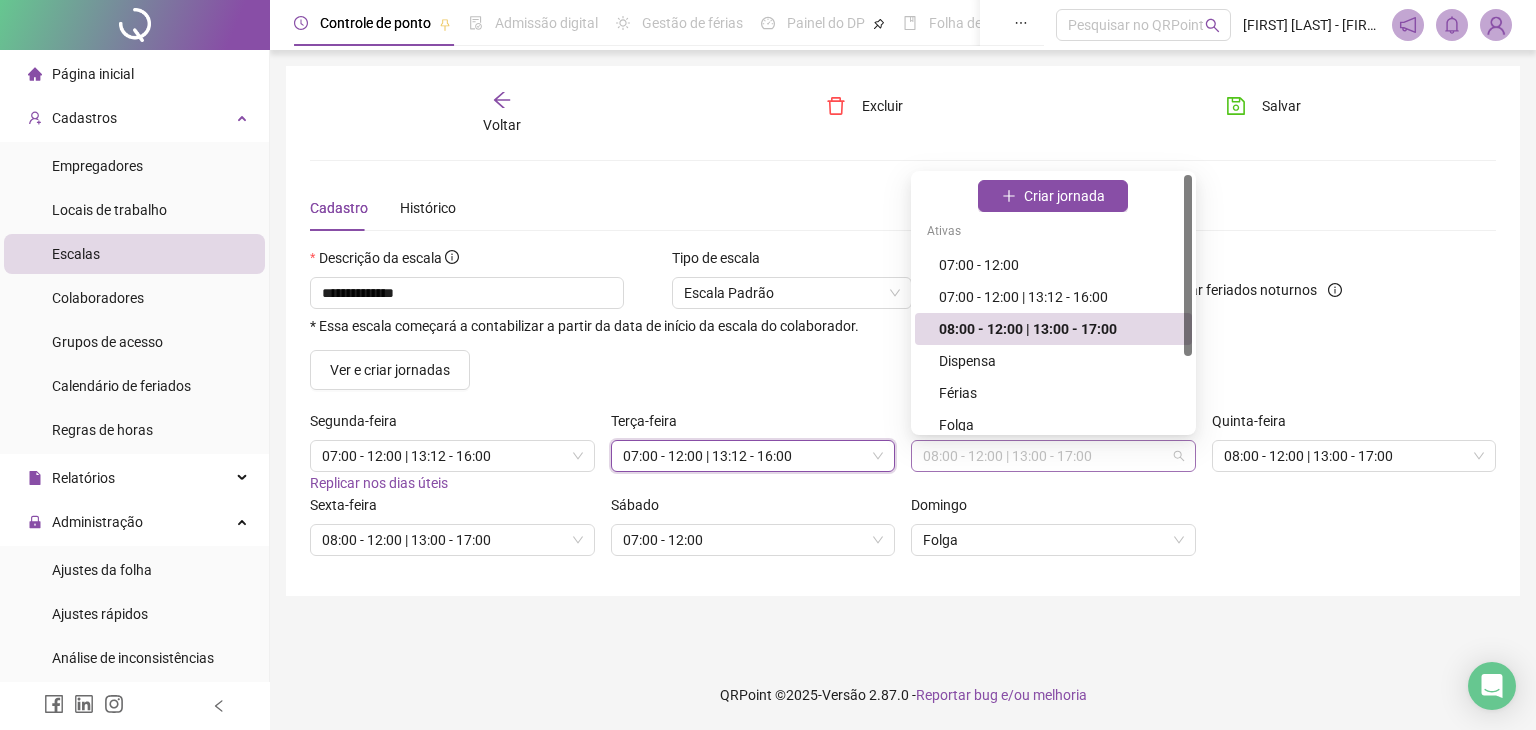 click on "08:00 - 12:00 | 13:00 - 17:00" at bounding box center (1053, 456) 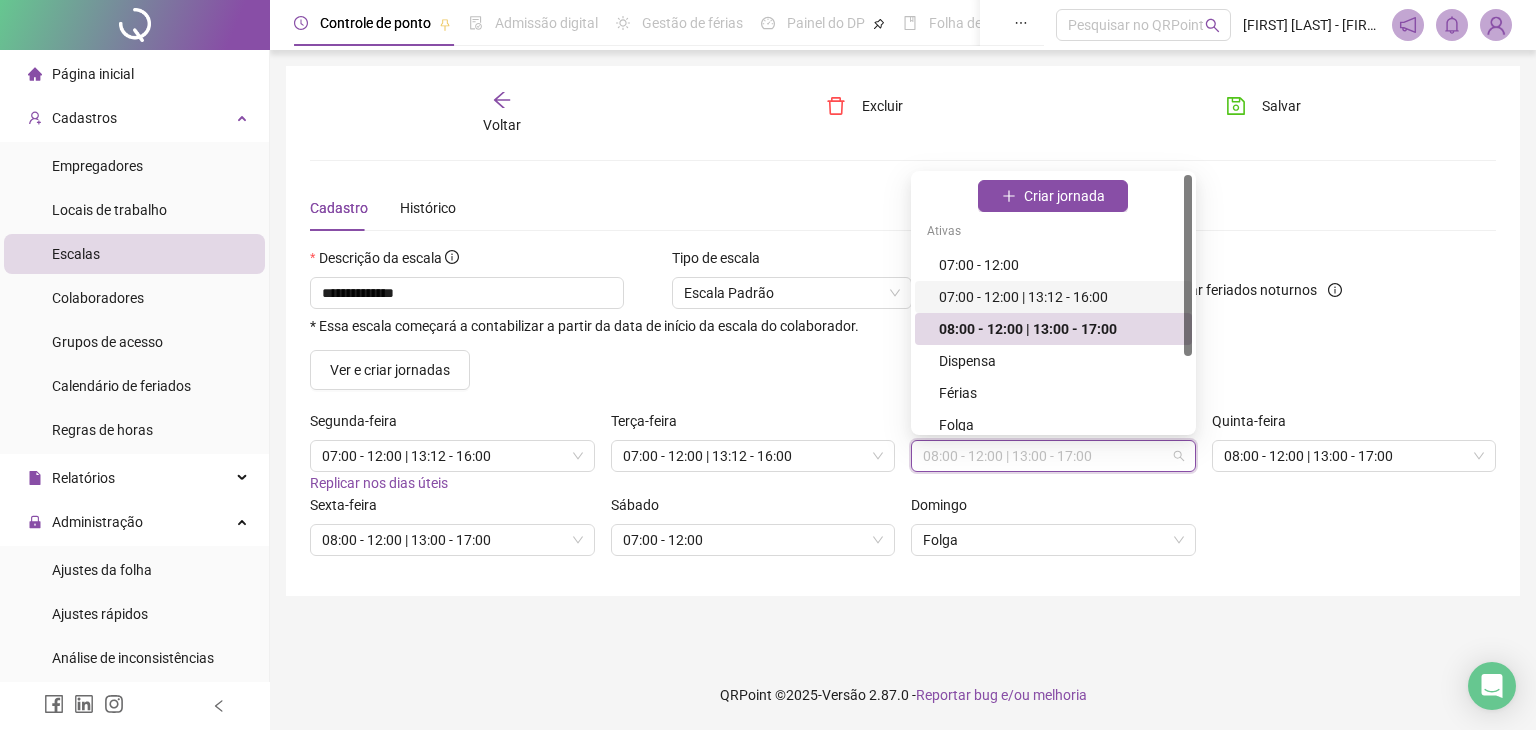 click on "07:00 - 12:00 | 13:12 - 16:00" at bounding box center [1059, 297] 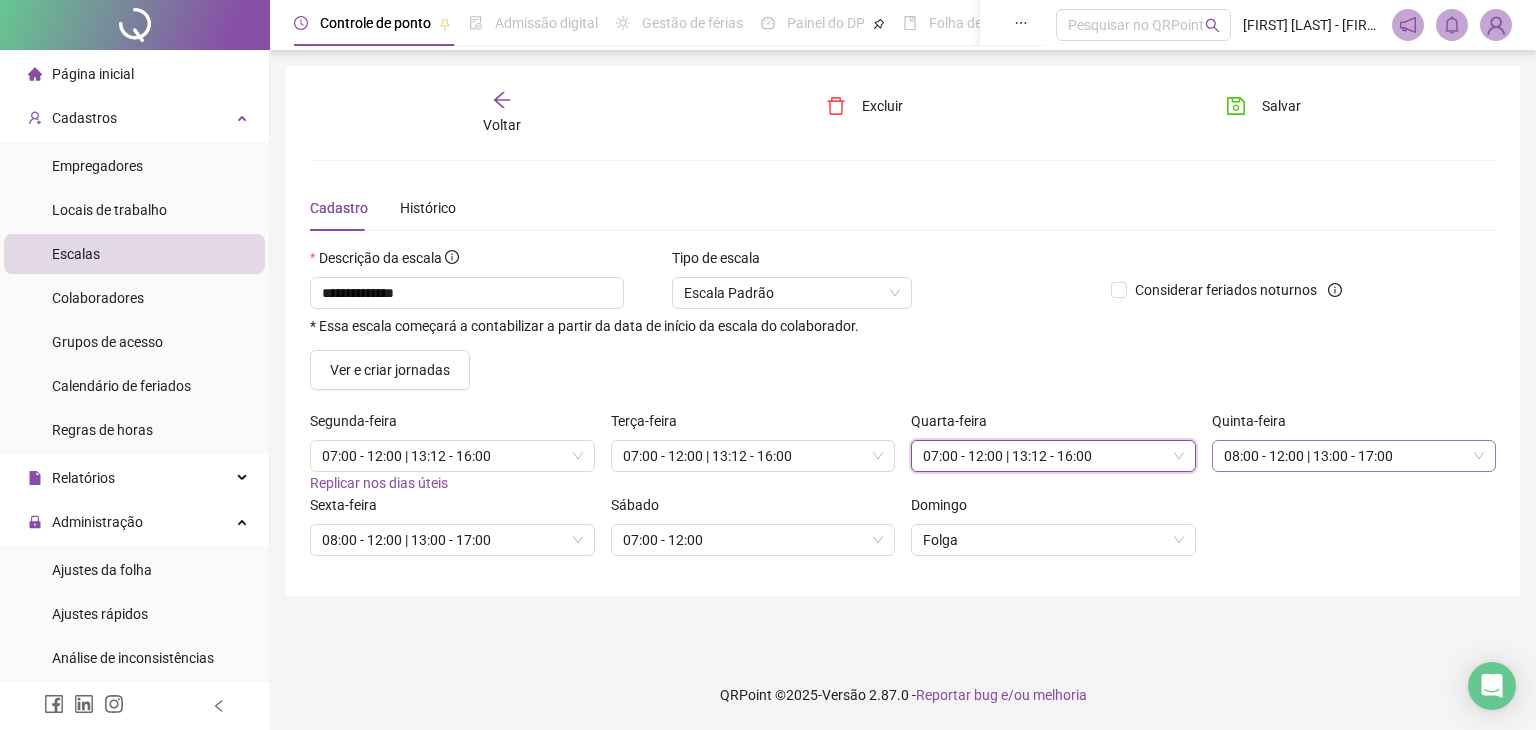 click on "08:00 - 12:00 | 13:00 - 17:00" at bounding box center (1354, 456) 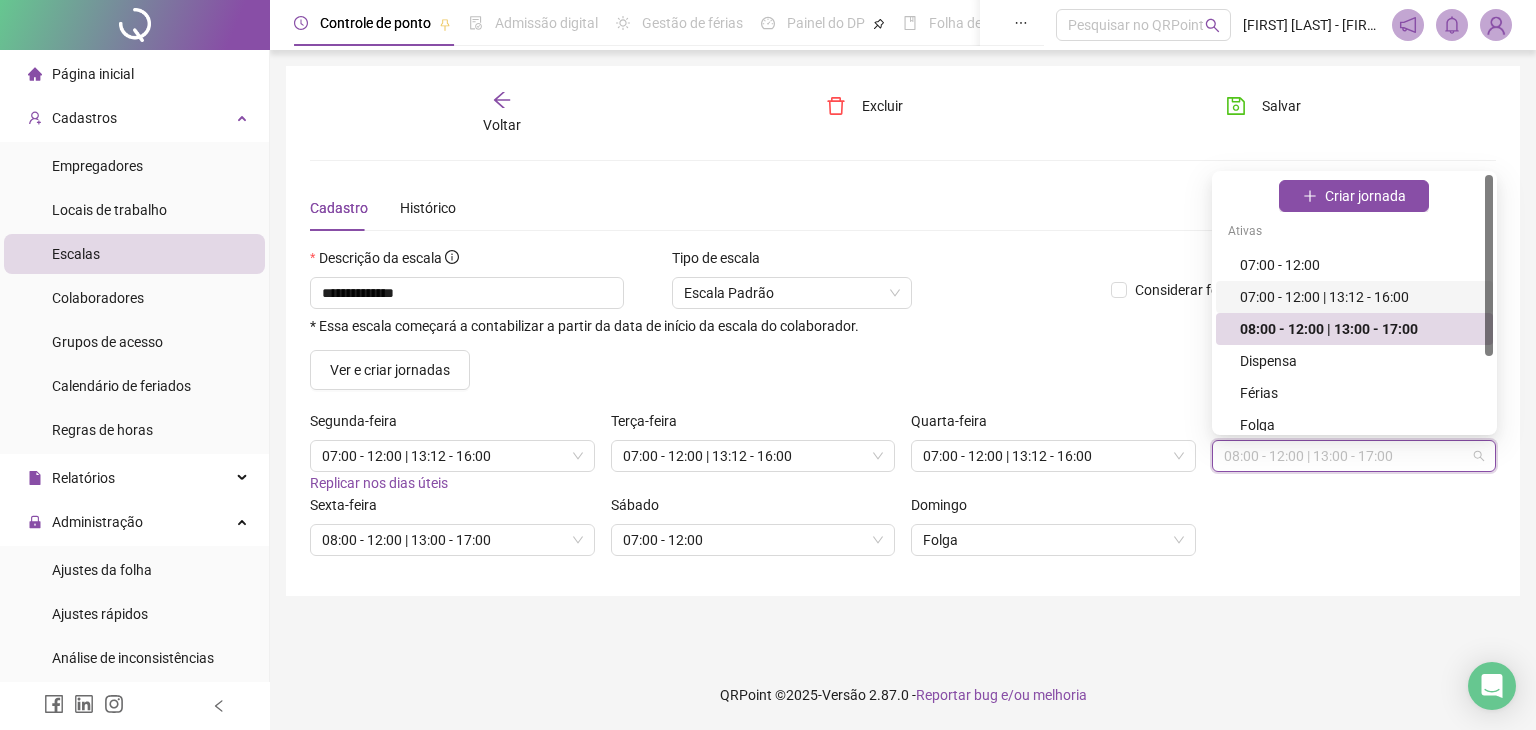 click on "07:00 - 12:00 | 13:12 - 16:00" at bounding box center [1360, 297] 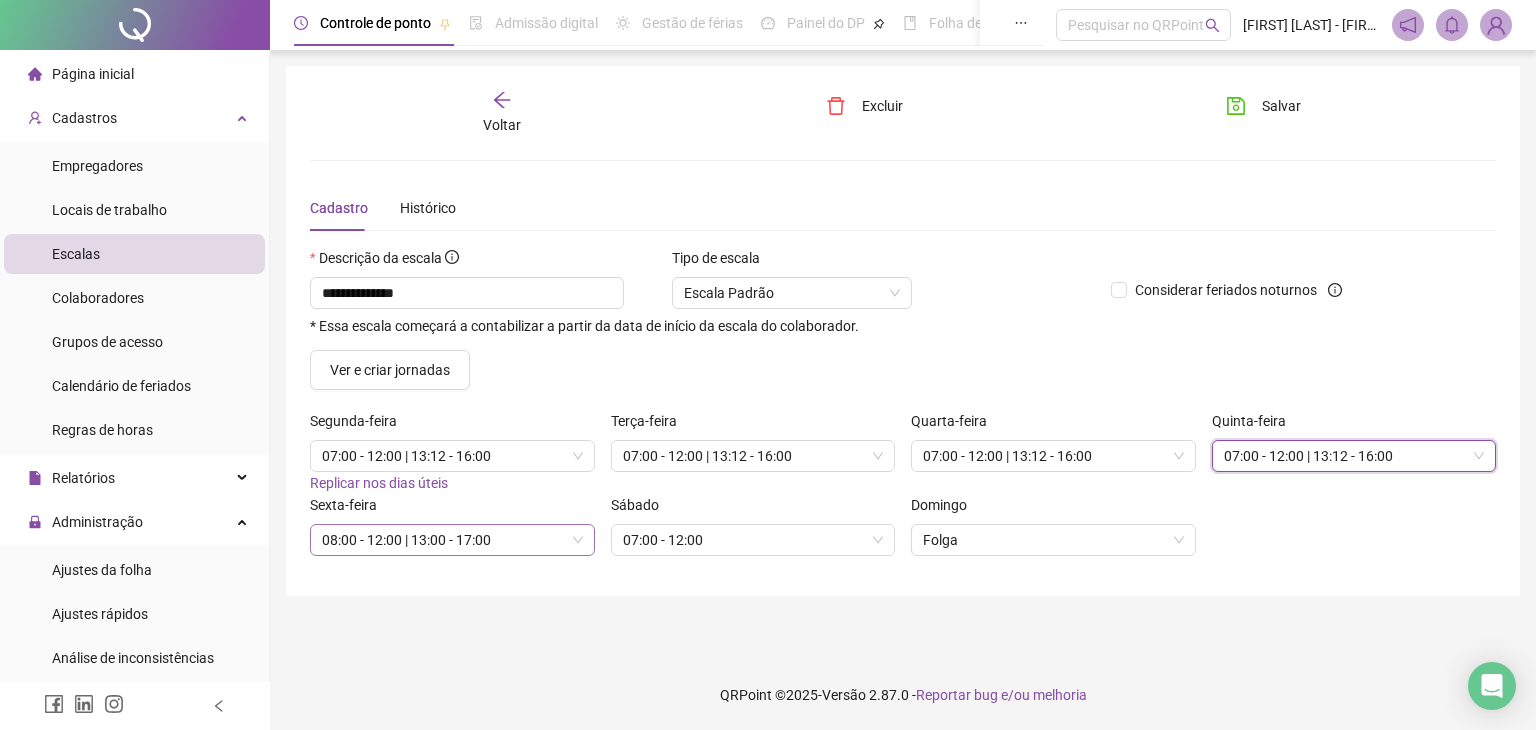 click on "08:00 - 12:00 | 13:00 - 17:00" at bounding box center (452, 540) 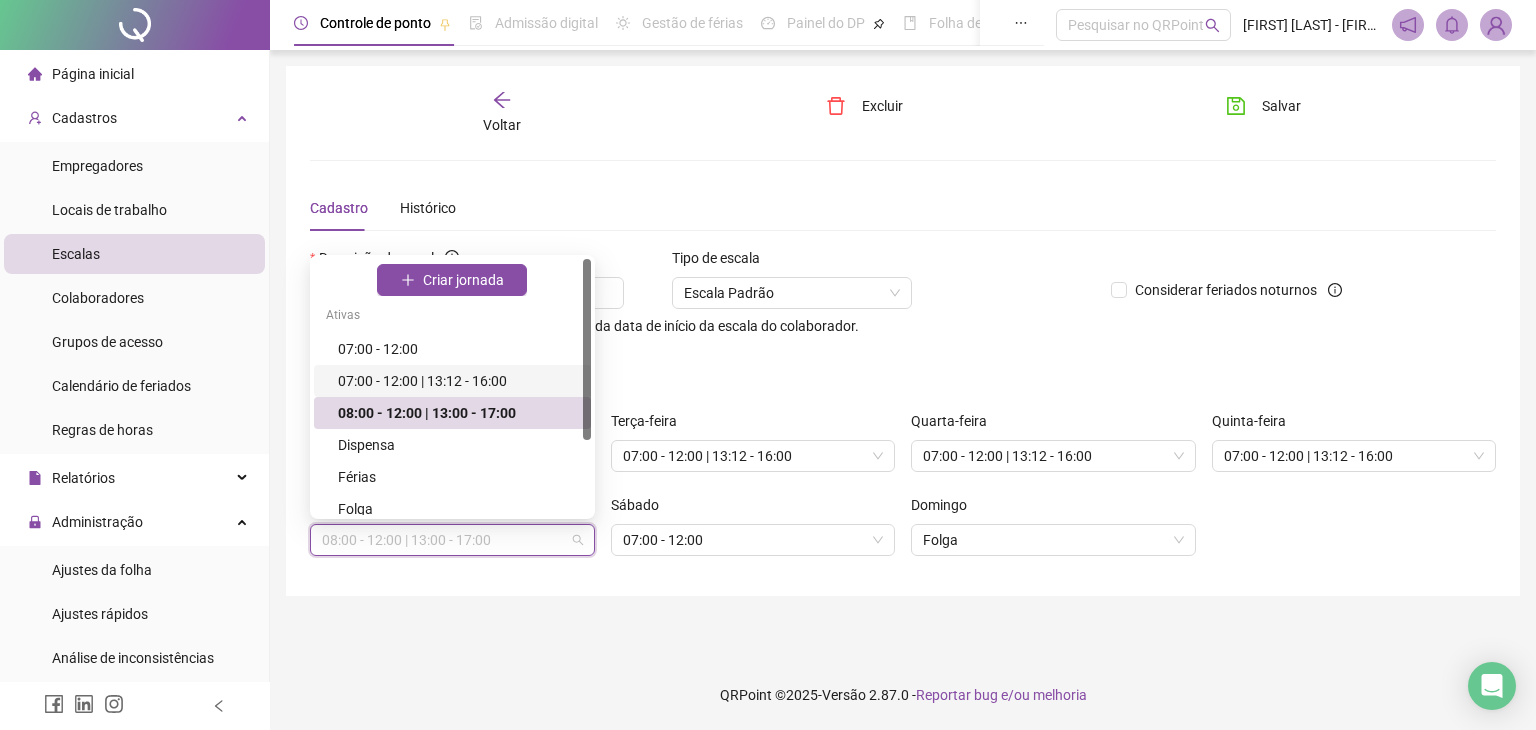 click on "07:00 - 12:00 | 13:12 - 16:00" at bounding box center (458, 381) 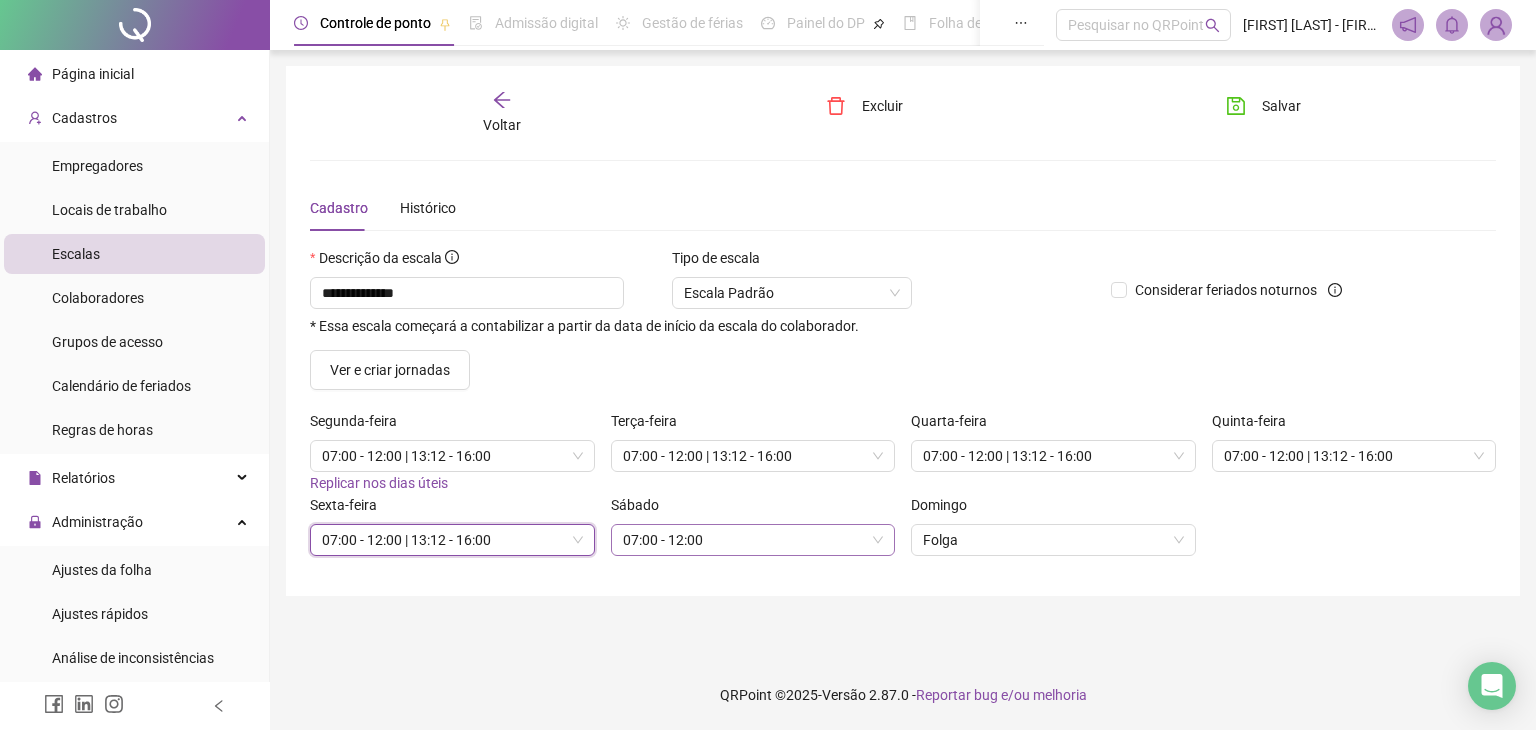 click on "07:00 - 12:00" at bounding box center (753, 540) 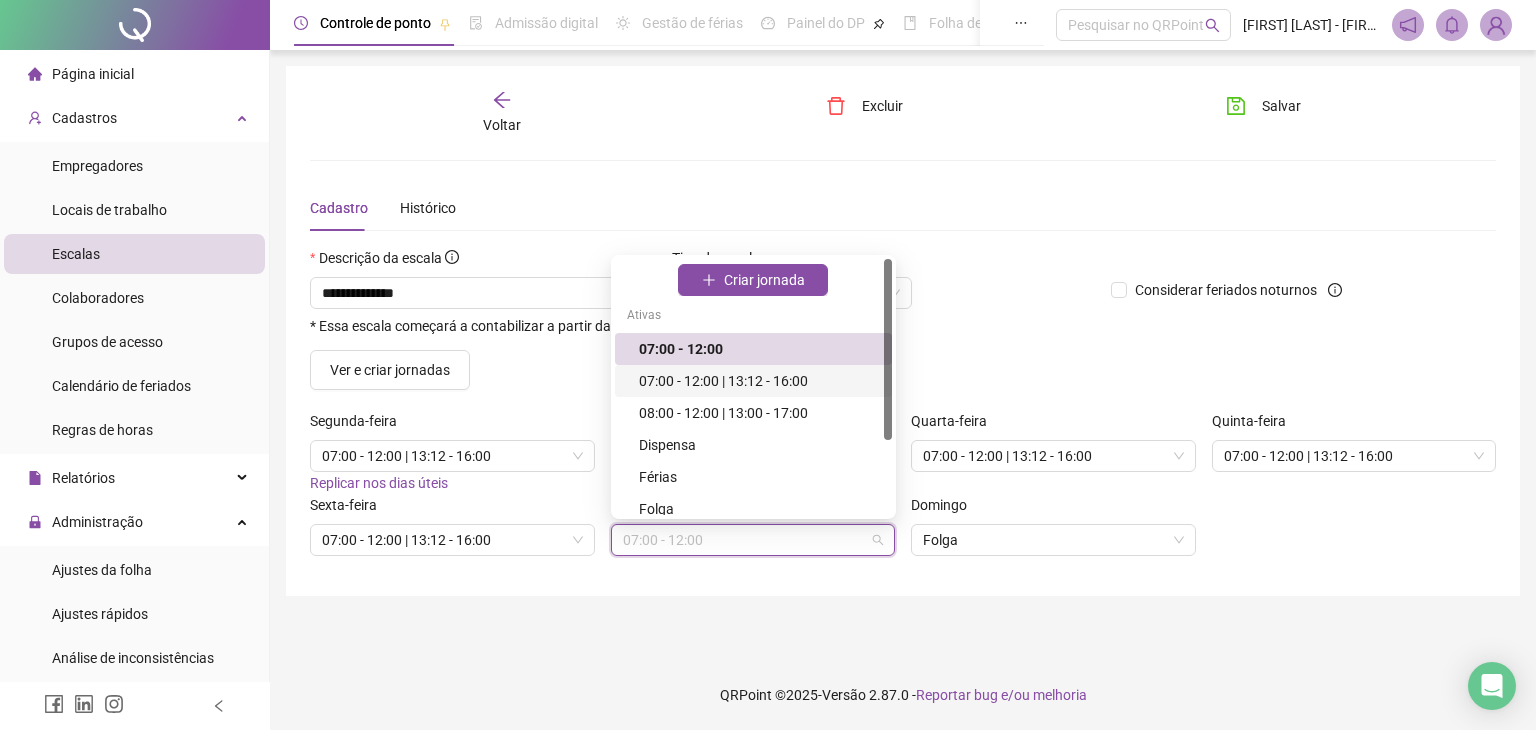 click on "07:00 - 12:00 | 13:12 - 16:00" at bounding box center (759, 381) 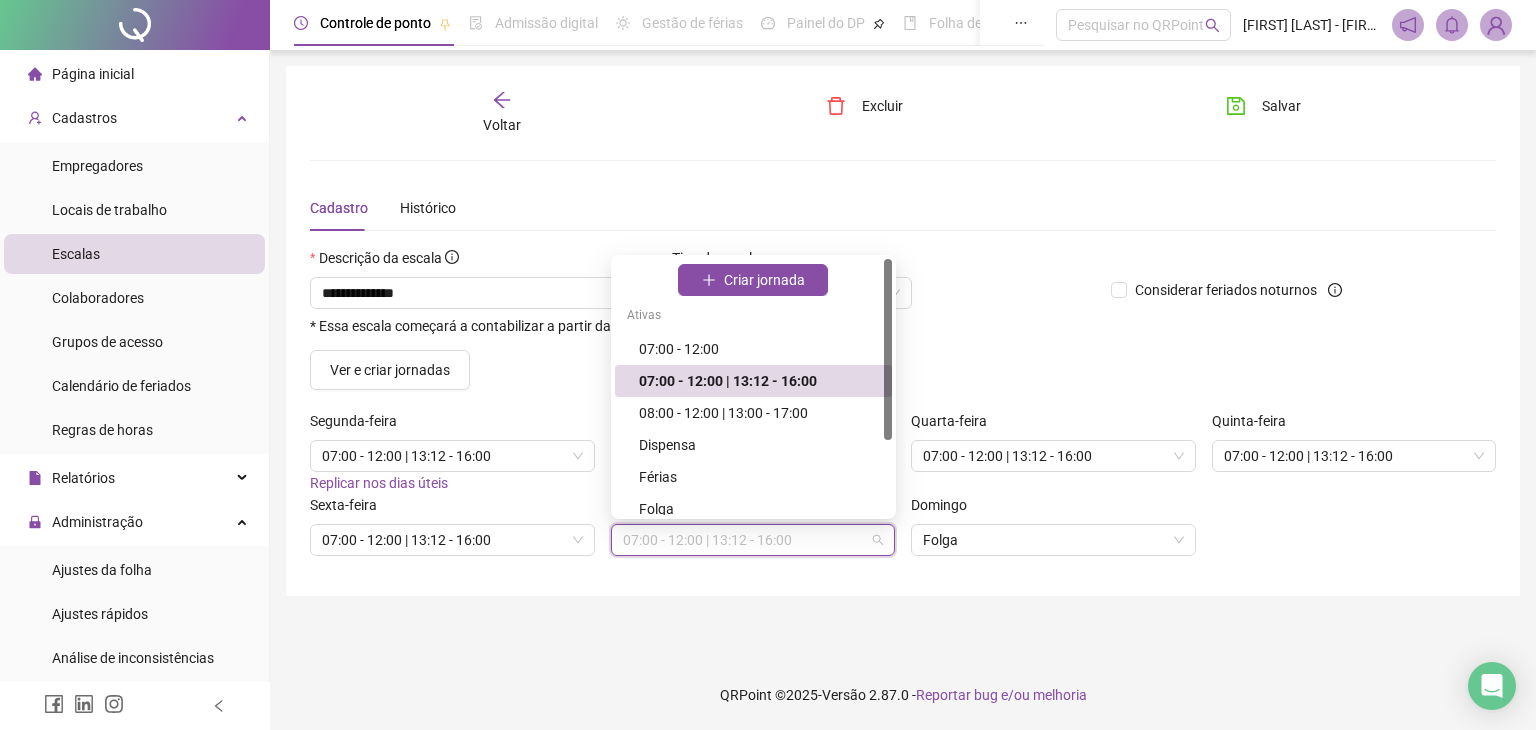 click on "07:00 - 12:00 | 13:12 - 16:00" at bounding box center [753, 540] 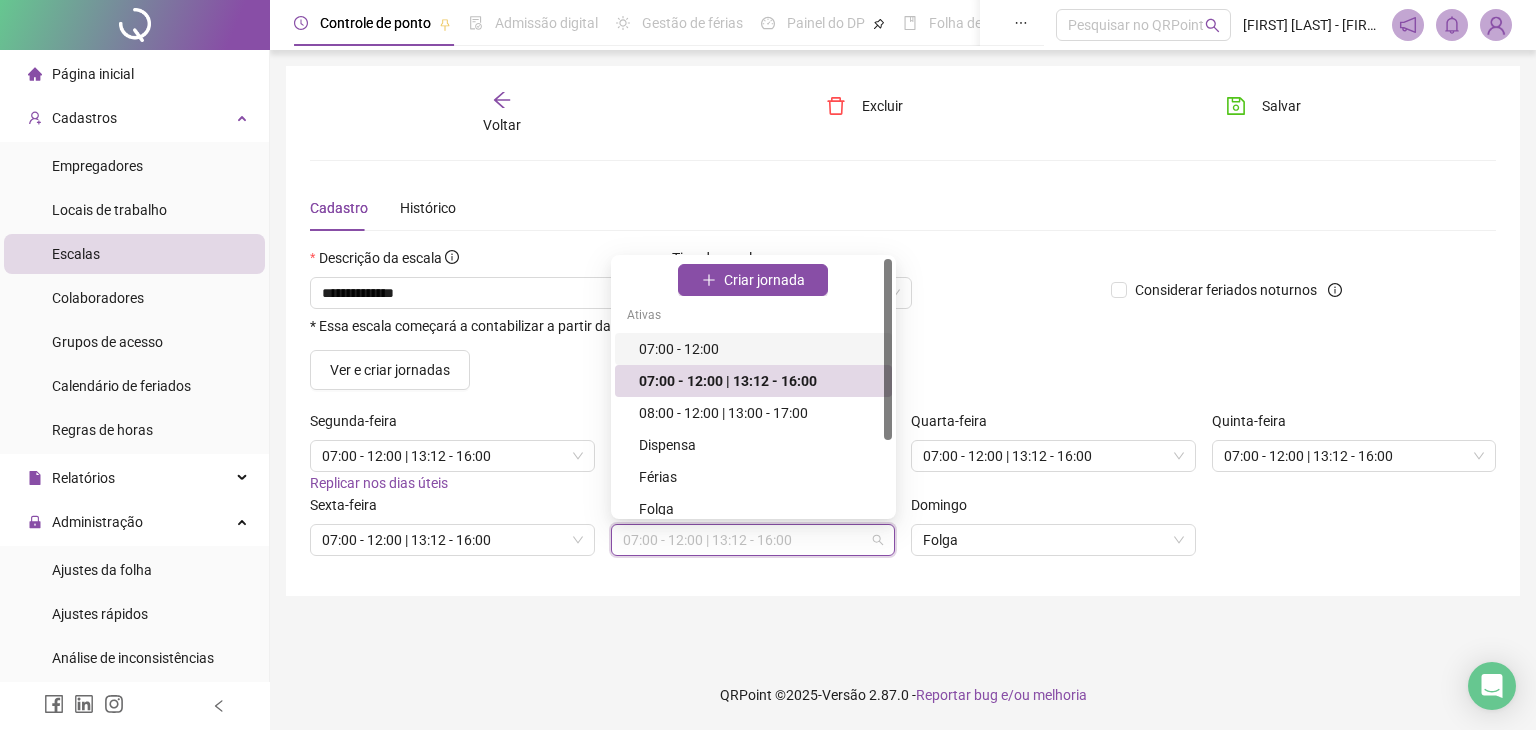 click on "07:00 - 12:00" at bounding box center (759, 349) 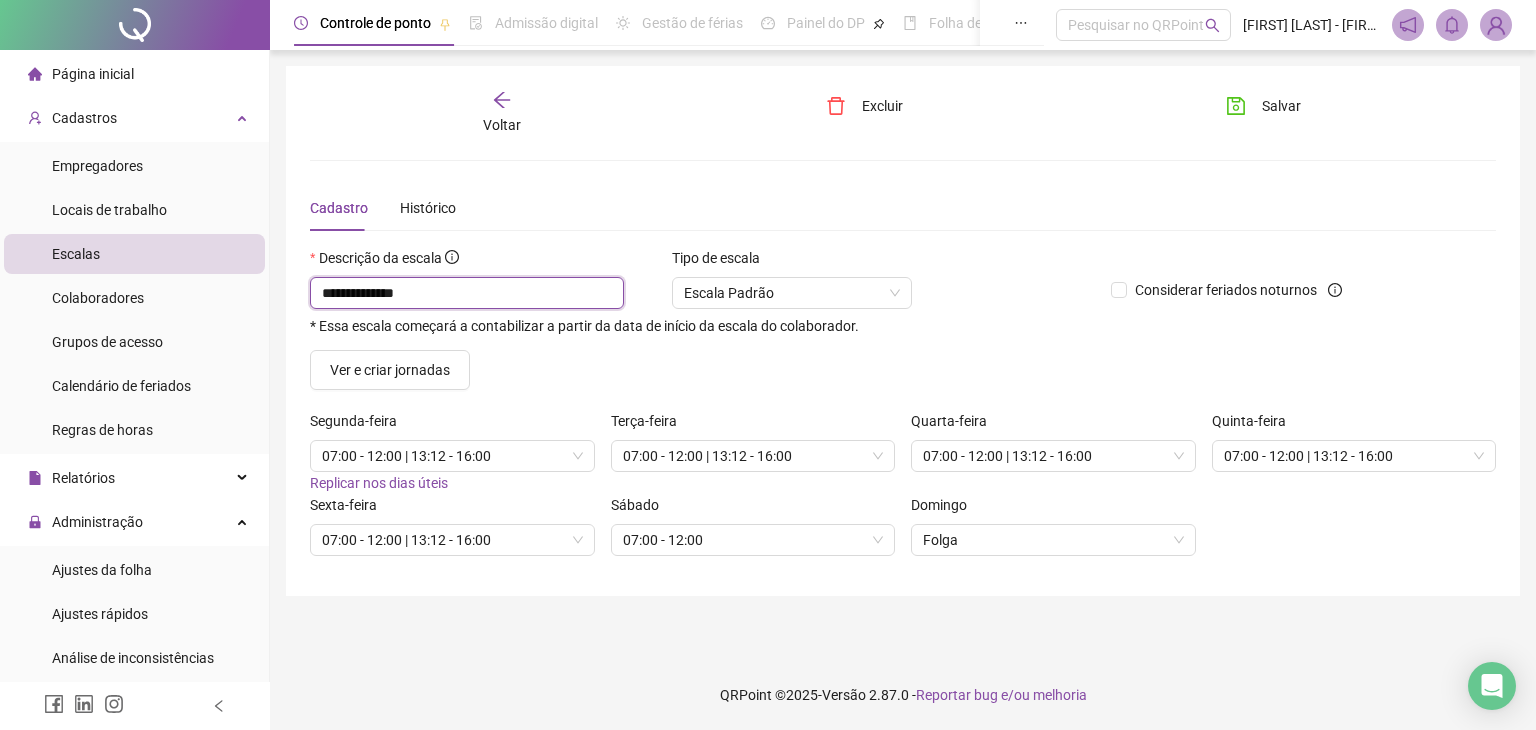 click on "**********" at bounding box center (467, 293) 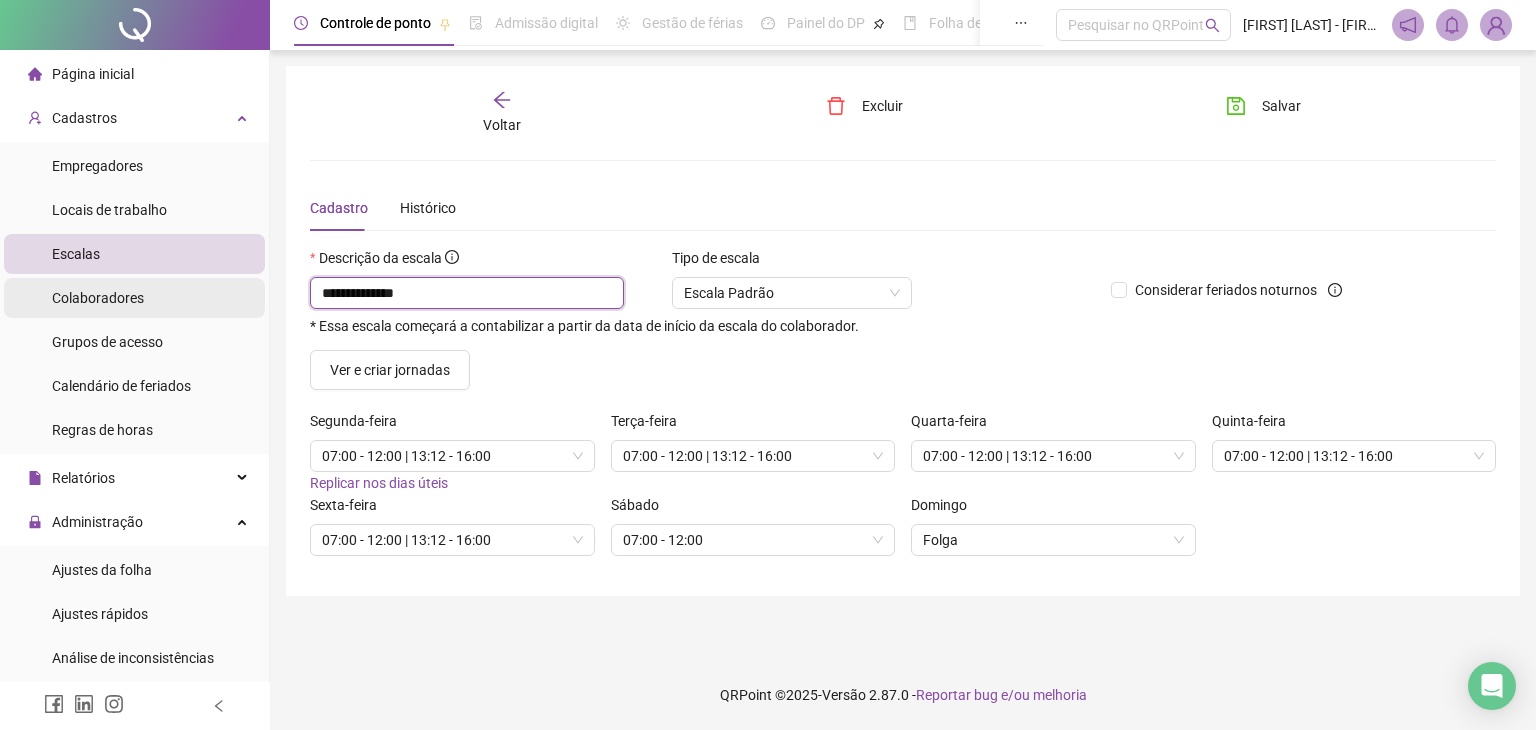 drag, startPoint x: 489, startPoint y: 297, endPoint x: 218, endPoint y: 279, distance: 271.59714 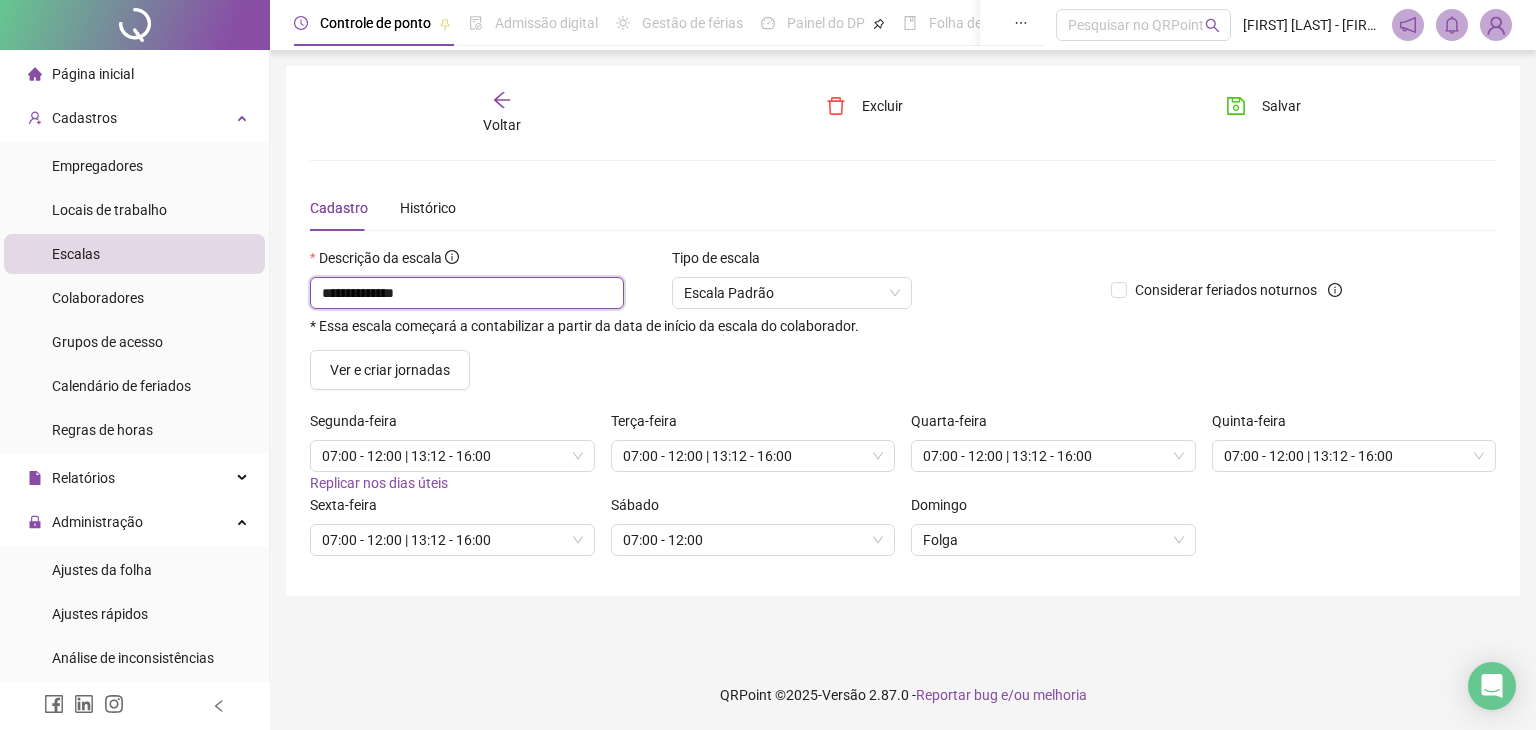 click on "**********" at bounding box center [467, 293] 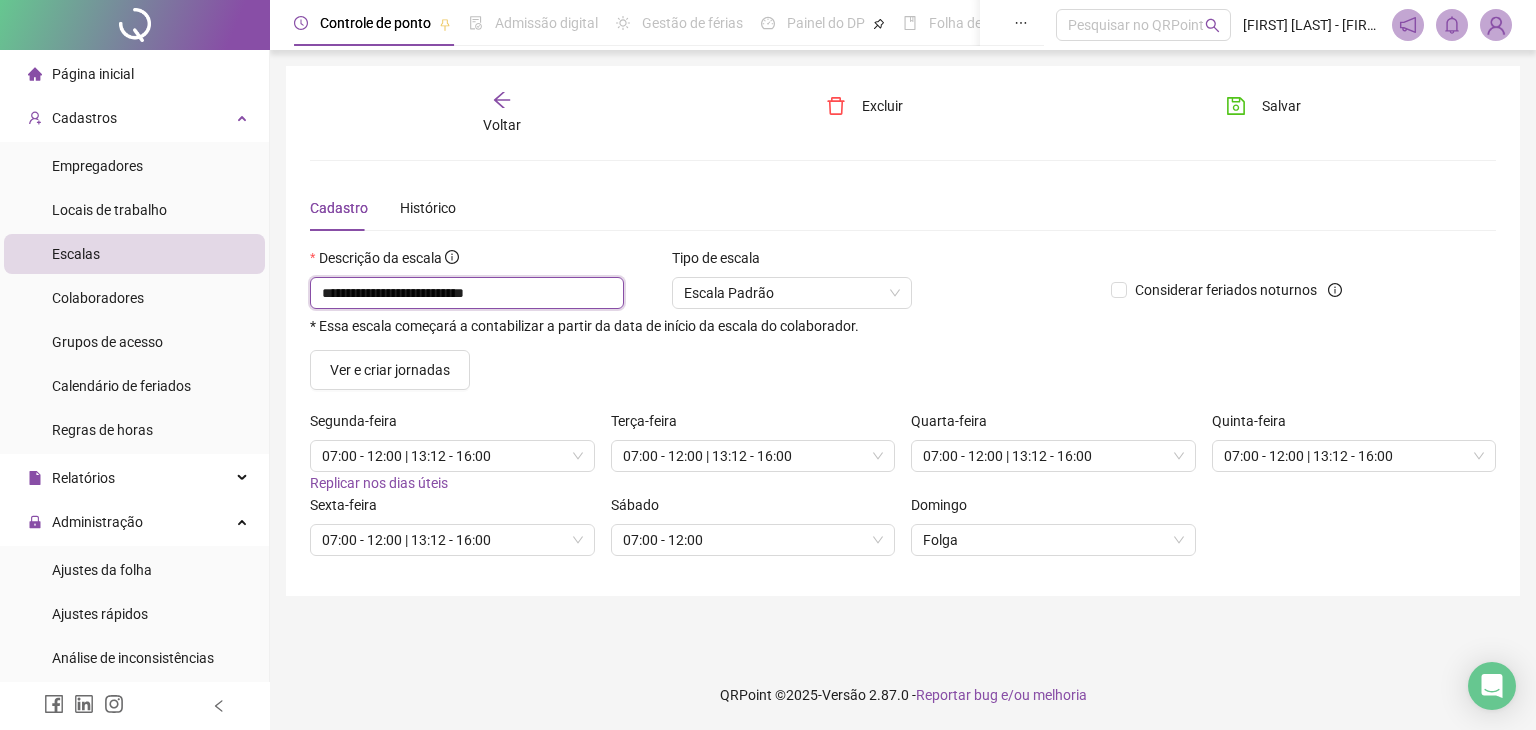 drag, startPoint x: 434, startPoint y: 291, endPoint x: 0, endPoint y: 242, distance: 436.75735 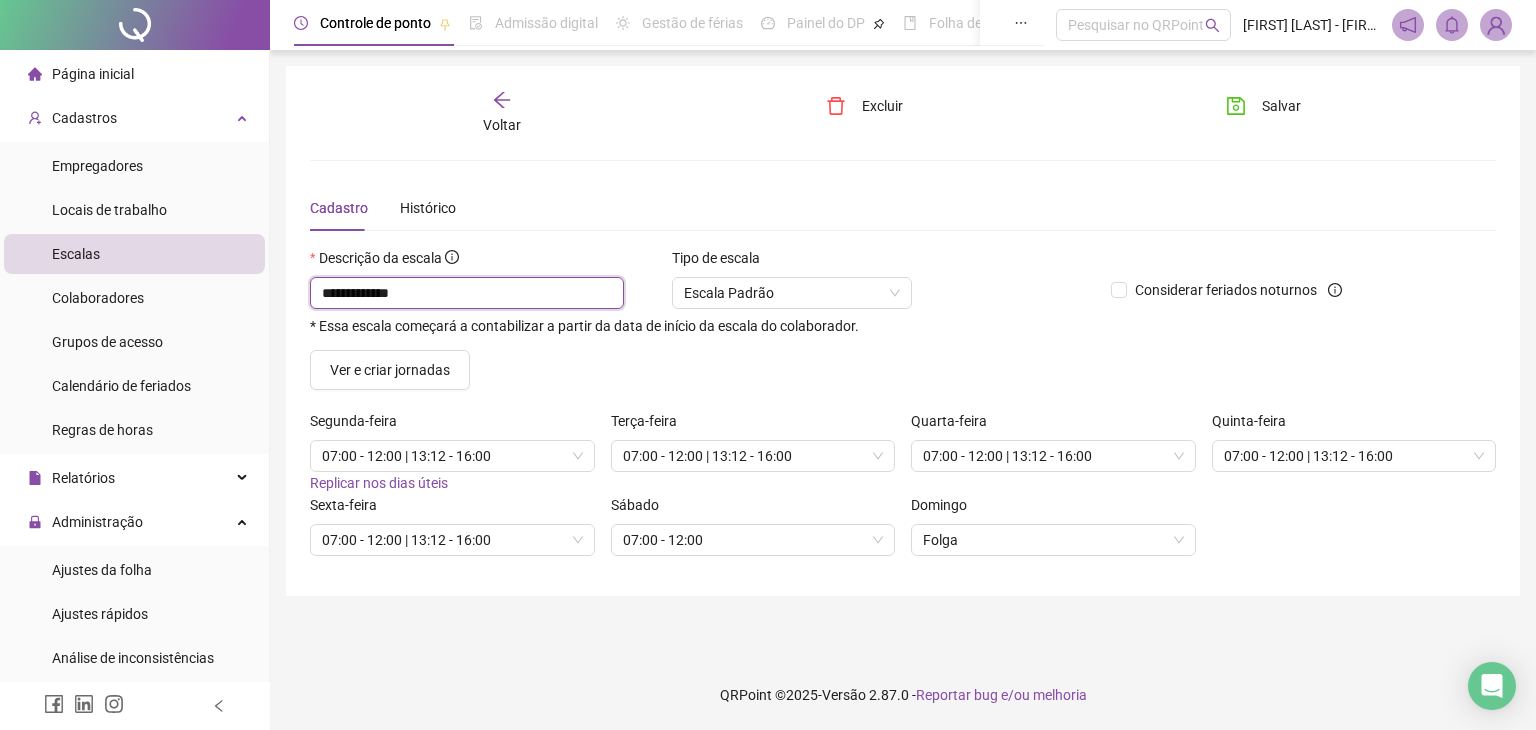 click on "**********" at bounding box center [467, 293] 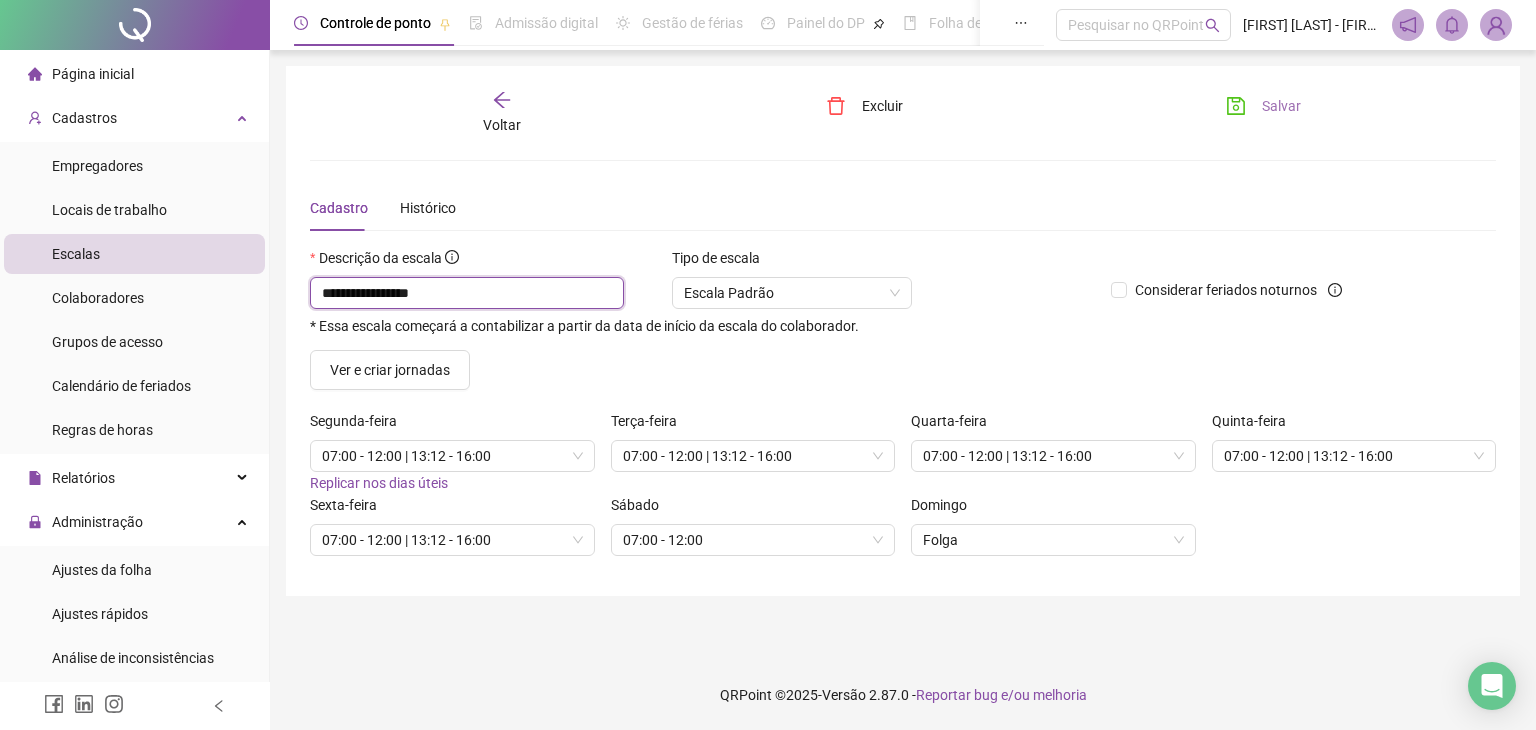 type on "**********" 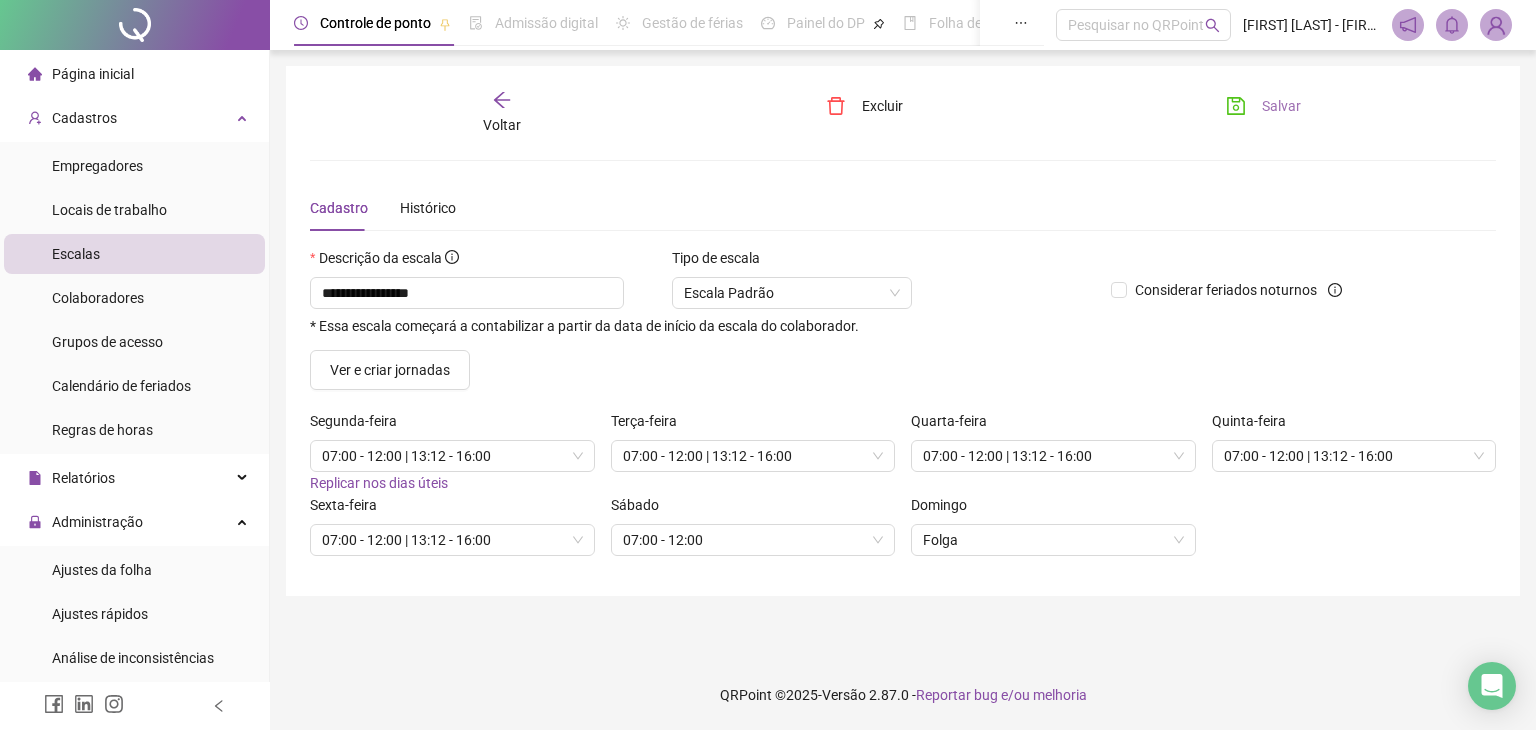 click on "Salvar" at bounding box center [1281, 106] 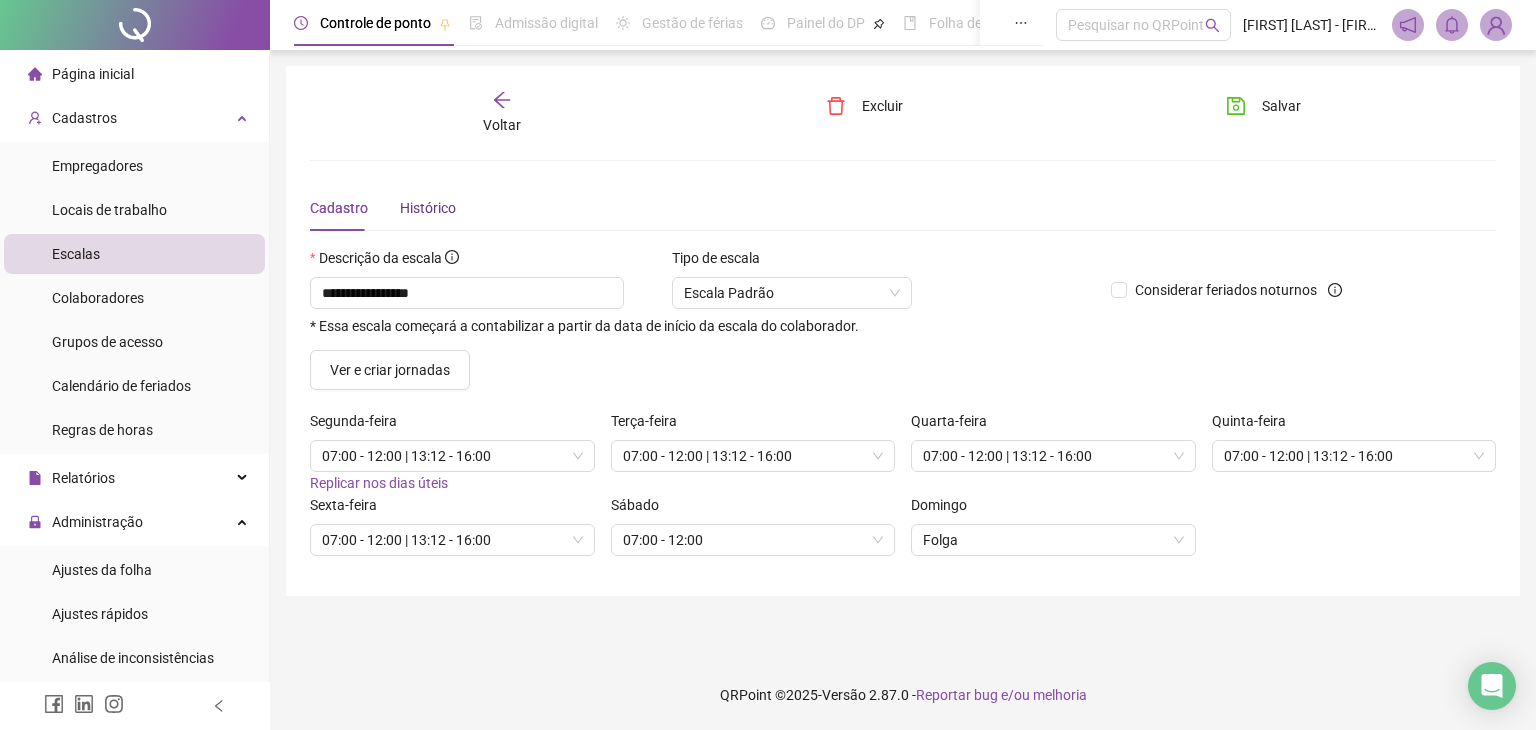 click on "Histórico" at bounding box center [428, 208] 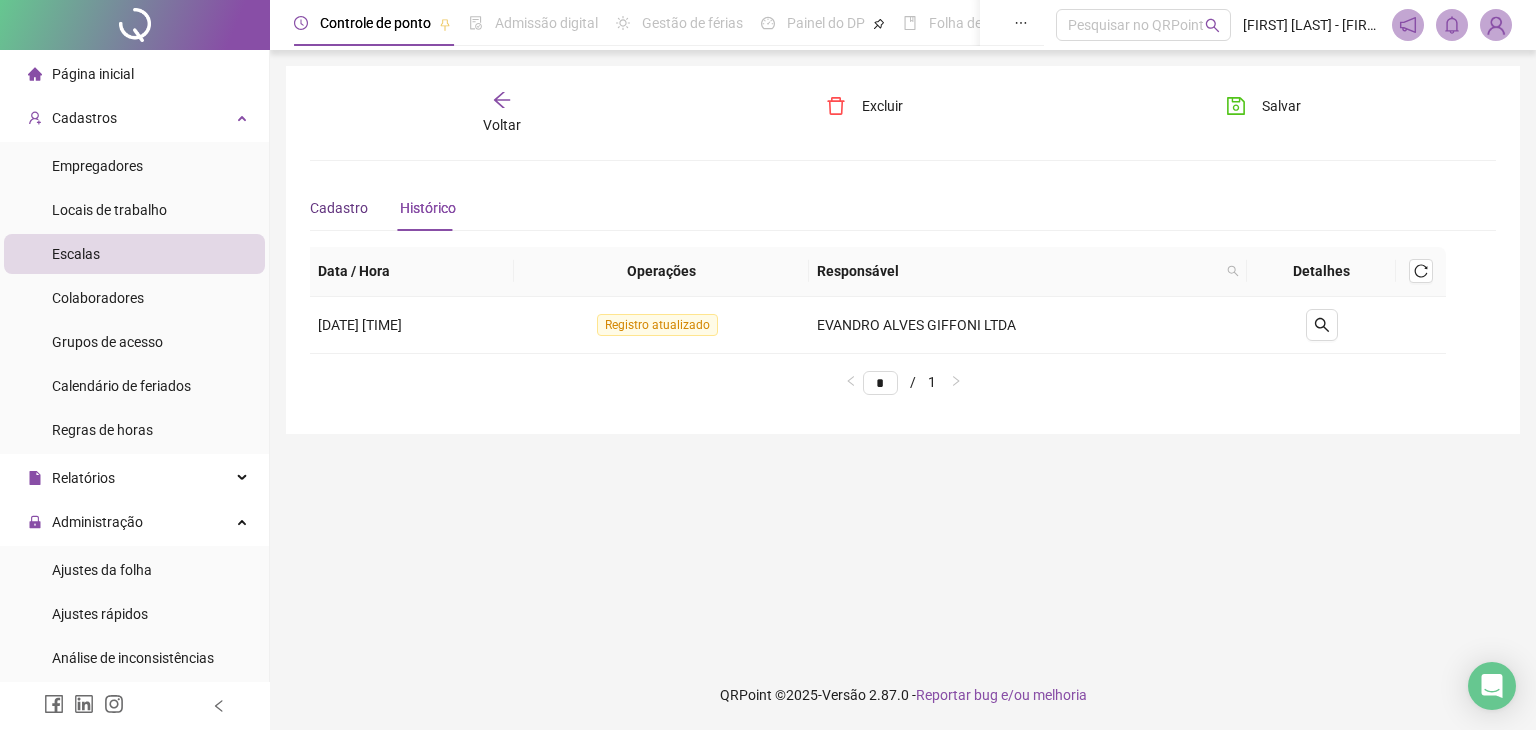 click on "Cadastro" at bounding box center (339, 208) 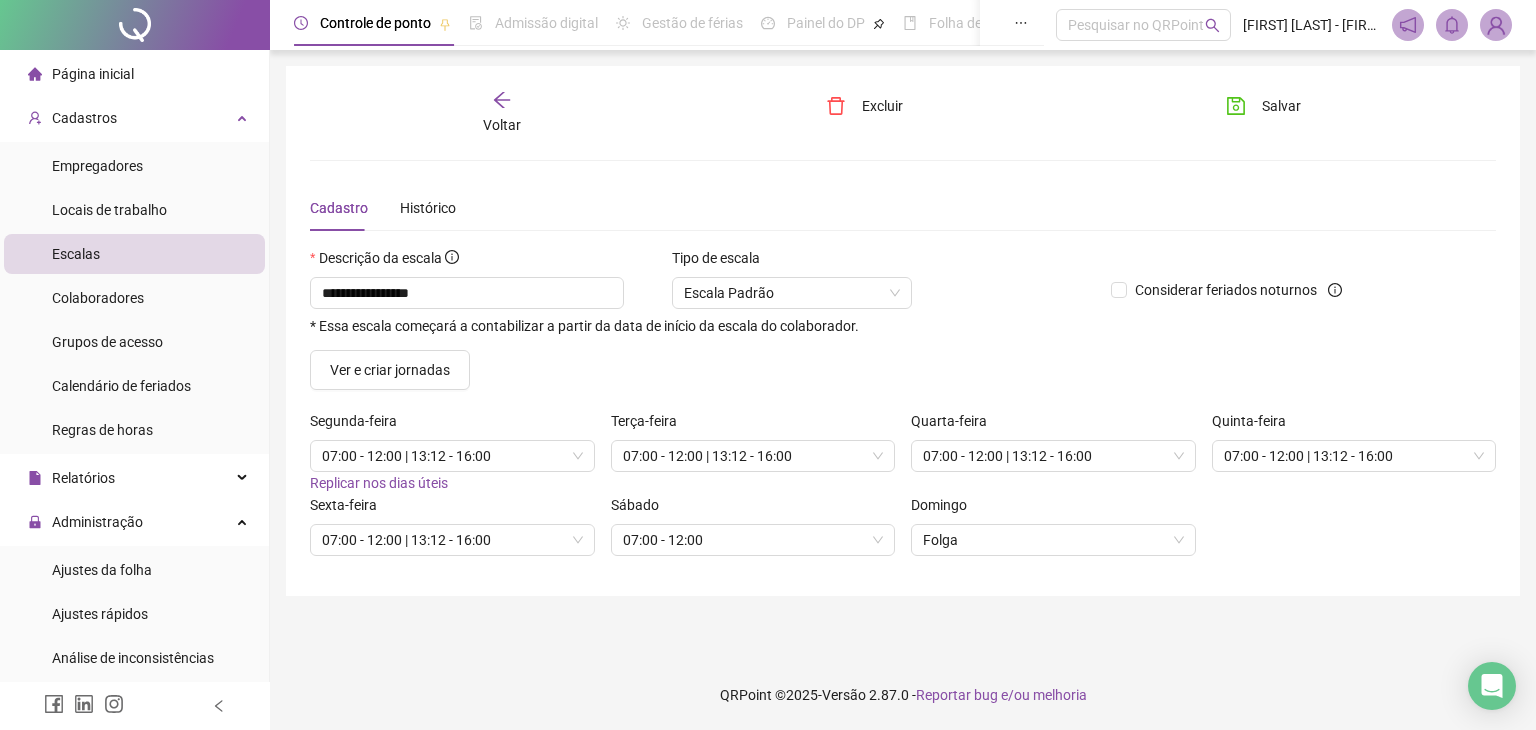 click 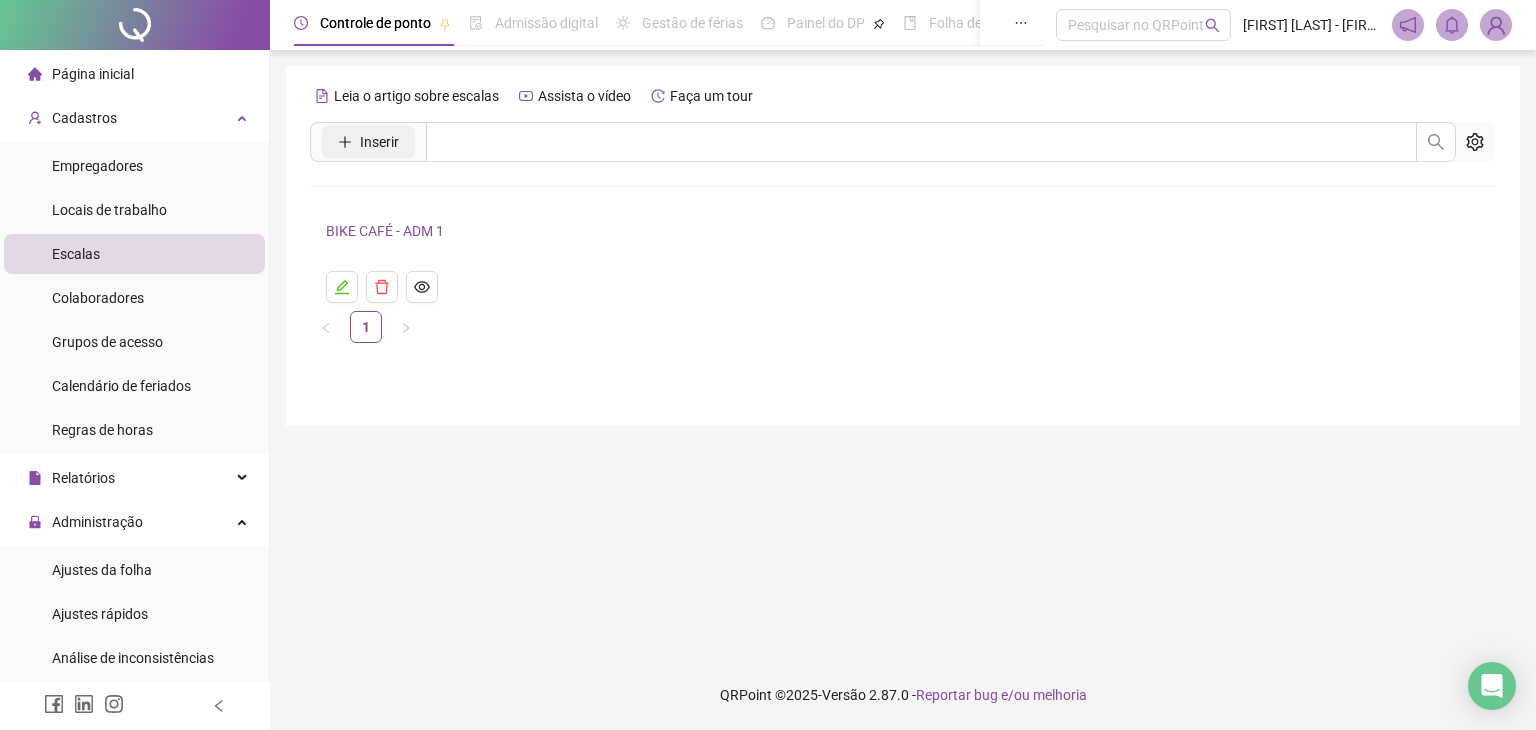 click on "Inserir" at bounding box center [379, 142] 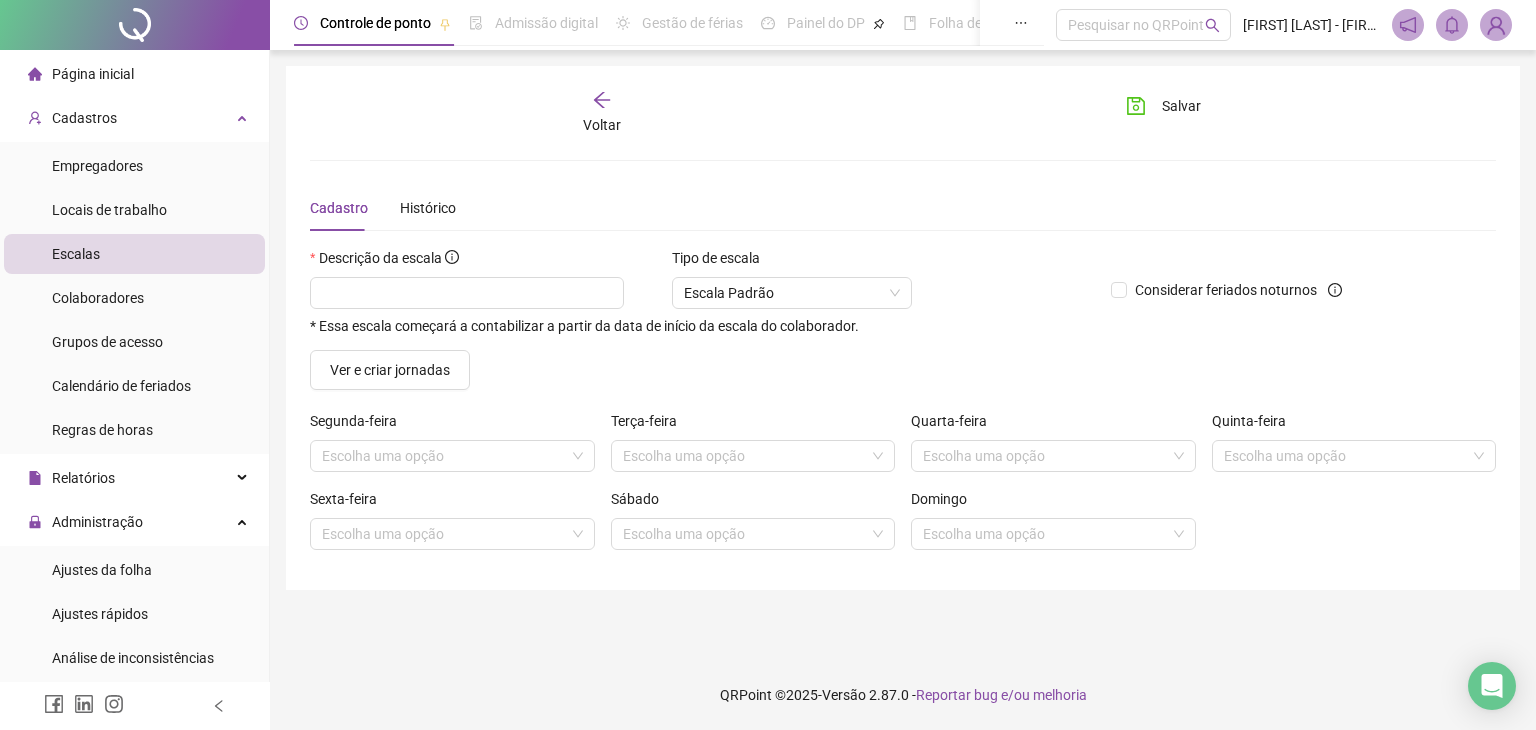 click 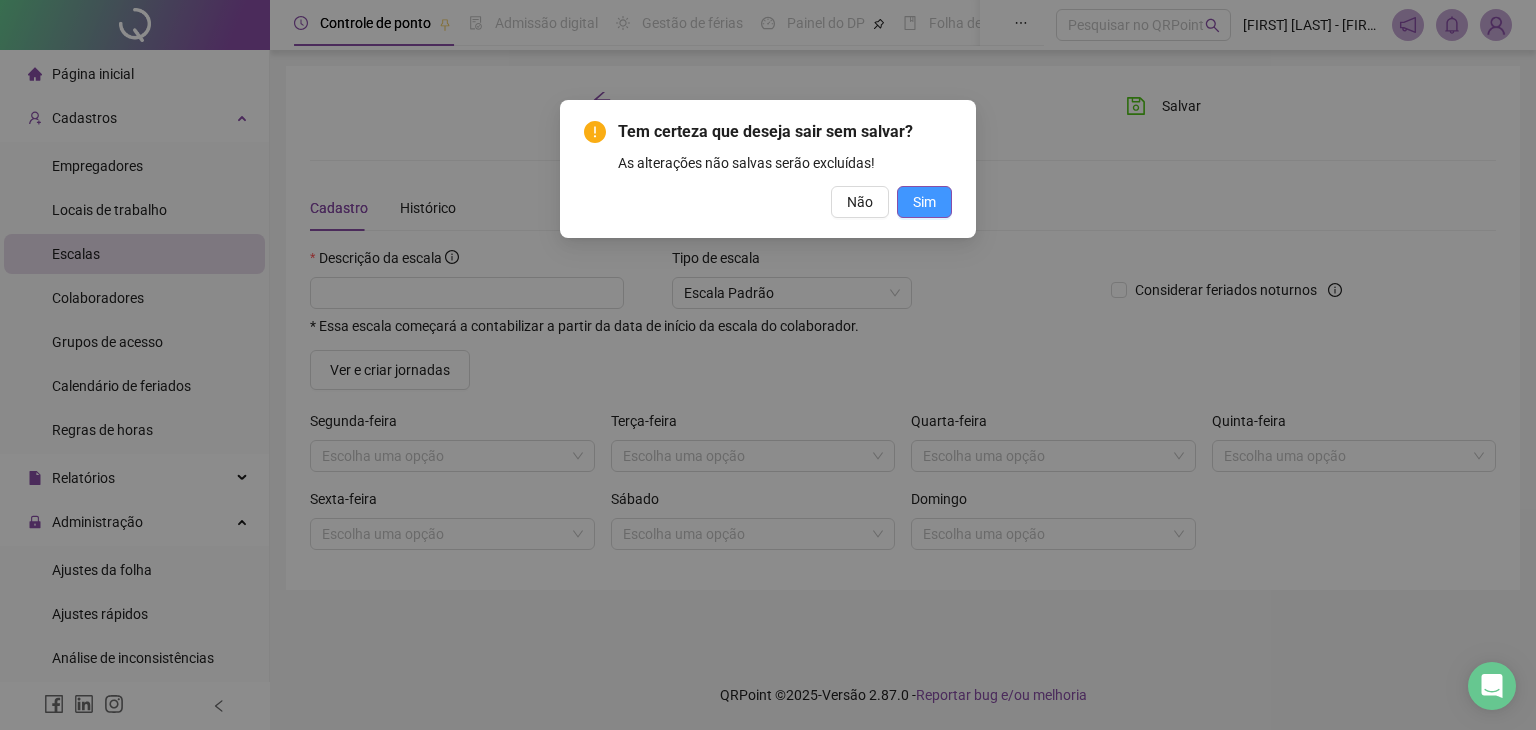 click on "Sim" at bounding box center (924, 202) 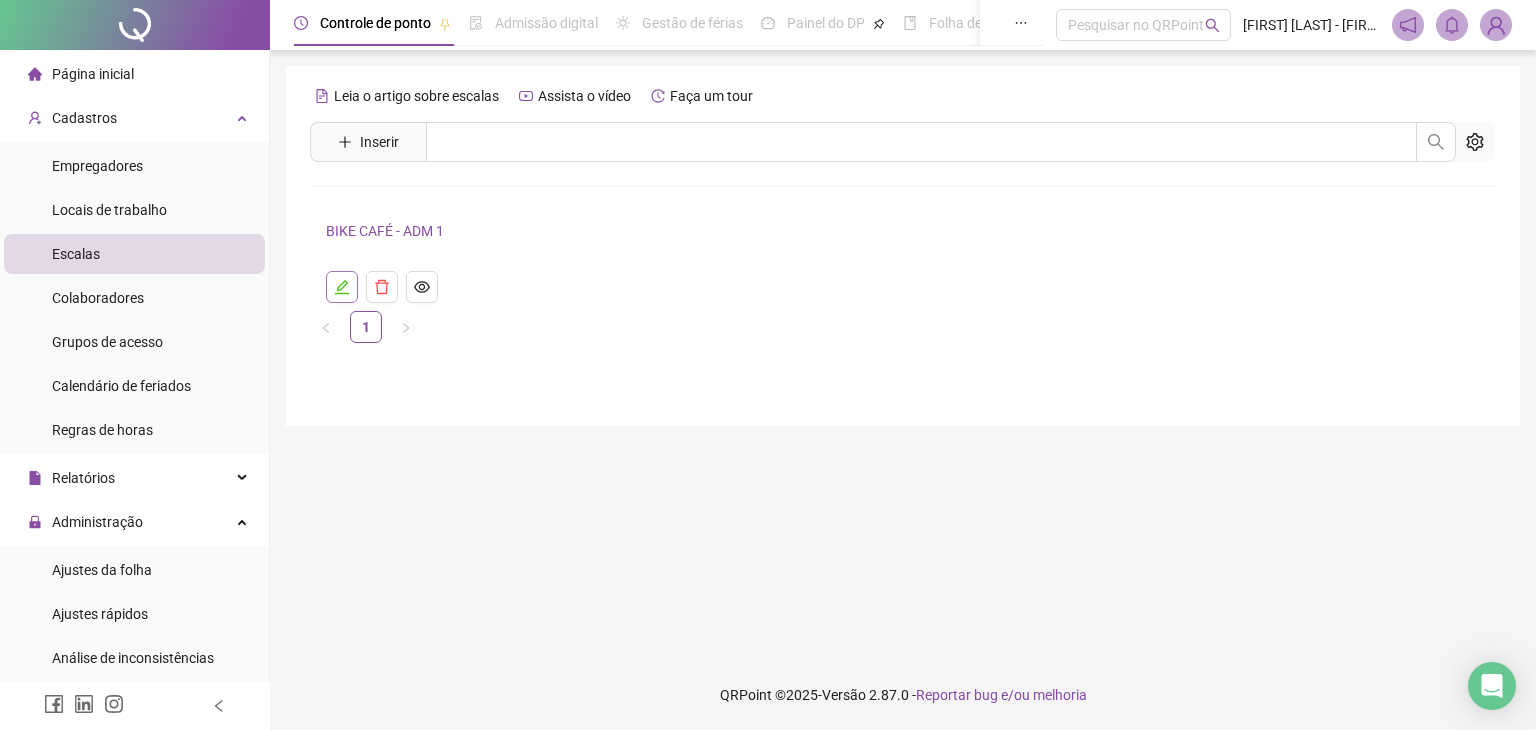 click 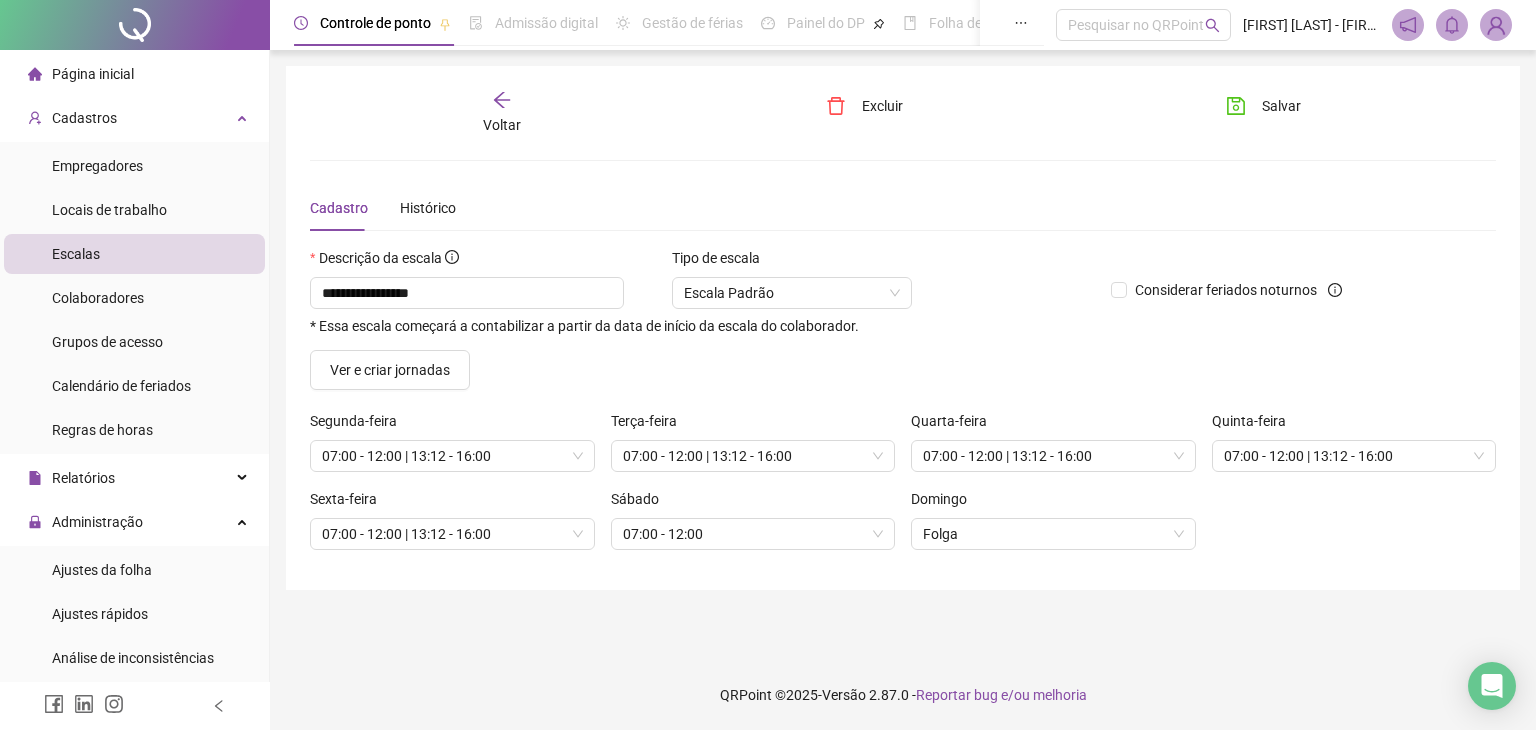 click on "Voltar" at bounding box center [502, 125] 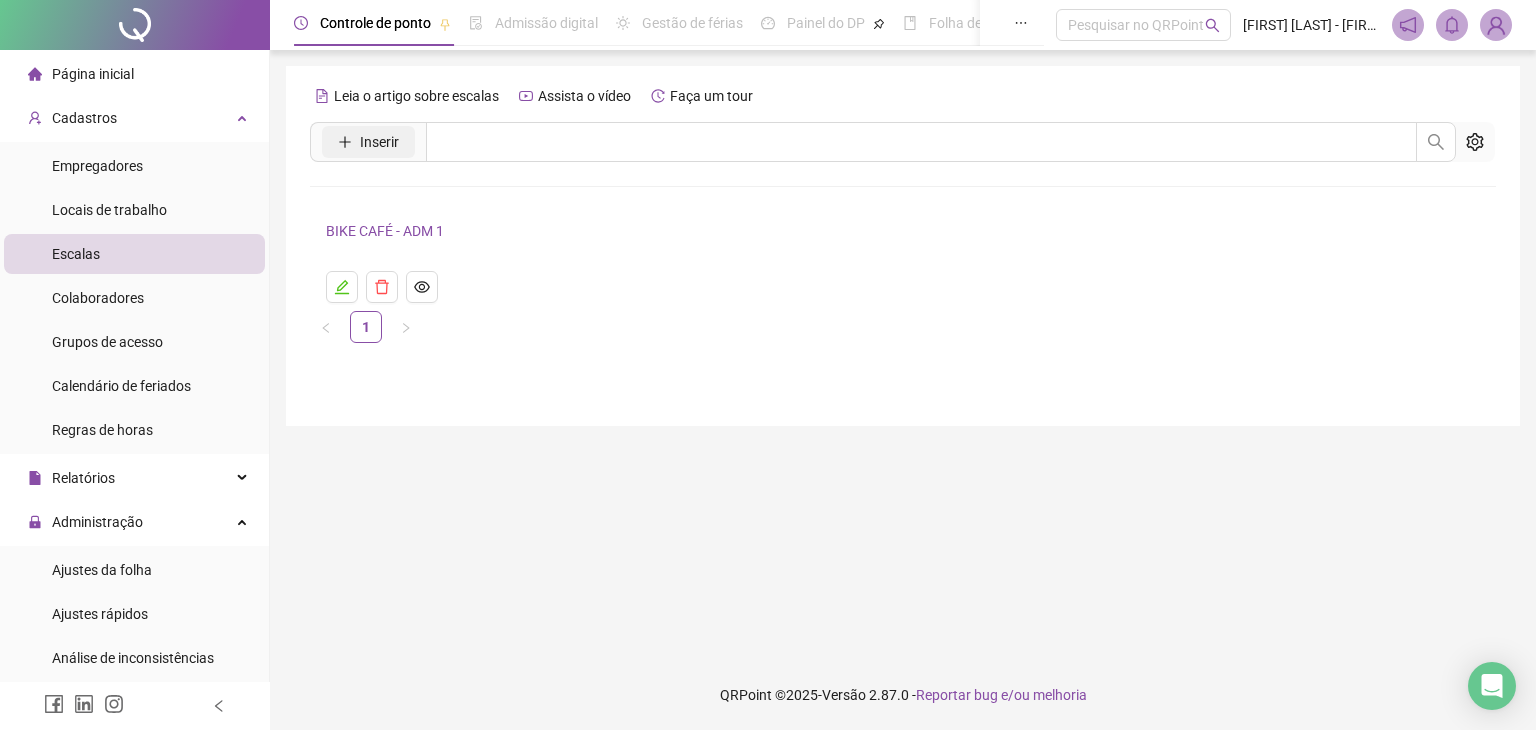 click on "Inserir" at bounding box center (379, 142) 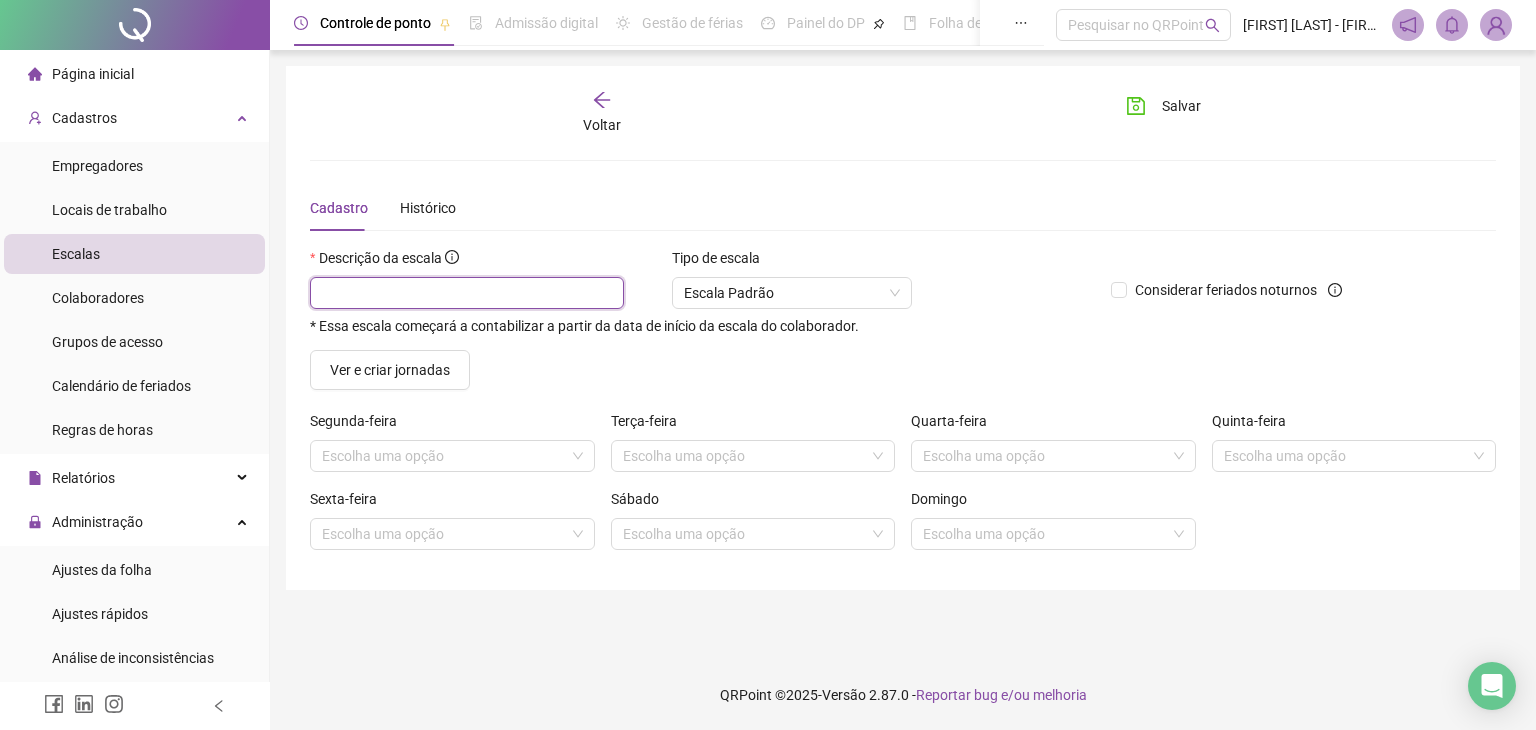 click at bounding box center (467, 293) 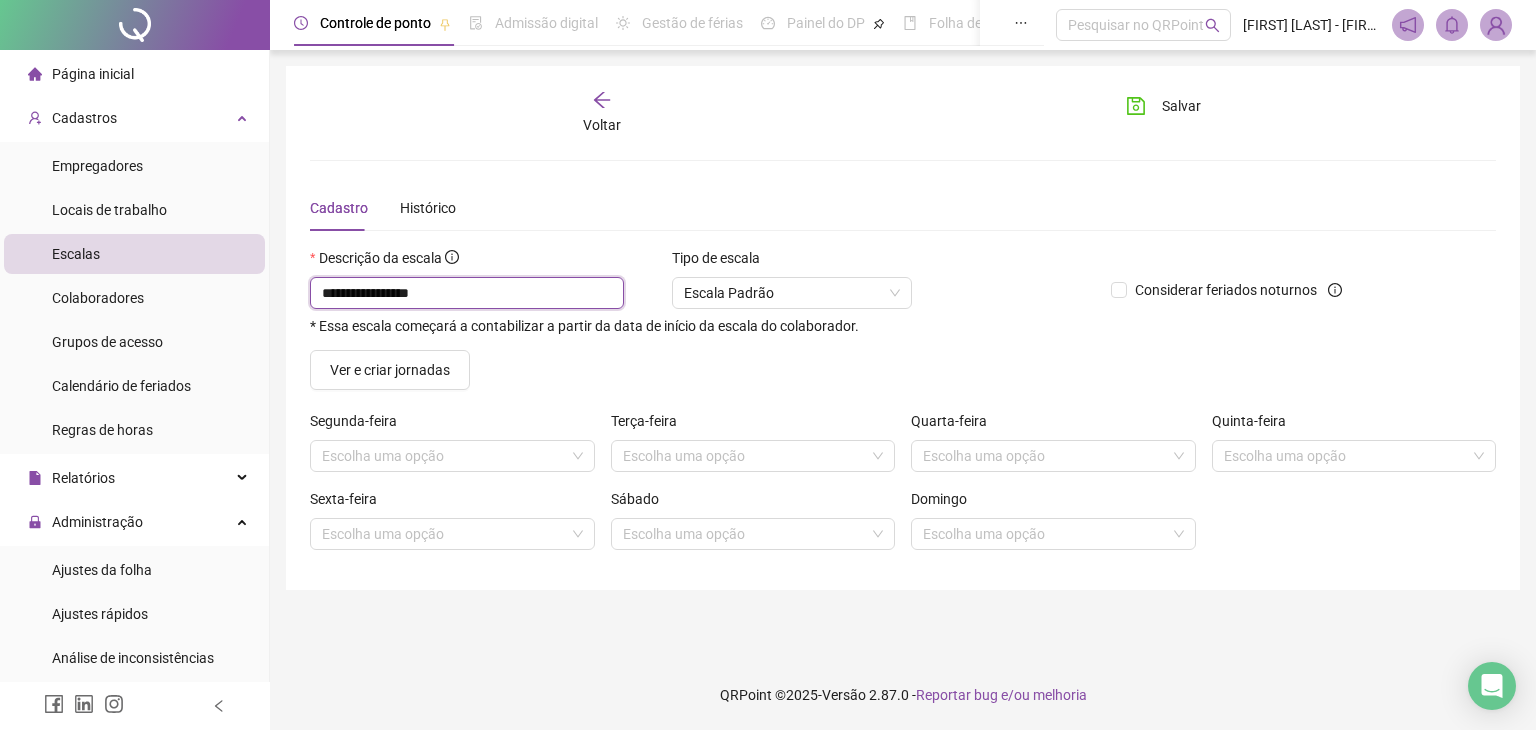 type on "**********" 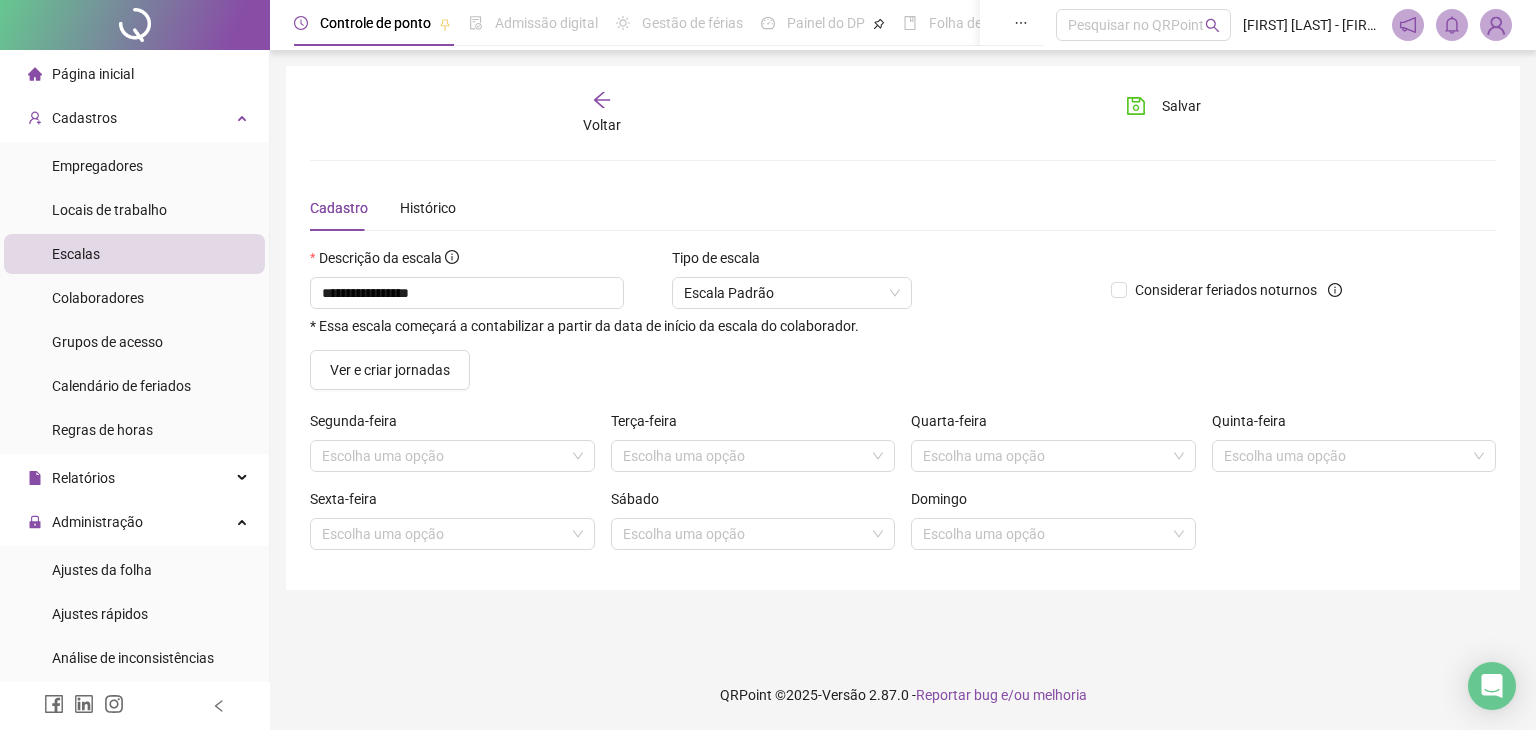 click on "Ver e criar jornadas" at bounding box center [903, 370] 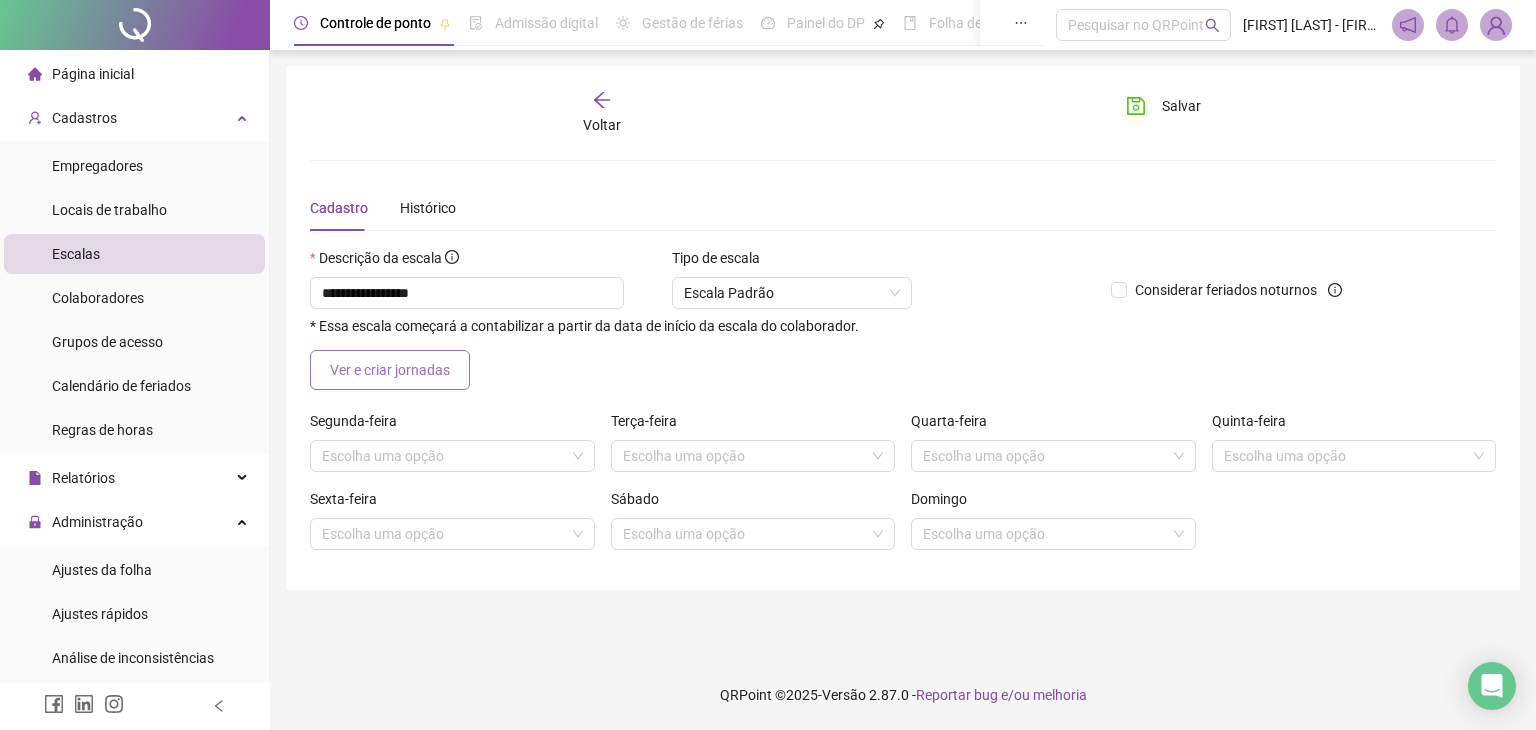 click on "Ver e criar jornadas" at bounding box center [390, 370] 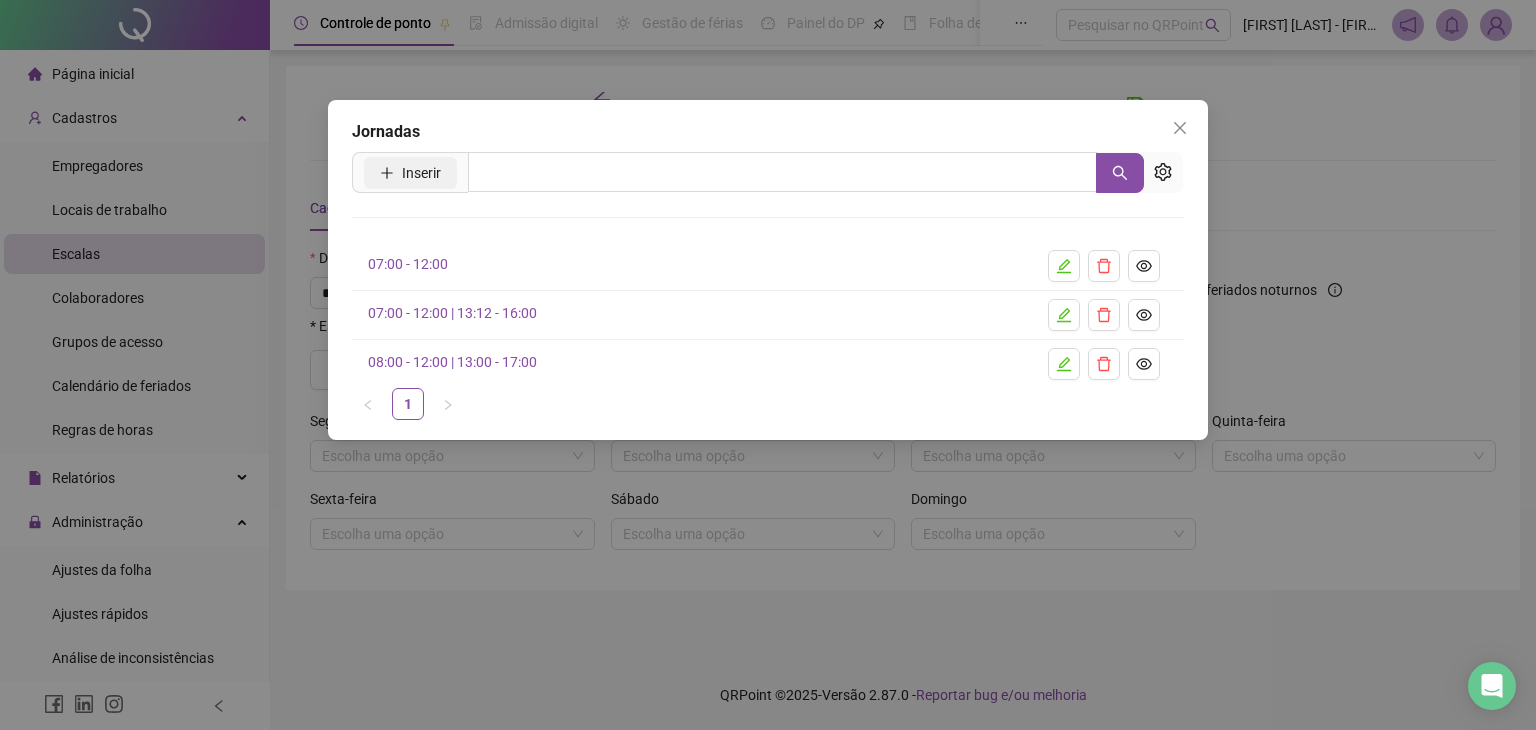 click on "Inserir" at bounding box center [421, 173] 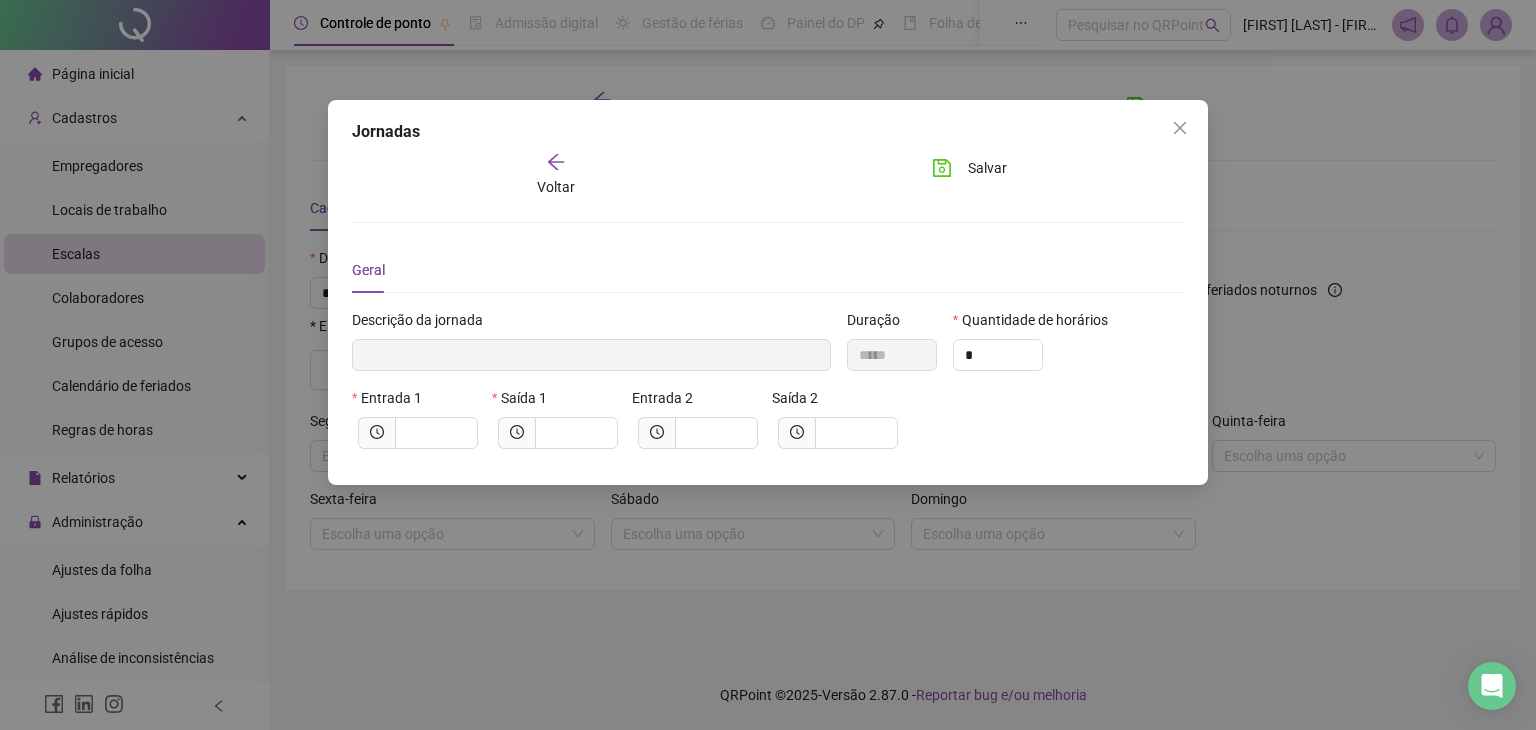 type 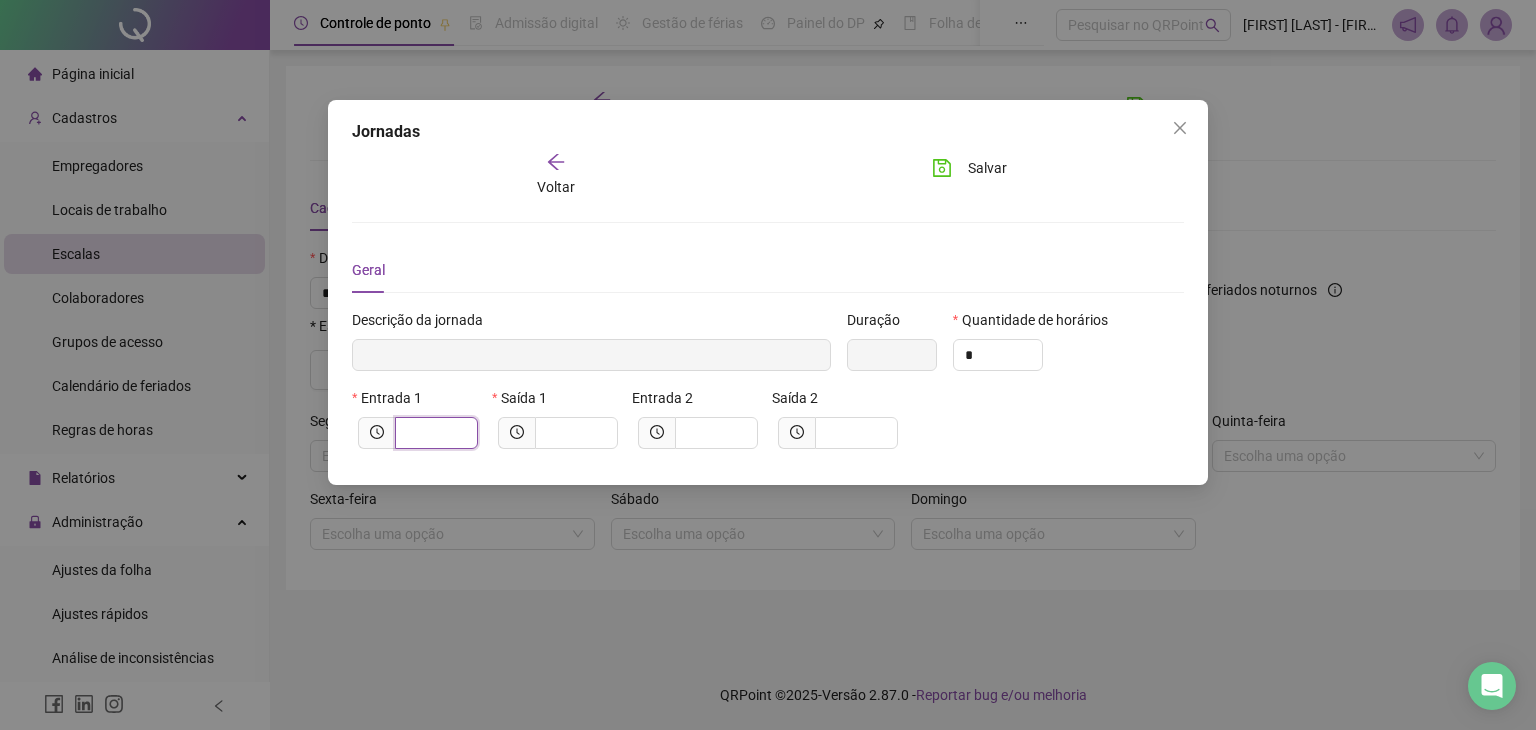 click at bounding box center [434, 433] 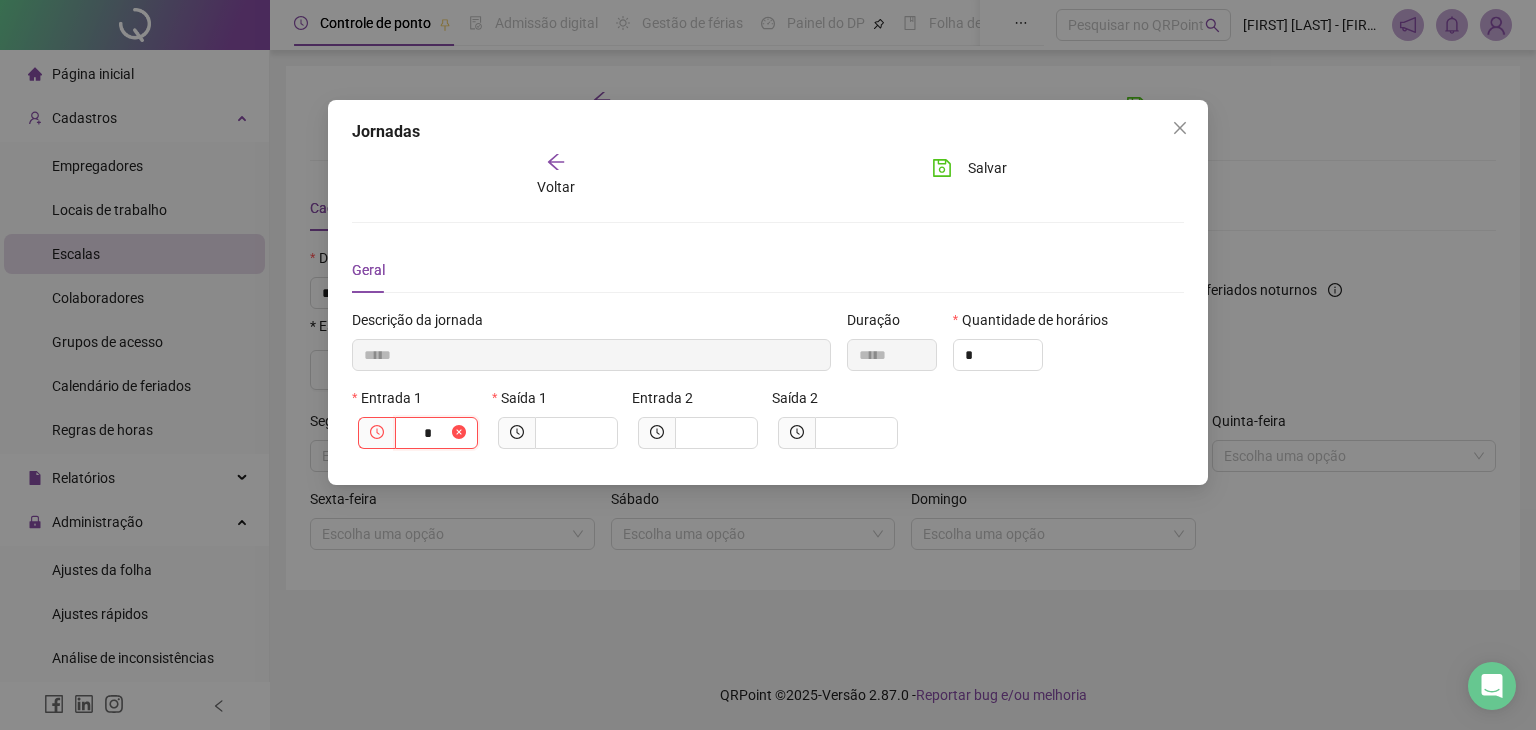 type on "******" 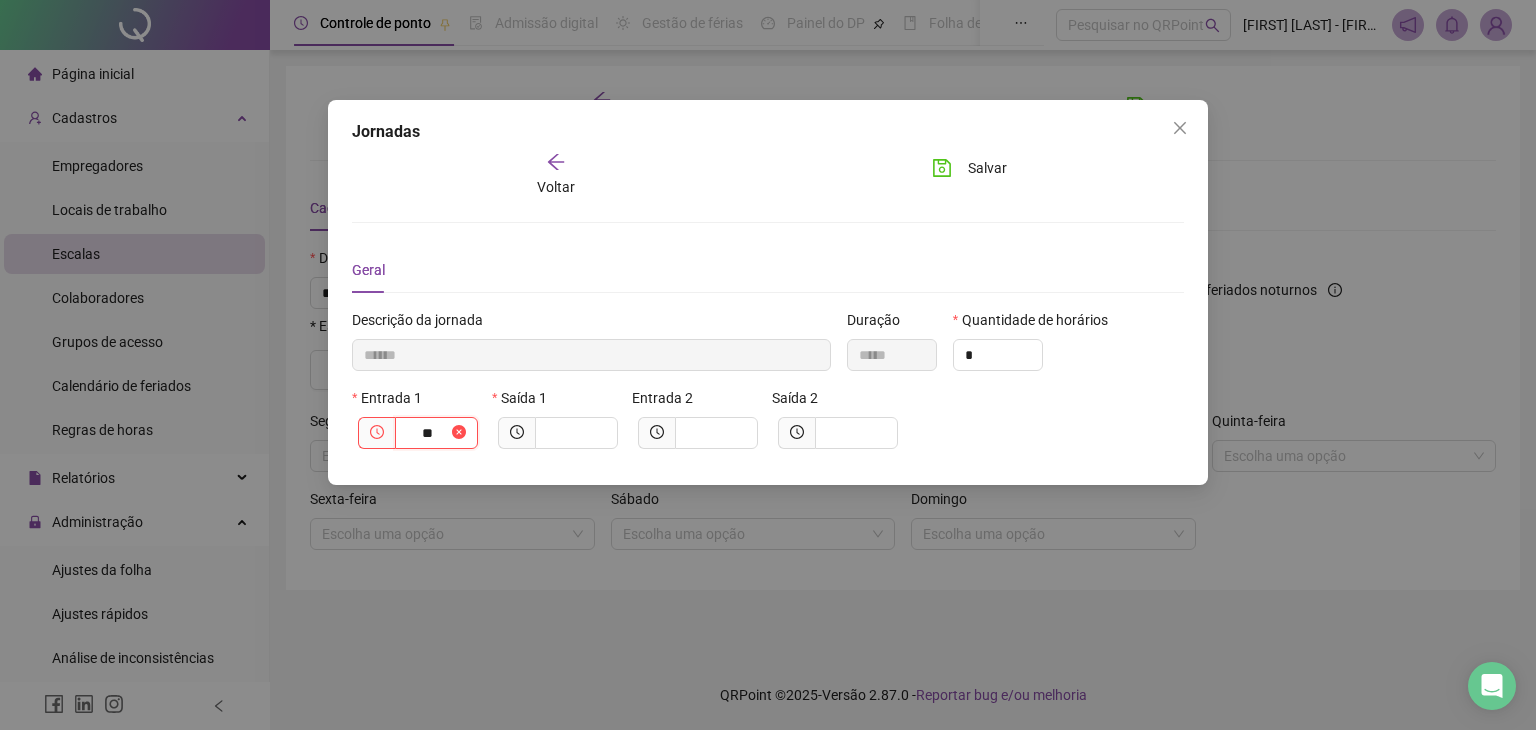 type on "********" 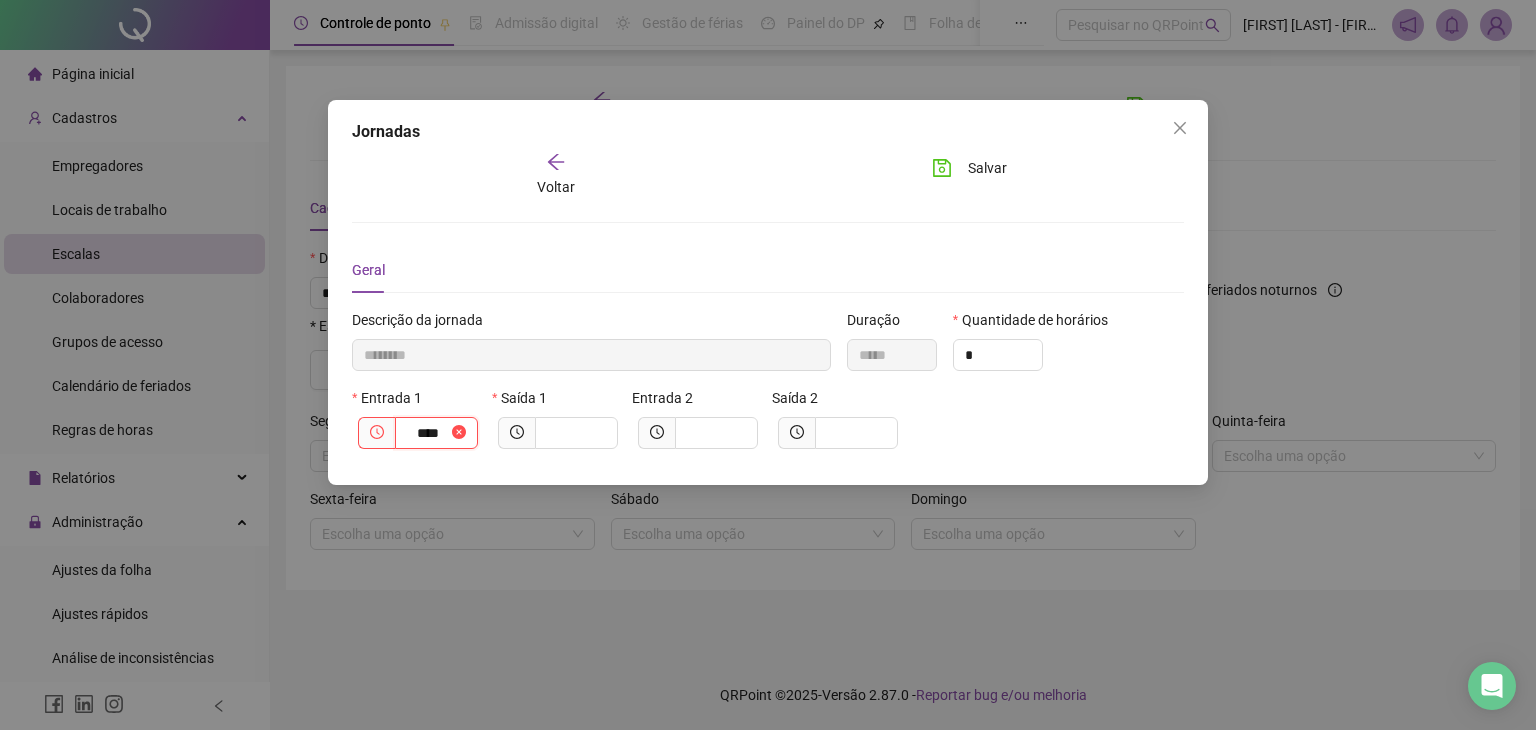 type on "*********" 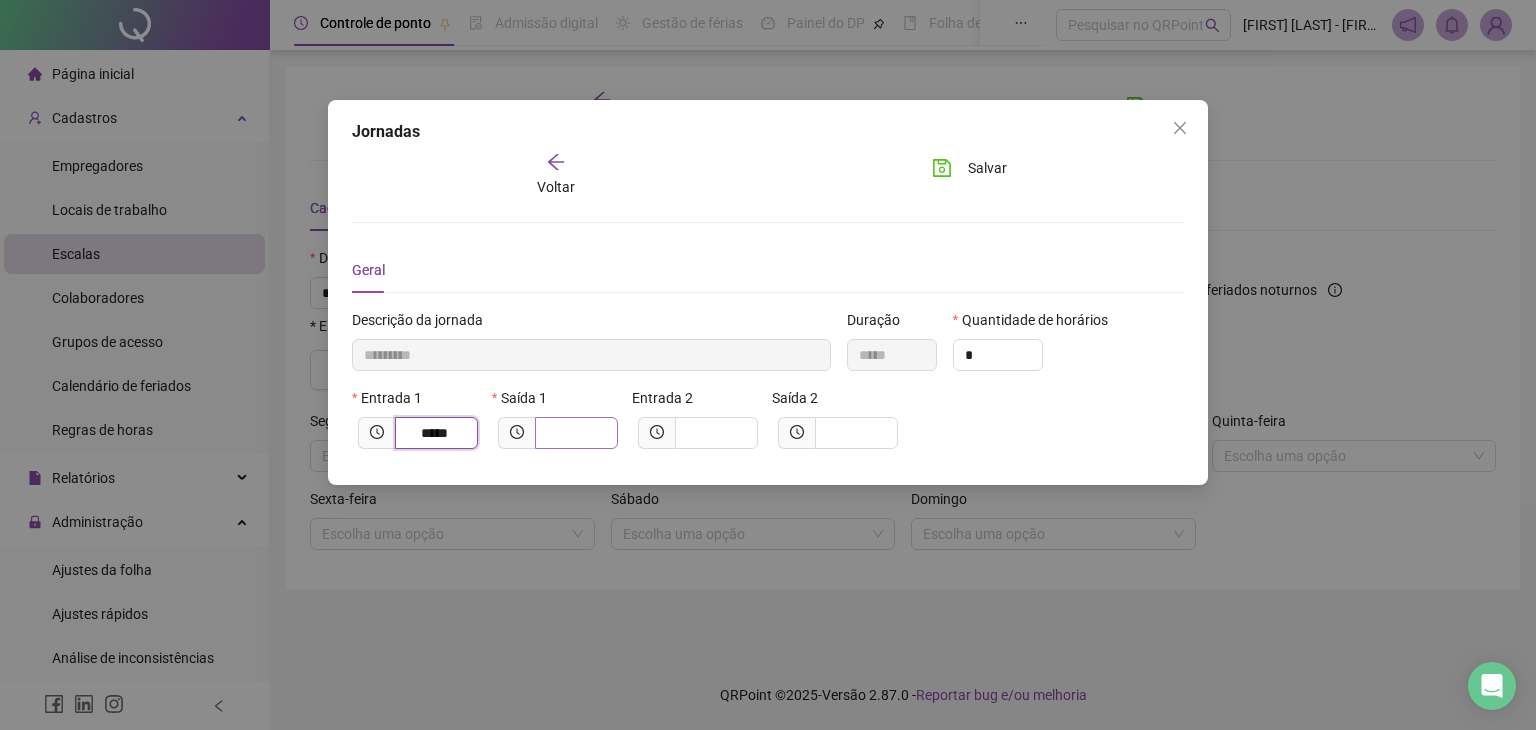 type on "*****" 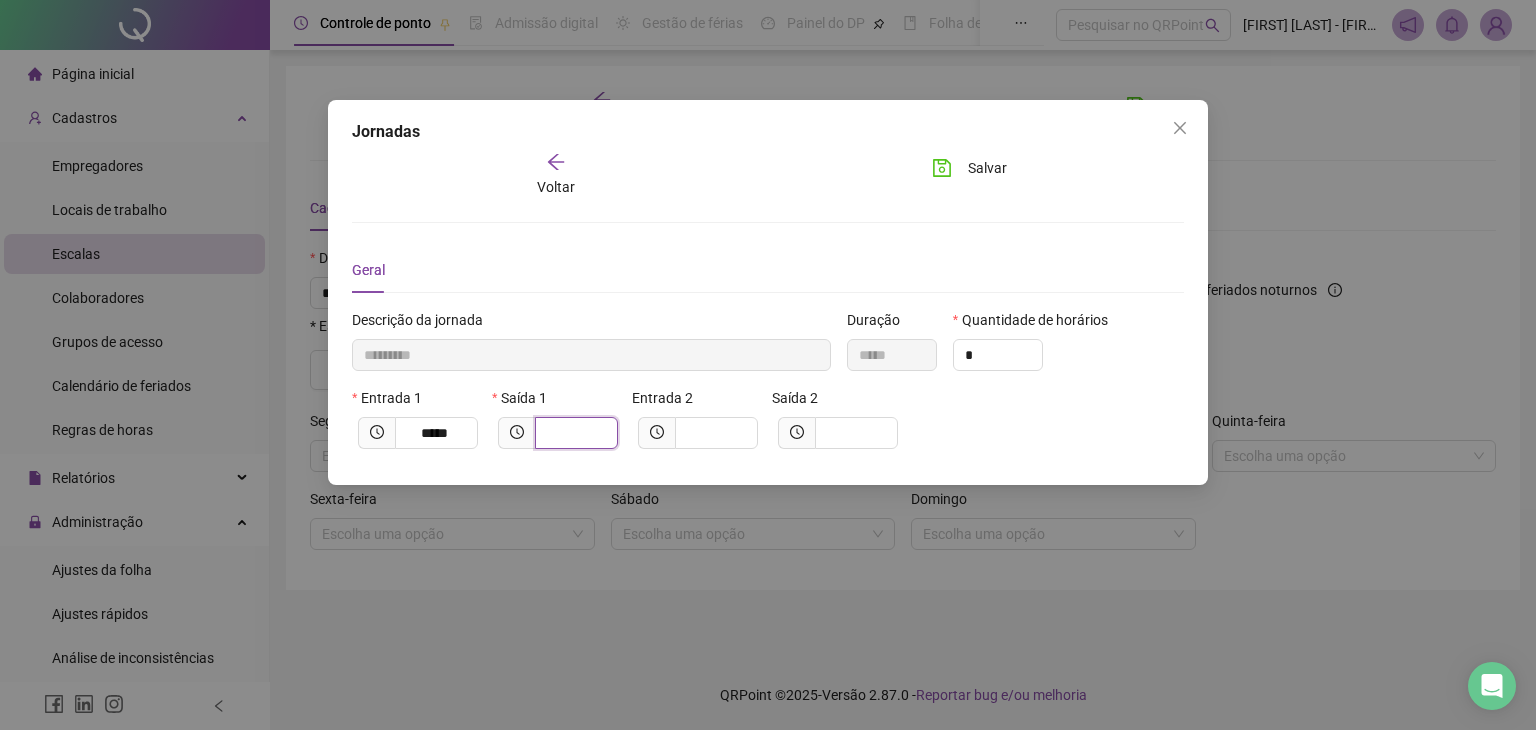 click at bounding box center (574, 433) 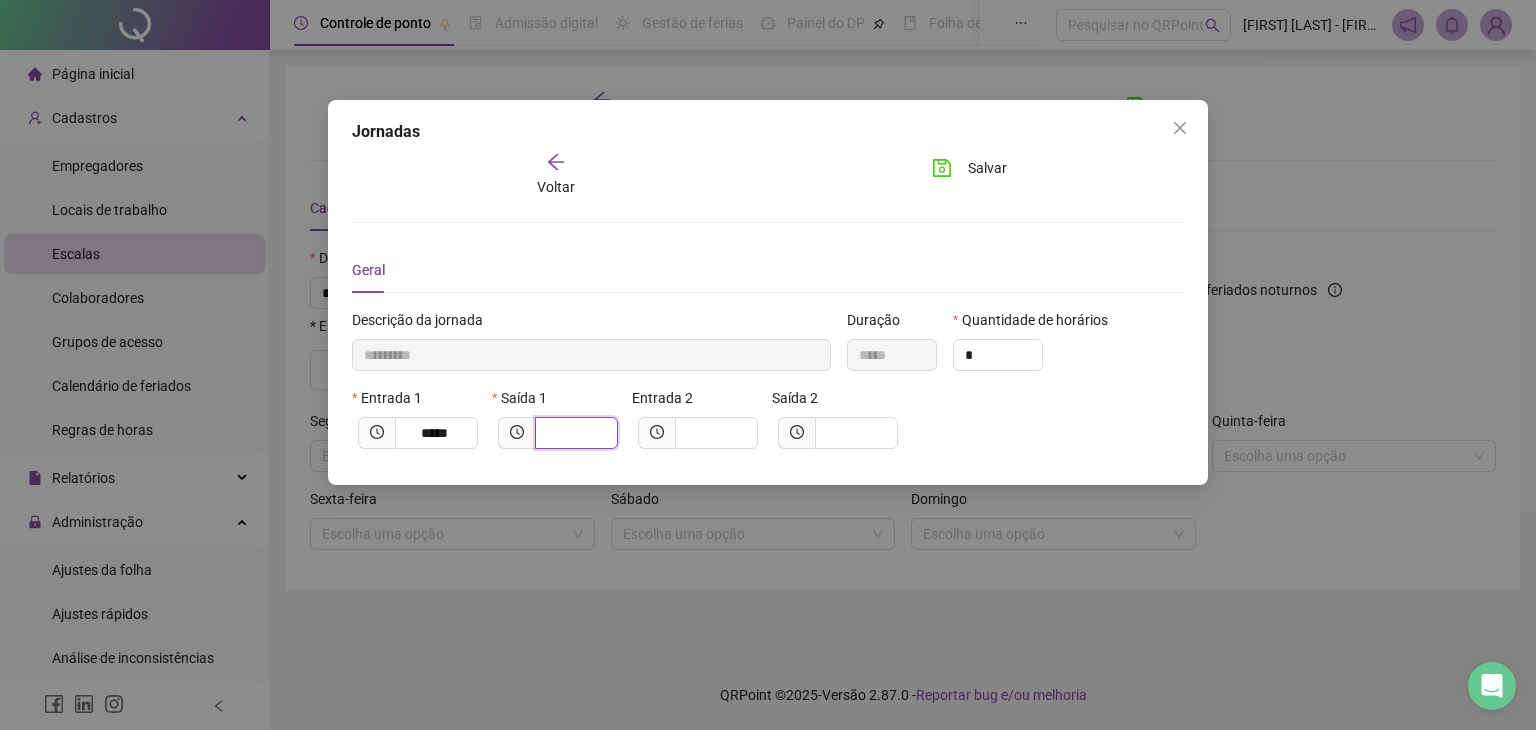 type on "*********" 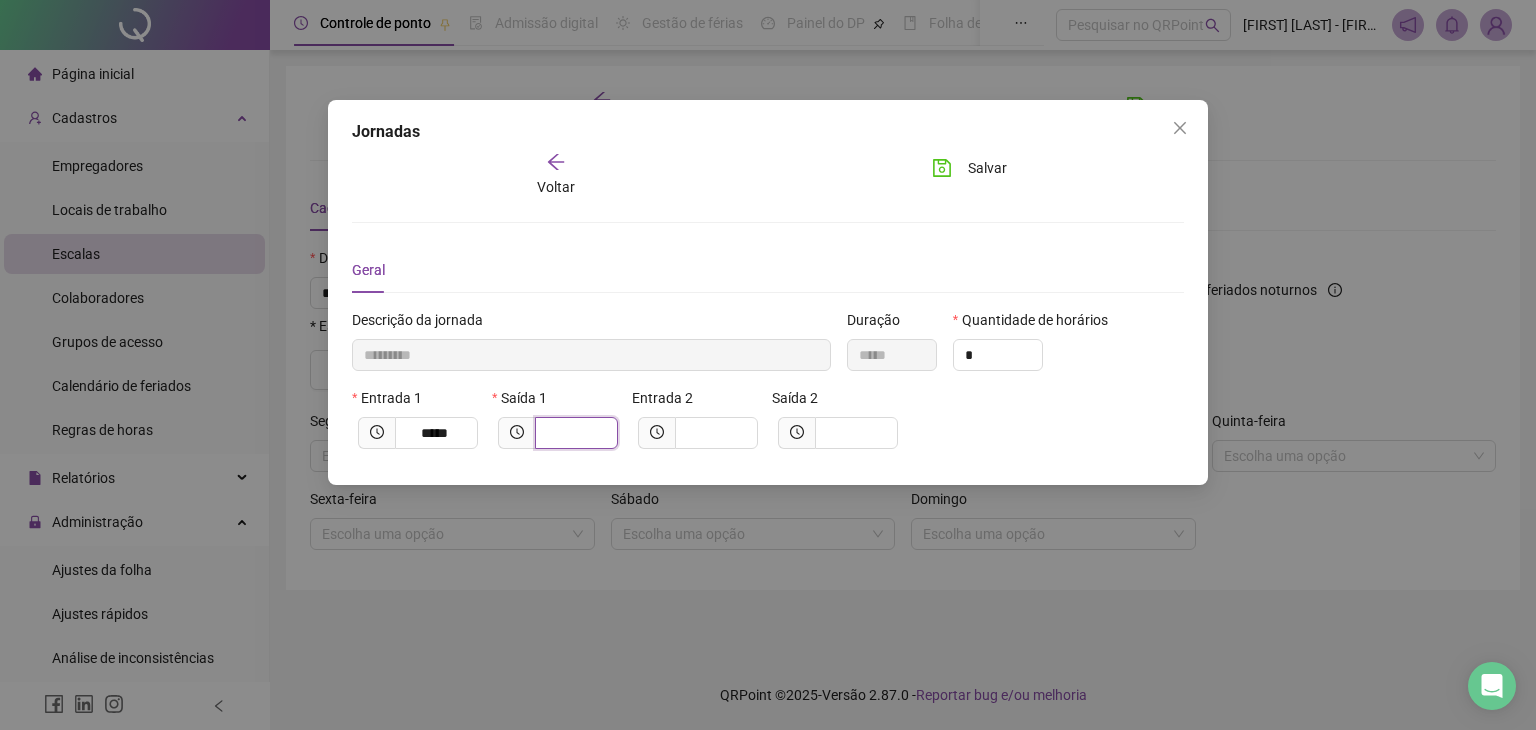 type on "*" 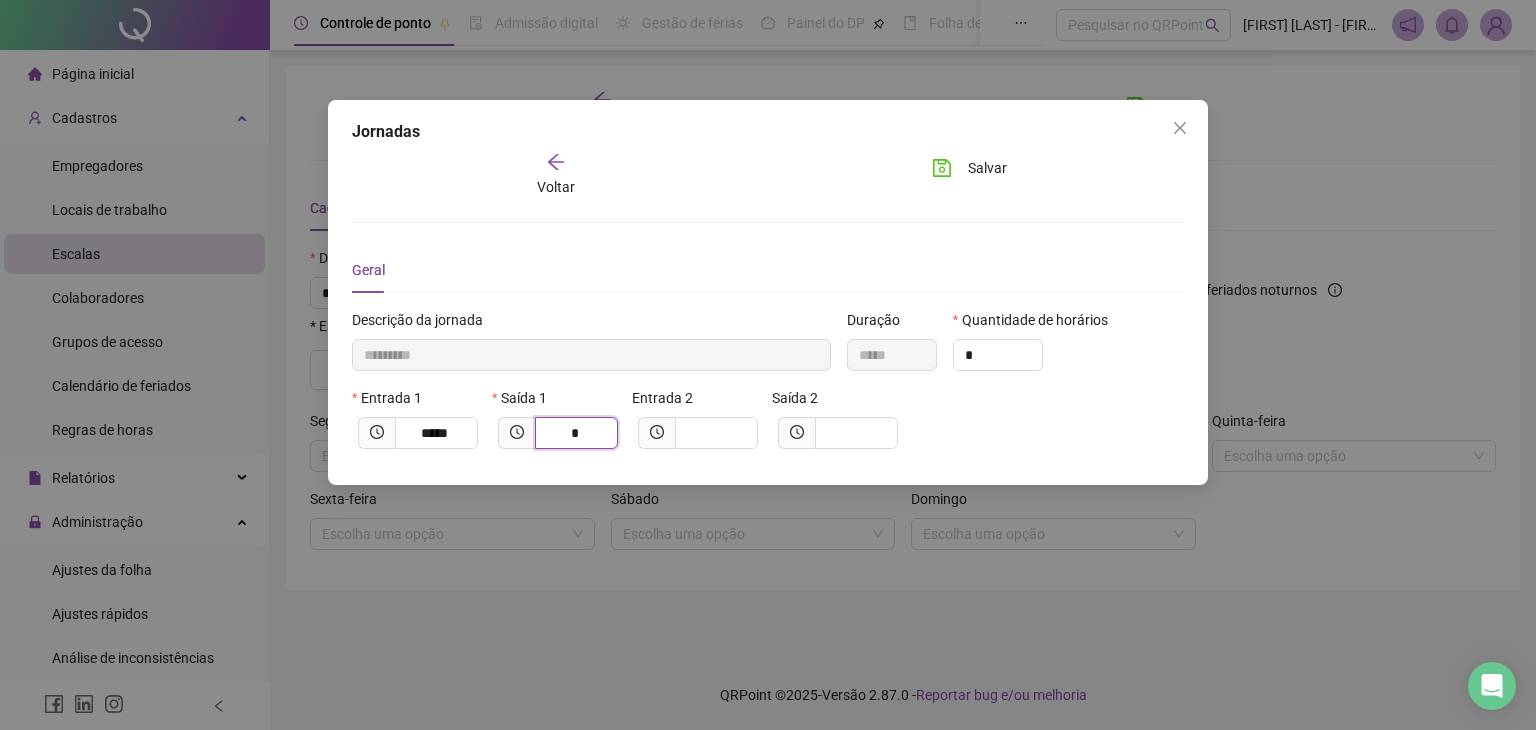 type on "**********" 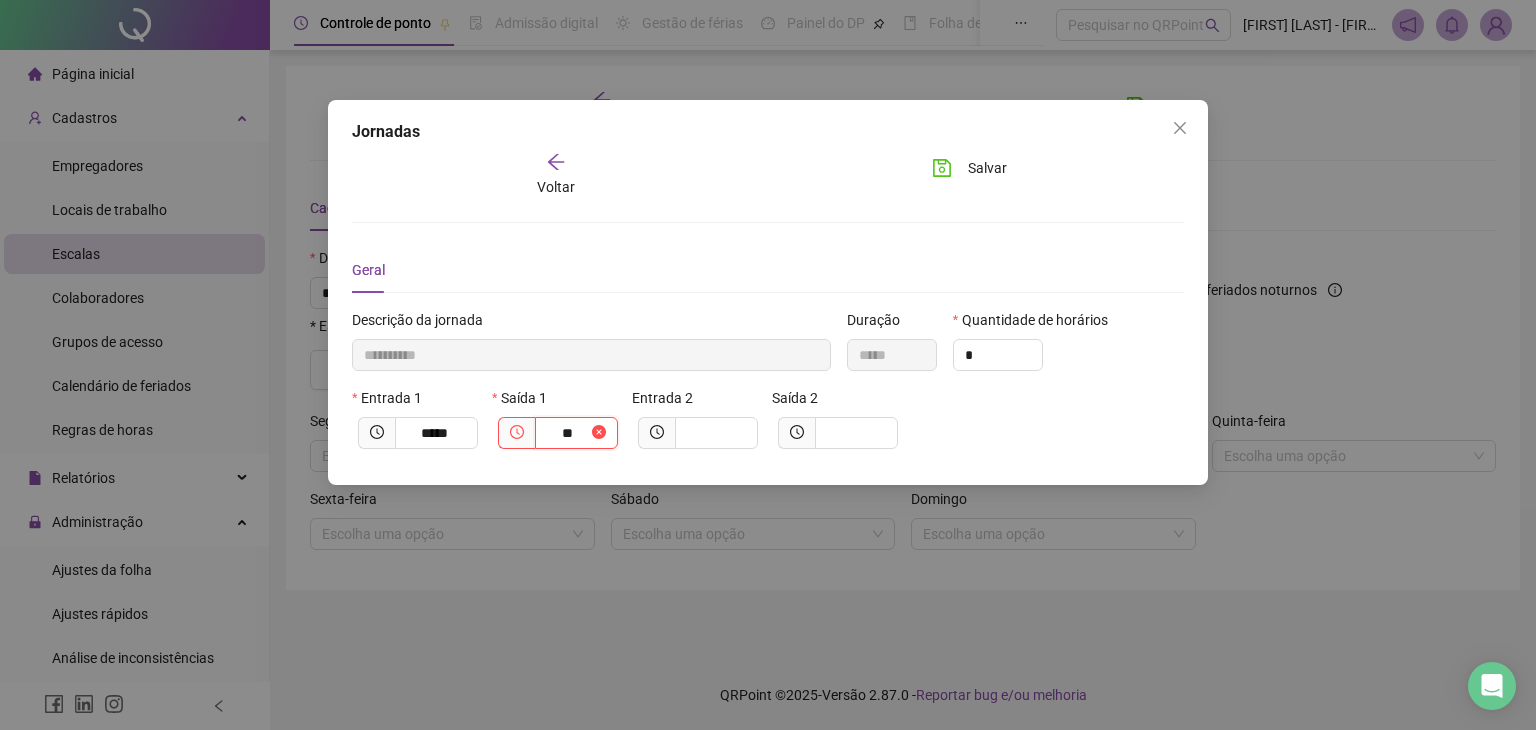 type on "**********" 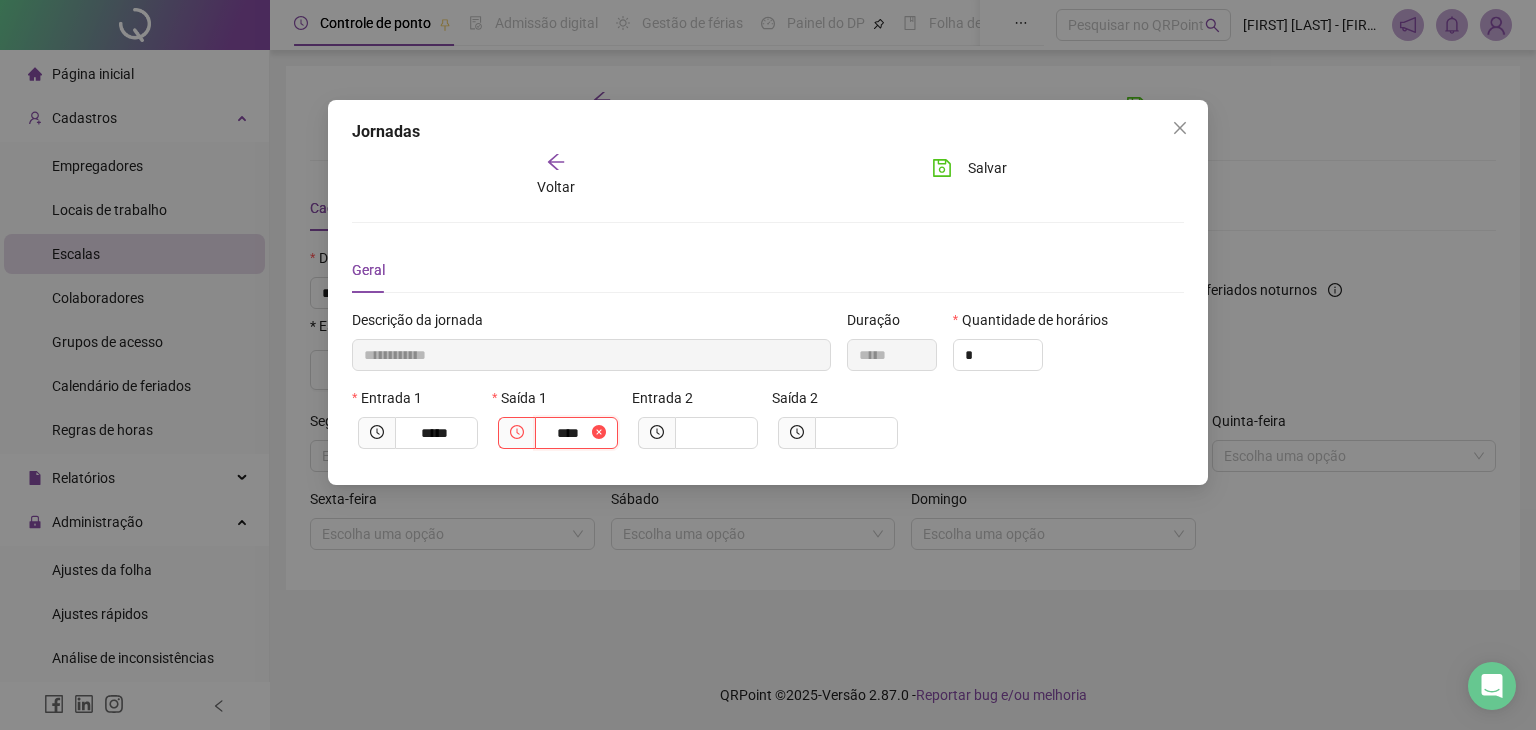type on "**********" 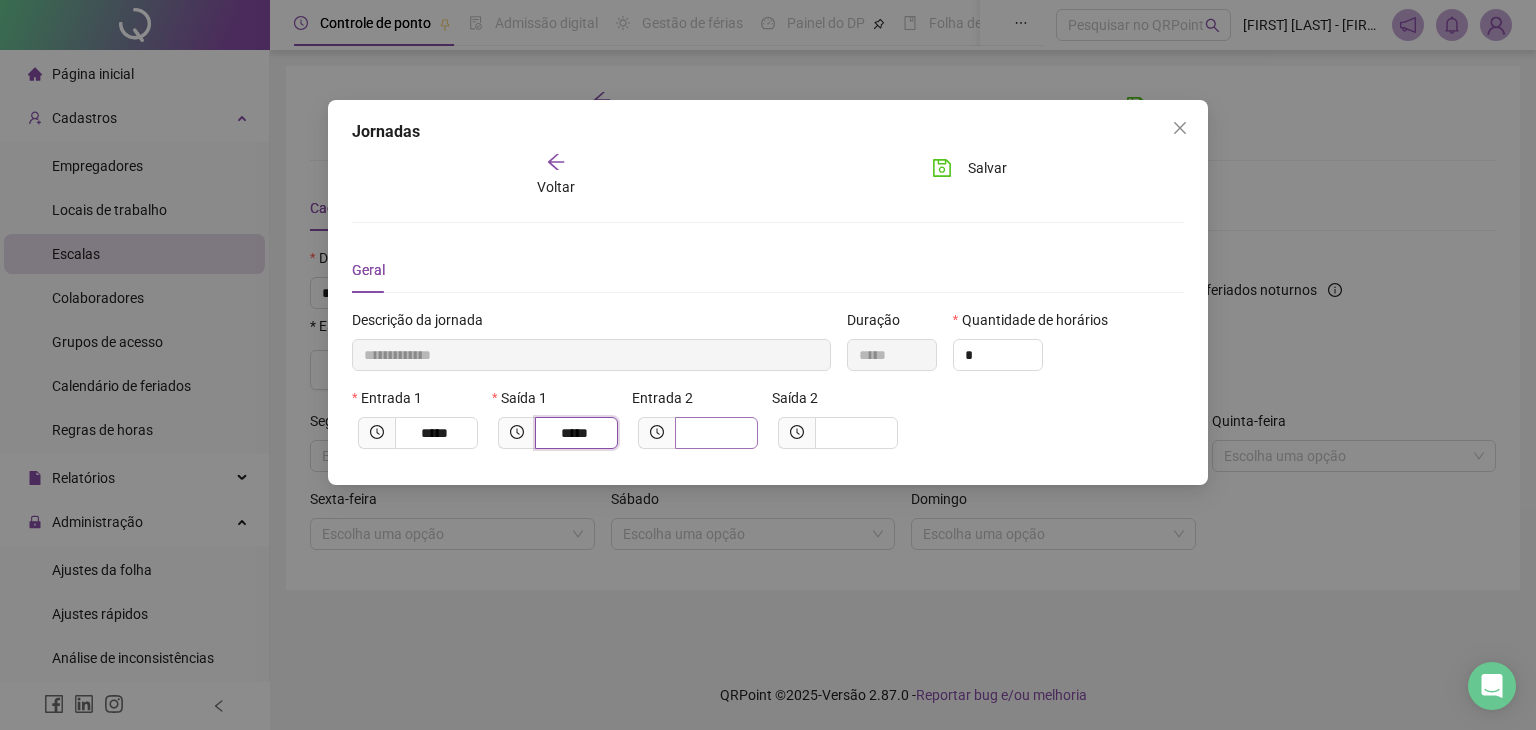 type on "*****" 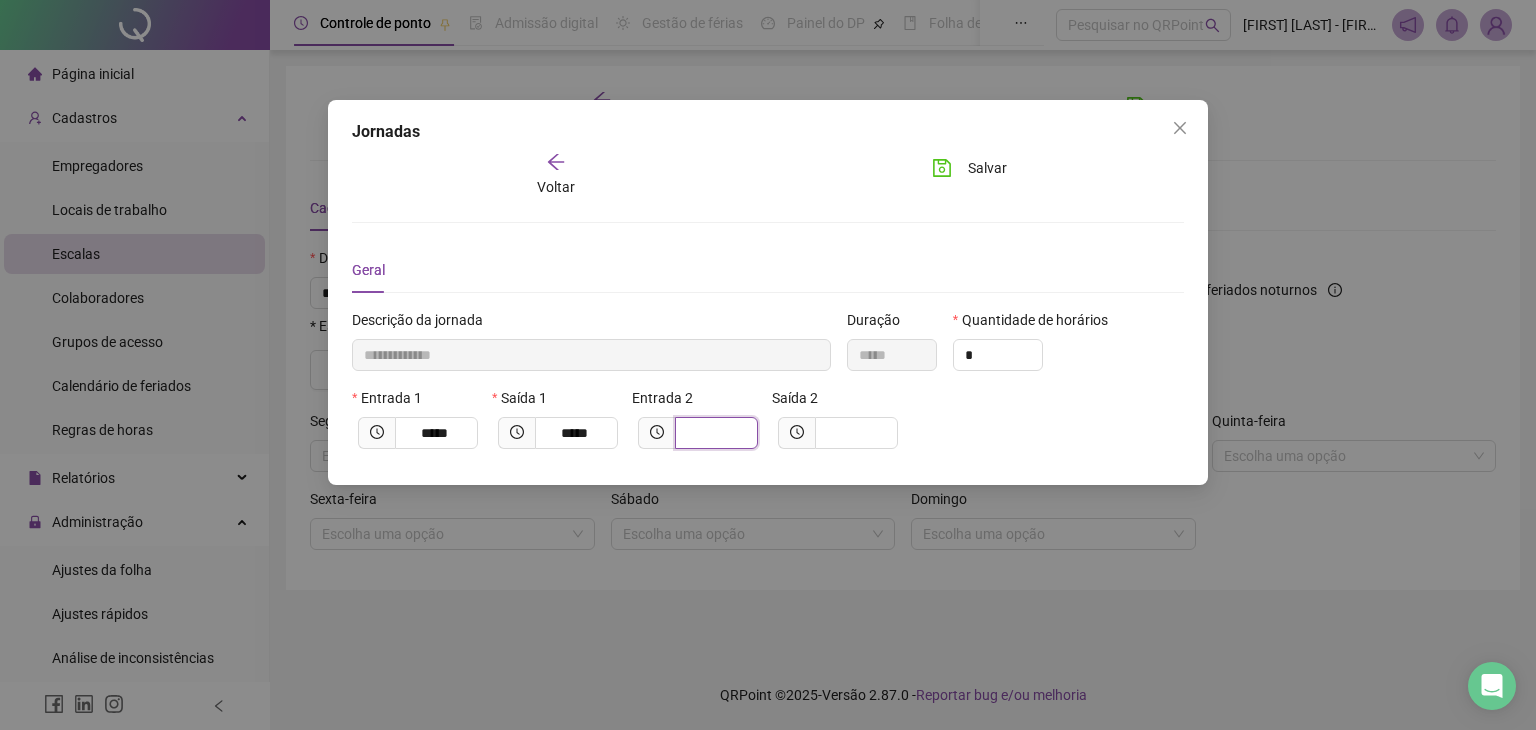 click at bounding box center (714, 433) 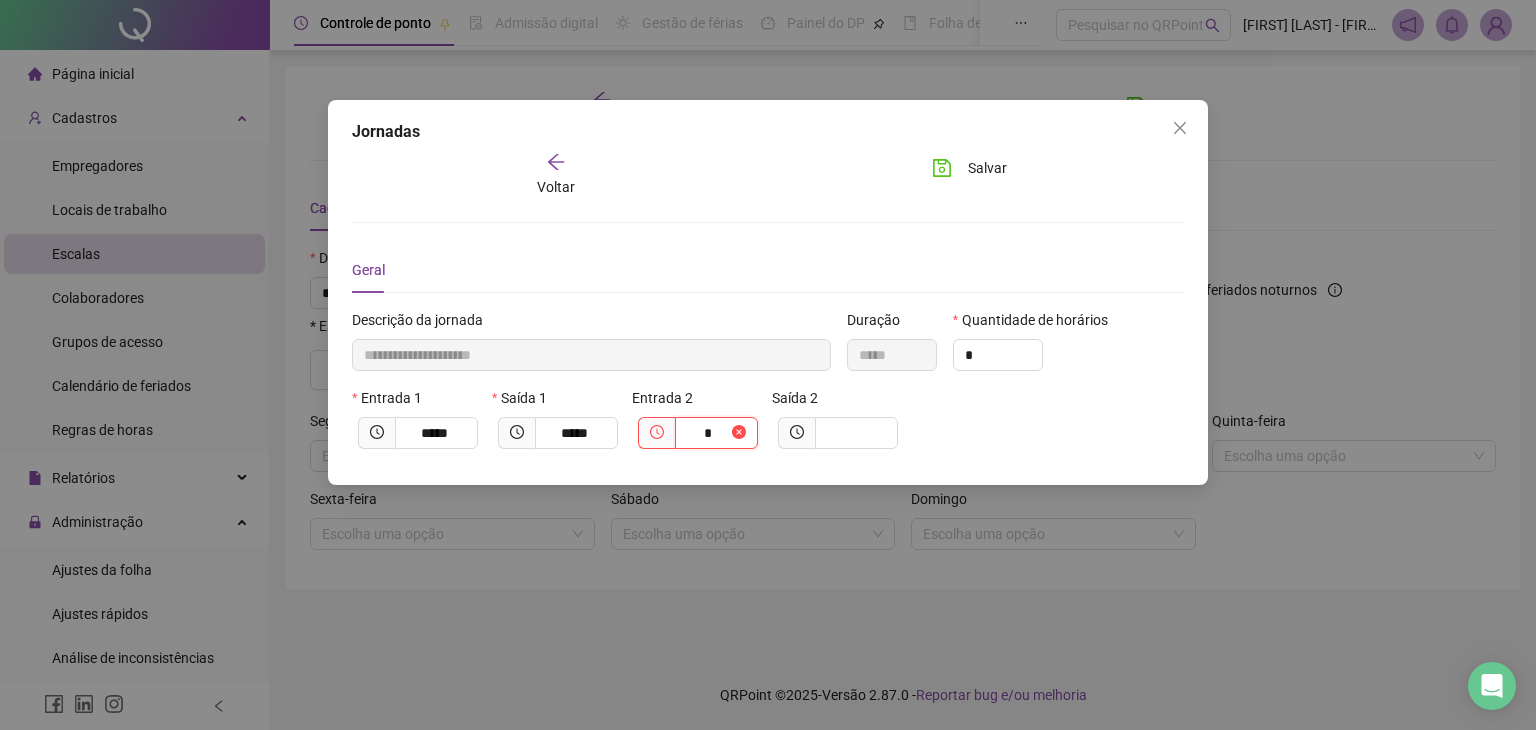 type on "**********" 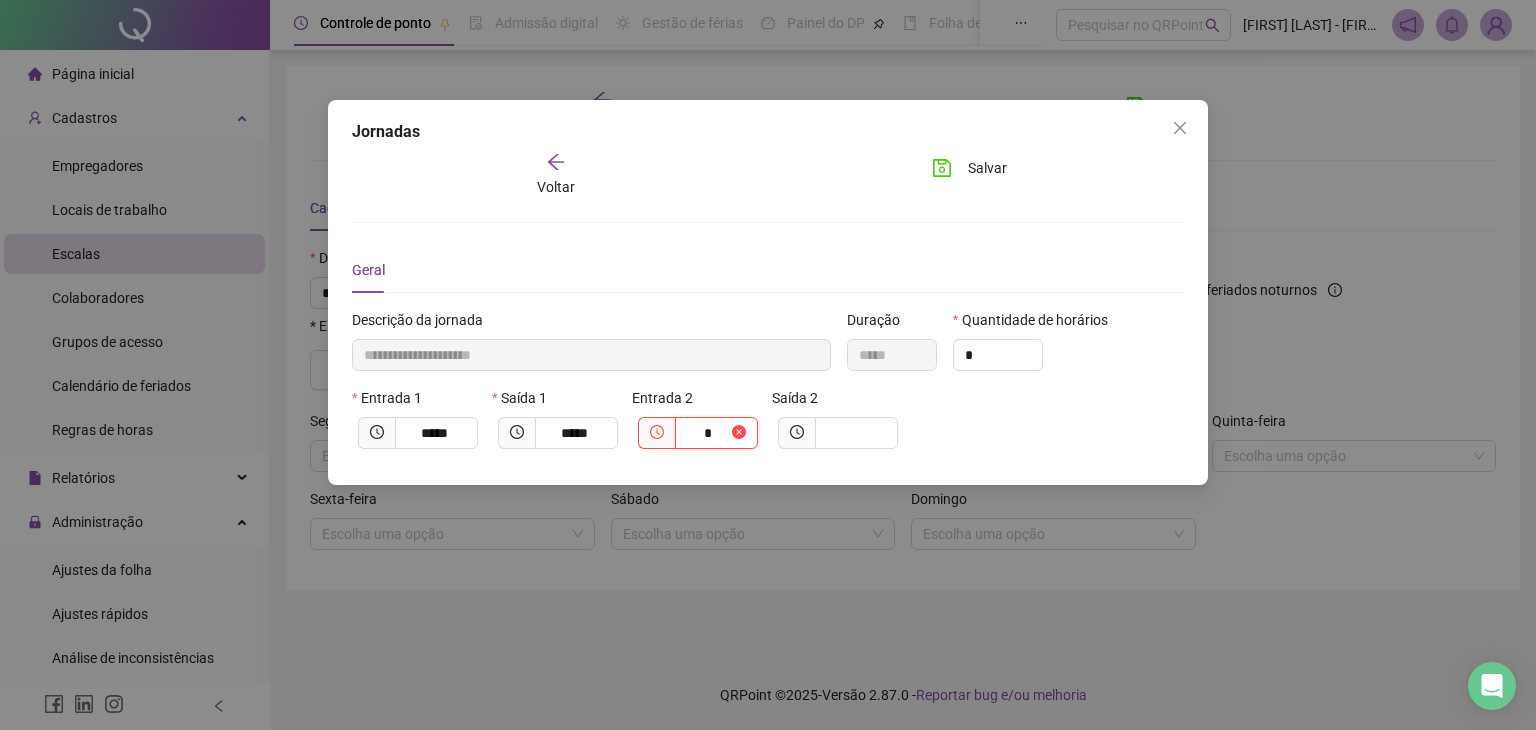 type on "**" 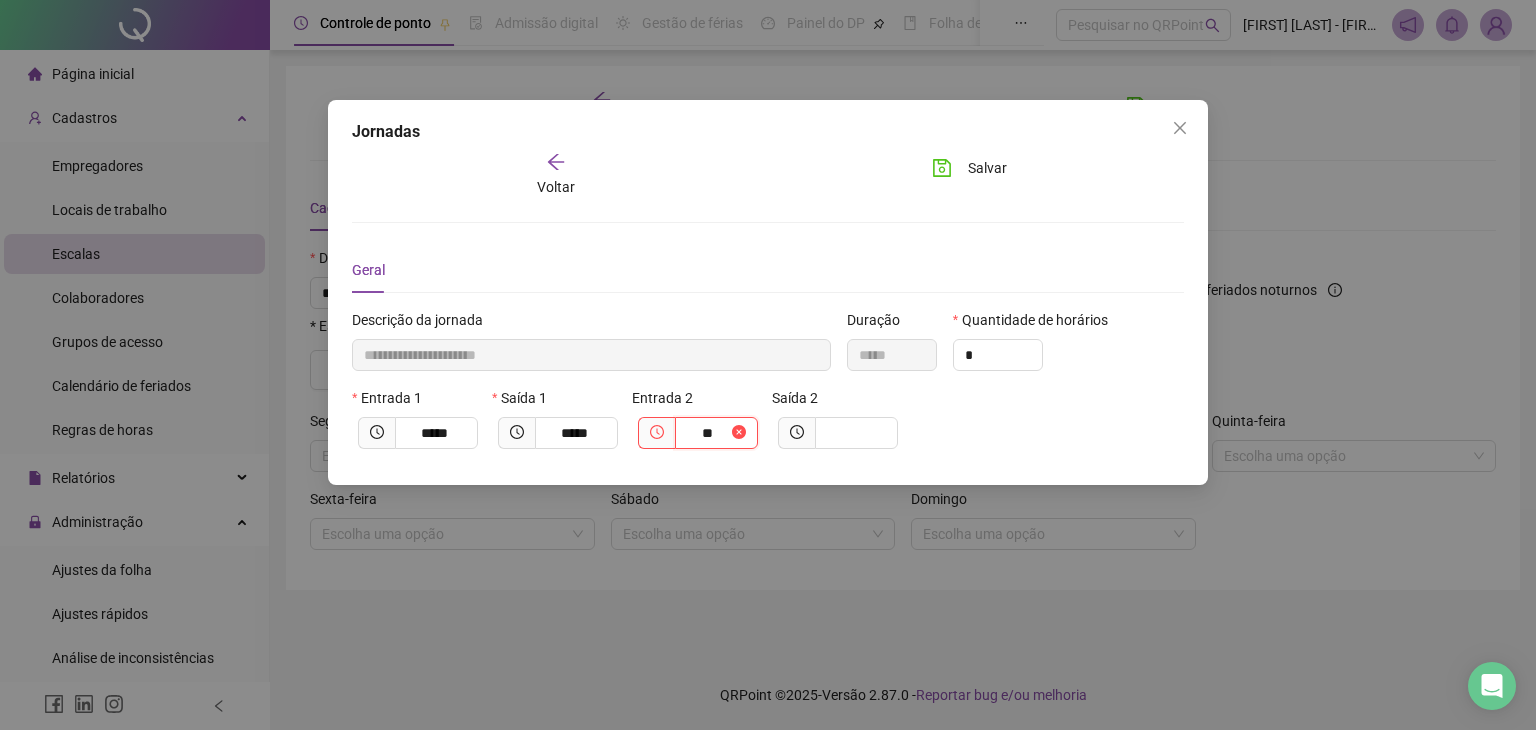 type on "**********" 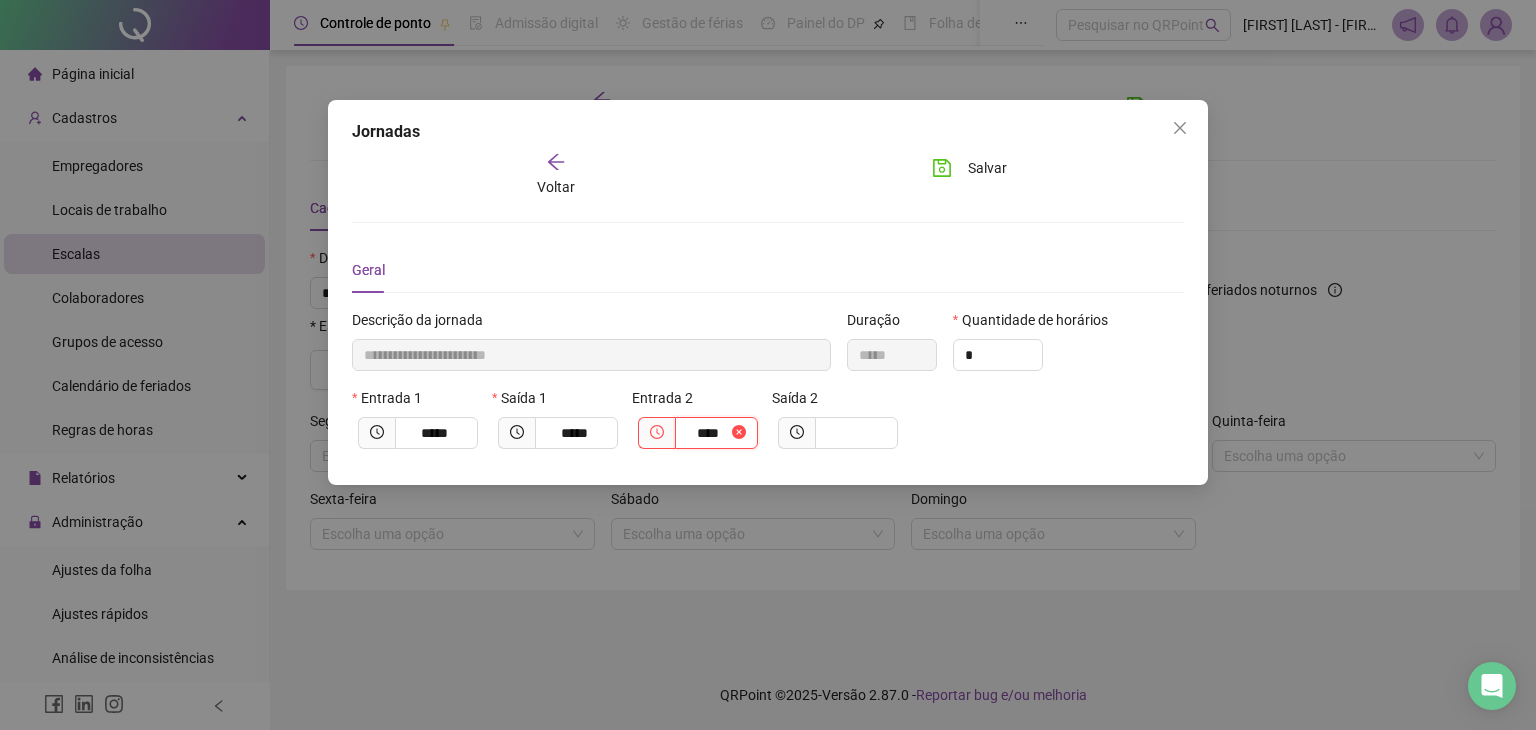 type on "**********" 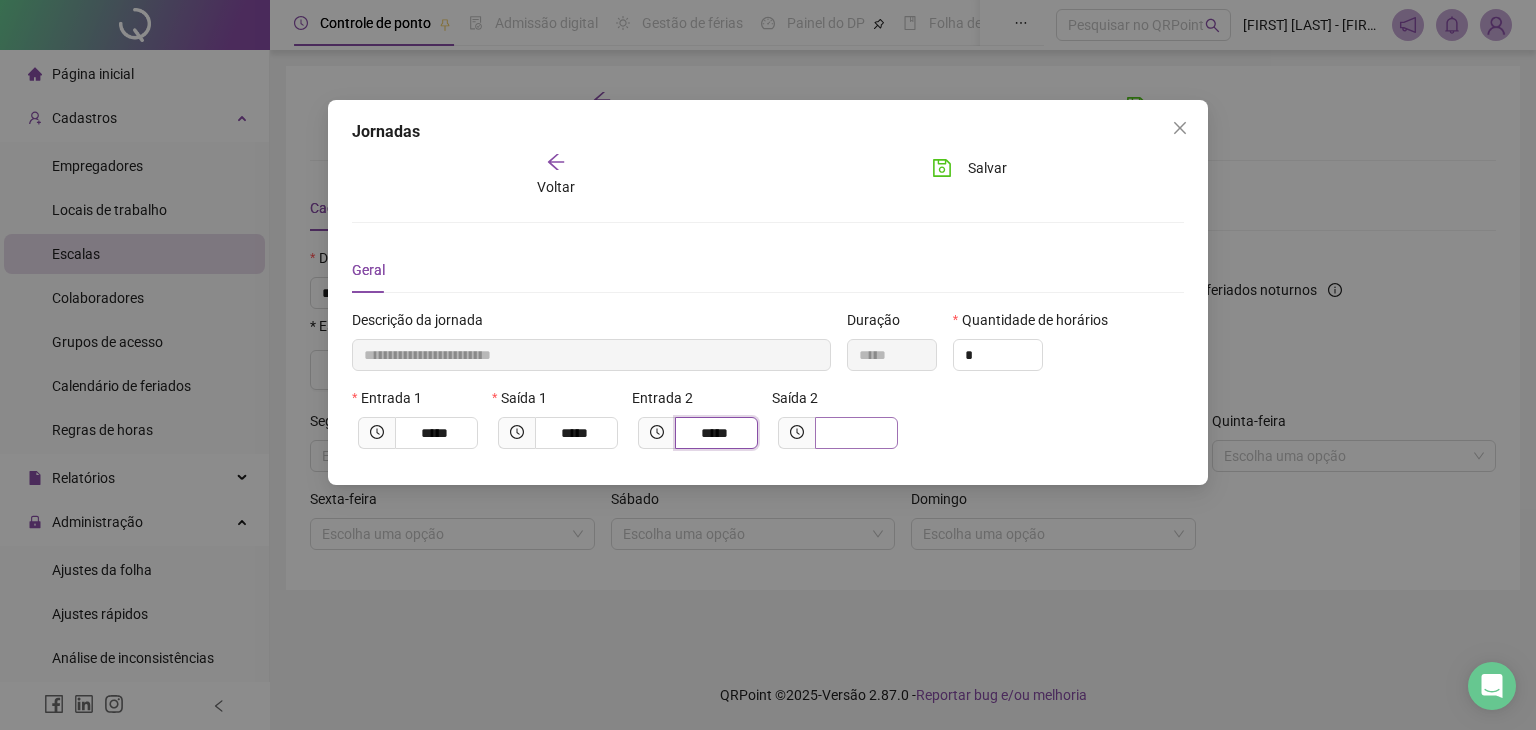 type on "*****" 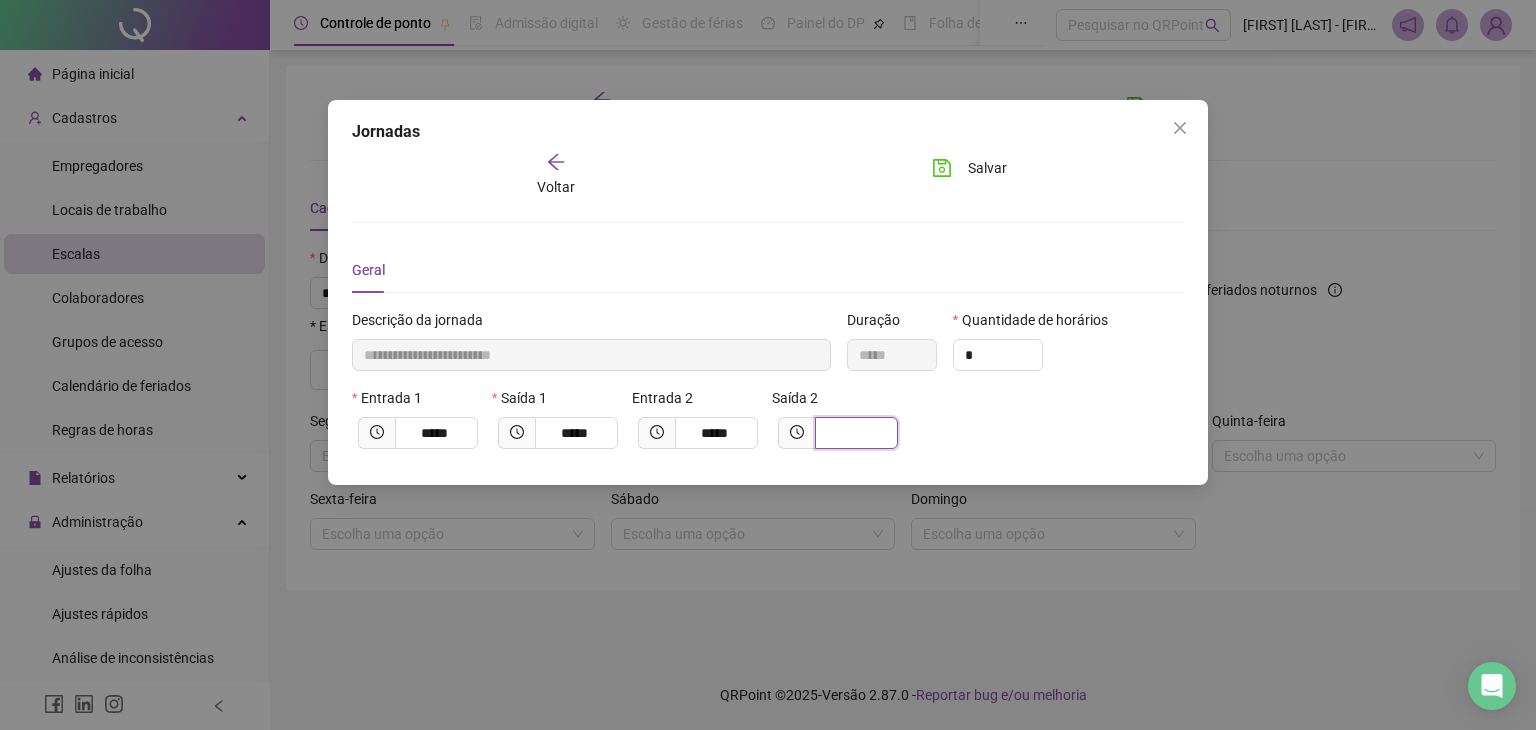 click at bounding box center (854, 433) 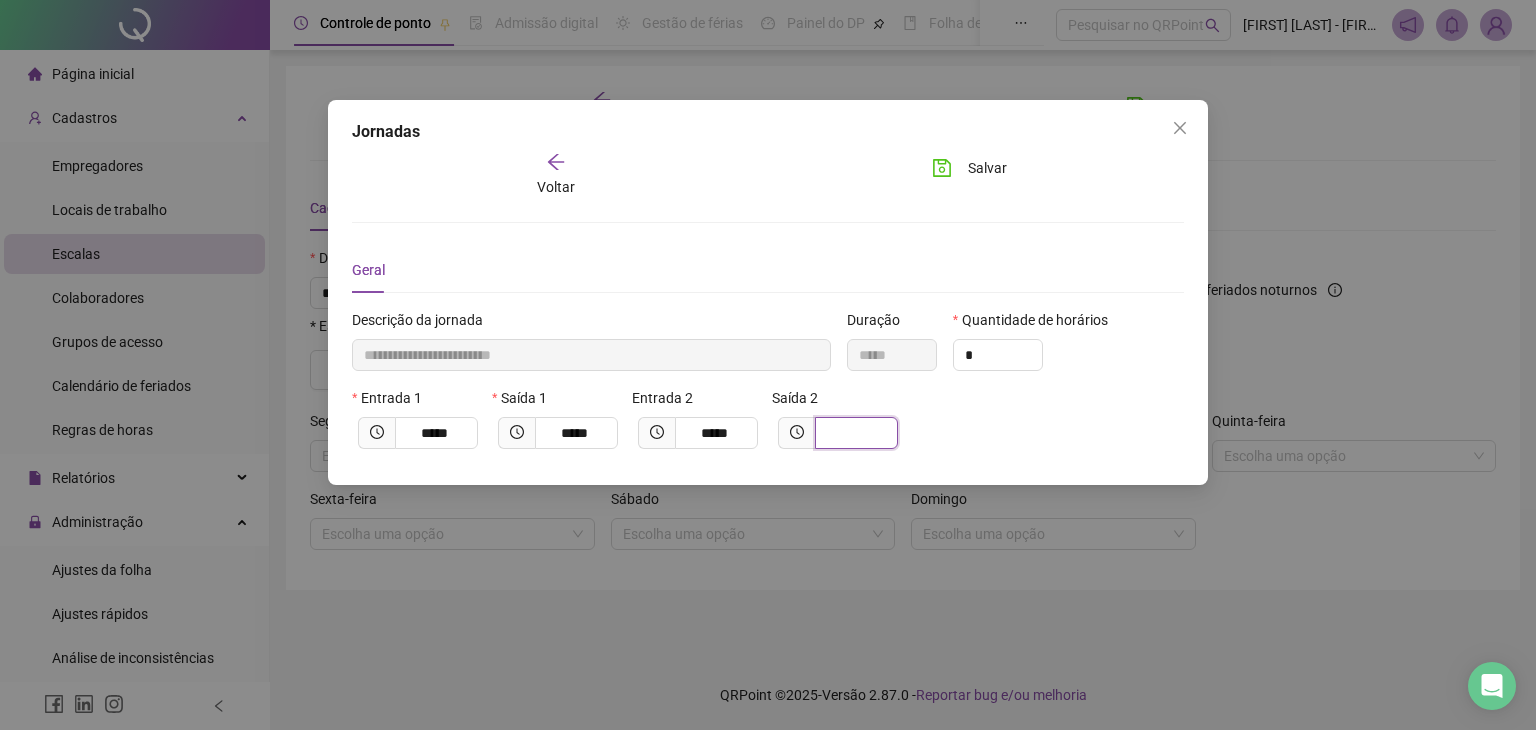 type on "**********" 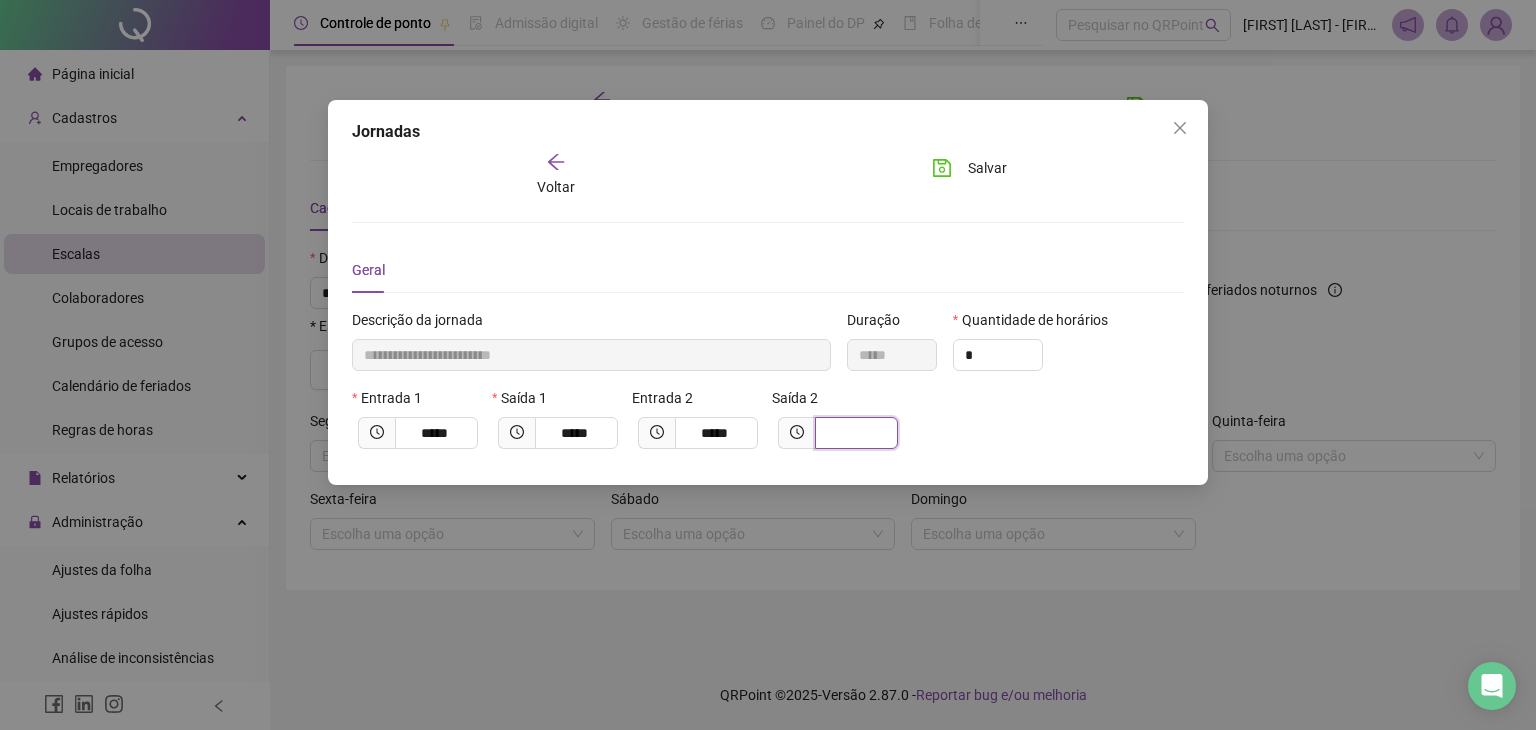 type on "*" 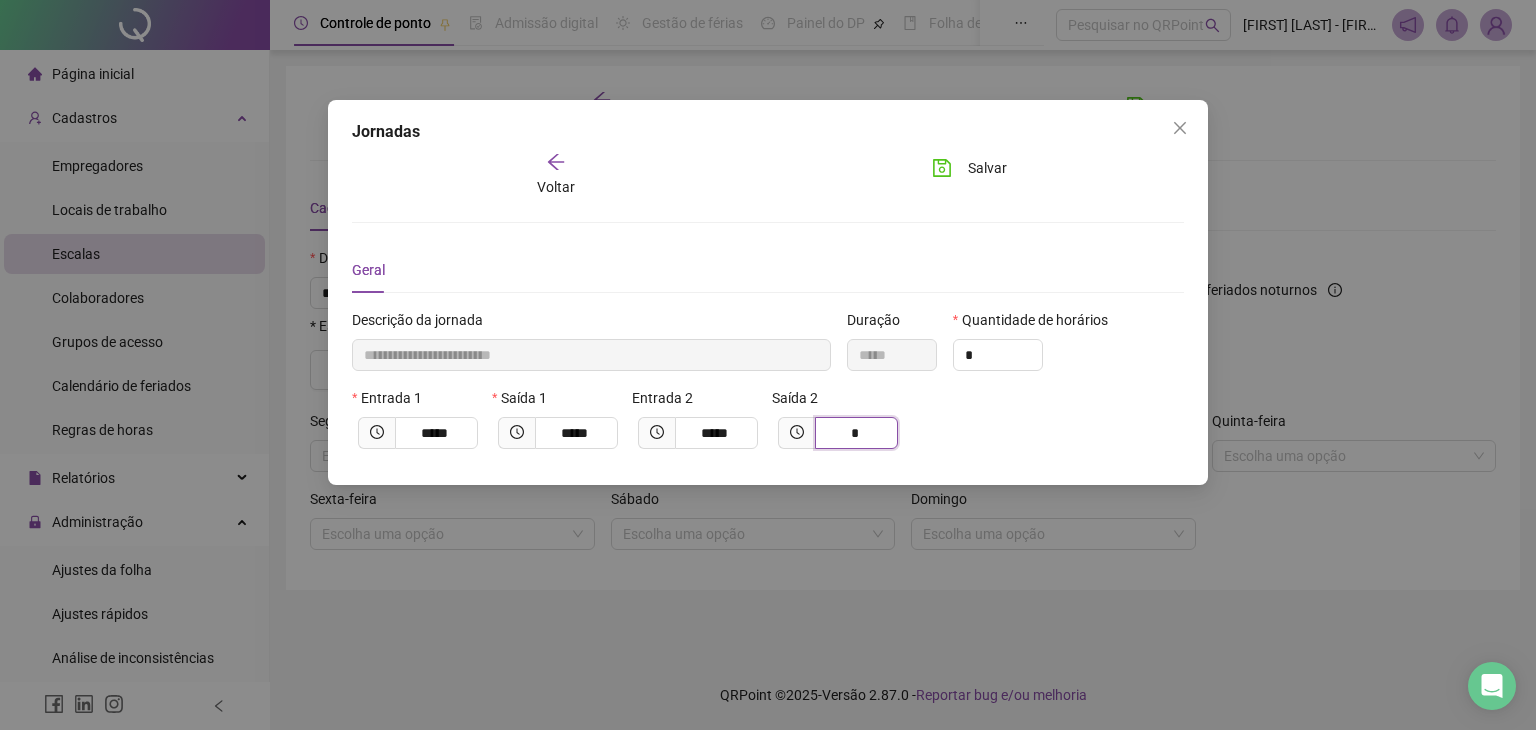 type on "**********" 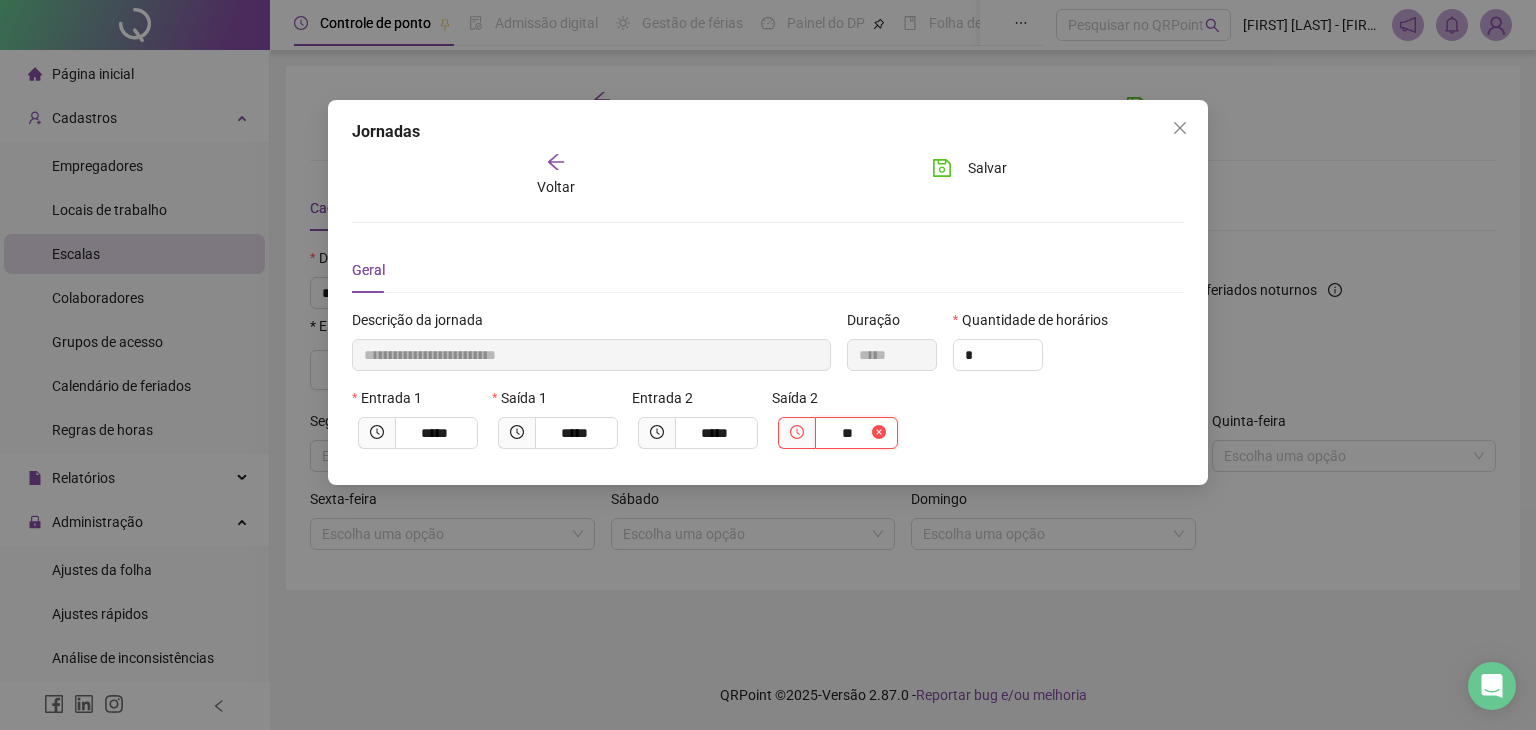 type on "**********" 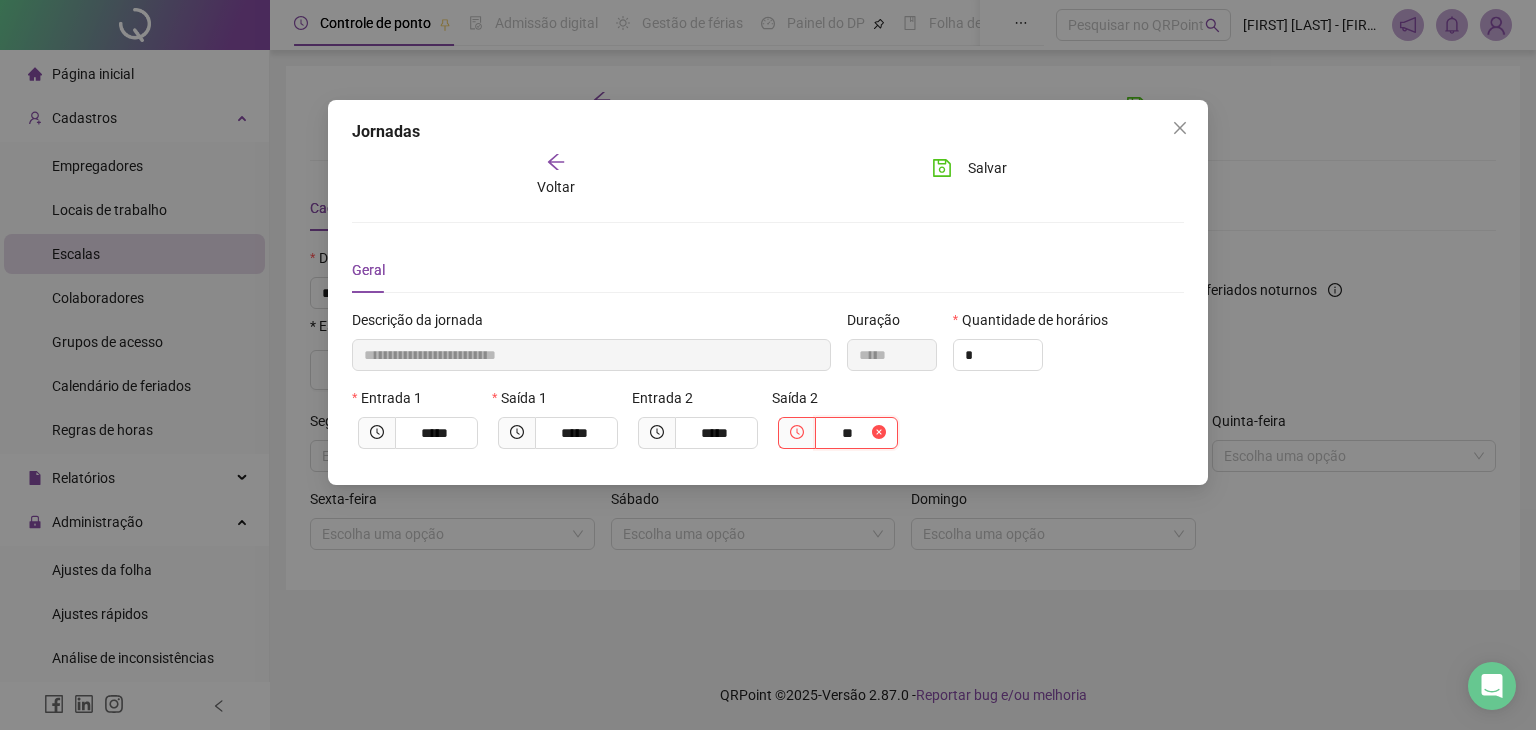 type on "*****" 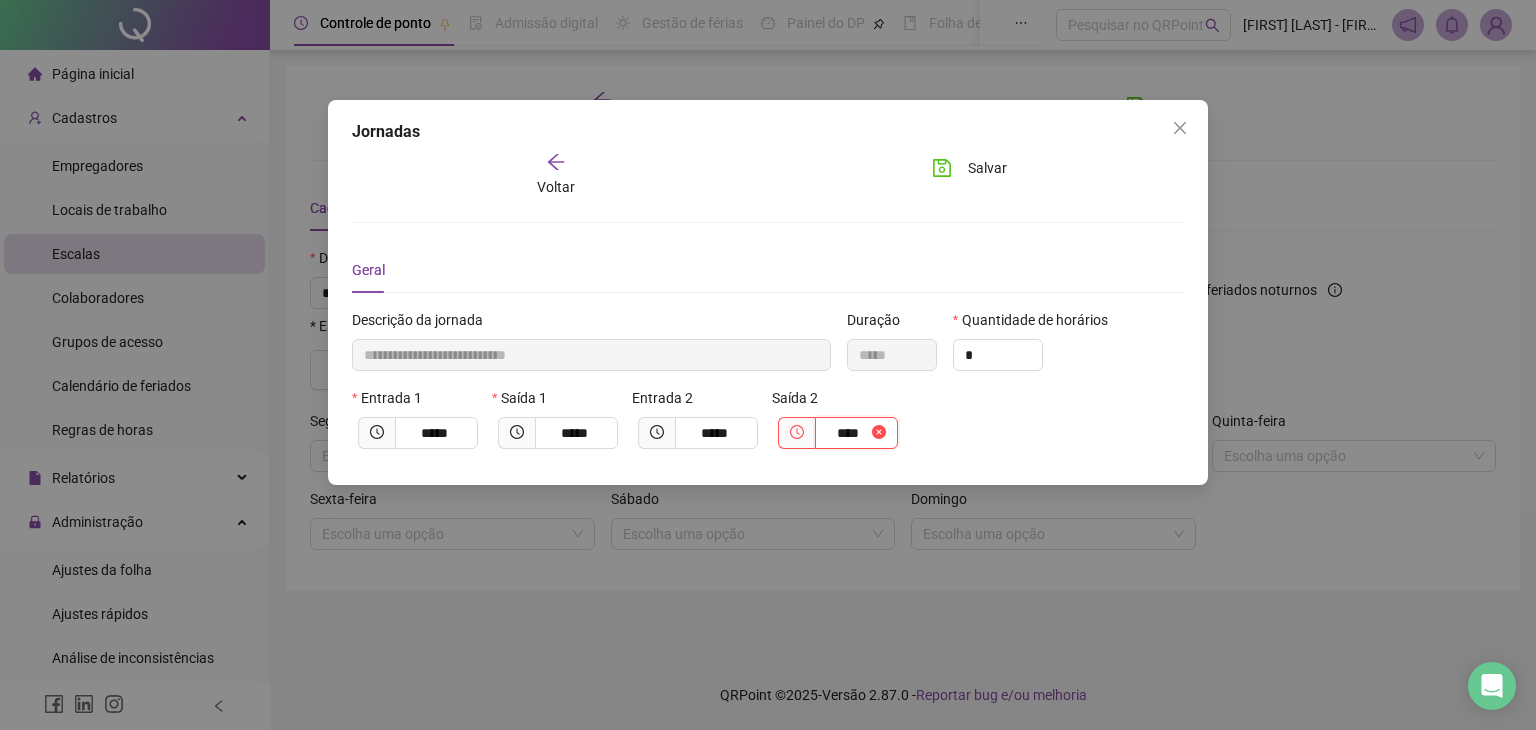 type on "**********" 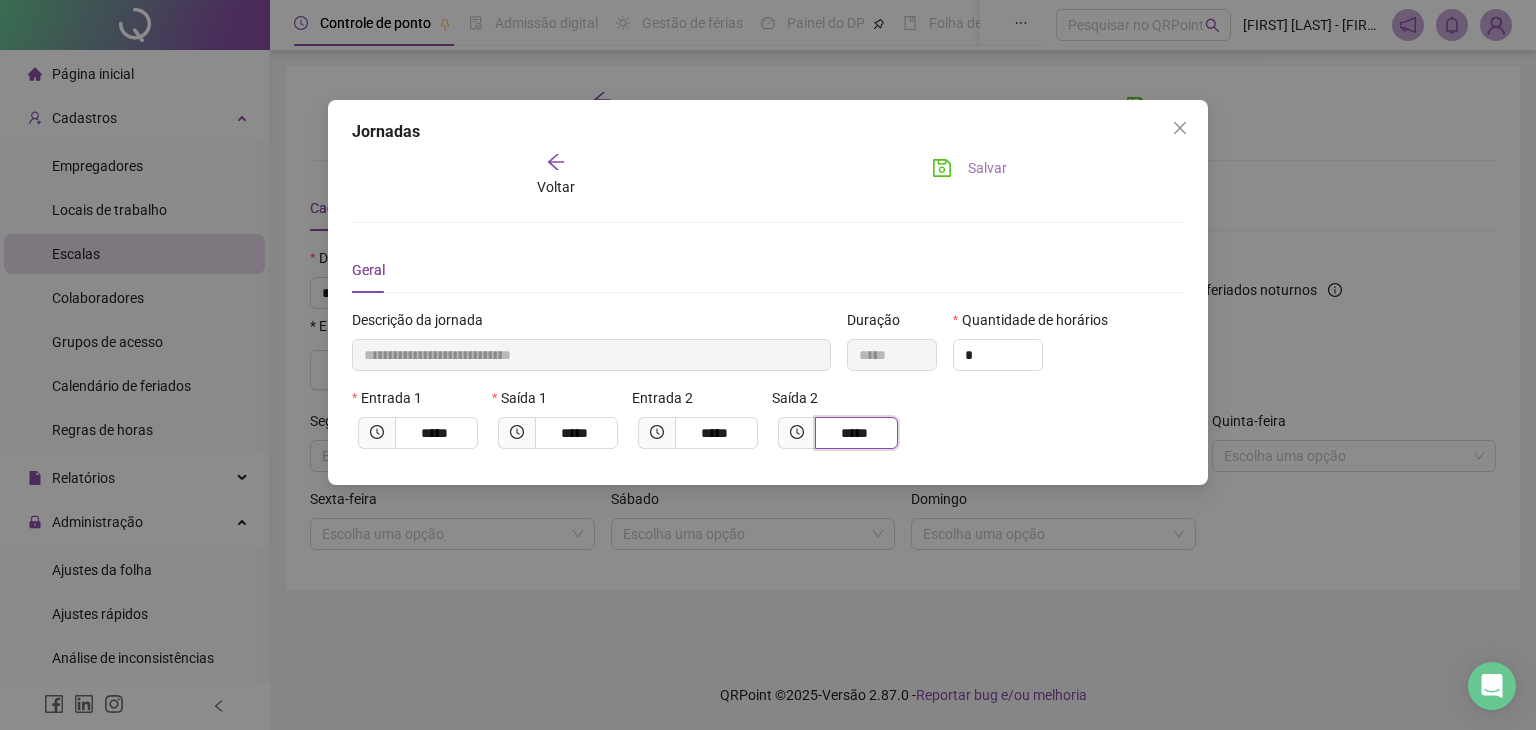 type on "*****" 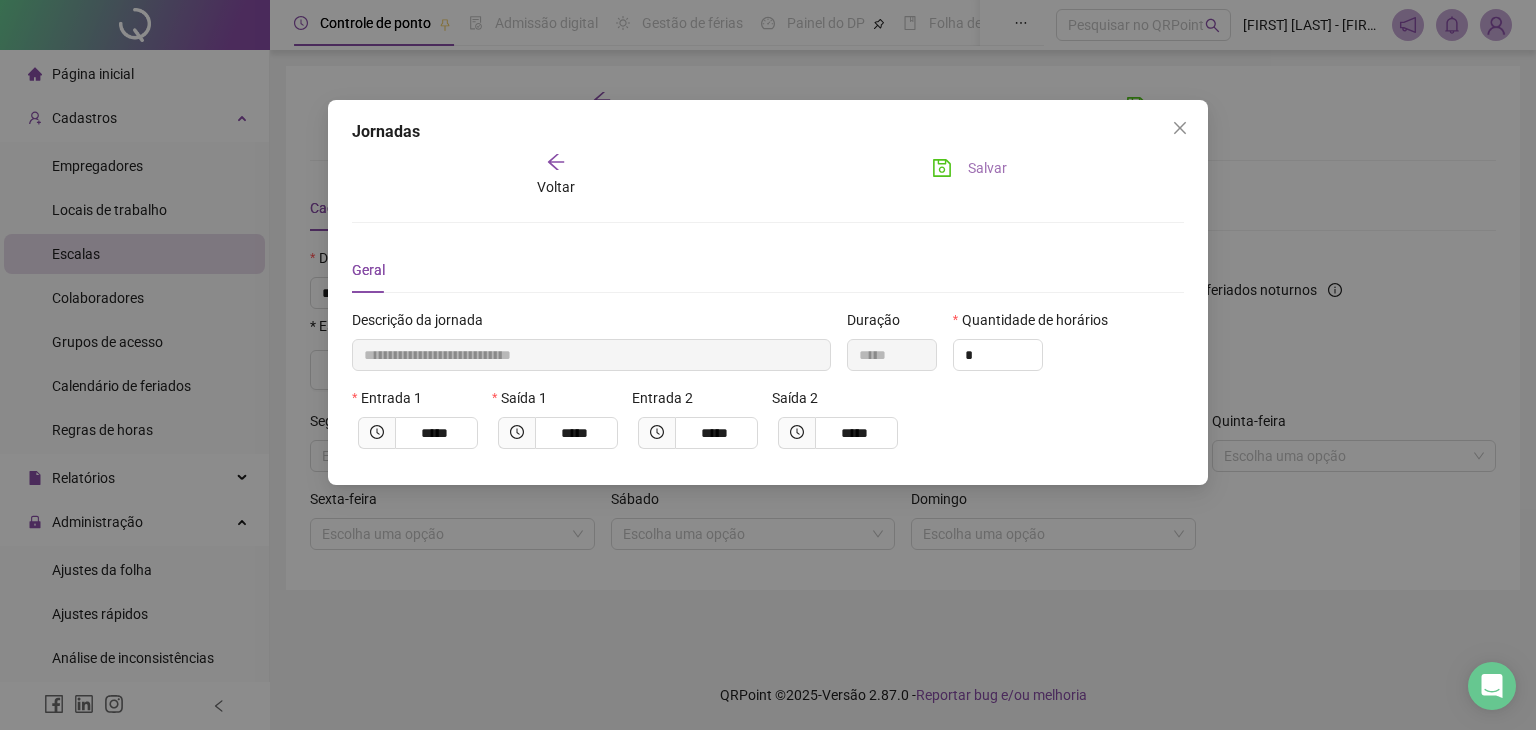 click on "Salvar" at bounding box center [987, 168] 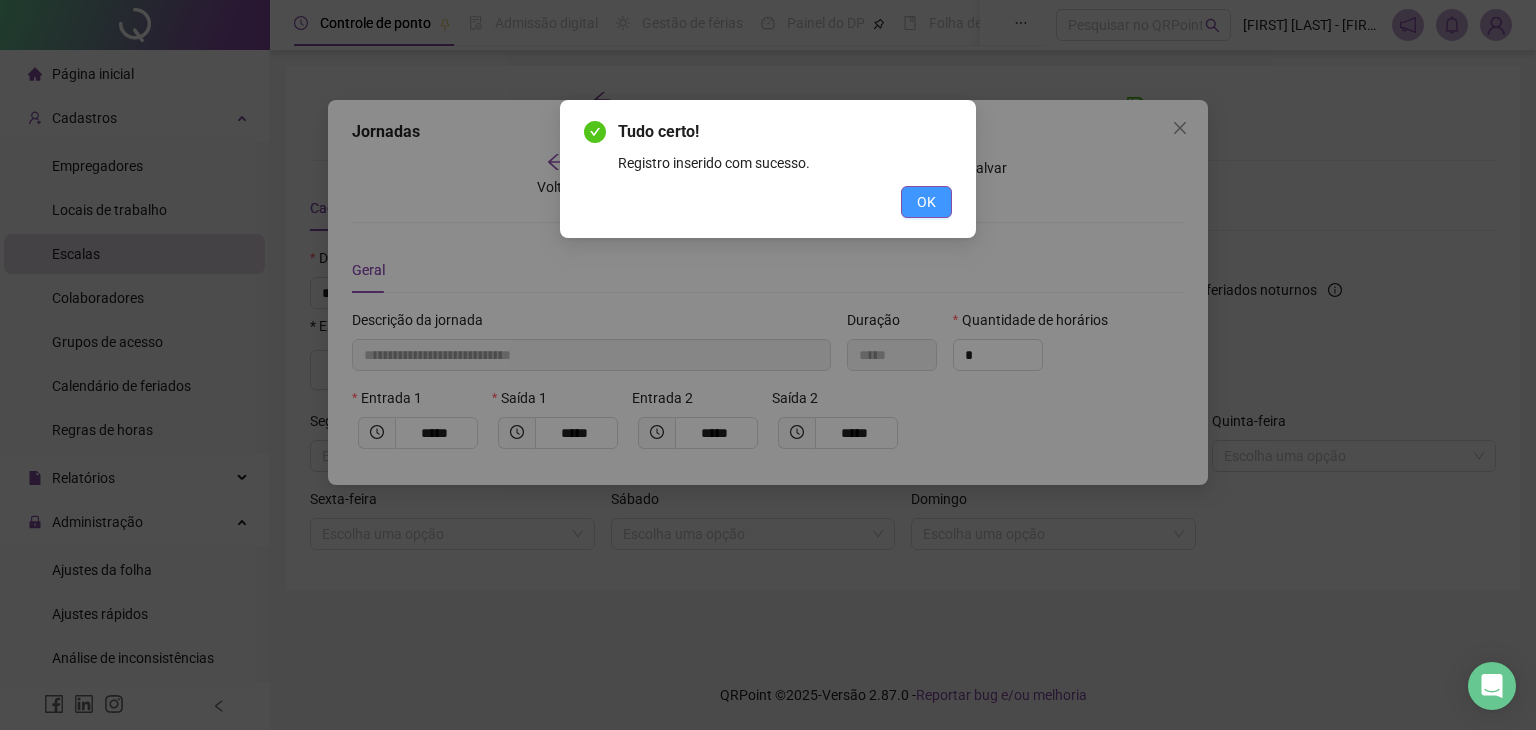 click on "OK" at bounding box center (926, 202) 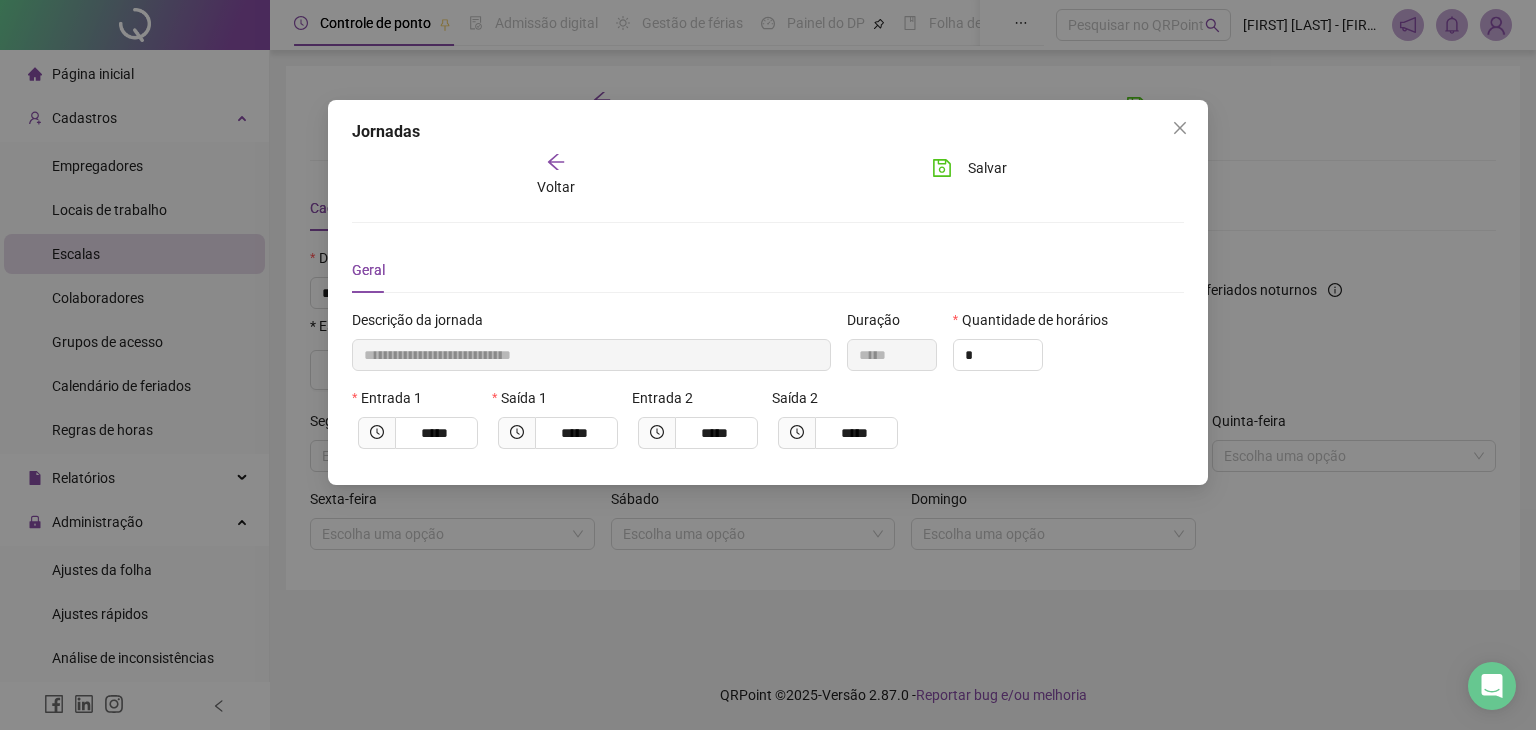 click 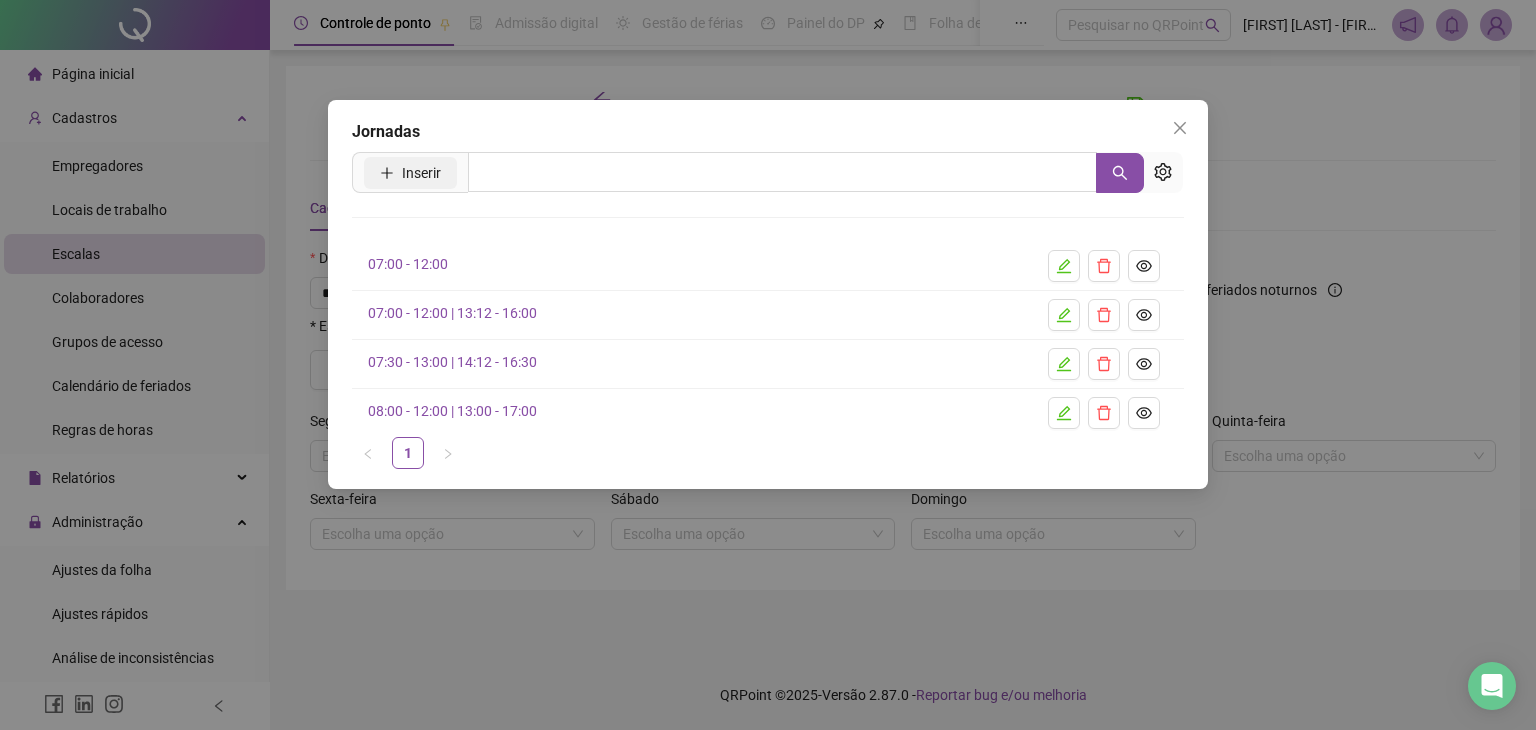 click on "Inserir" at bounding box center [421, 173] 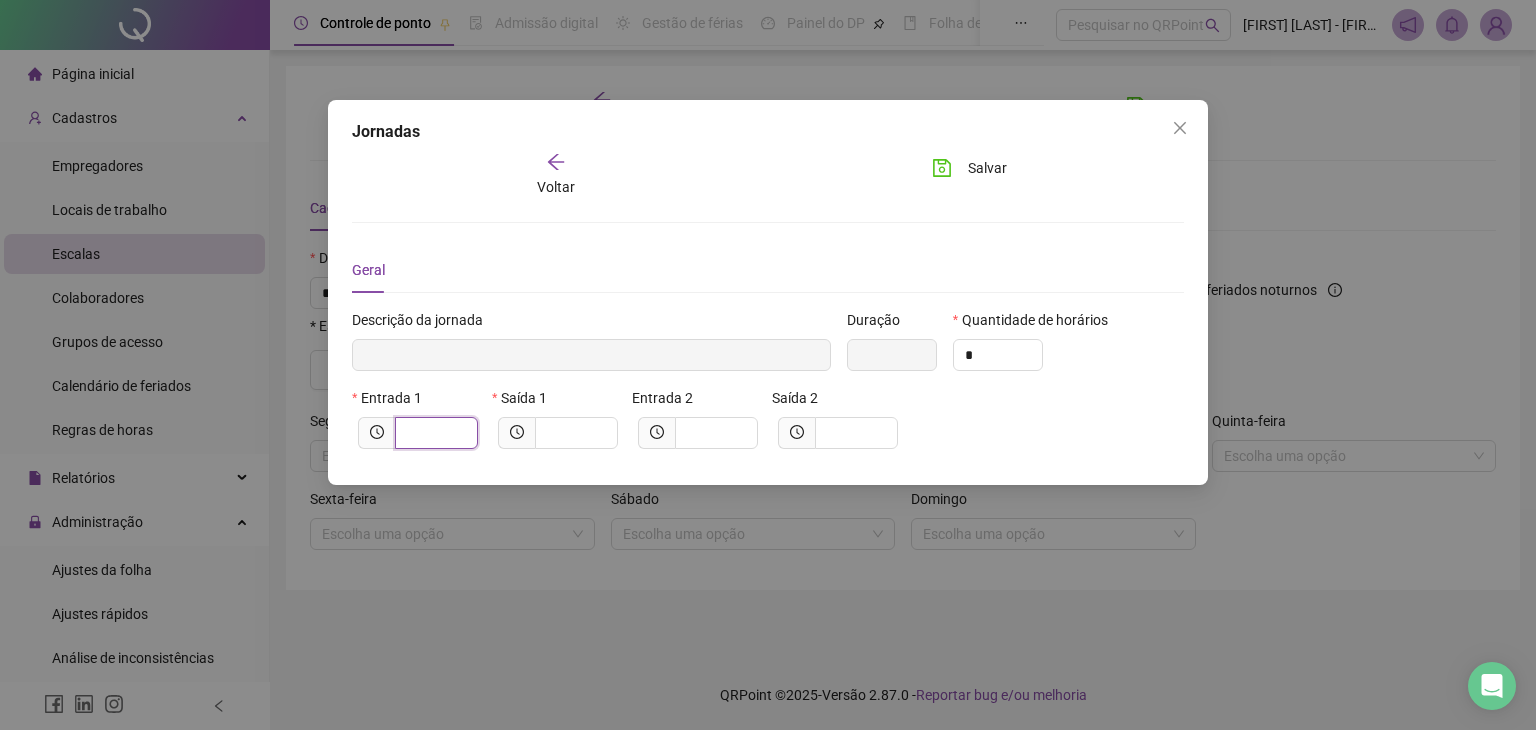 click at bounding box center (434, 433) 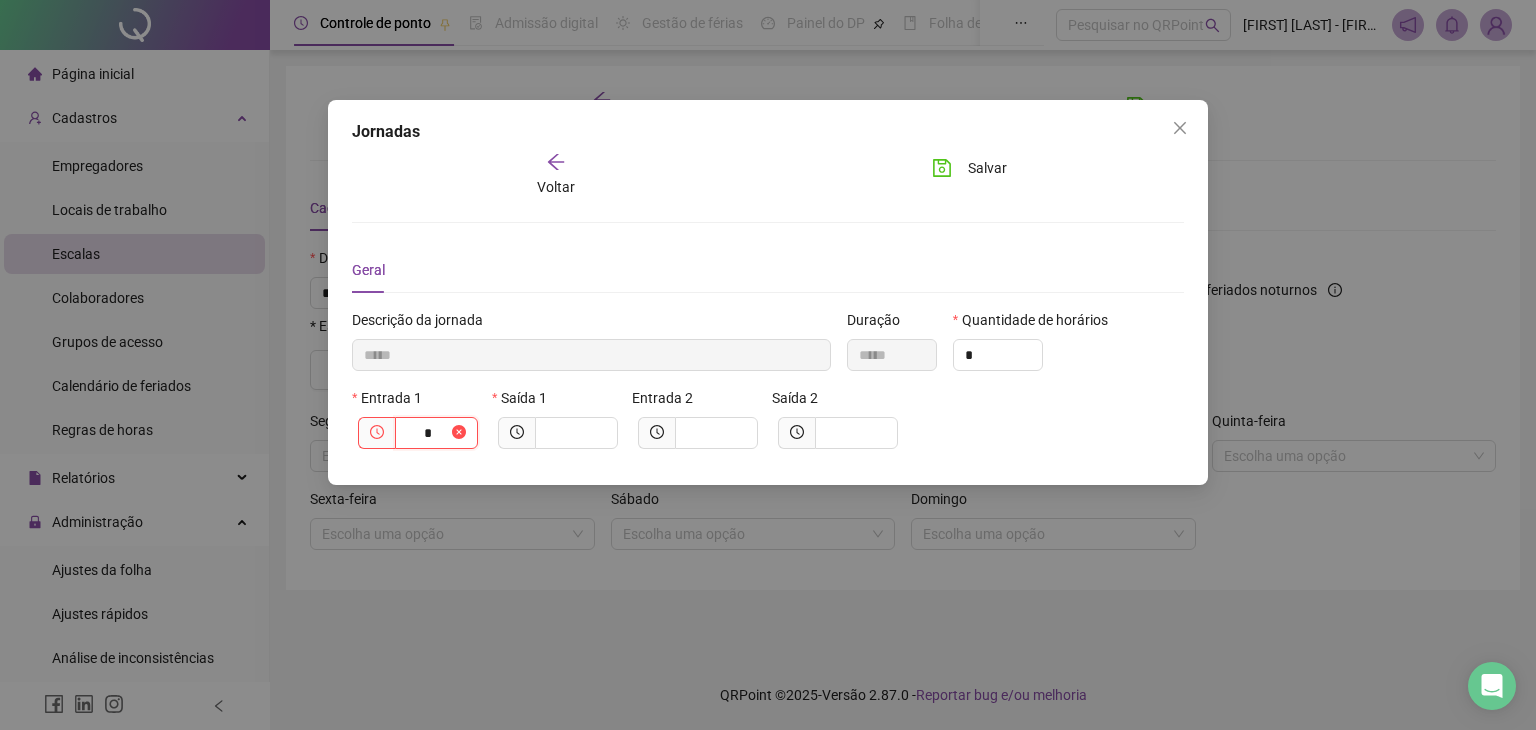 type on "******" 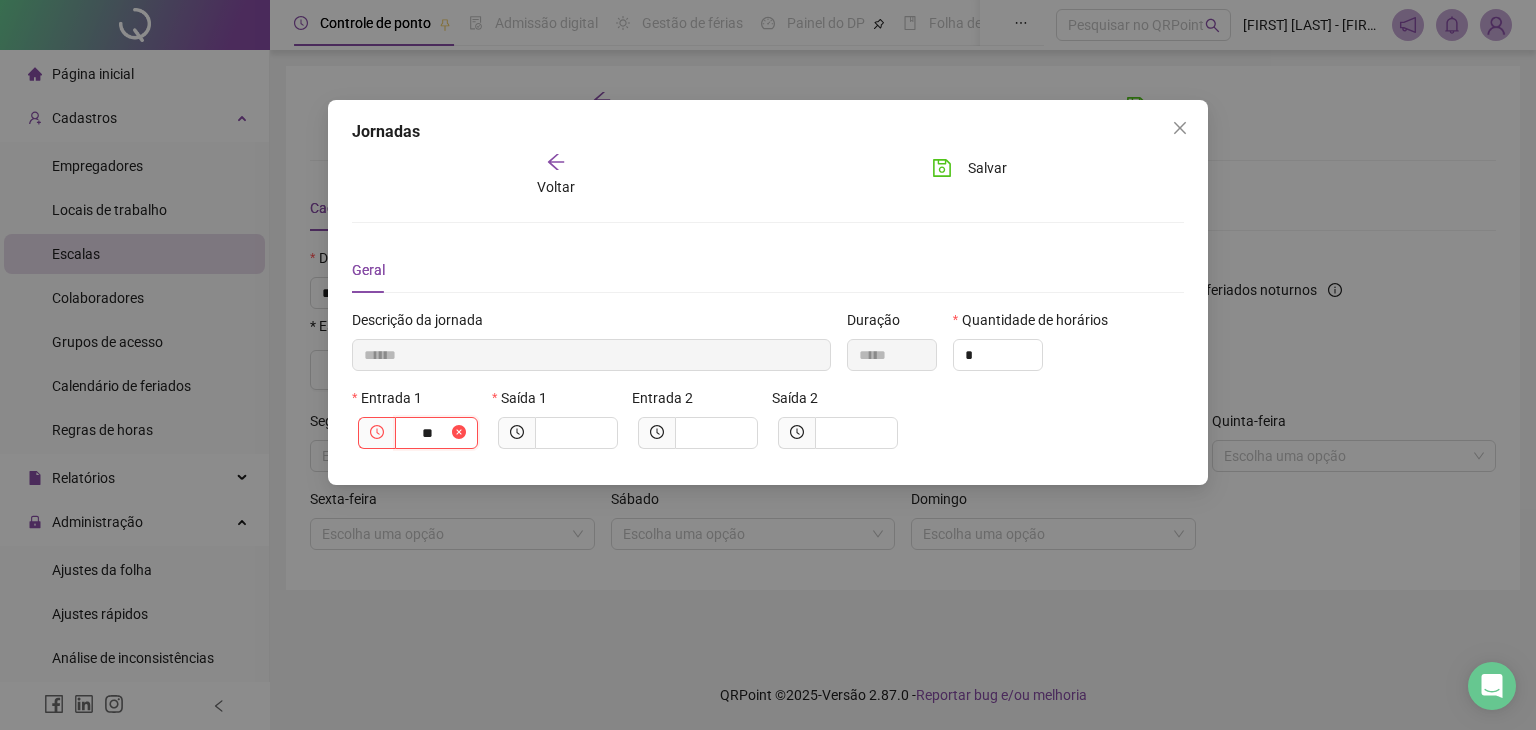 type on "********" 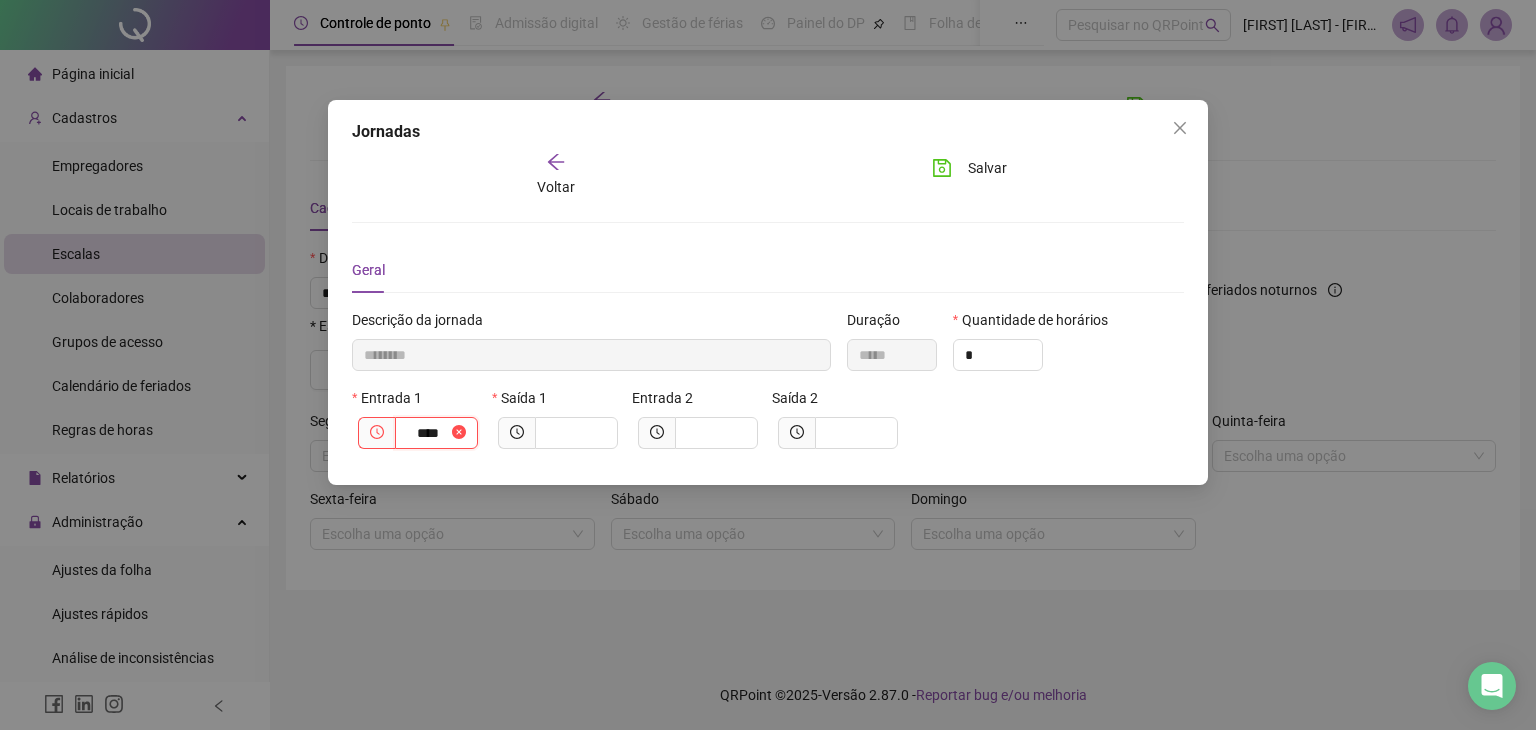 type on "*********" 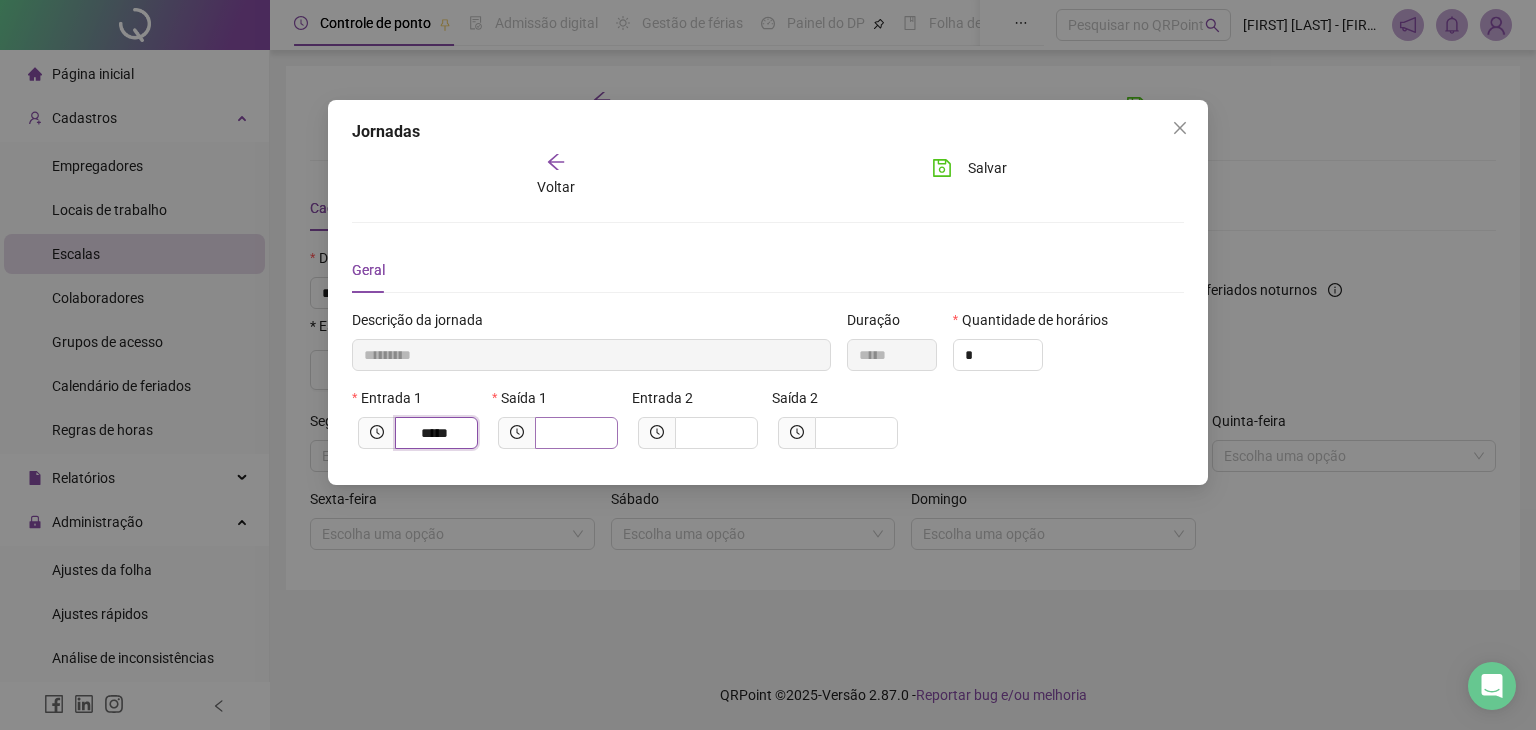 type on "*****" 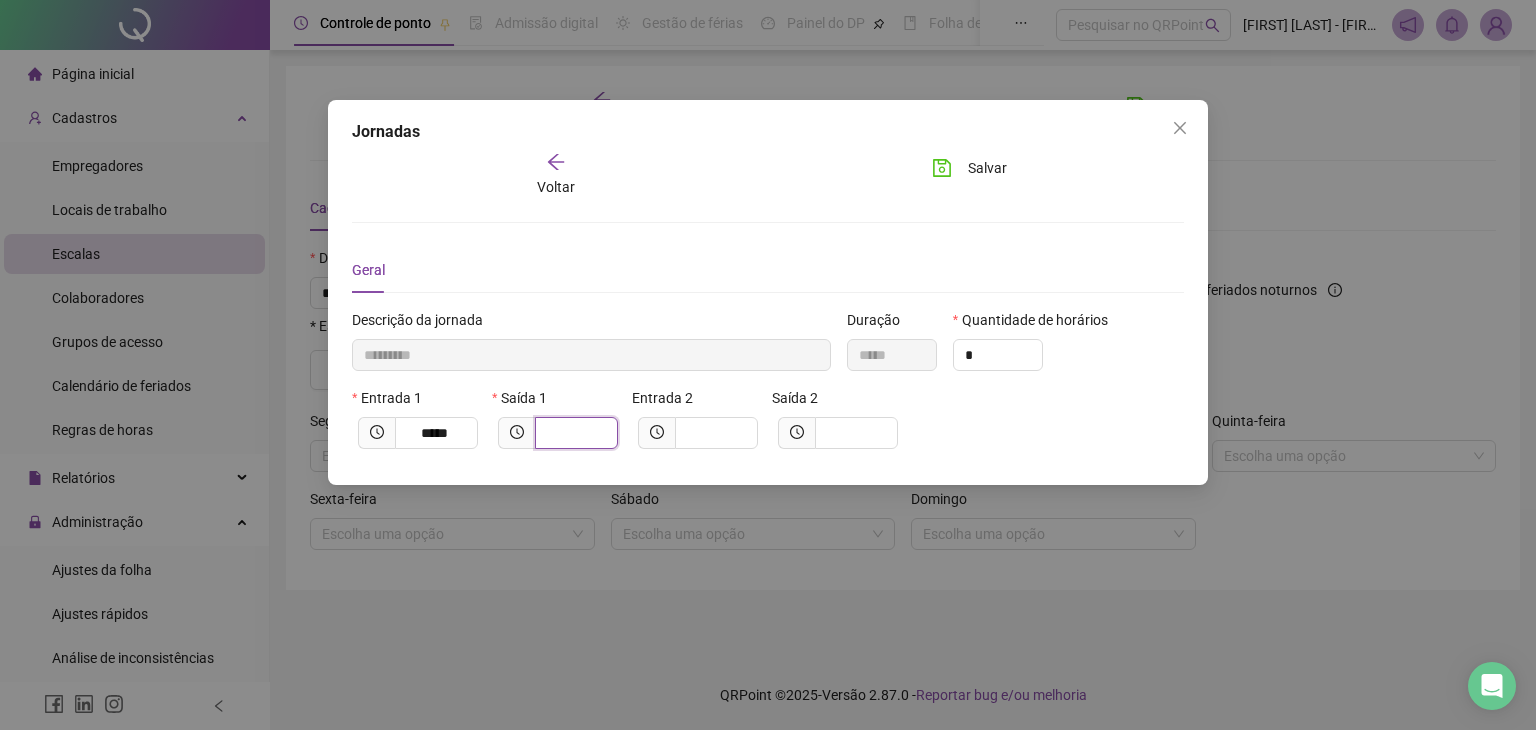 click at bounding box center (574, 433) 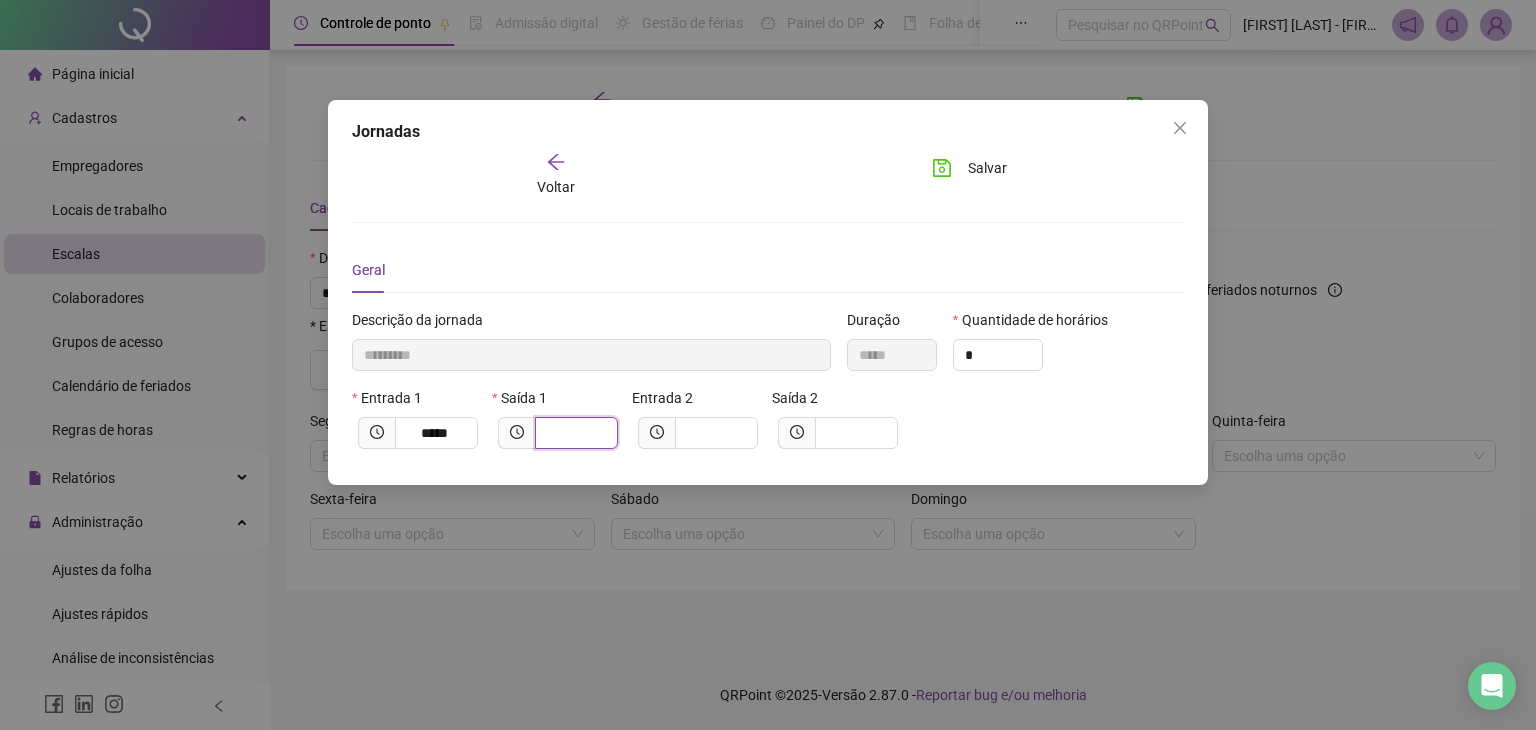 type on "*********" 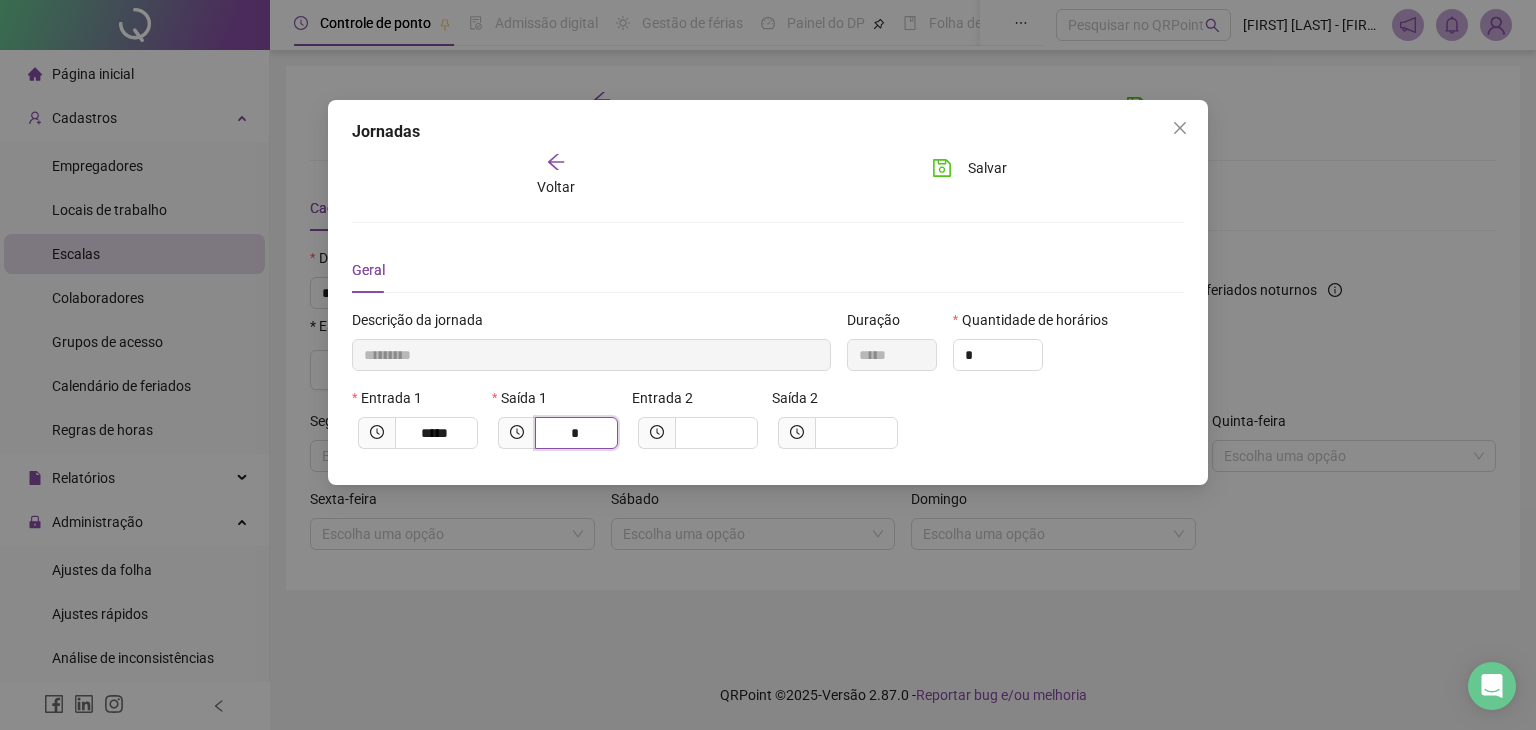 type on "**********" 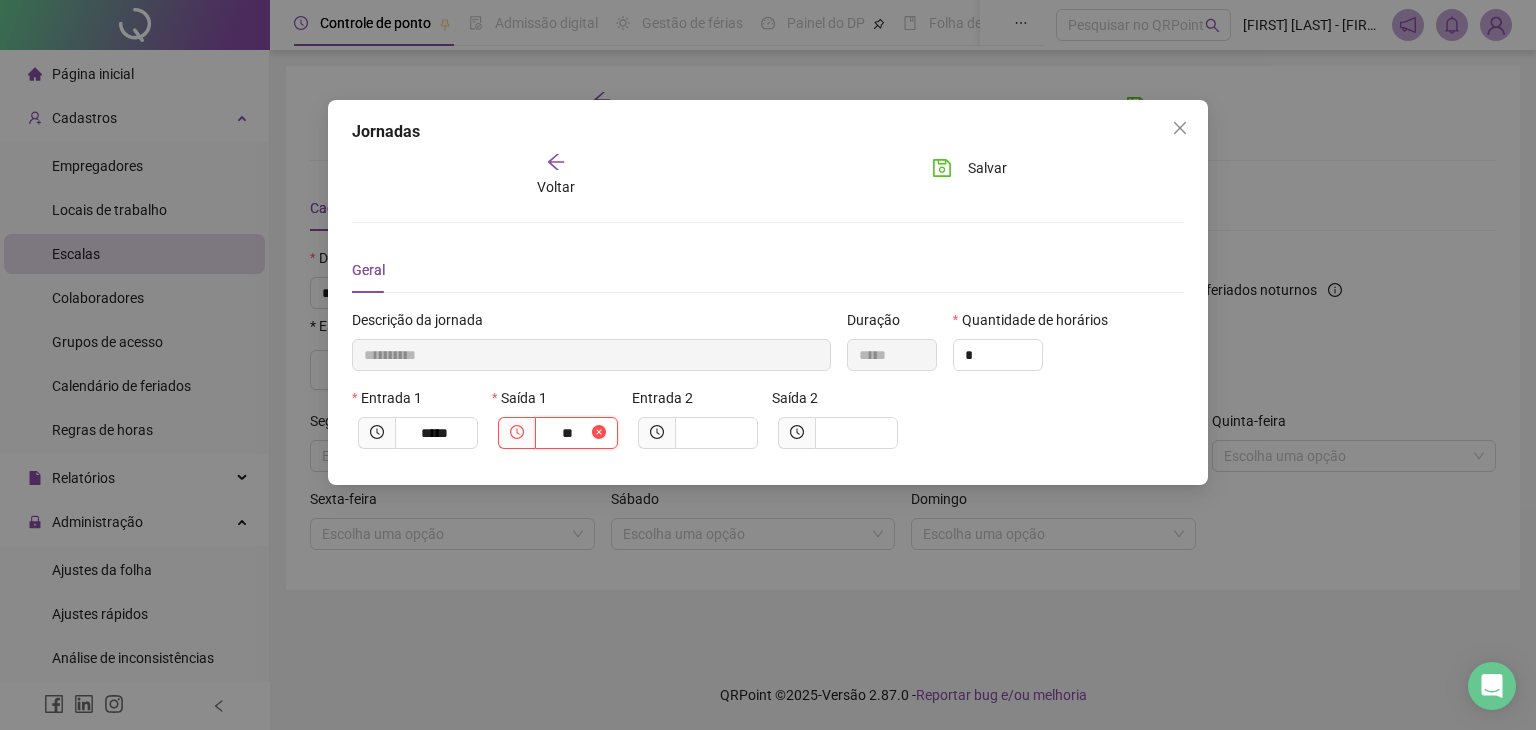 type on "**********" 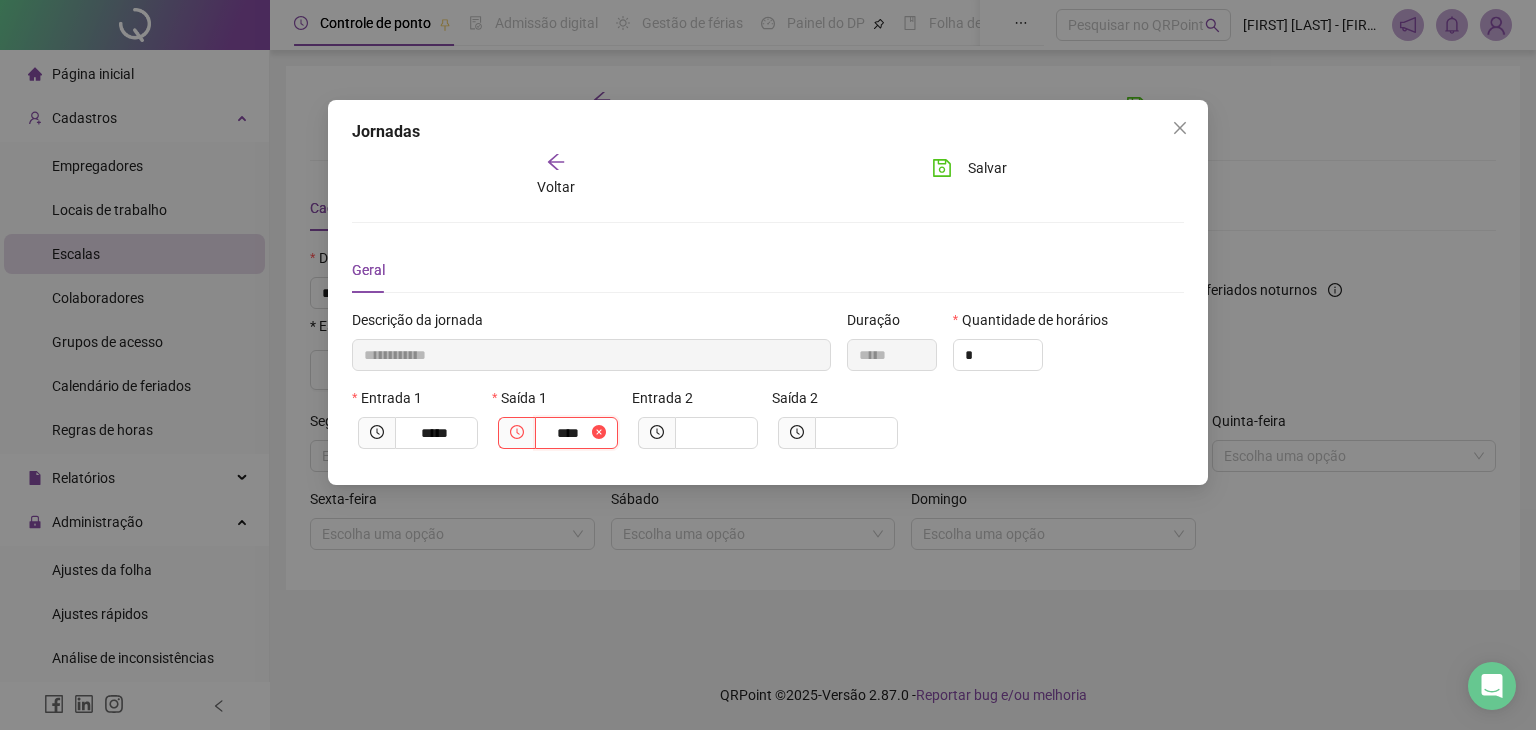 type on "**********" 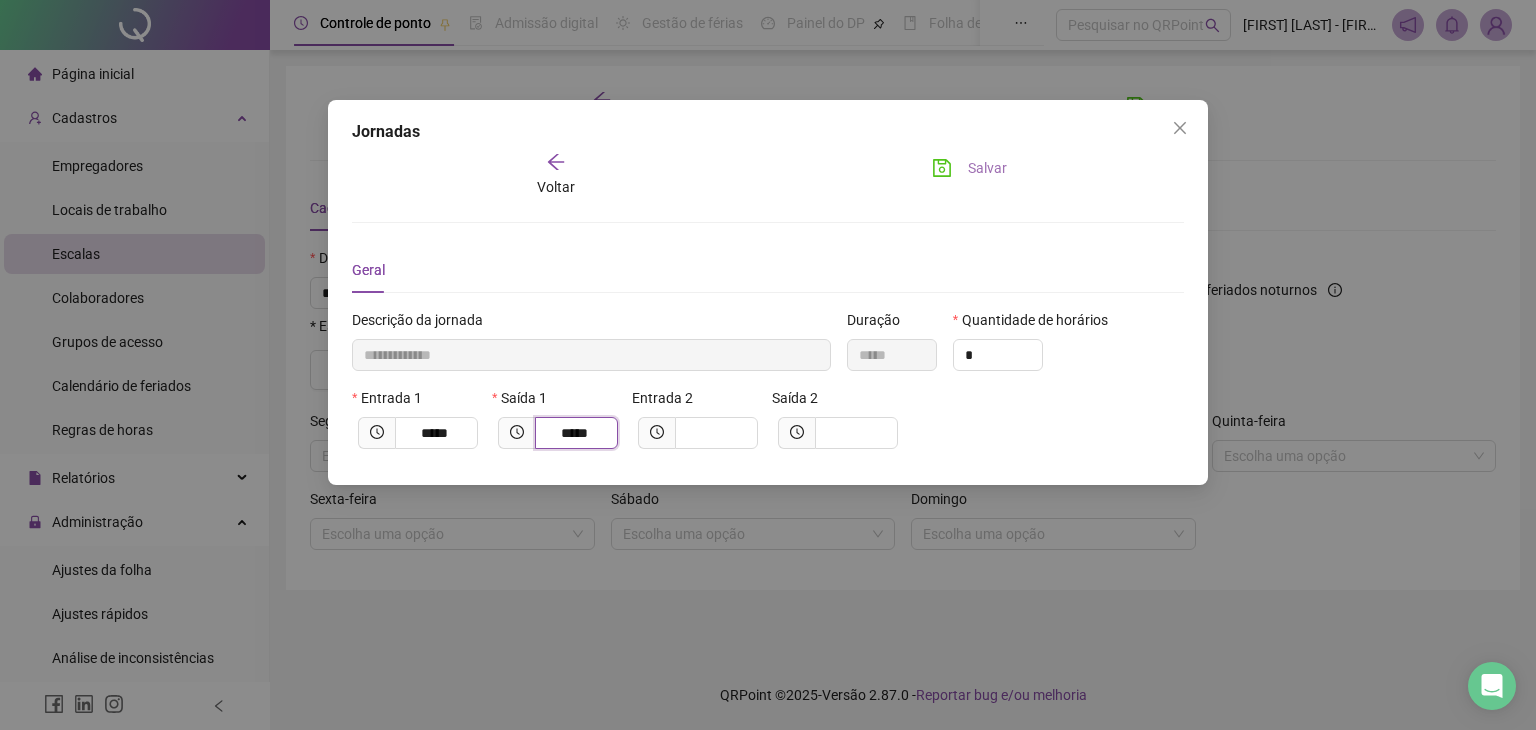 type on "*****" 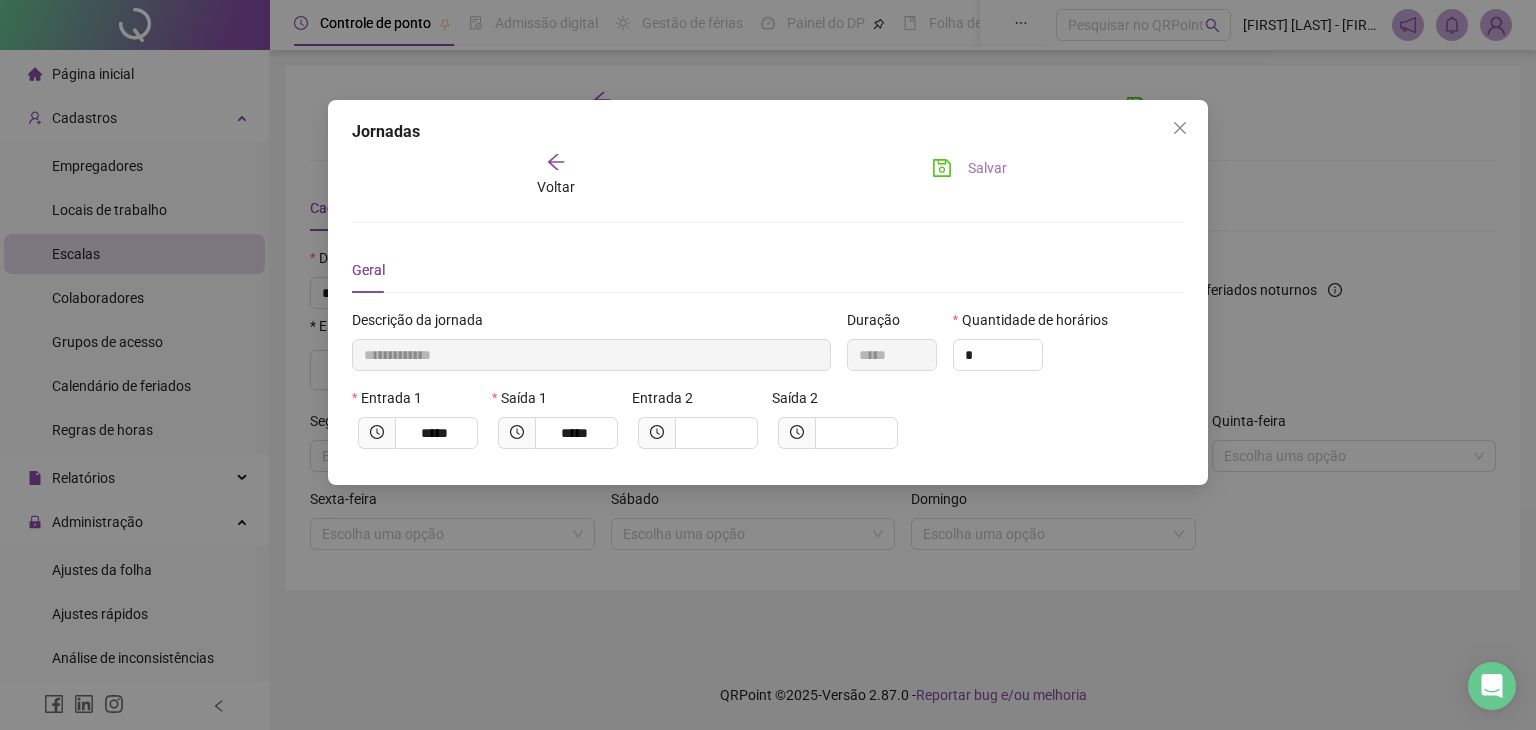 click on "Salvar" at bounding box center (987, 168) 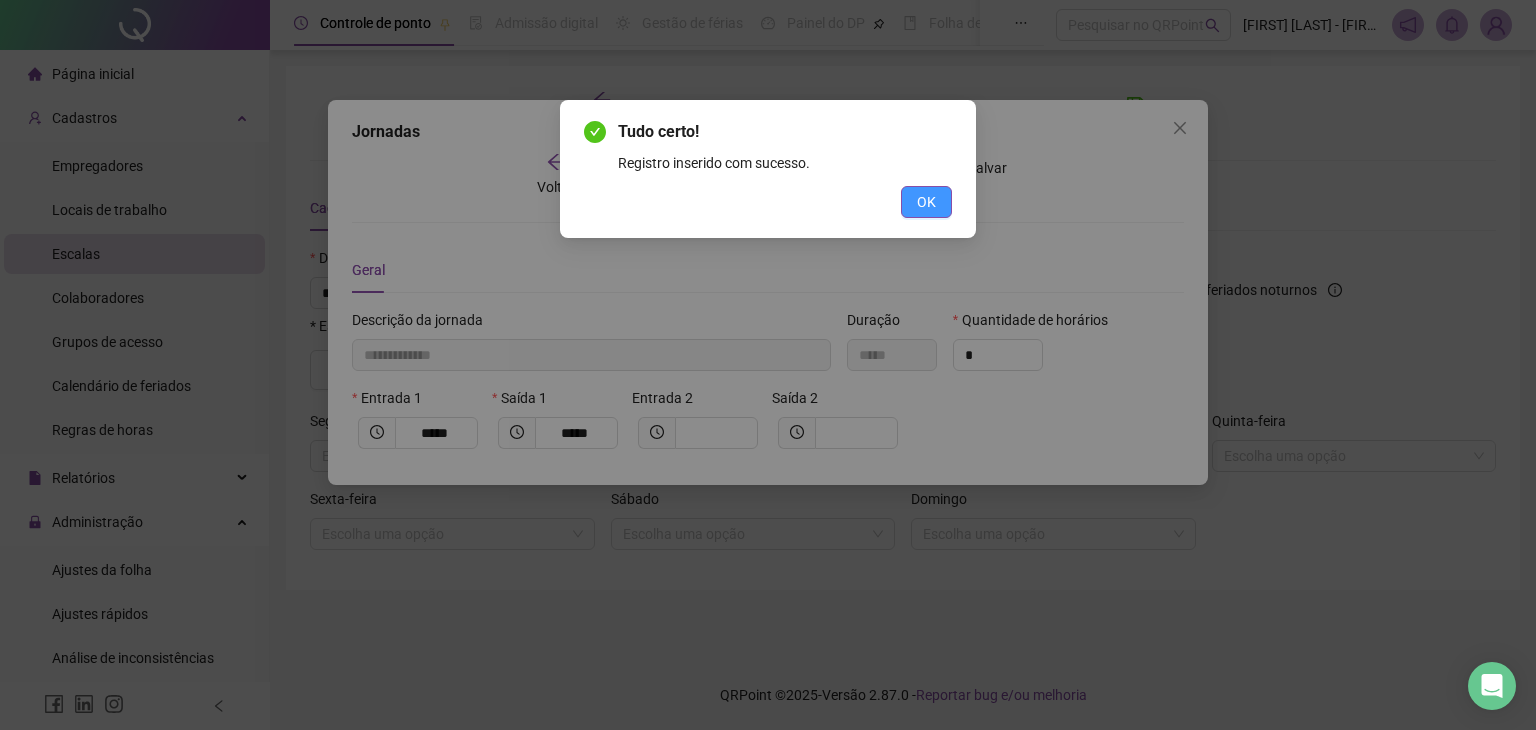 click on "OK" at bounding box center [926, 202] 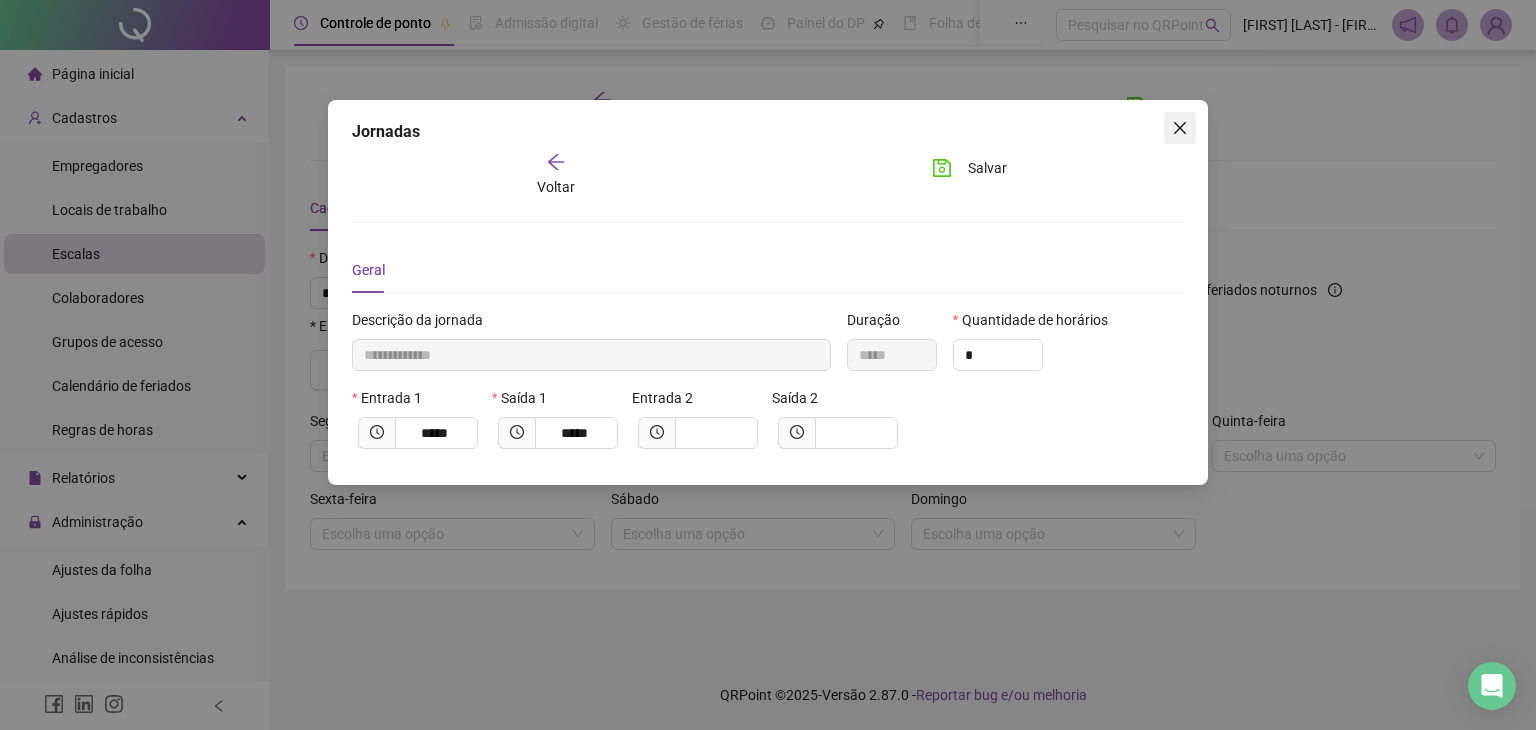 click 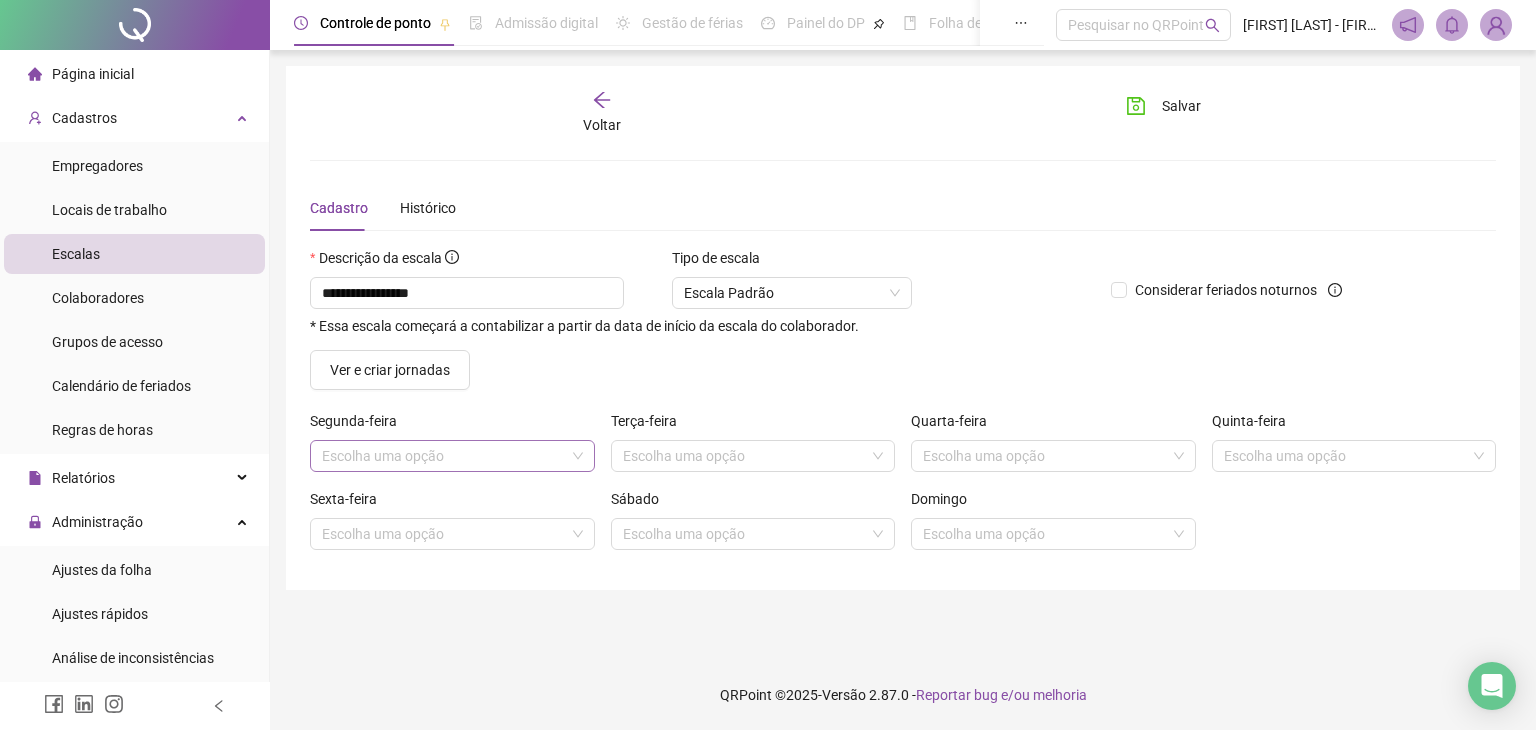 click on "Escolha uma opção" at bounding box center [452, 456] 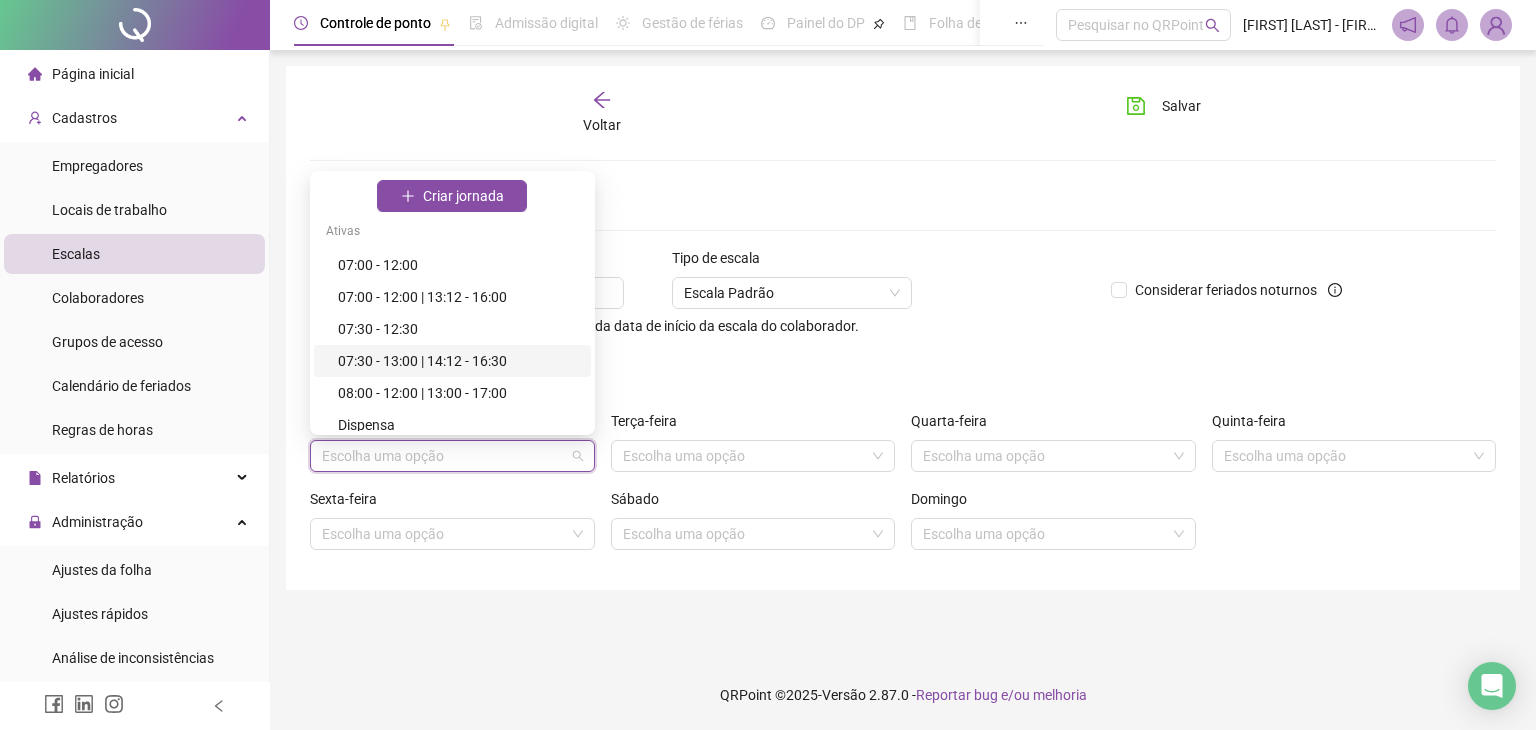 click on "07:30 - 13:00 | 14:12 - 16:30" at bounding box center (458, 361) 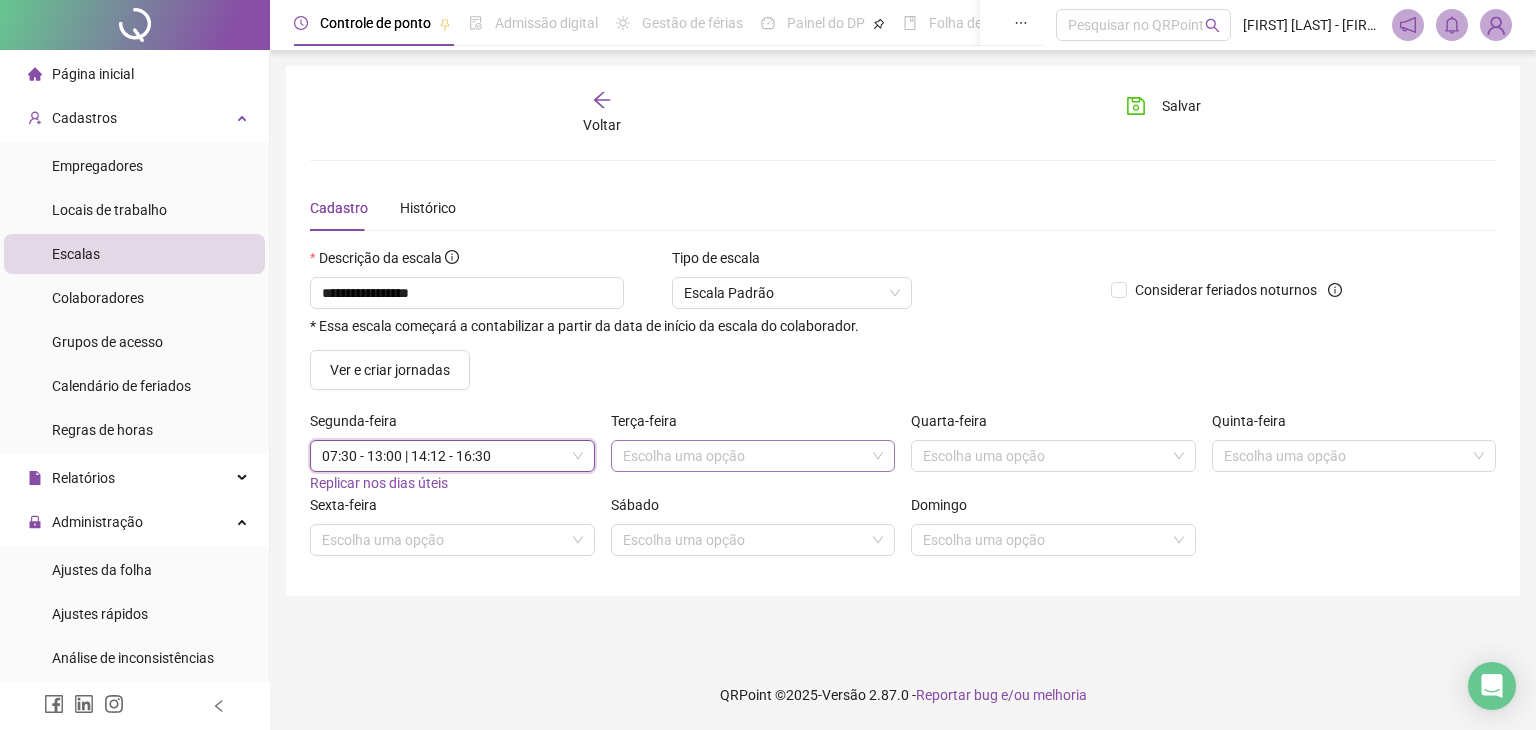 click on "Escolha uma opção" at bounding box center (753, 456) 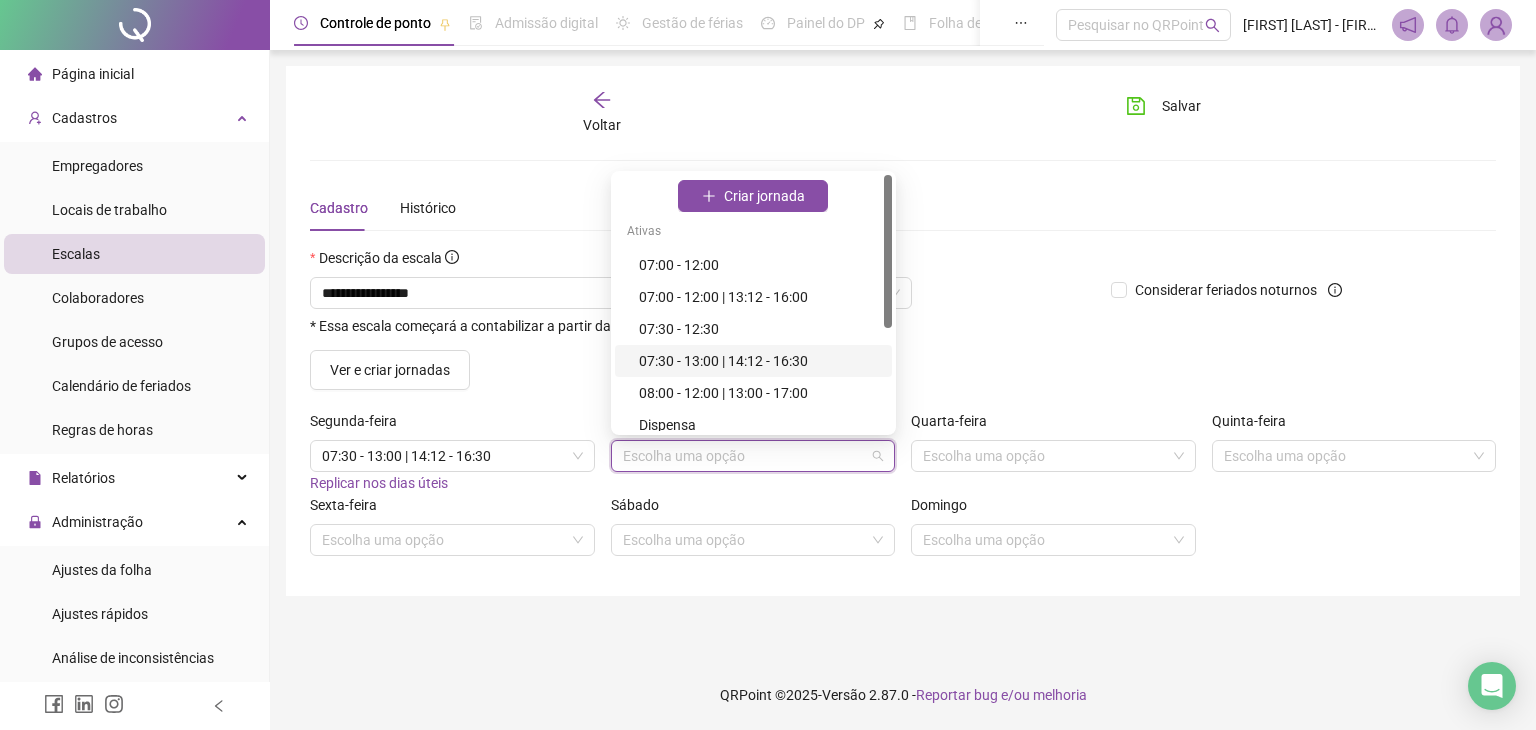 click on "07:30 - 13:00 | 14:12 - 16:30" at bounding box center [759, 361] 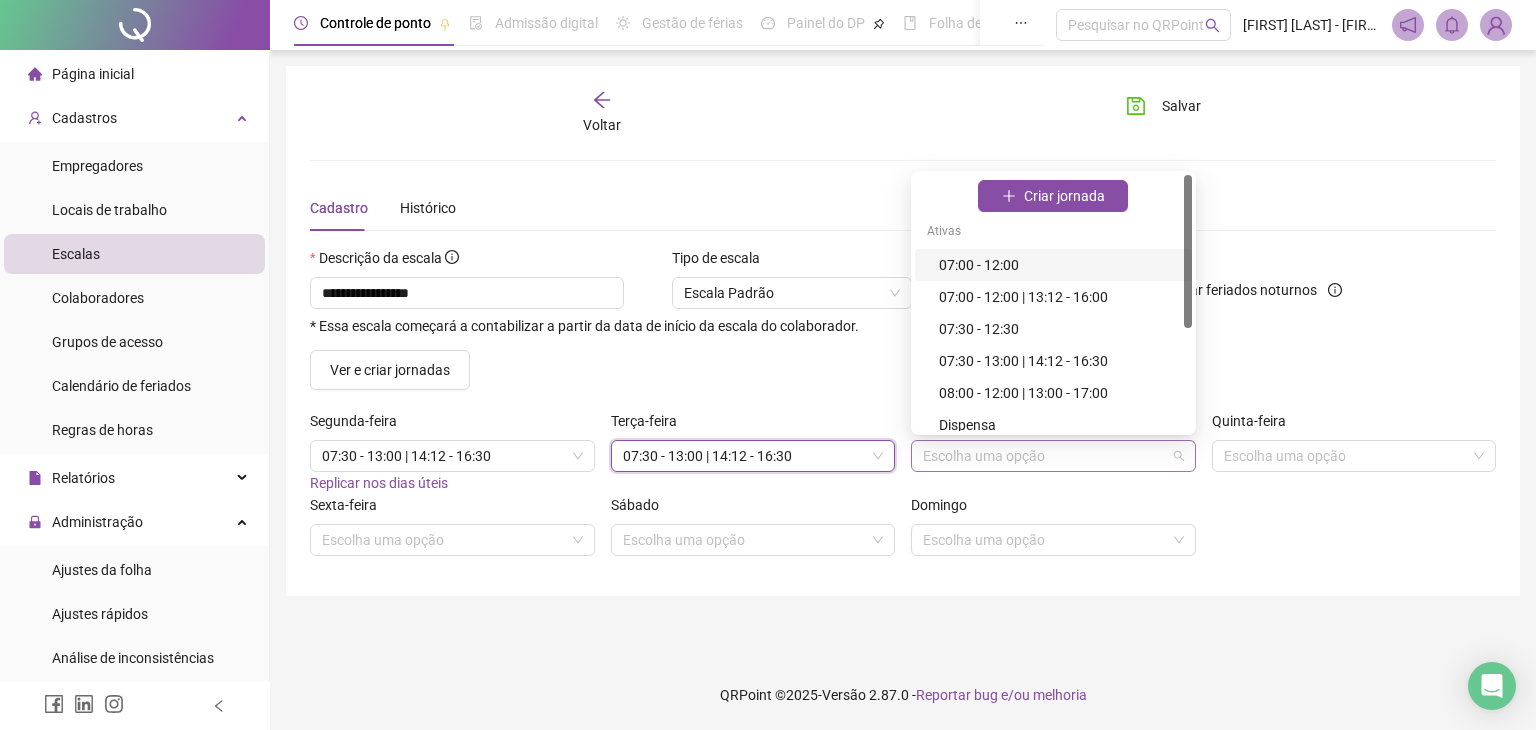 click on "Escolha uma opção" at bounding box center [1053, 456] 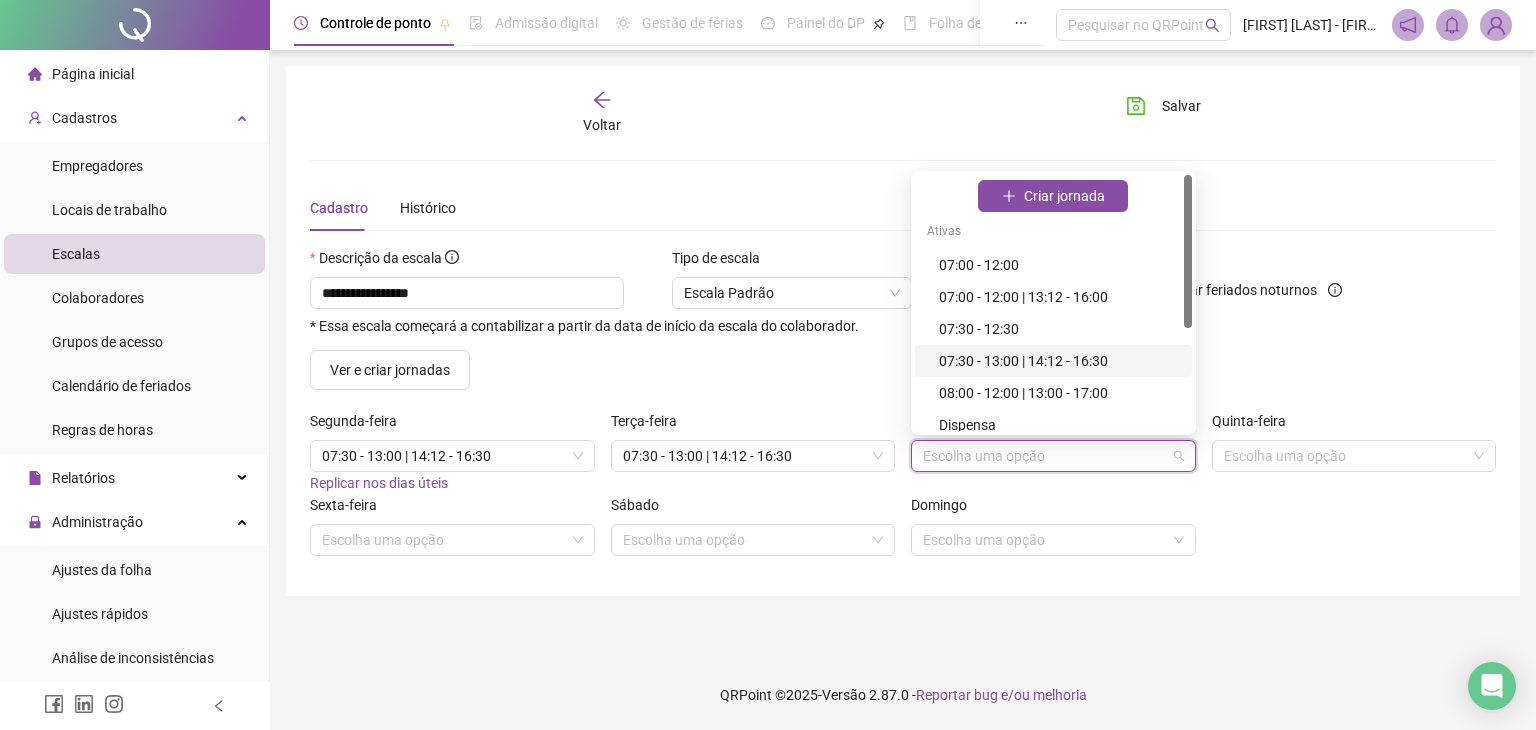 click on "07:30 - 13:00 | 14:12 - 16:30" at bounding box center (1059, 361) 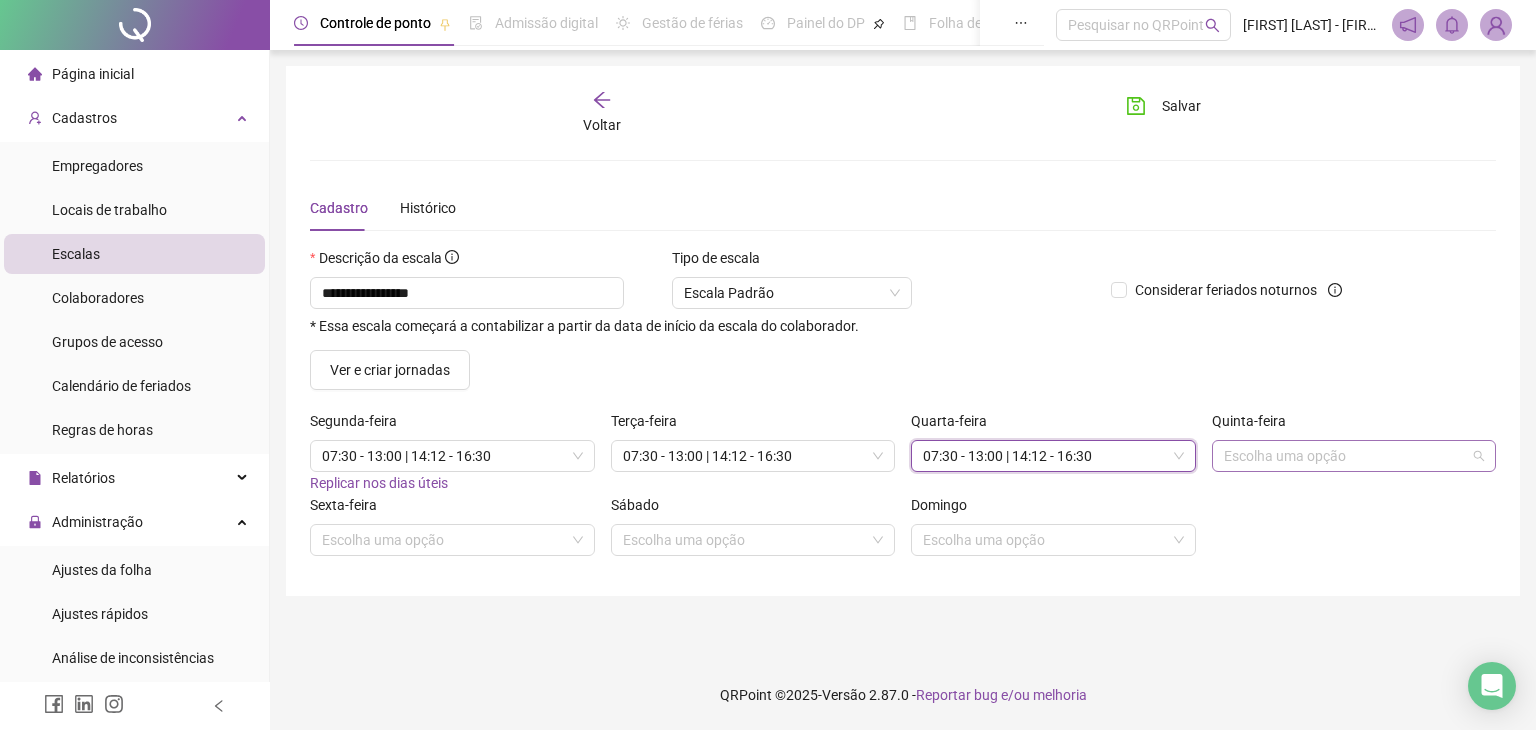 click on "Escolha uma opção" at bounding box center (1354, 456) 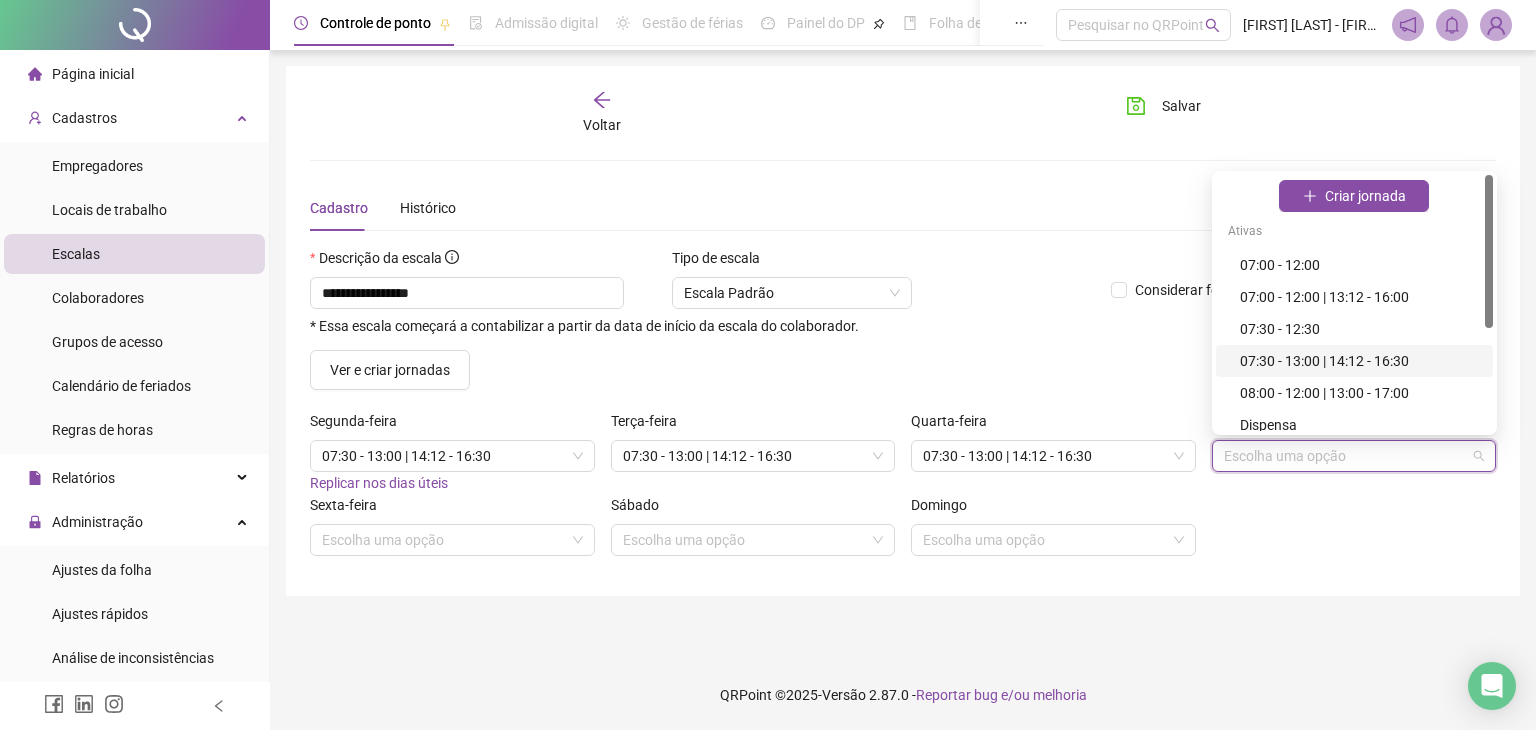 click on "07:30 - 13:00 | 14:12 - 16:30" at bounding box center [1360, 361] 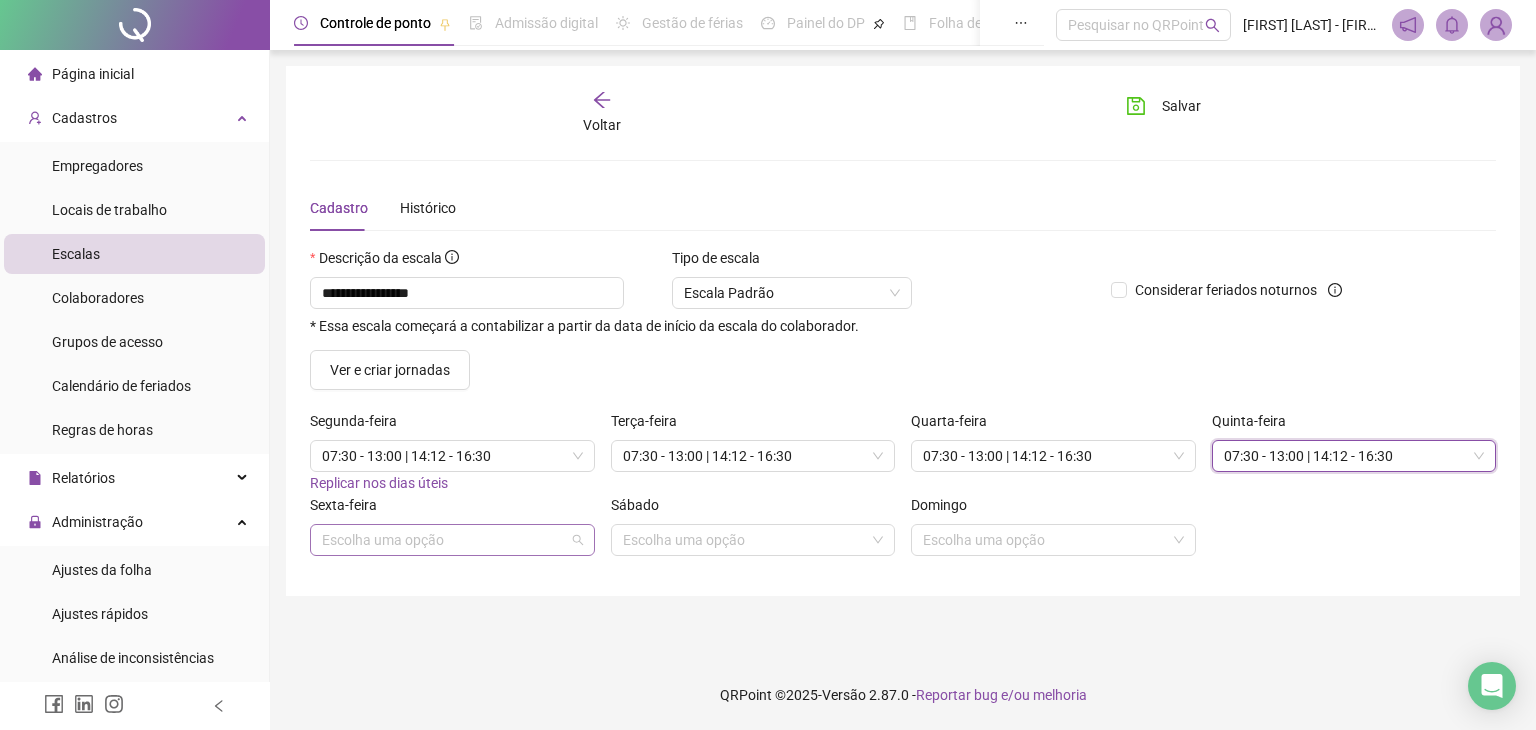 click on "Escolha uma opção" at bounding box center (452, 540) 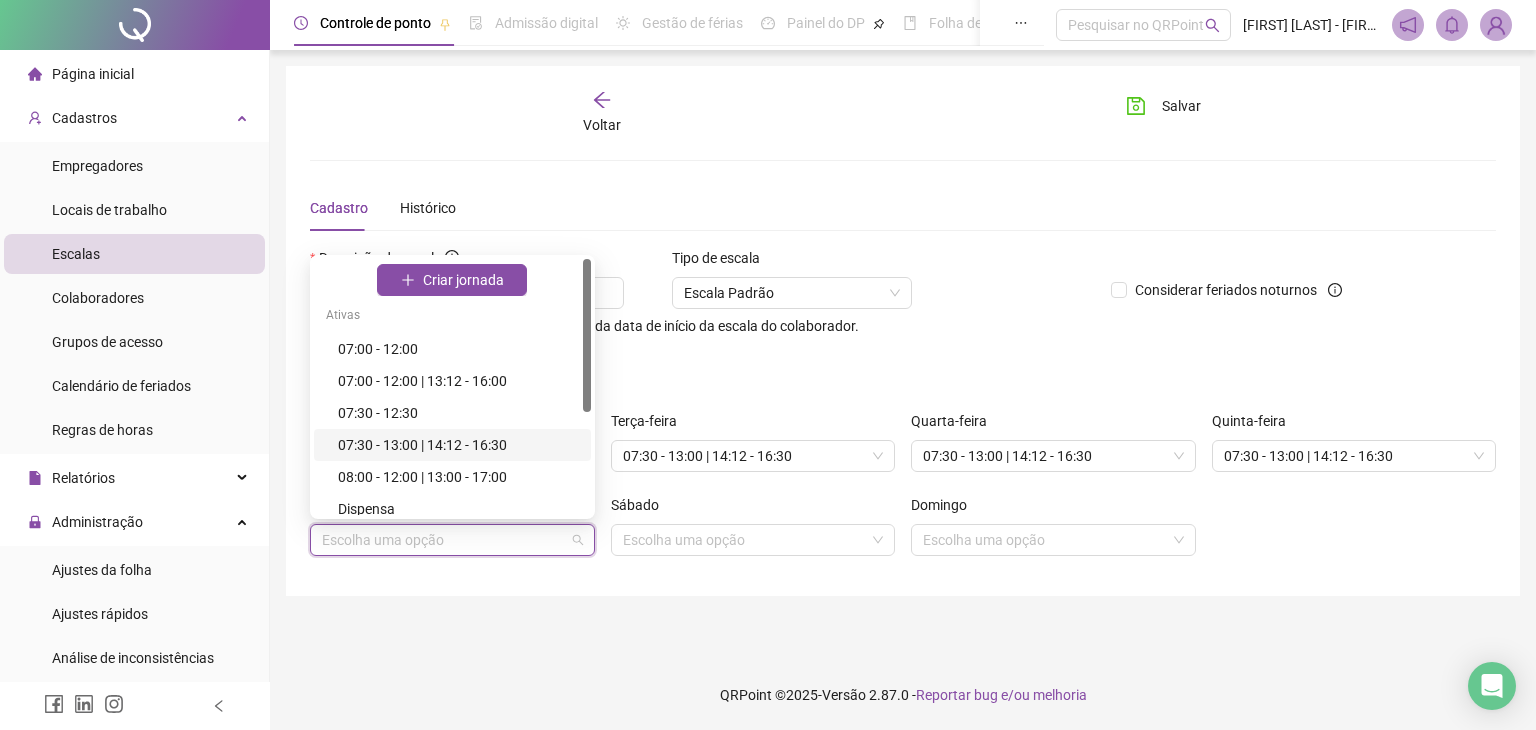 click on "07:30 - 13:00 | 14:12 - 16:30" at bounding box center [452, 445] 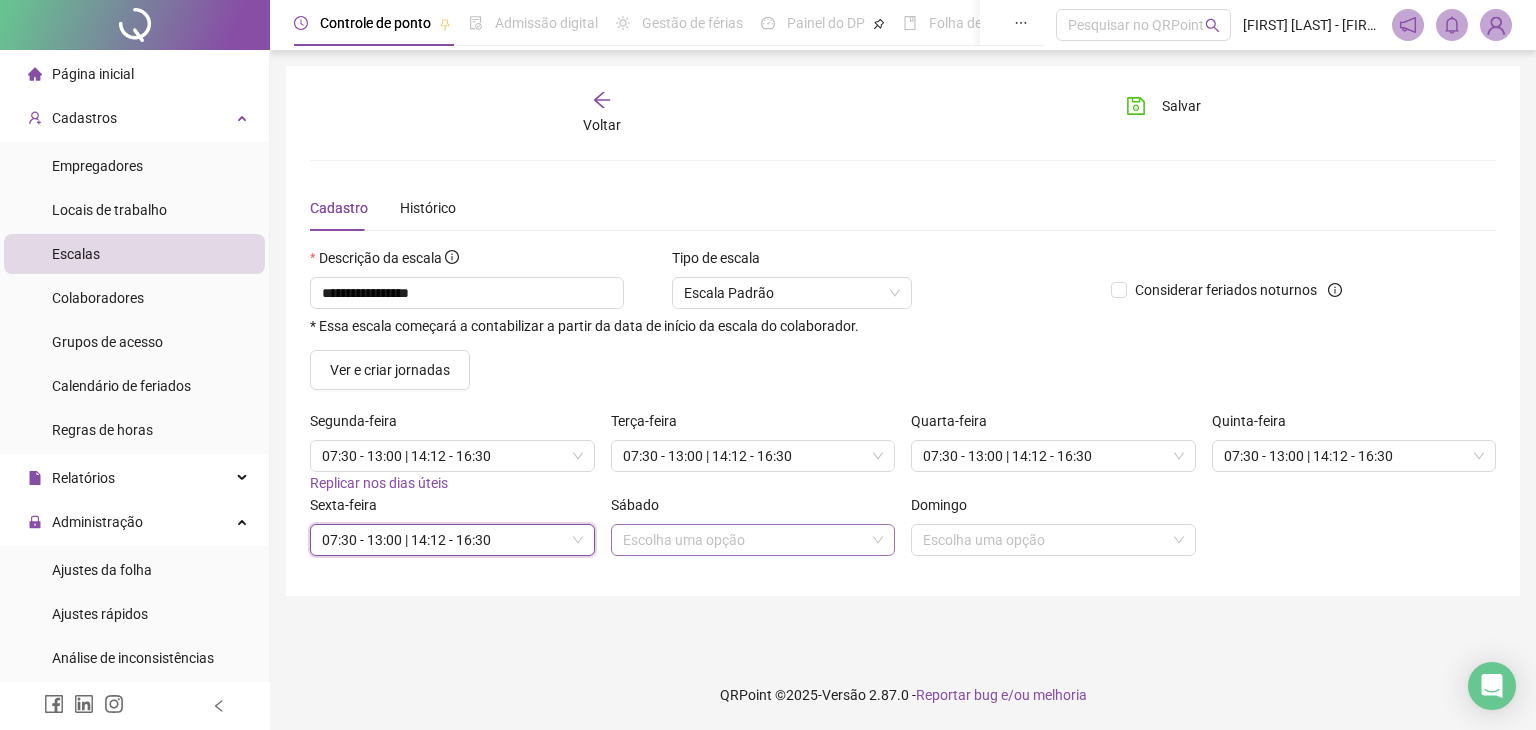 click on "Escolha uma opção" at bounding box center [753, 540] 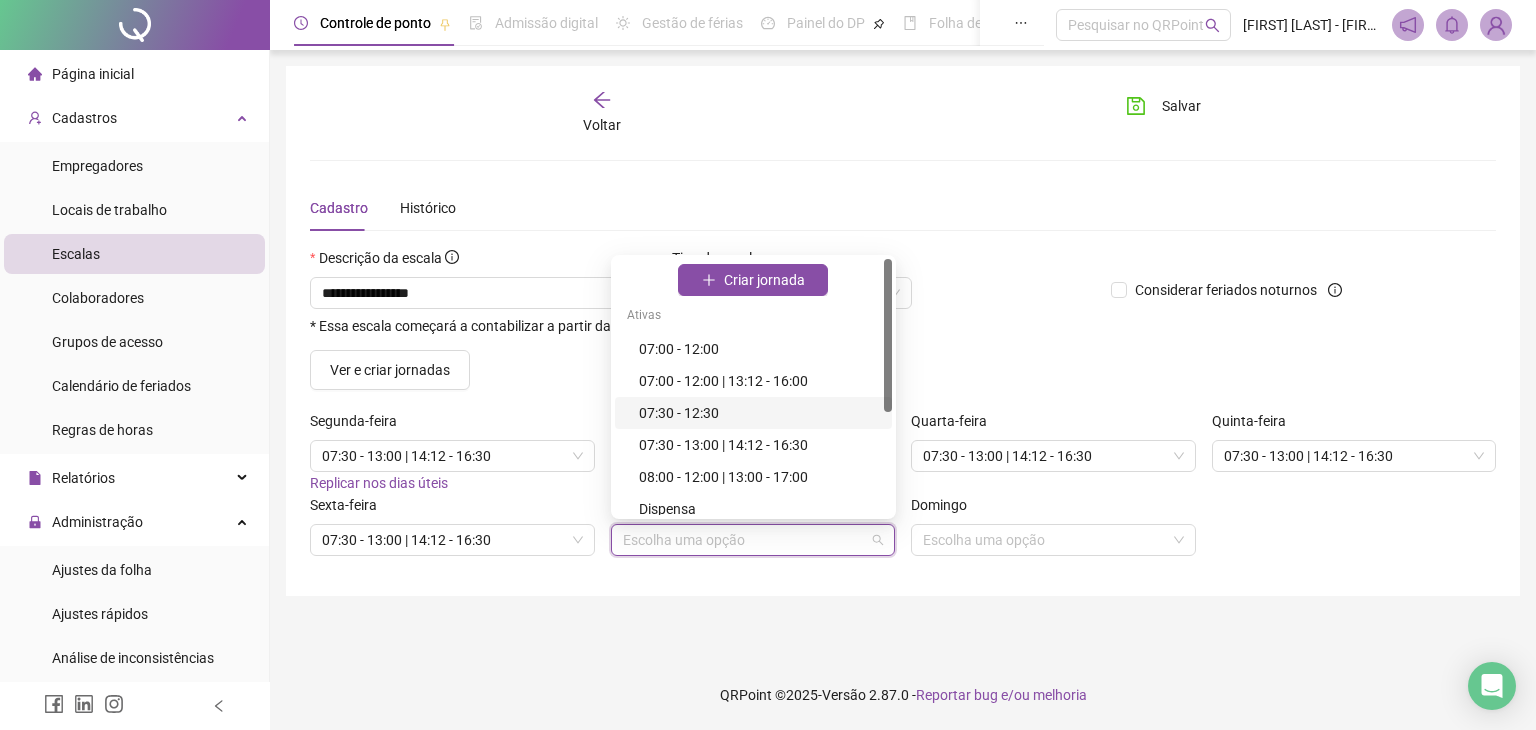 click on "07:30 - 12:30" at bounding box center (759, 413) 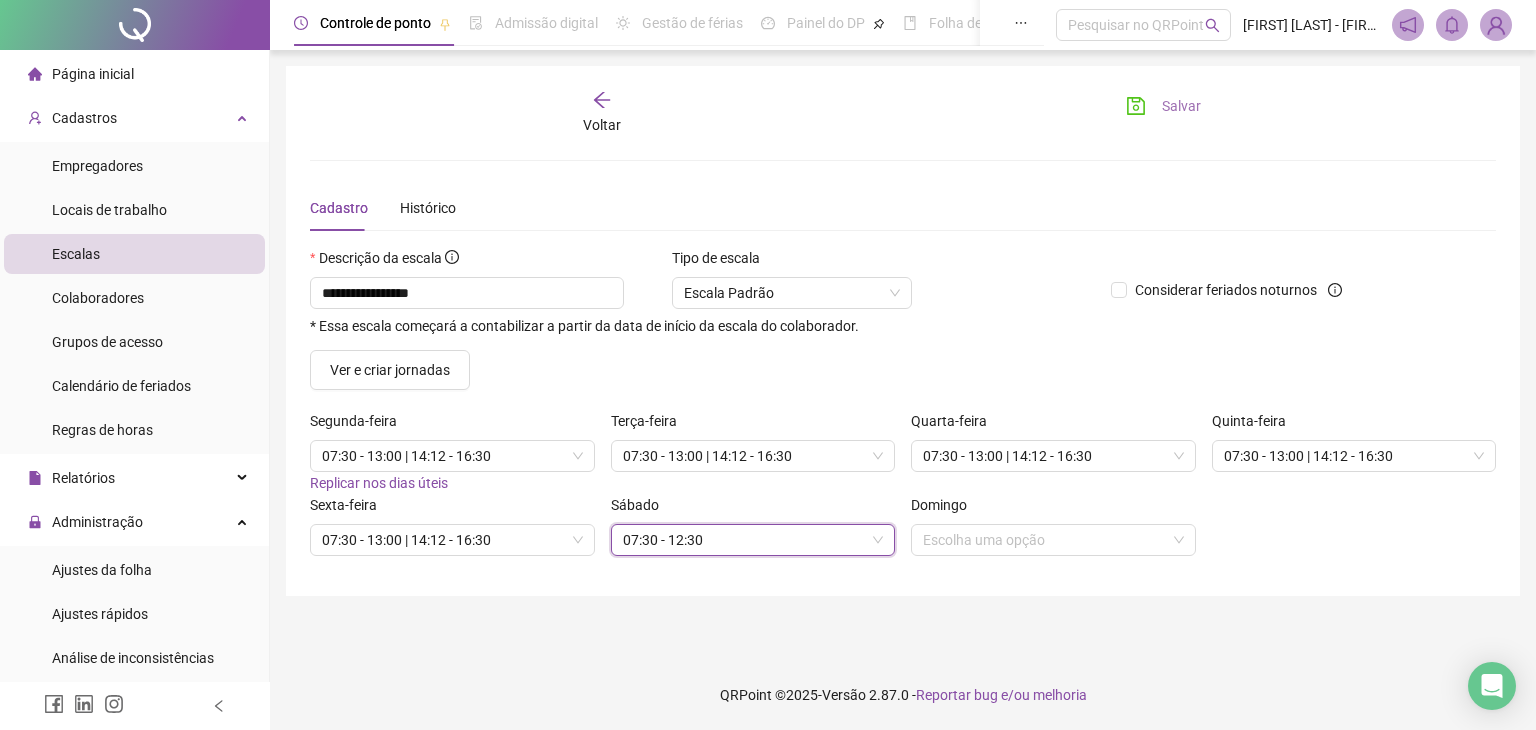 click on "Salvar" at bounding box center (1181, 106) 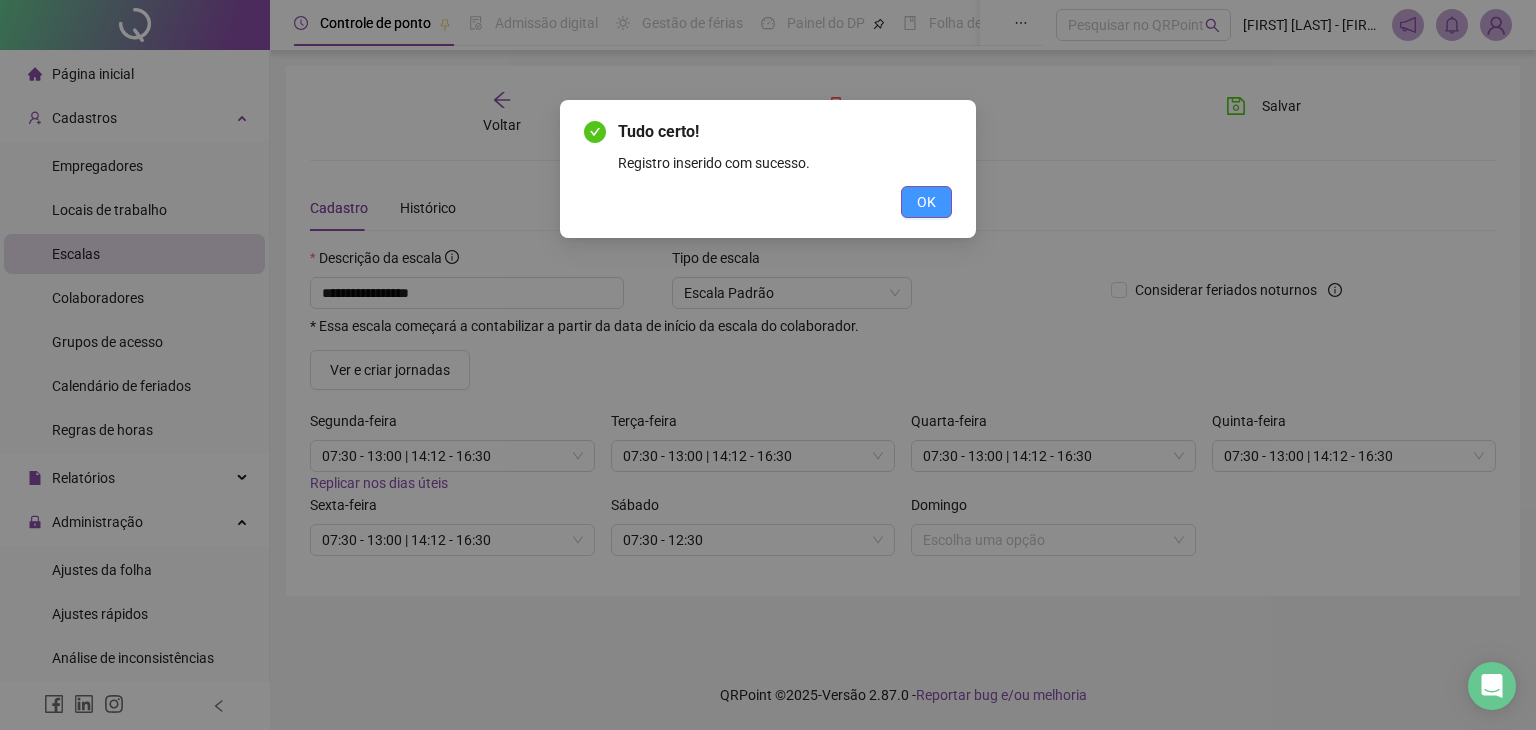 click on "OK" at bounding box center (926, 202) 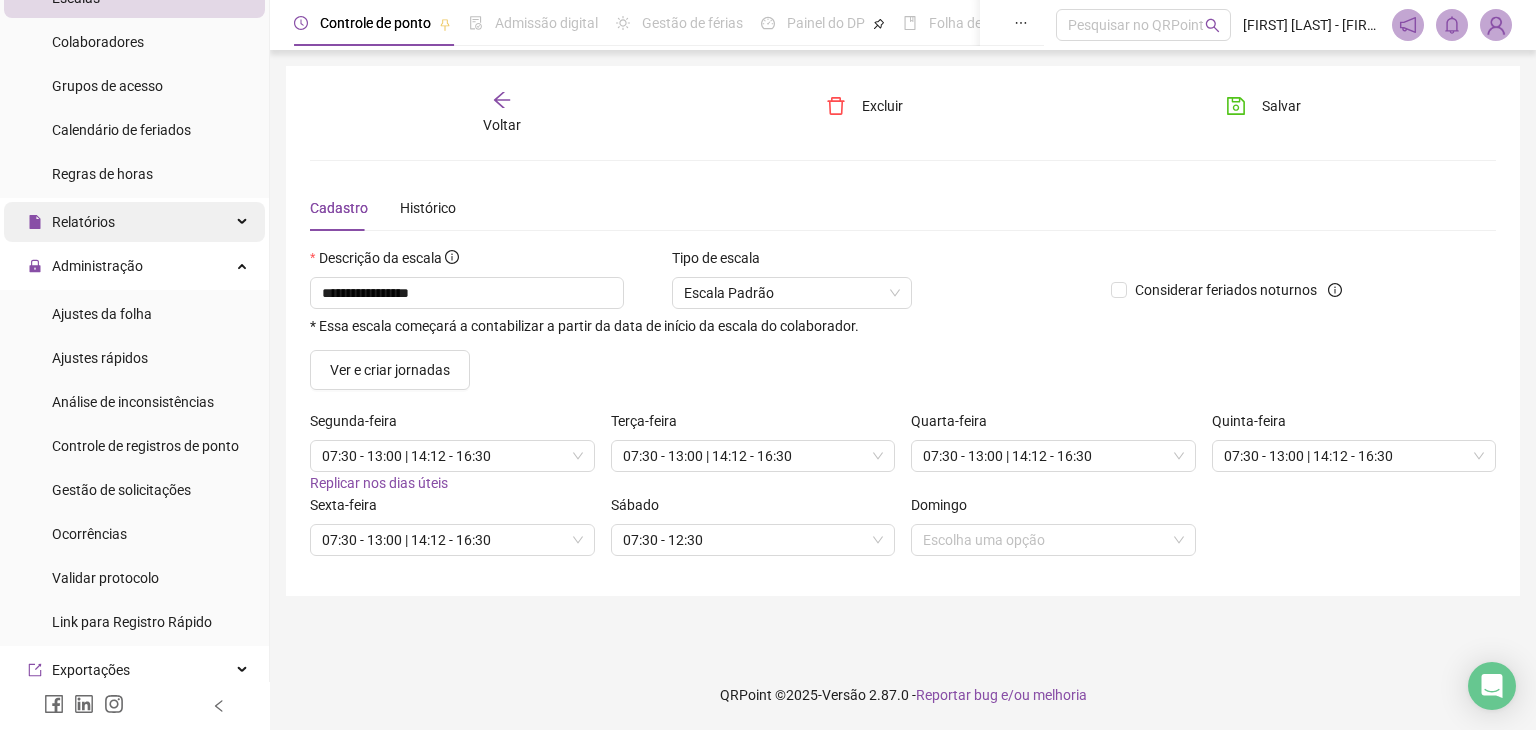 scroll, scrollTop: 228, scrollLeft: 0, axis: vertical 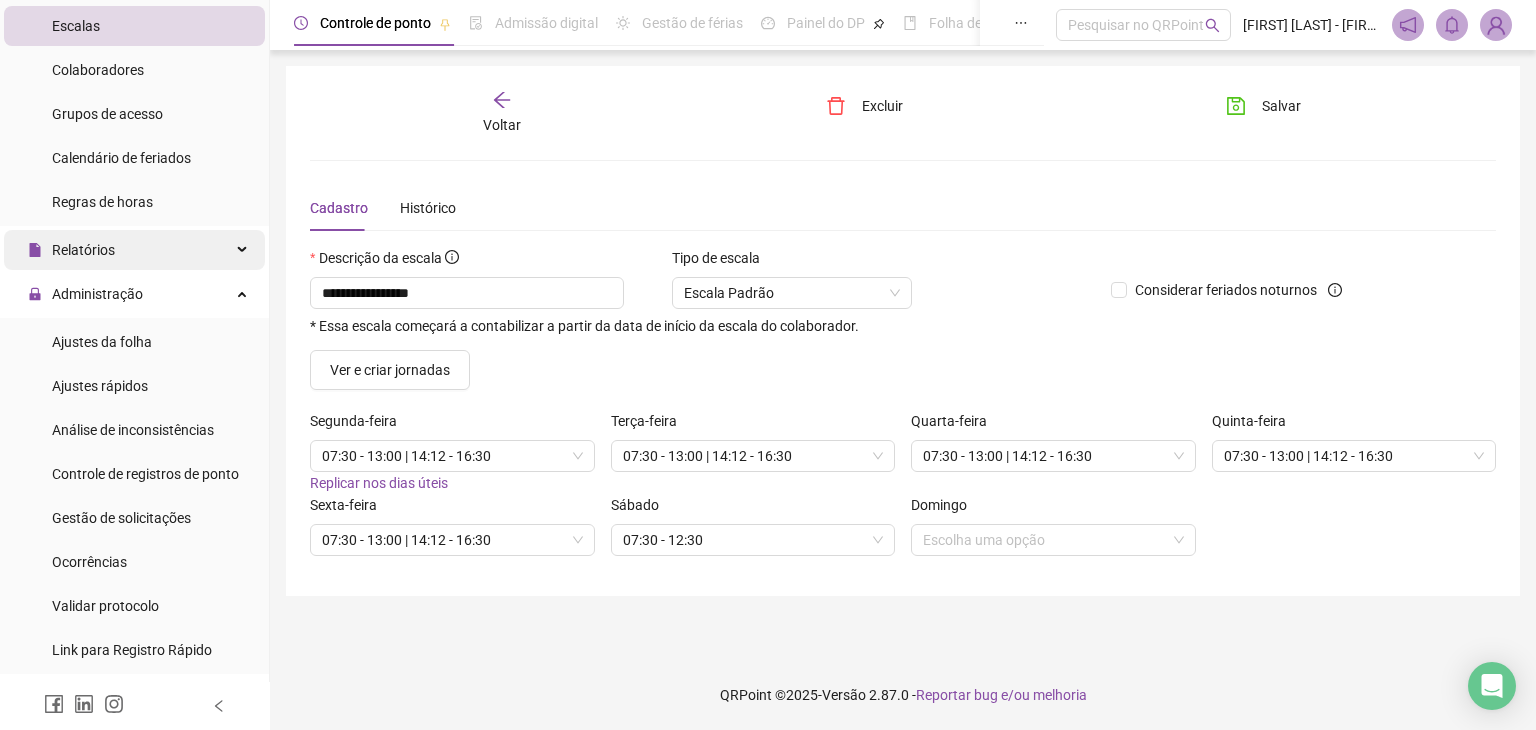 click on "Relatórios" at bounding box center (134, 250) 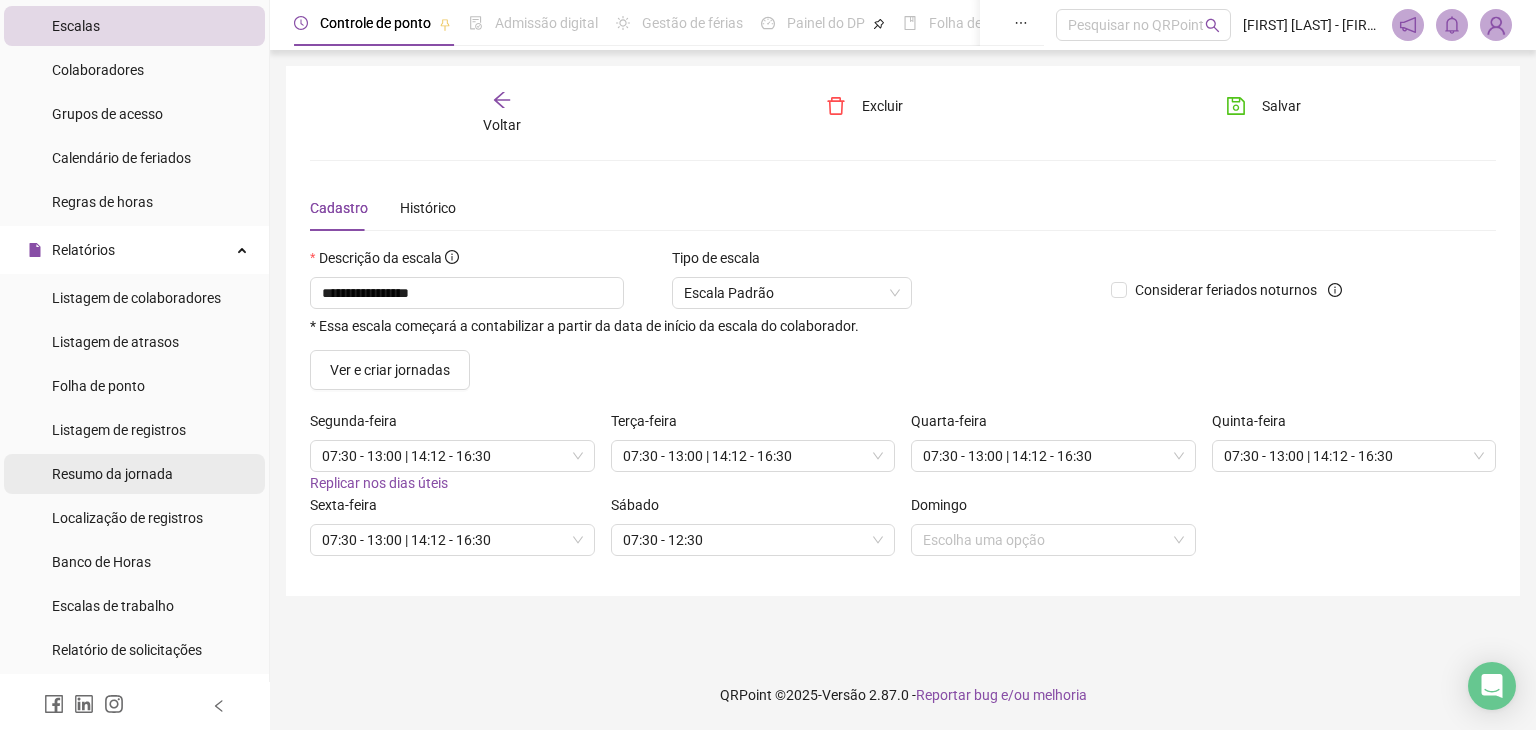 click on "Resumo da jornada" at bounding box center (112, 474) 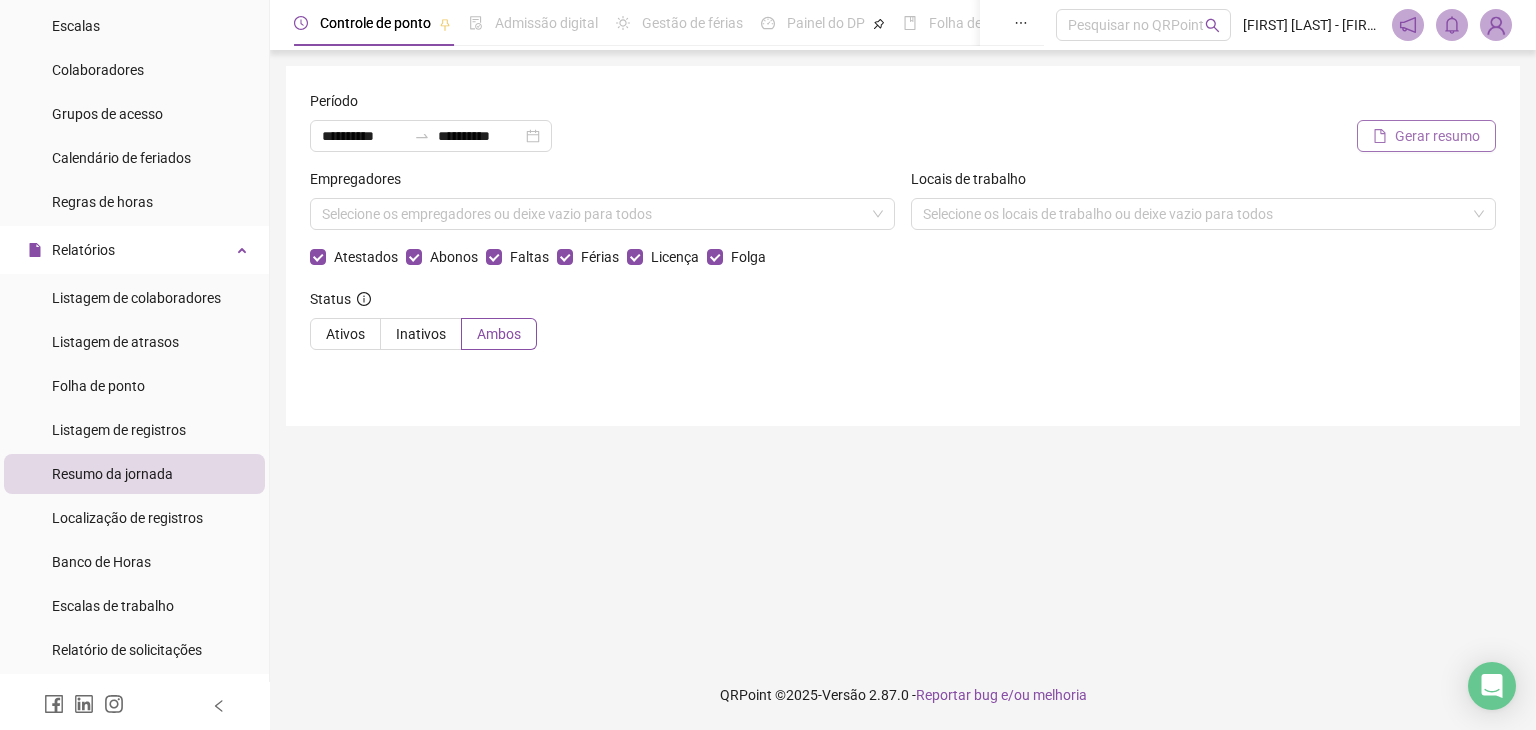 click on "Gerar resumo" at bounding box center (1437, 136) 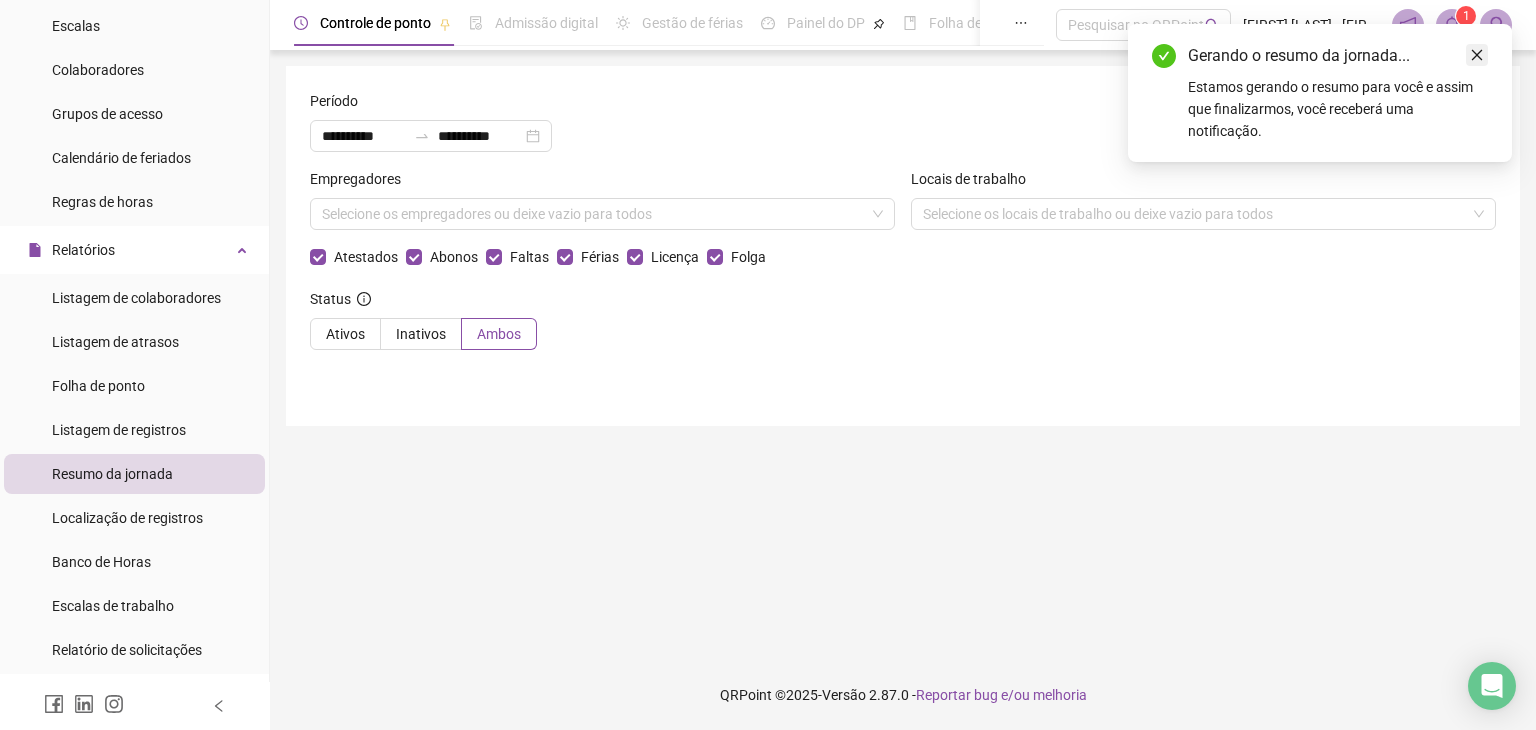click at bounding box center (1477, 55) 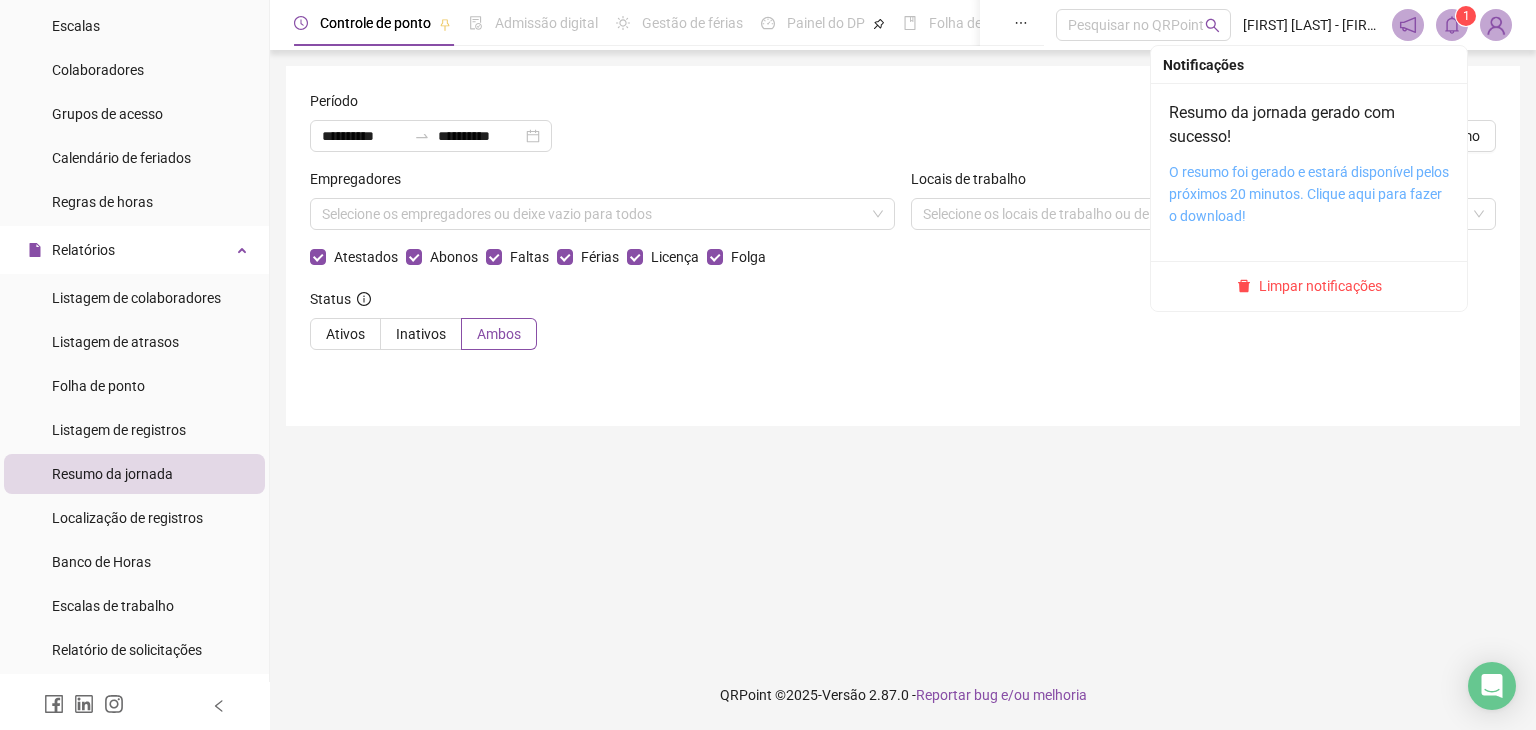 click on "O resumo foi gerado e estará disponível pelos próximos 20 minutos.
Clique aqui para fazer o download!" at bounding box center (1309, 194) 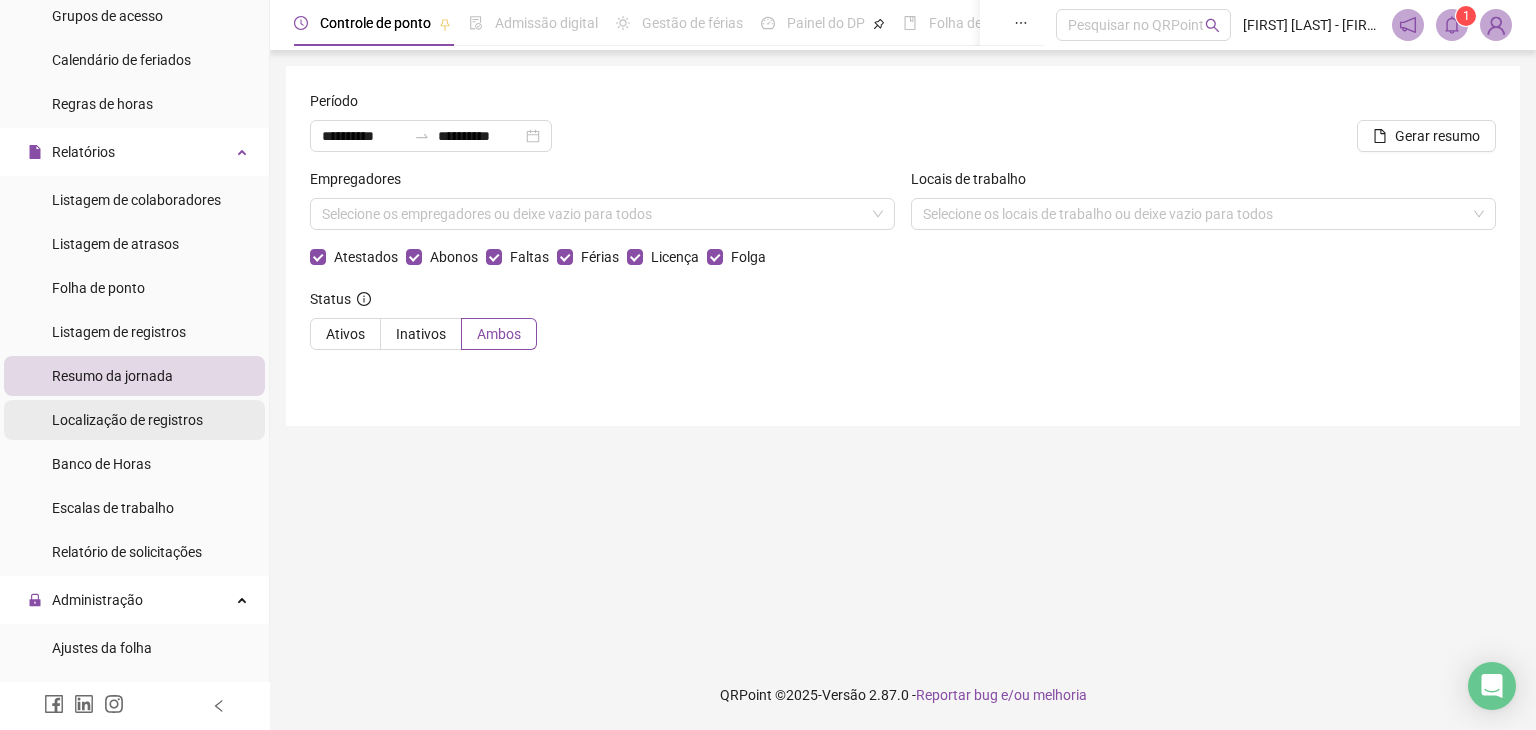scroll, scrollTop: 328, scrollLeft: 0, axis: vertical 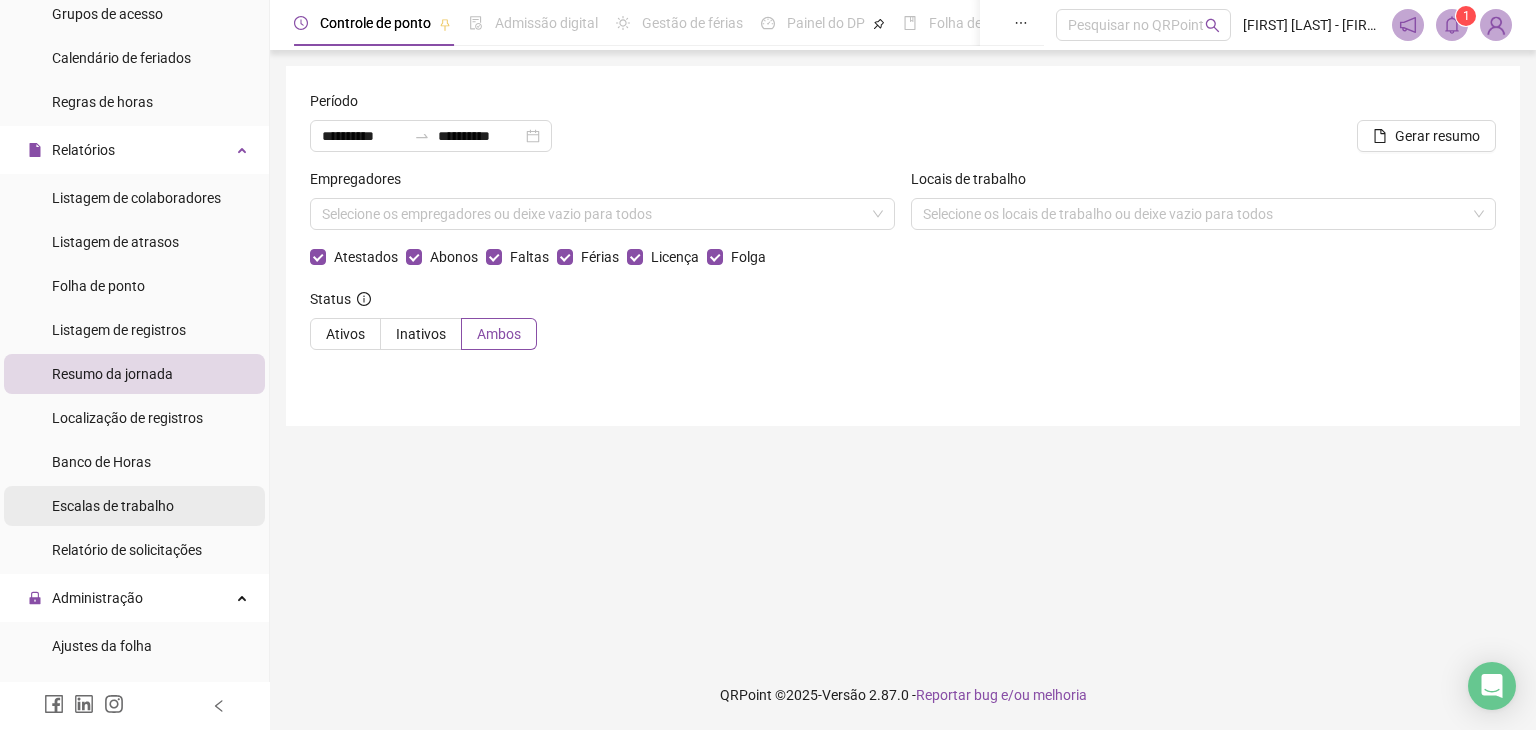 click on "Escalas de trabalho" at bounding box center (113, 506) 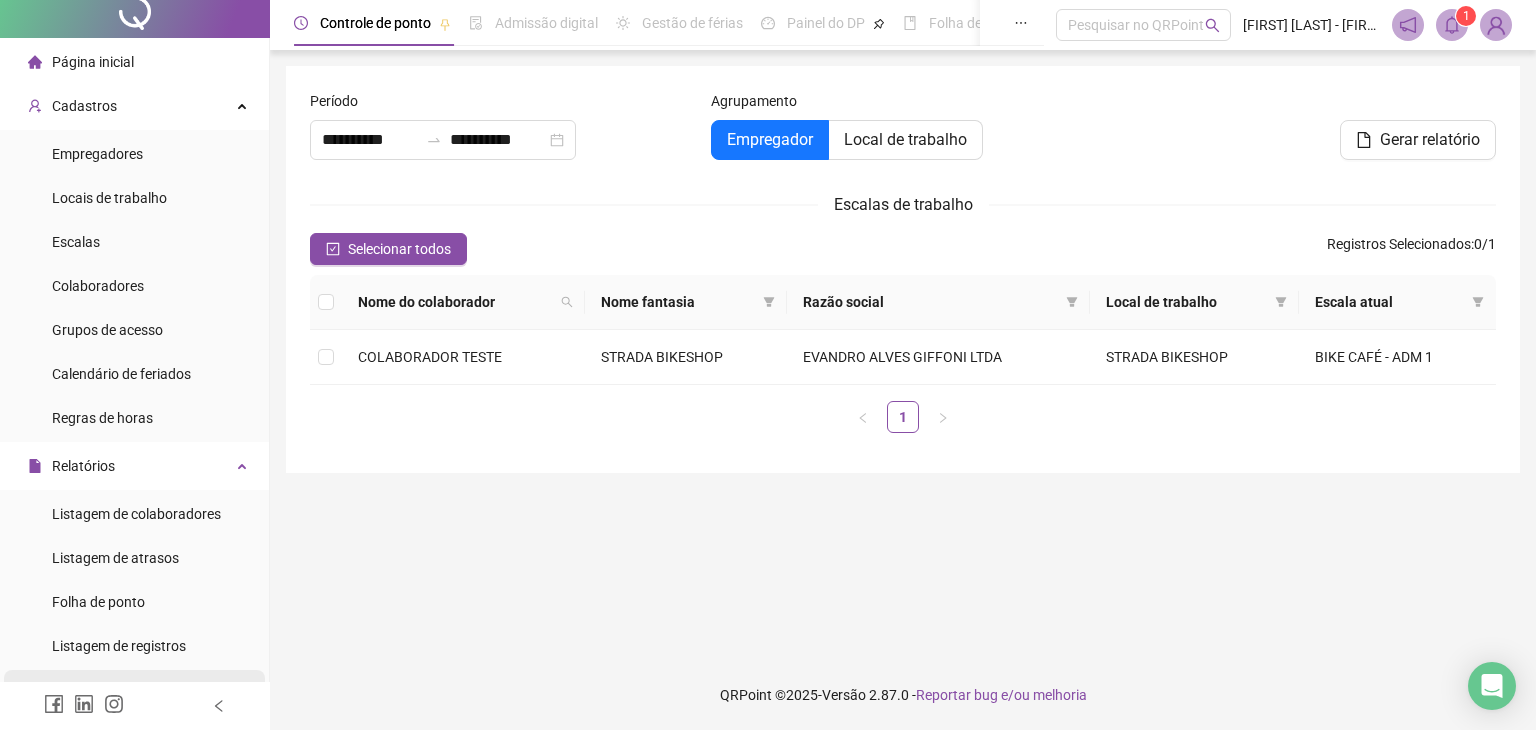 scroll, scrollTop: 0, scrollLeft: 0, axis: both 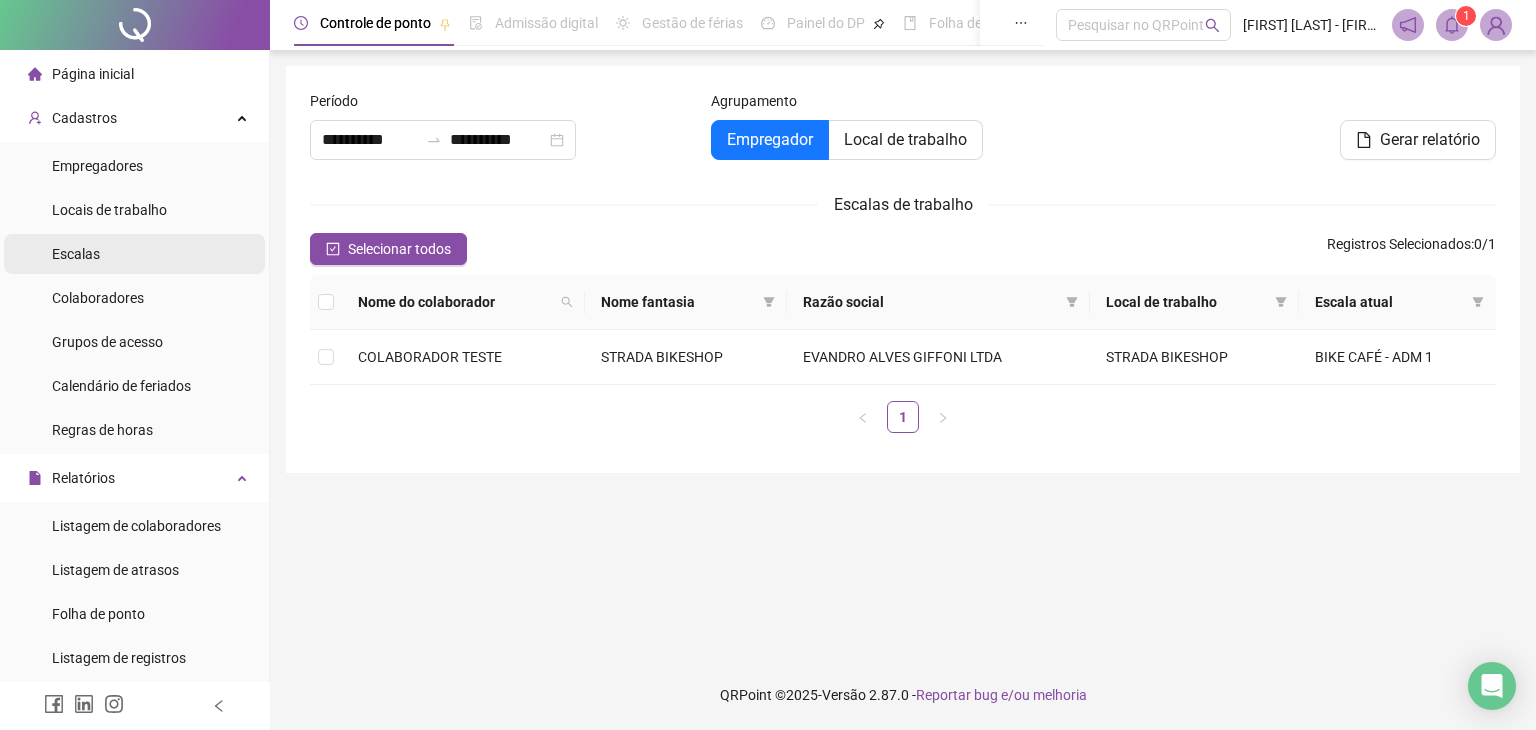 click on "Escalas" at bounding box center (76, 254) 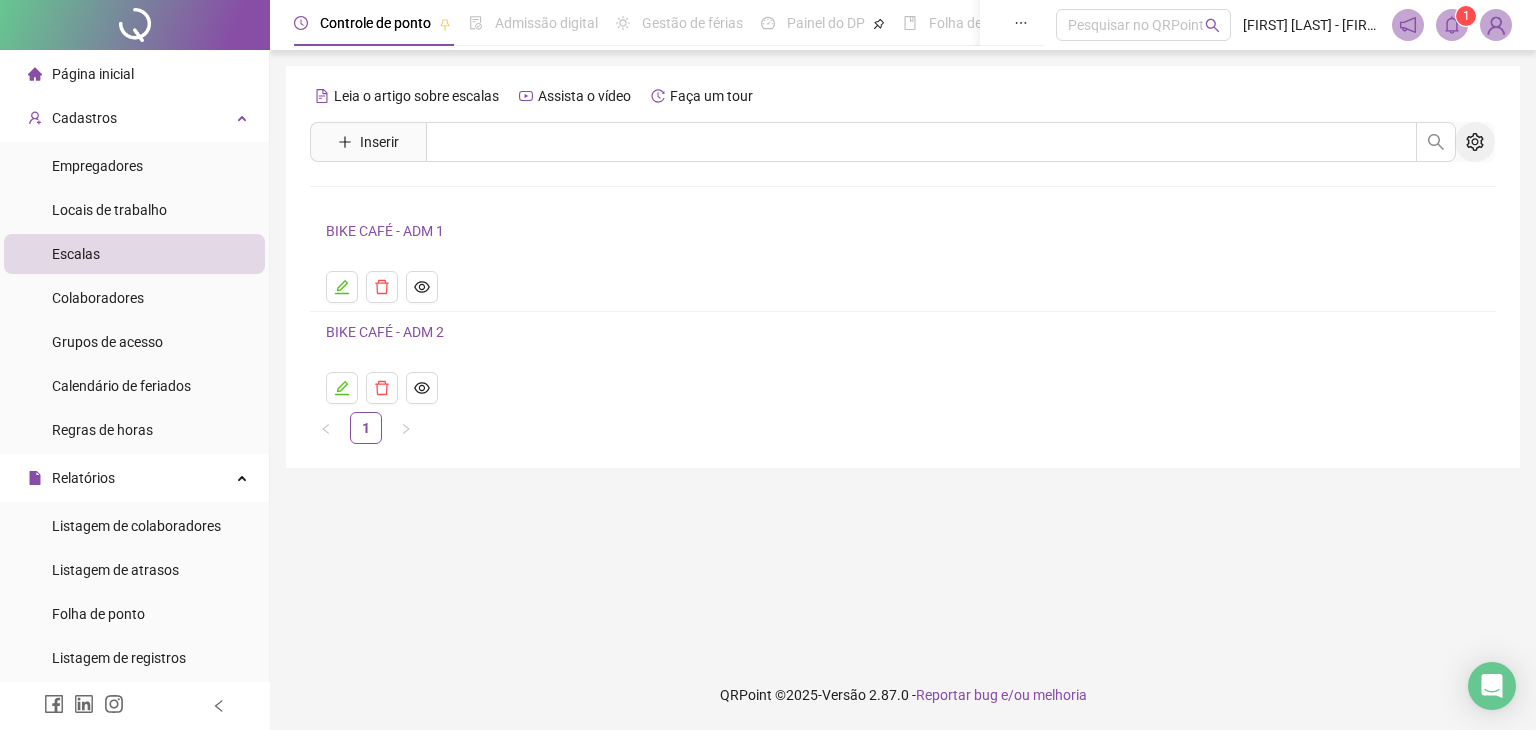 click 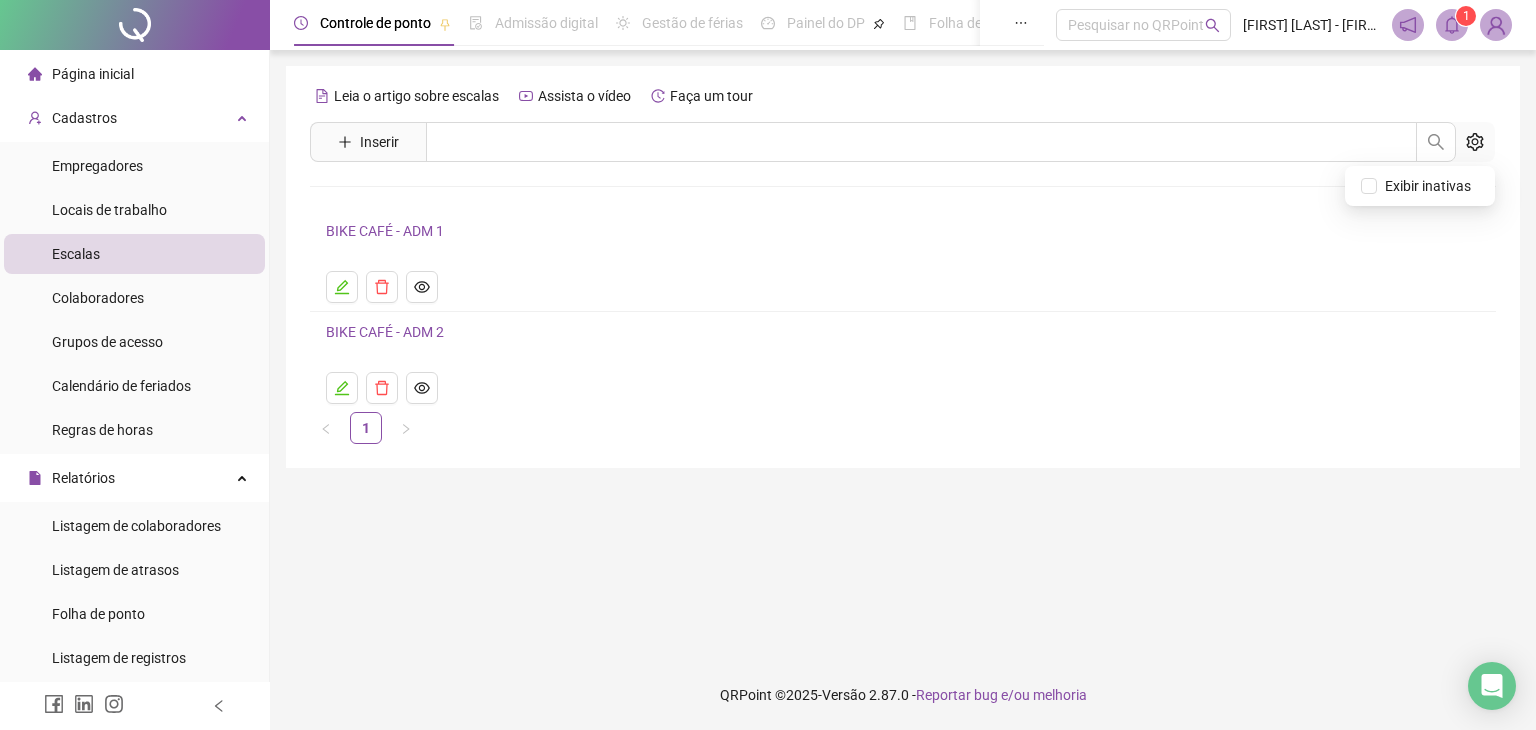 click on "BIKE CAFÉ - ADM 2" at bounding box center [903, 332] 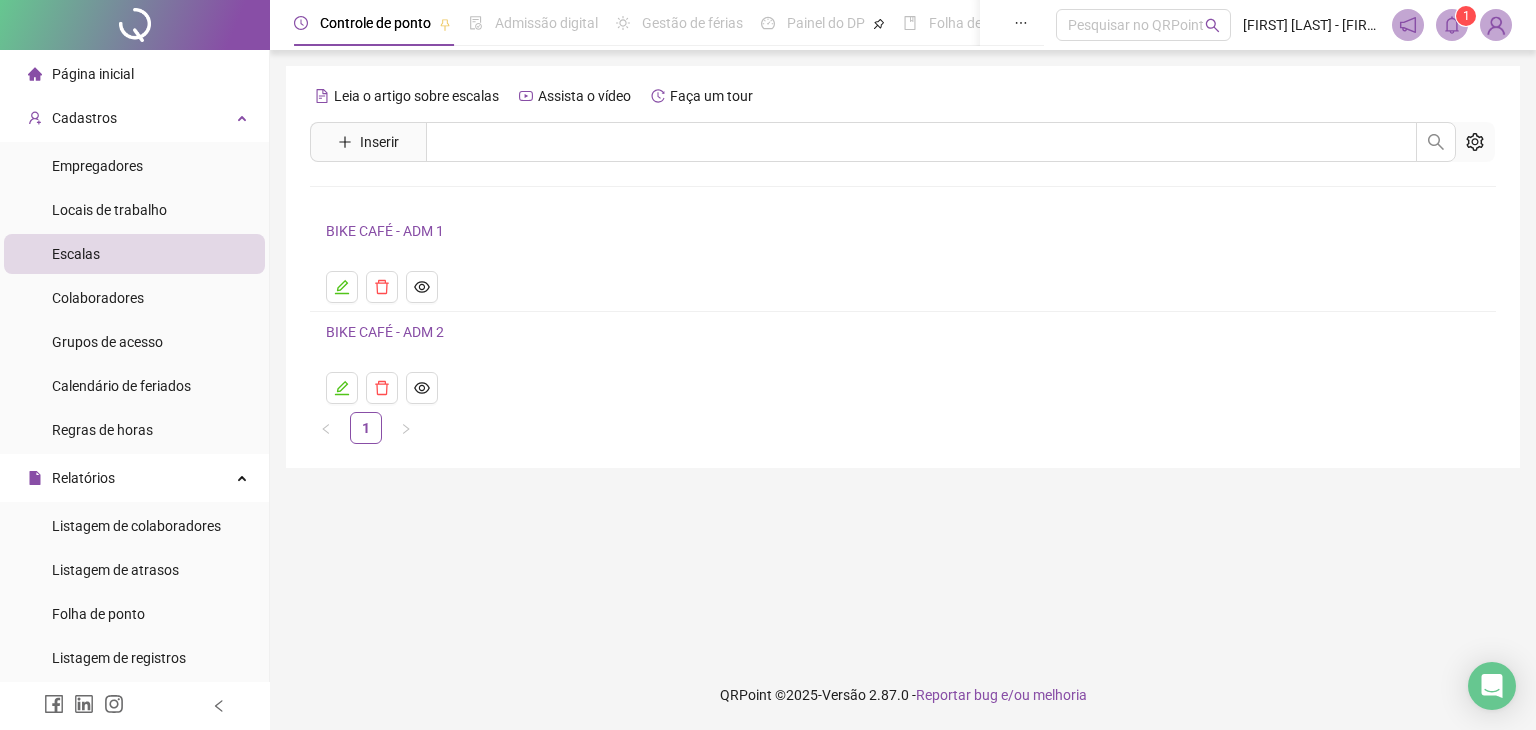 click on "BIKE CAFÉ - ADM 2" at bounding box center [903, 332] 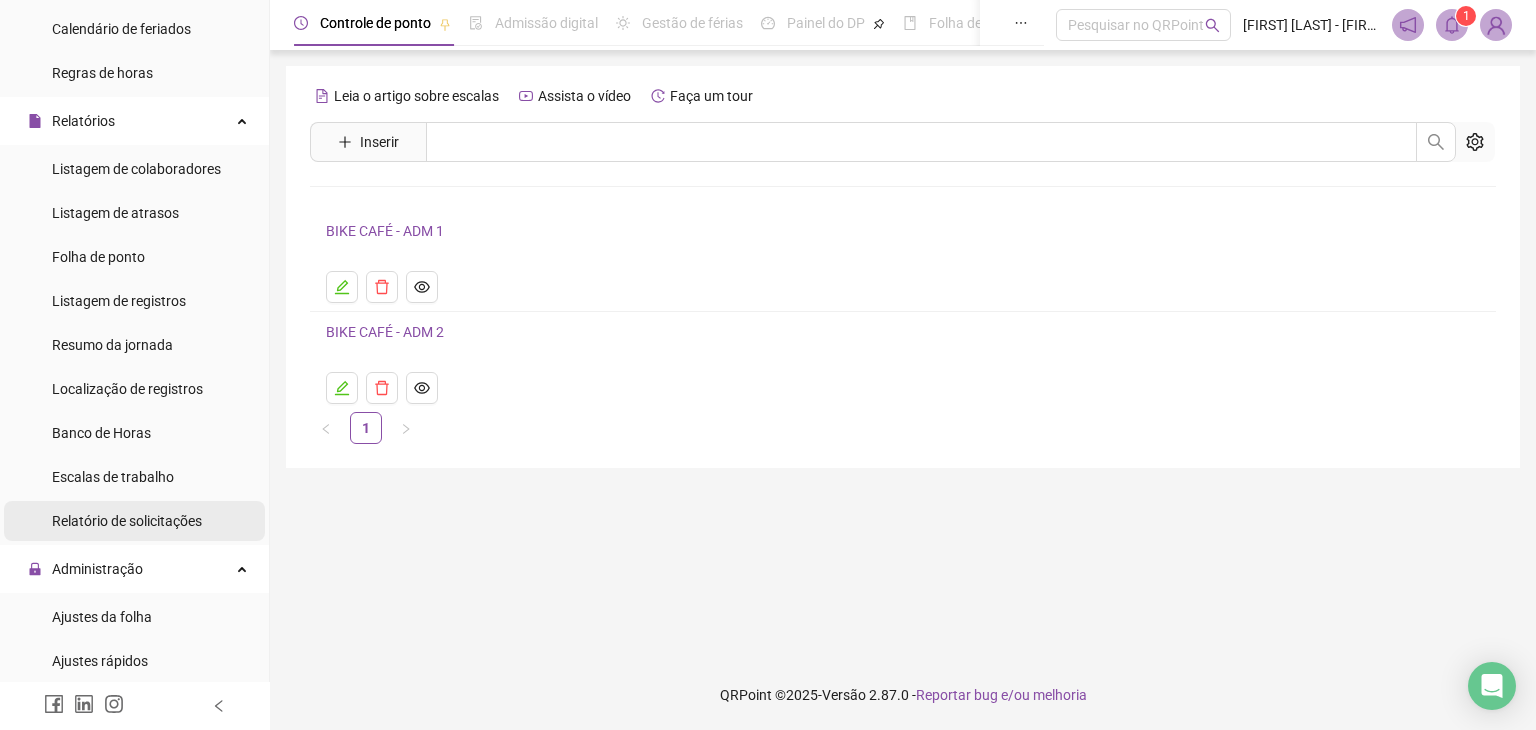 scroll, scrollTop: 400, scrollLeft: 0, axis: vertical 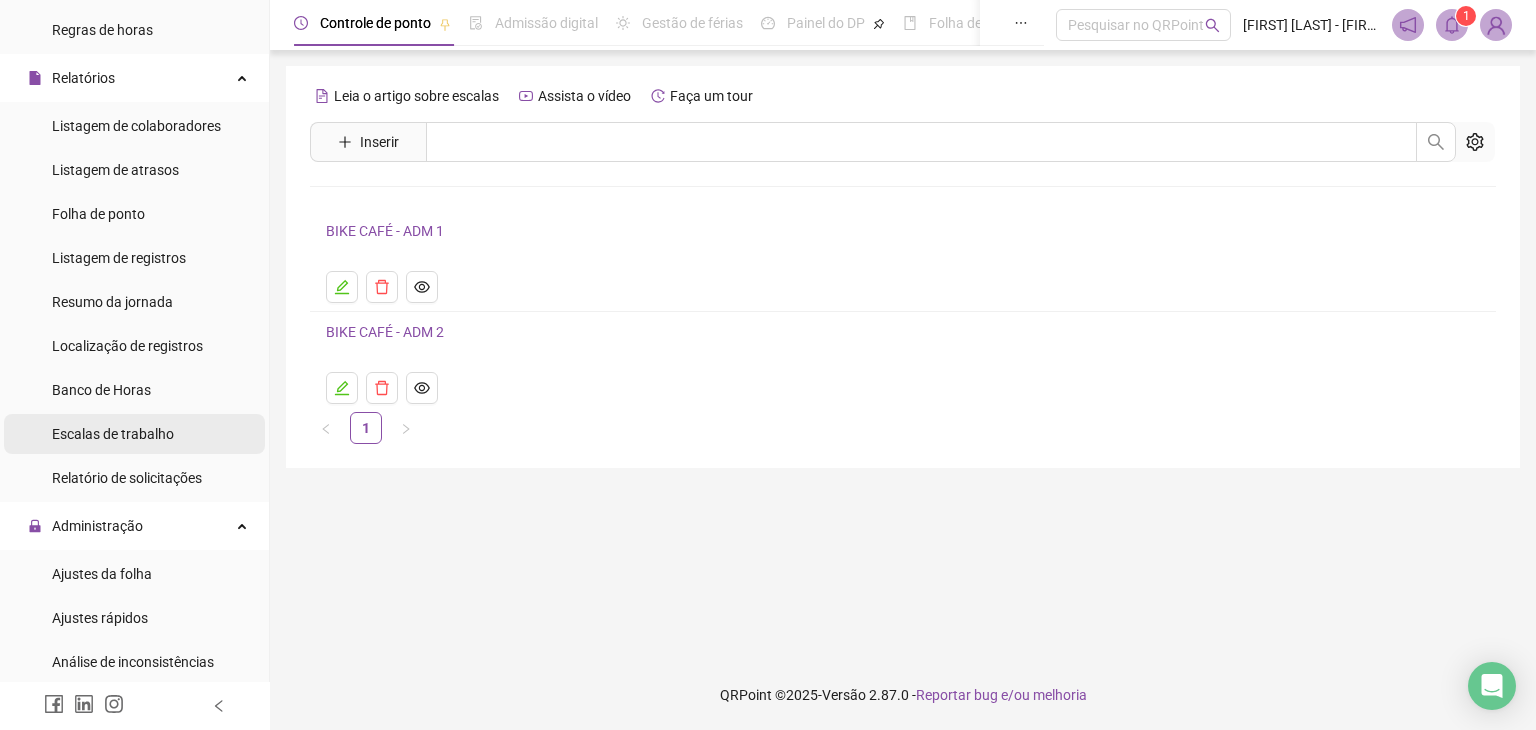 click on "Escalas de trabalho" at bounding box center (113, 434) 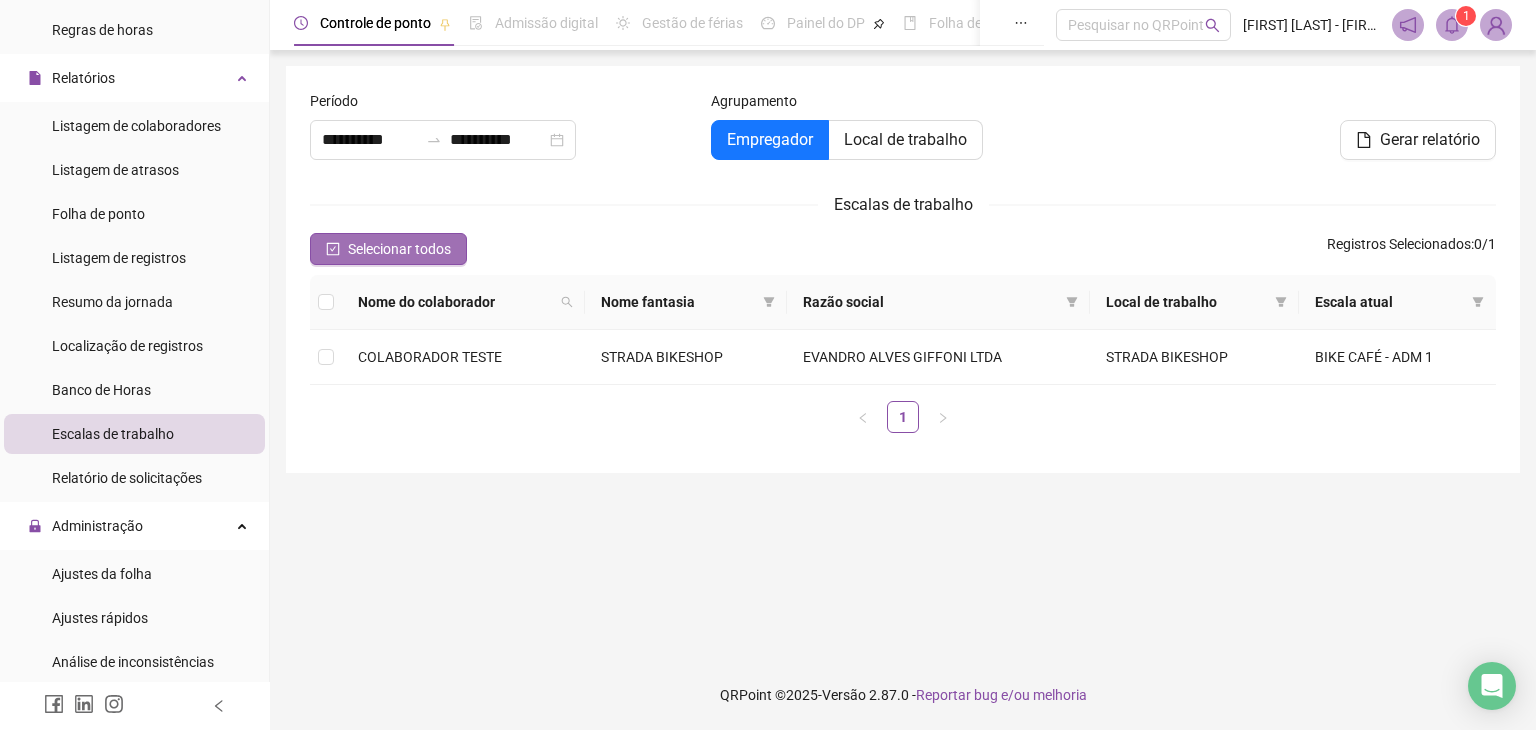 click on "Selecionar todos" at bounding box center (399, 249) 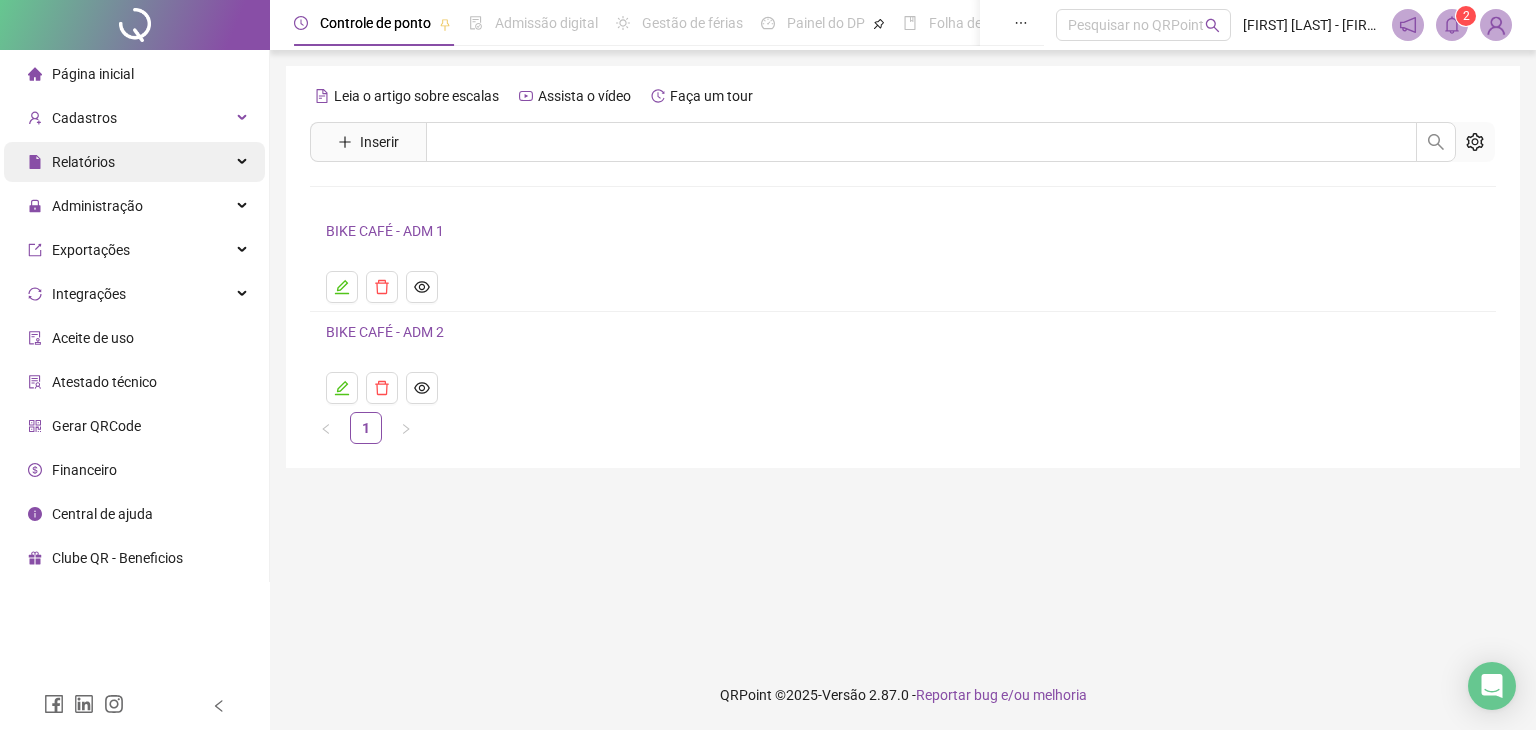 click on "Relatórios" at bounding box center (134, 162) 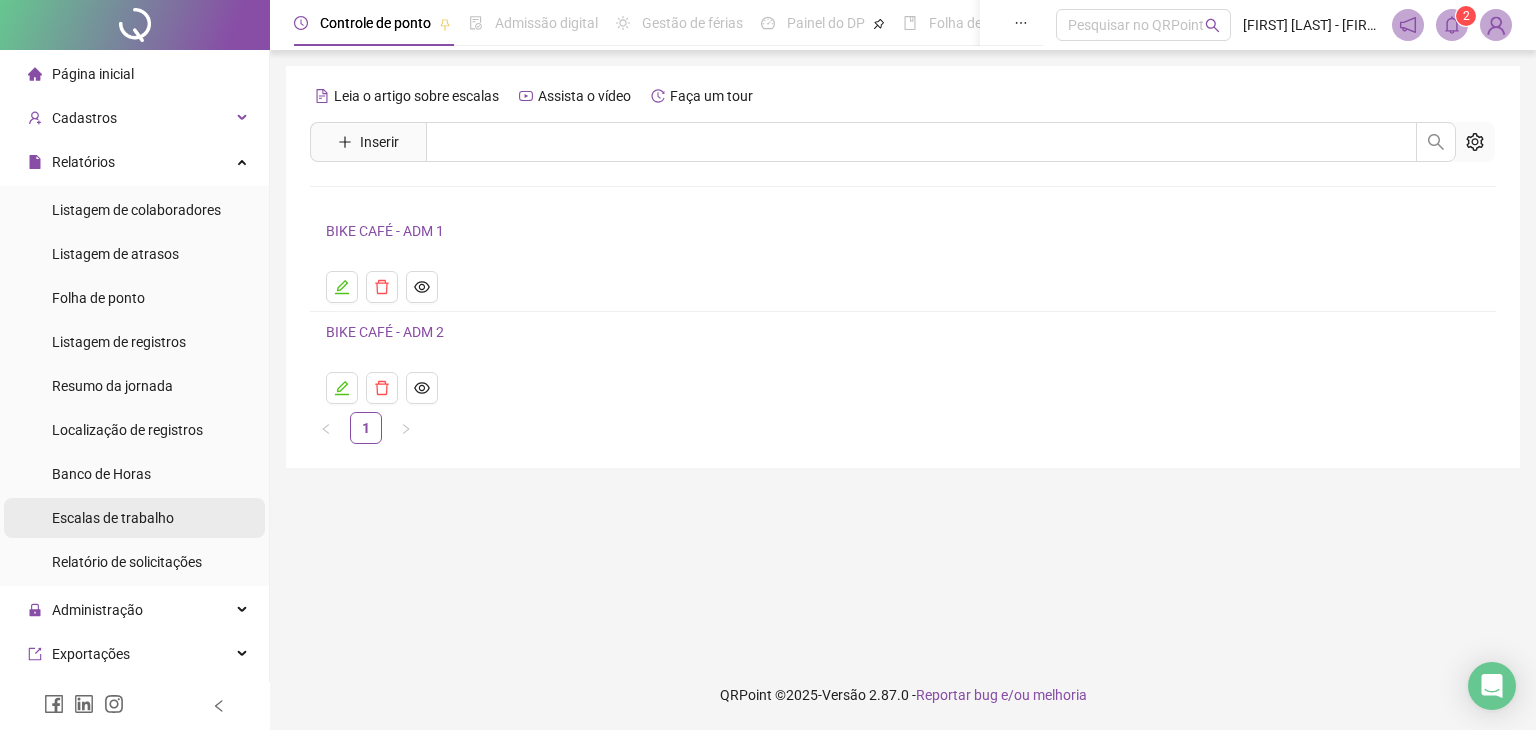 click on "Escalas de trabalho" at bounding box center [113, 518] 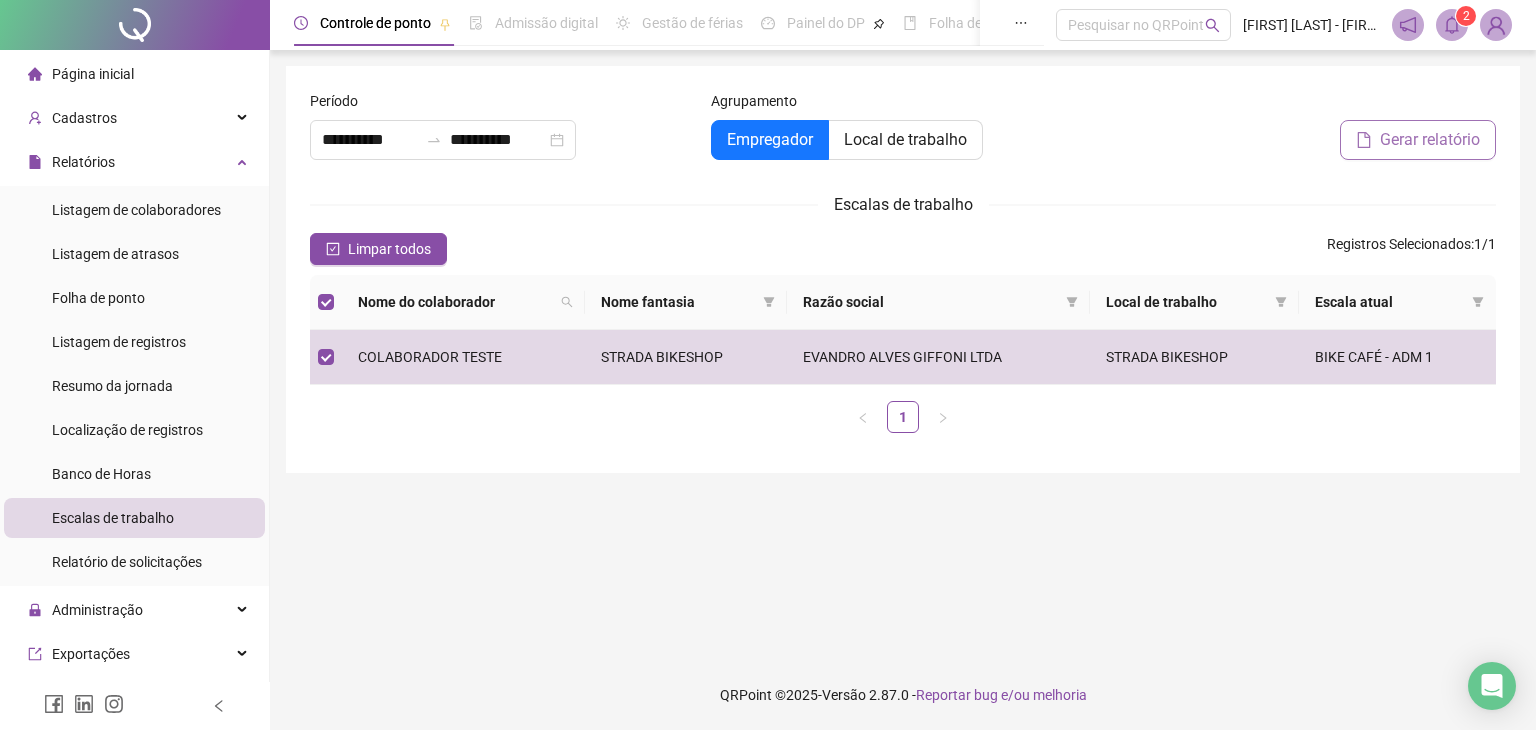 click on "Gerar relatório" at bounding box center [1430, 140] 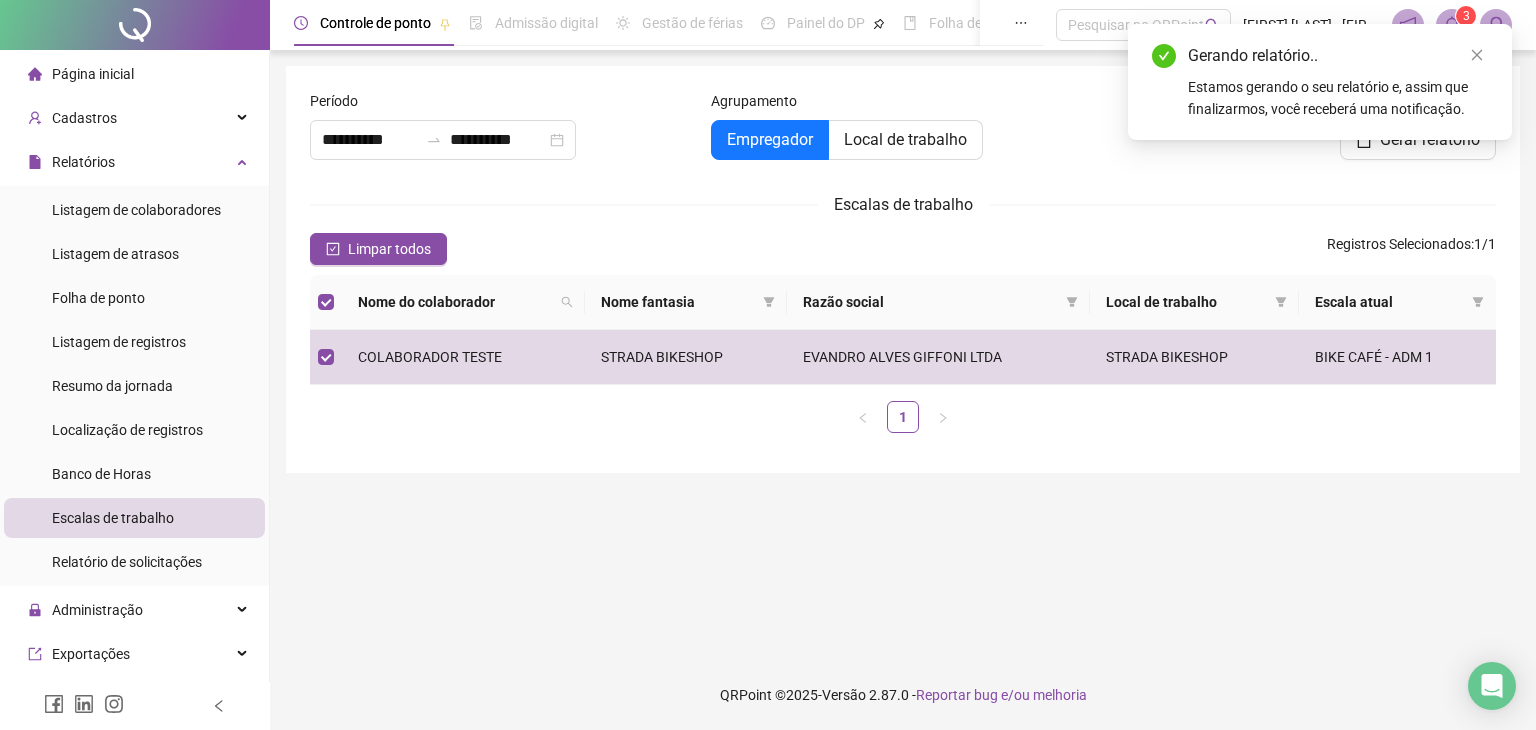 click on "3" at bounding box center [1466, 16] 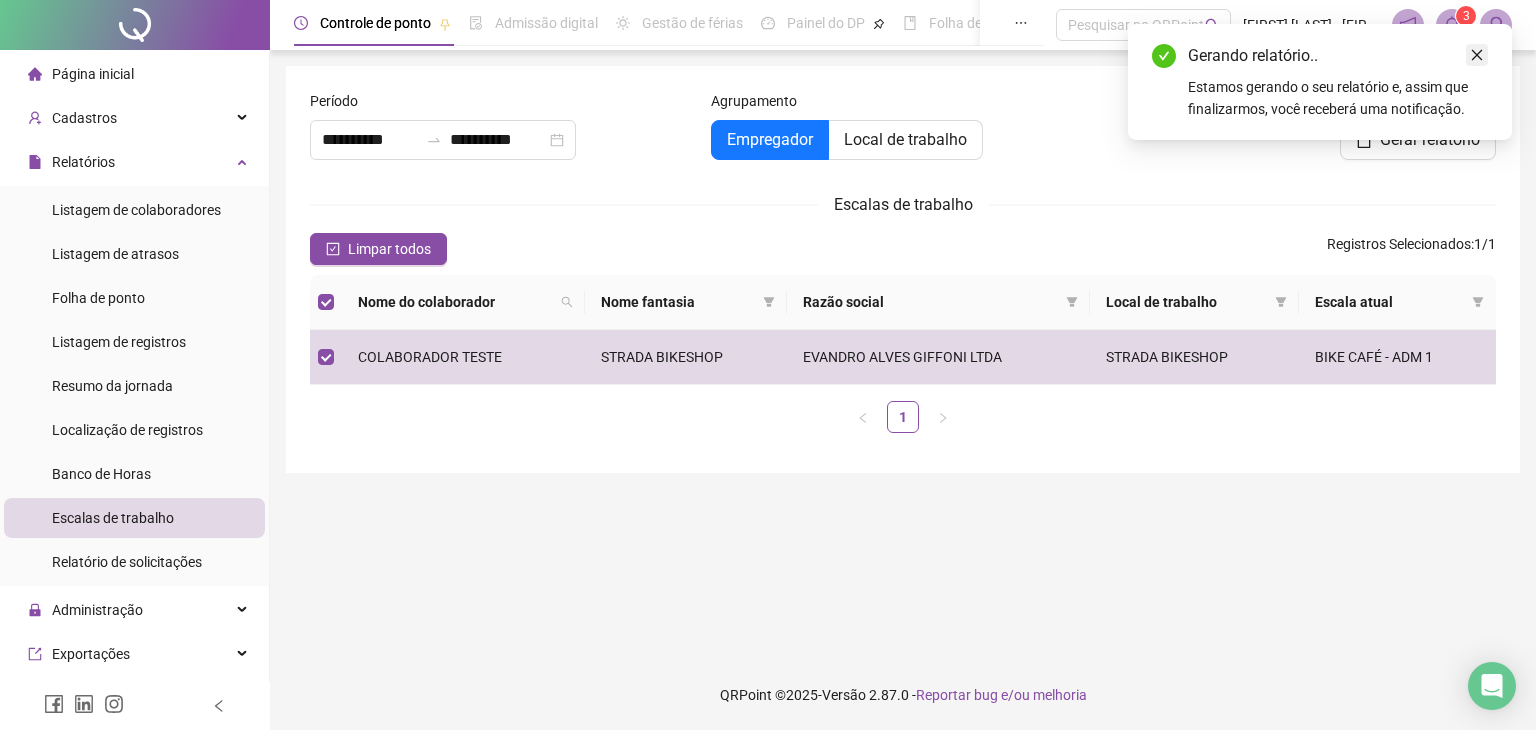 click 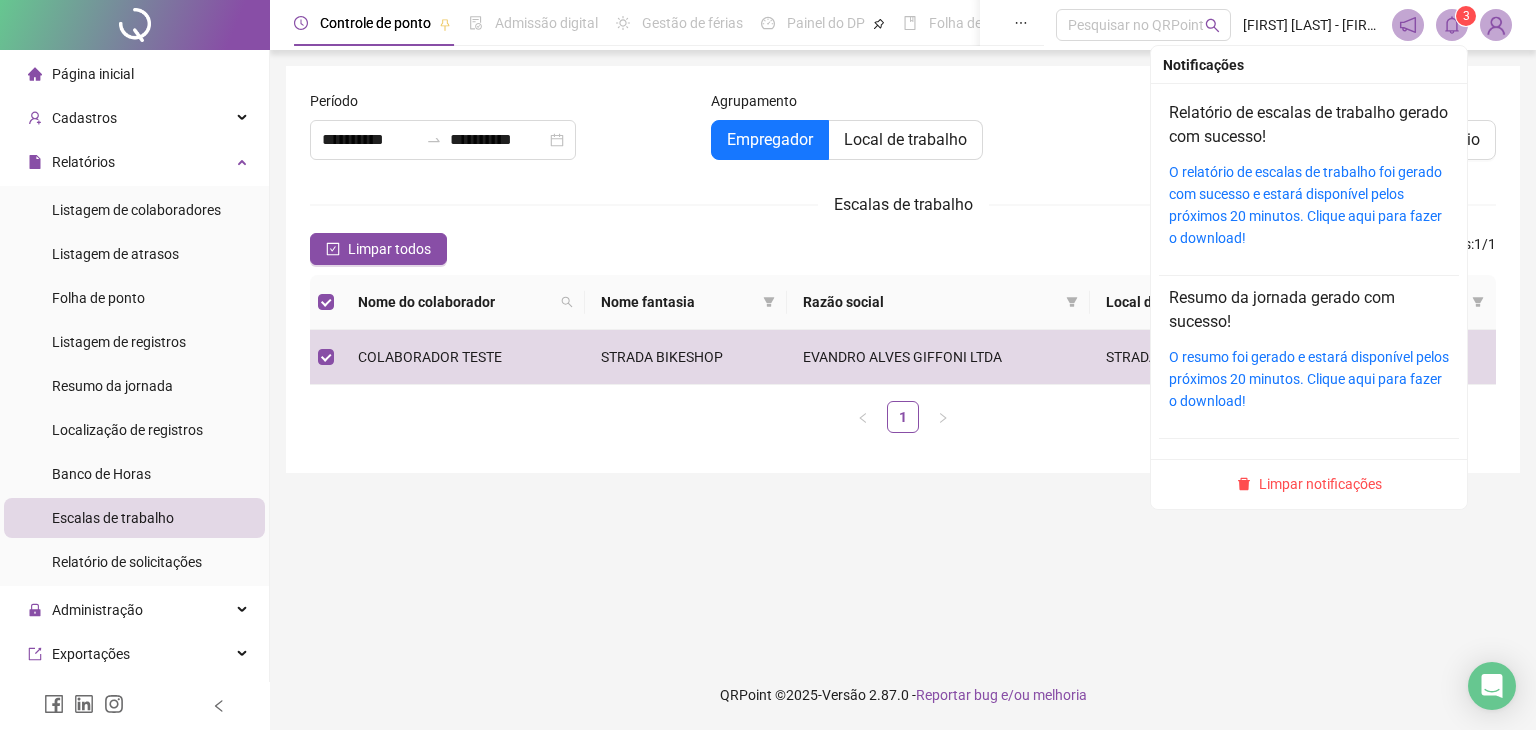 click on "3" at bounding box center [1466, 16] 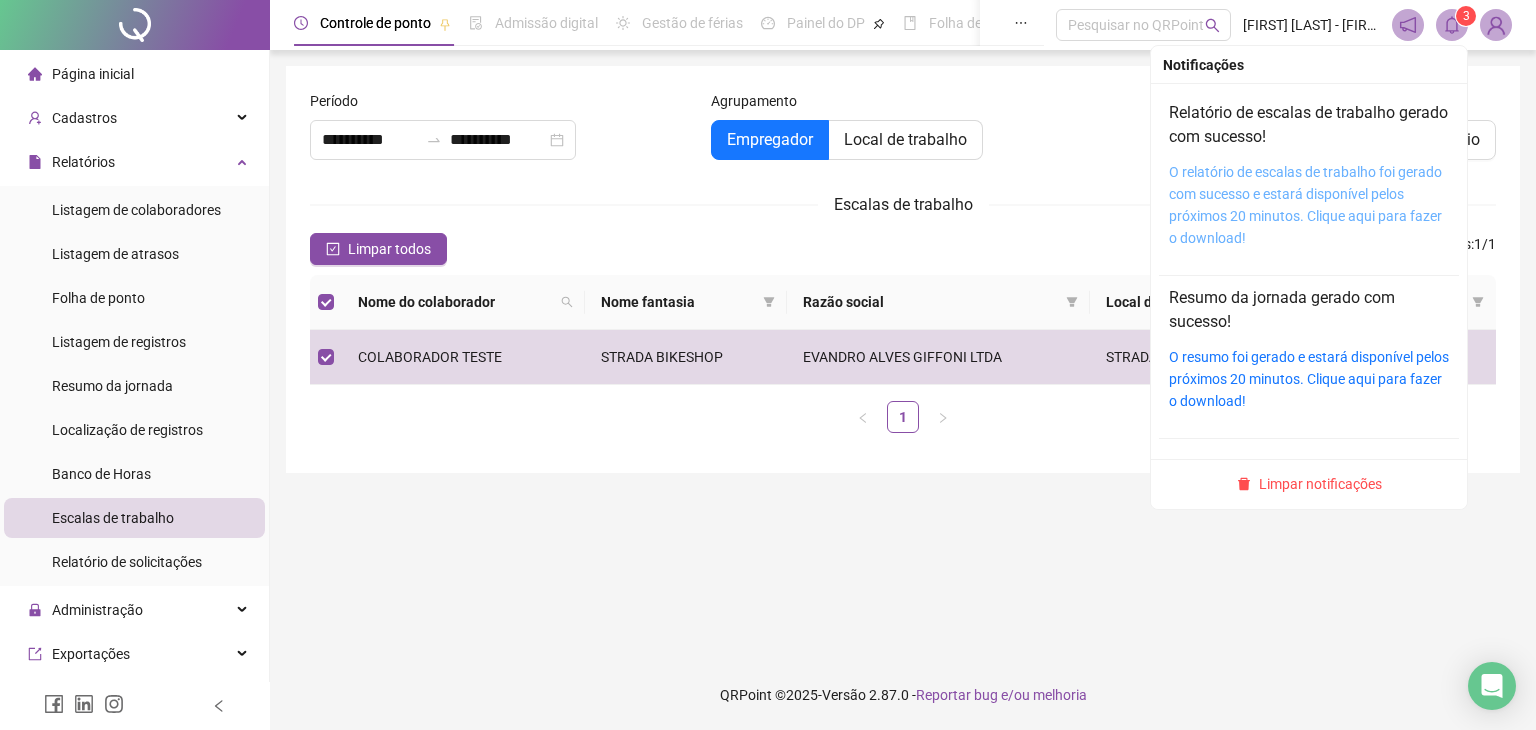 click on "O relatório de escalas de trabalho foi gerado com sucesso e estará disponível pelos próximos 20 minutos.
Clique aqui para fazer o download!" at bounding box center [1305, 205] 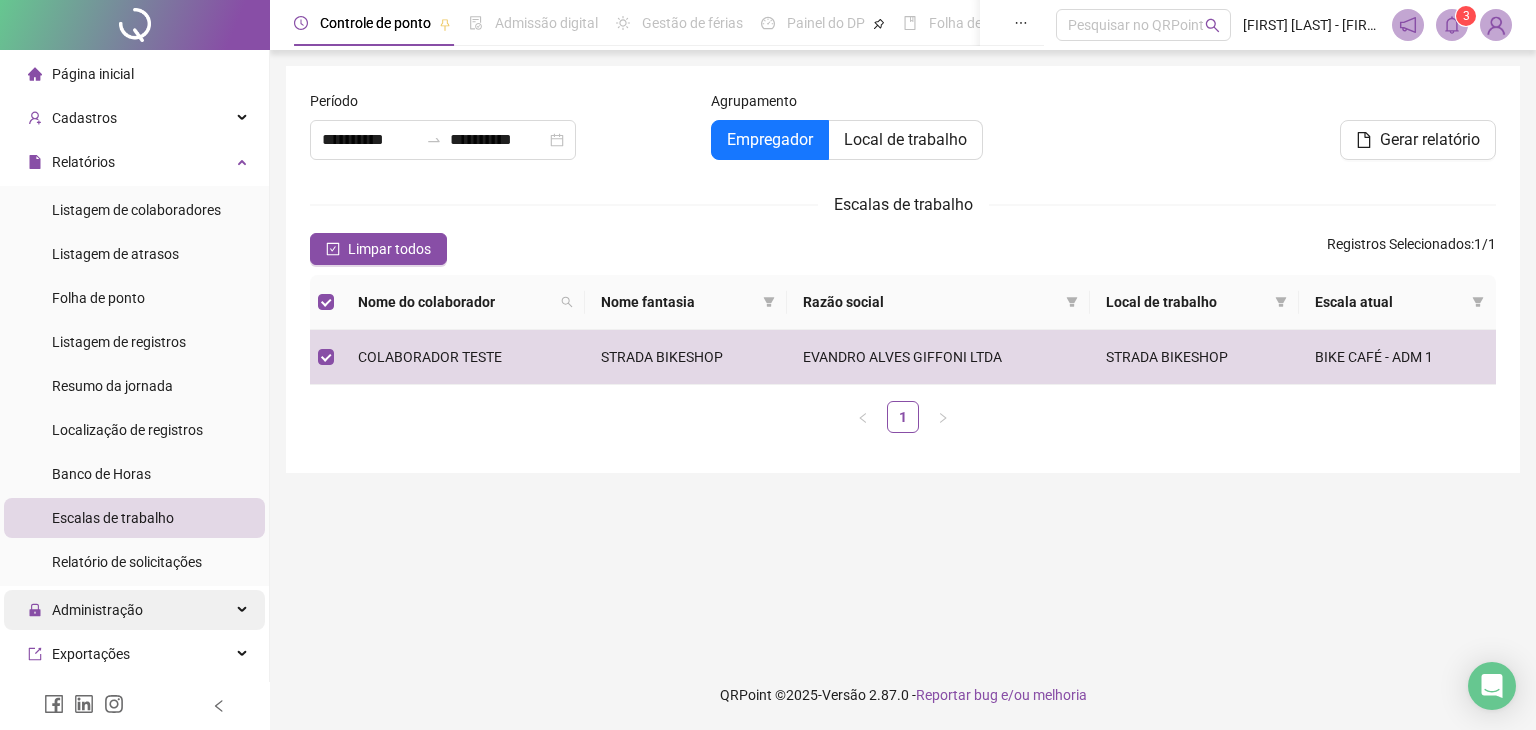 click on "Administração" at bounding box center [97, 610] 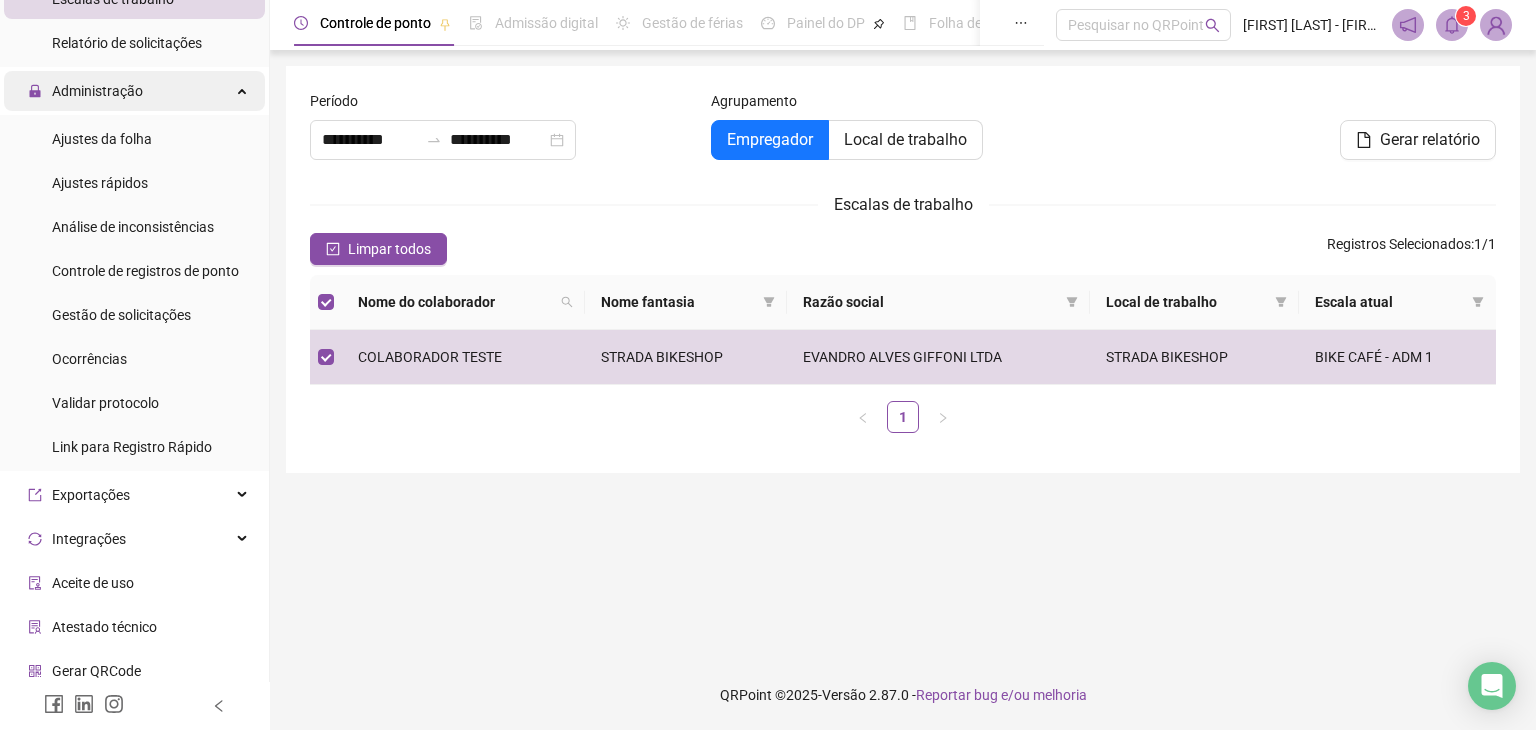 scroll, scrollTop: 516, scrollLeft: 0, axis: vertical 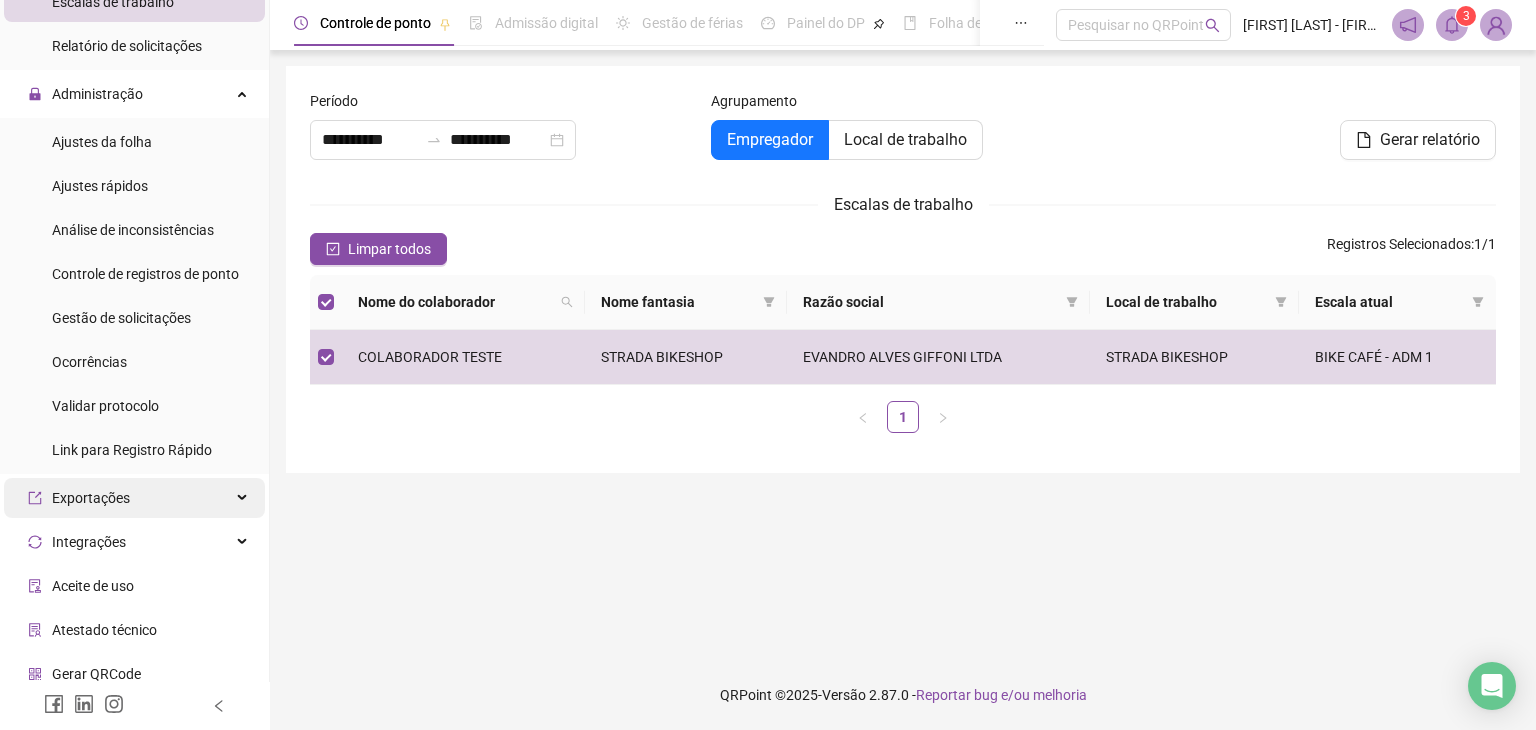 click on "Exportações" at bounding box center (91, 498) 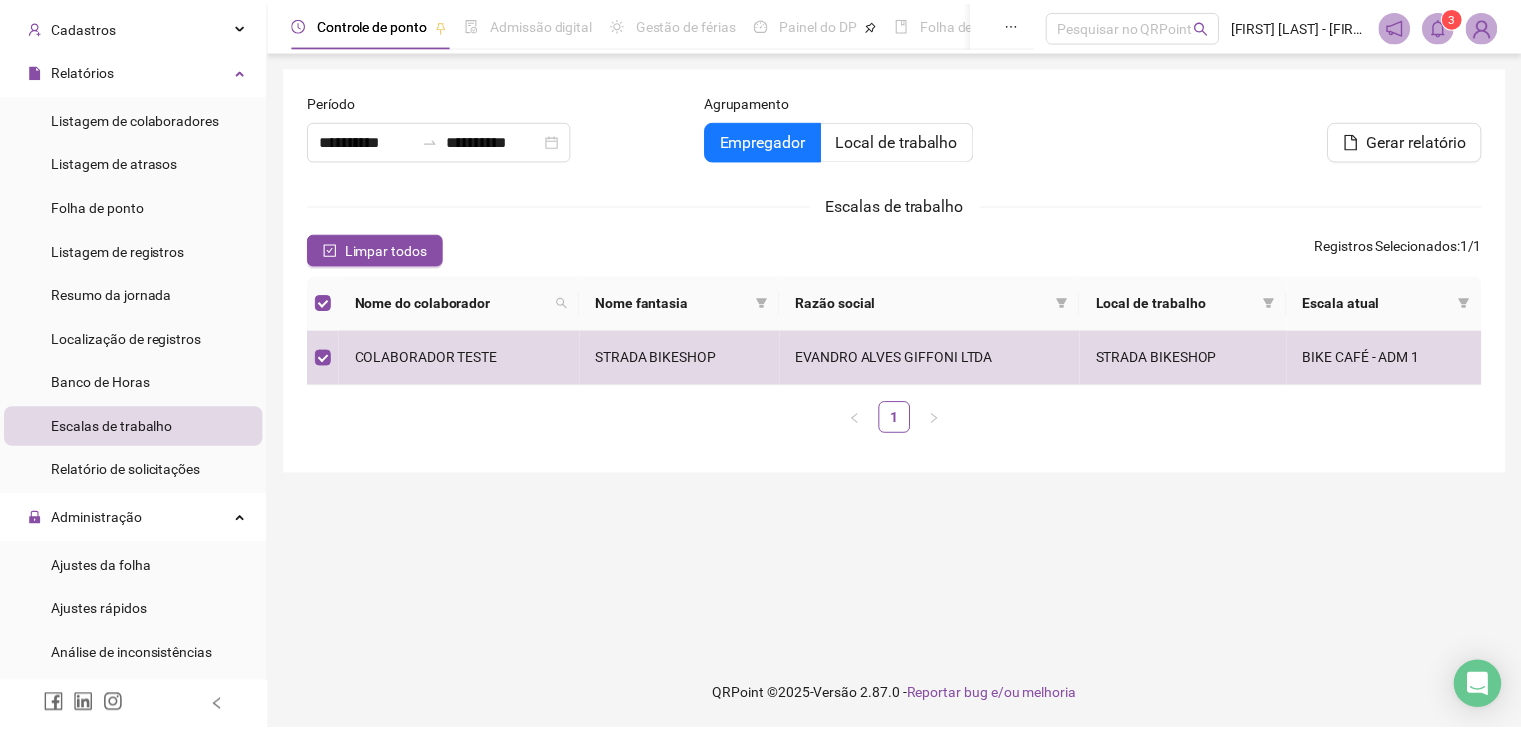 scroll, scrollTop: 16, scrollLeft: 0, axis: vertical 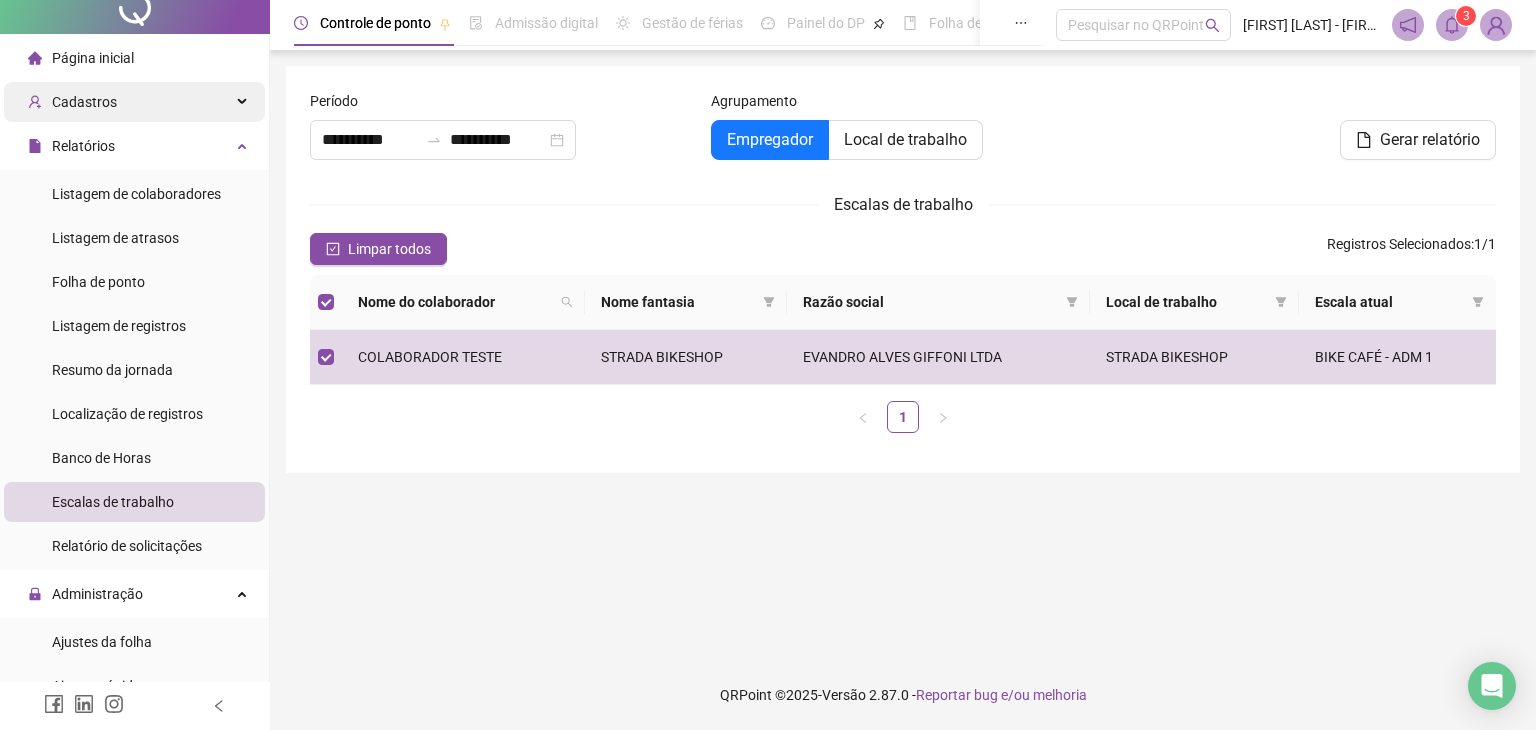 click on "Cadastros" at bounding box center (84, 102) 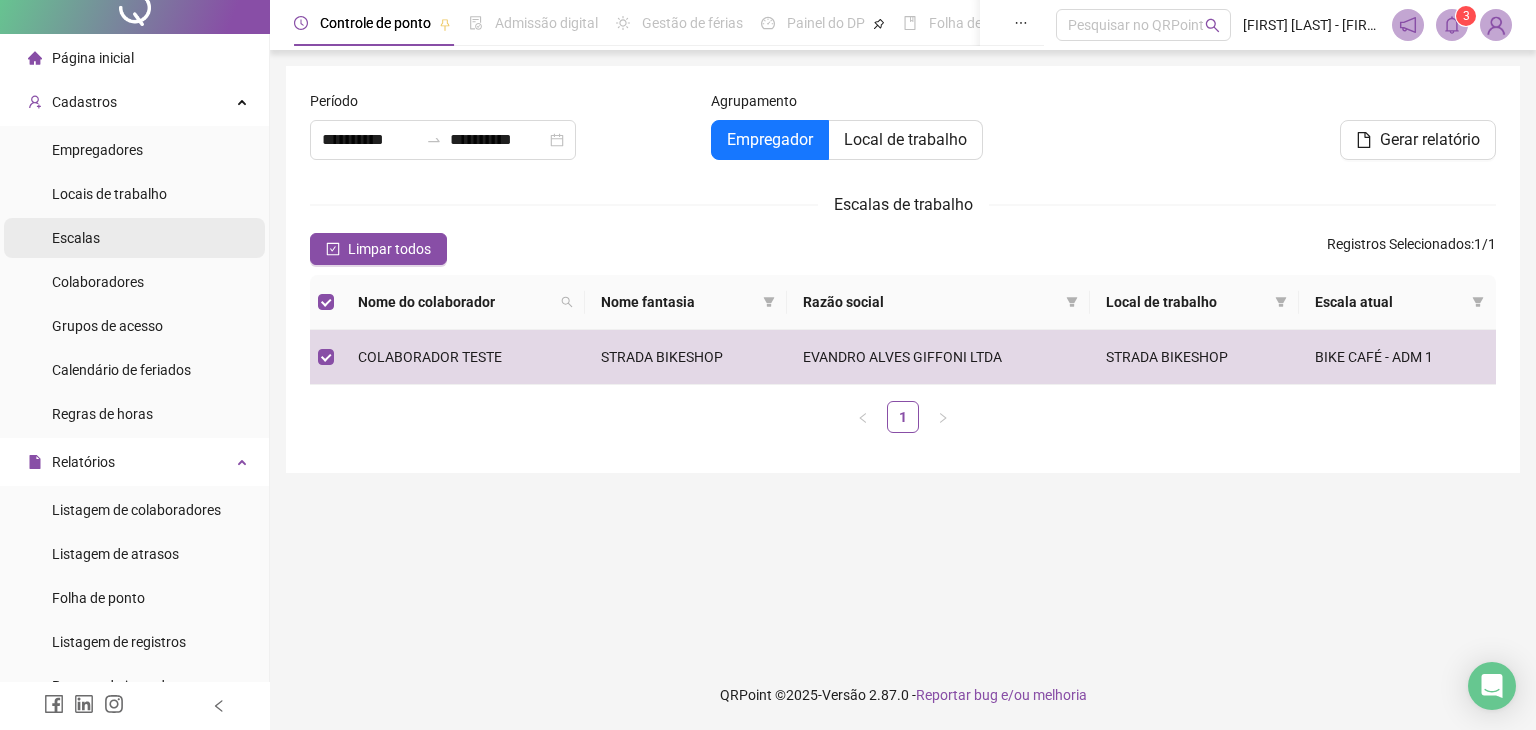 click on "Escalas" at bounding box center [76, 238] 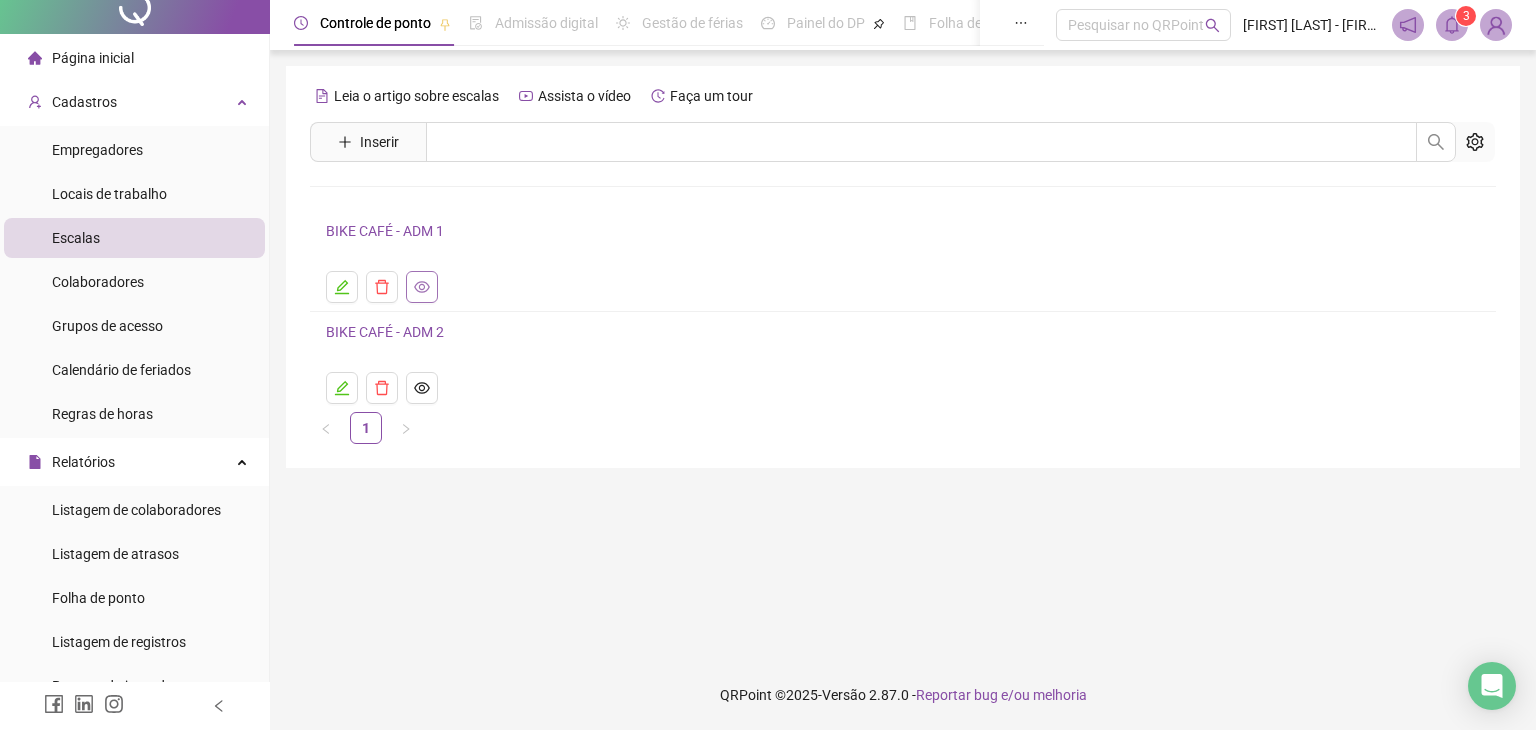click 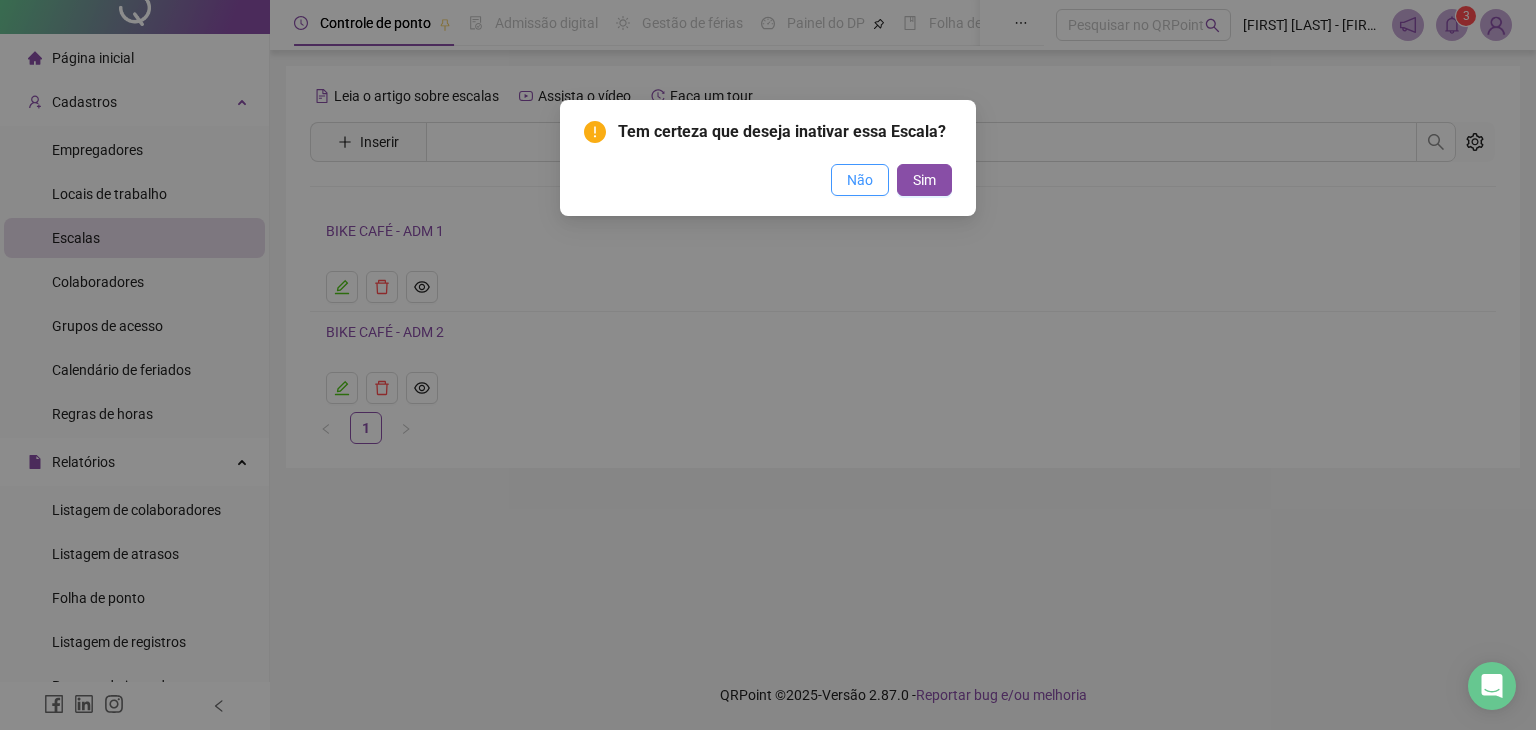click on "Não" at bounding box center [860, 180] 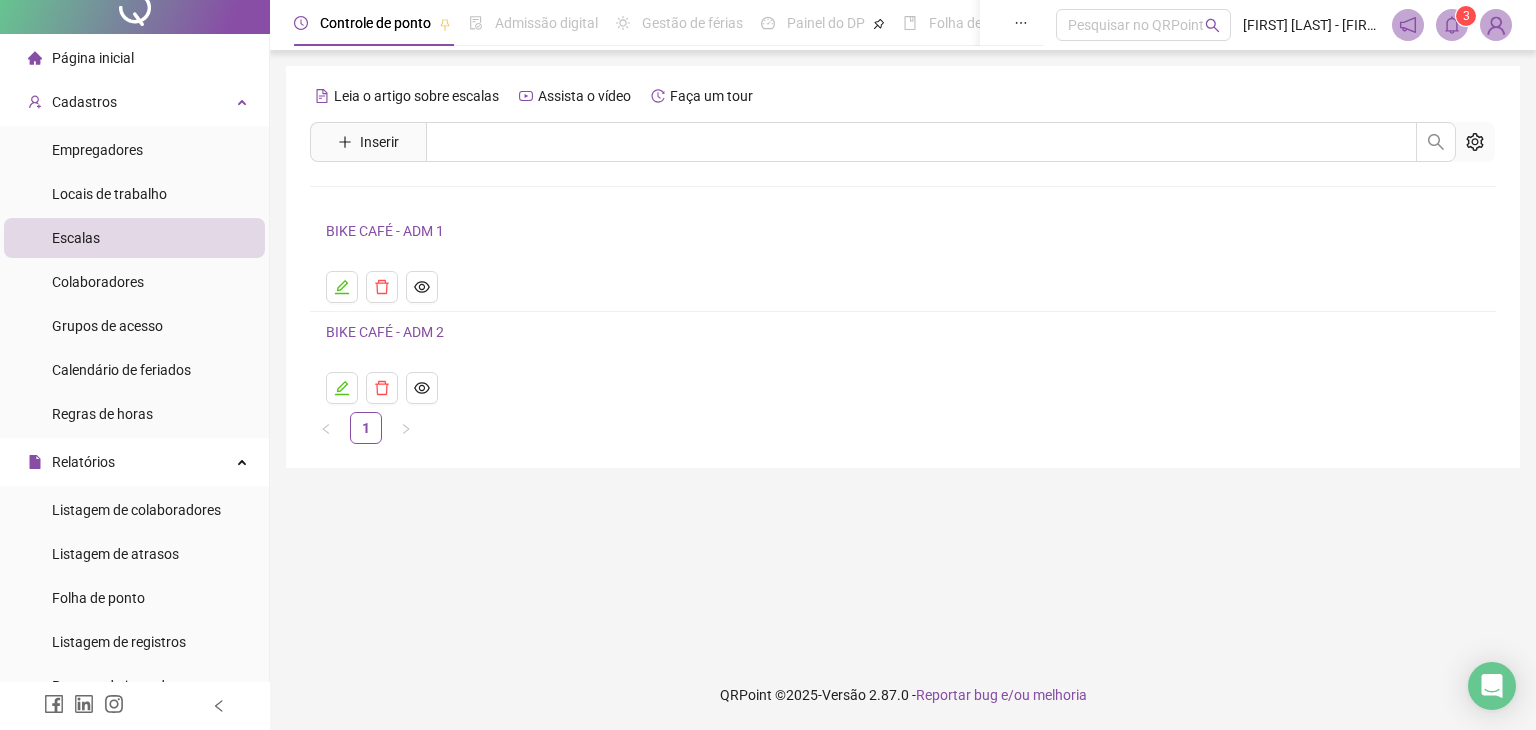 click on "BIKE CAFÉ - ADM 1" at bounding box center (385, 231) 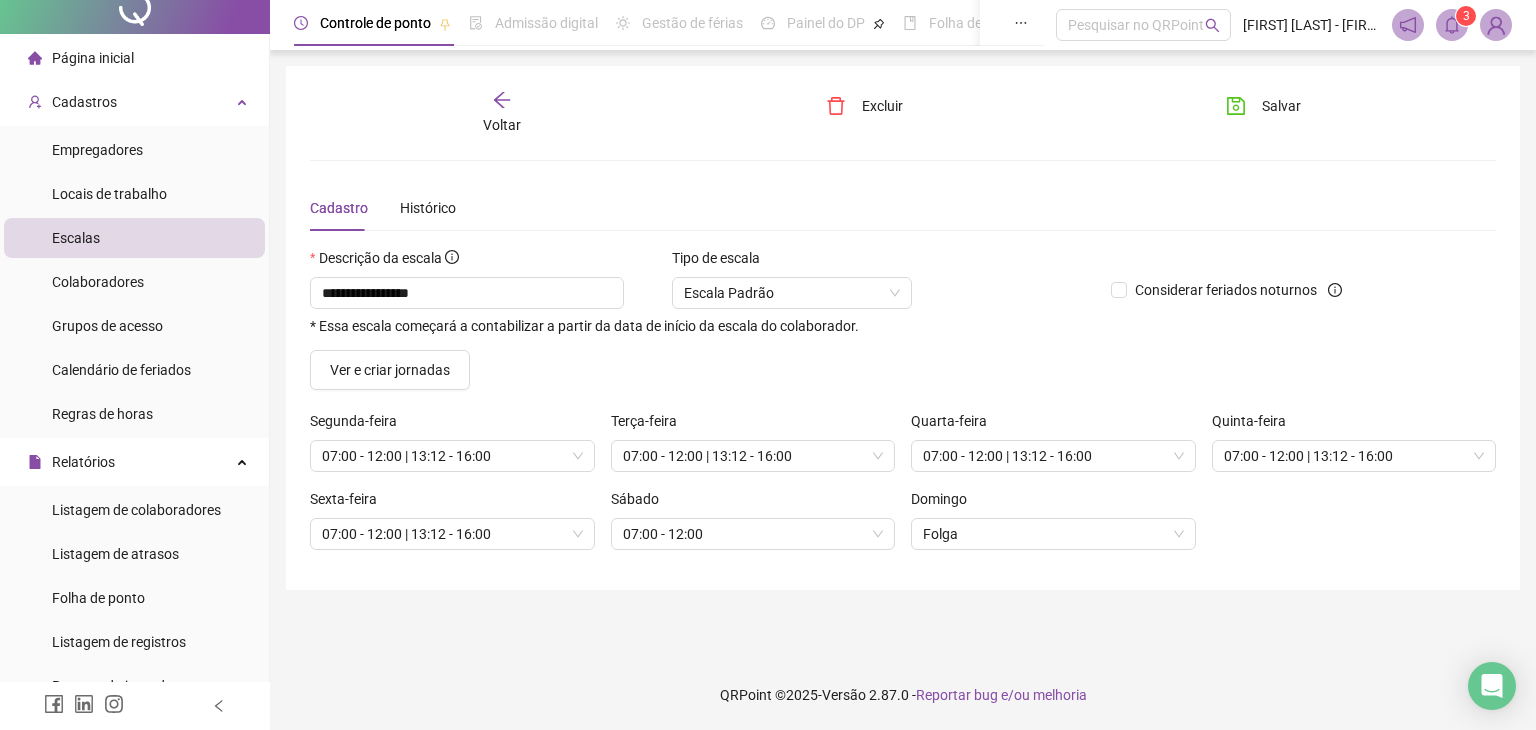 click 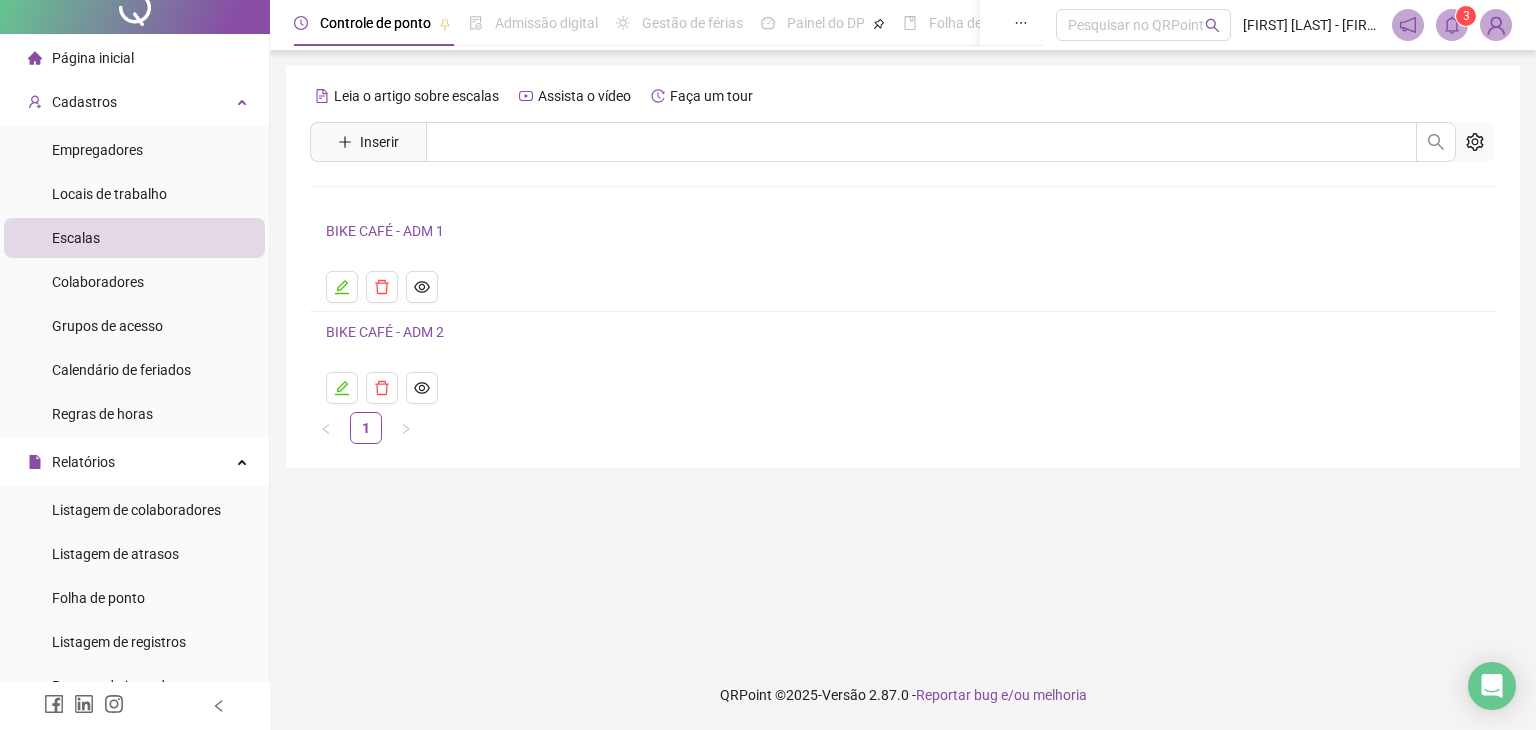 click on "BIKE CAFÉ - ADM 2" at bounding box center (385, 332) 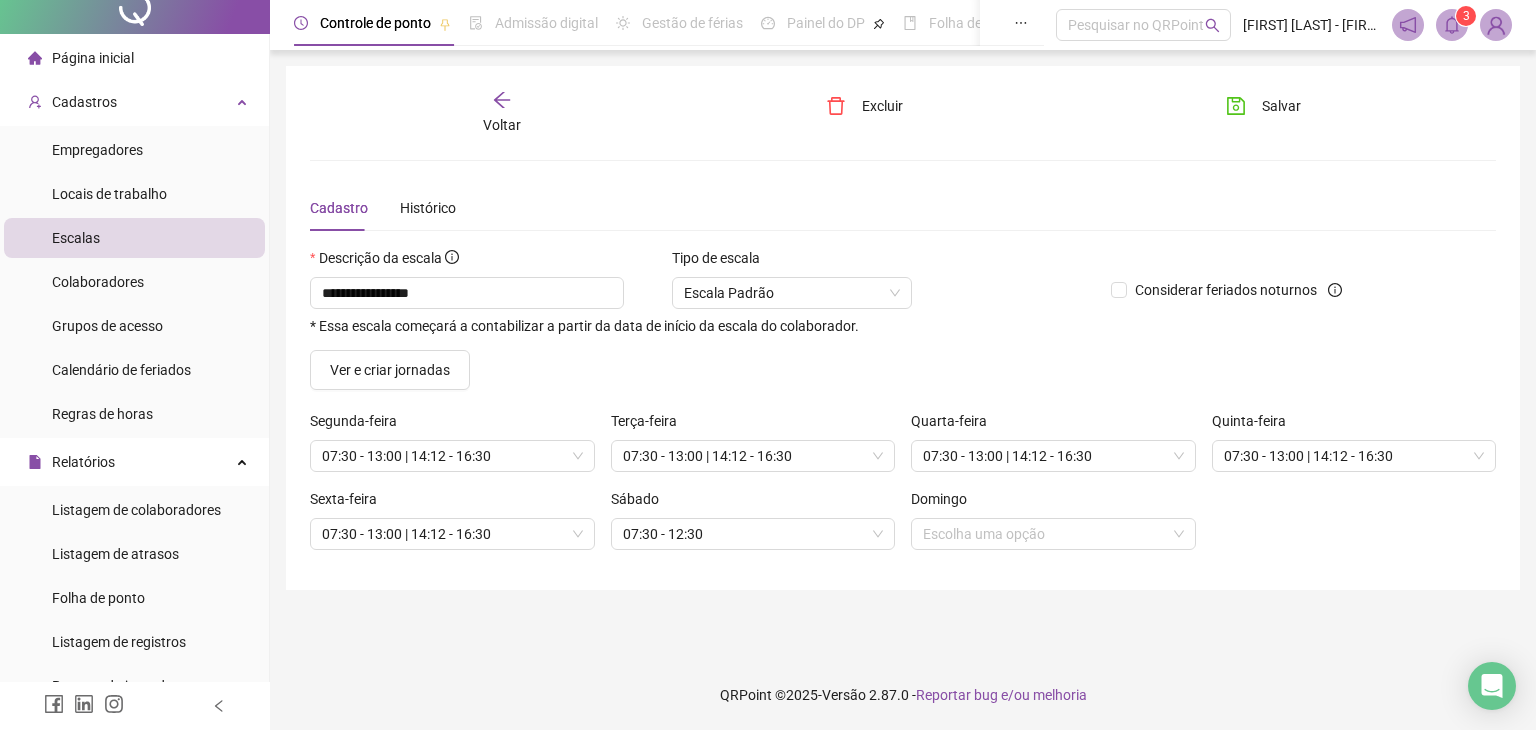 type 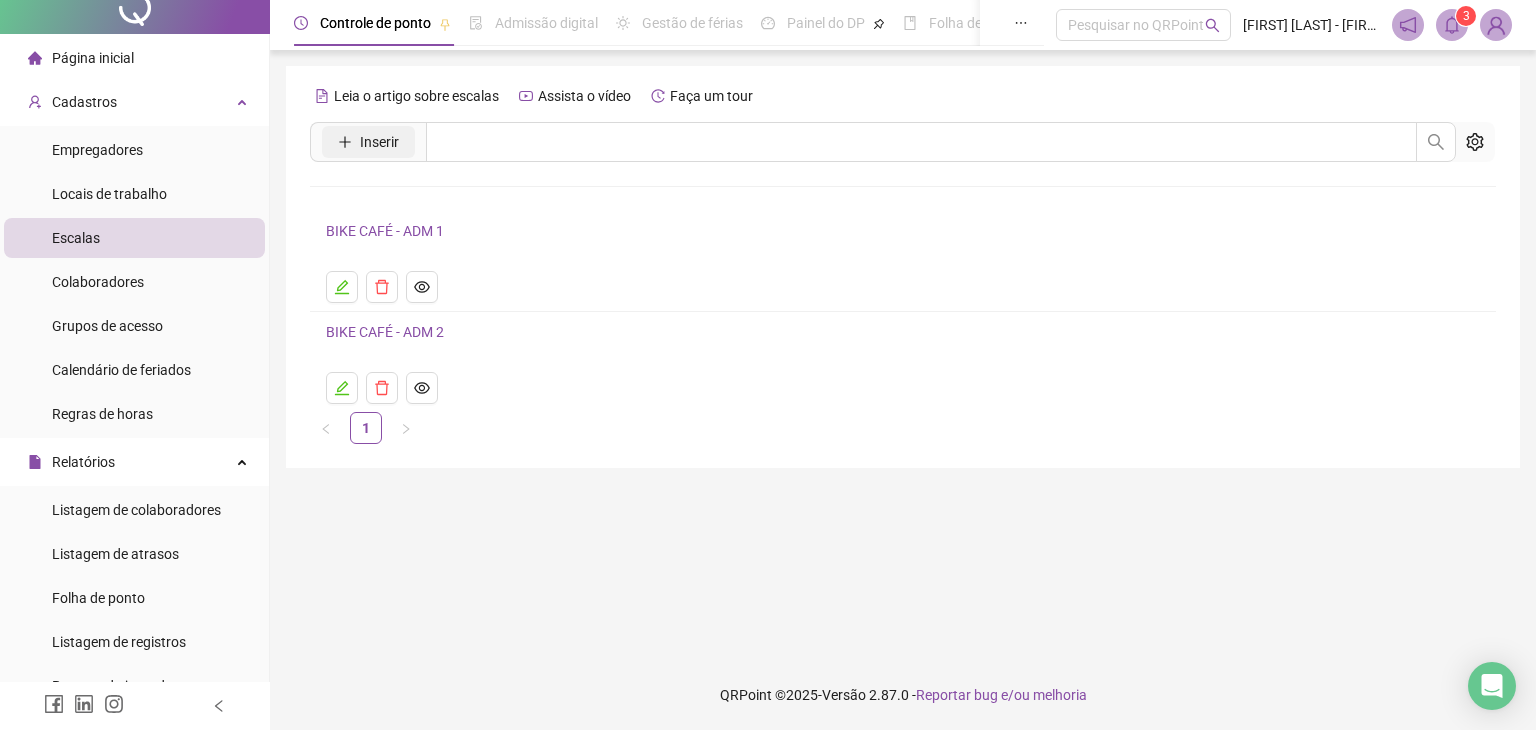 click on "Inserir" at bounding box center (368, 142) 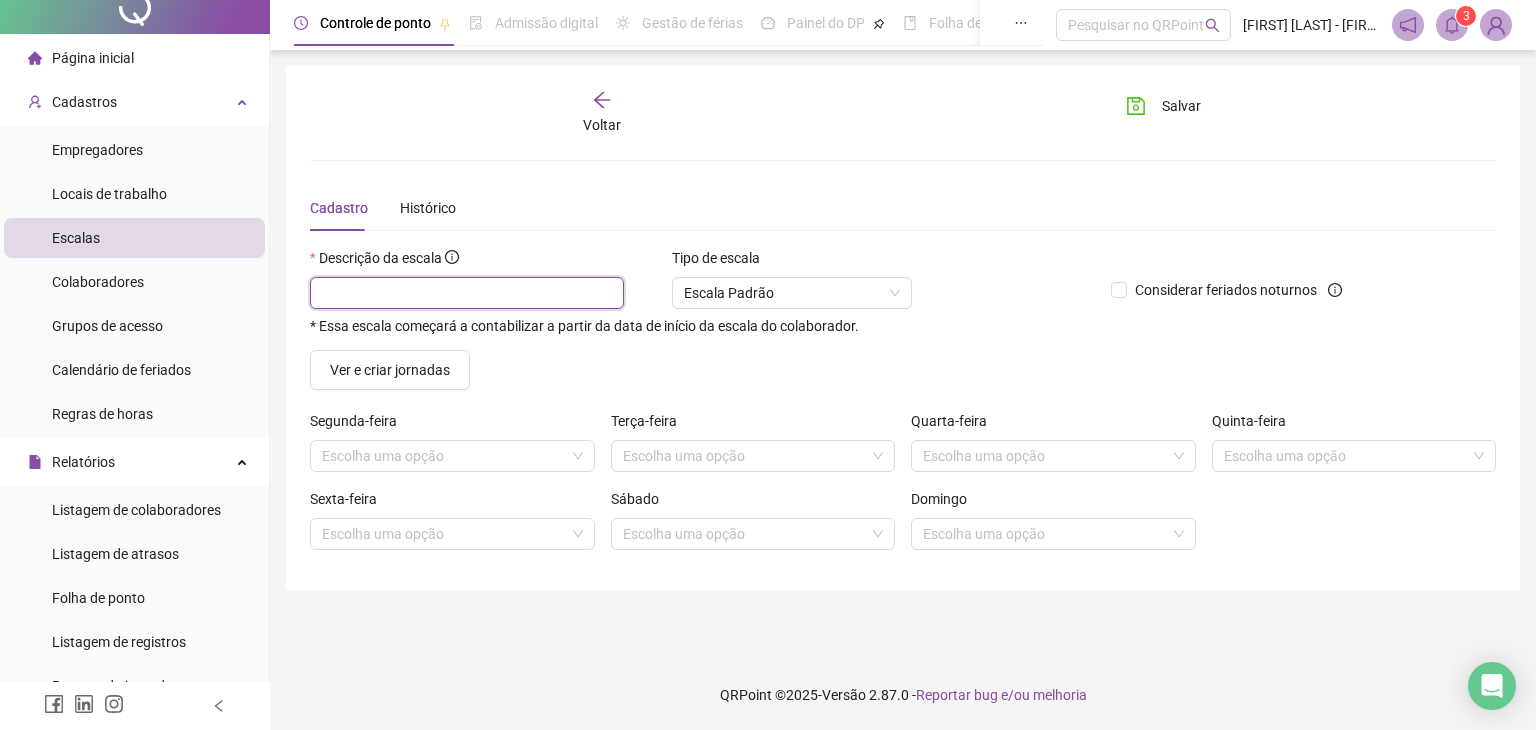 click at bounding box center [467, 293] 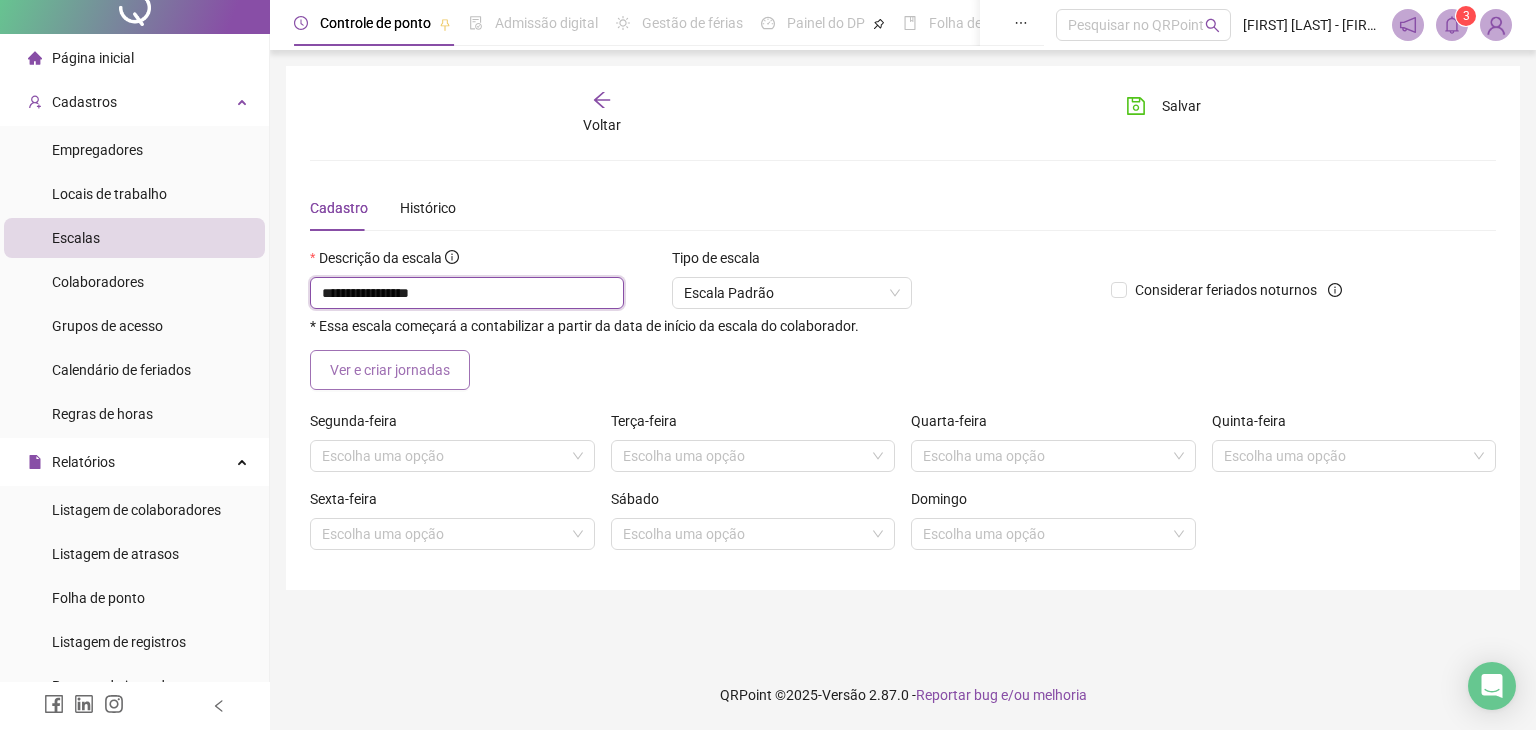 type on "**********" 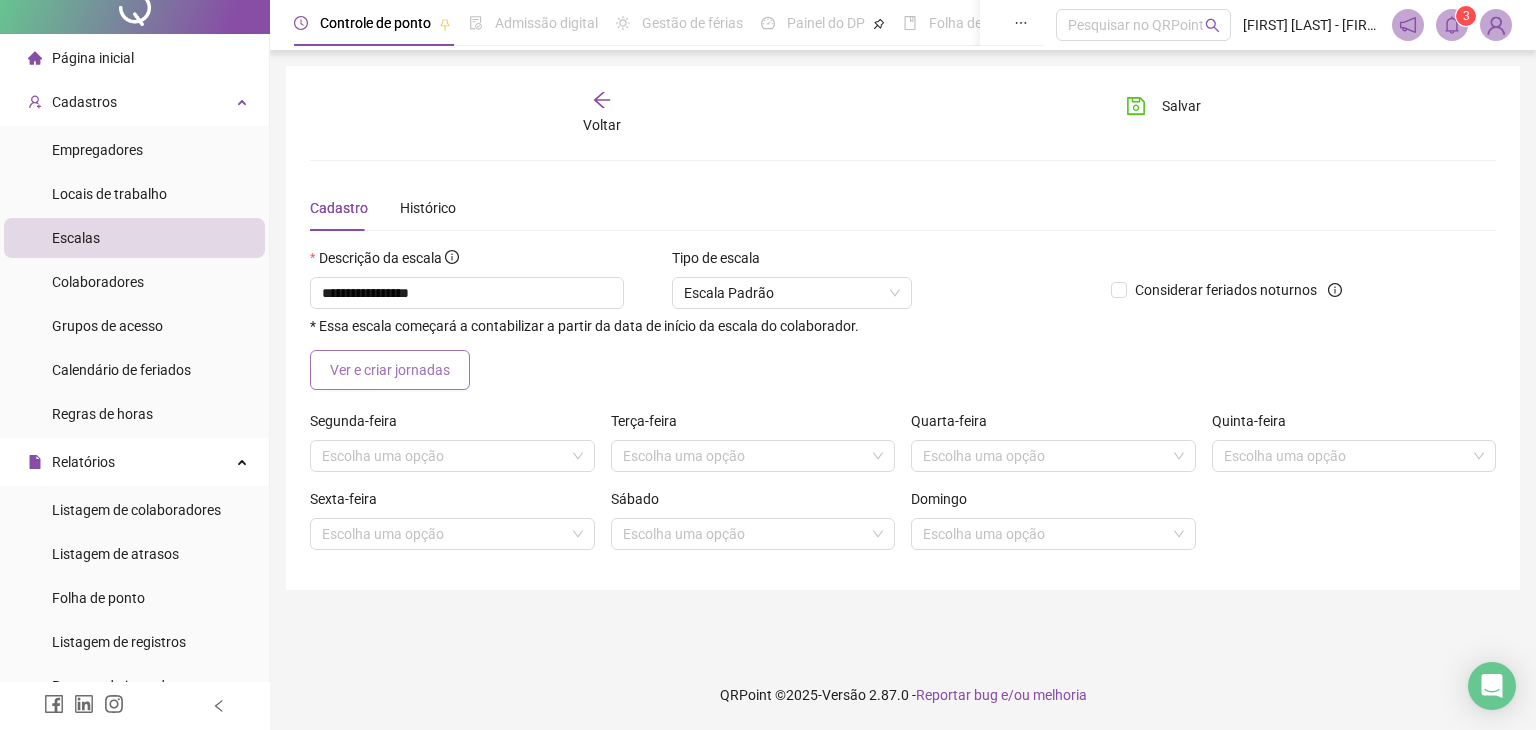 click on "Ver e criar jornadas" at bounding box center [390, 370] 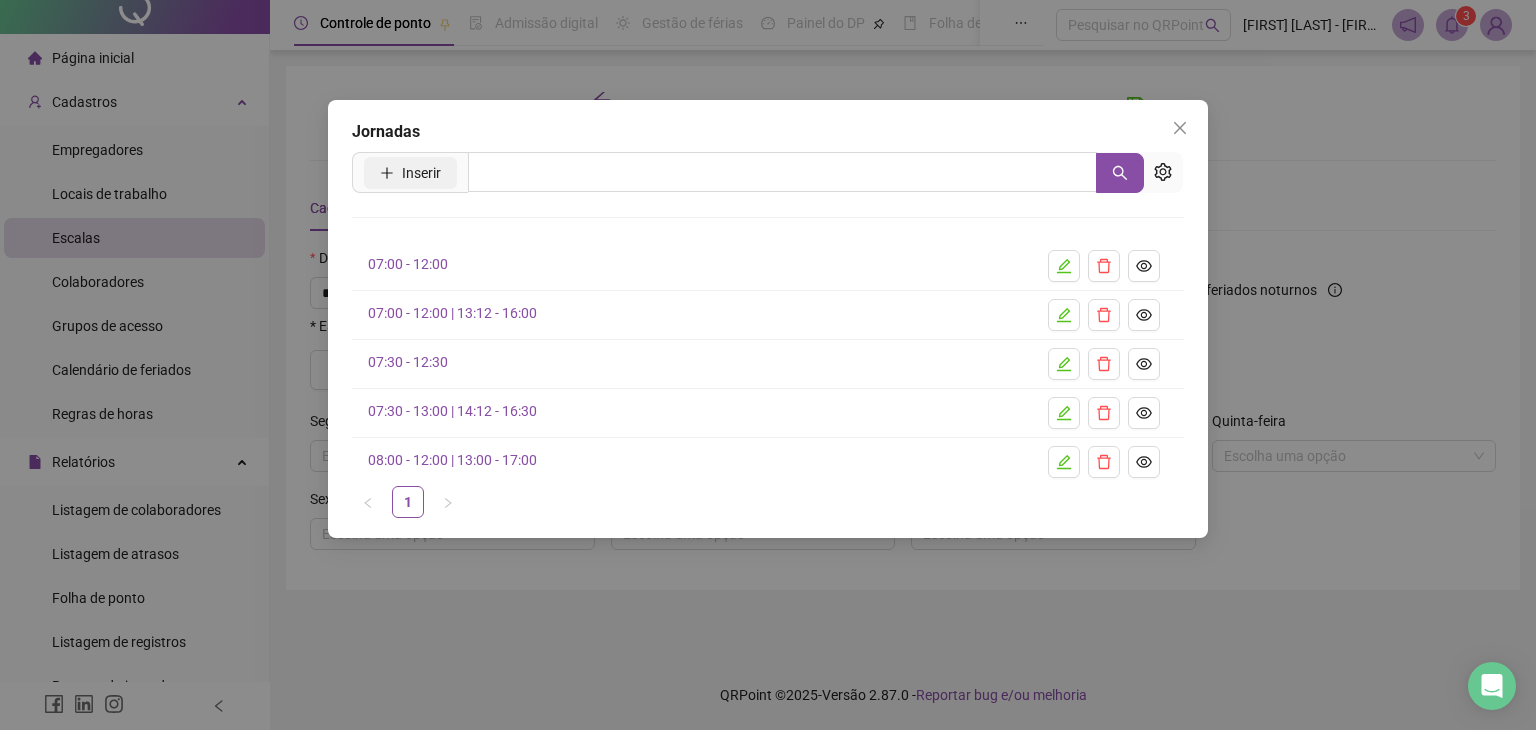 click on "Inserir" at bounding box center (421, 173) 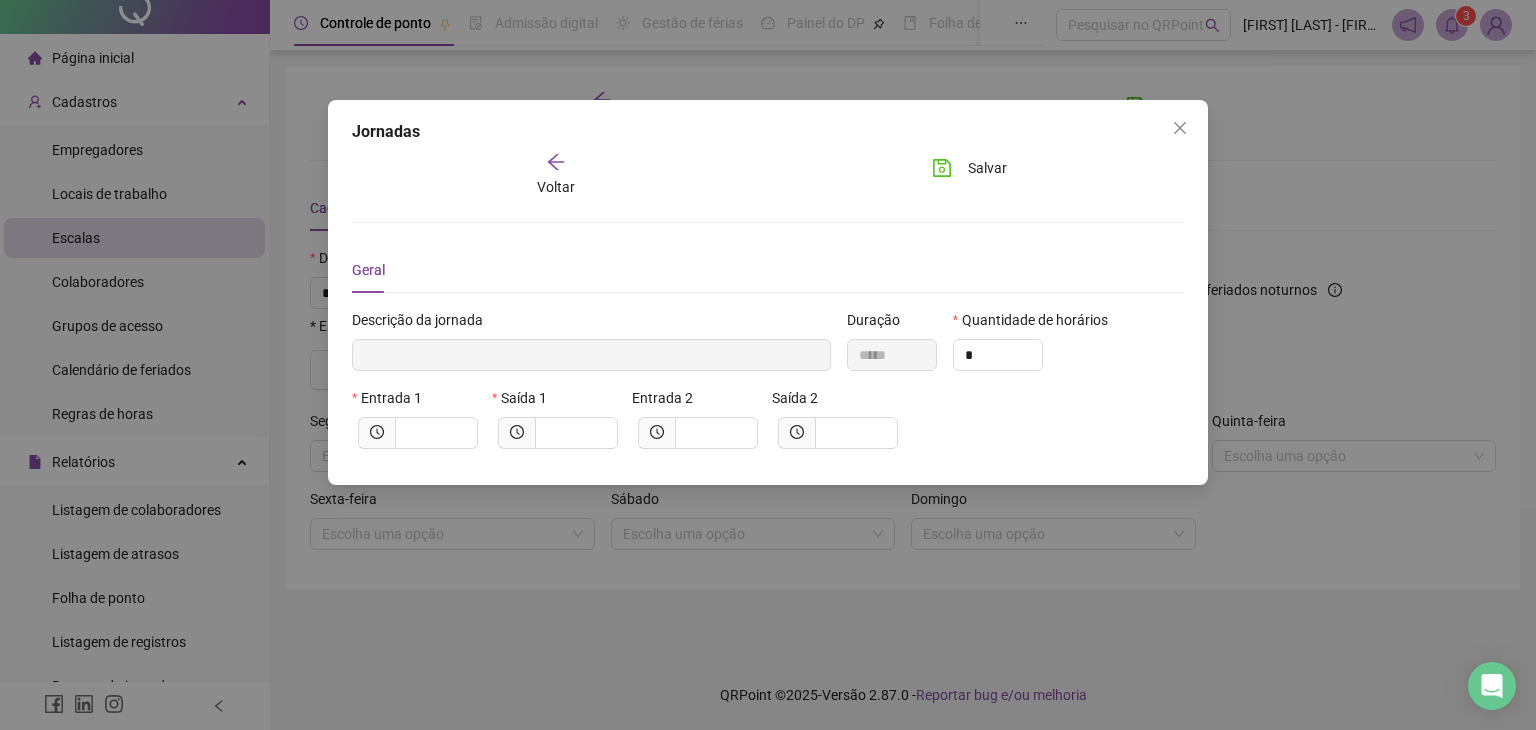 type 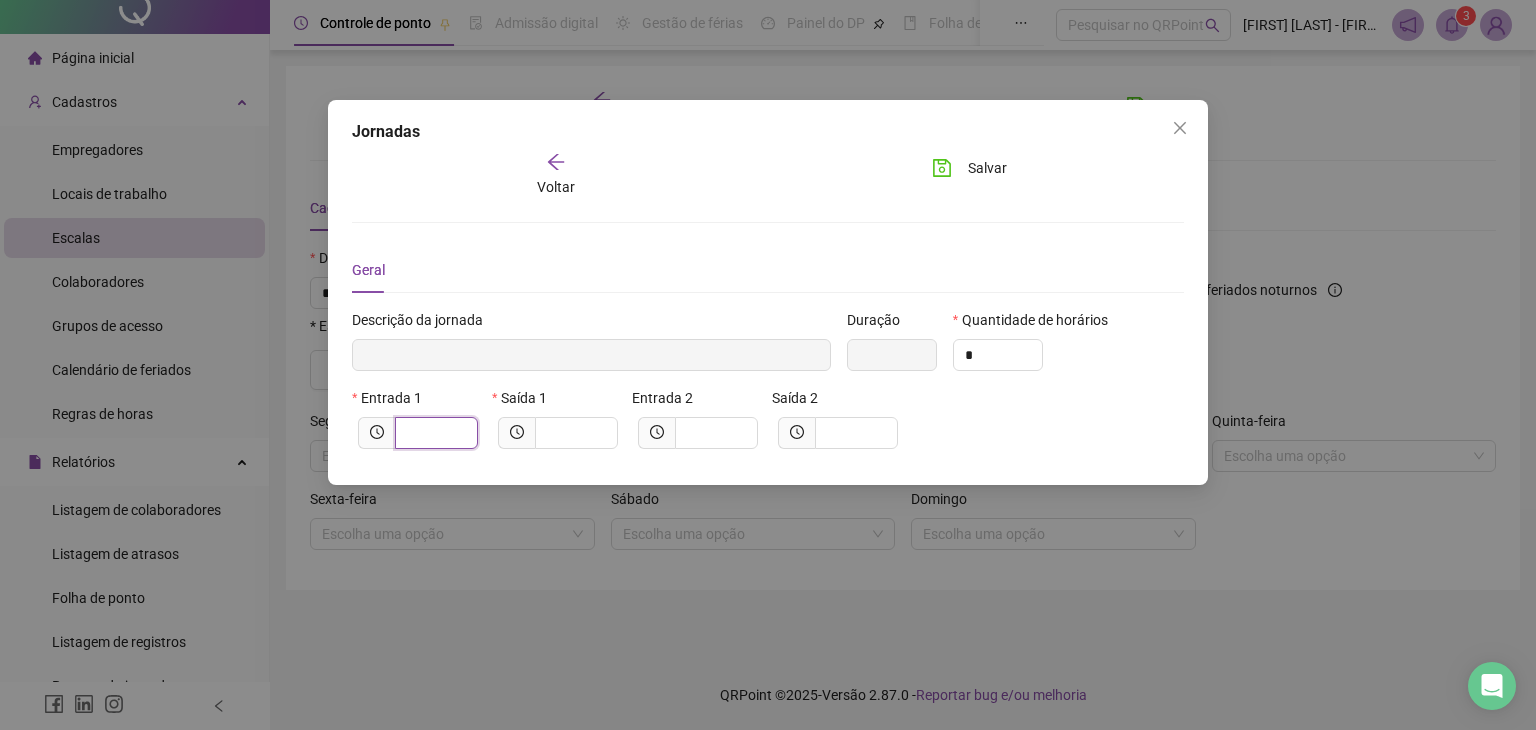 click at bounding box center [434, 433] 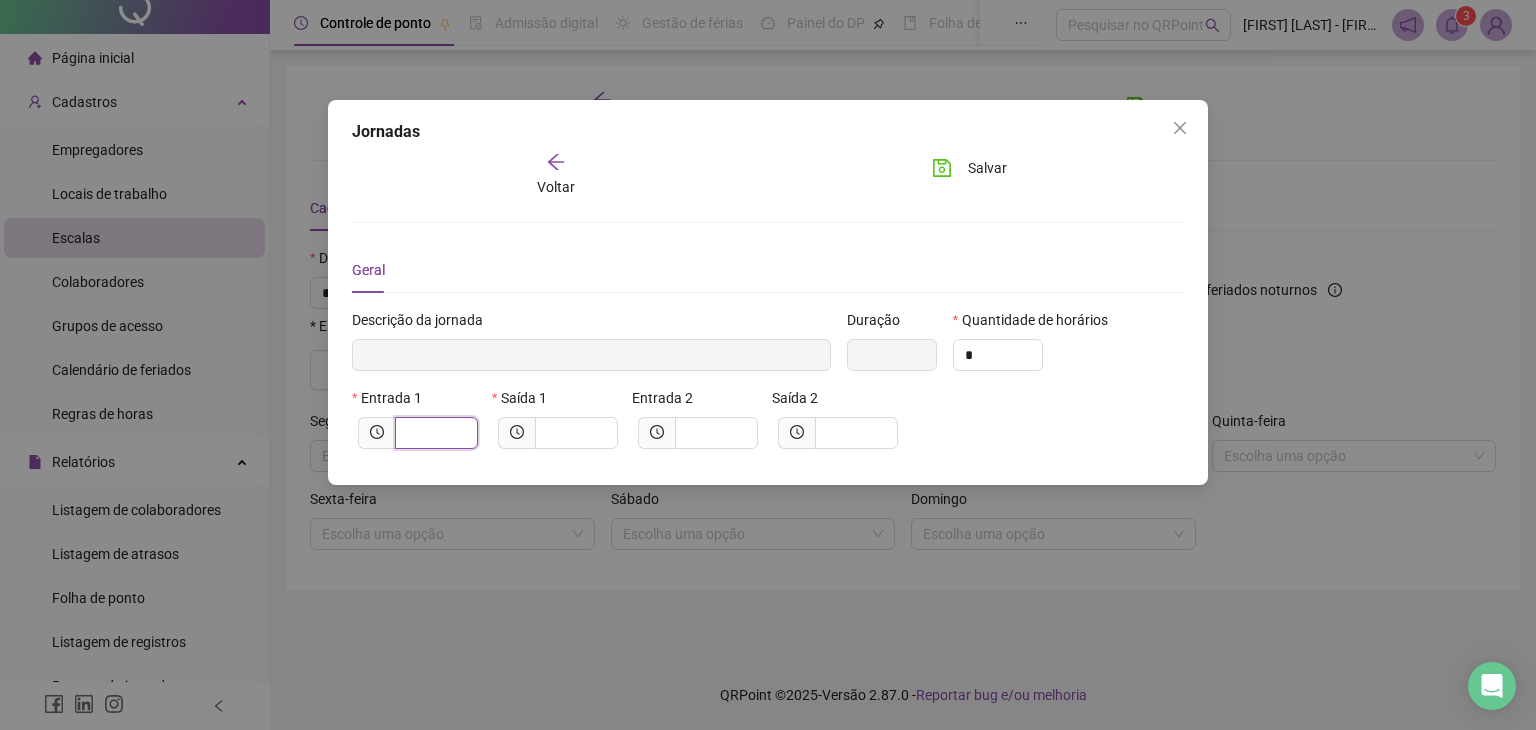 type on "*****" 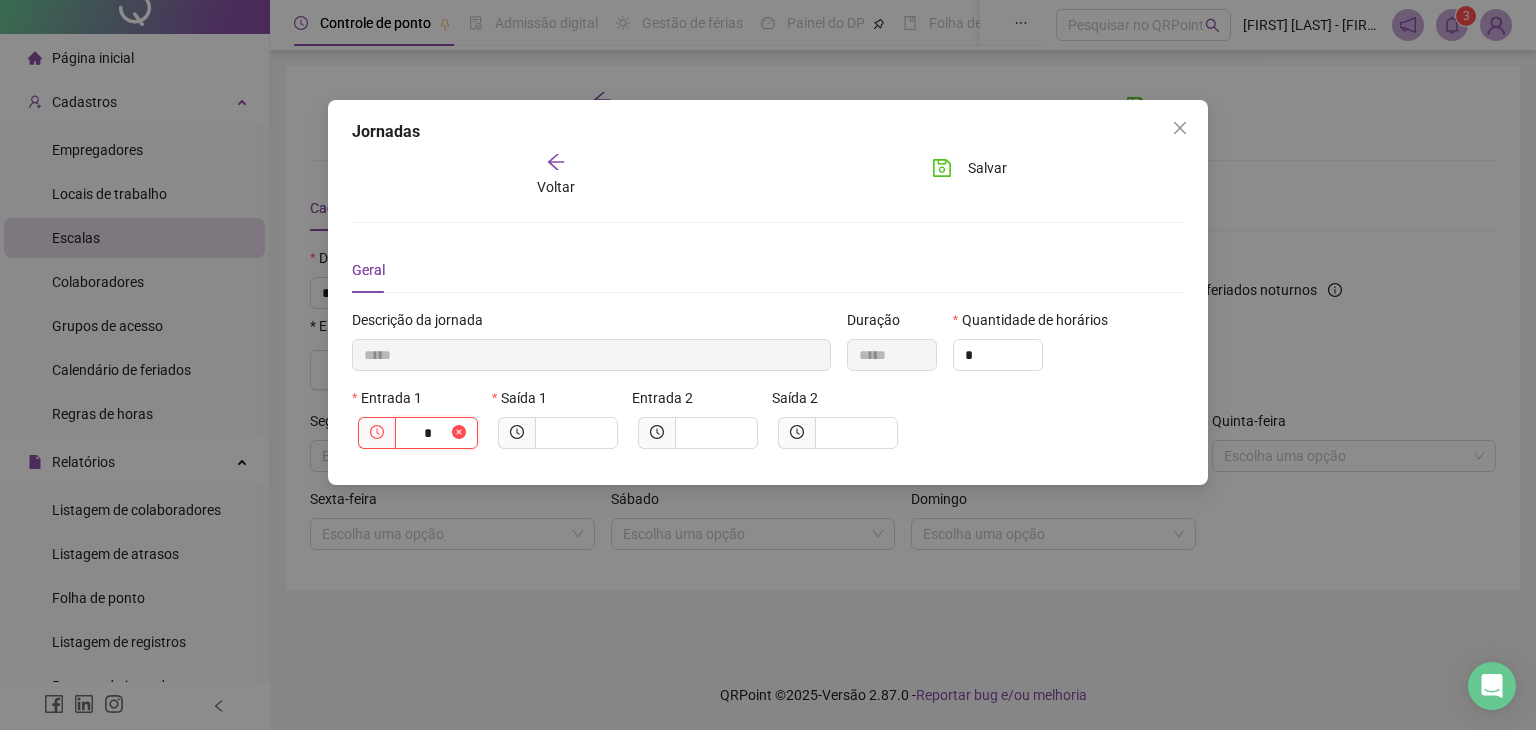 type on "******" 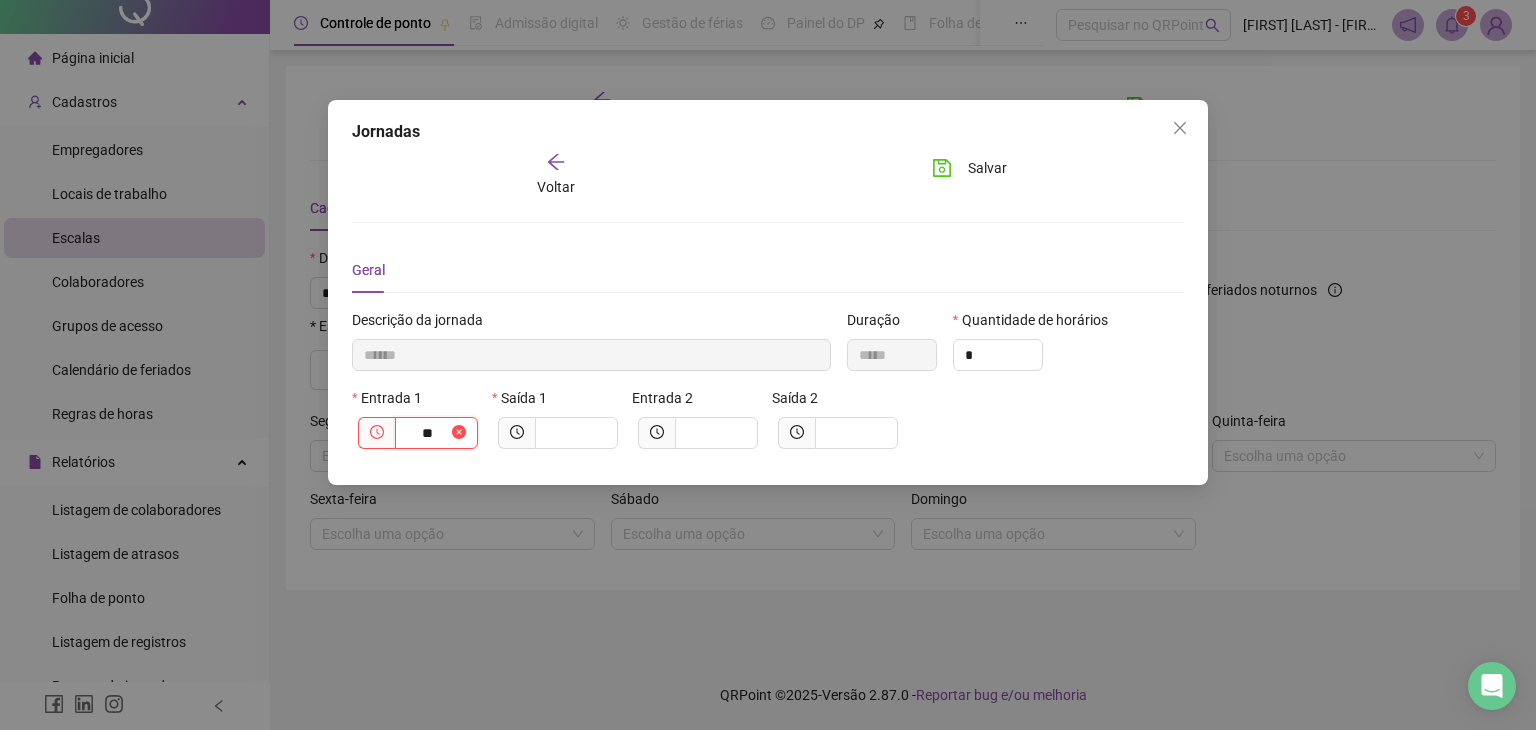 type on "********" 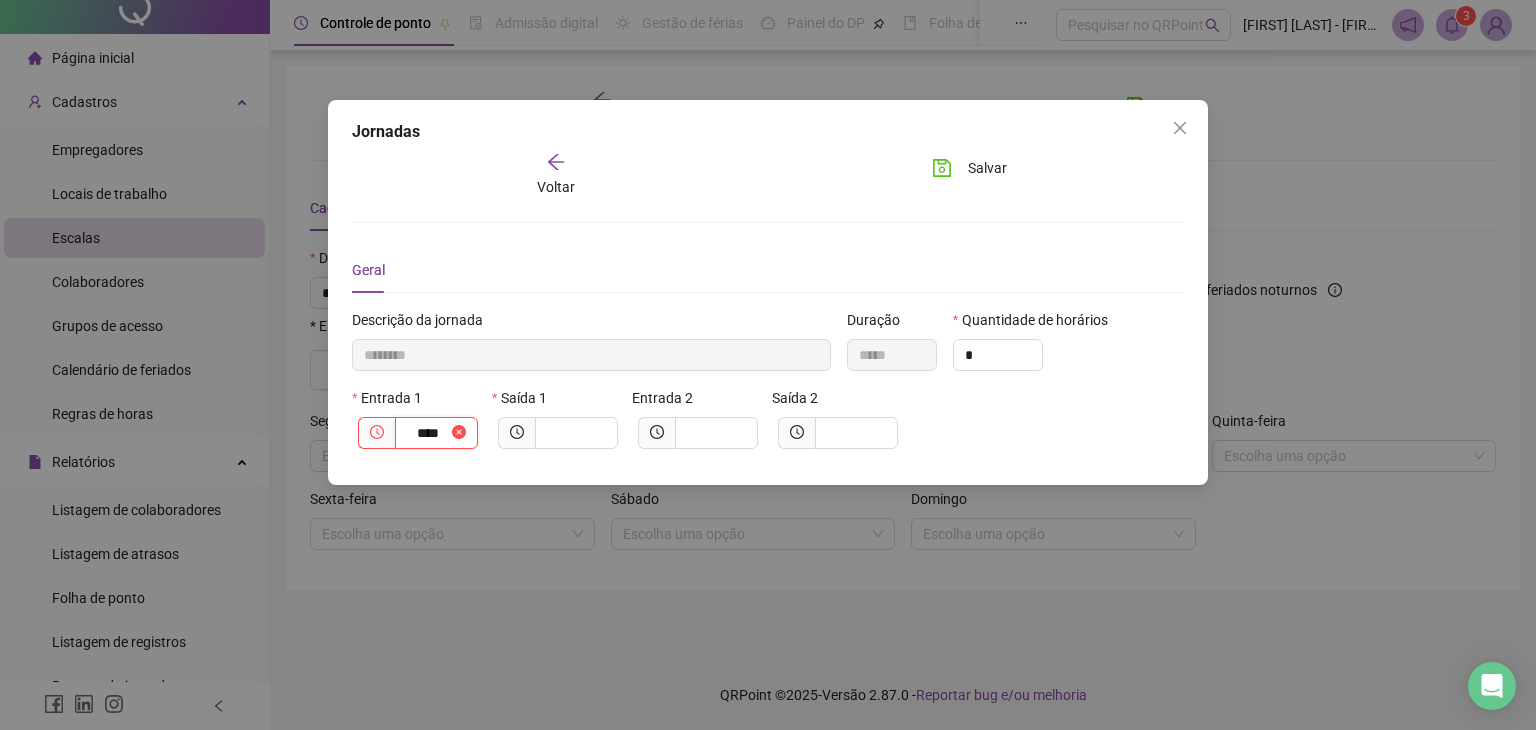 type on "*********" 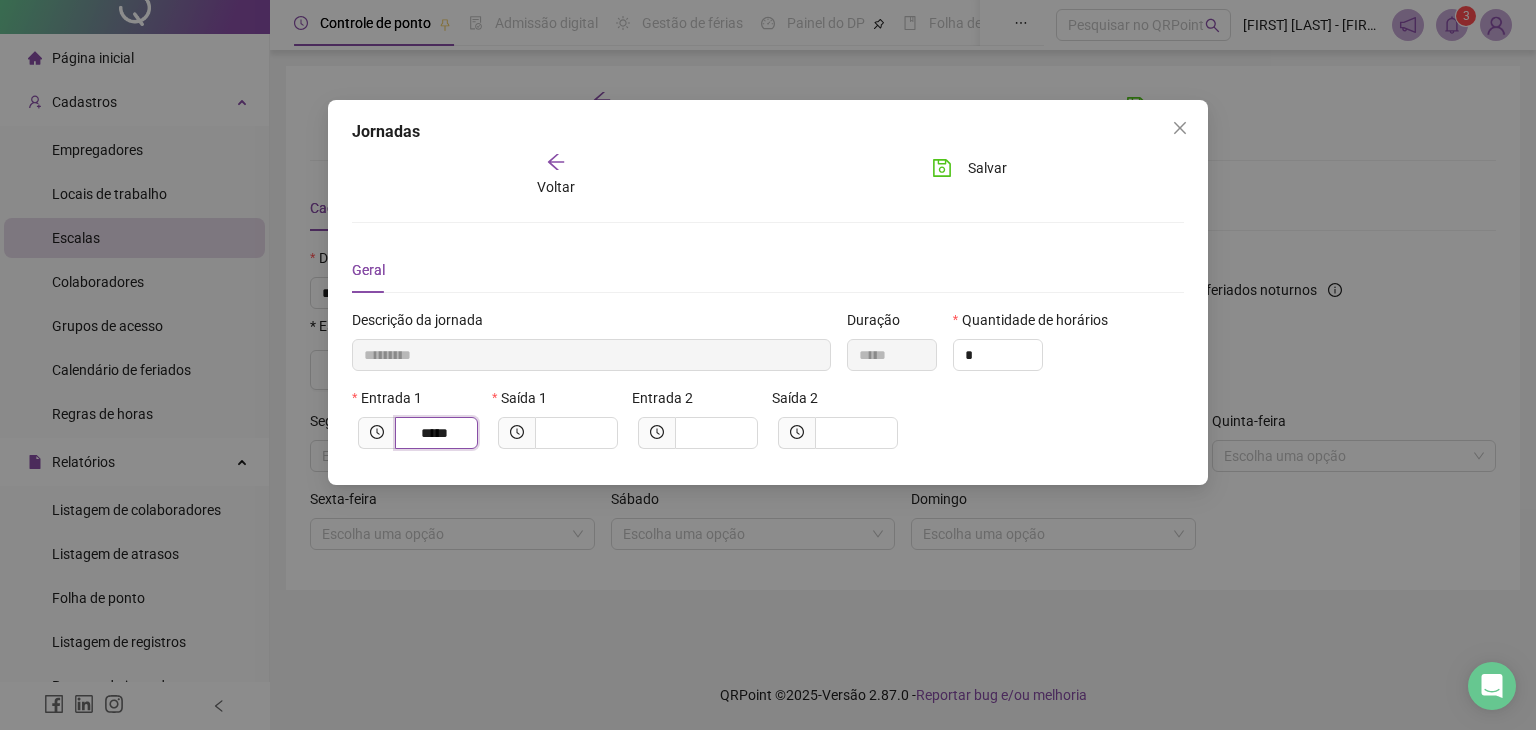 type on "*****" 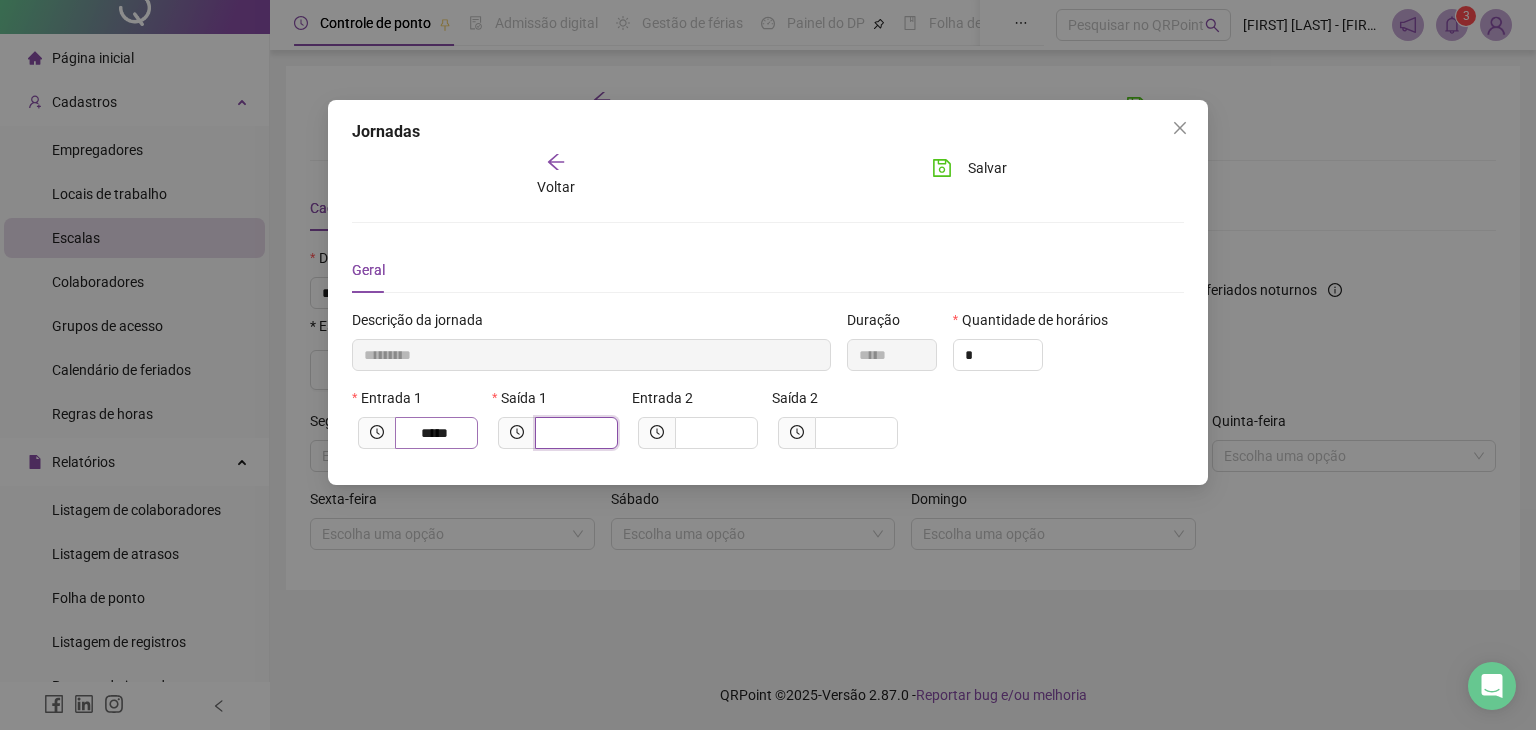 type on "*********" 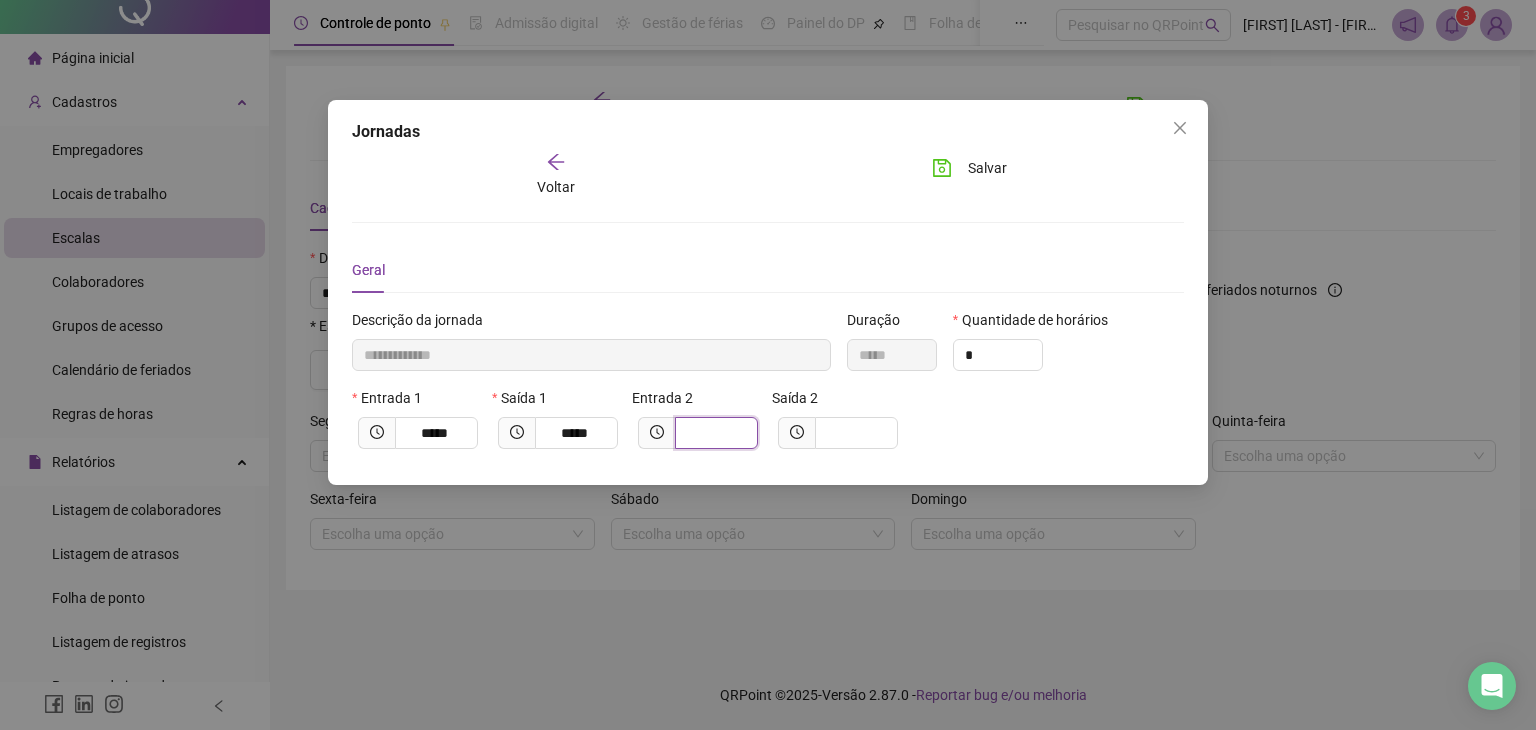 click at bounding box center (714, 433) 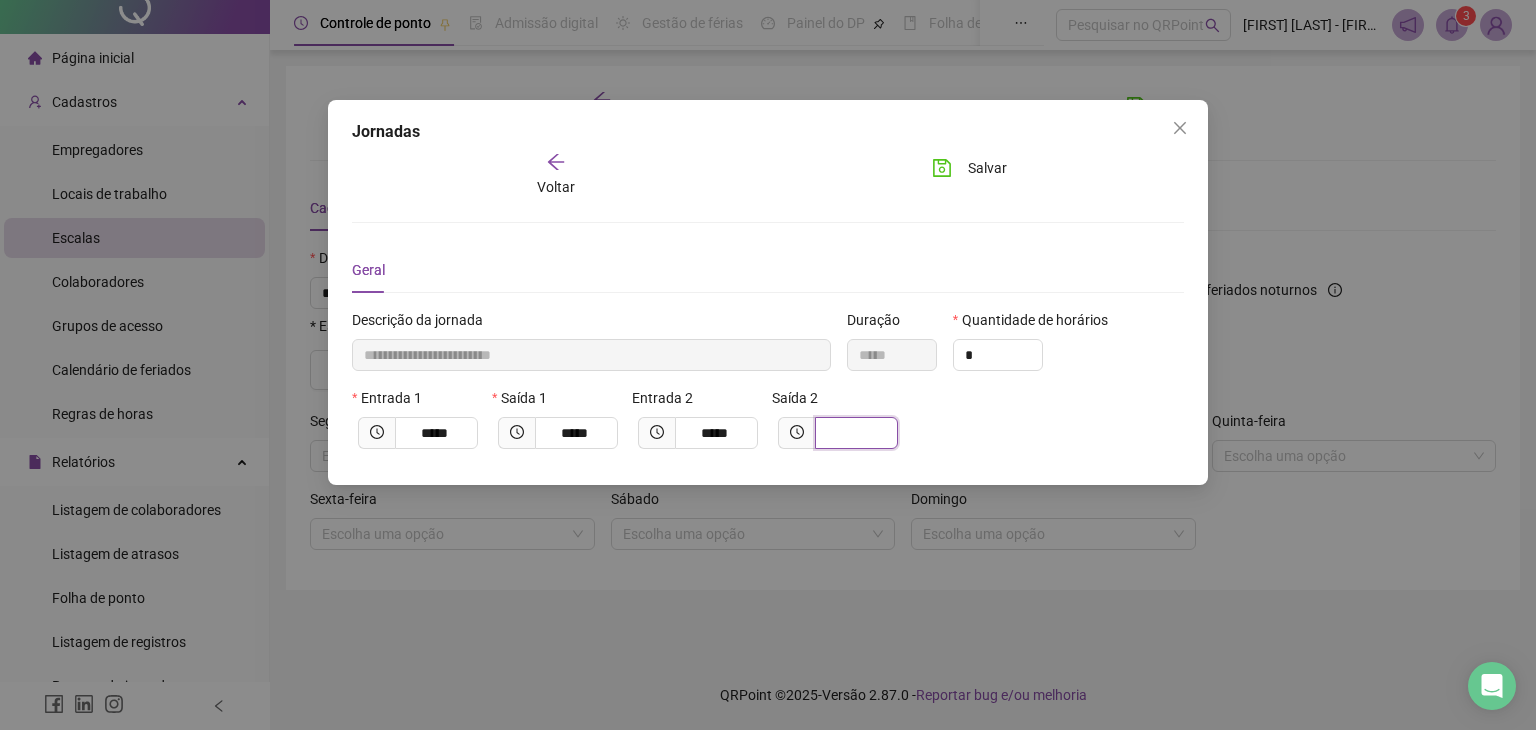 click at bounding box center (854, 433) 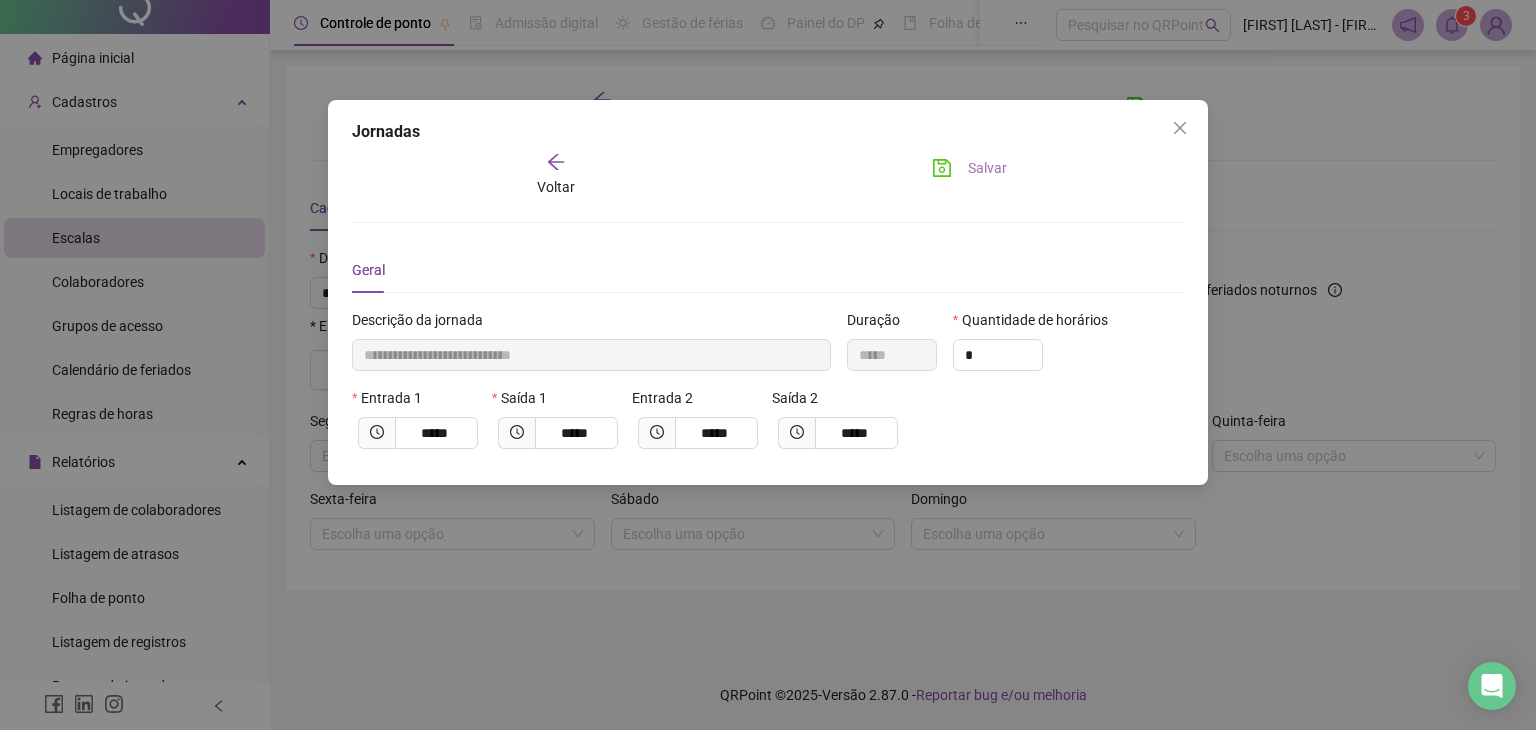 click on "Salvar" at bounding box center [987, 168] 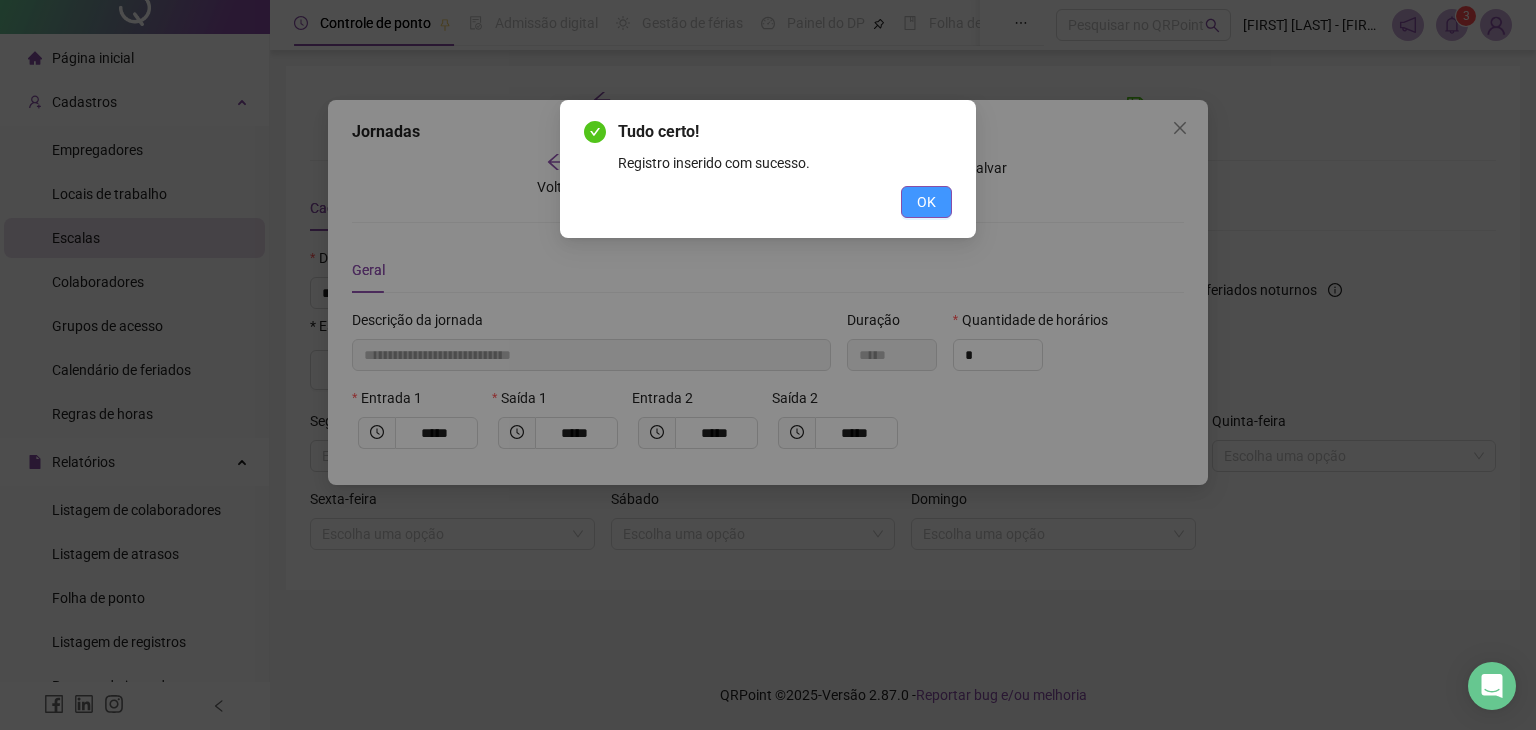 click on "OK" at bounding box center (926, 202) 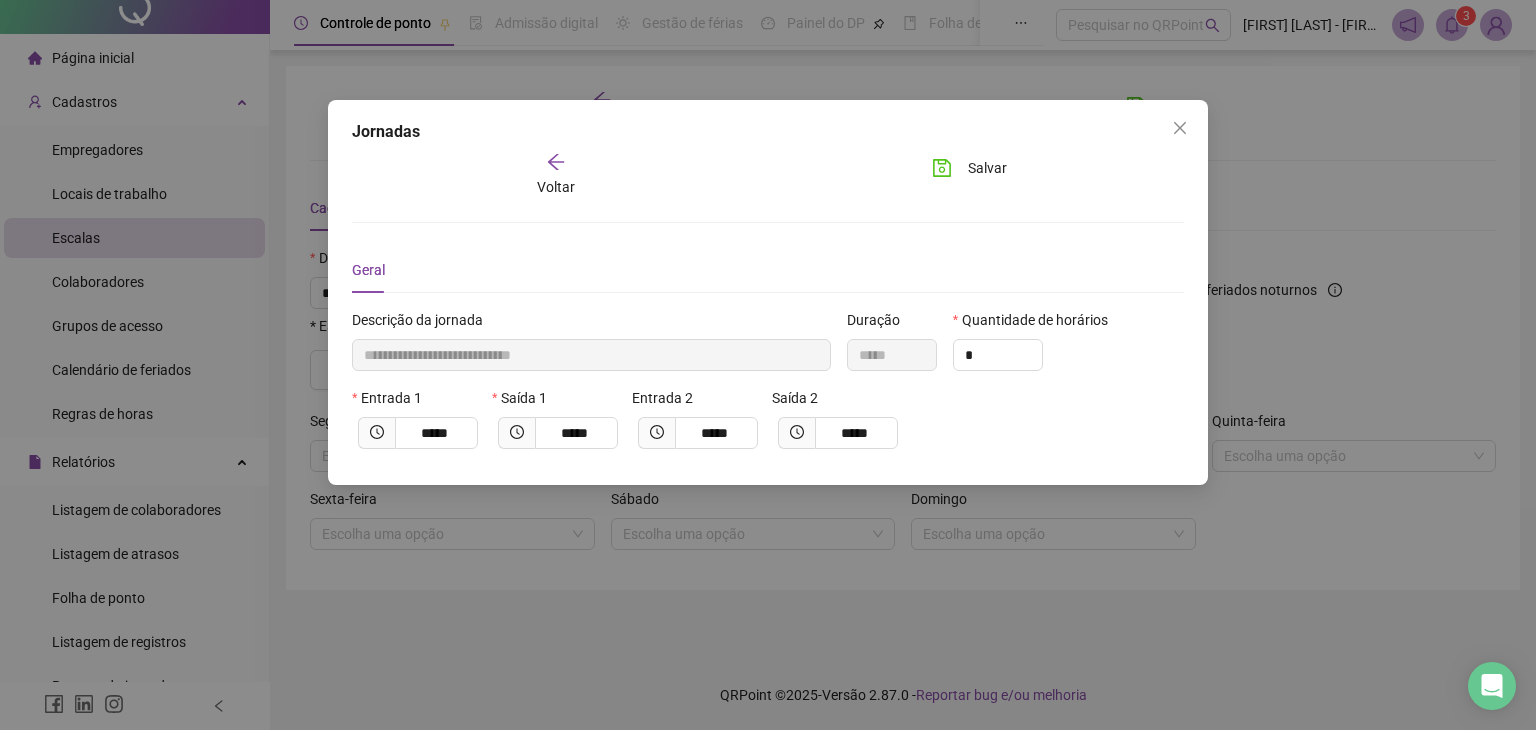 click on "Voltar" at bounding box center [556, 187] 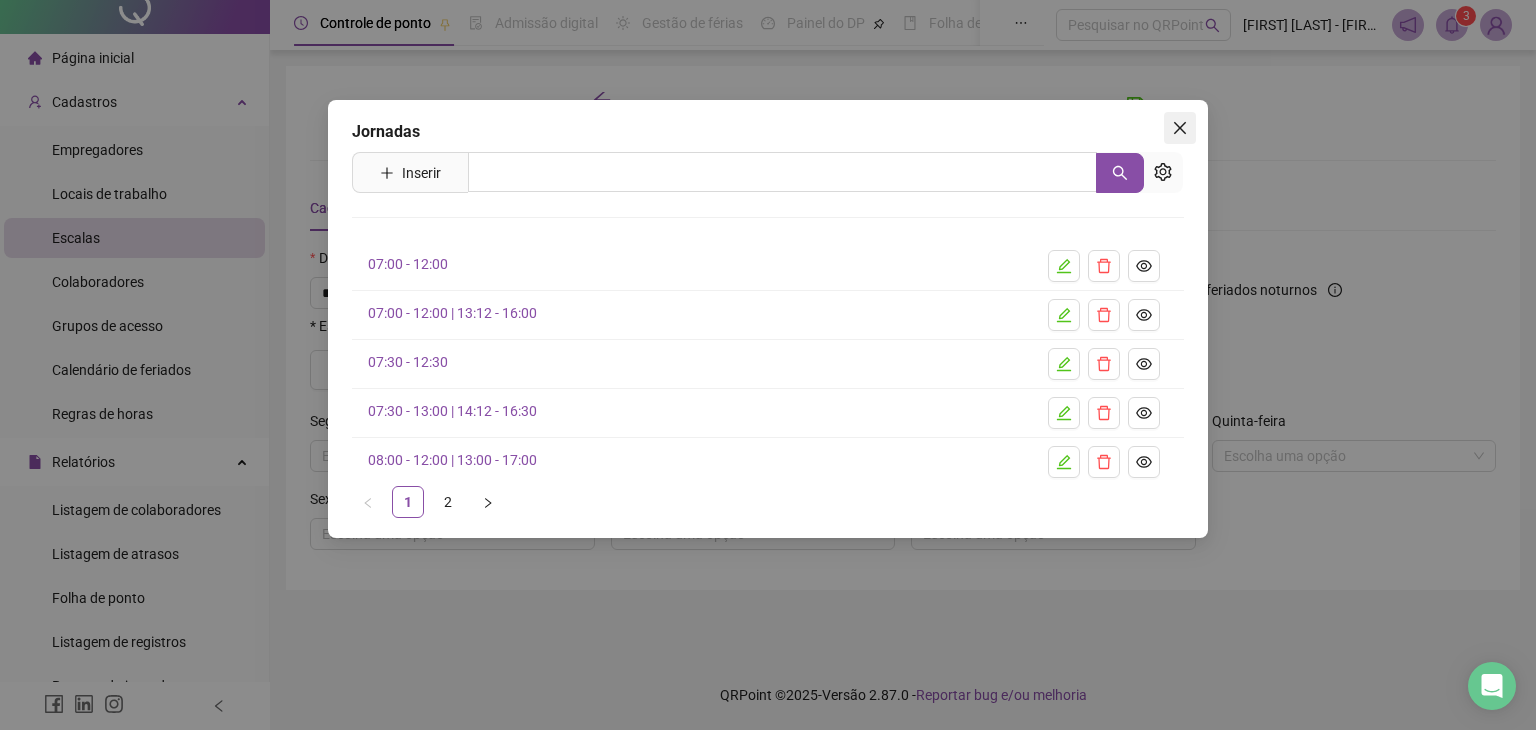 click 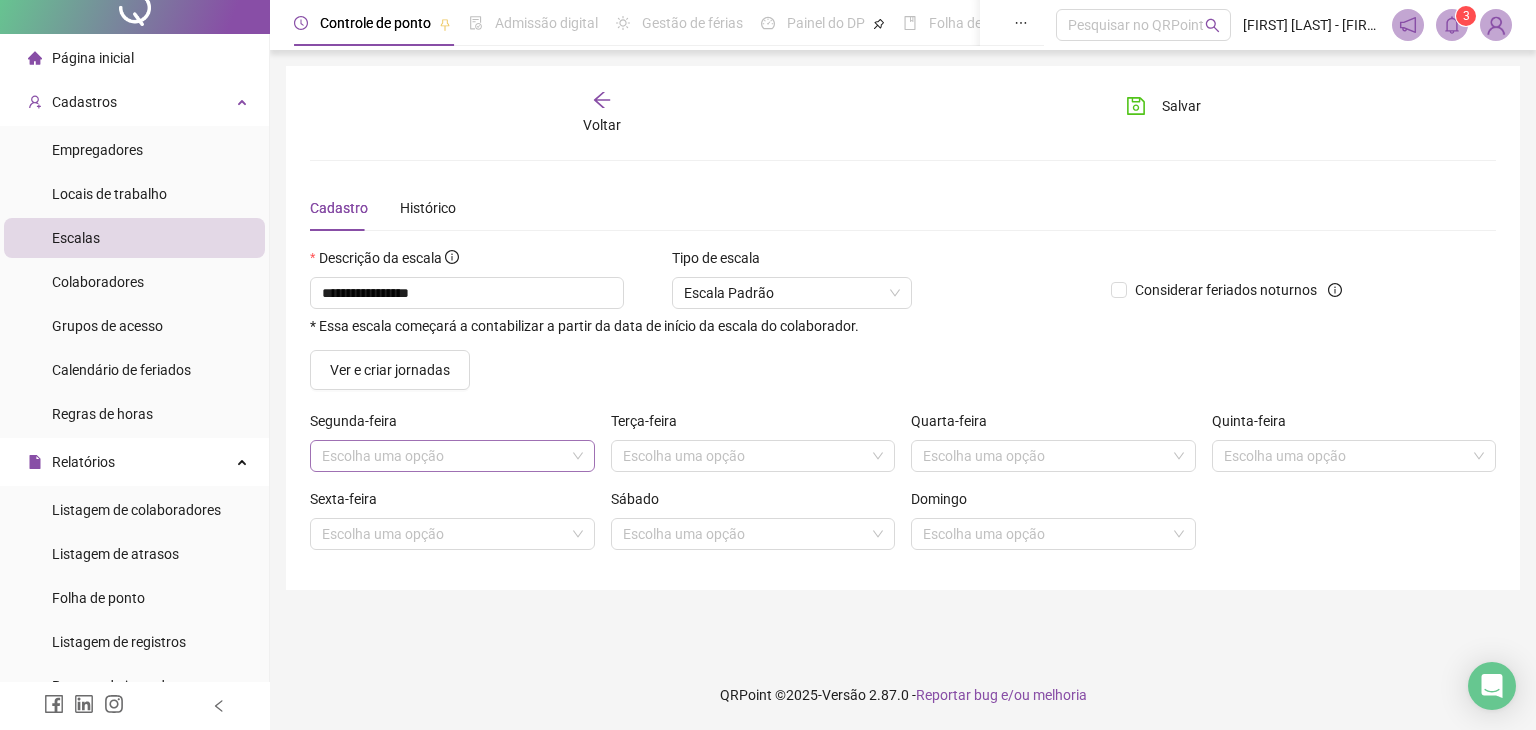 click on "Escolha uma opção" at bounding box center [452, 456] 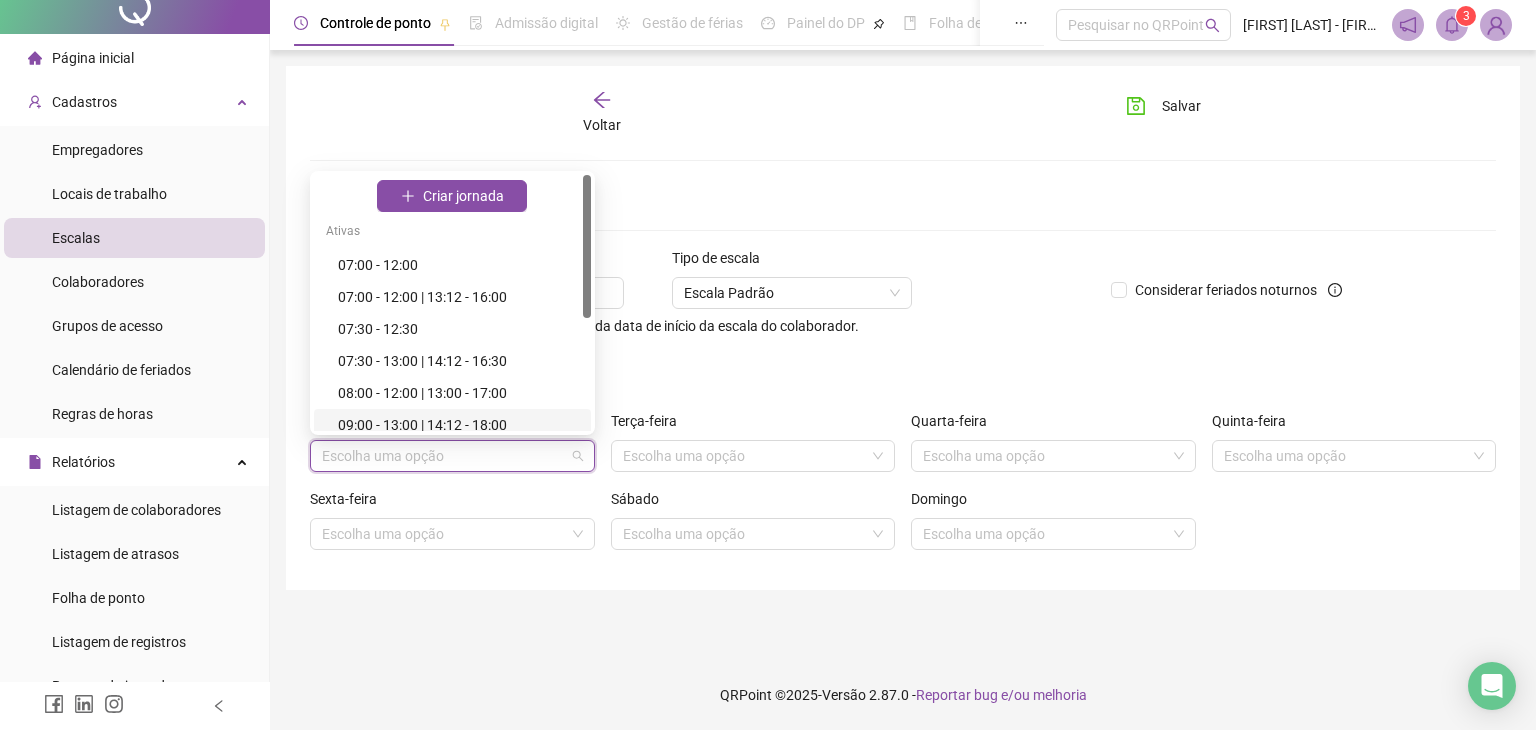 click on "09:00 - 13:00 | 14:12 - 18:00" at bounding box center (458, 425) 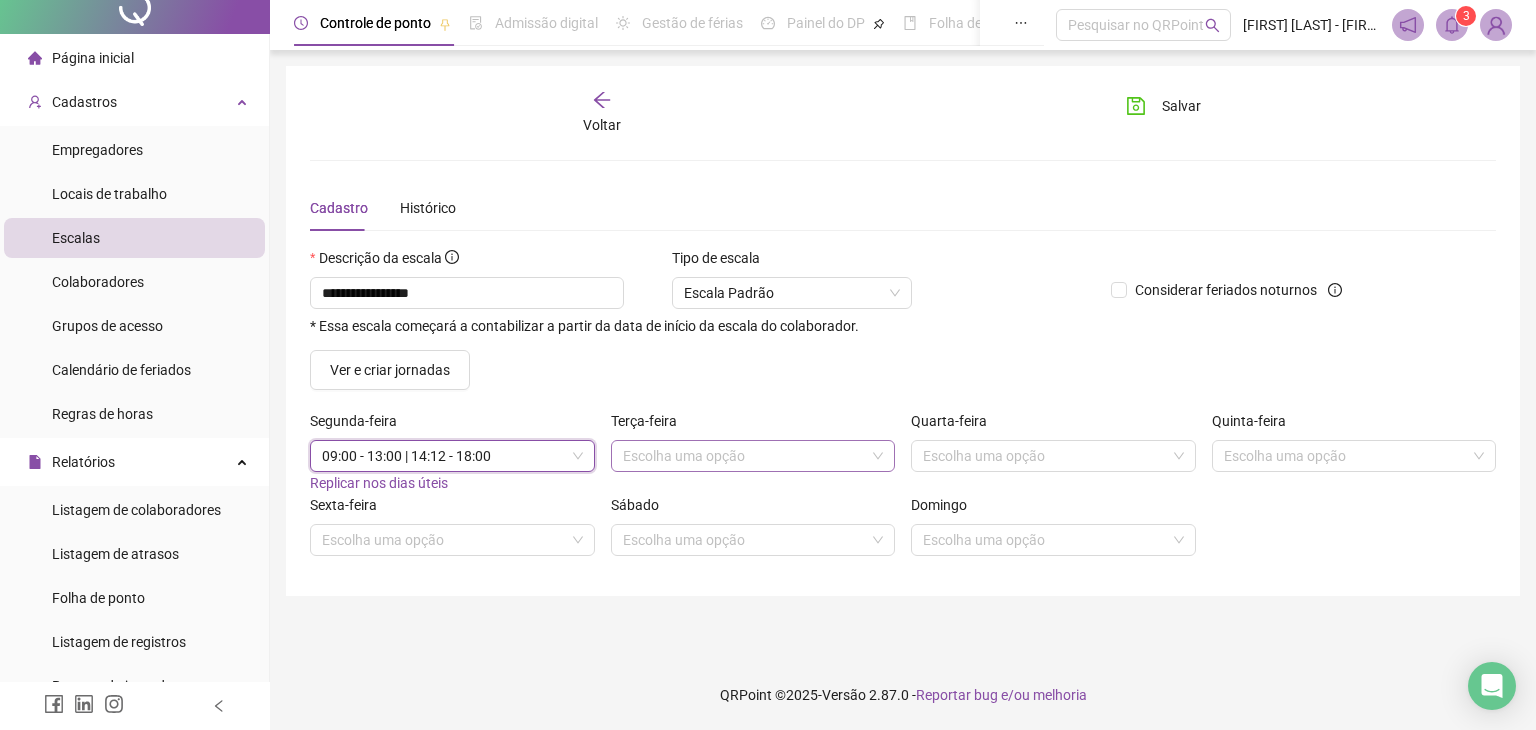 click on "Escolha uma opção" at bounding box center (753, 456) 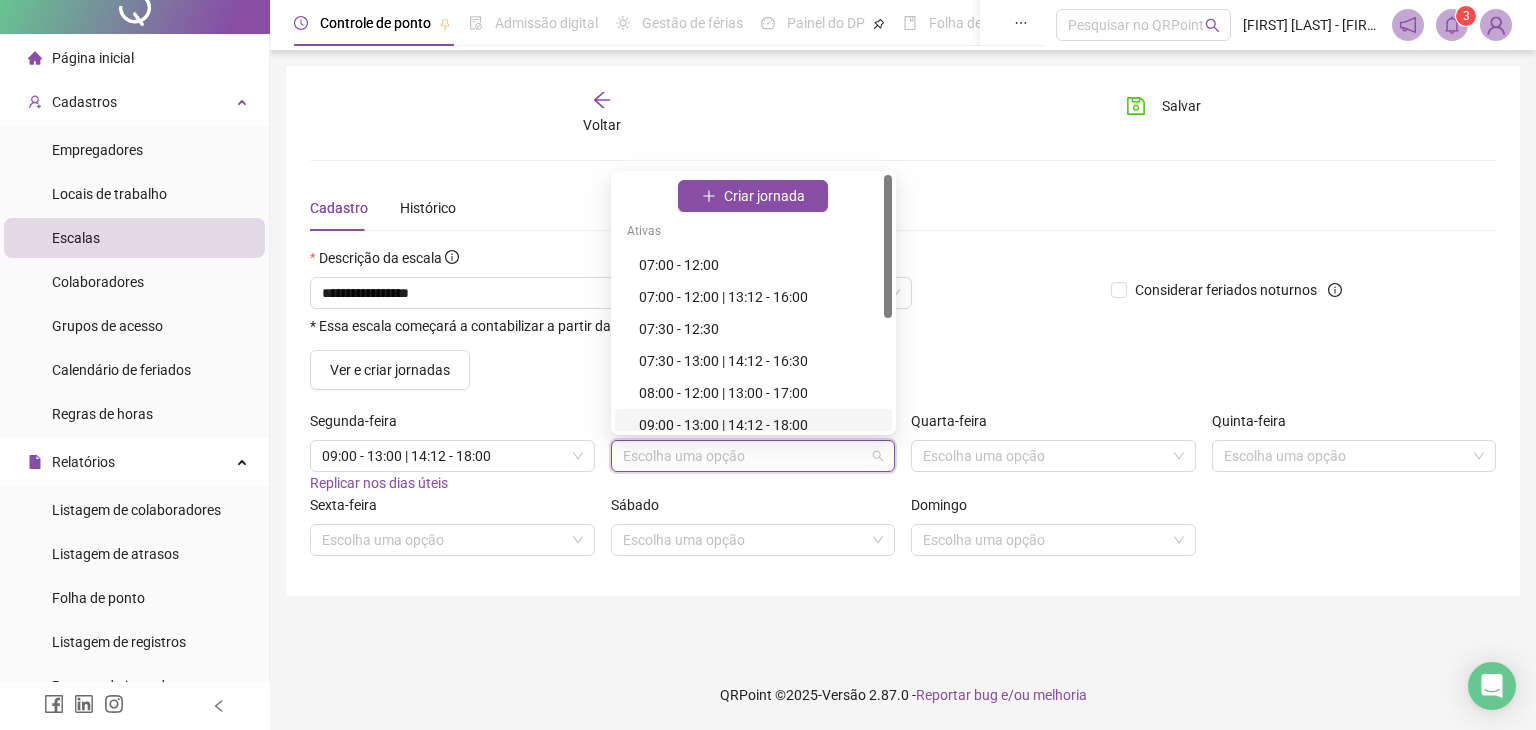 click on "09:00 - 13:00 | 14:12 - 18:00" at bounding box center [759, 425] 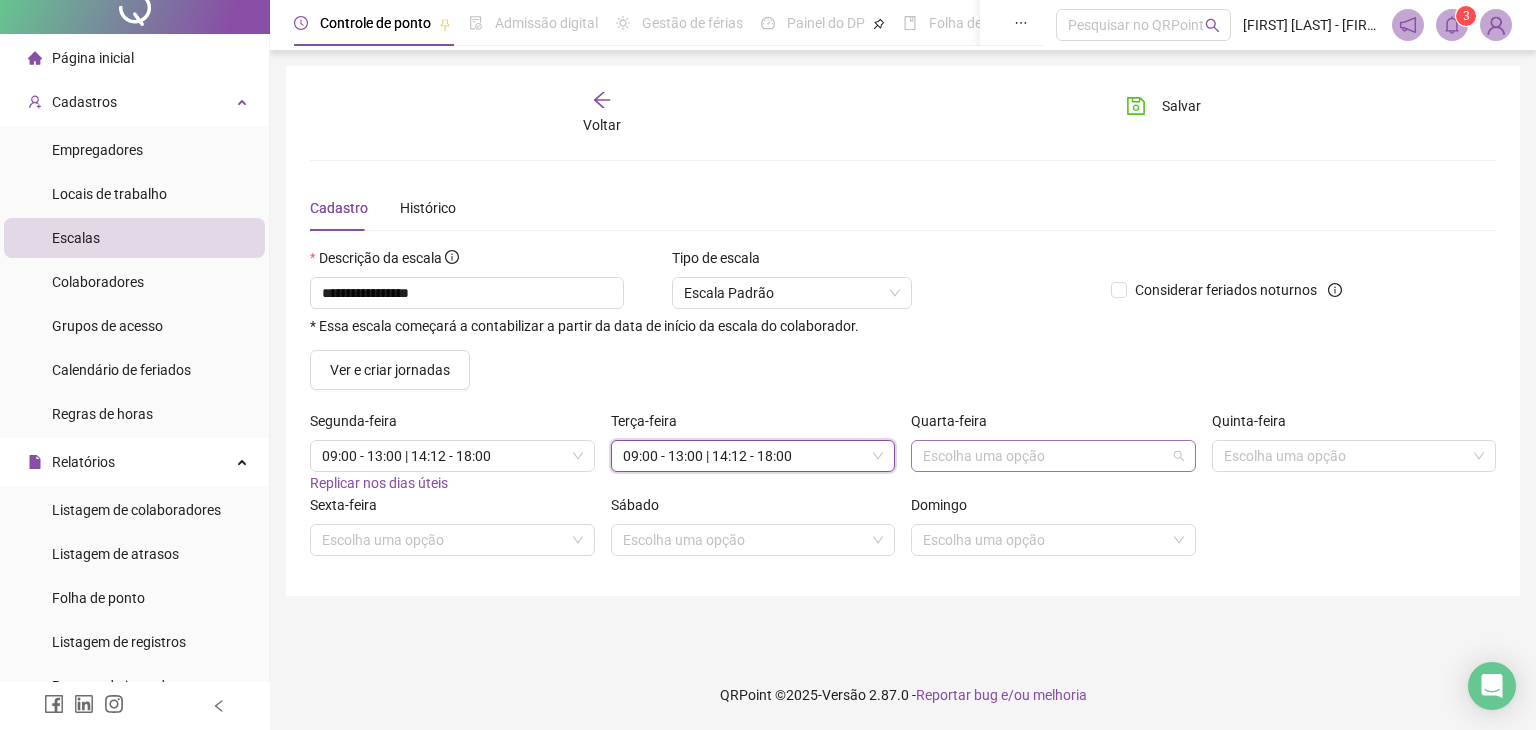 click on "Escolha uma opção" at bounding box center (1053, 456) 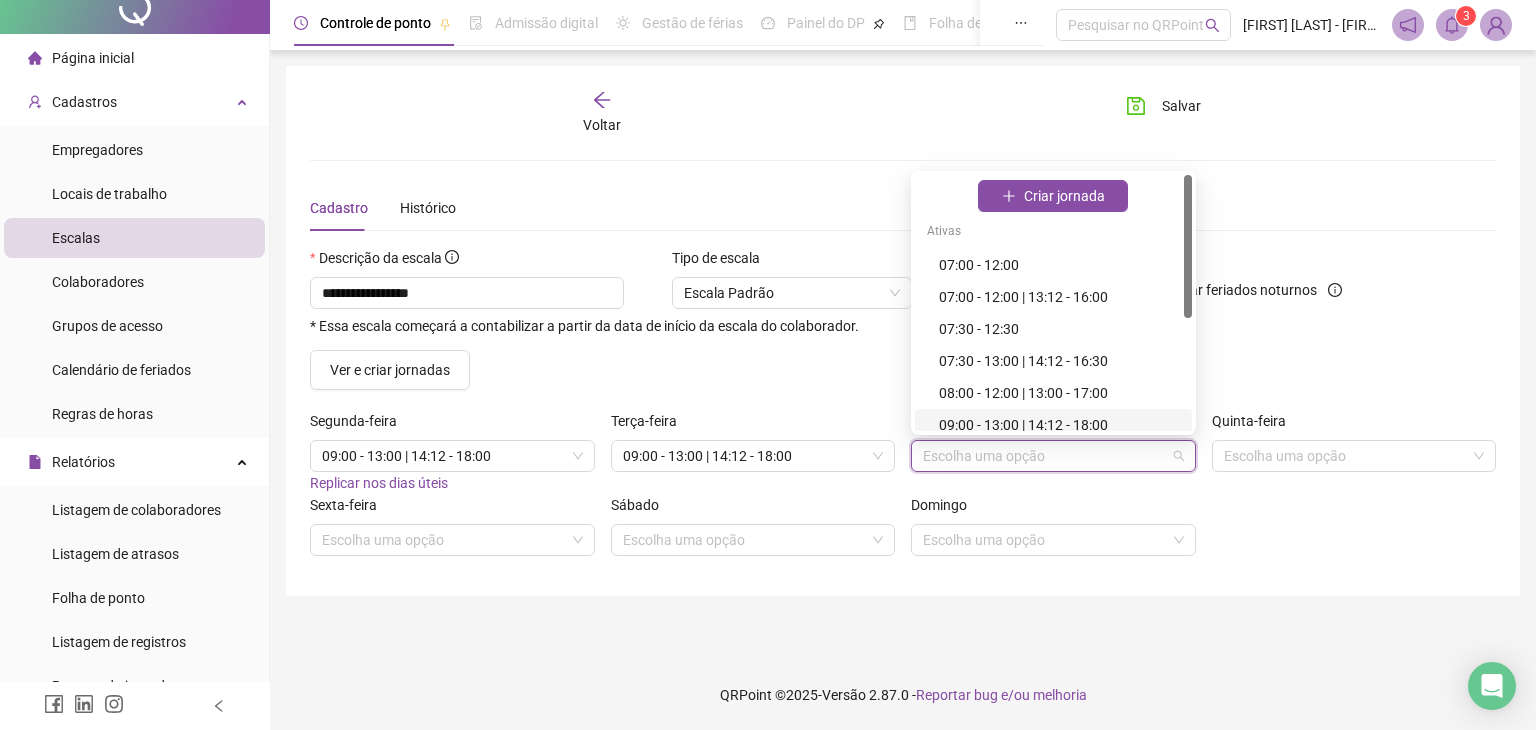 click on "09:00 - 13:00 | 14:12 - 18:00" at bounding box center [1059, 425] 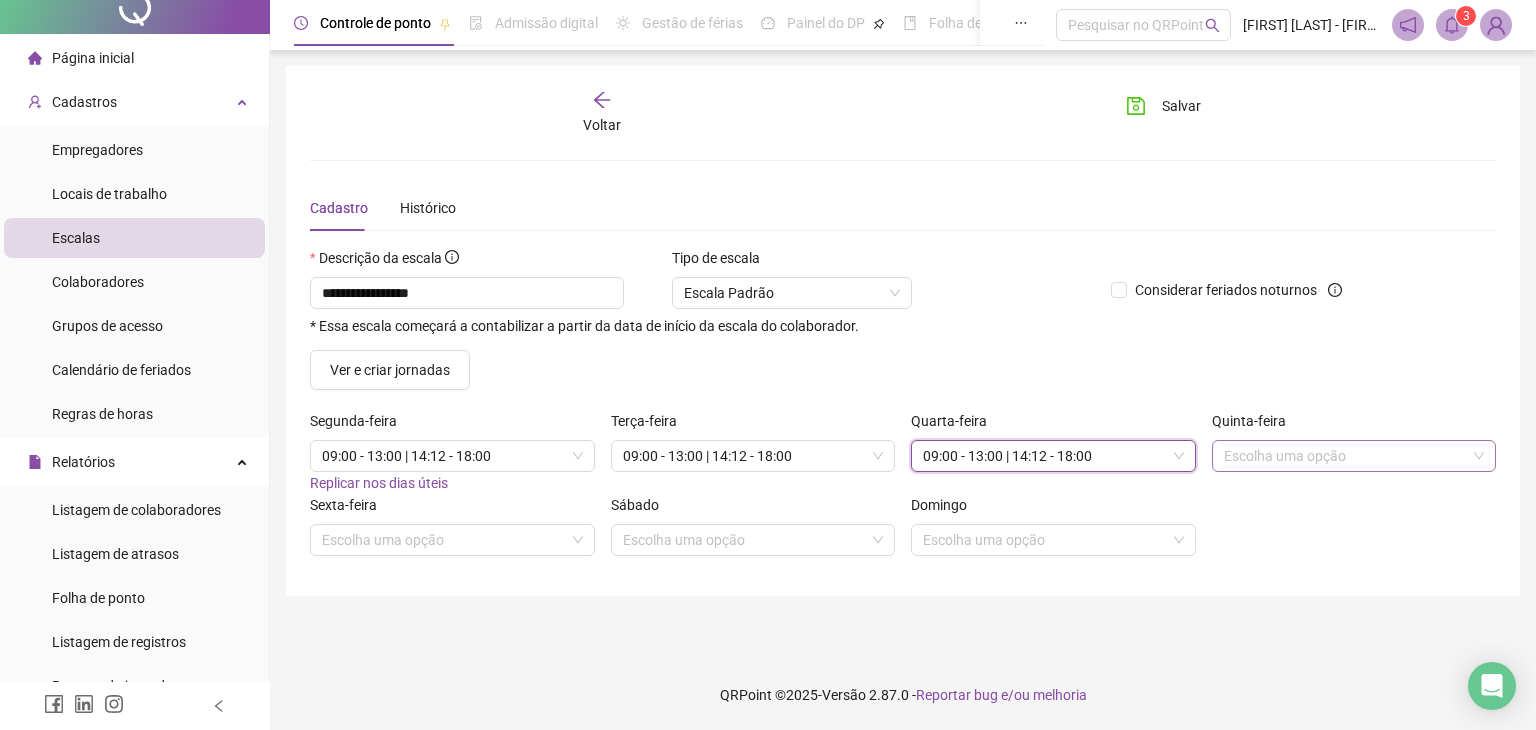 click at bounding box center [1348, 456] 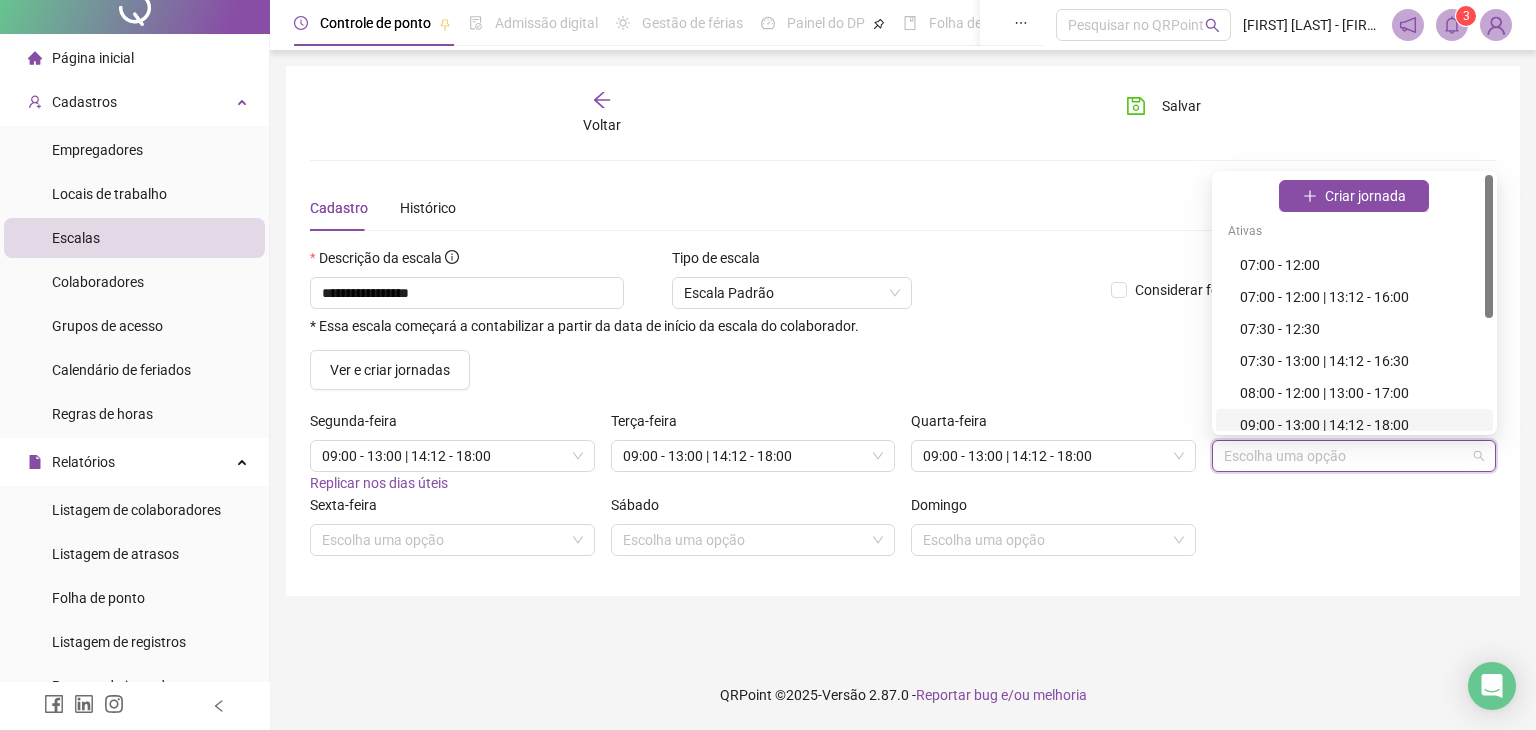 click on "09:00 - 13:00 | 14:12 - 18:00" at bounding box center (1360, 425) 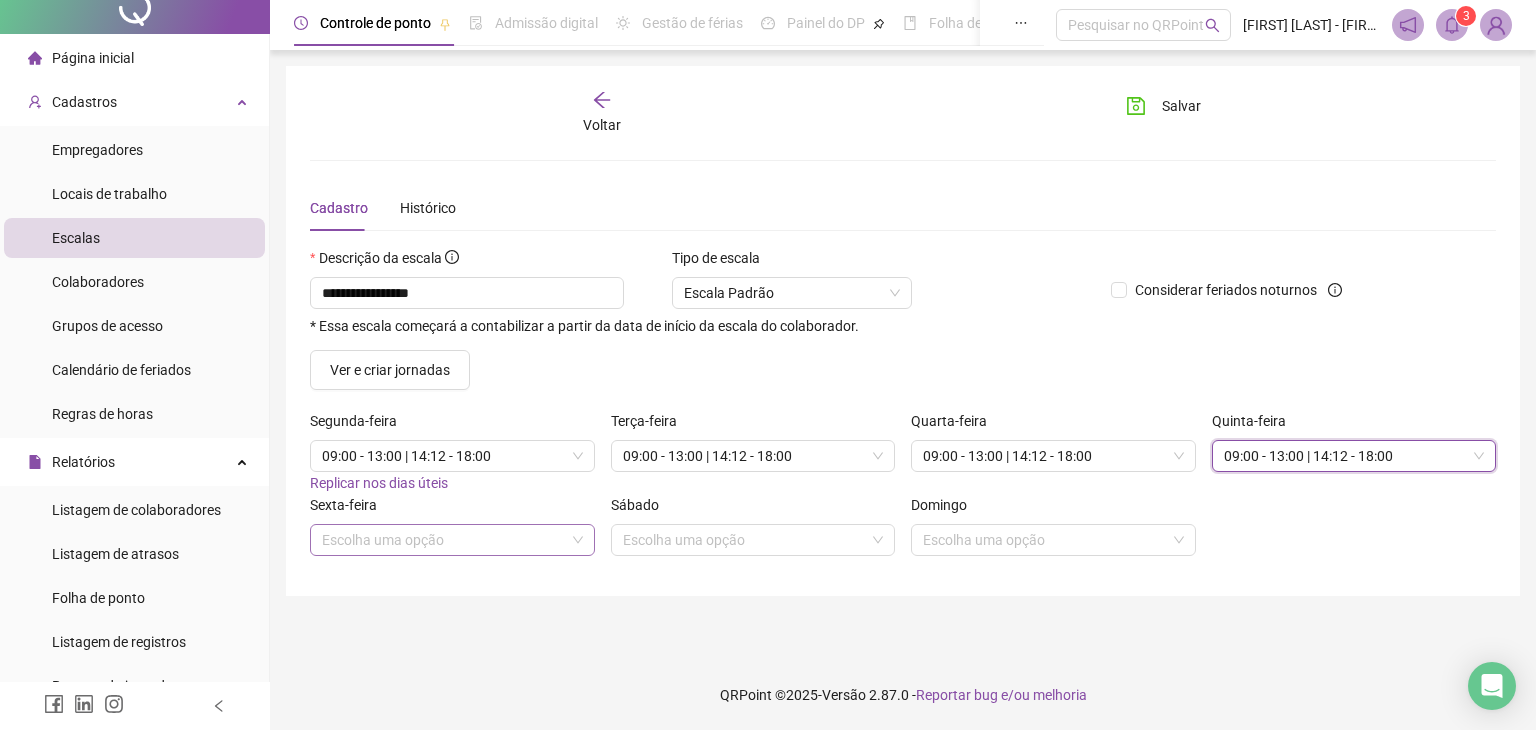 click on "Escolha uma opção" at bounding box center (452, 540) 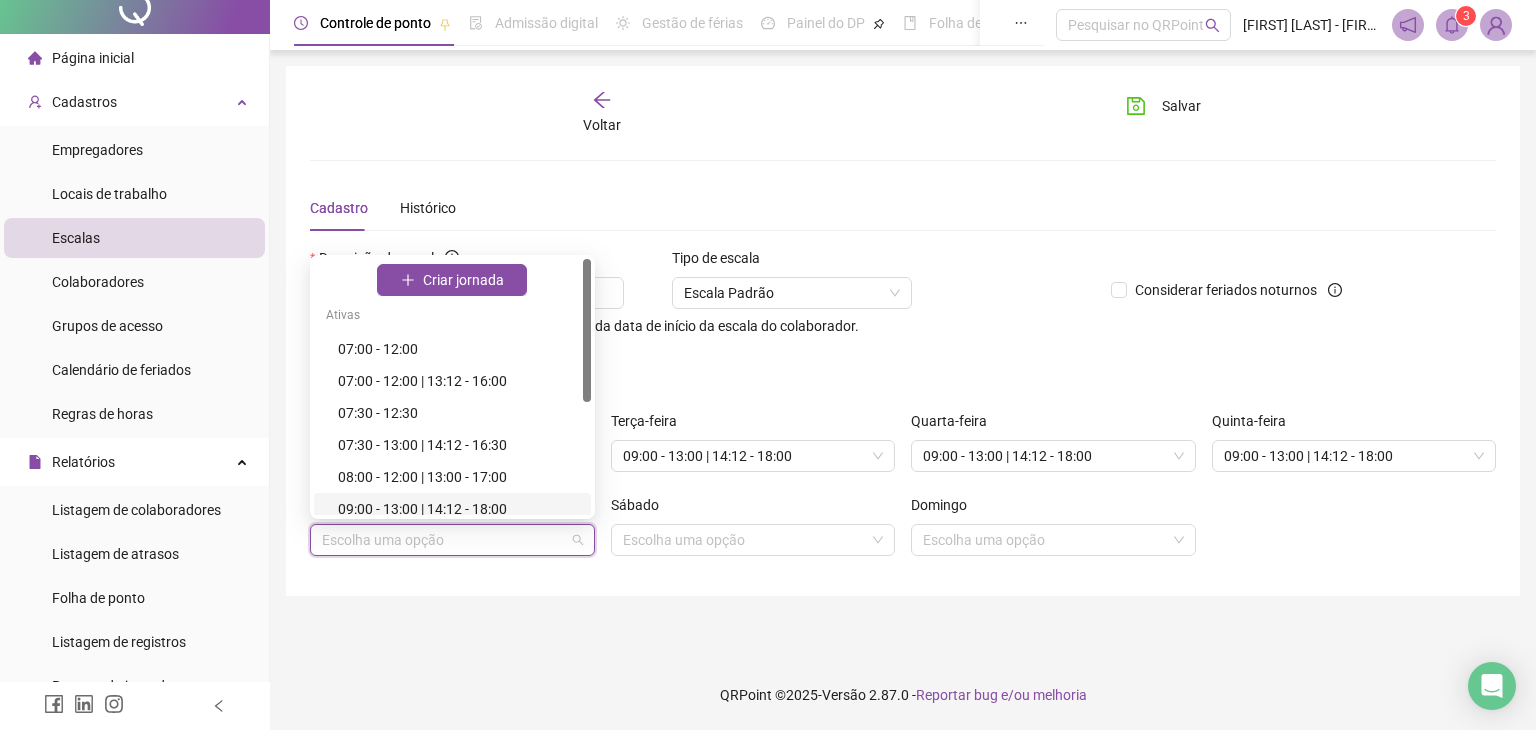 click on "09:00 - 13:00 | 14:12 - 18:00" at bounding box center (458, 509) 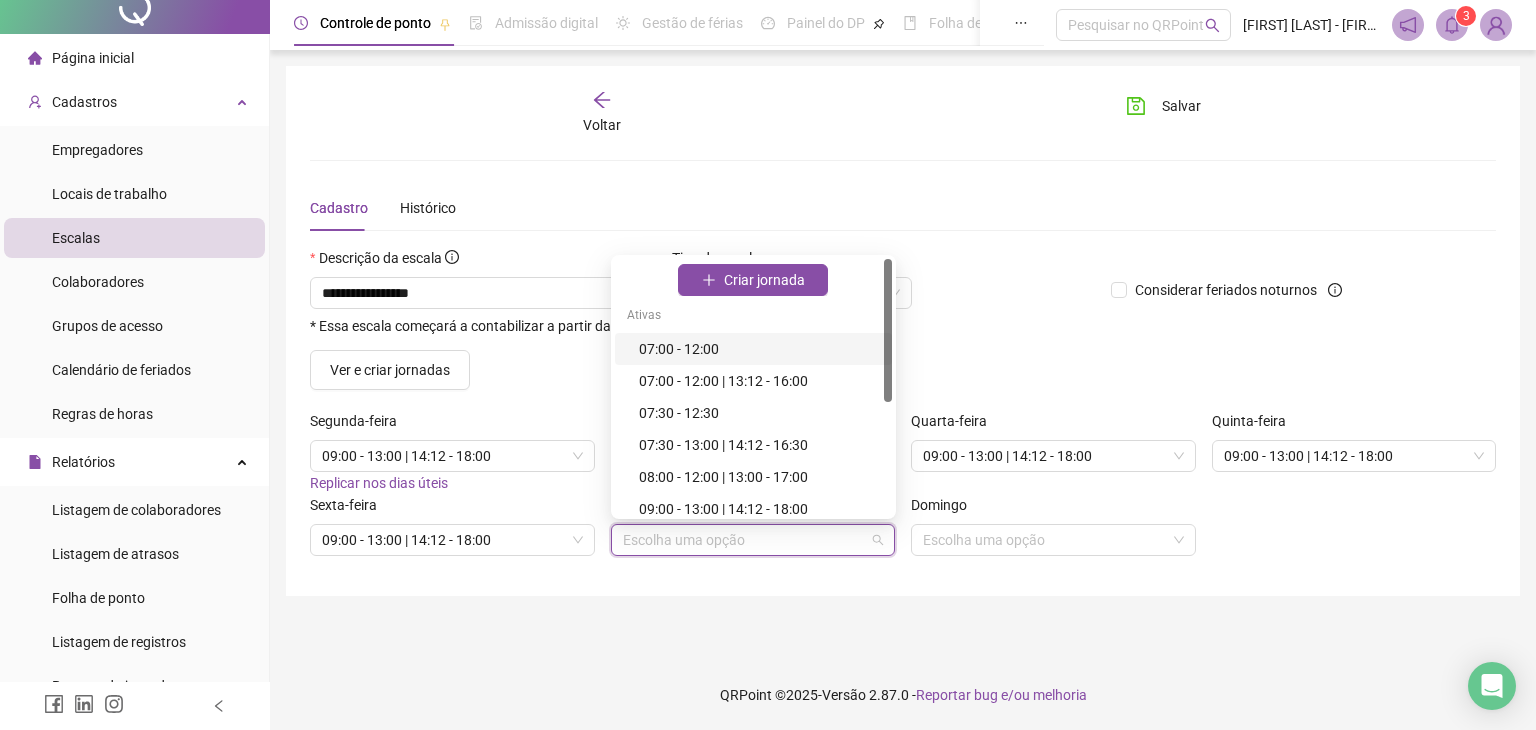 click at bounding box center [747, 540] 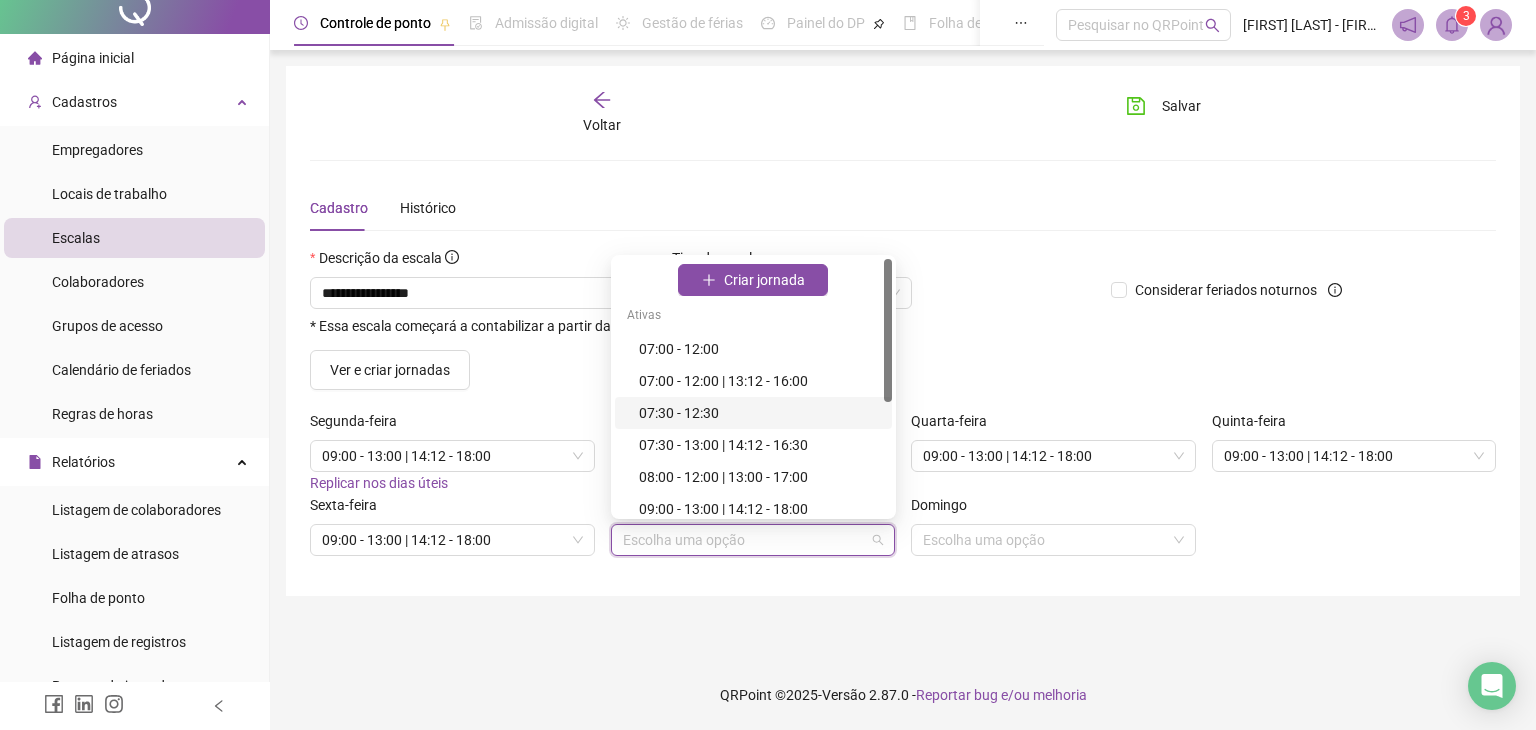 click on "07:30 - 12:30" at bounding box center (759, 413) 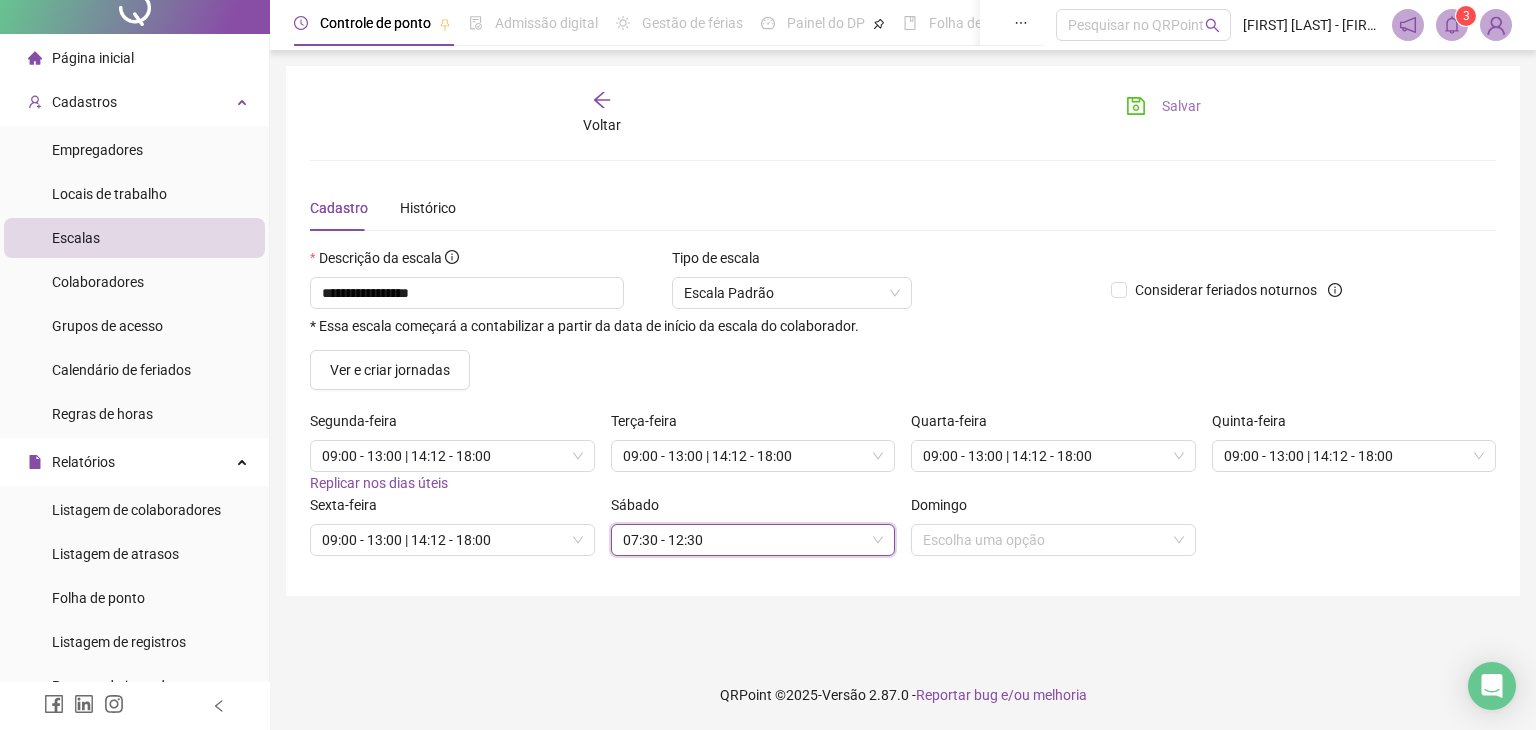 click on "Salvar" at bounding box center (1181, 106) 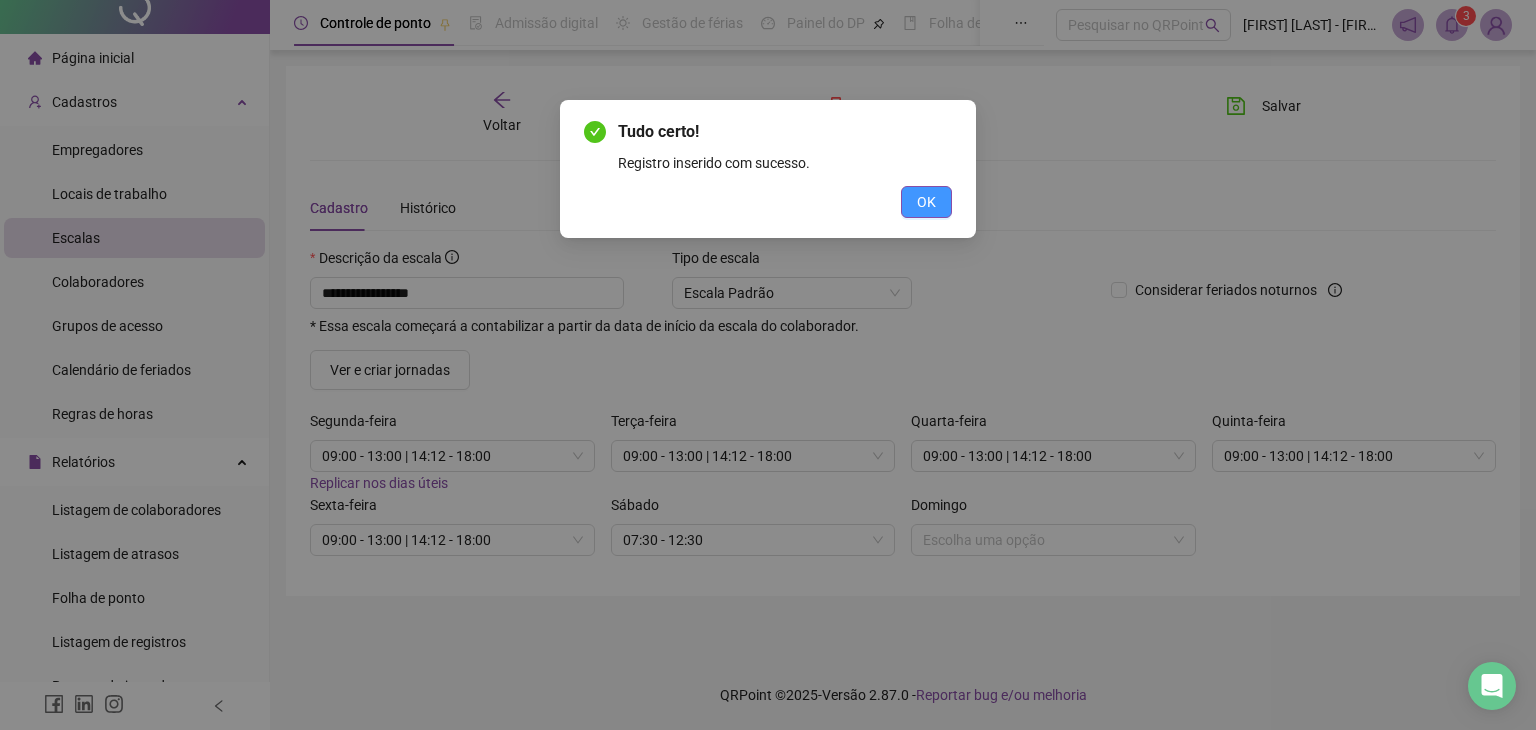 click on "OK" at bounding box center (926, 202) 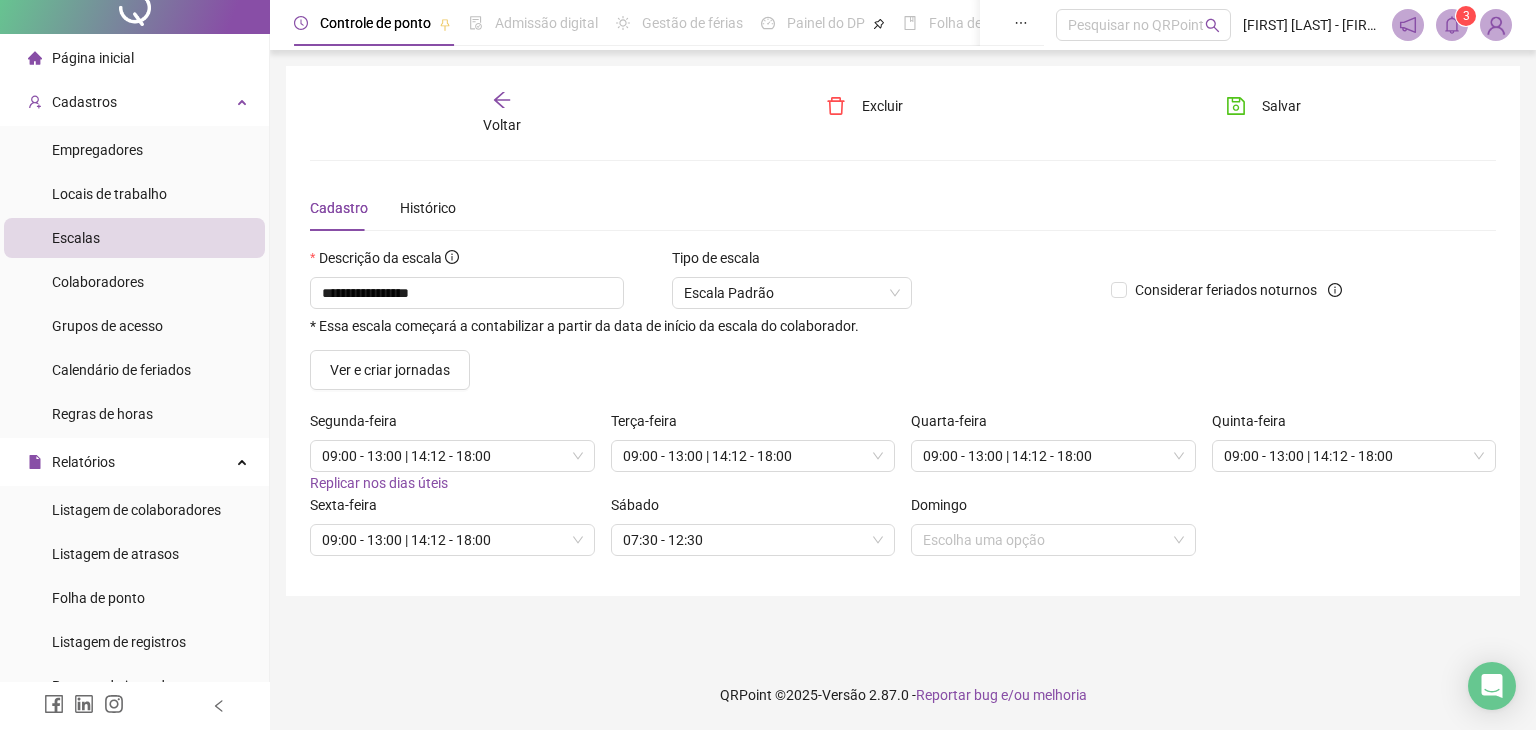 click 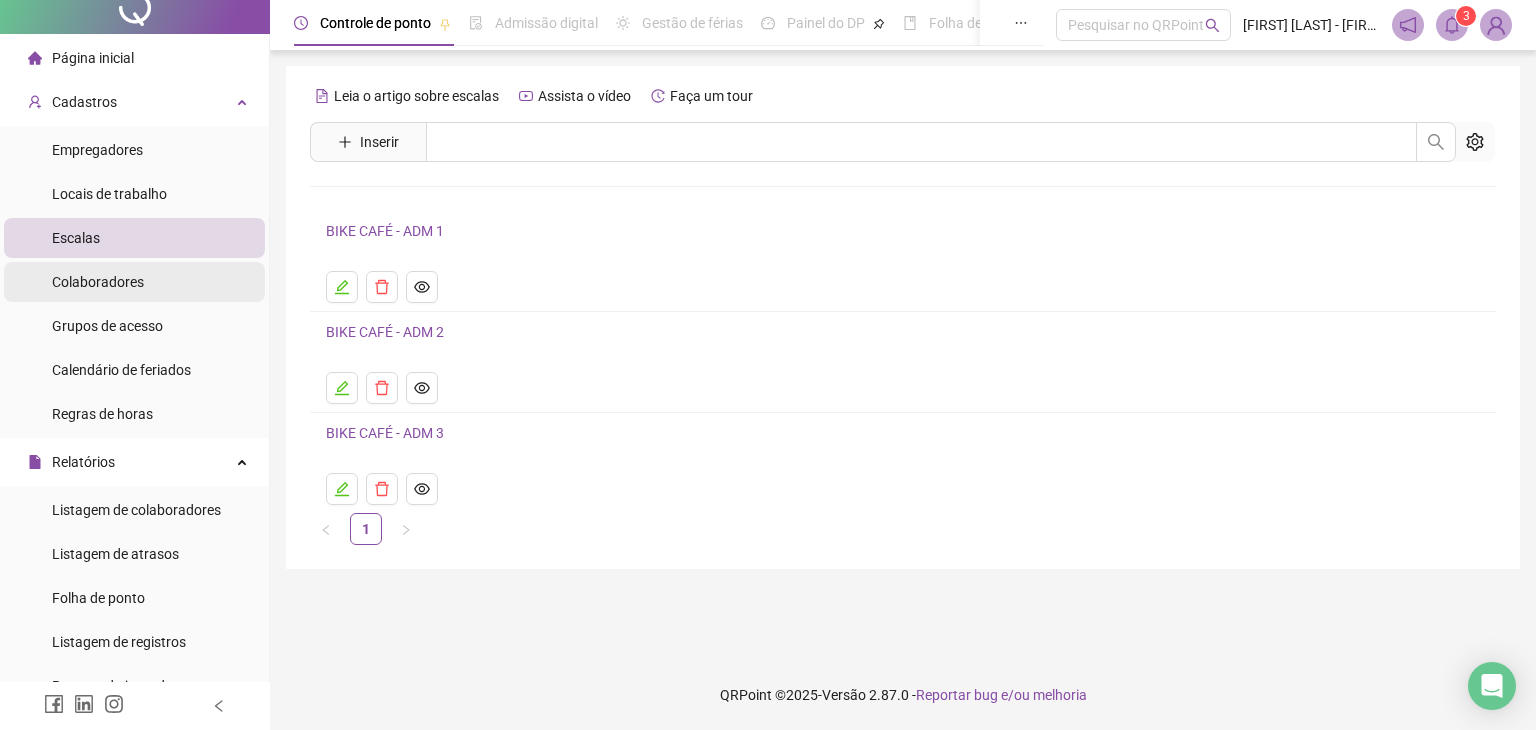 click on "Colaboradores" at bounding box center (98, 282) 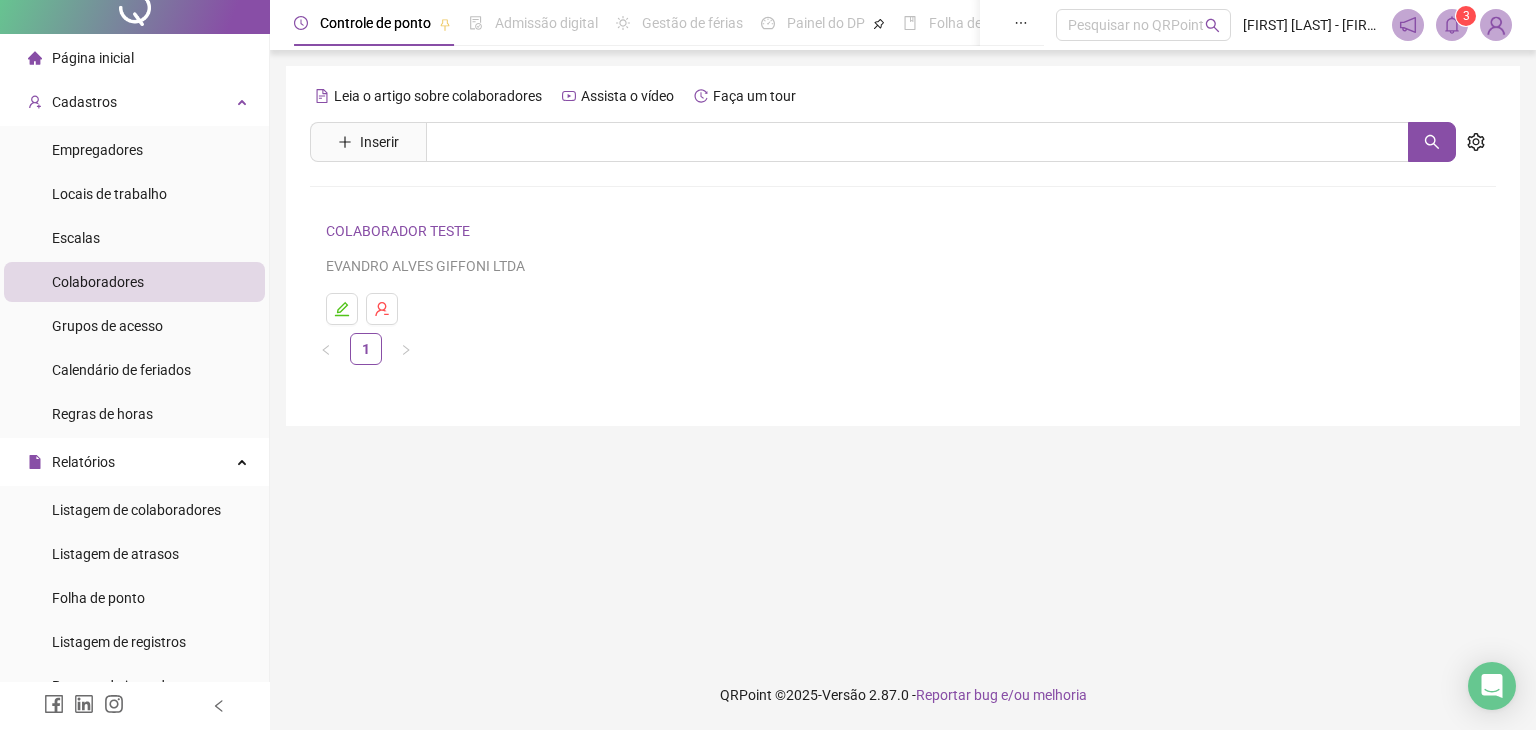 click on "COLABORADOR TESTE" at bounding box center (401, 231) 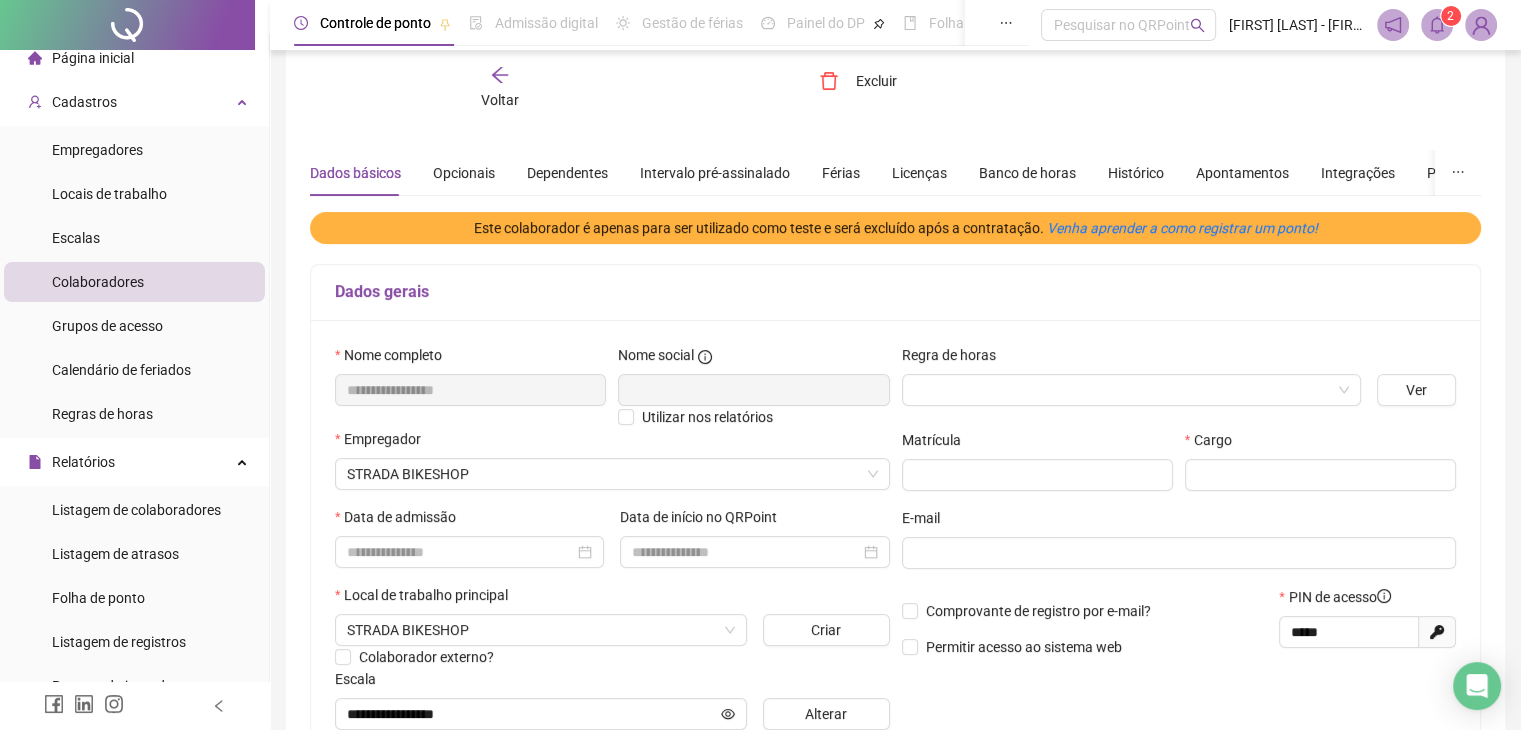 scroll, scrollTop: 0, scrollLeft: 0, axis: both 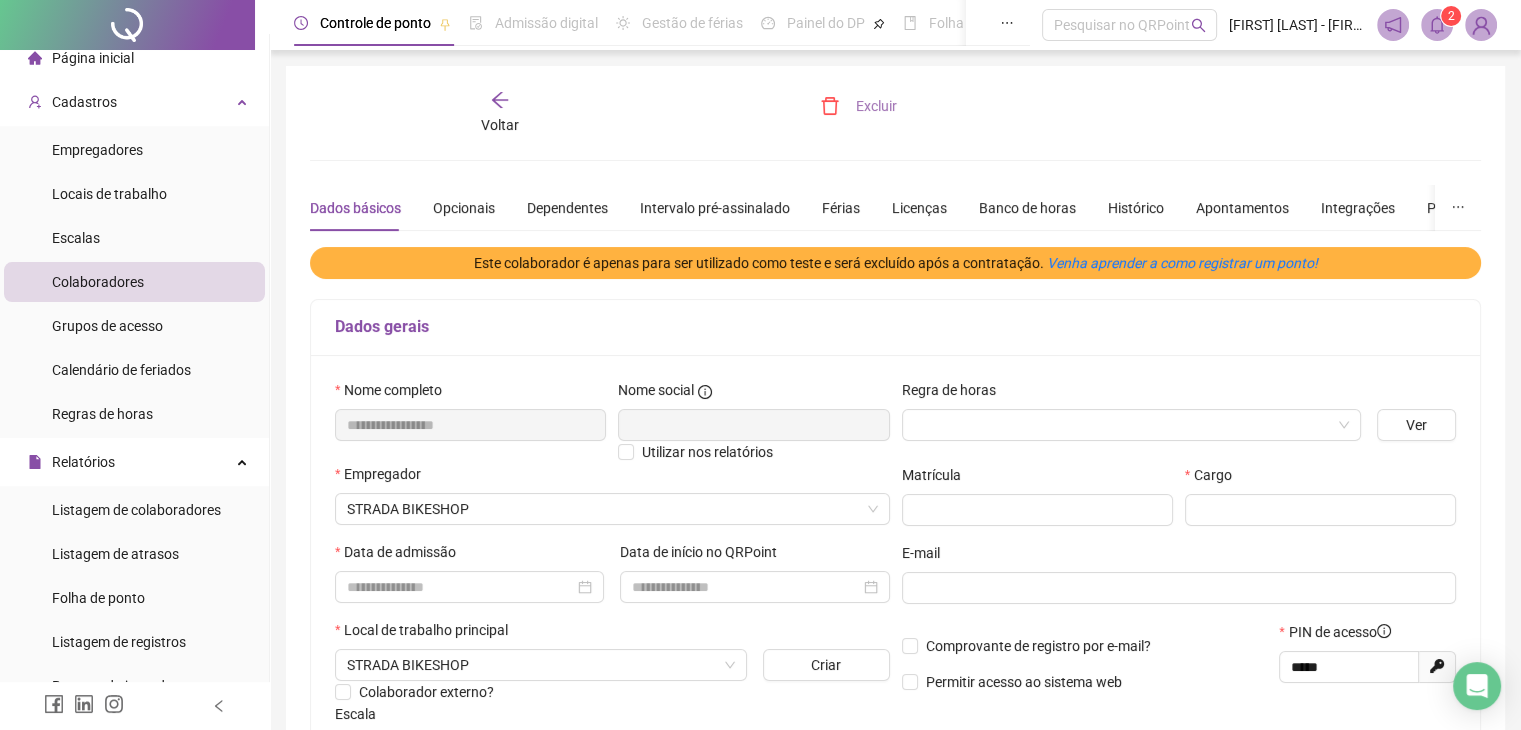 click on "Excluir" at bounding box center (876, 106) 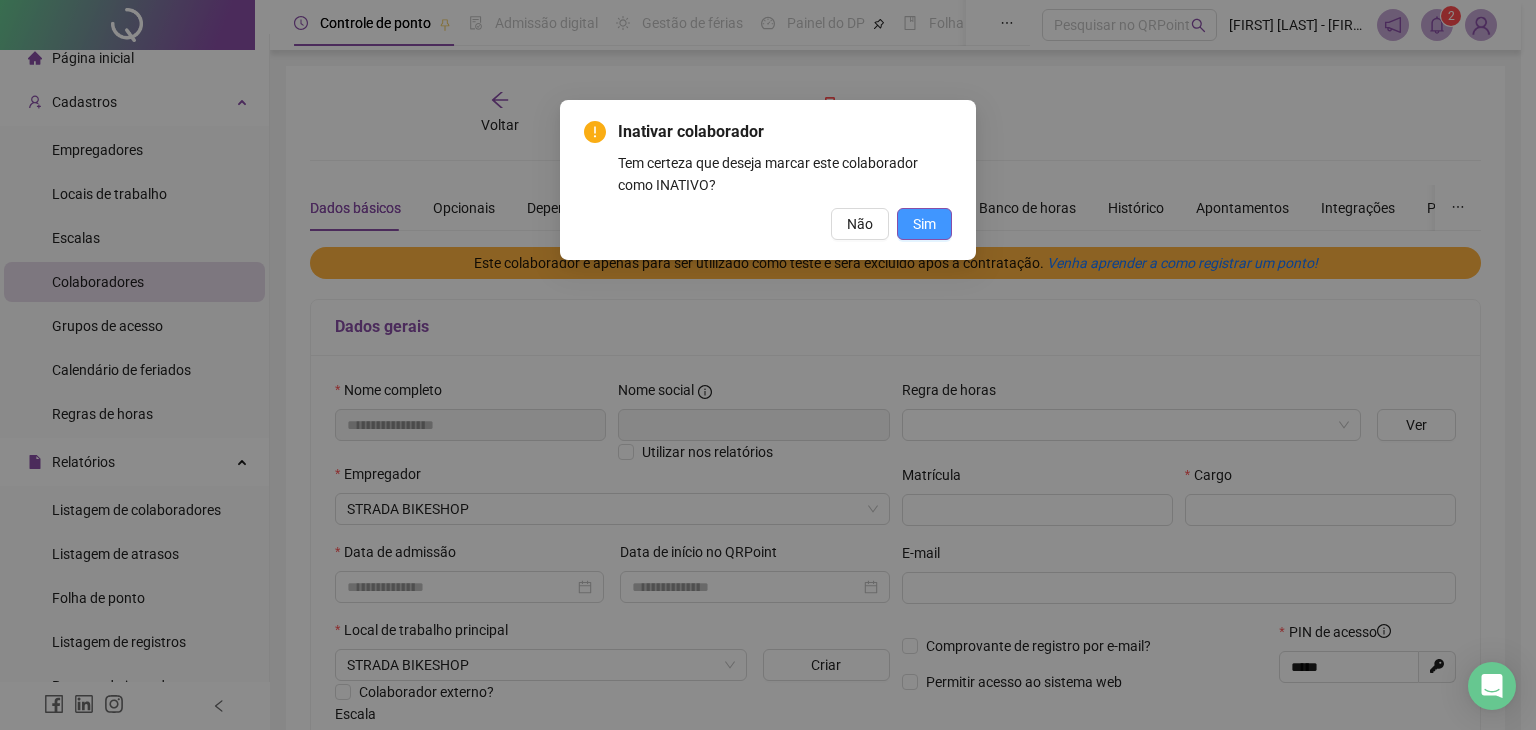 click on "Sim" at bounding box center [924, 224] 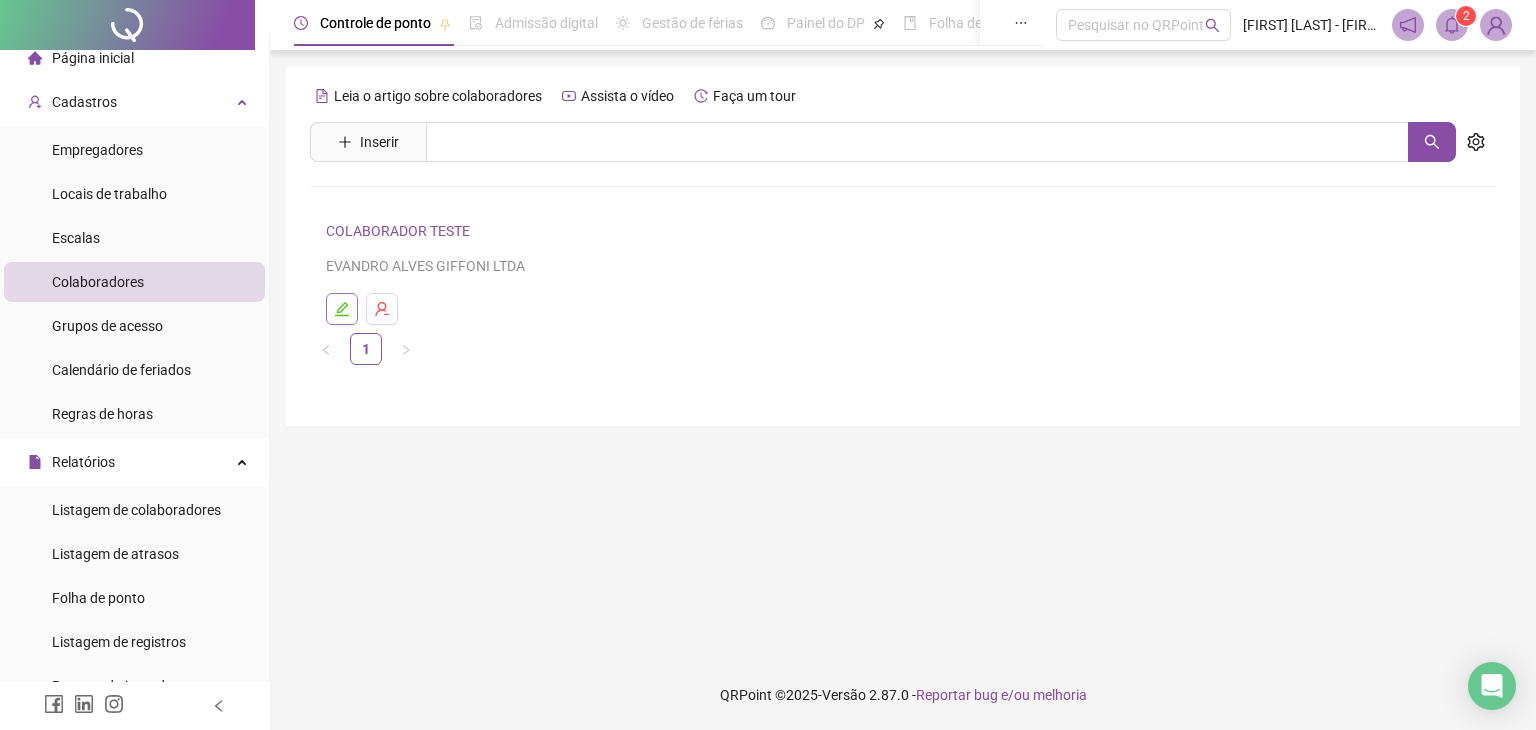 click 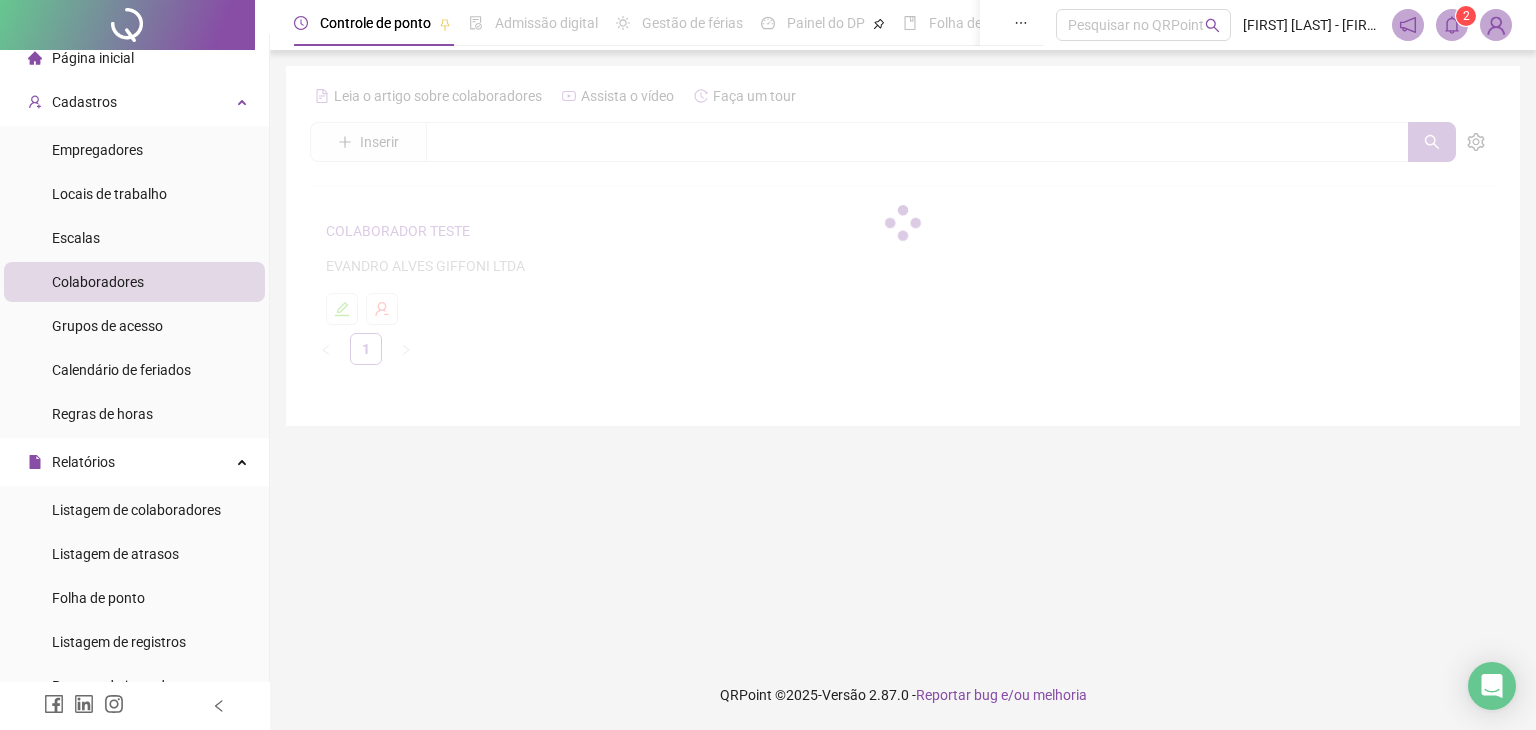 click on "Colaboradores" at bounding box center (98, 282) 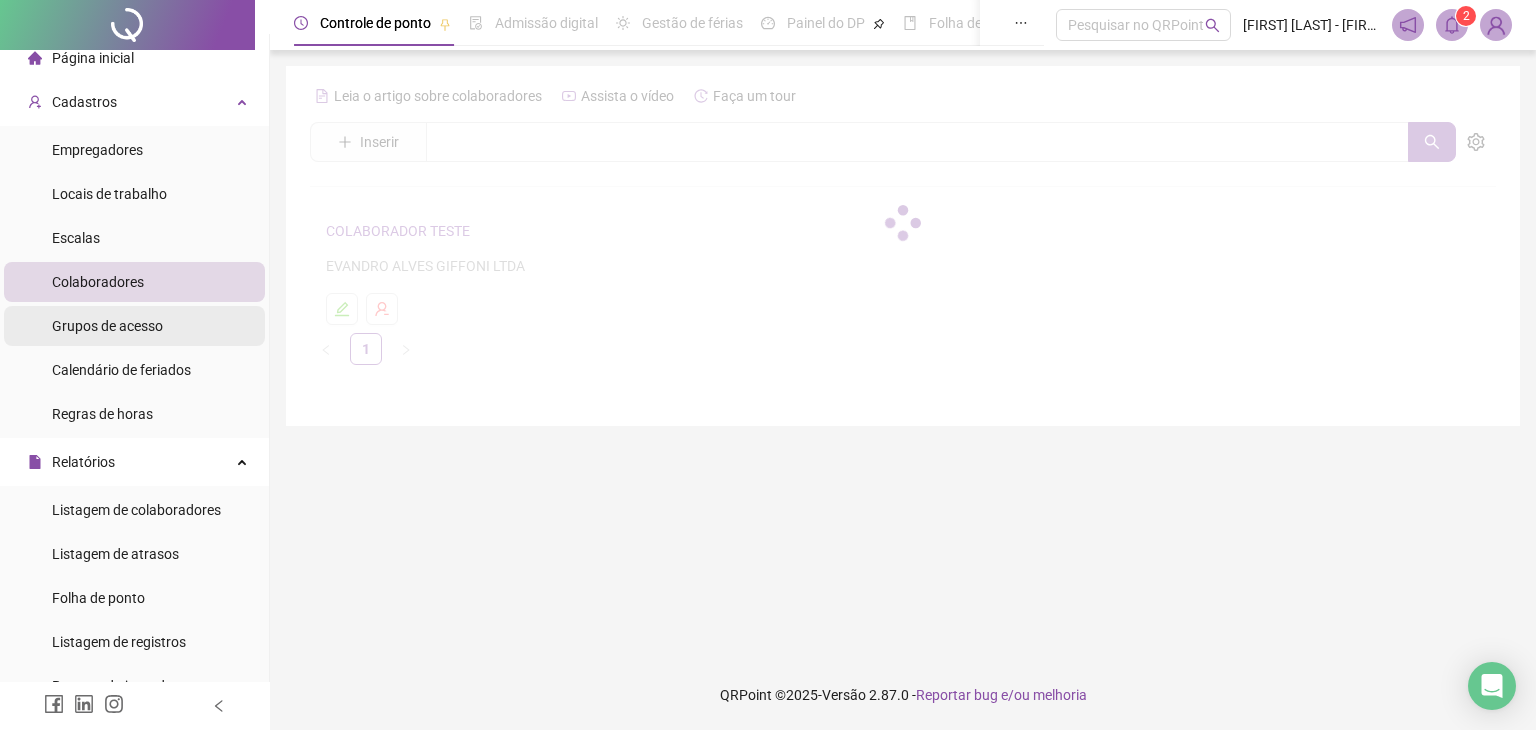 click on "Grupos de acesso" at bounding box center (107, 326) 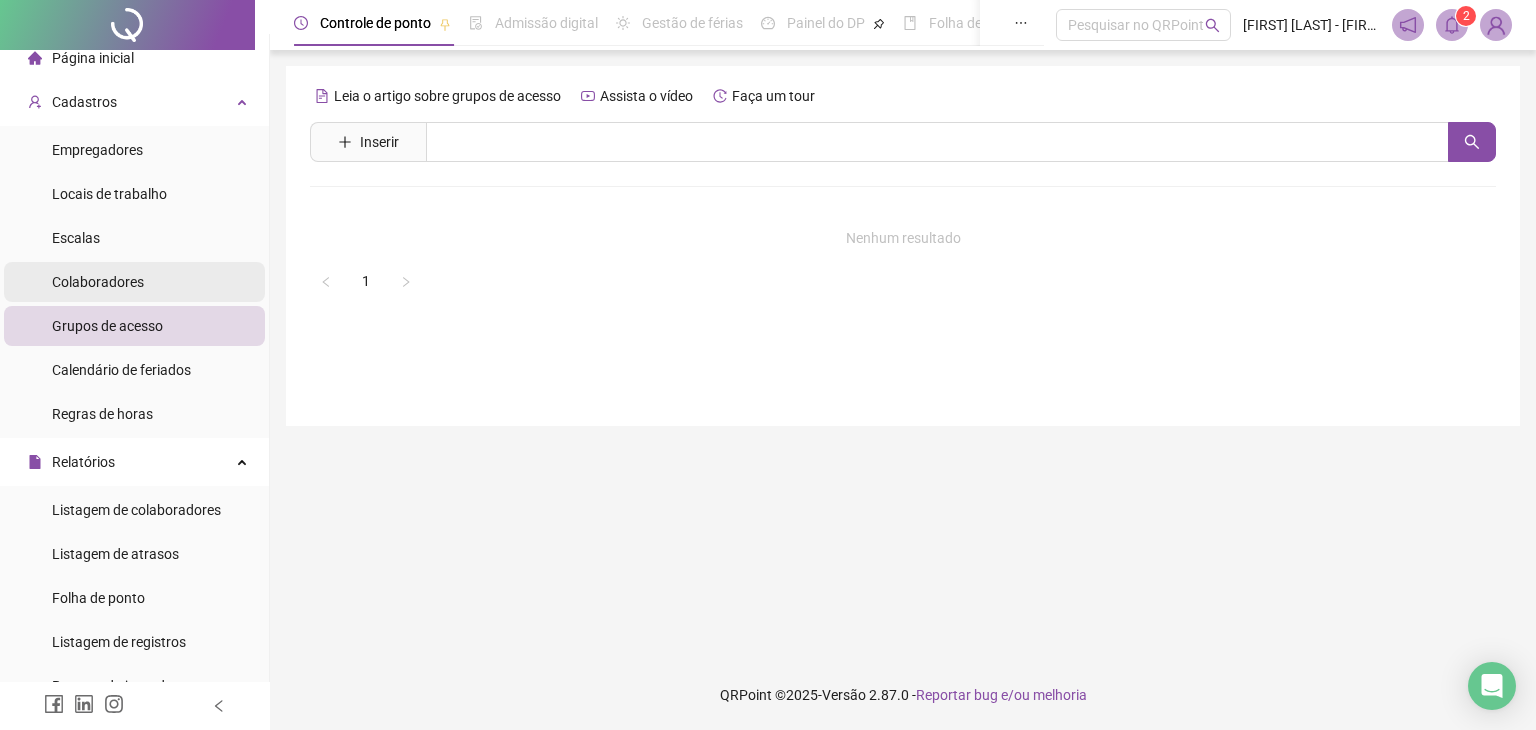 click on "Colaboradores" at bounding box center (98, 282) 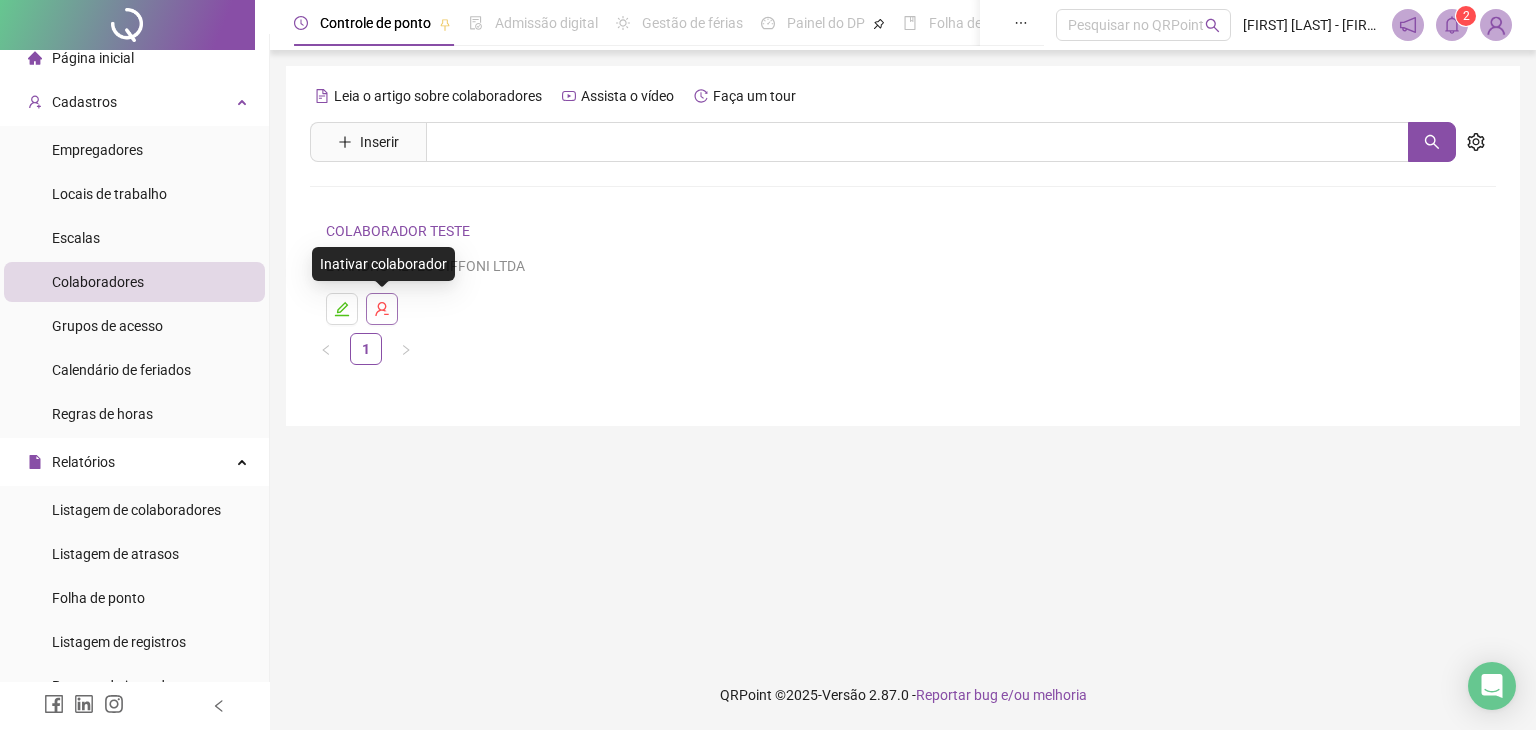 click 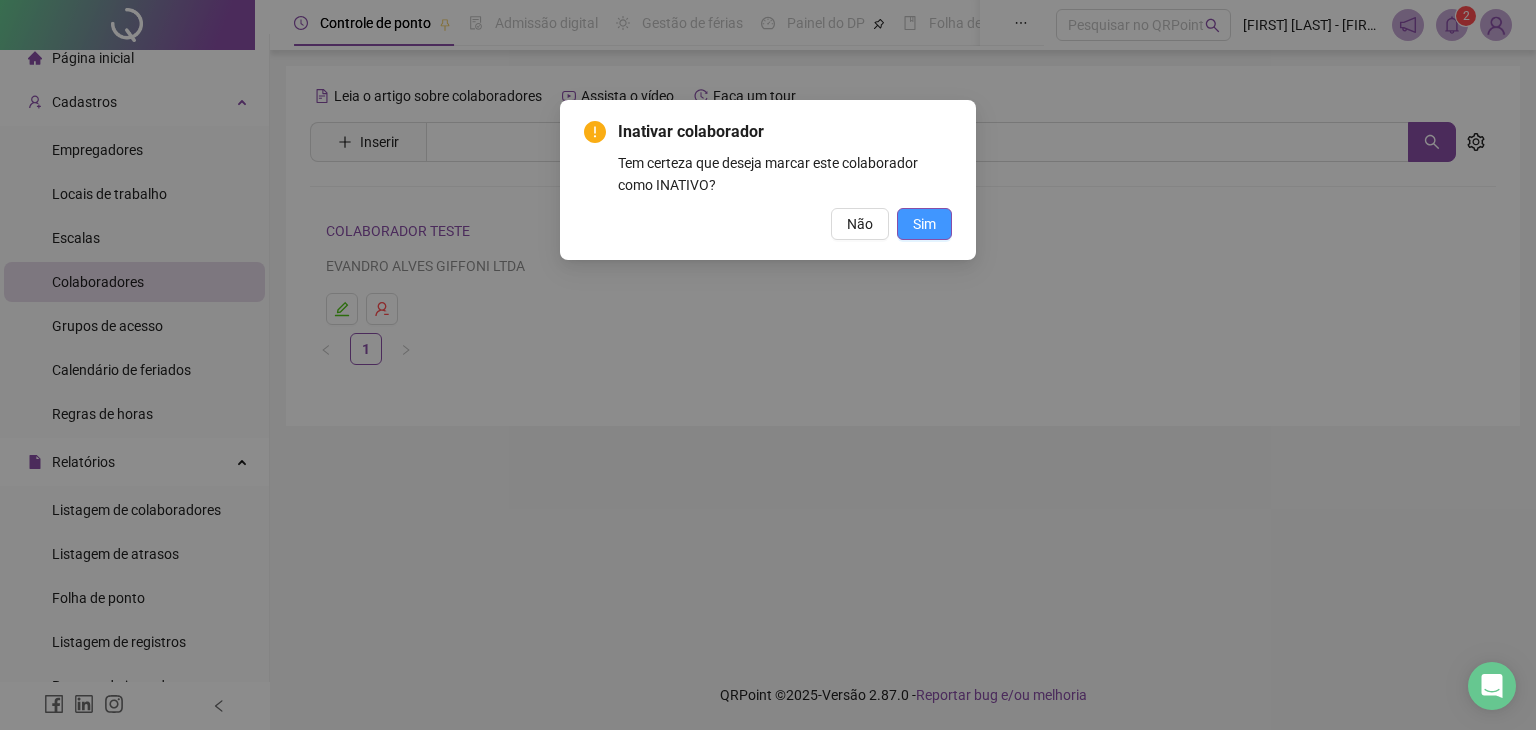 click on "Sim" at bounding box center (924, 224) 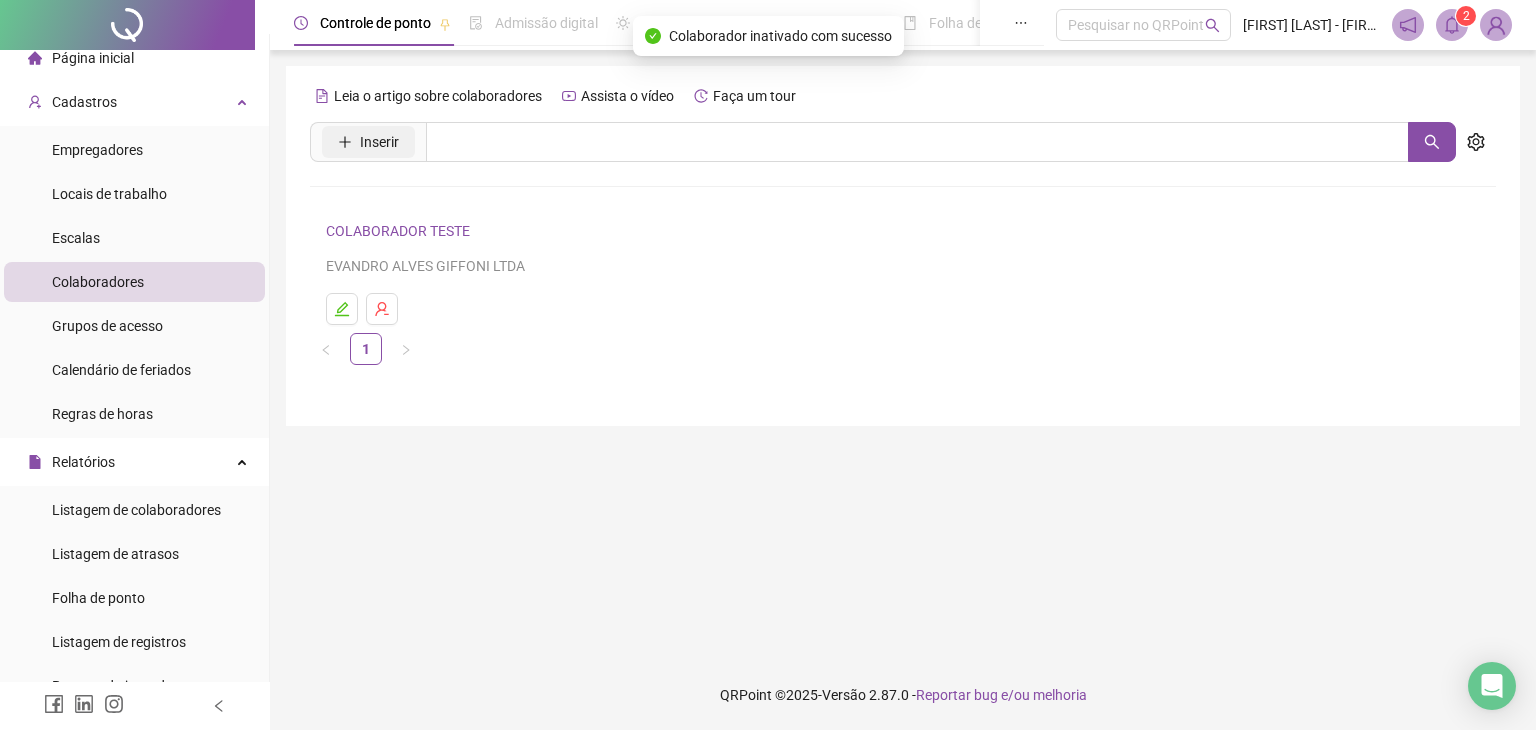click on "Inserir" at bounding box center (379, 142) 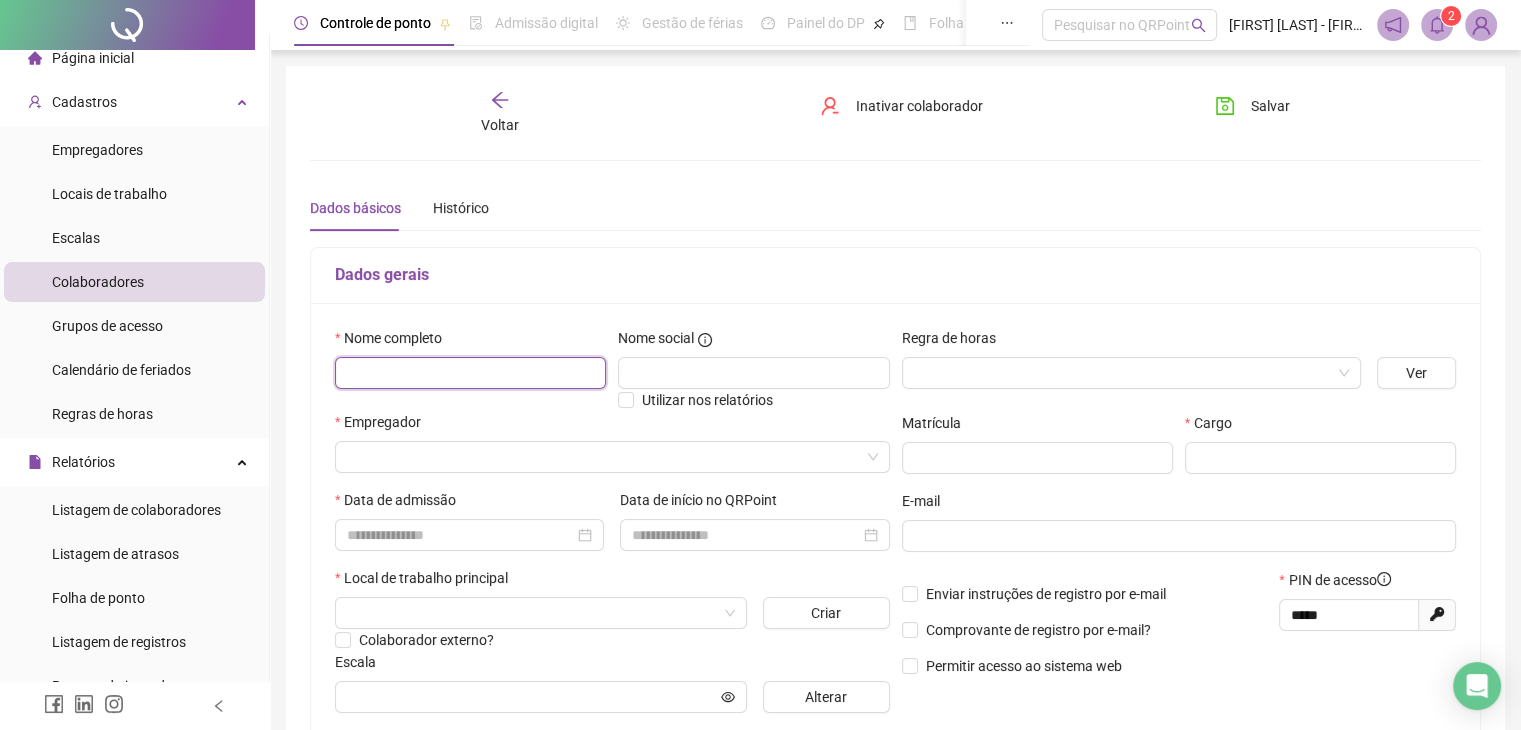 click at bounding box center (470, 373) 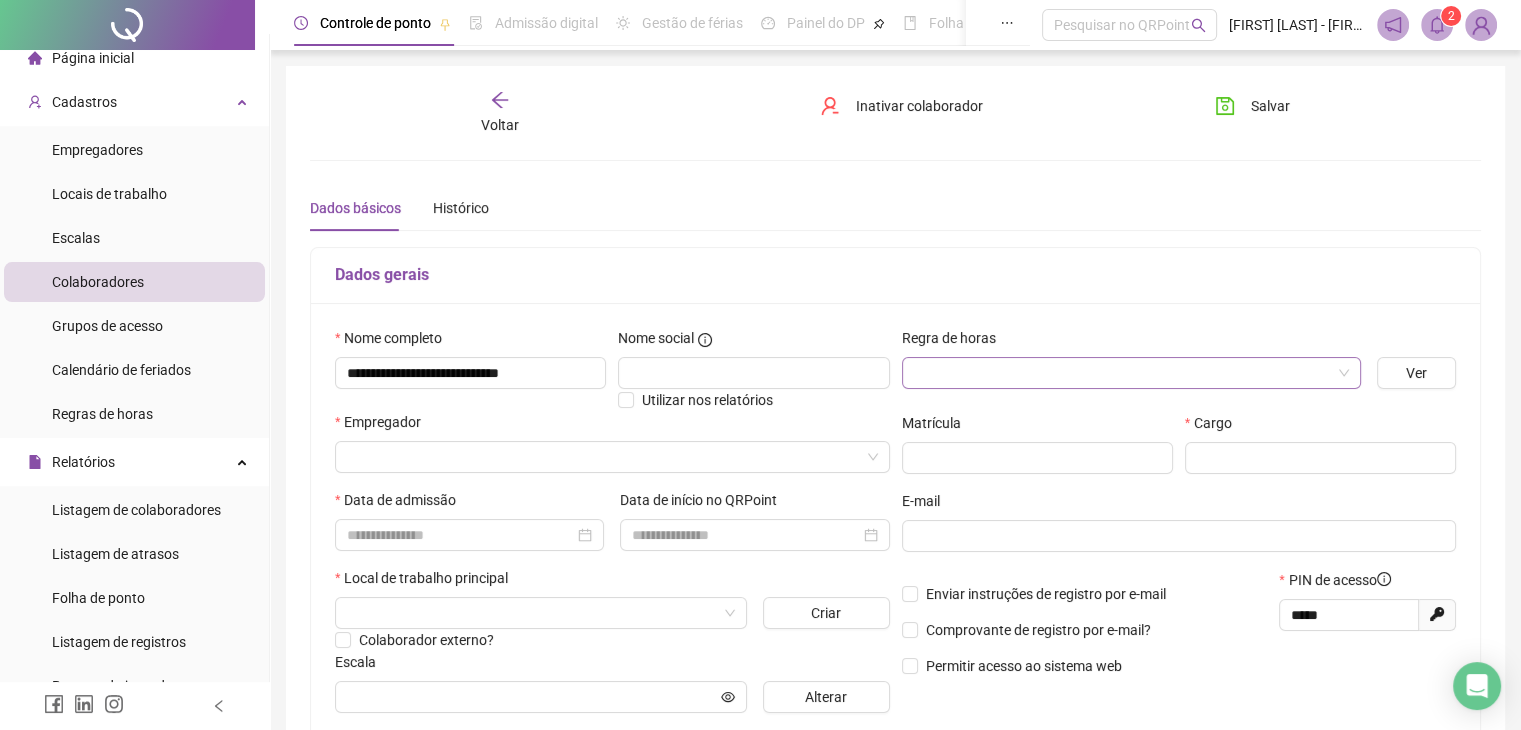 click at bounding box center (1125, 373) 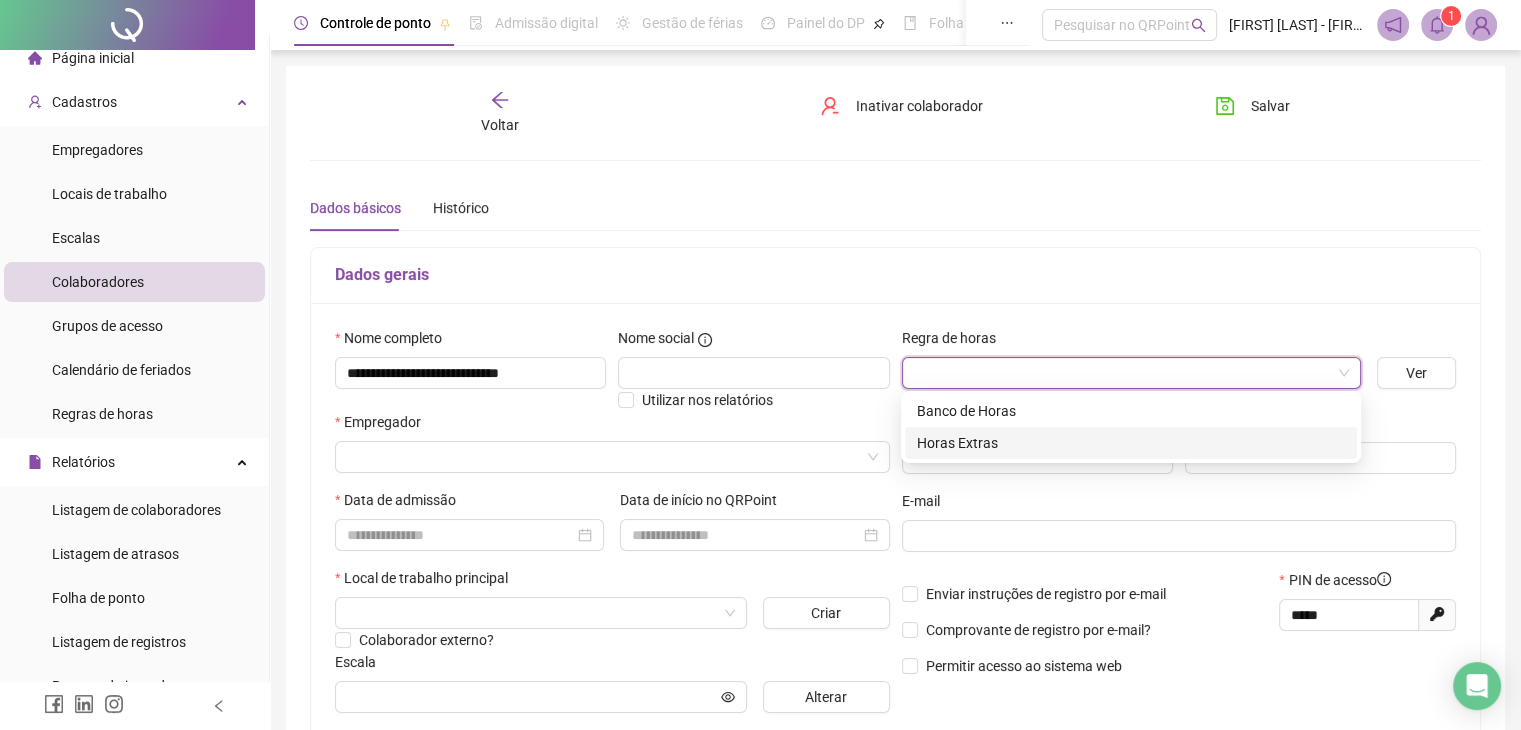 click on "Horas Extras" at bounding box center [1131, 443] 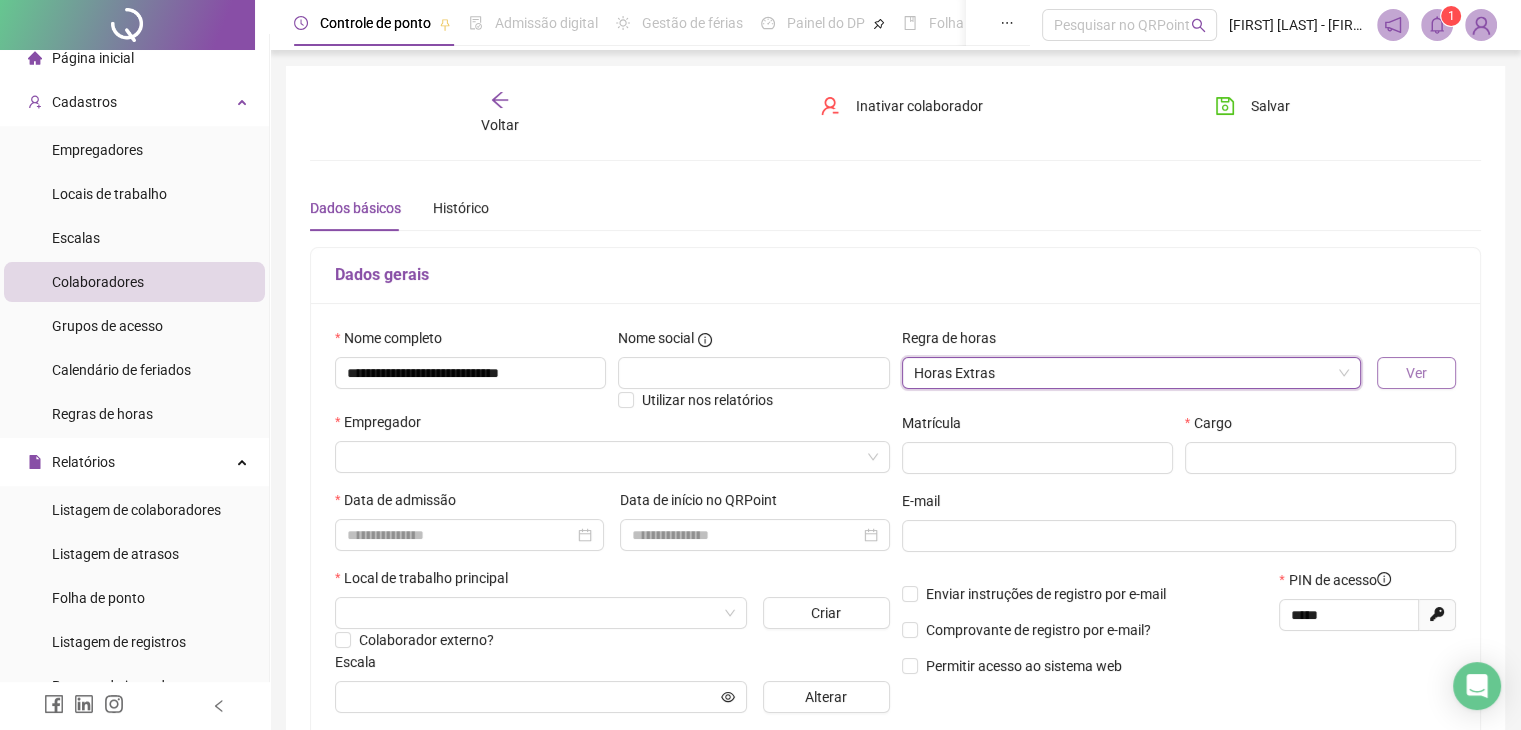click on "Ver" at bounding box center [1416, 373] 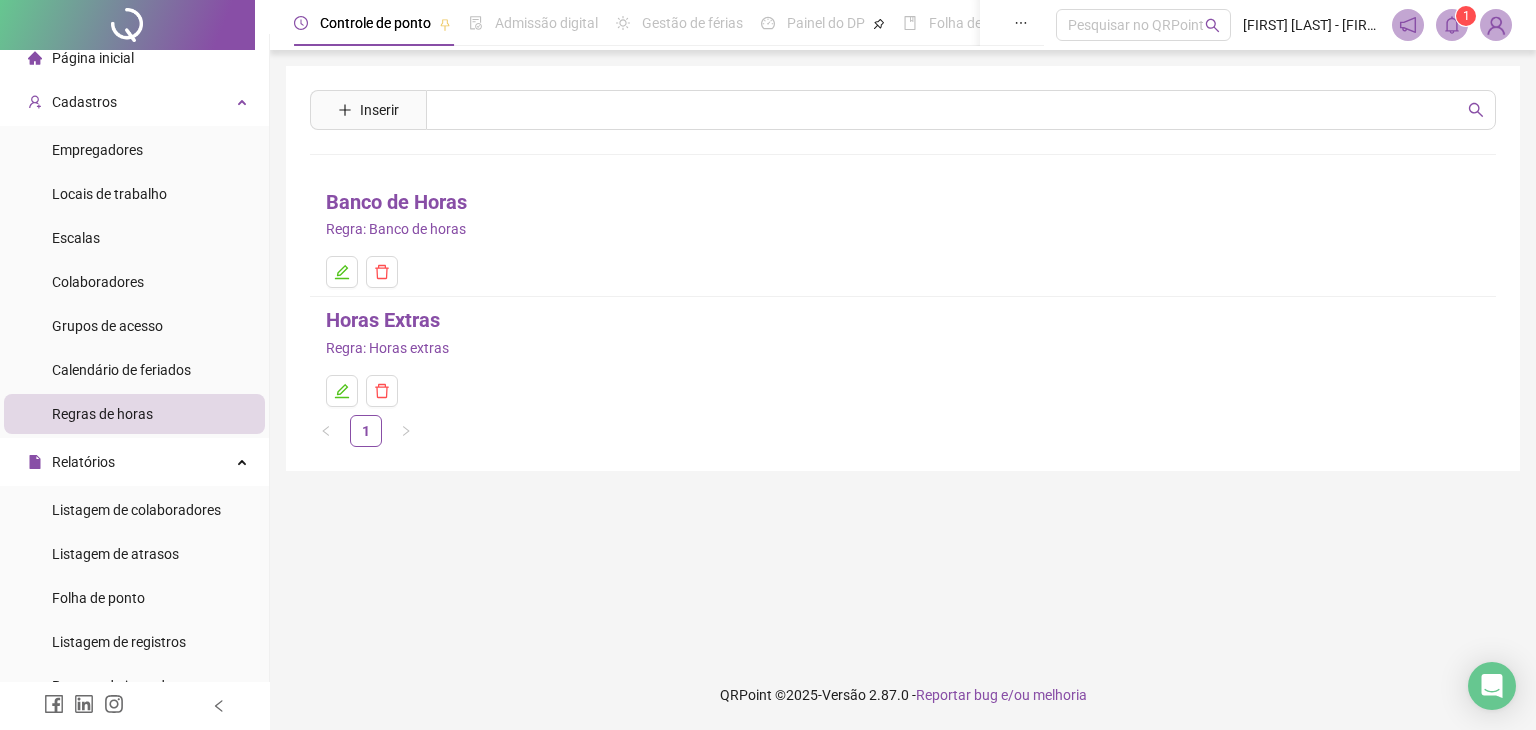 click on "Regras de horas" at bounding box center [102, 414] 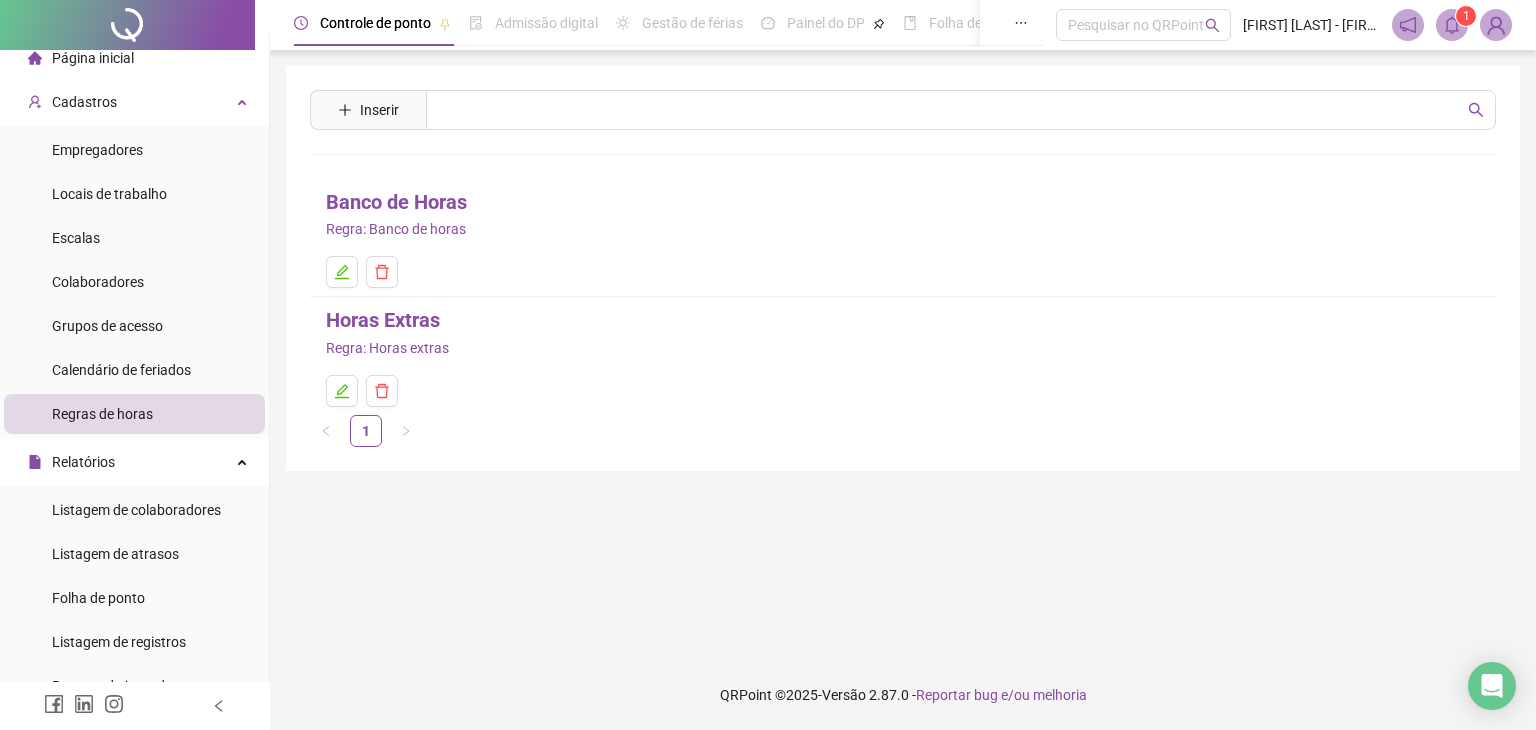 click on "Regras de horas" at bounding box center (102, 414) 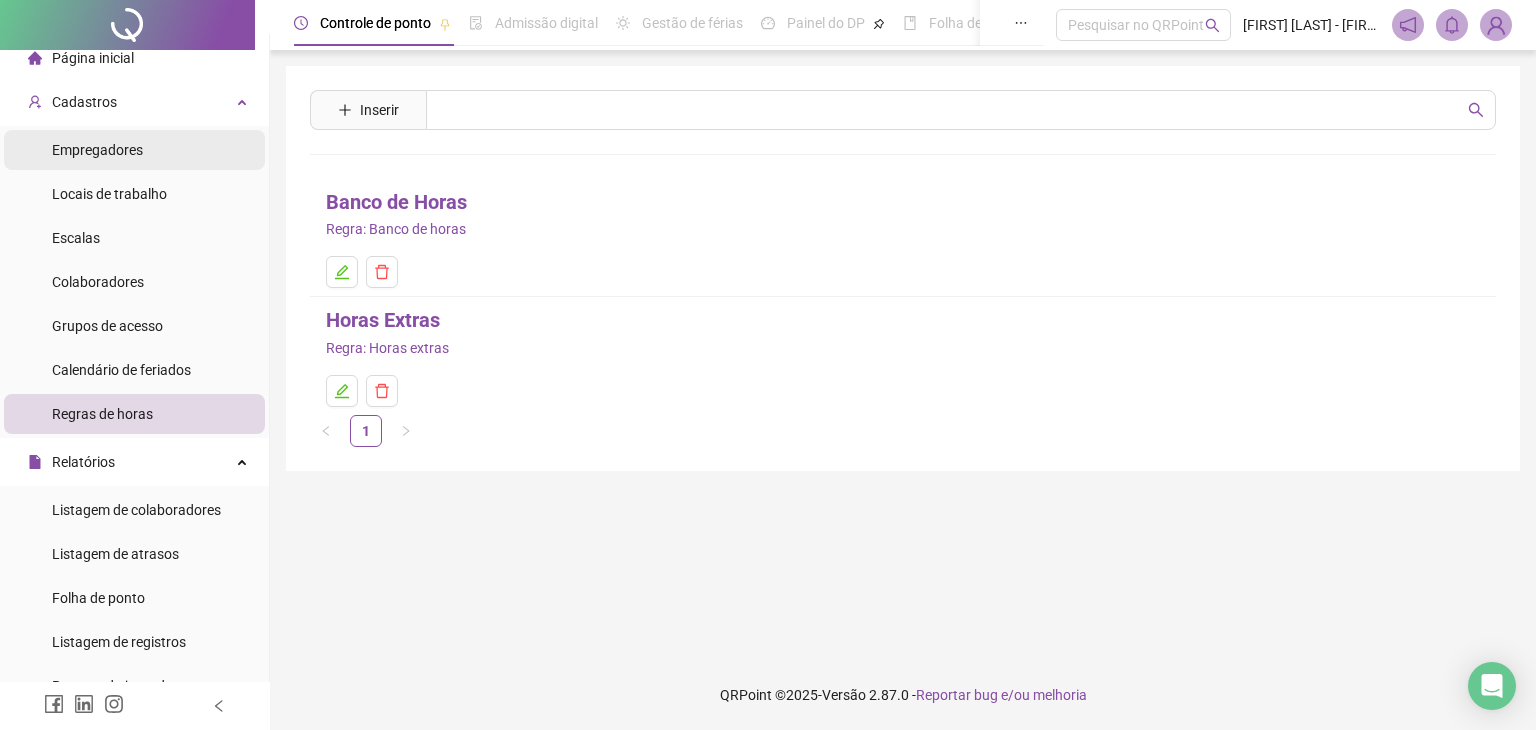 click on "Empregadores" at bounding box center (97, 150) 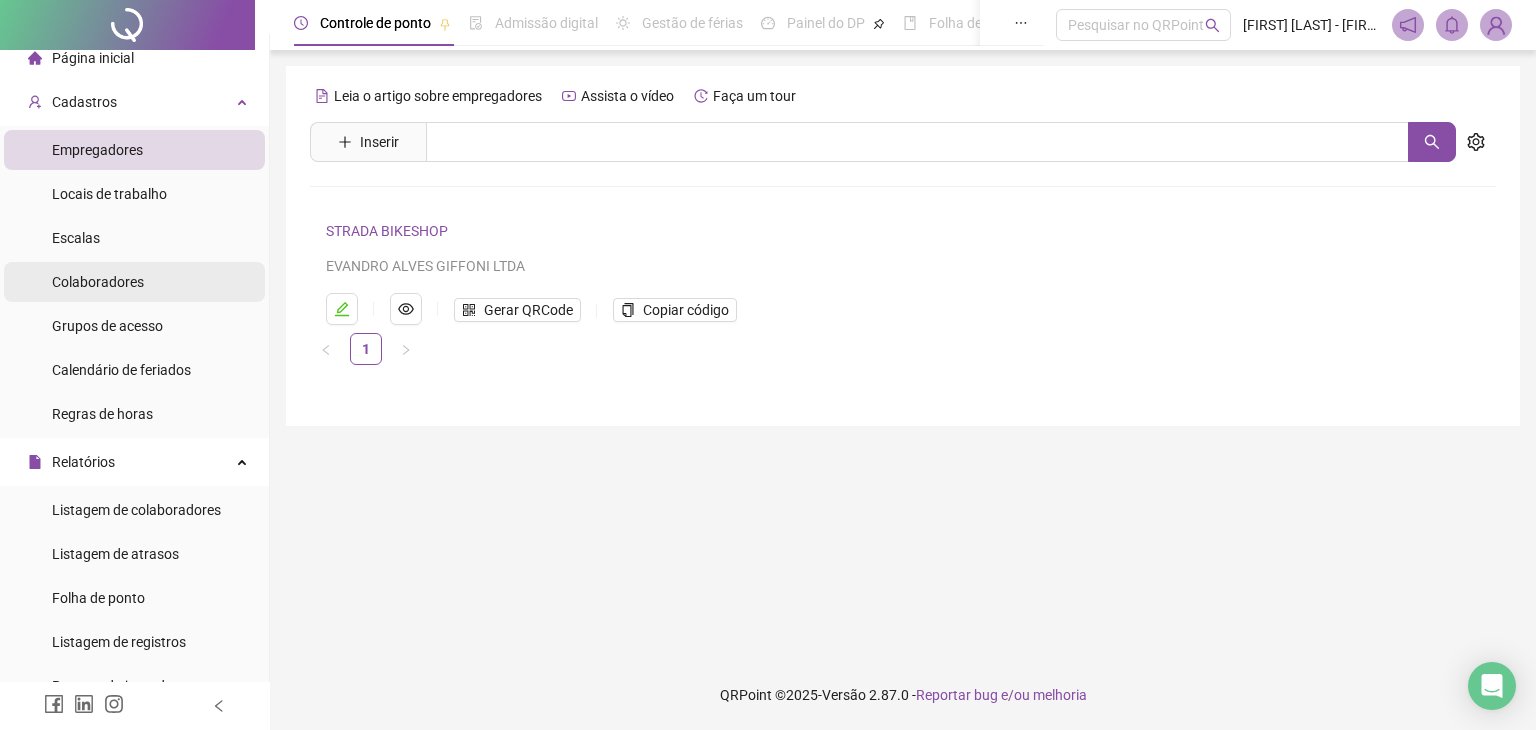 click on "Colaboradores" at bounding box center (98, 282) 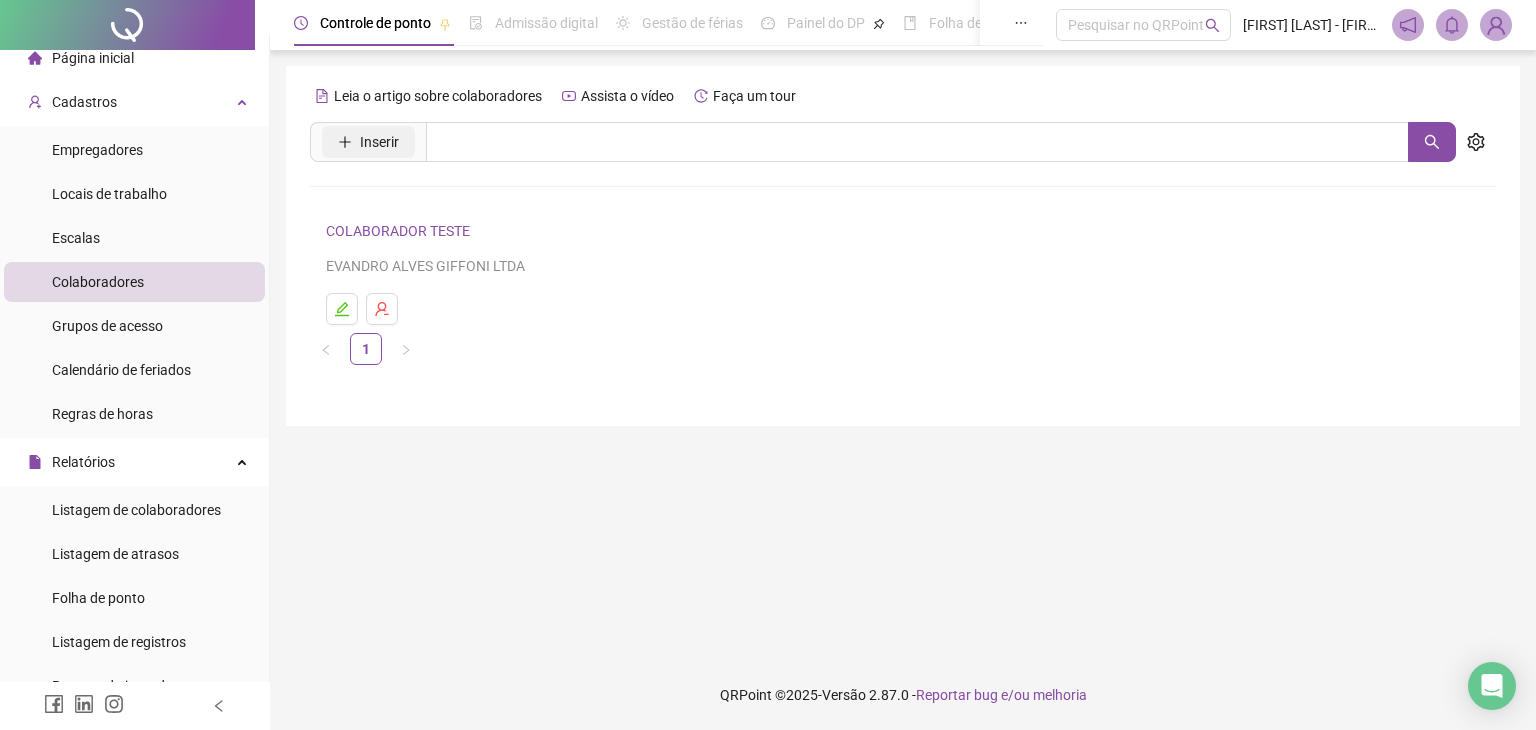 click on "Inserir" at bounding box center (379, 142) 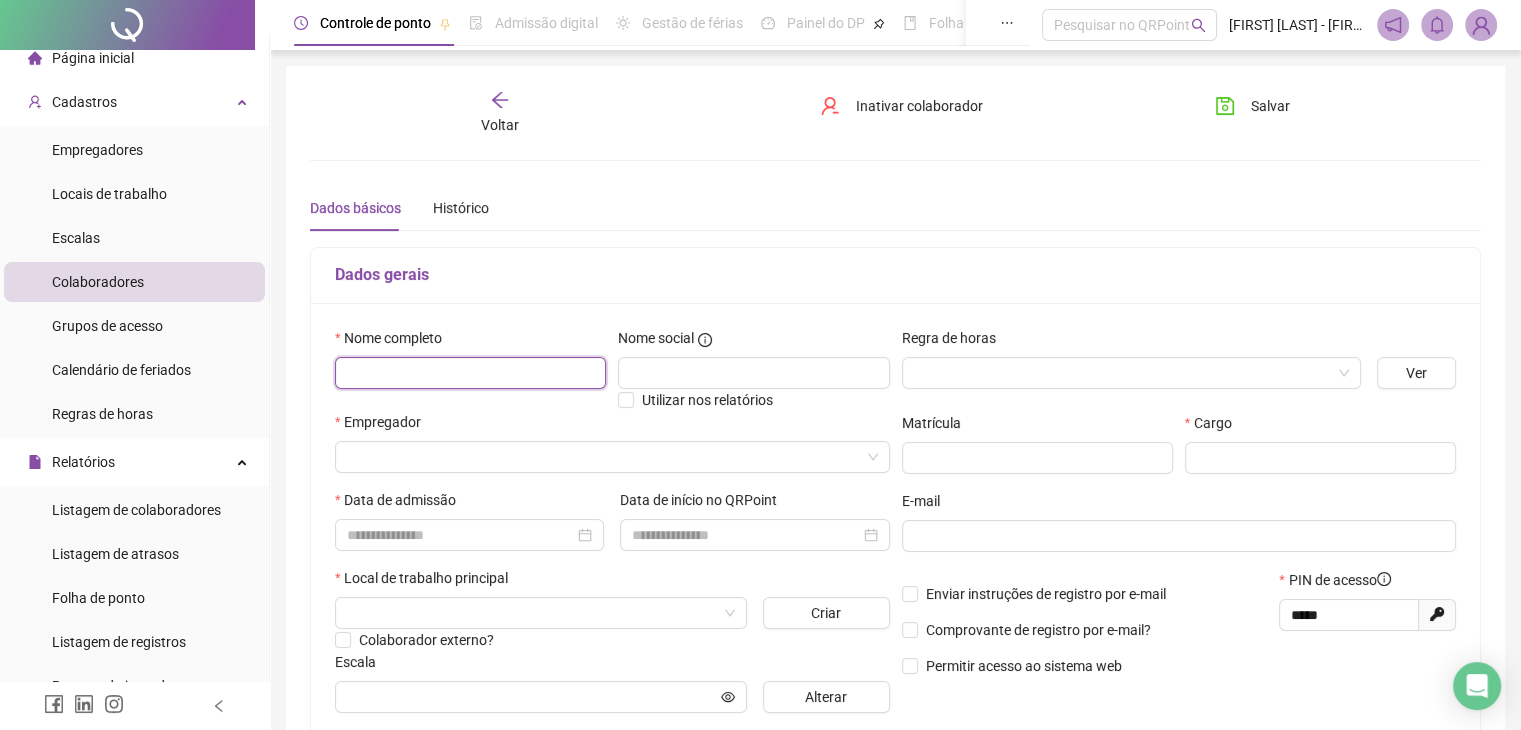 click at bounding box center [470, 373] 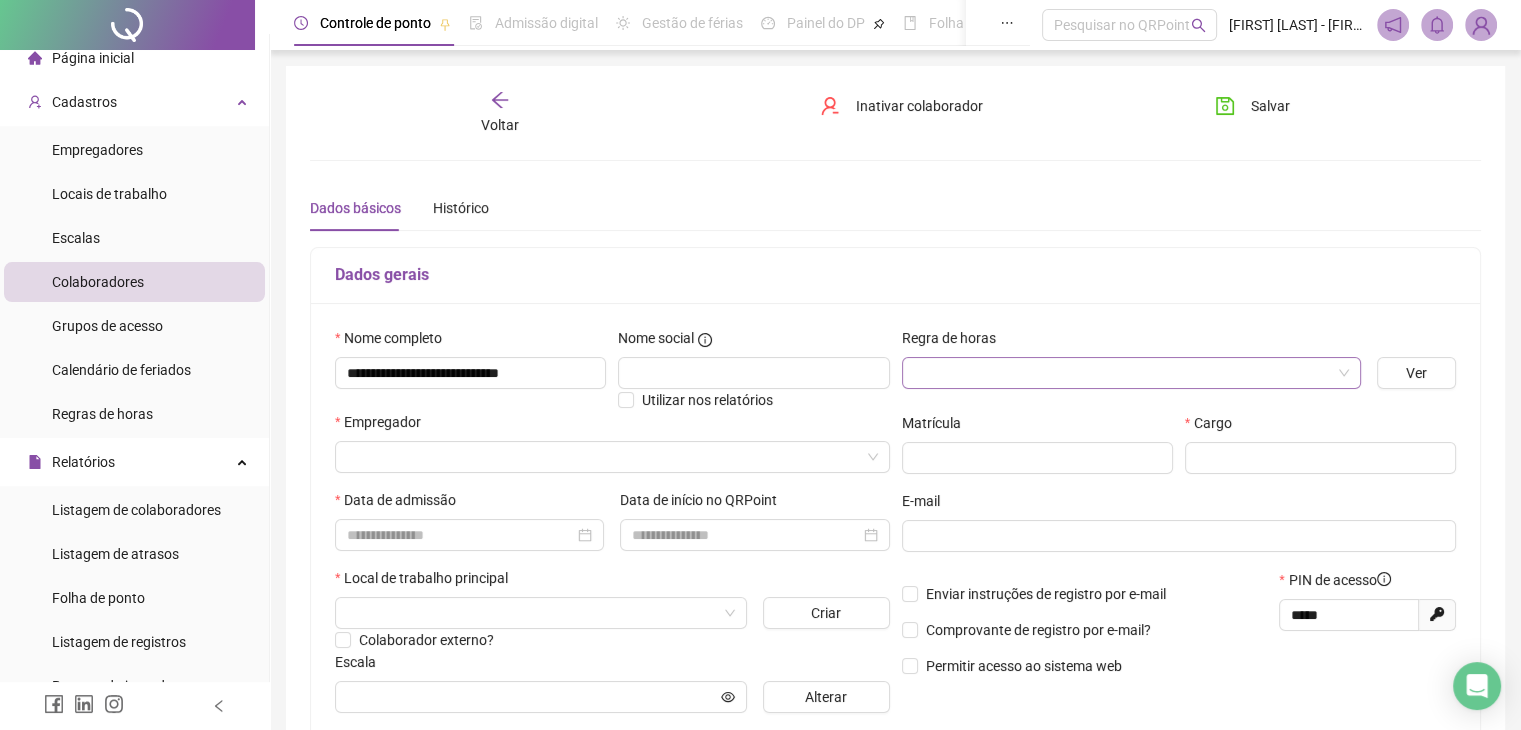 click at bounding box center (1131, 373) 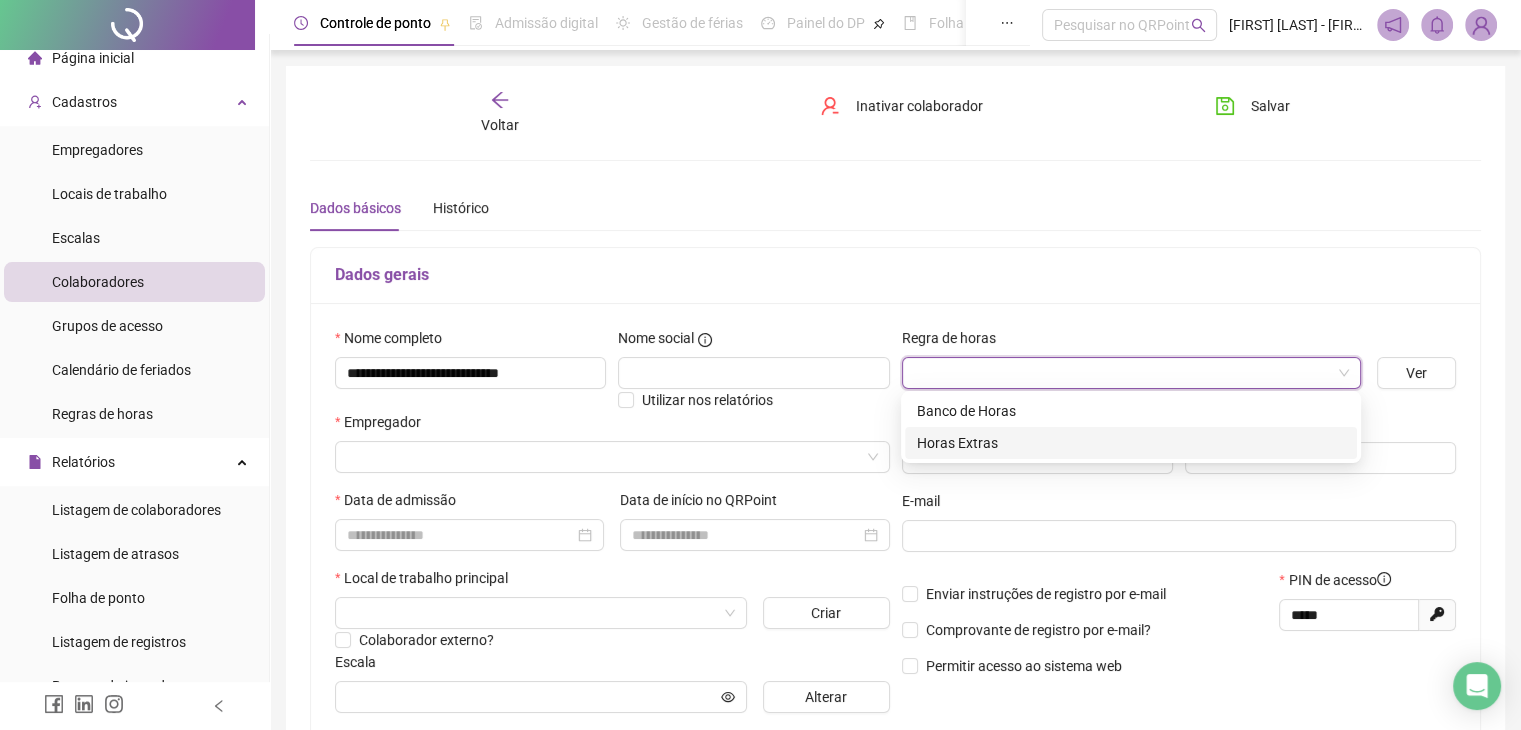 click on "Horas Extras" at bounding box center (1131, 443) 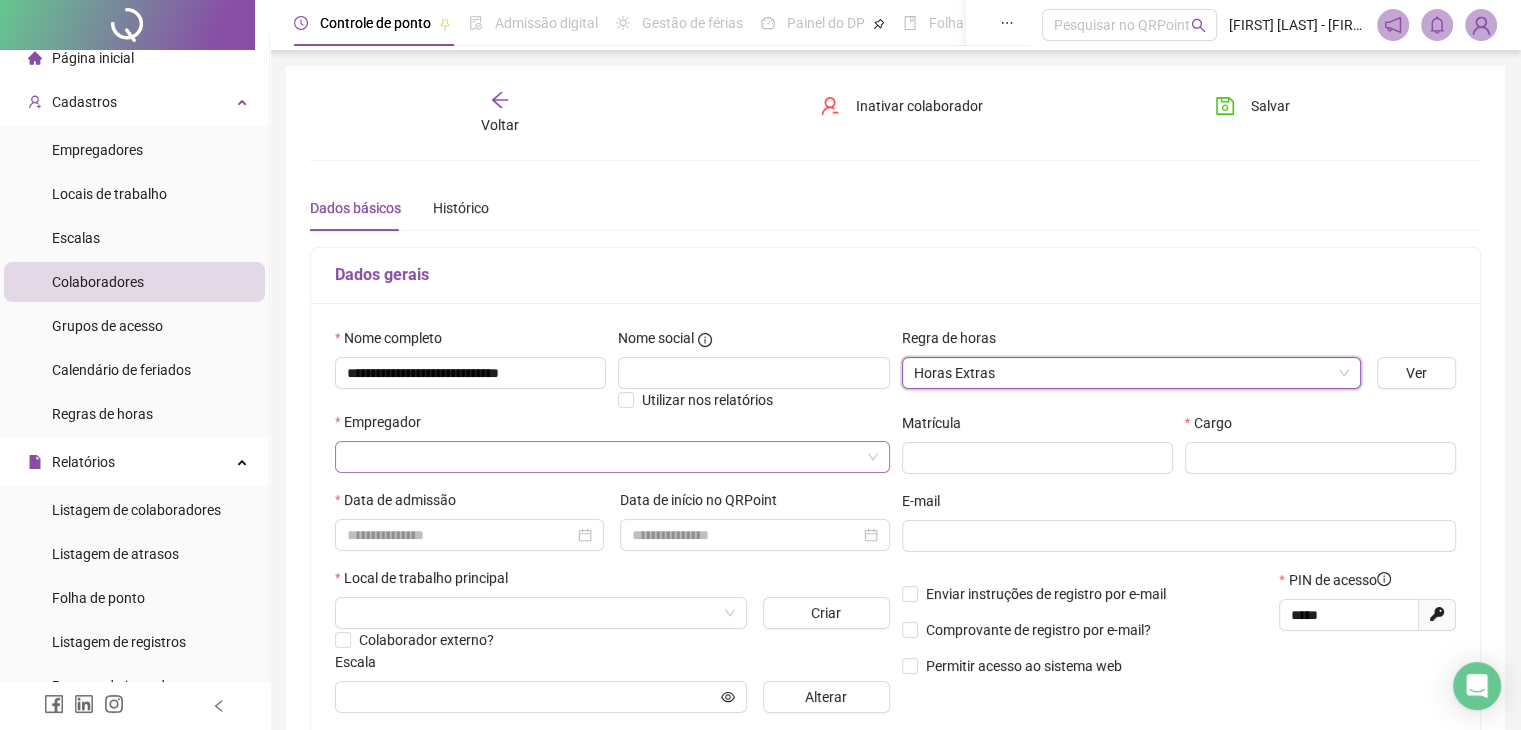 click at bounding box center [606, 457] 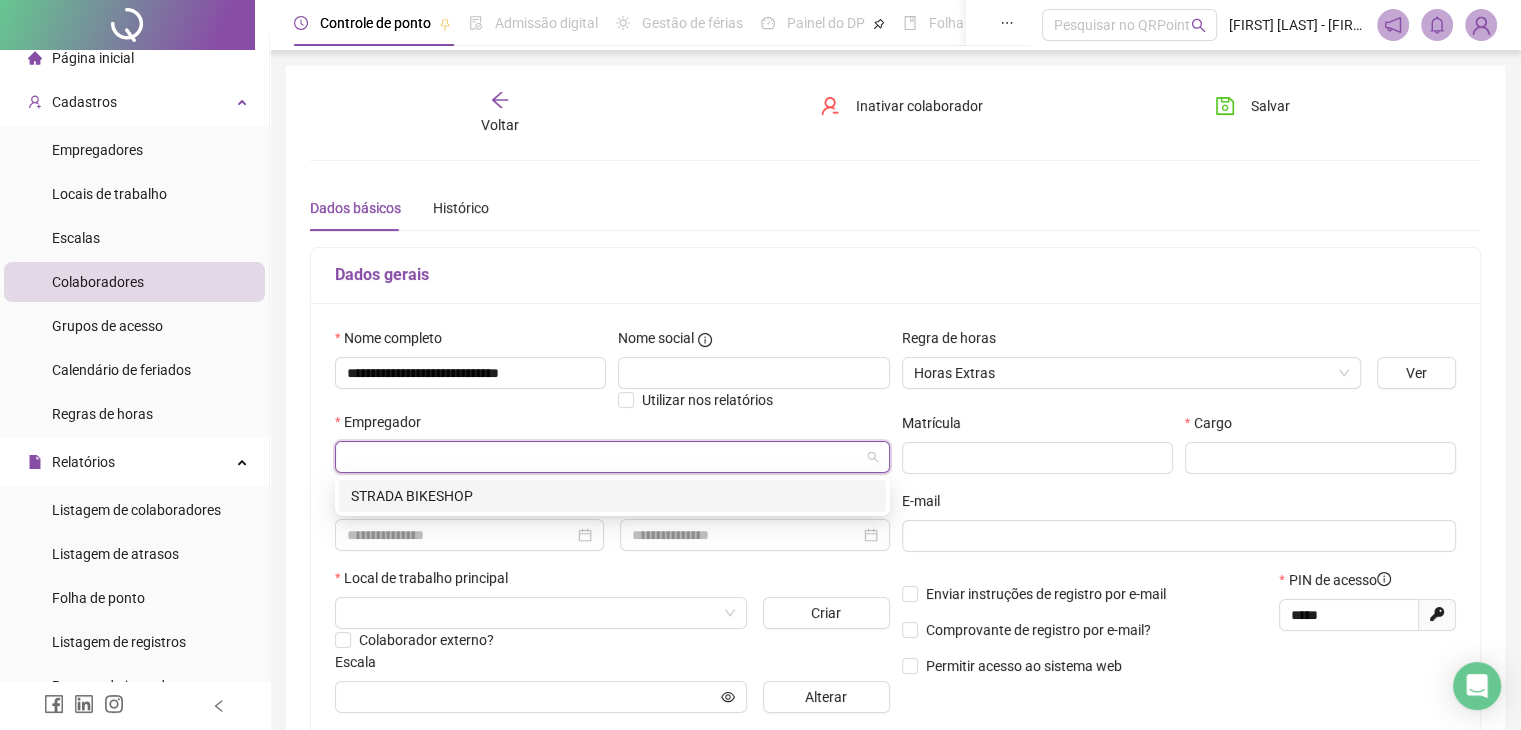 click on "STRADA BIKESHOP" at bounding box center (612, 496) 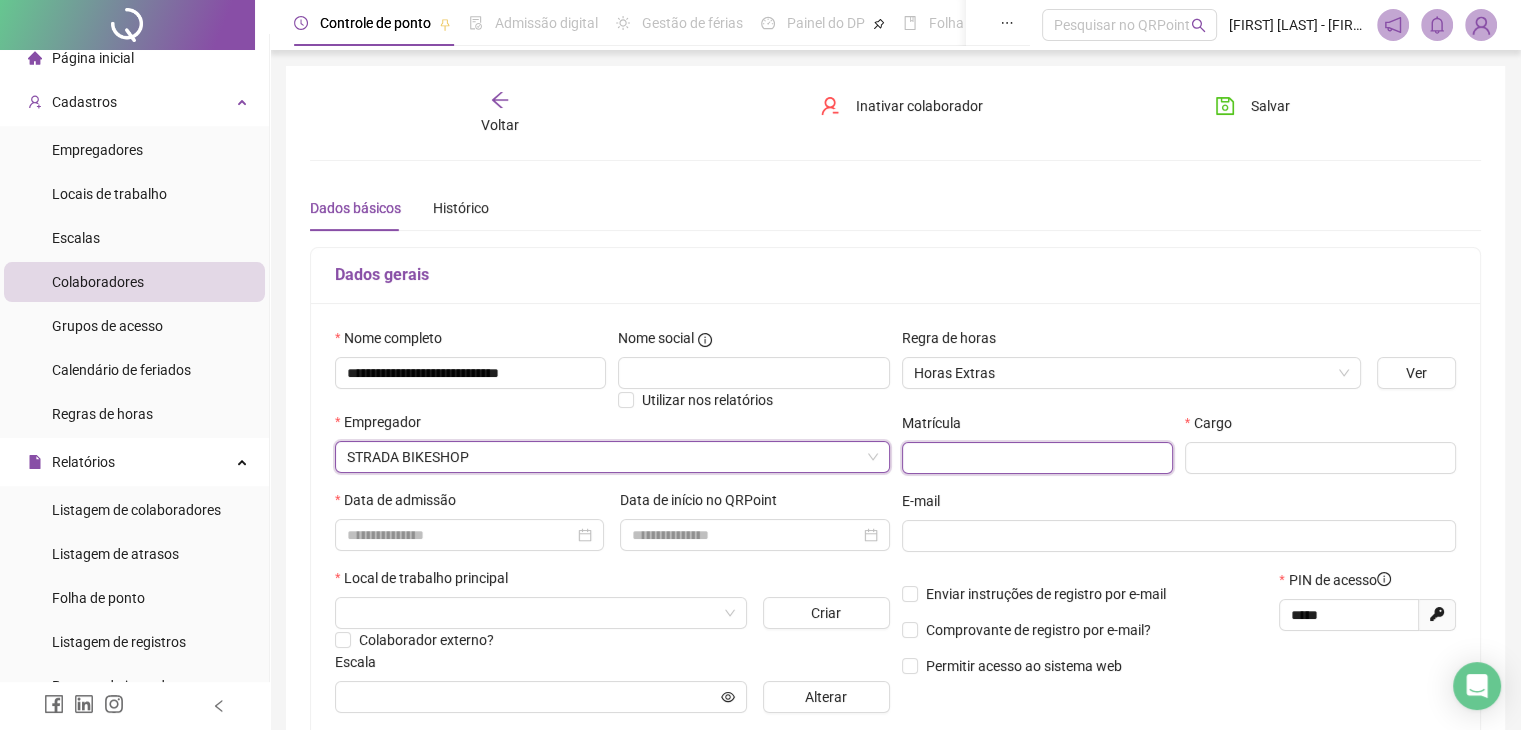 click at bounding box center (1037, 458) 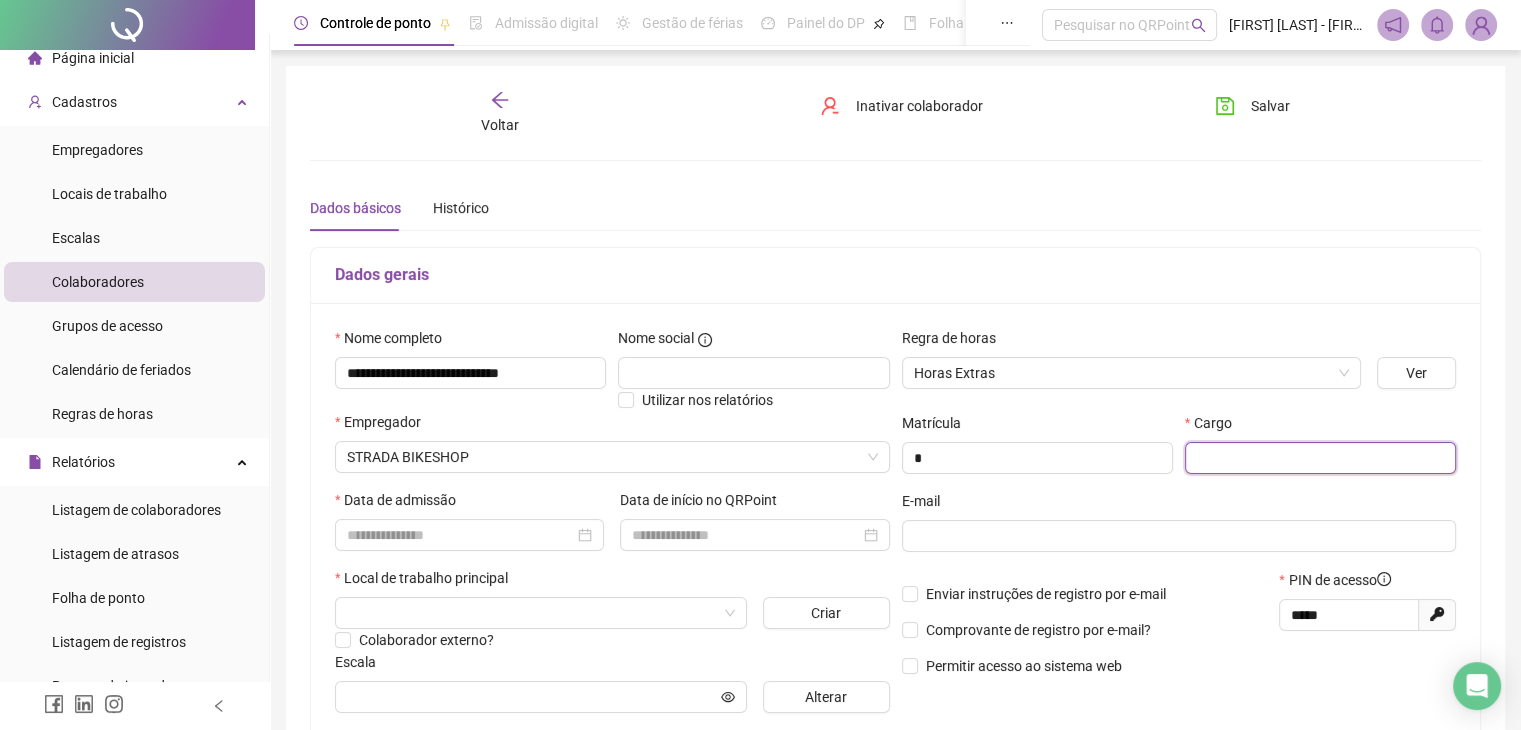 click at bounding box center [1320, 458] 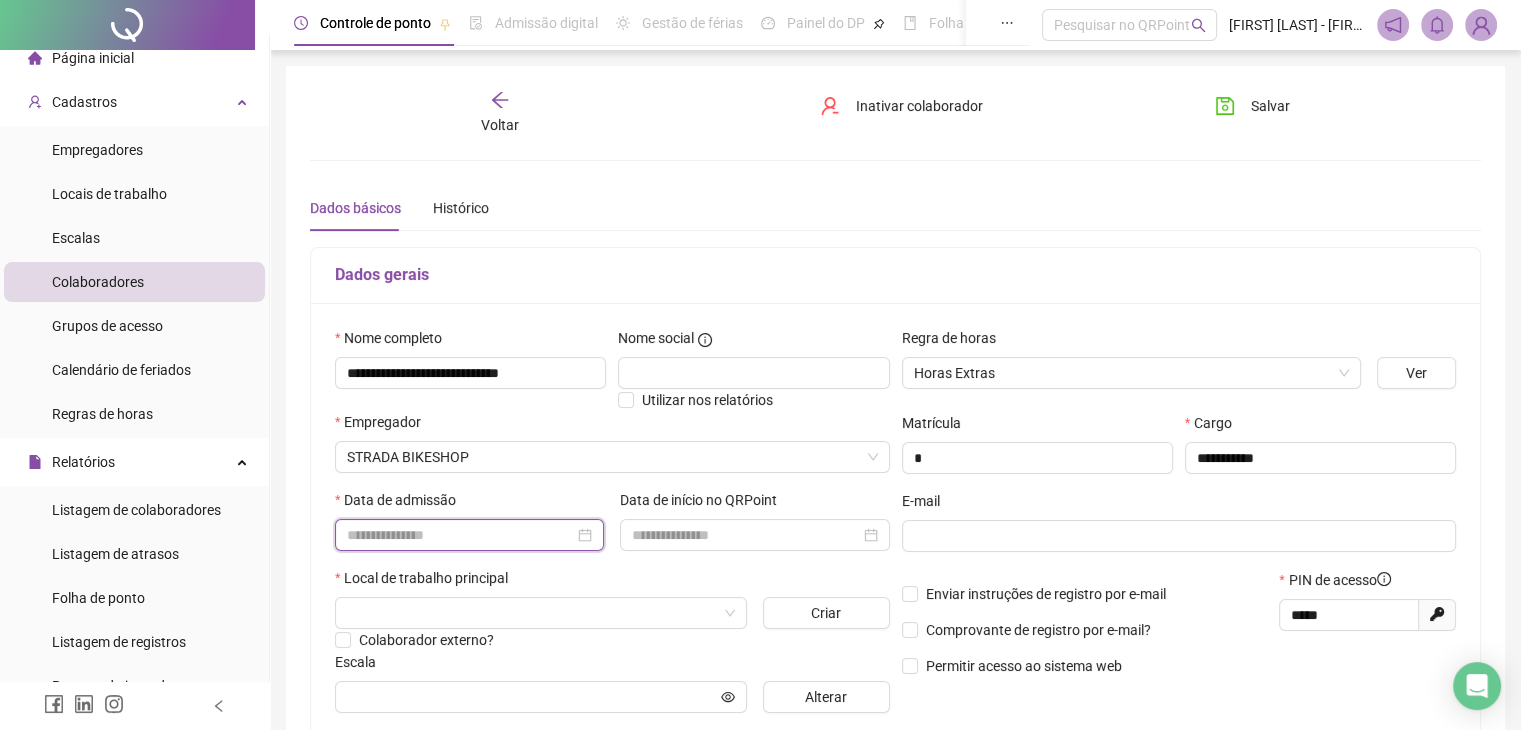 click at bounding box center [460, 535] 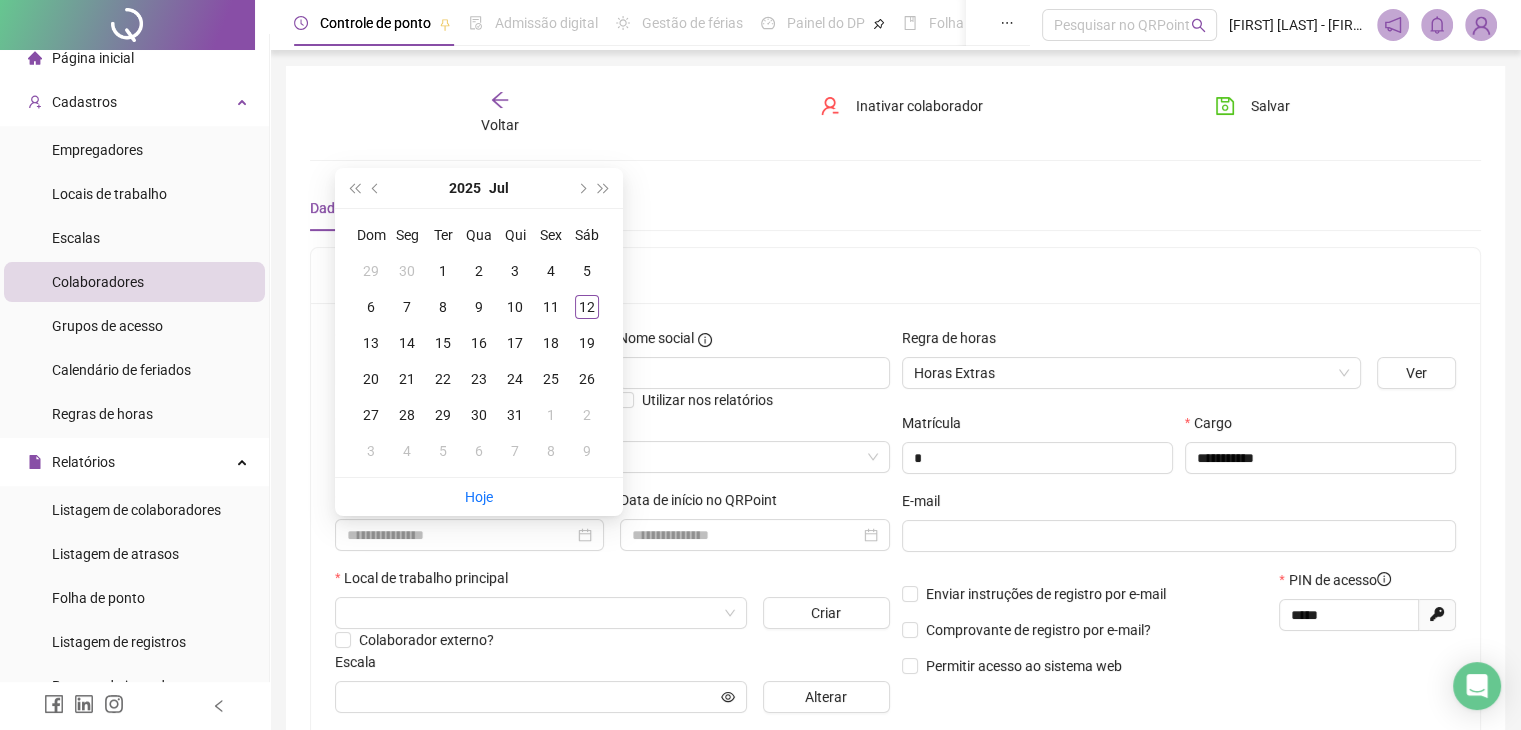 click on "Data de início no QRPoint" at bounding box center [754, 528] 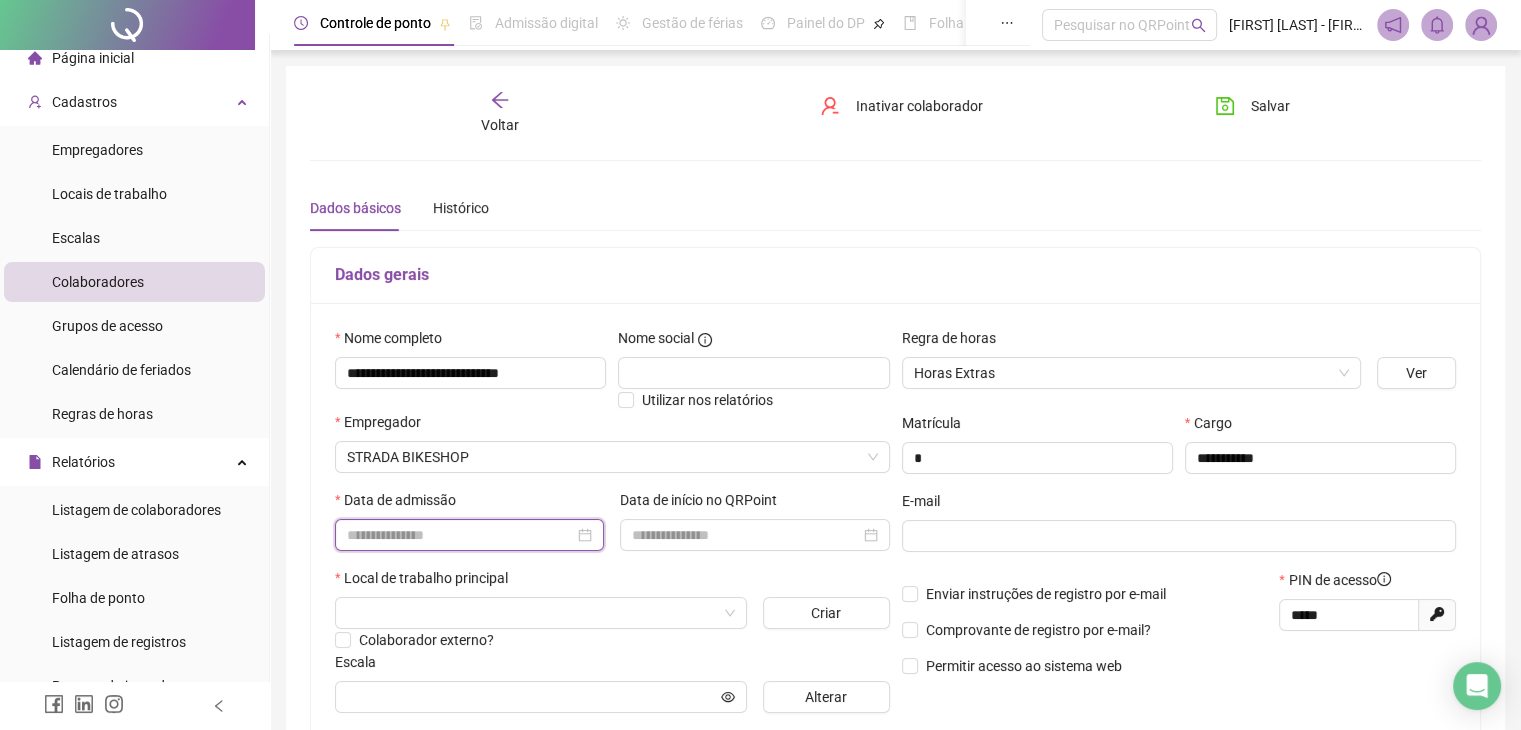 click at bounding box center [460, 535] 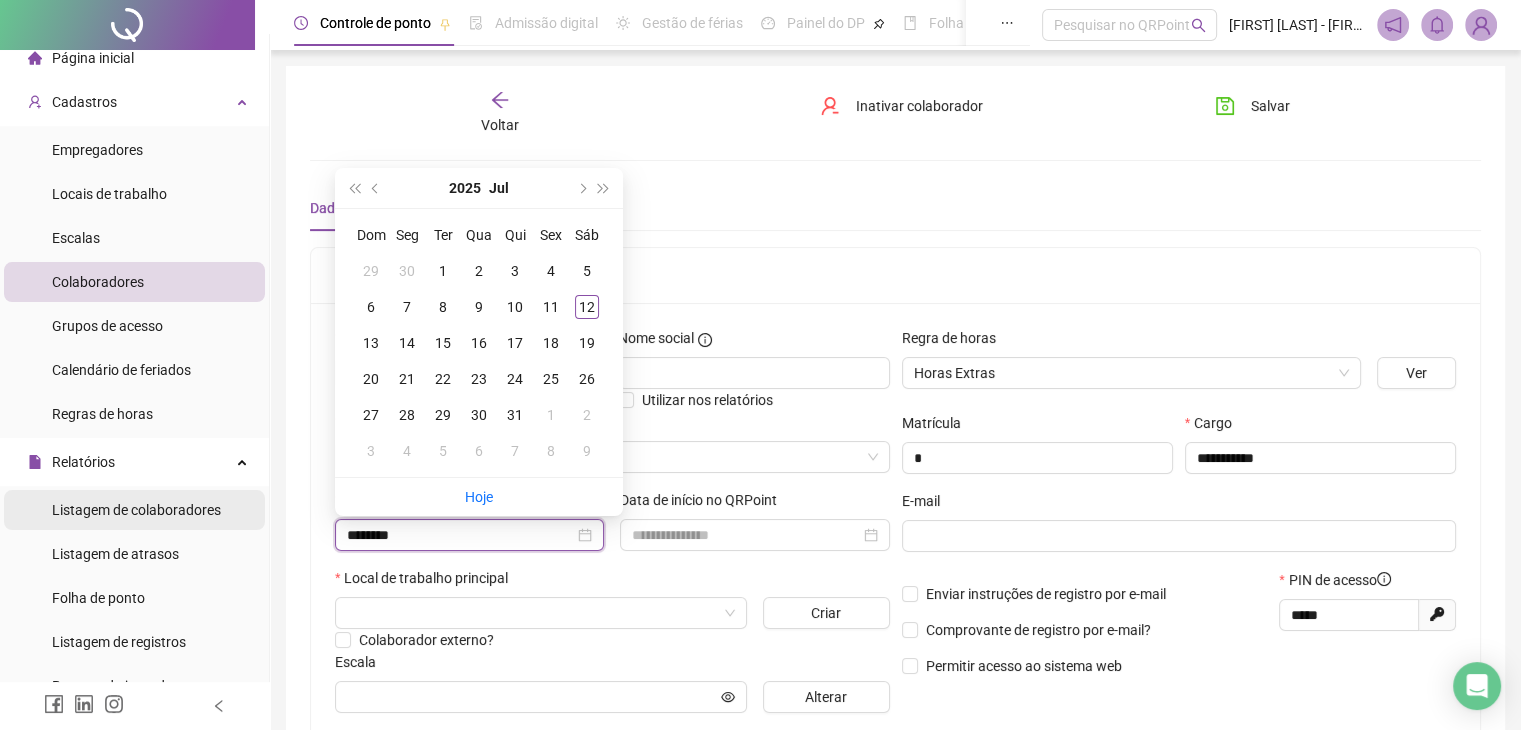 drag, startPoint x: 493, startPoint y: 532, endPoint x: 188, endPoint y: 501, distance: 306.57135 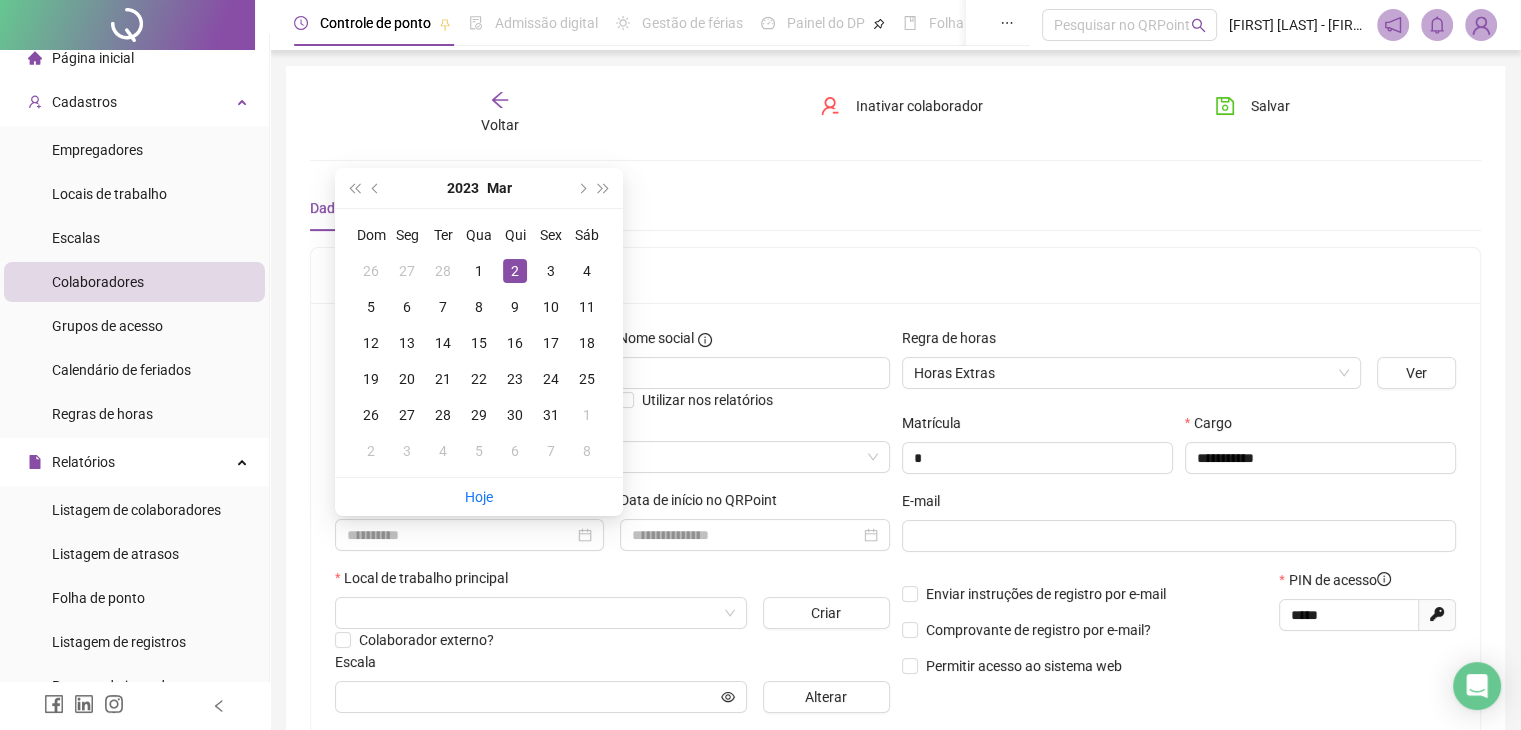 click on "2" at bounding box center (515, 271) 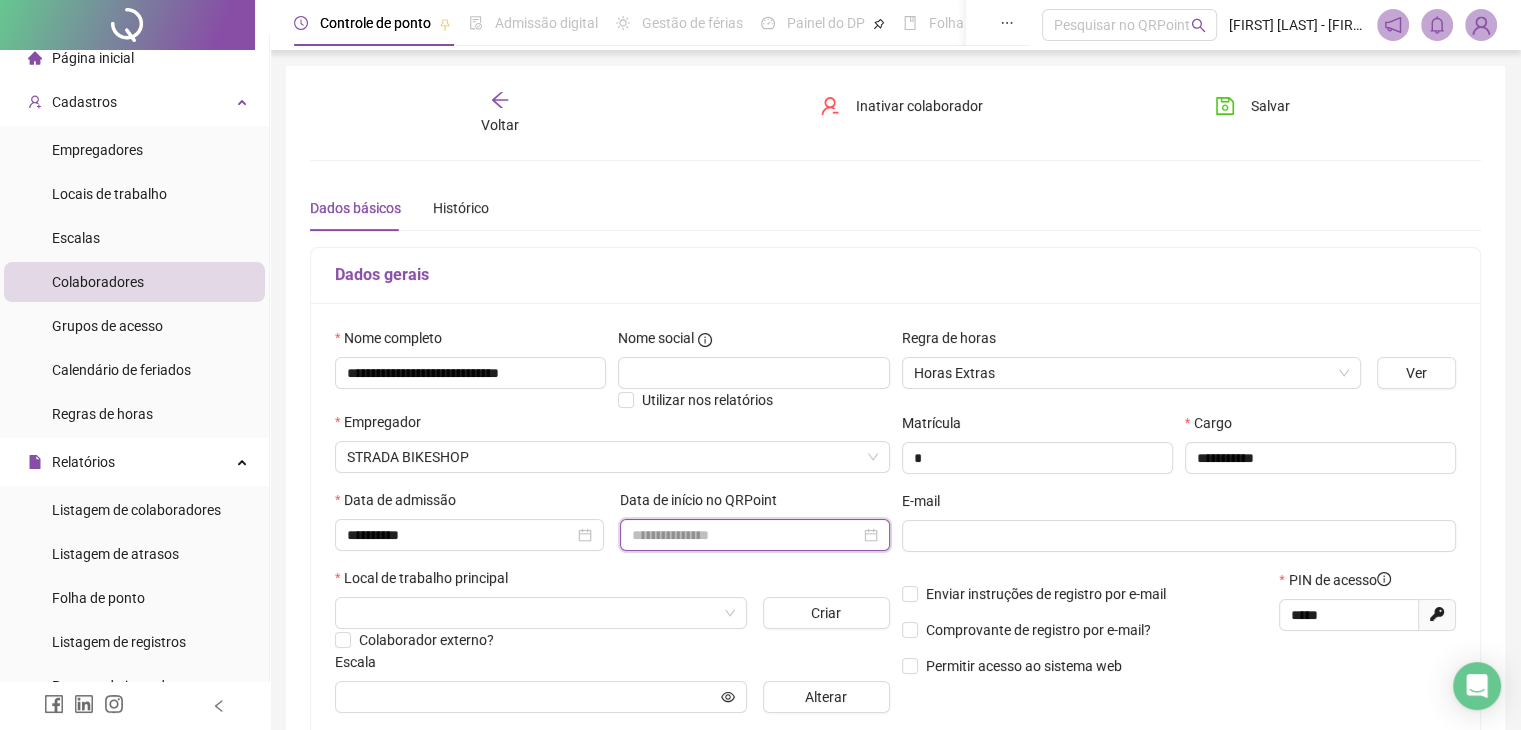 click at bounding box center (745, 535) 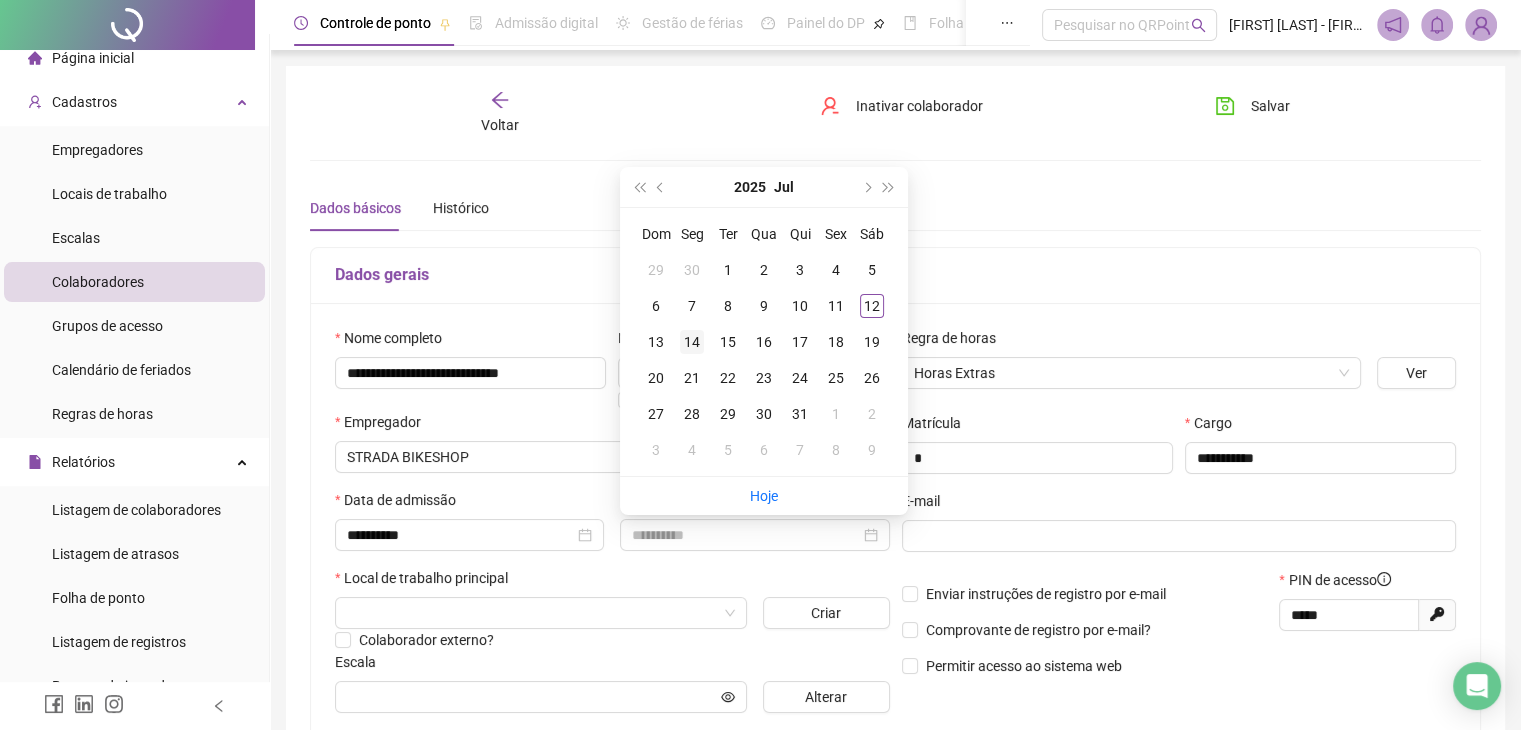 click on "14" at bounding box center (692, 342) 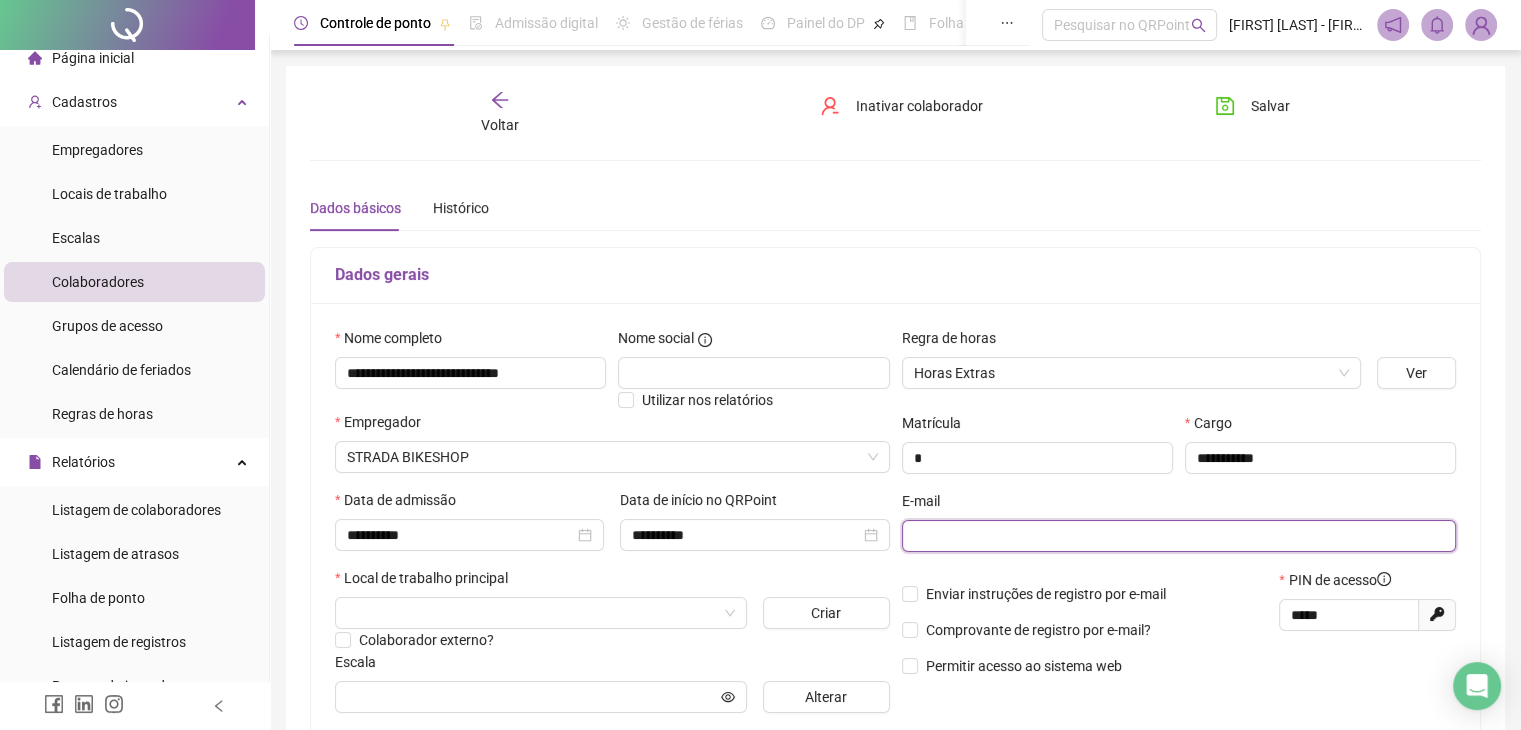click at bounding box center (1177, 536) 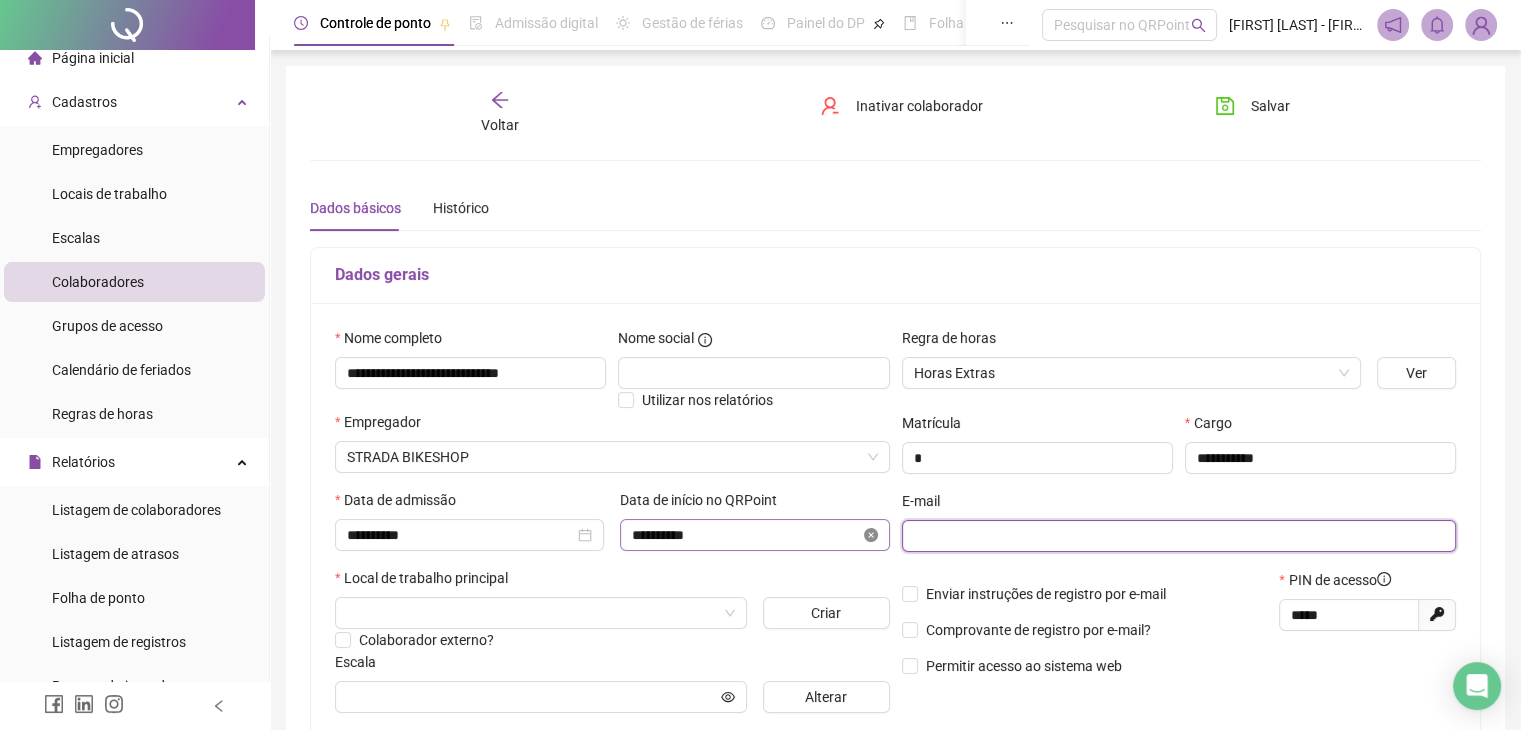 click 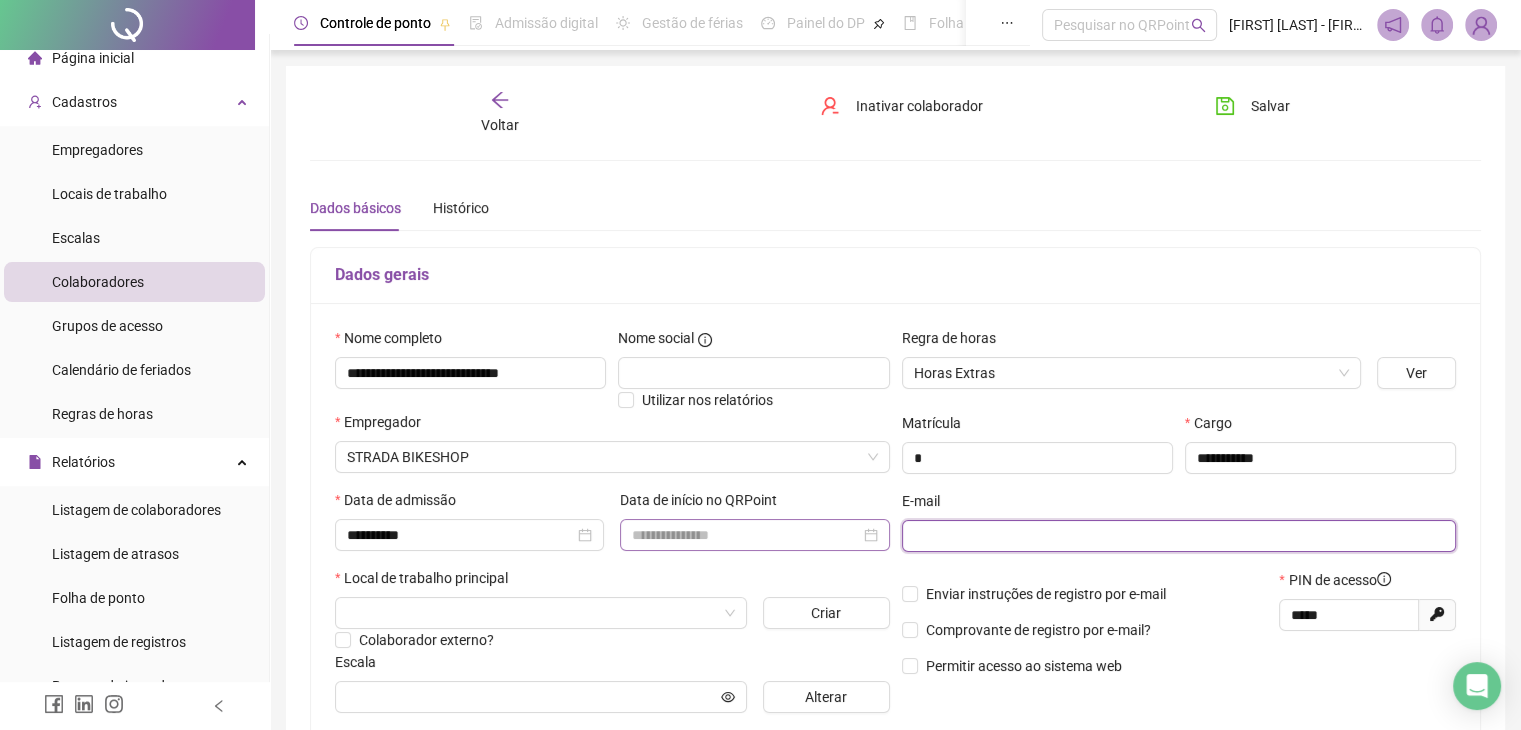click at bounding box center [1177, 536] 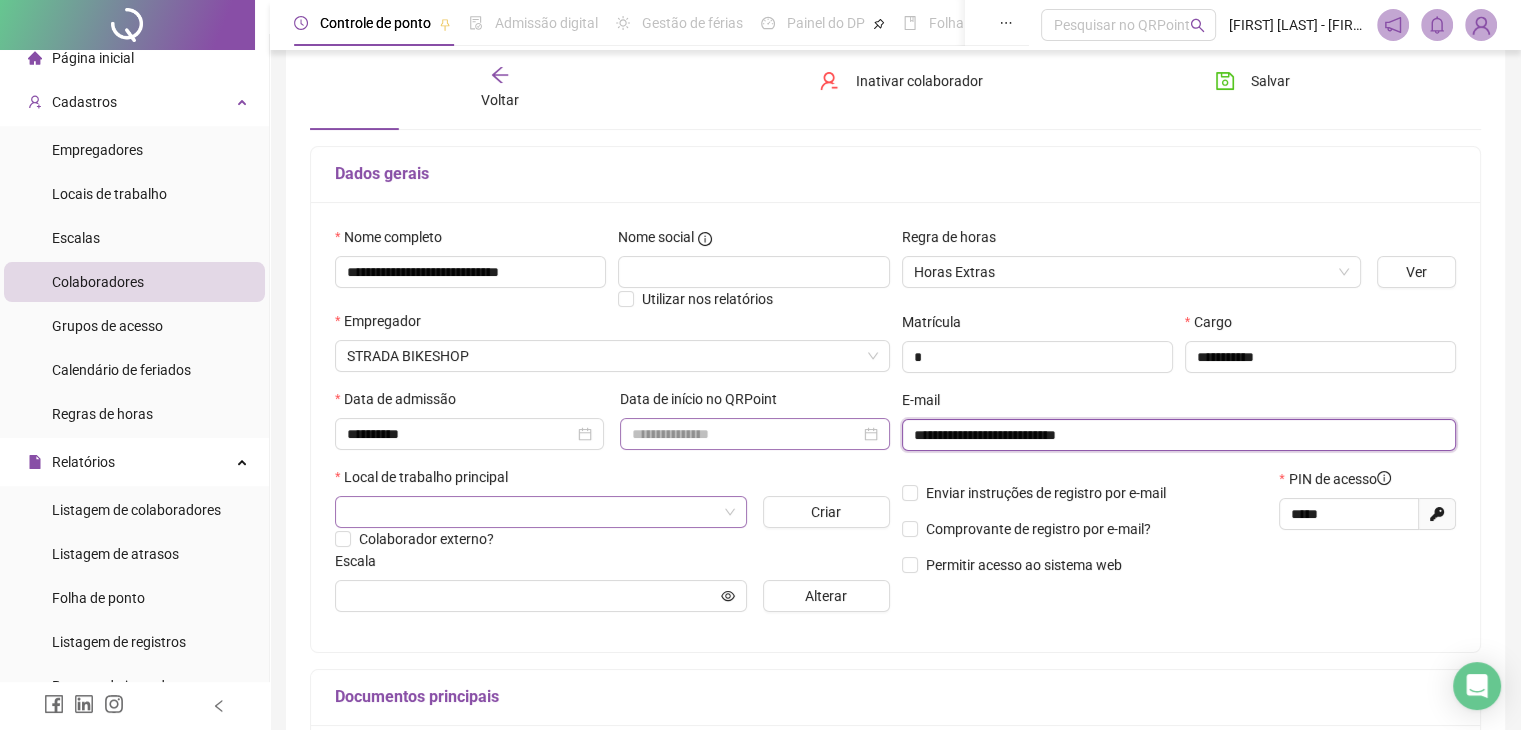 scroll, scrollTop: 200, scrollLeft: 0, axis: vertical 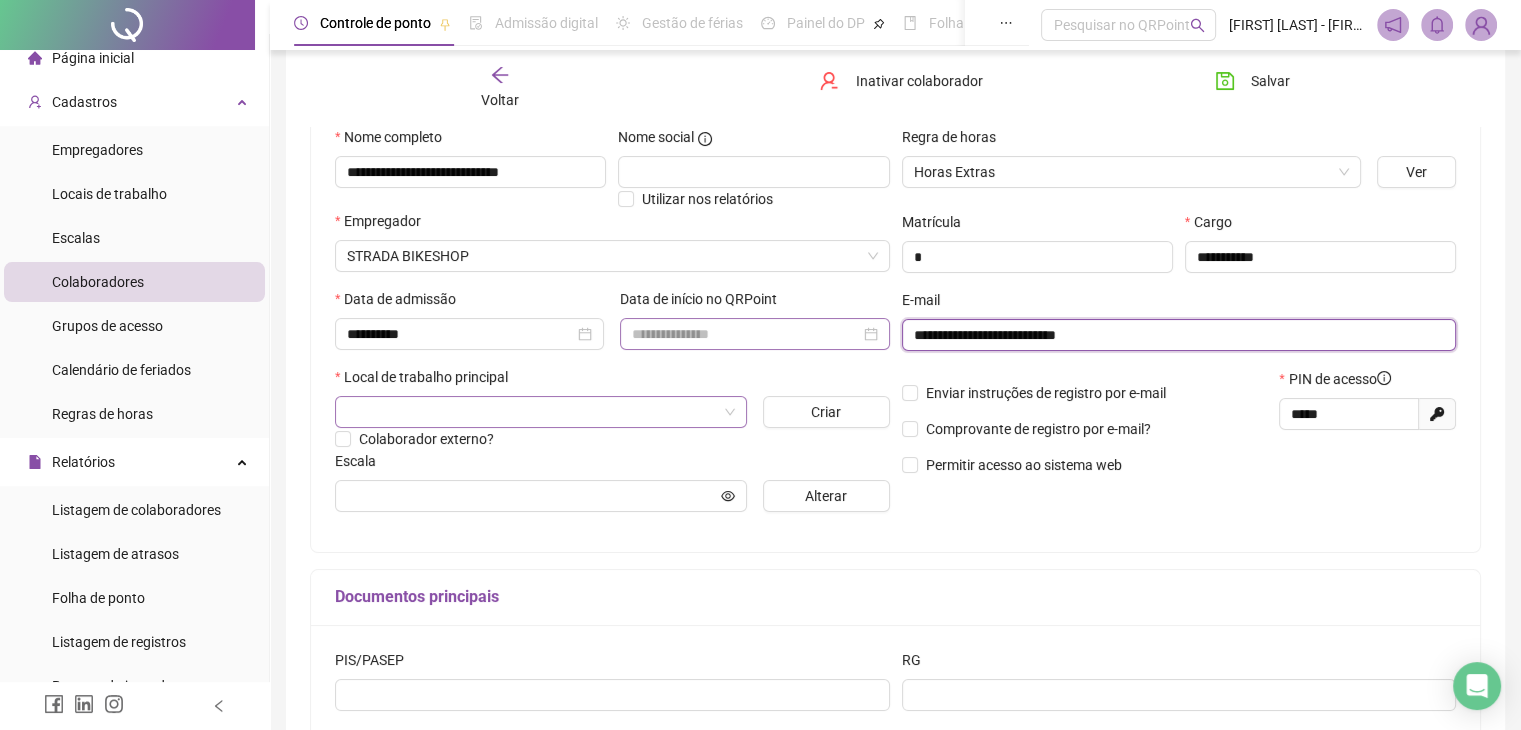 click at bounding box center (541, 412) 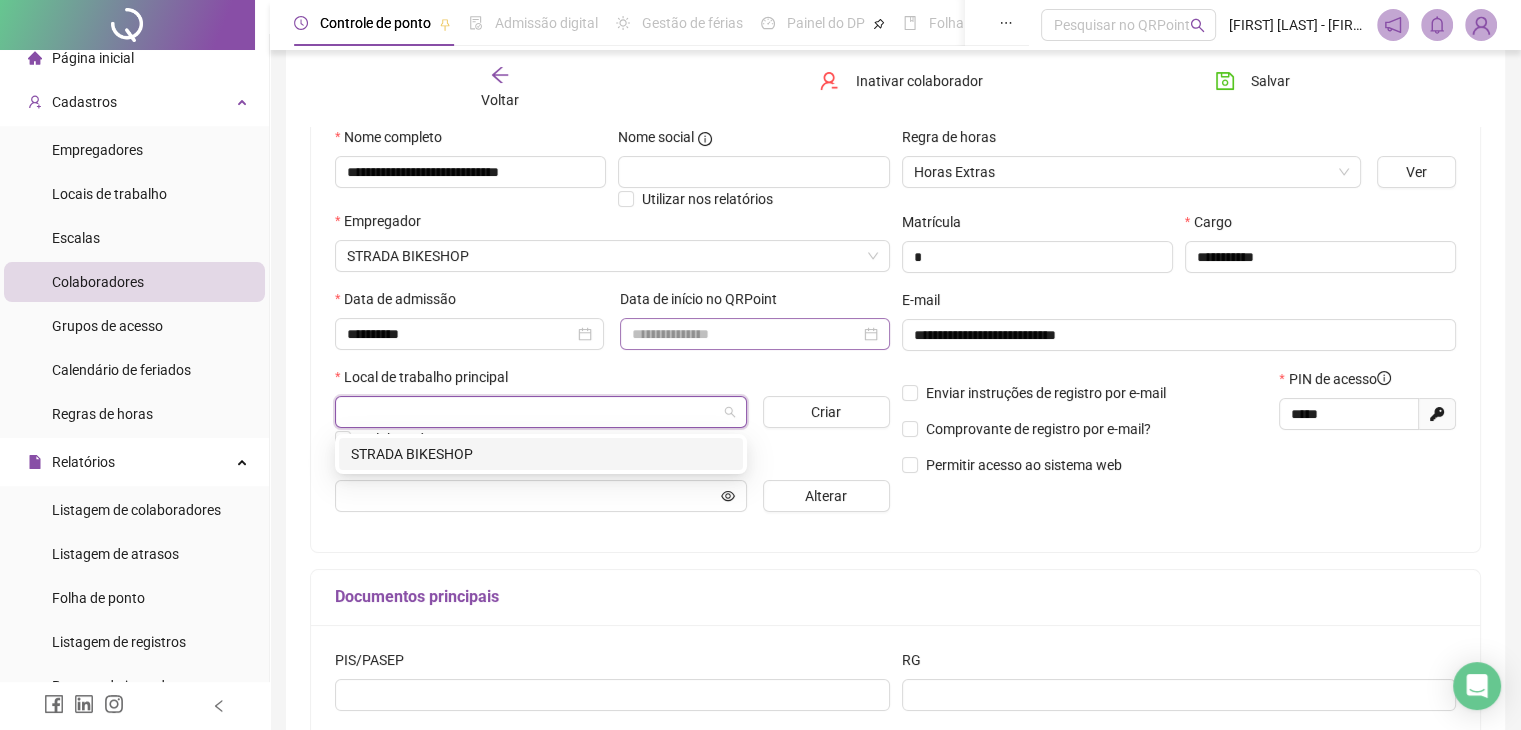 click on "STRADA BIKESHOP" at bounding box center [541, 454] 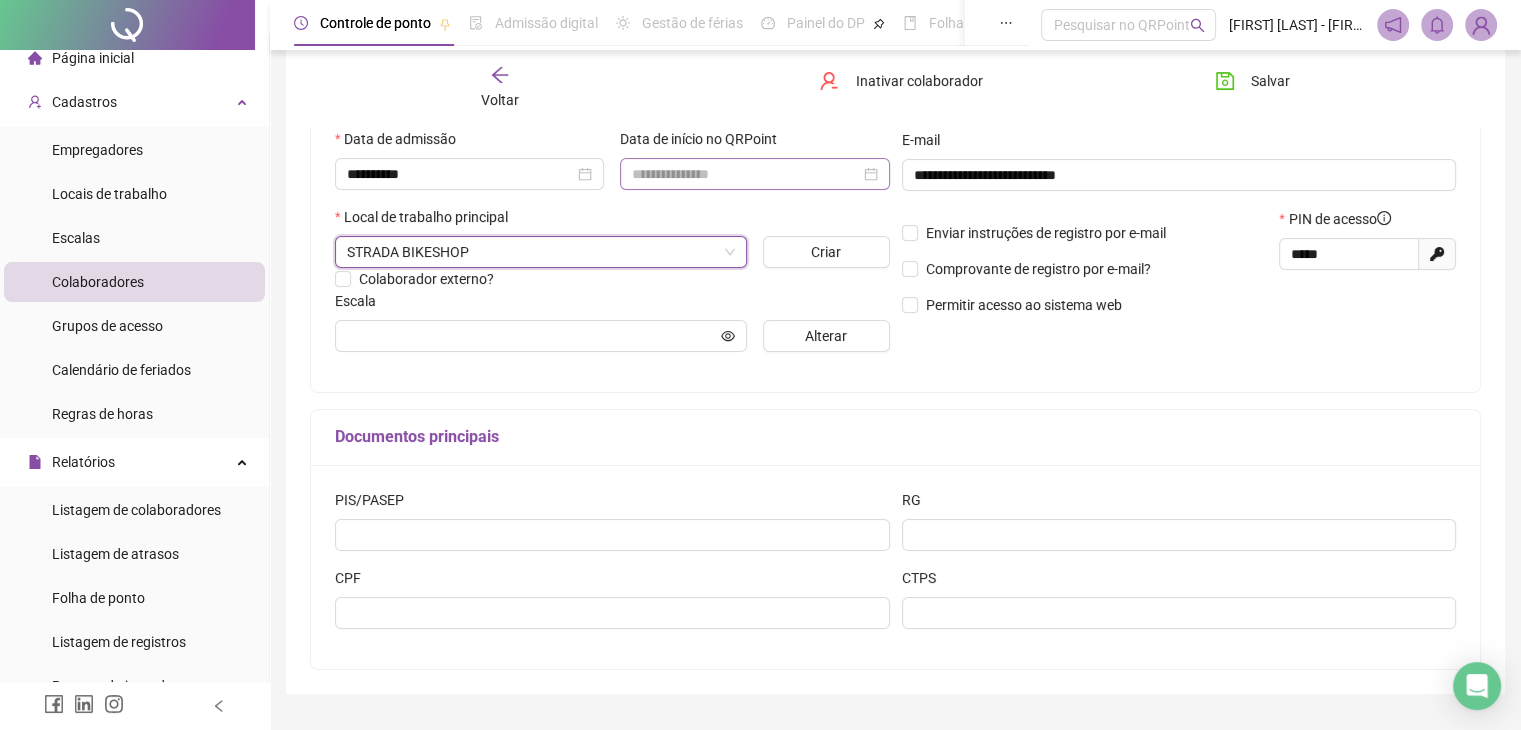 scroll, scrollTop: 400, scrollLeft: 0, axis: vertical 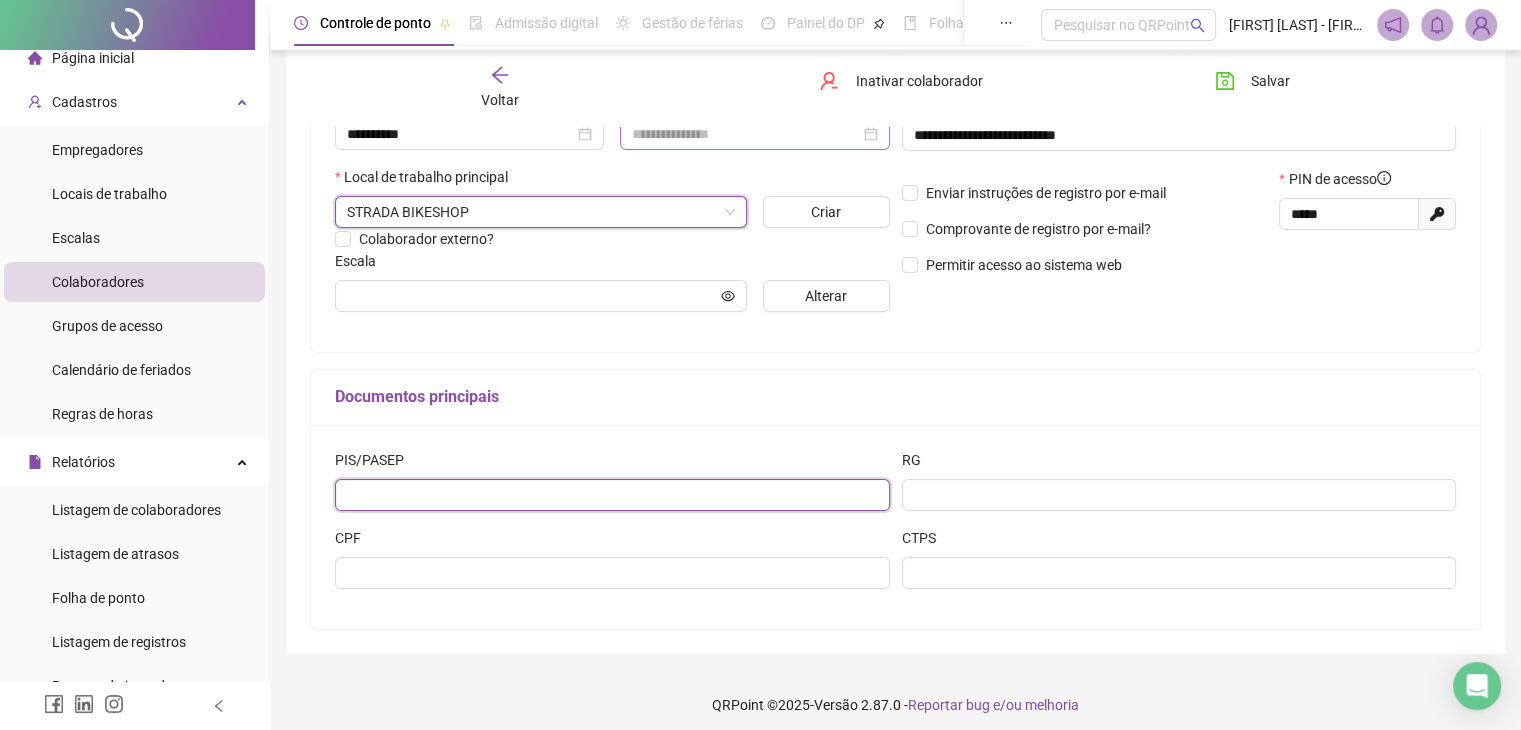 click at bounding box center [612, 495] 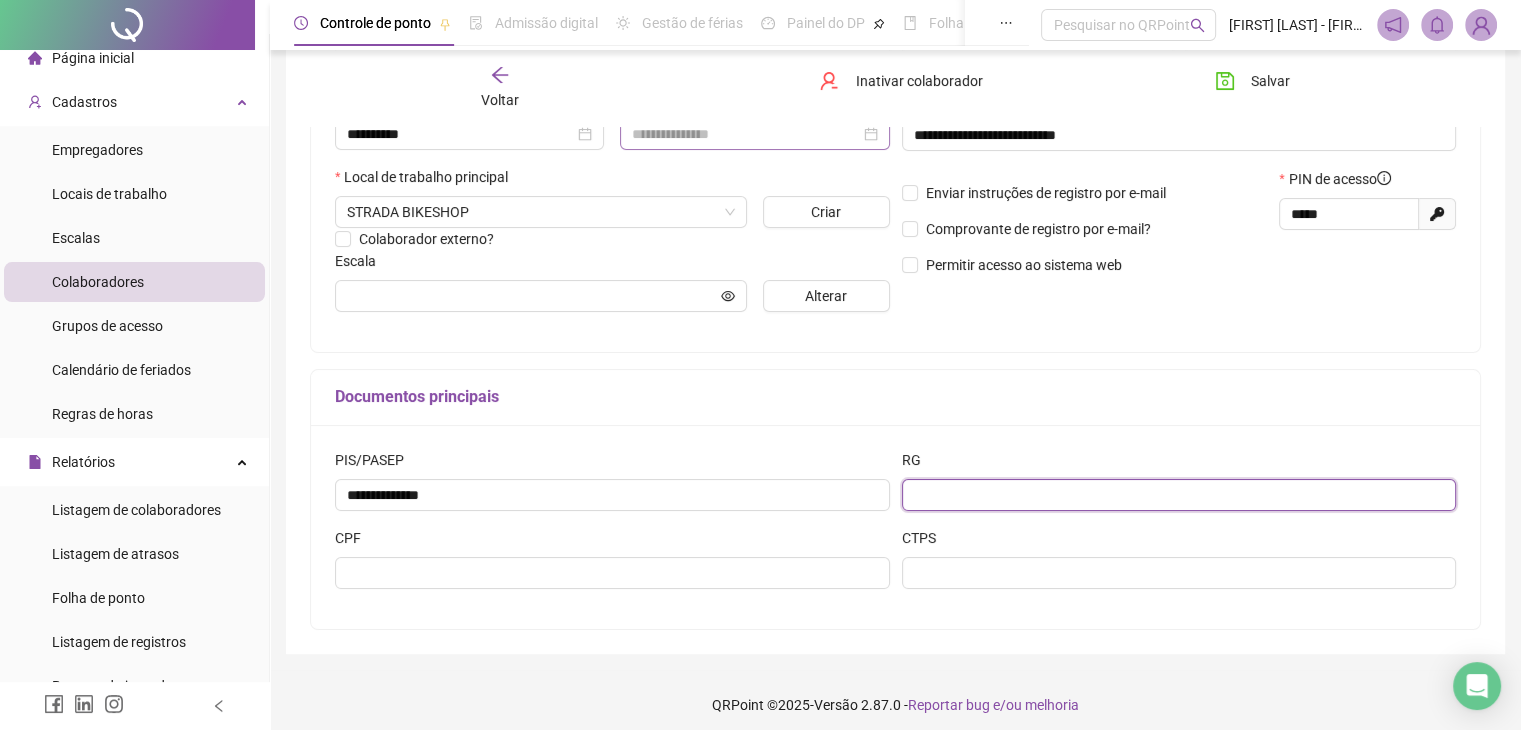 click at bounding box center (1179, 495) 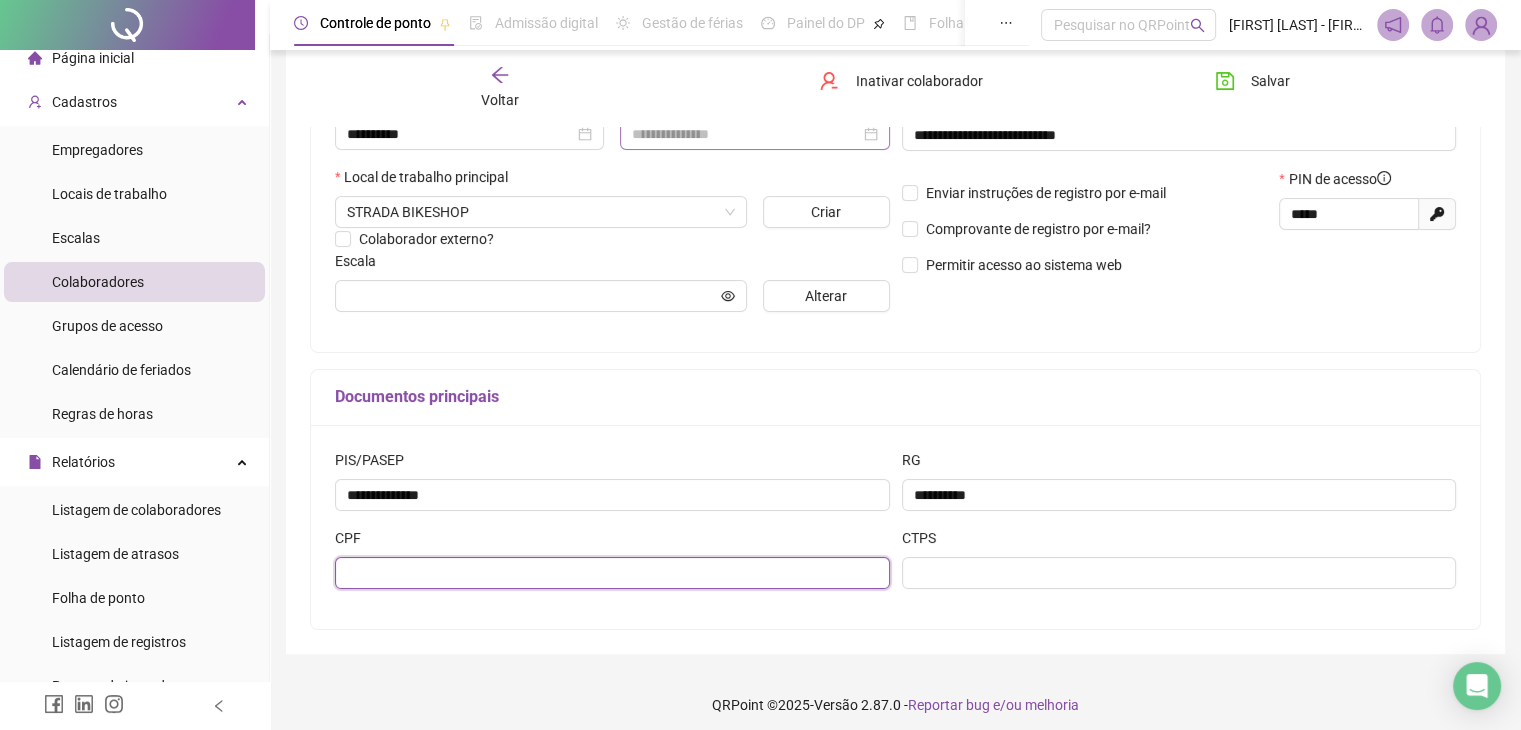 click at bounding box center (612, 573) 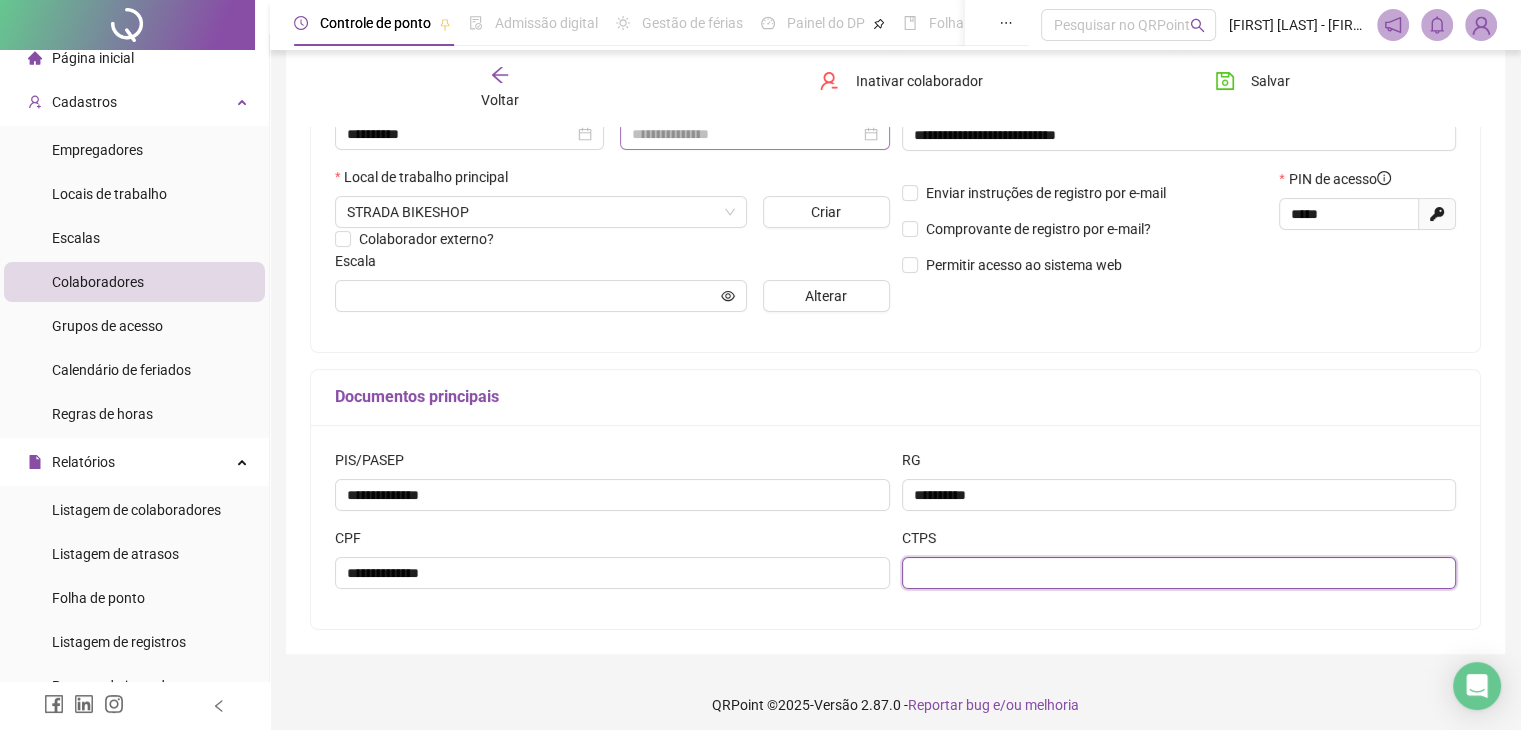 click at bounding box center [1179, 573] 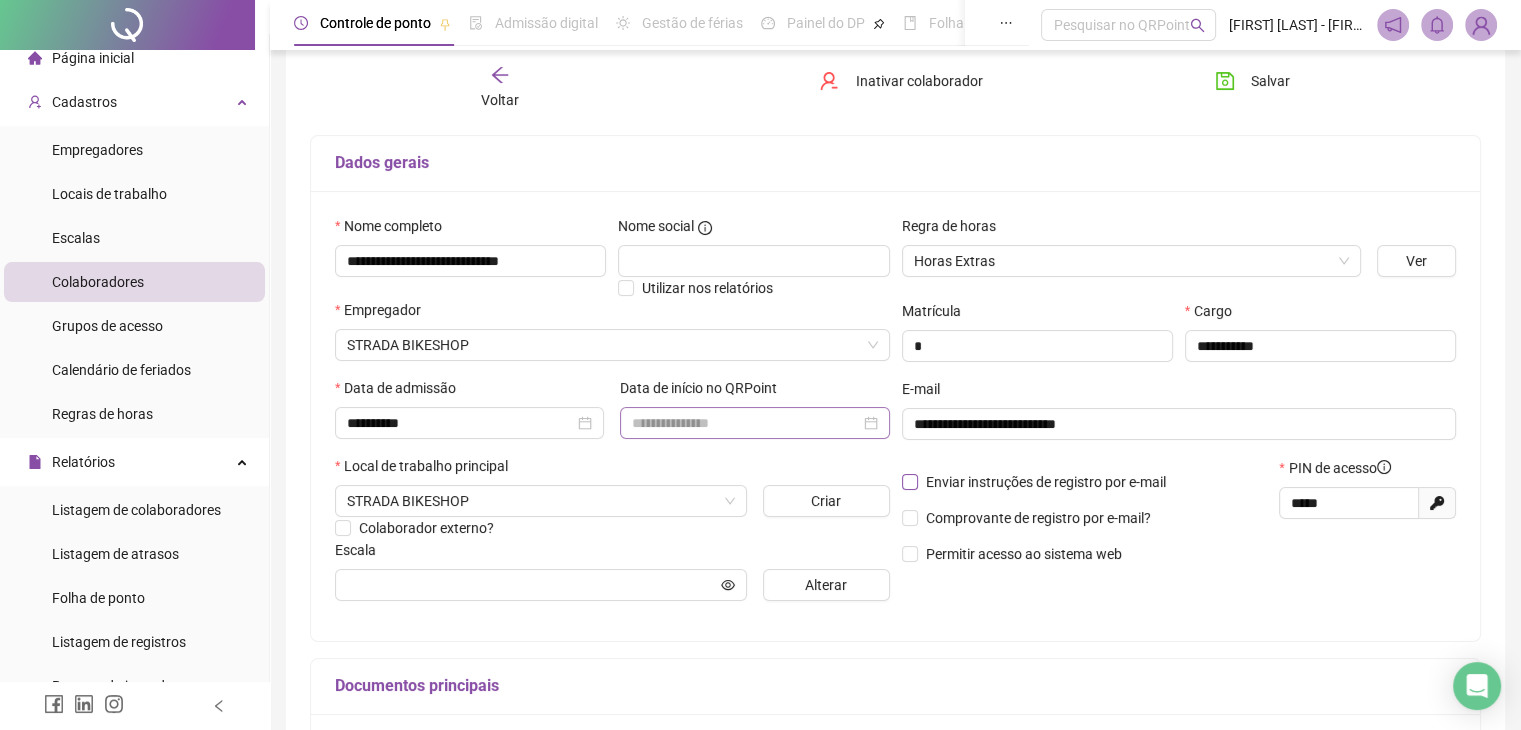 scroll, scrollTop: 411, scrollLeft: 0, axis: vertical 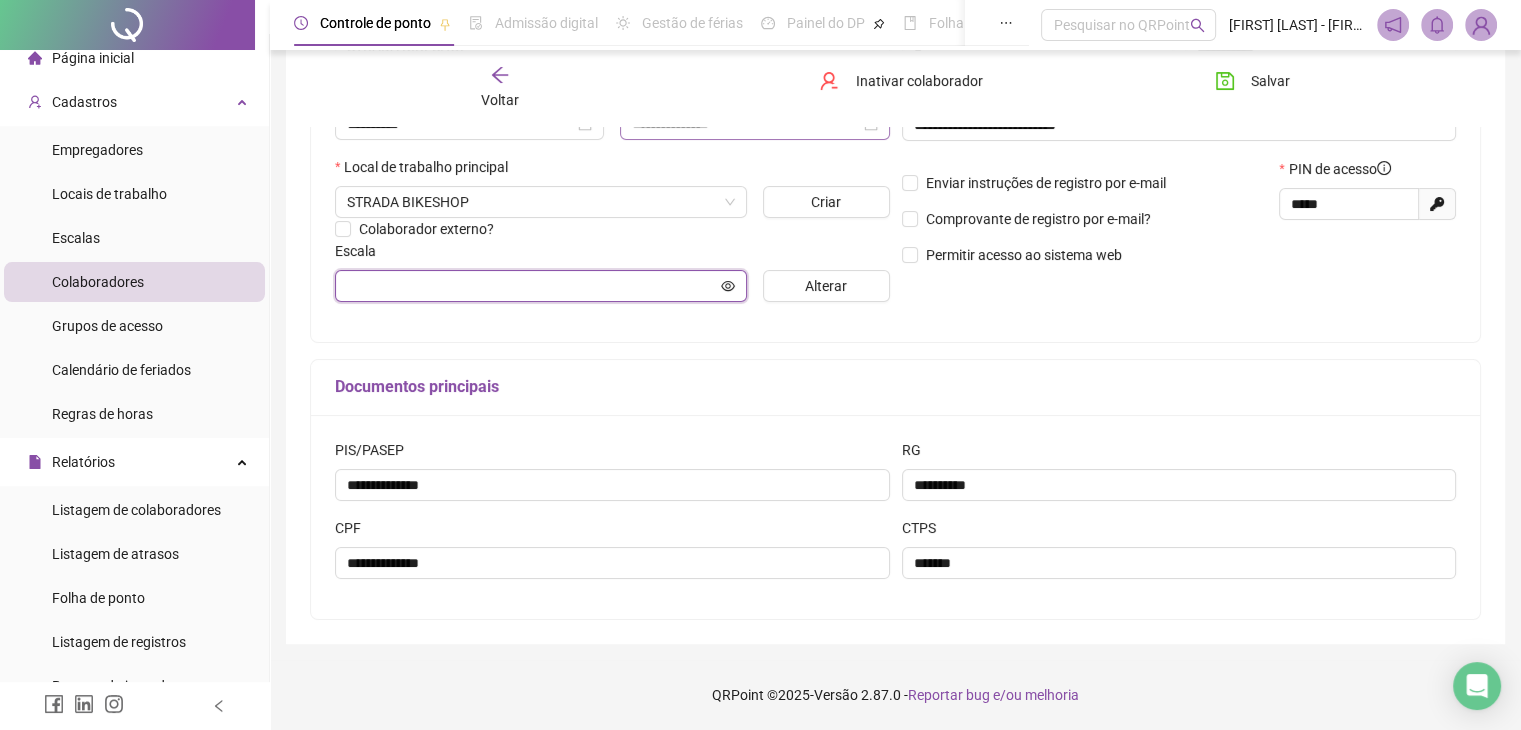 click at bounding box center (532, 286) 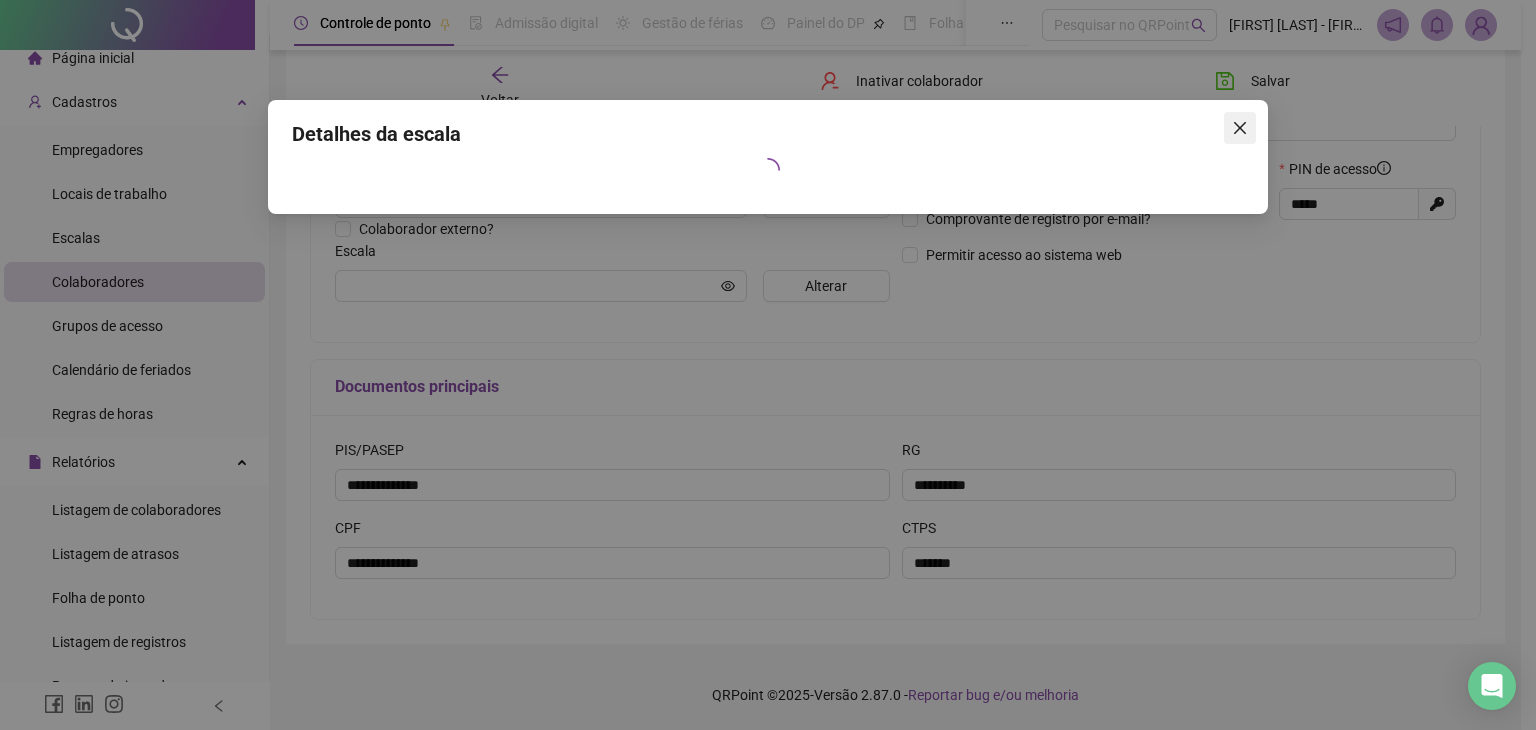 click 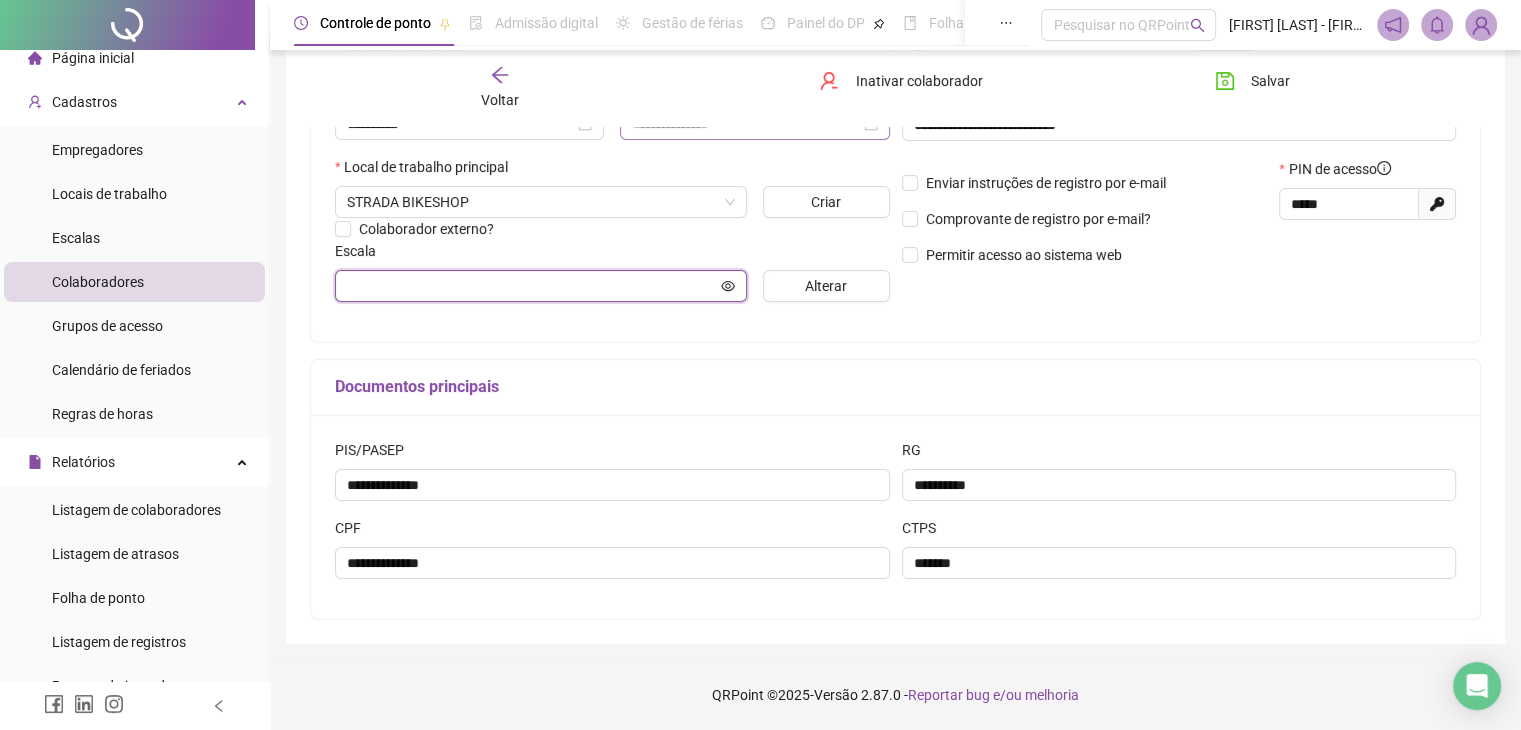 click at bounding box center (532, 286) 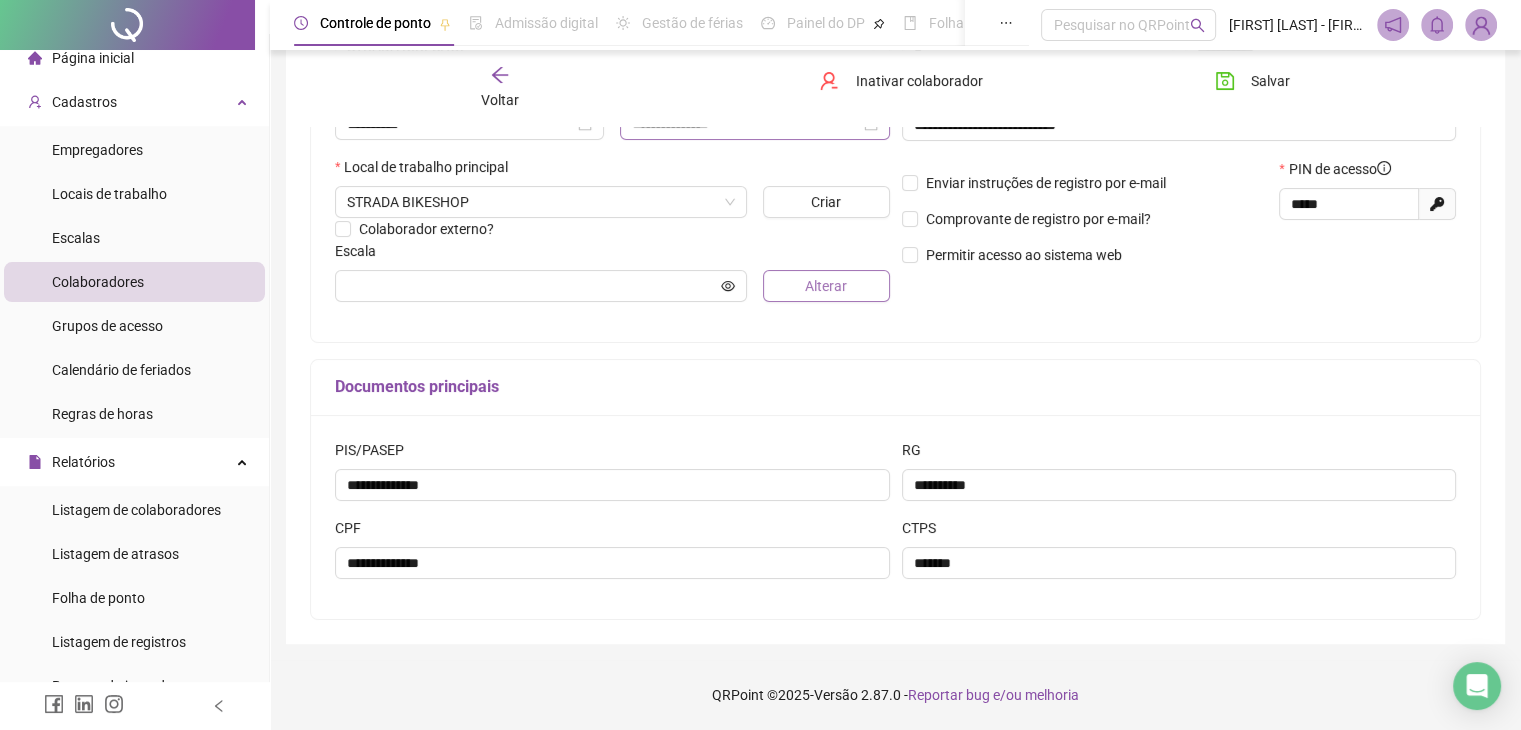 click on "Alterar" at bounding box center [826, 286] 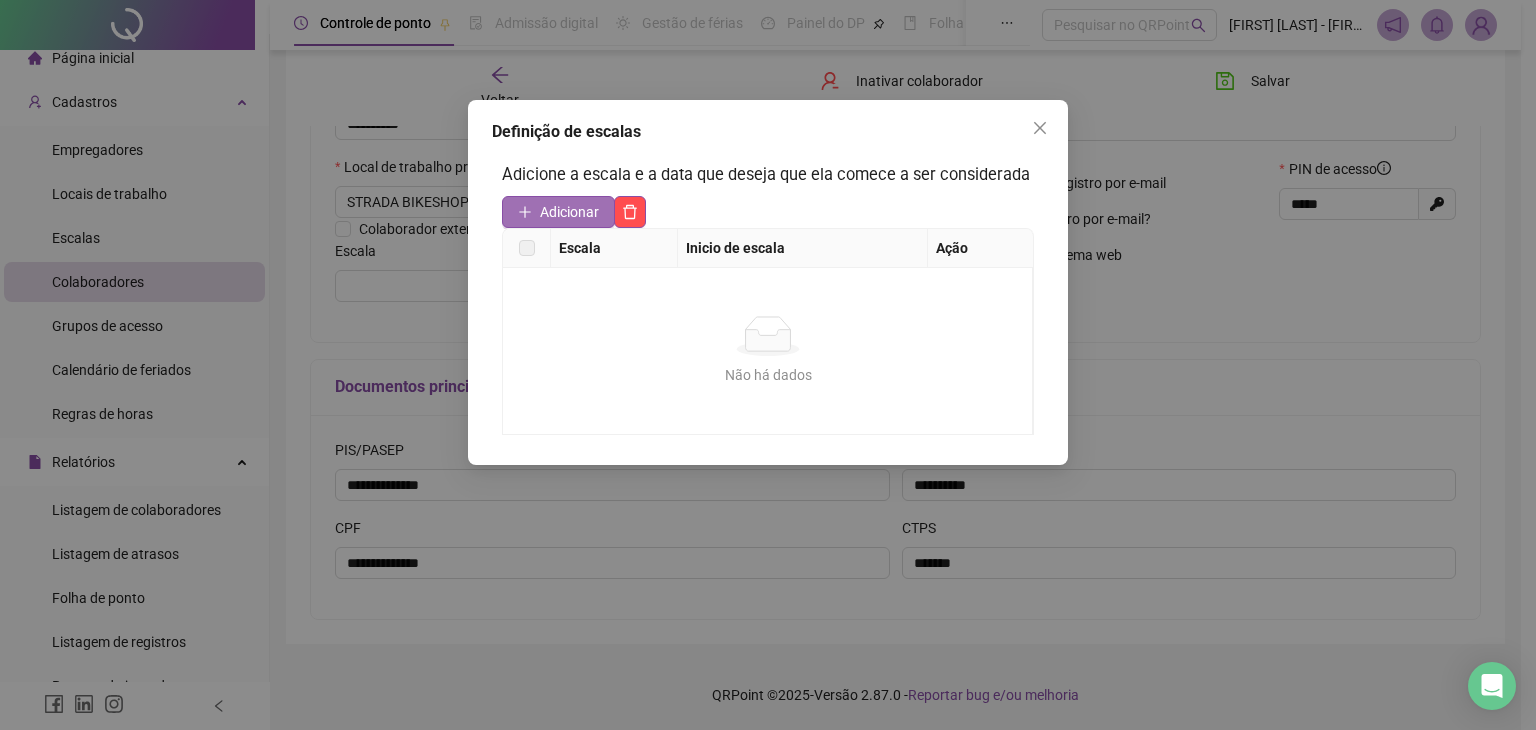 click on "Adicionar" at bounding box center [569, 212] 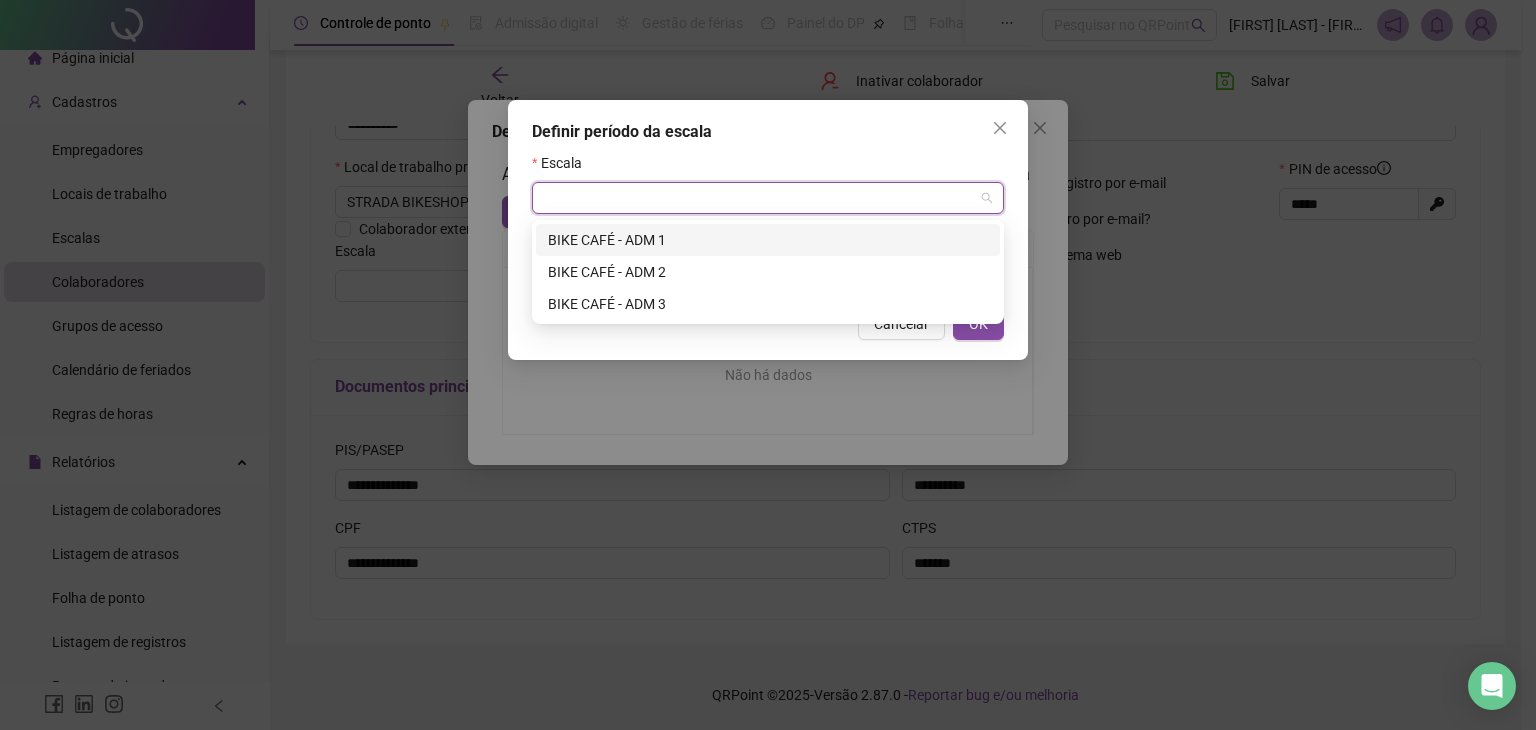 click at bounding box center [762, 198] 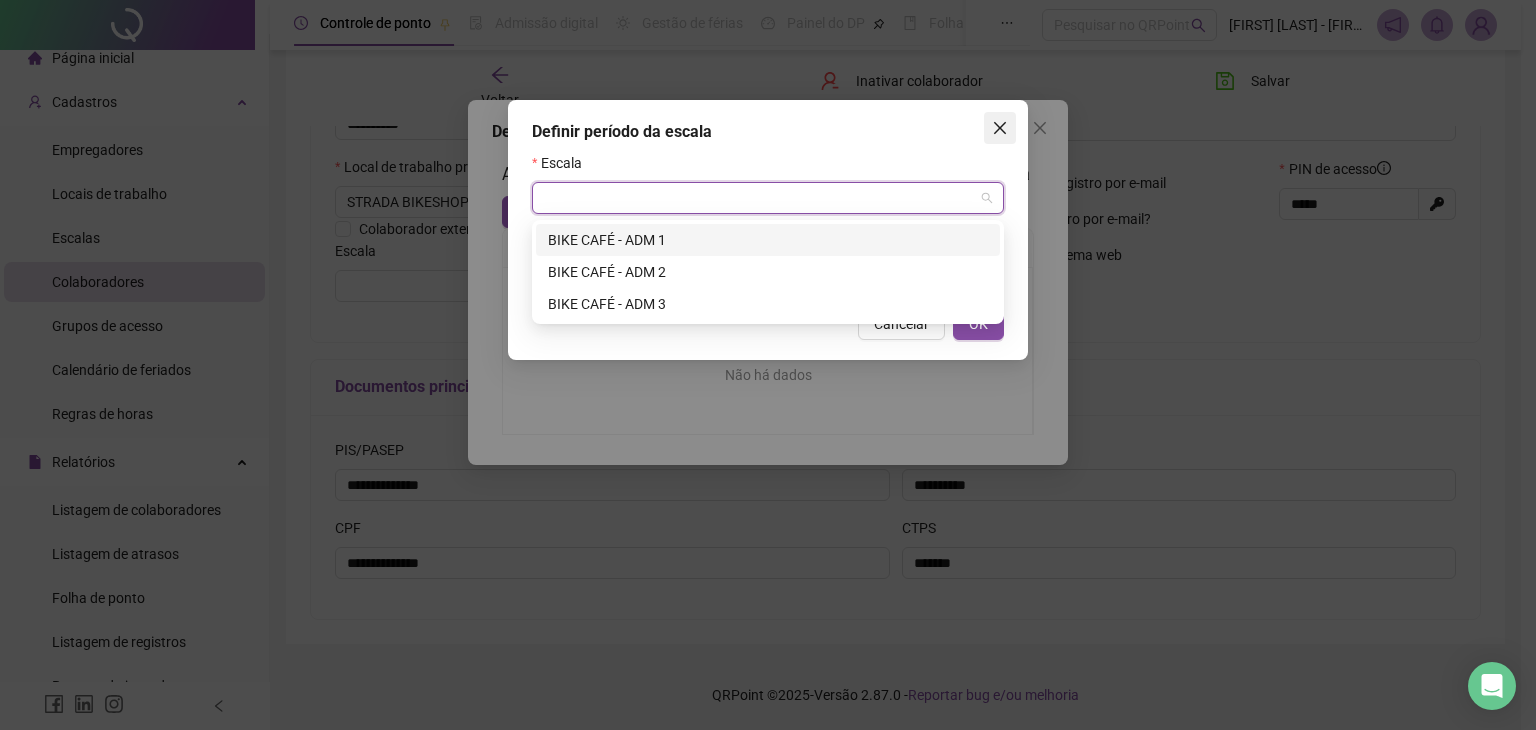 click 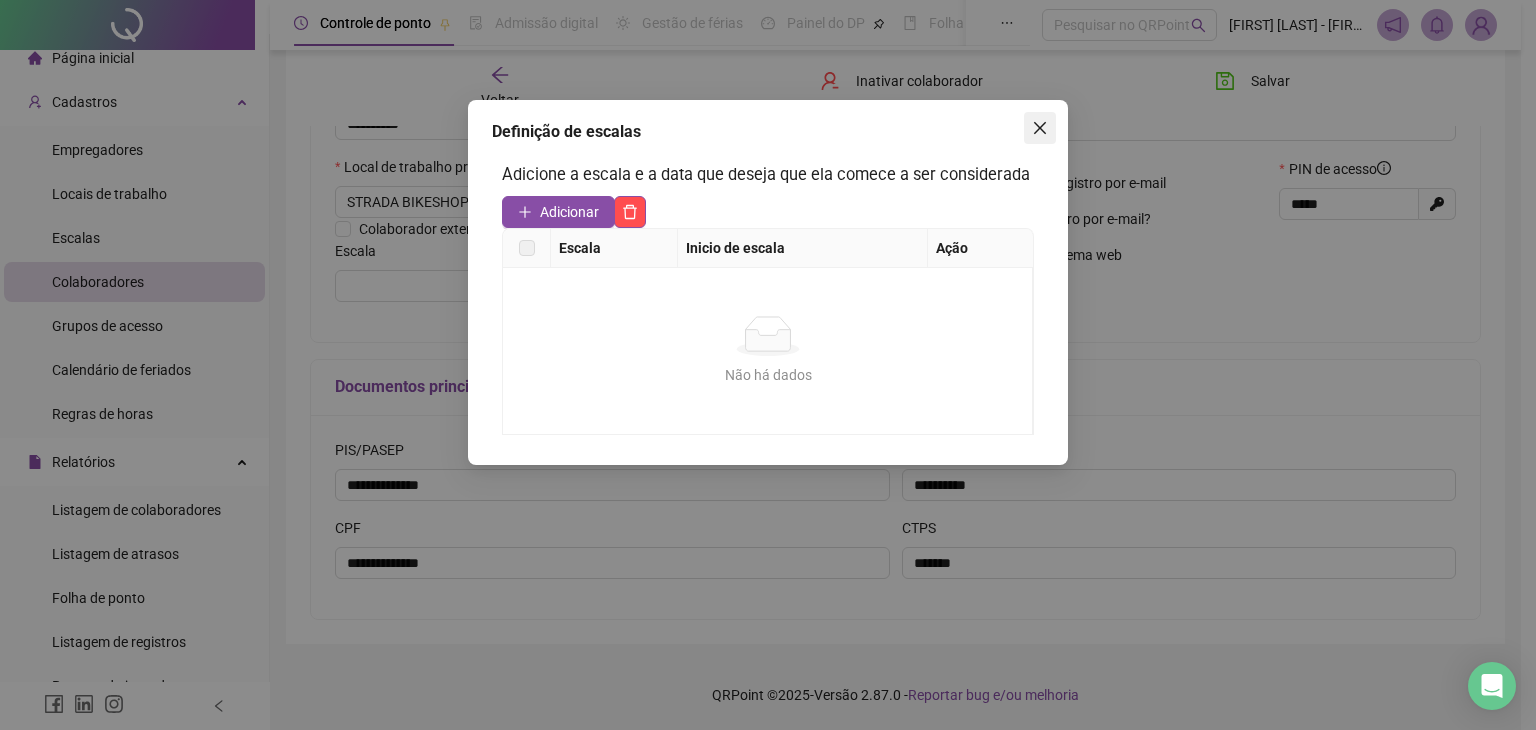 click 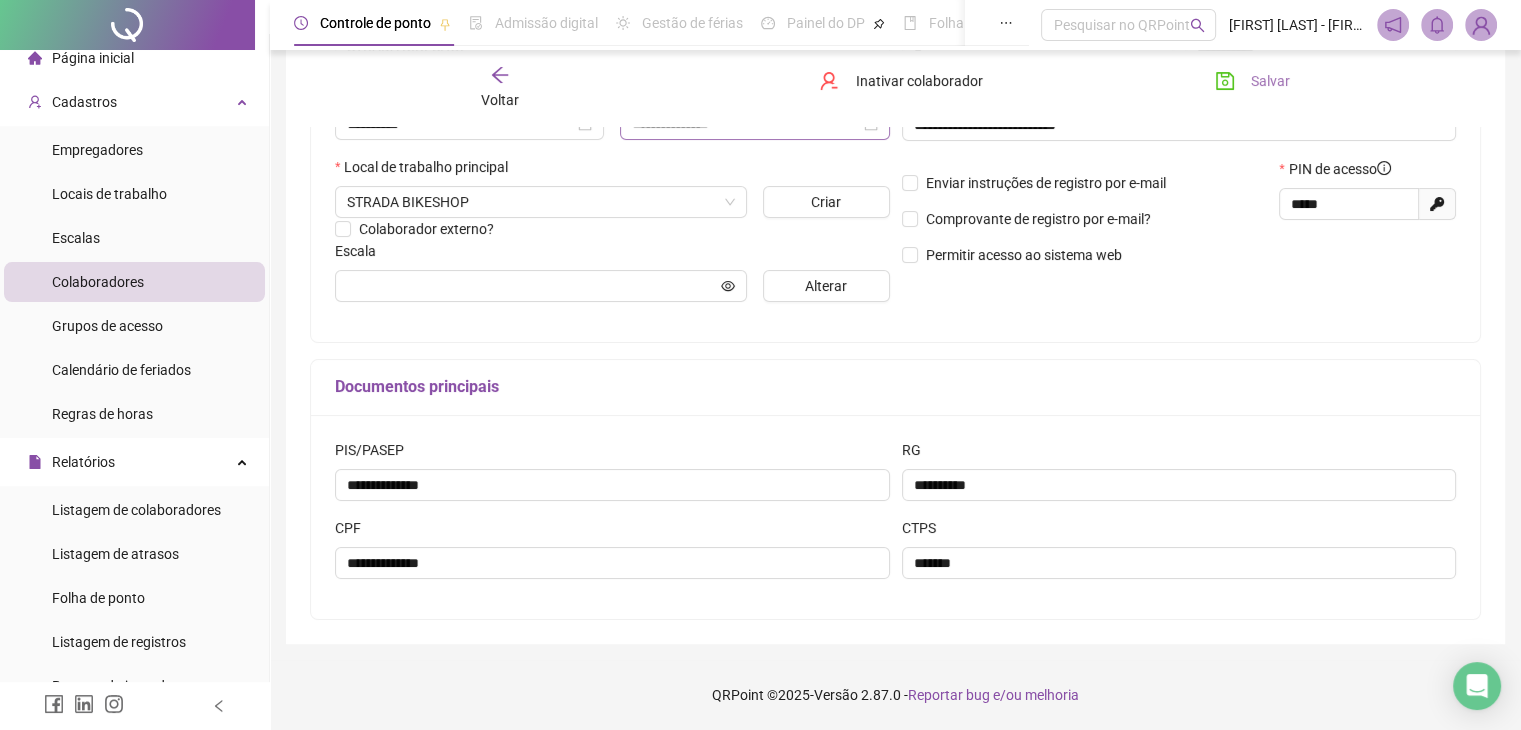 click on "Salvar" at bounding box center (1270, 81) 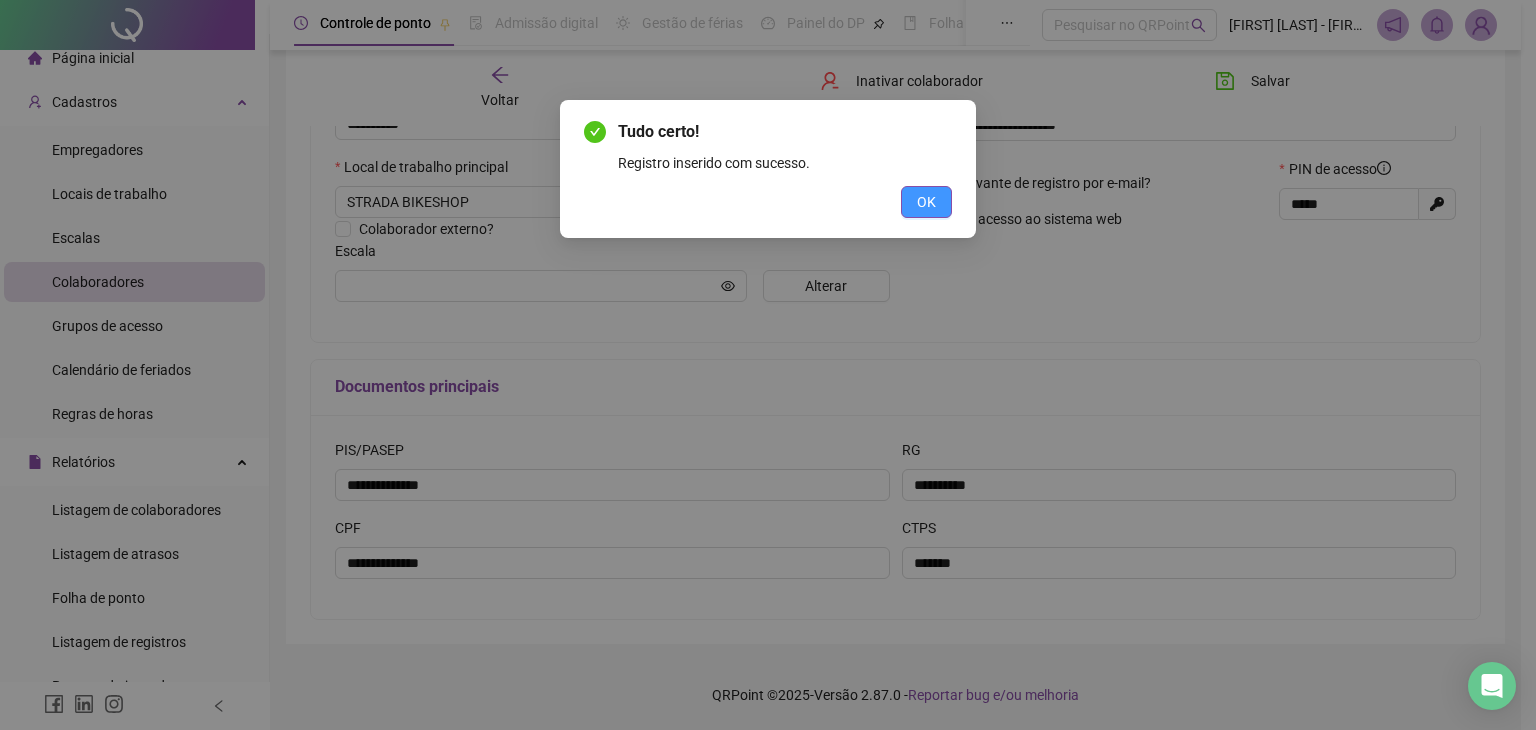 click on "OK" at bounding box center [926, 202] 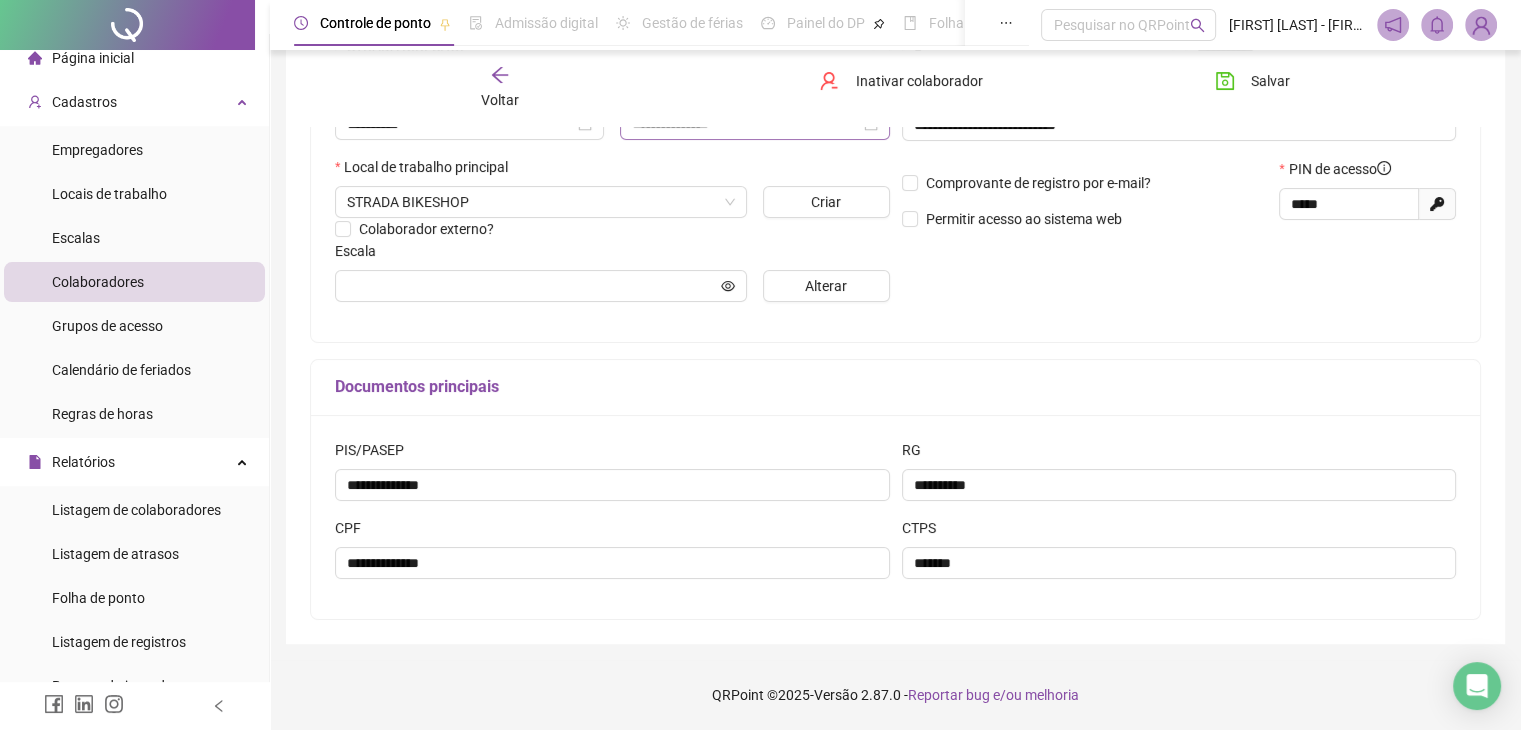 click on "Colaboradores" at bounding box center [98, 282] 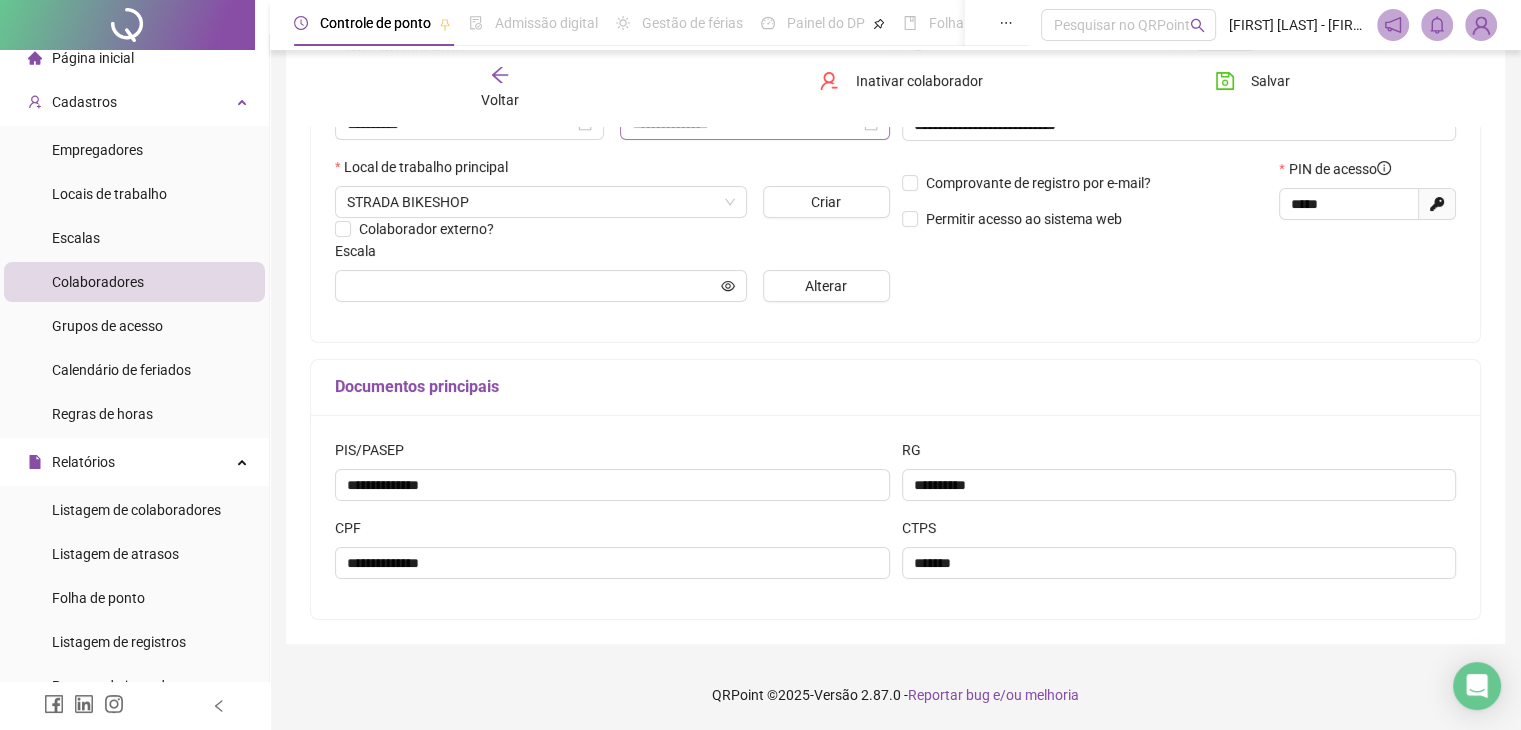 click on "Colaboradores" at bounding box center [98, 282] 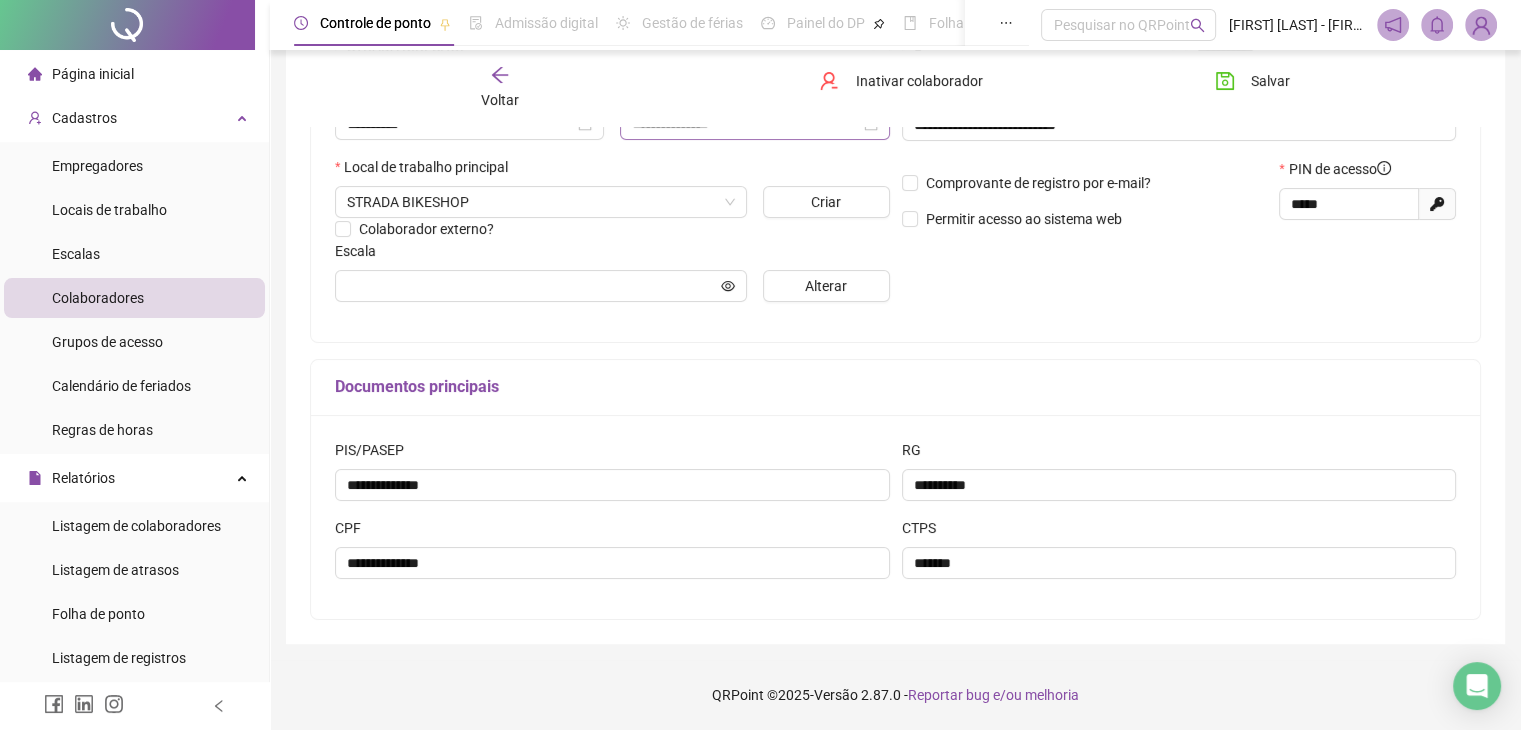 click on "Voltar" at bounding box center [500, 100] 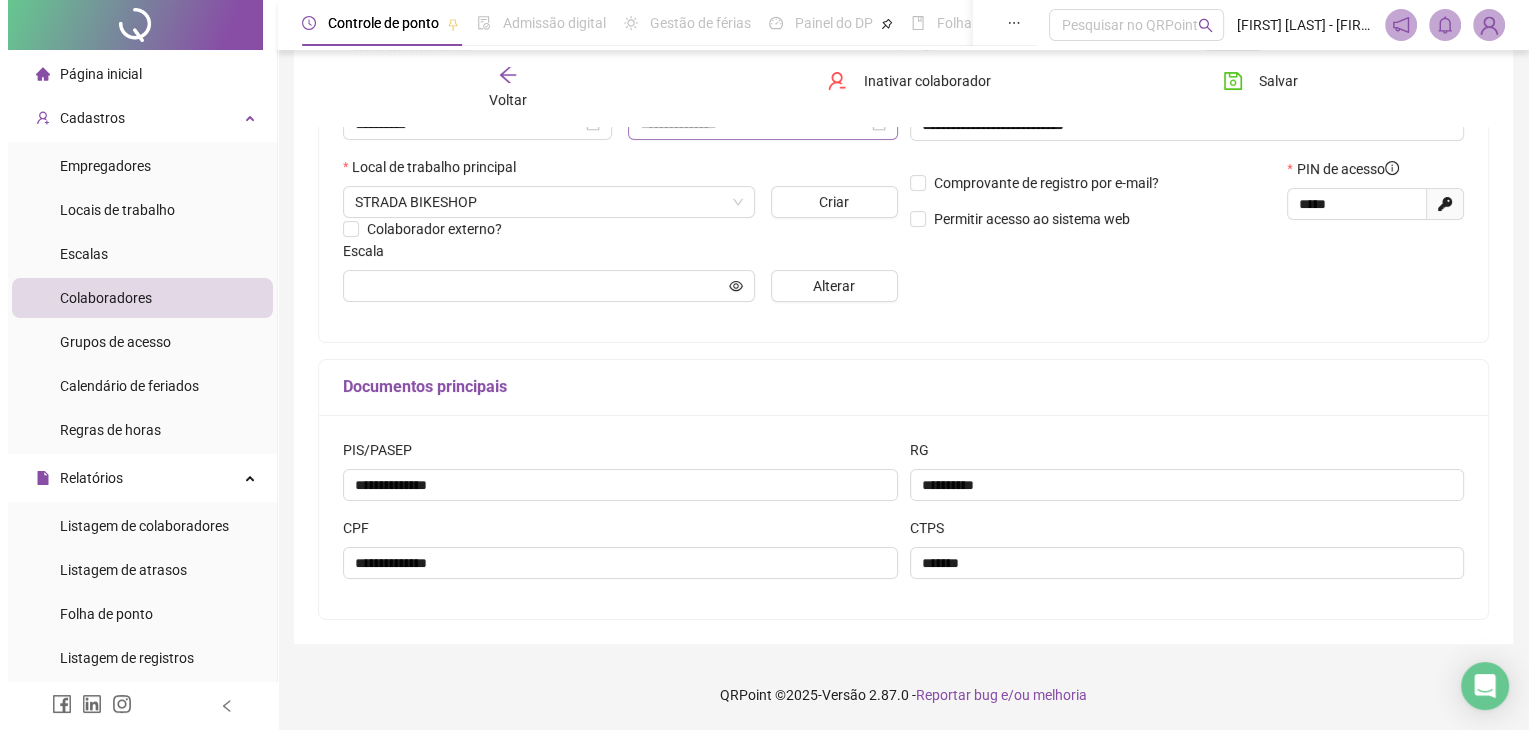 scroll, scrollTop: 0, scrollLeft: 0, axis: both 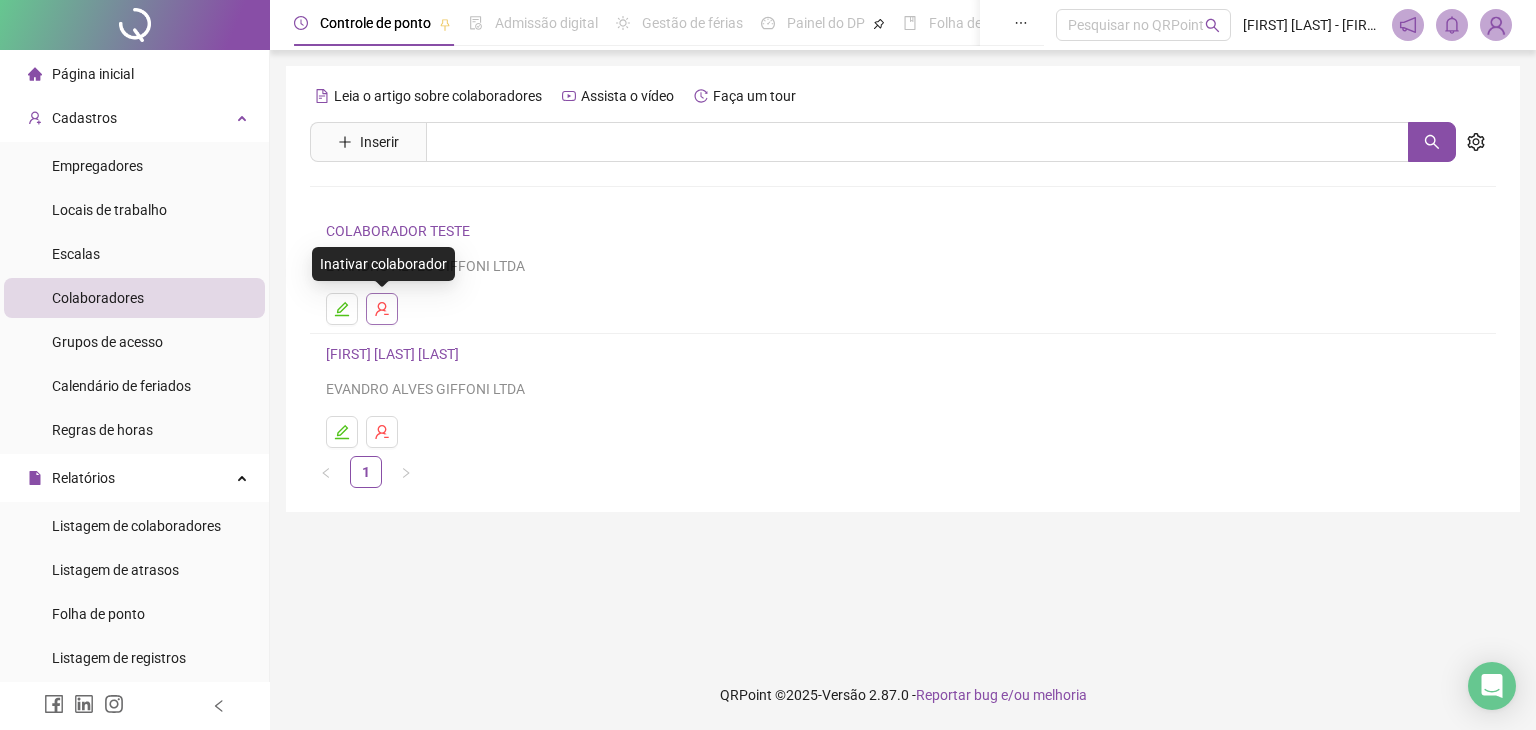 click at bounding box center (382, 309) 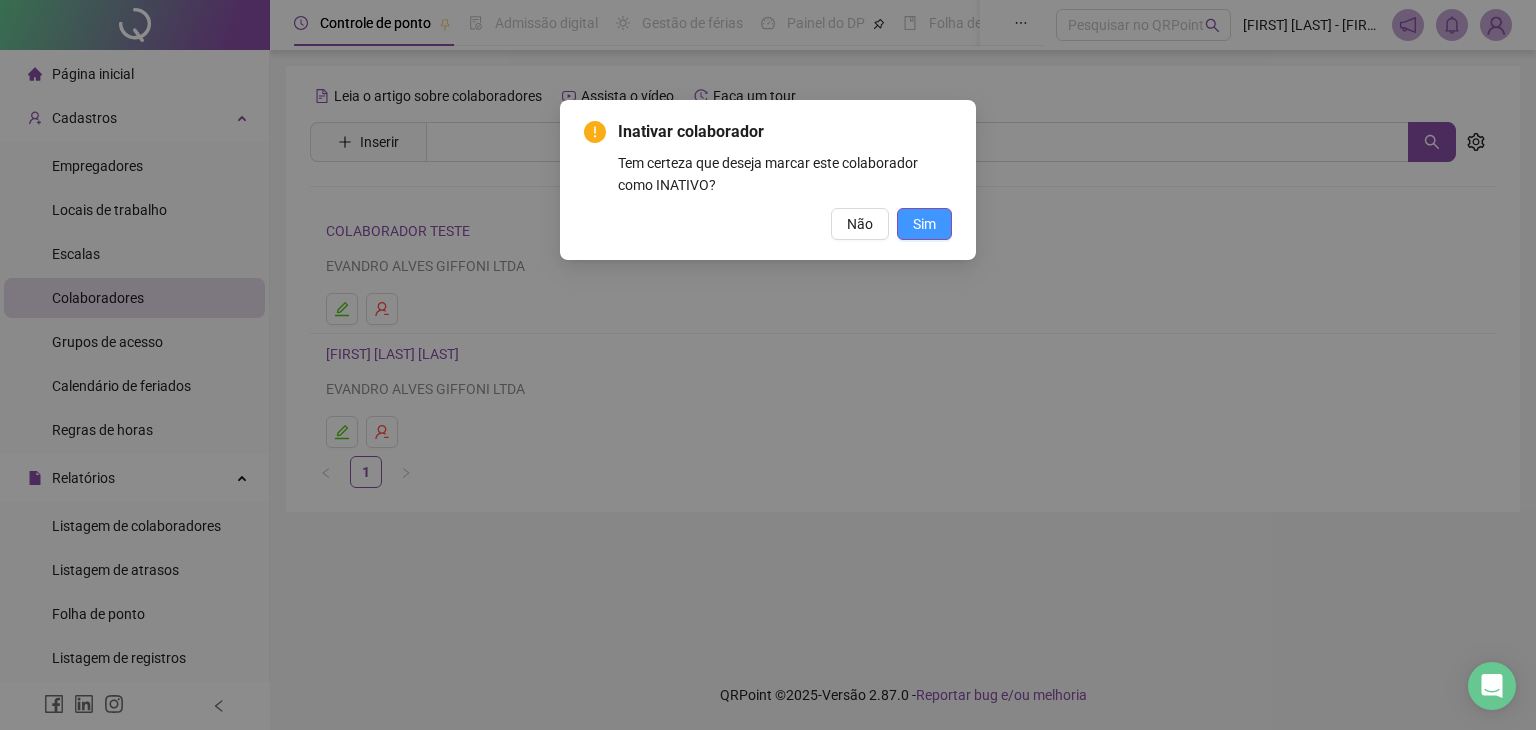 click on "Sim" at bounding box center [924, 224] 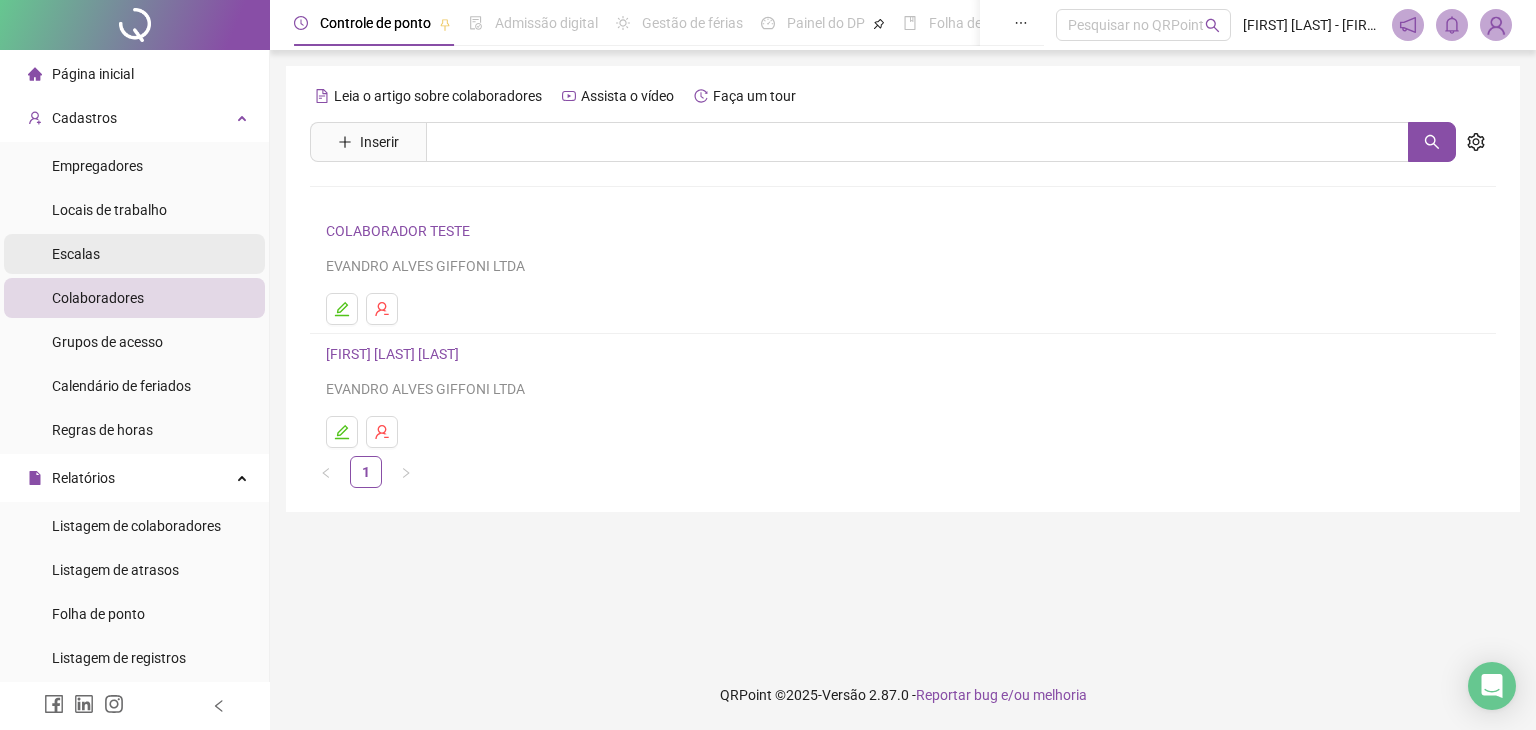 click on "Escalas" at bounding box center (76, 254) 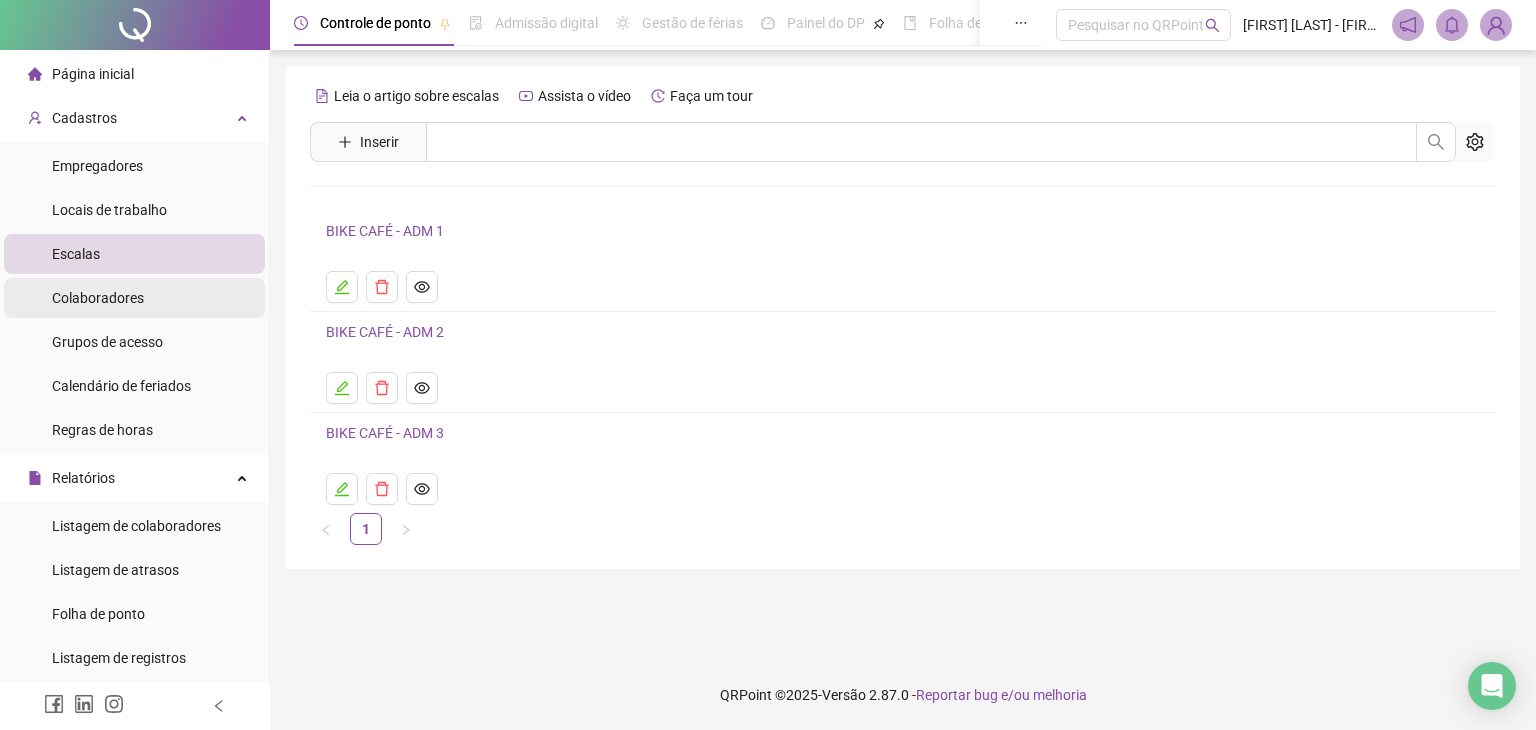 click on "Colaboradores" at bounding box center [98, 298] 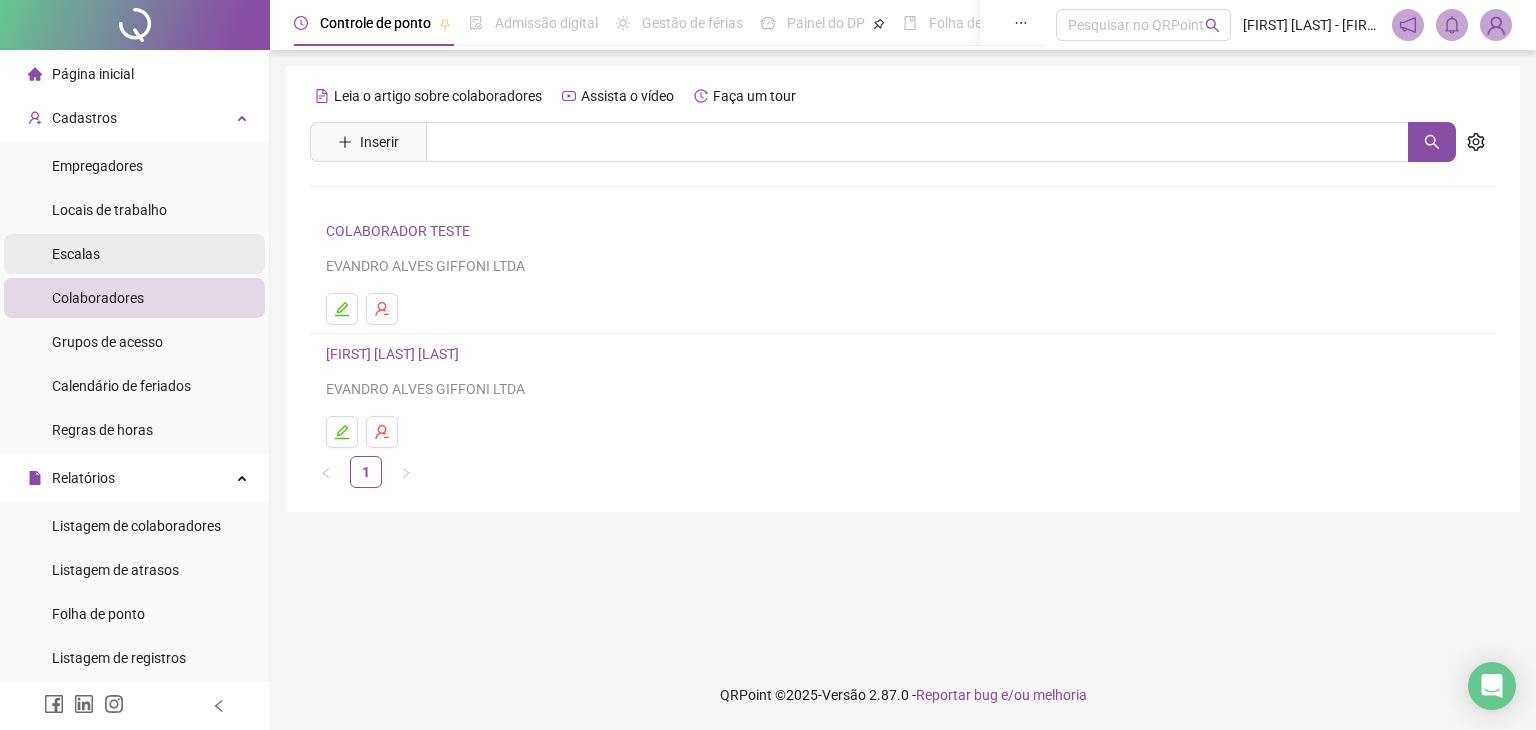 click on "Escalas" at bounding box center [76, 254] 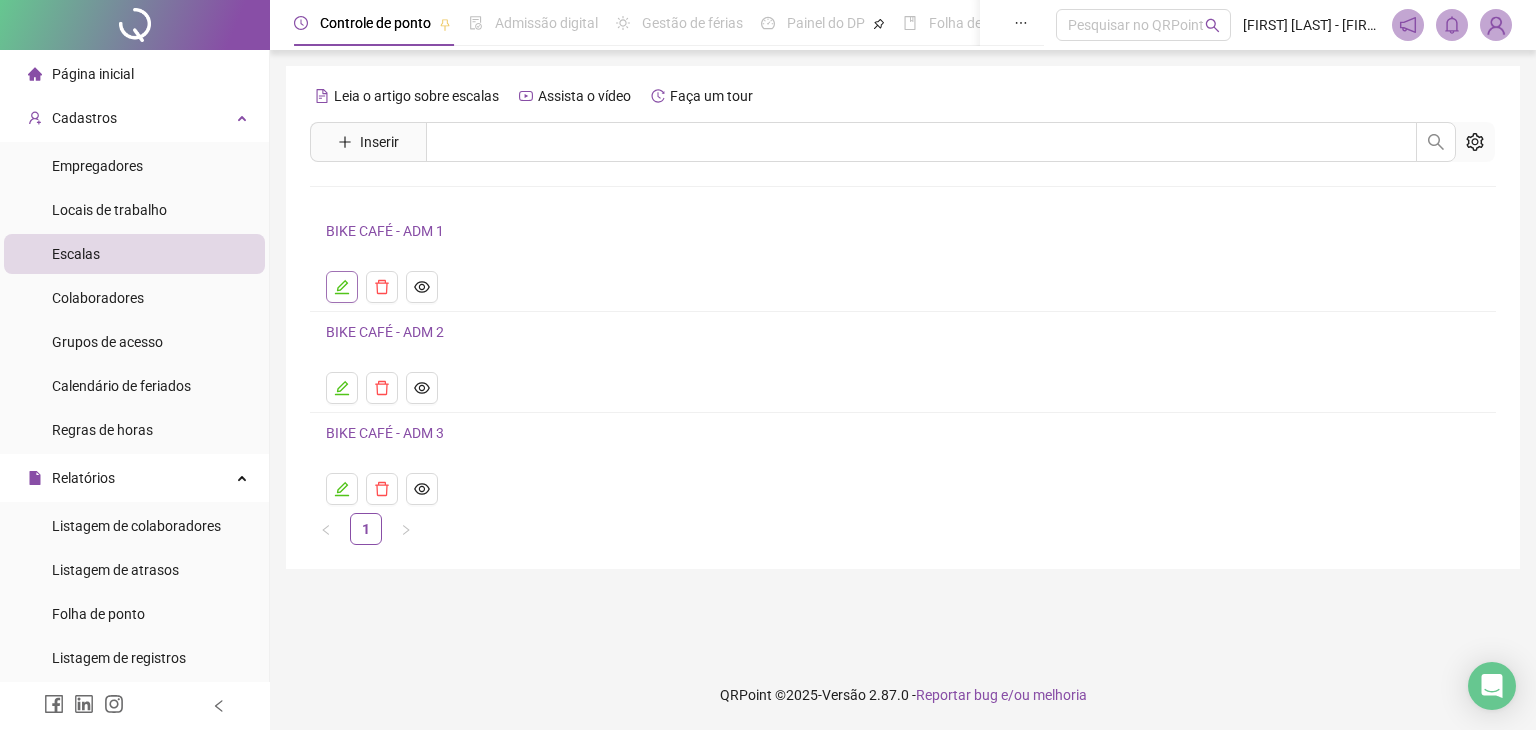 click 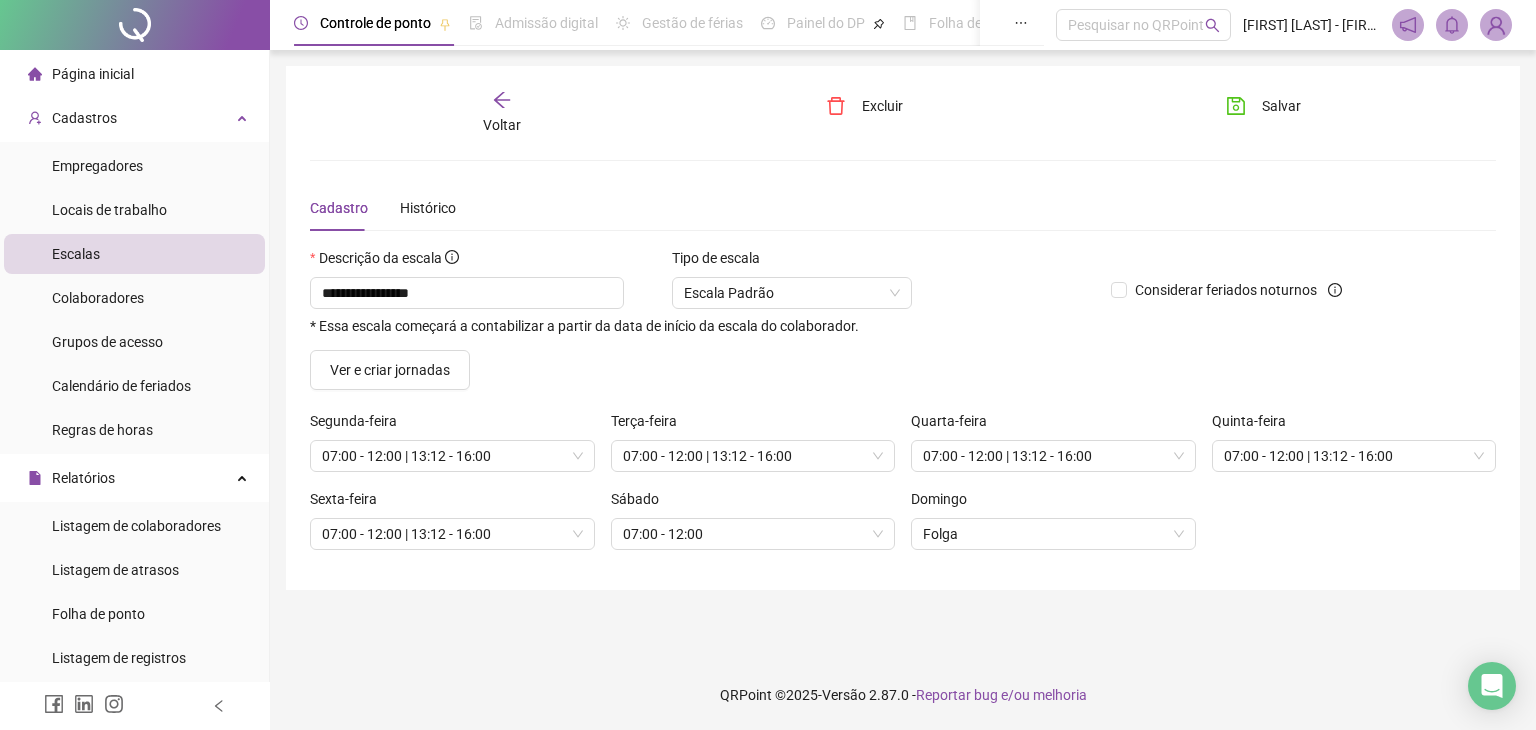 click 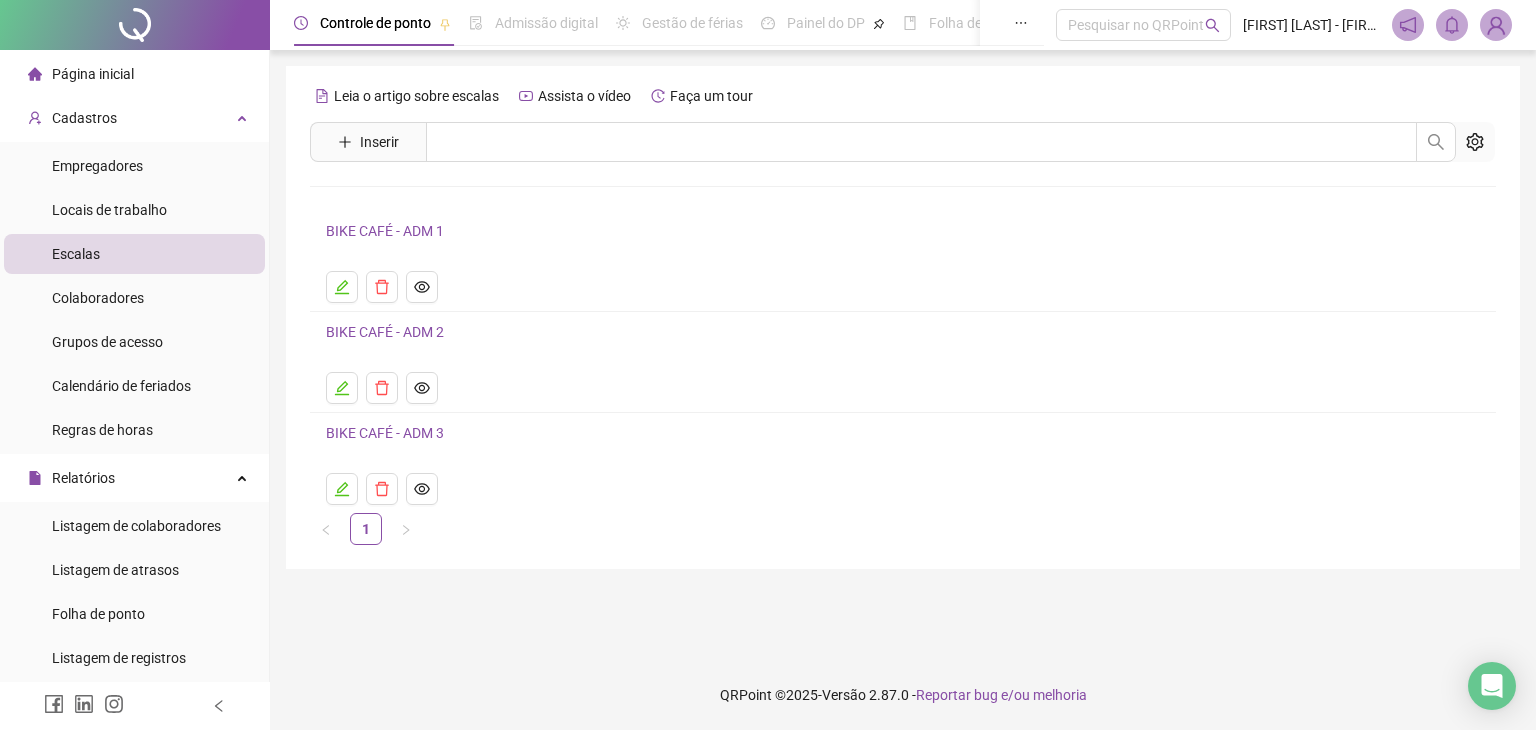 click on "BIKE CAFÉ - ADM 2" at bounding box center [385, 332] 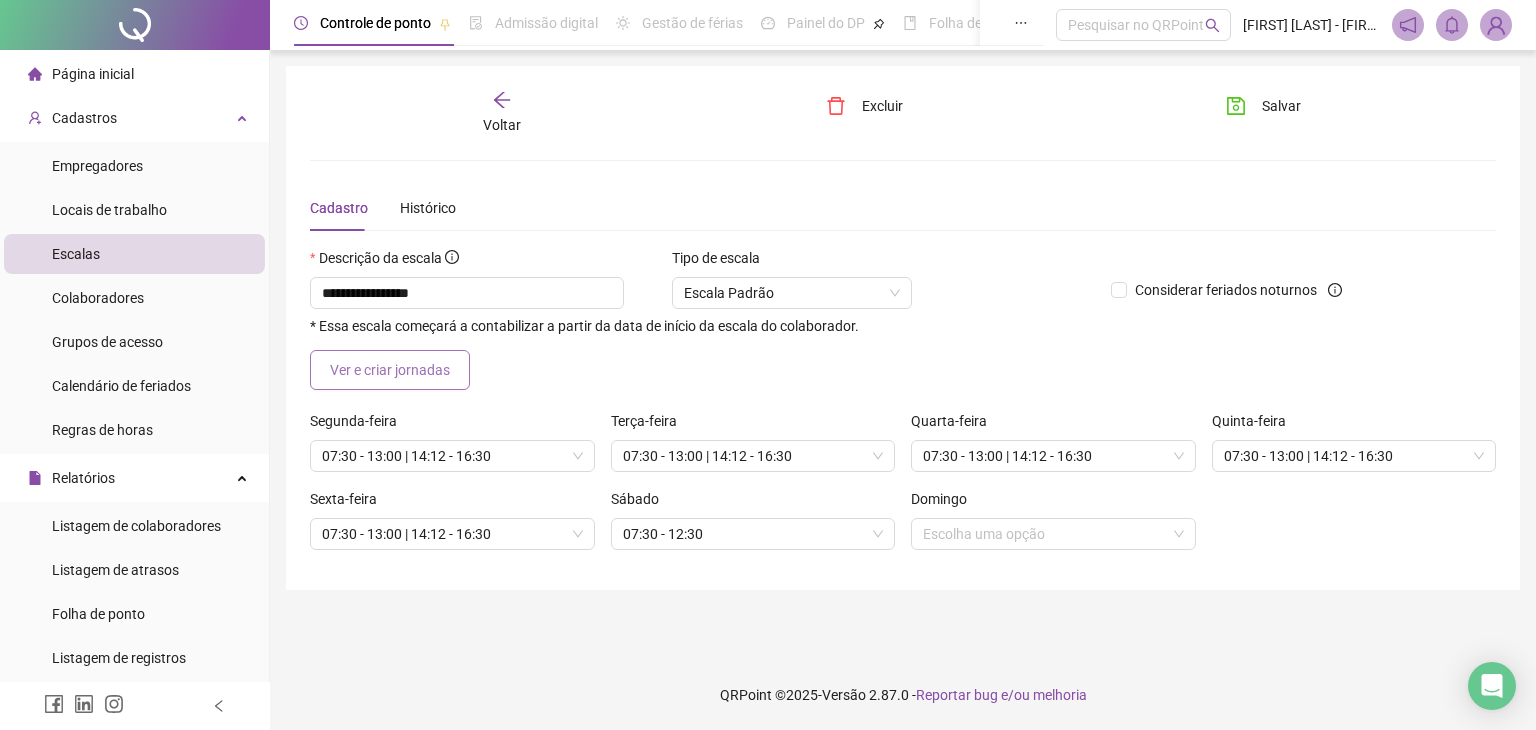 click on "Ver e criar jornadas" at bounding box center [390, 370] 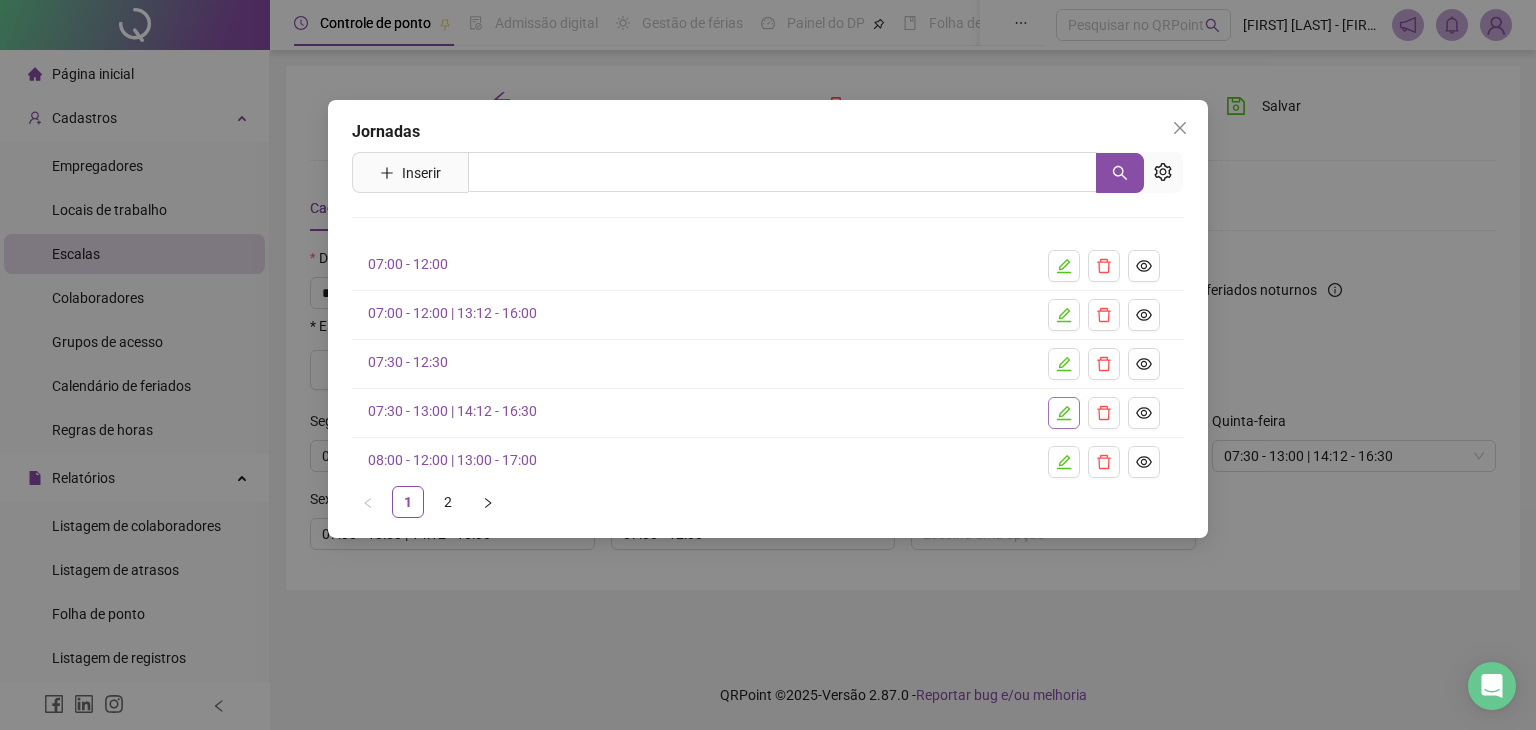 click 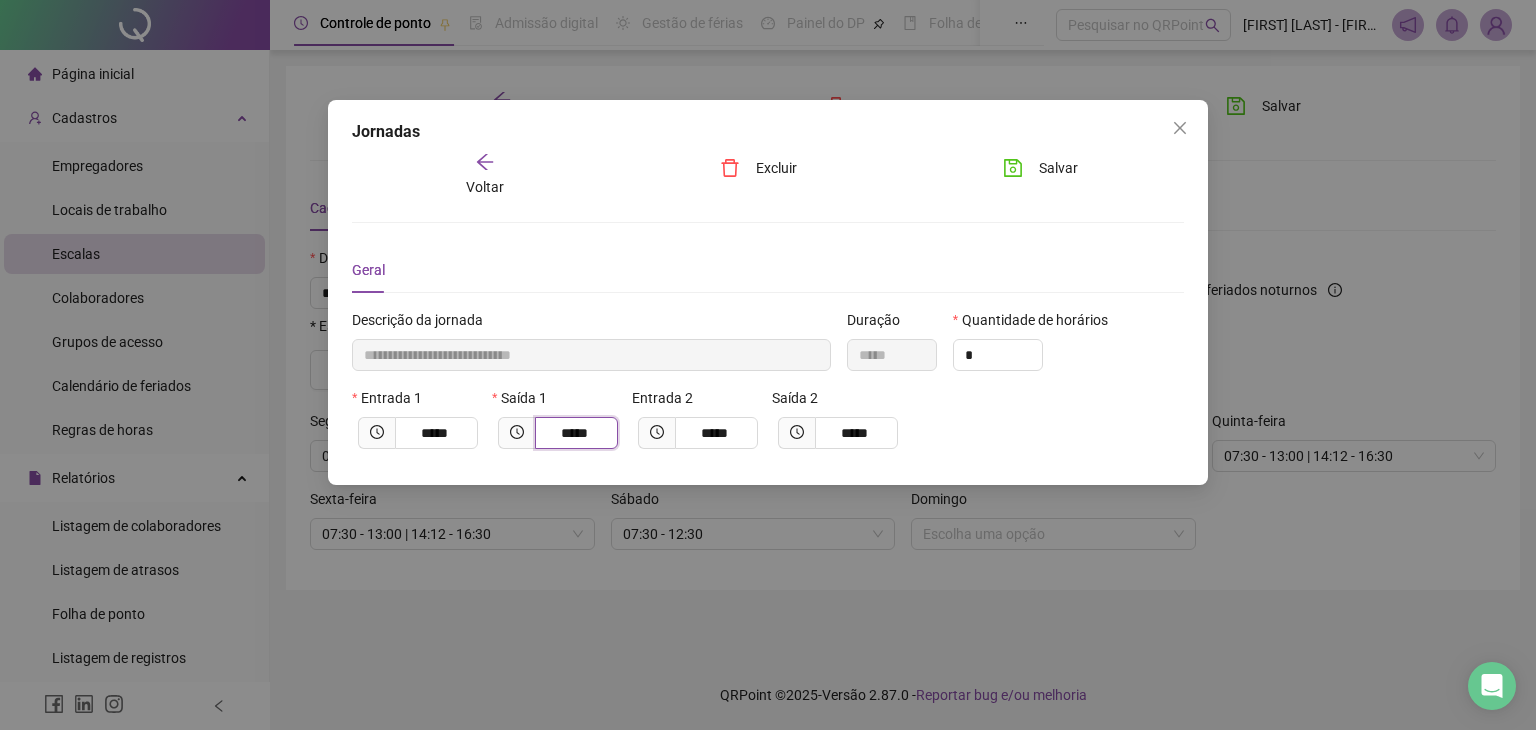 click on "*****" at bounding box center (574, 433) 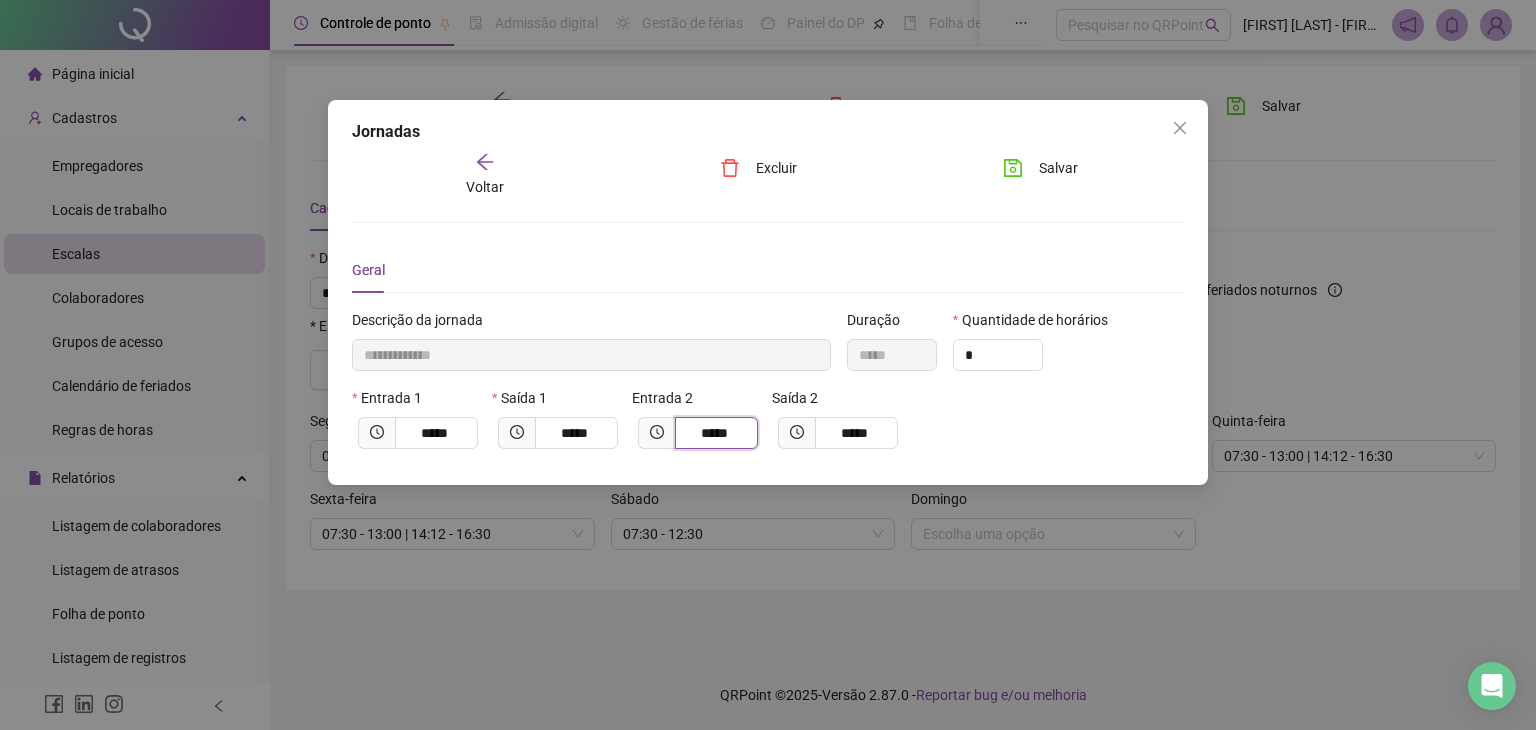 click on "*****" at bounding box center [714, 433] 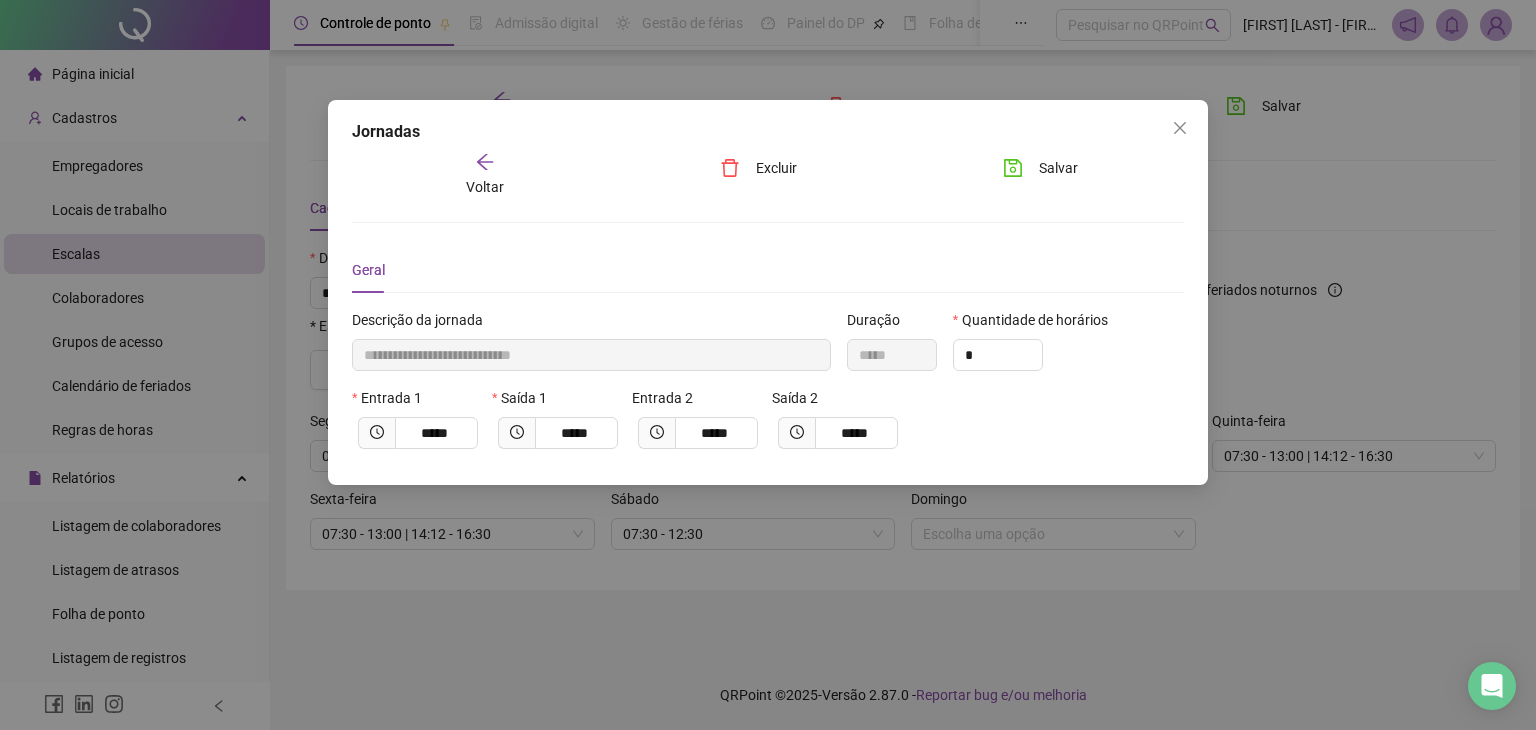 click on "Entrada 1 ***** Saída 1 ***** Entrada 2 ***** Saída 2 *****" at bounding box center [768, 426] 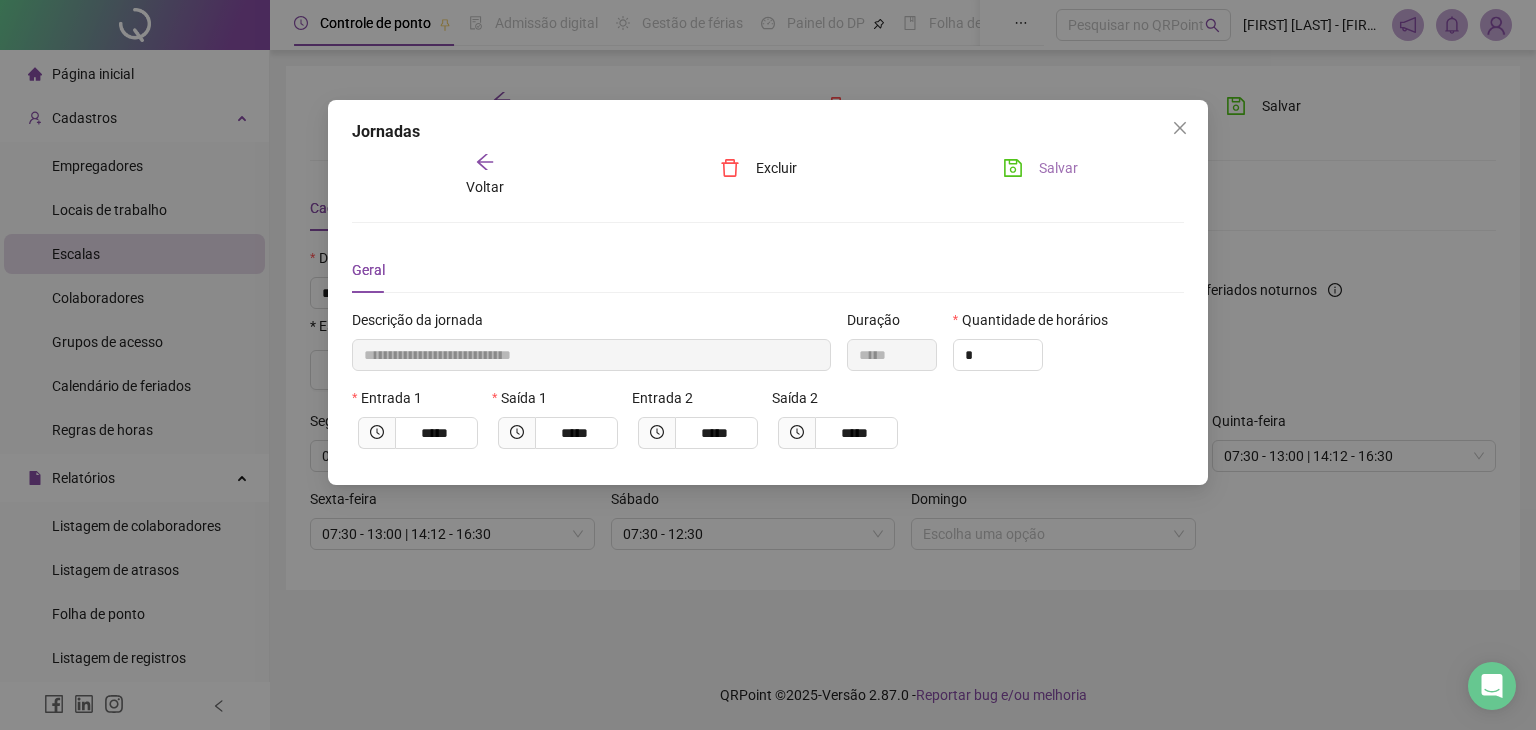 click on "Salvar" at bounding box center [1058, 168] 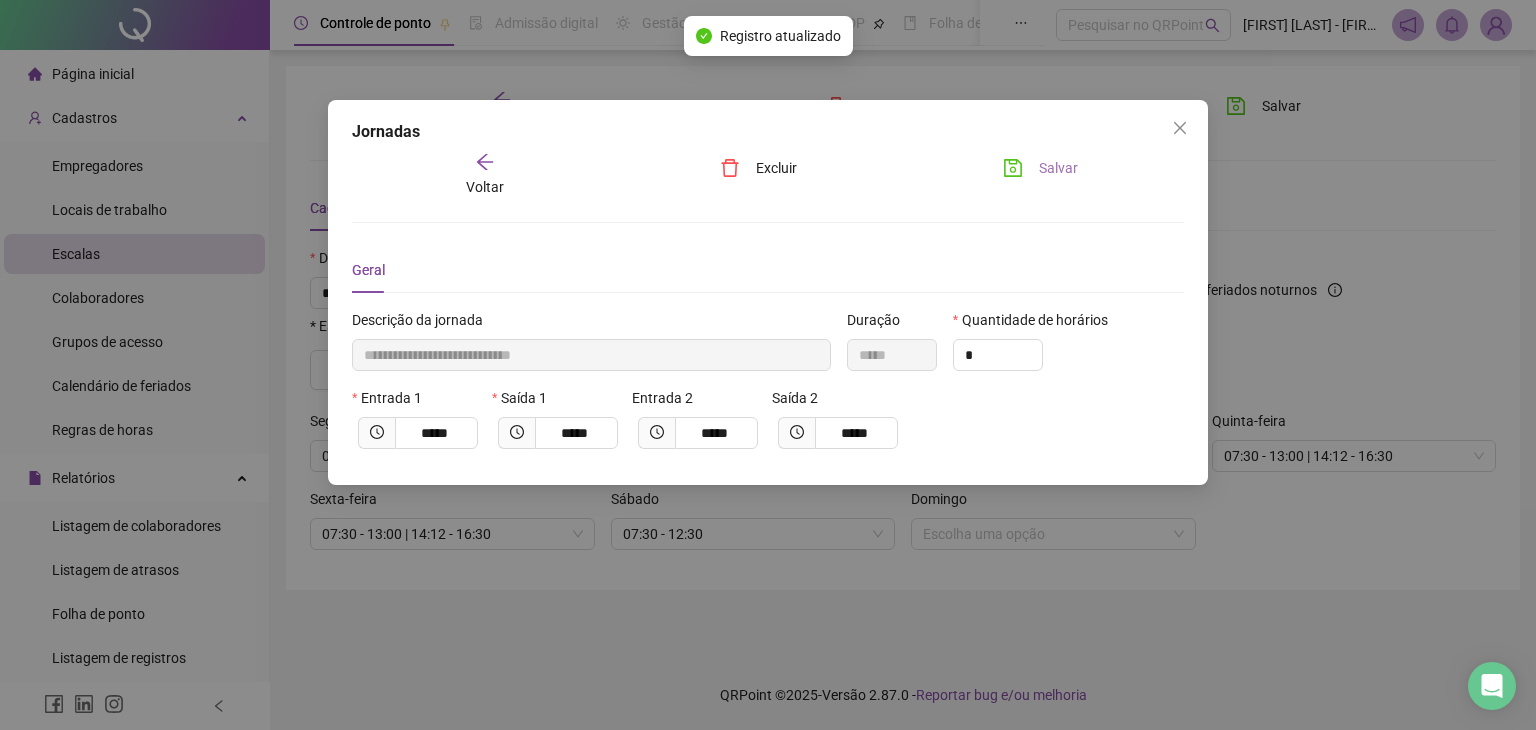 click on "Salvar" at bounding box center (1058, 168) 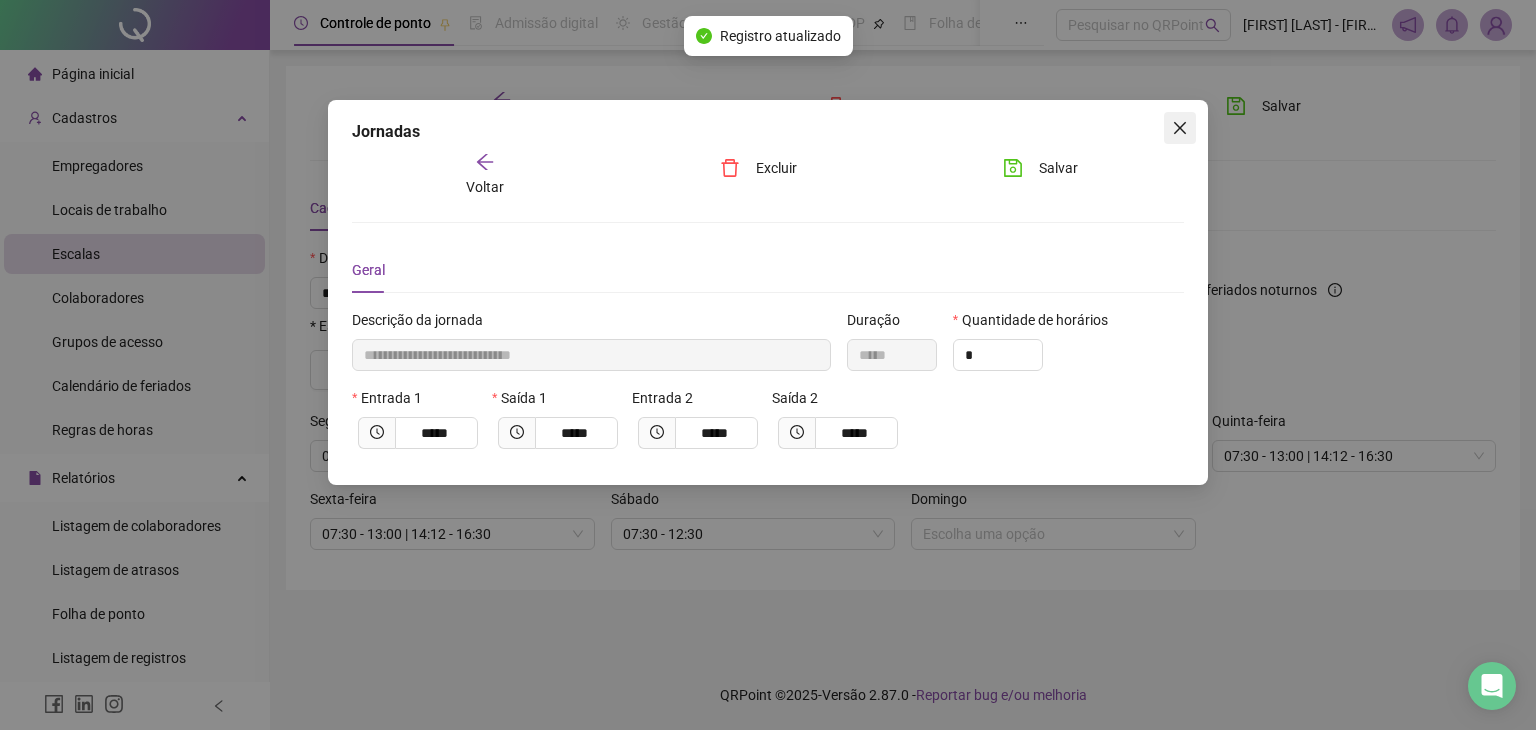 click 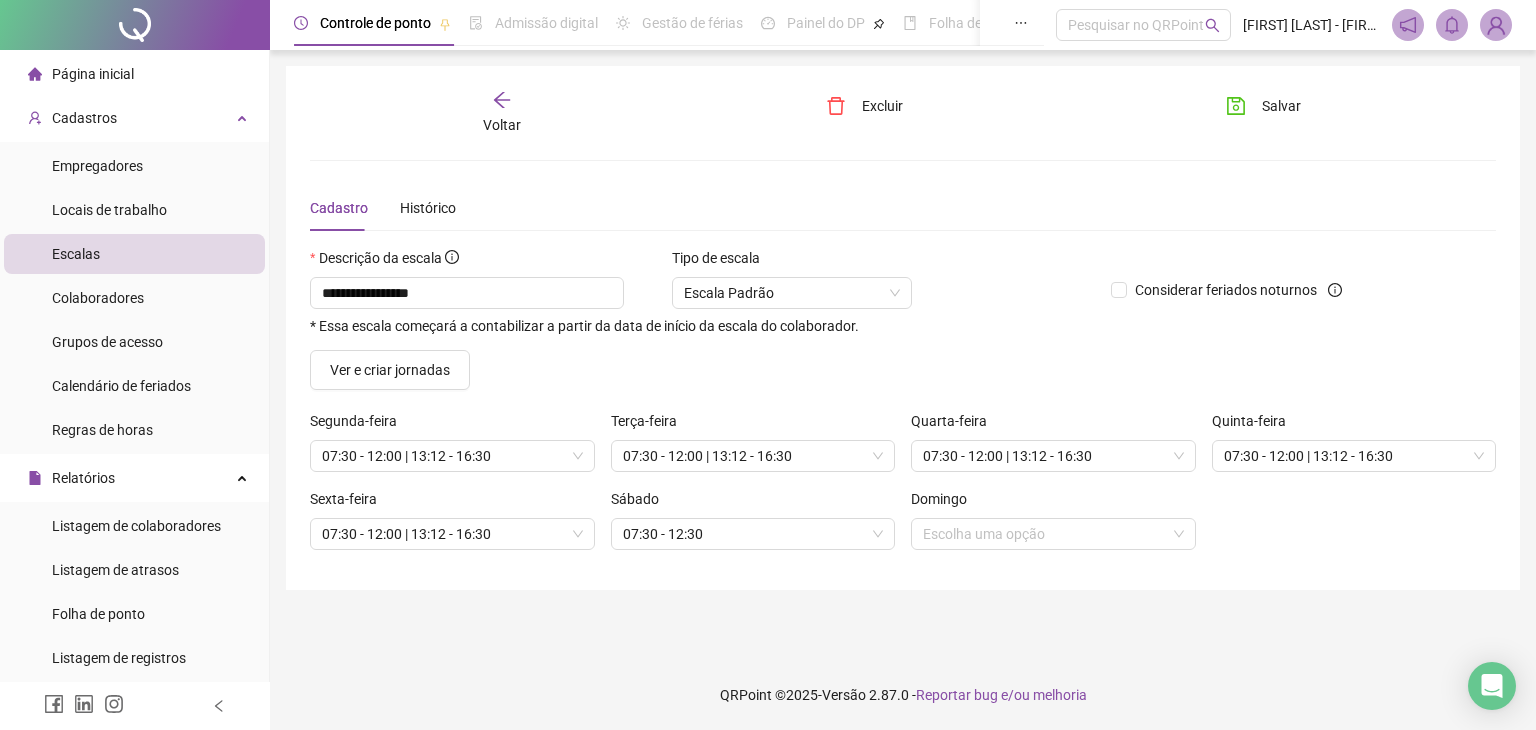 click on "Voltar" at bounding box center (502, 113) 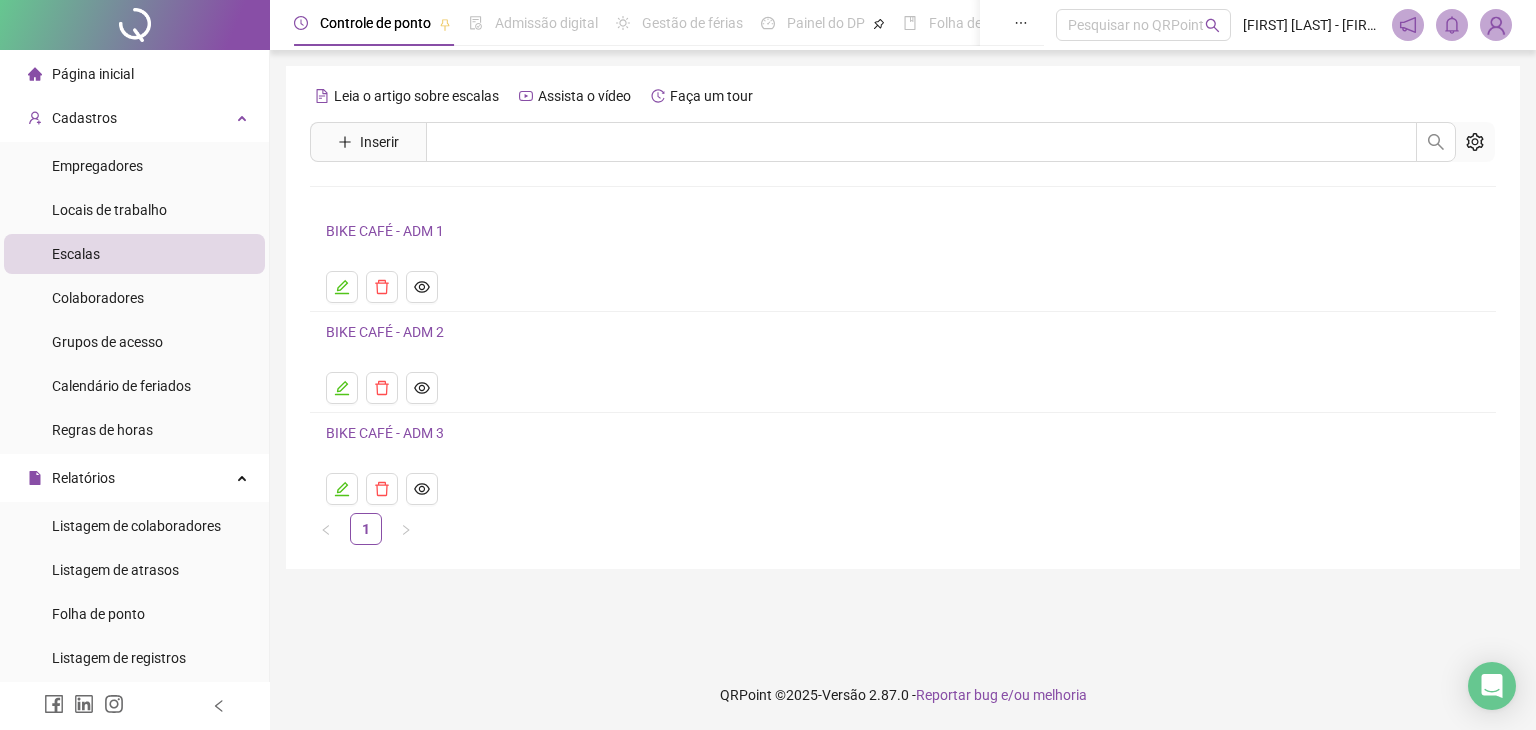 click on "BIKE CAFÉ - ADM 1" at bounding box center [903, 231] 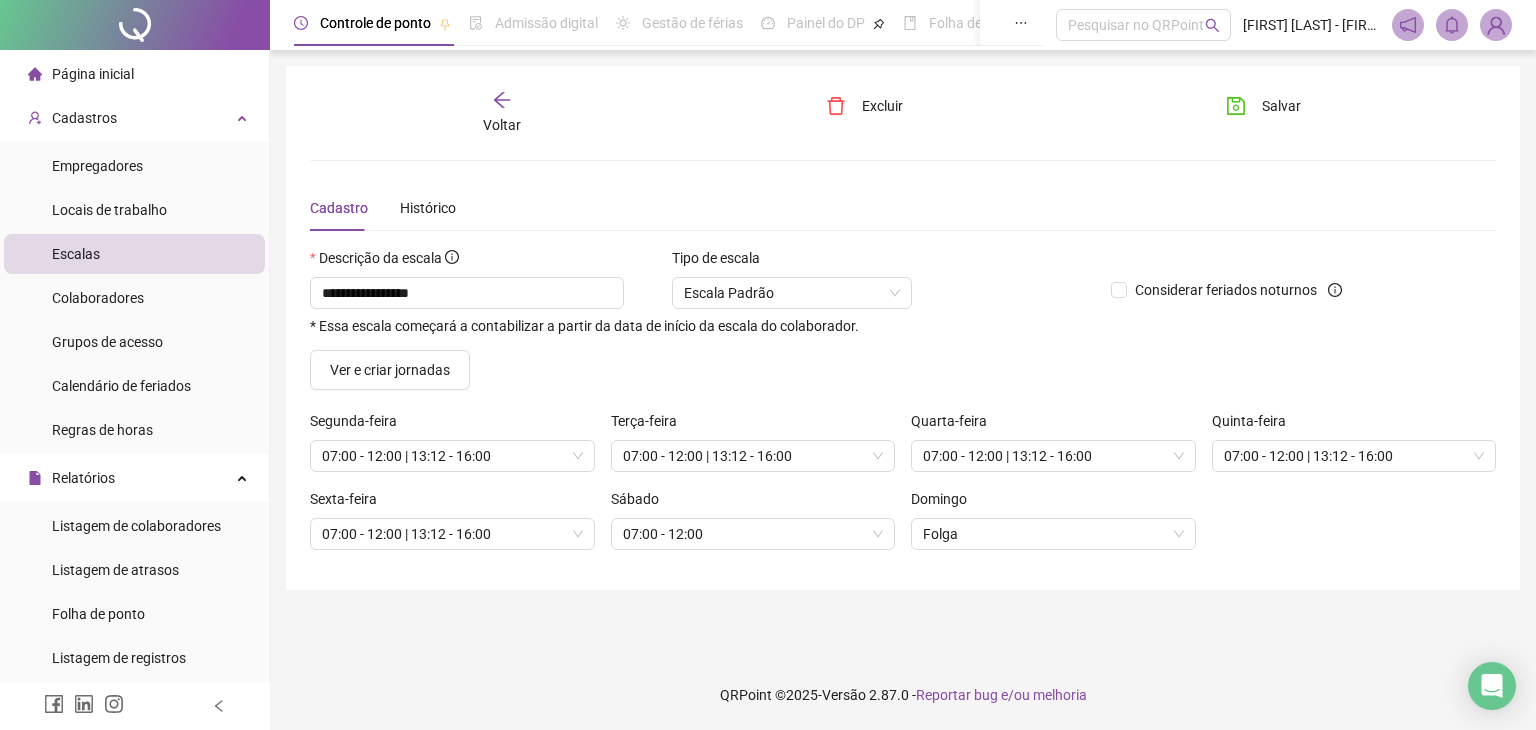 click 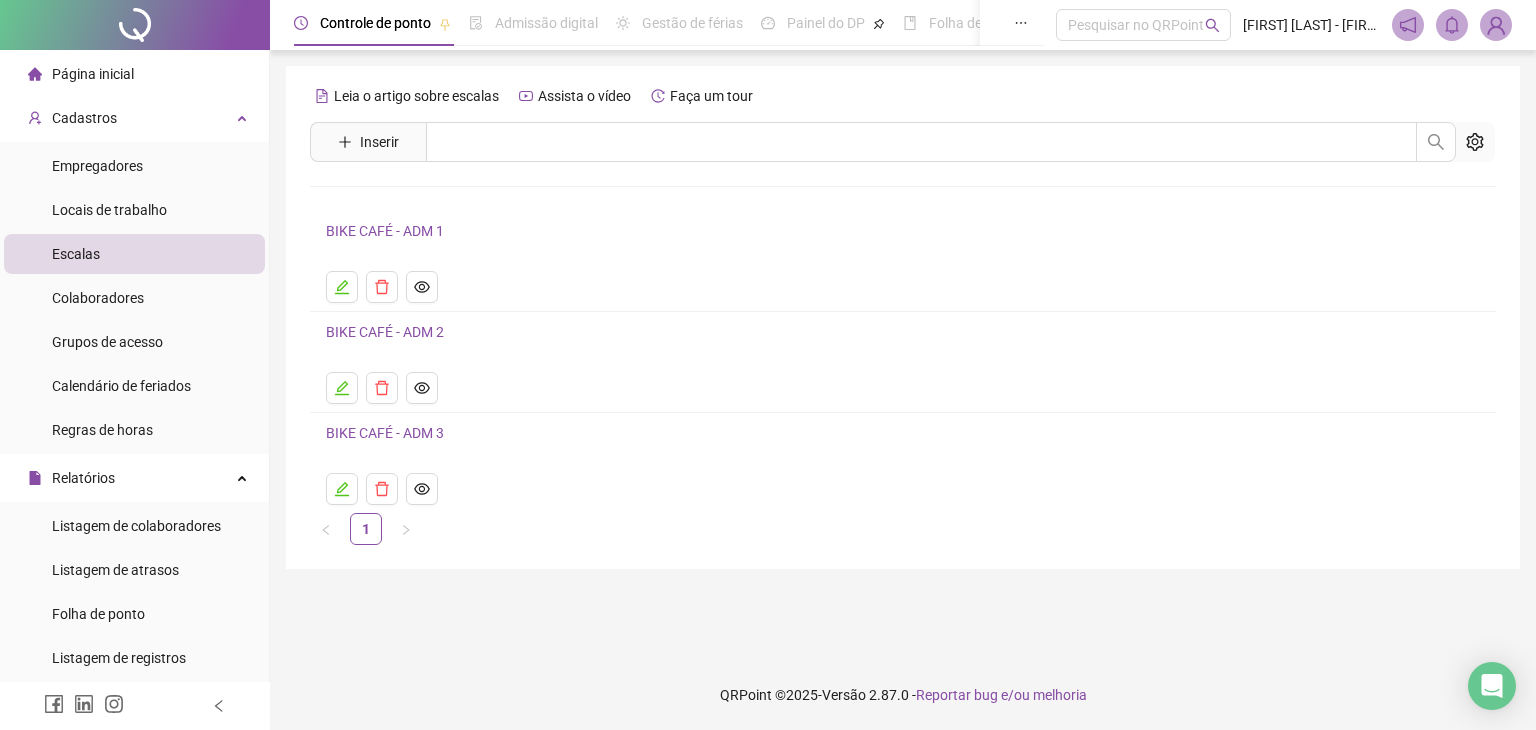 click on "BIKE CAFÉ - ADM 2" at bounding box center [385, 332] 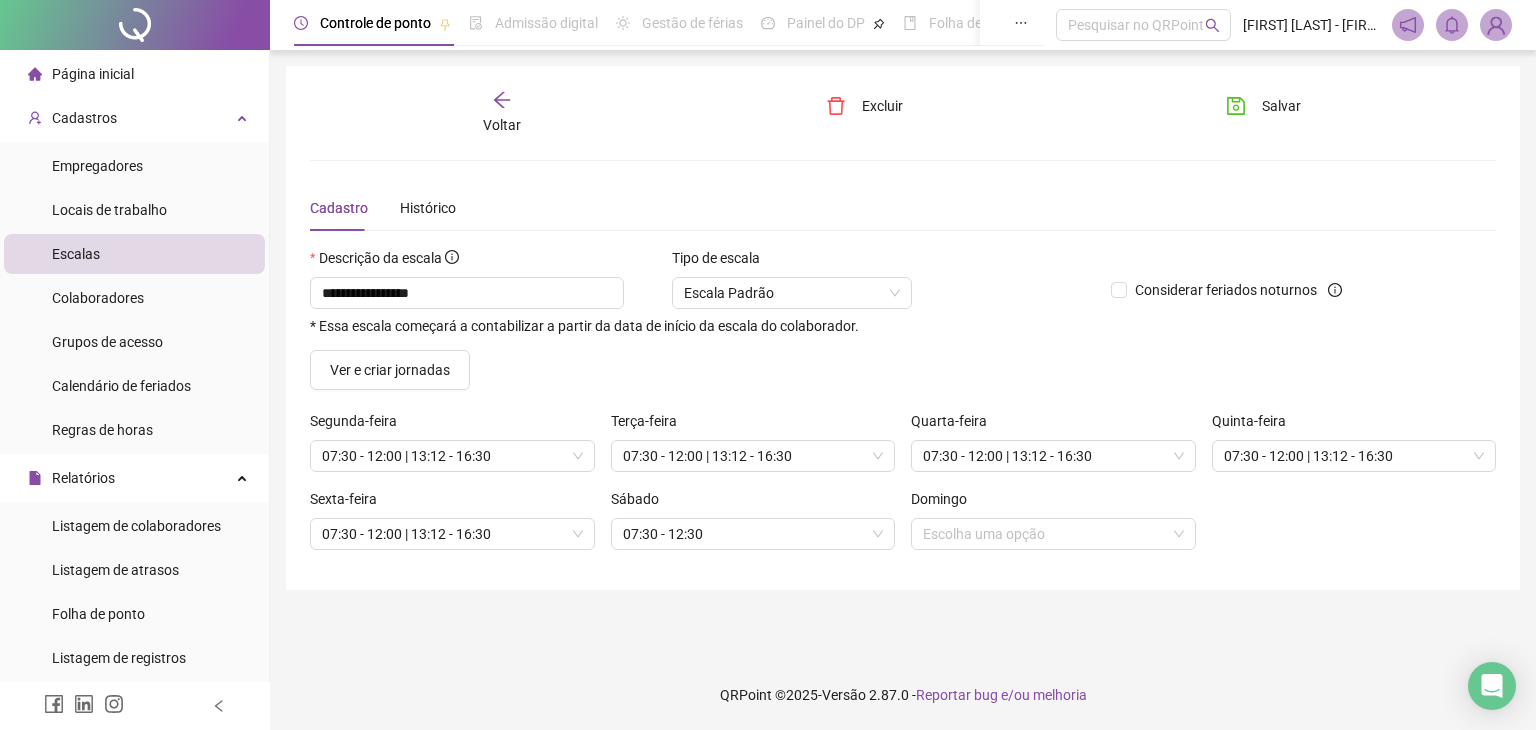 click 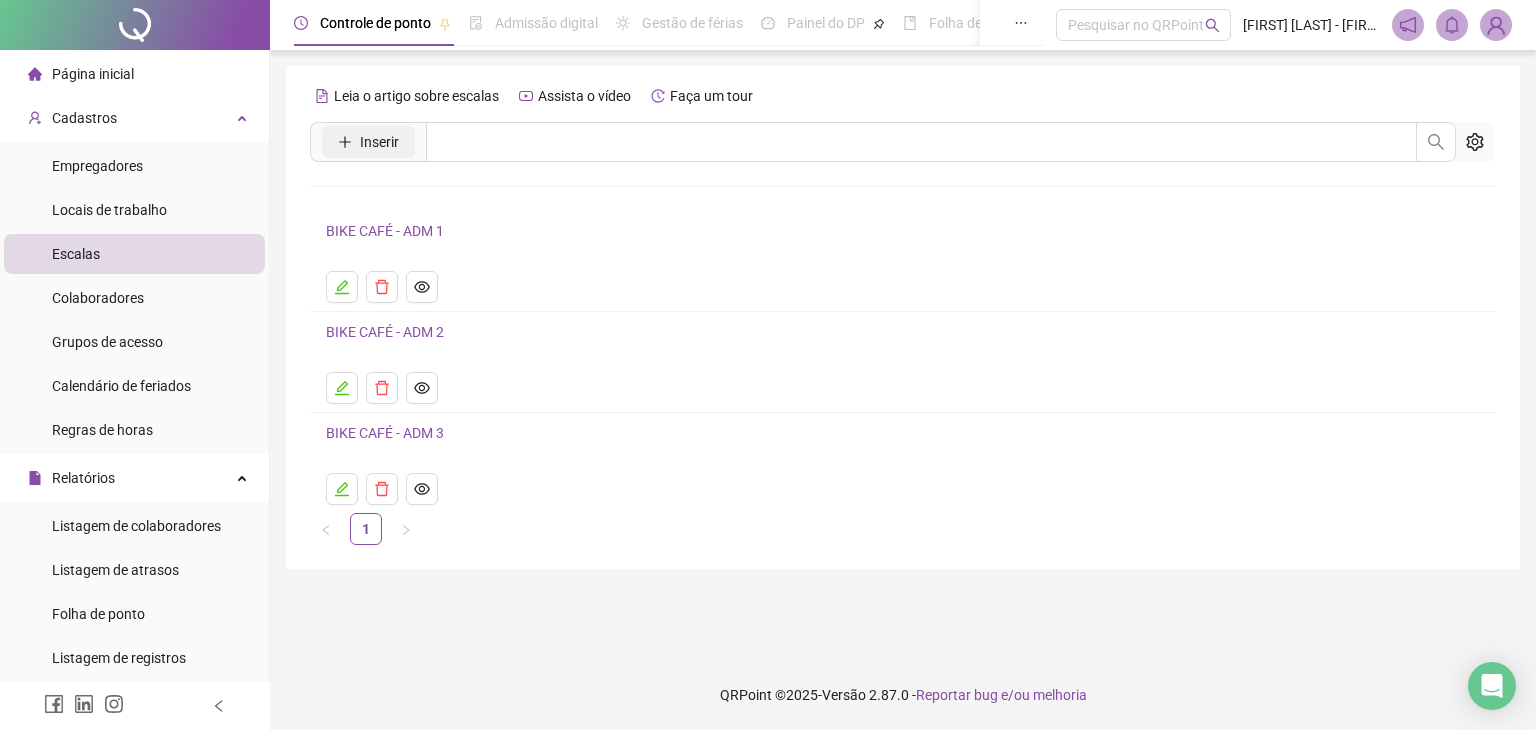 click on "Inserir" at bounding box center (379, 142) 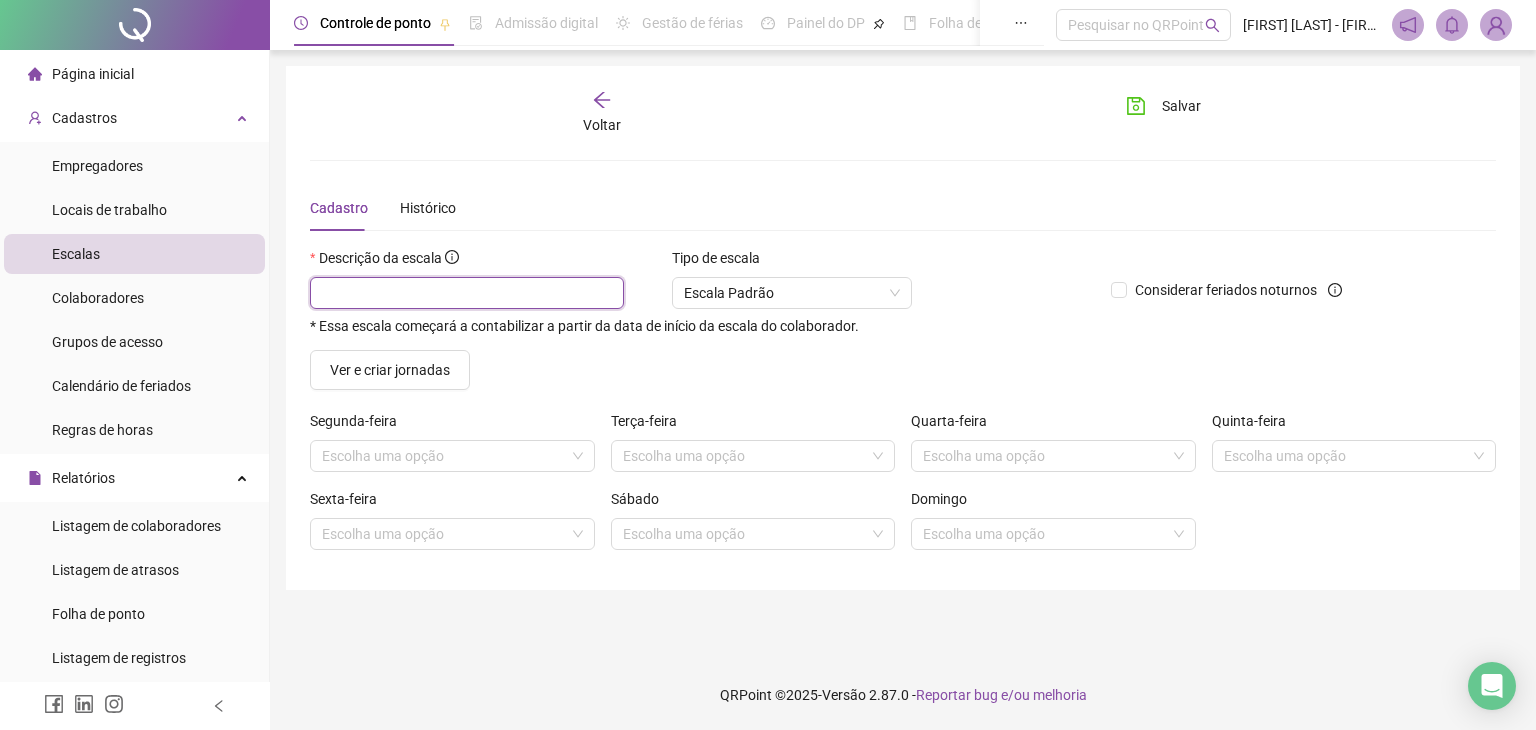 click at bounding box center [467, 293] 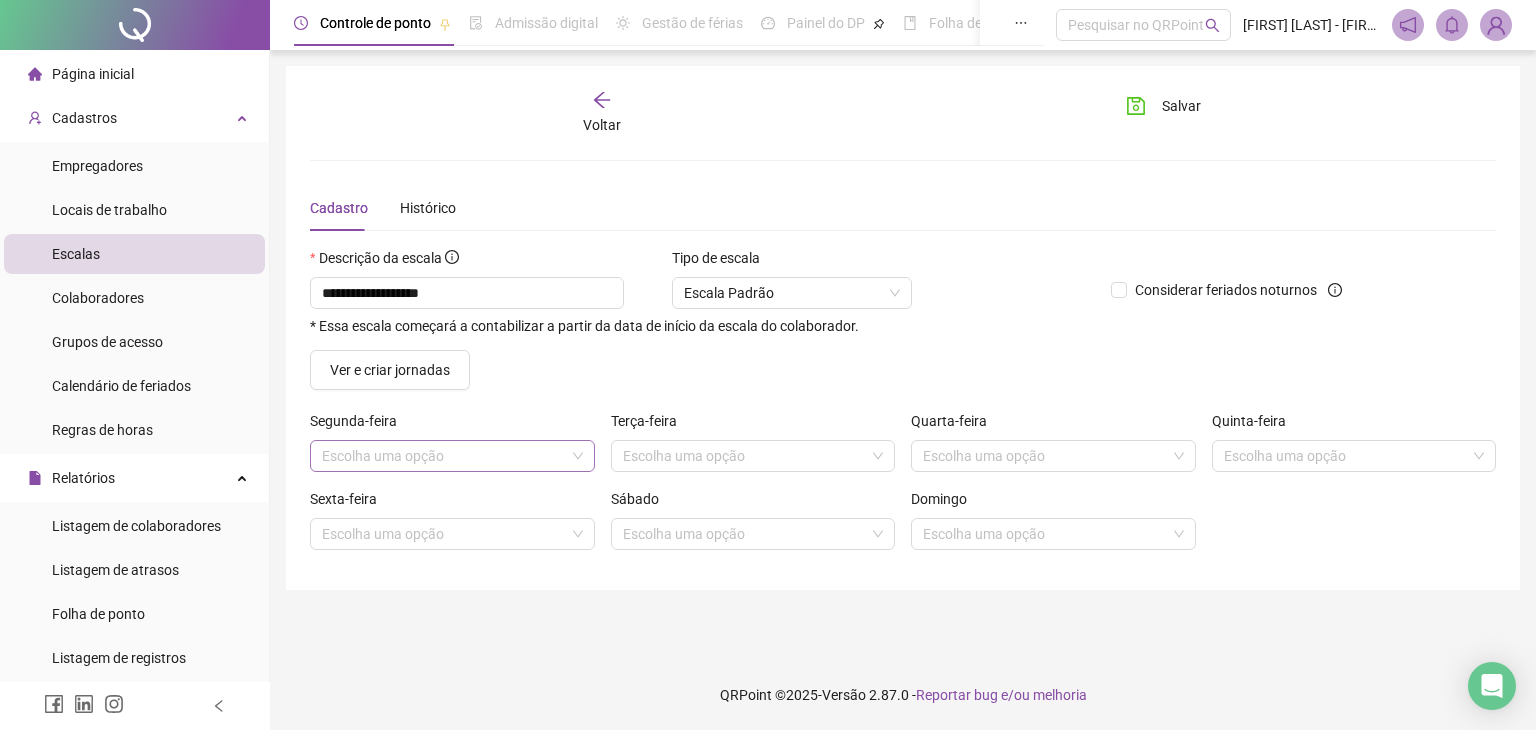 click at bounding box center [446, 456] 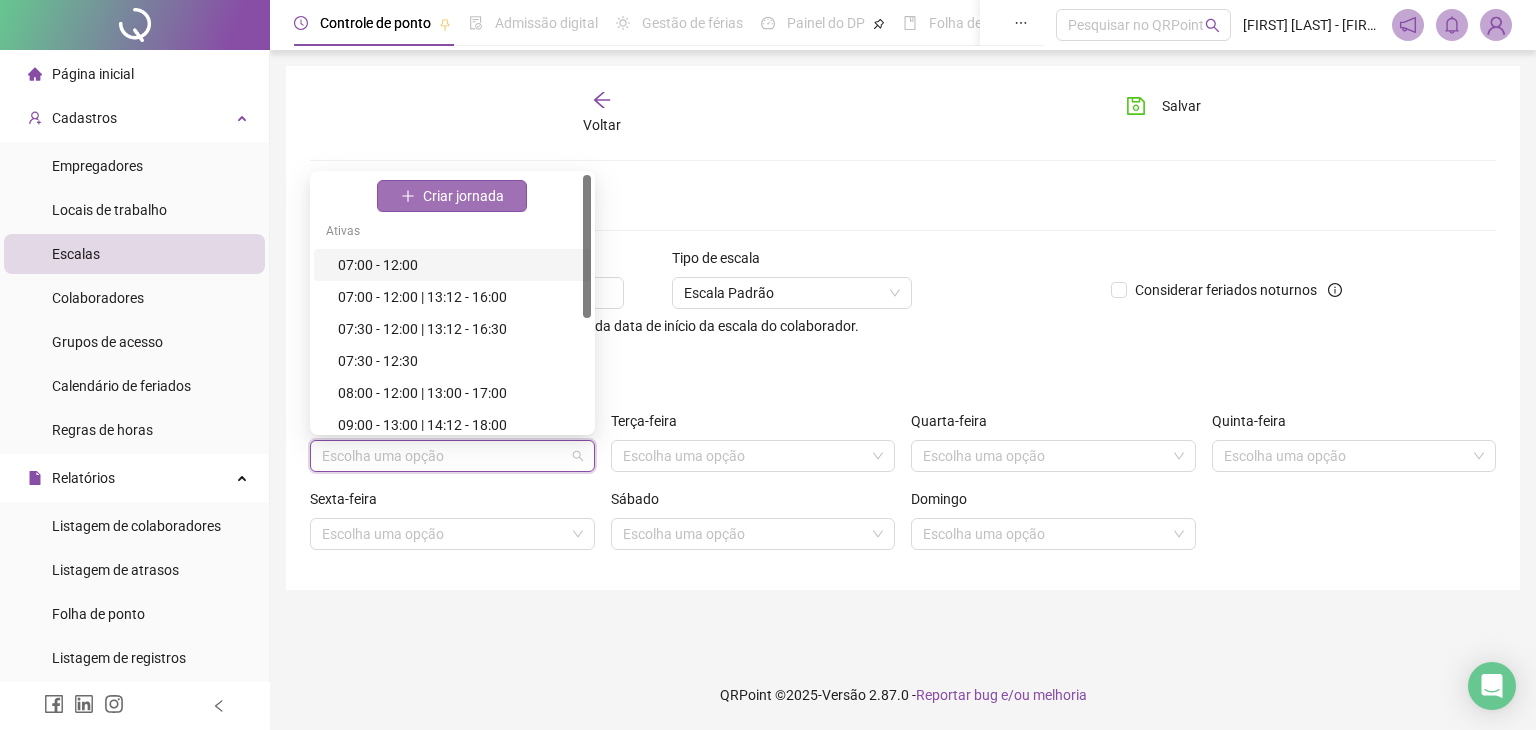 click on "Criar jornada" at bounding box center [463, 196] 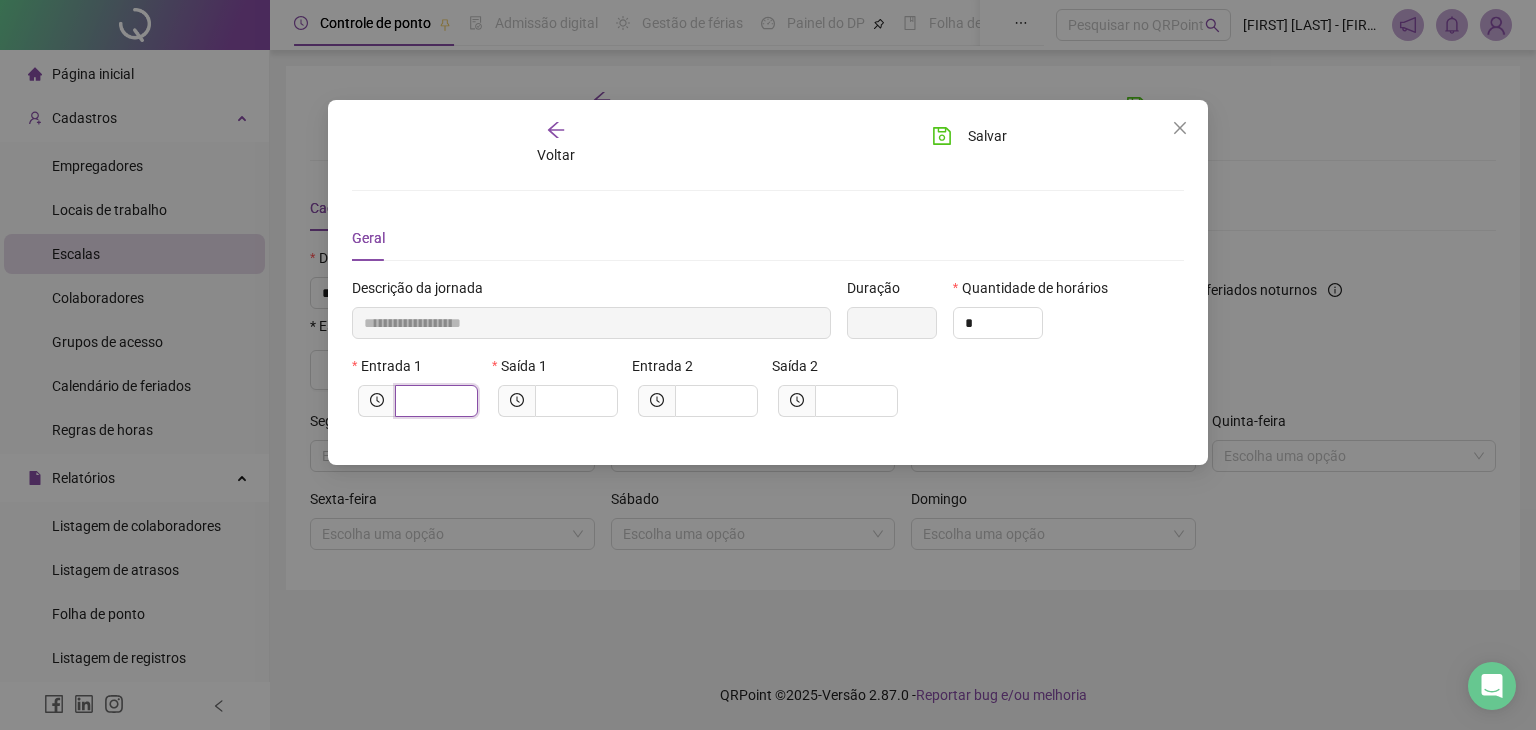 click at bounding box center [434, 401] 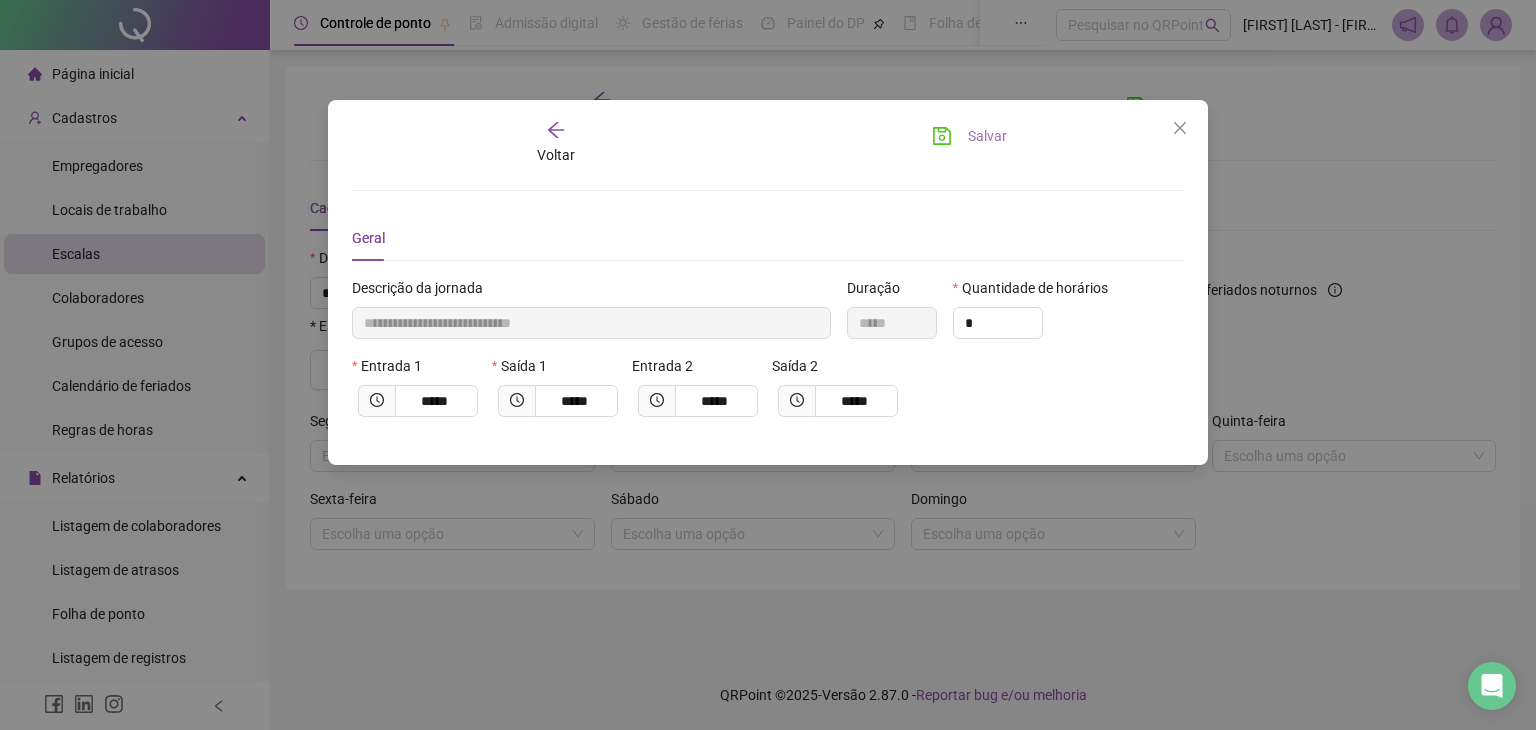 click on "Salvar" at bounding box center (987, 136) 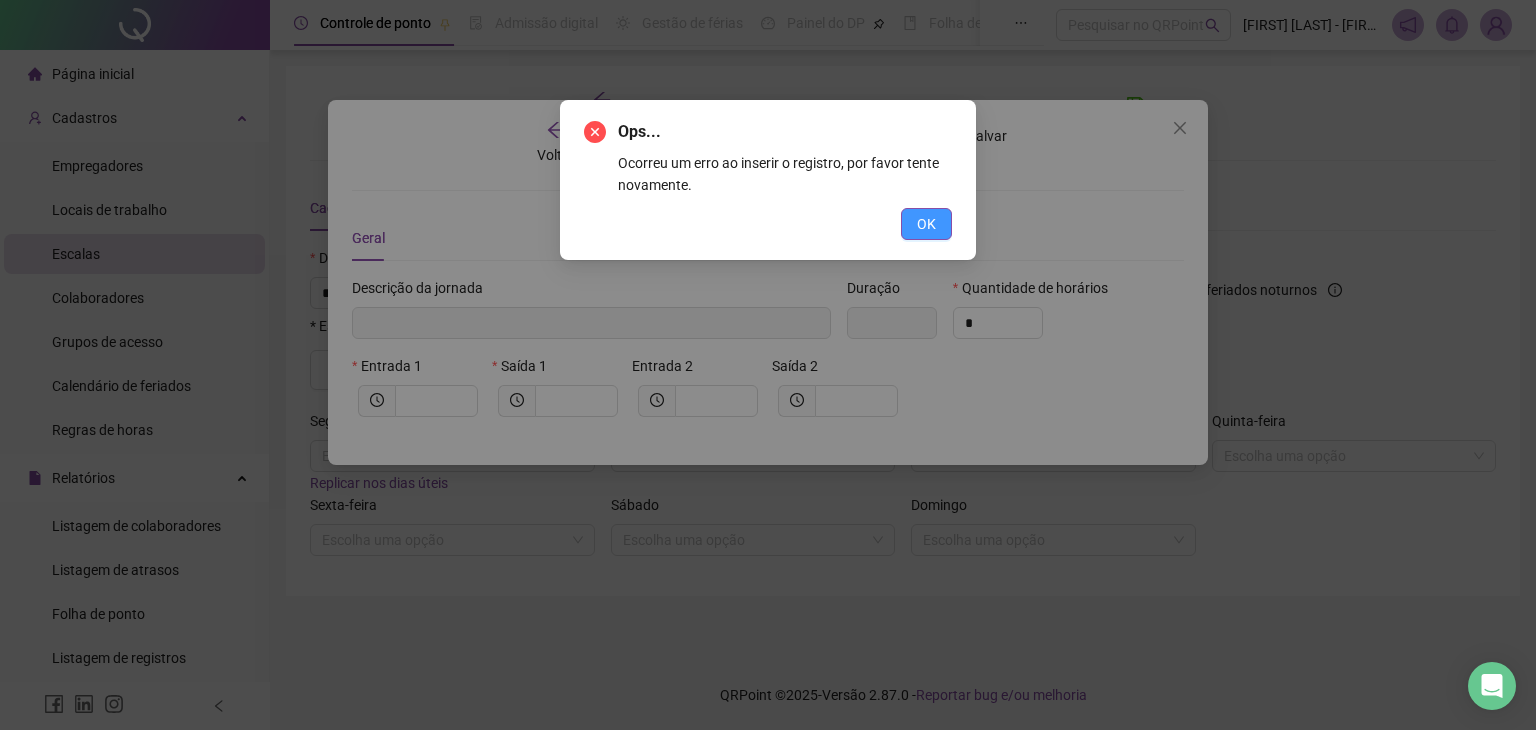 click on "OK" at bounding box center [926, 224] 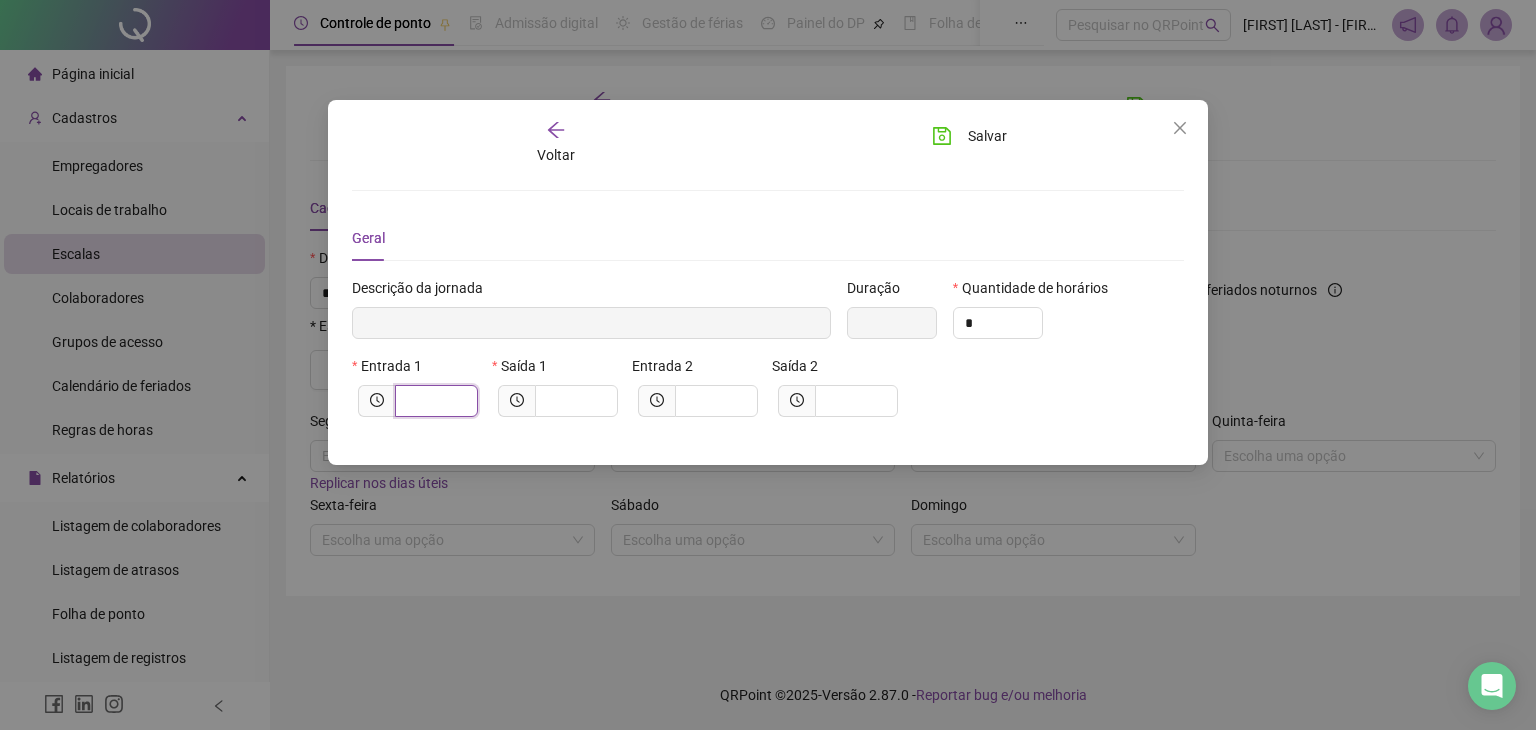 click at bounding box center [434, 401] 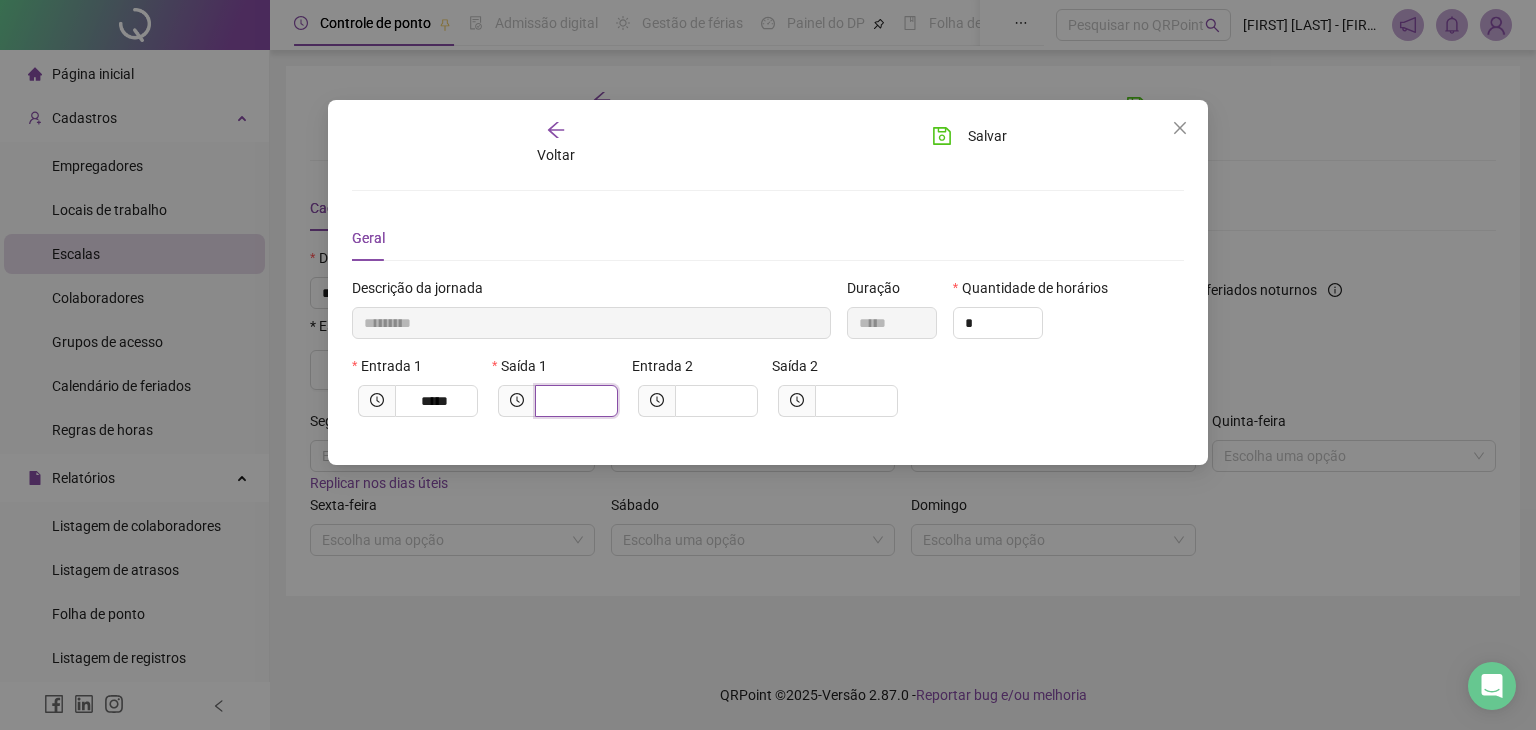 click at bounding box center (574, 401) 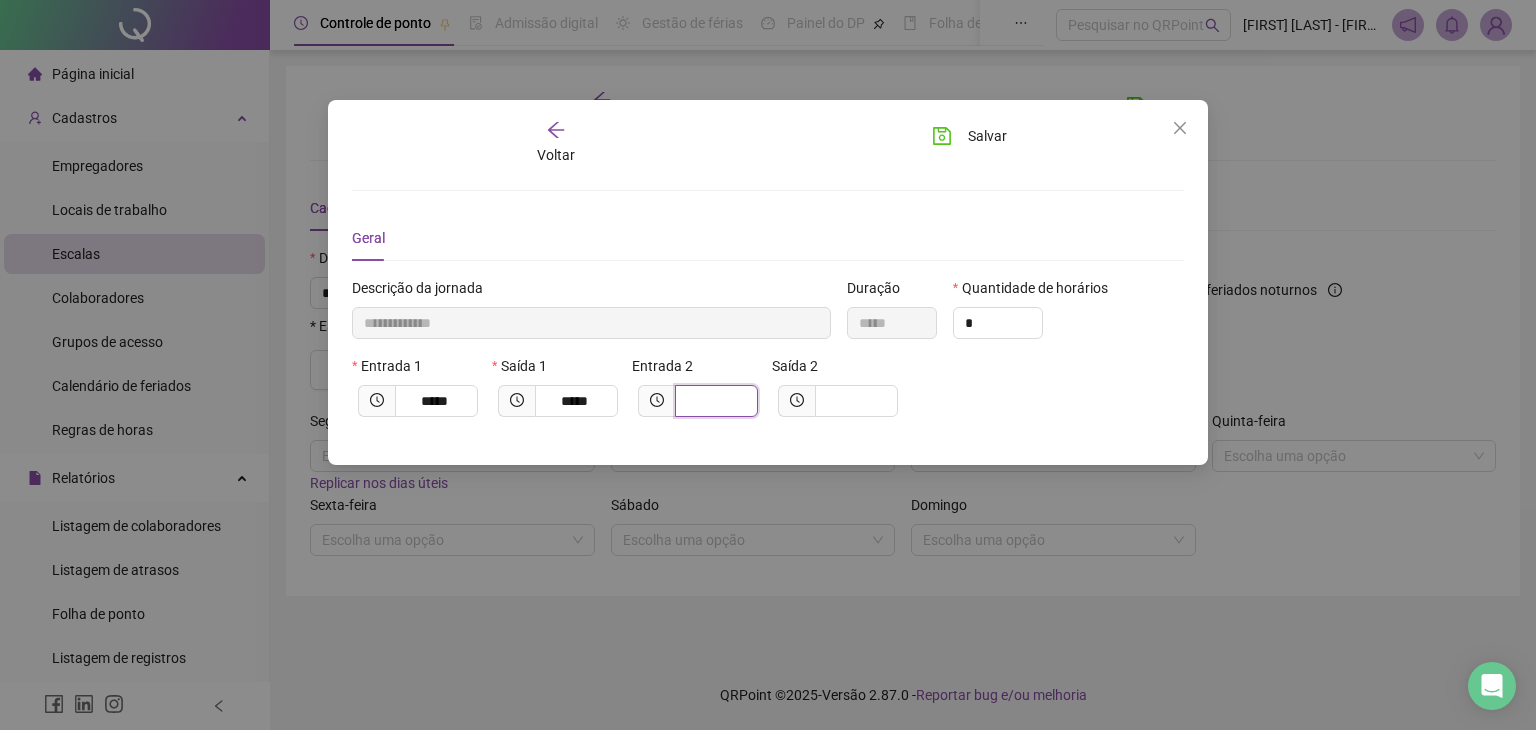 click at bounding box center (714, 401) 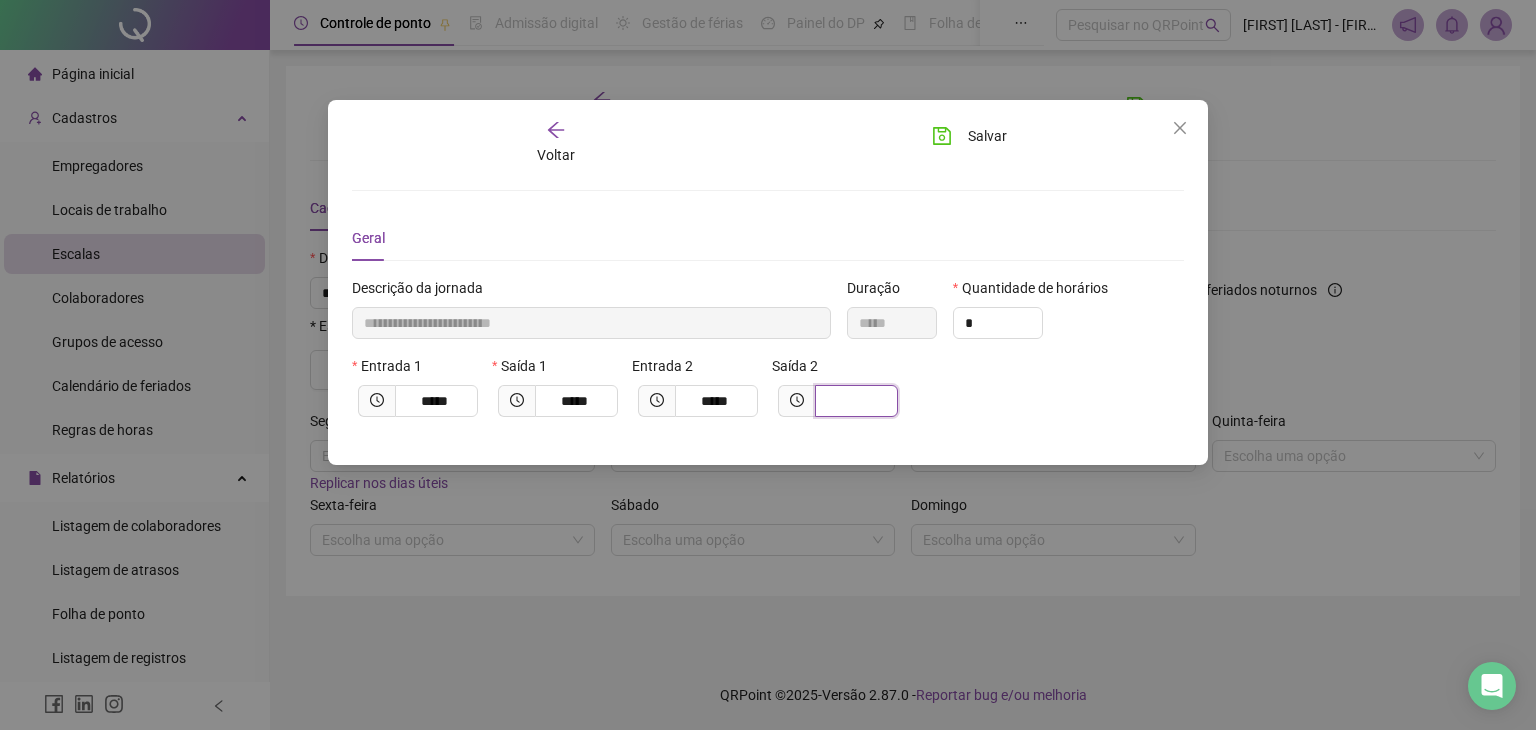 click at bounding box center (854, 401) 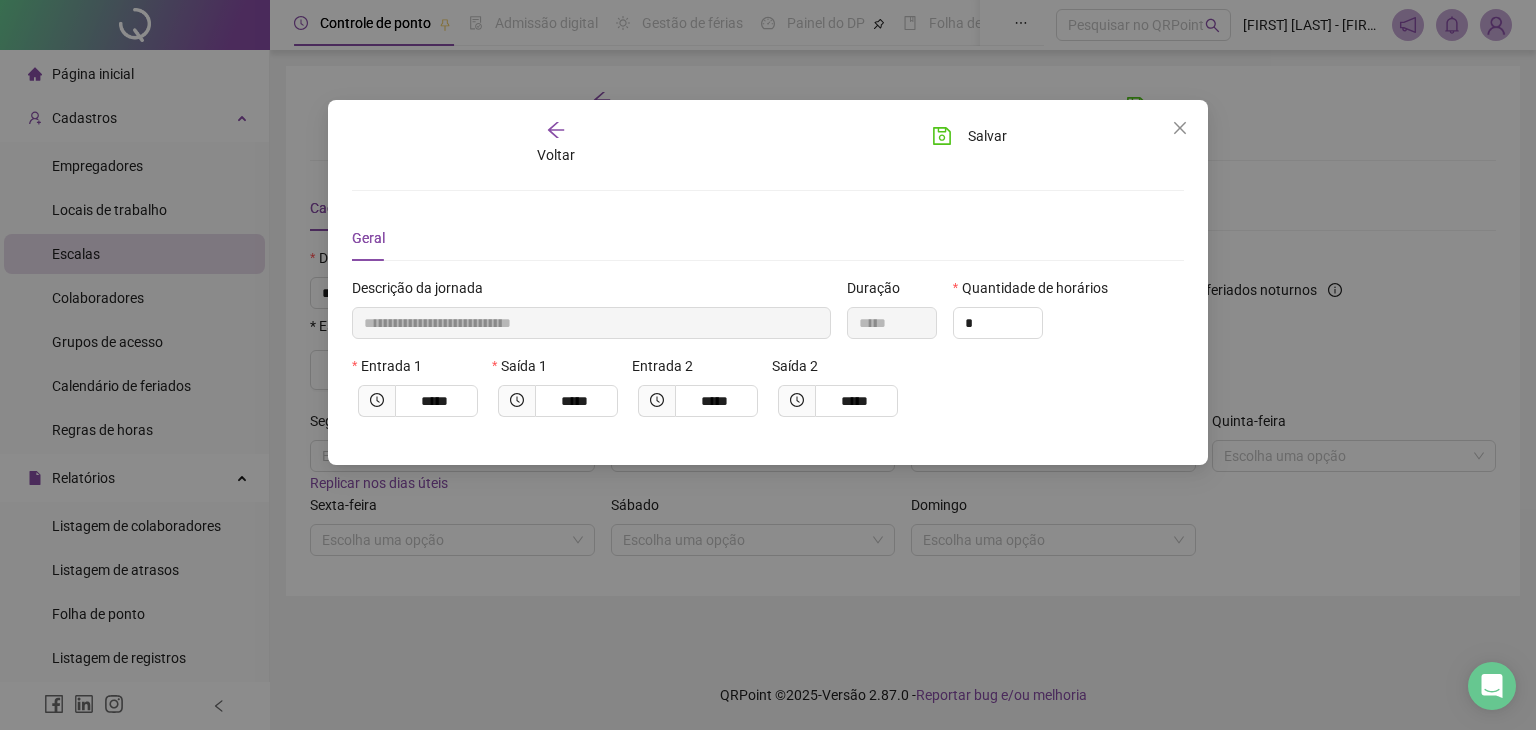 click on "Entrada 1 ***** Saída 1 ***** Entrada 2 ***** Saída 2 *****" at bounding box center [768, 394] 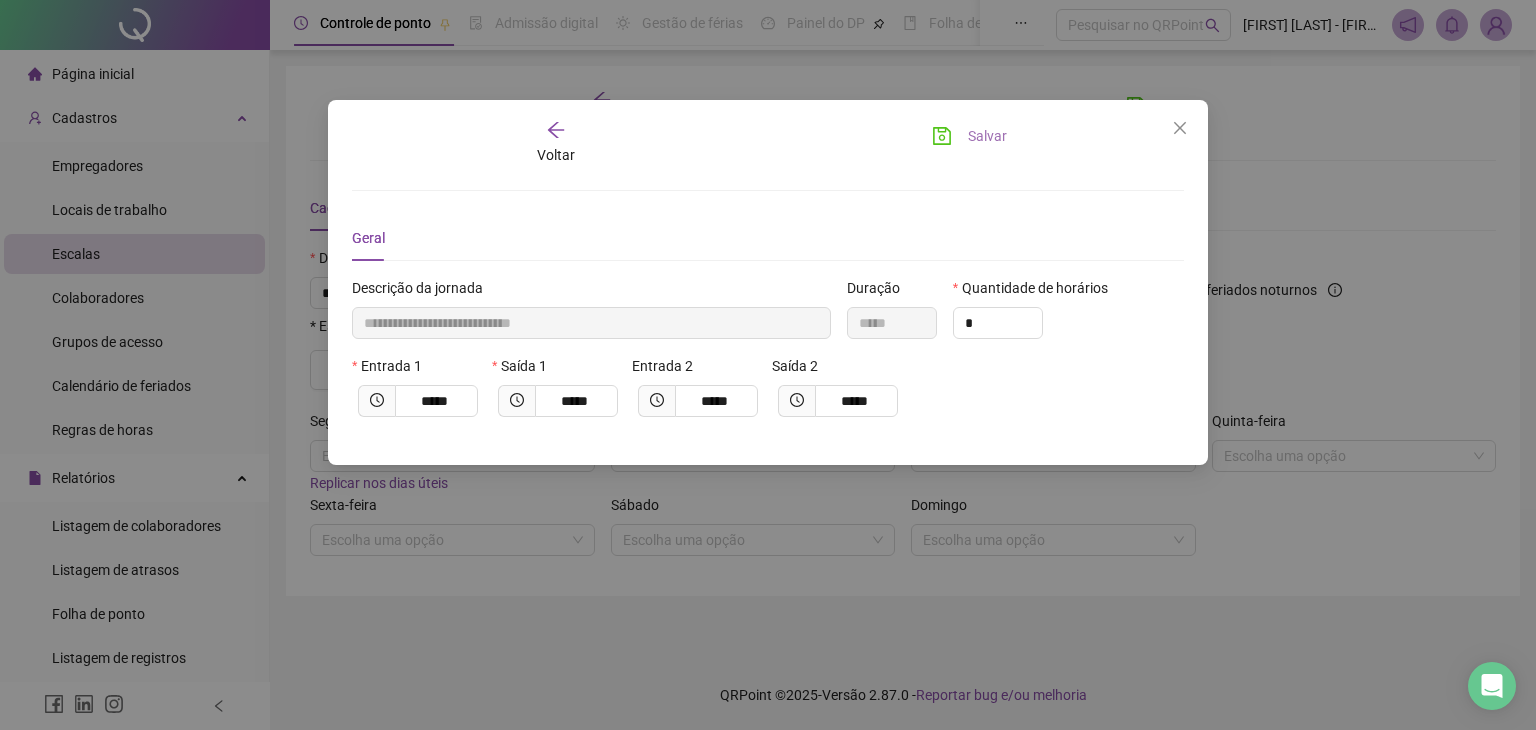 click on "Salvar" at bounding box center [987, 136] 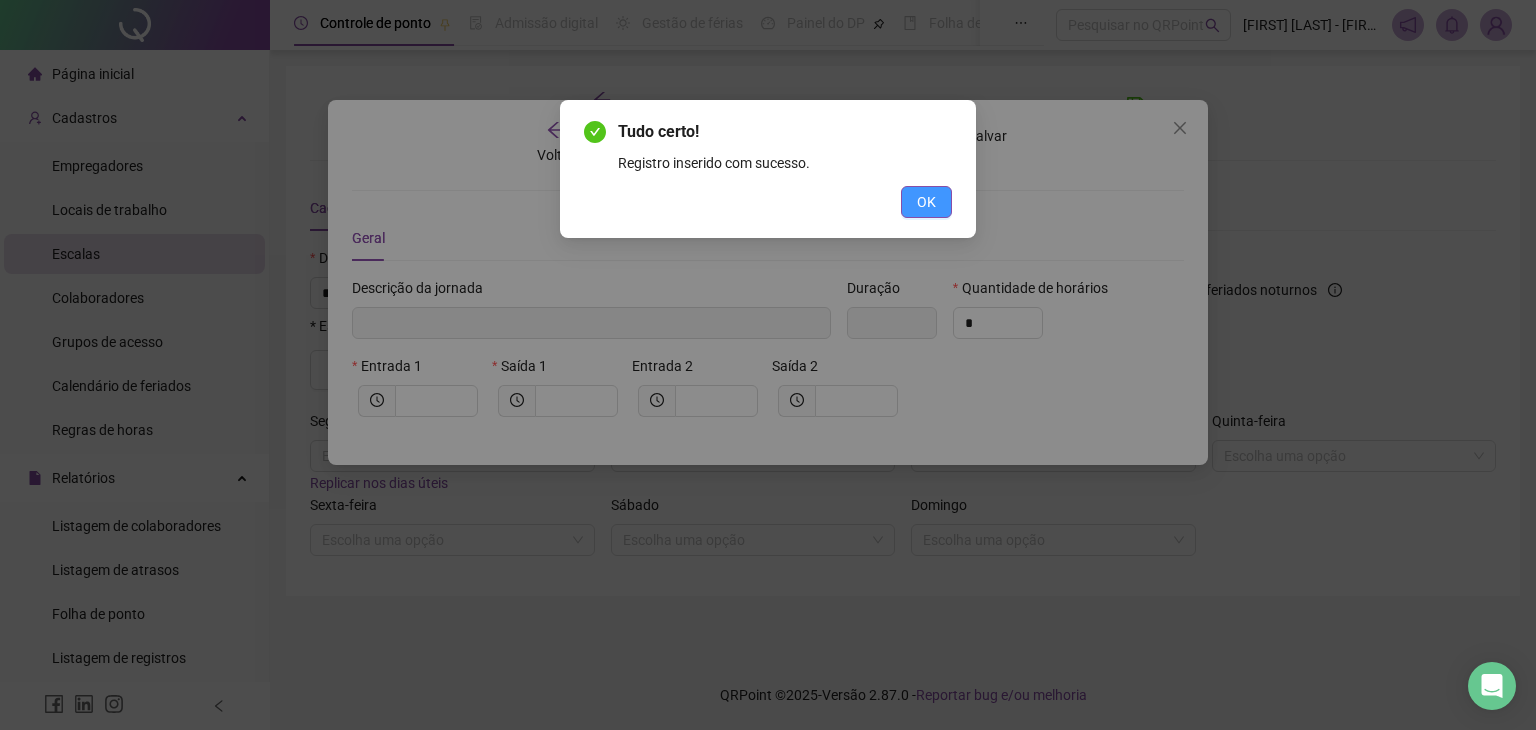 click on "OK" at bounding box center [926, 202] 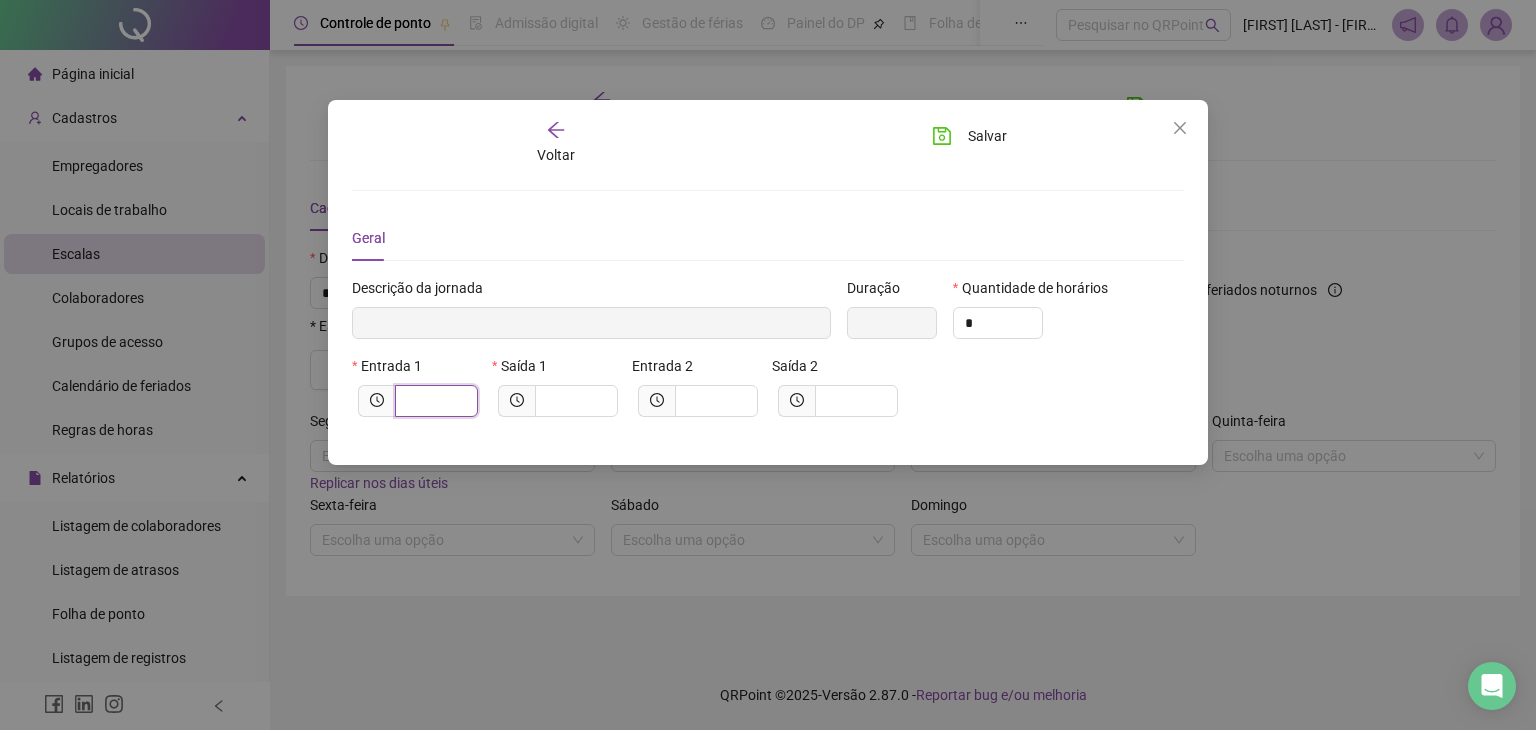 click at bounding box center (434, 401) 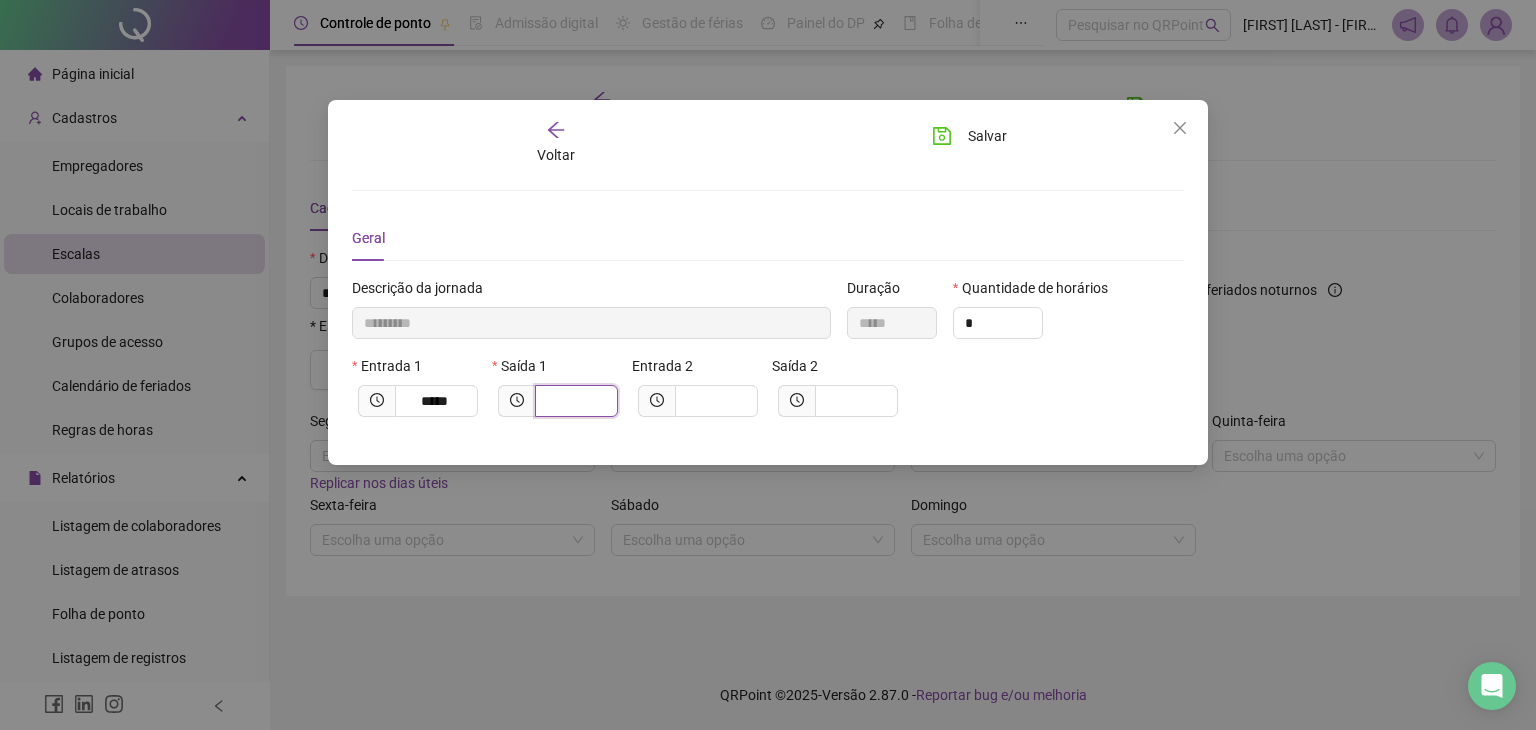 click at bounding box center (574, 401) 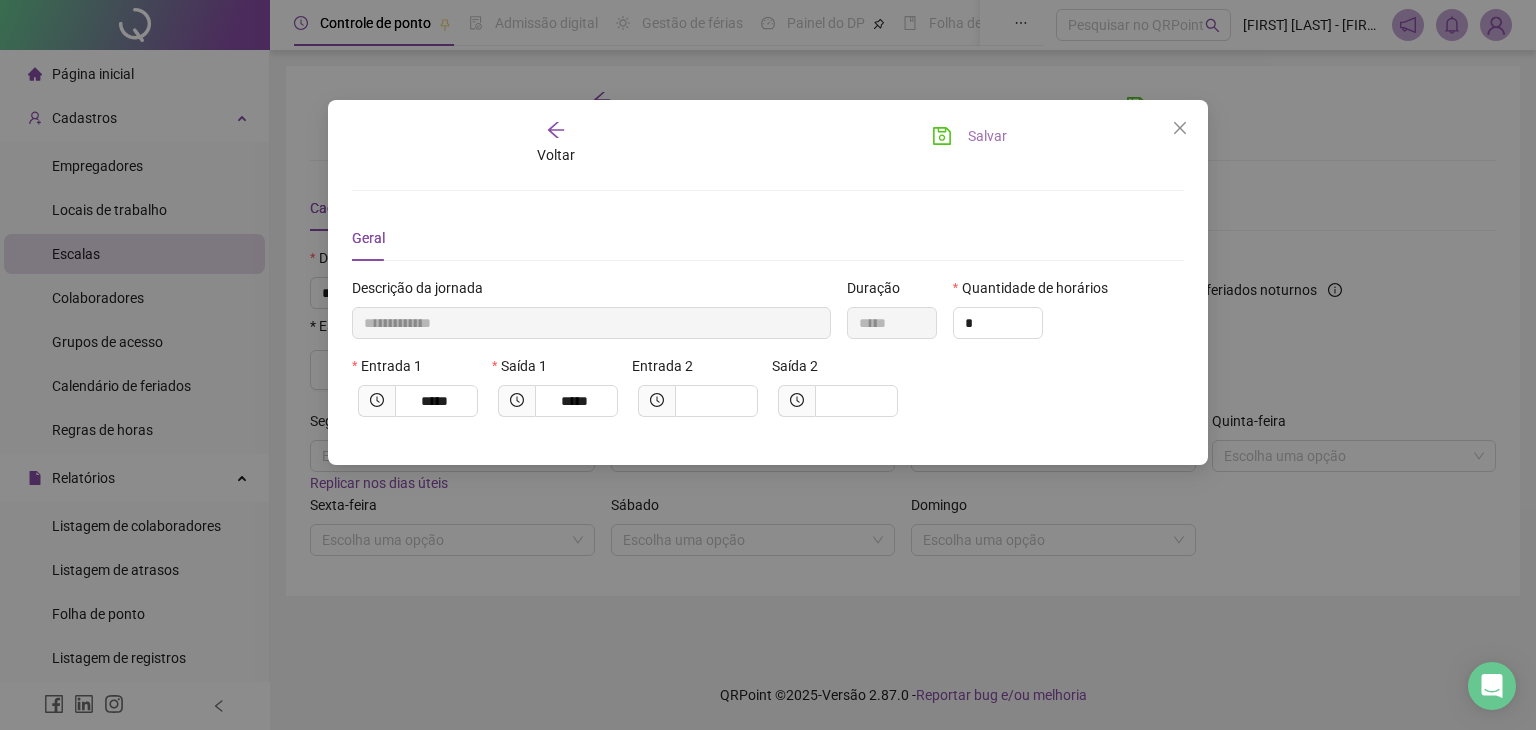 click on "Salvar" at bounding box center [987, 136] 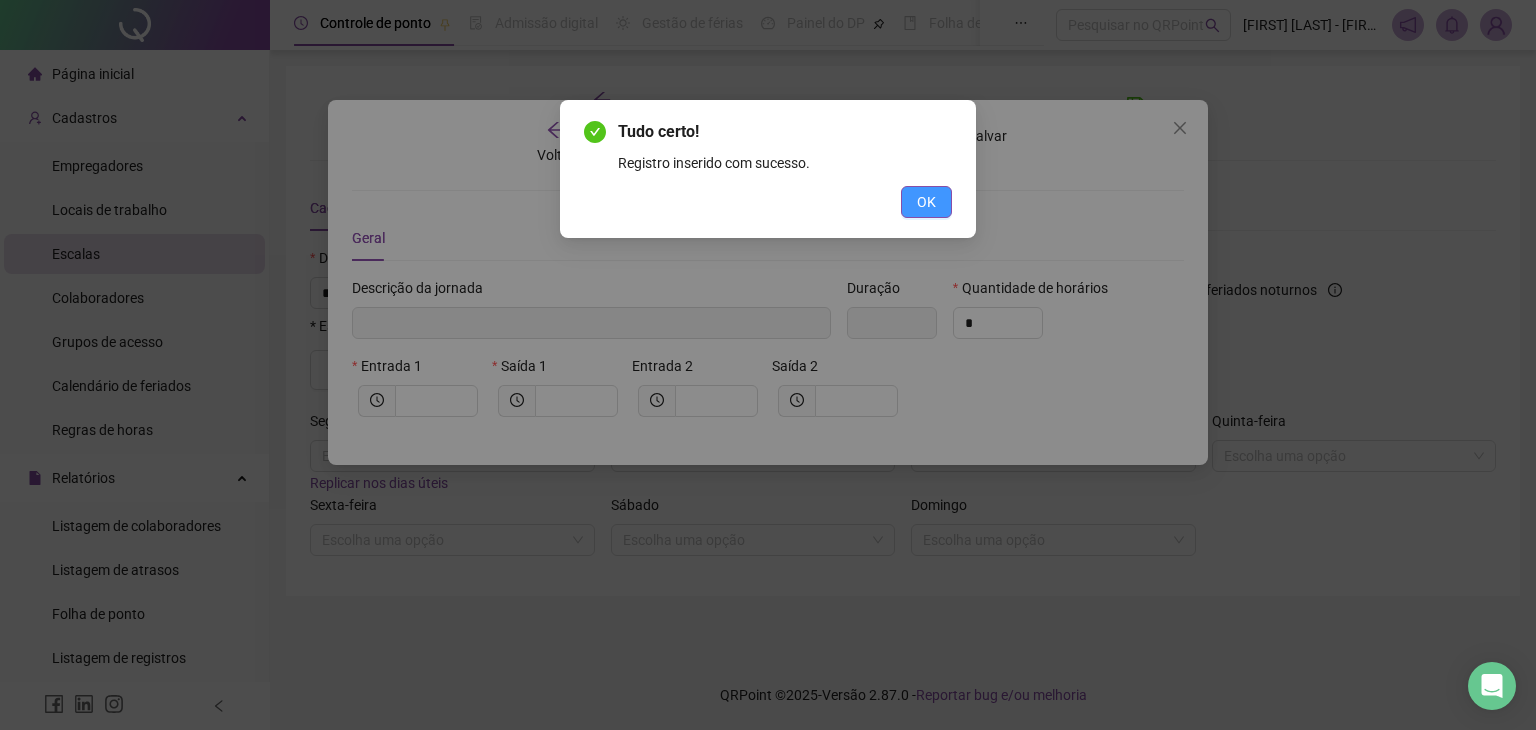 click on "OK" at bounding box center (926, 202) 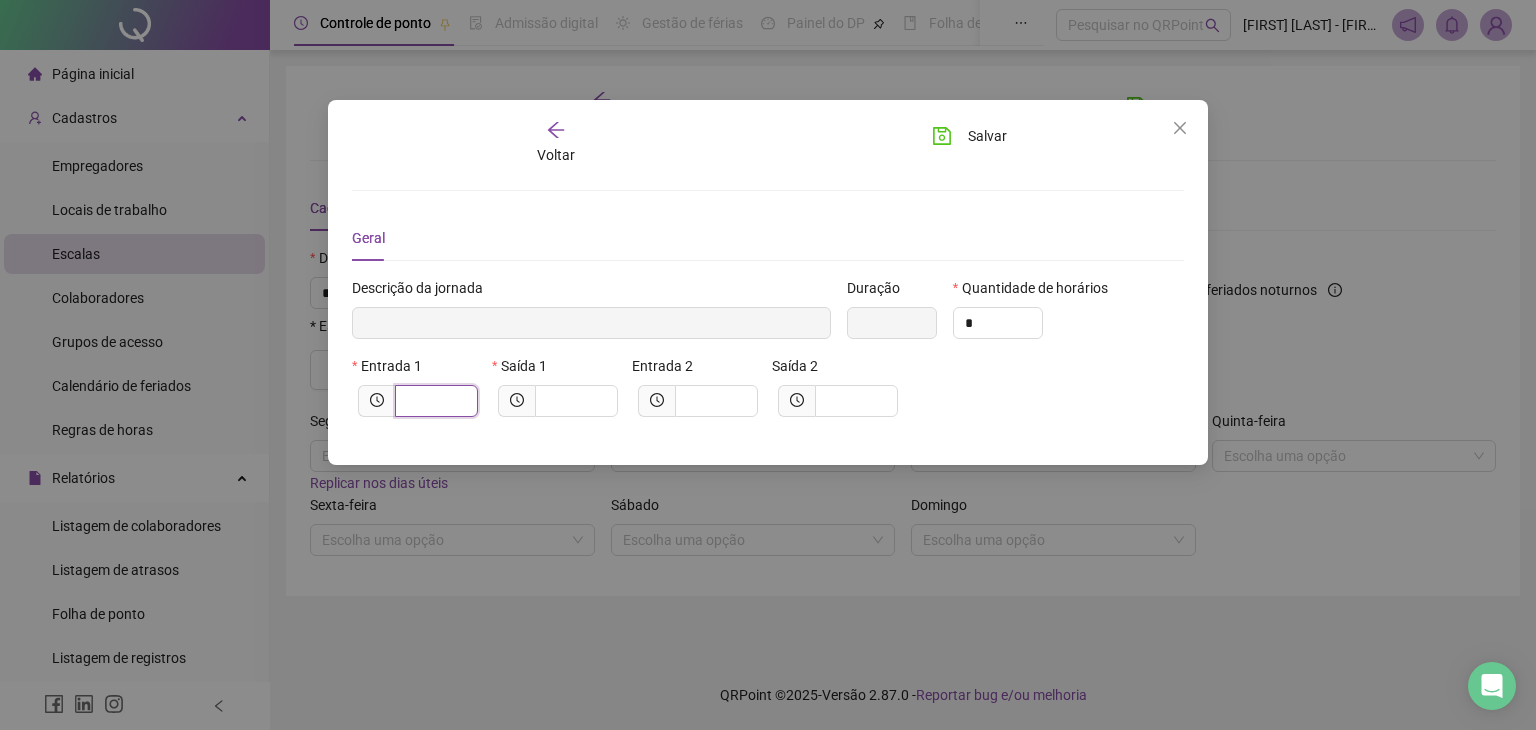 click at bounding box center (434, 401) 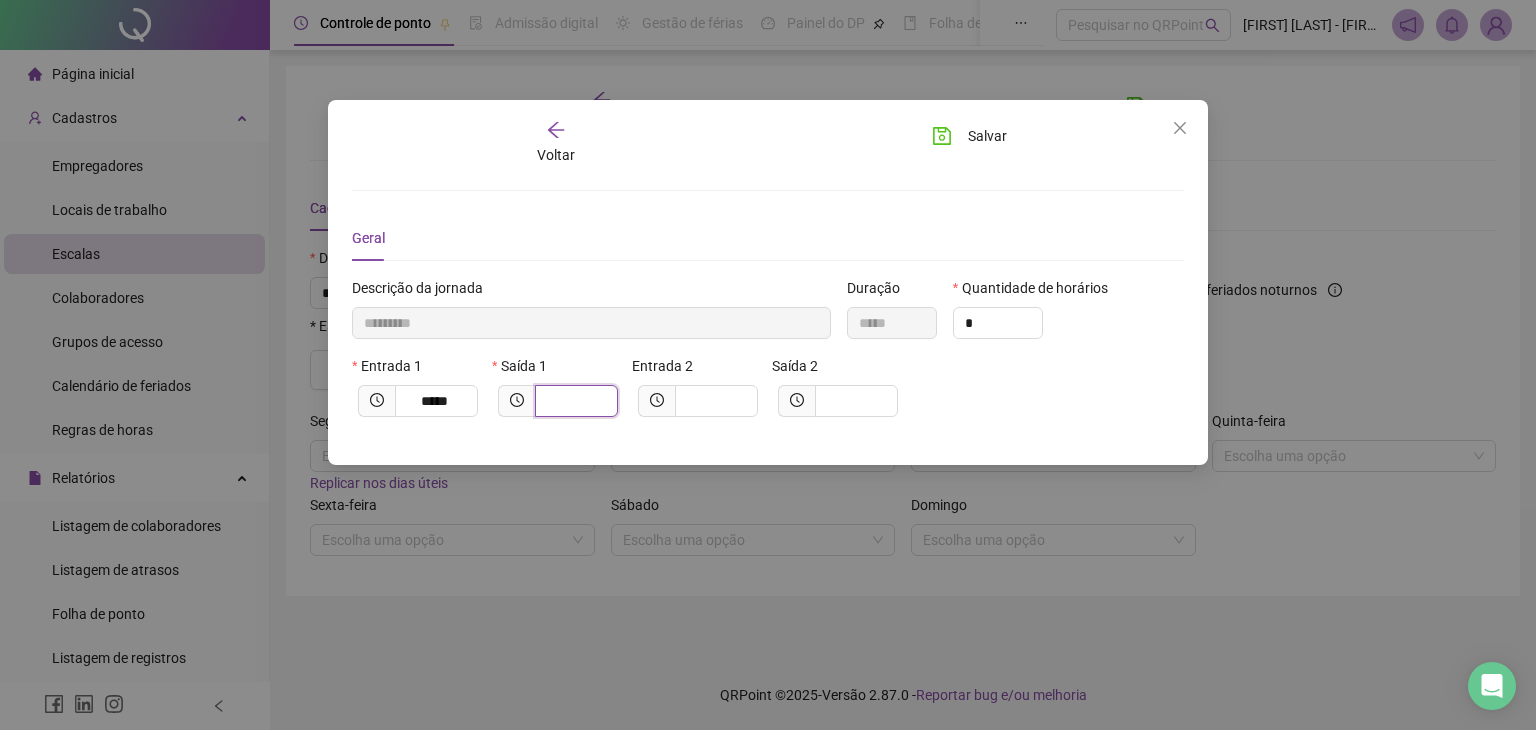 click at bounding box center [574, 401] 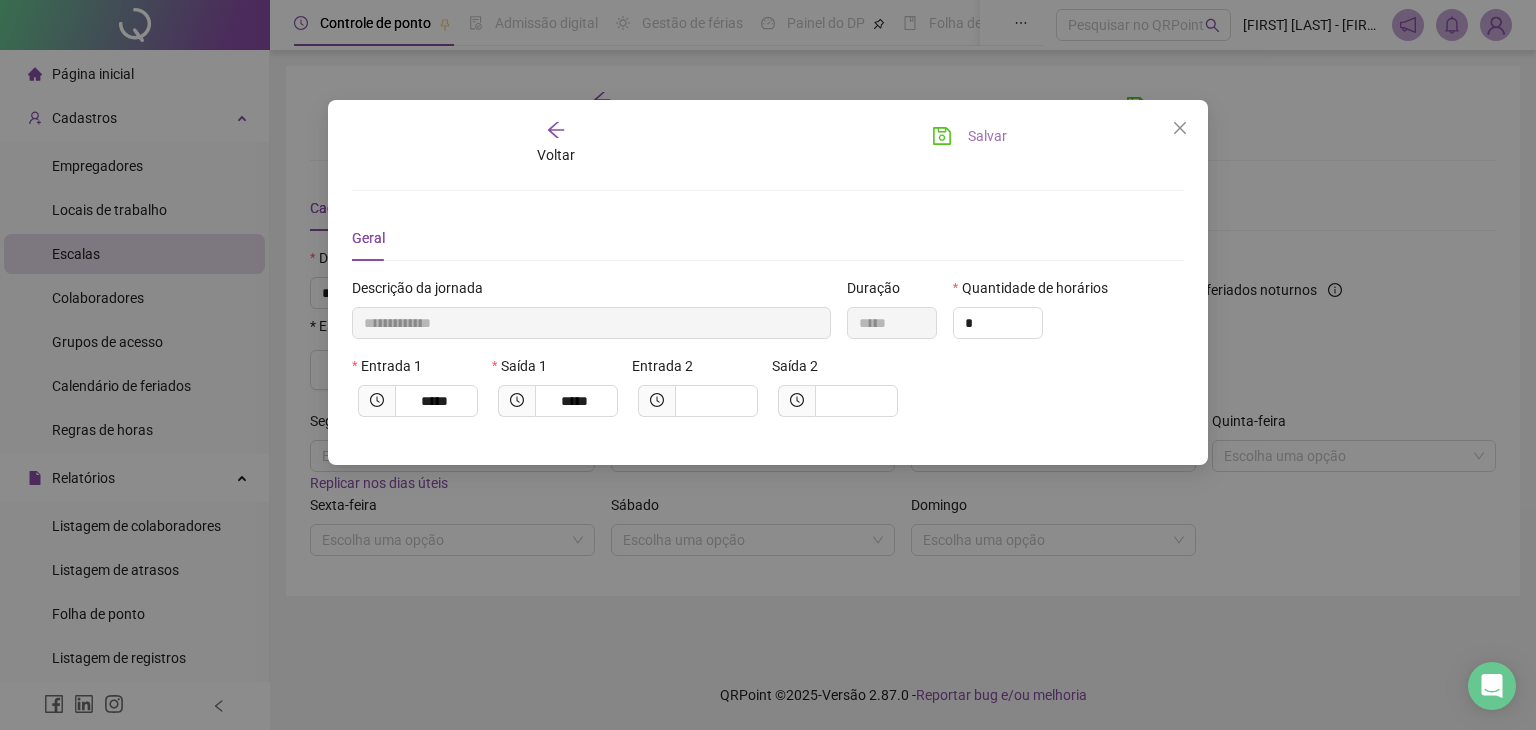 click on "Salvar" at bounding box center [987, 136] 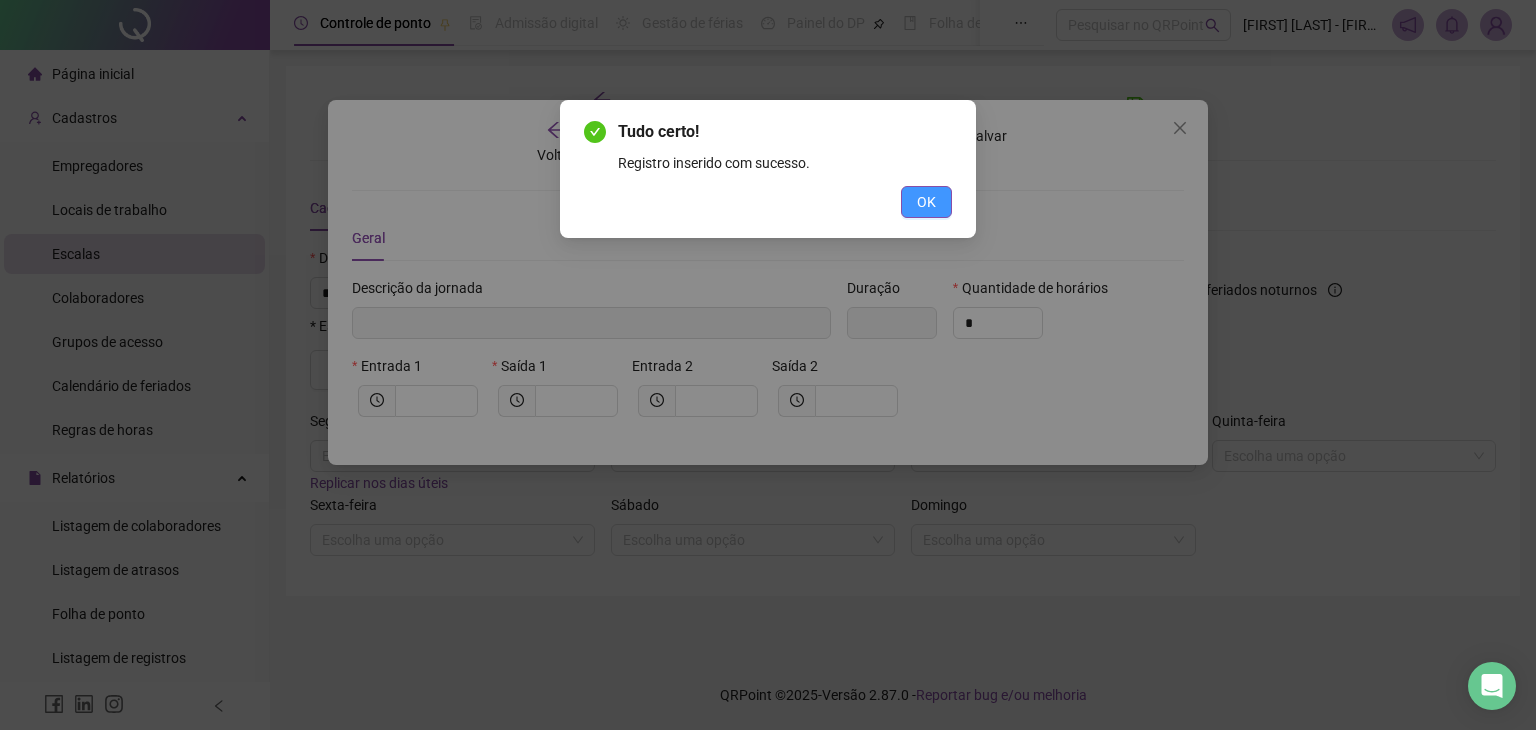 click on "OK" at bounding box center (926, 202) 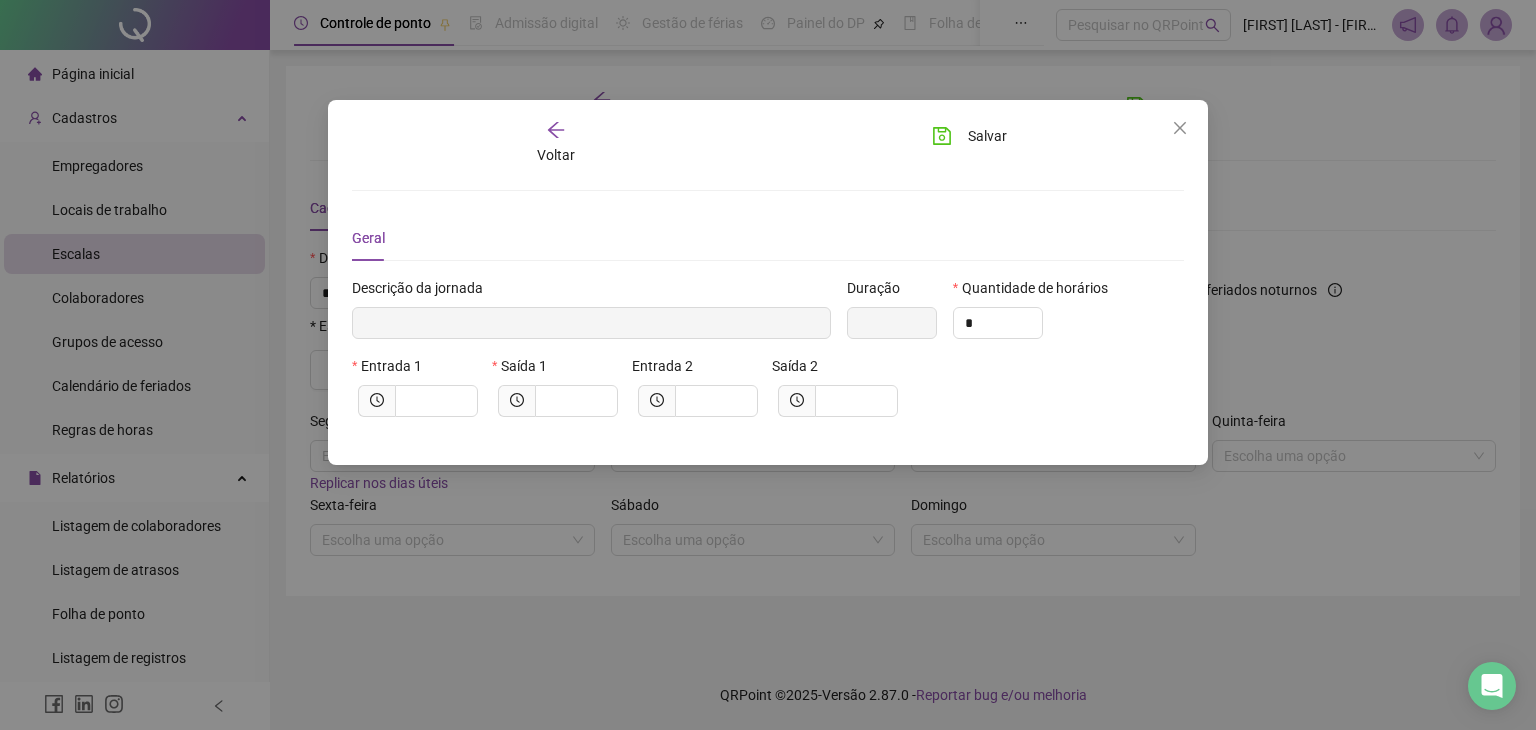 click on "Voltar" at bounding box center (555, 143) 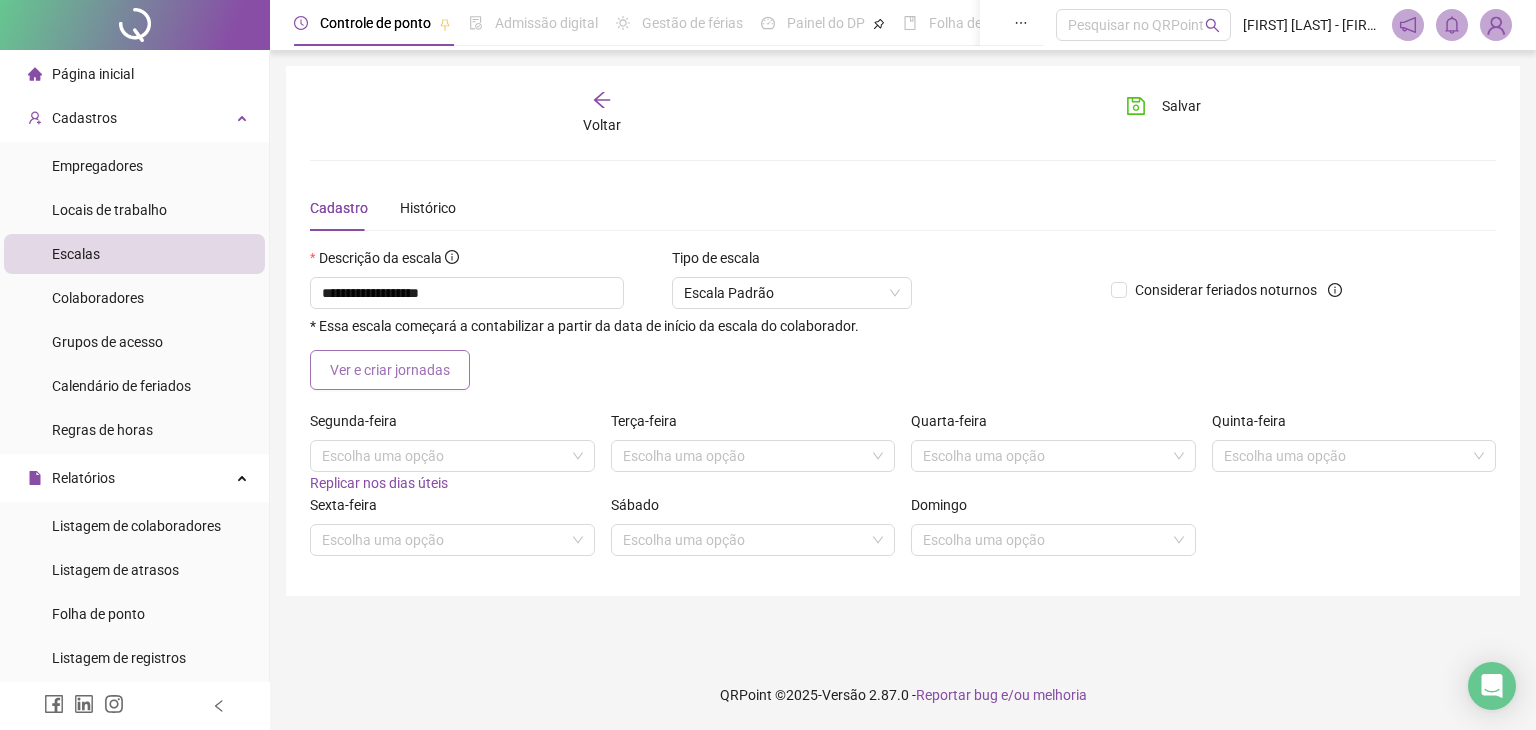 click on "Ver e criar jornadas" at bounding box center (390, 370) 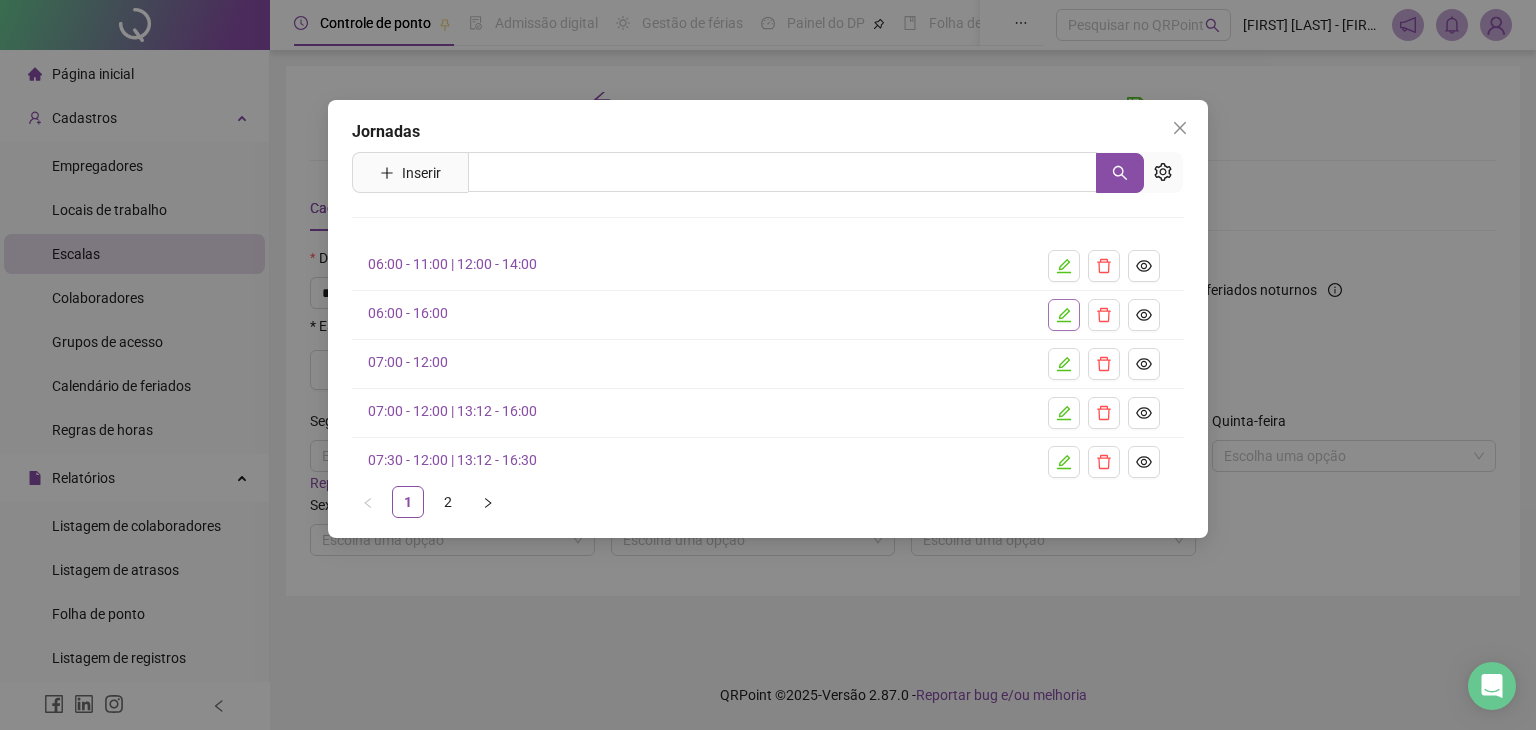 click 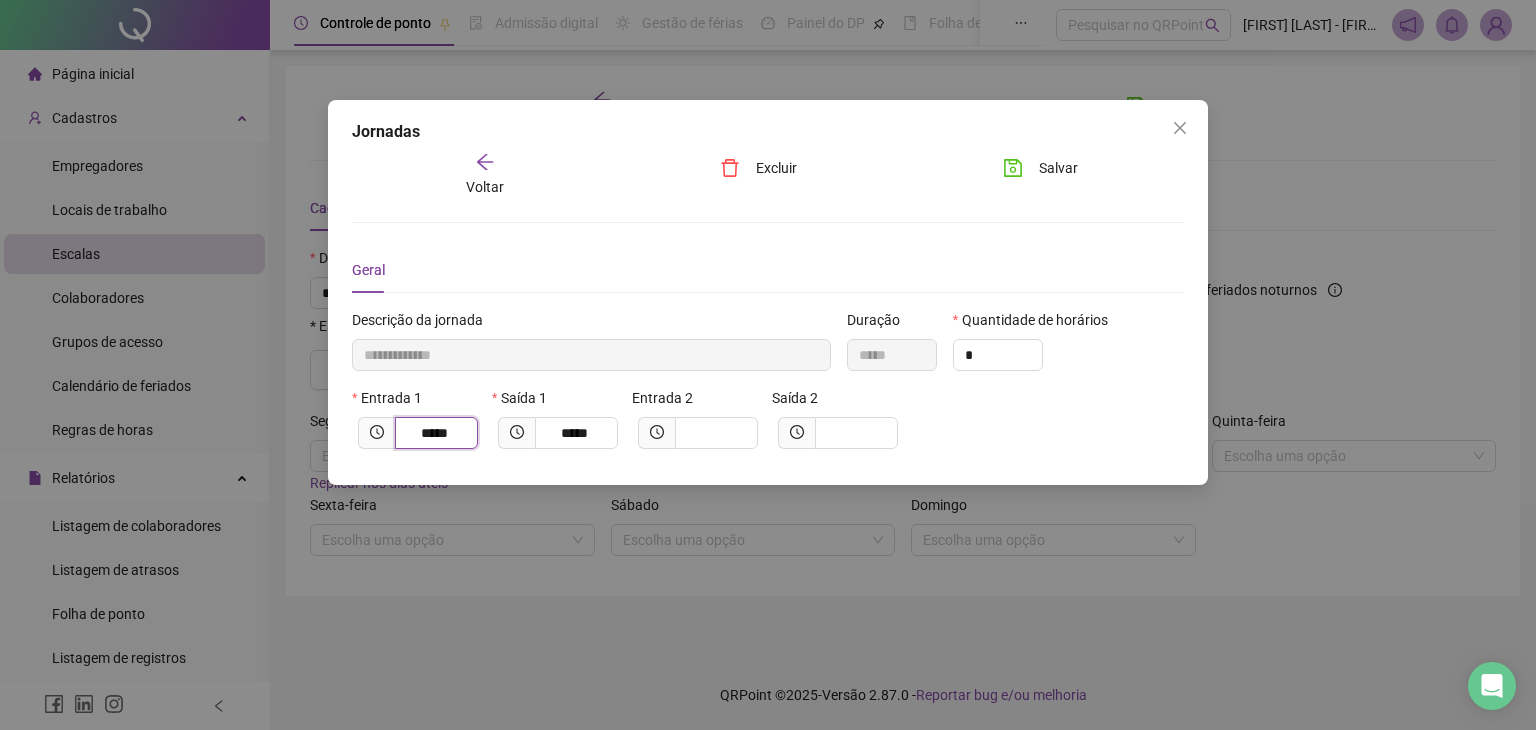 click on "*****" at bounding box center (434, 433) 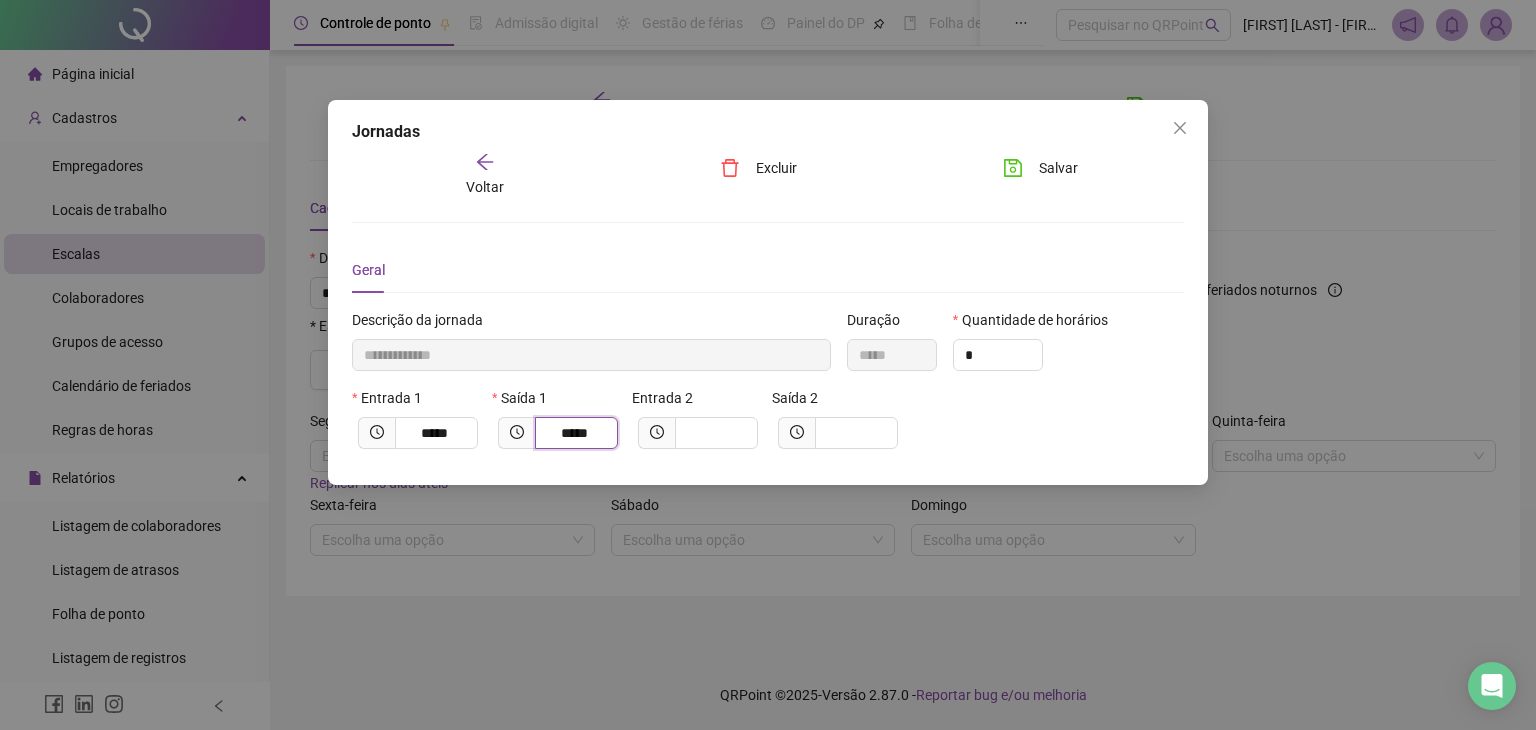 click on "*****" at bounding box center (574, 433) 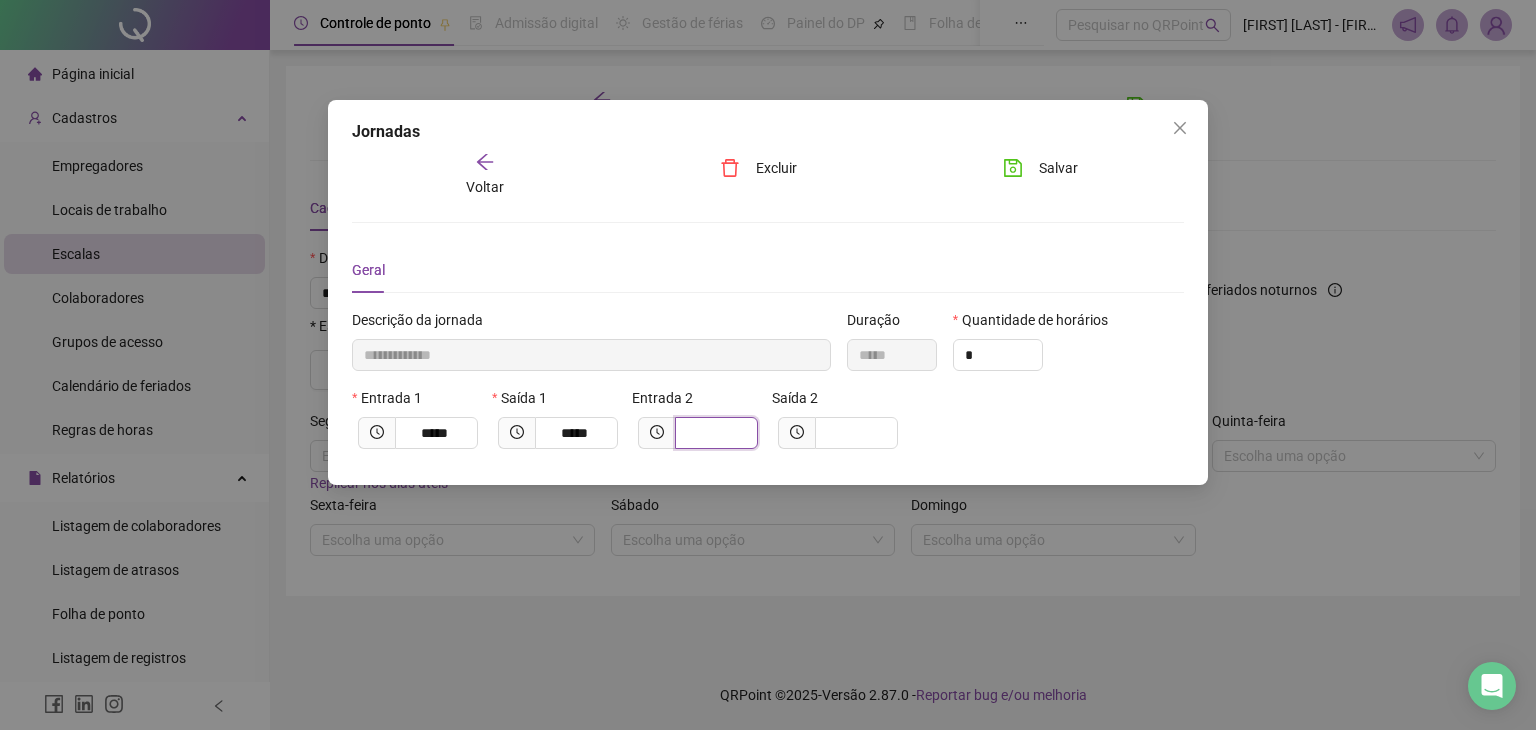 click at bounding box center [714, 433] 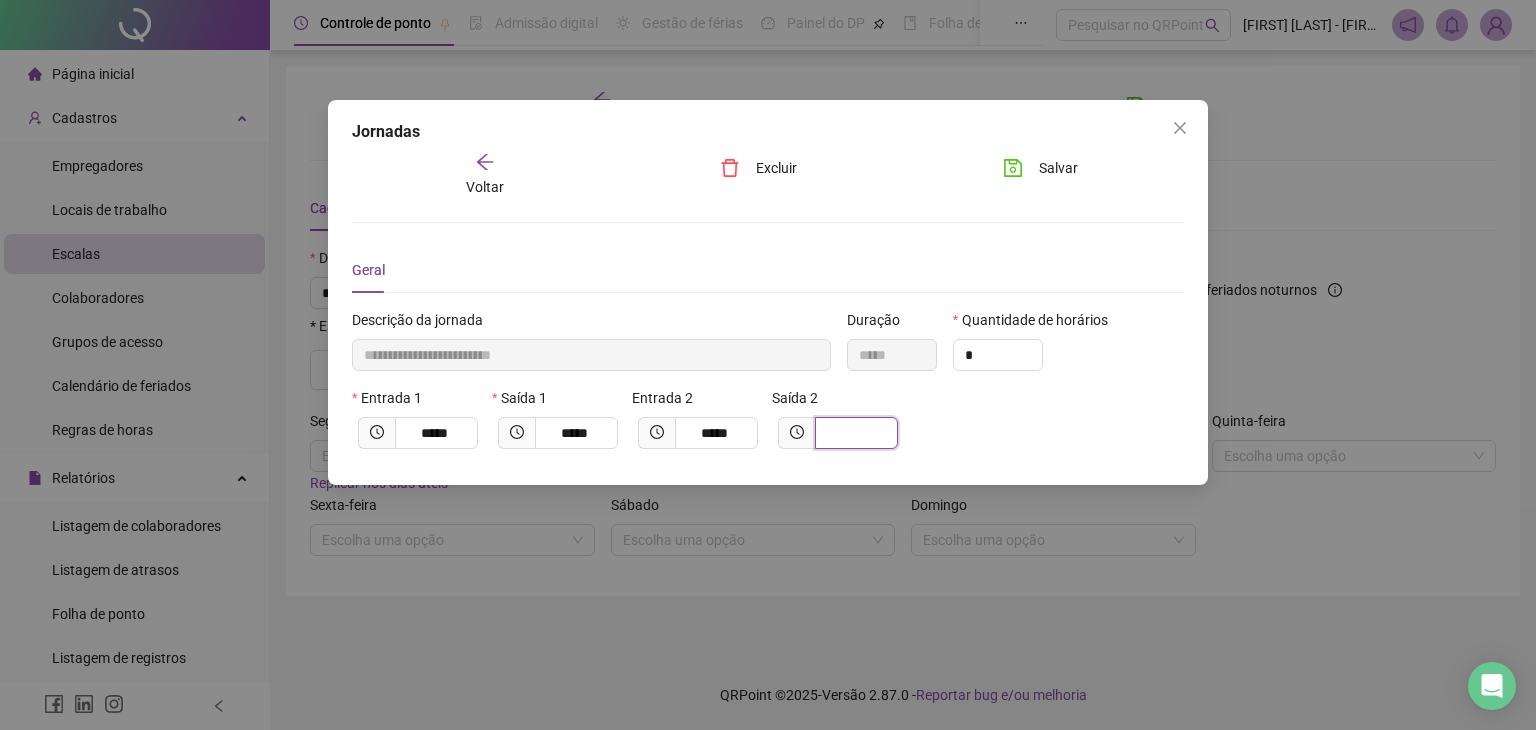 click at bounding box center [854, 433] 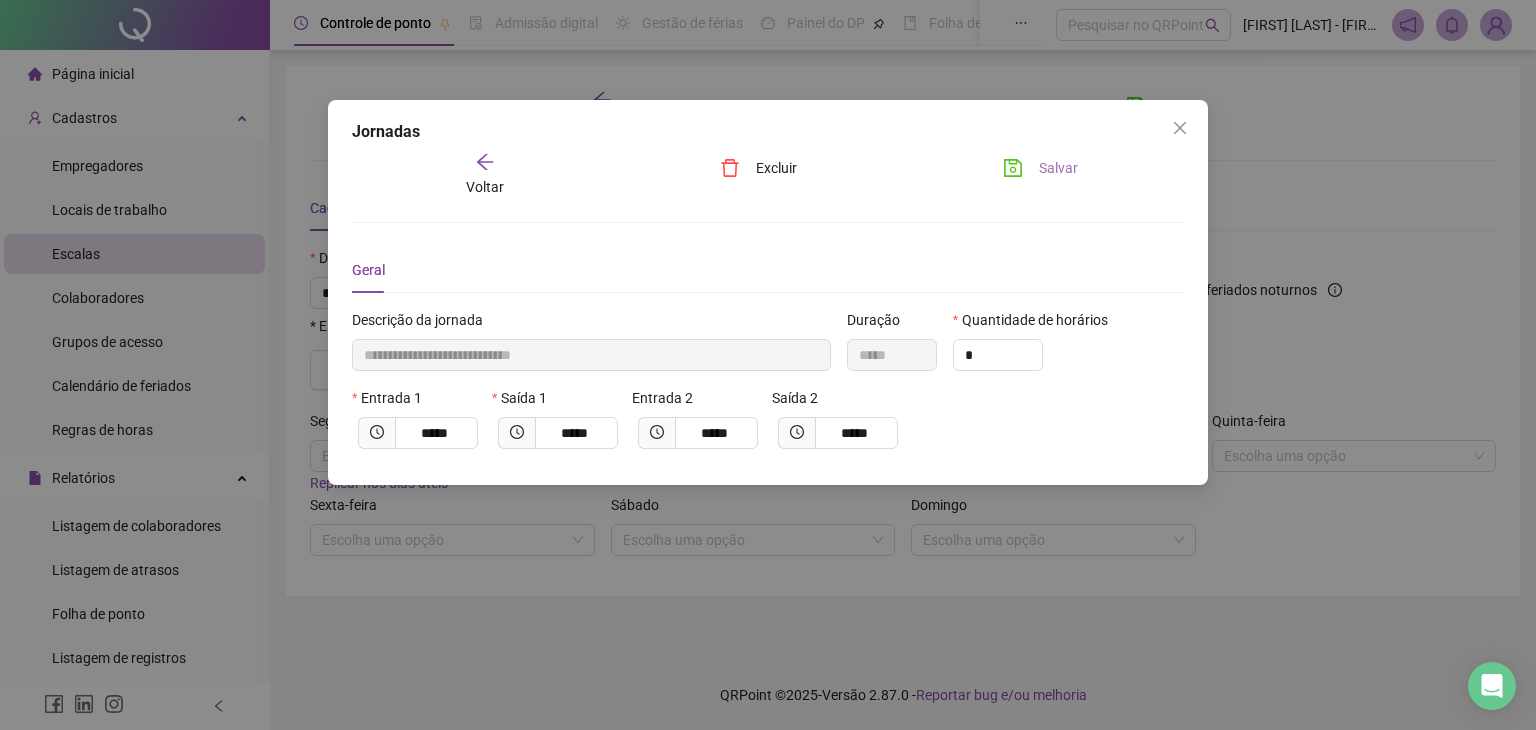 click on "Salvar" at bounding box center (1058, 168) 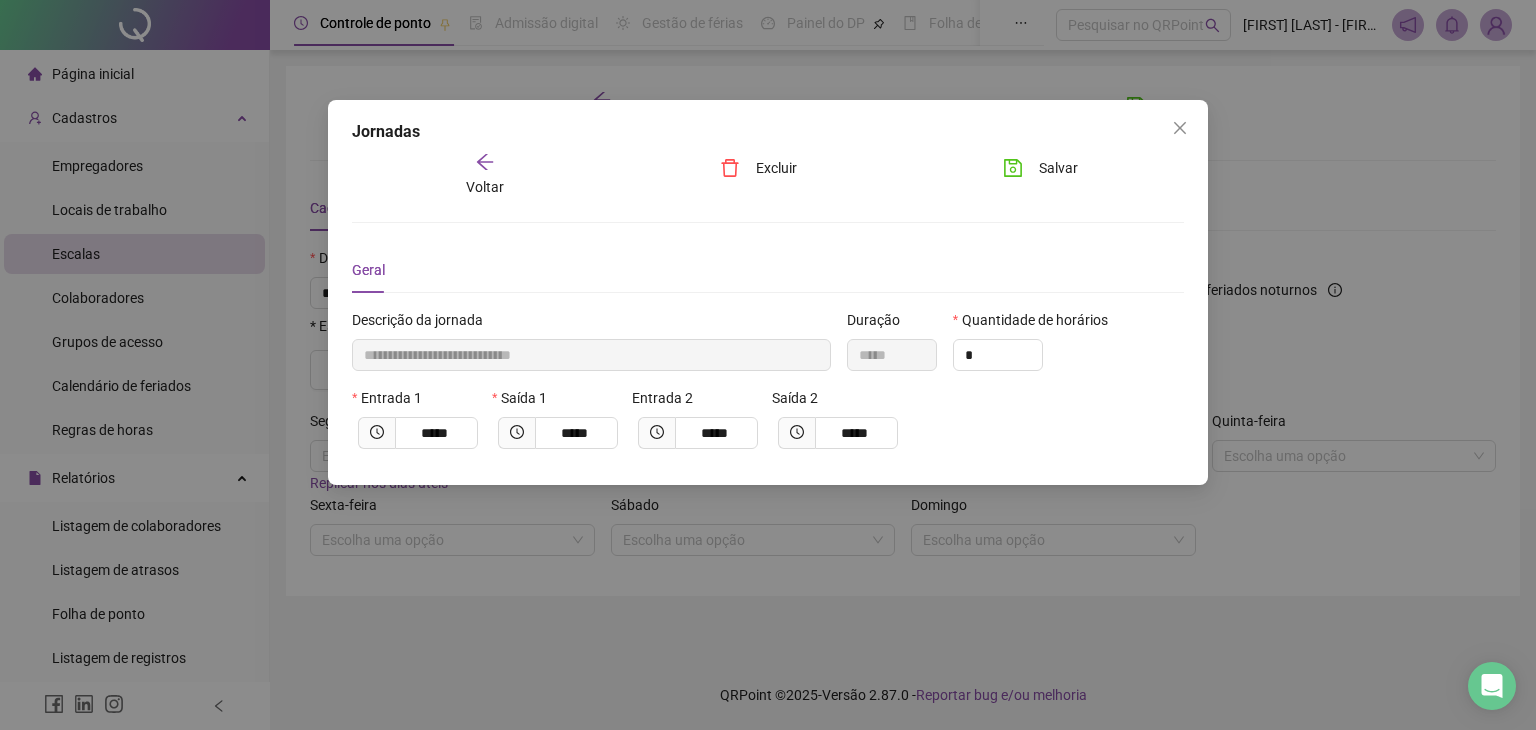 click 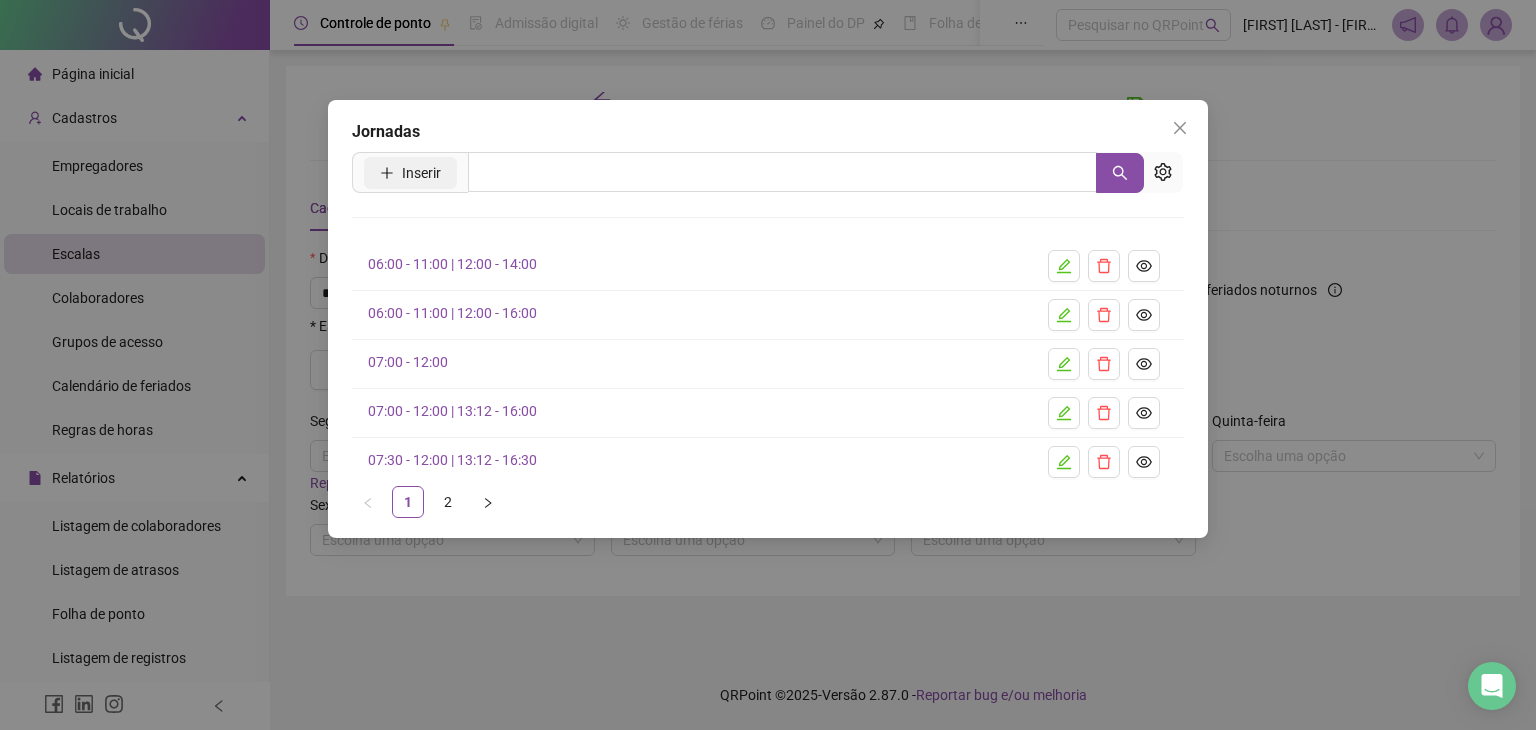 click on "Inserir" at bounding box center (421, 173) 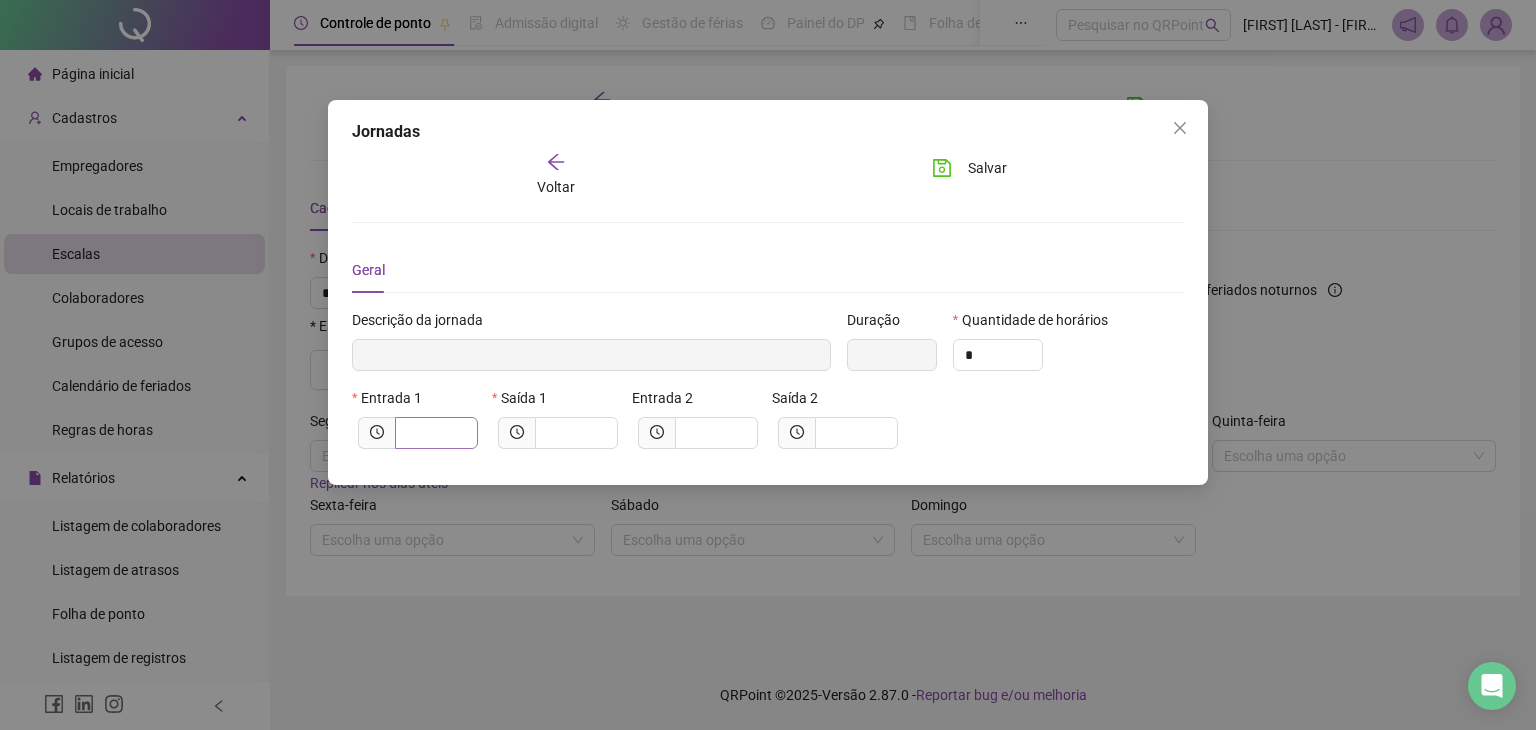 click at bounding box center (436, 433) 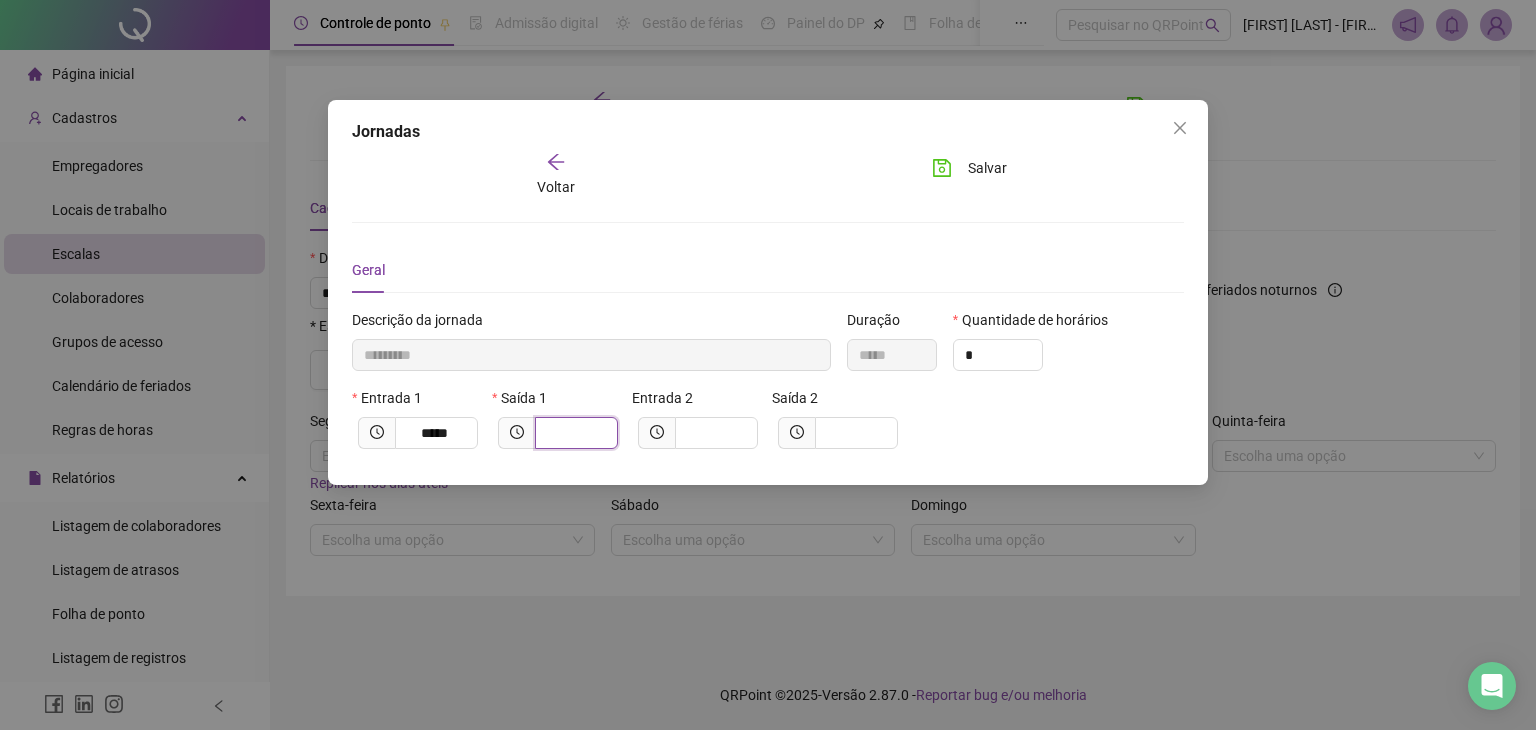 click at bounding box center [574, 433] 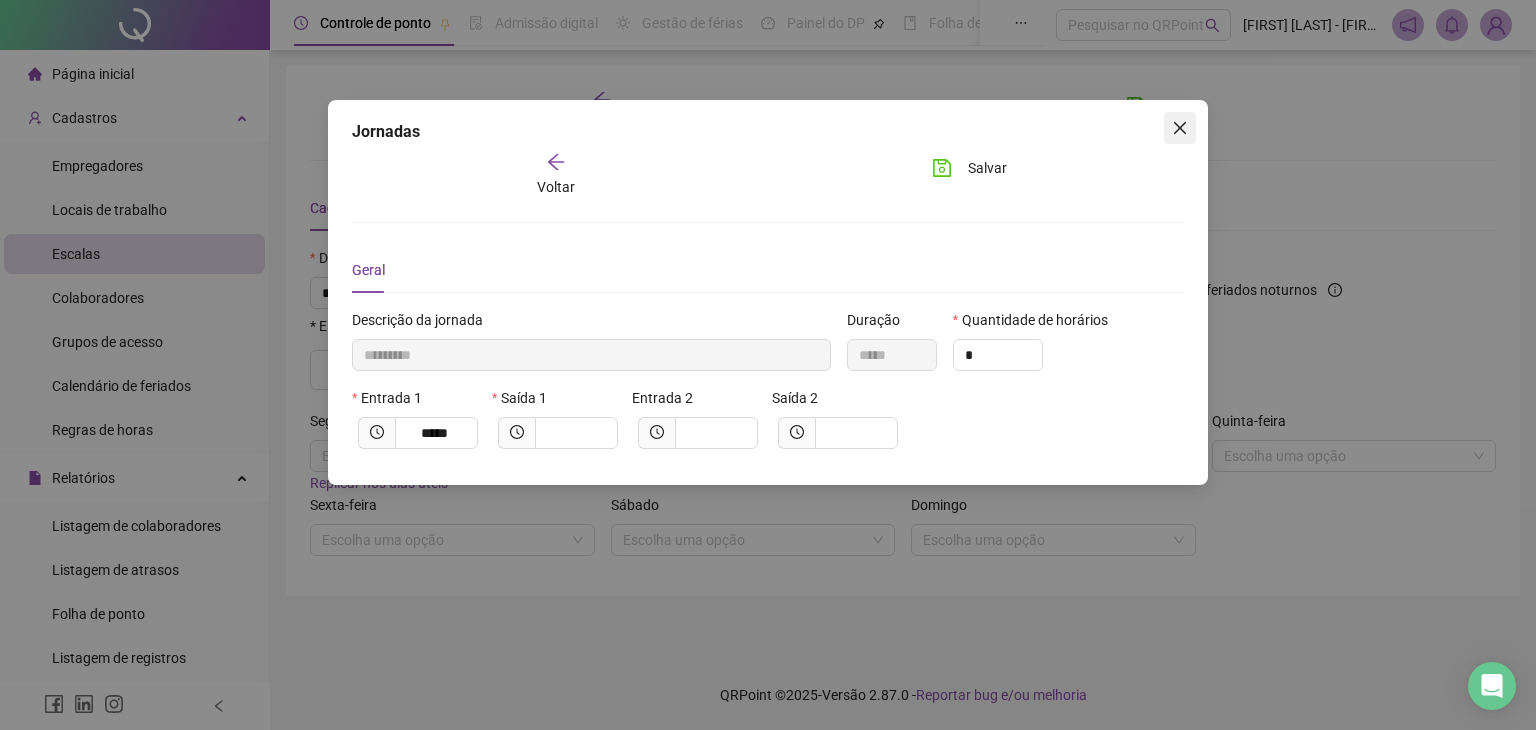 click 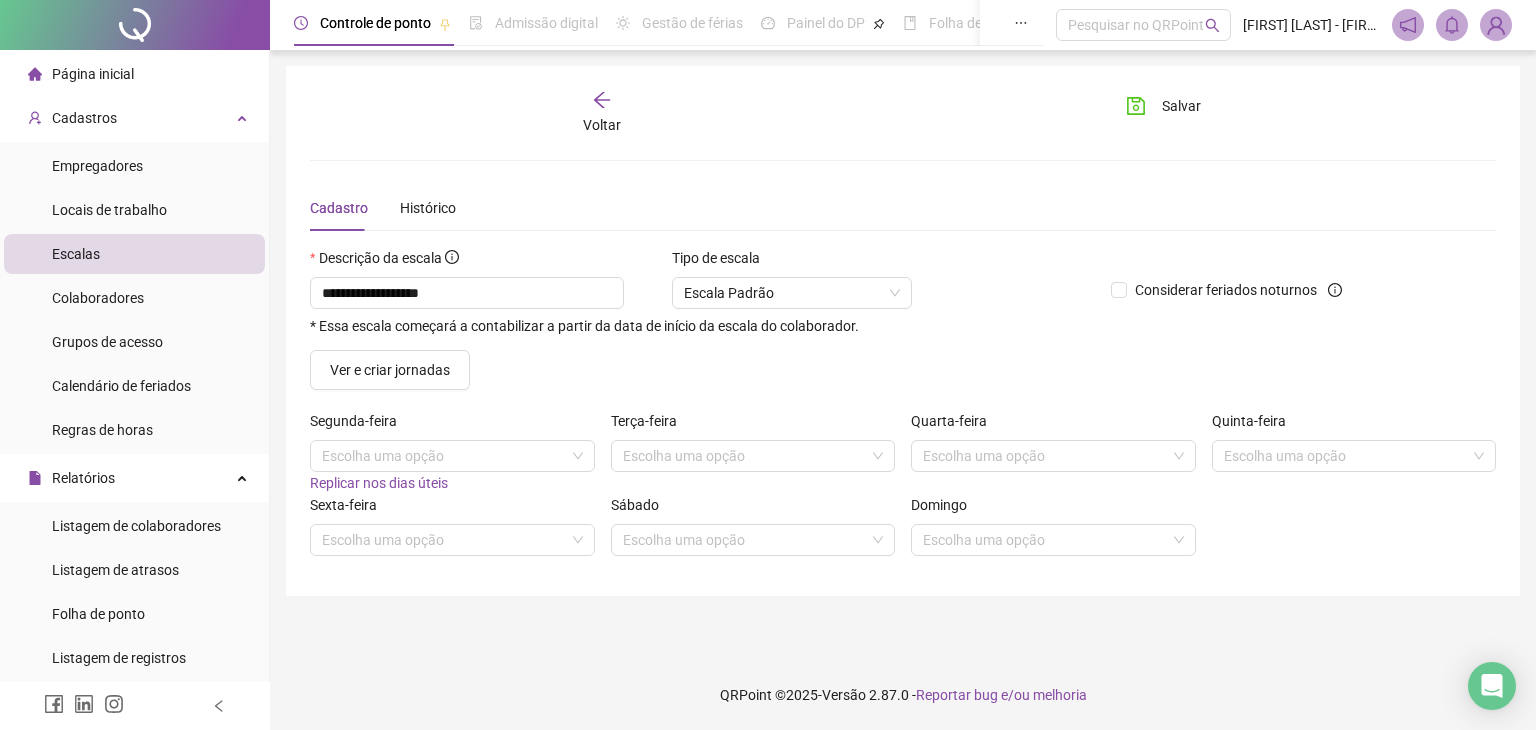 click on "Escalas" at bounding box center [76, 254] 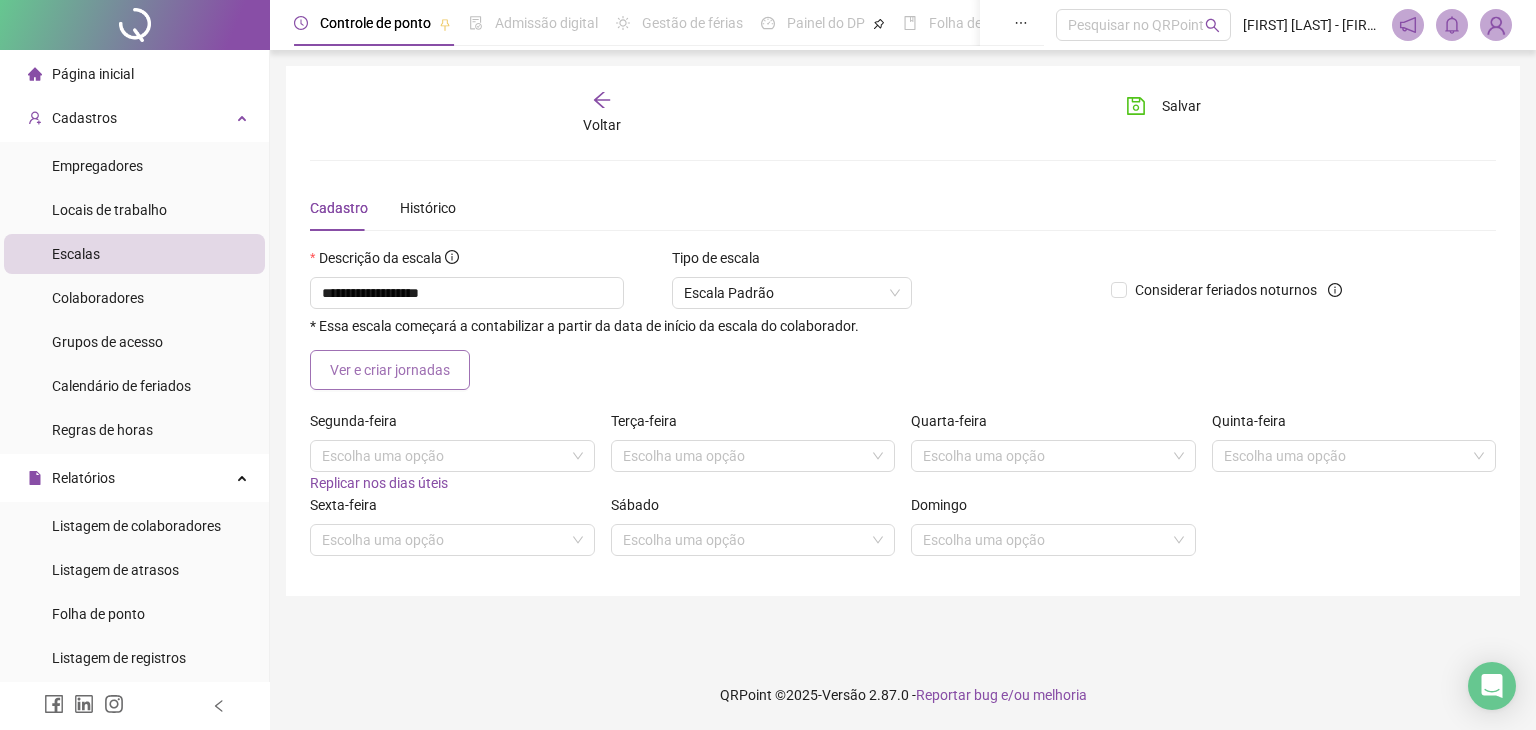 click on "Ver e criar jornadas" at bounding box center (390, 370) 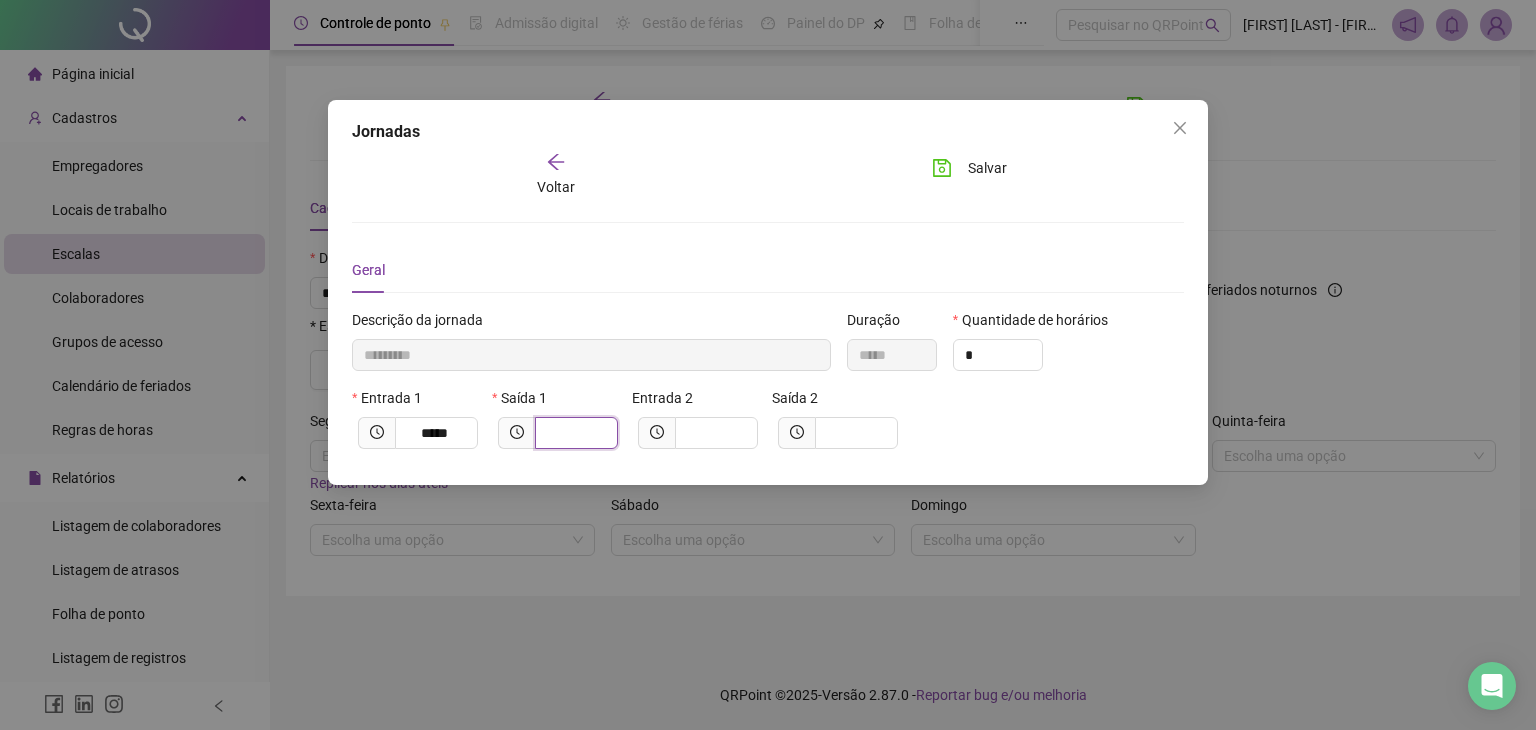 click at bounding box center [574, 433] 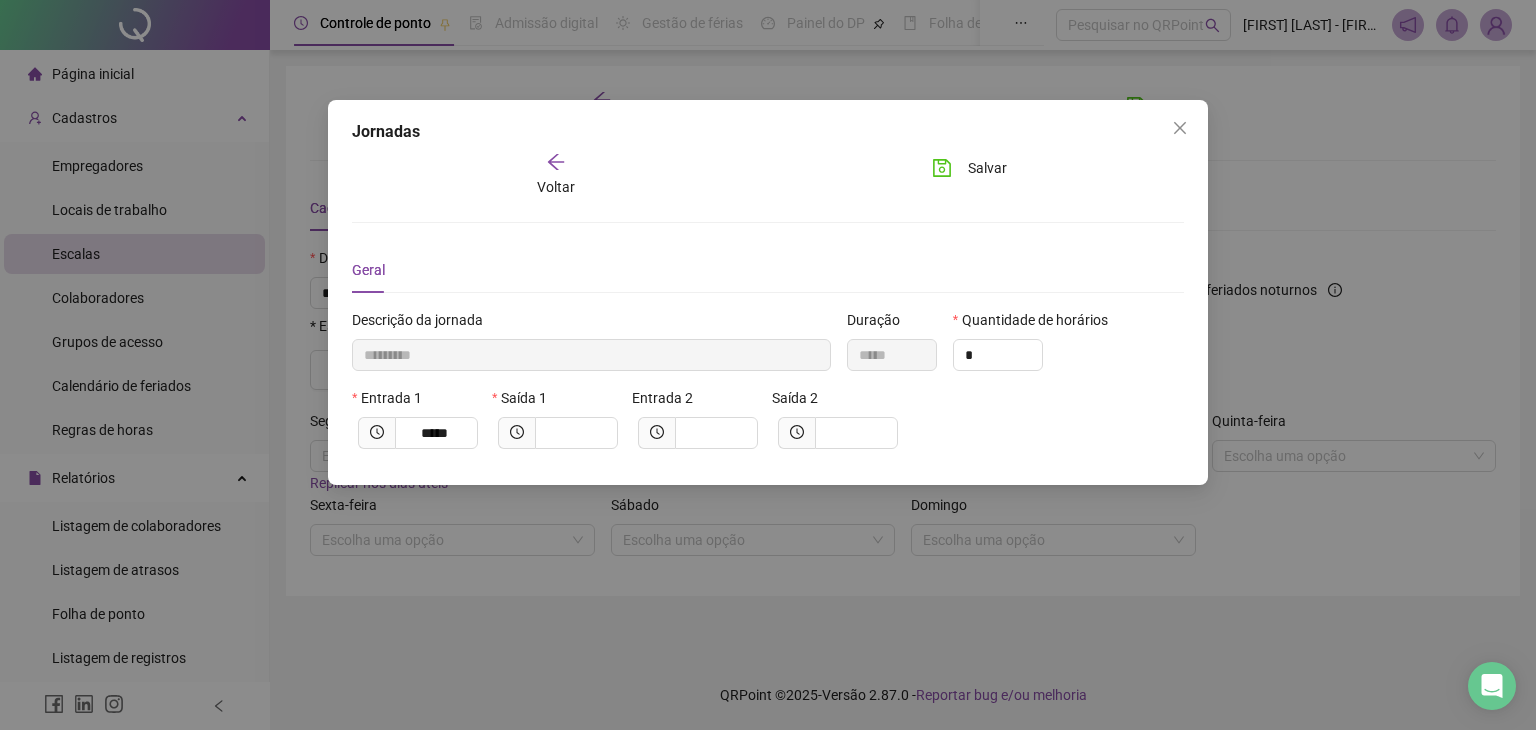 click on "Voltar" at bounding box center (556, 187) 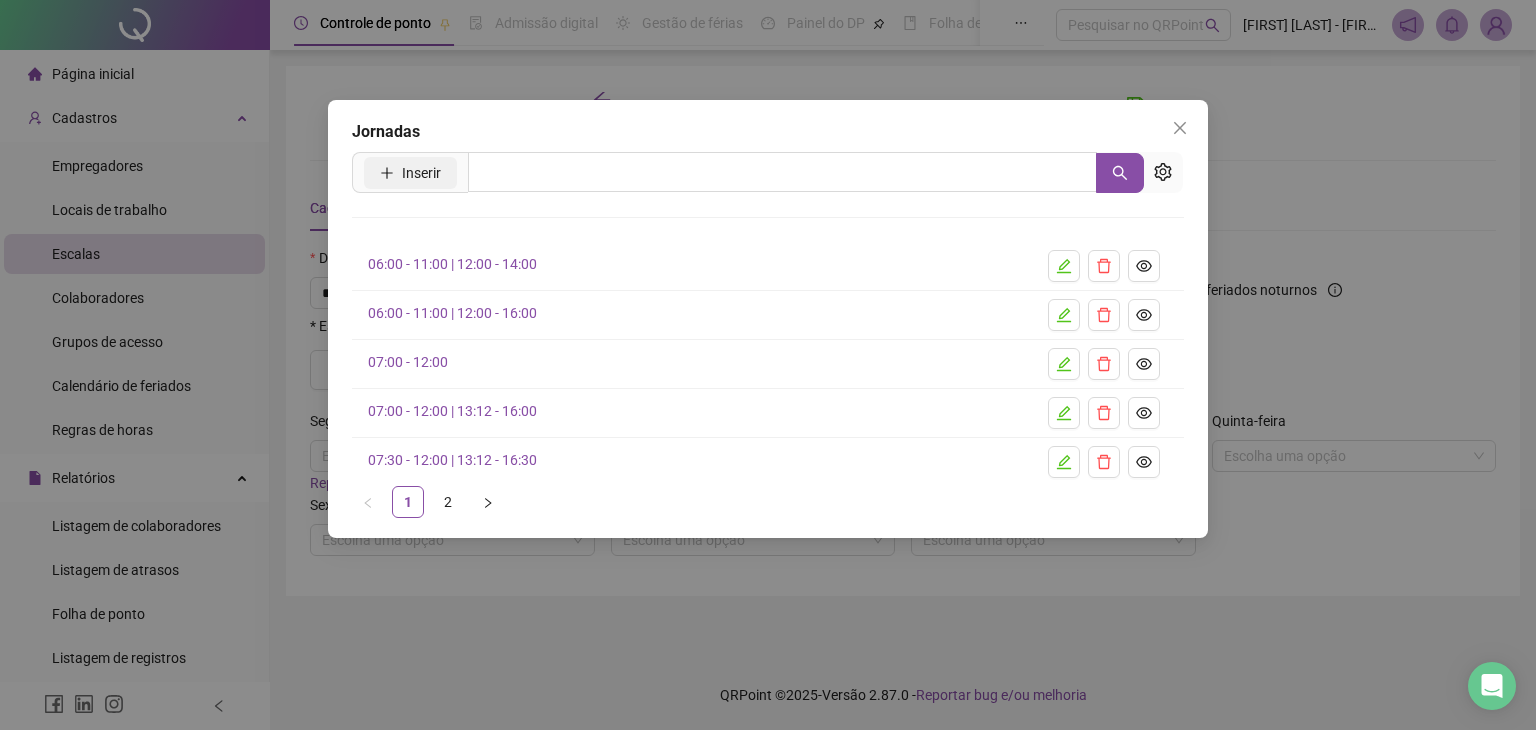 click on "Inserir" at bounding box center (421, 173) 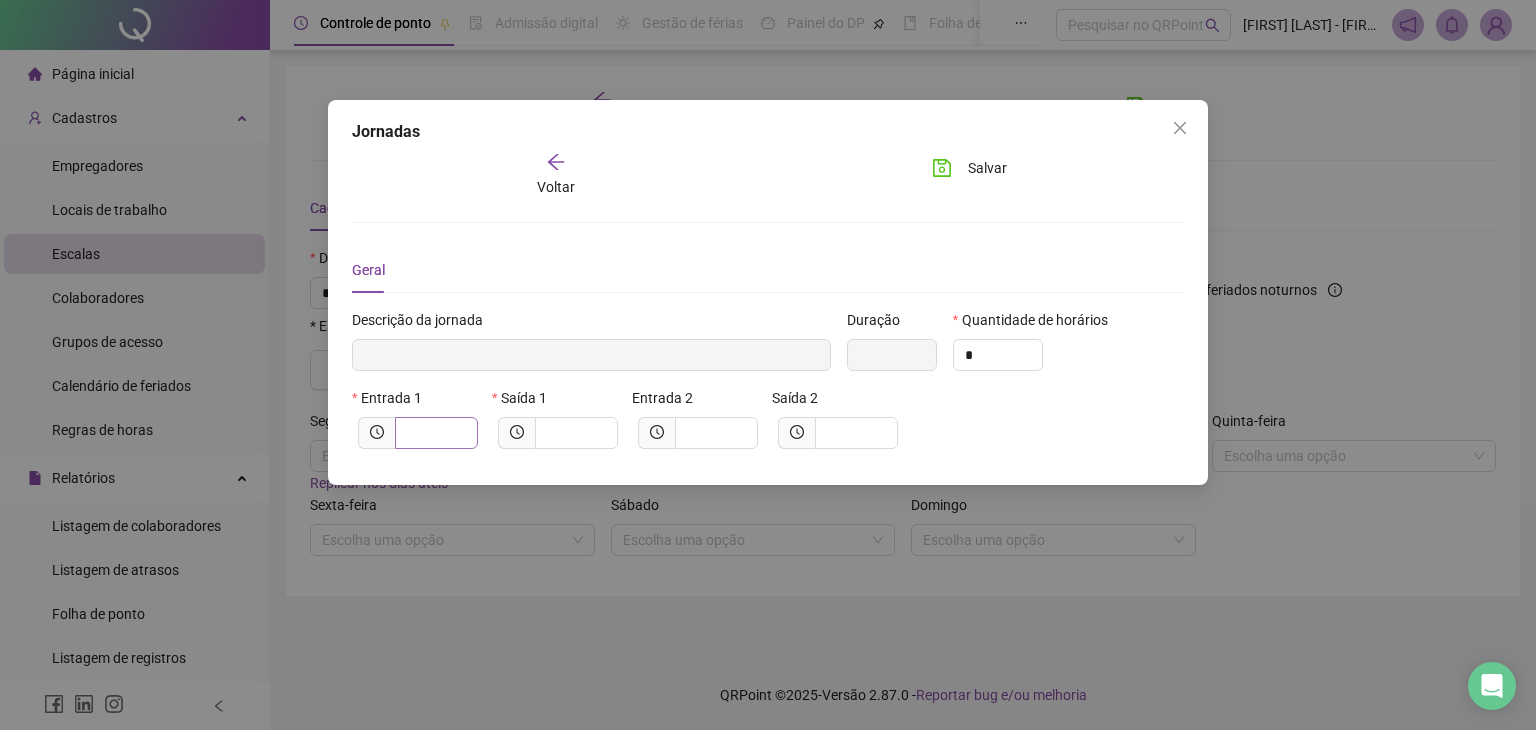 click at bounding box center [436, 433] 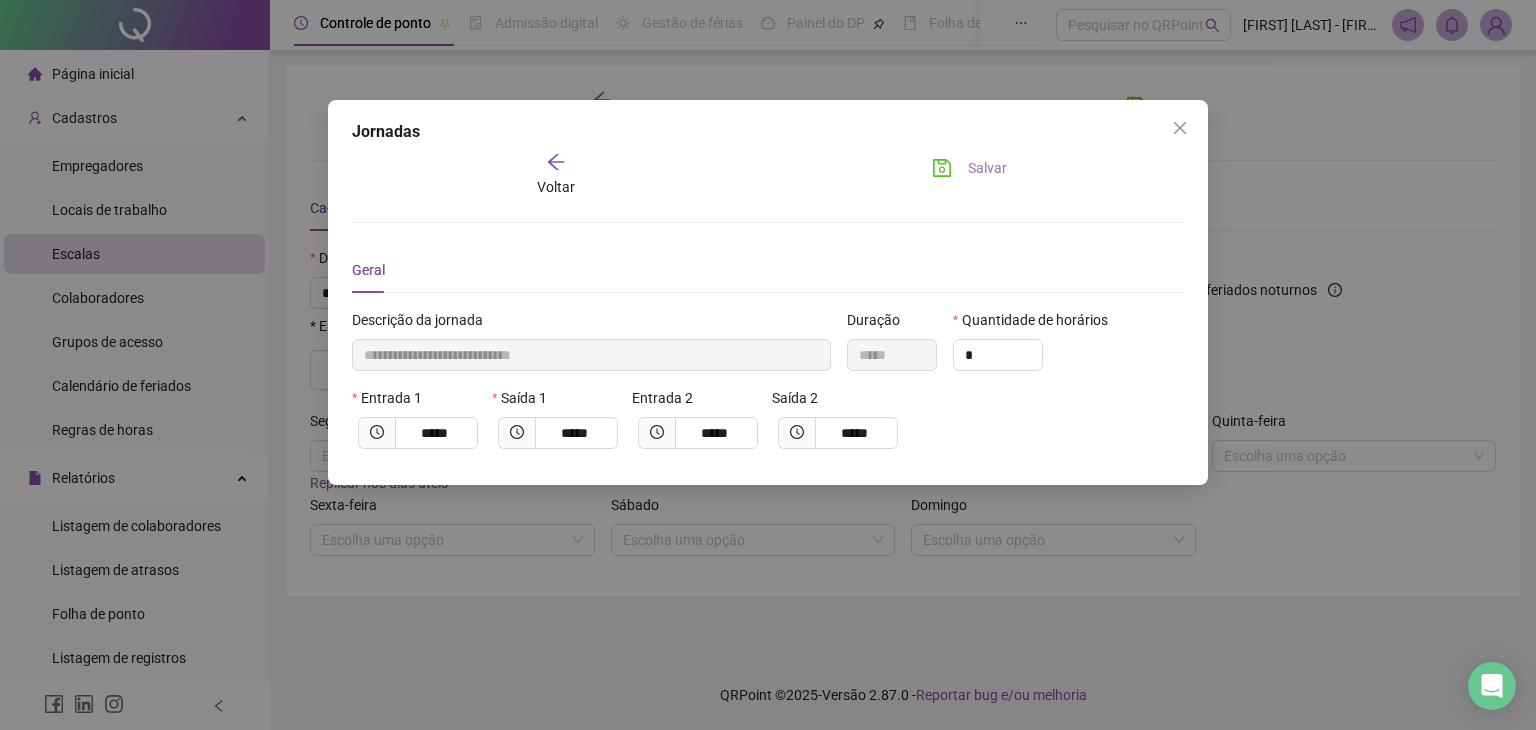 click on "Salvar" at bounding box center (987, 168) 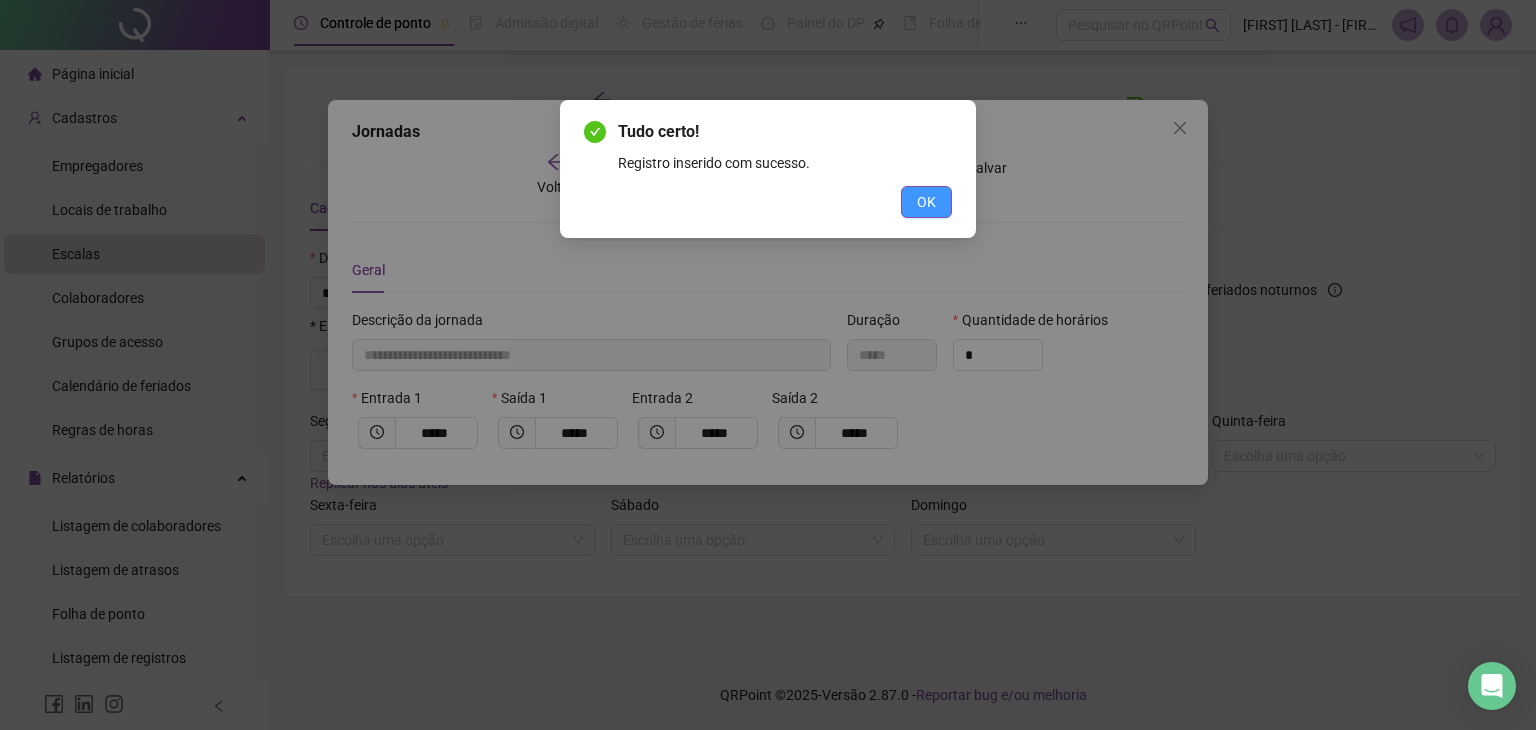 click on "OK" at bounding box center (926, 202) 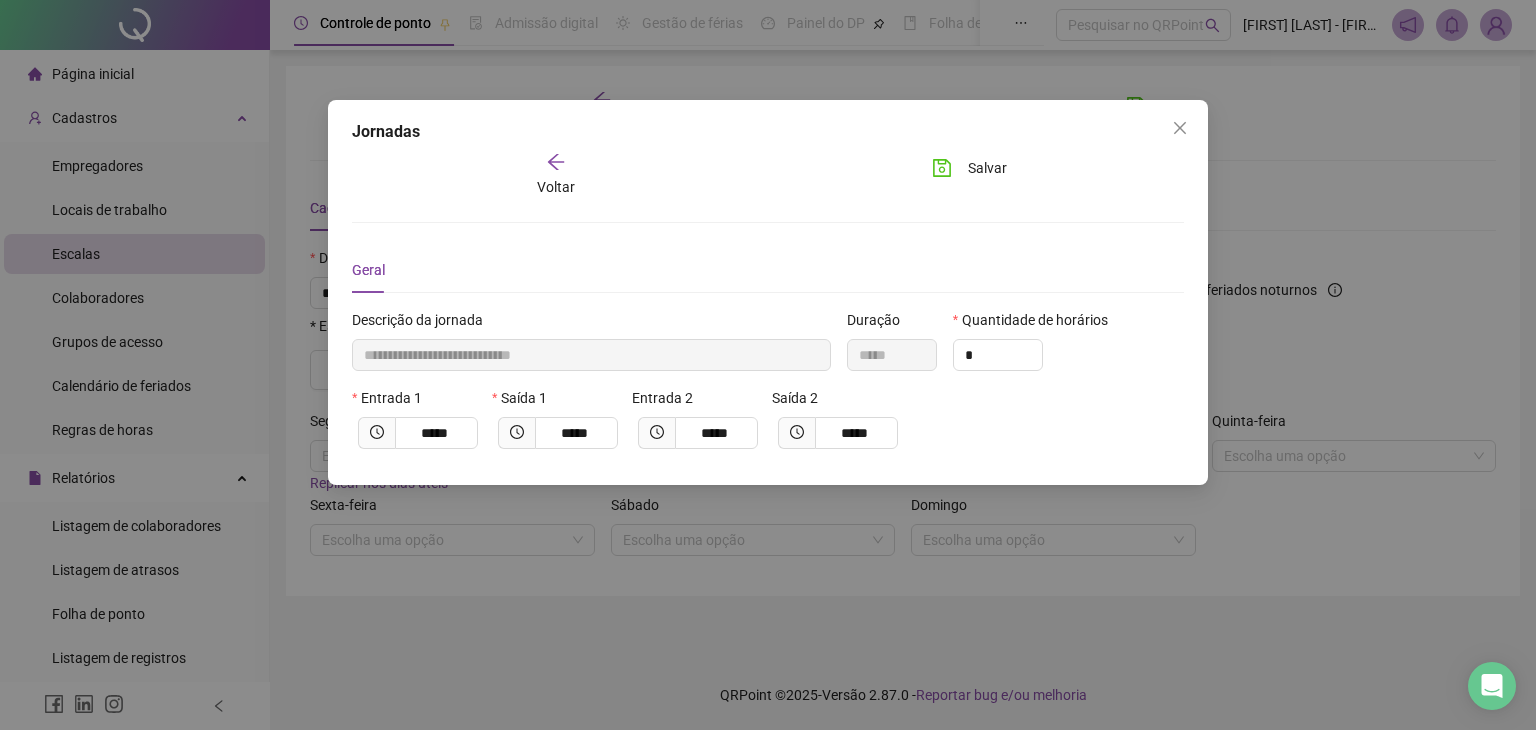 click 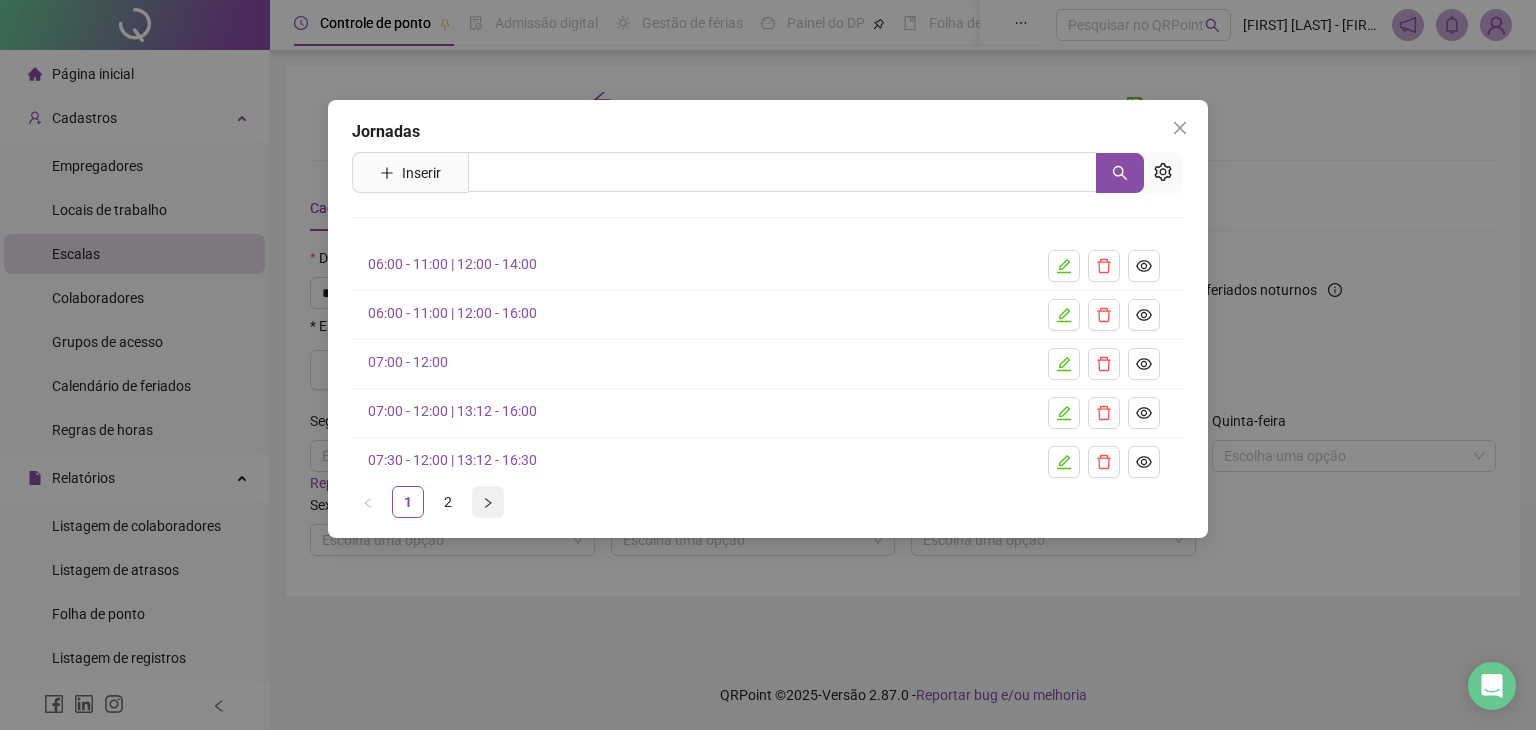 click 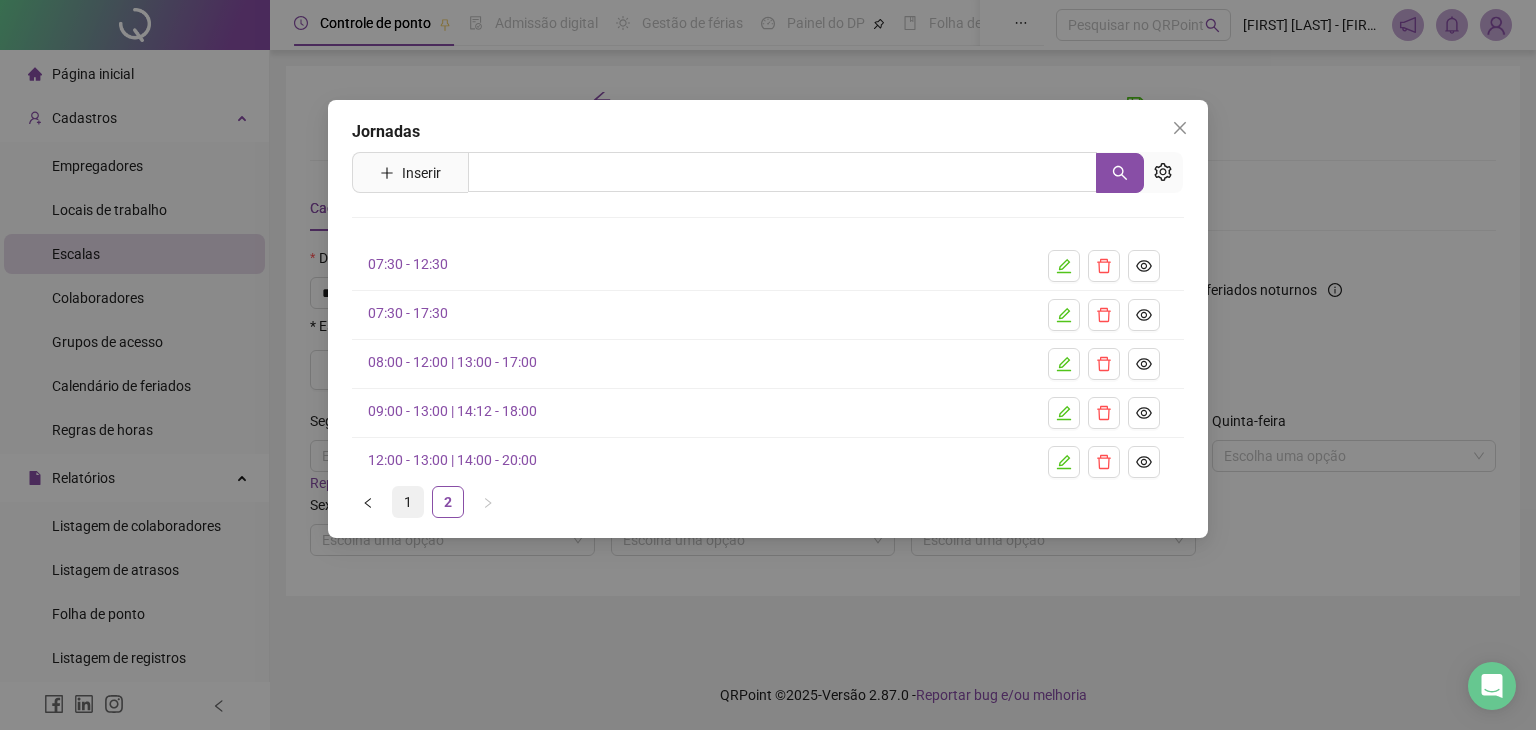 click on "1" at bounding box center (408, 502) 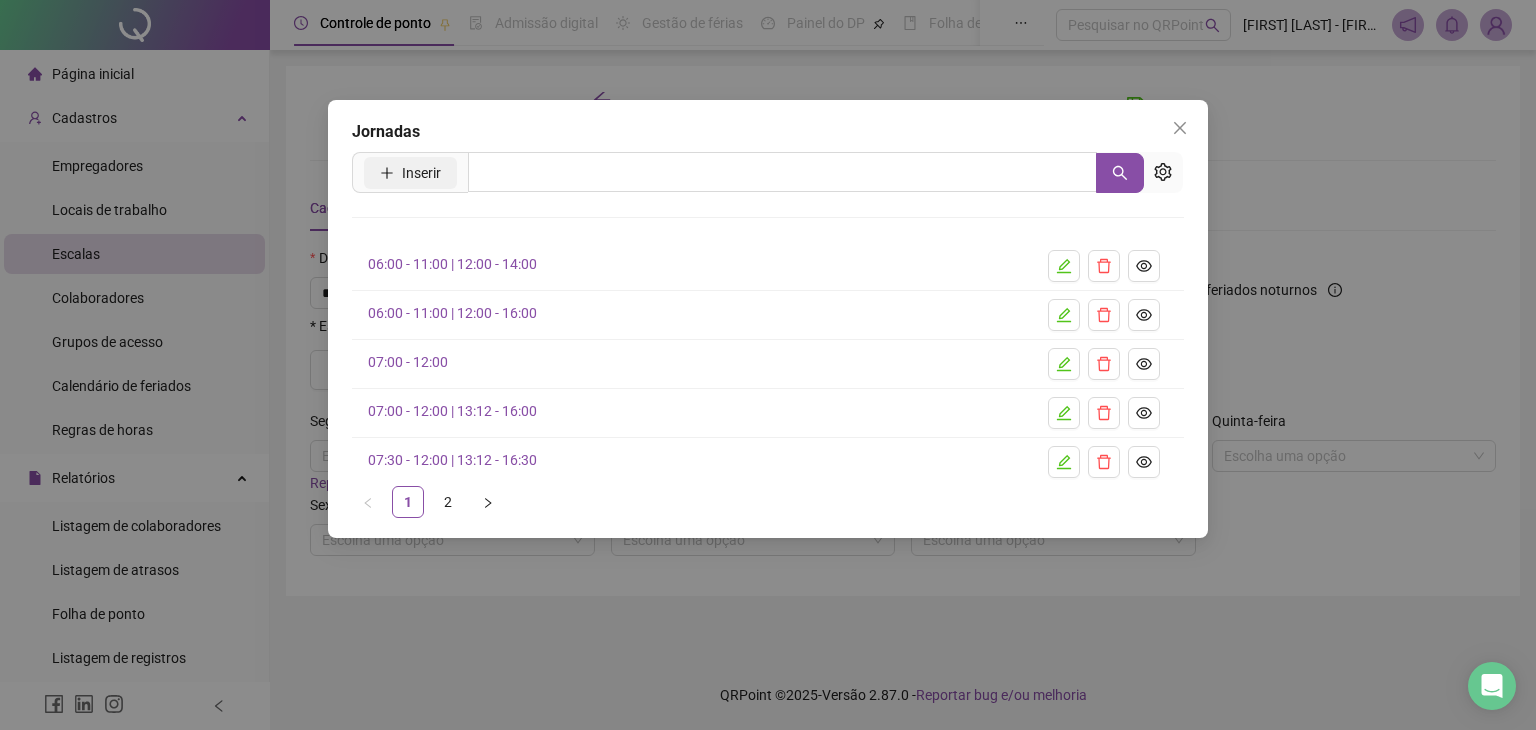 click on "Inserir" at bounding box center (410, 173) 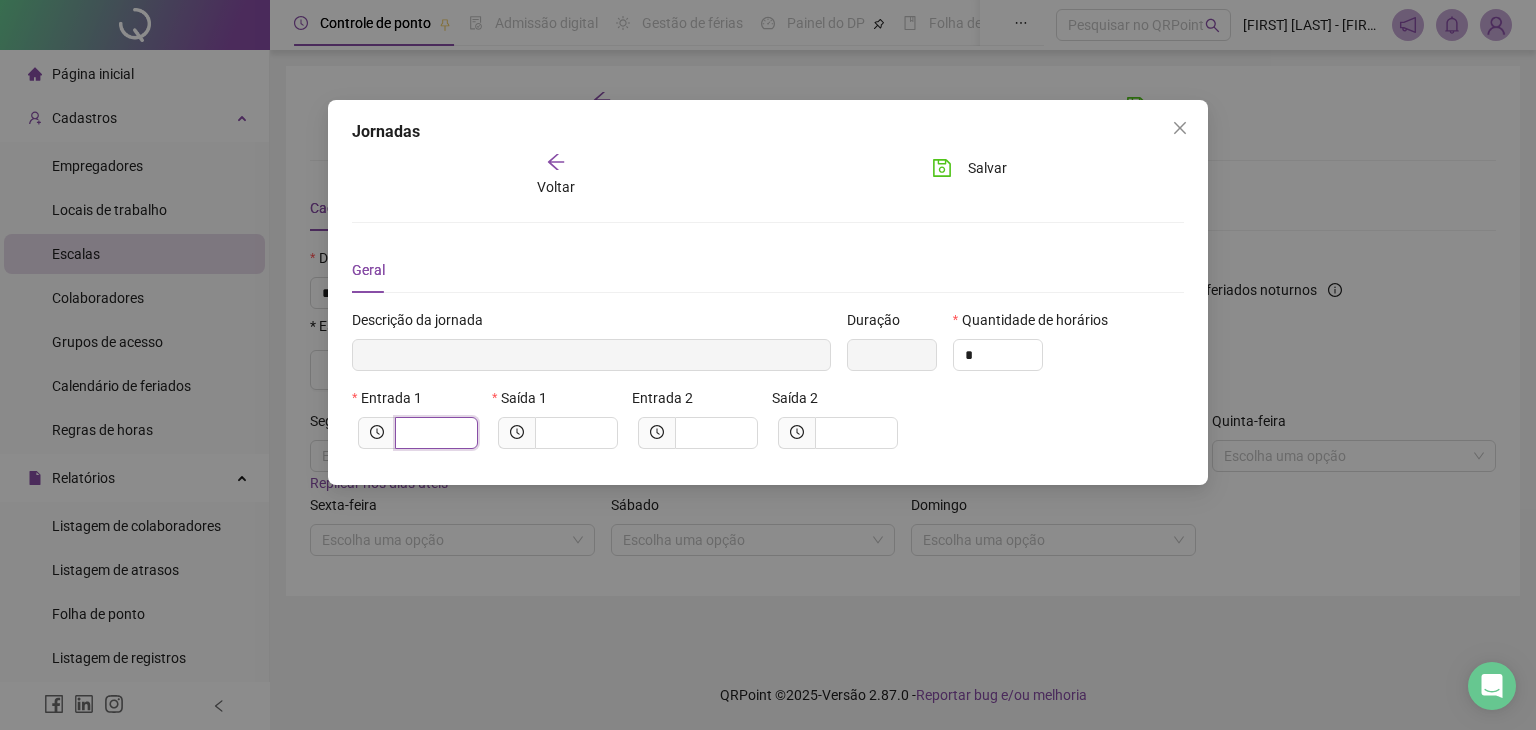click at bounding box center (434, 433) 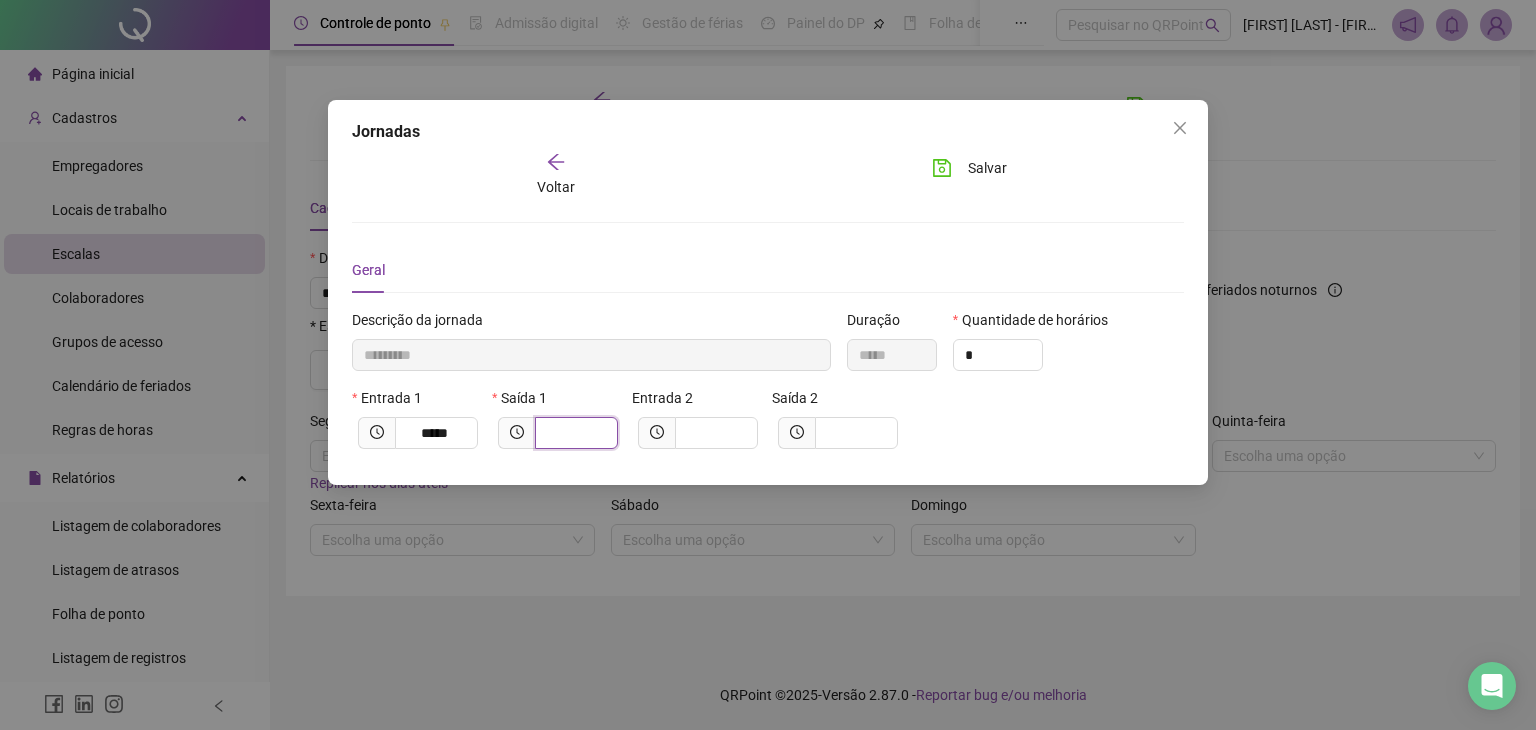 click at bounding box center [574, 433] 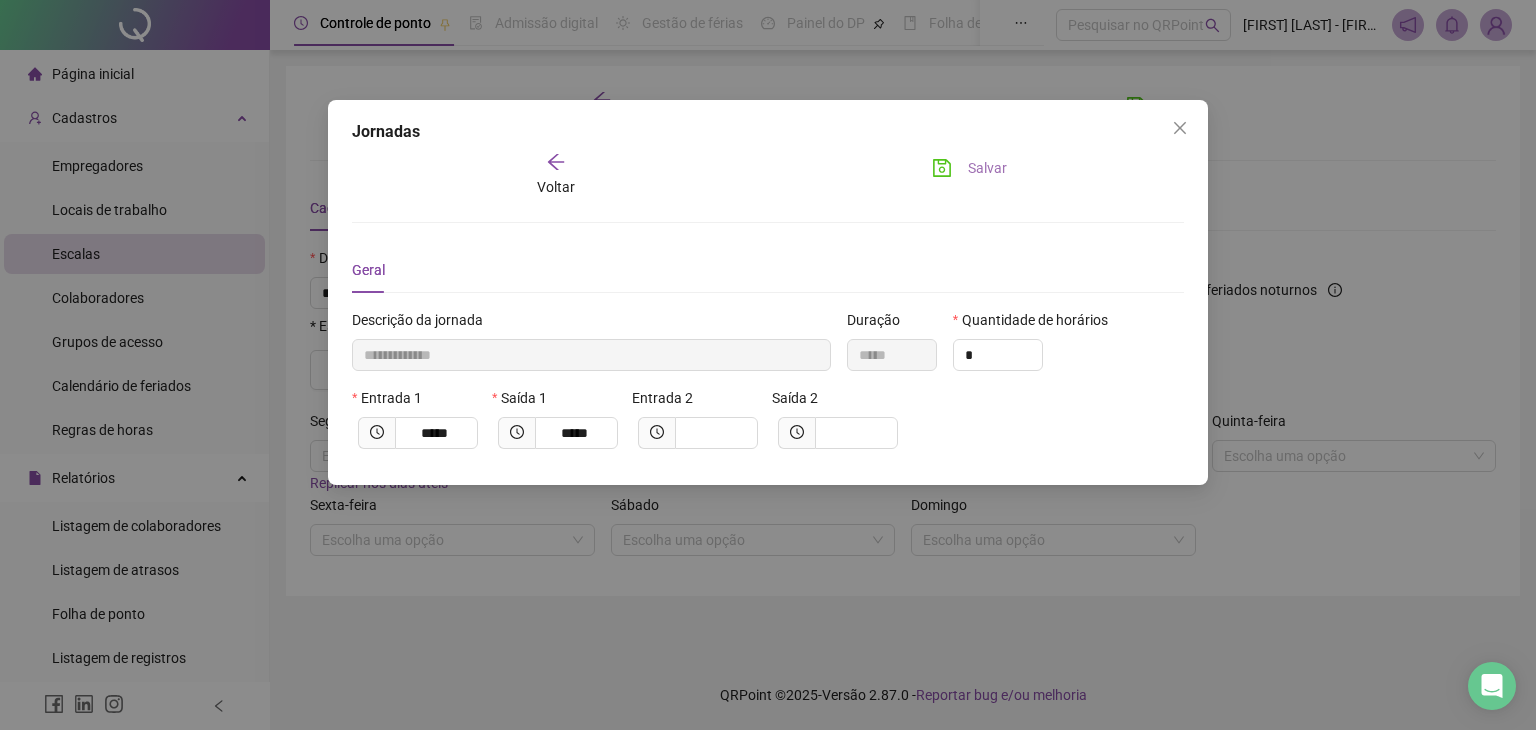 click on "Salvar" at bounding box center [987, 168] 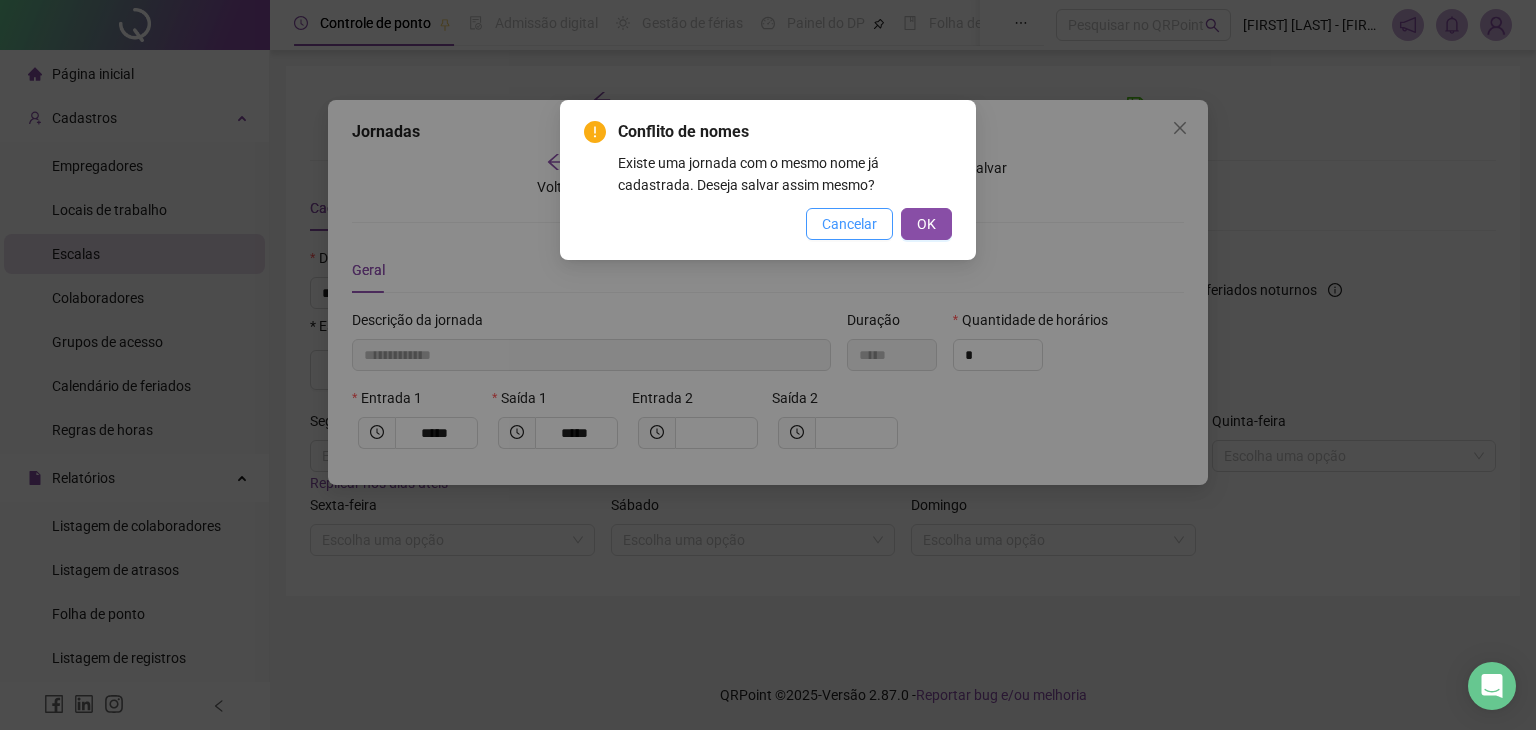 click on "Cancelar" at bounding box center [849, 224] 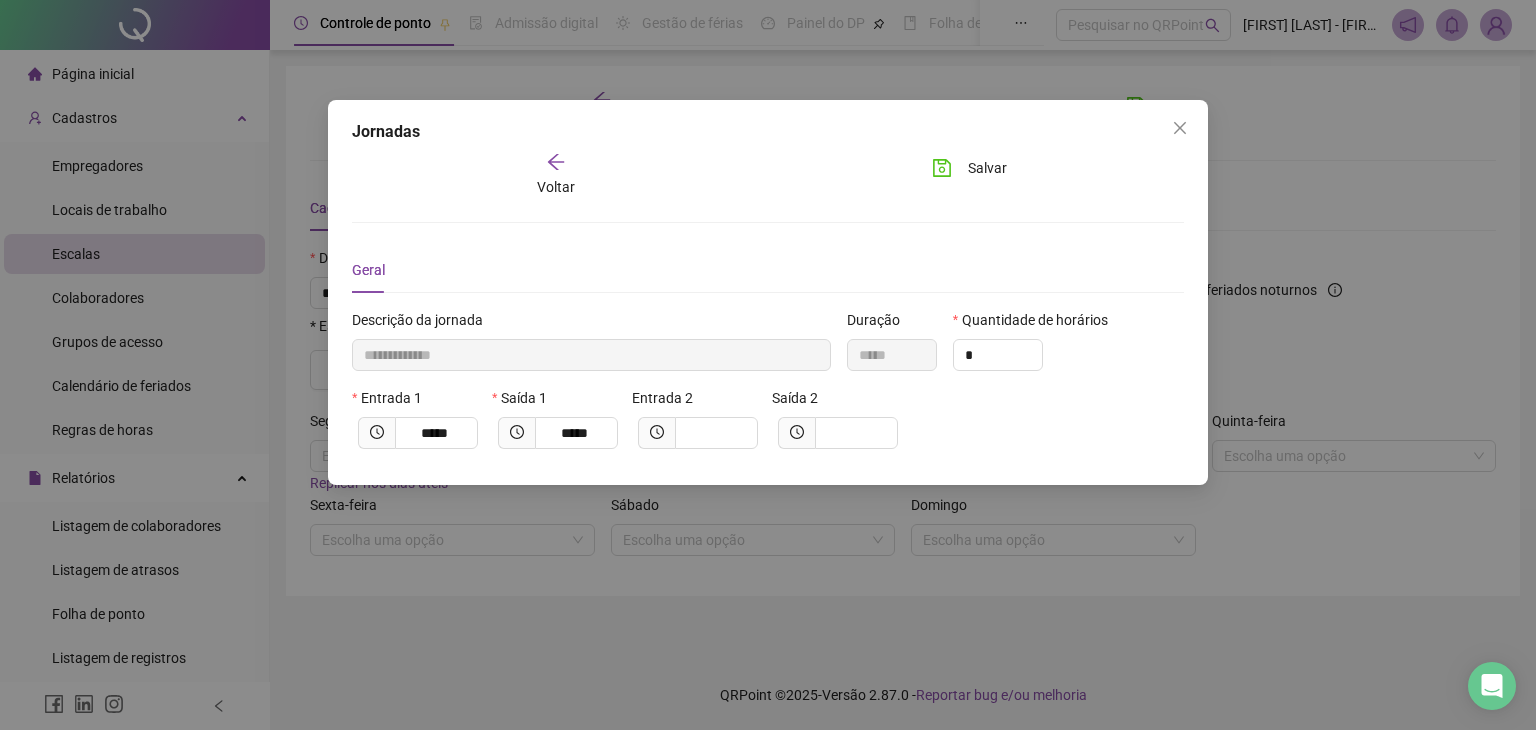 click on "Voltar" at bounding box center (555, 175) 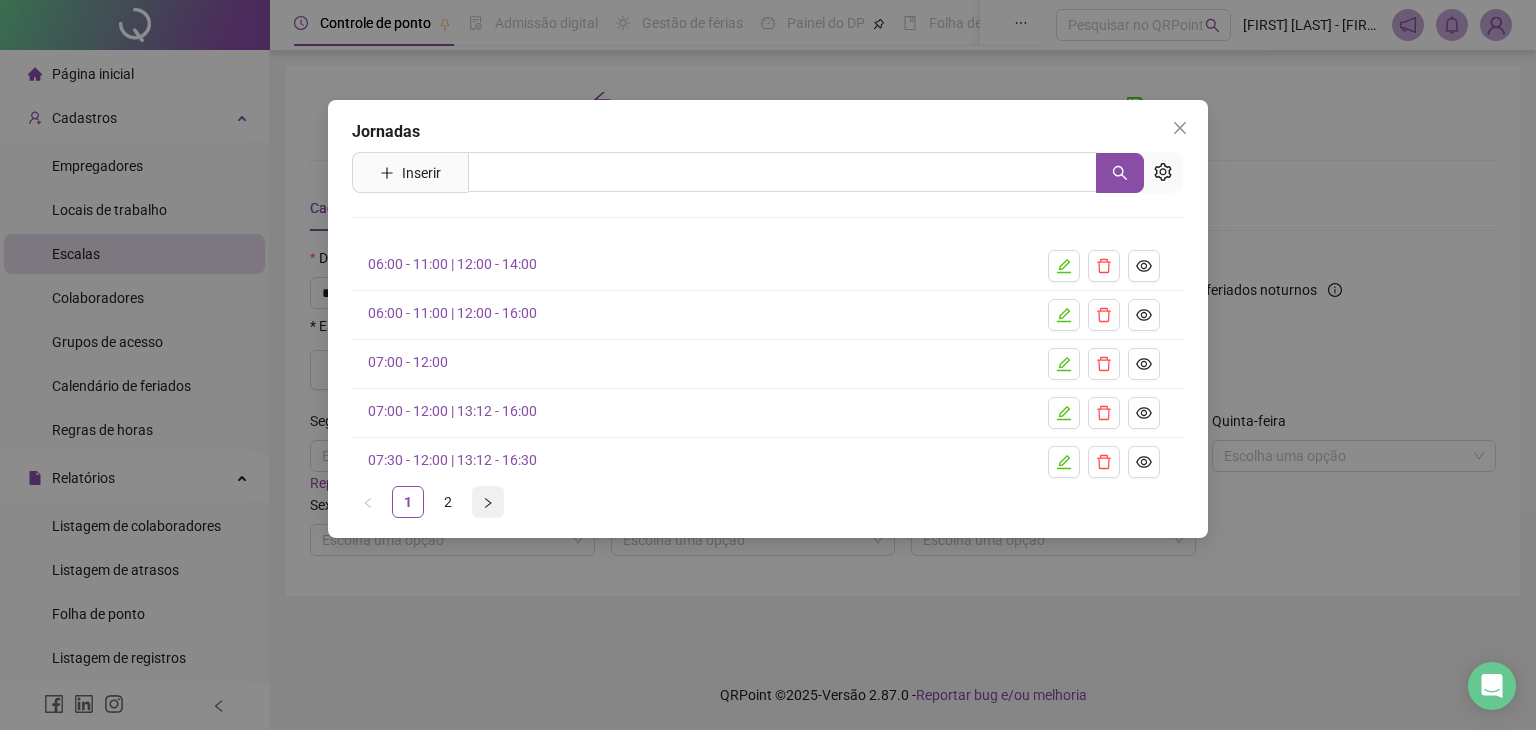 click at bounding box center (488, 502) 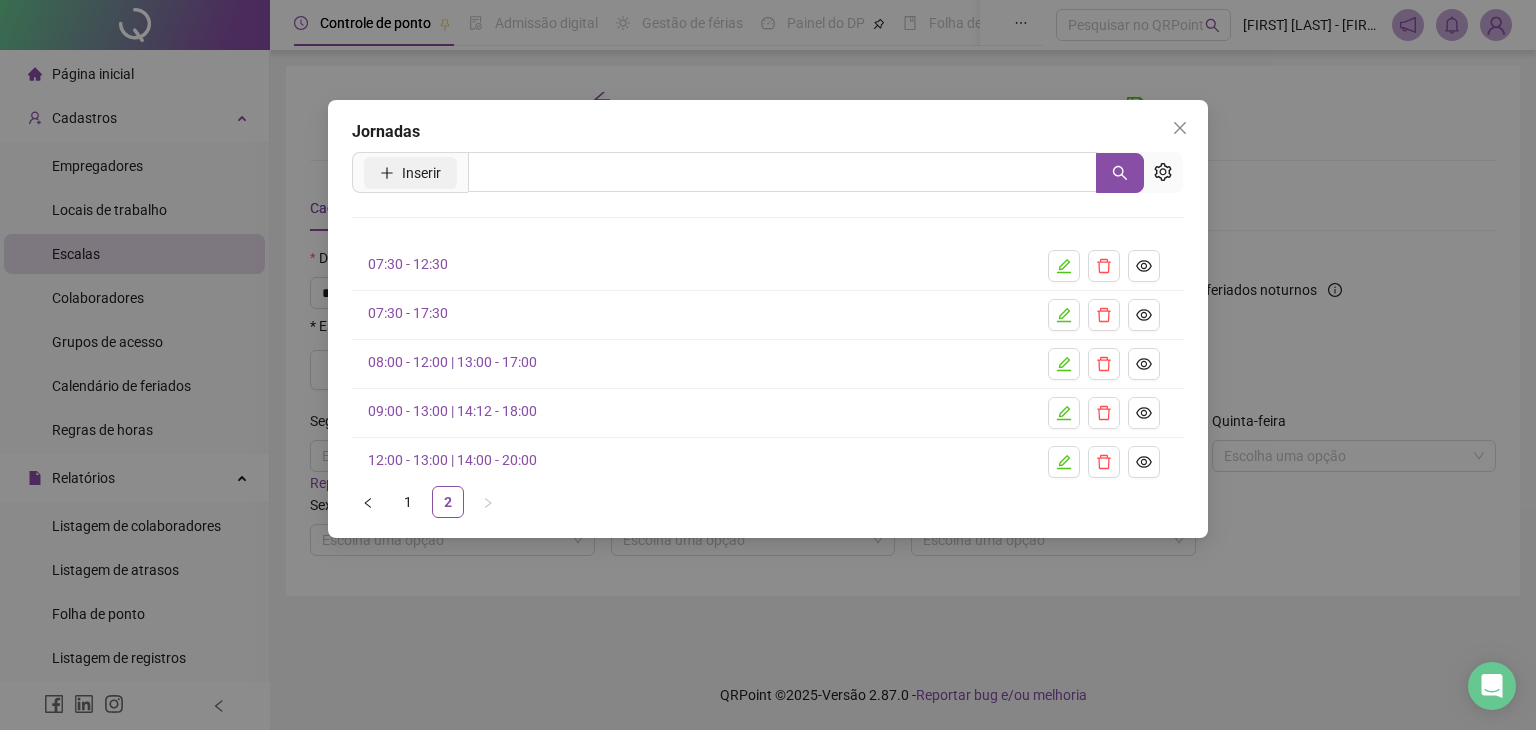 click on "Inserir" at bounding box center [421, 173] 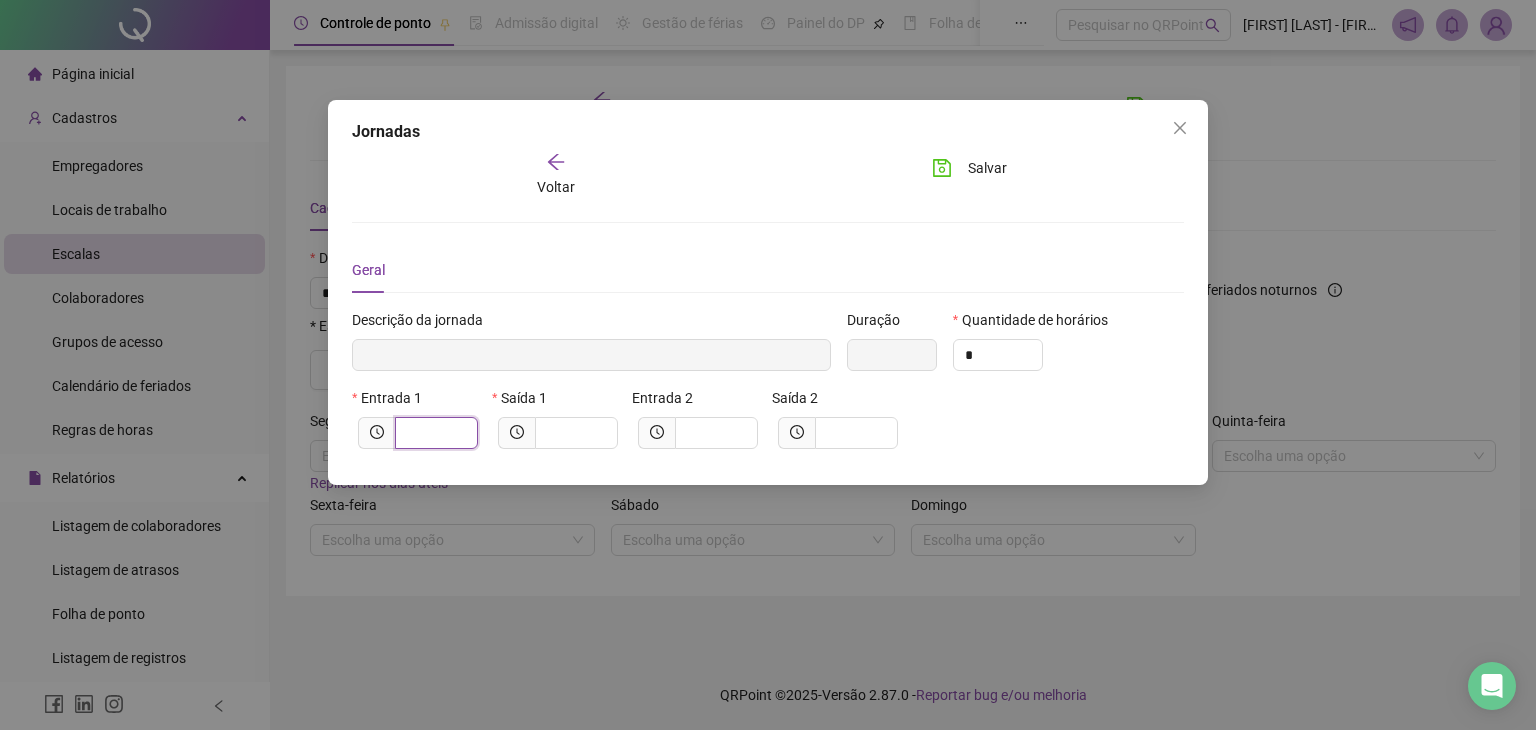 click at bounding box center [434, 433] 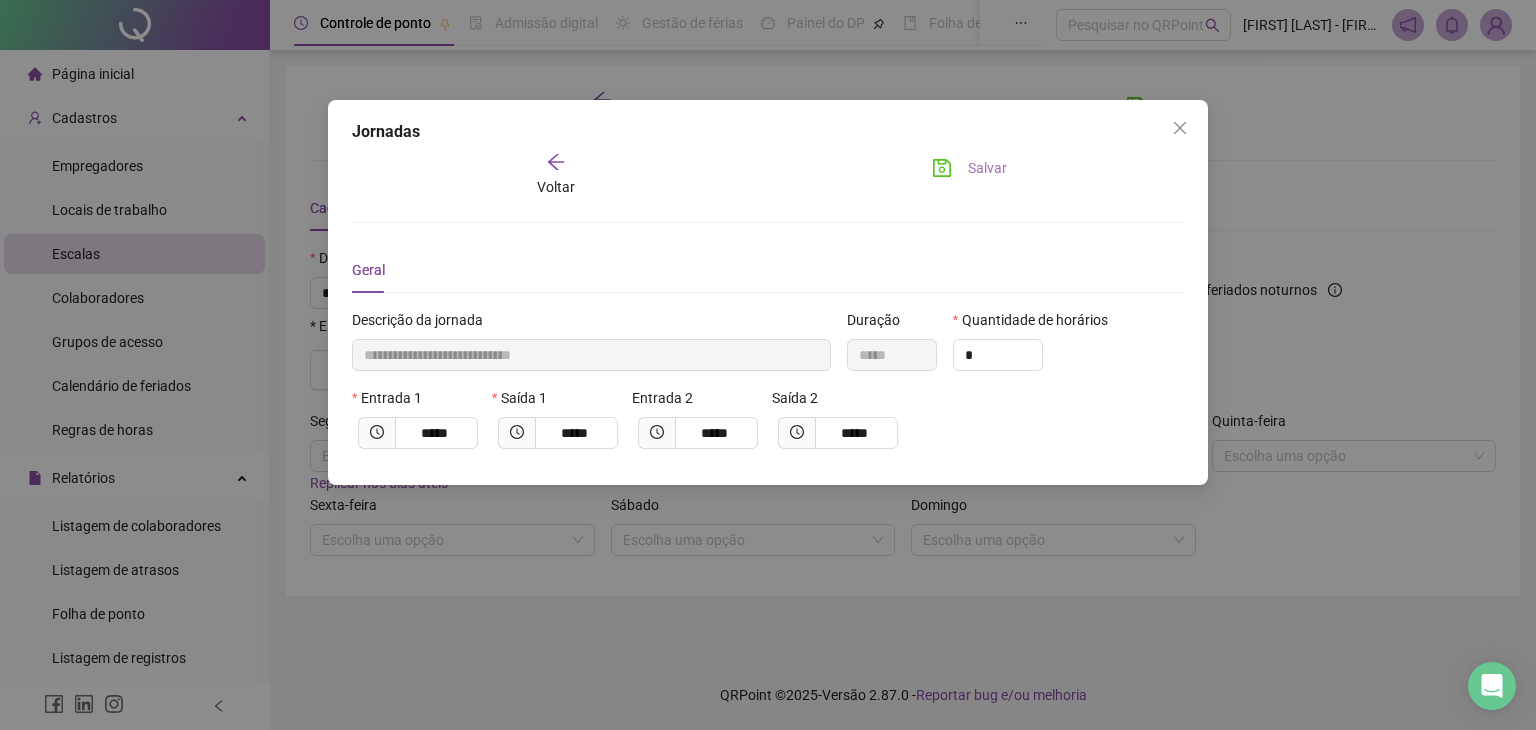 click on "Salvar" at bounding box center (987, 168) 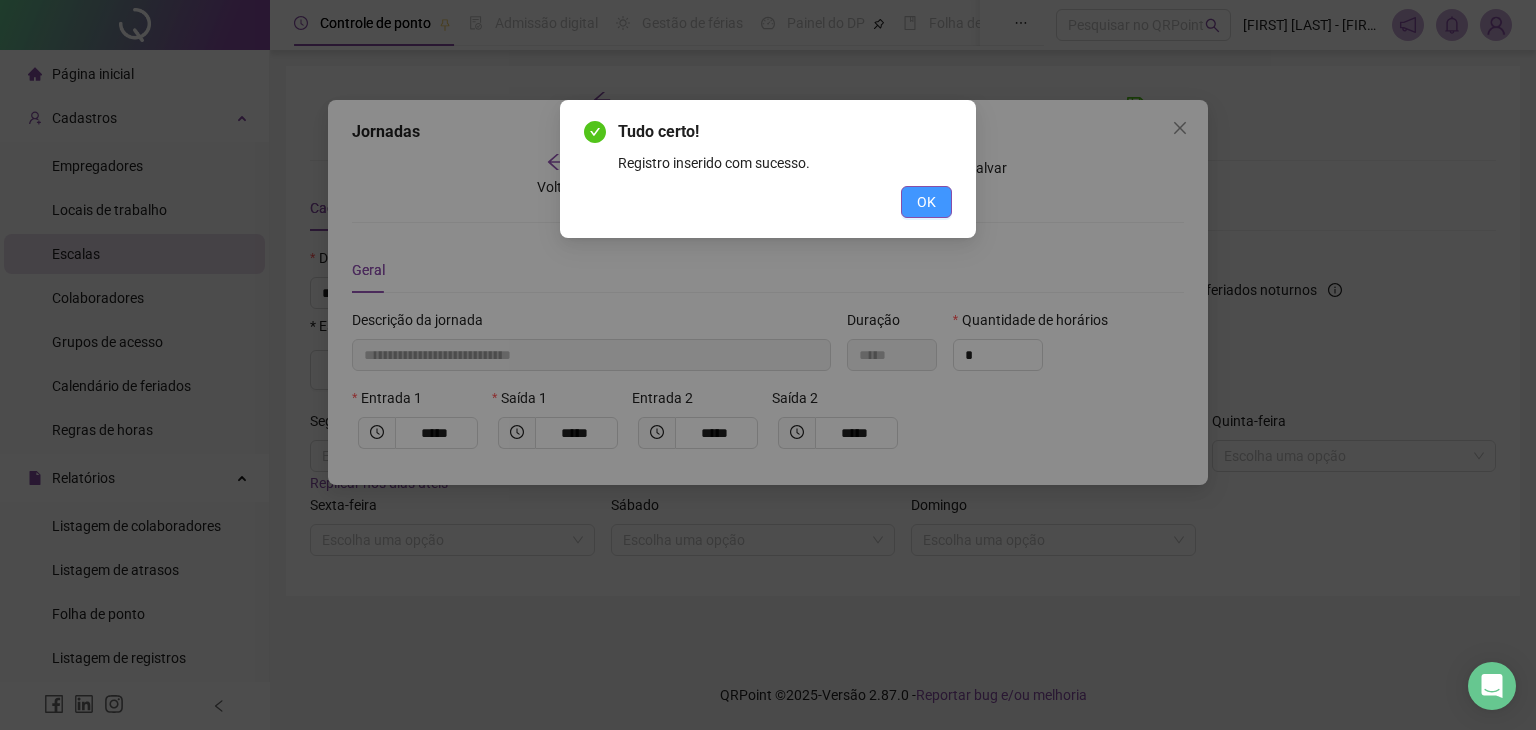 click on "OK" at bounding box center (926, 202) 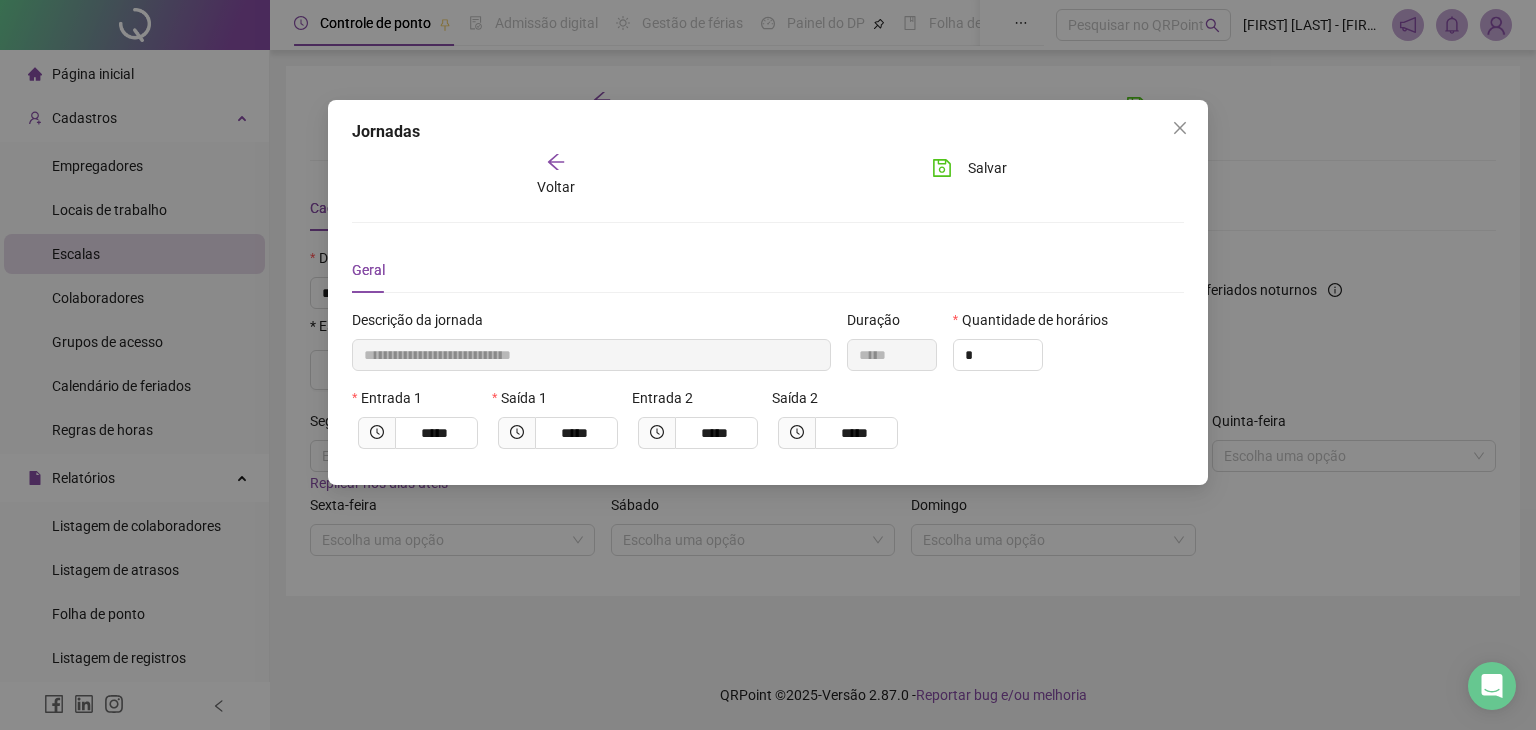 click 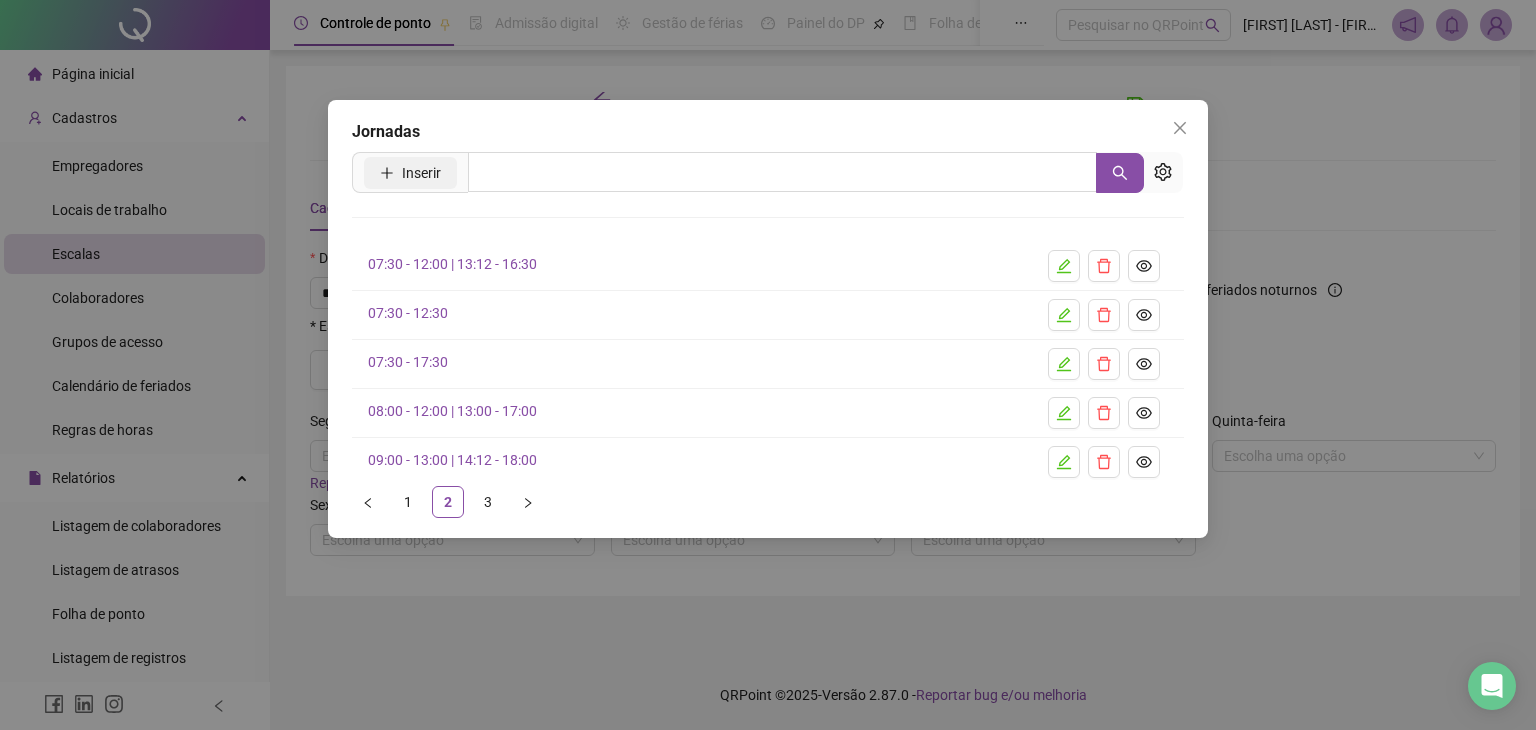 click on "Inserir" at bounding box center (421, 173) 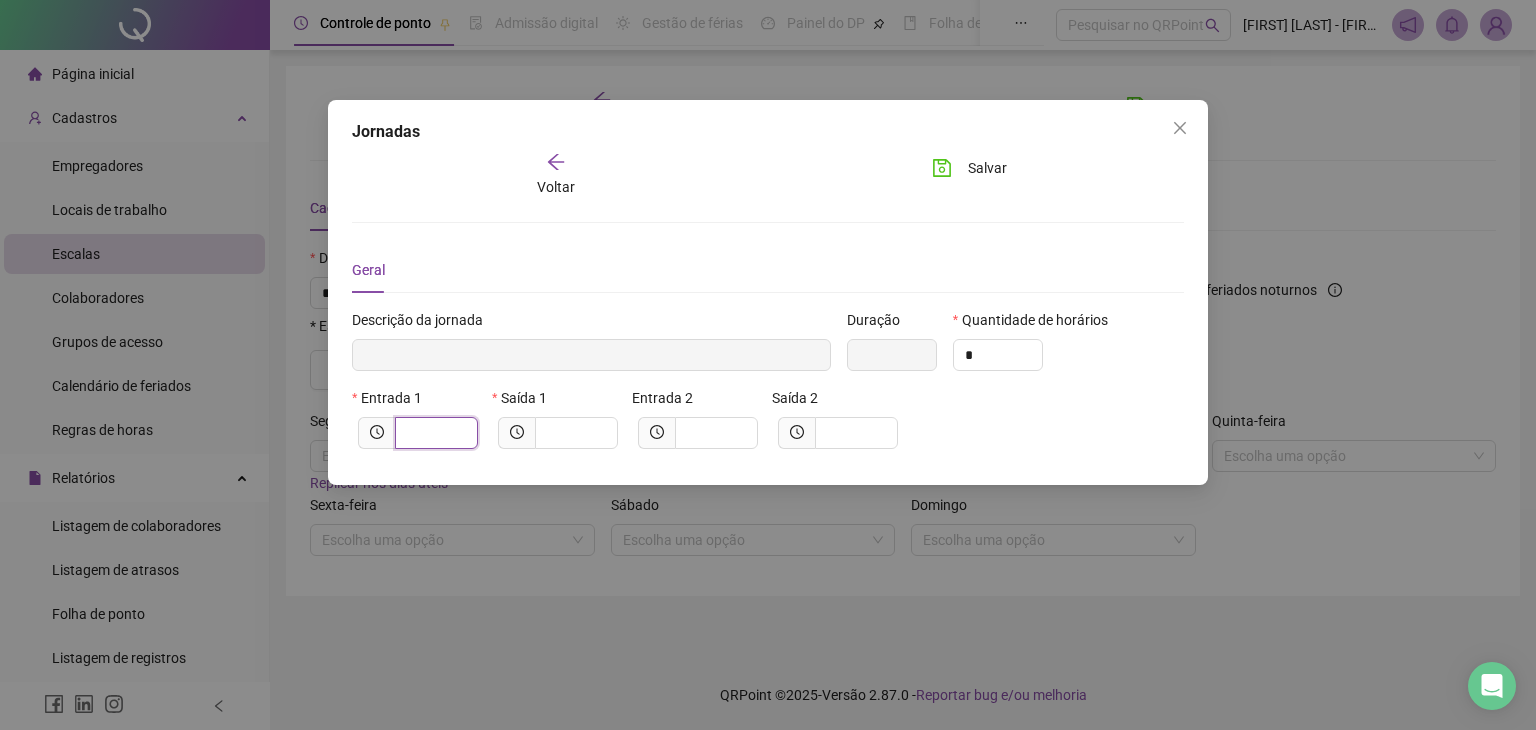 click at bounding box center (434, 433) 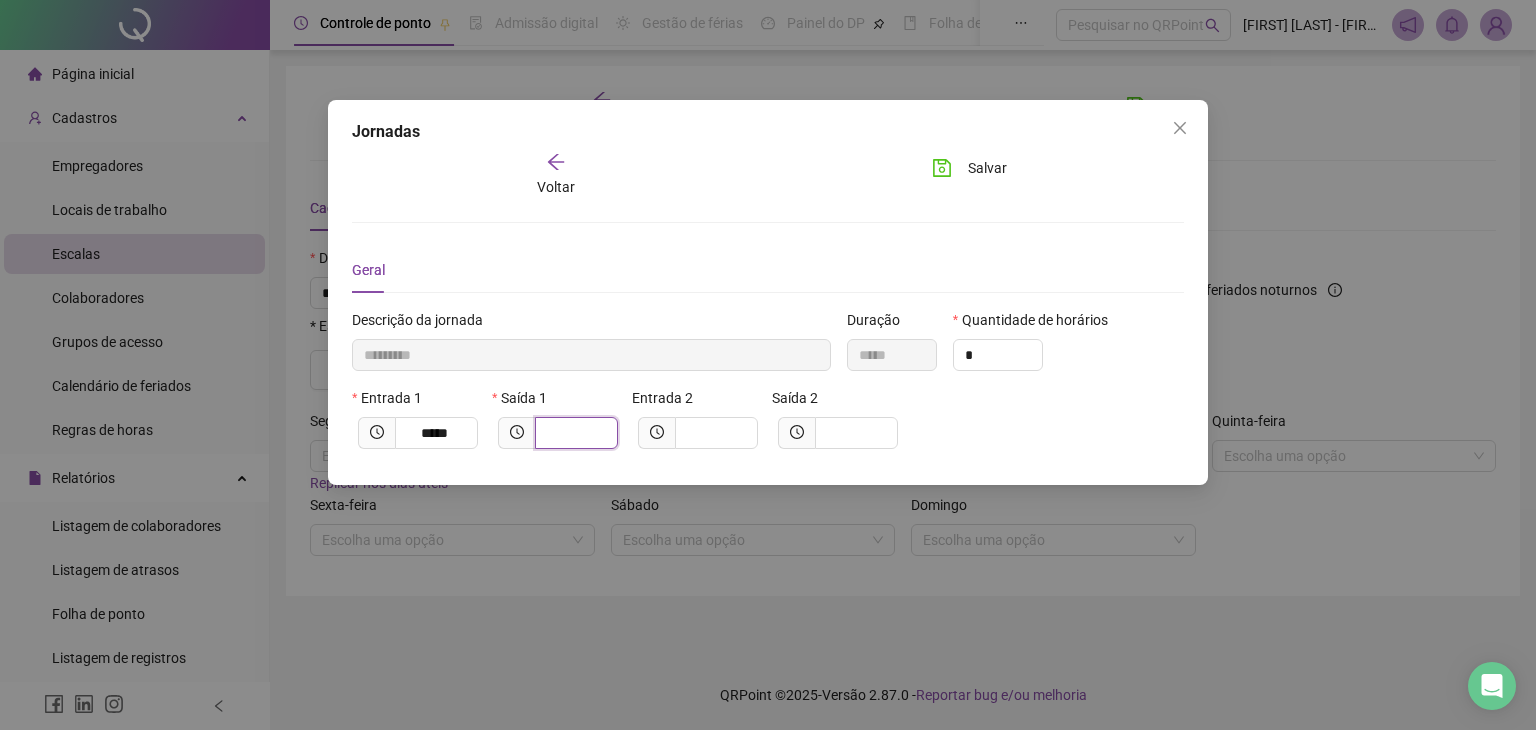 click at bounding box center [574, 433] 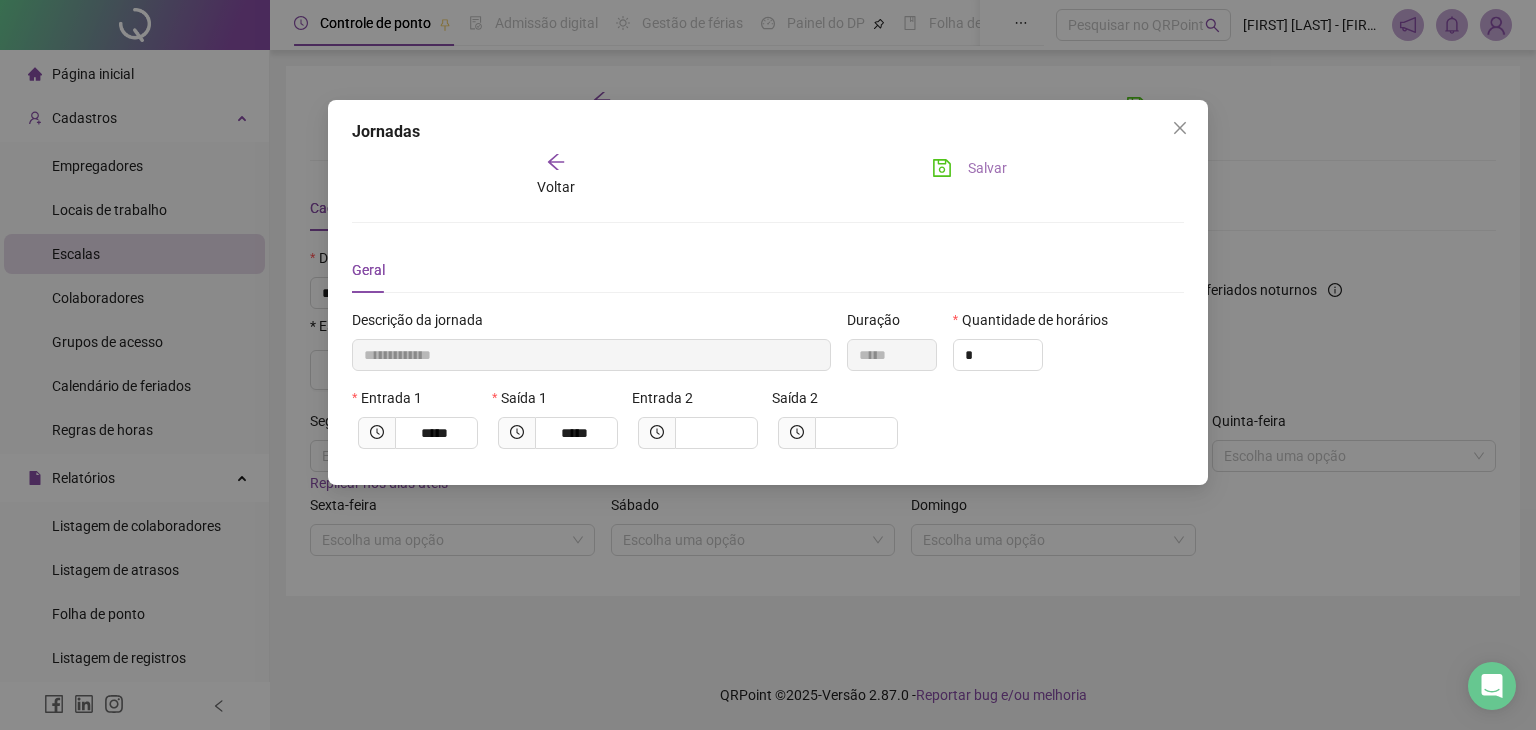 click on "Salvar" at bounding box center (987, 168) 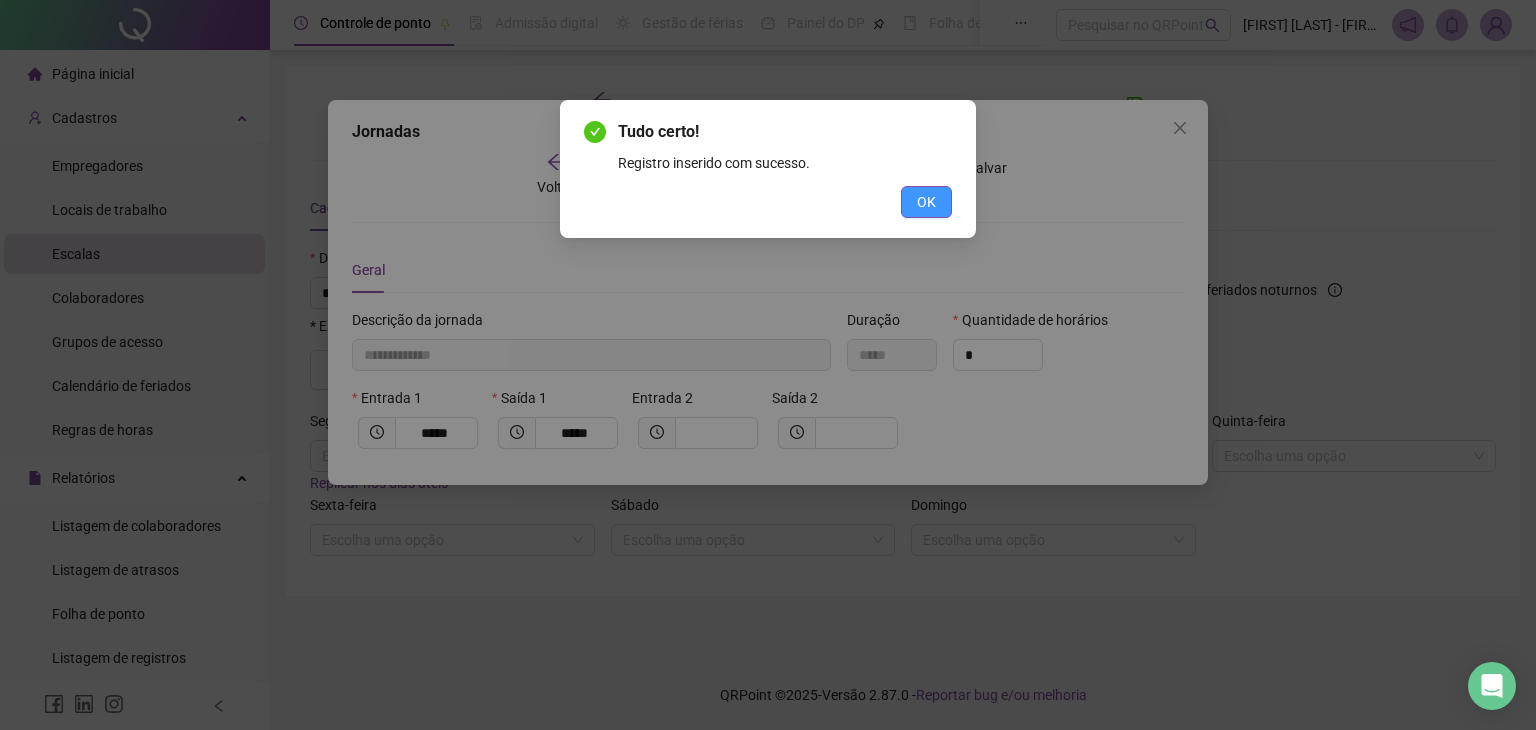 click on "OK" at bounding box center [926, 202] 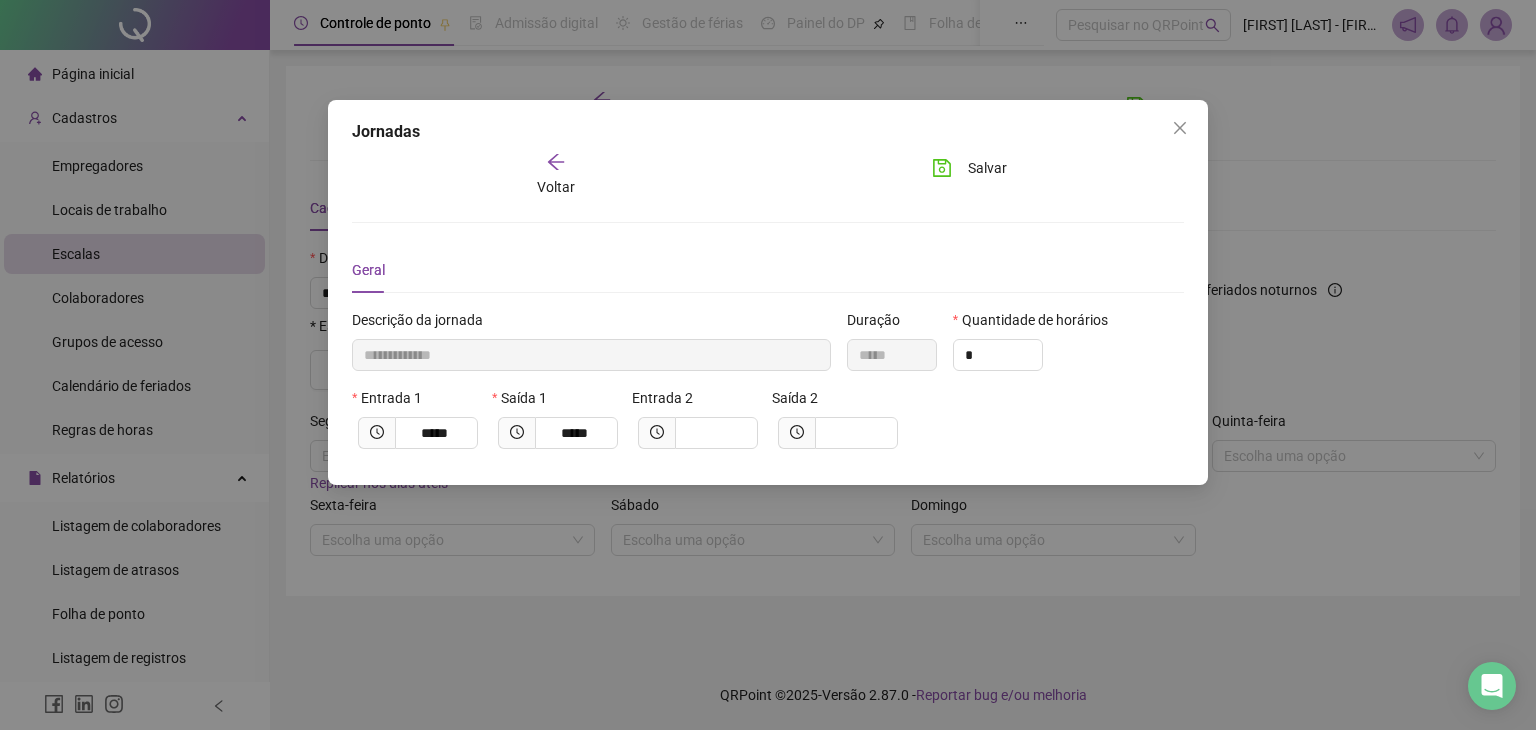 click on "Voltar" at bounding box center [556, 187] 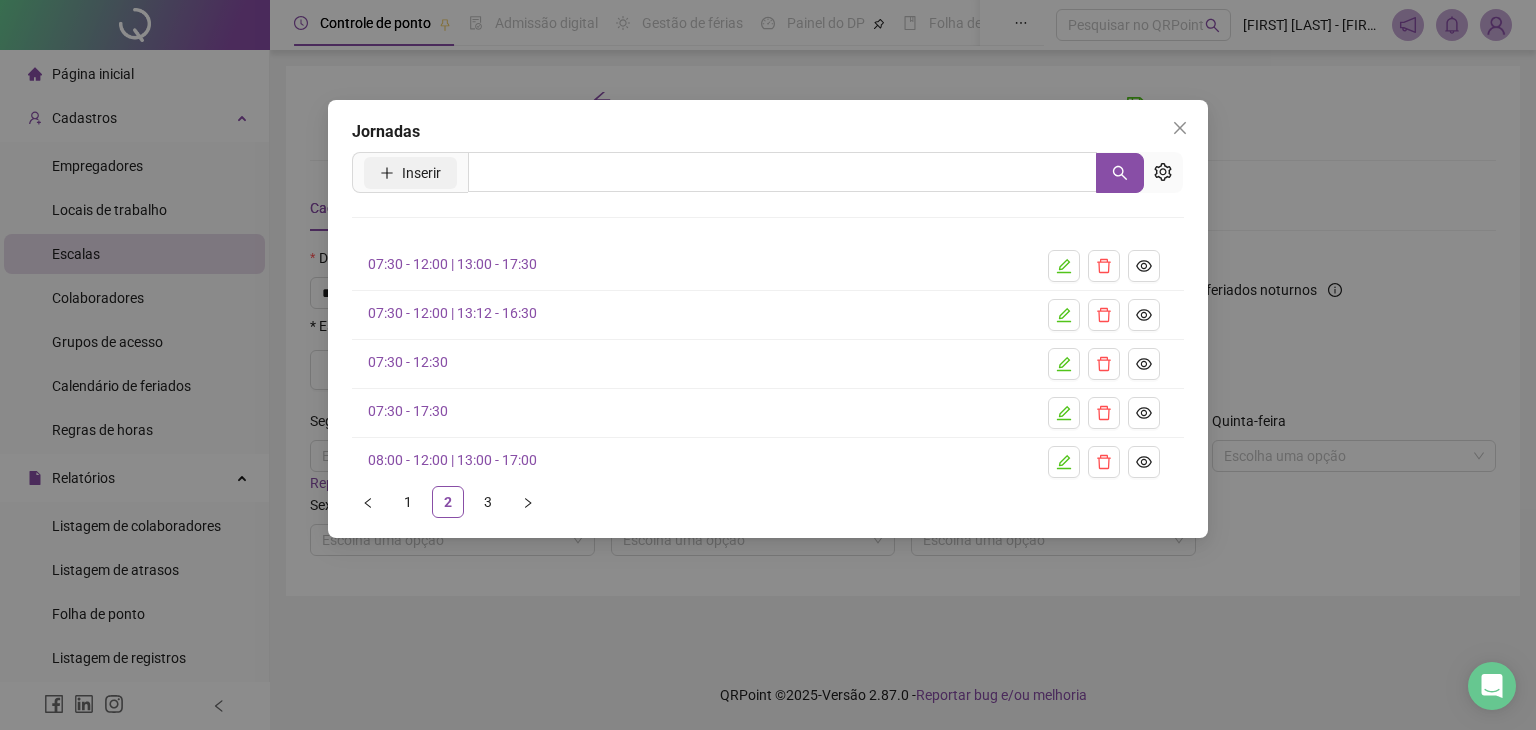 click on "Inserir" at bounding box center [421, 173] 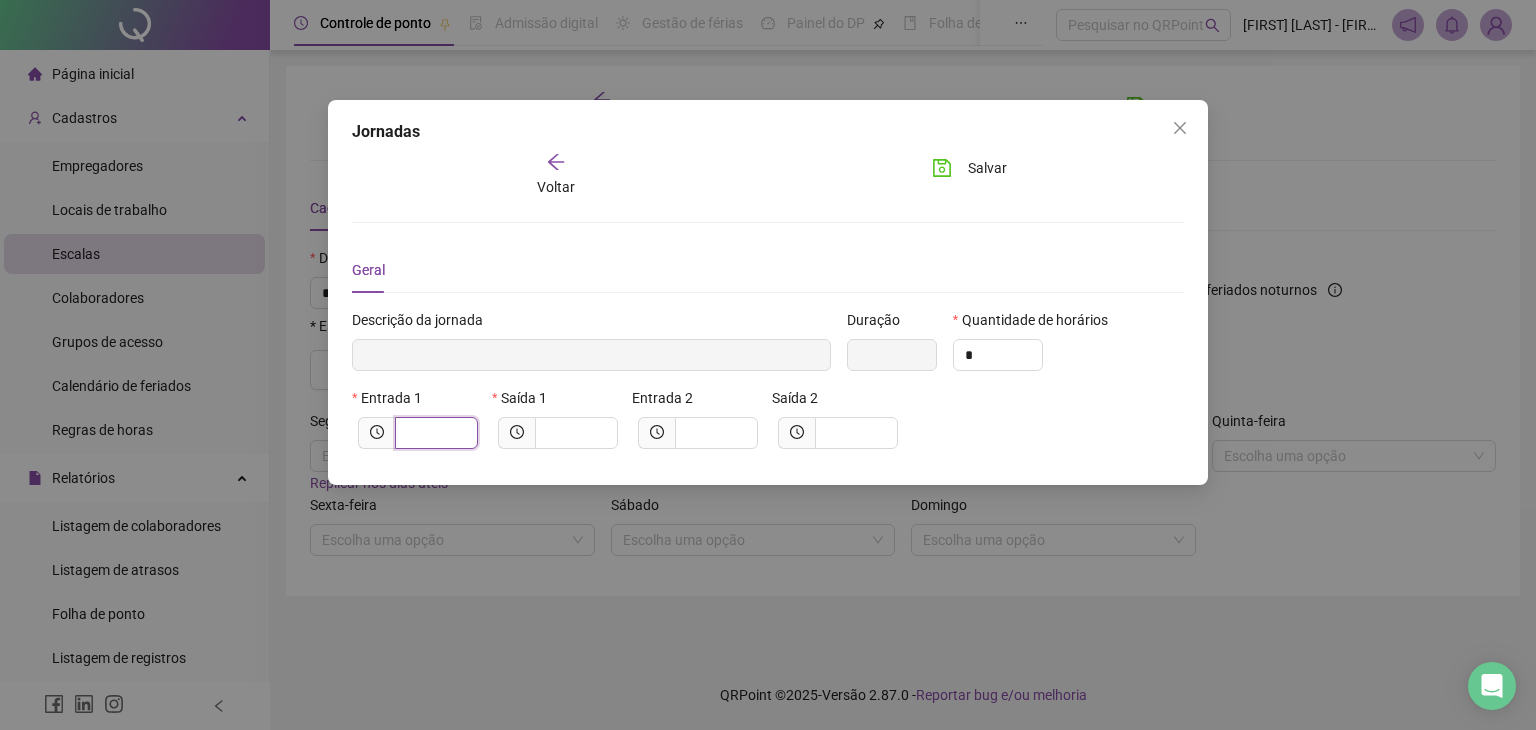 click at bounding box center (434, 433) 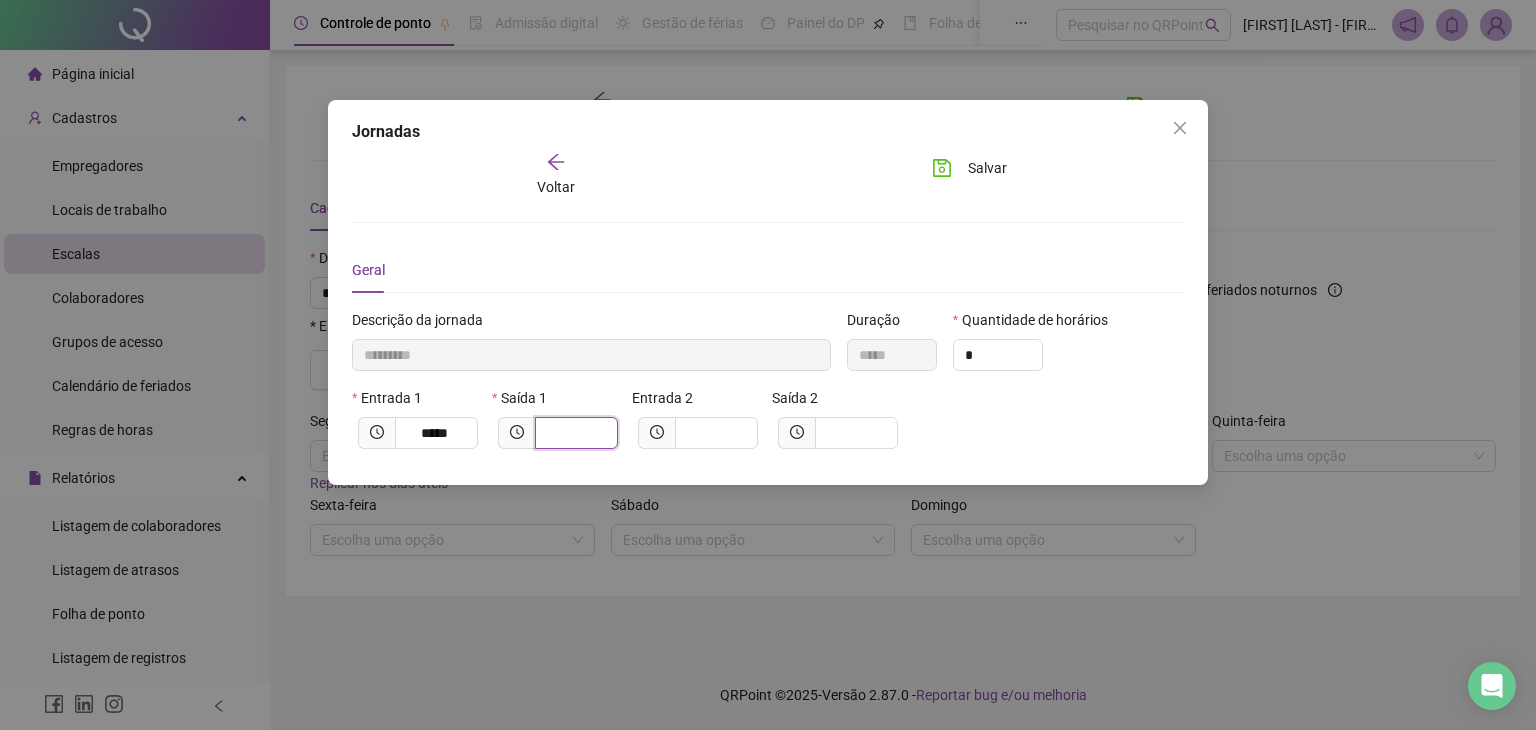 click at bounding box center [574, 433] 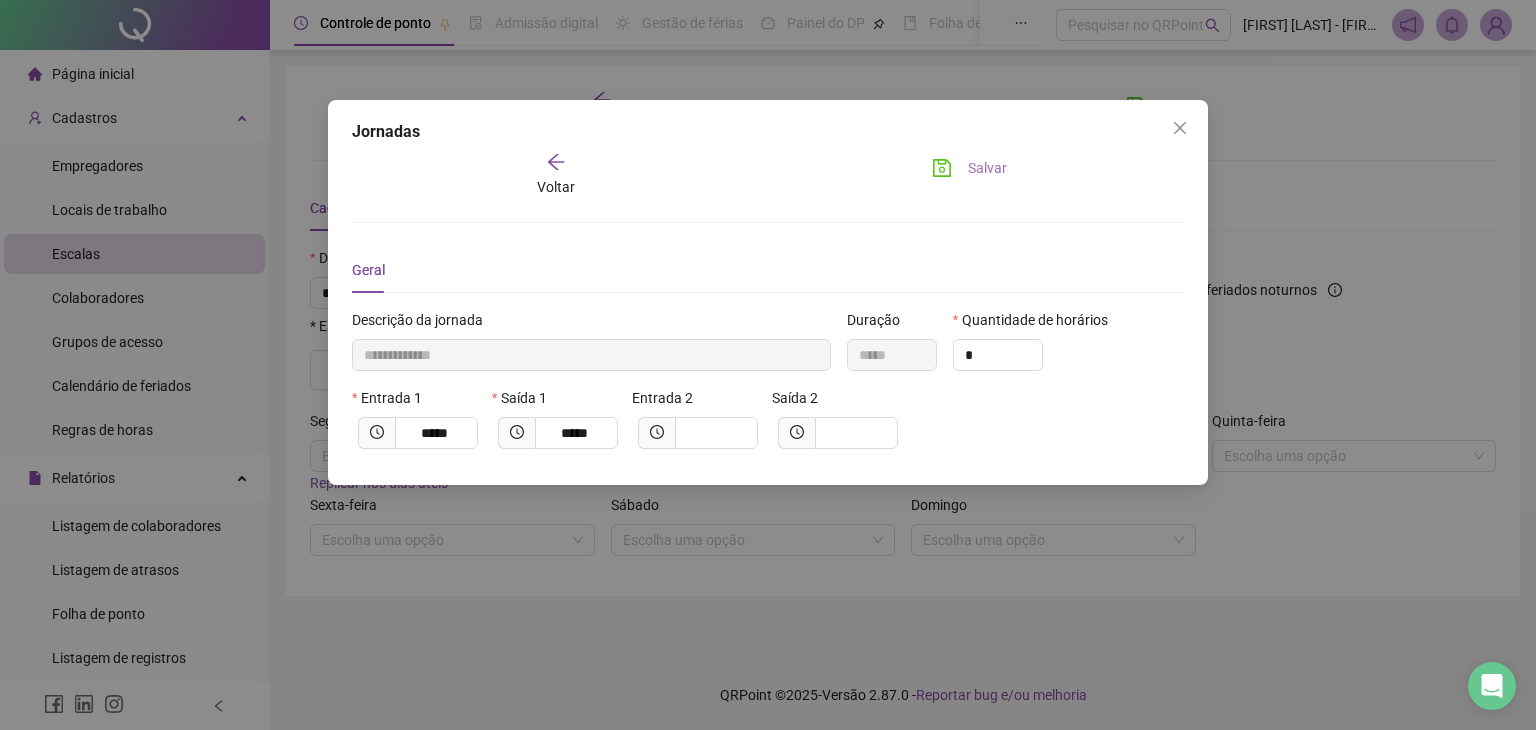 click on "Salvar" at bounding box center (987, 168) 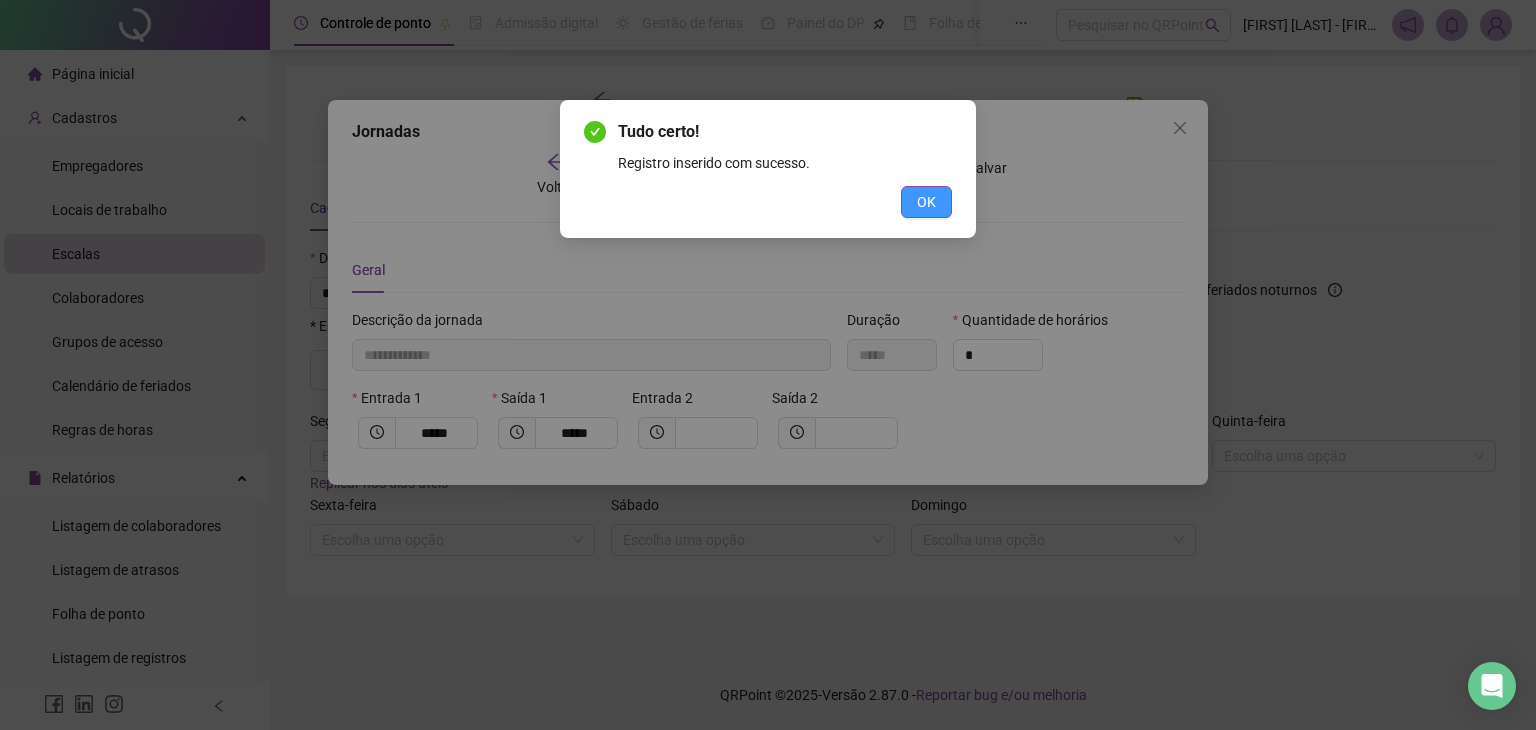 click on "OK" at bounding box center (926, 202) 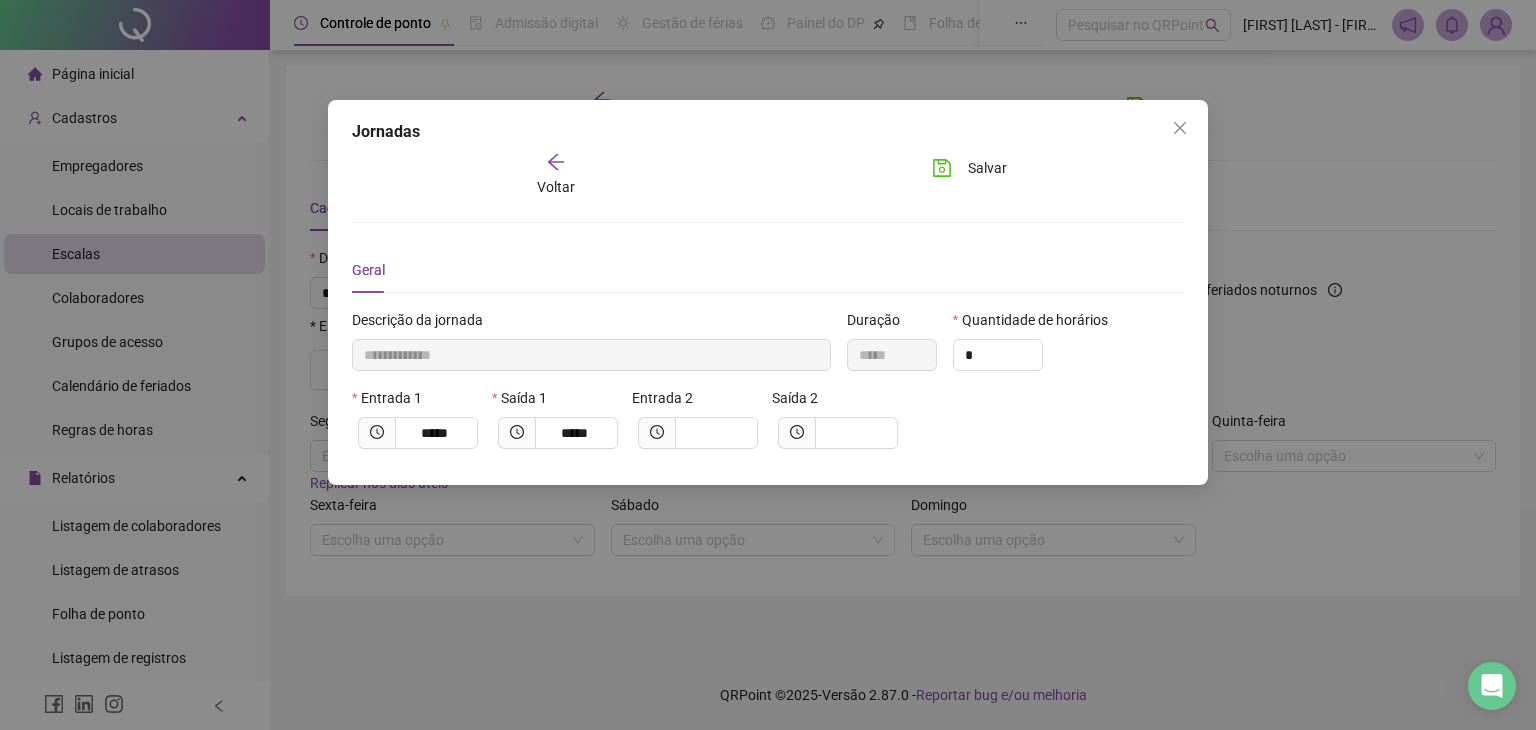 click 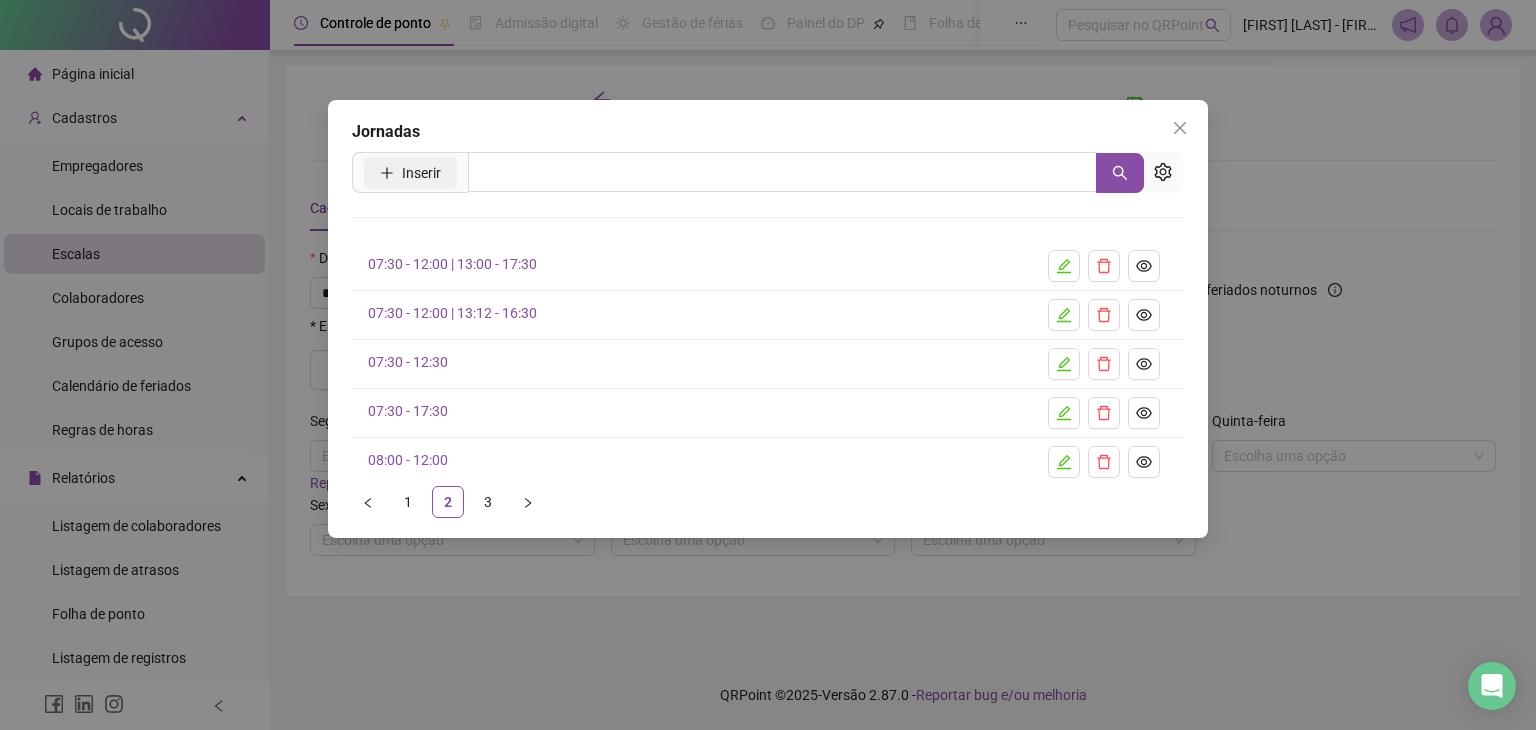 click on "Inserir" at bounding box center [421, 173] 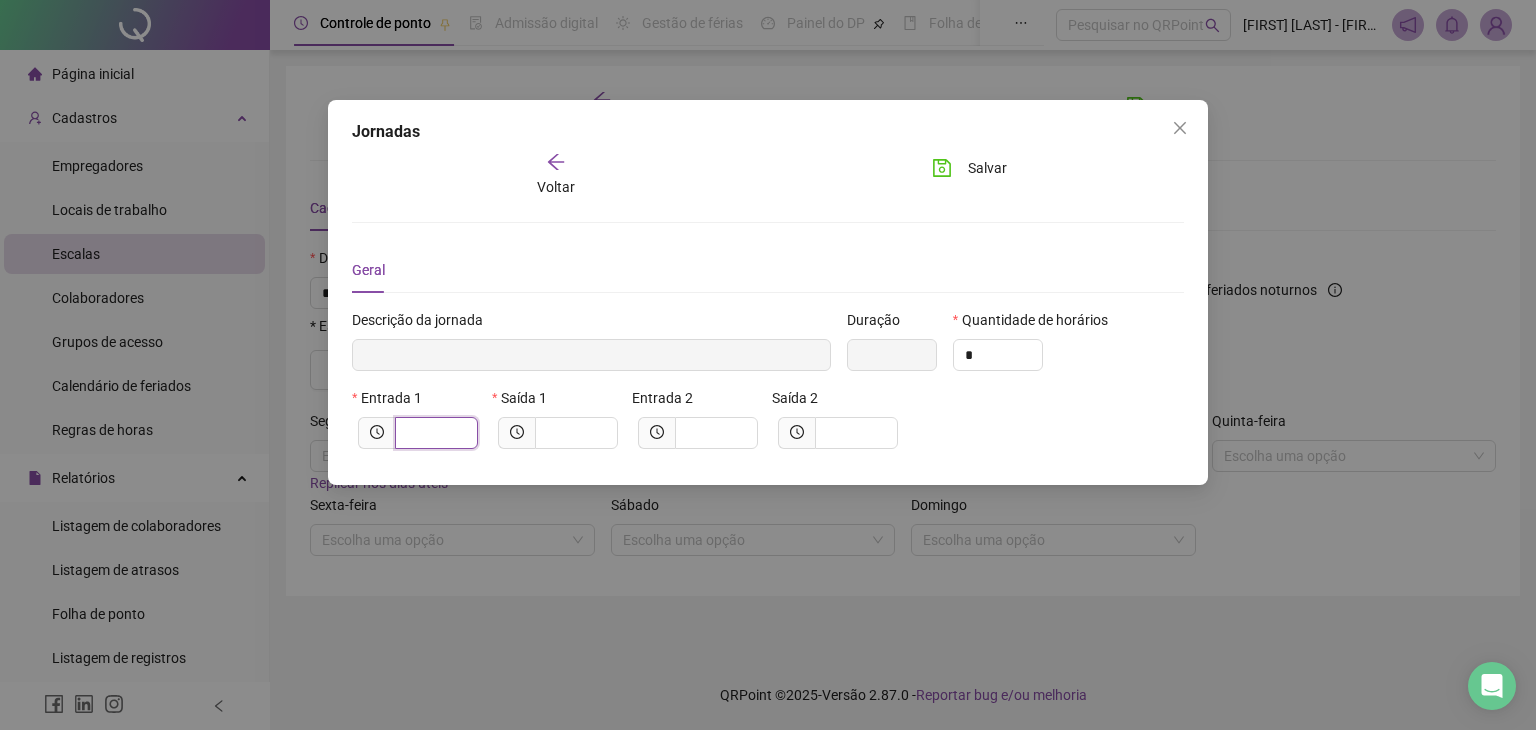click at bounding box center [434, 433] 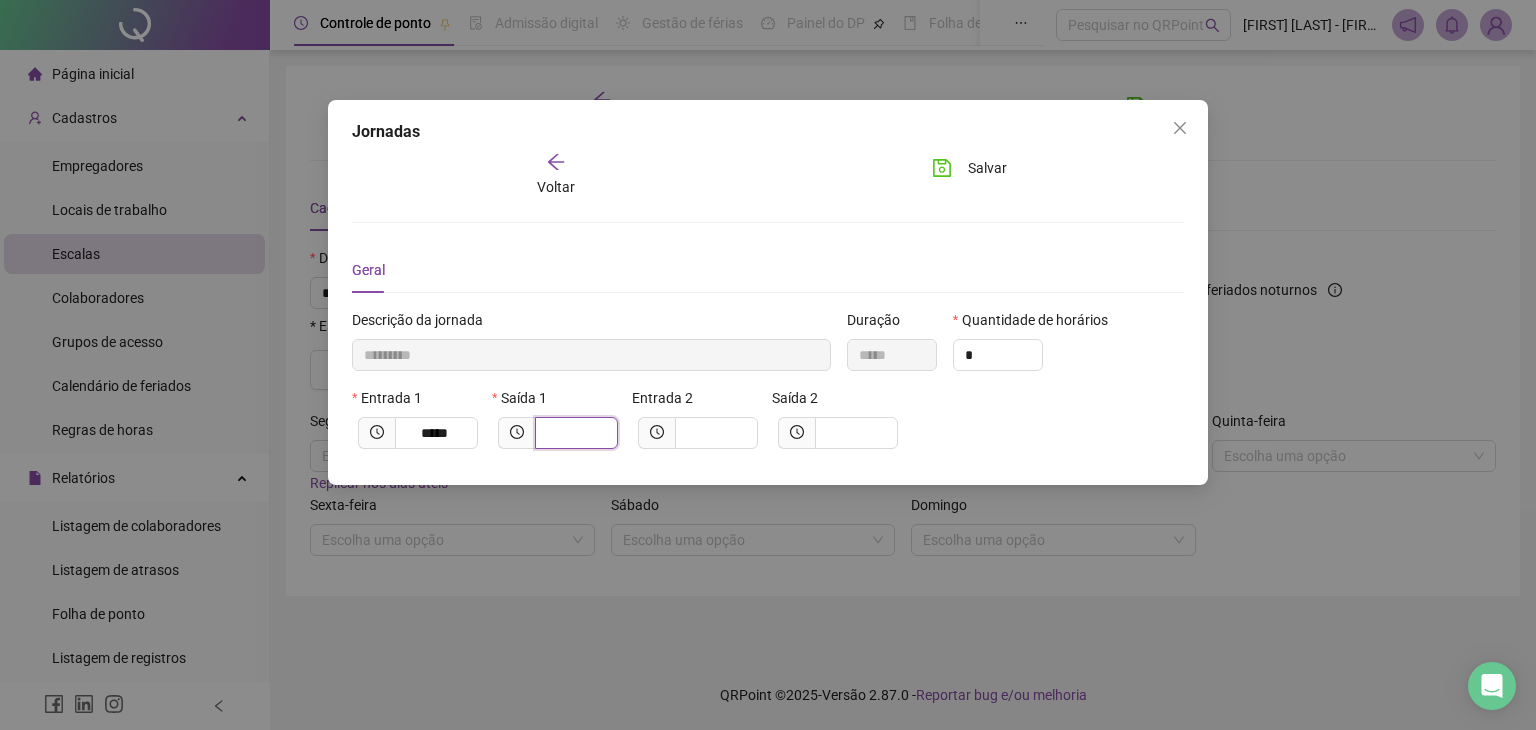 click at bounding box center (574, 433) 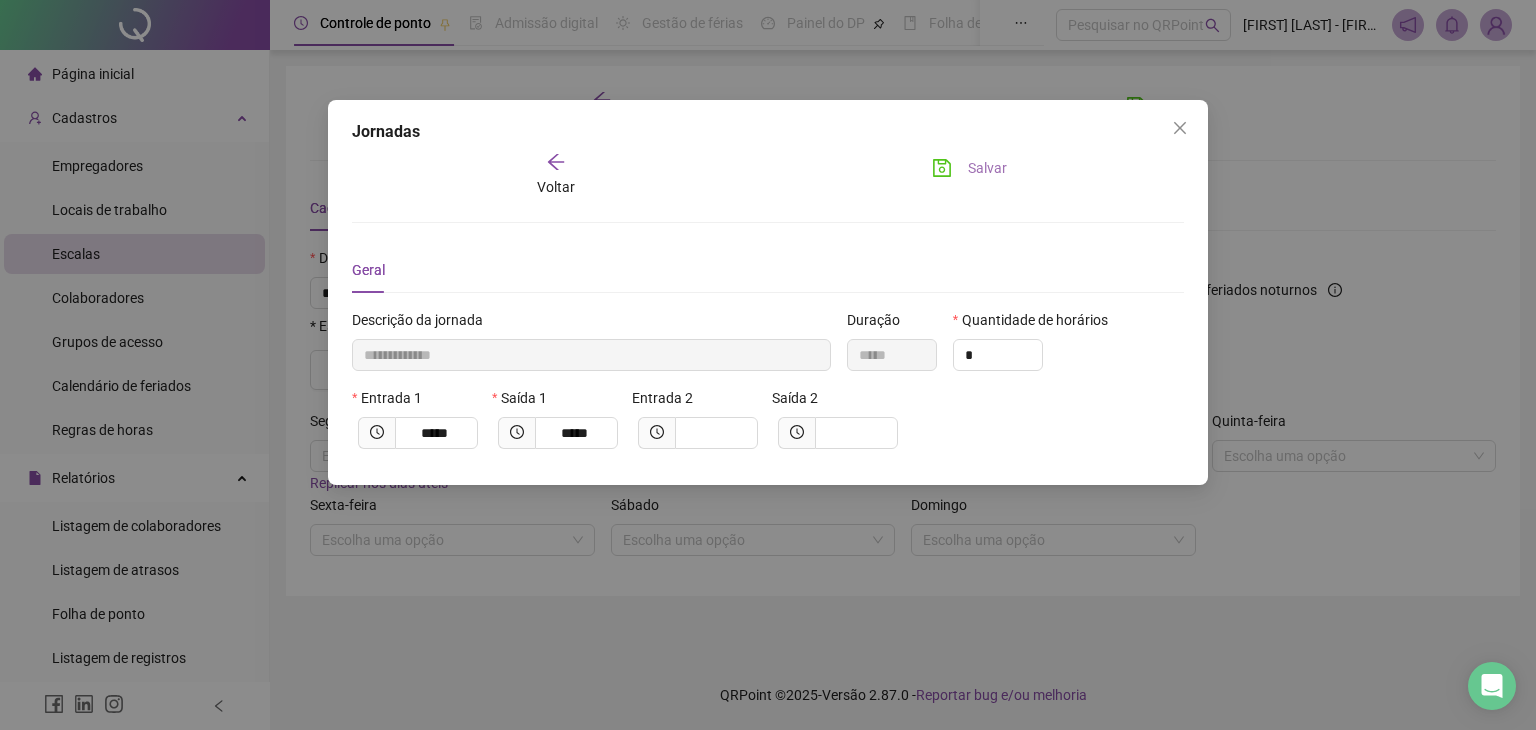 click on "Salvar" at bounding box center (969, 168) 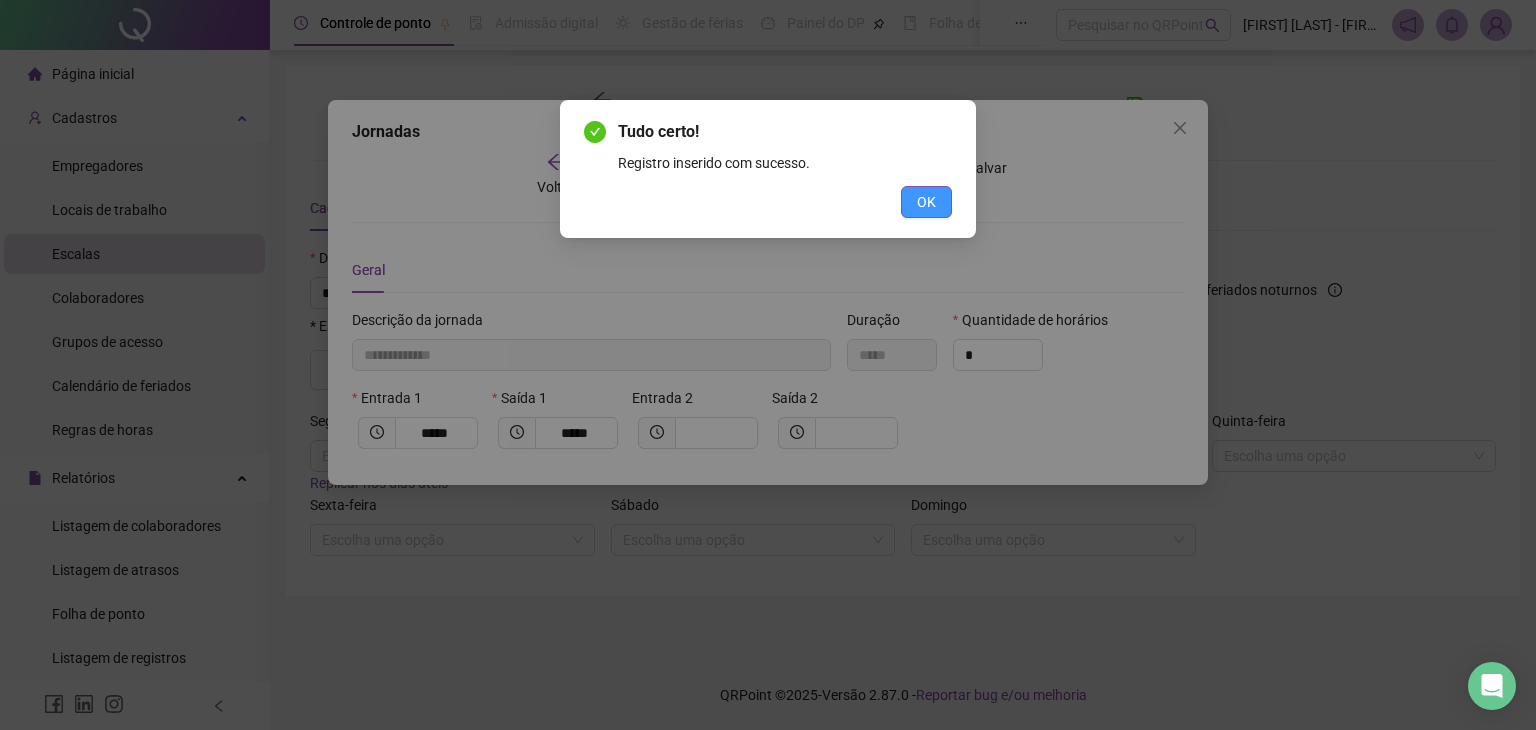 click on "OK" at bounding box center [926, 202] 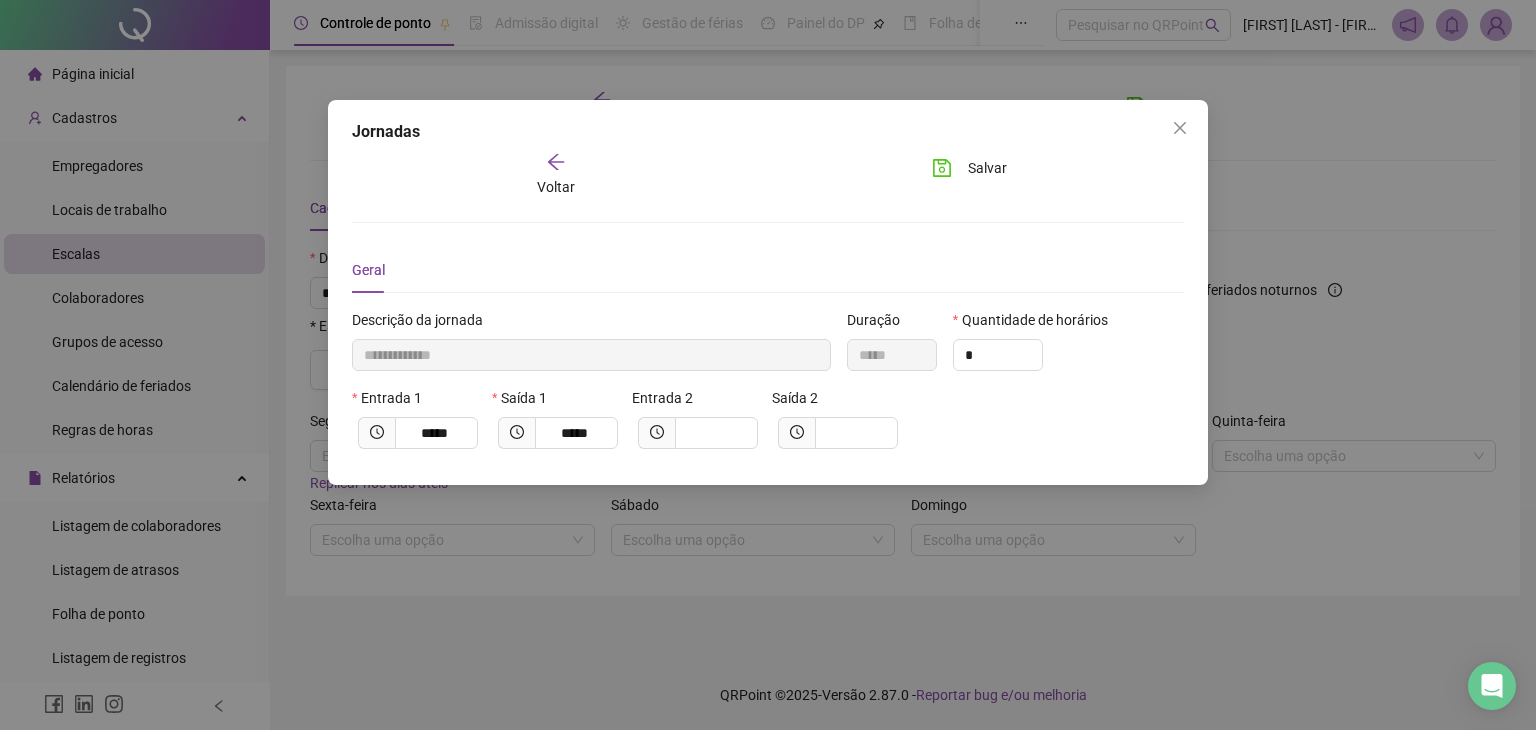 click on "Voltar" at bounding box center (556, 187) 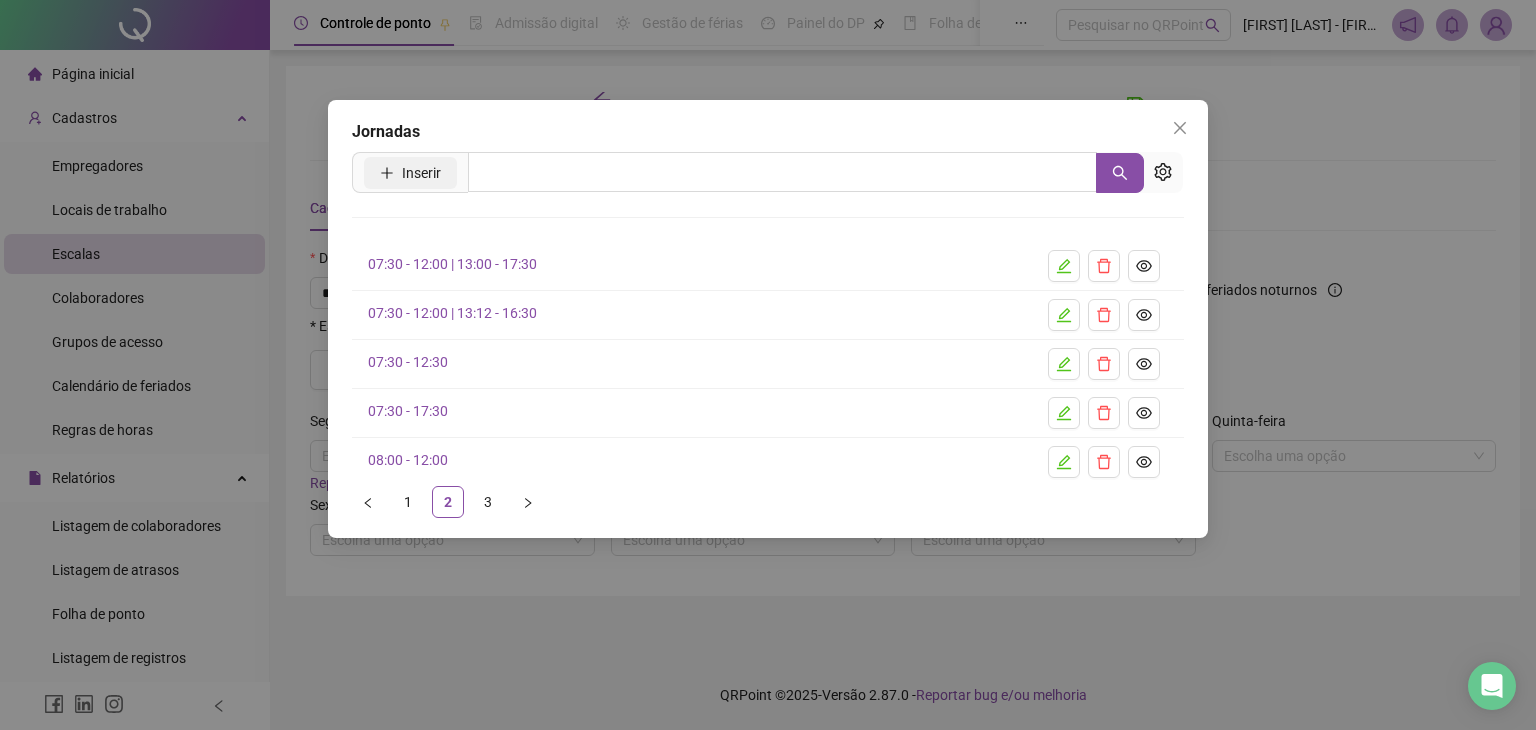 click on "Inserir" at bounding box center [421, 173] 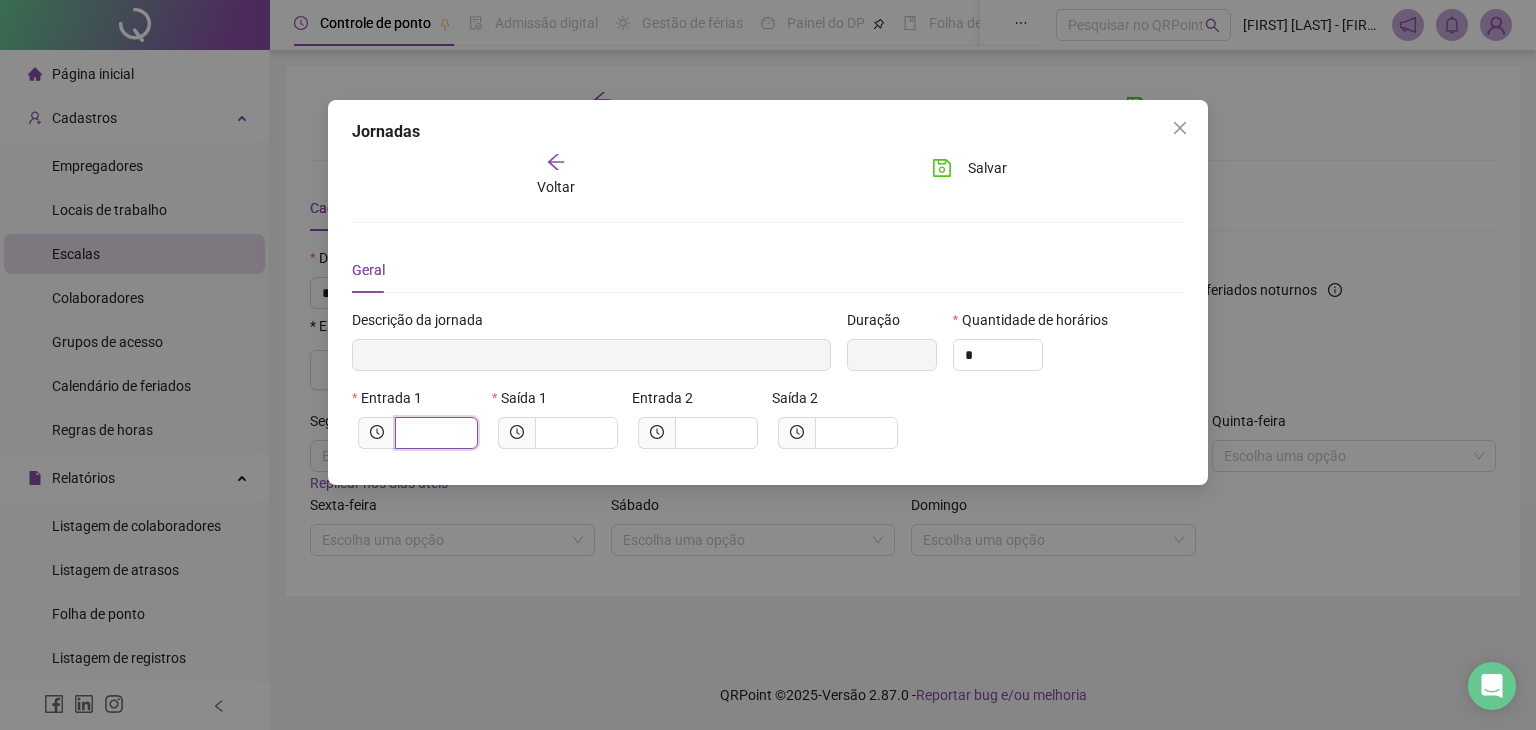 click at bounding box center (434, 433) 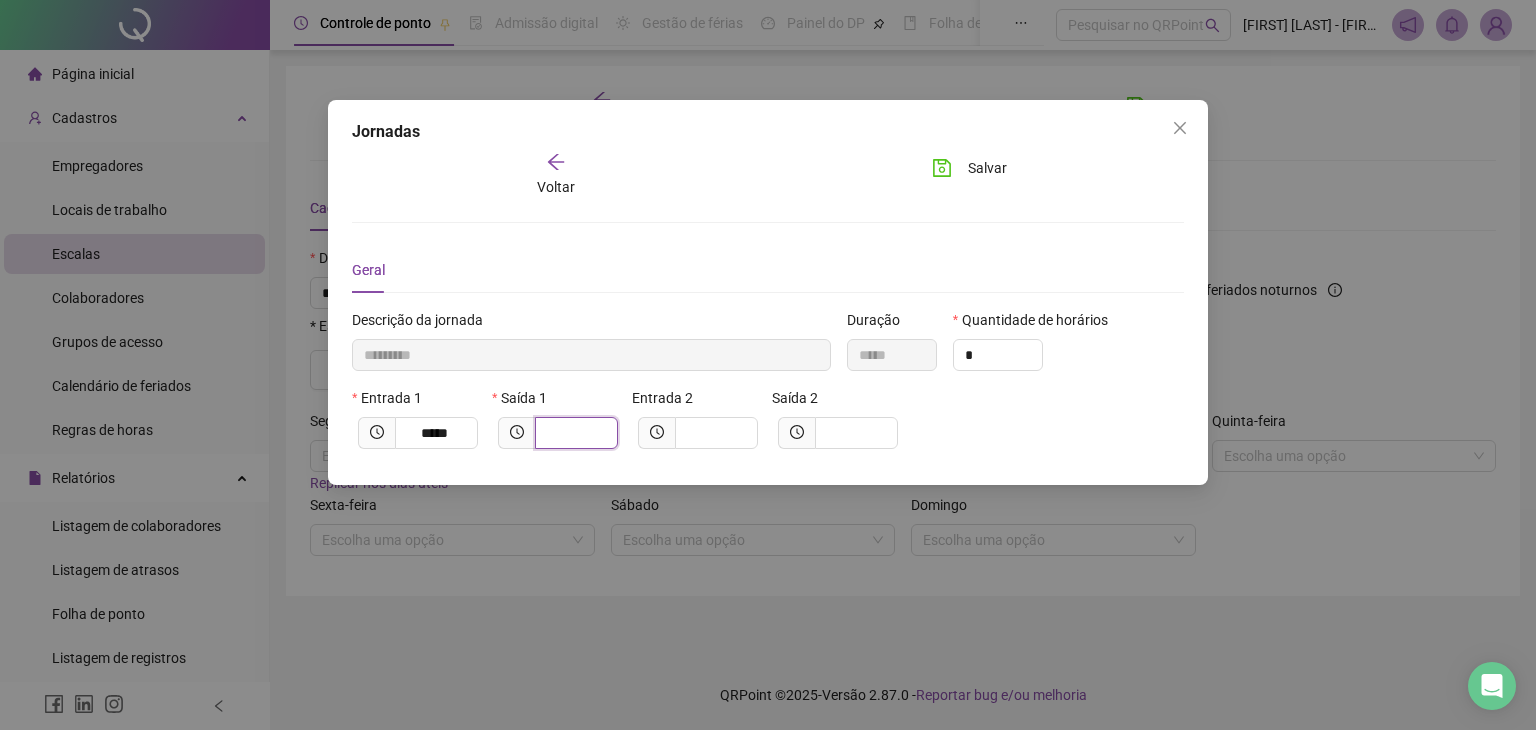 click at bounding box center [574, 433] 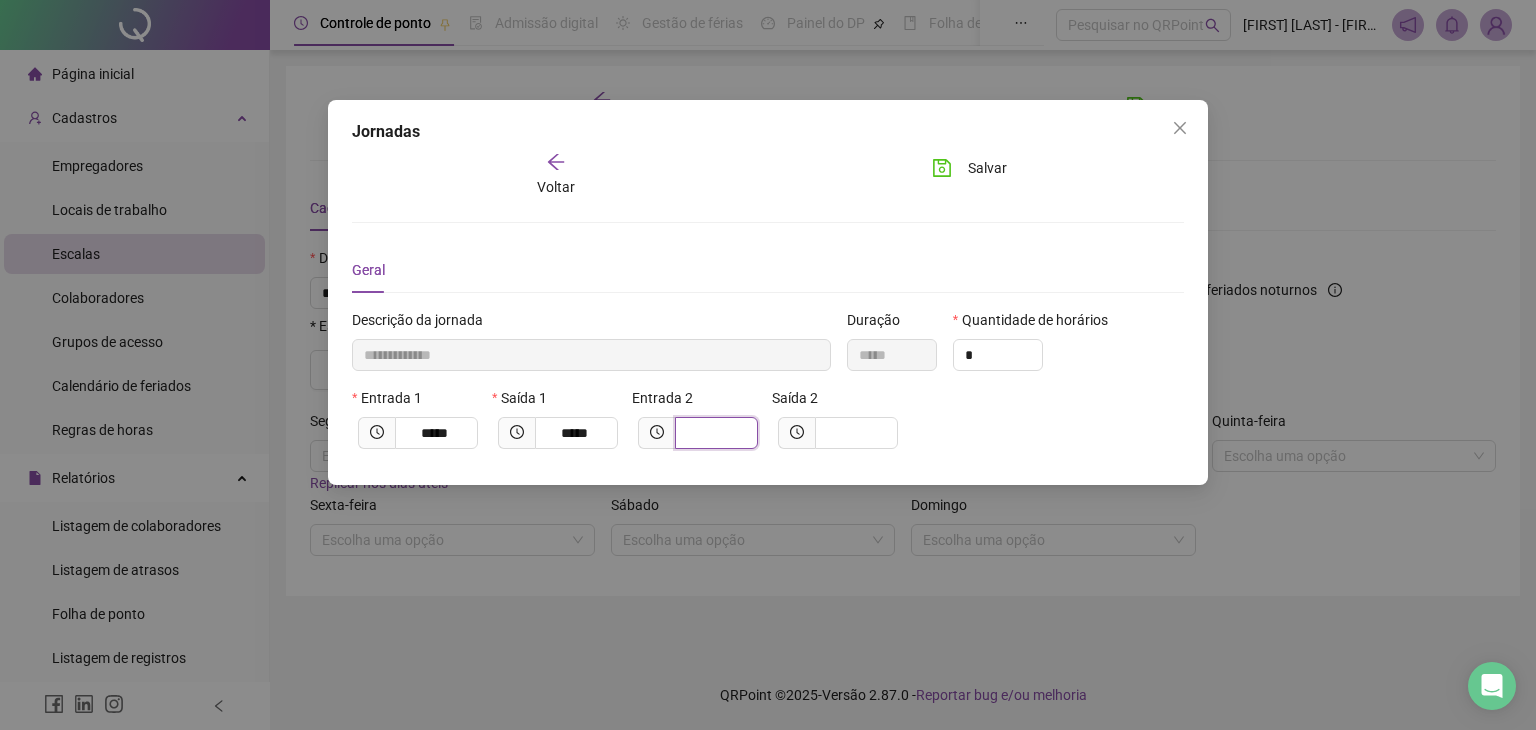 click at bounding box center [714, 433] 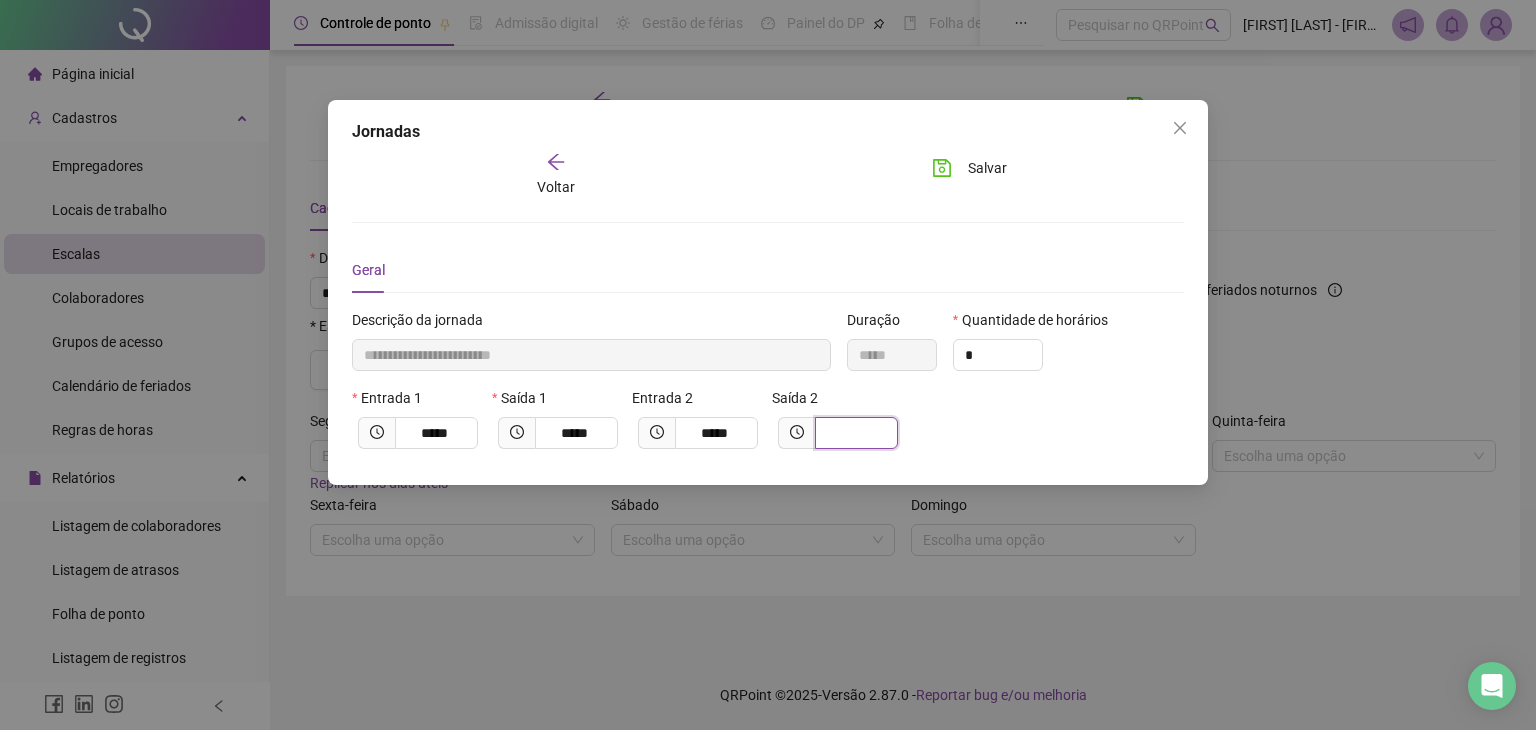click at bounding box center [854, 433] 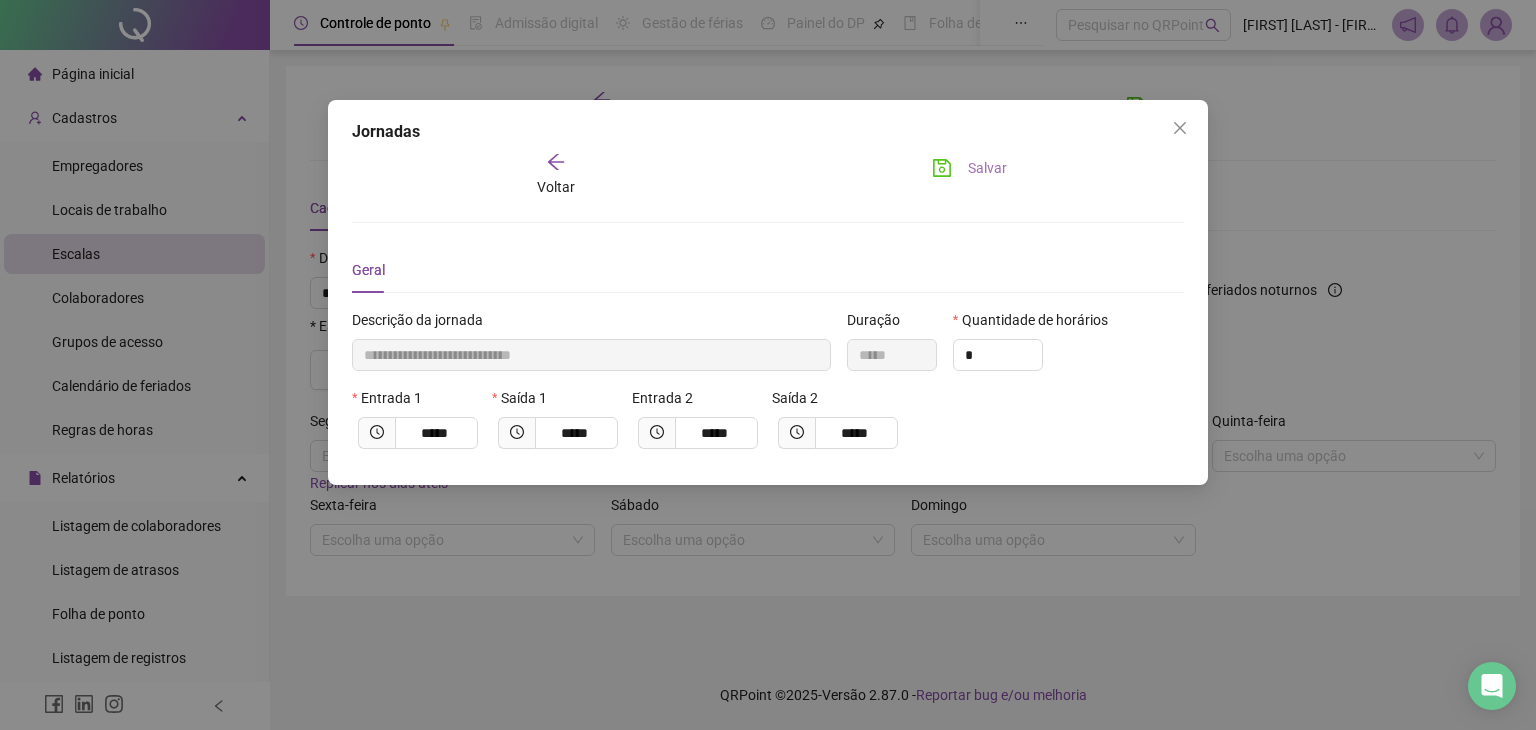 click on "Salvar" at bounding box center (987, 168) 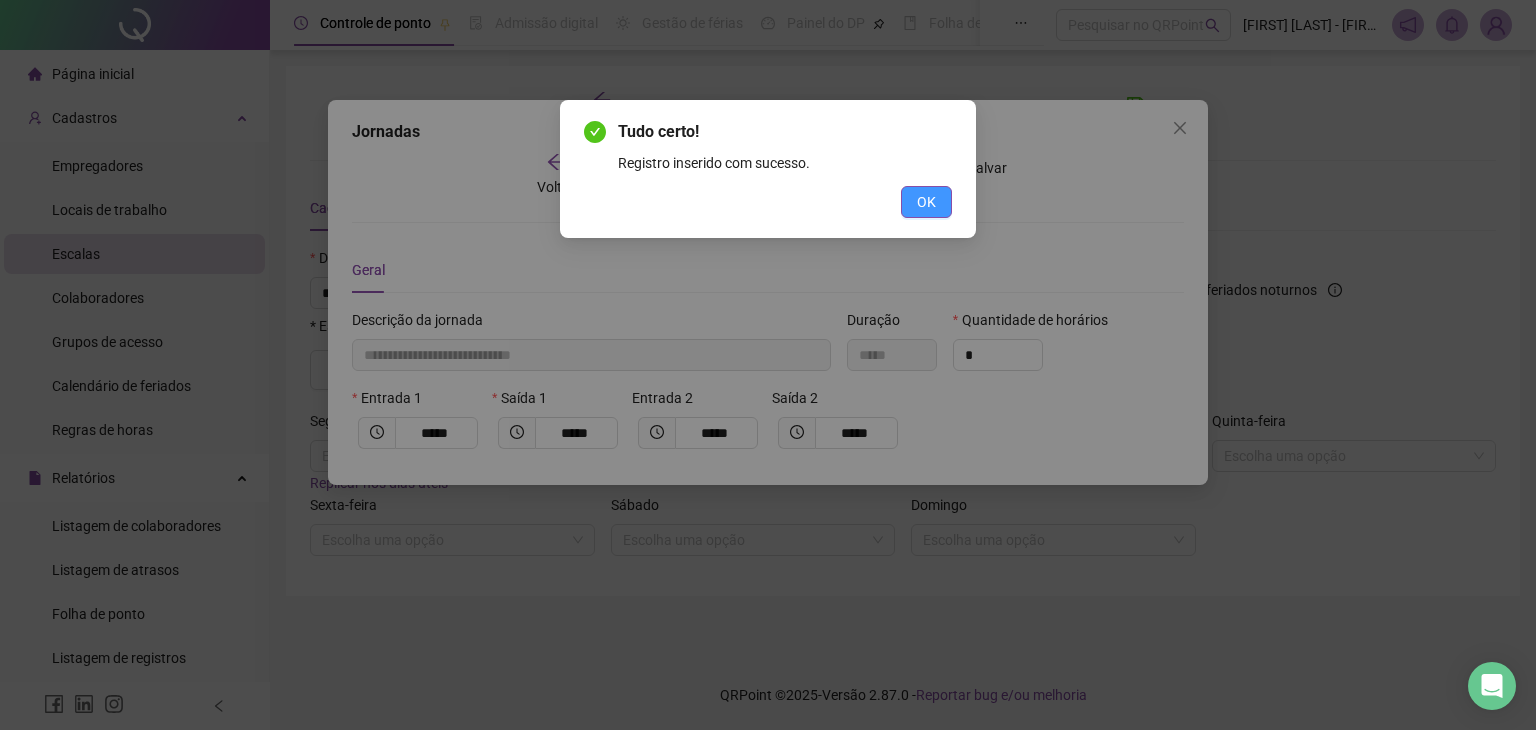 click on "OK" at bounding box center (926, 202) 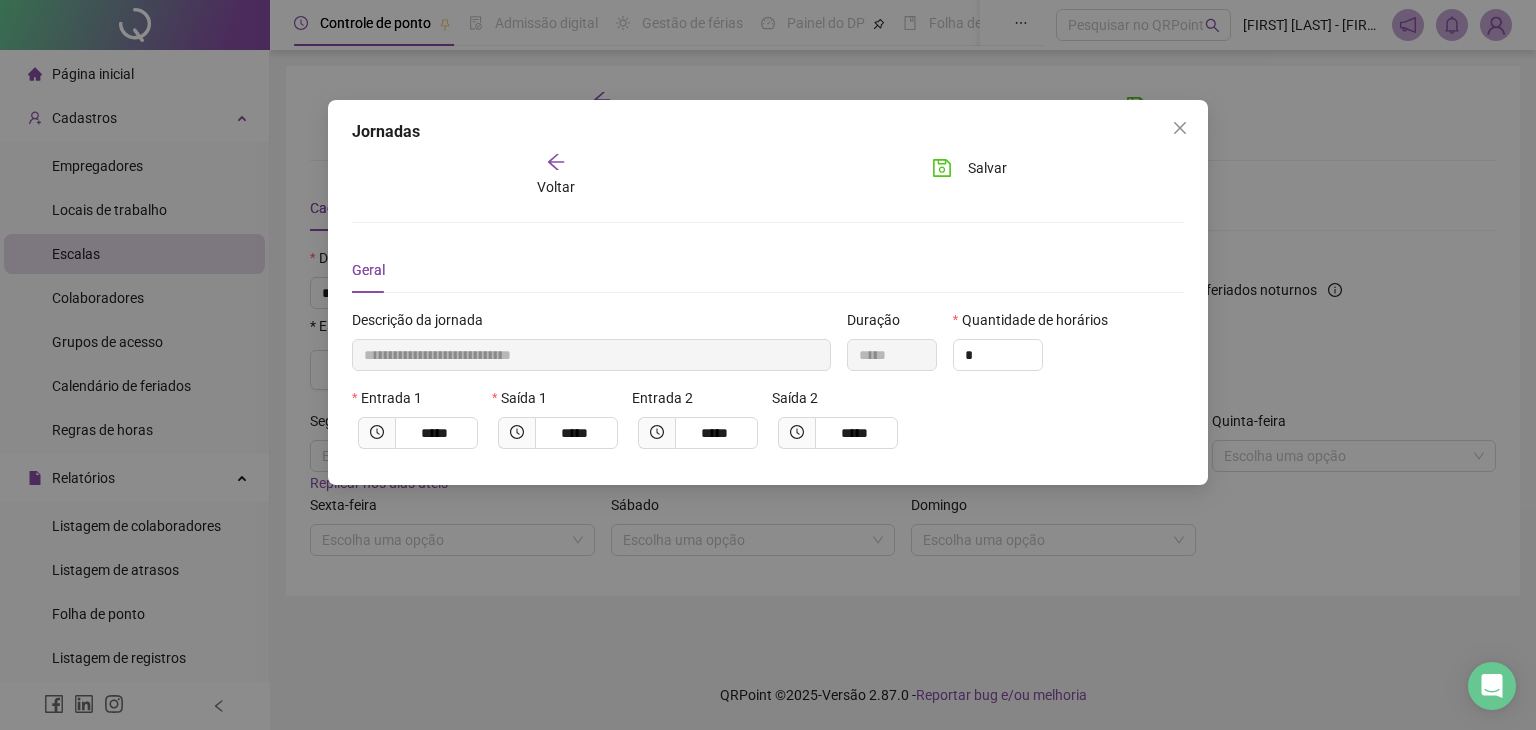 click 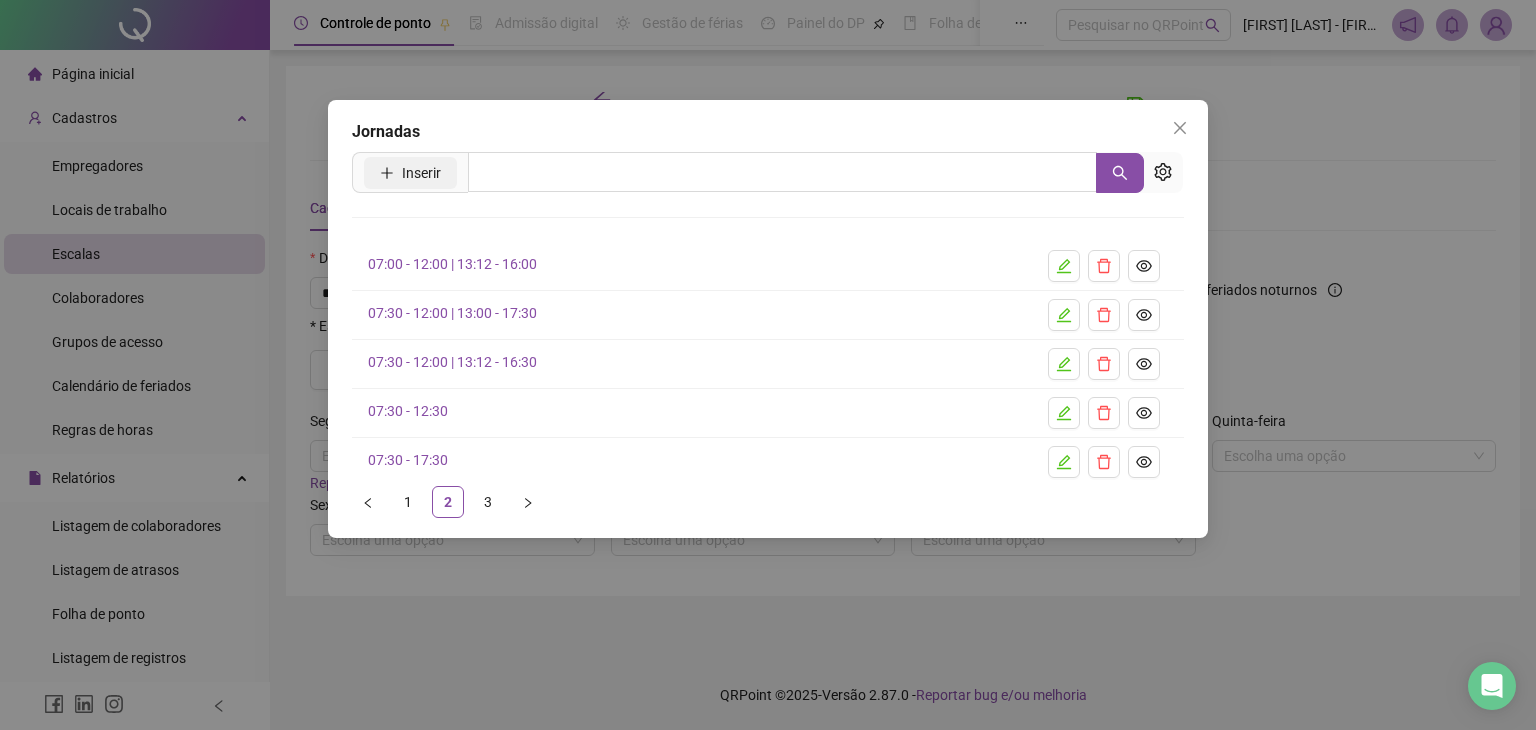 click on "Inserir" at bounding box center (410, 173) 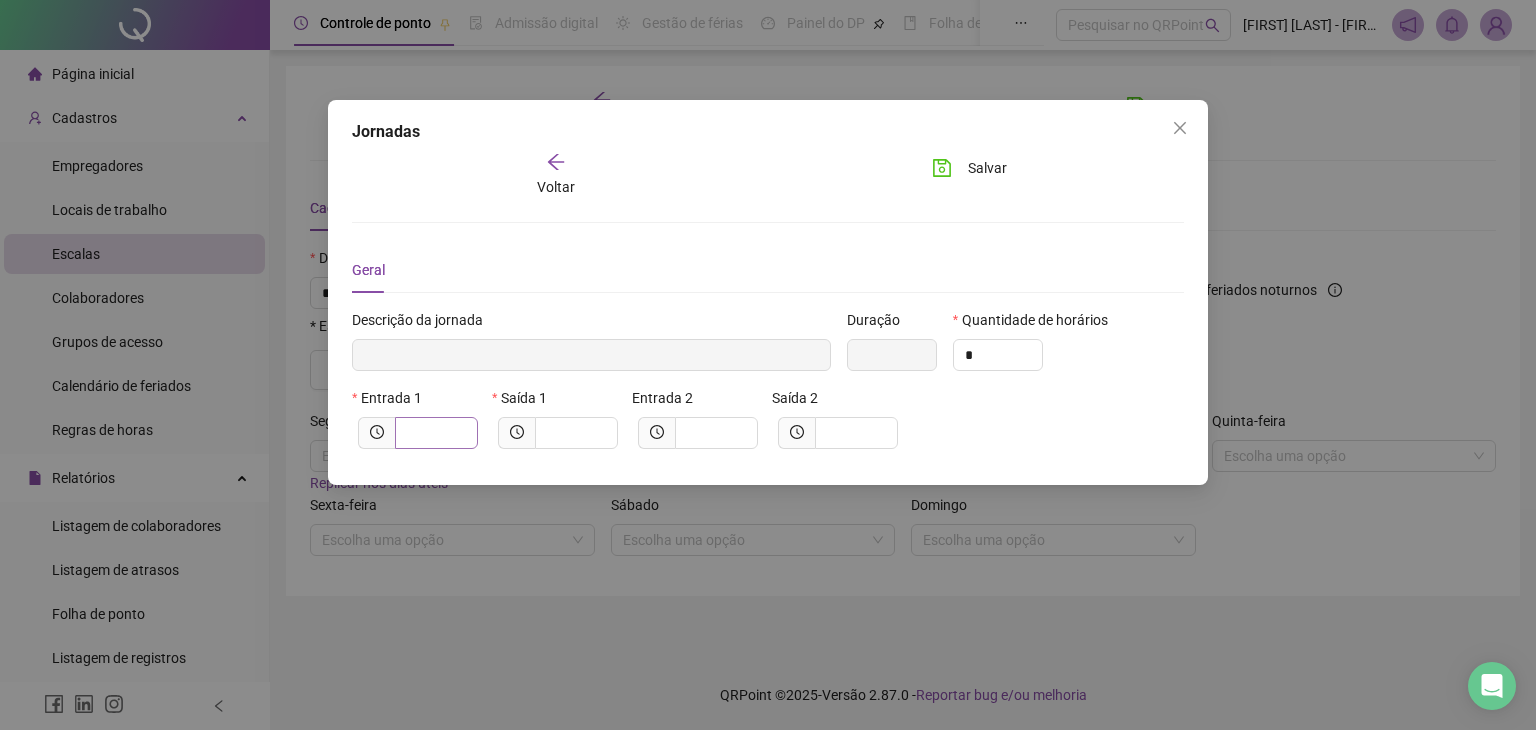 click at bounding box center [436, 433] 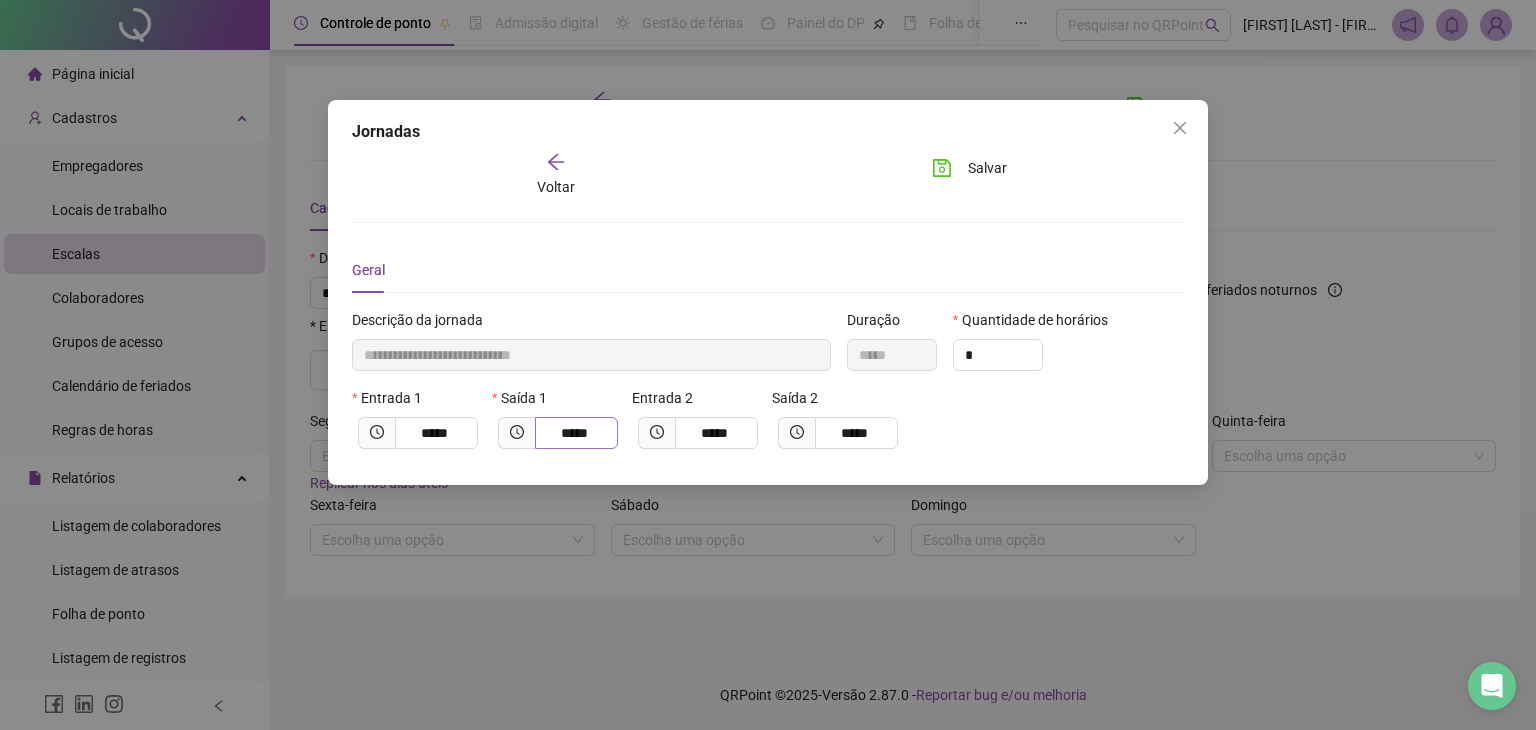 click on "*****" at bounding box center [576, 433] 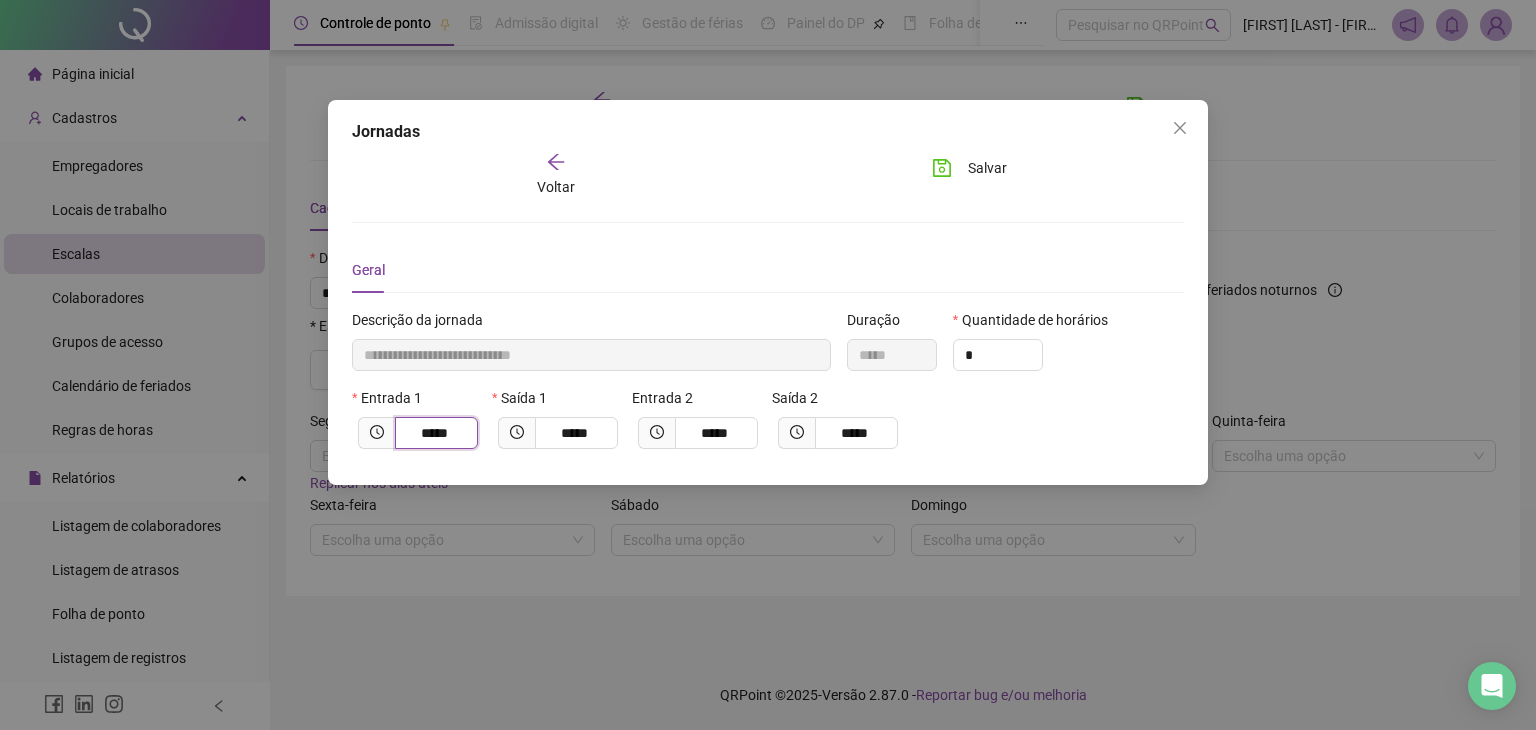 click on "*****" at bounding box center [434, 433] 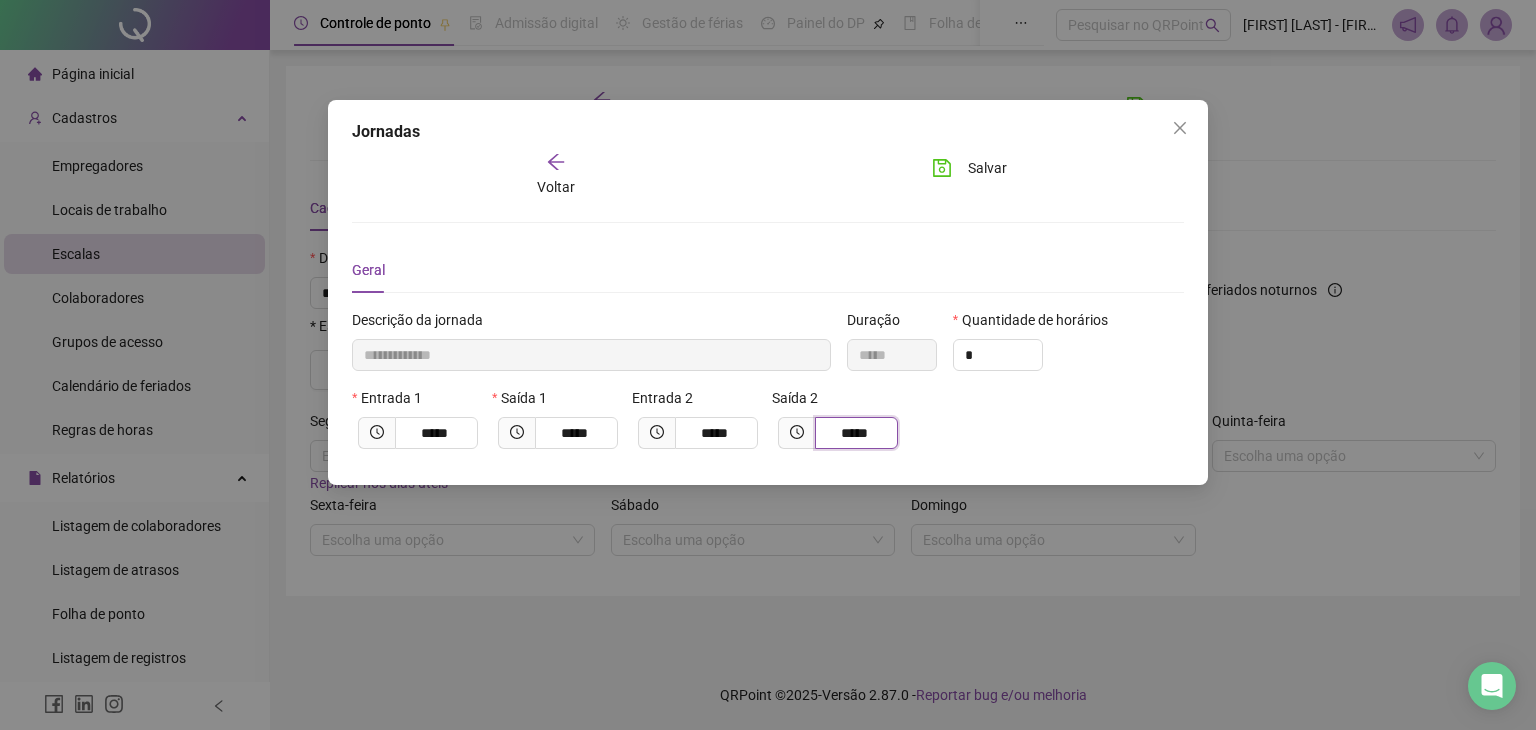 drag, startPoint x: 867, startPoint y: 433, endPoint x: 891, endPoint y: 424, distance: 25.632011 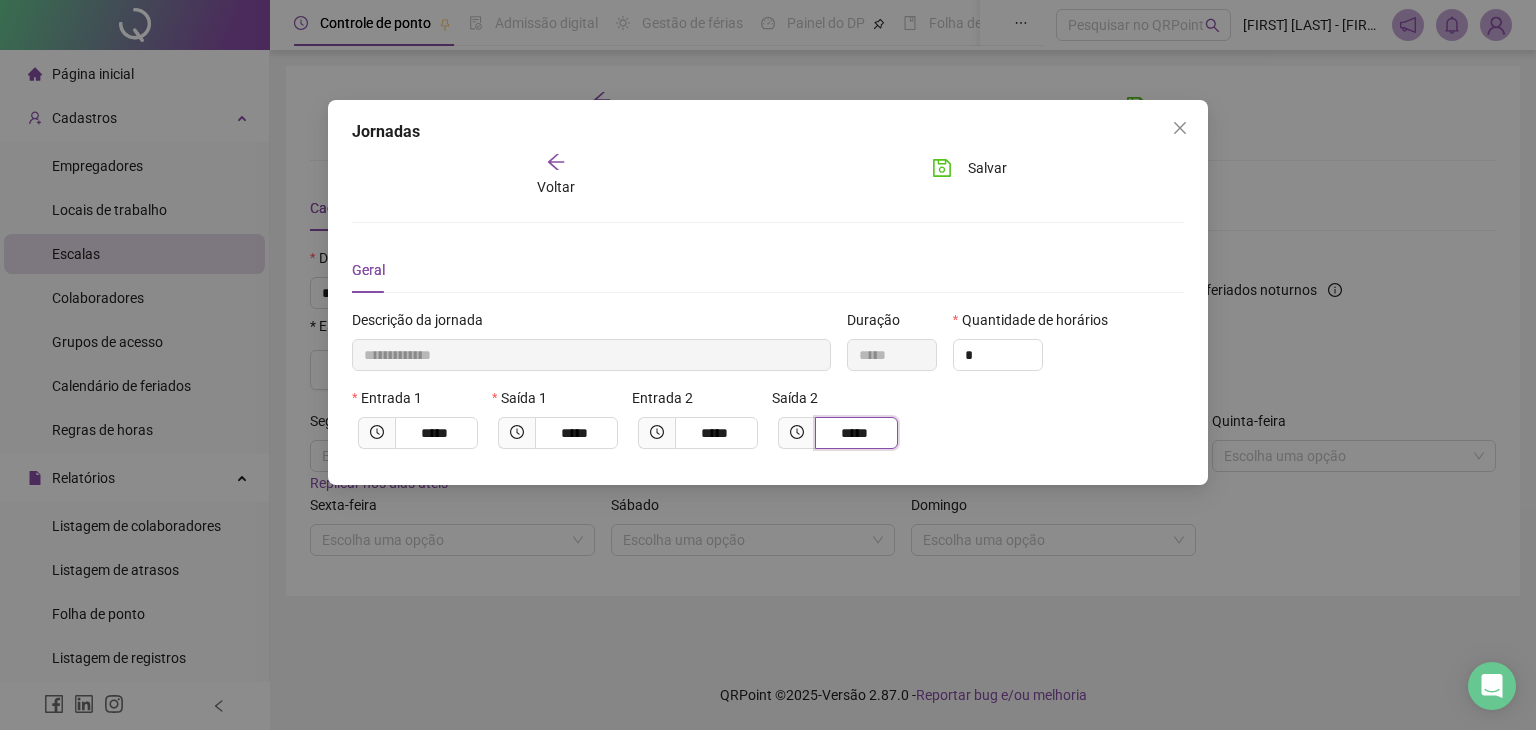 click on "*****" at bounding box center (854, 433) 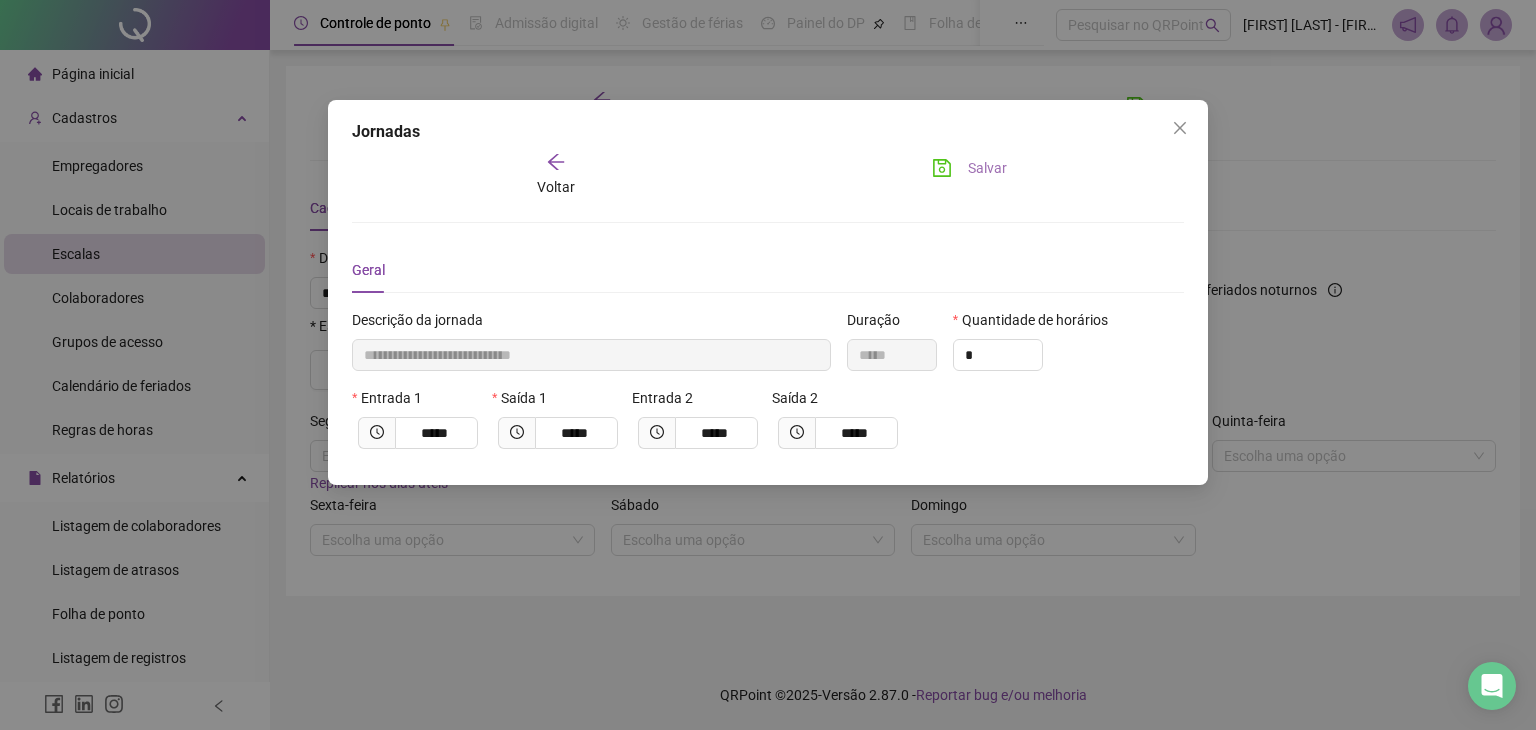 click on "Salvar" at bounding box center (987, 168) 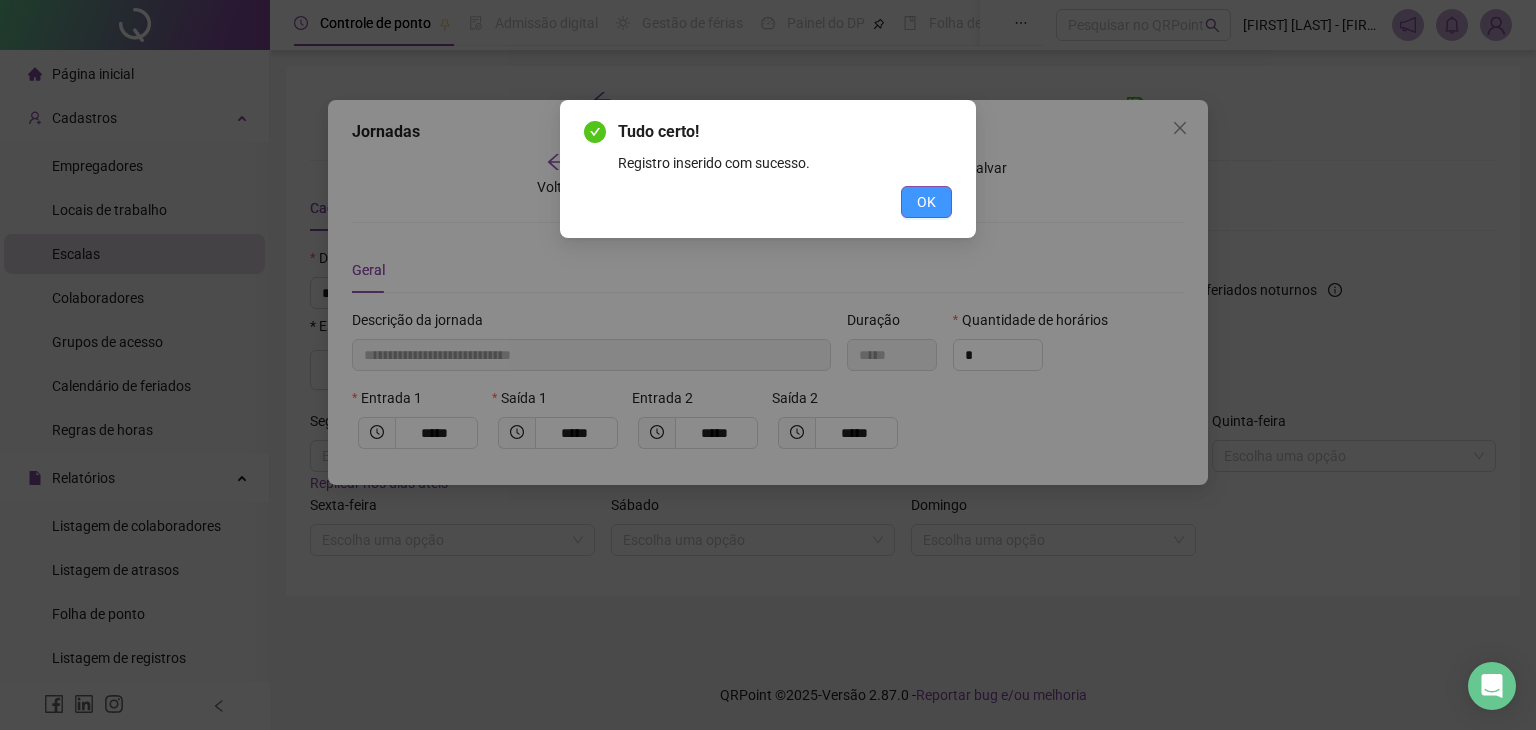 click on "OK" at bounding box center [926, 202] 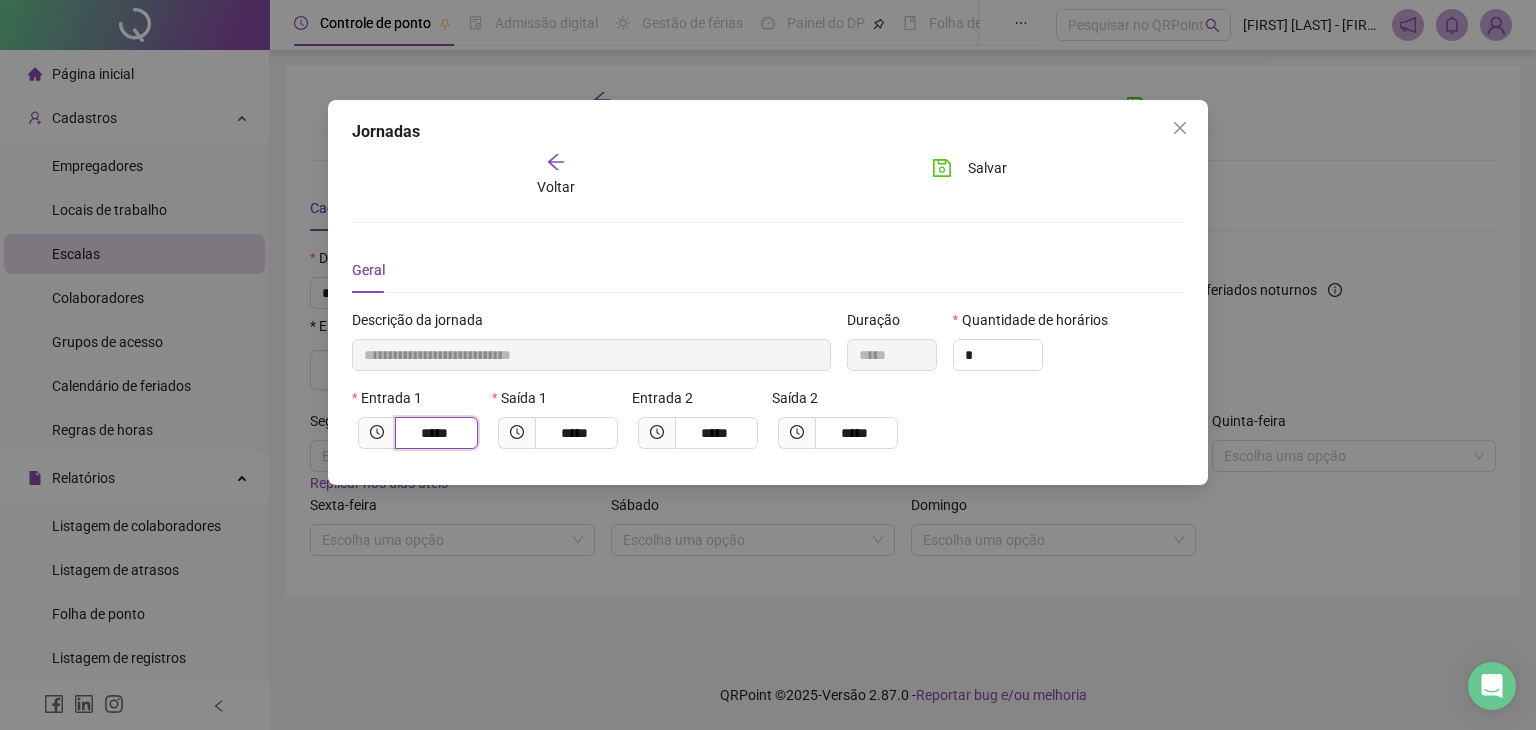 click on "*****" at bounding box center (434, 433) 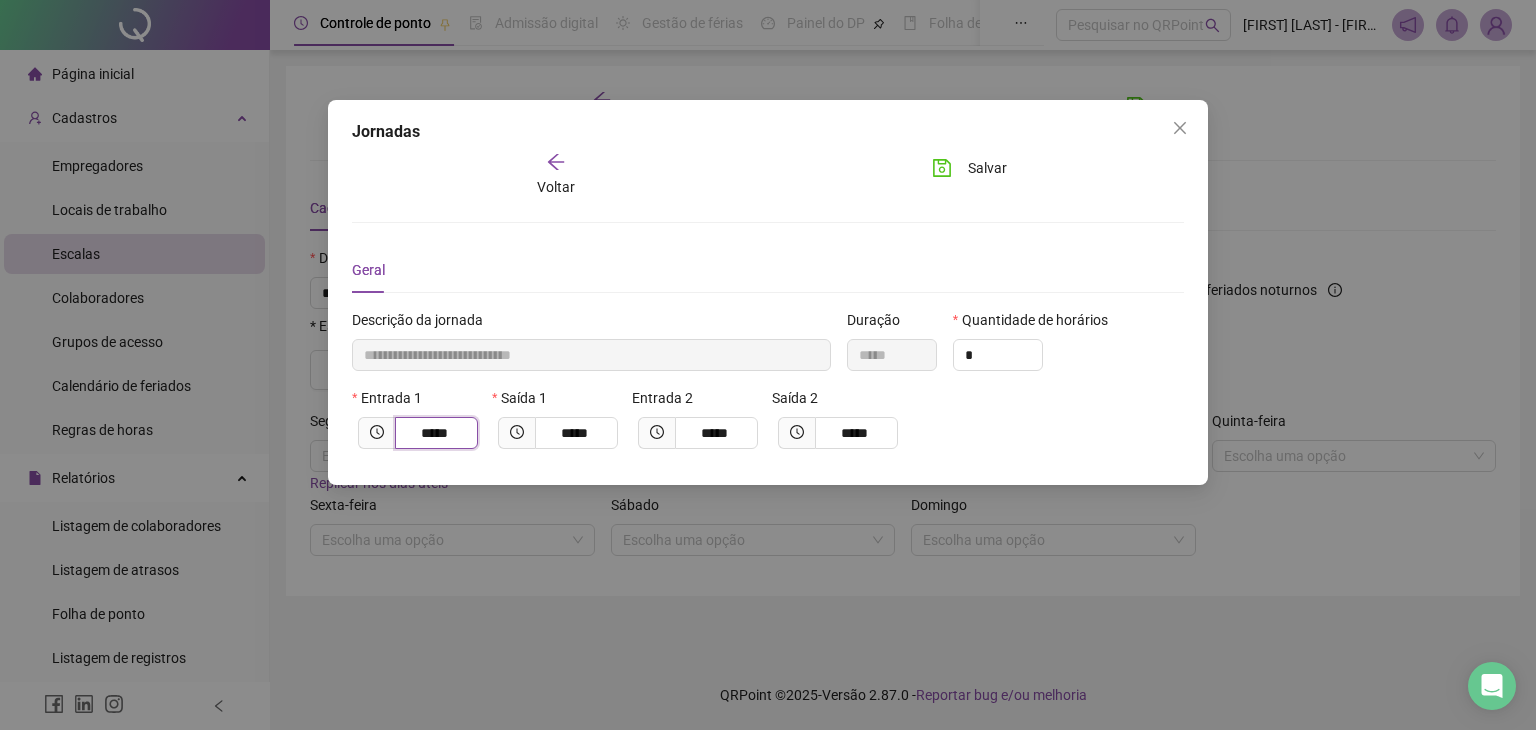 drag, startPoint x: 458, startPoint y: 429, endPoint x: 0, endPoint y: 415, distance: 458.21393 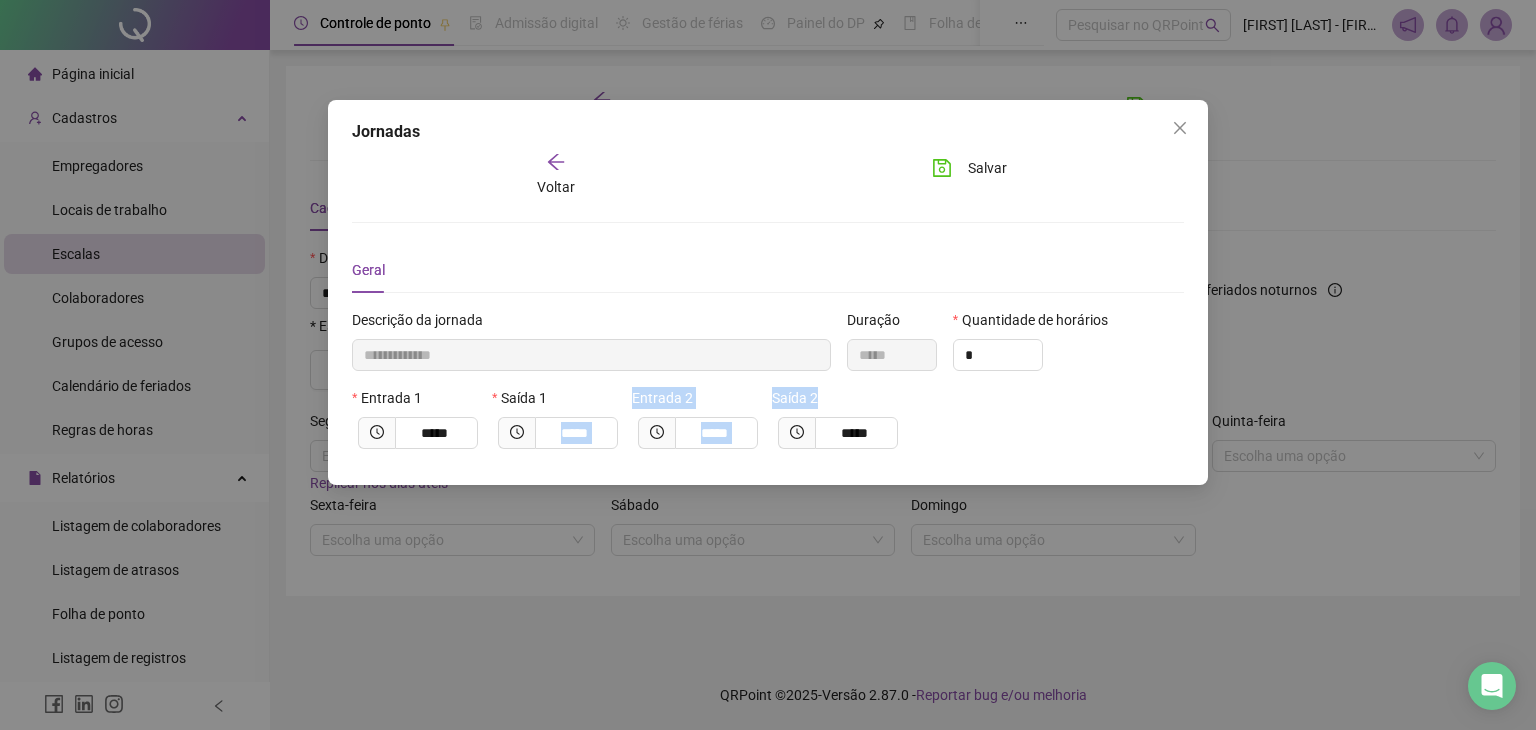drag, startPoint x: 537, startPoint y: 429, endPoint x: 1272, endPoint y: 403, distance: 735.4597 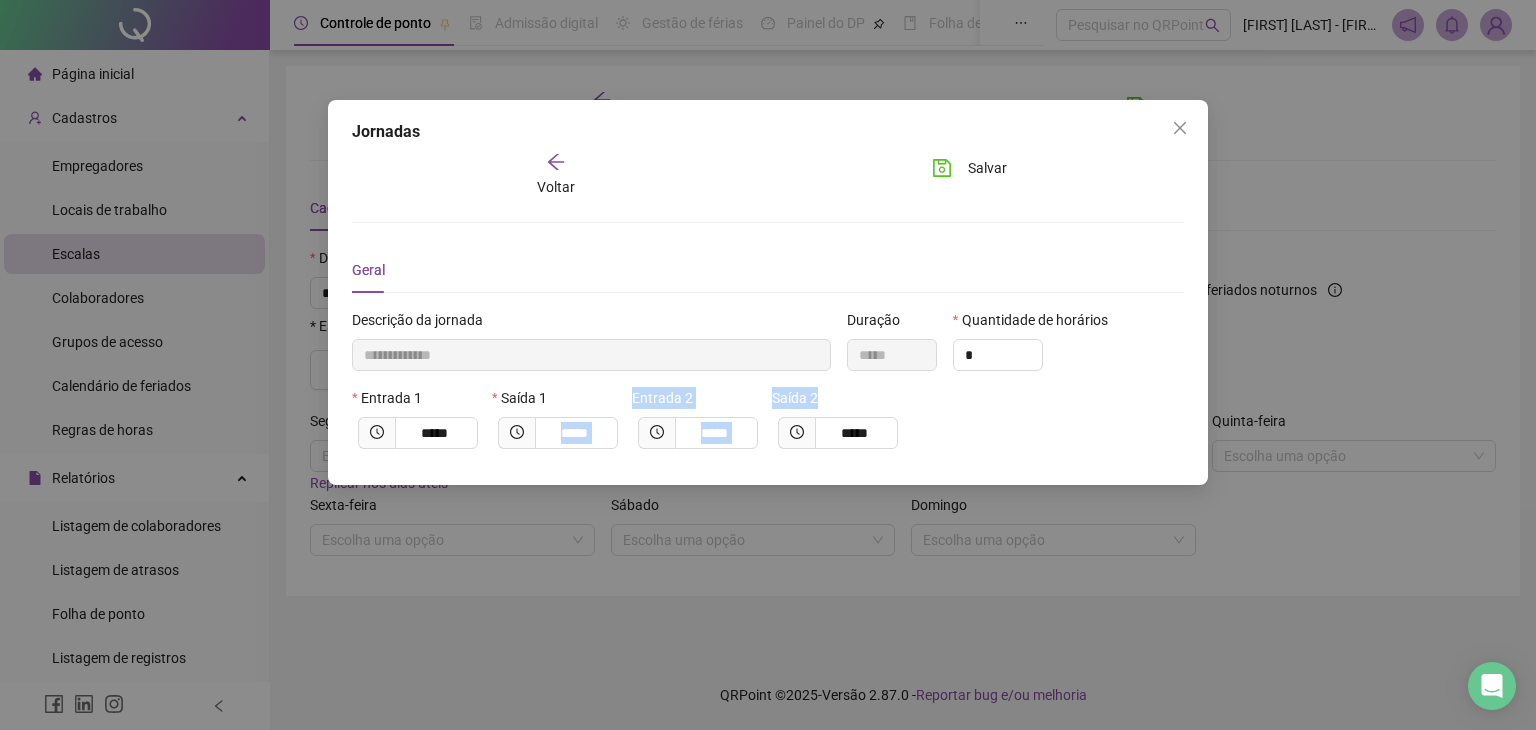 click on "**********" at bounding box center [768, 365] 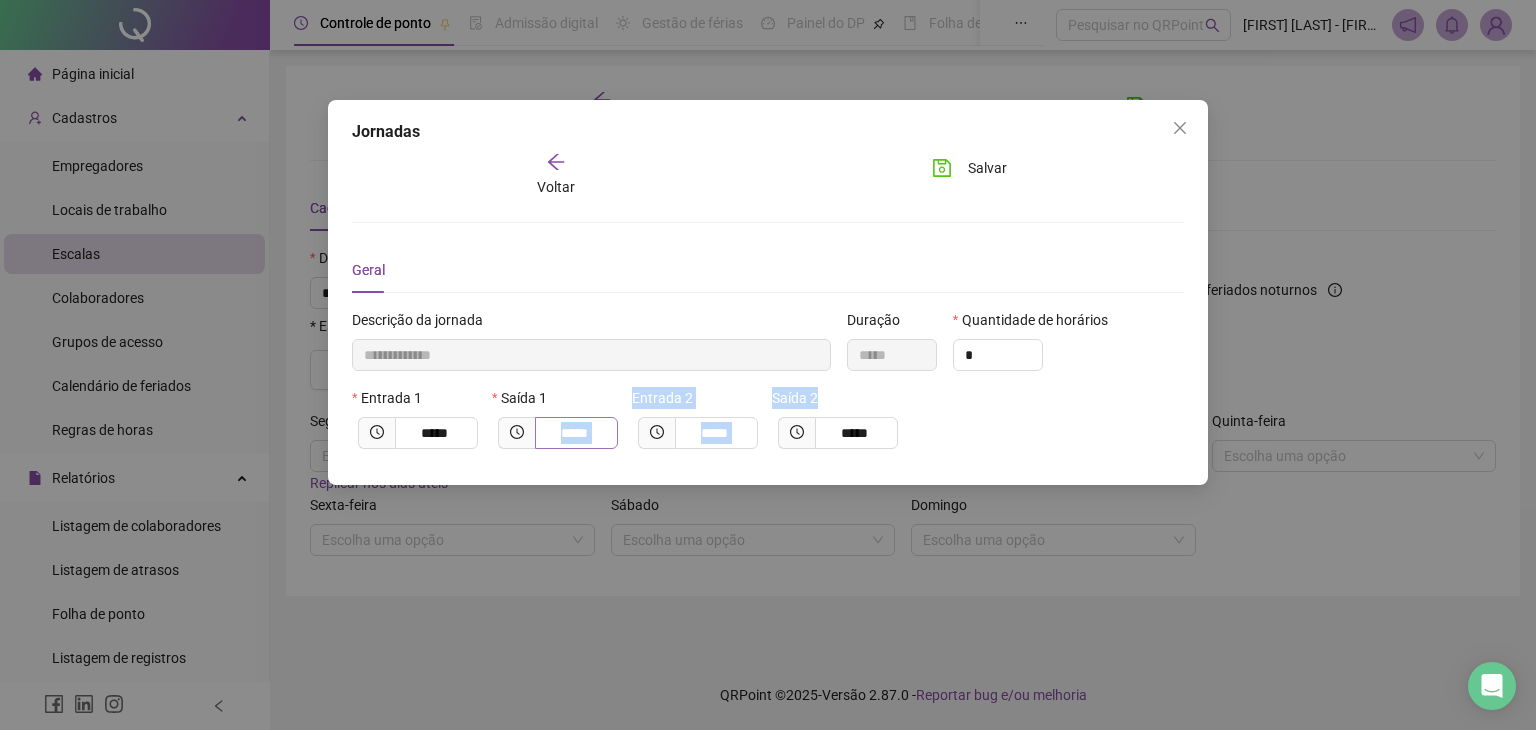 click on "*****" at bounding box center (574, 433) 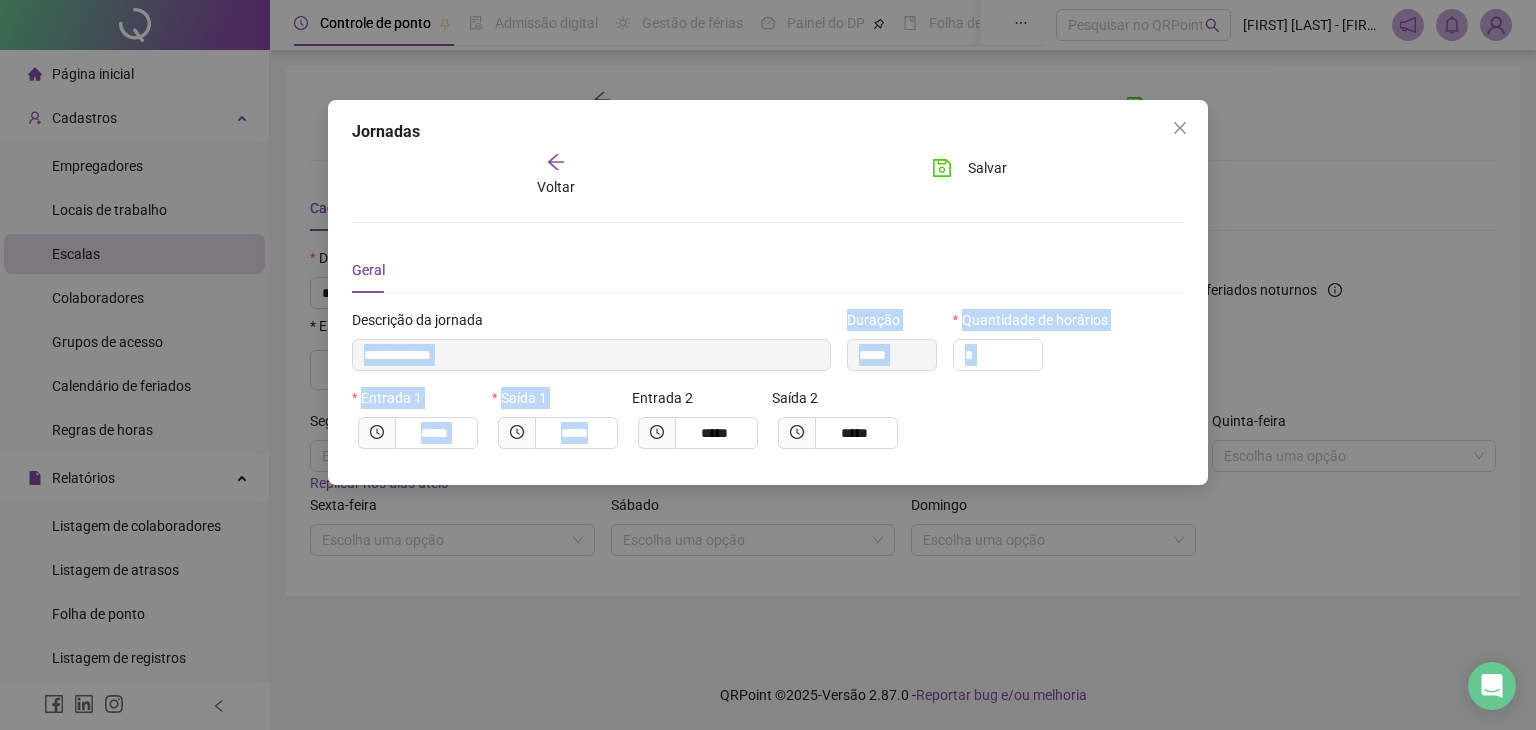 drag, startPoint x: 610, startPoint y: 425, endPoint x: 0, endPoint y: 326, distance: 617.9814 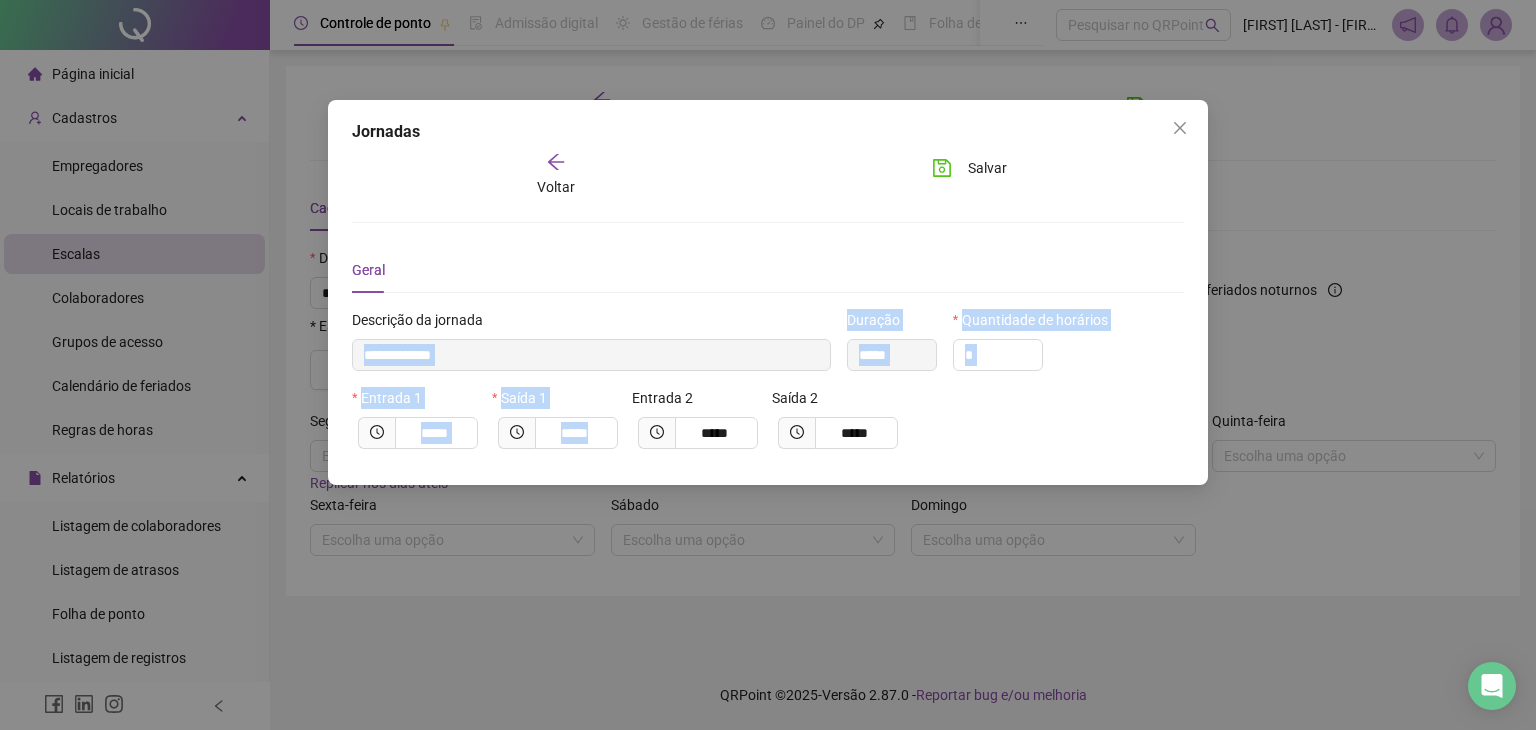 click on "**********" at bounding box center [768, 365] 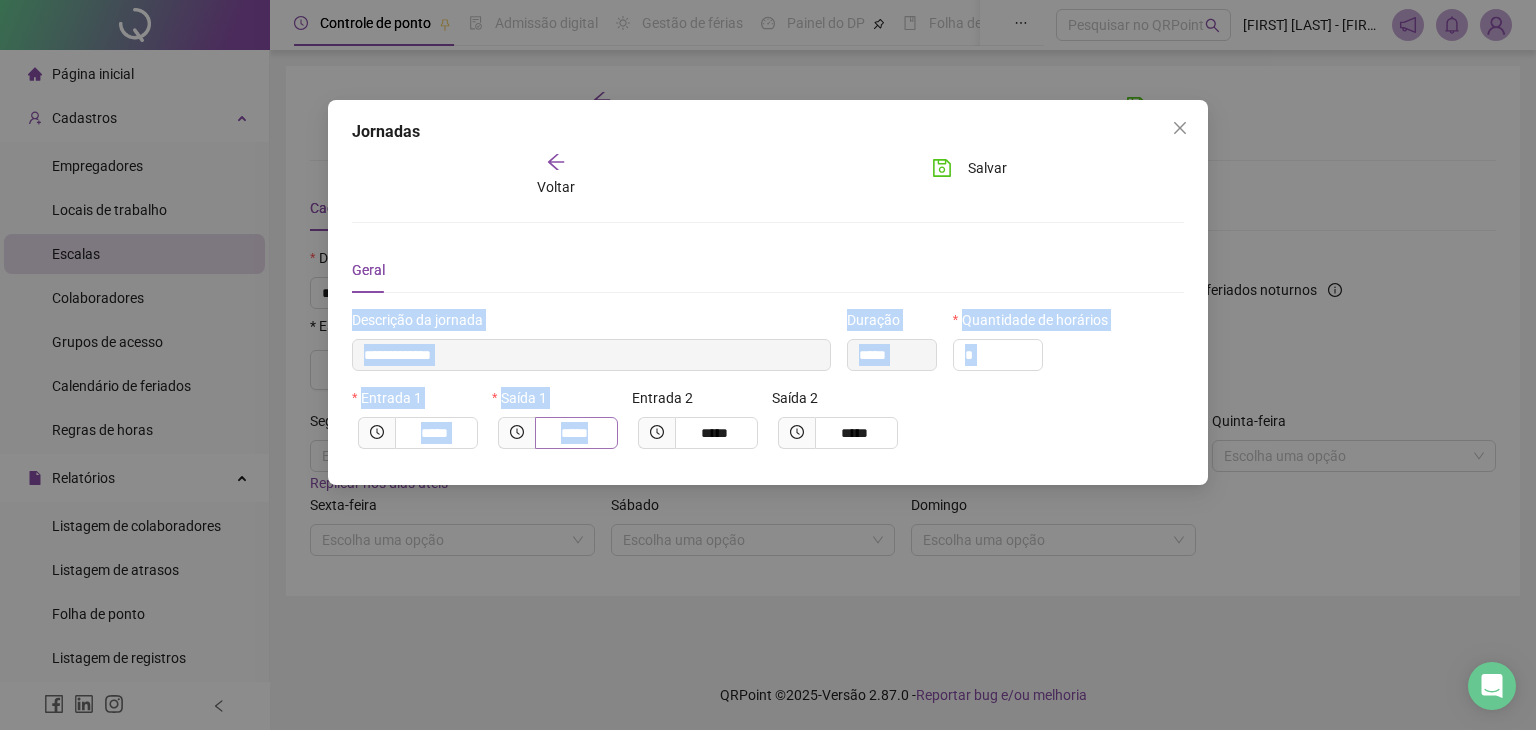 click on "*****" at bounding box center (574, 433) 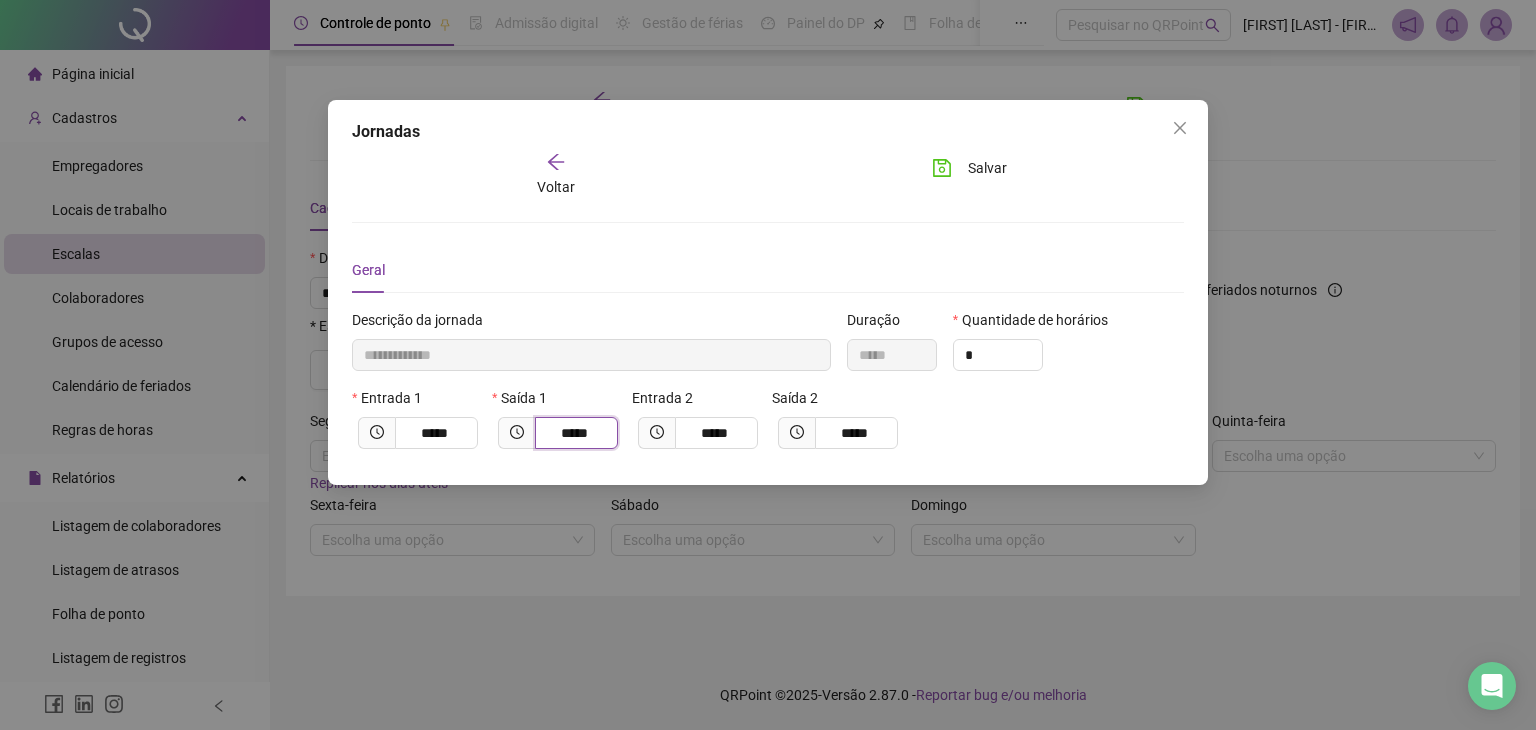 drag, startPoint x: 593, startPoint y: 434, endPoint x: 267, endPoint y: 380, distance: 330.44214 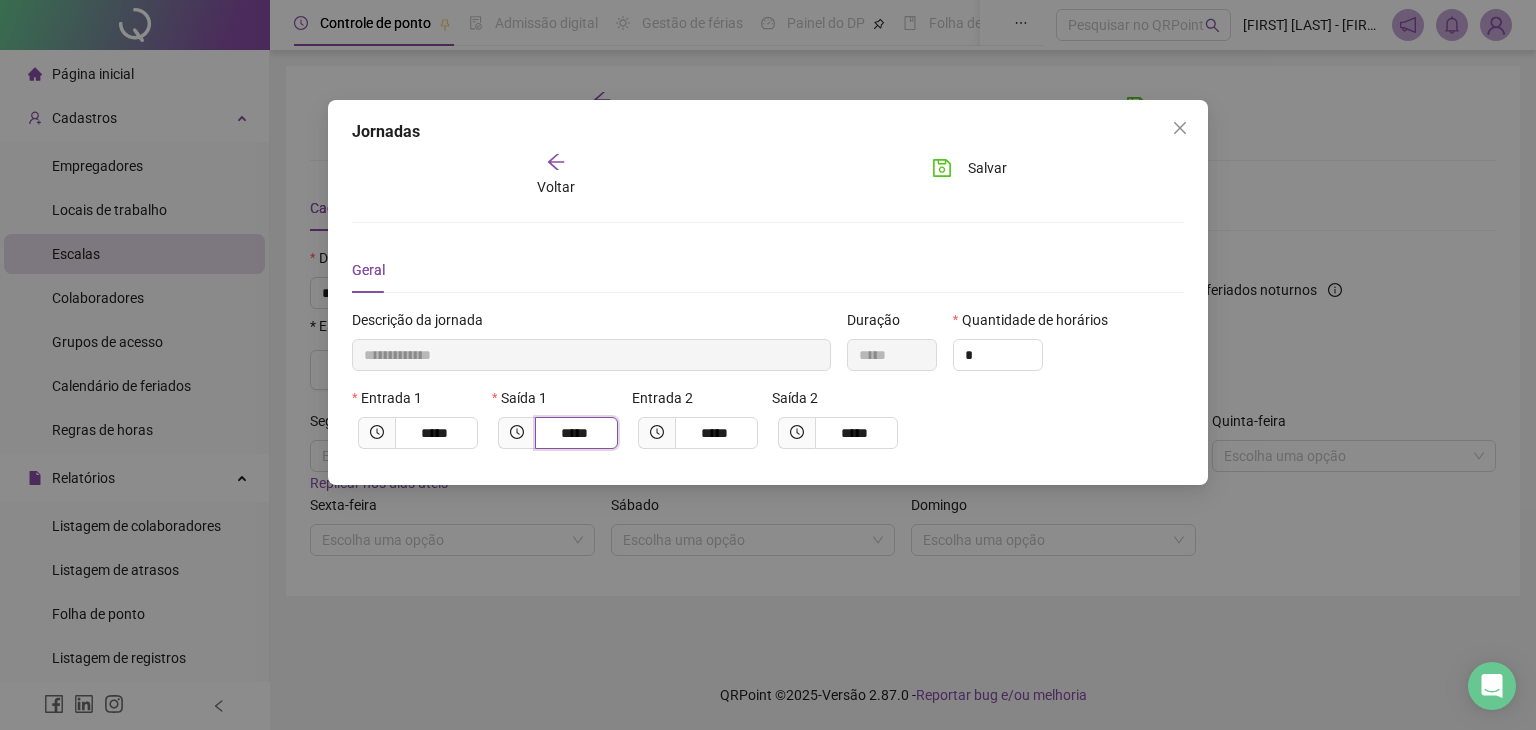 click on "**********" at bounding box center [768, 365] 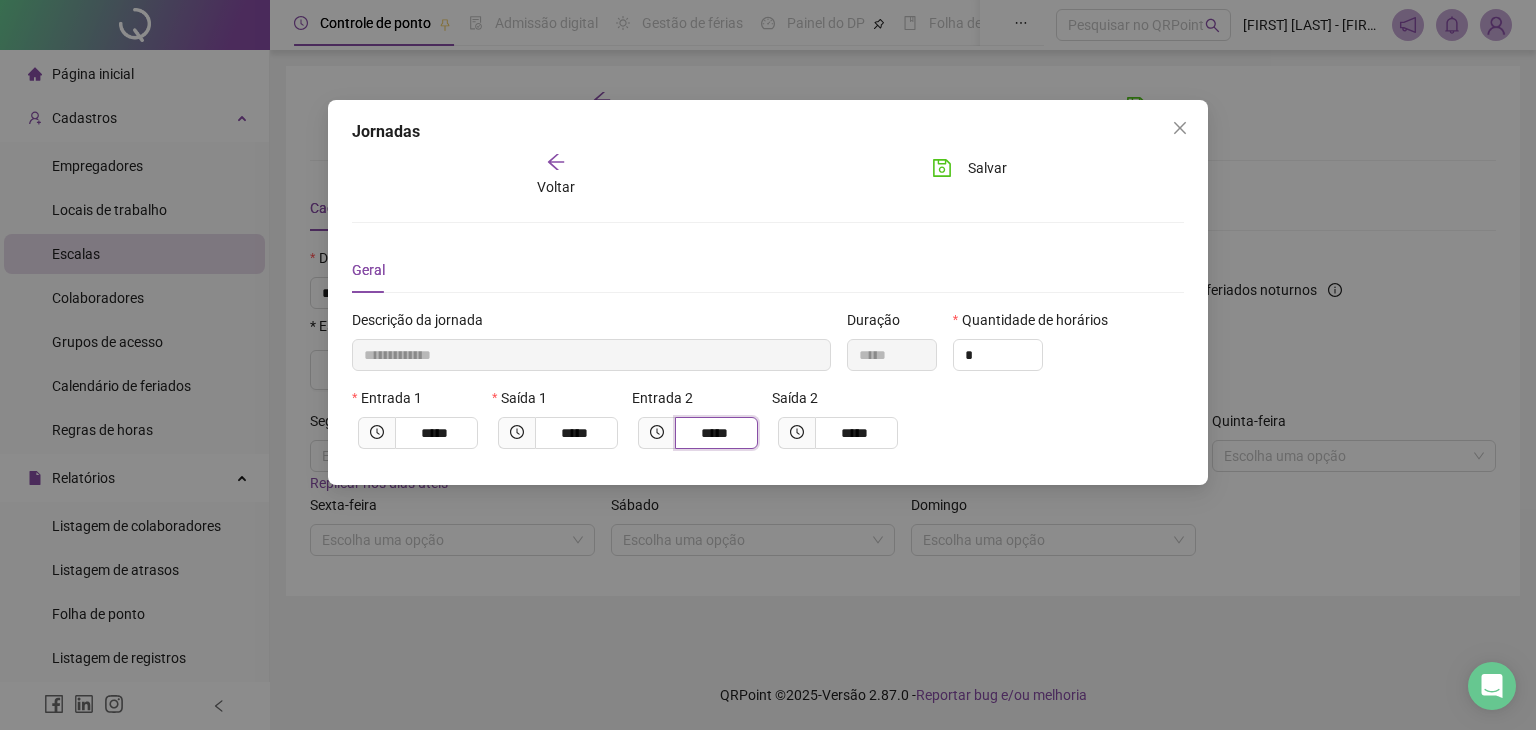click on "*****" at bounding box center [714, 433] 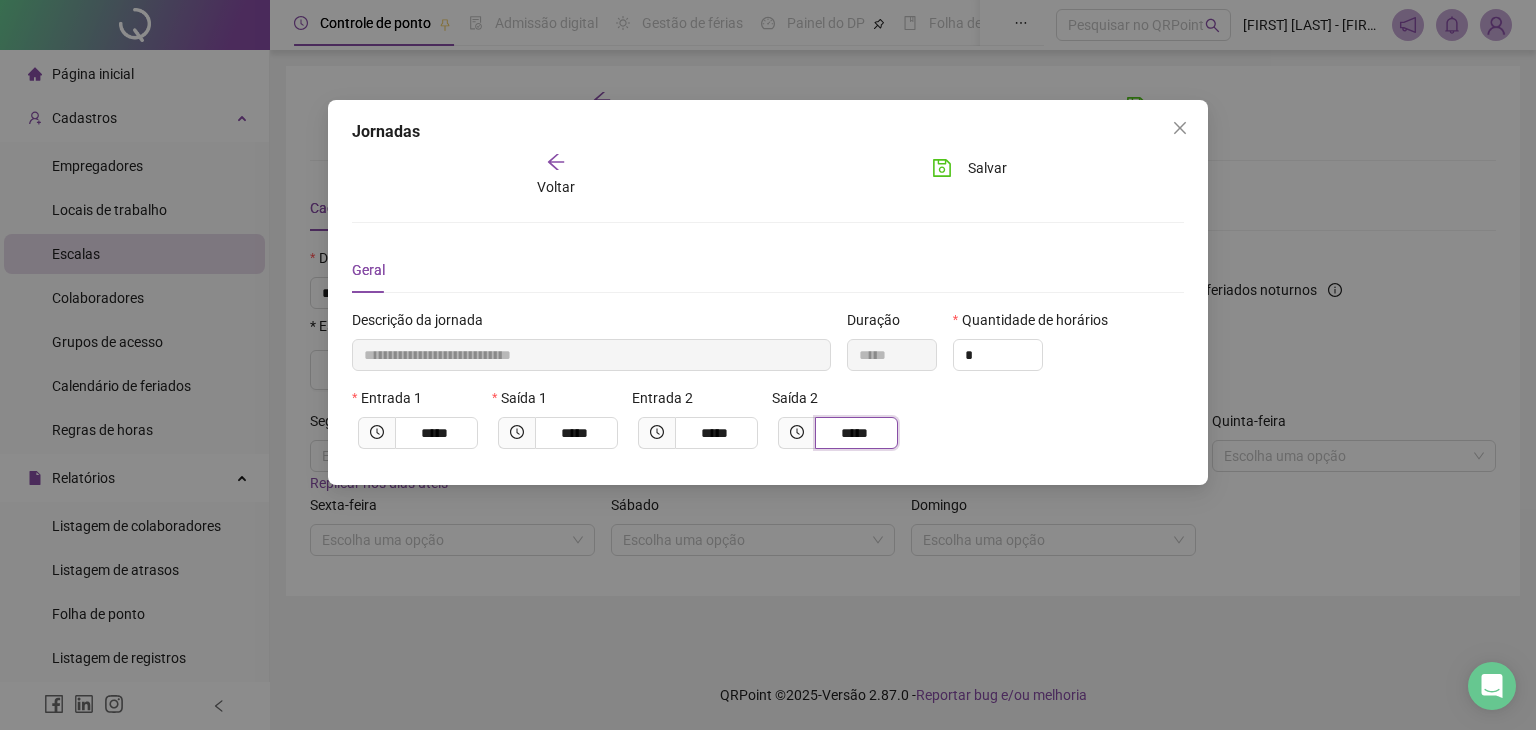 drag, startPoint x: 872, startPoint y: 431, endPoint x: 485, endPoint y: 385, distance: 389.72427 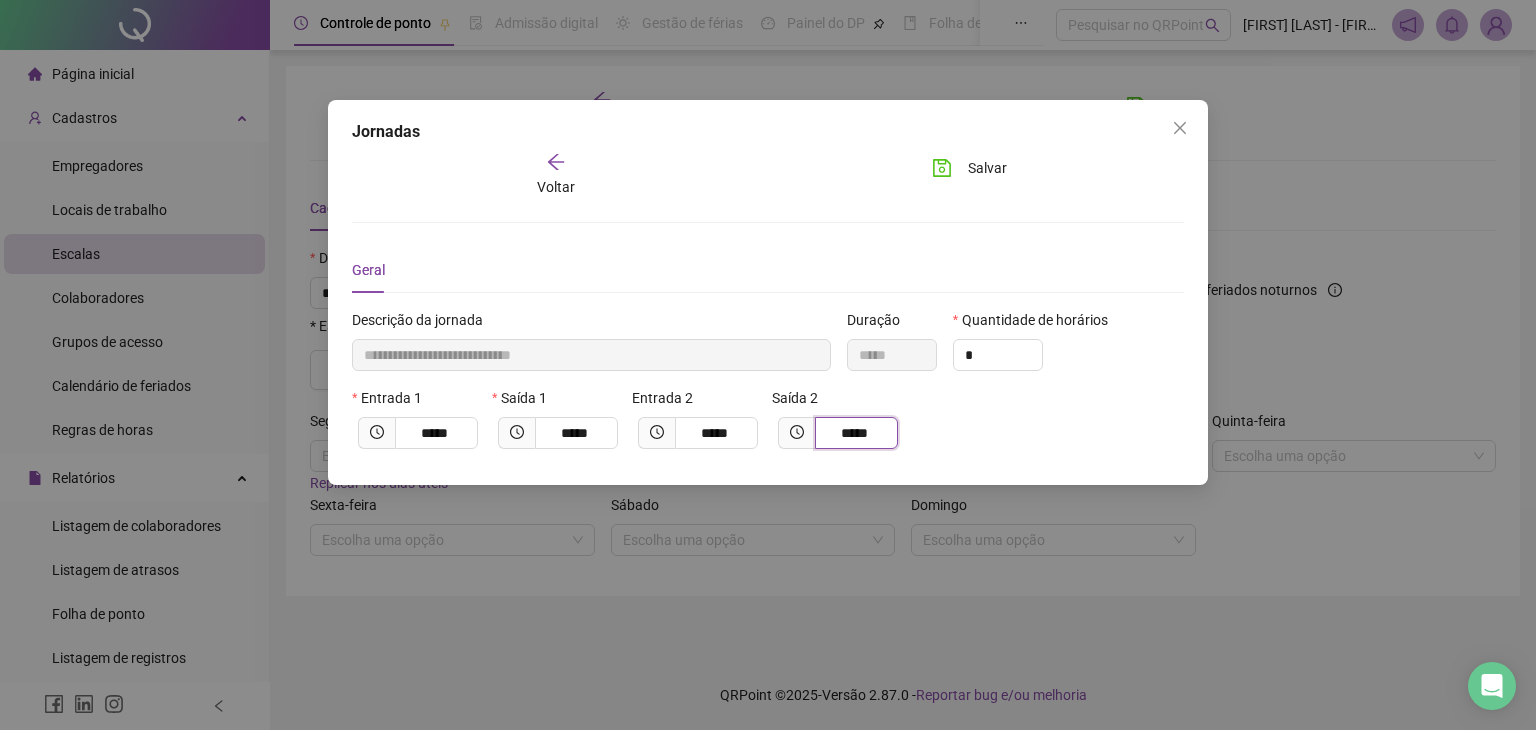 click on "**********" at bounding box center [768, 387] 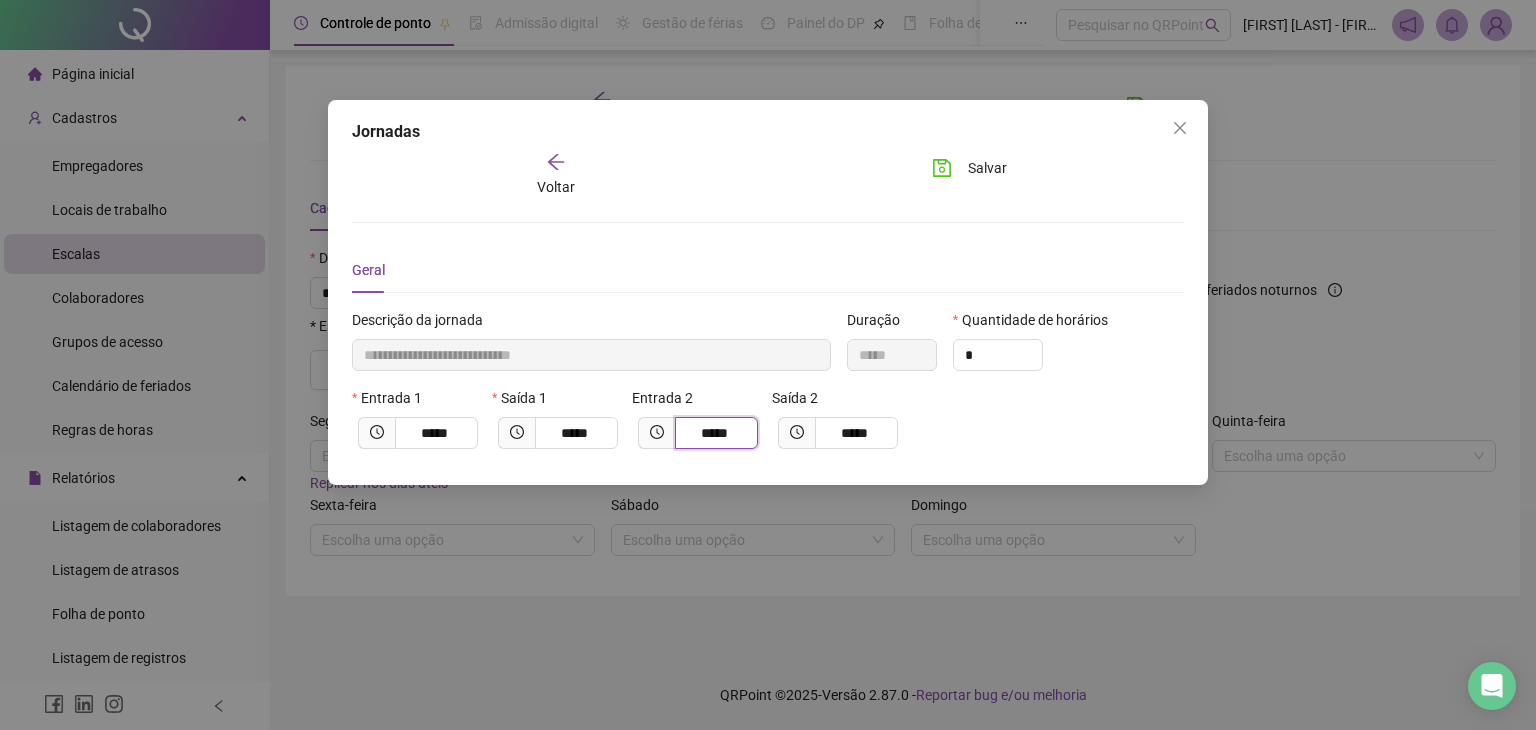 click on "*****" at bounding box center (714, 433) 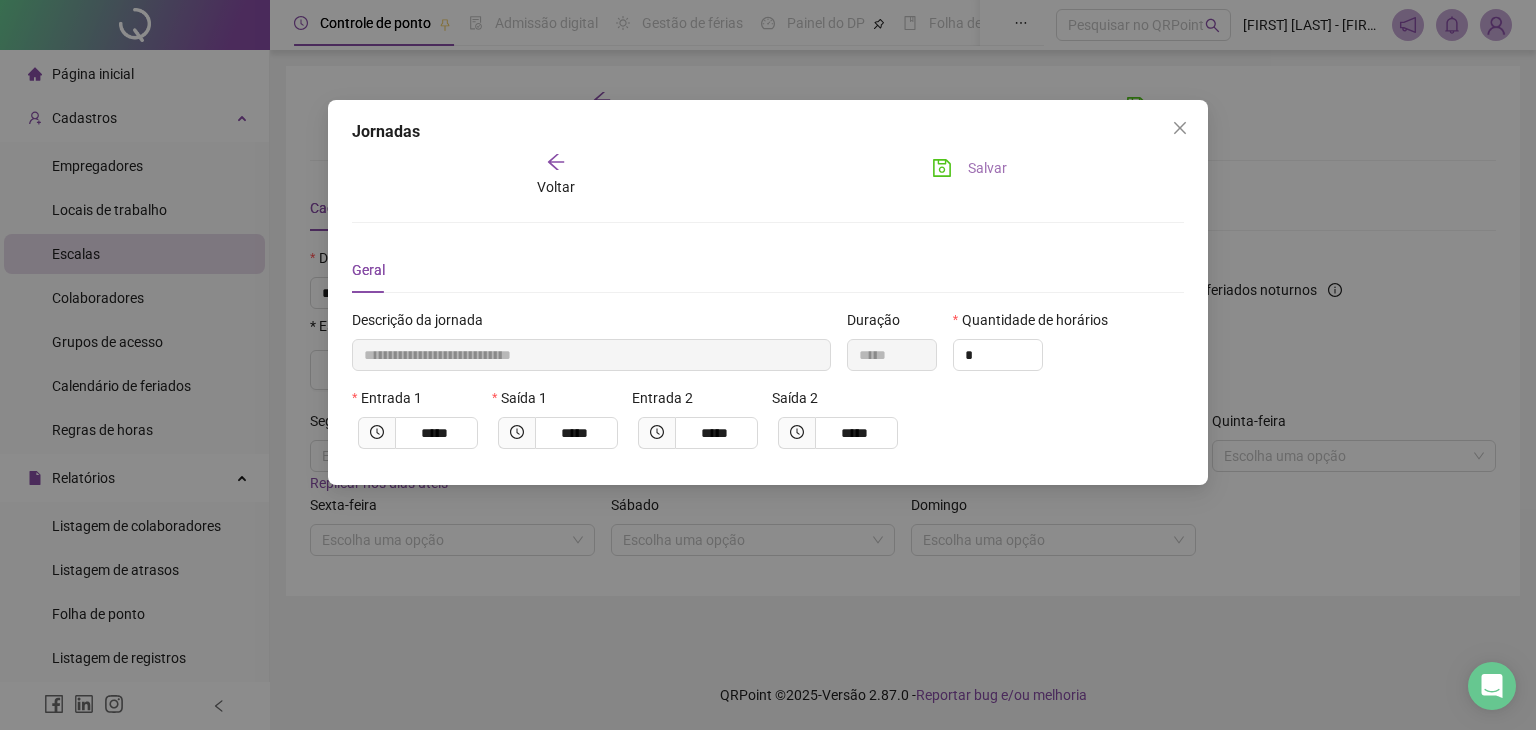click on "Salvar" at bounding box center [987, 168] 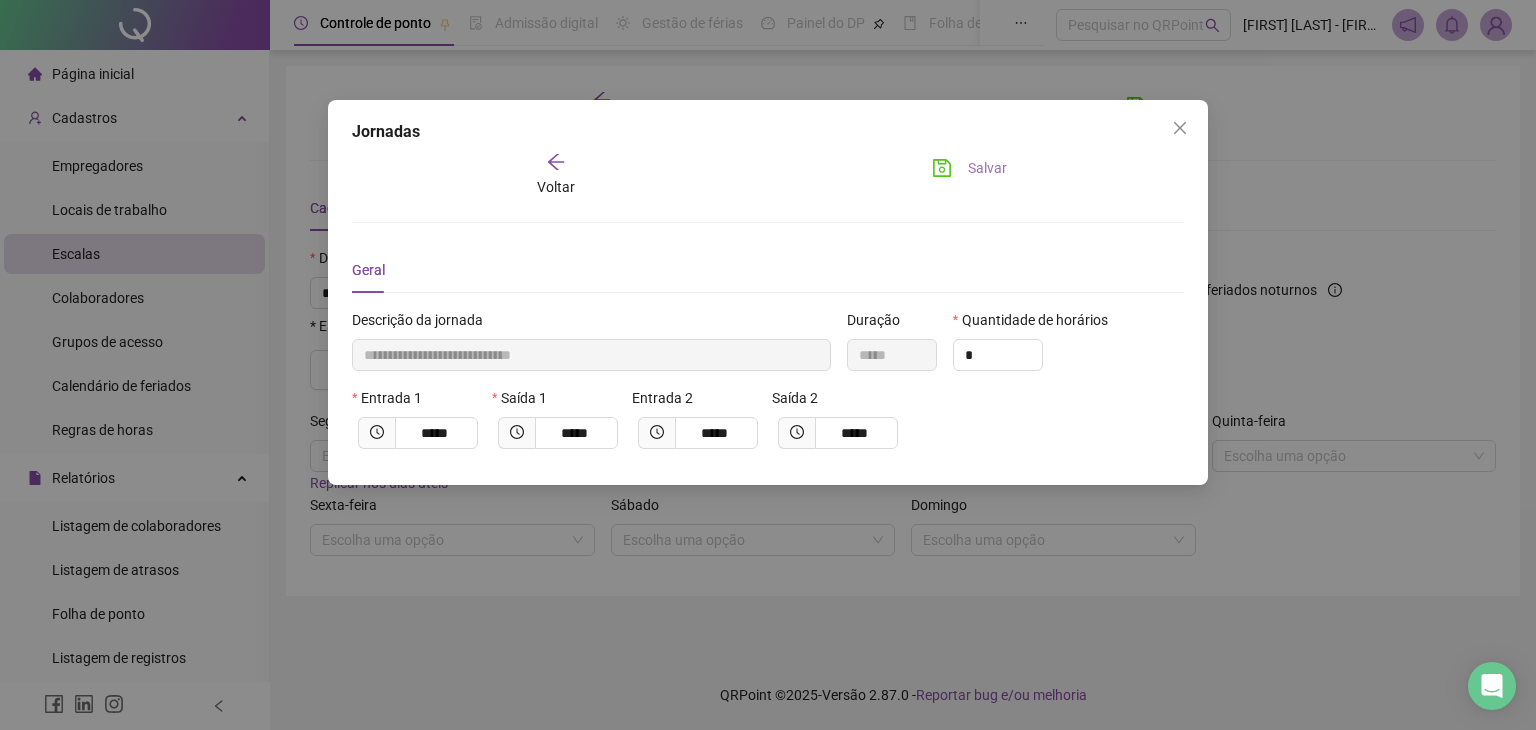 click on "Salvar" at bounding box center (987, 168) 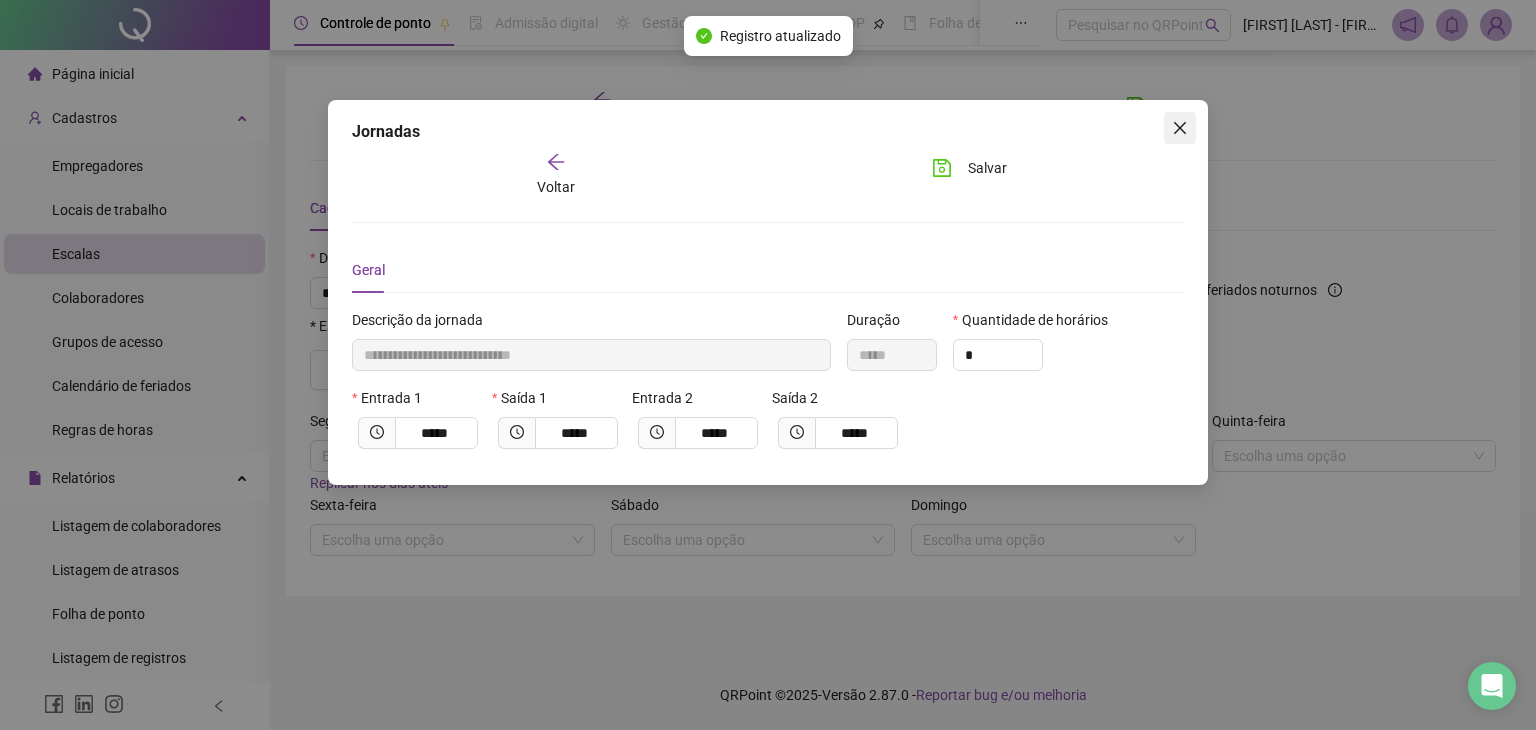 click 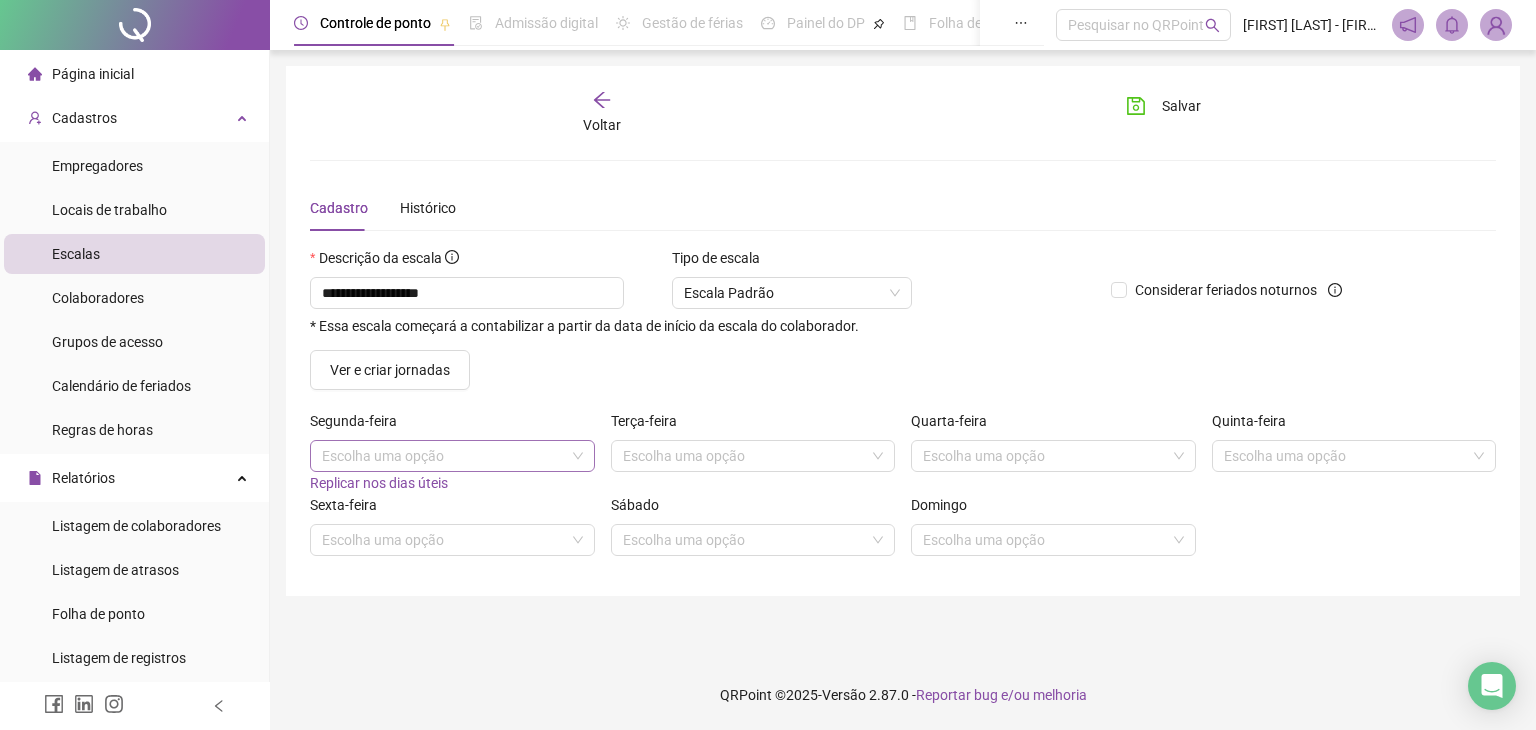 click on "Escolha uma opção" at bounding box center [452, 456] 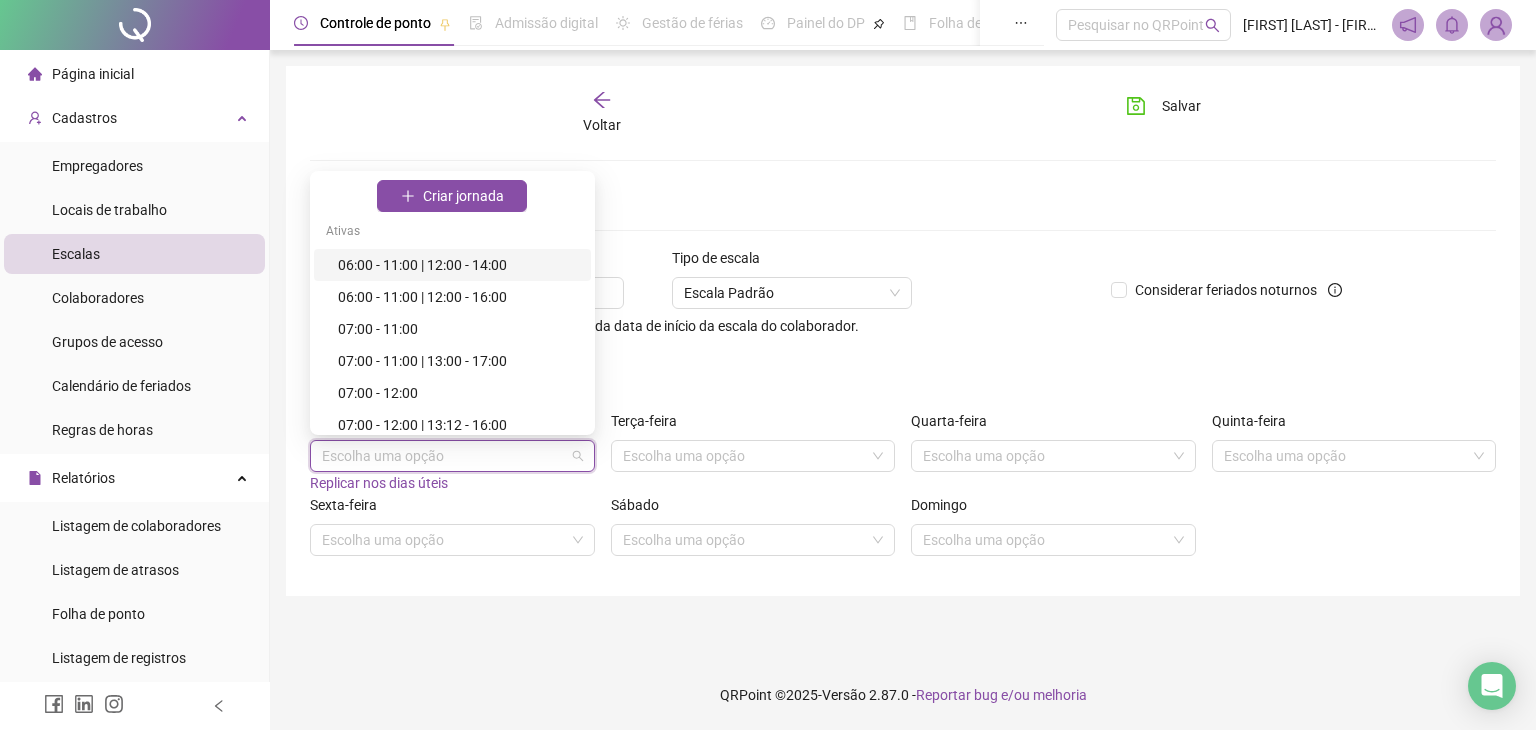 click on "06:00 - 11:00 | 12:00 - 14:00" at bounding box center [458, 265] 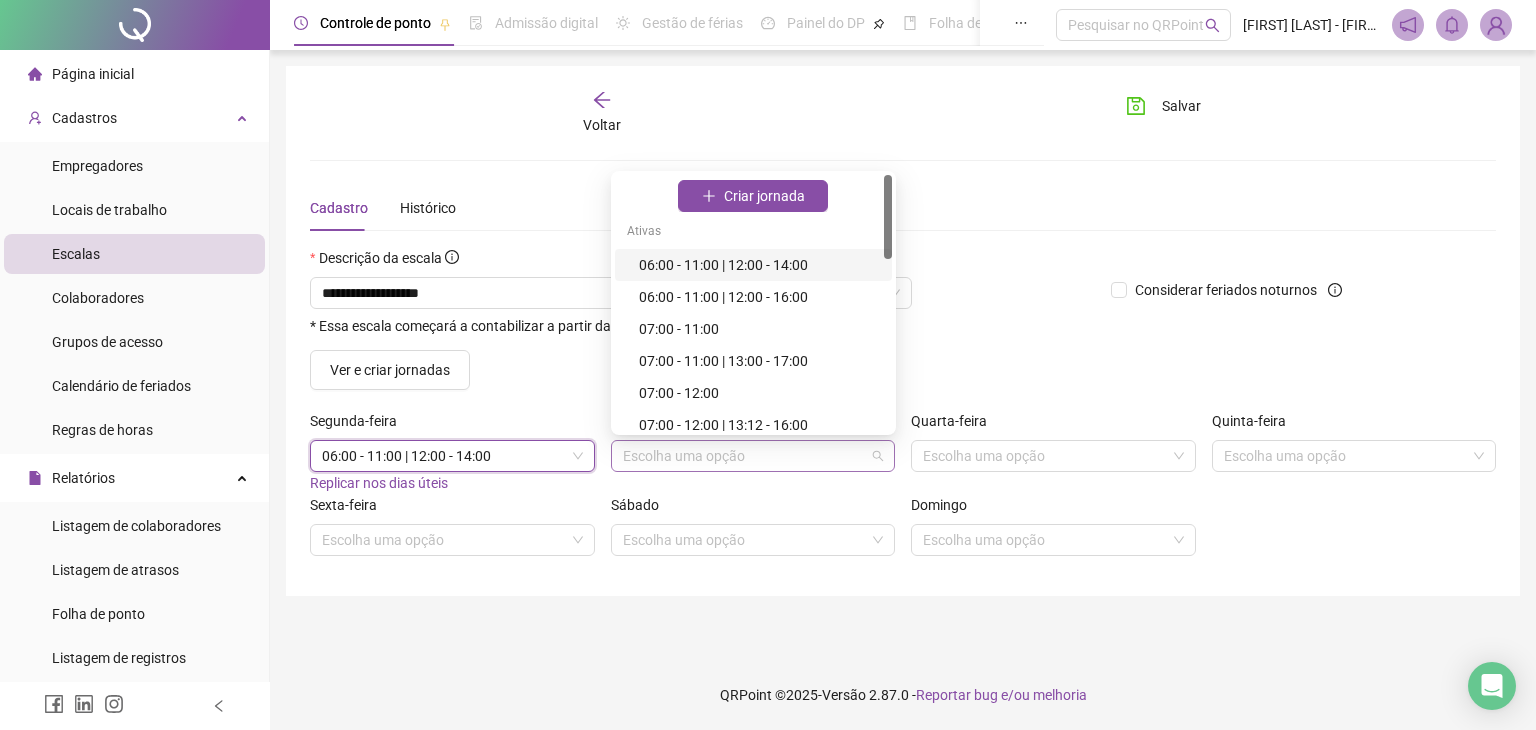 click on "Escolha uma opção" at bounding box center [753, 456] 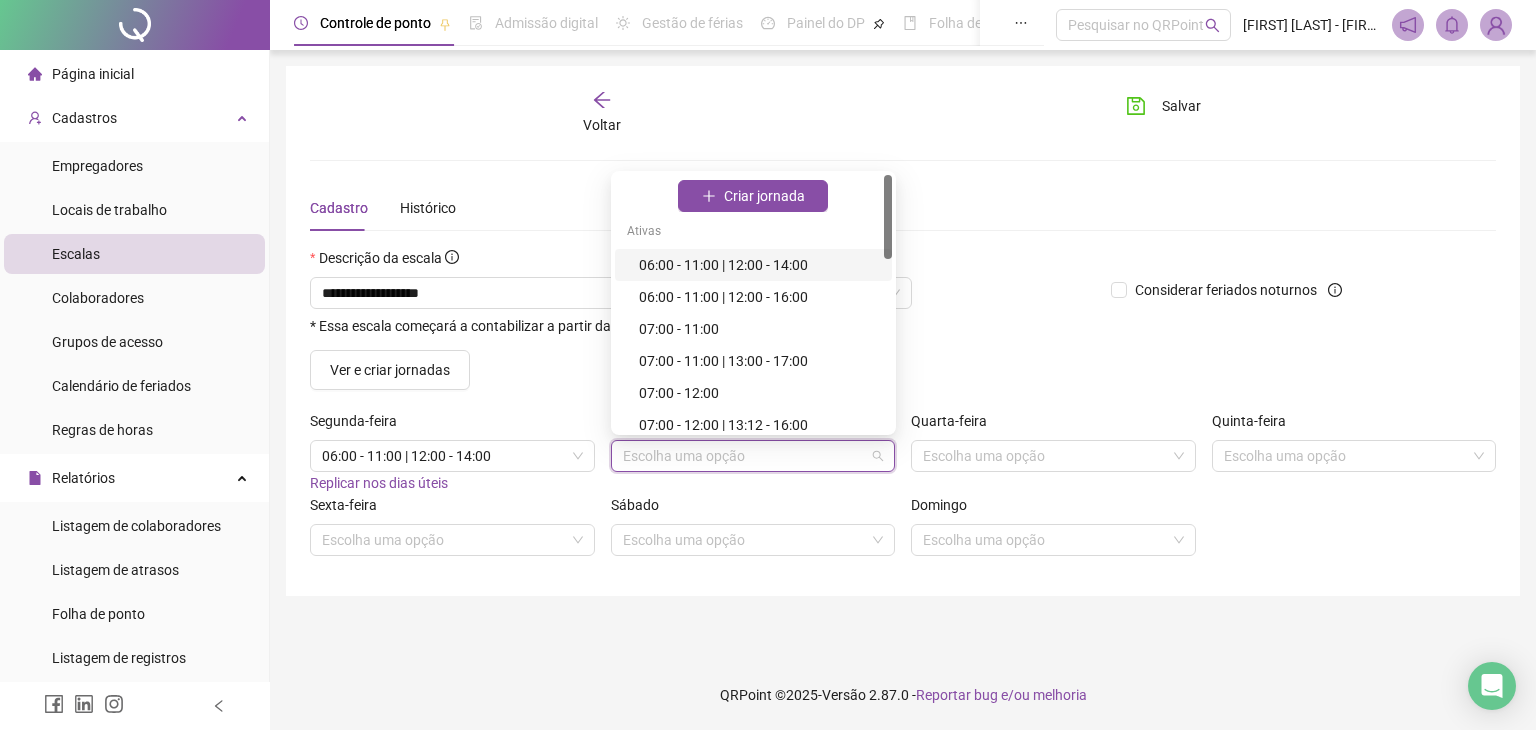 click on "06:00 - 11:00 | 12:00 - 14:00" at bounding box center [759, 265] 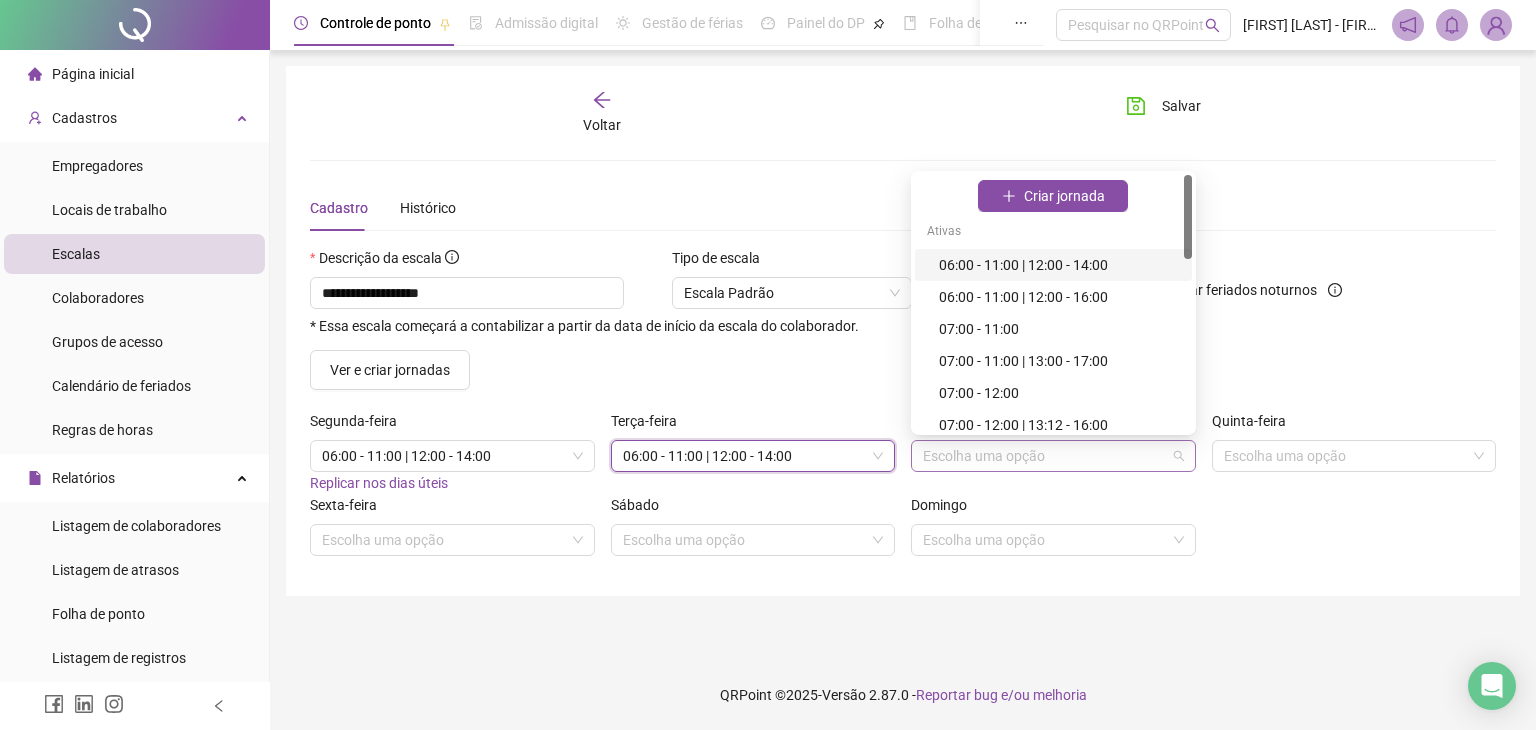 click on "Escolha uma opção" at bounding box center [1053, 456] 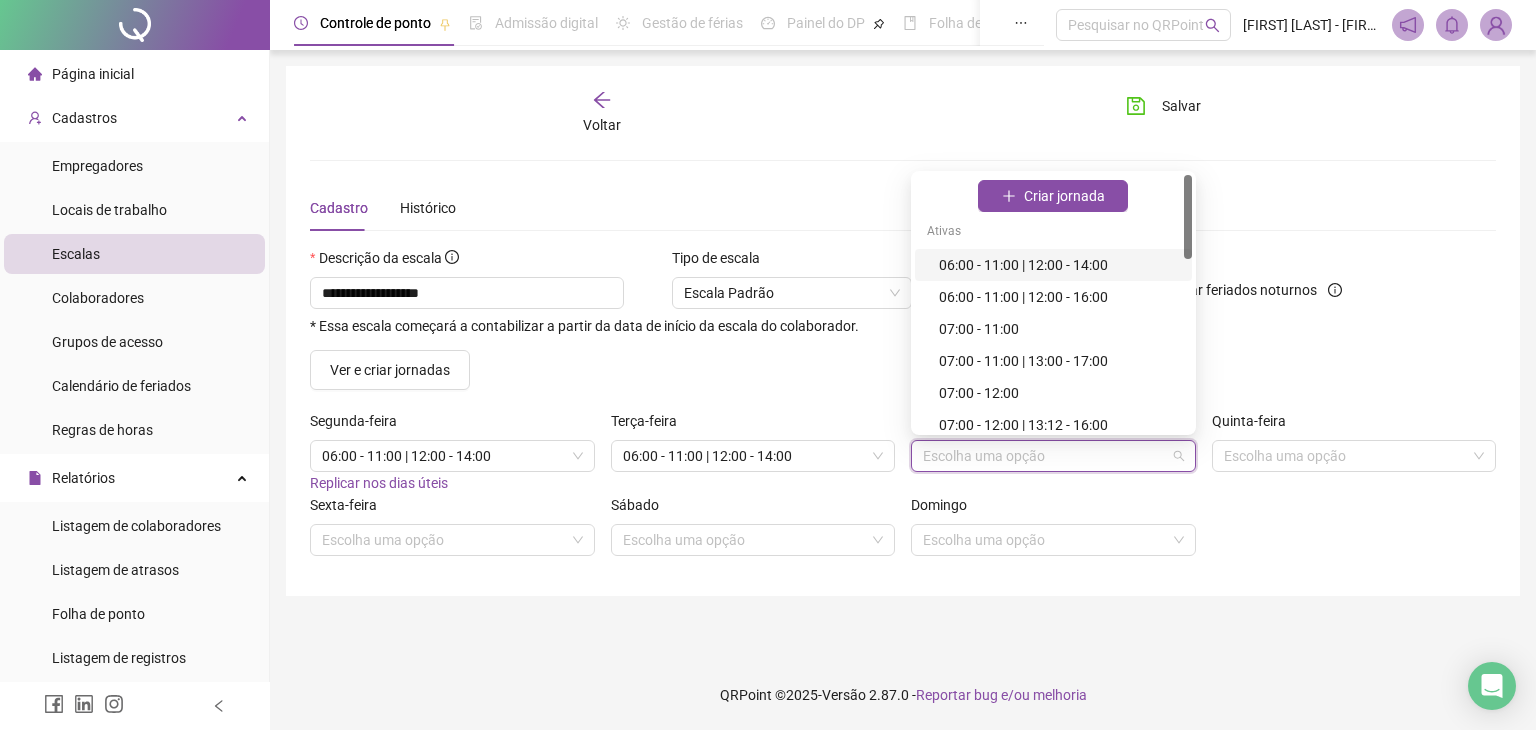 click on "06:00 - 11:00 | 12:00 - 14:00" at bounding box center (1059, 265) 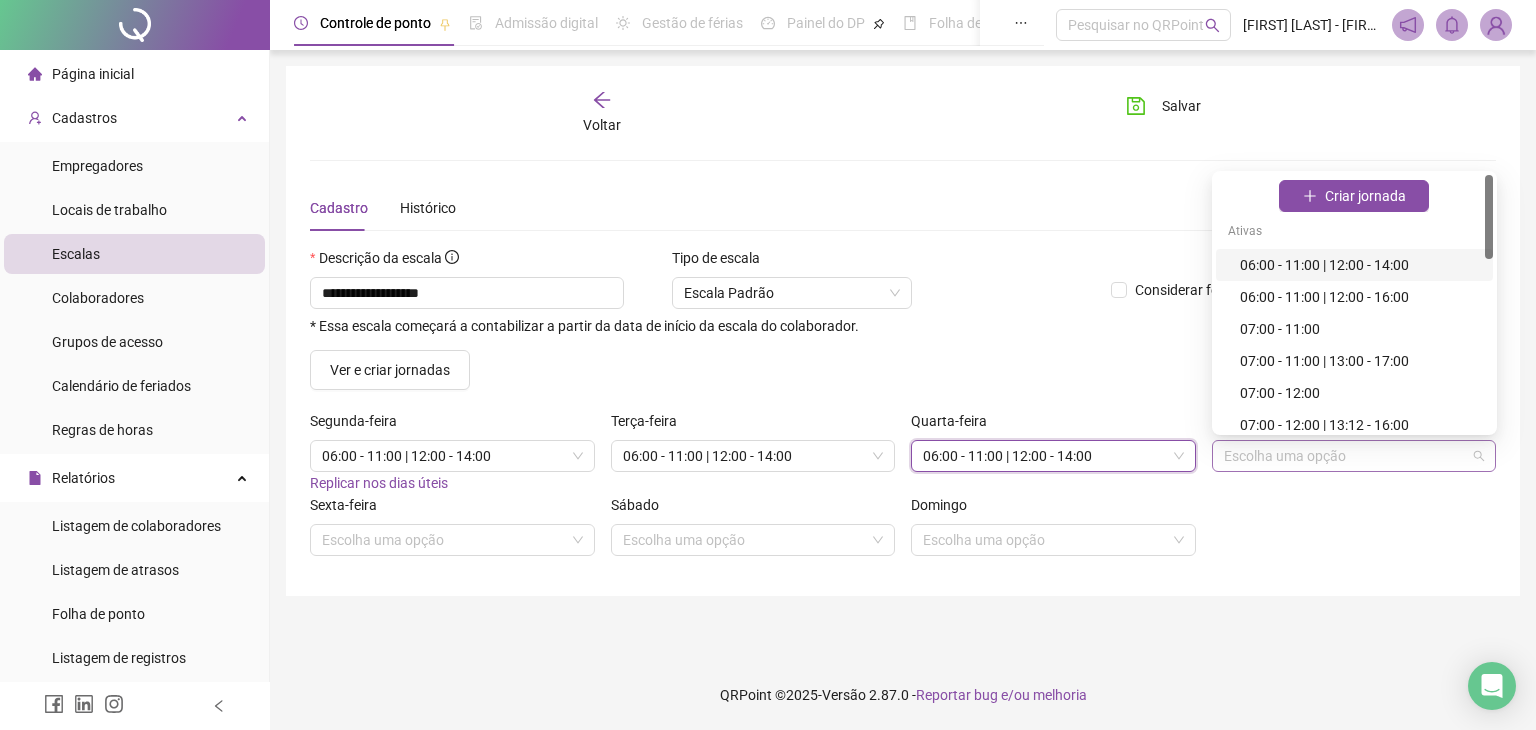 click on "Escolha uma opção" at bounding box center [1354, 456] 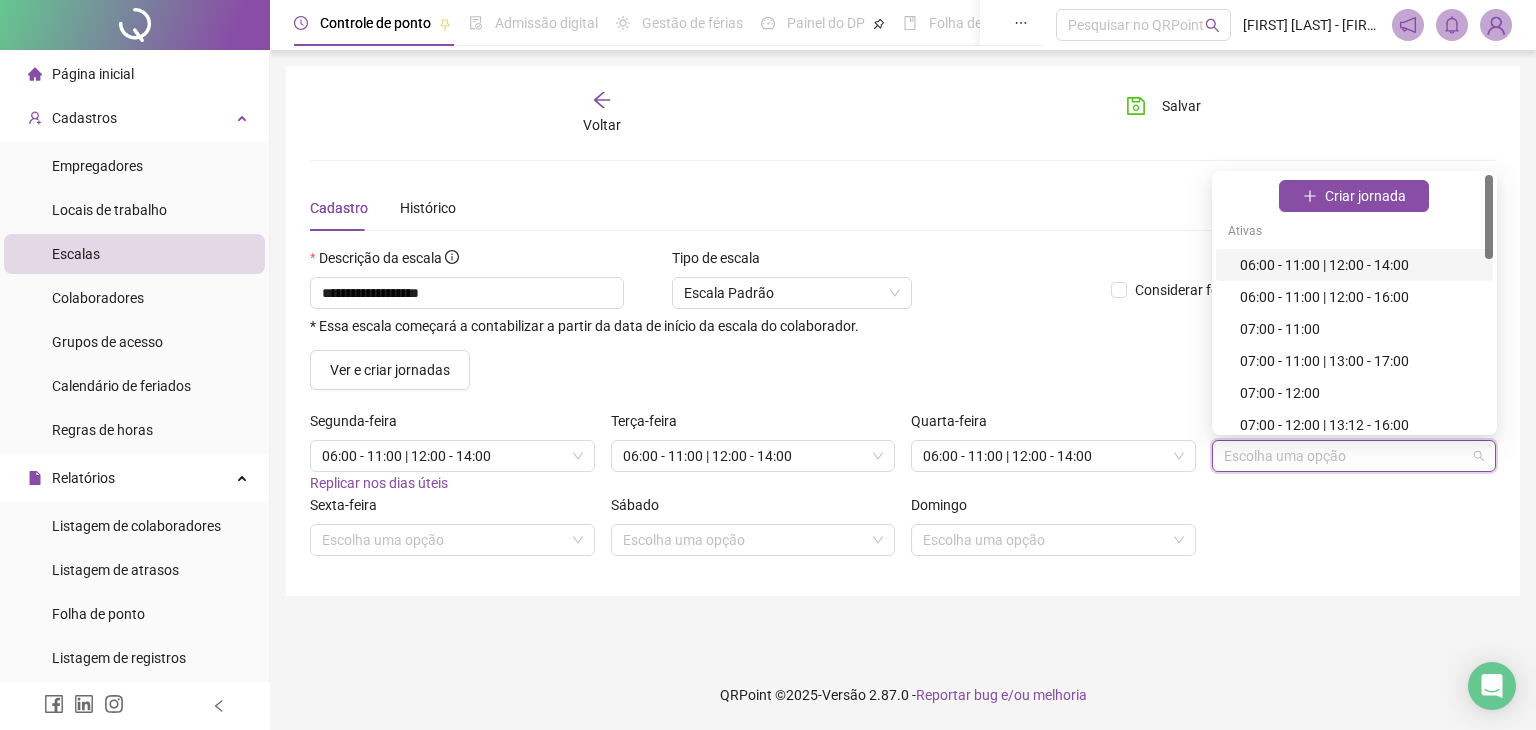 click on "06:00 - 11:00 | 12:00 - 14:00" at bounding box center (1360, 265) 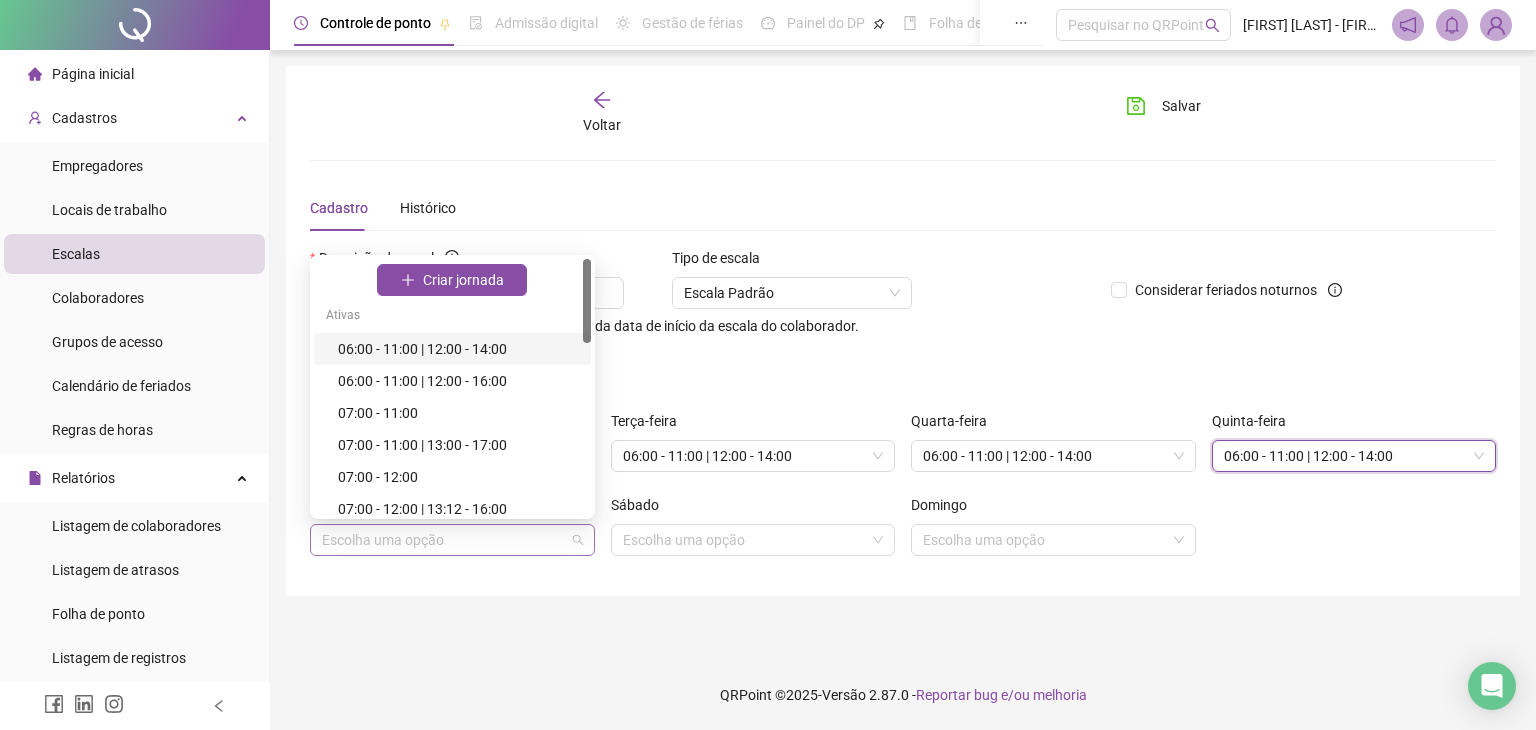 click on "Escolha uma opção" at bounding box center [452, 540] 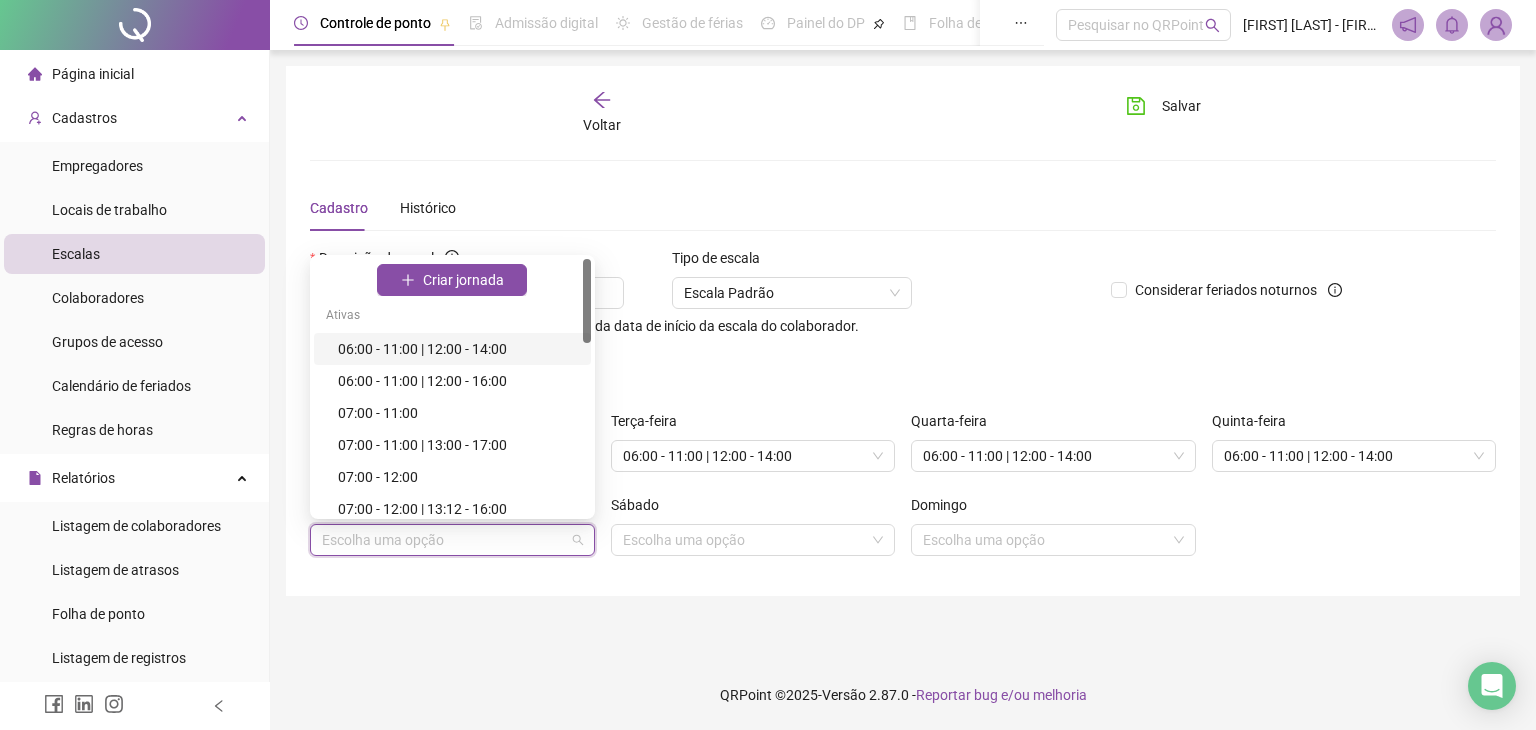 click on "06:00 - 11:00 | 12:00 - 14:00" at bounding box center [458, 349] 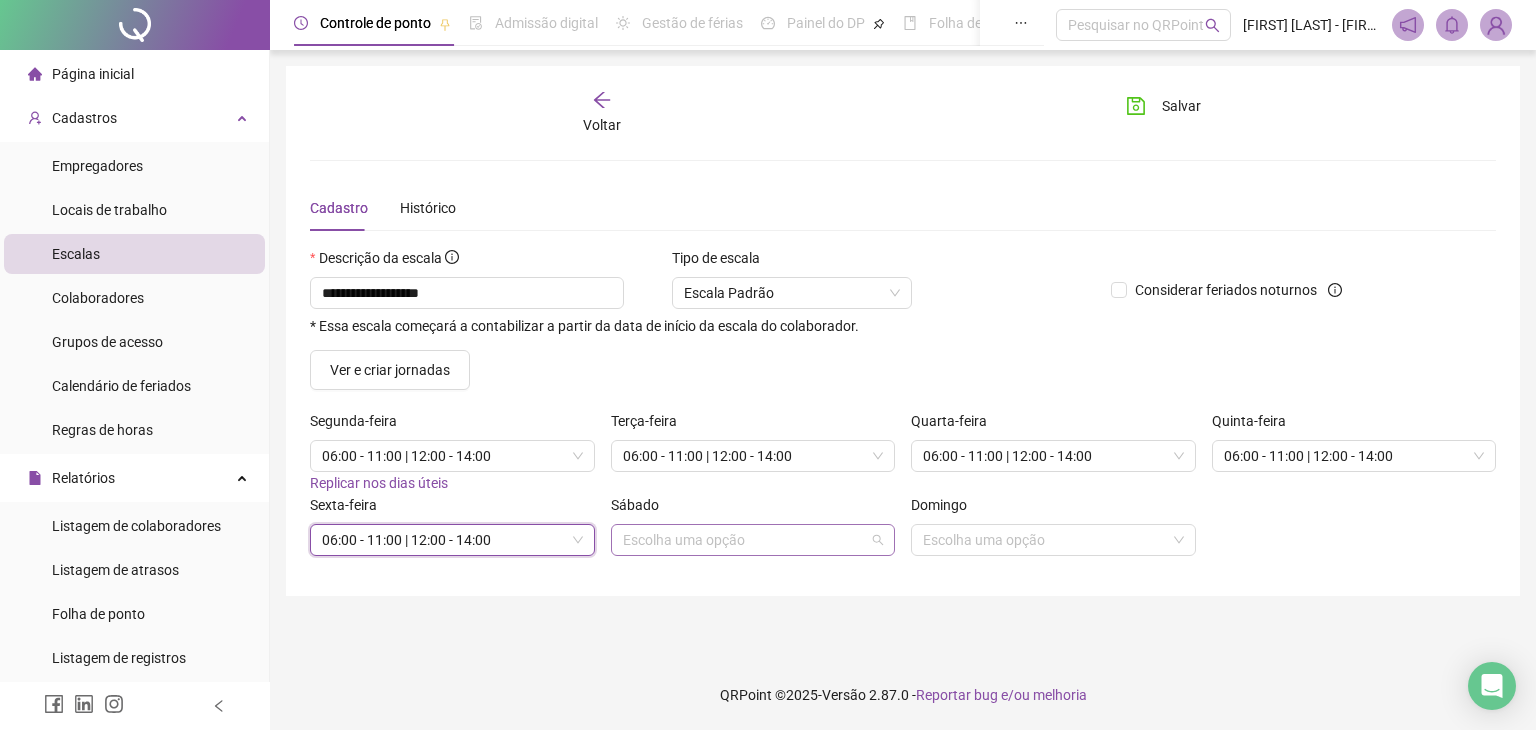 click on "Escolha uma opção" at bounding box center [753, 540] 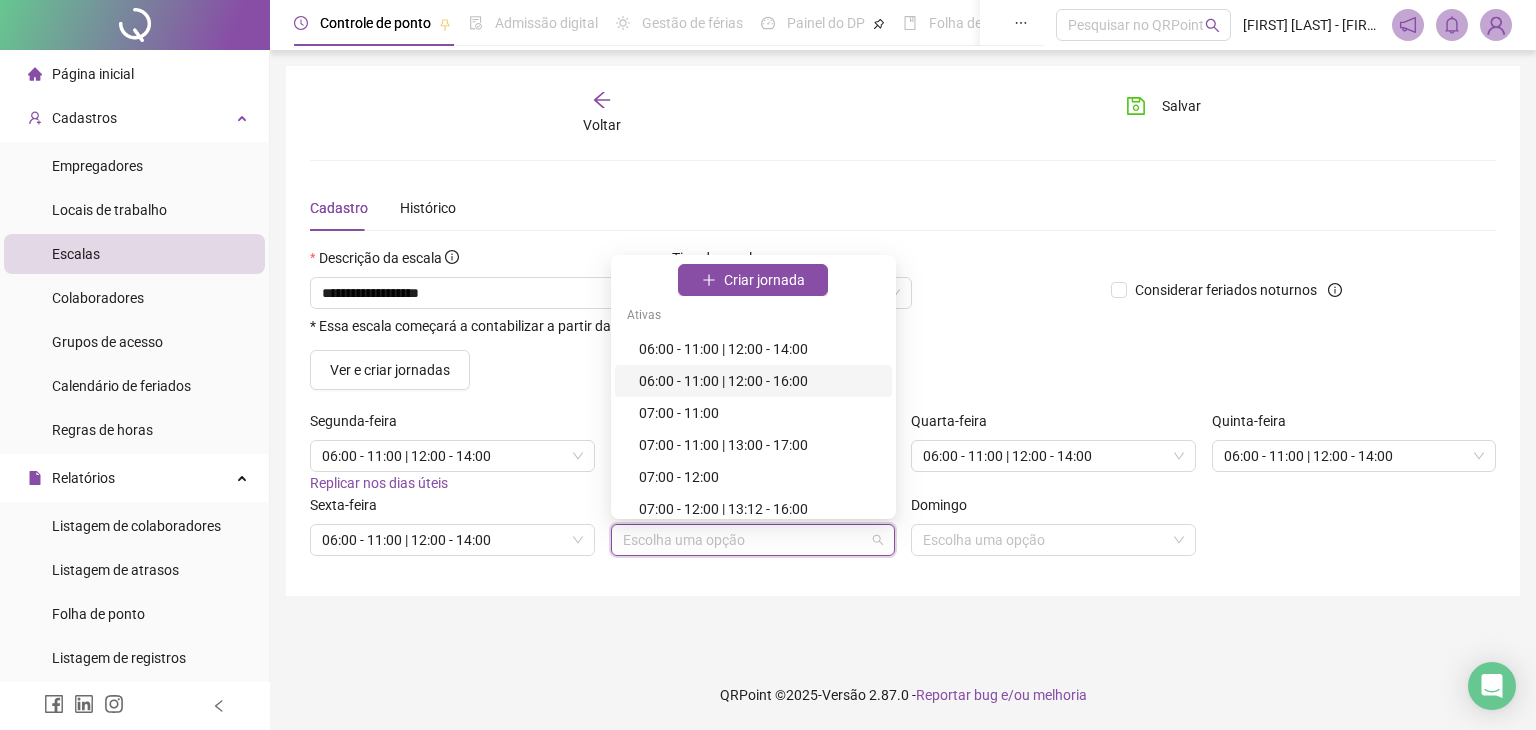 click on "06:00 - 11:00 | 12:00 - 16:00" at bounding box center (759, 381) 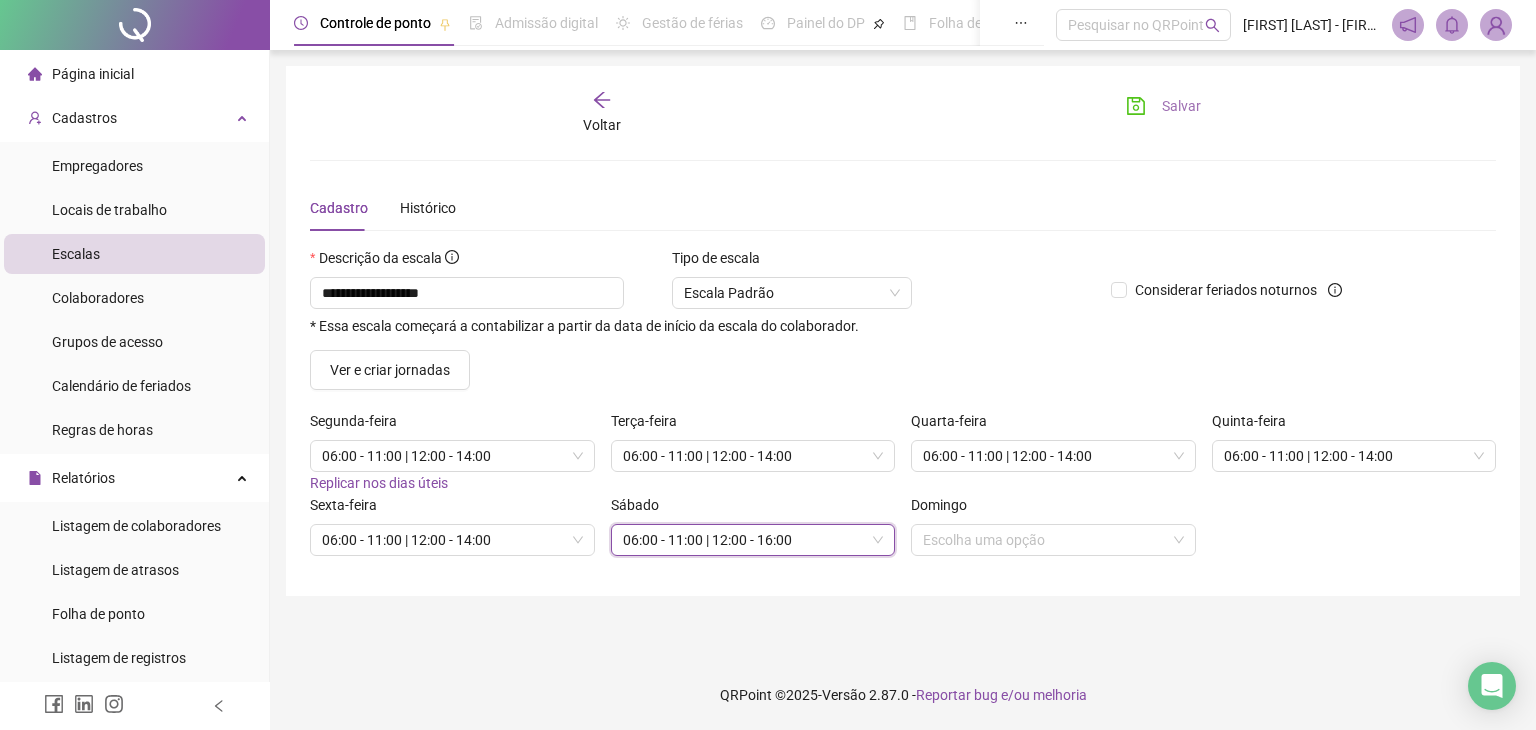 click on "Salvar" at bounding box center [1181, 106] 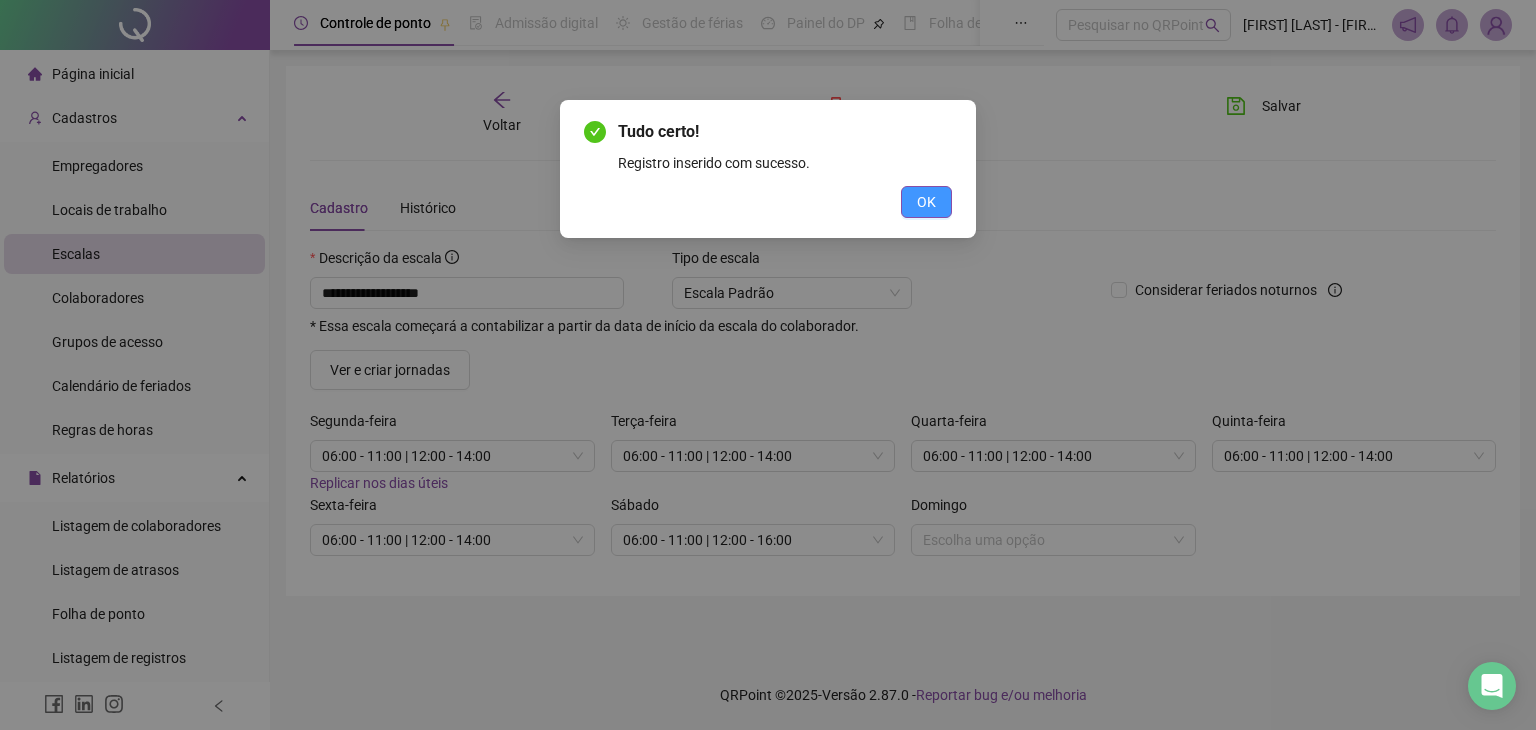 click on "OK" at bounding box center [926, 202] 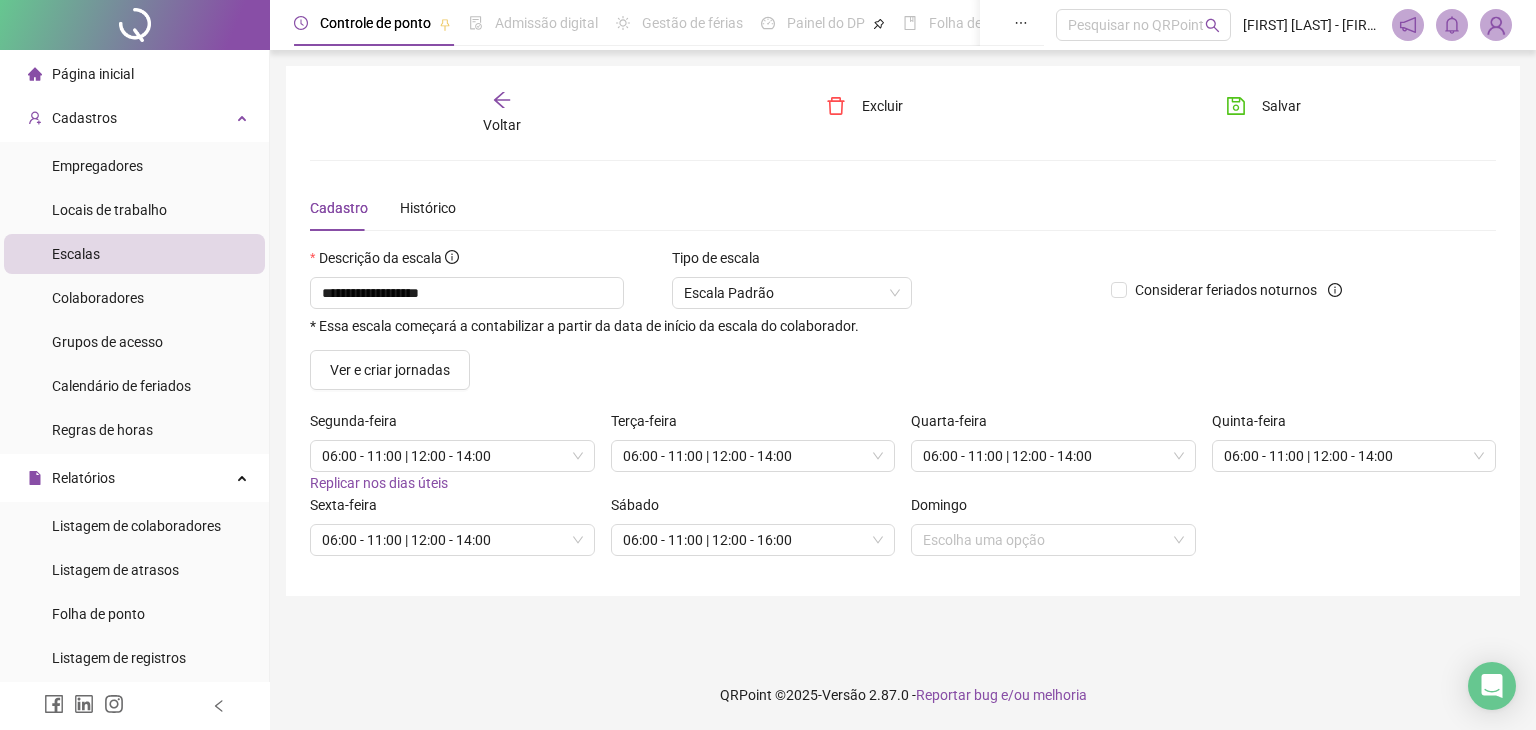 click on "Voltar" at bounding box center [502, 113] 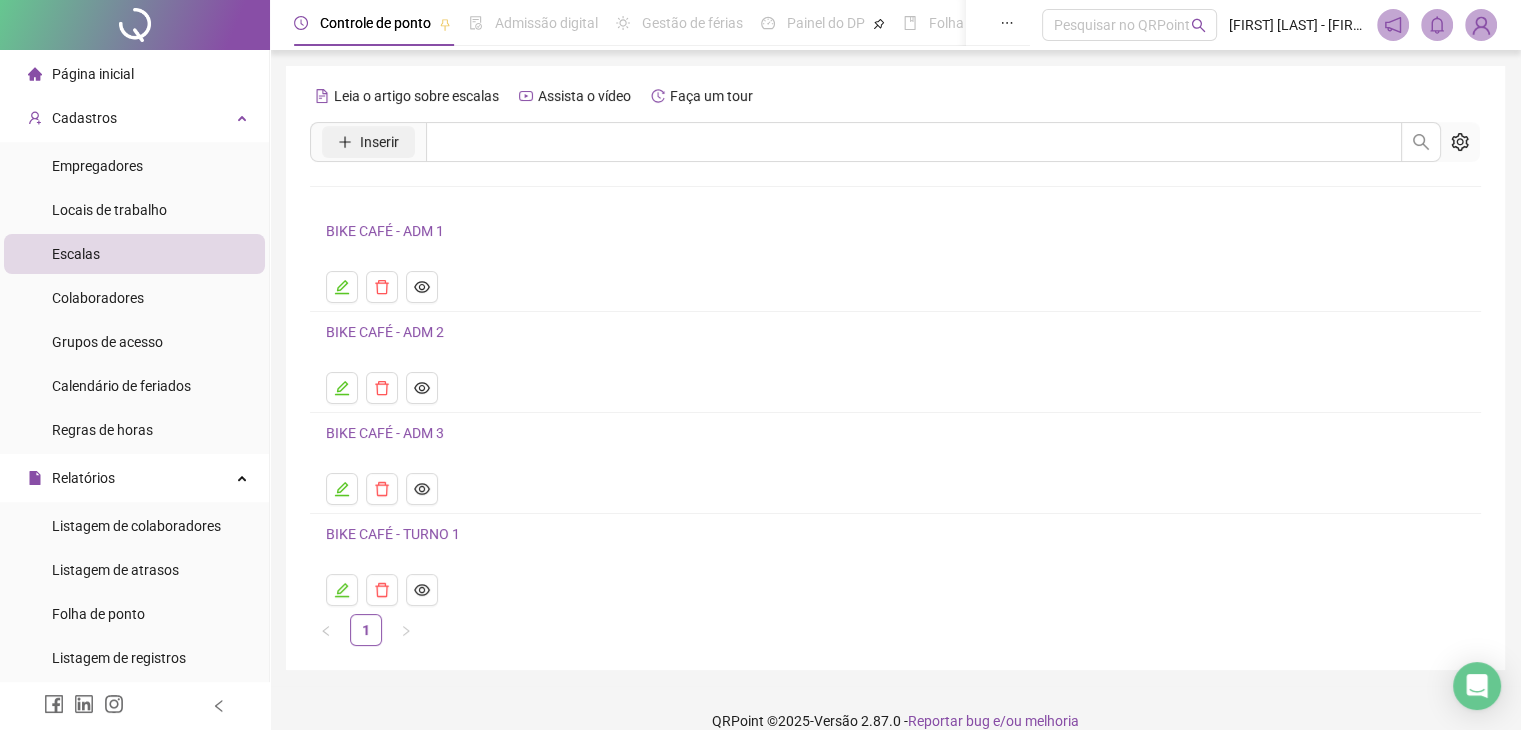 click on "Inserir" at bounding box center [368, 142] 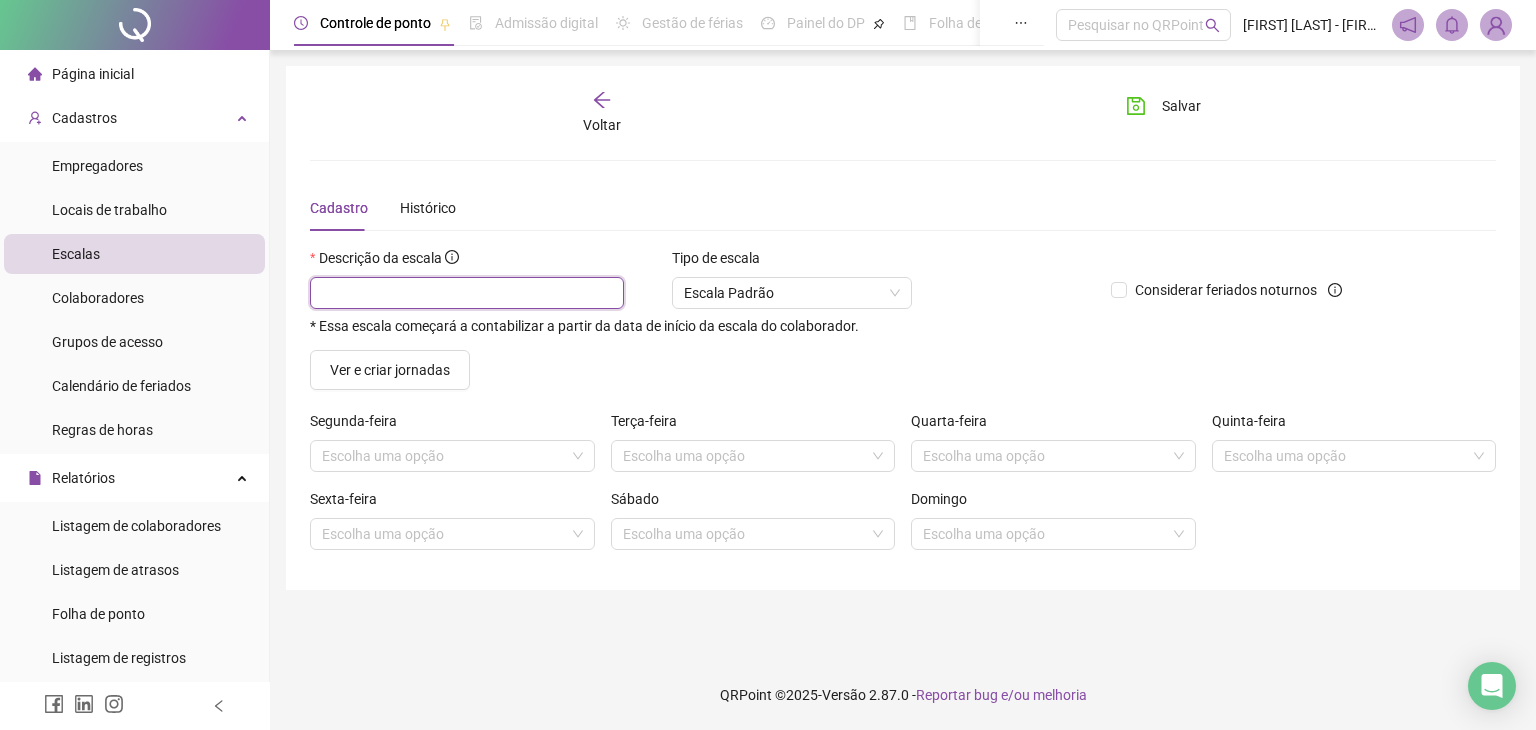 click at bounding box center (467, 293) 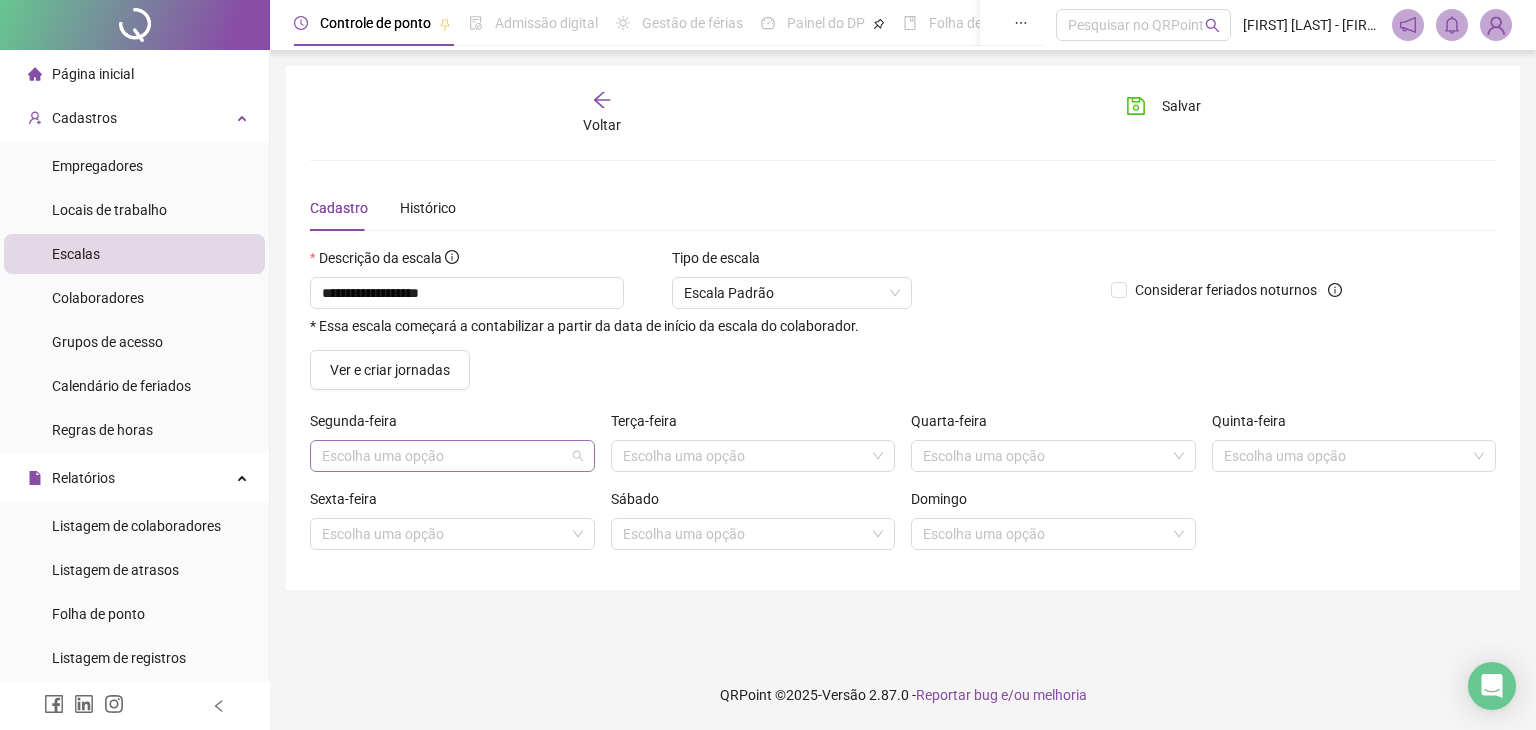 click at bounding box center (446, 456) 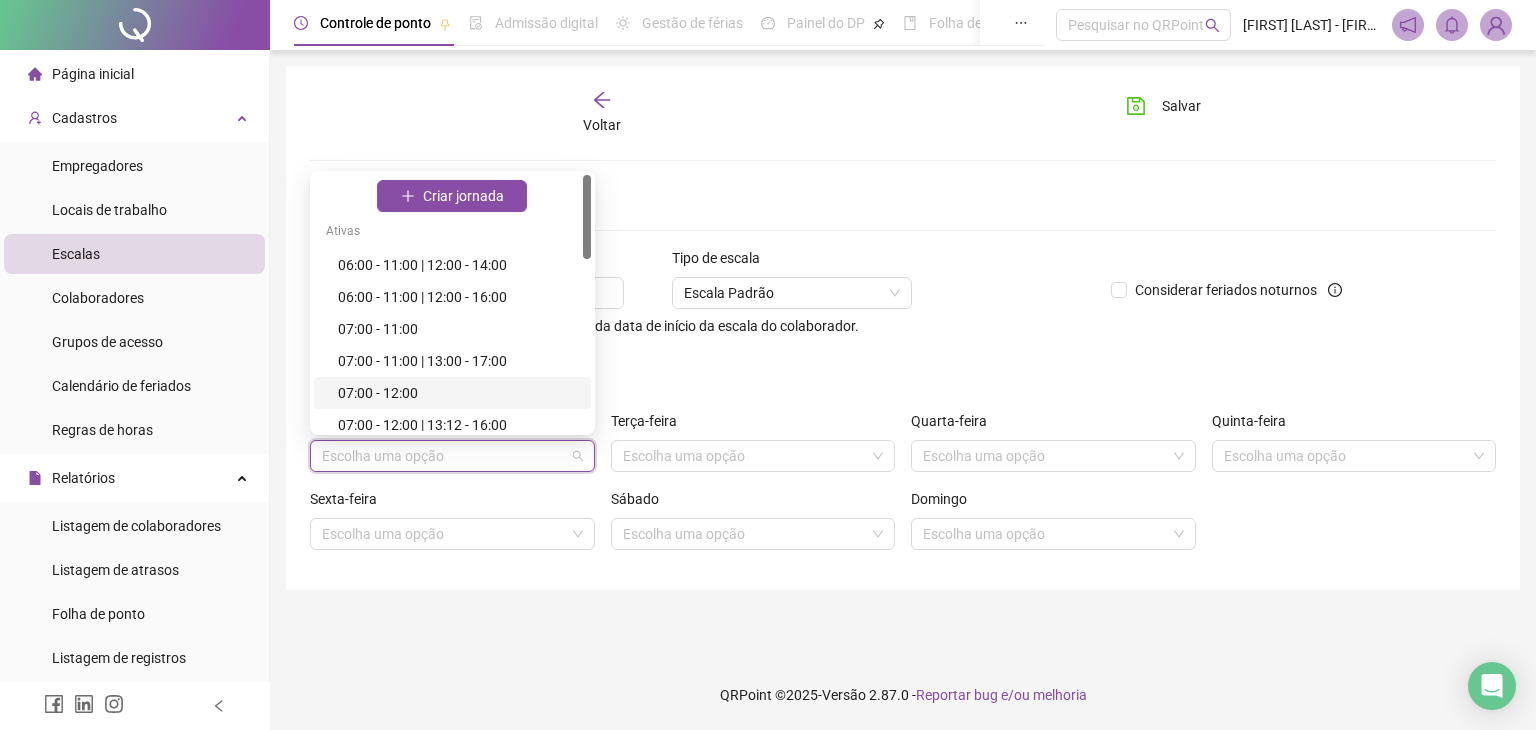 scroll, scrollTop: 400, scrollLeft: 0, axis: vertical 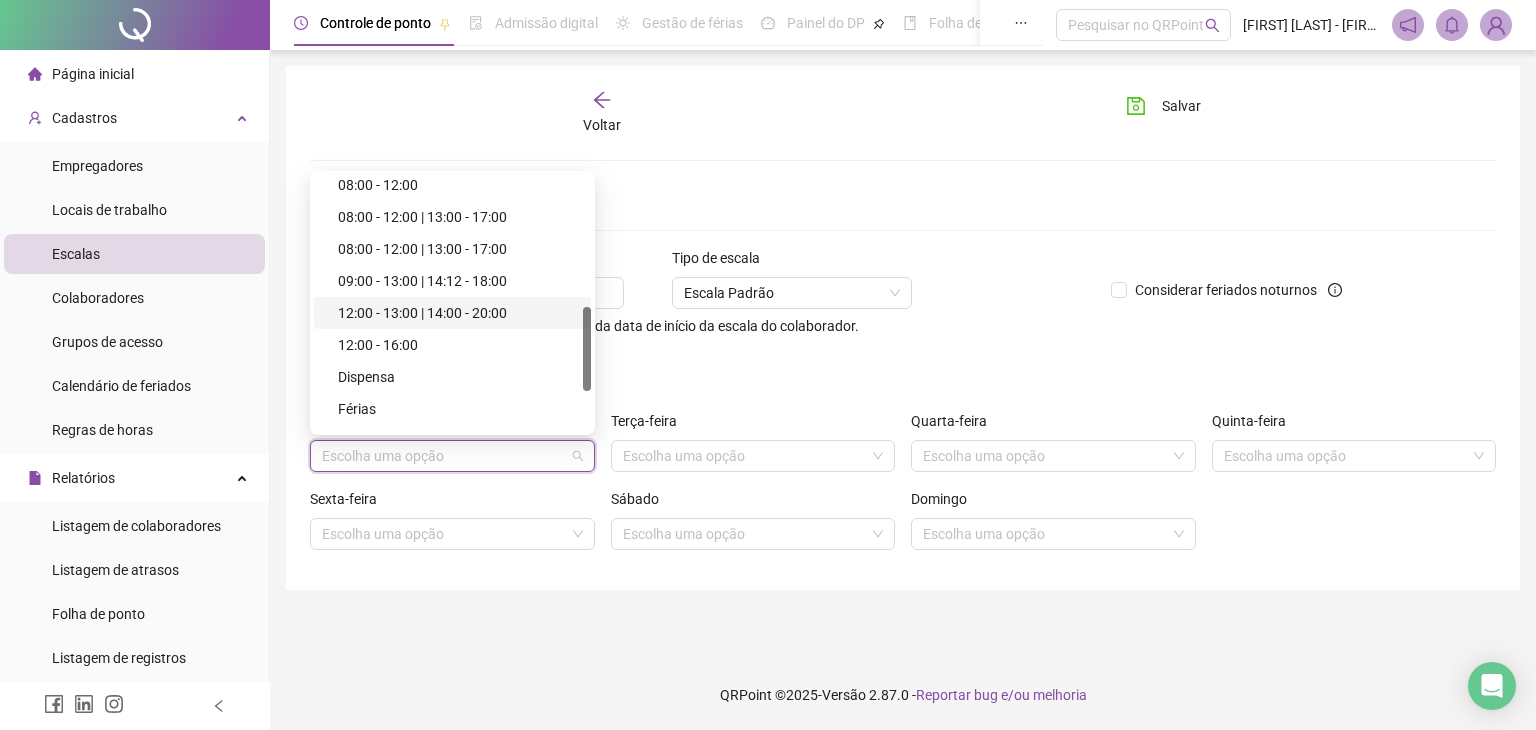 click on "12:00 - 13:00 | 14:00 - 20:00" at bounding box center [458, 313] 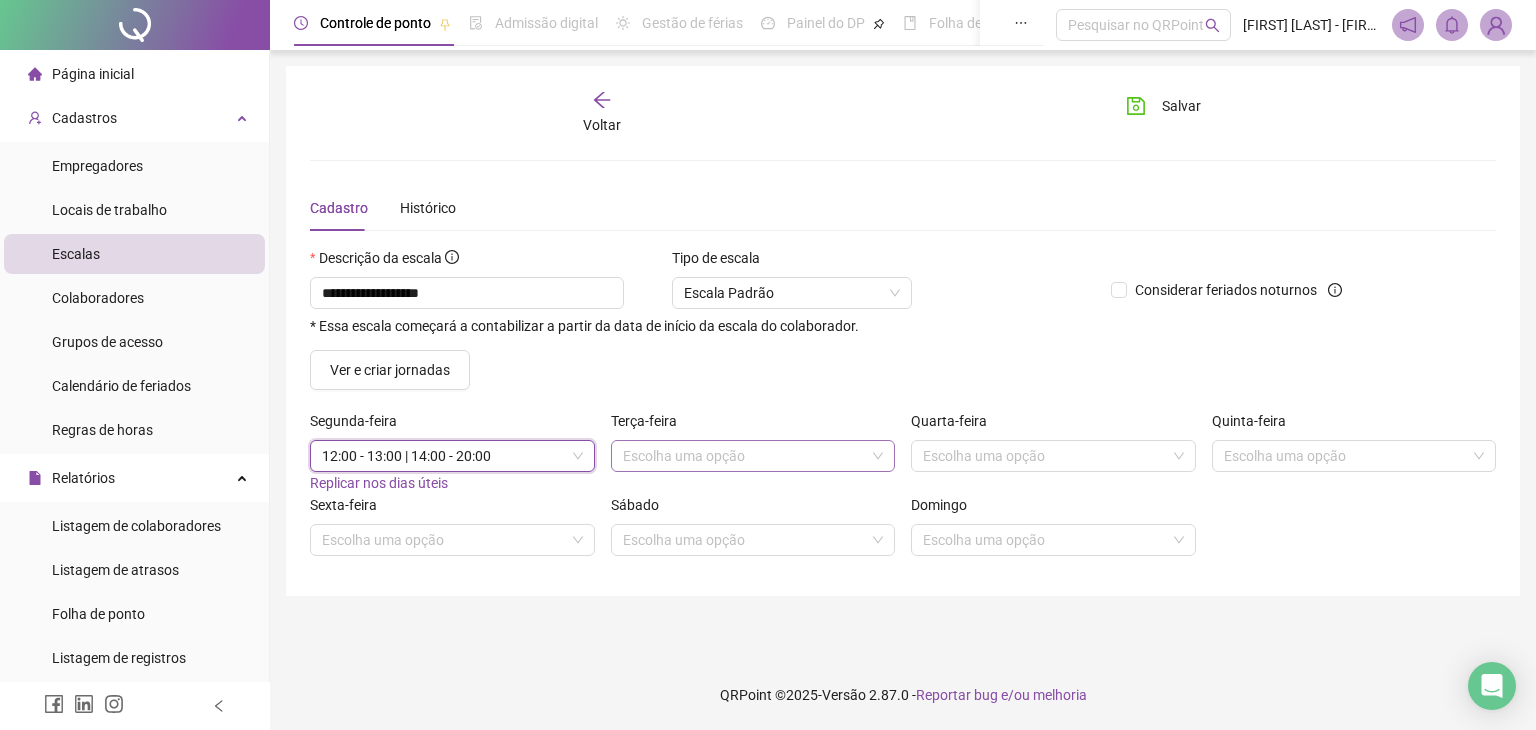 click on "Escolha uma opção" at bounding box center (753, 456) 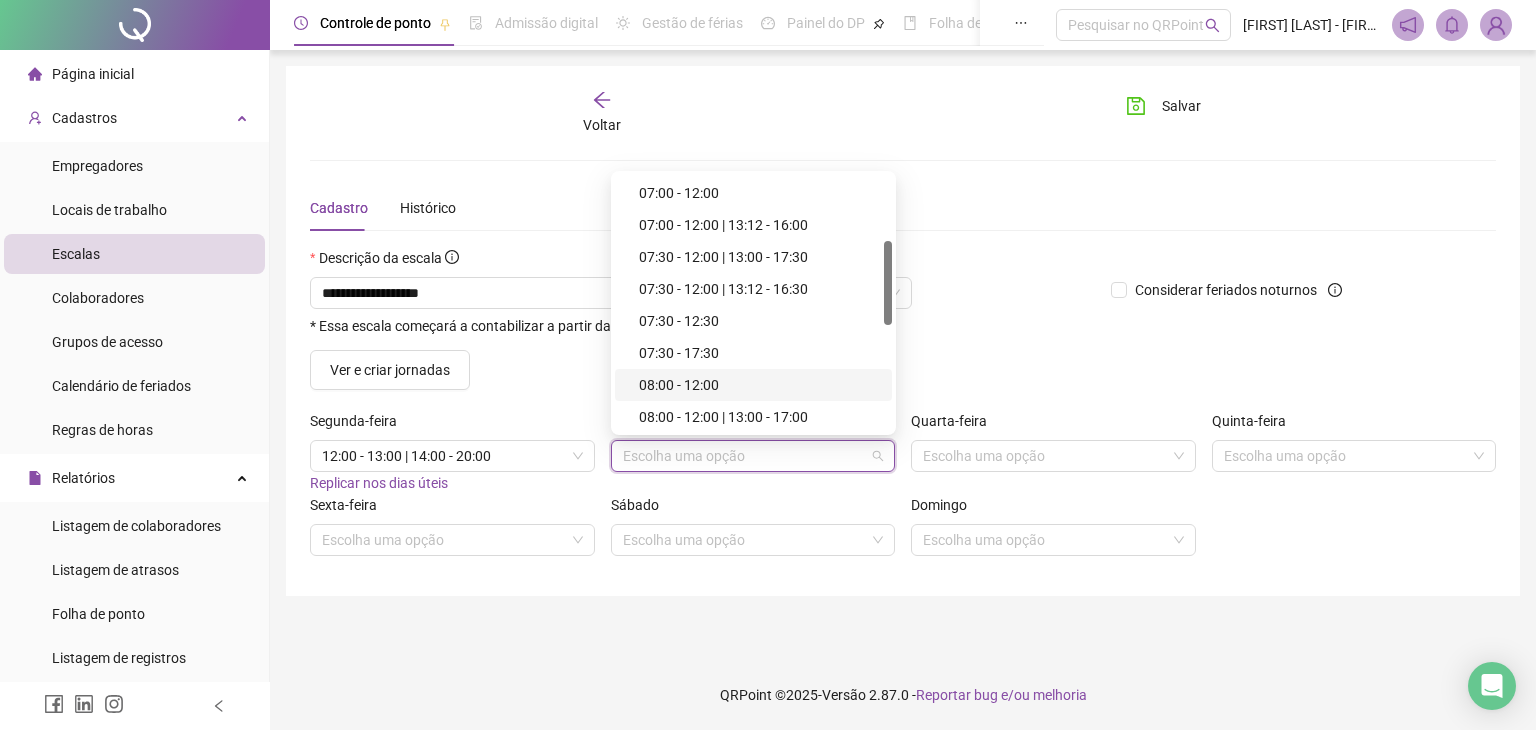 scroll, scrollTop: 500, scrollLeft: 0, axis: vertical 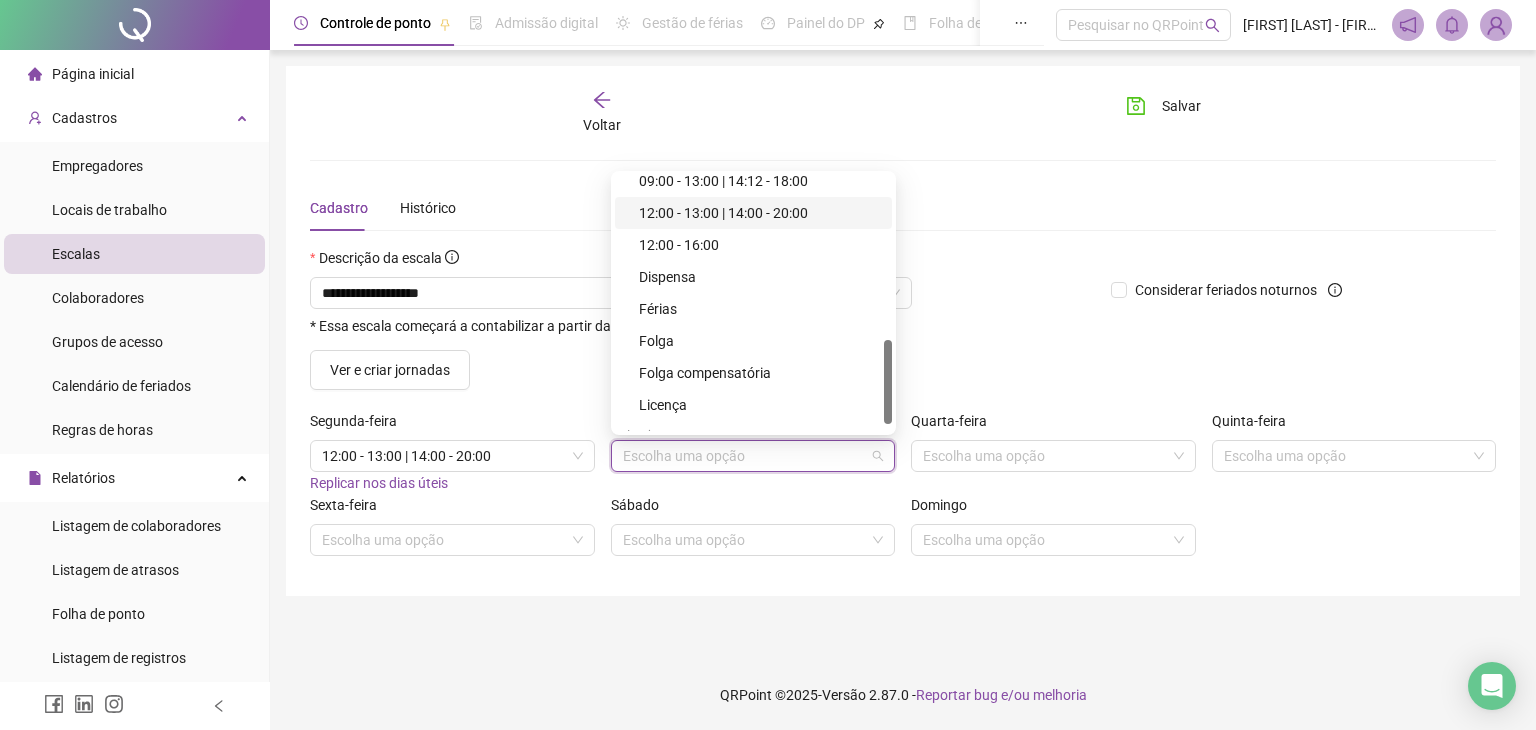 click on "12:00 - 13:00 | 14:00 - 20:00" at bounding box center (759, 213) 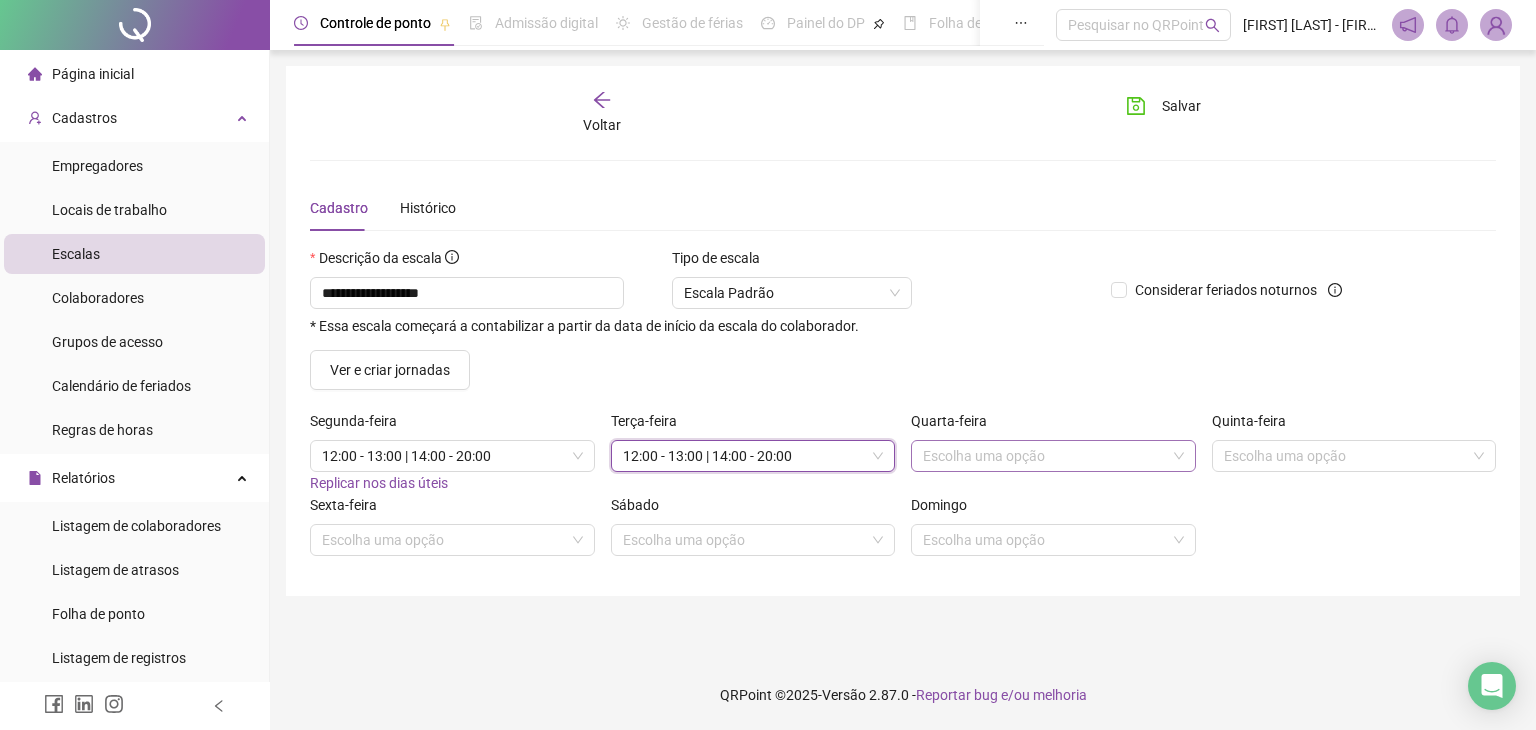 click at bounding box center (1047, 456) 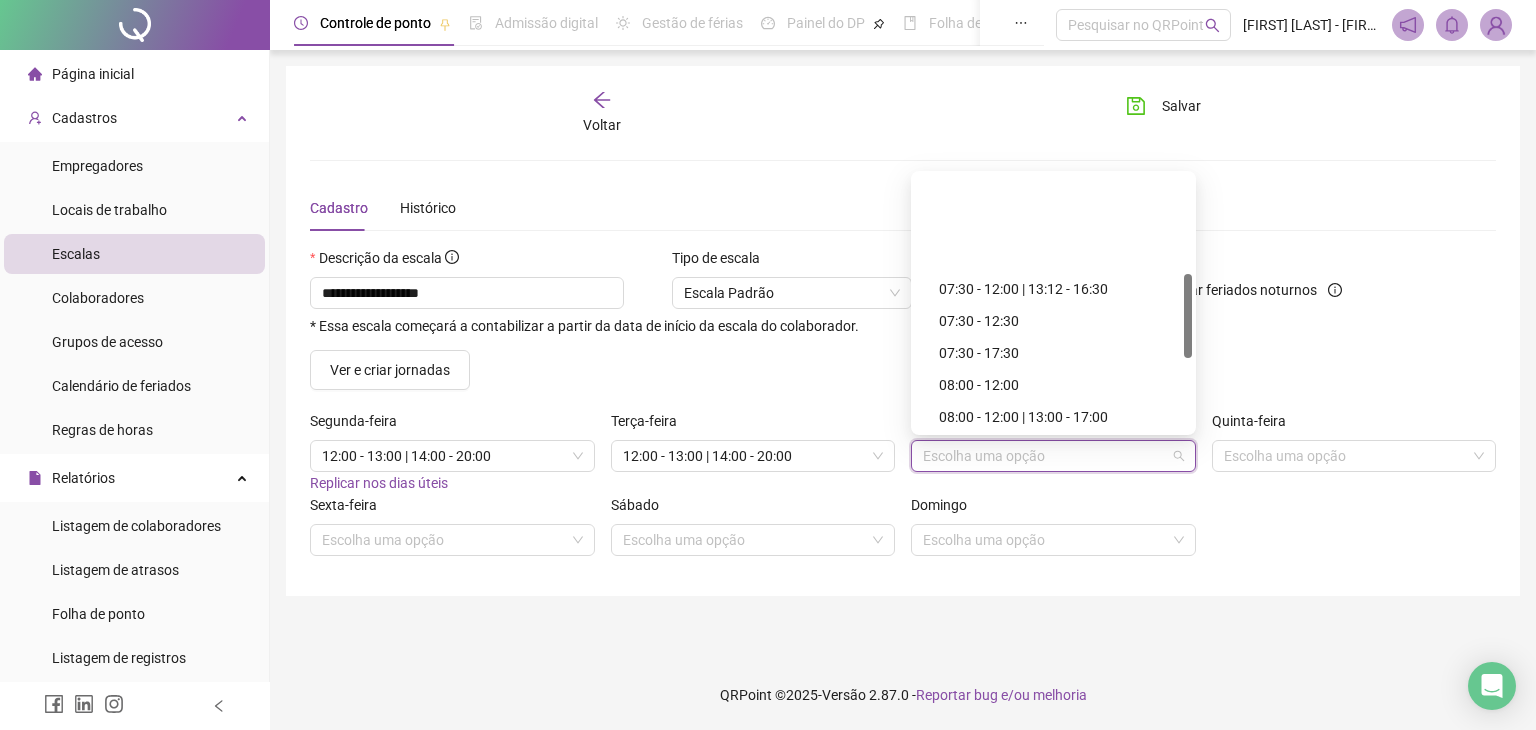 scroll, scrollTop: 300, scrollLeft: 0, axis: vertical 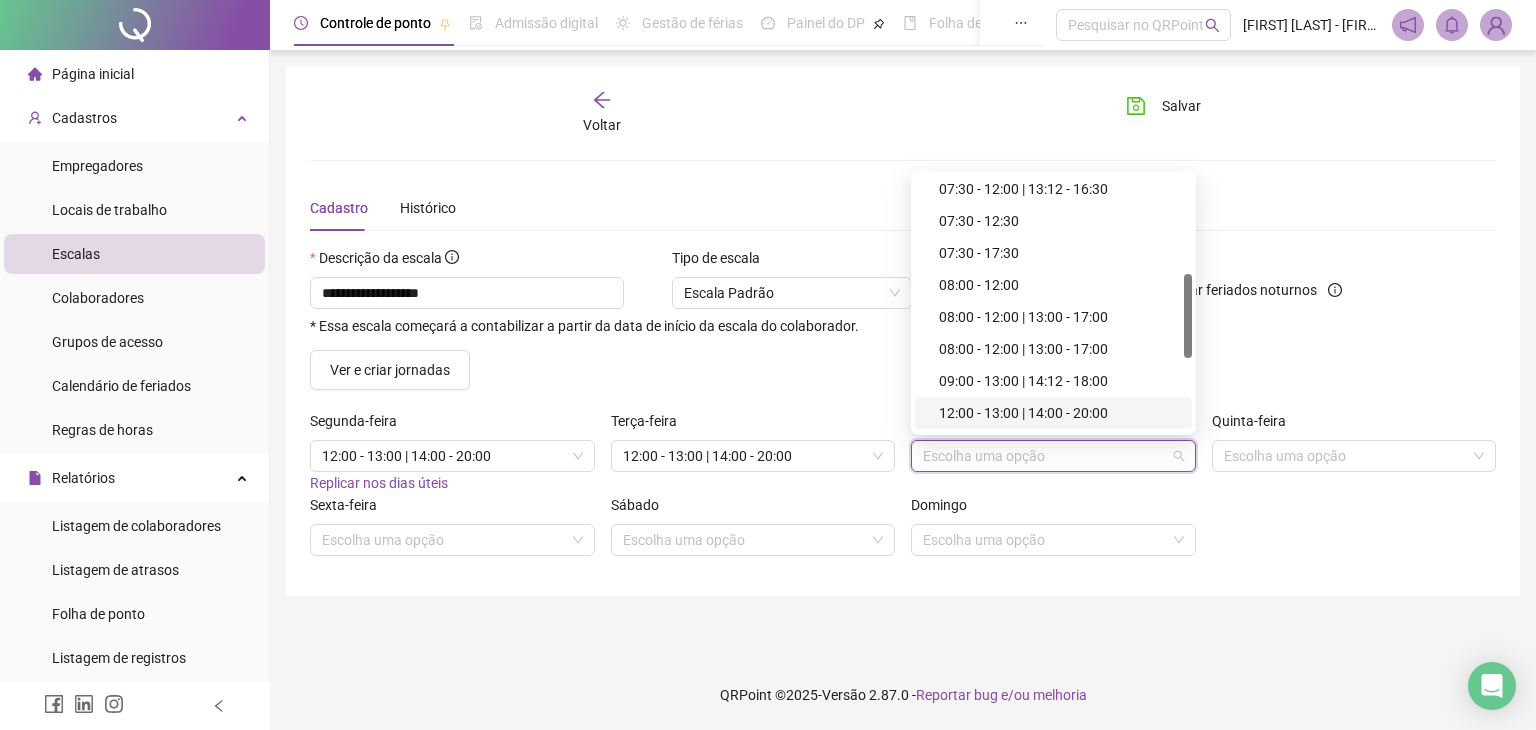 click on "12:00 - 13:00 | 14:00 - 20:00" at bounding box center [1059, 413] 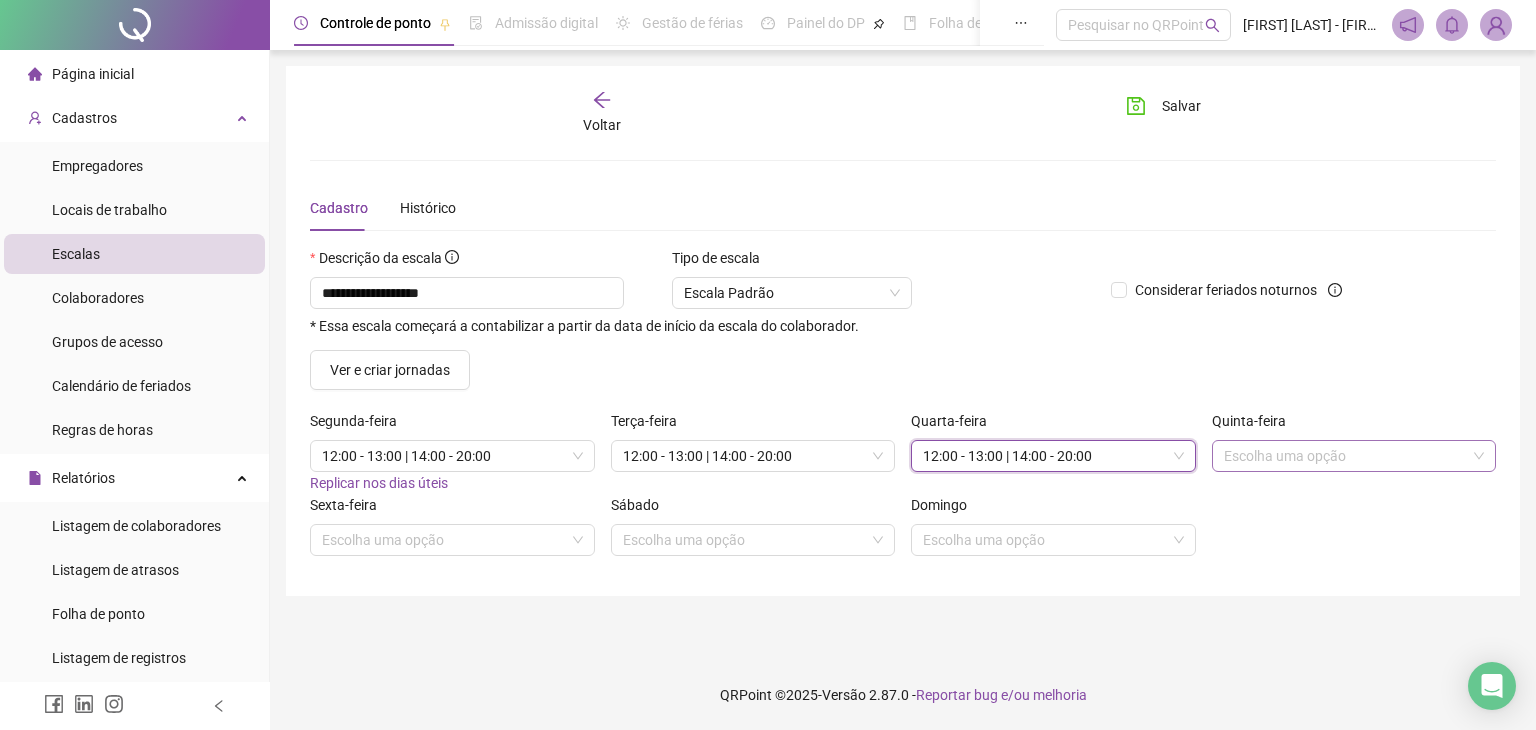 click at bounding box center [1348, 456] 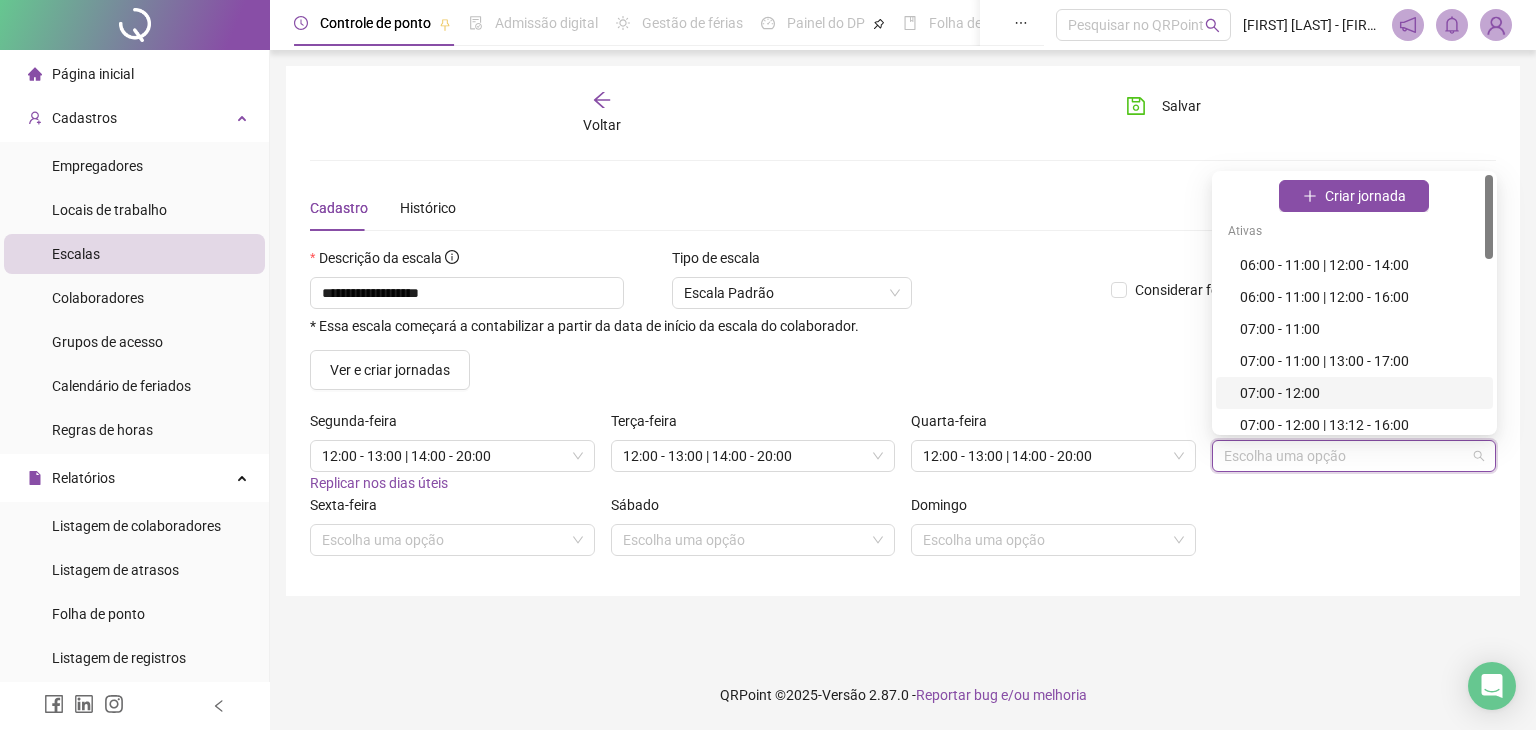 scroll, scrollTop: 300, scrollLeft: 0, axis: vertical 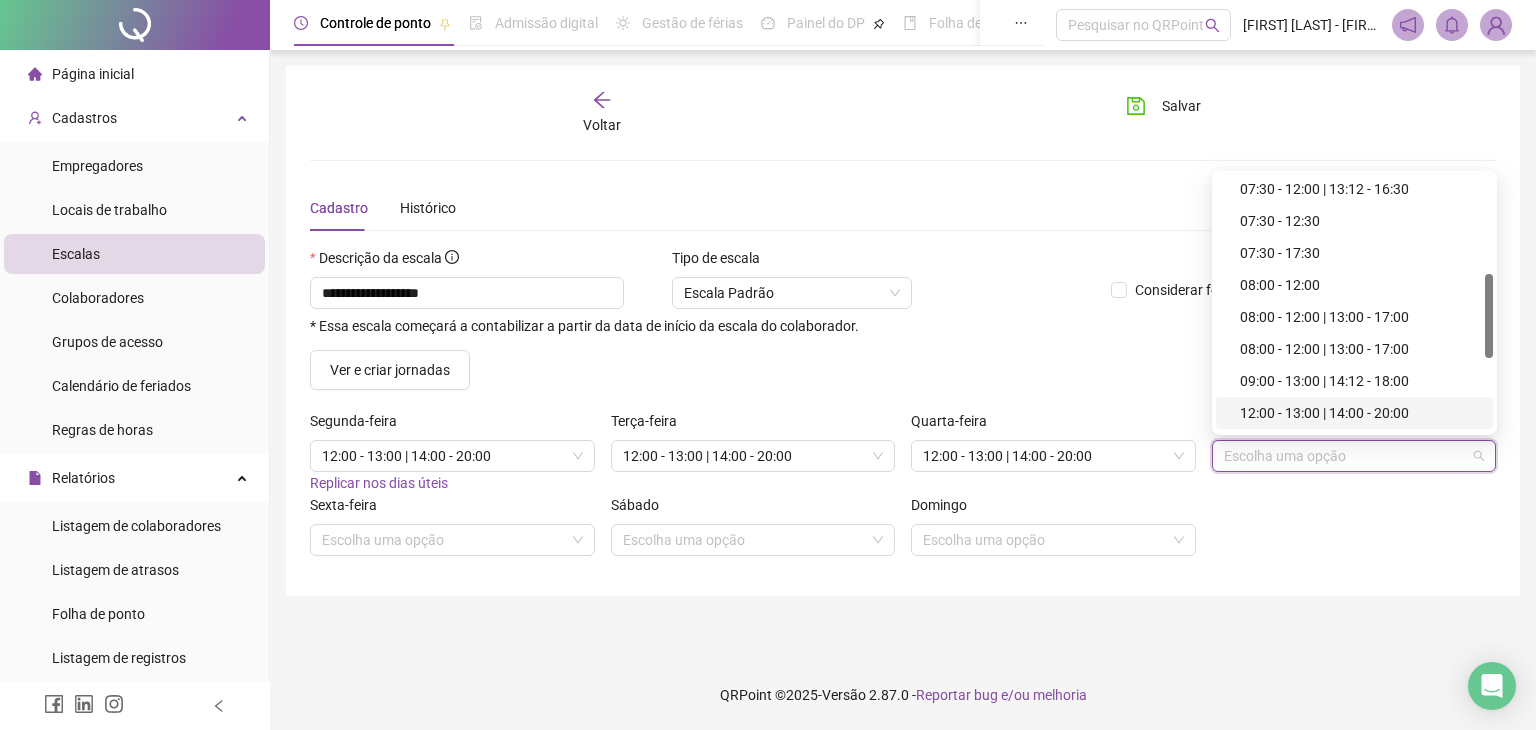click on "12:00 - 13:00 | 14:00 - 20:00" at bounding box center (1360, 413) 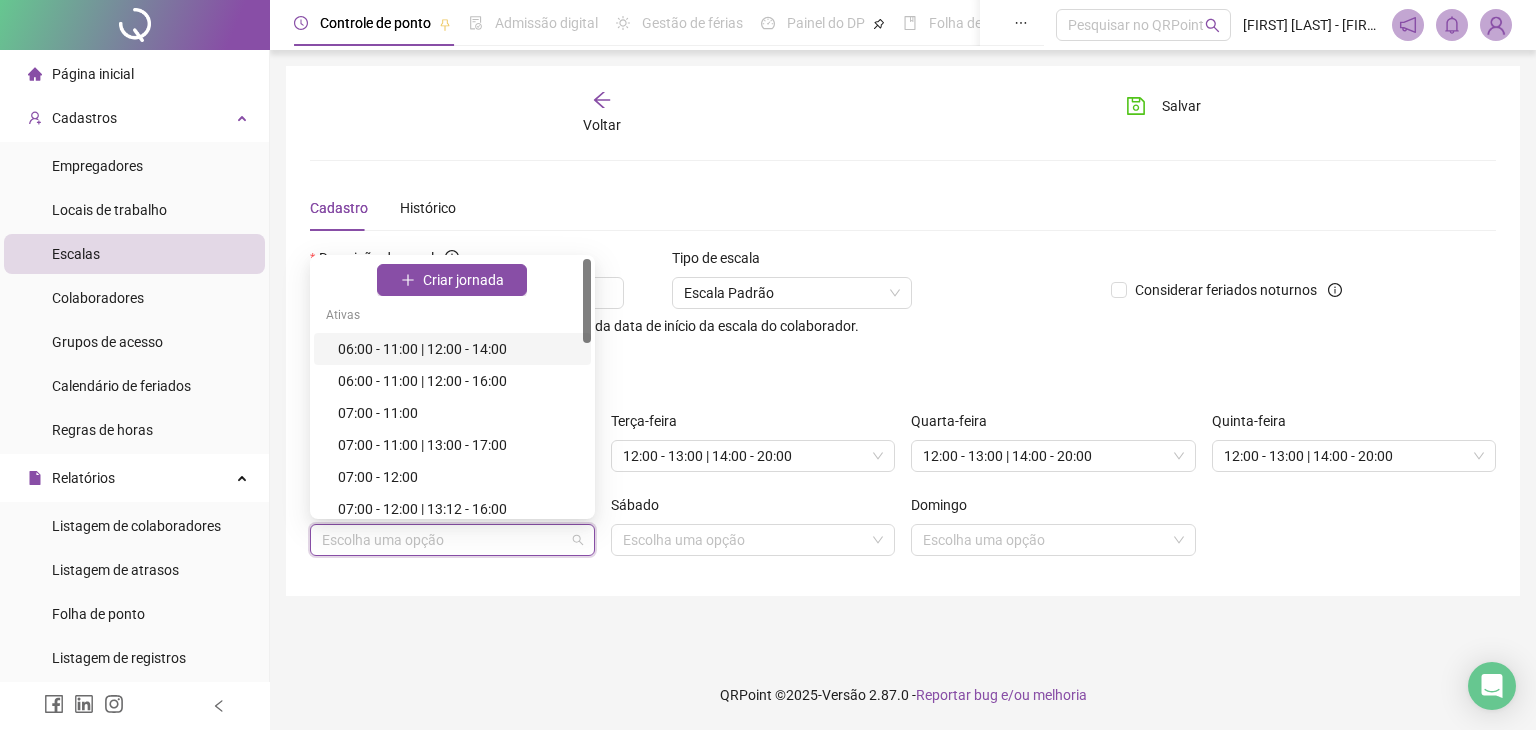 click at bounding box center (446, 540) 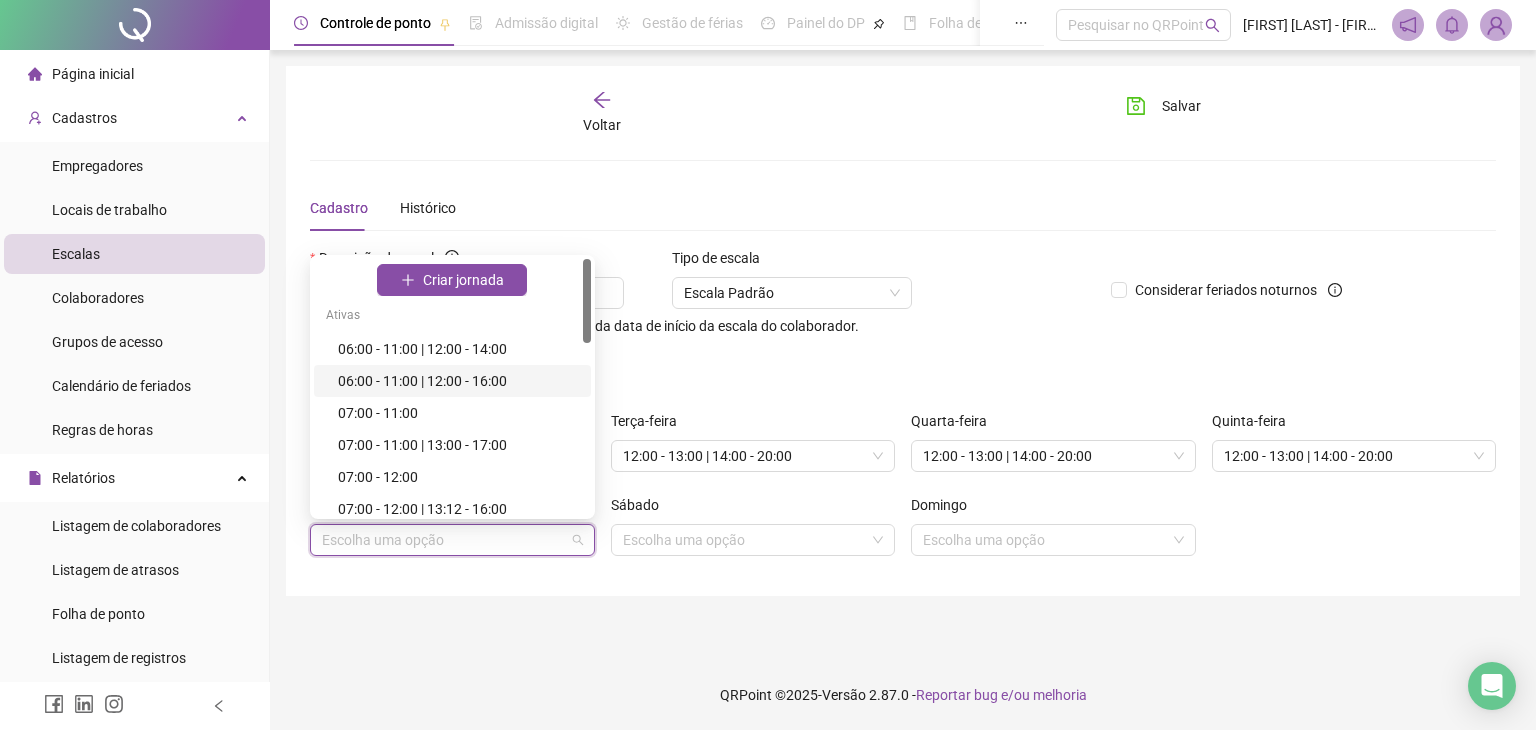 scroll, scrollTop: 300, scrollLeft: 0, axis: vertical 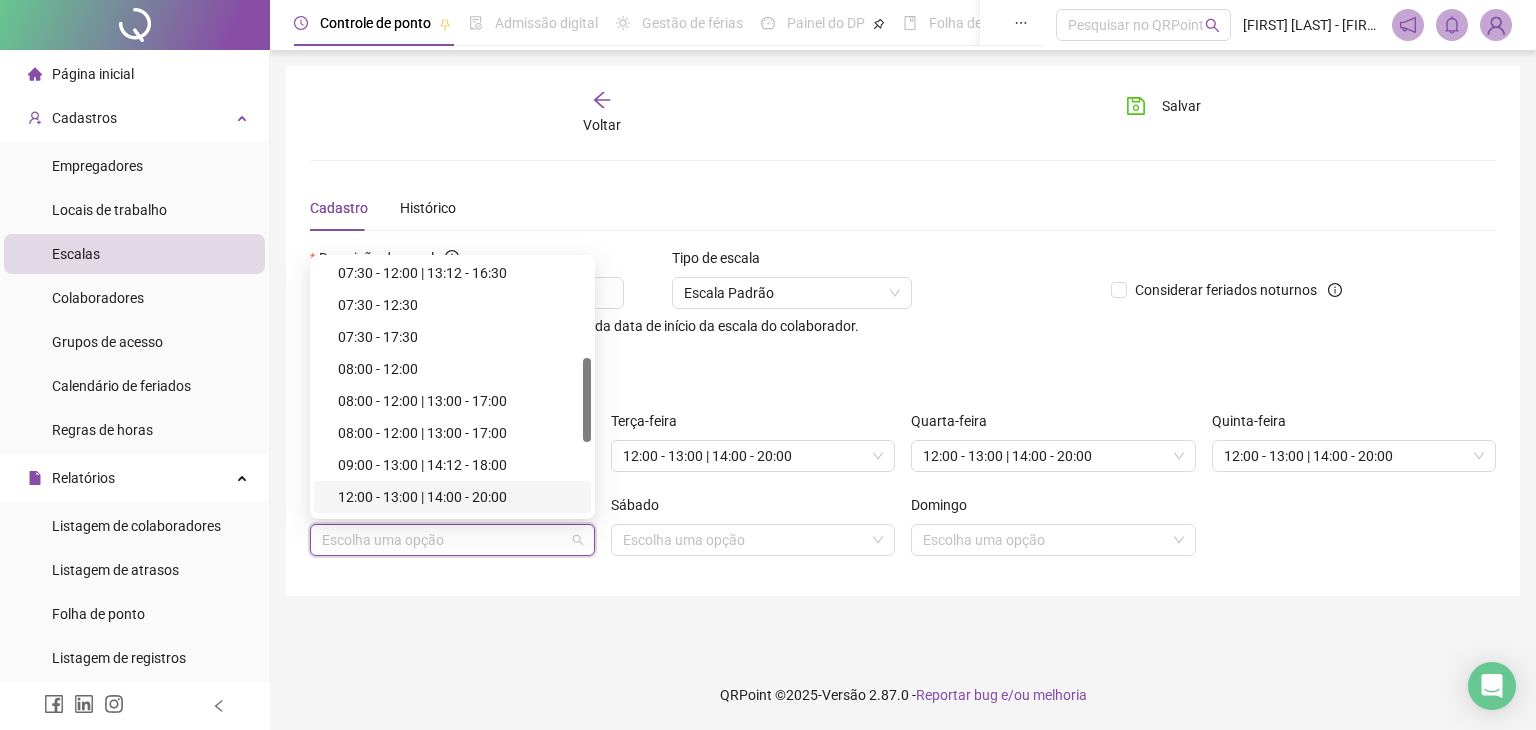 click on "12:00 - 13:00 | 14:00 - 20:00" at bounding box center (458, 497) 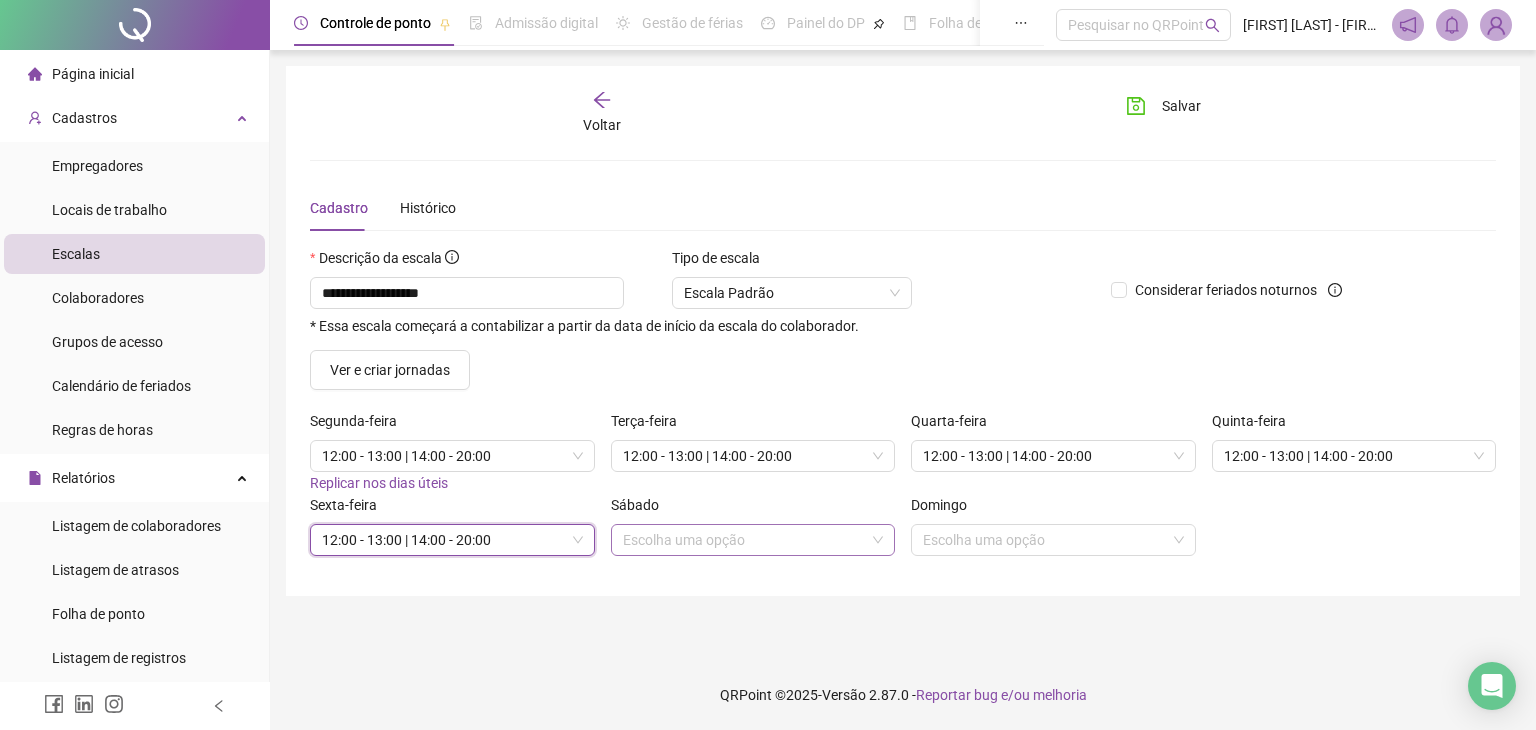 click at bounding box center [747, 540] 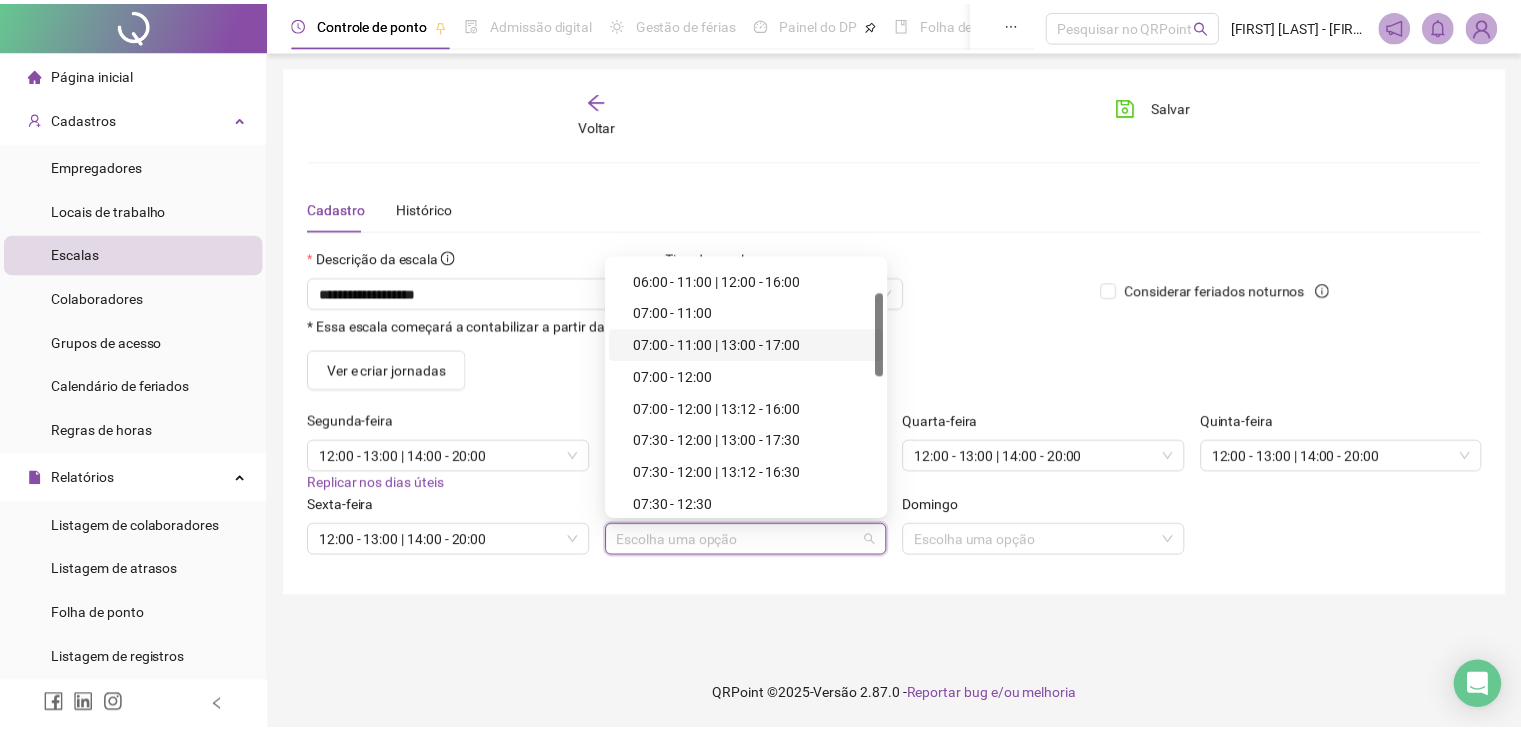 scroll, scrollTop: 200, scrollLeft: 0, axis: vertical 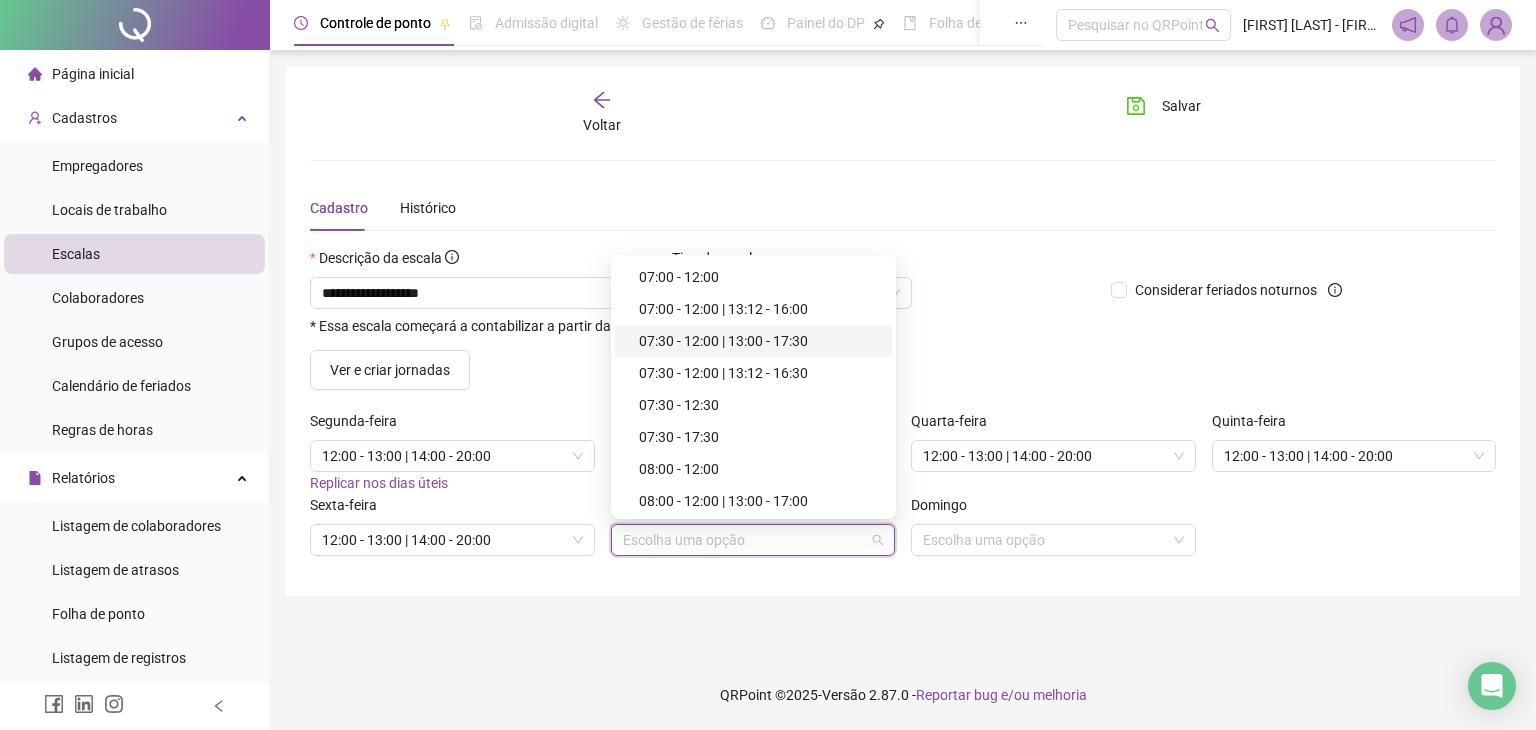 click on "07:30 - 12:00 | 13:00 - 17:30" at bounding box center [759, 341] 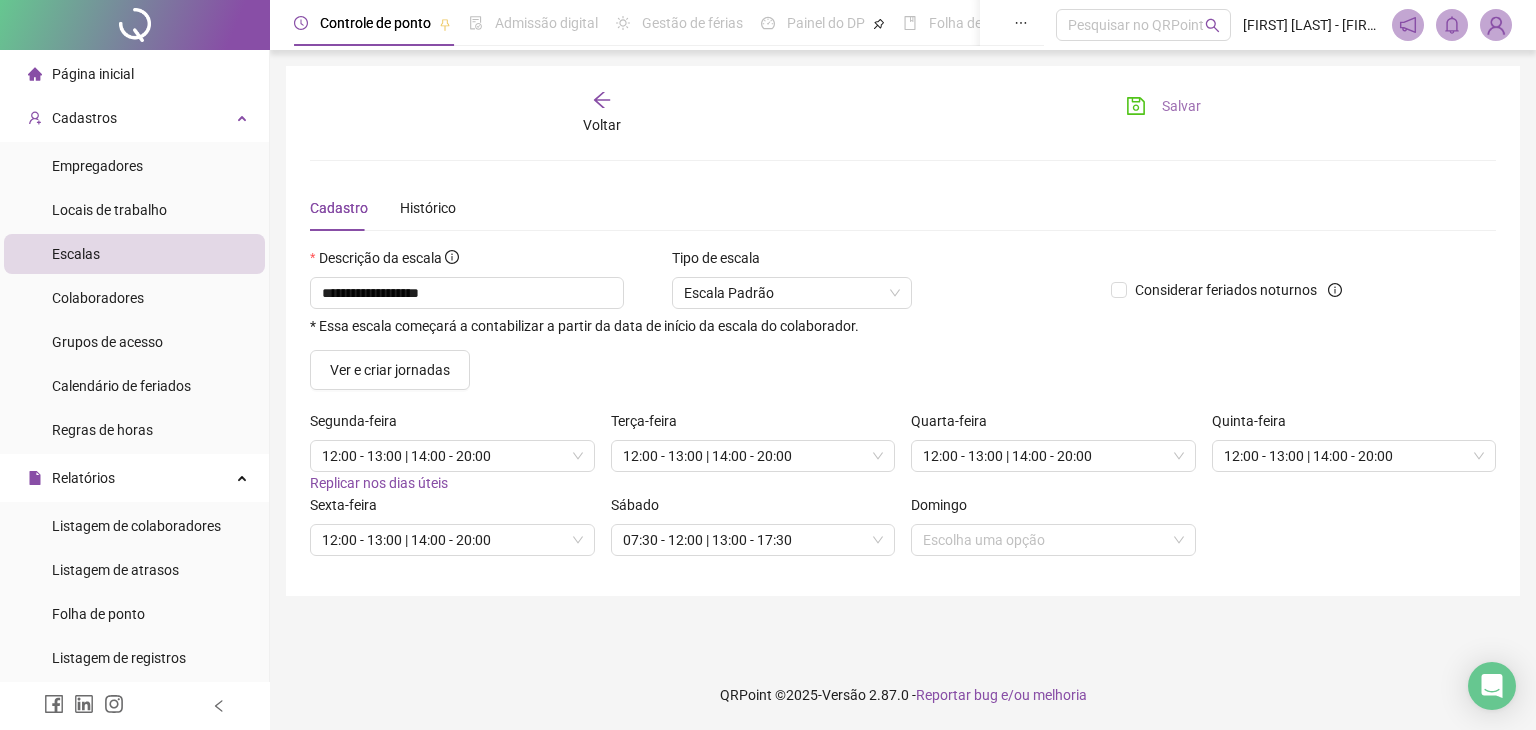 click on "Salvar" at bounding box center [1181, 106] 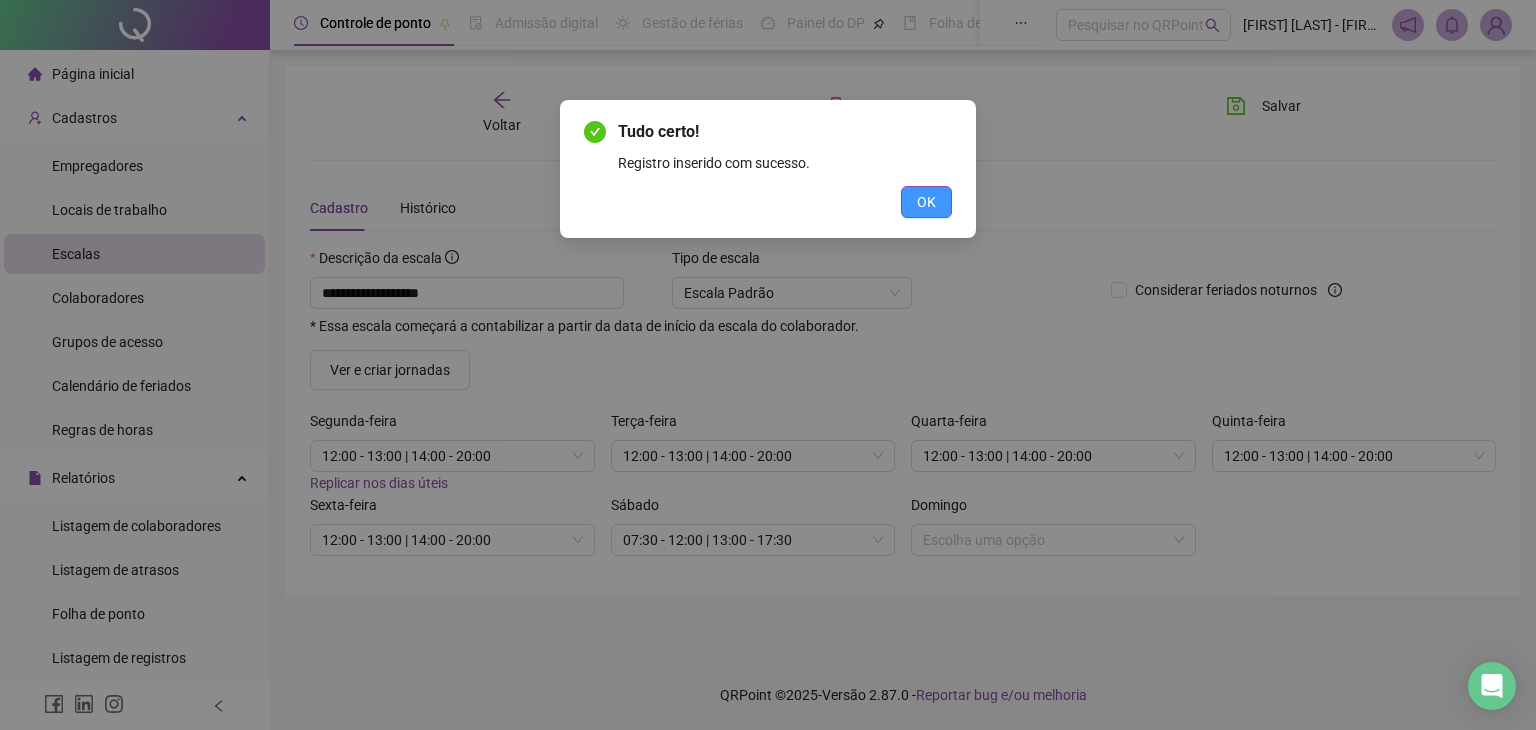 click on "OK" at bounding box center (926, 202) 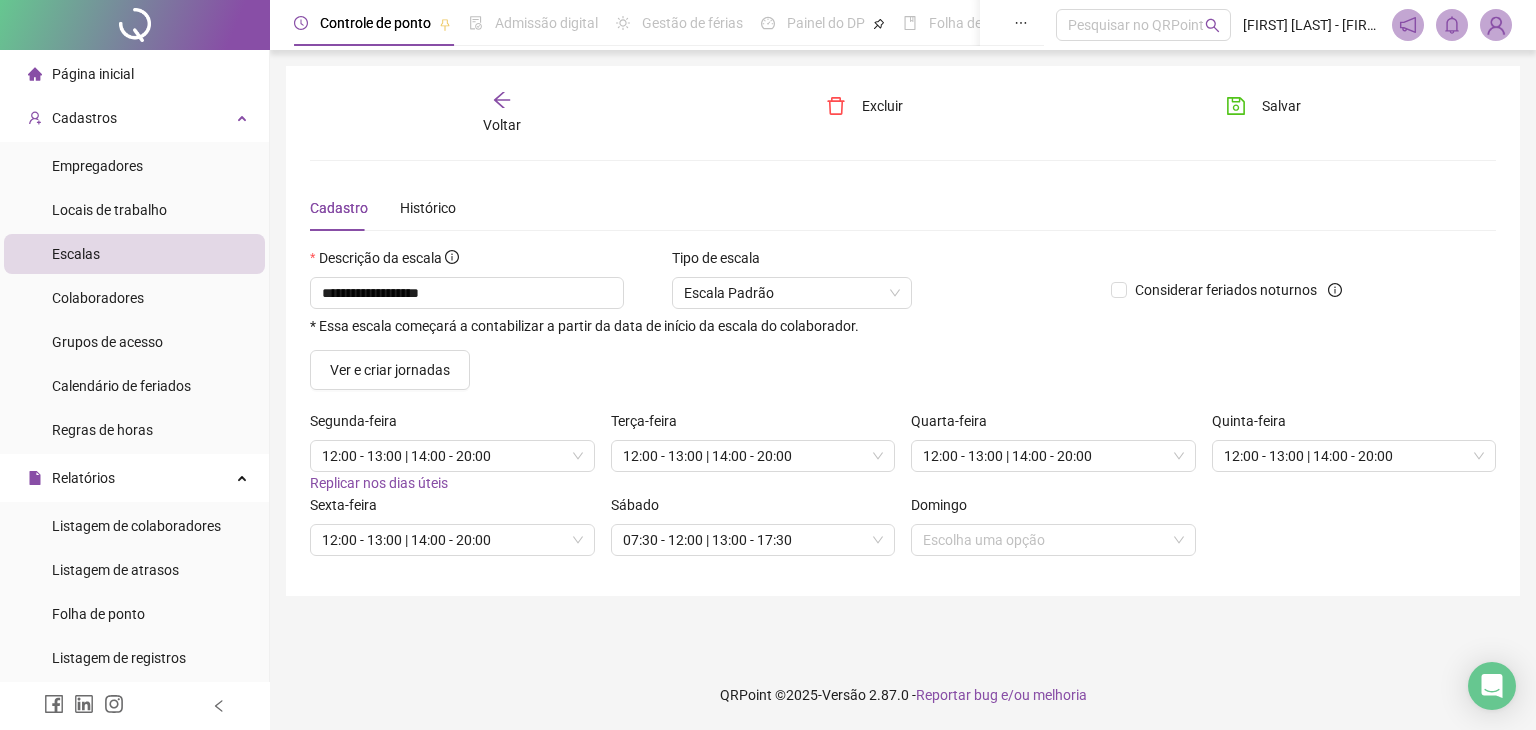 click 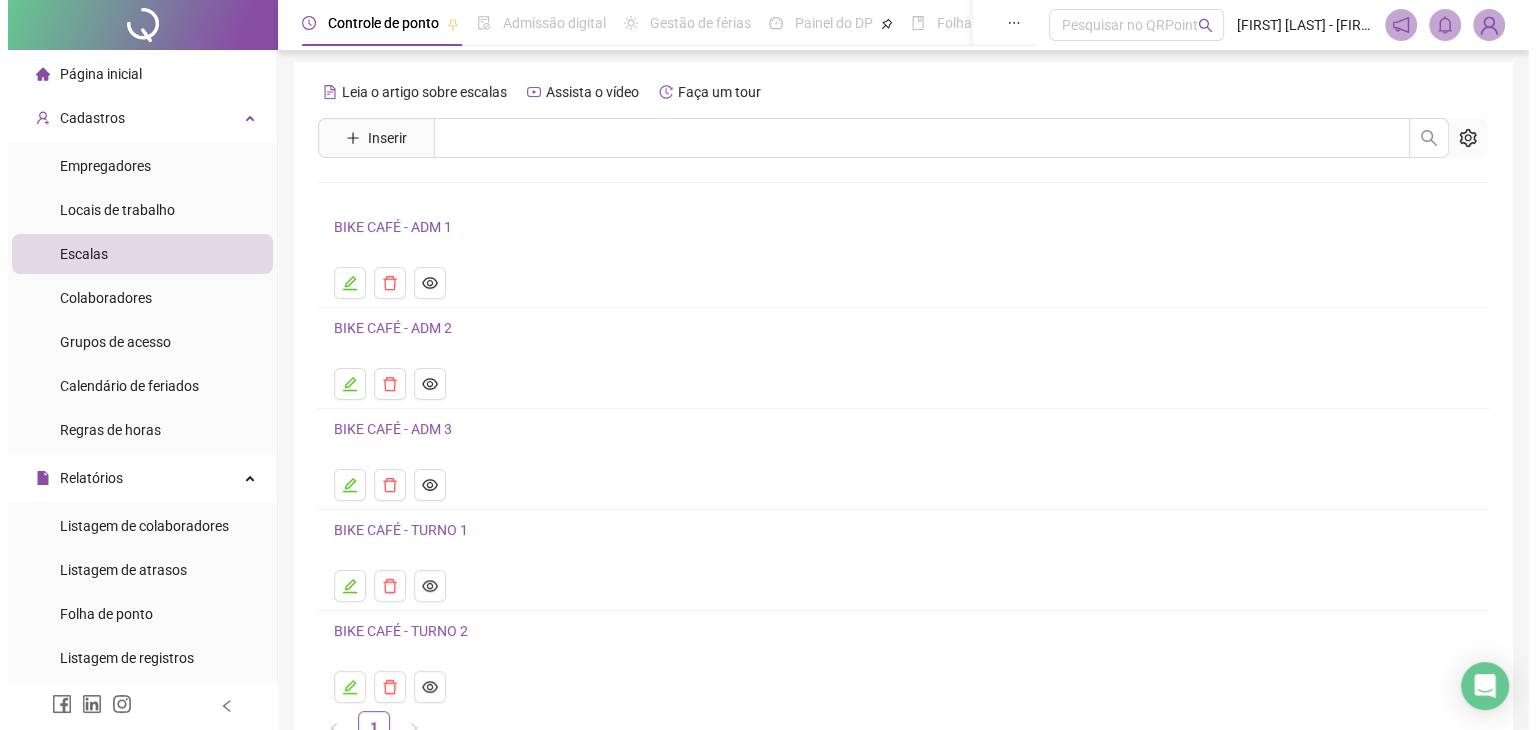 scroll, scrollTop: 0, scrollLeft: 0, axis: both 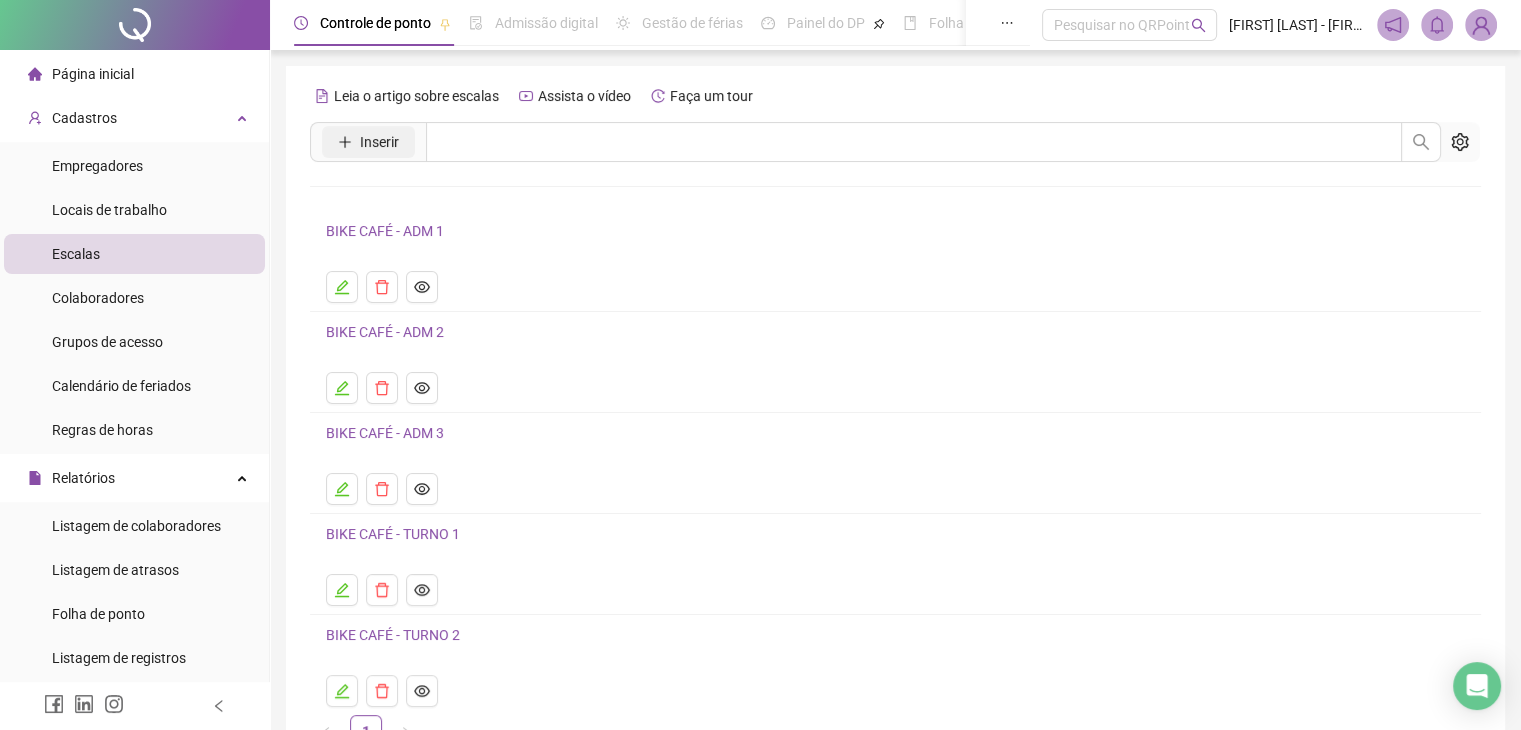 click on "Inserir" at bounding box center (379, 142) 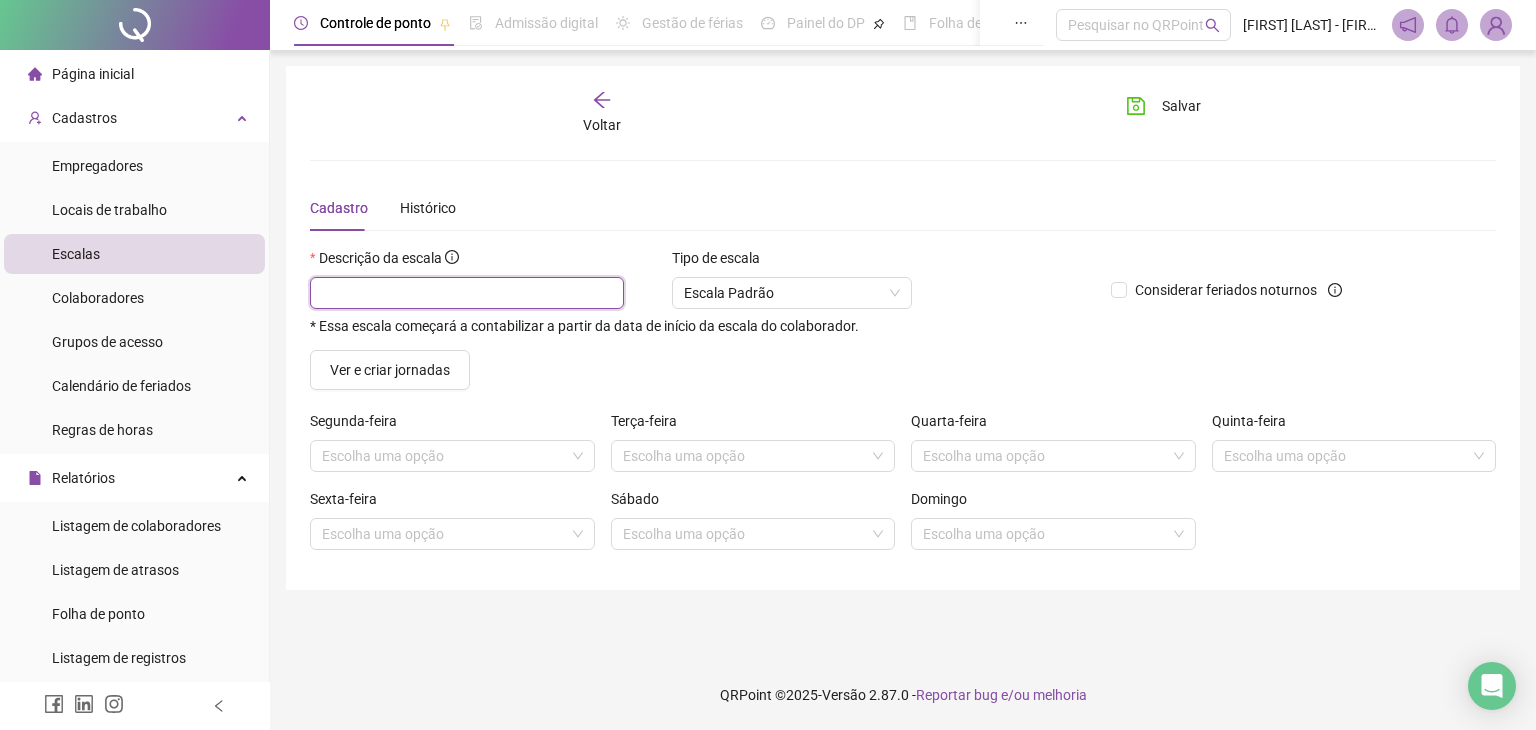 click at bounding box center [467, 293] 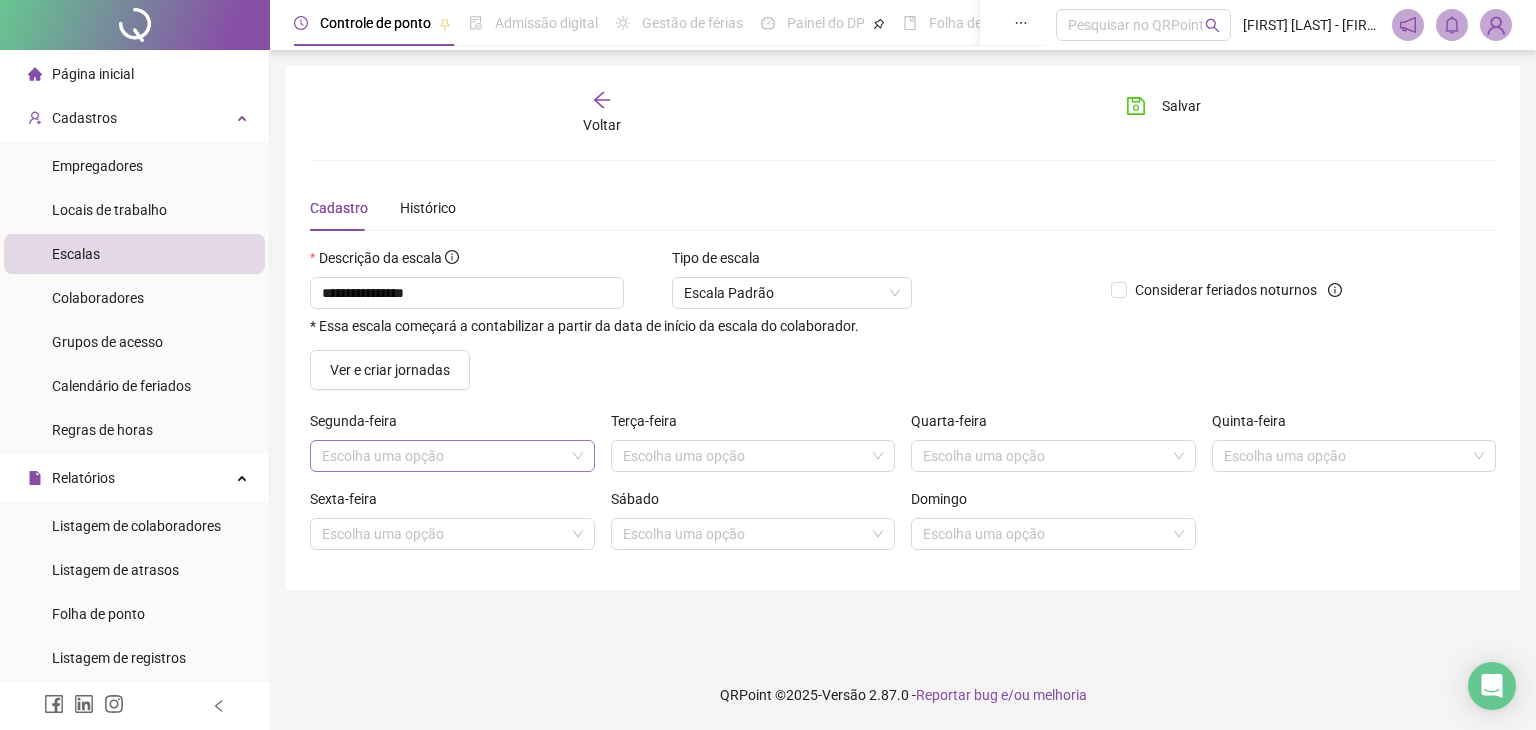 click at bounding box center (446, 456) 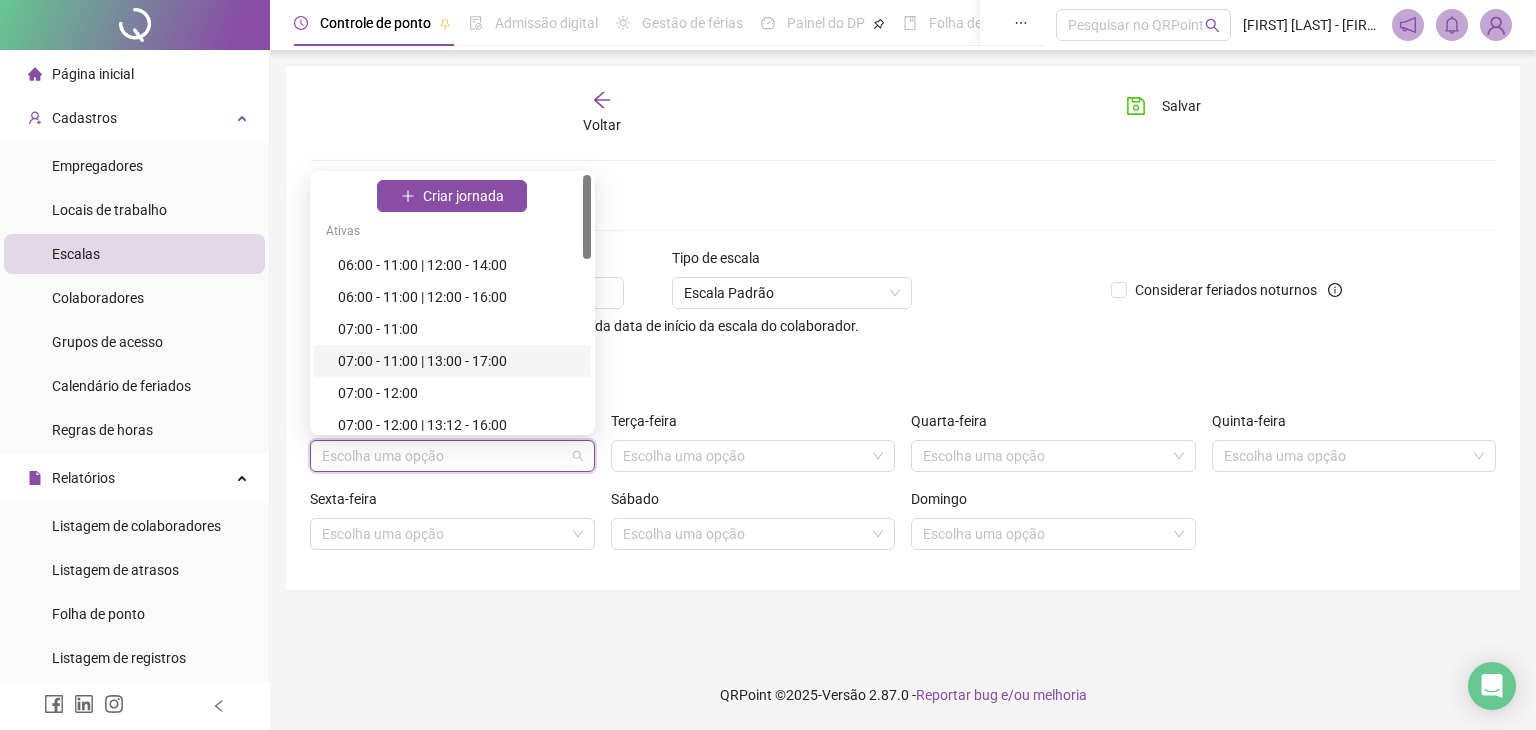 click on "07:00 - 11:00 | 13:00 - 17:00" at bounding box center [458, 361] 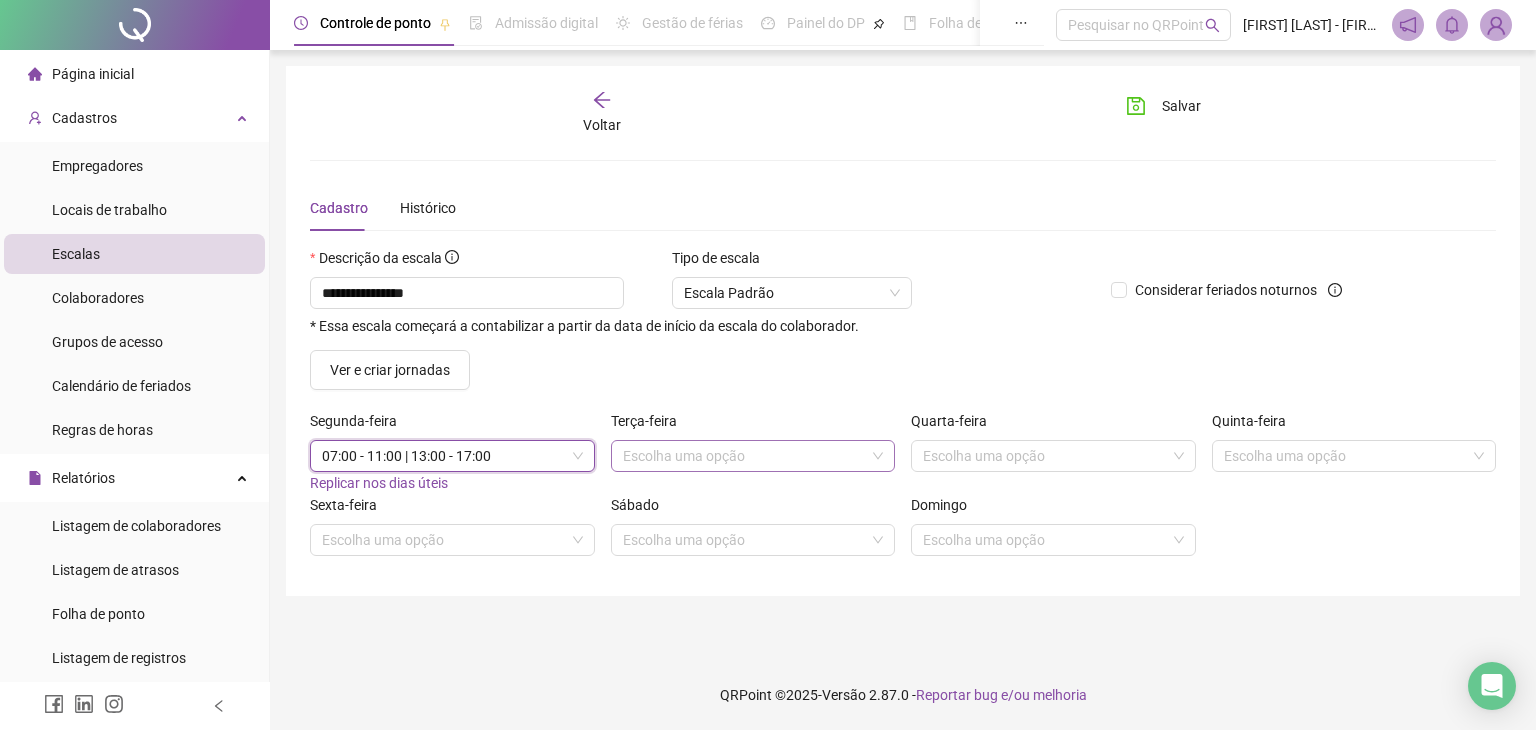 click at bounding box center [747, 456] 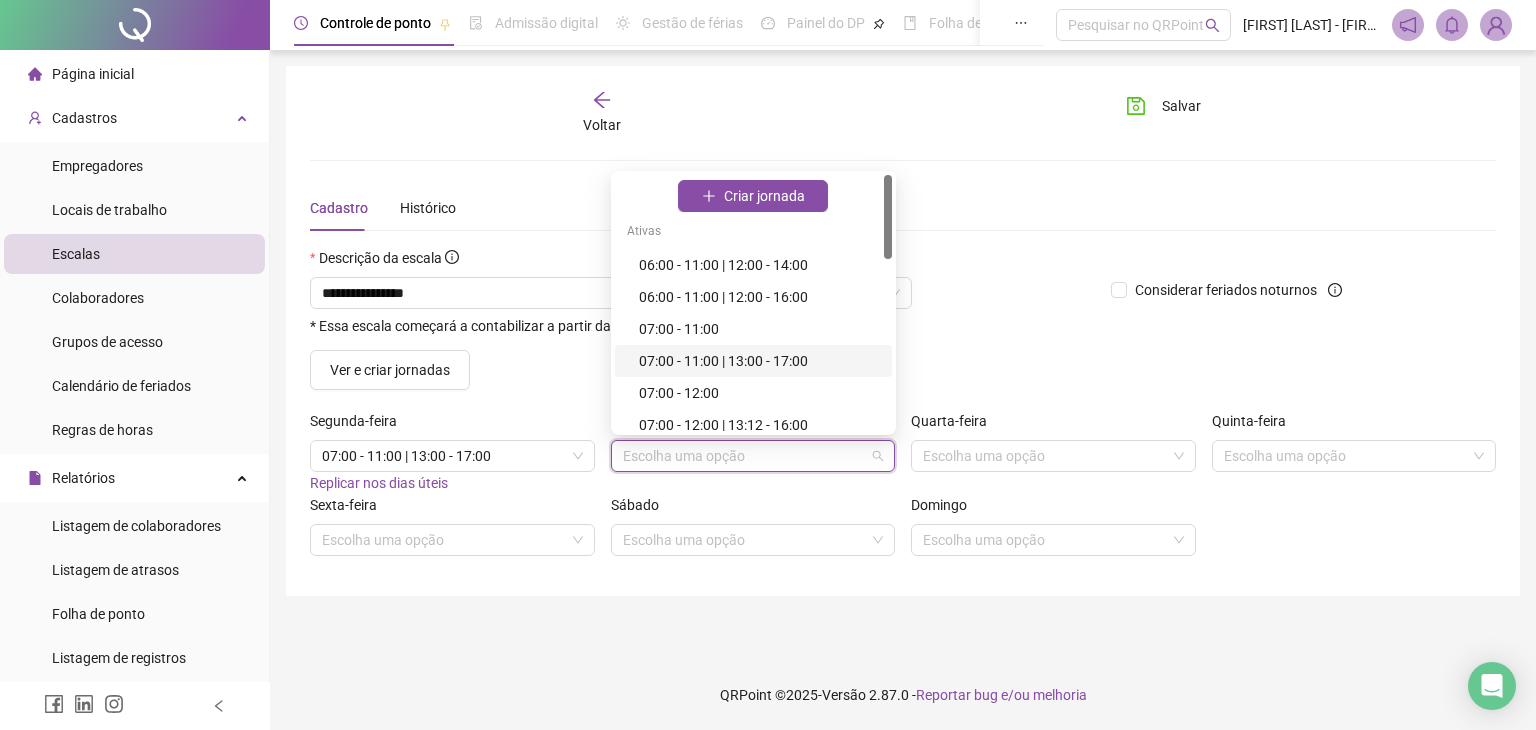 click on "07:00 - 11:00 | 13:00 - 17:00" at bounding box center [759, 361] 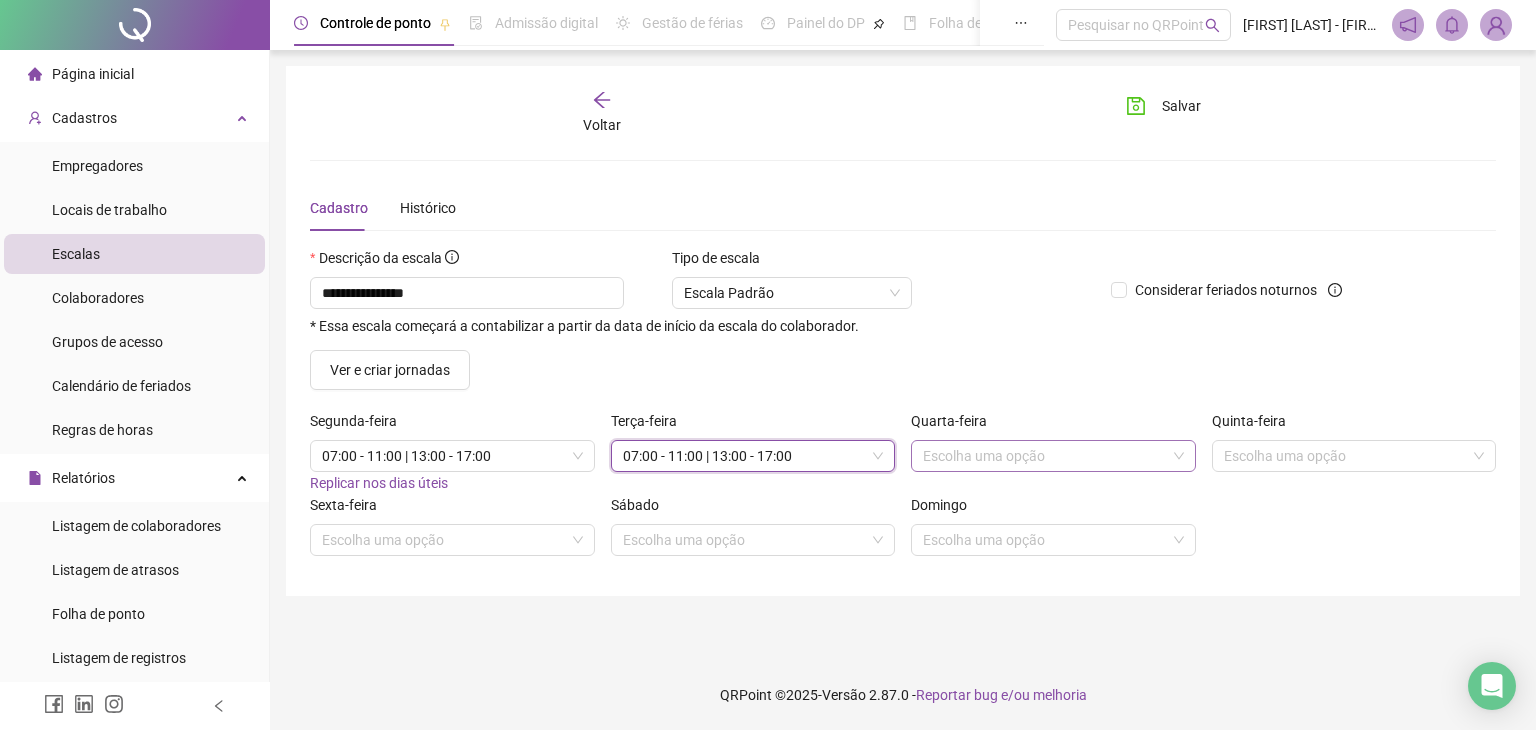 click at bounding box center [1047, 456] 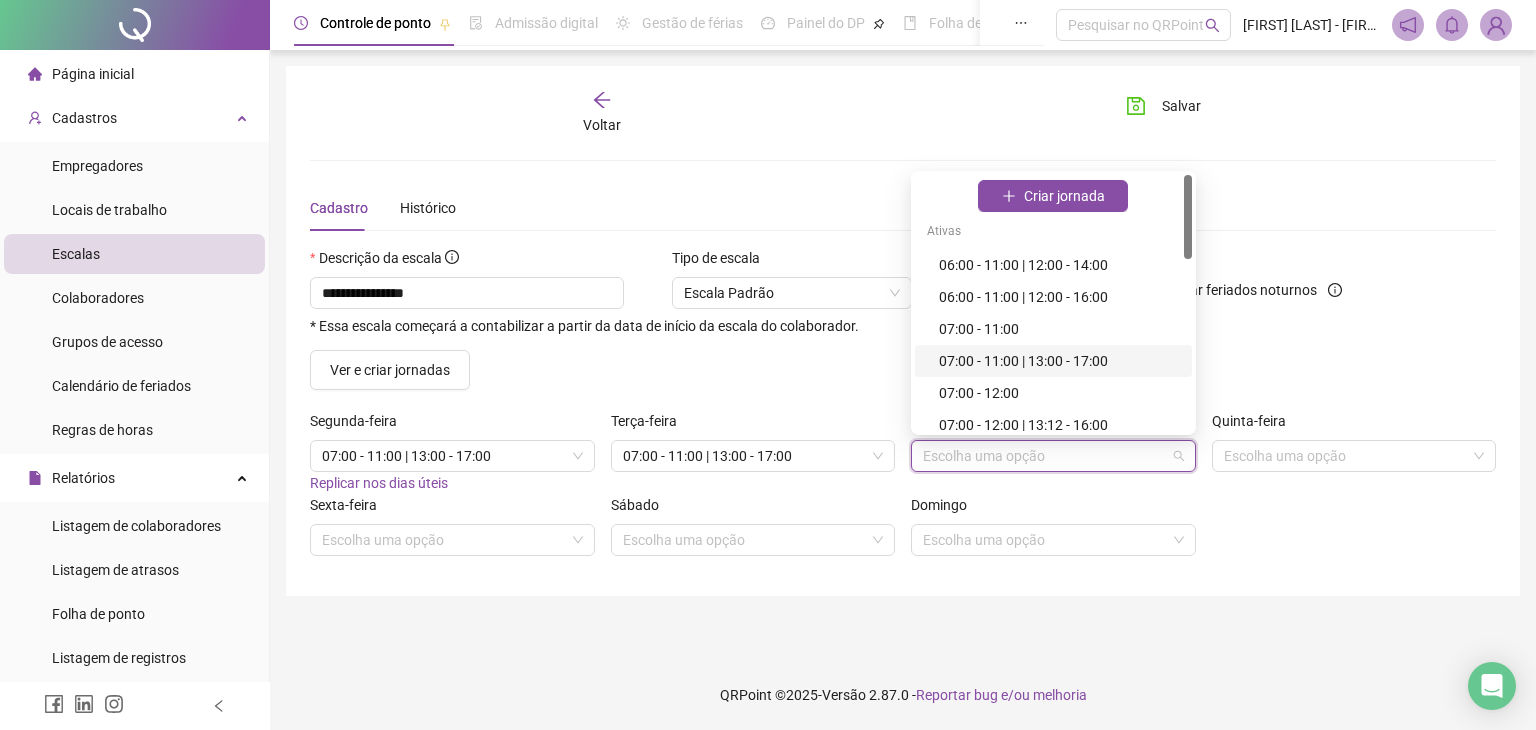 click on "07:00 - 11:00 | 13:00 - 17:00" at bounding box center [1059, 361] 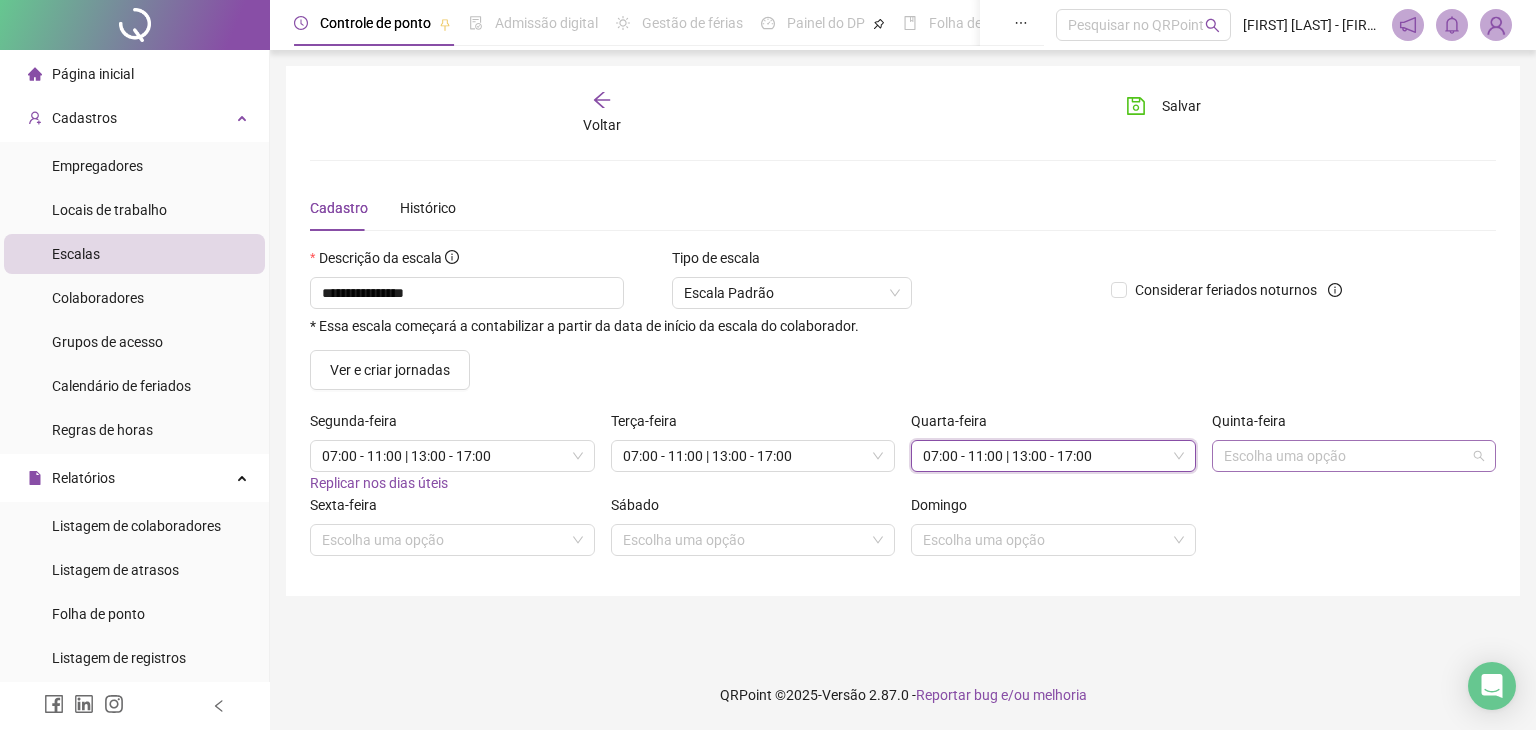 click at bounding box center [1348, 456] 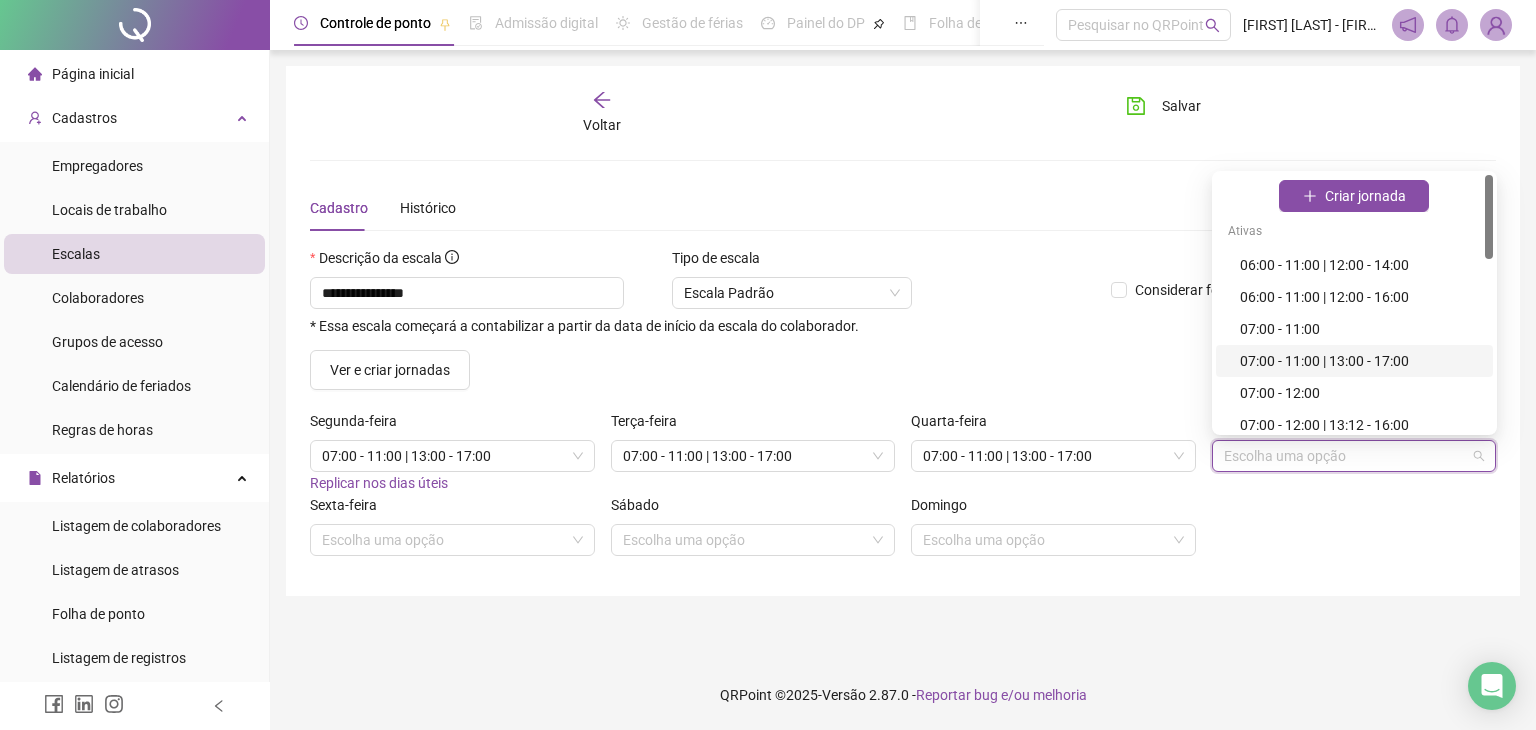 click on "07:00 - 11:00 | 13:00 - 17:00" at bounding box center [1360, 361] 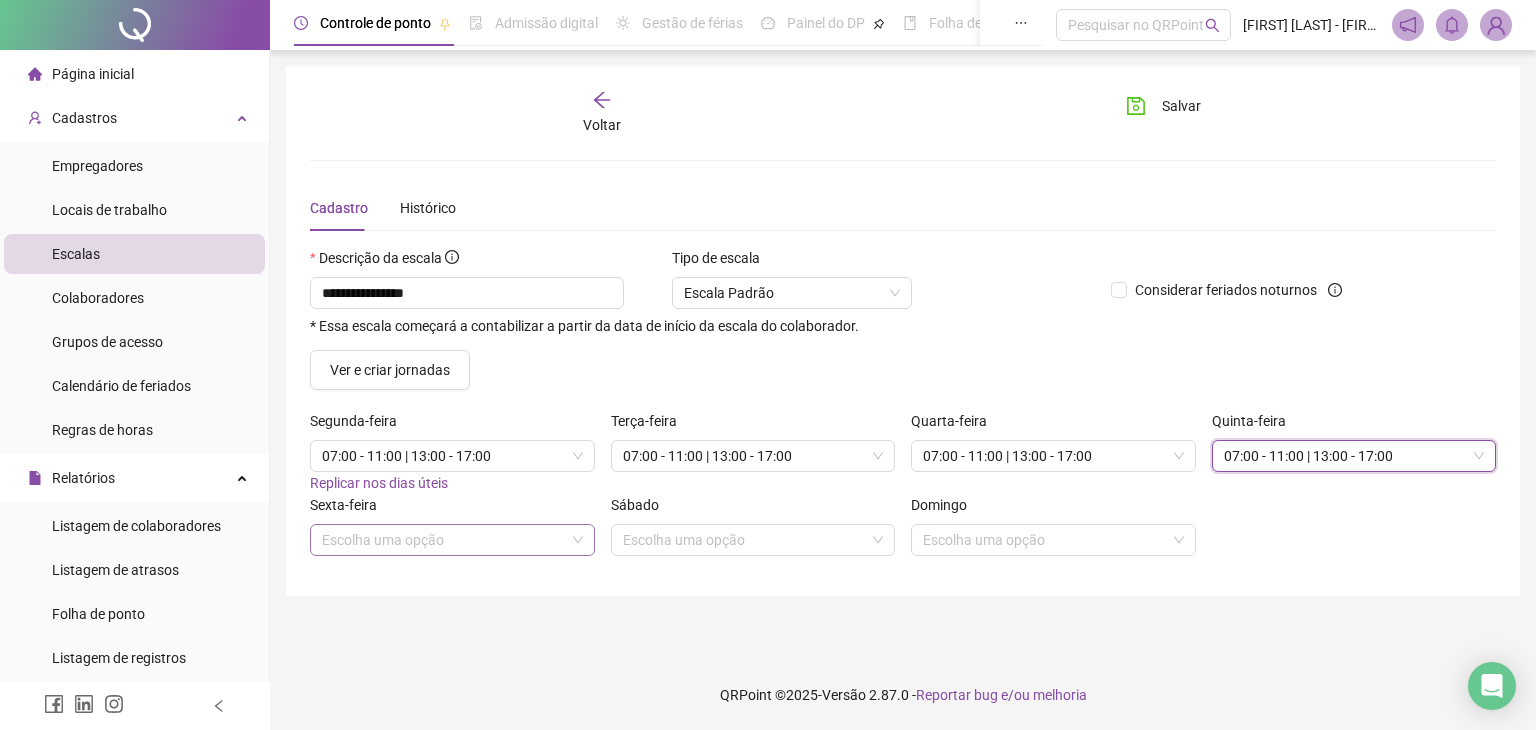 click at bounding box center [446, 540] 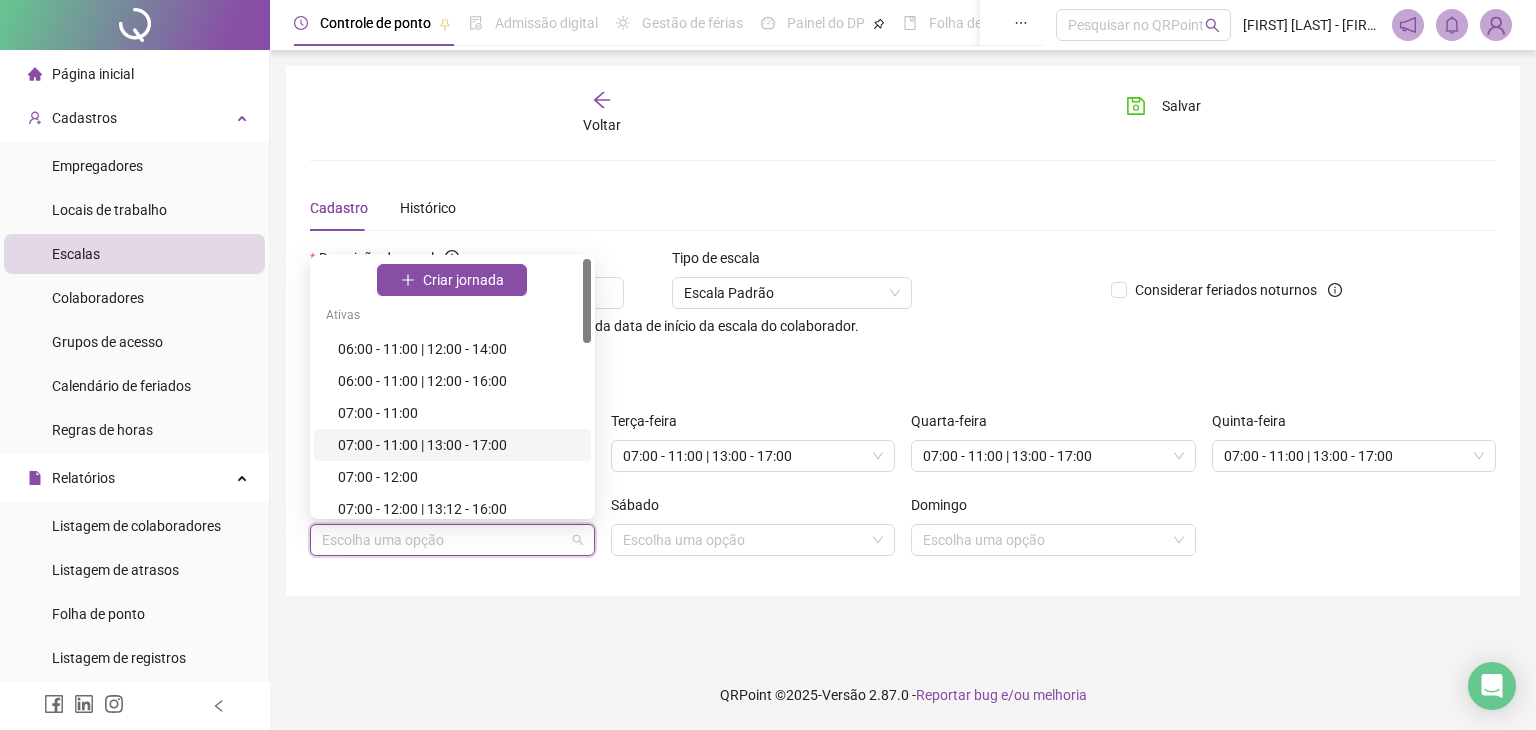 click on "07:00 - 11:00 | 13:00 - 17:00" at bounding box center (458, 445) 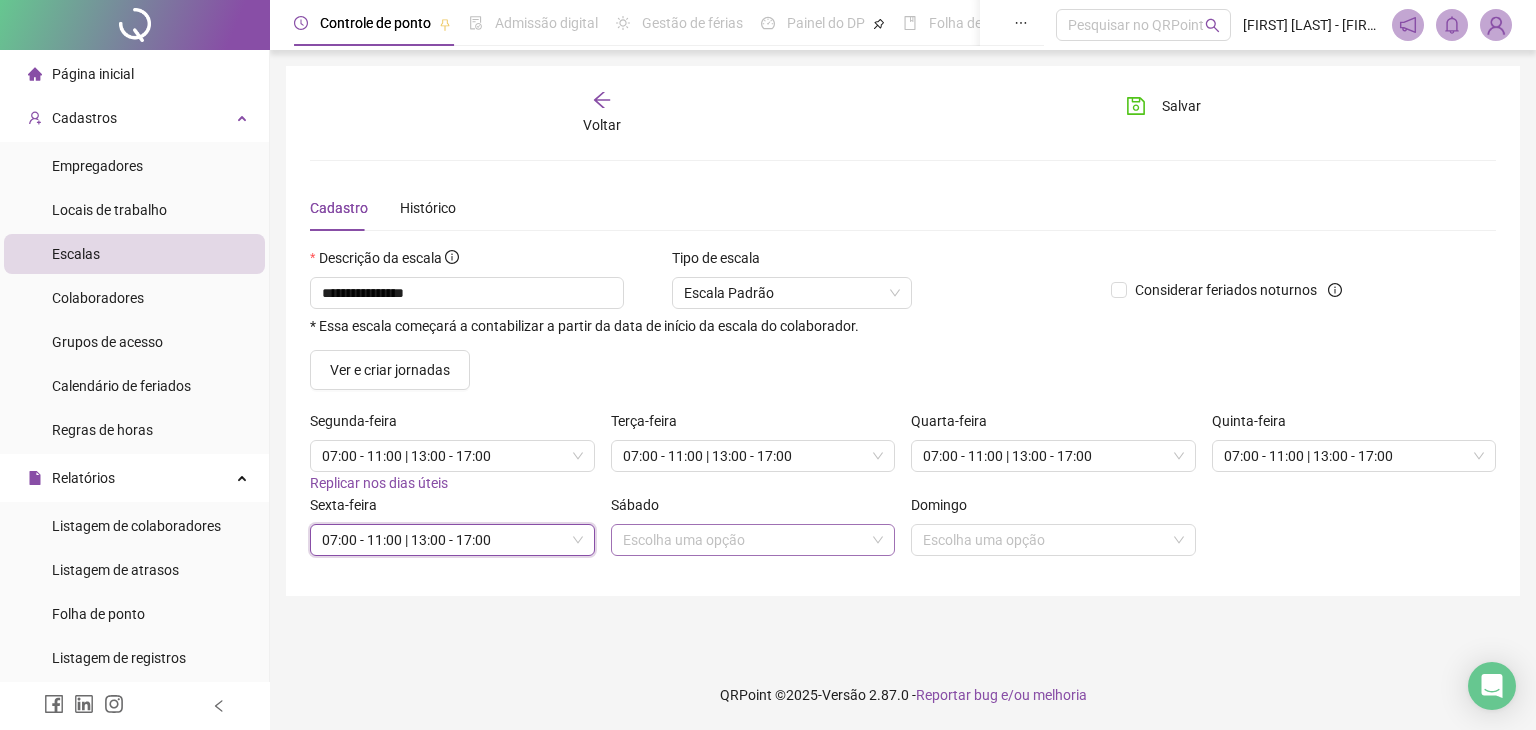 click at bounding box center [747, 540] 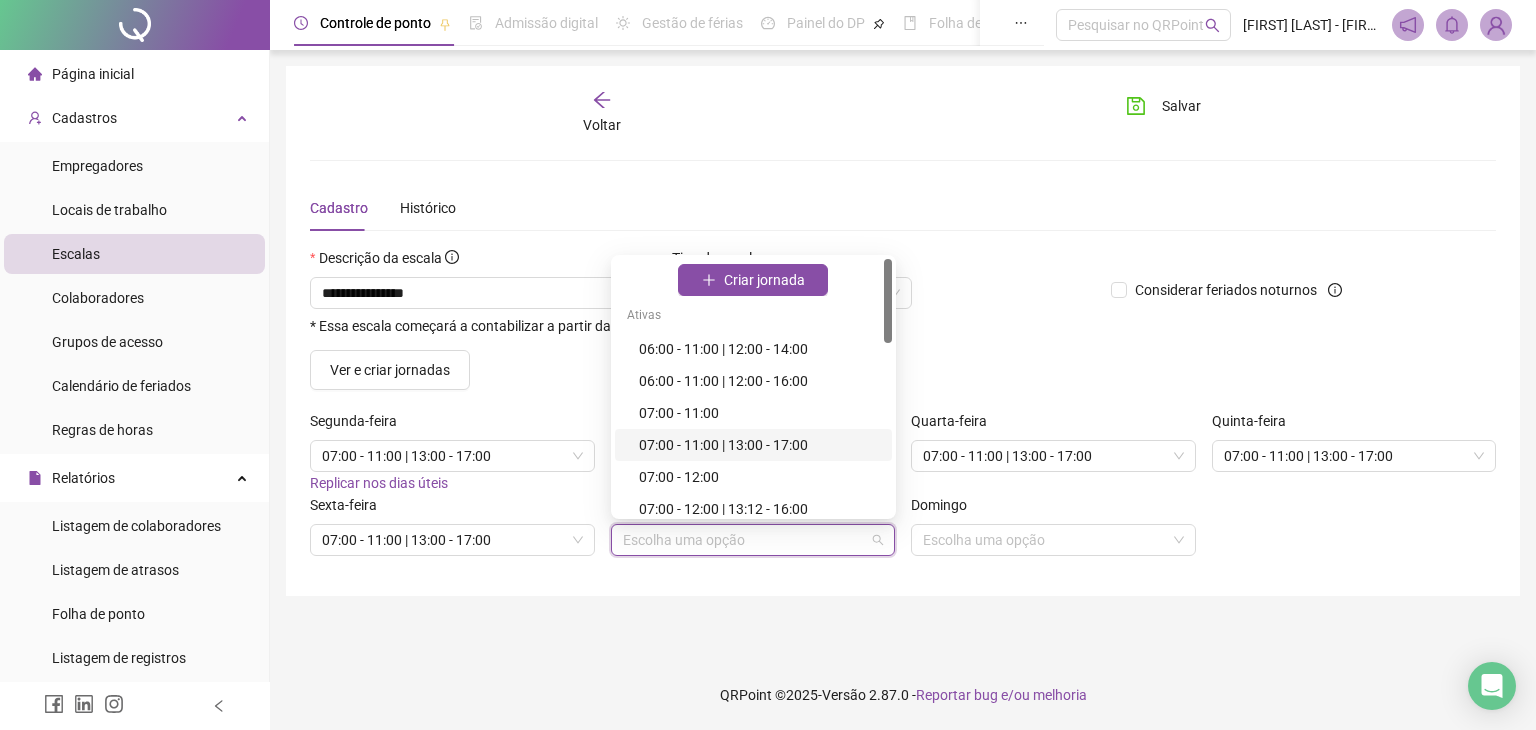 click on "07:00 - 11:00 | 13:00 - 17:00" at bounding box center (759, 445) 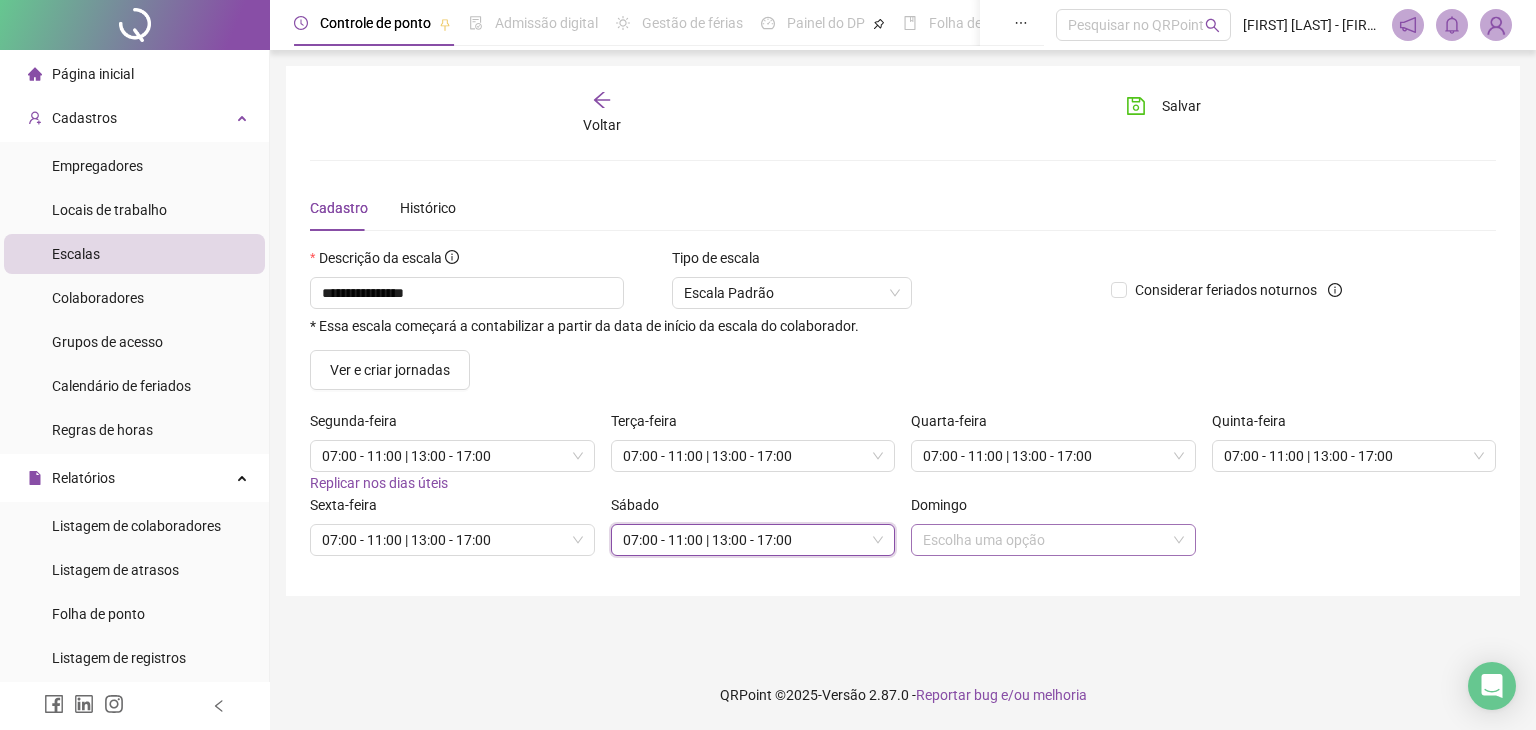click at bounding box center (1047, 540) 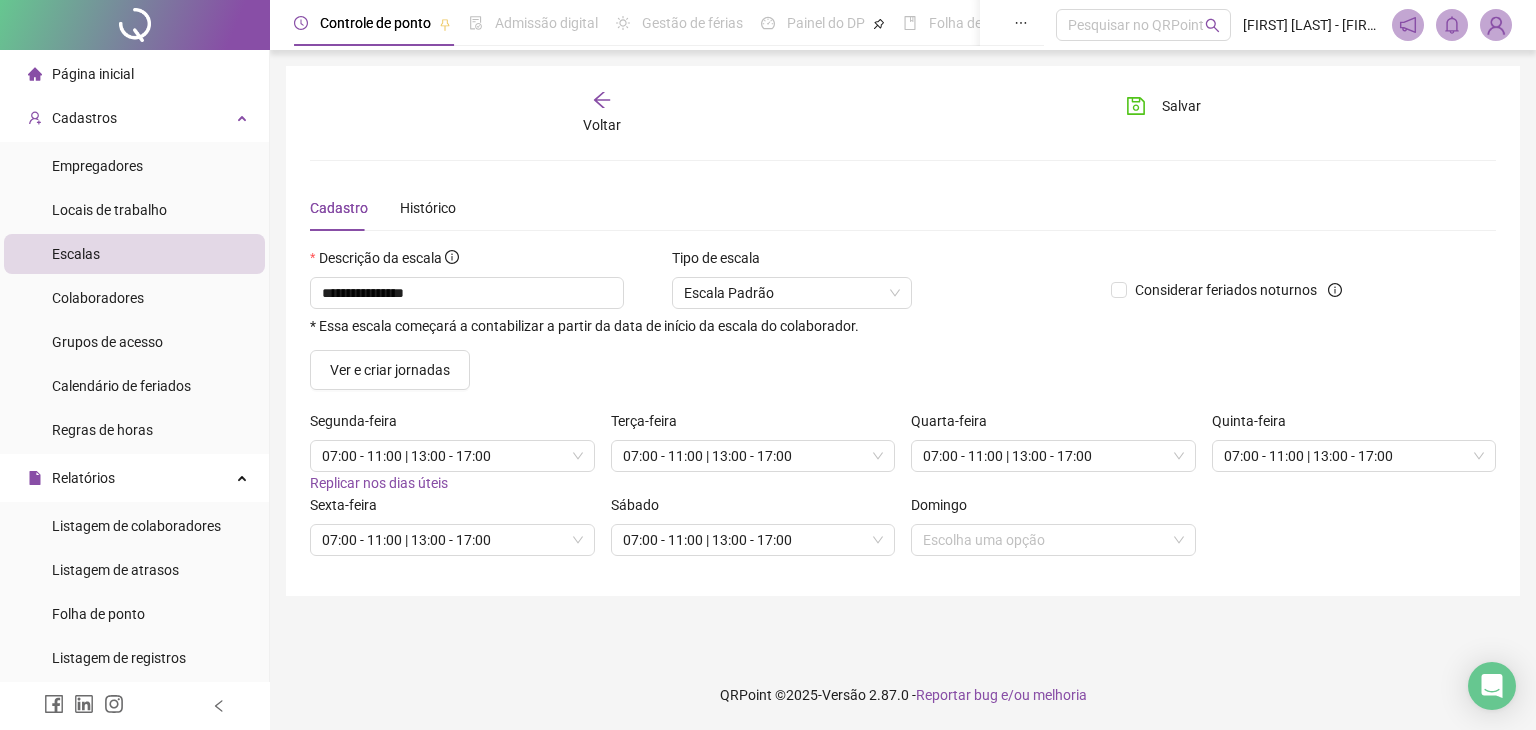 click on "**********" at bounding box center (903, 355) 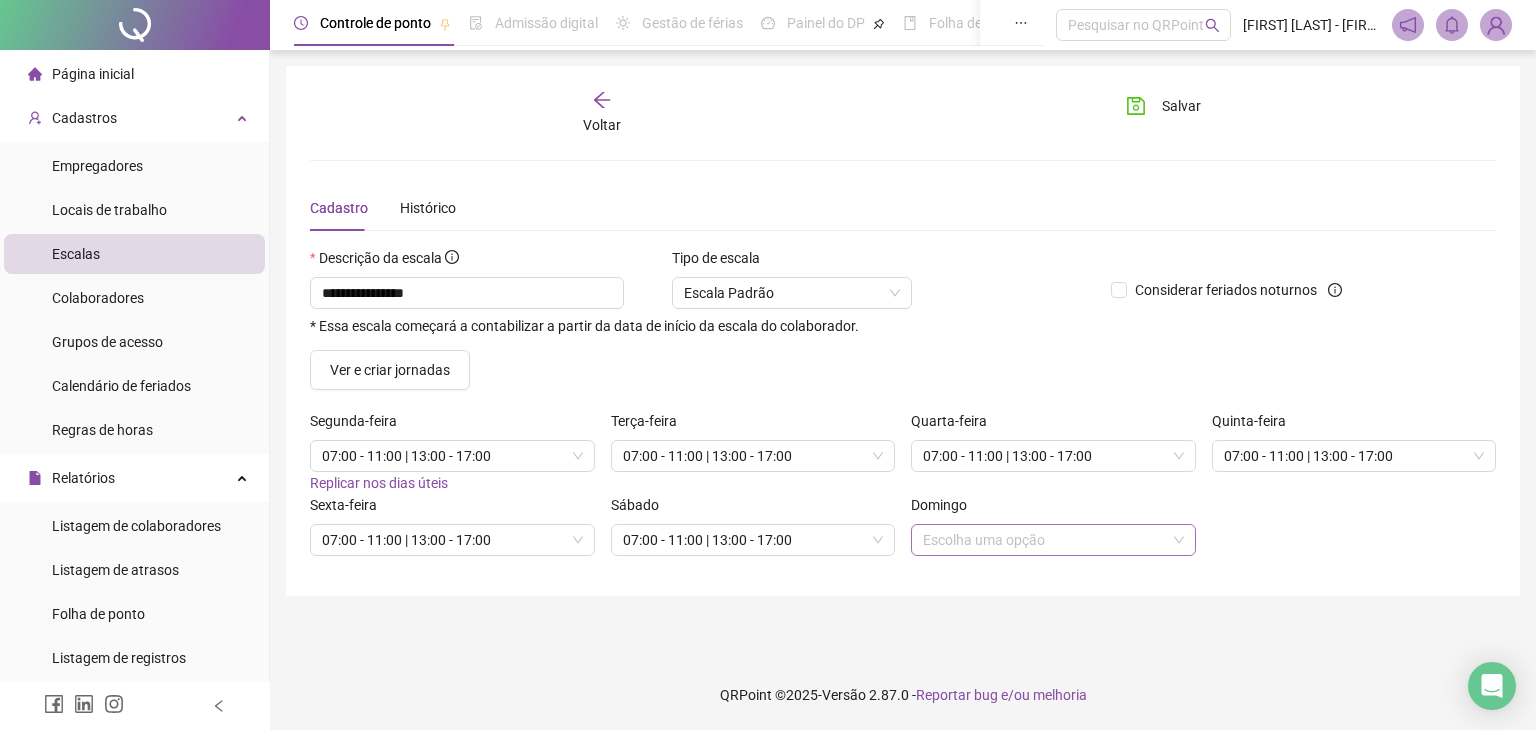 click at bounding box center (1047, 540) 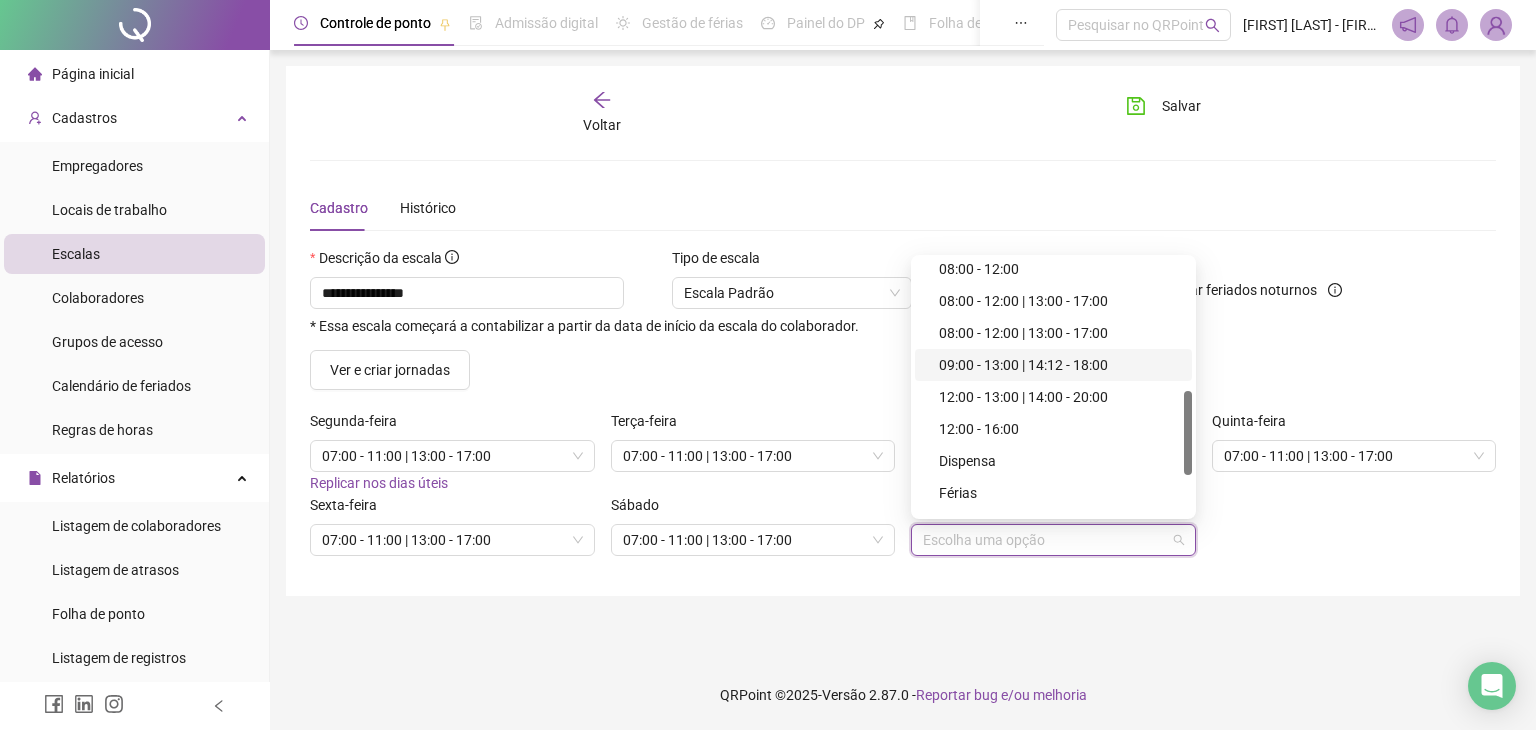 scroll, scrollTop: 522, scrollLeft: 0, axis: vertical 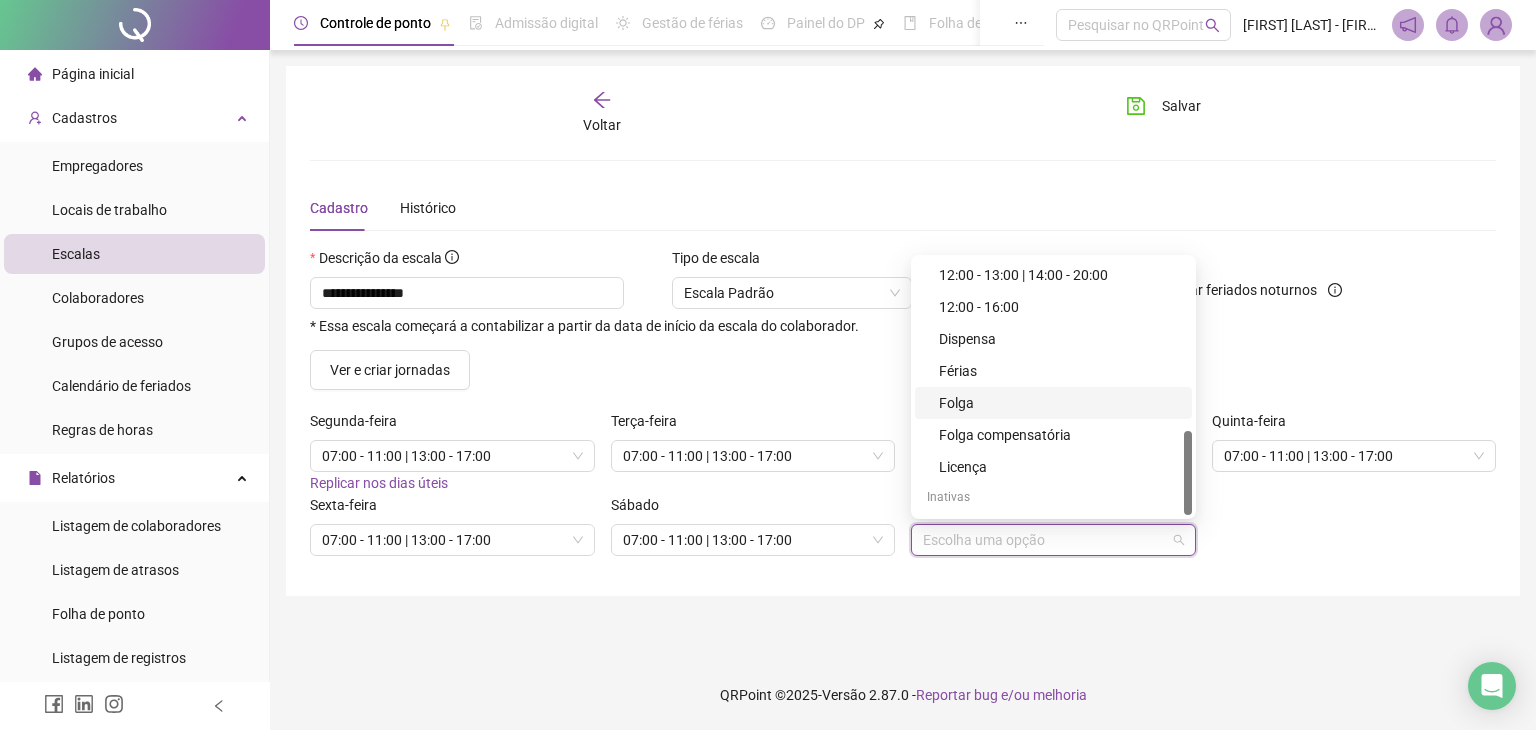 click on "Folga" at bounding box center (1059, 403) 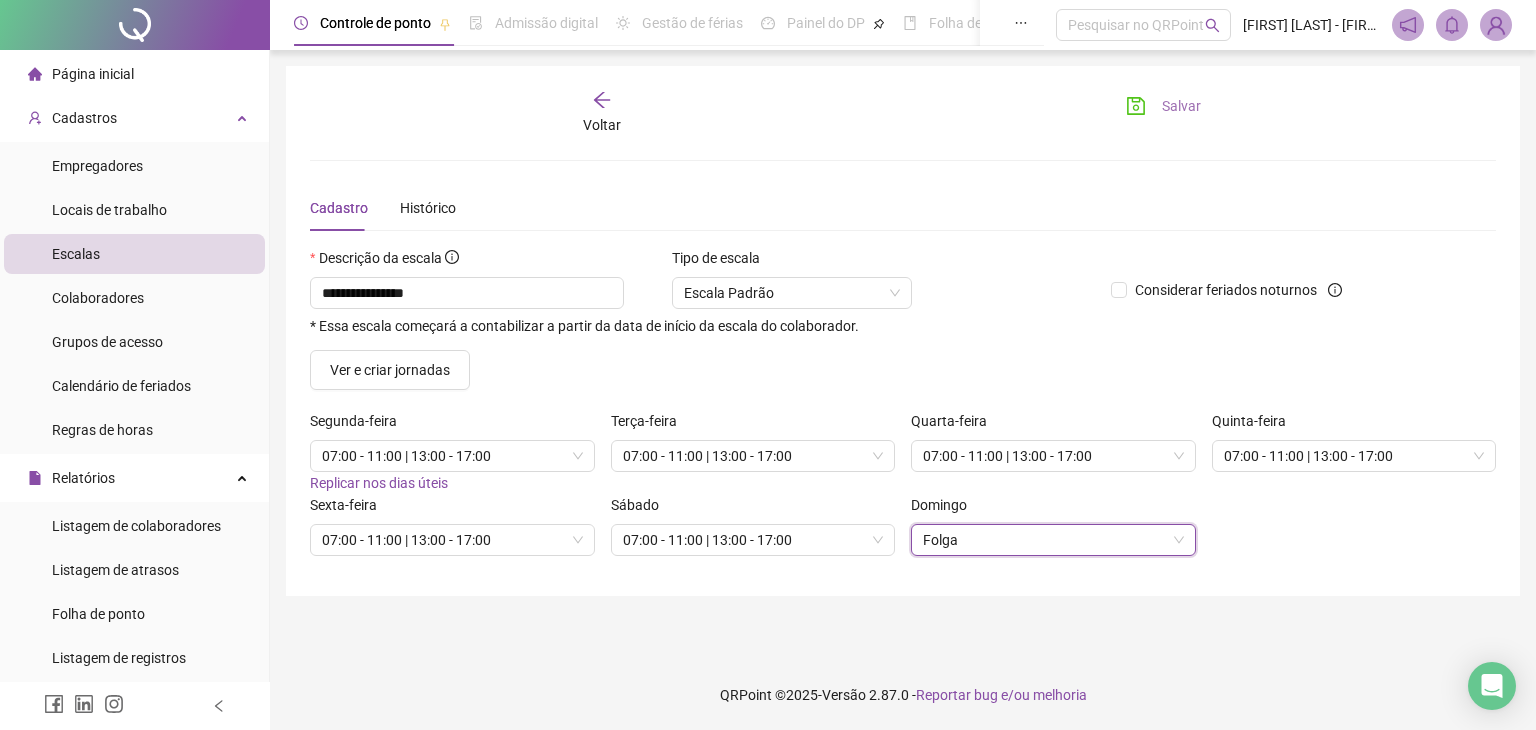 click on "Salvar" at bounding box center (1181, 106) 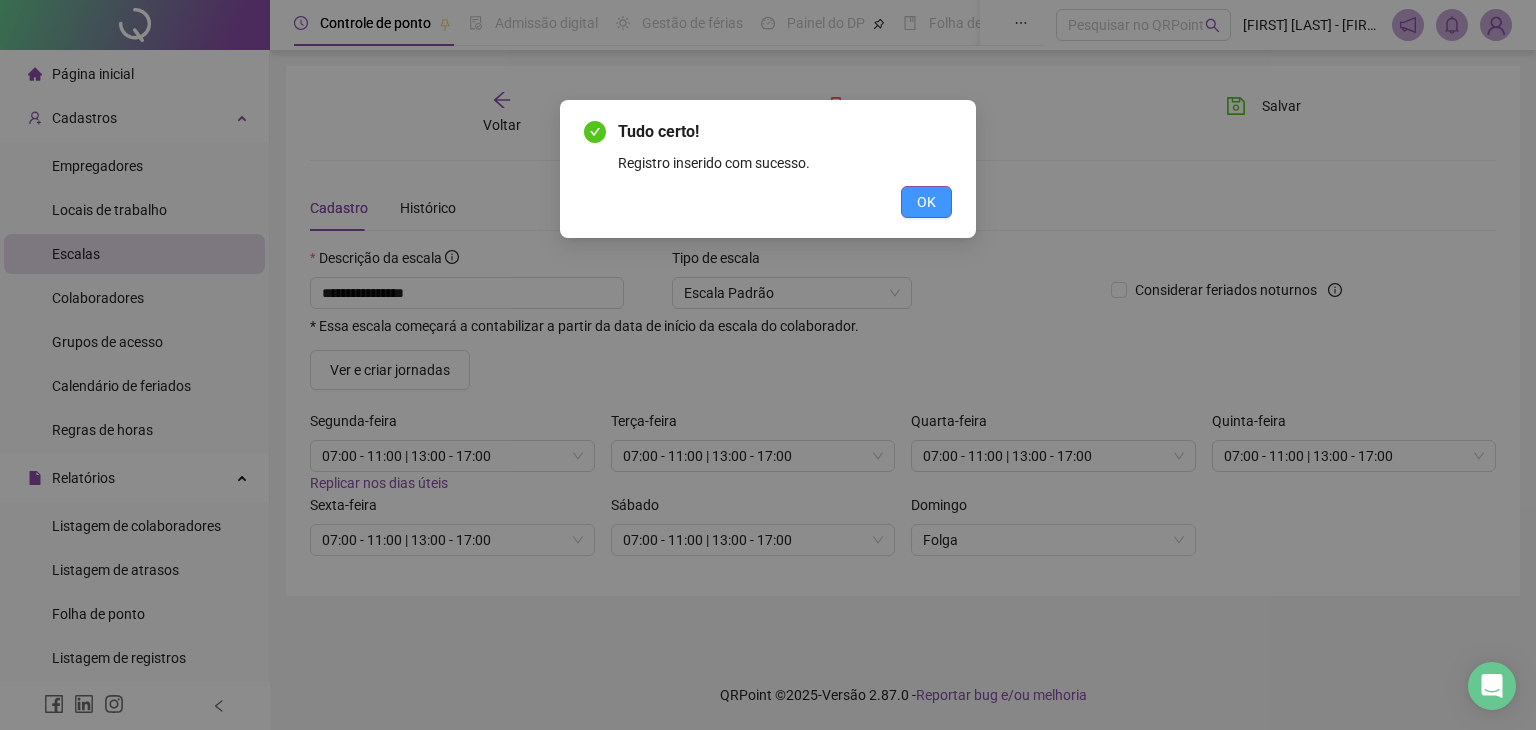 click on "OK" at bounding box center (926, 202) 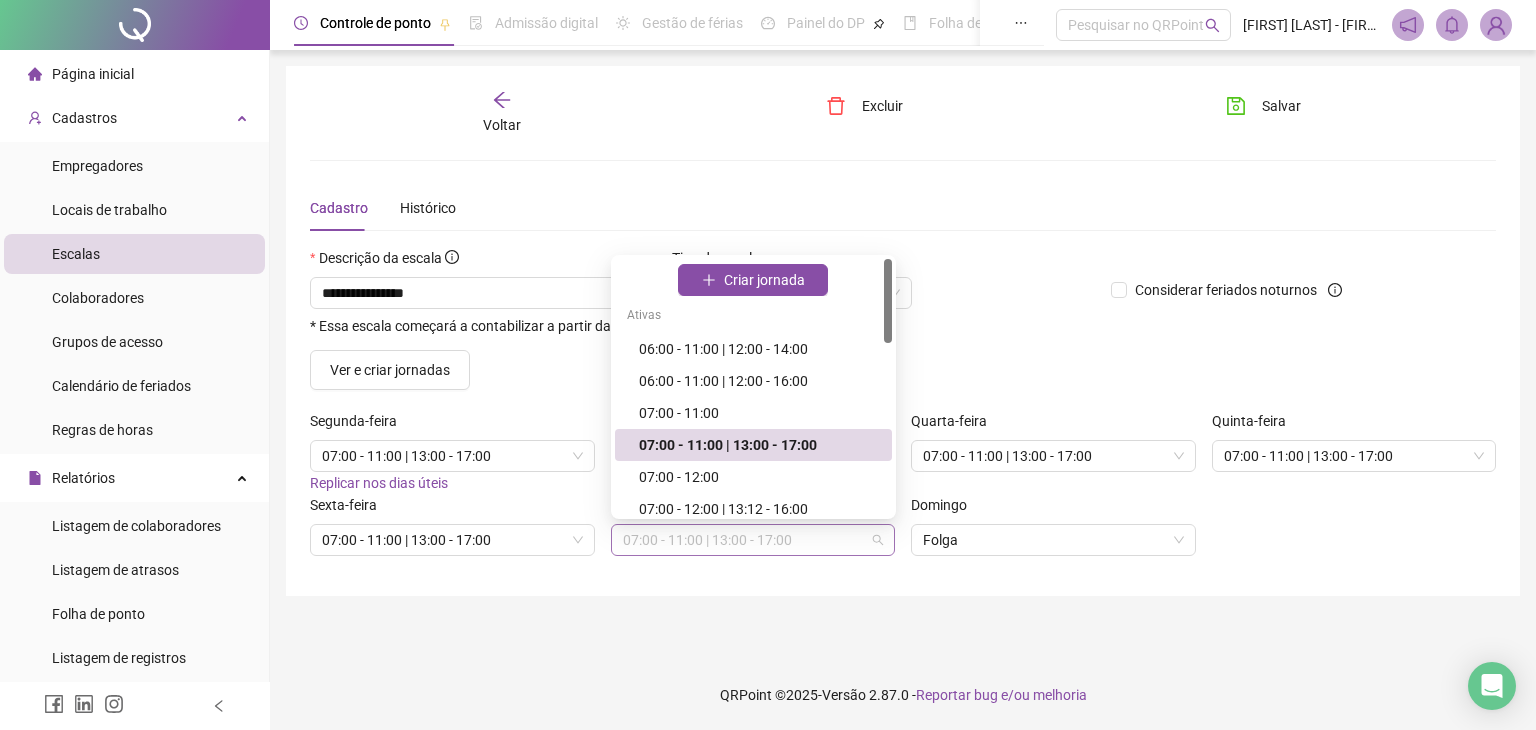 click on "07:00 - 11:00 | 13:00 - 17:00" at bounding box center (753, 540) 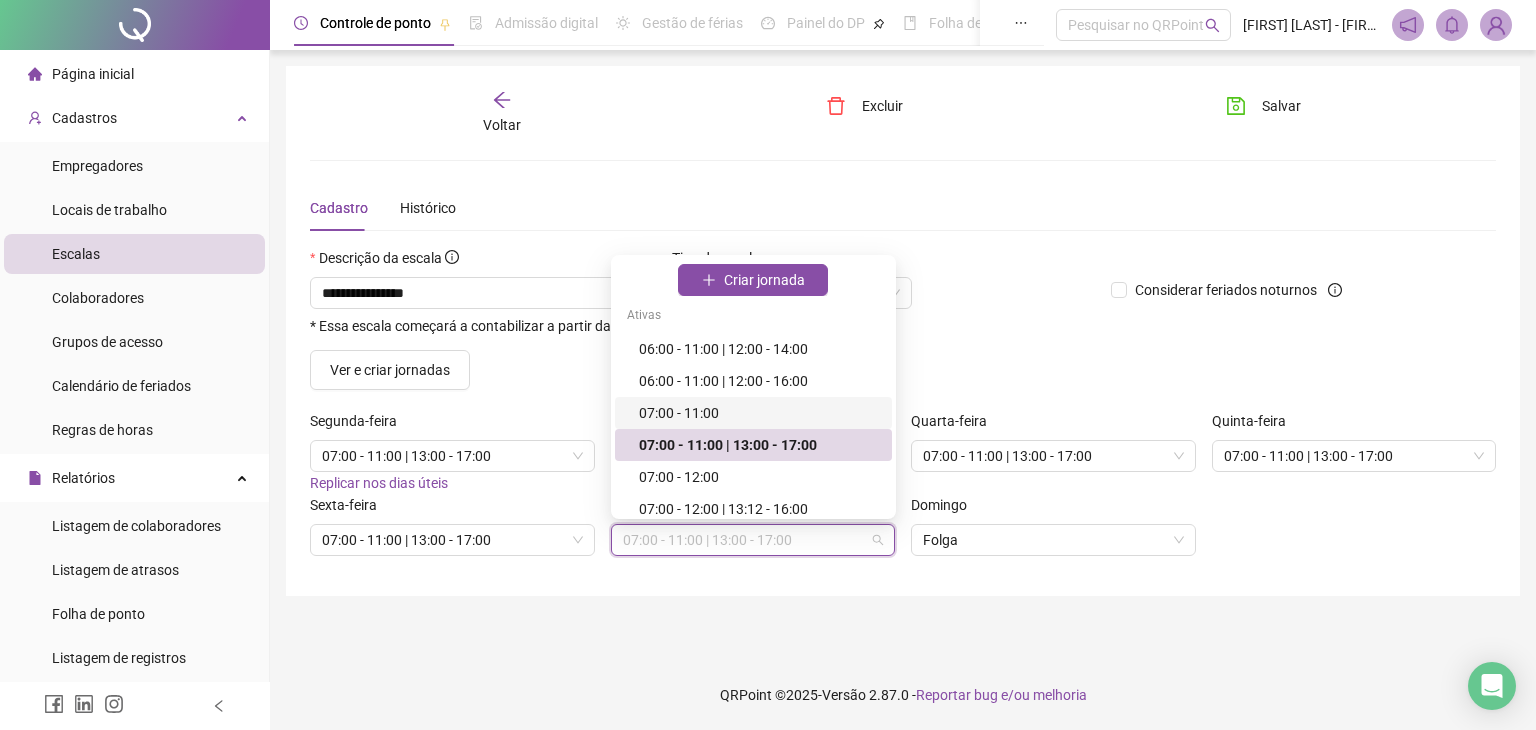 click on "07:00 - 11:00" at bounding box center (759, 413) 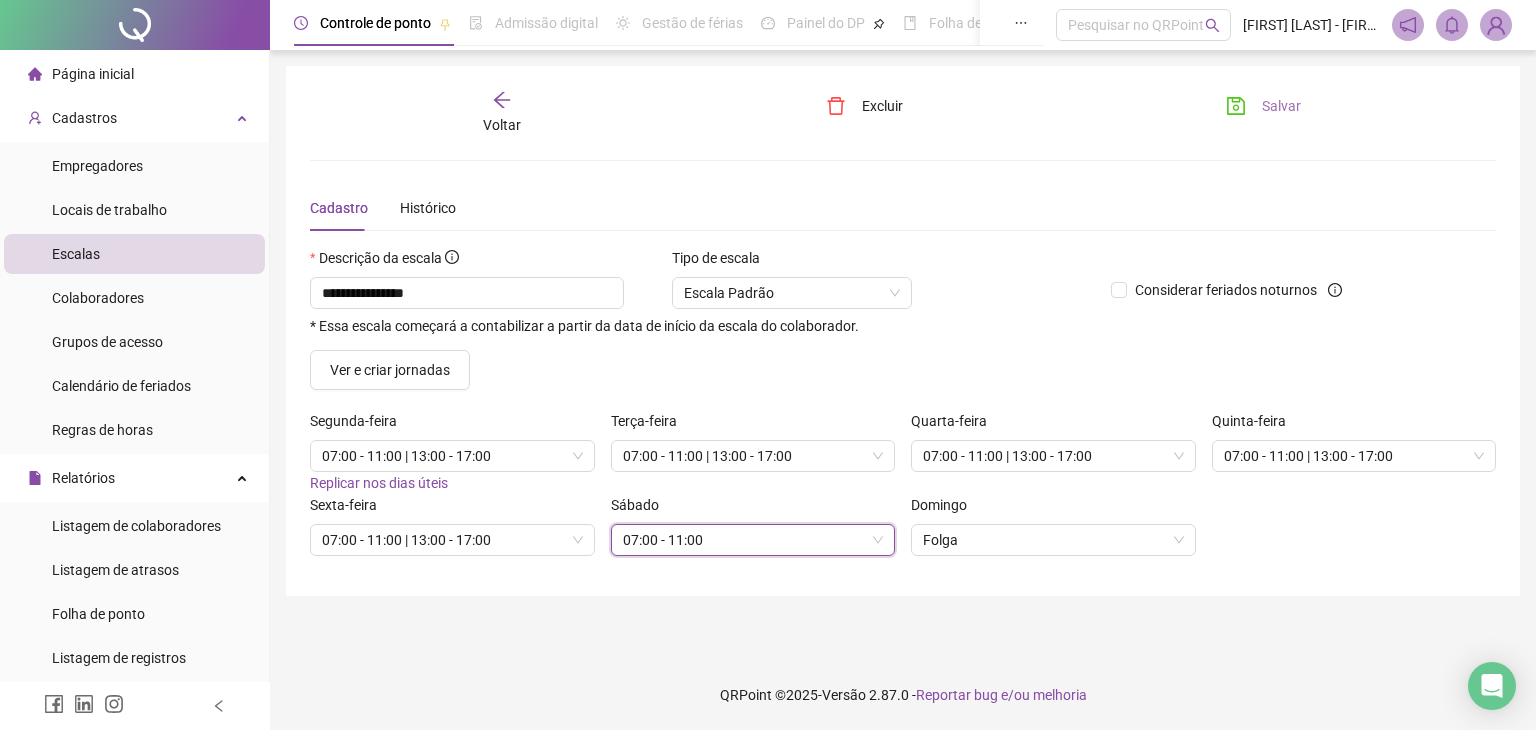 click on "Salvar" at bounding box center (1281, 106) 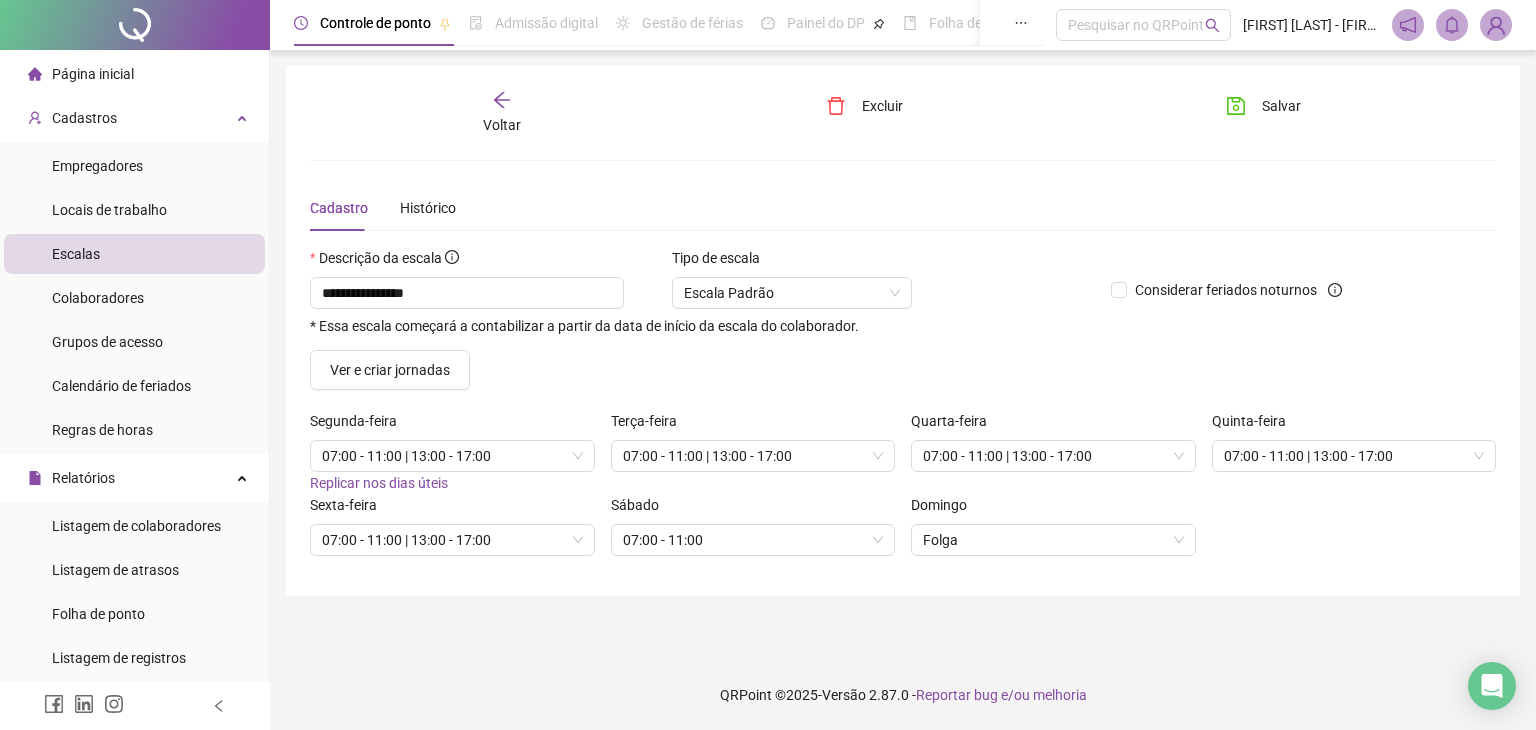 click on "Voltar" at bounding box center (502, 113) 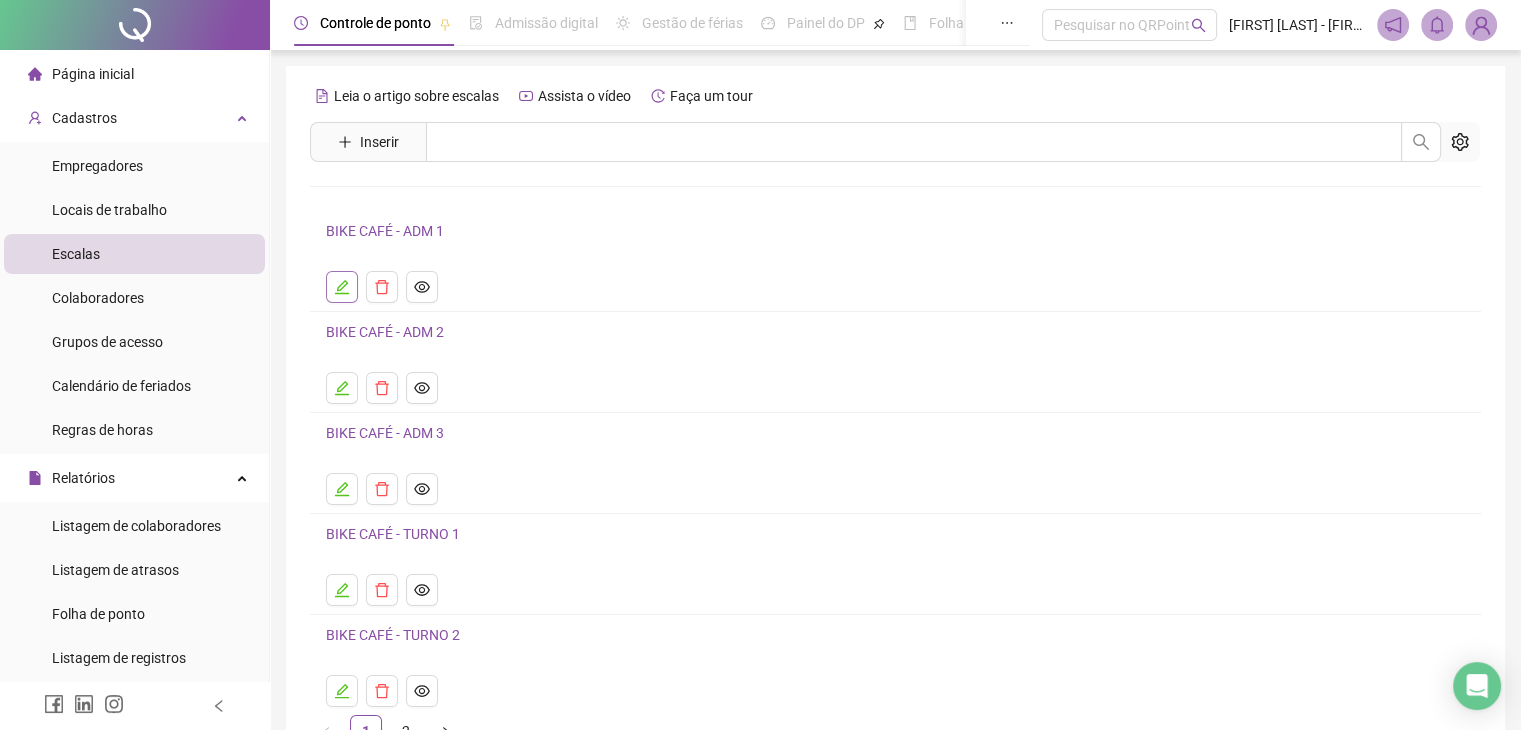 click 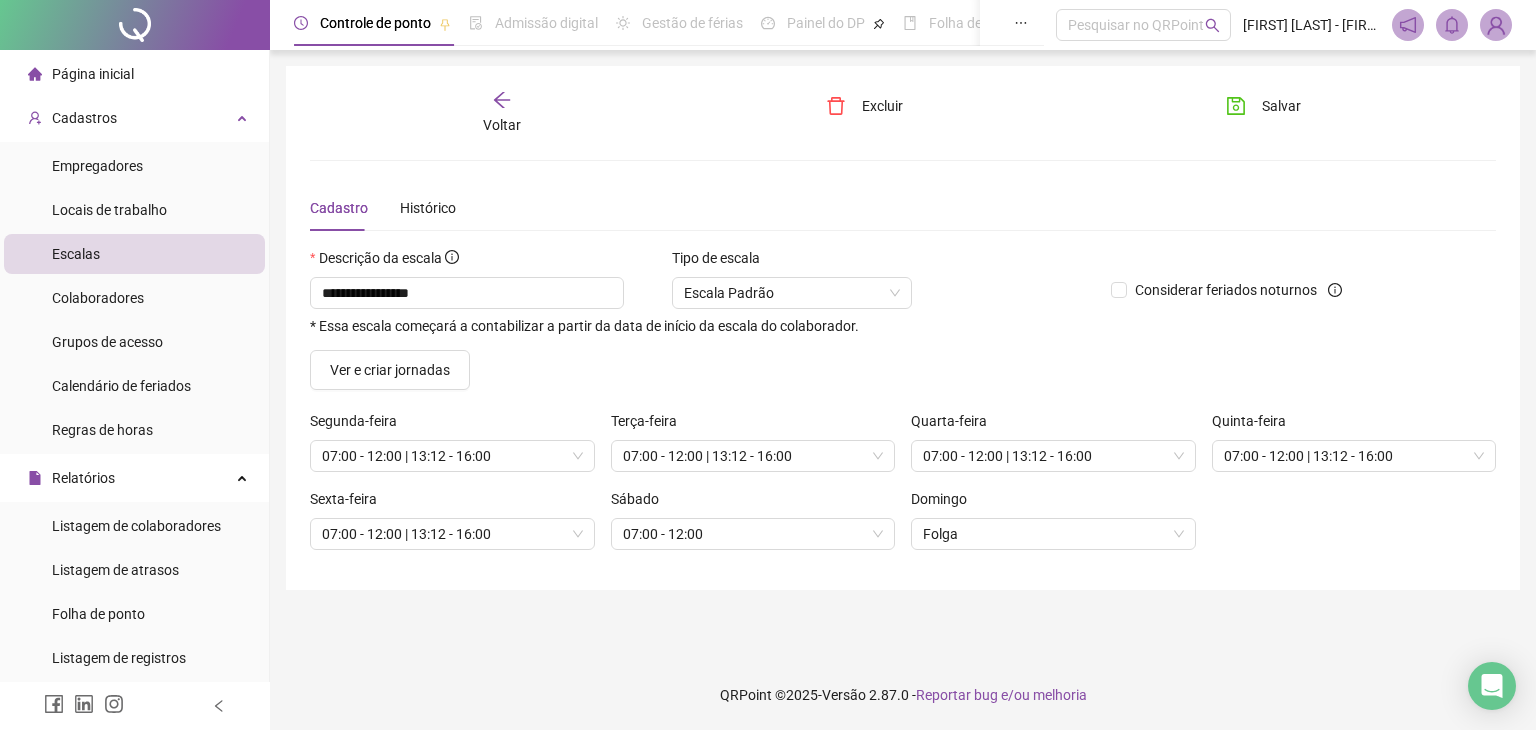 click on "Voltar" at bounding box center (502, 113) 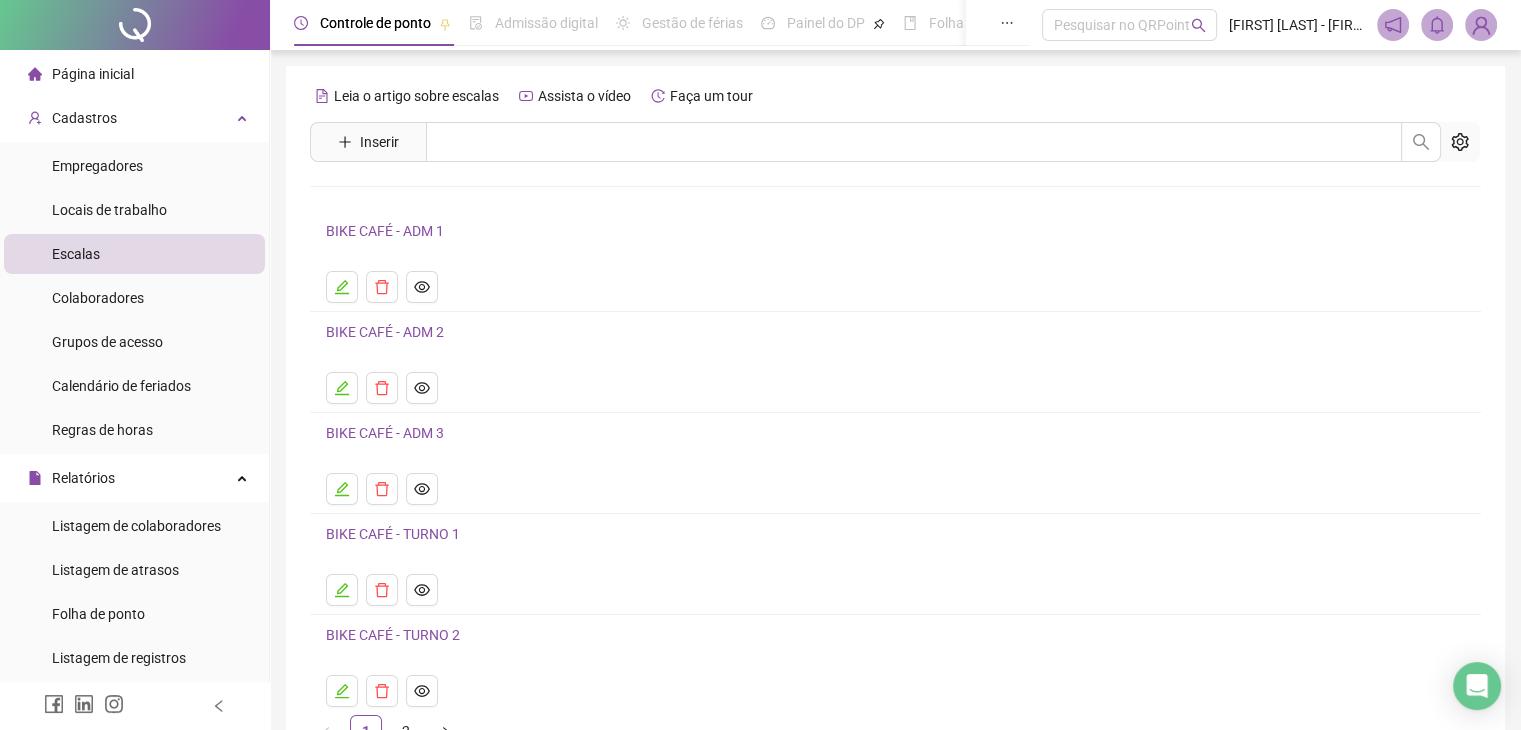 click on "BIKE CAFÉ - ADM 2" at bounding box center [385, 332] 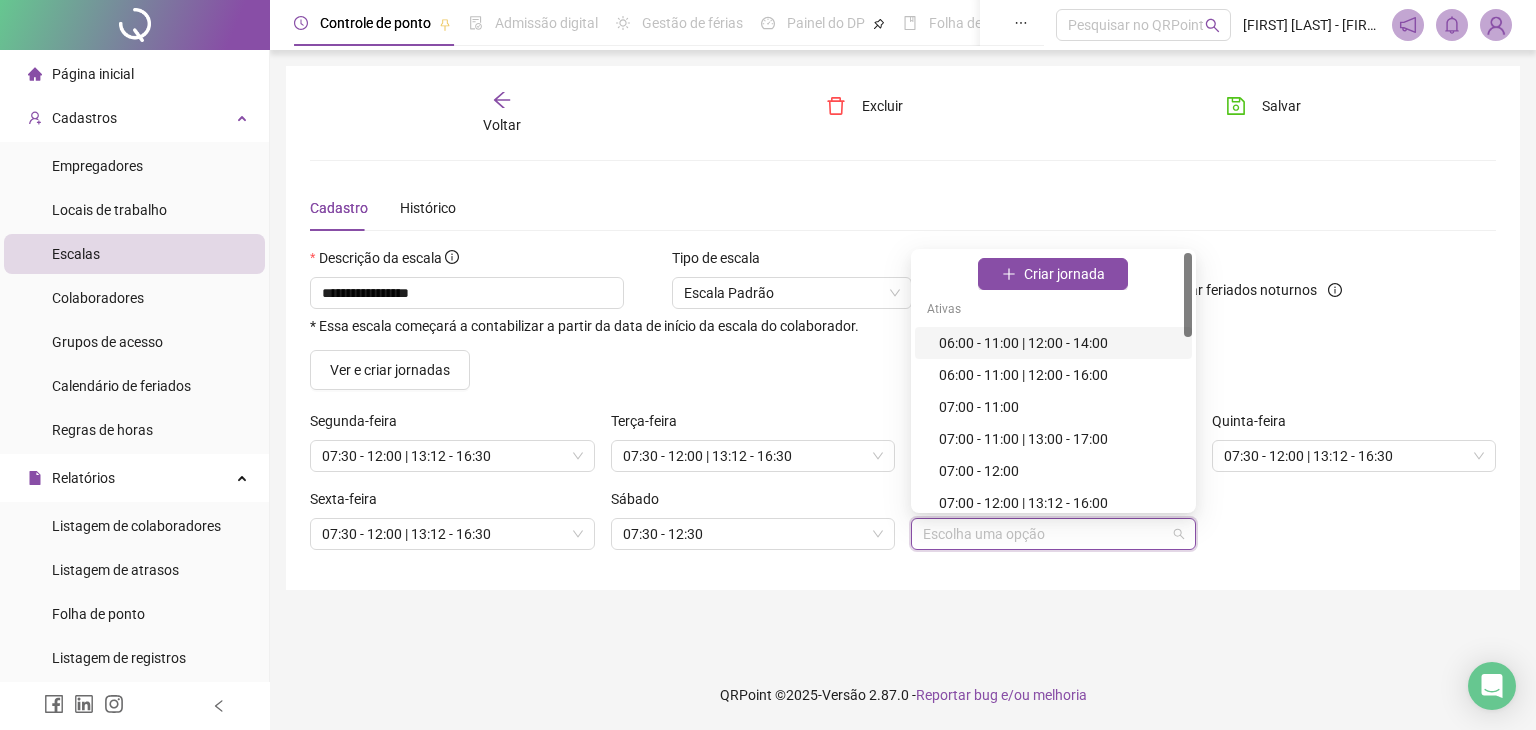 click at bounding box center [1047, 534] 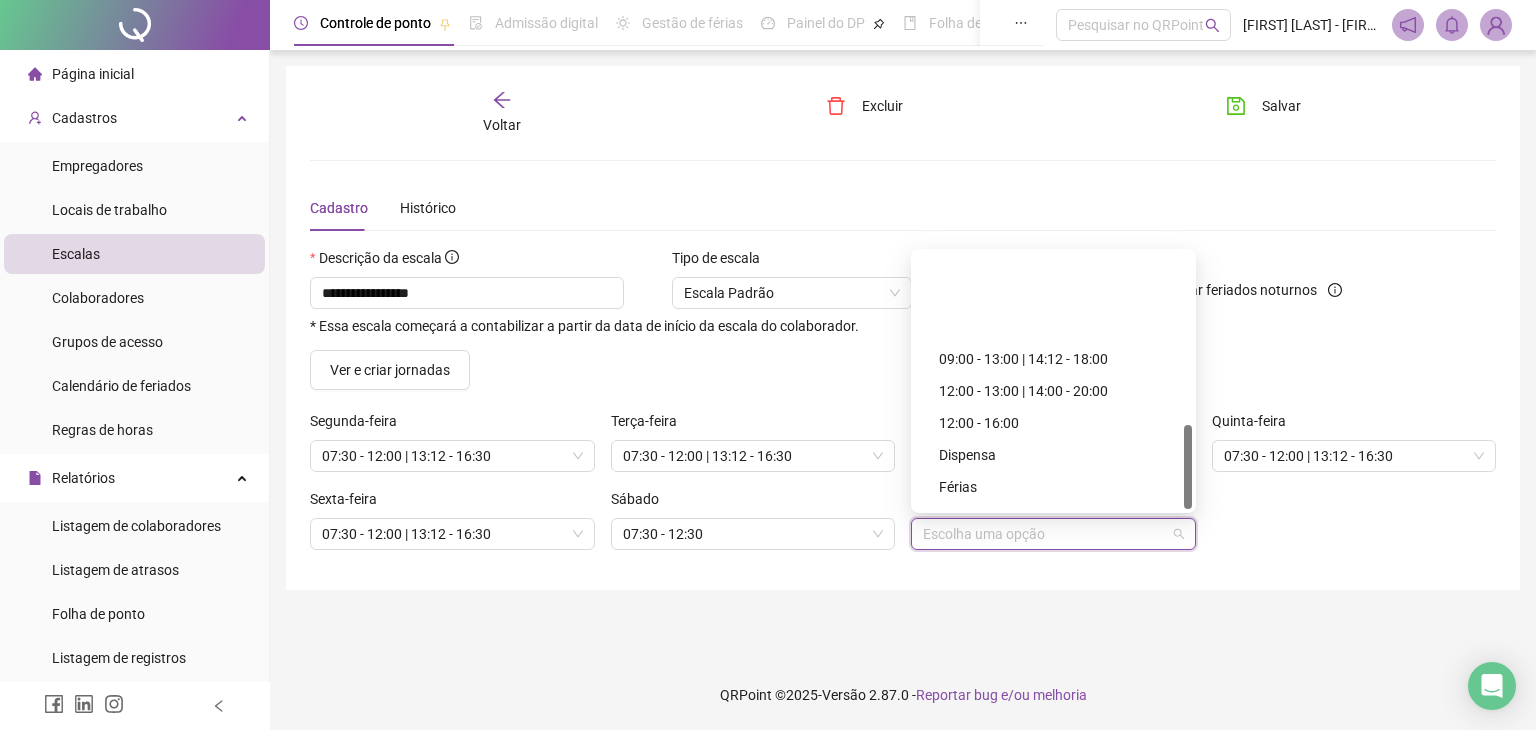 scroll, scrollTop: 522, scrollLeft: 0, axis: vertical 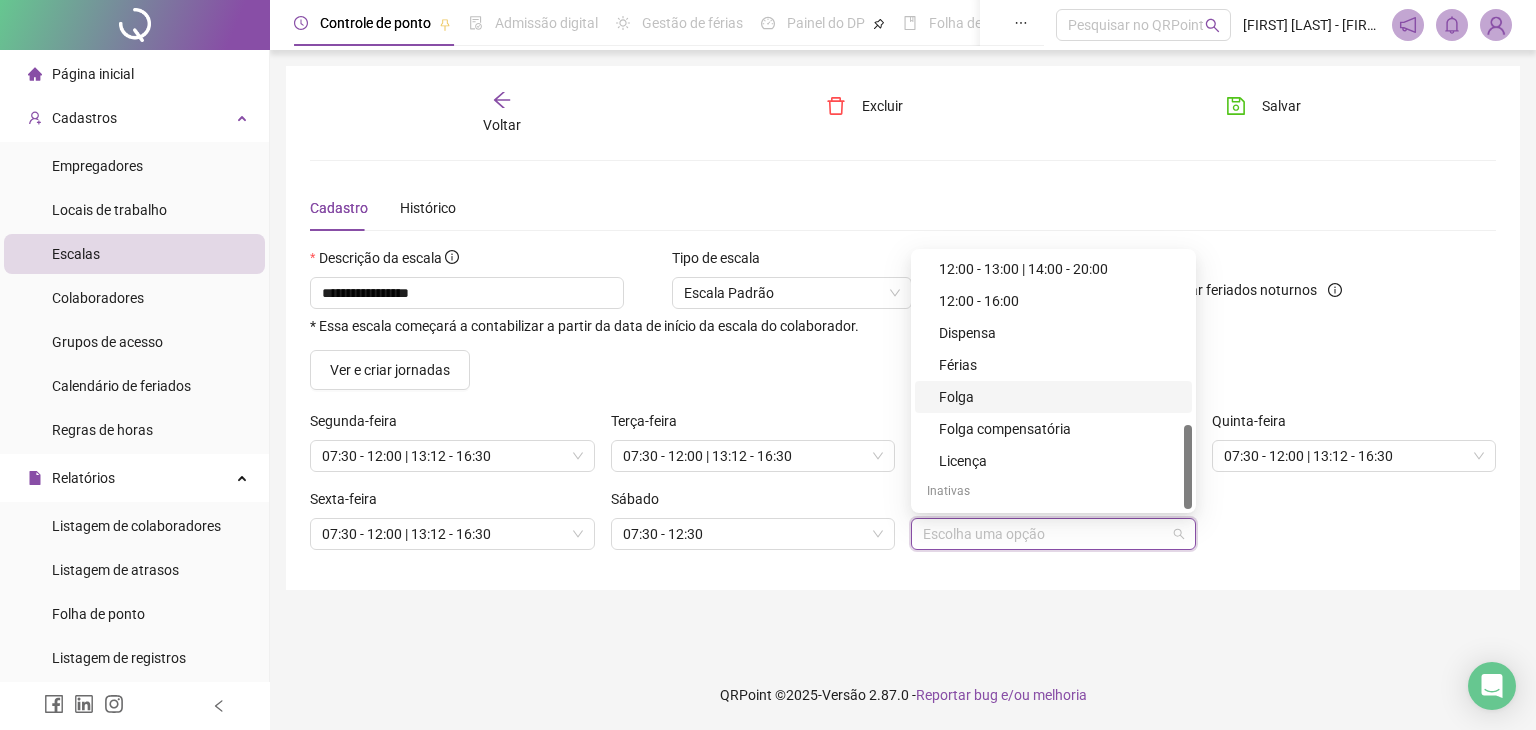 click on "Folga" at bounding box center [1059, 397] 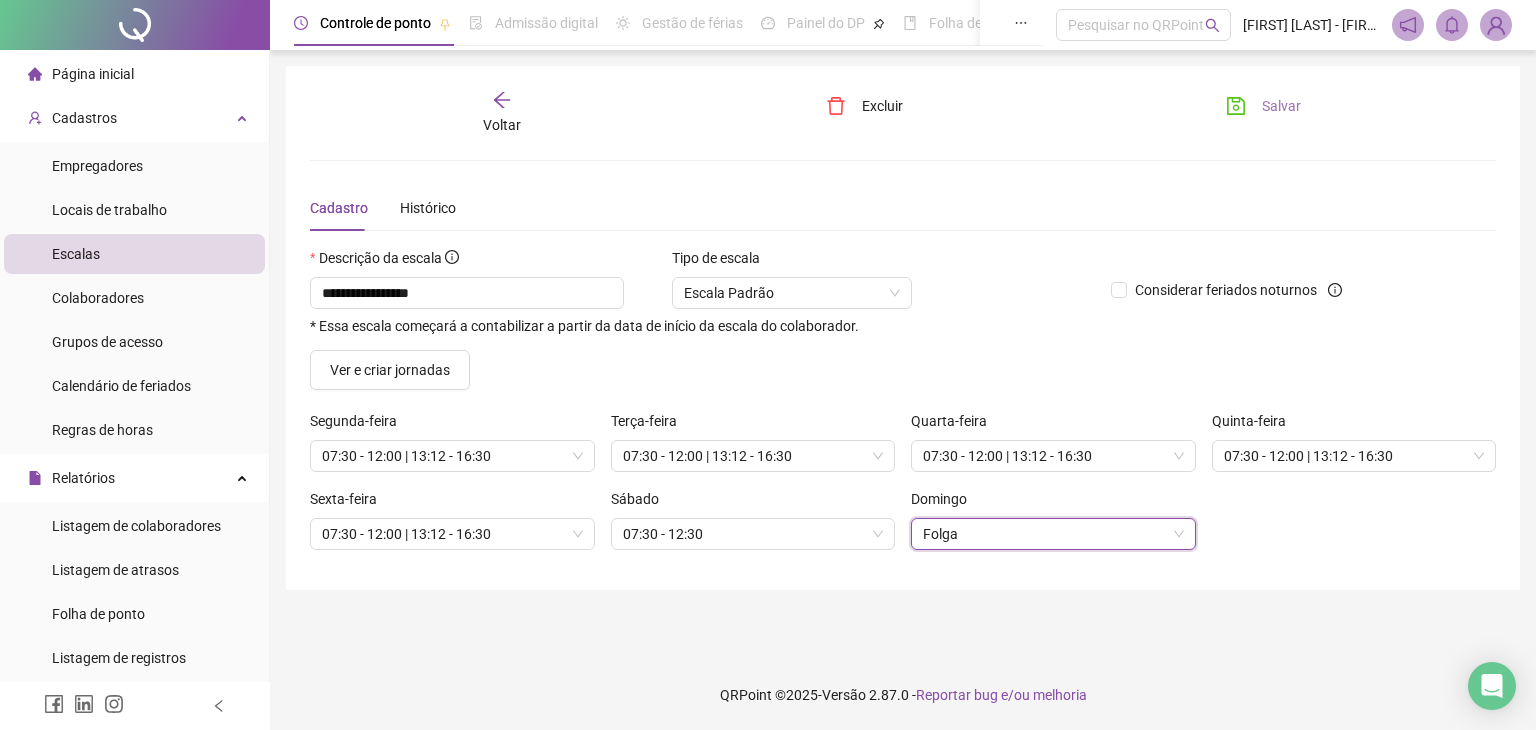 click on "Salvar" at bounding box center [1281, 106] 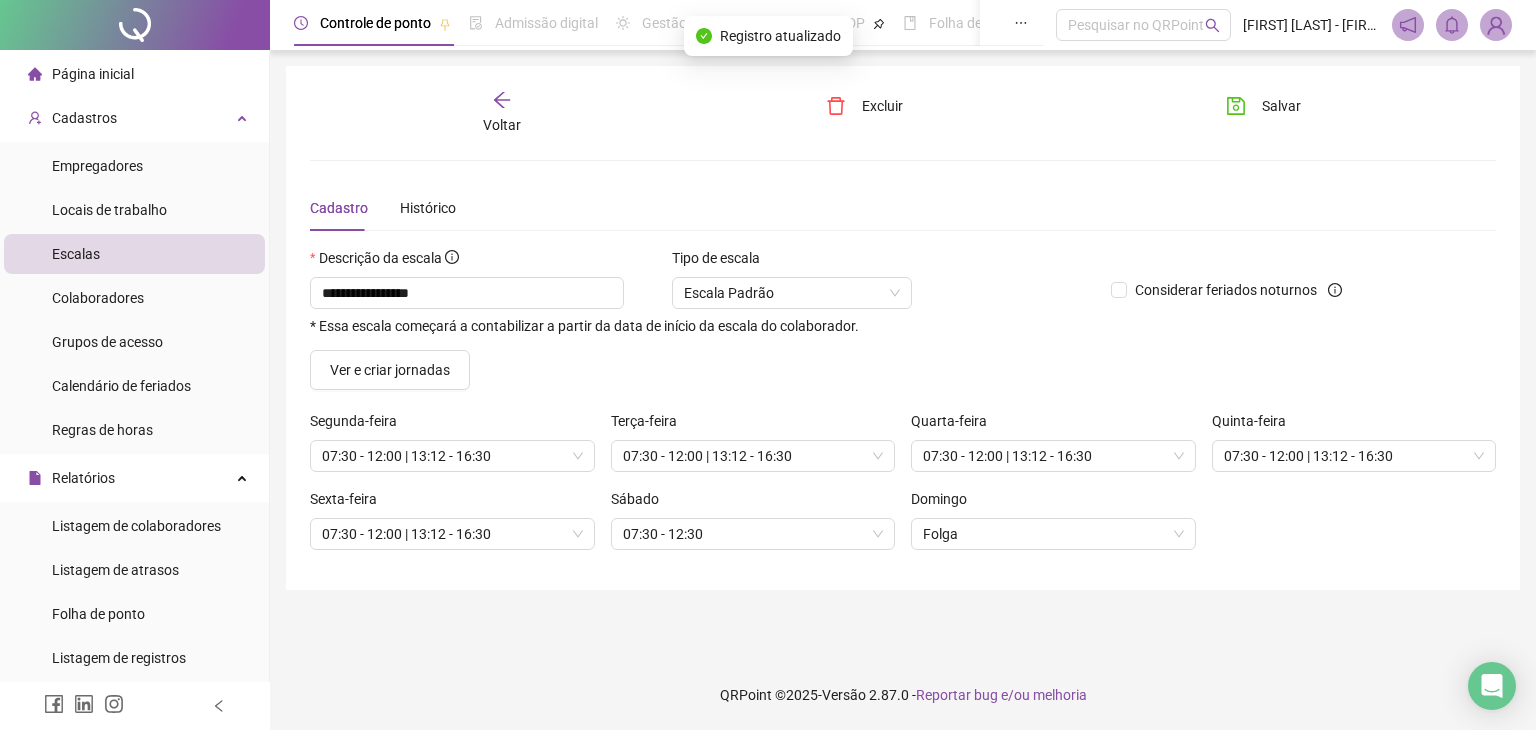 click on "Voltar" at bounding box center (502, 113) 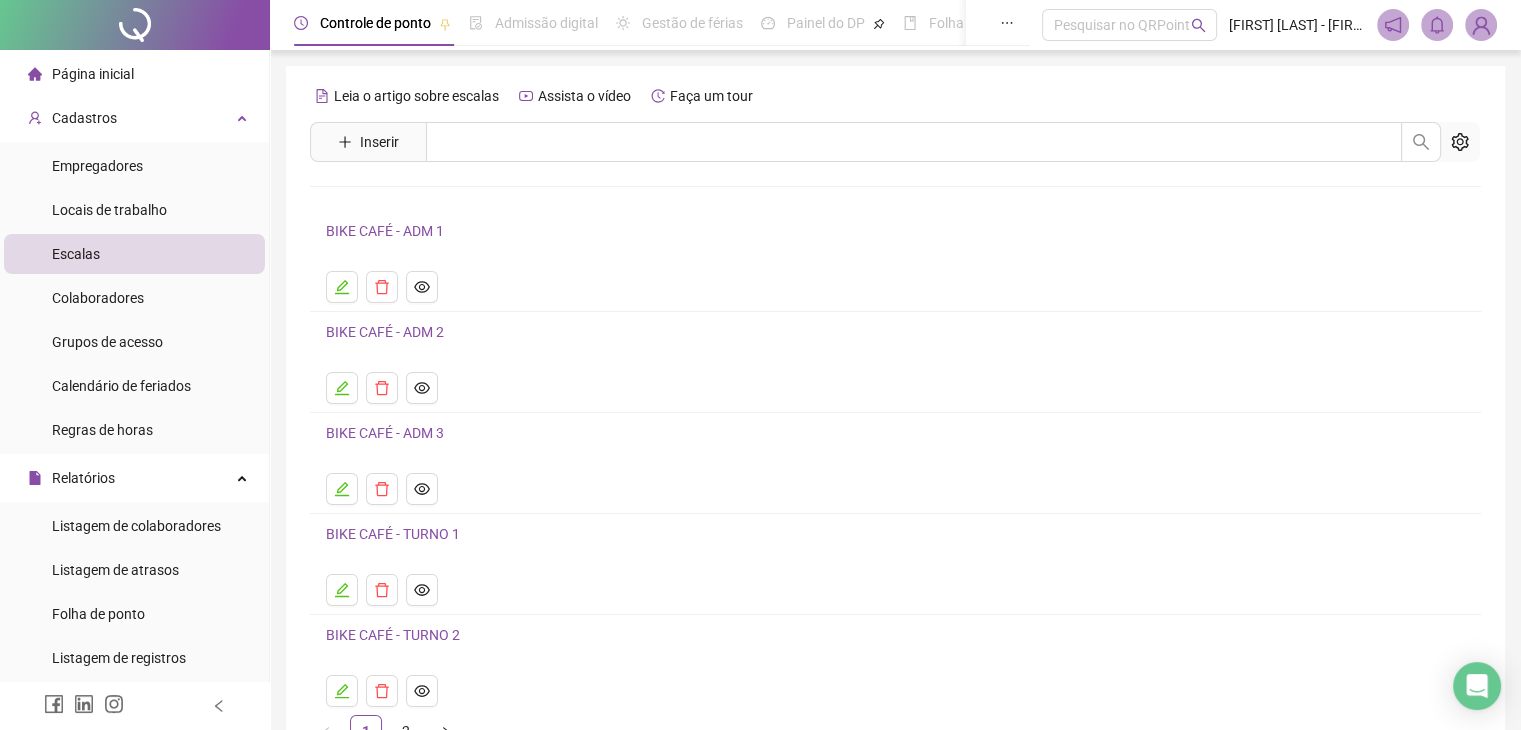 click on "BIKE CAFÉ - ADM 3" at bounding box center (385, 433) 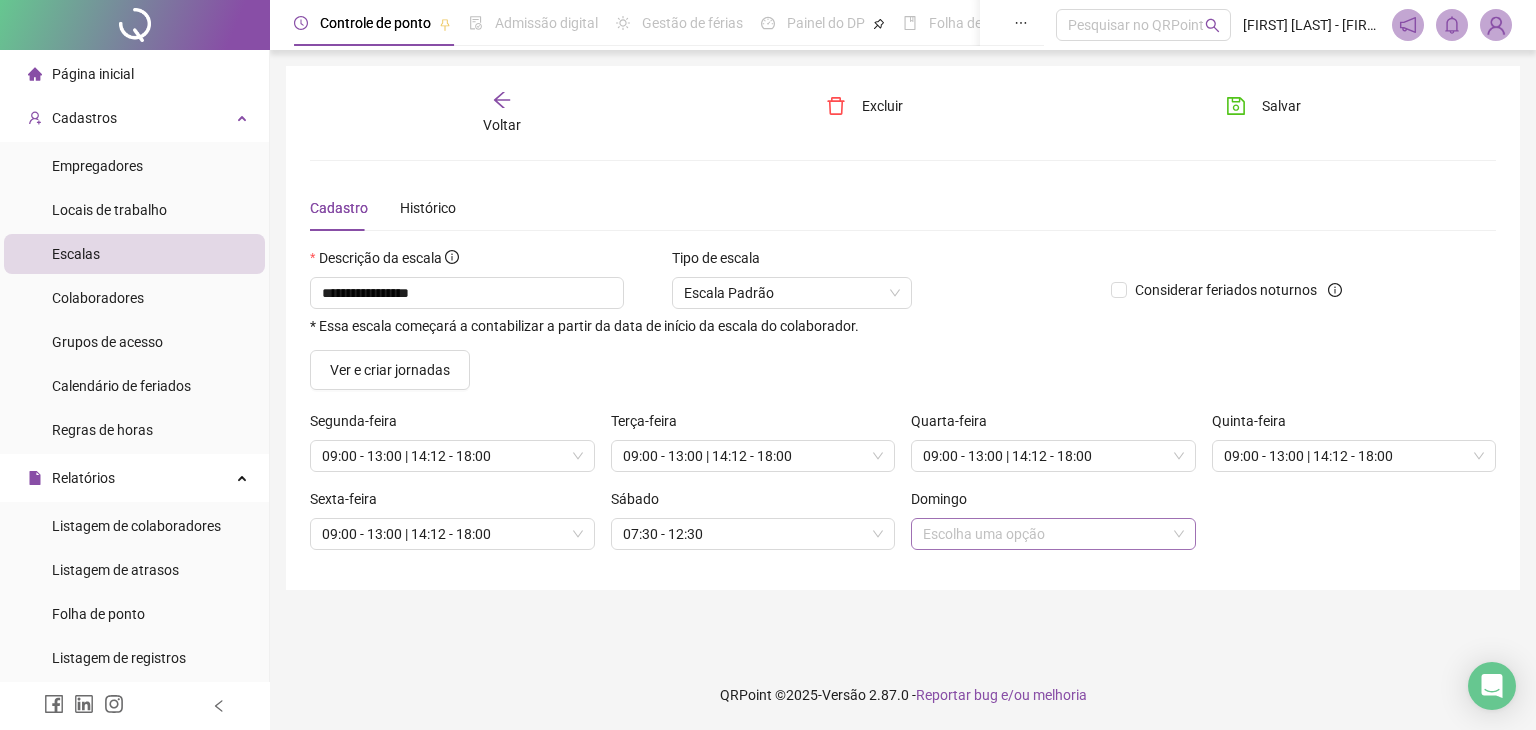 click at bounding box center (1047, 534) 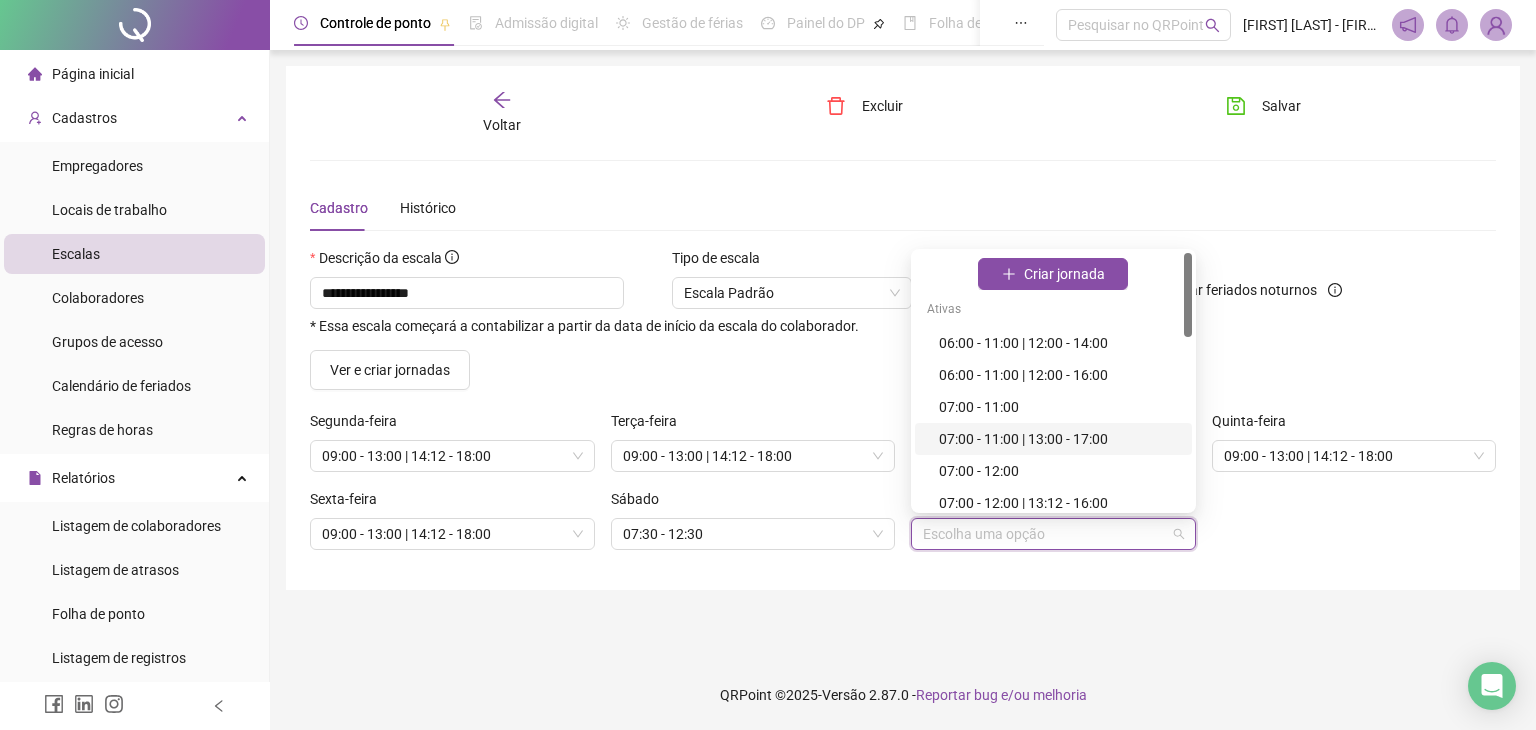 scroll, scrollTop: 522, scrollLeft: 0, axis: vertical 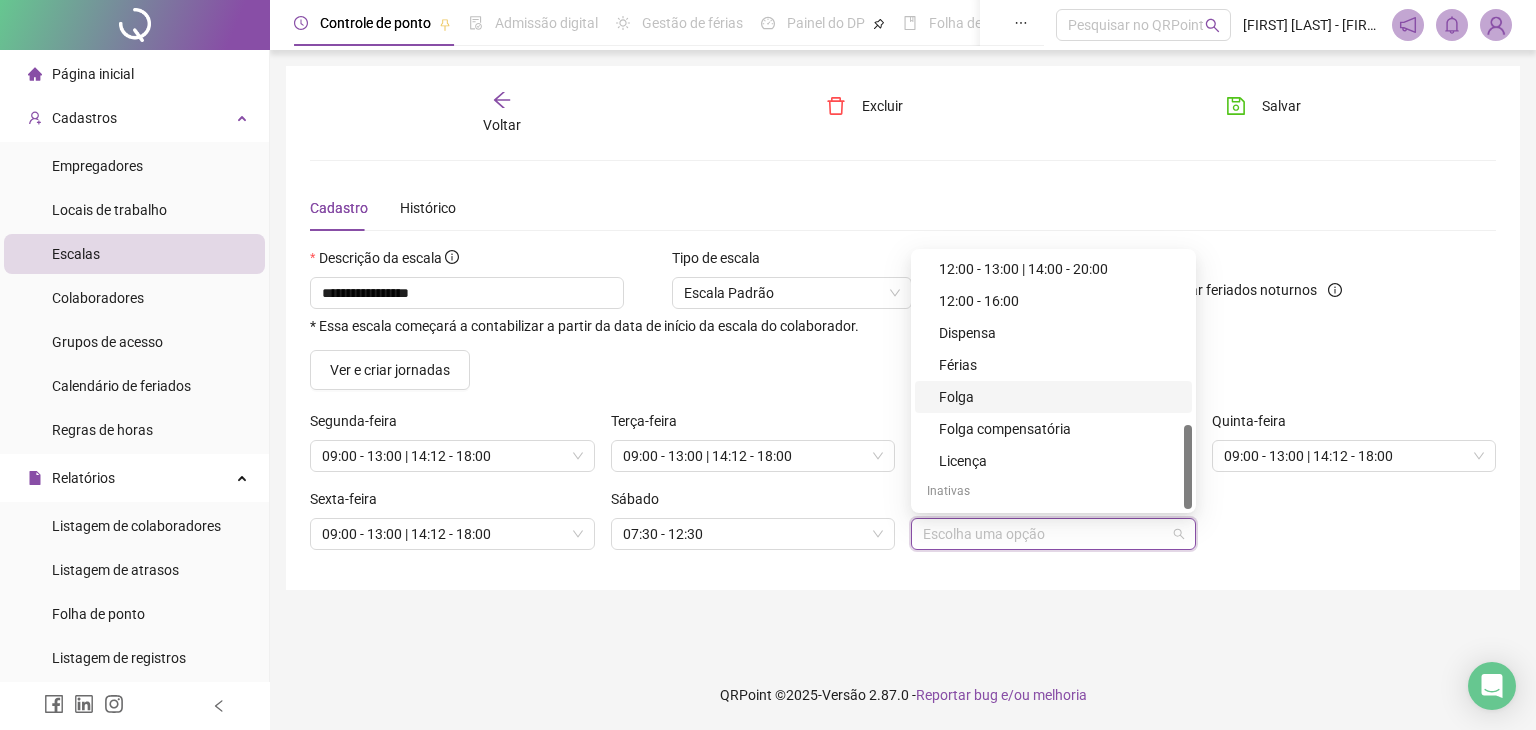 click on "Folga" at bounding box center (1059, 397) 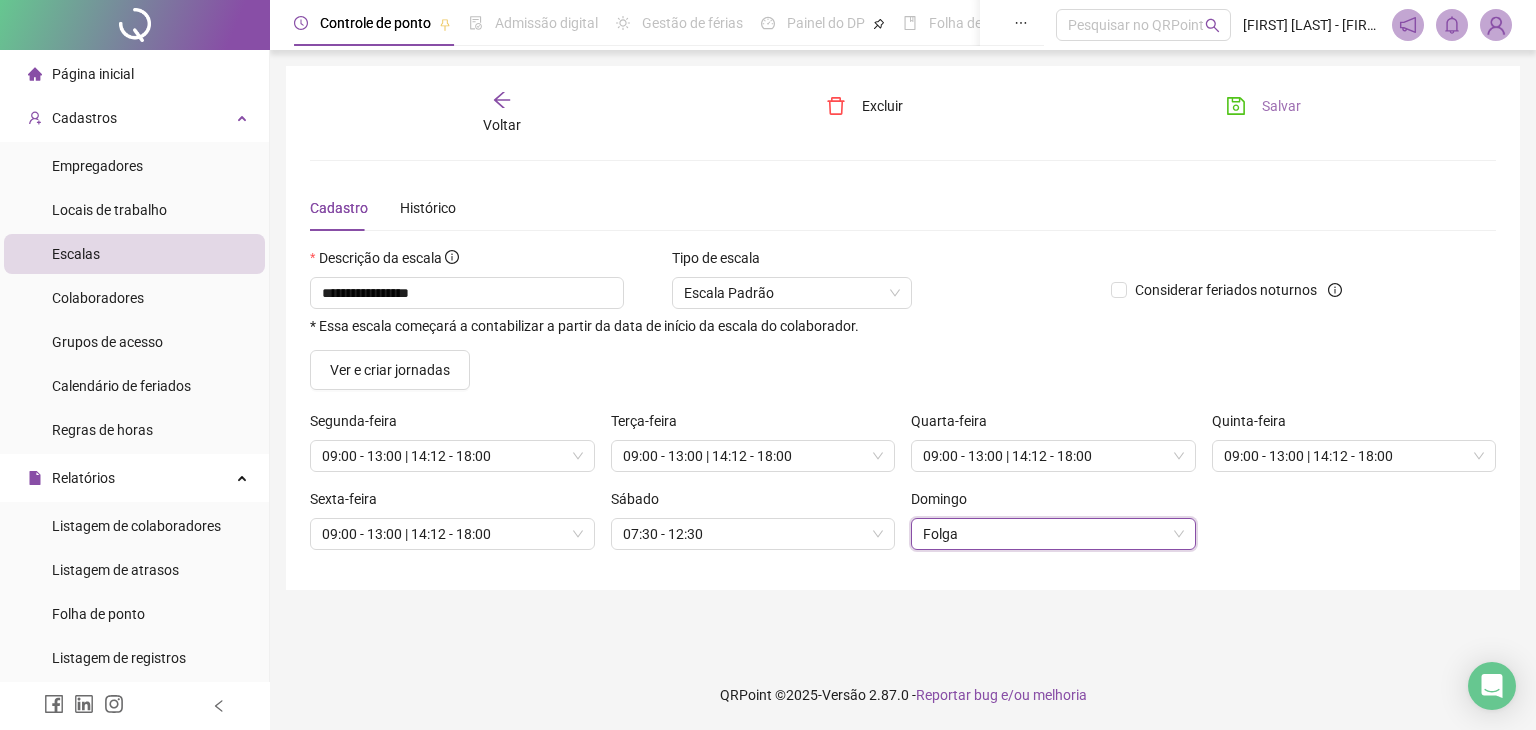 click on "Salvar" at bounding box center (1281, 106) 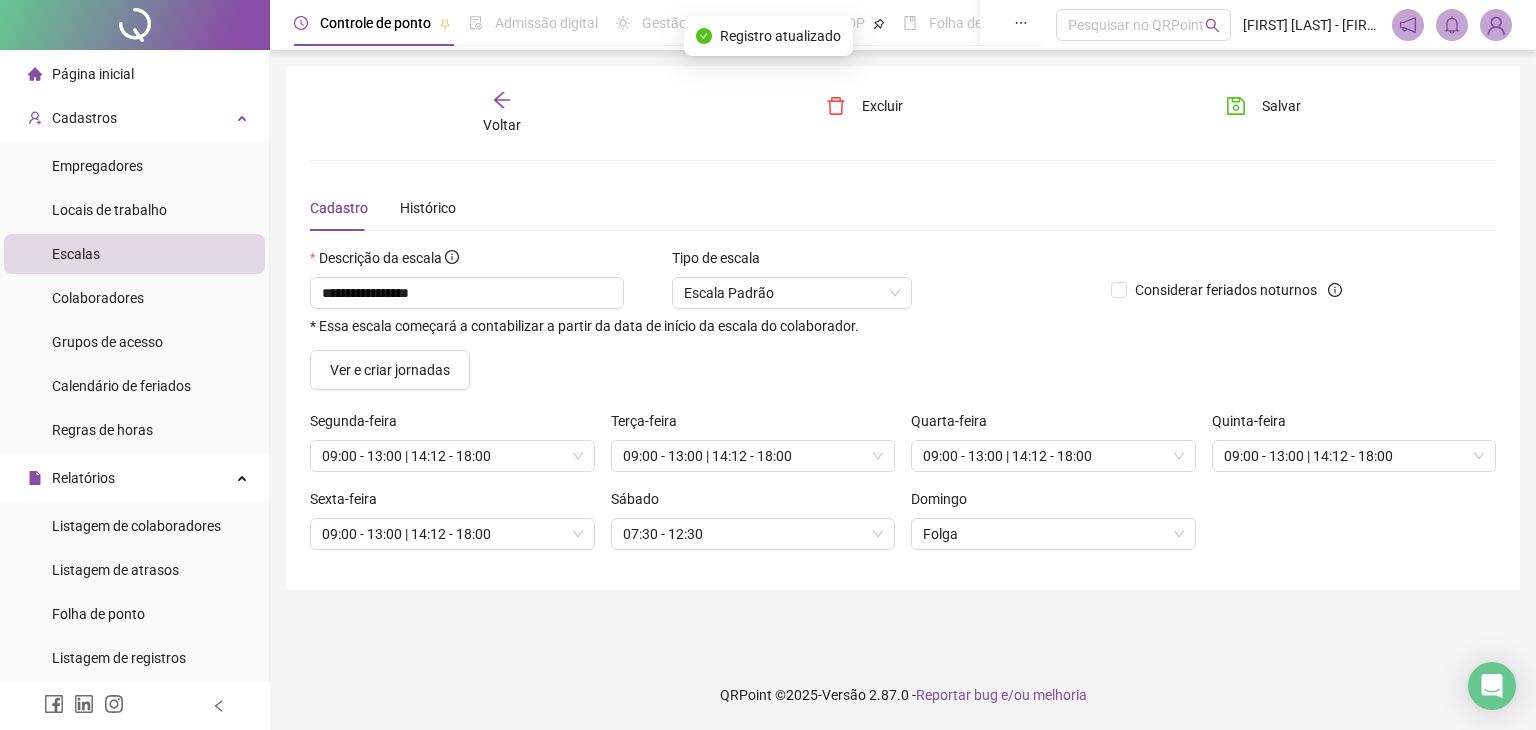 click on "Voltar" at bounding box center [502, 125] 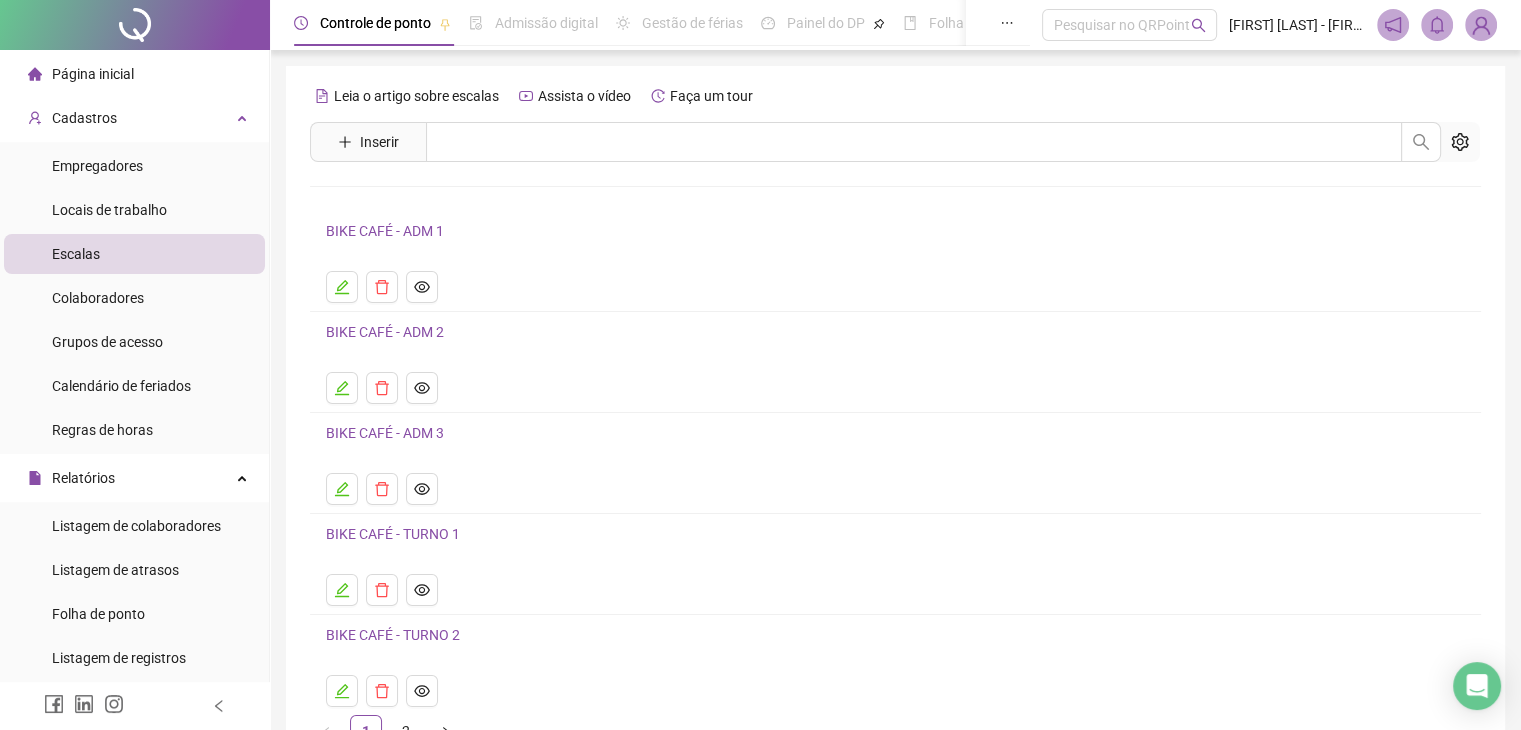 click on "BIKE CAFÉ - TURNO 1" at bounding box center [393, 534] 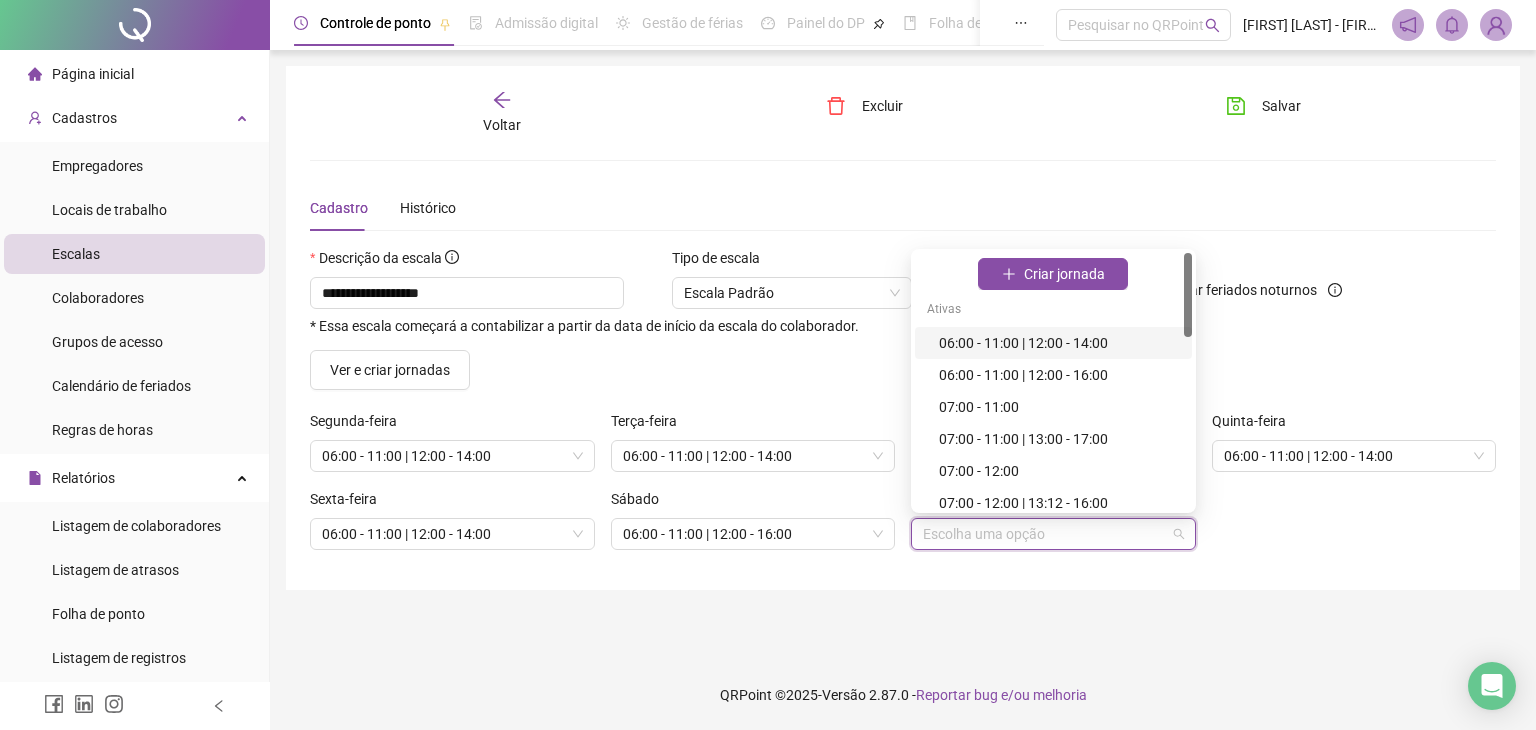click at bounding box center (1047, 534) 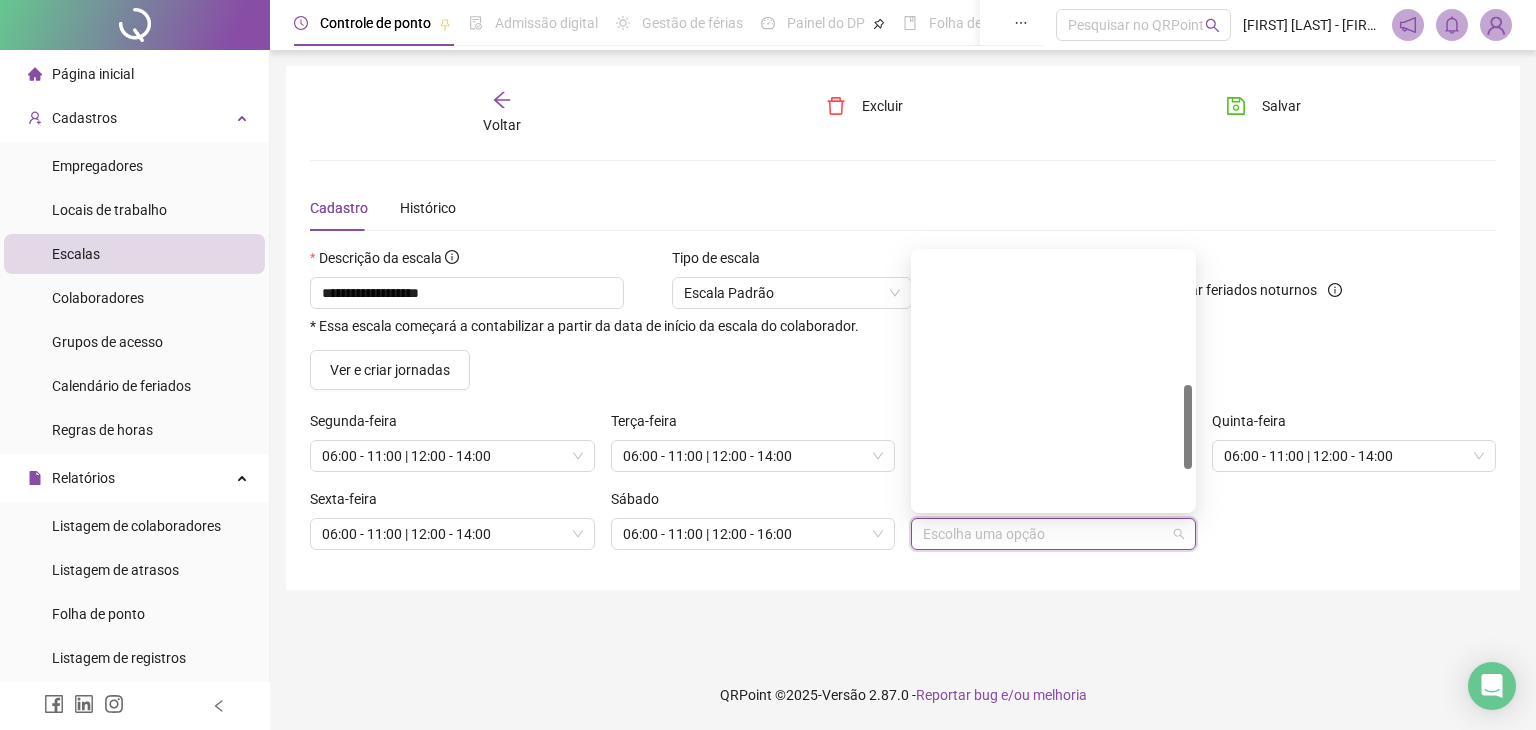 scroll, scrollTop: 400, scrollLeft: 0, axis: vertical 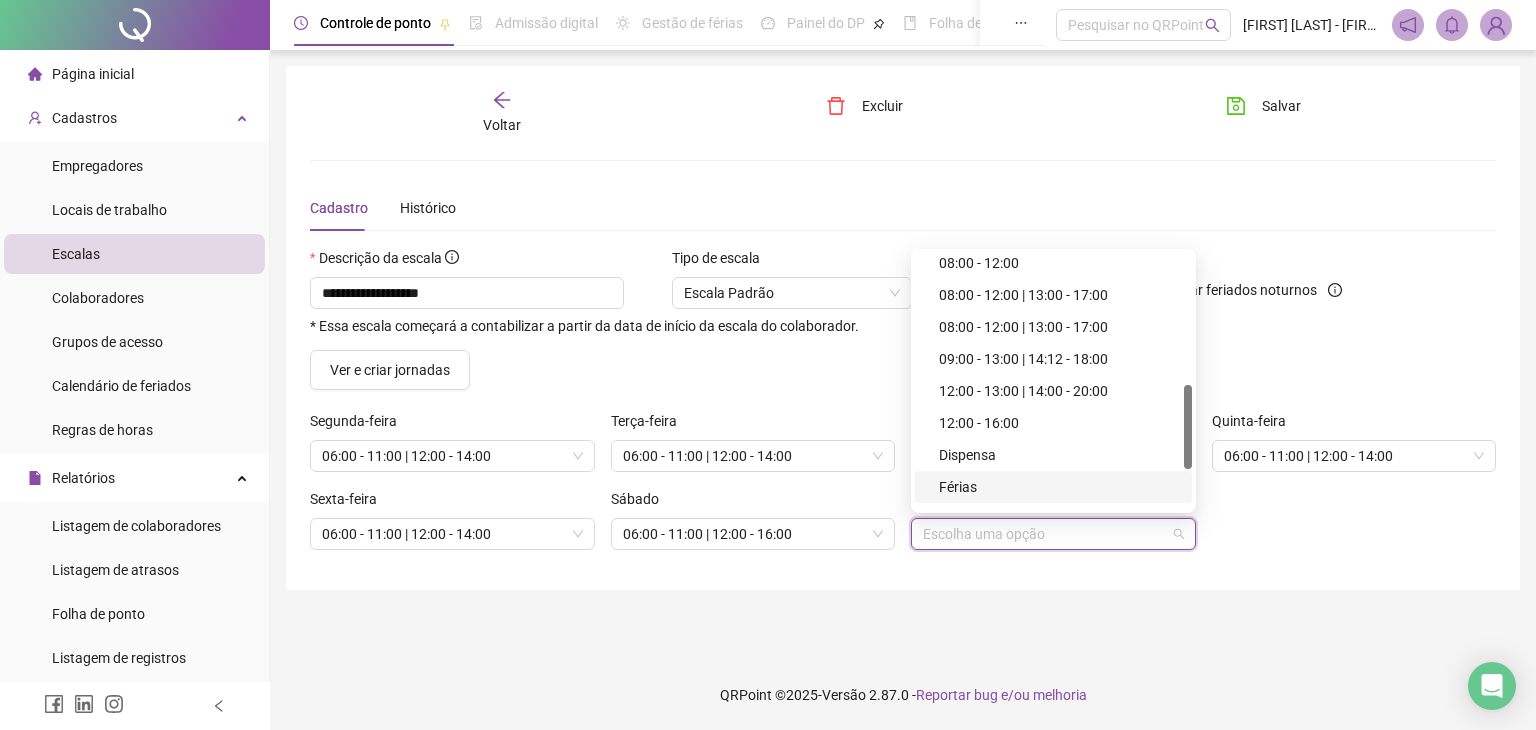 click on "Férias" at bounding box center (1059, 487) 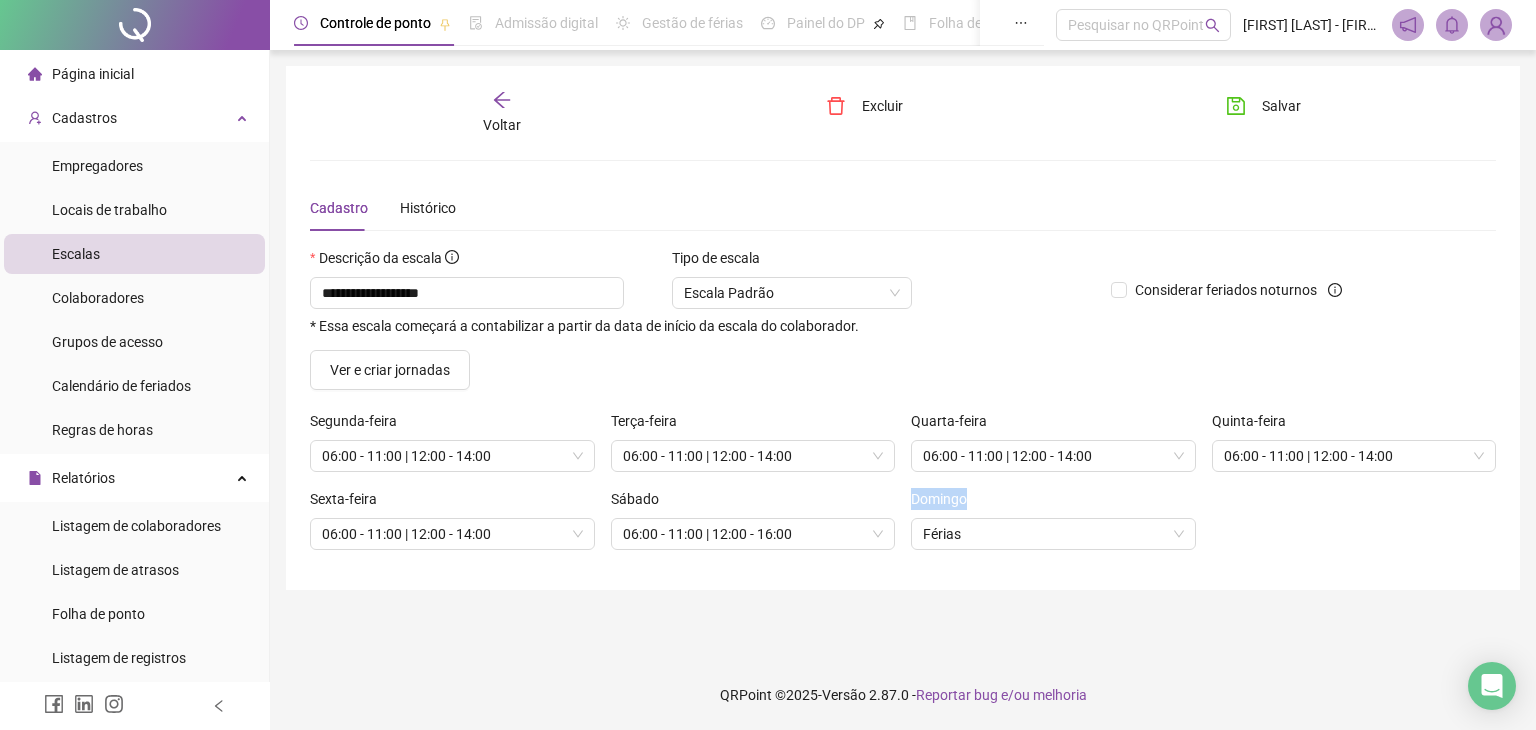 click on "Domingo" at bounding box center (945, 499) 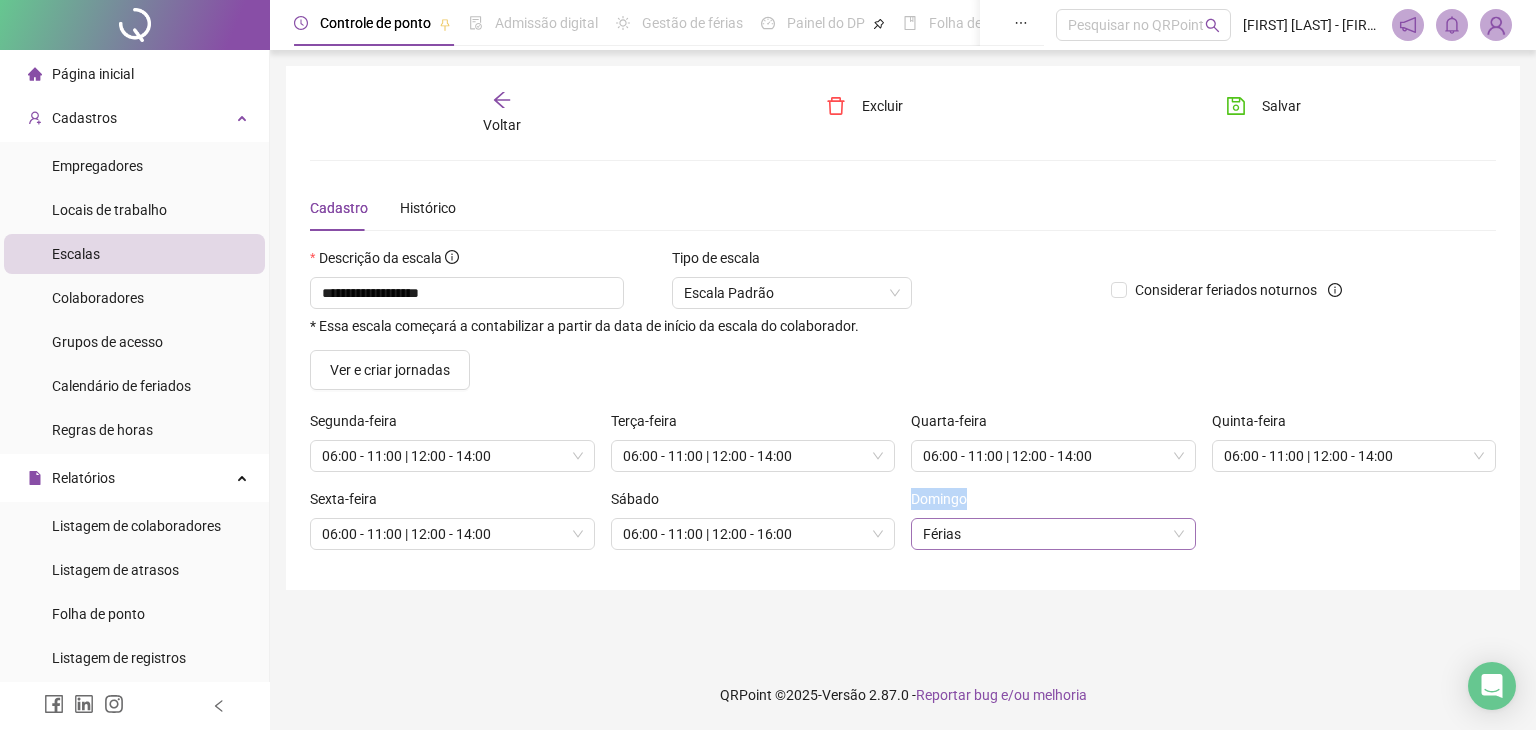 click on "Férias" at bounding box center [1053, 534] 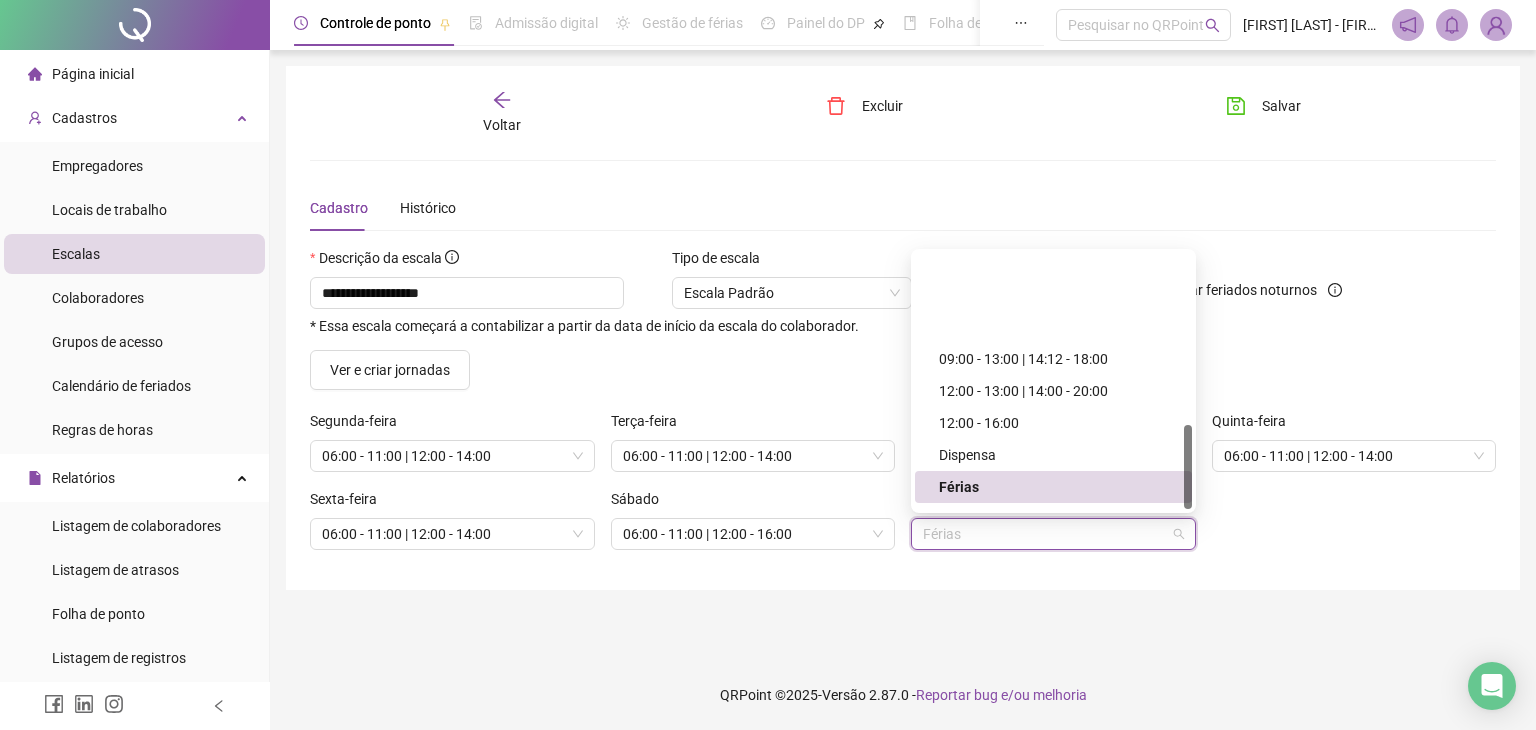 scroll, scrollTop: 522, scrollLeft: 0, axis: vertical 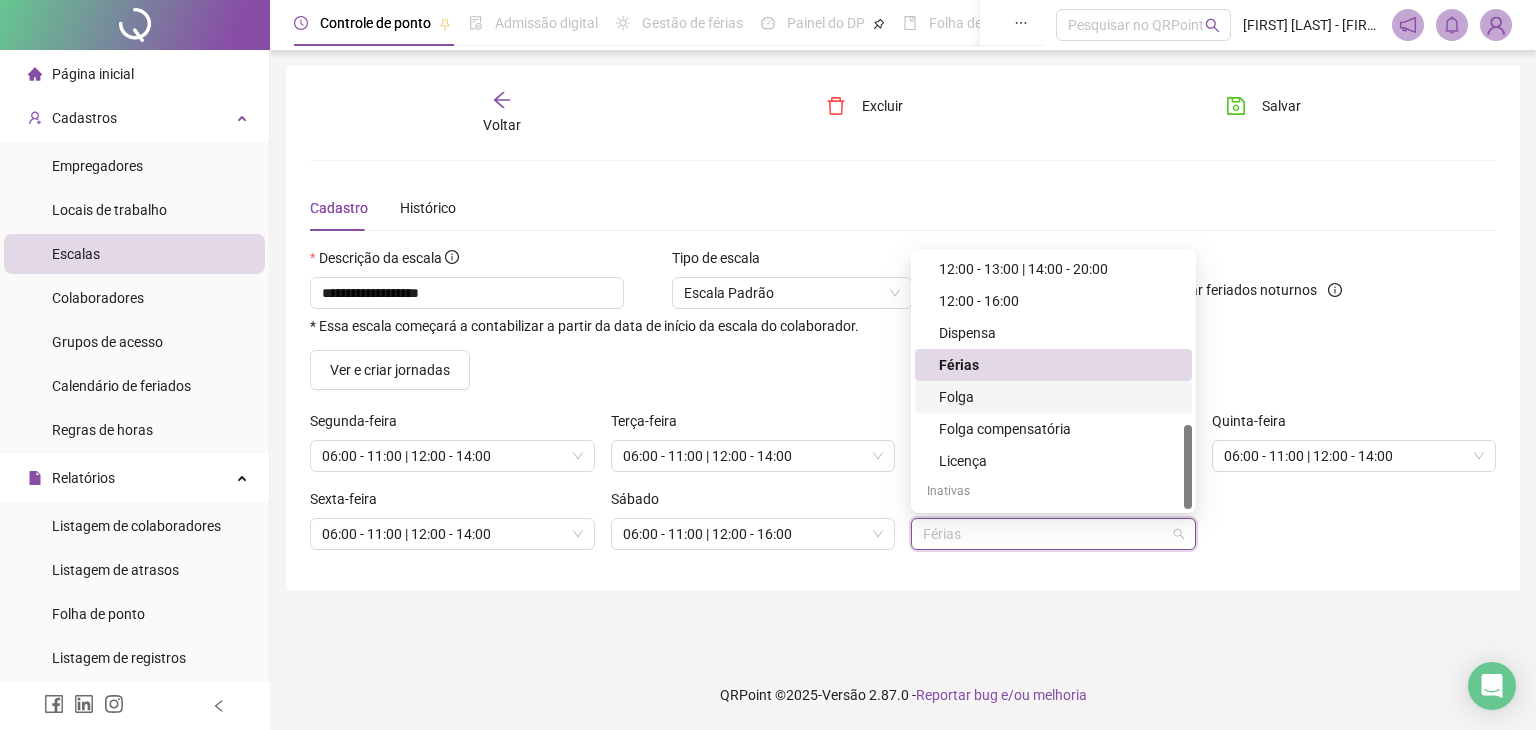 click on "Folga" at bounding box center (1059, 397) 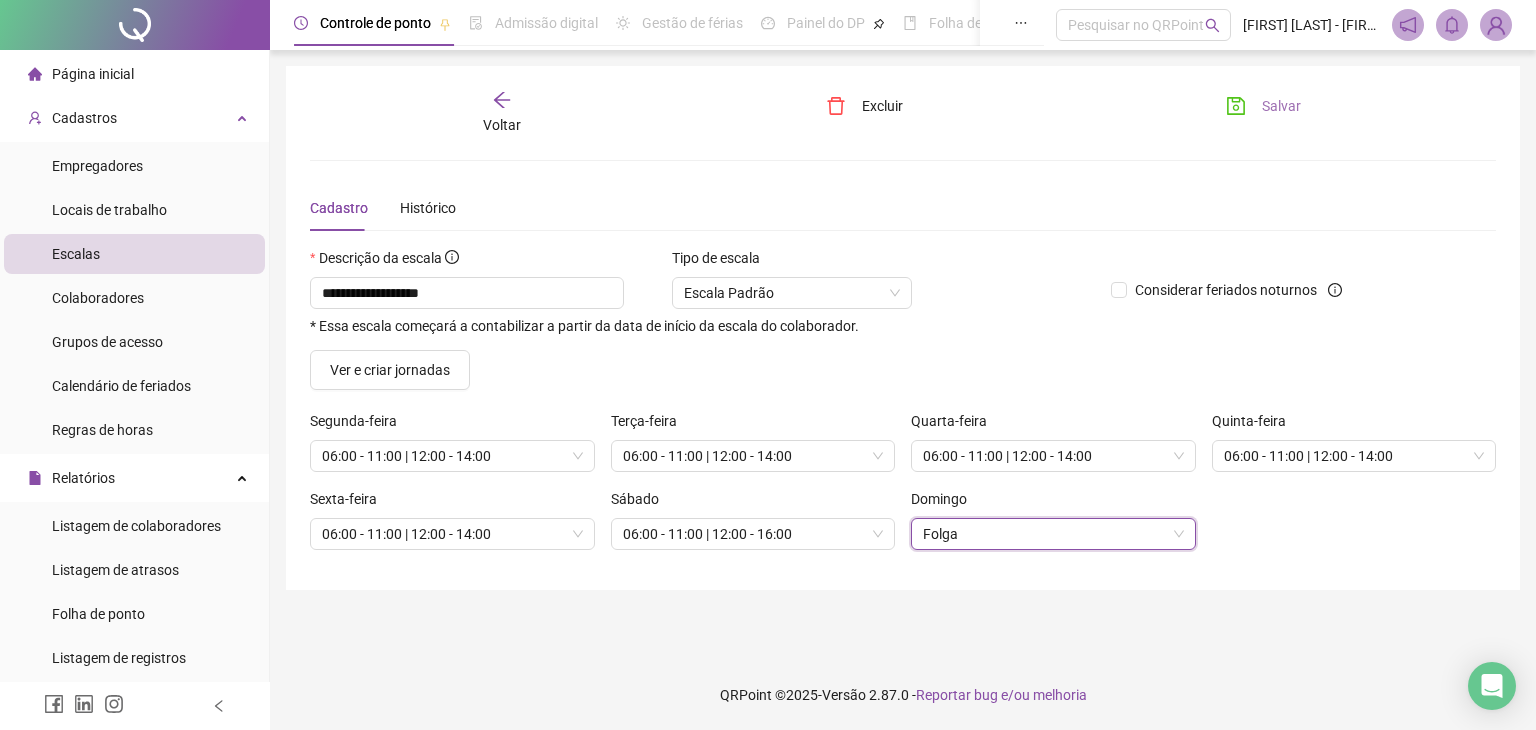 click on "Salvar" at bounding box center [1263, 106] 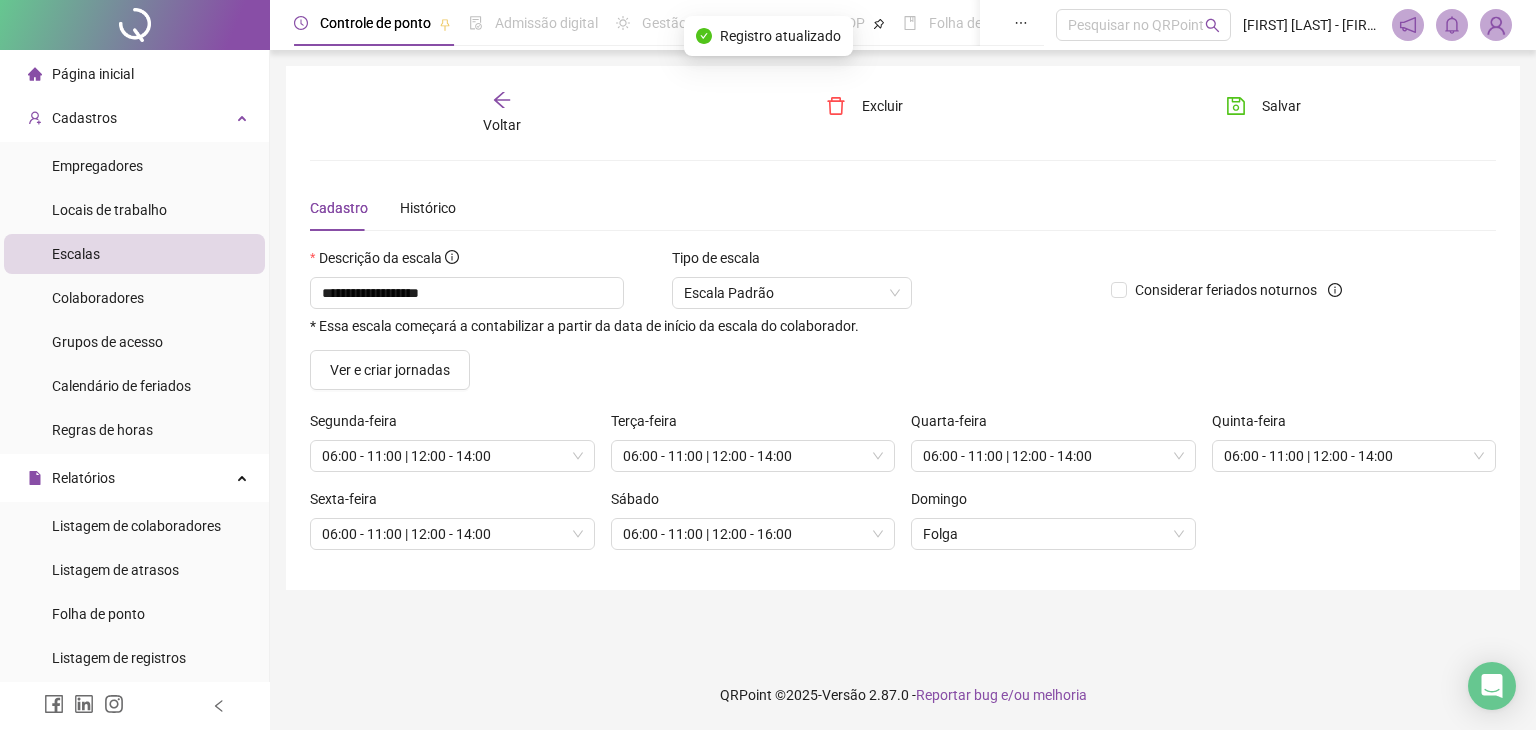 click 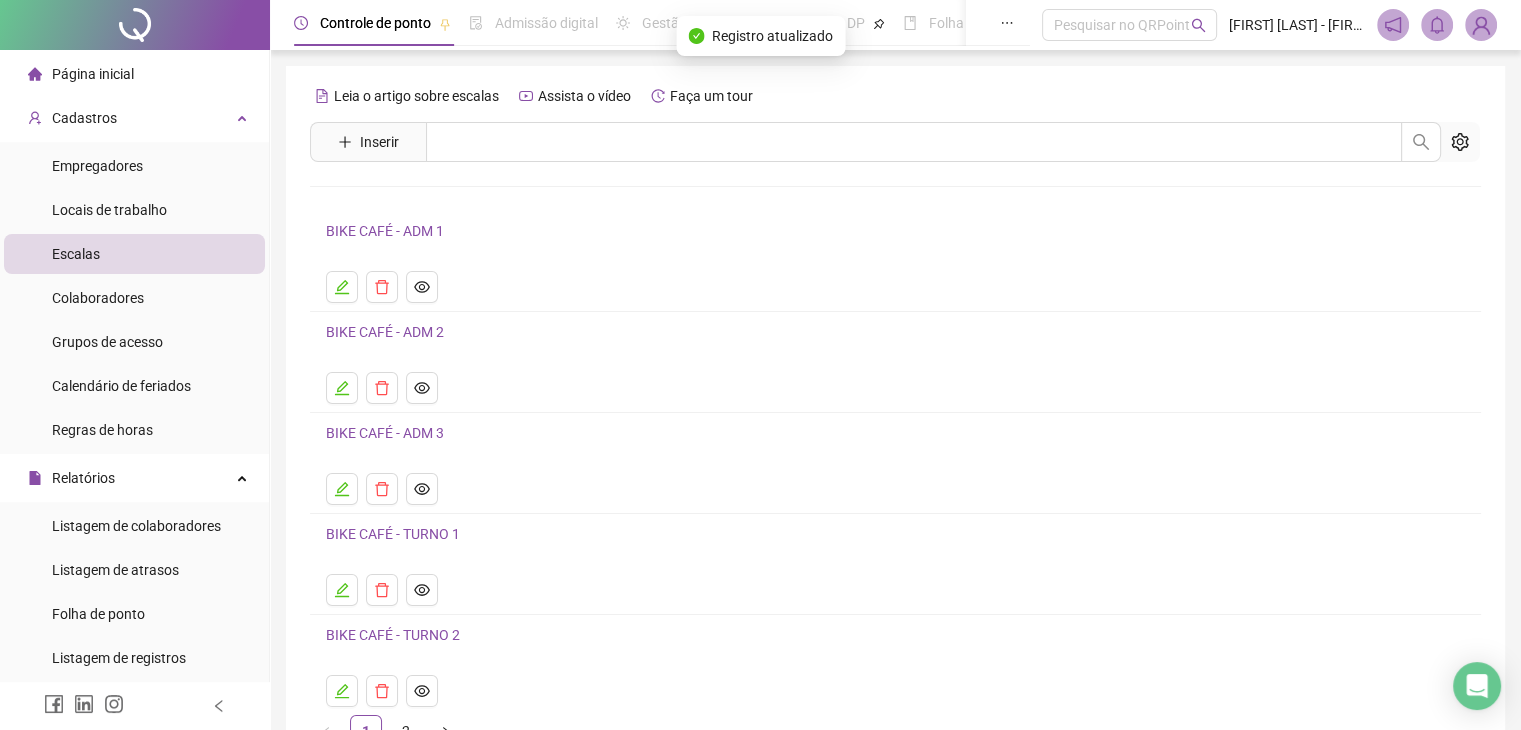 click on "BIKE CAFÉ - TURNO 2" at bounding box center [393, 635] 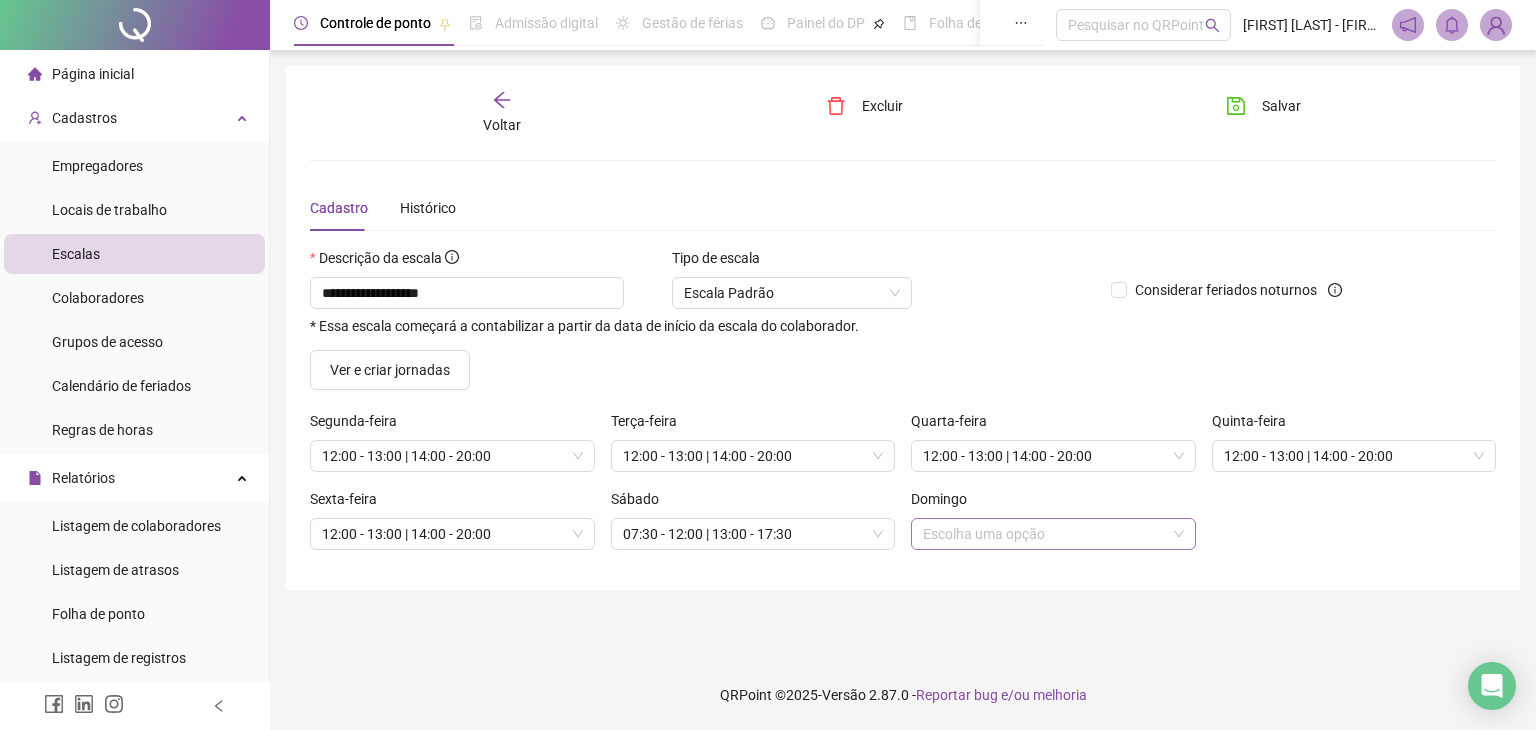 click at bounding box center [1047, 534] 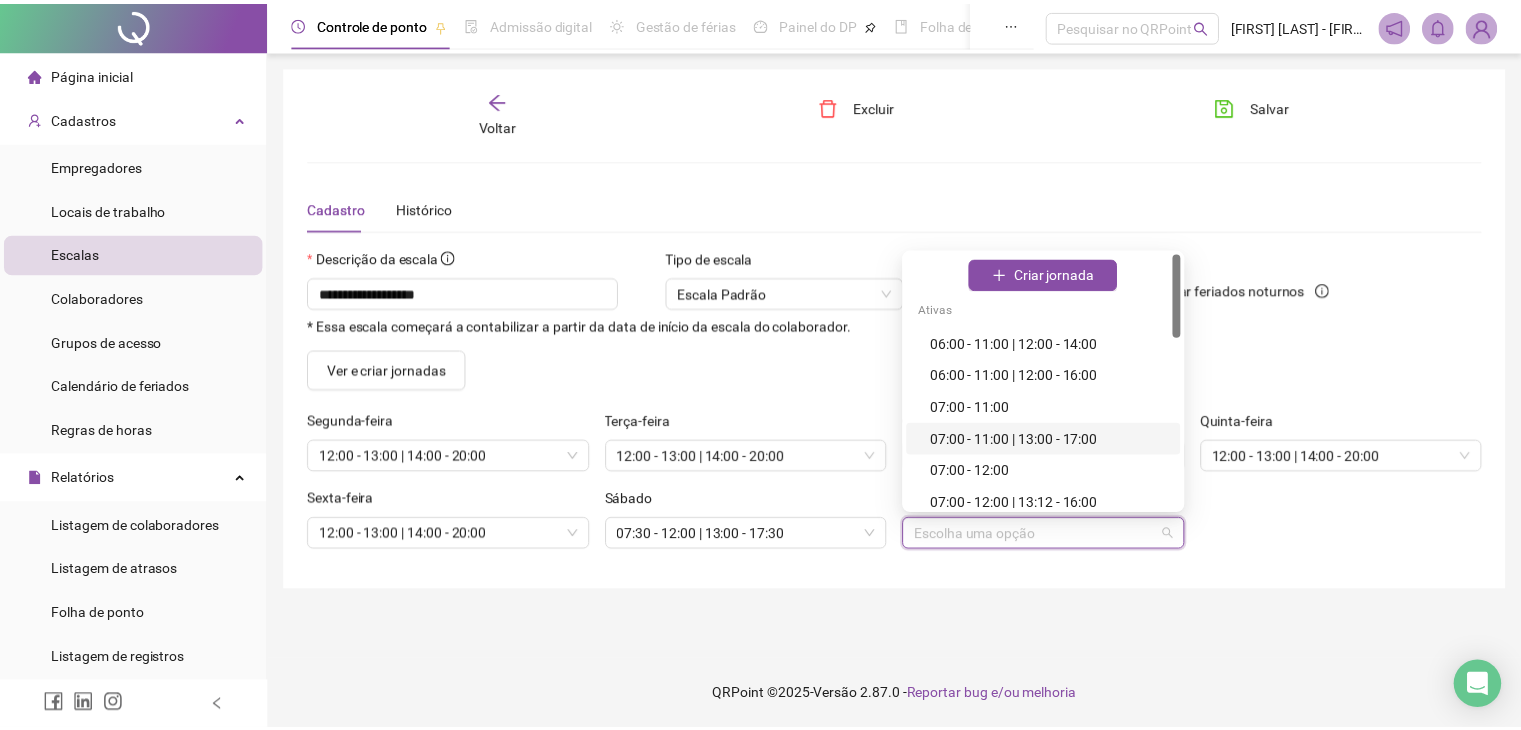 scroll, scrollTop: 500, scrollLeft: 0, axis: vertical 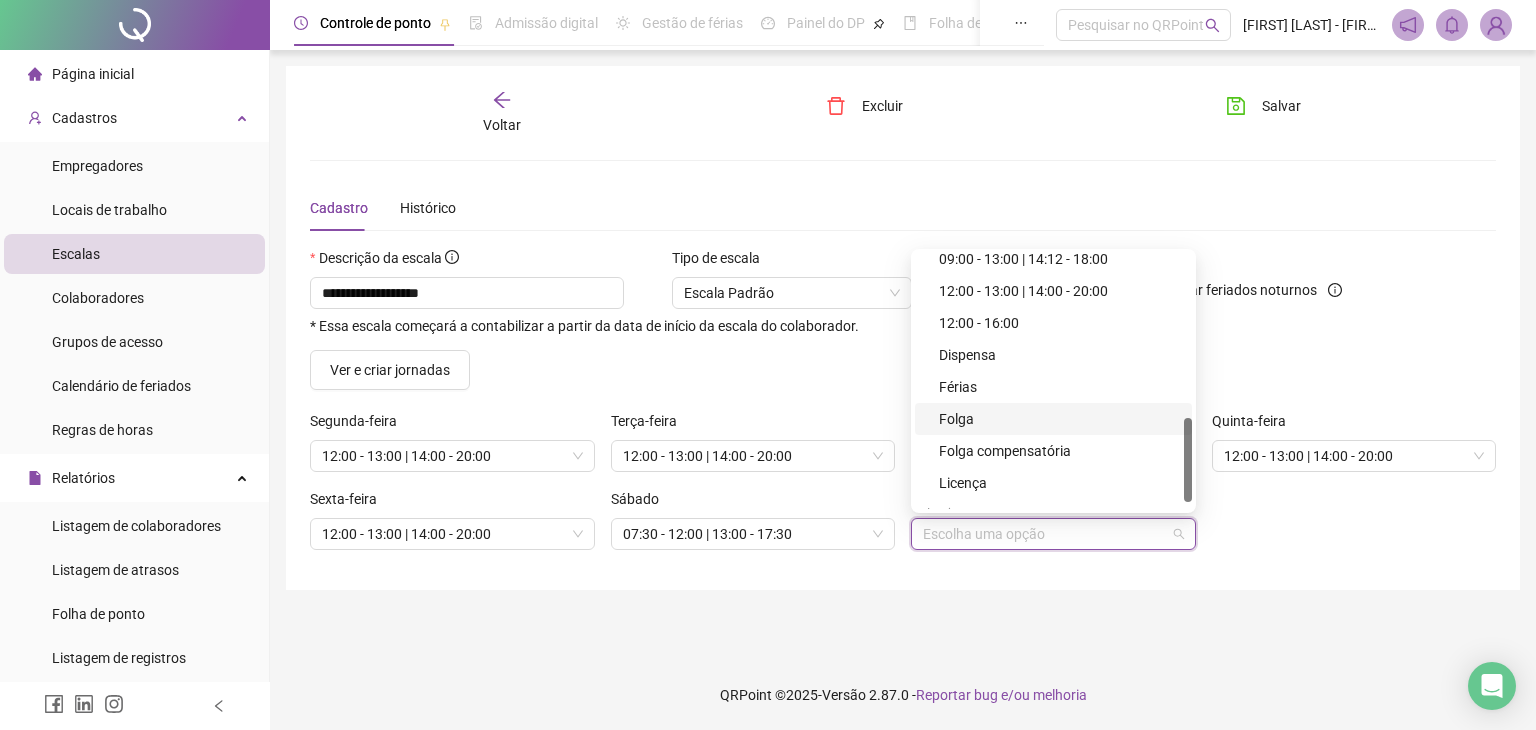 click on "Folga" at bounding box center [1059, 419] 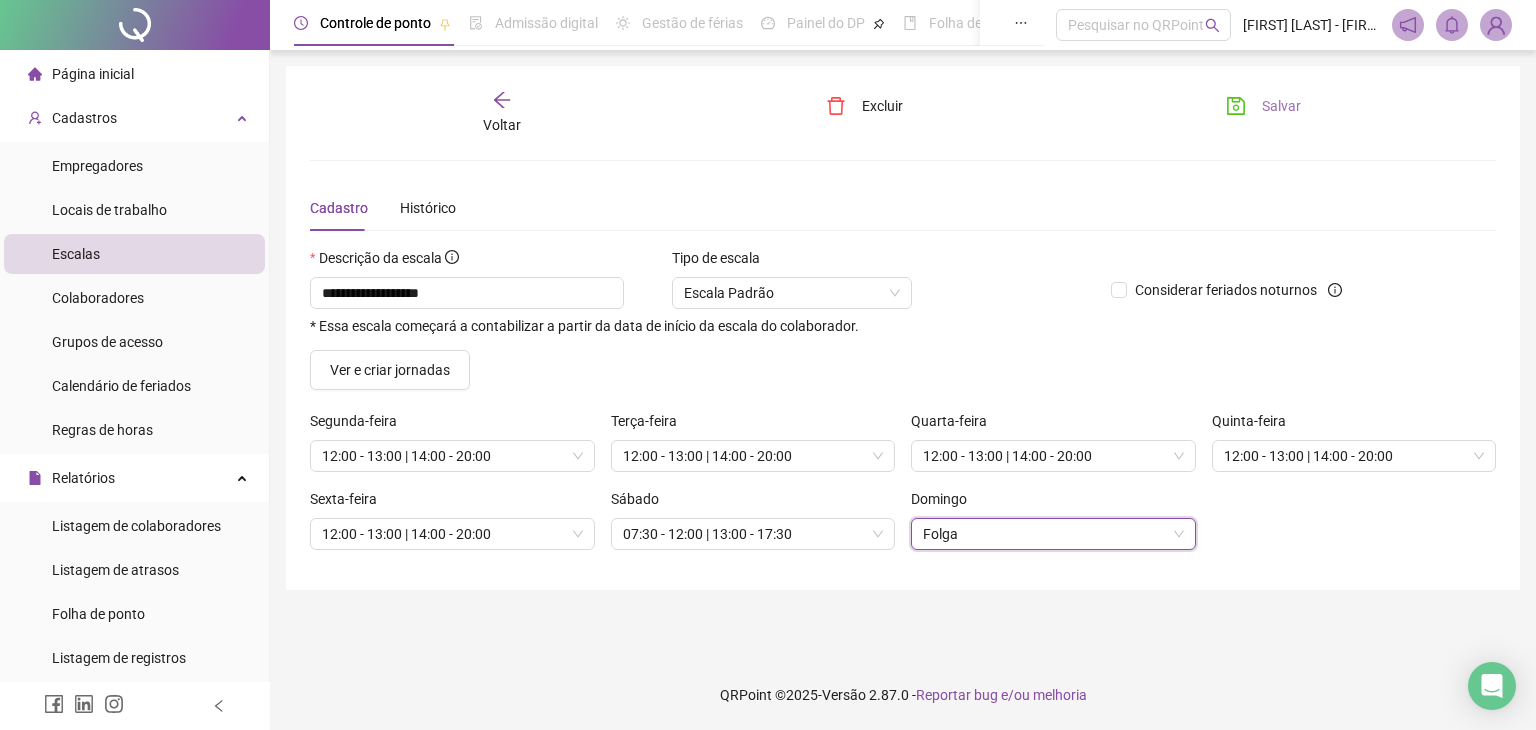 click on "Salvar" at bounding box center [1263, 106] 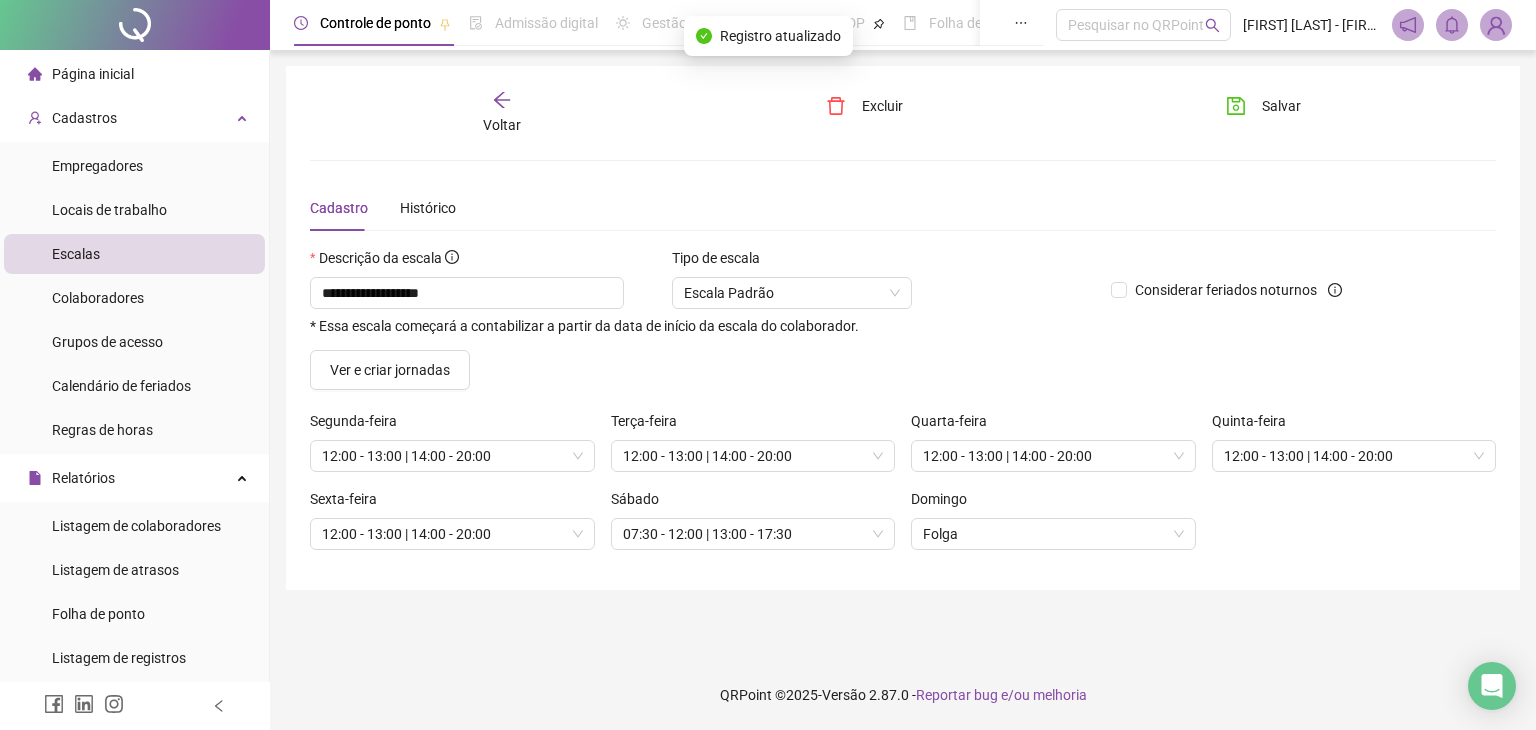 click 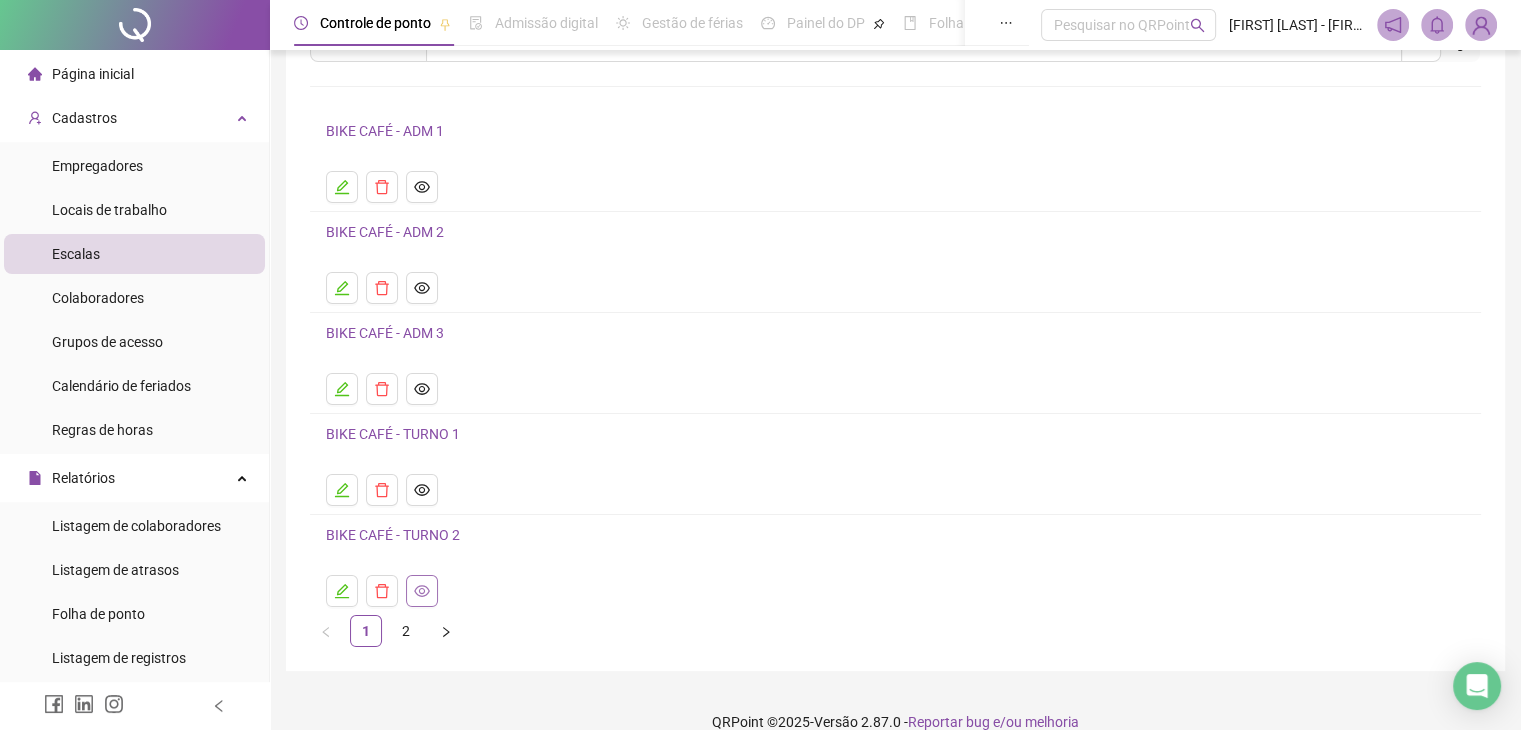 scroll, scrollTop: 126, scrollLeft: 0, axis: vertical 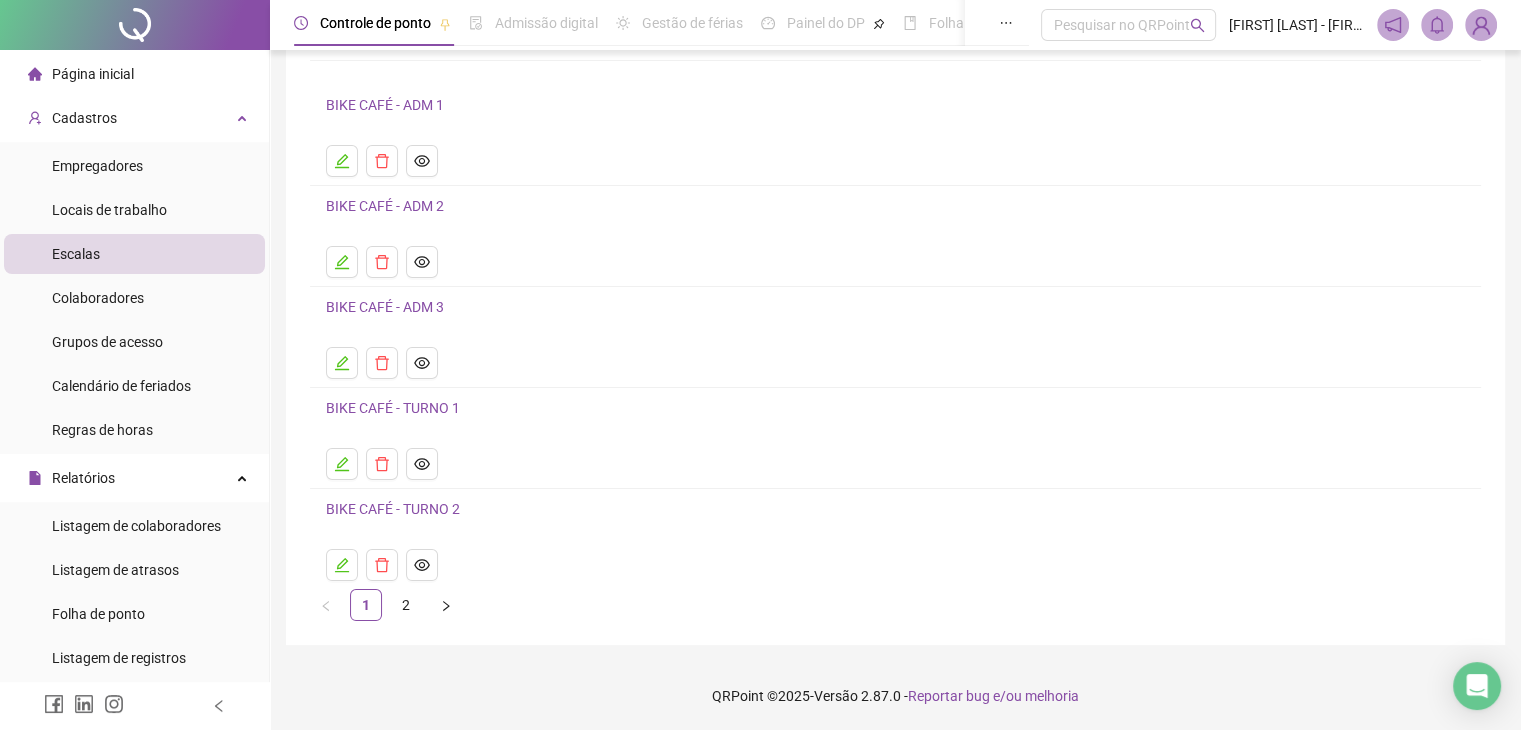 click 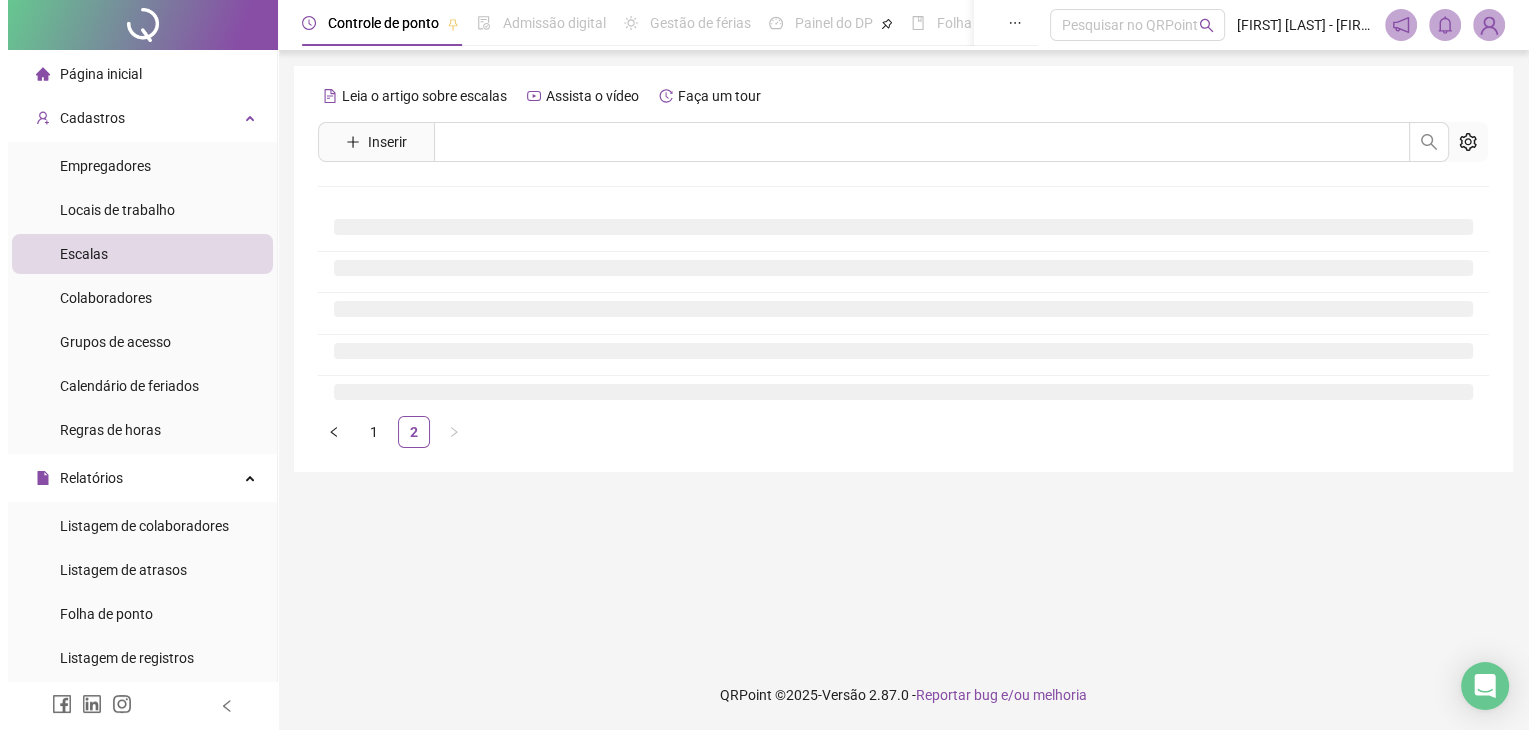 scroll, scrollTop: 0, scrollLeft: 0, axis: both 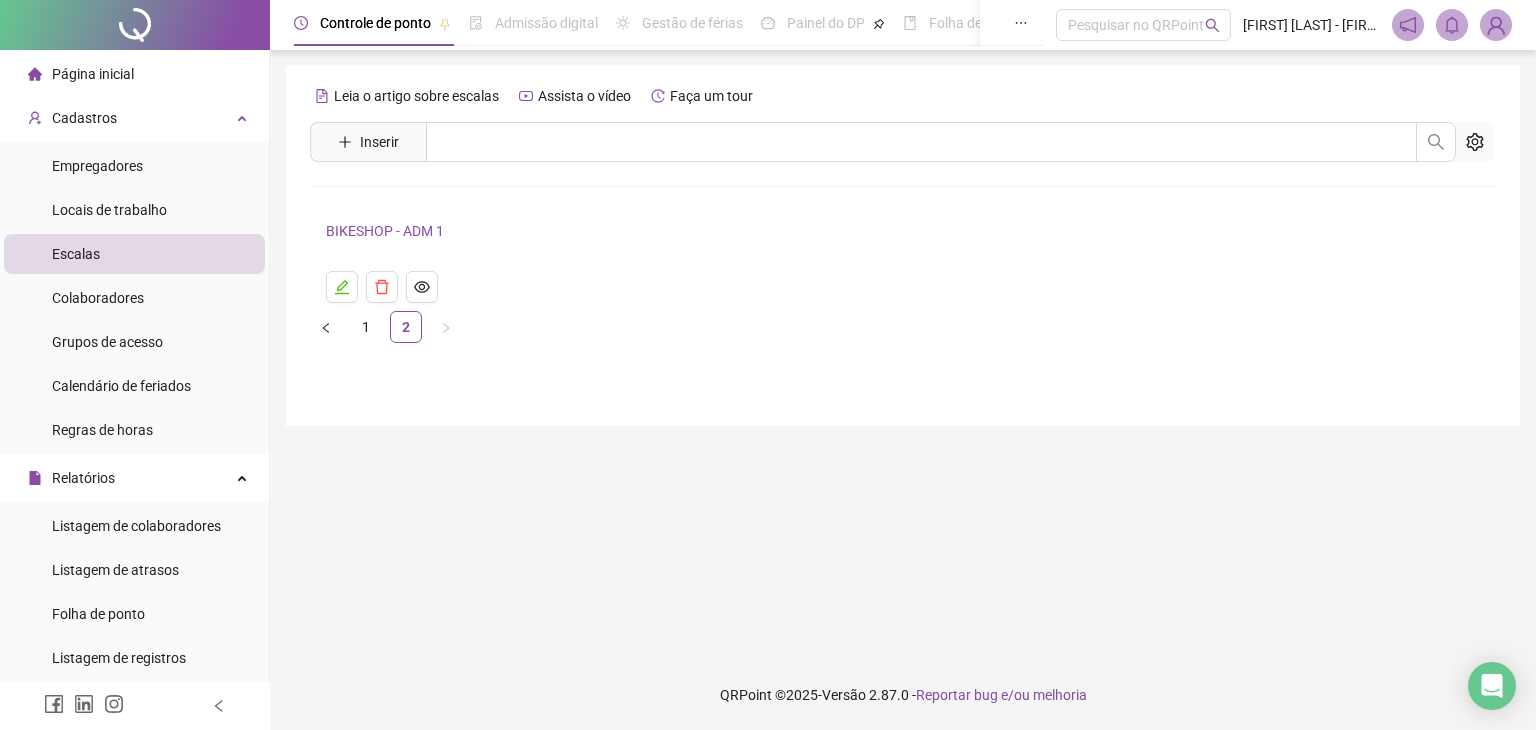 click on "BIKESHOP - ADM 1" at bounding box center (385, 231) 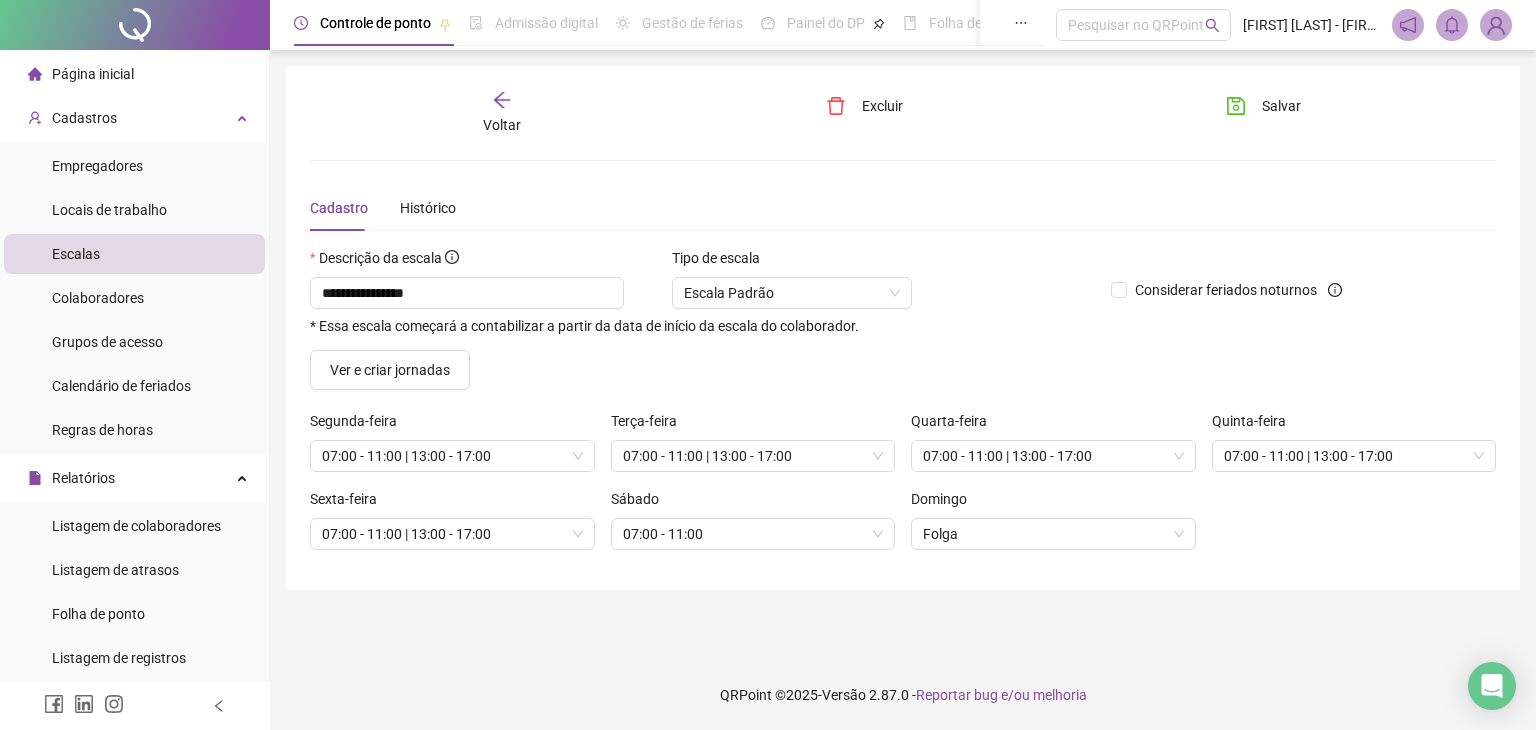 click 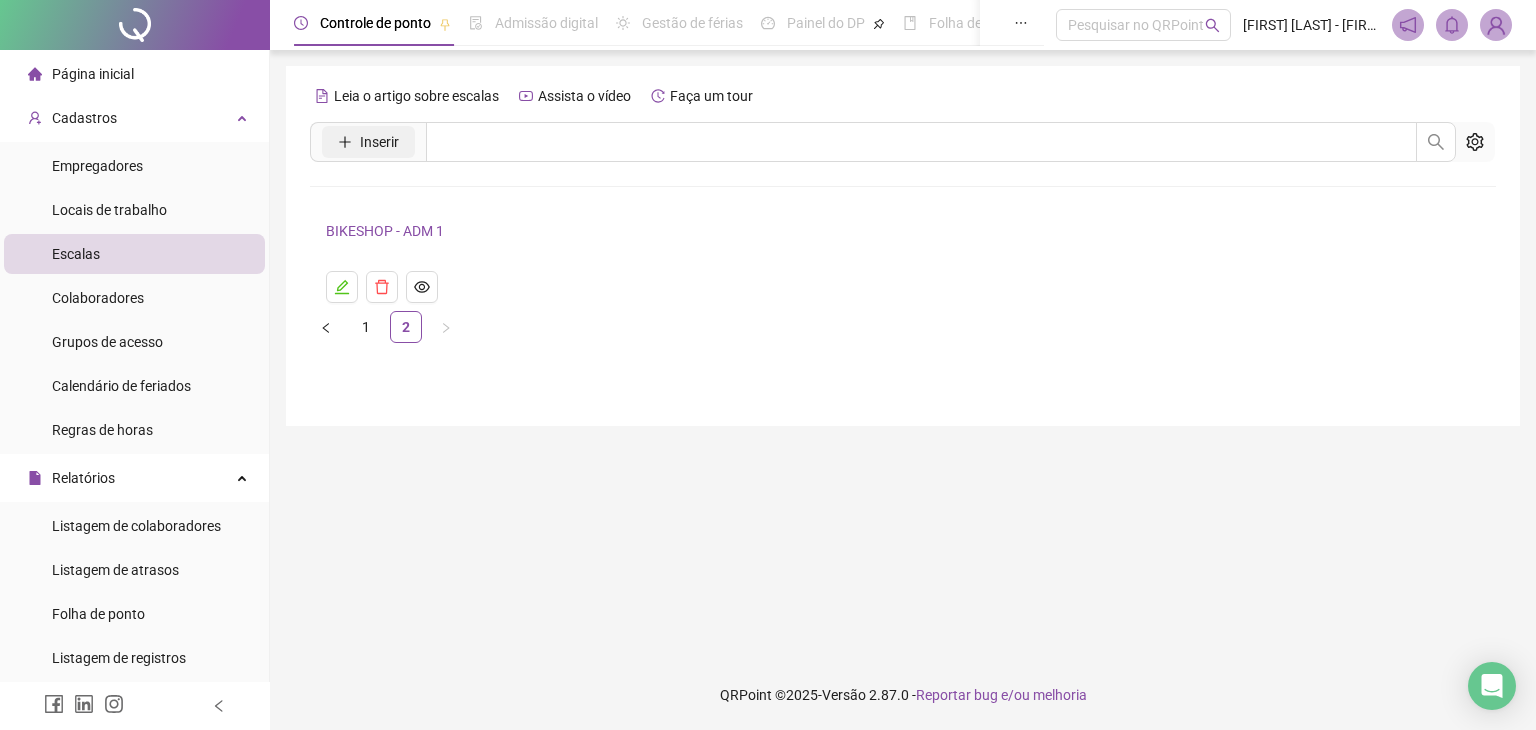 click on "Inserir" at bounding box center [379, 142] 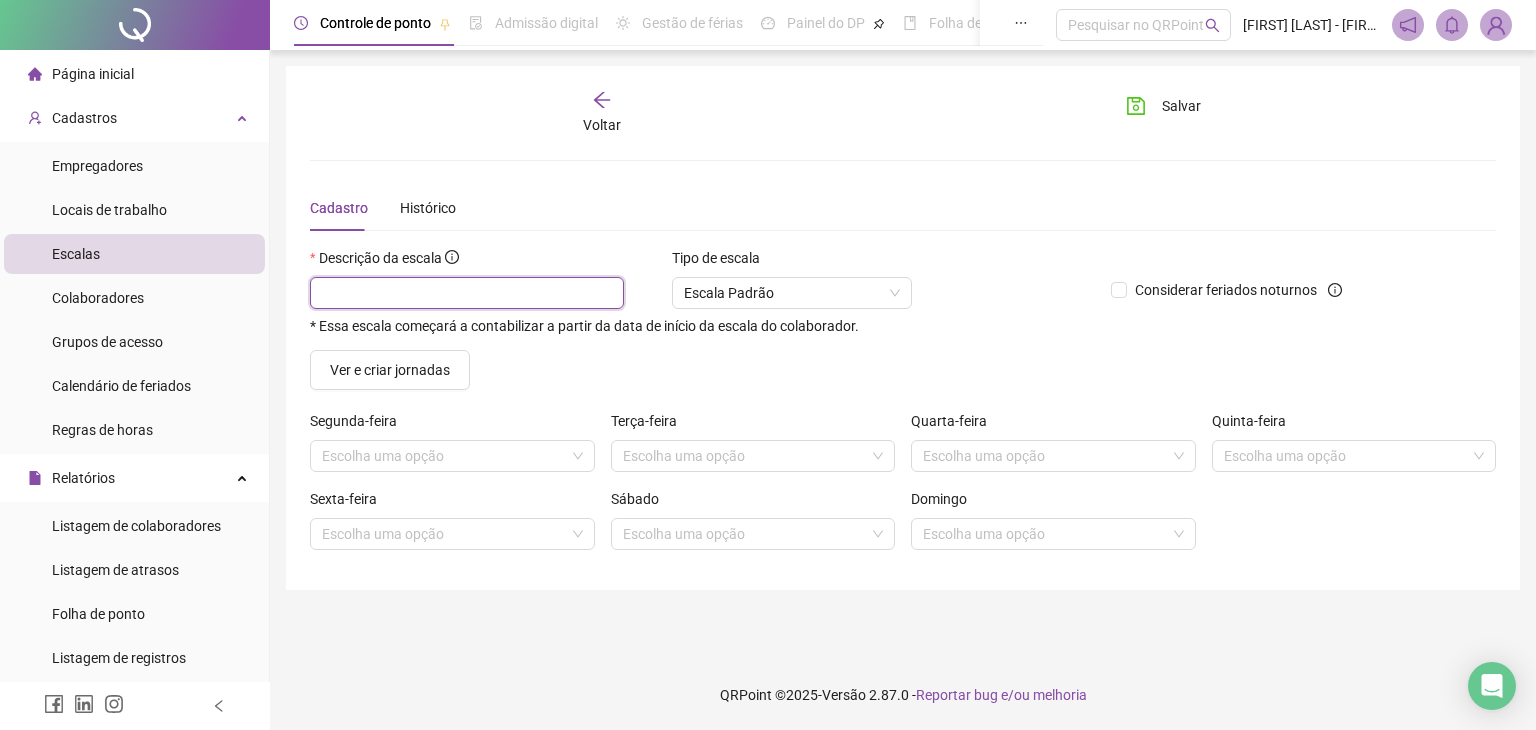 click at bounding box center [467, 293] 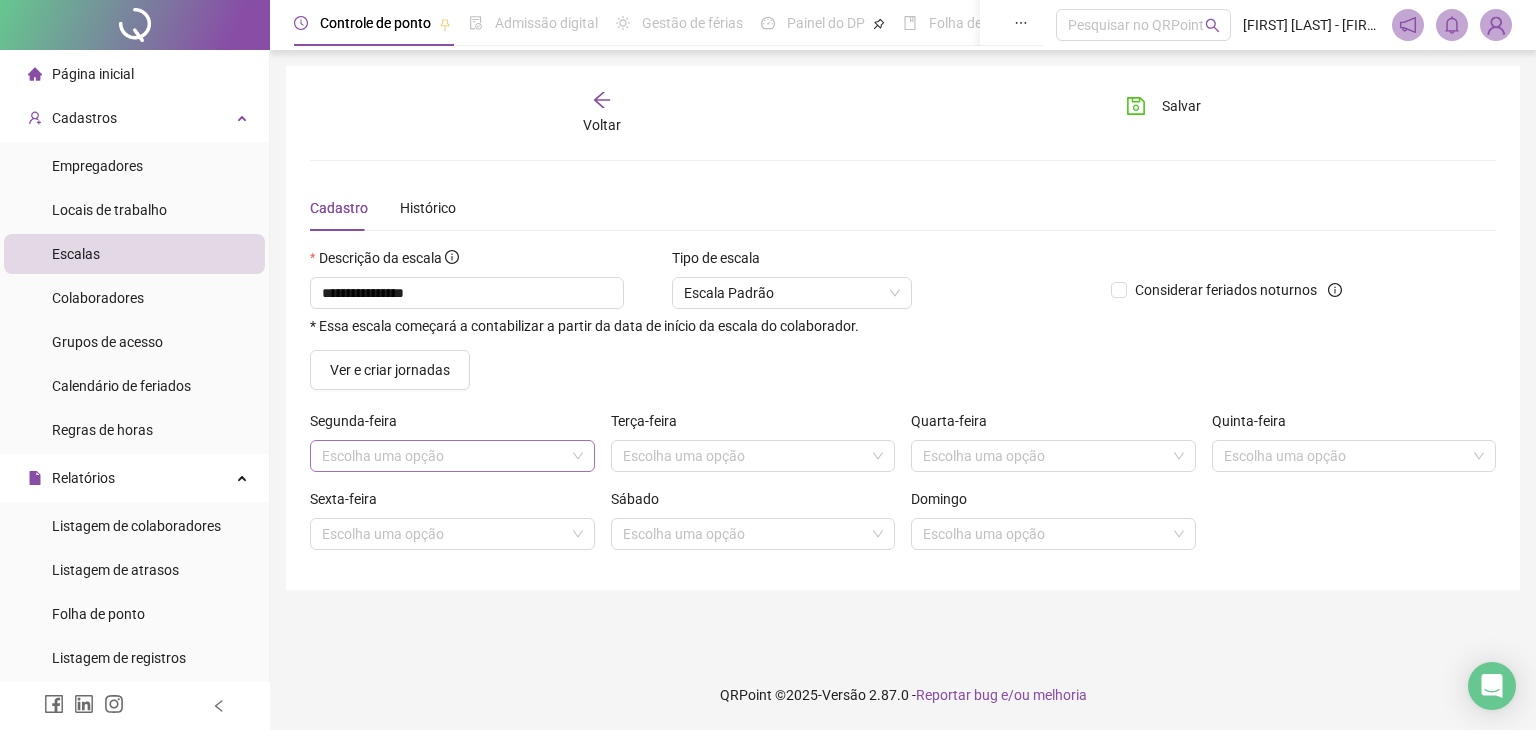 click at bounding box center (446, 456) 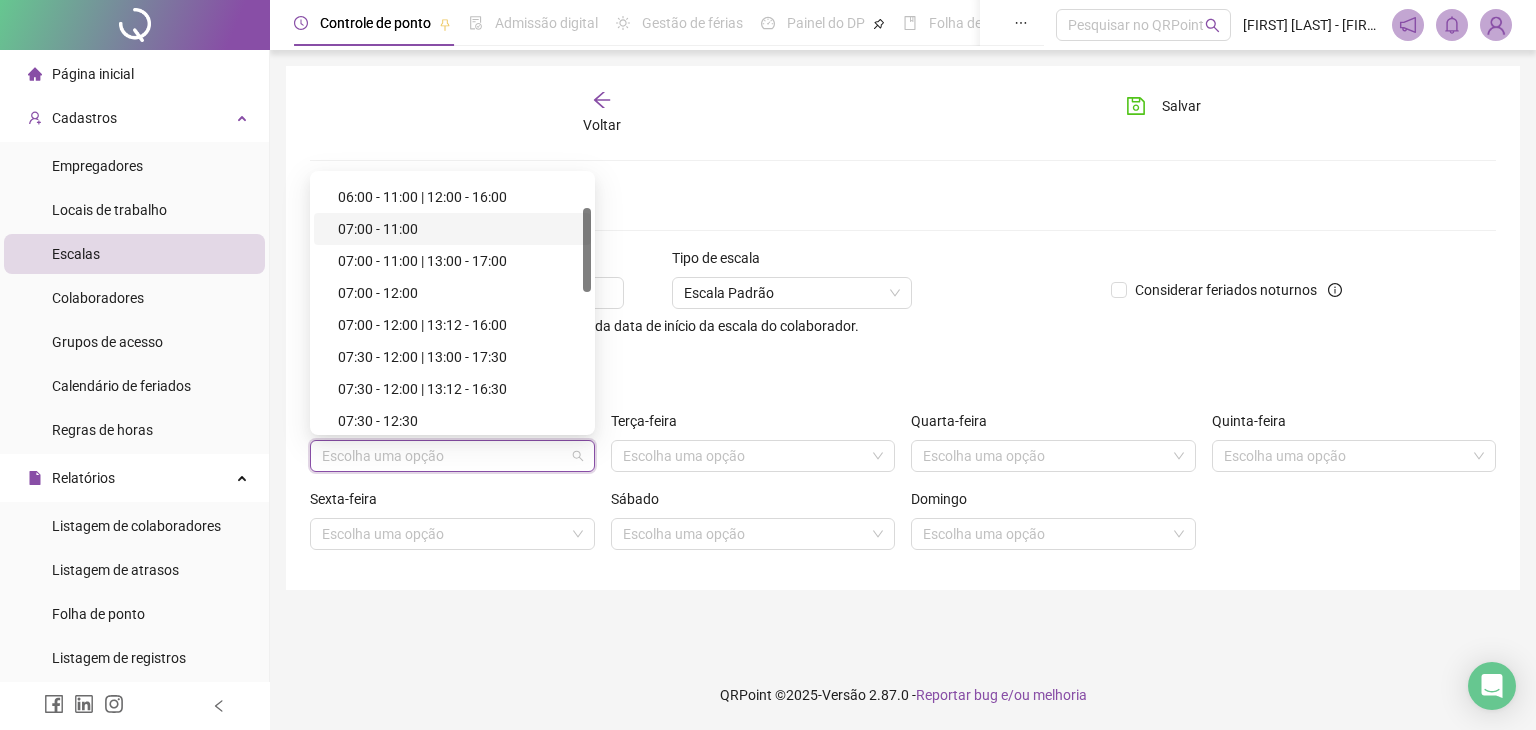 scroll, scrollTop: 200, scrollLeft: 0, axis: vertical 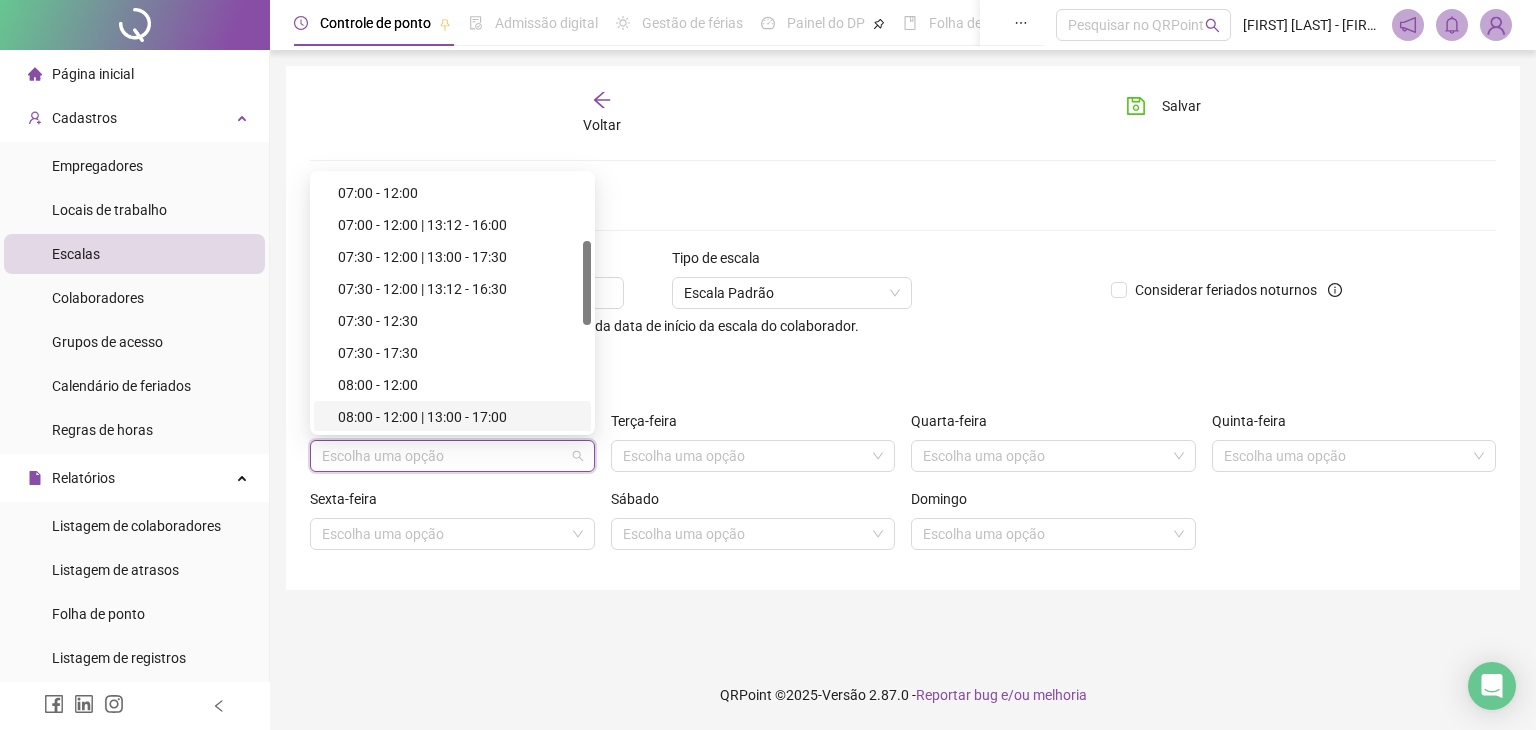 click on "08:00 - 12:00 | 13:00 - 17:00" at bounding box center [458, 417] 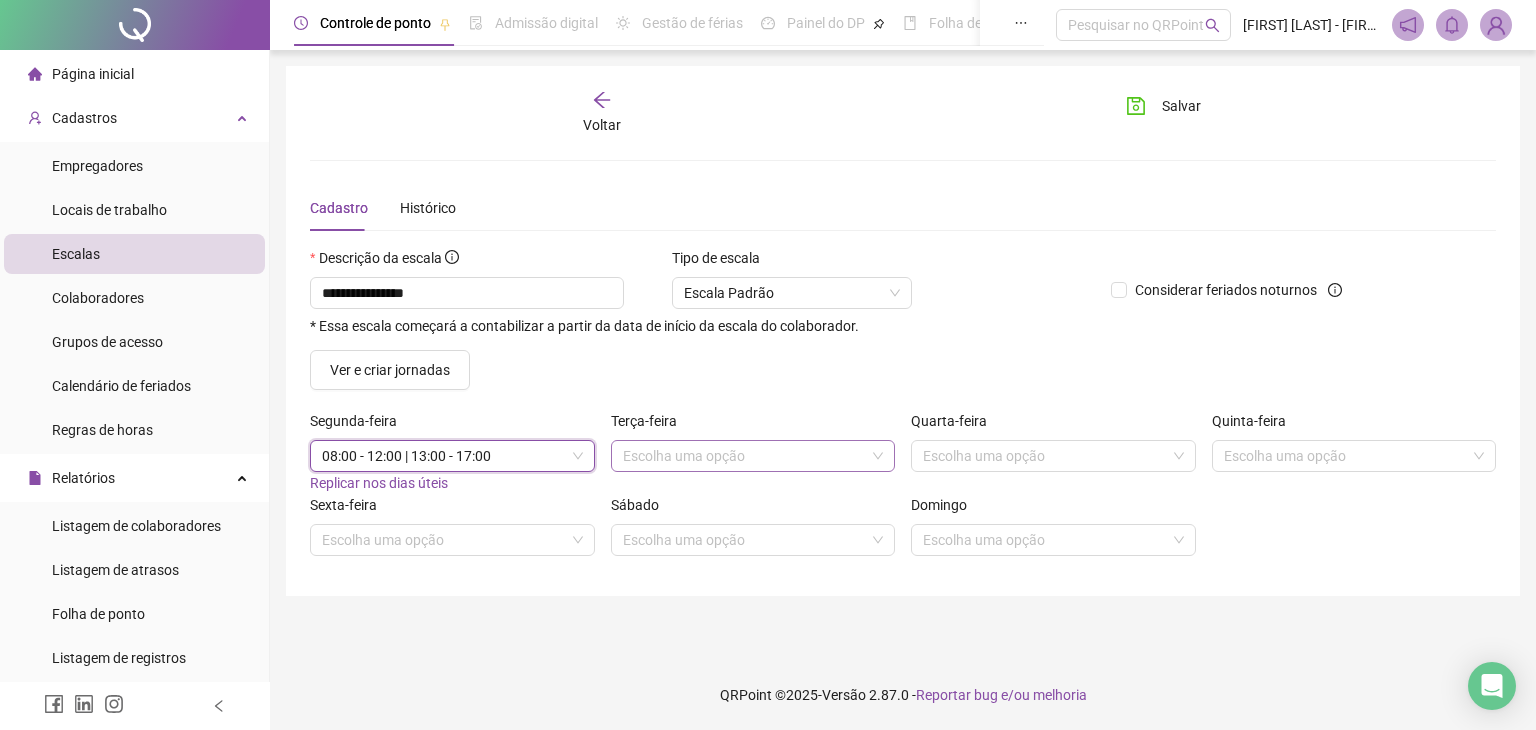 click at bounding box center (747, 456) 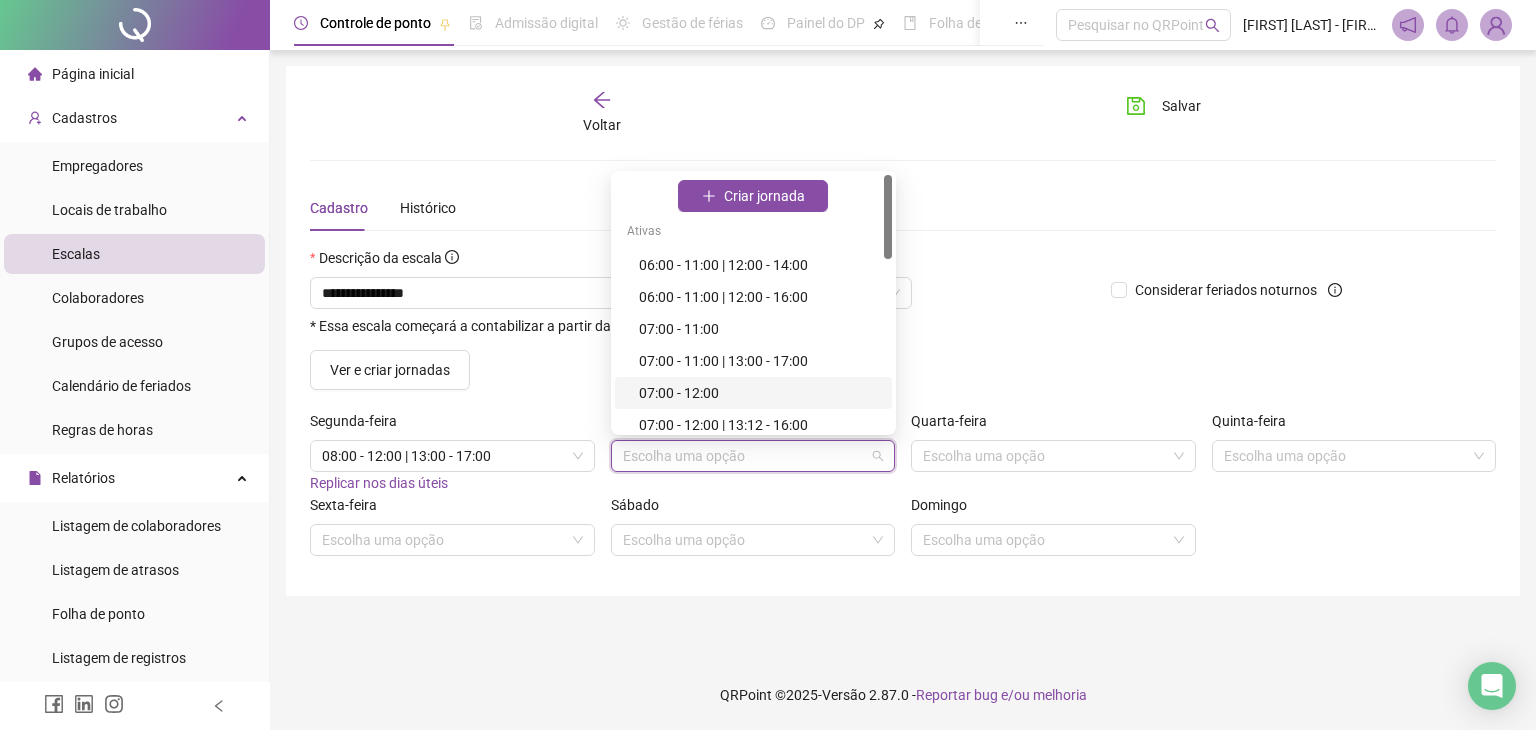scroll, scrollTop: 200, scrollLeft: 0, axis: vertical 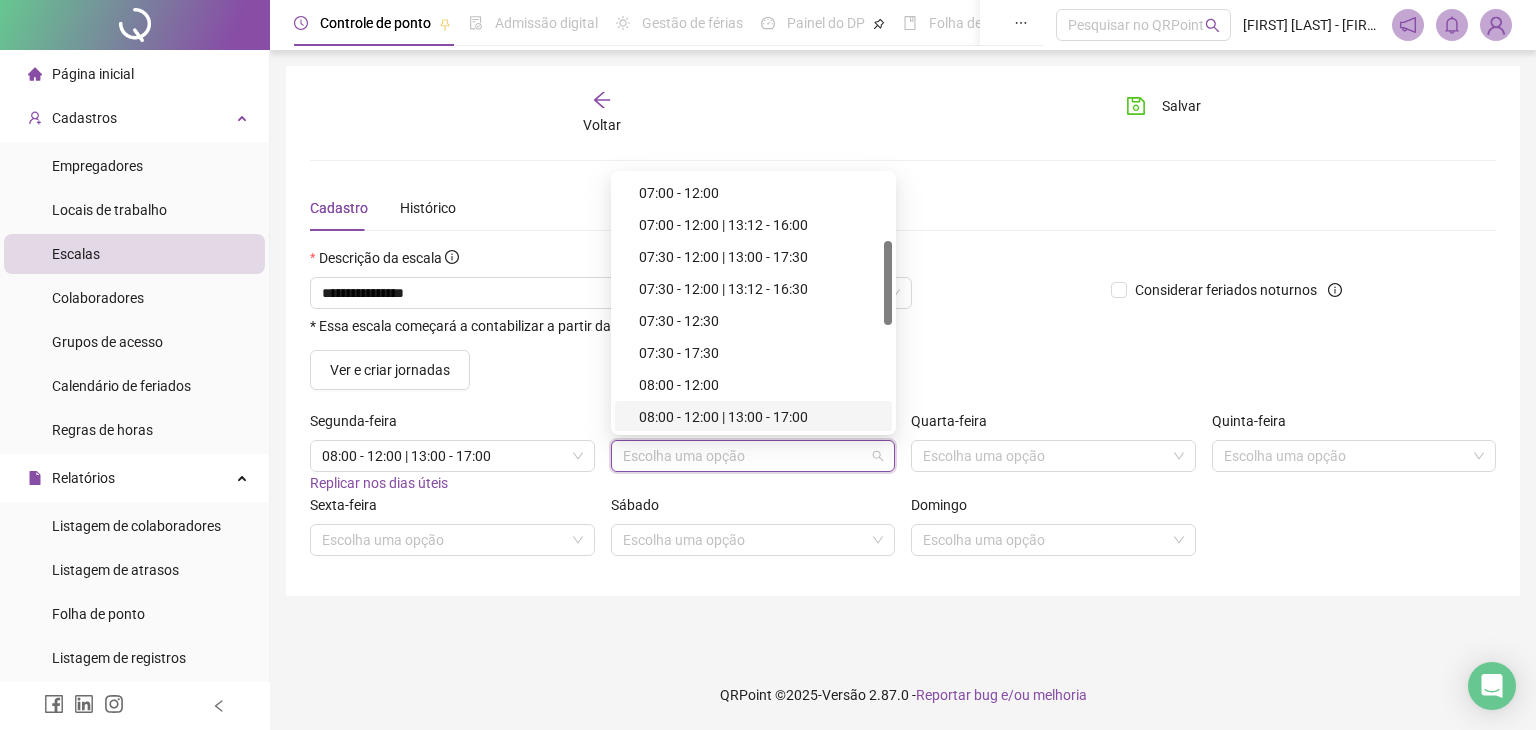 click on "08:00 - 12:00 | 13:00 - 17:00" at bounding box center [759, 417] 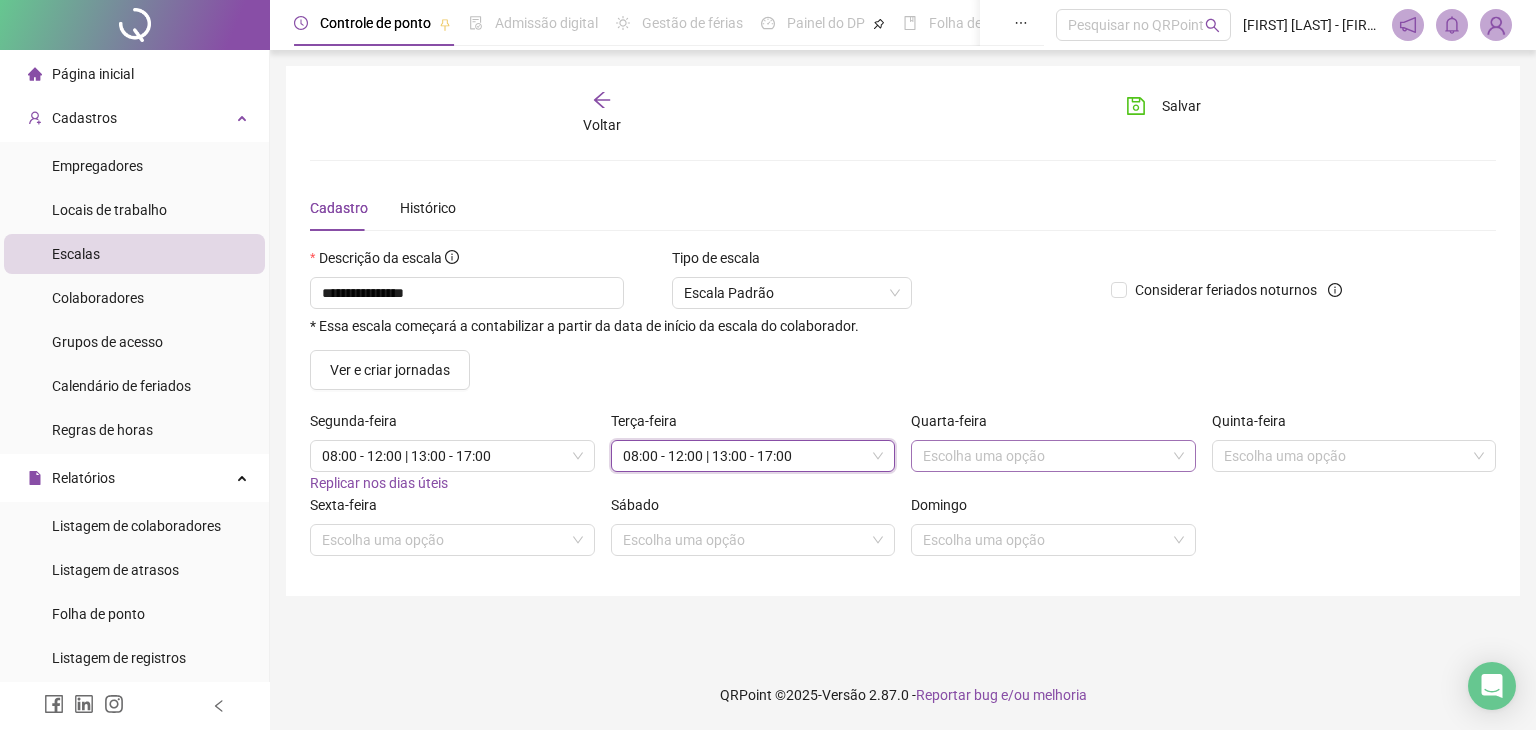 click at bounding box center (1047, 456) 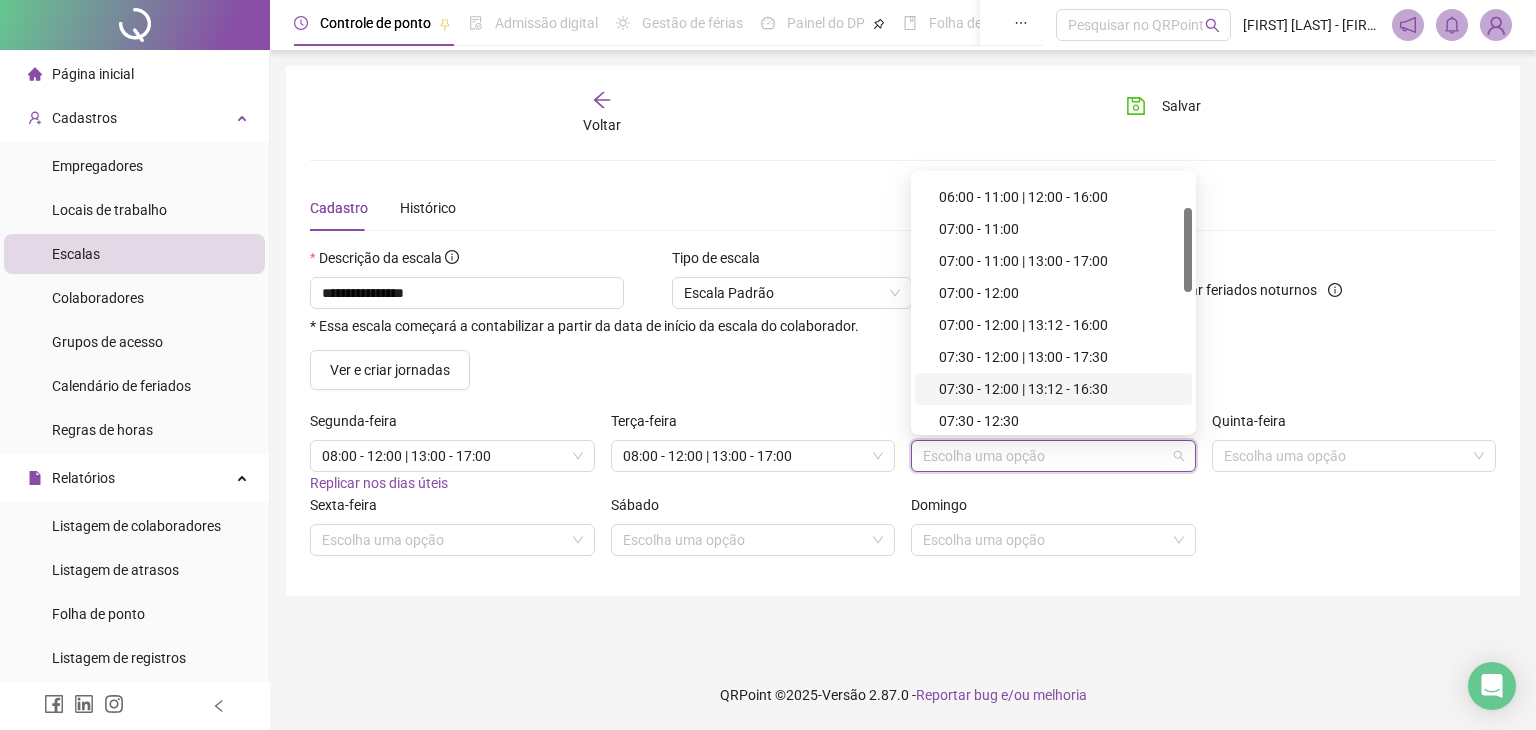 scroll, scrollTop: 200, scrollLeft: 0, axis: vertical 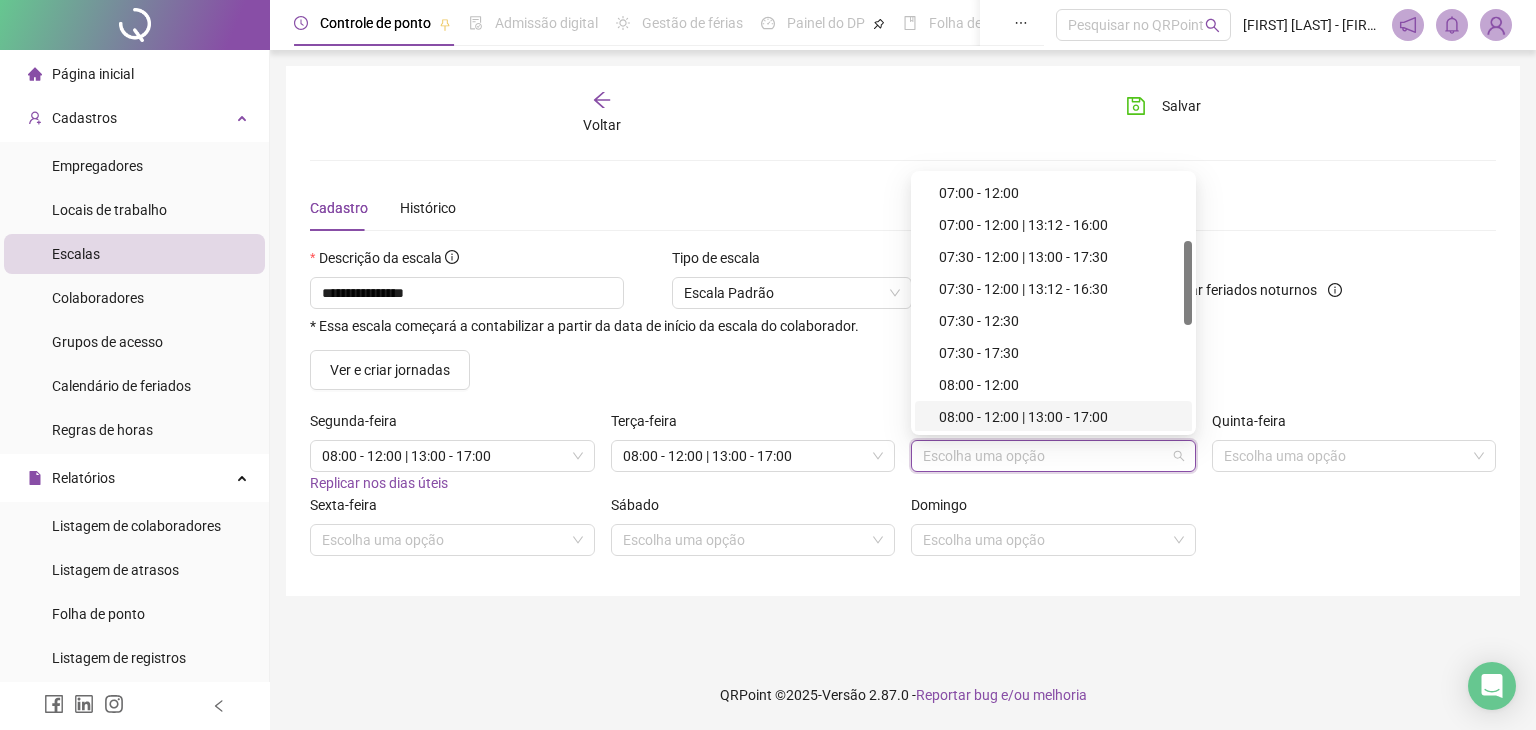click on "08:00 - 12:00 | 13:00 - 17:00" at bounding box center (1059, 417) 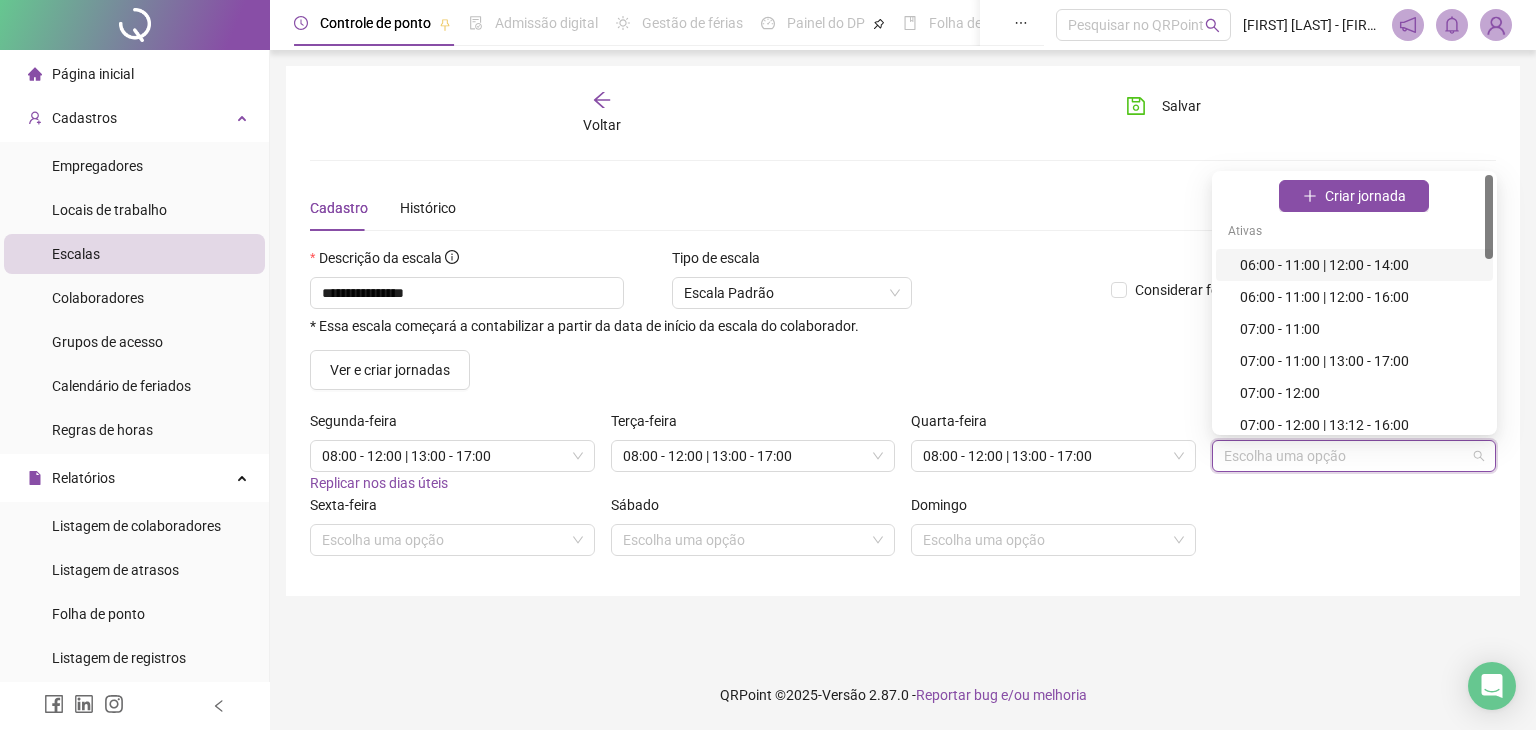 click at bounding box center [1348, 456] 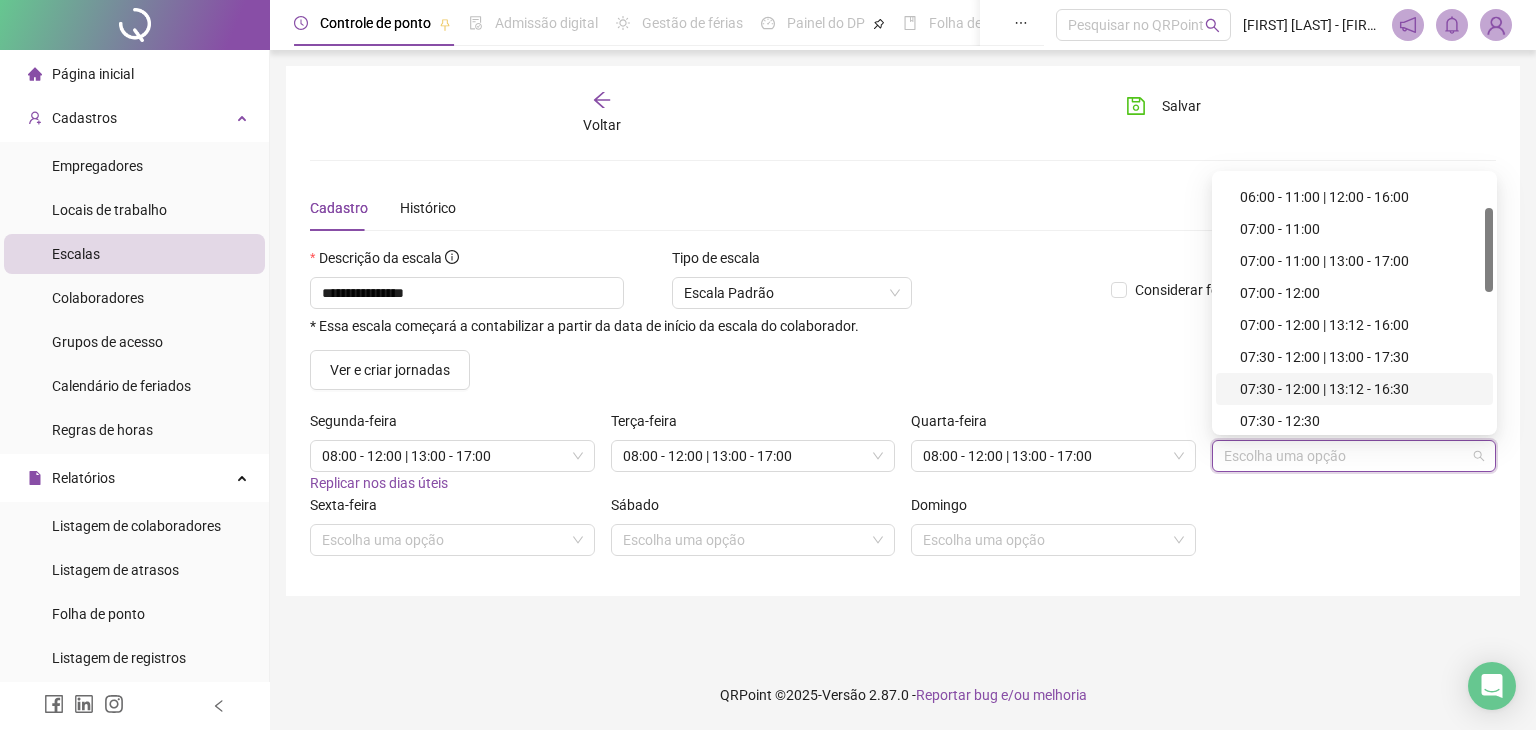scroll, scrollTop: 200, scrollLeft: 0, axis: vertical 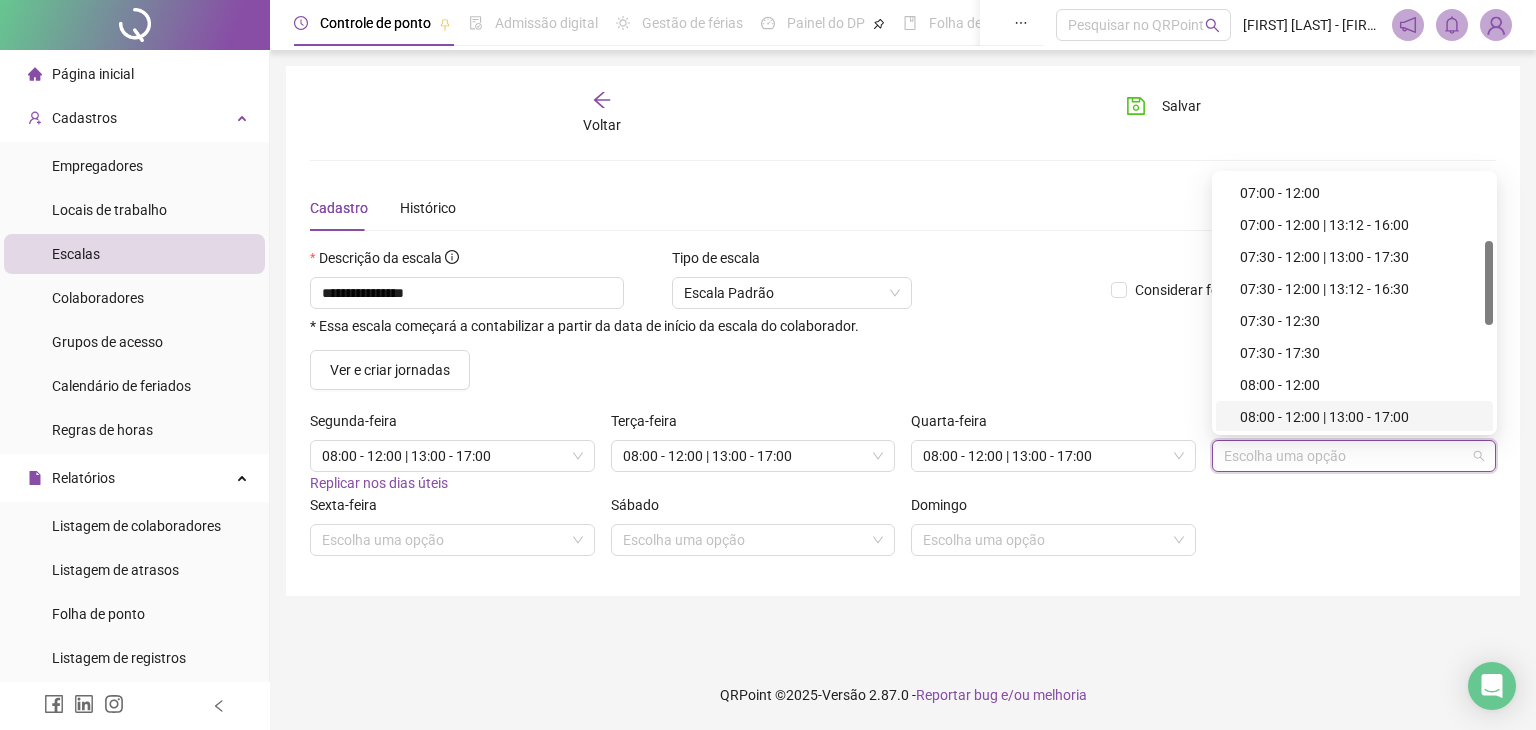 click on "08:00 - 12:00 | 13:00 - 17:00" at bounding box center (1360, 417) 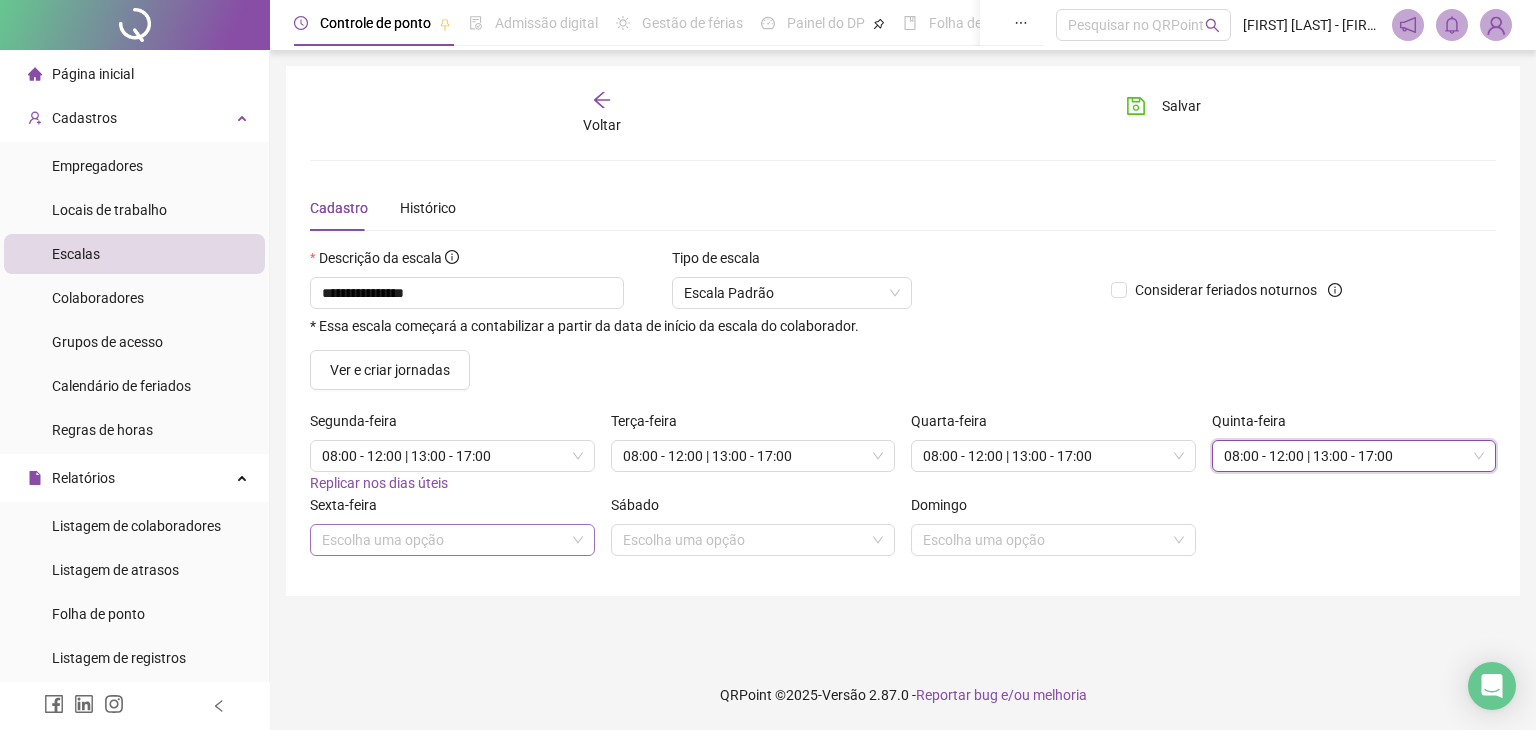 click at bounding box center [446, 540] 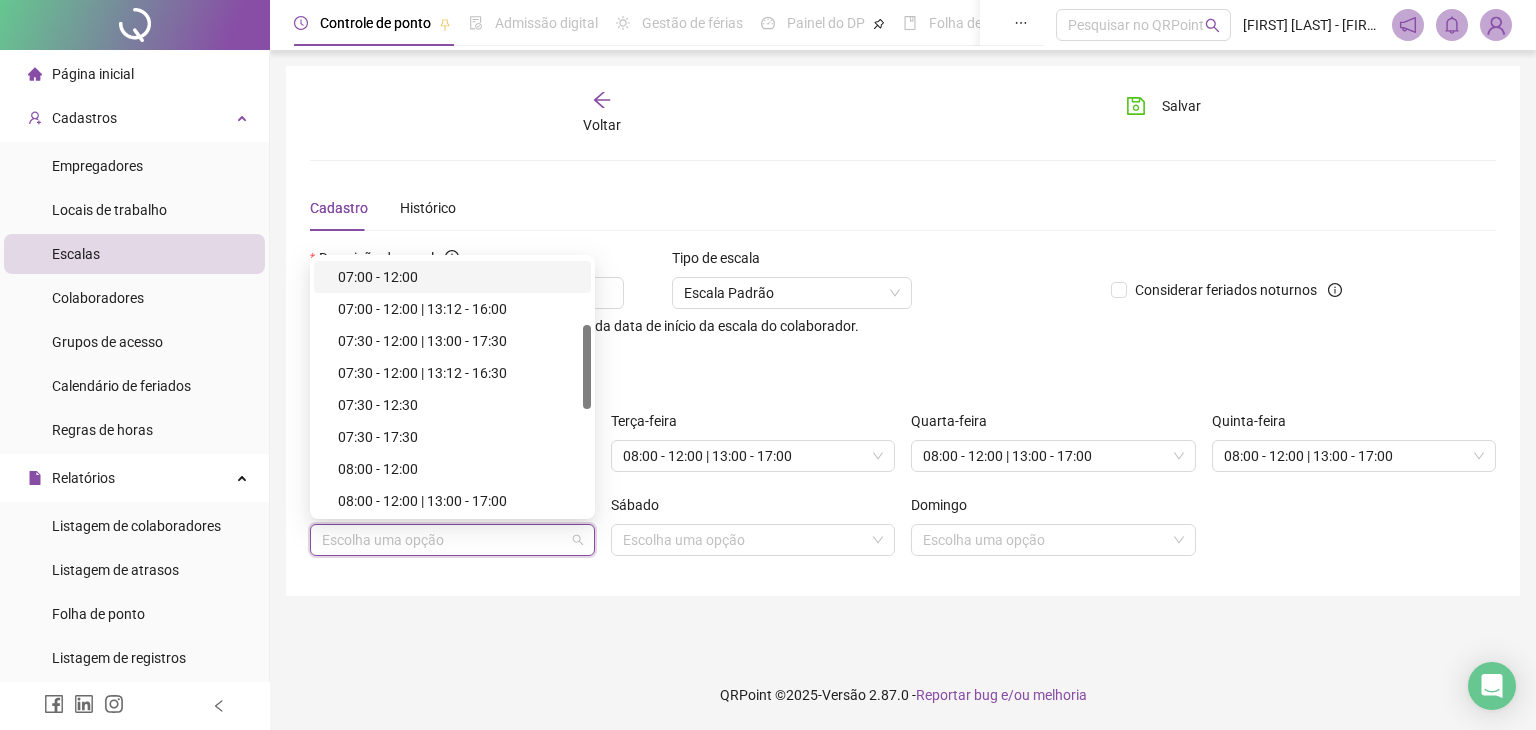 scroll, scrollTop: 400, scrollLeft: 0, axis: vertical 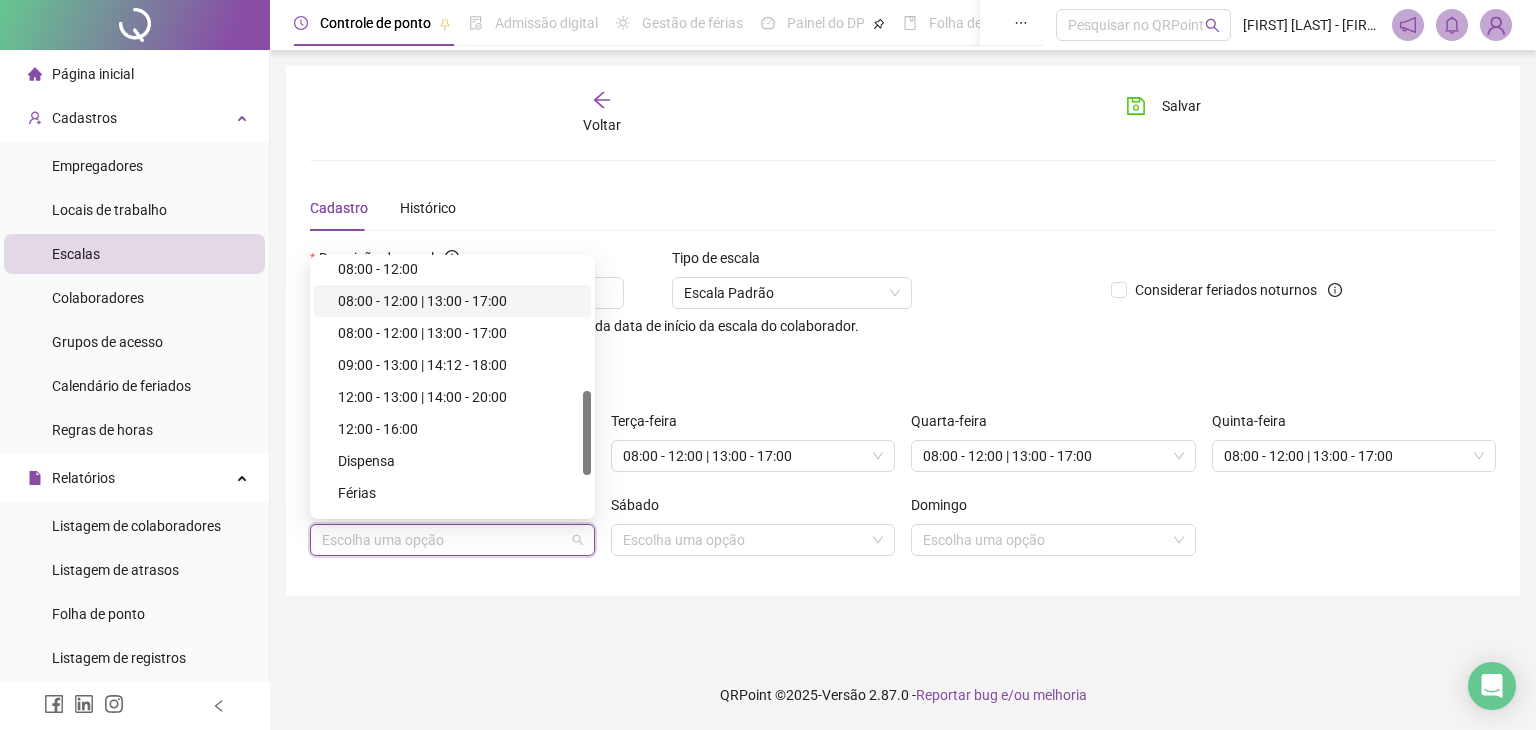 click on "08:00 - 12:00 | 13:00 - 17:00" at bounding box center (458, 301) 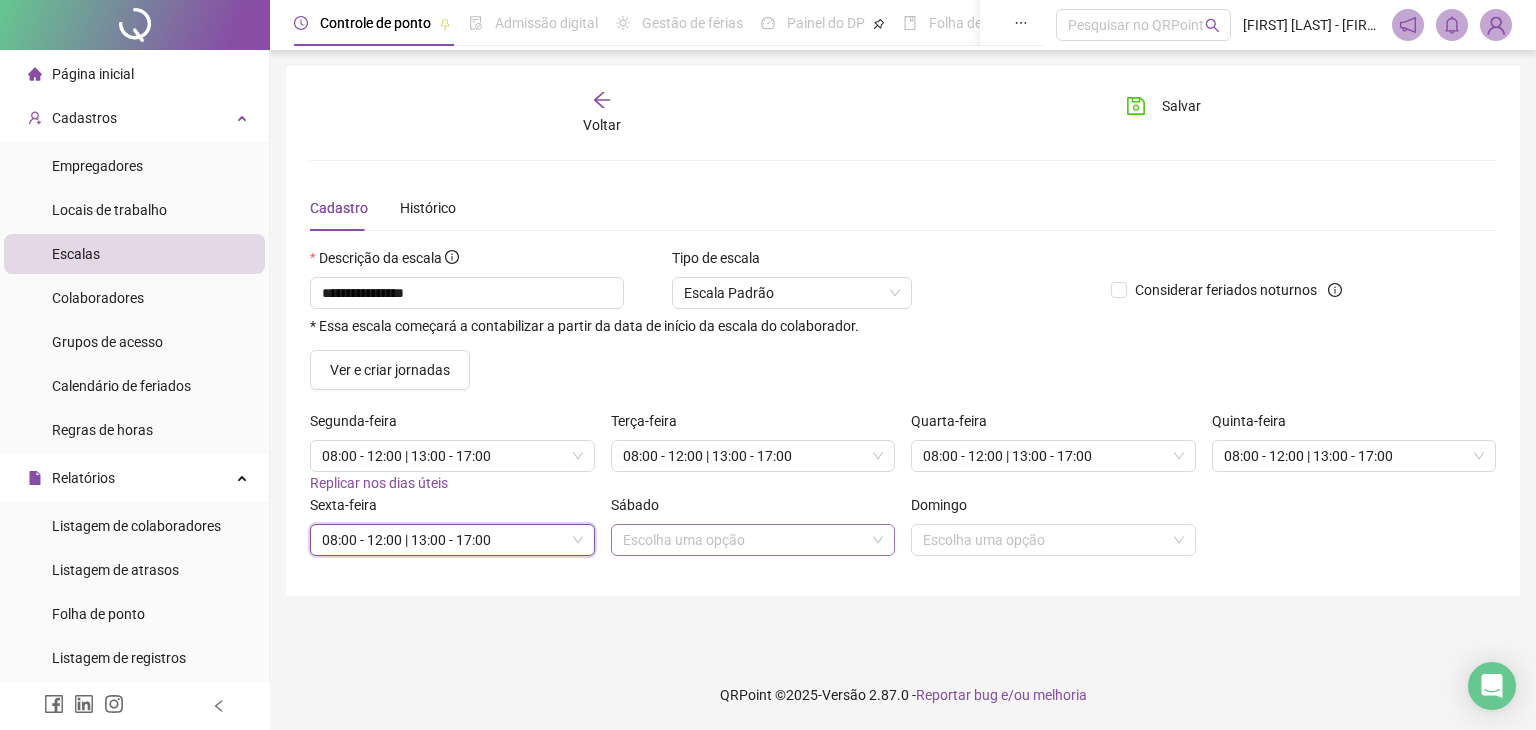click at bounding box center [747, 540] 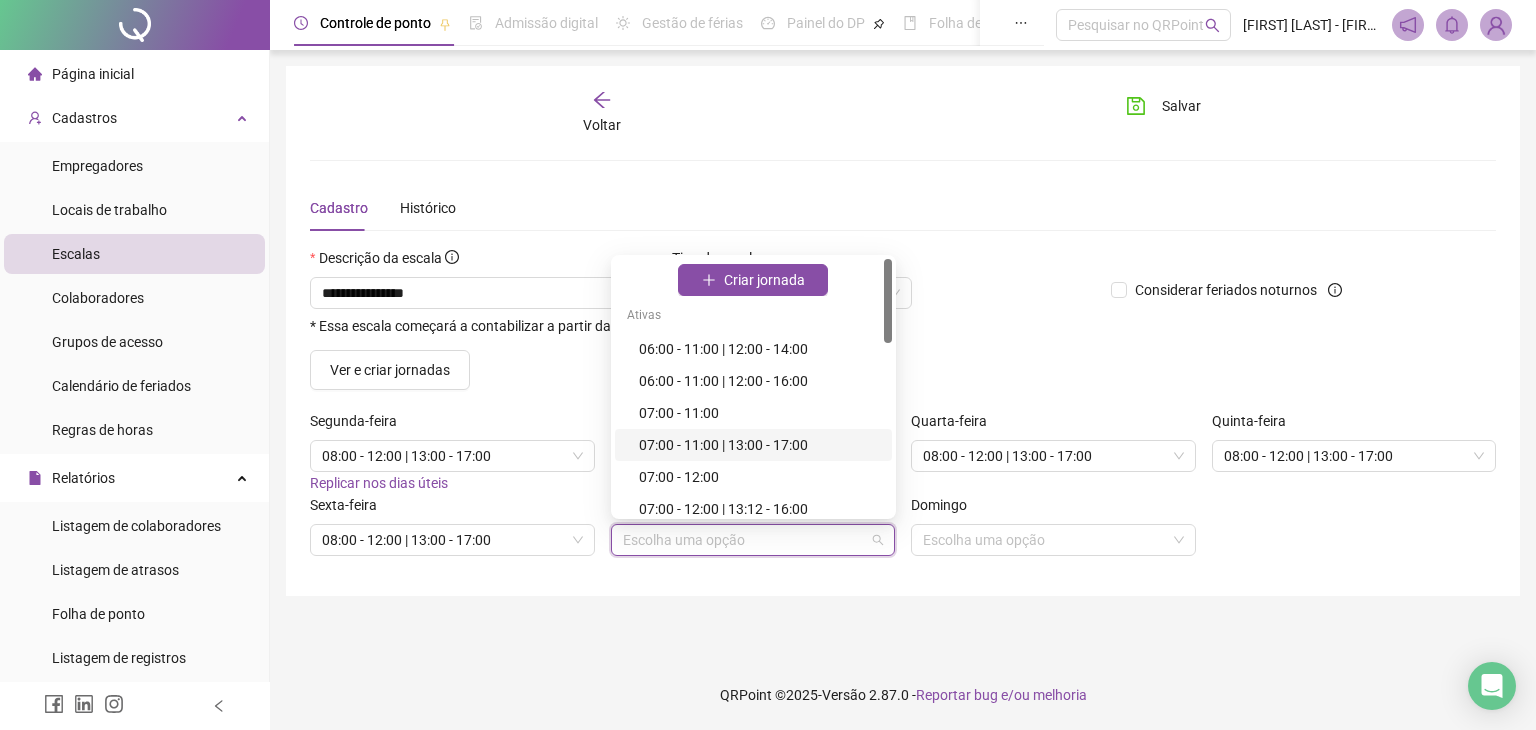 scroll, scrollTop: 200, scrollLeft: 0, axis: vertical 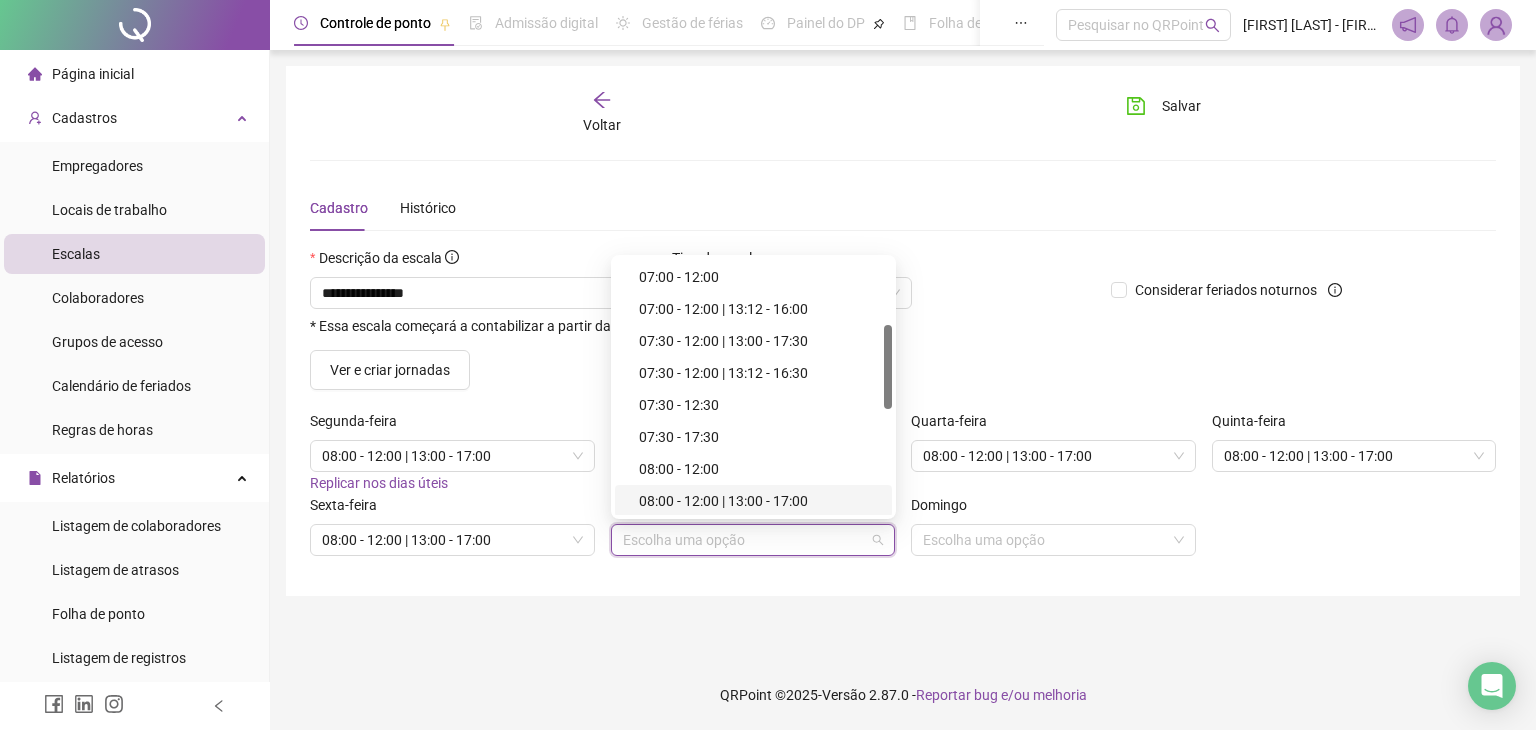 click on "08:00 - 12:00 | 13:00 - 17:00" at bounding box center [759, 501] 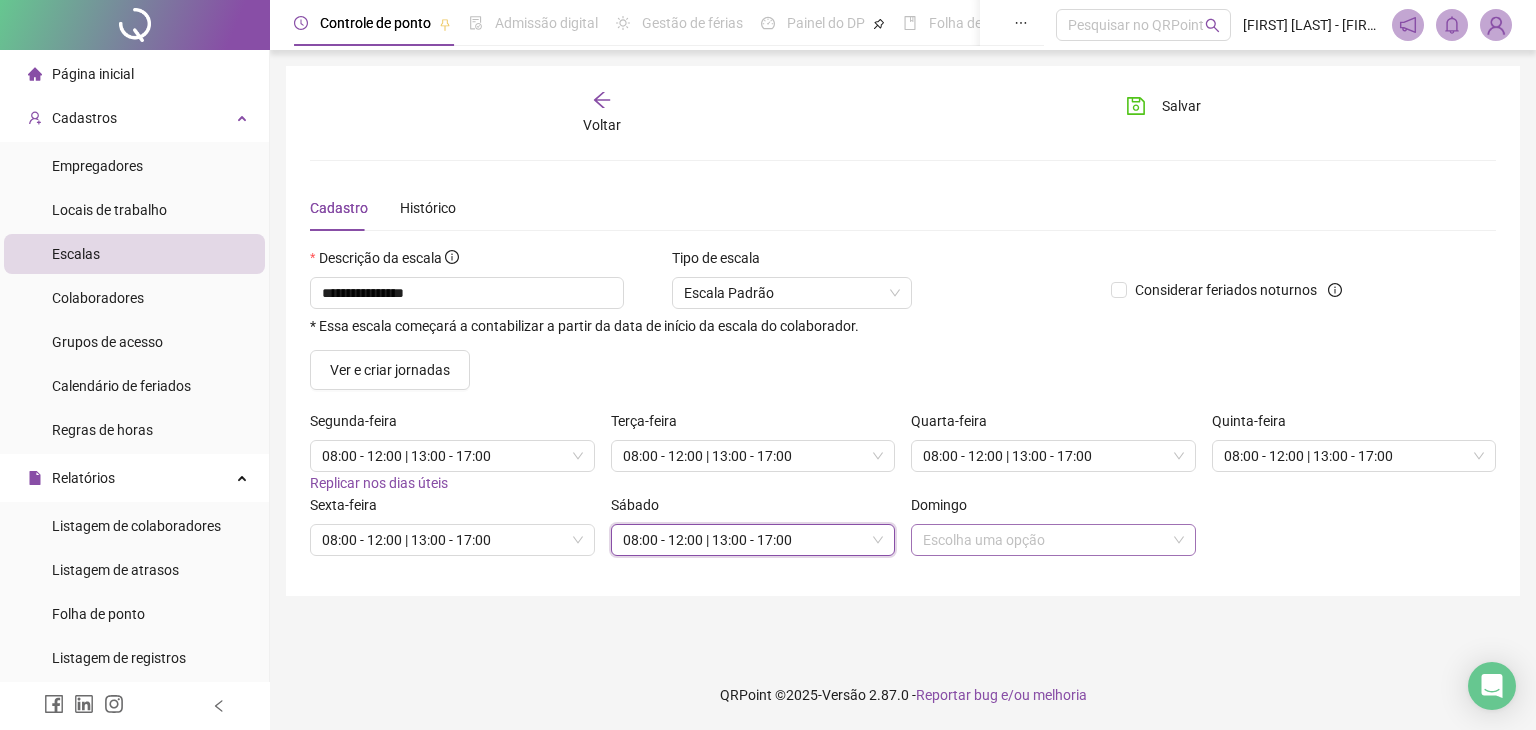 click at bounding box center (1047, 540) 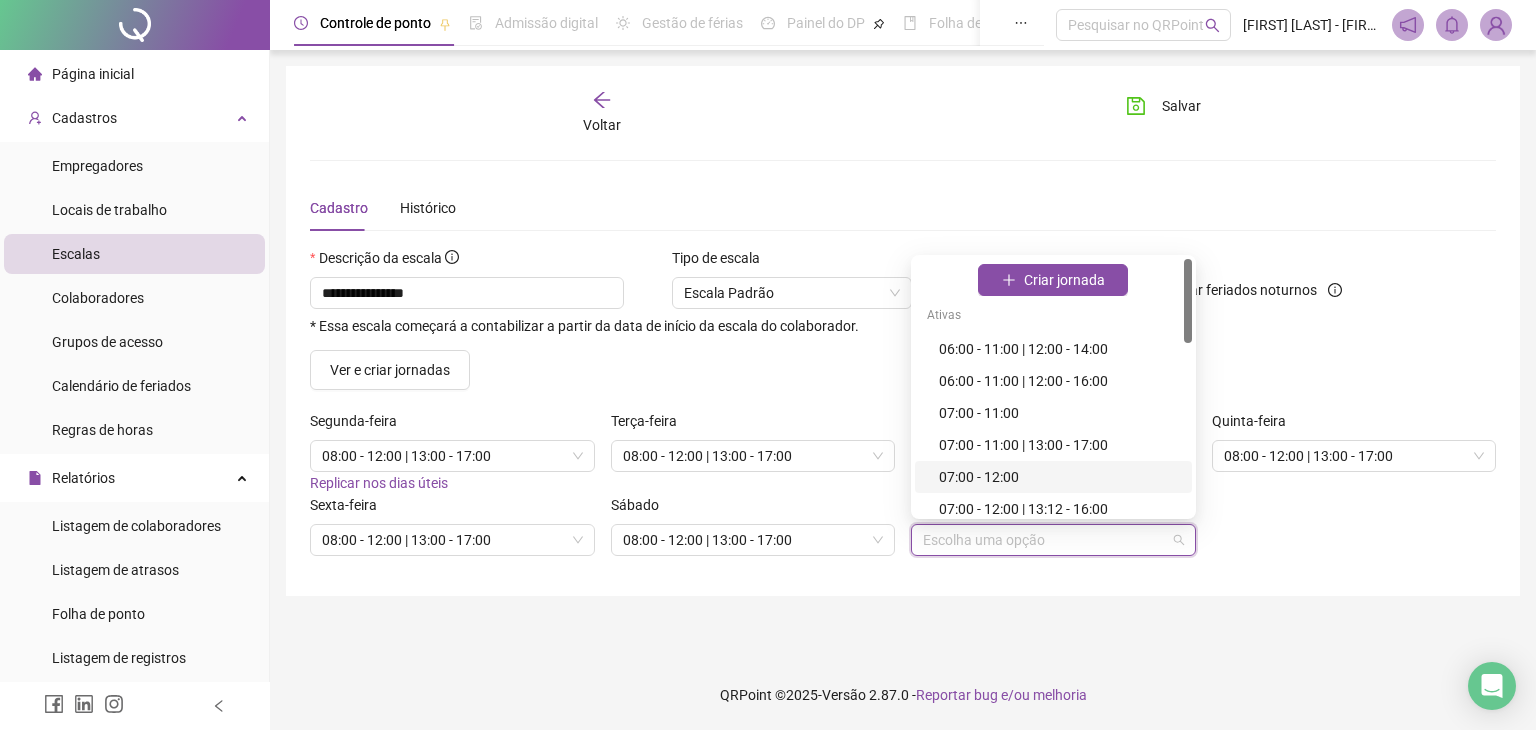 scroll, scrollTop: 500, scrollLeft: 0, axis: vertical 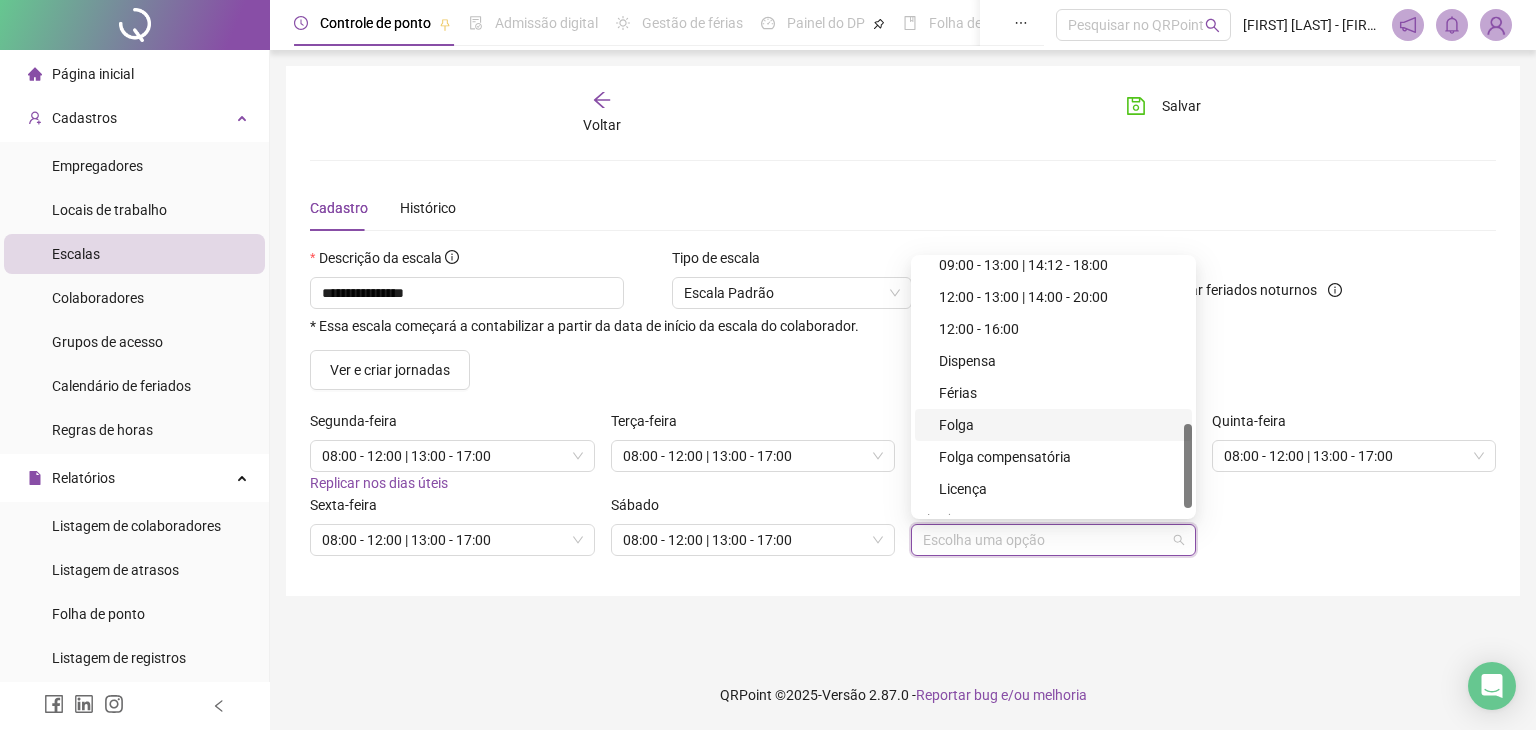 click on "Folga" at bounding box center (1059, 425) 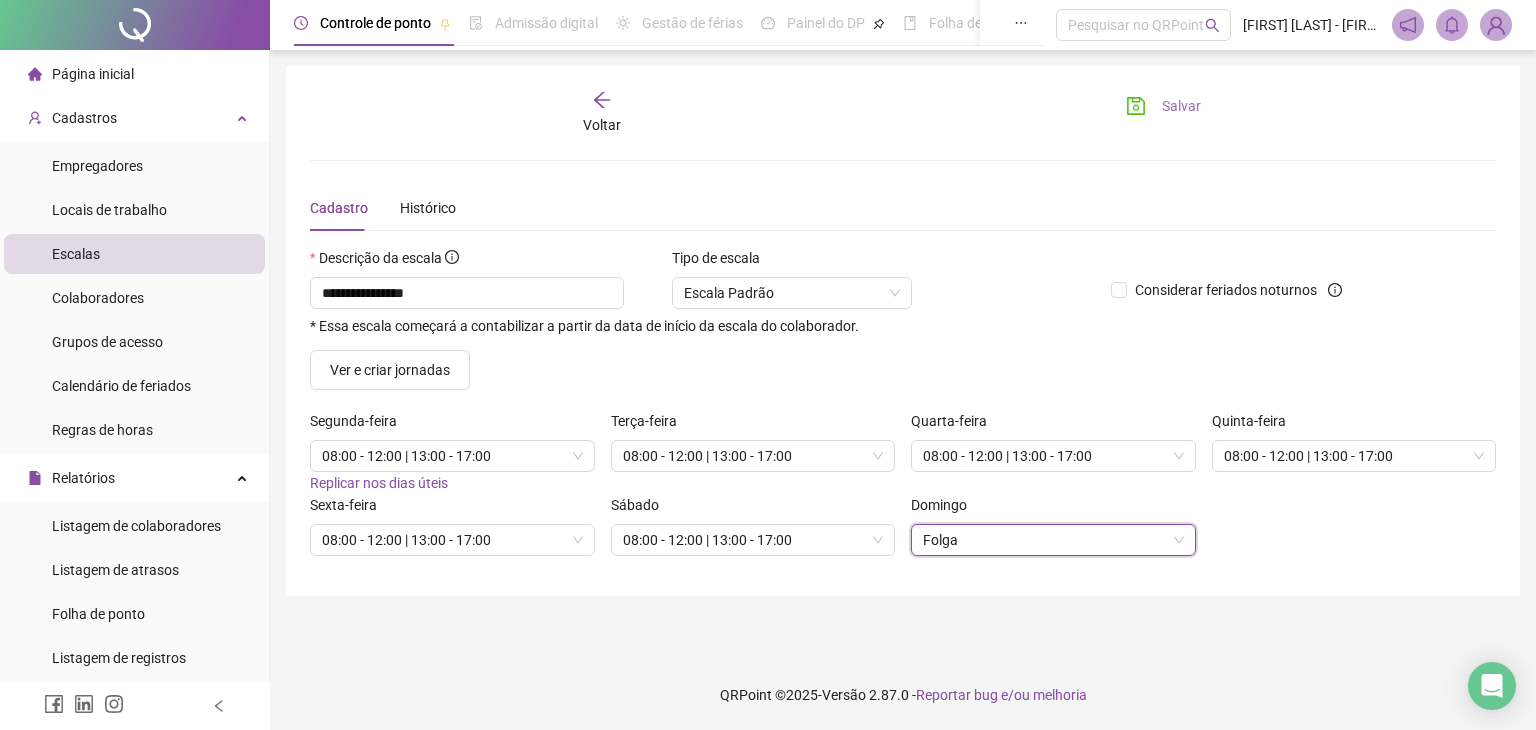 click 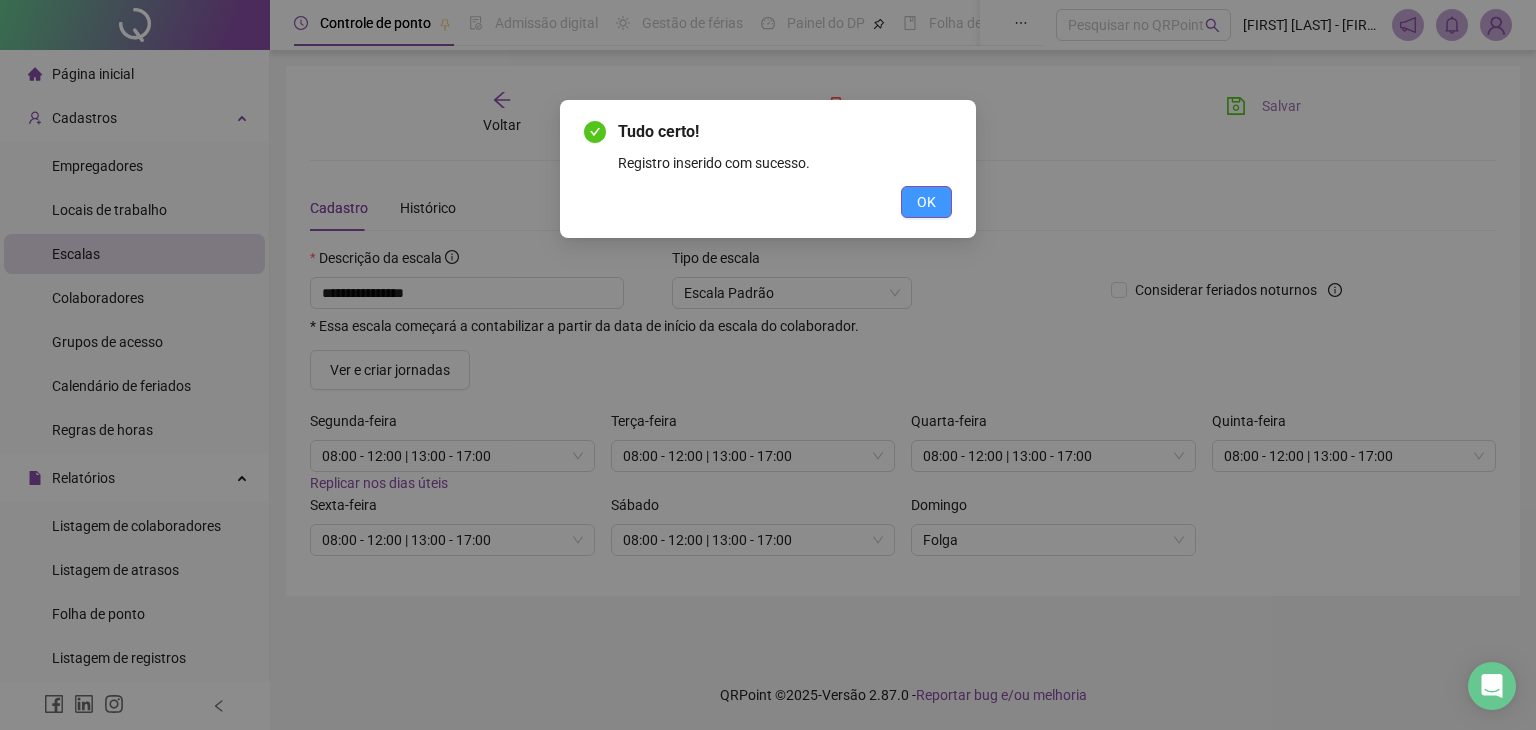 click on "OK" at bounding box center (926, 202) 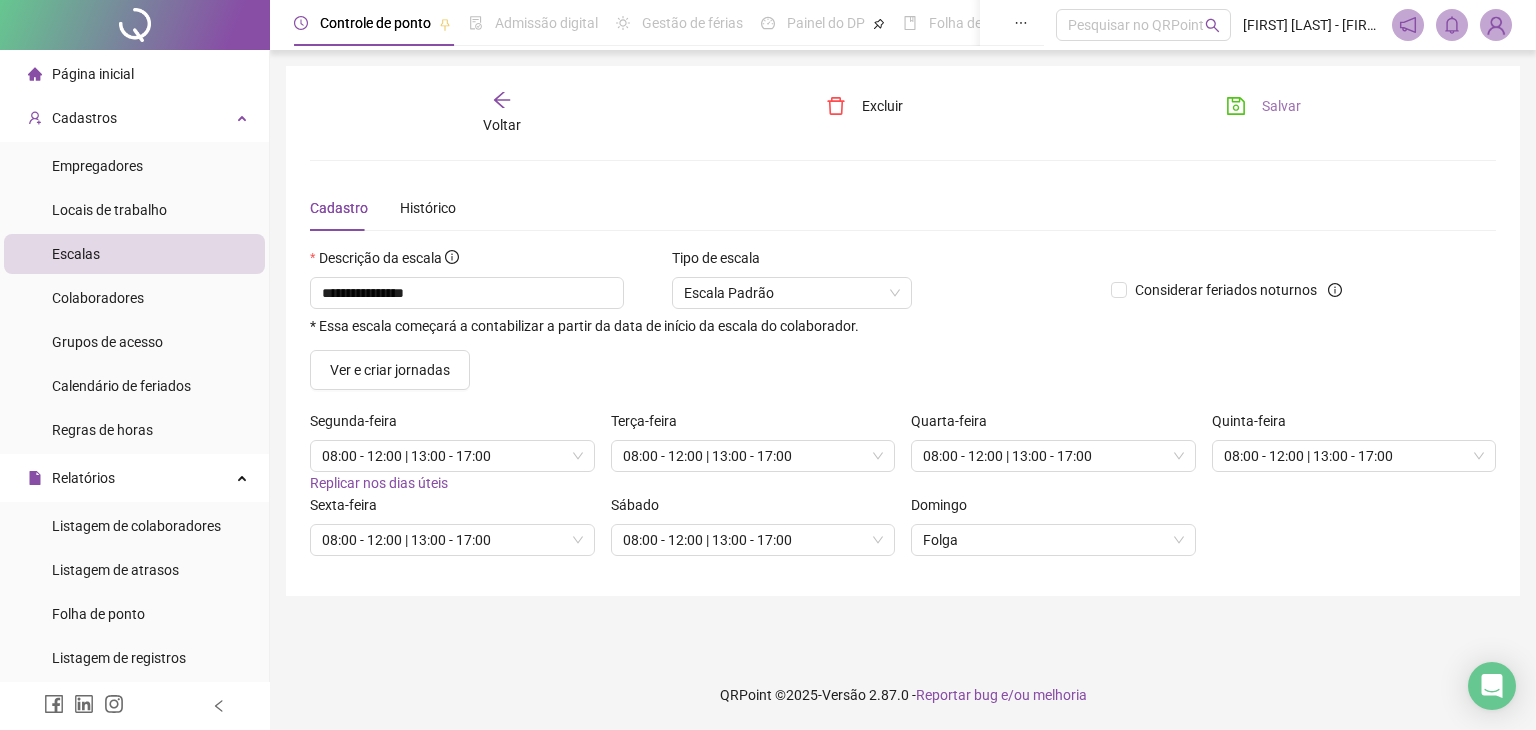 click 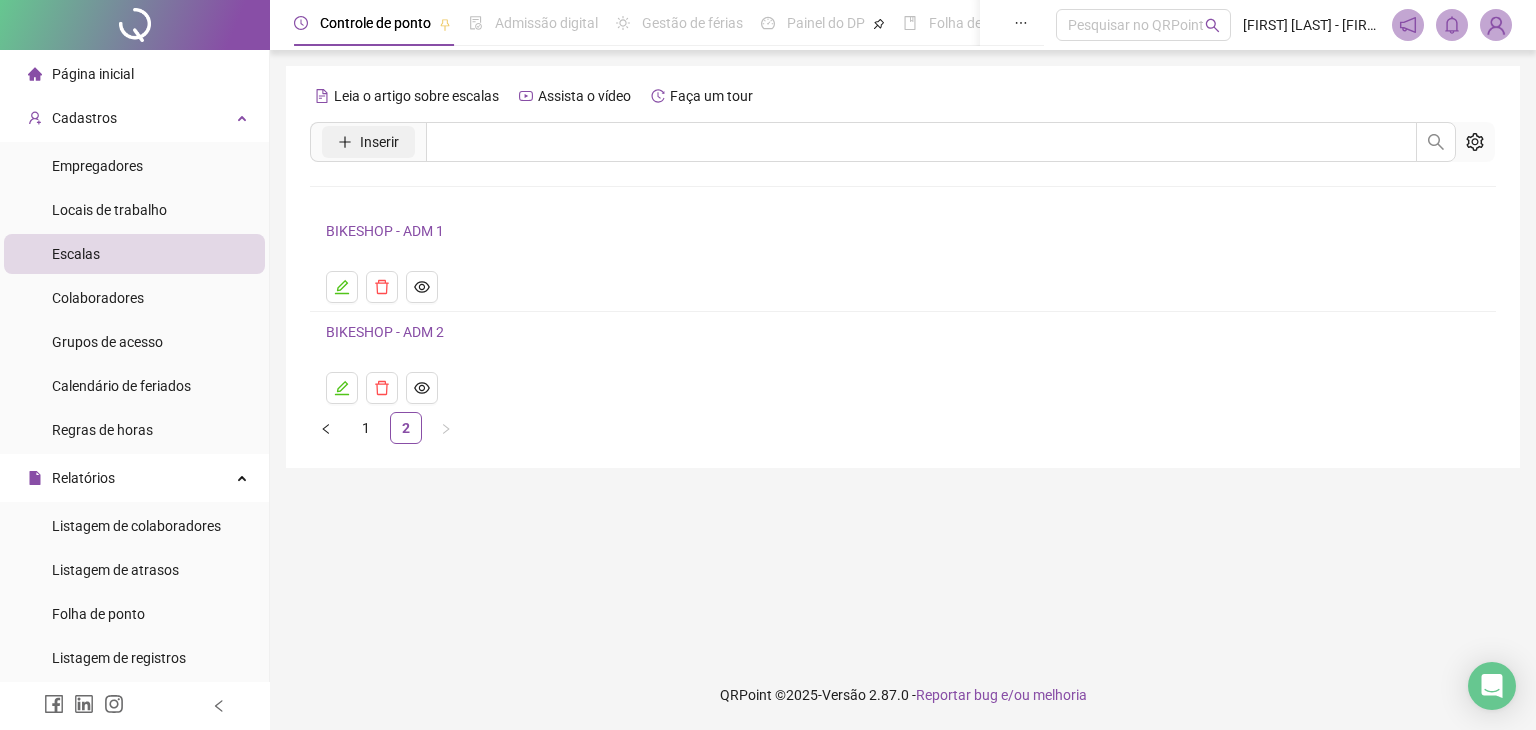 click on "Inserir" at bounding box center (379, 142) 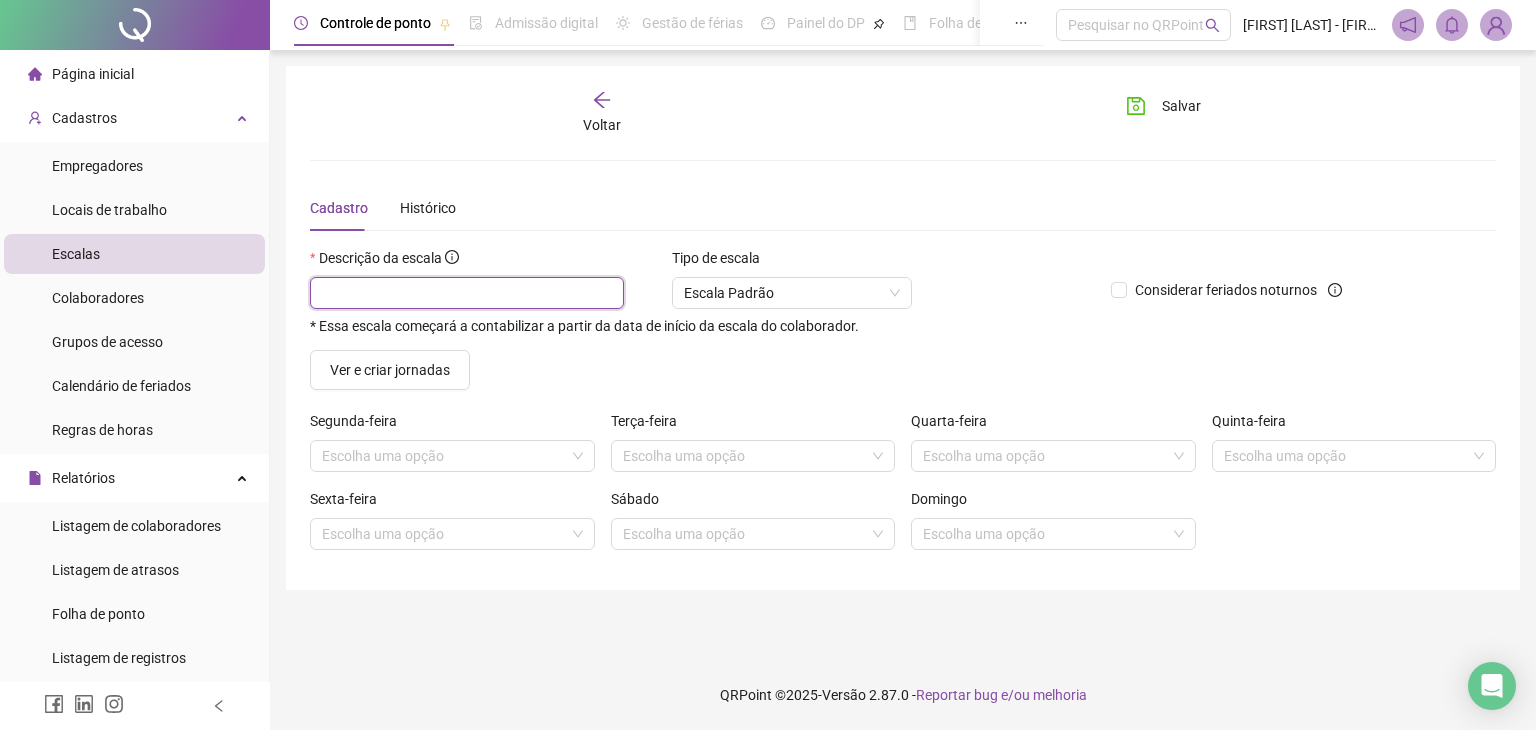 click at bounding box center [467, 293] 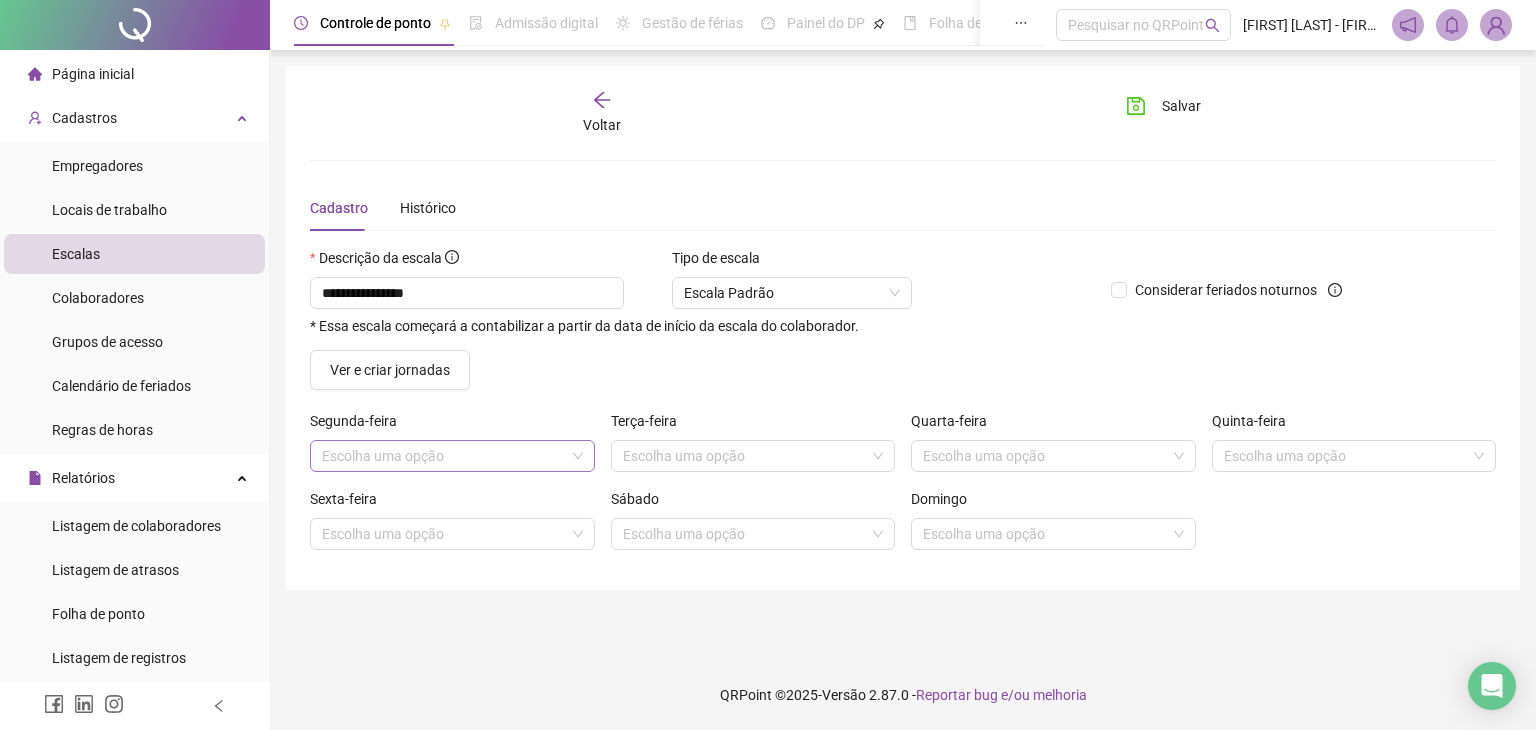 click at bounding box center [446, 456] 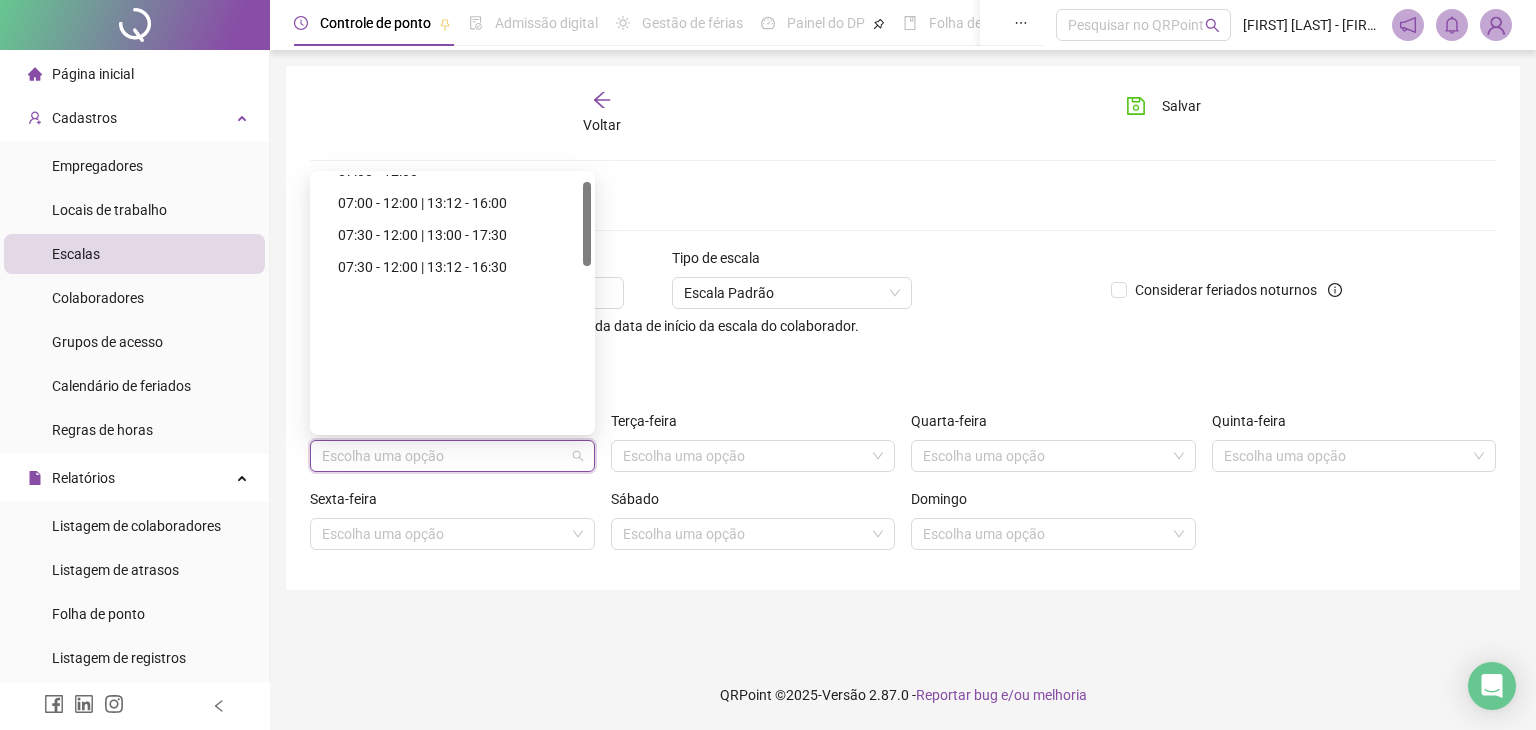 scroll, scrollTop: 0, scrollLeft: 0, axis: both 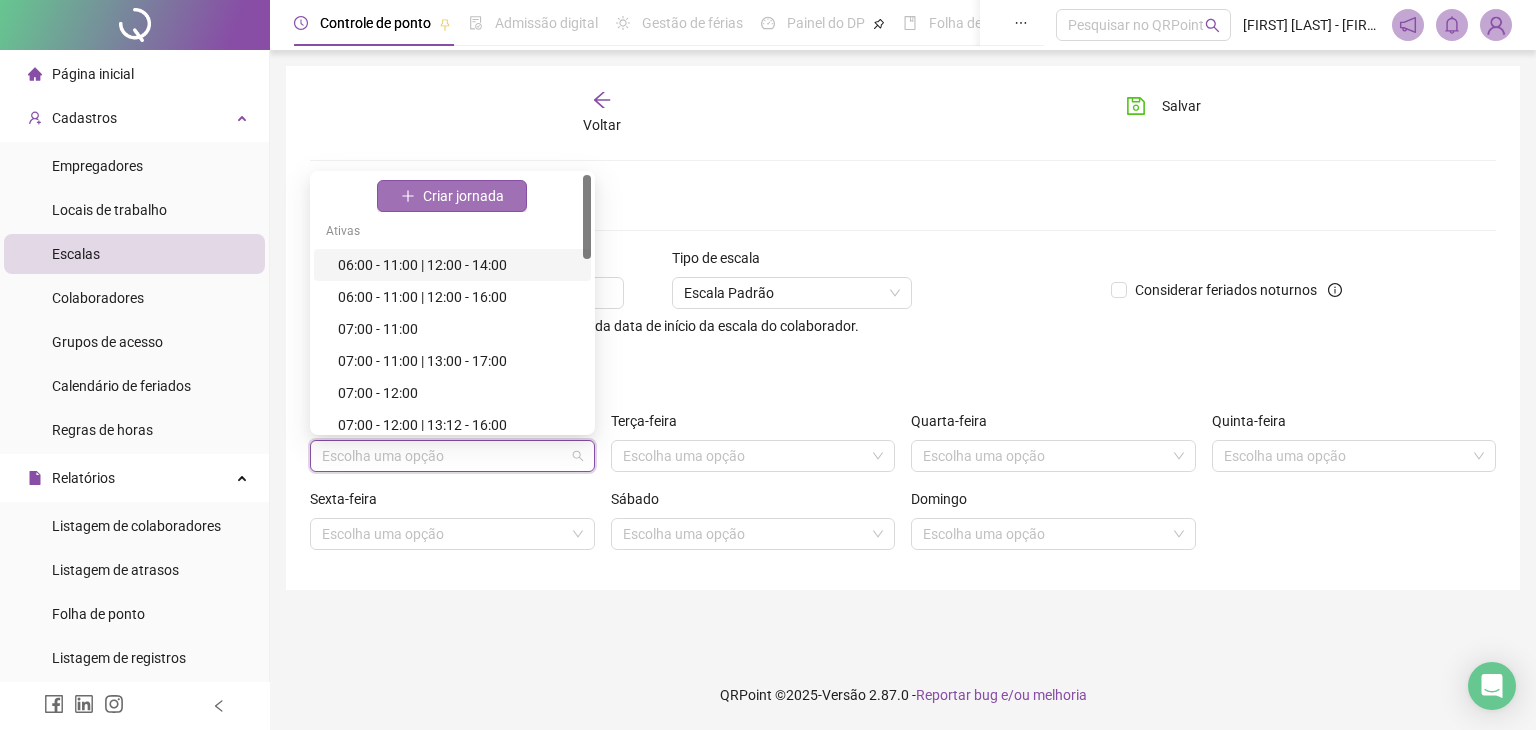click on "Criar jornada" at bounding box center [463, 196] 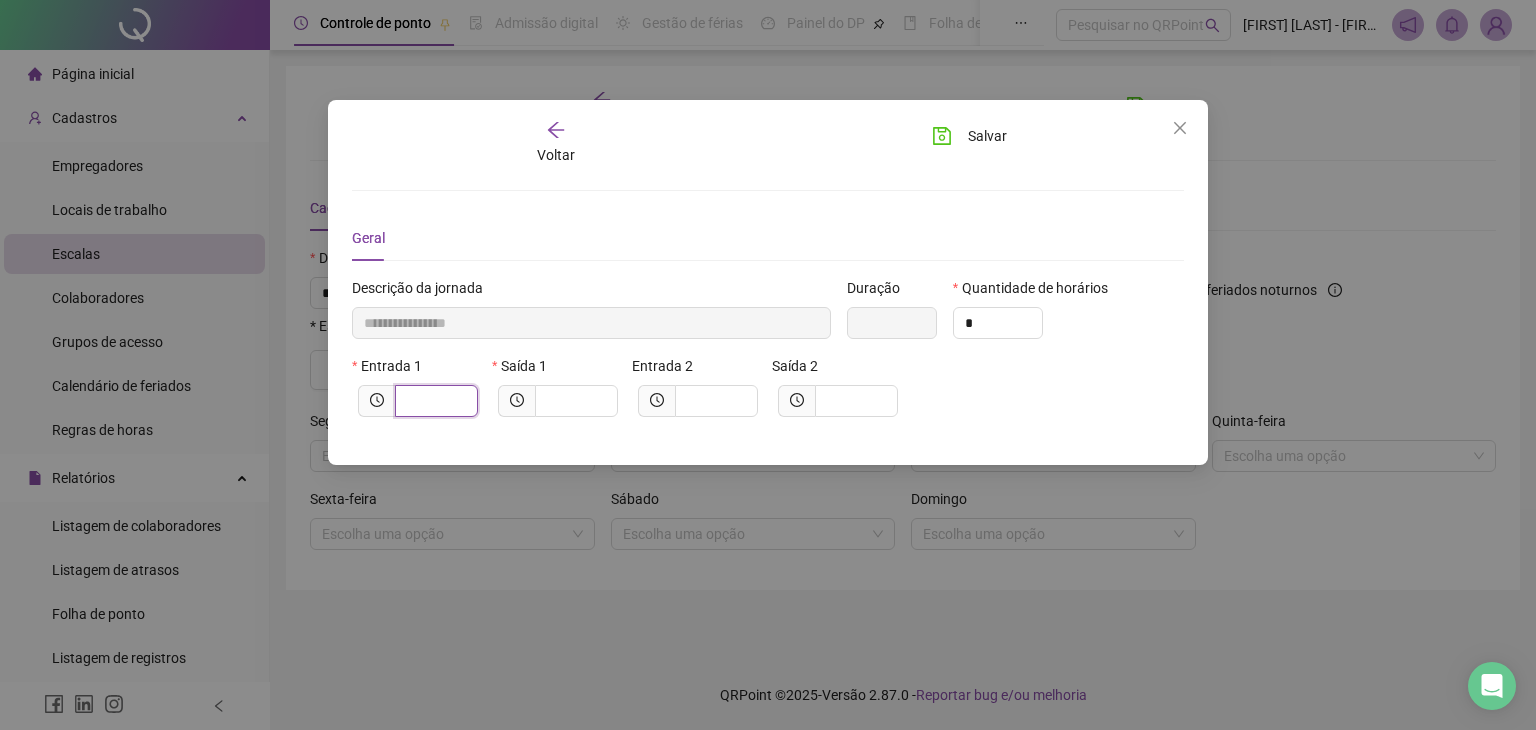 click at bounding box center [434, 401] 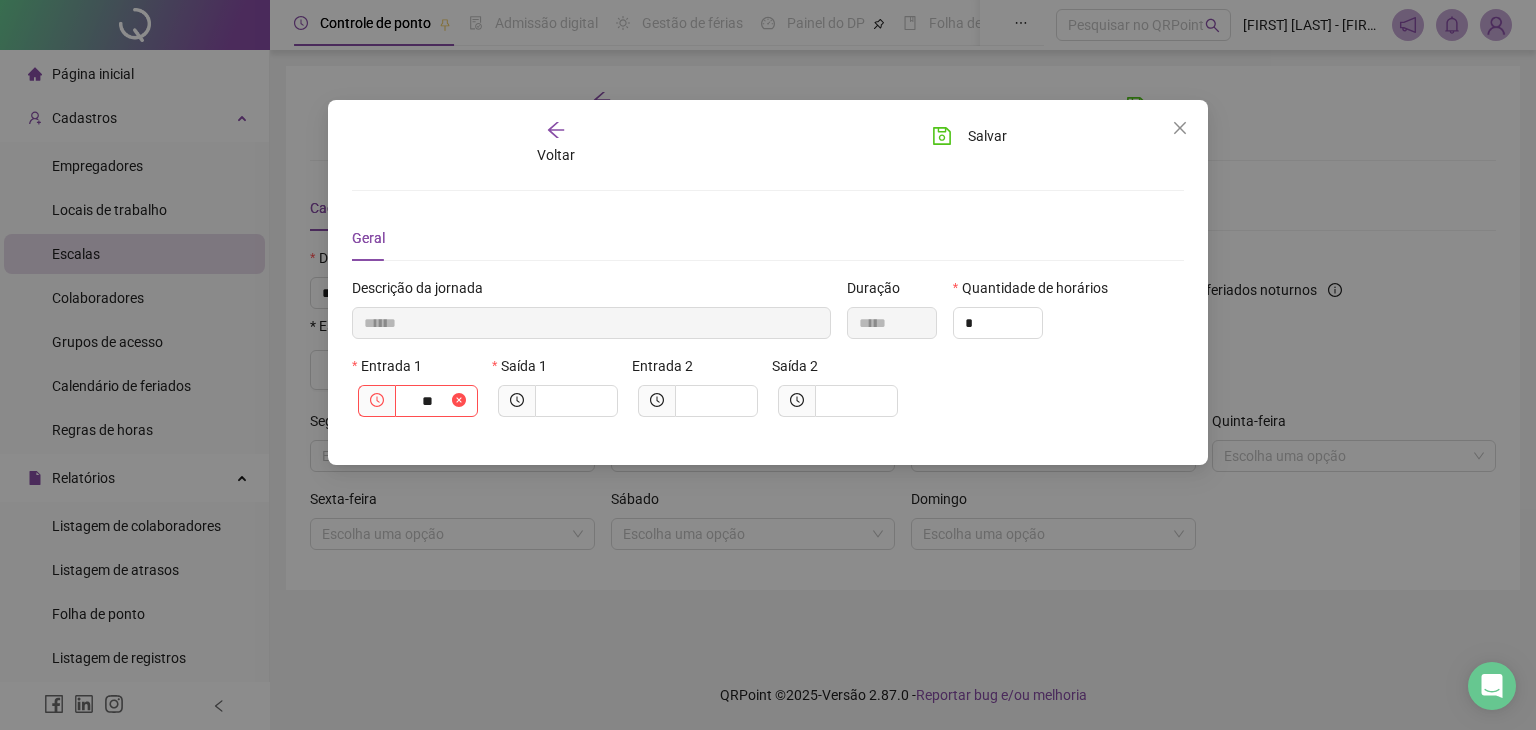 click 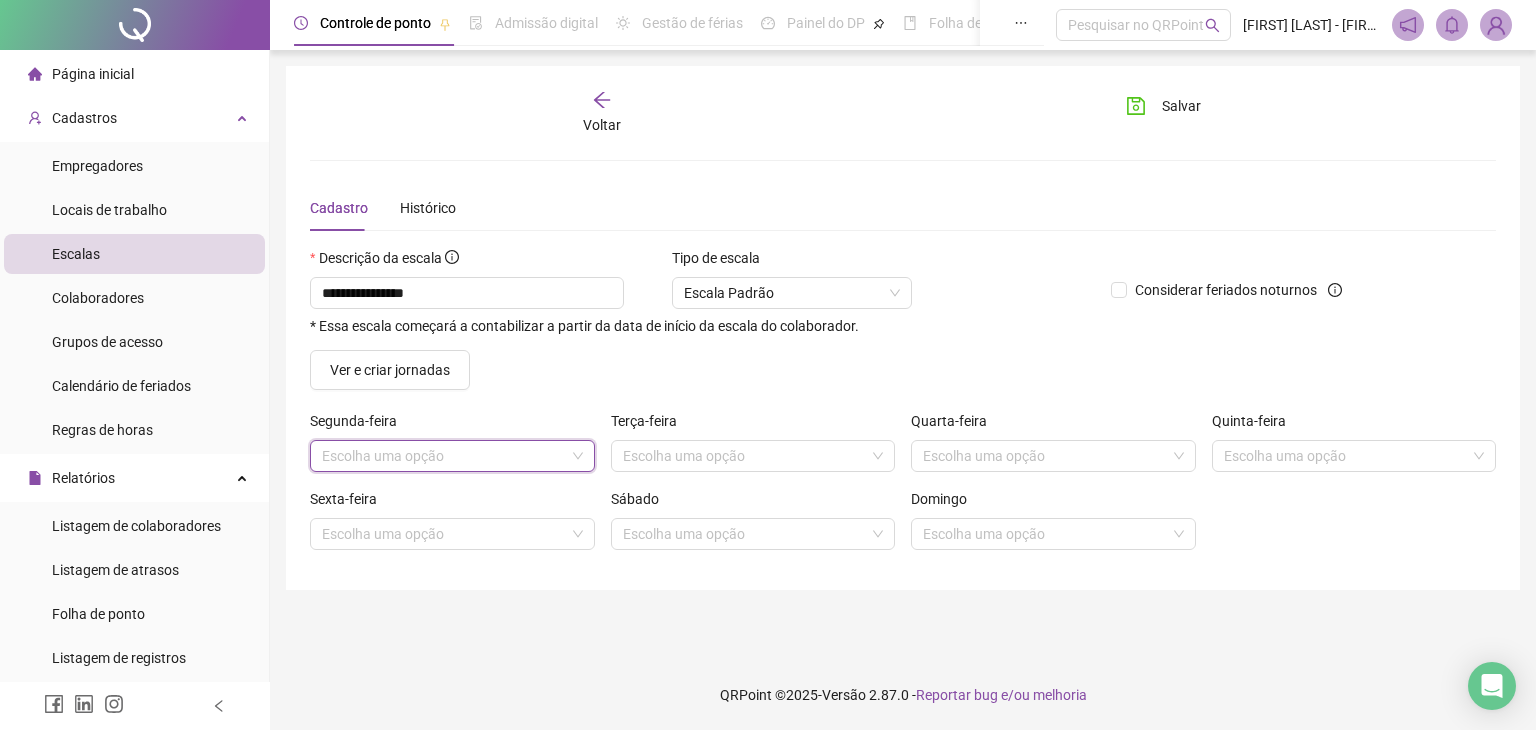 click on "Escolha uma opção" at bounding box center [452, 456] 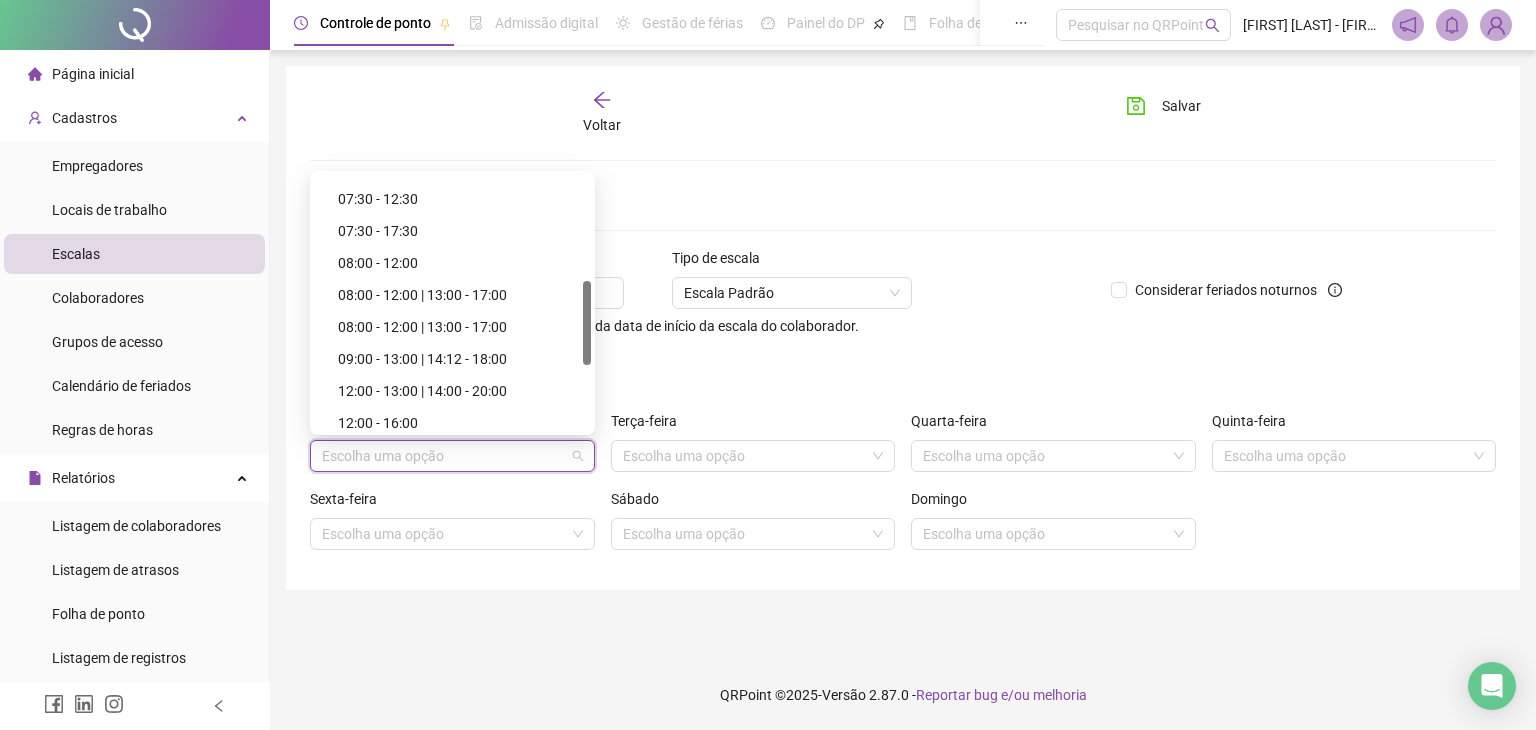 scroll, scrollTop: 22, scrollLeft: 0, axis: vertical 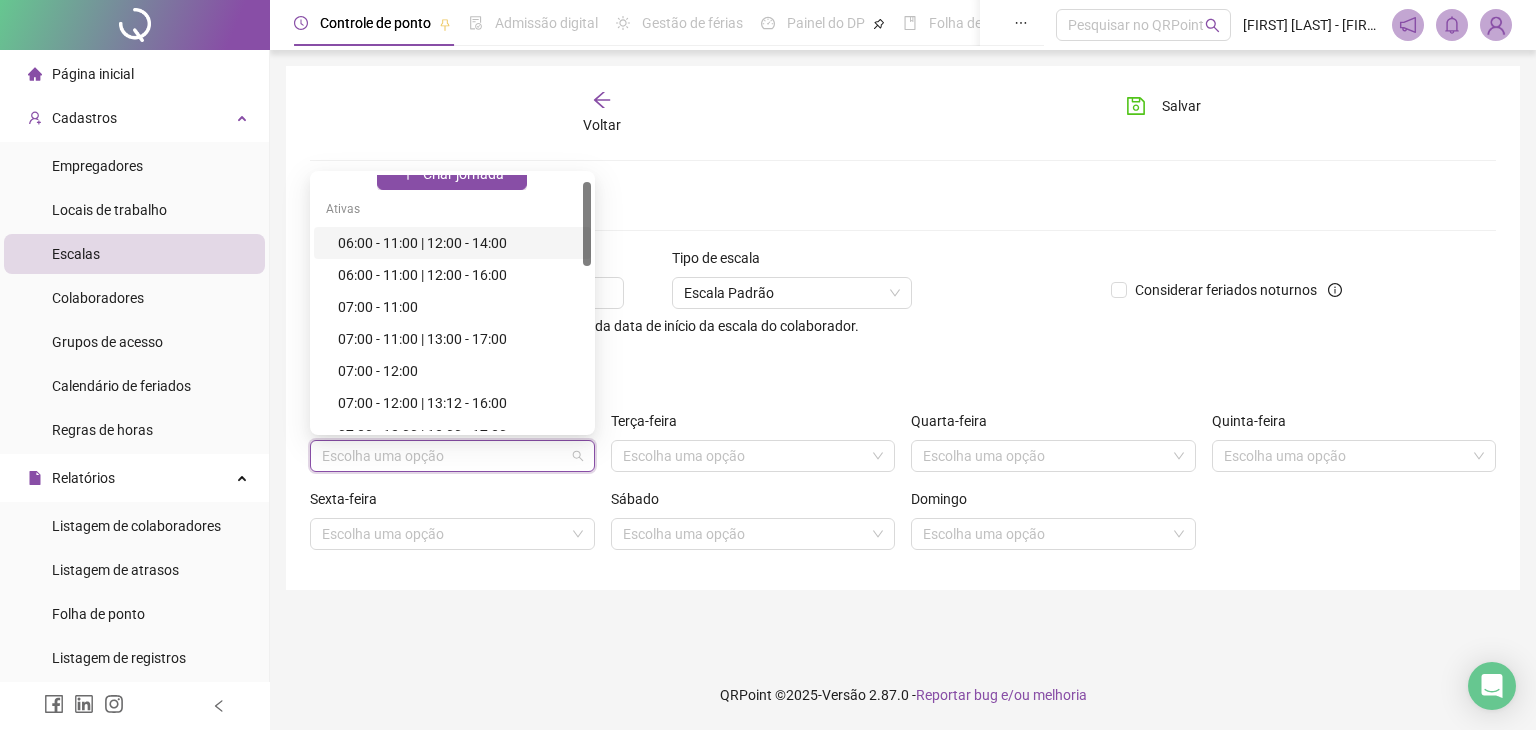 click on "Cadastro Histórico" at bounding box center [903, 208] 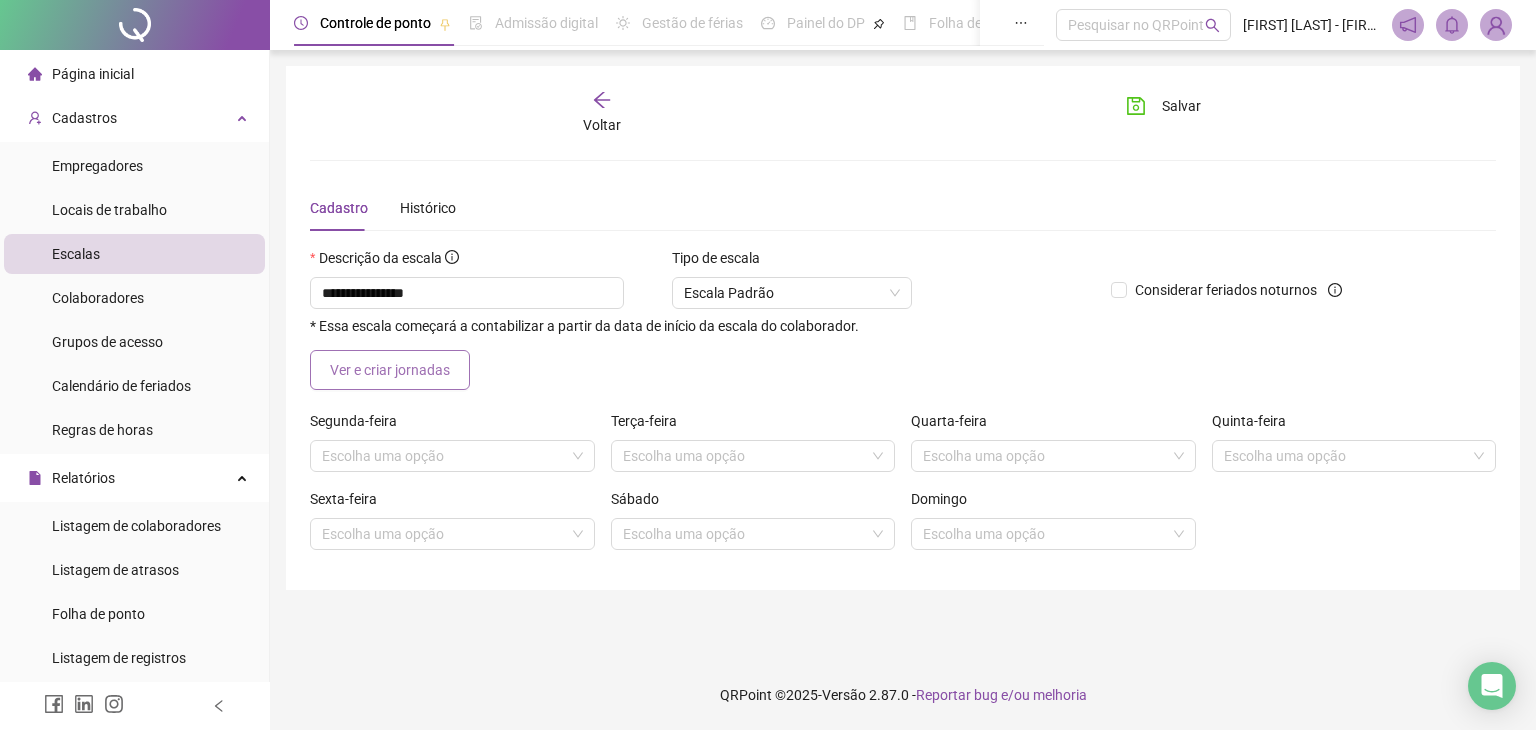 click on "Ver e criar jornadas" at bounding box center (390, 370) 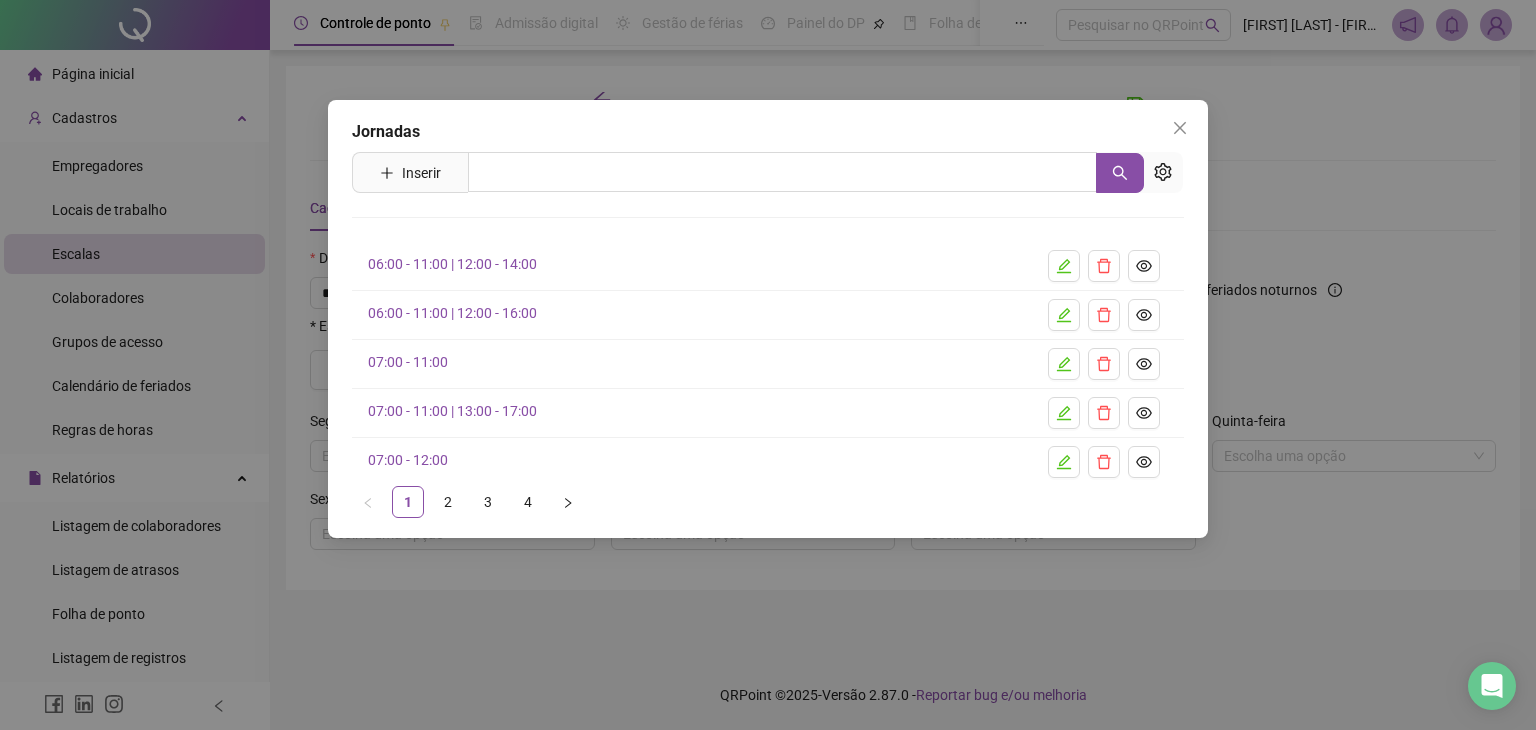 click at bounding box center (568, 502) 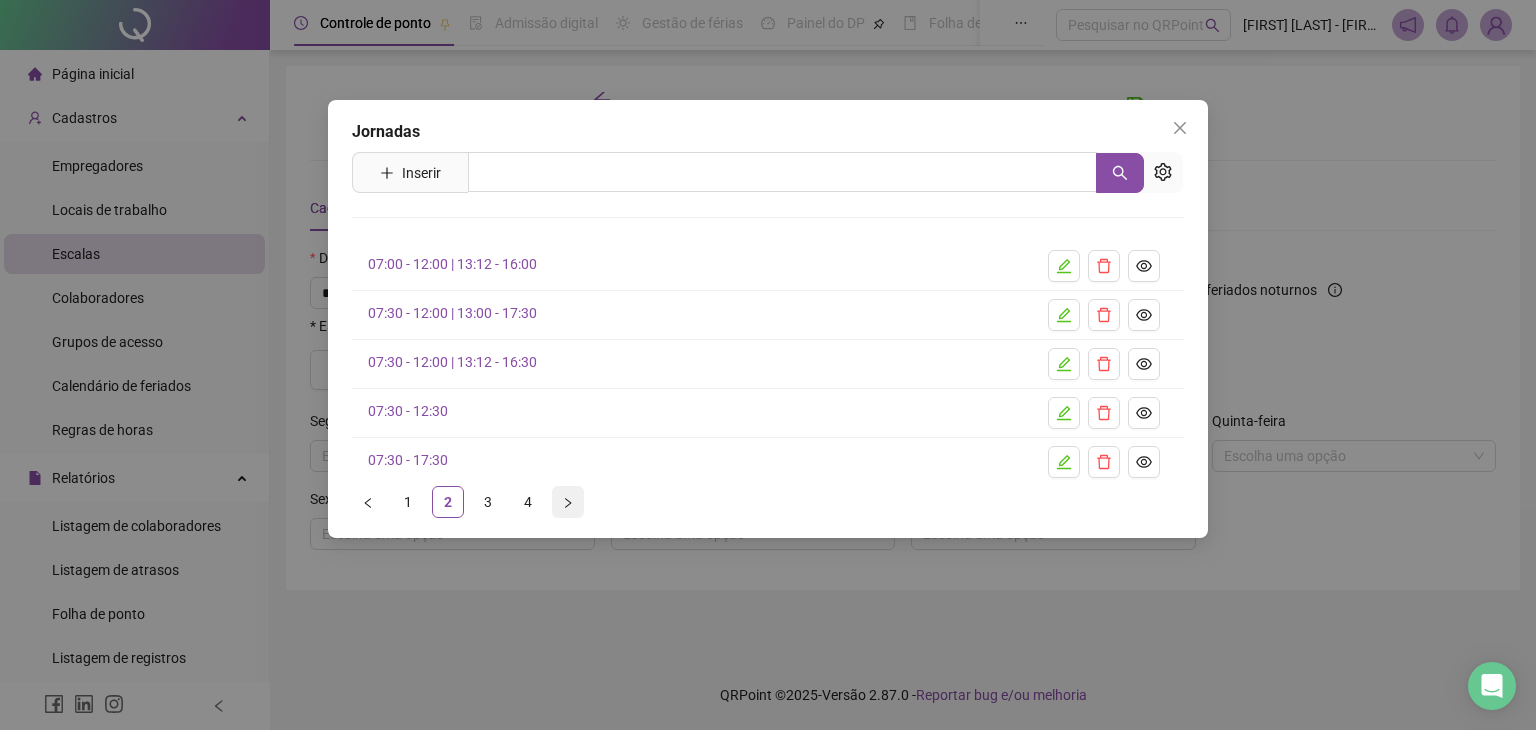 click at bounding box center (568, 502) 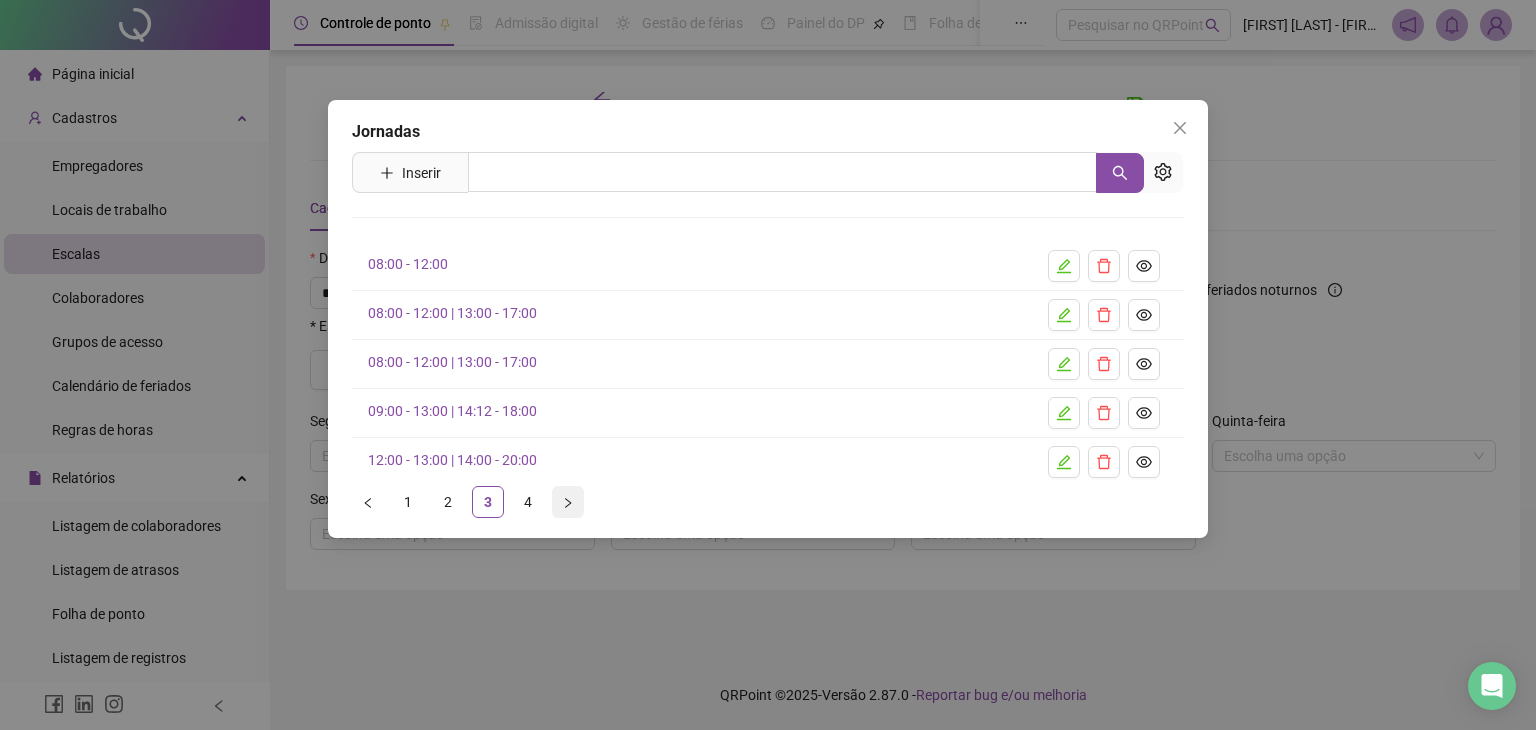 click at bounding box center (568, 502) 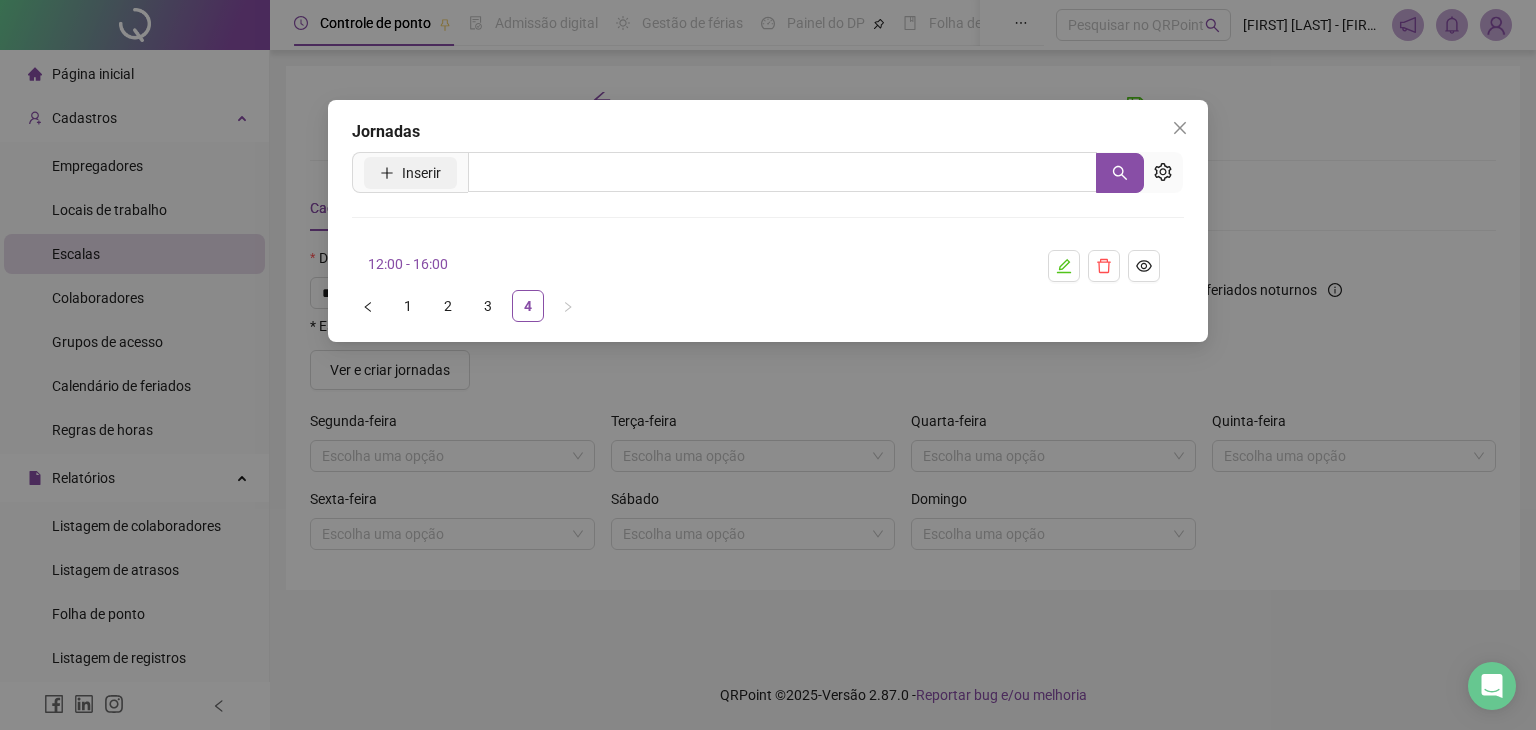 click on "Inserir" at bounding box center (421, 173) 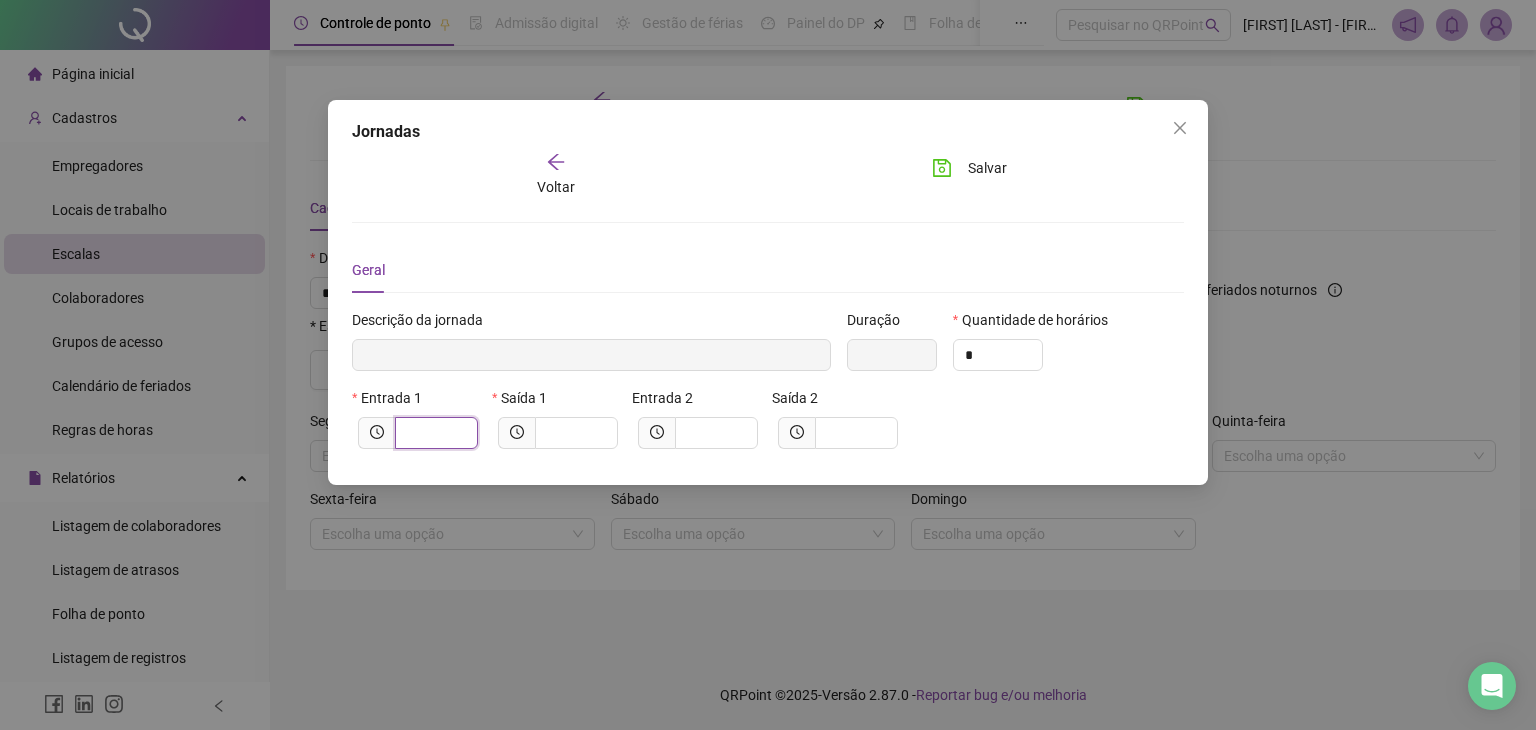 click at bounding box center (434, 433) 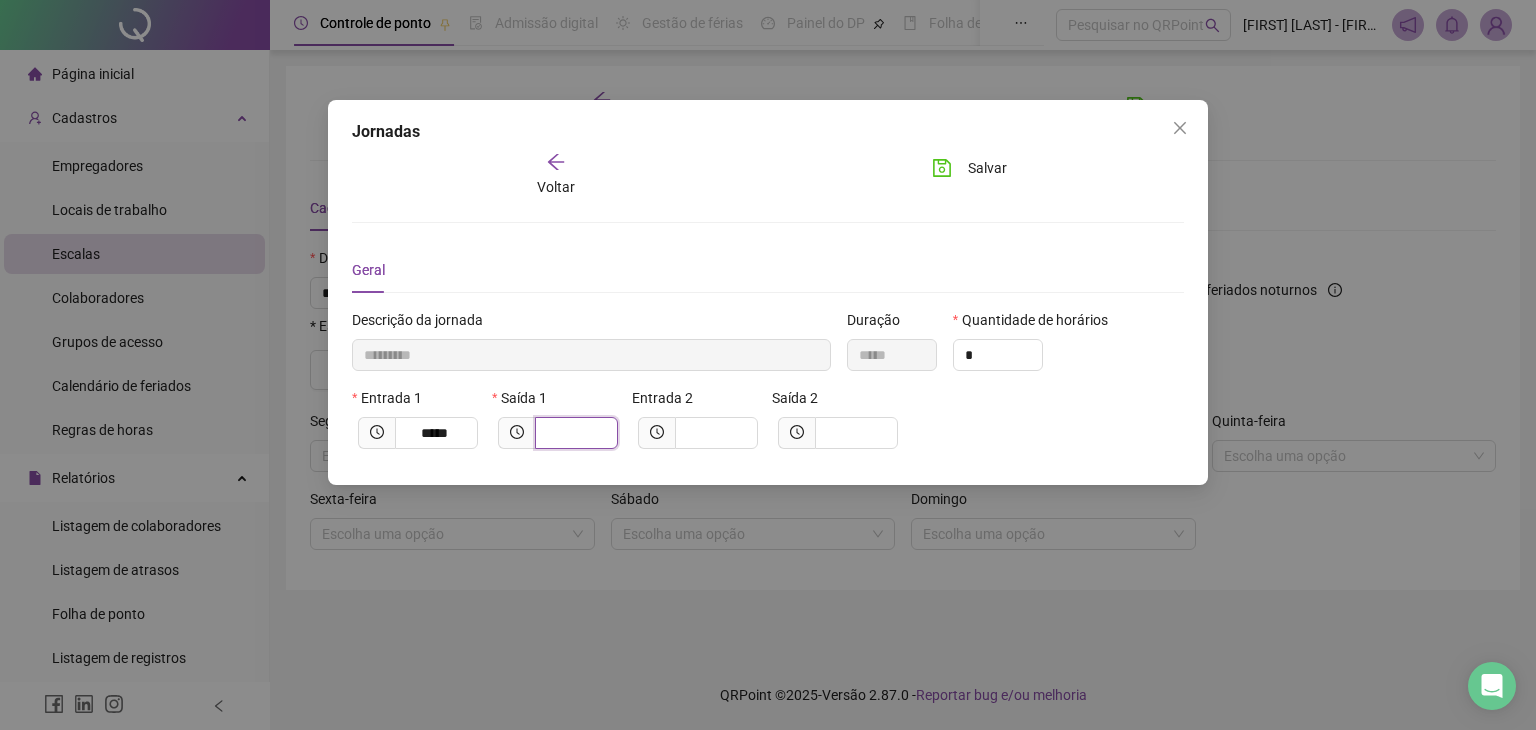click at bounding box center (574, 433) 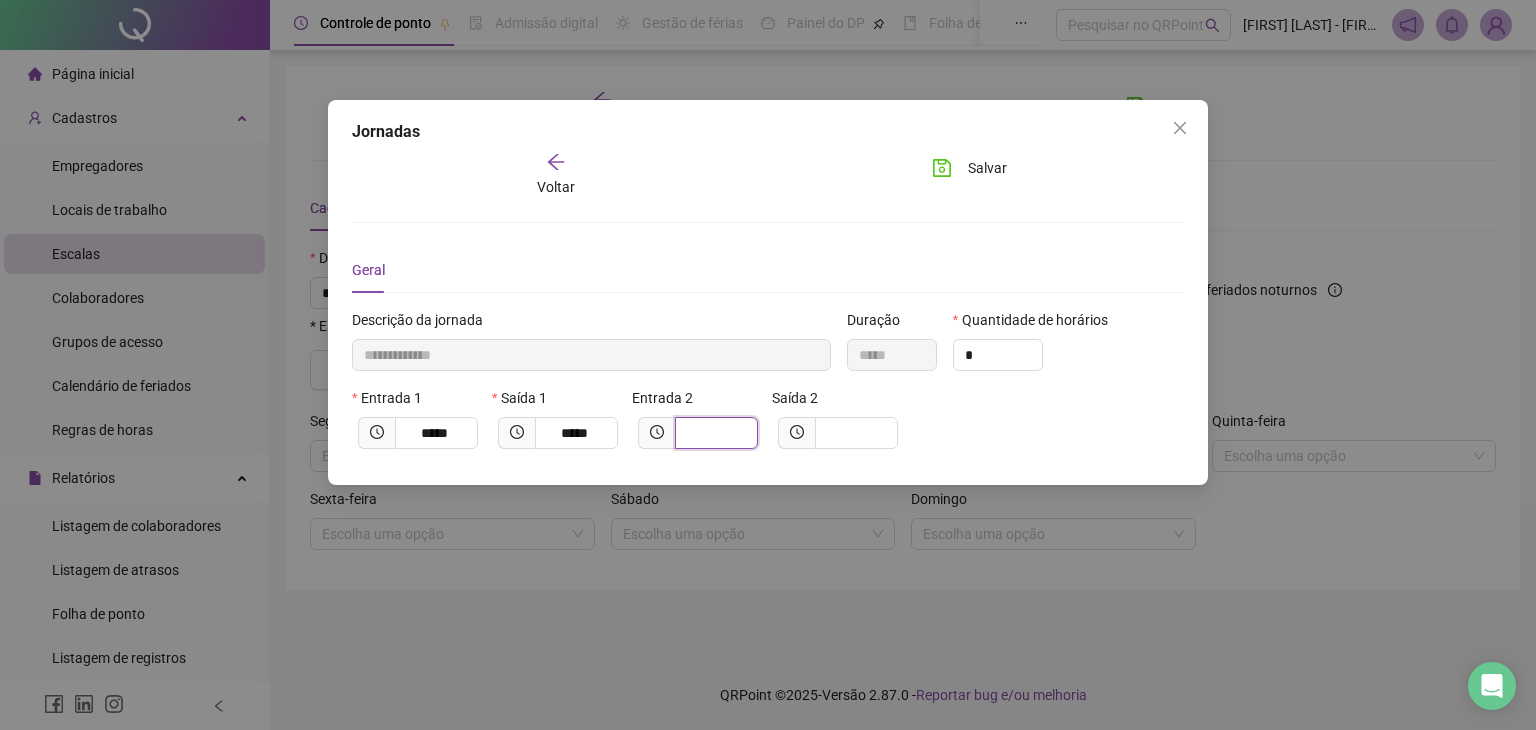 click at bounding box center [714, 433] 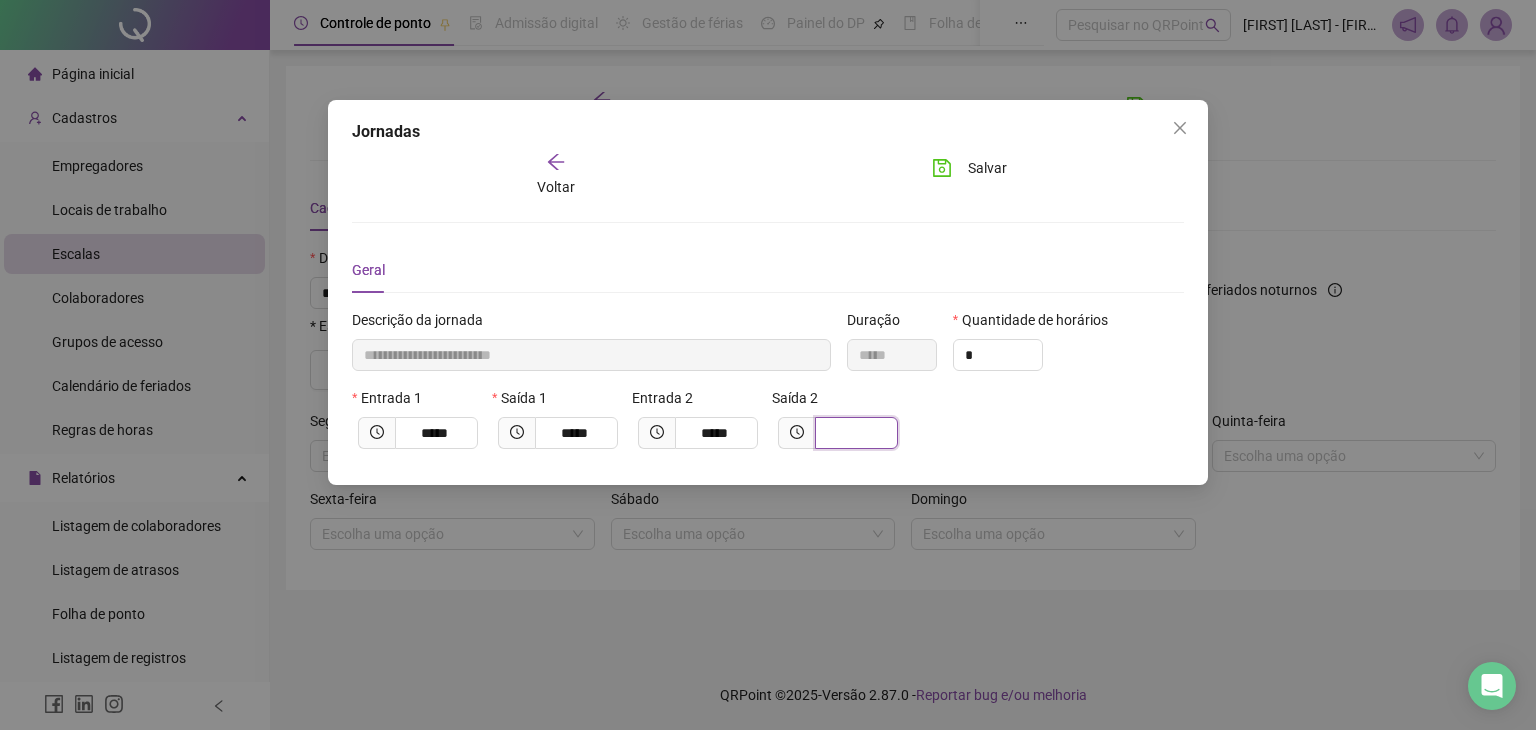 click at bounding box center (854, 433) 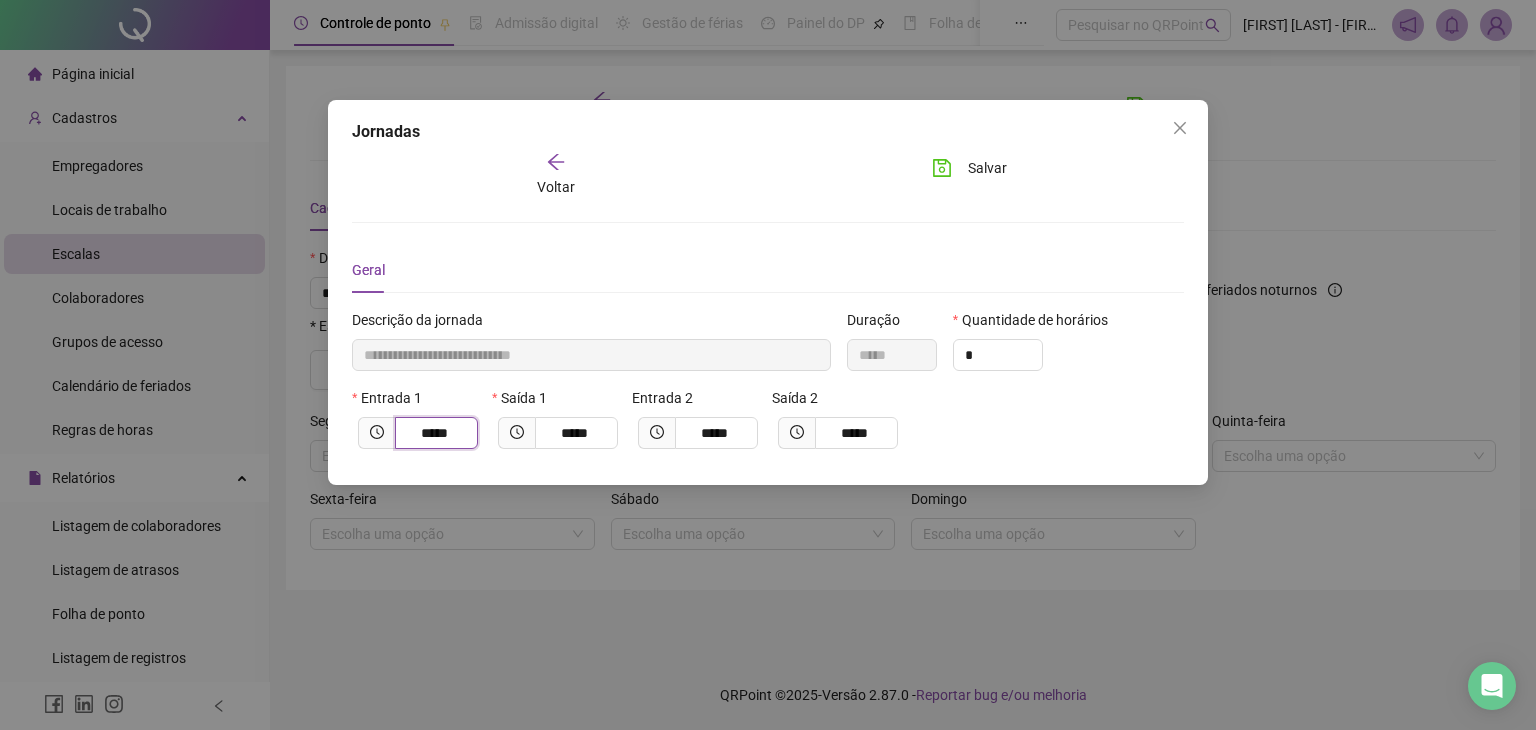 click on "*****" at bounding box center [434, 433] 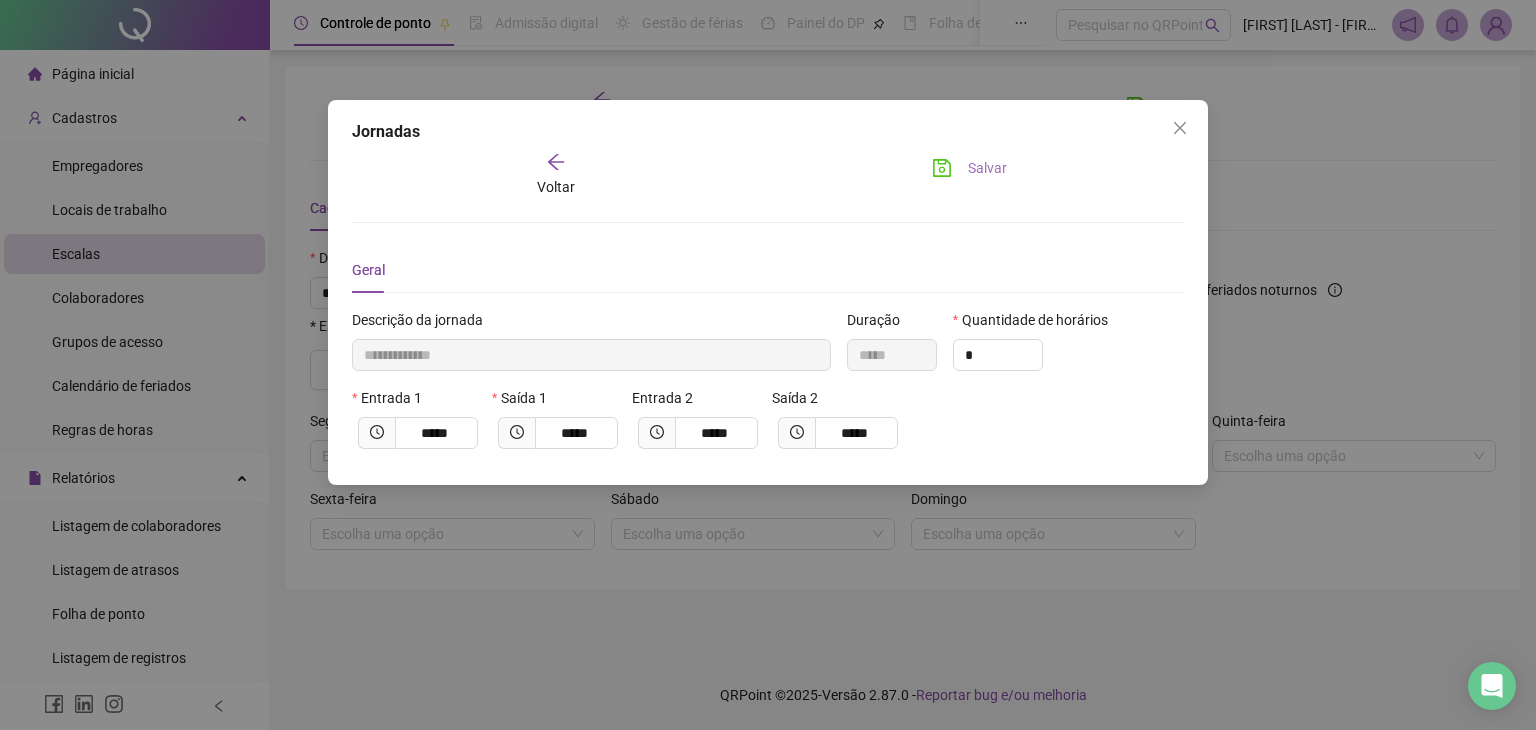 click on "Salvar" at bounding box center [987, 168] 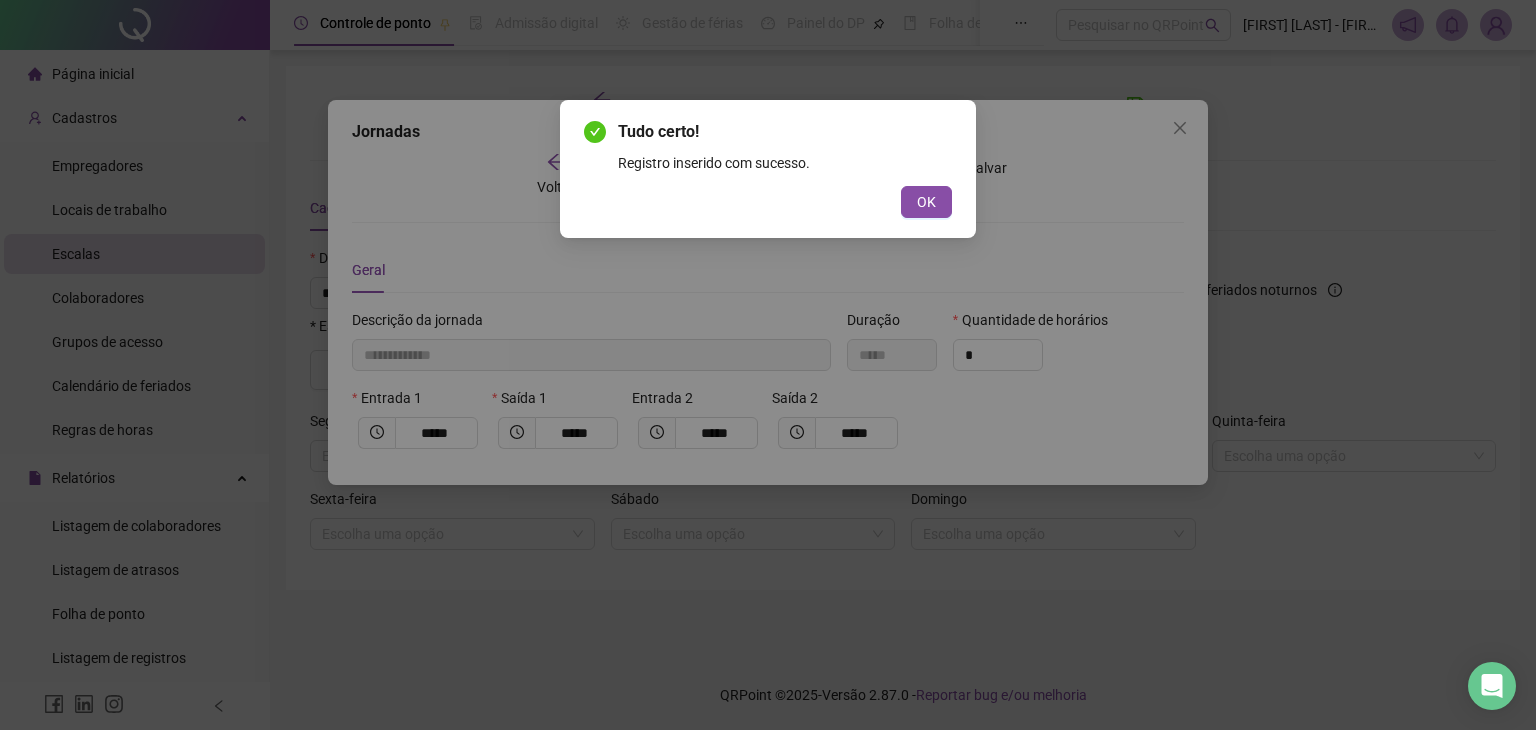 click on "Tudo certo! Registro inserido com sucesso. OK" at bounding box center [768, 169] 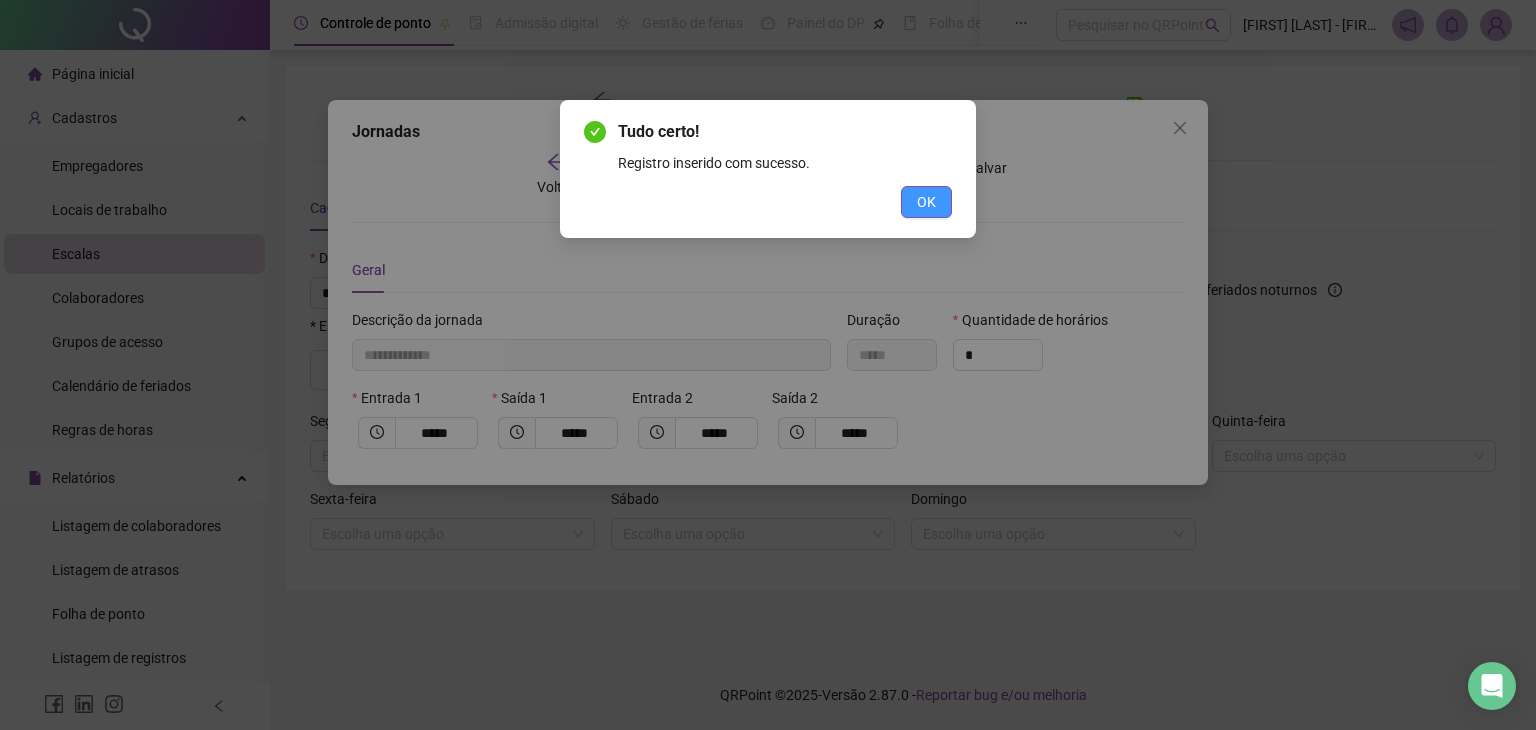 click on "OK" at bounding box center (926, 202) 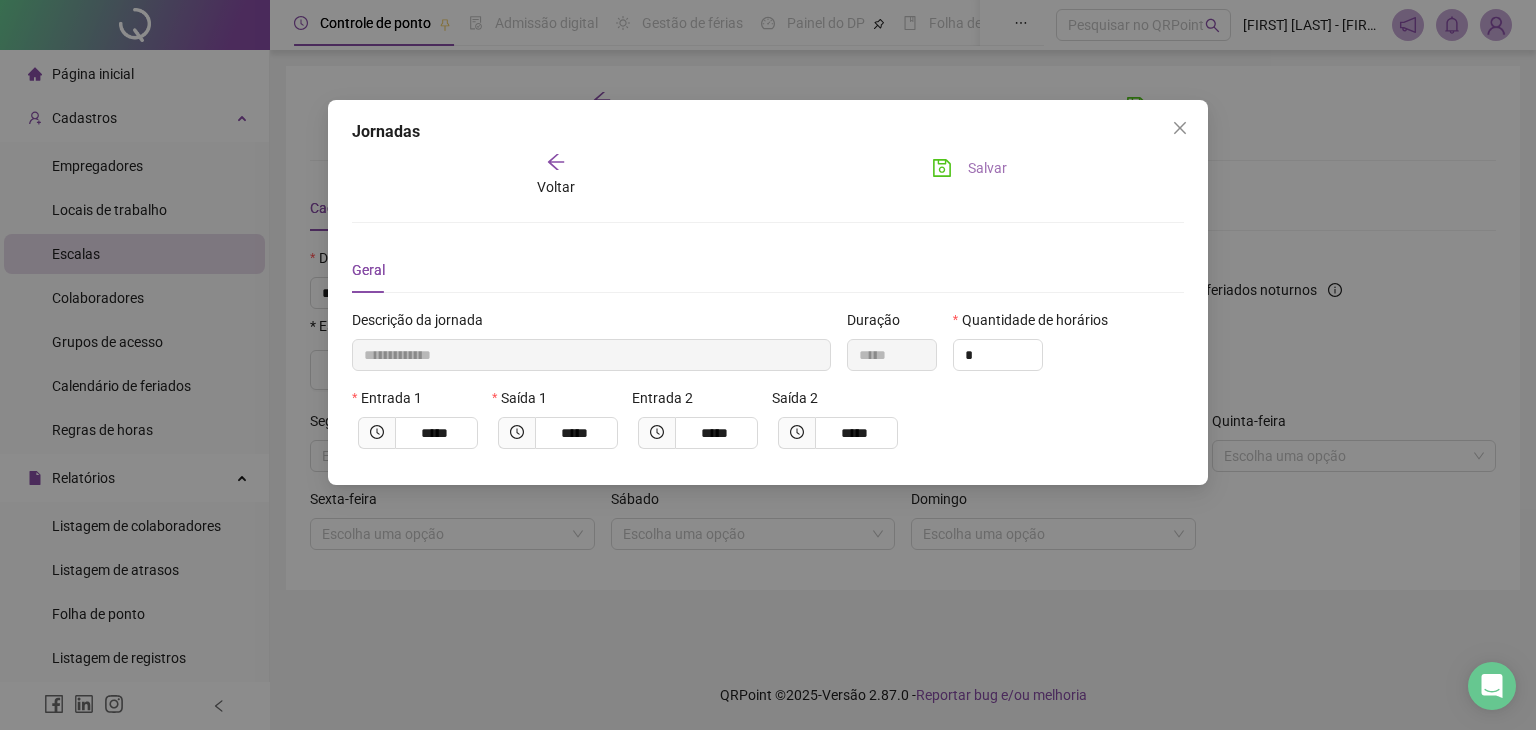 click on "Salvar" at bounding box center (987, 168) 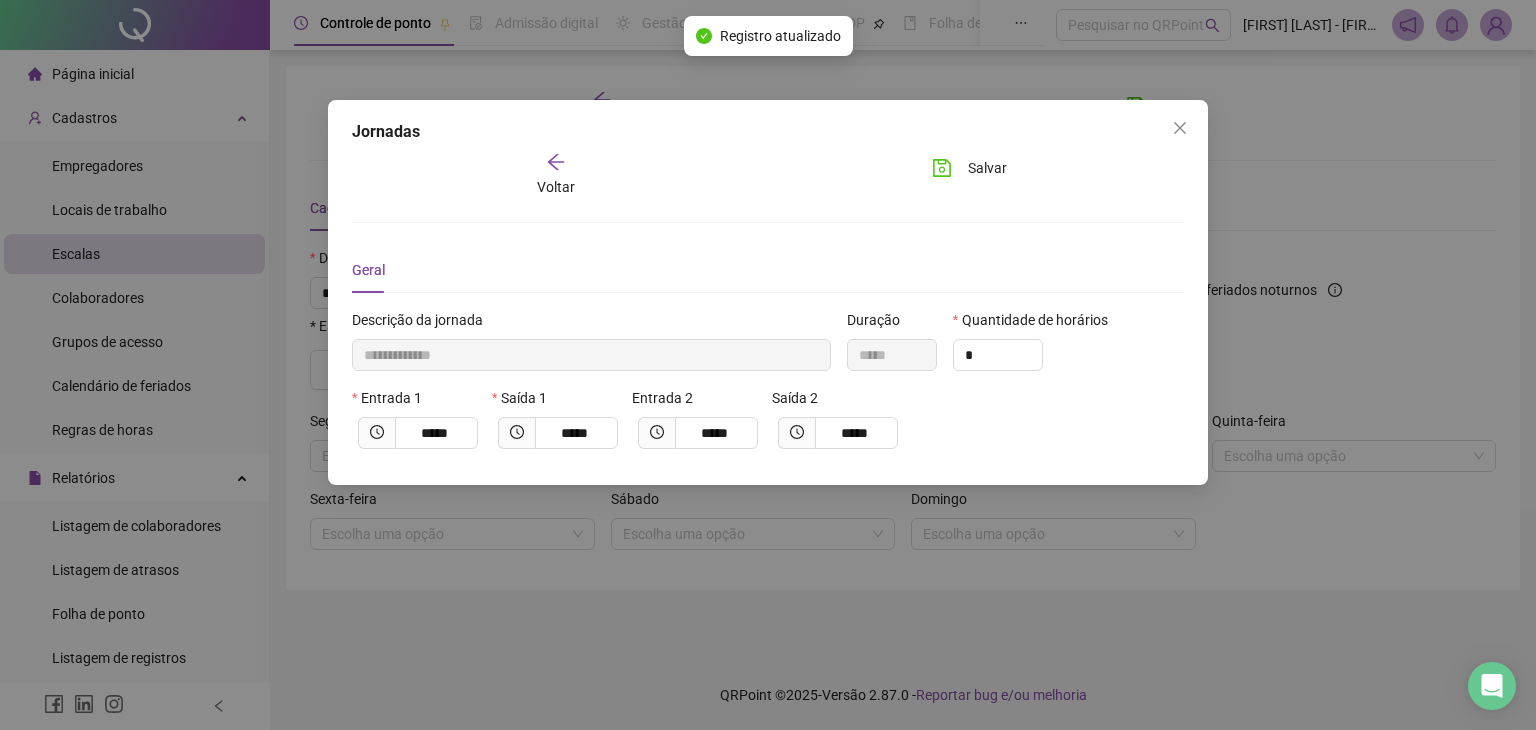 click on "Voltar" at bounding box center (556, 187) 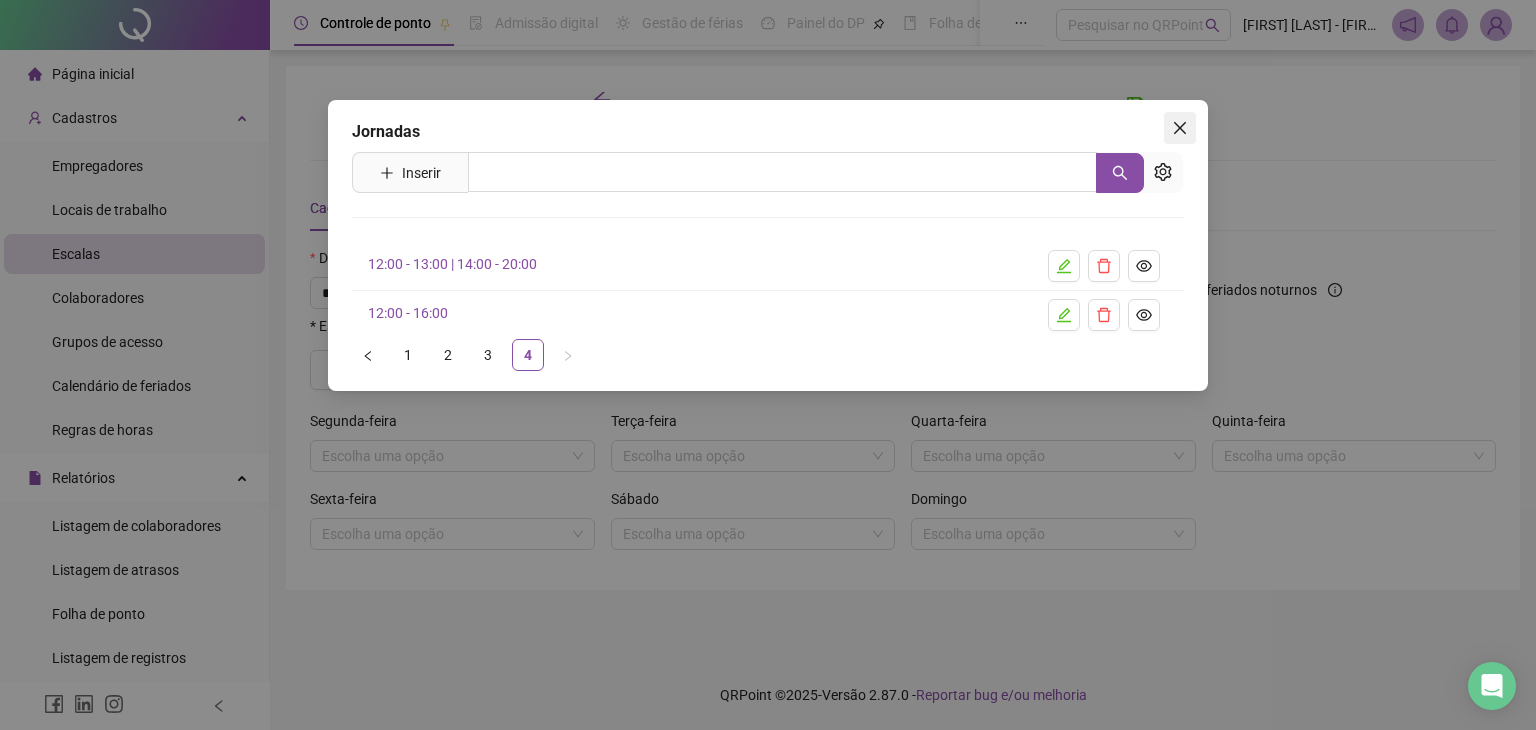 click 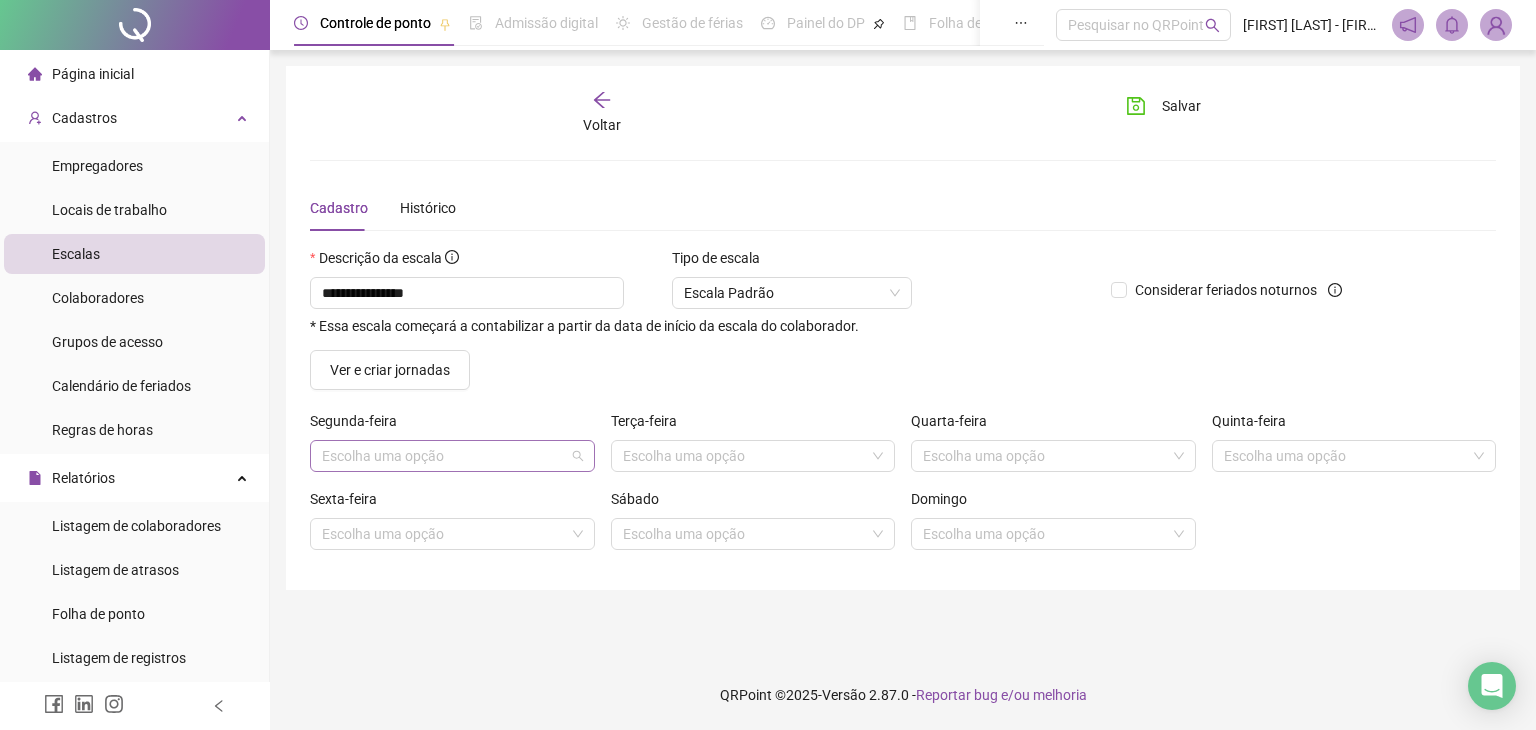 click at bounding box center [446, 456] 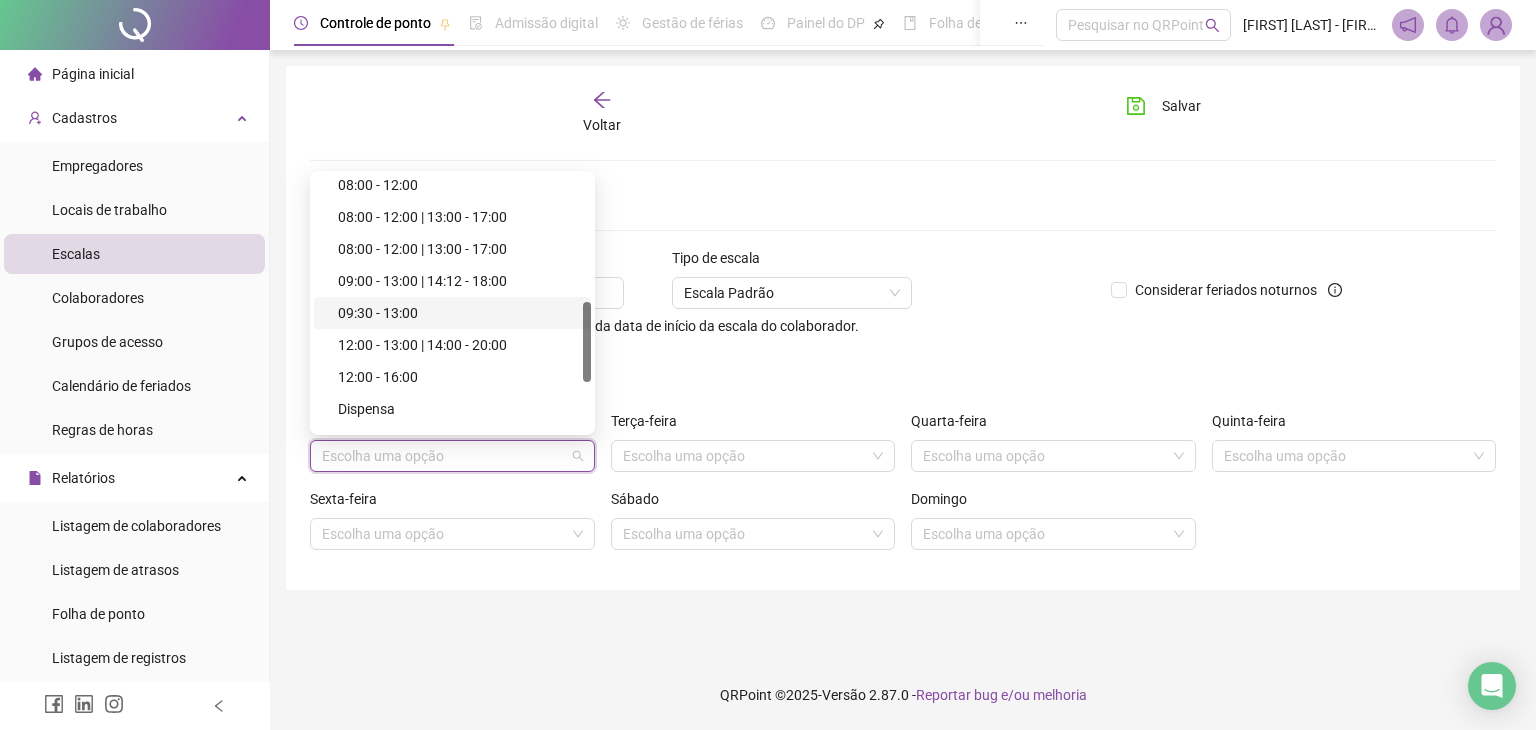 scroll, scrollTop: 554, scrollLeft: 0, axis: vertical 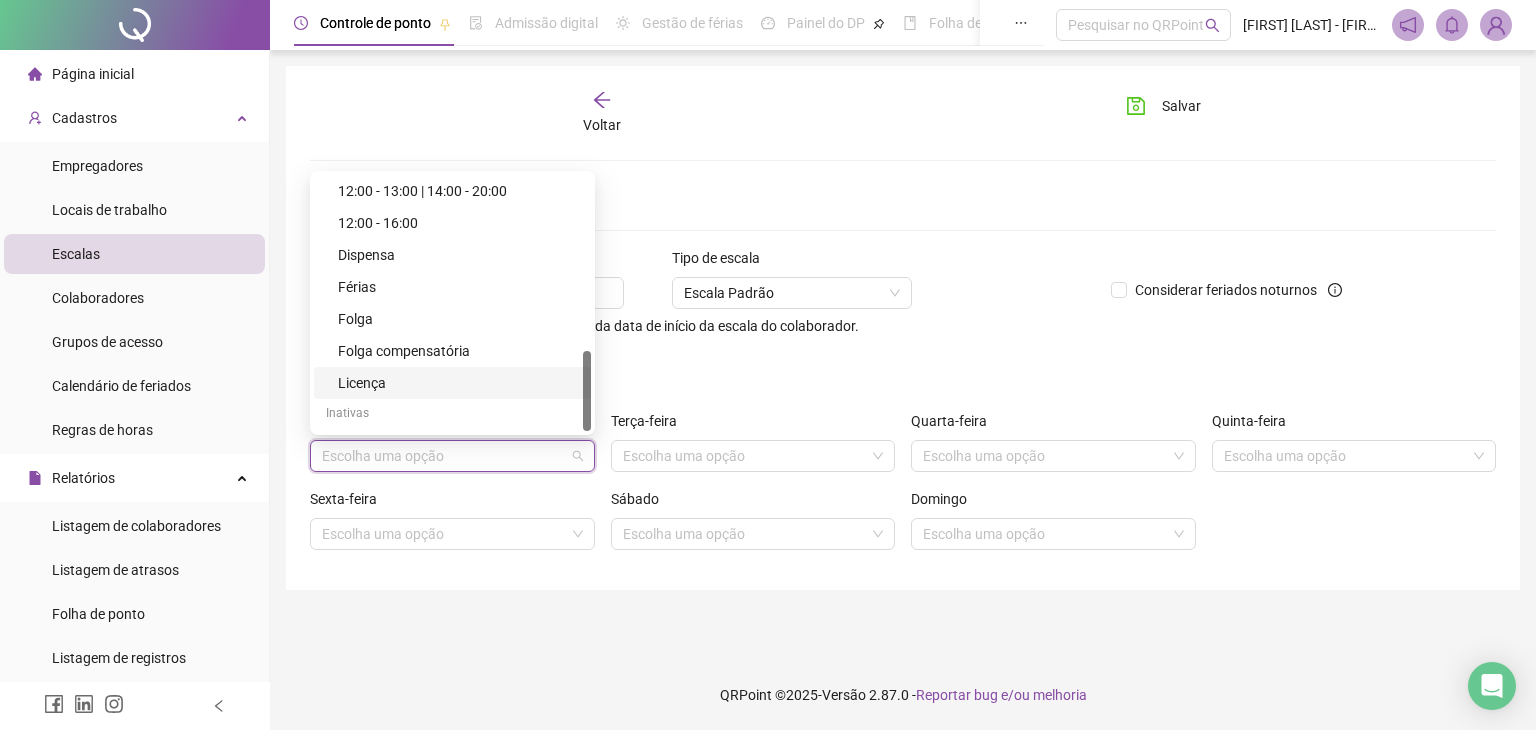 click on "Inativas" at bounding box center (452, 415) 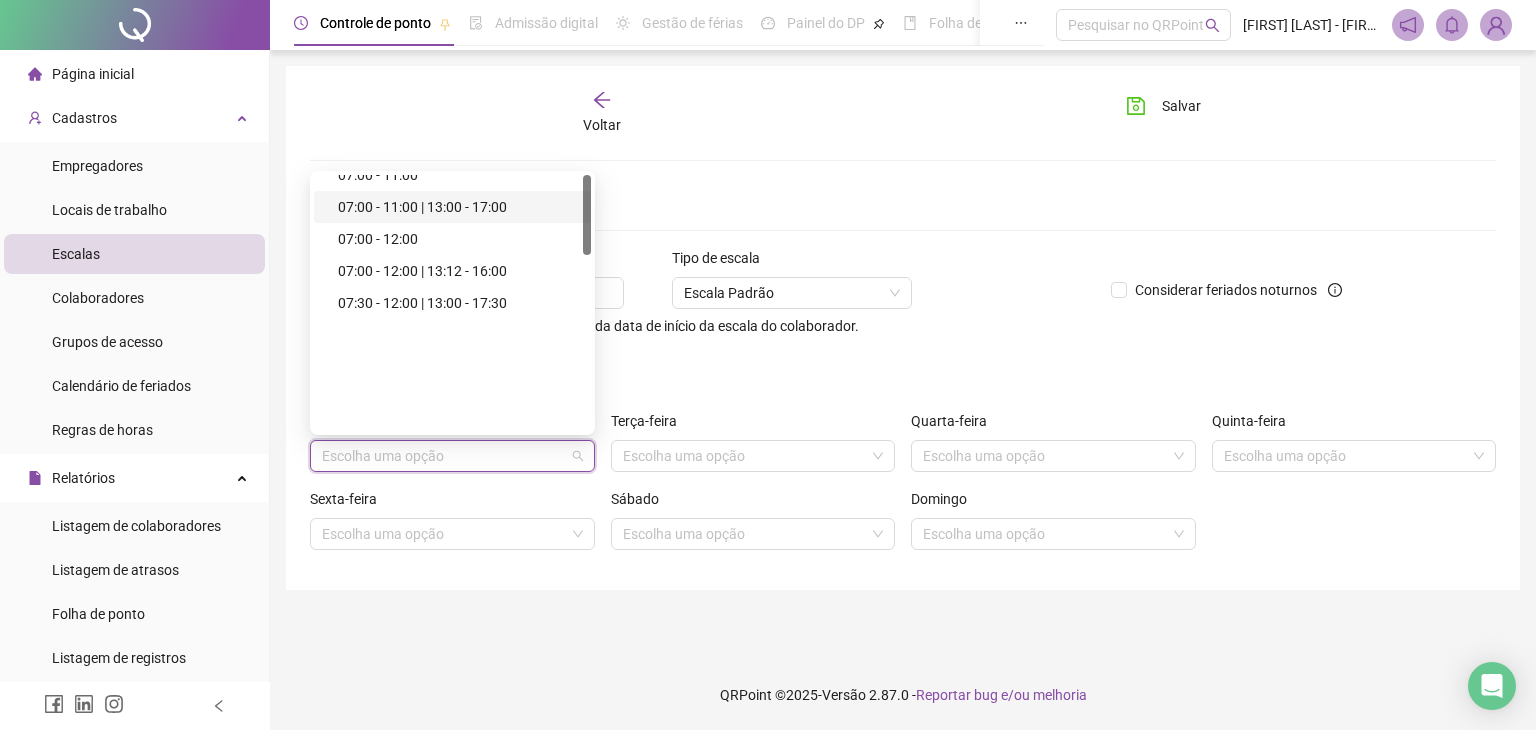 scroll, scrollTop: 0, scrollLeft: 0, axis: both 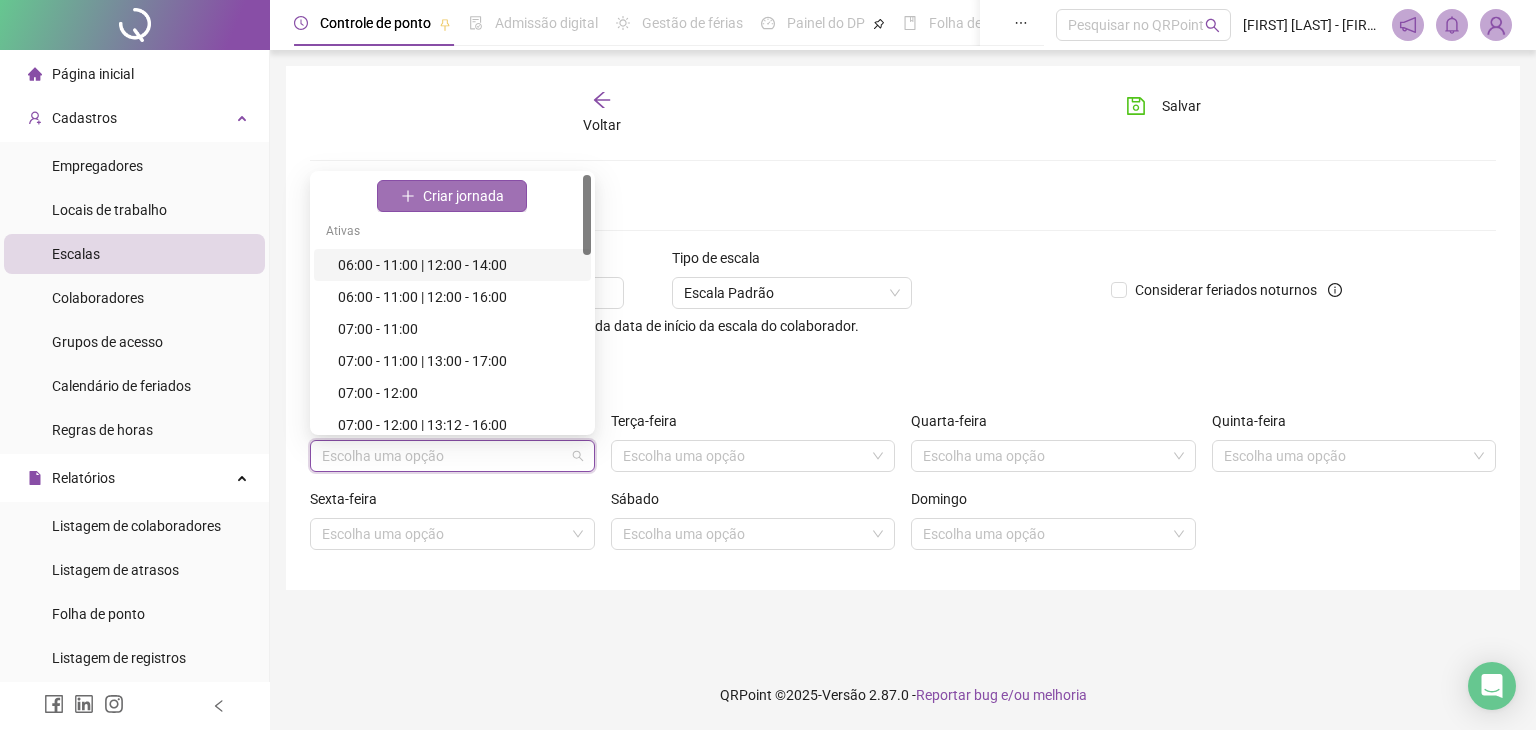 click on "Criar jornada" at bounding box center [463, 196] 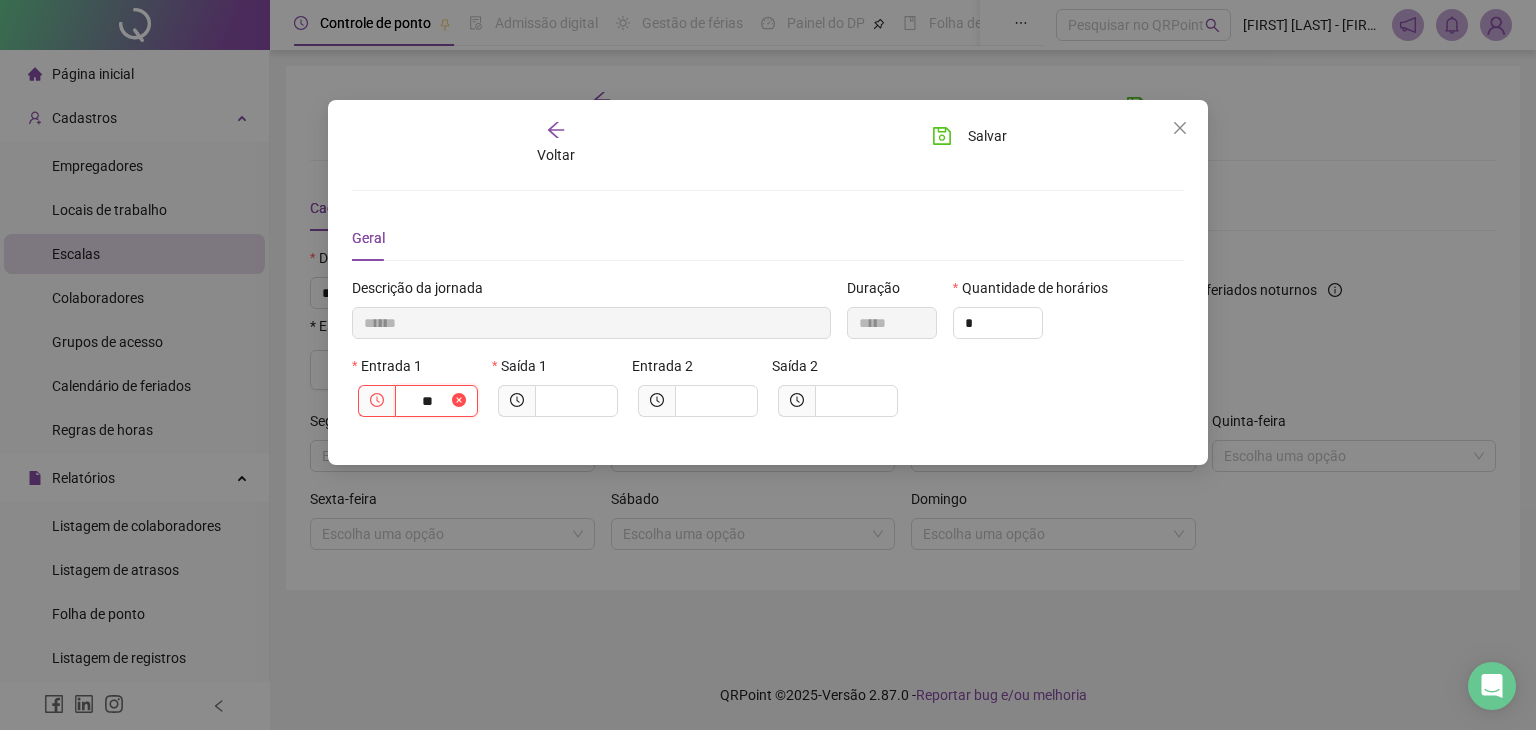 click on "**" at bounding box center [427, 401] 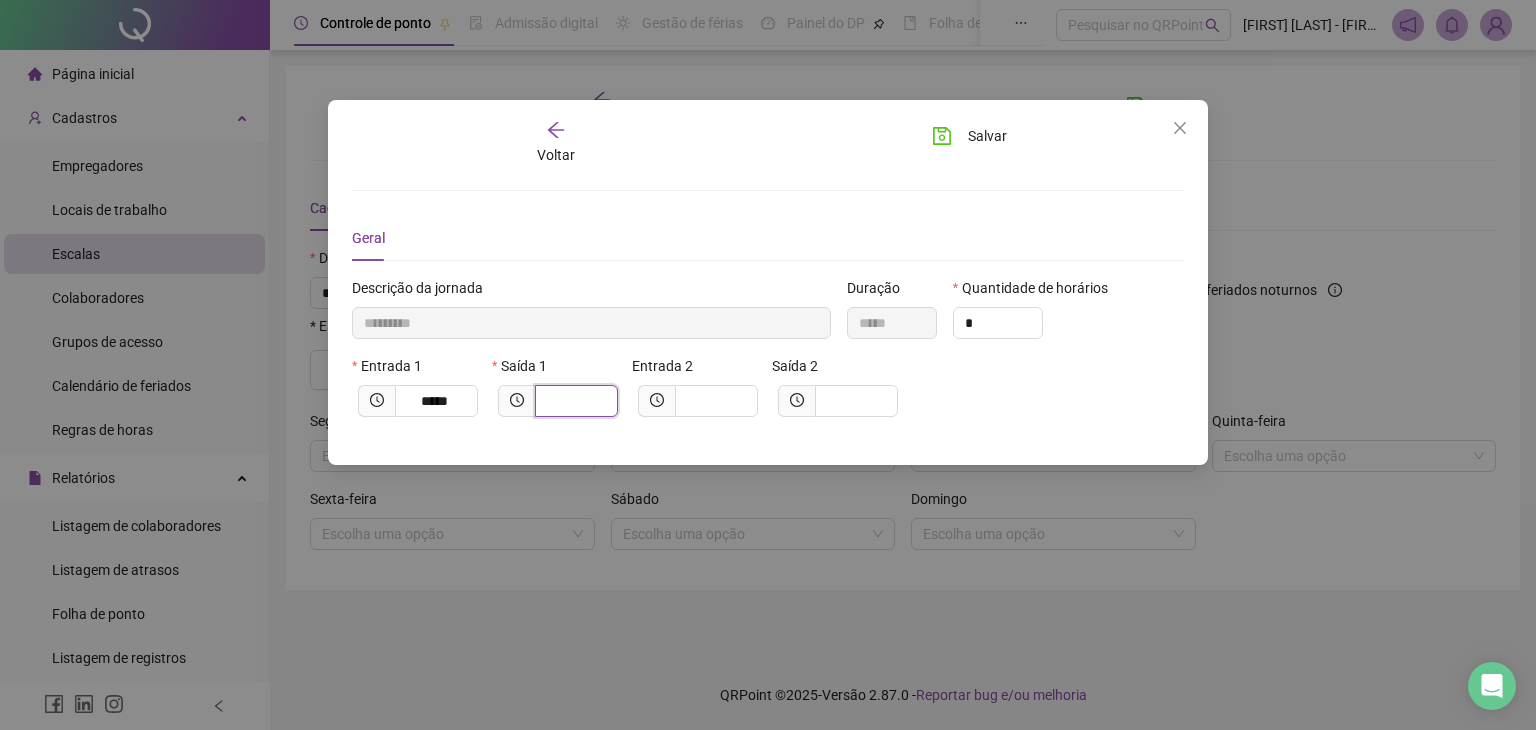 click at bounding box center (574, 401) 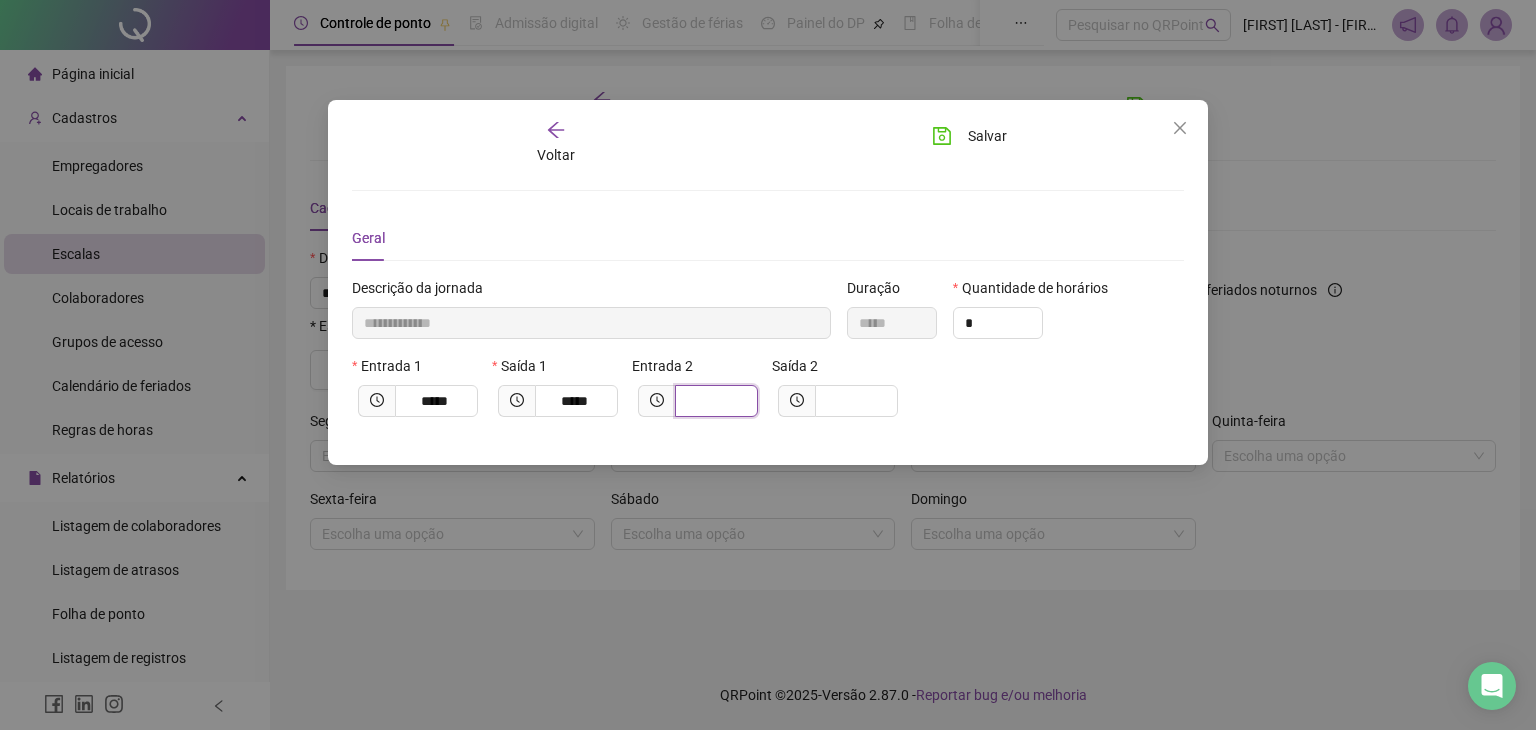 click at bounding box center [714, 401] 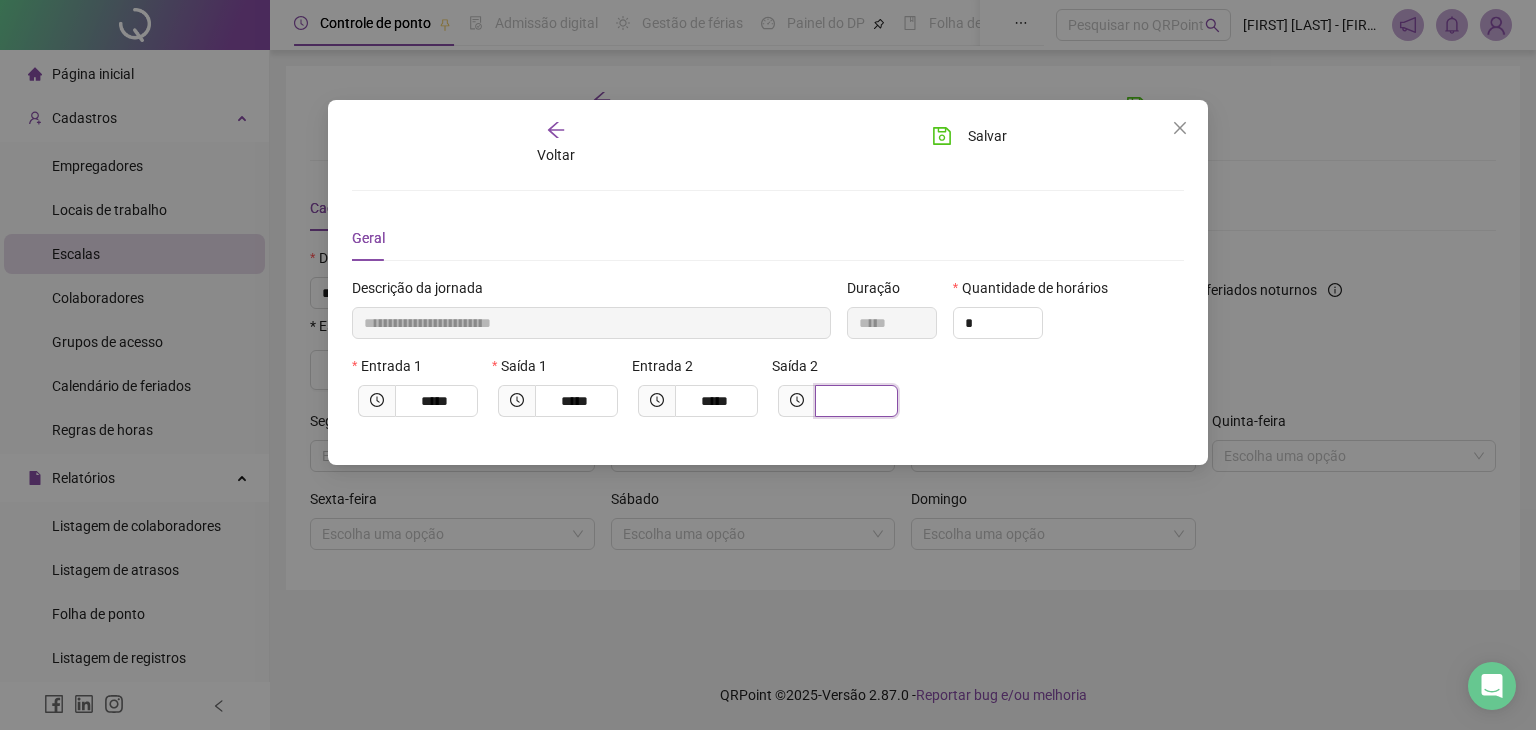 click at bounding box center (854, 401) 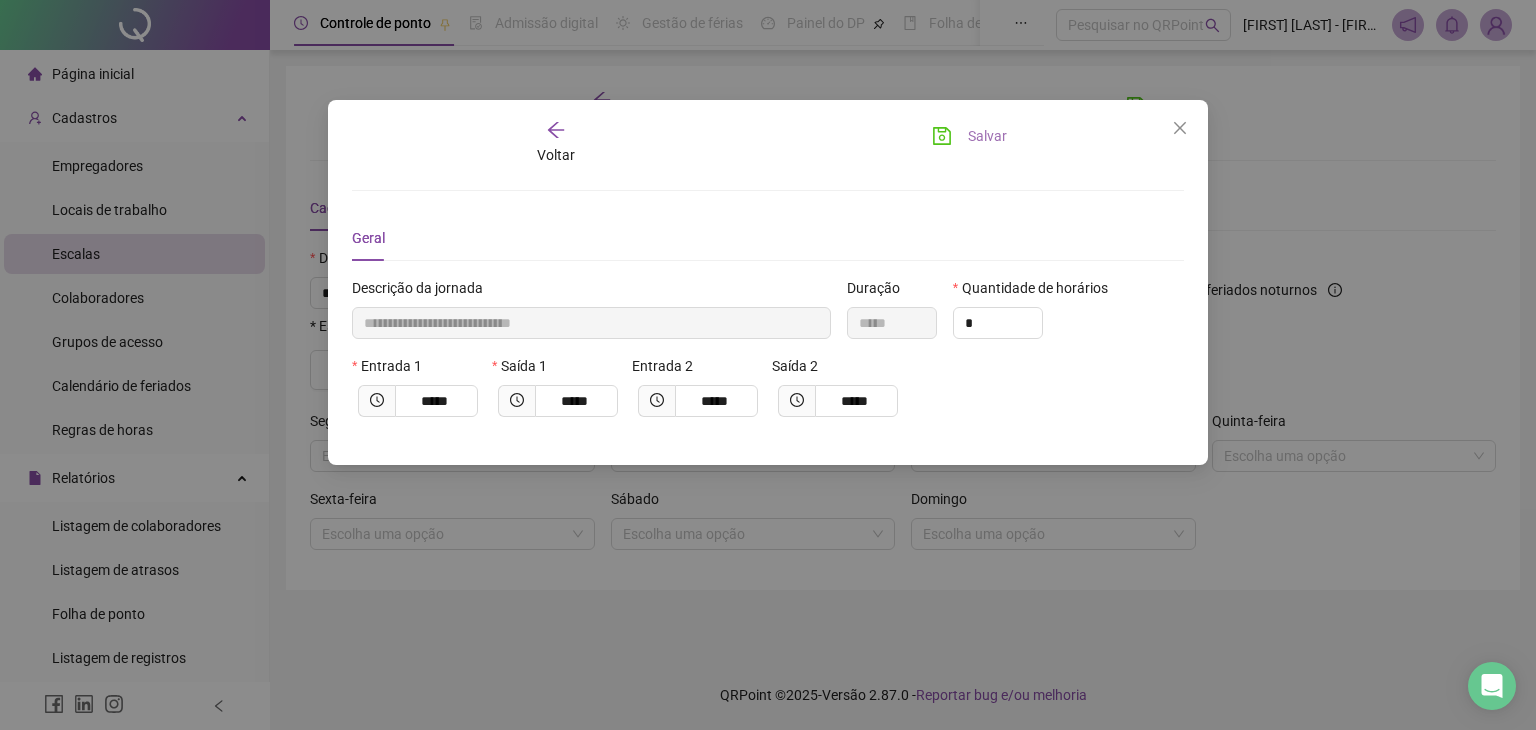click on "Salvar" at bounding box center [987, 136] 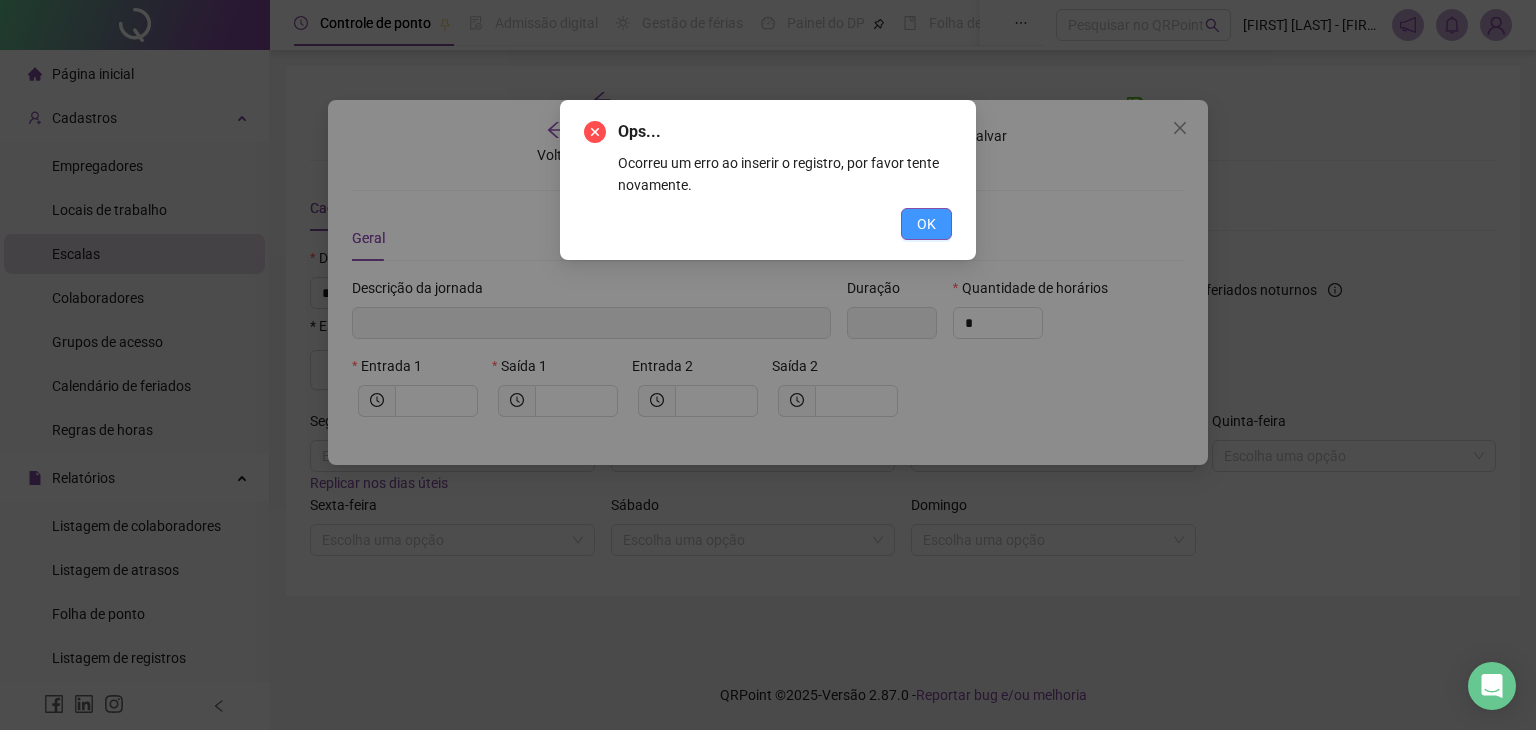 click on "OK" at bounding box center [926, 224] 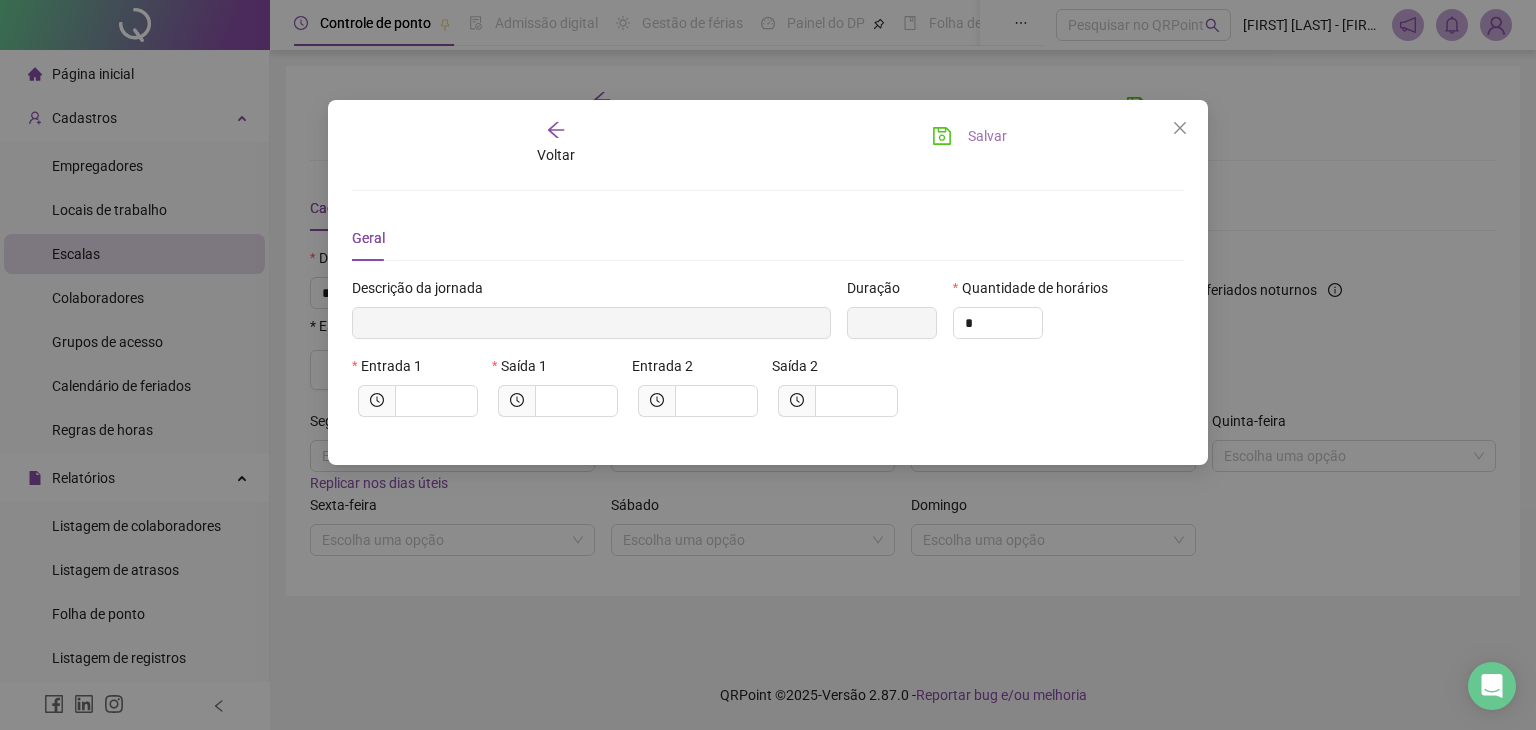click on "Salvar" at bounding box center (987, 136) 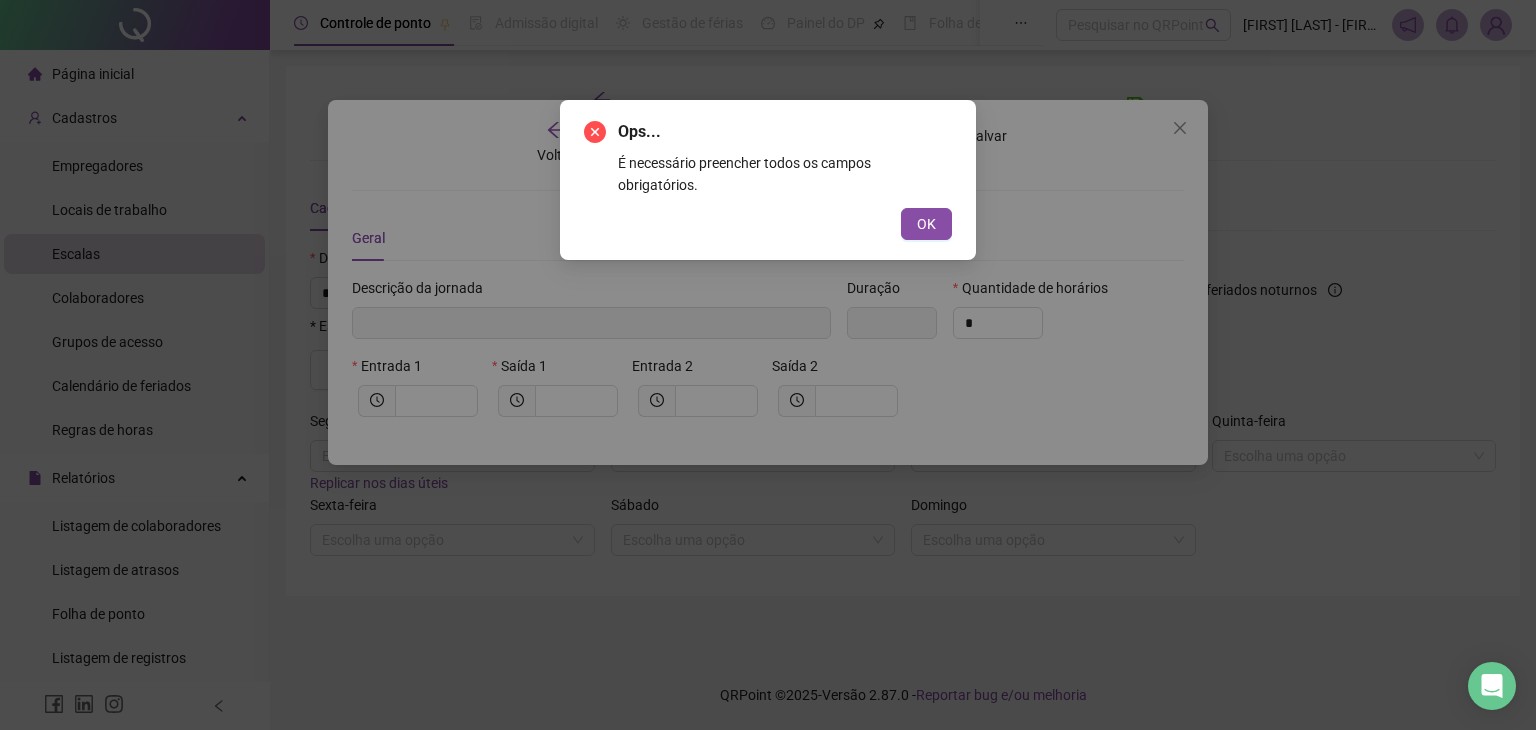 click on "Ops... É necessário preencher todos os campos obrigatórios. OK" at bounding box center (768, 180) 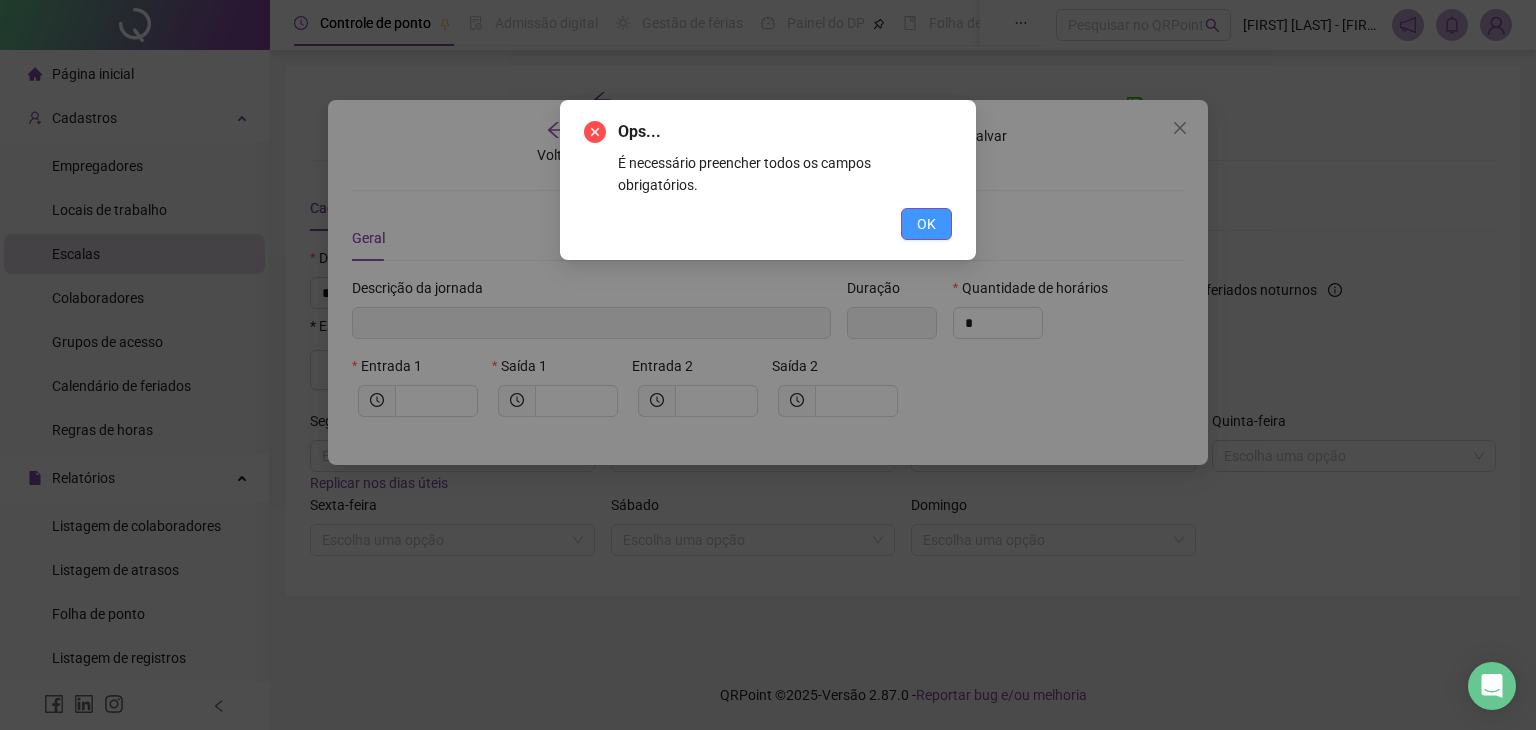 click on "OK" at bounding box center [926, 224] 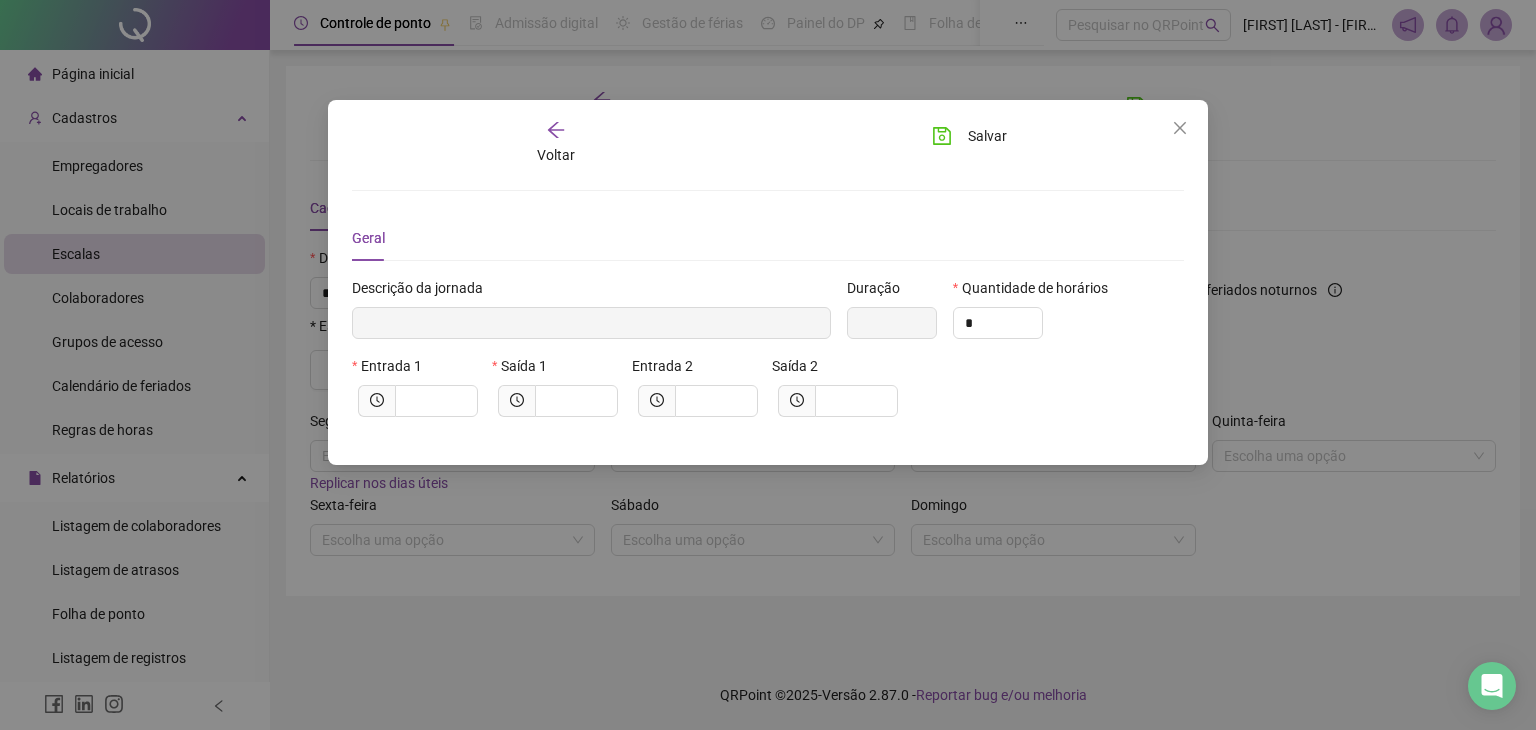 click on "Voltar Salvar Geral Descrição da jornada   Duração Quantidade de horários * Entrada 1 Saída 1 Entrada 2 Saída 2" at bounding box center [768, 282] 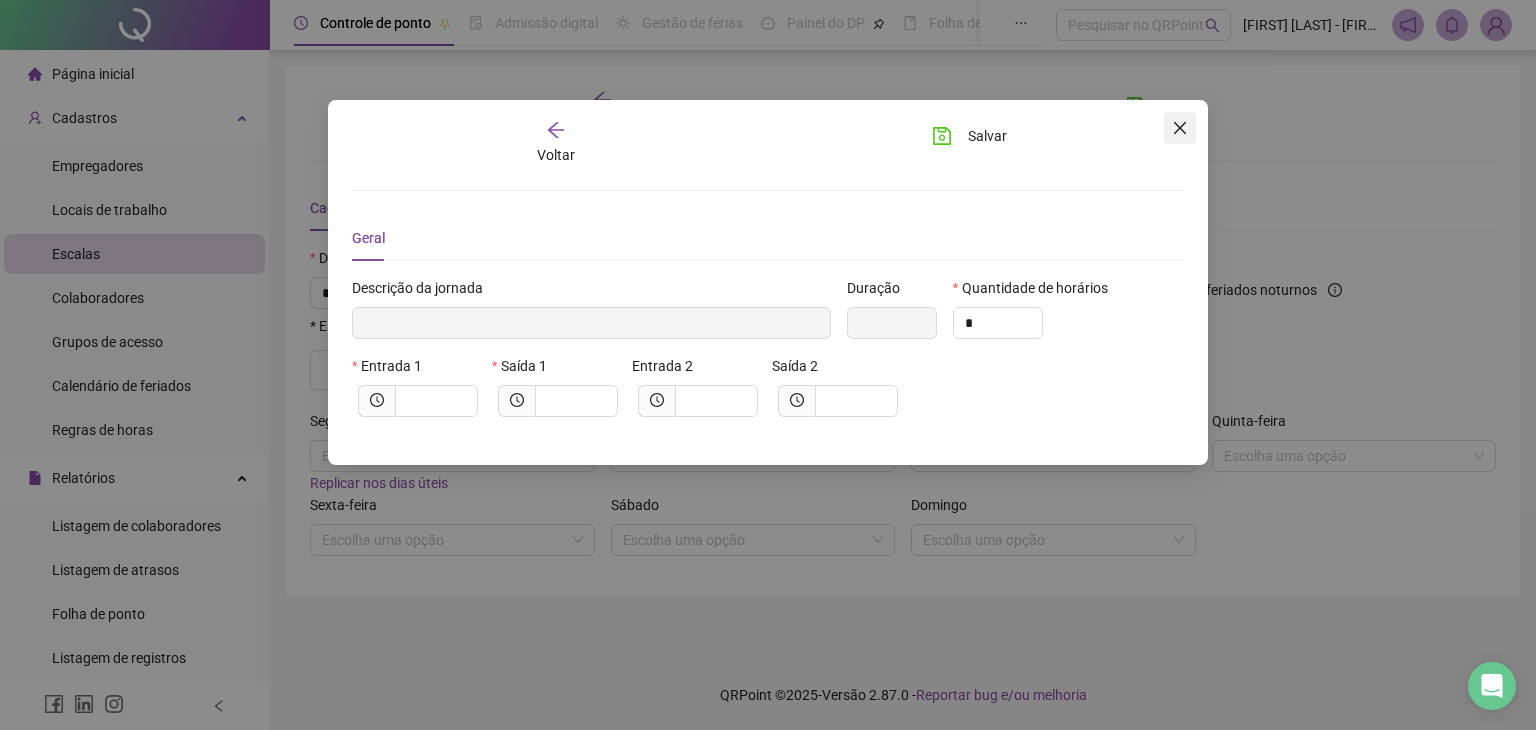 click 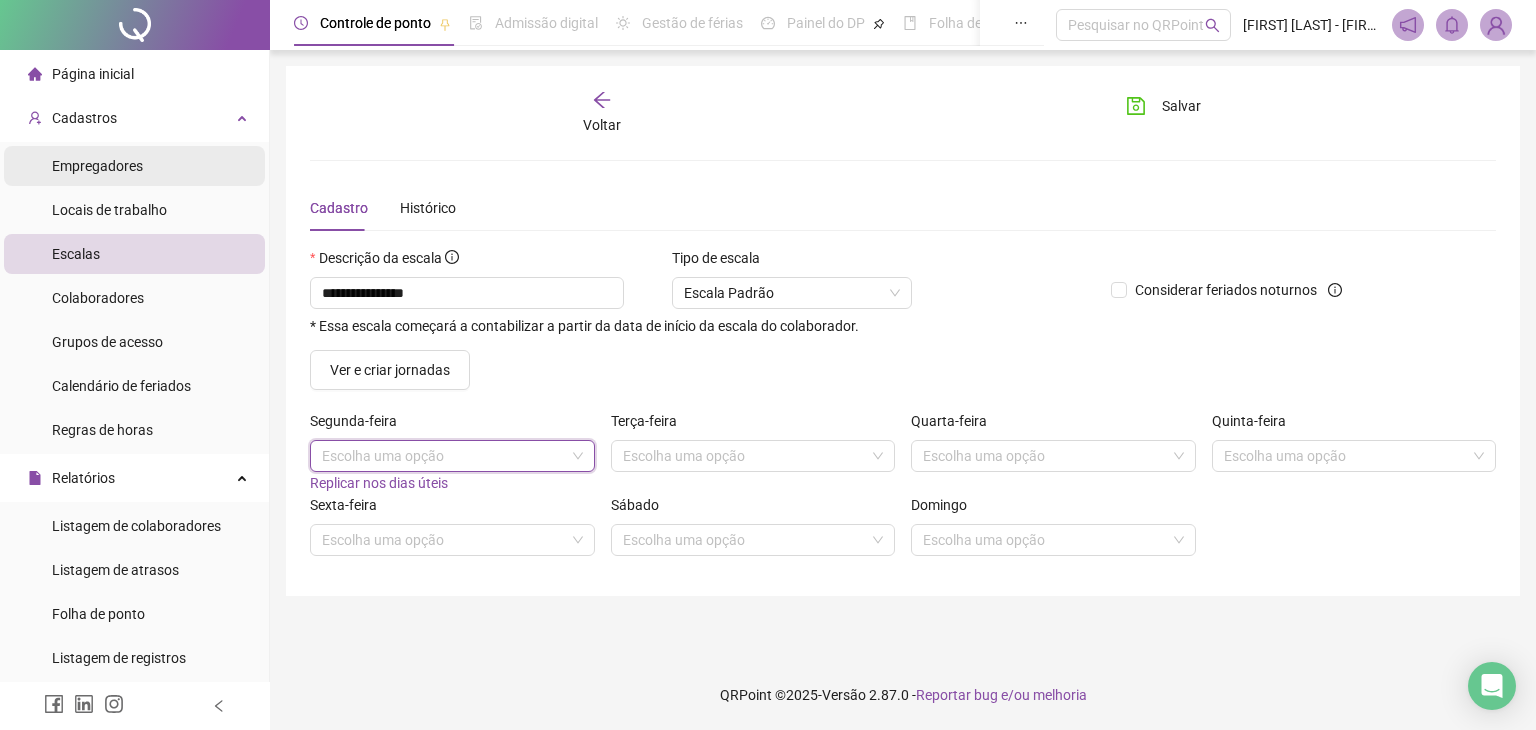 click on "Empregadores" at bounding box center (97, 166) 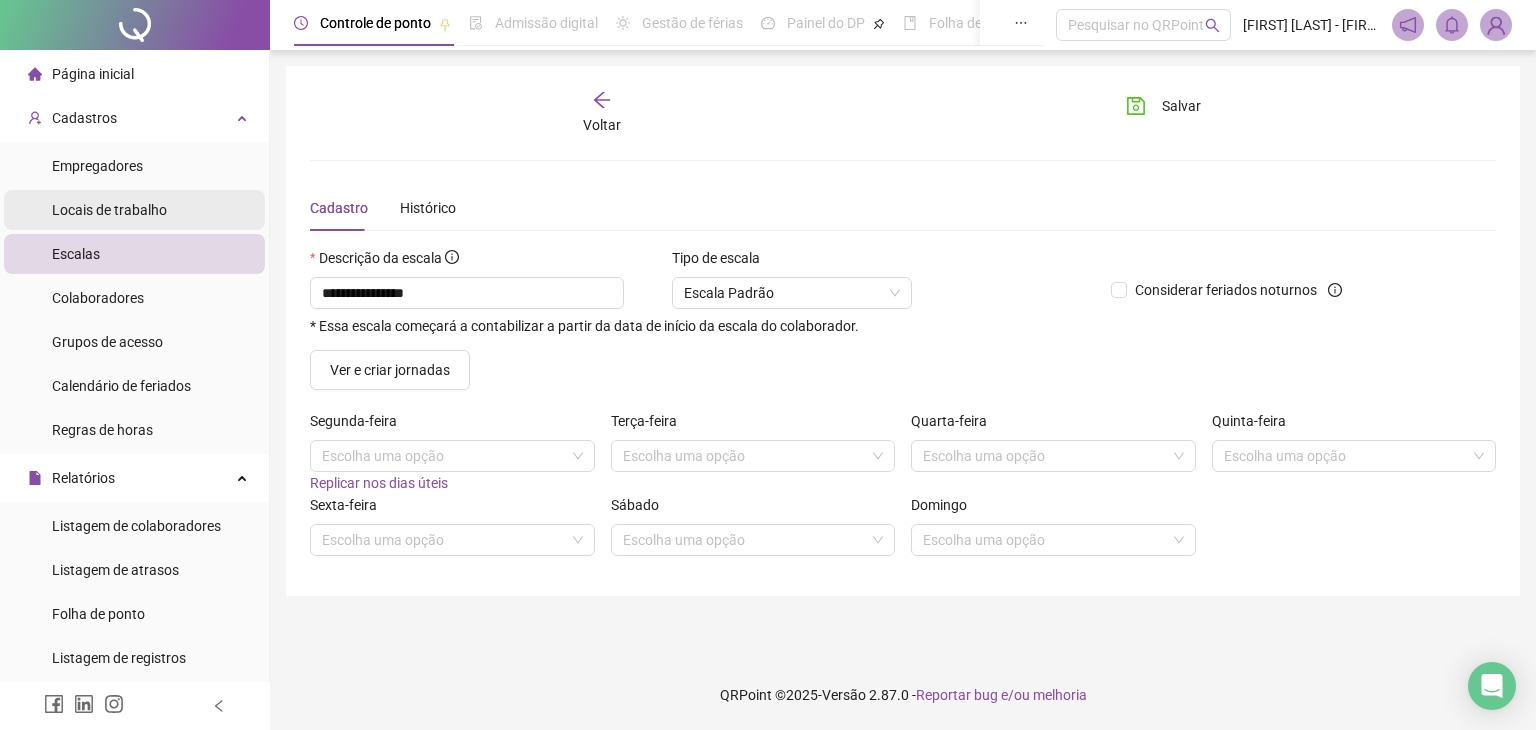 click on "Locais de trabalho" at bounding box center (109, 210) 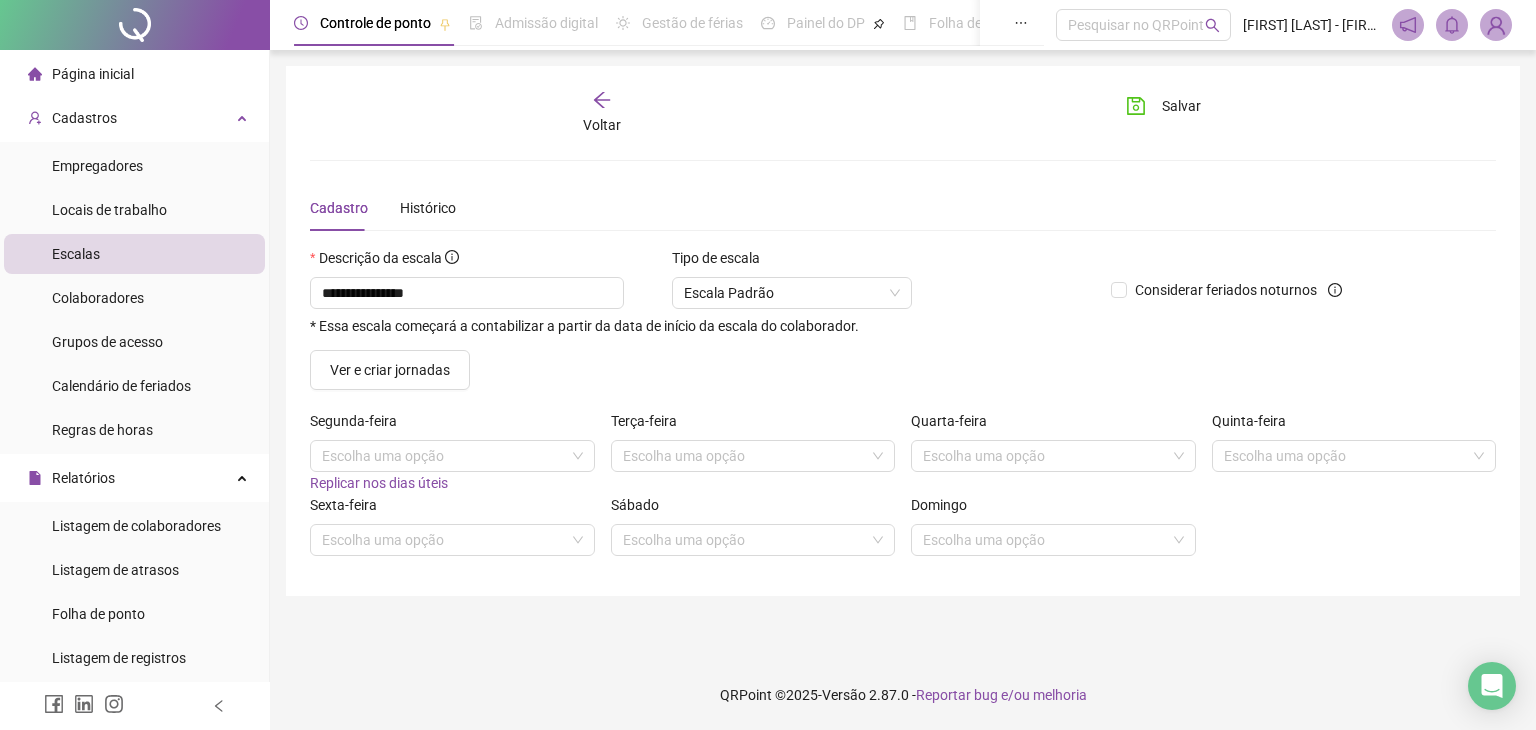 click on "Empregadores Locais de trabalho Escalas Colaboradores Grupos de acesso Calendário de feriados Regras de horas" at bounding box center (134, 298) 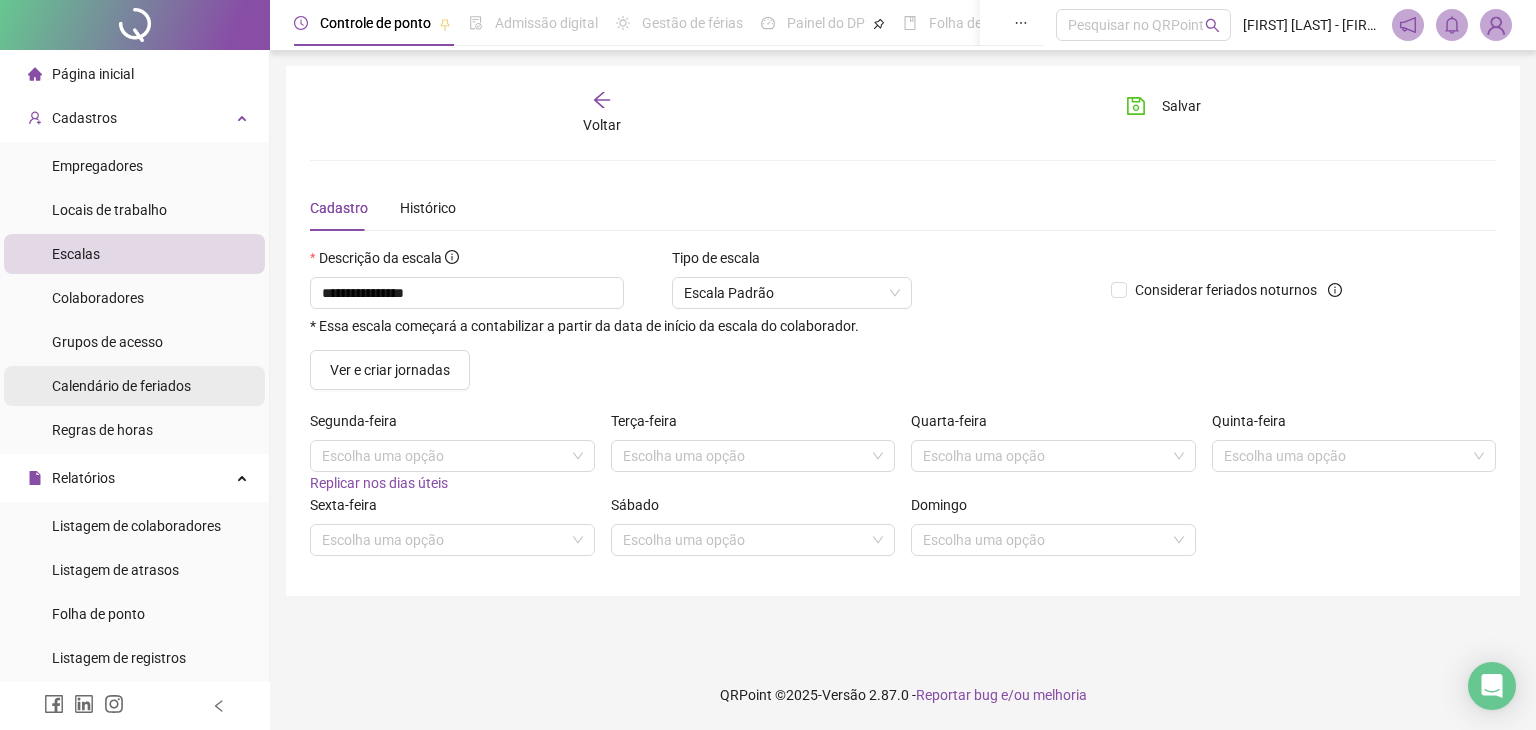 click on "Calendário de feriados" at bounding box center [121, 386] 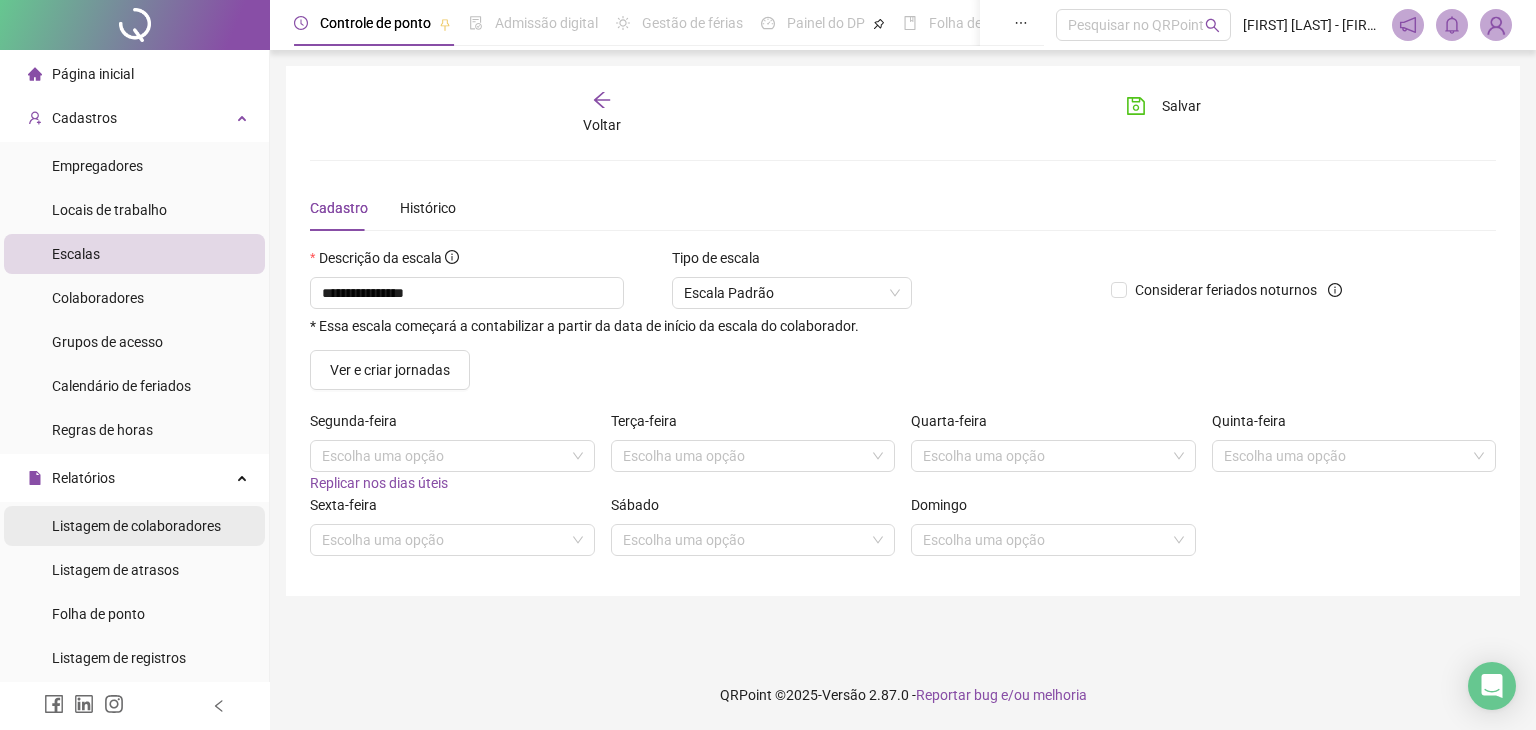 click on "Listagem de colaboradores" at bounding box center (136, 526) 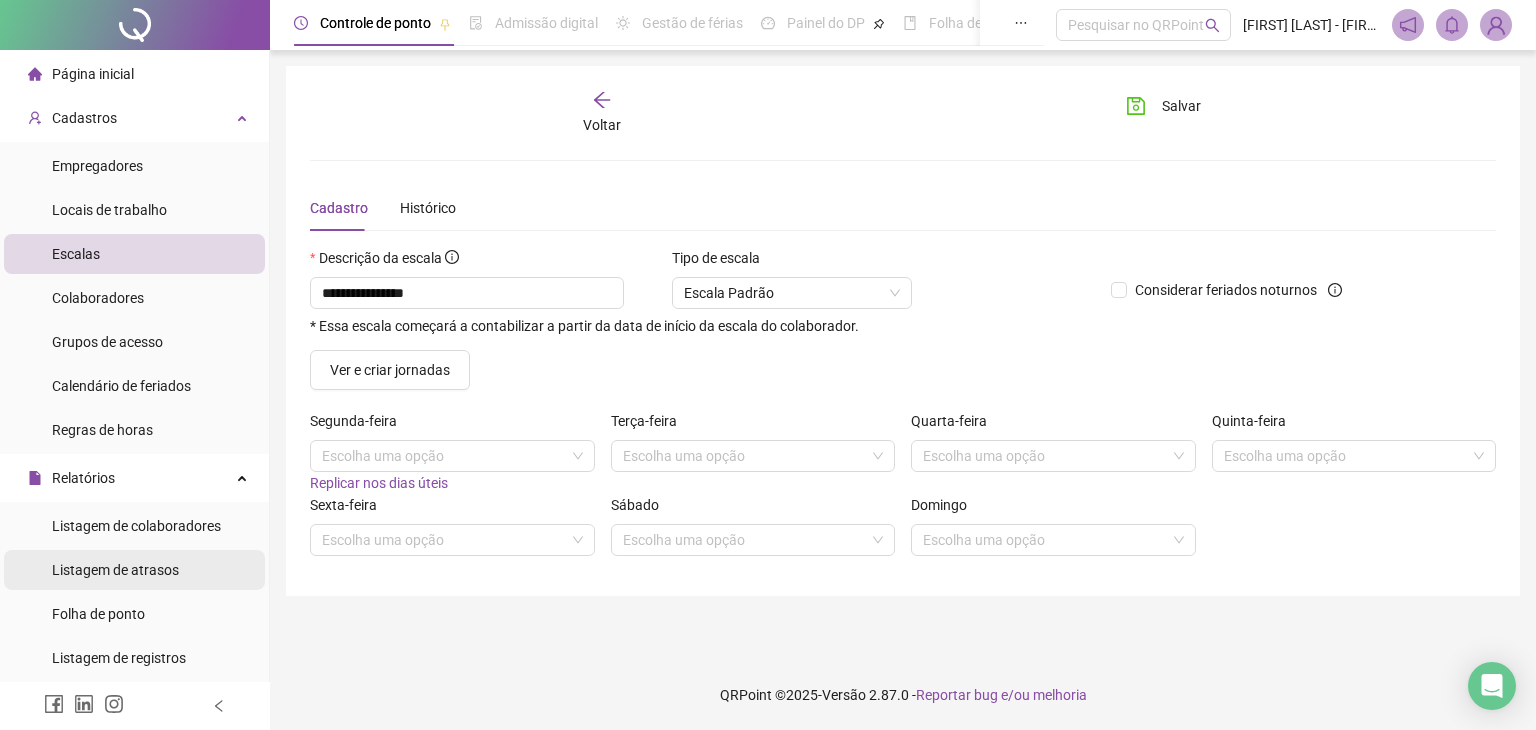 click on "Listagem de atrasos" at bounding box center (115, 570) 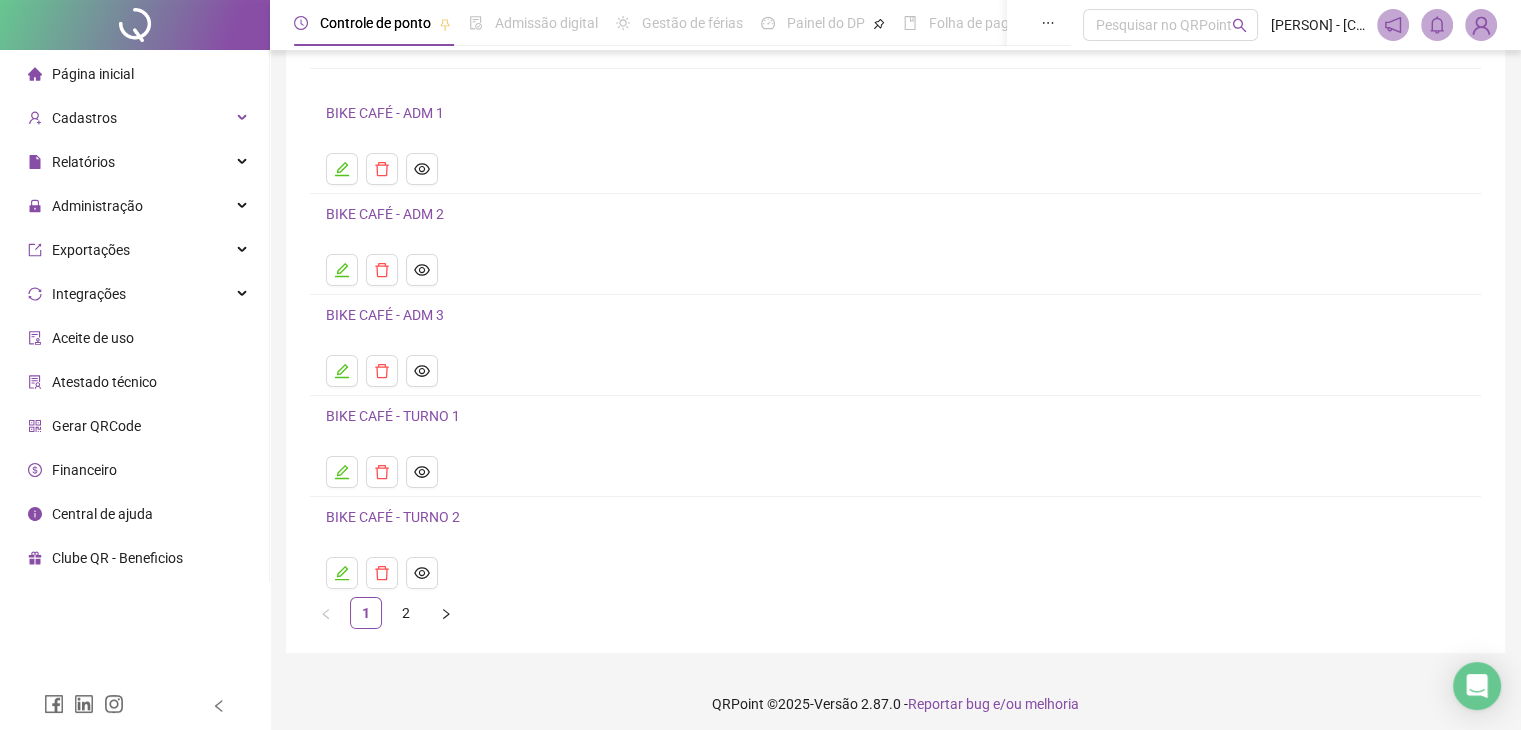 scroll, scrollTop: 126, scrollLeft: 0, axis: vertical 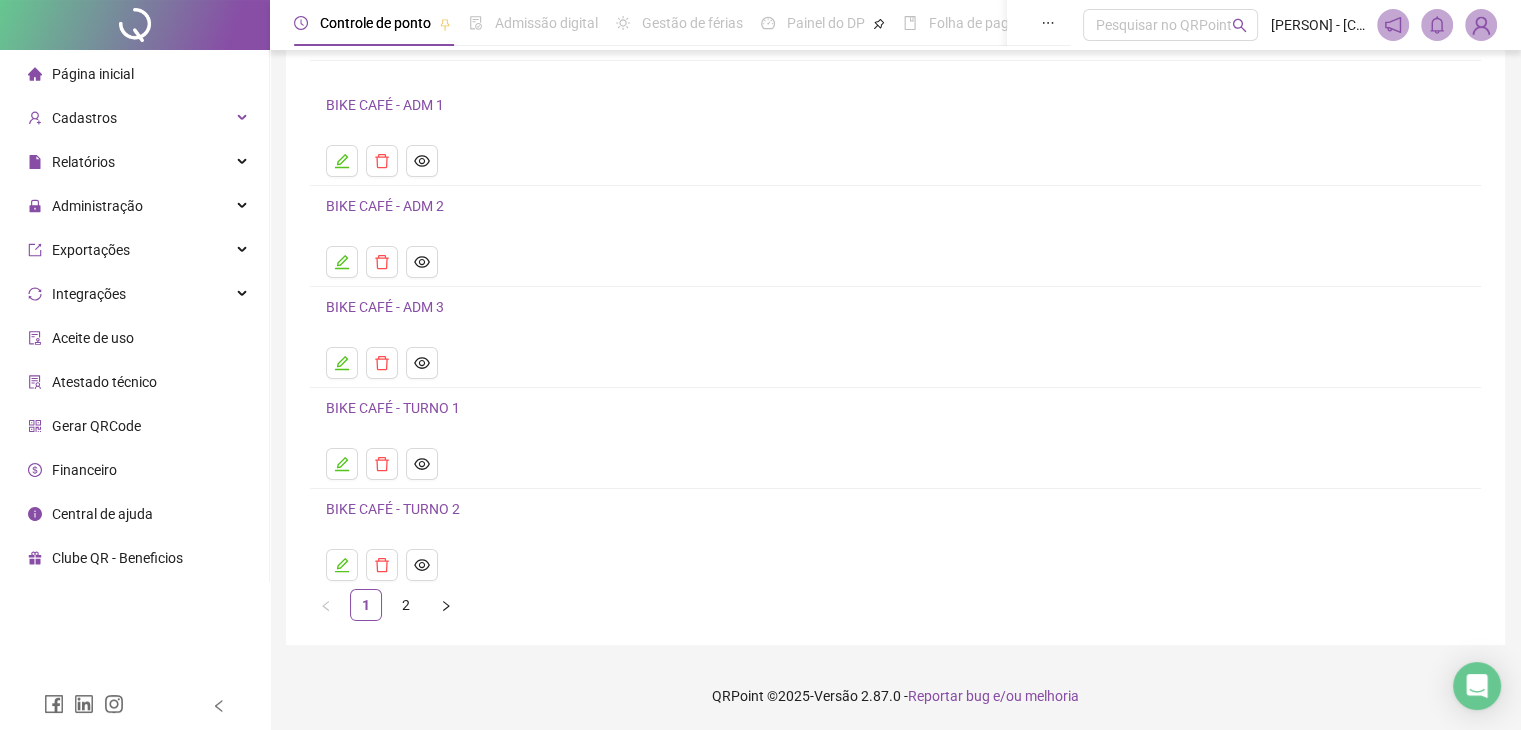 drag, startPoint x: 444, startPoint y: 608, endPoint x: 454, endPoint y: 598, distance: 14.142136 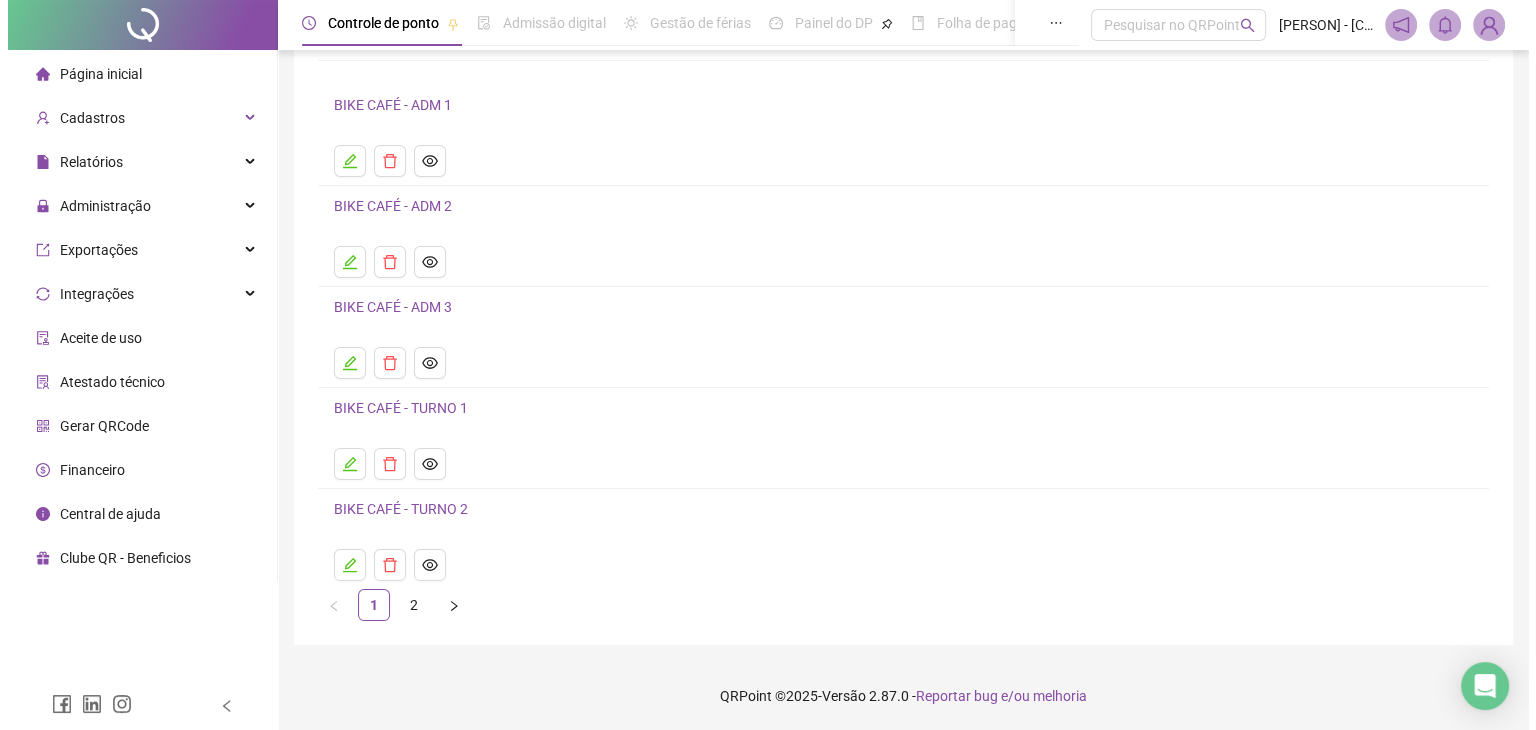 scroll, scrollTop: 0, scrollLeft: 0, axis: both 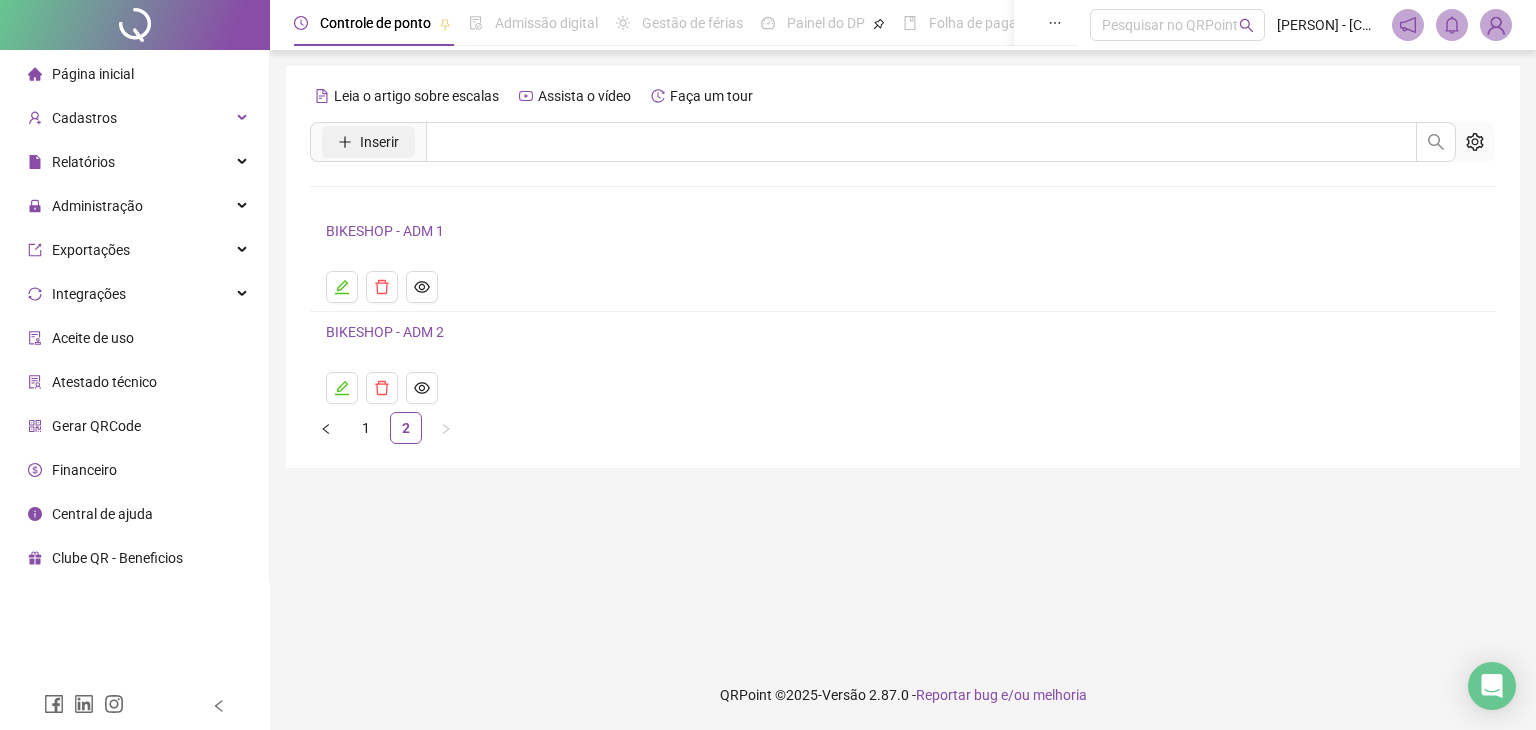 click on "Inserir" at bounding box center [379, 142] 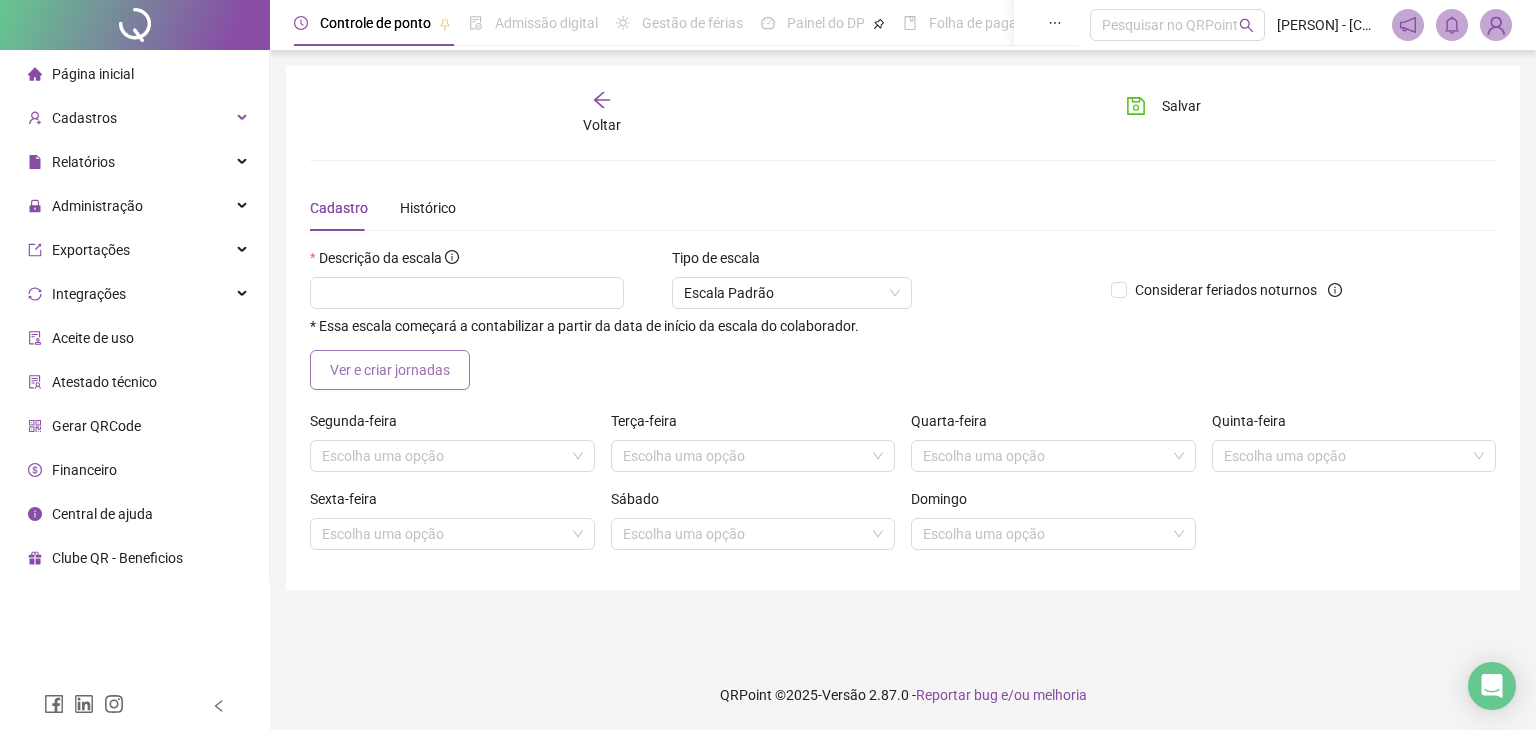 click on "Ver e criar jornadas" at bounding box center [390, 370] 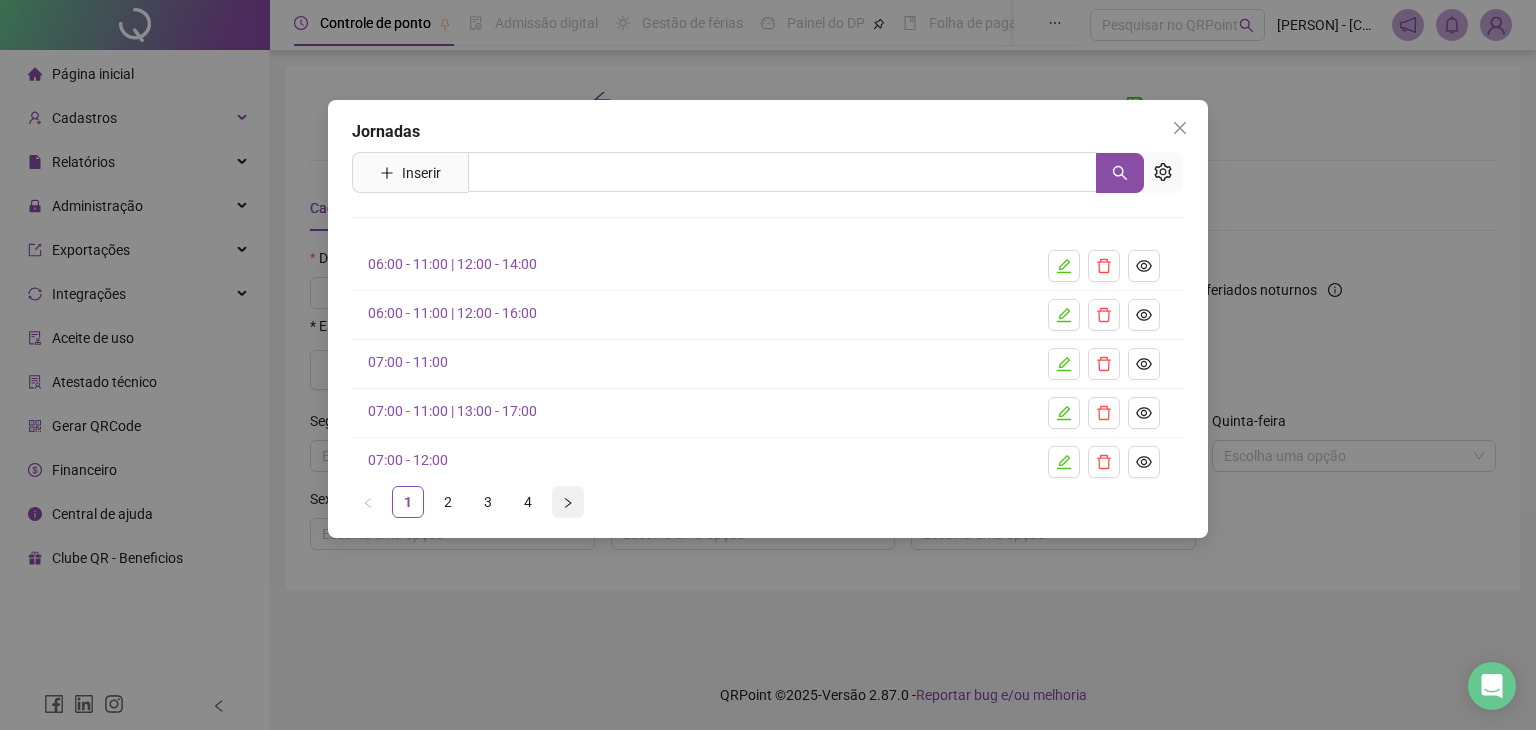 click at bounding box center (568, 502) 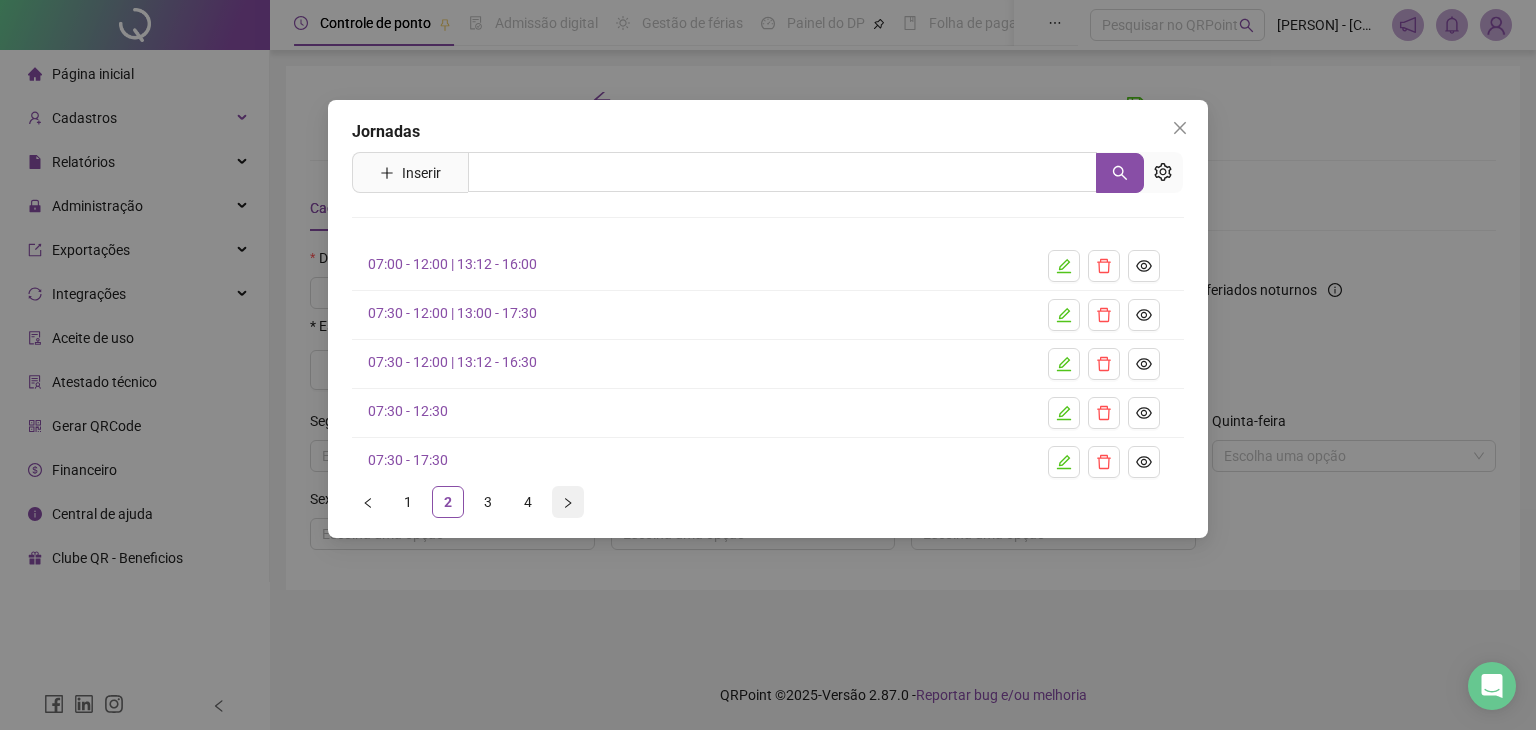 click at bounding box center [568, 502] 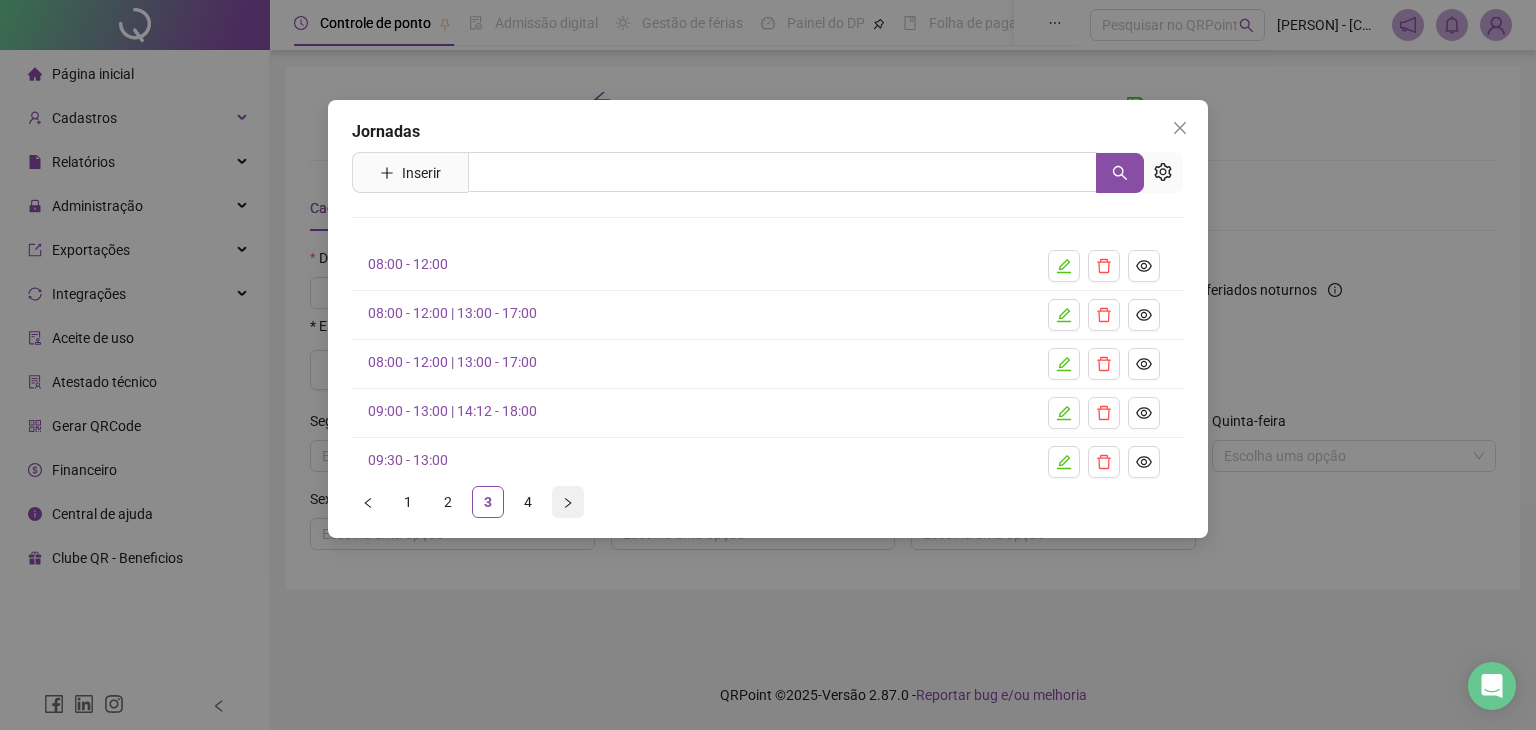 click at bounding box center (568, 502) 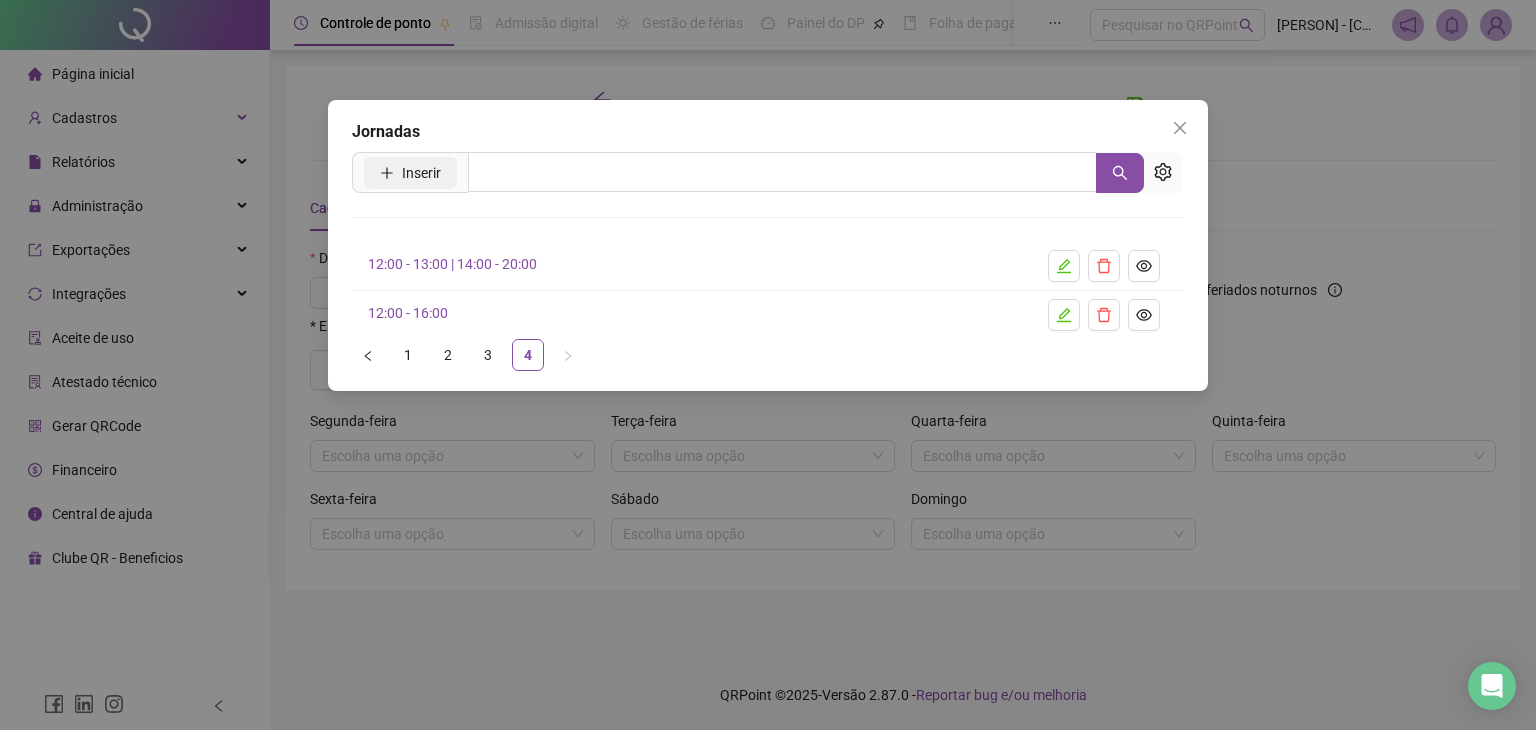 click on "Inserir" at bounding box center [410, 173] 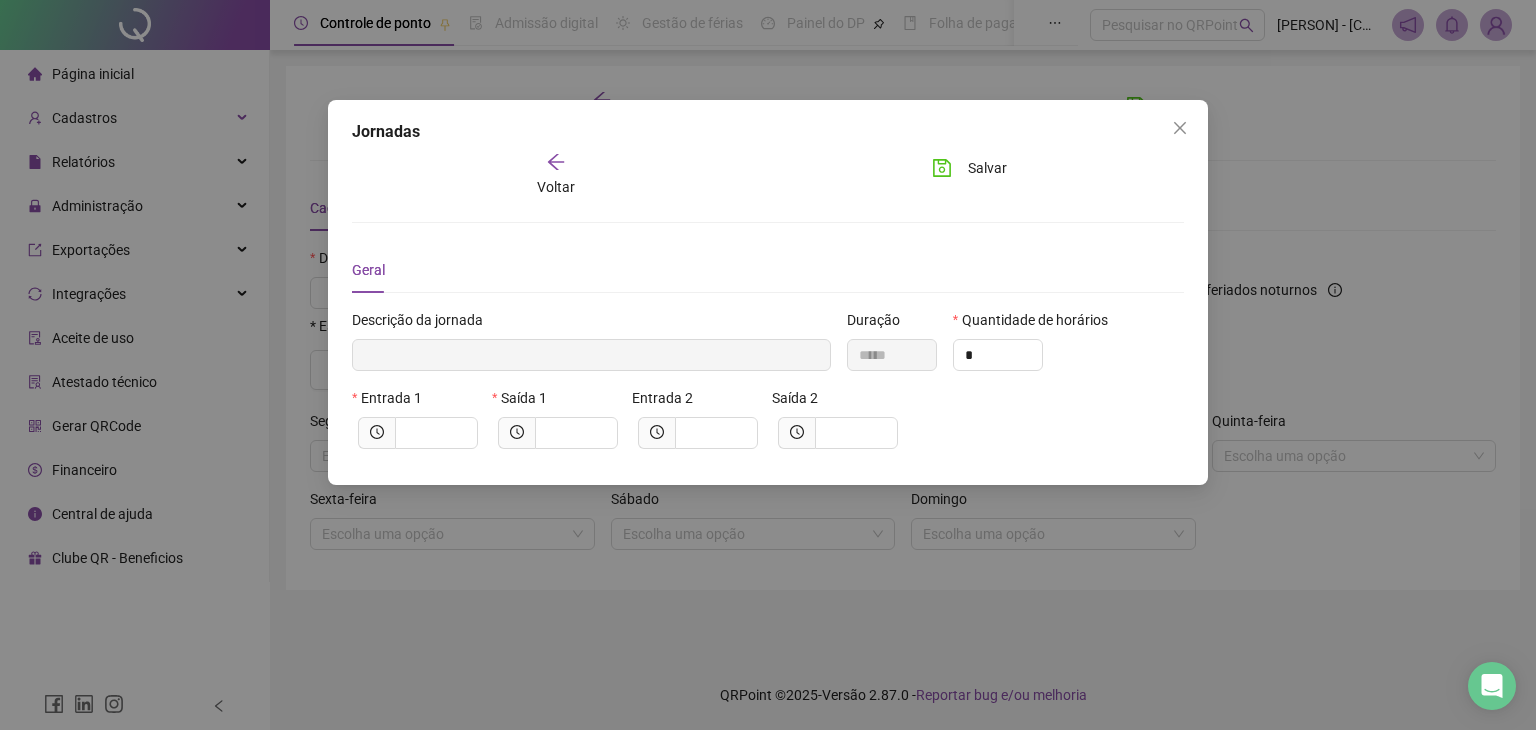 type 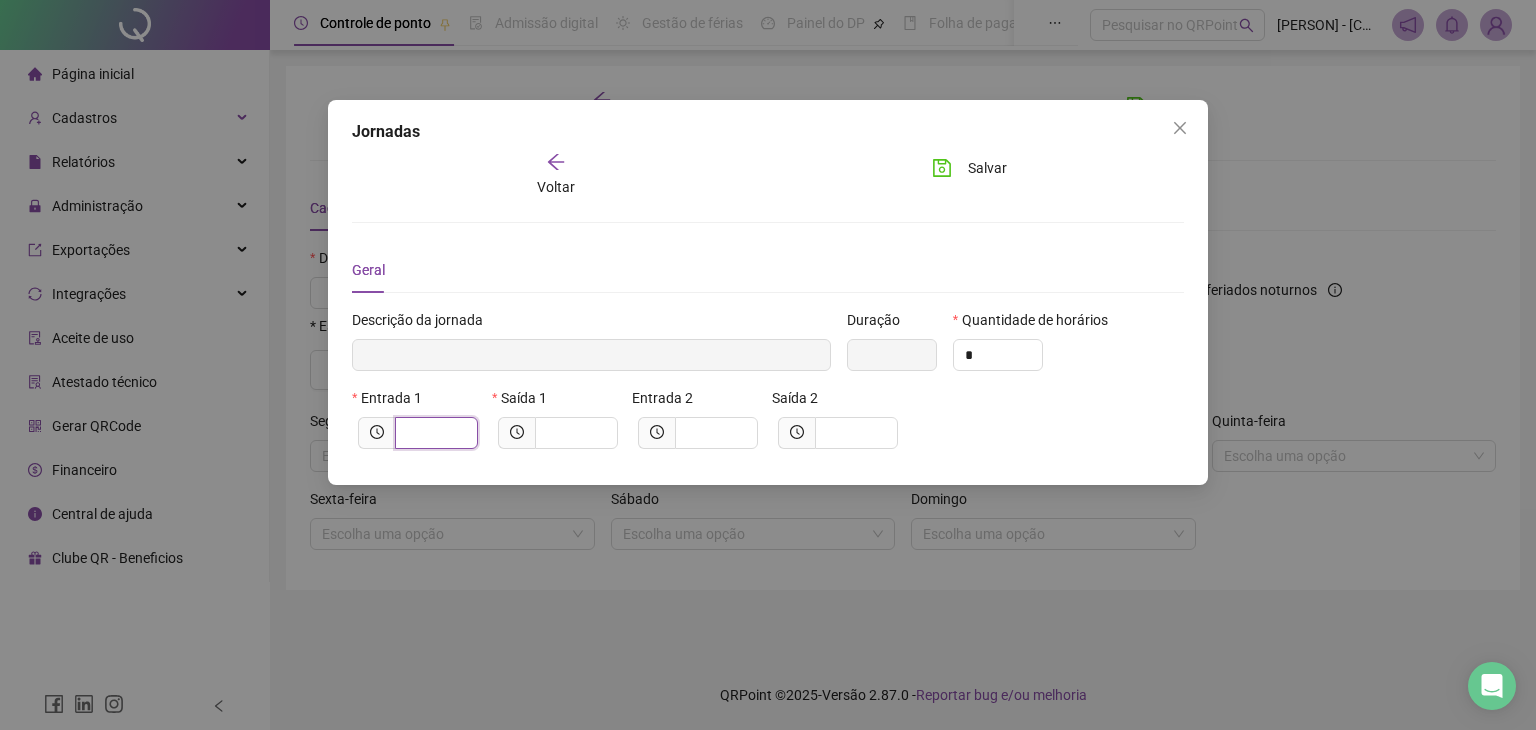 click at bounding box center (434, 433) 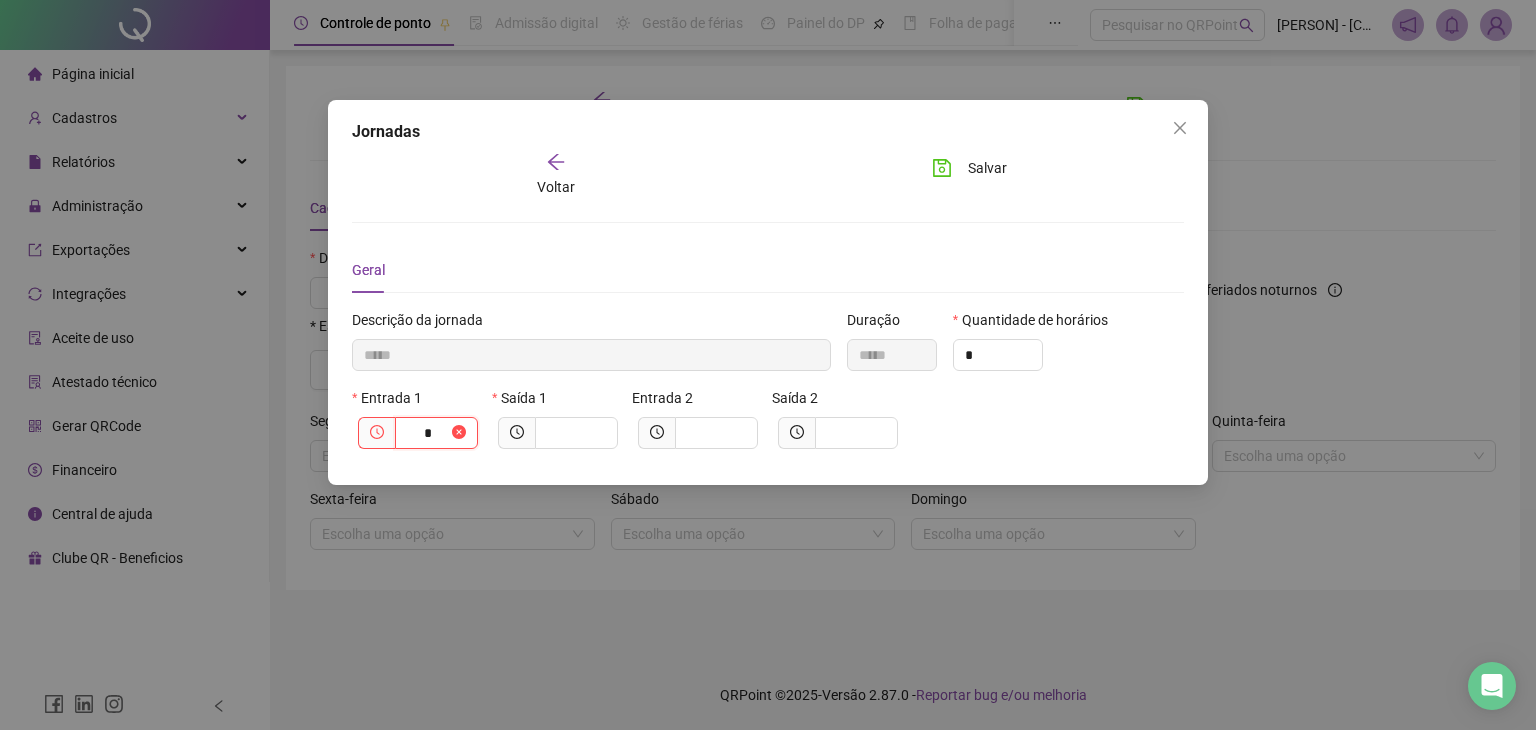 type on "******" 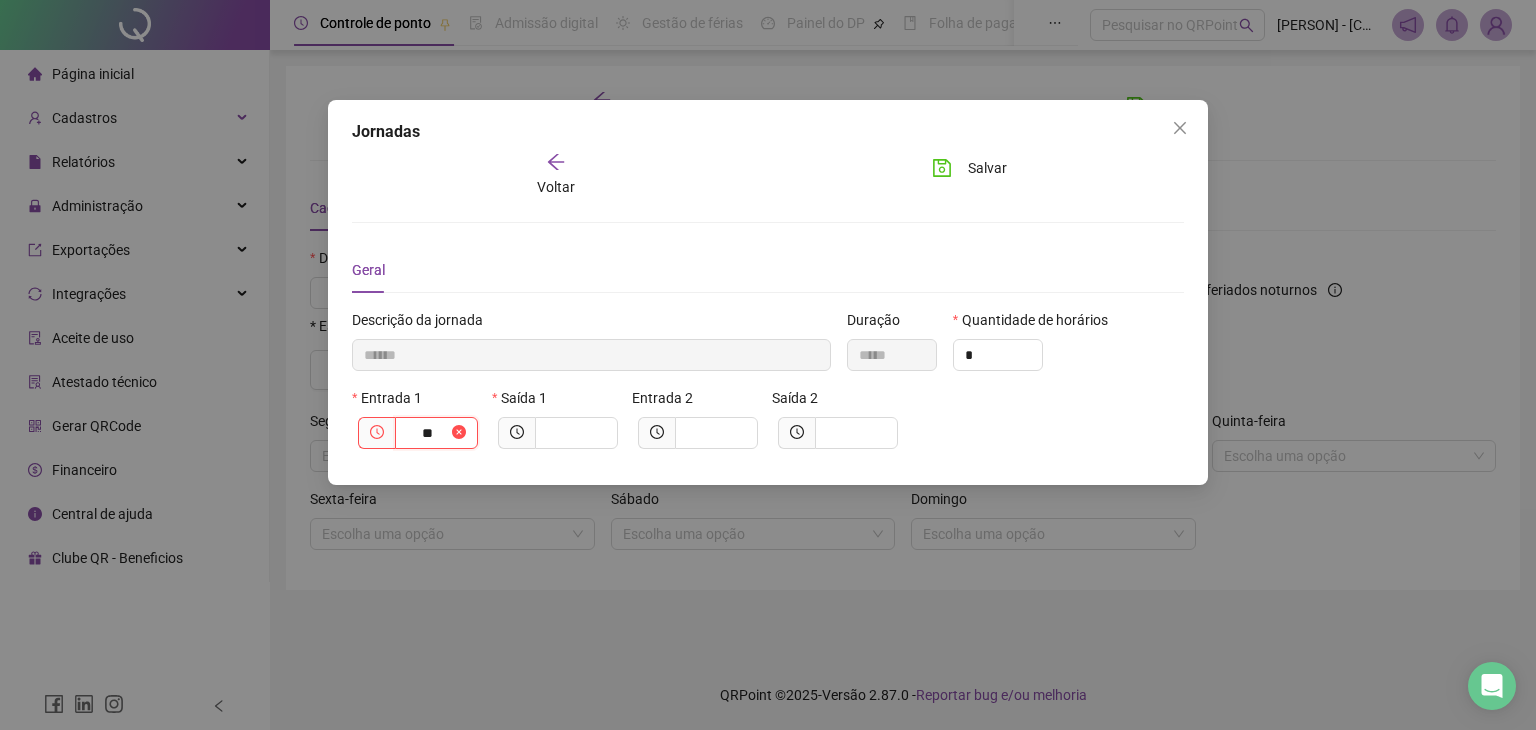 type on "********" 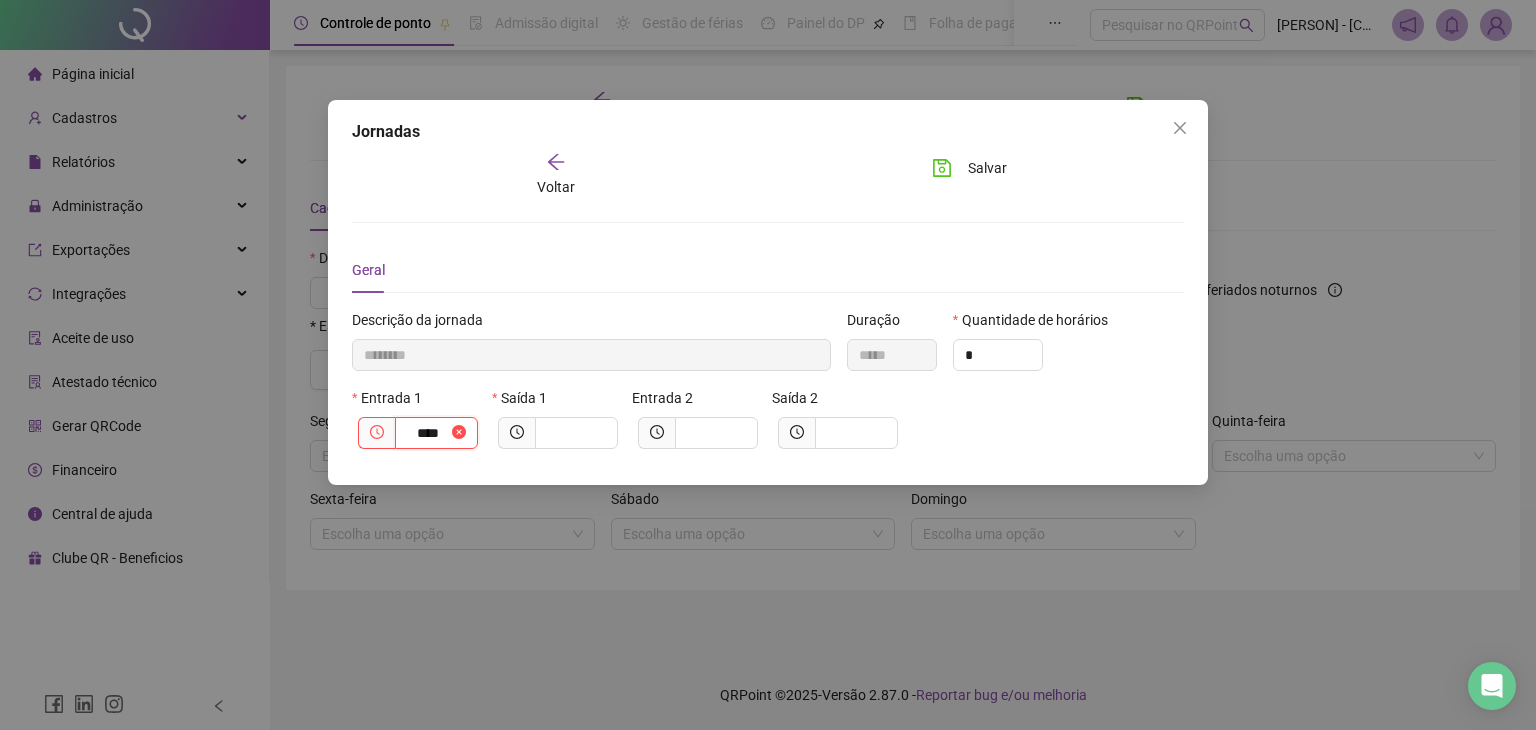 type on "*********" 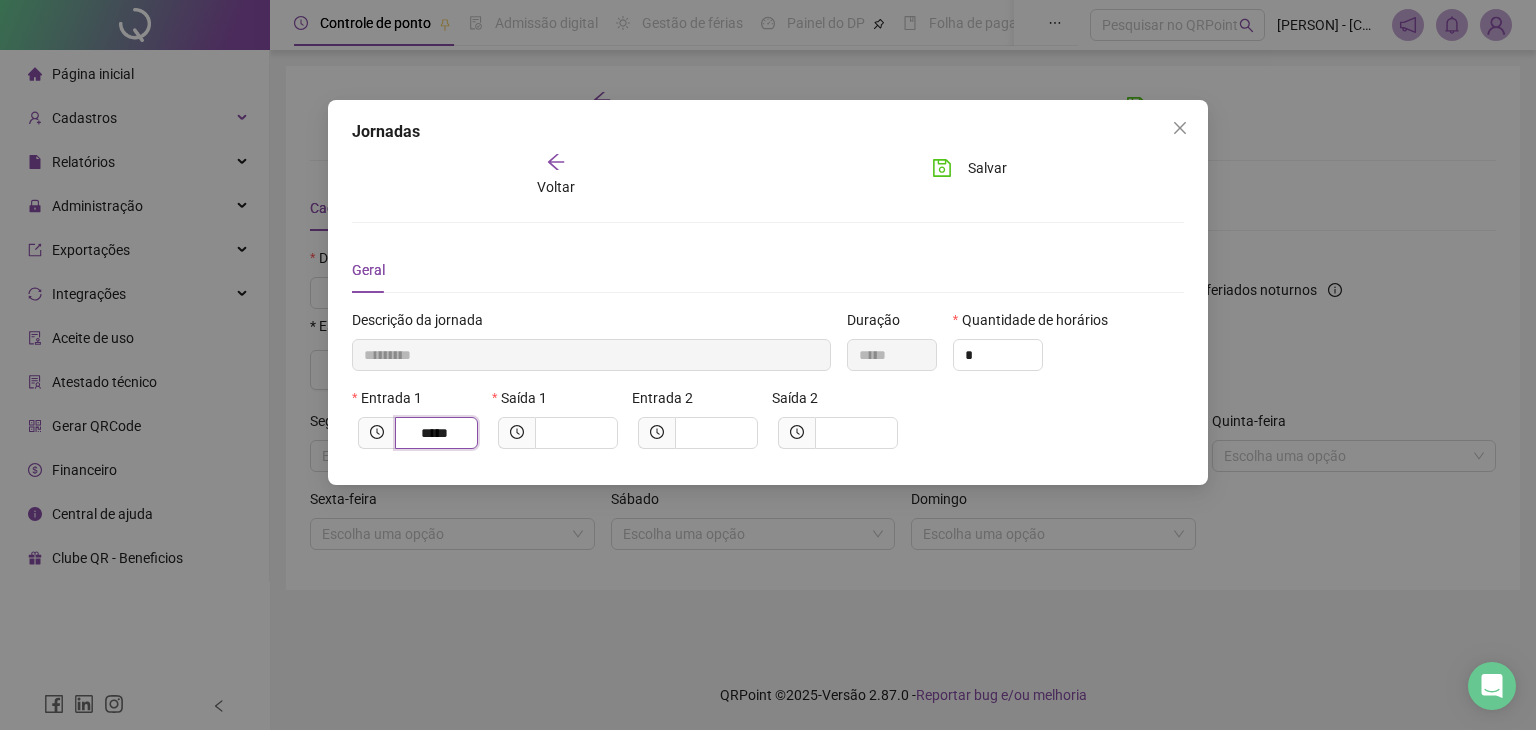 type on "*****" 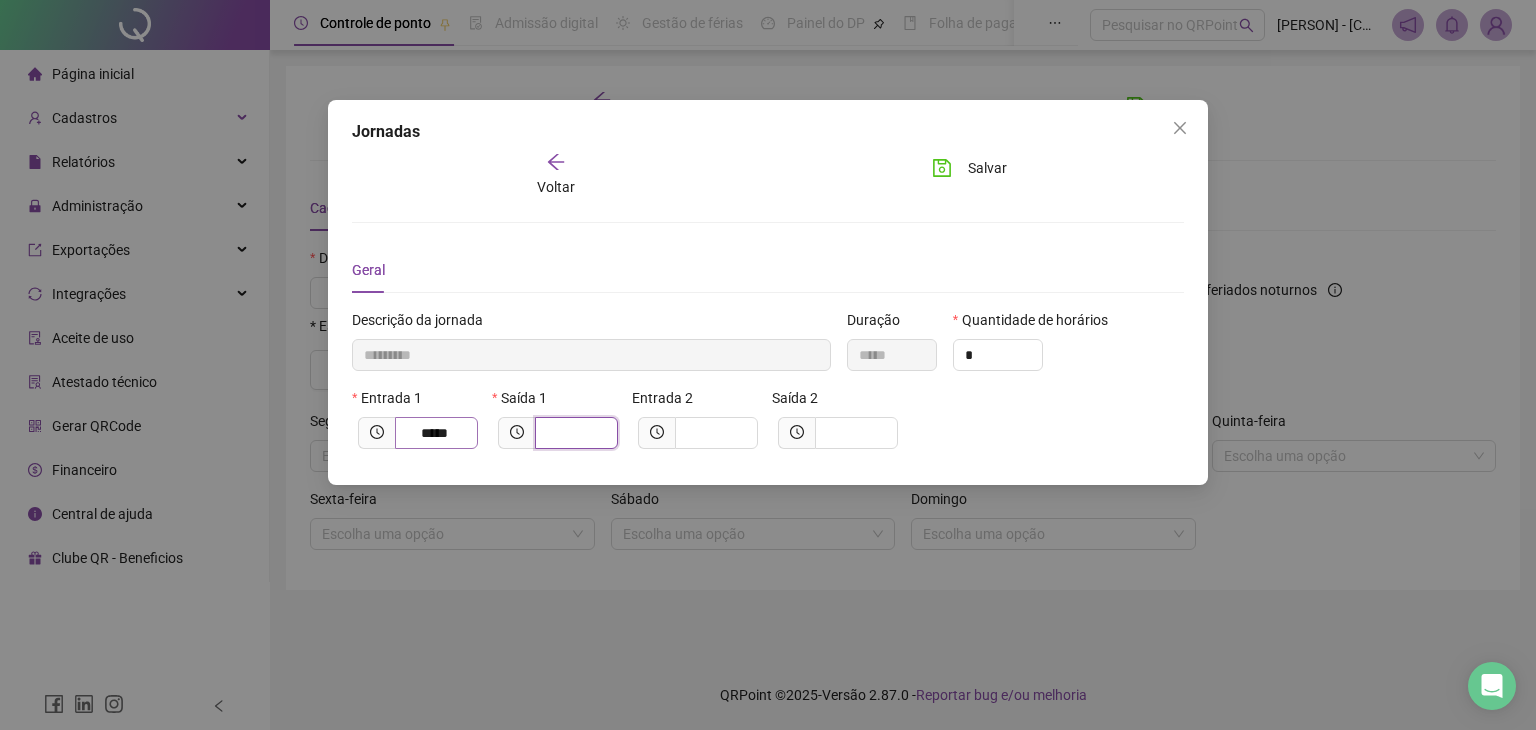 type on "*********" 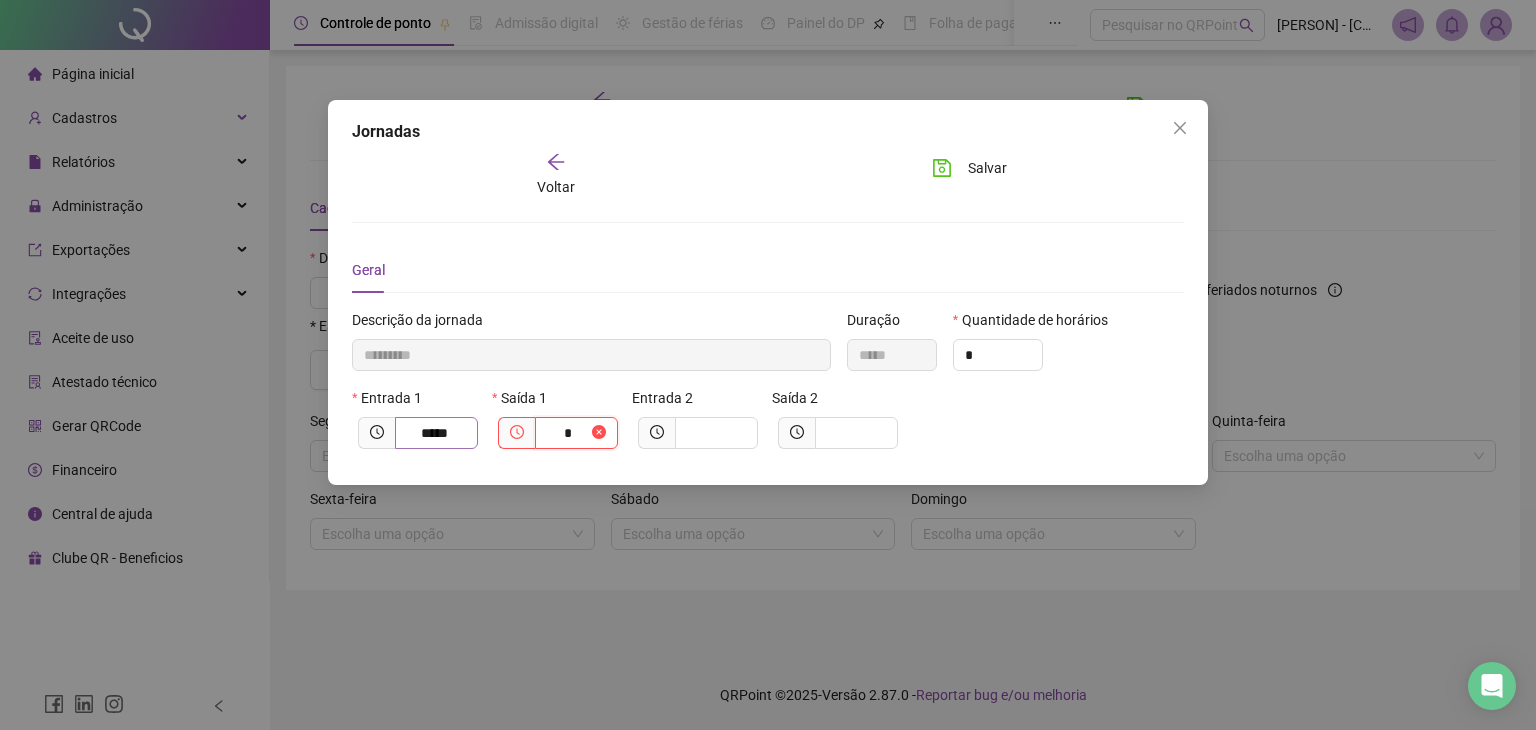 type on "**********" 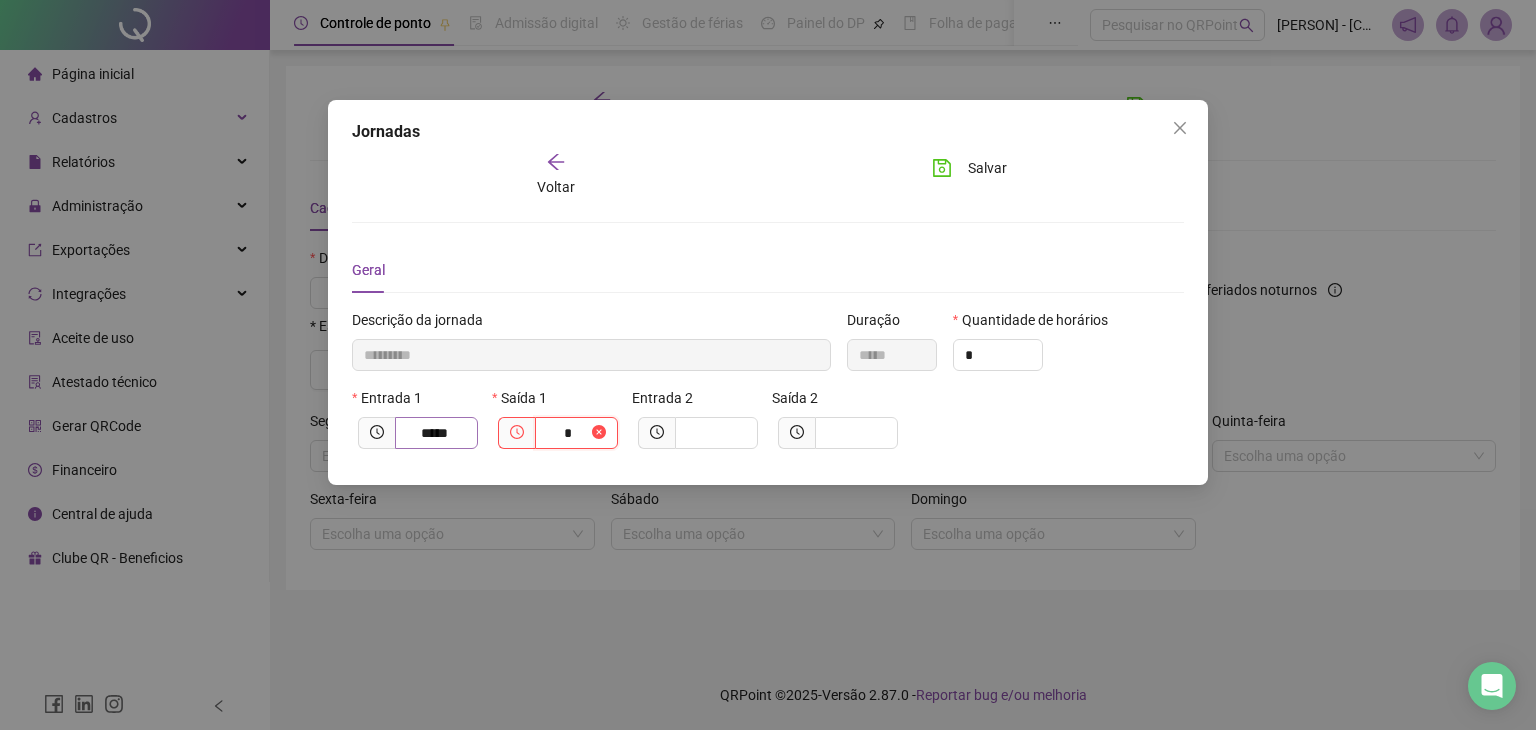 type on "**" 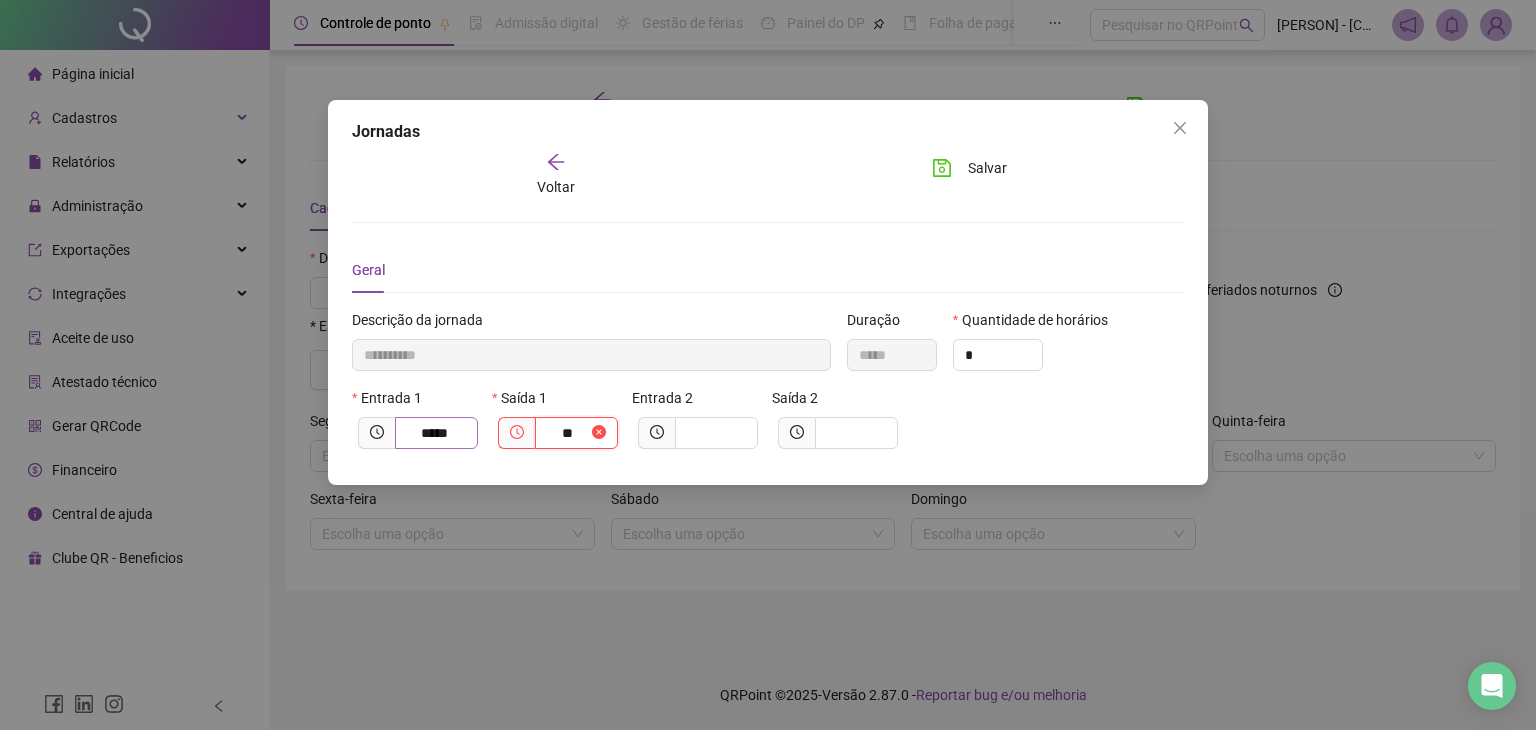 type on "**********" 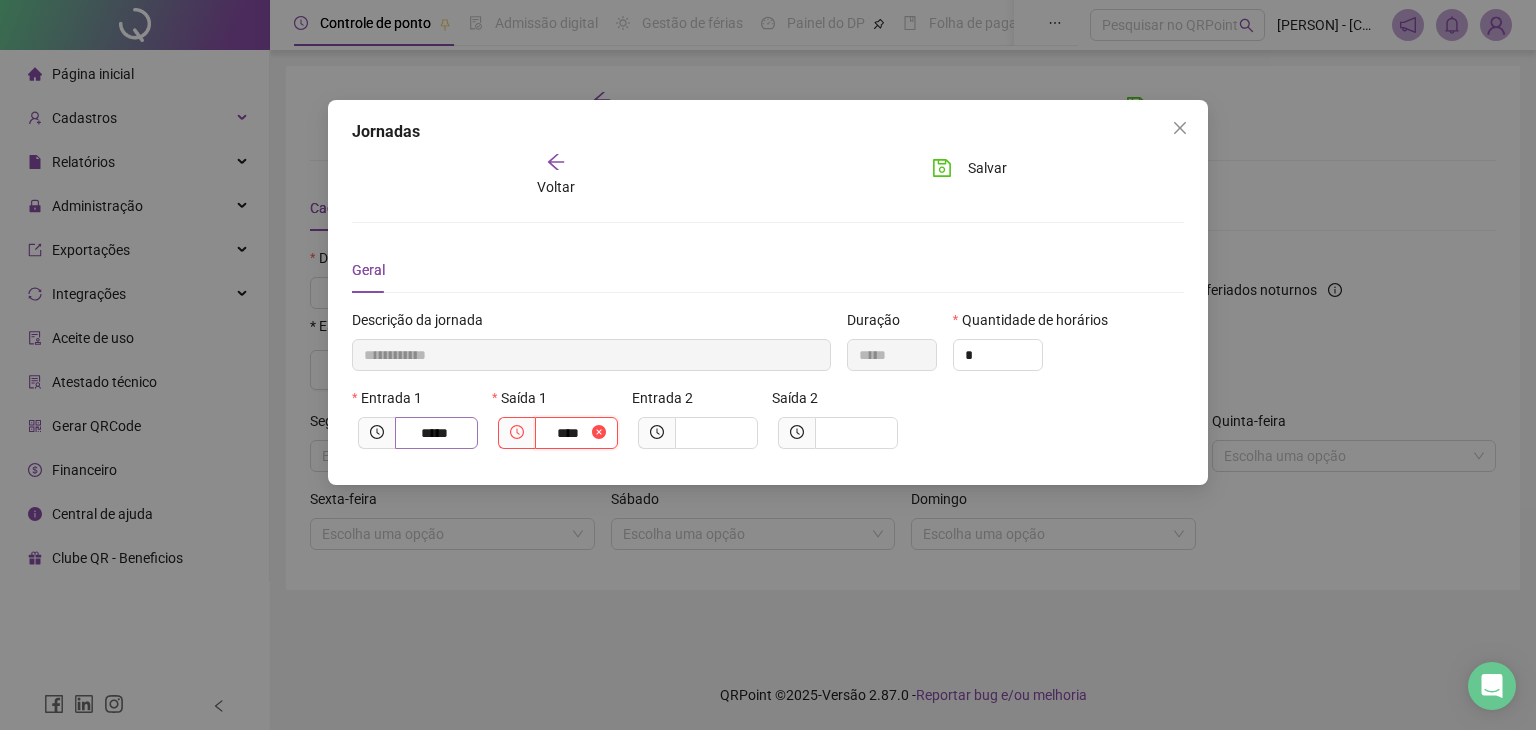 type on "**********" 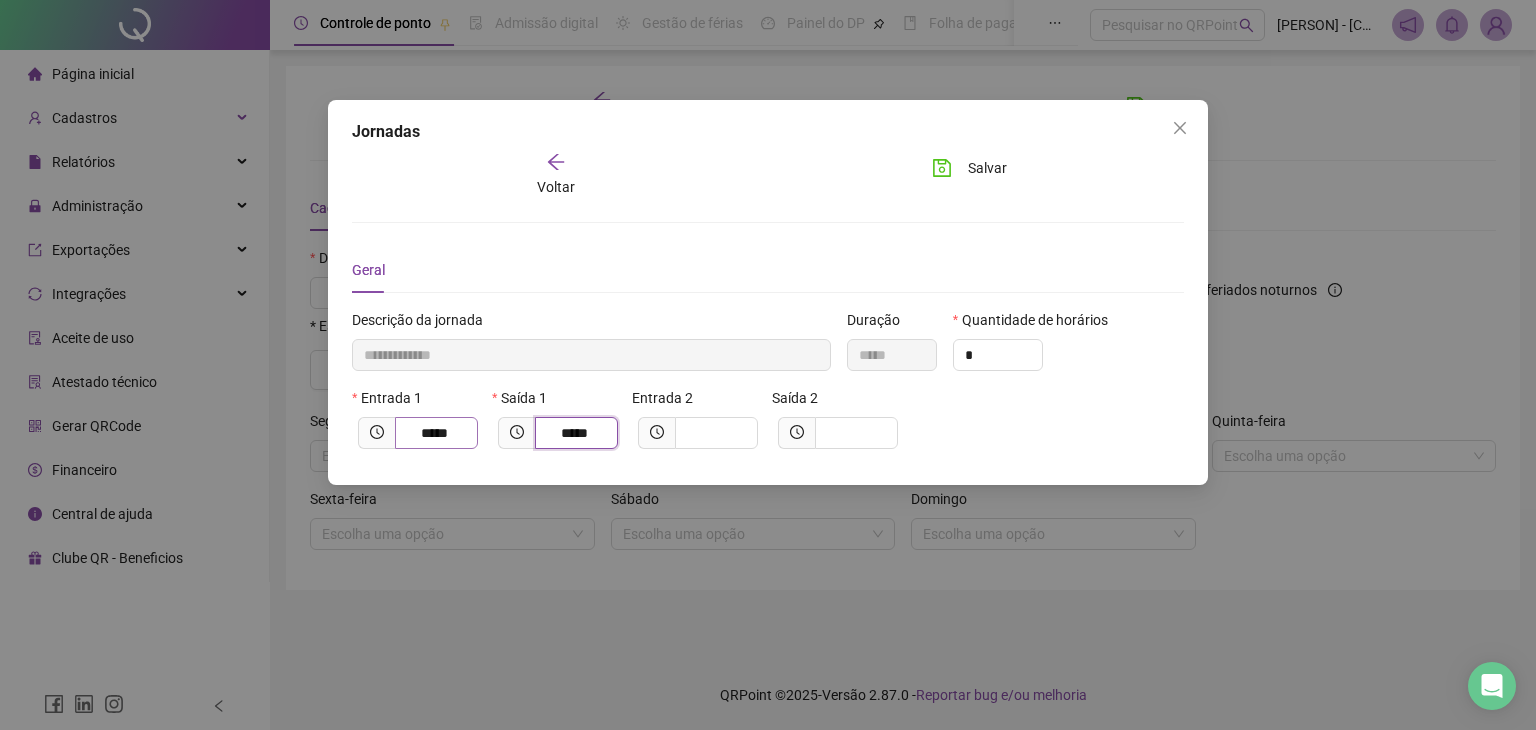 type on "*****" 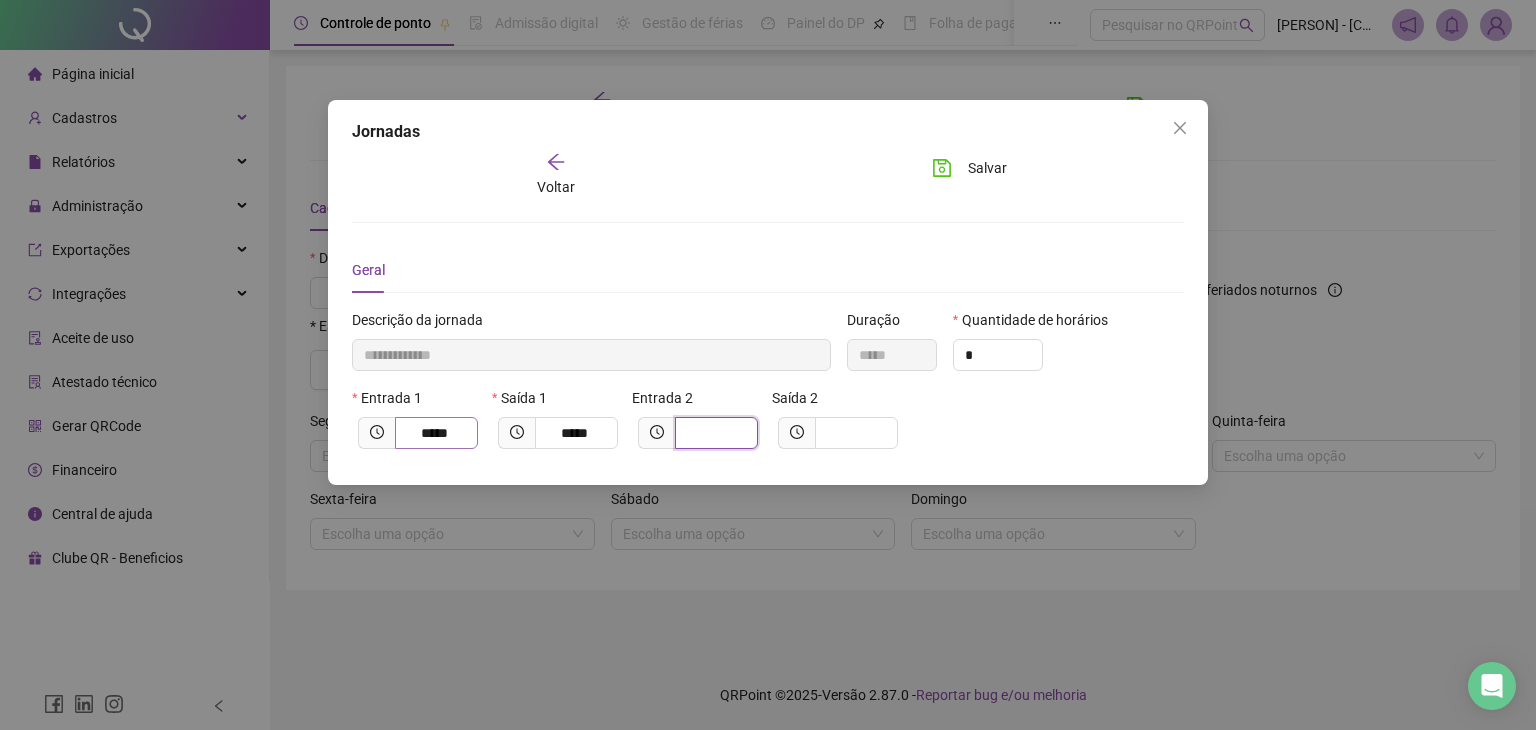 type on "**********" 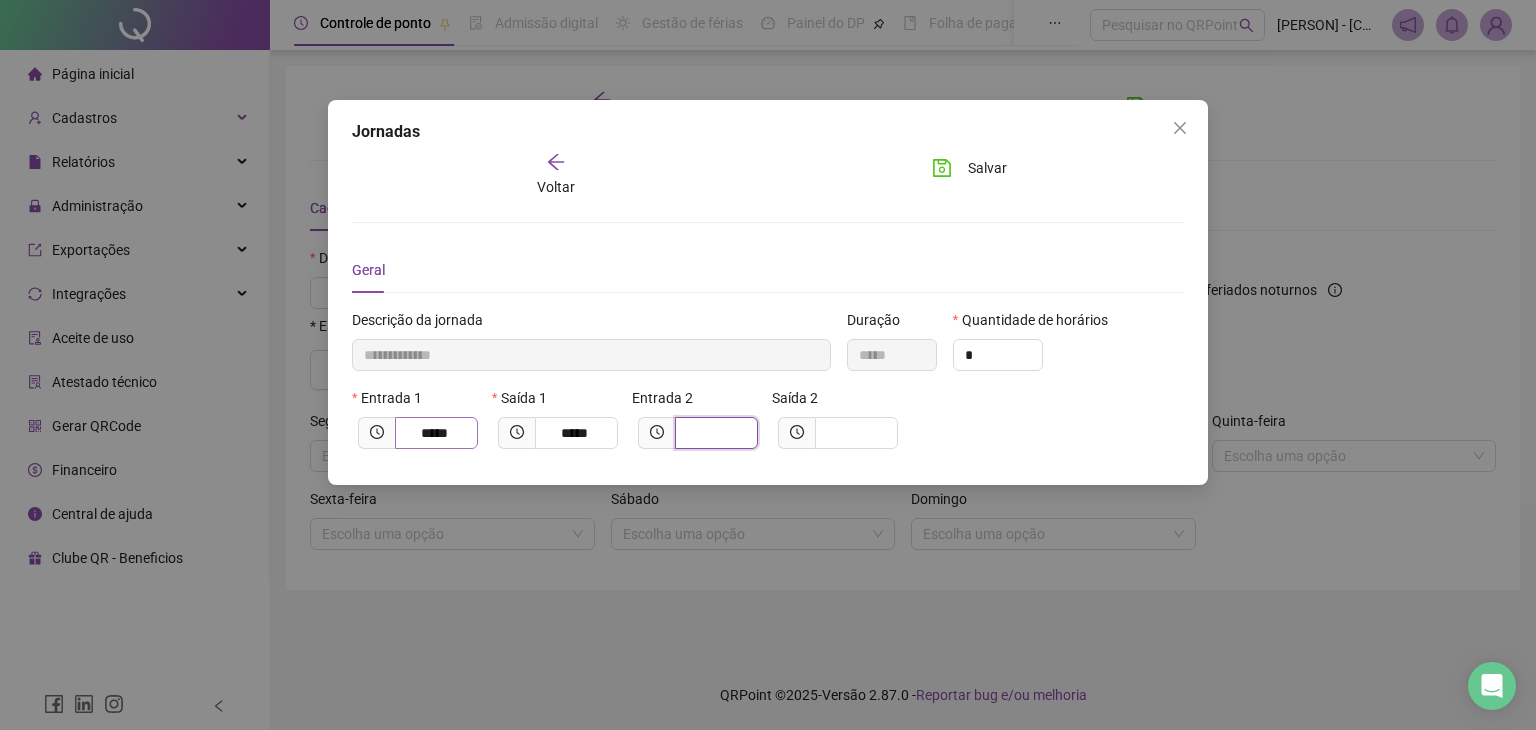 type on "*" 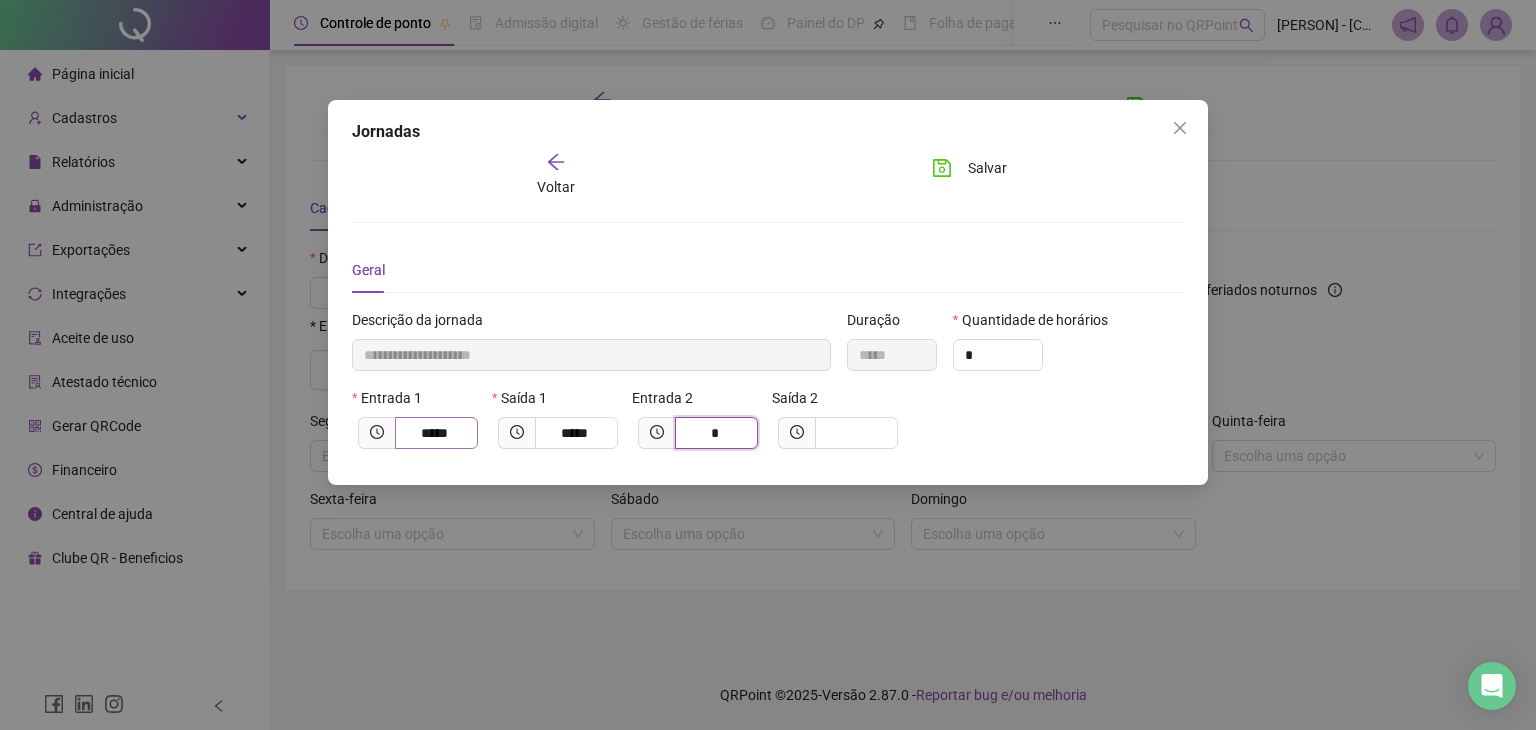 type on "**********" 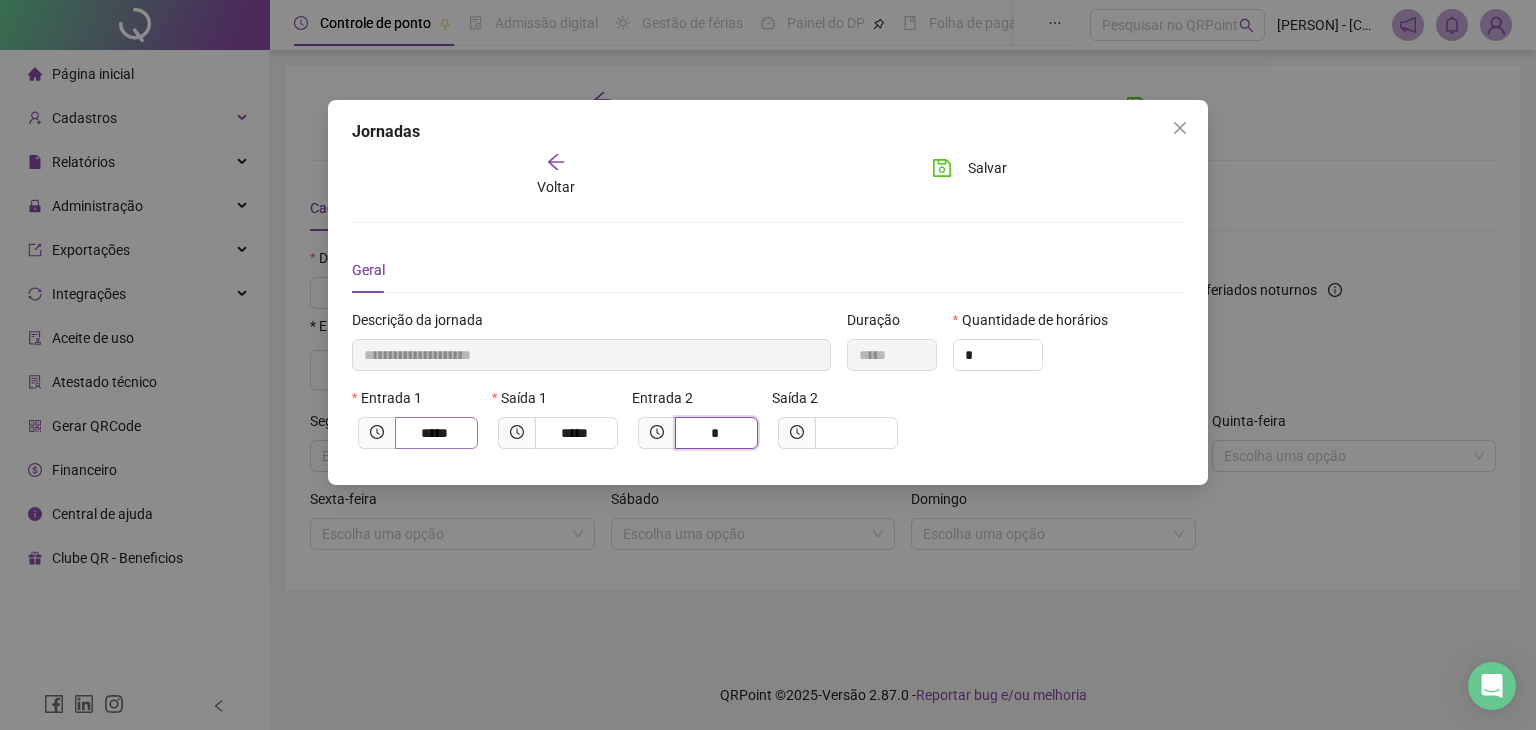 type on "**" 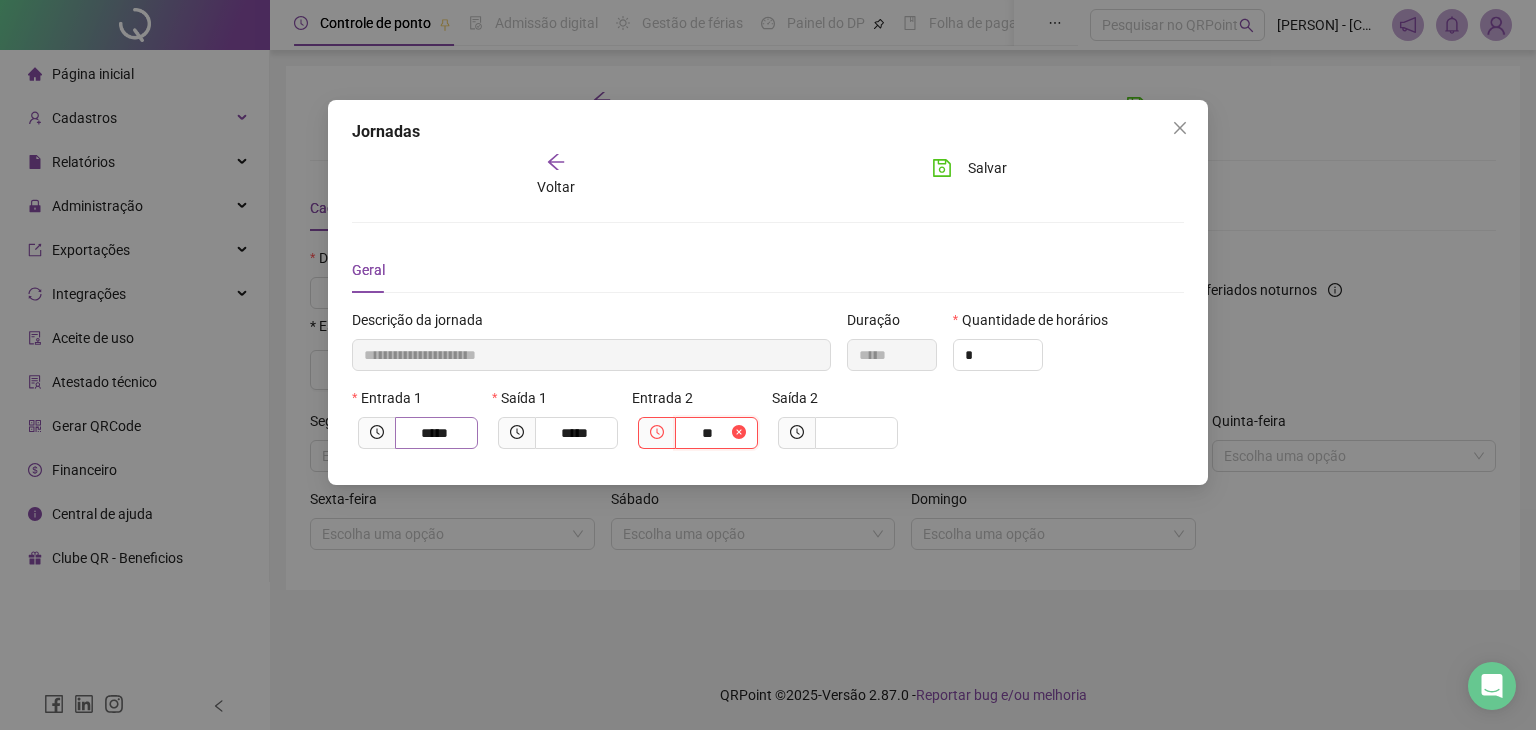 type on "**********" 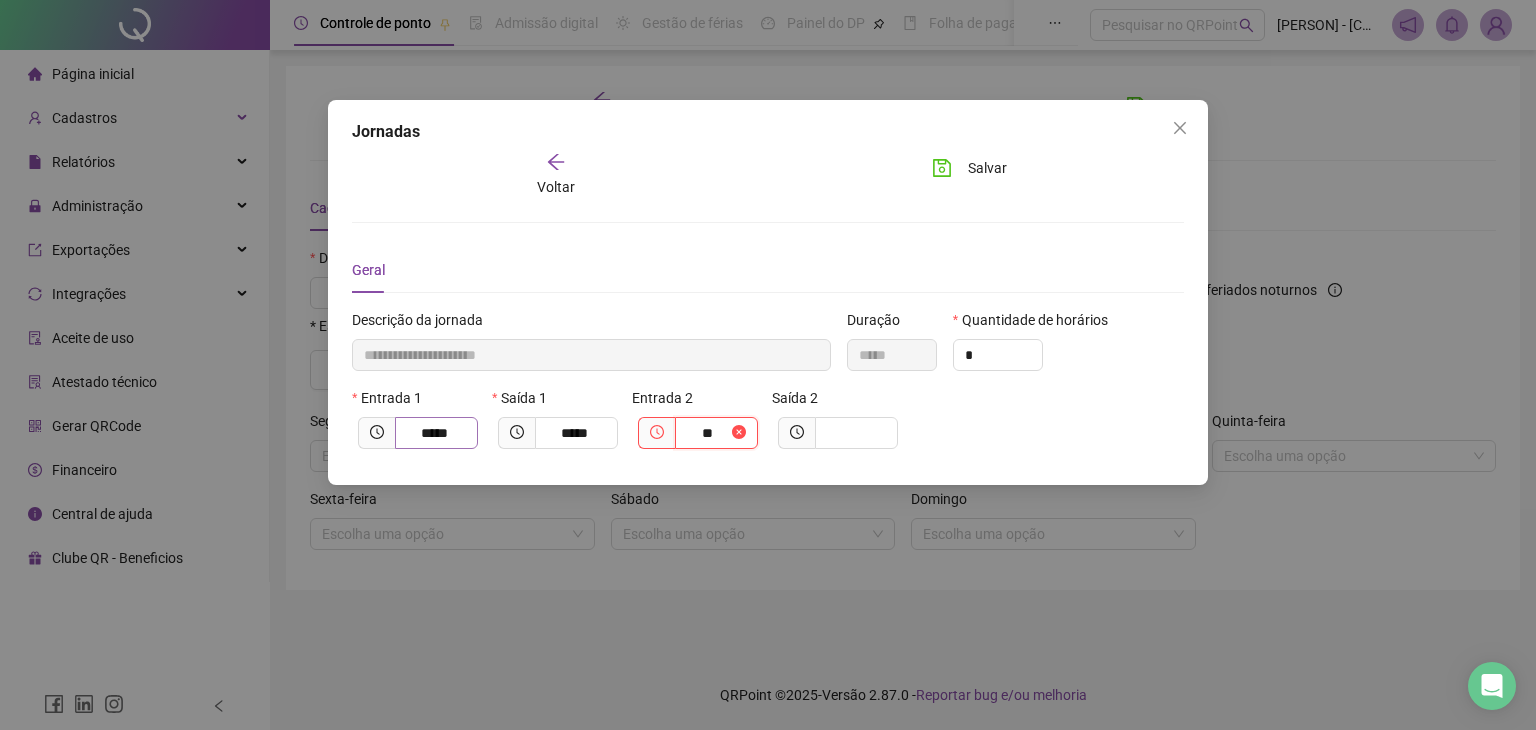 type on "****" 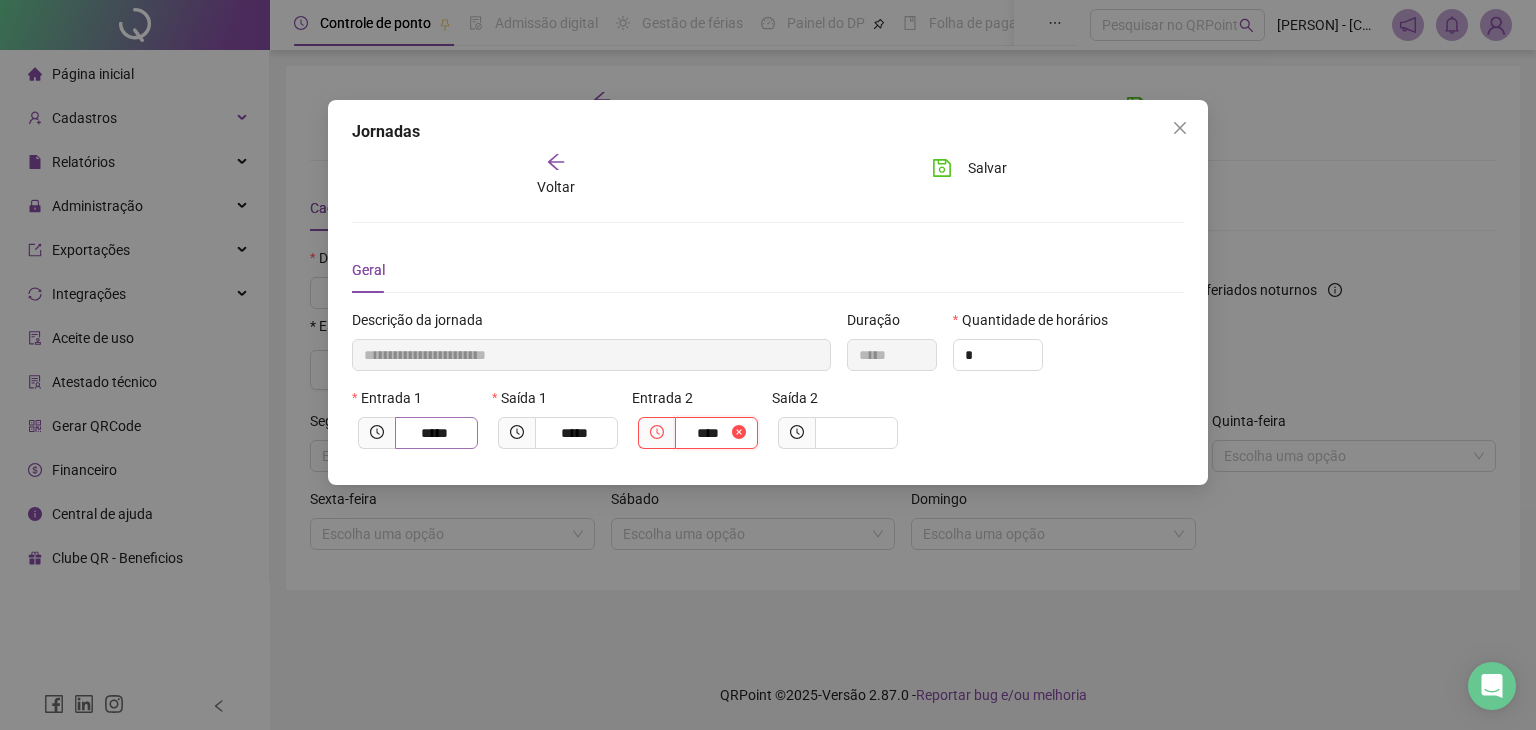 type on "**********" 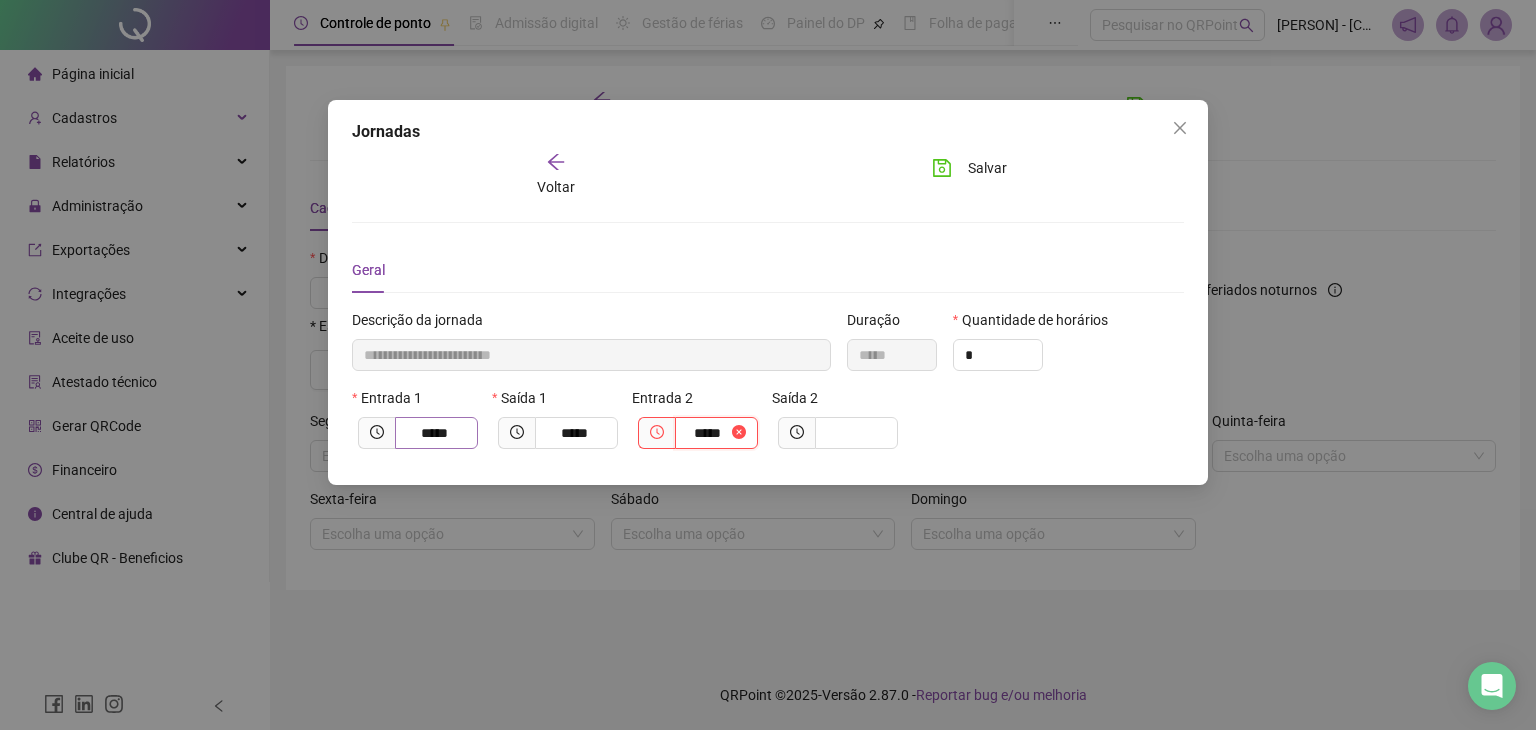 type on "*****" 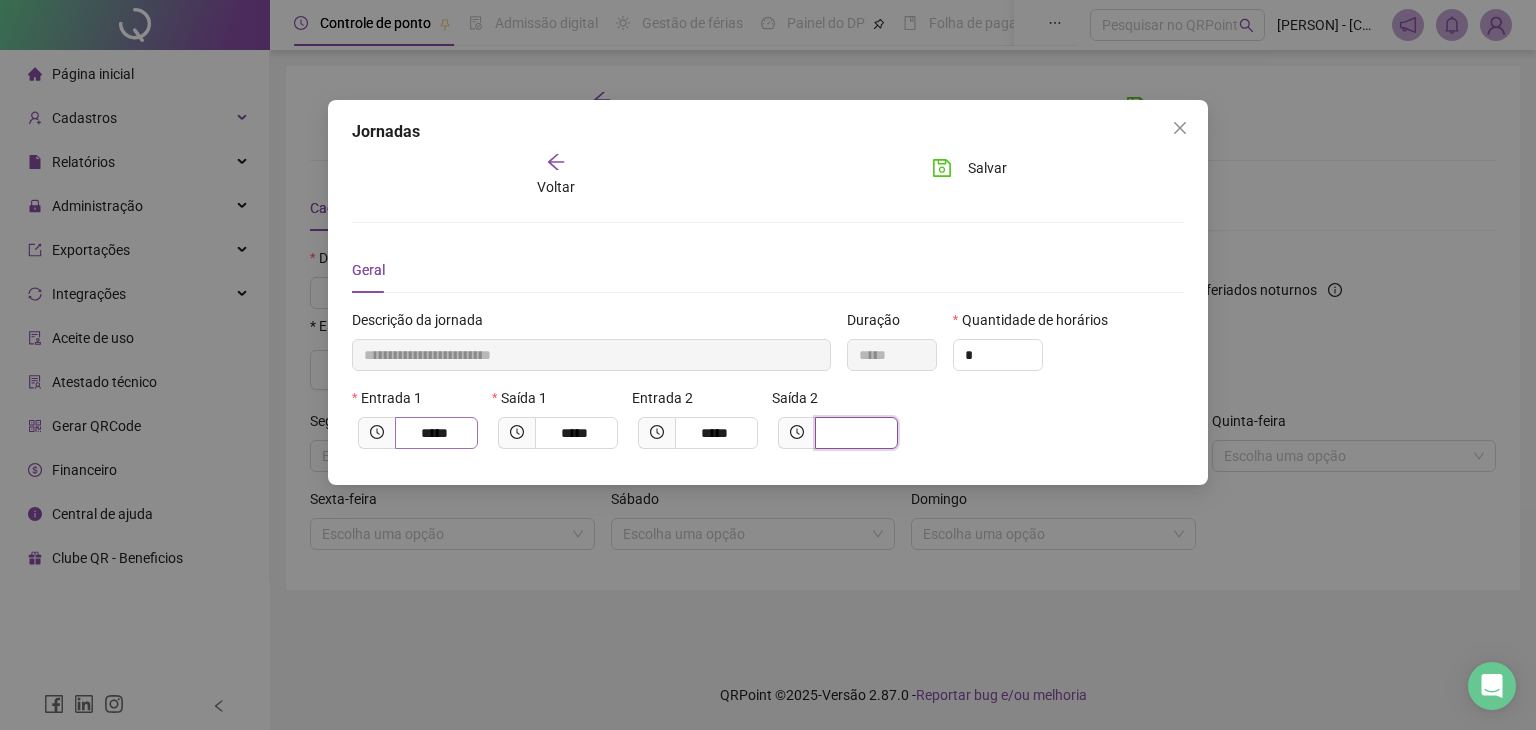 type on "**********" 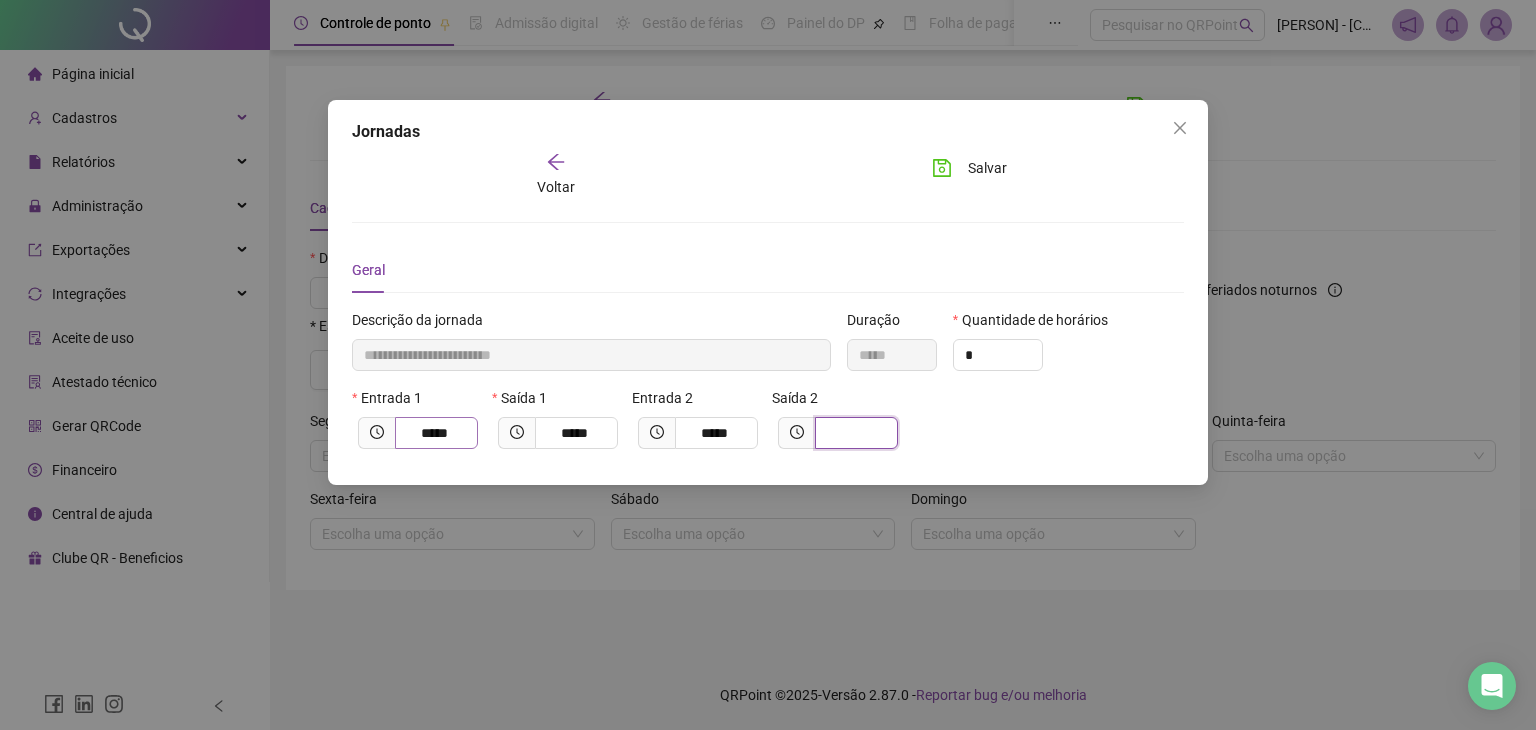 type on "*" 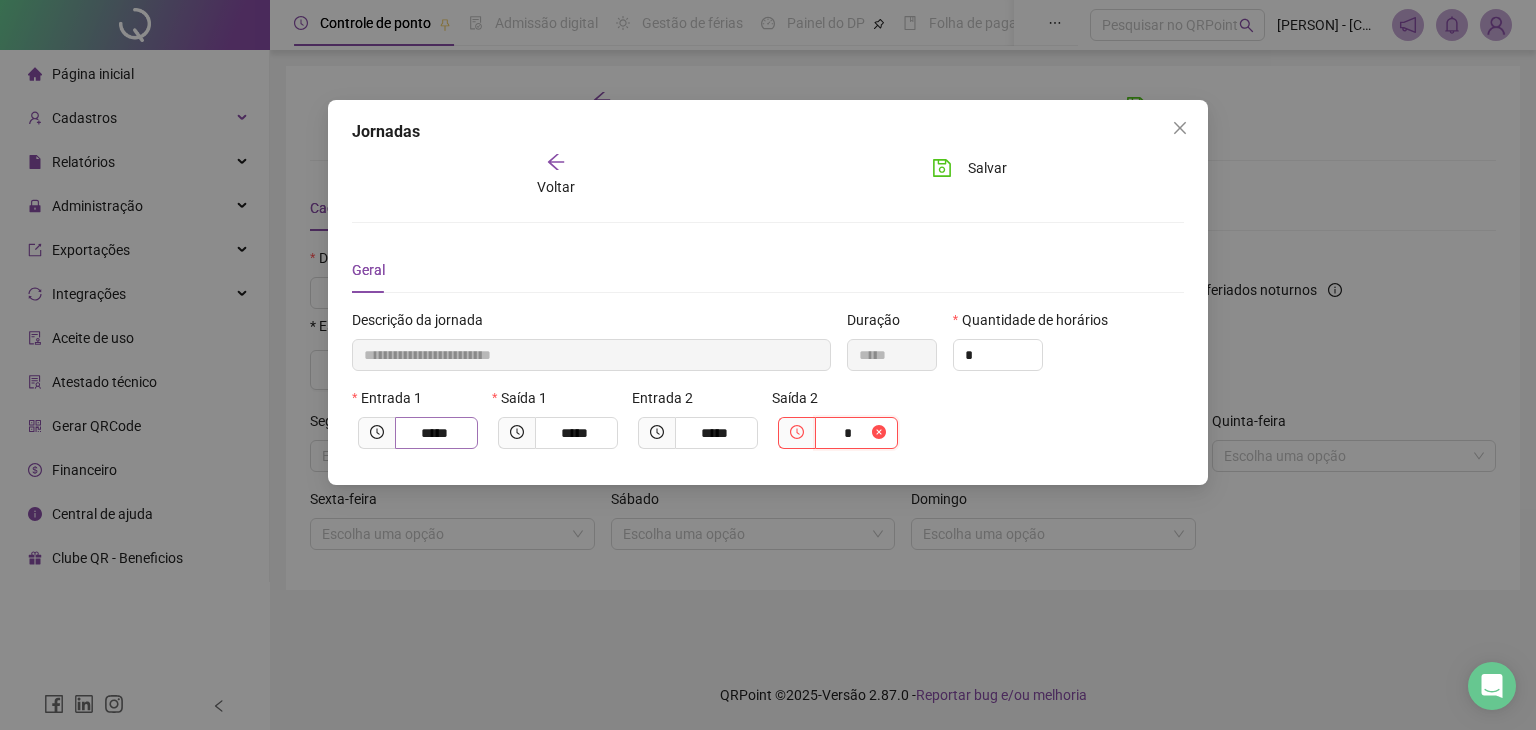 type on "**********" 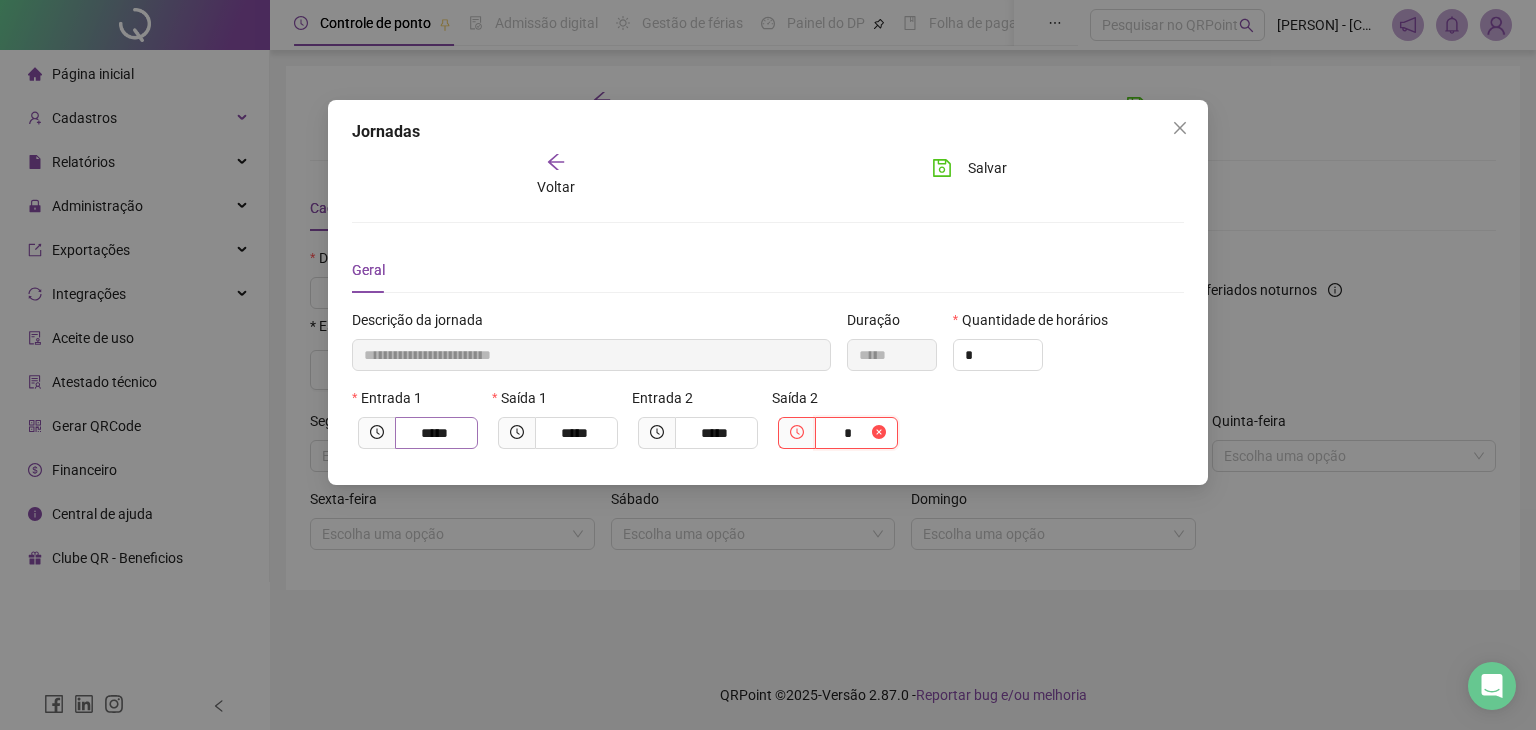 type on "**" 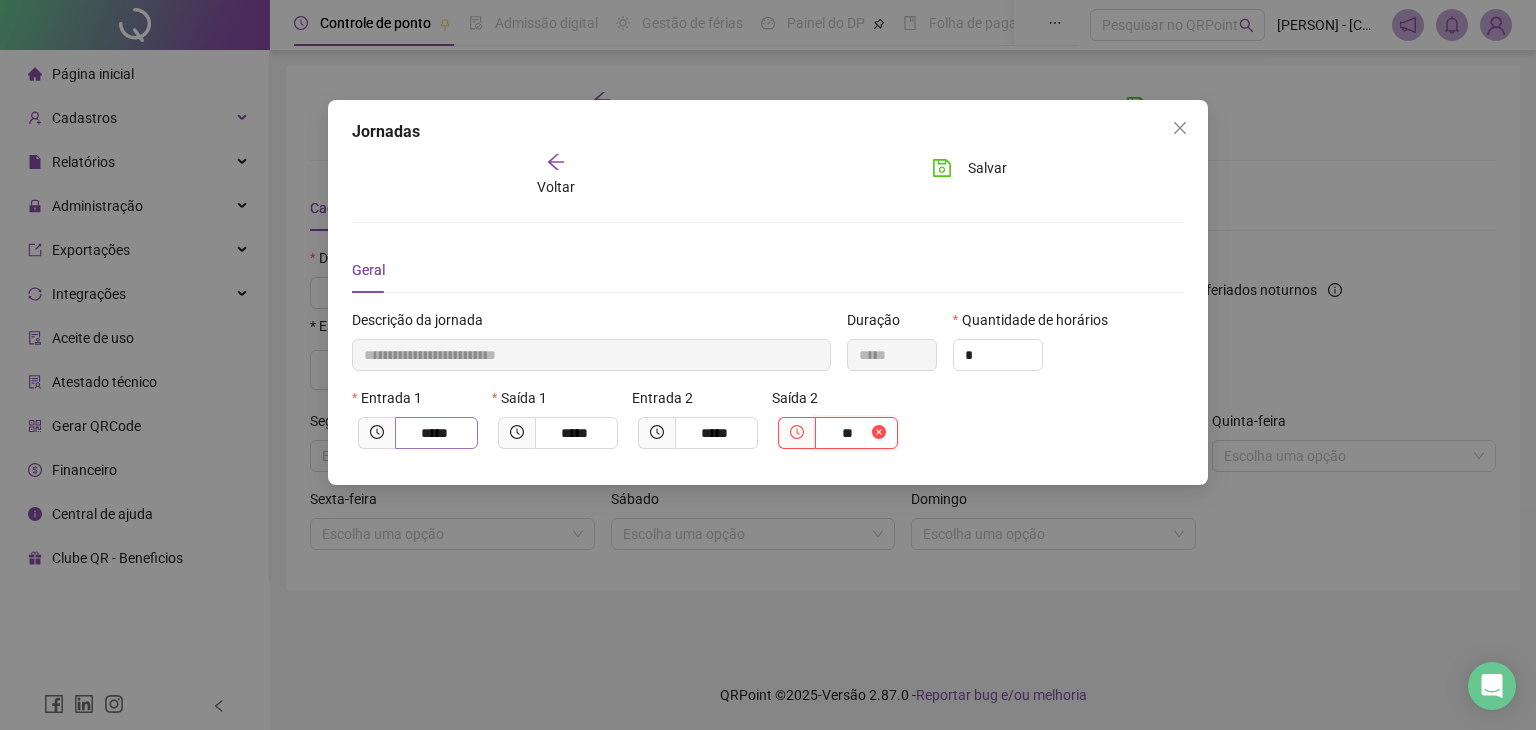 type on "**********" 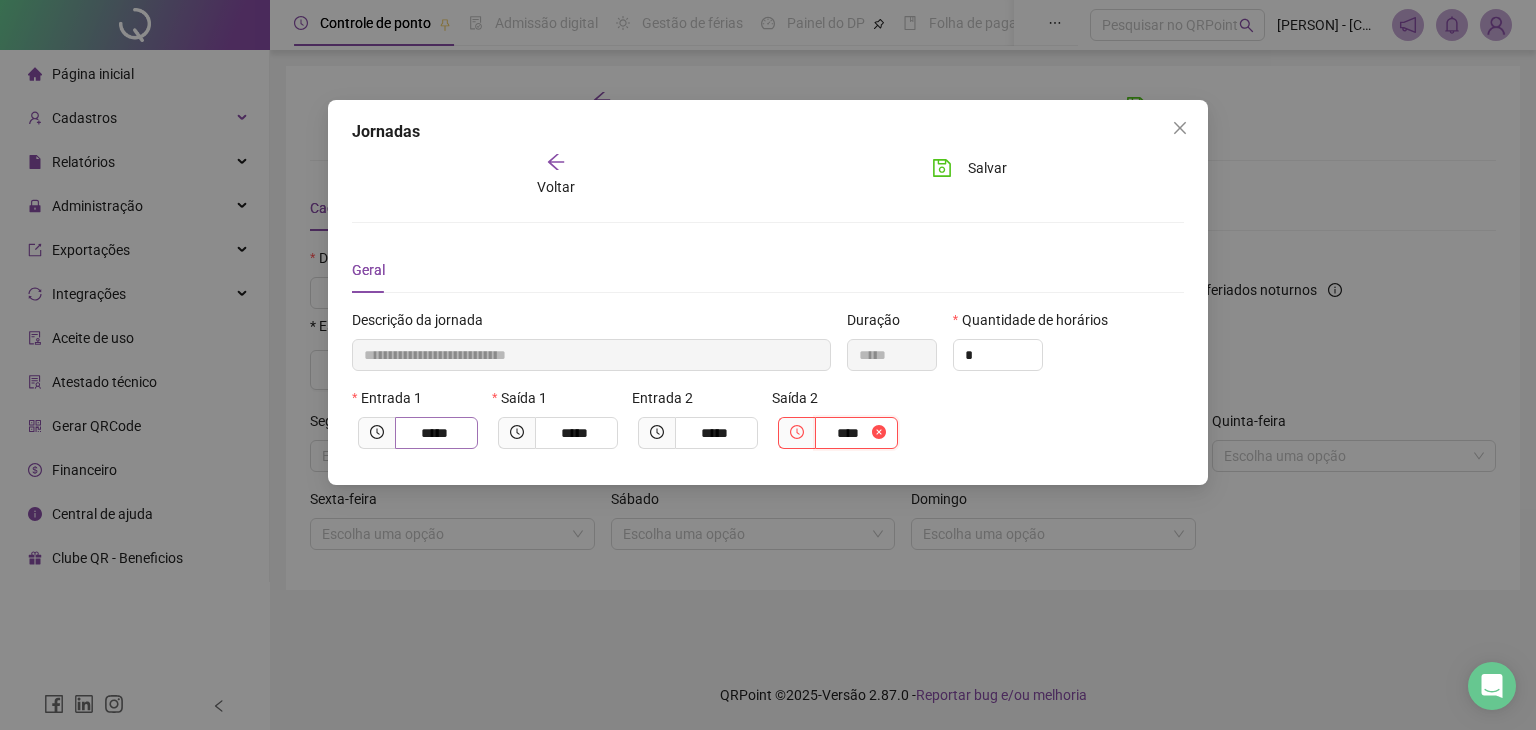 type on "**********" 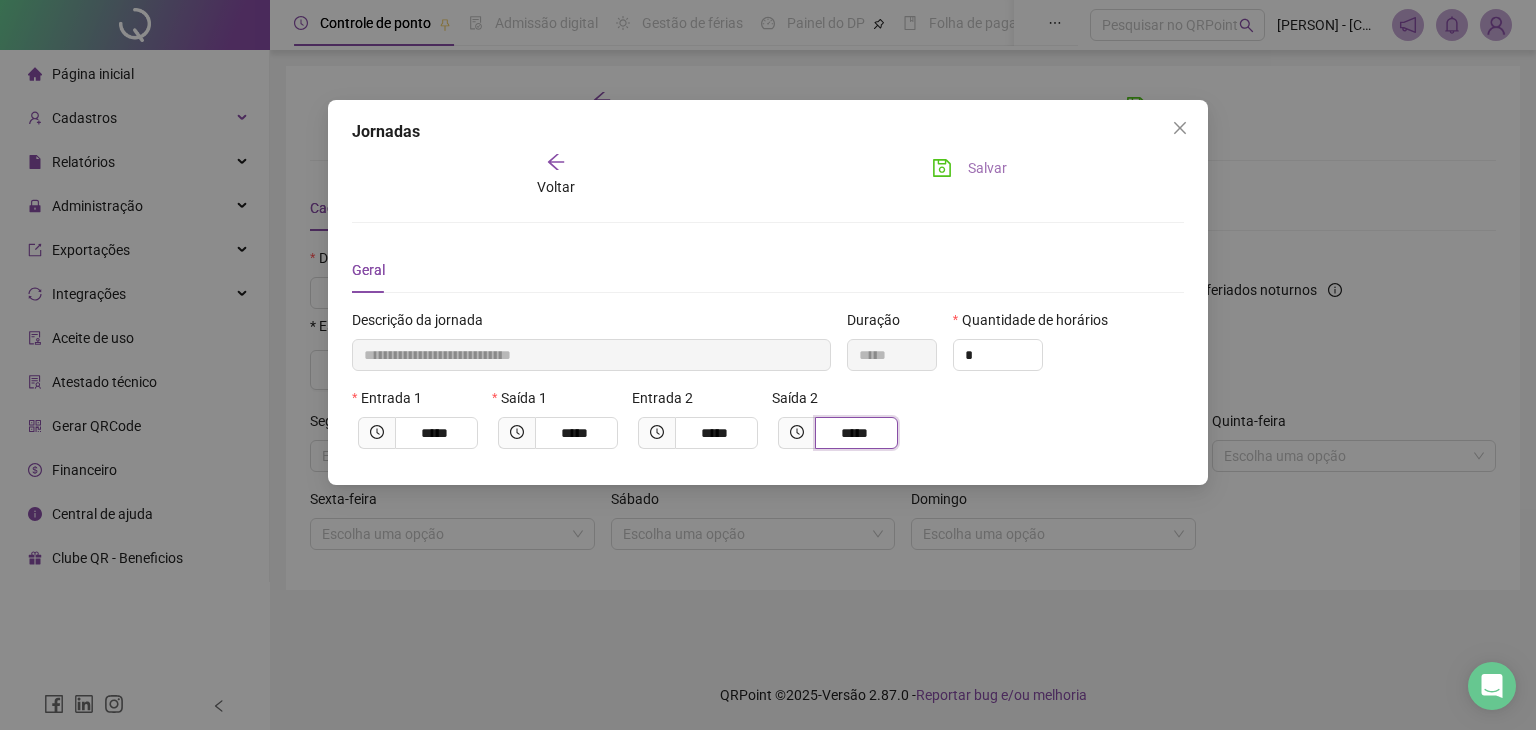 type on "*****" 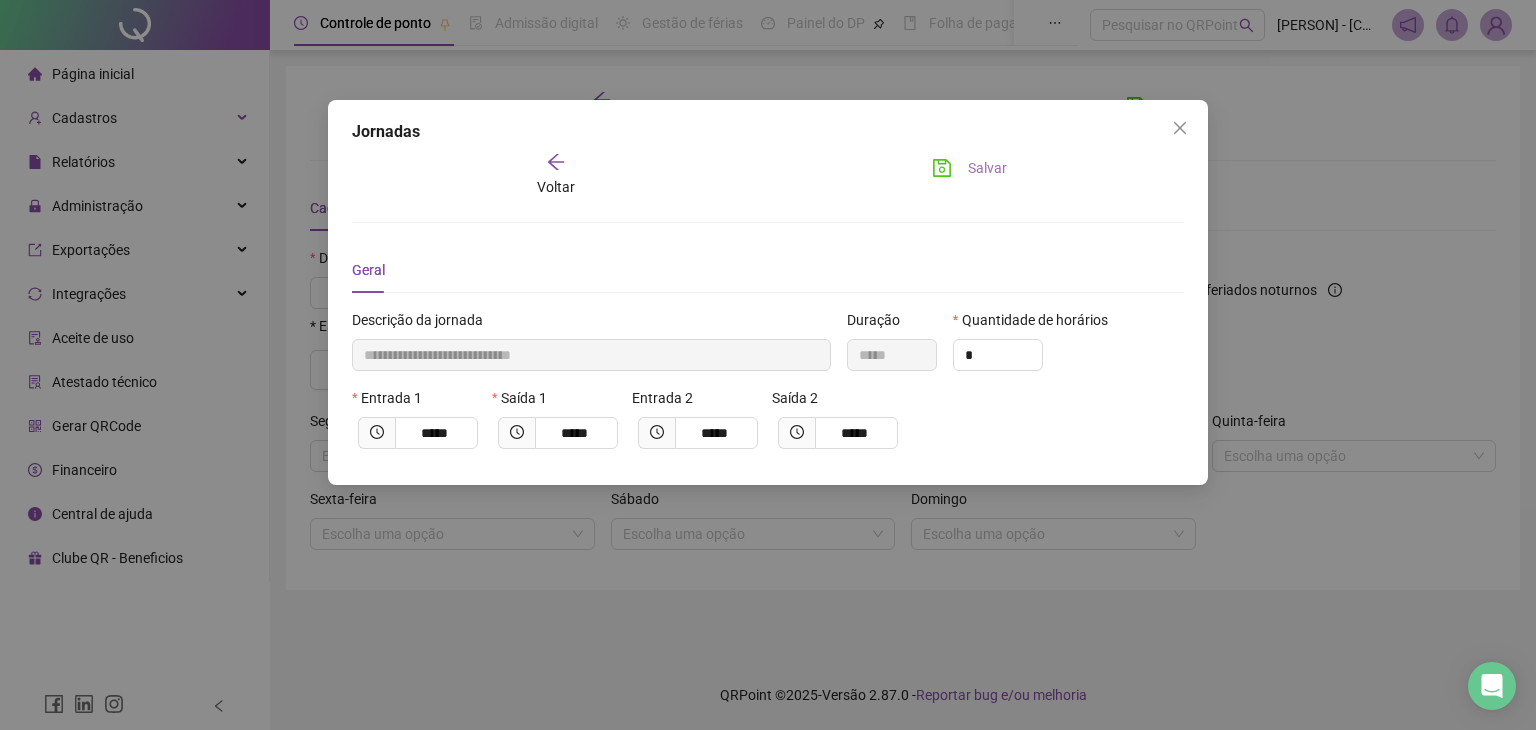 click on "Salvar" at bounding box center (987, 168) 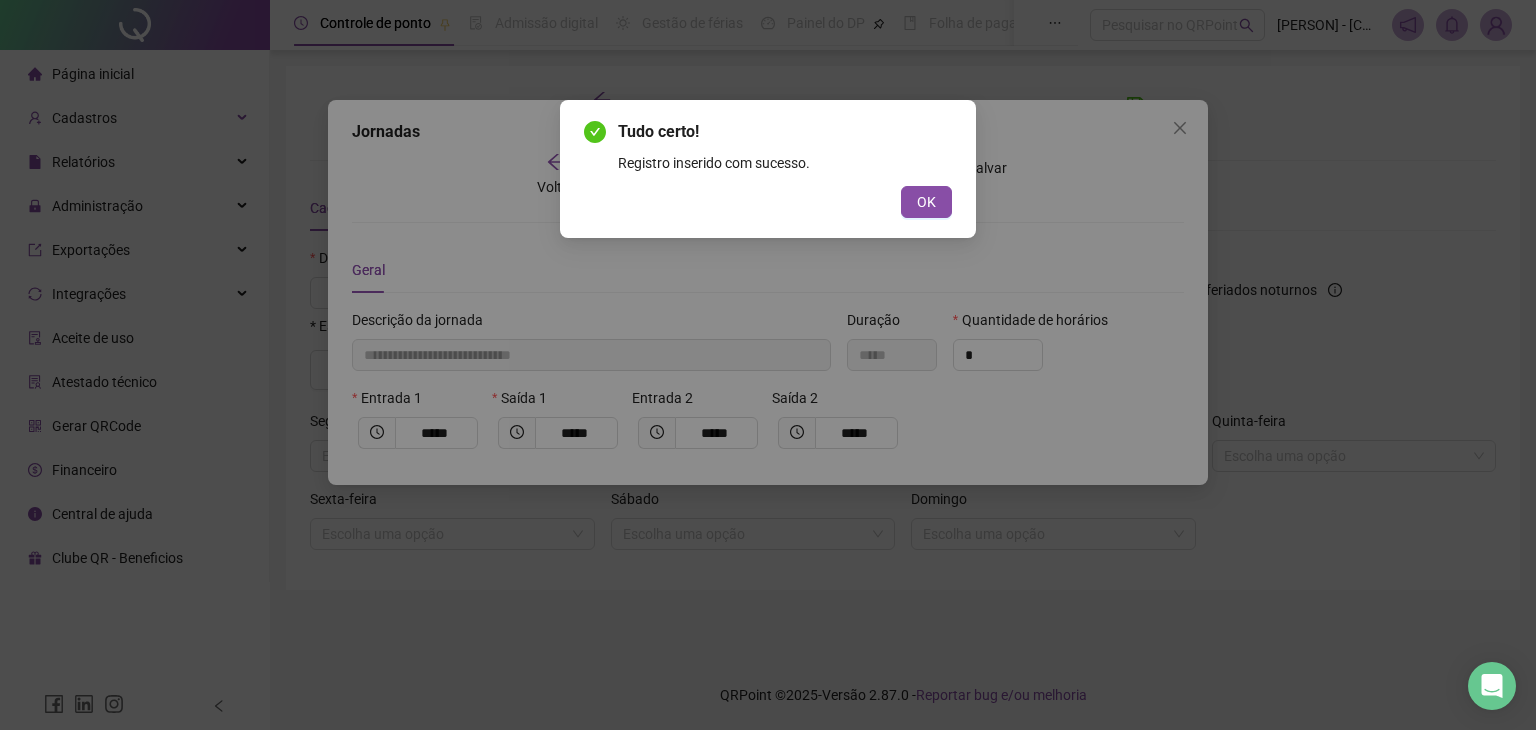 click on "OK" at bounding box center [926, 202] 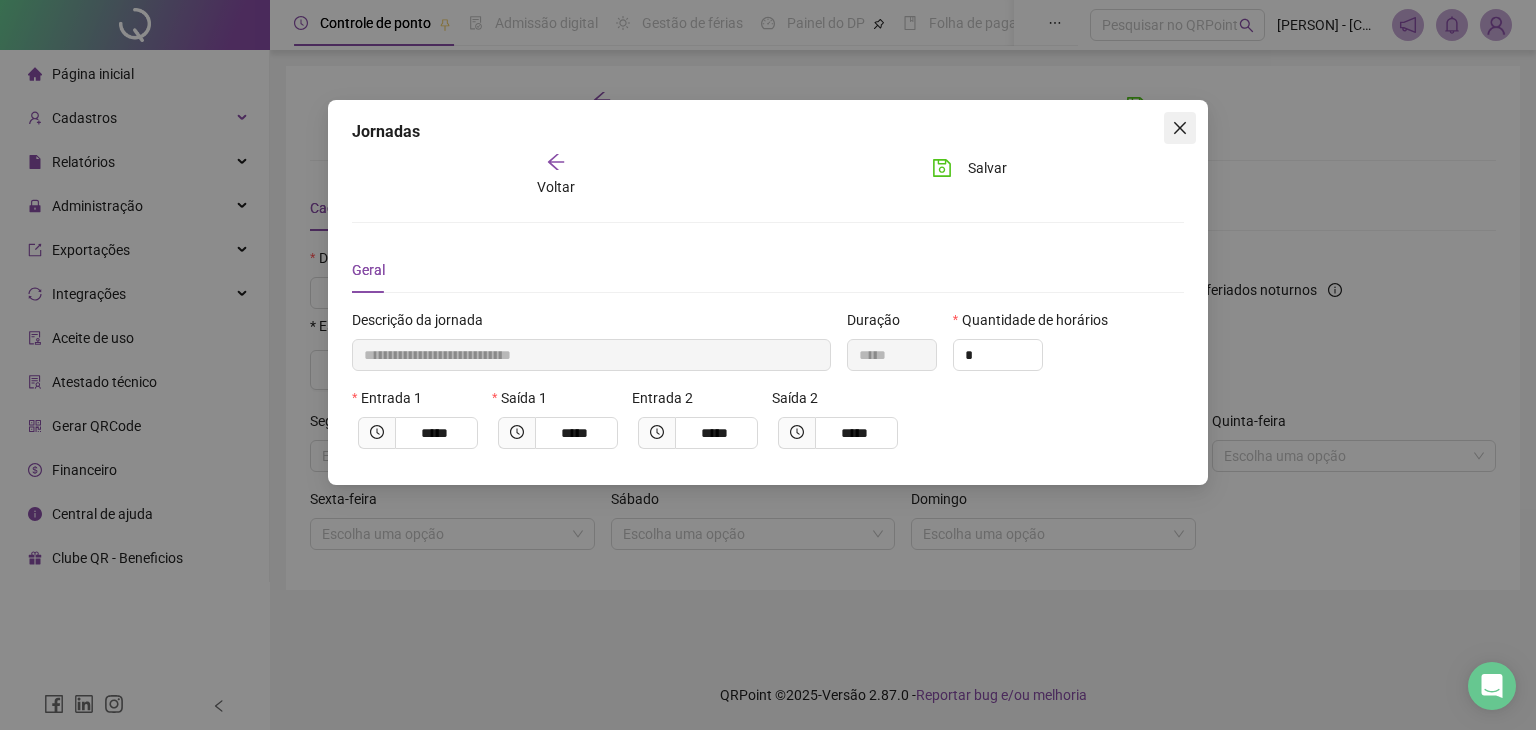 click 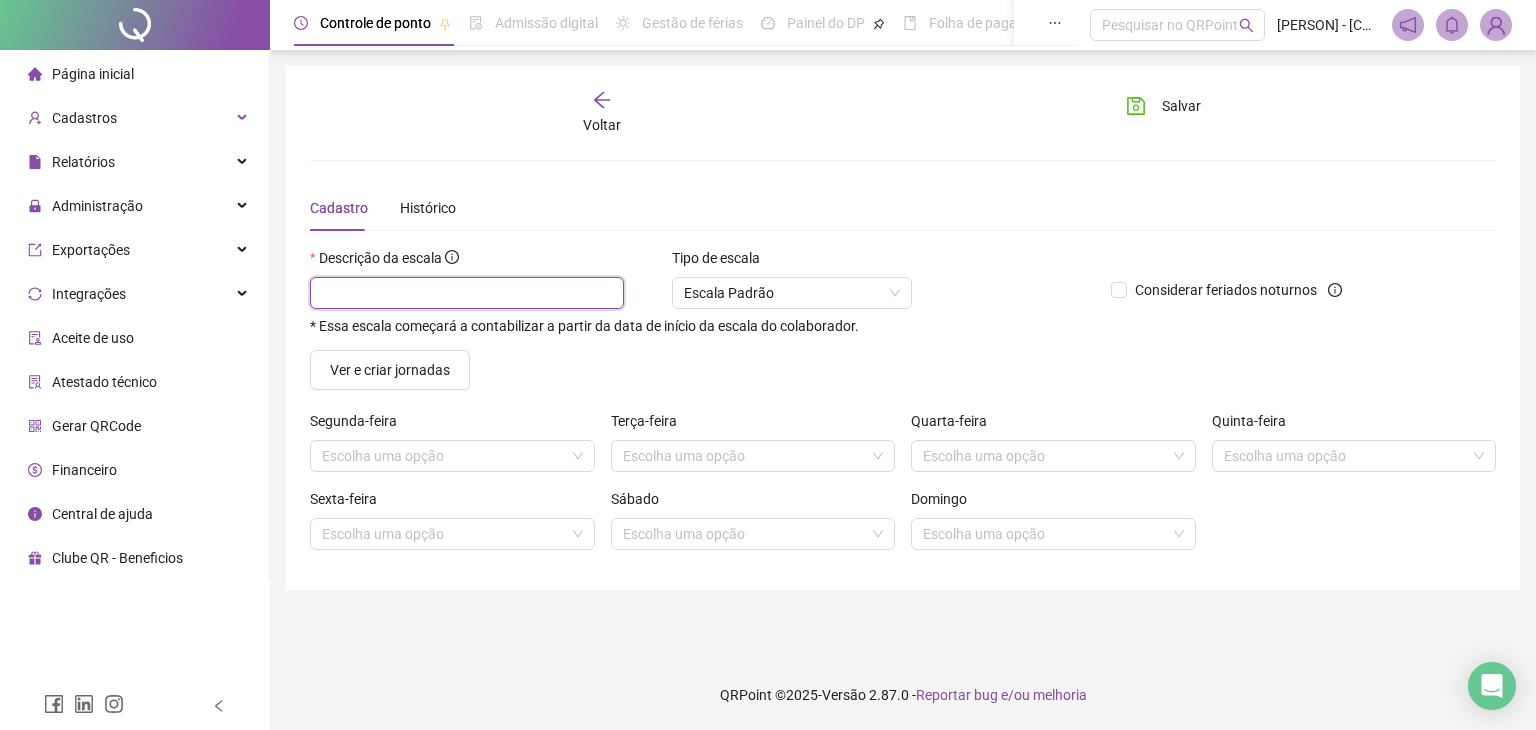click at bounding box center [467, 293] 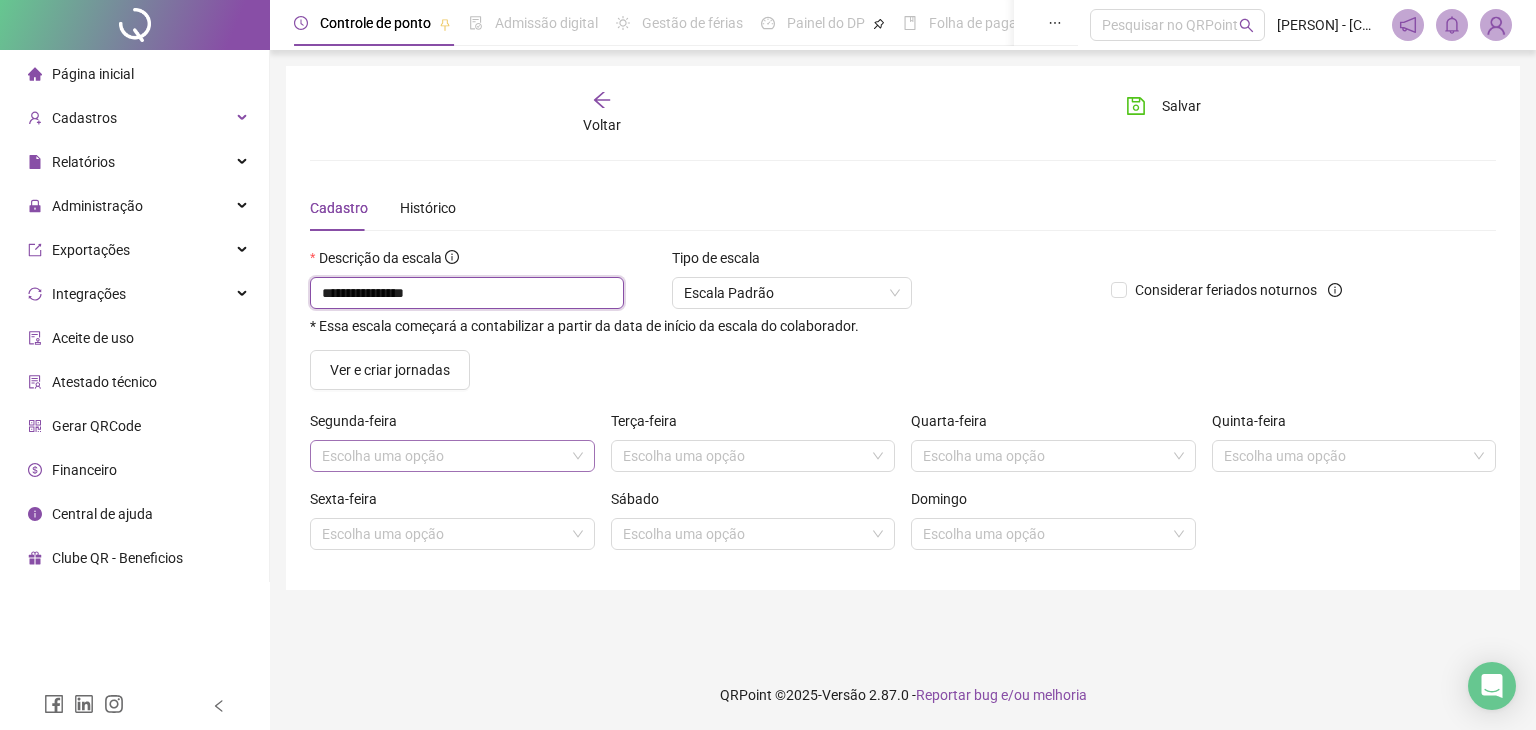 type on "**********" 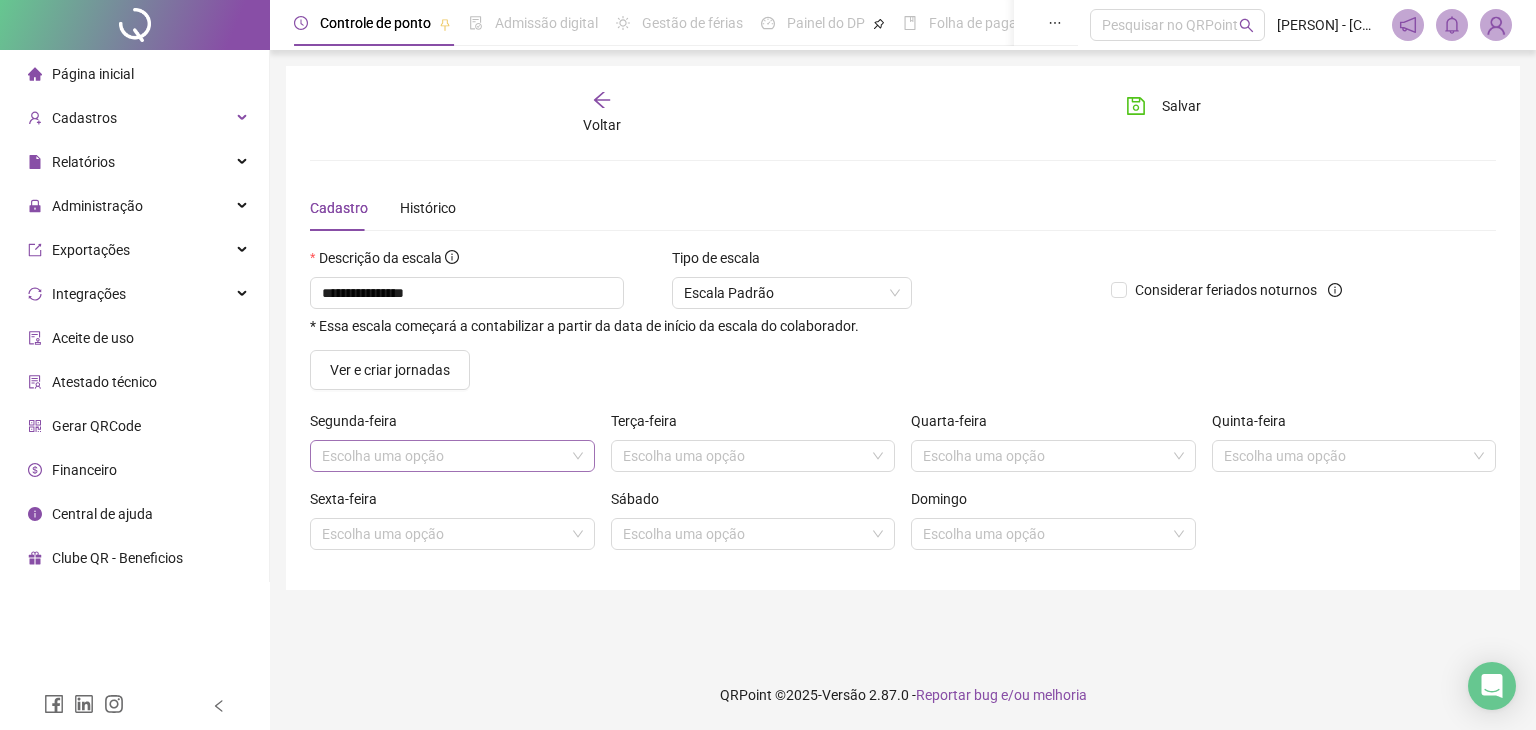 click at bounding box center [446, 456] 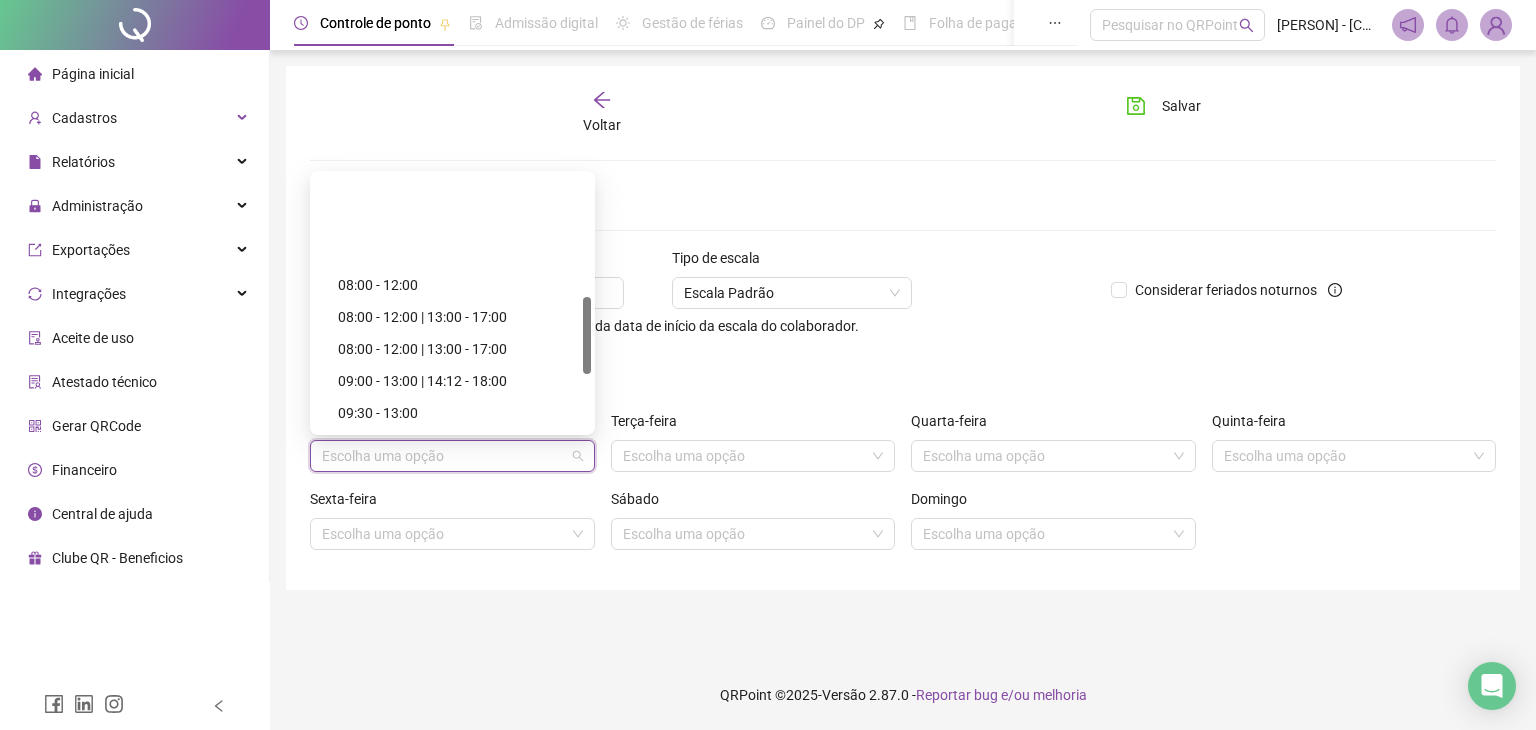 scroll, scrollTop: 400, scrollLeft: 0, axis: vertical 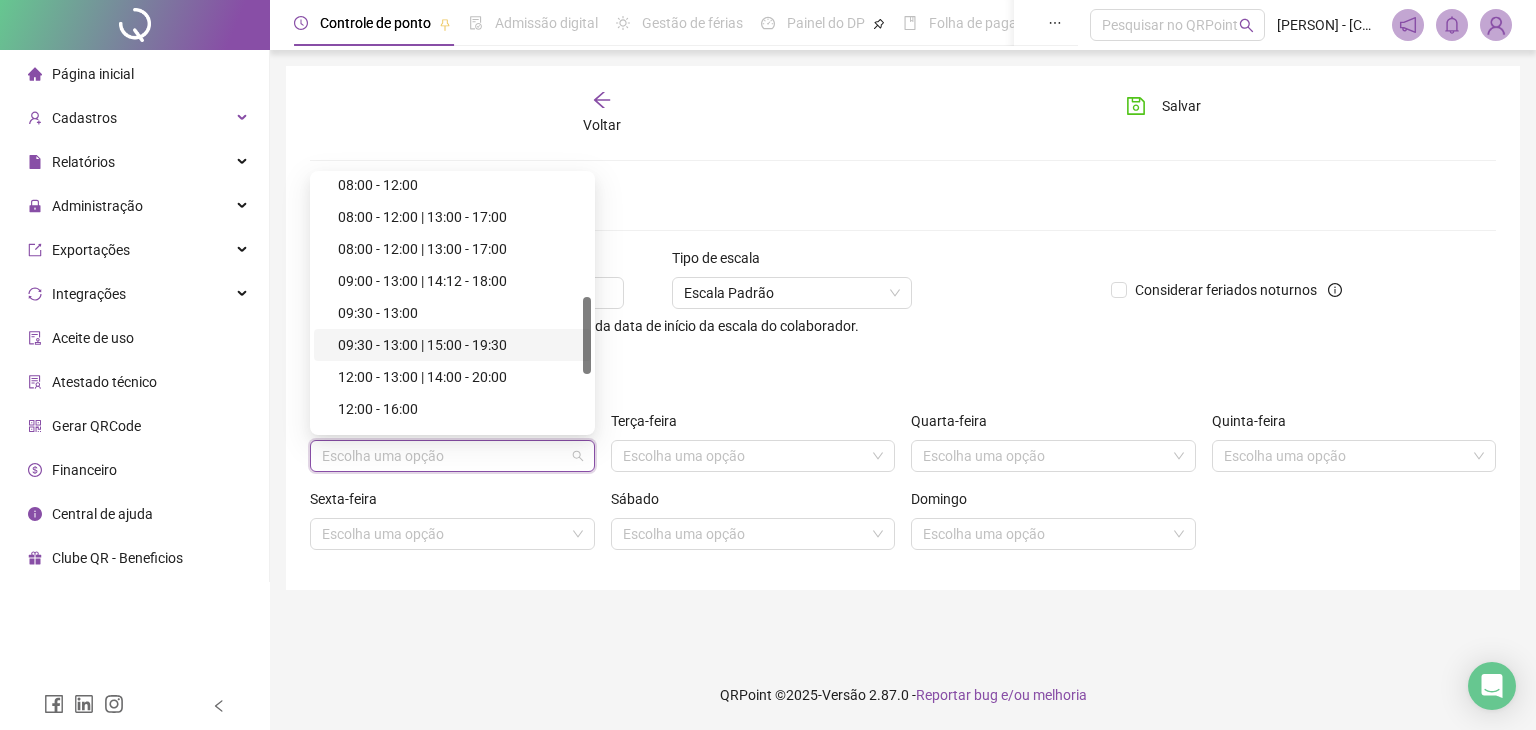 click on "09:30 - 13:00 | 15:00 - 19:30" at bounding box center [458, 345] 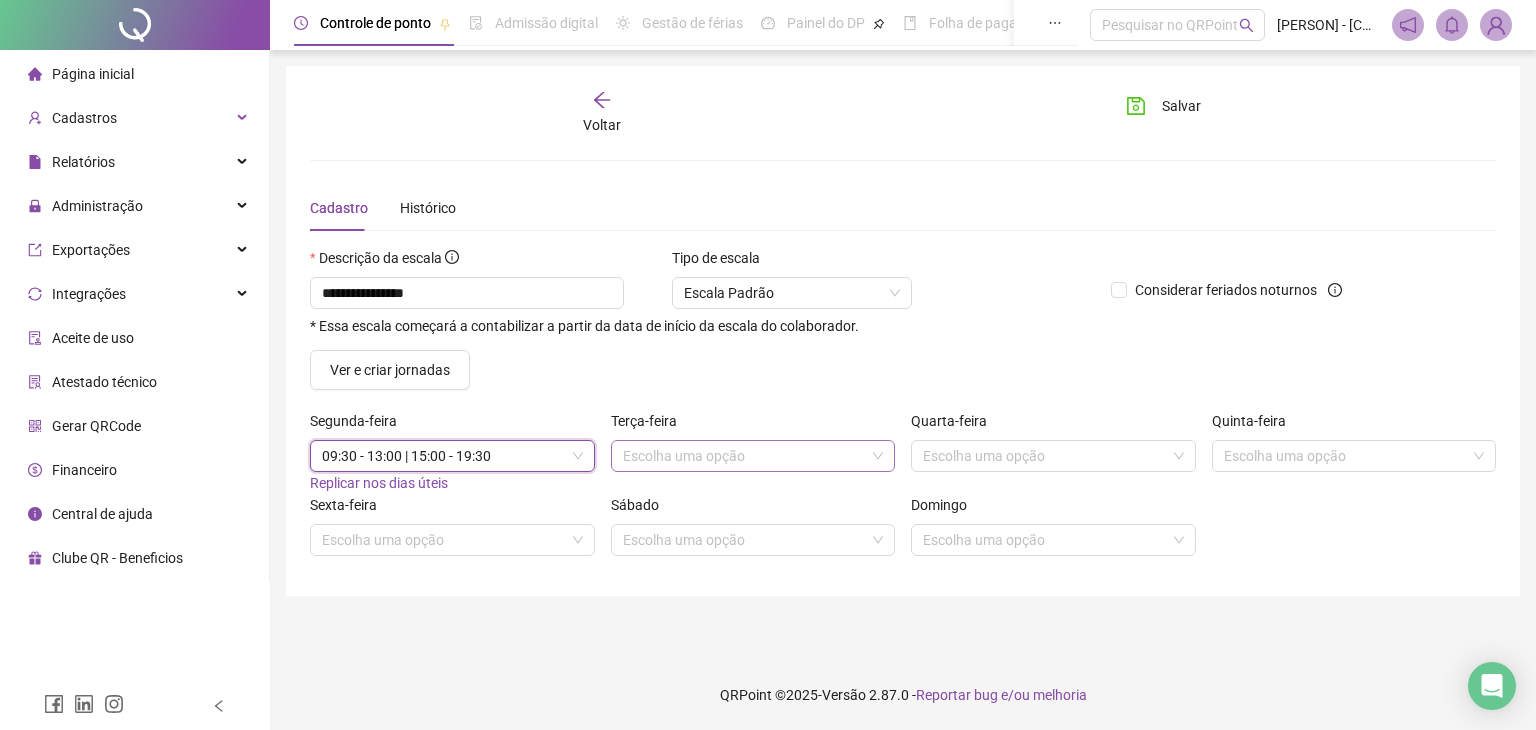 click at bounding box center [747, 456] 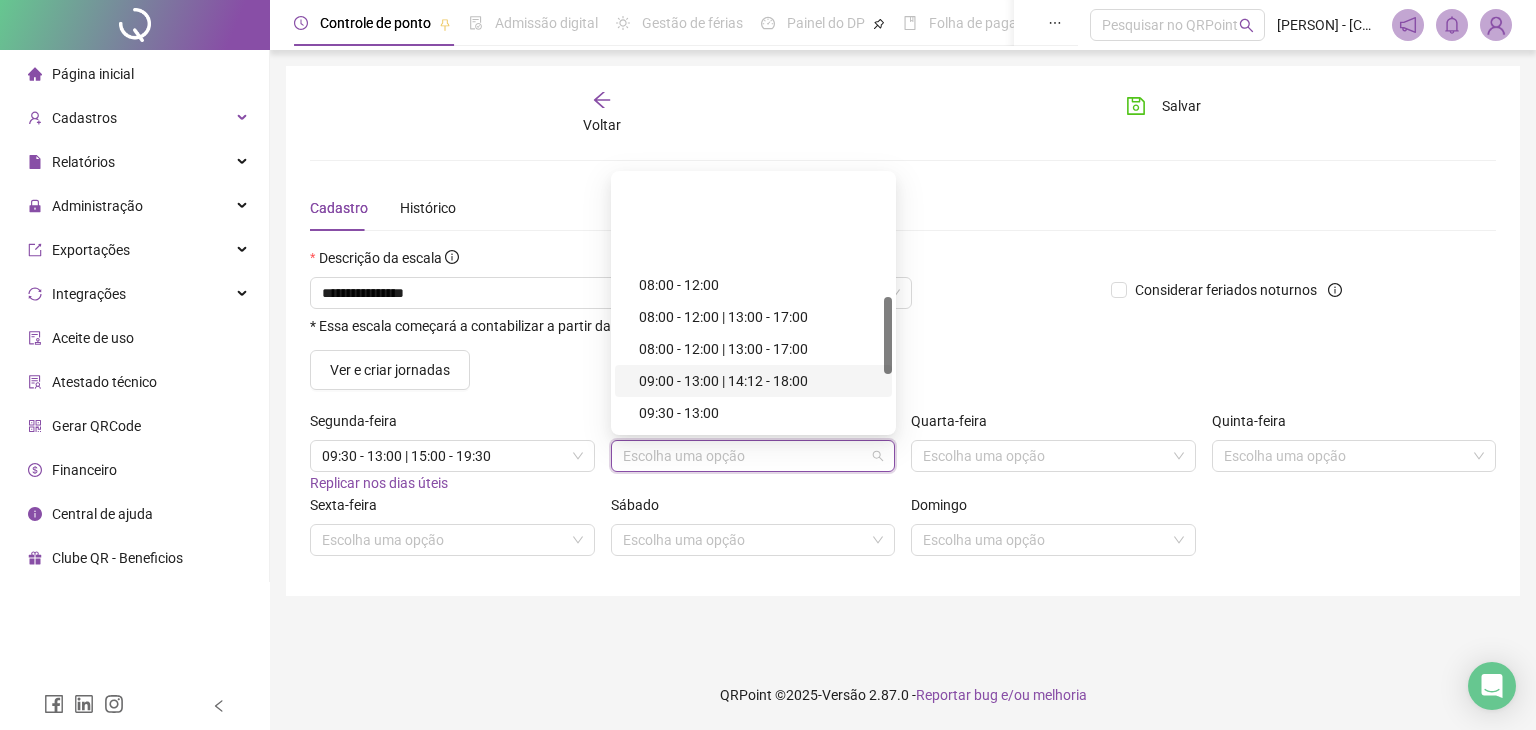 scroll, scrollTop: 400, scrollLeft: 0, axis: vertical 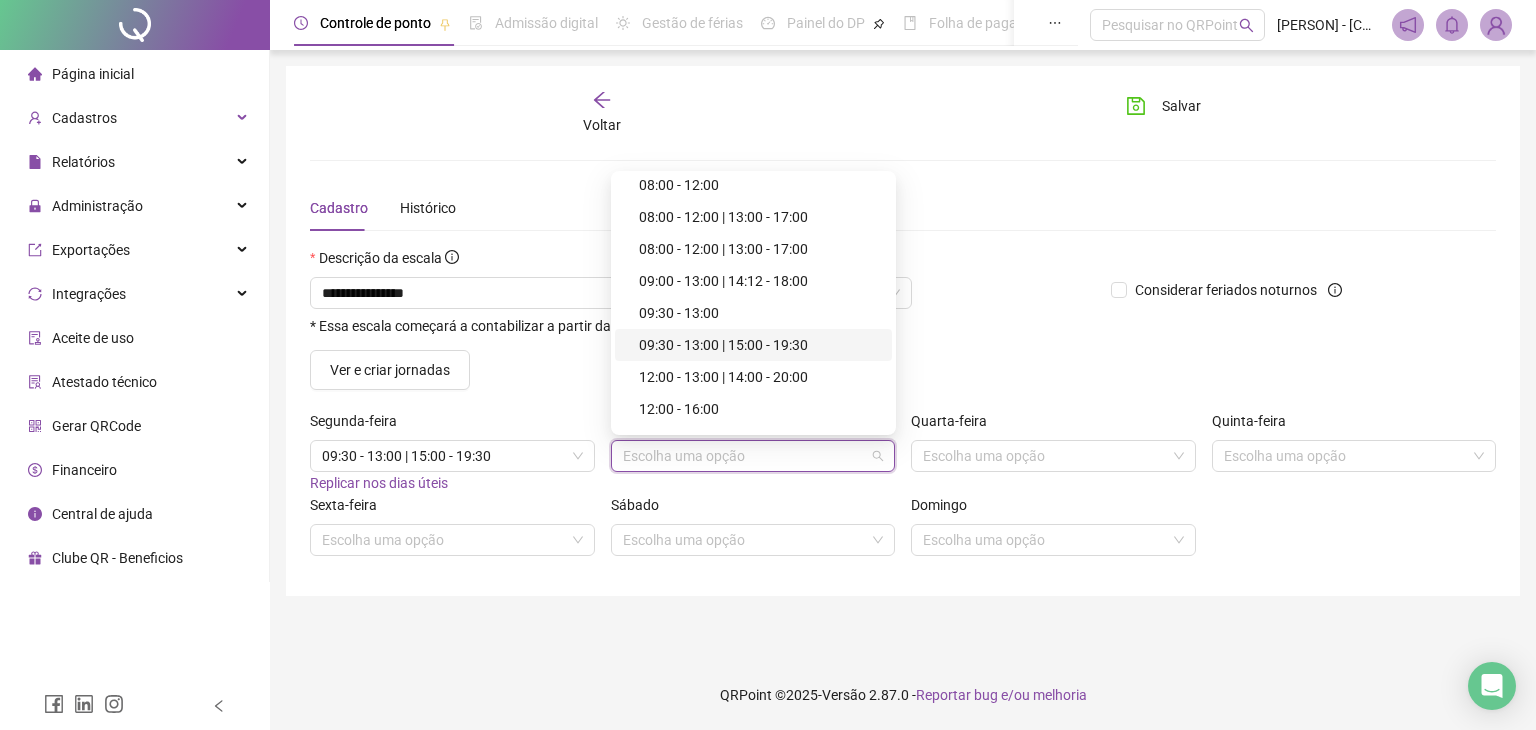 click on "09:30 - 13:00 | 15:00 - 19:30" at bounding box center [759, 345] 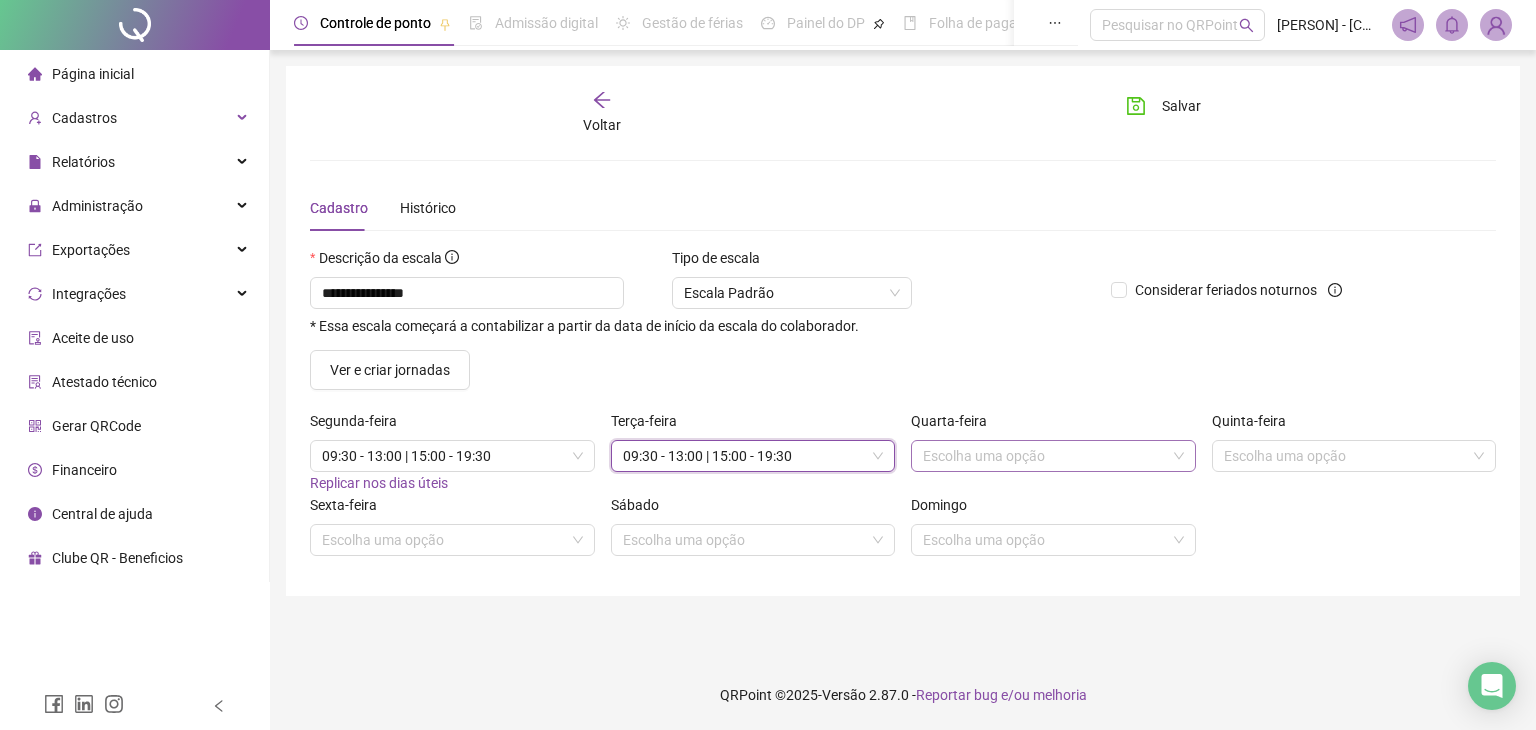 click at bounding box center [1047, 456] 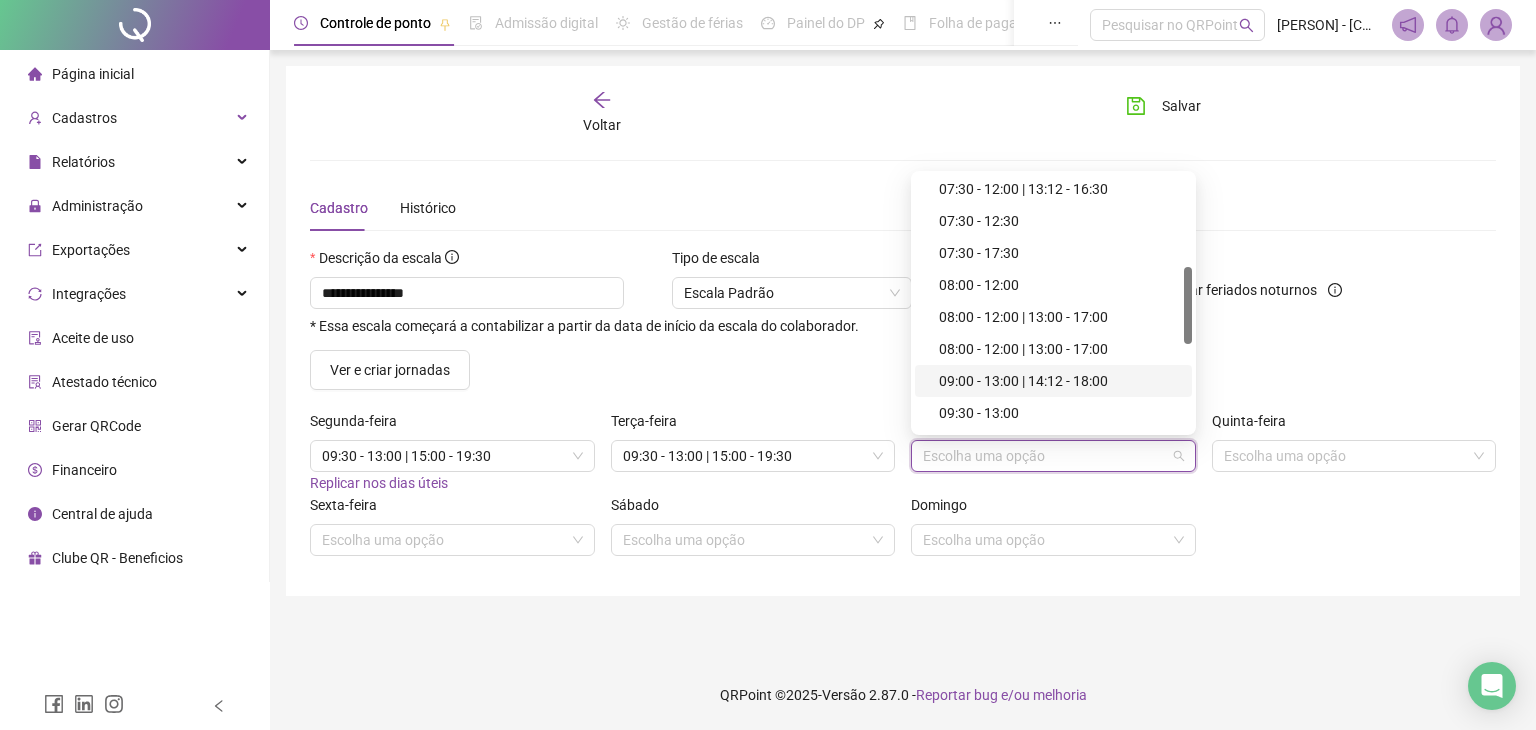 scroll, scrollTop: 400, scrollLeft: 0, axis: vertical 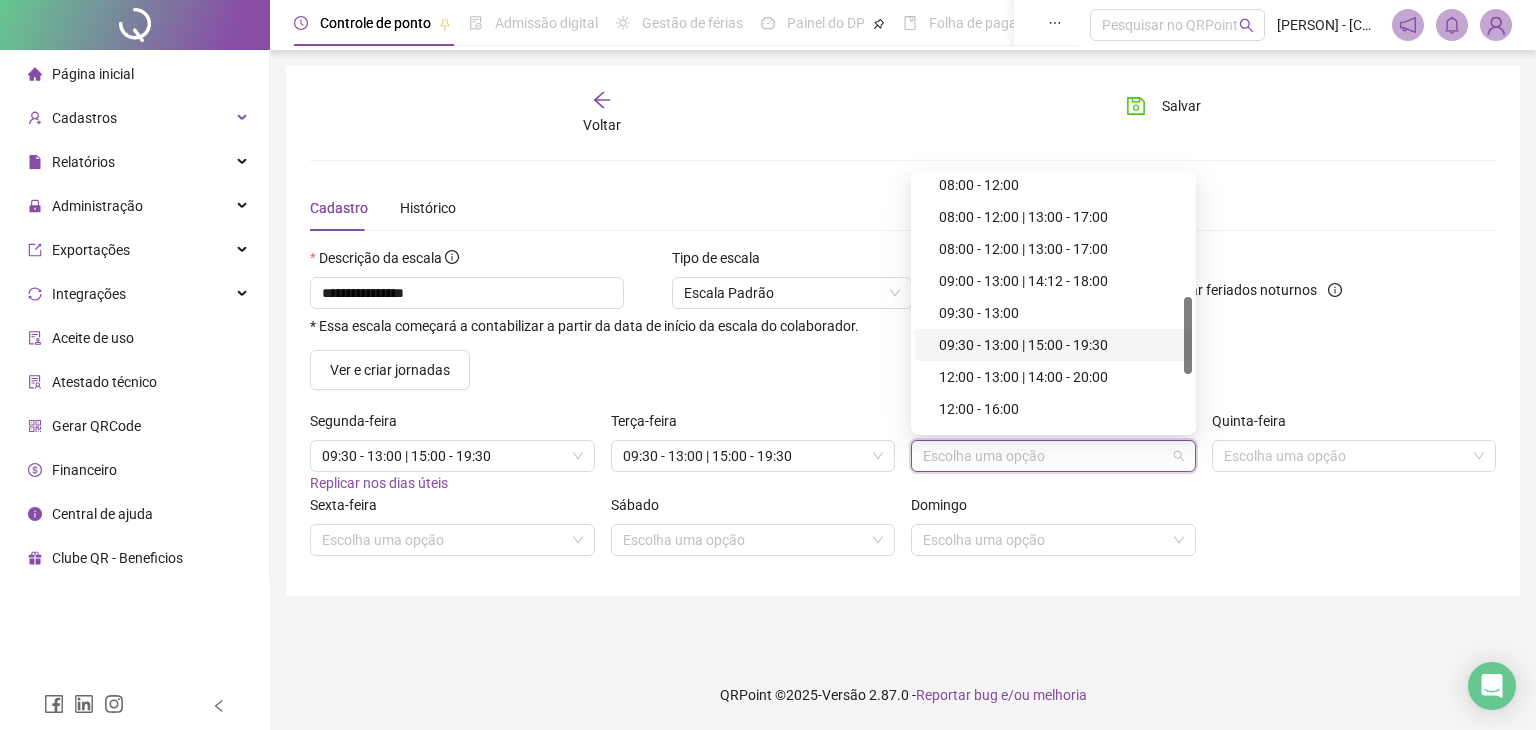 click on "09:30 - 13:00 | 15:00 - 19:30" at bounding box center (1059, 345) 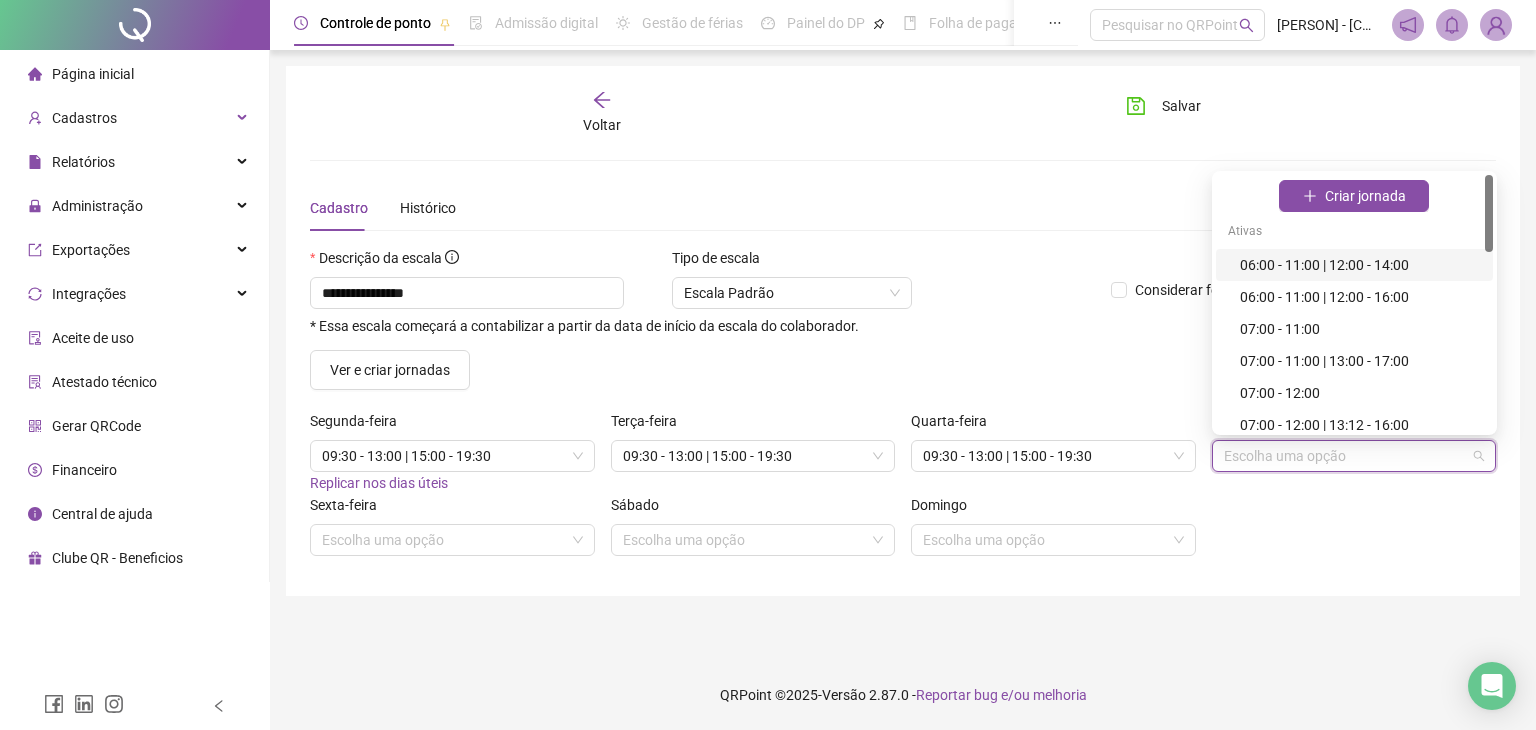 click at bounding box center [1348, 456] 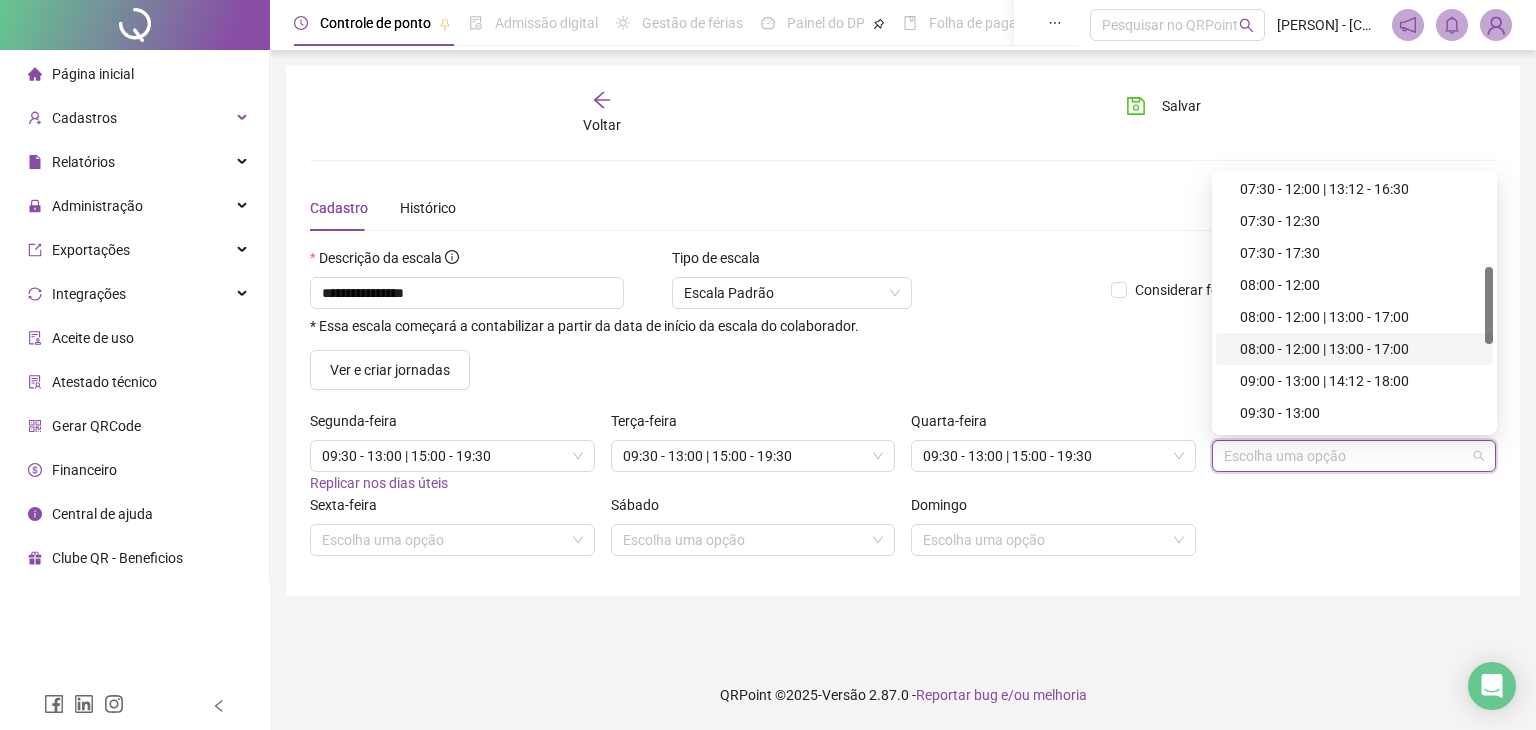 scroll, scrollTop: 400, scrollLeft: 0, axis: vertical 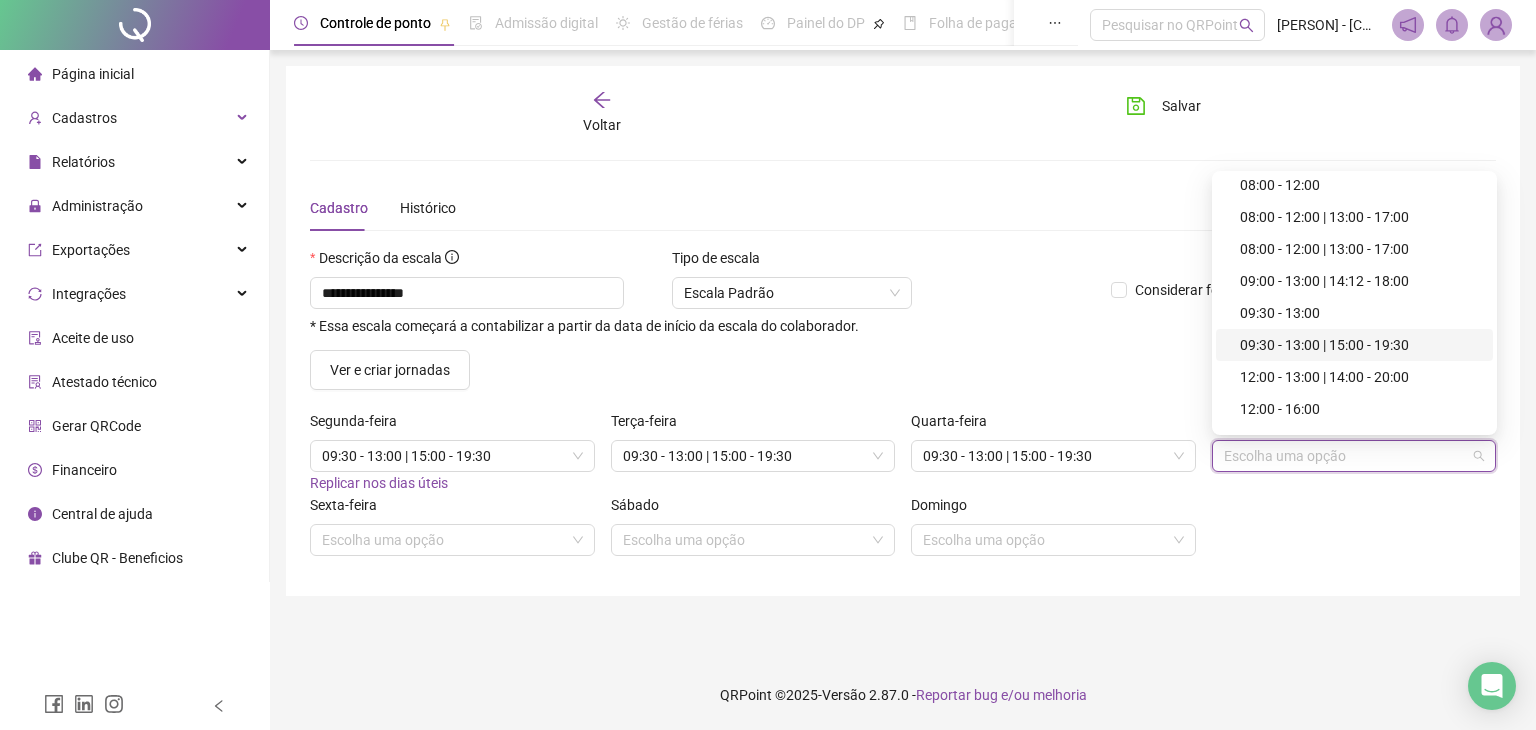 click on "09:30 - 13:00 | 15:00 - 19:30" at bounding box center (1360, 345) 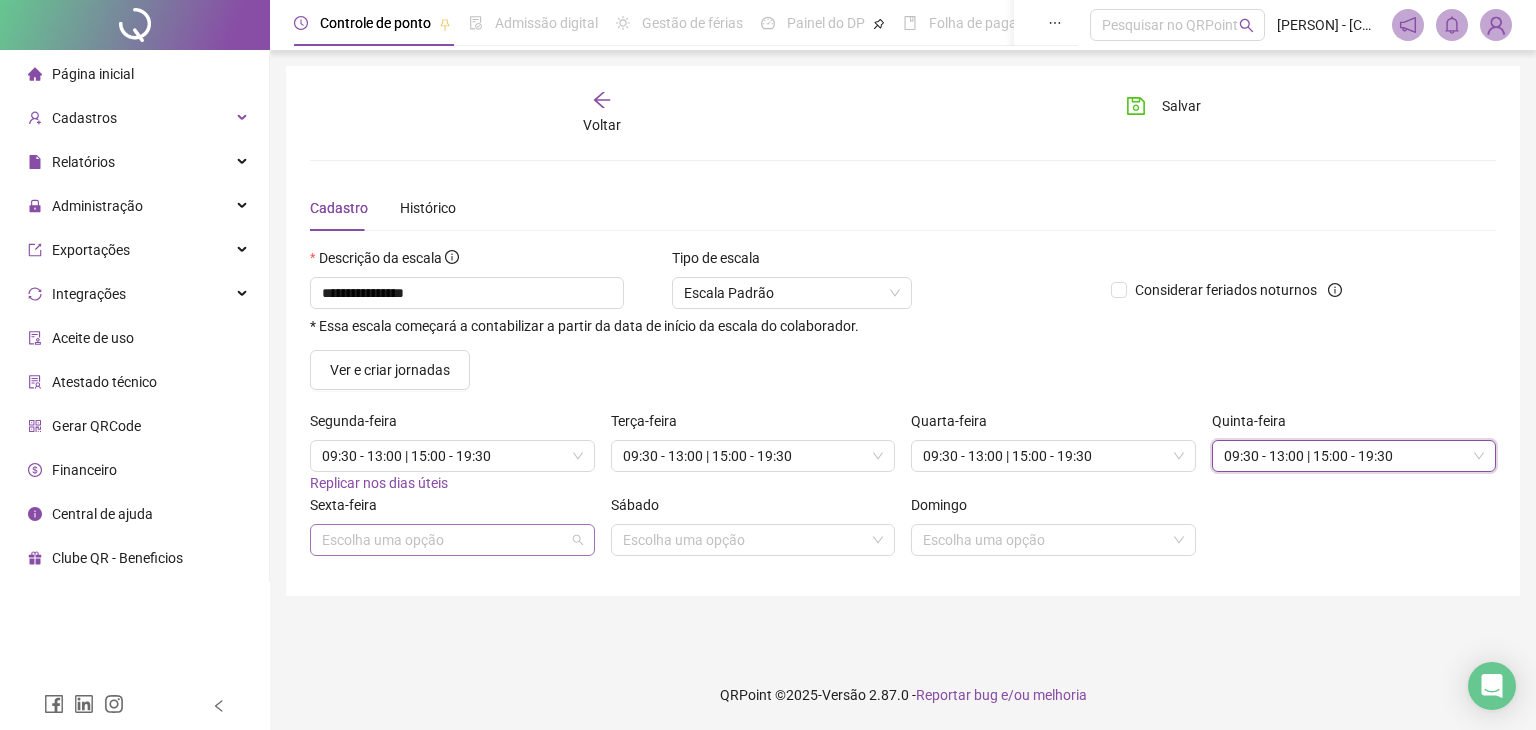 click on "Escolha uma opção" at bounding box center [452, 540] 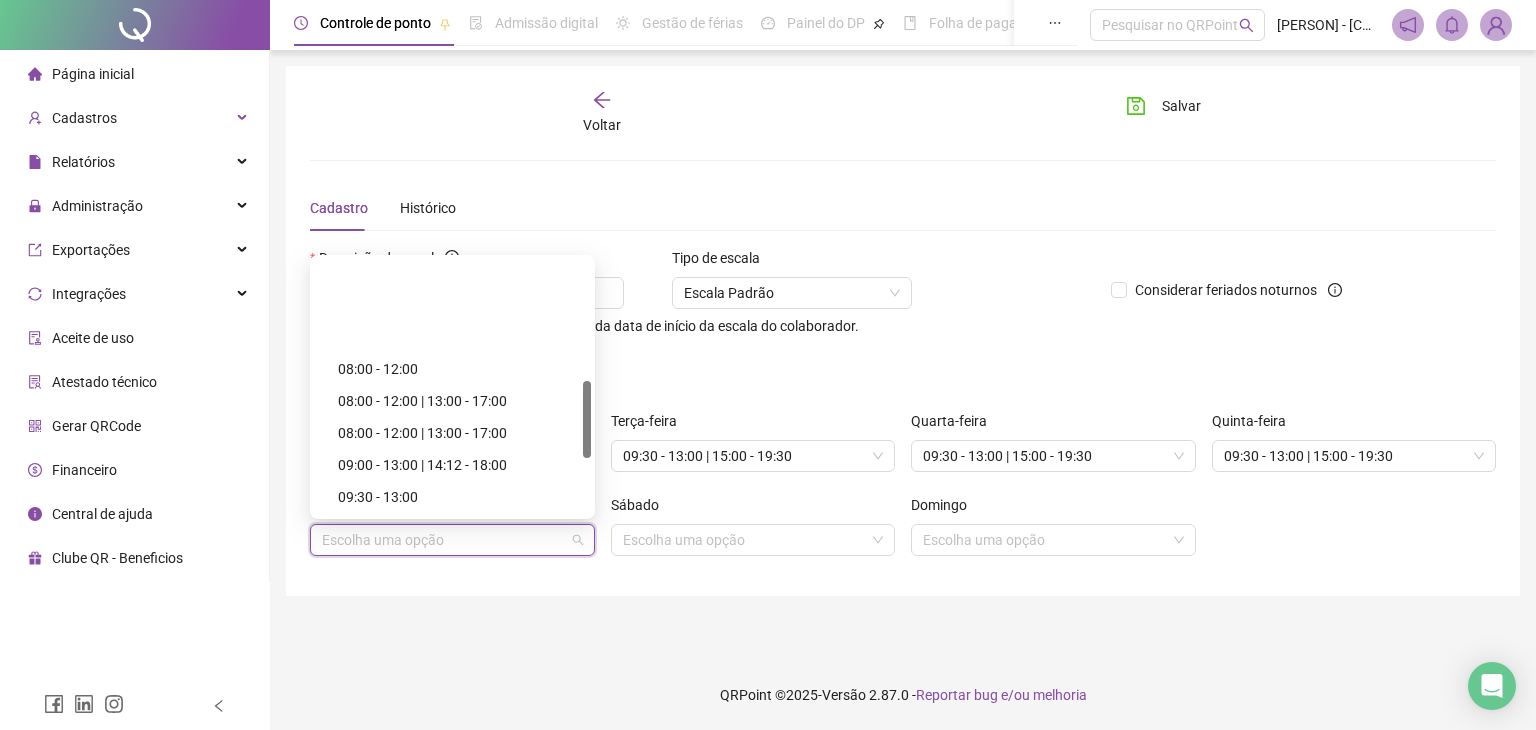 scroll, scrollTop: 400, scrollLeft: 0, axis: vertical 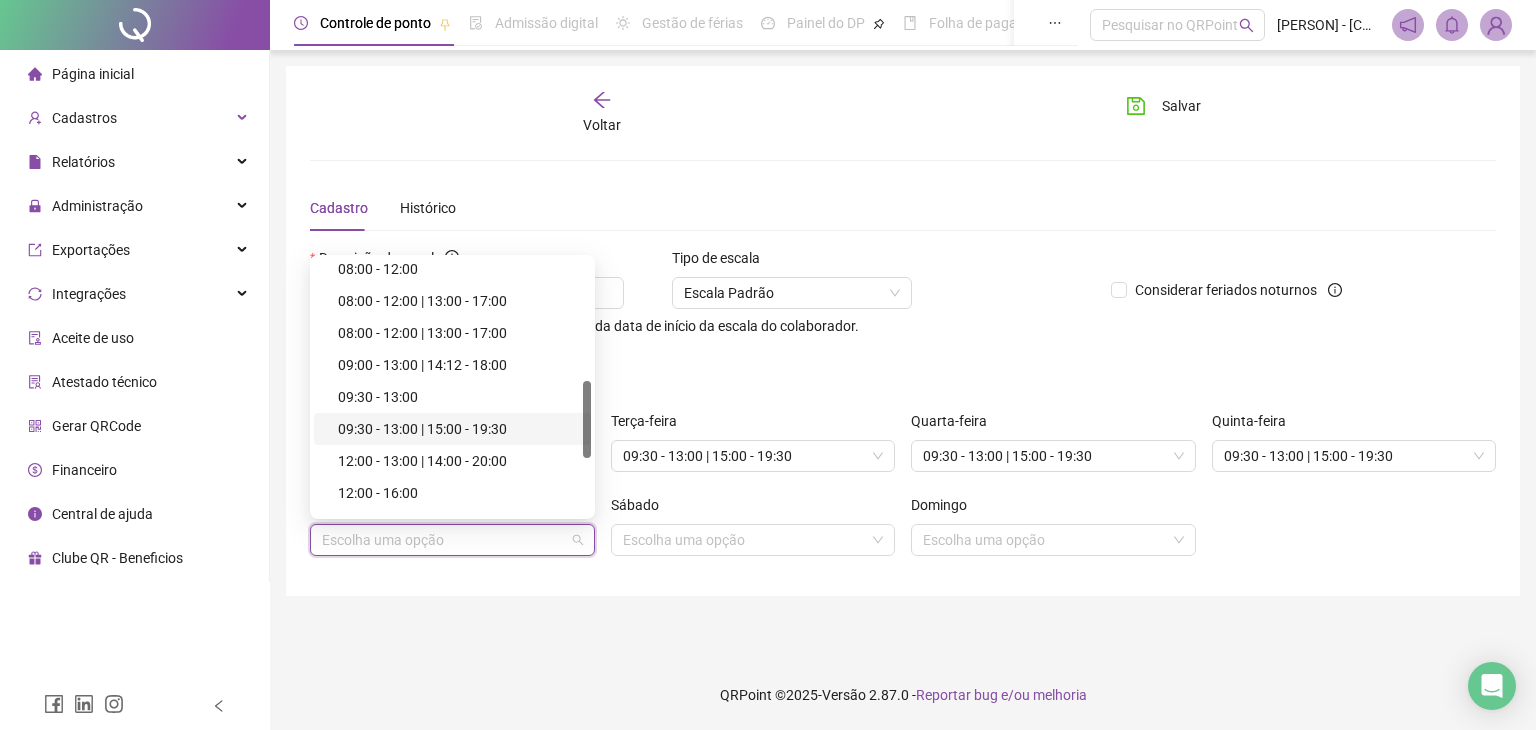 click on "09:30 - 13:00 | 15:00 - 19:30" at bounding box center [458, 429] 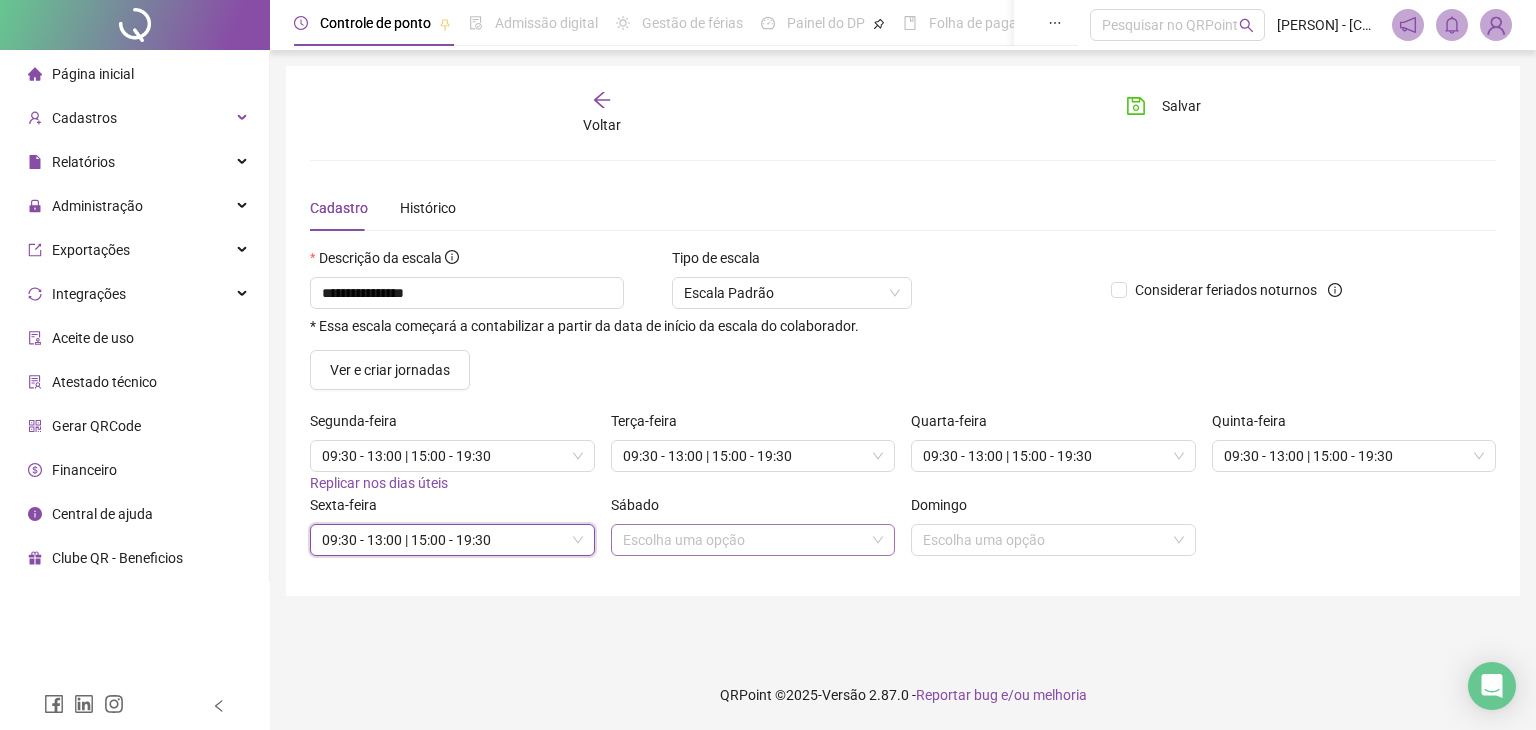 click on "Escolha uma opção" at bounding box center (753, 540) 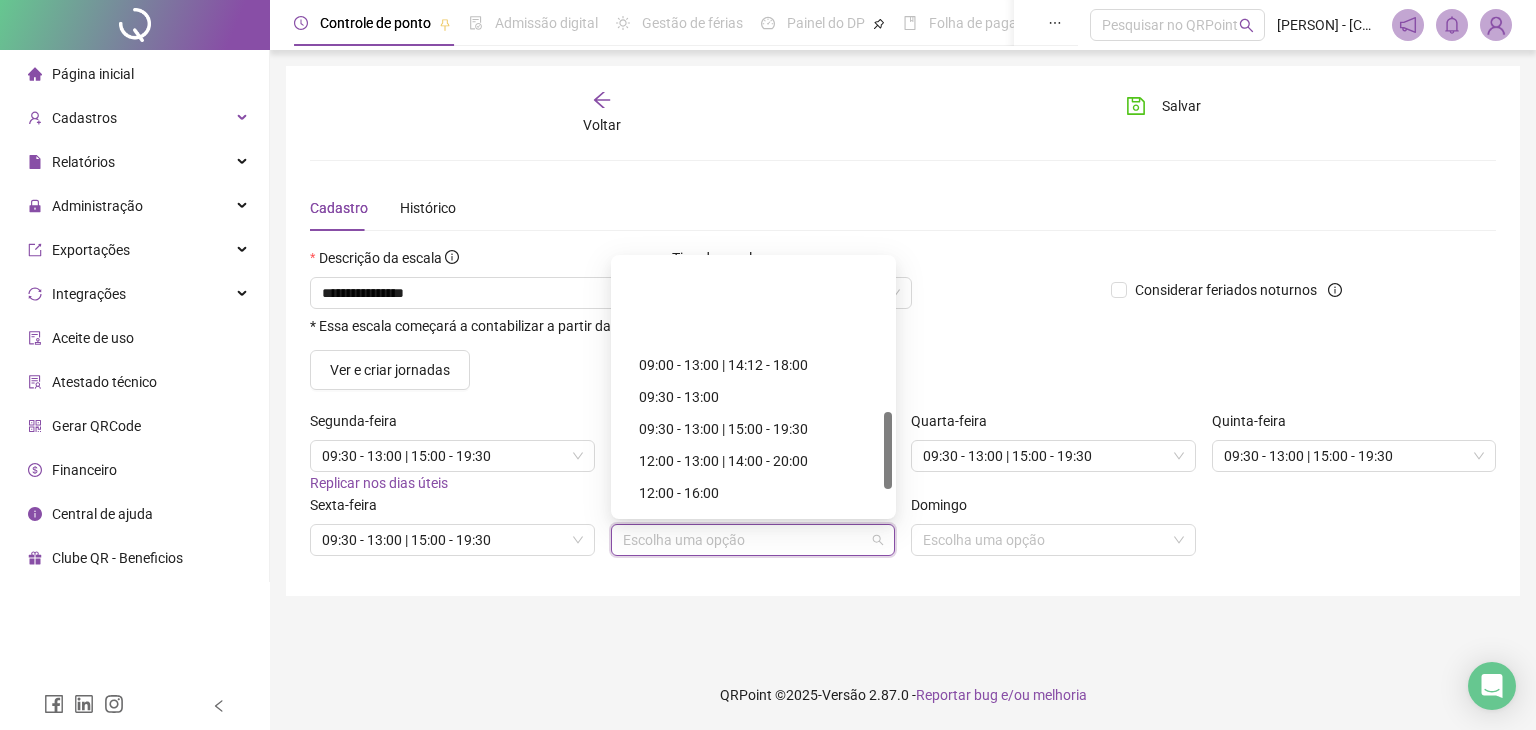 scroll, scrollTop: 500, scrollLeft: 0, axis: vertical 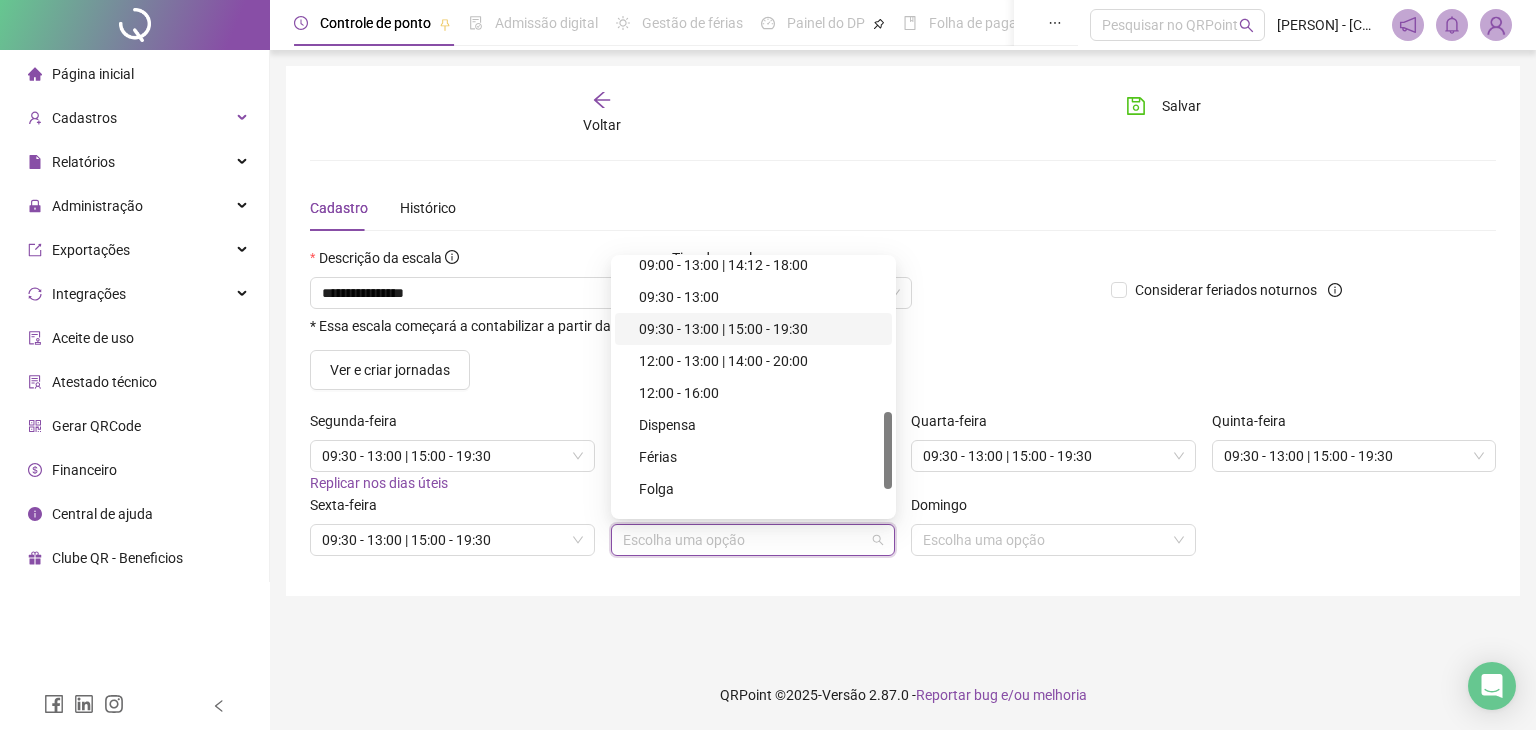 click on "09:30 - 13:00 | 15:00 - 19:30" at bounding box center [759, 329] 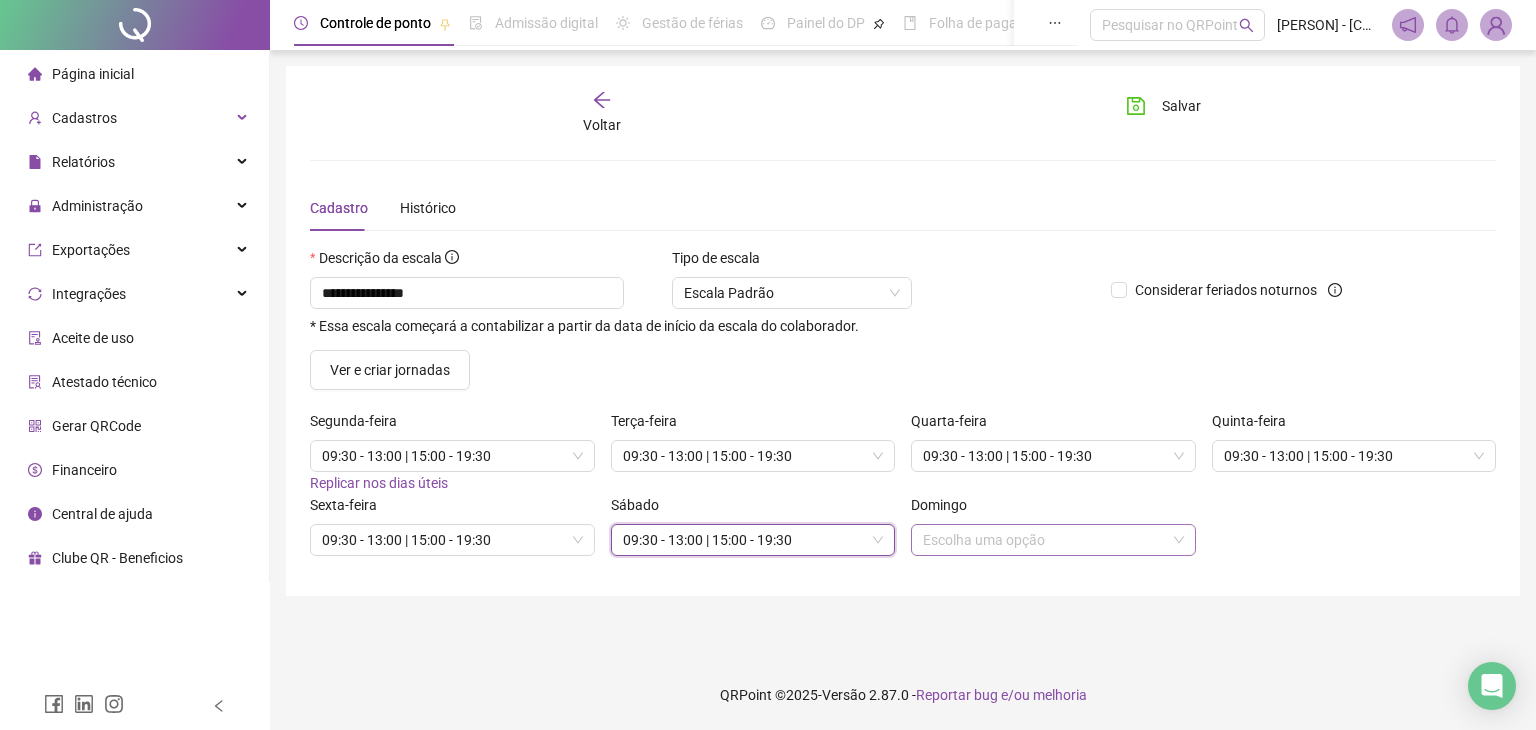 click at bounding box center (1047, 540) 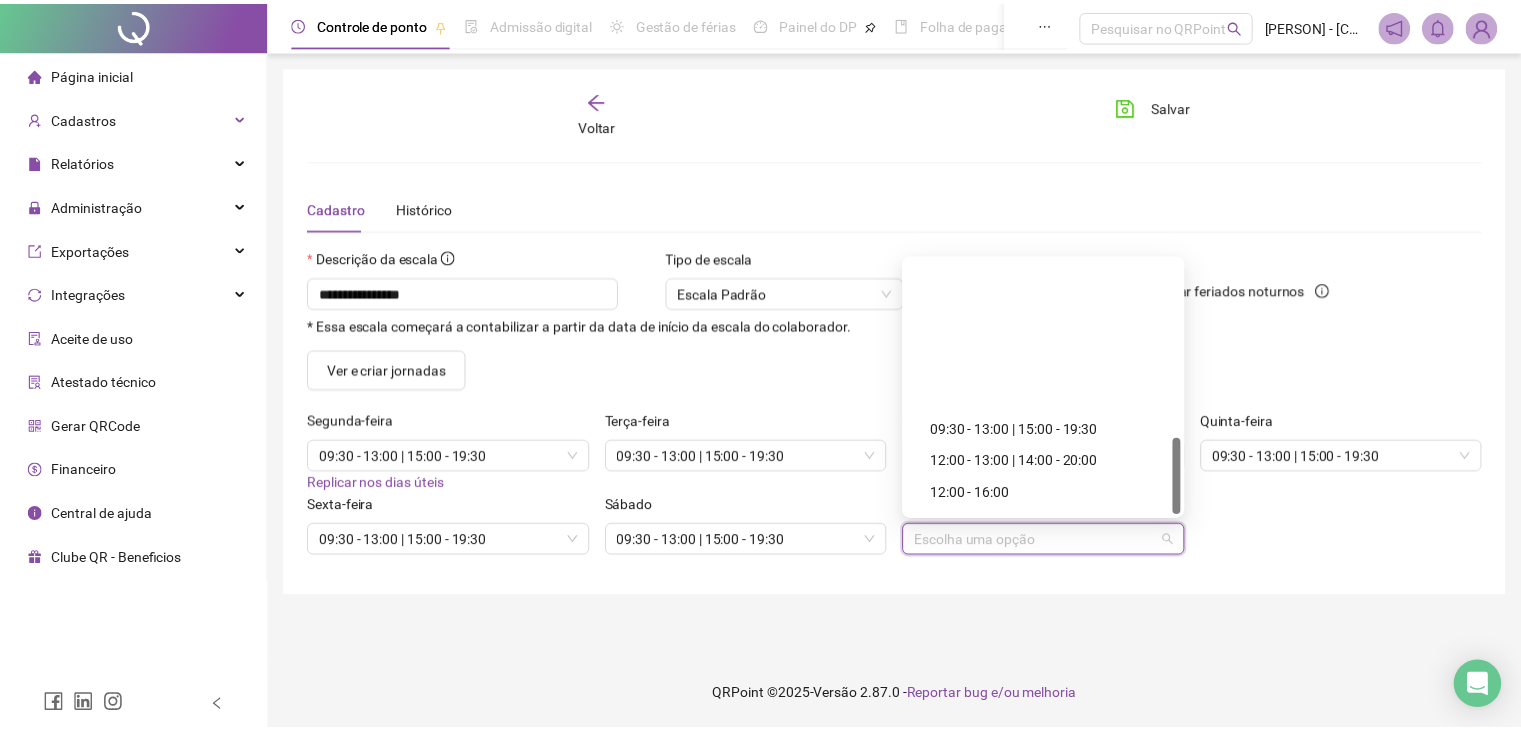 scroll, scrollTop: 586, scrollLeft: 0, axis: vertical 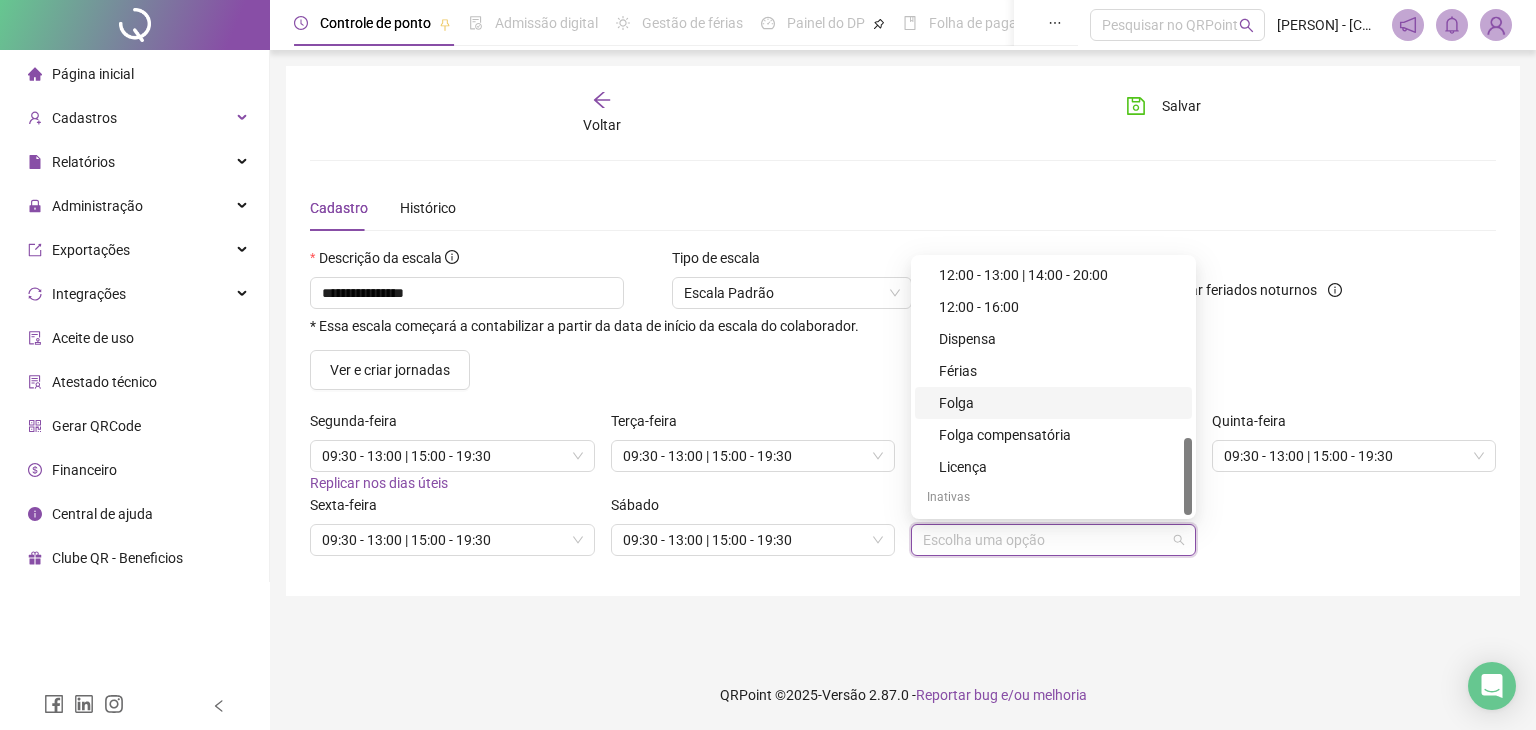 click on "Folga" at bounding box center (1059, 403) 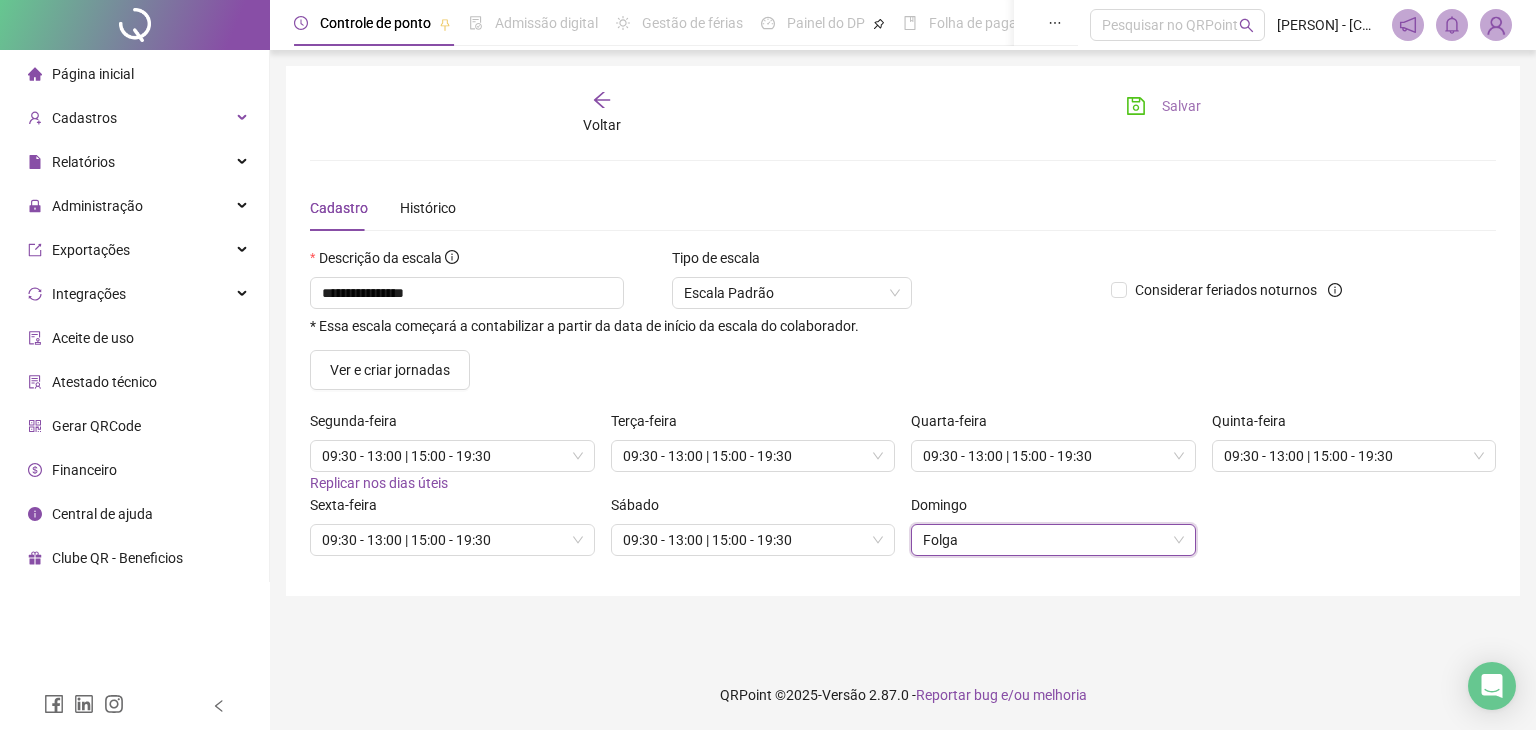 click on "Salvar" at bounding box center [1181, 106] 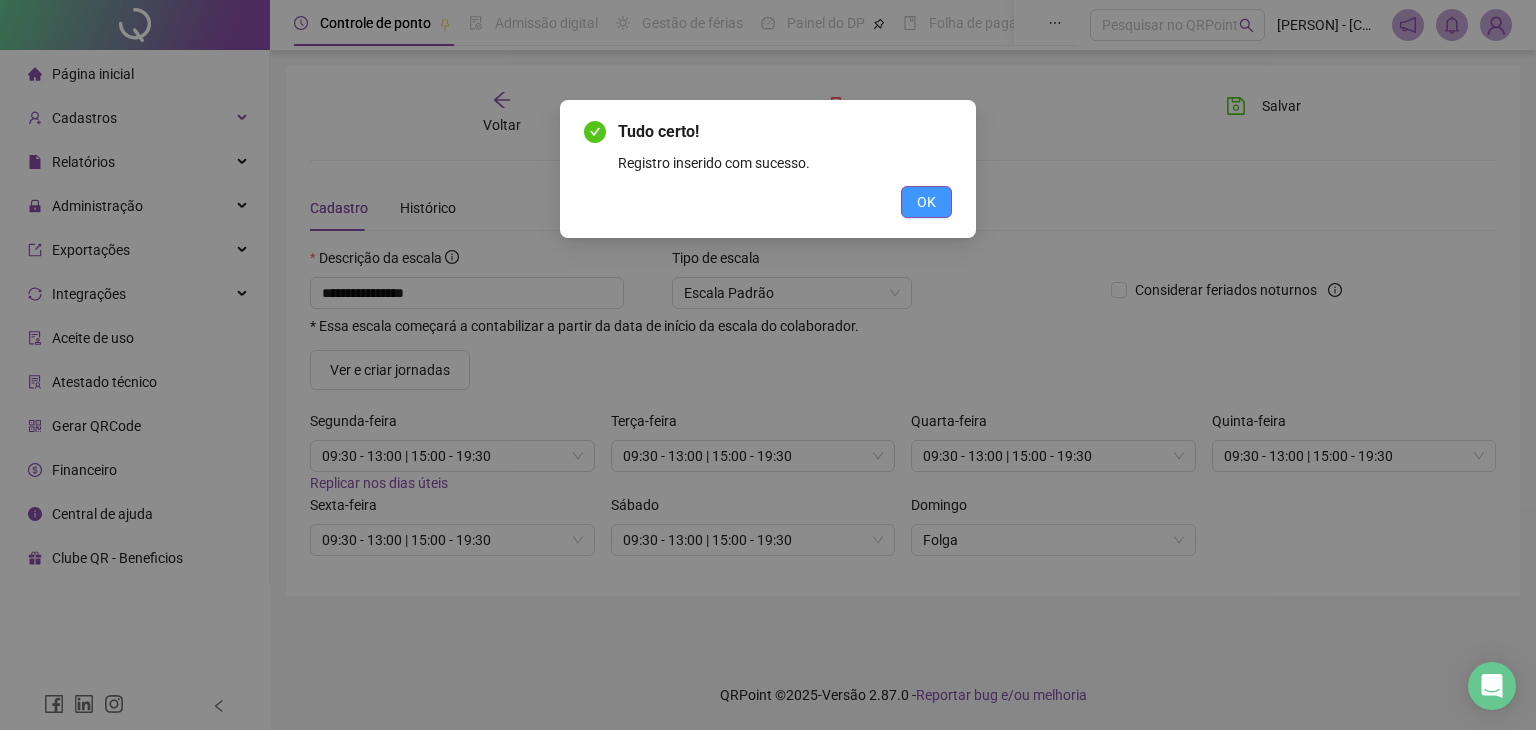 click on "OK" at bounding box center [926, 202] 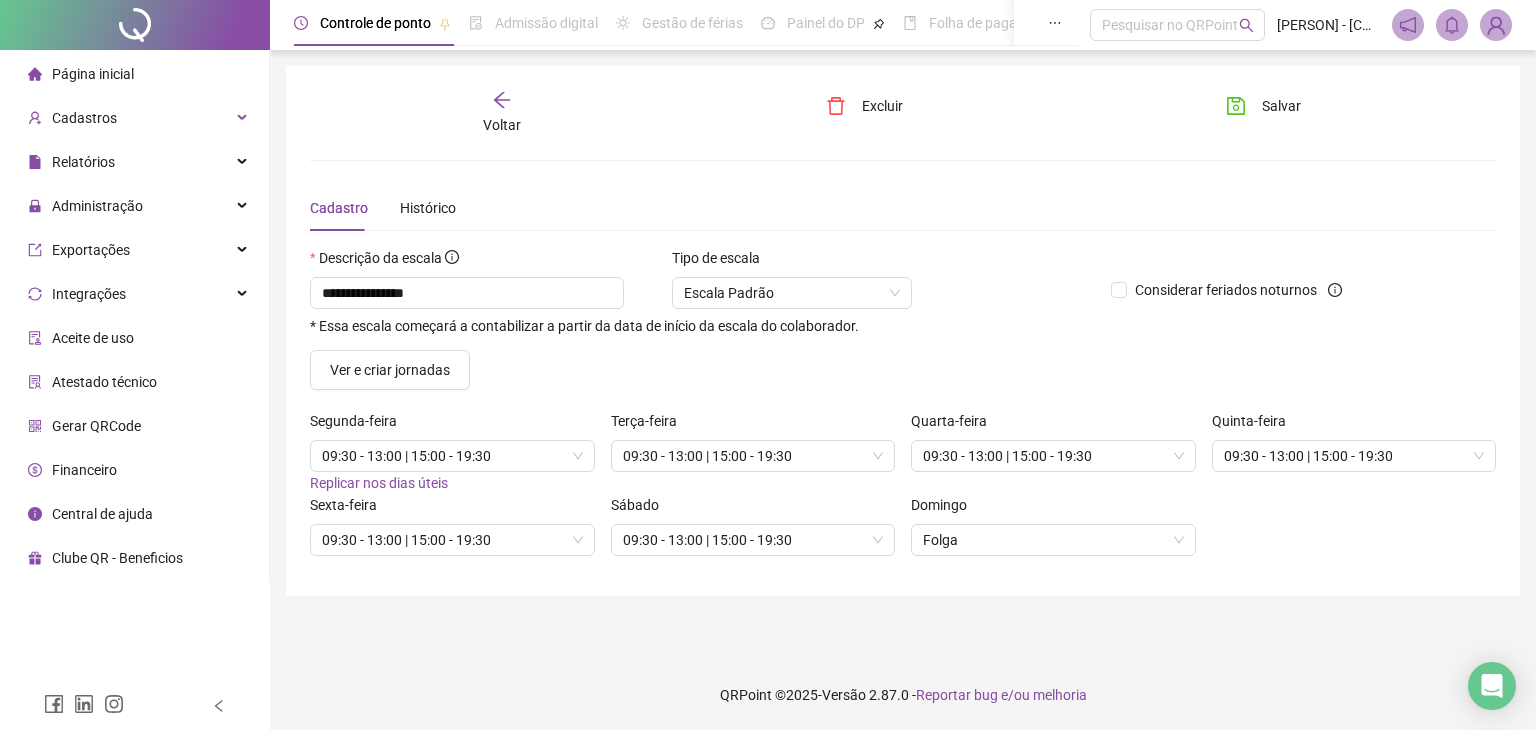 click on "Página inicial" at bounding box center (93, 74) 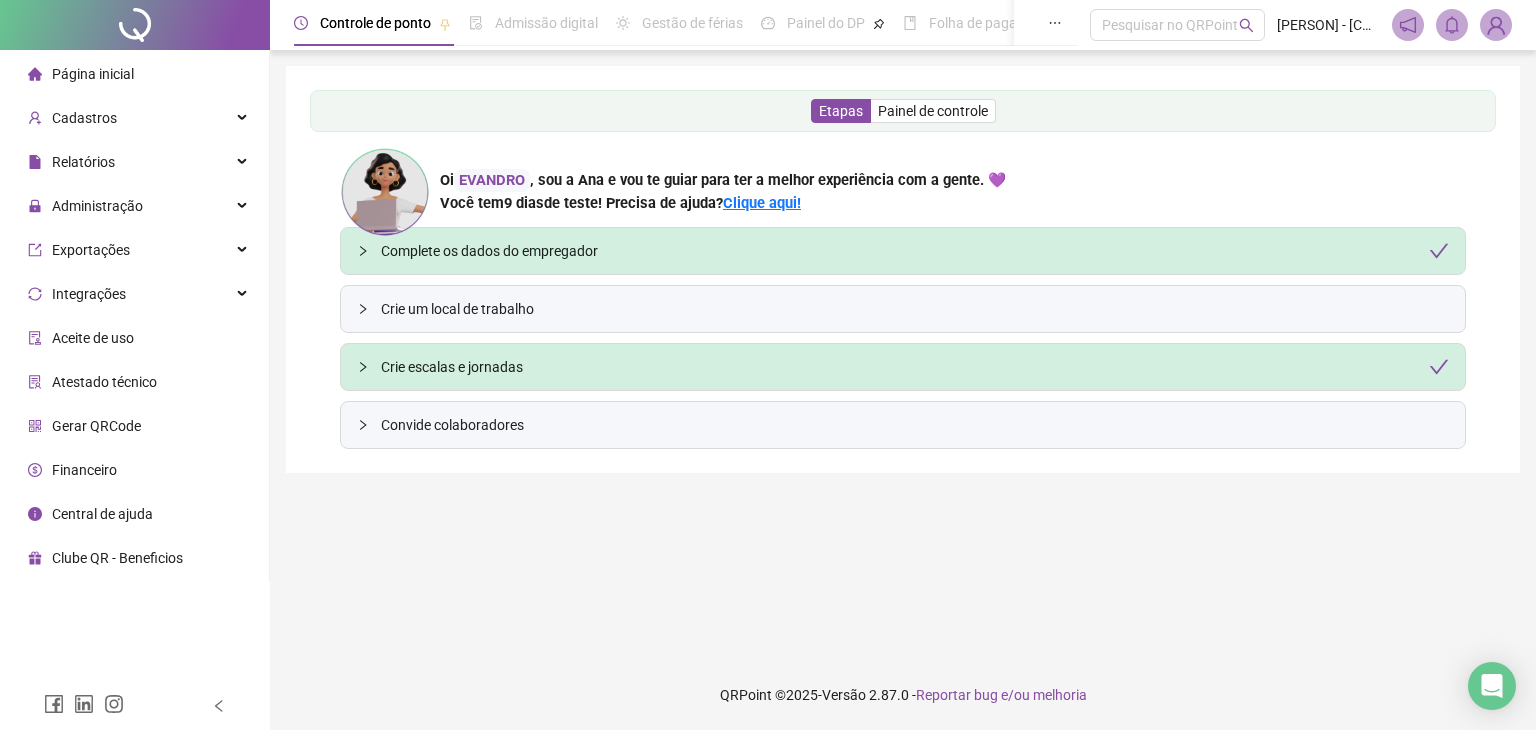 click on "Crie um local de trabalho" at bounding box center (915, 309) 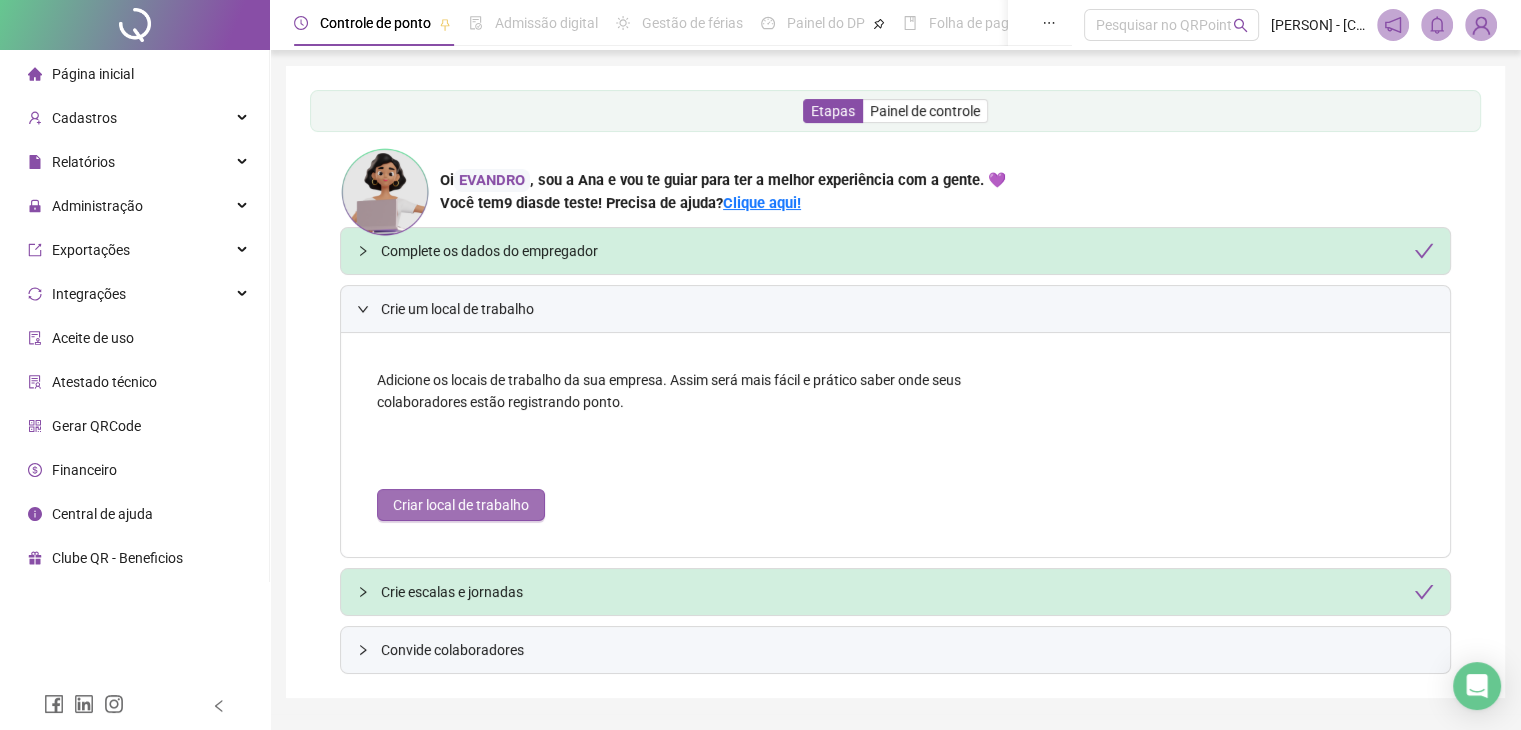 click on "Criar local de trabalho" at bounding box center [461, 505] 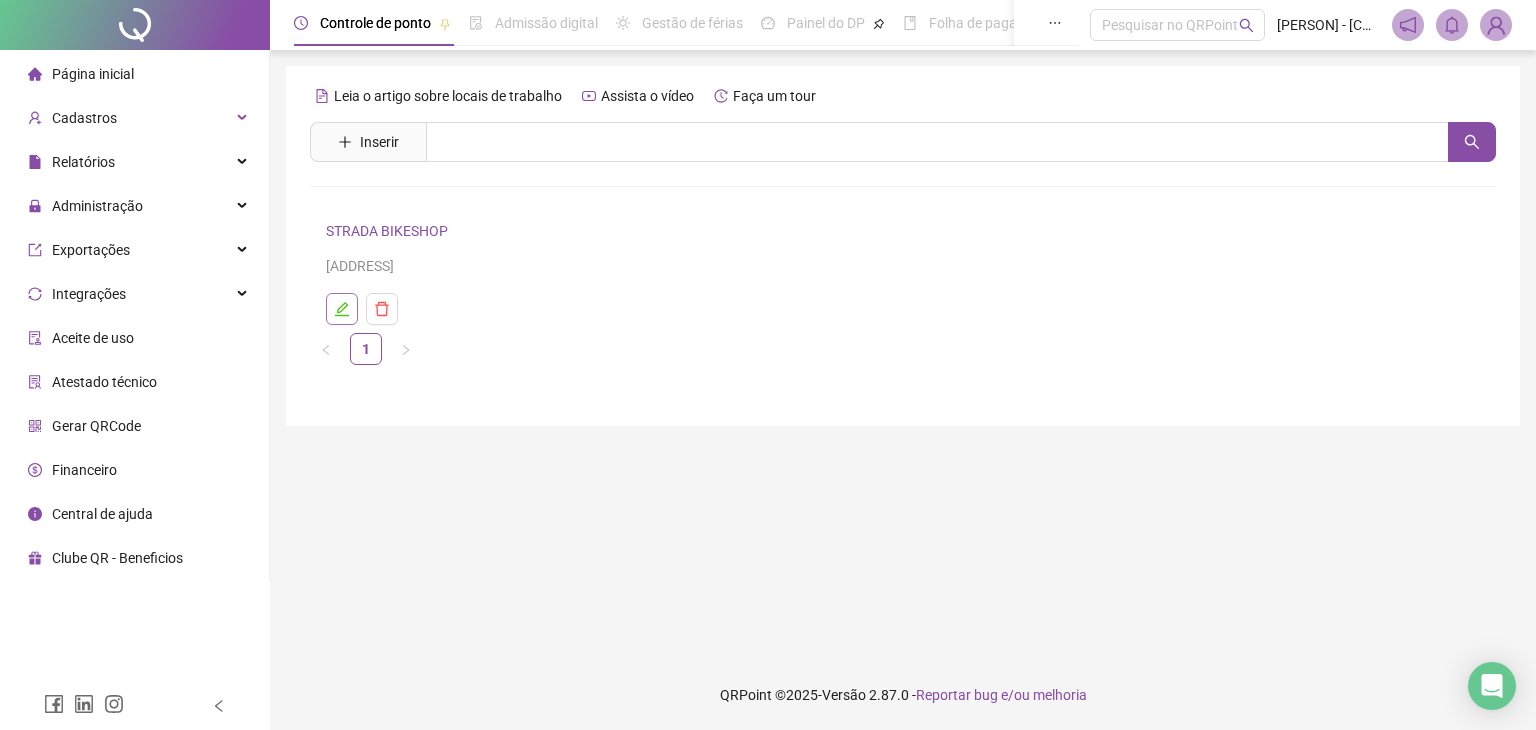 click 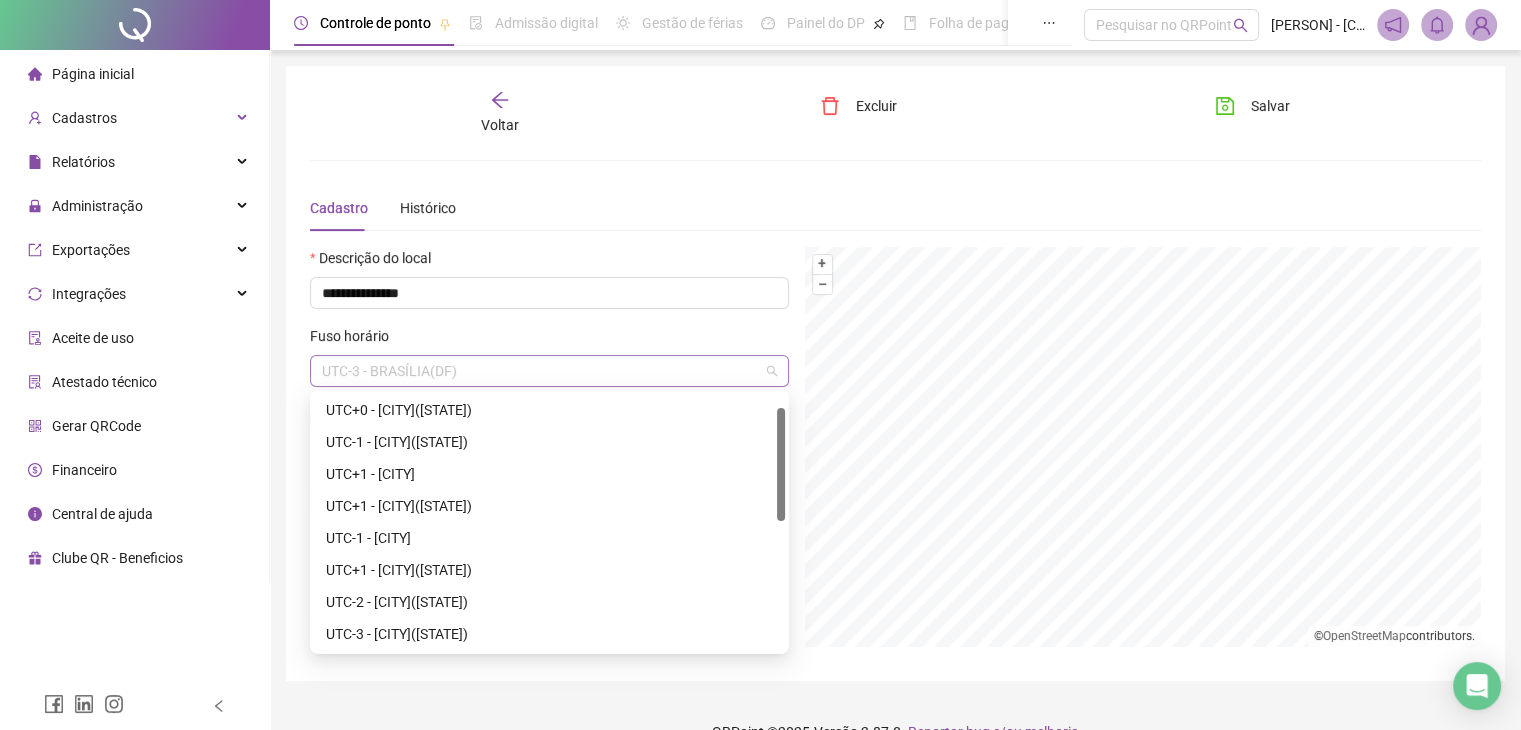 click on "UTC-3 - BRASÍLIA(DF)" at bounding box center [549, 371] 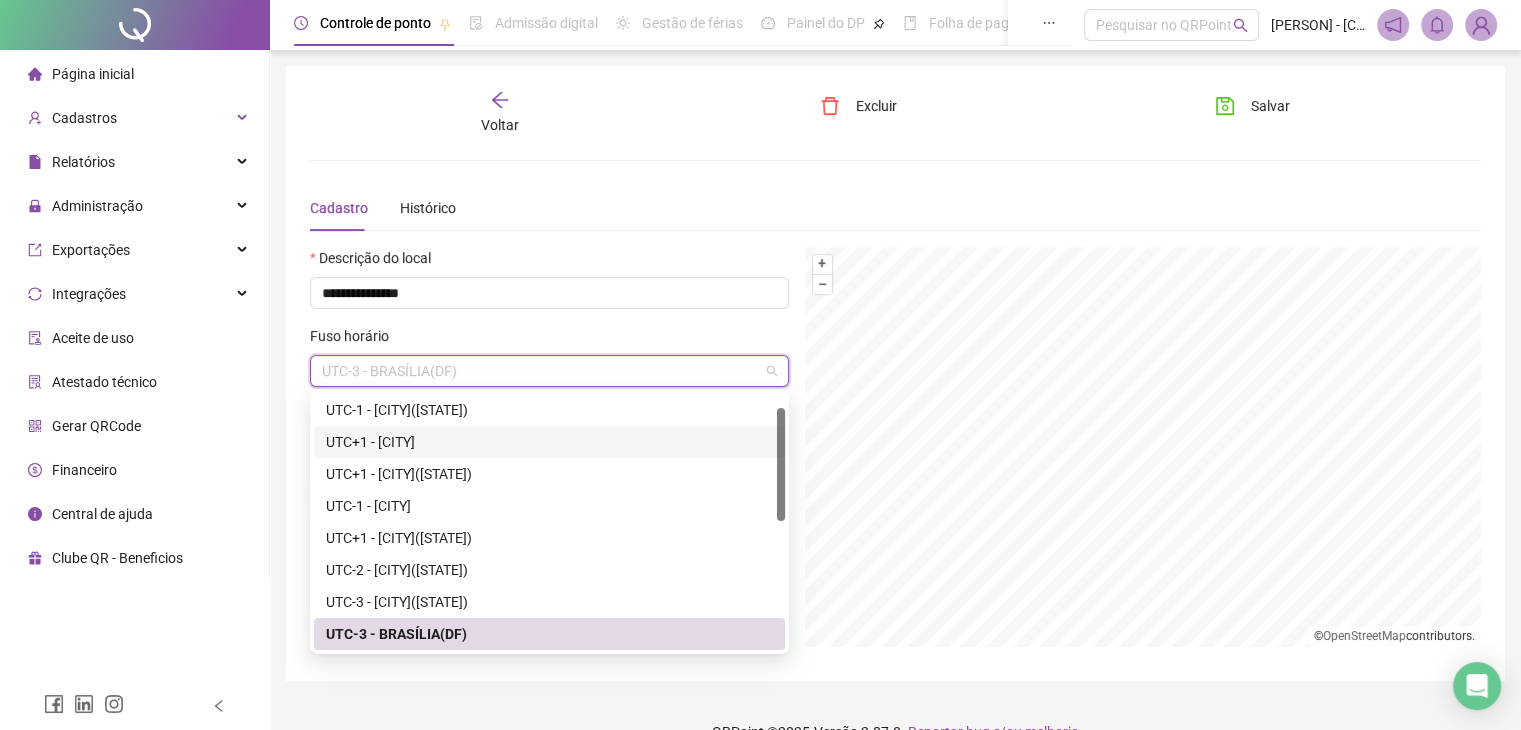 scroll, scrollTop: 320, scrollLeft: 0, axis: vertical 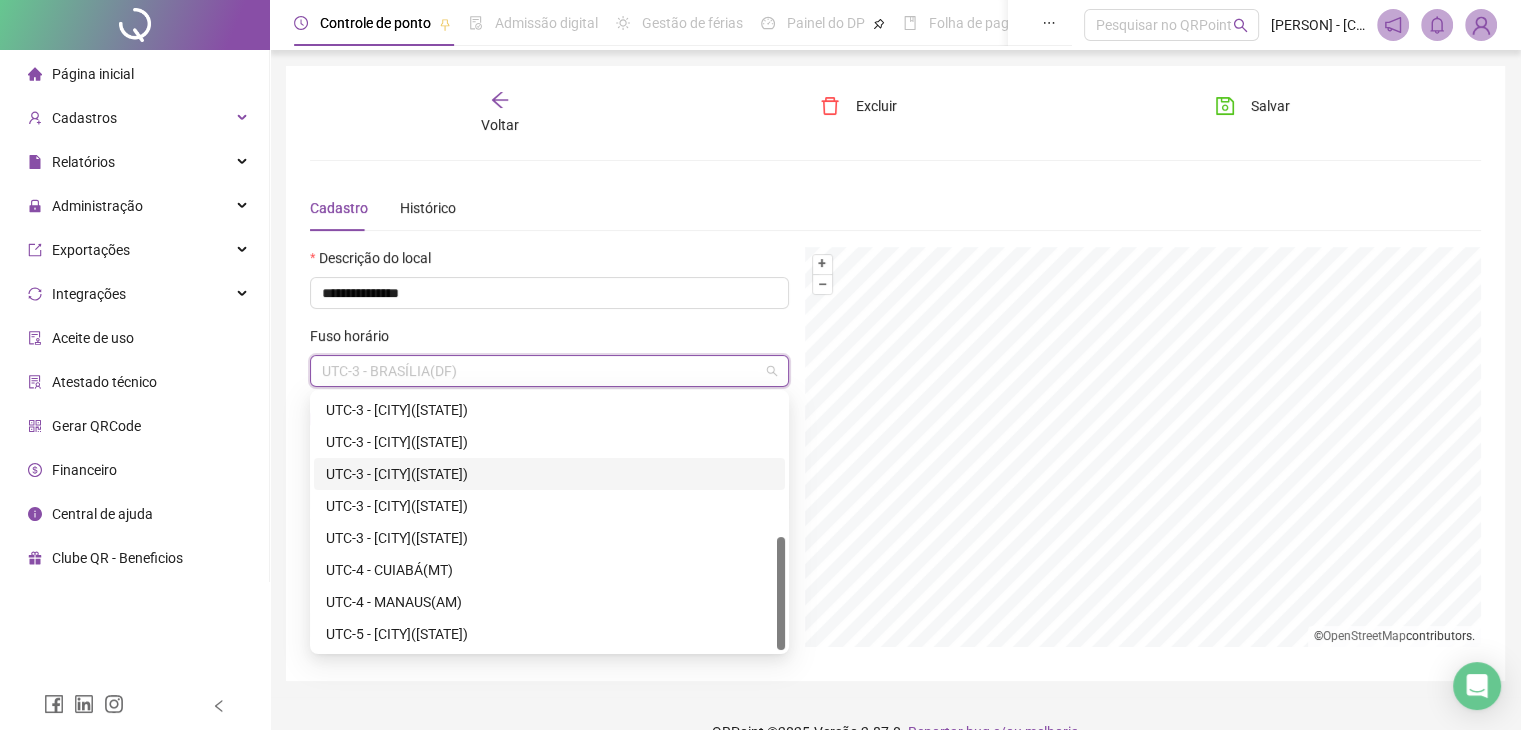click on "UTC-3 - SALVADOR(BA)" at bounding box center [549, 474] 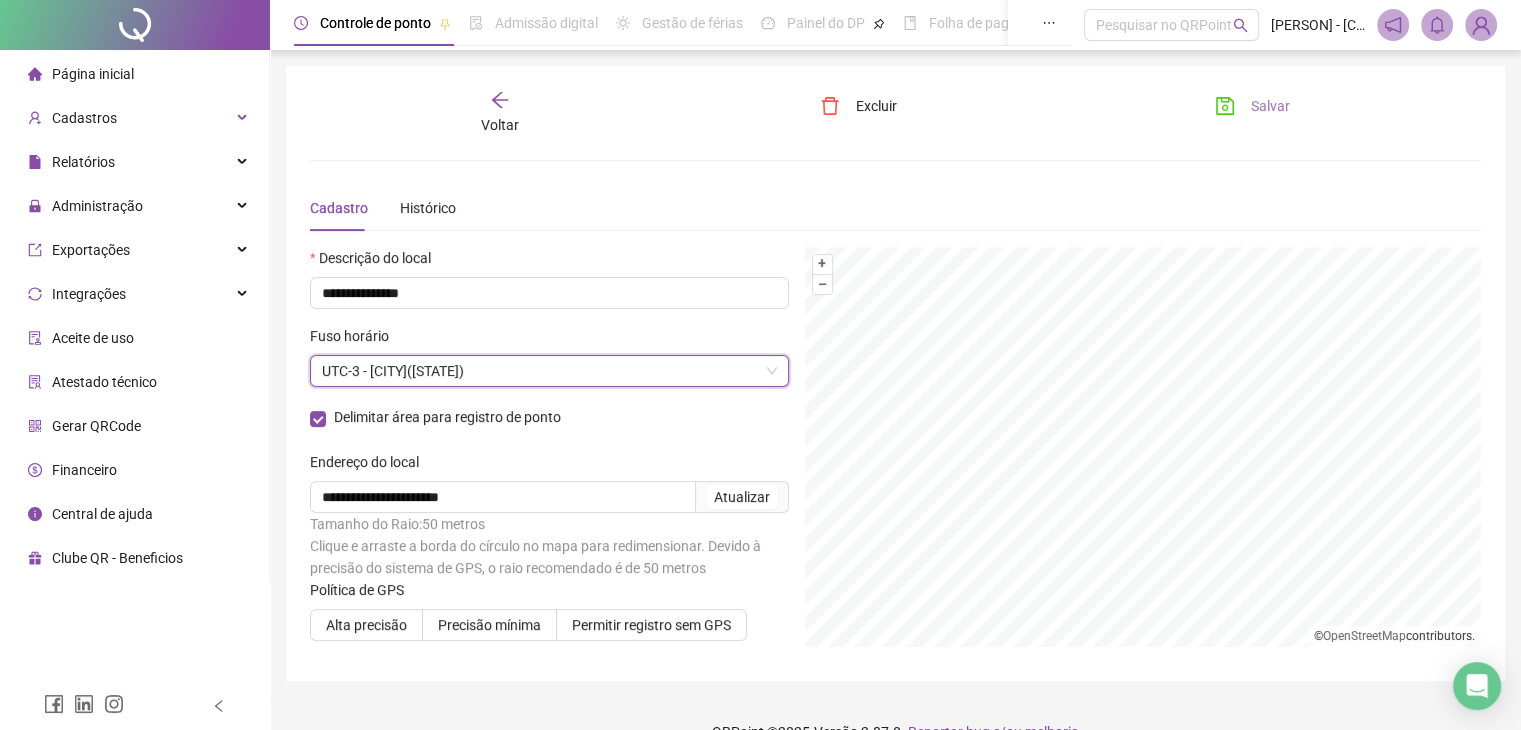 click on "Salvar" at bounding box center (1270, 106) 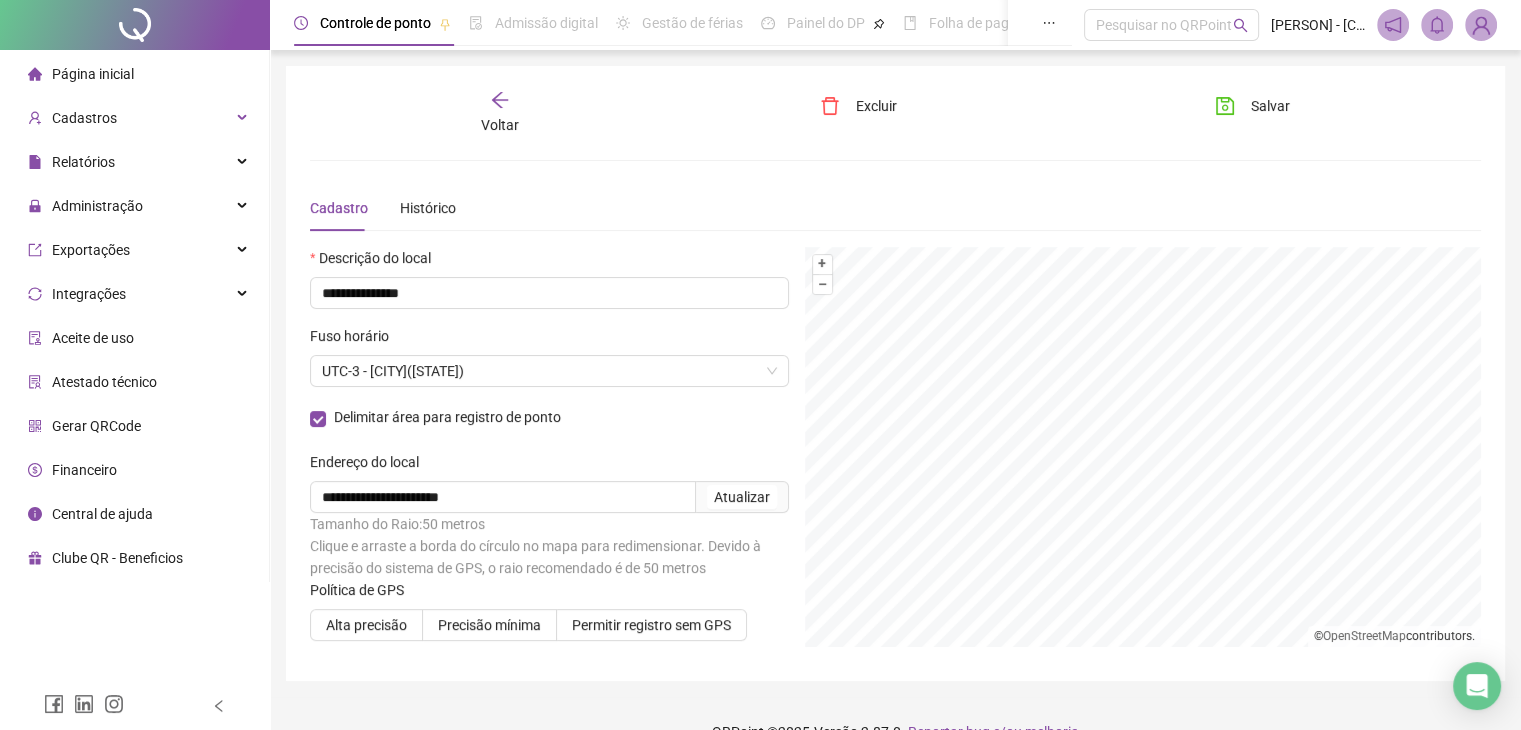 click 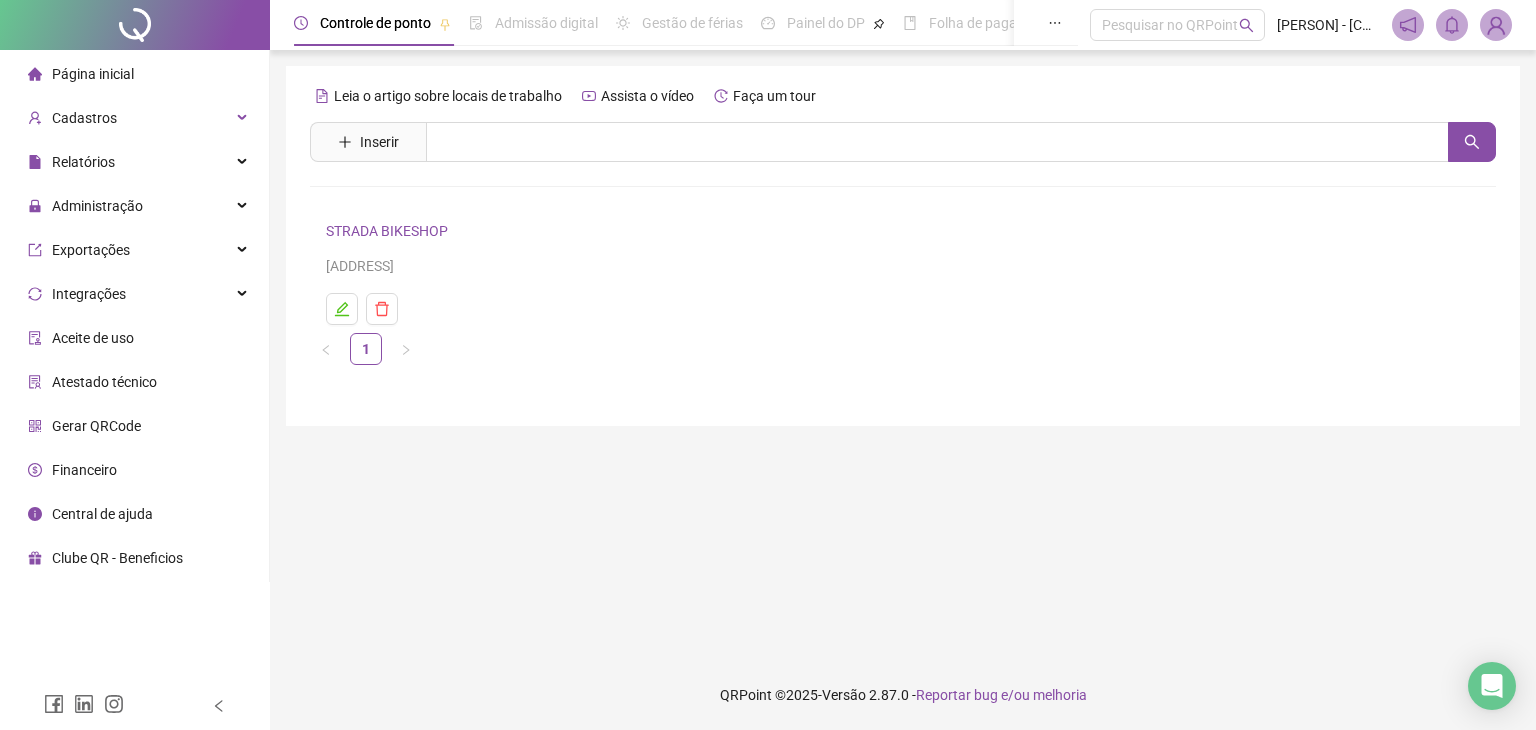 click on "Página inicial" at bounding box center (93, 74) 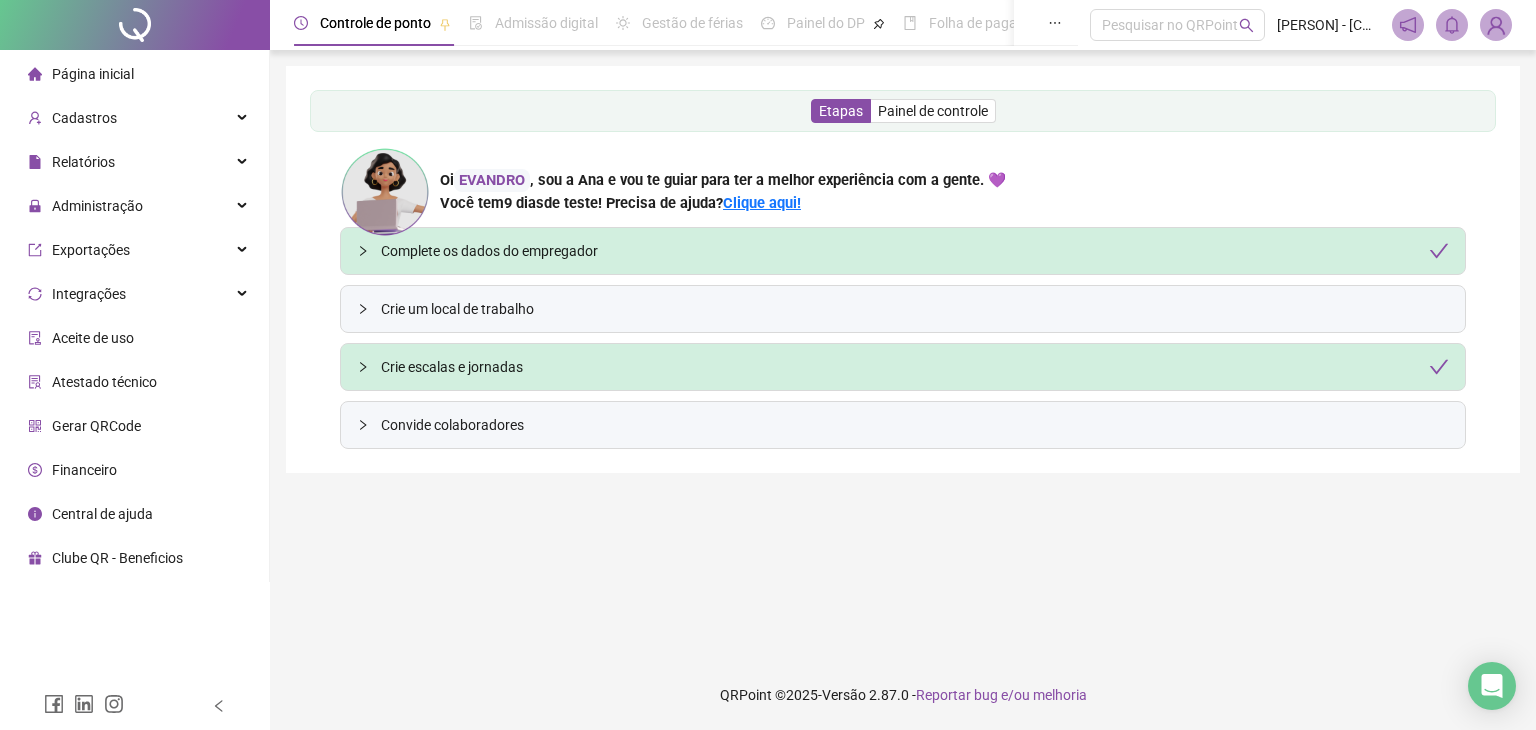 click on "Crie um local de trabalho" at bounding box center (903, 309) 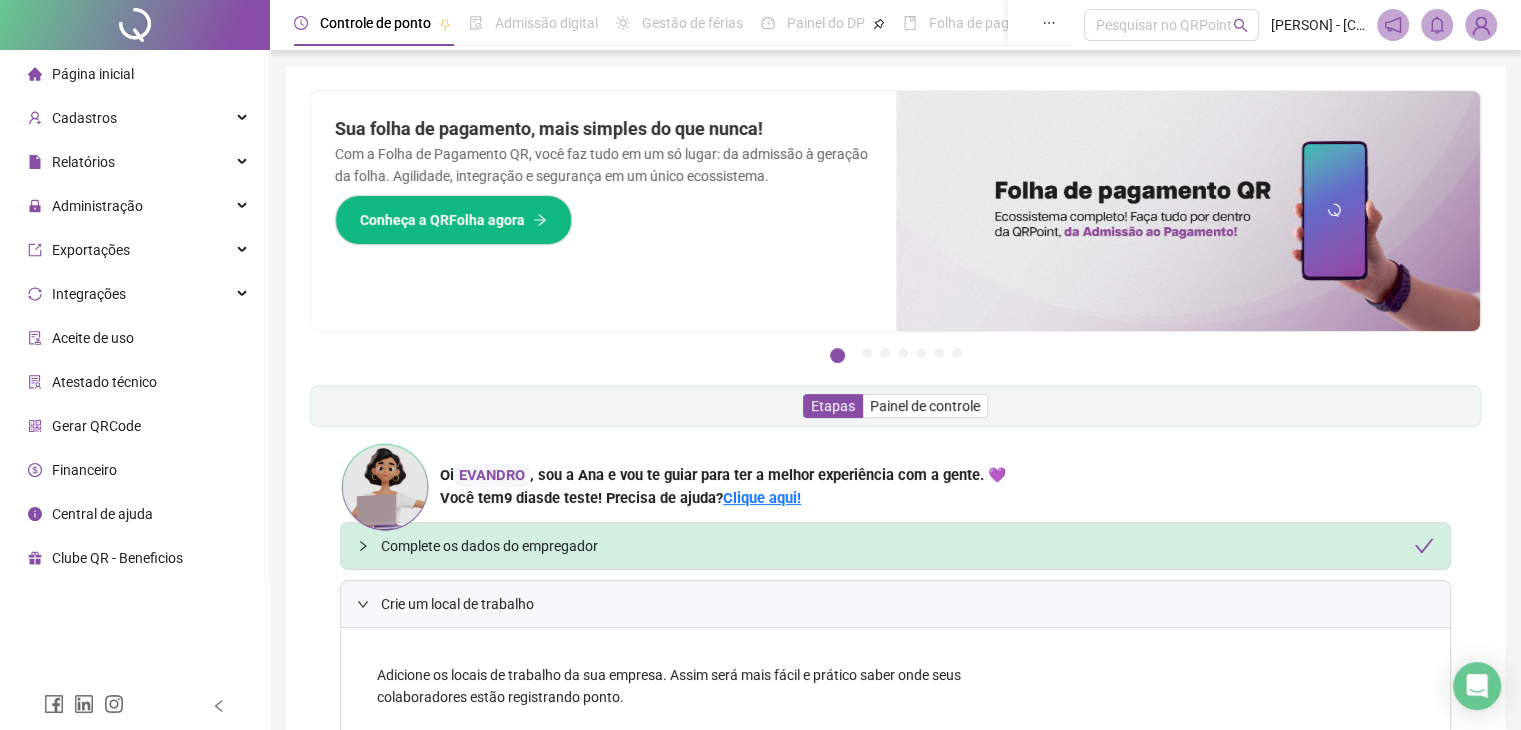 click on "Você tem" at bounding box center [472, 498] 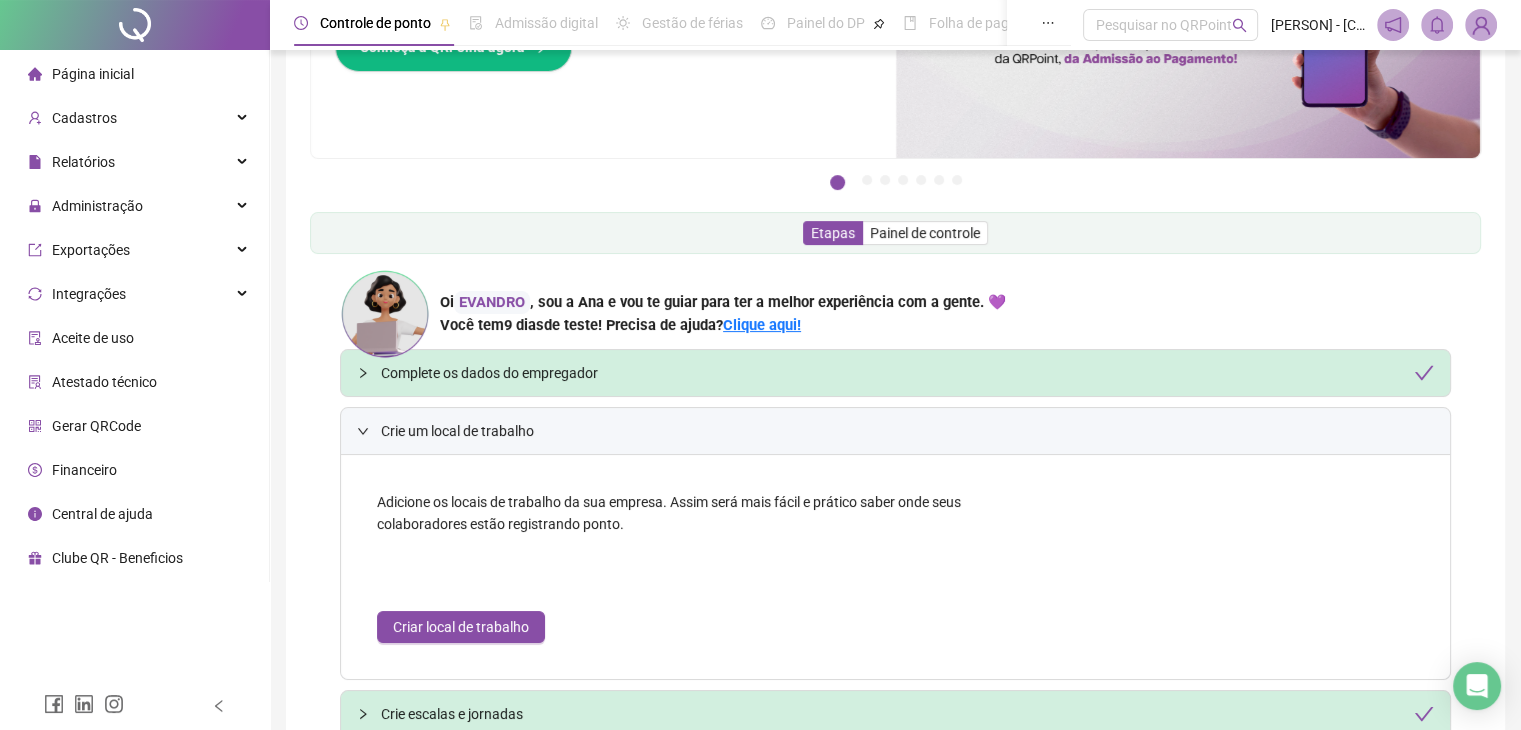 scroll, scrollTop: 200, scrollLeft: 0, axis: vertical 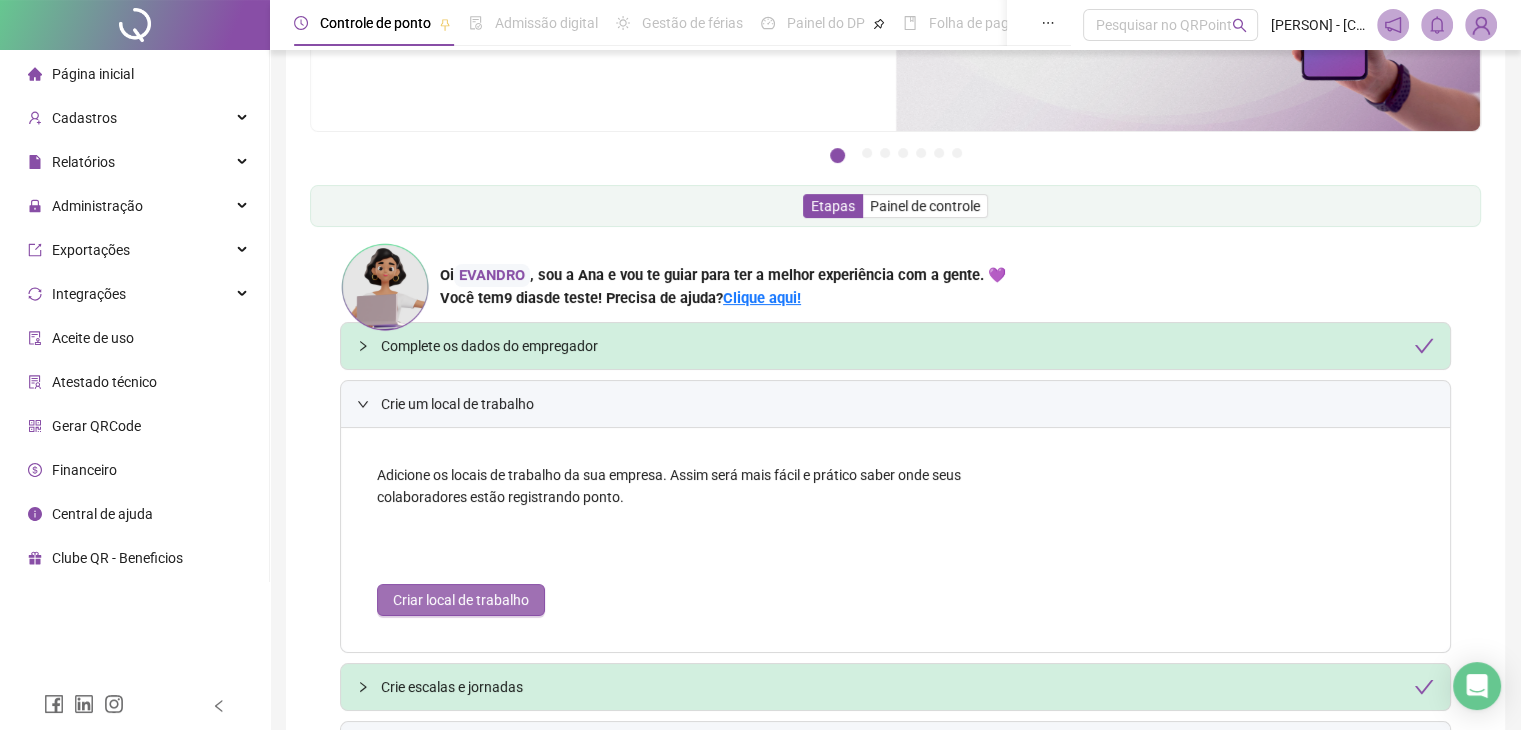 click on "Criar local de trabalho" at bounding box center (461, 600) 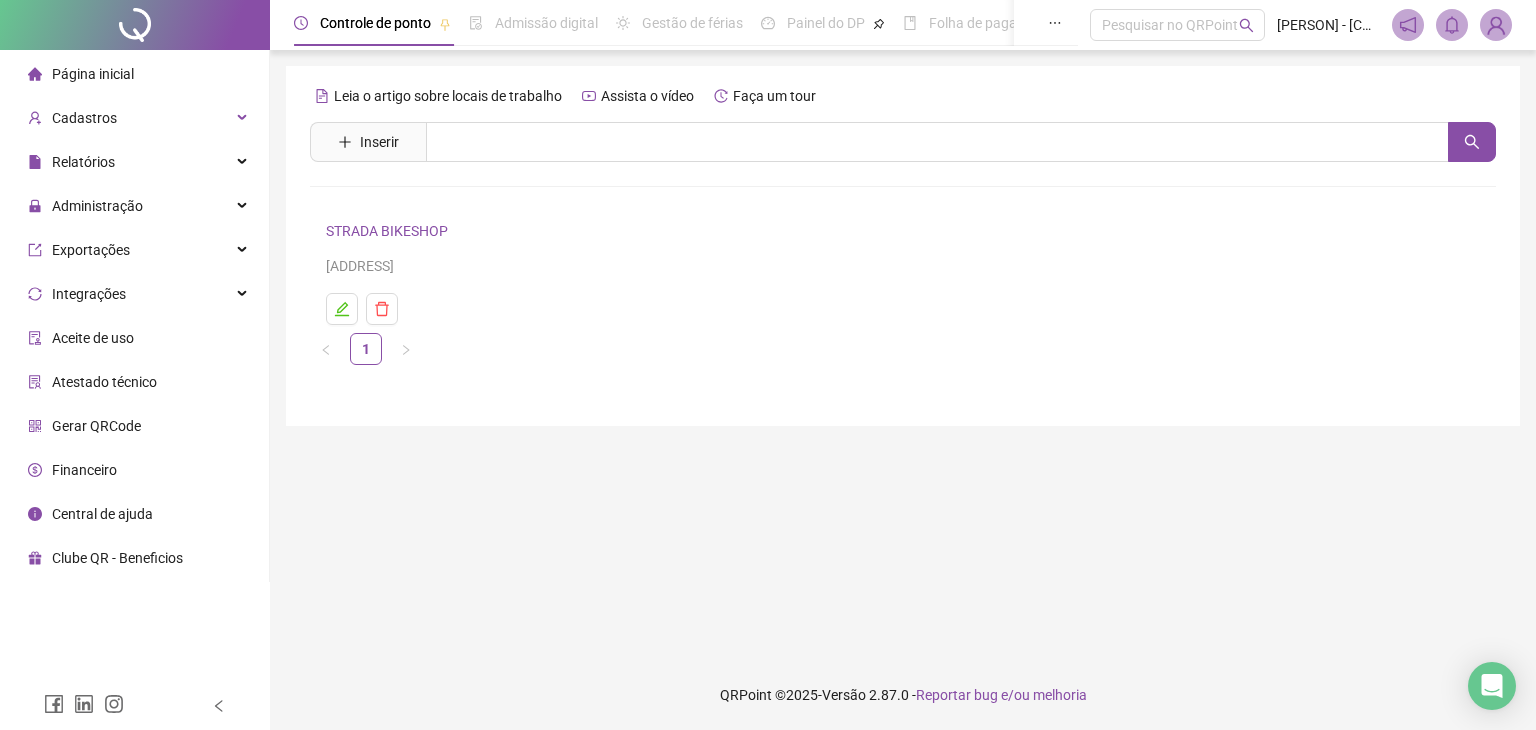 drag, startPoint x: 452, startPoint y: 629, endPoint x: 540, endPoint y: 598, distance: 93.30059 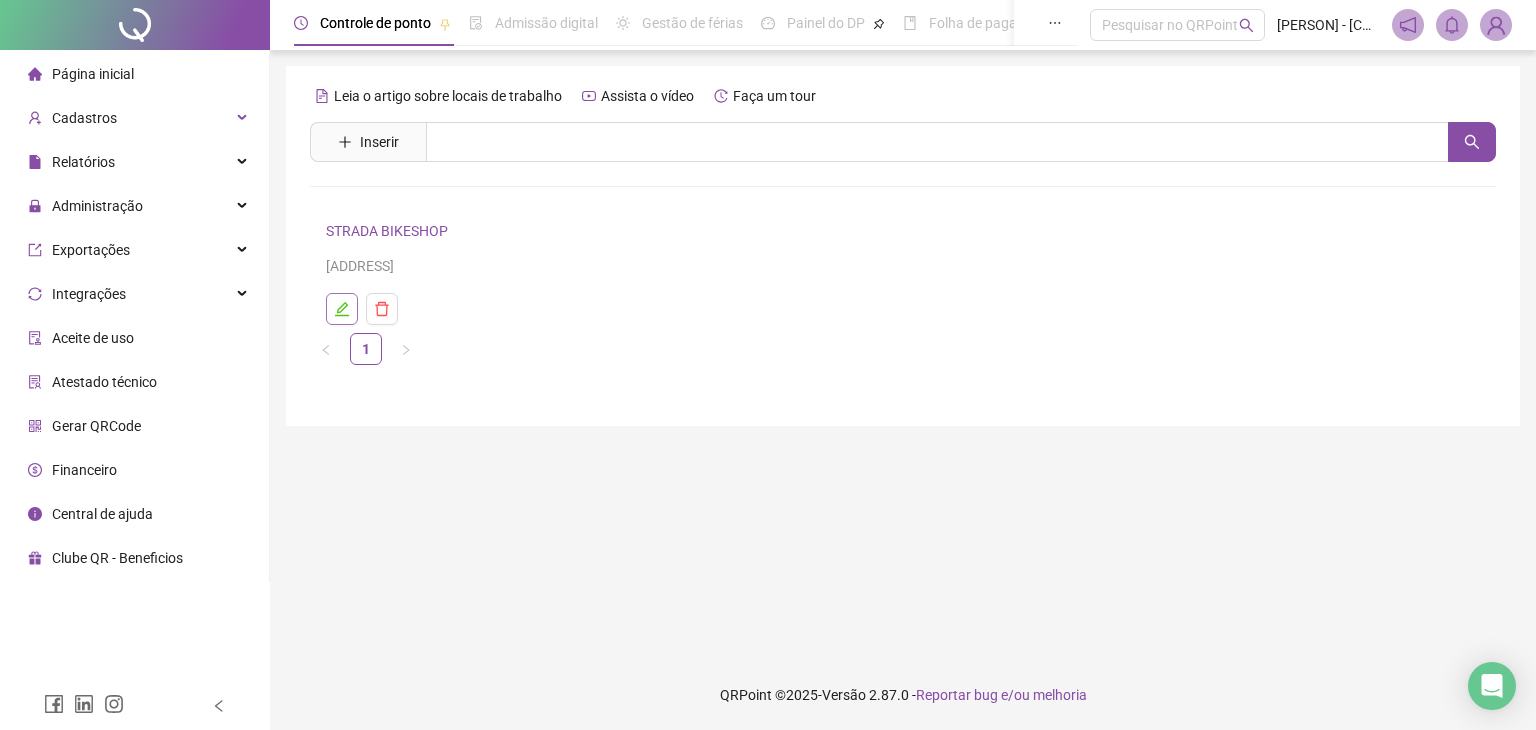 click 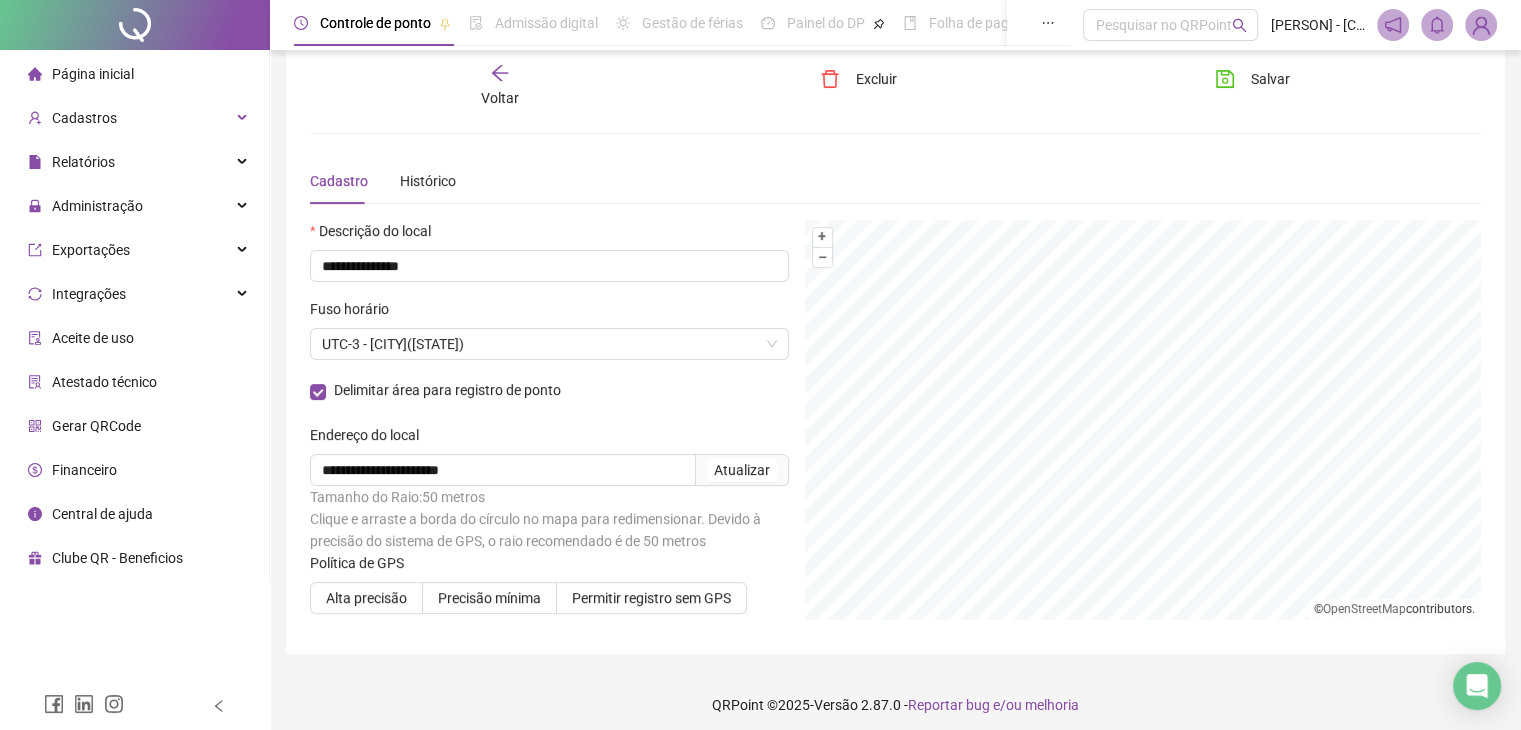scroll, scrollTop: 36, scrollLeft: 0, axis: vertical 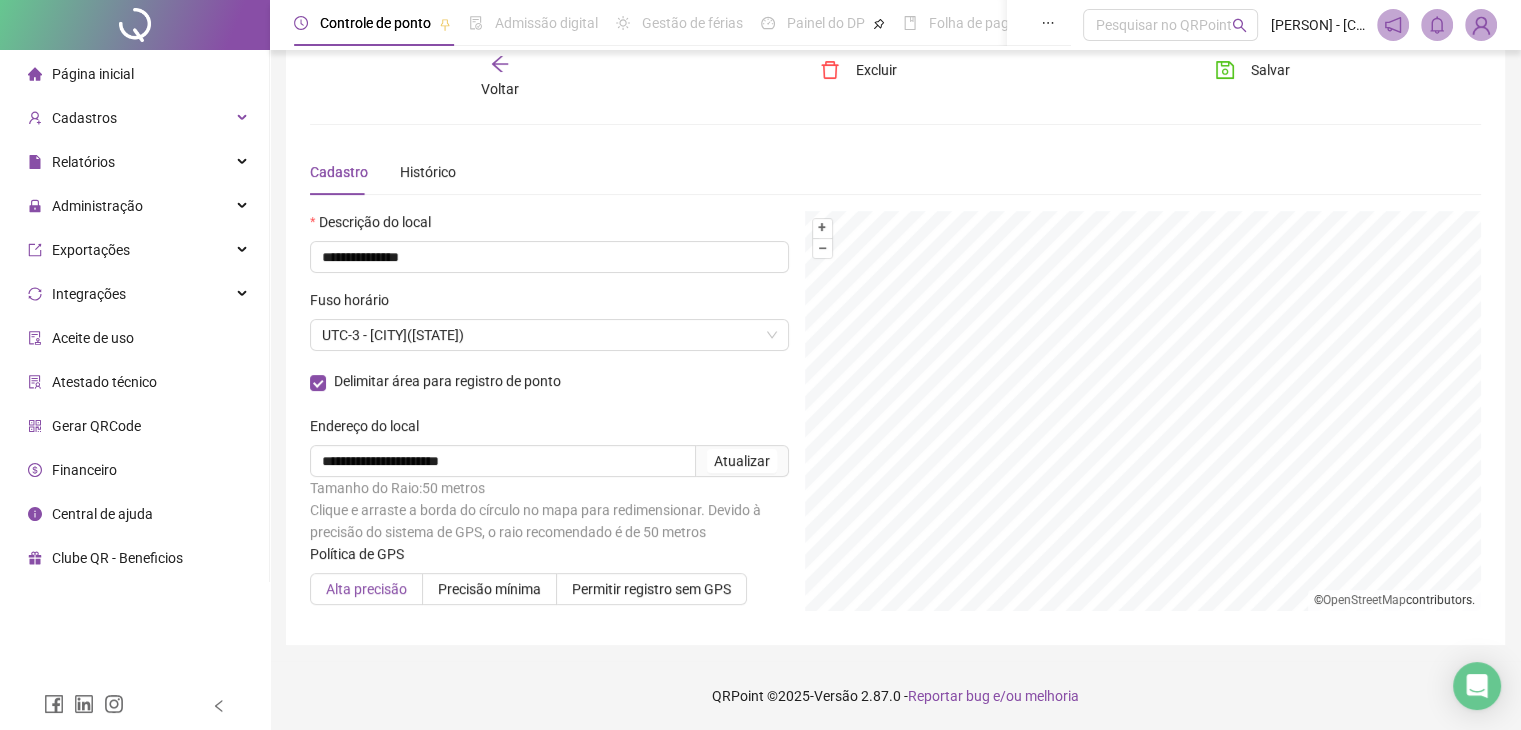 click on "Alta precisão" at bounding box center (366, 589) 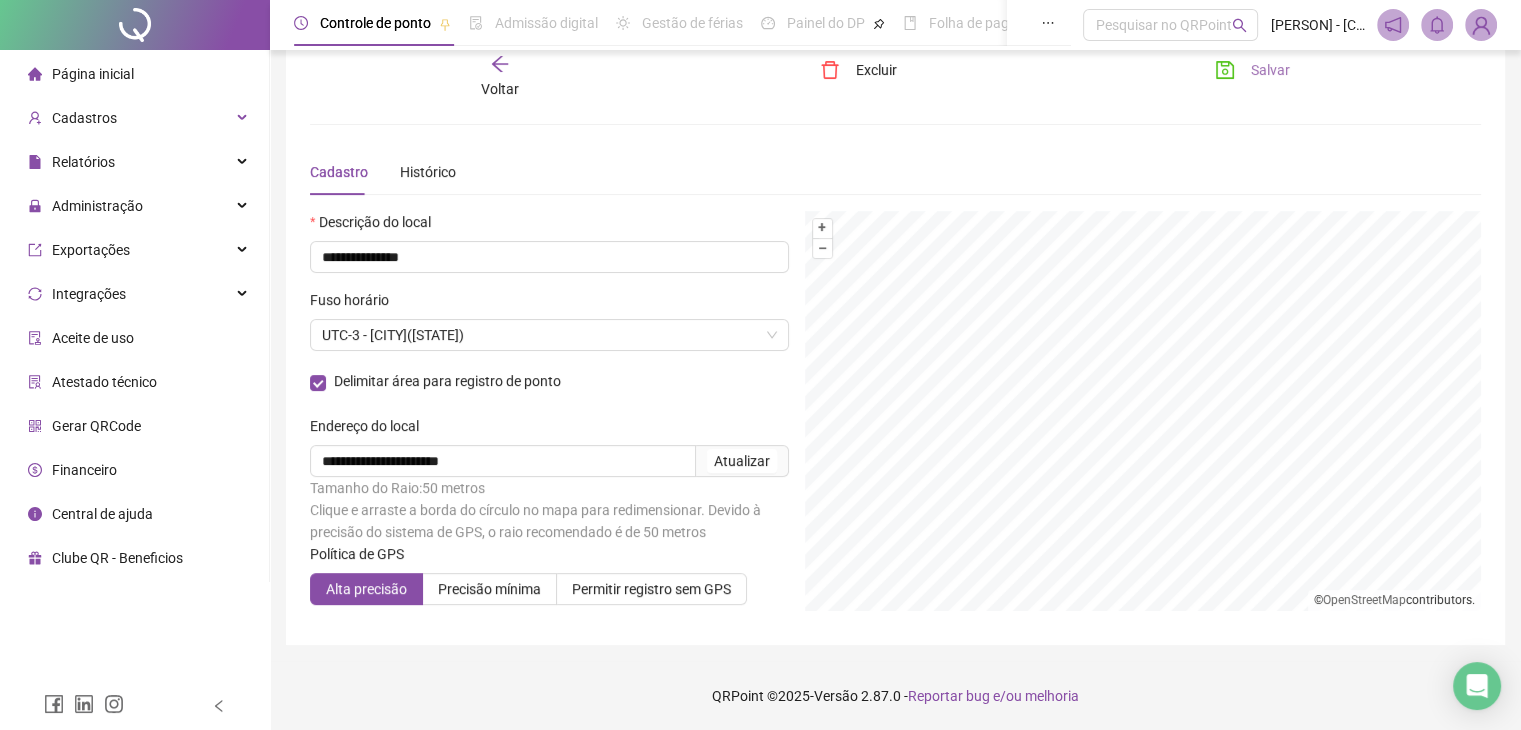 click on "Salvar" at bounding box center (1270, 70) 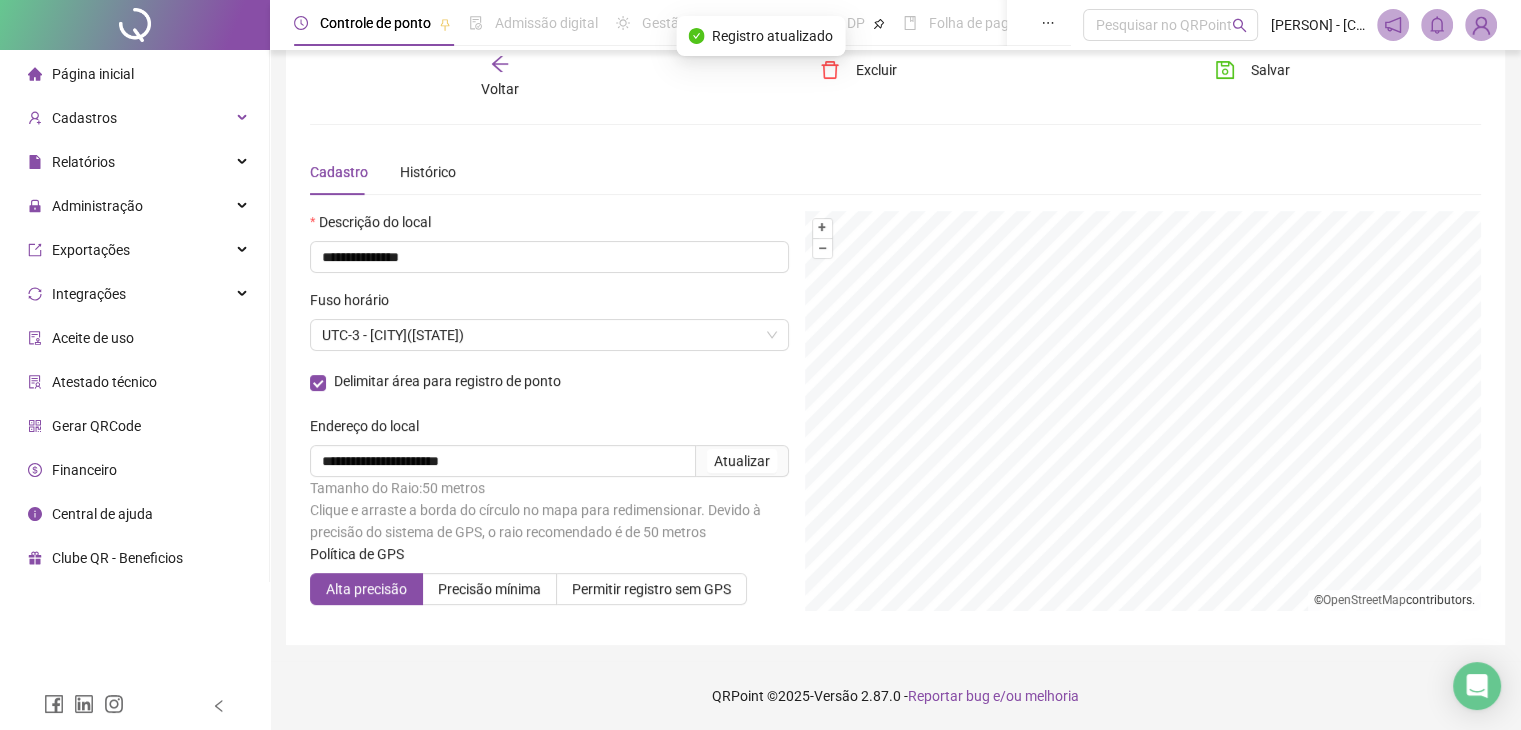 click on "Página inicial" at bounding box center [81, 74] 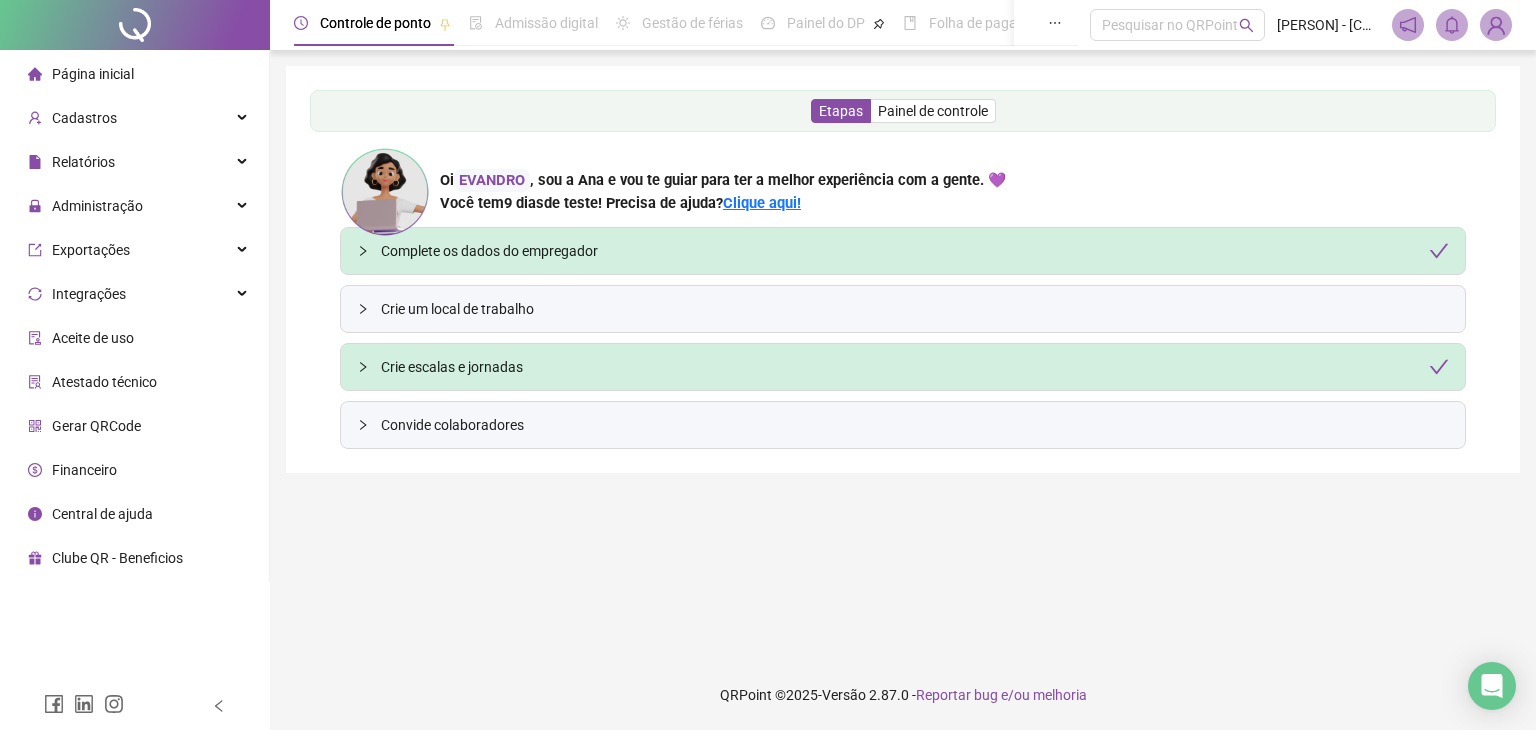 click on "Crie um local de trabalho" at bounding box center [915, 309] 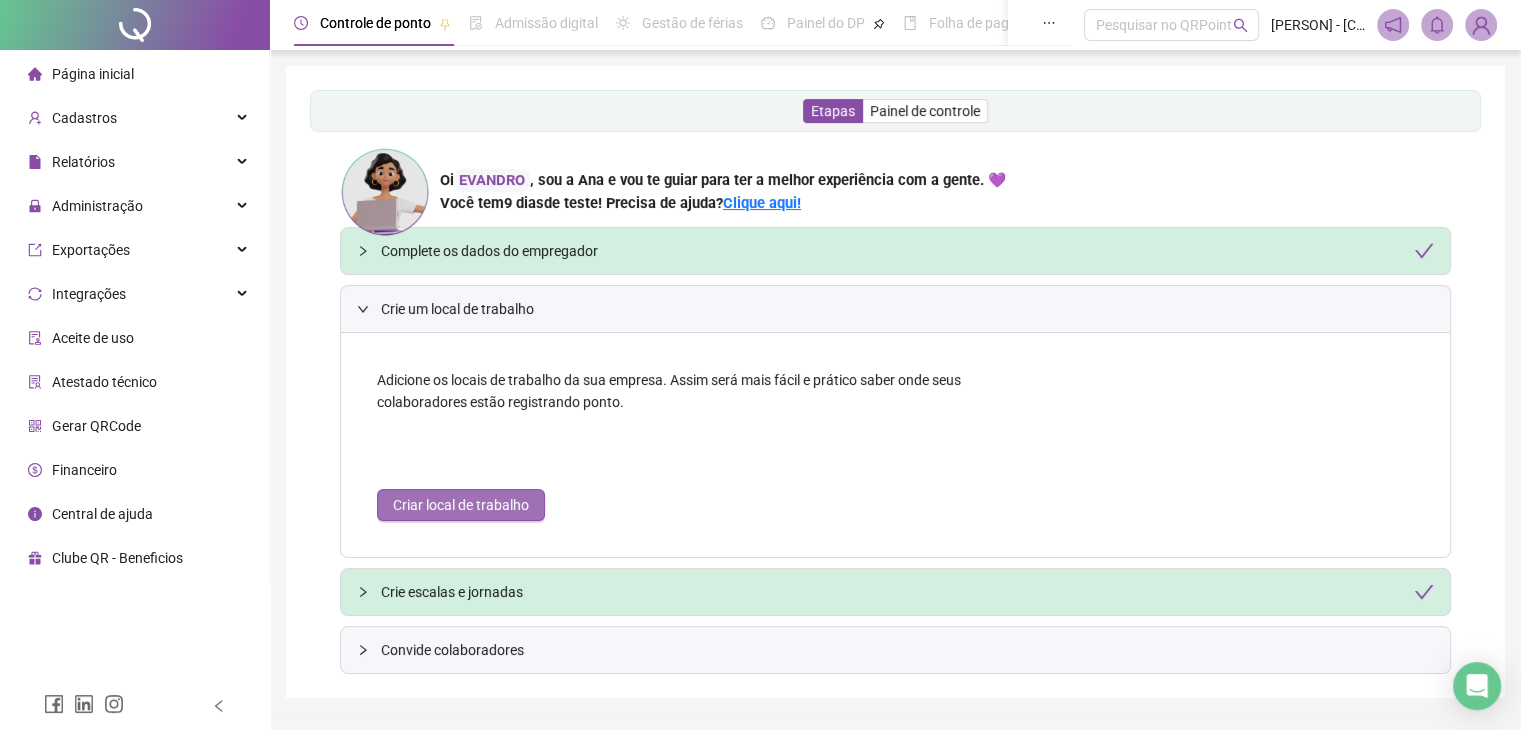 click on "Criar local de trabalho" at bounding box center (461, 505) 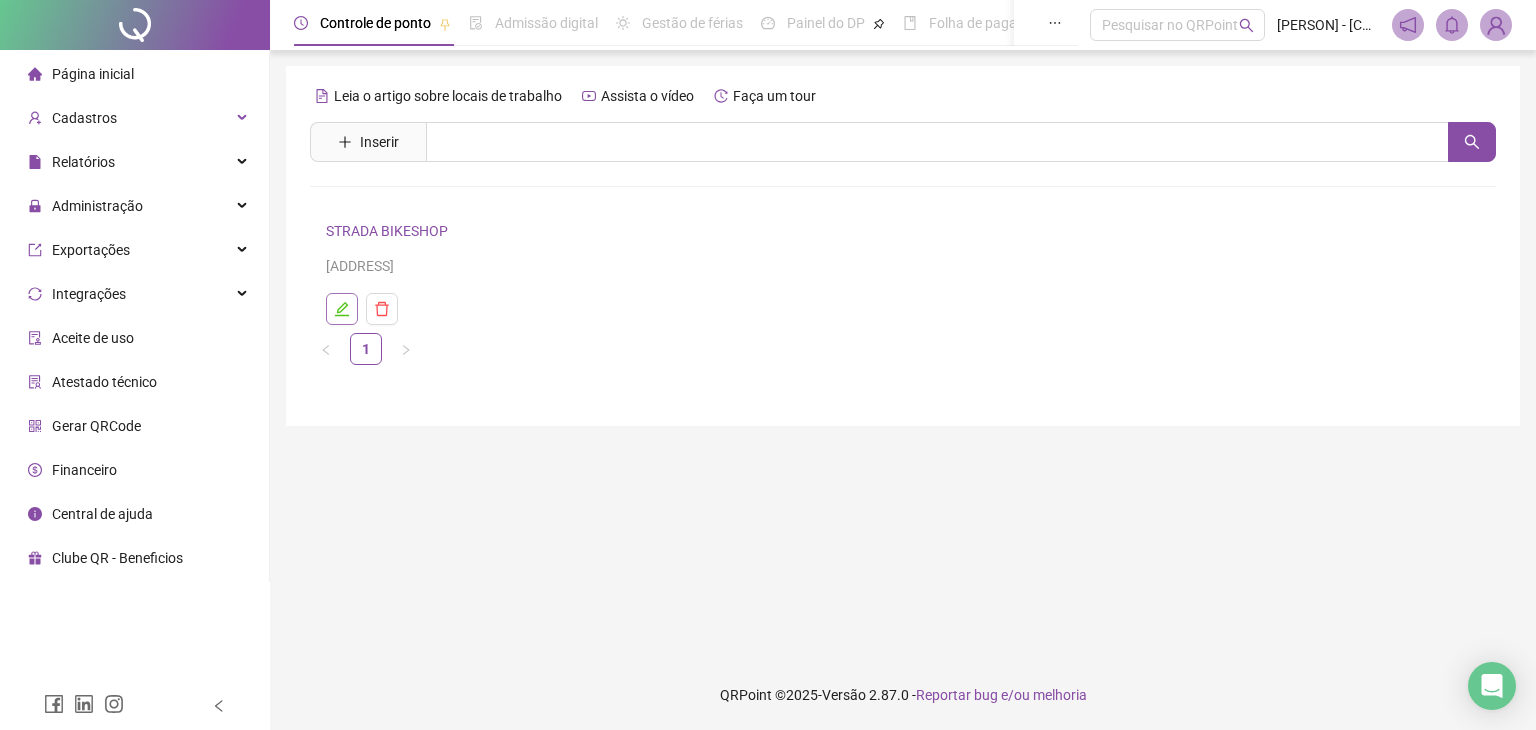 click 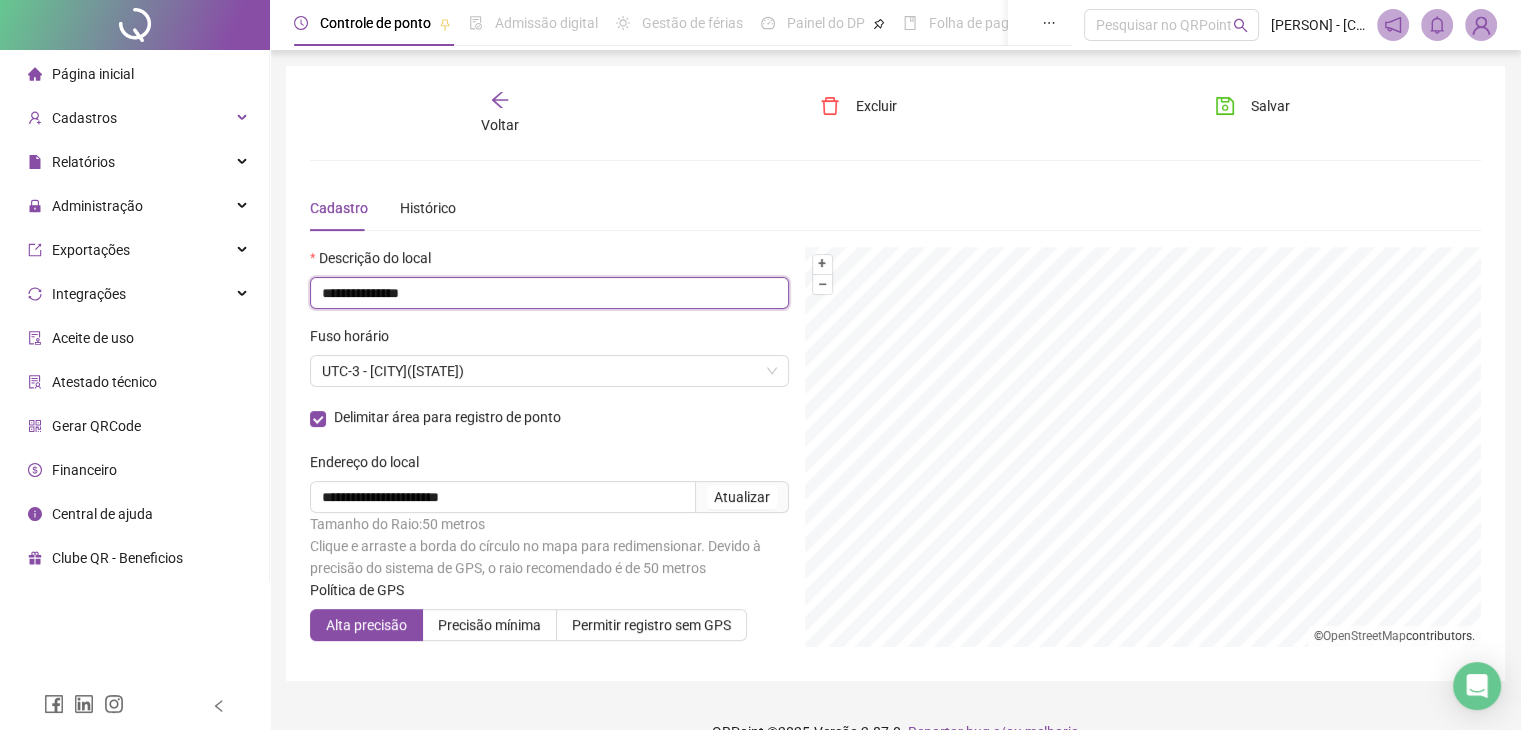 click on "**********" at bounding box center [549, 293] 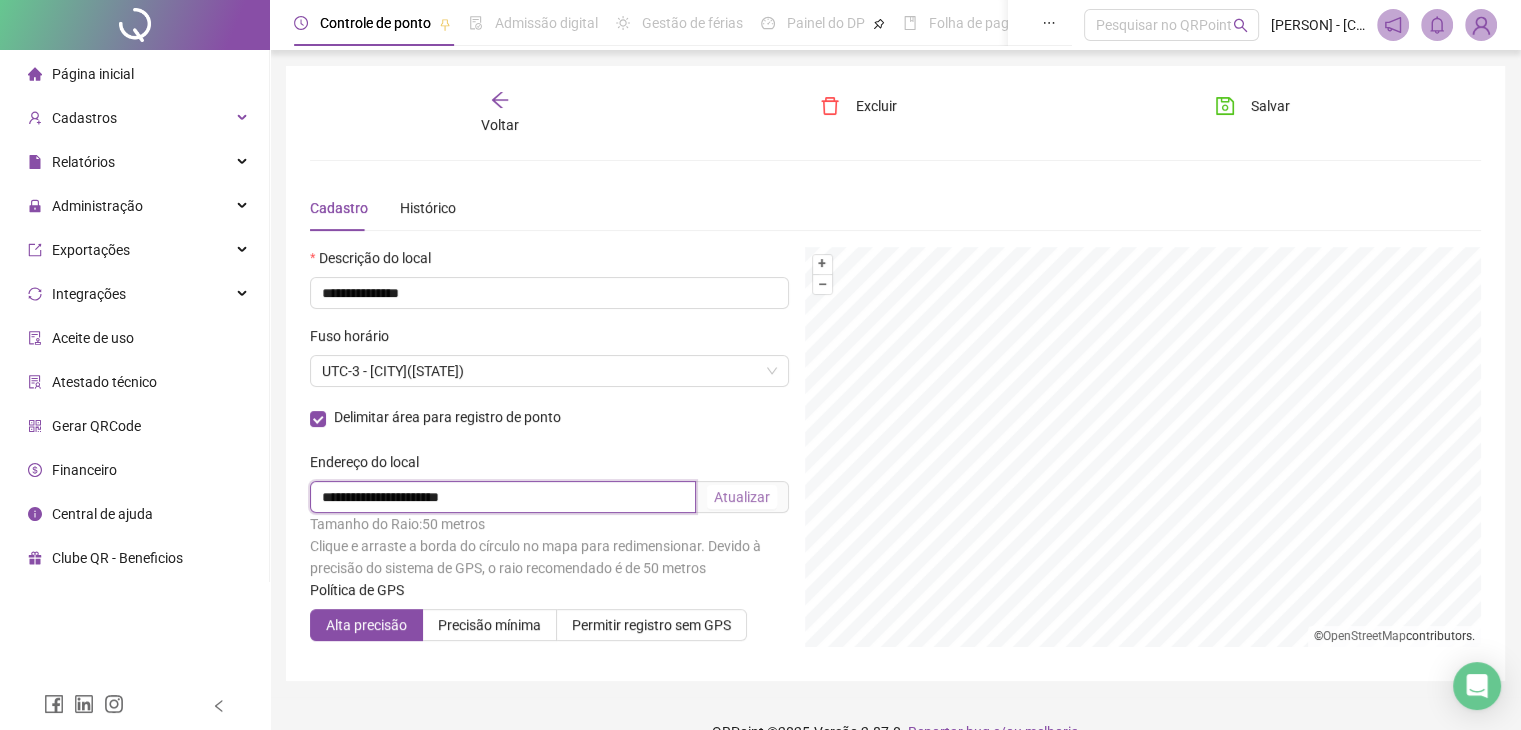 drag, startPoint x: 438, startPoint y: 501, endPoint x: 737, endPoint y: 489, distance: 299.2407 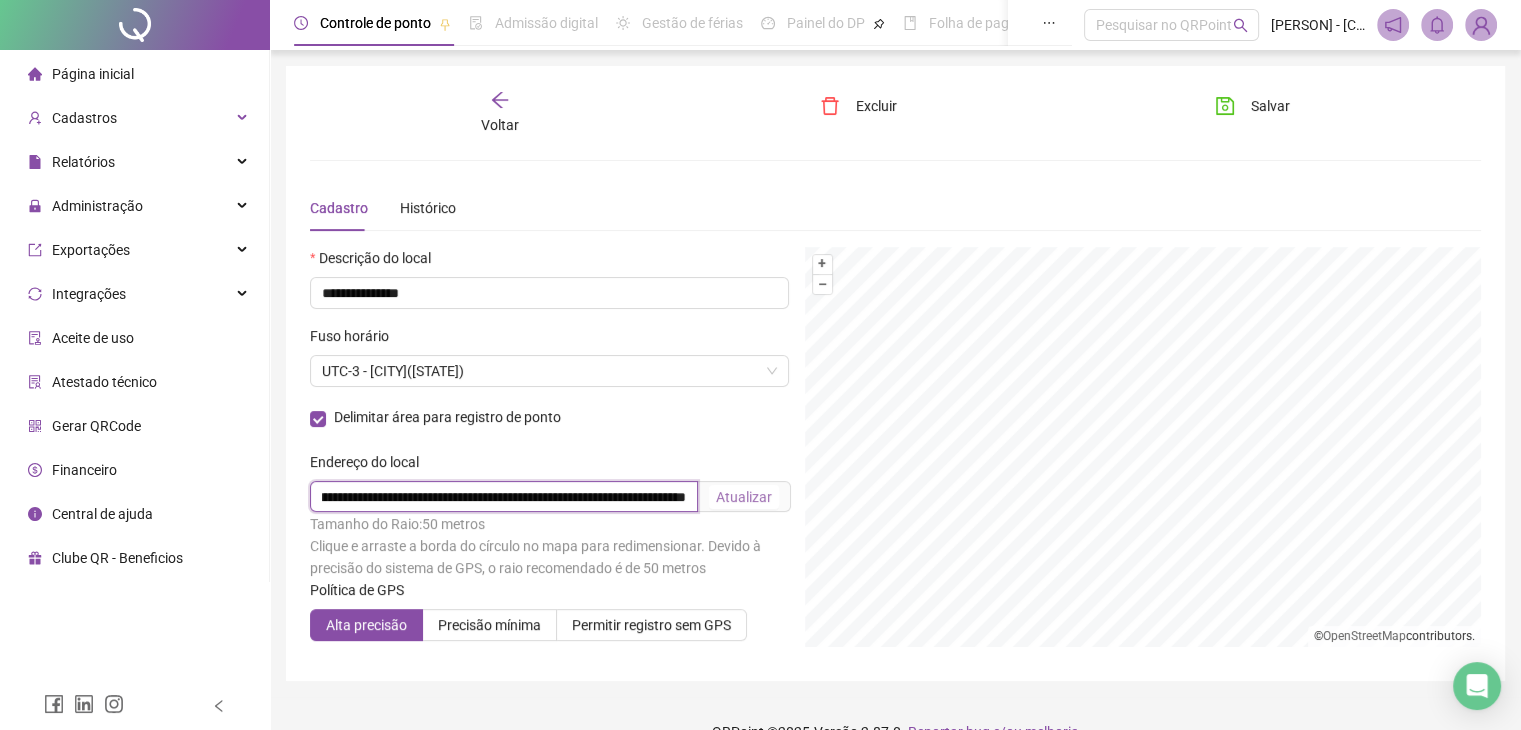 scroll, scrollTop: 0, scrollLeft: 167, axis: horizontal 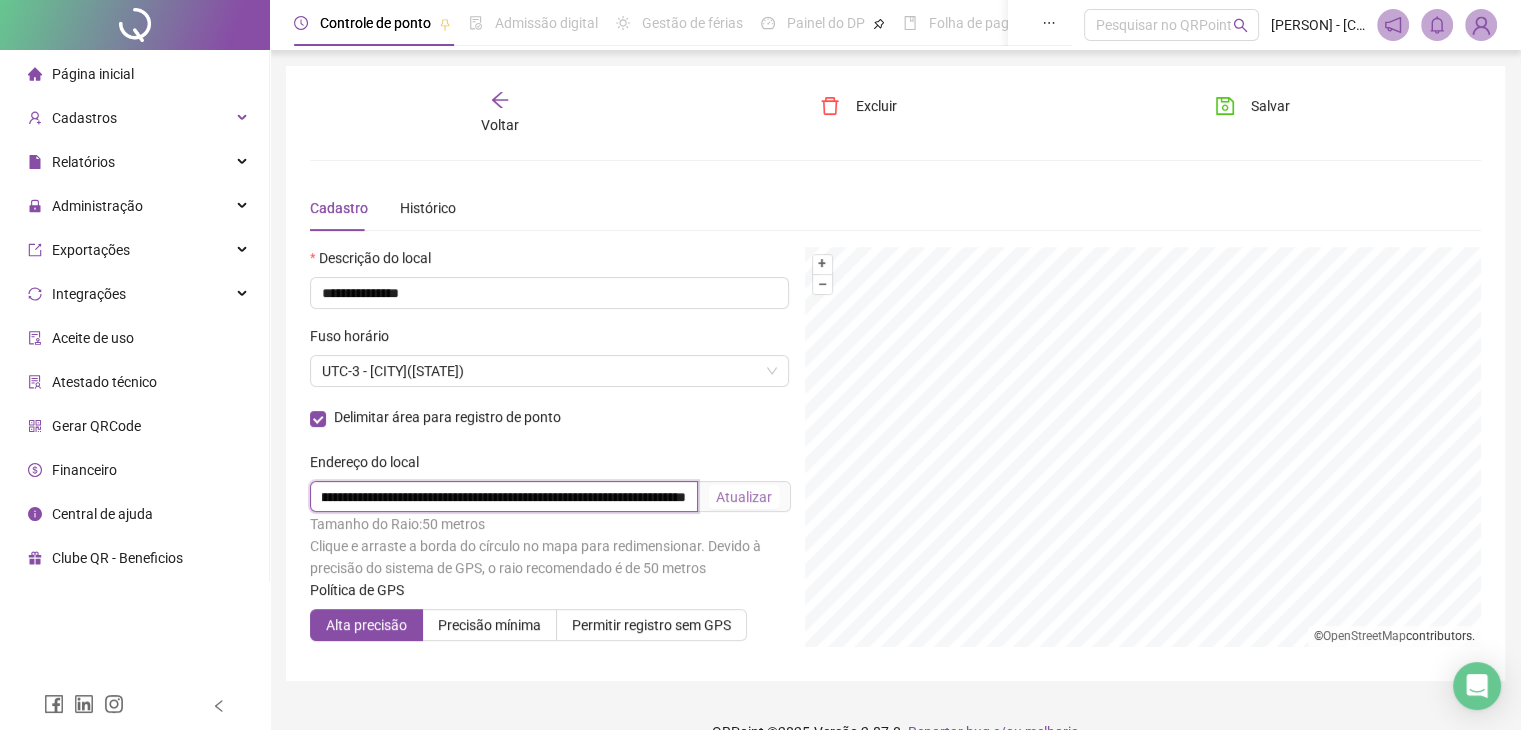 type on "**********" 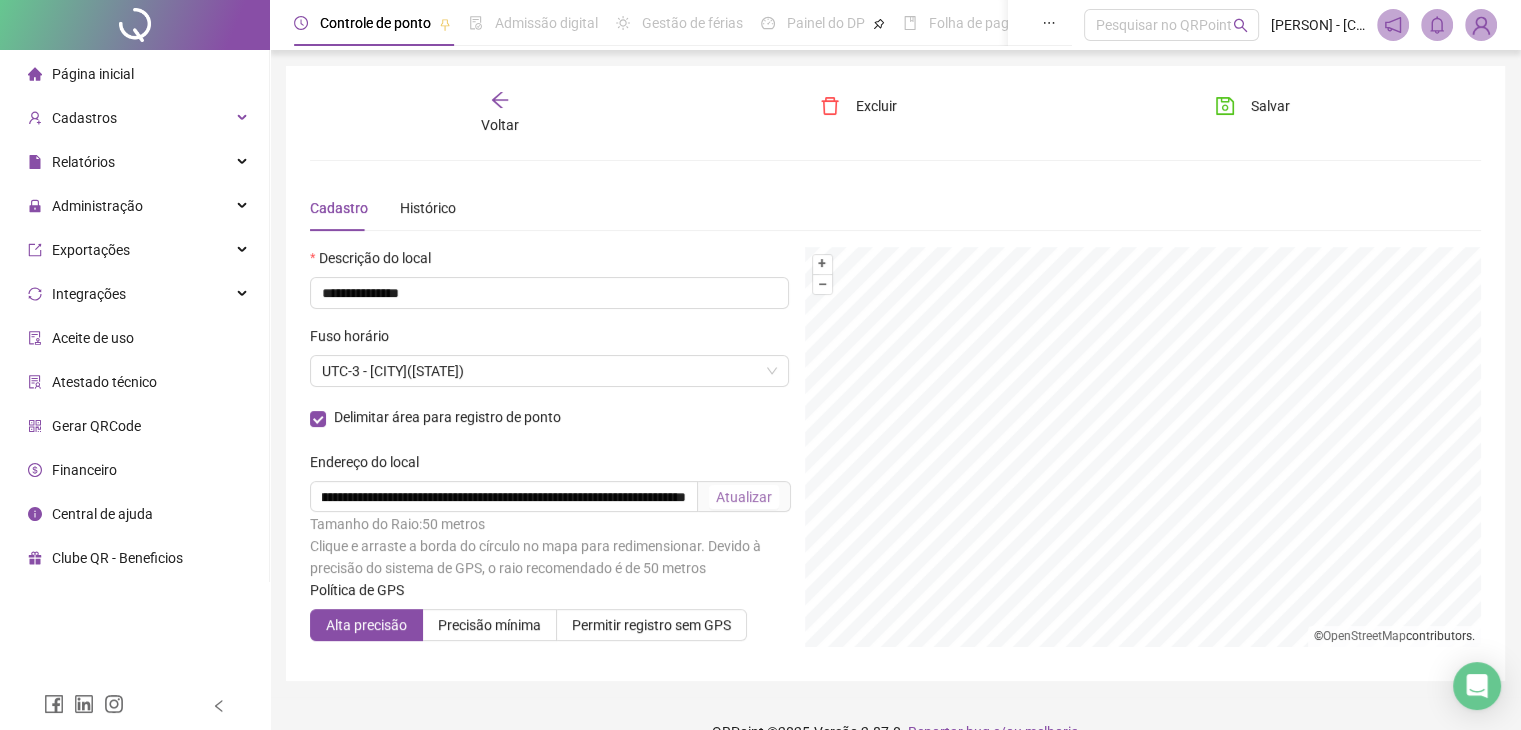 scroll, scrollTop: 0, scrollLeft: 0, axis: both 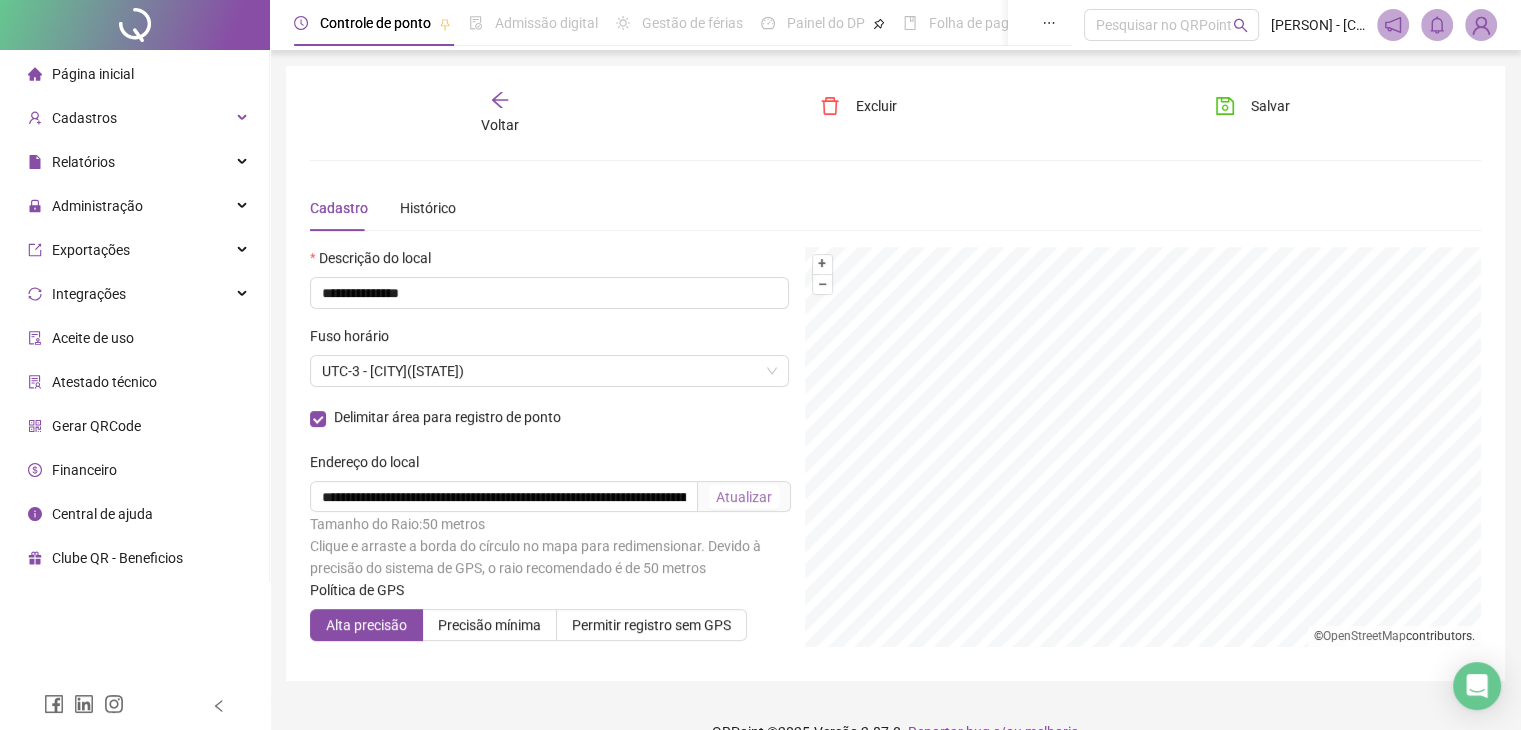 click on "Atualizar" at bounding box center (744, 497) 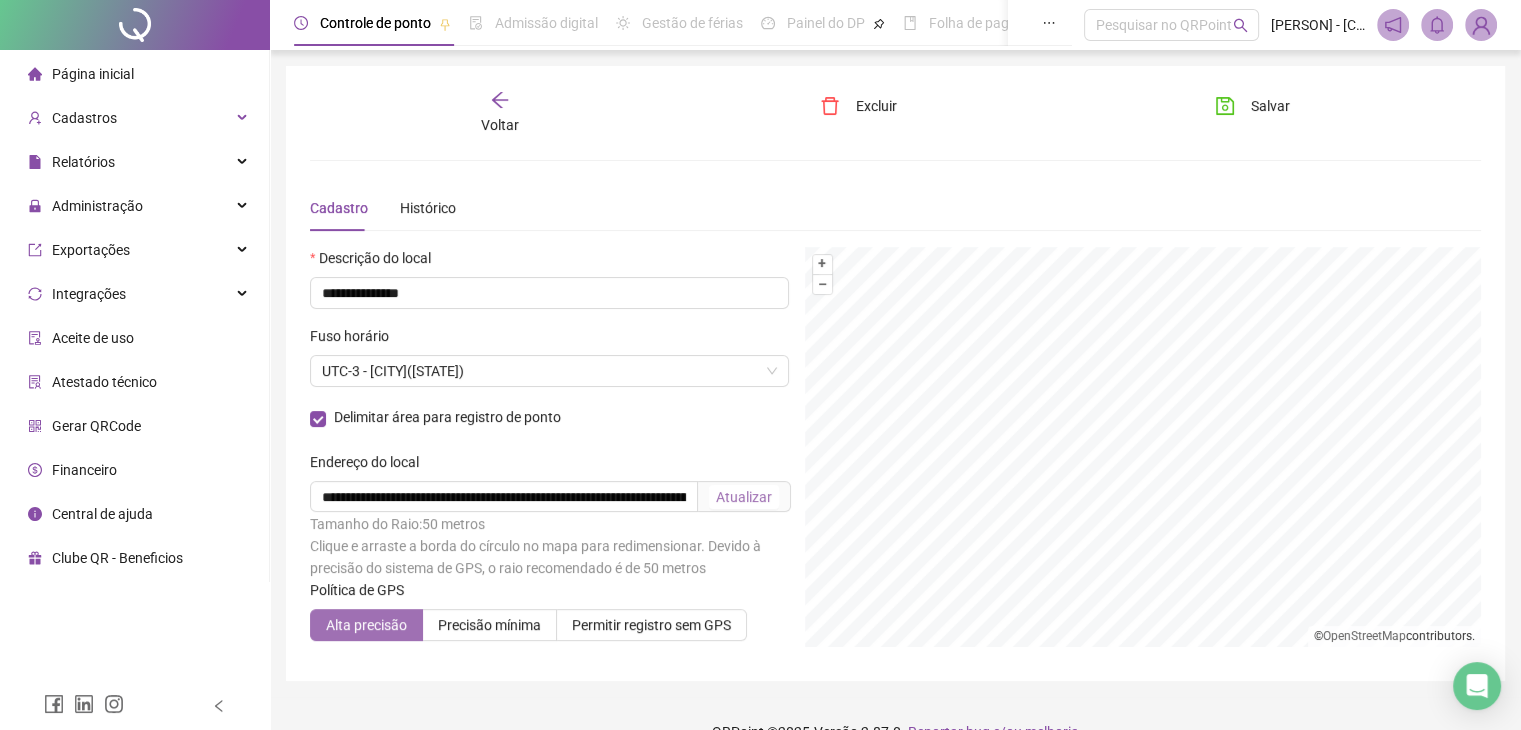 click on "Alta precisão" at bounding box center [366, 625] 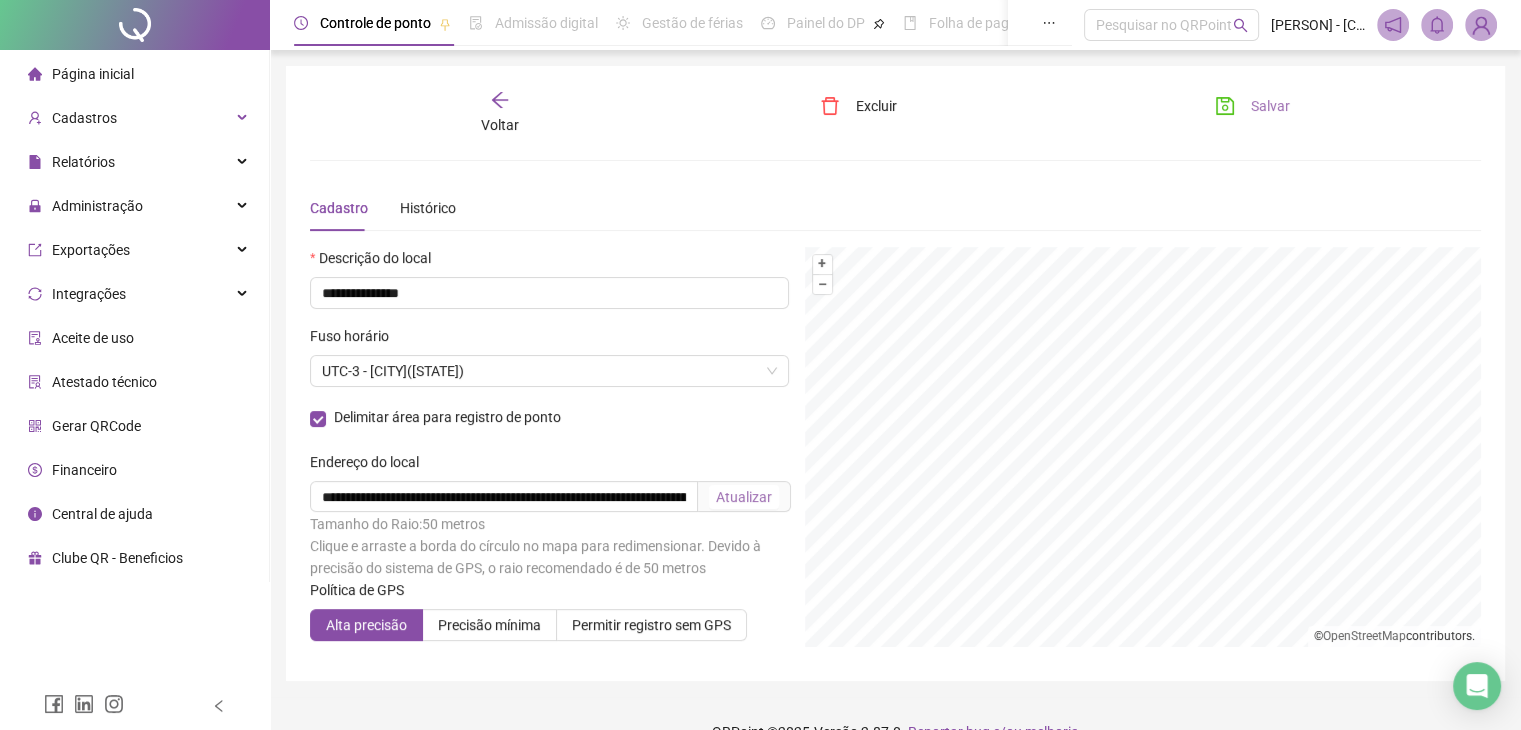click on "Salvar" at bounding box center (1270, 106) 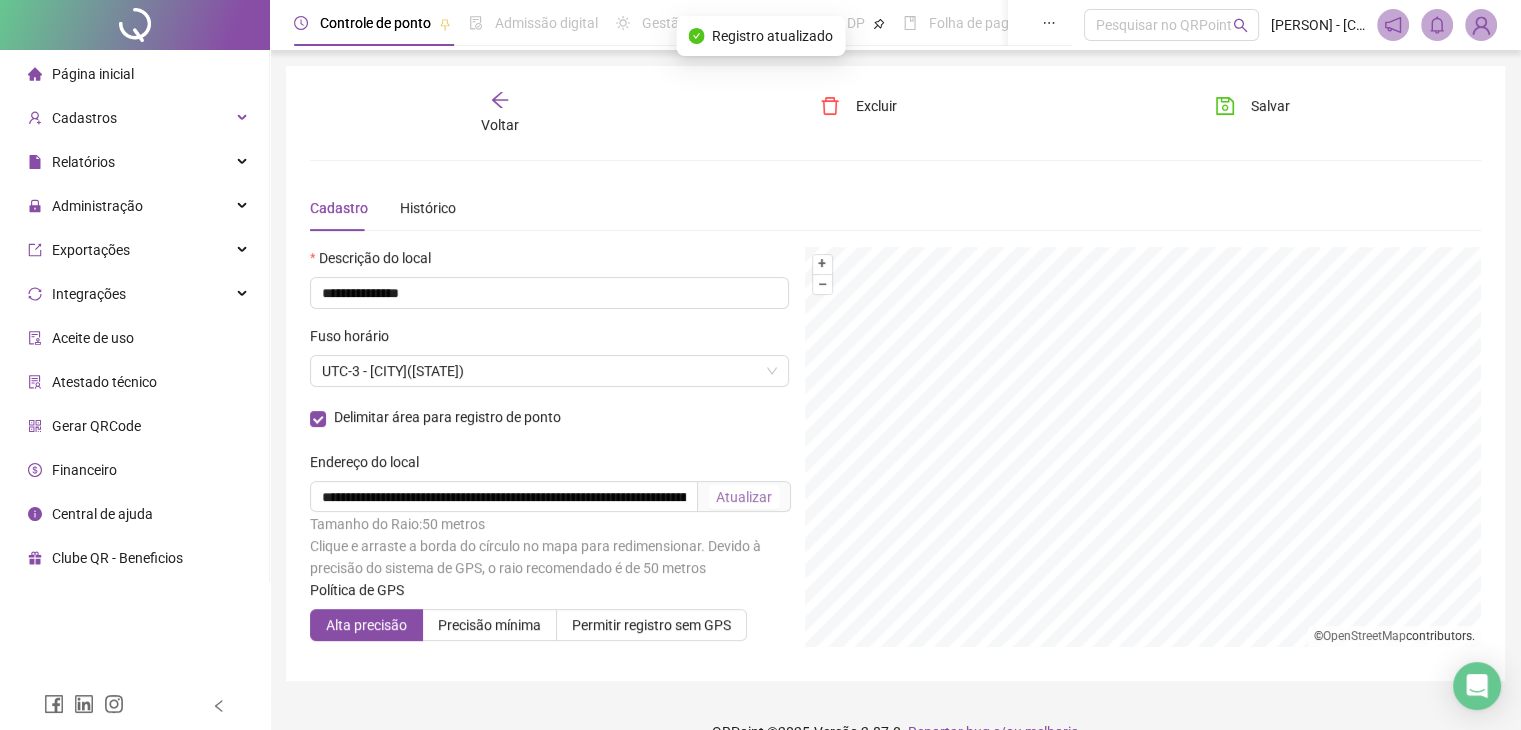 click on "Página inicial" at bounding box center (93, 74) 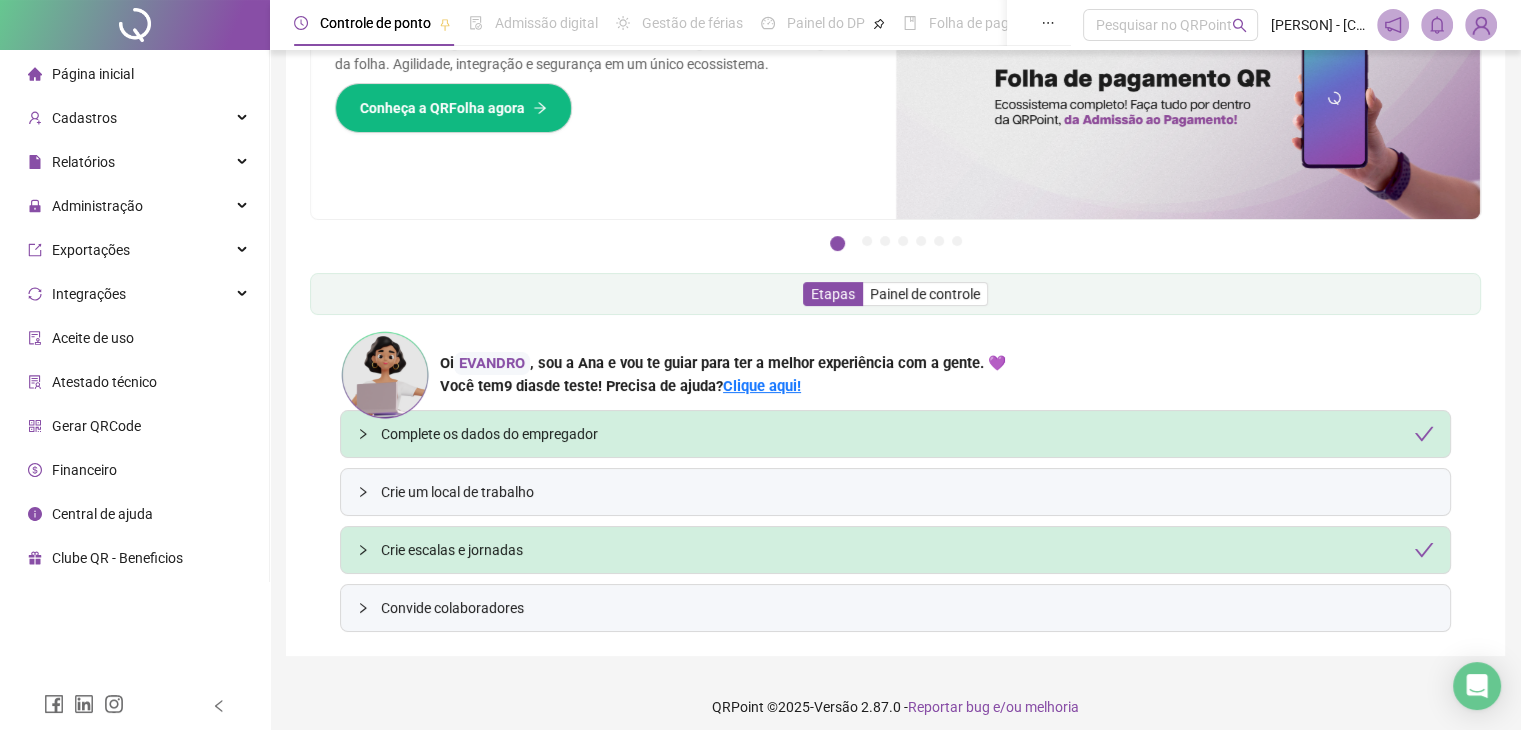 scroll, scrollTop: 122, scrollLeft: 0, axis: vertical 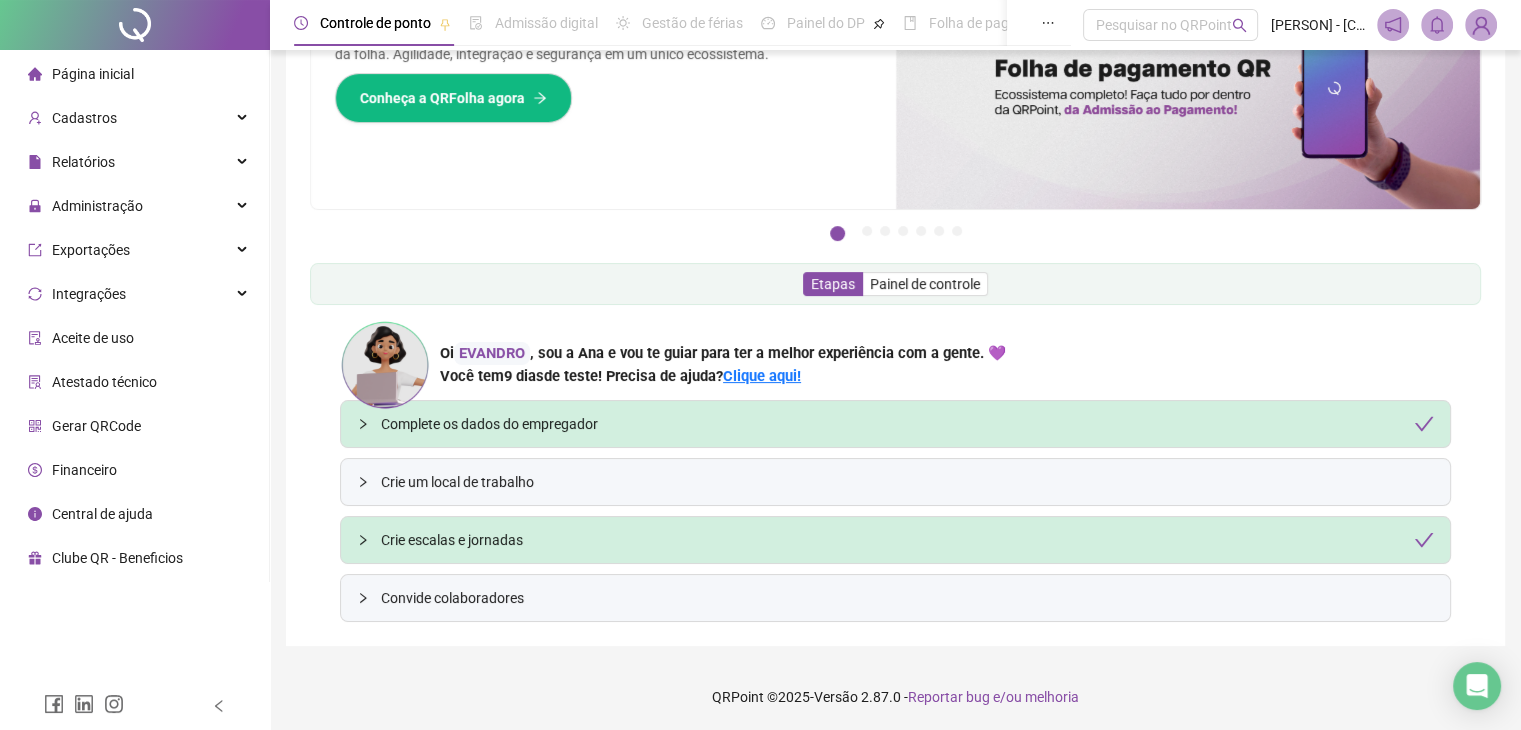 click on "Crie um local de trabalho" at bounding box center (907, 482) 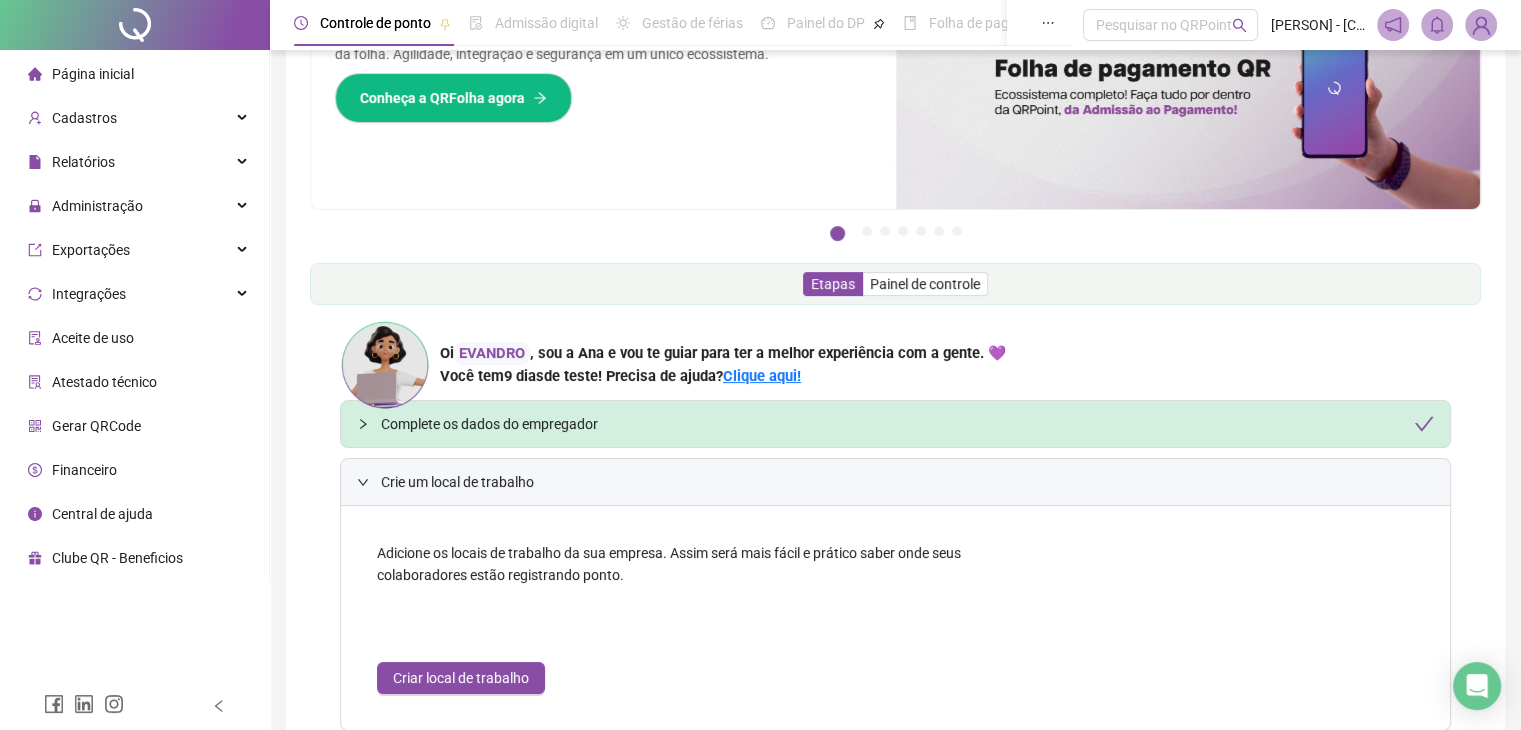 click on "Adicione os locais de trabalho da sua empresa. Assim será mais fácil e prático saber onde seus colaboradores estão registrando ponto. Criar local de trabalho" at bounding box center [677, 618] 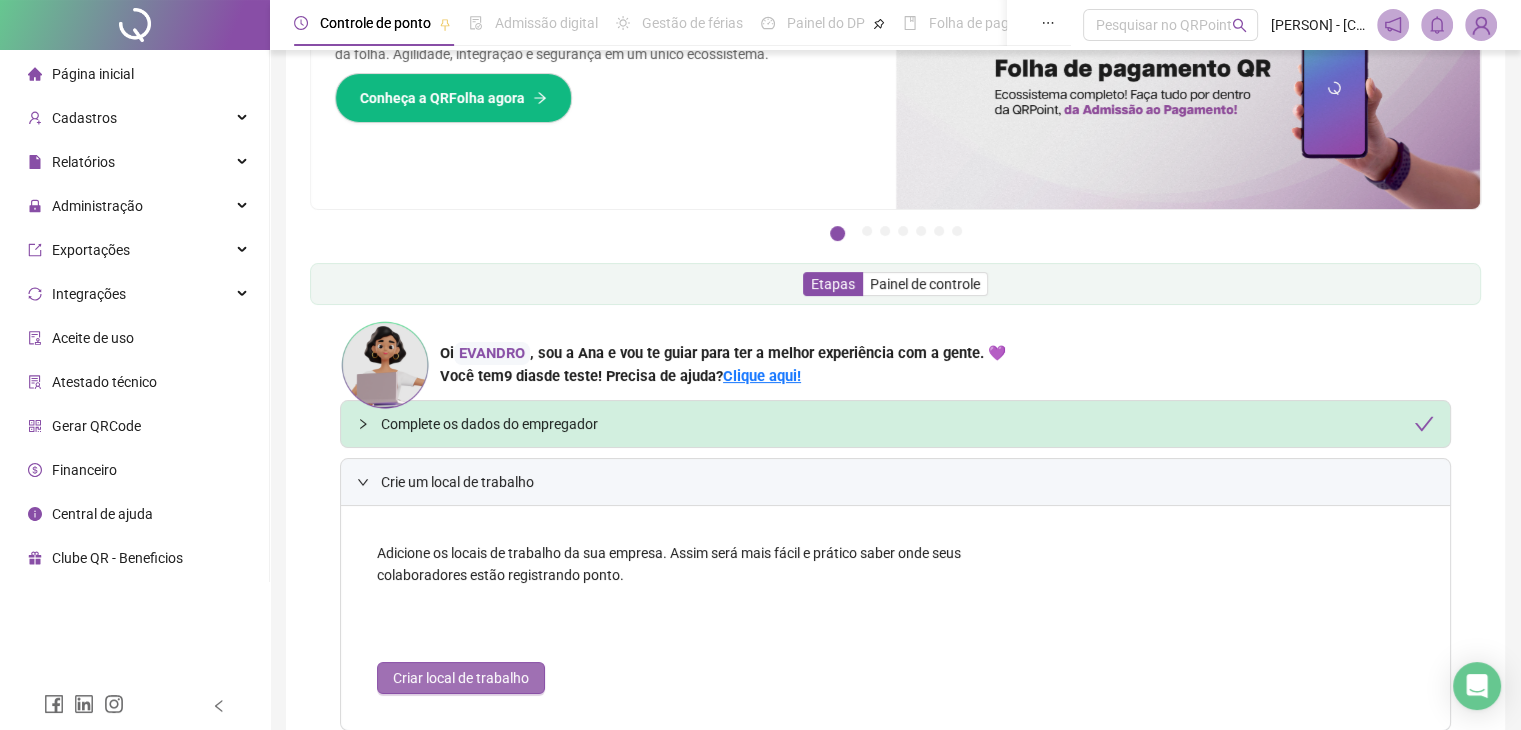 click on "Criar local de trabalho" at bounding box center [461, 678] 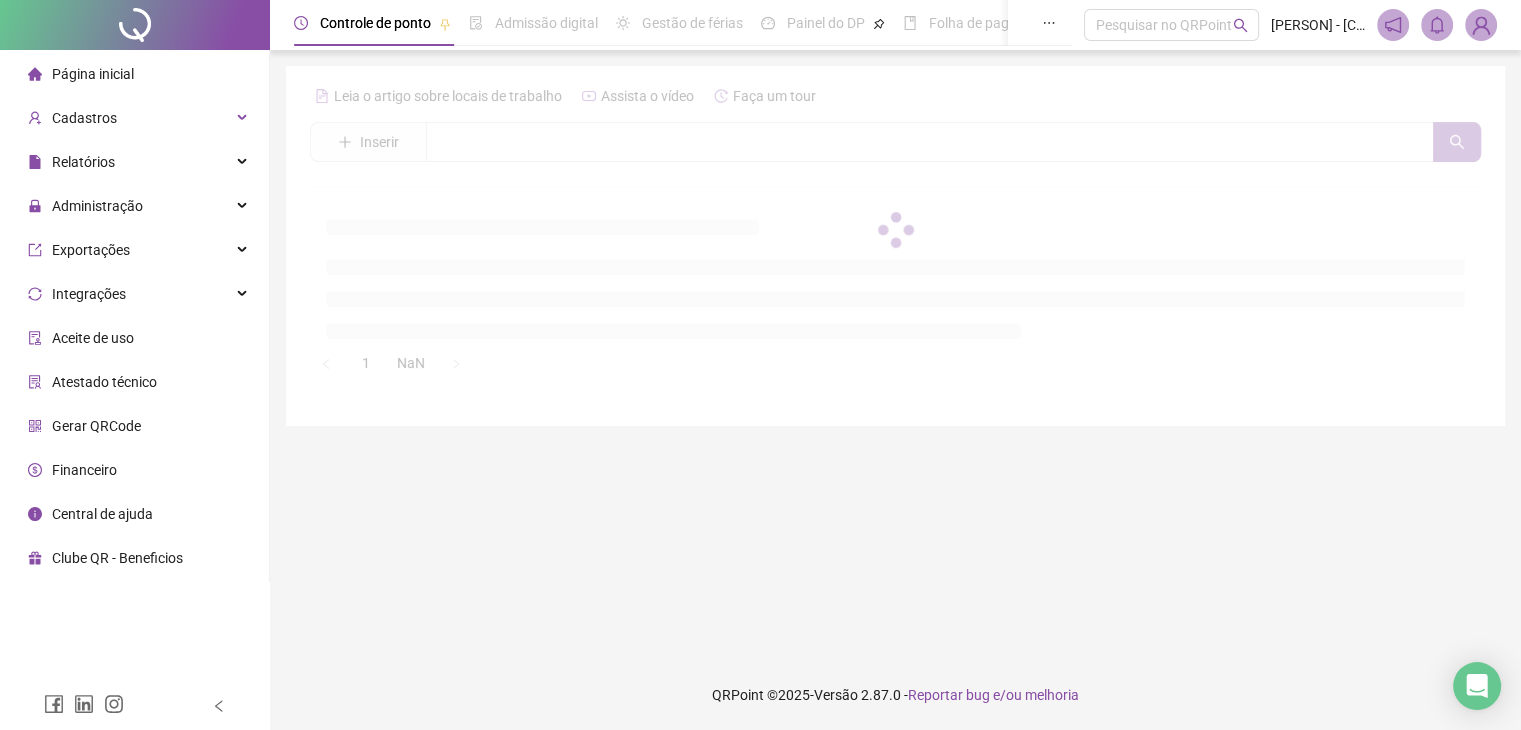 scroll, scrollTop: 0, scrollLeft: 0, axis: both 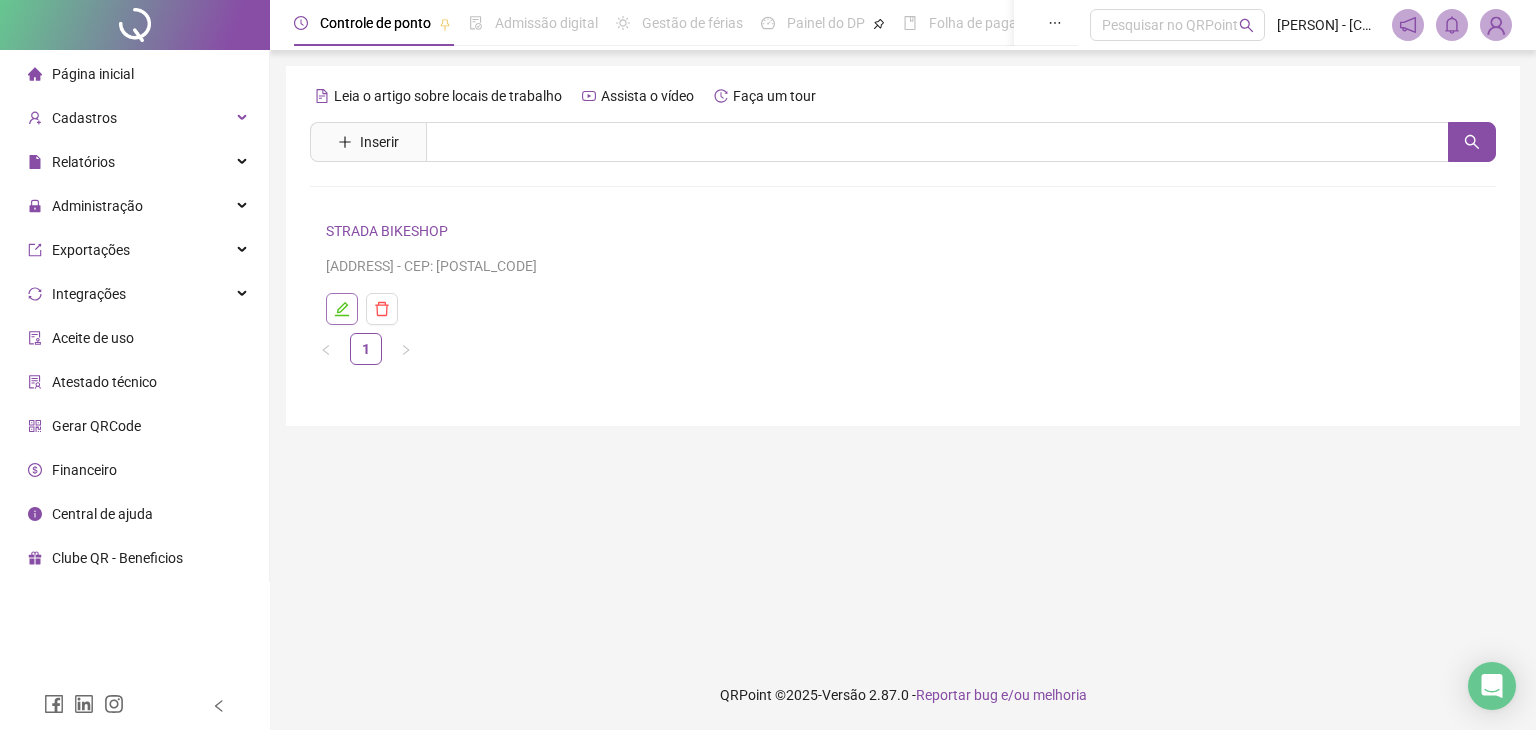 click 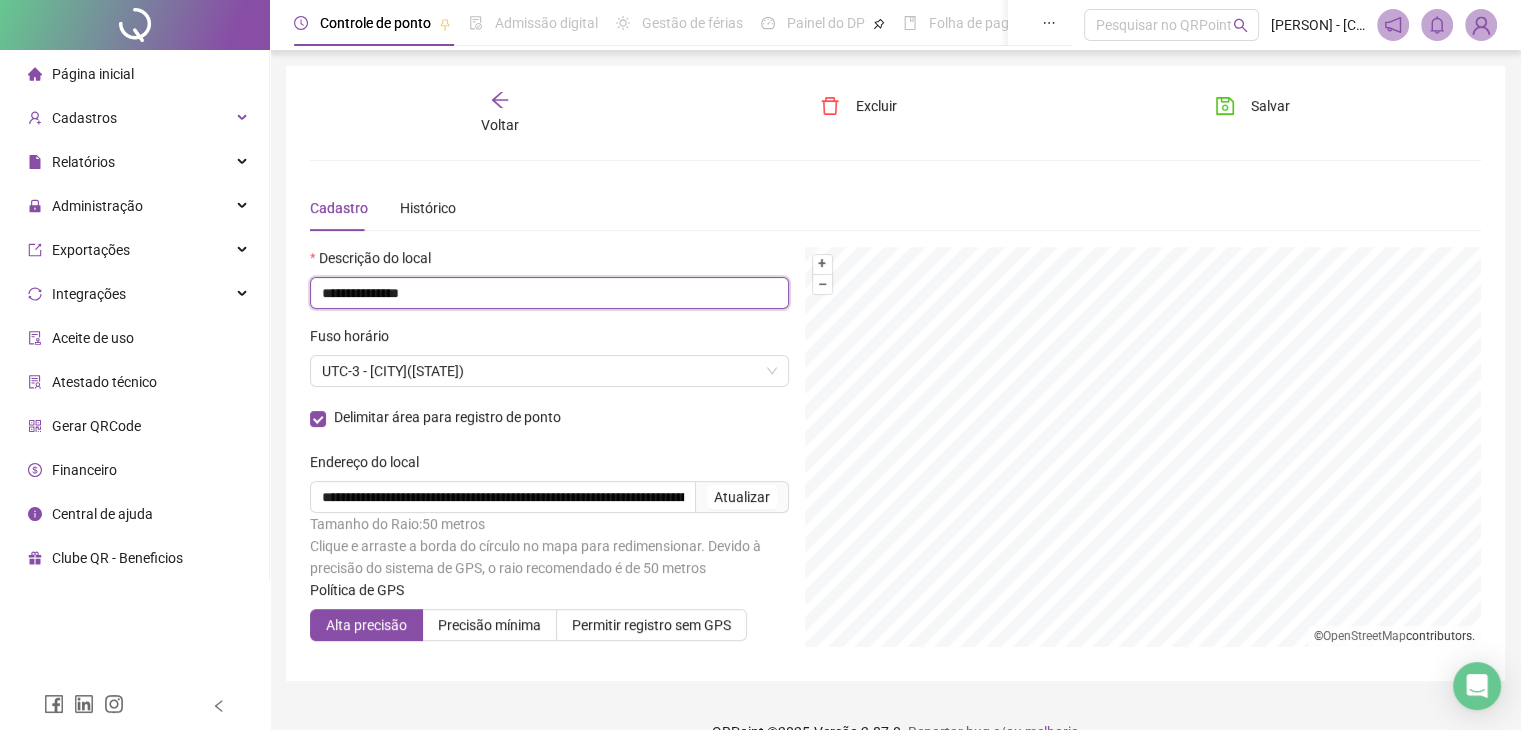 drag, startPoint x: 450, startPoint y: 293, endPoint x: 0, endPoint y: 269, distance: 450.63956 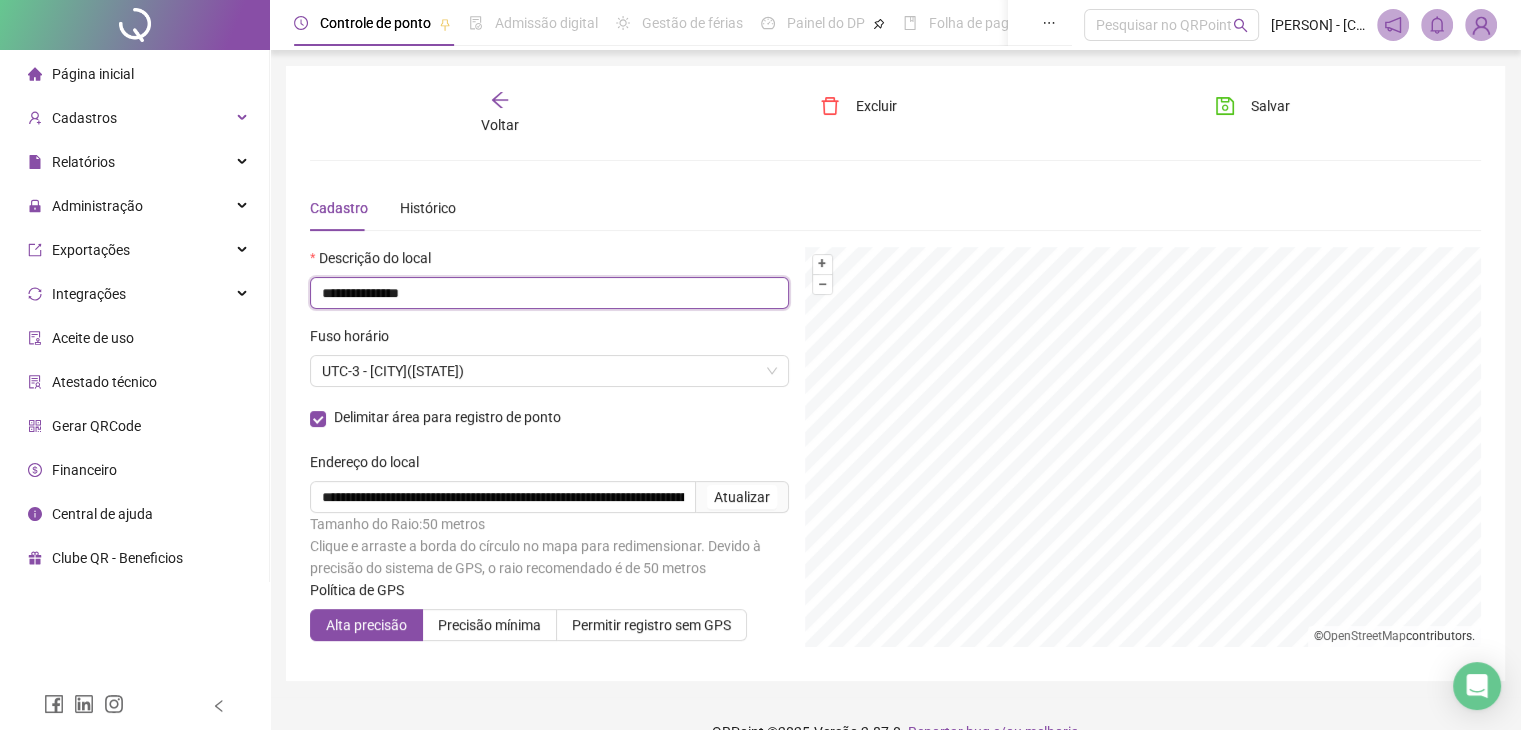 type on "*" 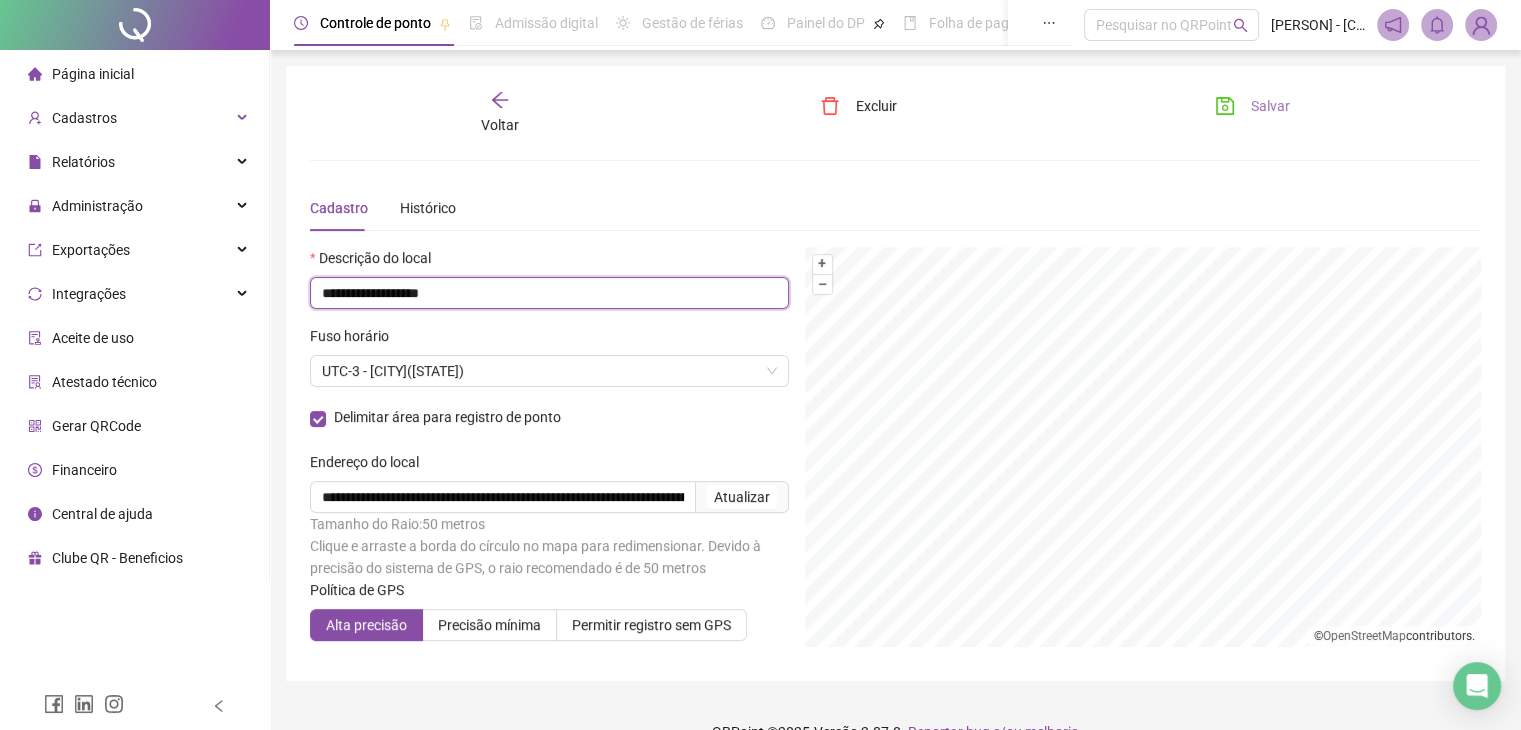 type on "**********" 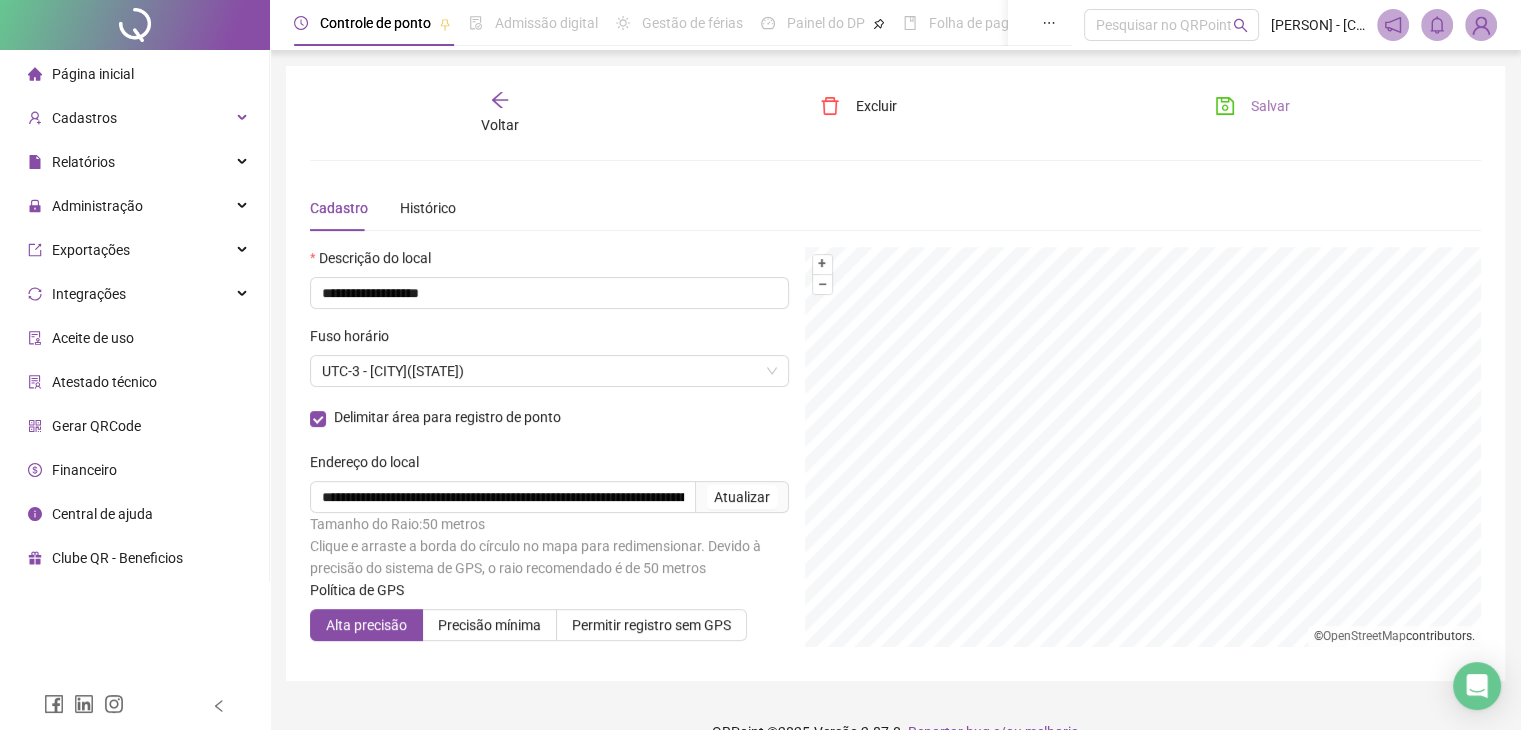 click on "Salvar" at bounding box center [1270, 106] 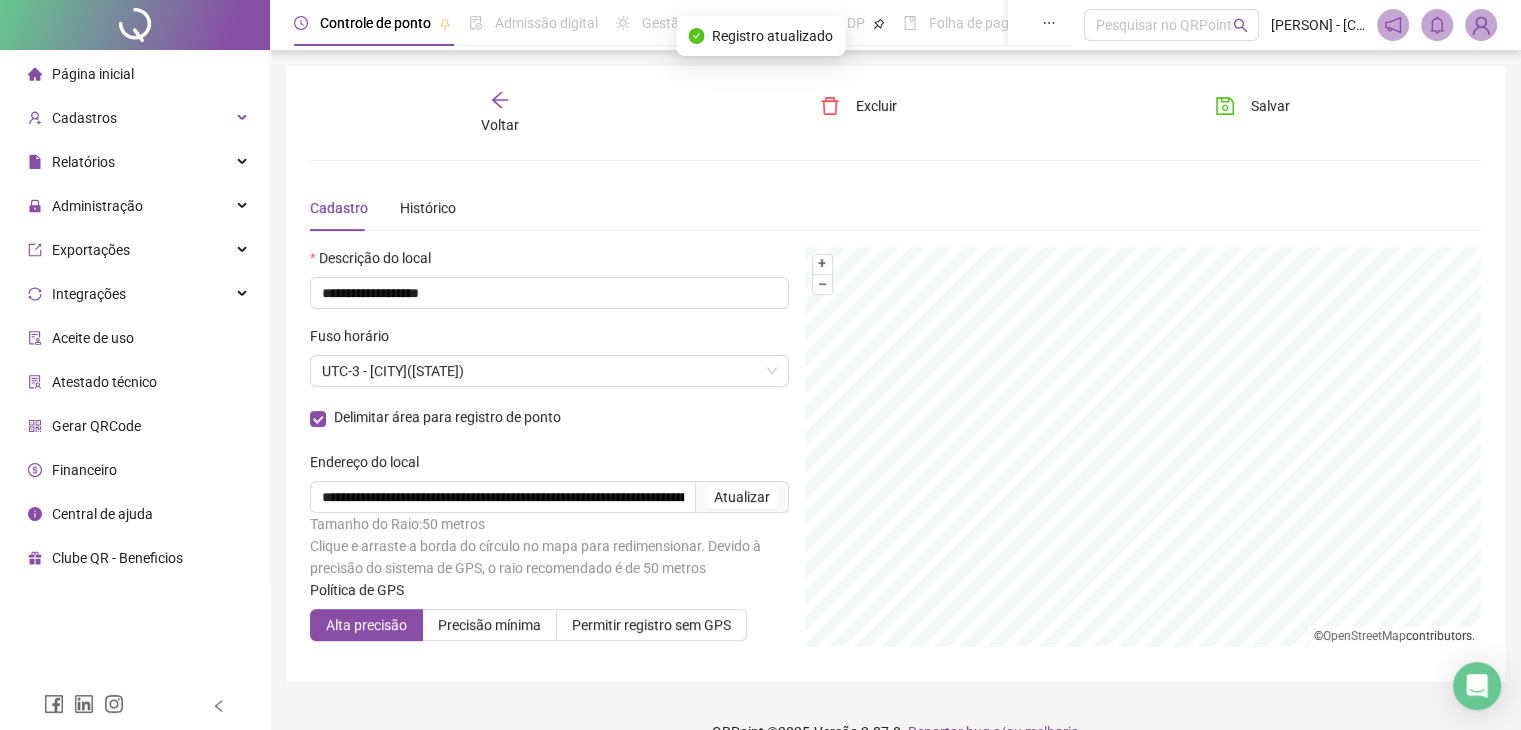 click on "Página inicial" at bounding box center (93, 74) 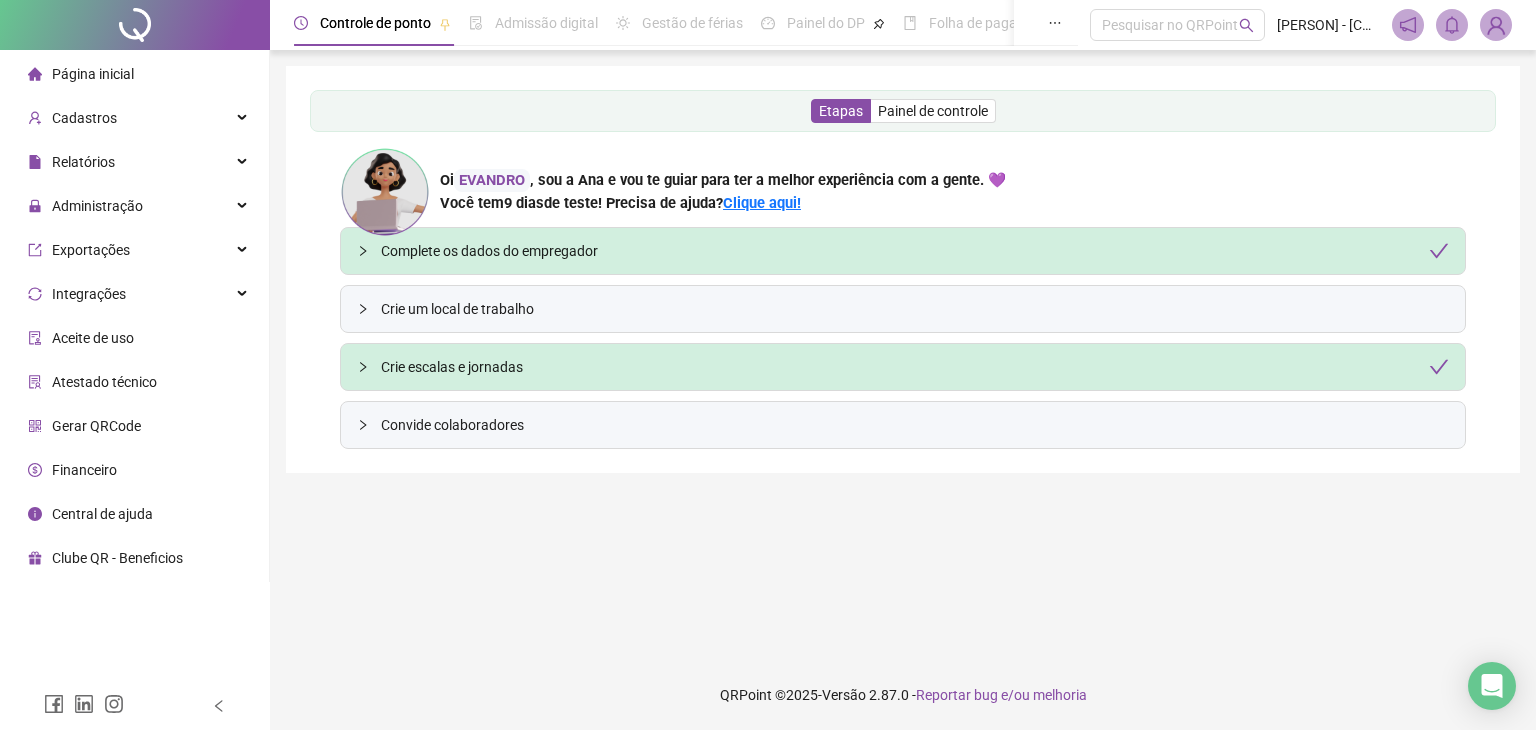 click on "Crie um local de trabalho" at bounding box center [915, 309] 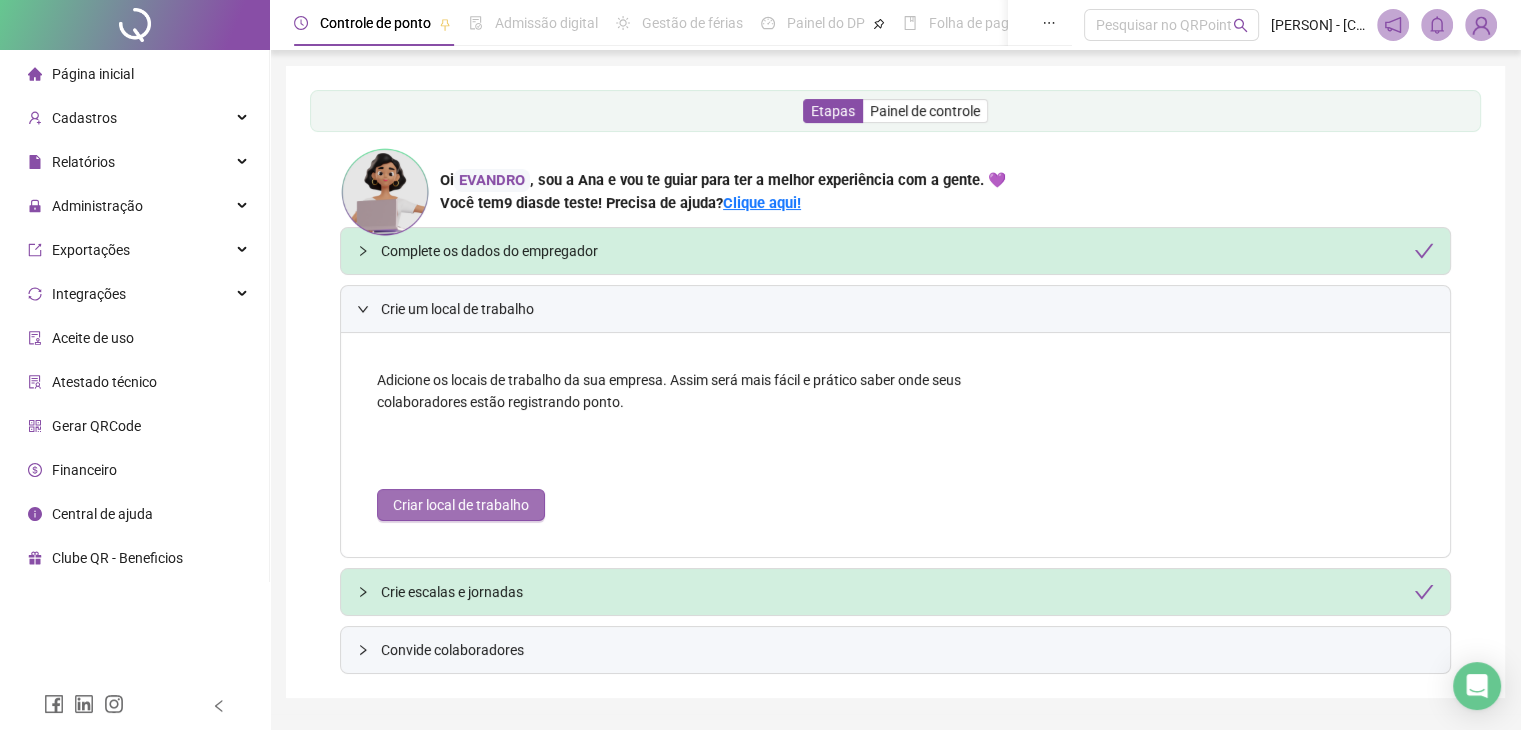 click on "Criar local de trabalho" at bounding box center [461, 505] 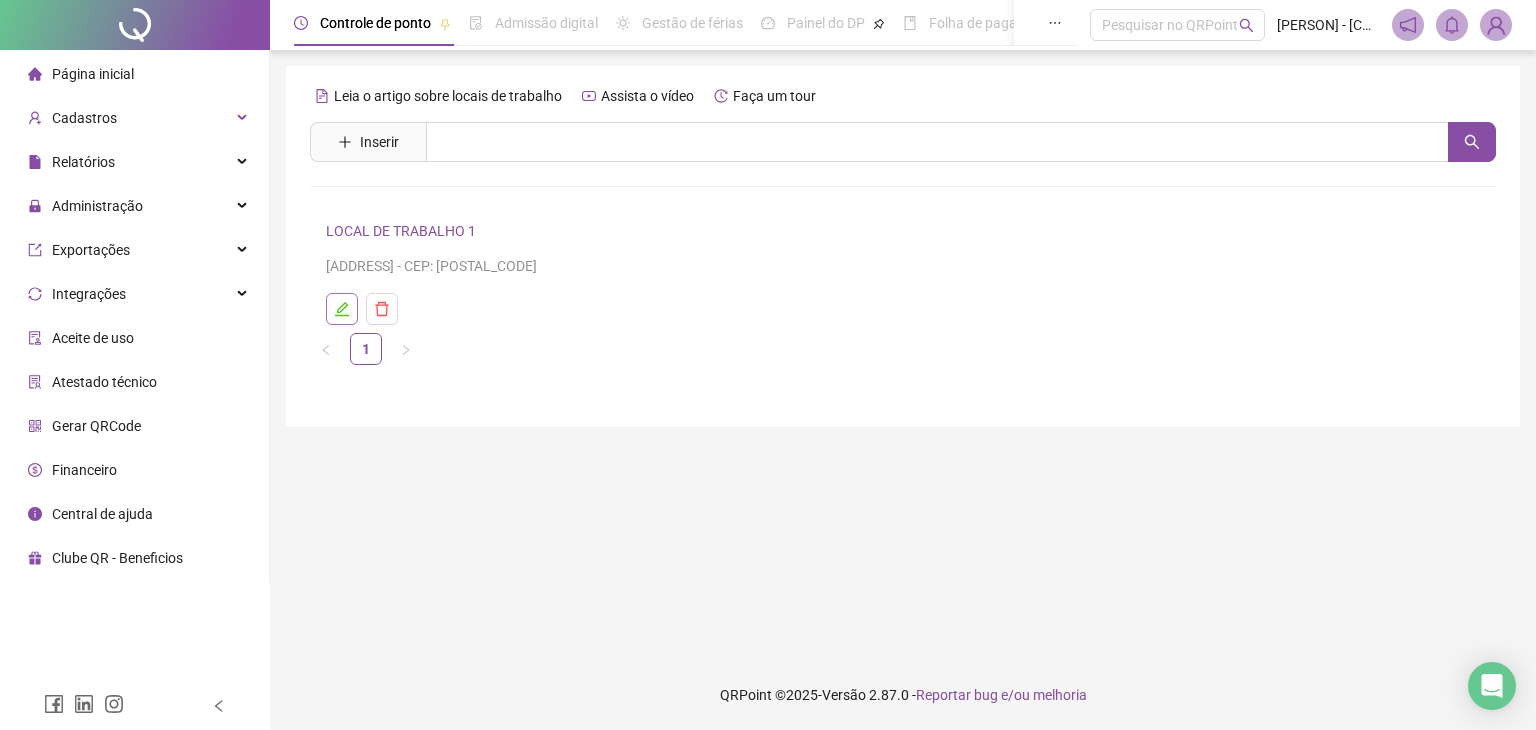 click 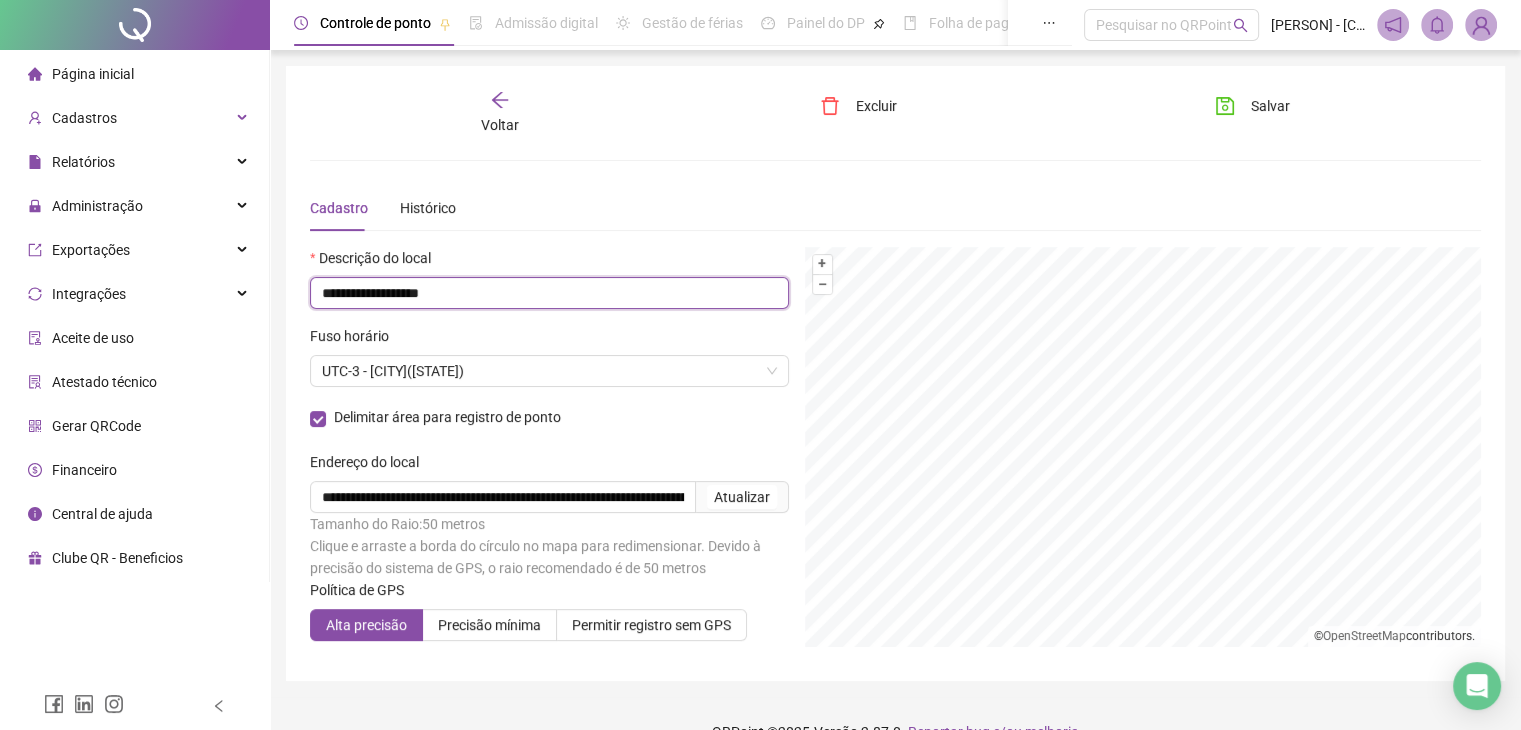 drag, startPoint x: 471, startPoint y: 292, endPoint x: 0, endPoint y: 189, distance: 482.13068 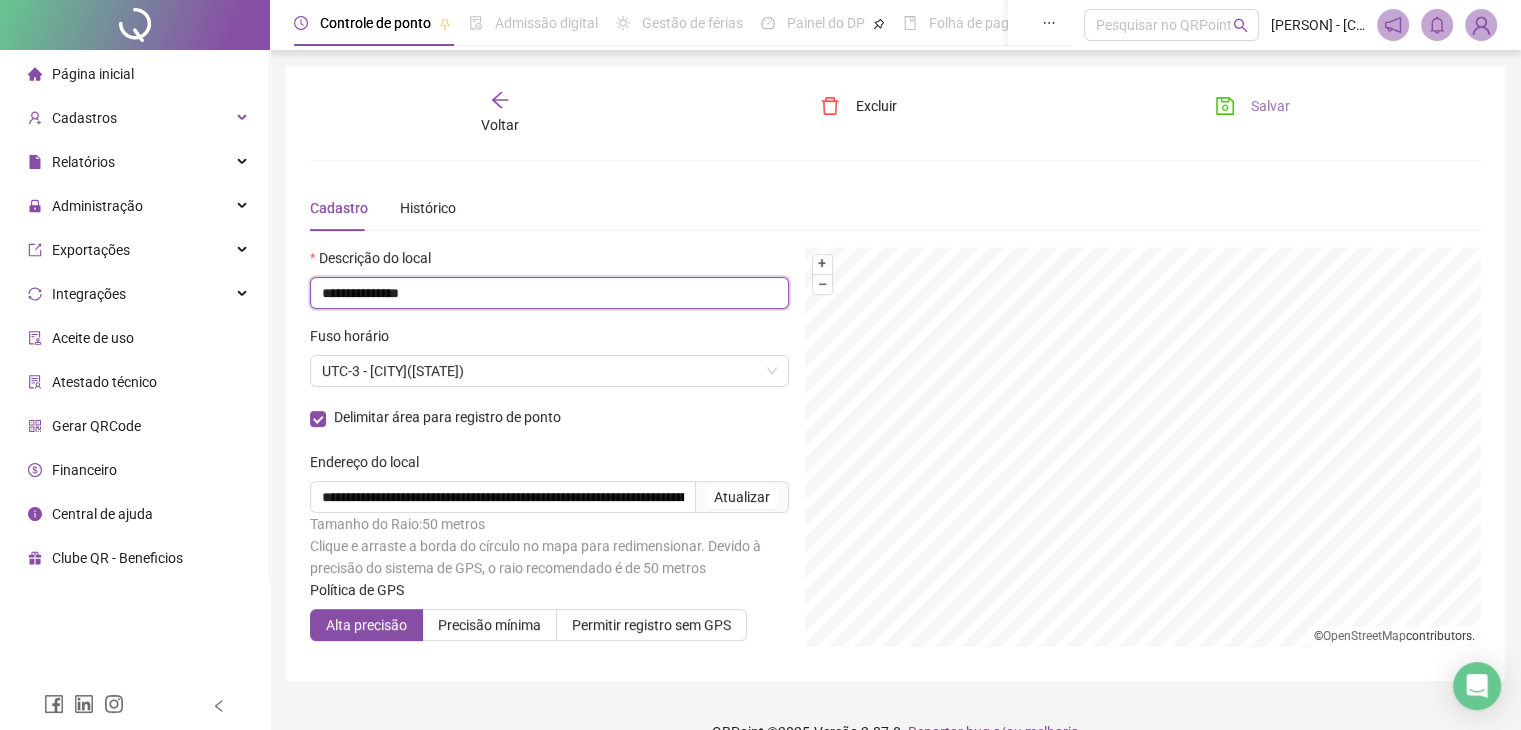 type on "**********" 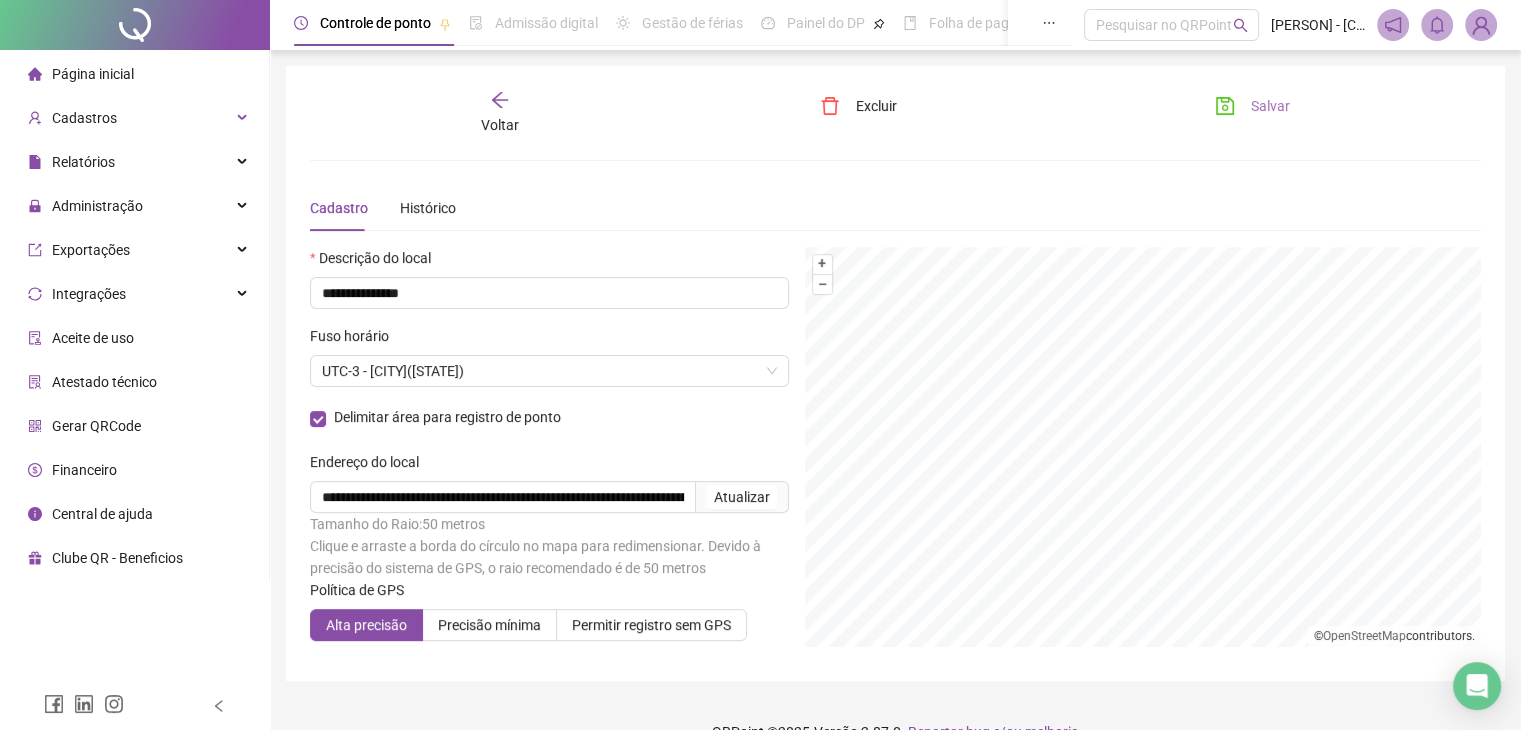 click on "Salvar" at bounding box center (1270, 106) 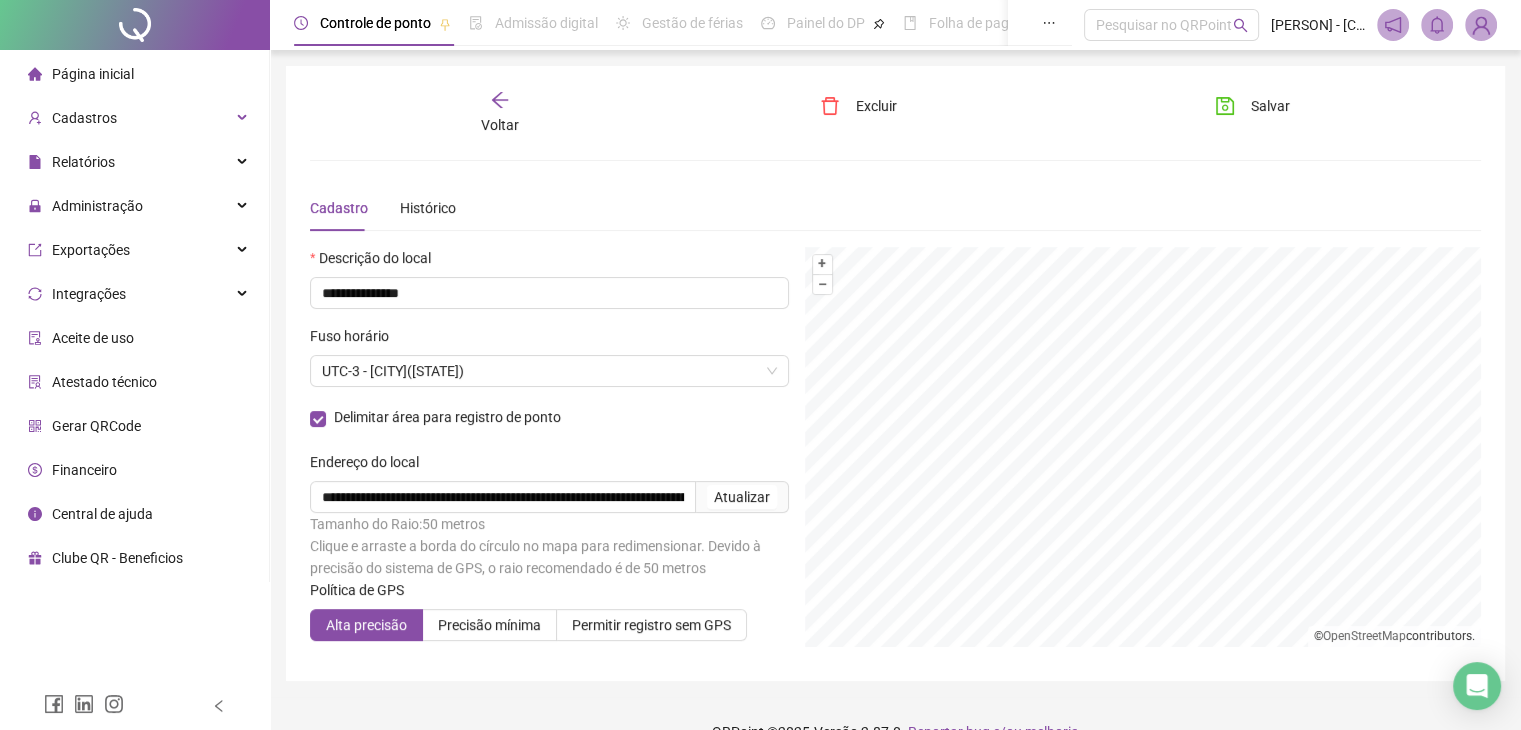 click on "Página inicial" at bounding box center [93, 74] 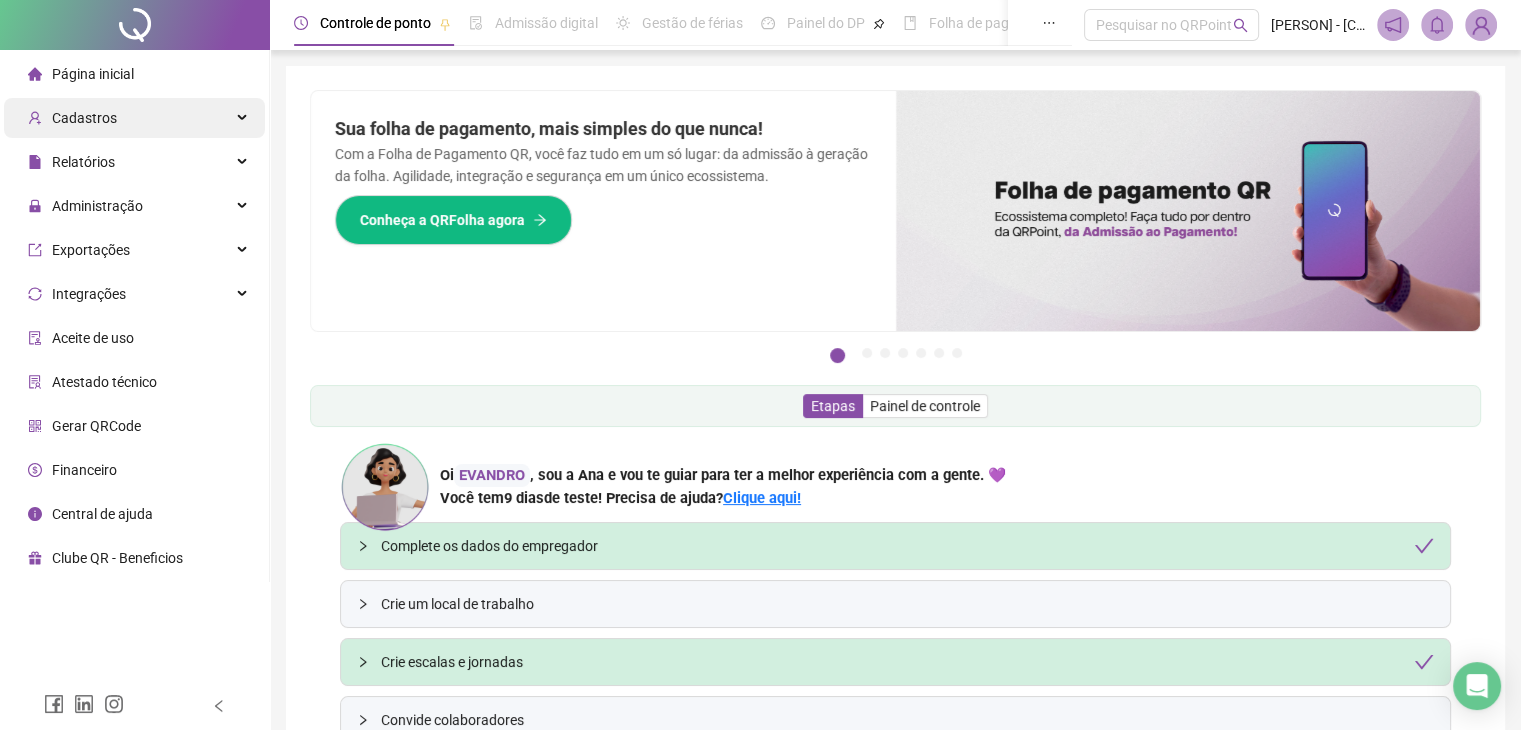 click on "Cadastros" at bounding box center (84, 118) 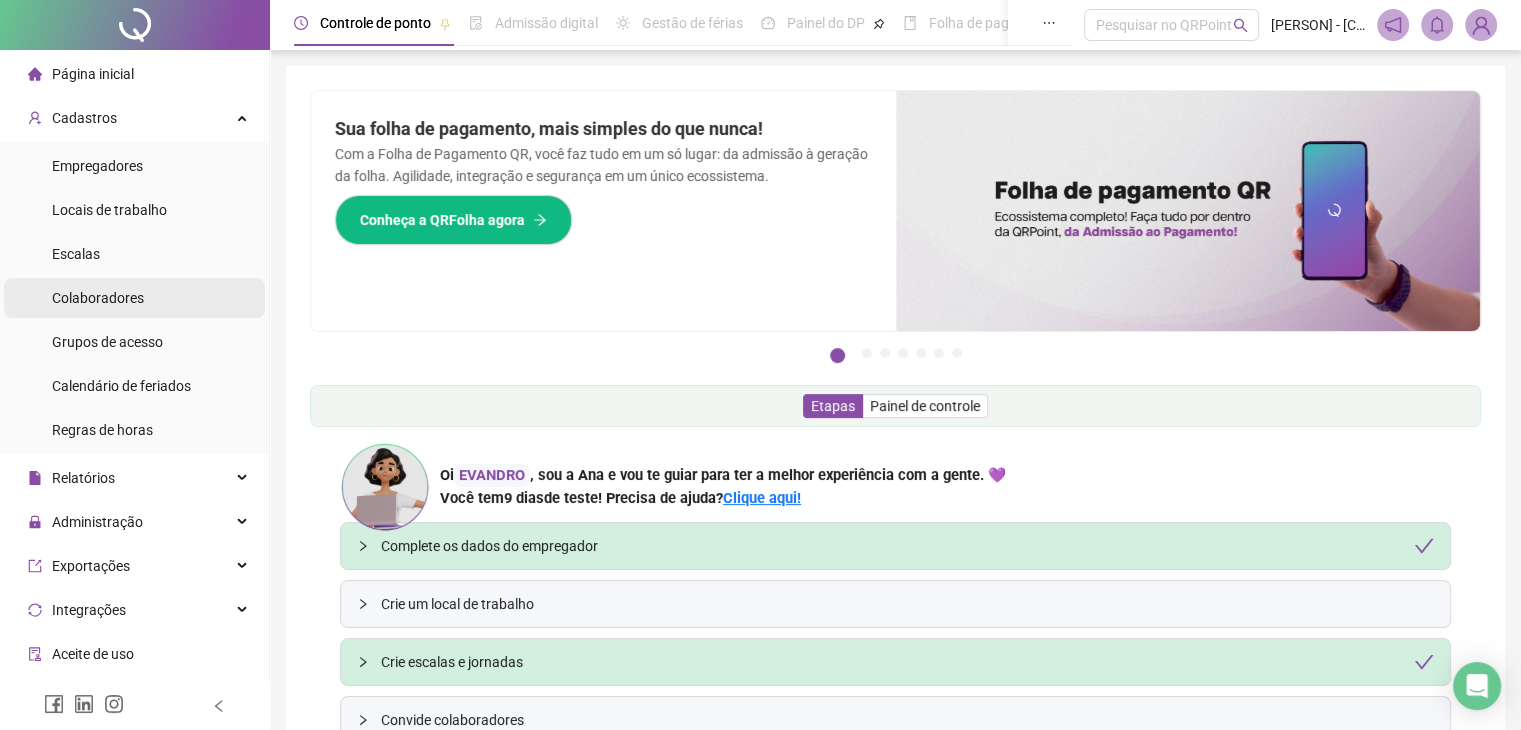 click on "Colaboradores" at bounding box center (98, 298) 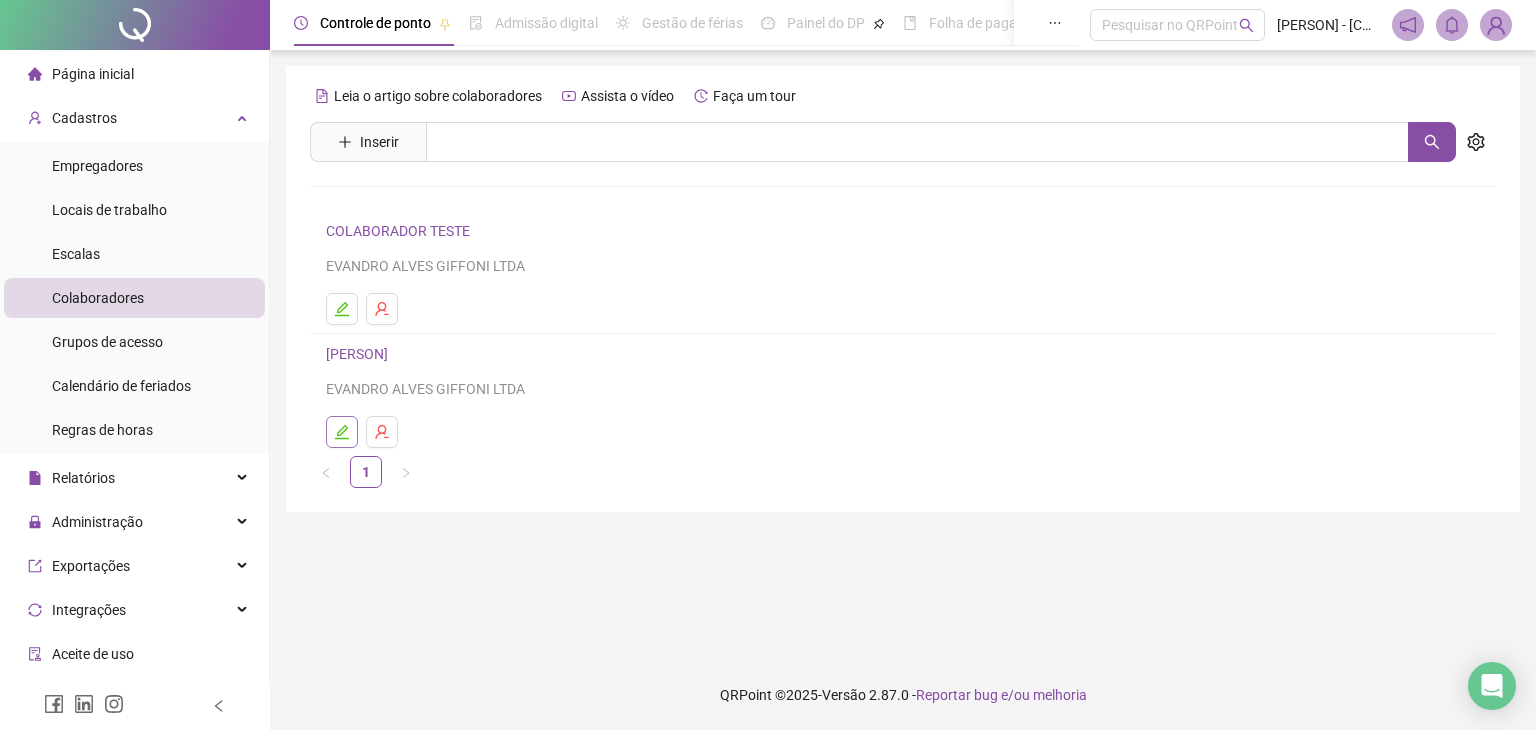 click 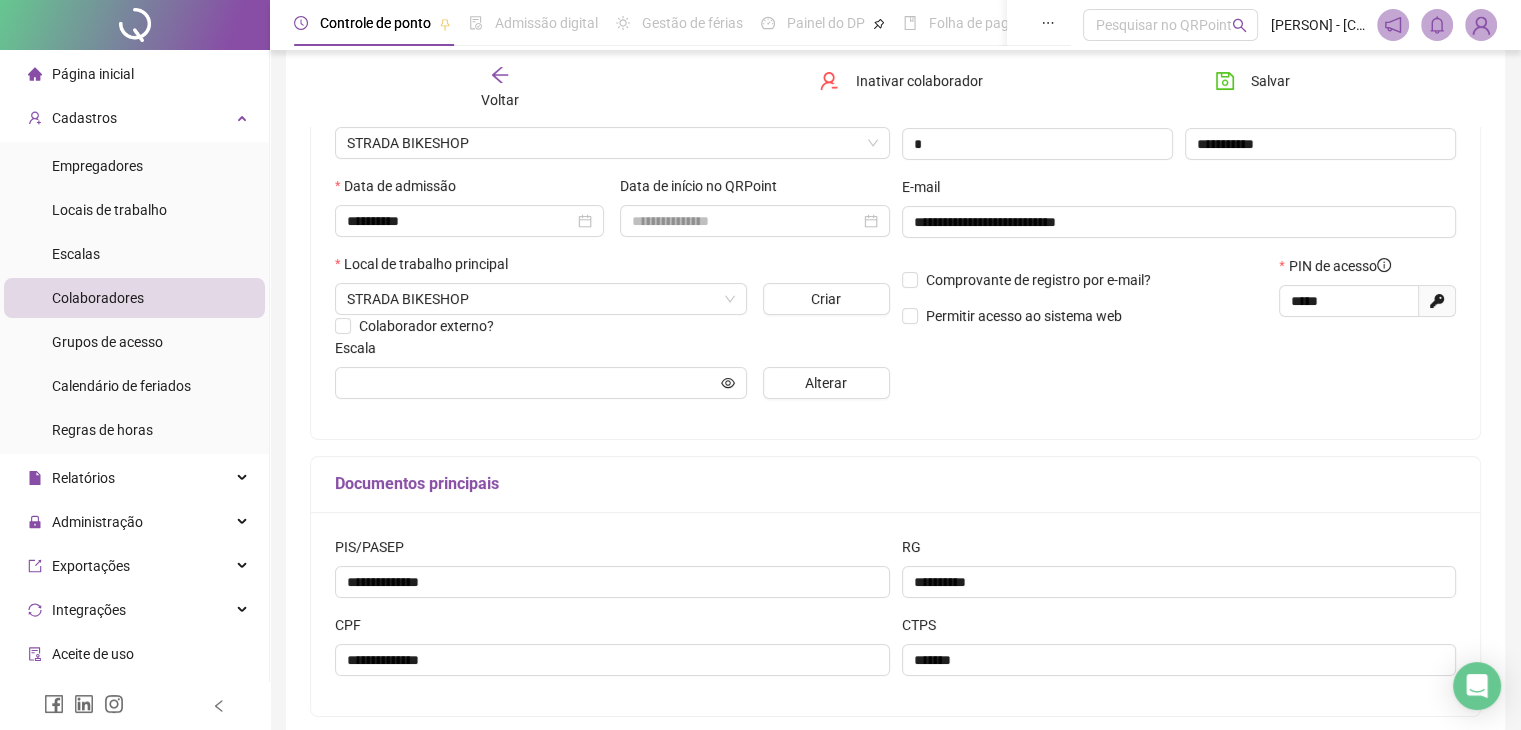 scroll, scrollTop: 311, scrollLeft: 0, axis: vertical 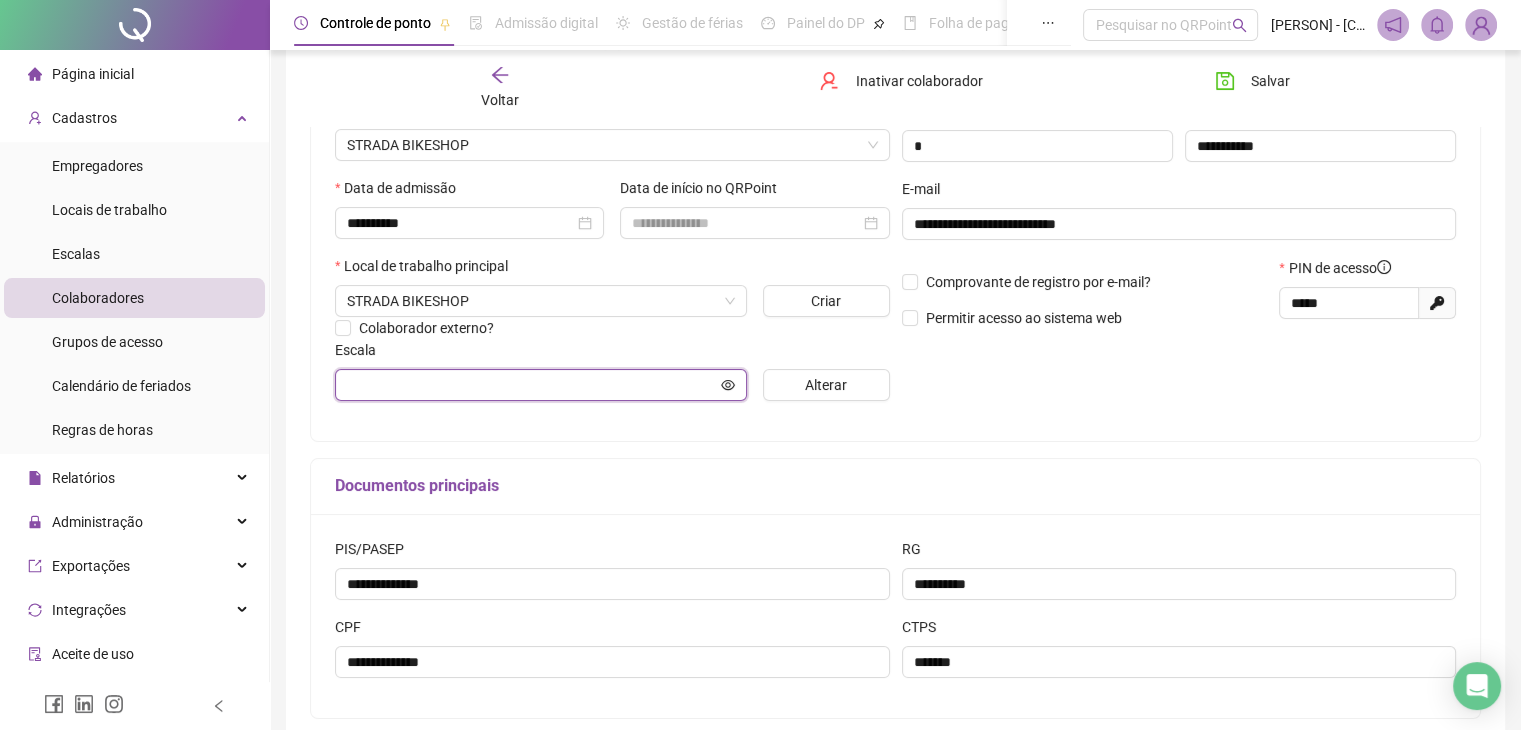 click at bounding box center [532, 385] 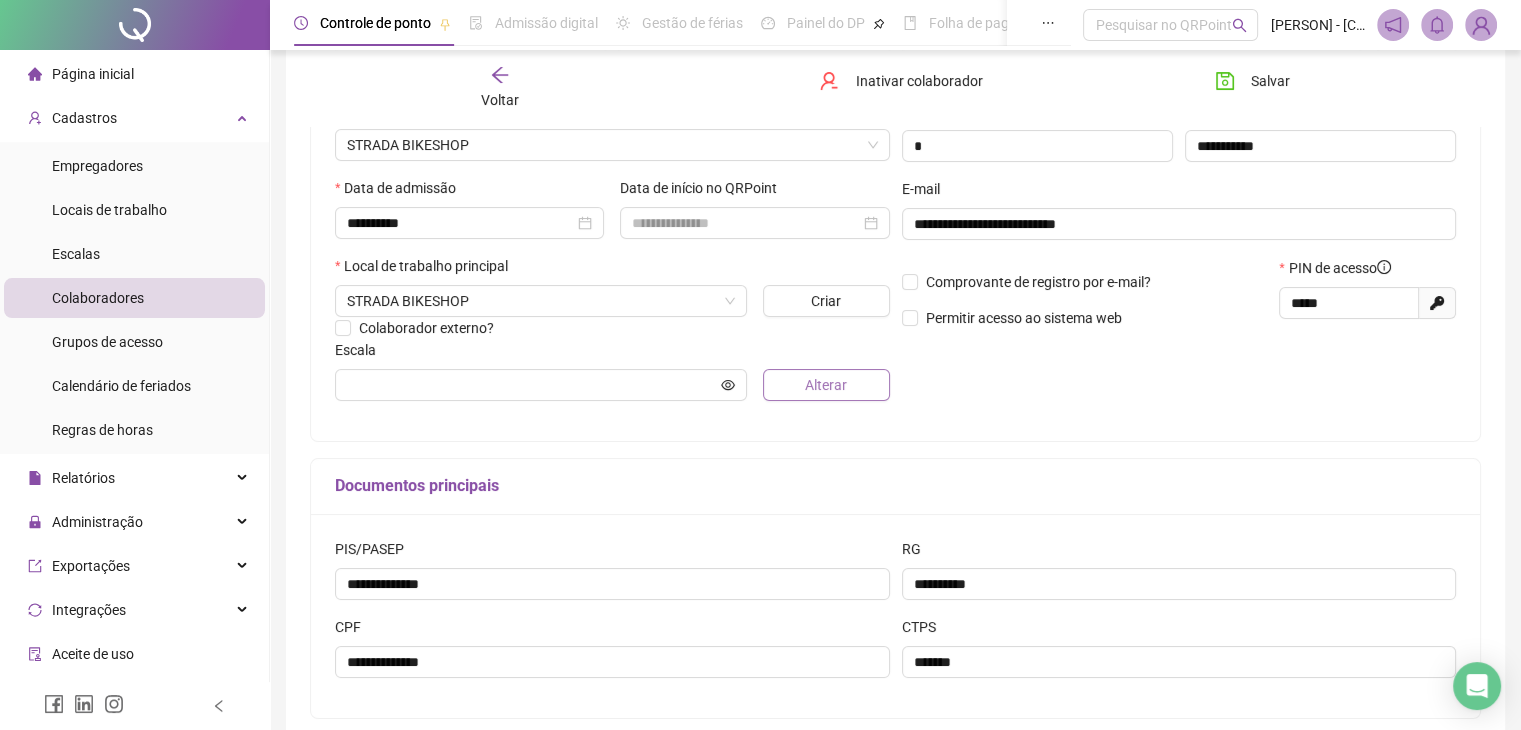 click on "Alterar" at bounding box center [826, 385] 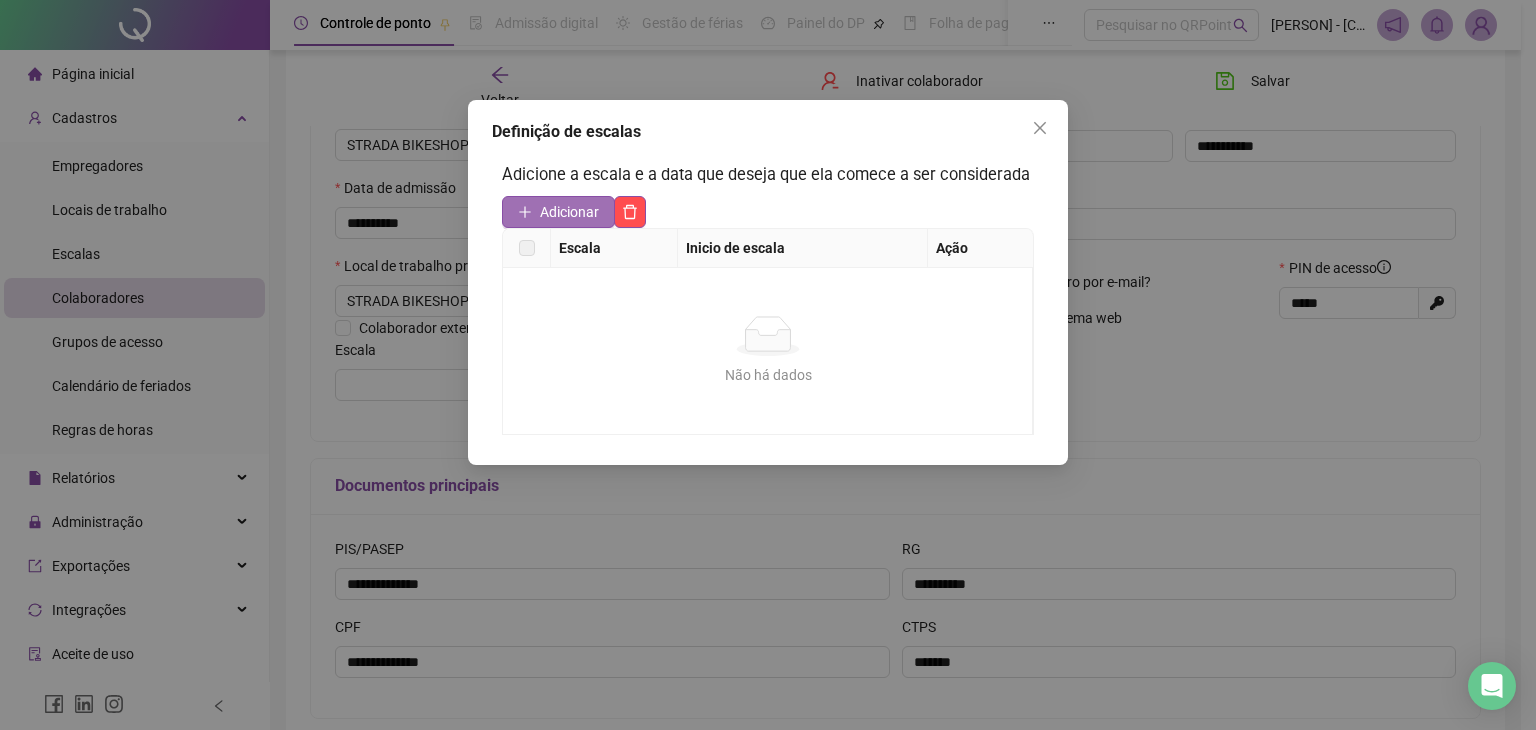 click on "Adicionar" at bounding box center [569, 212] 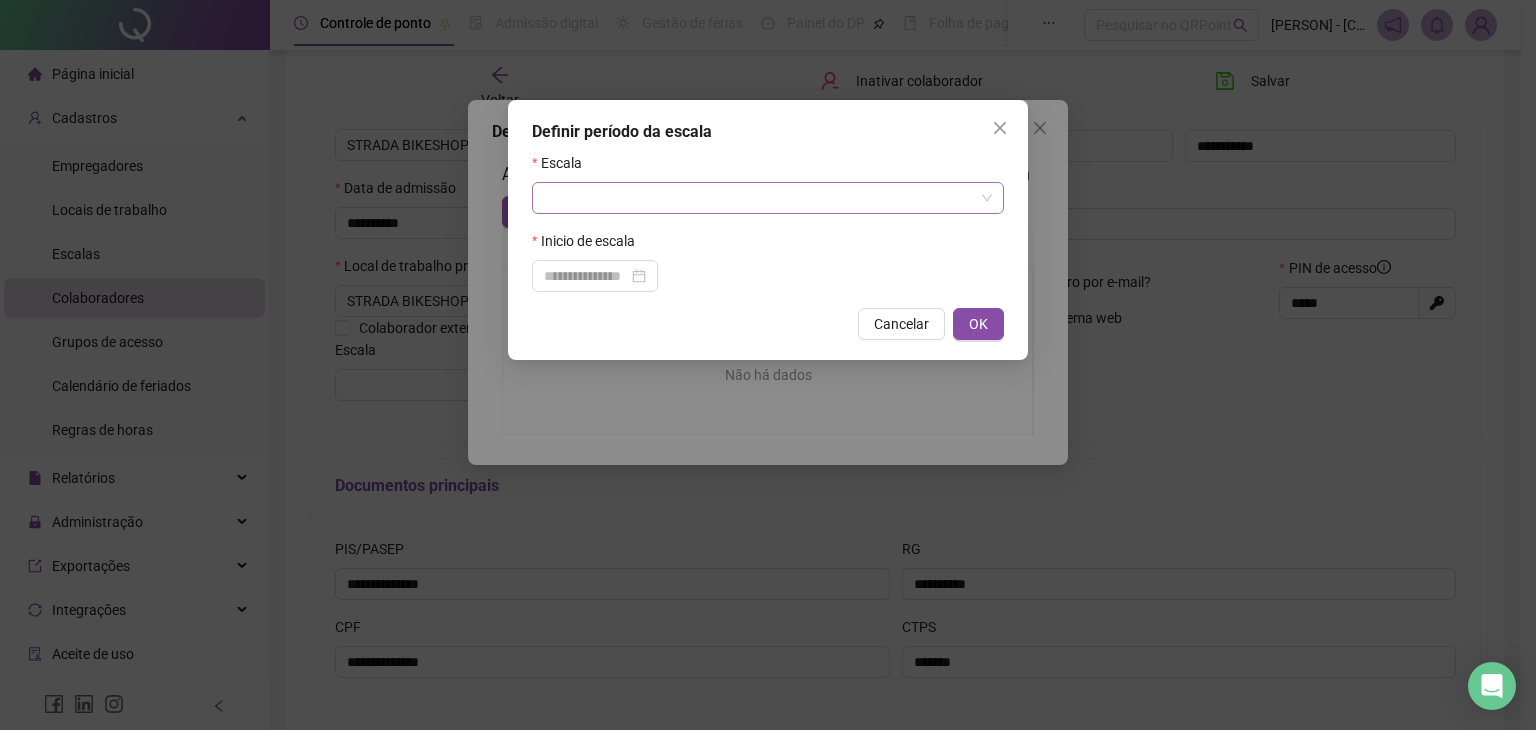 click at bounding box center (762, 198) 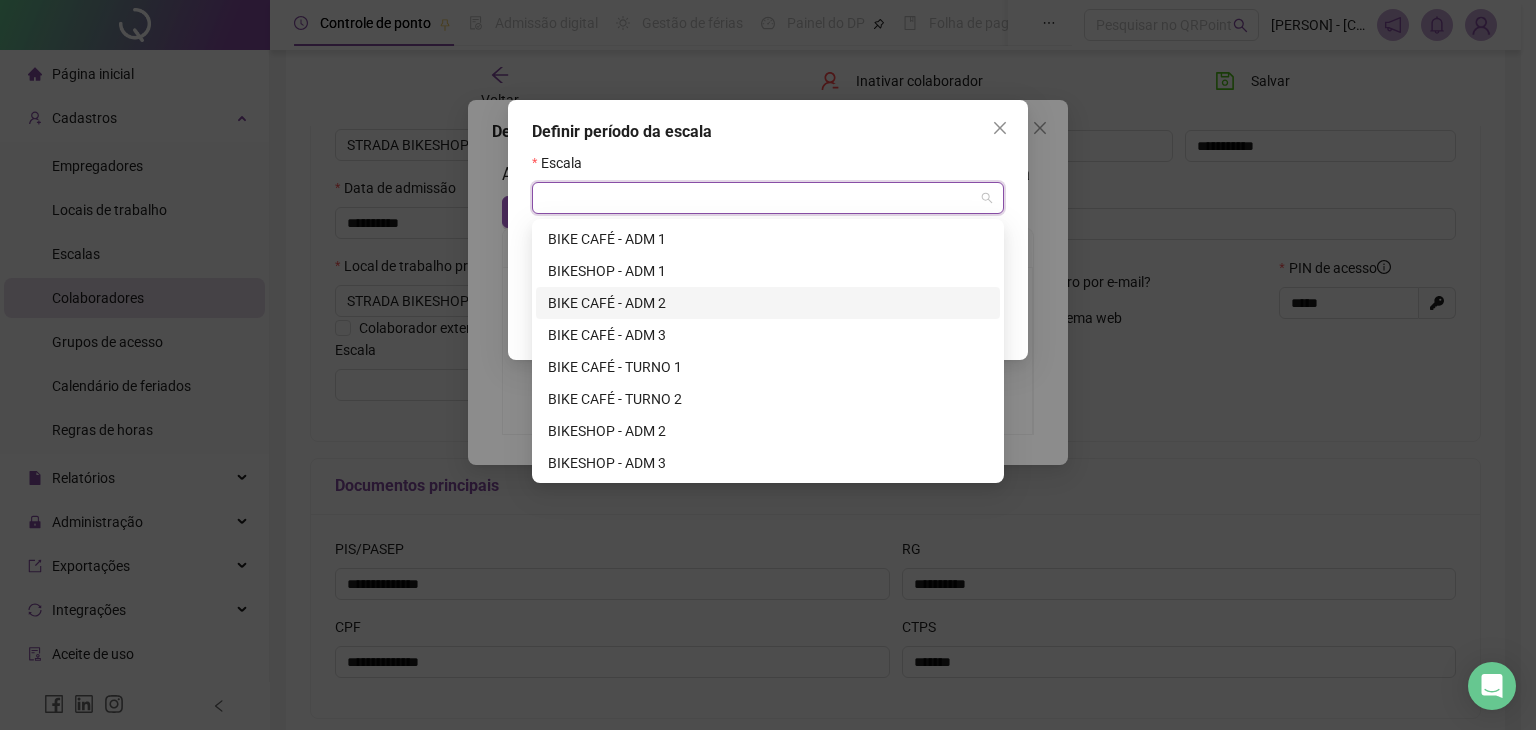 click on "BIKE CAFÉ - ADM 2" at bounding box center (768, 303) 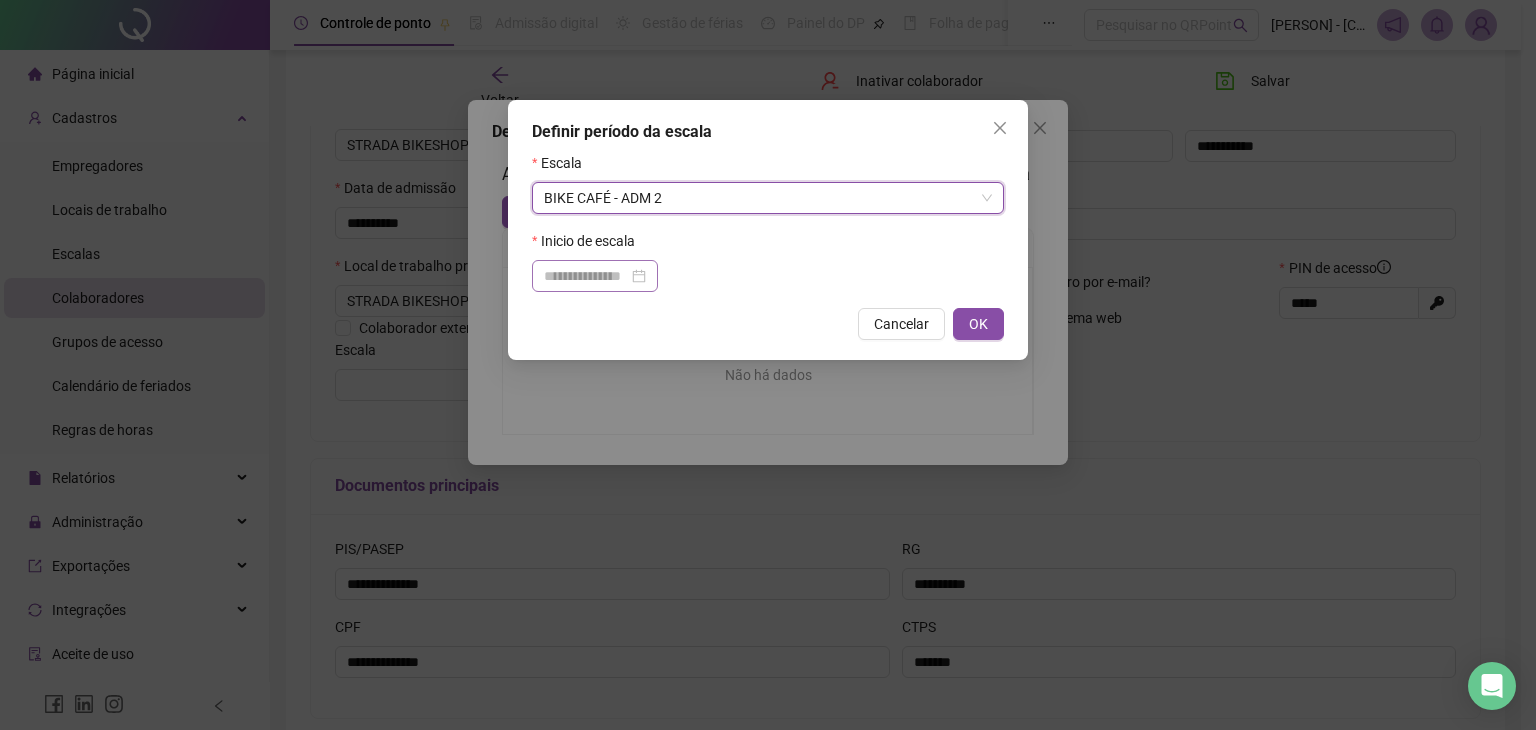 click at bounding box center [595, 276] 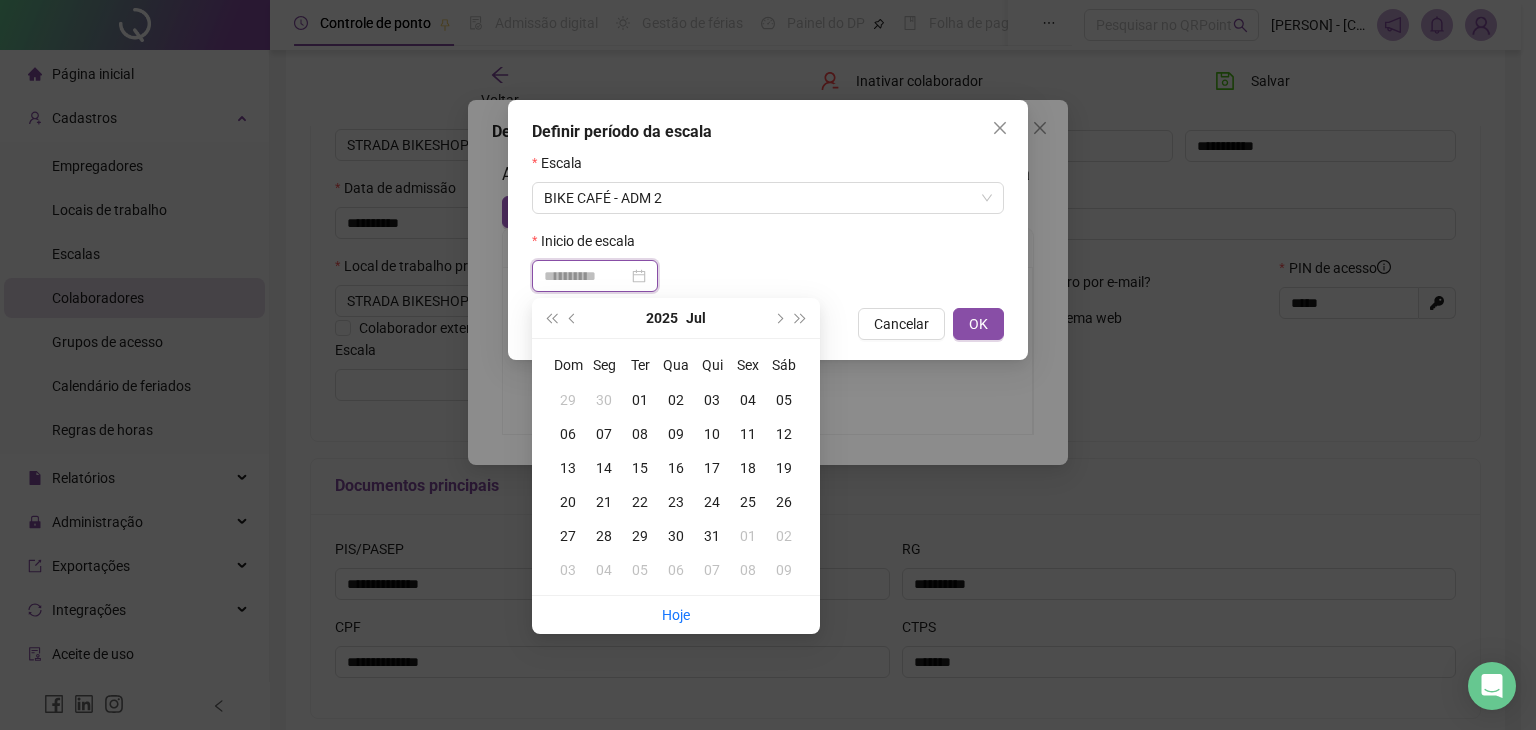 type on "**********" 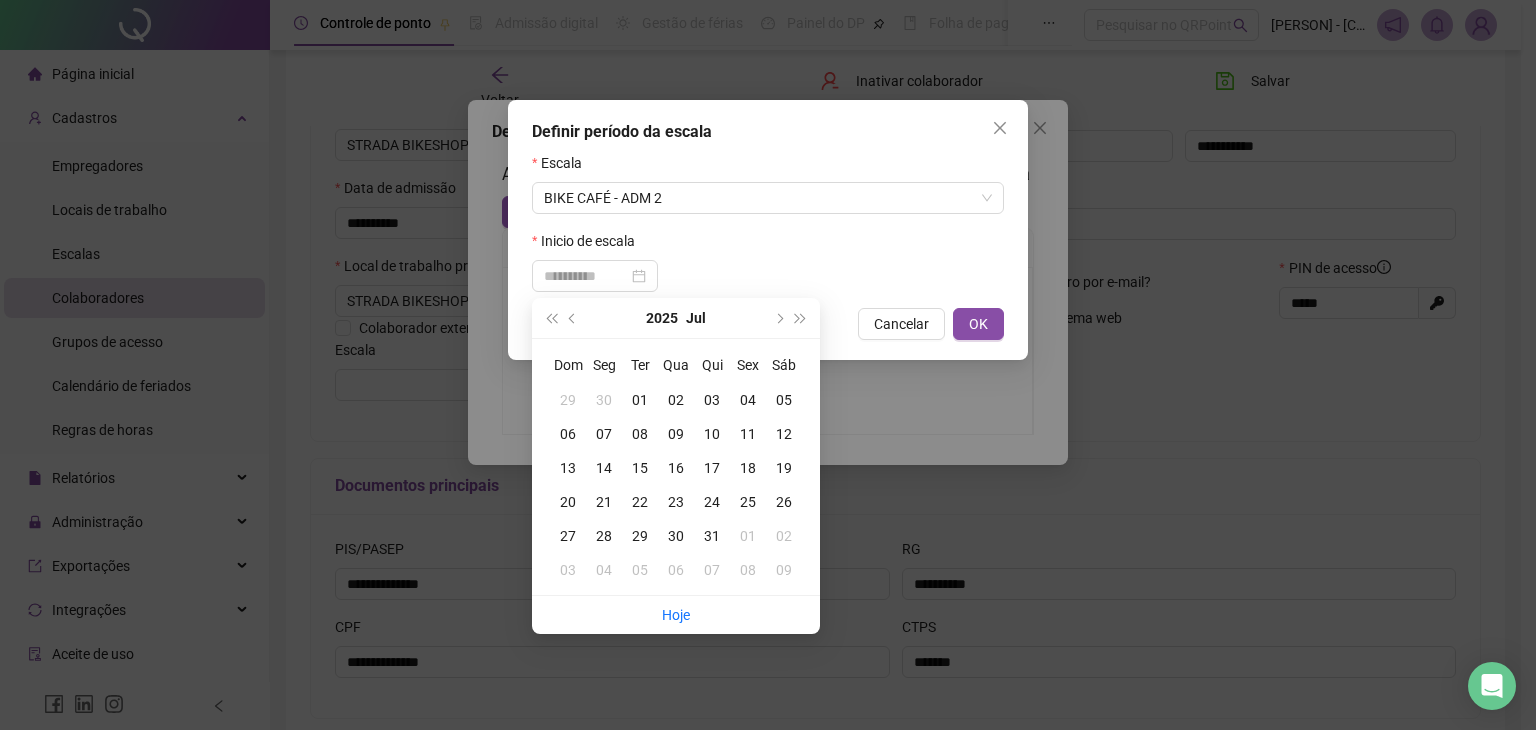 click on "12" at bounding box center [784, 434] 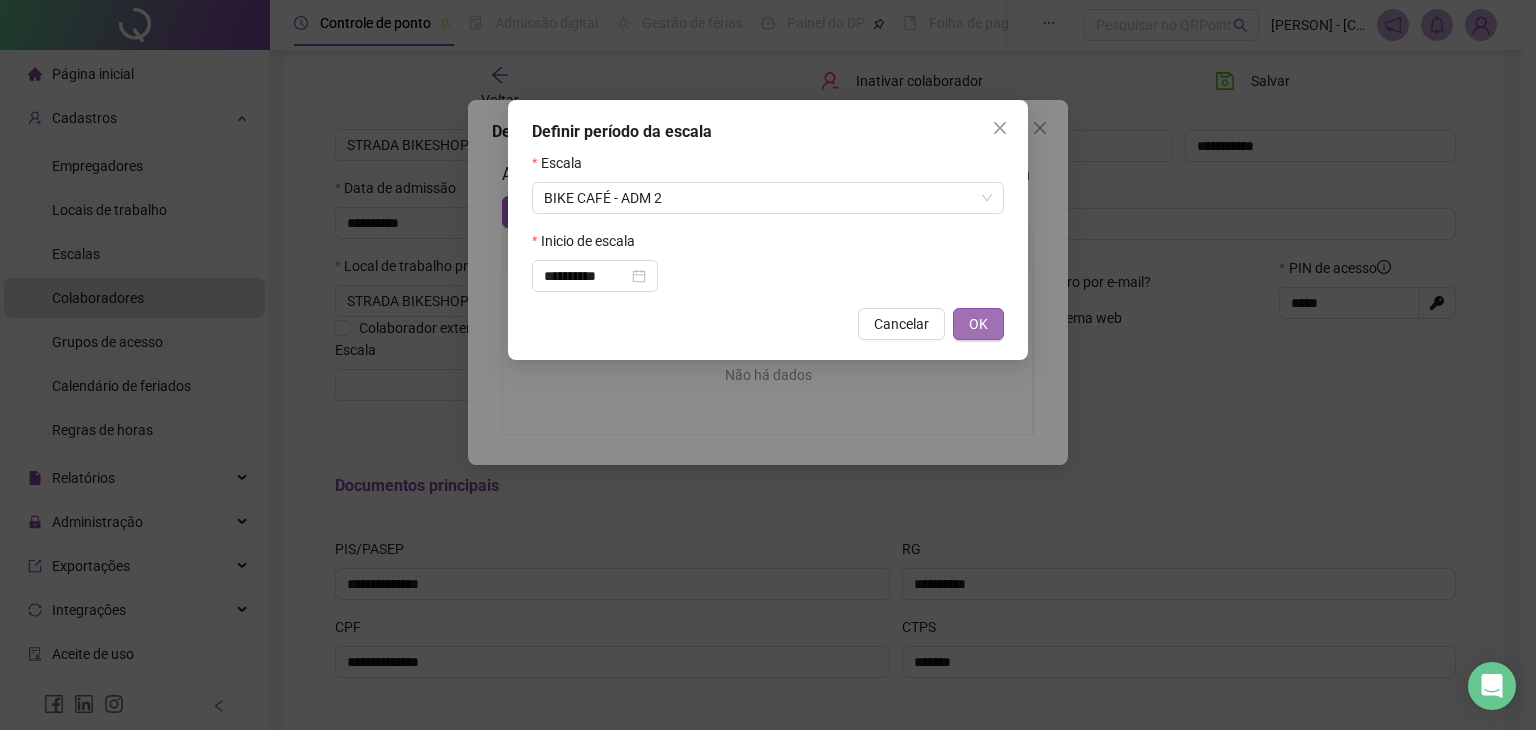 click on "OK" at bounding box center [978, 324] 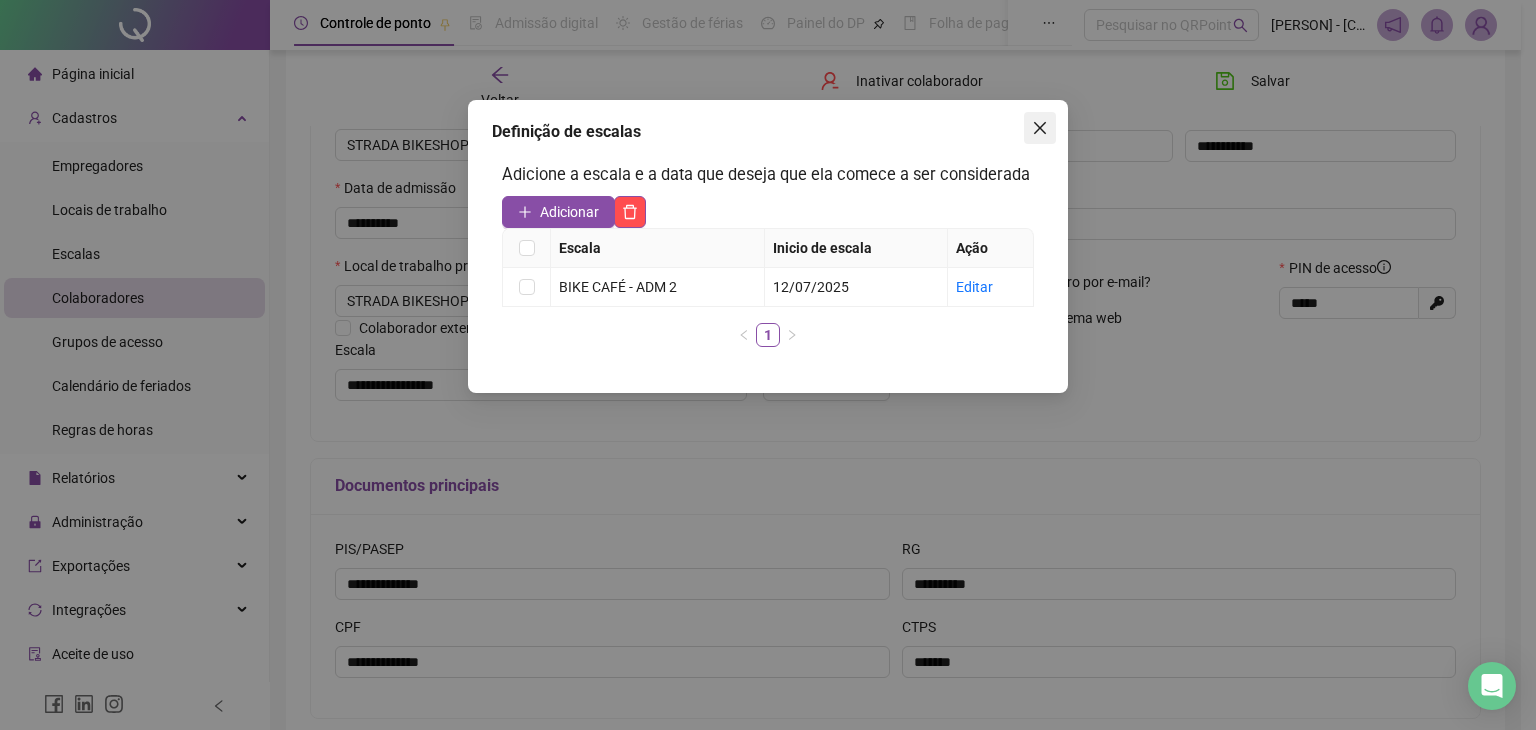 click 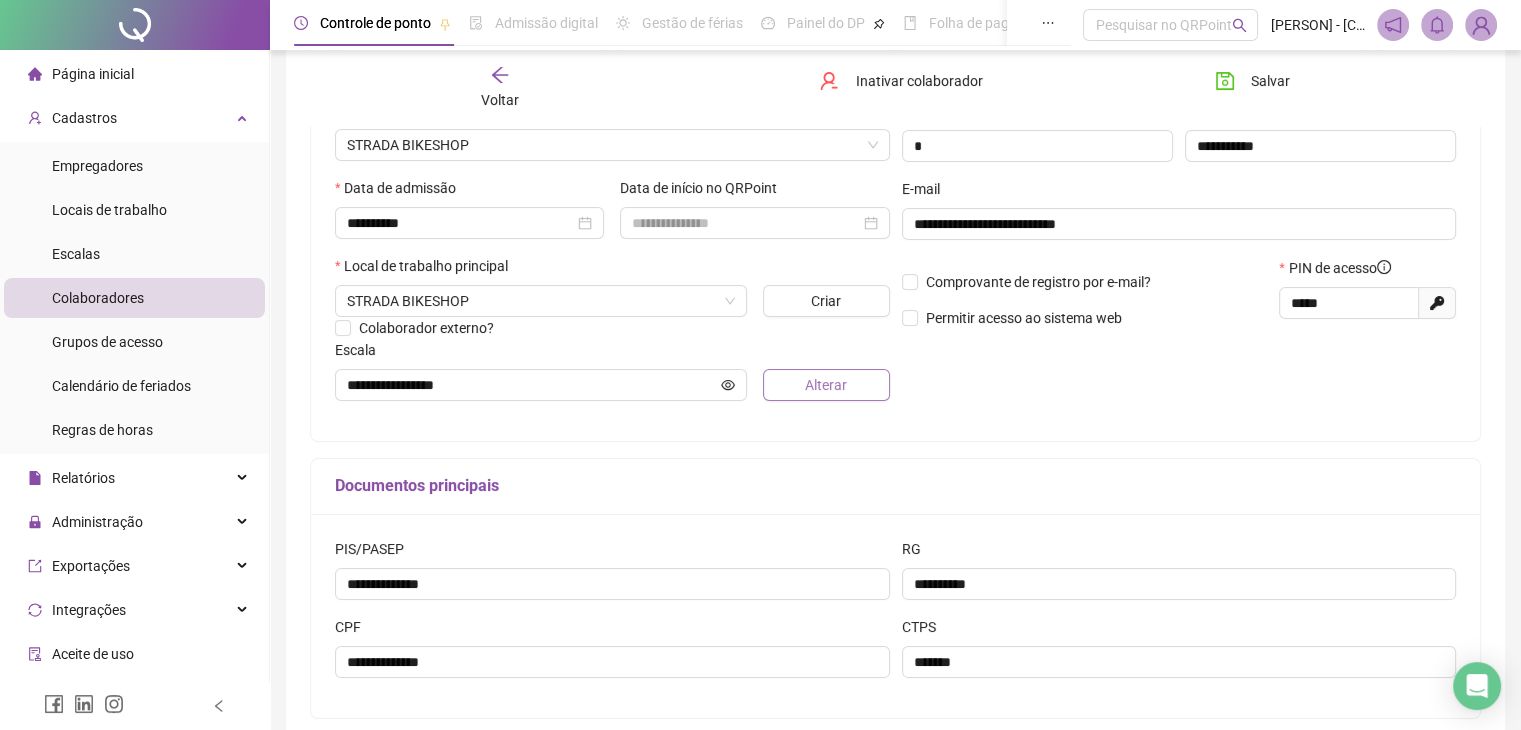 click on "Alterar" at bounding box center (826, 385) 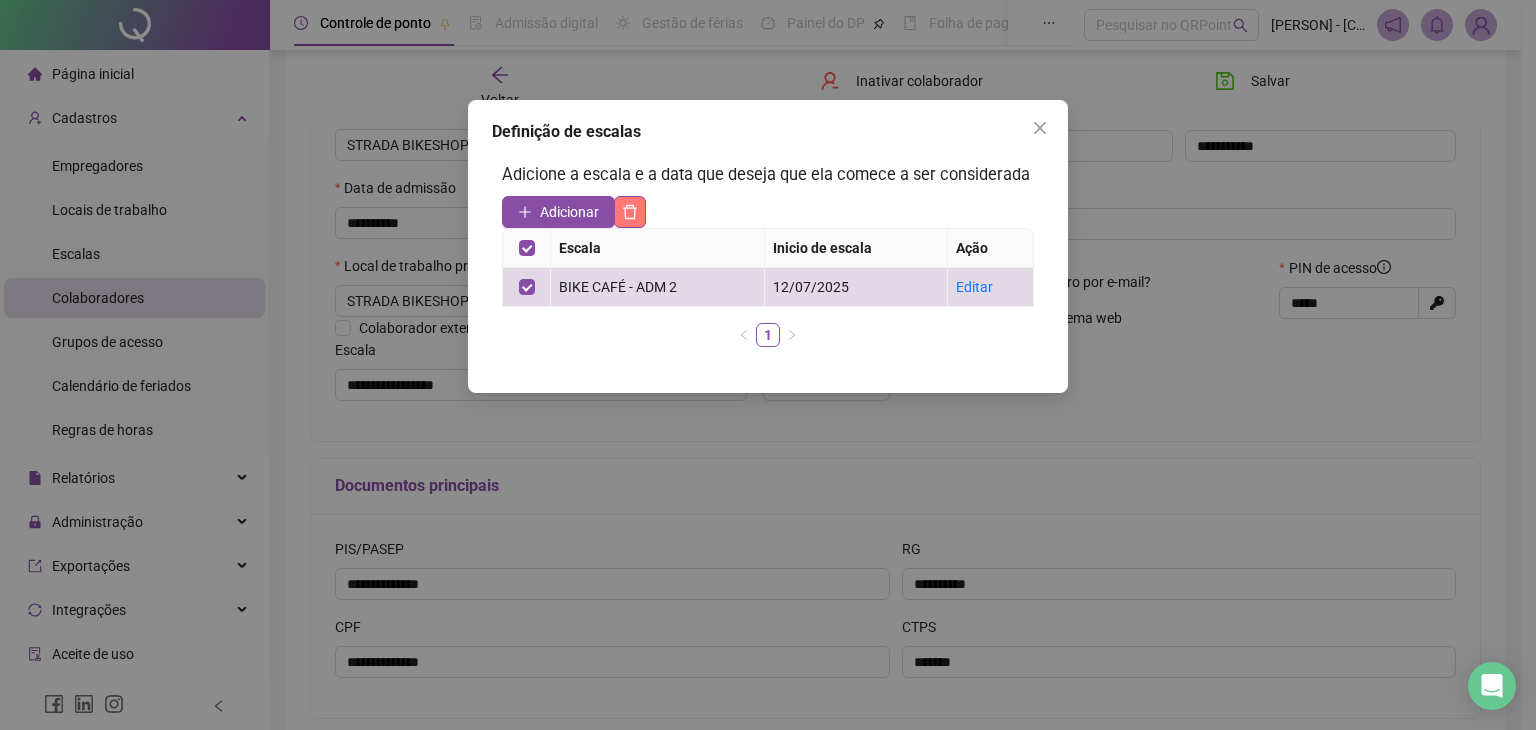 click 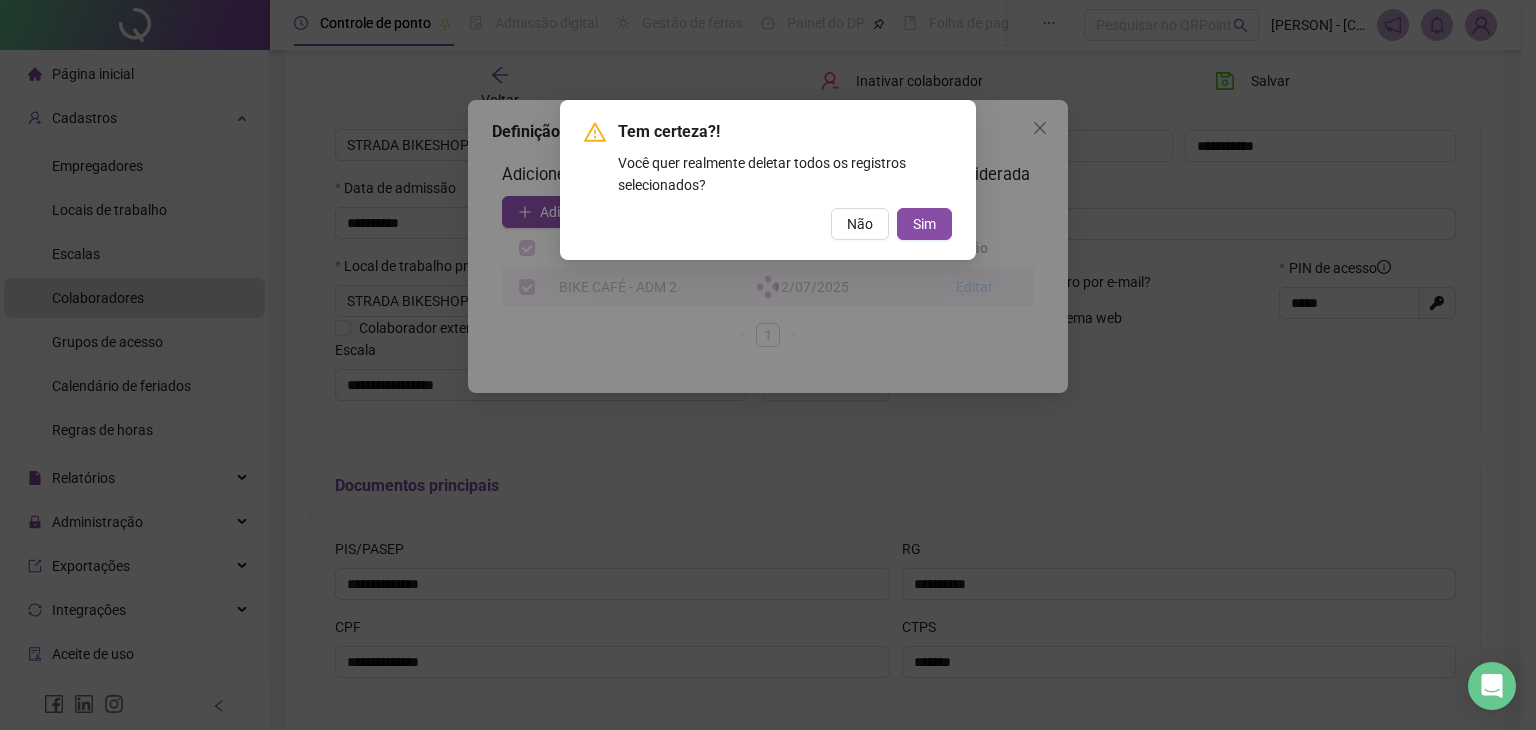 click on "Não" at bounding box center [860, 224] 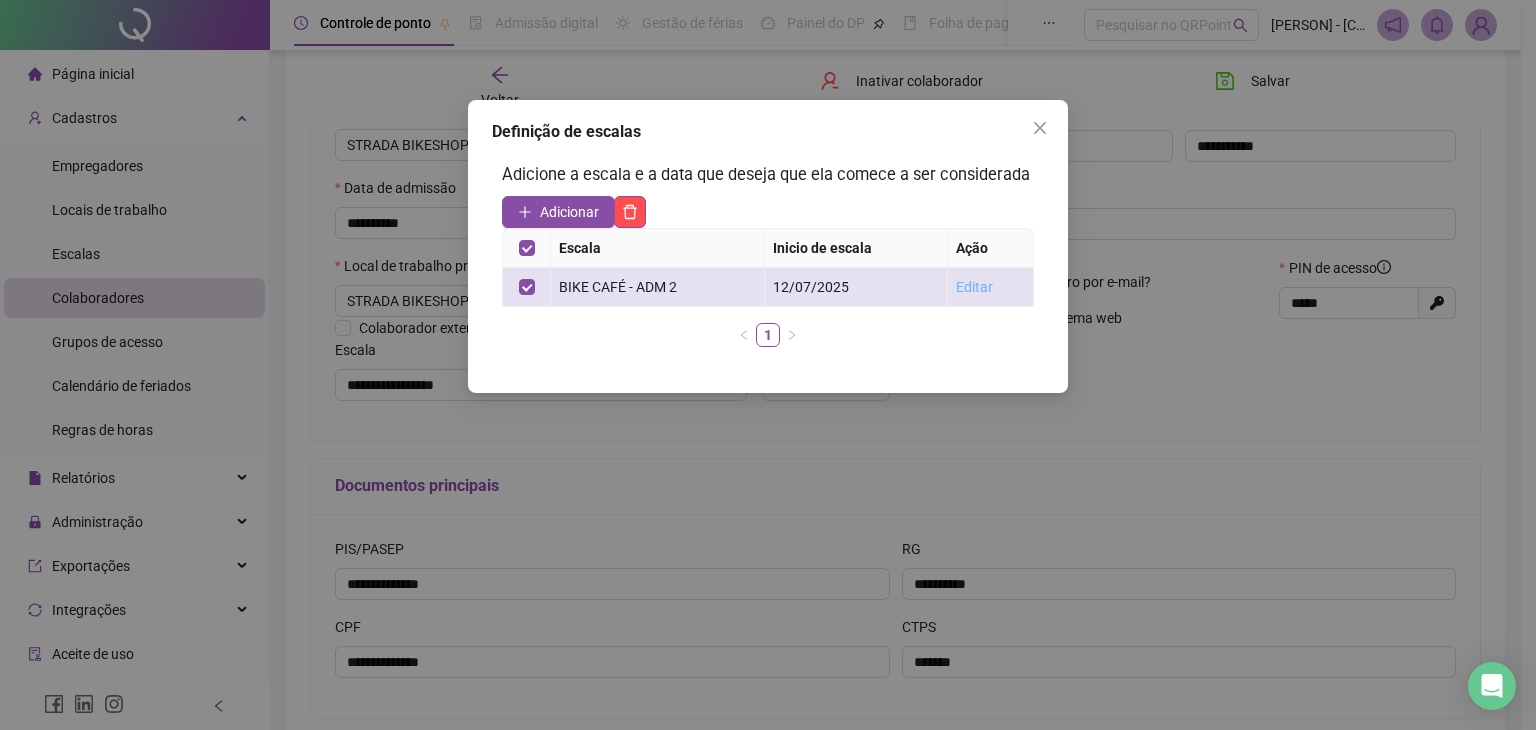 click on "Editar" at bounding box center [974, 287] 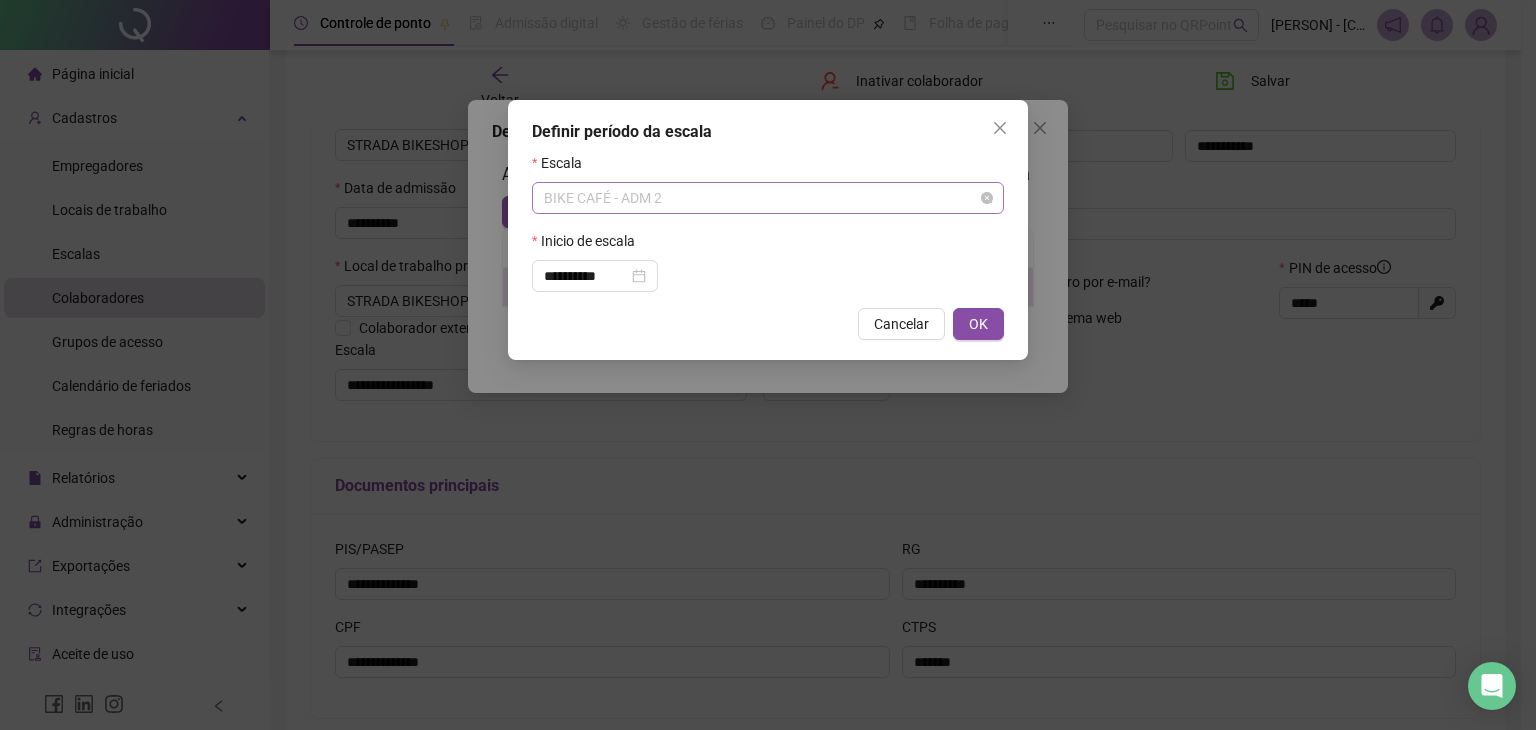 click on "BIKE CAFÉ - ADM 2" at bounding box center (768, 198) 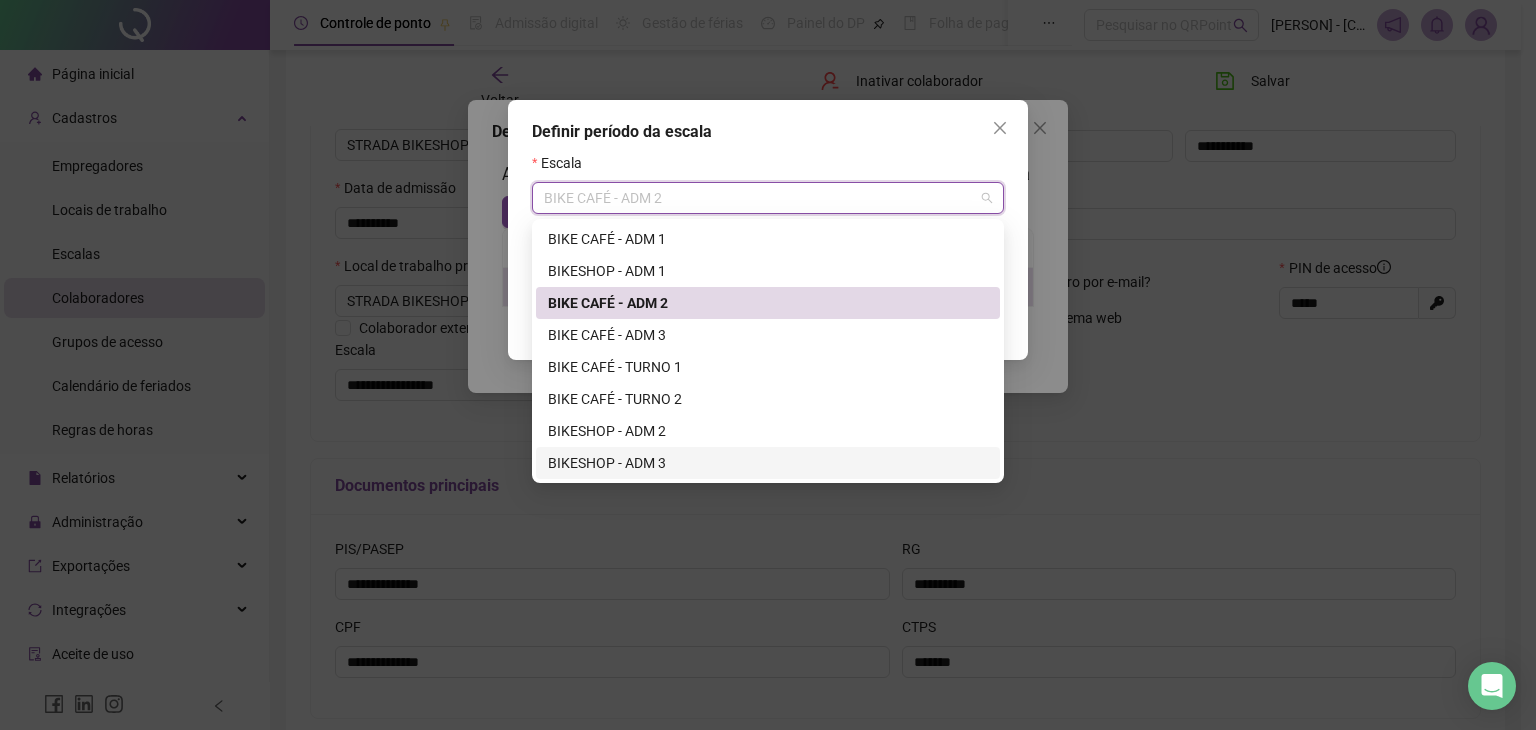 click on "BIKESHOP - ADM 3" at bounding box center [768, 463] 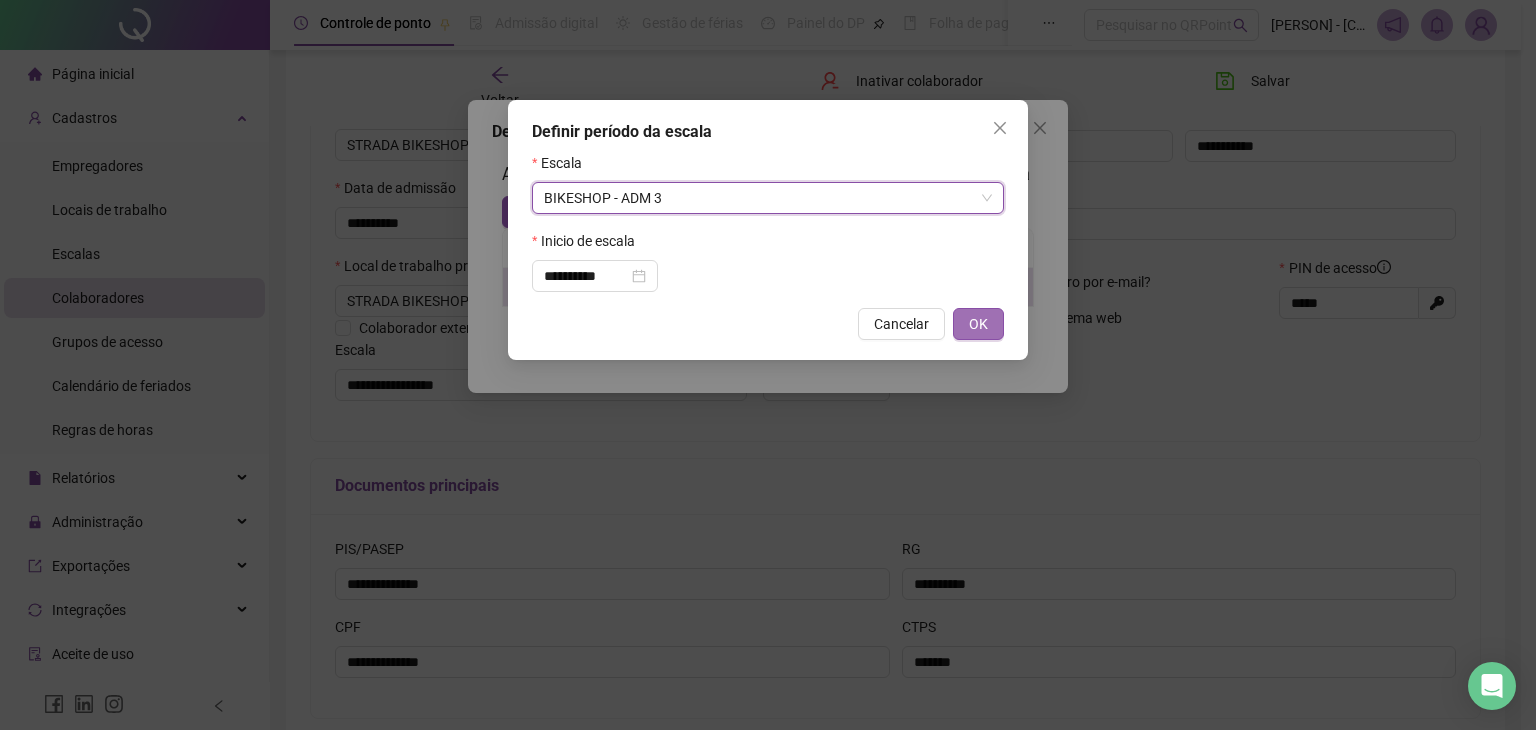 click on "OK" at bounding box center (978, 324) 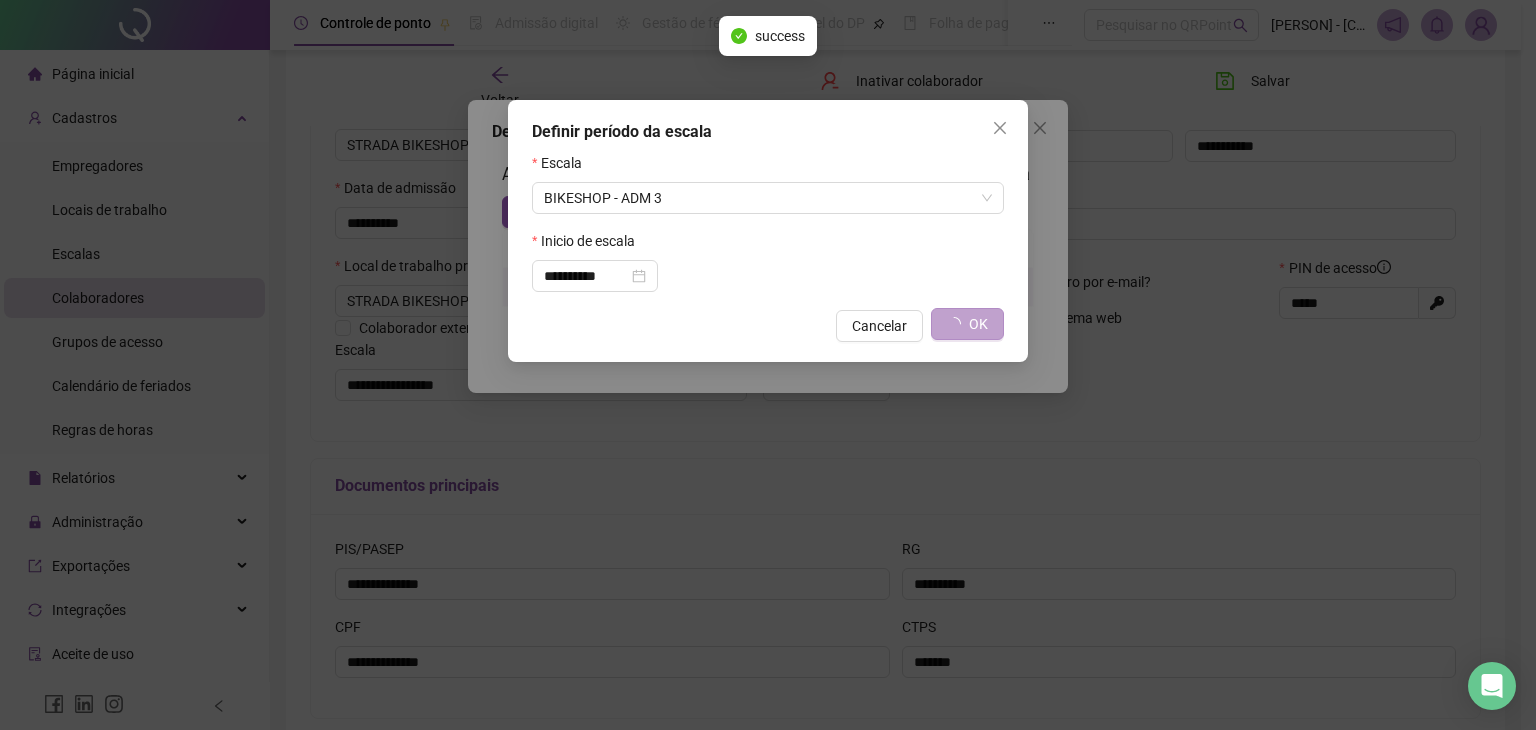 type on "**********" 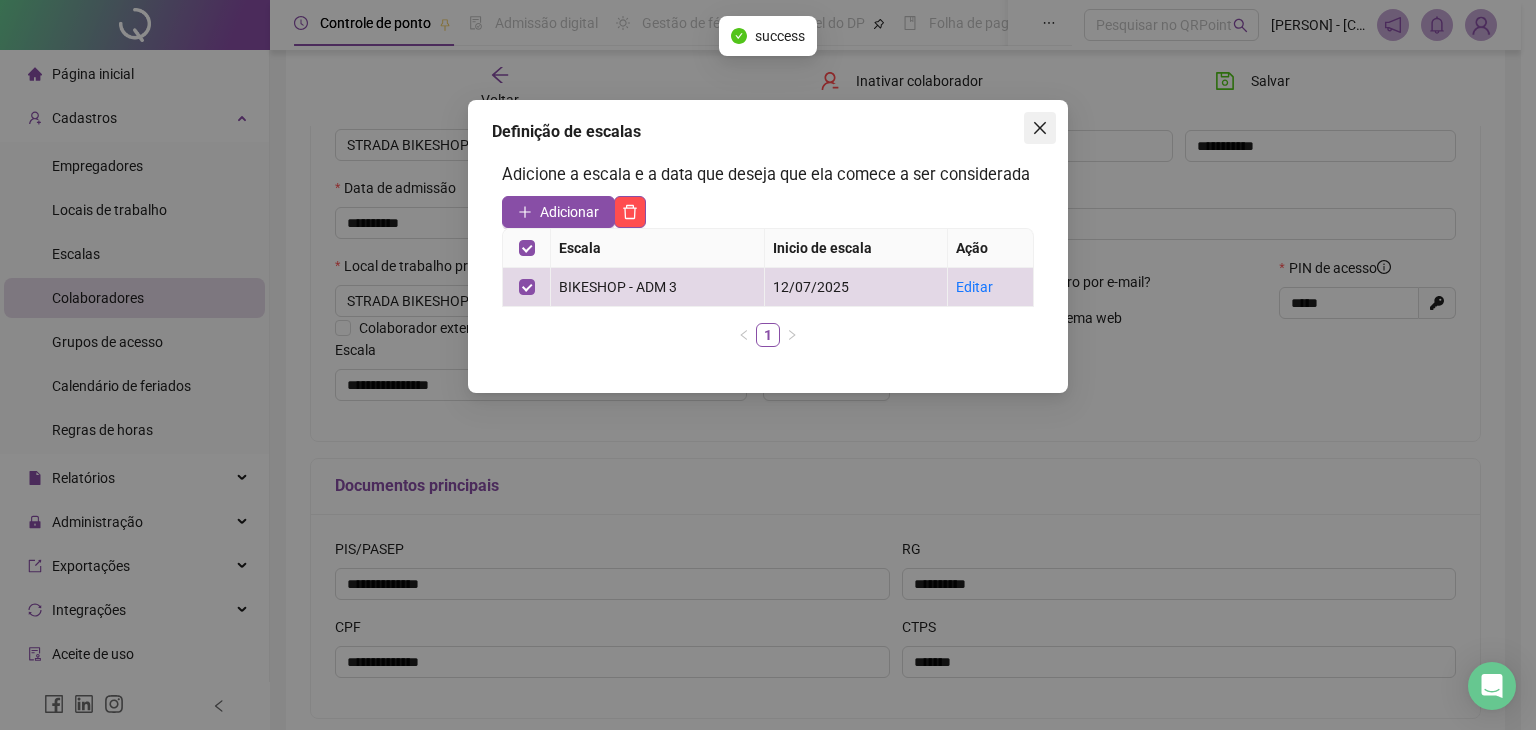 click 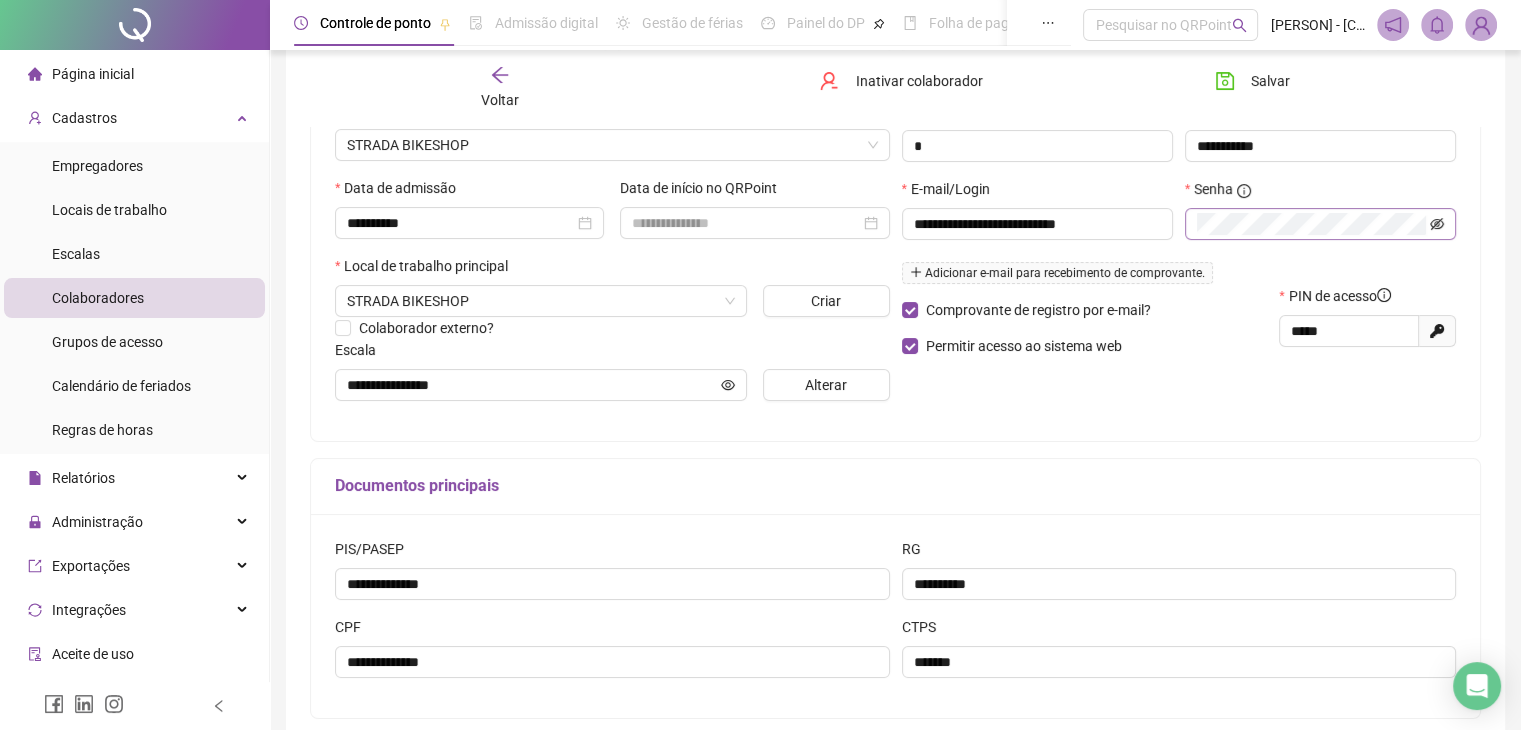 click 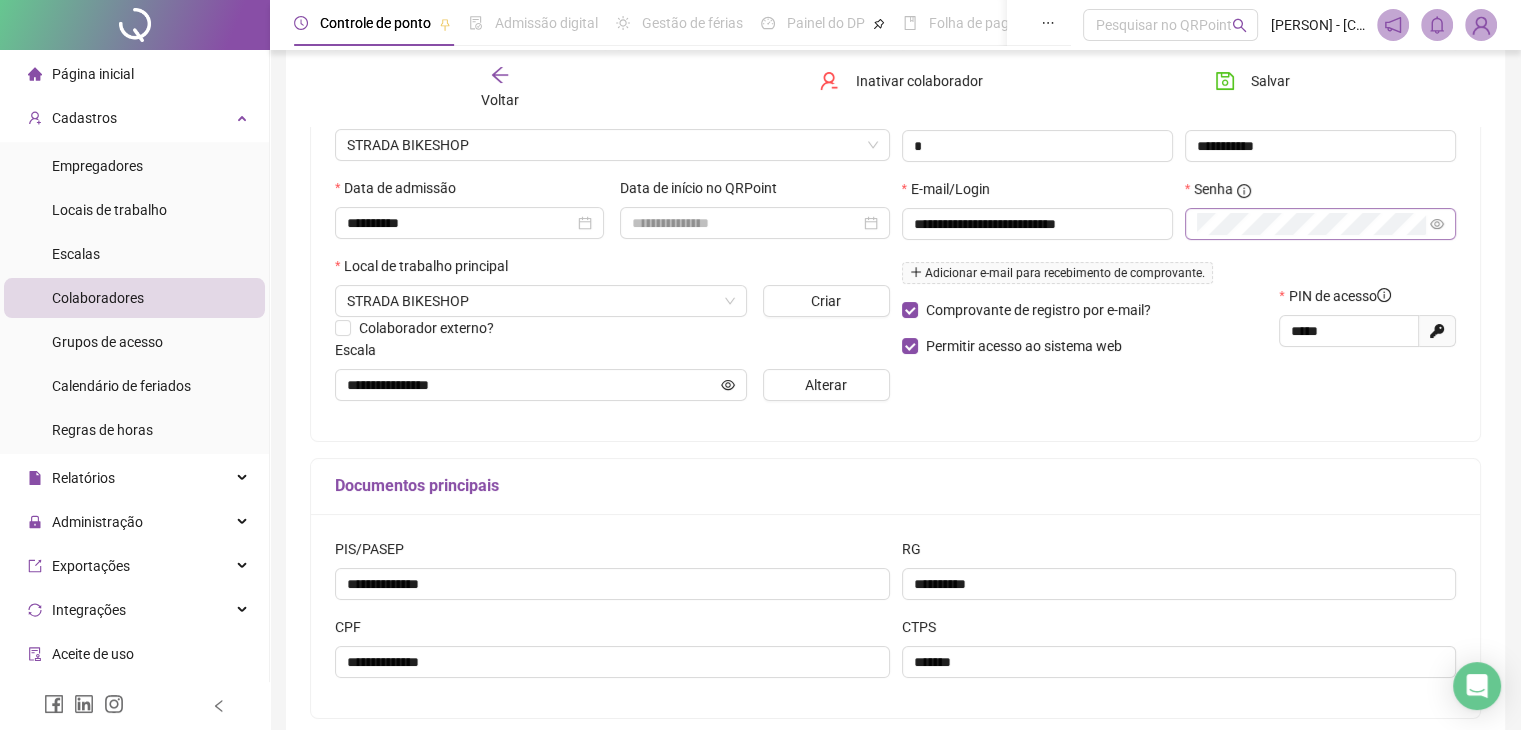 click on "**********" at bounding box center [1179, 216] 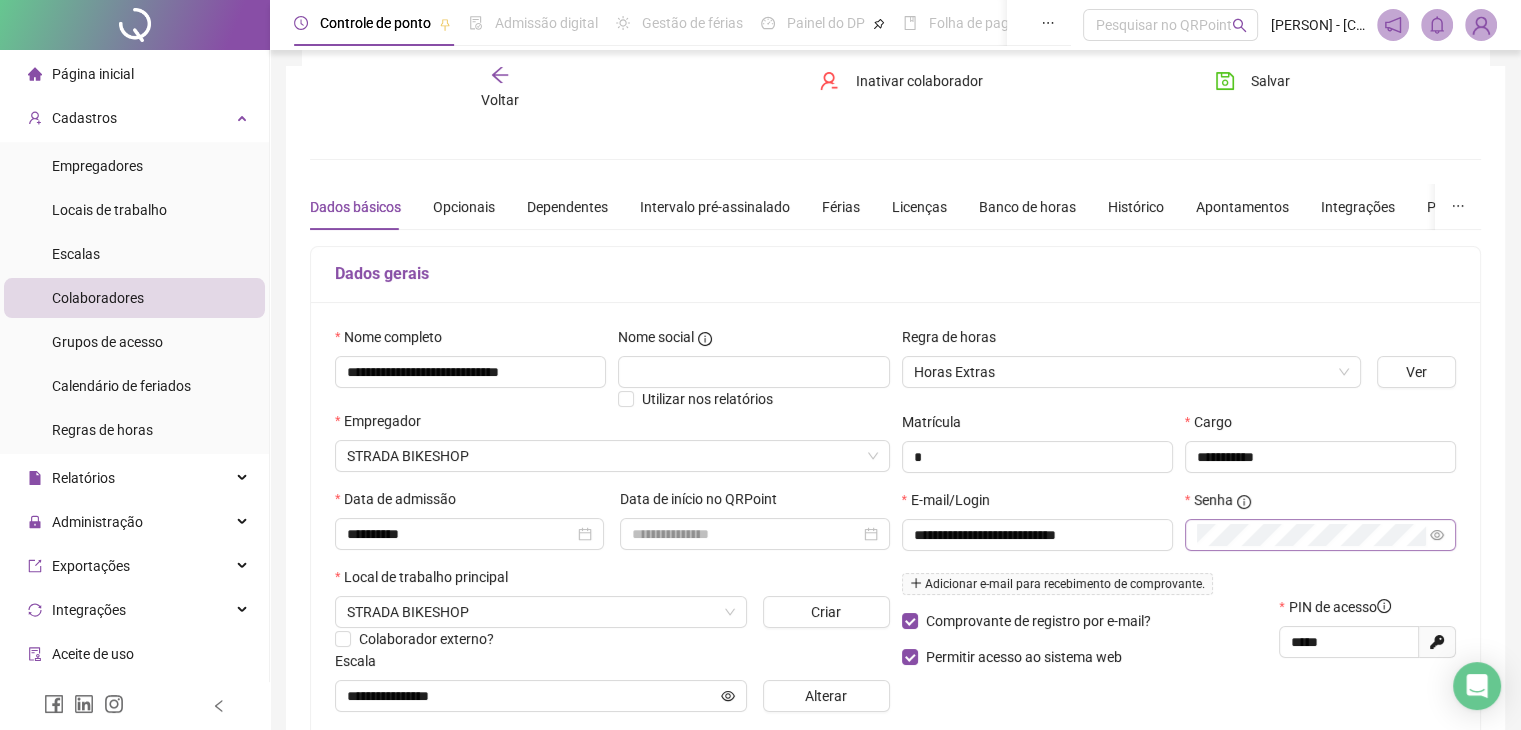 scroll, scrollTop: 0, scrollLeft: 0, axis: both 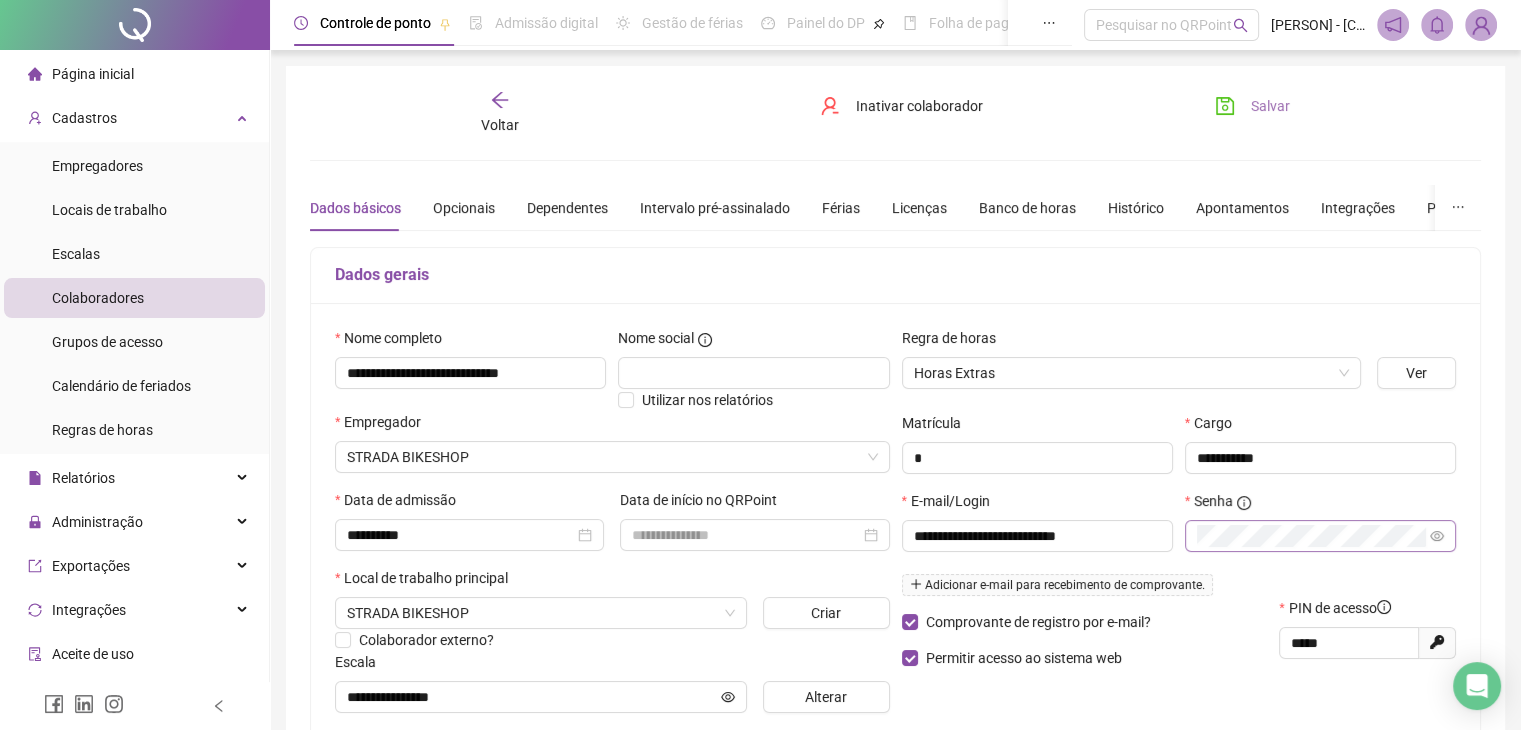 click on "Salvar" at bounding box center (1270, 106) 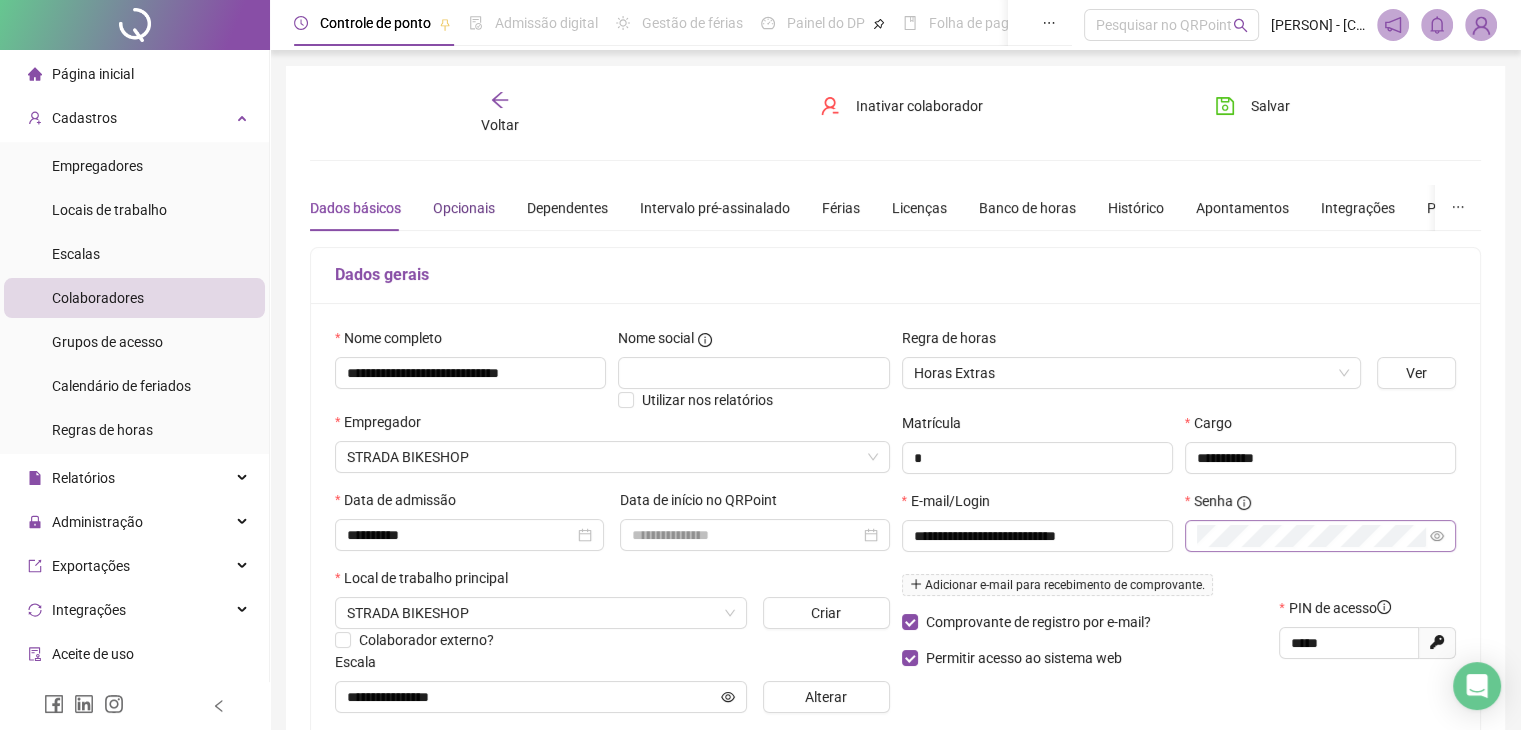 click on "Opcionais" at bounding box center (464, 208) 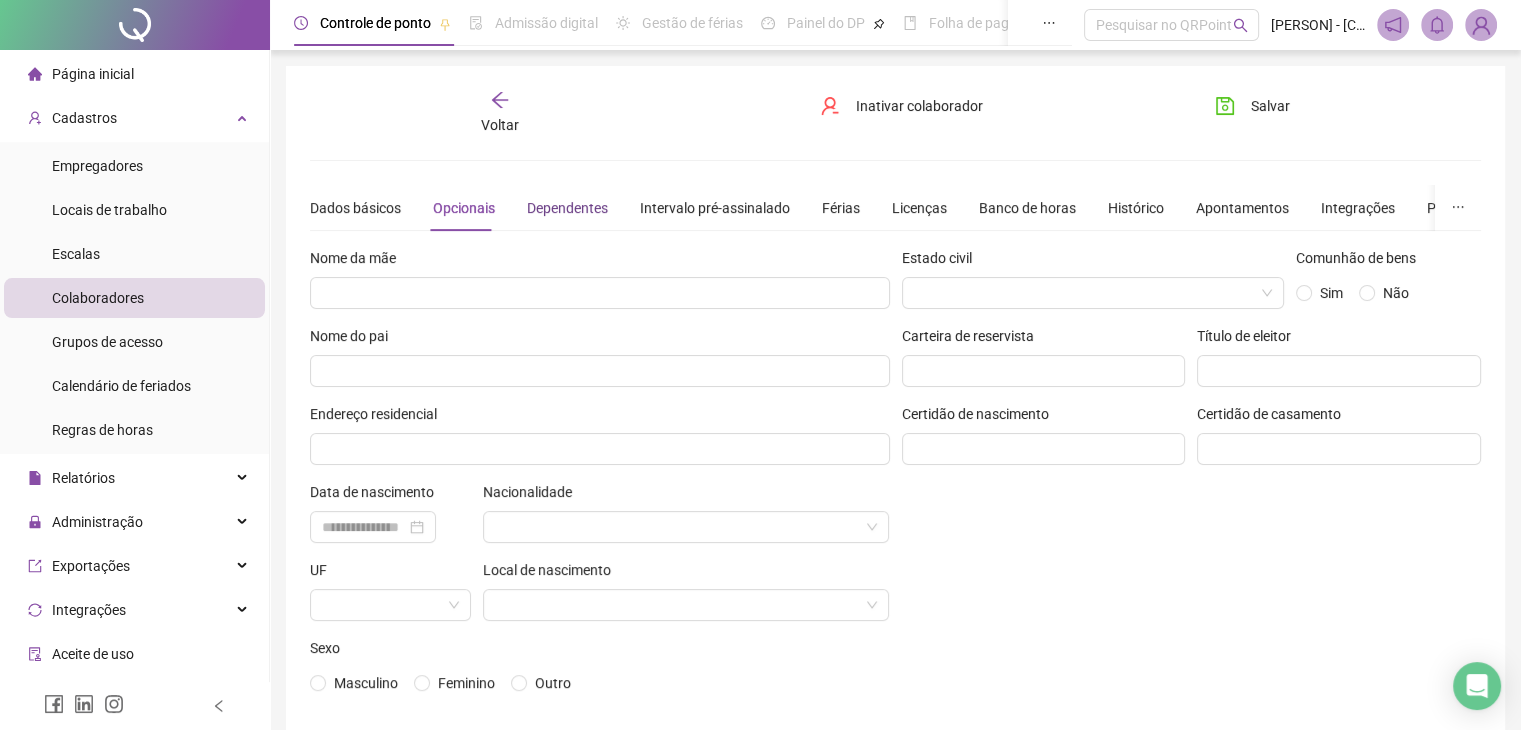 click on "Dependentes" at bounding box center [567, 208] 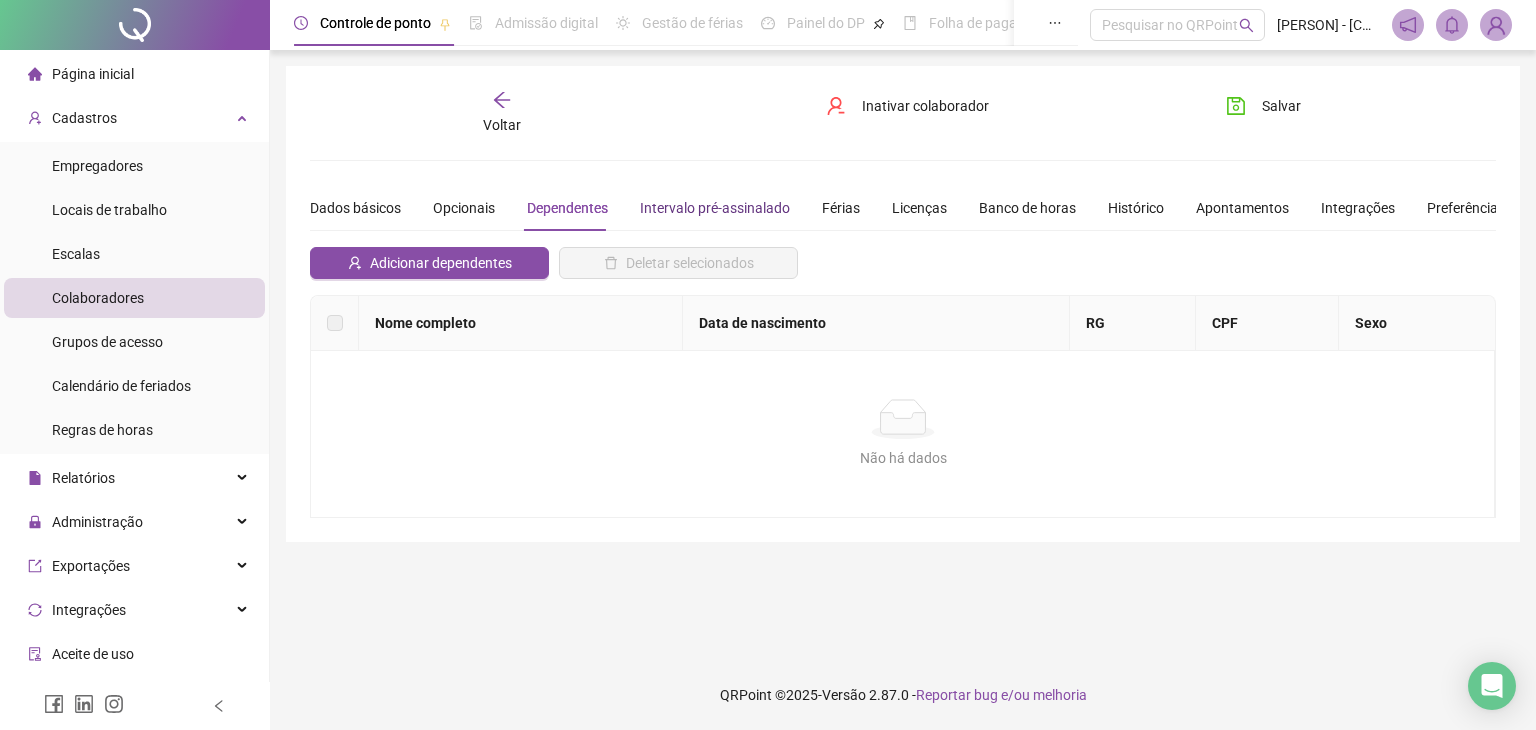 click on "Intervalo pré-assinalado" at bounding box center (715, 208) 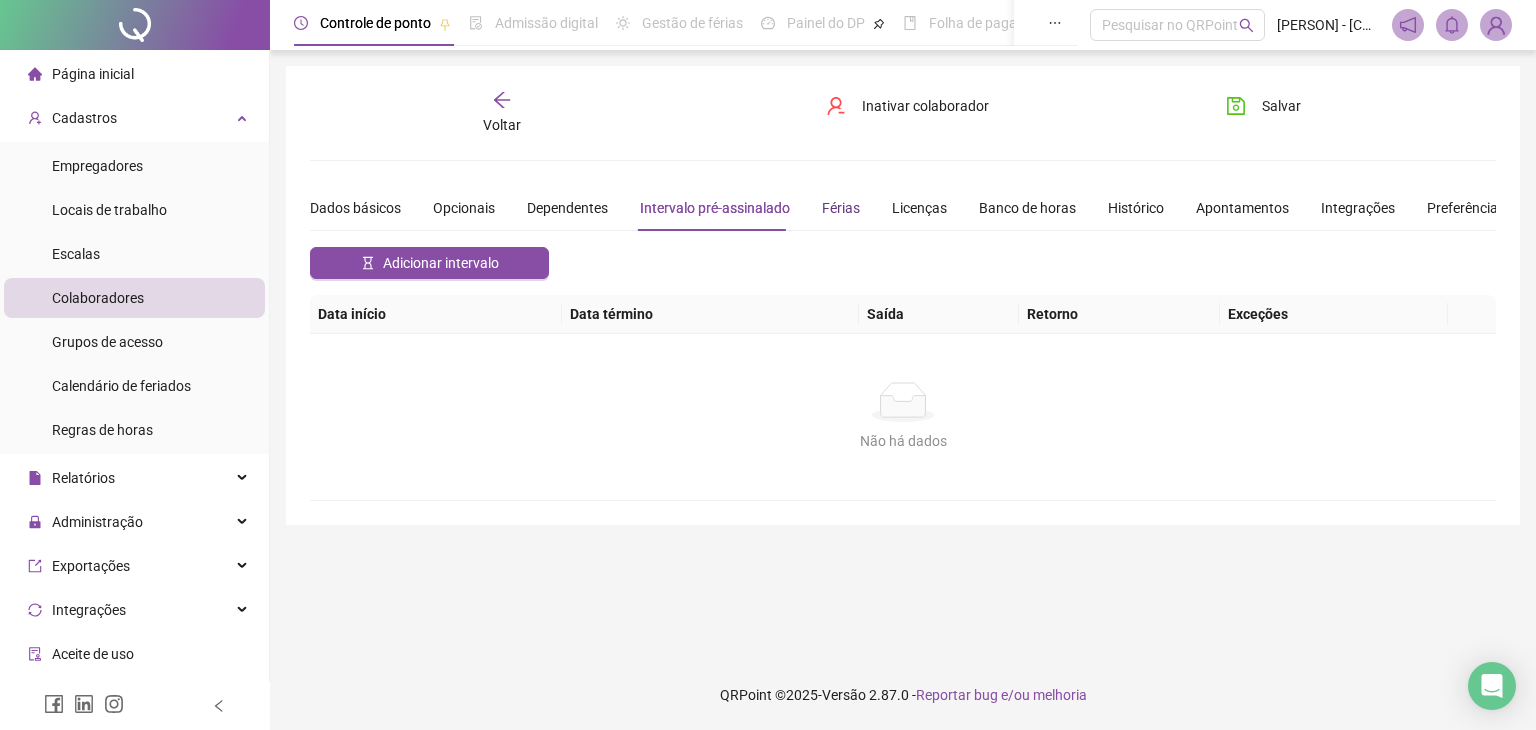 click on "Férias" at bounding box center [841, 208] 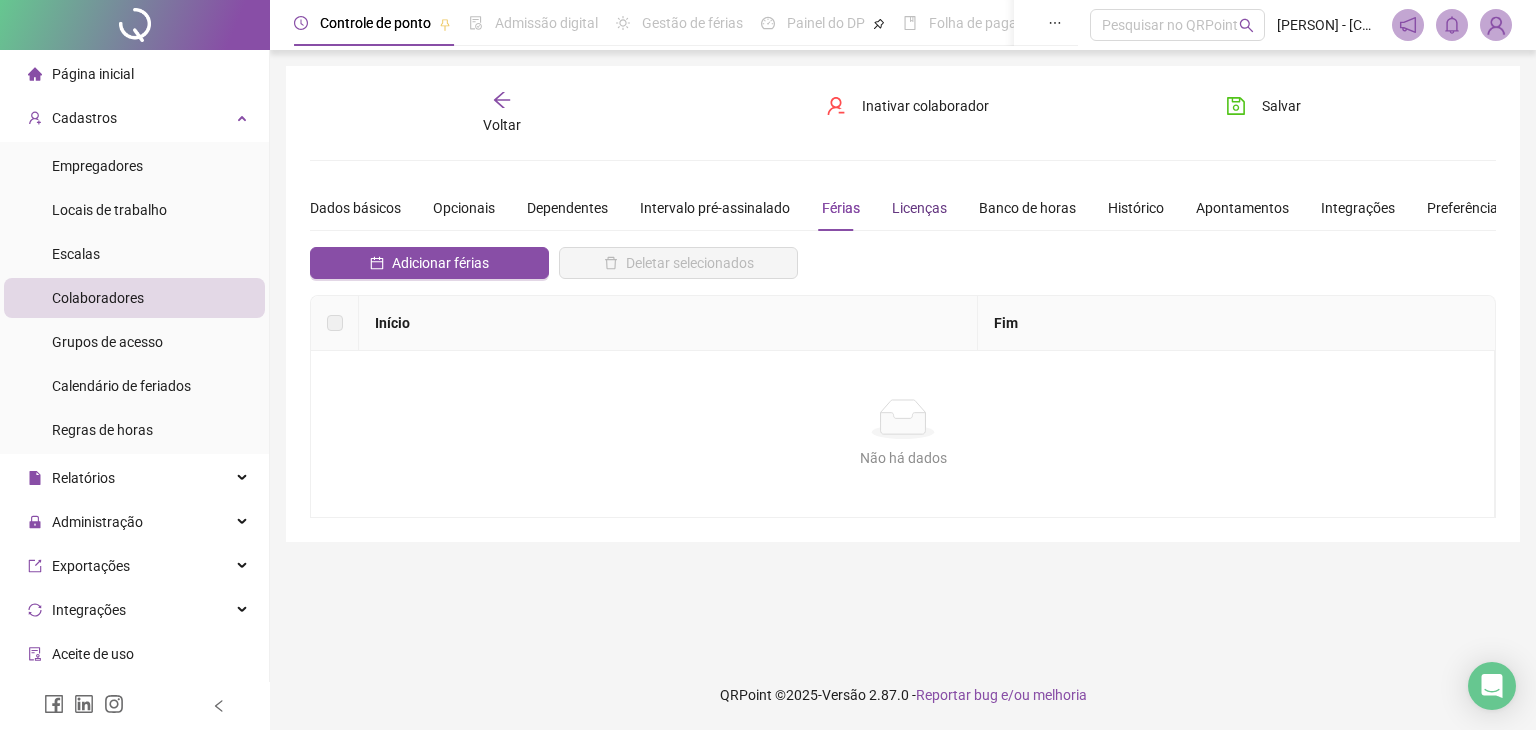 click on "Licenças" at bounding box center [919, 208] 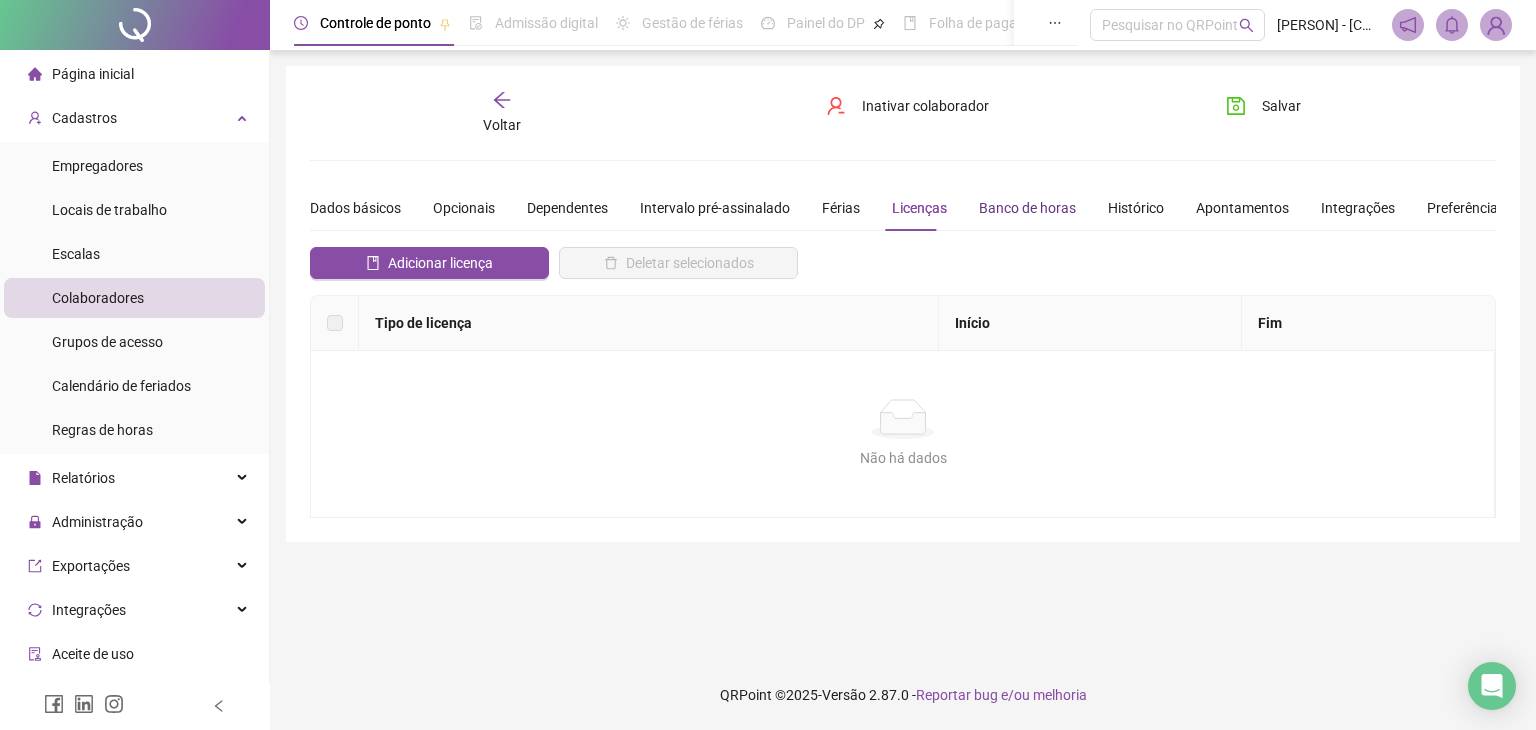 click on "Banco de horas" at bounding box center [1027, 208] 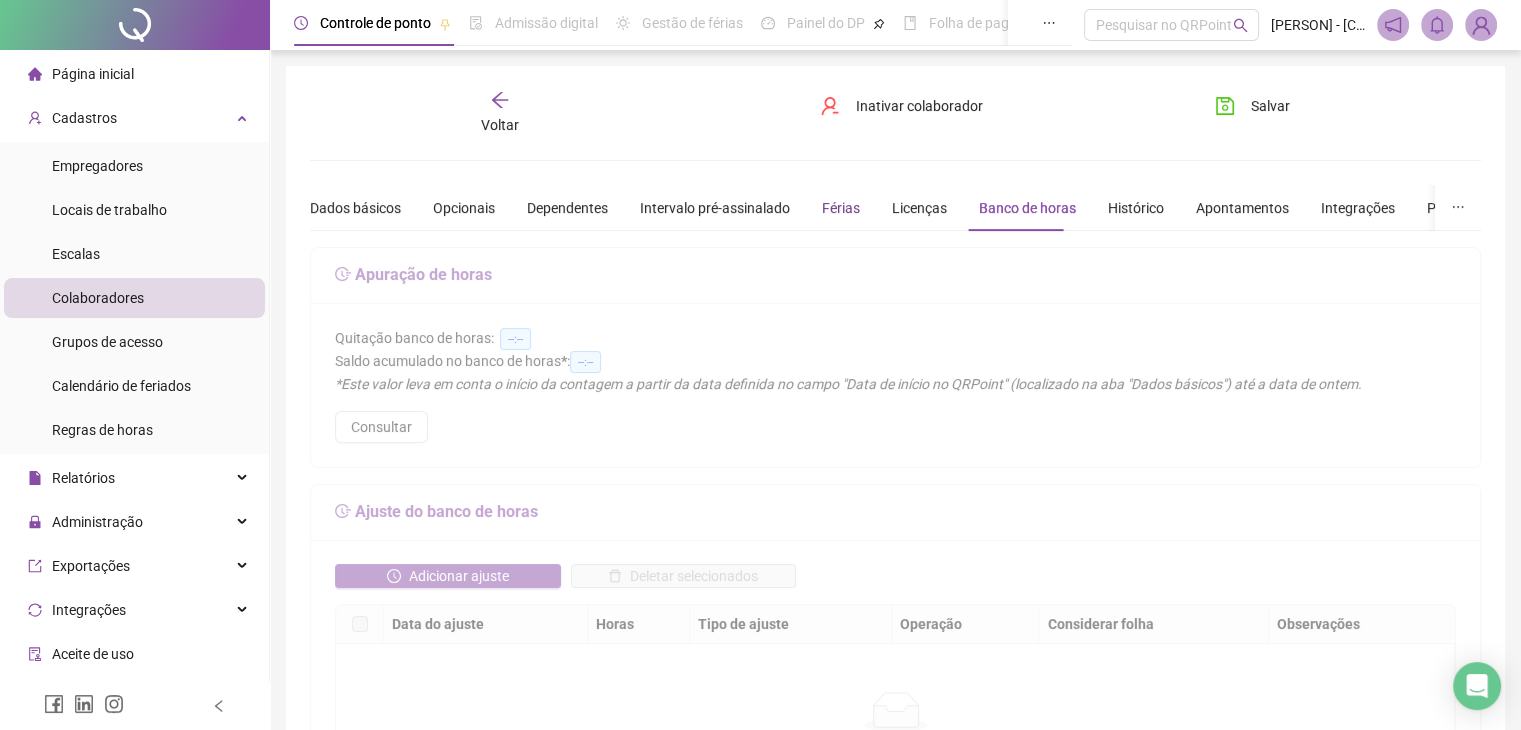 click on "Férias" at bounding box center (841, 208) 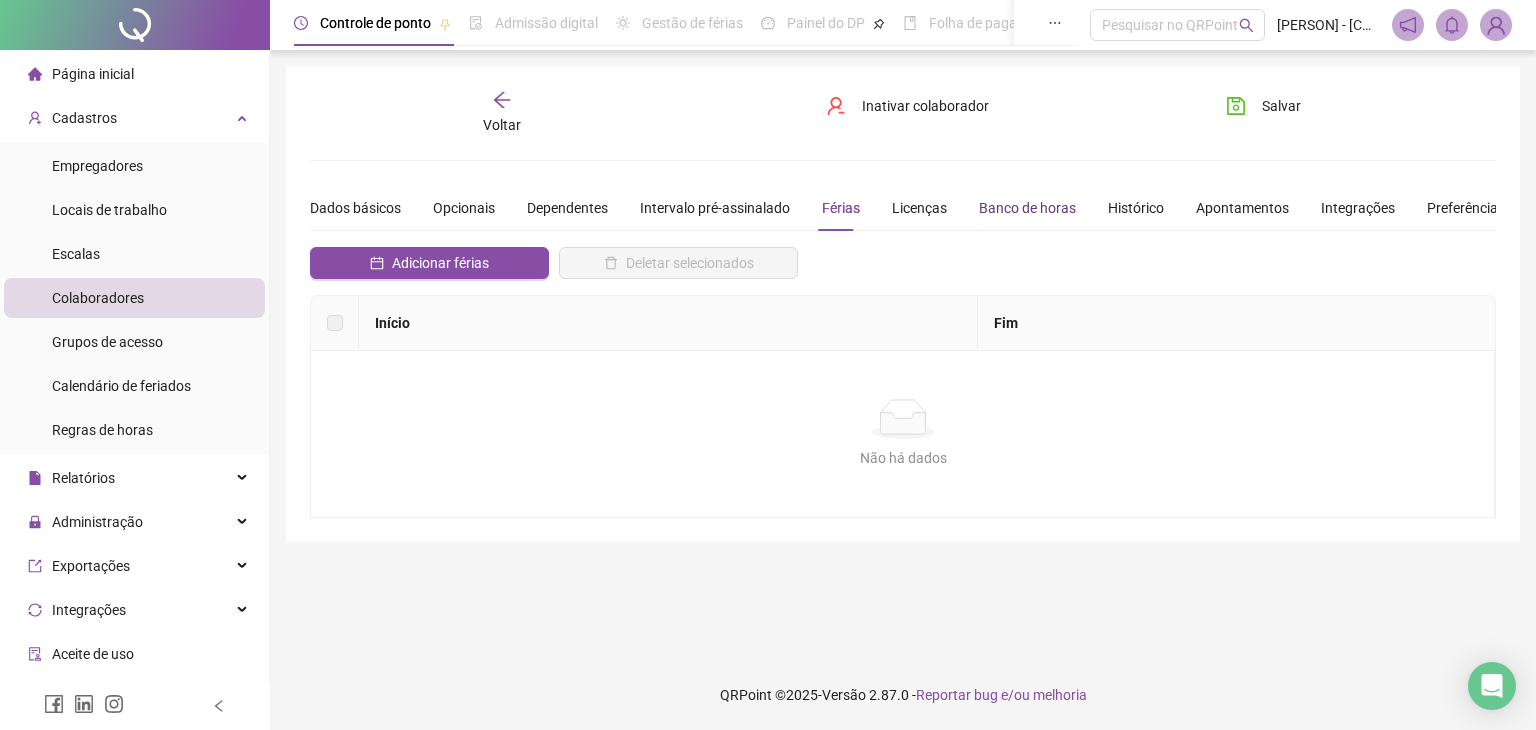 click on "Banco de horas" at bounding box center (1027, 208) 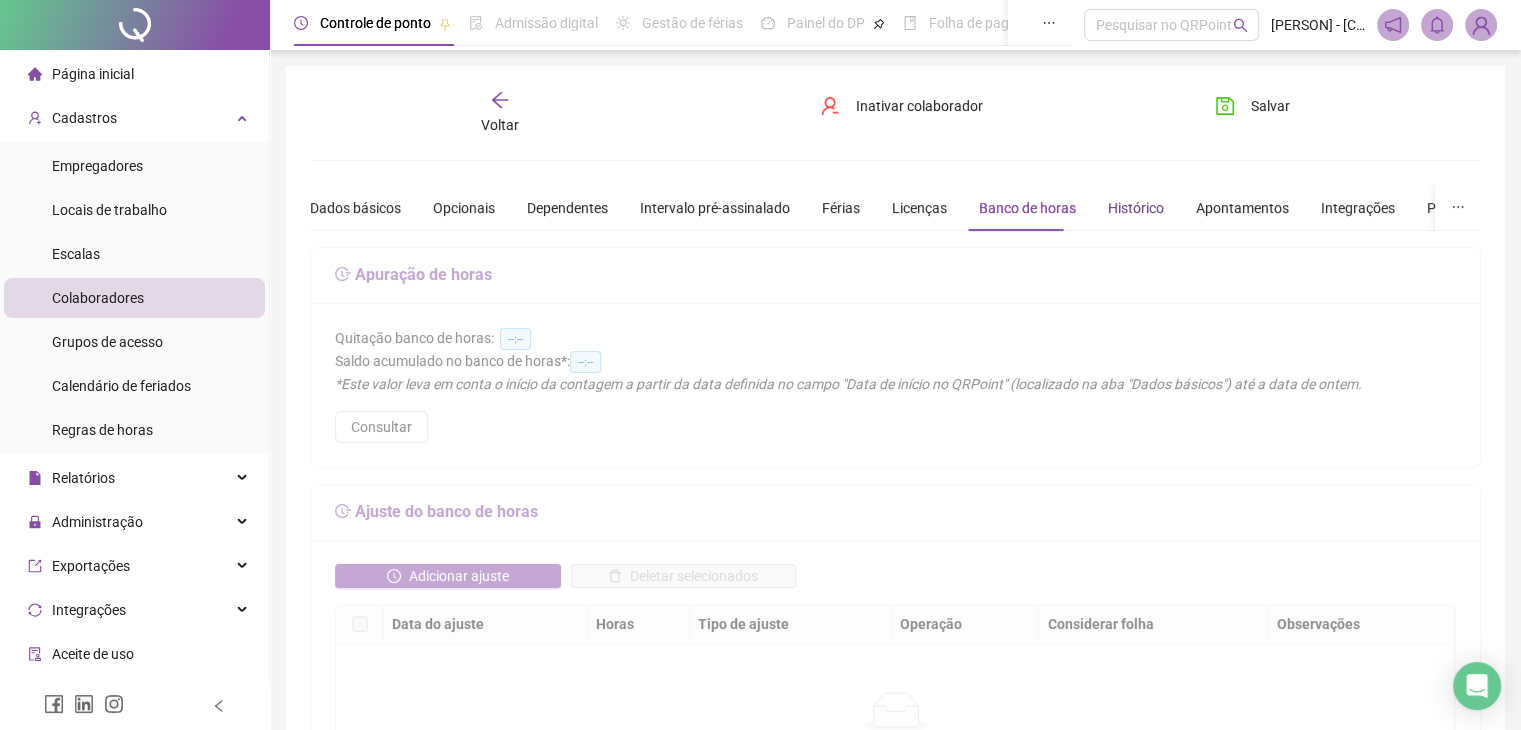click on "Histórico" at bounding box center [1136, 208] 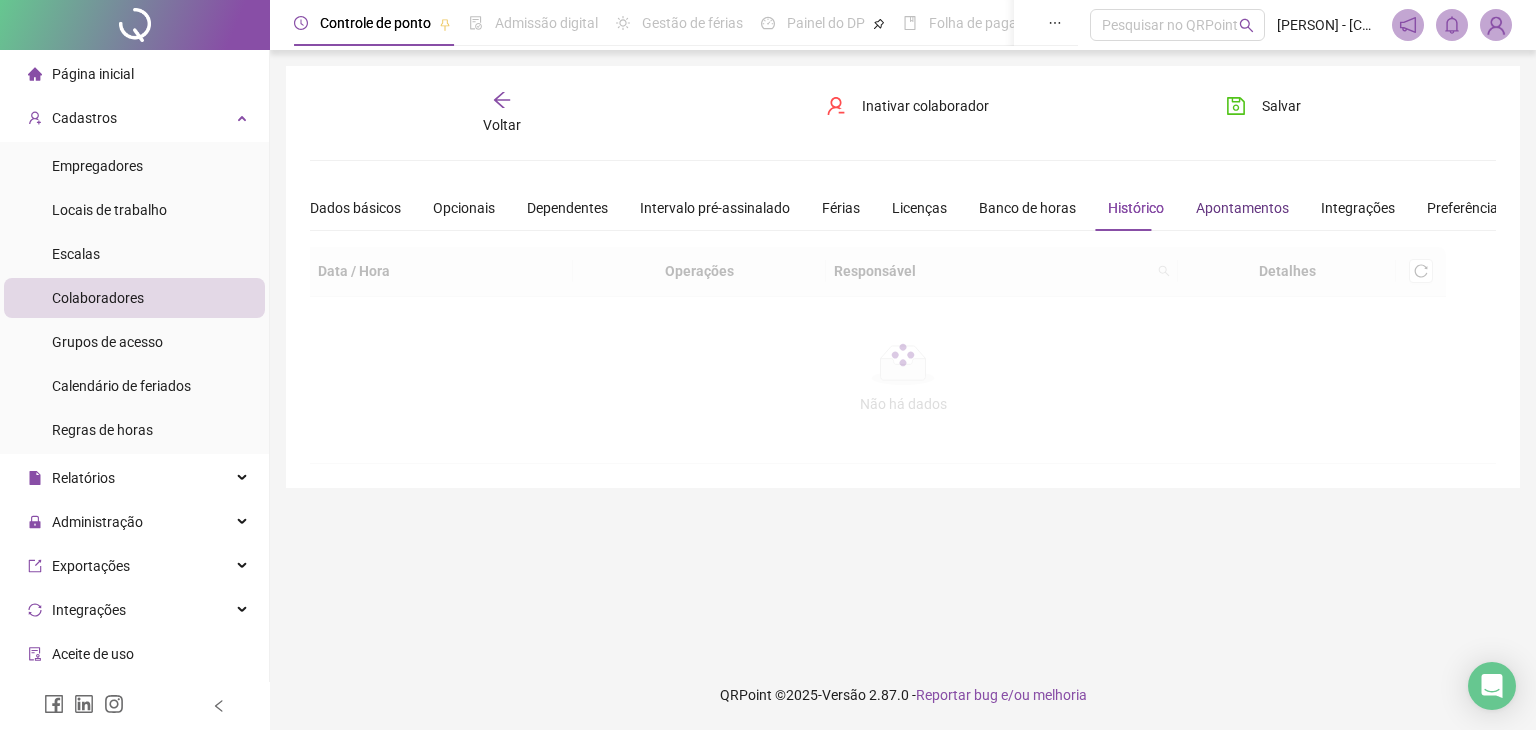 click on "Apontamentos" at bounding box center (1242, 208) 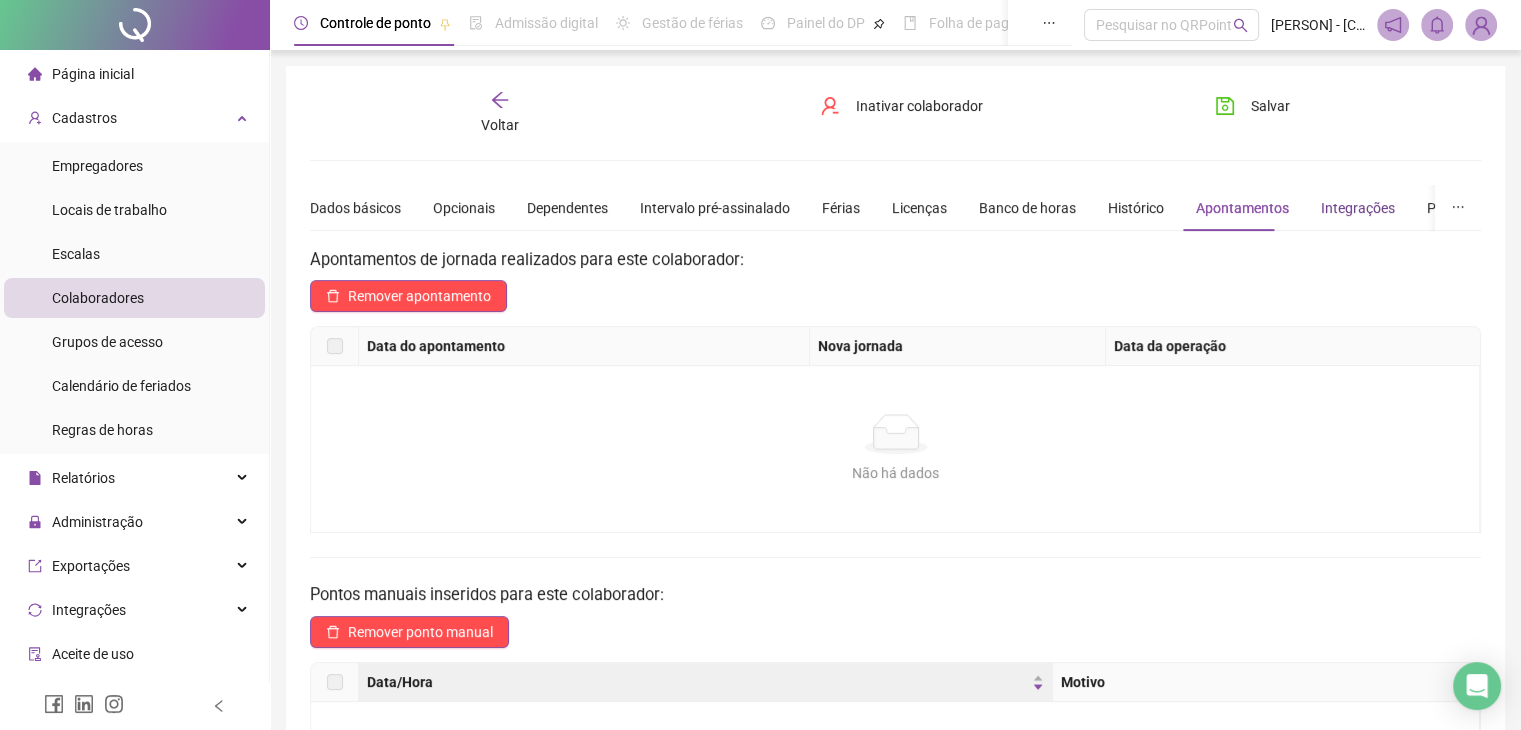 click on "Integrações" at bounding box center (1358, 208) 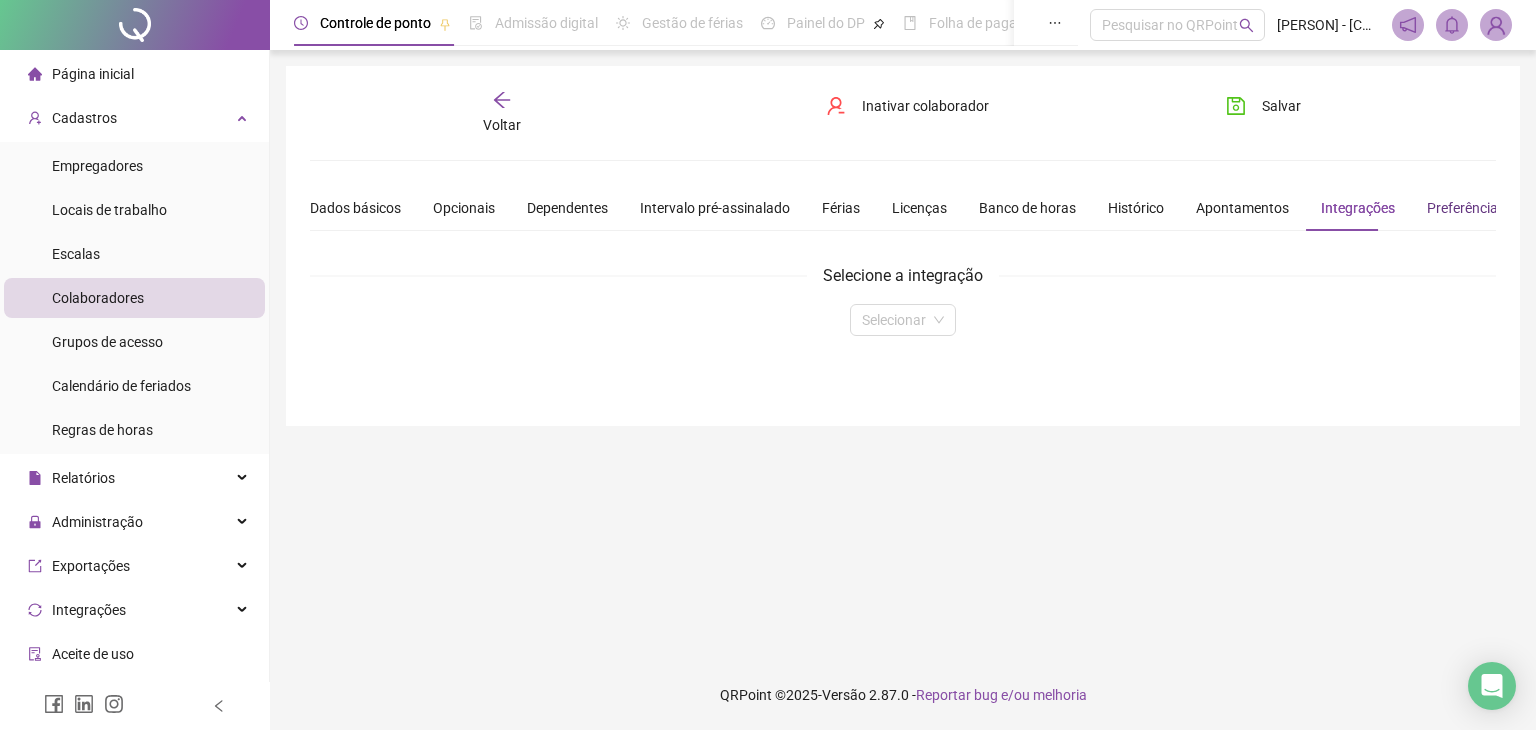 click on "Preferências" at bounding box center (1466, 208) 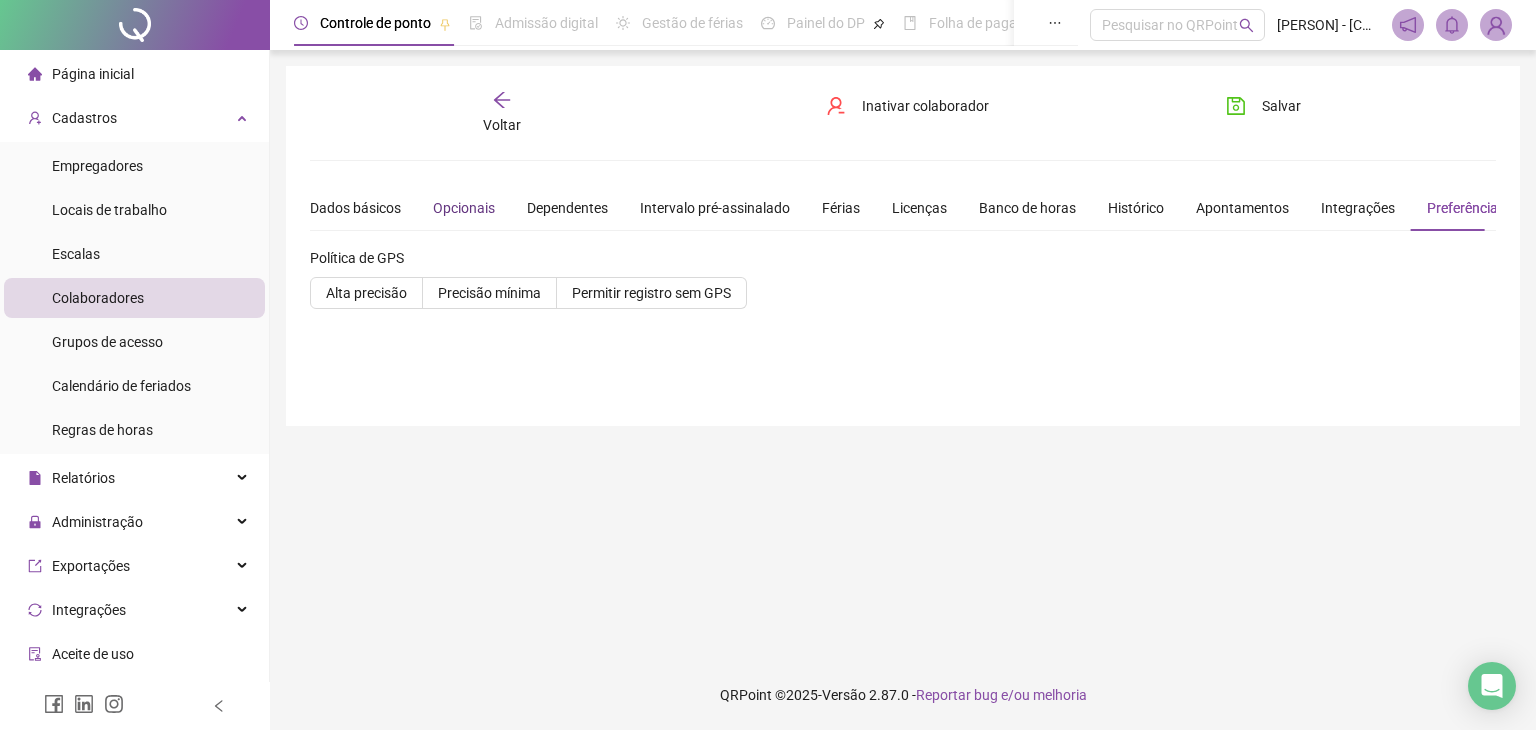 click on "Opcionais" at bounding box center (464, 208) 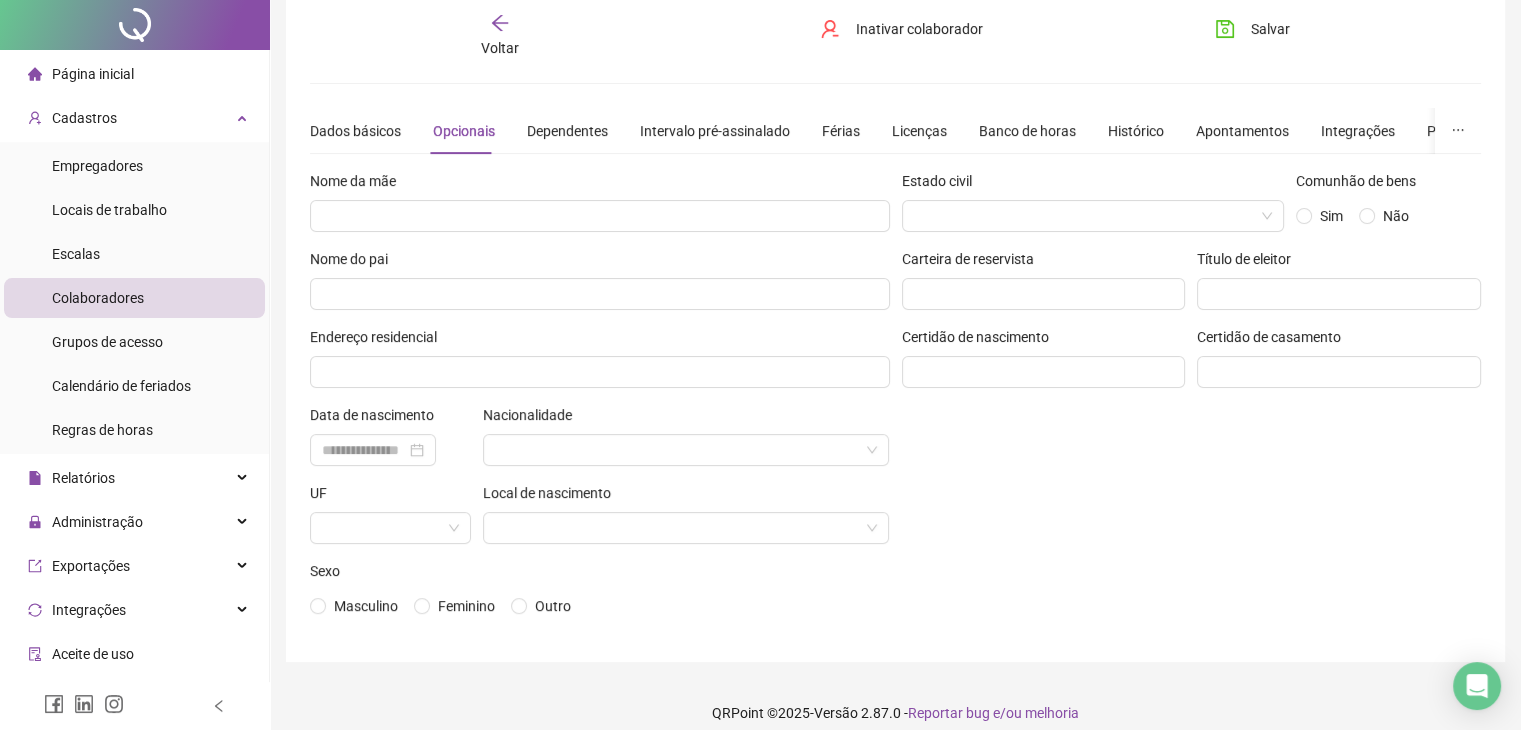 scroll, scrollTop: 93, scrollLeft: 0, axis: vertical 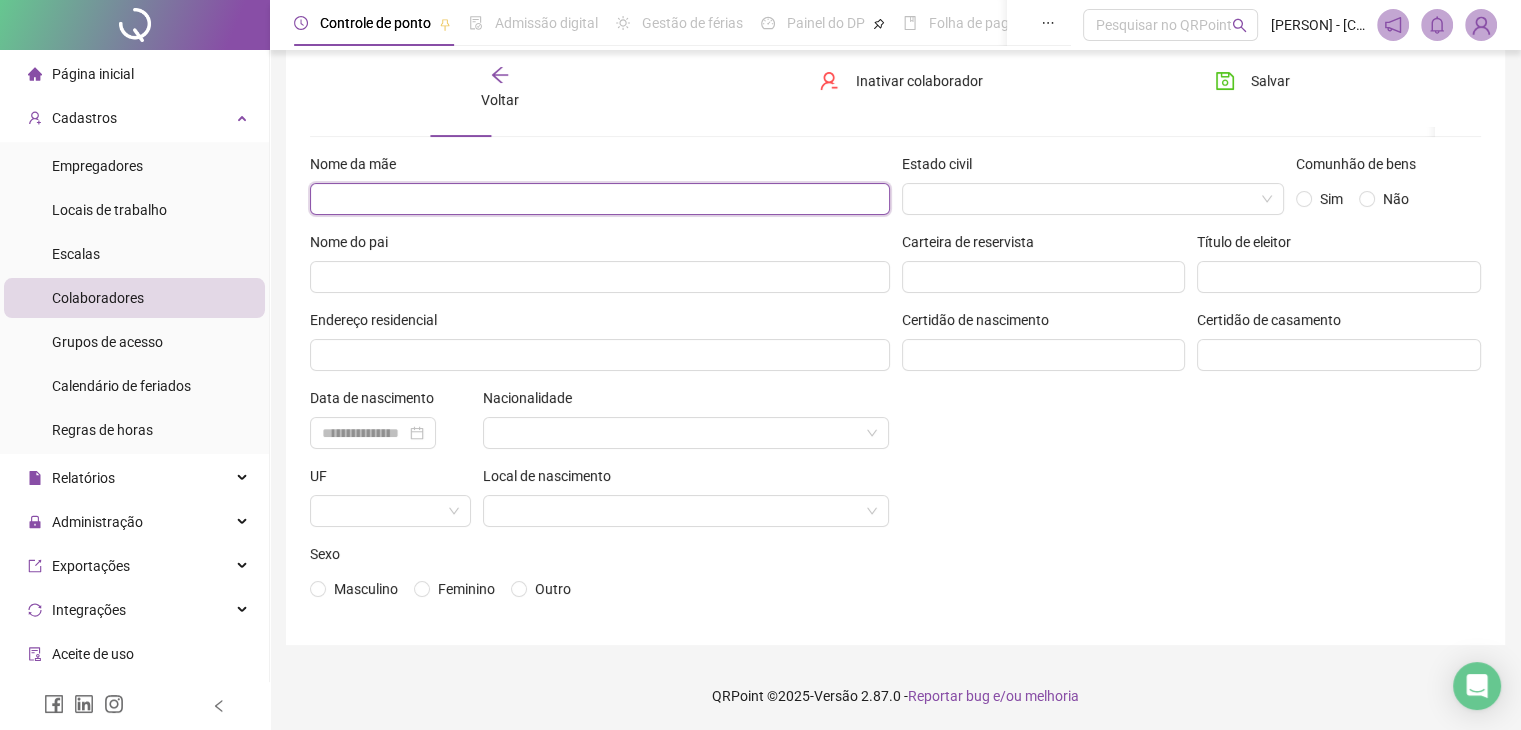 click at bounding box center (600, 199) 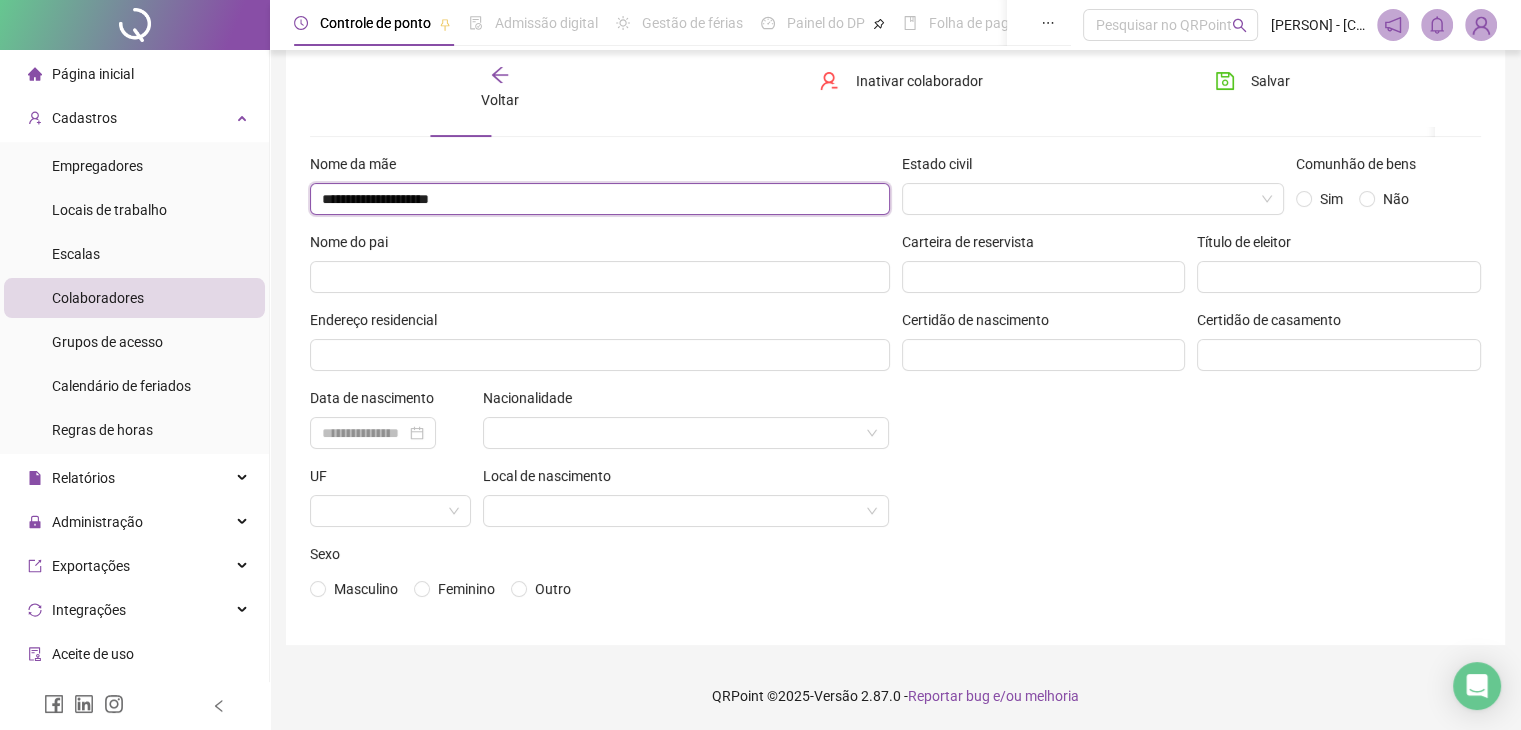 type on "**********" 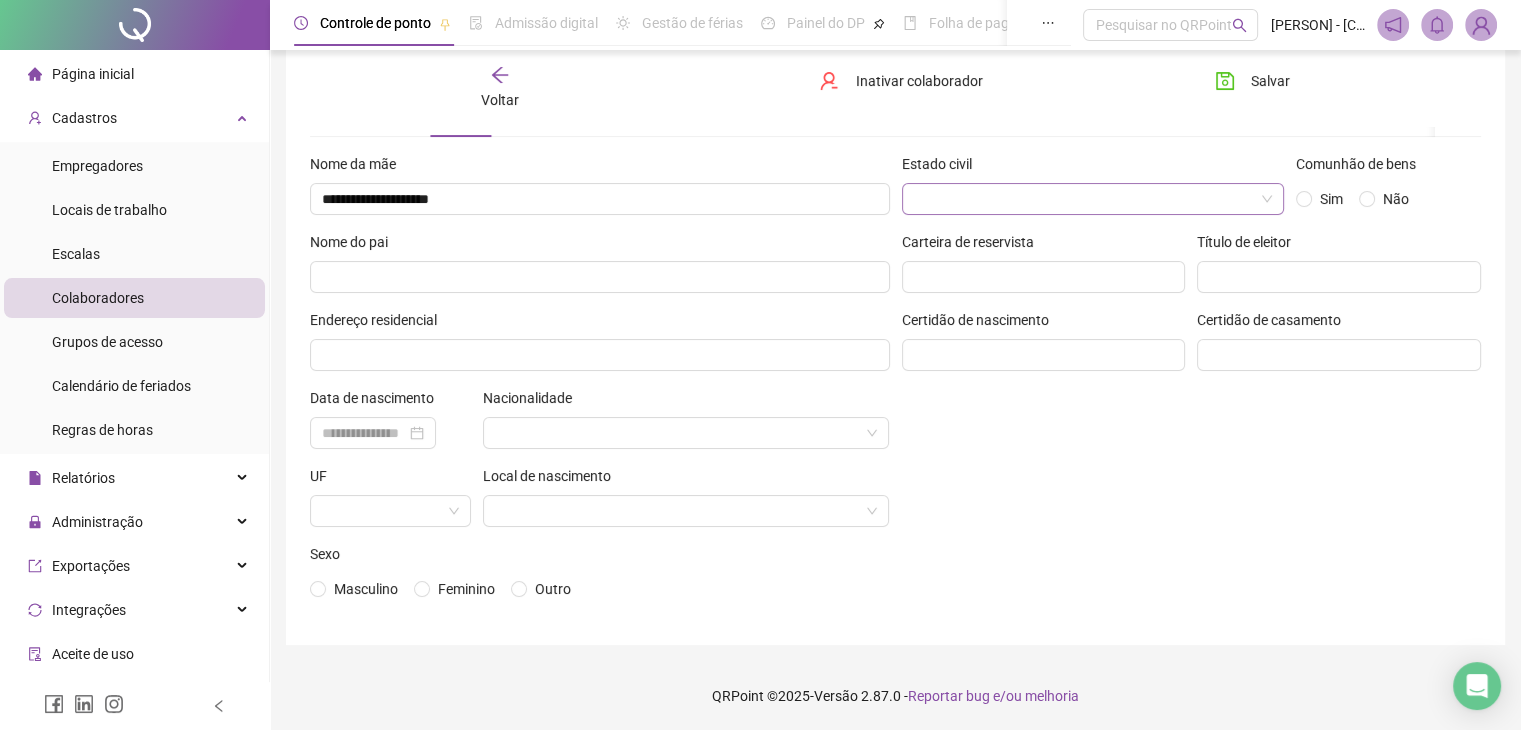 click at bounding box center (1087, 199) 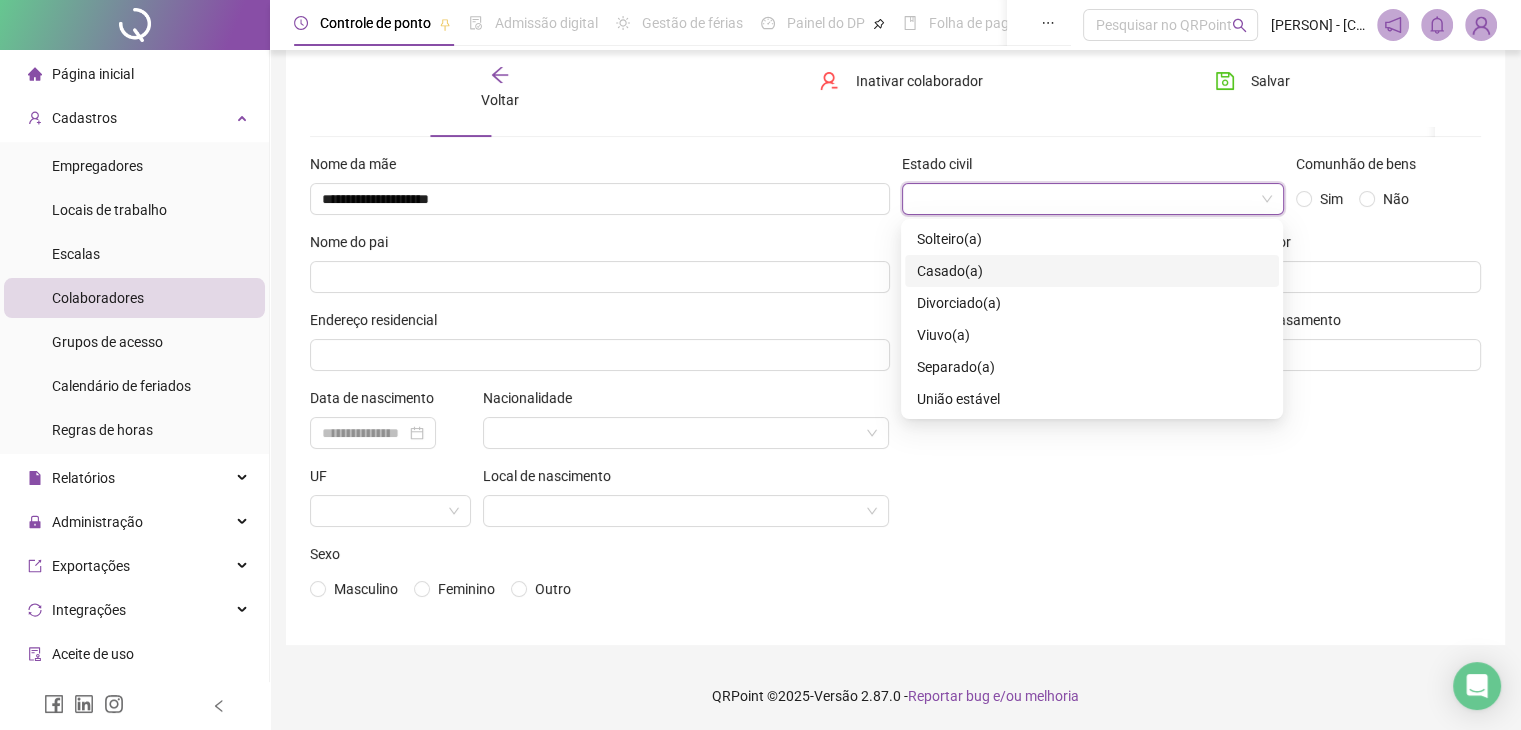 click on "Casado(a)" at bounding box center [1092, 271] 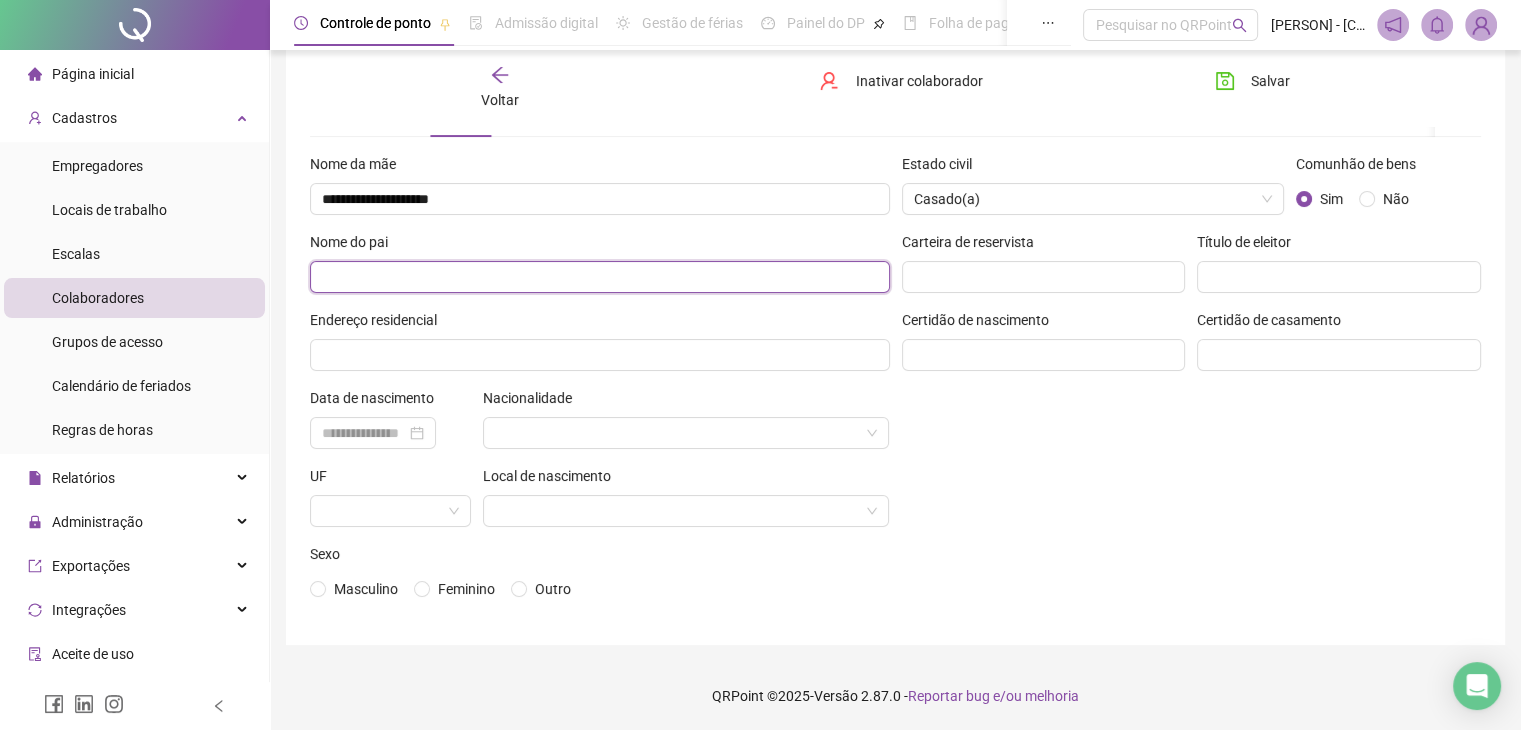 click at bounding box center (600, 277) 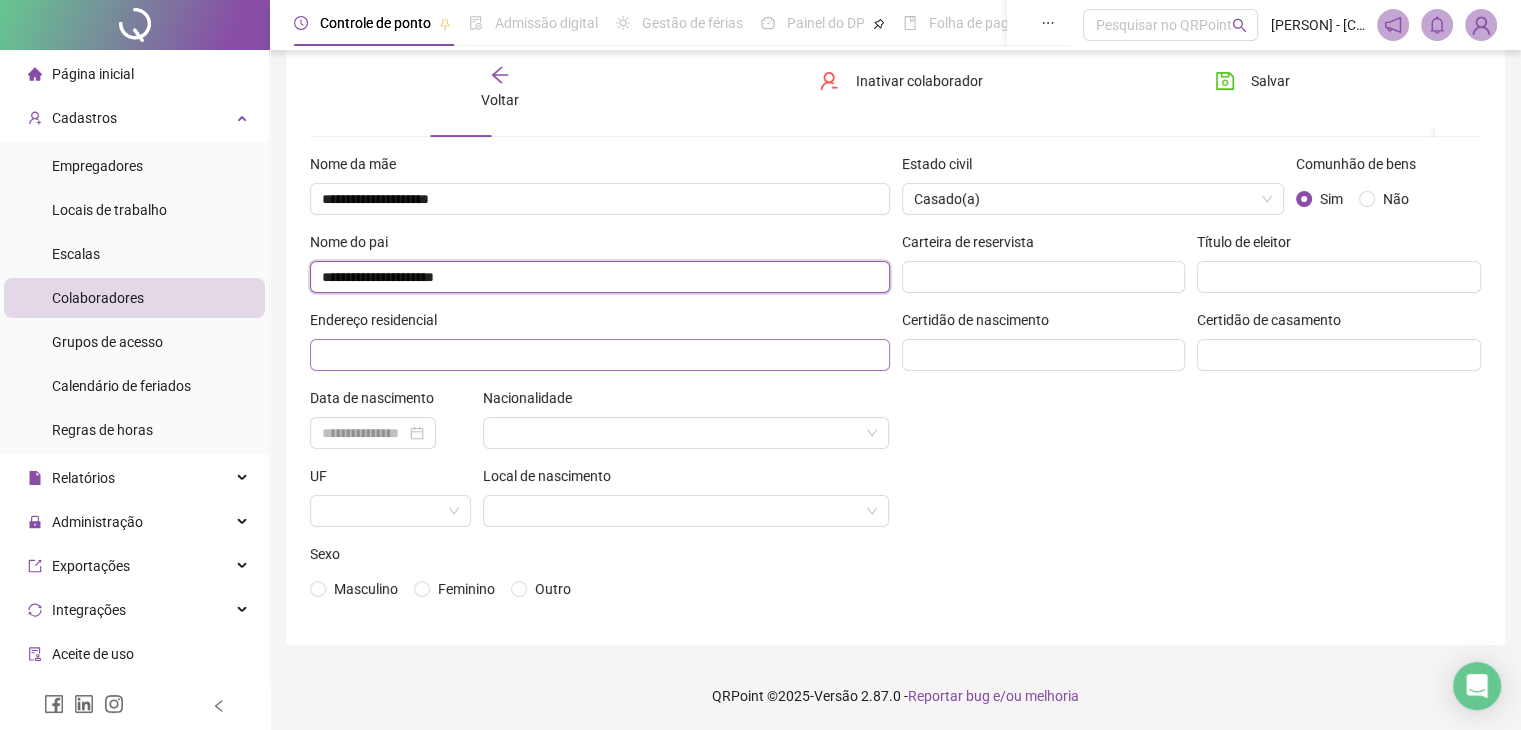 type on "**********" 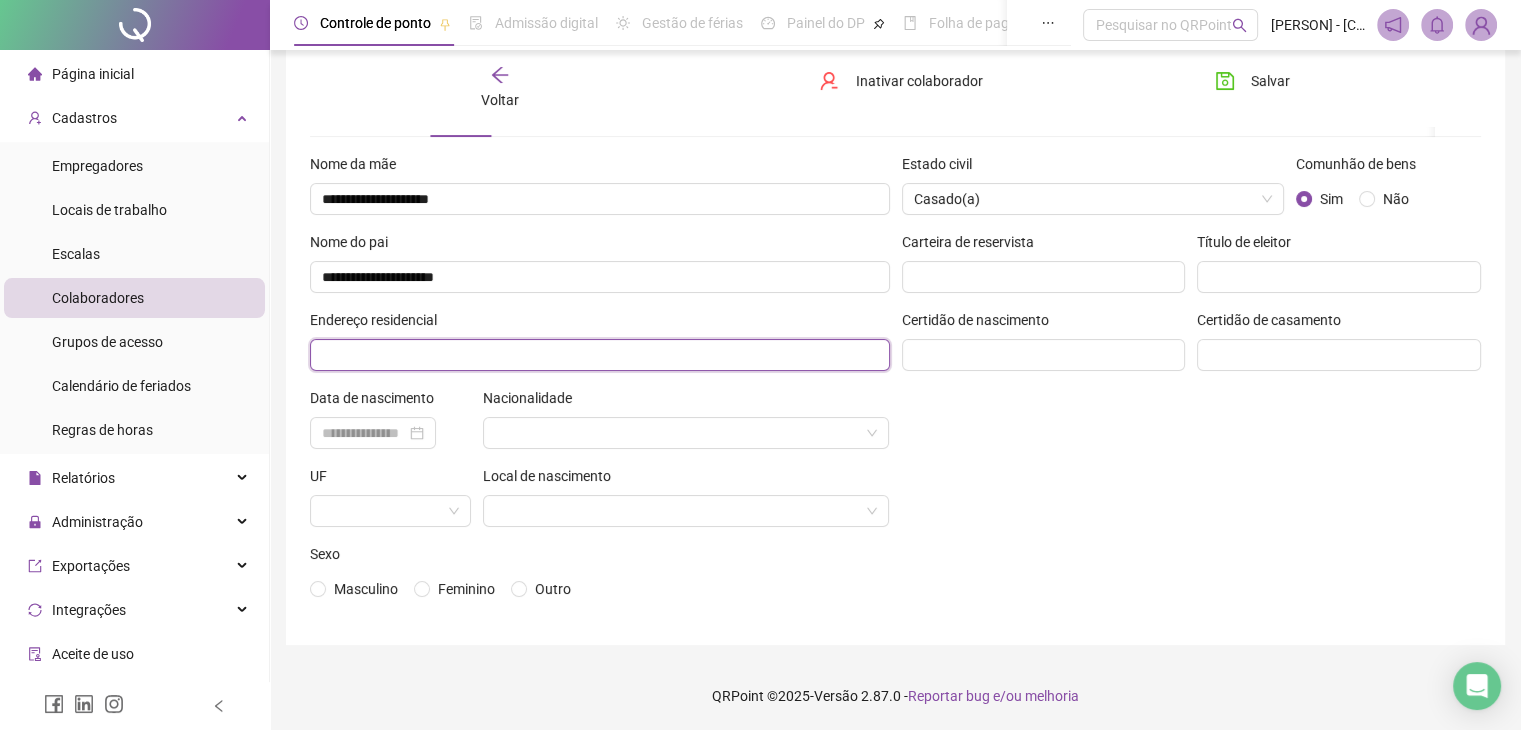 click at bounding box center [600, 355] 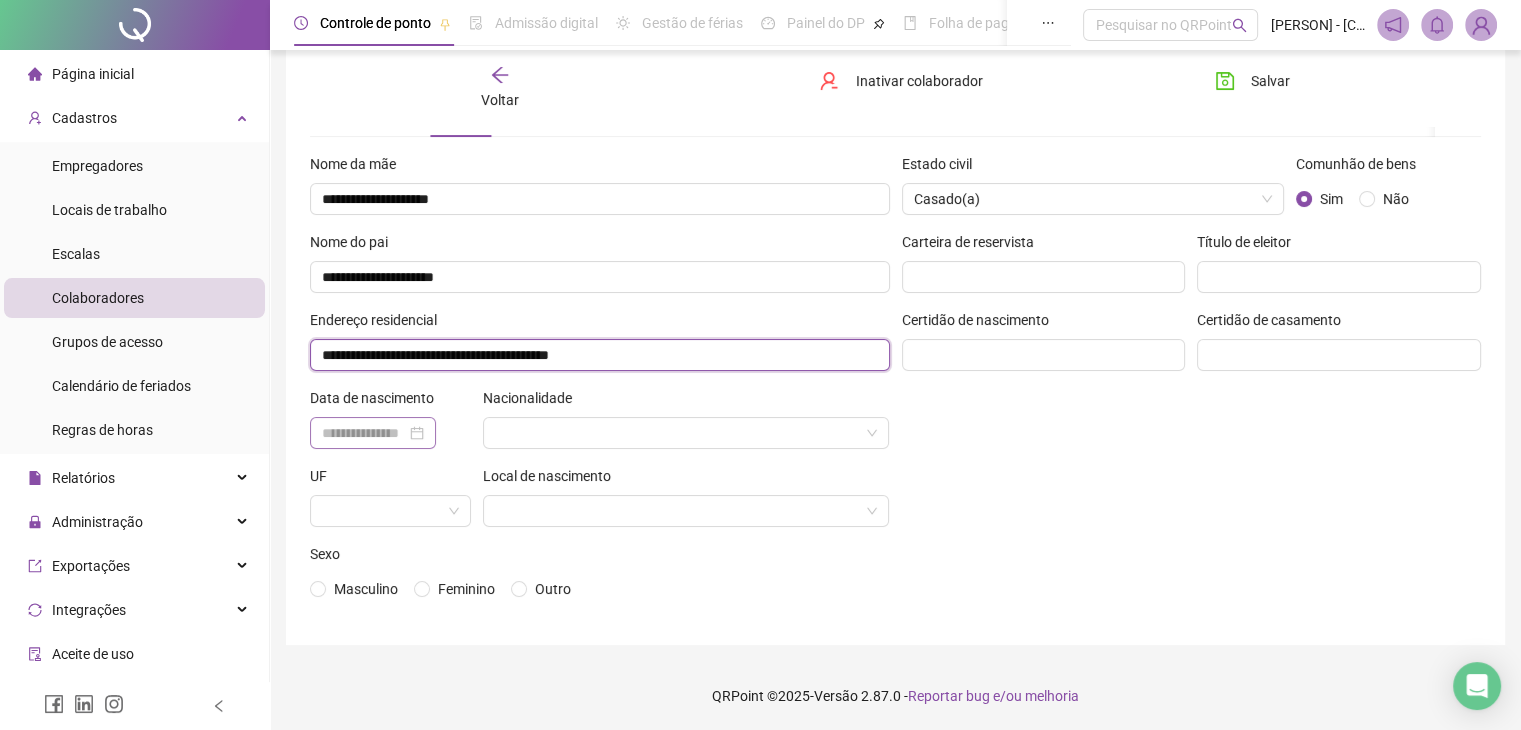 type on "**********" 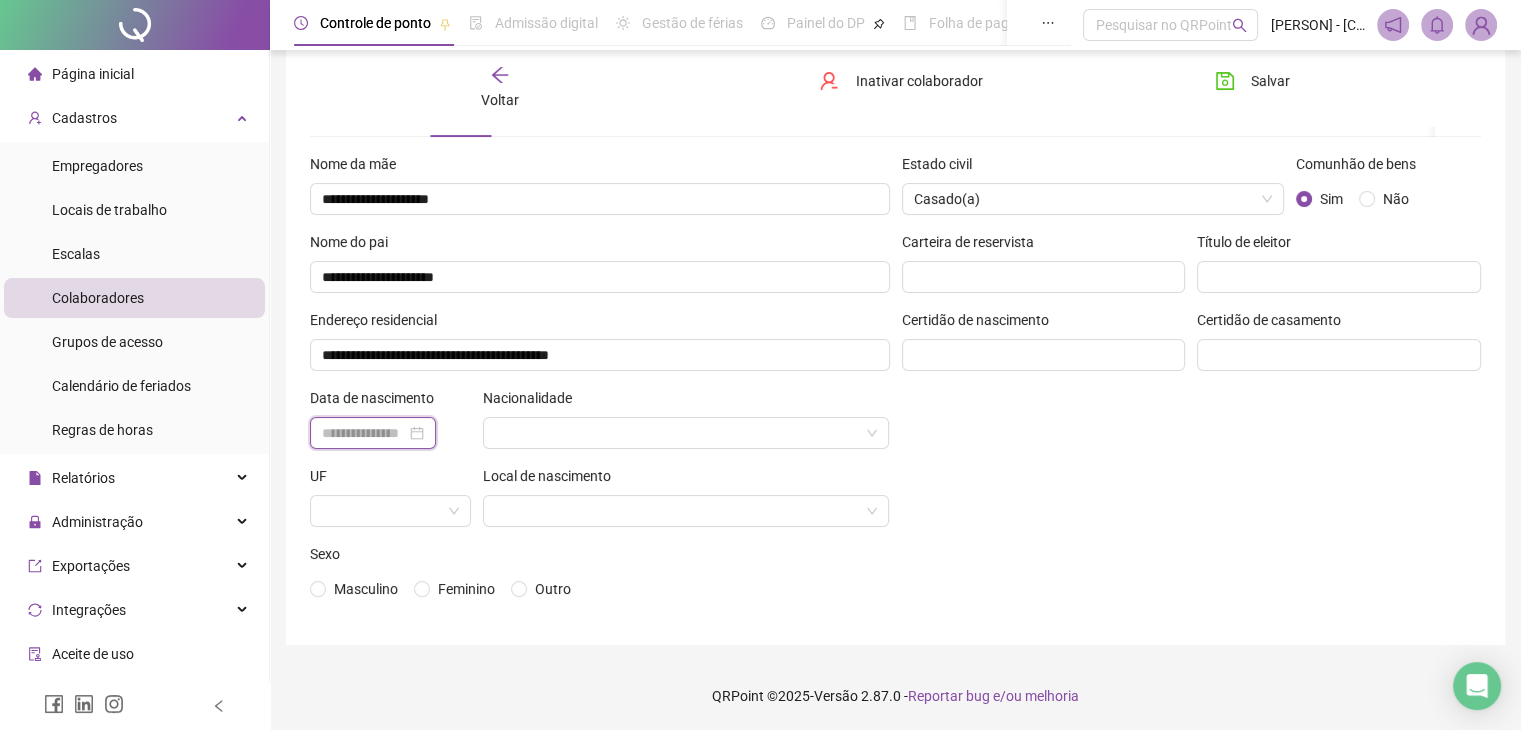 click at bounding box center [364, 433] 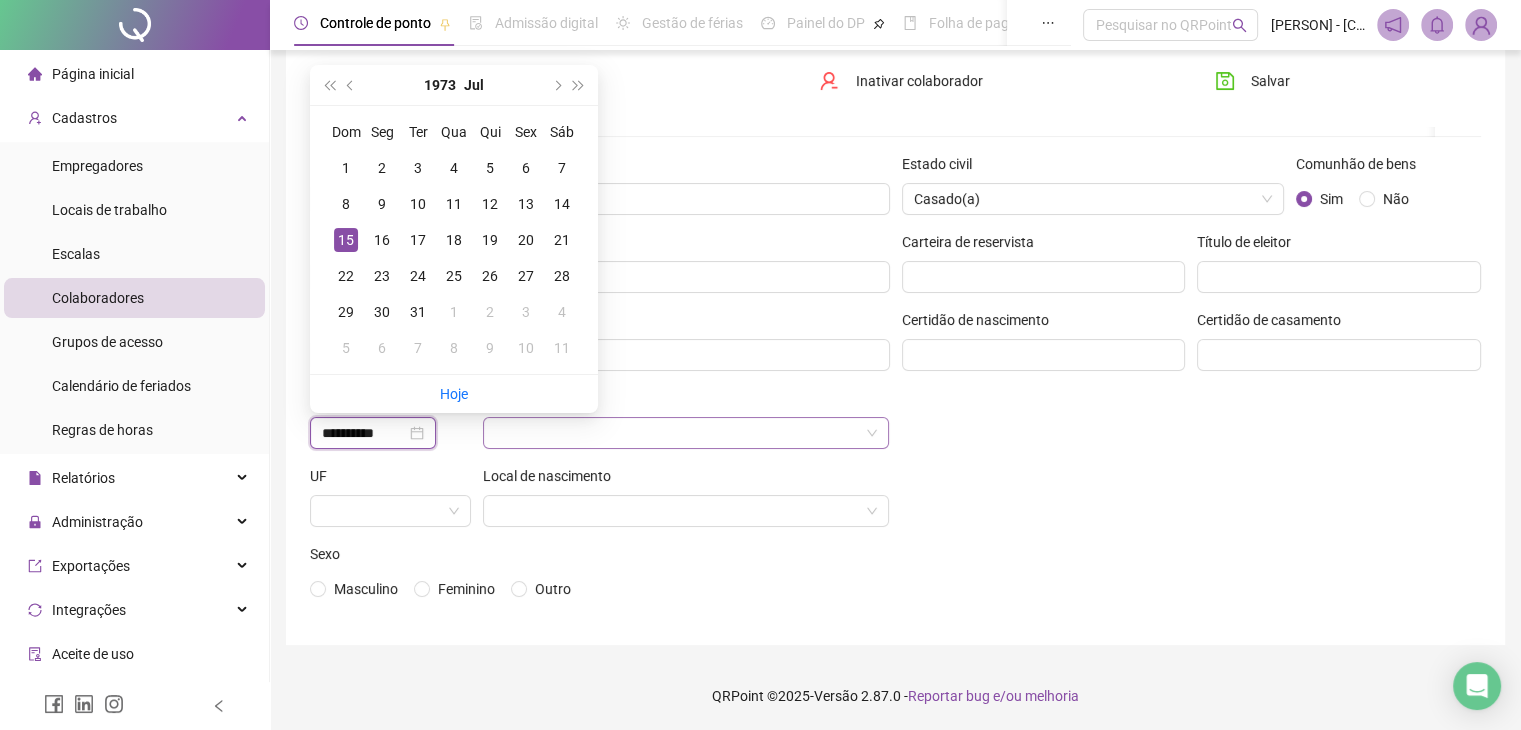 type on "**********" 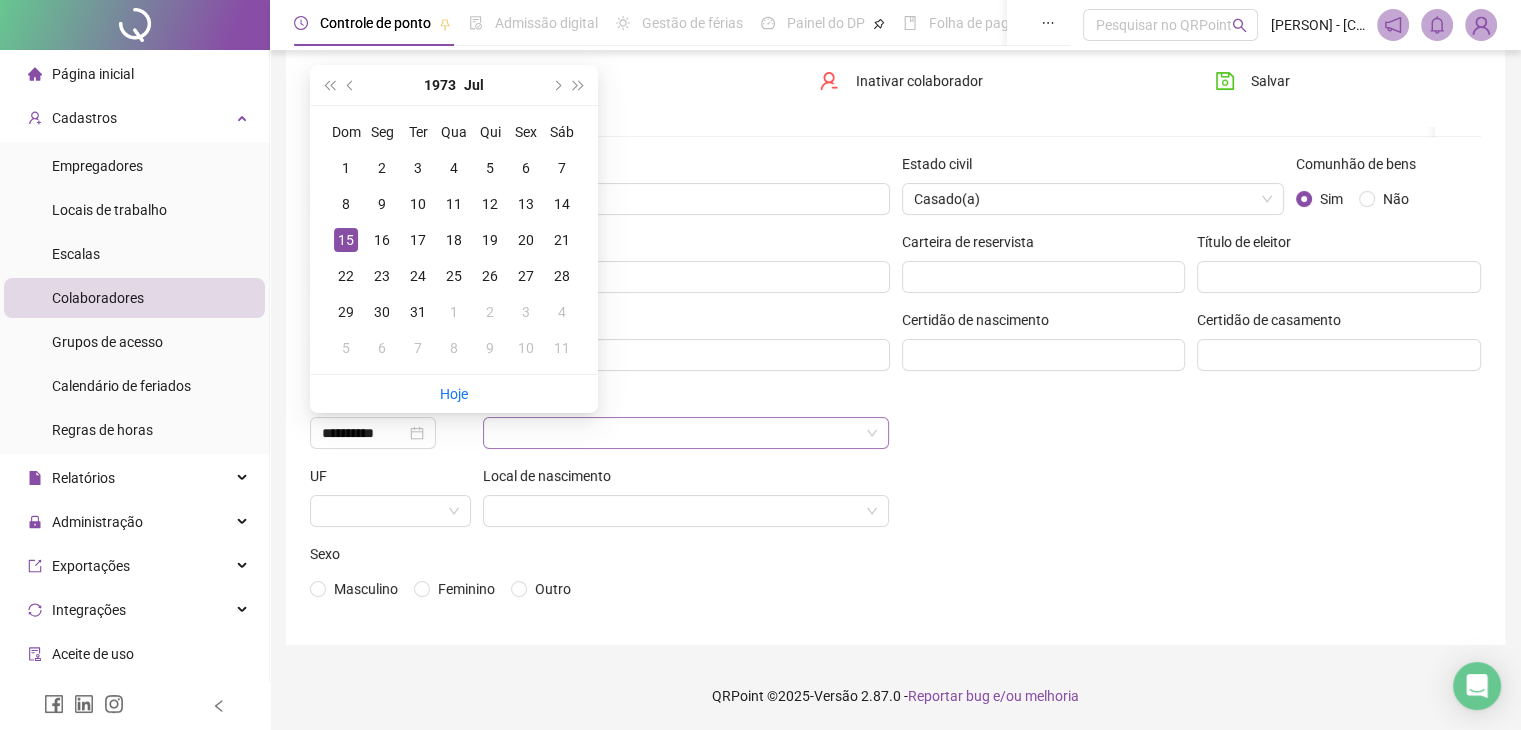 click at bounding box center [680, 433] 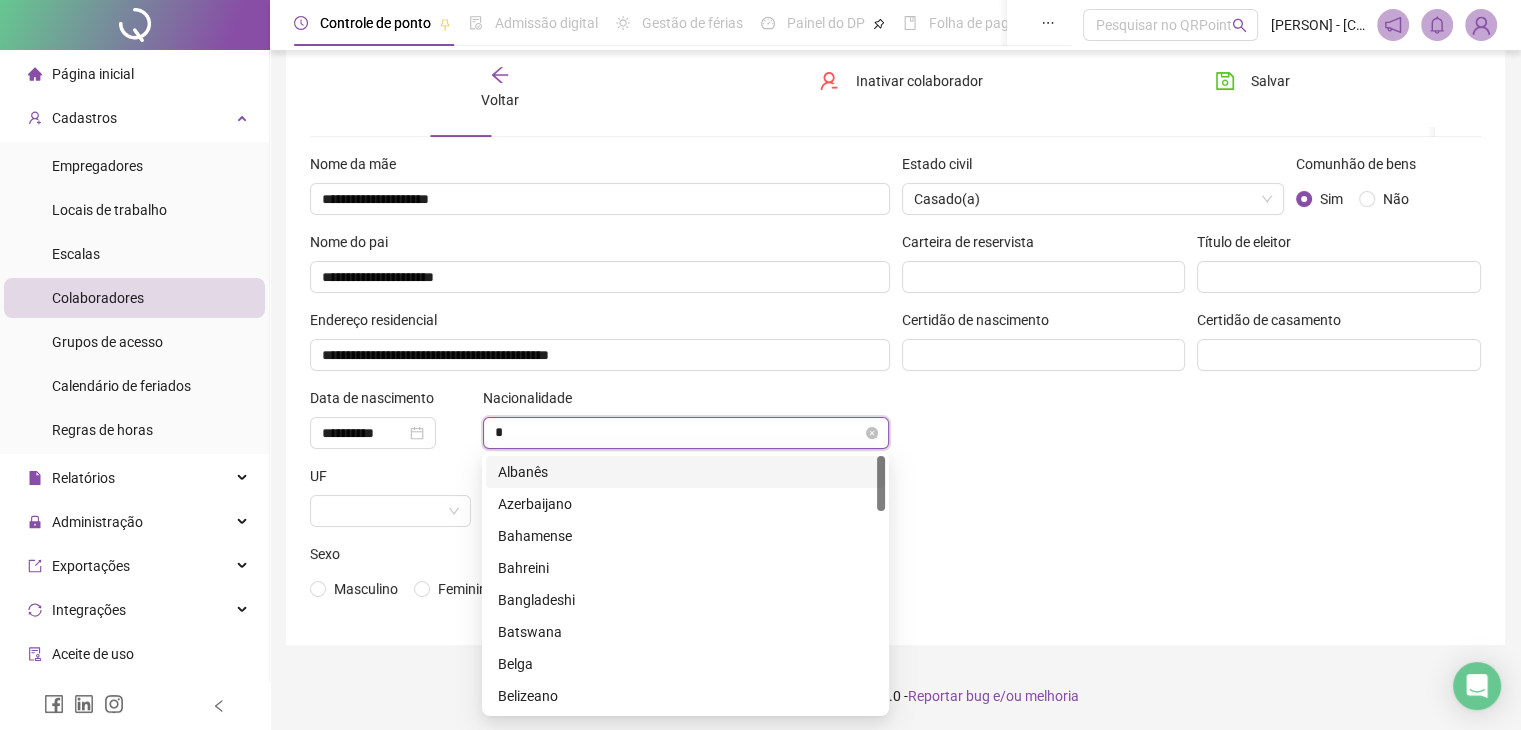 type on "**" 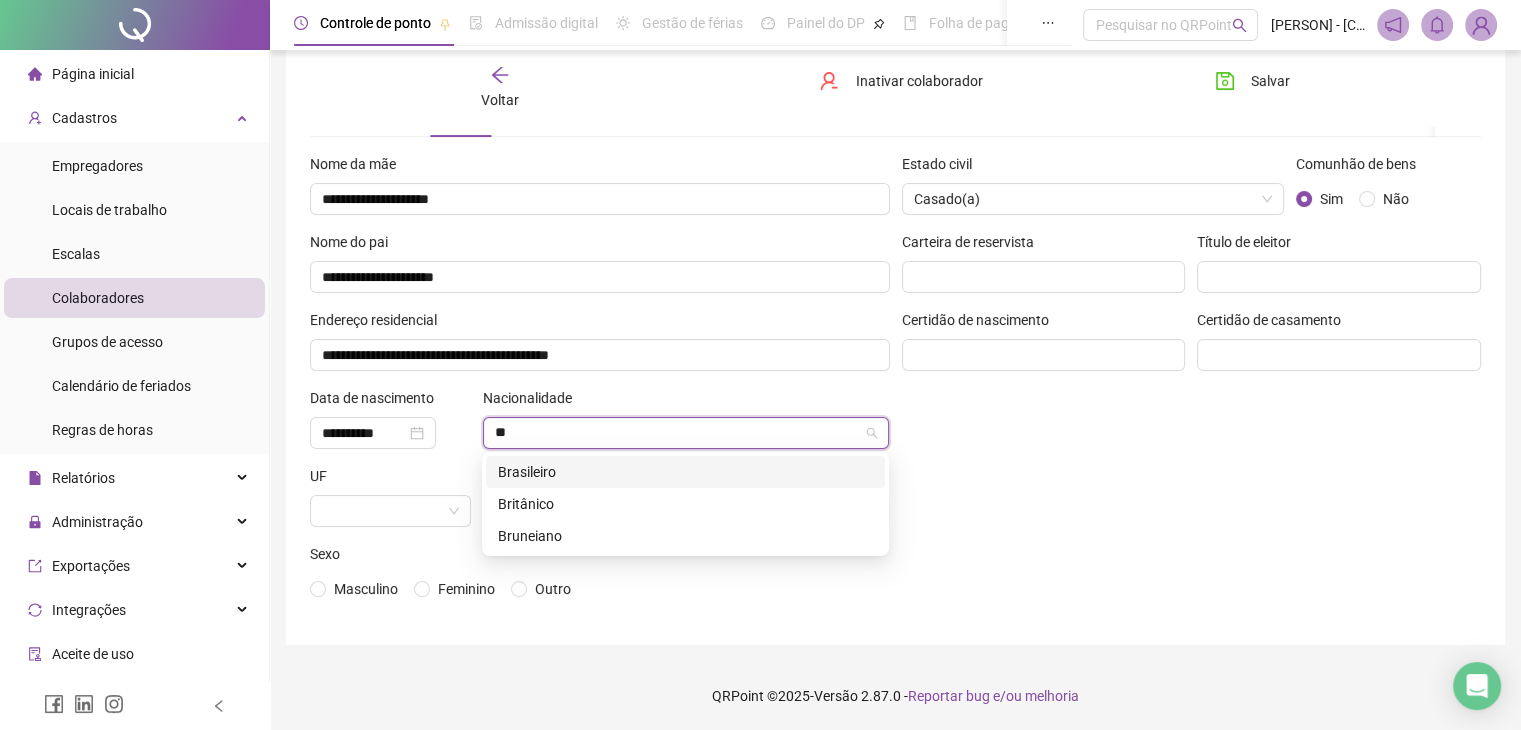 click on "Brasileiro" at bounding box center (685, 472) 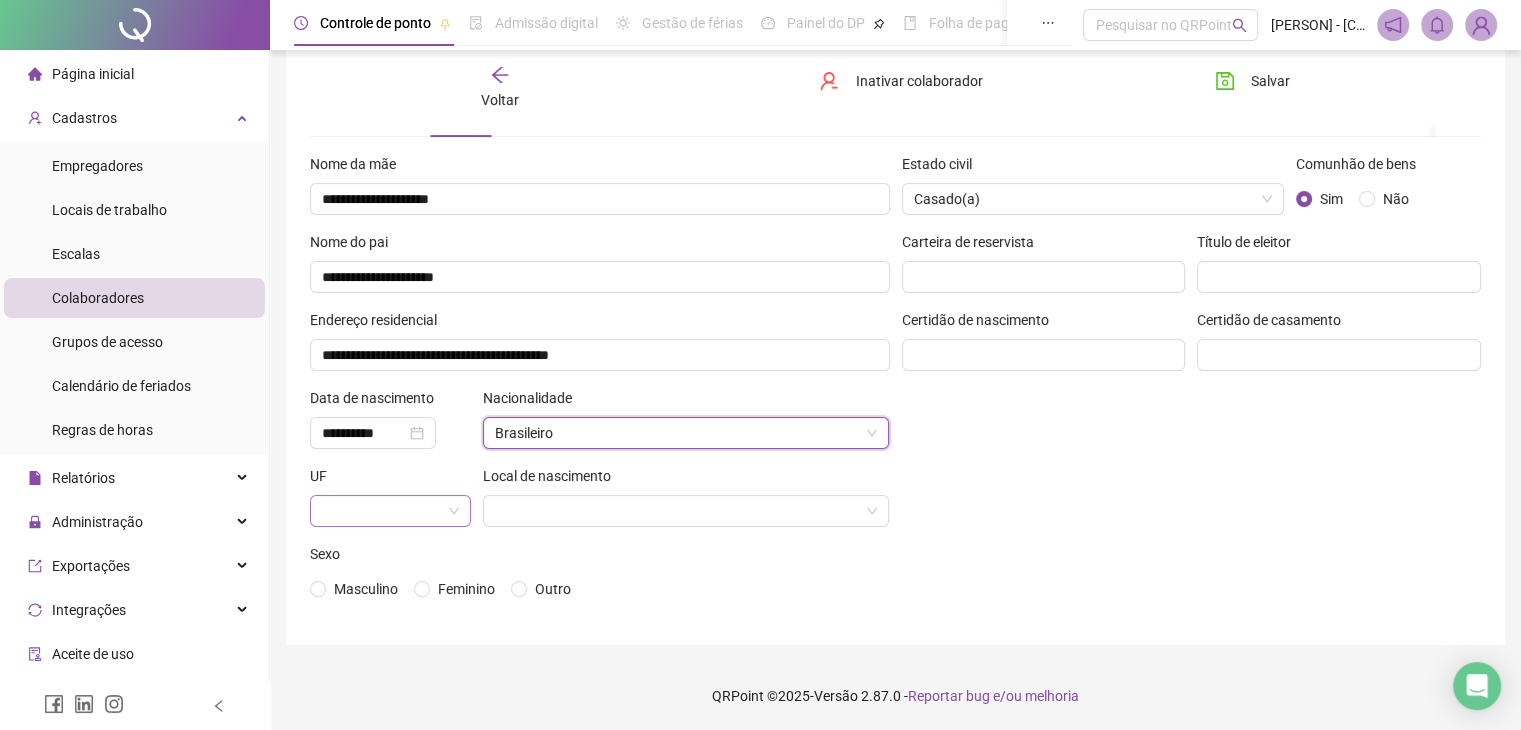 click at bounding box center (384, 511) 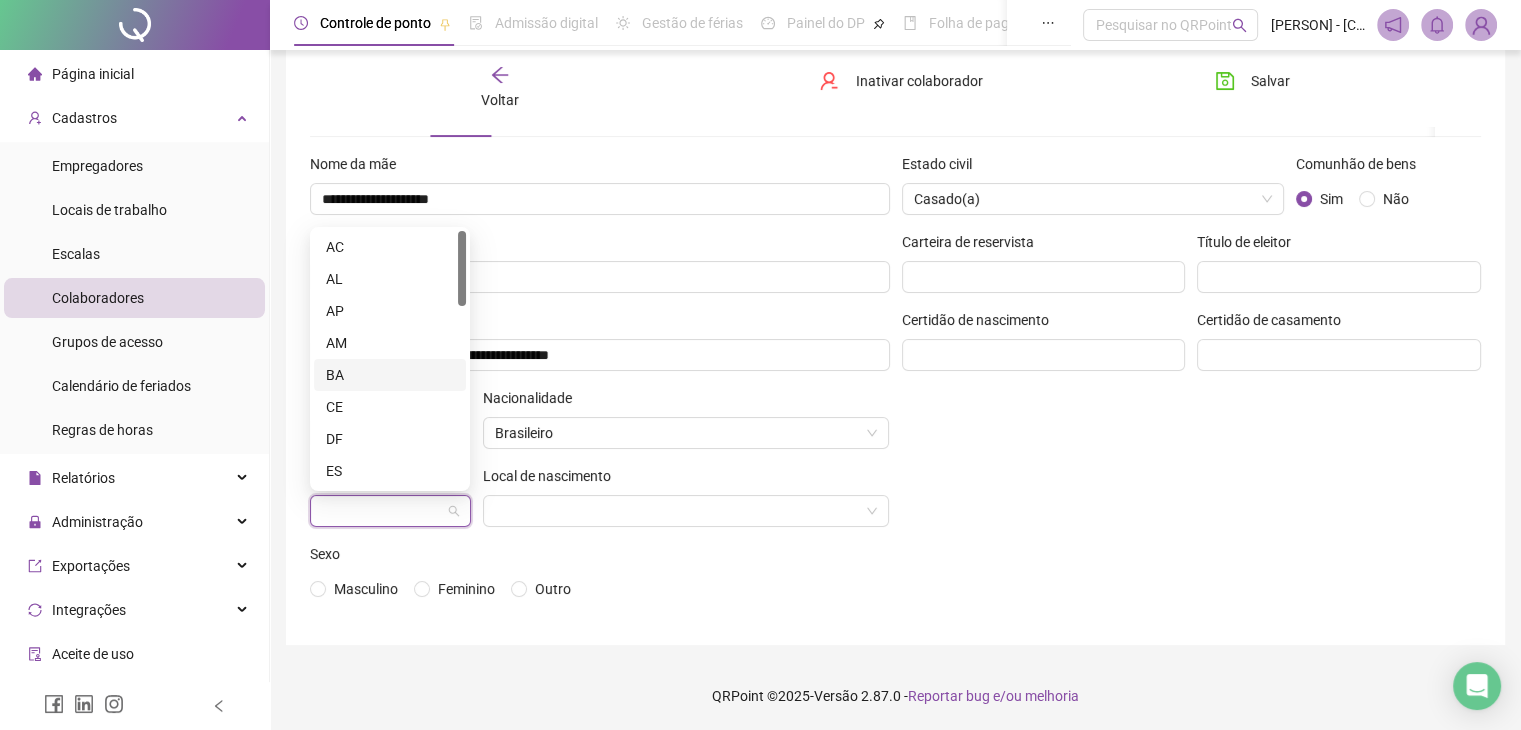 click on "BA" at bounding box center [390, 375] 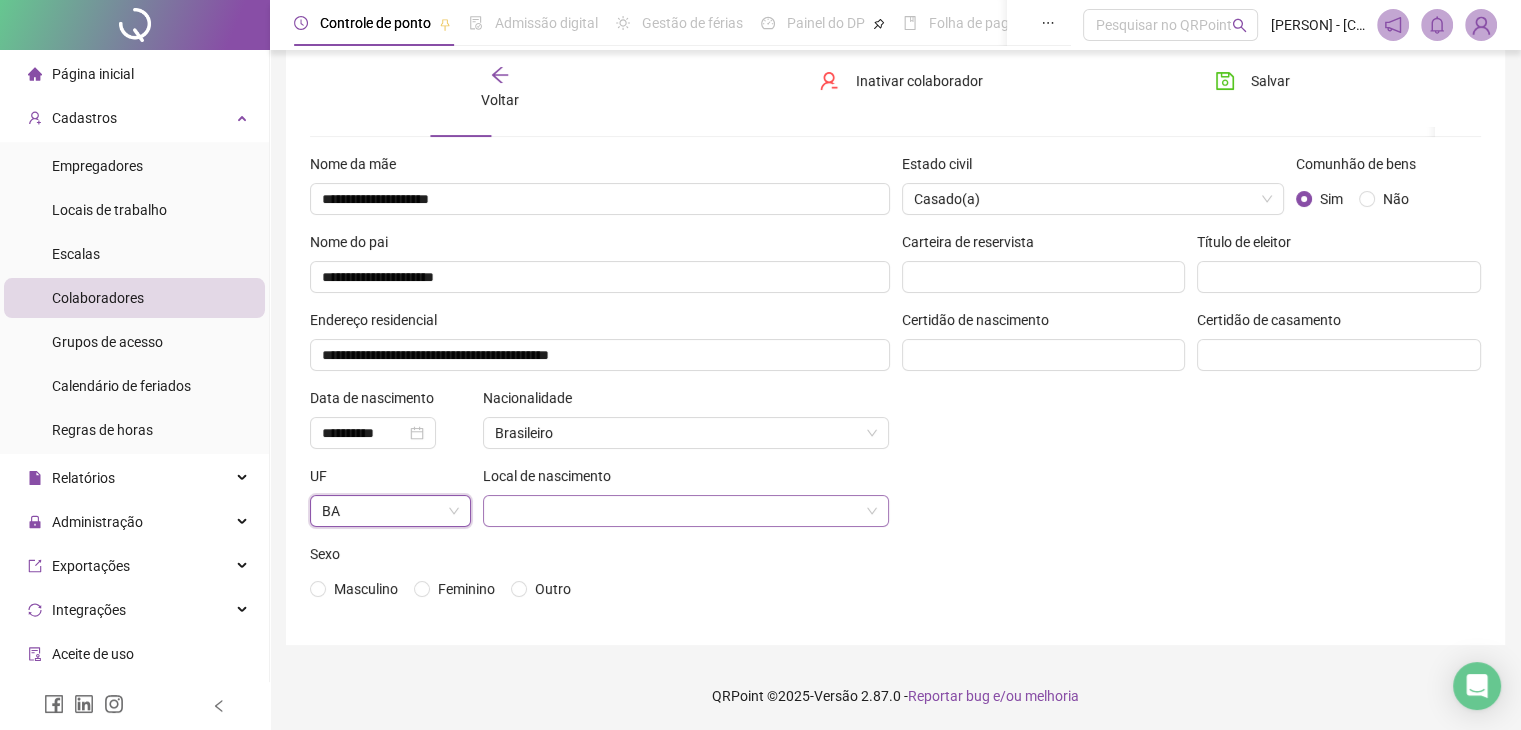 click at bounding box center (680, 511) 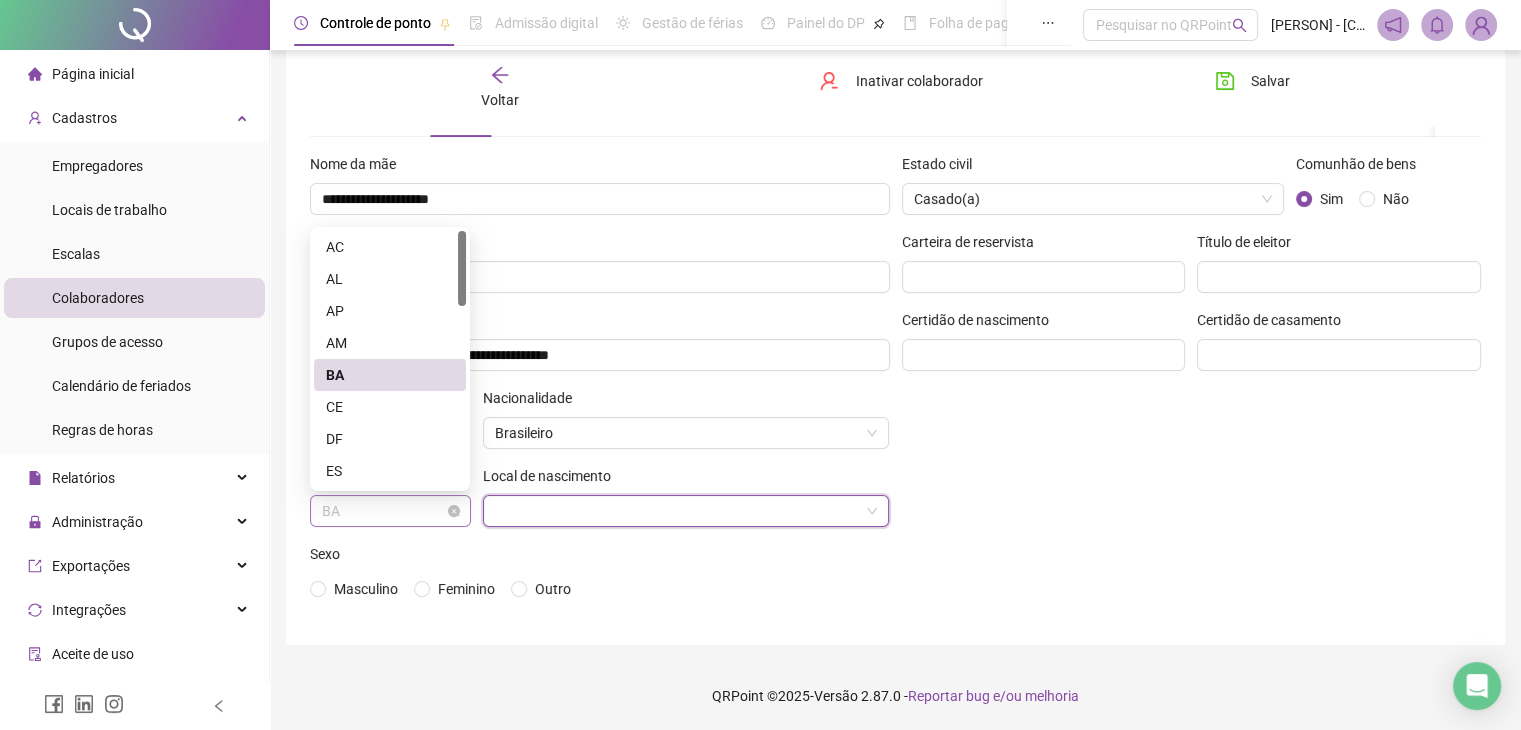 click on "BA" at bounding box center [390, 511] 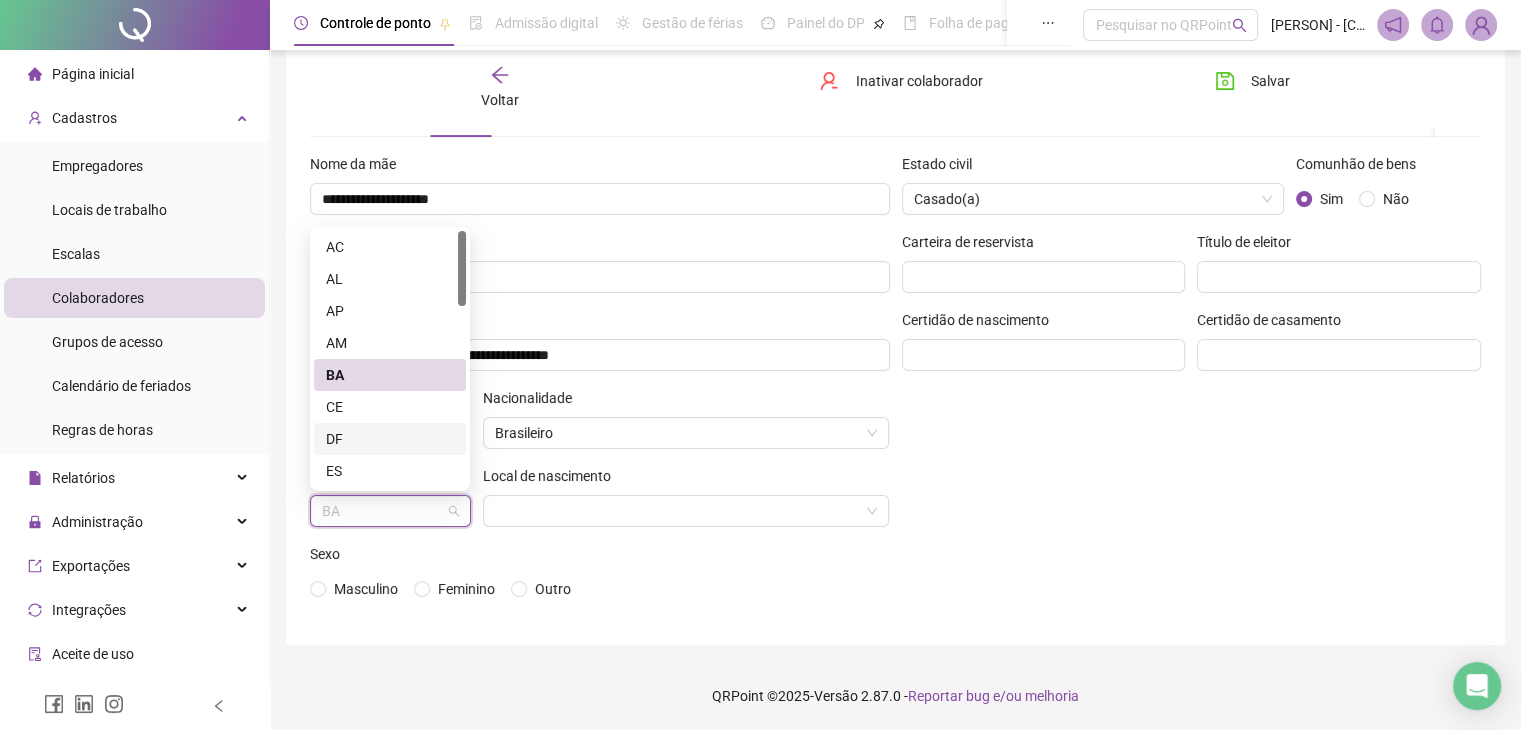 type on "*" 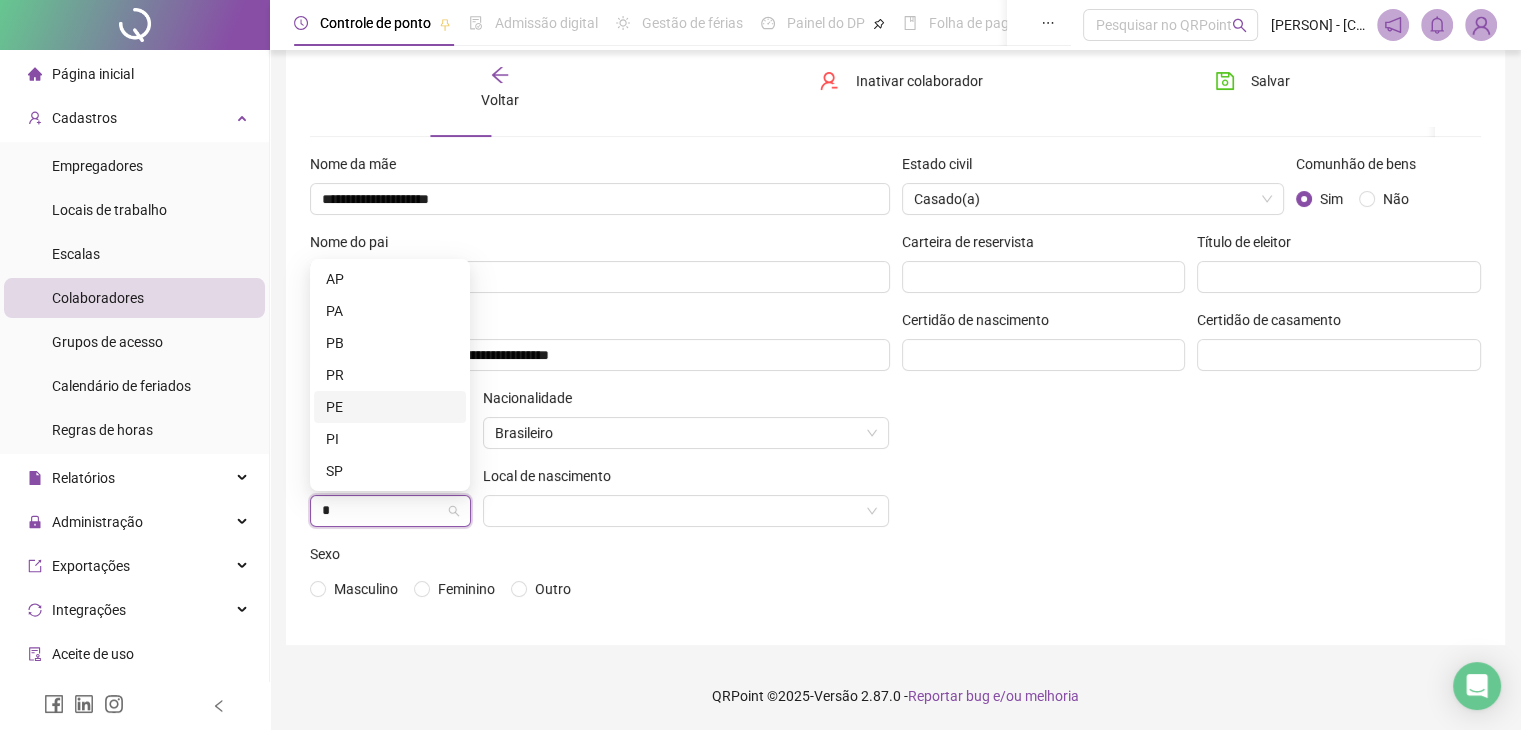 click on "PE" at bounding box center (390, 407) 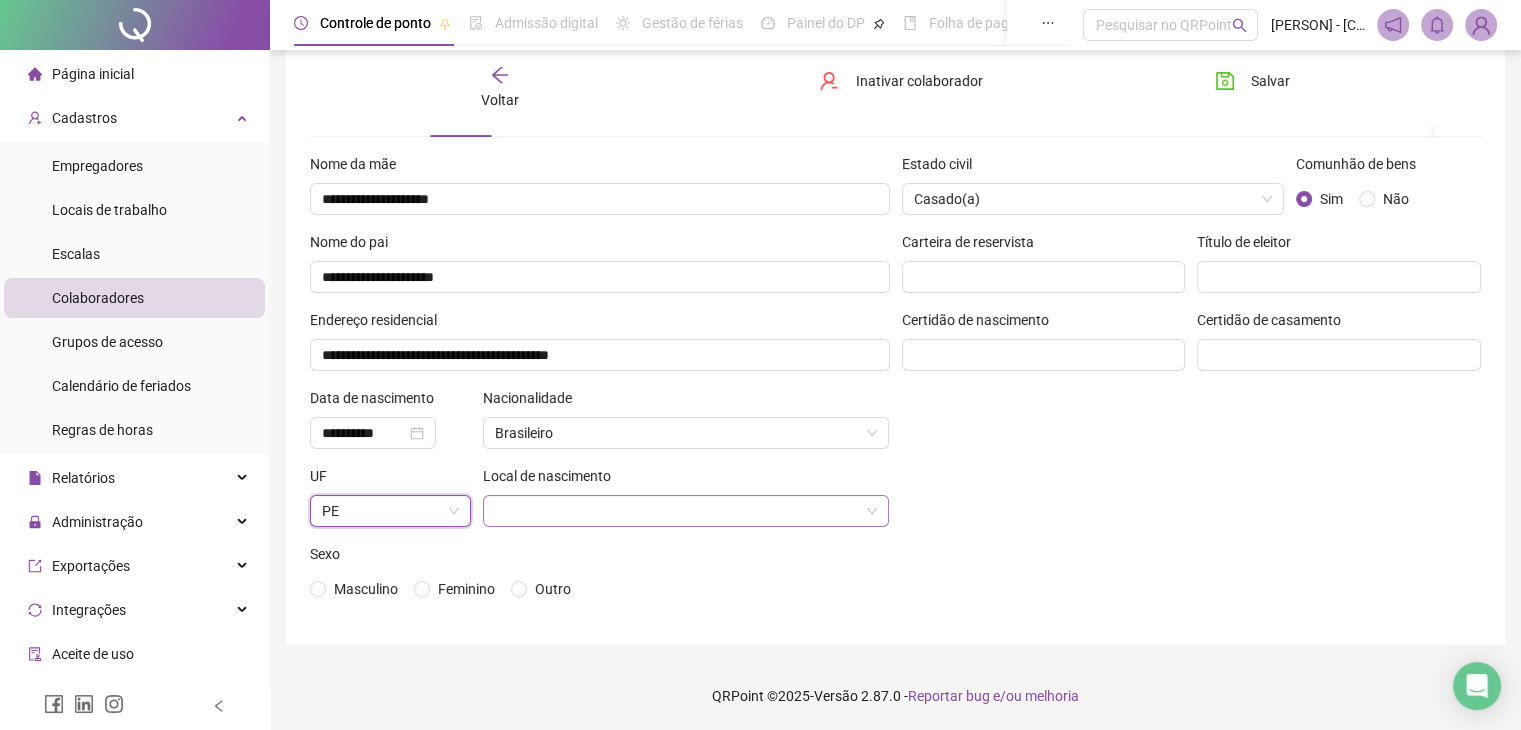 click at bounding box center (680, 511) 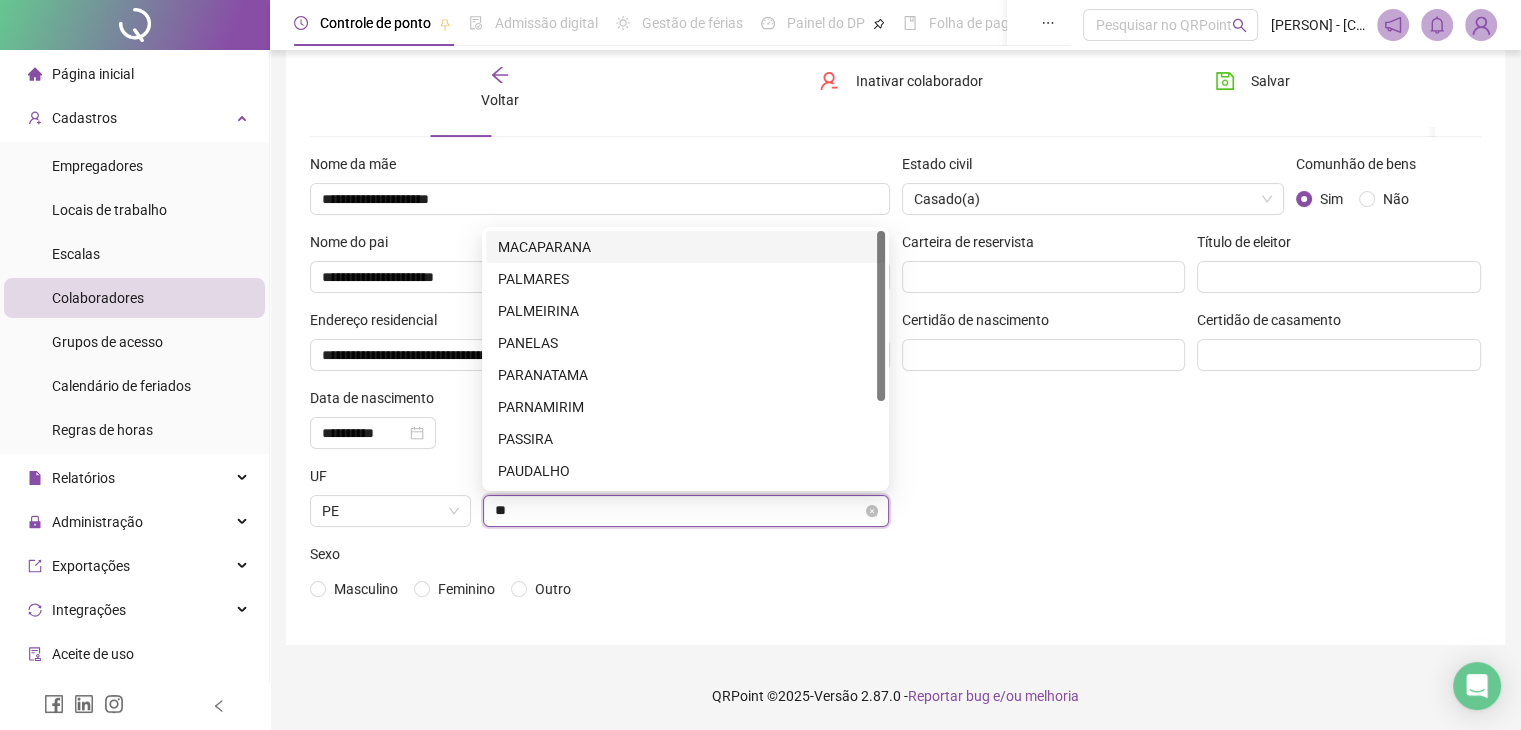 type on "***" 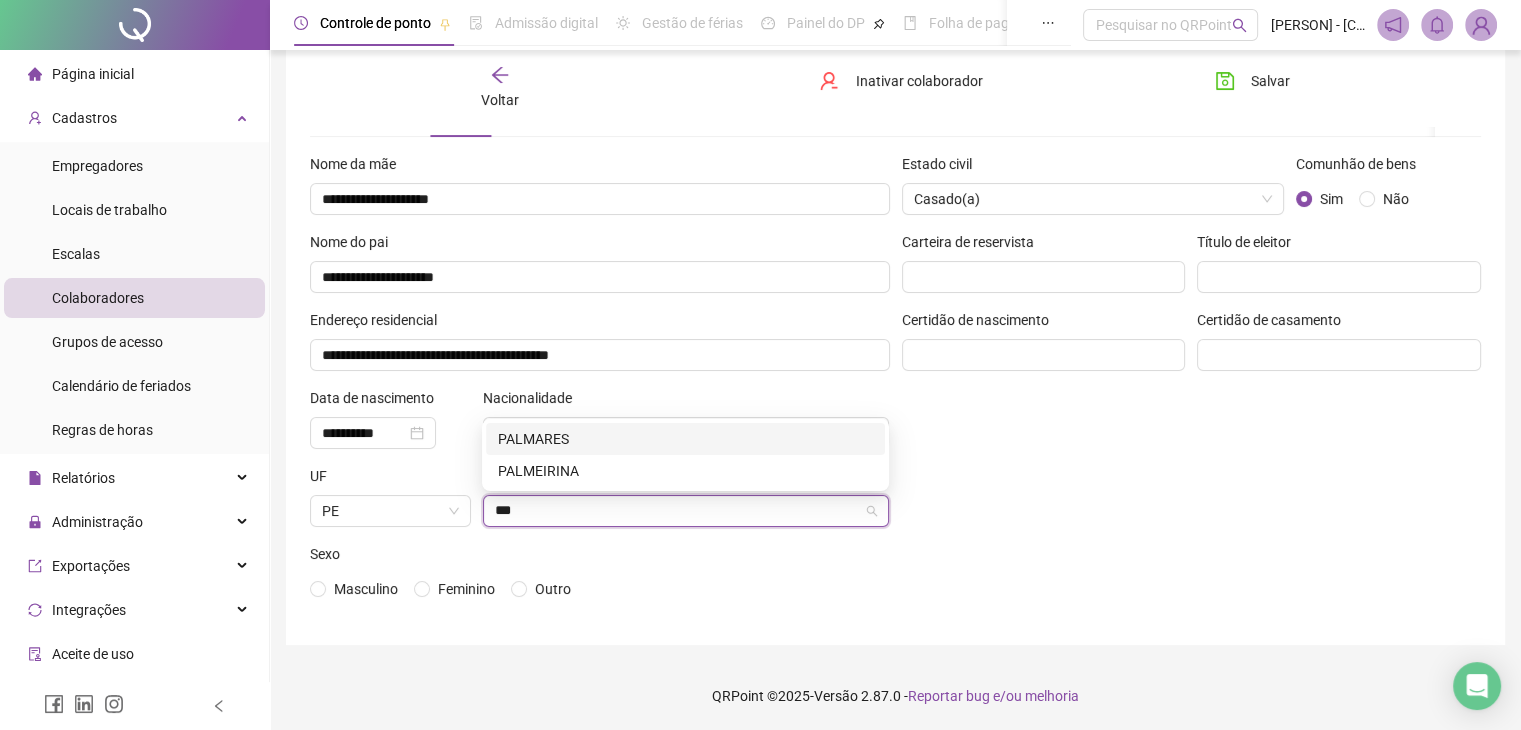click on "PALMARES" at bounding box center [685, 439] 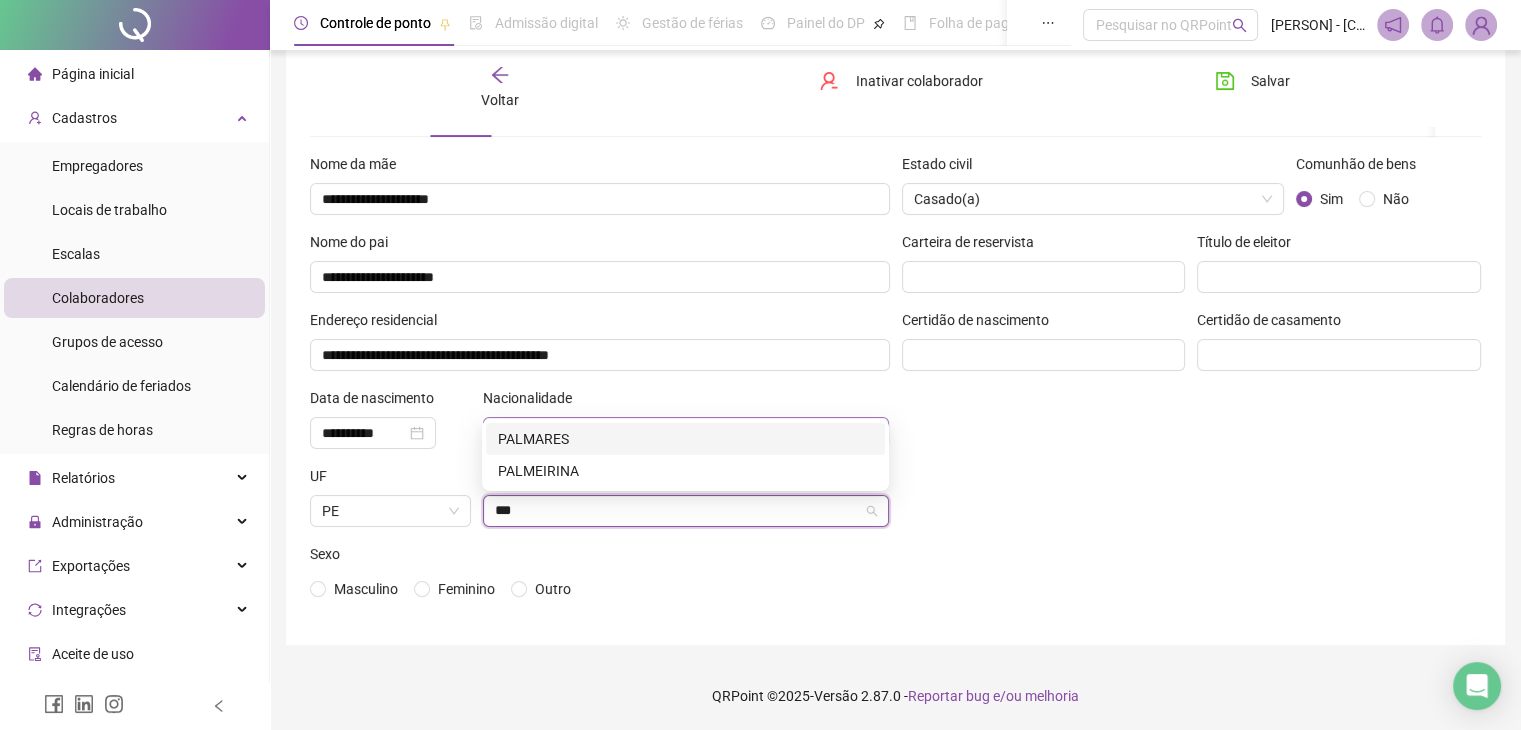 type 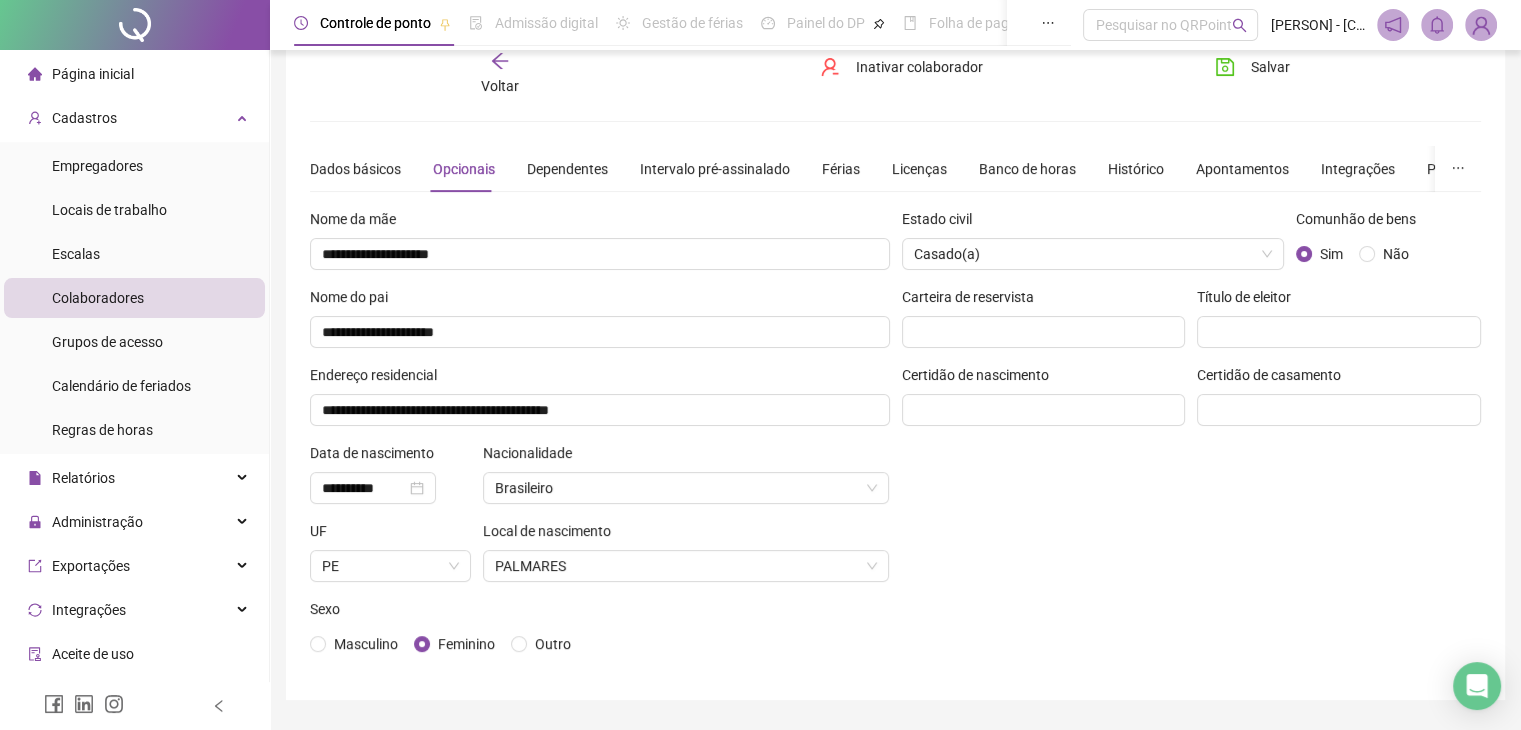 scroll, scrollTop: 0, scrollLeft: 0, axis: both 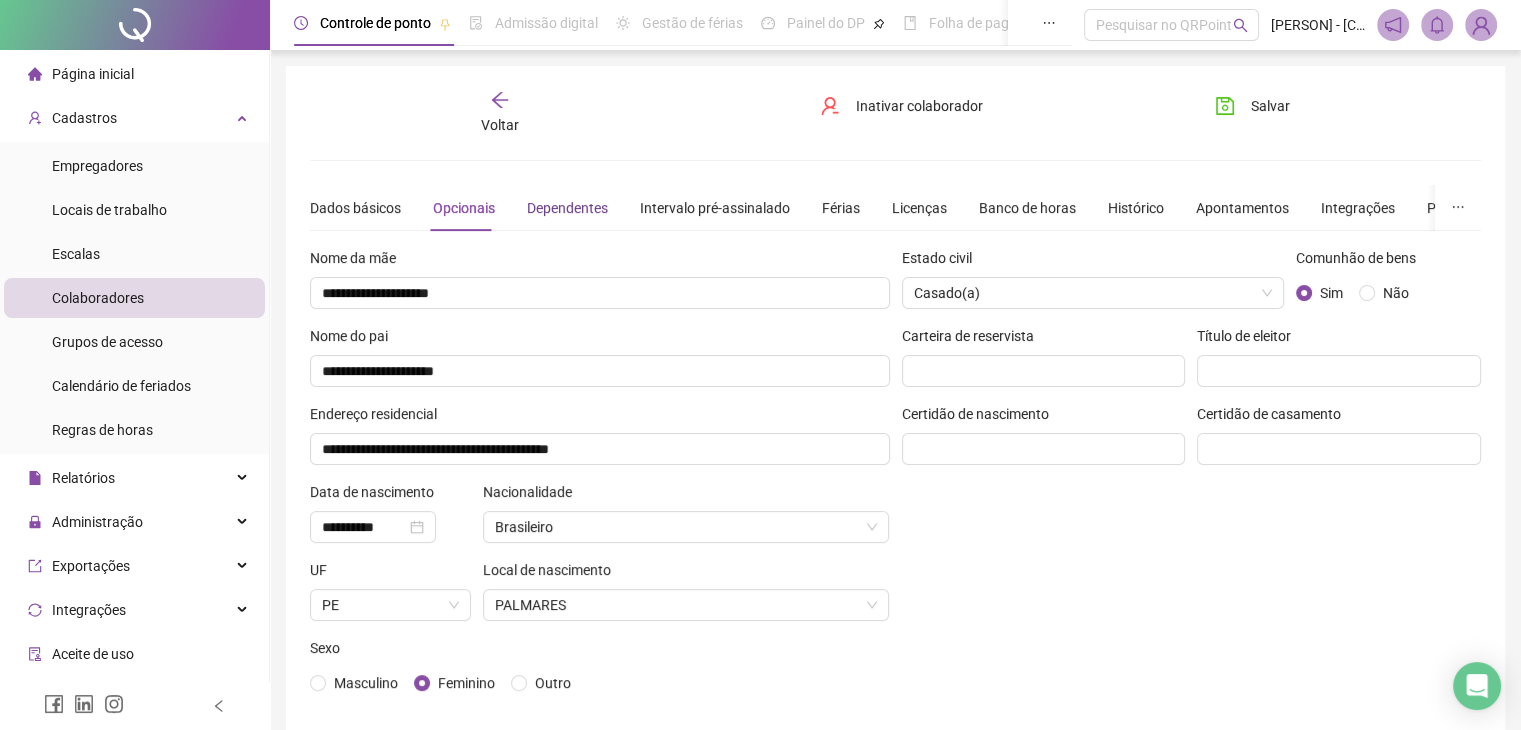 click on "Dependentes" at bounding box center (567, 208) 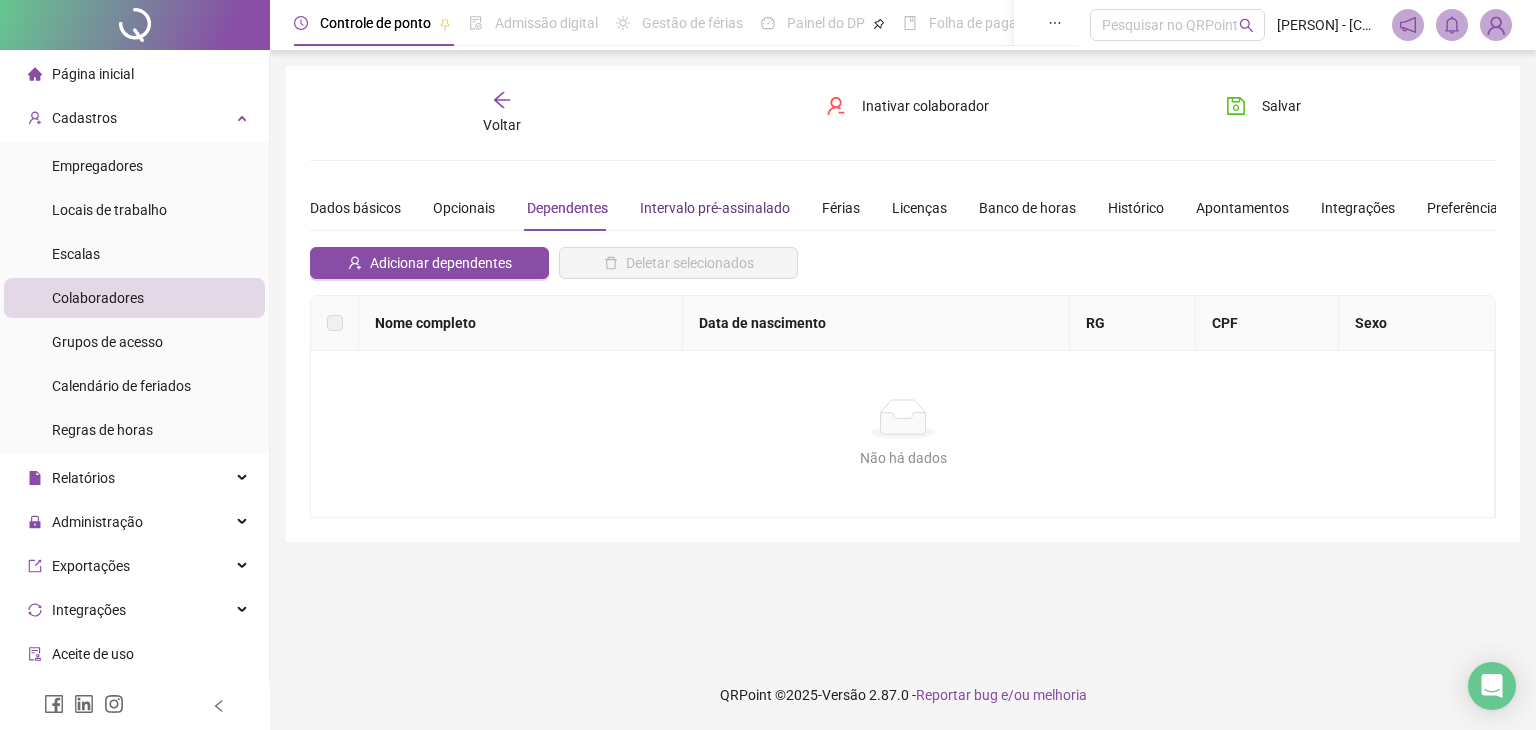 click on "Intervalo pré-assinalado" at bounding box center (715, 208) 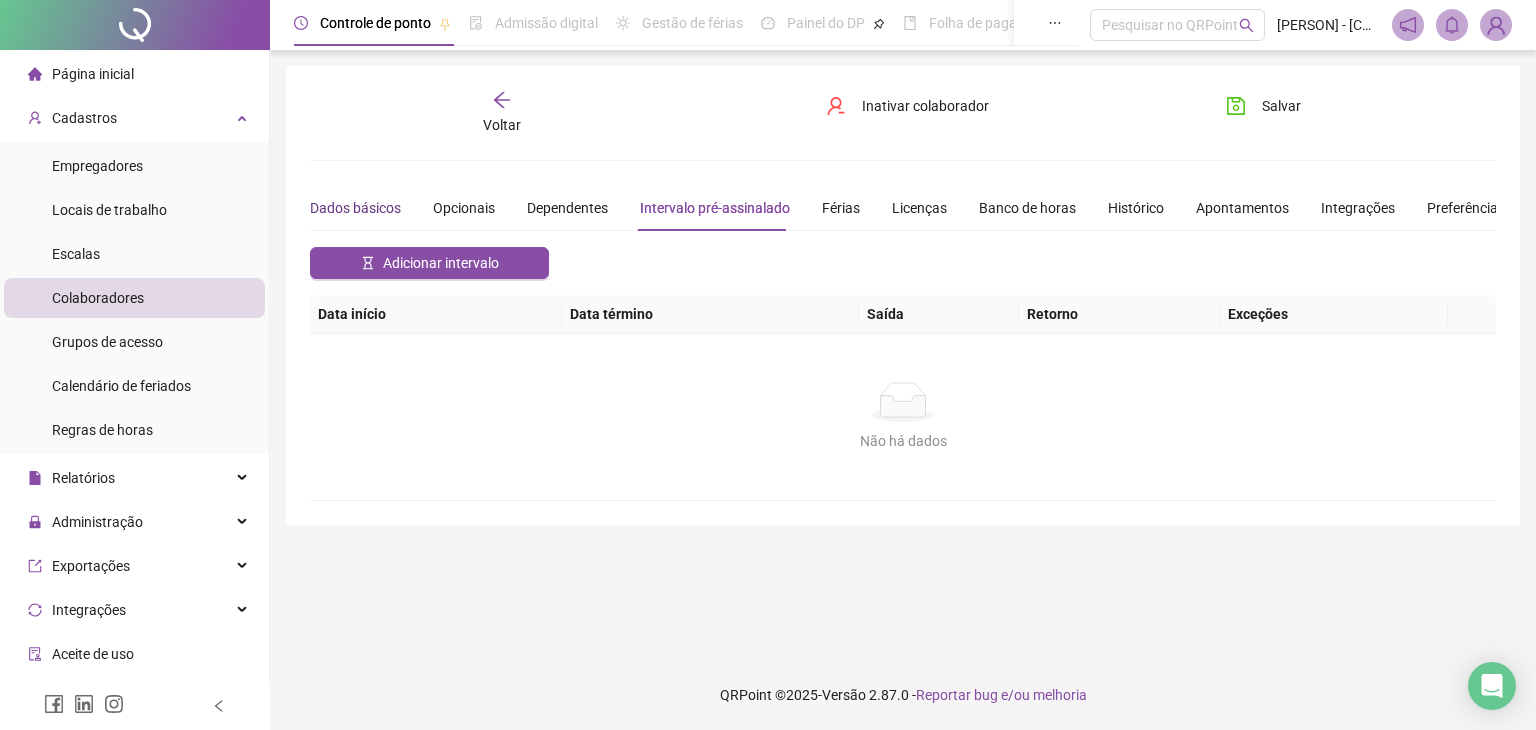 click on "Dados básicos" at bounding box center (355, 208) 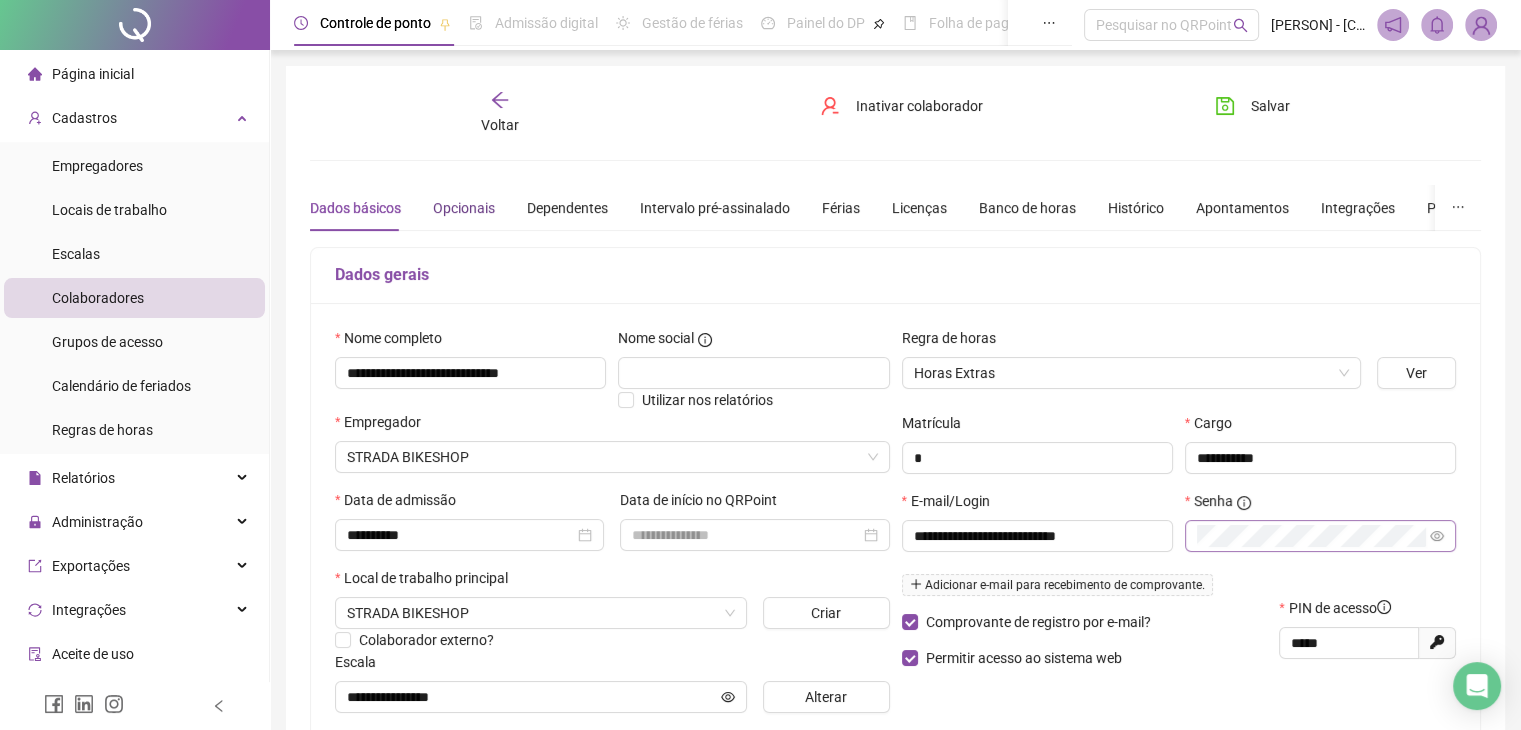 click on "Opcionais" at bounding box center (464, 208) 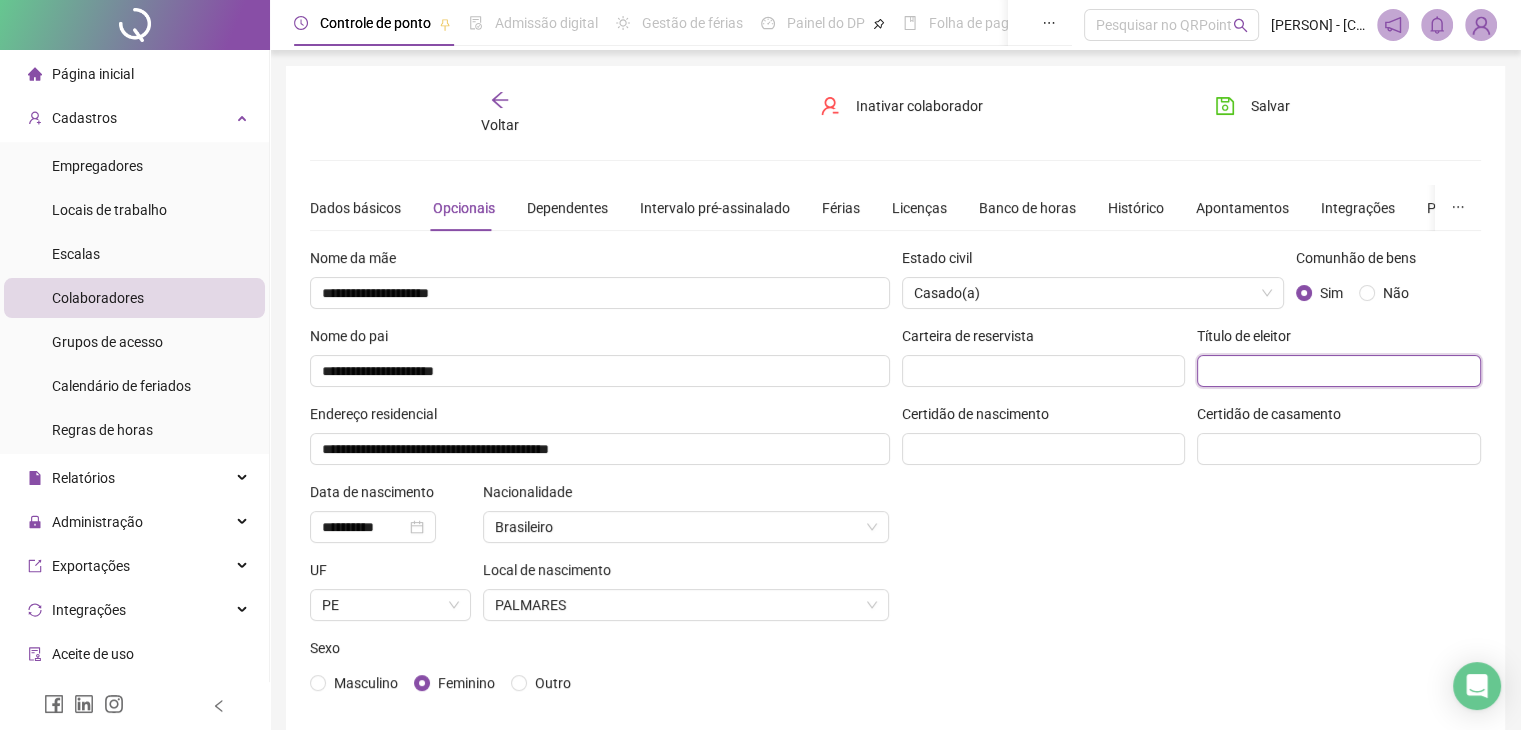 click at bounding box center [1339, 371] 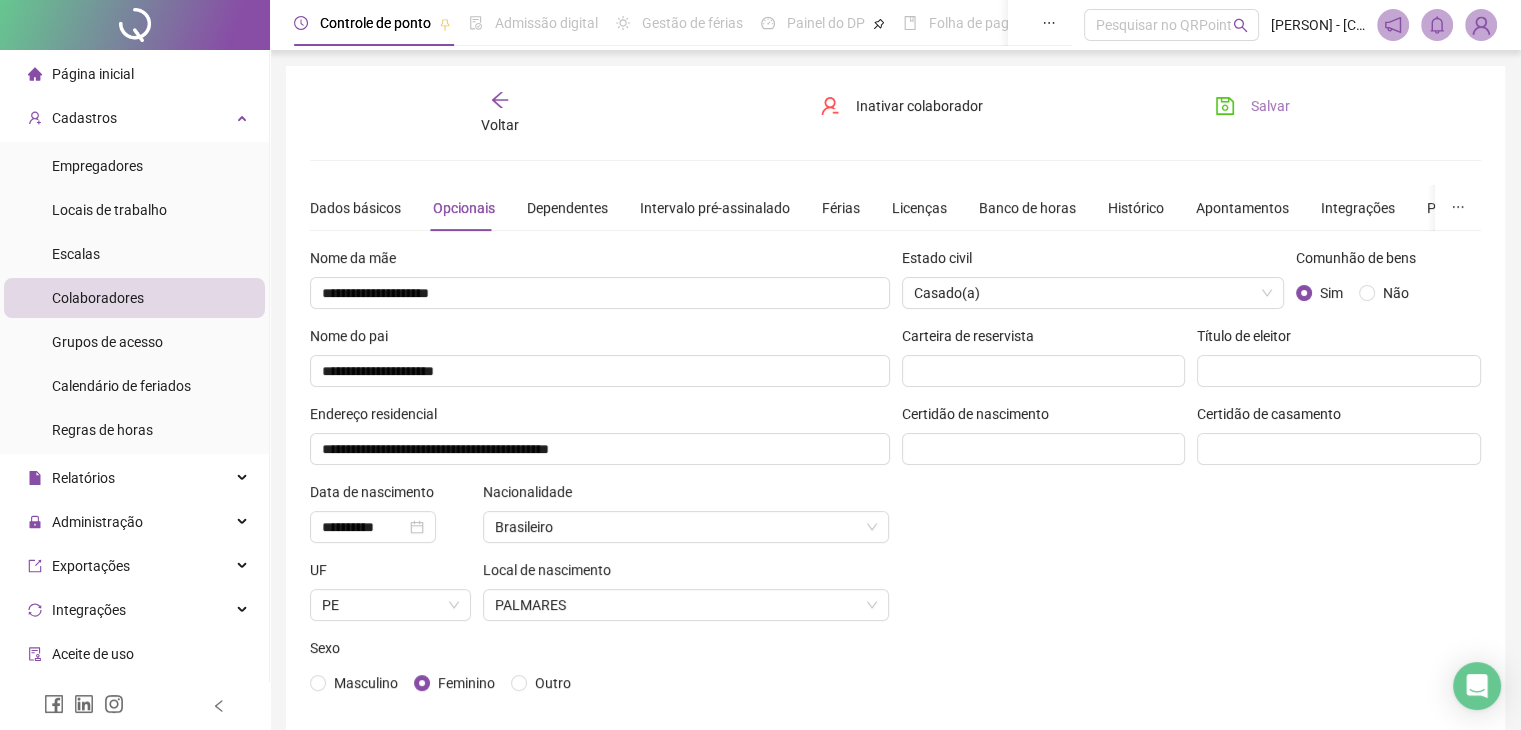 click on "Salvar" at bounding box center [1270, 106] 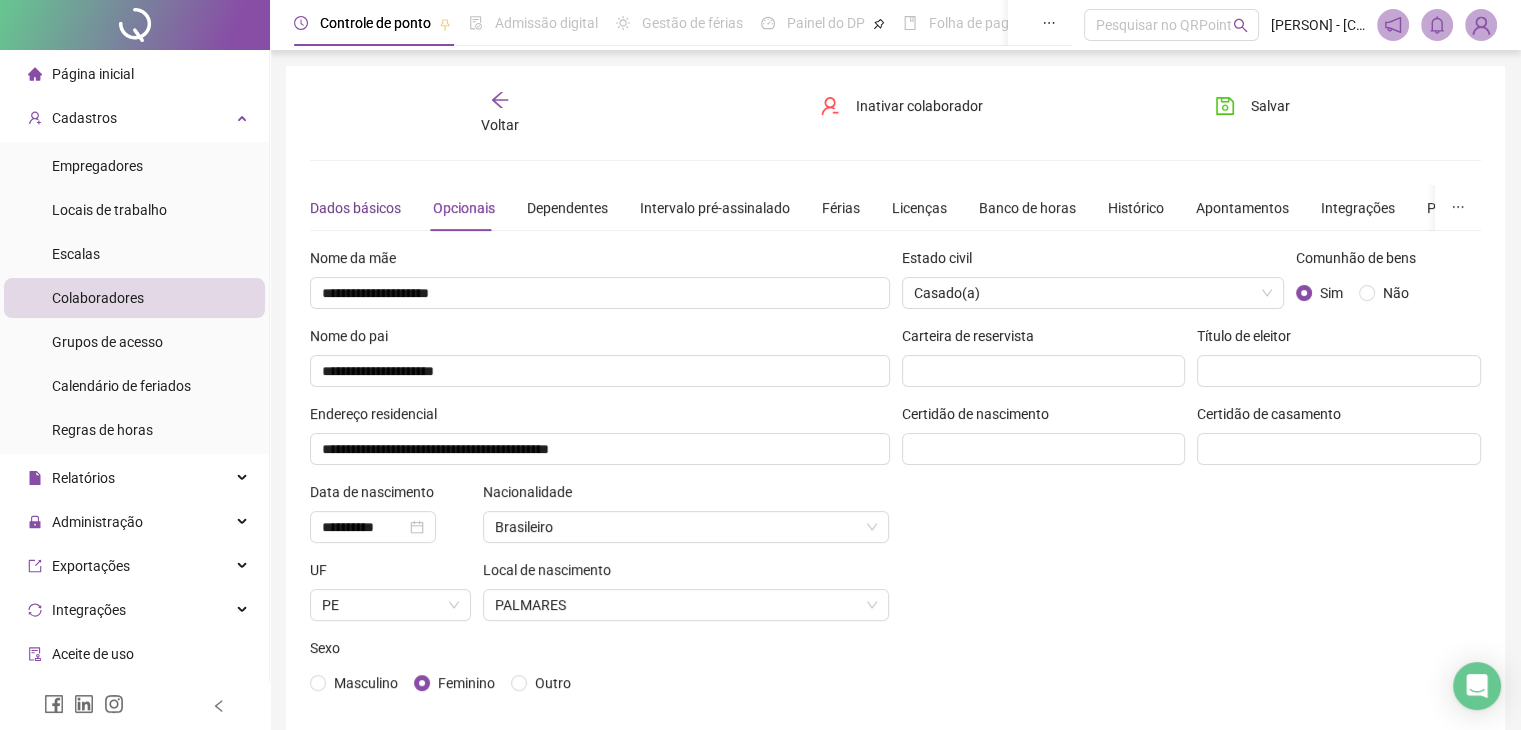 click on "Dados básicos" at bounding box center [355, 208] 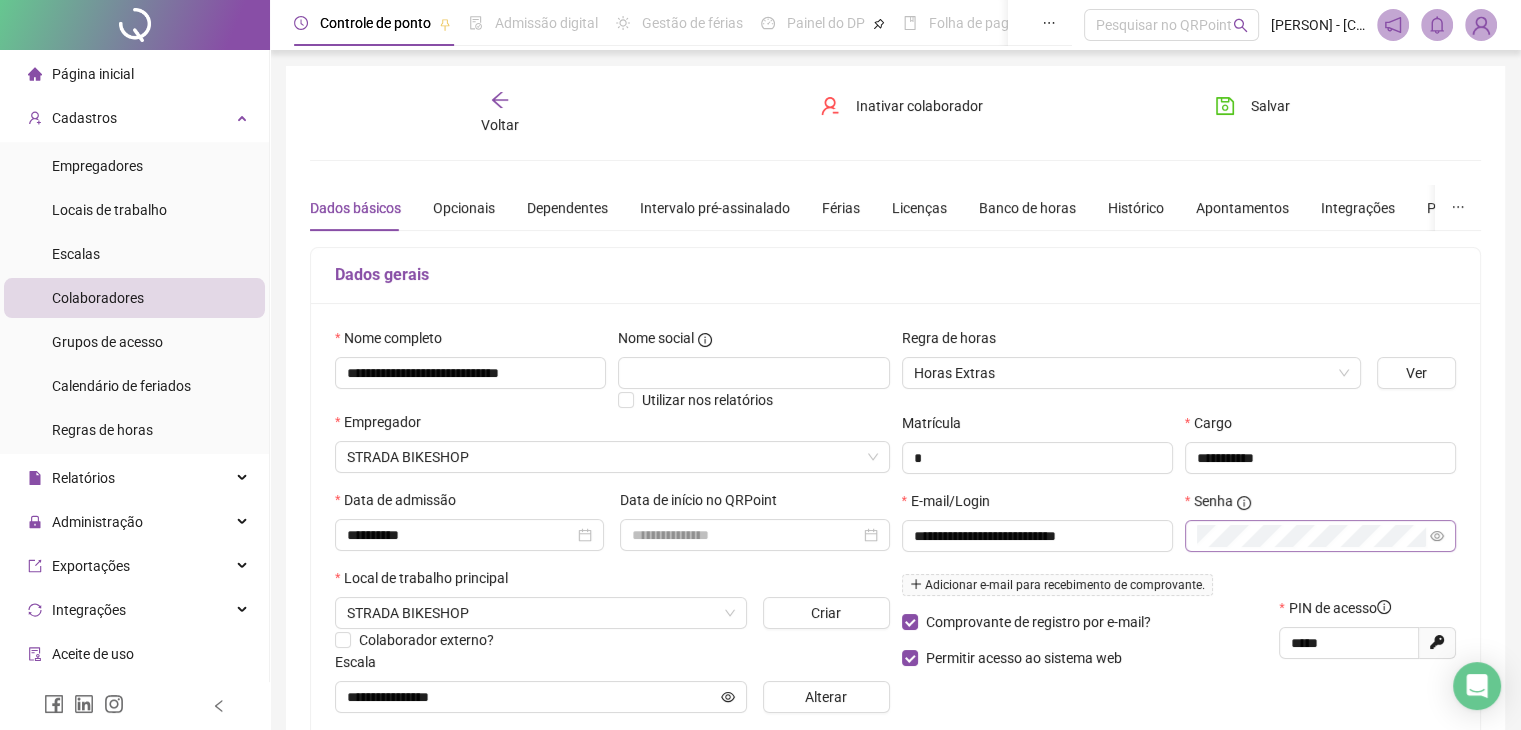 click on "Voltar" at bounding box center (500, 113) 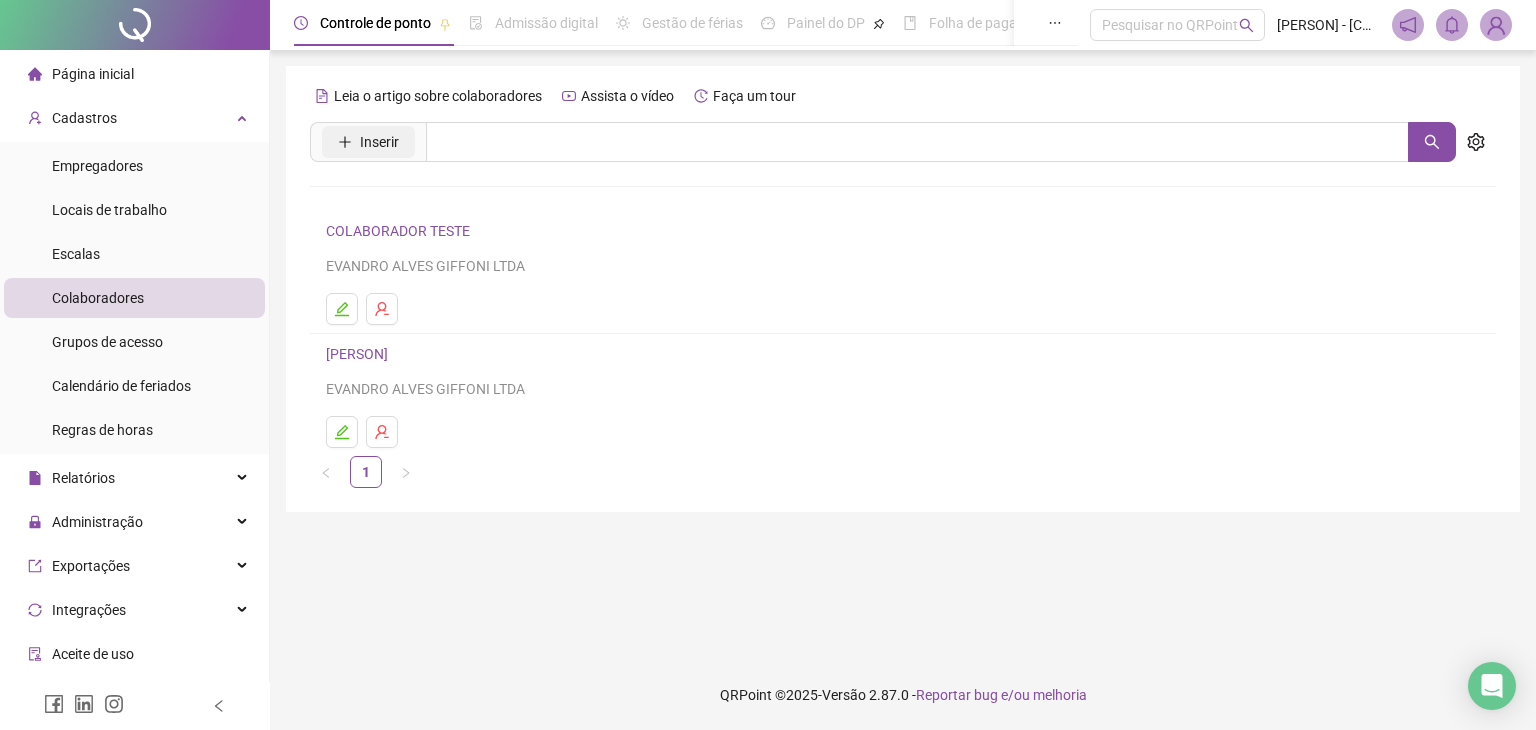 click on "Inserir" at bounding box center (379, 142) 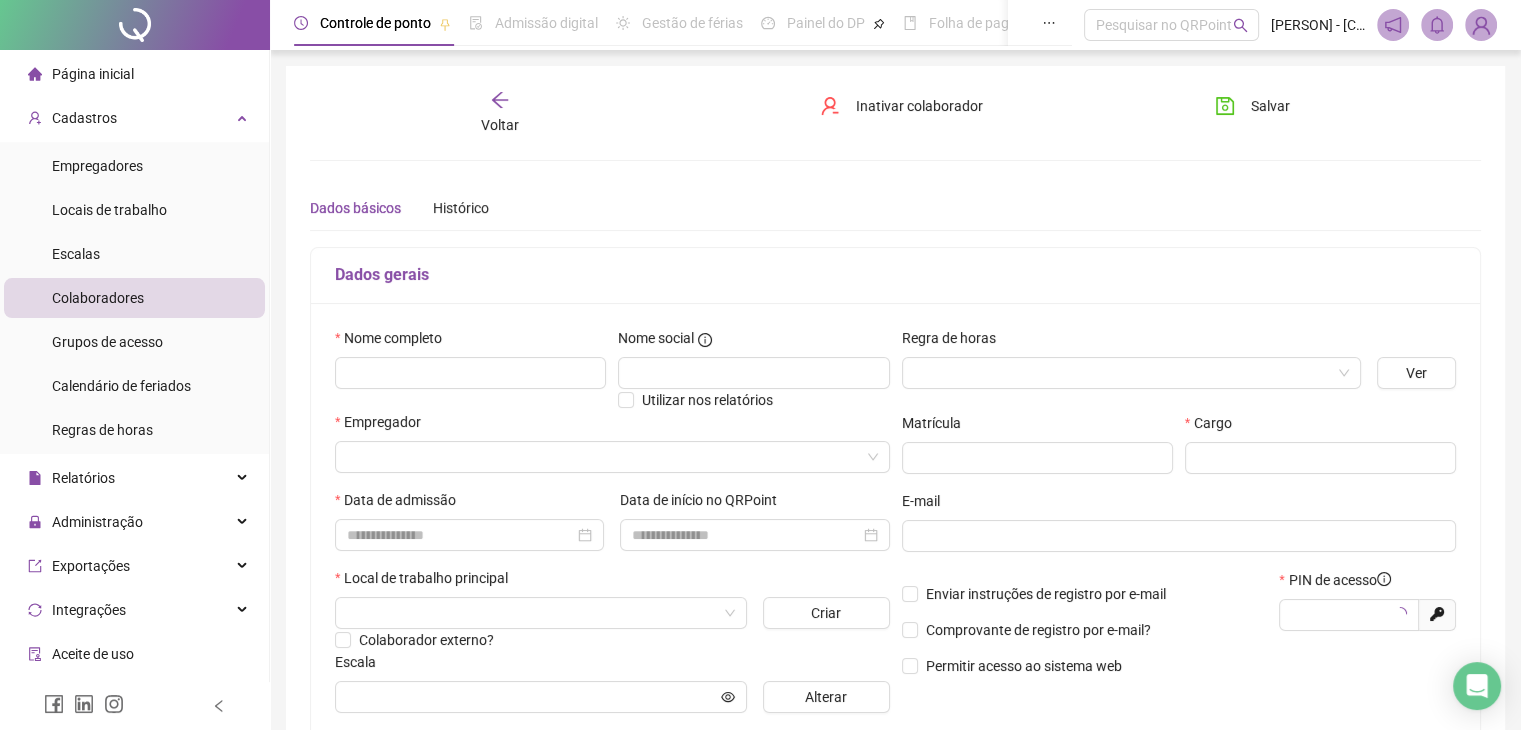 type on "*****" 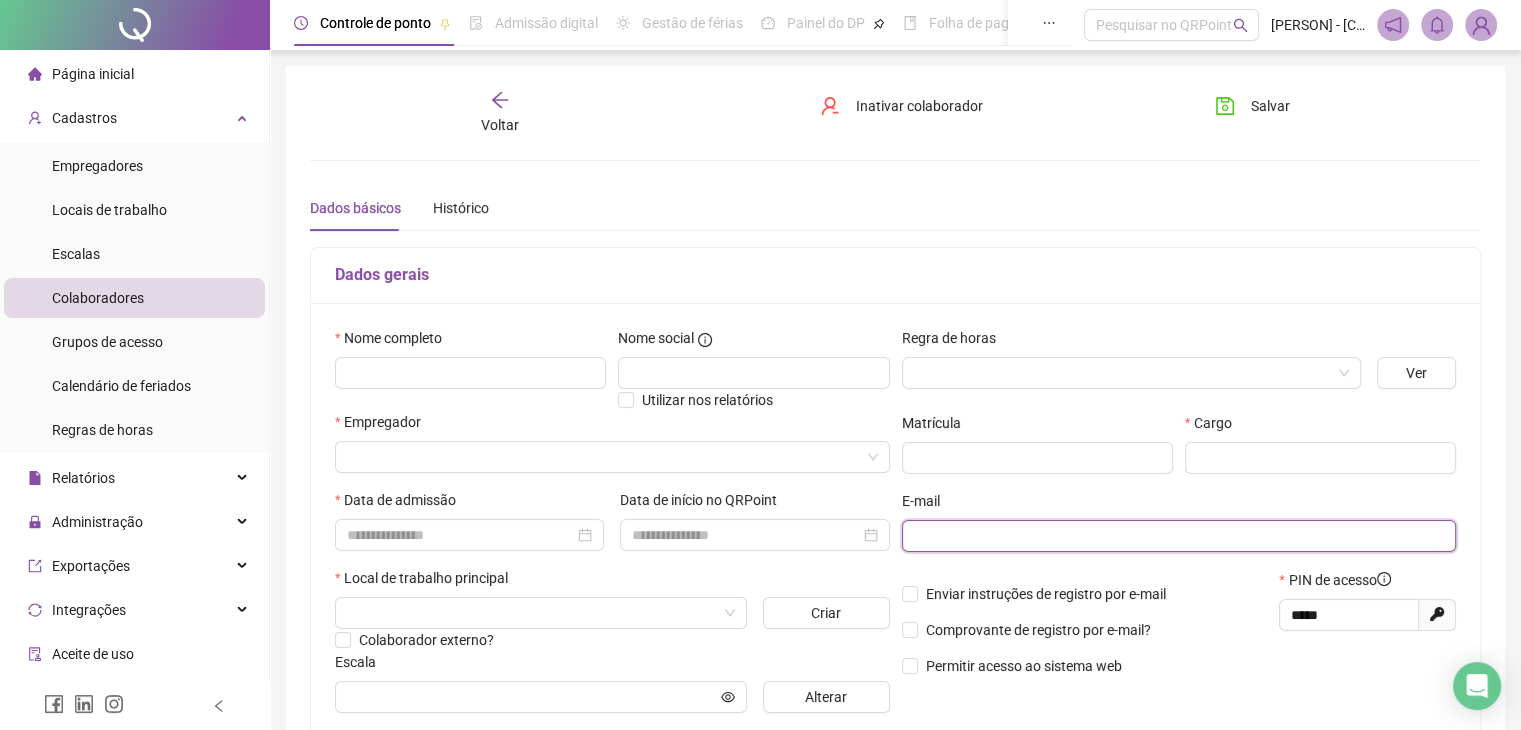 click at bounding box center [1177, 536] 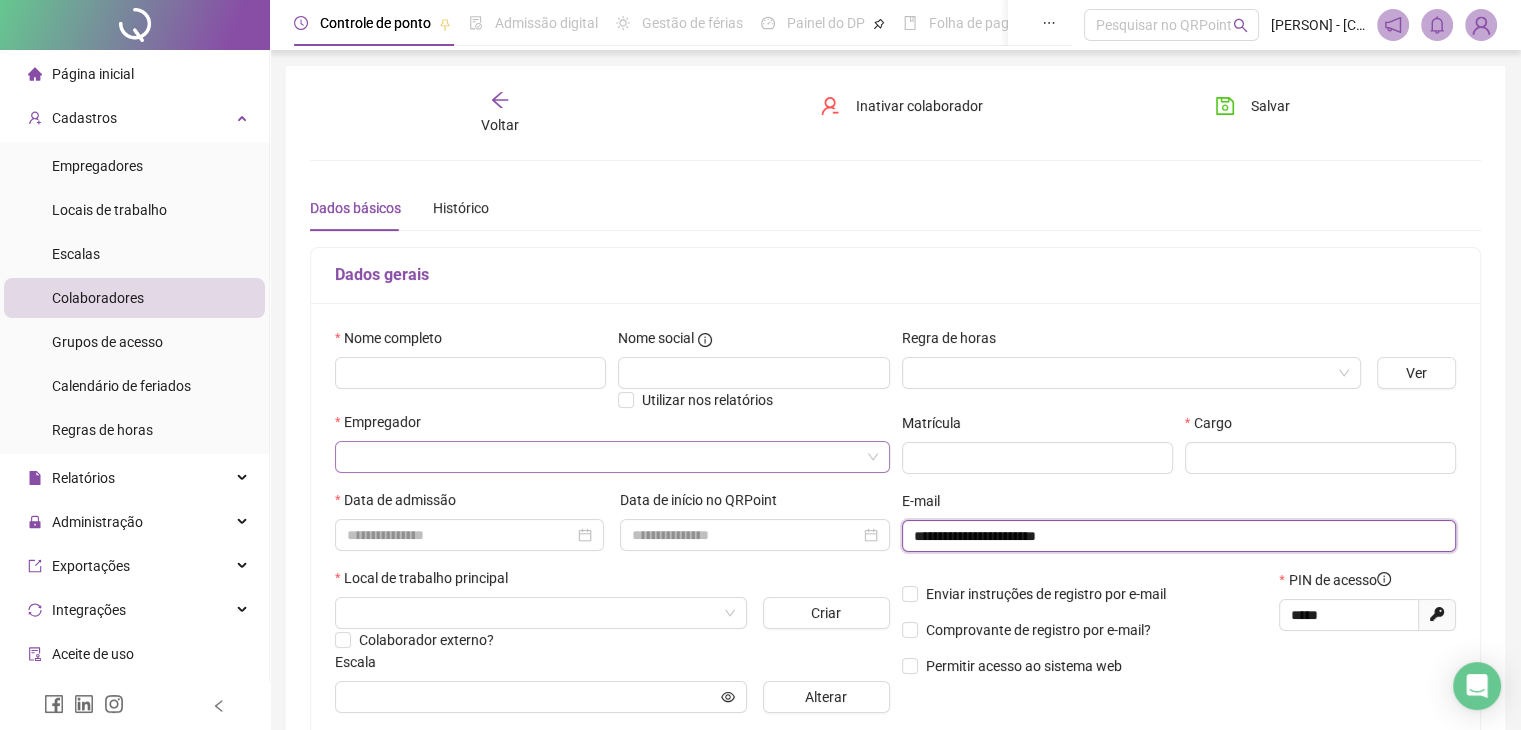 drag, startPoint x: 1096, startPoint y: 533, endPoint x: 425, endPoint y: 465, distance: 674.4368 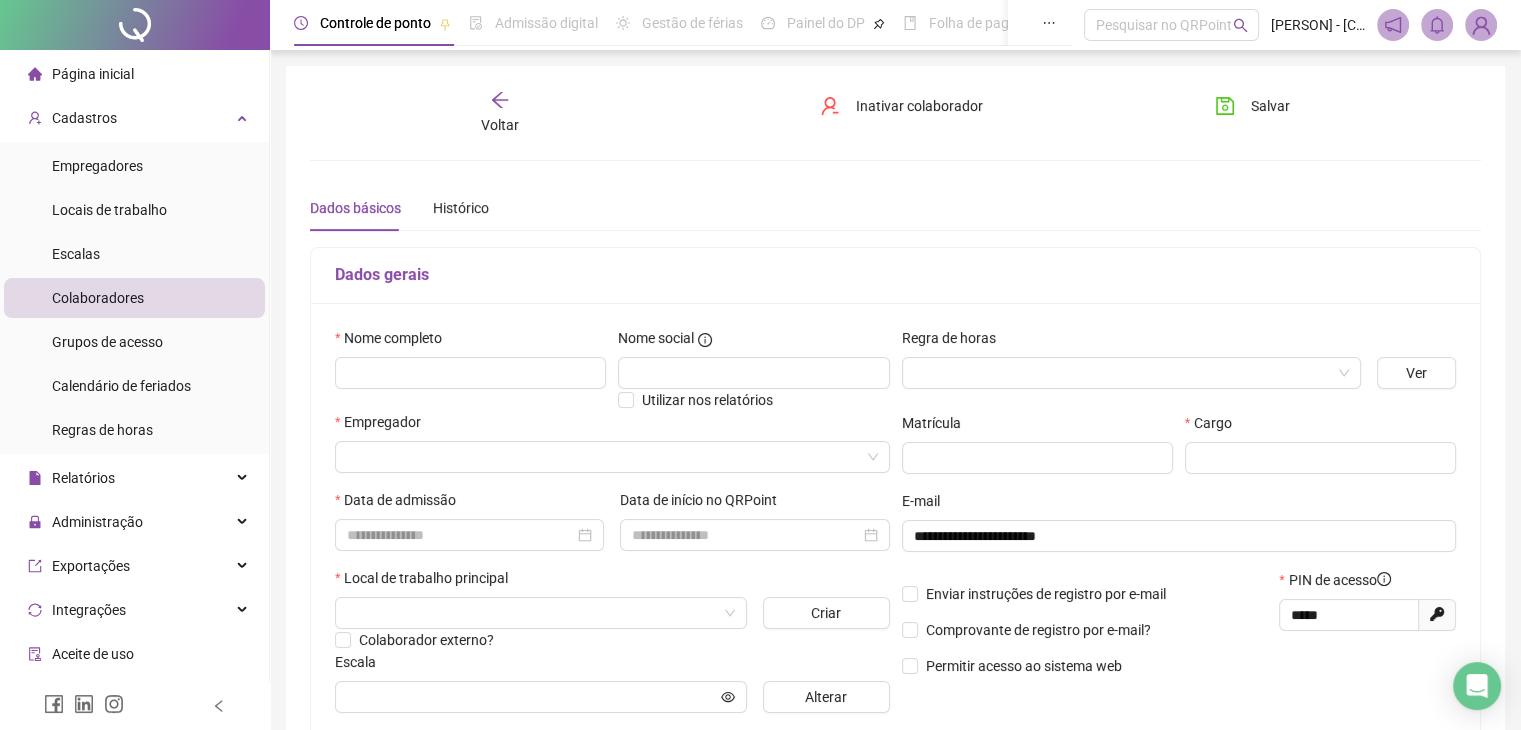 drag, startPoint x: 1008, startPoint y: 233, endPoint x: 951, endPoint y: 249, distance: 59.20304 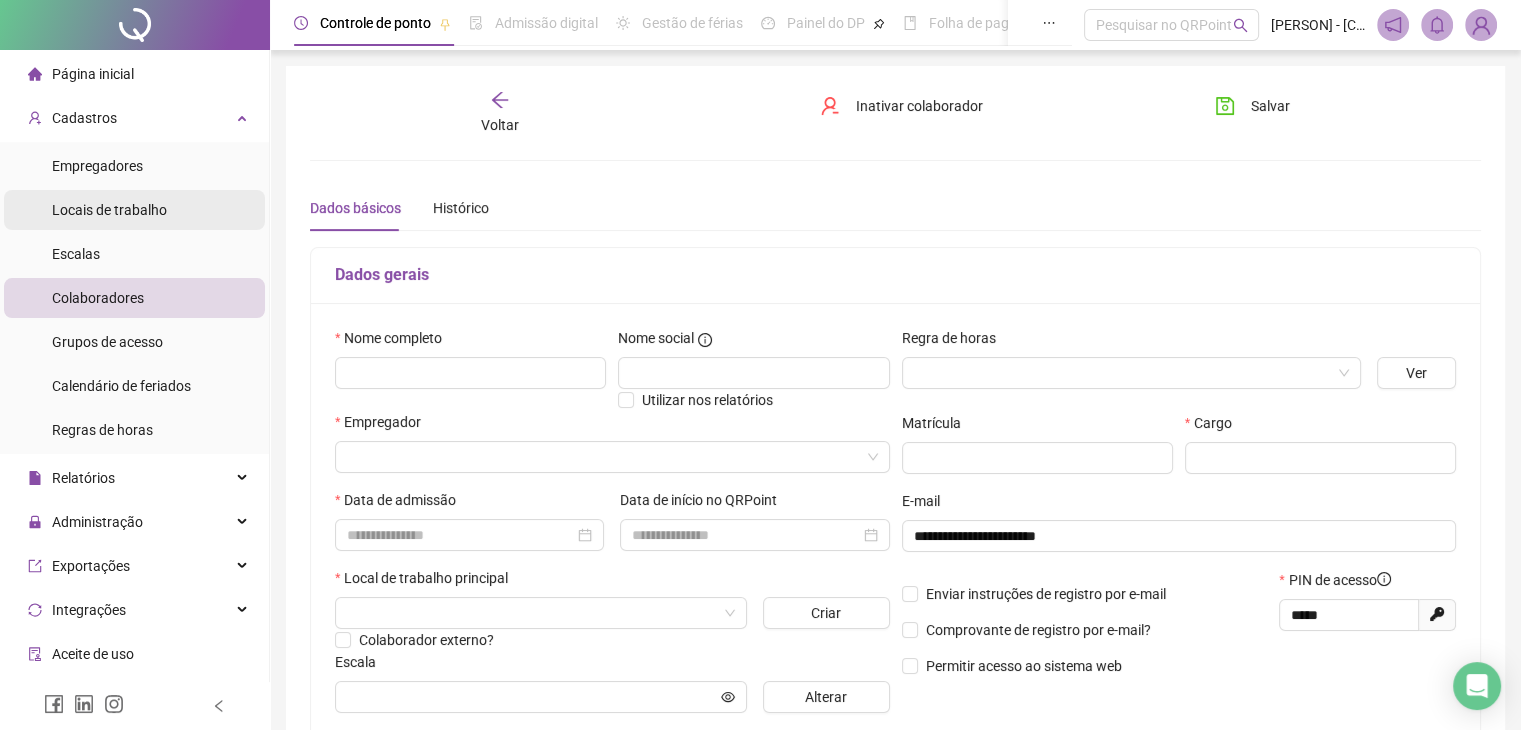 click on "Locais de trabalho" at bounding box center [109, 210] 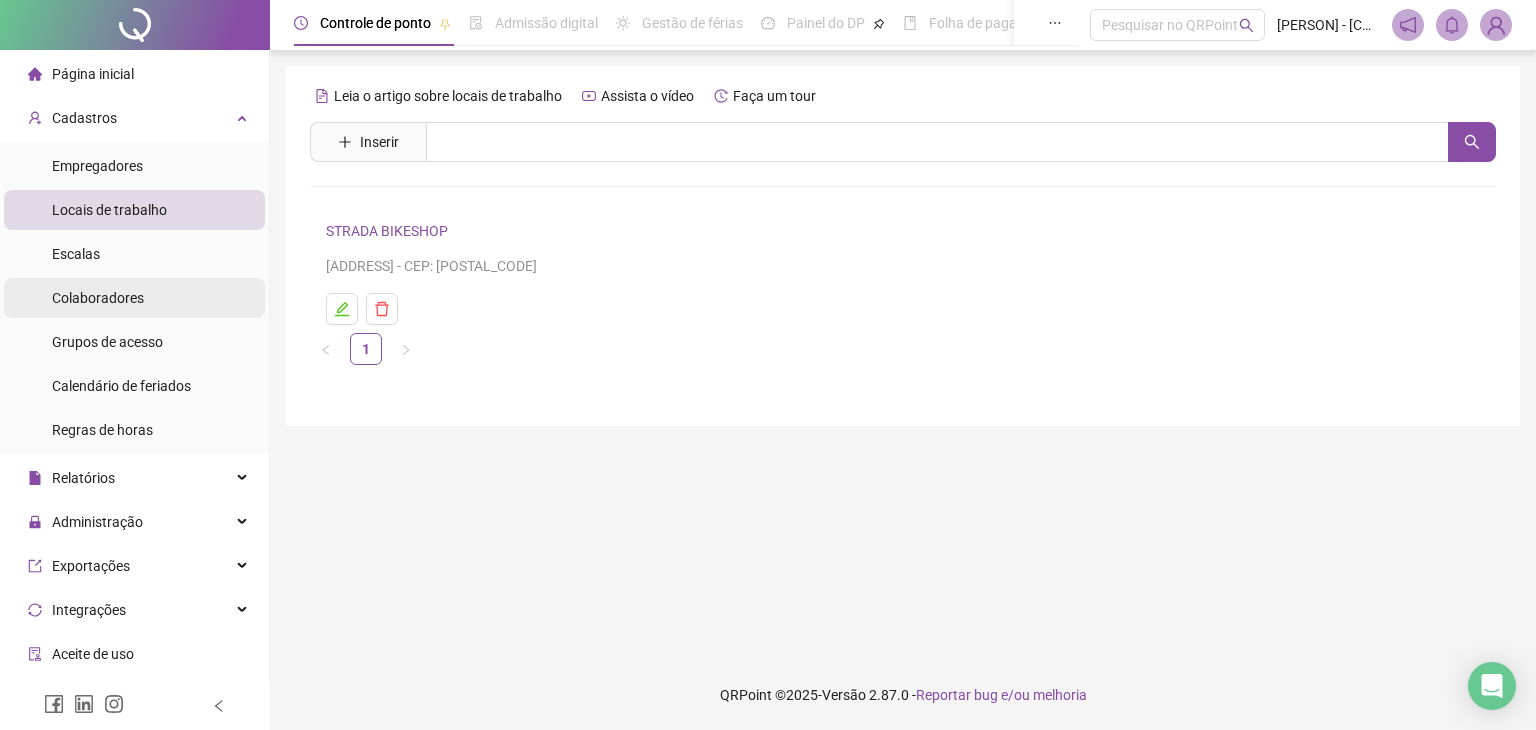 click on "Colaboradores" at bounding box center [98, 298] 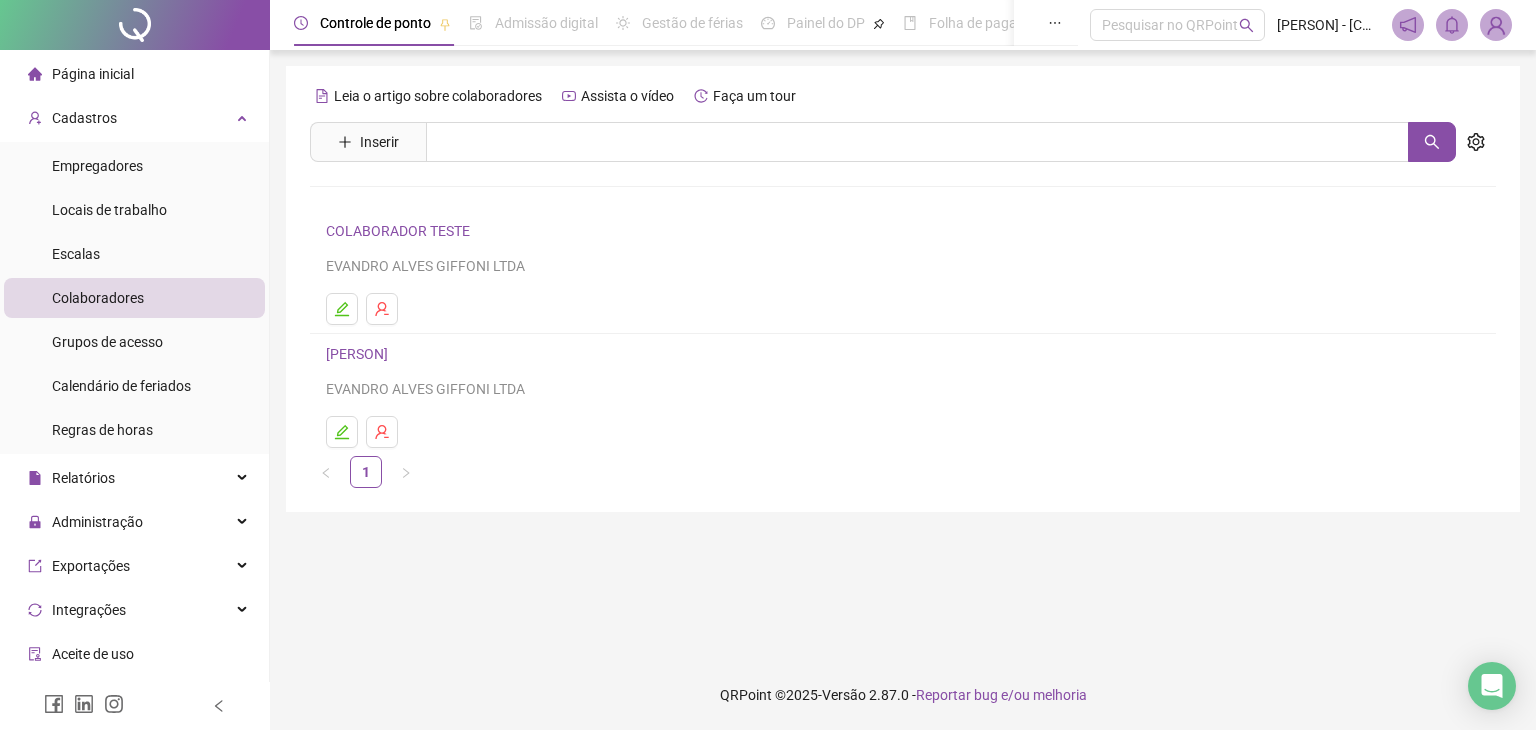 click on "[FIRST] [MIDDLE] [LAST]" at bounding box center [395, 354] 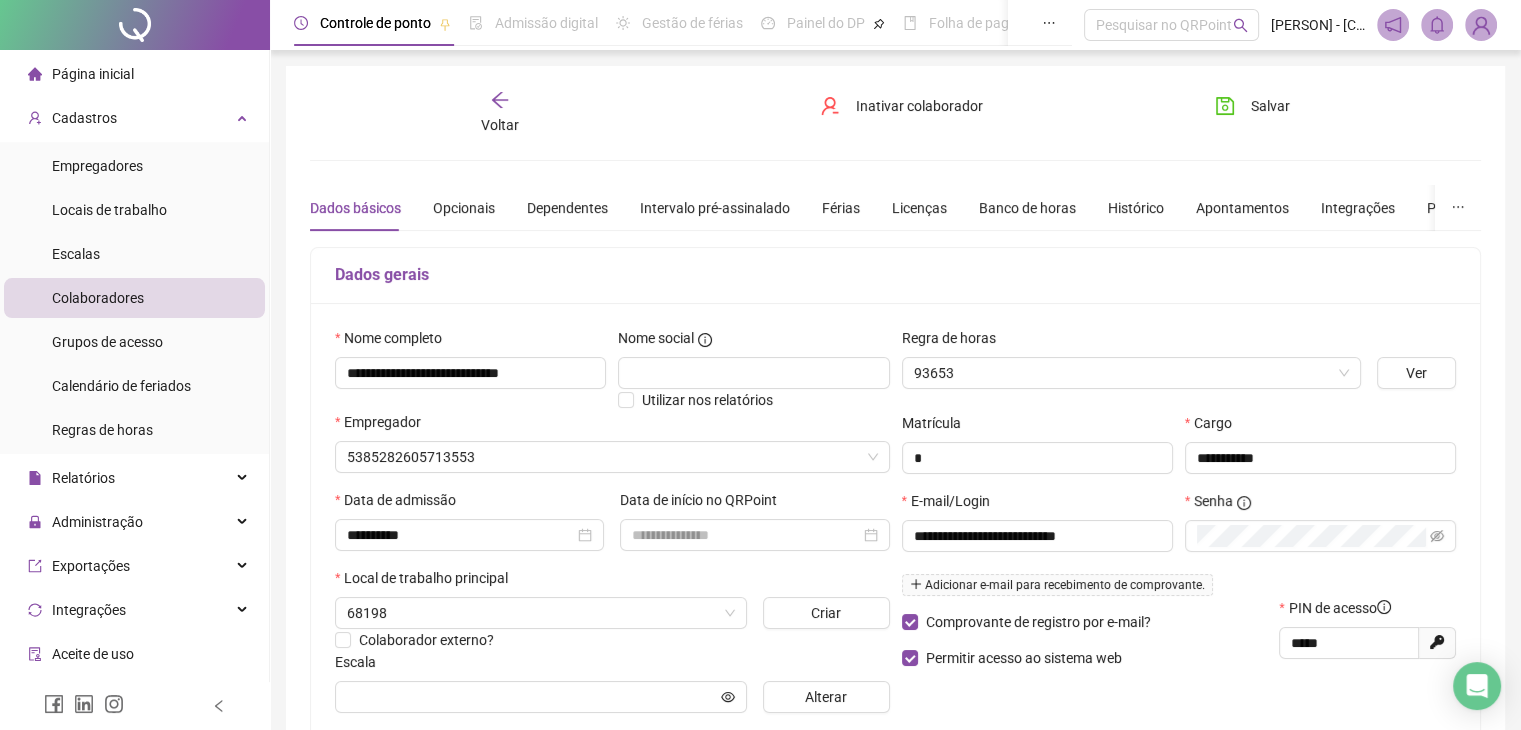 type on "**********" 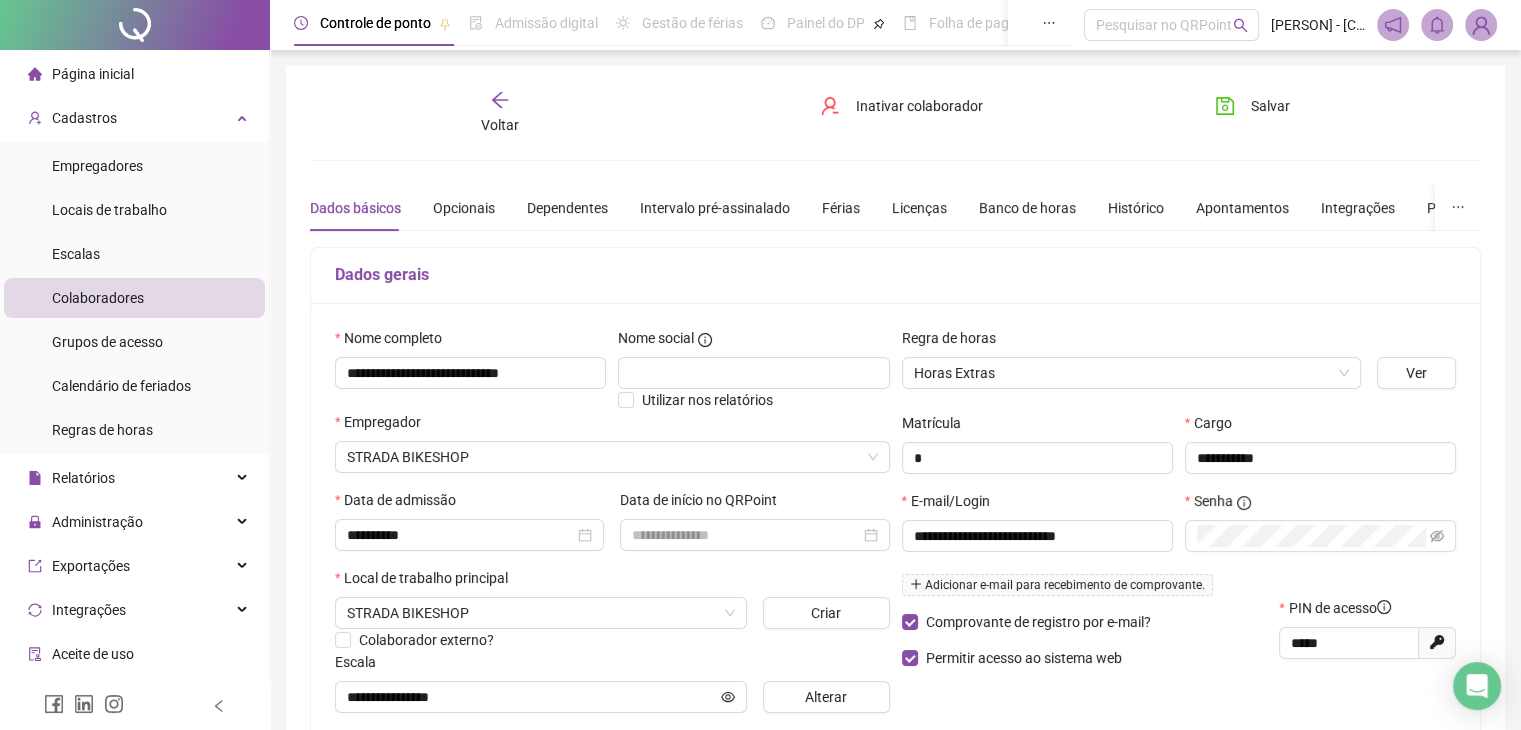 click on "Adicionar e-mail para recebimento de comprovante." at bounding box center [1057, 585] 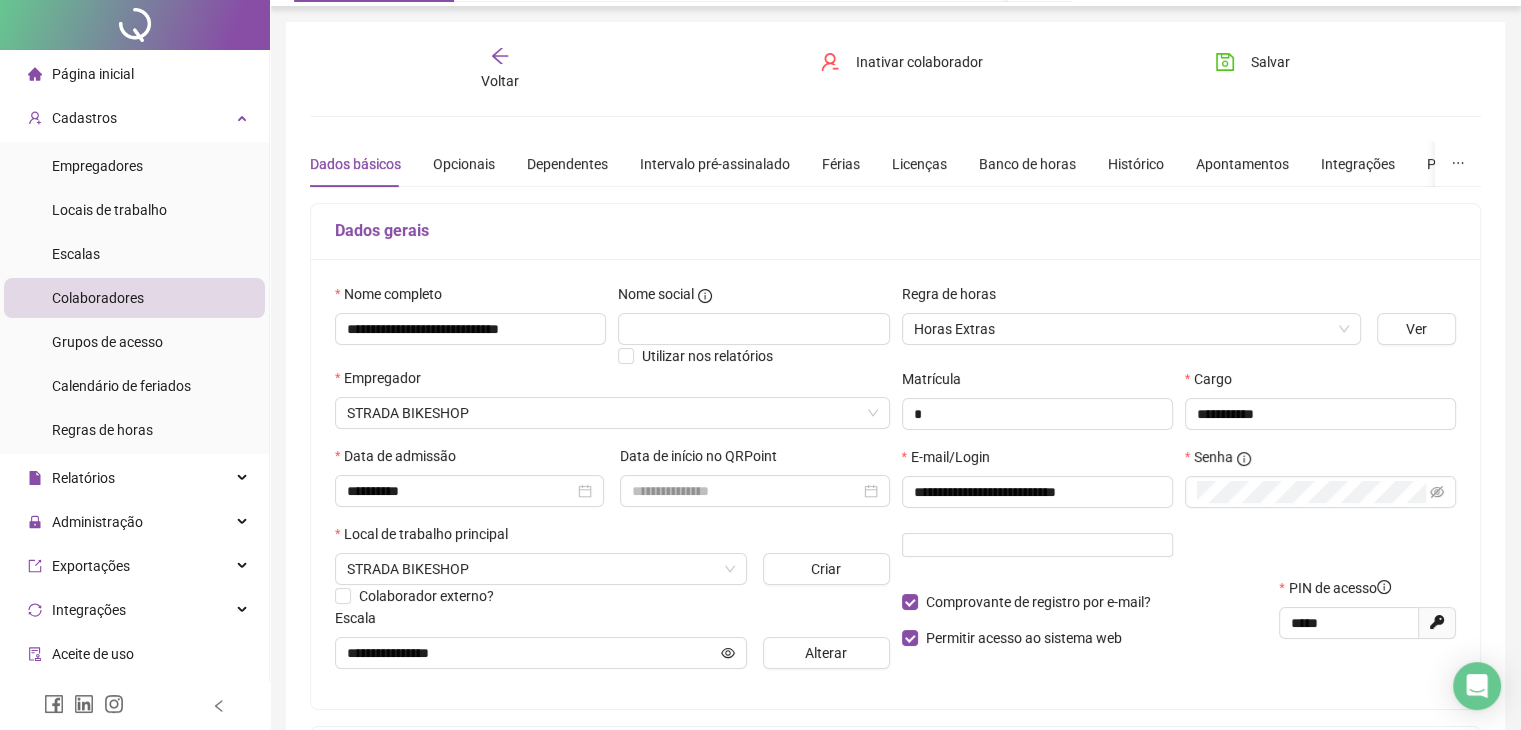 scroll, scrollTop: 100, scrollLeft: 0, axis: vertical 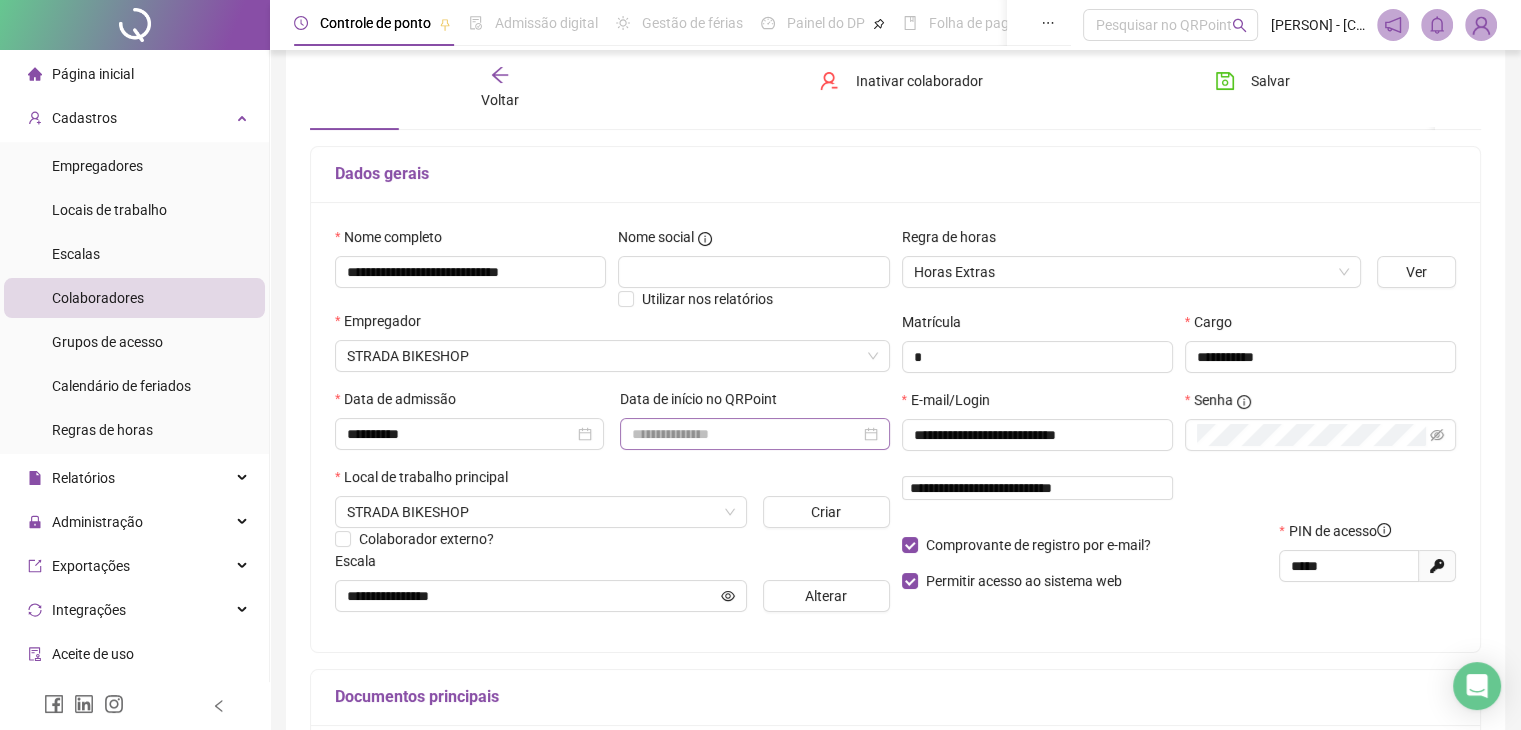 click at bounding box center (754, 434) 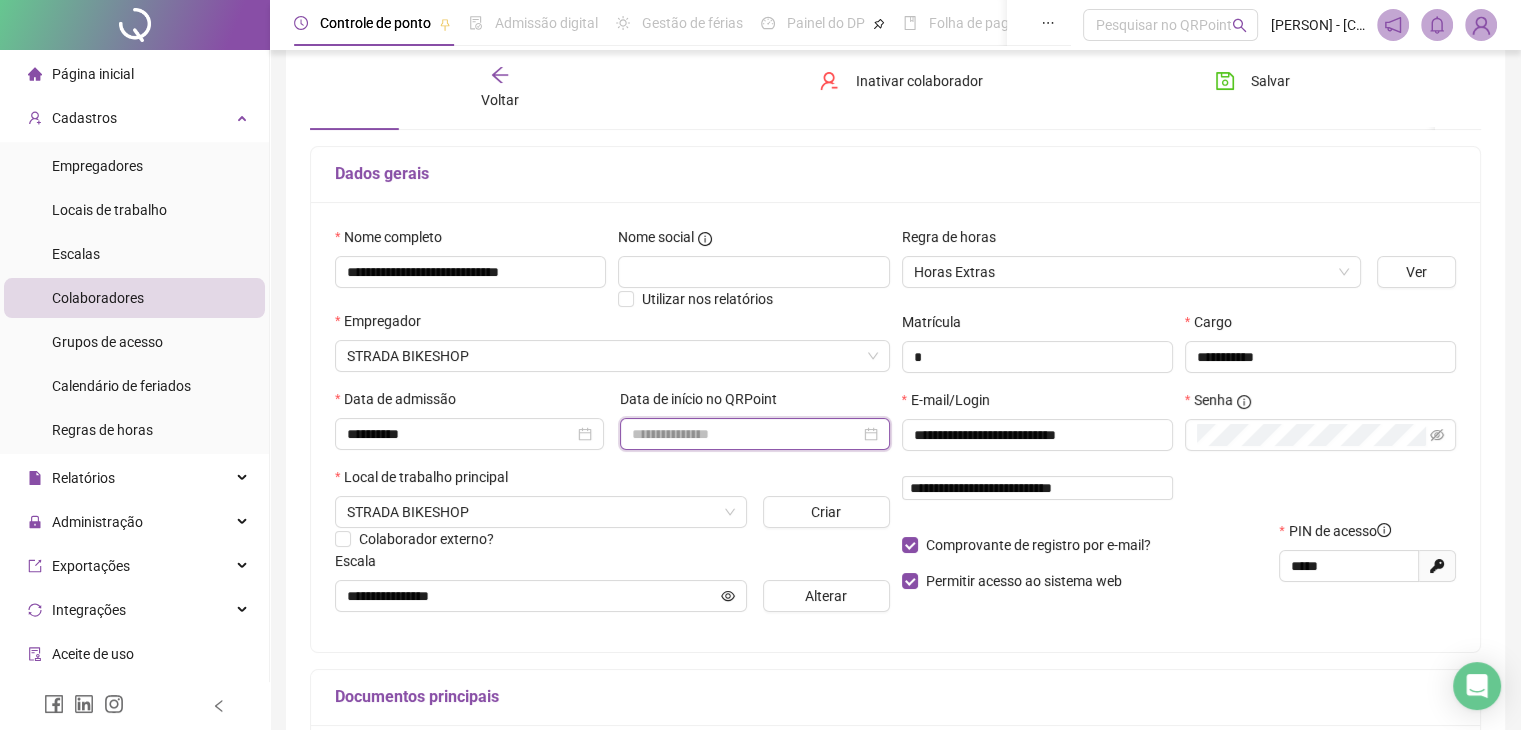 type 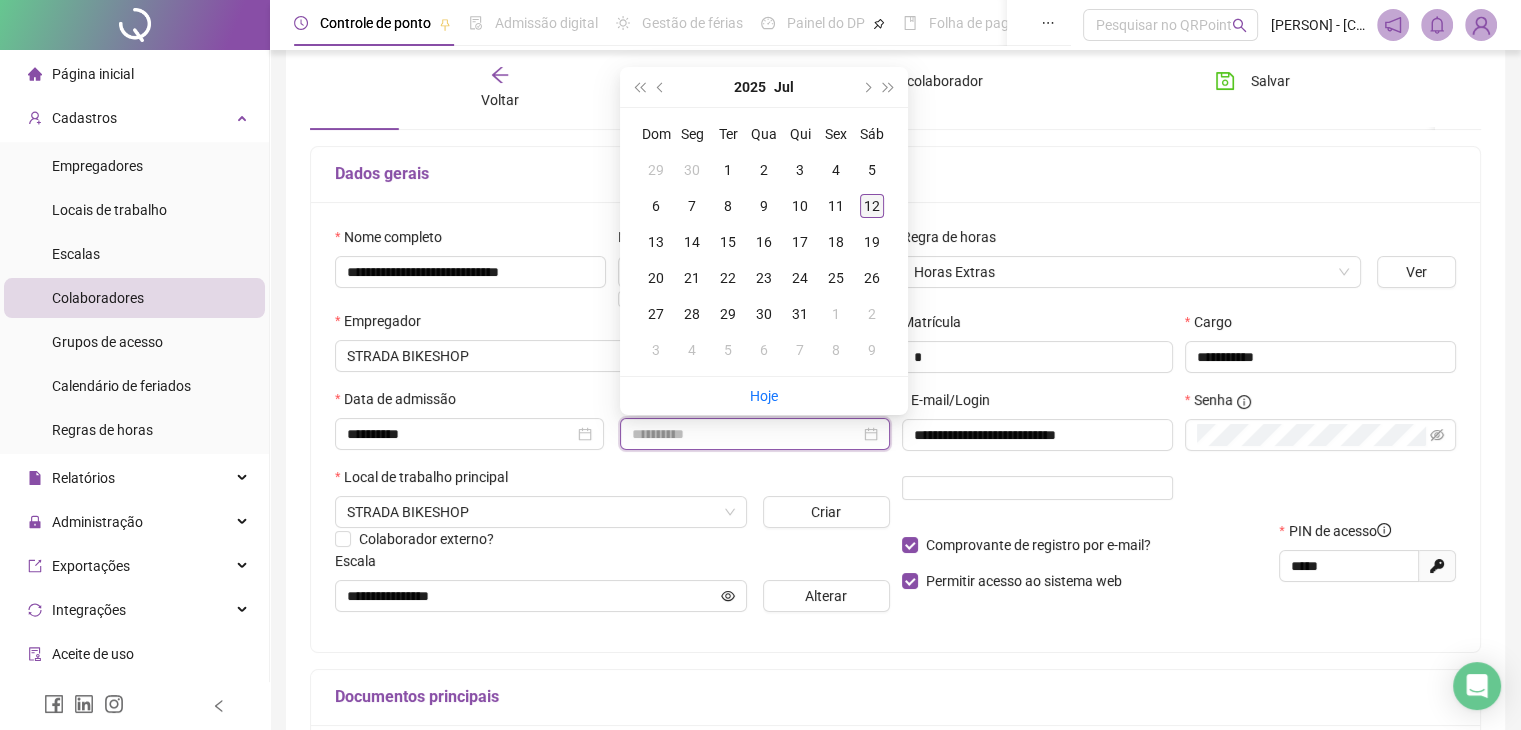 type on "**********" 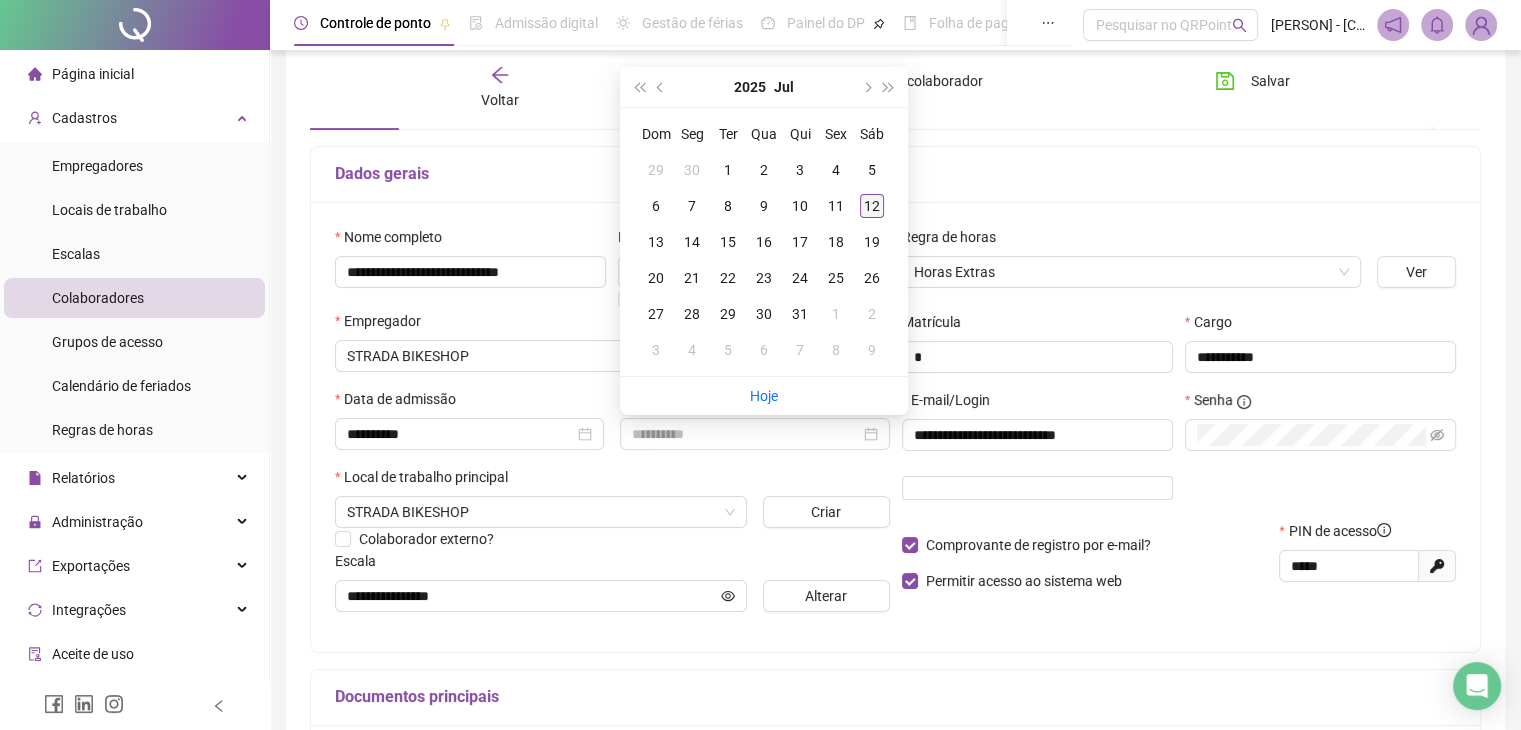 click on "12" at bounding box center (872, 206) 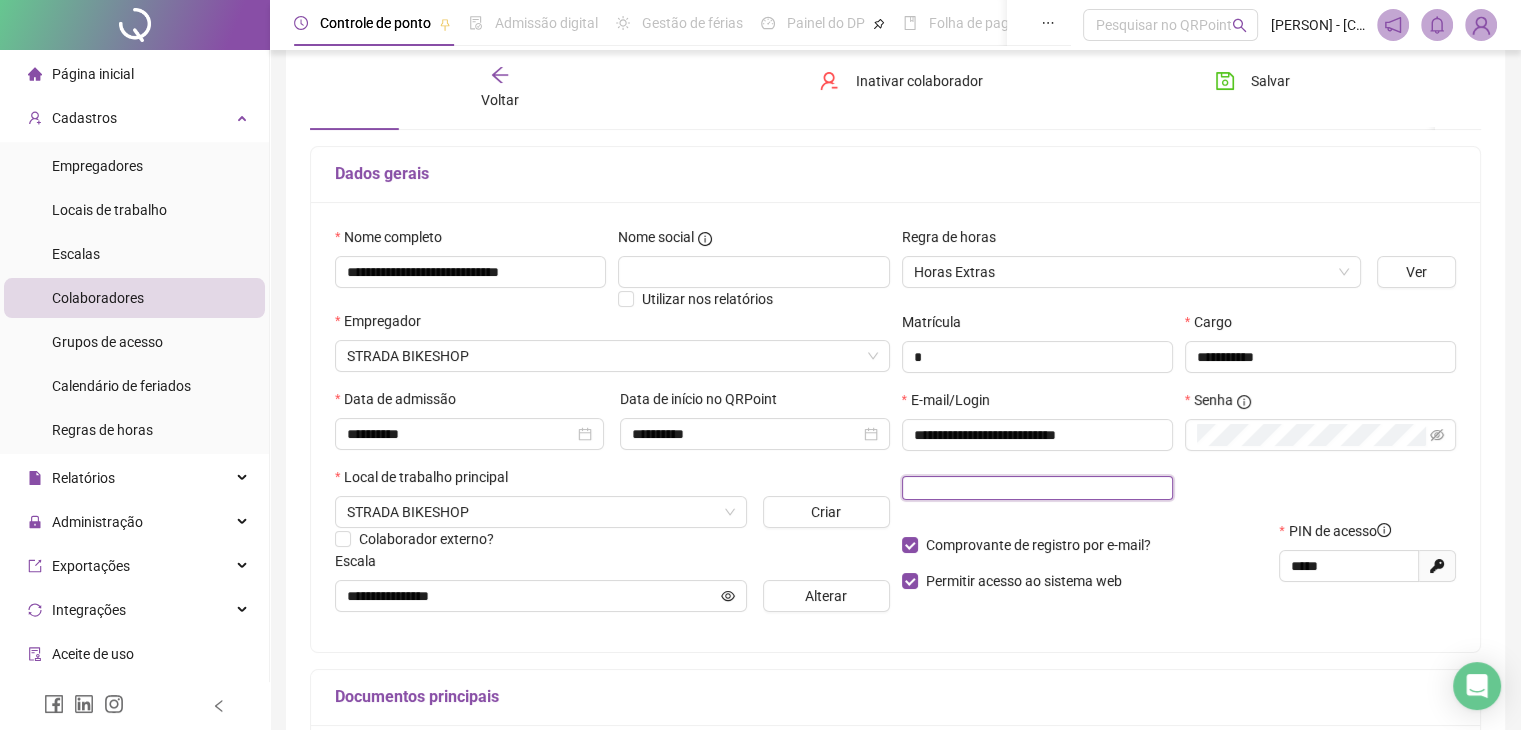 click at bounding box center (1037, 488) 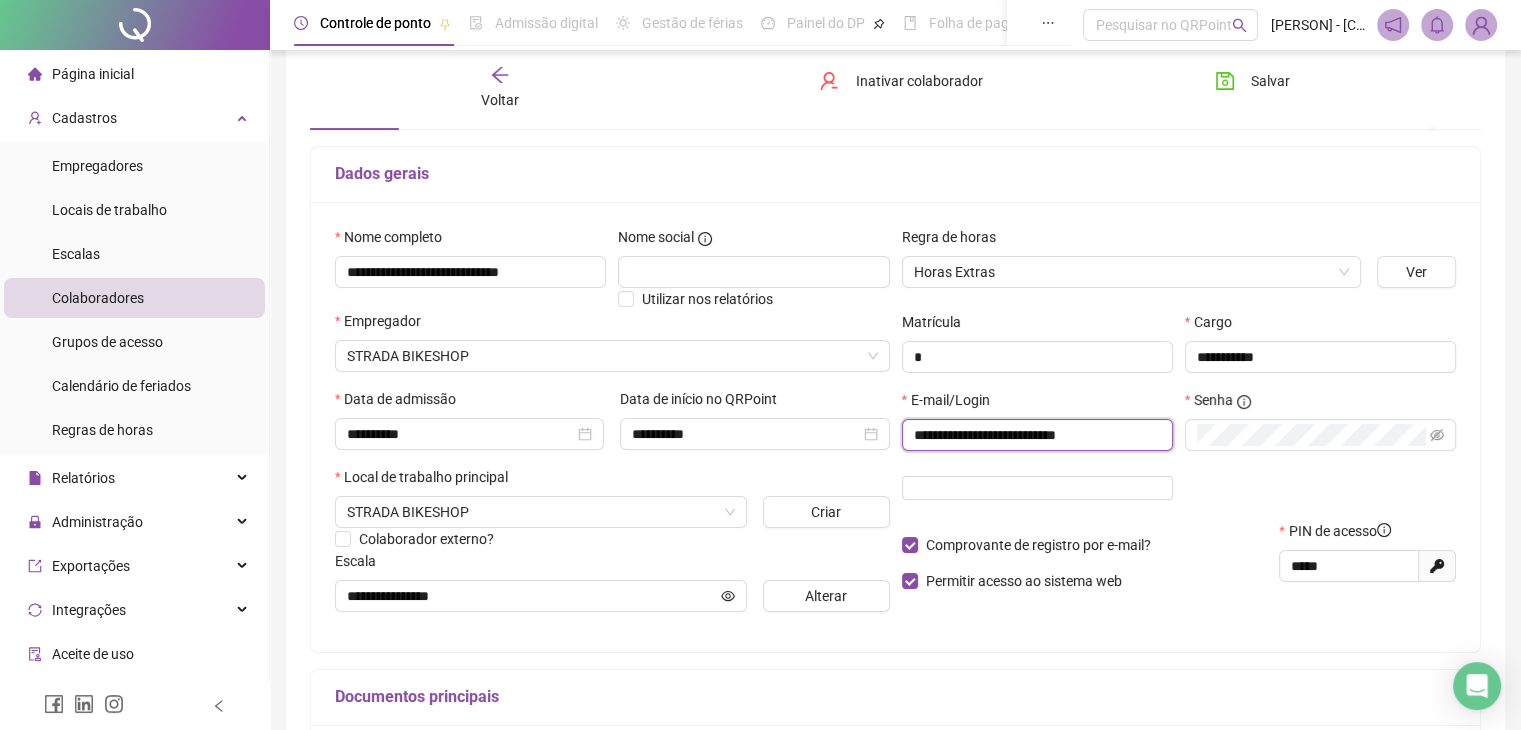 drag, startPoint x: 1124, startPoint y: 437, endPoint x: 324, endPoint y: 363, distance: 803.4152 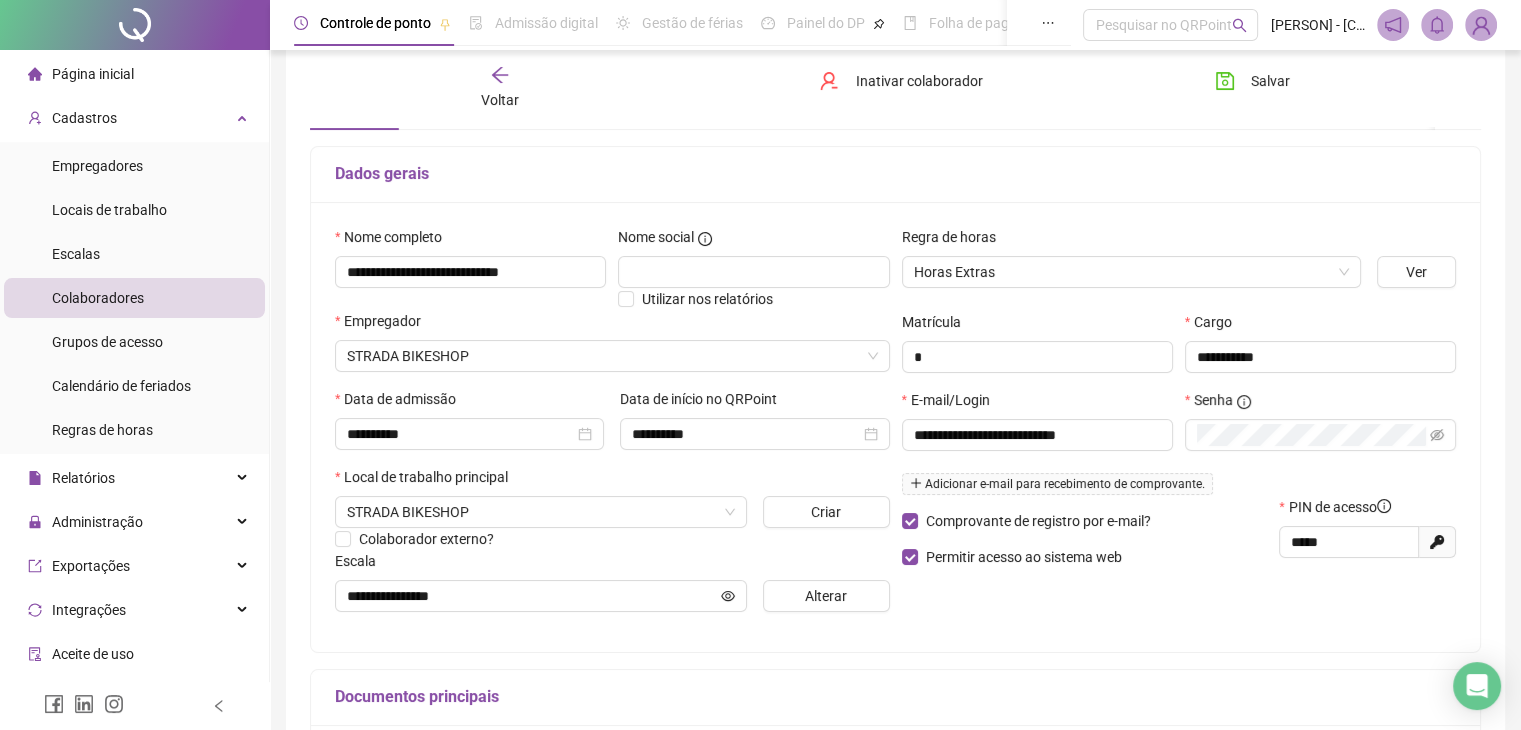 click on "Adicionar e-mail para recebimento de comprovante." at bounding box center (1057, 484) 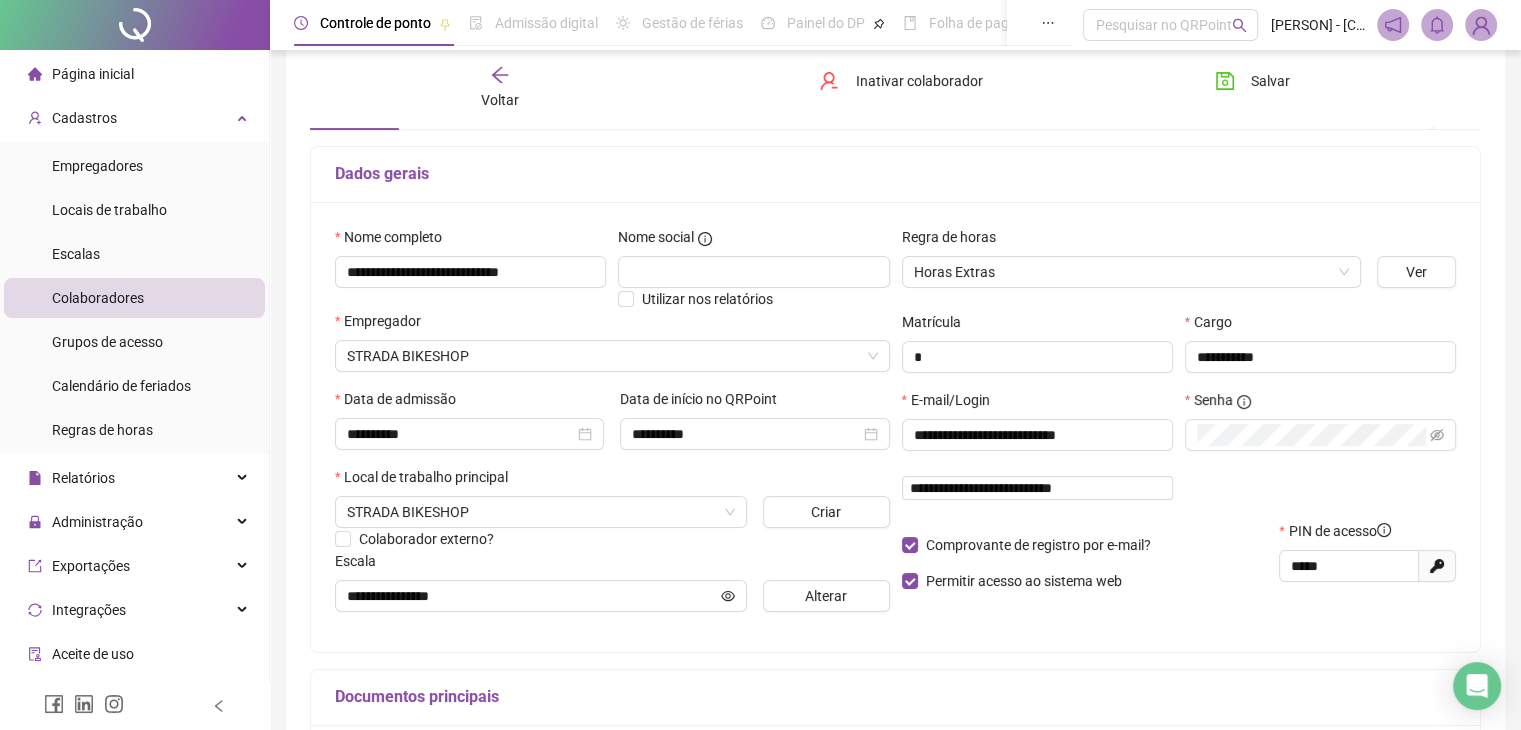 type on "**********" 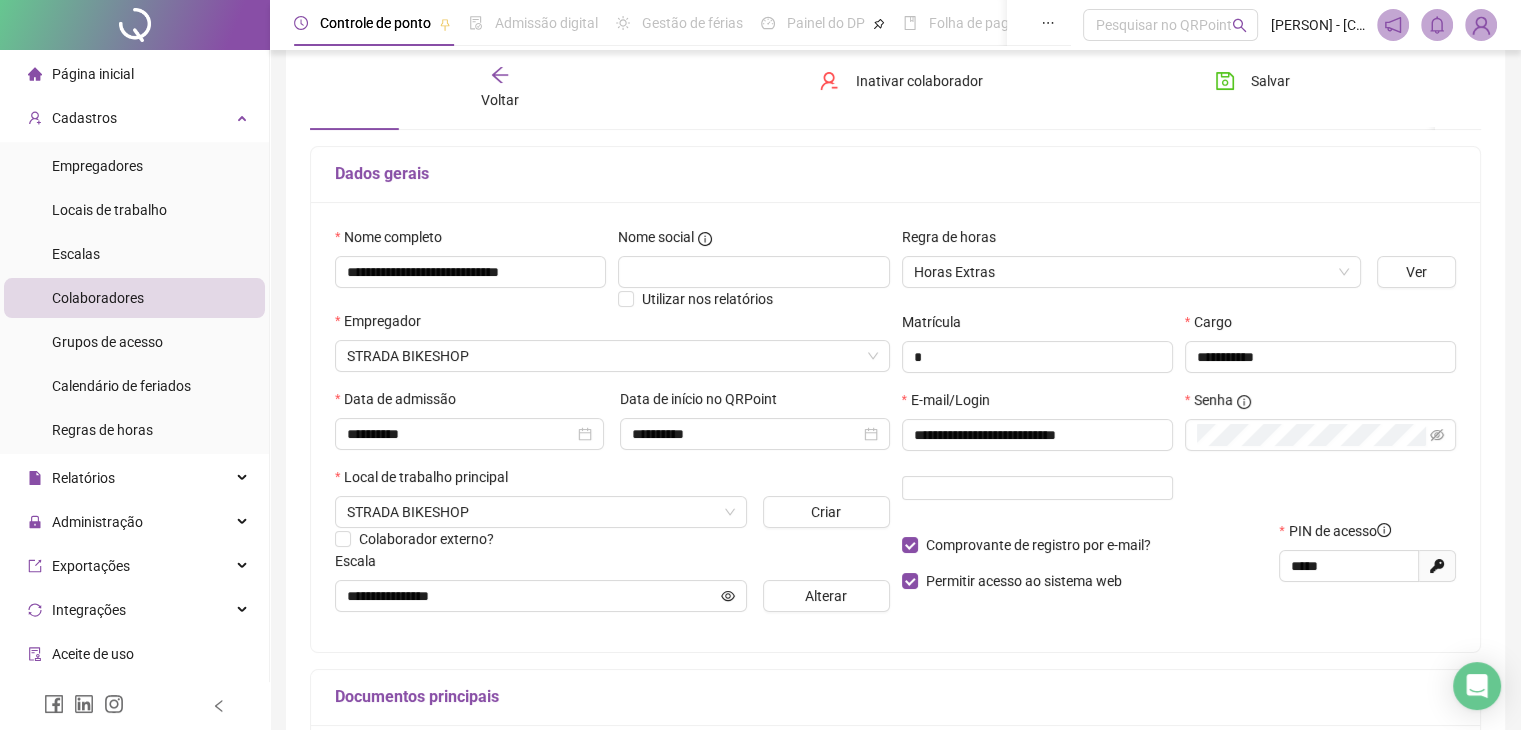 click on "**********" at bounding box center (1179, 427) 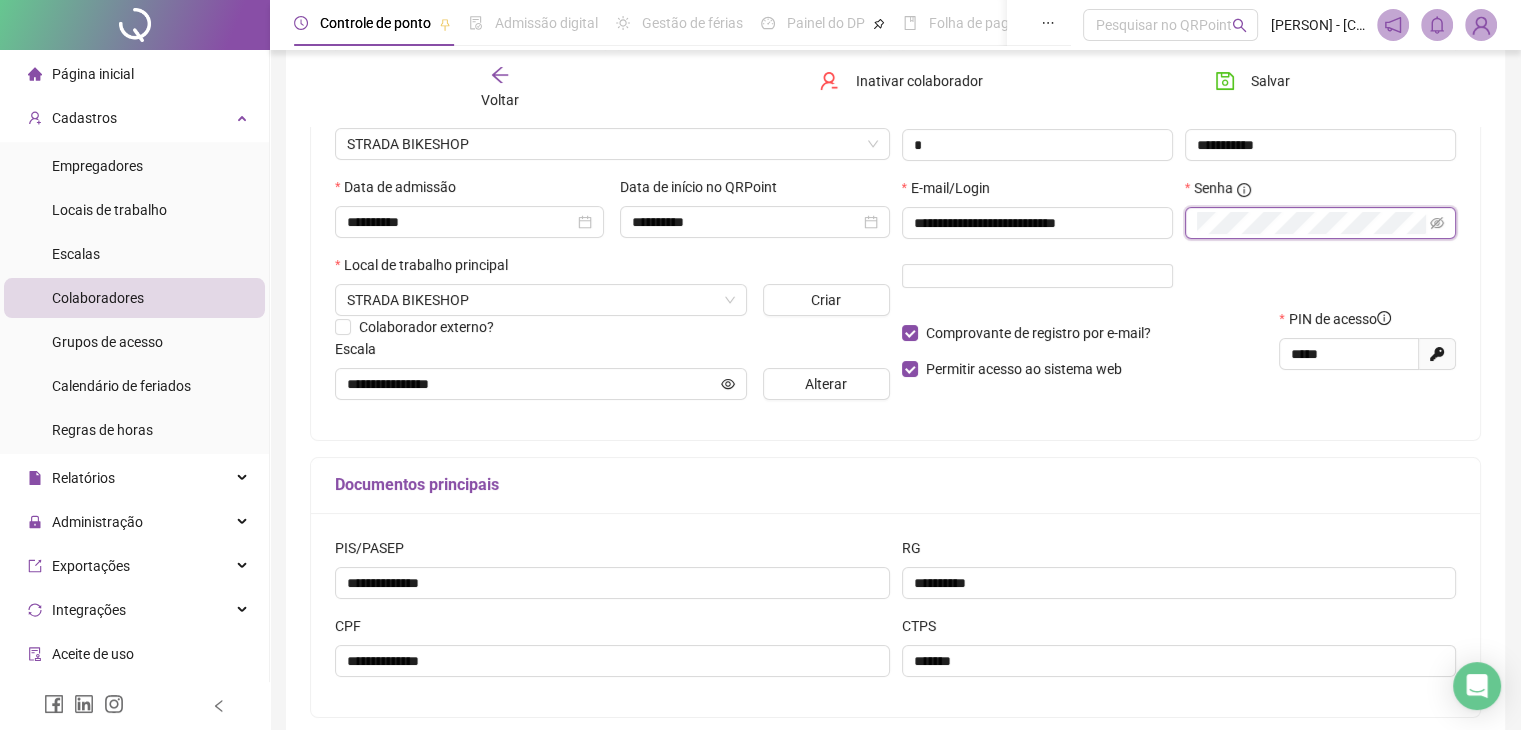 scroll, scrollTop: 211, scrollLeft: 0, axis: vertical 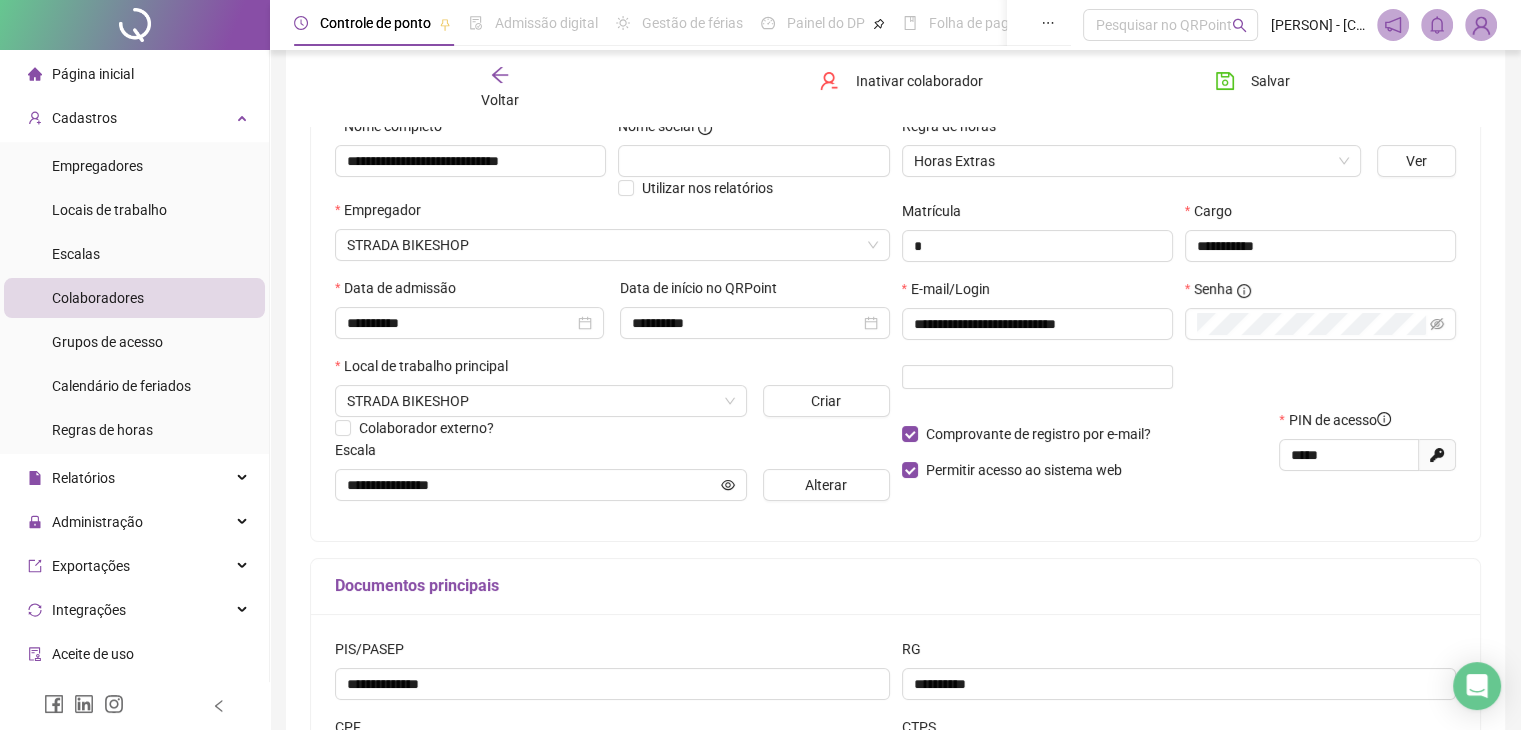 click on "**********" at bounding box center (1037, 358) 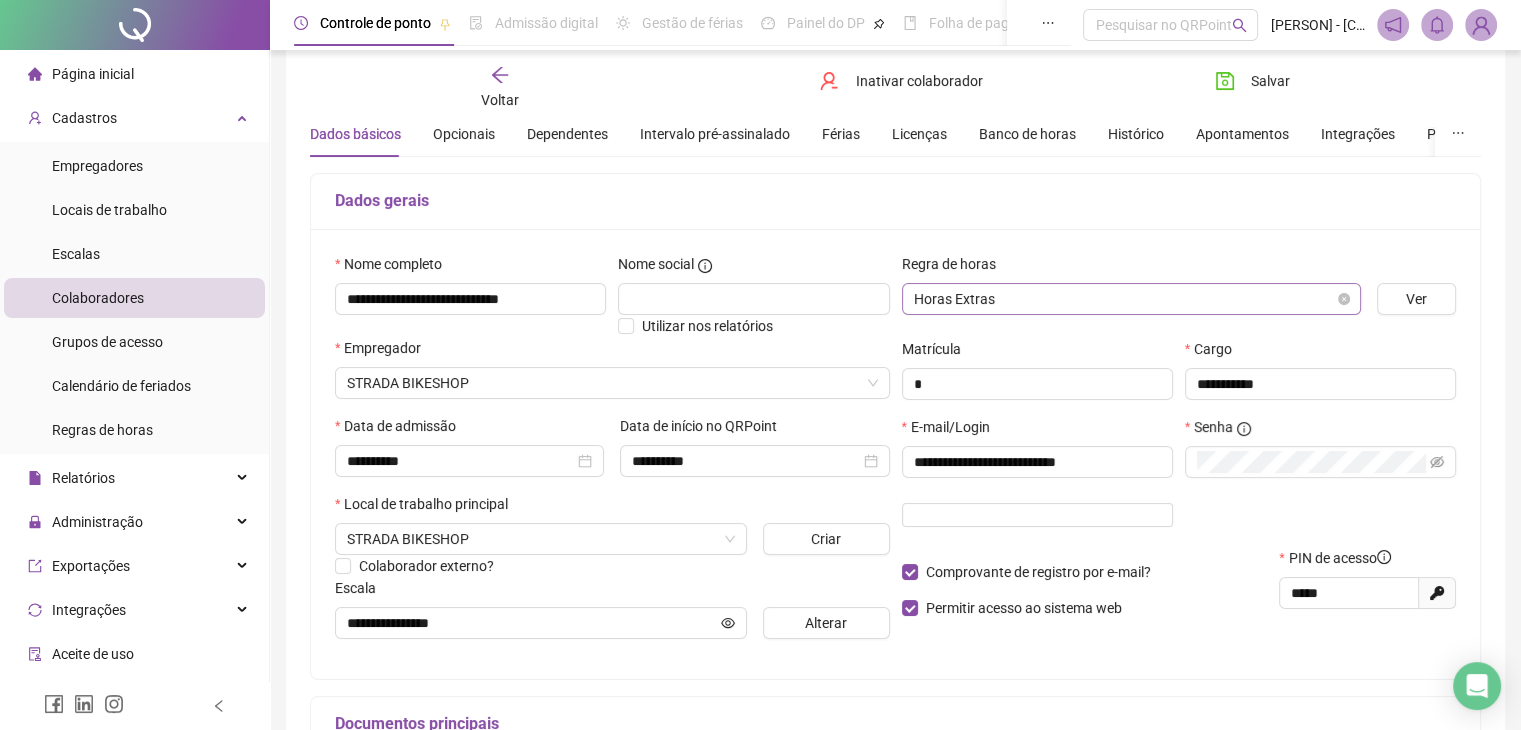 scroll, scrollTop: 100, scrollLeft: 0, axis: vertical 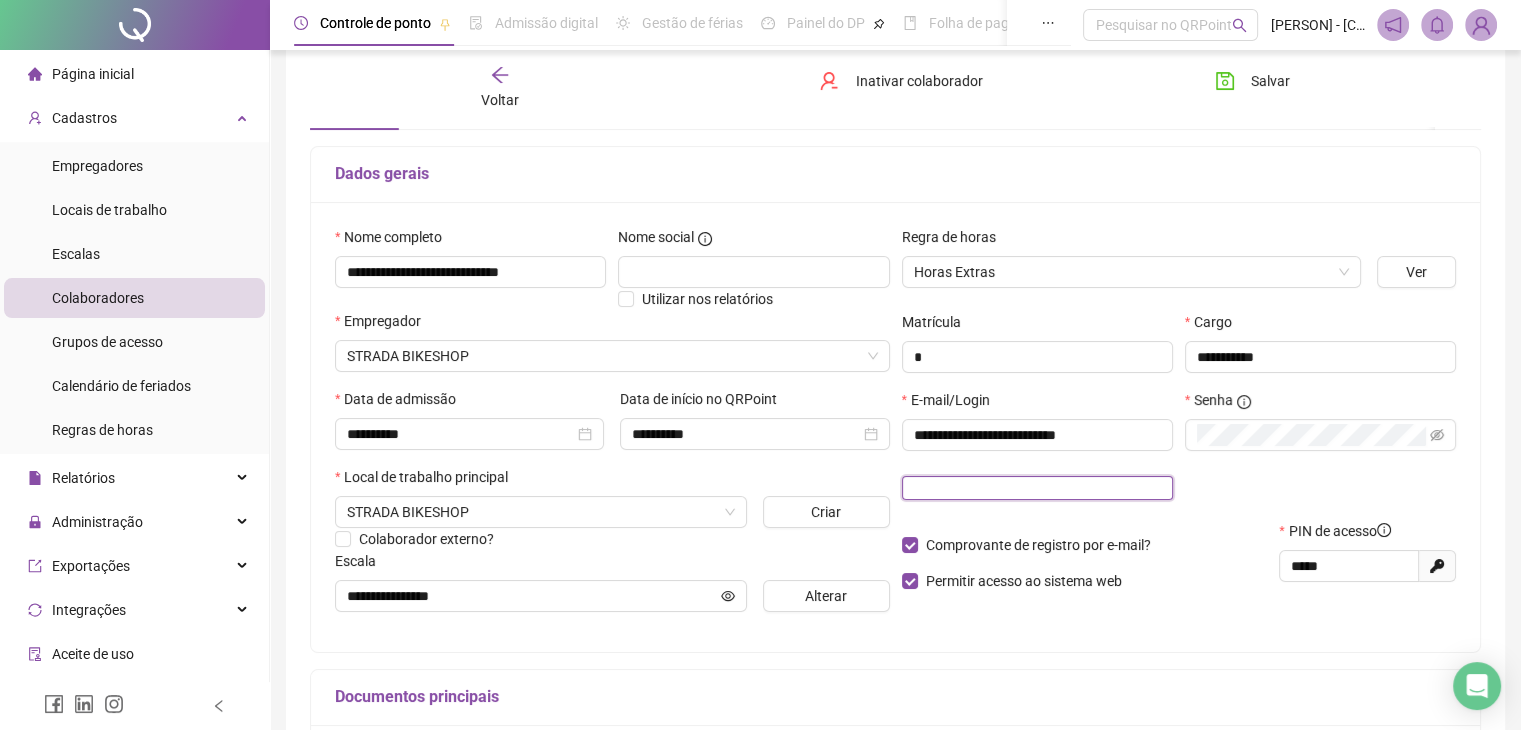 click at bounding box center [1037, 488] 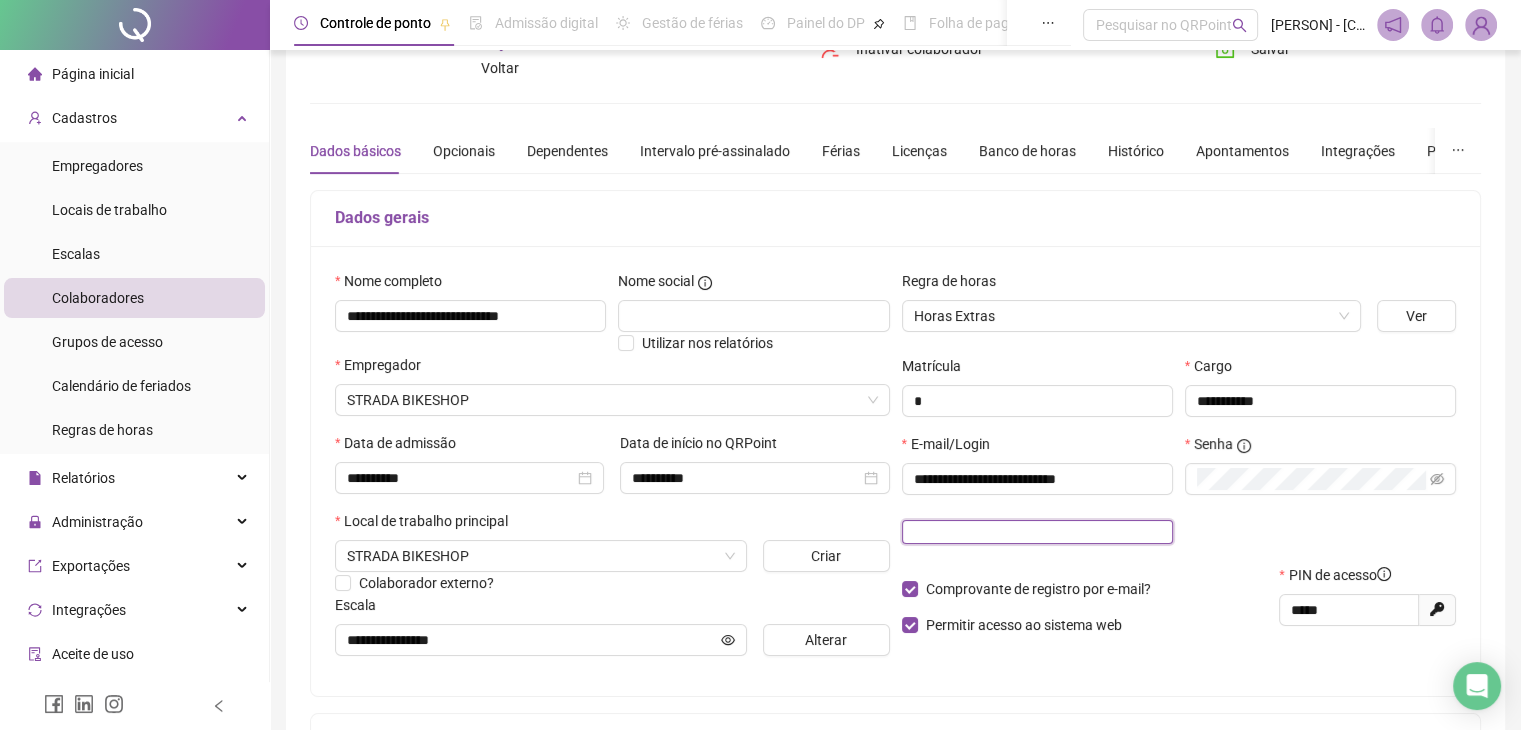 scroll, scrollTop: 0, scrollLeft: 0, axis: both 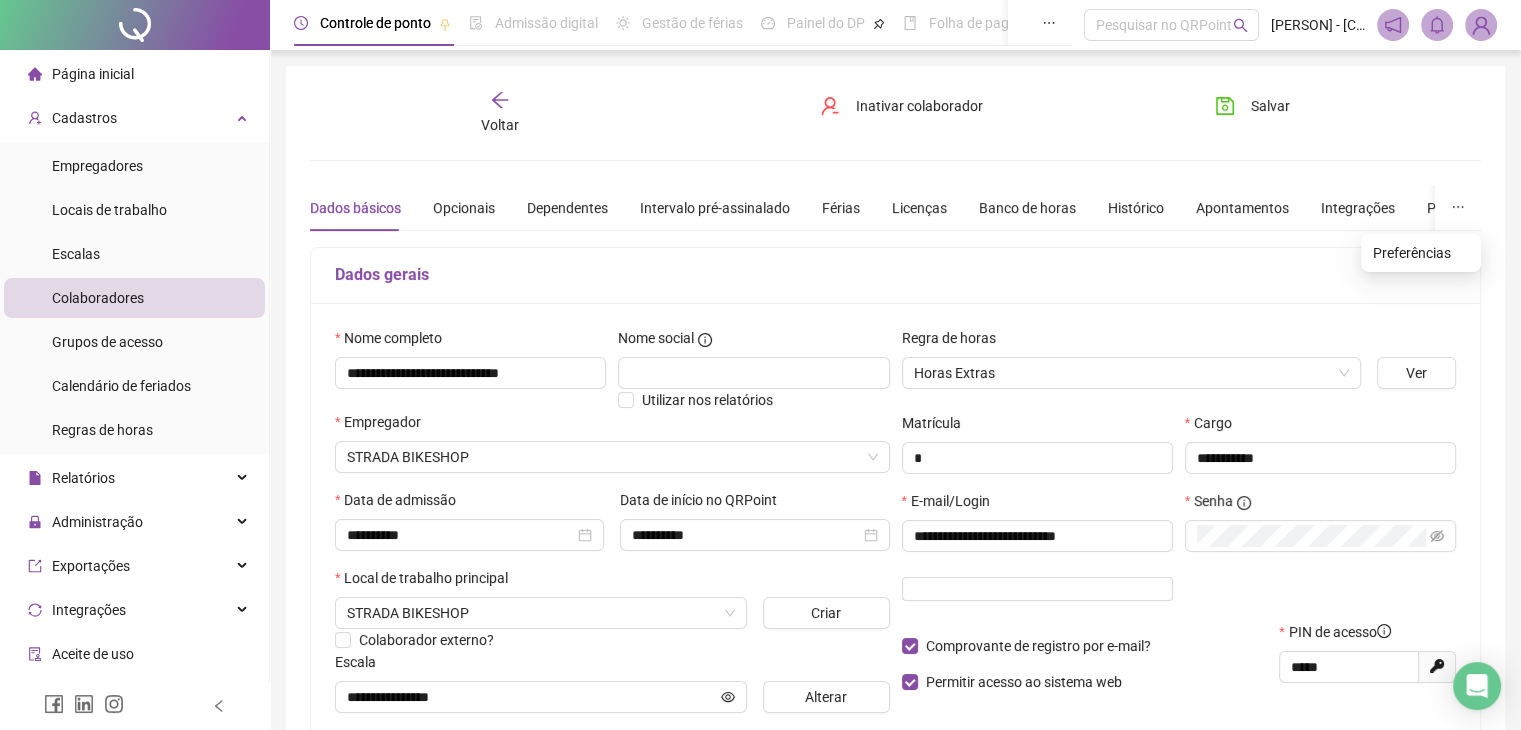 click 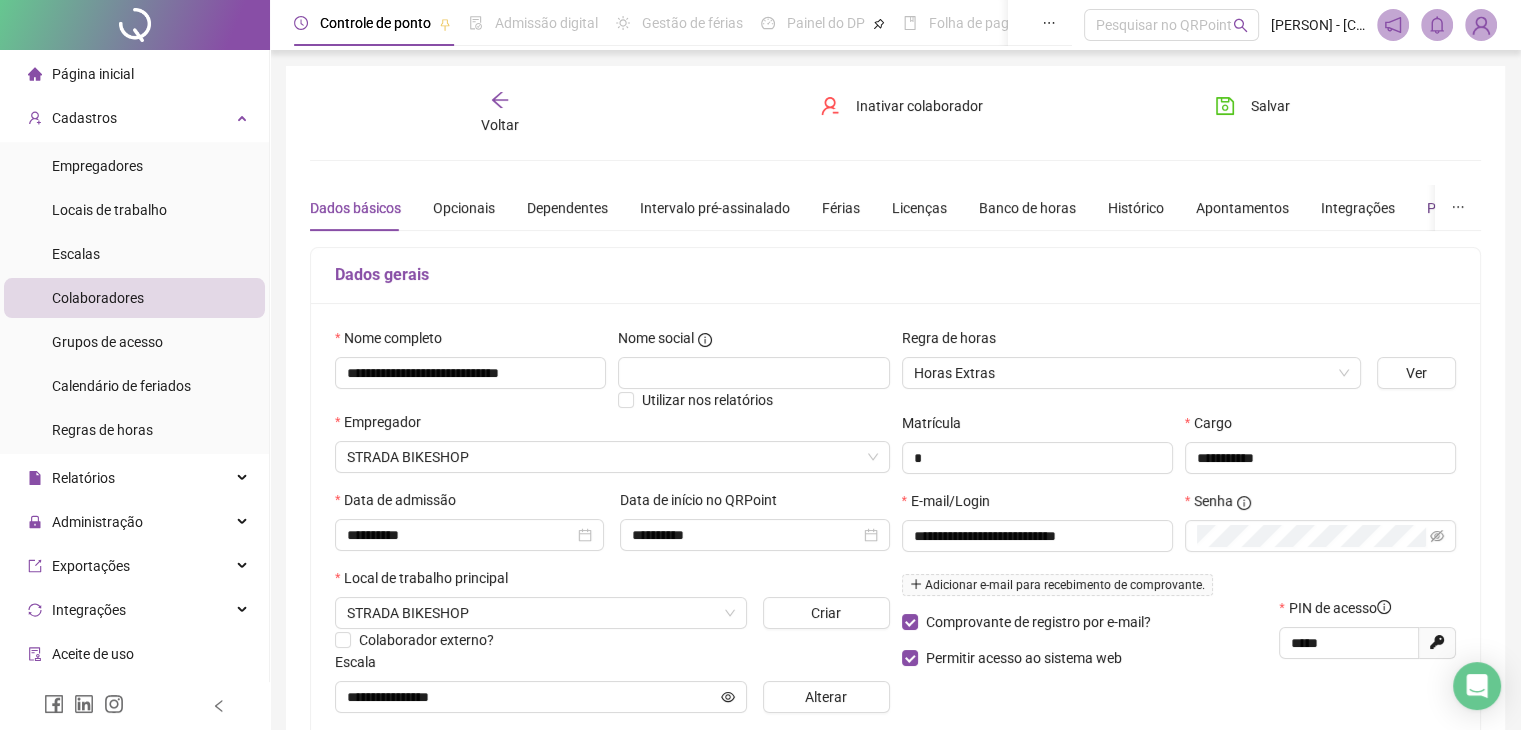 click on "Preferências" at bounding box center (1466, 208) 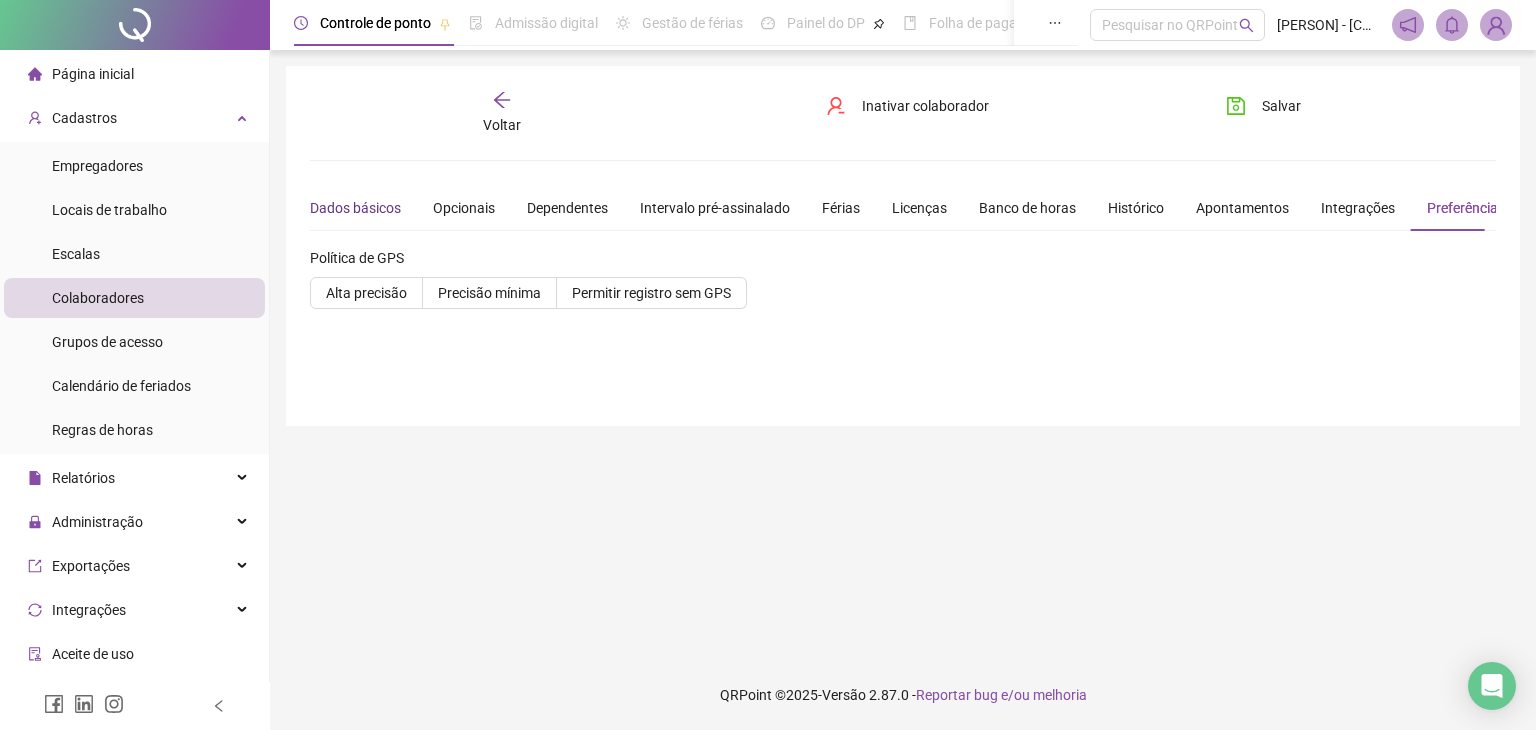 click on "Dados básicos" at bounding box center [355, 208] 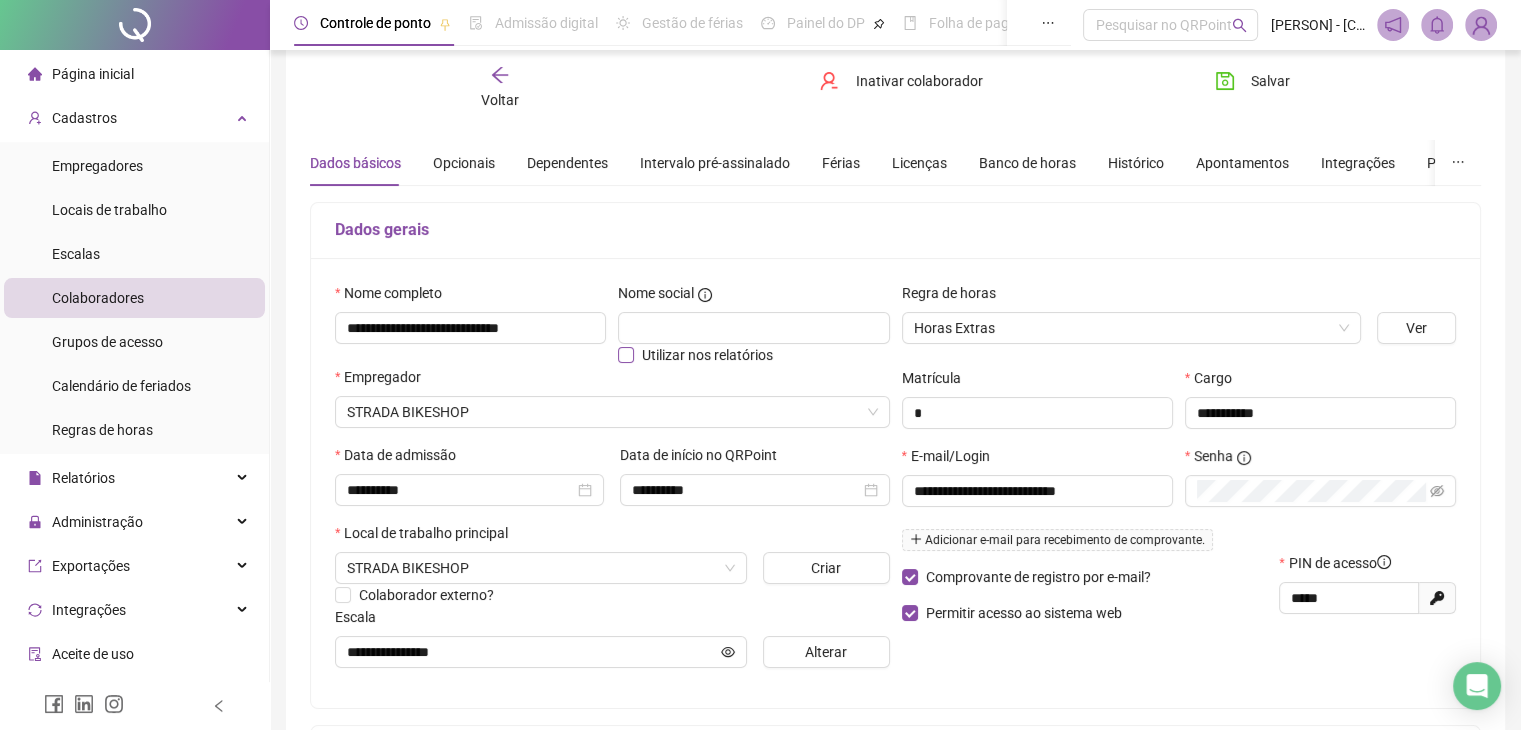 scroll, scrollTop: 100, scrollLeft: 0, axis: vertical 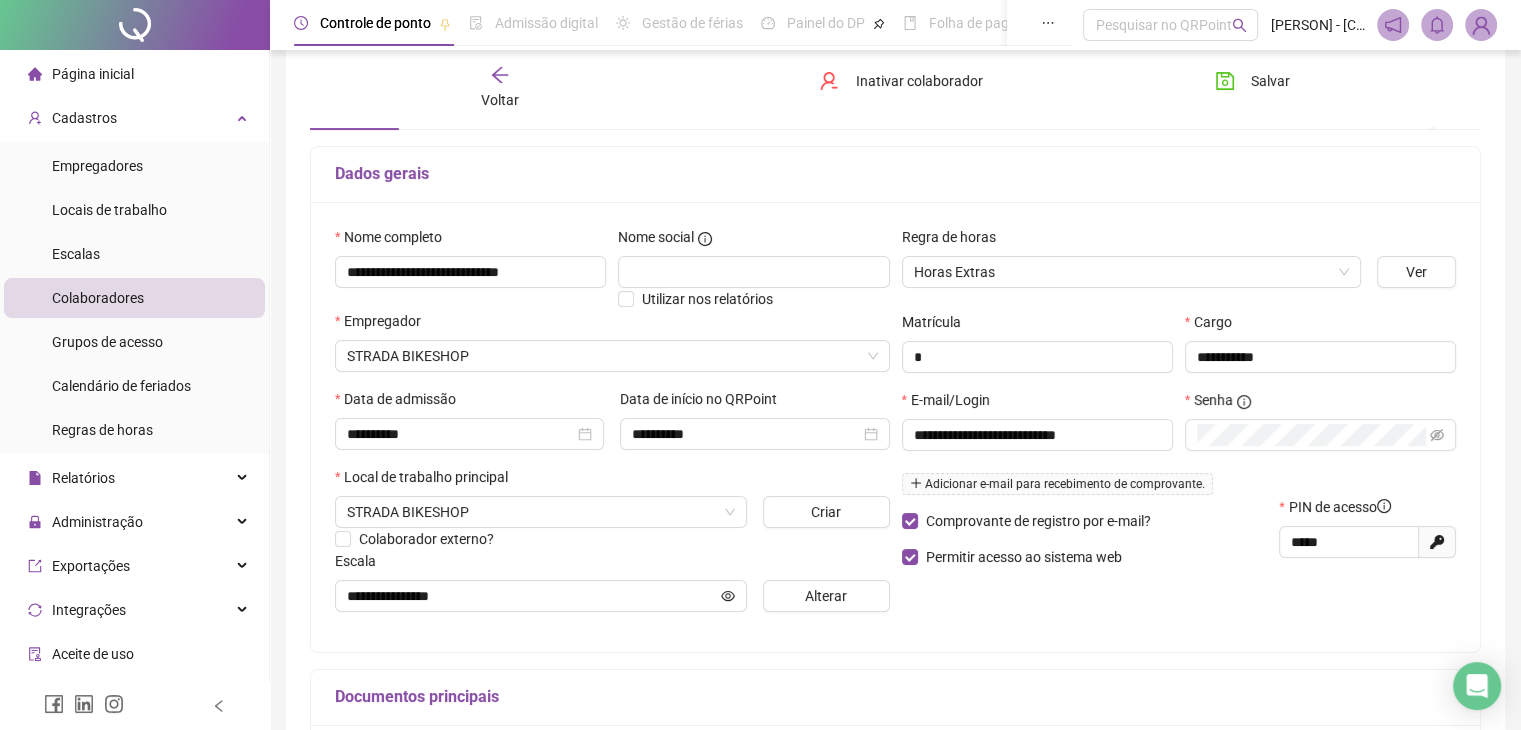 drag, startPoint x: 1090, startPoint y: 445, endPoint x: 1051, endPoint y: 394, distance: 64.202805 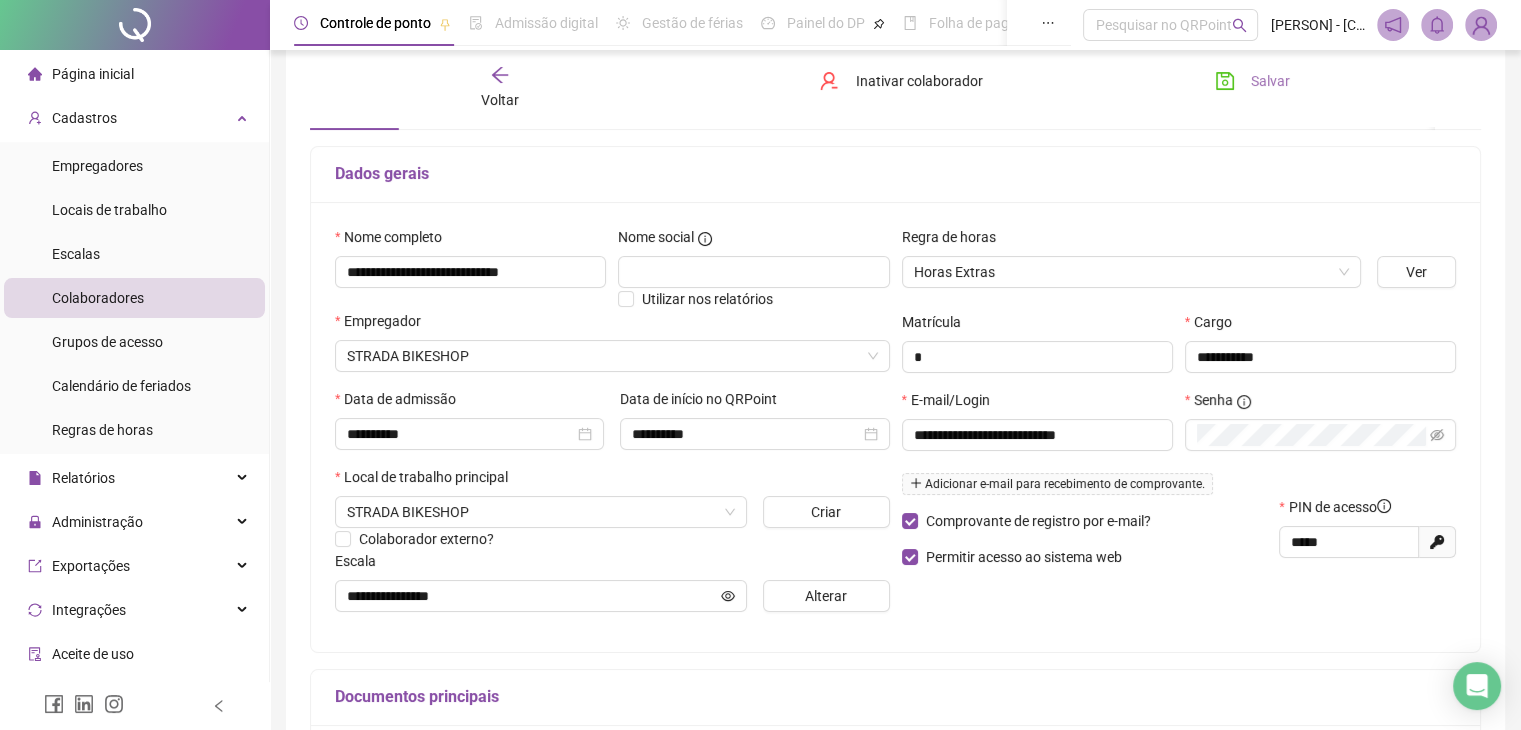 click on "Salvar" at bounding box center [1270, 81] 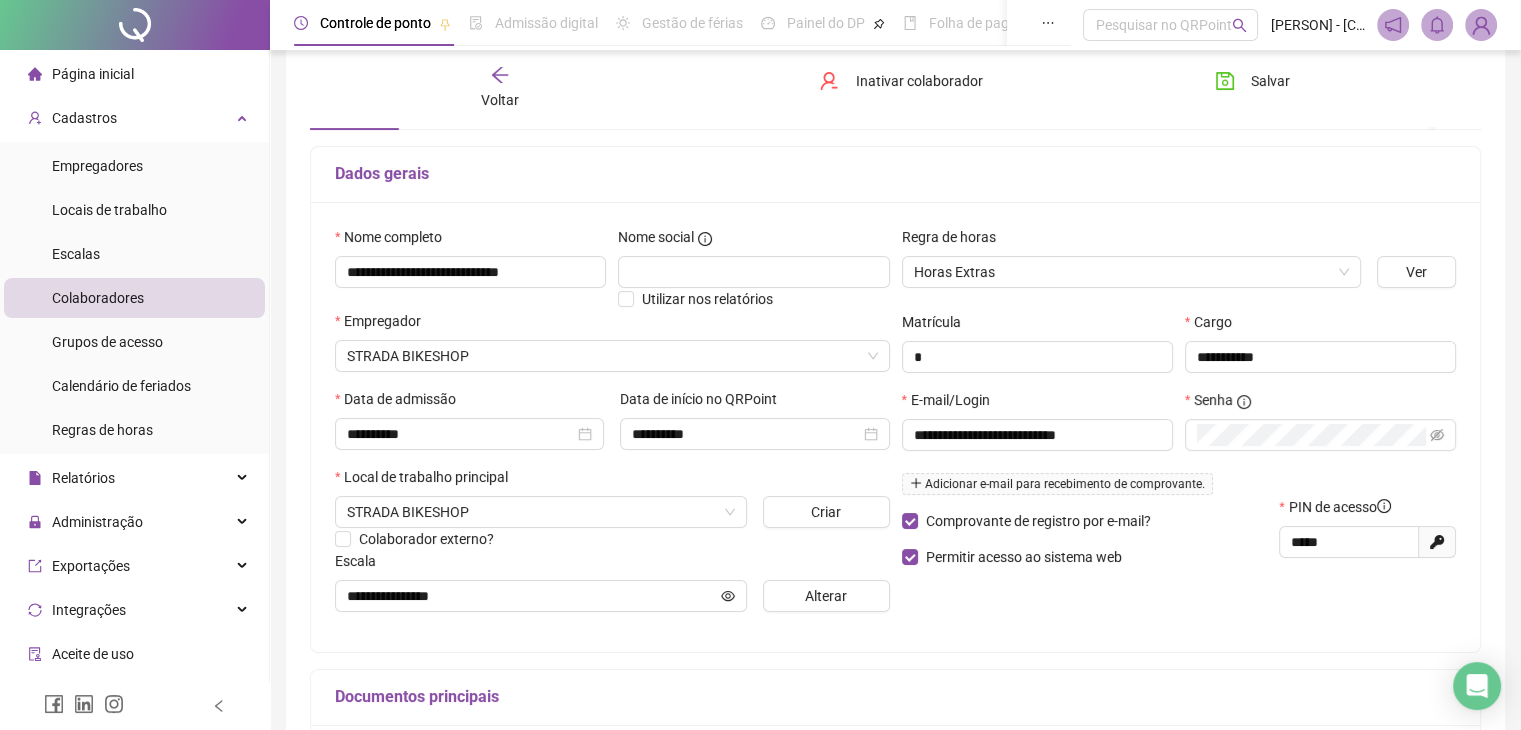 click on "Voltar" at bounding box center (500, 88) 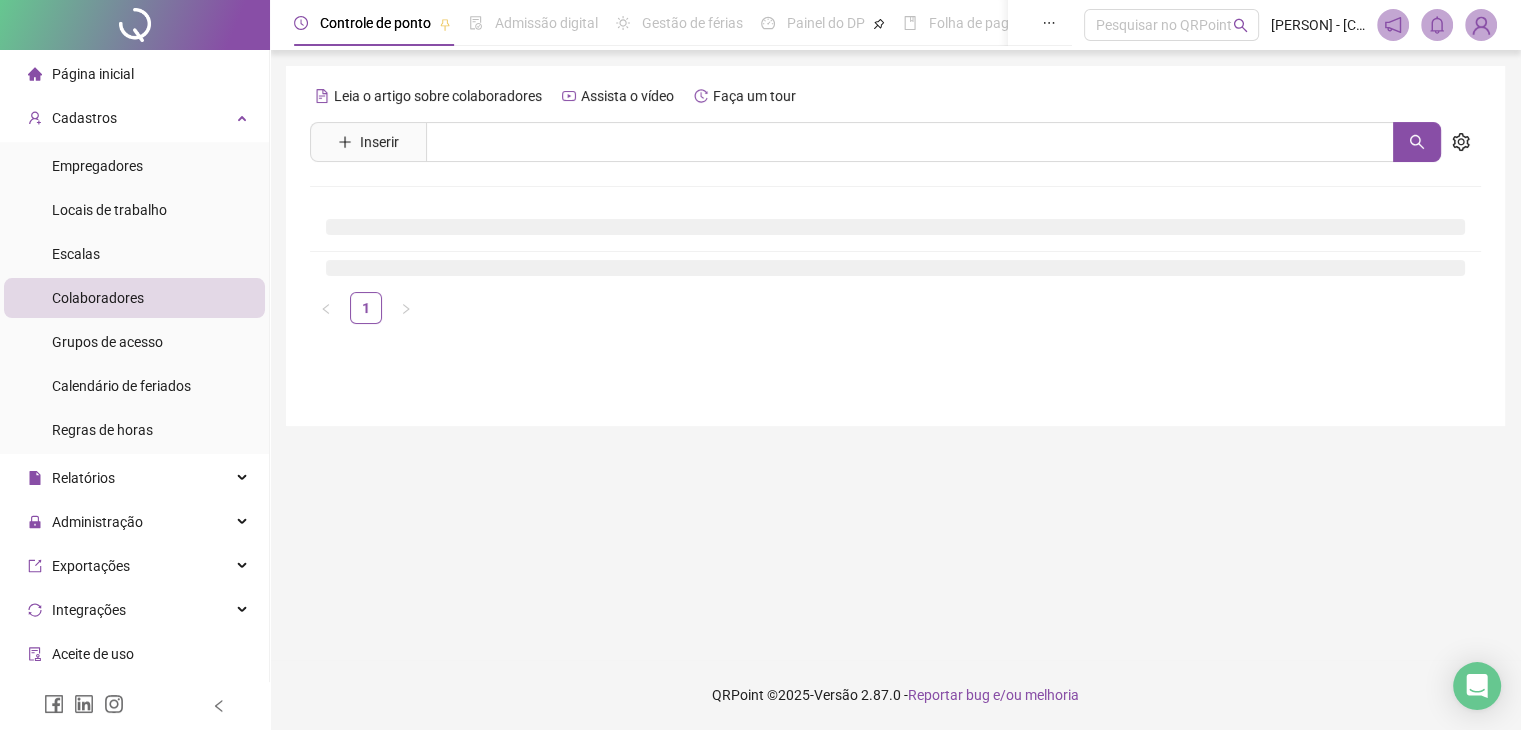 scroll, scrollTop: 0, scrollLeft: 0, axis: both 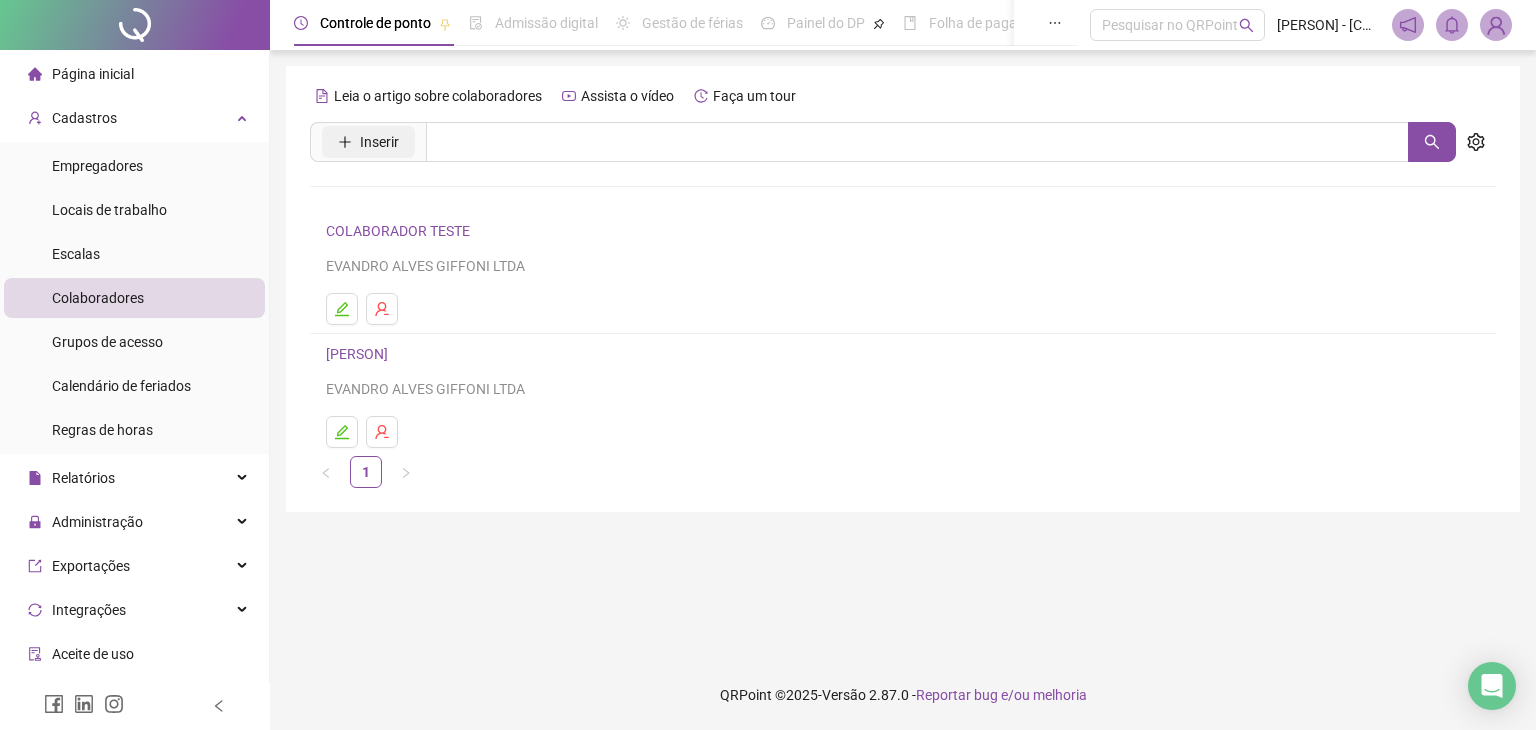 click on "Inserir" at bounding box center [379, 142] 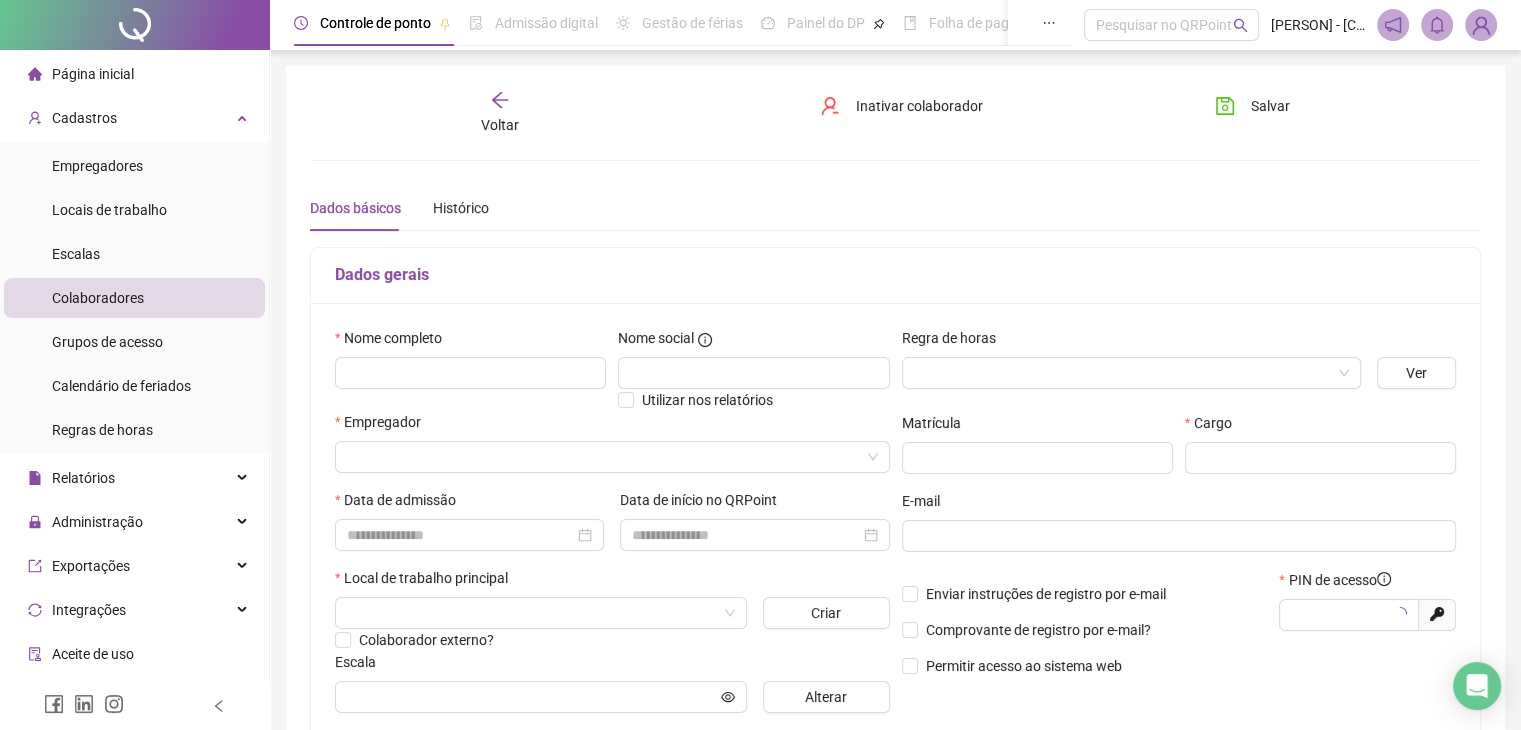 type on "*****" 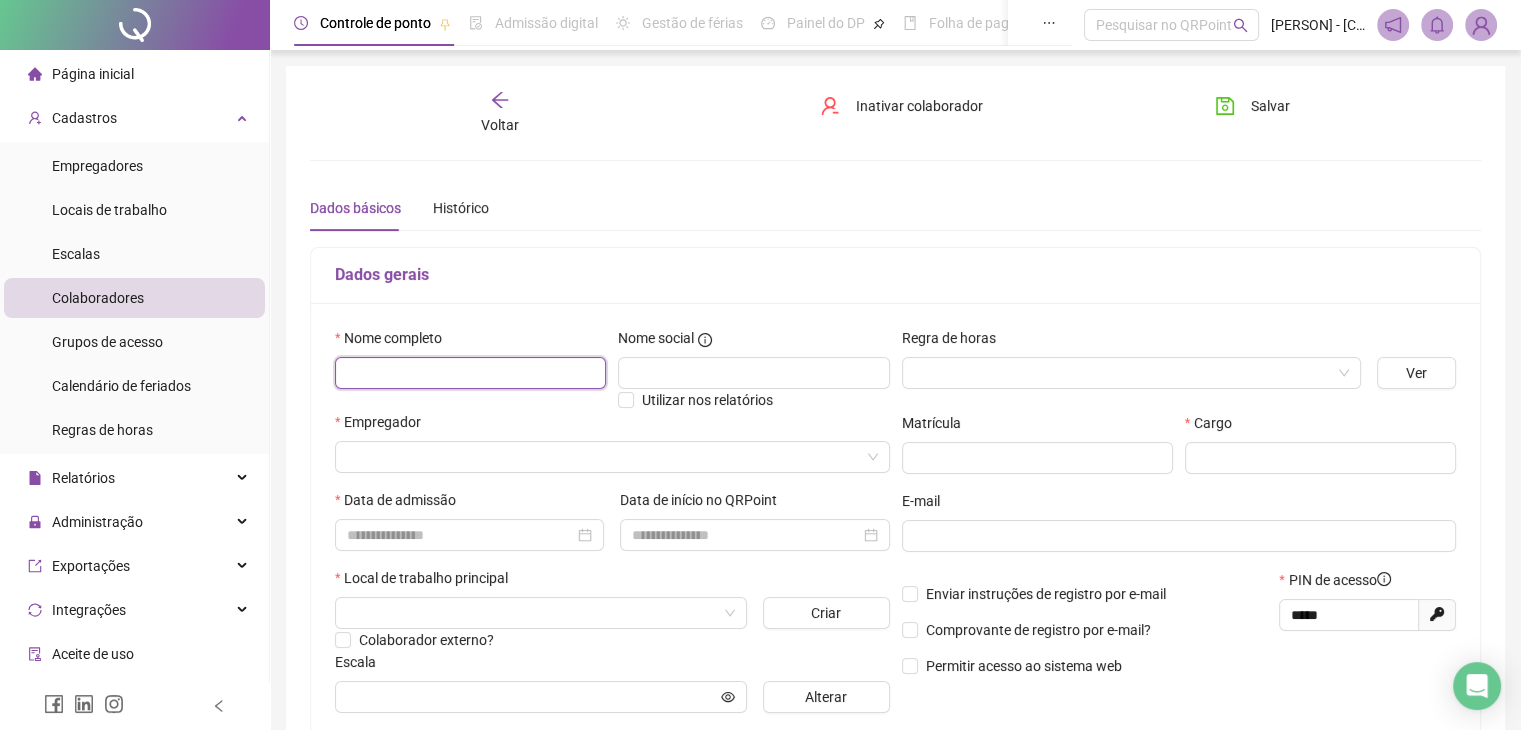 click at bounding box center [470, 373] 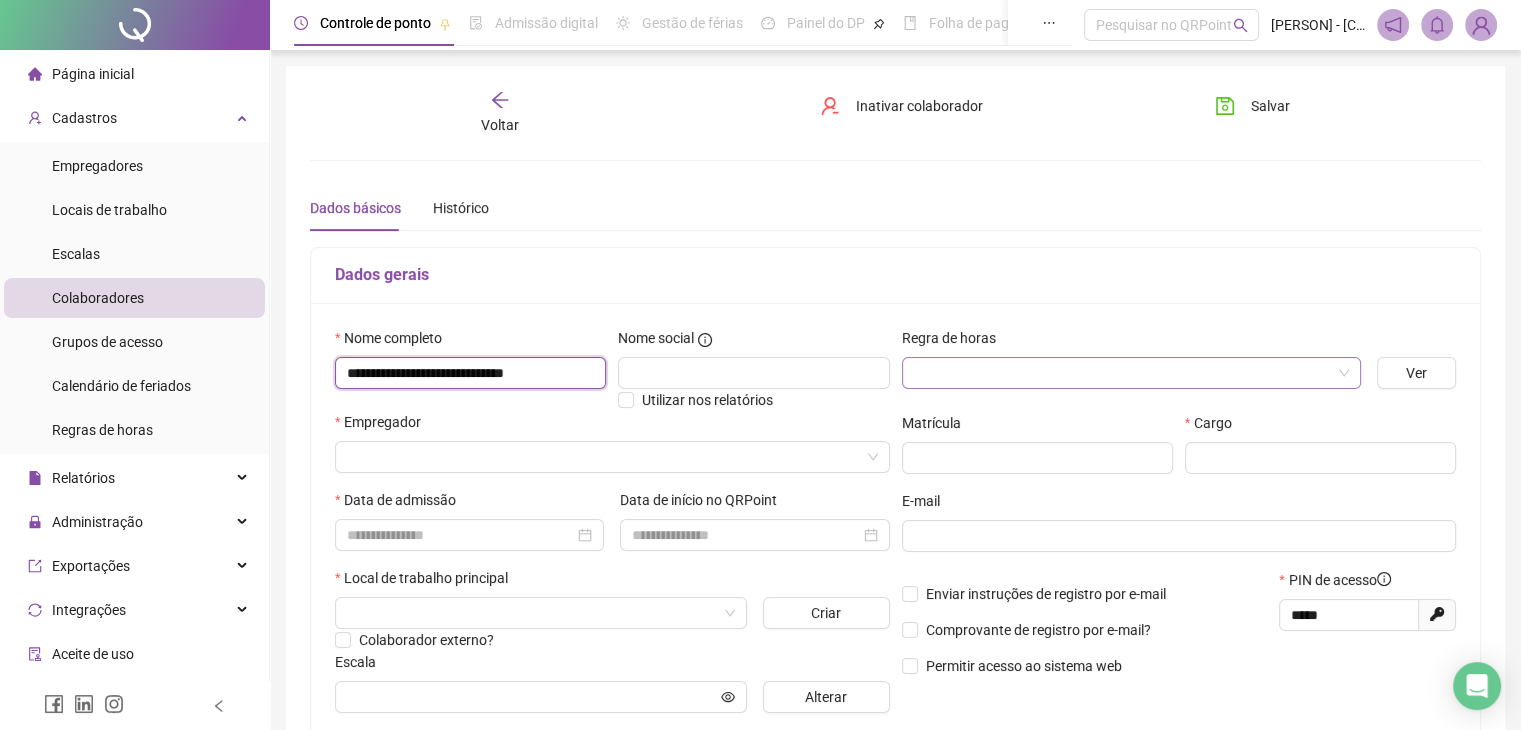 type on "**********" 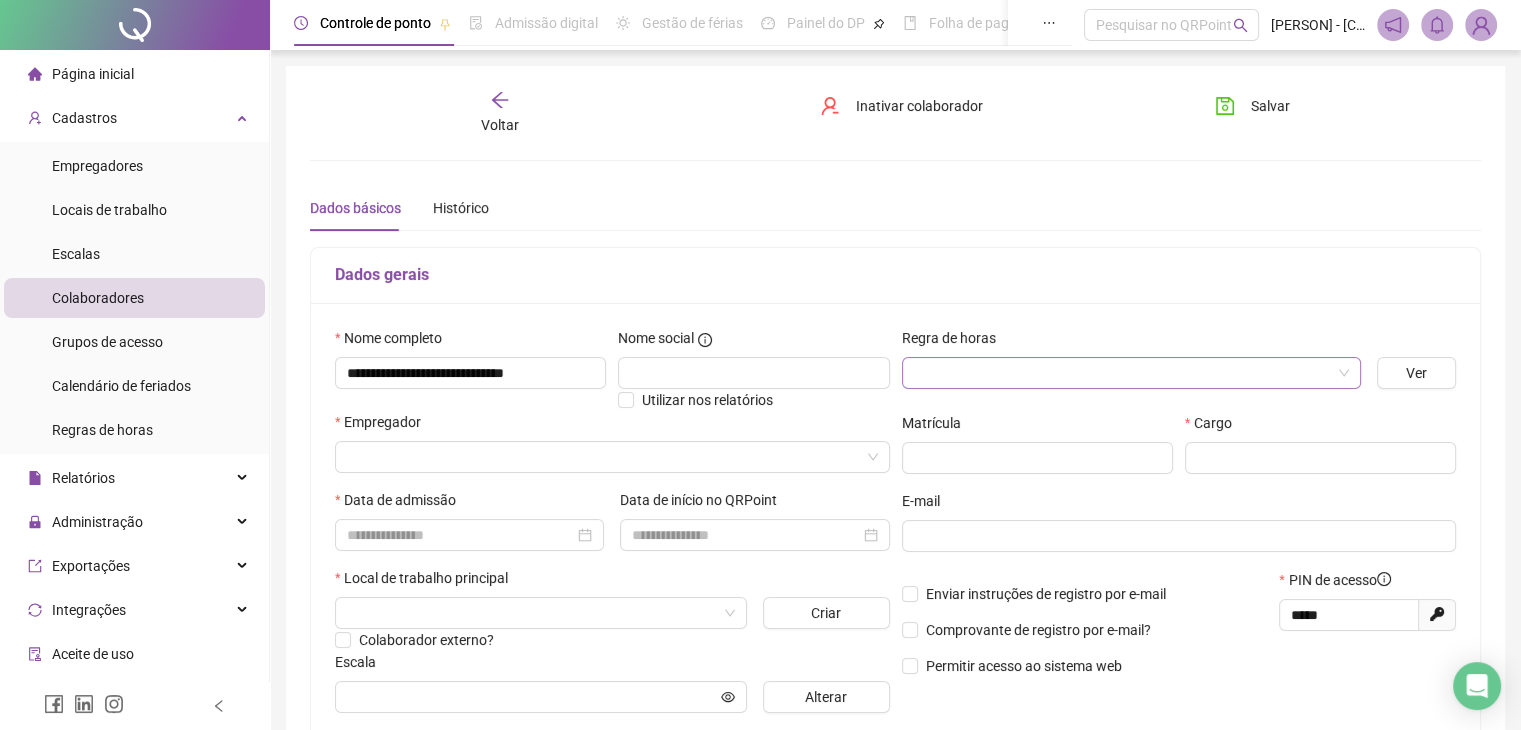 click at bounding box center (1125, 373) 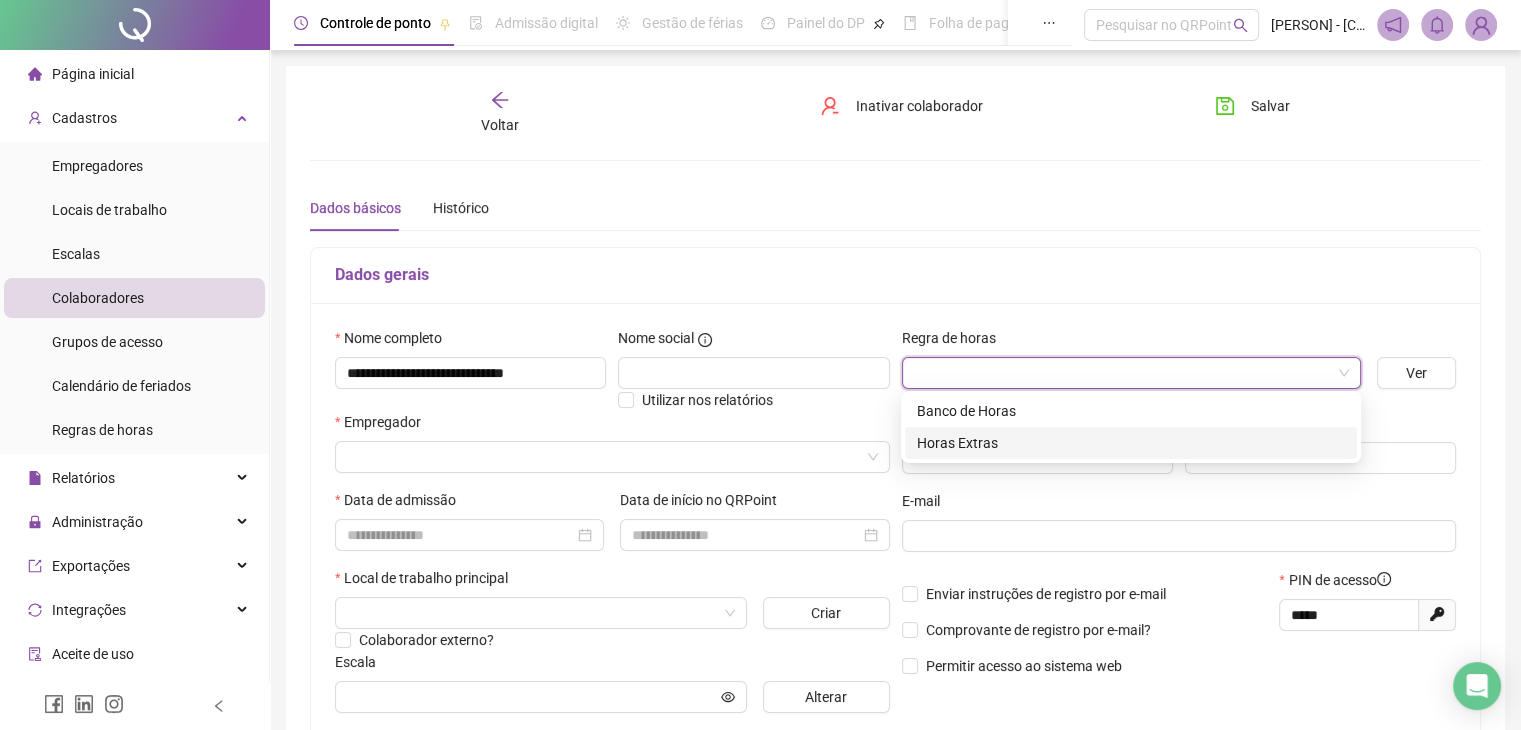click on "Horas Extras" at bounding box center (1131, 443) 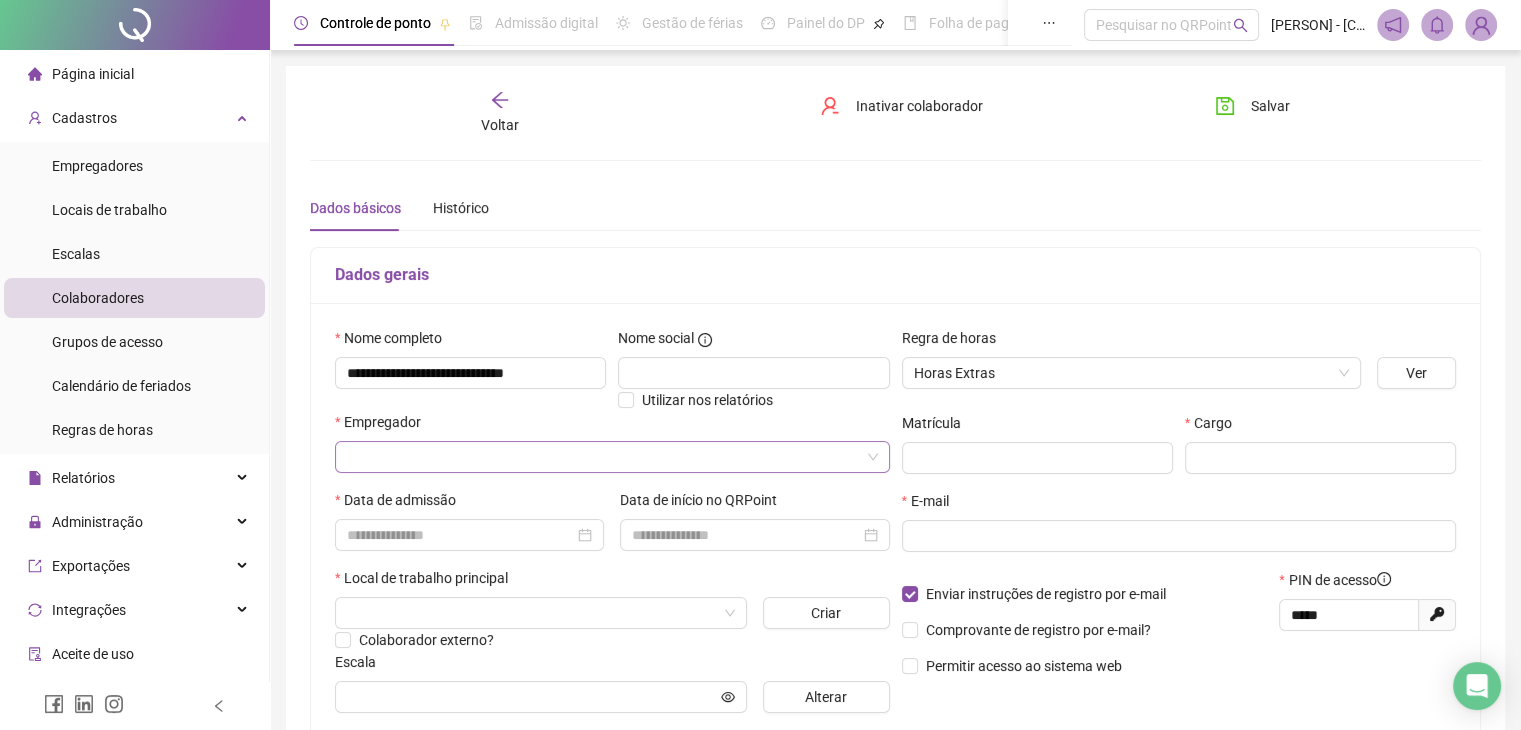 click at bounding box center [606, 457] 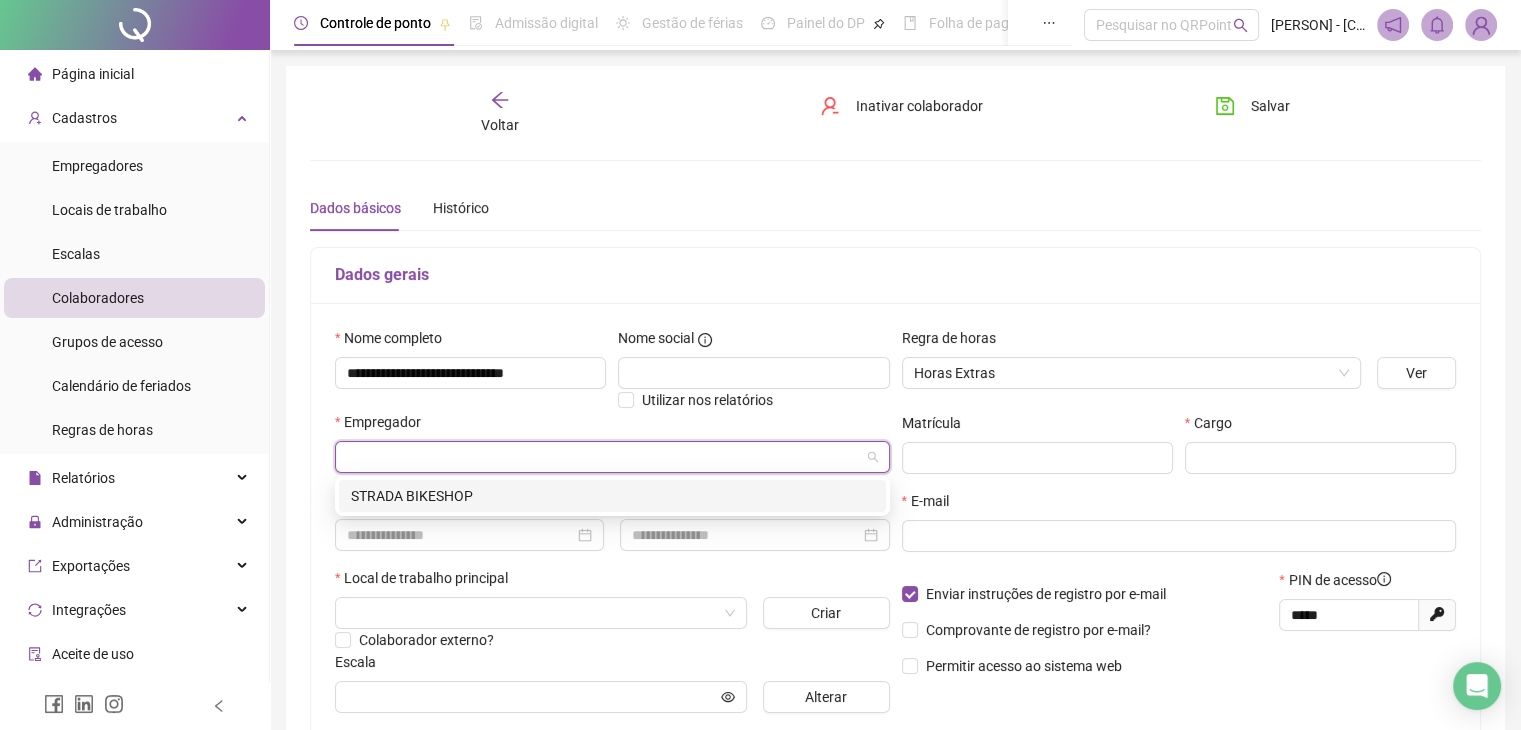 click on "STRADA BIKESHOP" at bounding box center (612, 496) 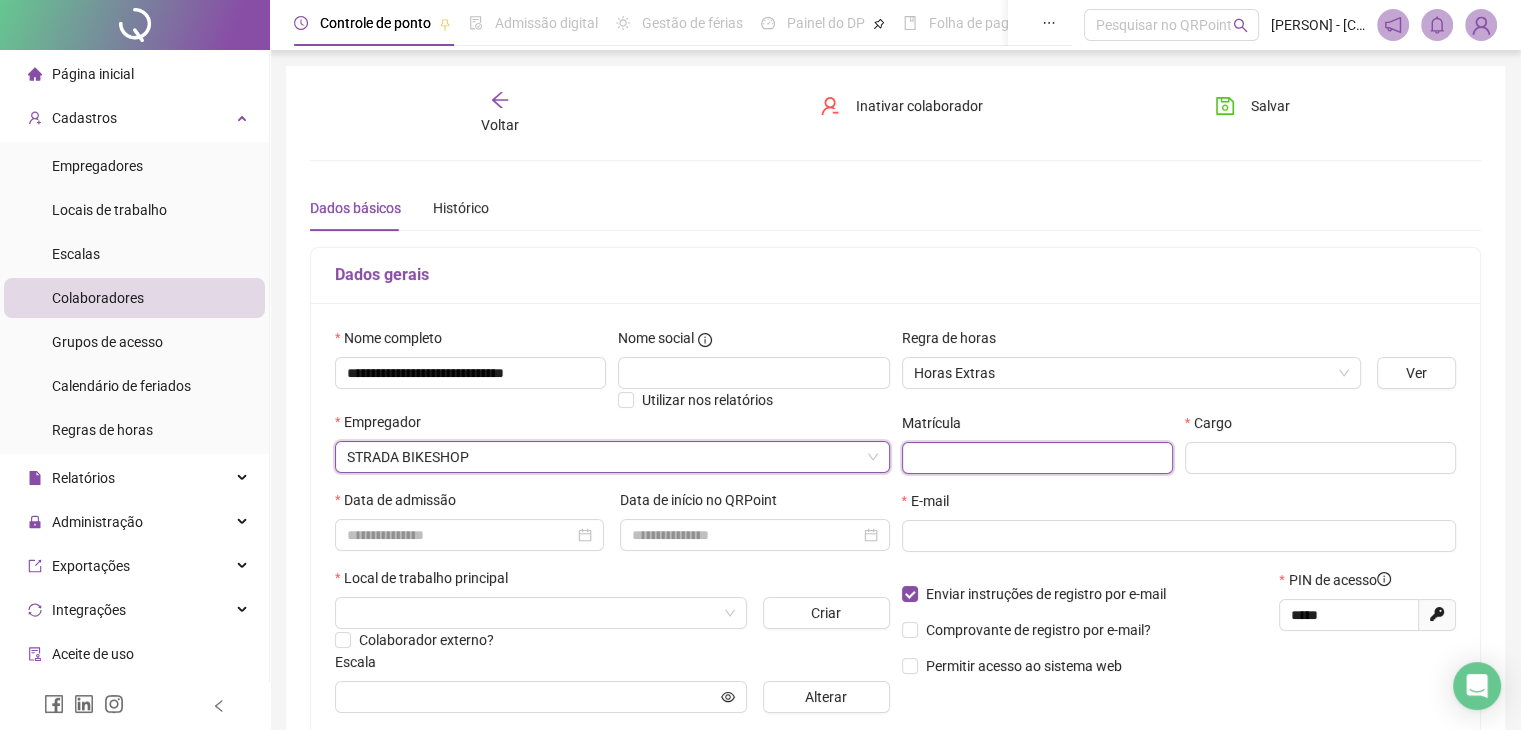 click at bounding box center [1037, 458] 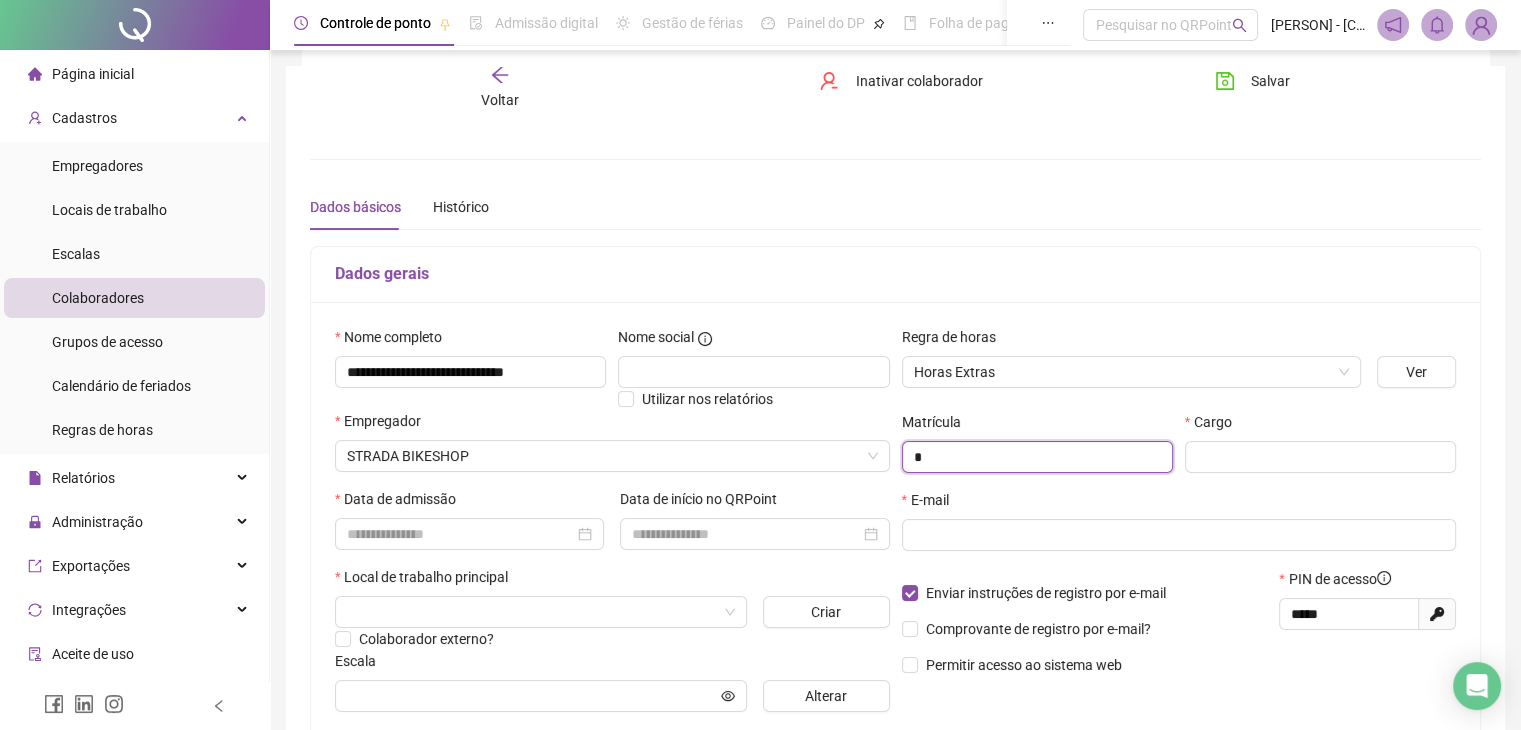 scroll, scrollTop: 100, scrollLeft: 0, axis: vertical 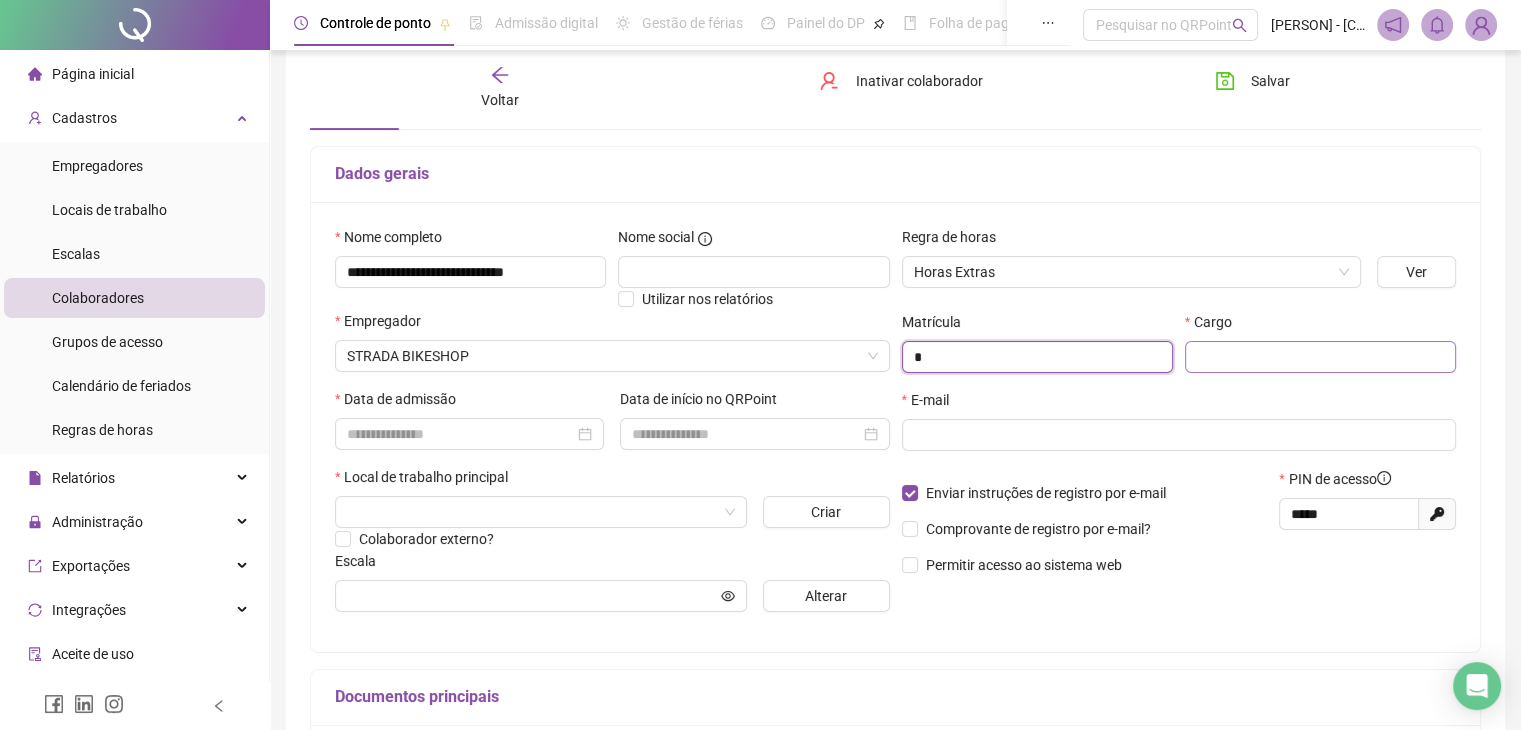 type on "*" 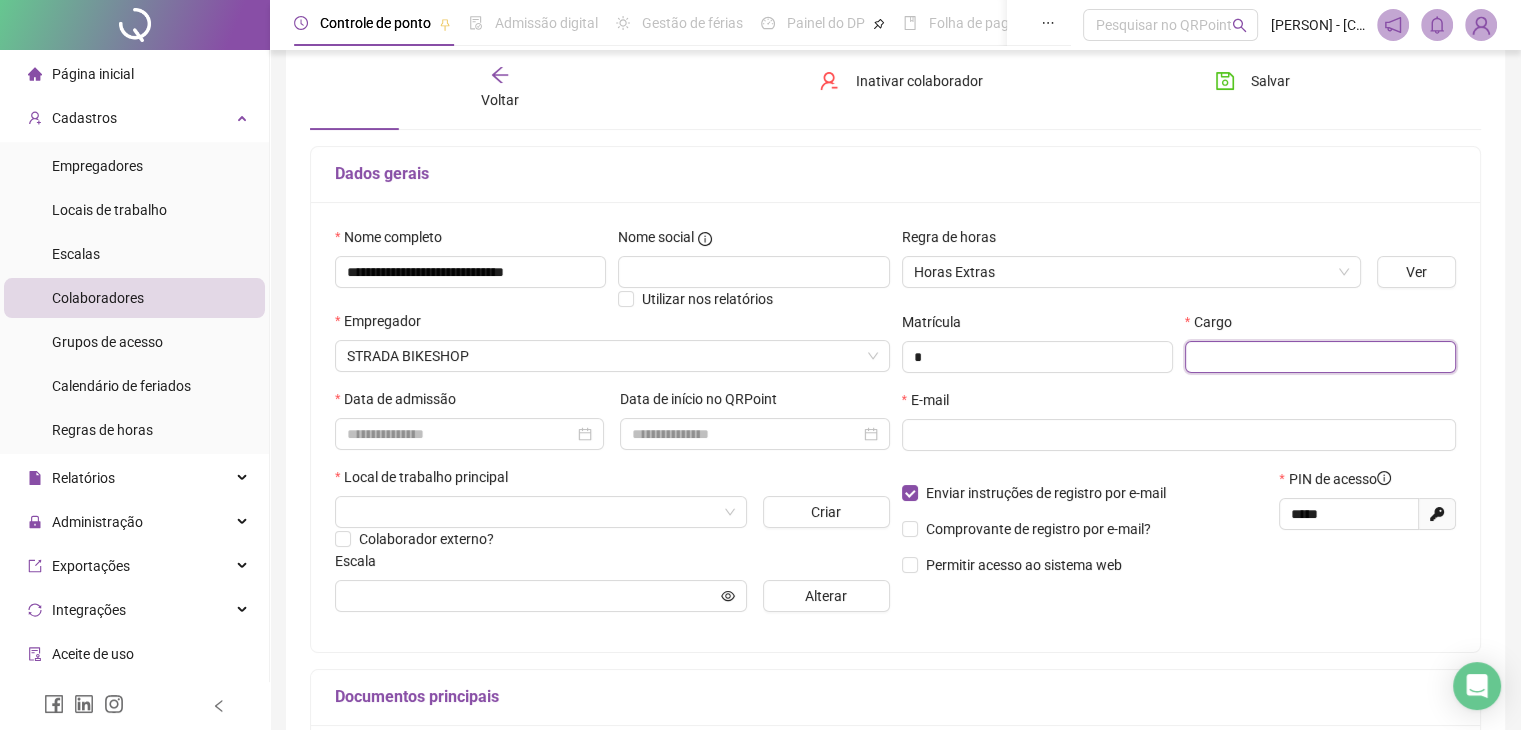 click at bounding box center (1320, 357) 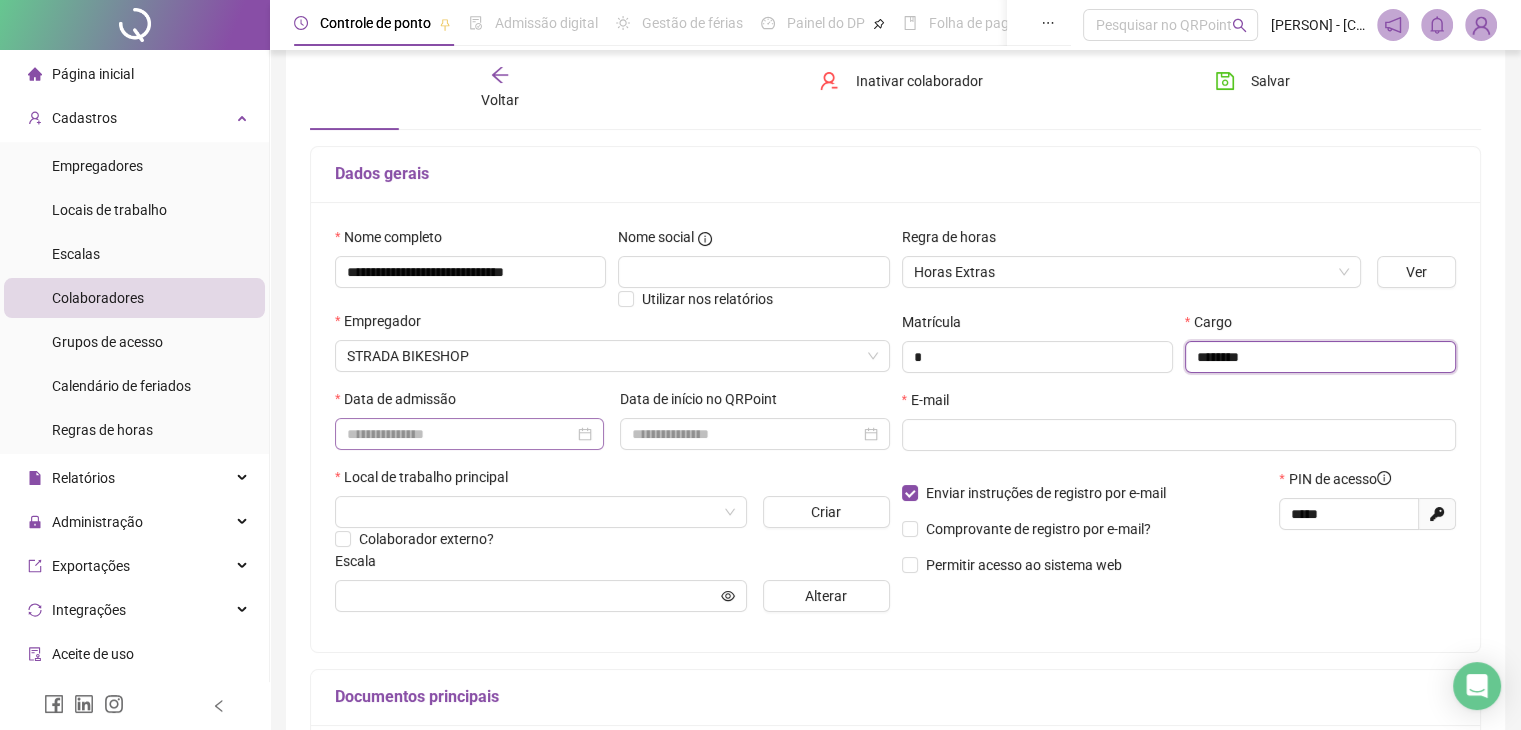 type on "********" 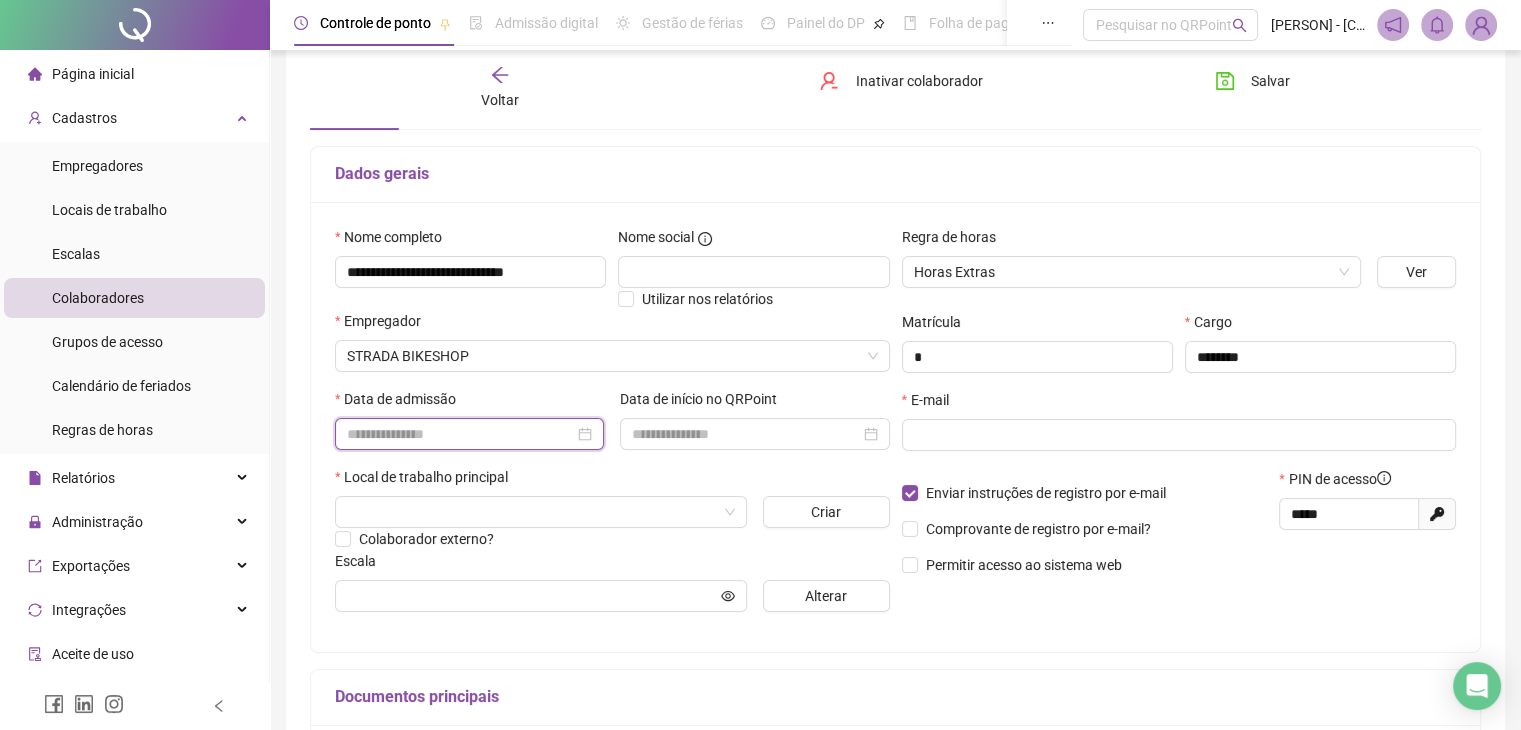 click at bounding box center [460, 434] 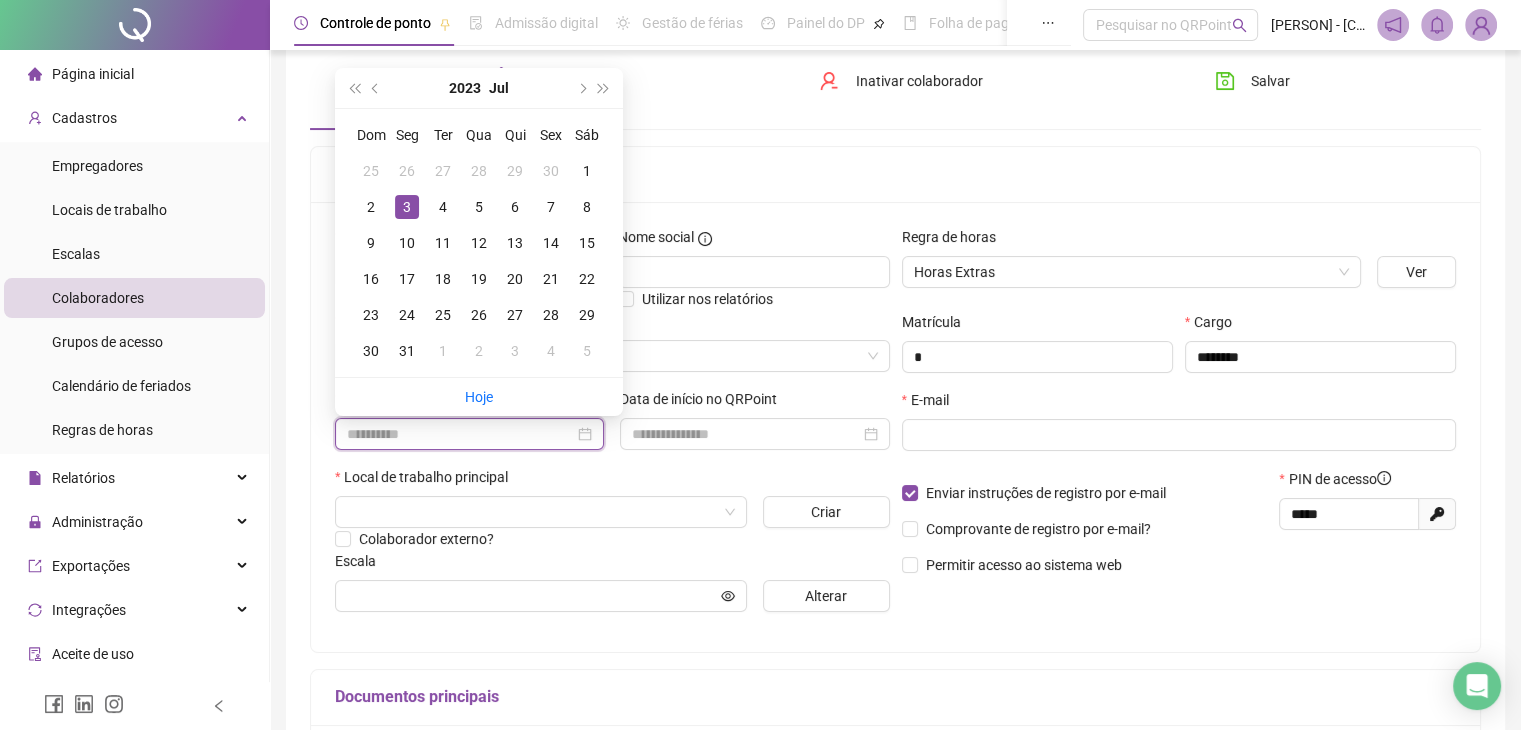 type on "**********" 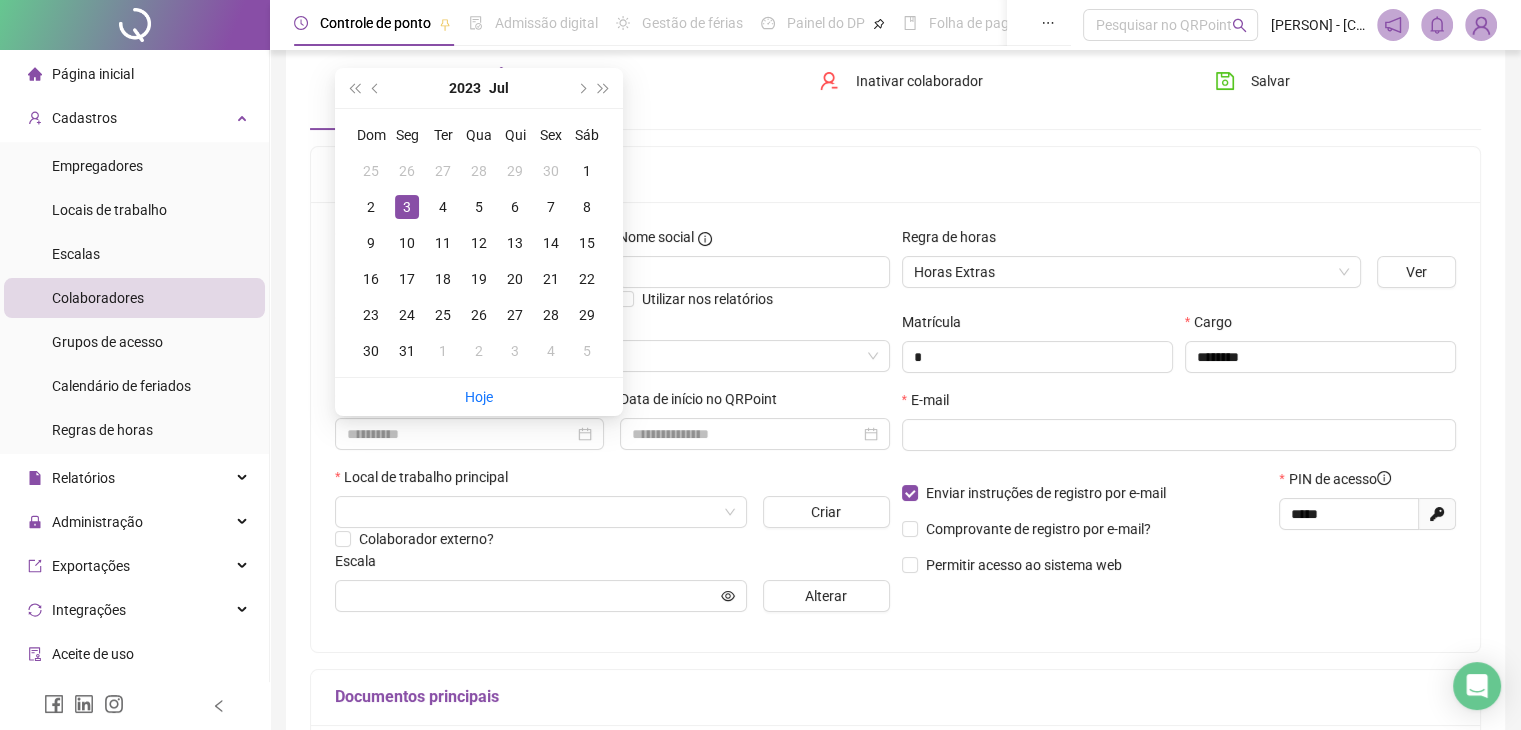 click on "3" at bounding box center (407, 207) 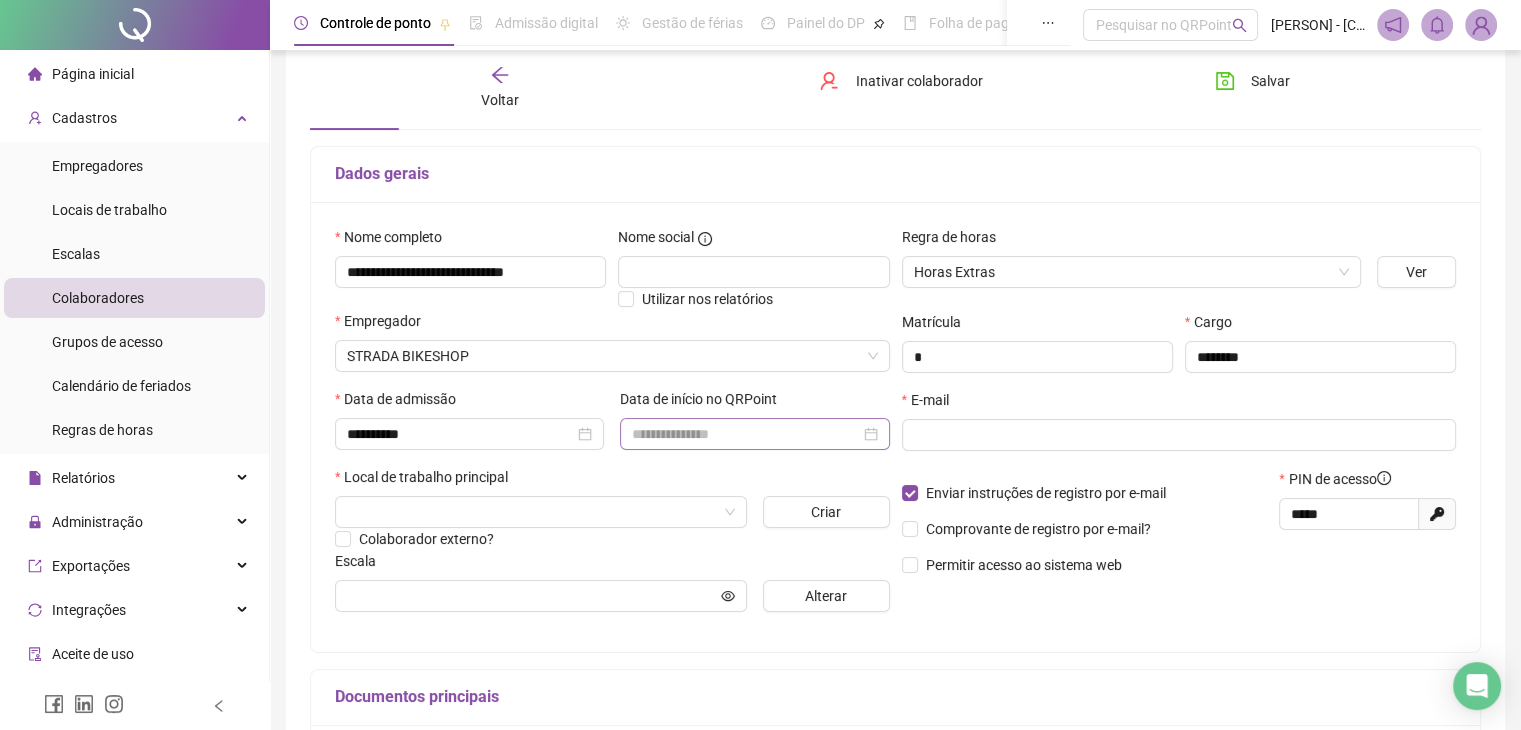 click at bounding box center [754, 434] 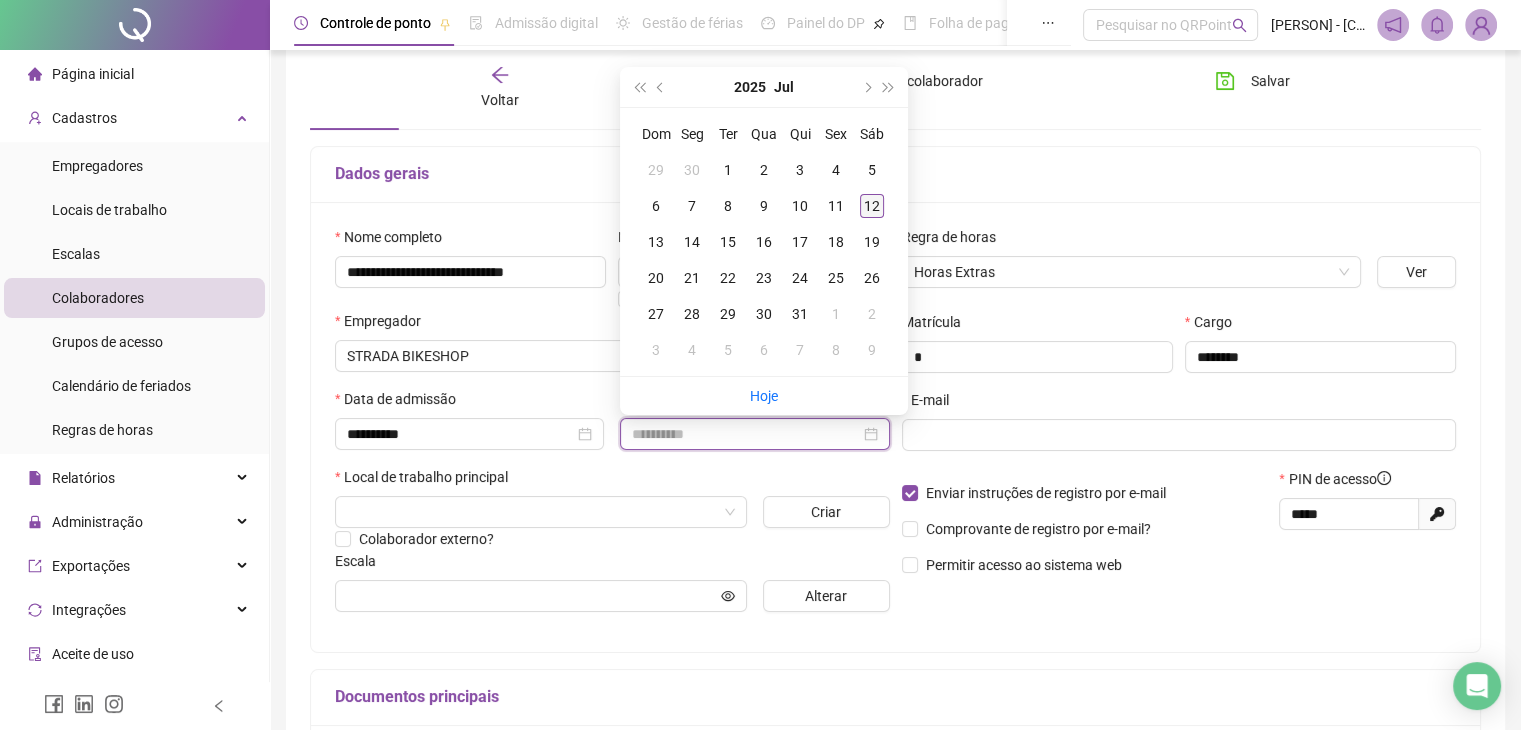 type on "**********" 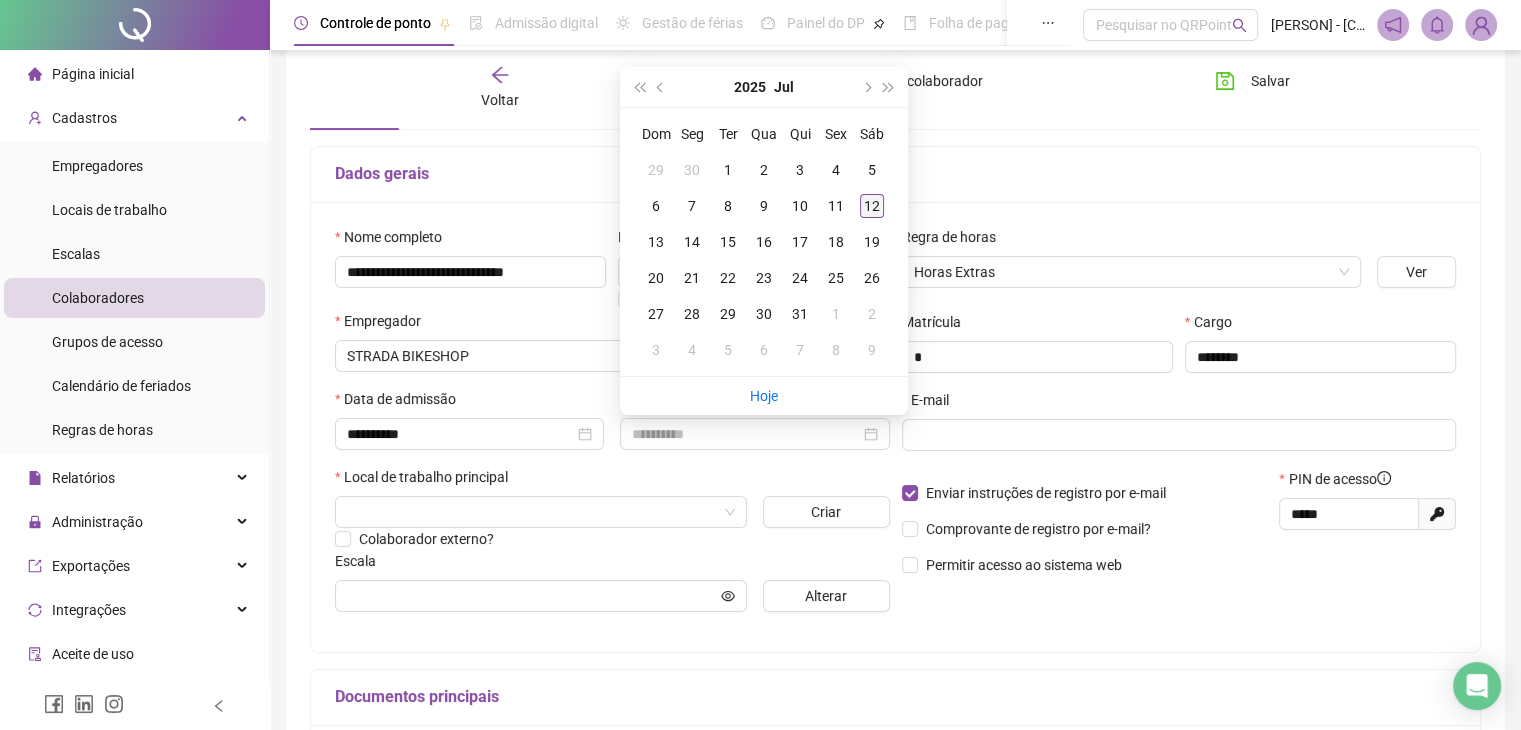 click on "12" at bounding box center [872, 206] 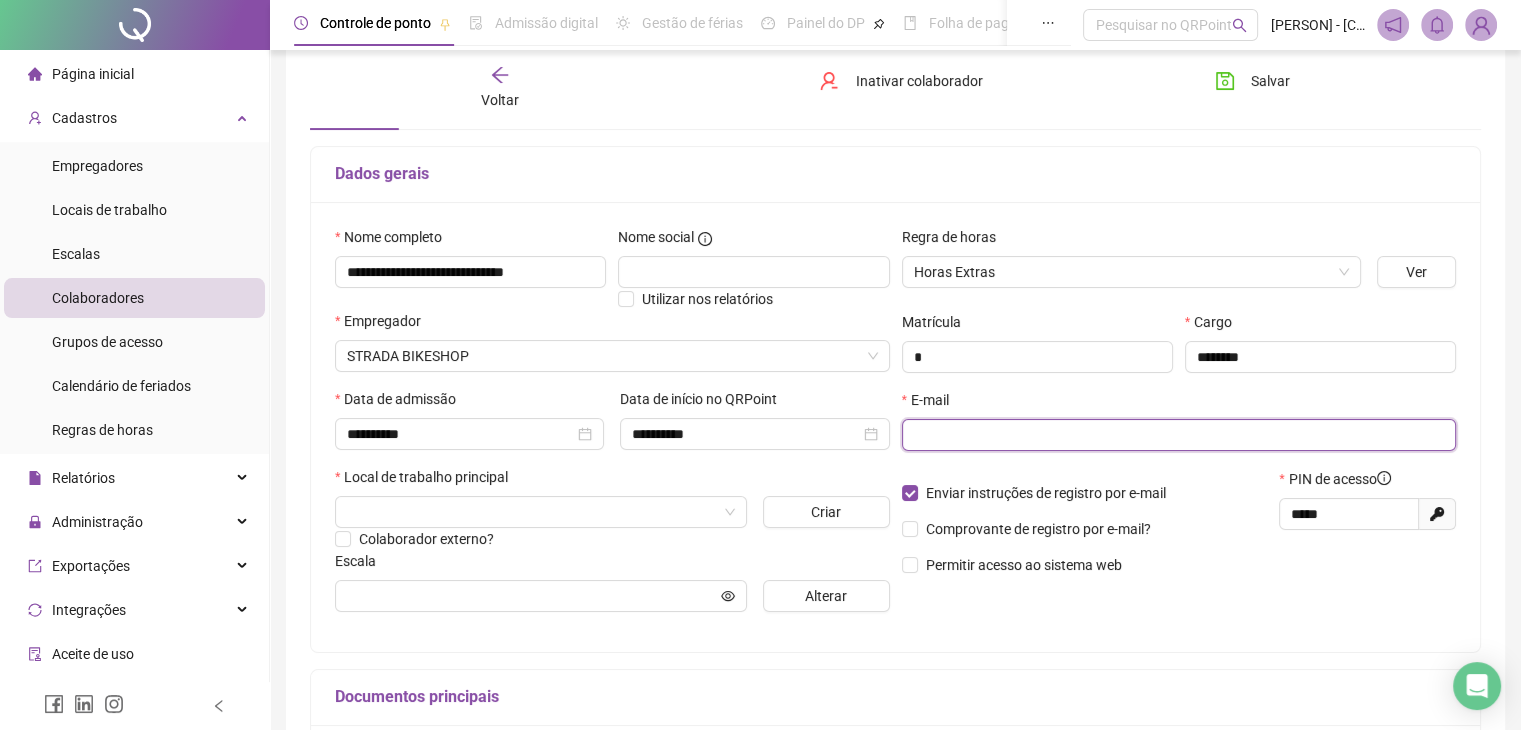 click at bounding box center (1177, 435) 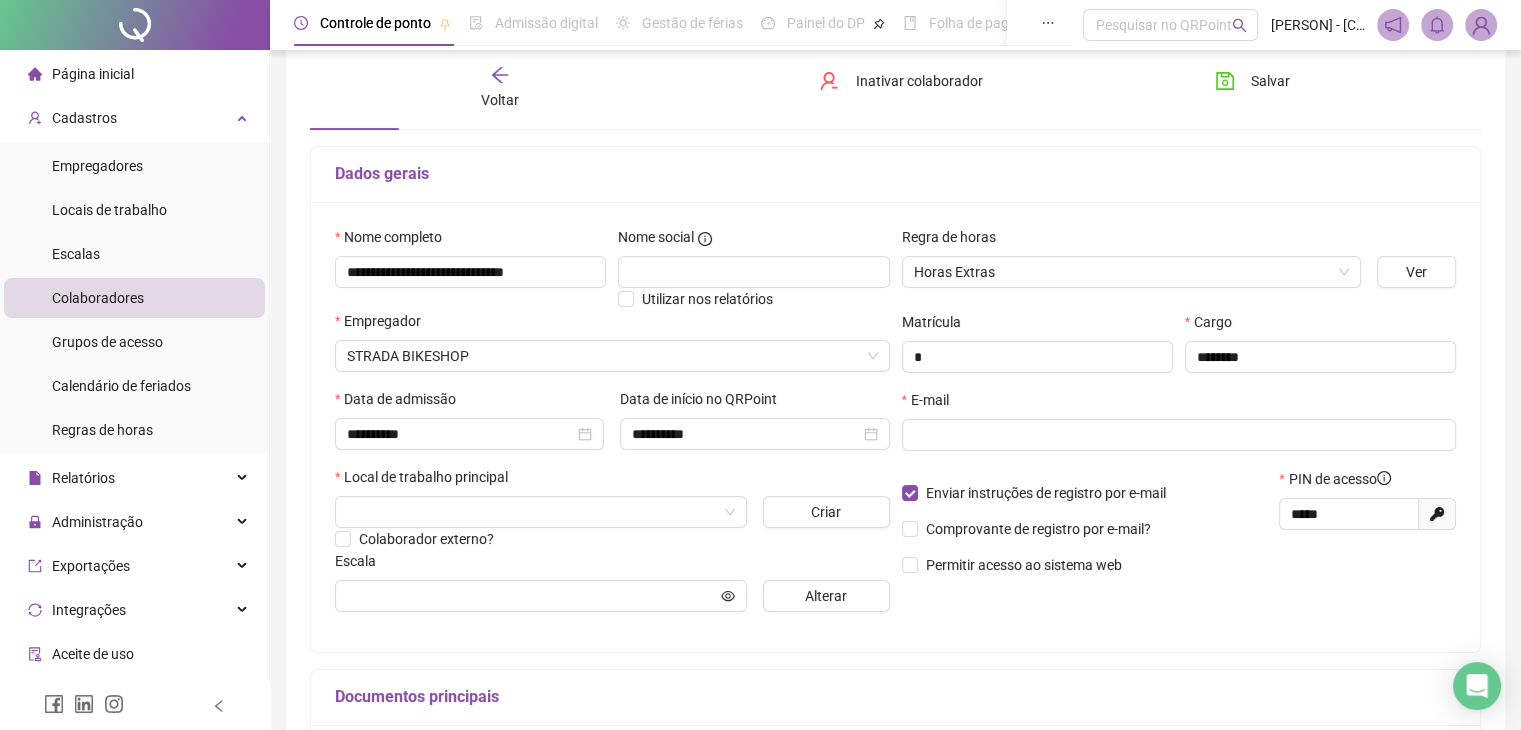 click on "Regra de horas Horas Extras   Ver Matrícula * Cargo ******** E-mail Enviar instruções de registro por e-mail Comprovante de registro por e-mail? Permitir acesso ao sistema web PIN de acesso  ***** Gerar novo pin" at bounding box center (1179, 427) 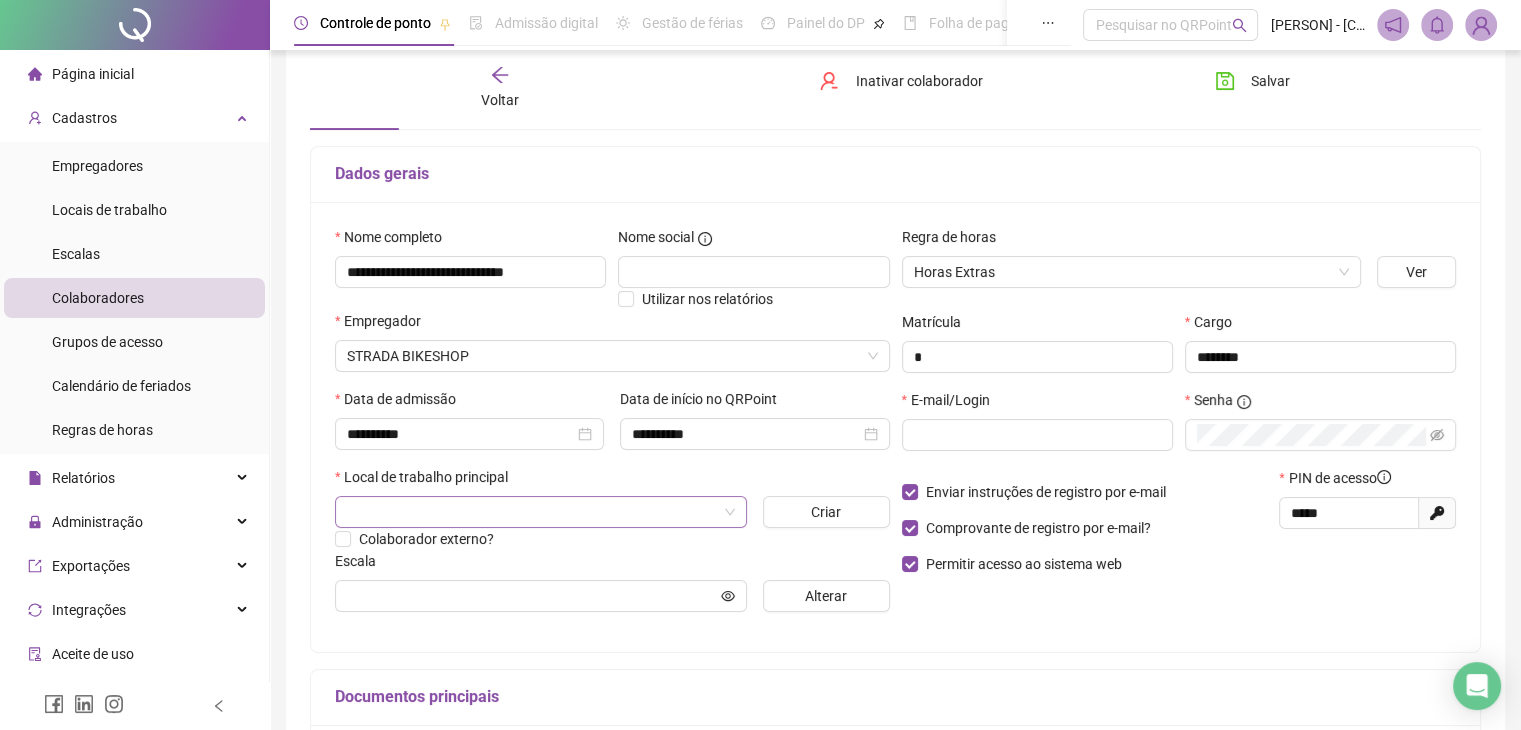 click at bounding box center [535, 512] 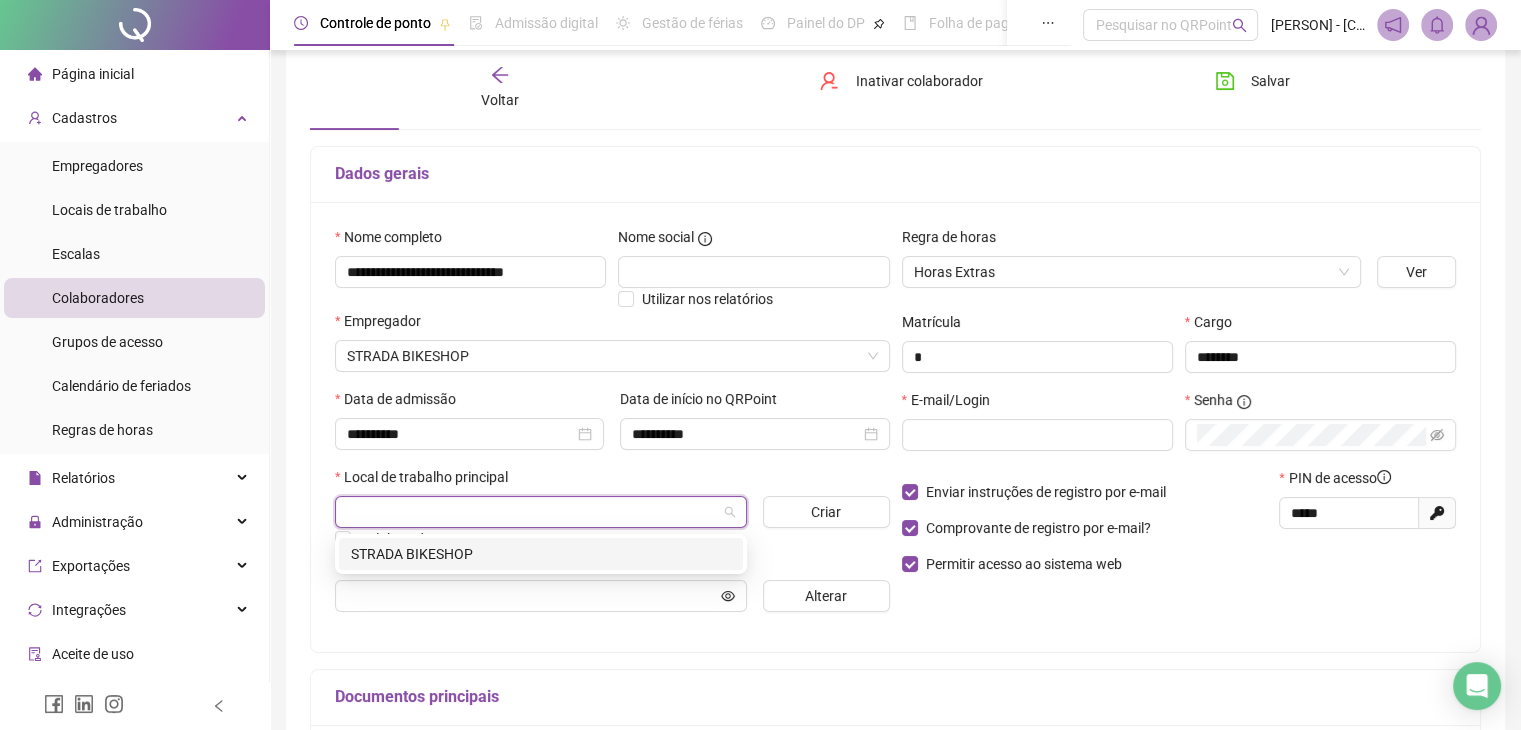 click on "STRADA BIKESHOP" at bounding box center (541, 554) 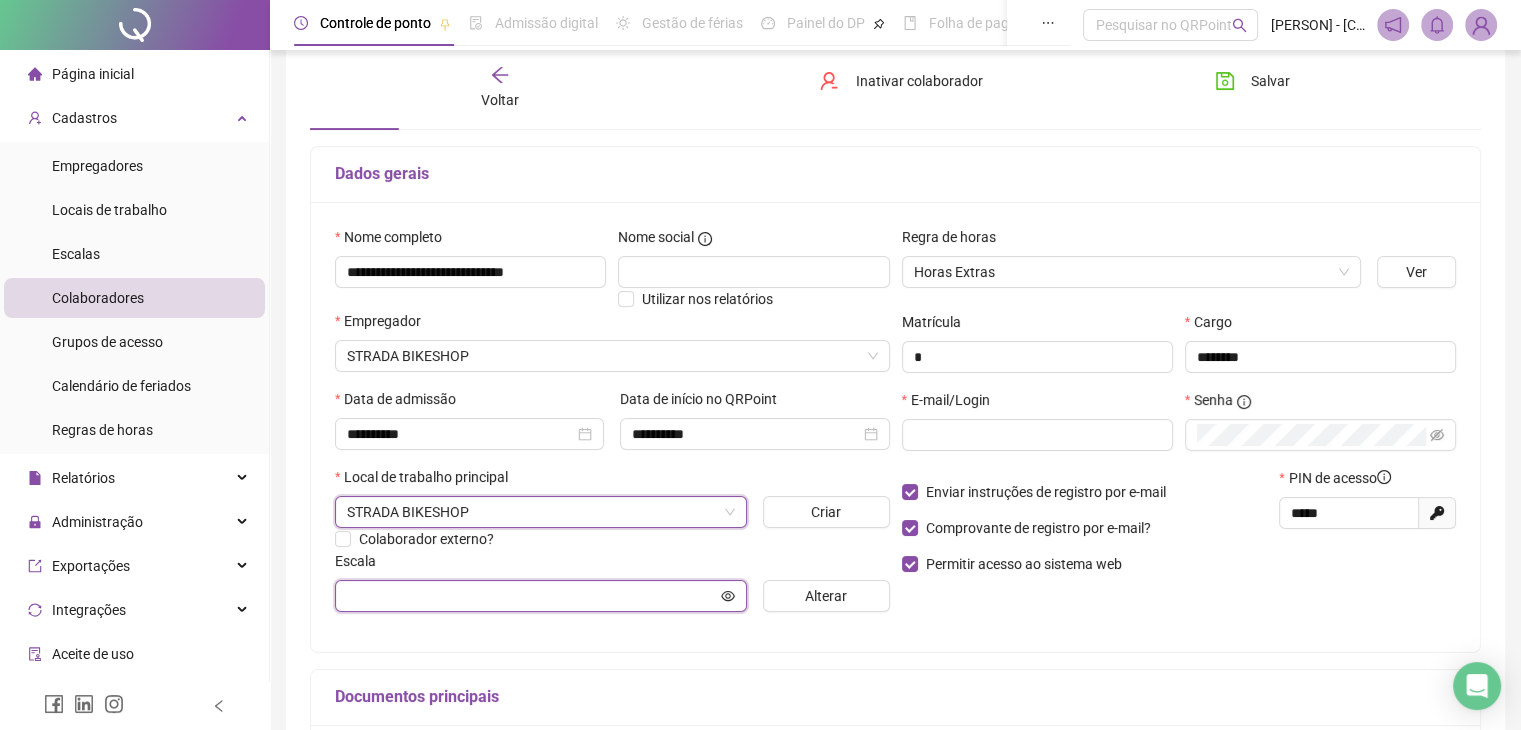 click at bounding box center [532, 596] 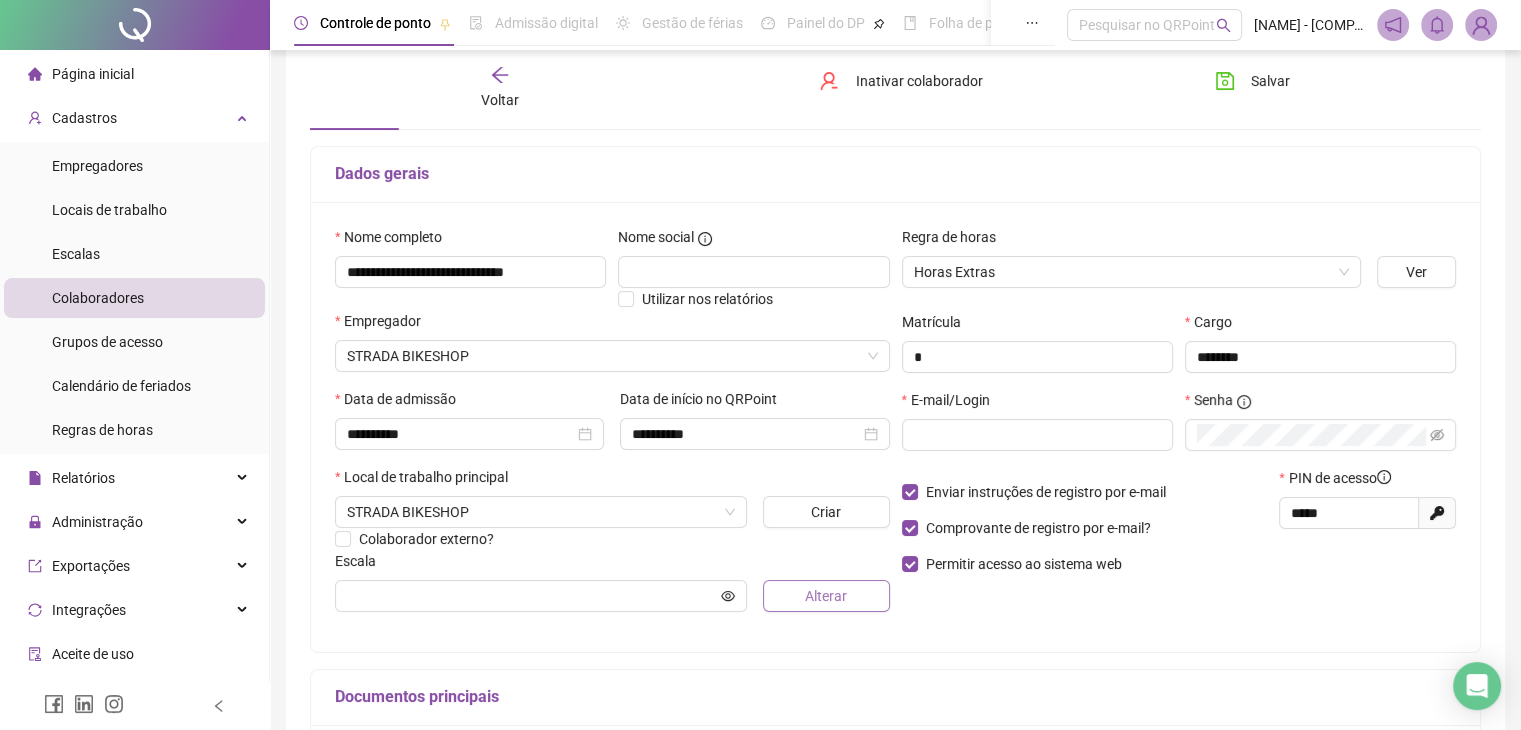 click on "Alterar" at bounding box center (826, 596) 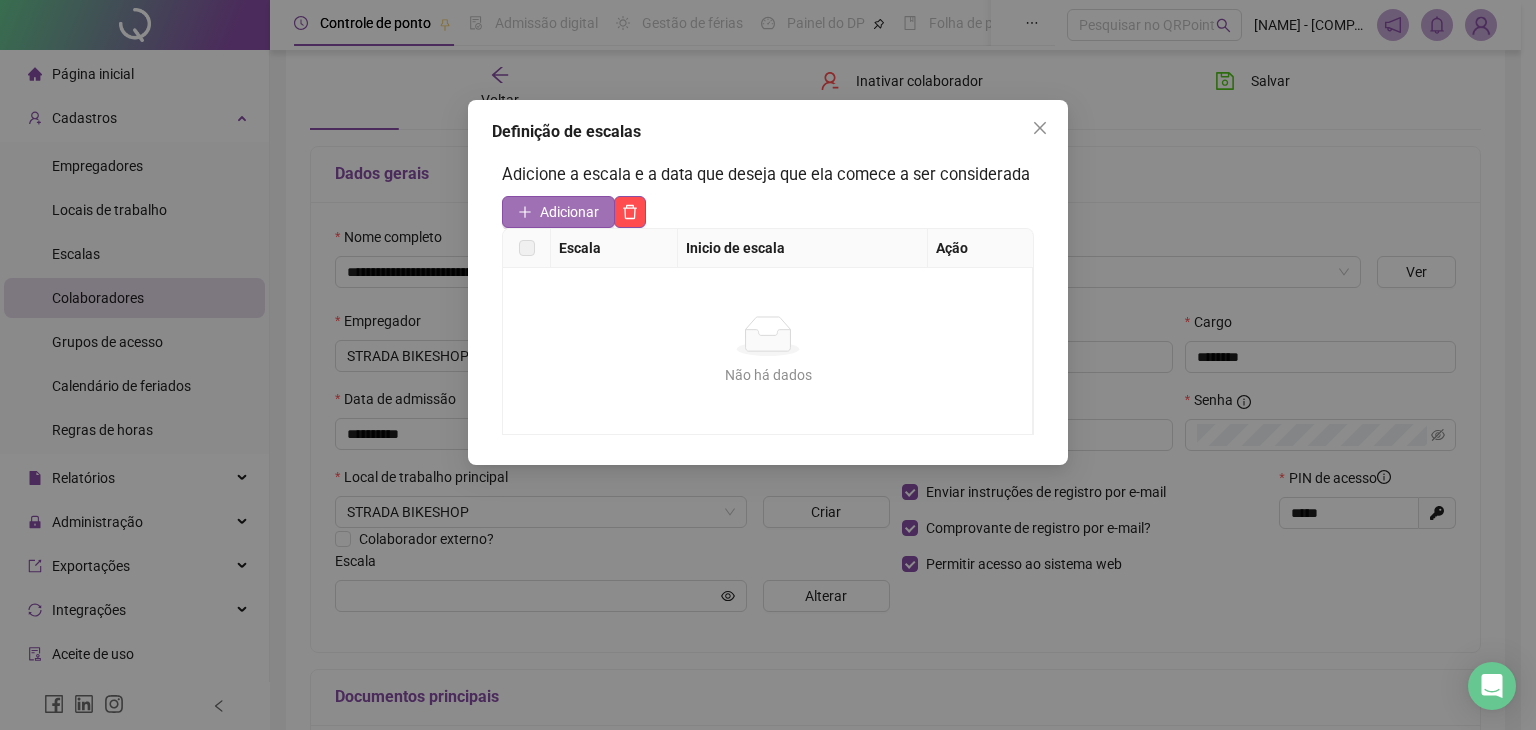 click on "Adicionar" at bounding box center [569, 212] 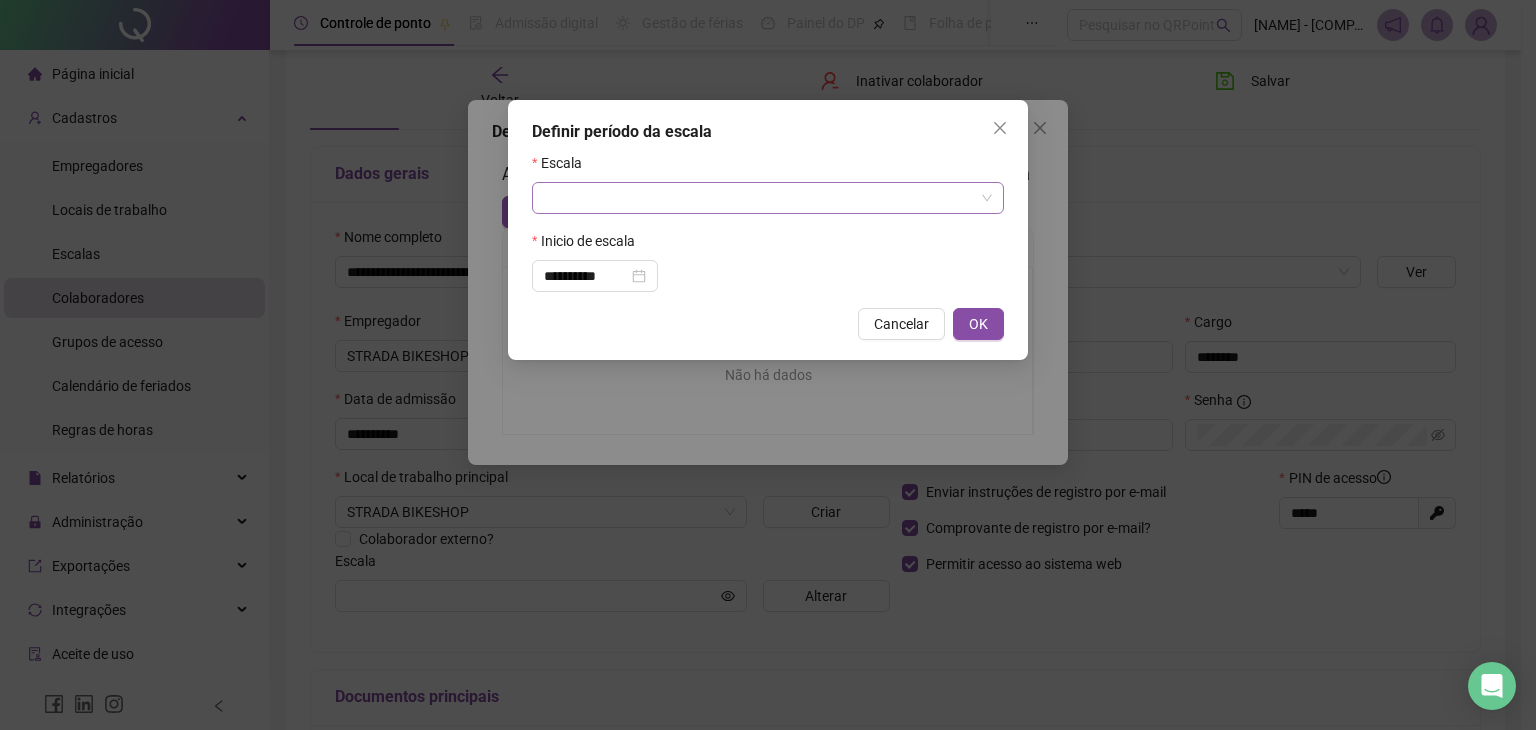 click at bounding box center (762, 198) 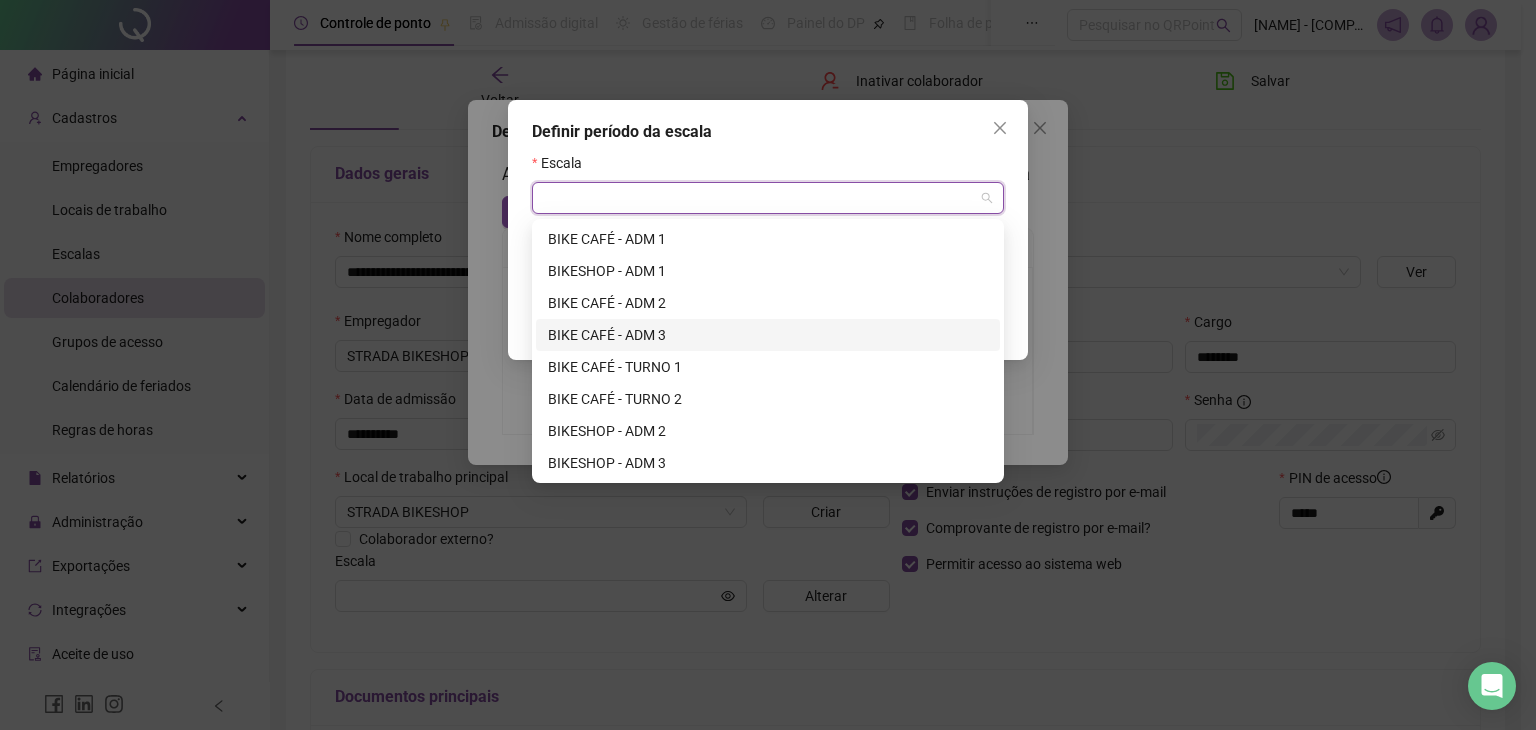 click on "BIKE CAFÉ - ADM 3" at bounding box center [768, 335] 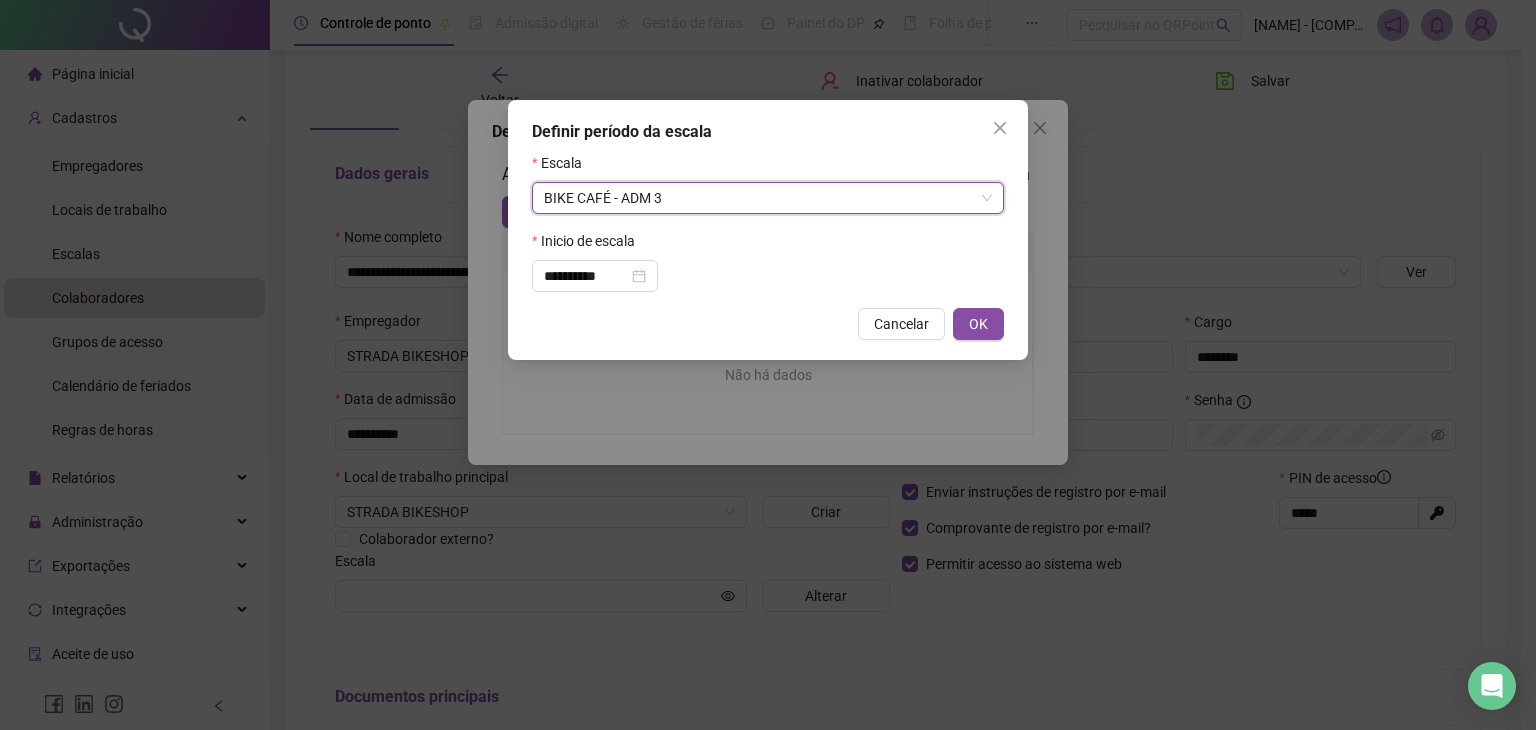 click on "Cancelar OK" at bounding box center [768, 324] 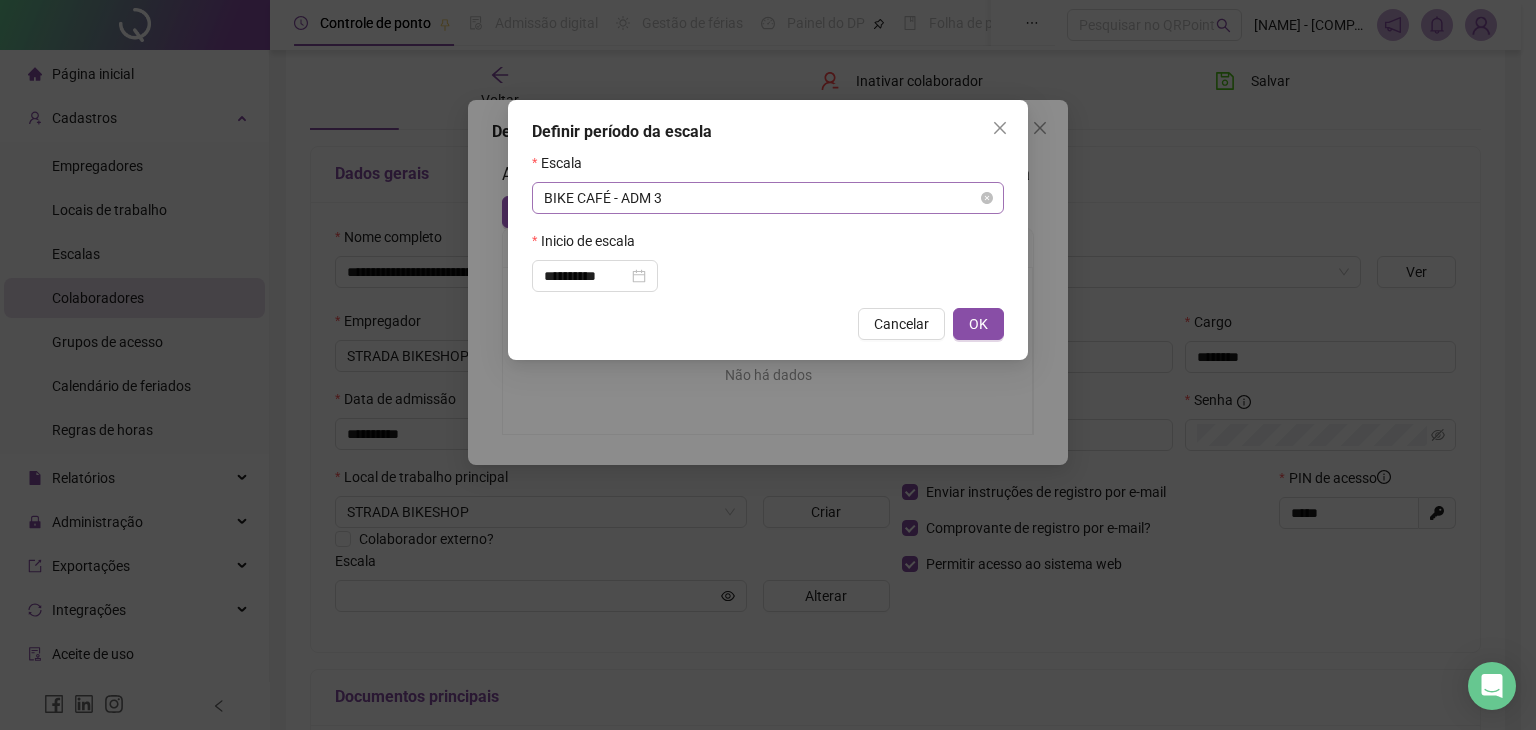 click on "BIKE CAFÉ - ADM 3" at bounding box center [768, 198] 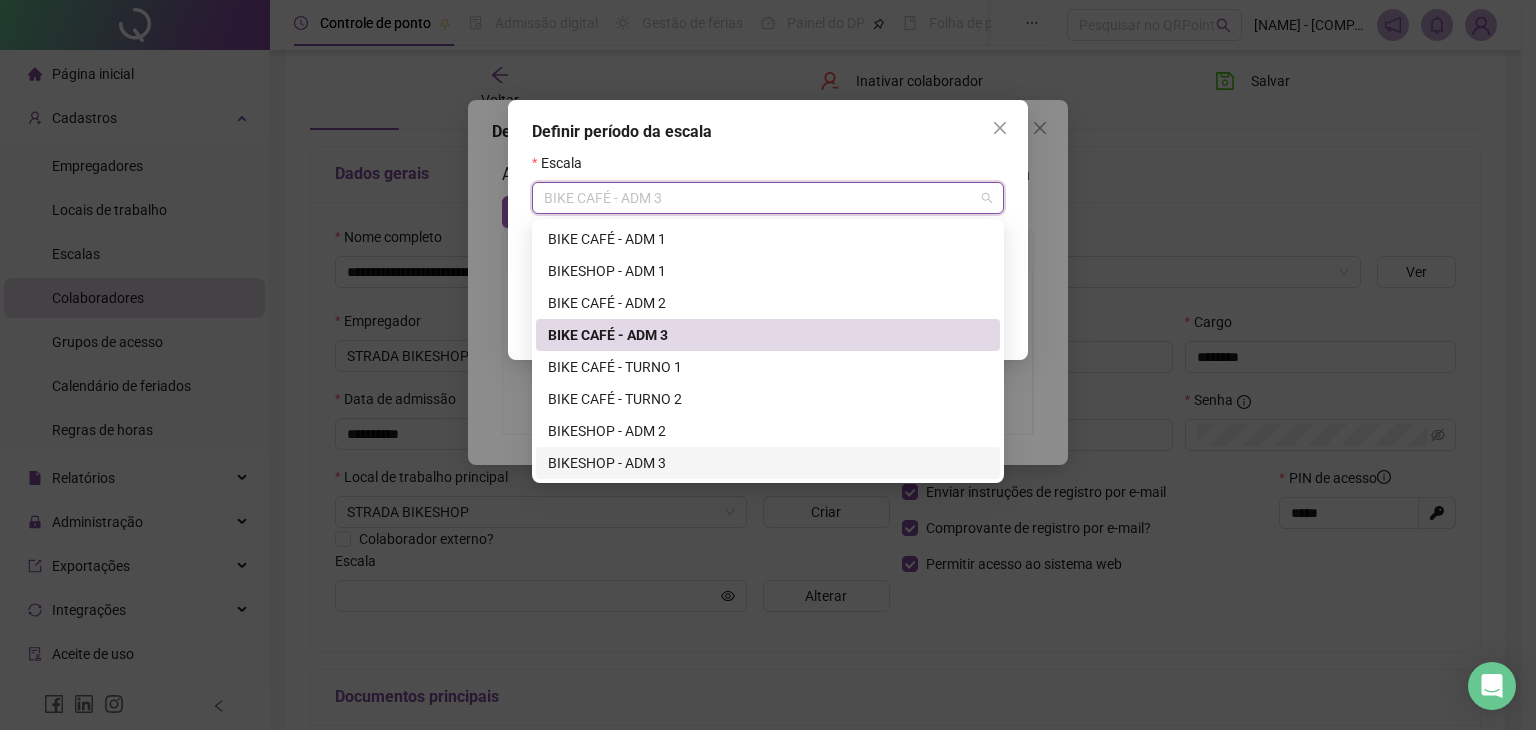 click on "BIKESHOP - ADM 3" at bounding box center (768, 463) 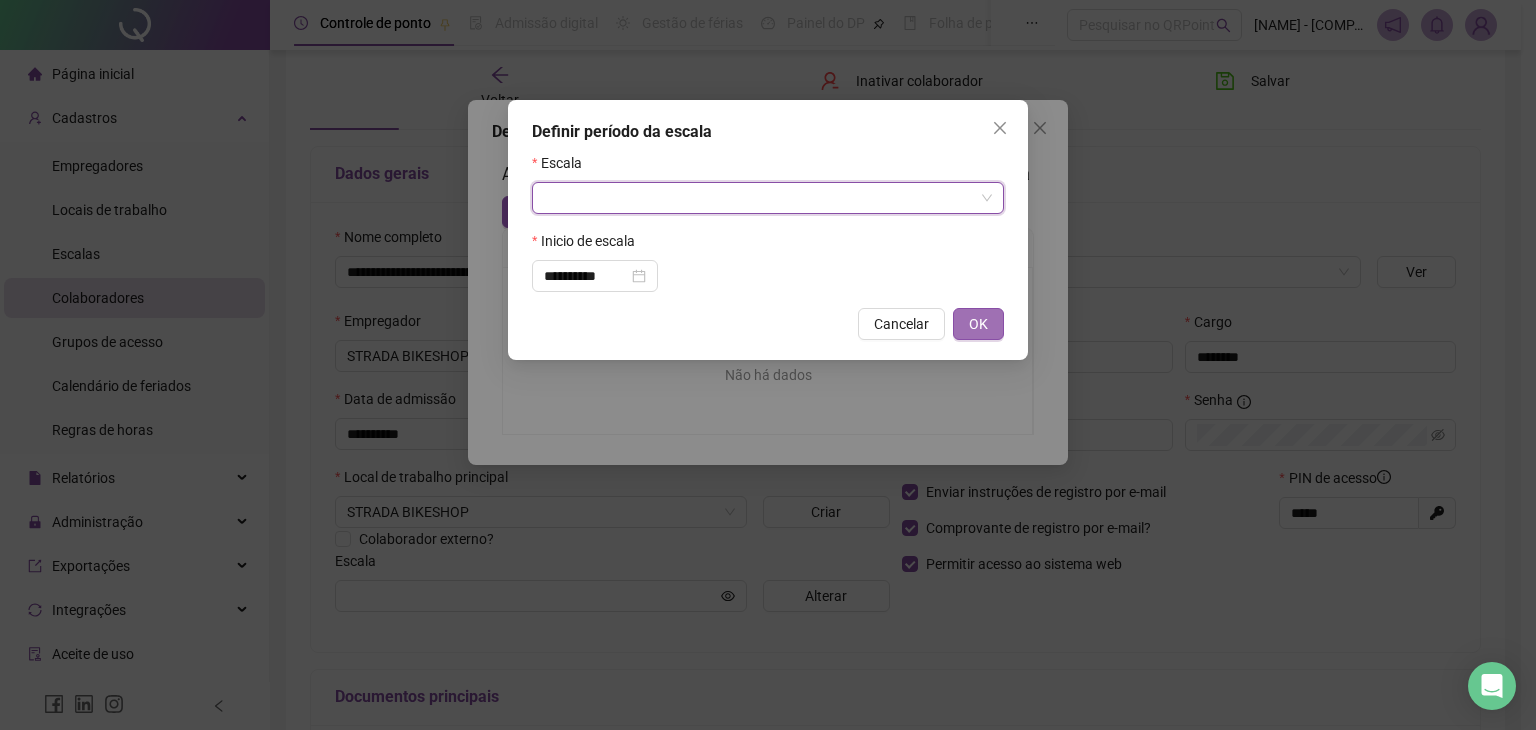 click on "OK" at bounding box center (978, 324) 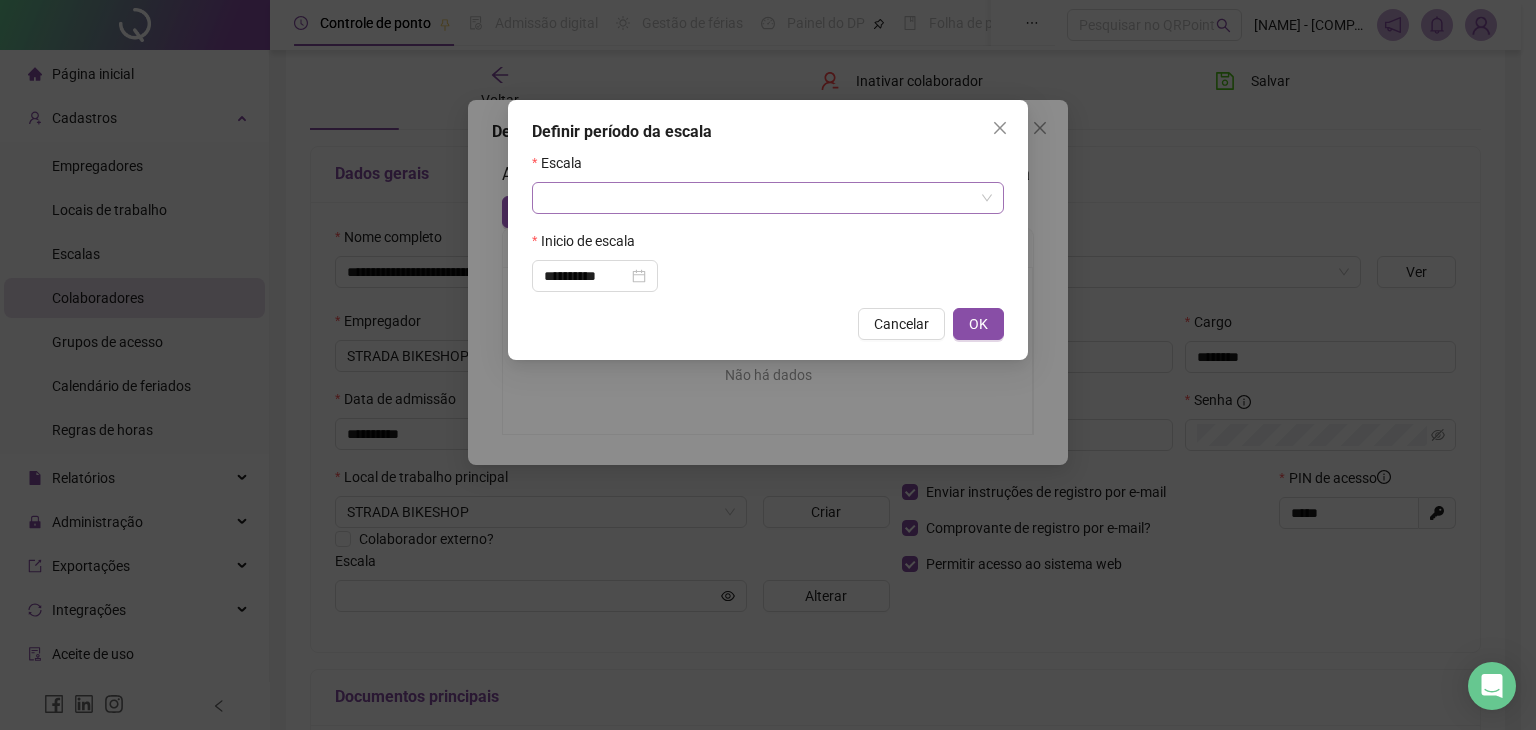 click at bounding box center [762, 198] 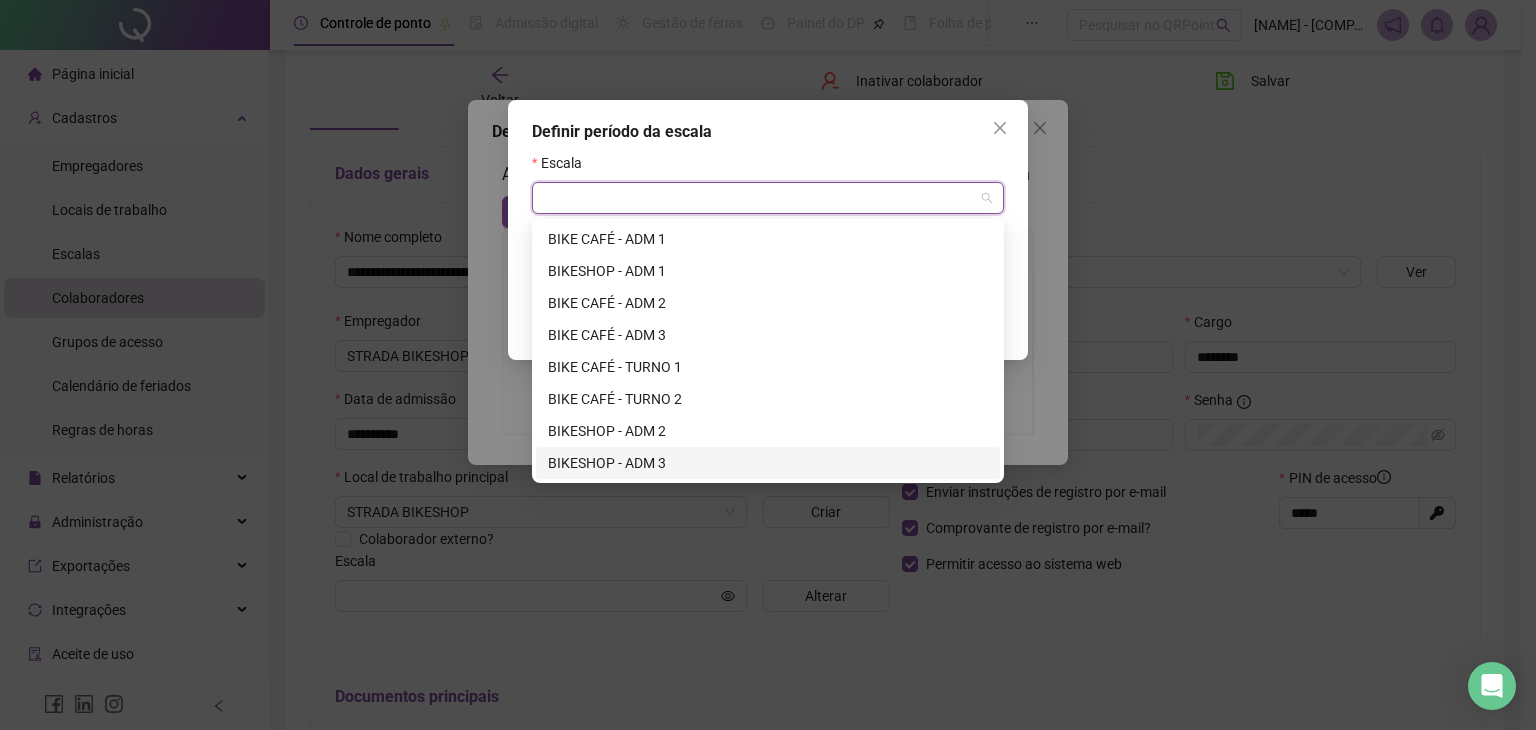 click on "BIKESHOP - ADM 3" at bounding box center [768, 463] 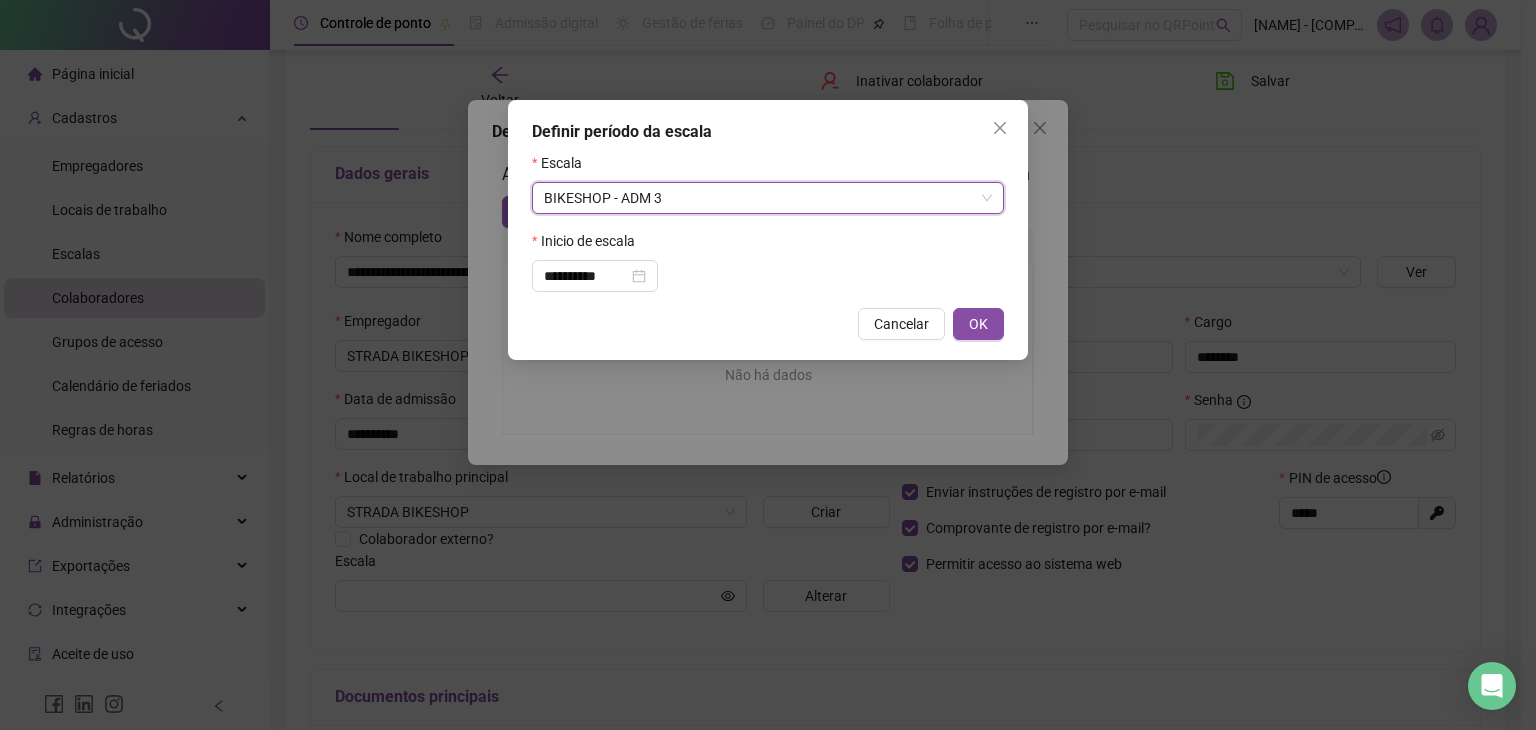 click on "OK" at bounding box center [978, 324] 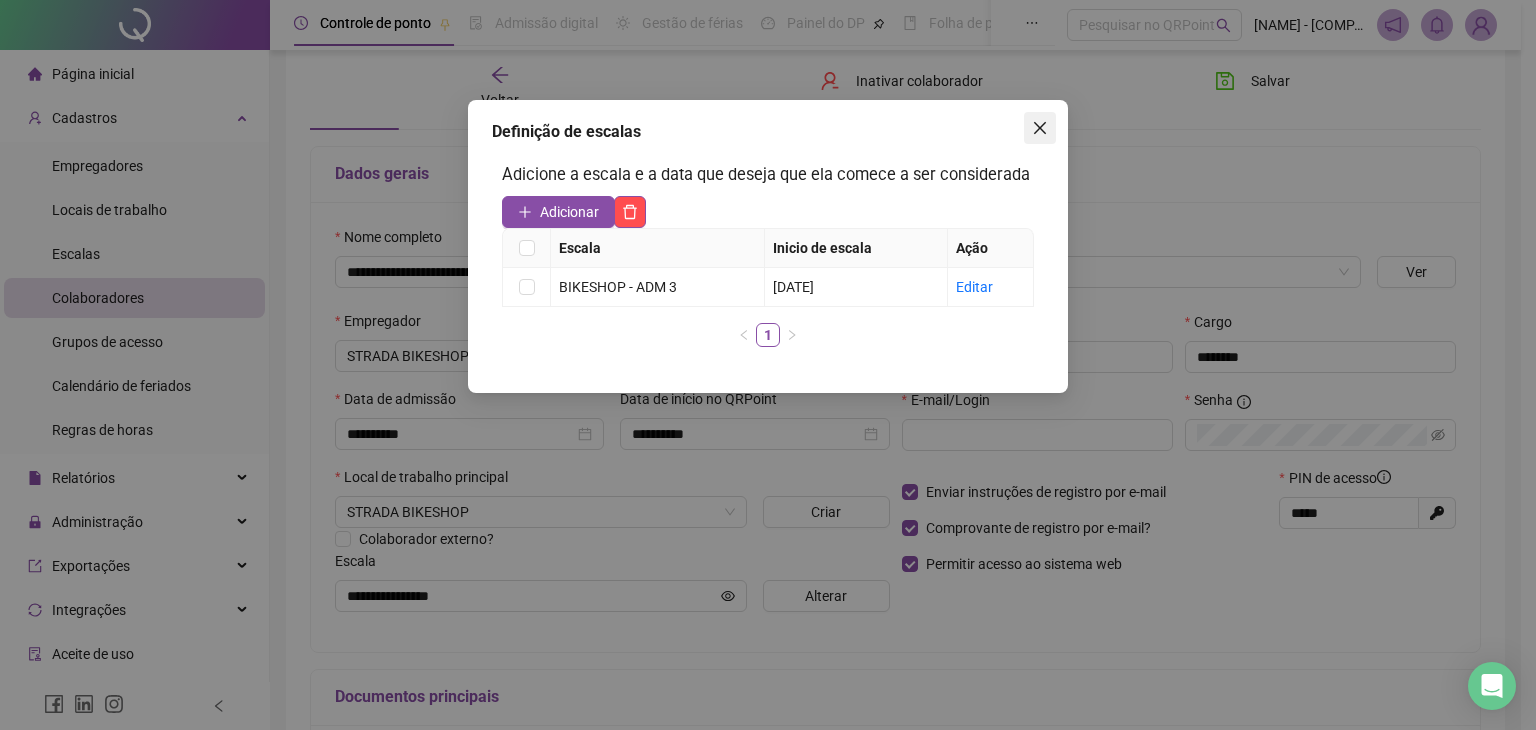 click at bounding box center [1040, 128] 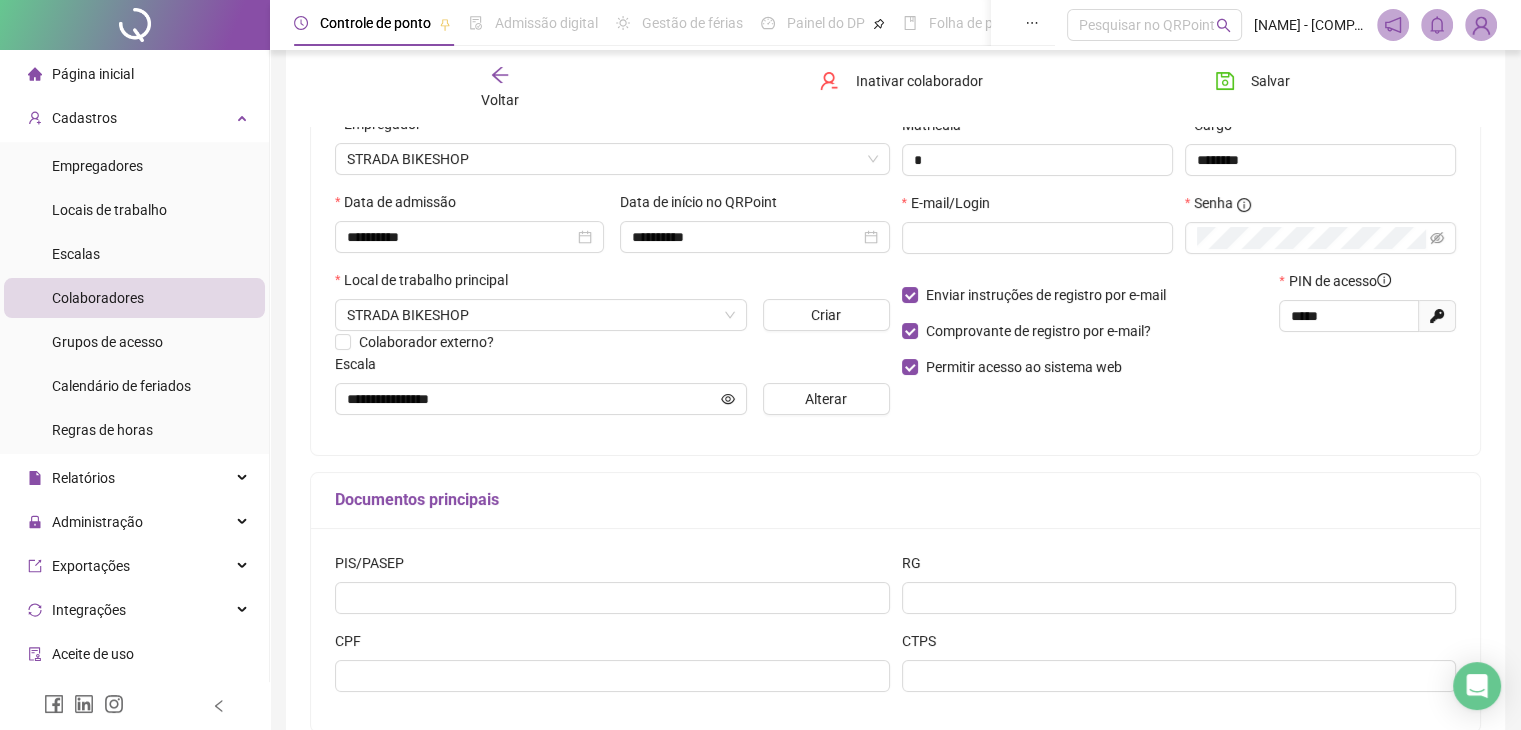 scroll, scrollTop: 300, scrollLeft: 0, axis: vertical 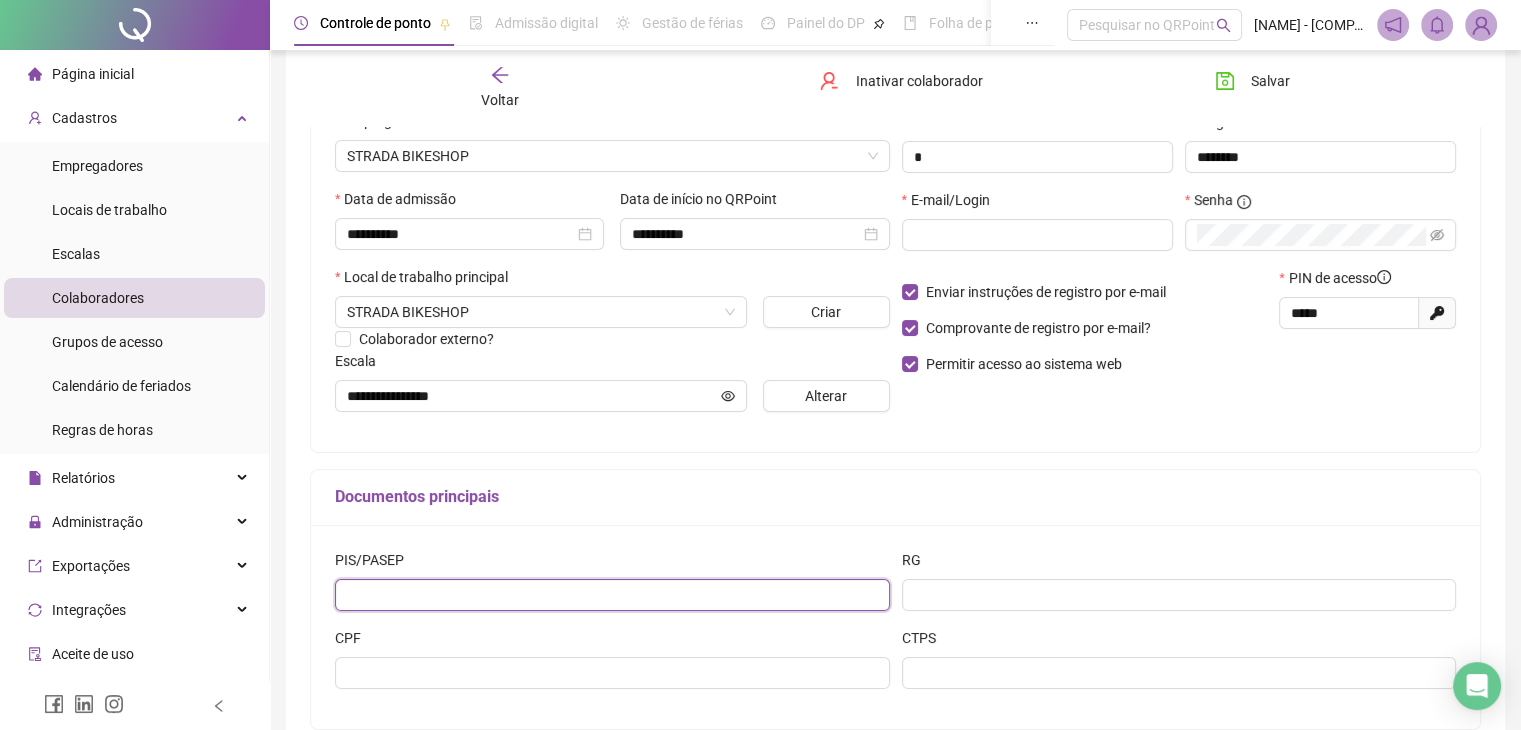 click at bounding box center [612, 595] 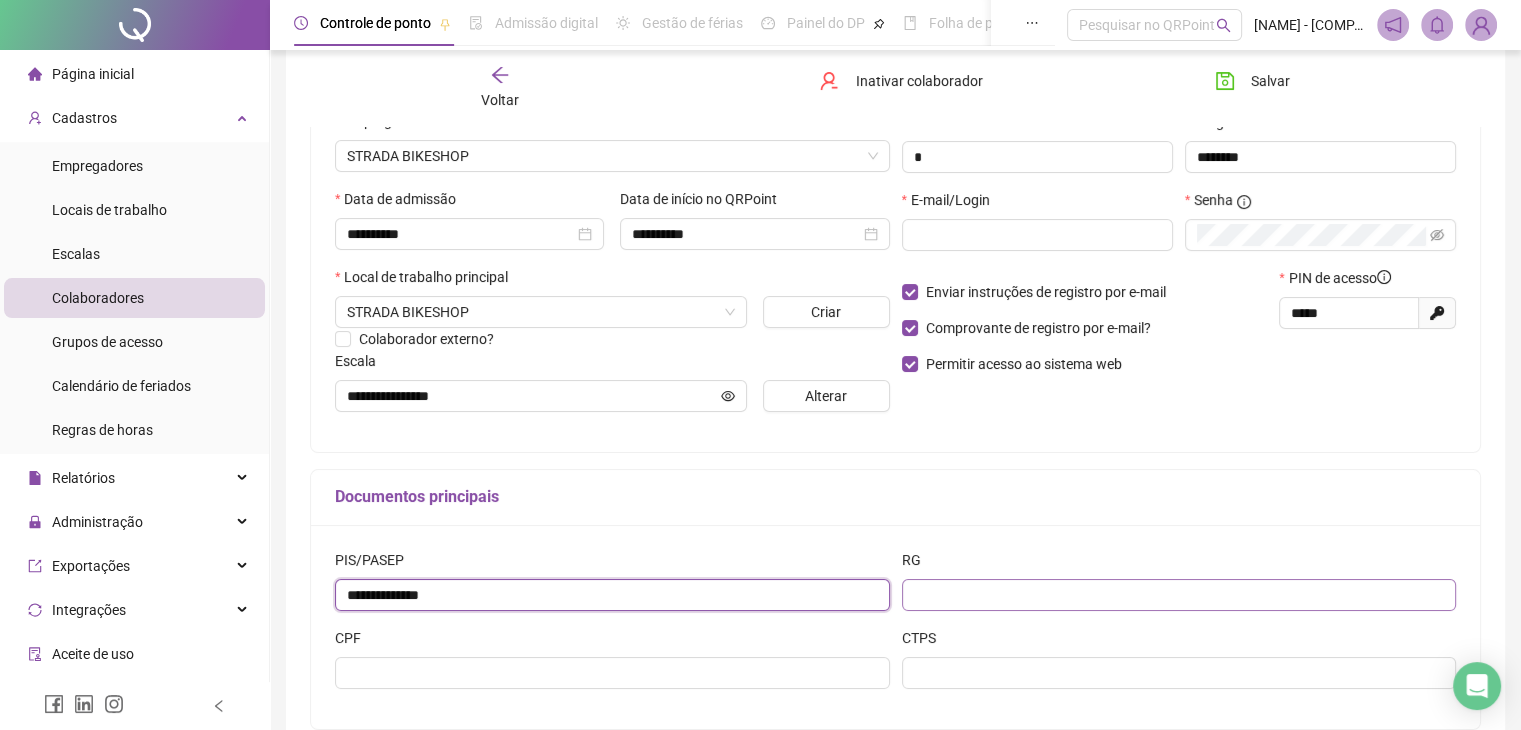type on "**********" 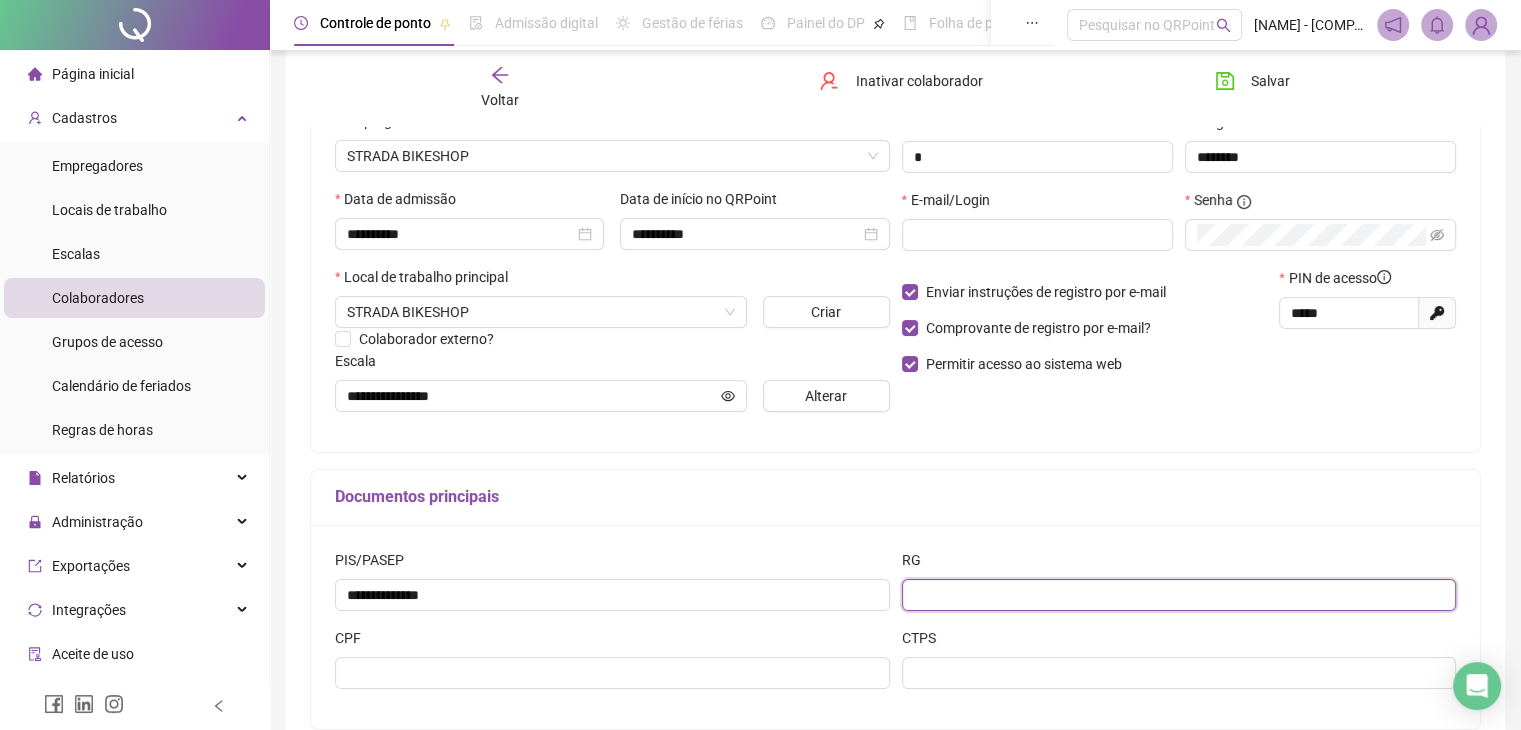 click at bounding box center [1179, 595] 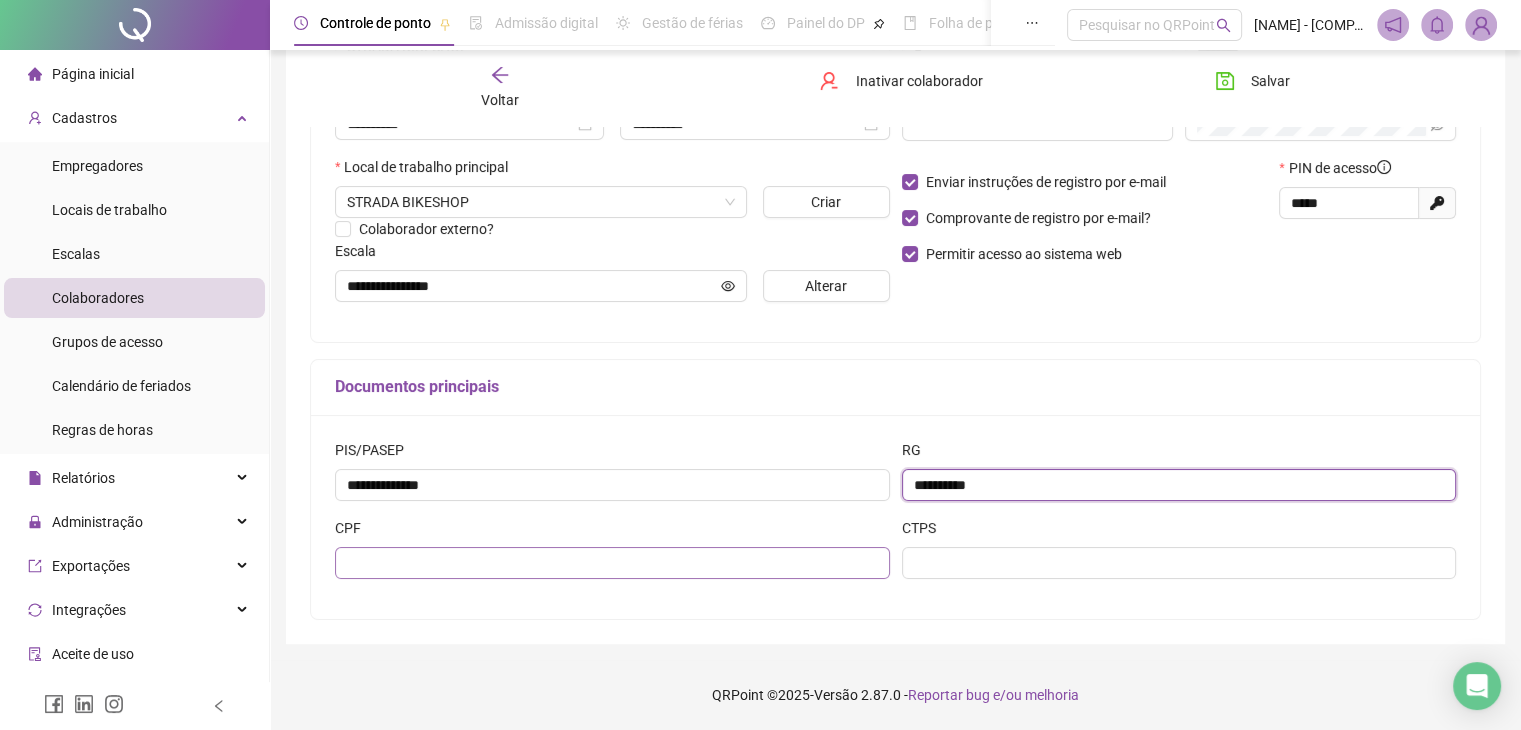 scroll, scrollTop: 411, scrollLeft: 0, axis: vertical 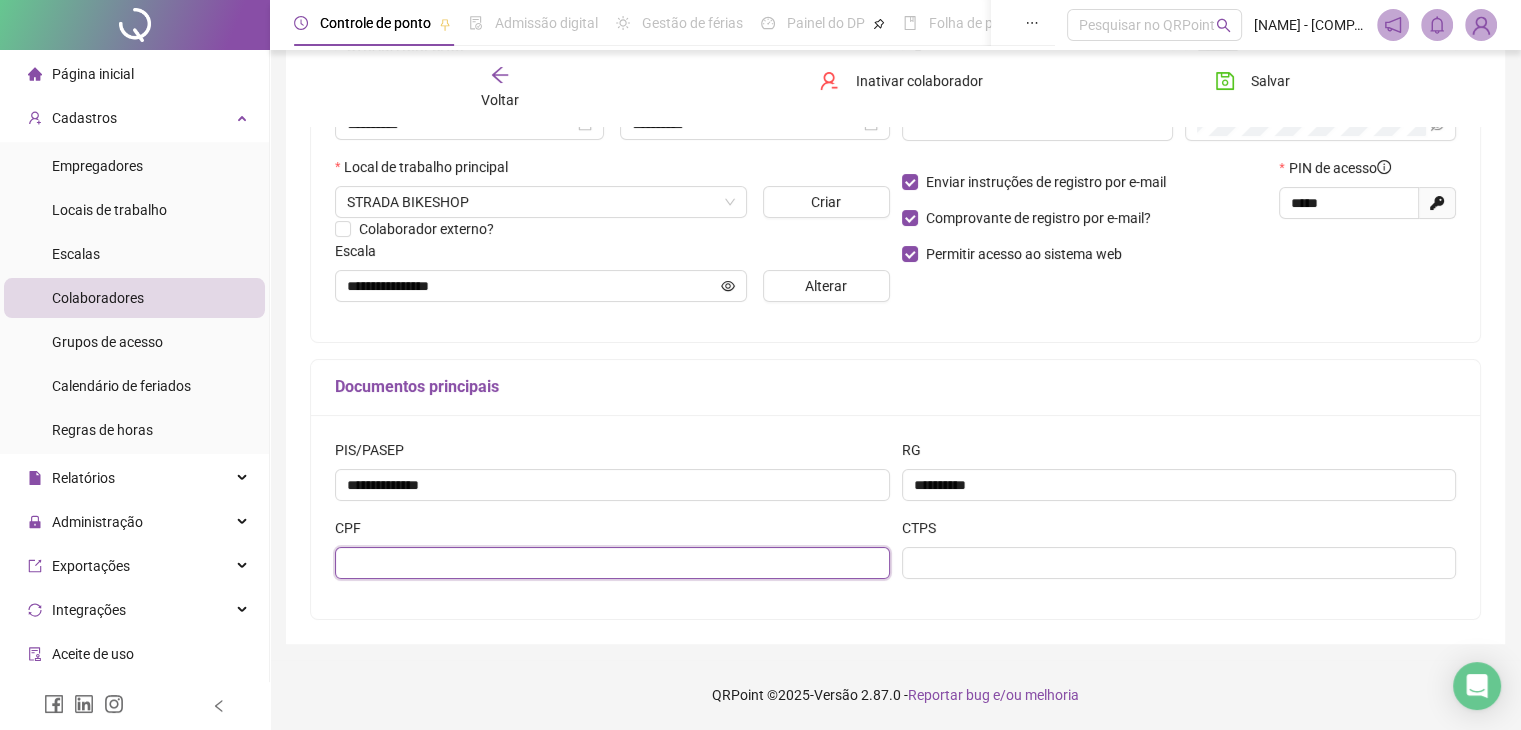 click at bounding box center [612, 563] 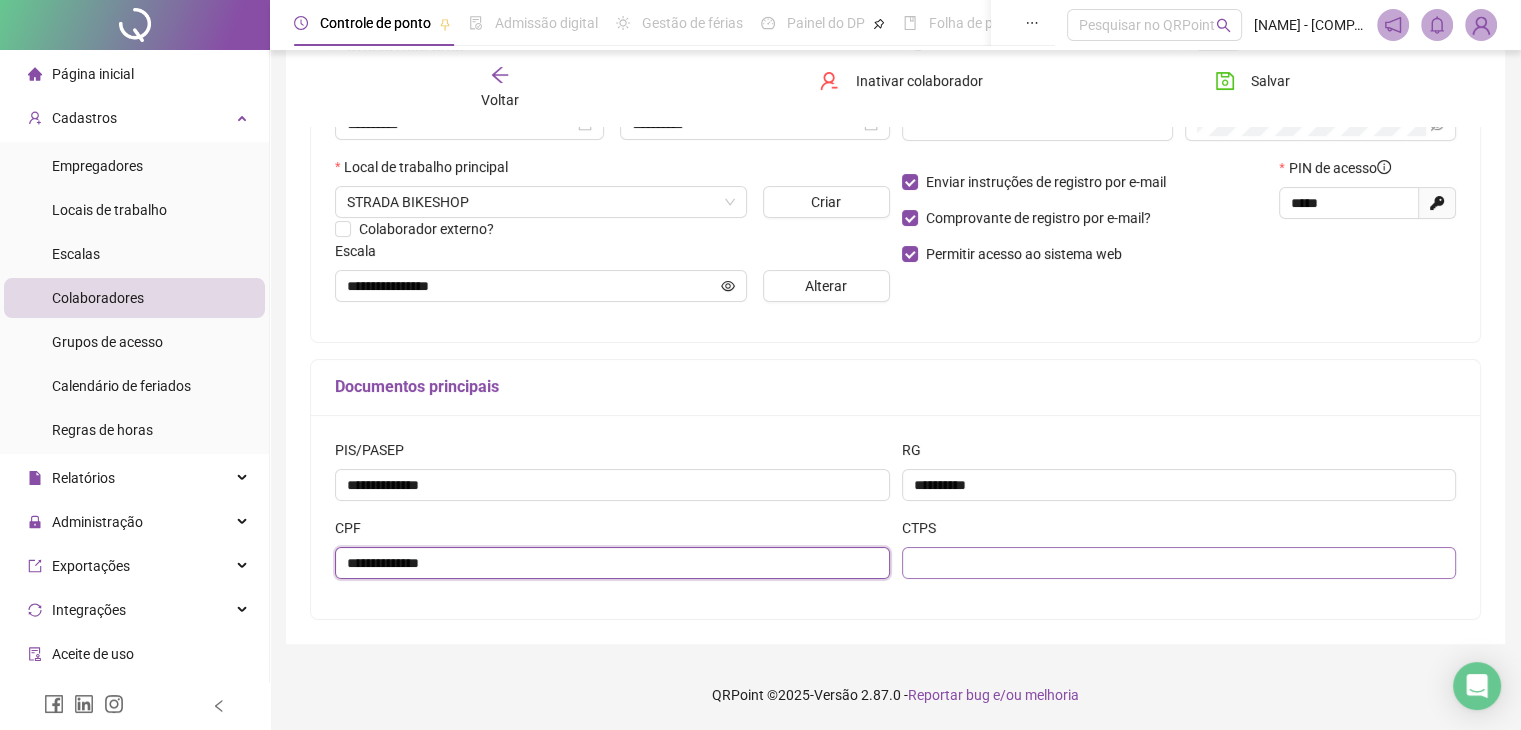 type on "**********" 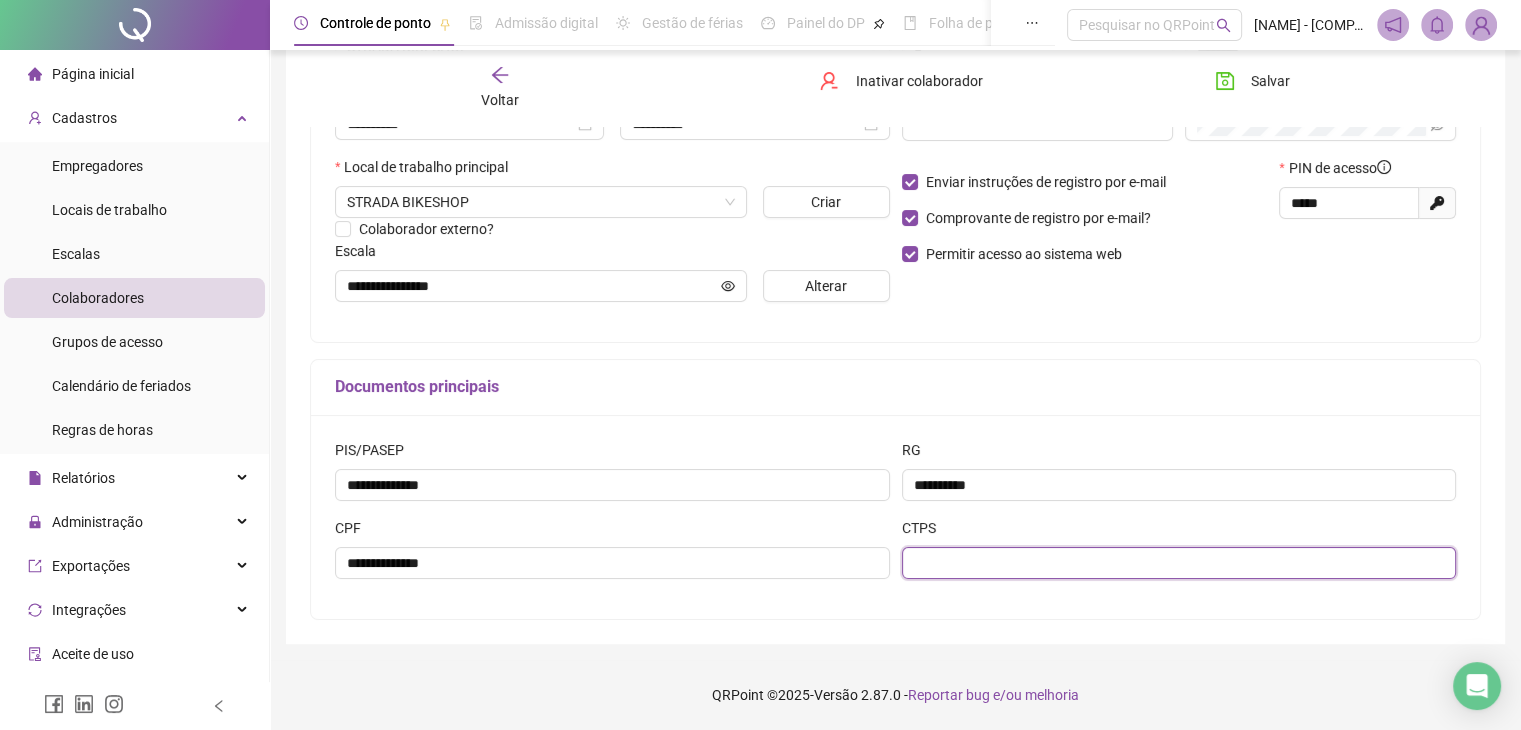 click at bounding box center [1179, 563] 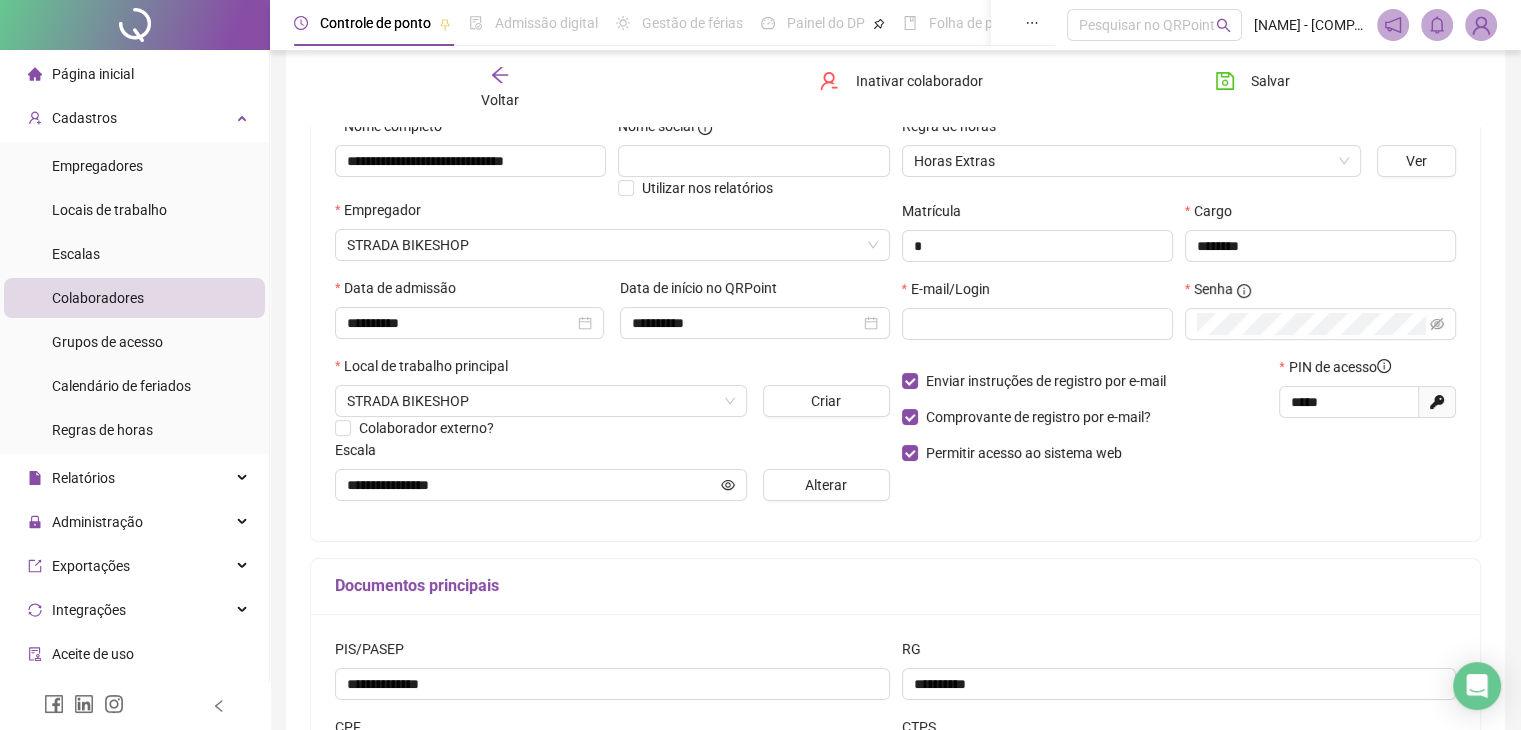 scroll, scrollTop: 11, scrollLeft: 0, axis: vertical 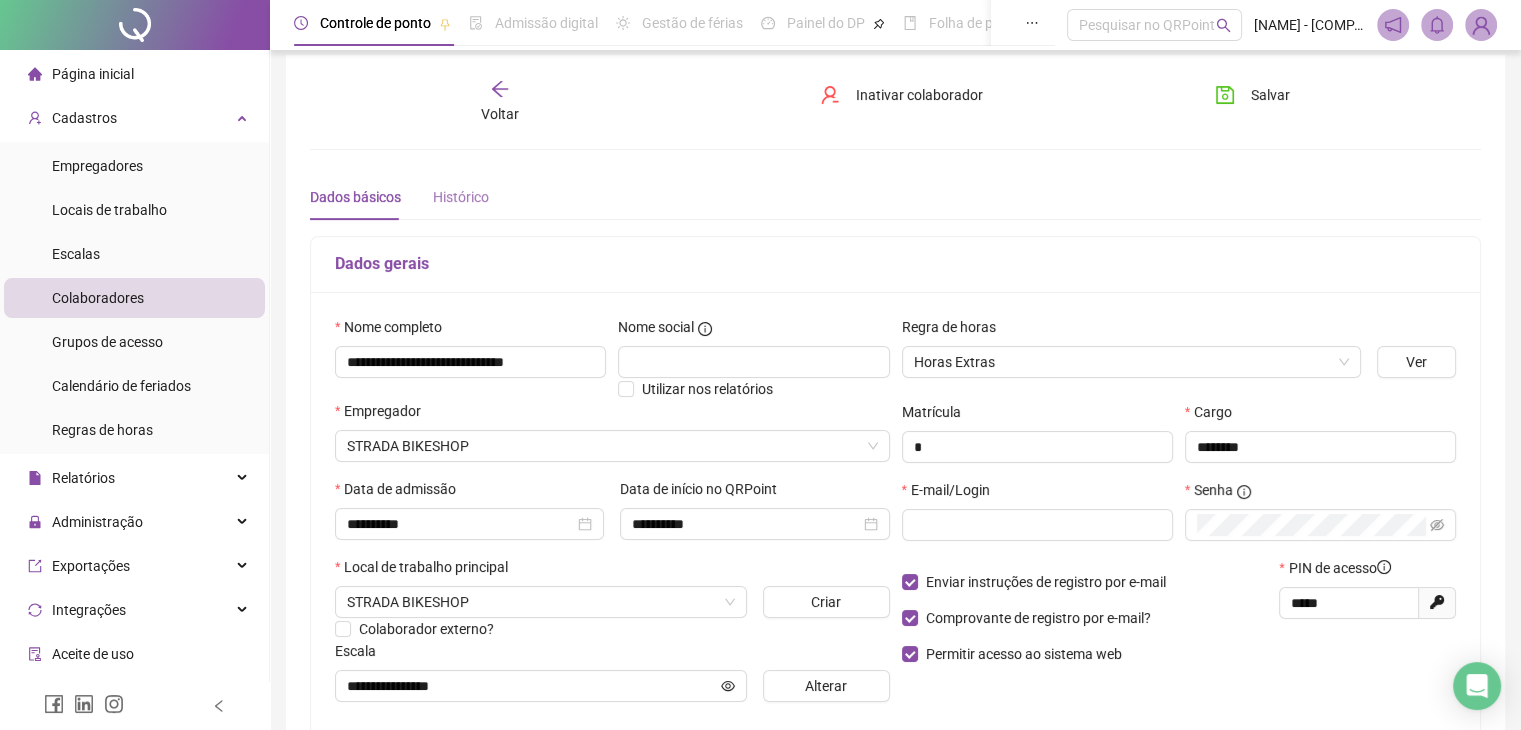 type on "*******" 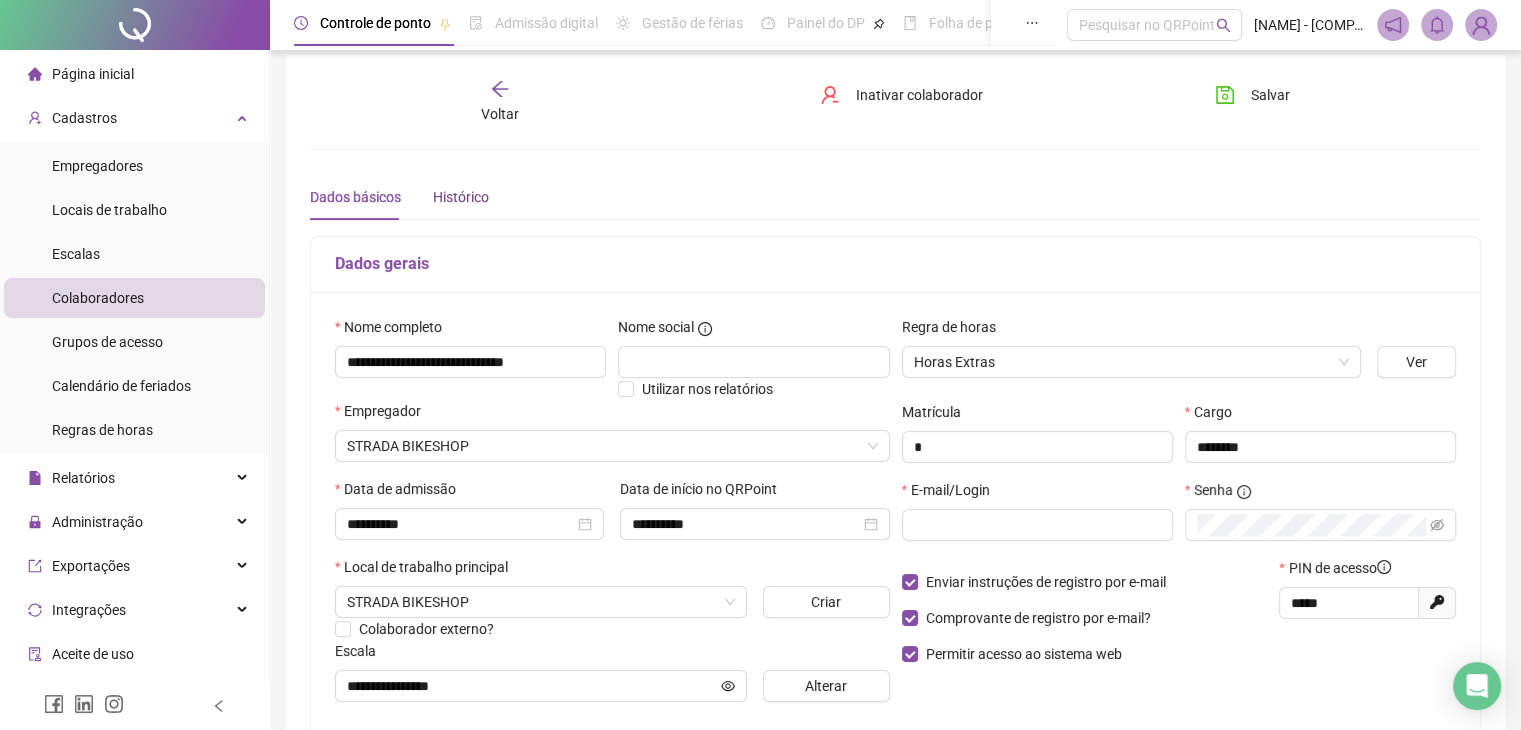 click on "Histórico" at bounding box center [461, 197] 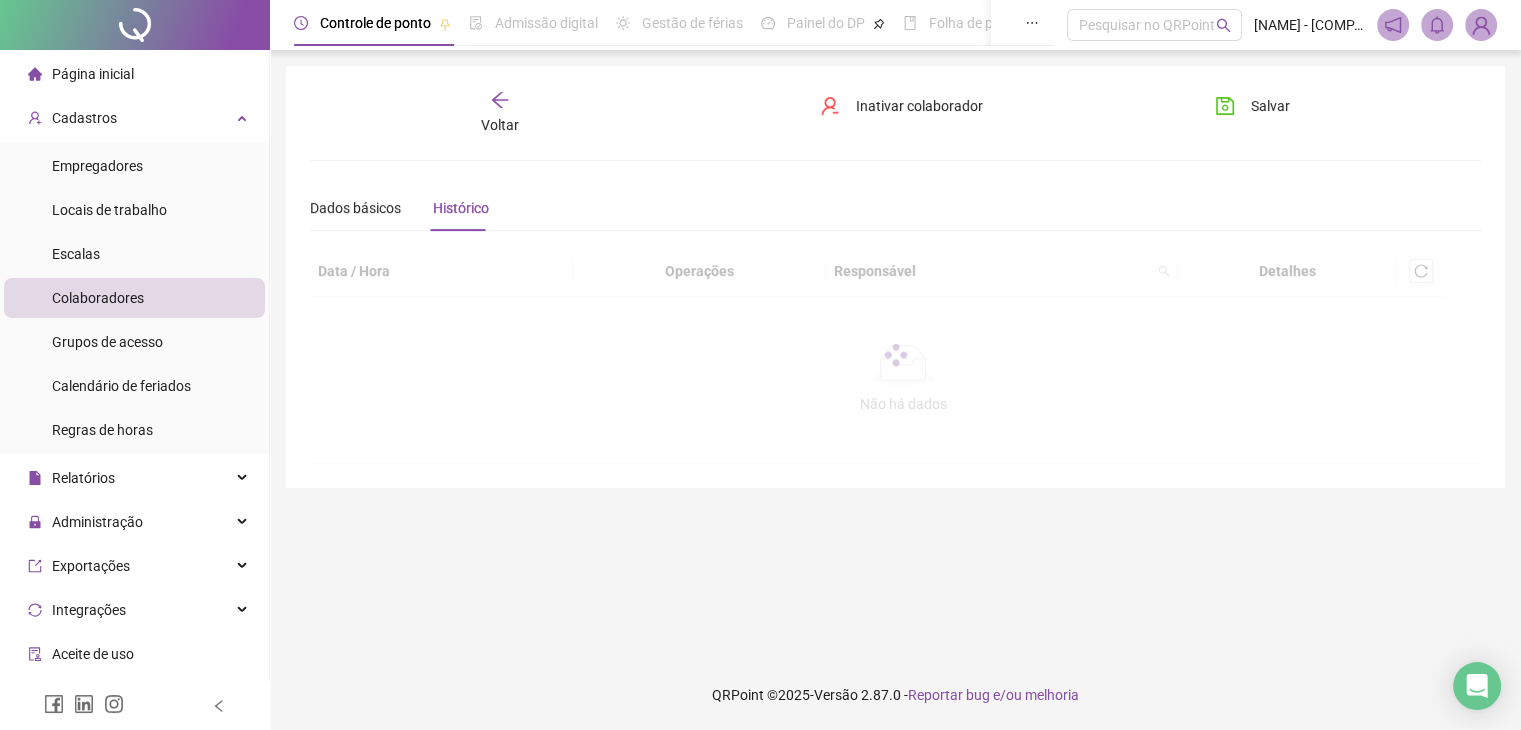 scroll, scrollTop: 0, scrollLeft: 0, axis: both 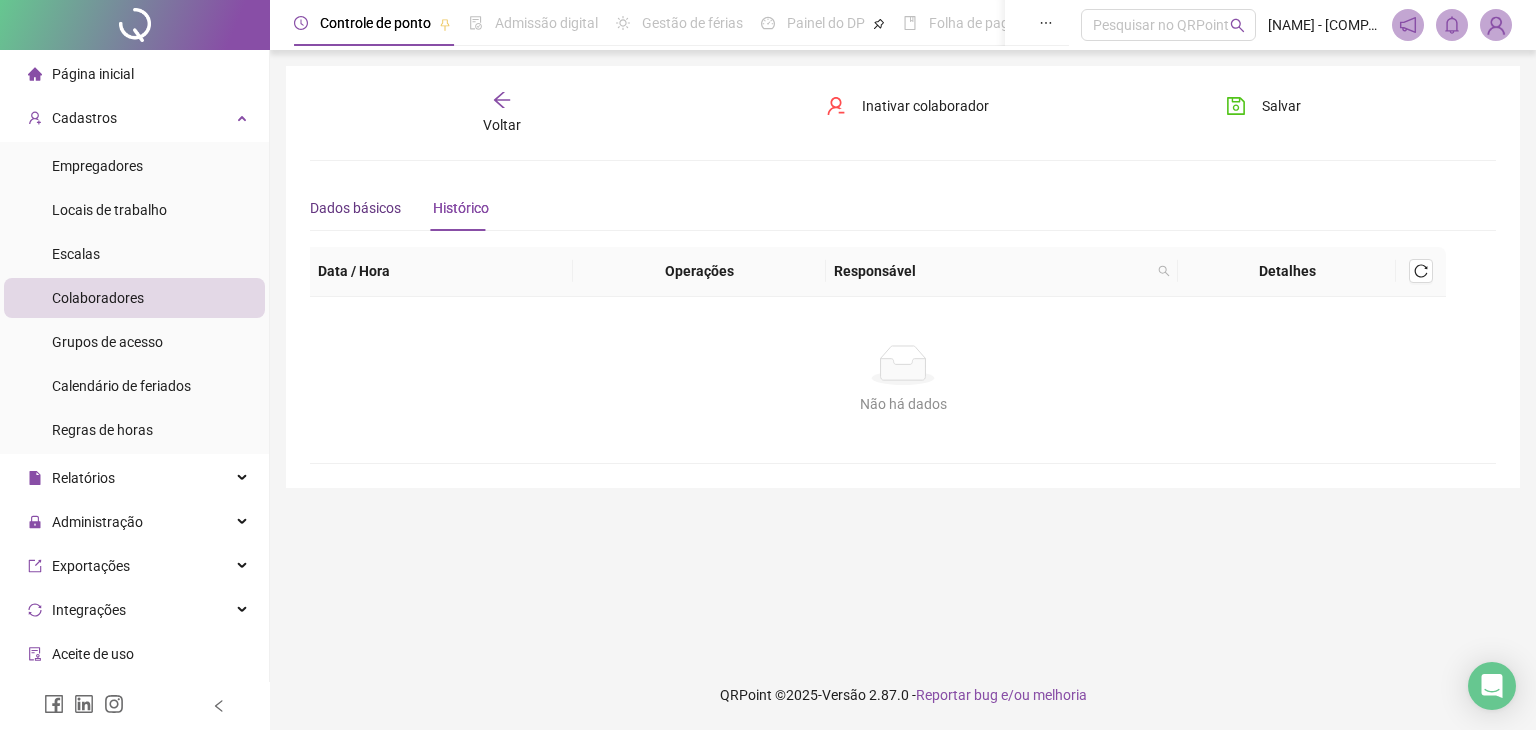click on "Dados básicos" at bounding box center (355, 208) 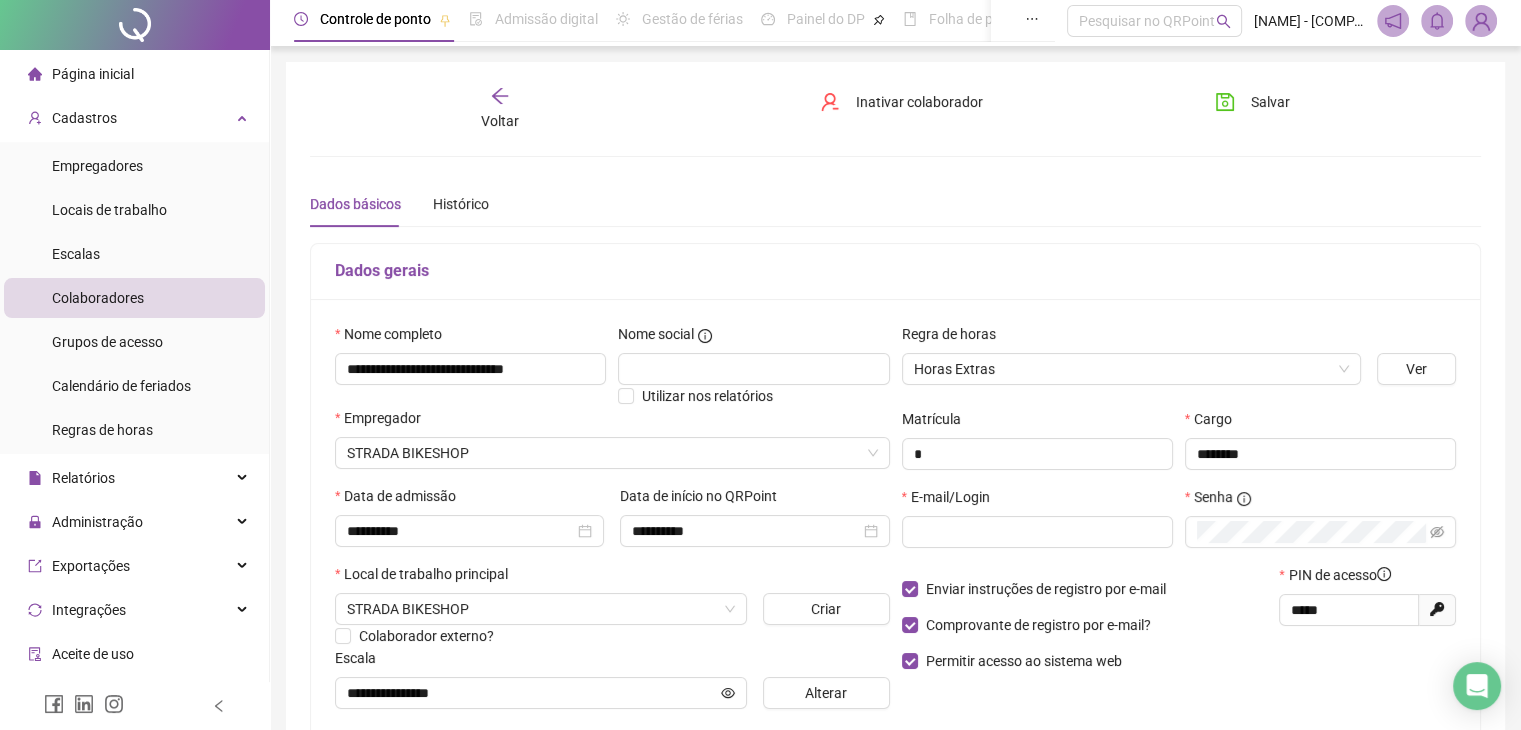 scroll, scrollTop: 0, scrollLeft: 0, axis: both 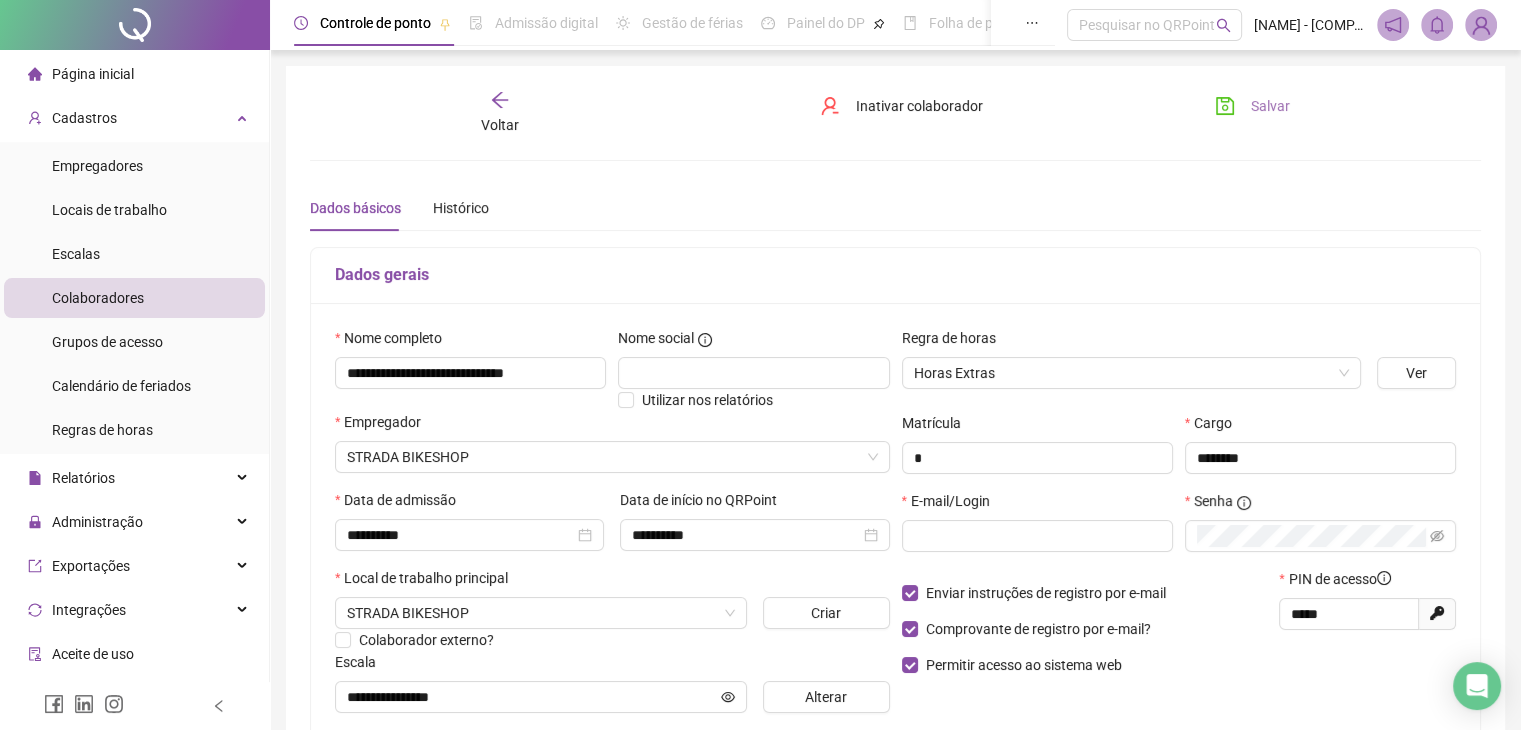 click on "Salvar" at bounding box center (1270, 106) 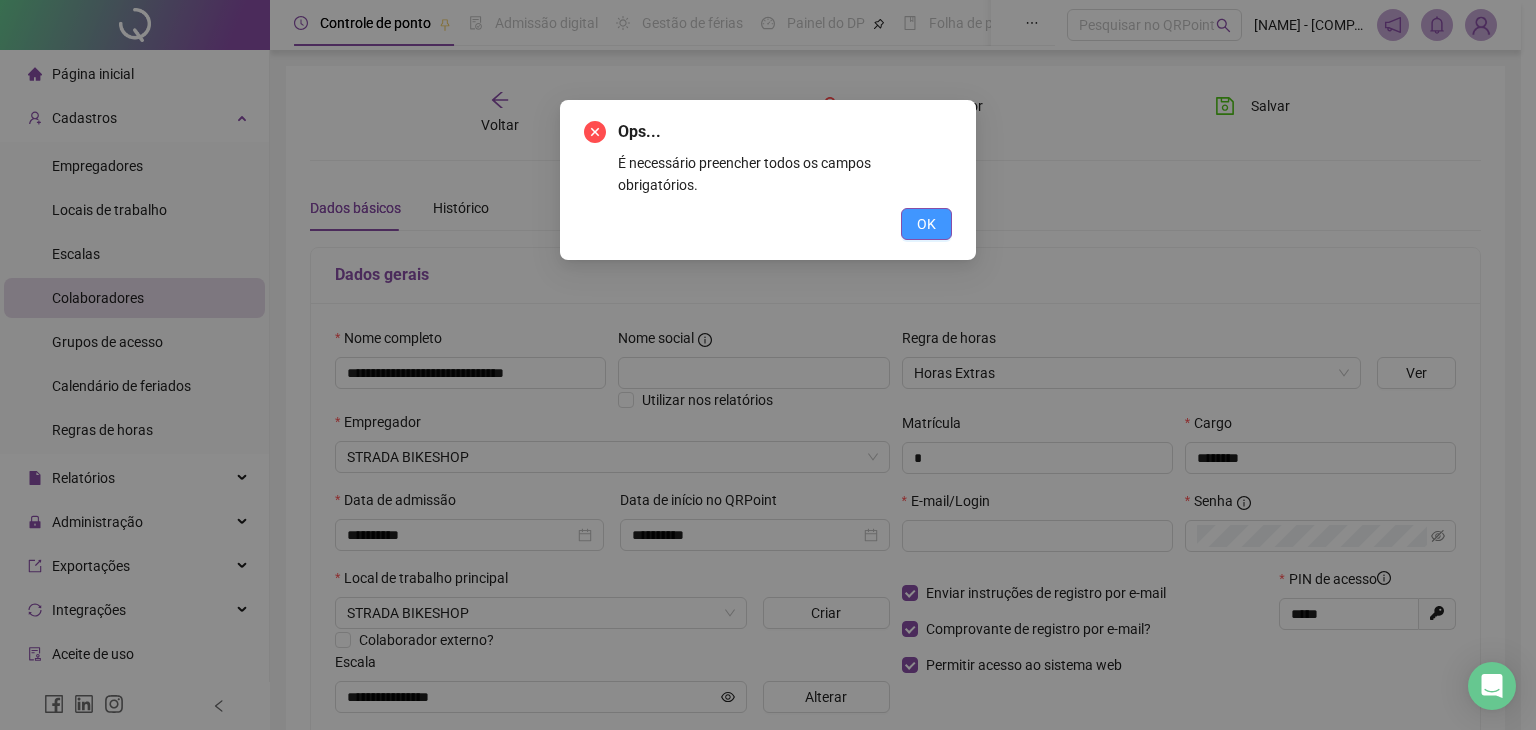 click on "OK" at bounding box center [926, 224] 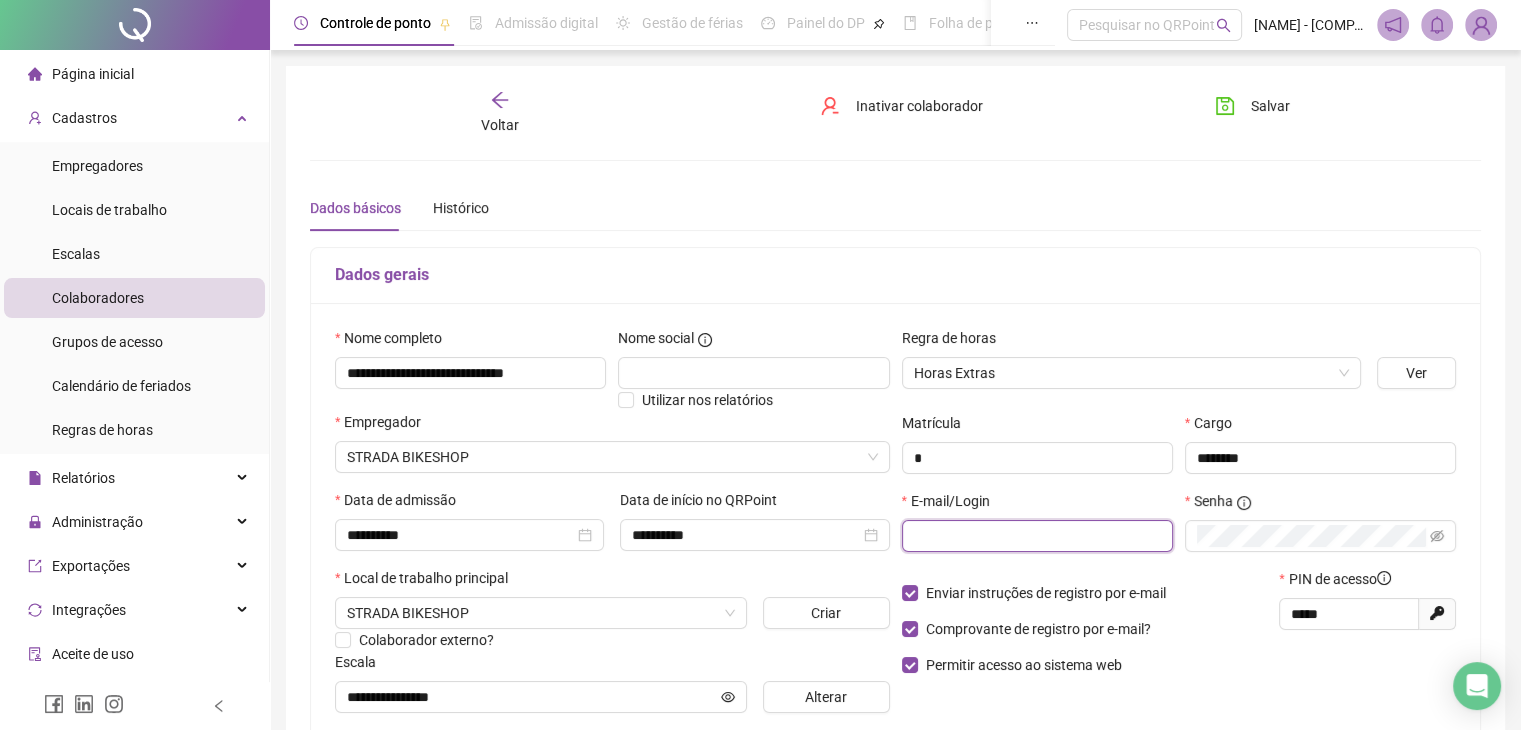 click at bounding box center (1035, 536) 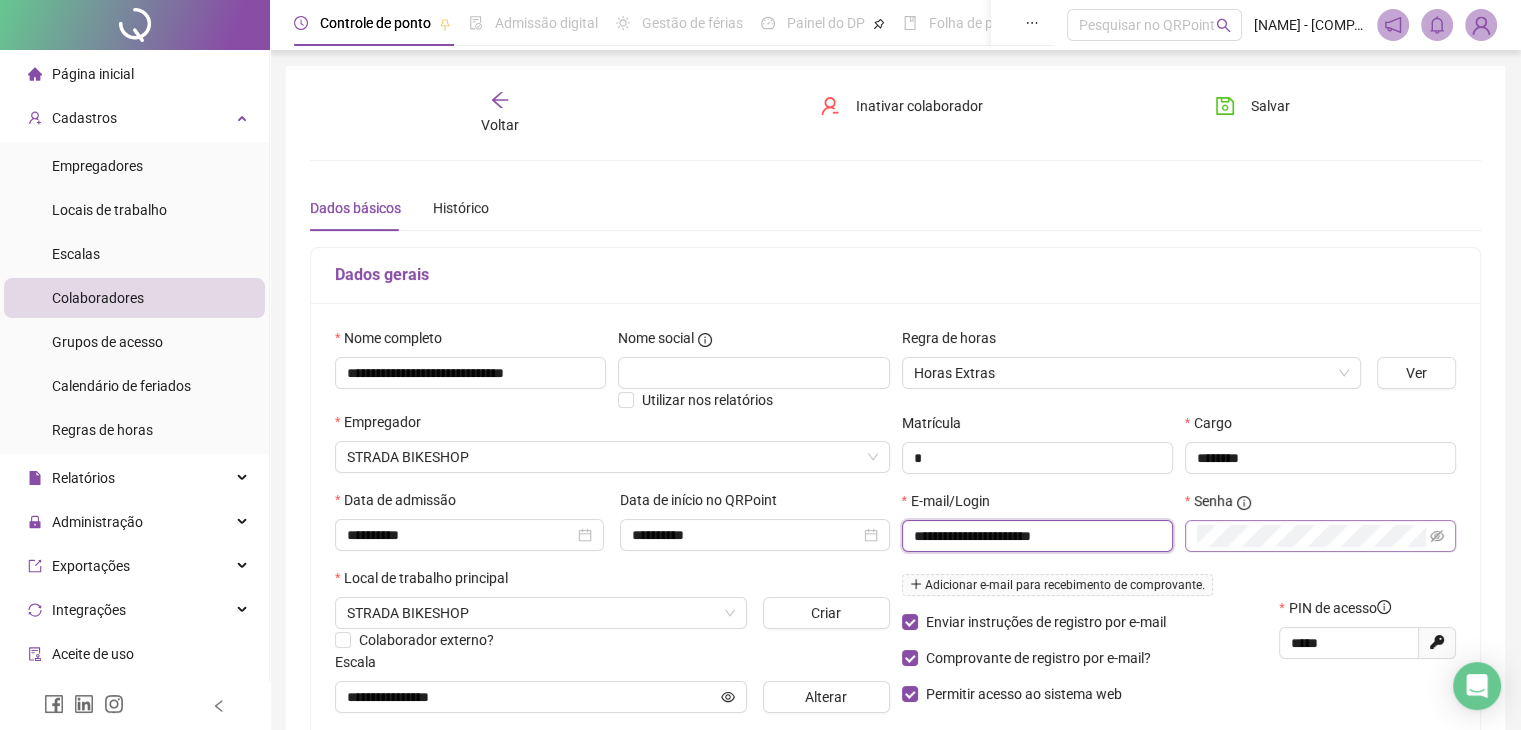type on "**********" 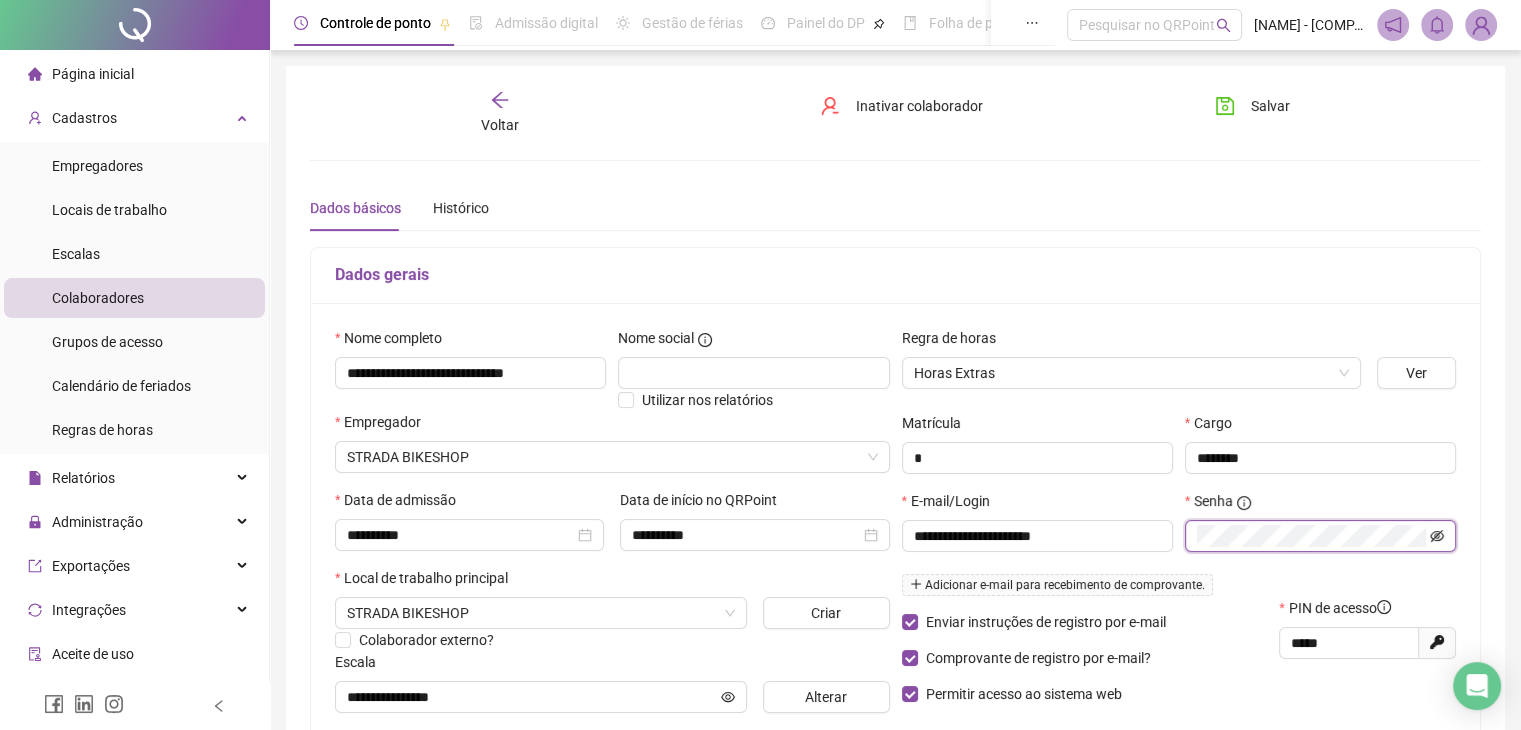 click 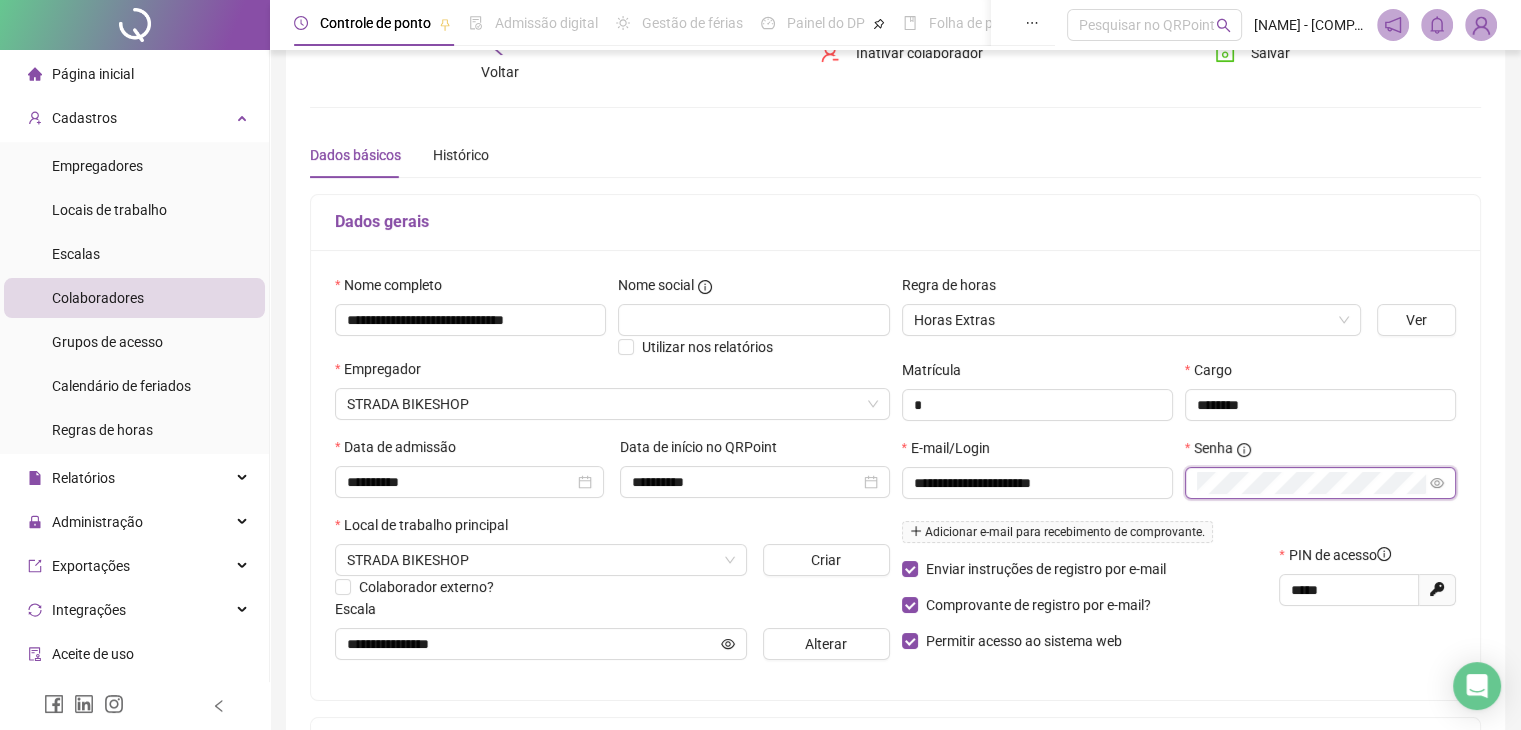 scroll, scrollTop: 0, scrollLeft: 0, axis: both 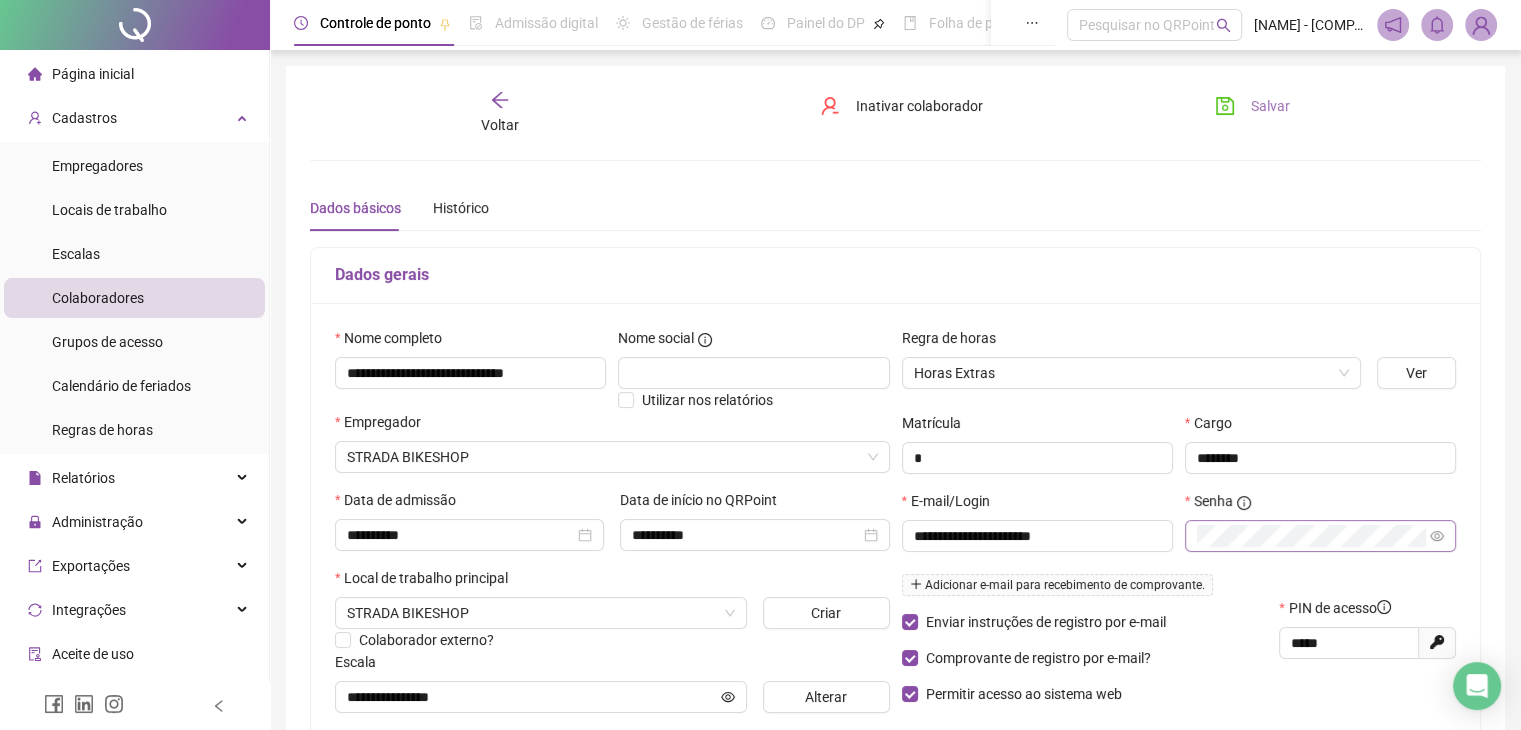 click on "Salvar" at bounding box center [1270, 106] 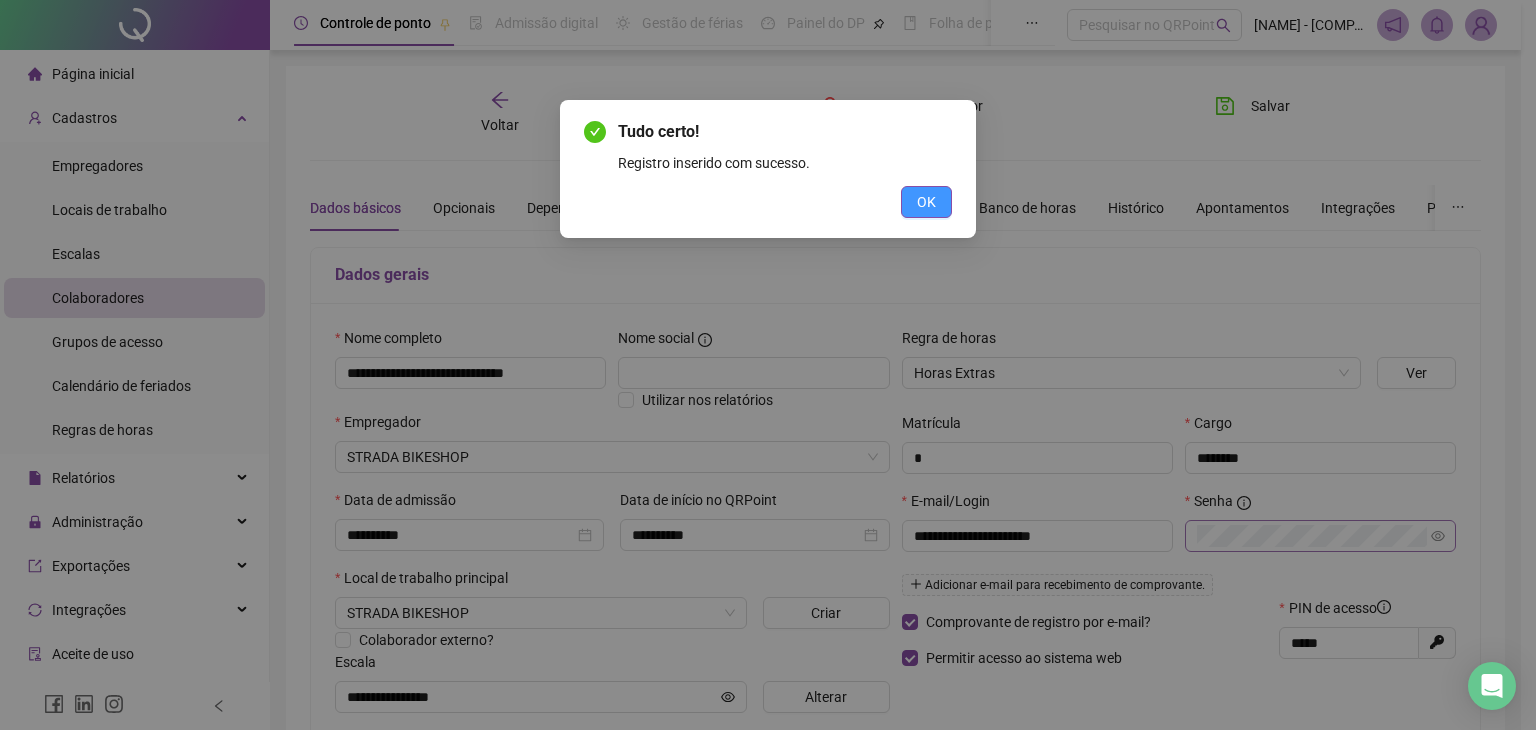 click on "OK" at bounding box center [926, 202] 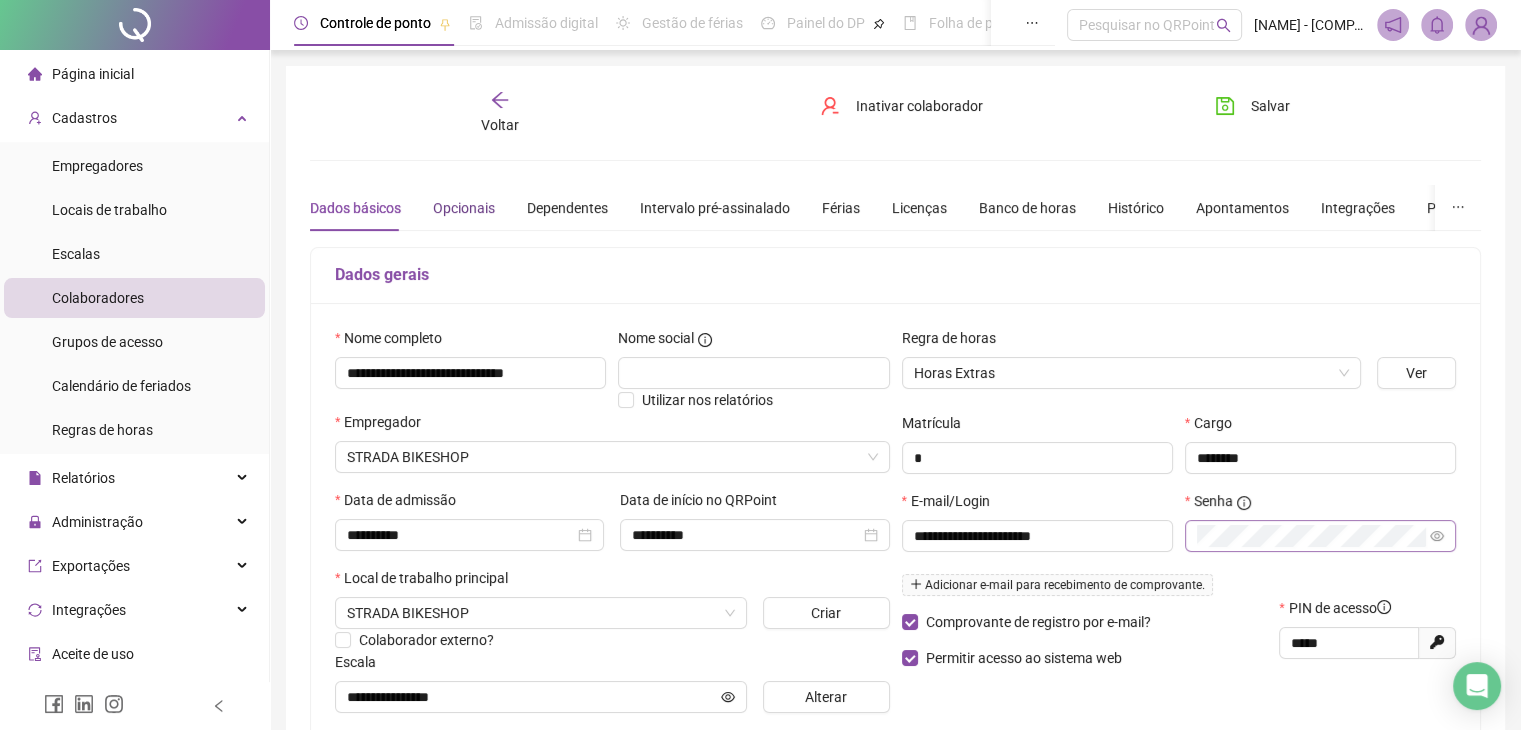 click on "Opcionais" at bounding box center (464, 208) 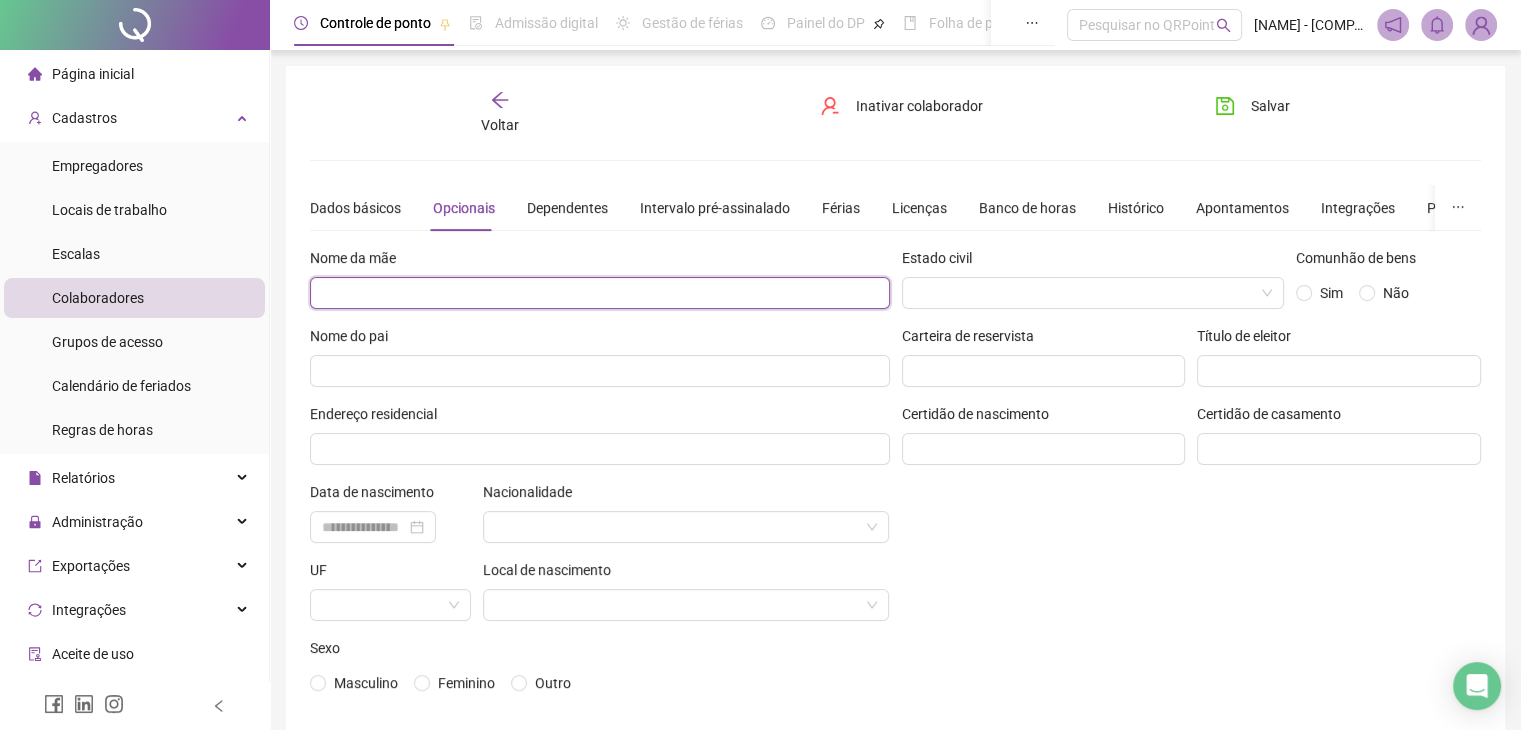 click at bounding box center (600, 293) 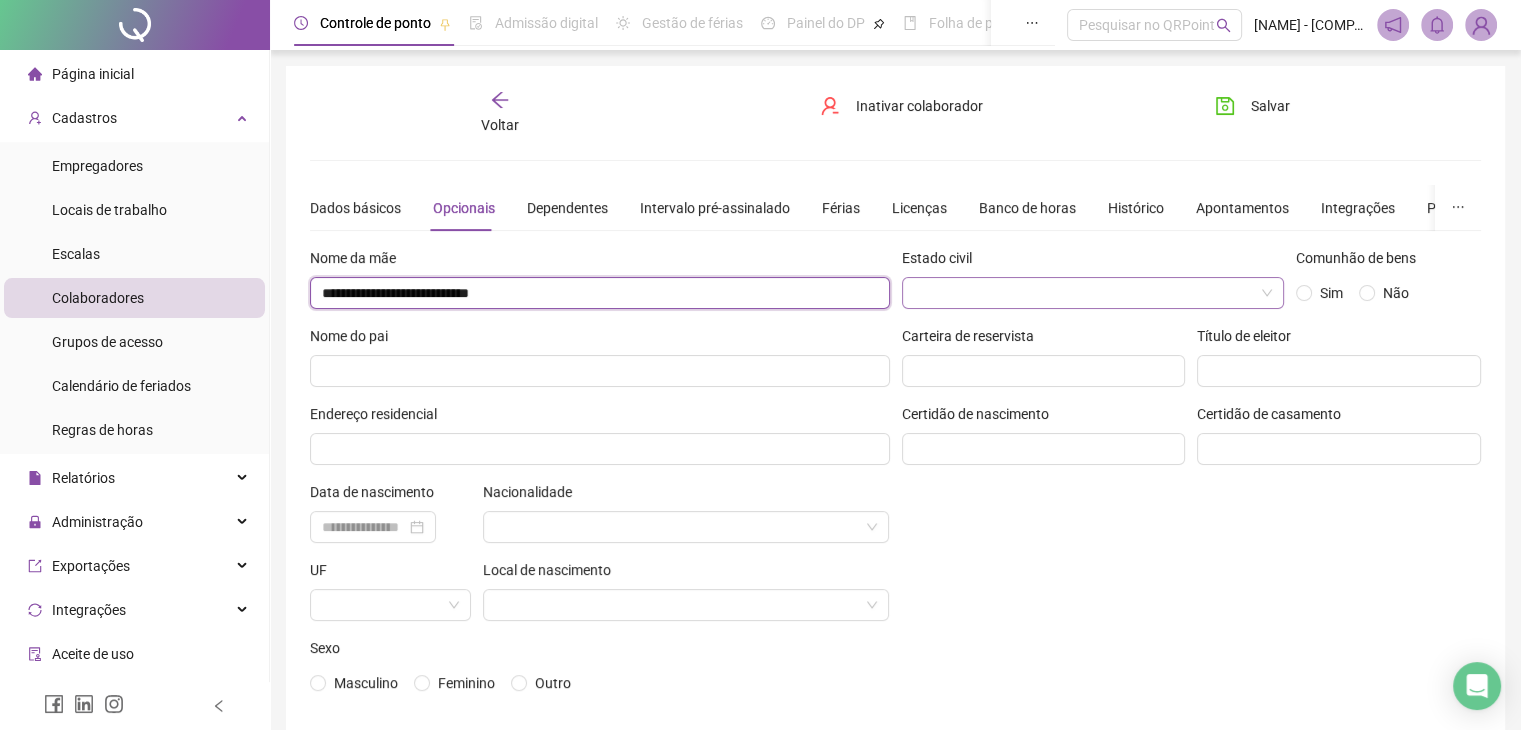 type on "**********" 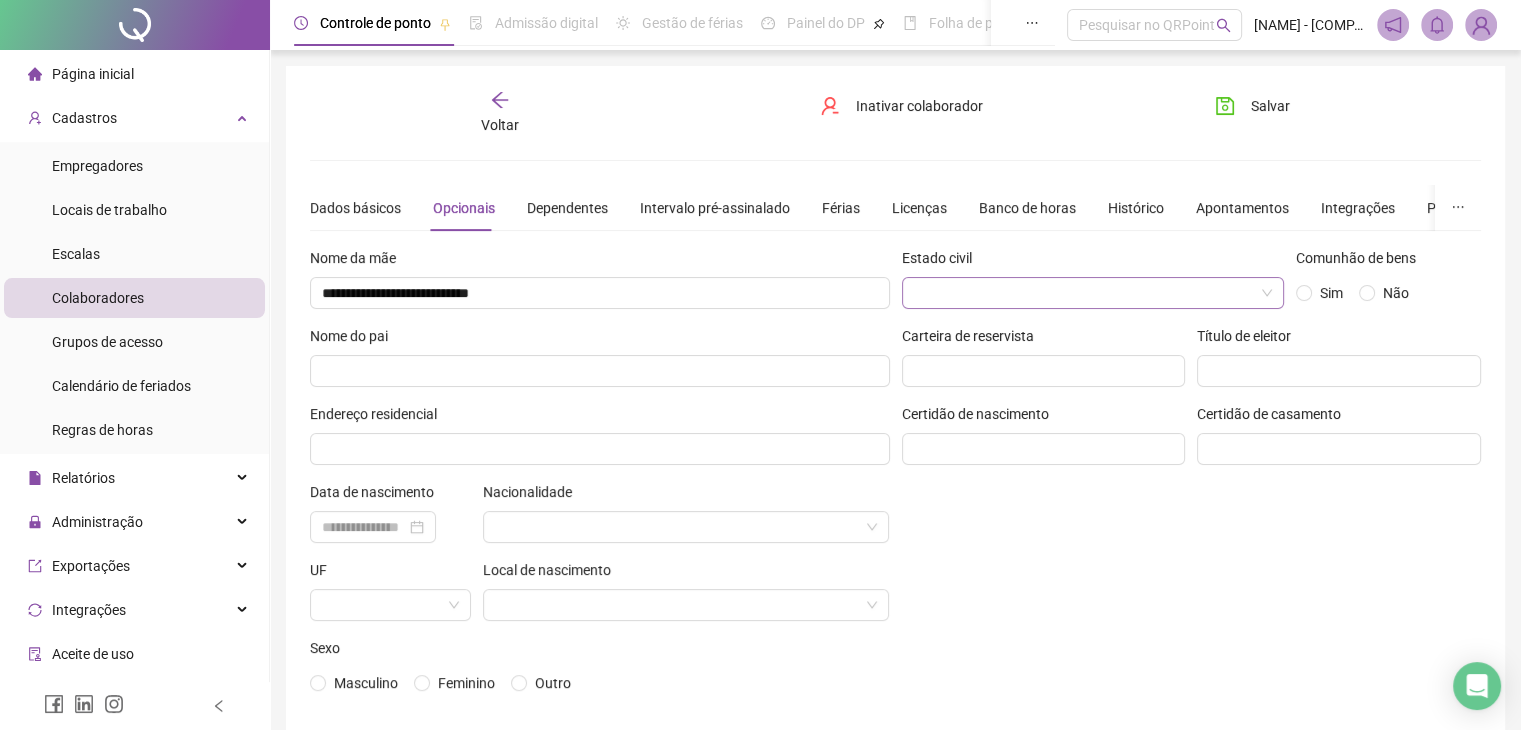 click at bounding box center (1087, 293) 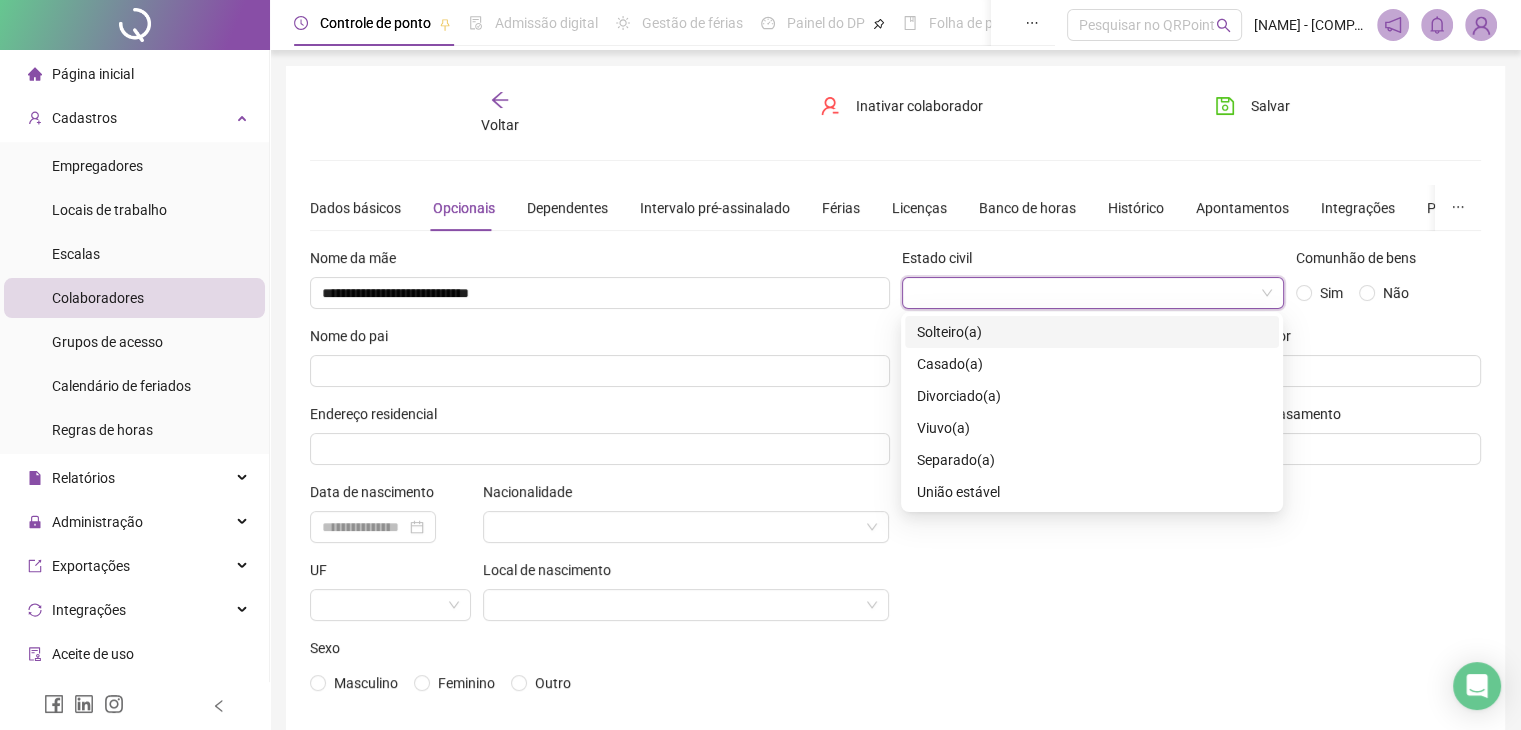 click on "Solteiro(a)" at bounding box center [1092, 332] 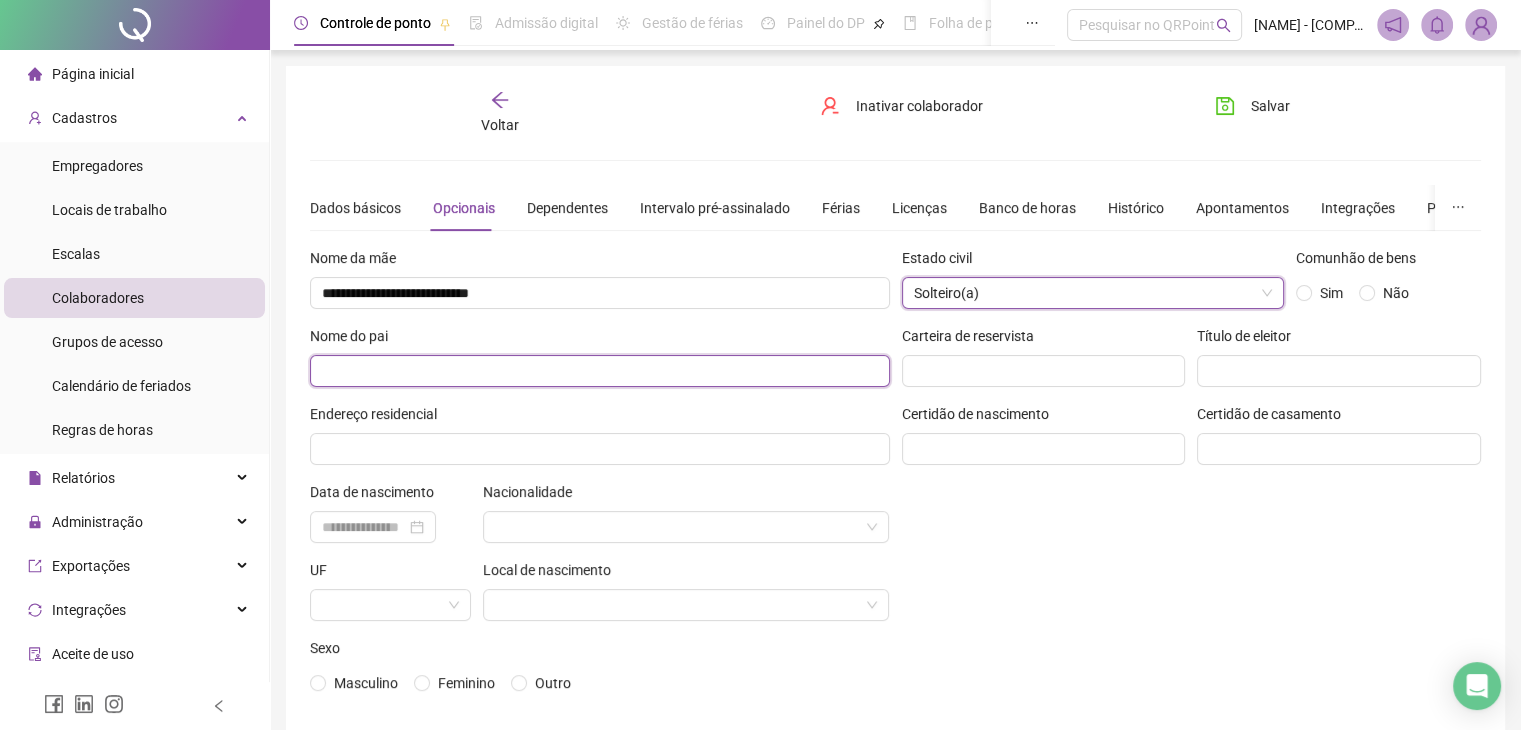 click at bounding box center [600, 371] 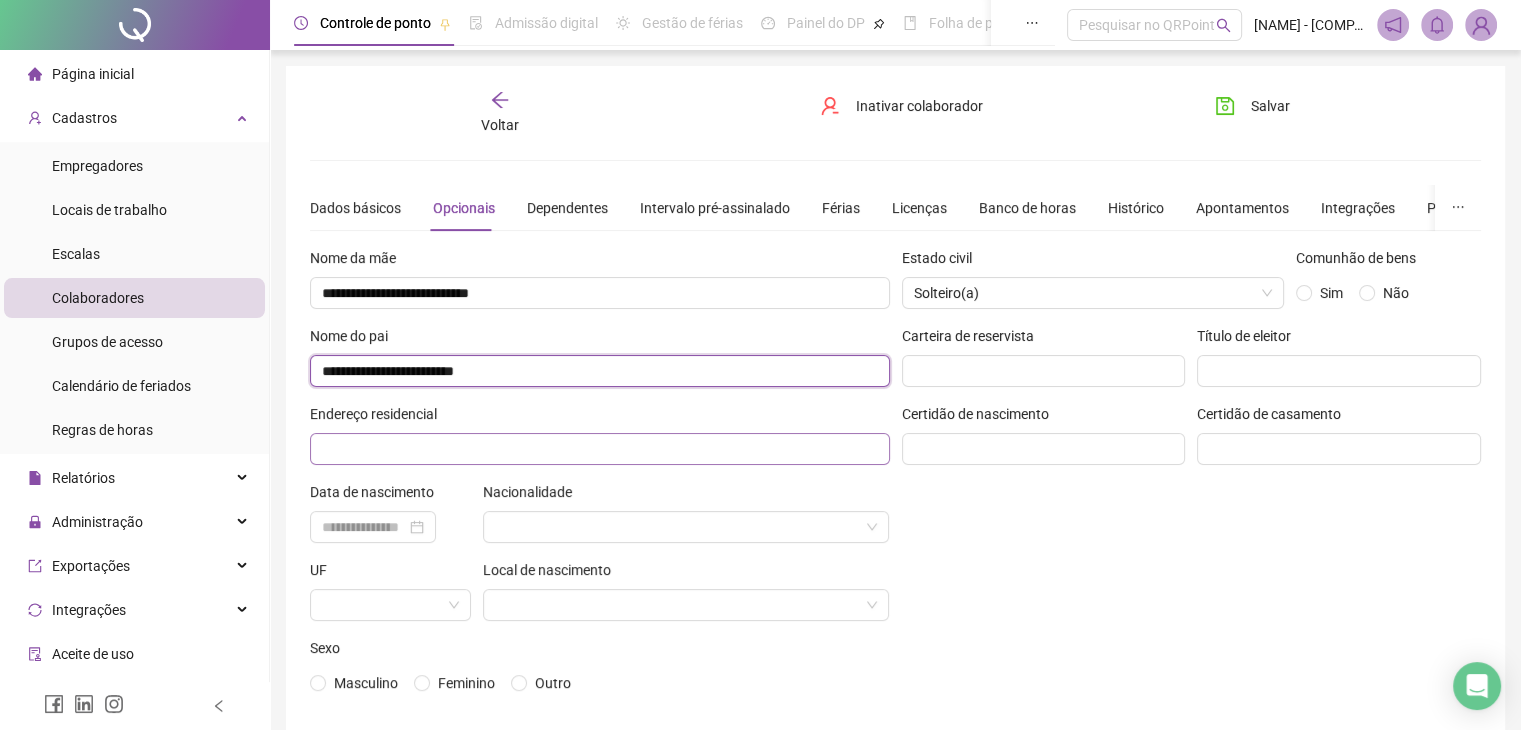 type on "**********" 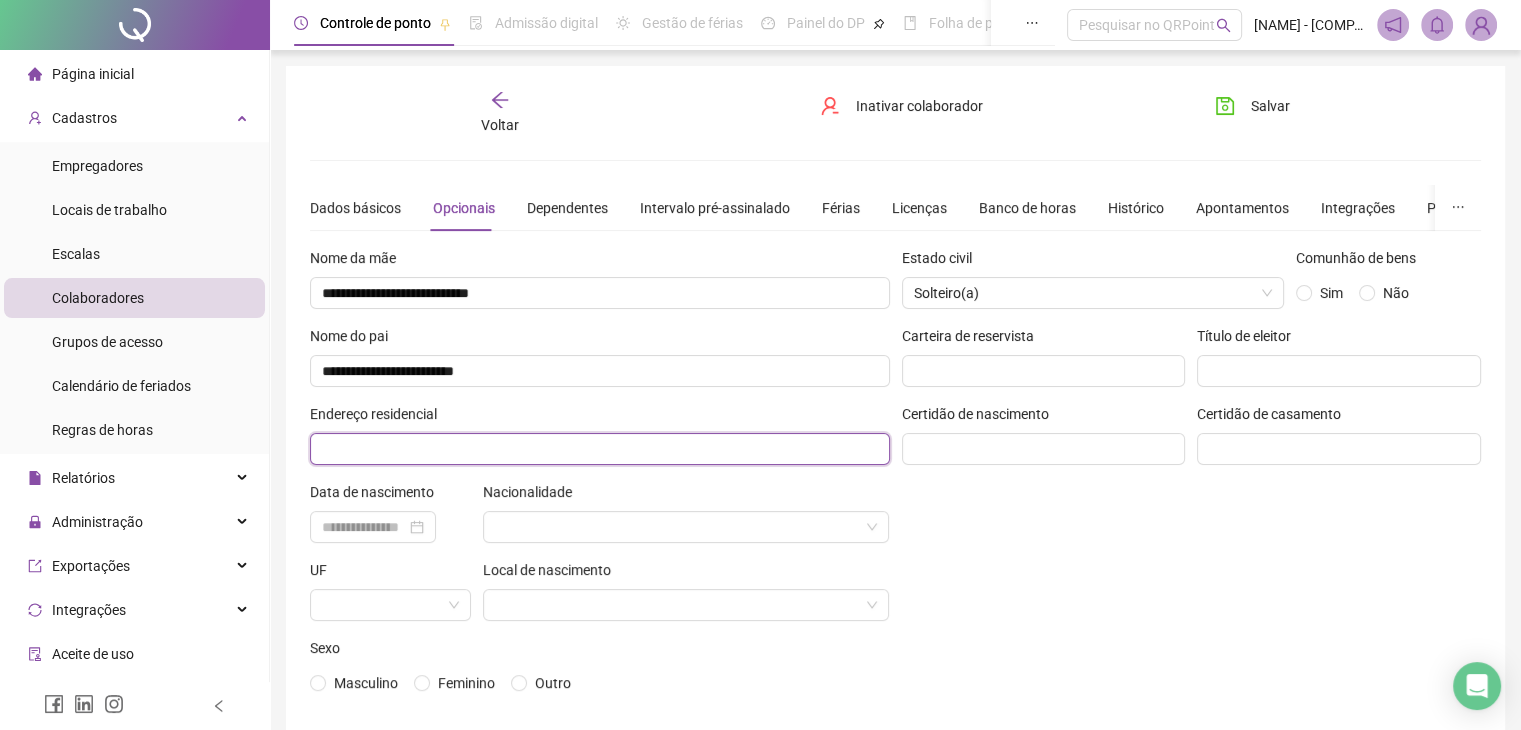 click at bounding box center [600, 449] 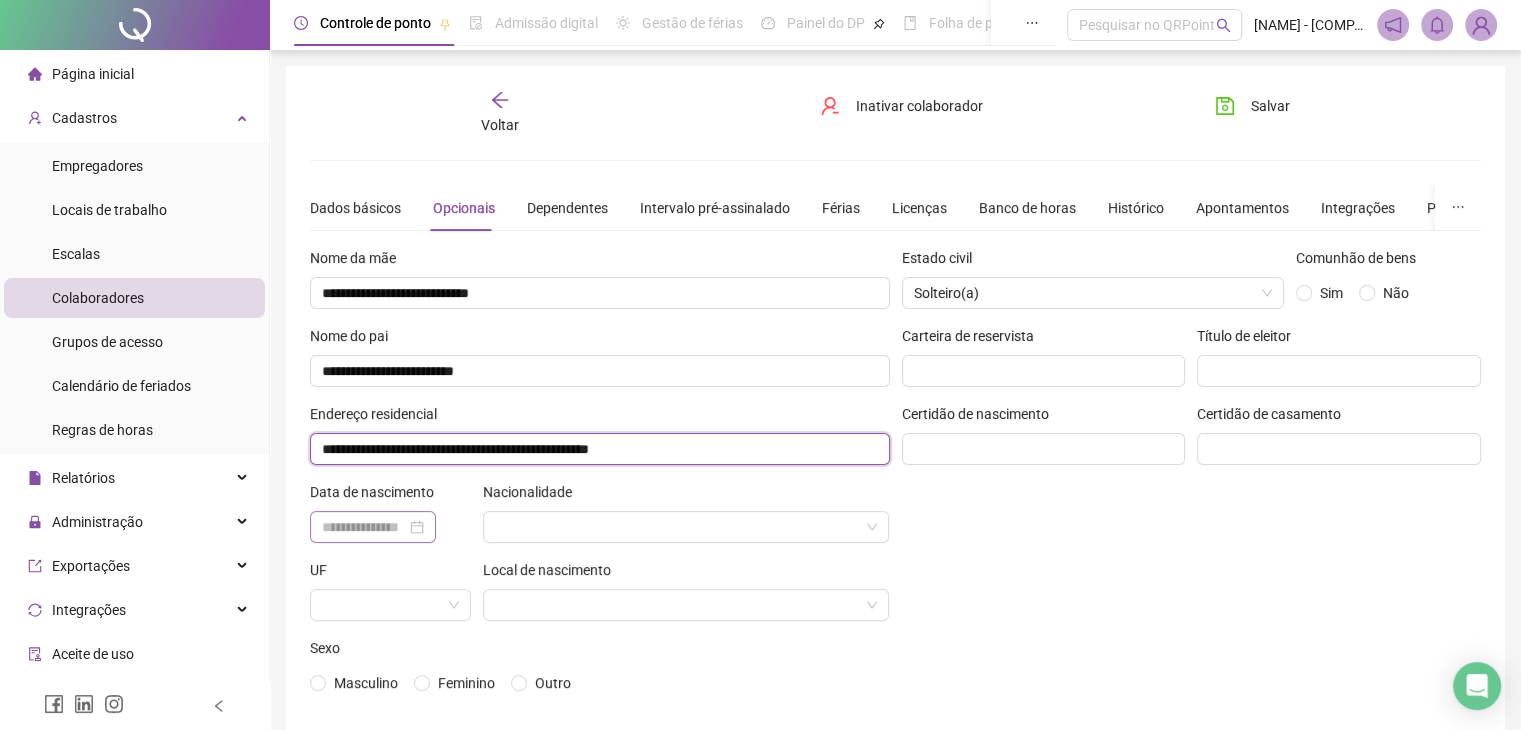 type on "**********" 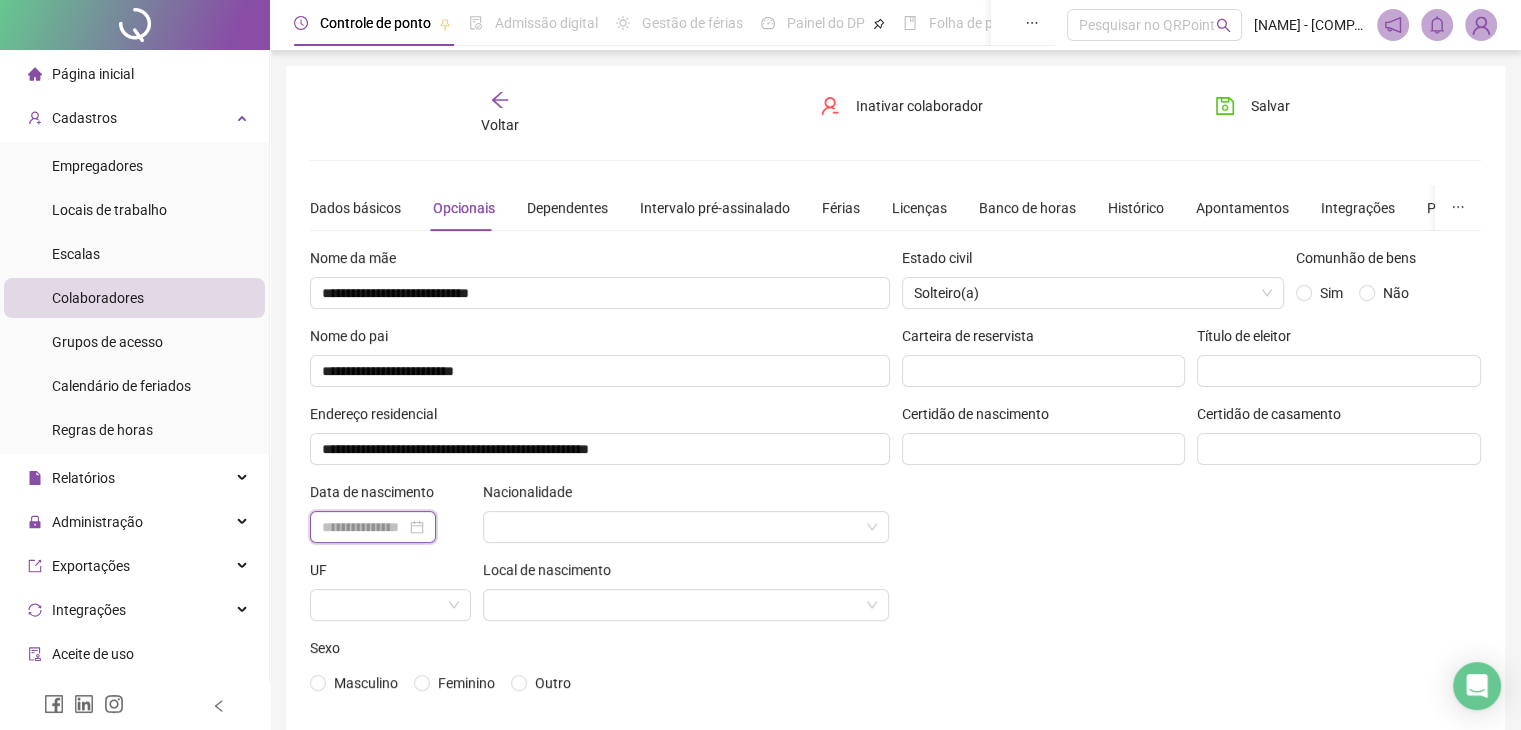 click at bounding box center (364, 527) 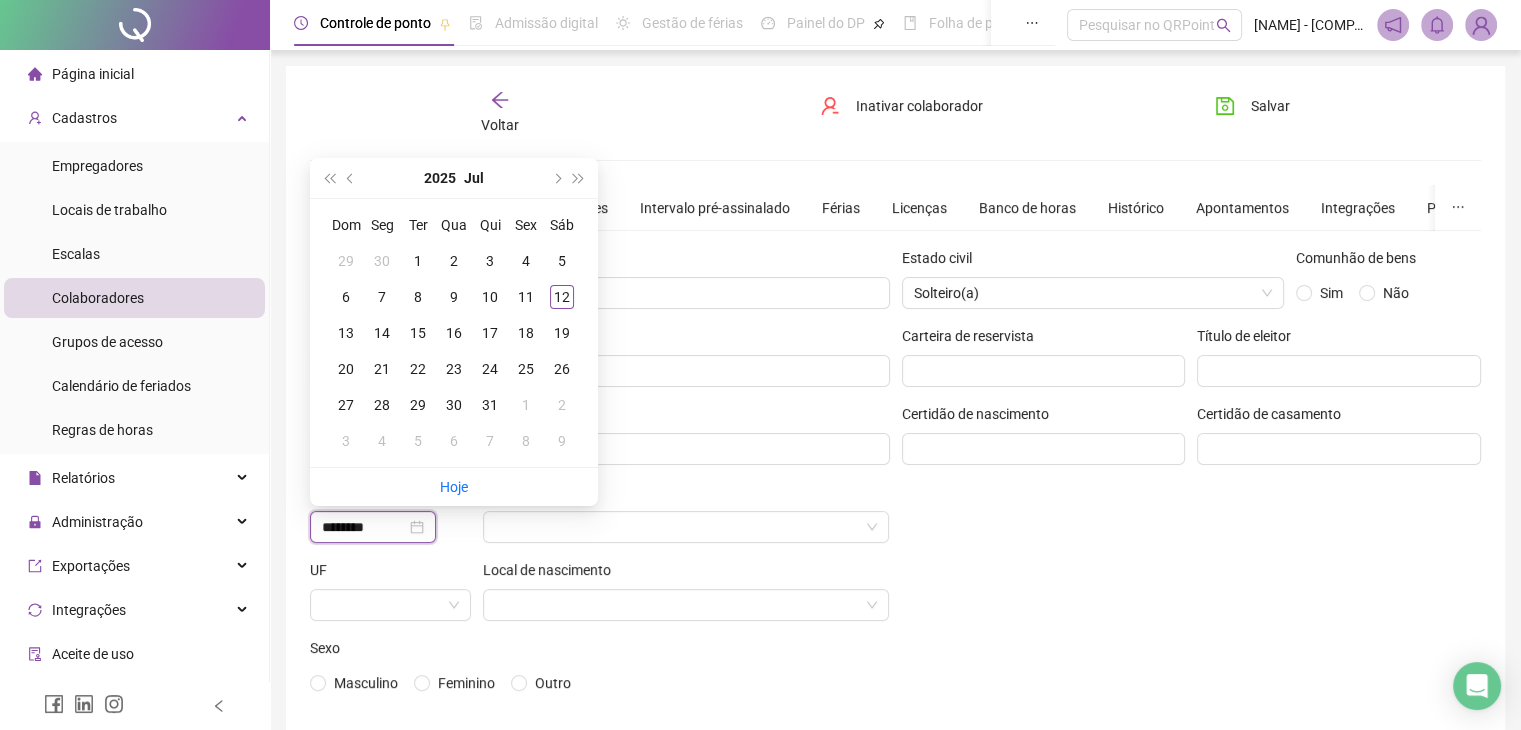 drag, startPoint x: 412, startPoint y: 519, endPoint x: 0, endPoint y: 508, distance: 412.14682 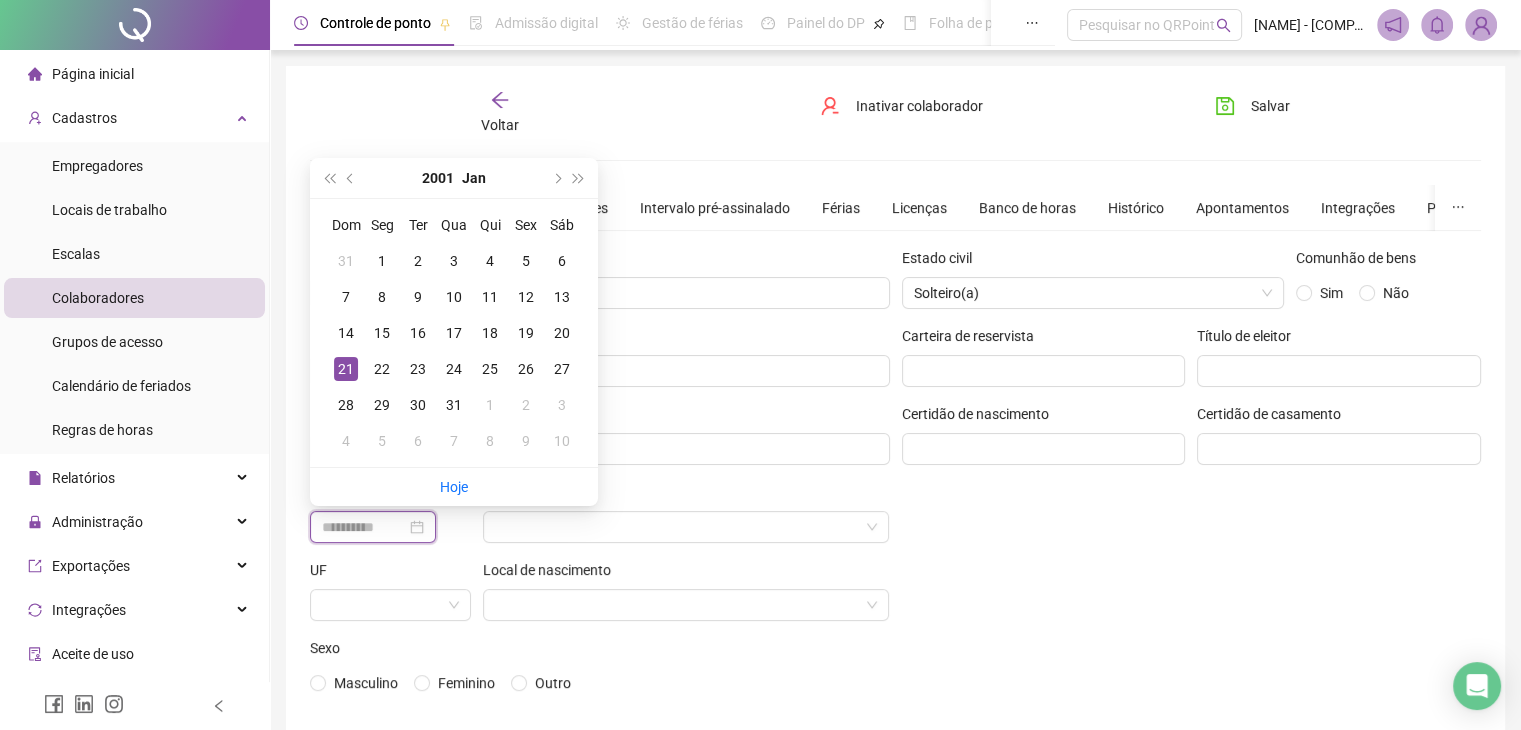 type on "**********" 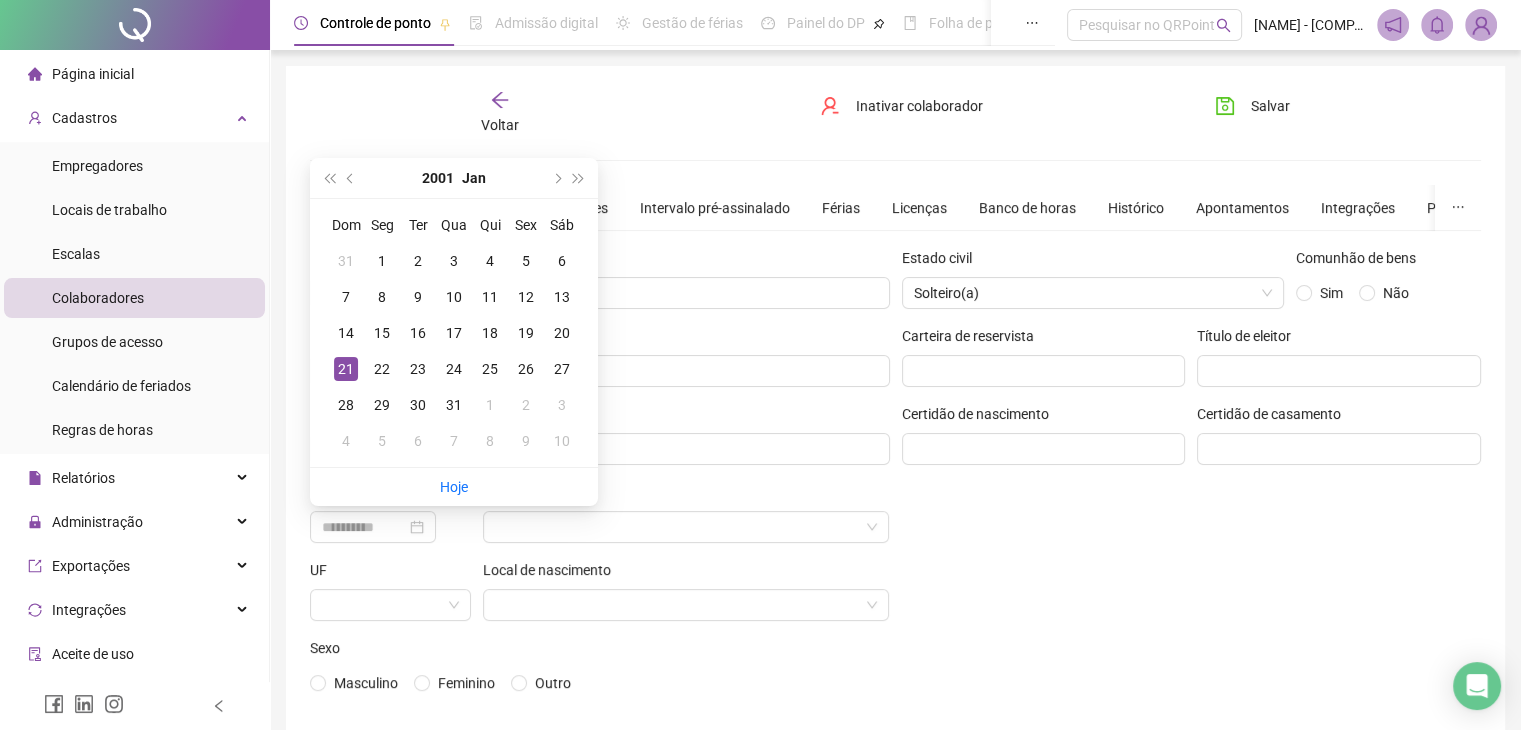 click on "21" at bounding box center (346, 369) 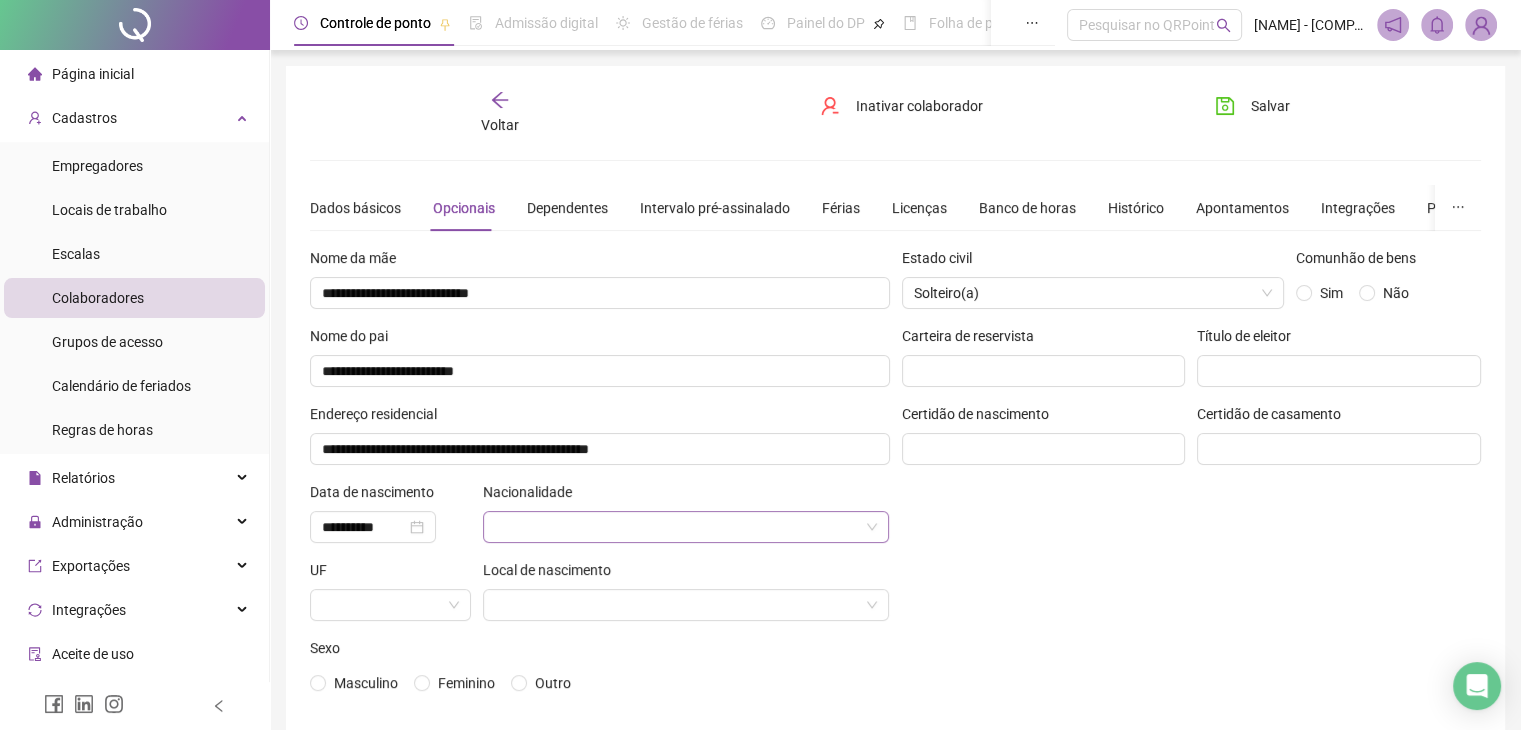 click at bounding box center [680, 527] 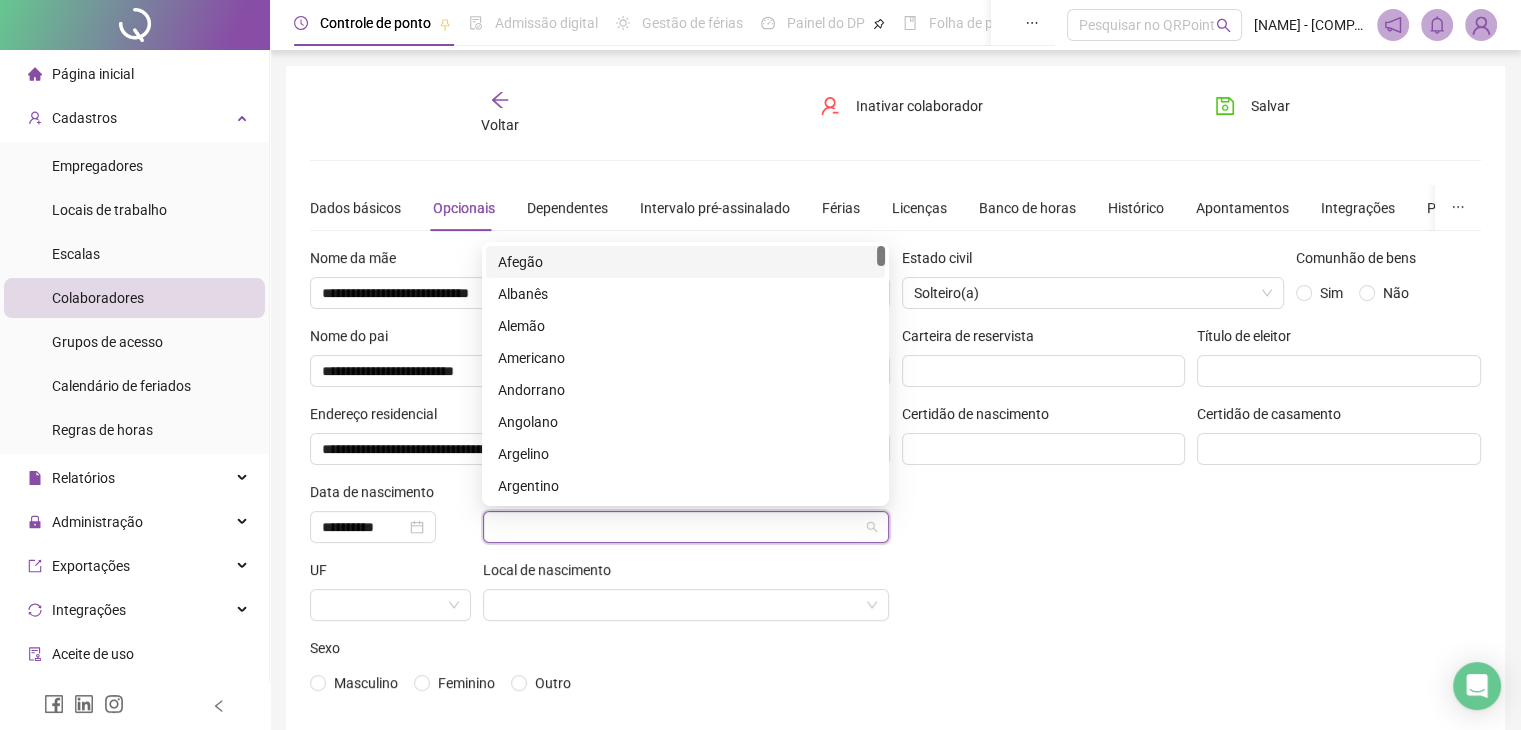 type on "*" 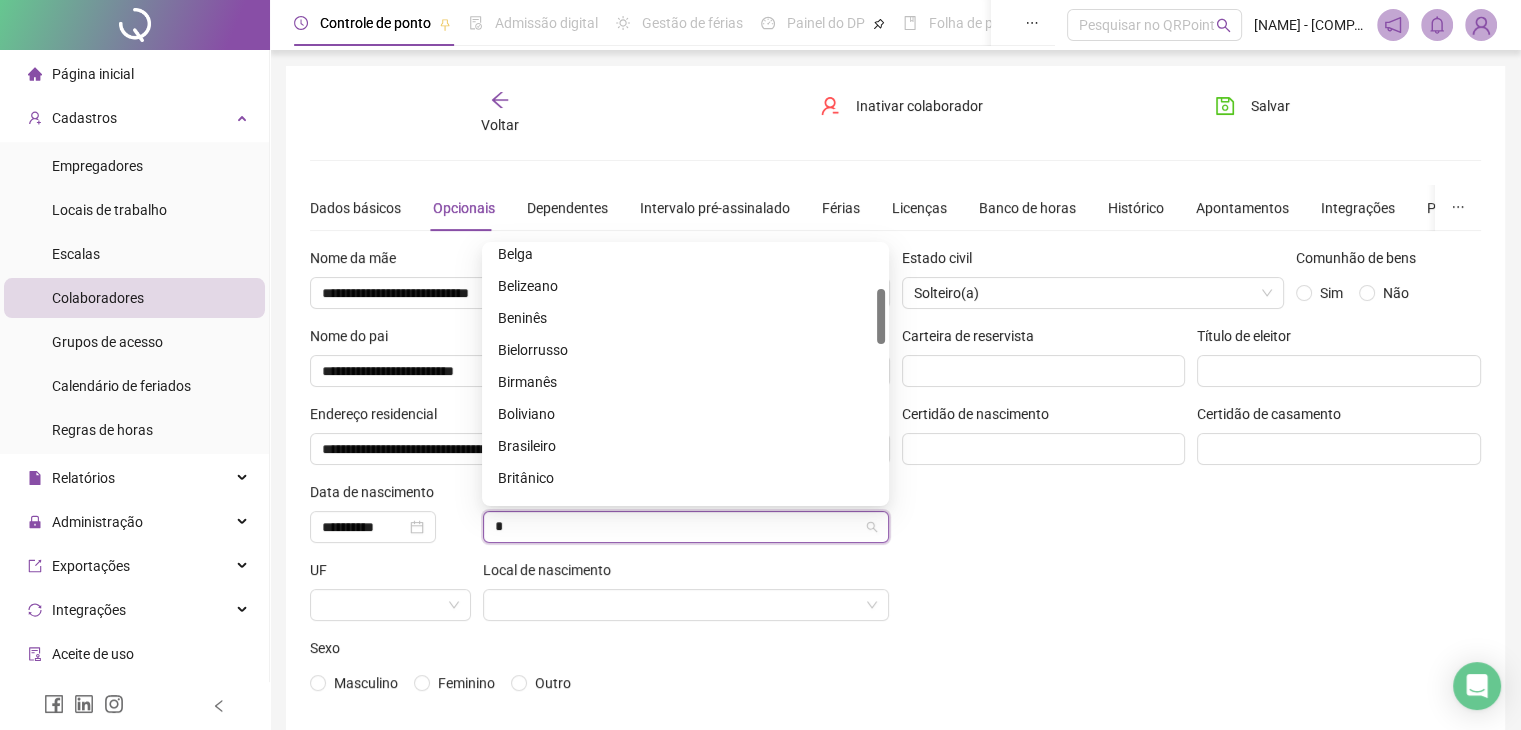 scroll, scrollTop: 300, scrollLeft: 0, axis: vertical 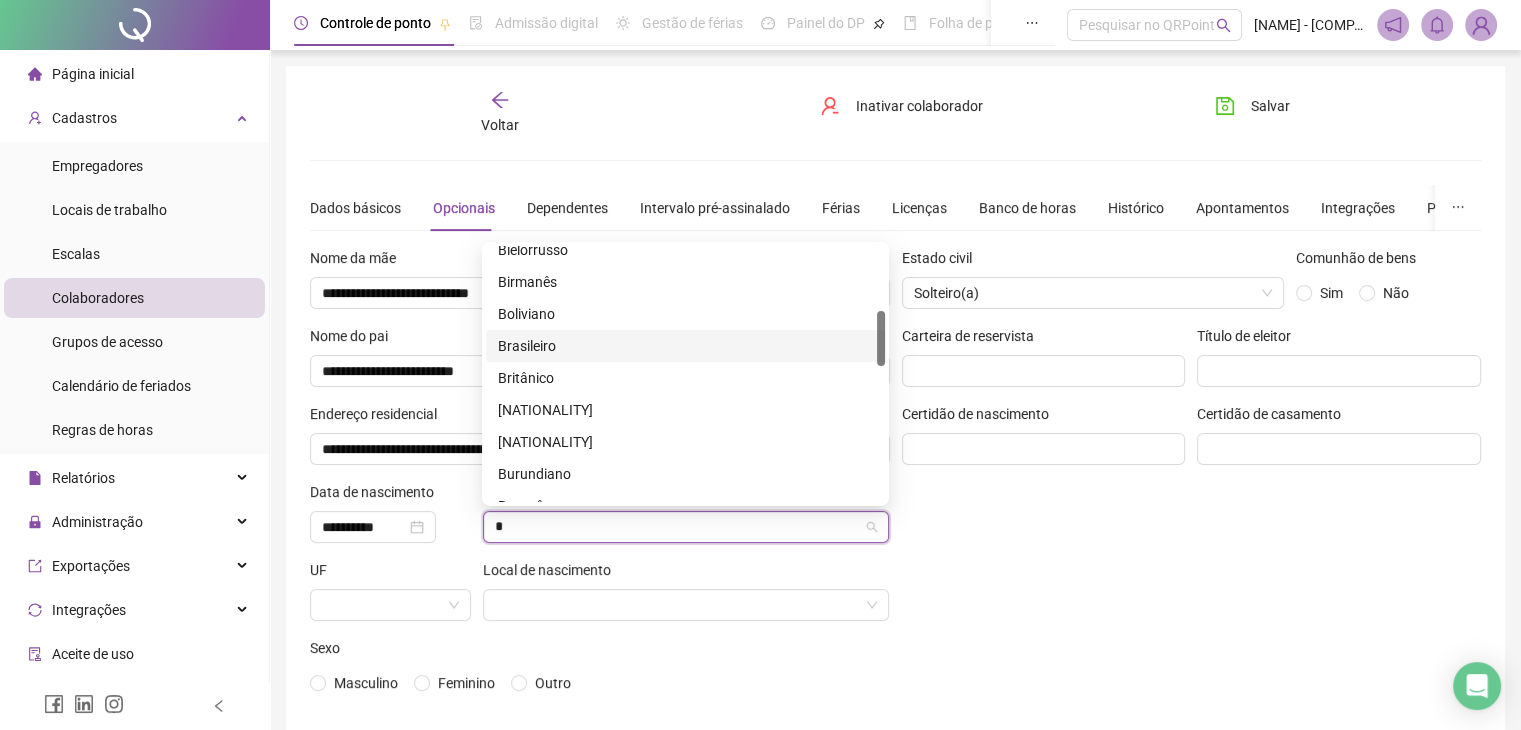 click on "Brasileiro" at bounding box center (685, 346) 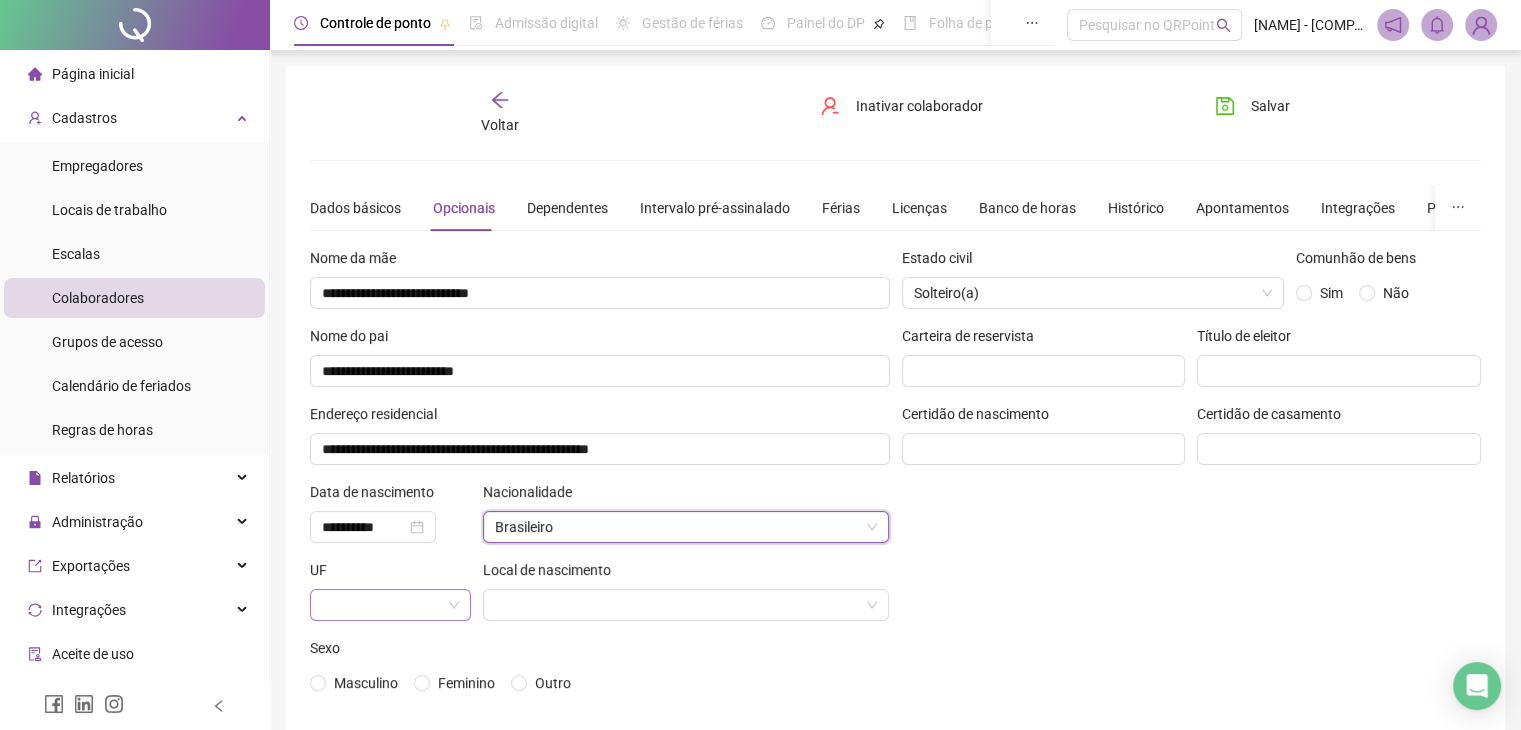 click at bounding box center (384, 605) 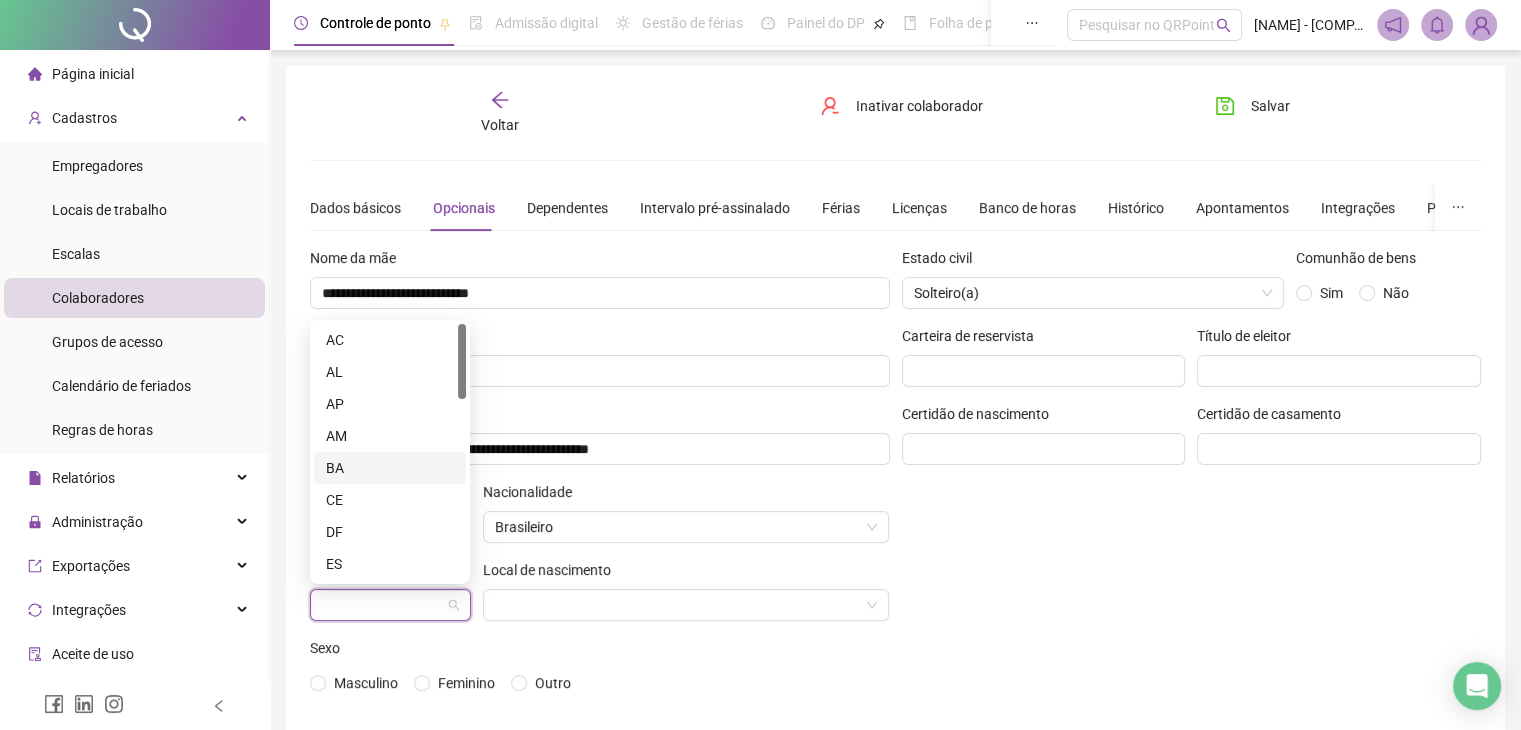 click on "BA" at bounding box center [390, 468] 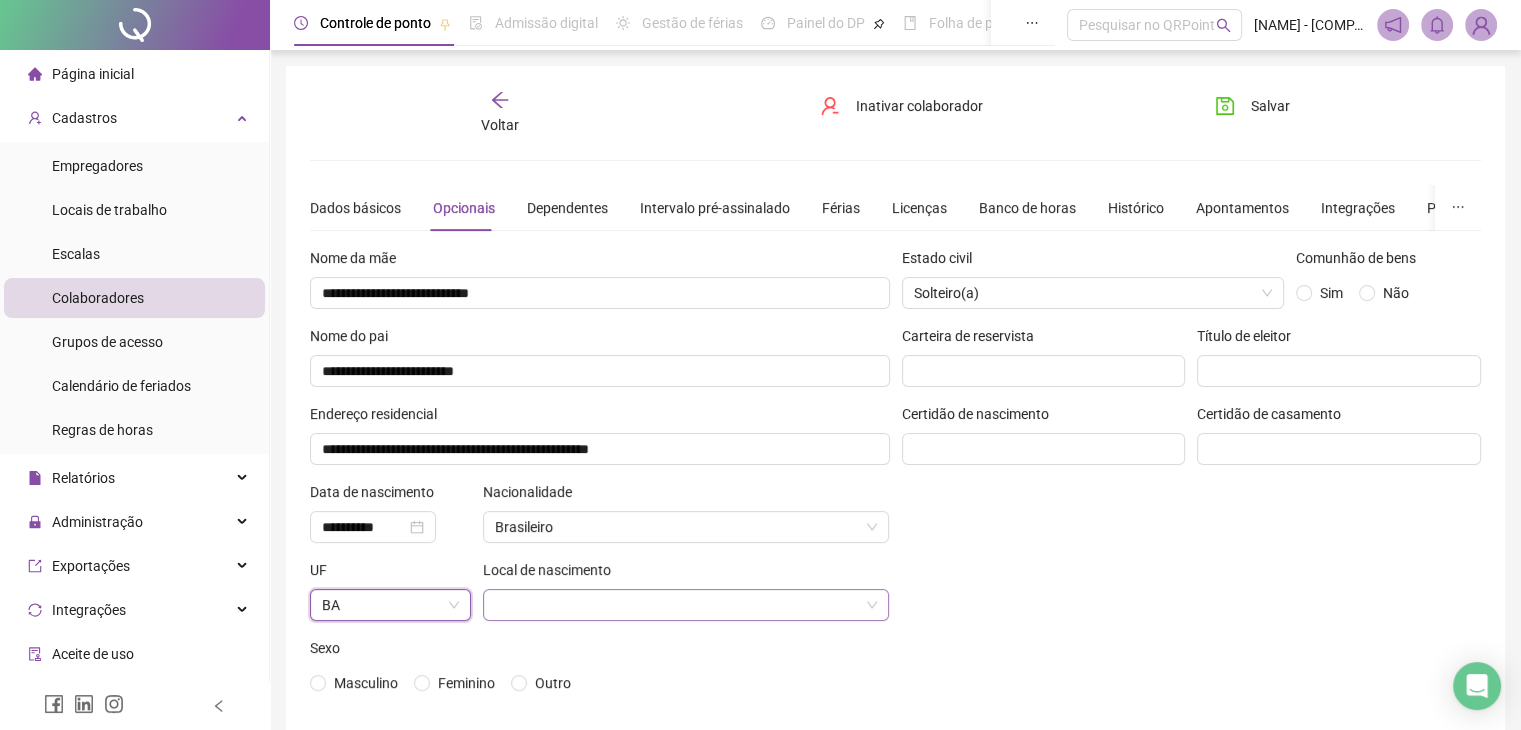 click at bounding box center (680, 605) 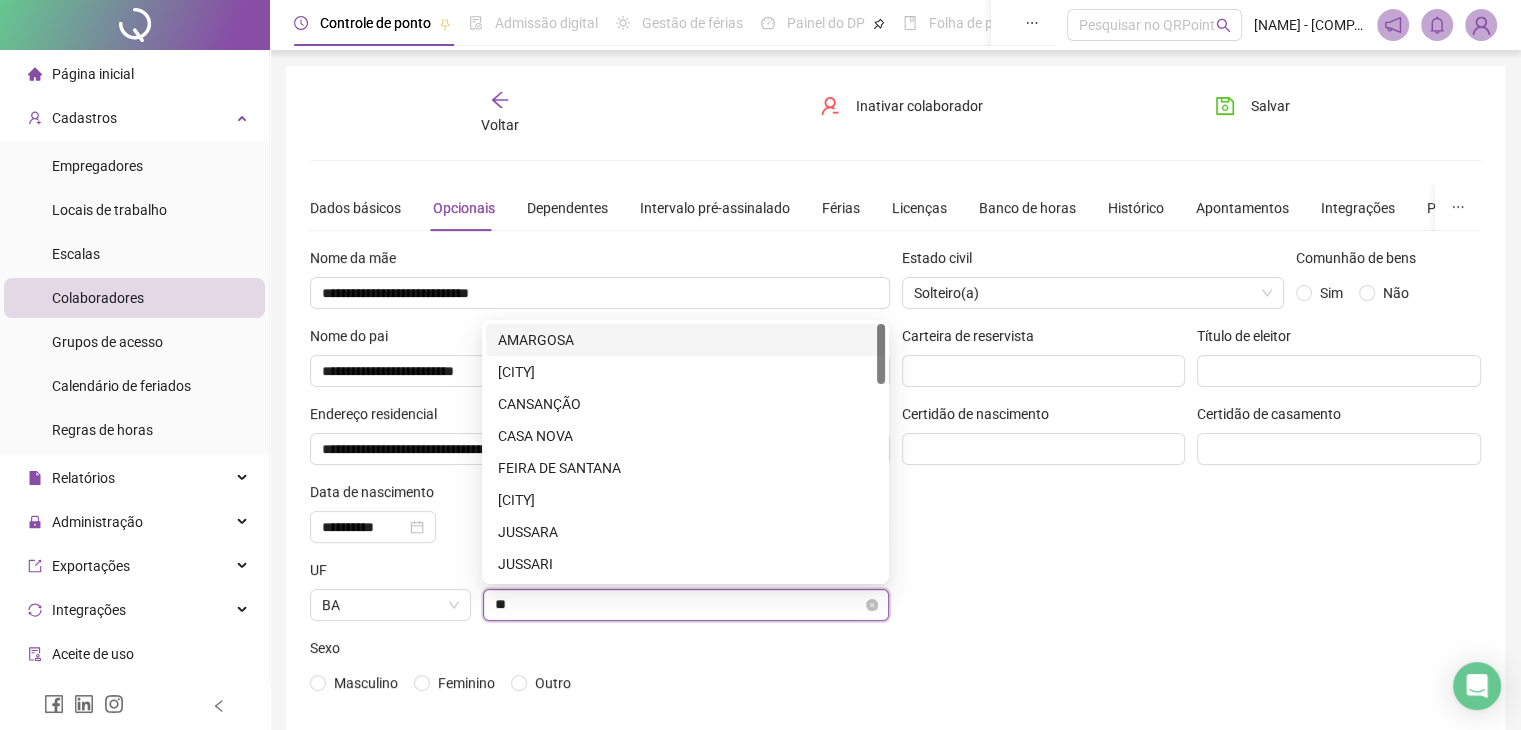 type on "***" 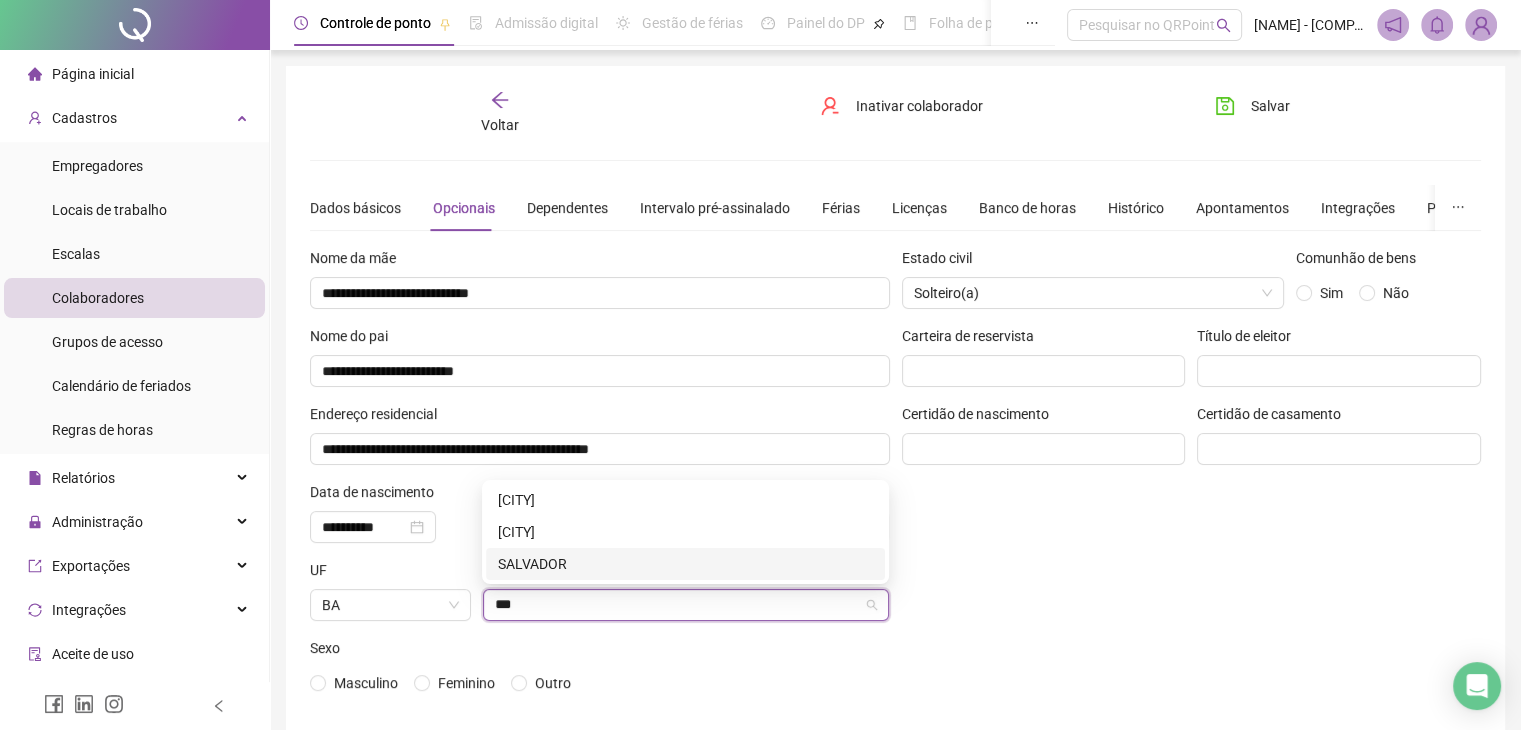 click on "SALVADOR" at bounding box center [685, 564] 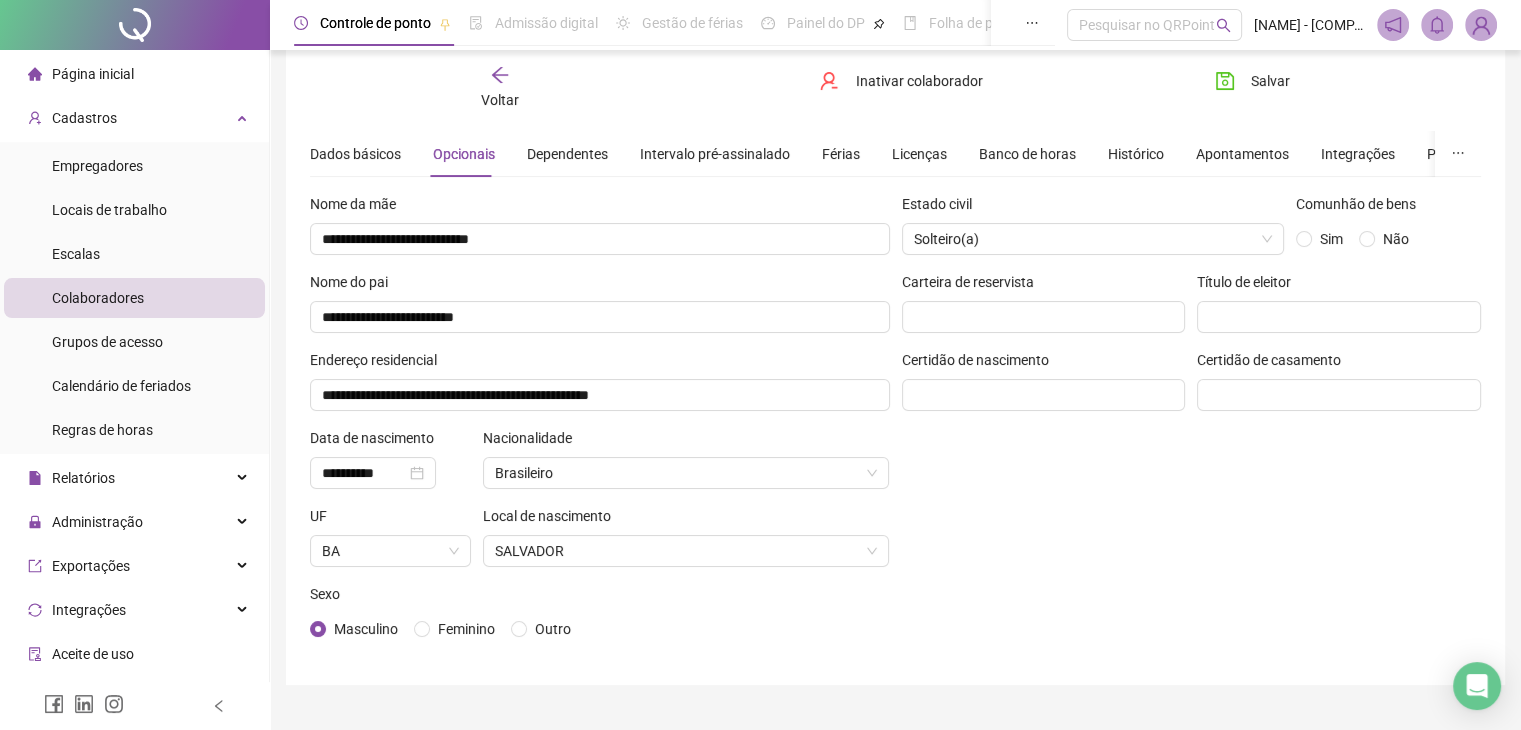 scroll, scrollTop: 0, scrollLeft: 0, axis: both 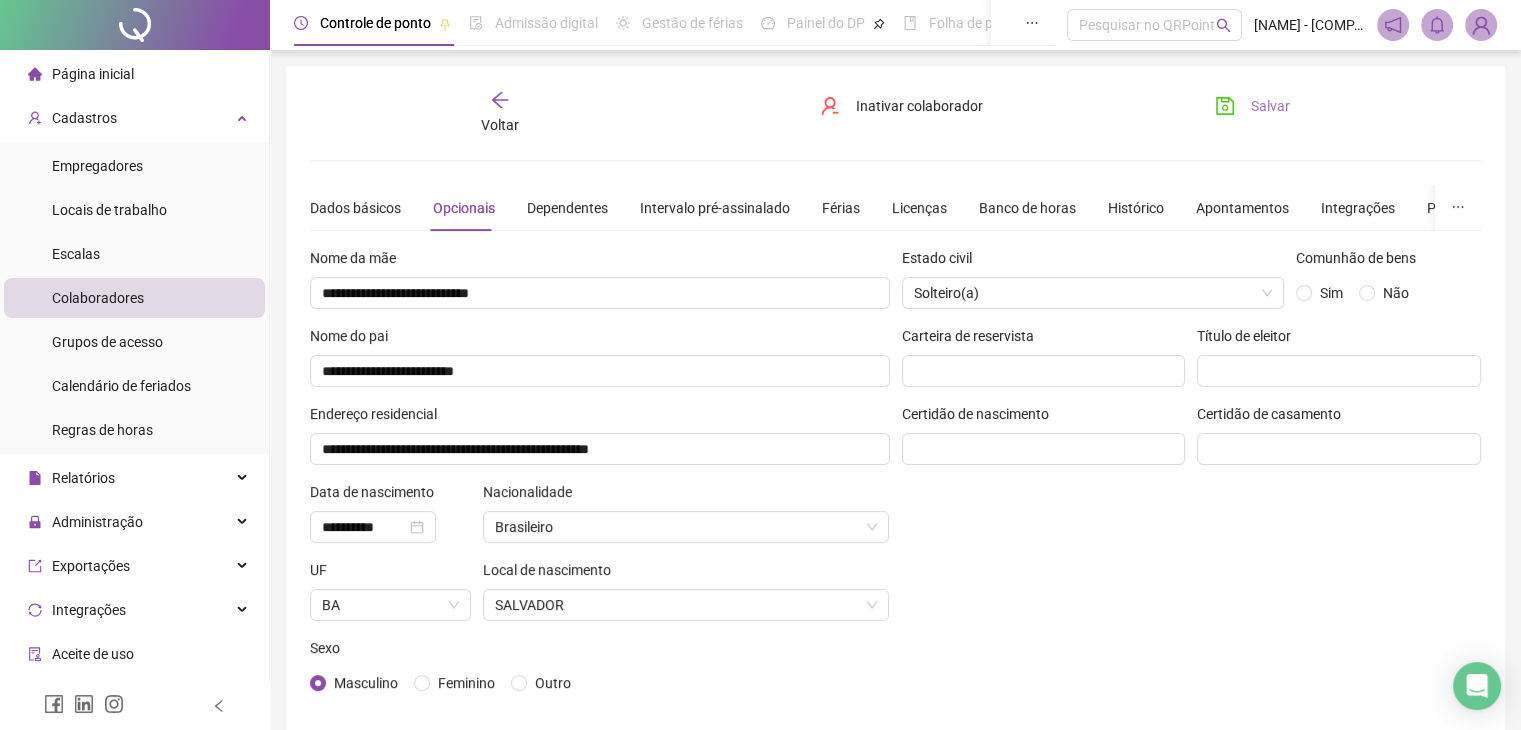 click on "Salvar" at bounding box center [1270, 106] 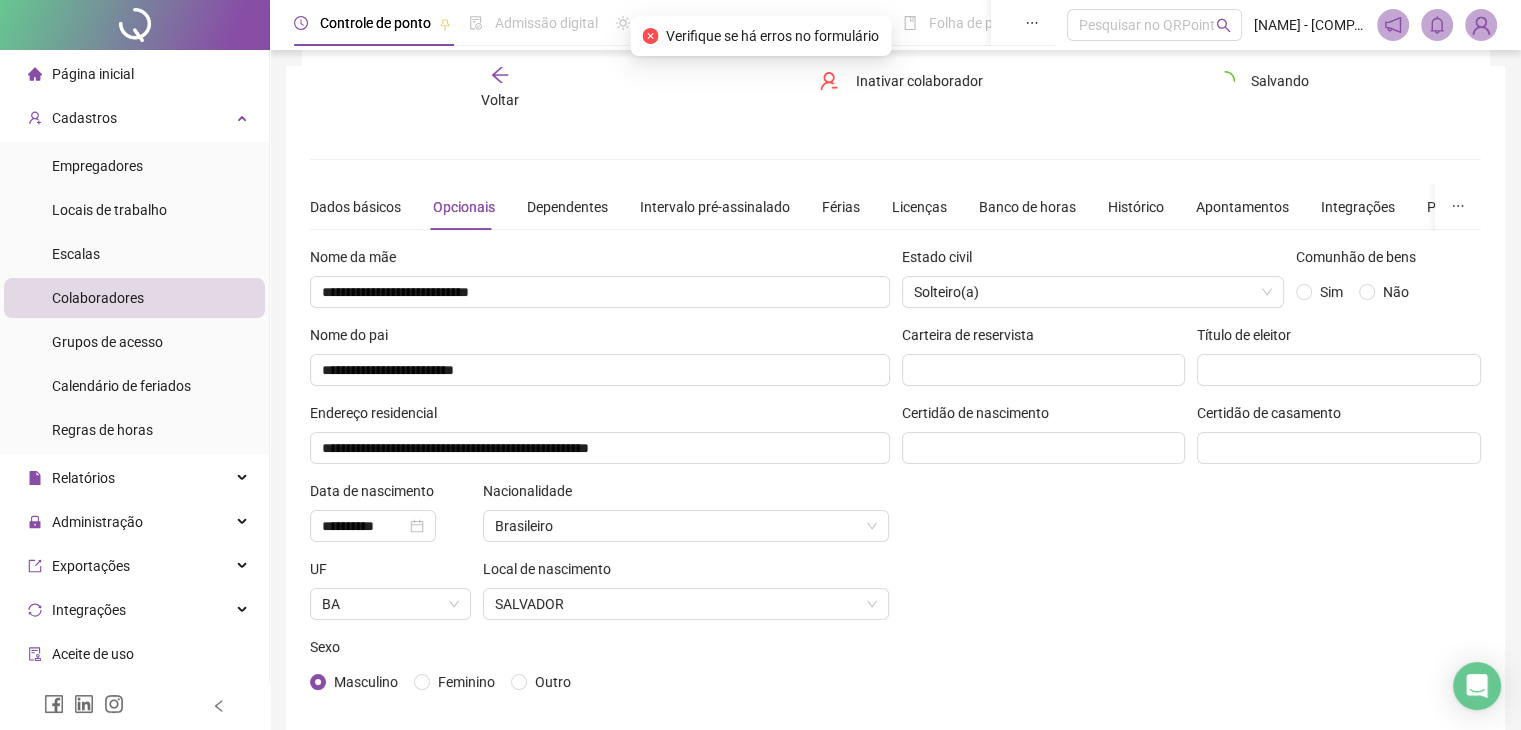 scroll, scrollTop: 93, scrollLeft: 0, axis: vertical 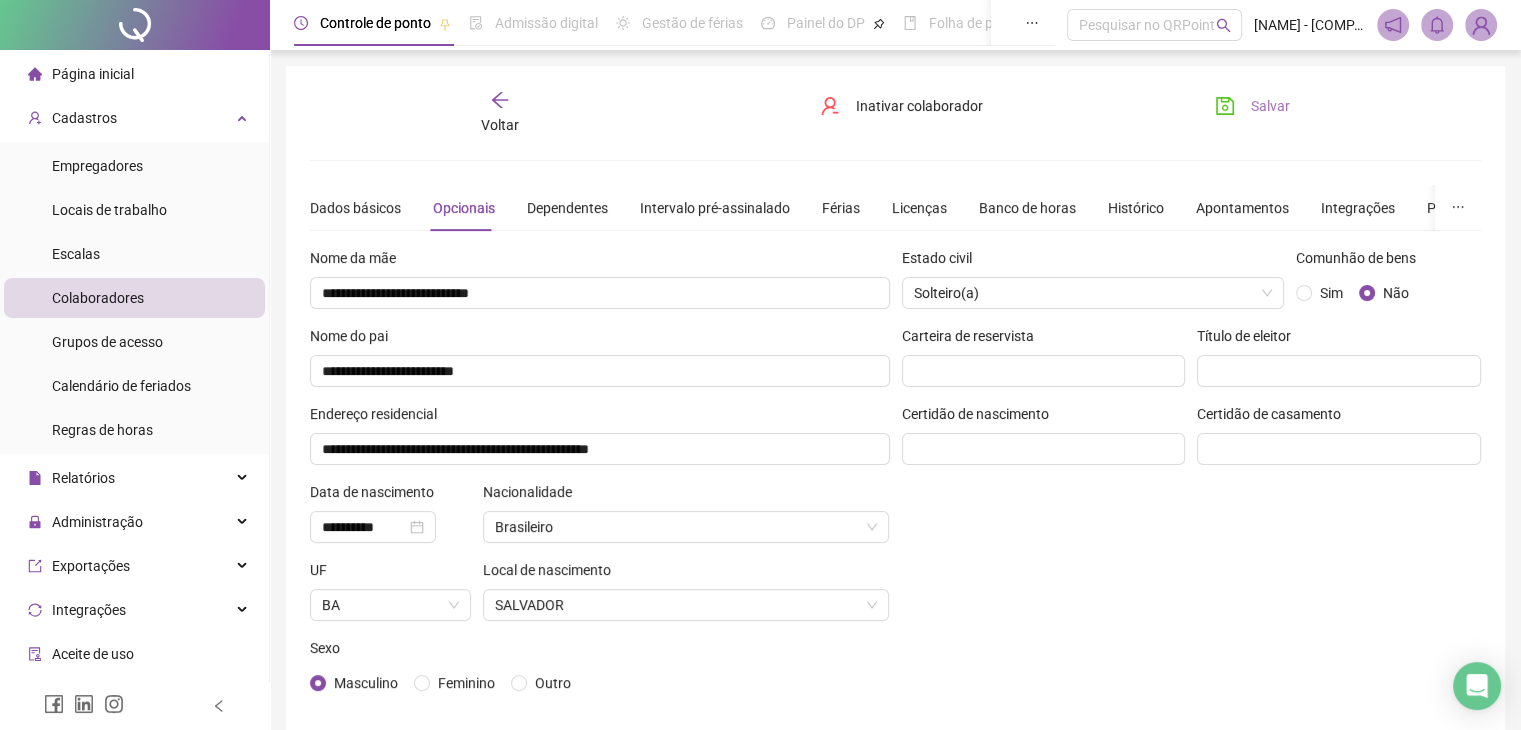 click on "Salvar" at bounding box center (1270, 106) 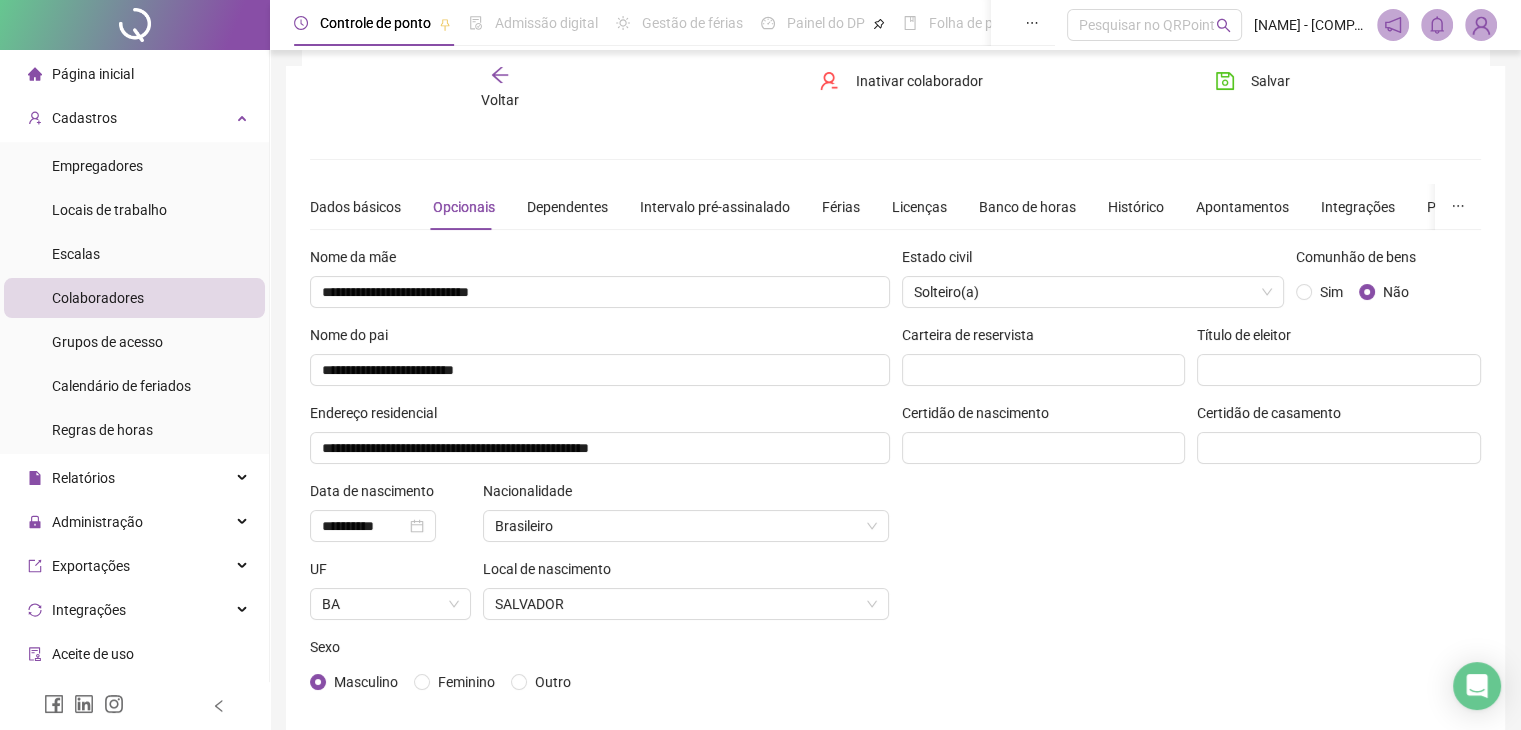 scroll, scrollTop: 0, scrollLeft: 0, axis: both 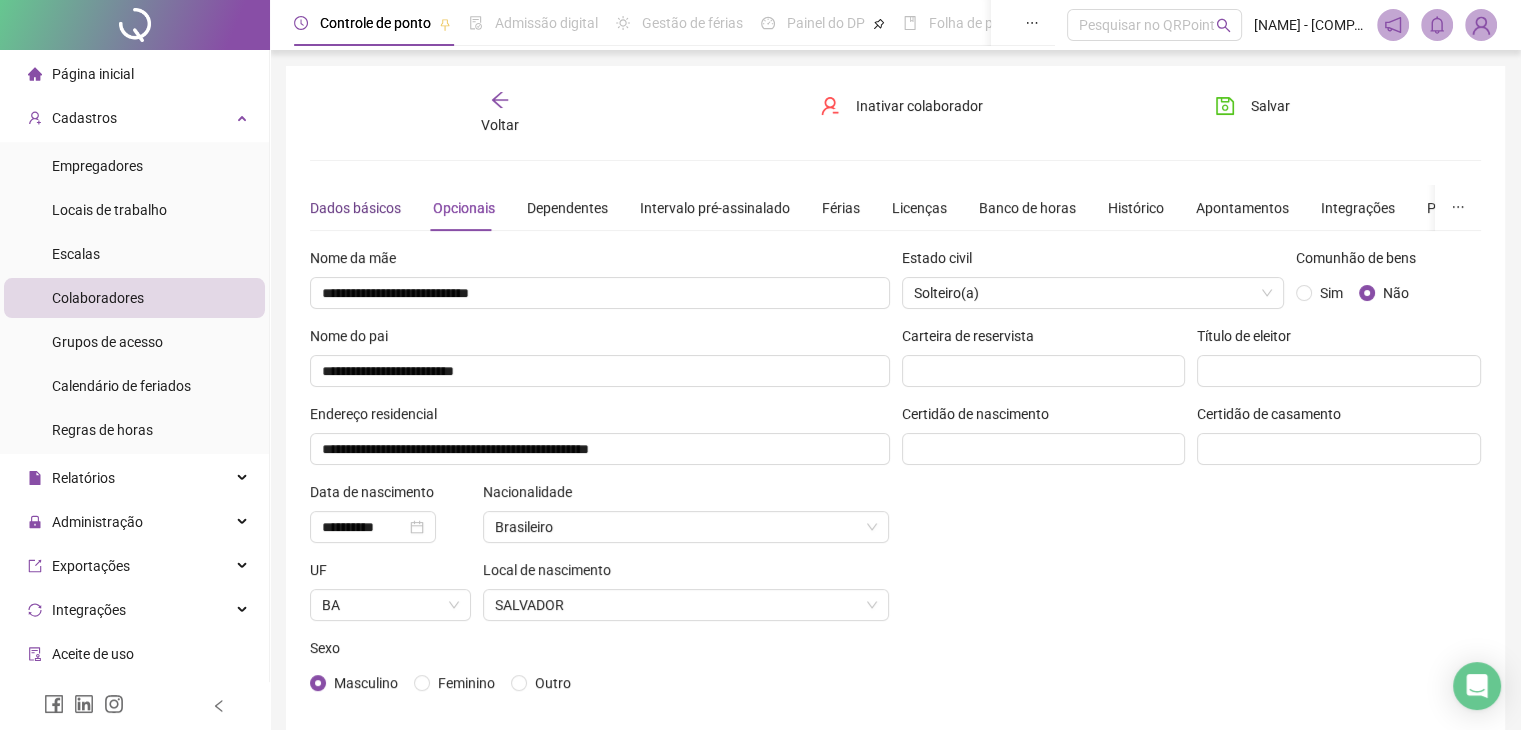click on "Dados básicos" at bounding box center (355, 208) 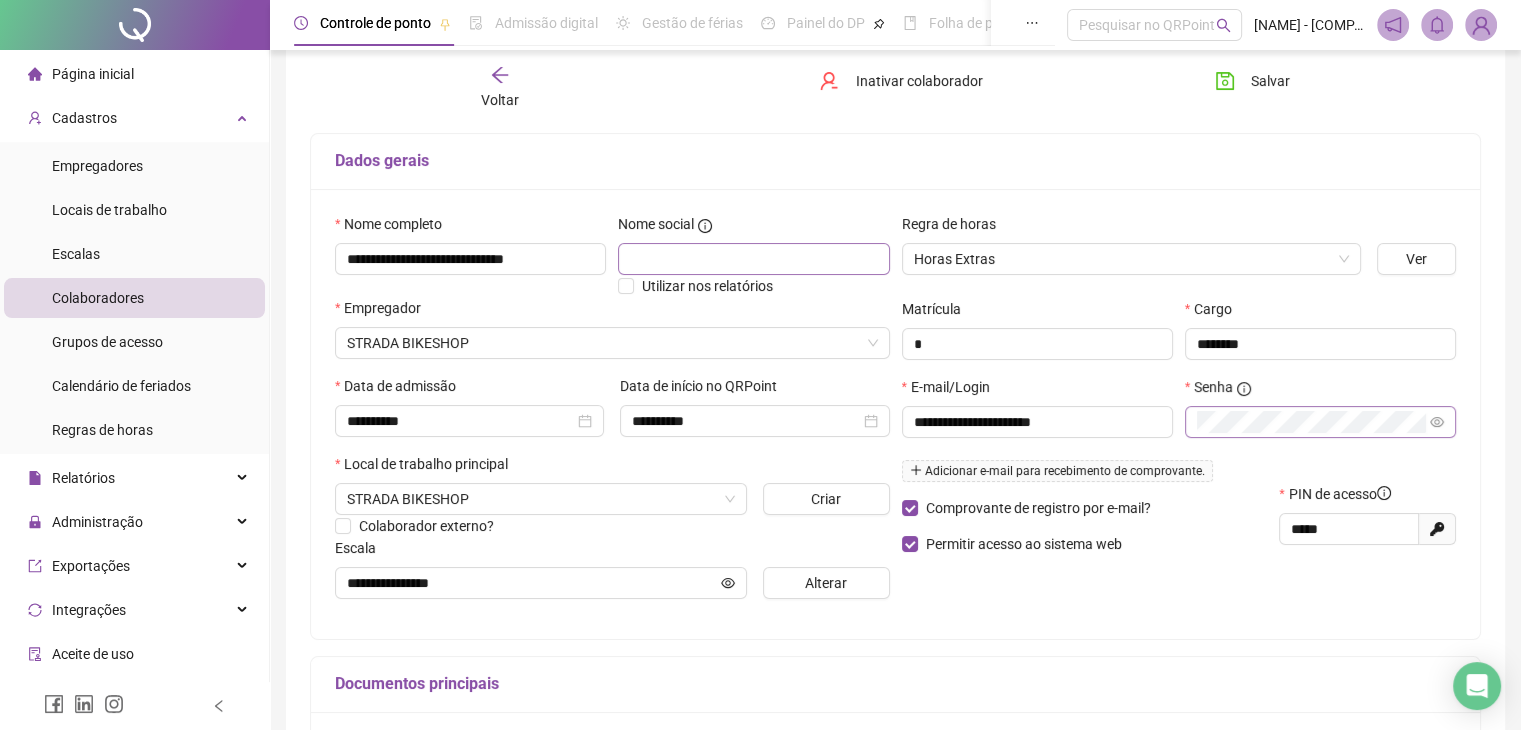 scroll, scrollTop: 111, scrollLeft: 0, axis: vertical 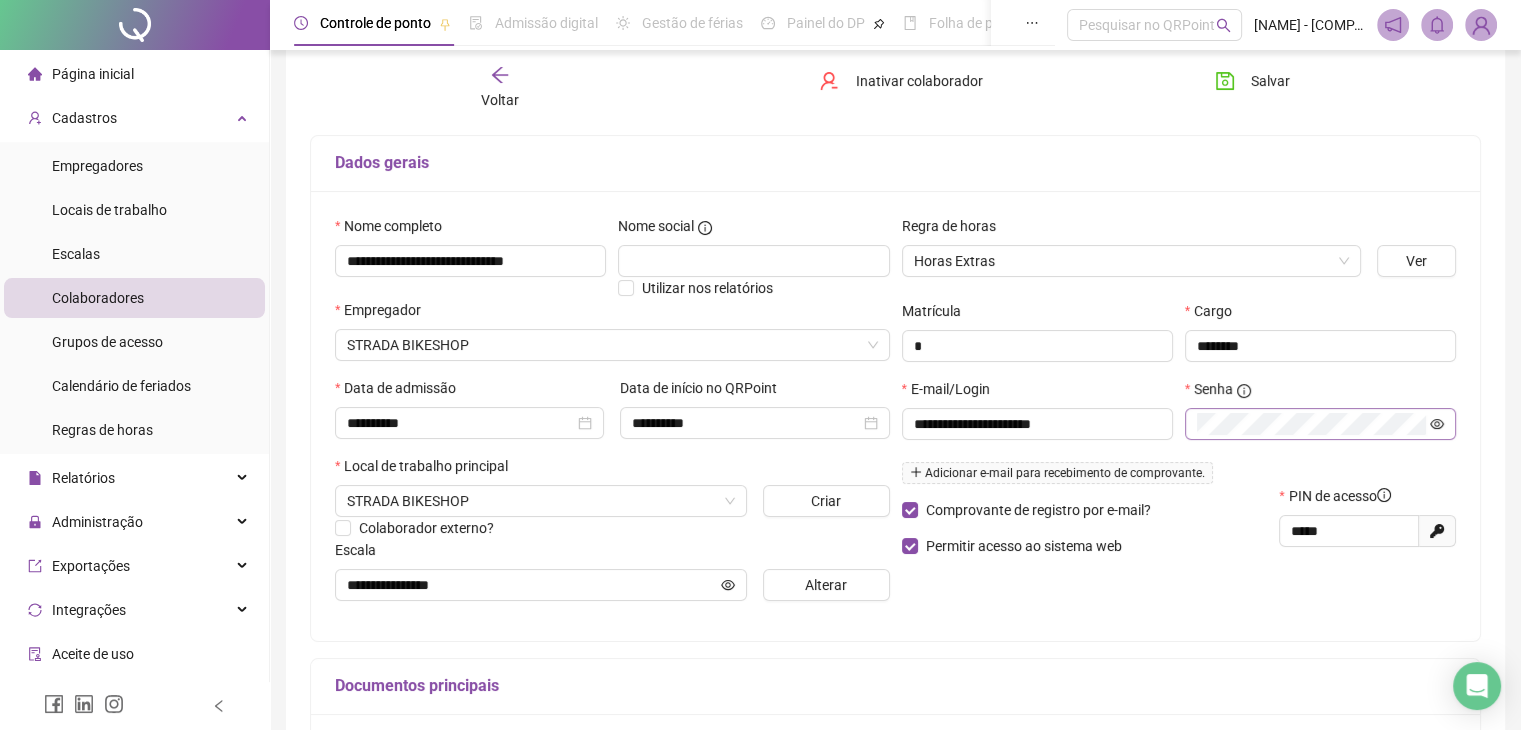 click 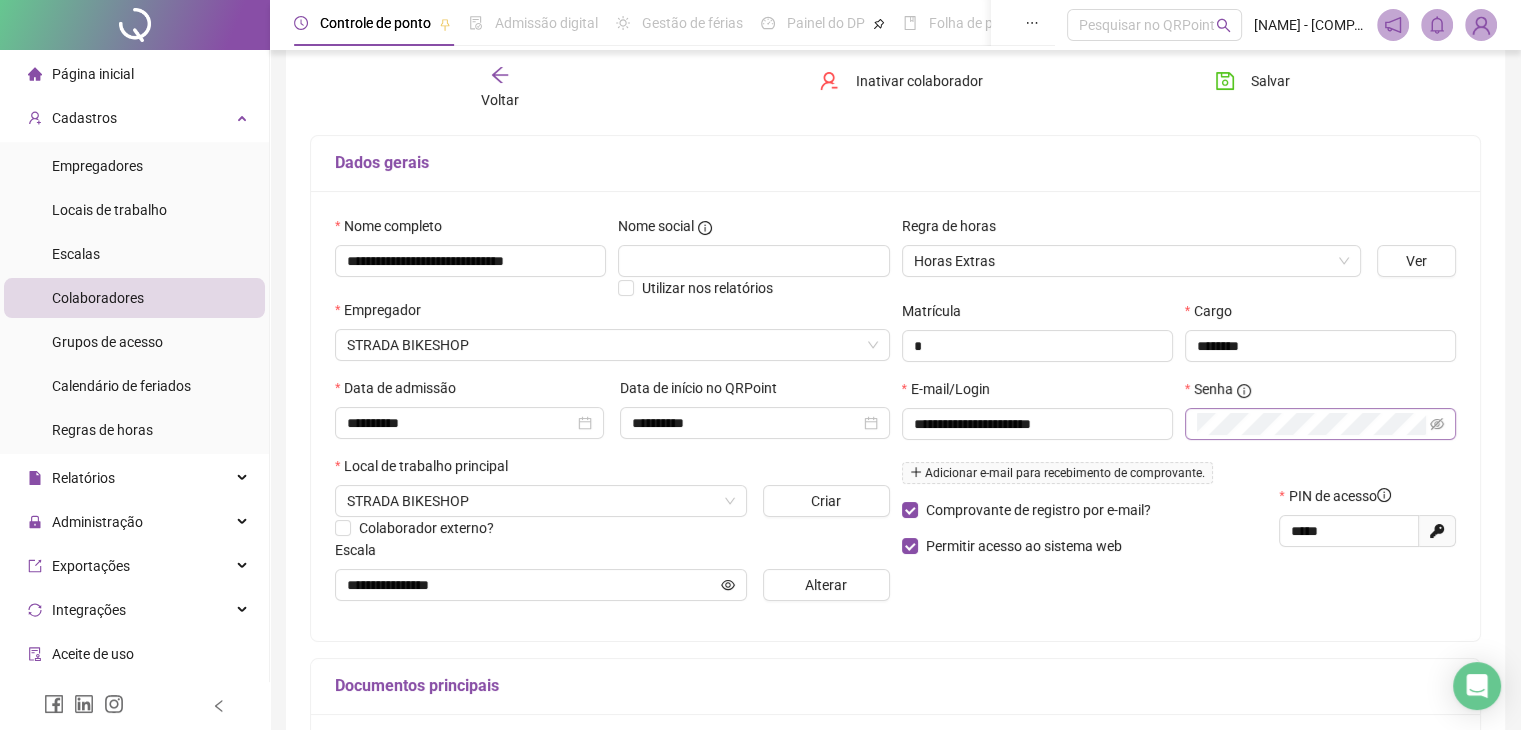 click on "Adicionar e-mail para recebimento de comprovante." at bounding box center [1057, 473] 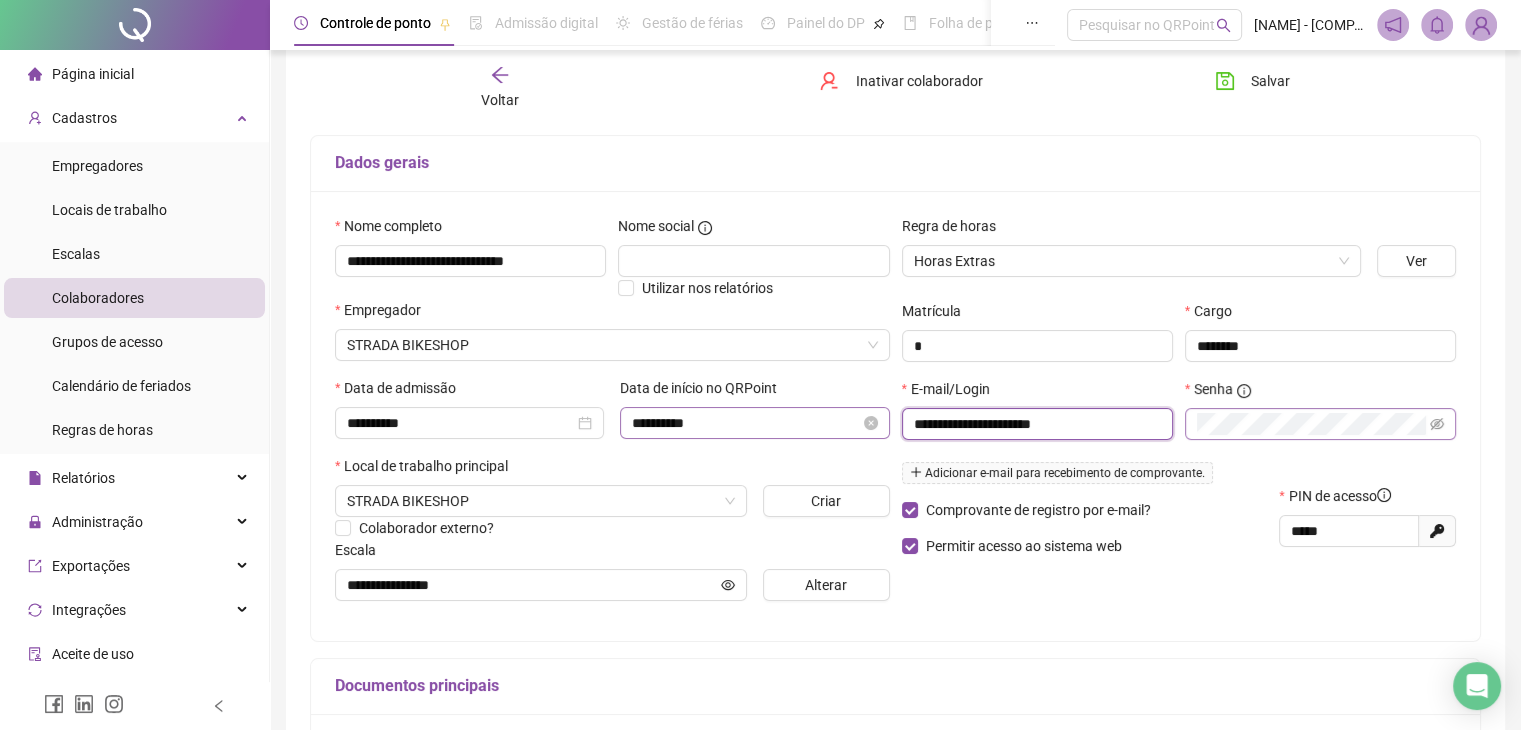 drag, startPoint x: 1085, startPoint y: 423, endPoint x: 806, endPoint y: 409, distance: 279.35104 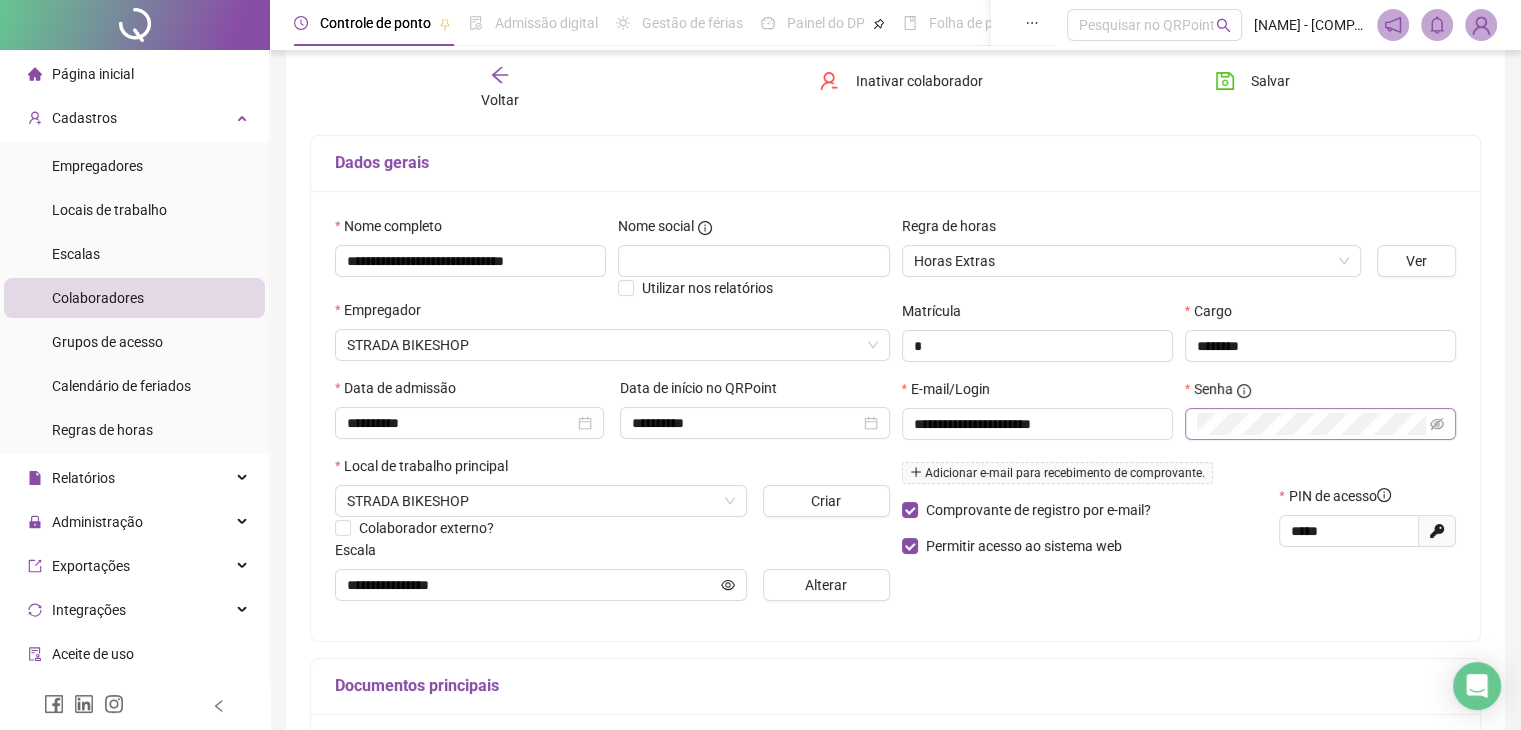 click on "Adicionar e-mail para recebimento de comprovante." at bounding box center (1057, 473) 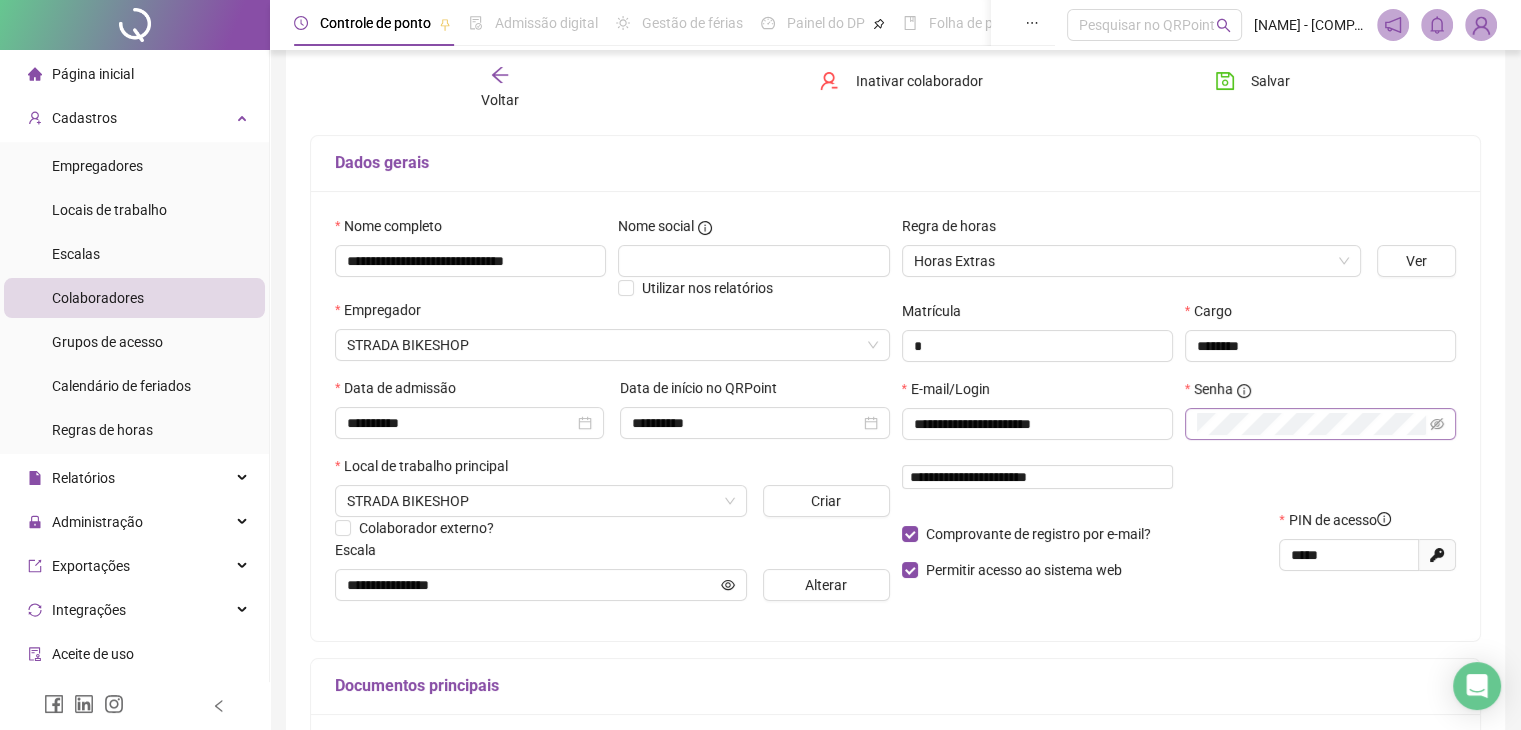 type on "**********" 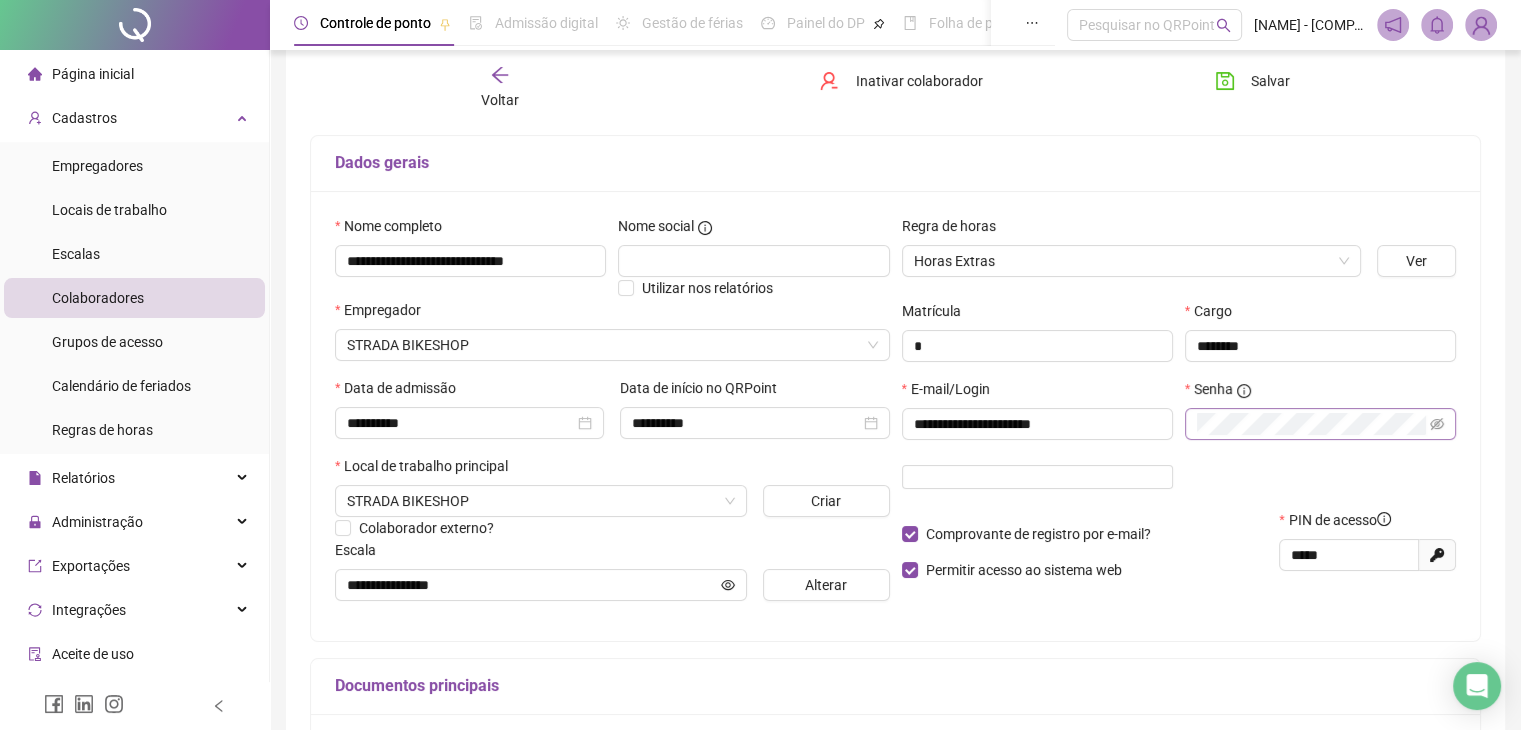 click on "Senha" at bounding box center (1320, 443) 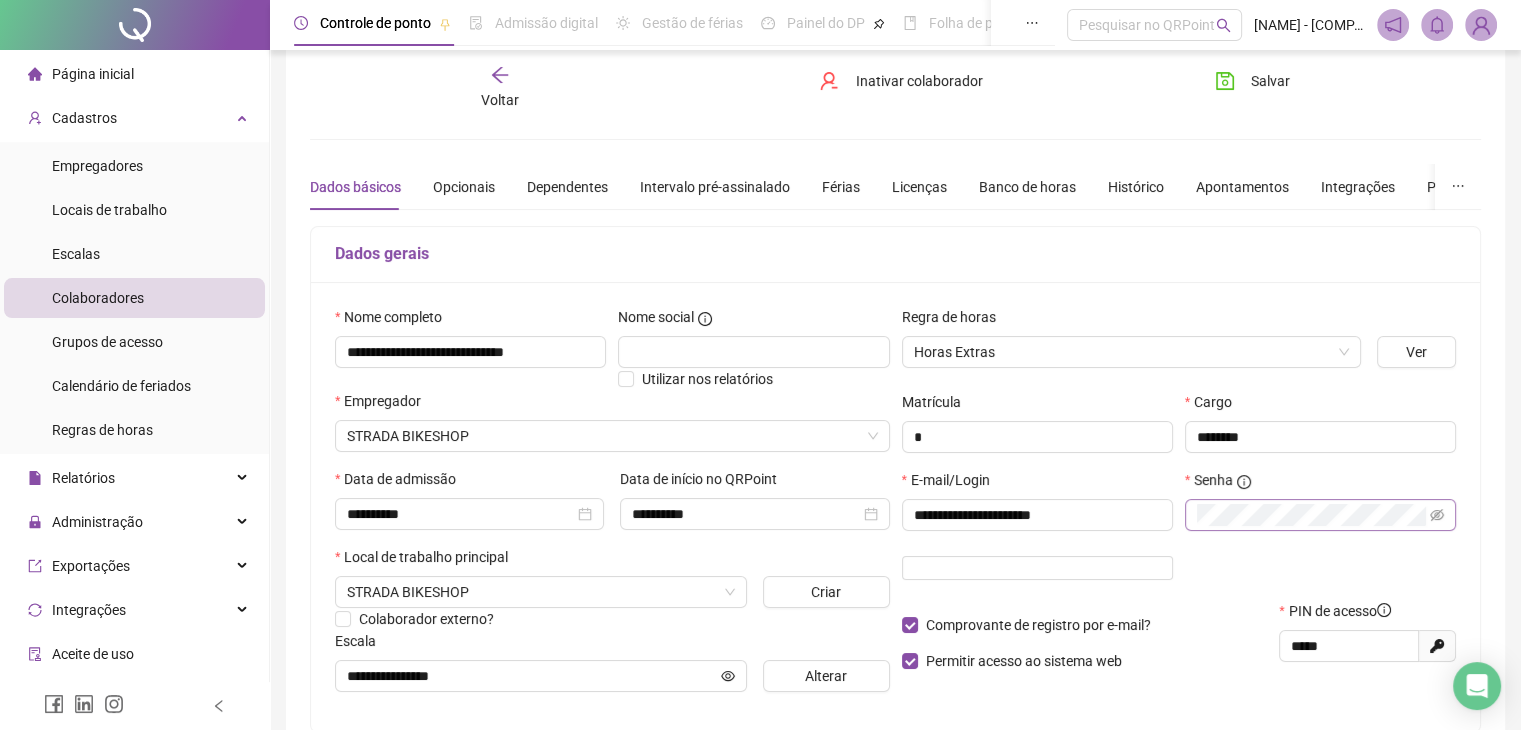 scroll, scrollTop: 0, scrollLeft: 0, axis: both 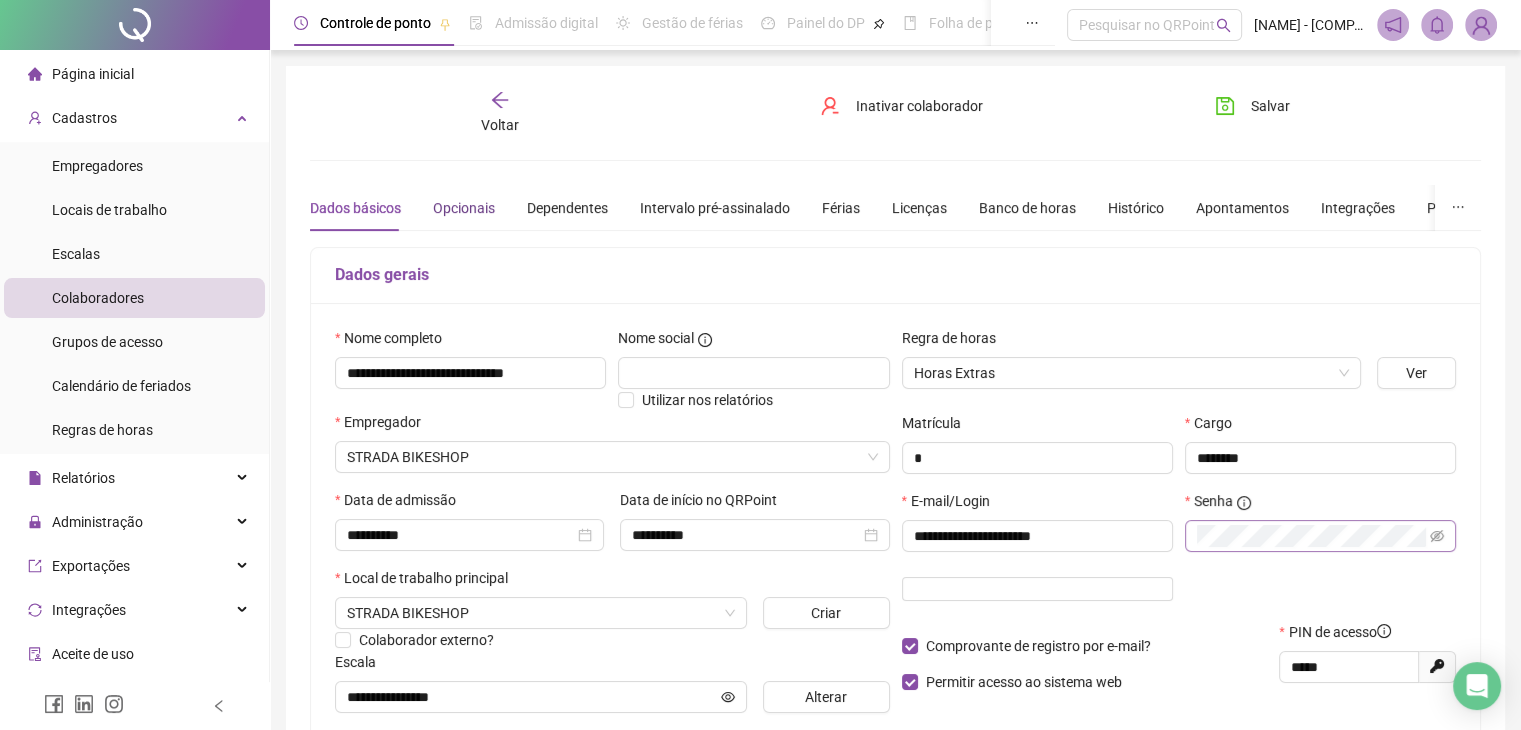 click on "Opcionais" at bounding box center (464, 208) 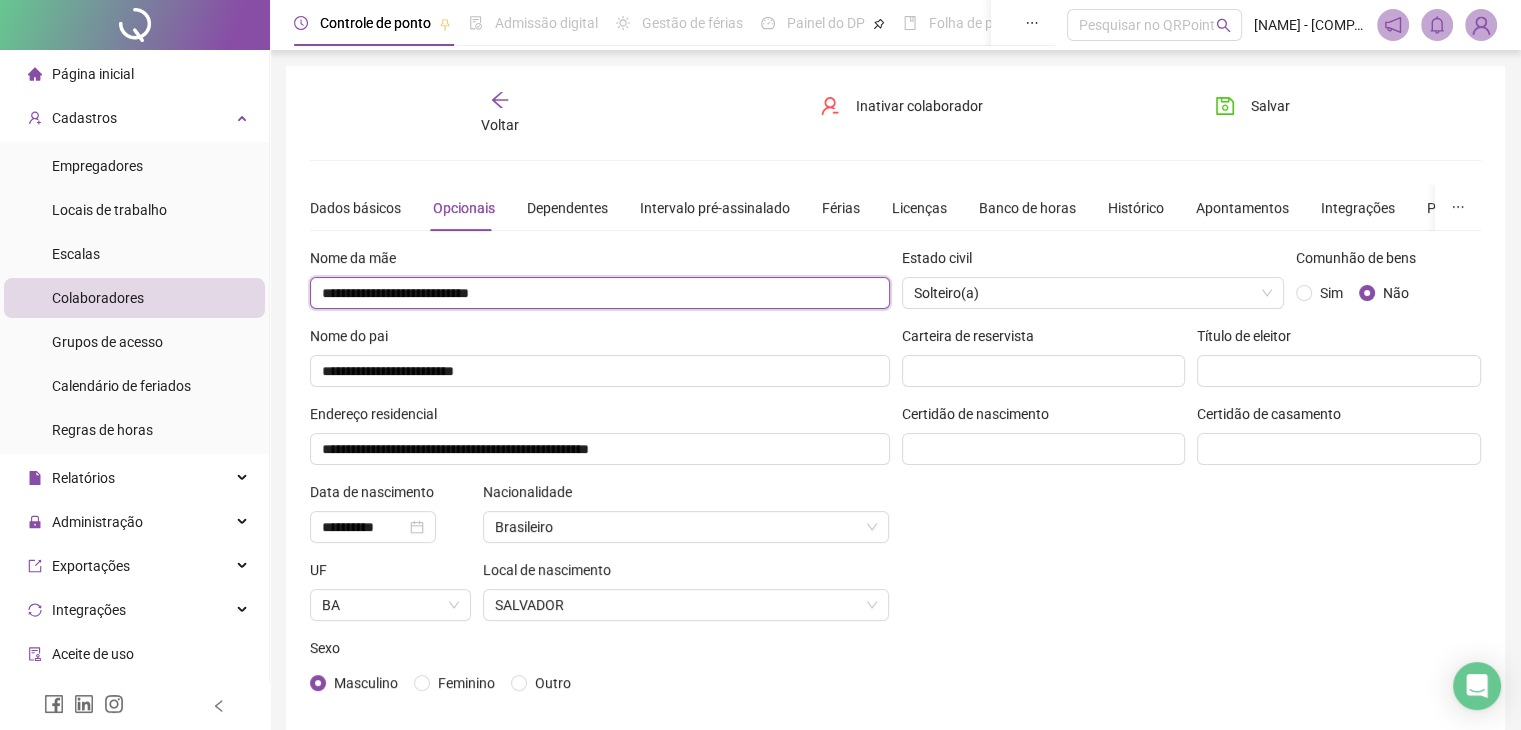 click on "**********" at bounding box center [600, 293] 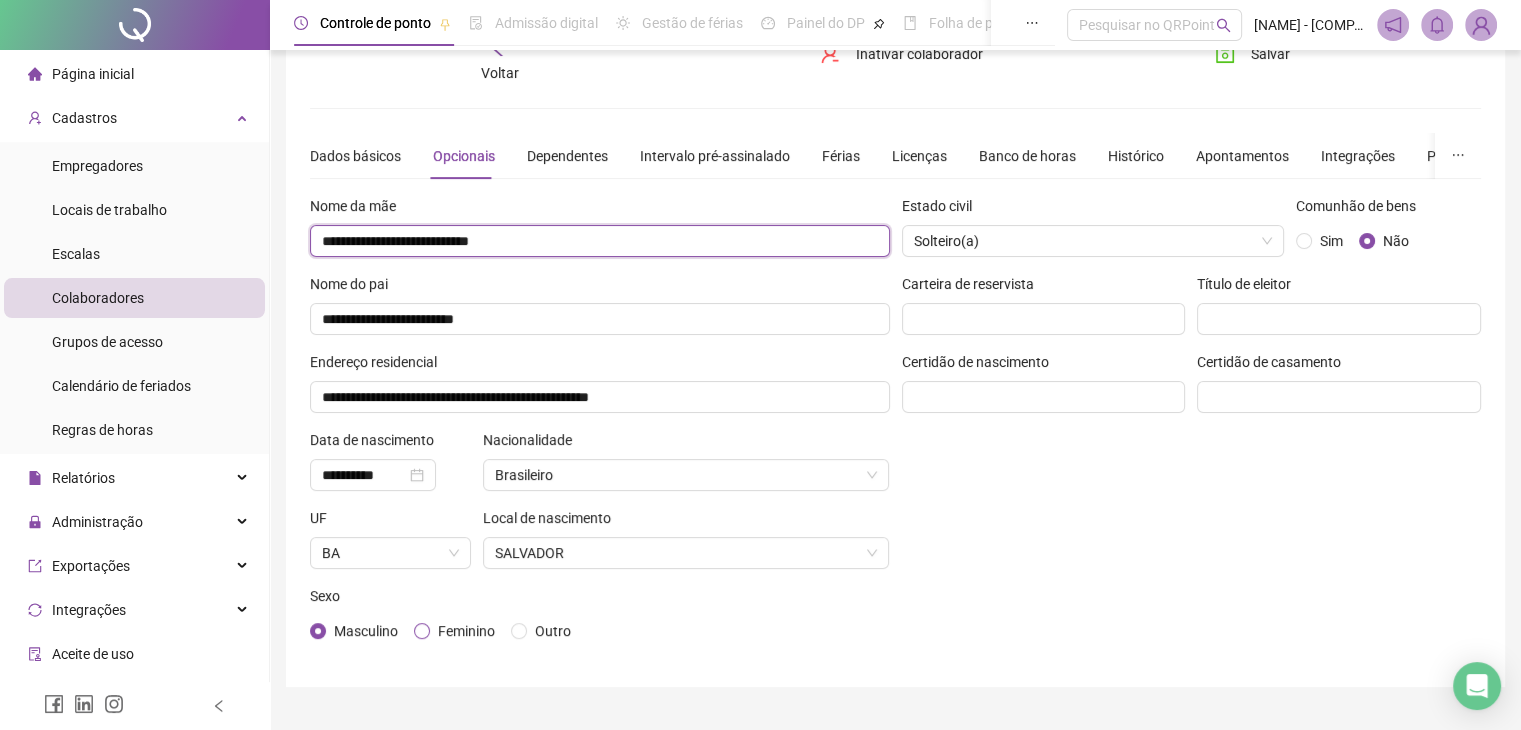 scroll, scrollTop: 0, scrollLeft: 0, axis: both 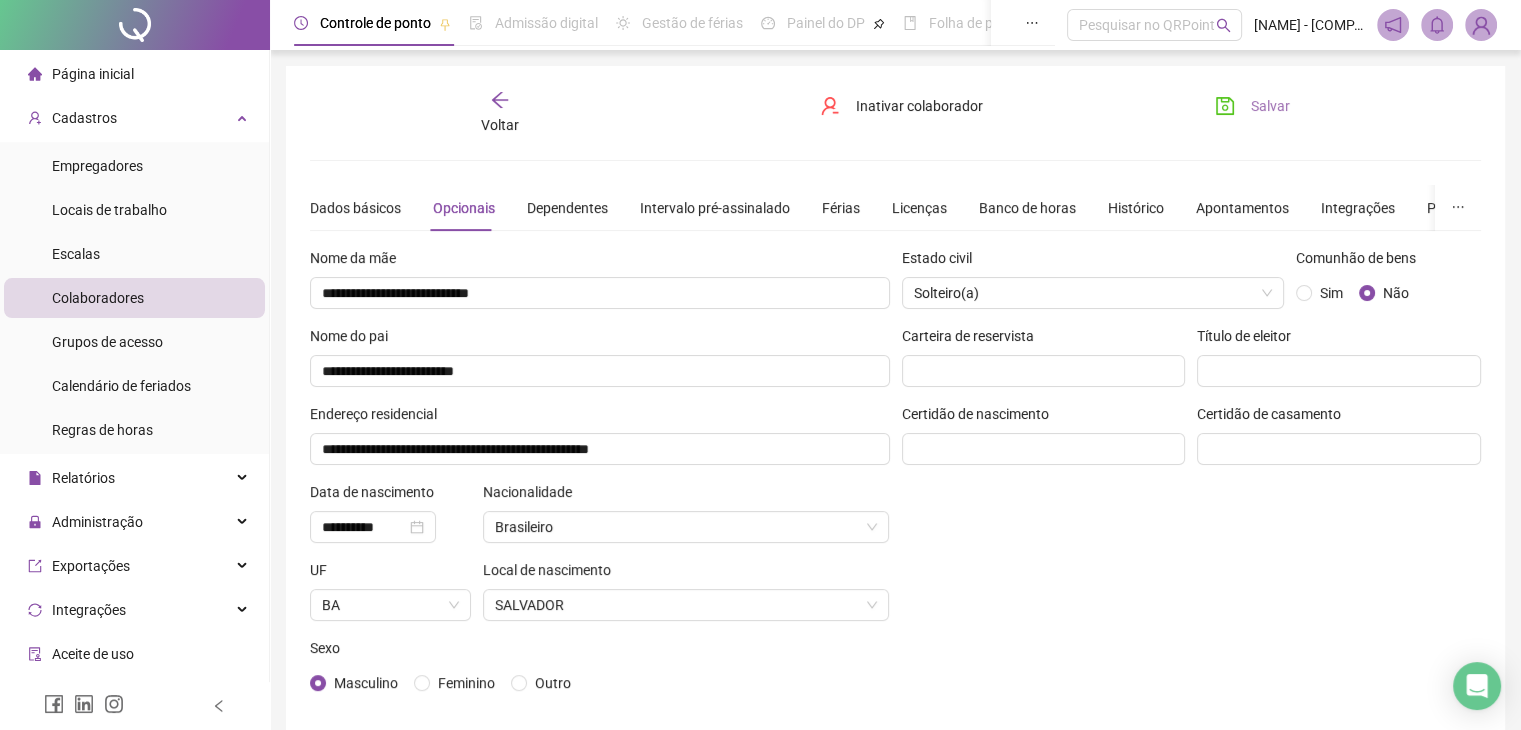 click on "Salvar" at bounding box center [1270, 106] 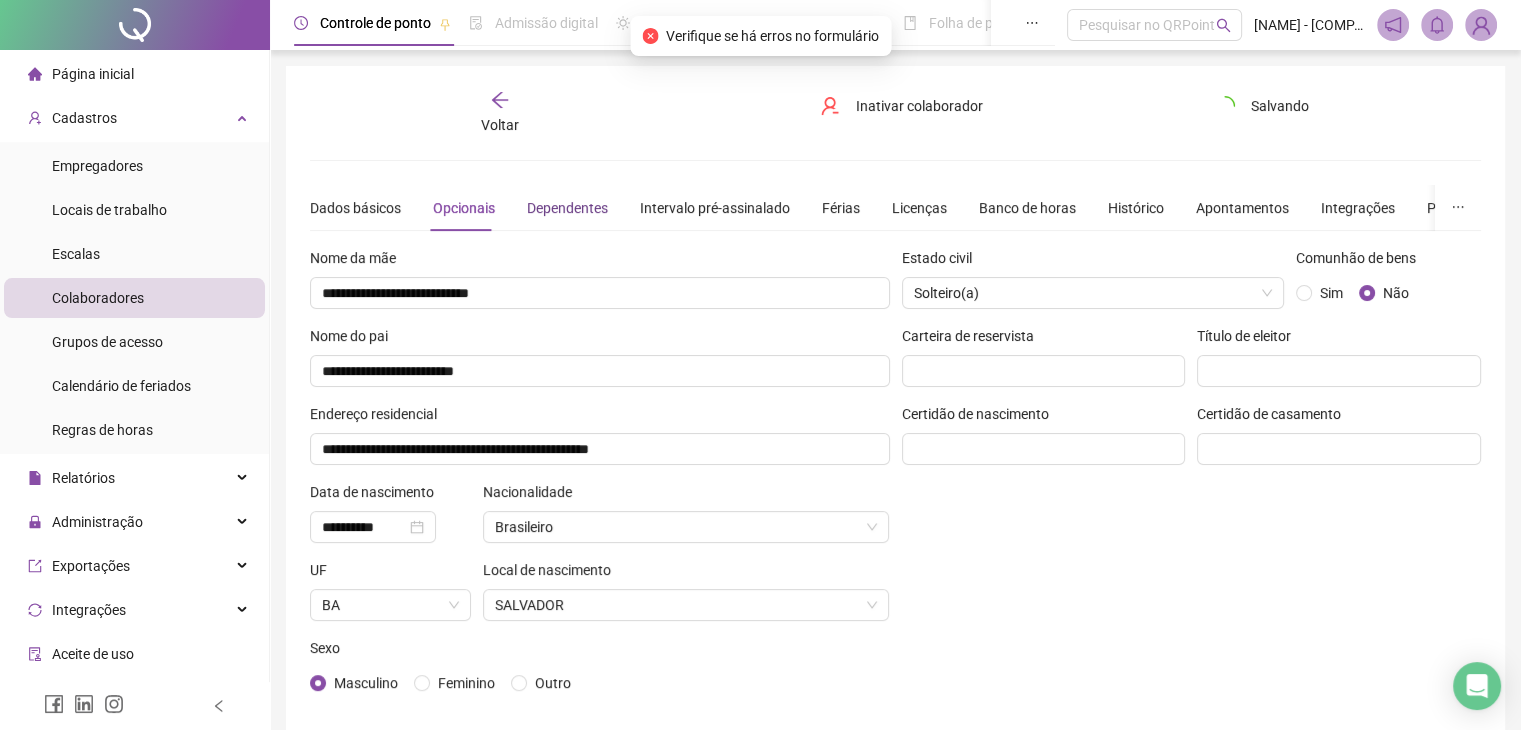 click on "Dependentes" at bounding box center [567, 208] 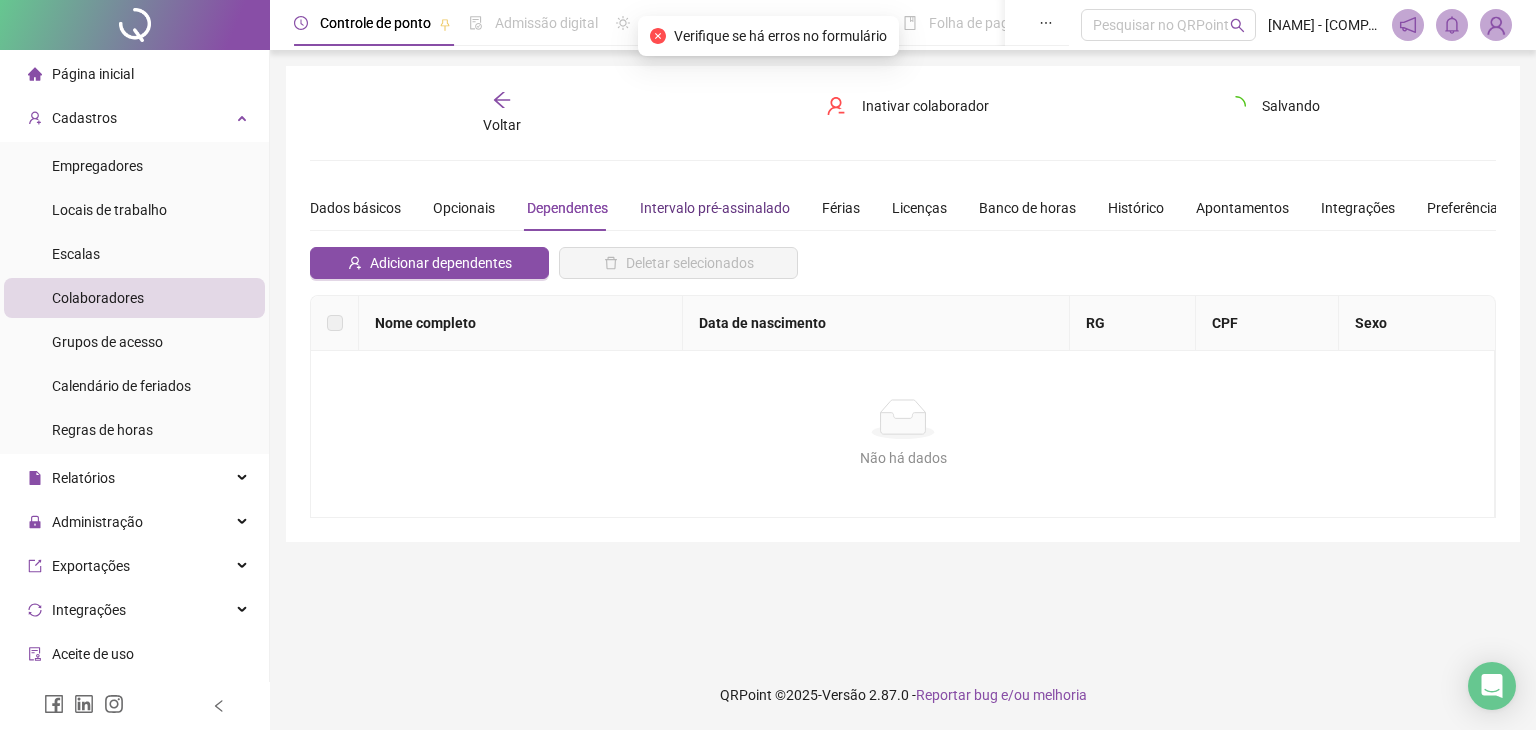 click on "Intervalo pré-assinalado" at bounding box center (715, 208) 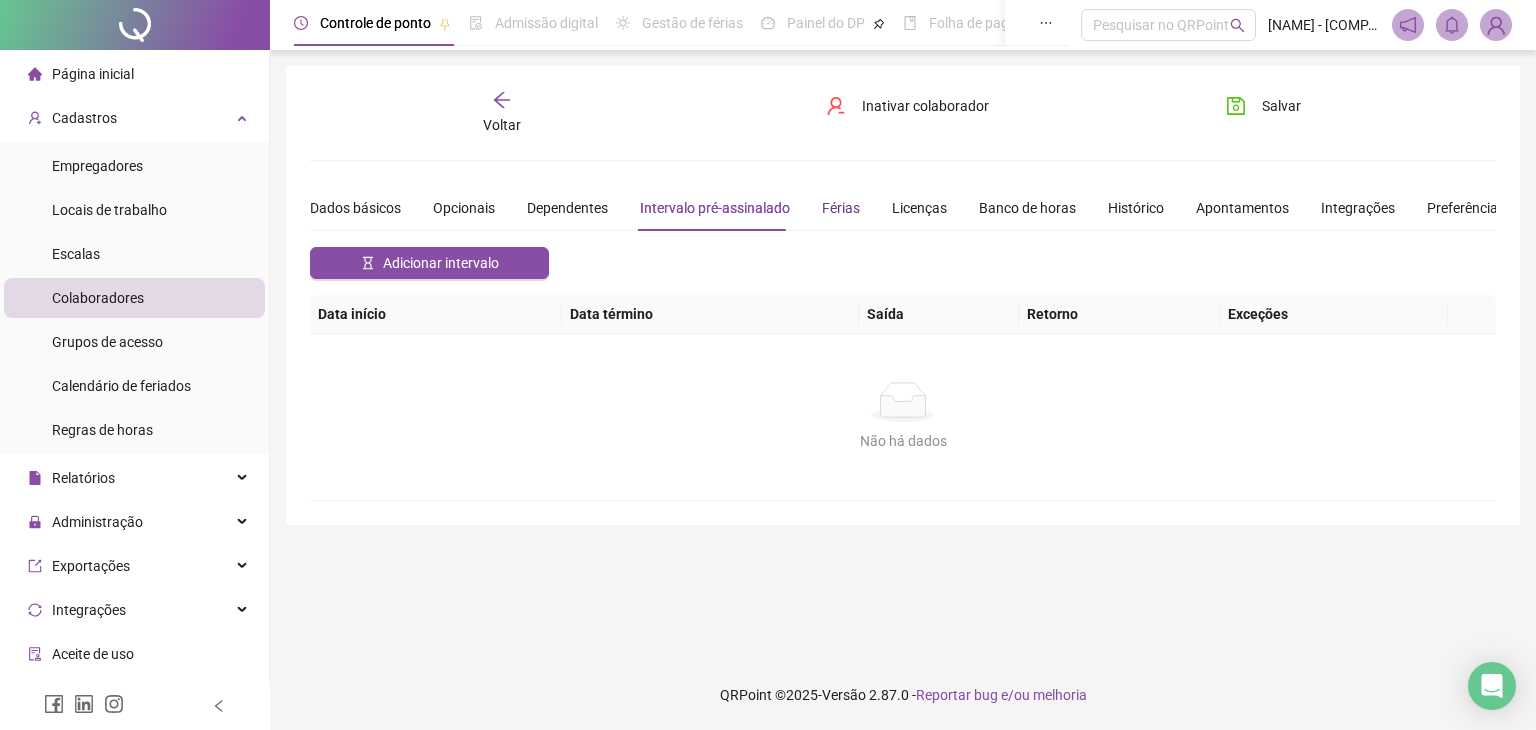 click on "Férias" at bounding box center [841, 208] 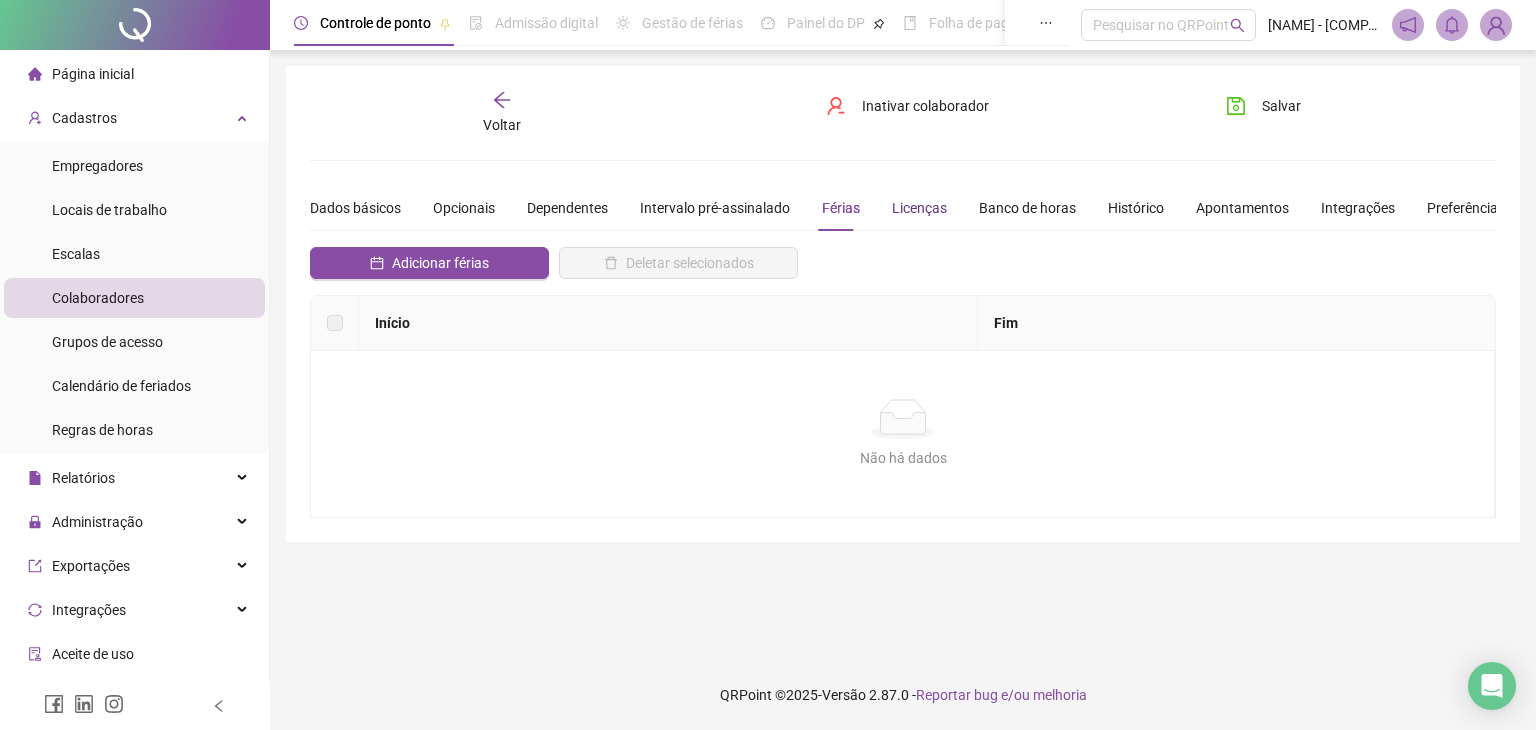 click on "Licenças" at bounding box center [919, 208] 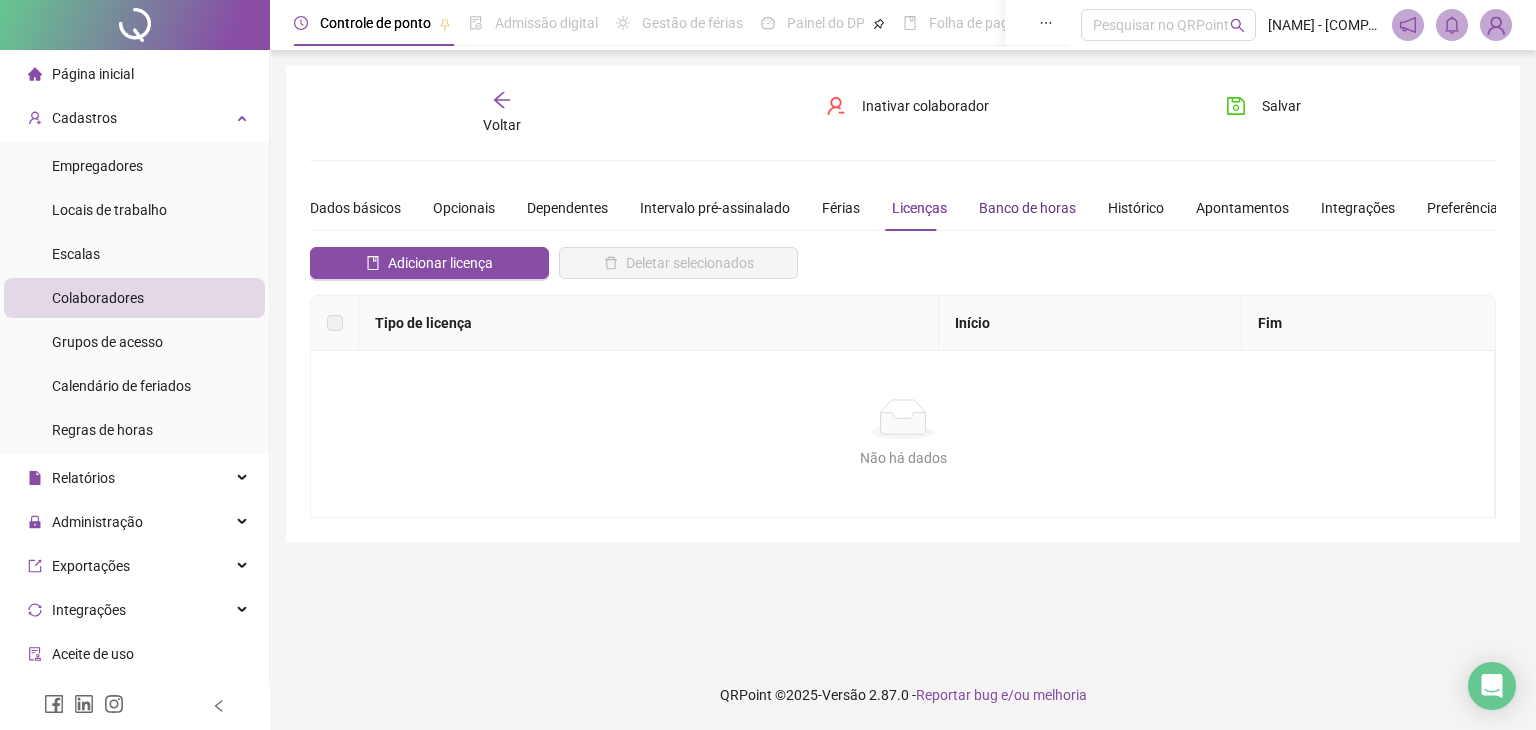 click on "Banco de horas" at bounding box center [1027, 208] 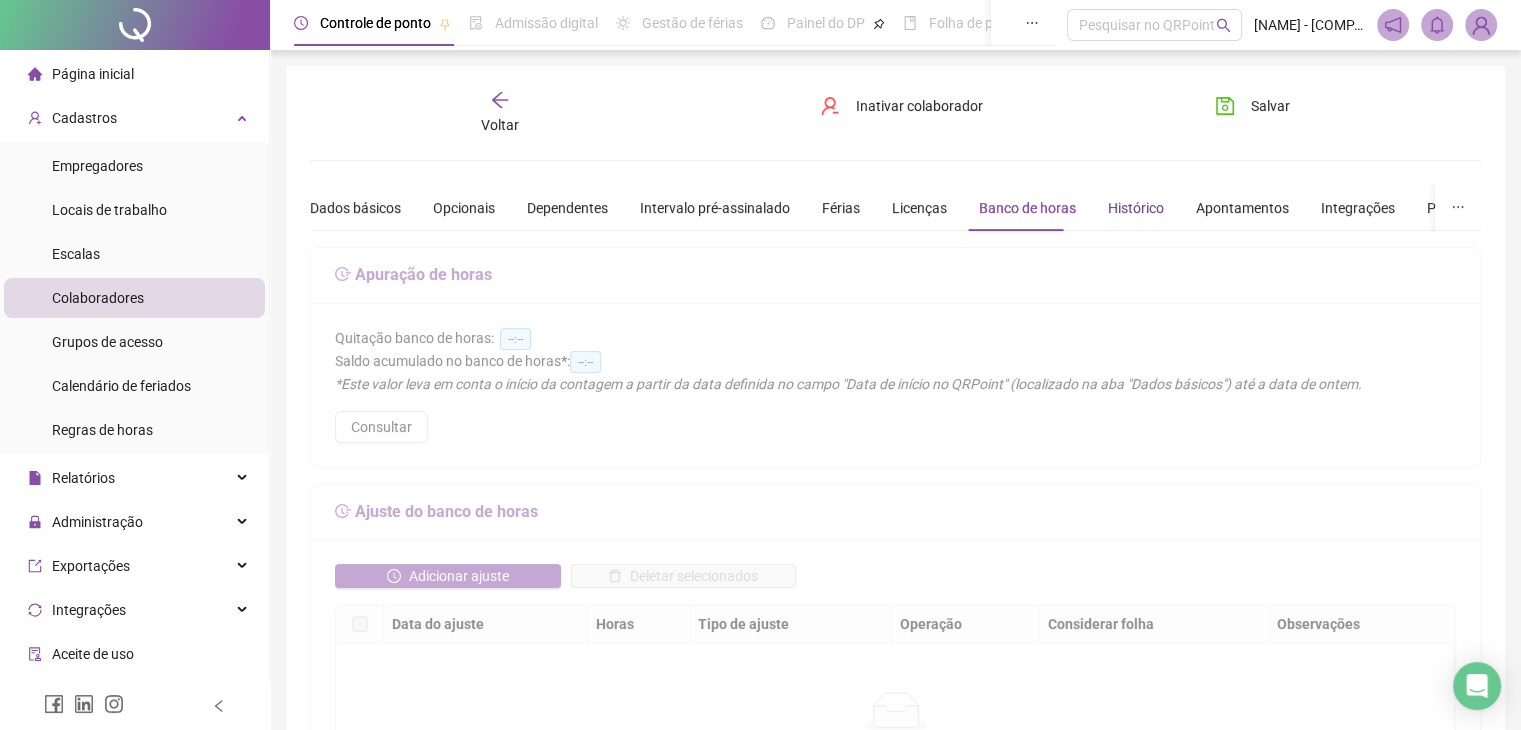 click on "Histórico" at bounding box center (1136, 208) 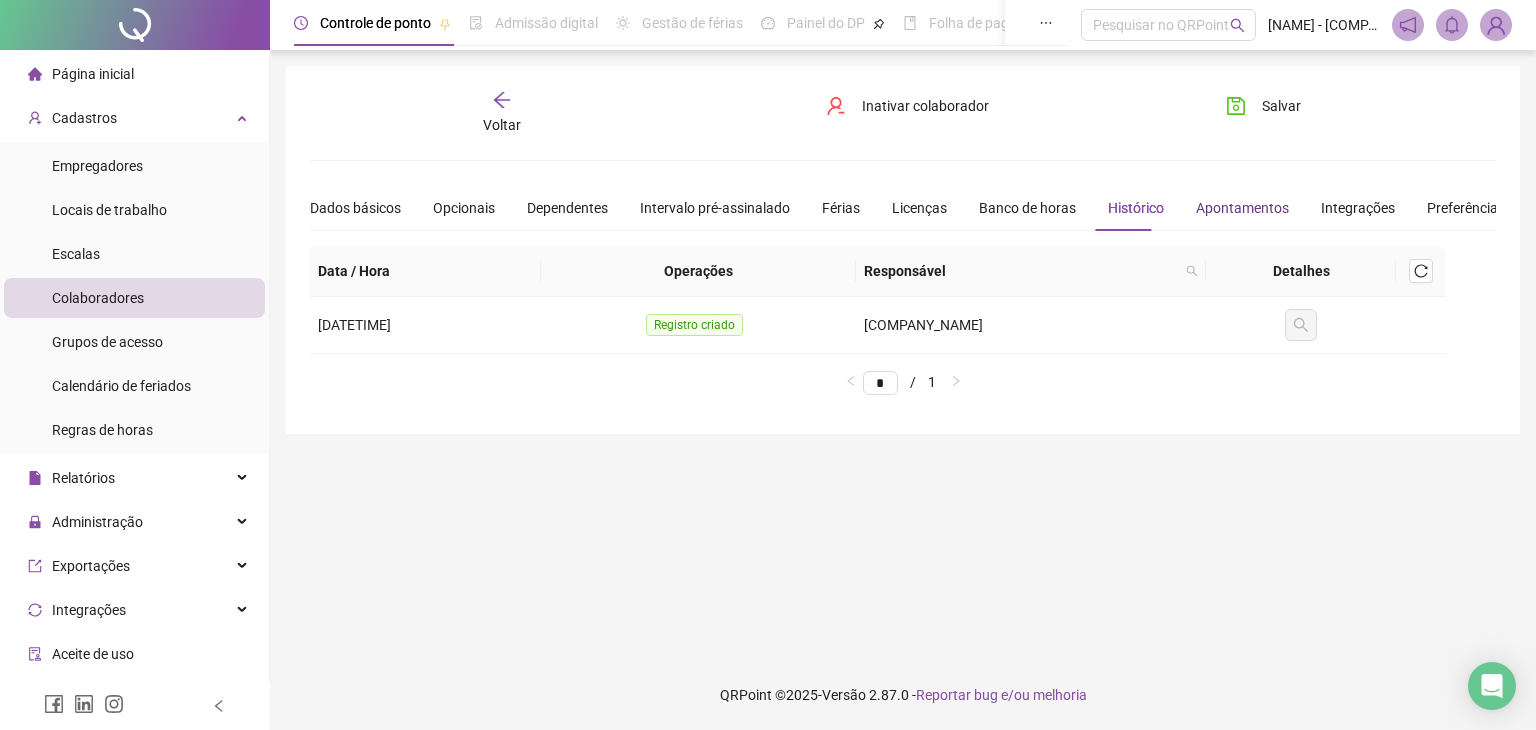 click on "Apontamentos" at bounding box center [1242, 208] 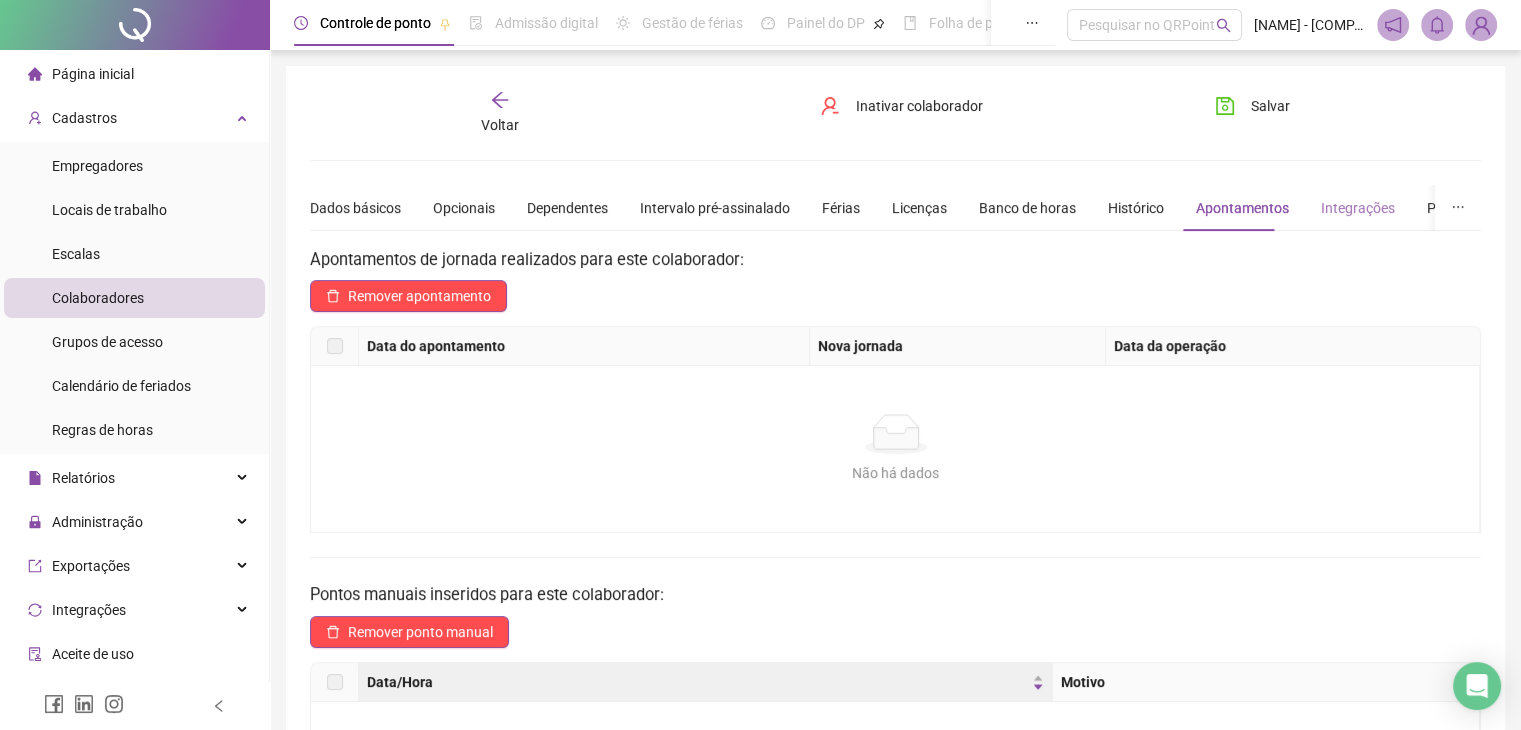 click on "Integrações" at bounding box center (1358, 208) 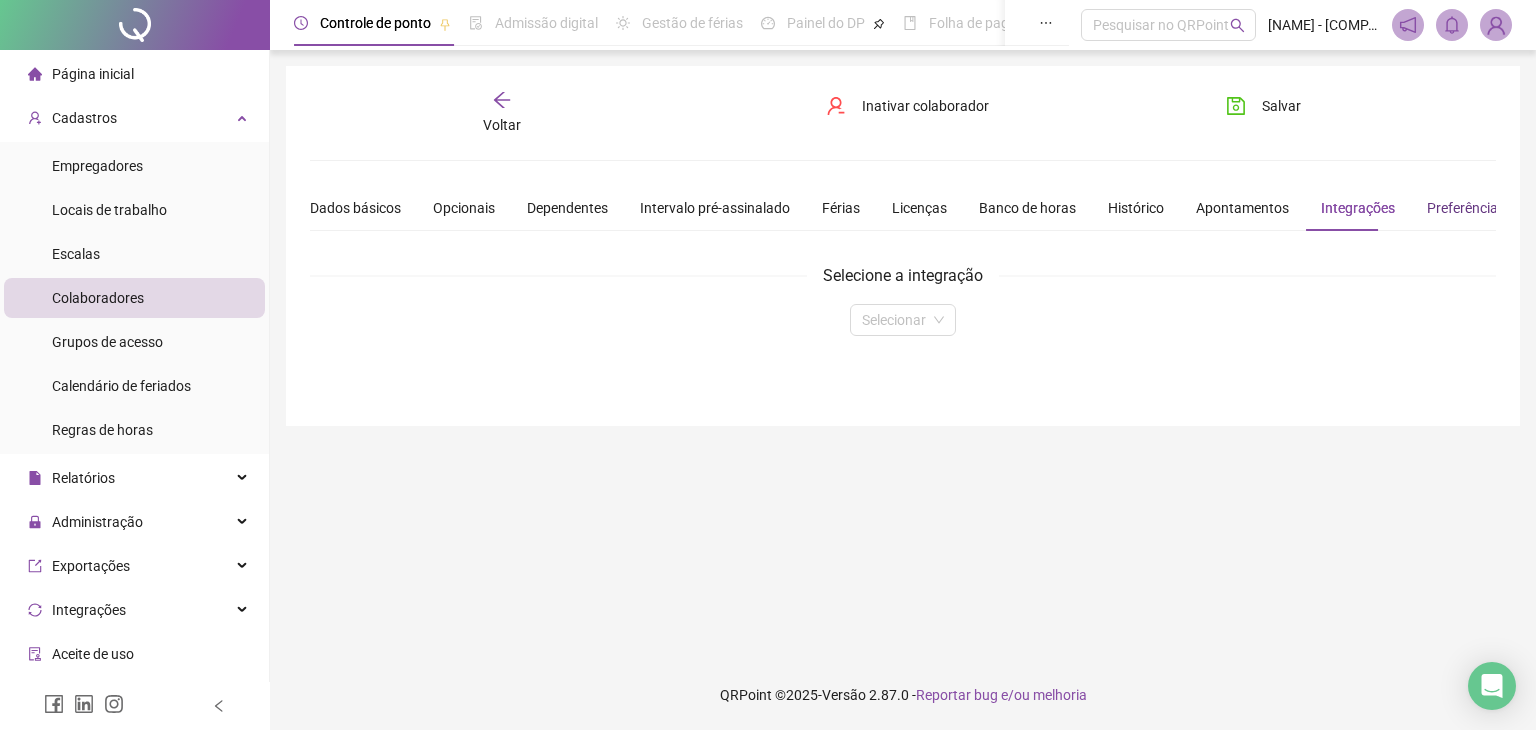 click on "Preferências" at bounding box center [1466, 208] 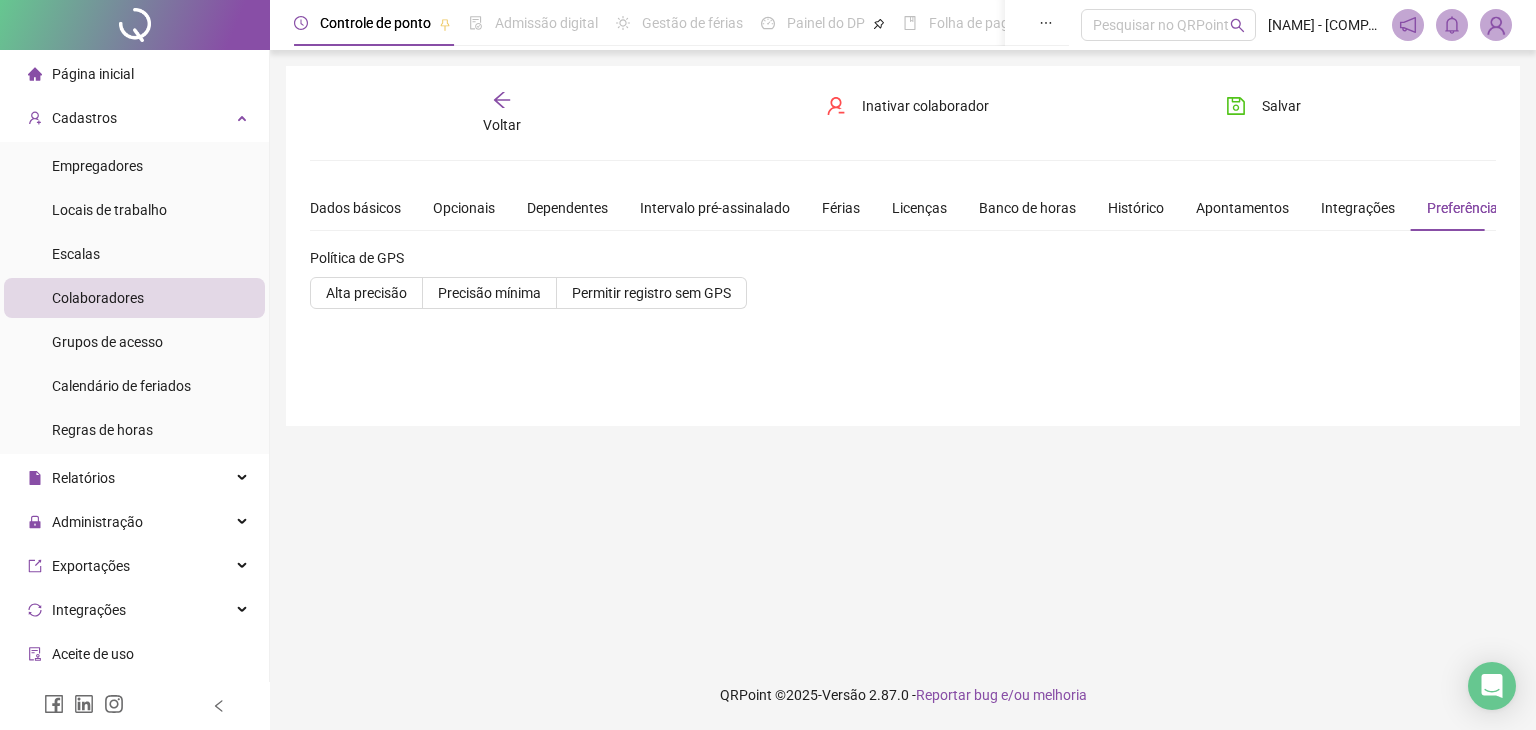 click 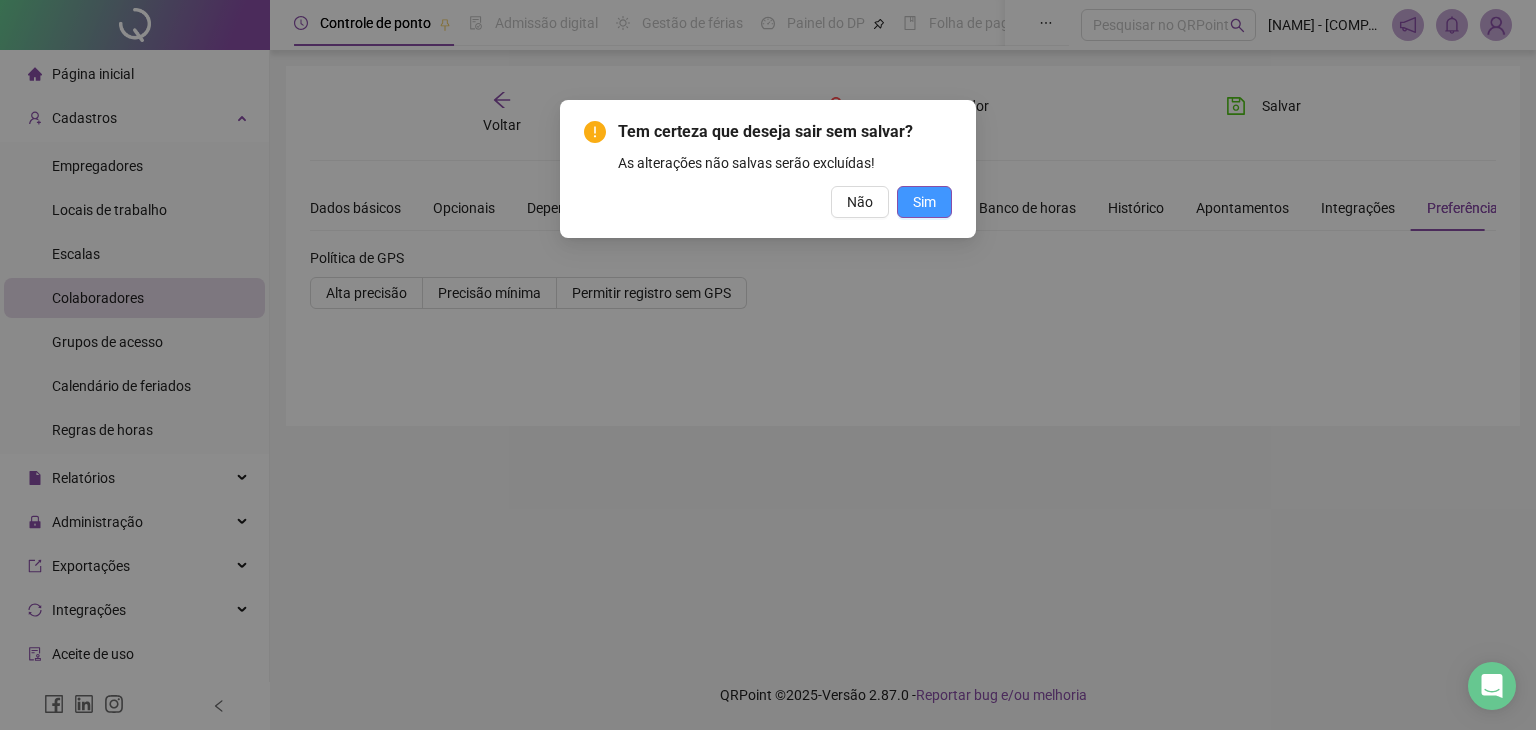 click on "Sim" at bounding box center [924, 202] 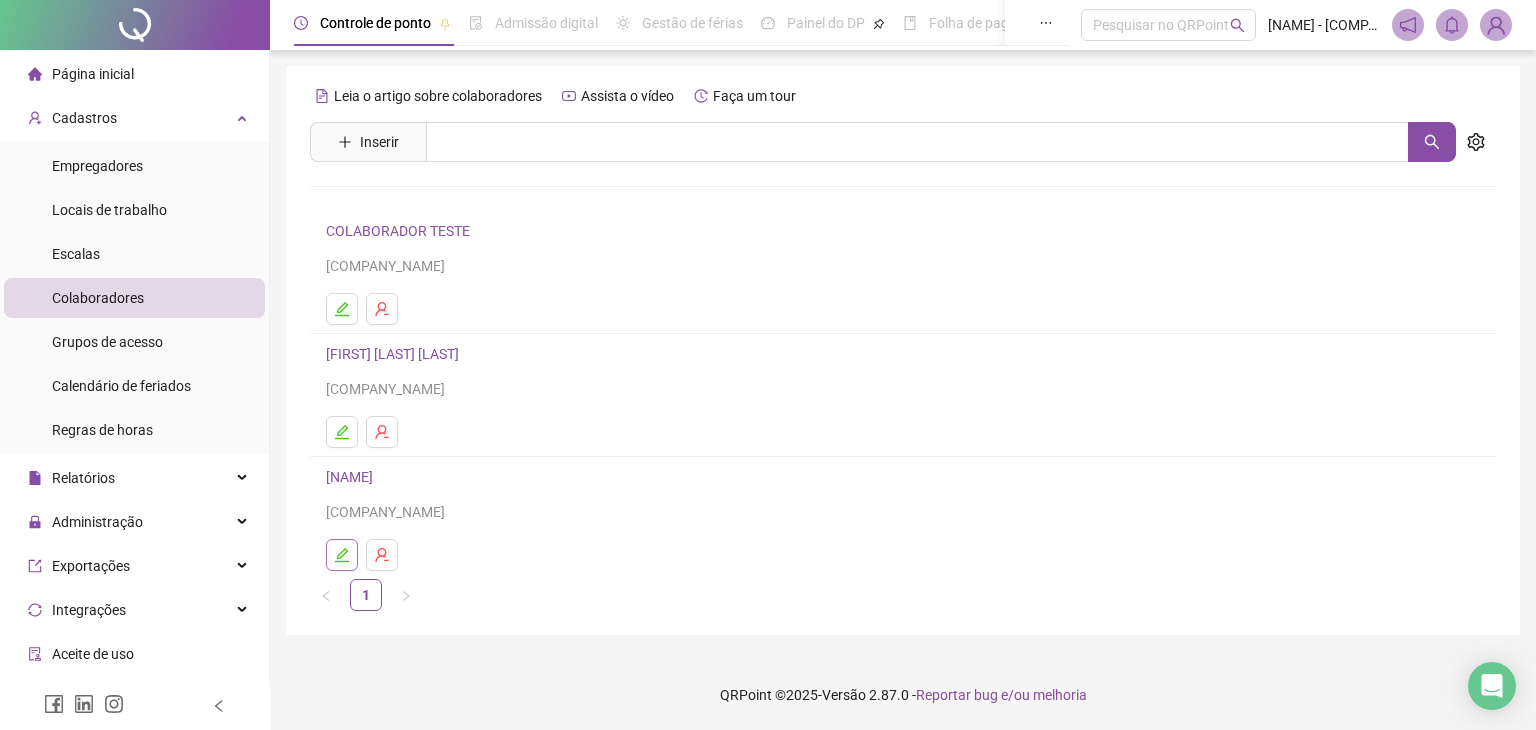 click 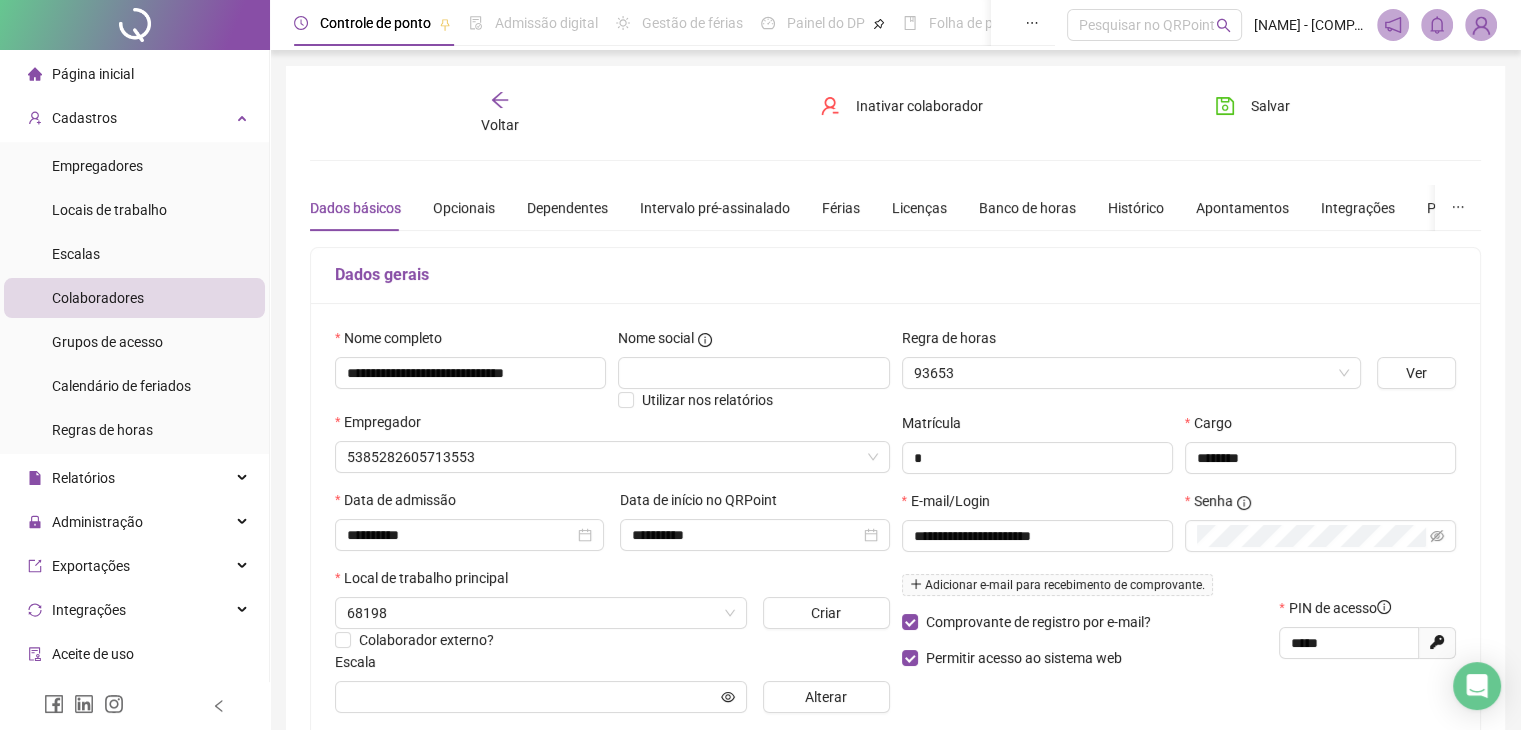 type on "**********" 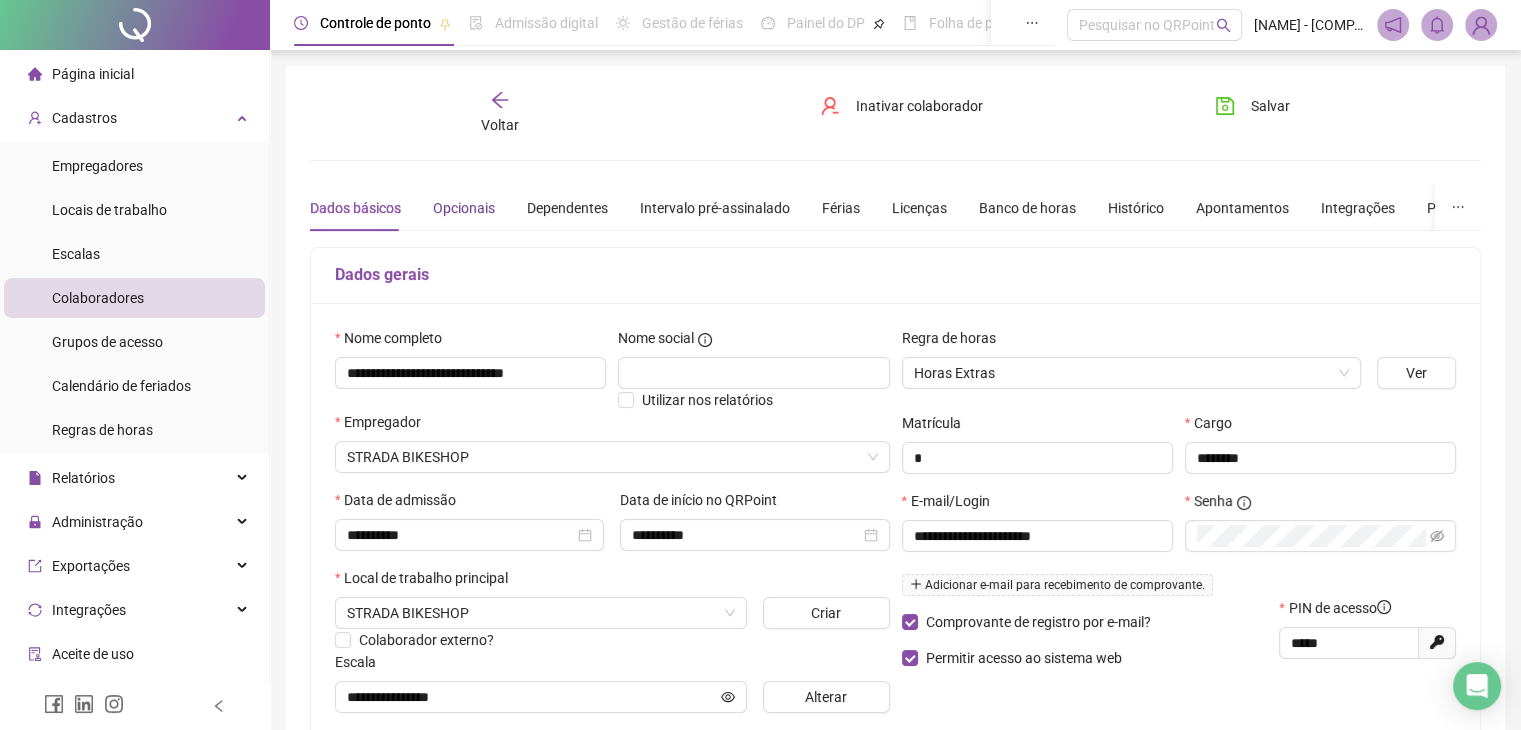 click on "Opcionais" at bounding box center [464, 208] 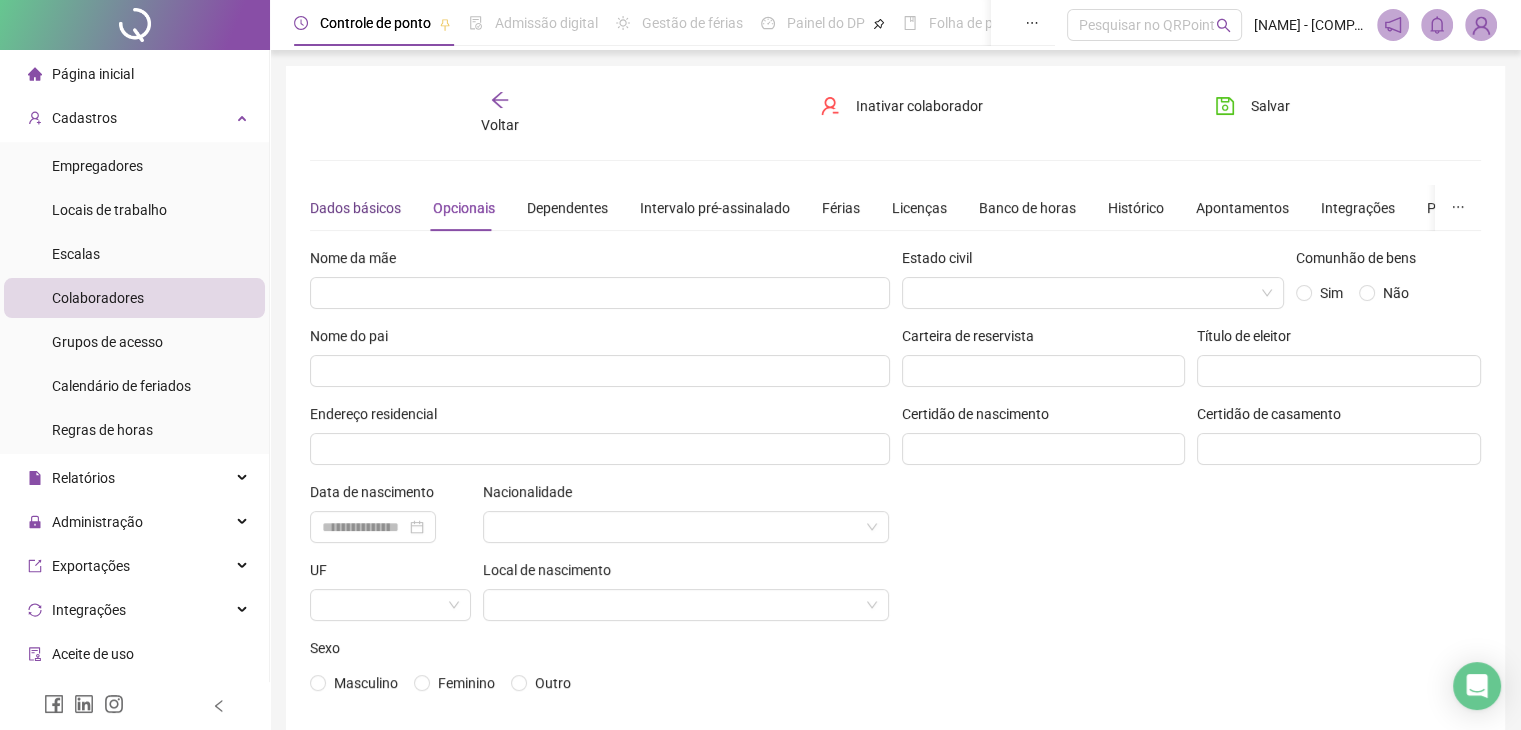 click on "Dados básicos" at bounding box center [355, 208] 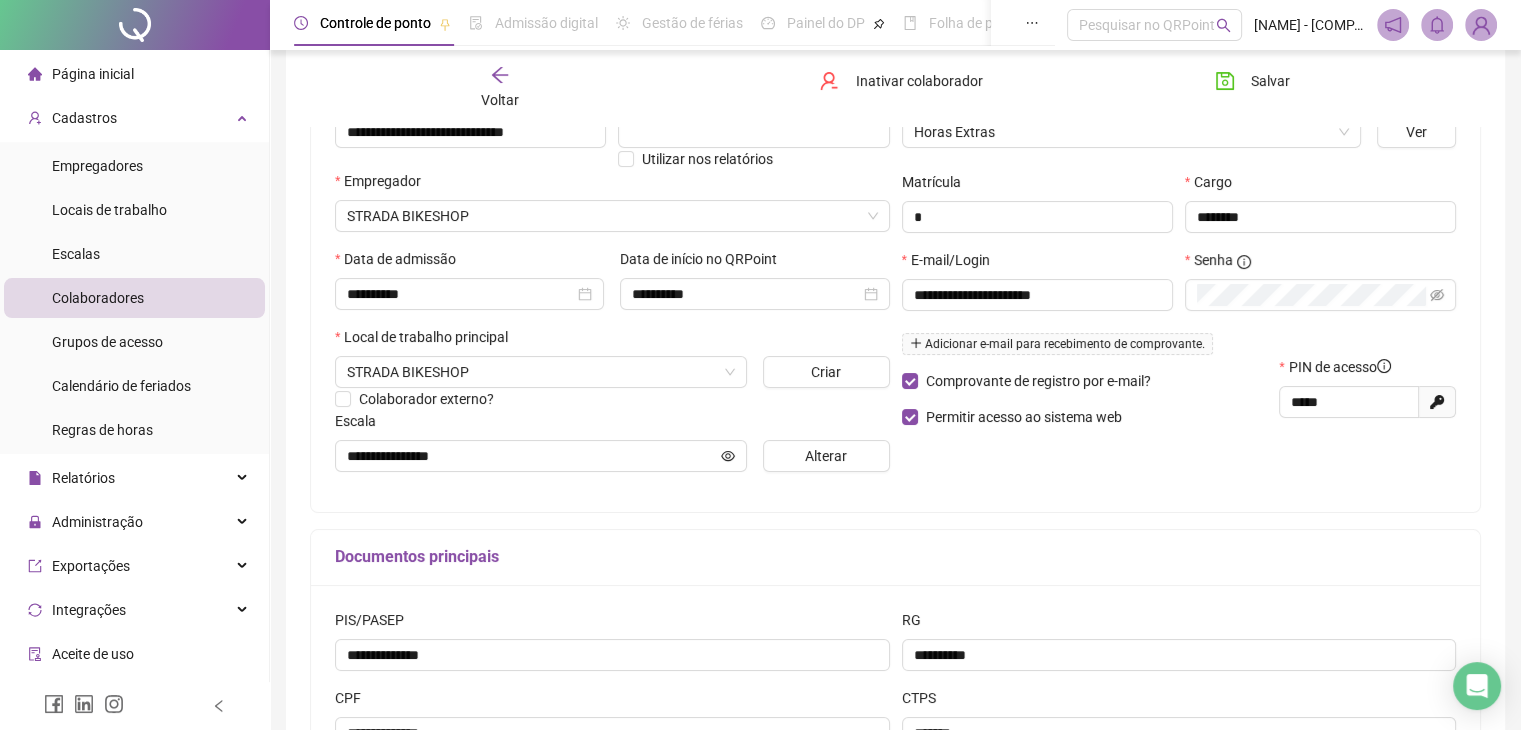 scroll, scrollTop: 211, scrollLeft: 0, axis: vertical 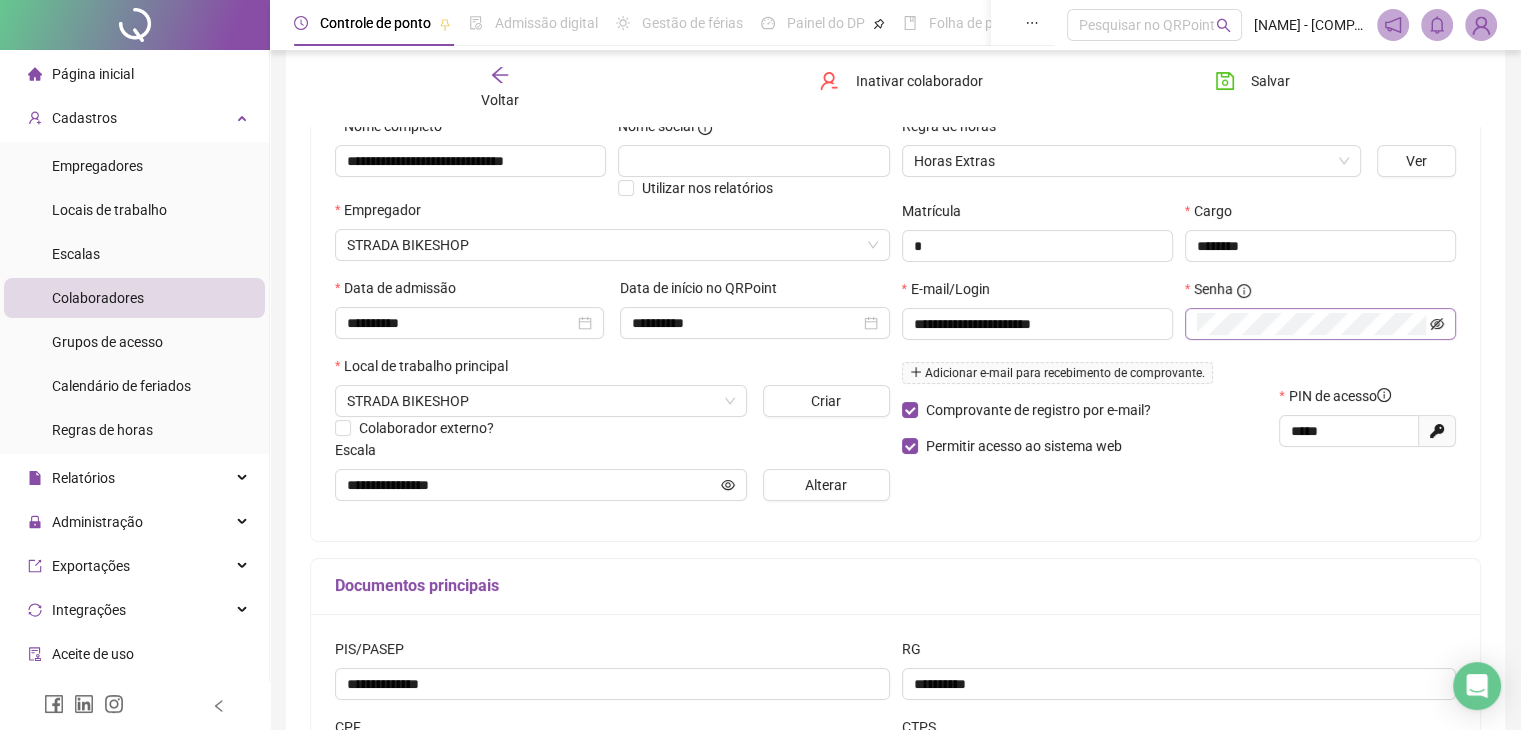 click 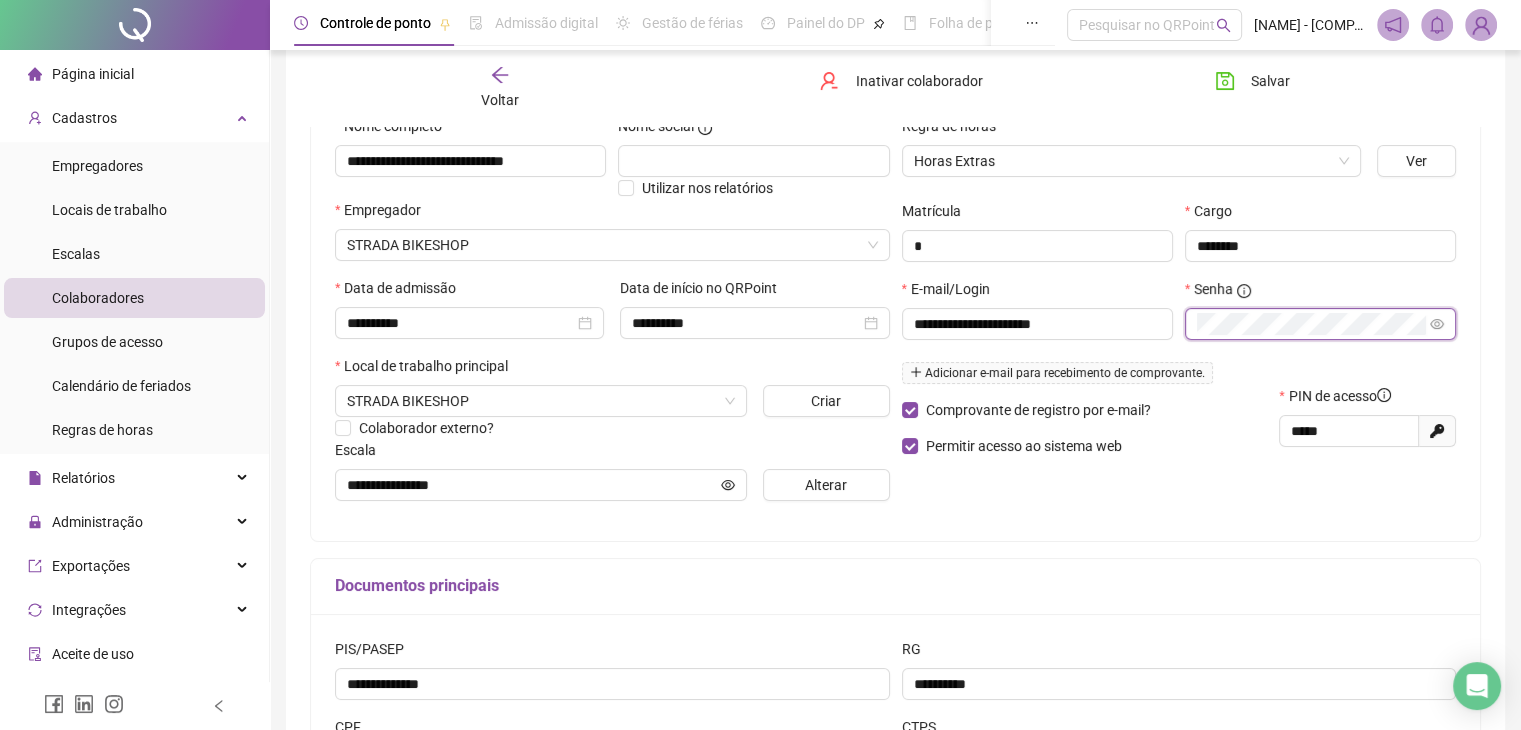 click 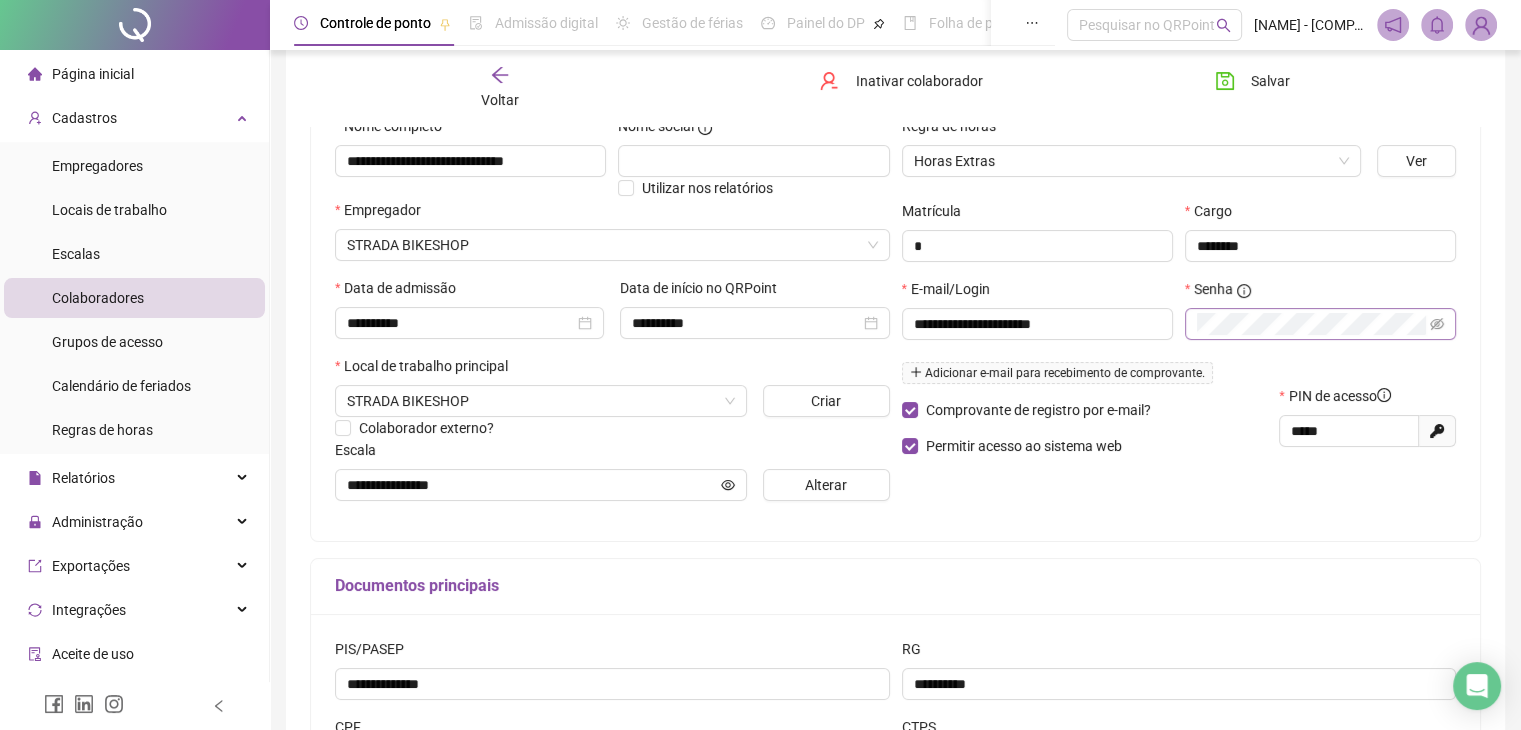 click on "Senha" at bounding box center [1320, 293] 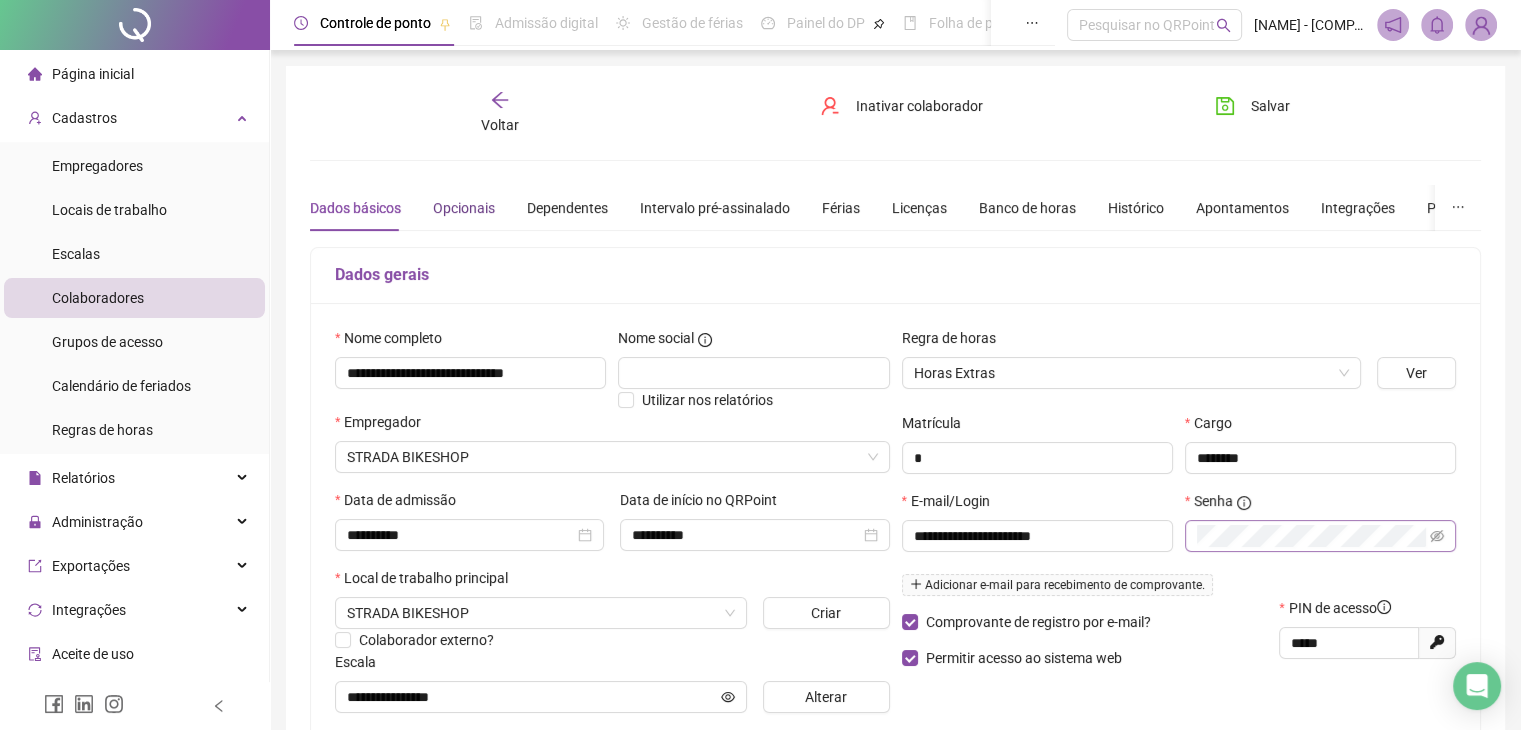 click on "Opcionais" at bounding box center [464, 208] 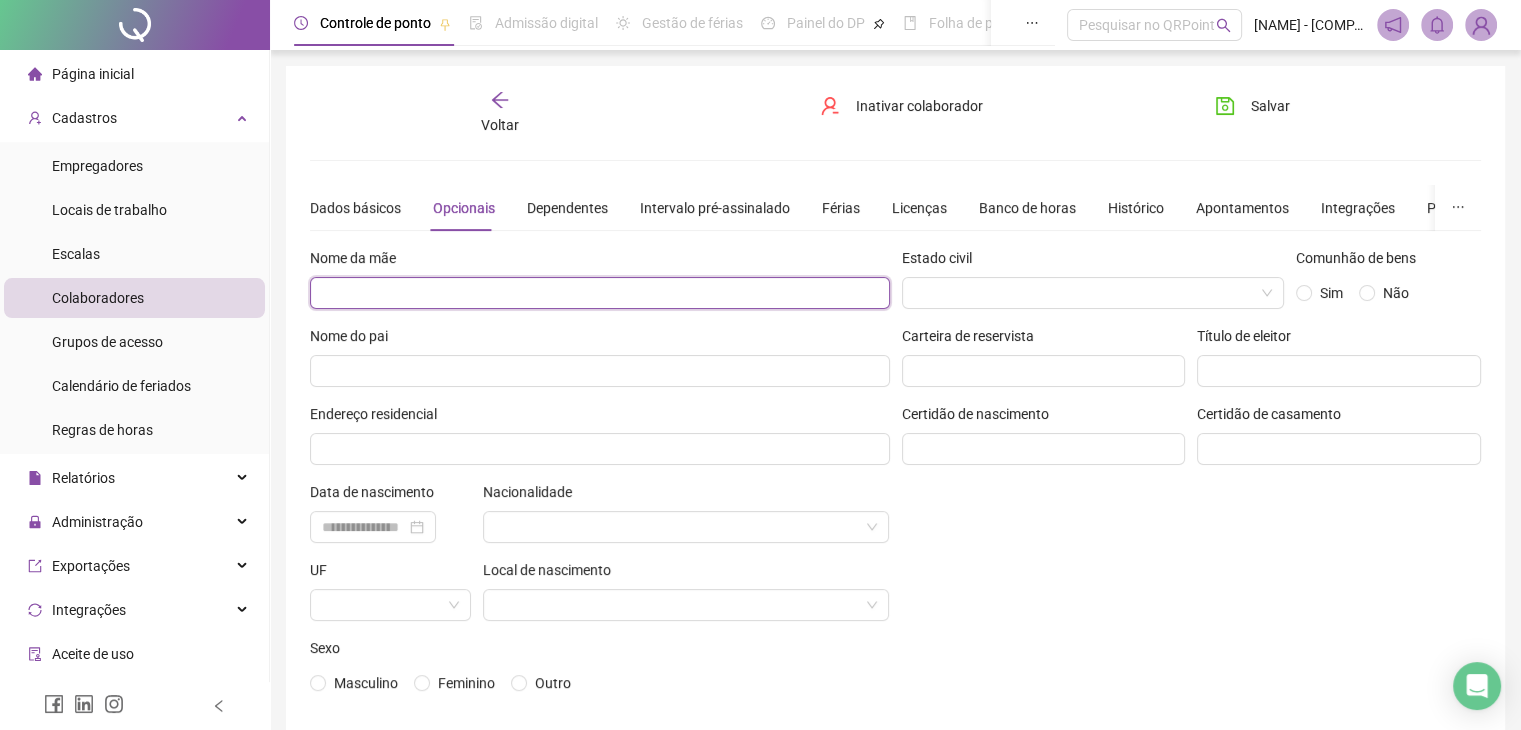 click at bounding box center (600, 293) 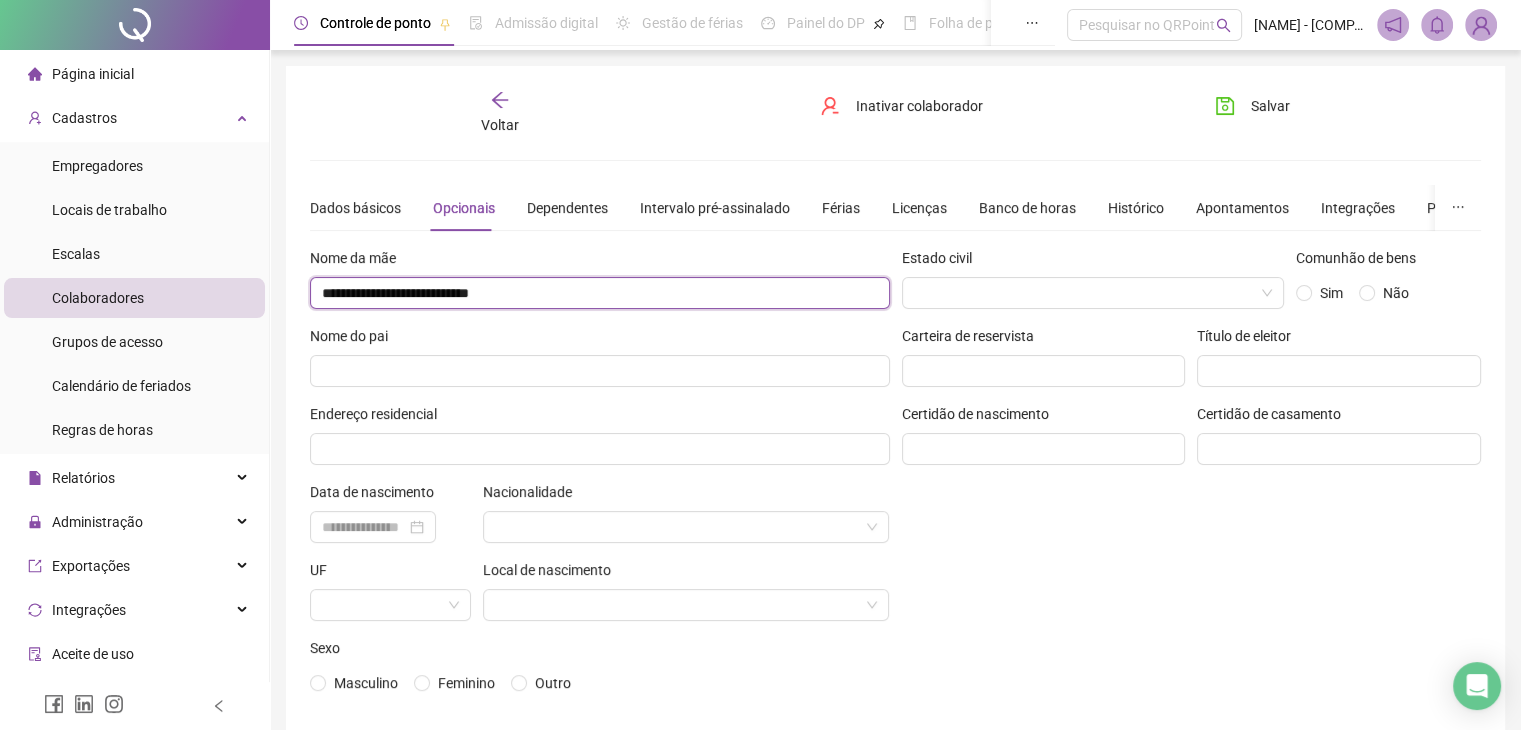 type on "**********" 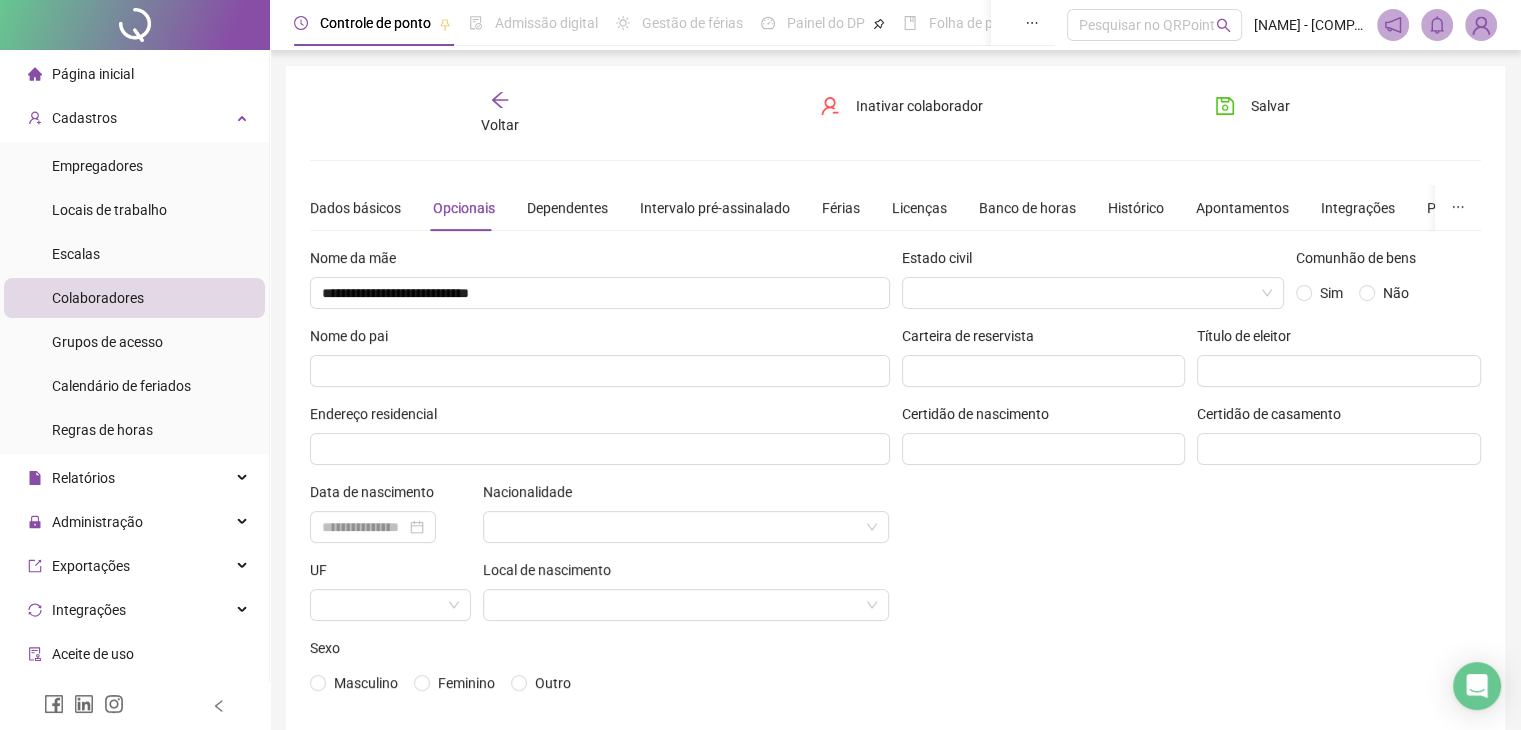 click on "Estado civil" at bounding box center (1093, 286) 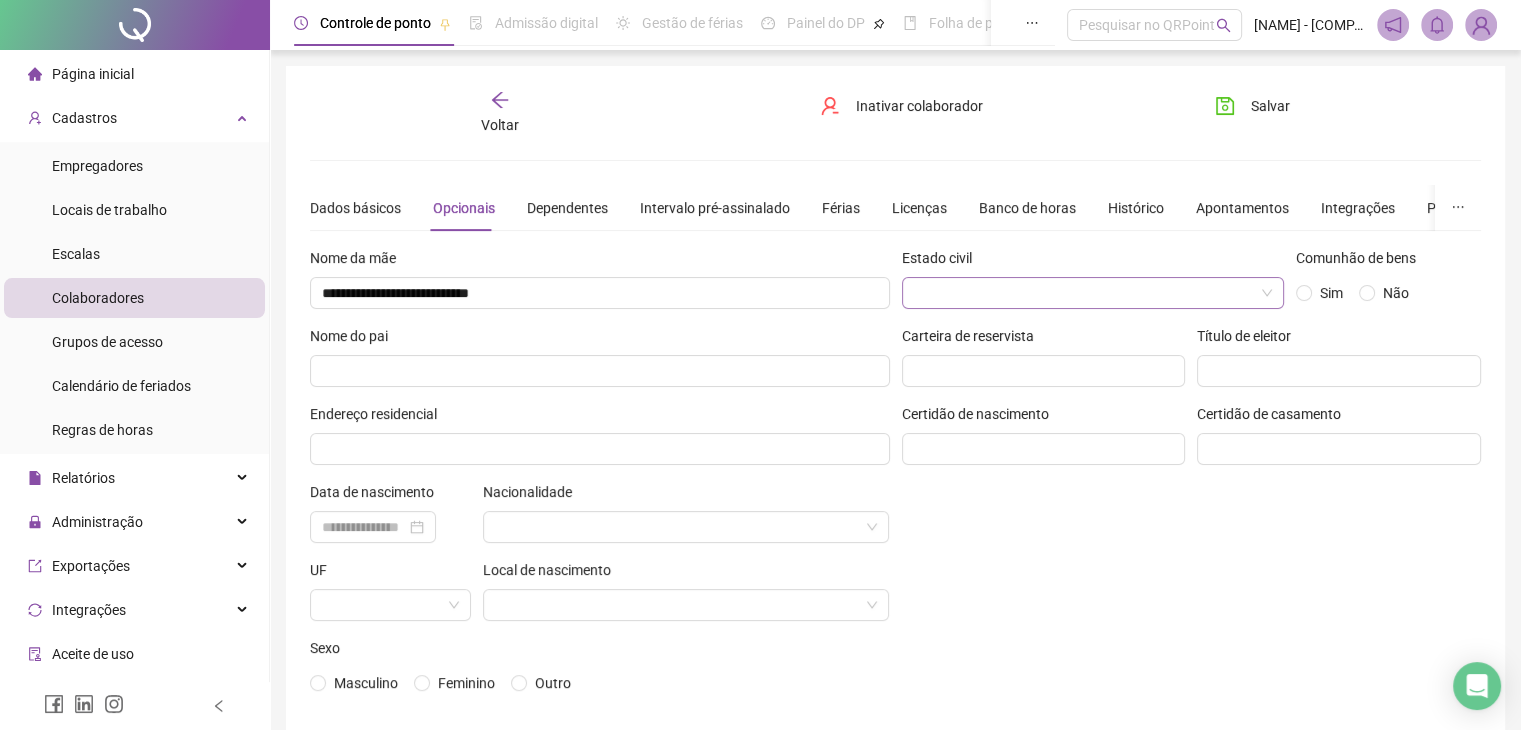 click at bounding box center [1087, 293] 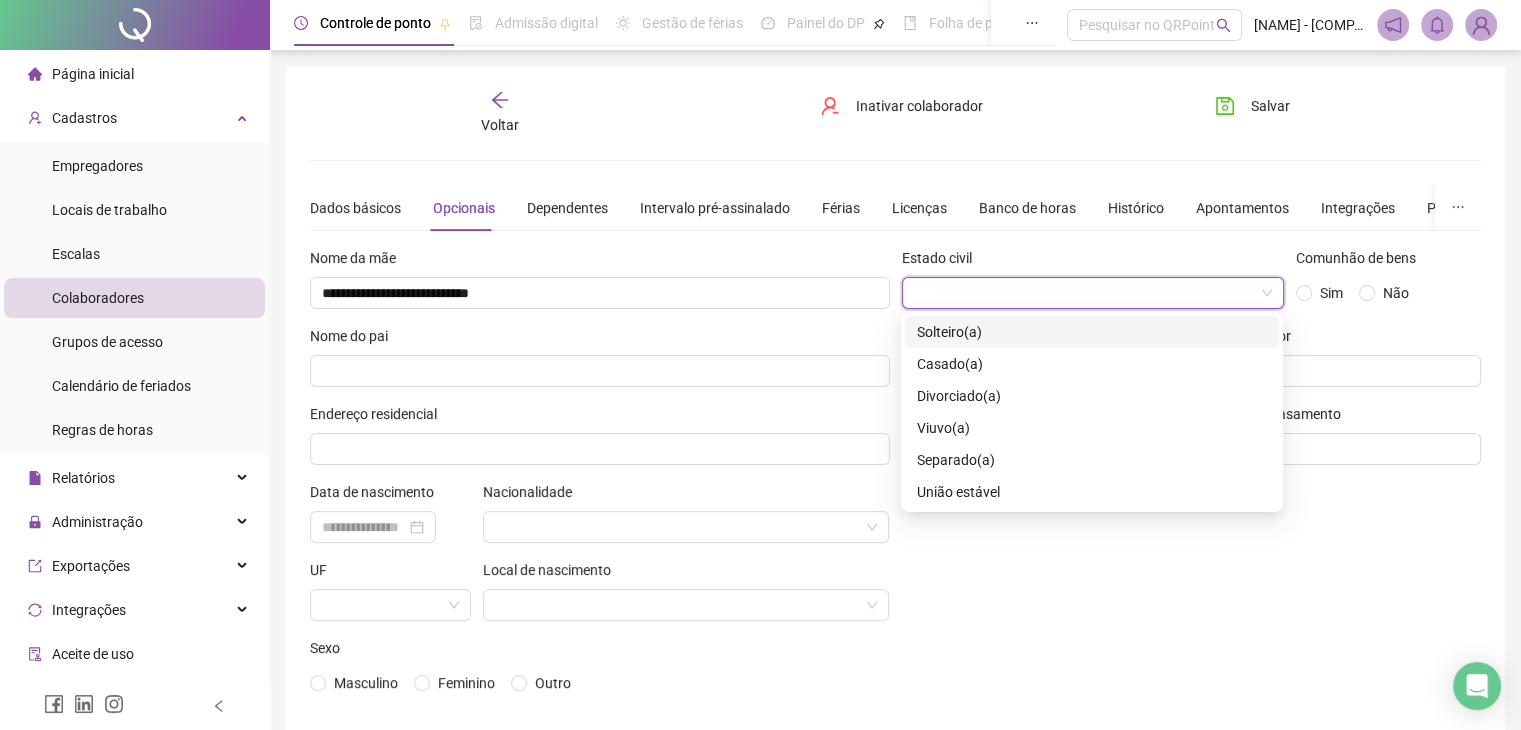 click on "Solteiro(a)" at bounding box center (1092, 332) 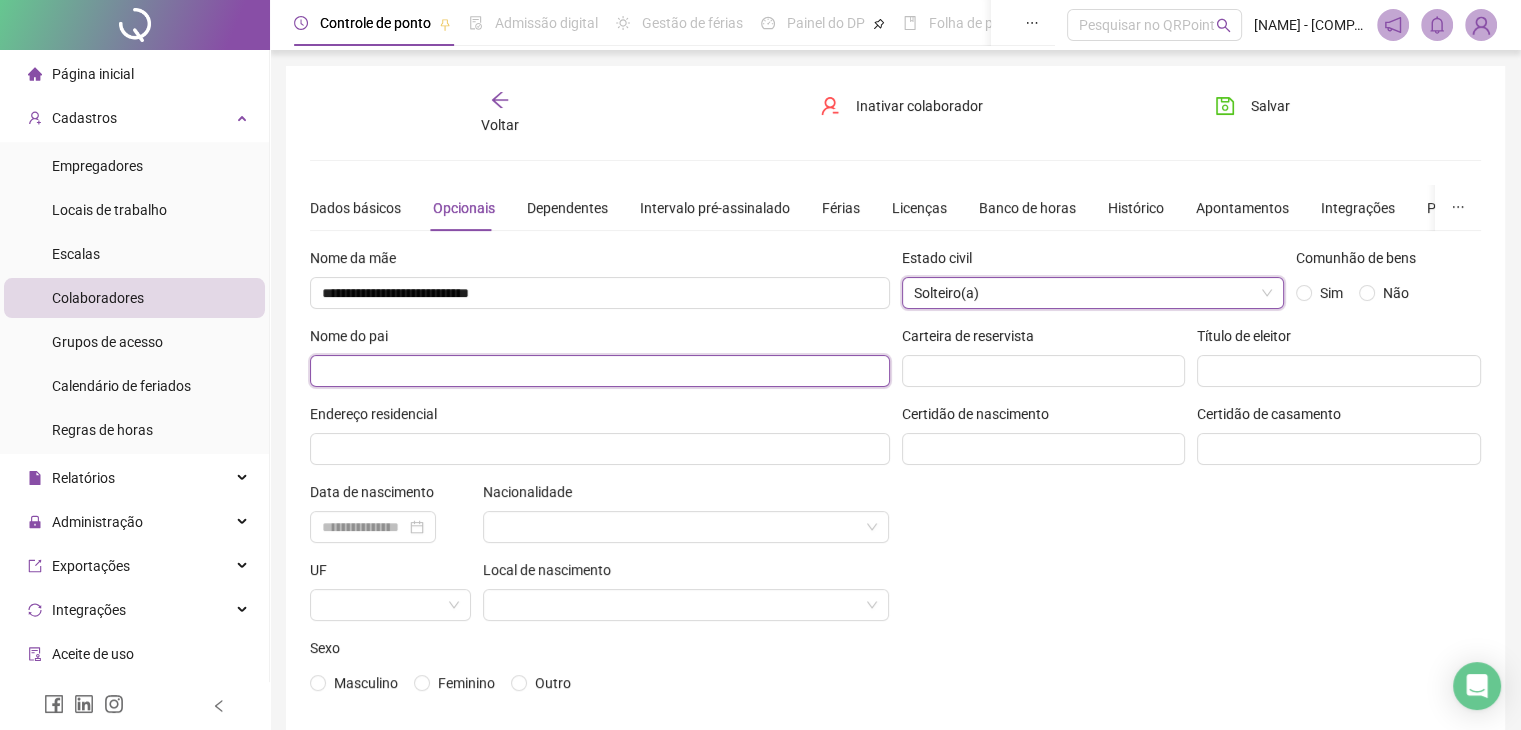 click at bounding box center (600, 371) 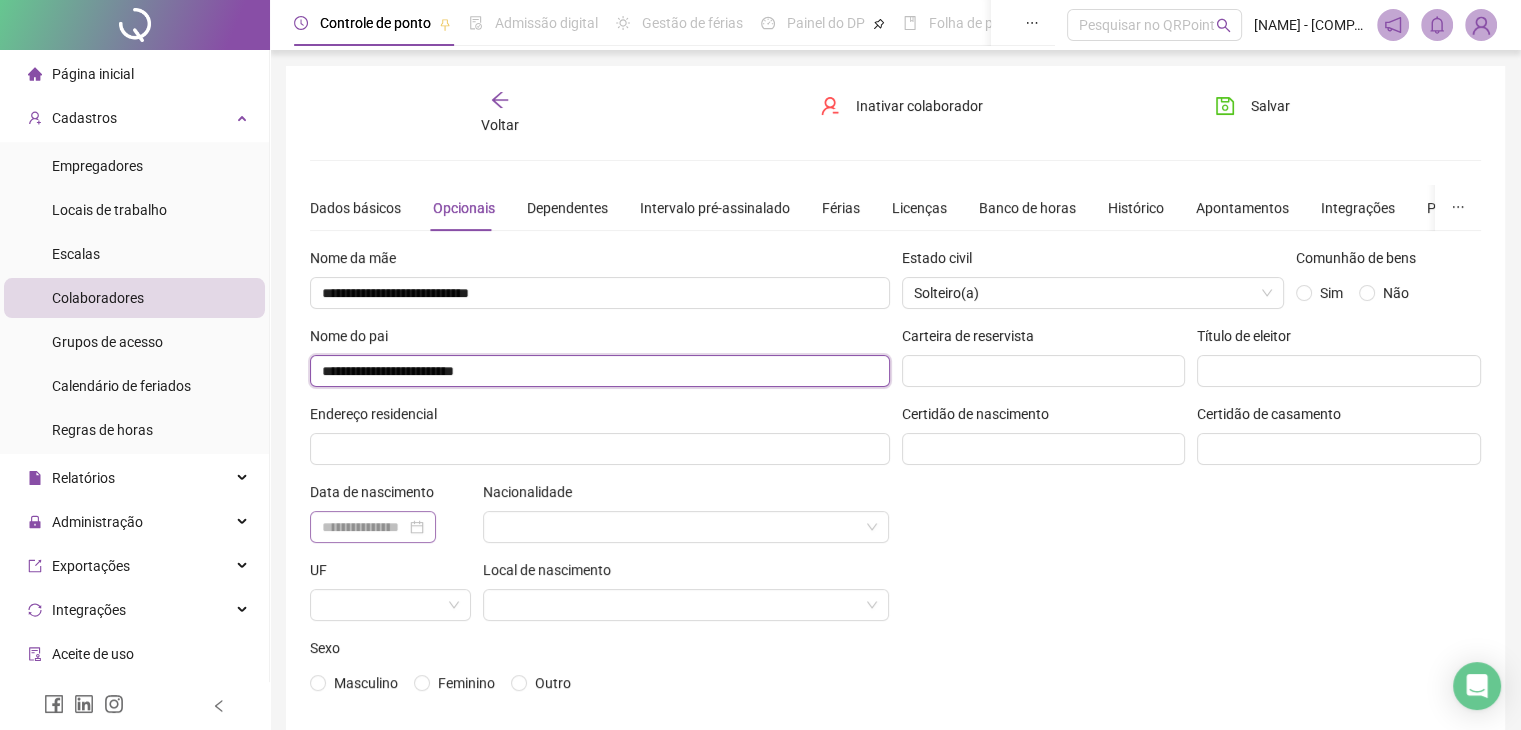 click at bounding box center (373, 527) 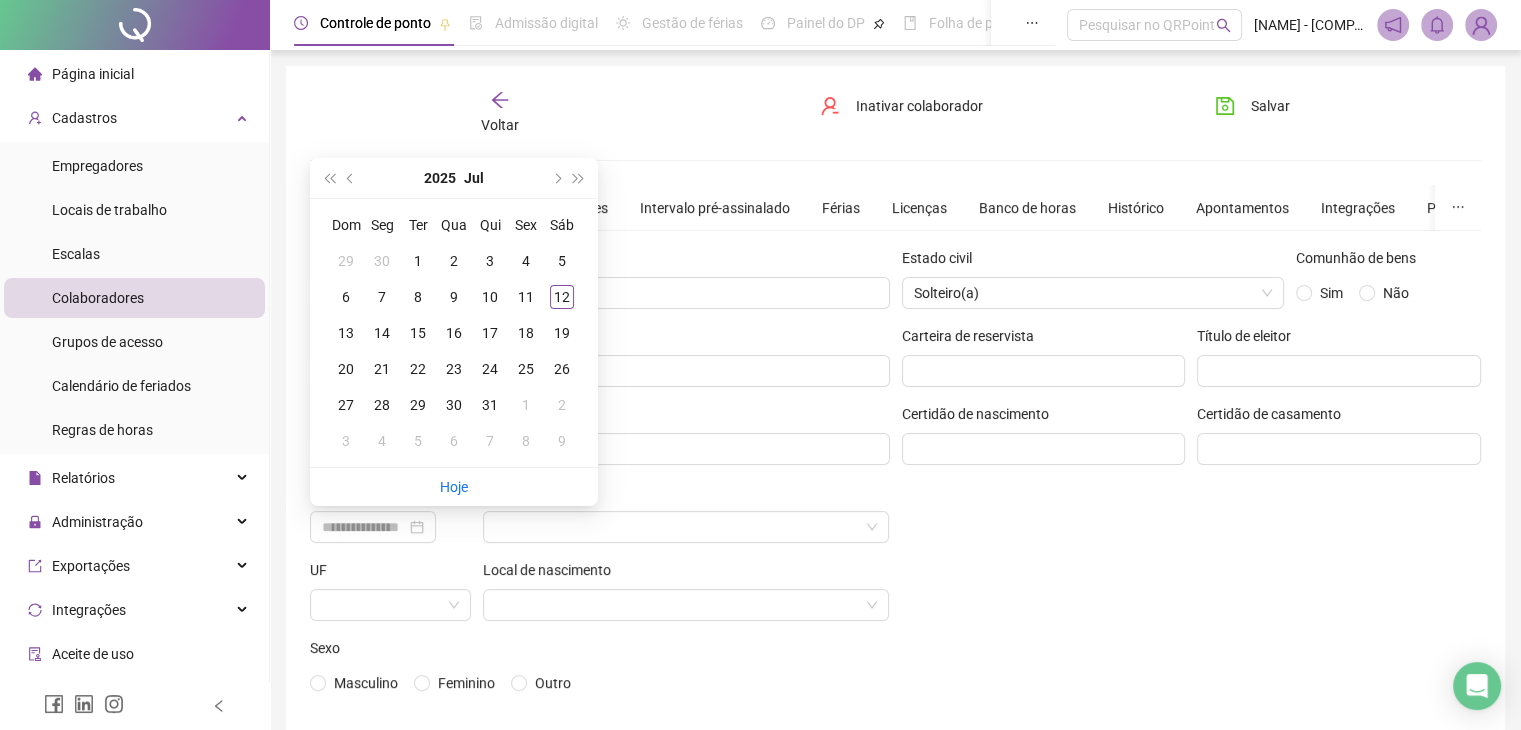 click on "Data de nascimento" at bounding box center (390, 520) 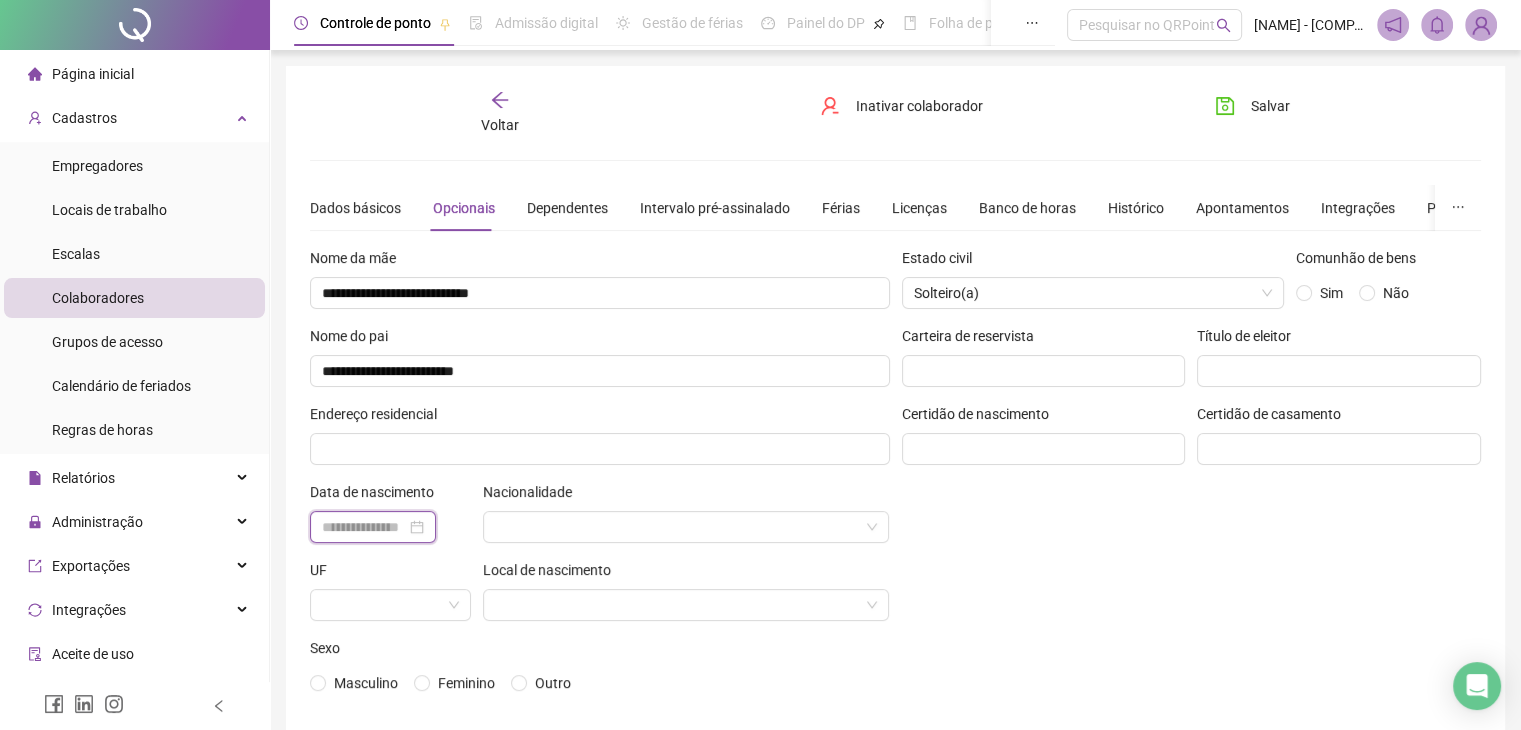 click at bounding box center (364, 527) 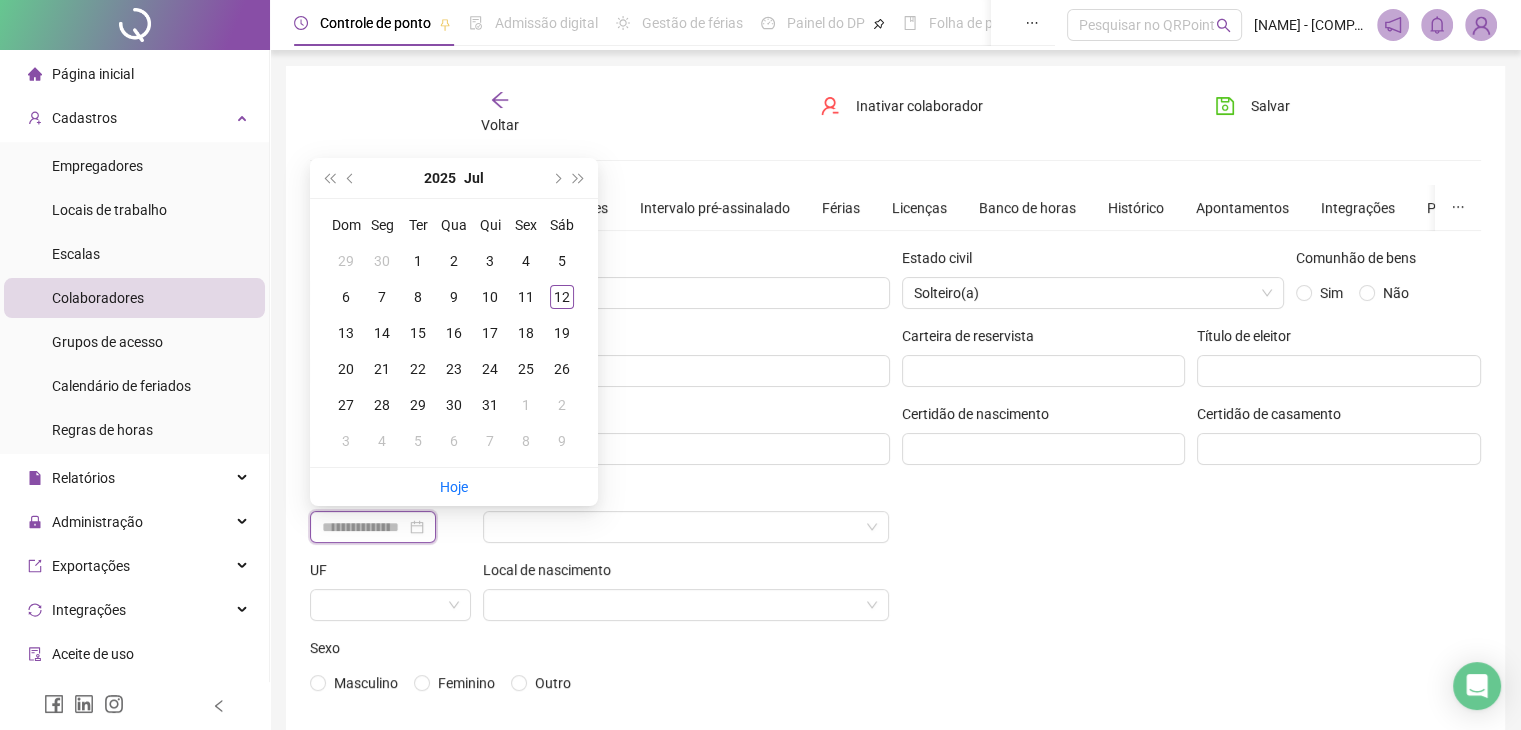 click at bounding box center [364, 527] 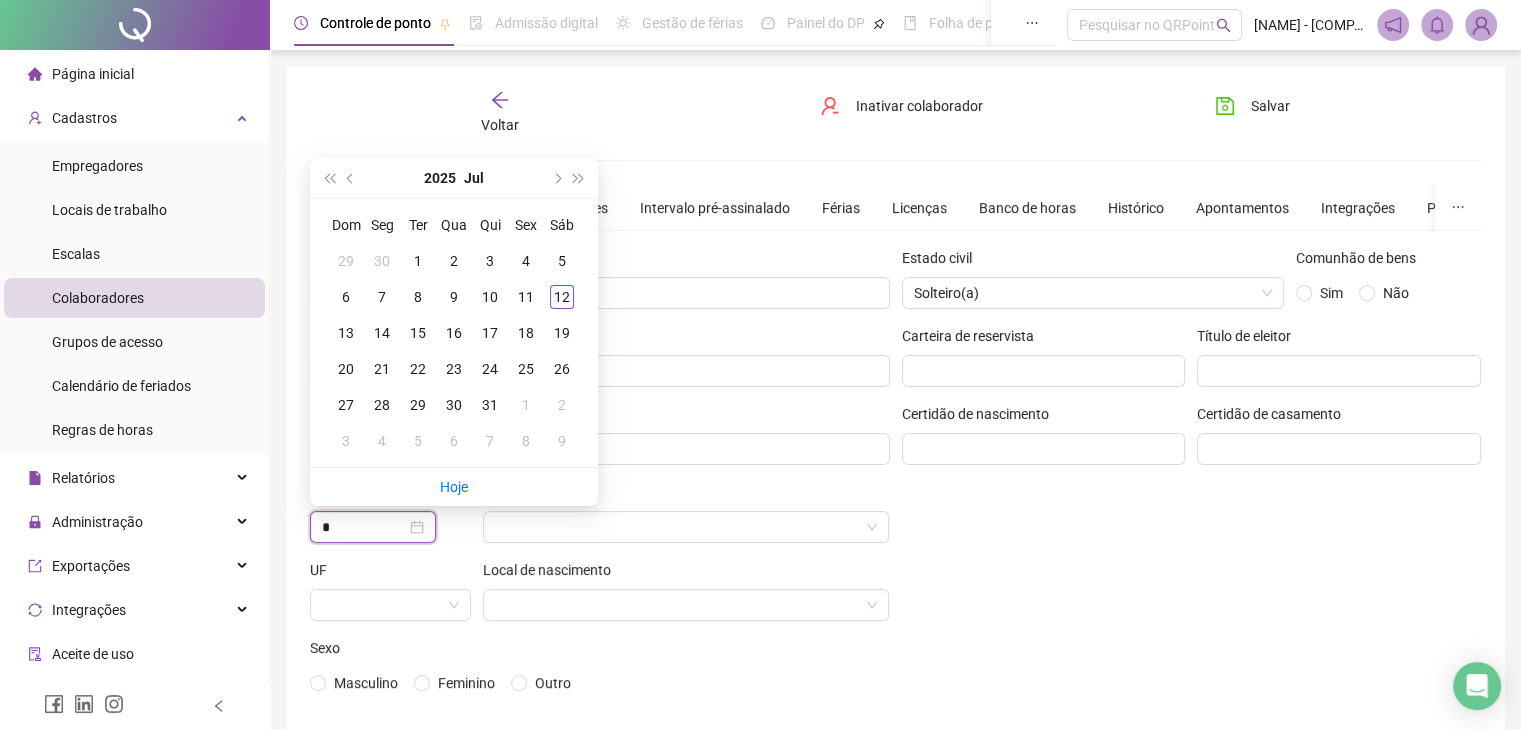drag, startPoint x: 386, startPoint y: 528, endPoint x: 0, endPoint y: 484, distance: 388.49966 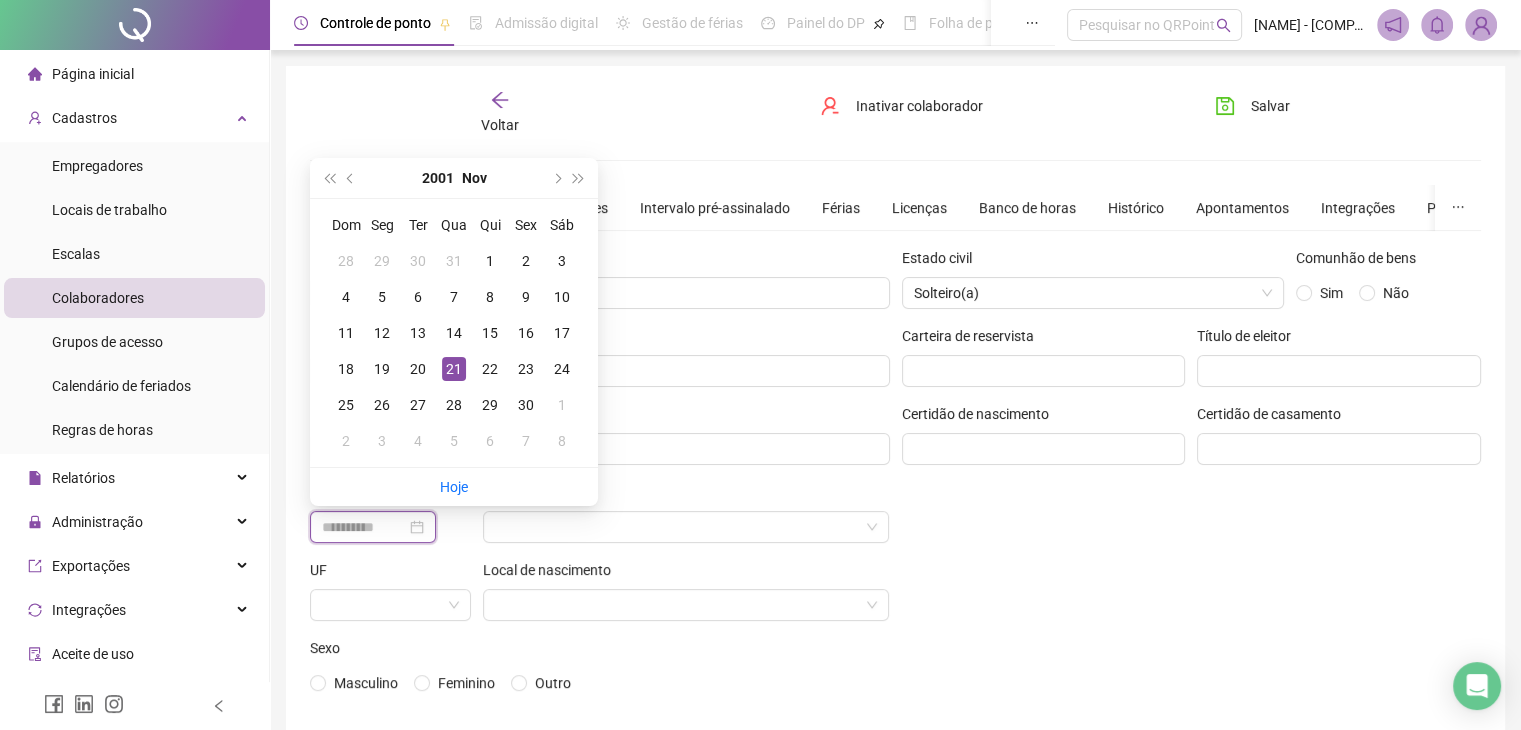 type on "**********" 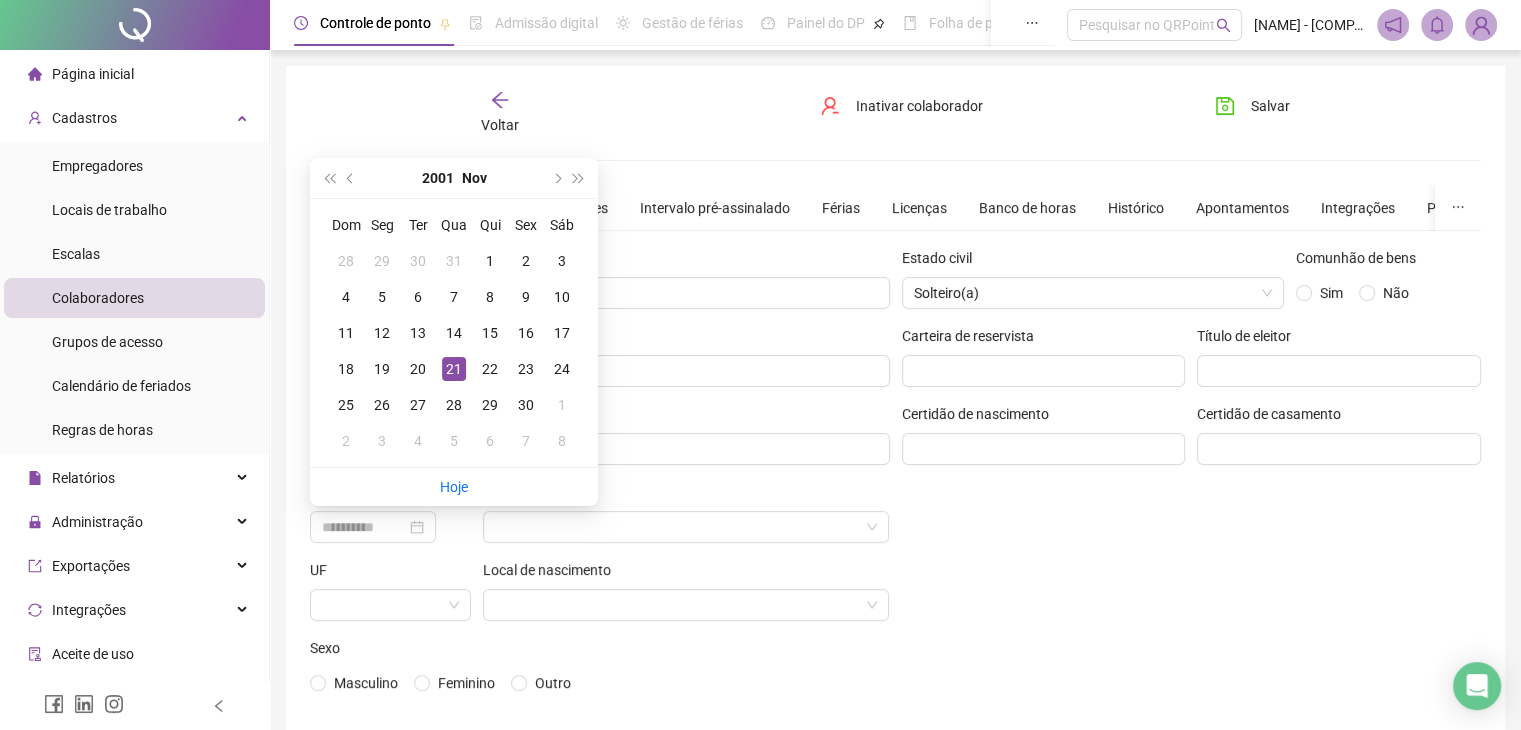 click on "21" at bounding box center (454, 369) 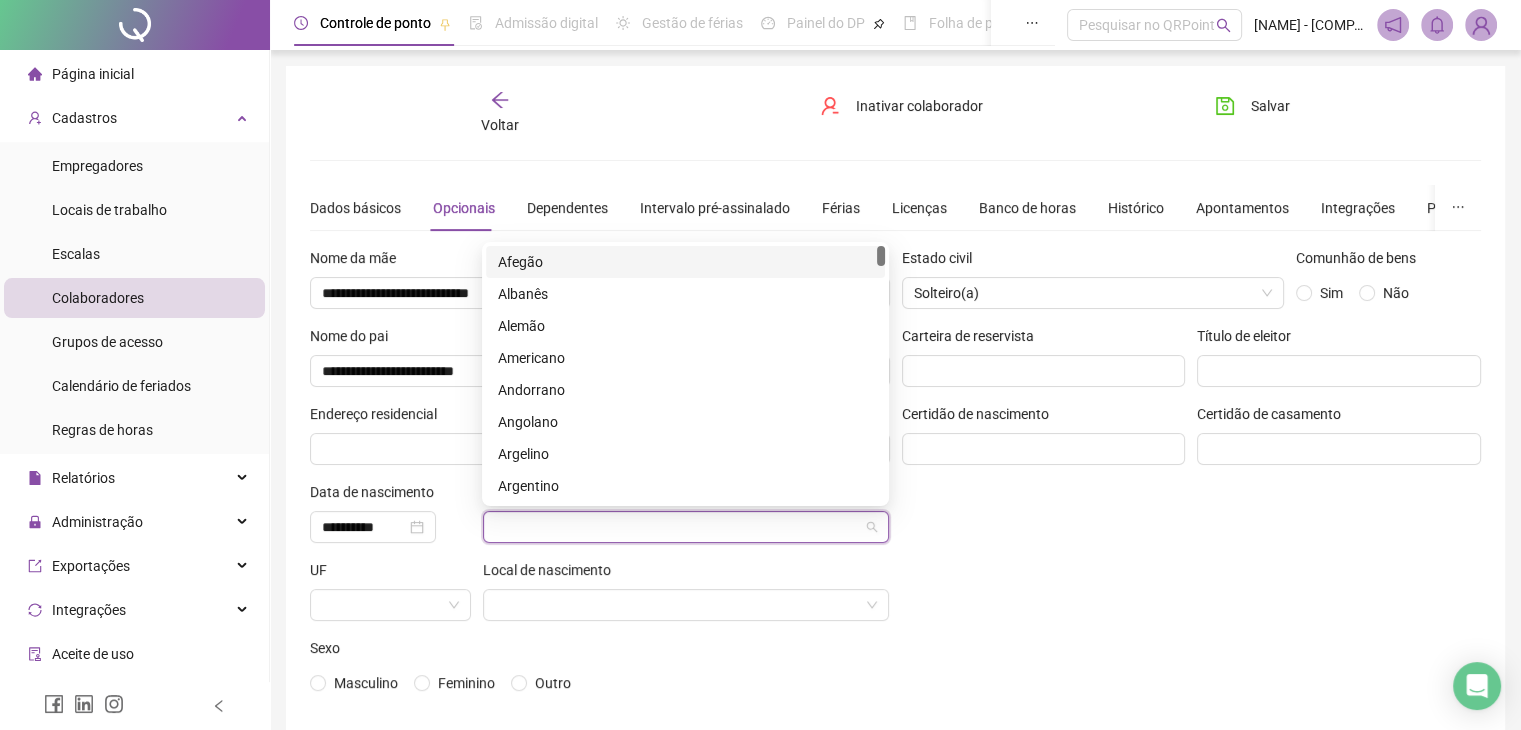 click at bounding box center (680, 527) 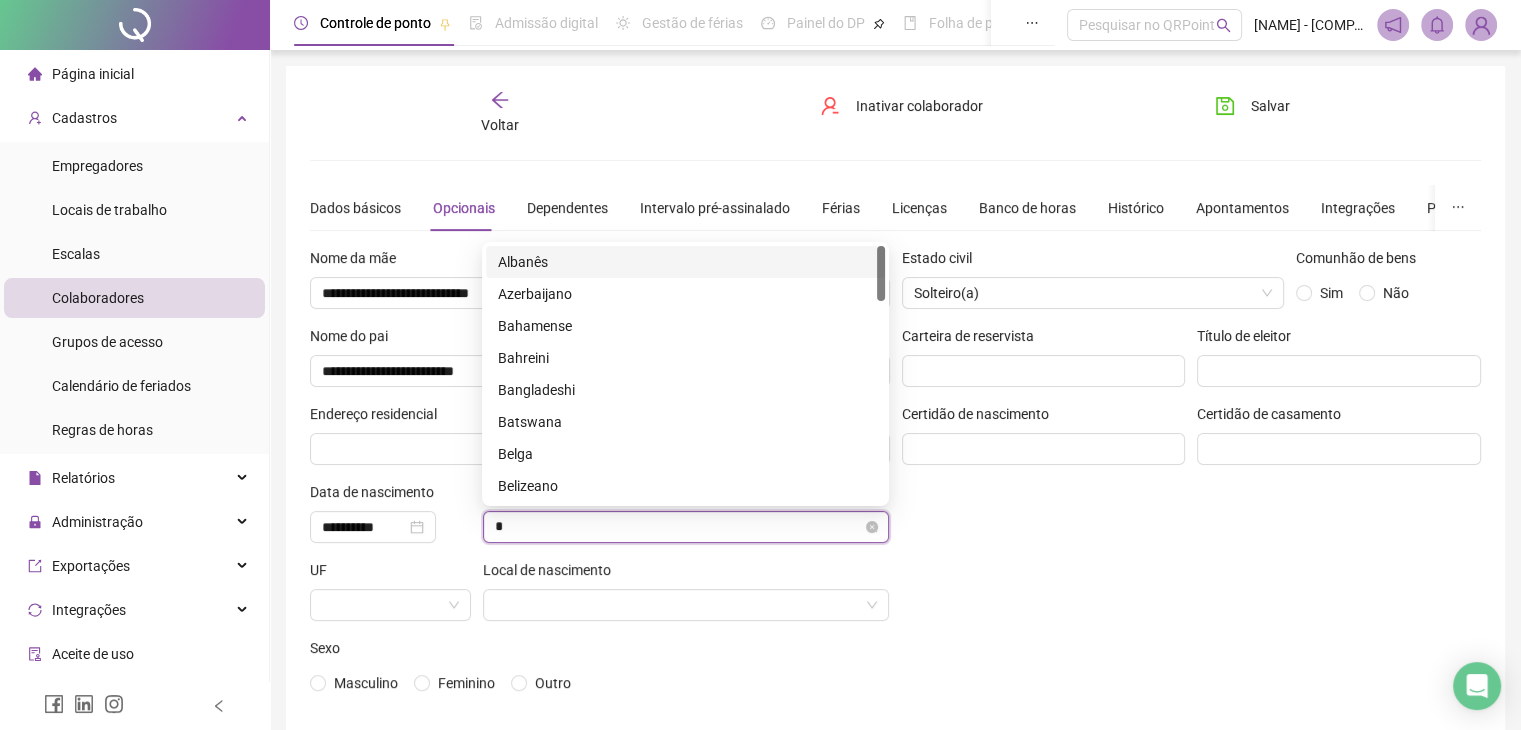 type on "**" 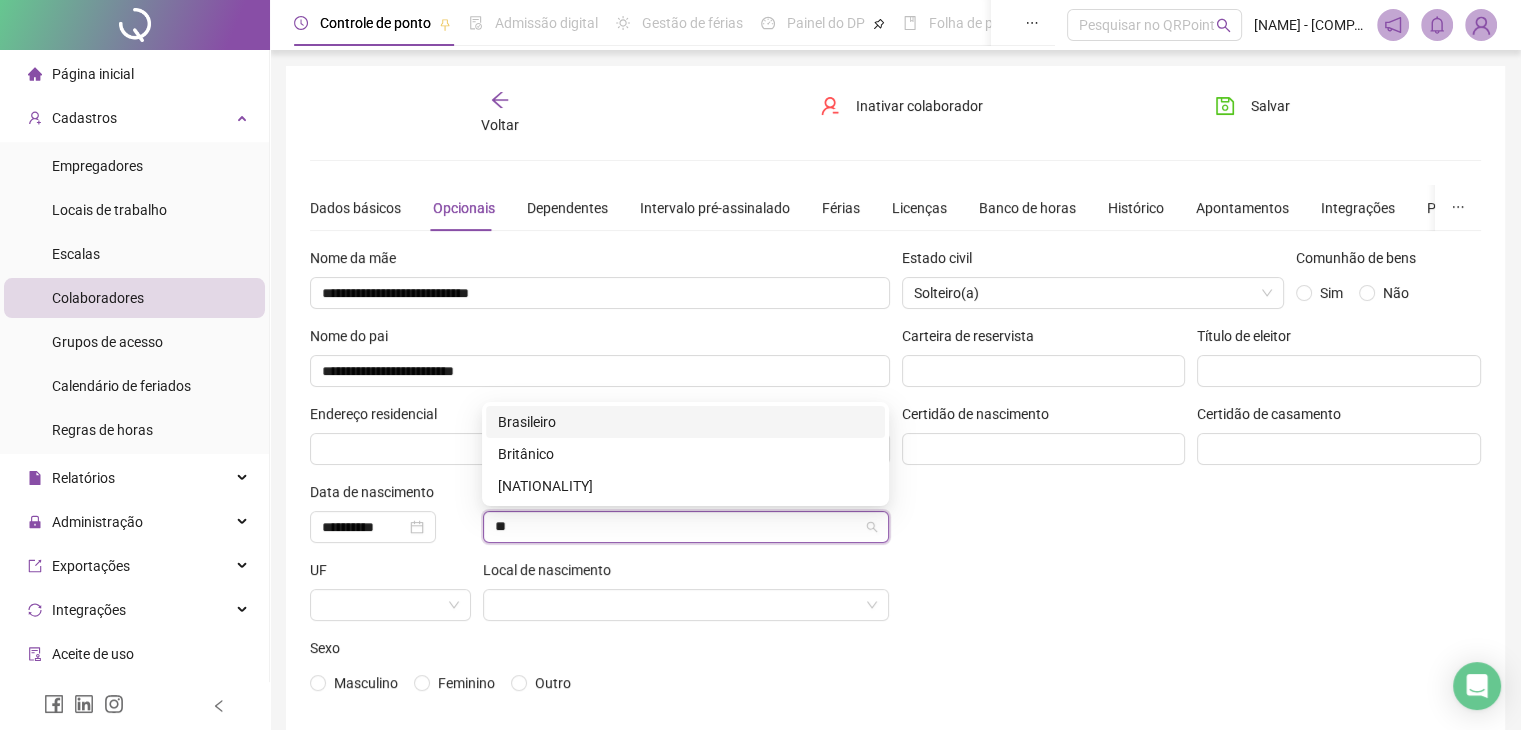 click on "Brasileiro" at bounding box center [685, 422] 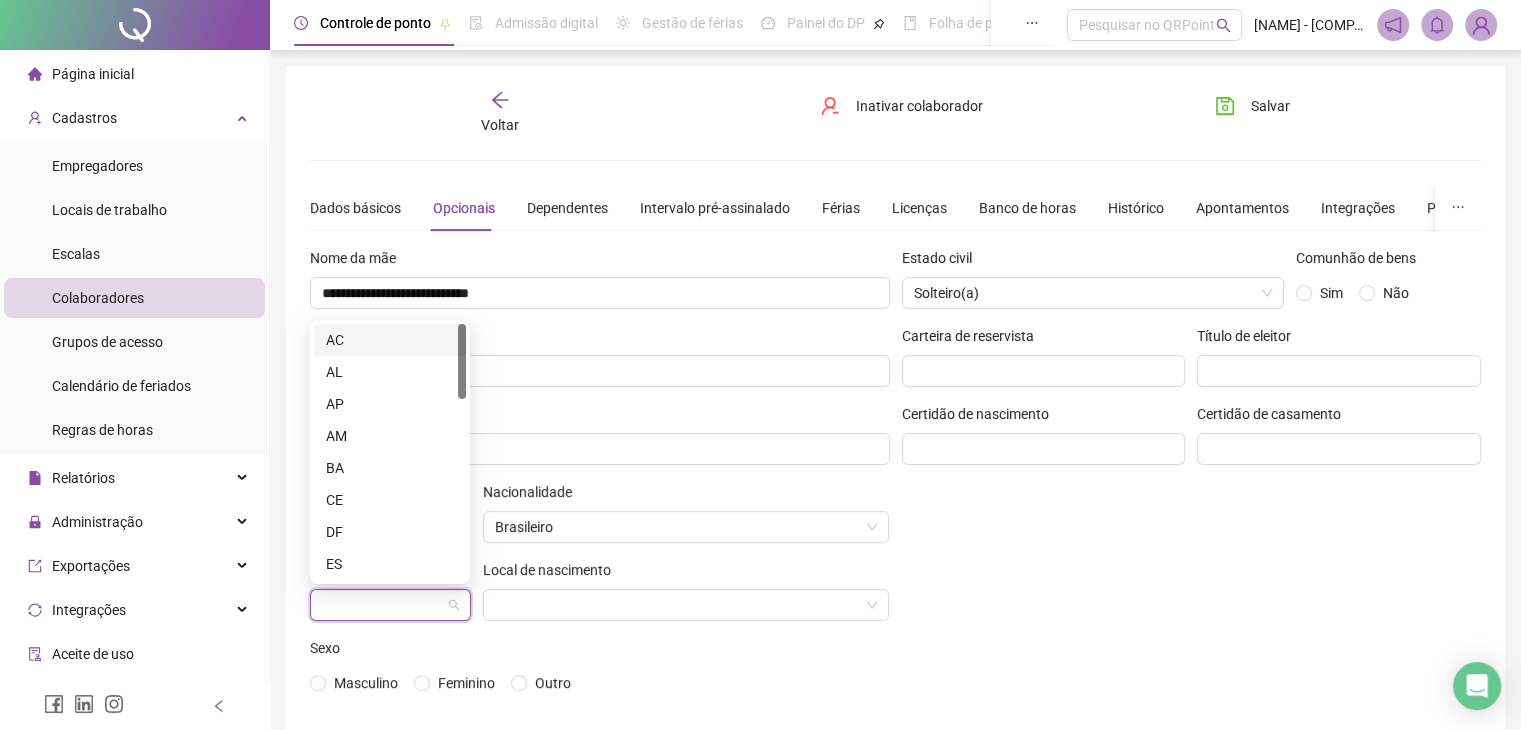 click at bounding box center [384, 605] 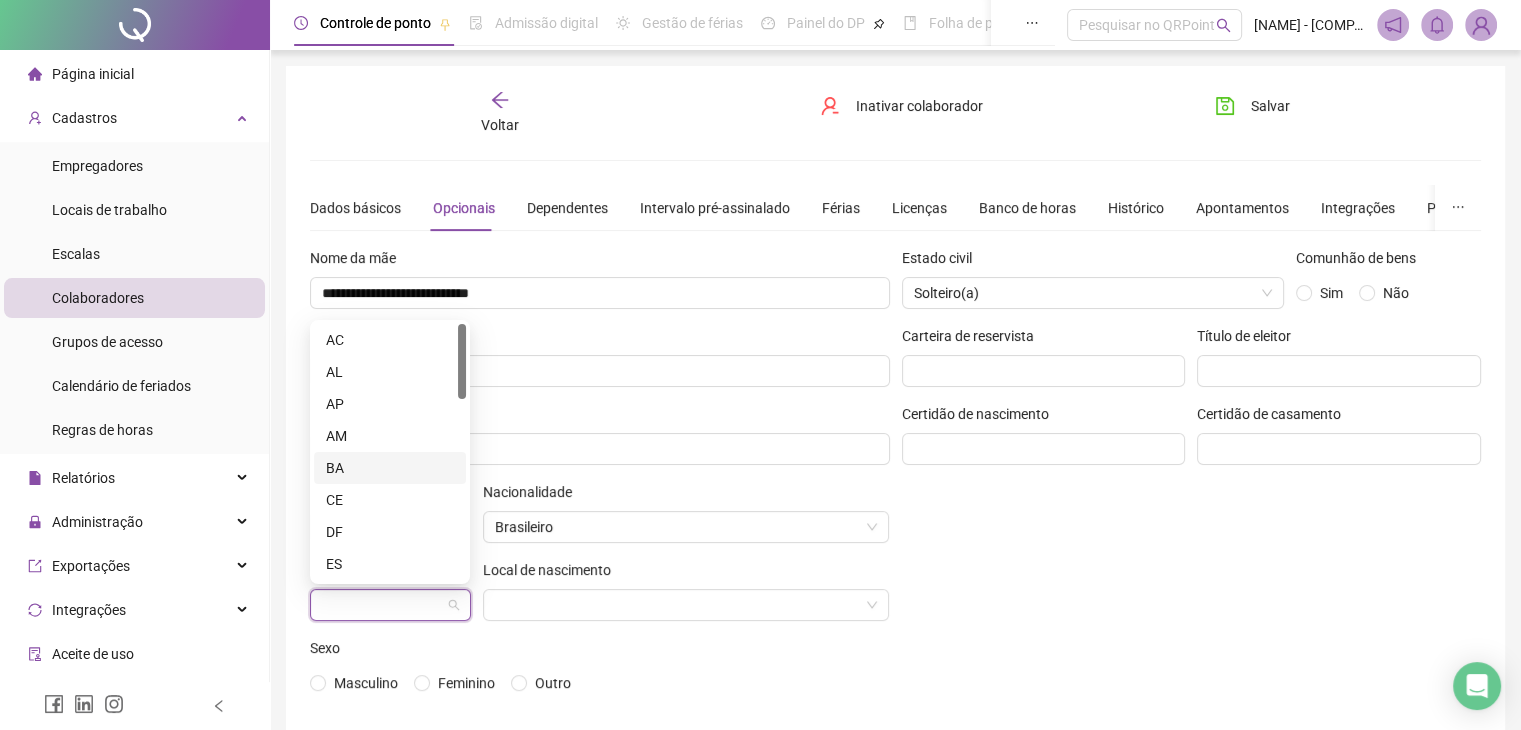 click on "BA" at bounding box center [390, 468] 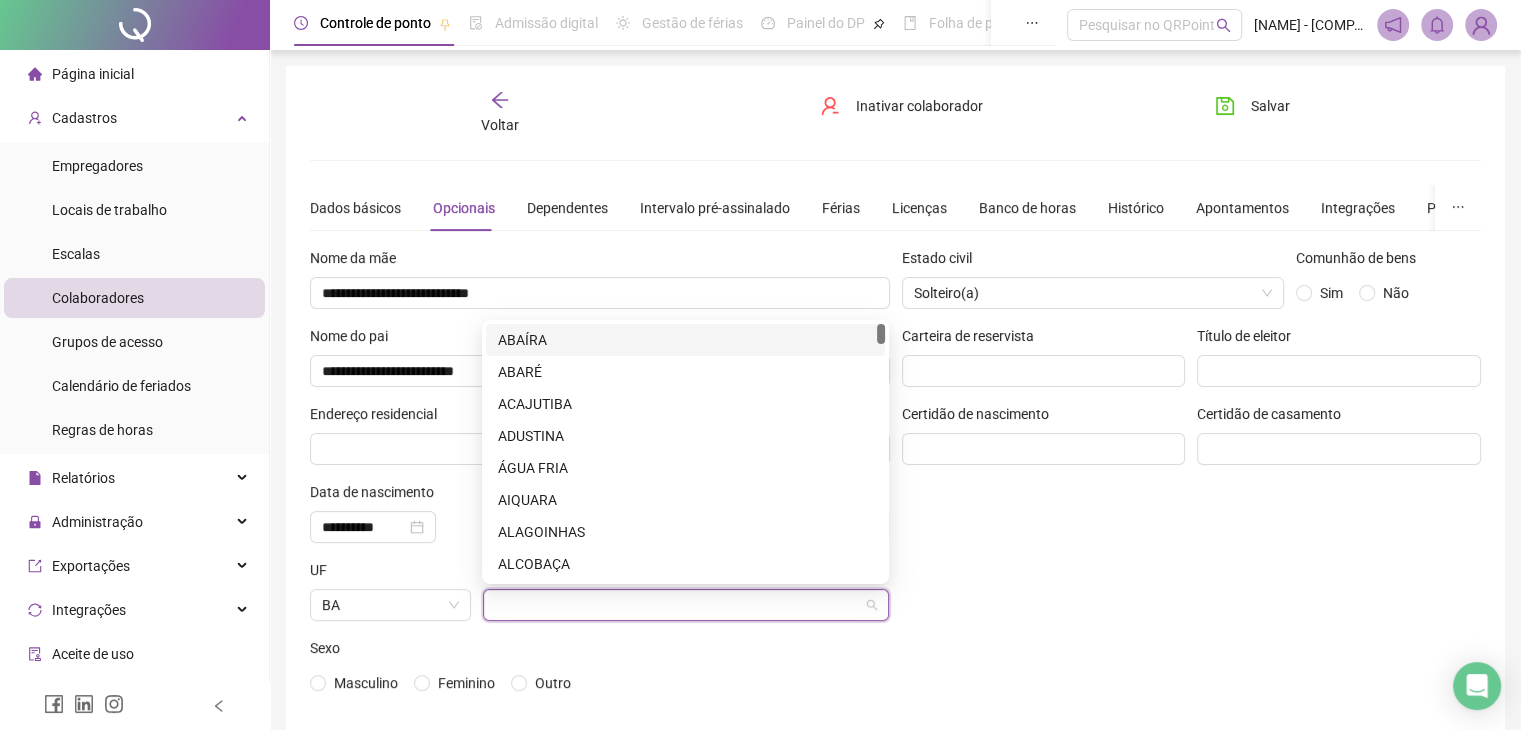 click at bounding box center [680, 605] 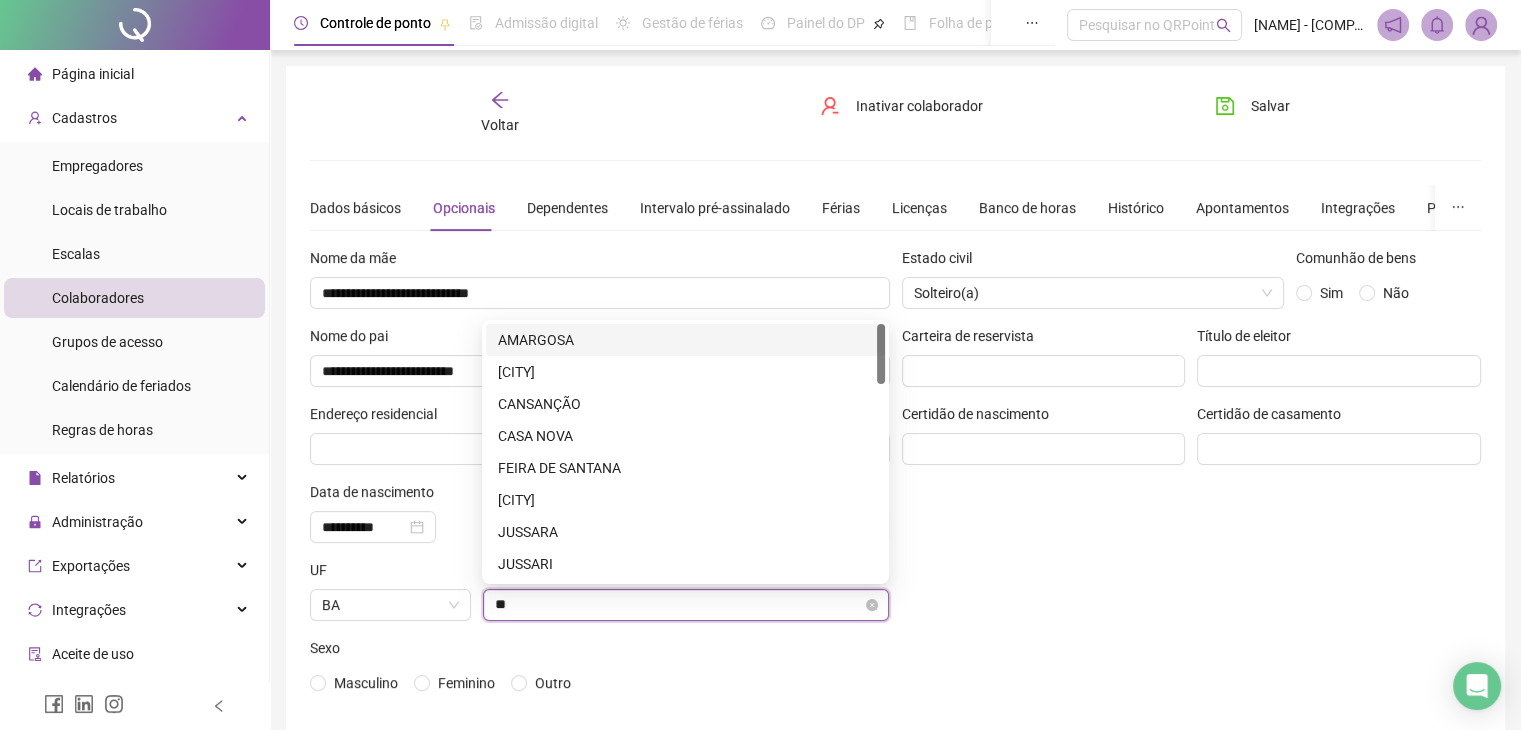 type on "***" 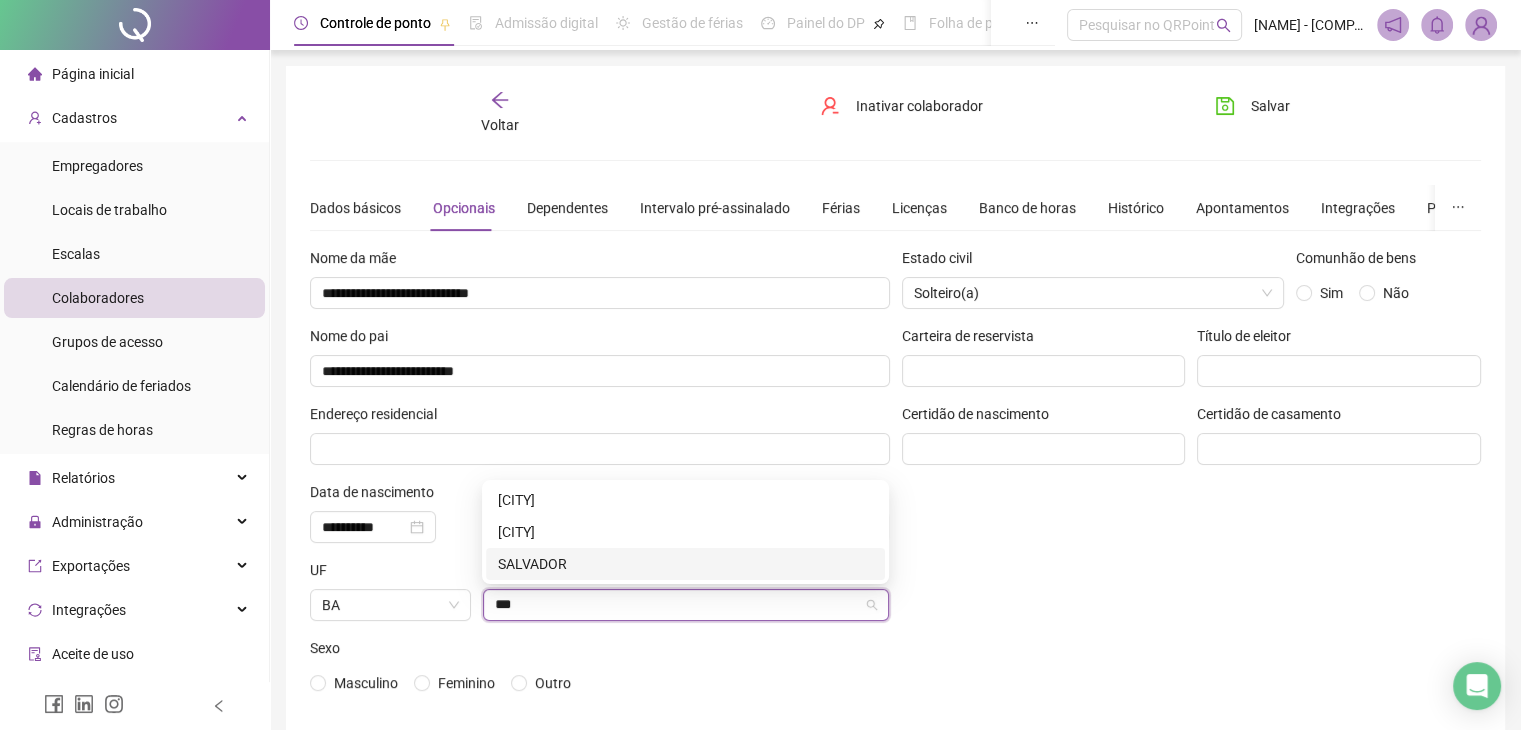 click on "SALVADOR" at bounding box center (685, 564) 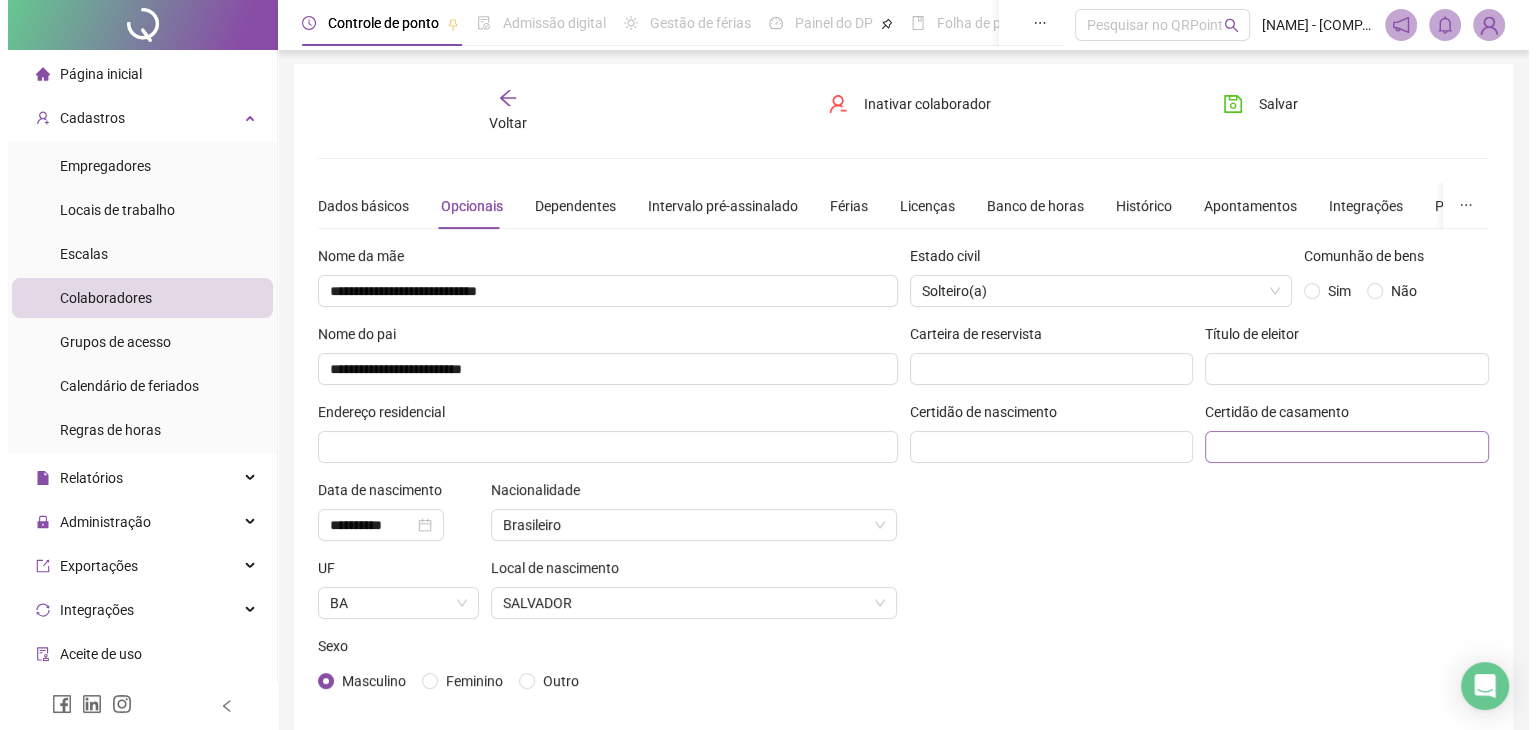 scroll, scrollTop: 0, scrollLeft: 0, axis: both 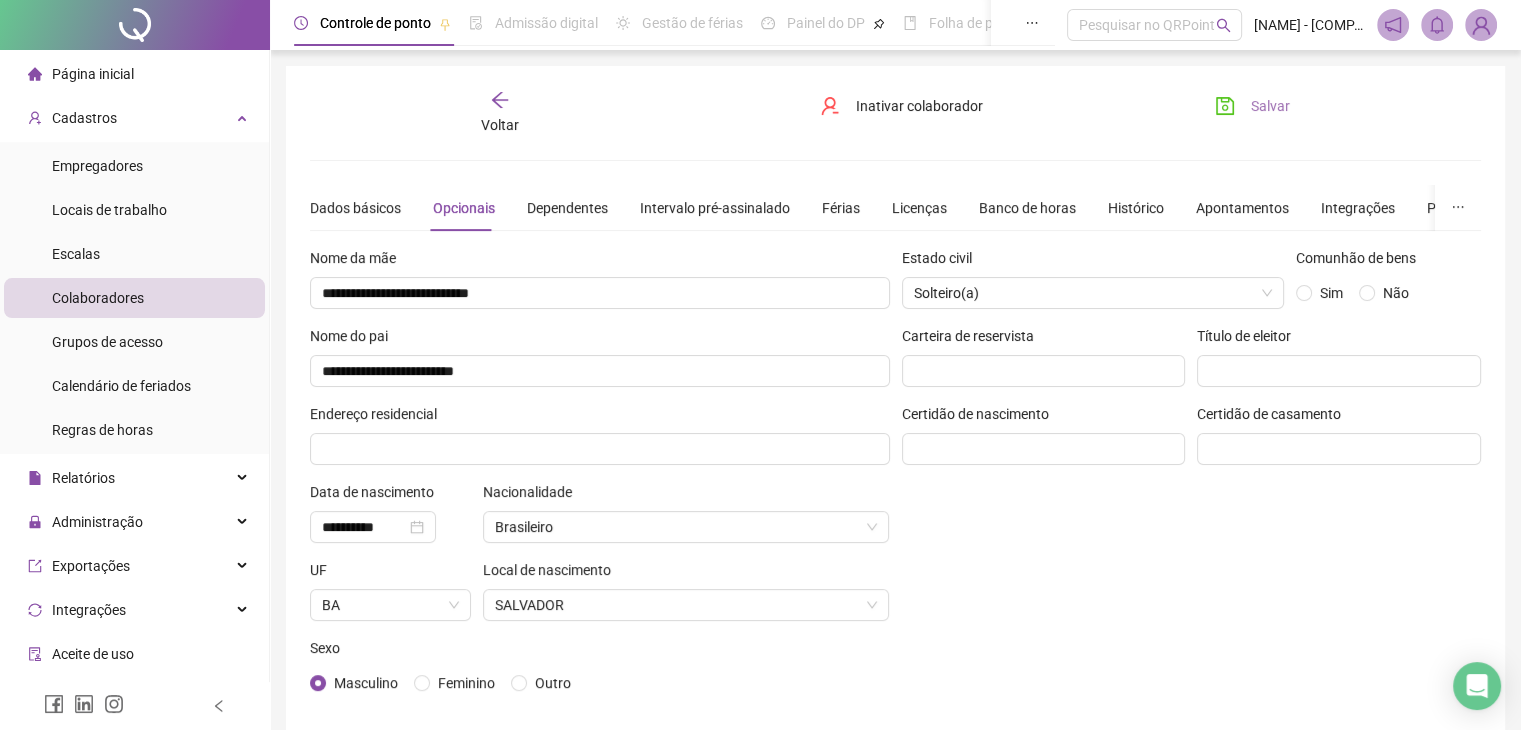 click on "Salvar" at bounding box center (1270, 106) 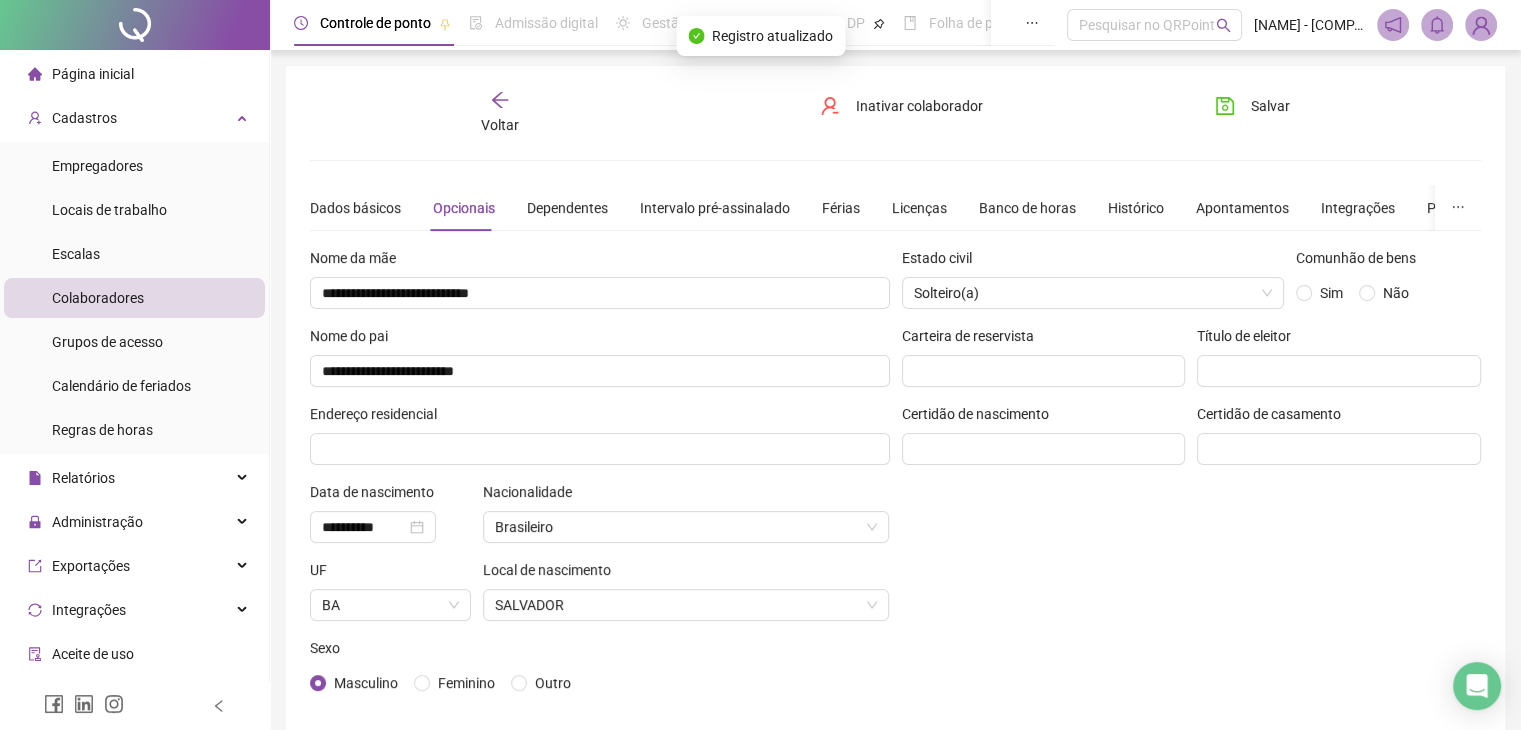 click on "Voltar" at bounding box center (500, 113) 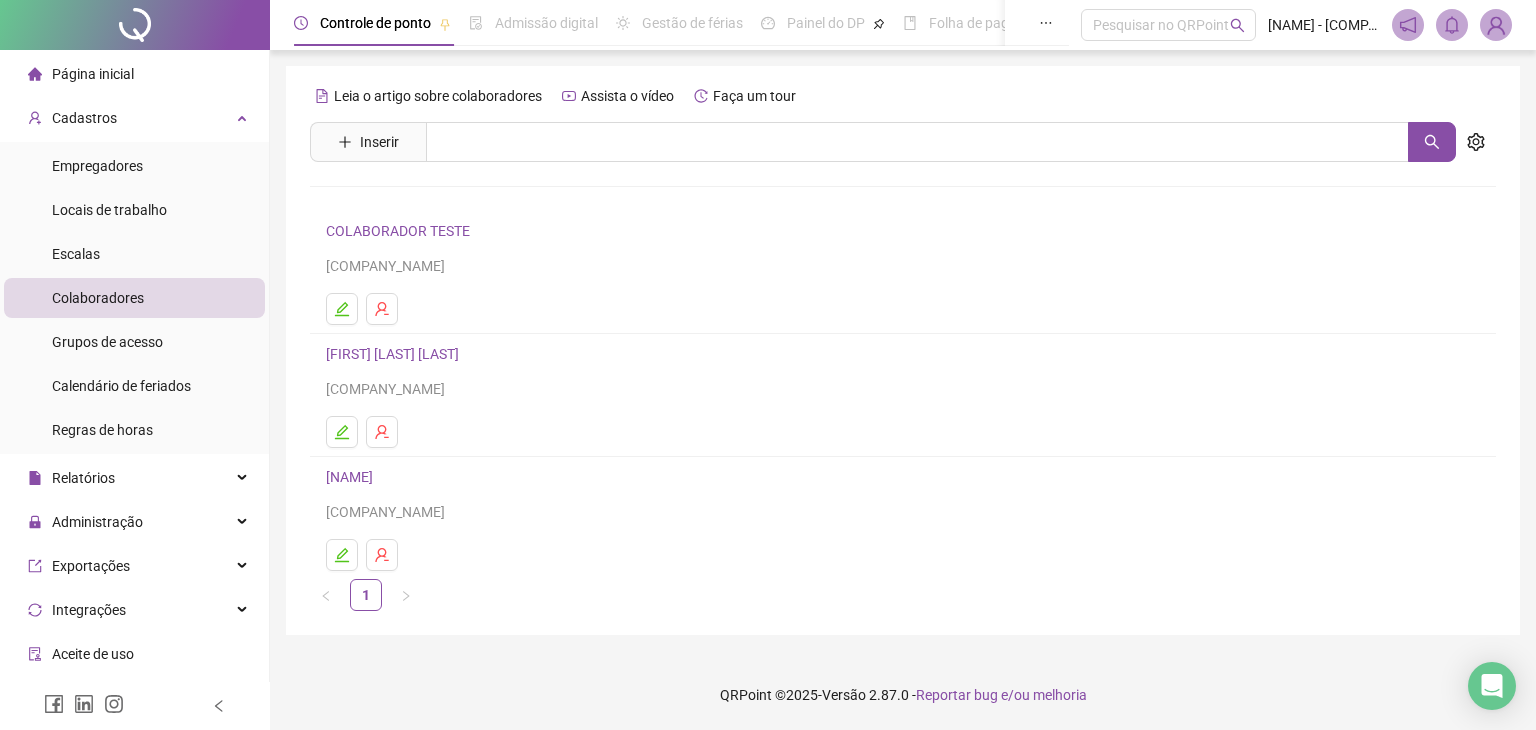 click on "[FIRST] [MIDDLE] [LAST]" at bounding box center (352, 477) 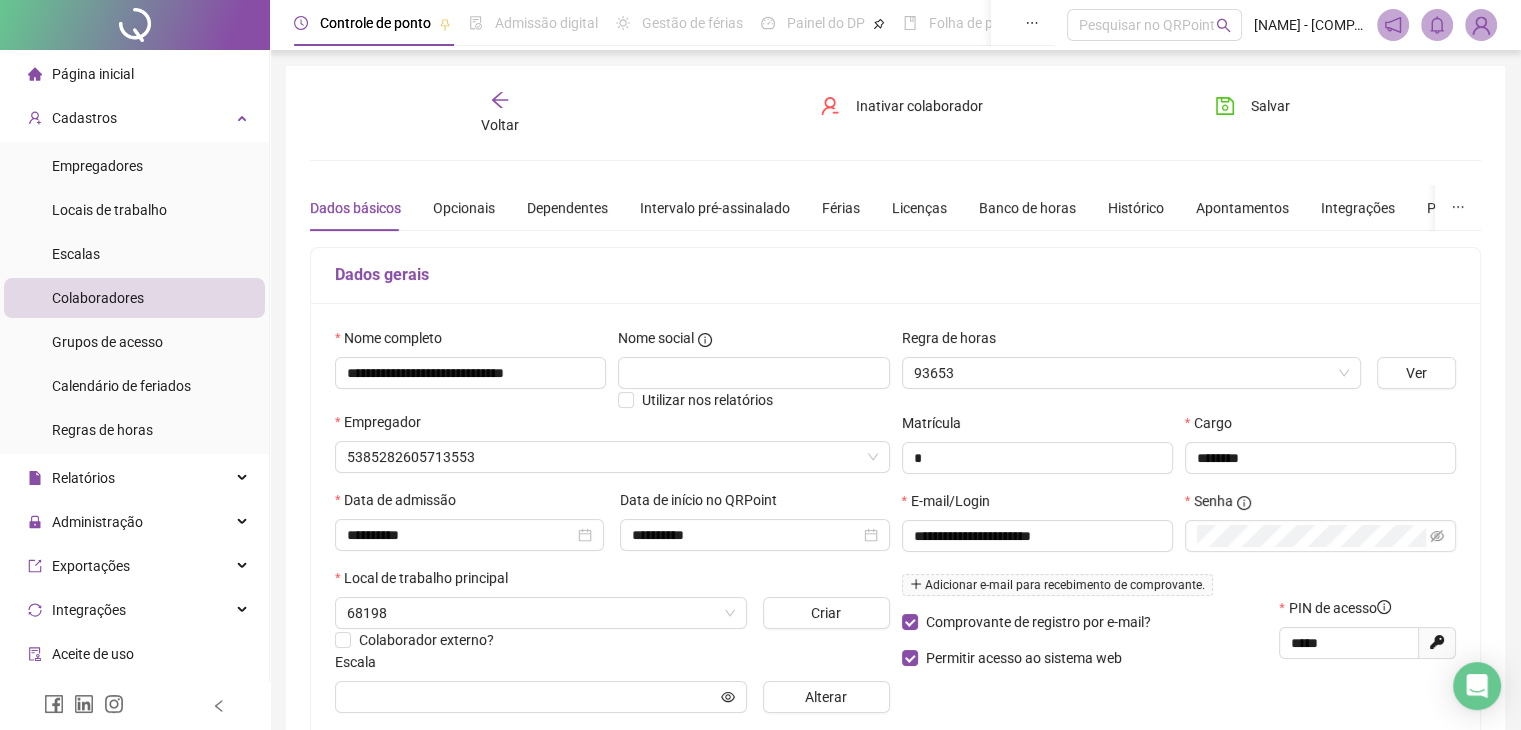 type on "**********" 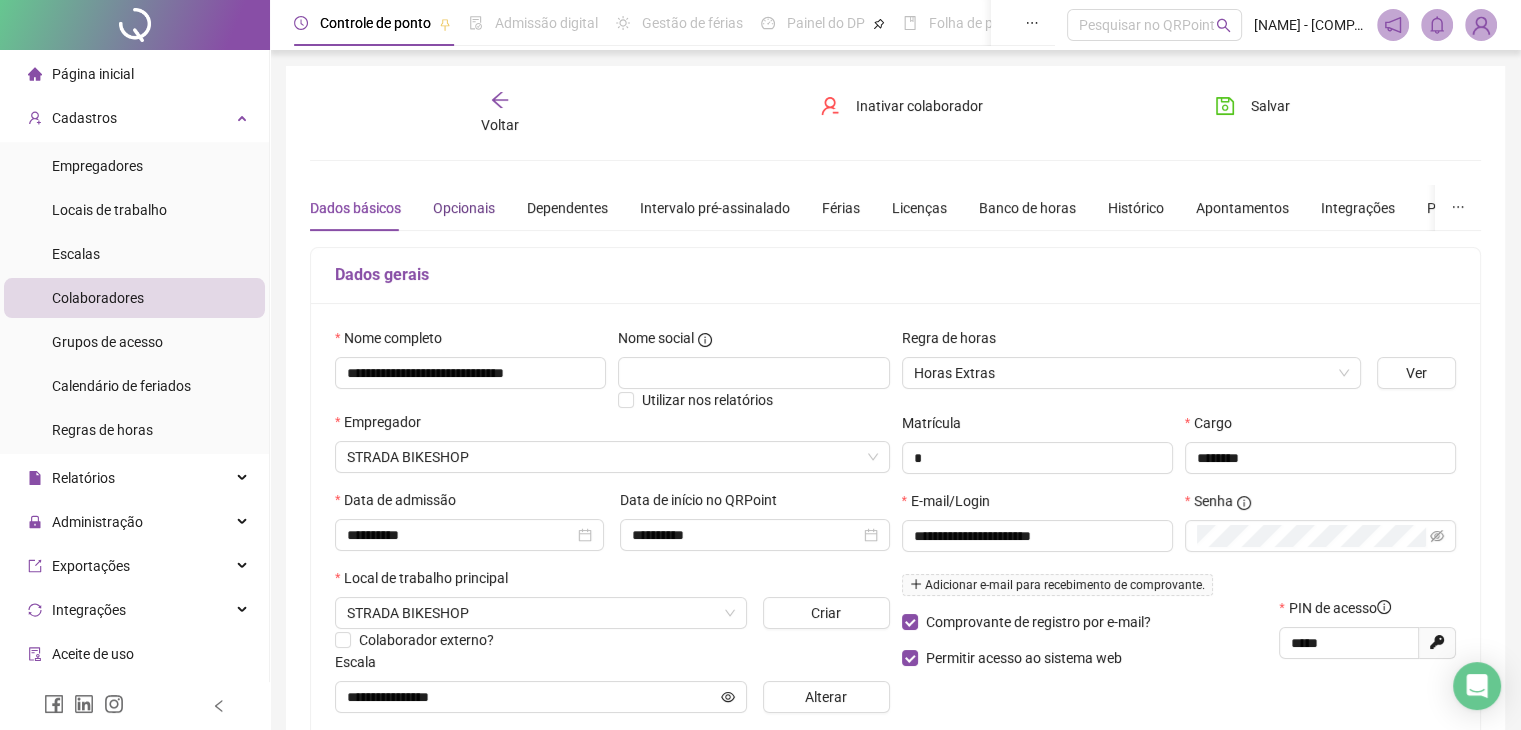 click on "Opcionais" at bounding box center [464, 208] 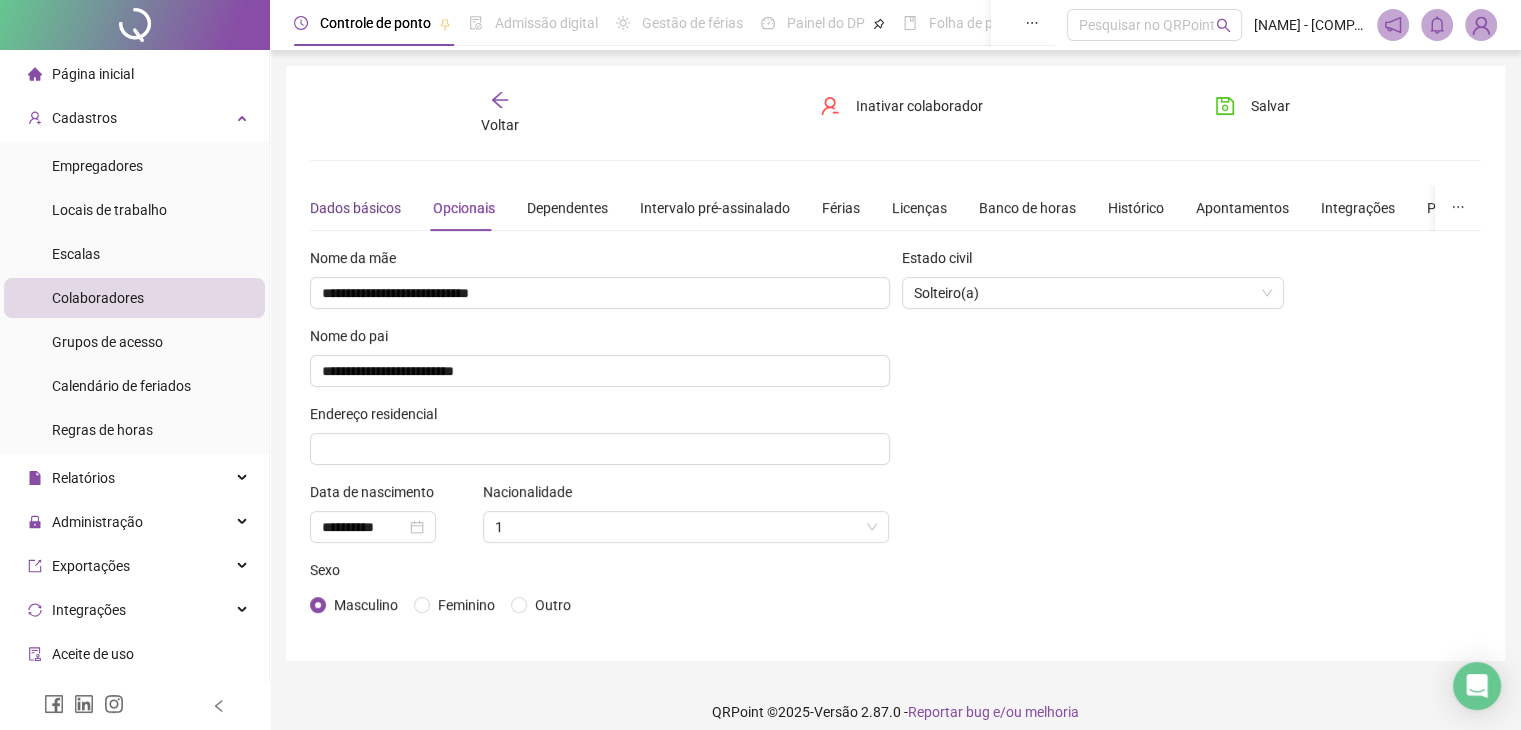 click on "Dados básicos" at bounding box center [355, 208] 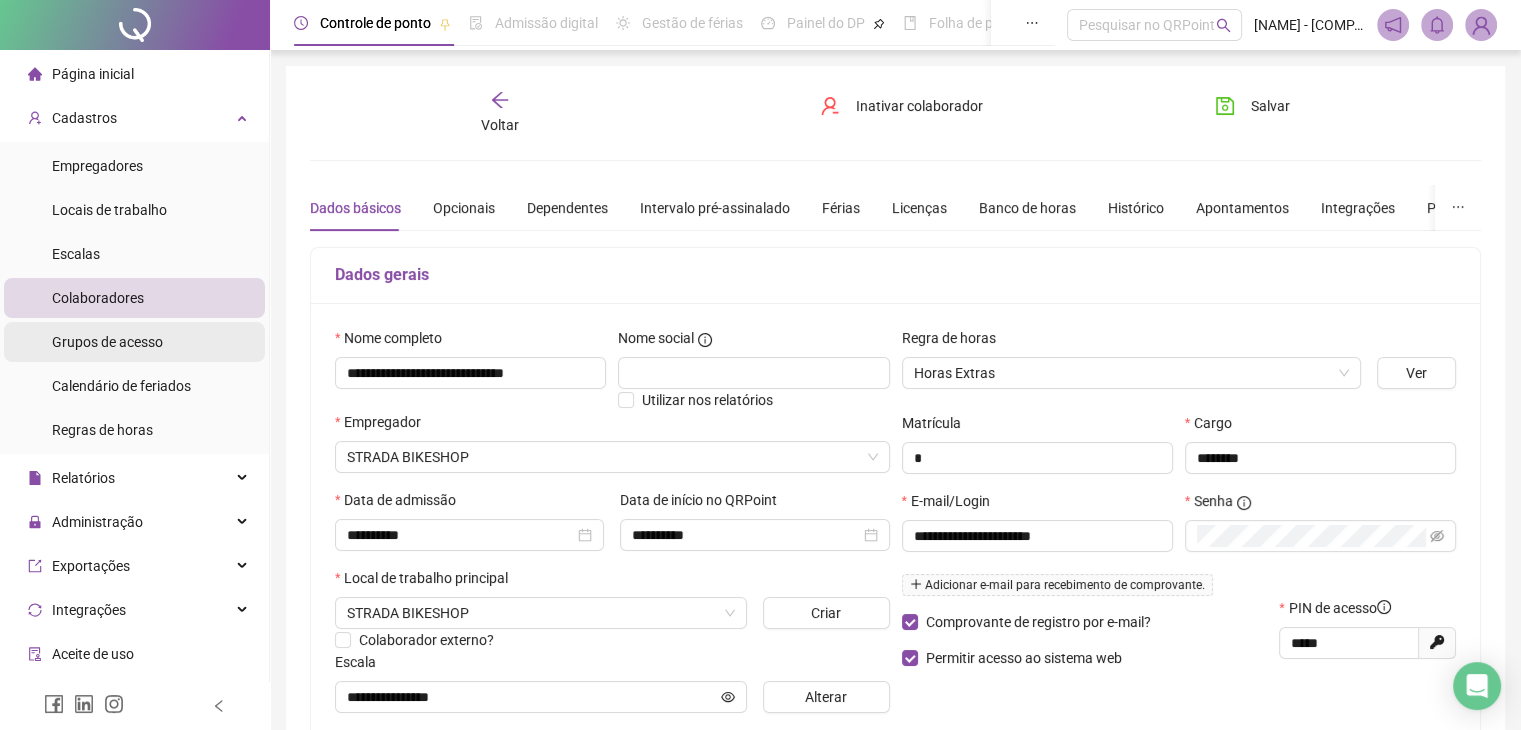 click on "Grupos de acesso" at bounding box center [107, 342] 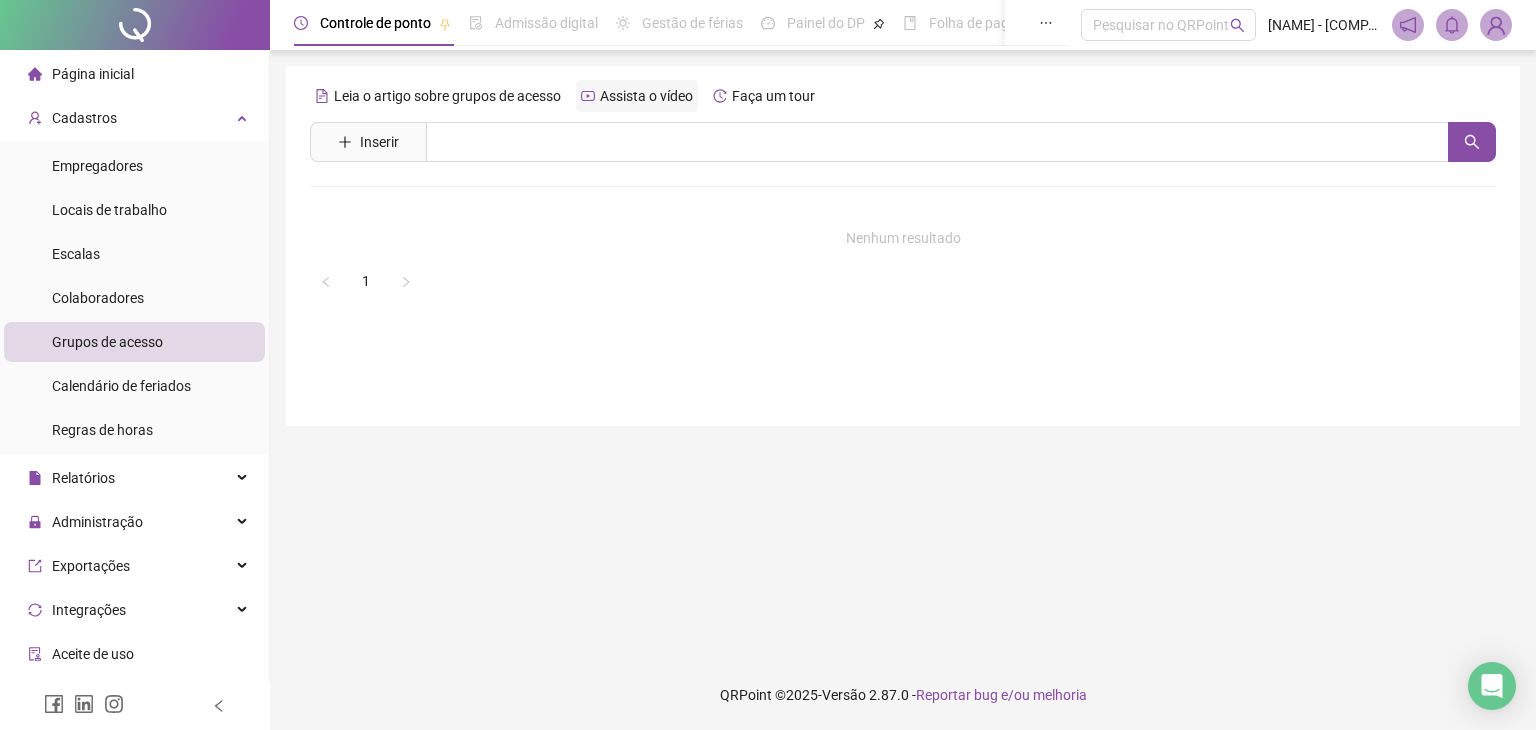click on "Assista o vídeo" at bounding box center [646, 96] 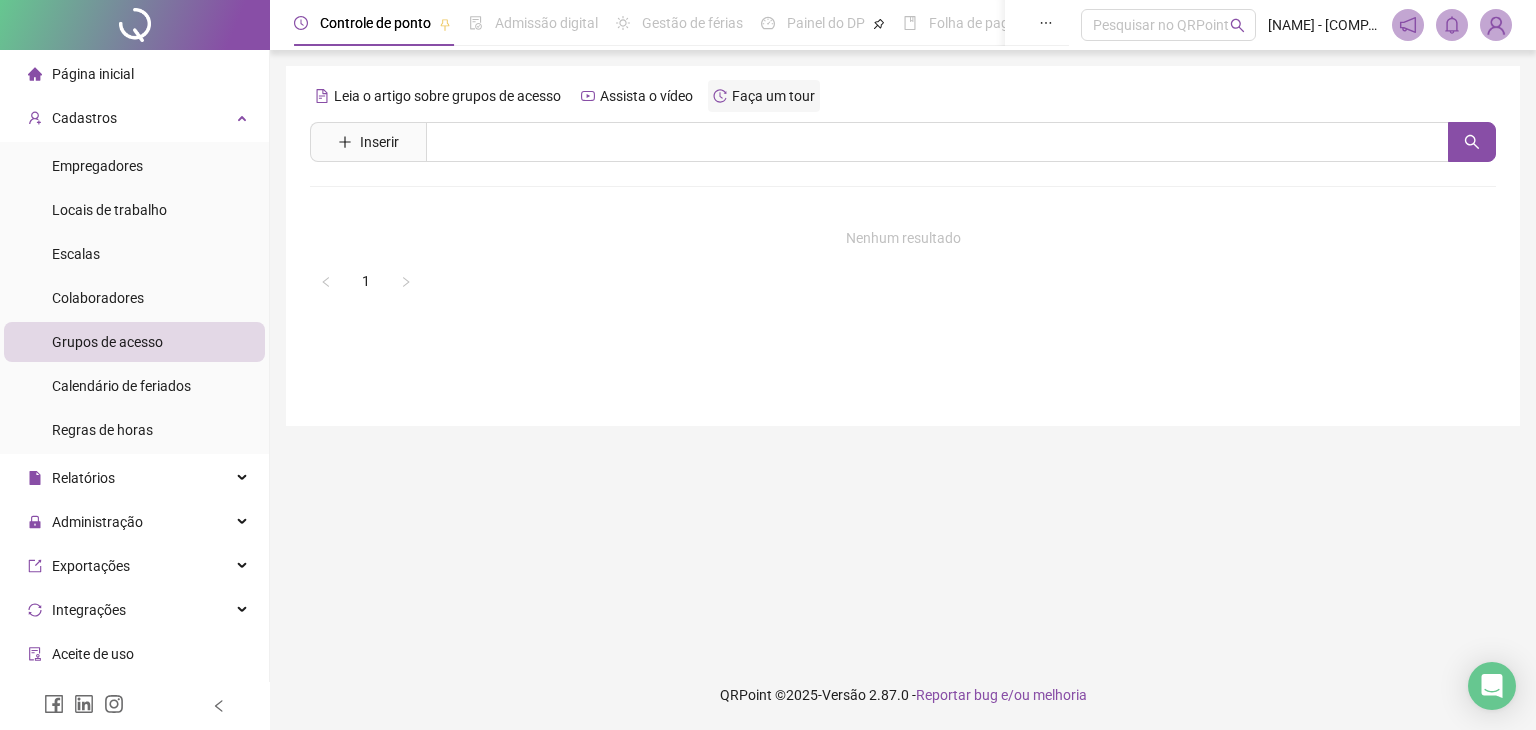 click on "Faça um tour" at bounding box center [773, 96] 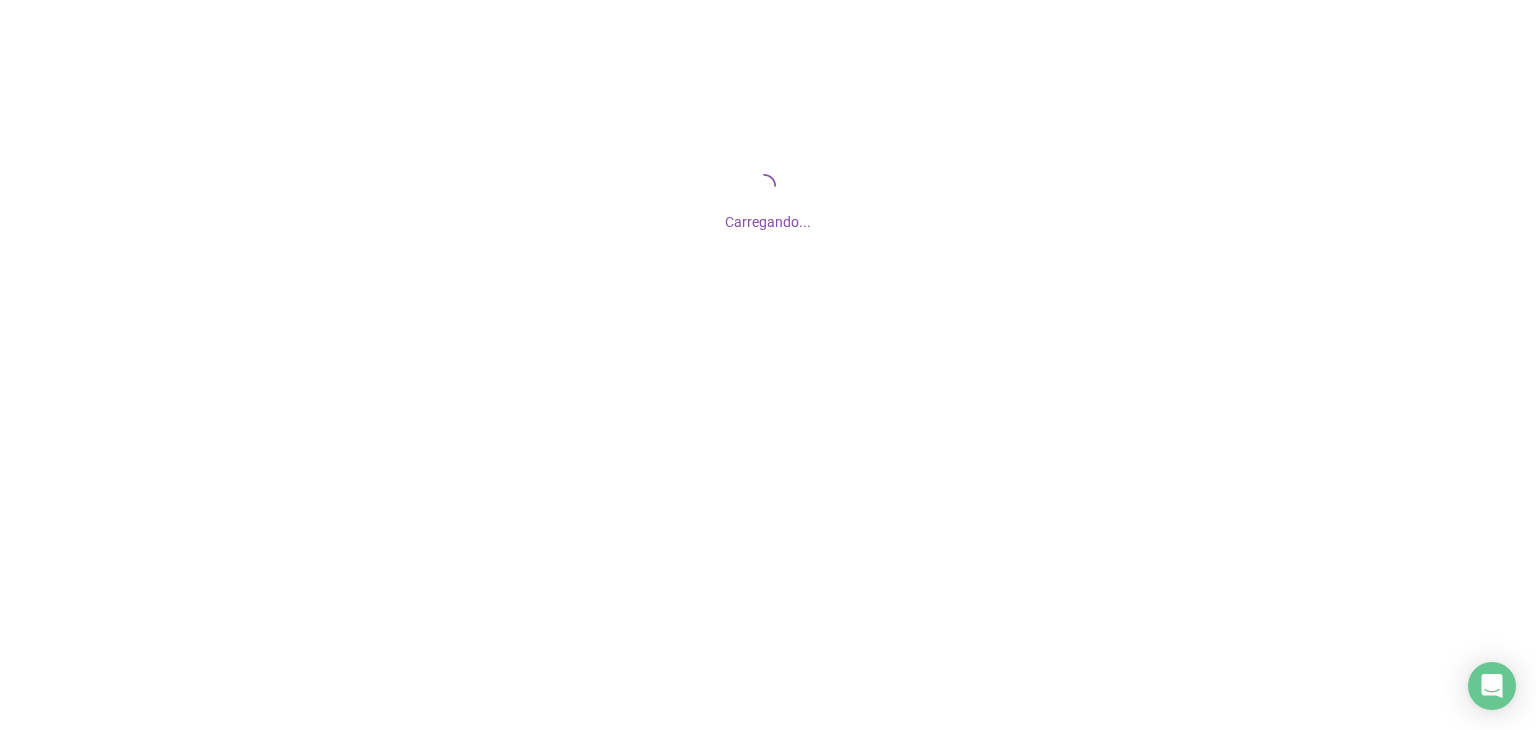 scroll, scrollTop: 0, scrollLeft: 0, axis: both 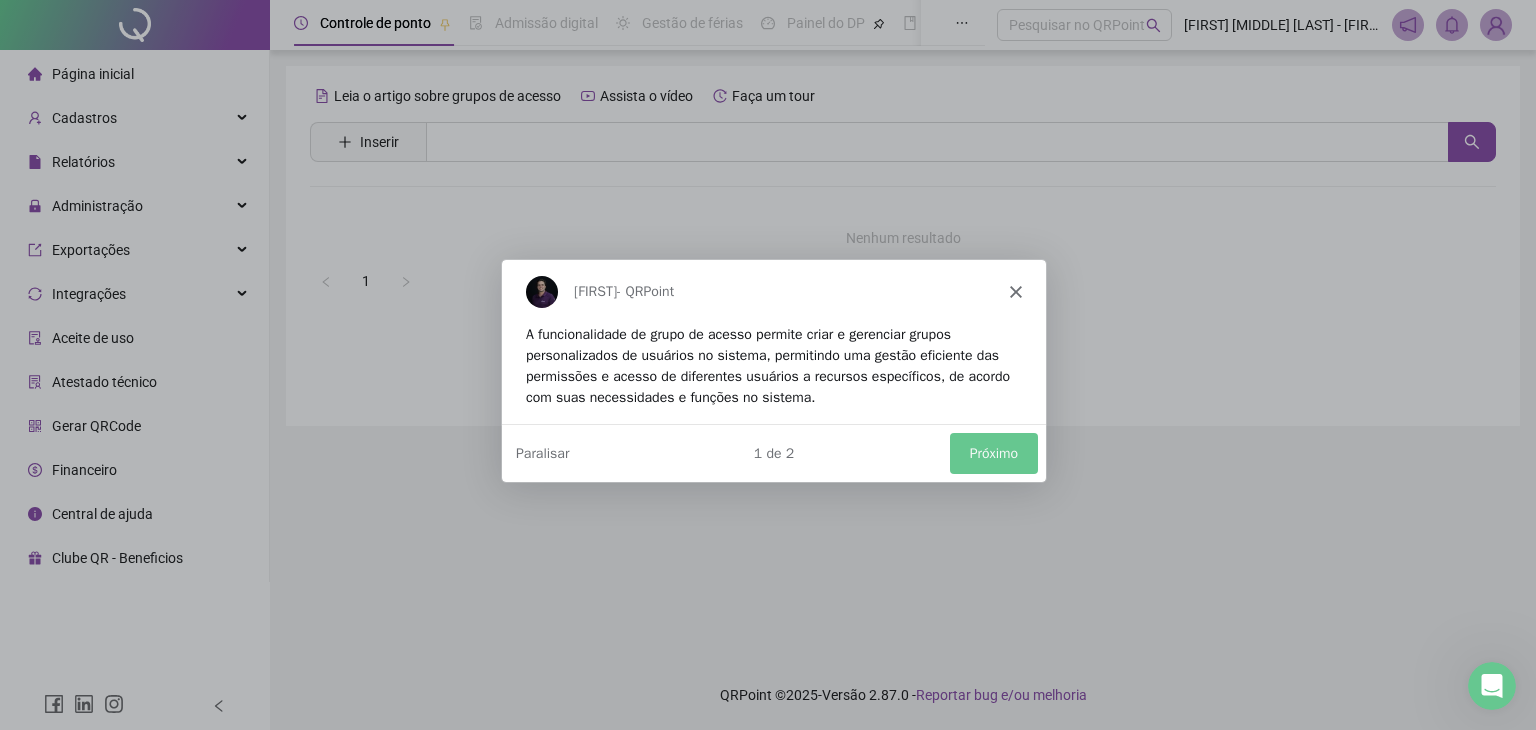 click on "Próximo" at bounding box center (993, 452) 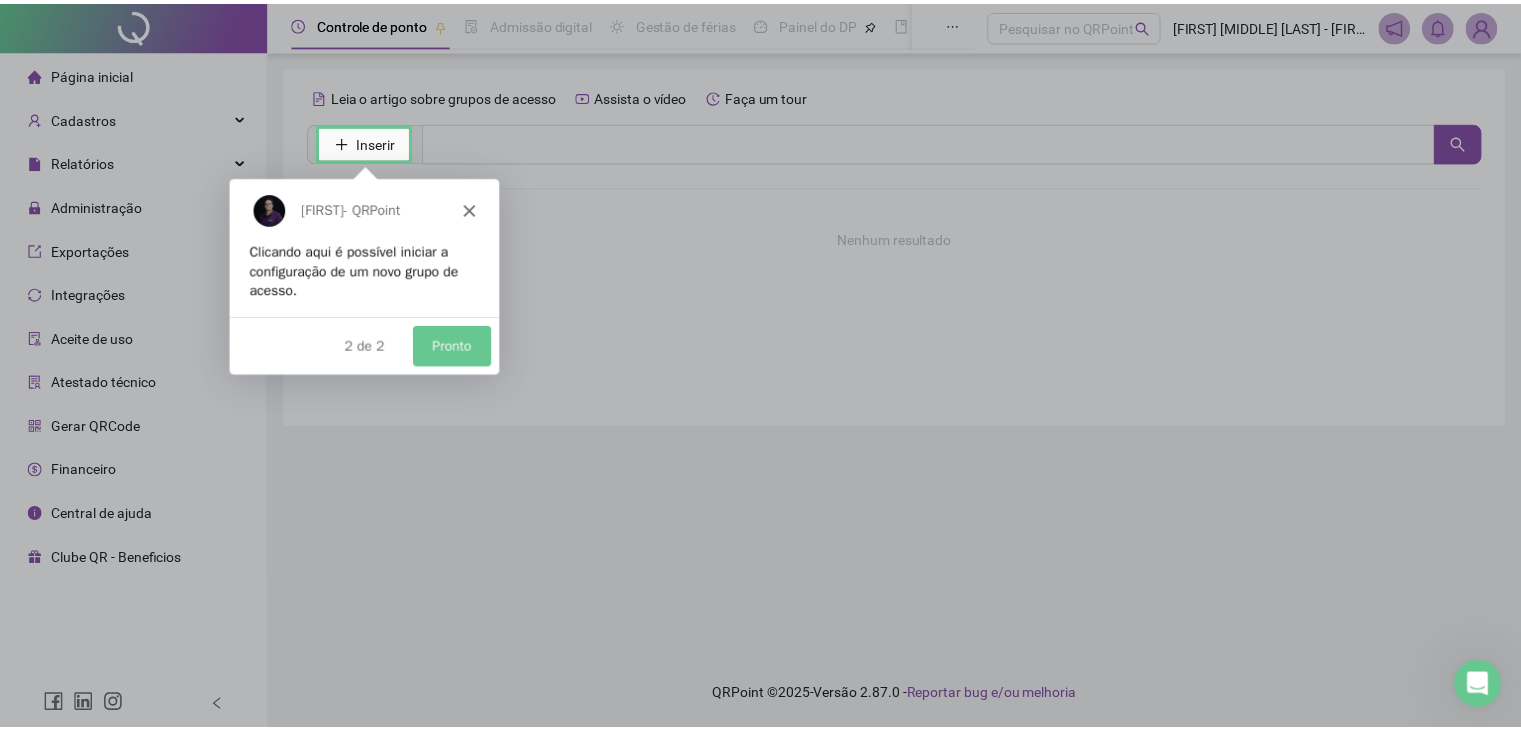 scroll, scrollTop: 0, scrollLeft: 0, axis: both 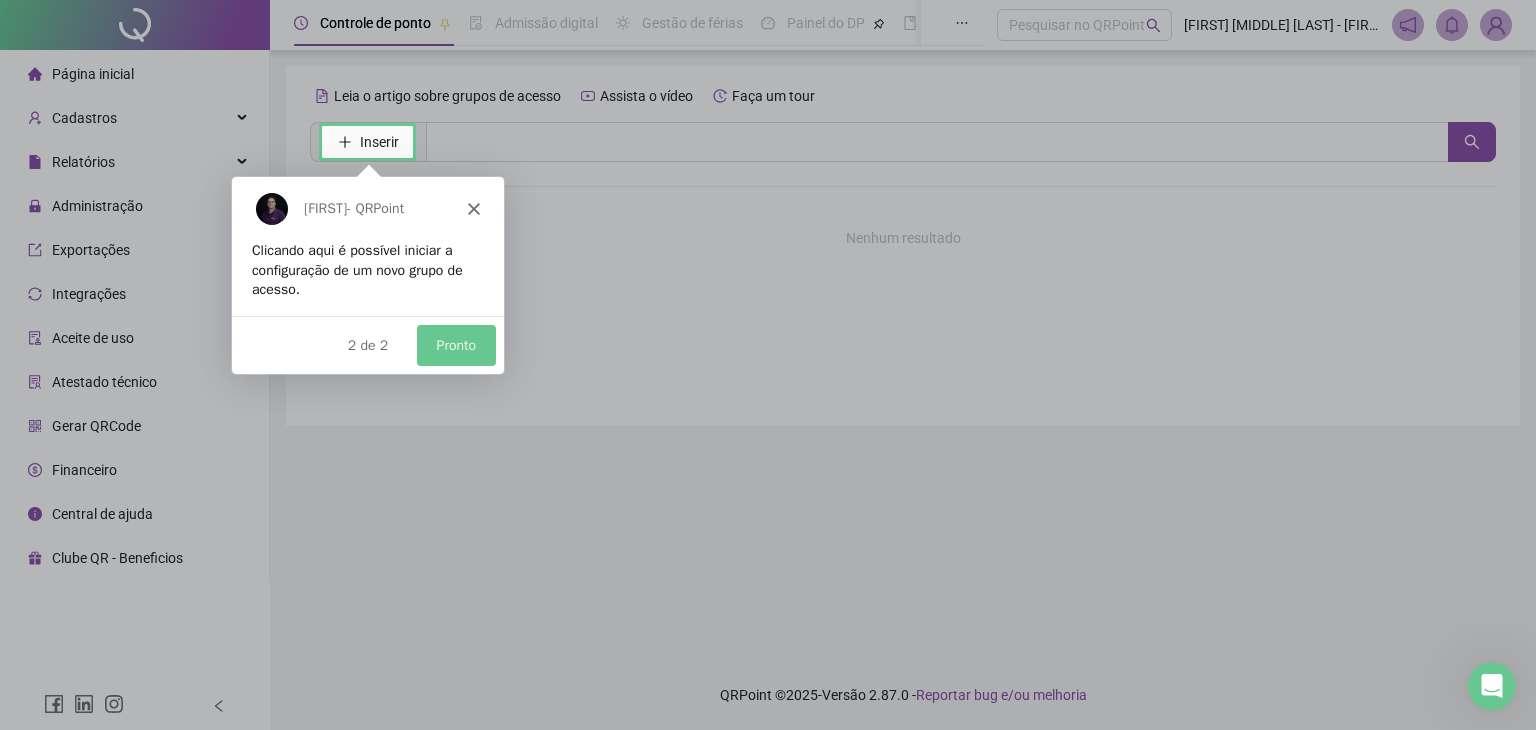 click on "Pronto" at bounding box center (454, 344) 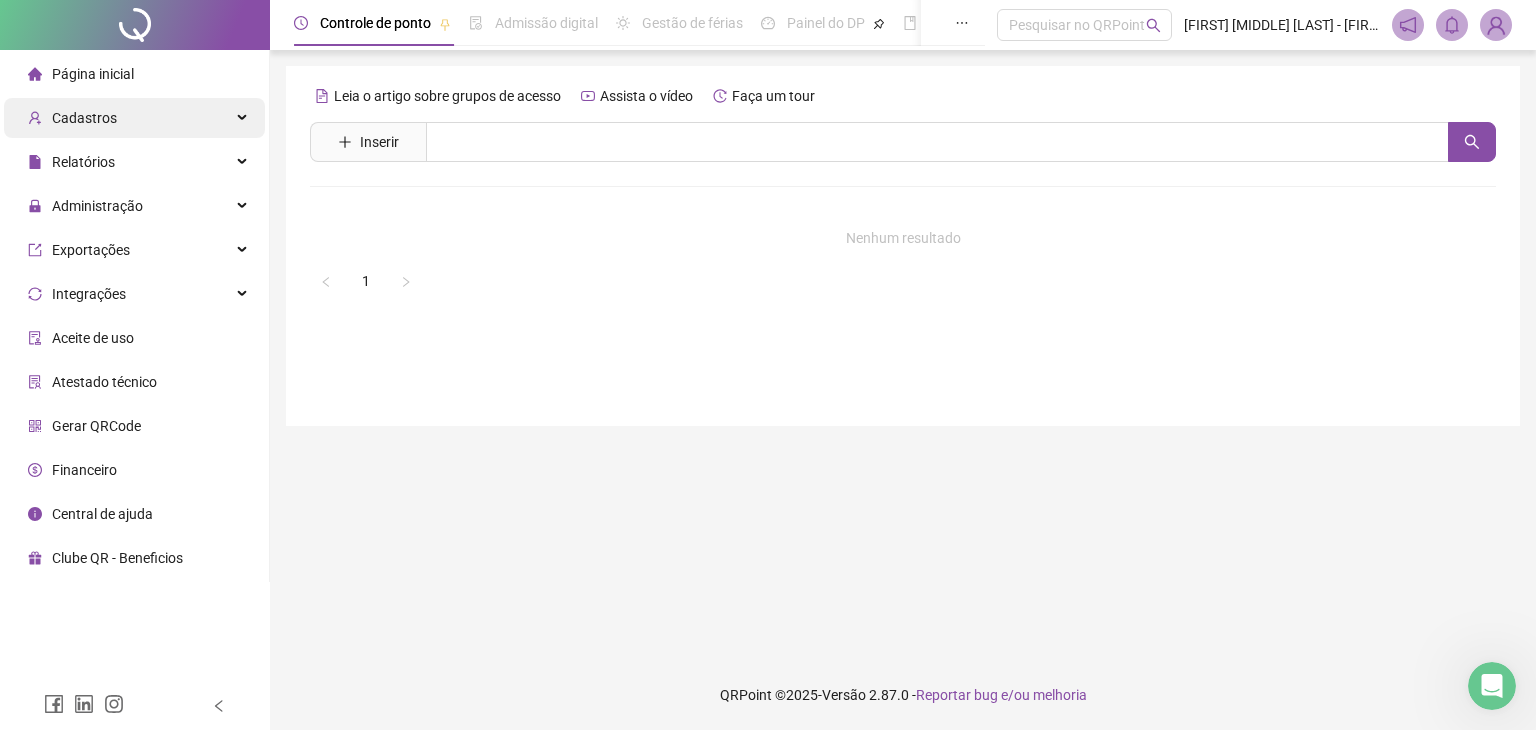 click on "Cadastros" at bounding box center (134, 118) 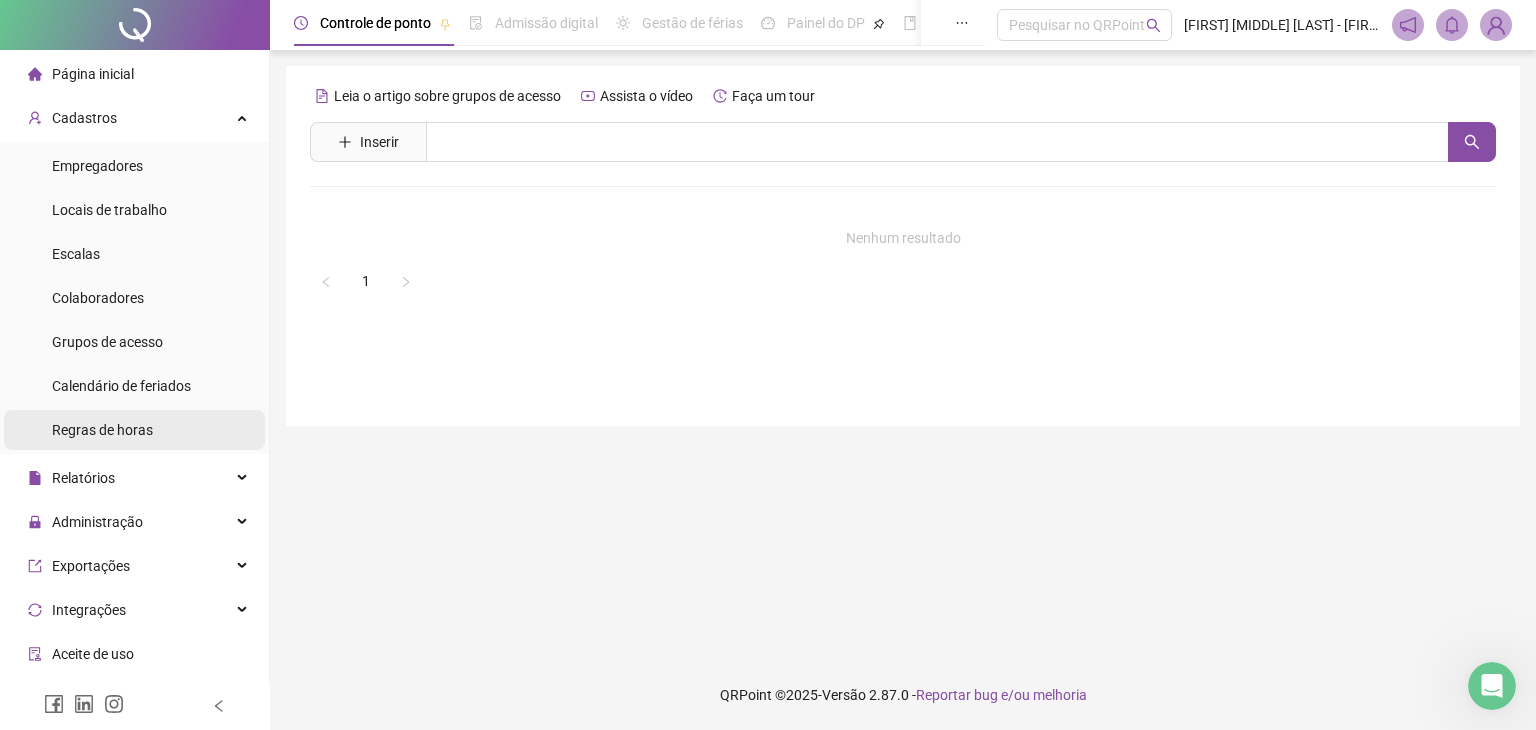 click on "Regras de horas" at bounding box center [102, 430] 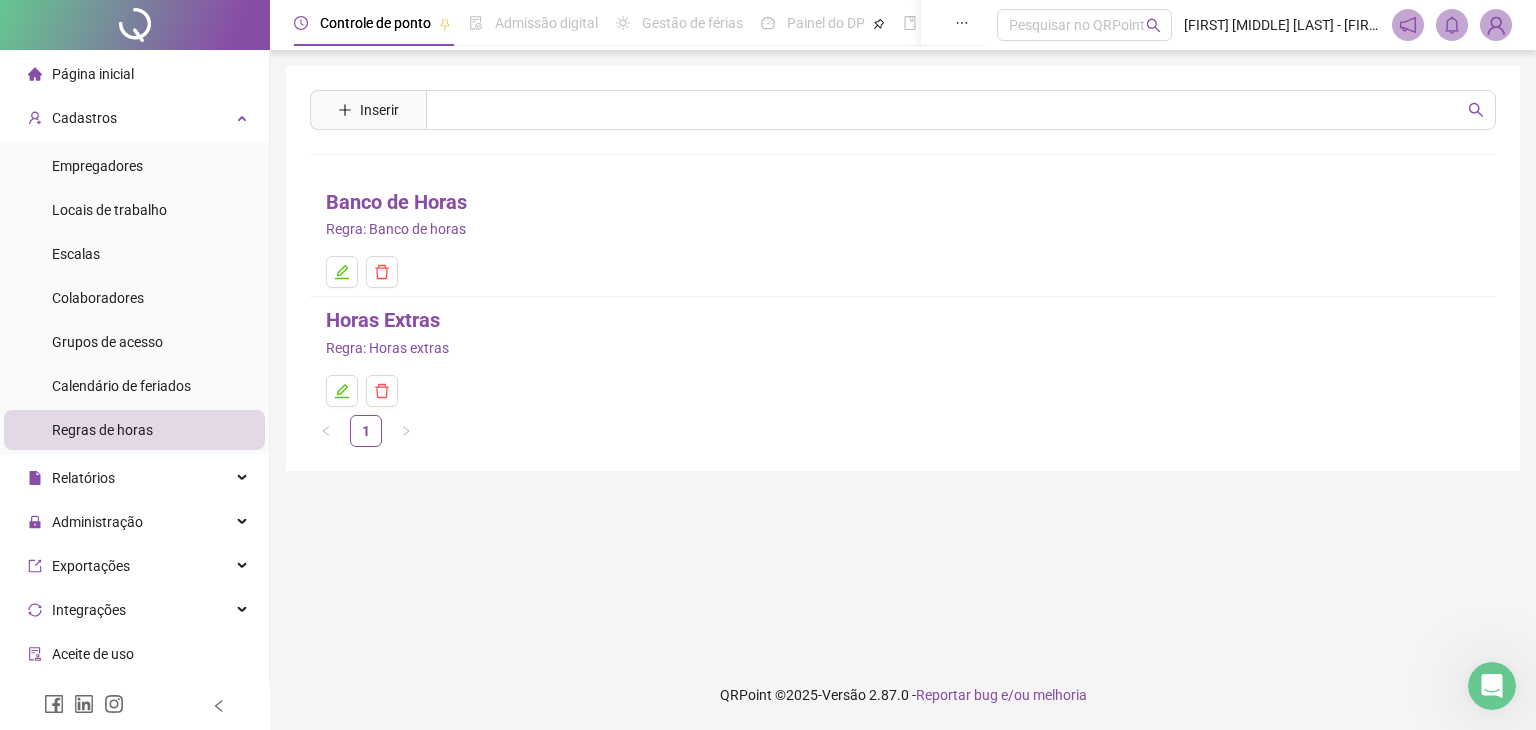 click on "Horas Extras" at bounding box center [383, 320] 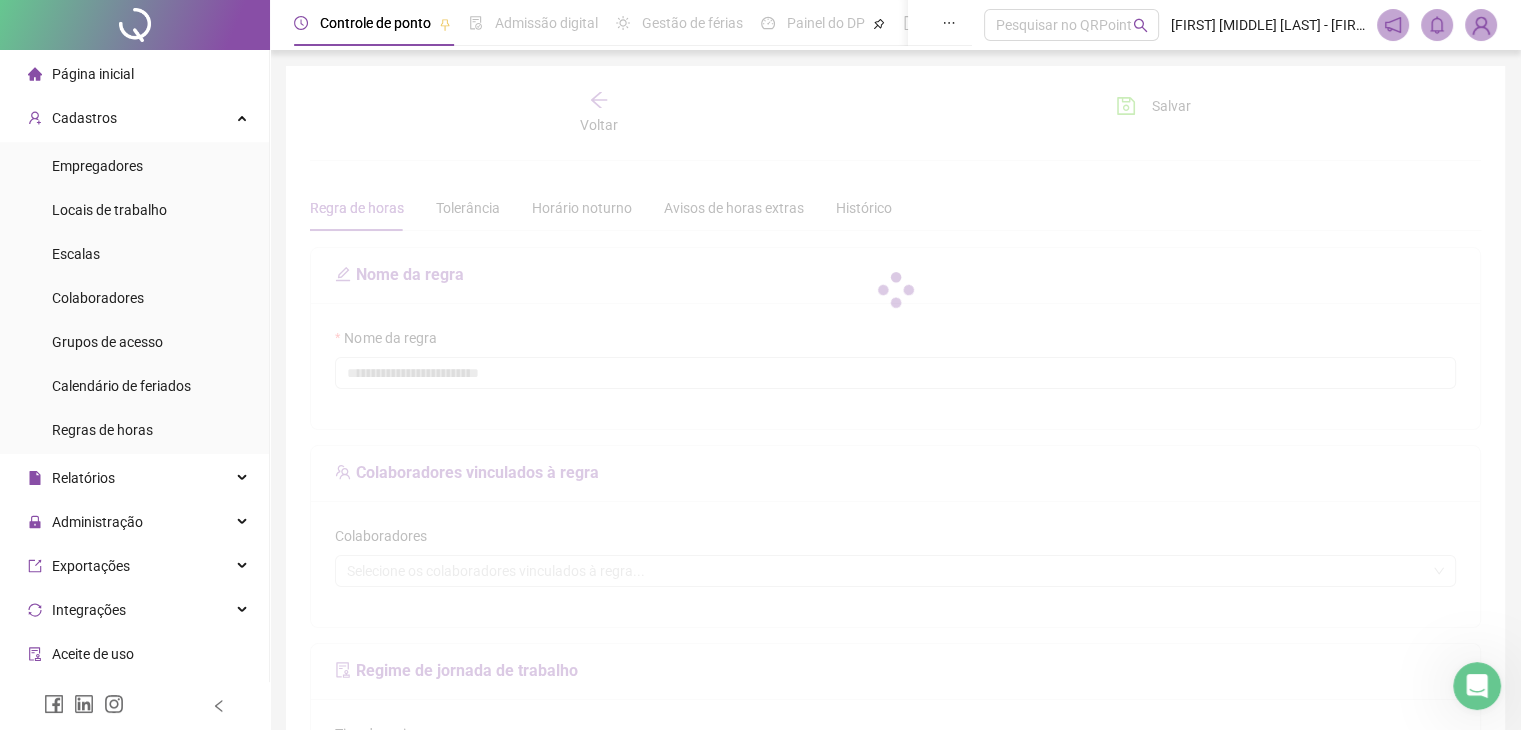 type on "**********" 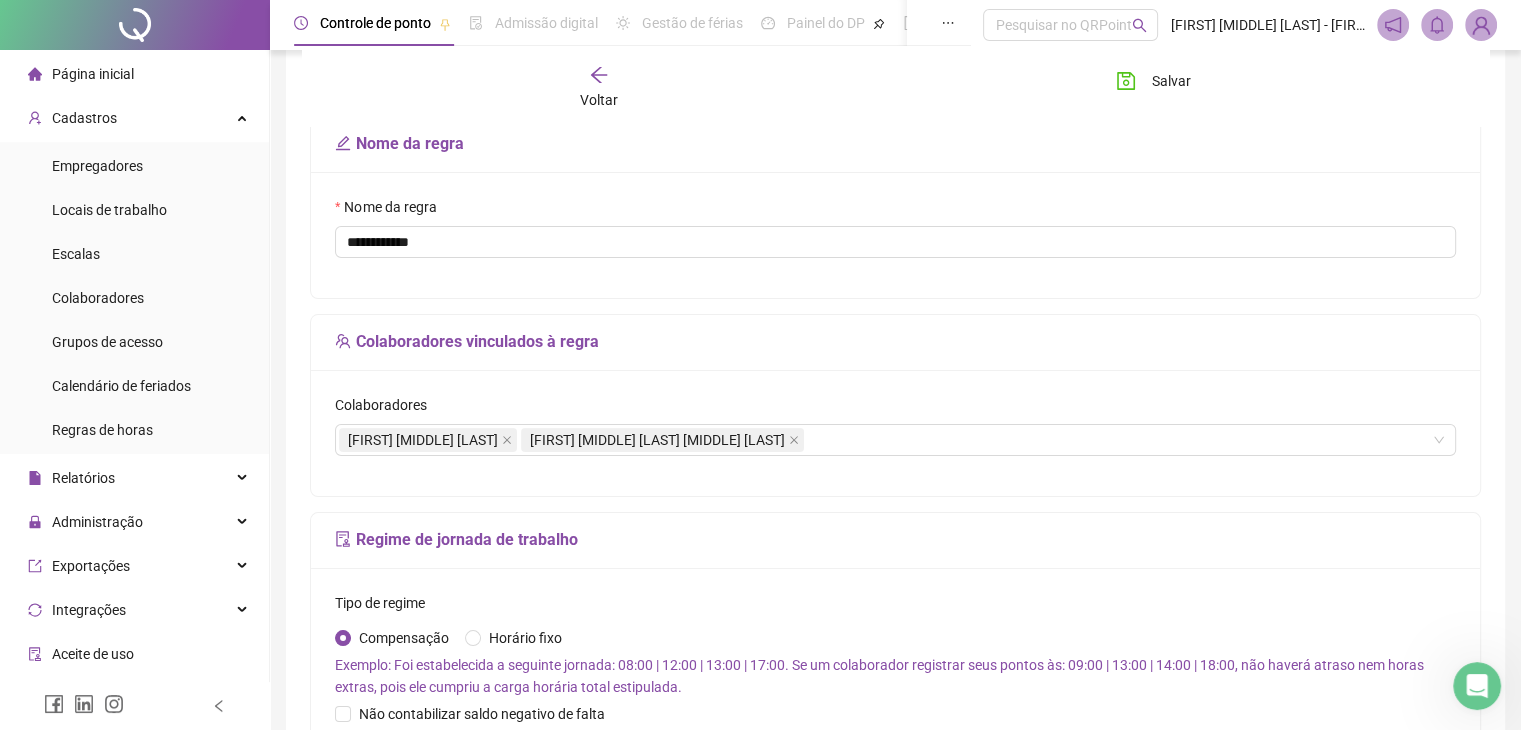 scroll, scrollTop: 100, scrollLeft: 0, axis: vertical 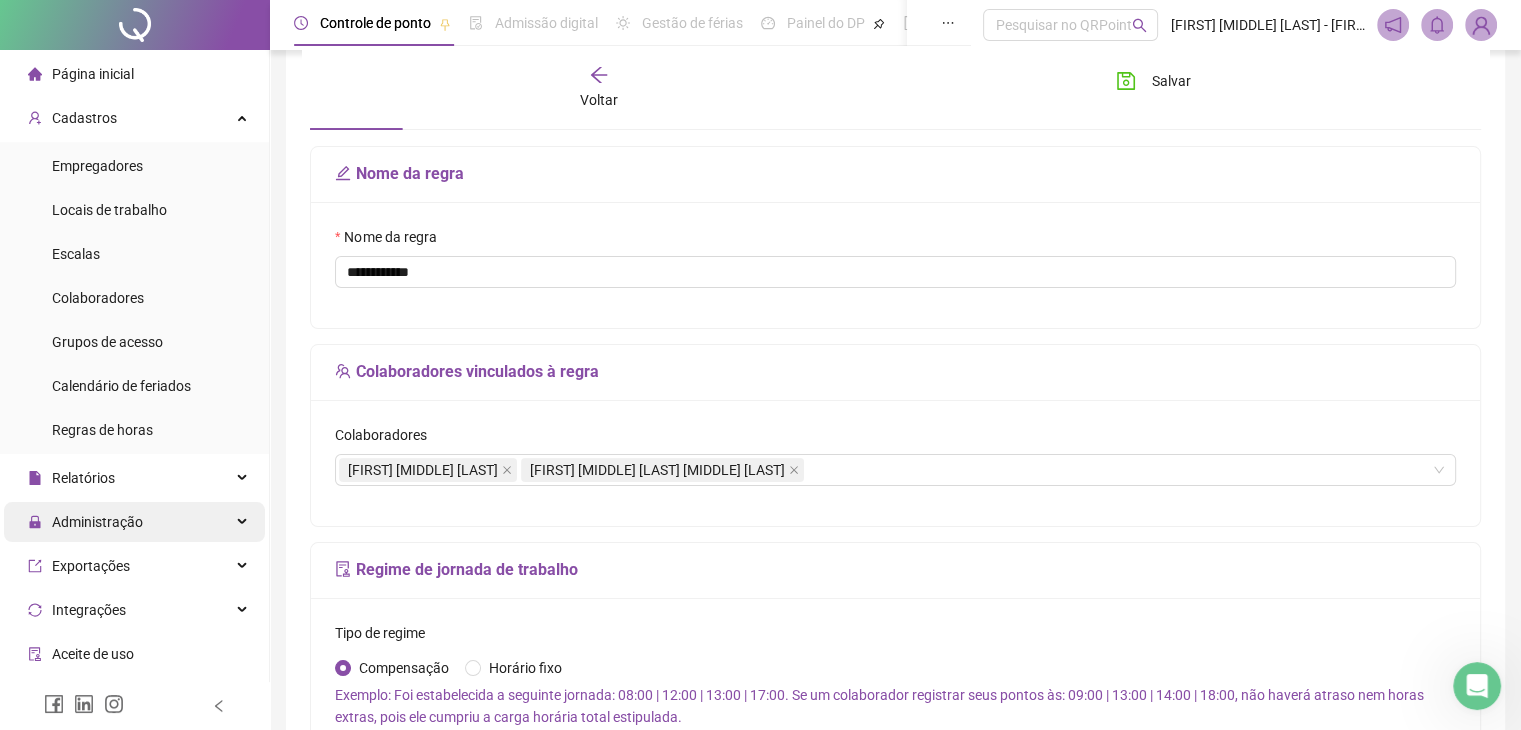 click on "Administração" at bounding box center (97, 522) 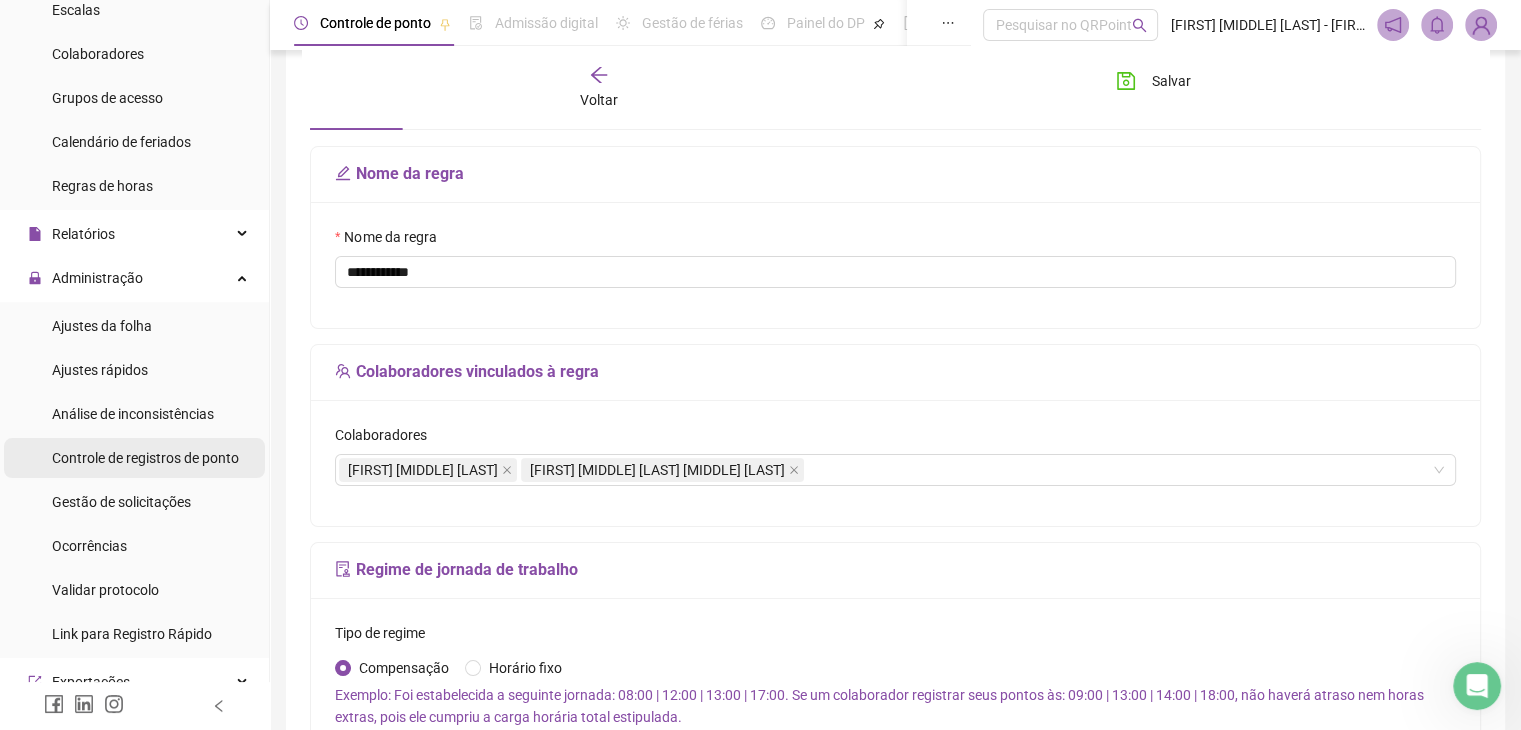 scroll, scrollTop: 300, scrollLeft: 0, axis: vertical 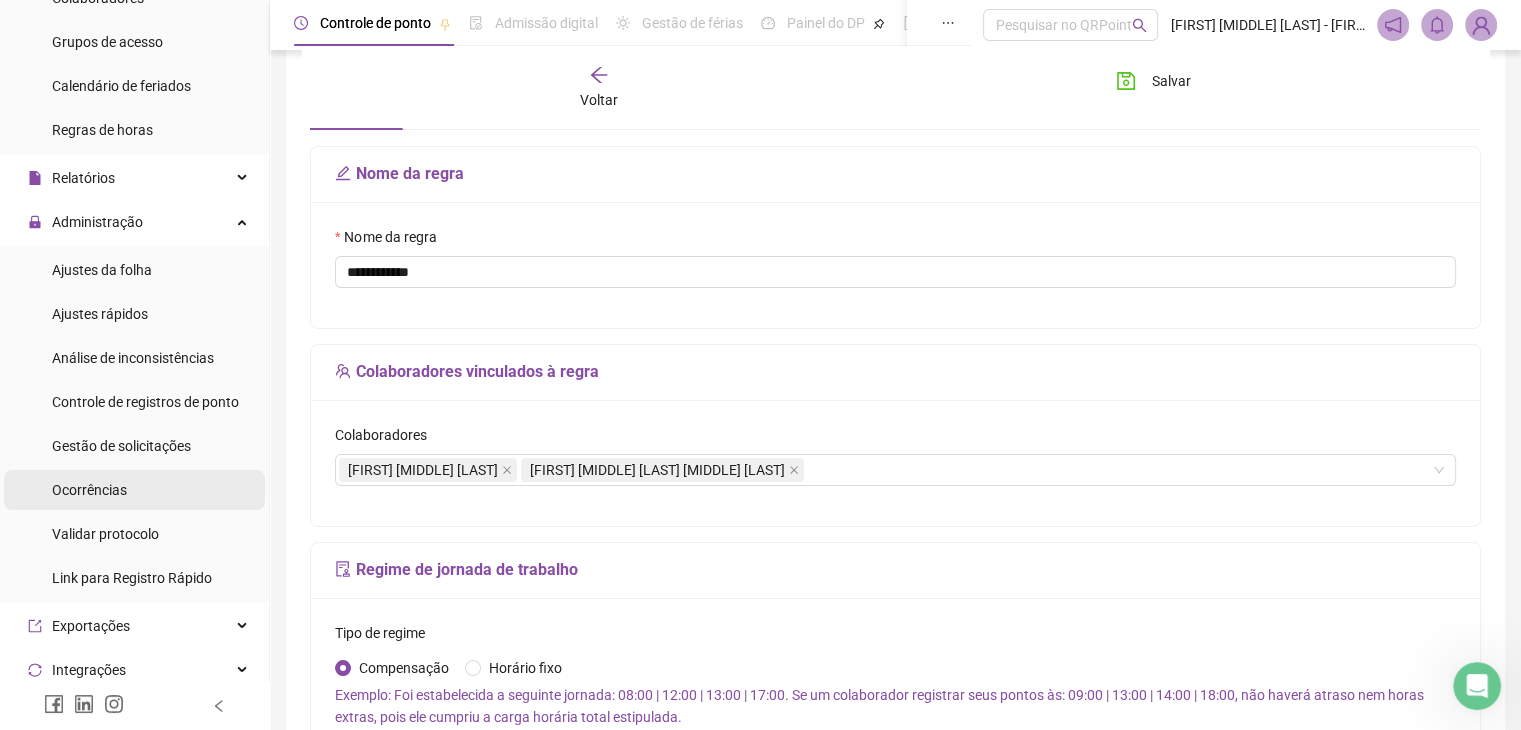 click on "Ocorrências" at bounding box center [134, 490] 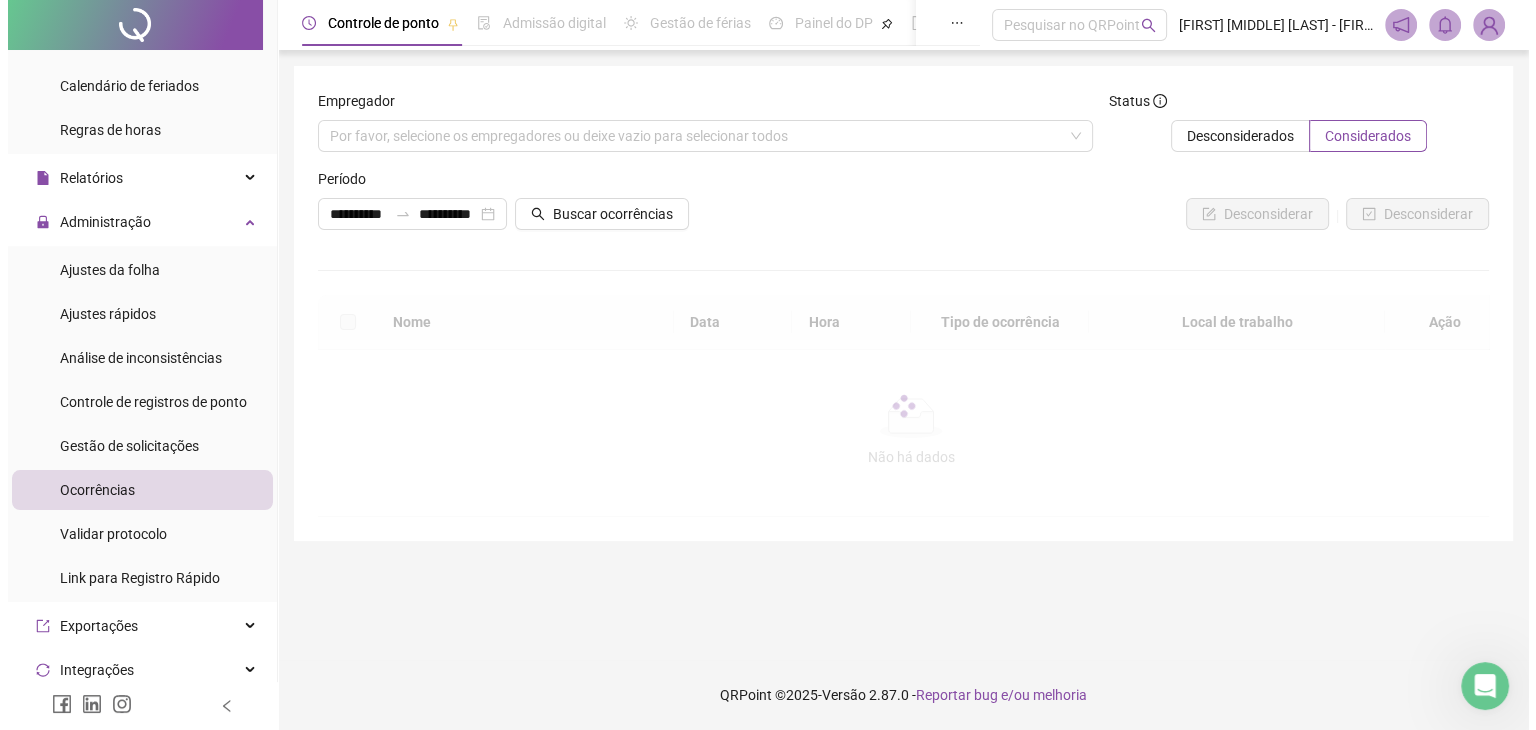 scroll, scrollTop: 0, scrollLeft: 0, axis: both 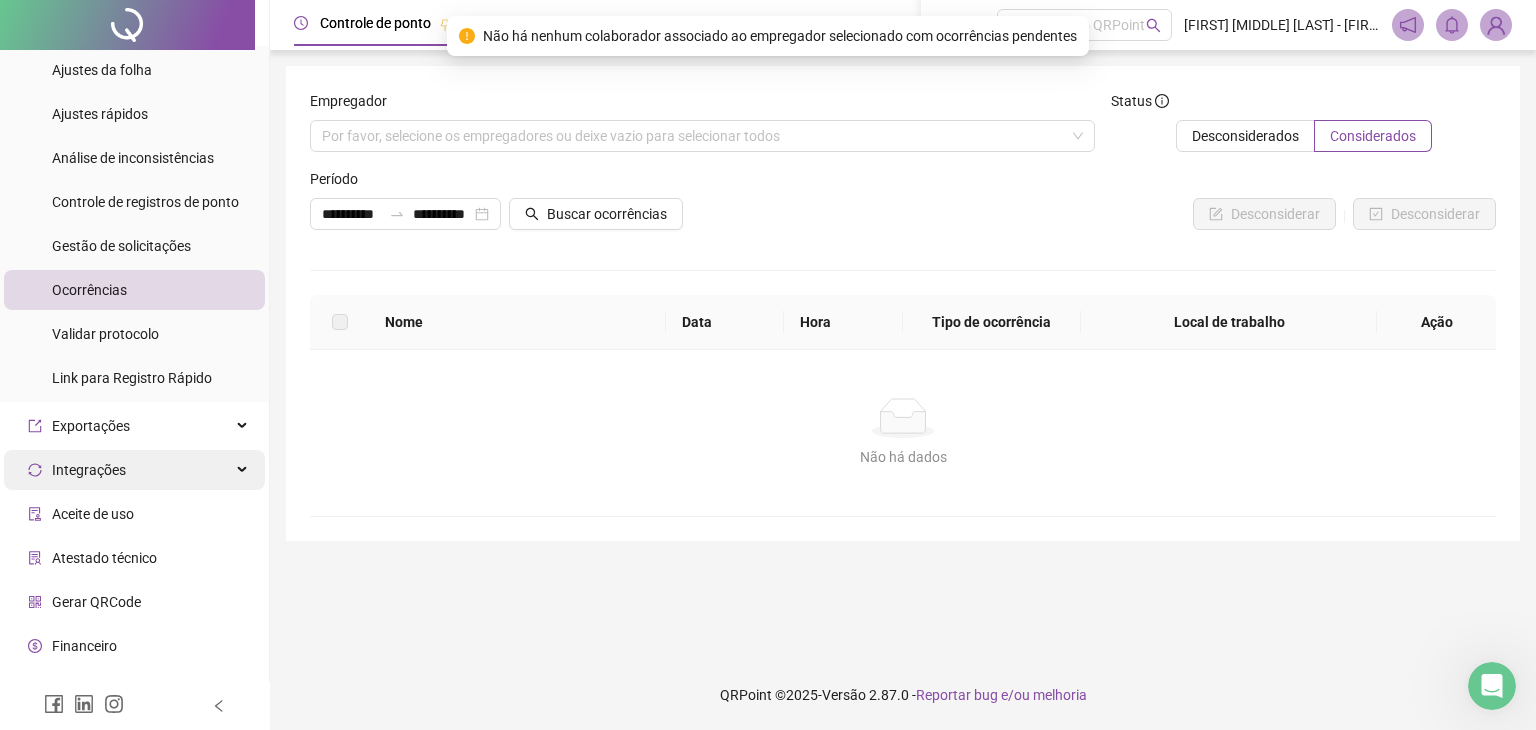click on "Integrações" at bounding box center [134, 470] 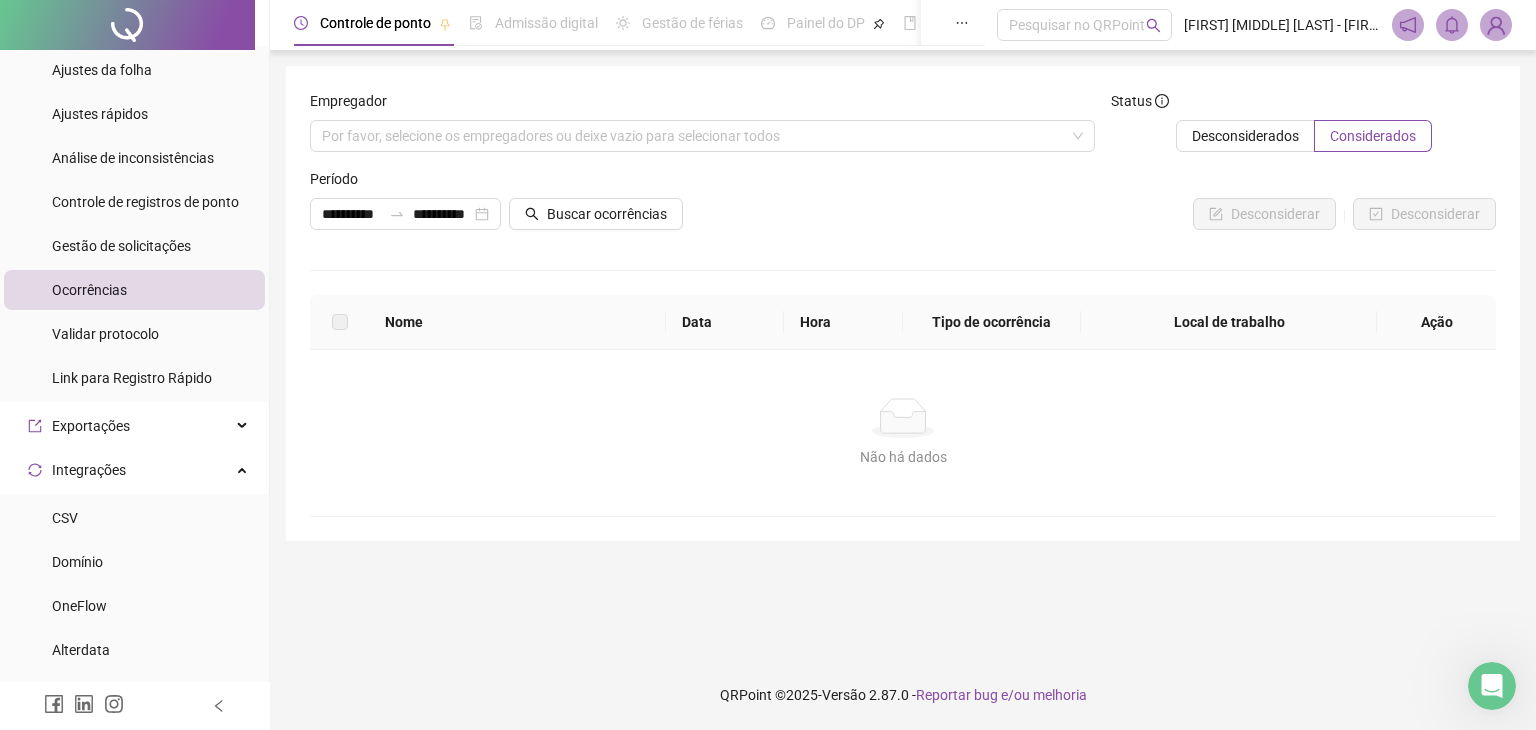 click on "Página inicial Cadastros Empregadores Locais de trabalho Escalas Colaboradores Grupos de acesso Calendário de feriados Regras de horas Relatórios Administração Ajustes da folha Ajustes rápidos Análise de inconsistências Controle de registros de ponto Gestão de solicitações Ocorrências Validar protocolo Link para Registro Rápido Exportações Integrações CSV Domínio OneFlow Alterdata SAP Aceite de uso Atestado técnico Gerar QRCode Financeiro Central de ajuda Clube QR - Beneficios" at bounding box center [135, 268] 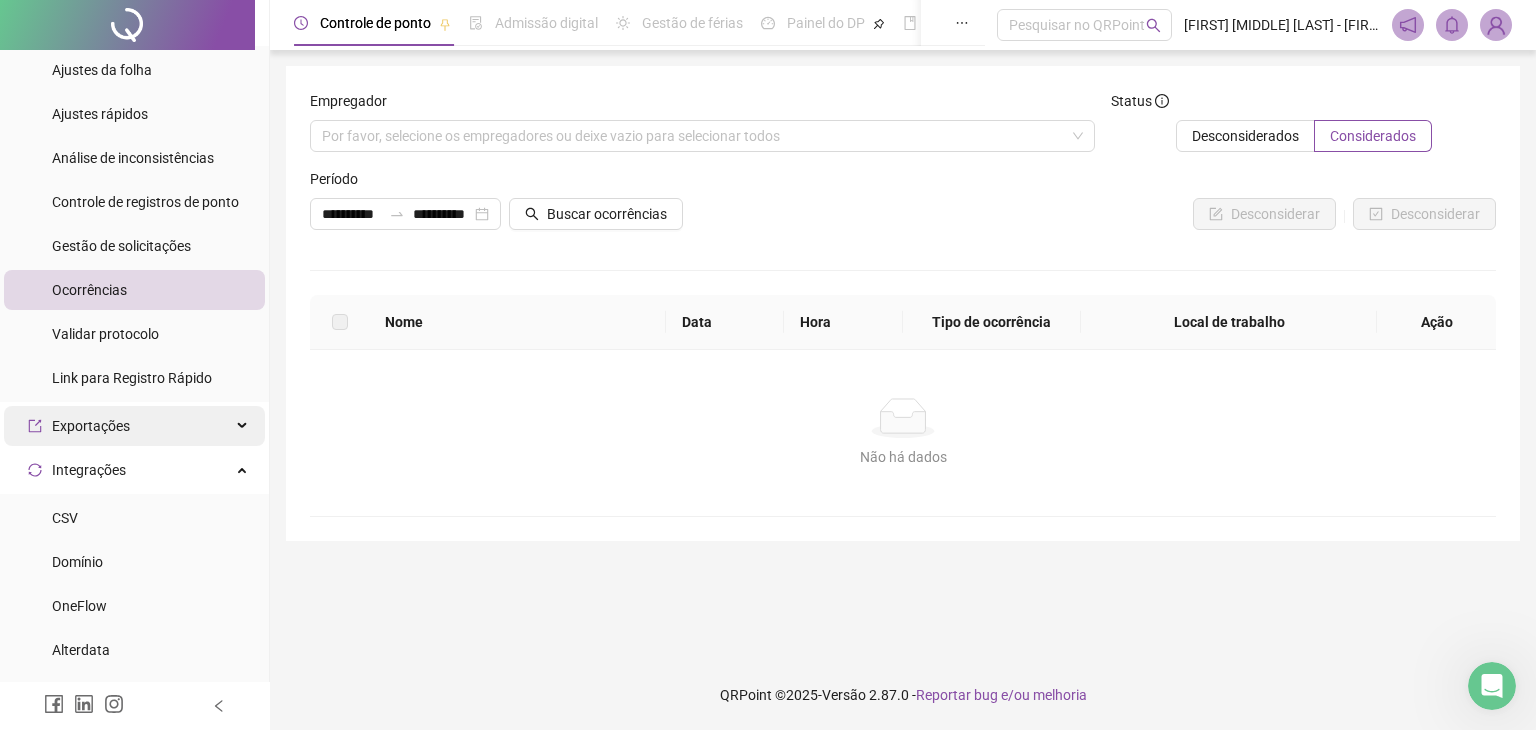 click on "Exportações" at bounding box center [134, 426] 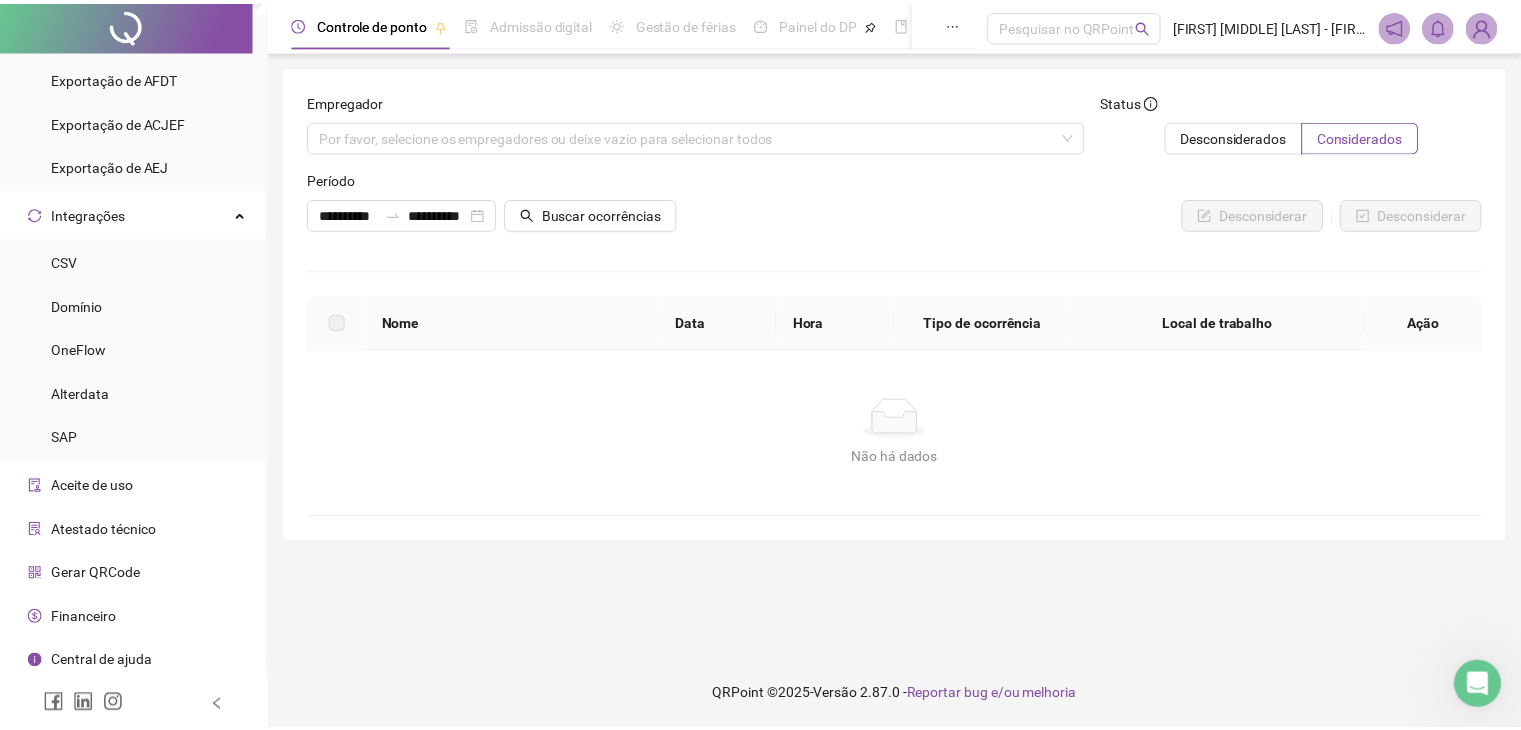 scroll, scrollTop: 940, scrollLeft: 0, axis: vertical 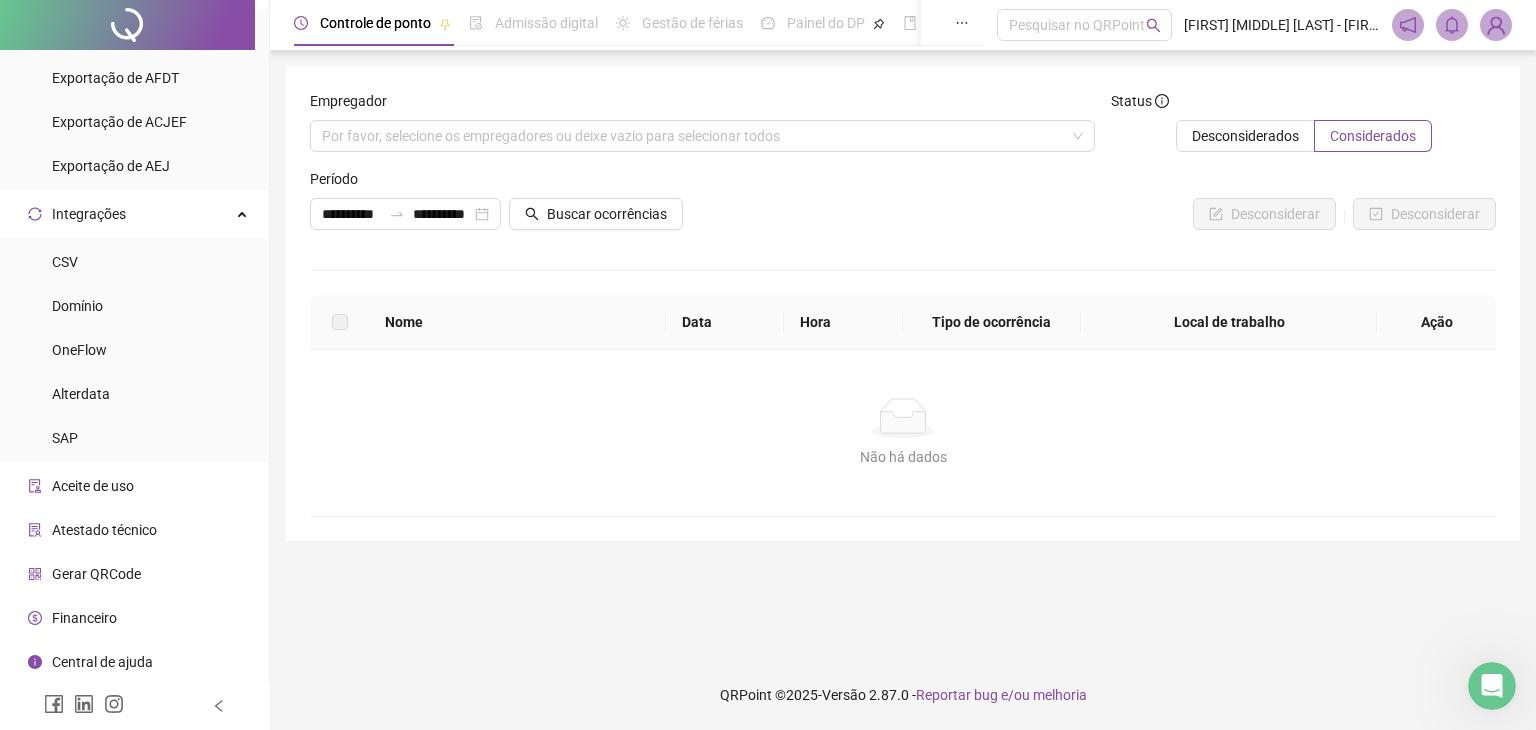 click on "Gerar QRCode" at bounding box center [96, 574] 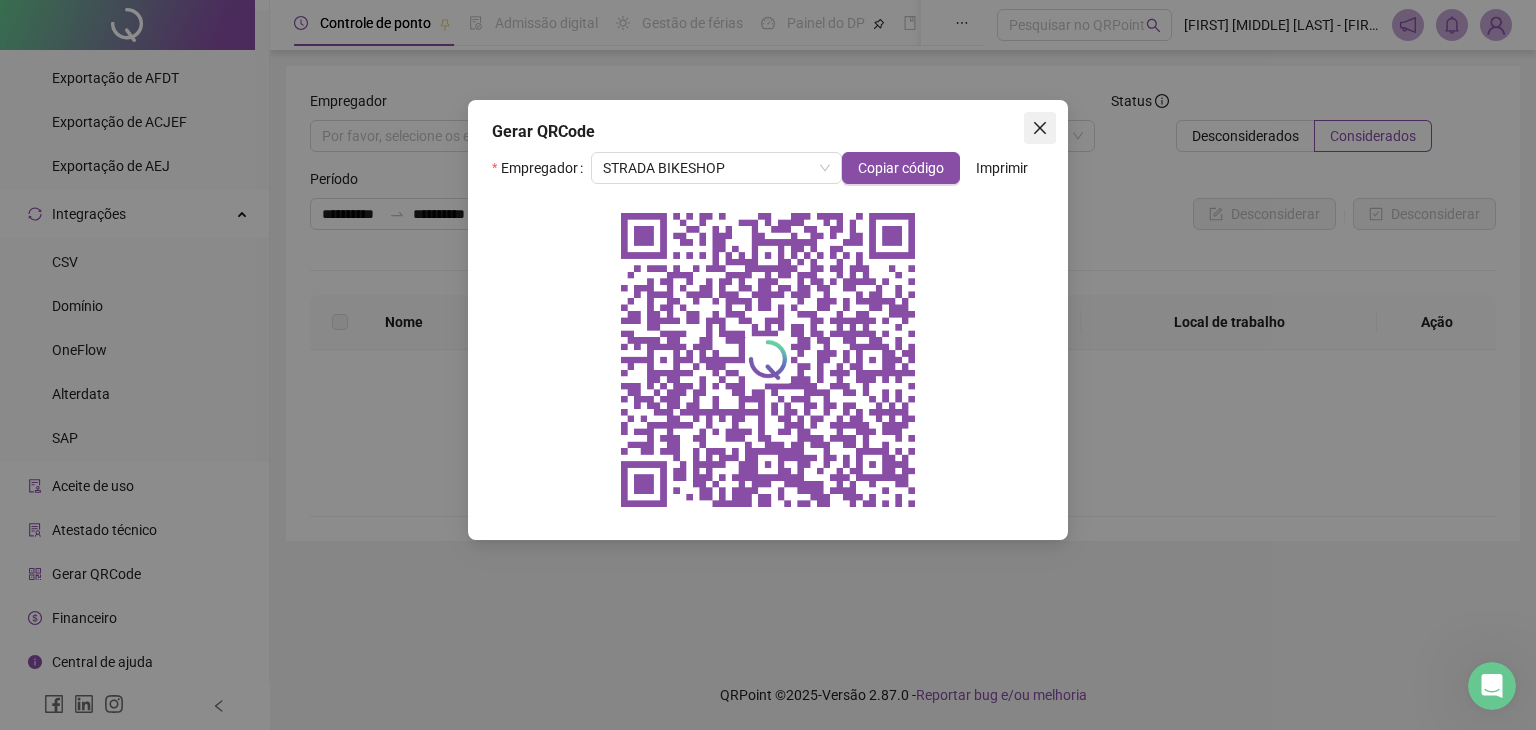 click 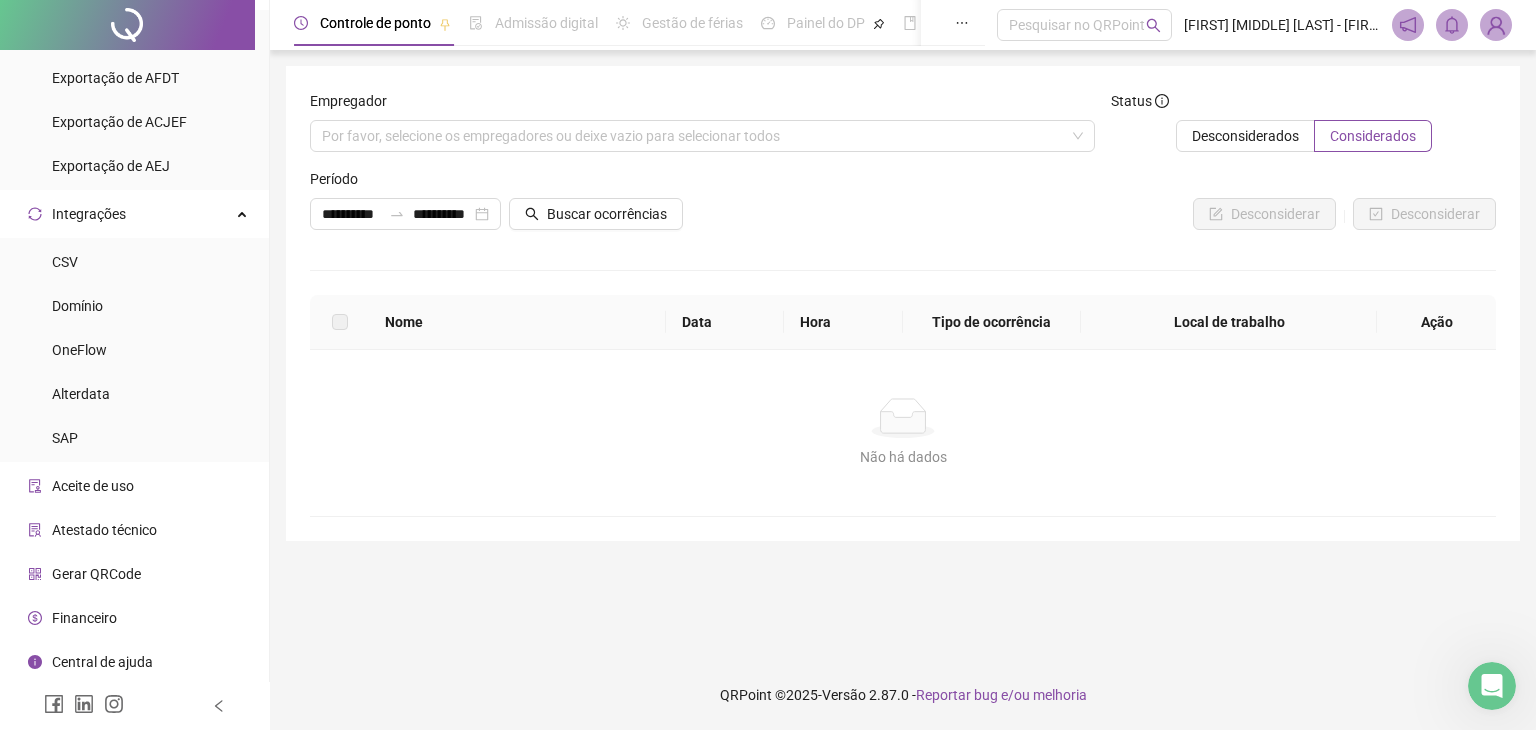 click on "Financeiro" at bounding box center (84, 618) 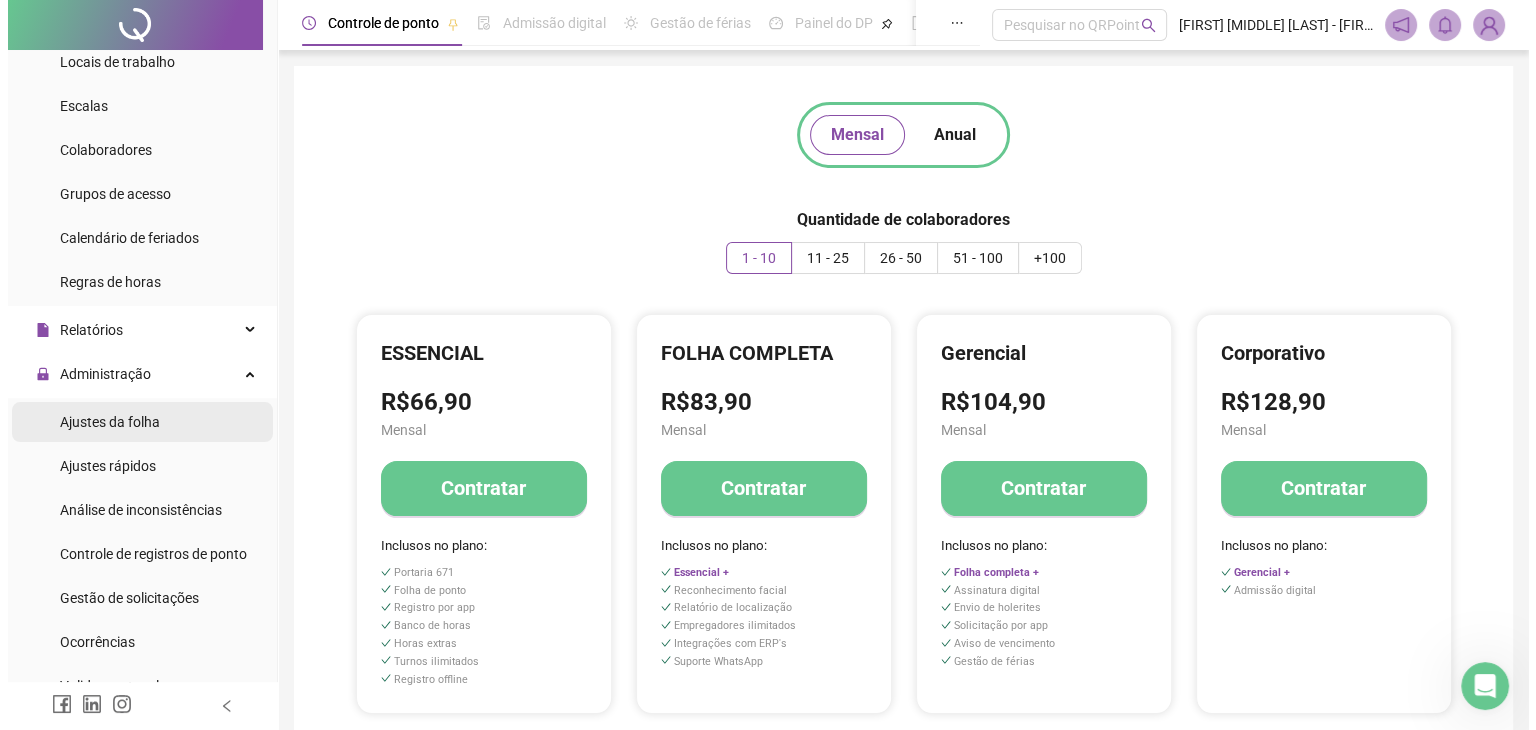scroll, scrollTop: 140, scrollLeft: 0, axis: vertical 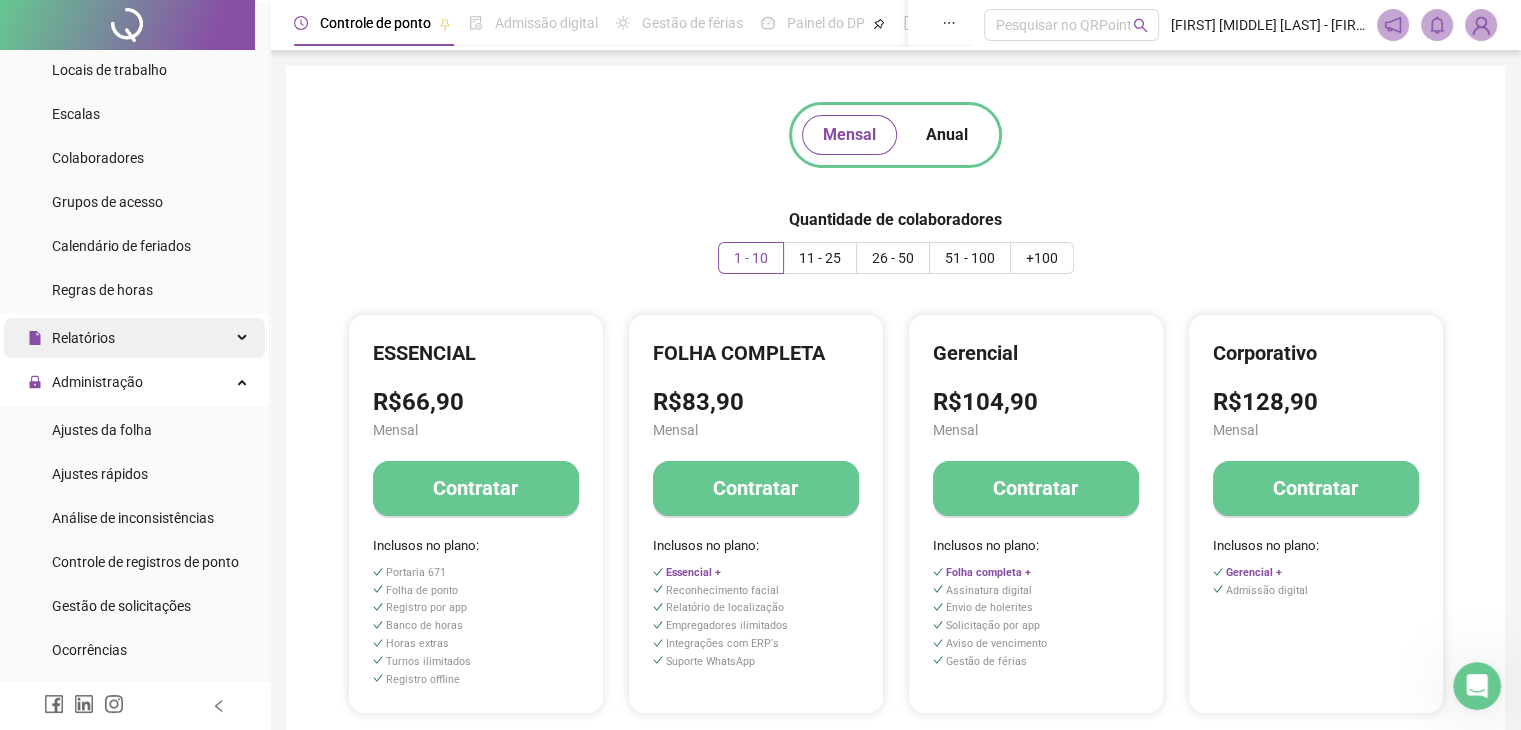 click on "Relatórios" at bounding box center (83, 338) 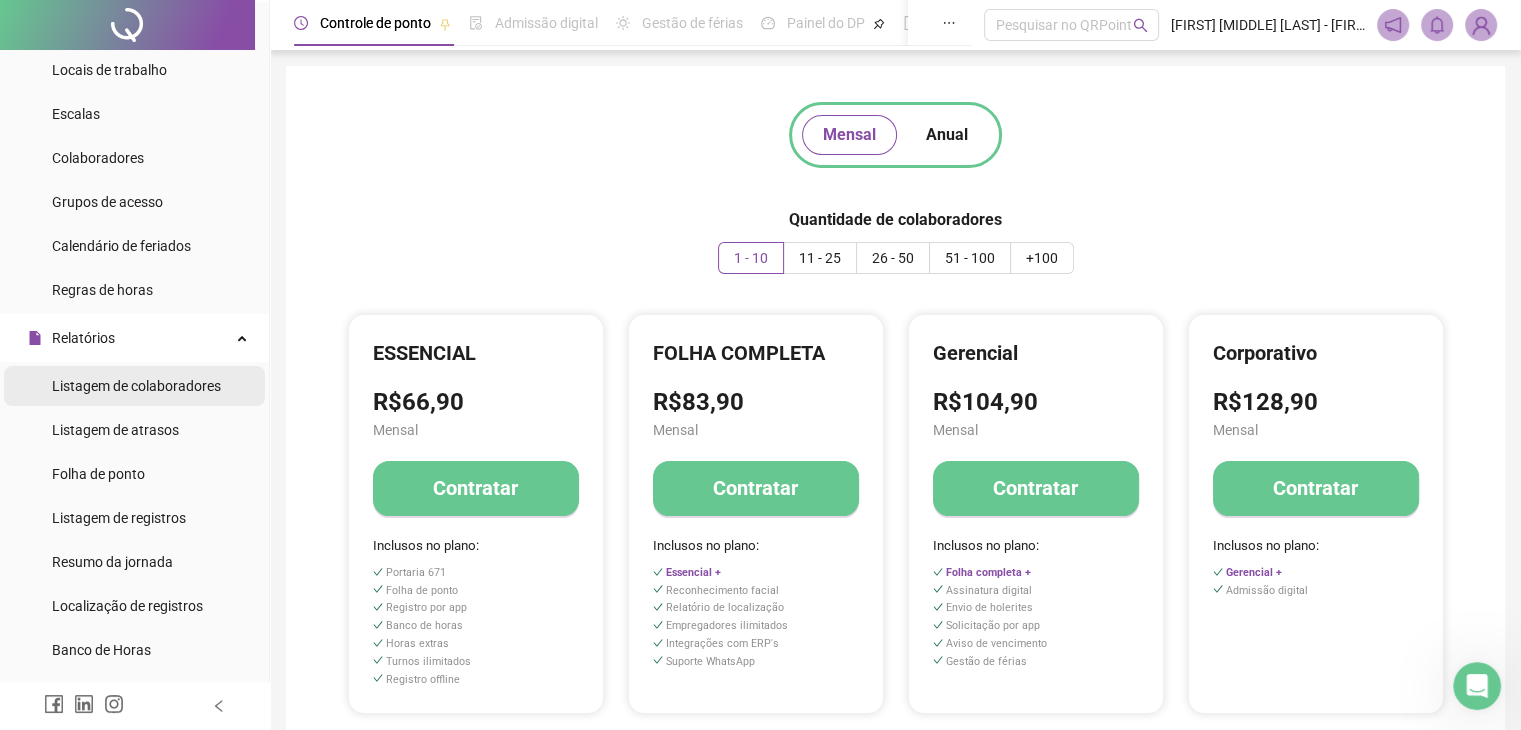 click on "Listagem de colaboradores" at bounding box center [136, 386] 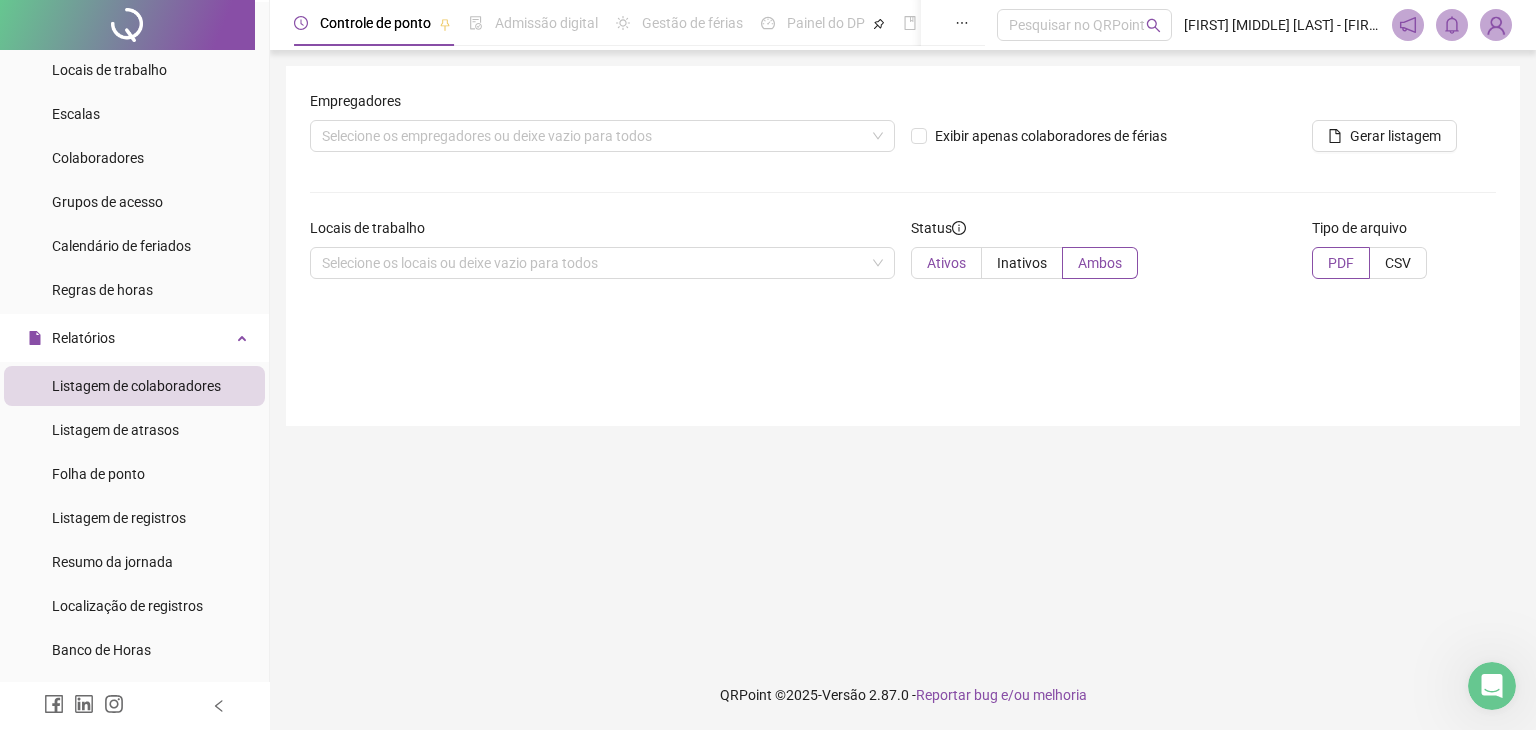click on "Ativos" at bounding box center [946, 263] 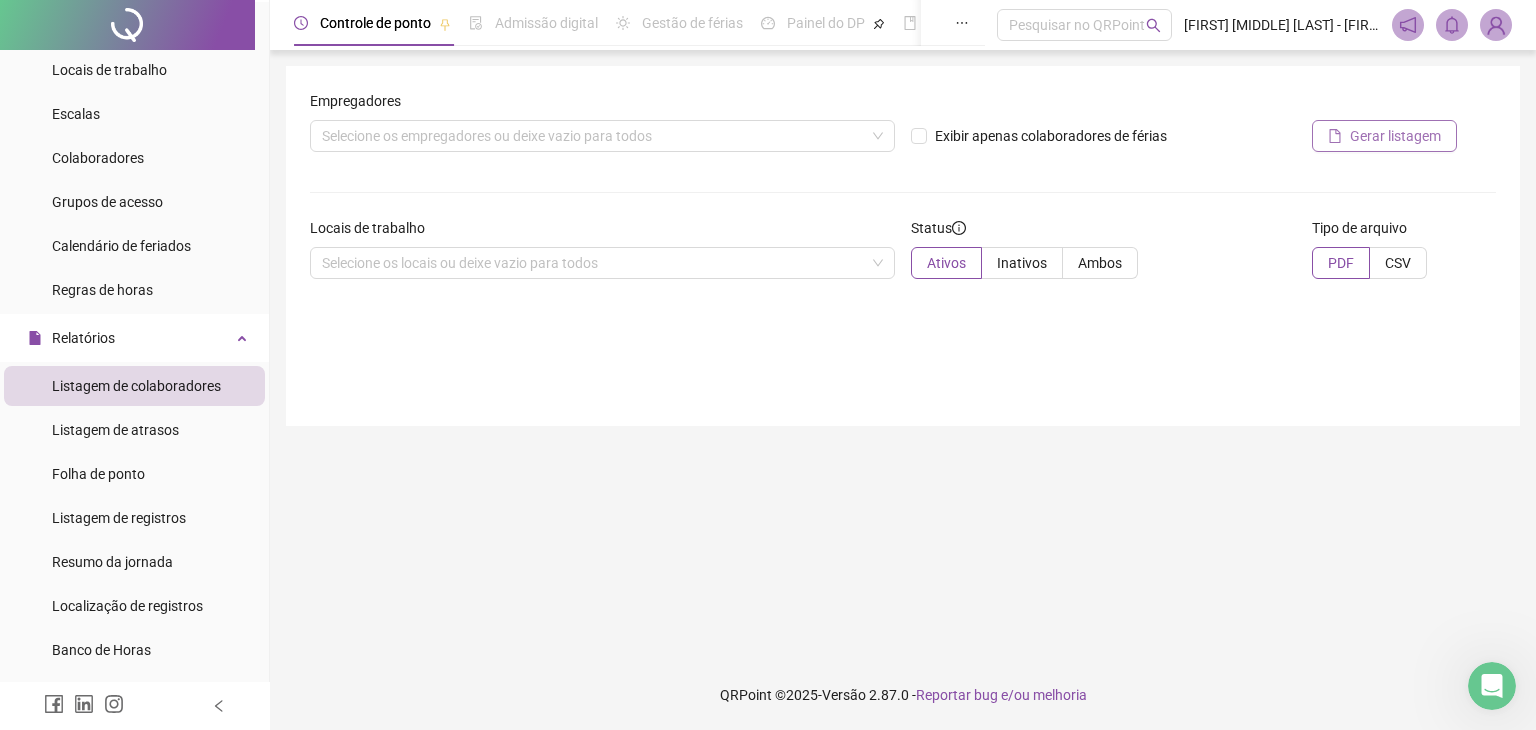 click on "Gerar listagem" at bounding box center (1384, 136) 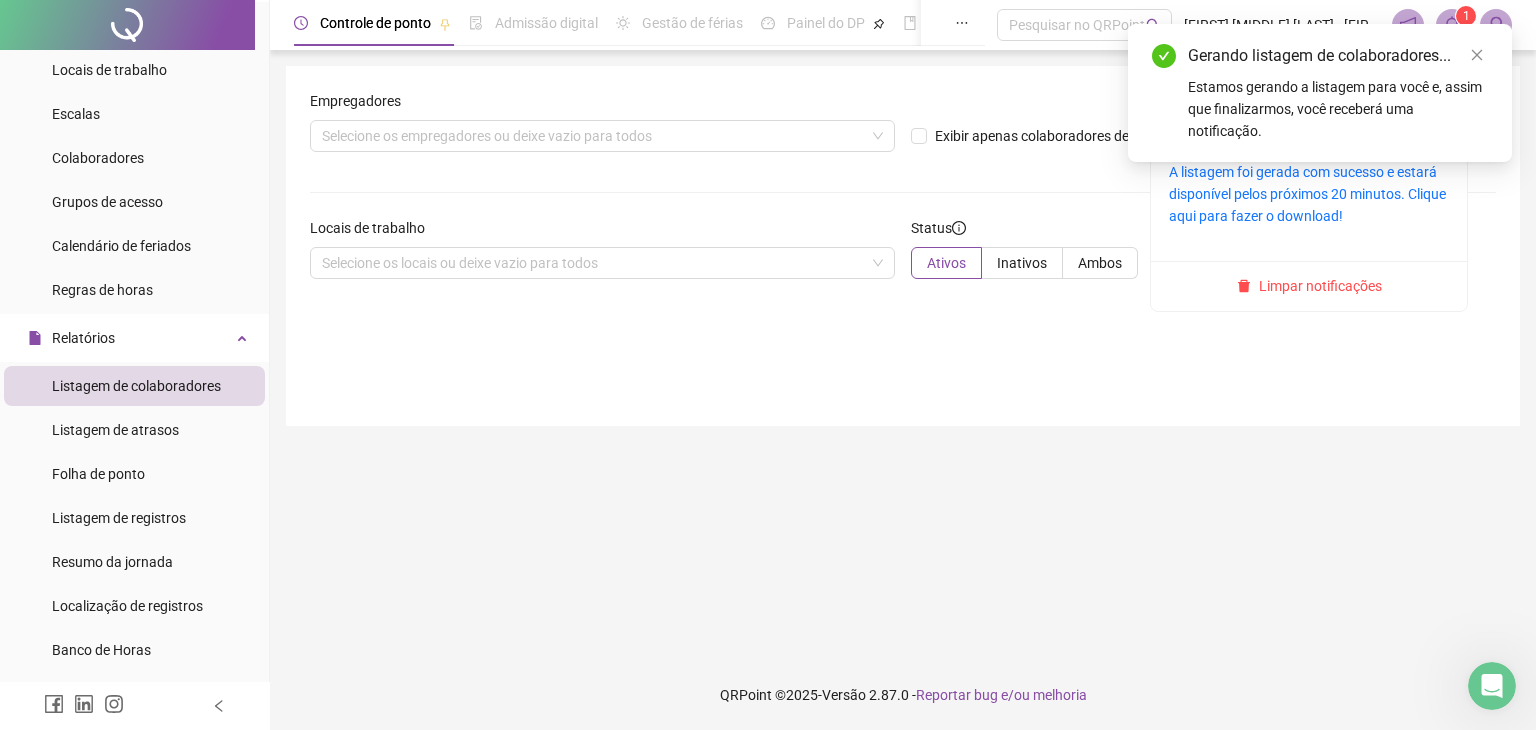 click at bounding box center [1452, 25] 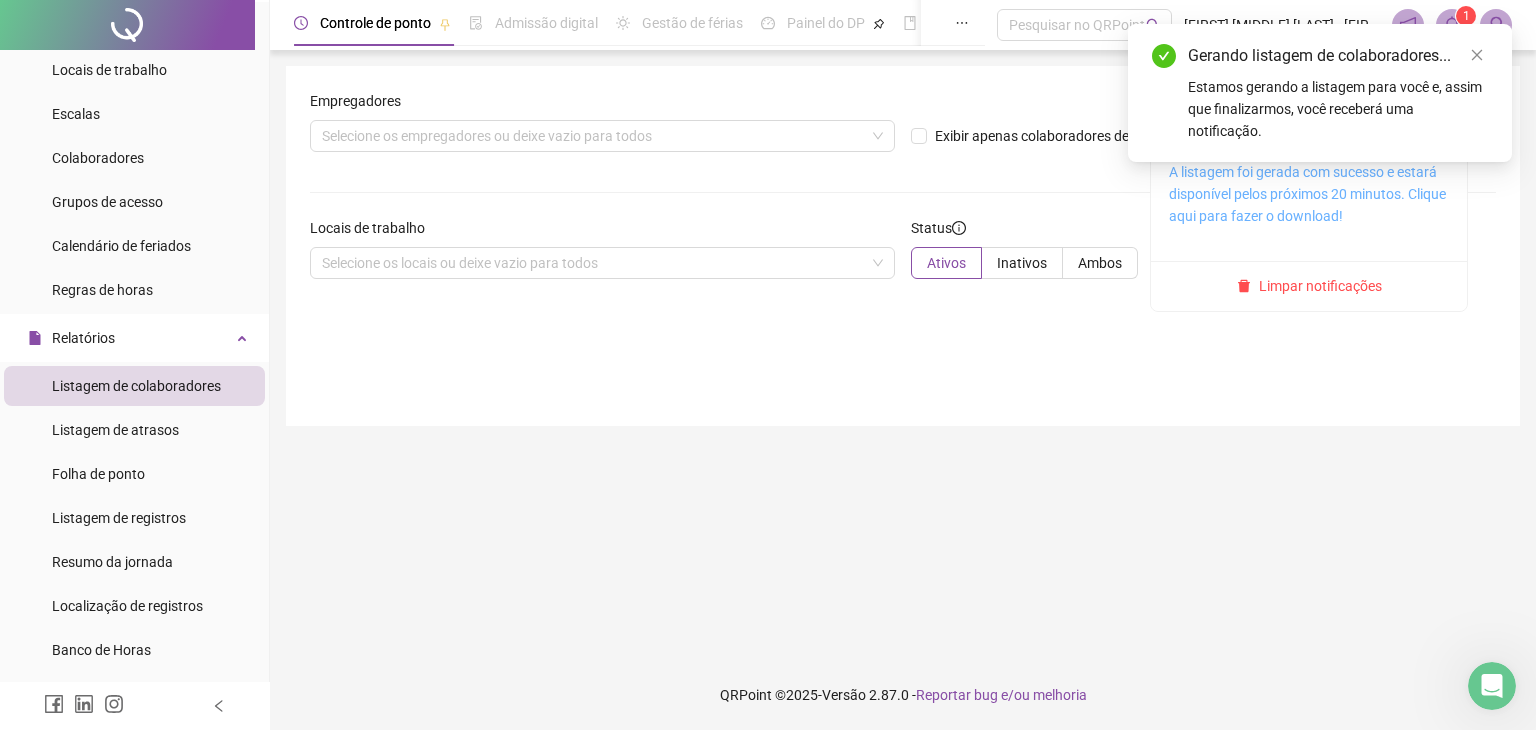 click on "A listagem foi gerada com sucesso e estará disponível pelos próximos 20 minutos.
Clique aqui para fazer o download!" at bounding box center (1307, 194) 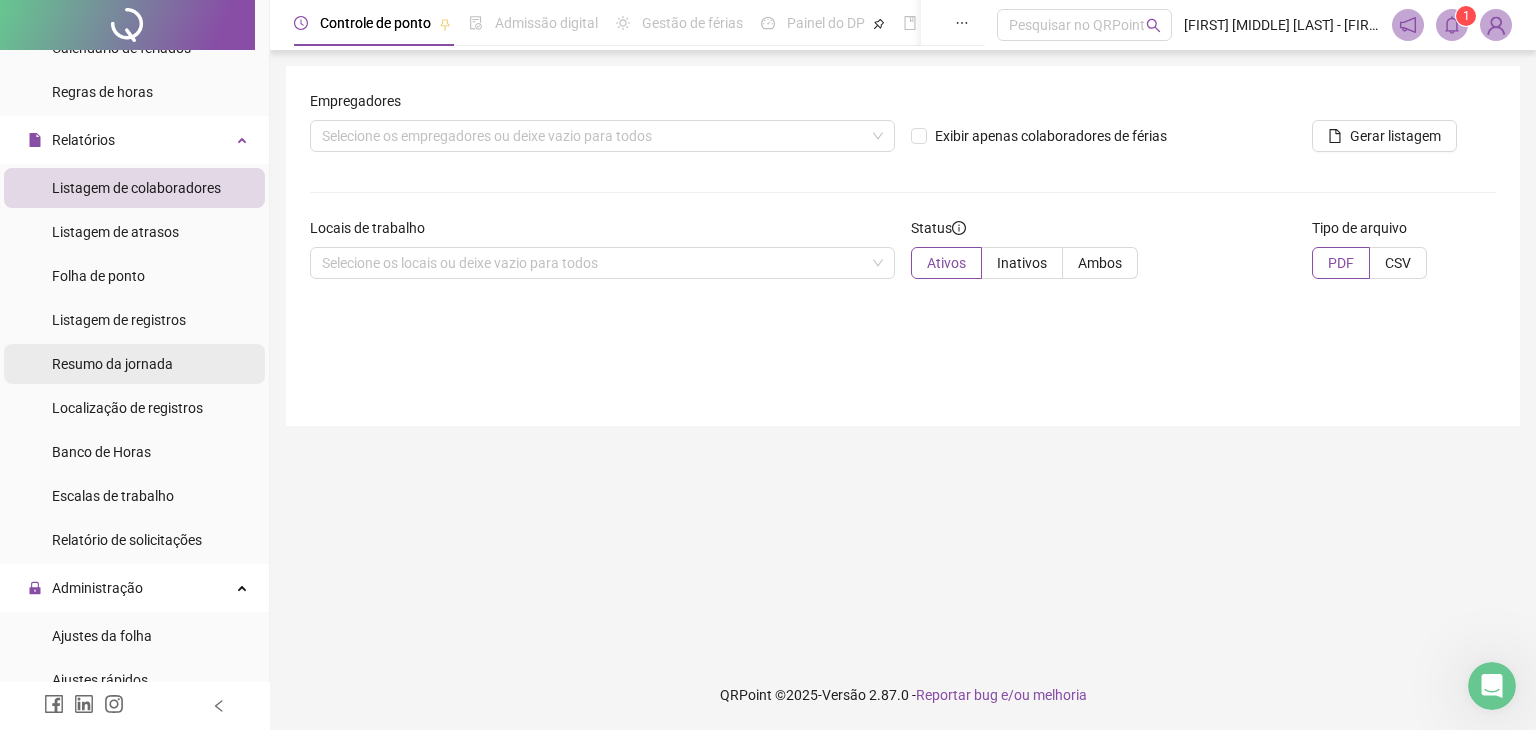 scroll, scrollTop: 340, scrollLeft: 0, axis: vertical 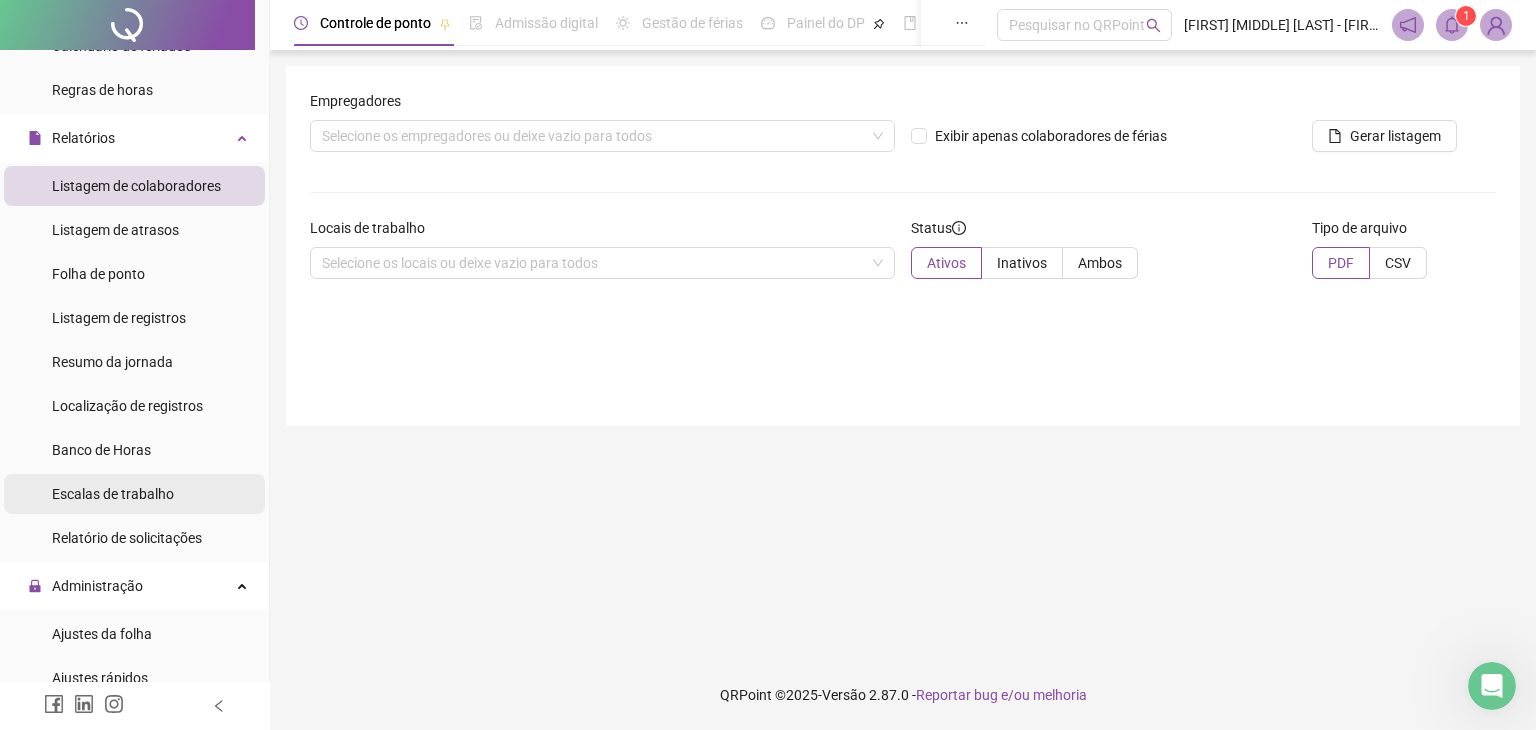 click on "Escalas de trabalho" at bounding box center (113, 494) 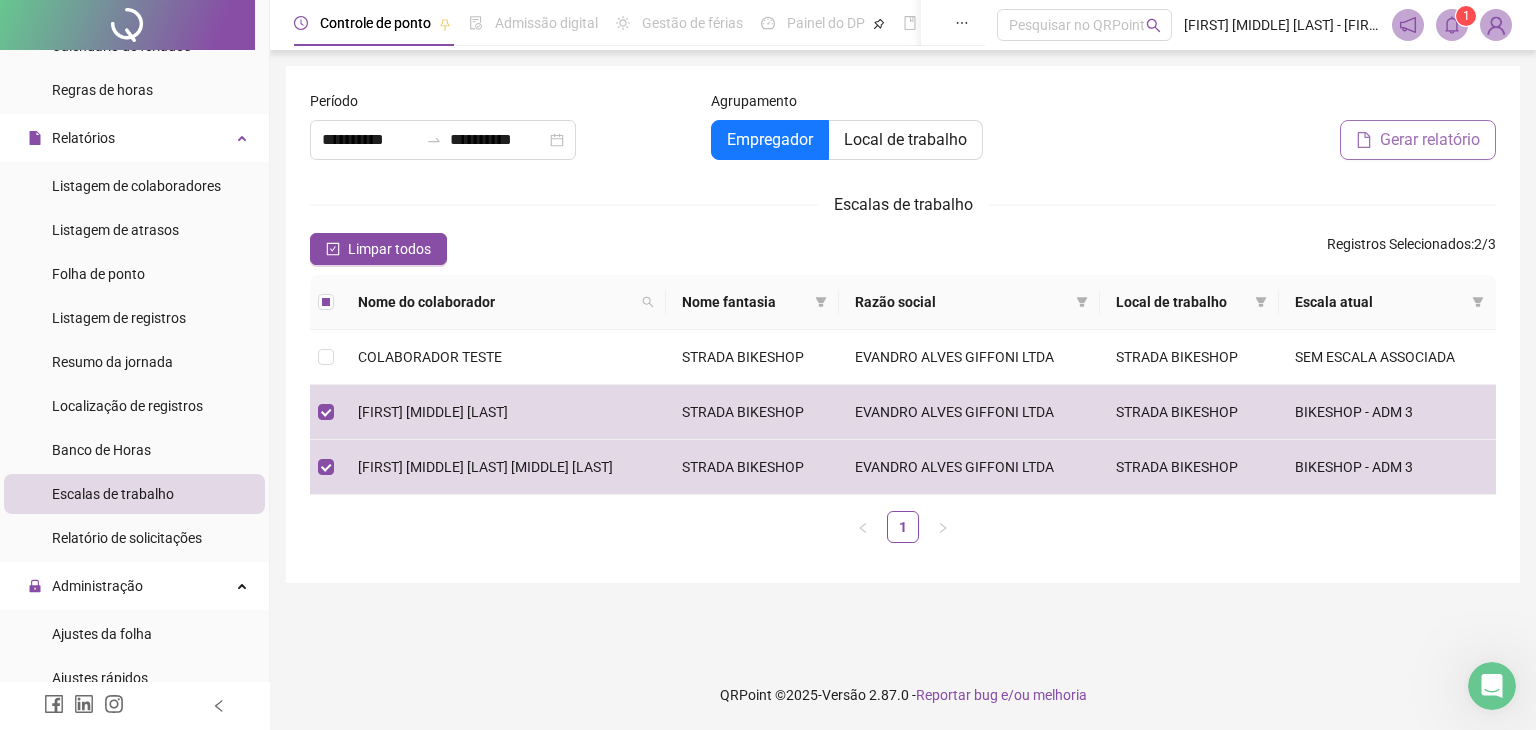 click on "Gerar relatório" at bounding box center [1430, 140] 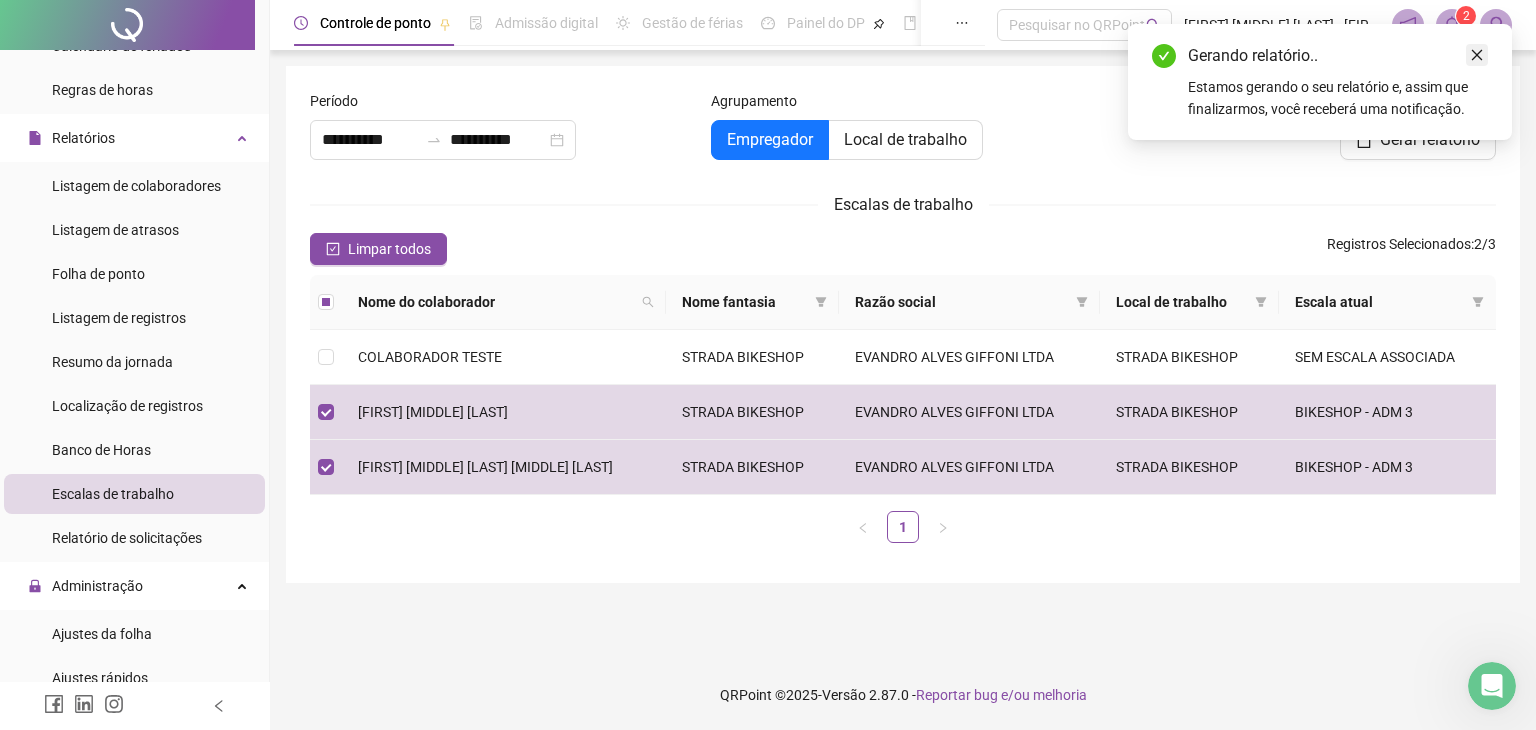 click at bounding box center (1477, 55) 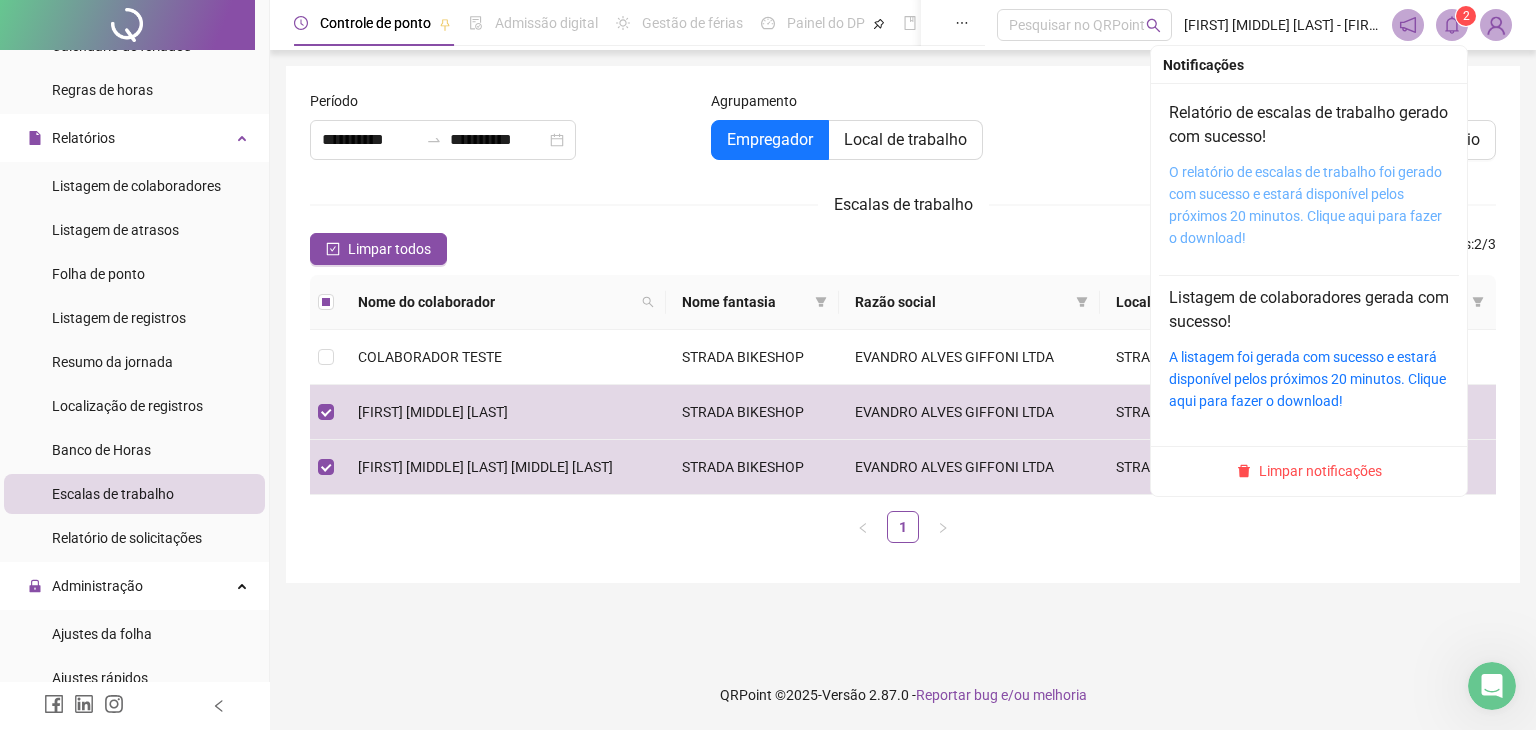 click on "O relatório de escalas de trabalho foi gerado com sucesso e estará disponível pelos próximos 20 minutos.
Clique aqui para fazer o download!" at bounding box center (1305, 205) 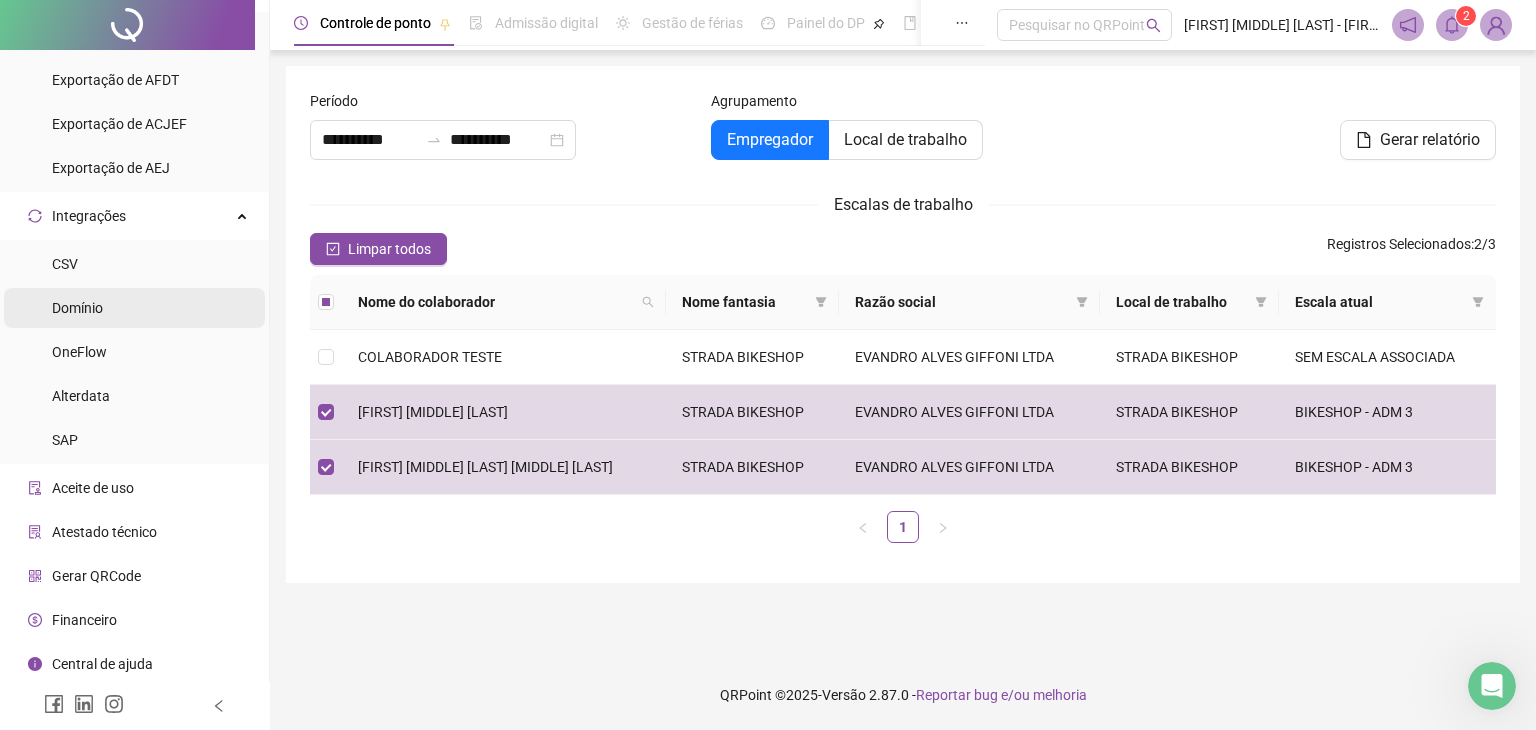 scroll, scrollTop: 1344, scrollLeft: 0, axis: vertical 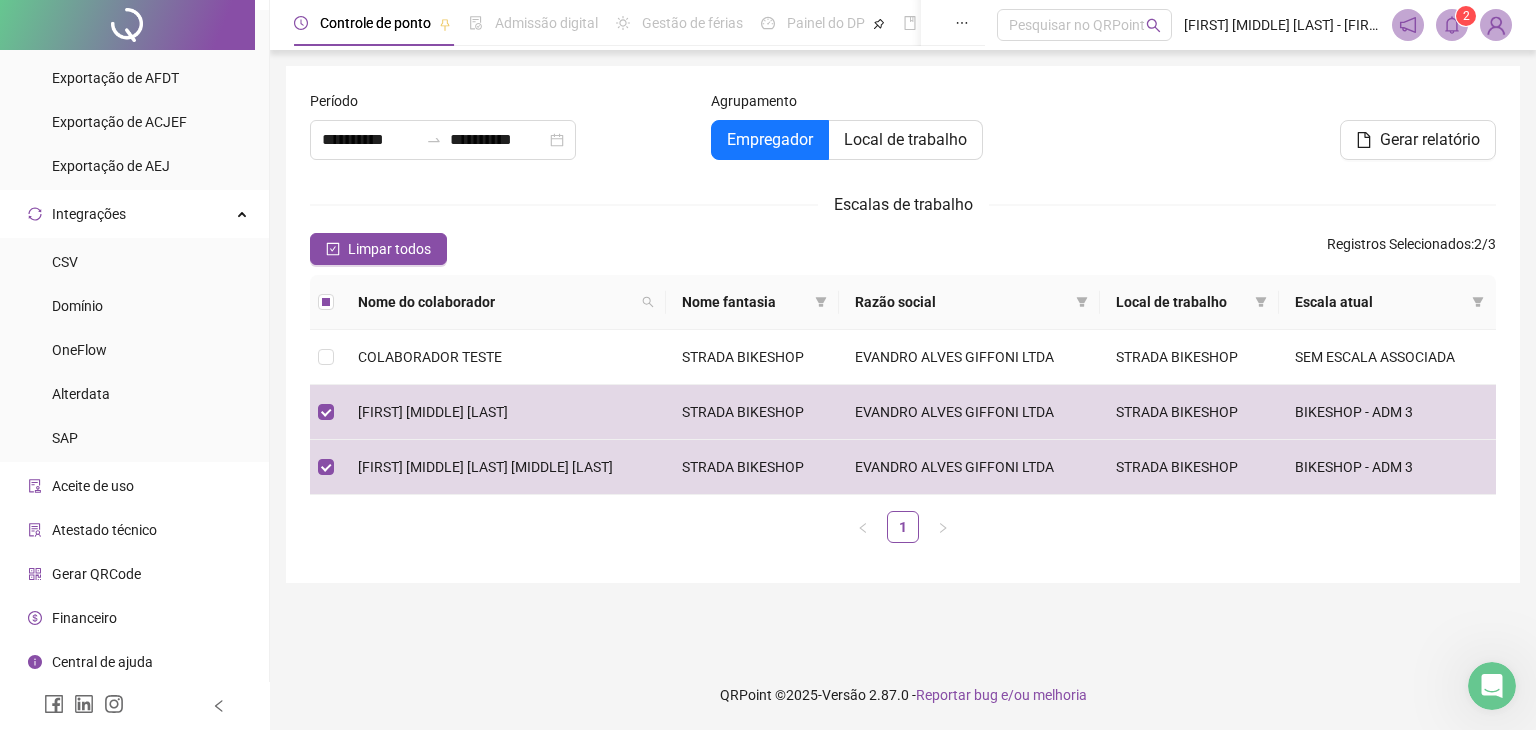 click on "Gerar QRCode" at bounding box center [96, 574] 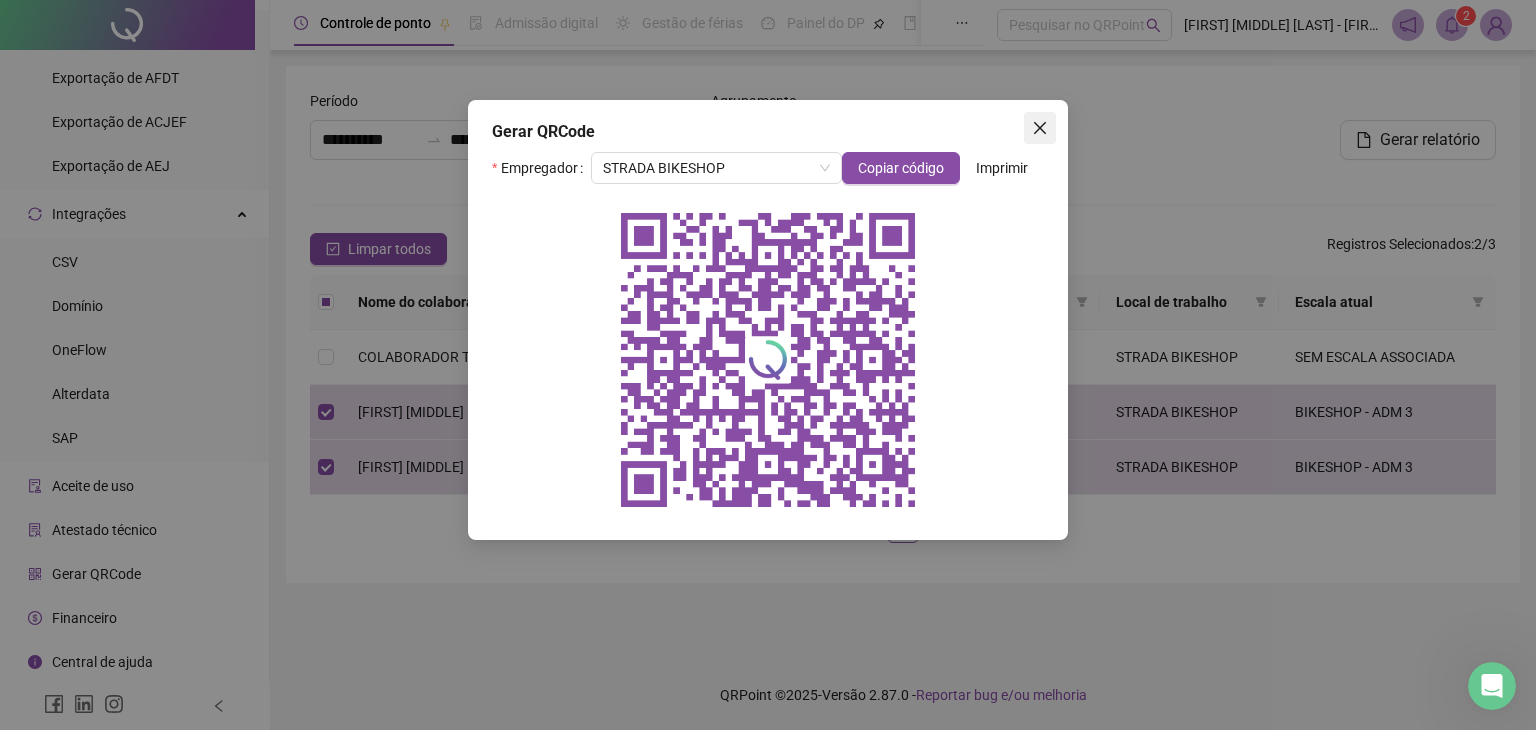 click 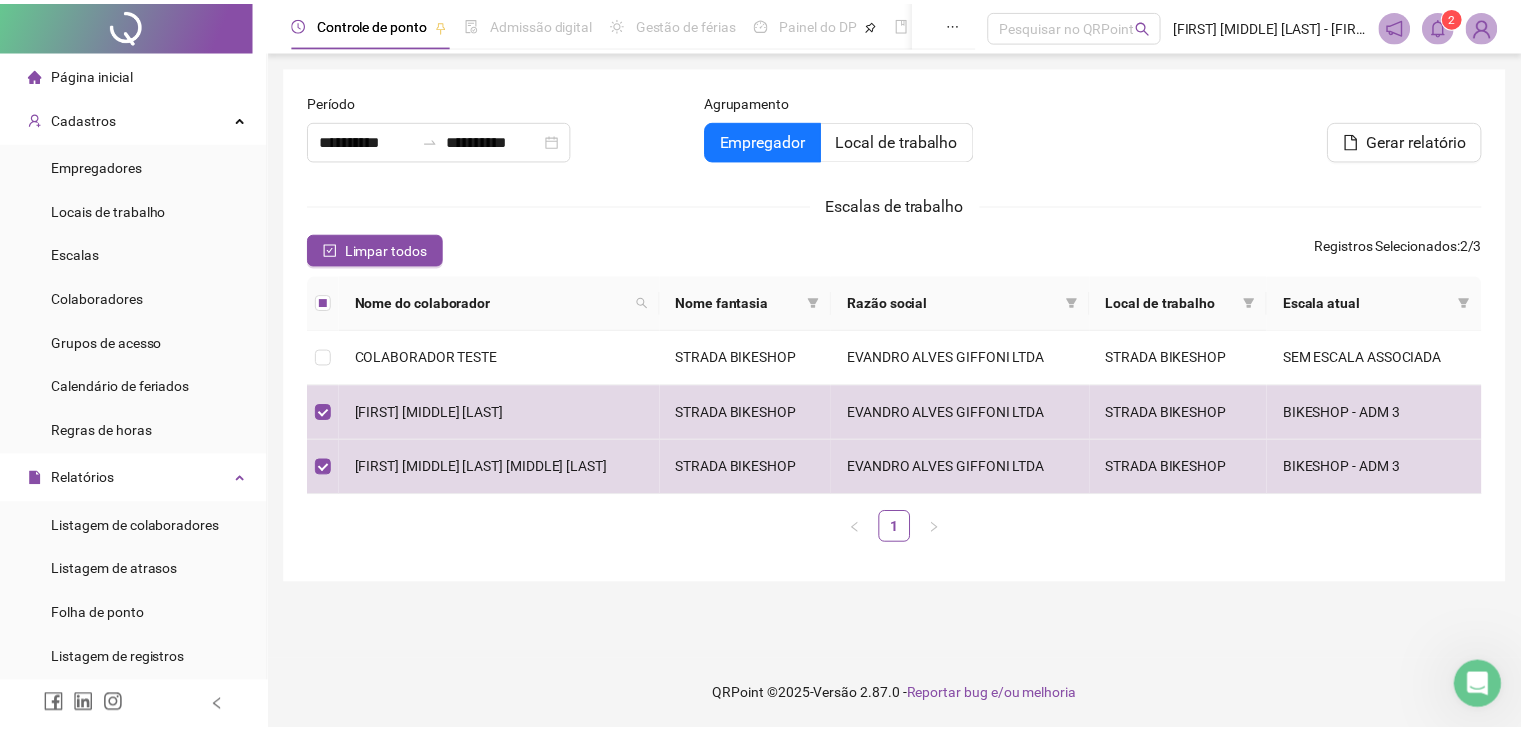 scroll, scrollTop: 0, scrollLeft: 0, axis: both 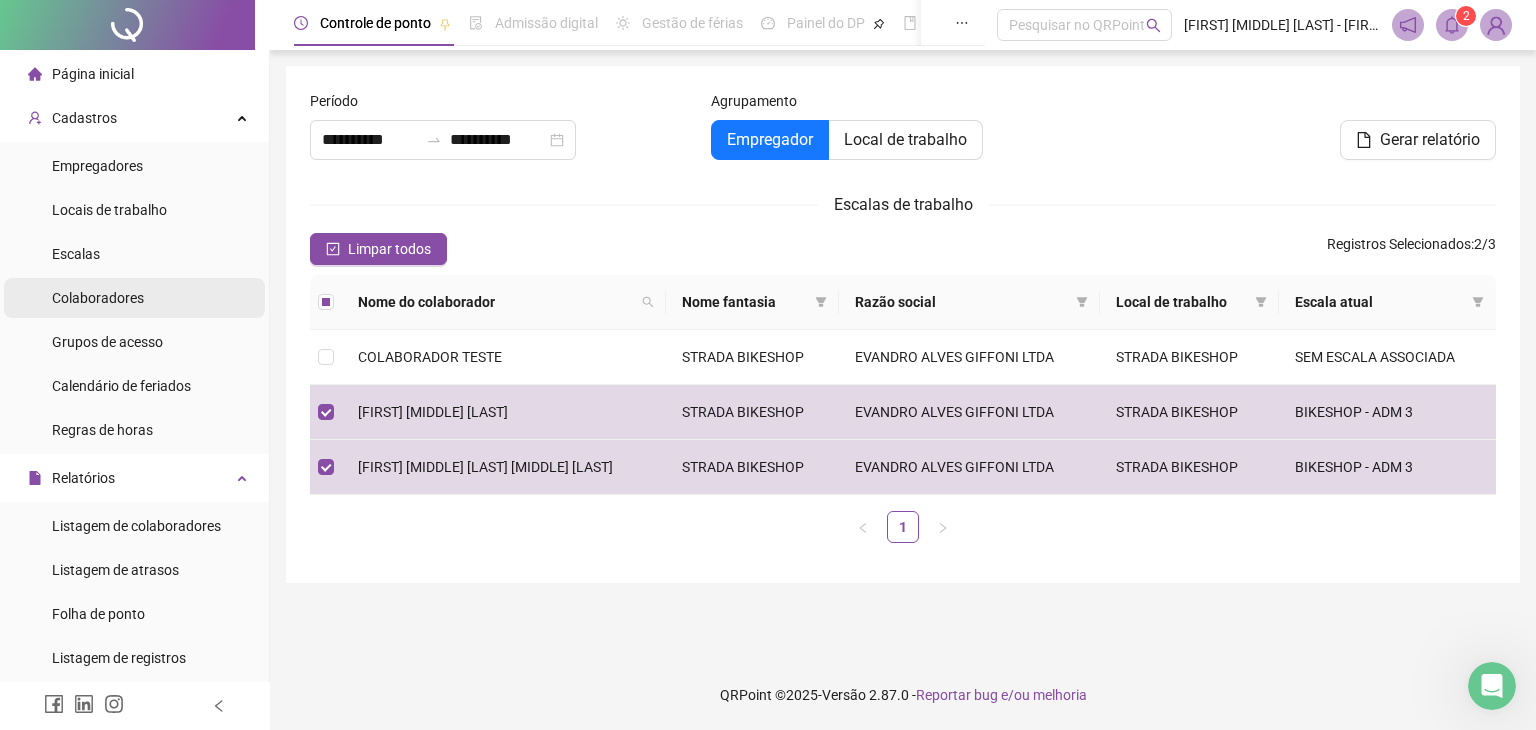 click on "Colaboradores" at bounding box center [98, 298] 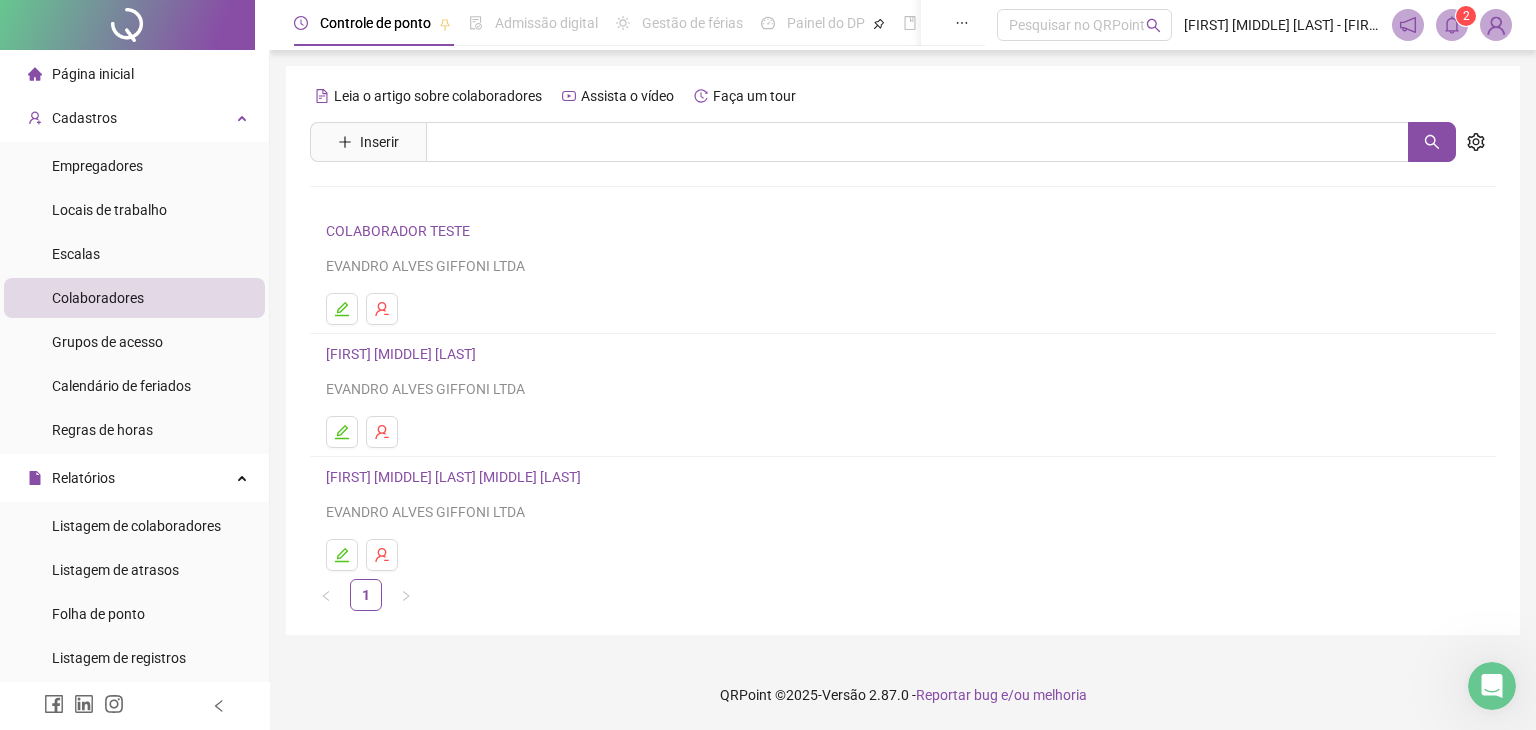 click on "[FIRST] [MIDDLE] [LAST]" at bounding box center (404, 354) 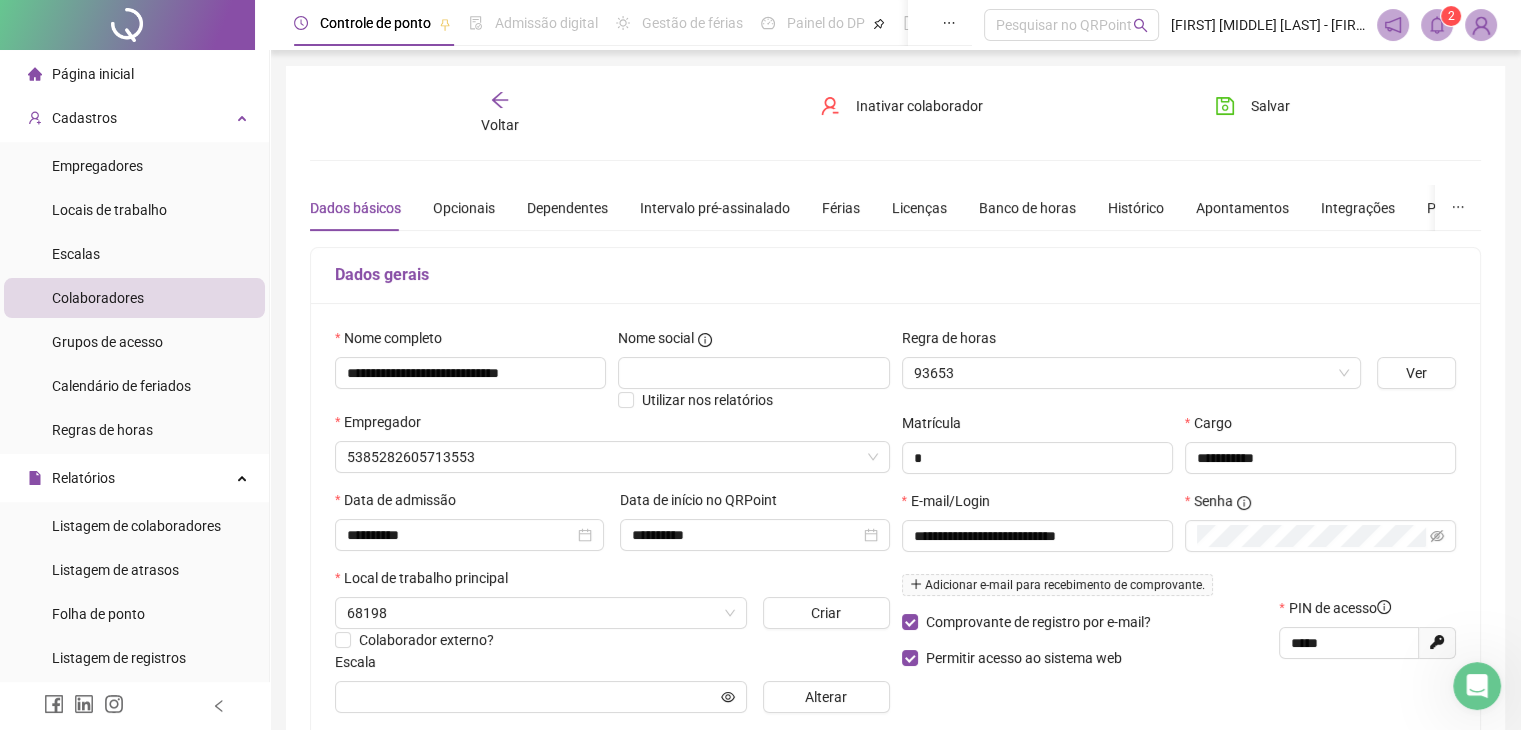 type on "**********" 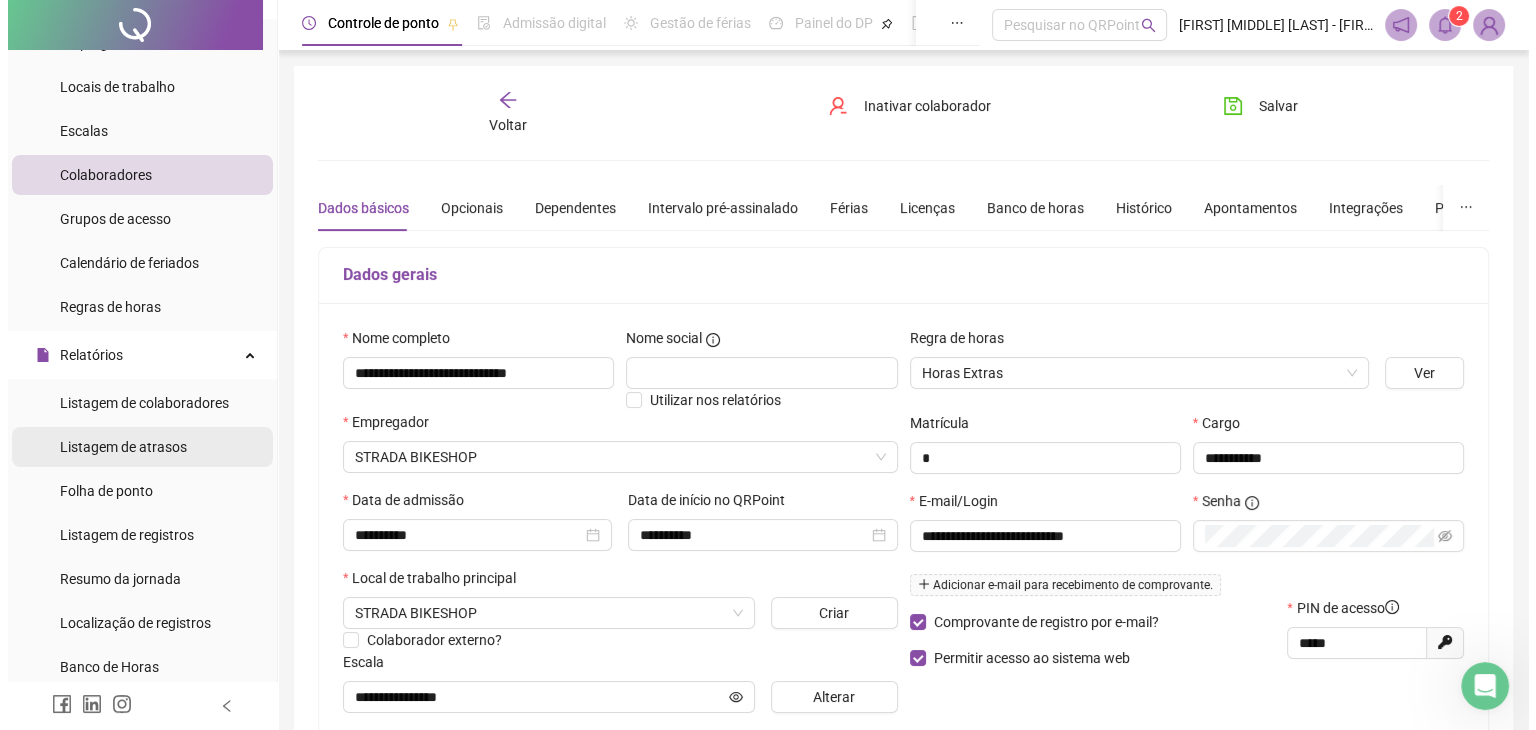 scroll, scrollTop: 200, scrollLeft: 0, axis: vertical 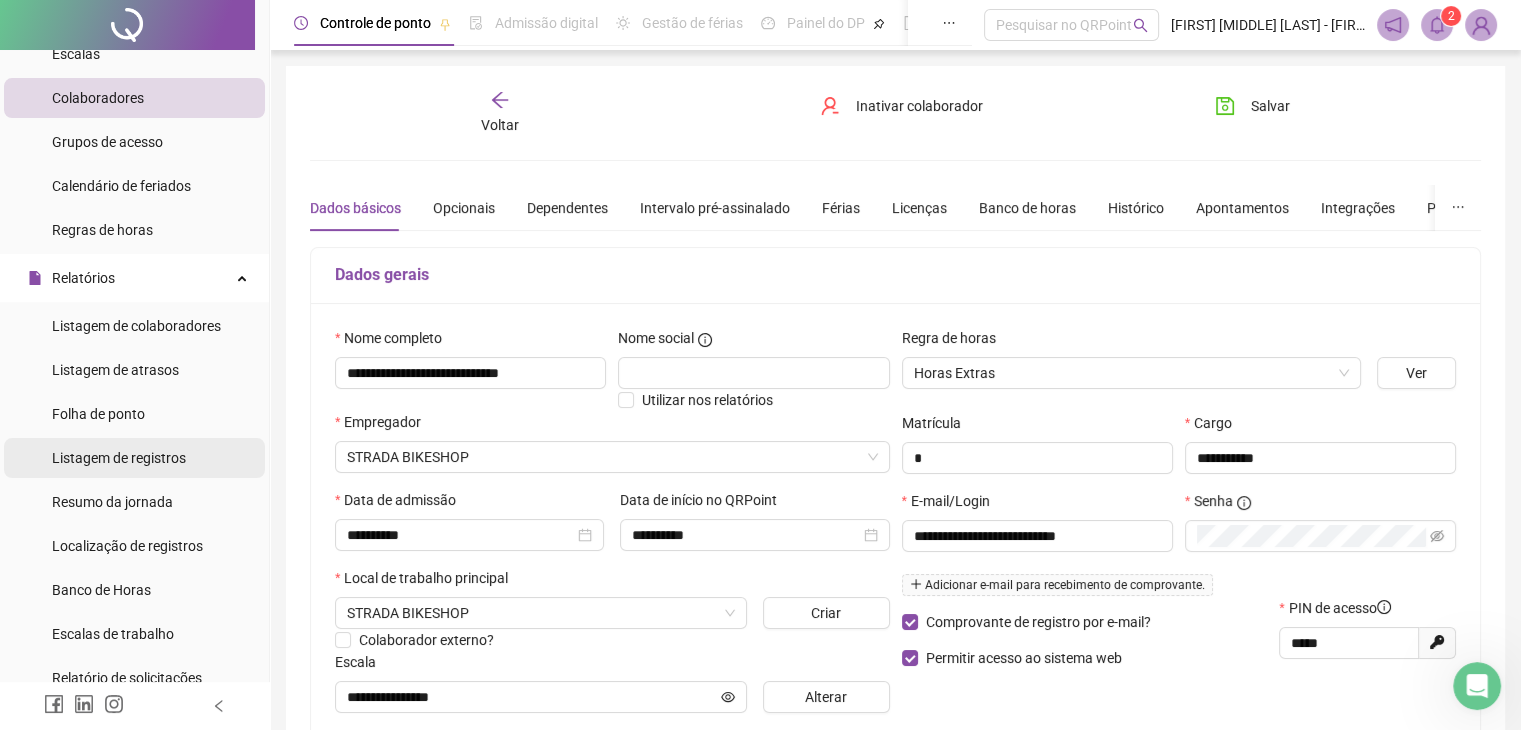 click on "Listagem de registros" at bounding box center [119, 458] 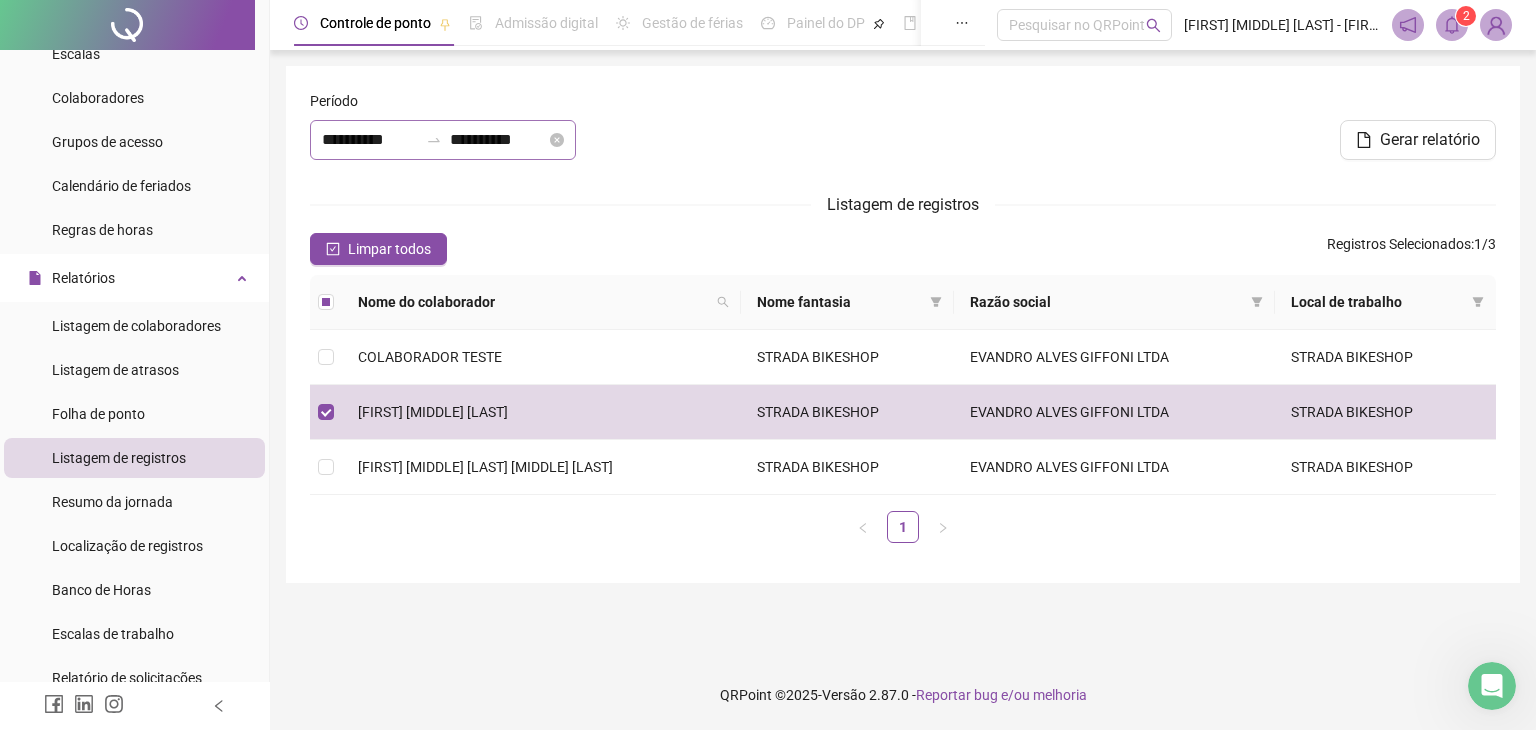 click on "**********" at bounding box center (443, 140) 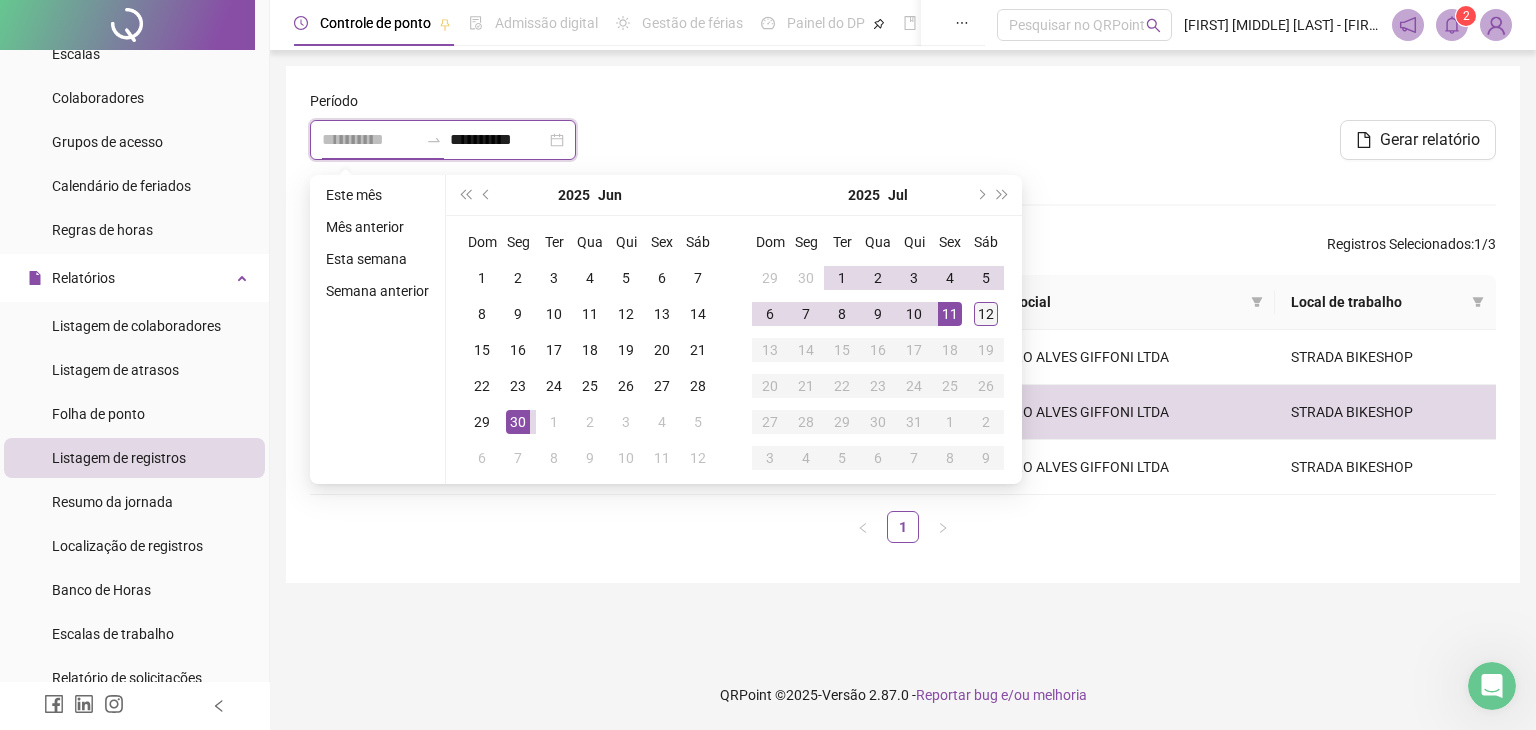 type on "**********" 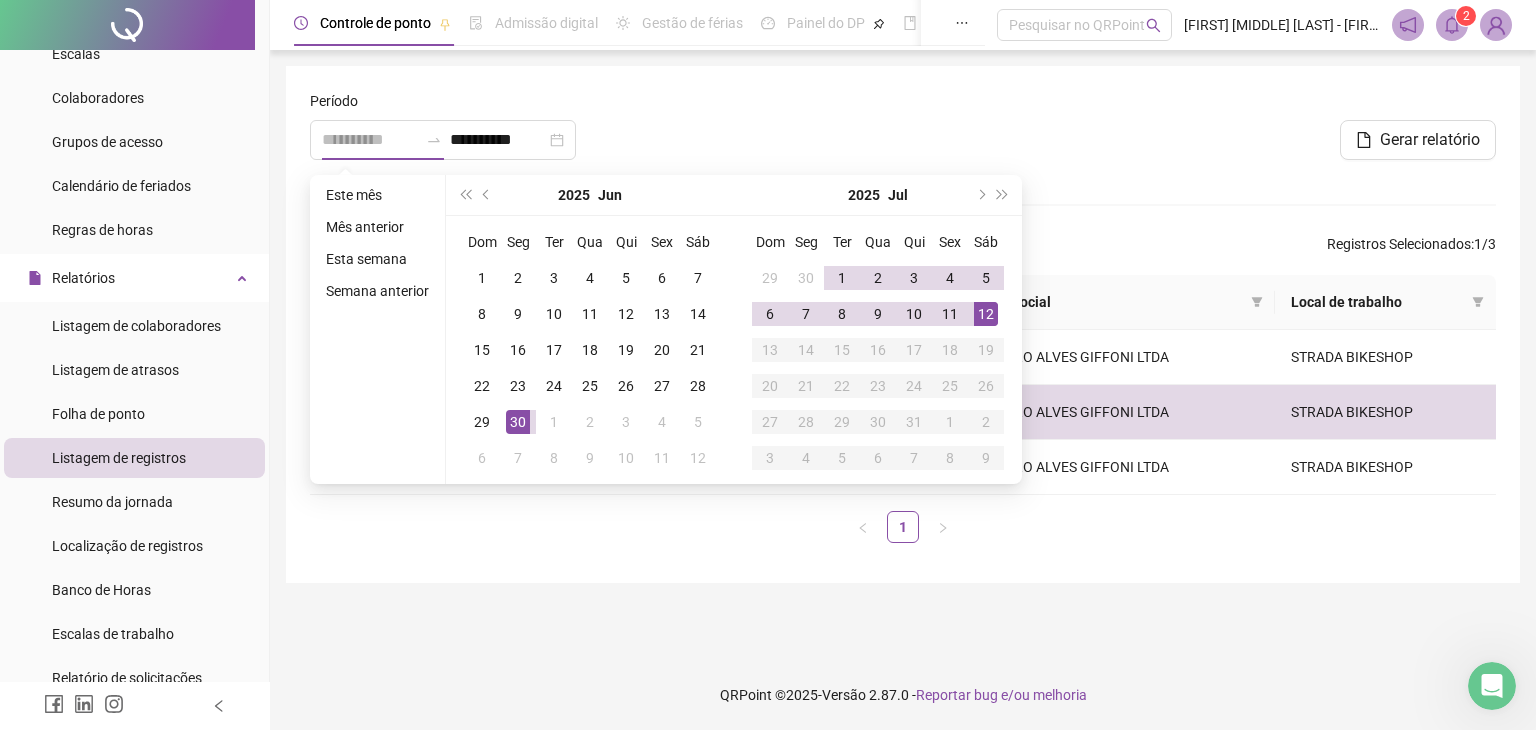 click on "12" at bounding box center (986, 314) 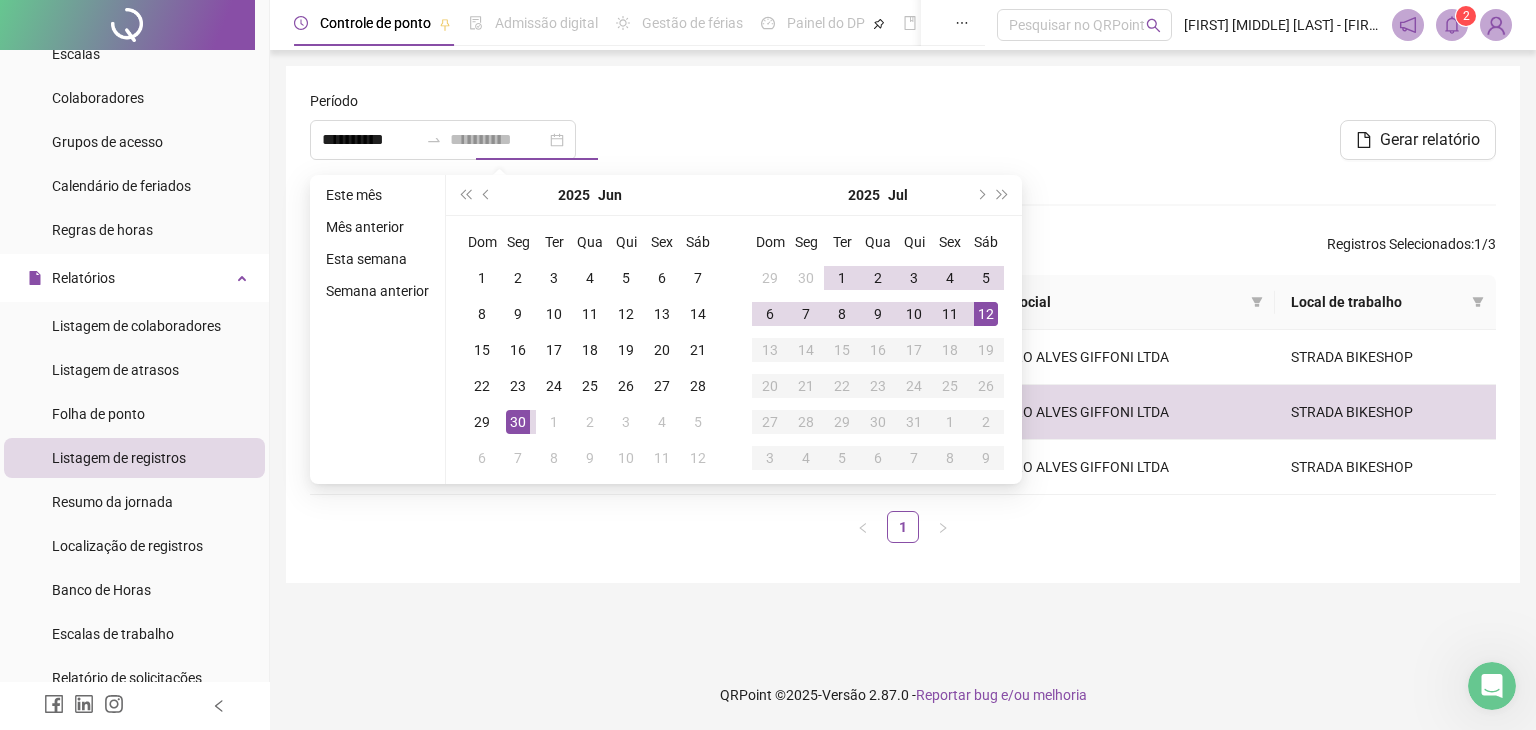 click on "12" at bounding box center (986, 314) 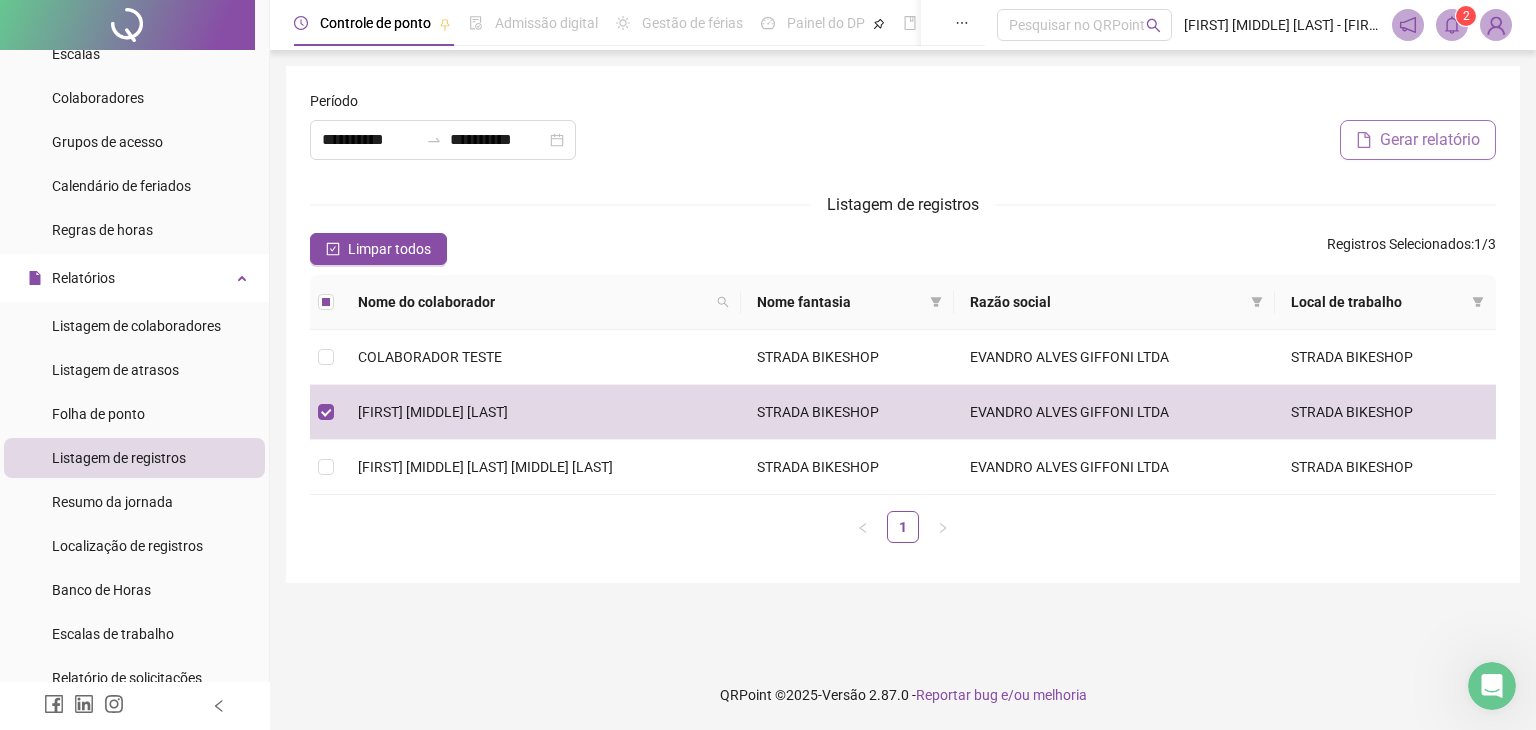 click on "Gerar relatório" at bounding box center (1430, 140) 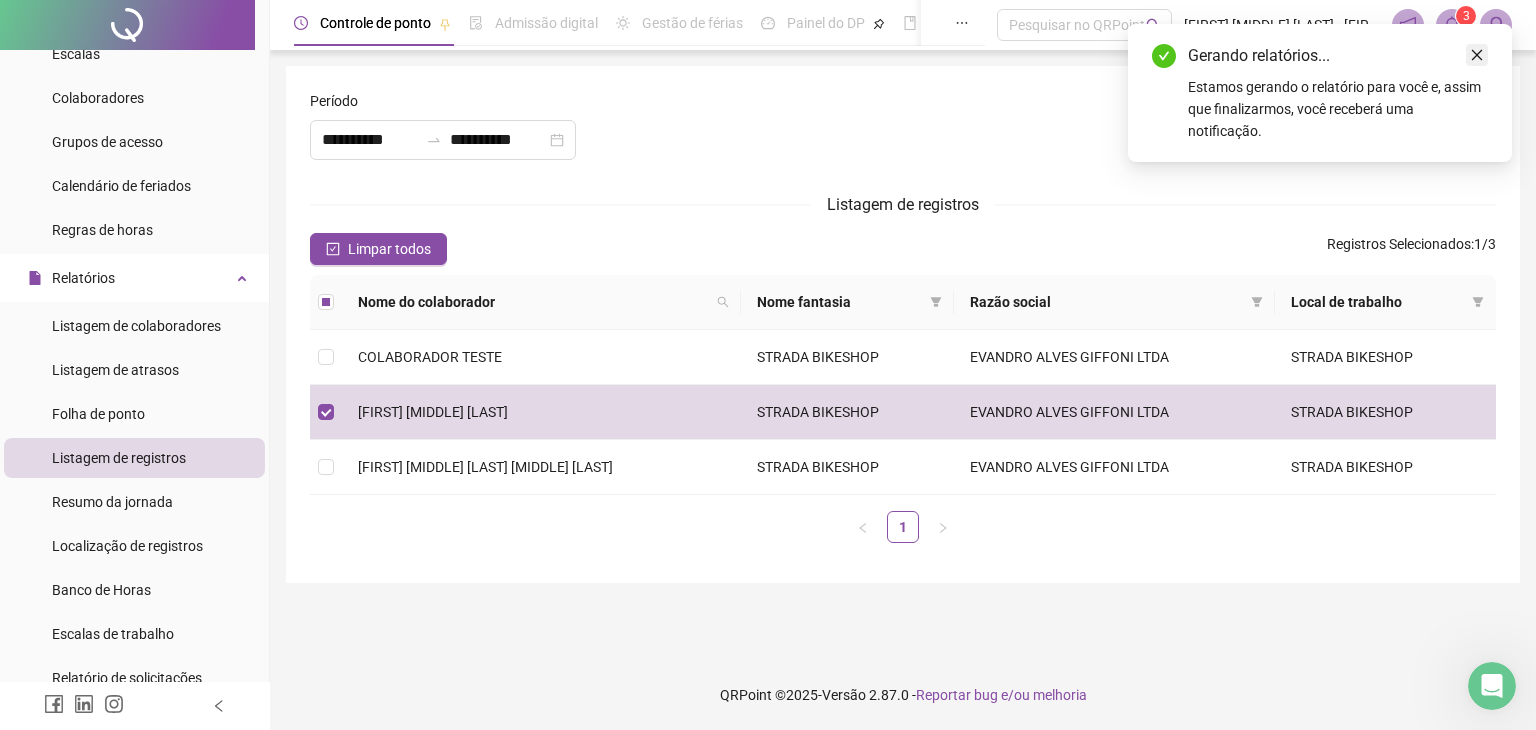 click 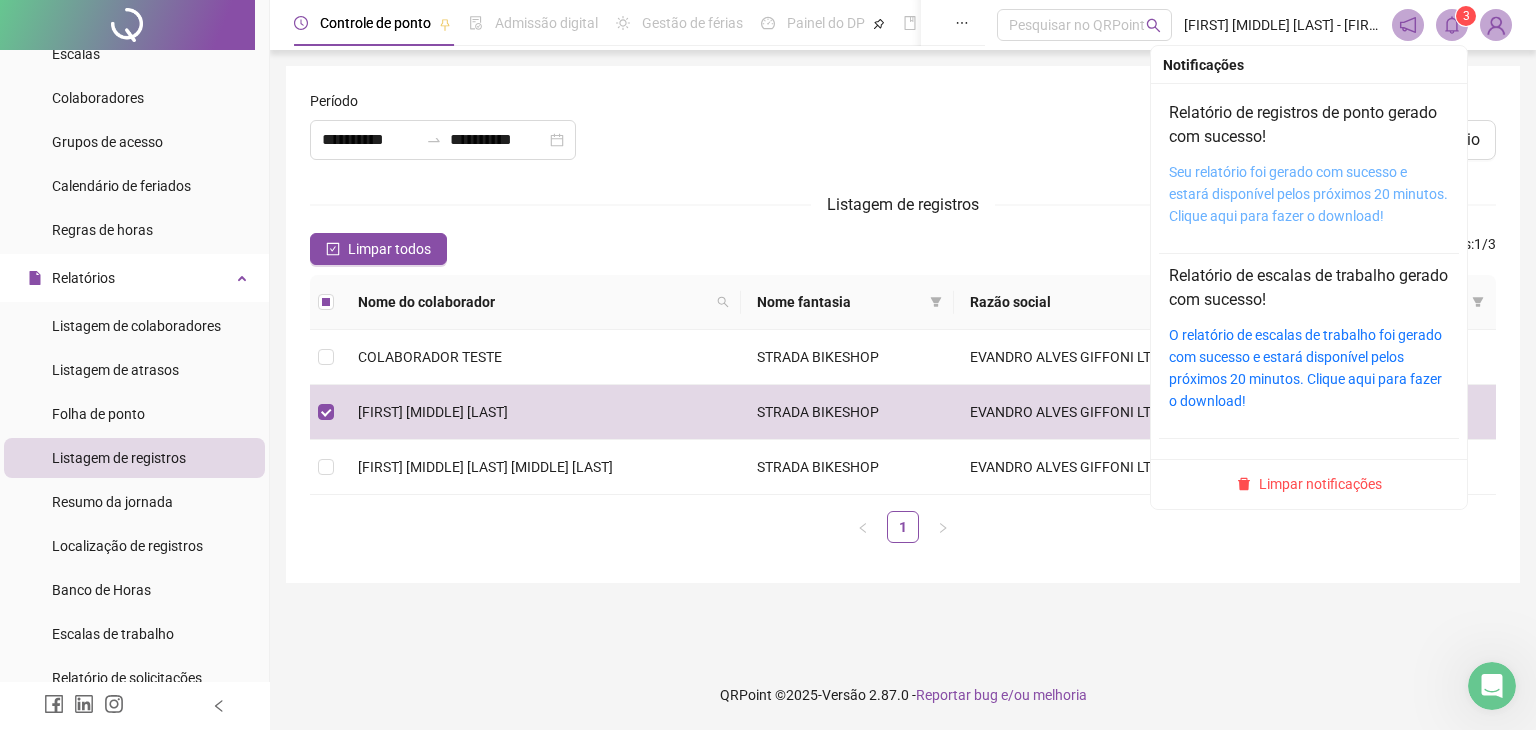 click on "Seu relatório foi gerado com sucesso e estará disponível pelos próximos 20 minutos.
Clique aqui para fazer o download!" at bounding box center (1308, 194) 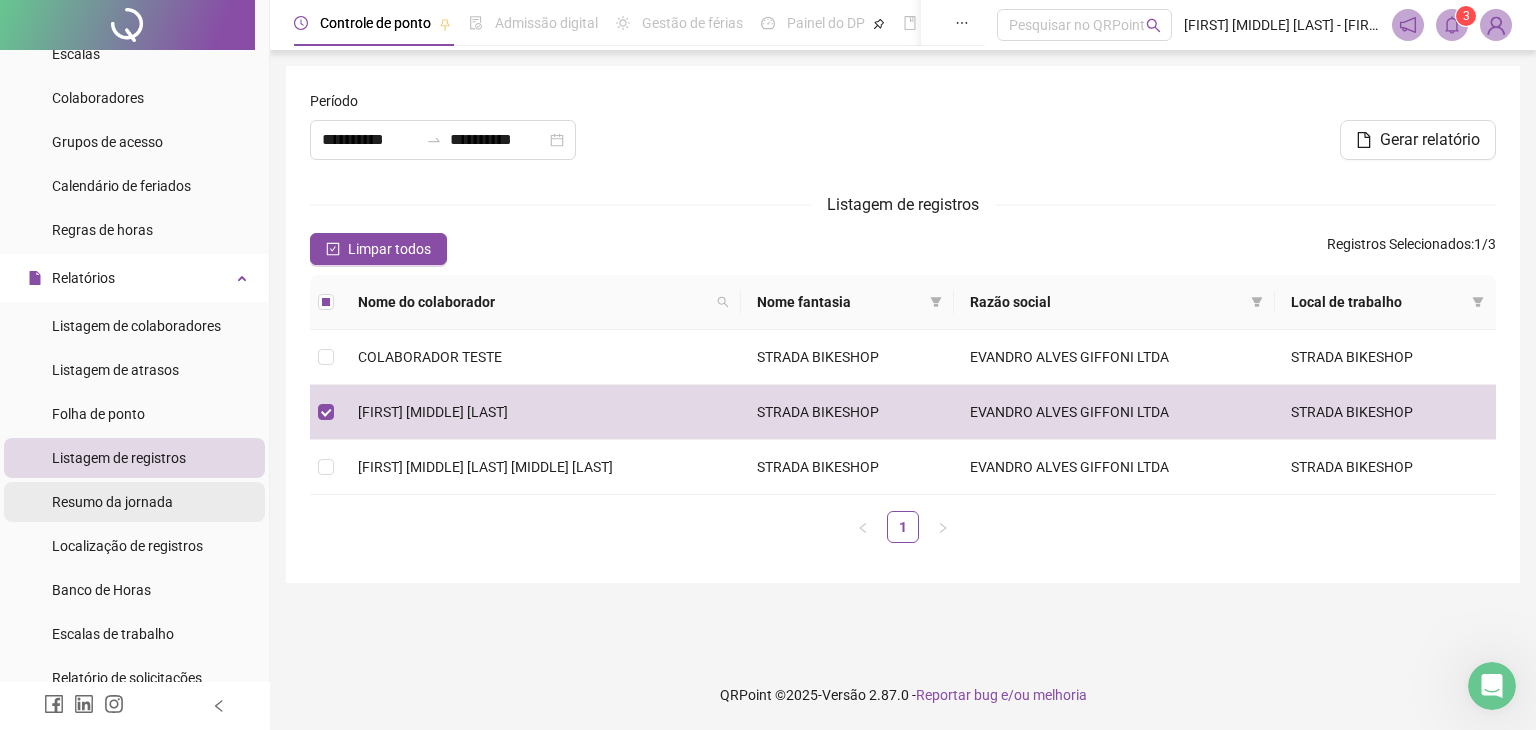 click on "Resumo da jornada" at bounding box center [112, 502] 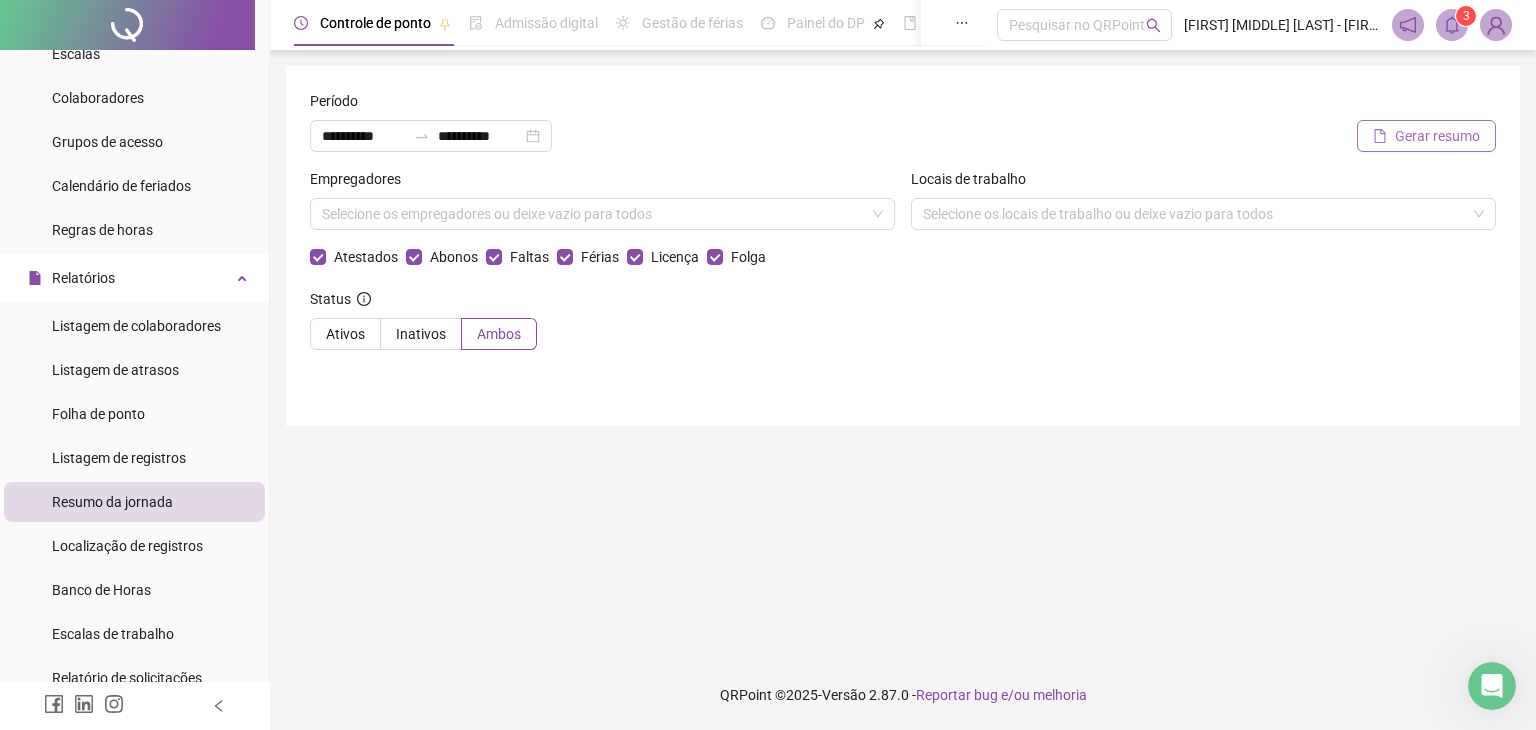 click on "Gerar resumo" at bounding box center (1426, 136) 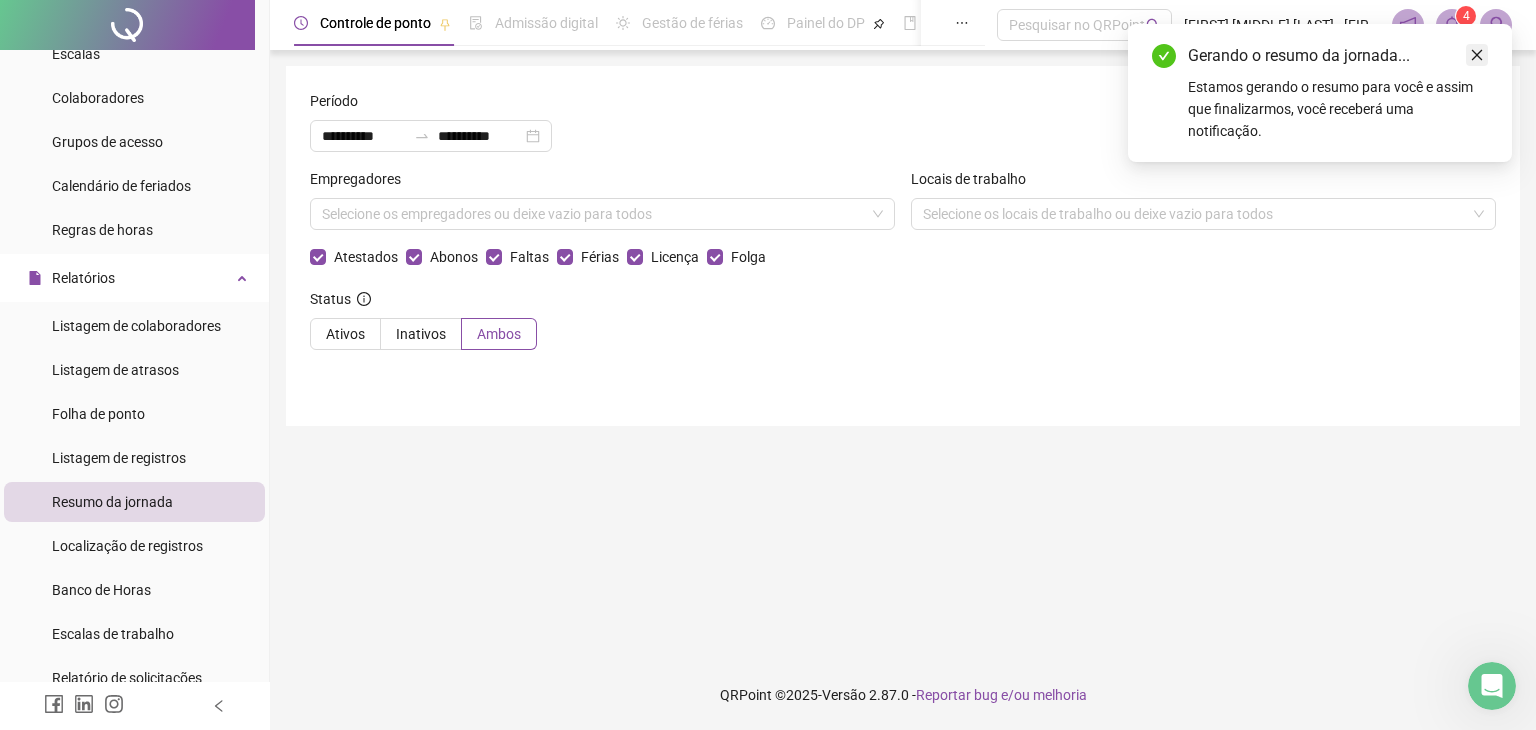 click 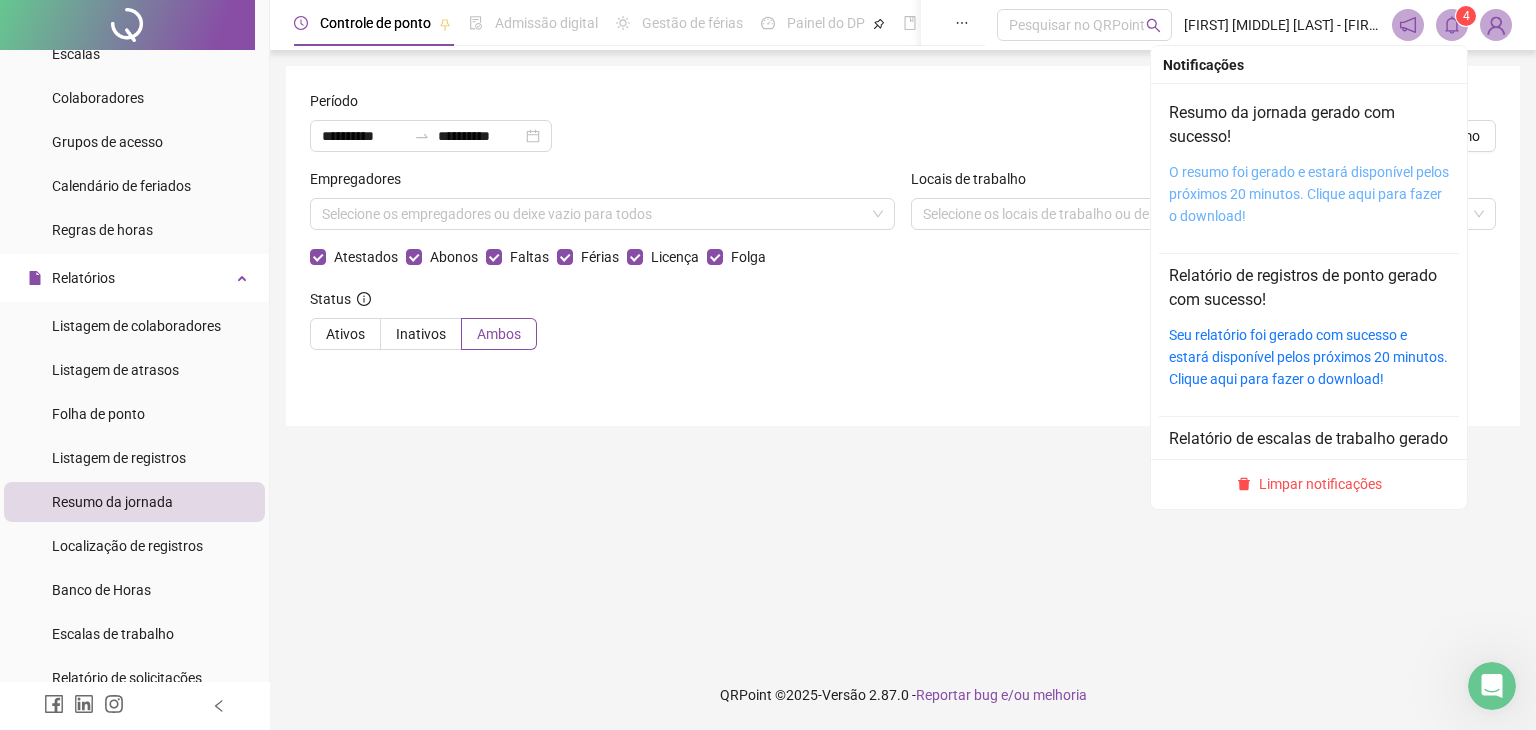 click on "O resumo foi gerado e estará disponível pelos próximos 20 minutos.
Clique aqui para fazer o download!" at bounding box center (1309, 194) 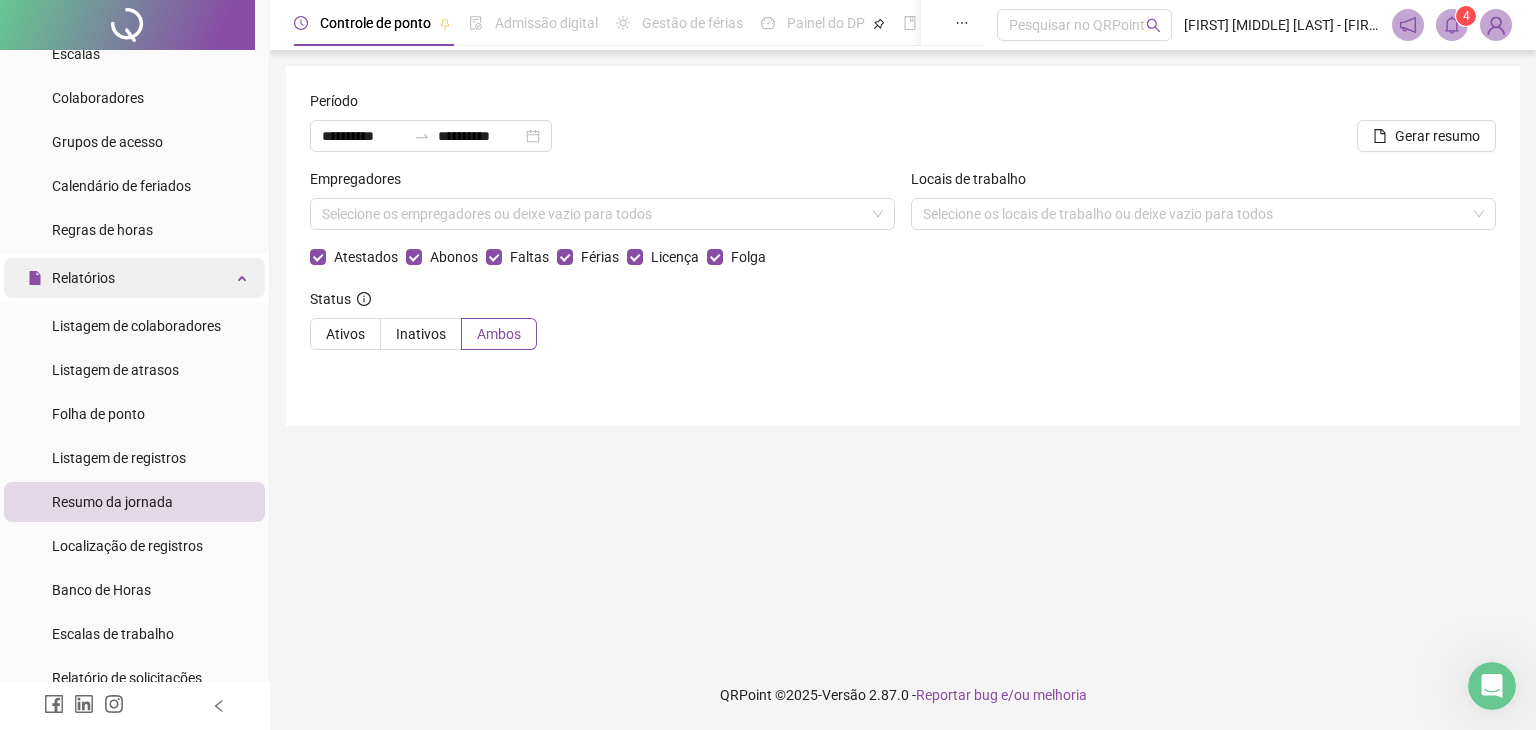 click on "Relatórios" at bounding box center (83, 278) 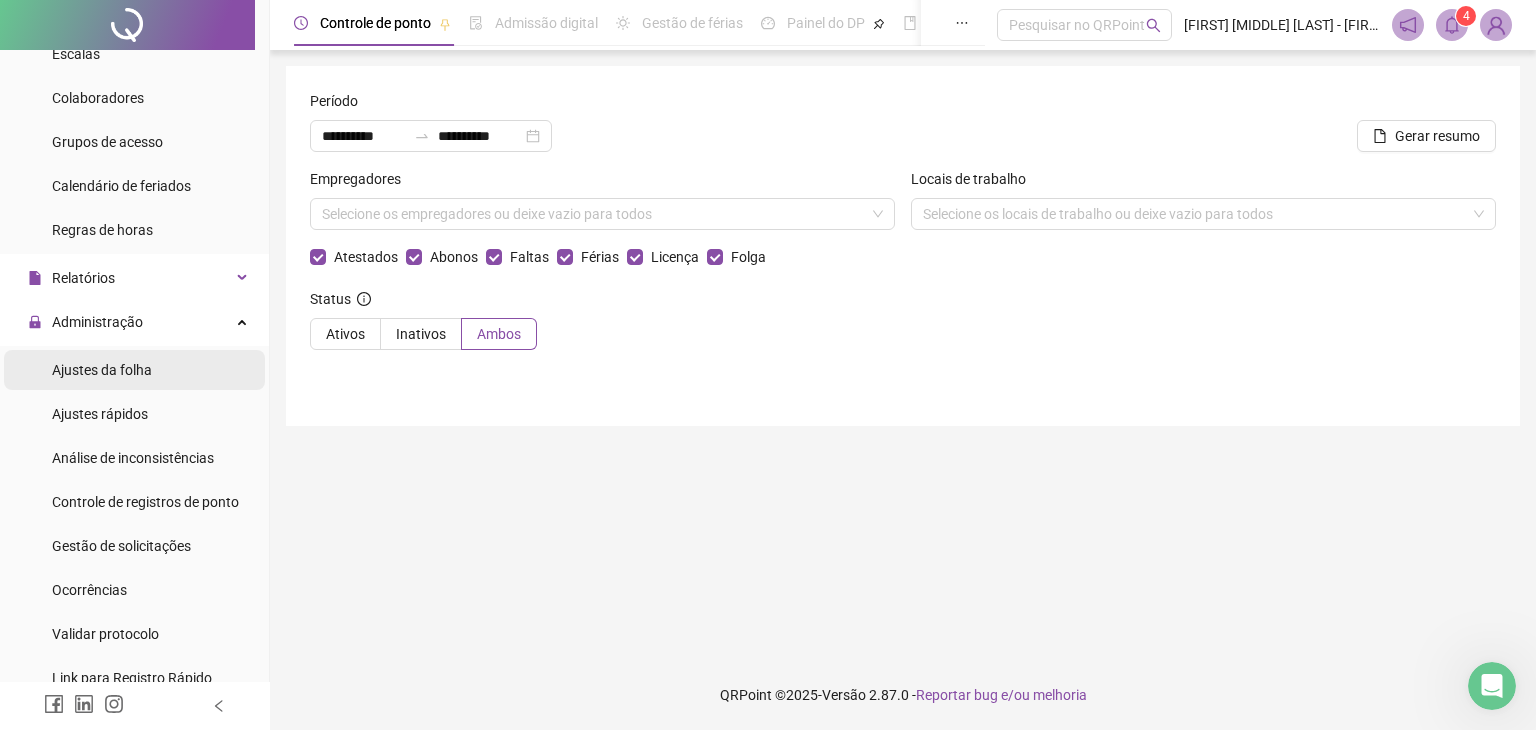 click on "Ajustes da folha" at bounding box center (102, 370) 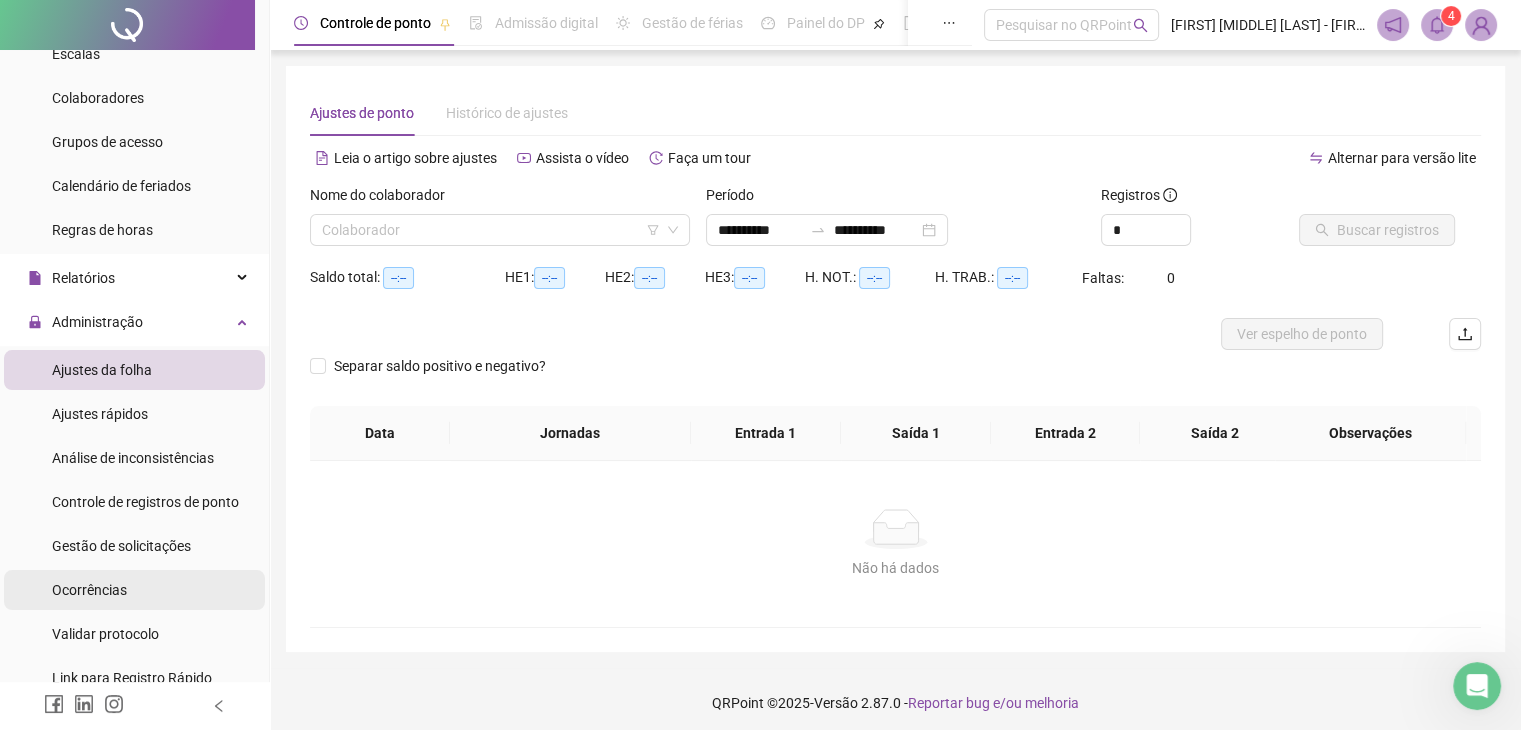 click on "Ocorrências" at bounding box center [134, 590] 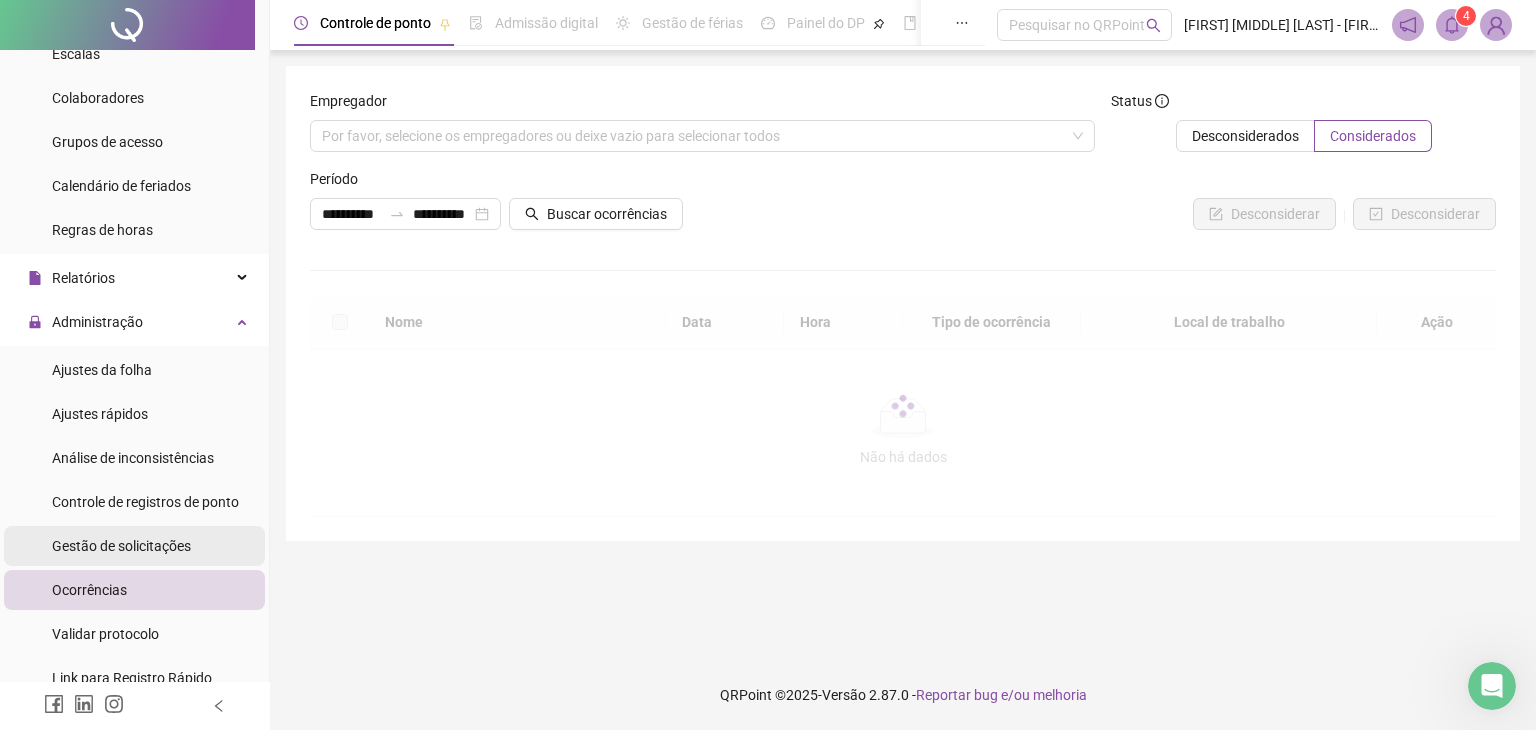 click on "Gestão de solicitações" at bounding box center [121, 546] 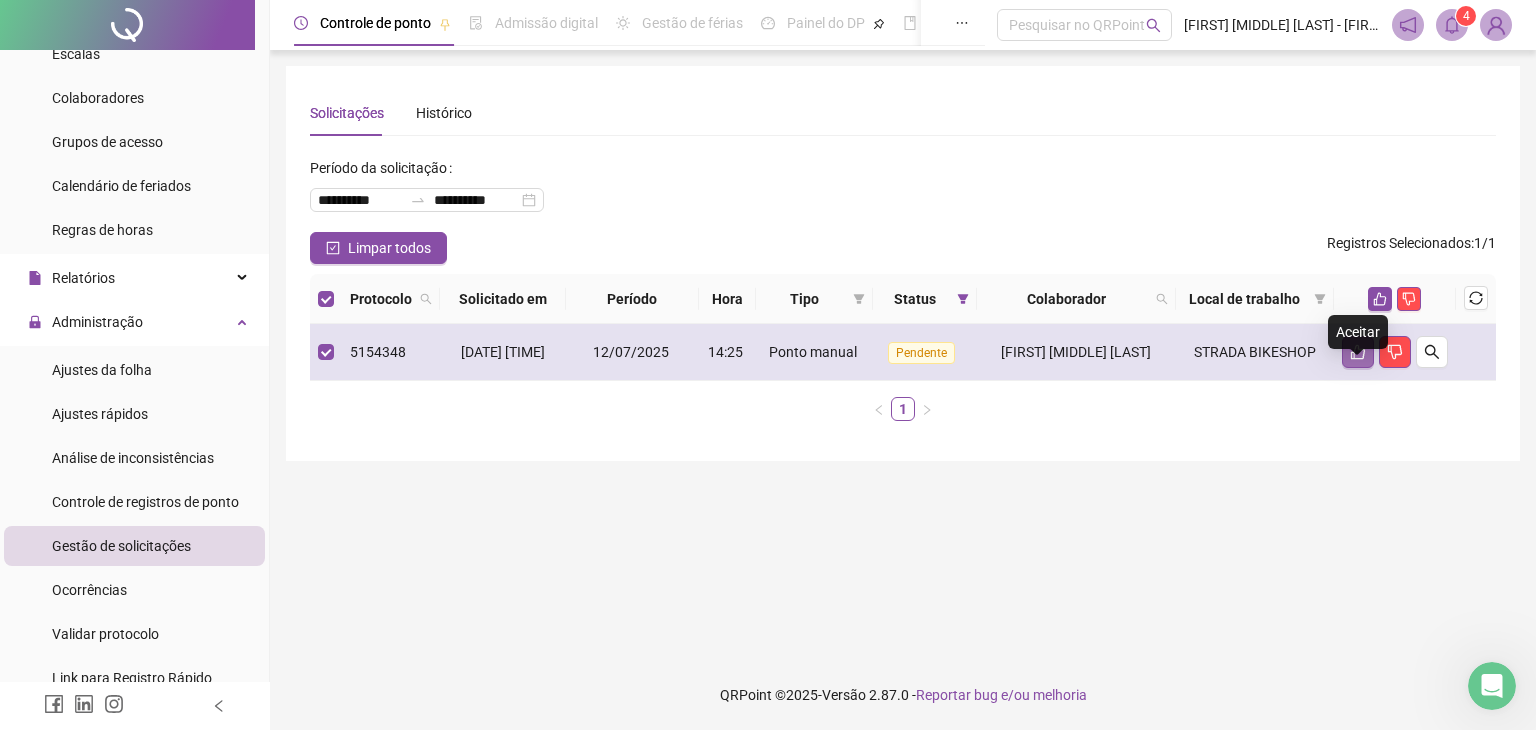 click 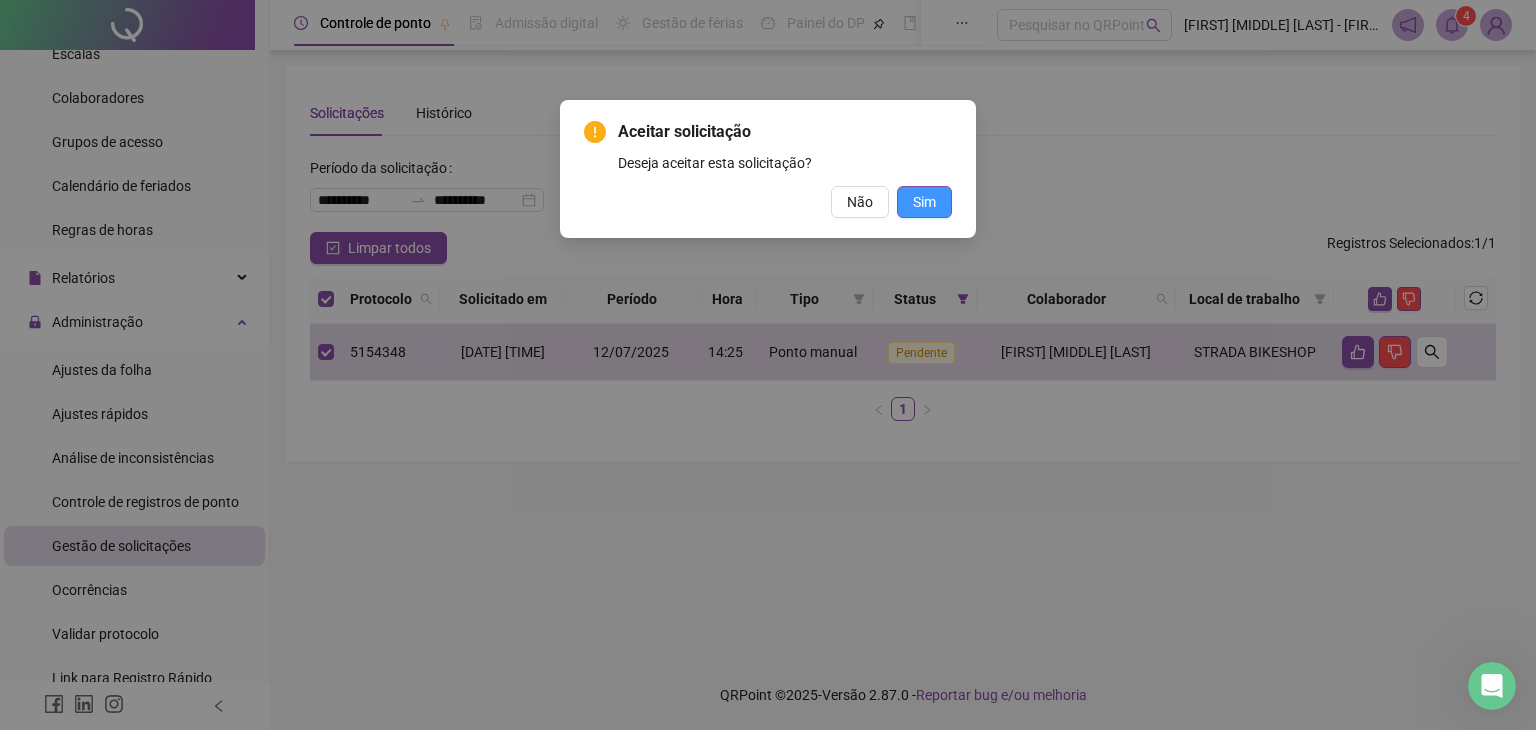 click on "Sim" at bounding box center (924, 202) 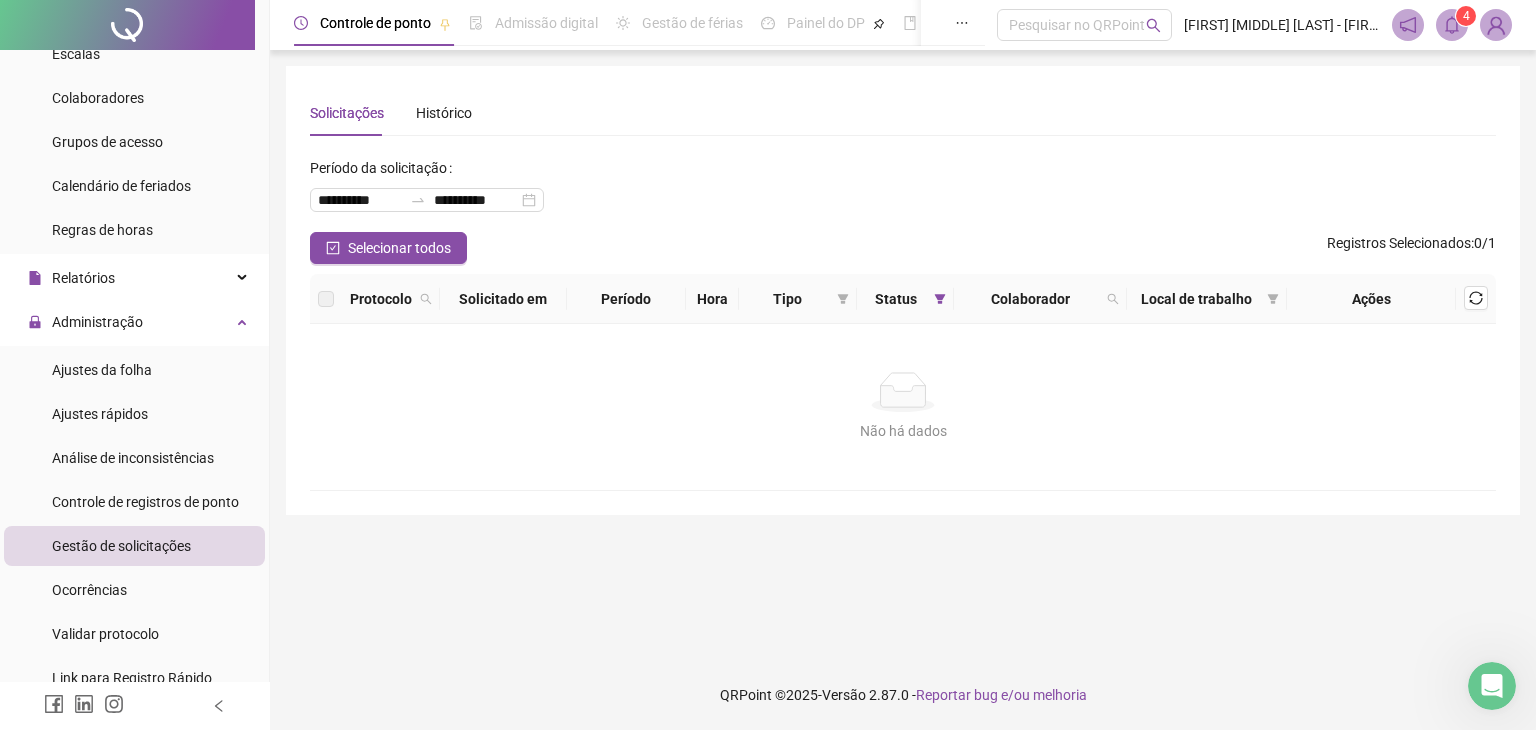 click on "Gestão de solicitações" at bounding box center (121, 546) 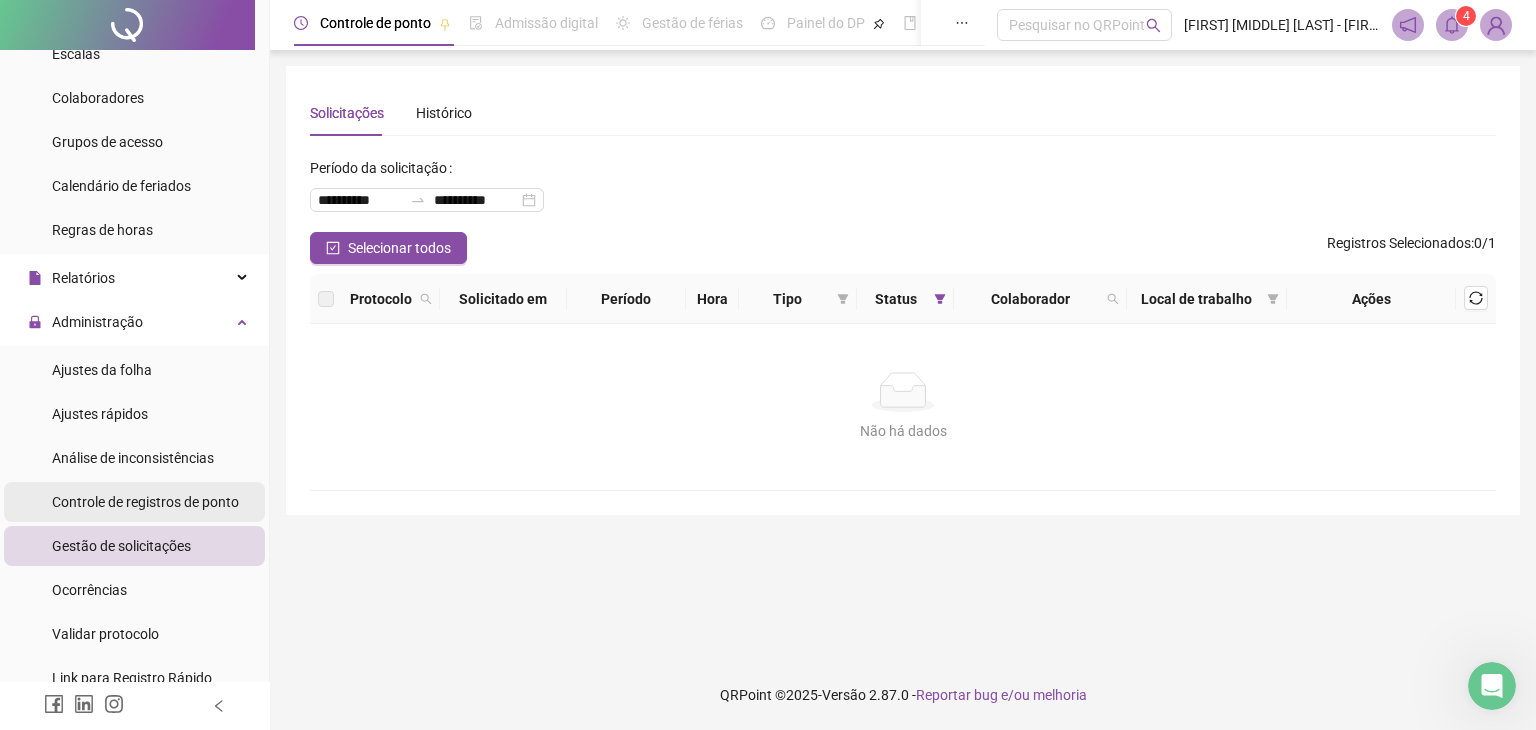 click on "Controle de registros de ponto" at bounding box center (145, 502) 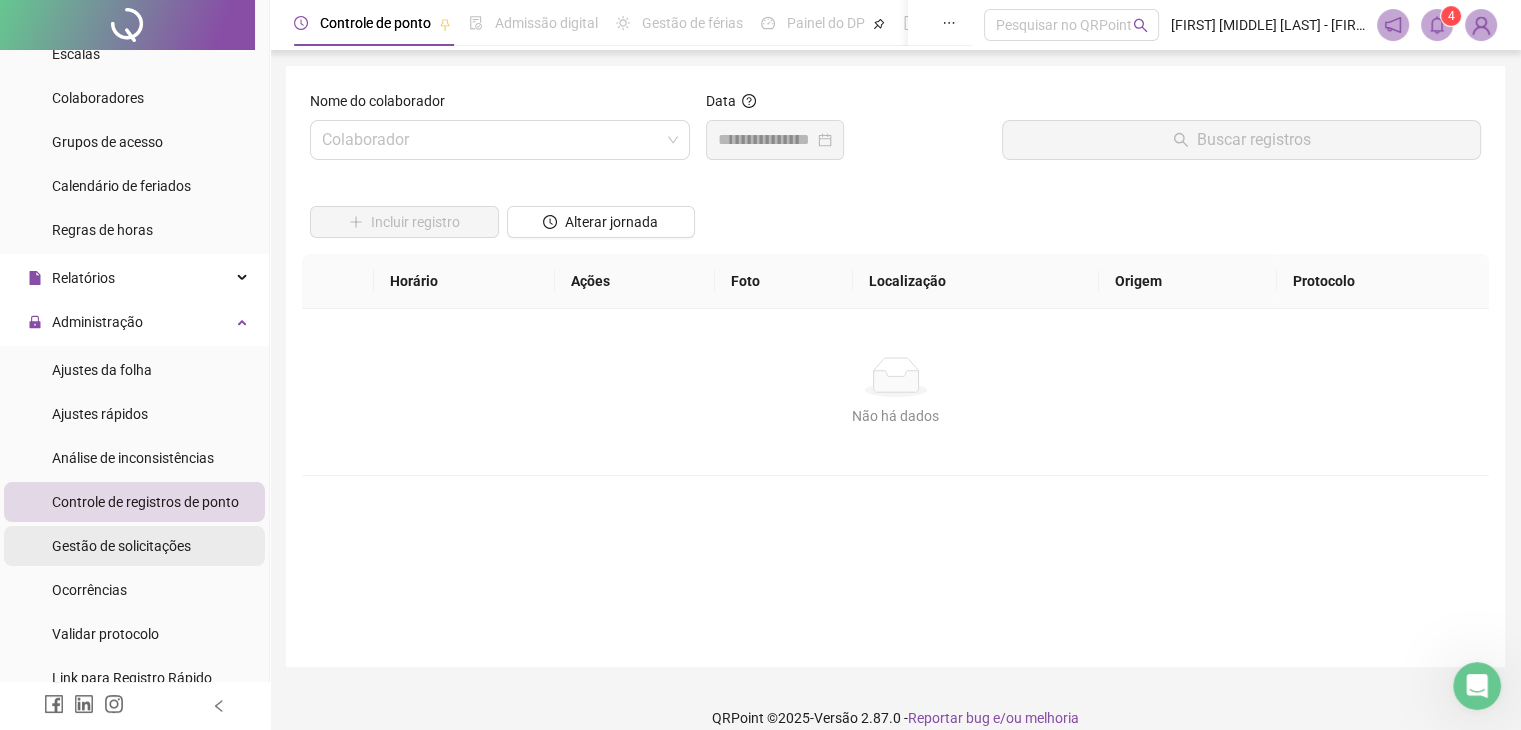 click on "Gestão de solicitações" at bounding box center (121, 546) 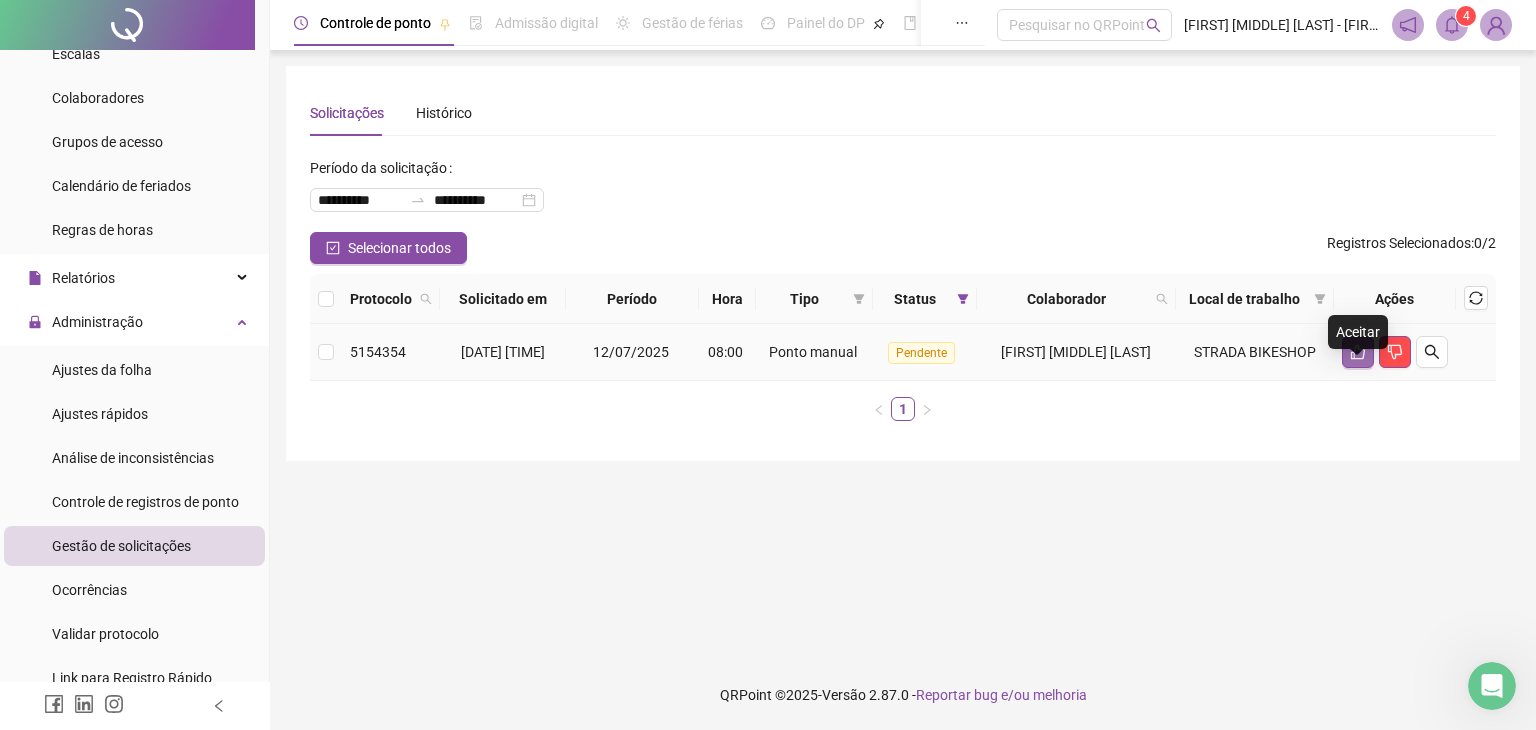 click 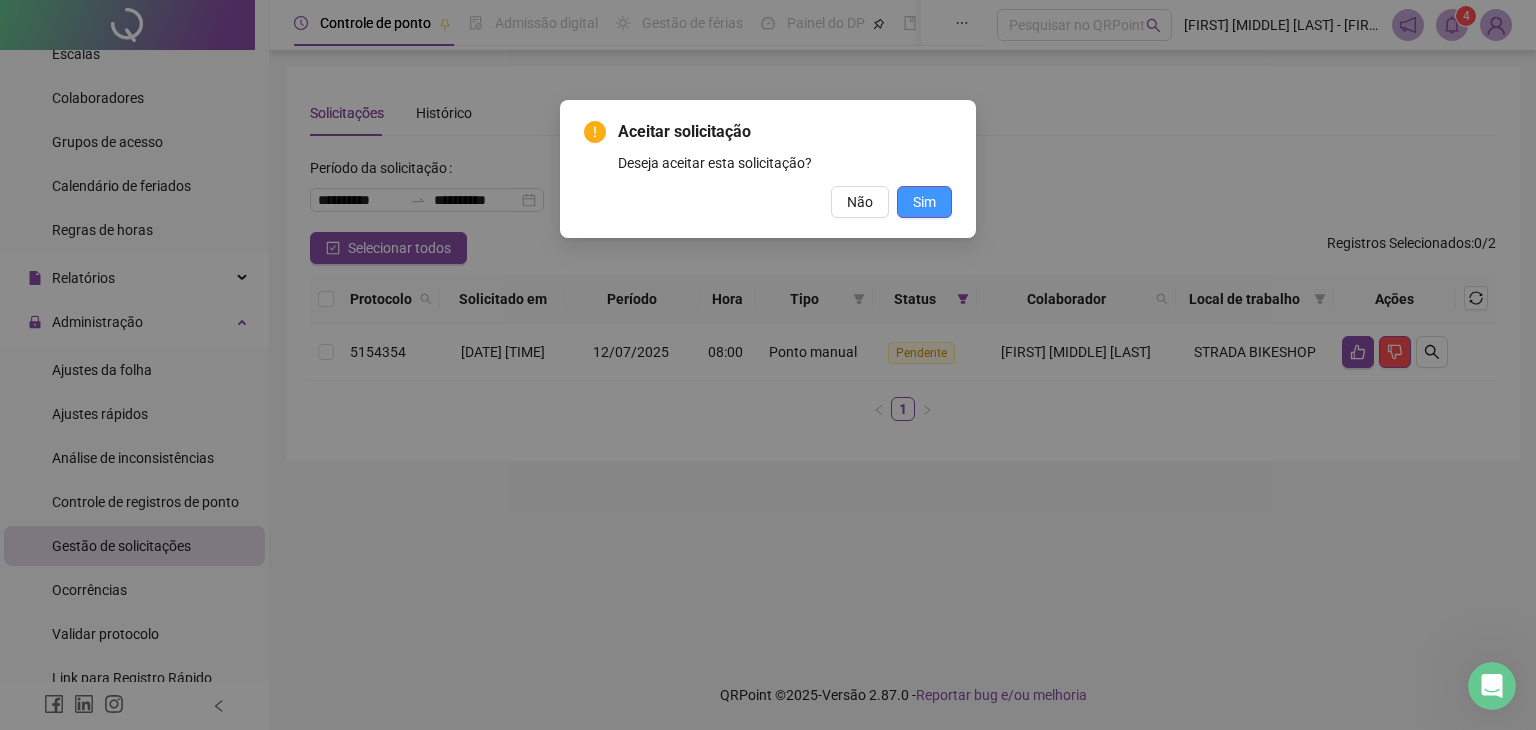 click on "Sim" at bounding box center [924, 202] 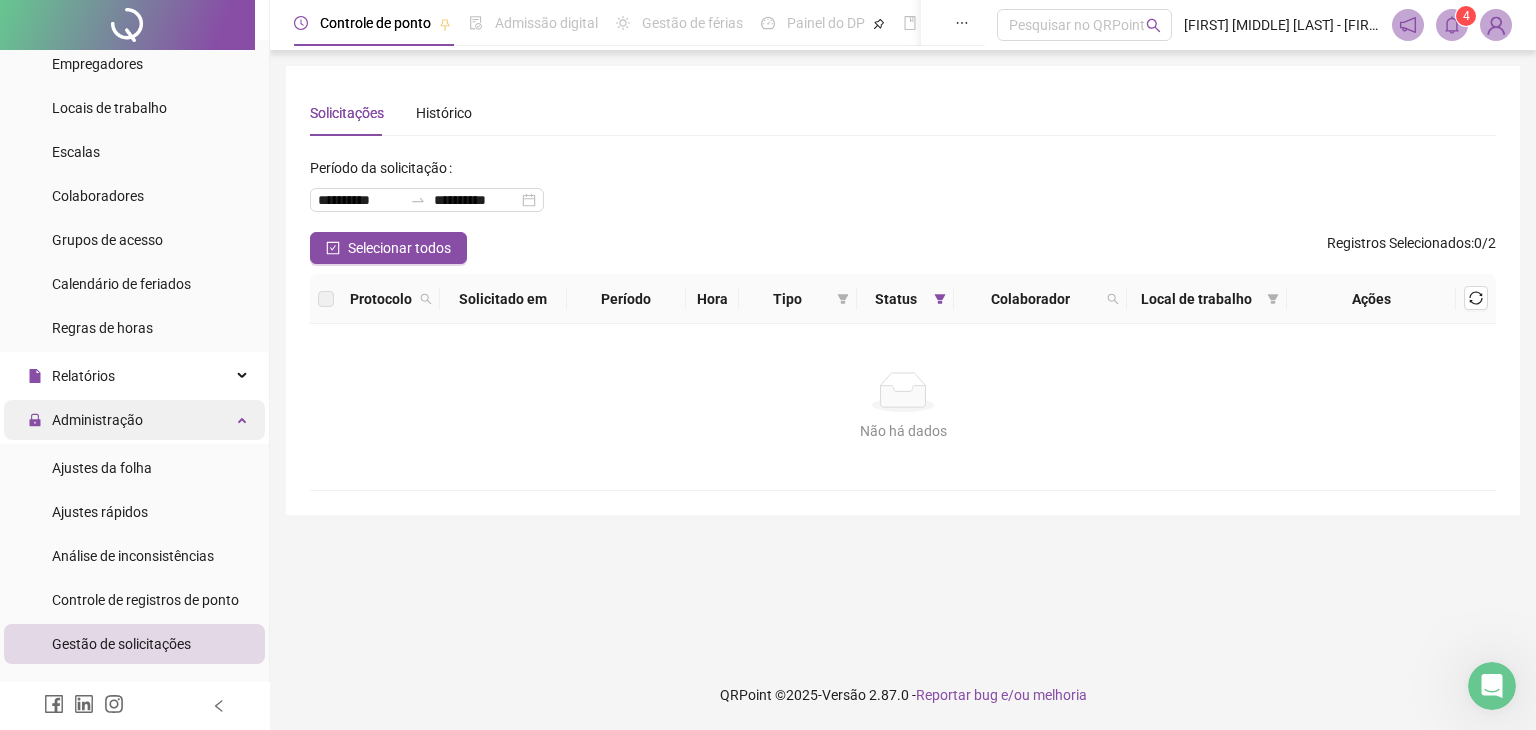 scroll, scrollTop: 100, scrollLeft: 0, axis: vertical 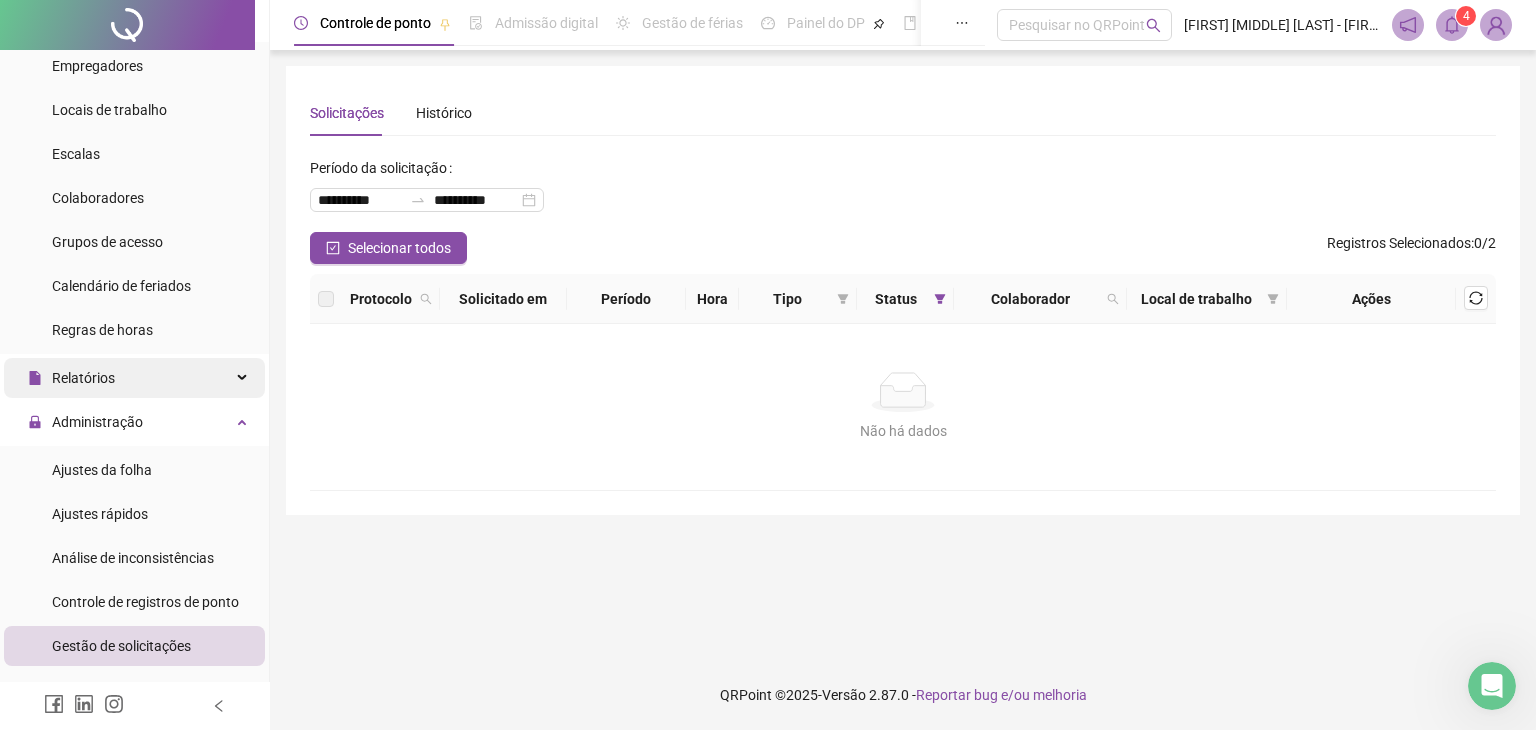 click on "Relatórios" at bounding box center [134, 378] 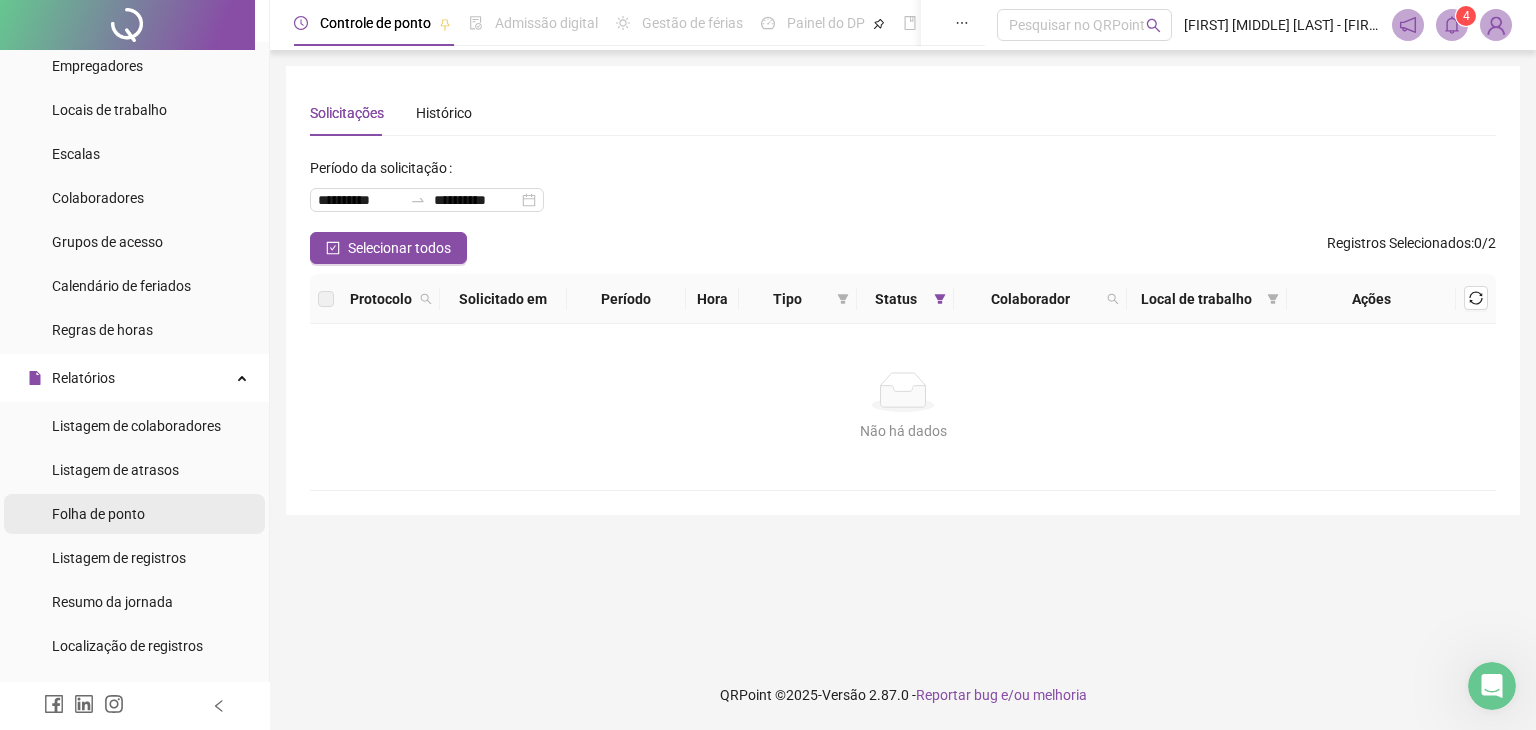 click on "Folha de ponto" at bounding box center [98, 514] 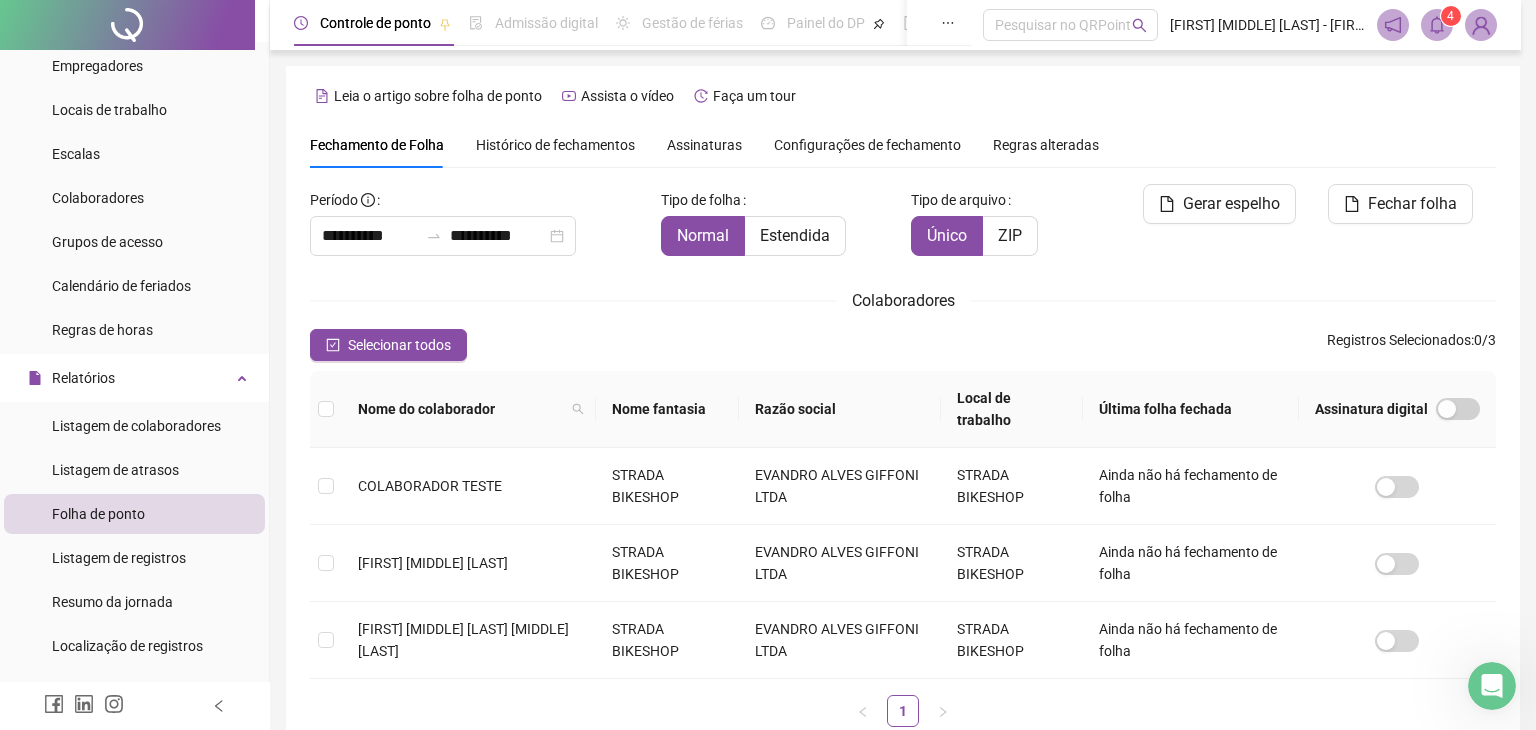 type on "**********" 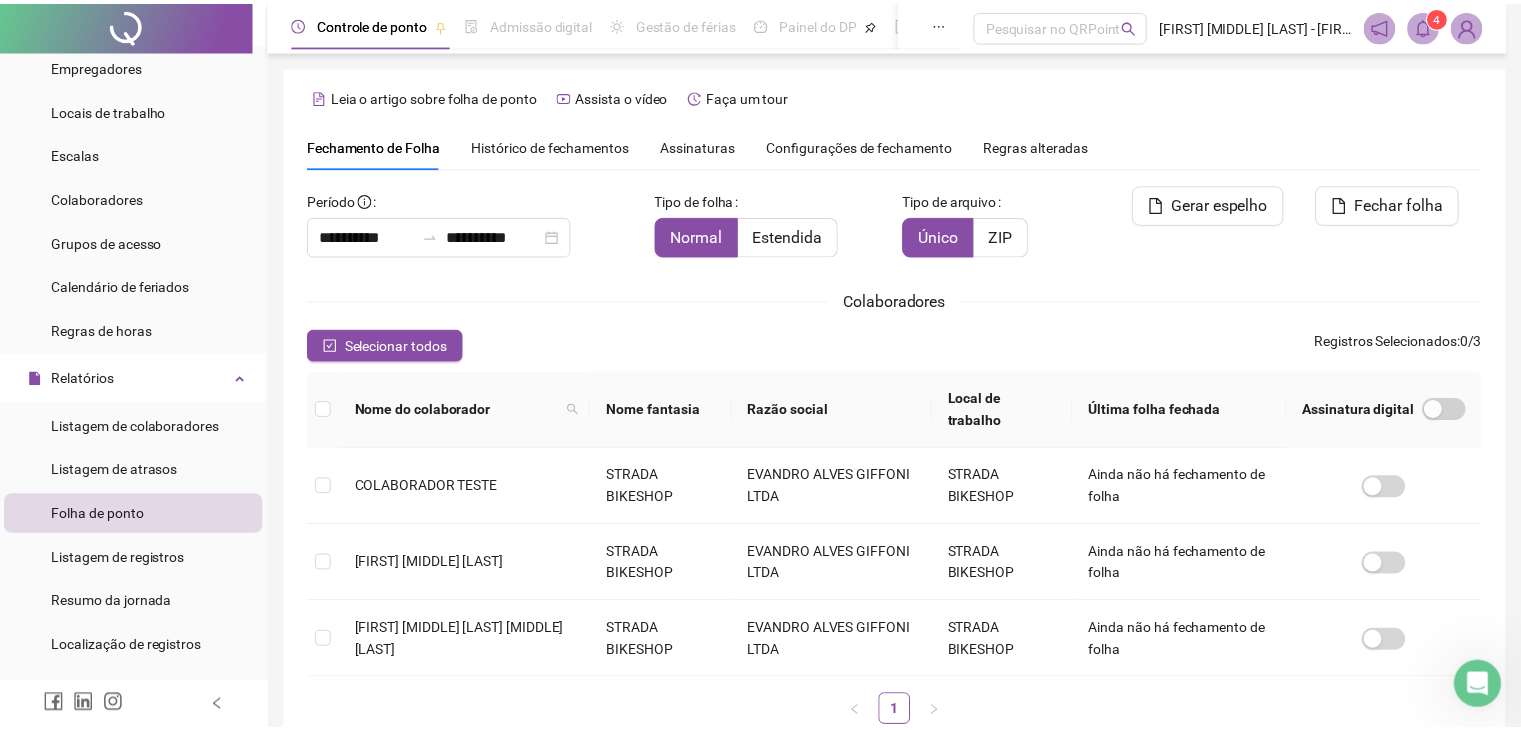 scroll, scrollTop: 44, scrollLeft: 0, axis: vertical 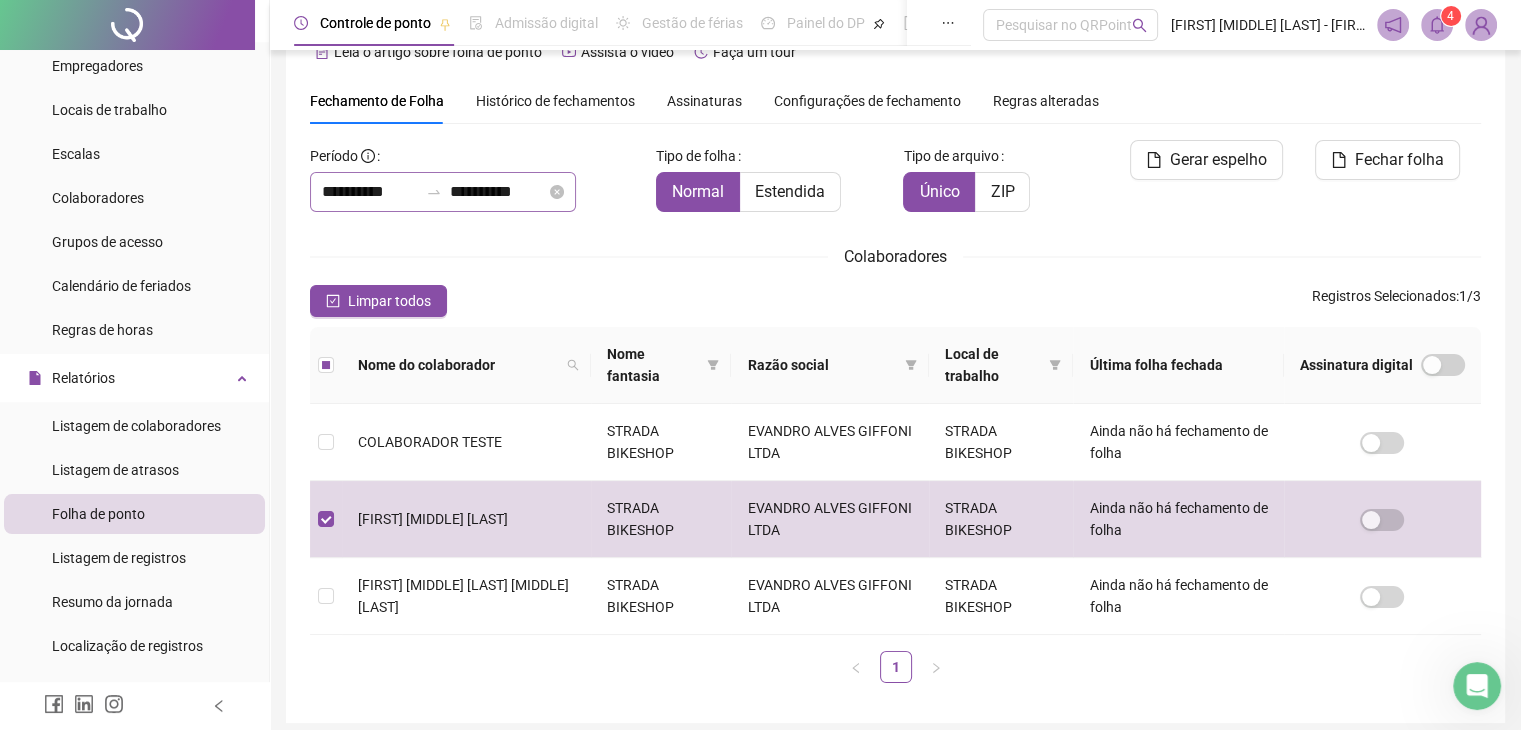 click on "**********" at bounding box center (443, 192) 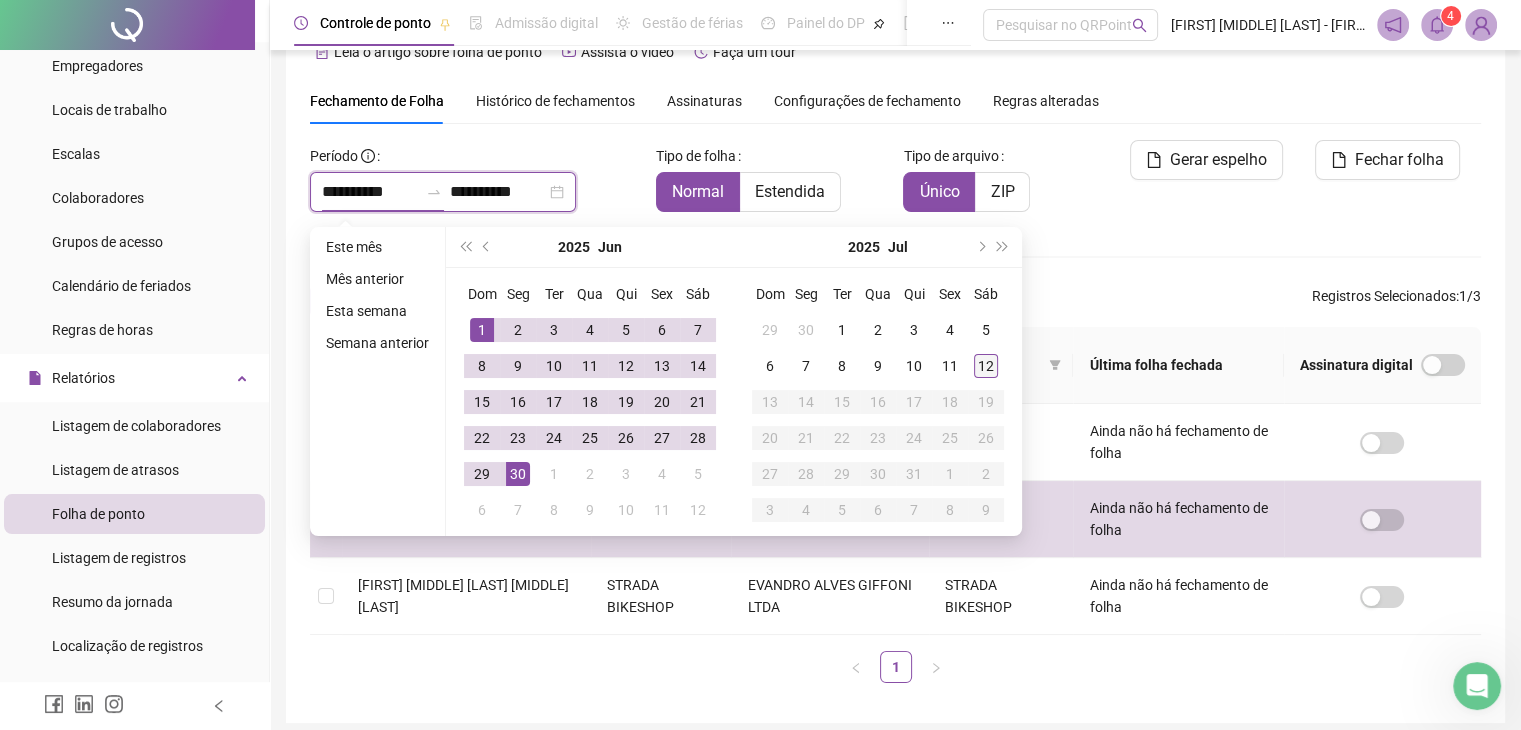 type on "**********" 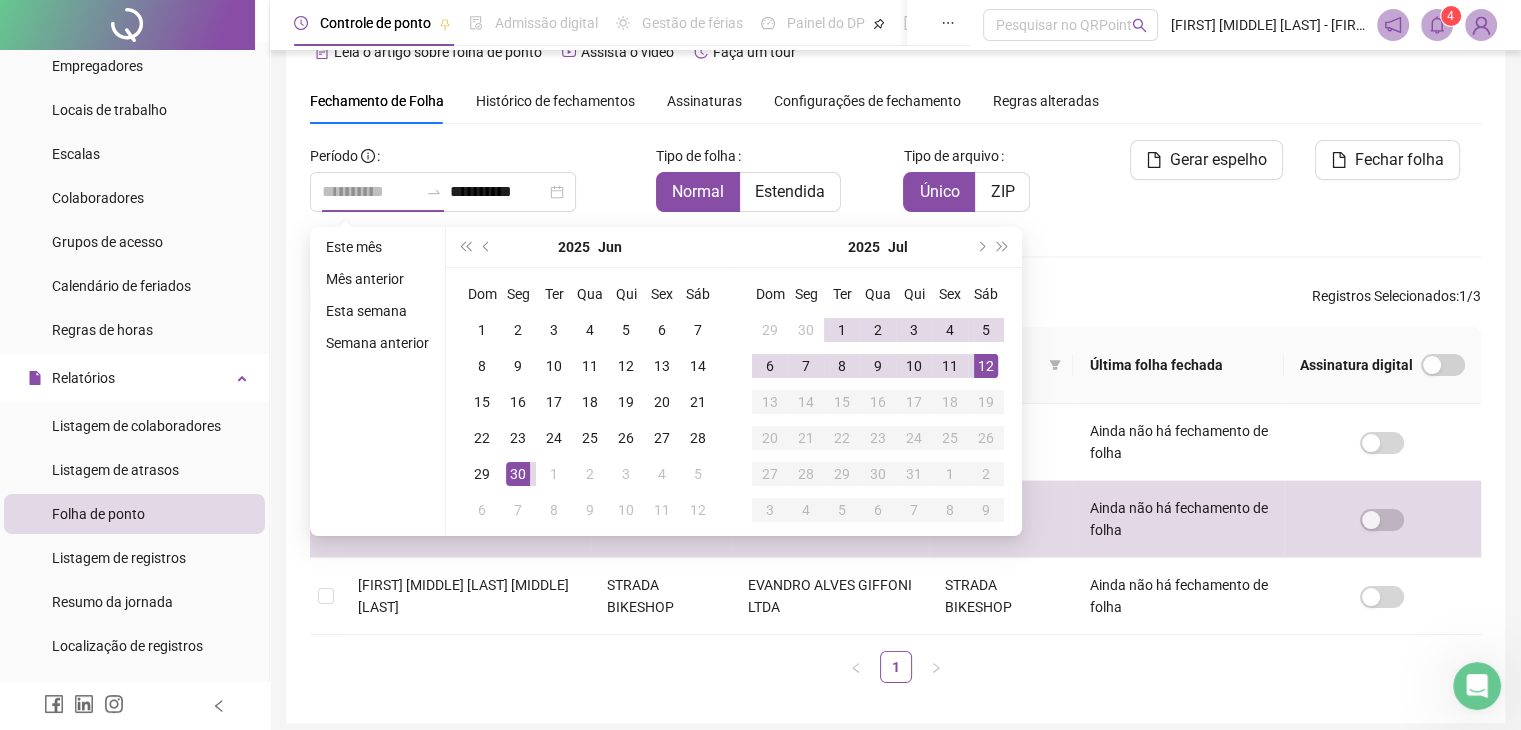 click on "12" at bounding box center (986, 366) 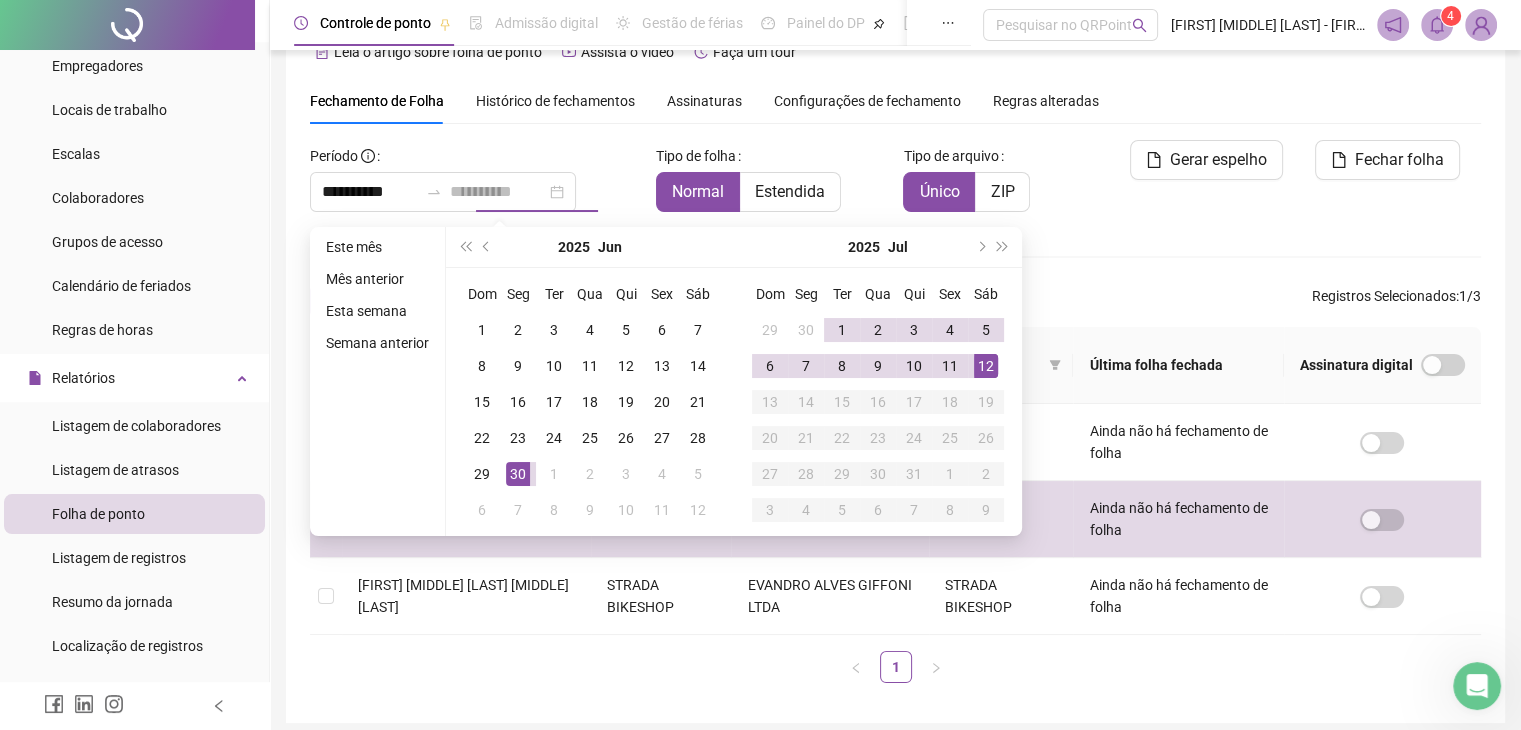 click on "12" at bounding box center (986, 366) 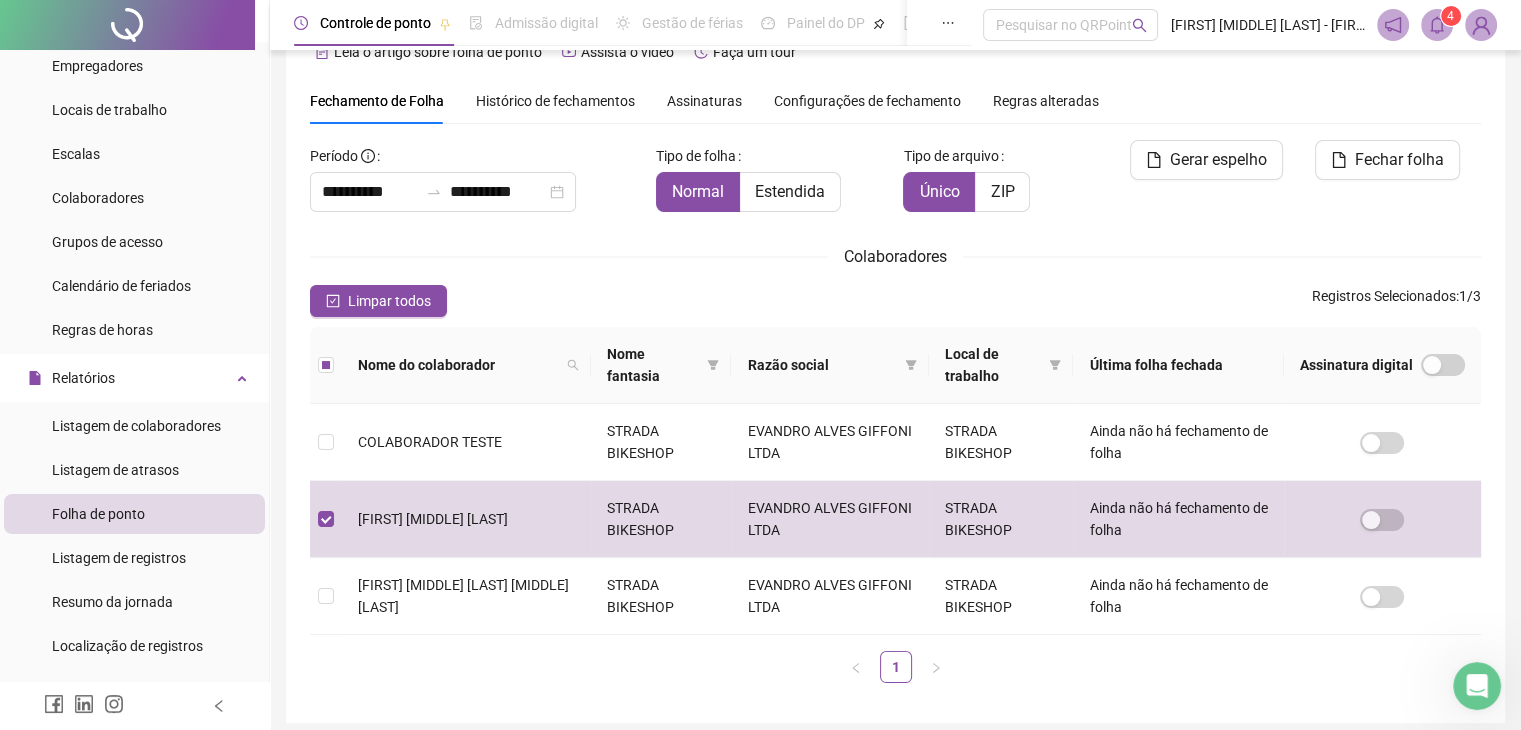 click on "Fechar folha" at bounding box center (1390, 184) 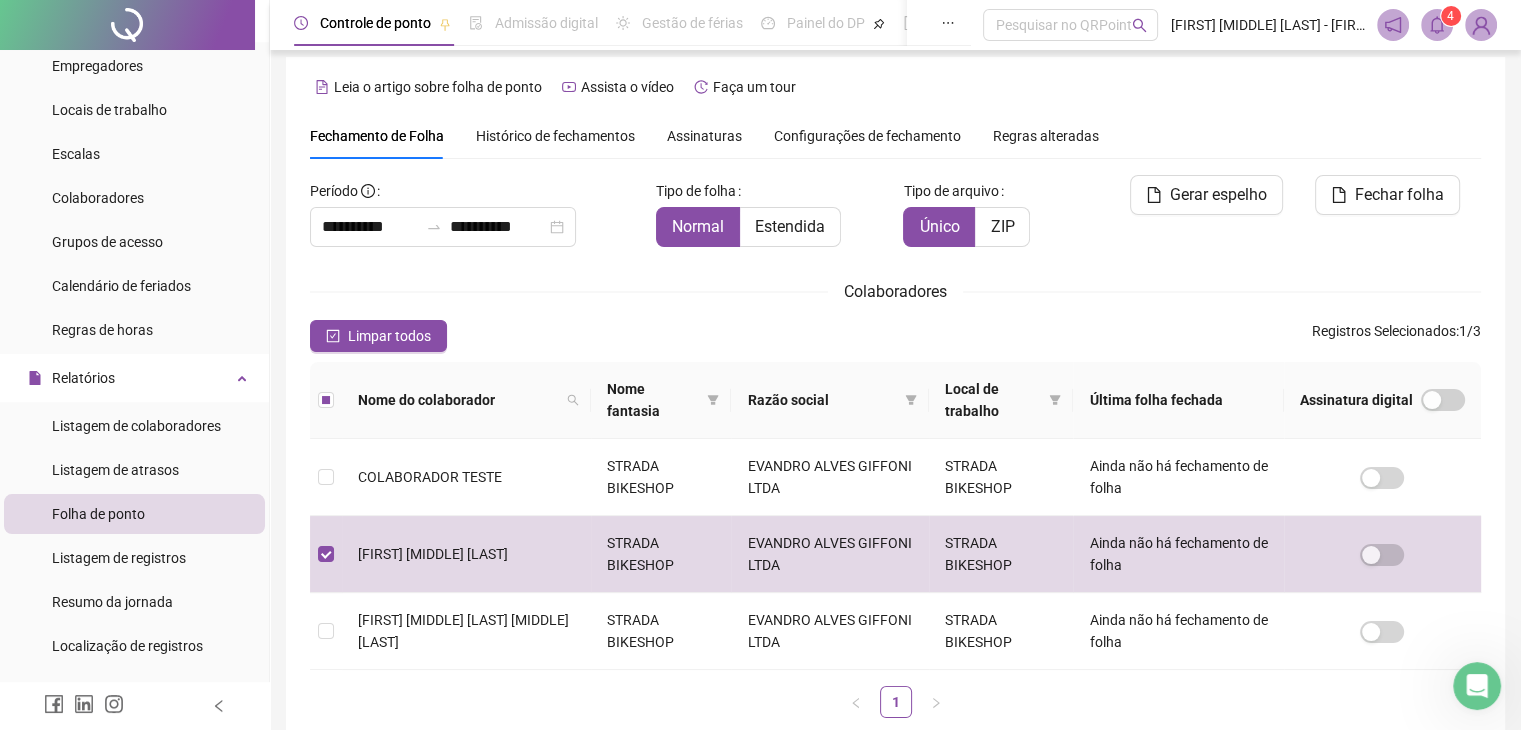 scroll, scrollTop: 0, scrollLeft: 0, axis: both 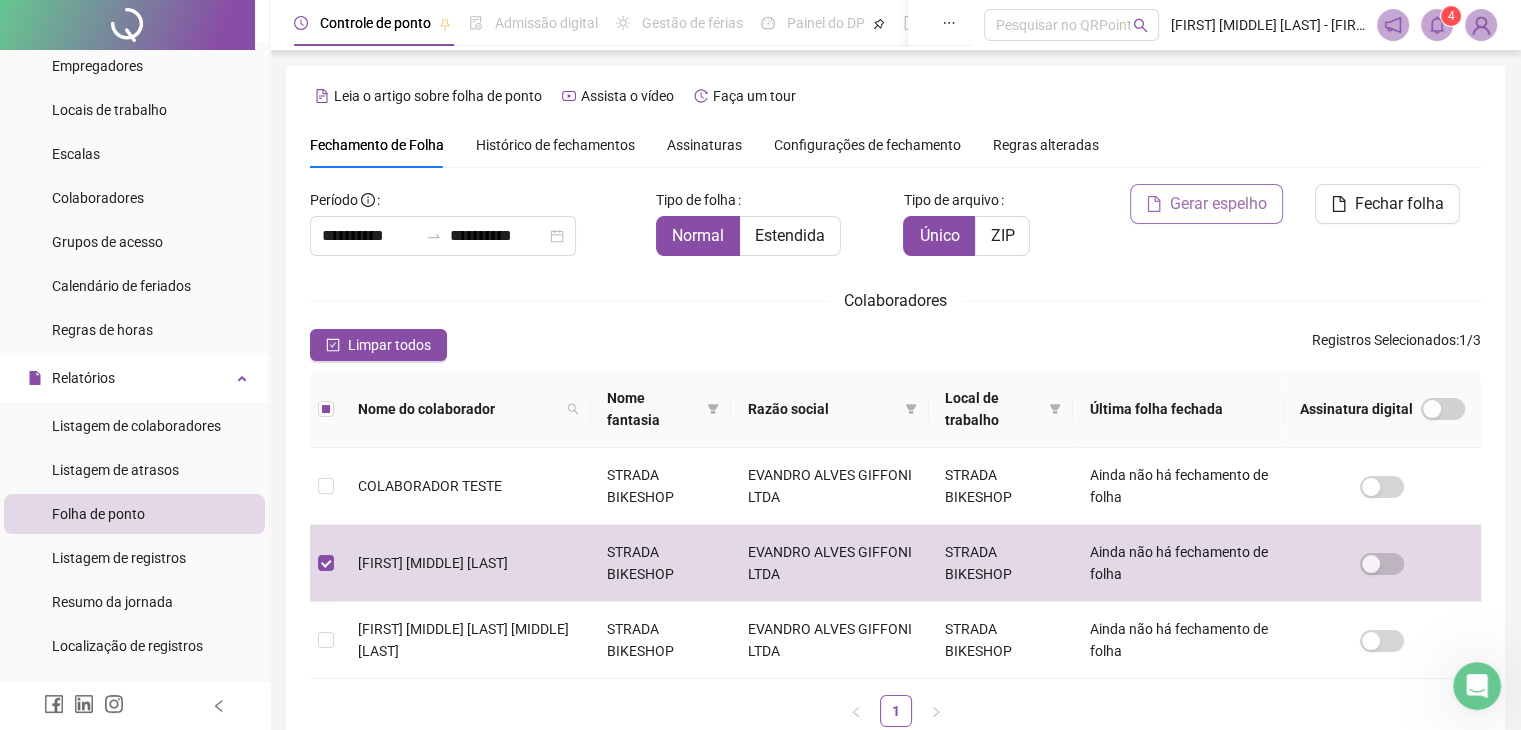 click on "Gerar espelho" at bounding box center [1218, 204] 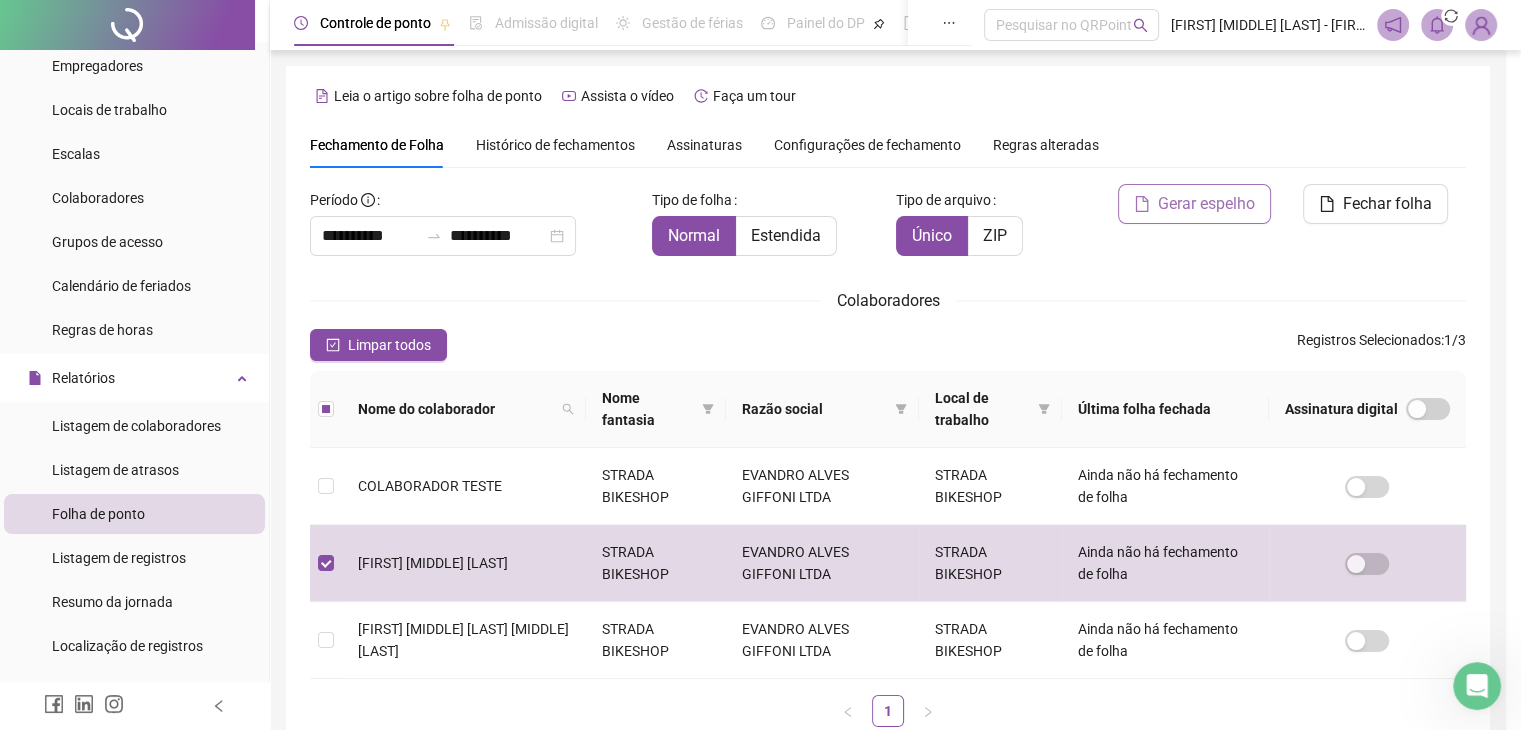 scroll, scrollTop: 44, scrollLeft: 0, axis: vertical 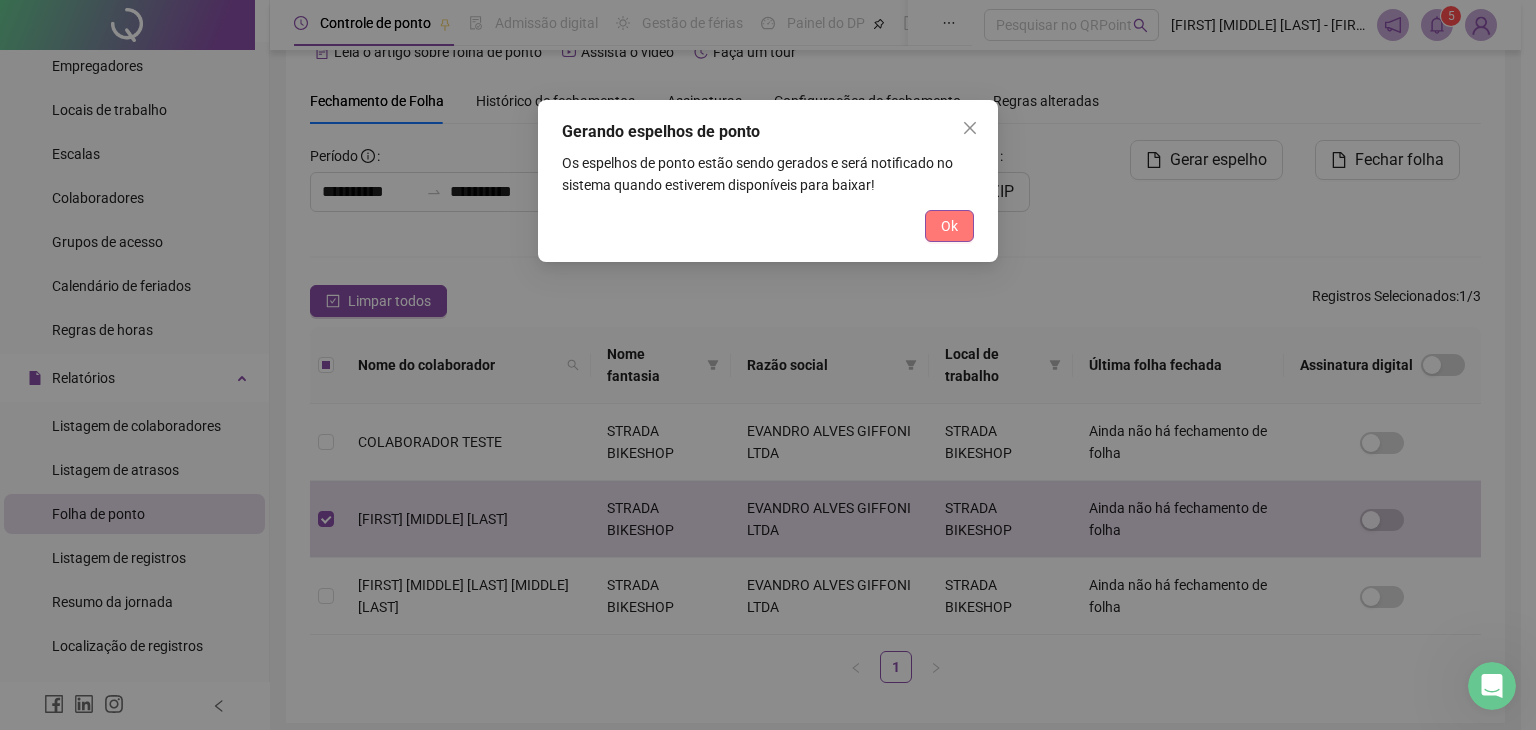 click on "Ok" at bounding box center [949, 226] 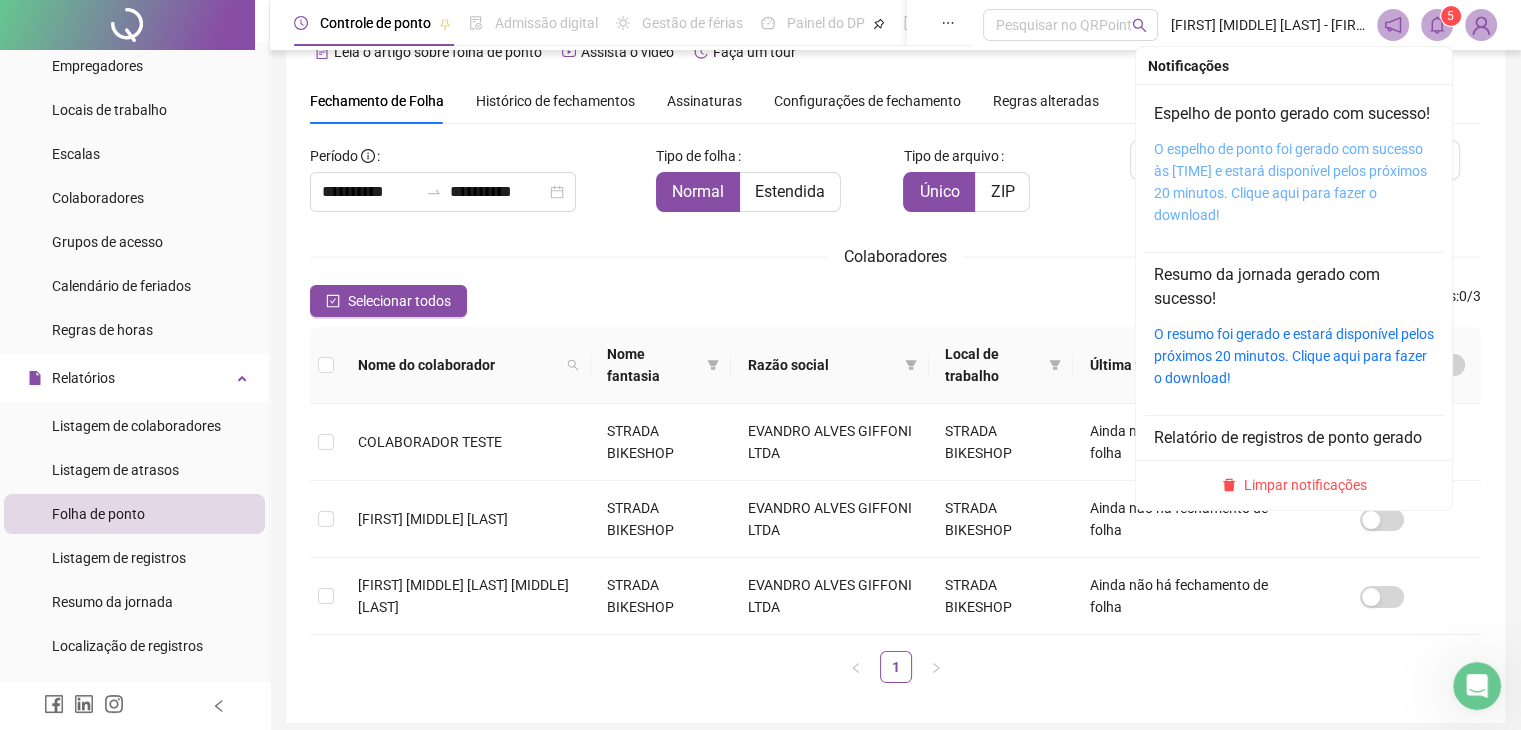 click on "O espelho de ponto foi gerado com sucesso às [TIME] e estará disponível pelos próximos 20 minutos.
Clique aqui para fazer o download!" at bounding box center (1290, 182) 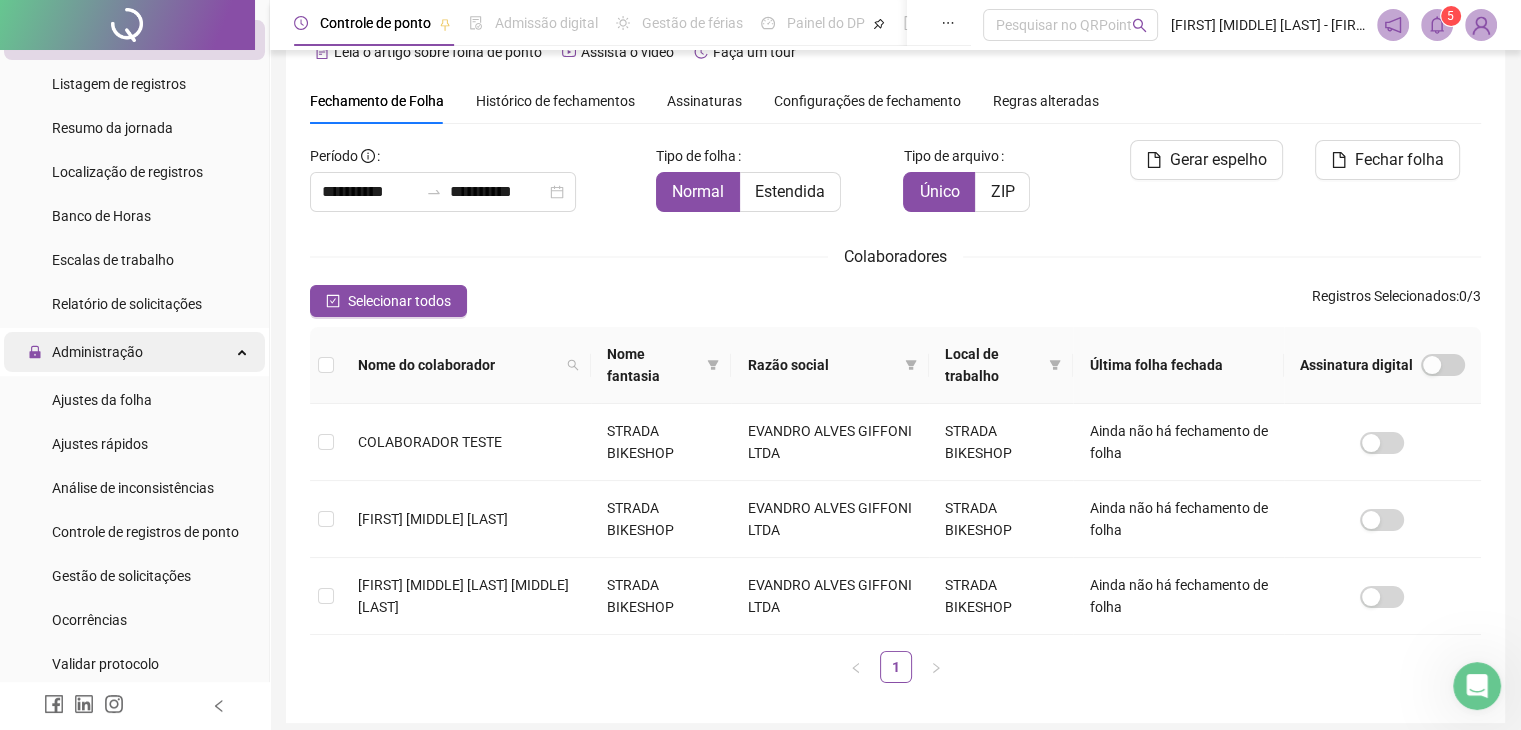 scroll, scrollTop: 600, scrollLeft: 0, axis: vertical 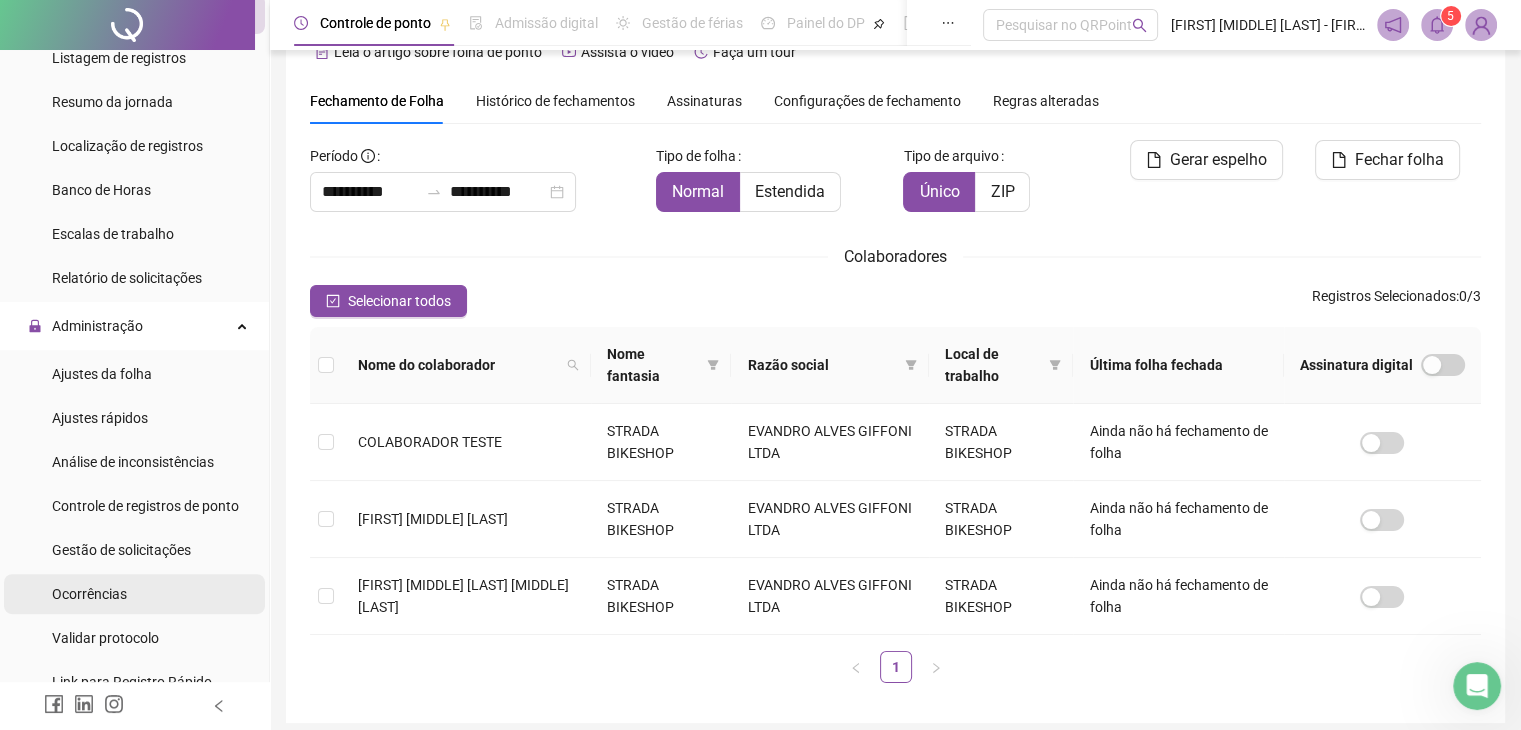 click on "Ocorrências" at bounding box center [89, 594] 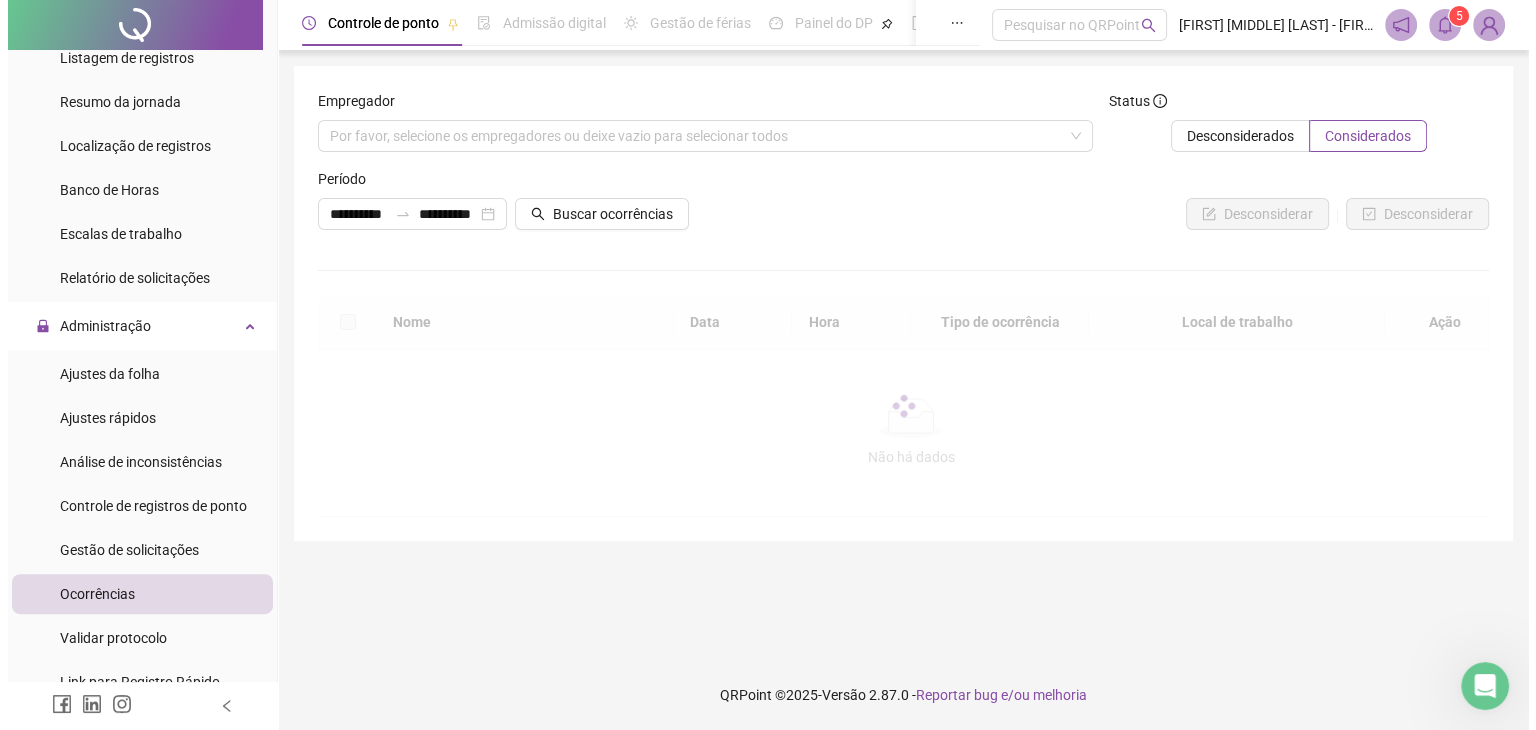 scroll, scrollTop: 0, scrollLeft: 0, axis: both 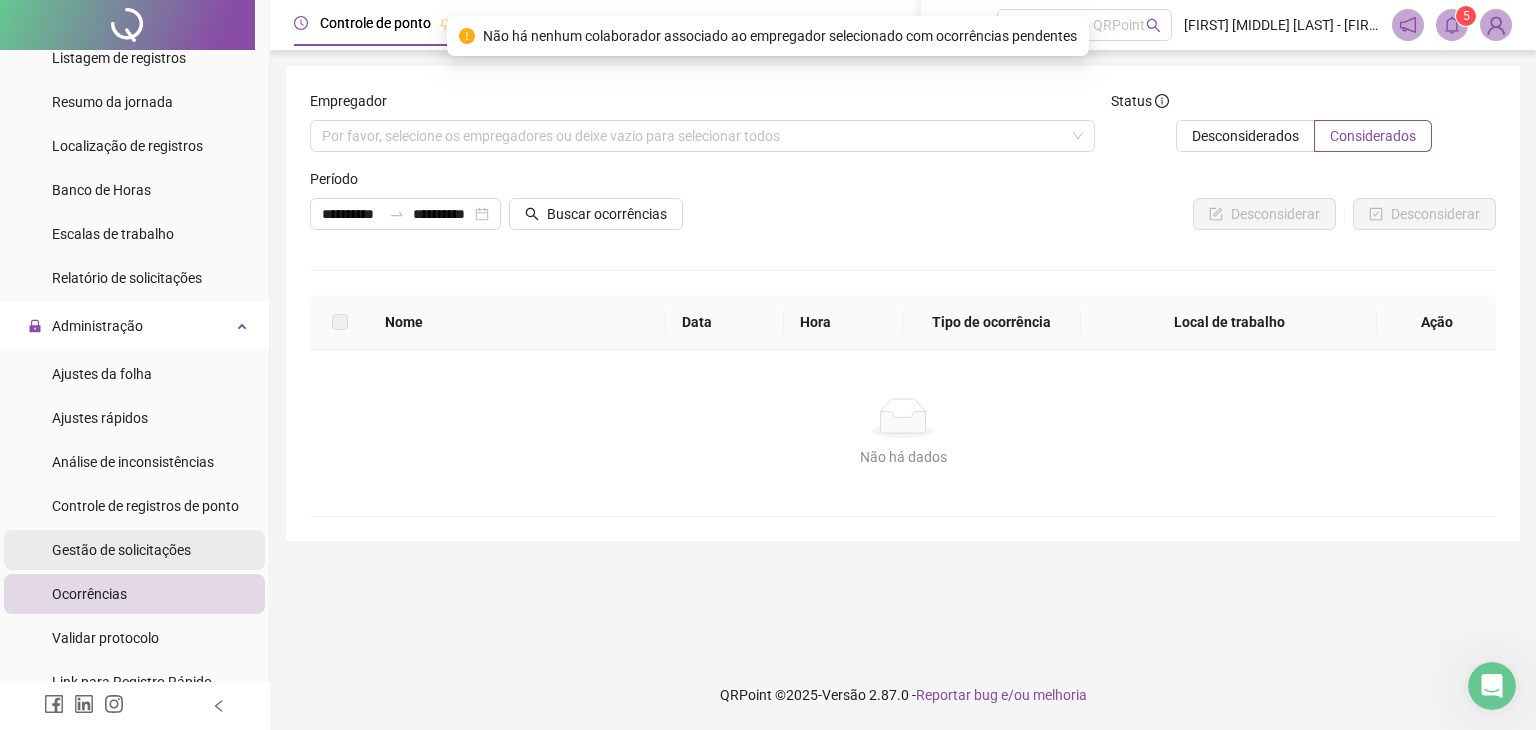 click on "Gestão de solicitações" at bounding box center [121, 550] 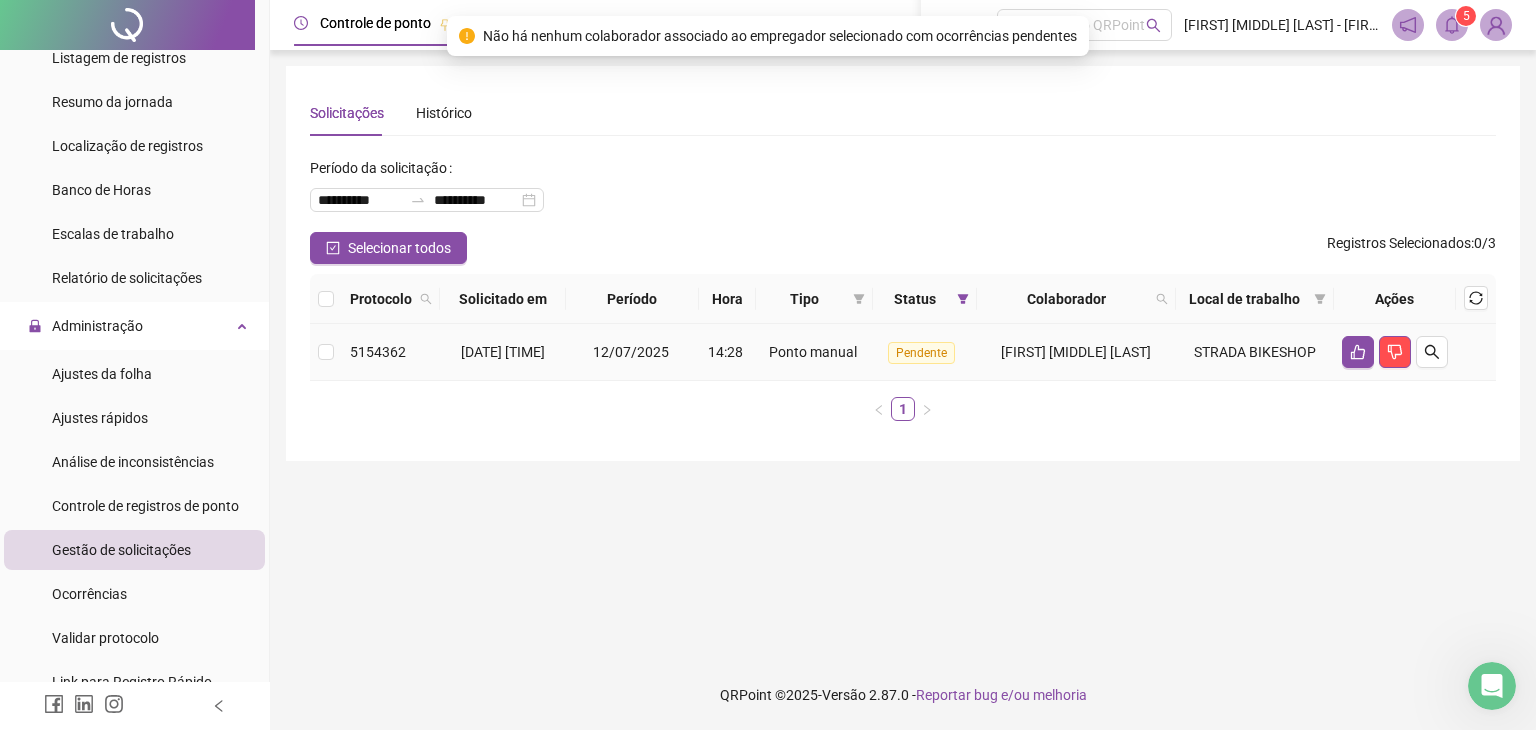 click on "Pendente" at bounding box center (914, 353) 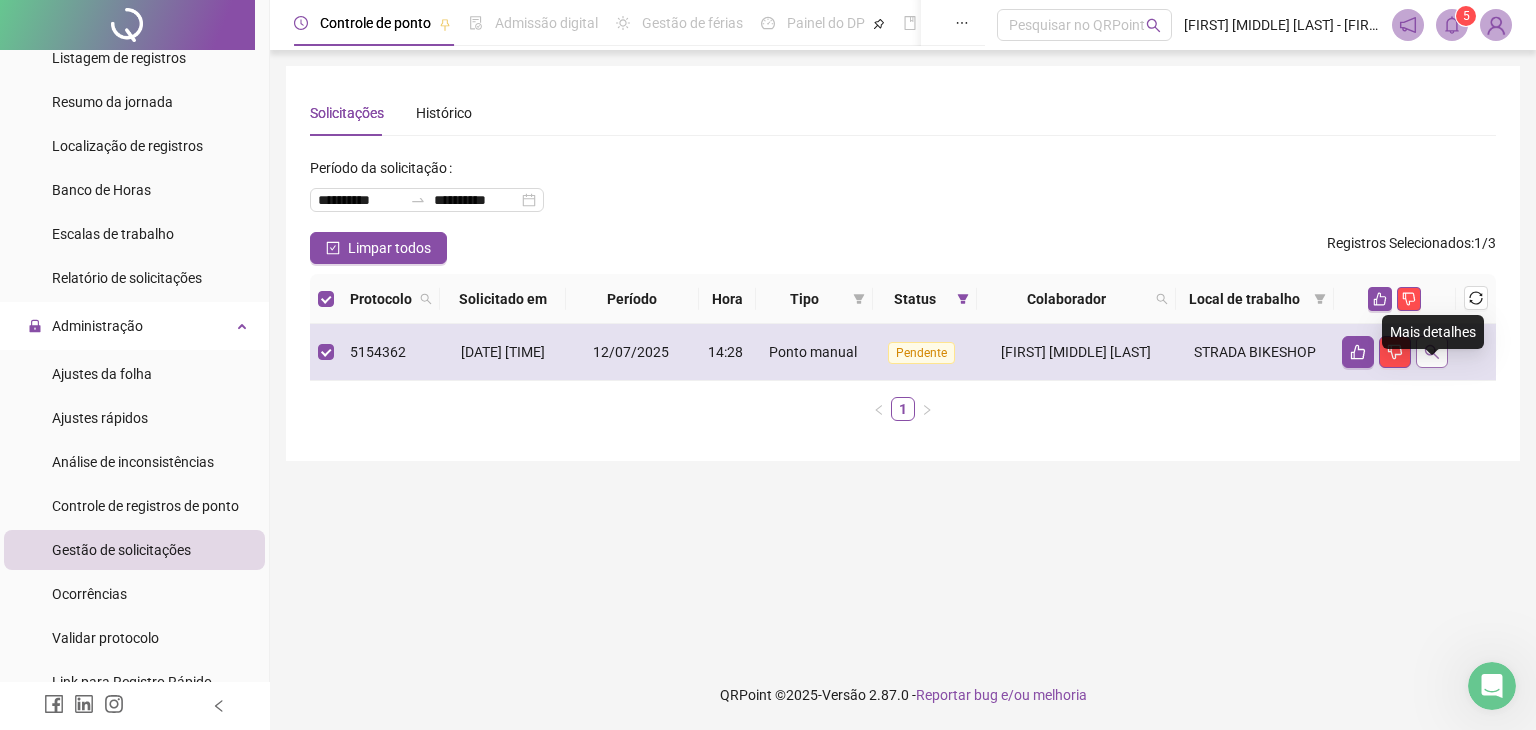 click 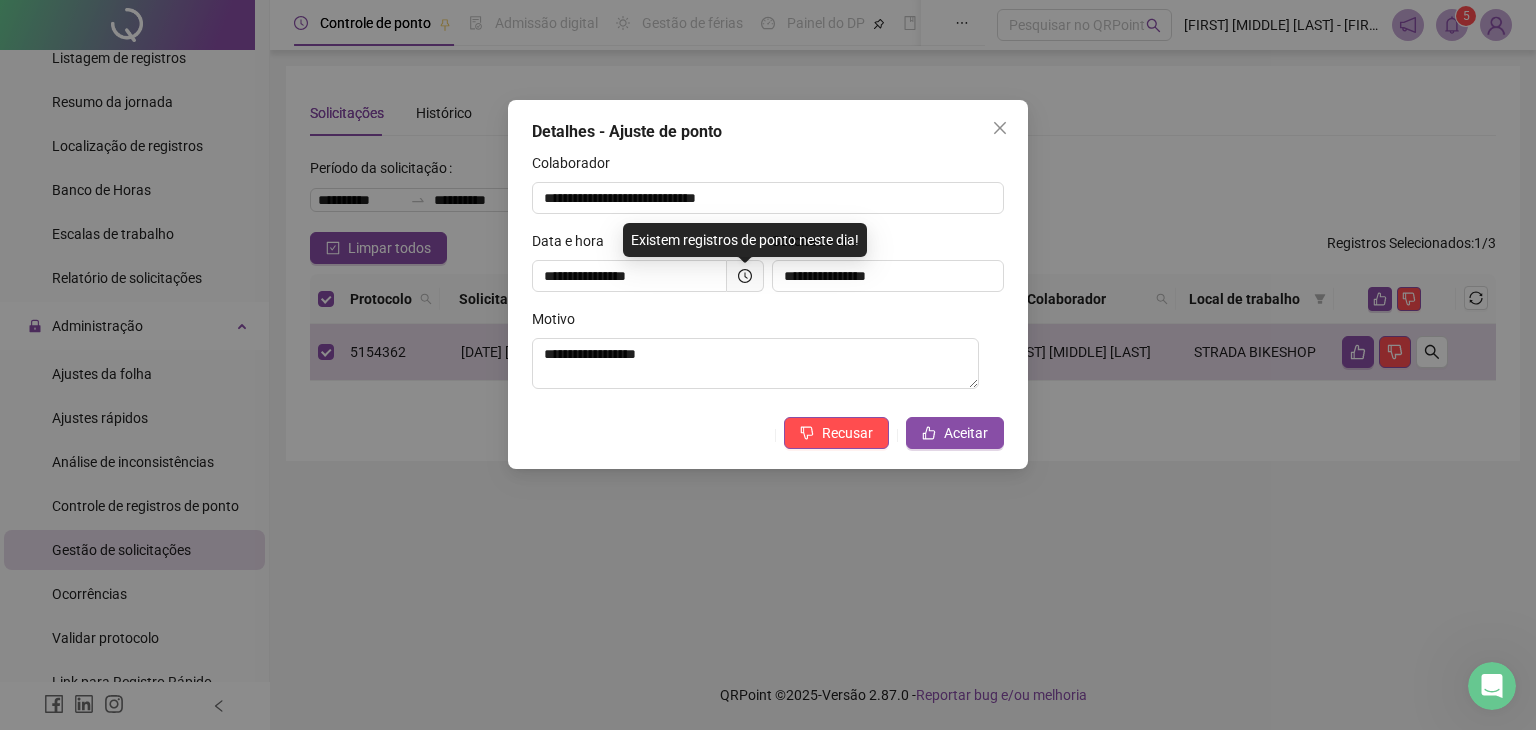 click on "Detalhes - Ajuste de ponto" at bounding box center [768, 132] 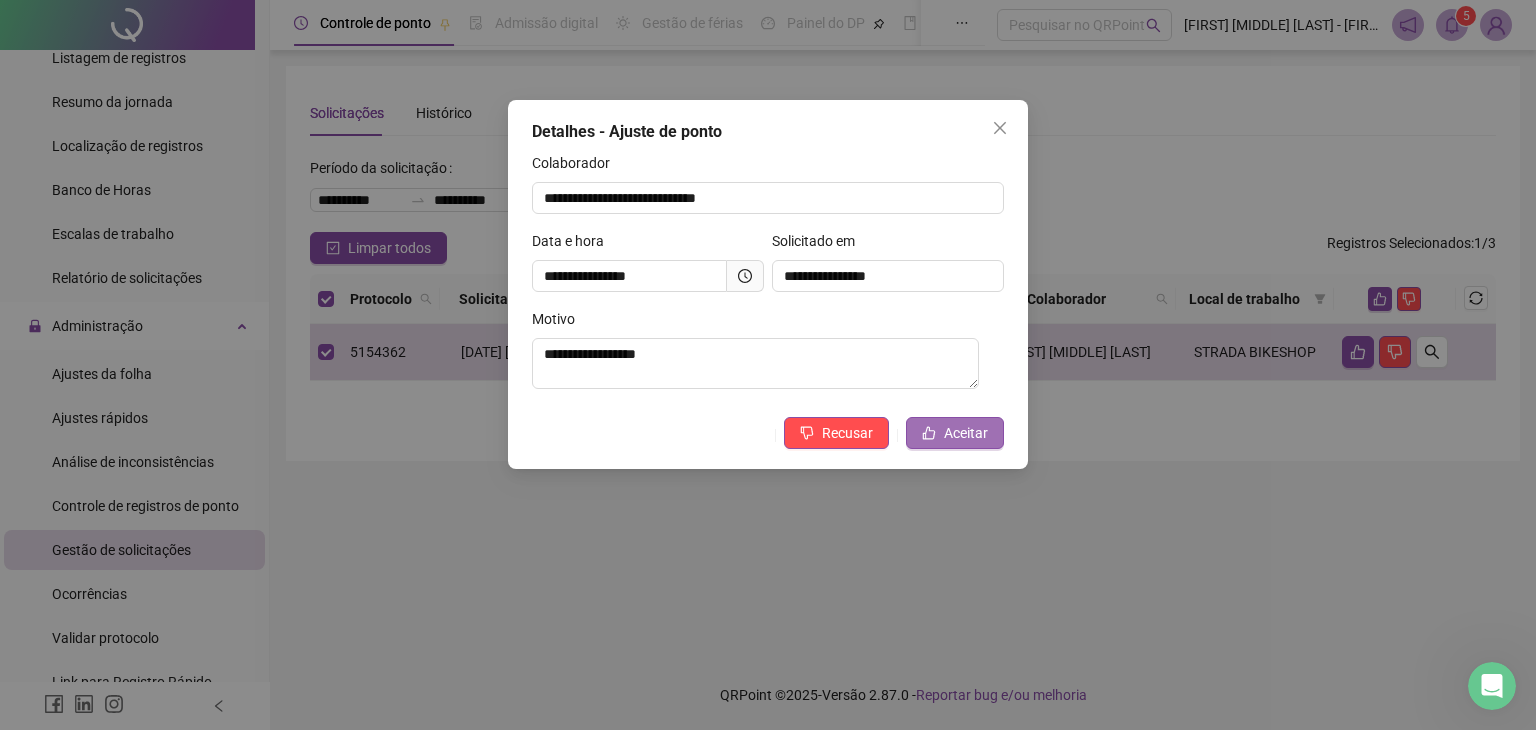 click on "Aceitar" at bounding box center (966, 433) 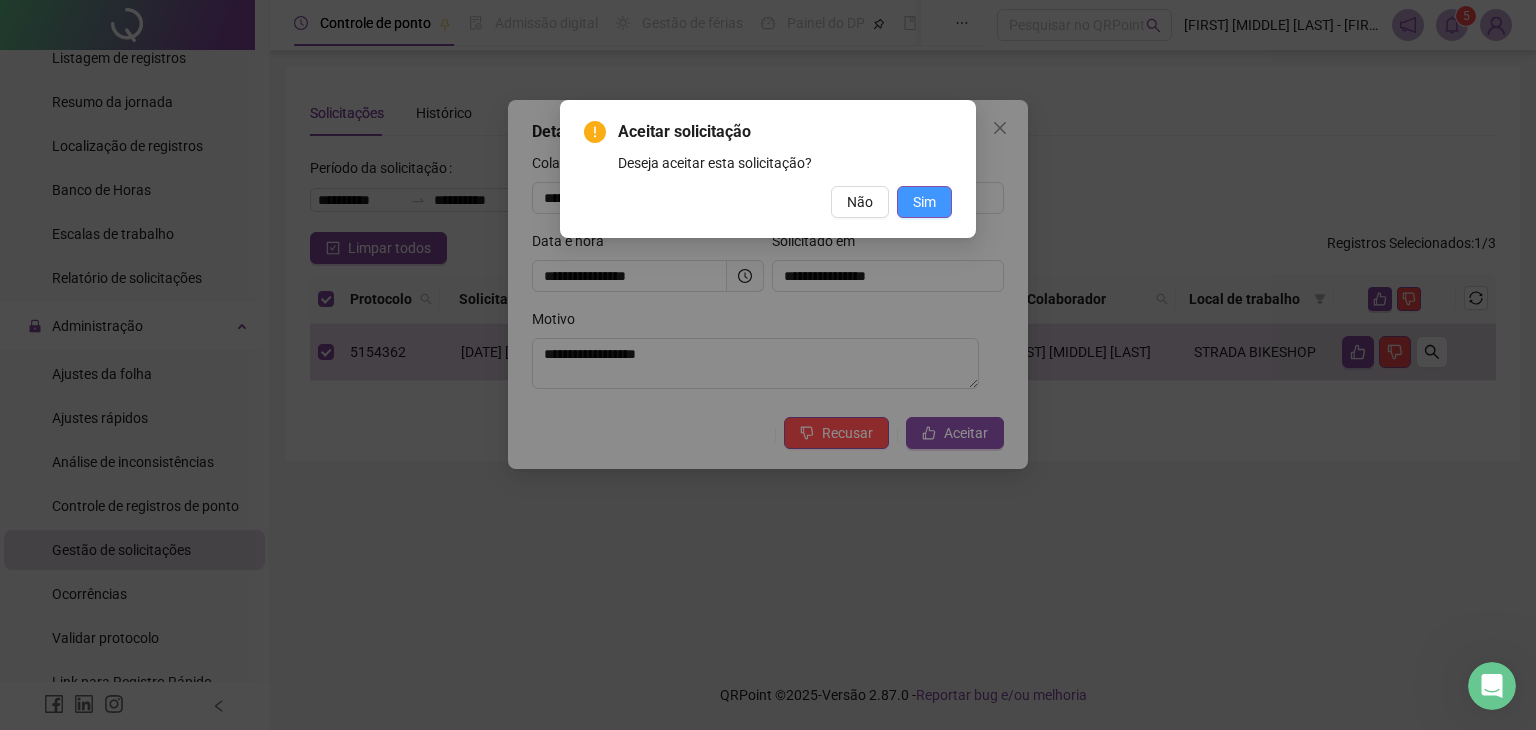click on "Sim" at bounding box center (924, 202) 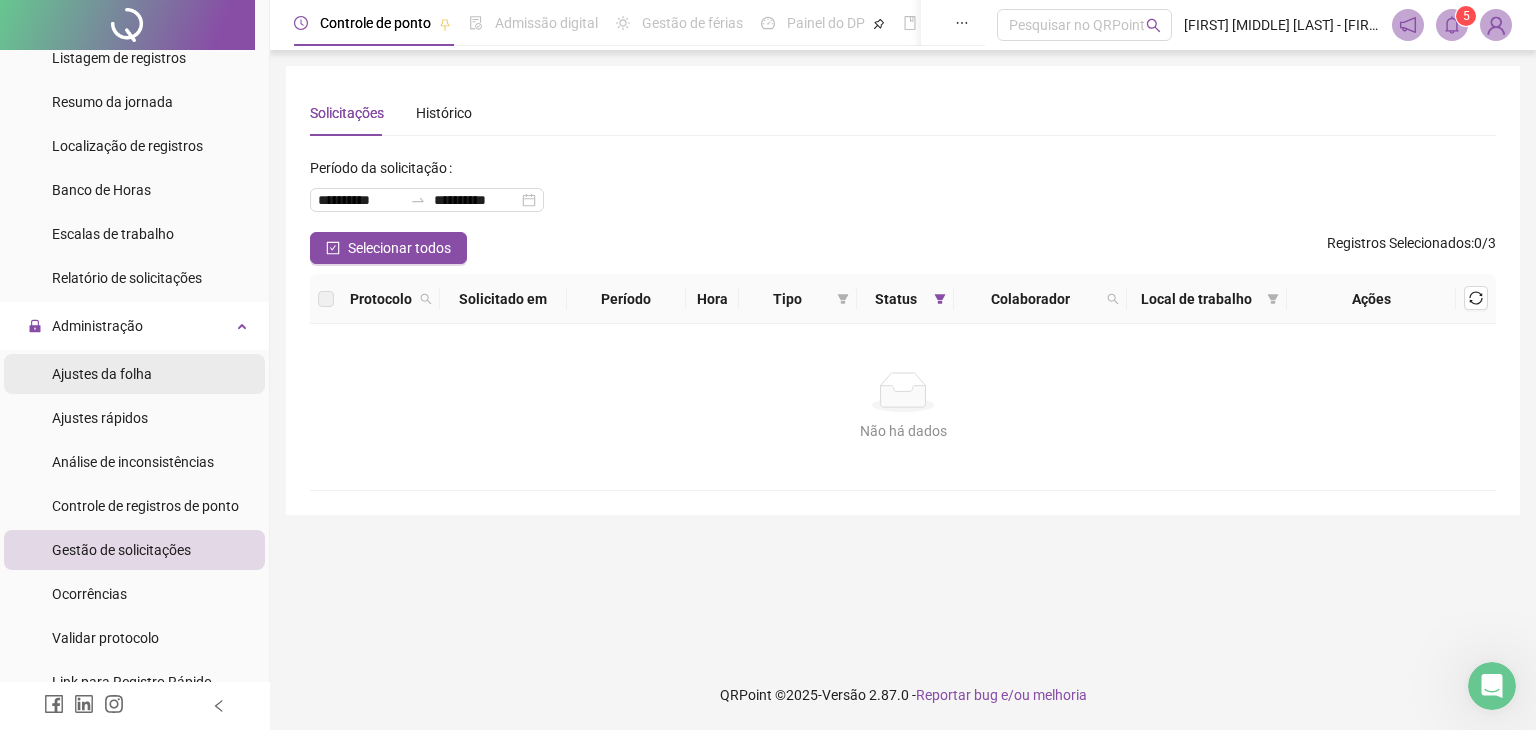 click on "Ajustes da folha" at bounding box center [102, 374] 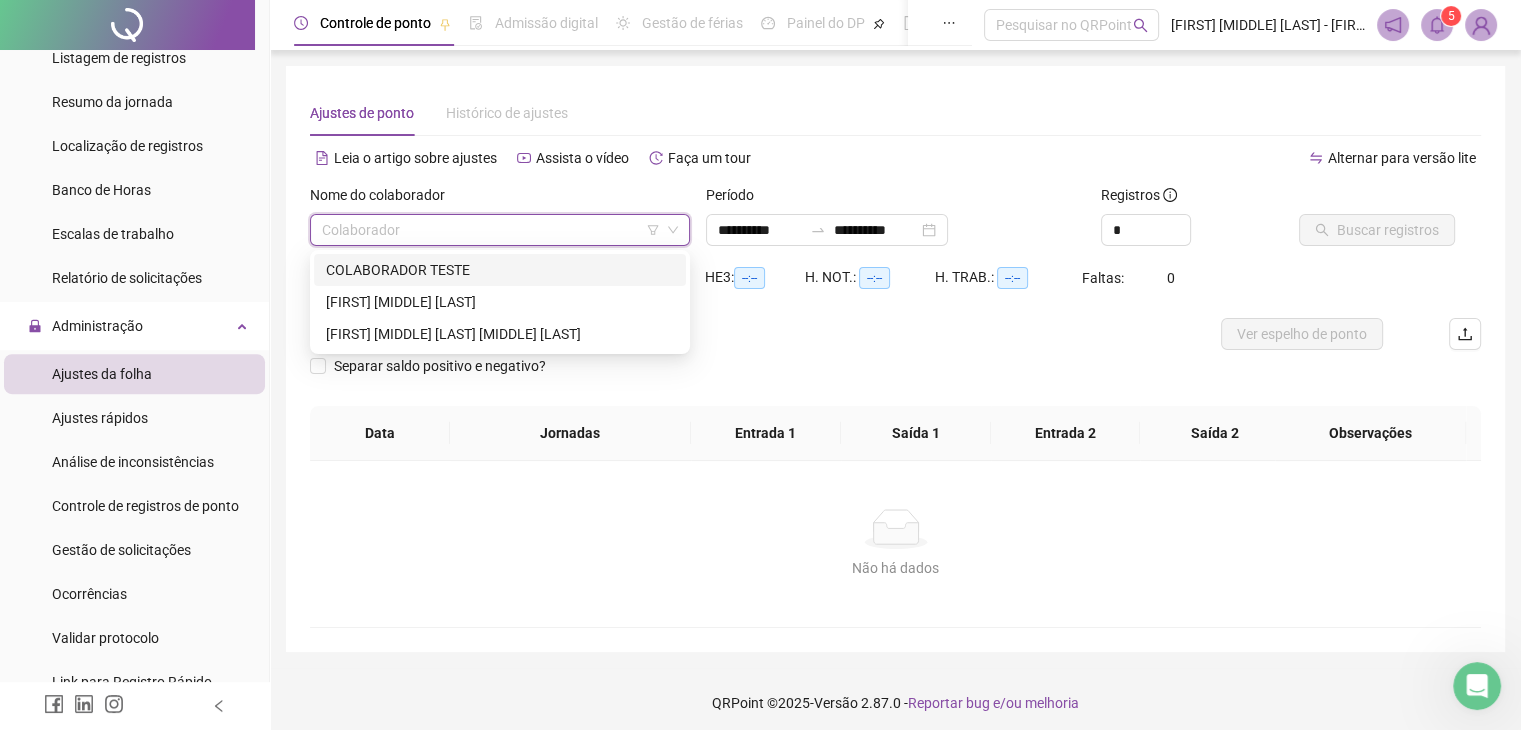 click at bounding box center (494, 230) 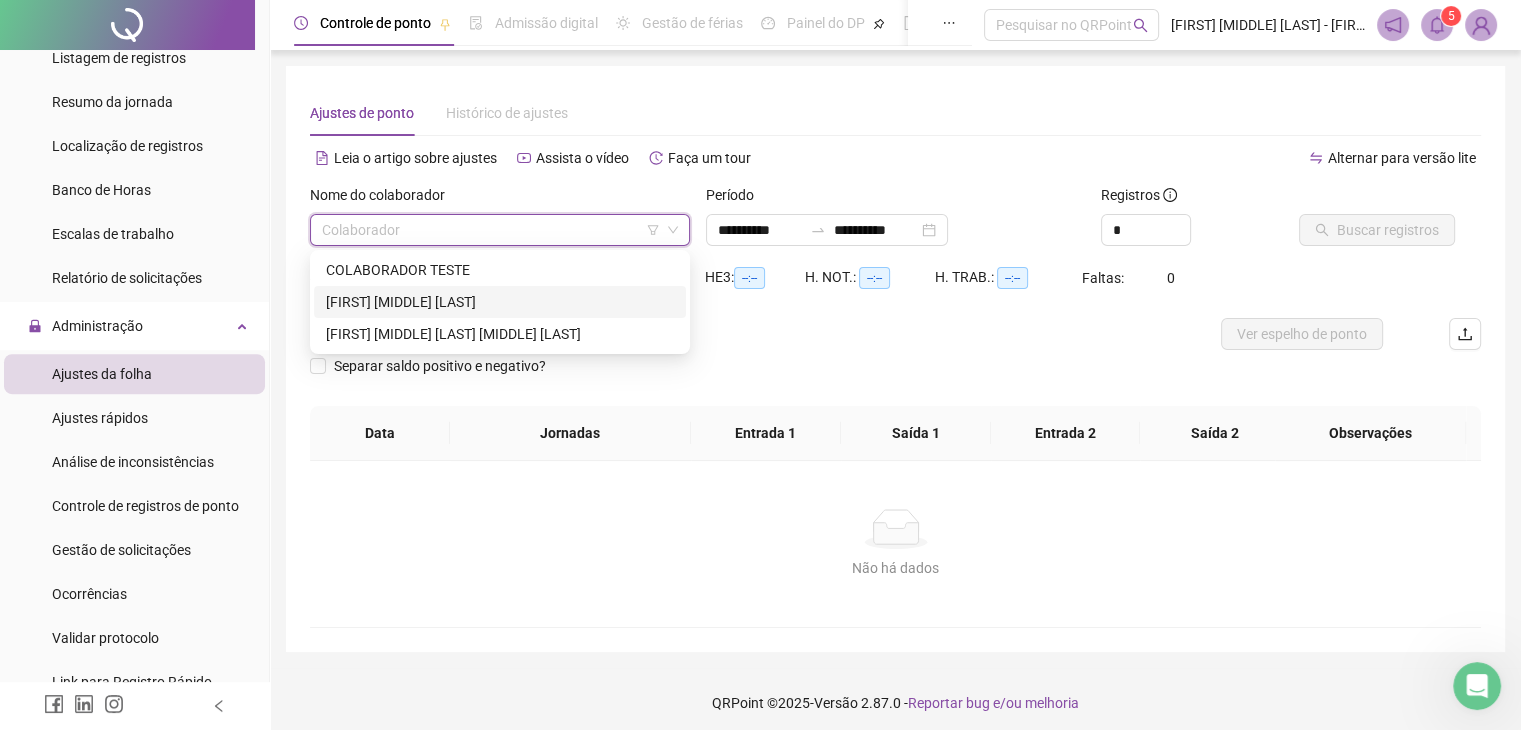 click on "[FIRST] [MIDDLE] [LAST]" at bounding box center (500, 302) 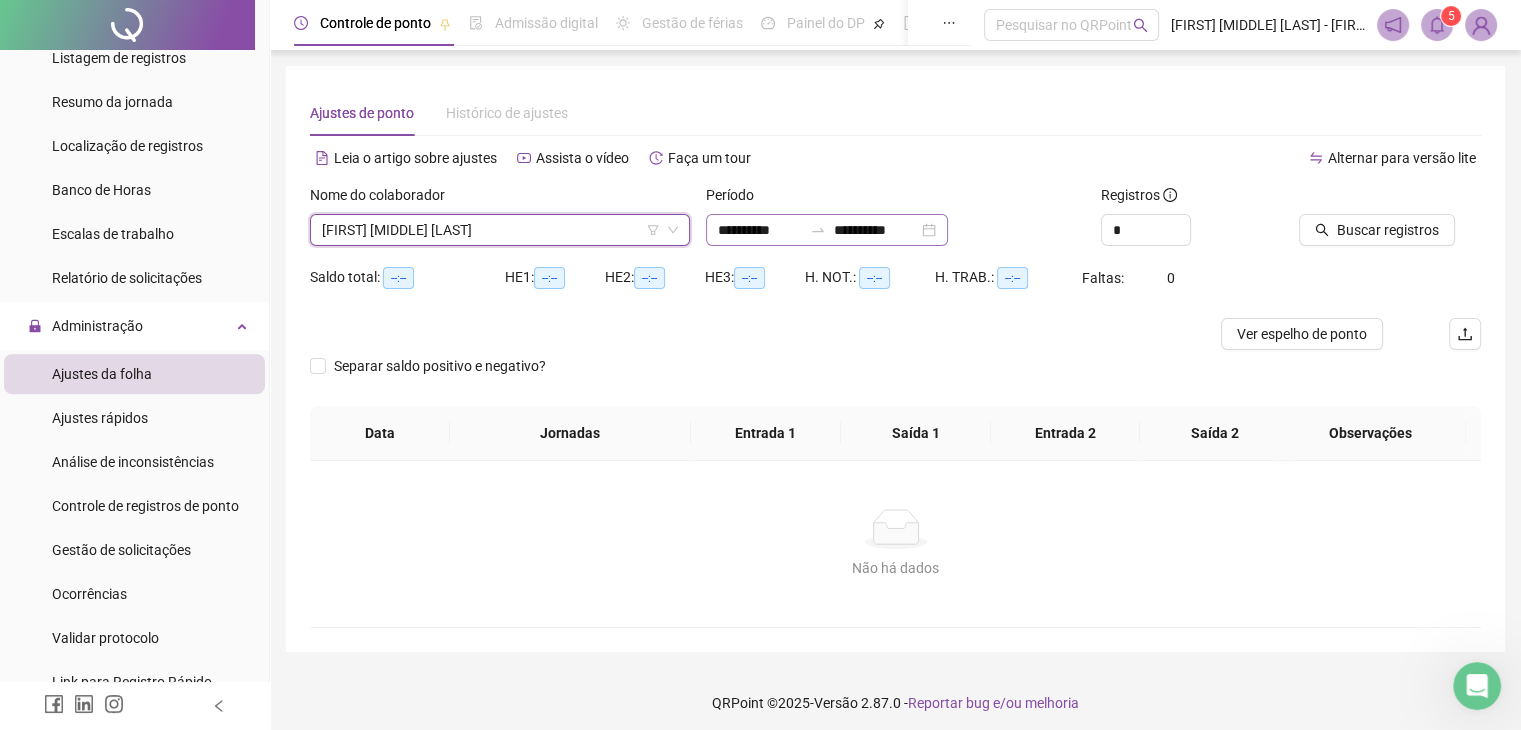click on "**********" at bounding box center [827, 230] 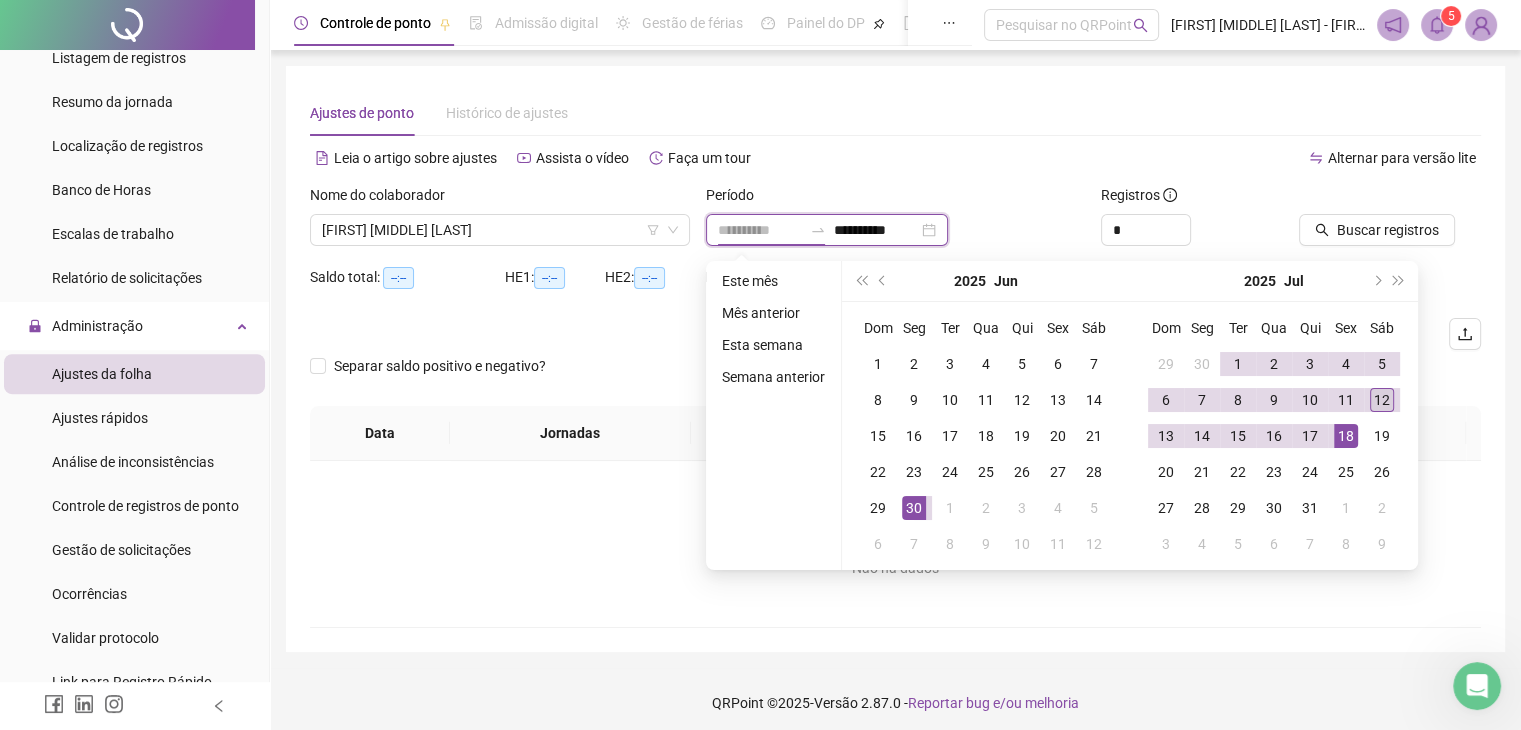 type on "**********" 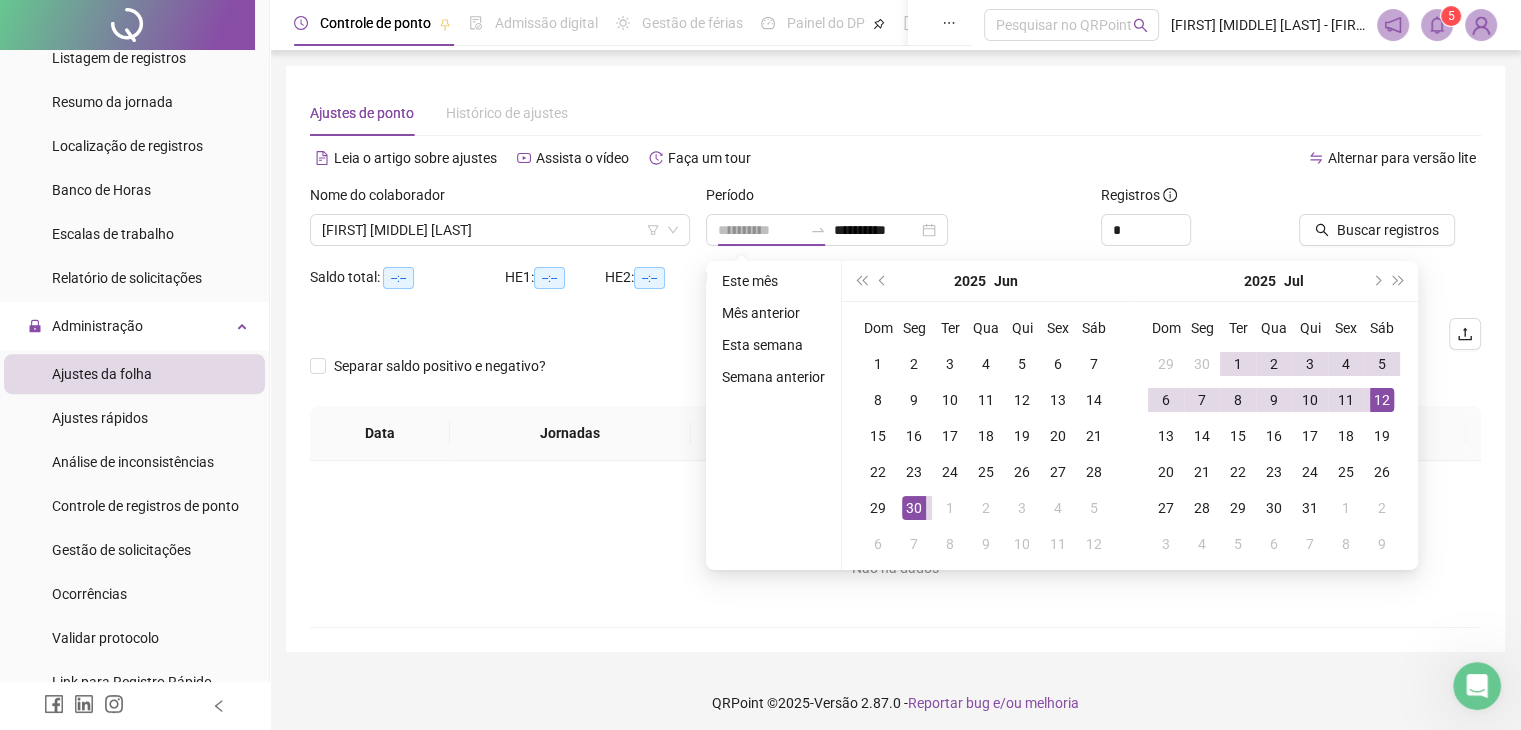 click on "12" at bounding box center [1382, 400] 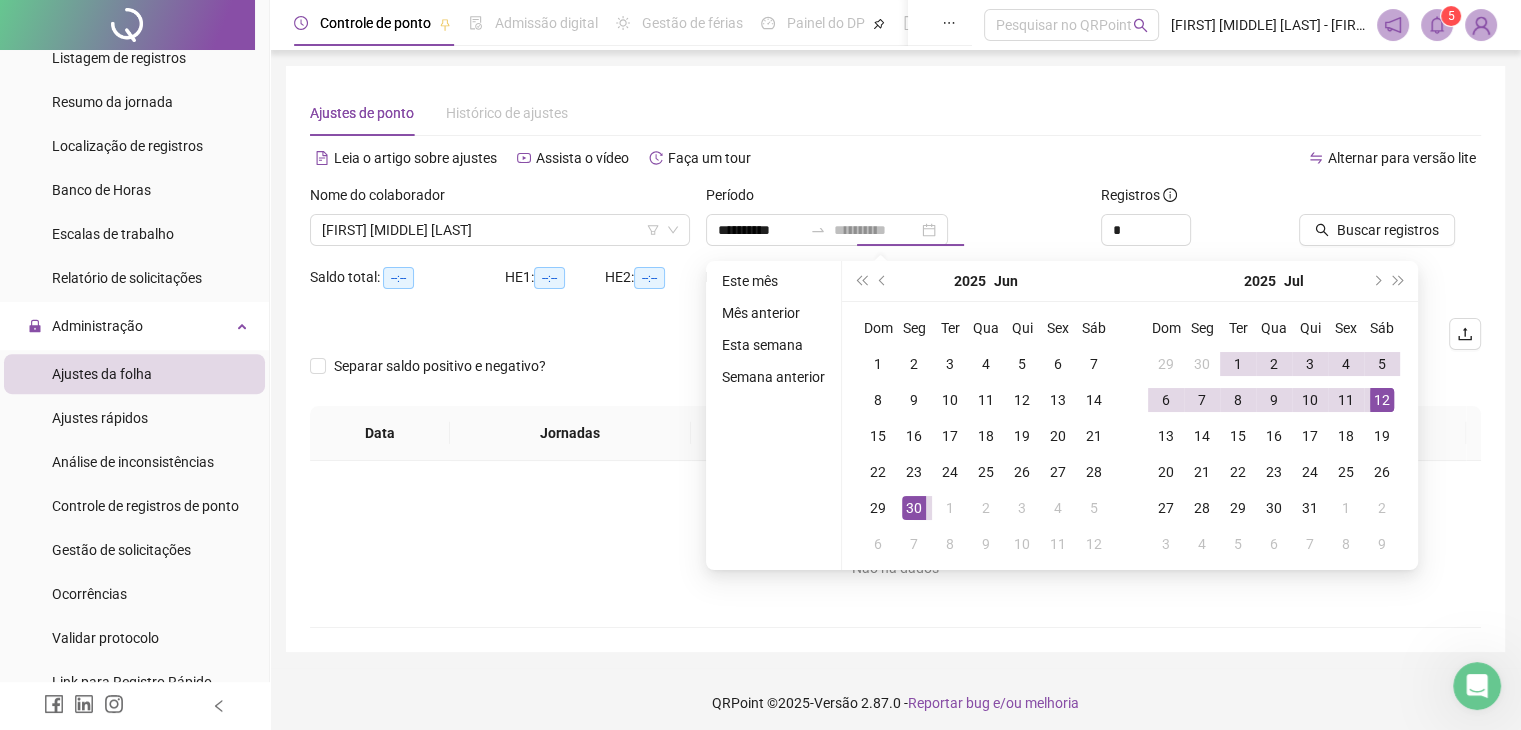 click on "12" at bounding box center [1382, 400] 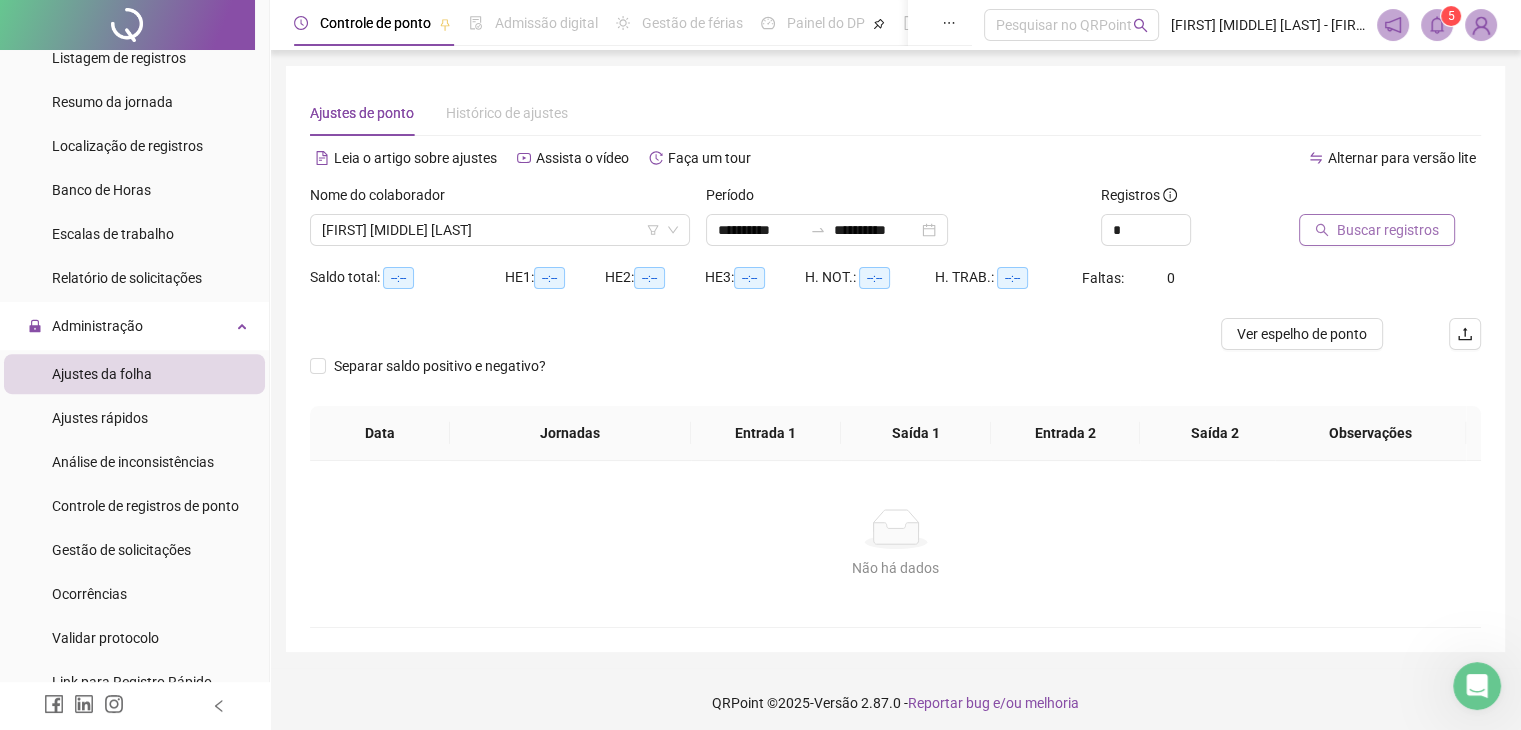 click on "Buscar registros" at bounding box center [1388, 230] 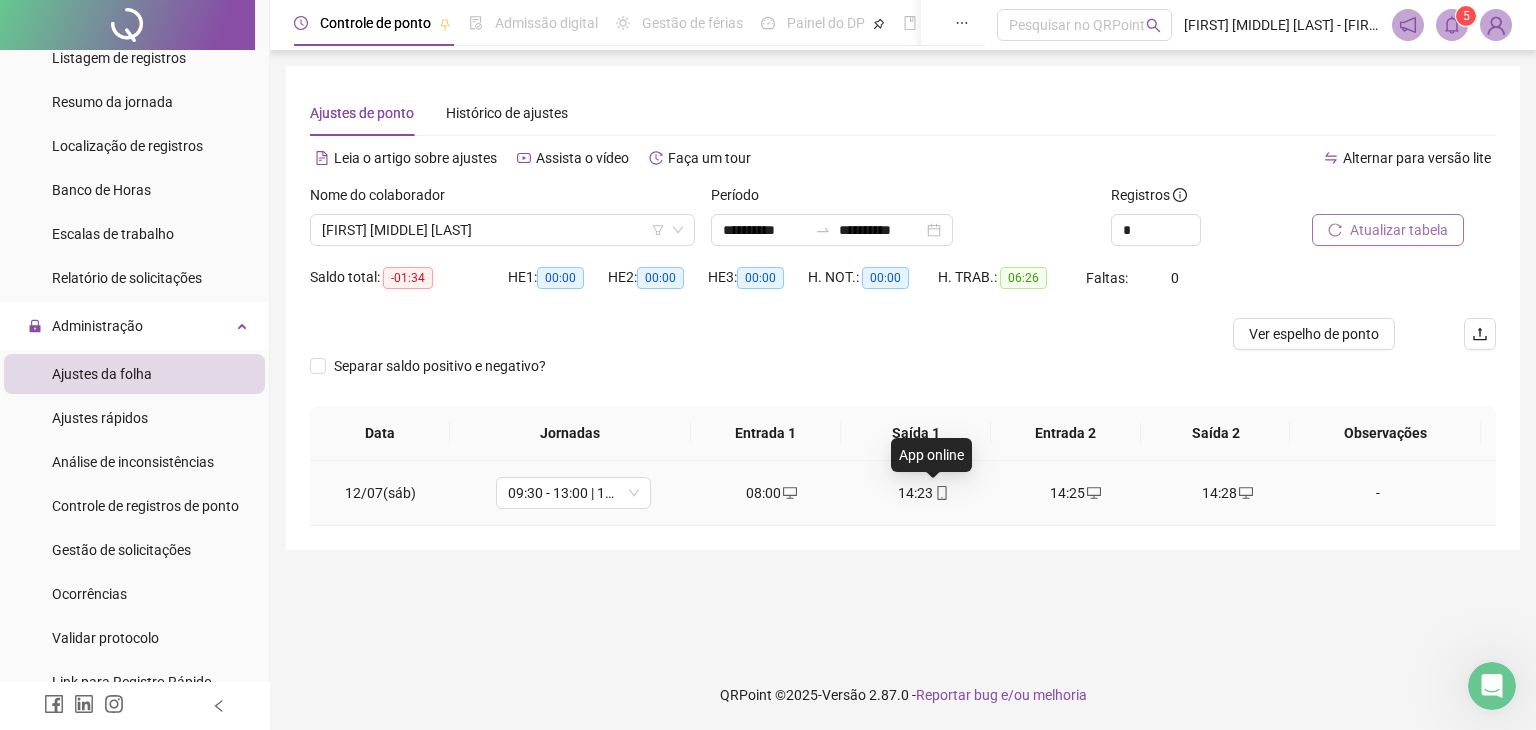 click 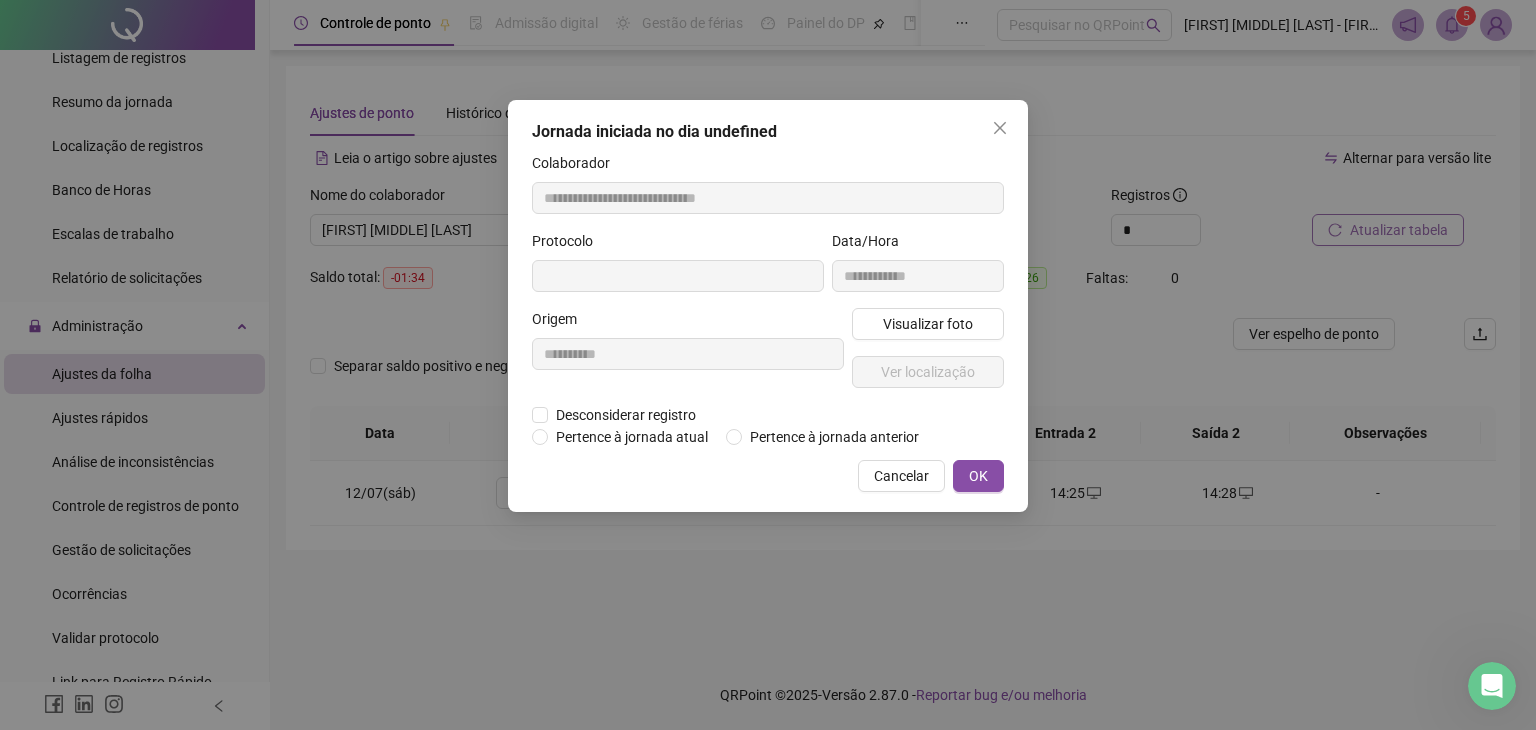 type on "**********" 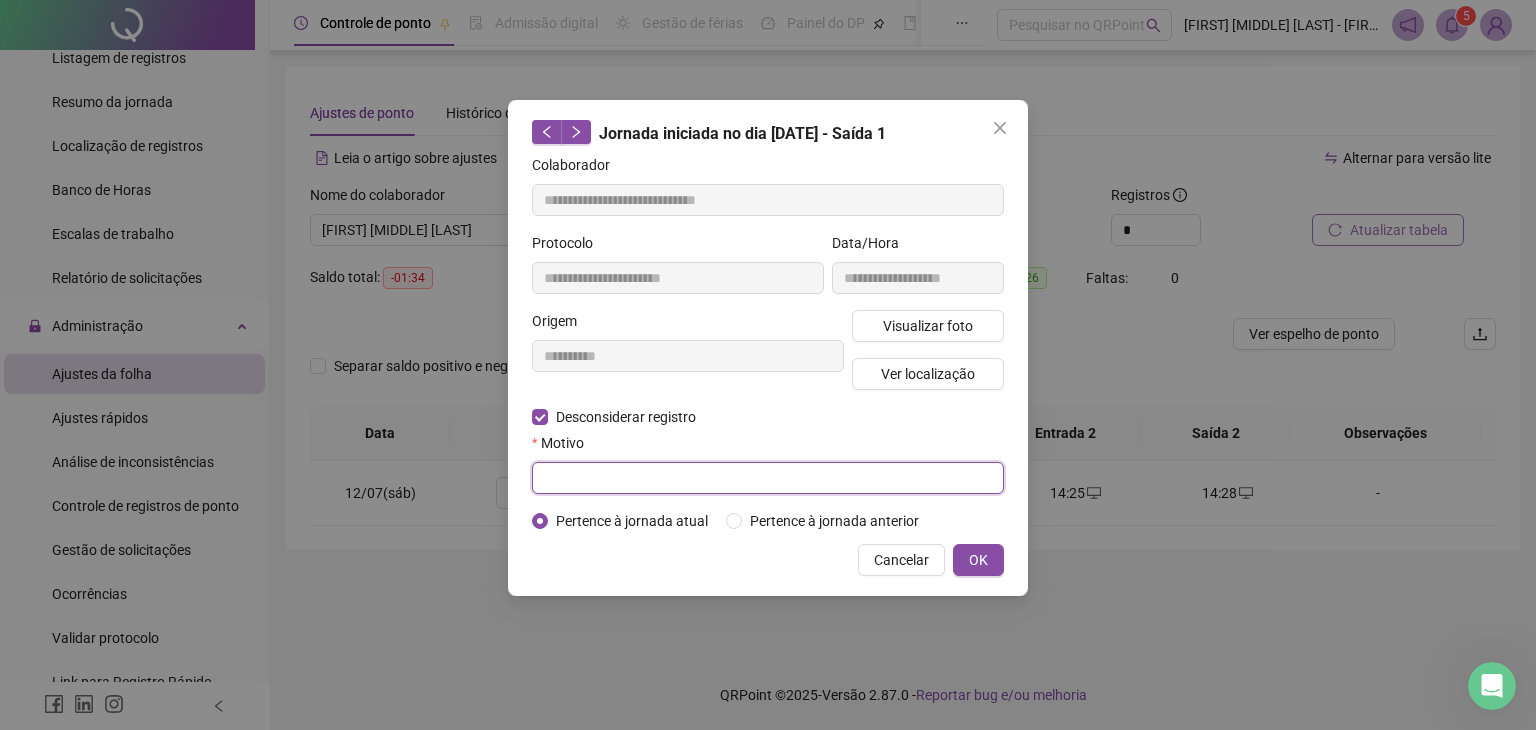 click at bounding box center [768, 478] 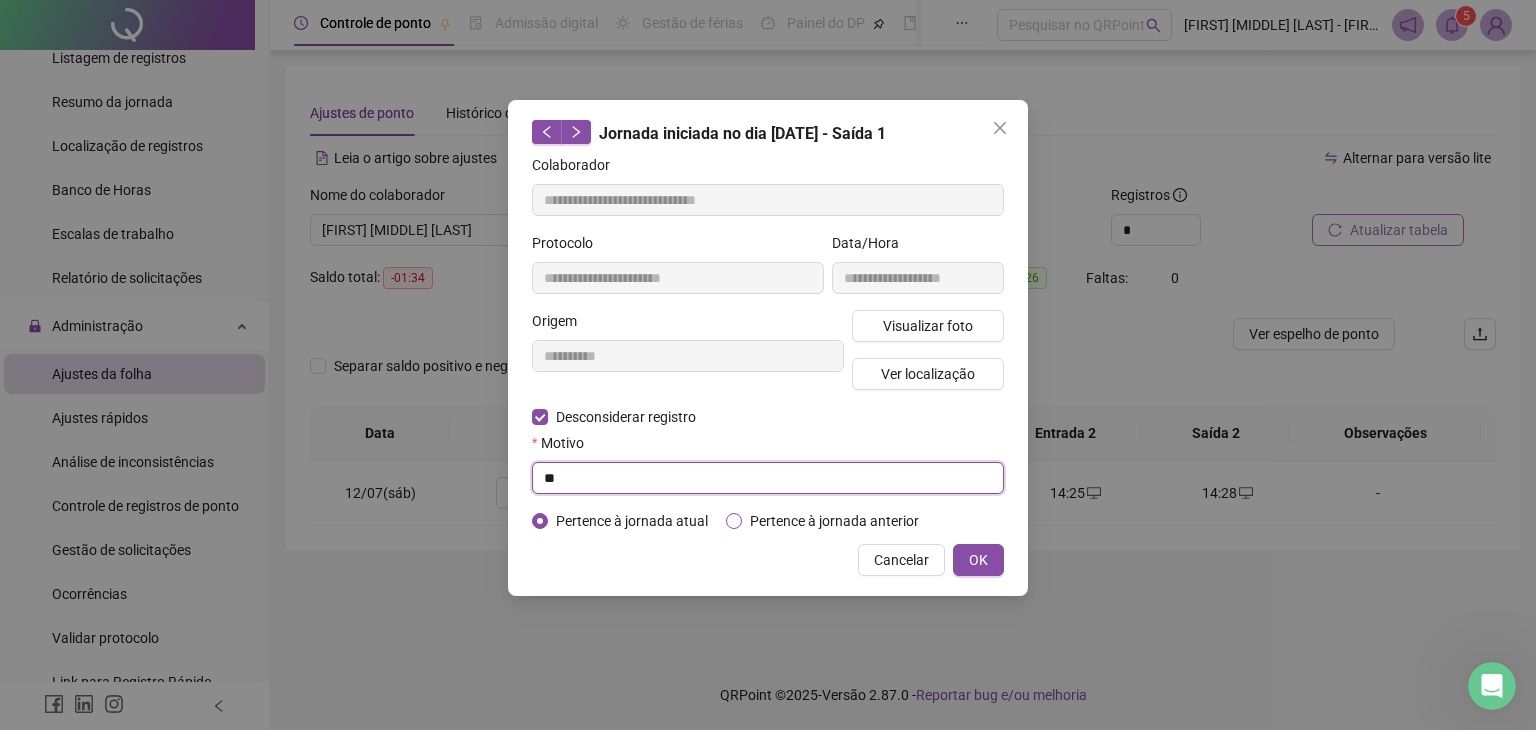 type on "*" 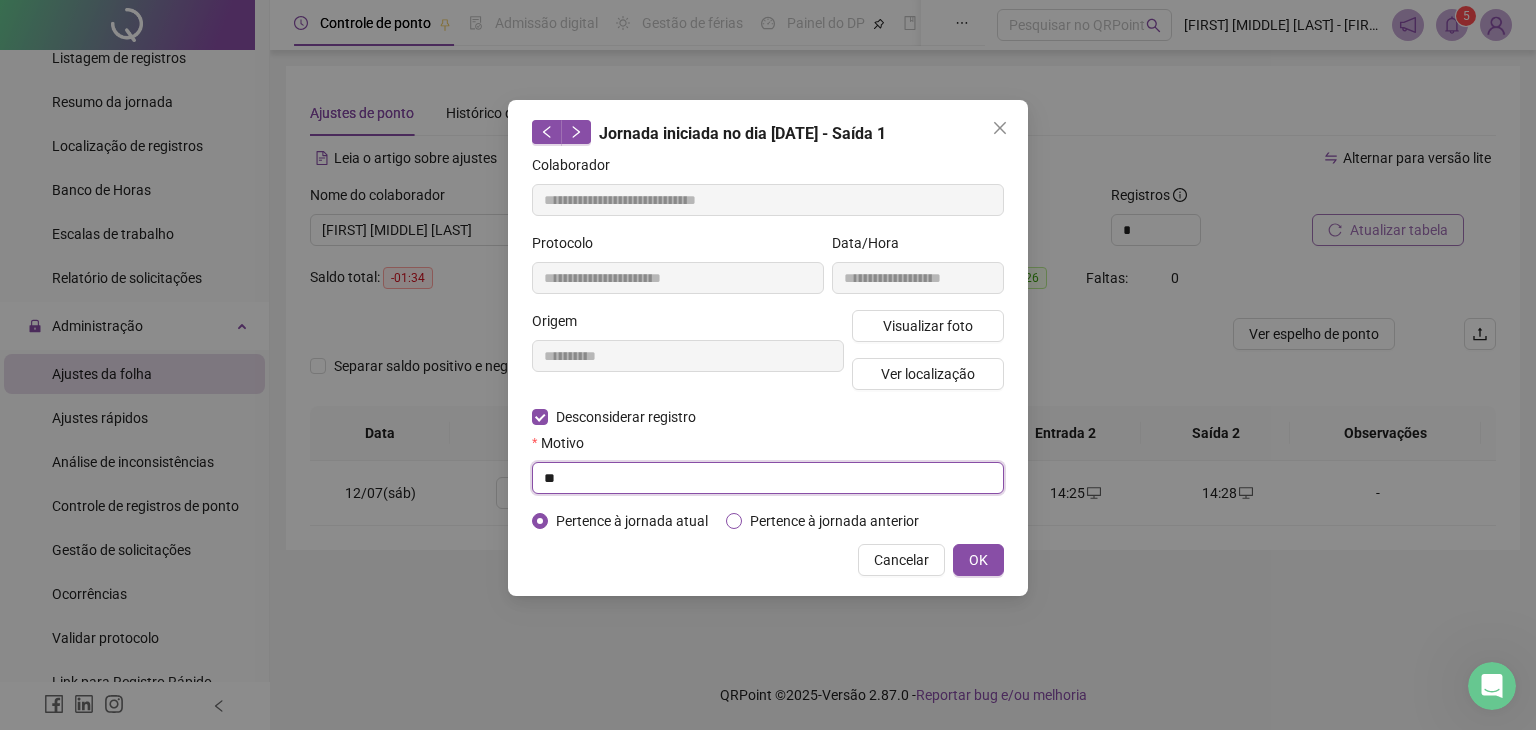 type on "*" 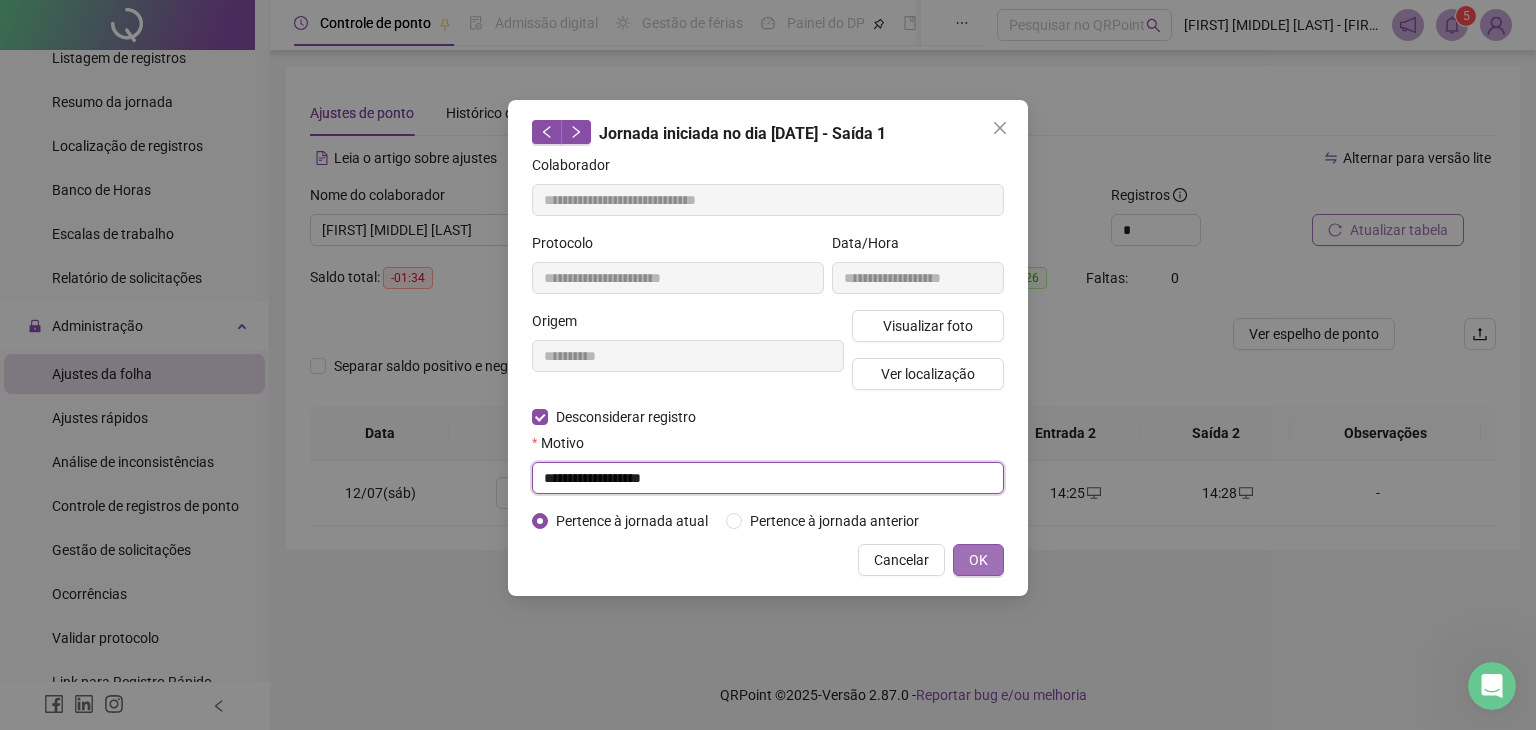 type on "**********" 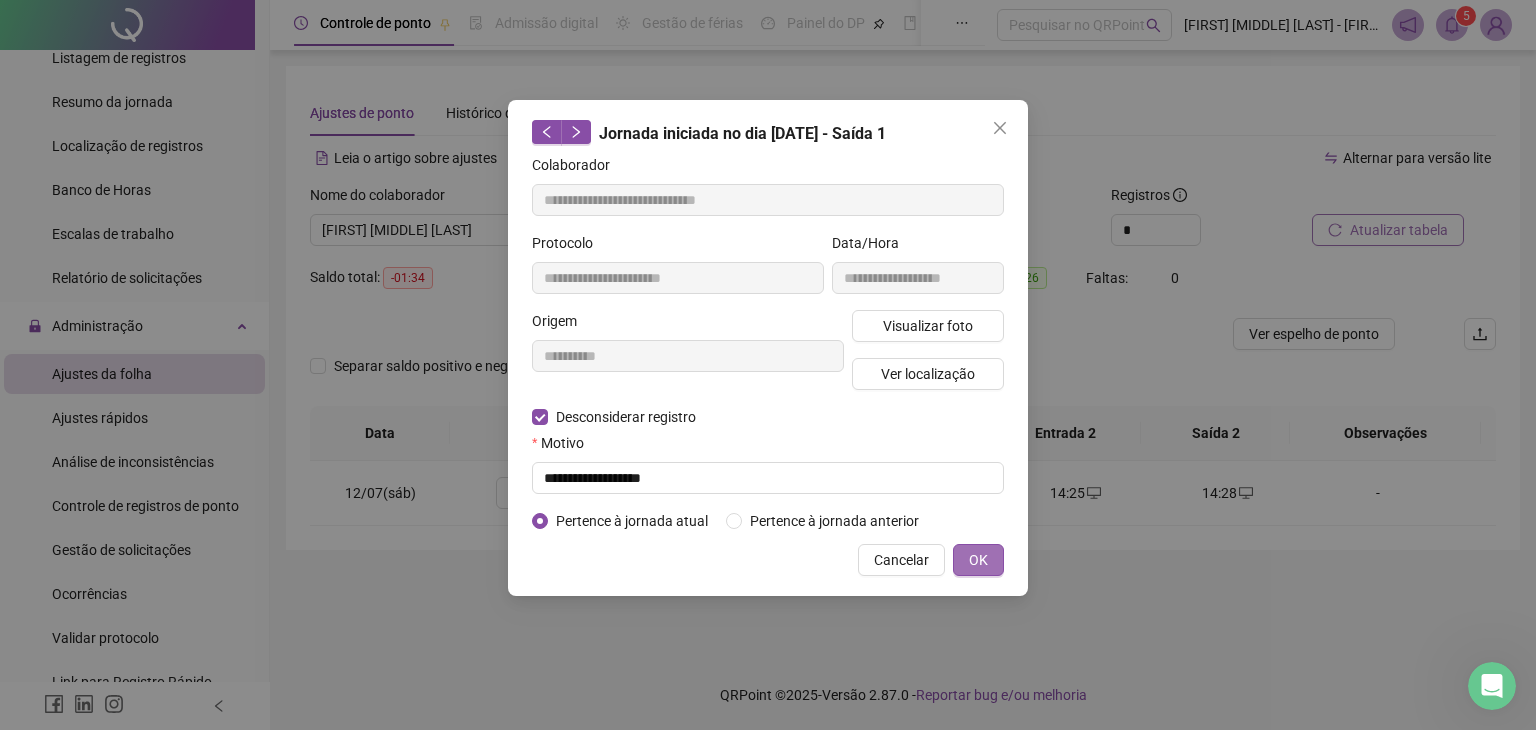 click on "OK" at bounding box center [978, 560] 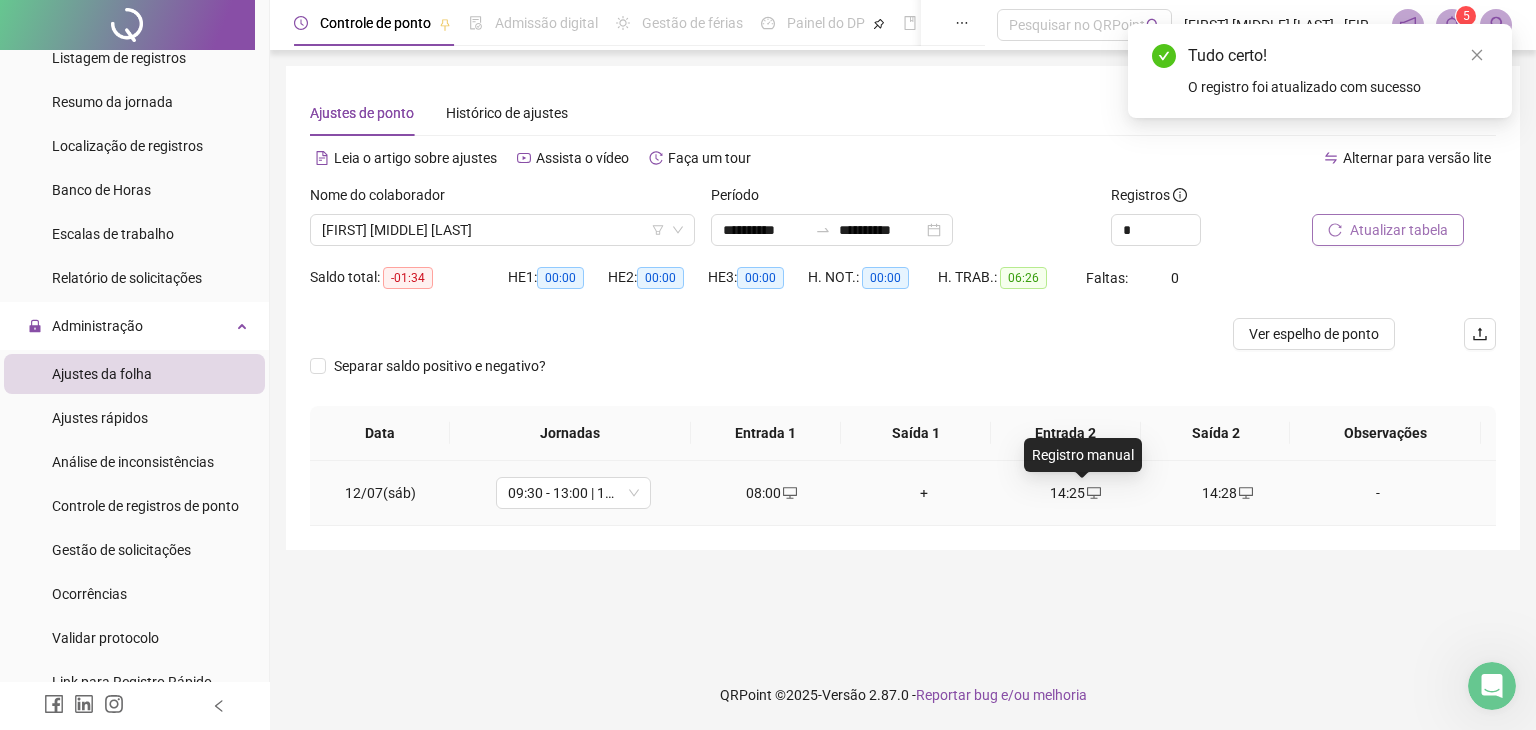 click 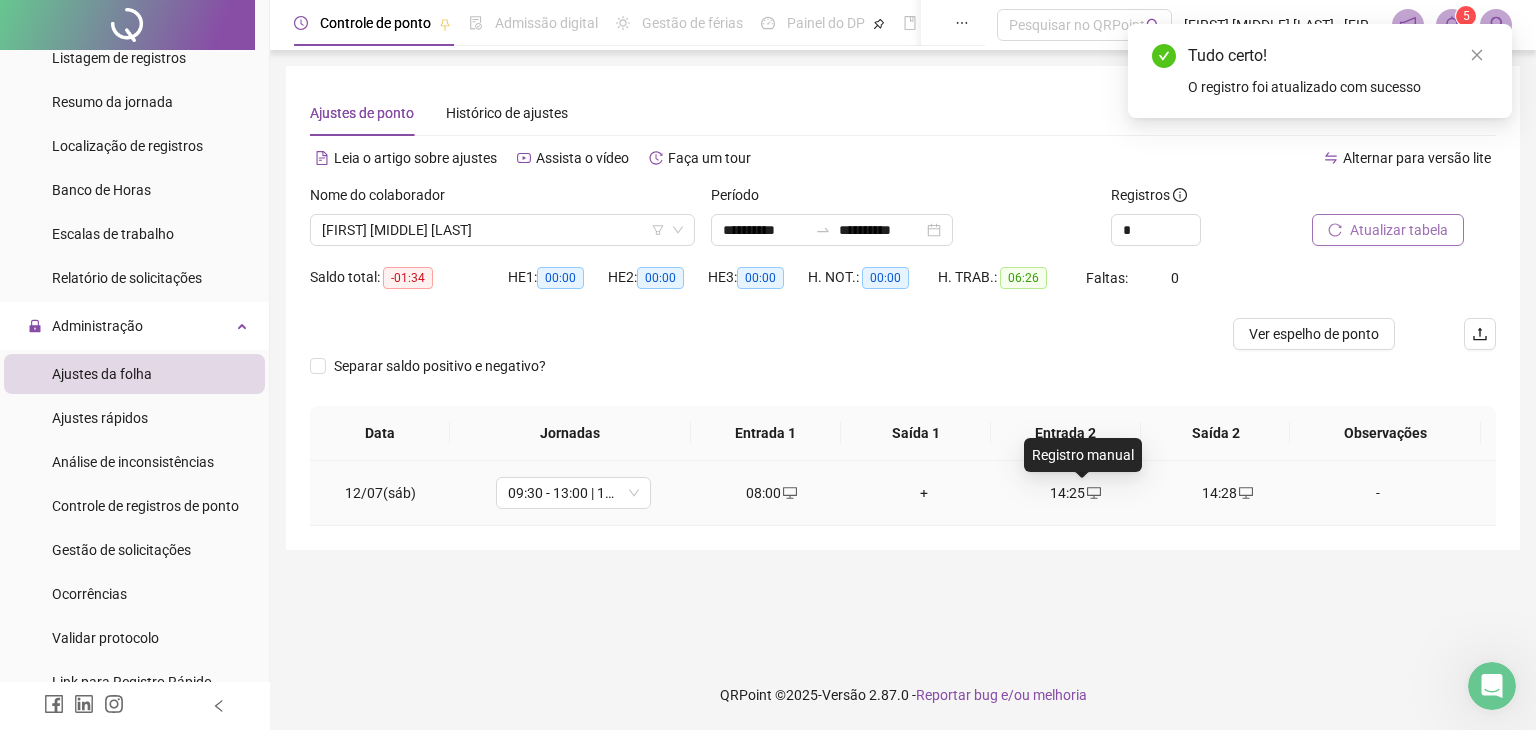 type on "**********" 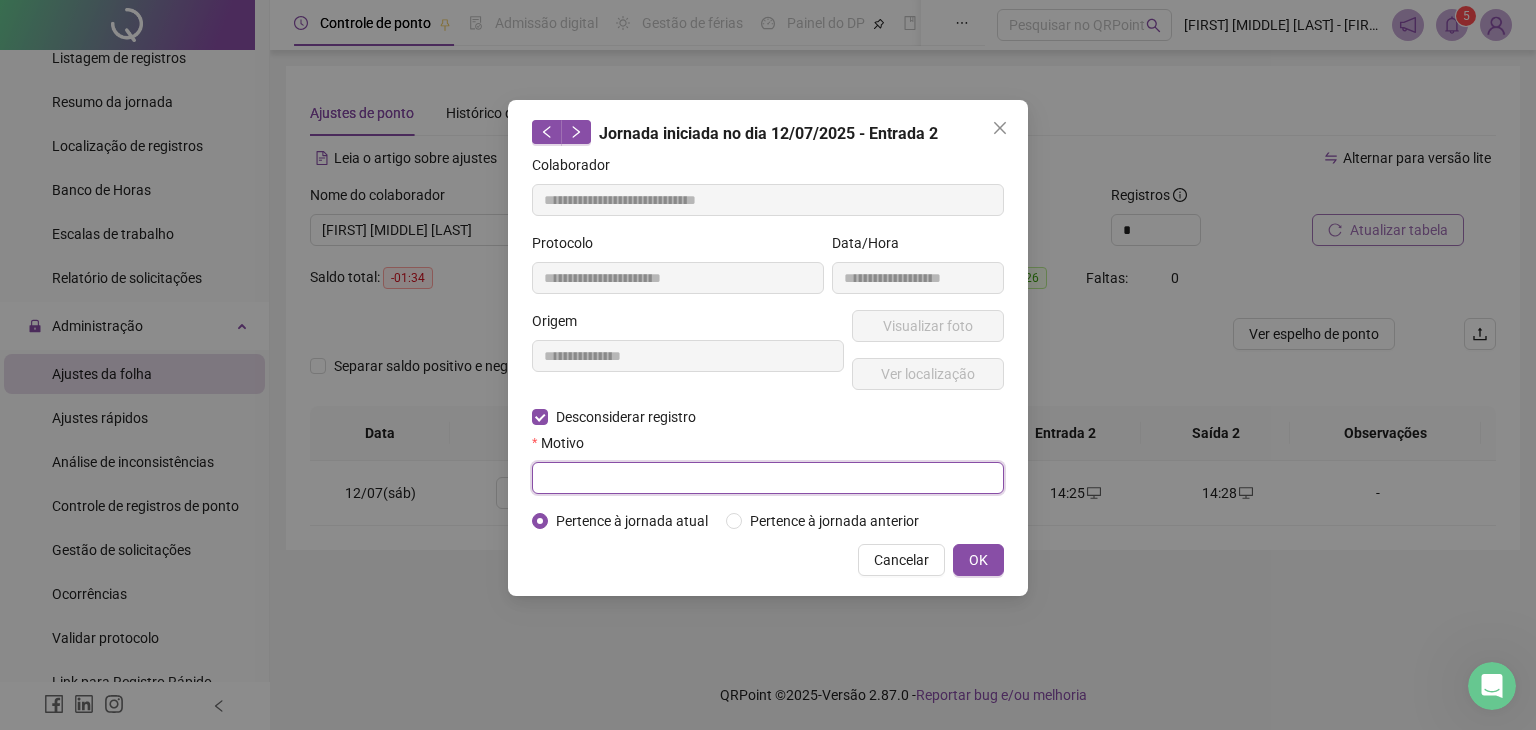 click at bounding box center [768, 478] 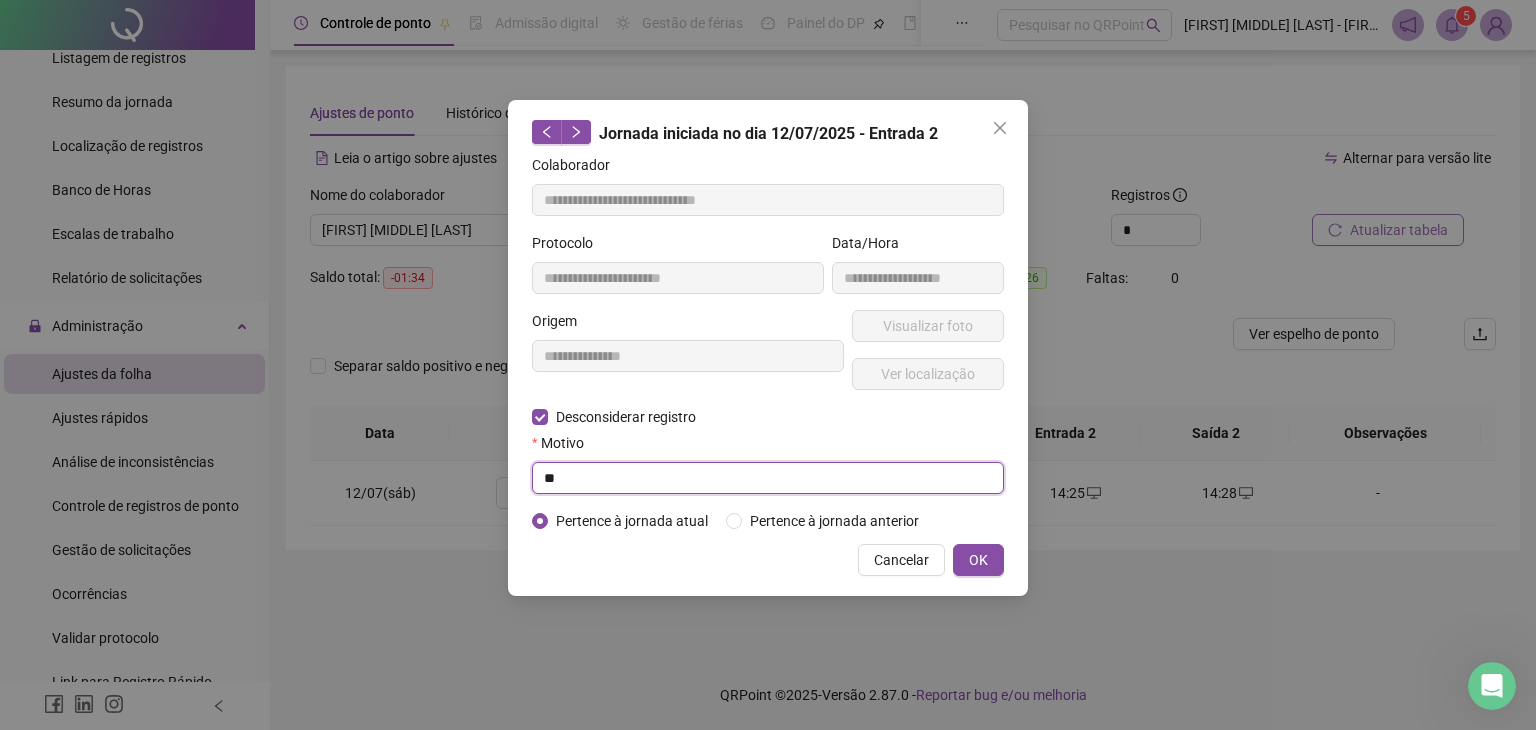 type on "*" 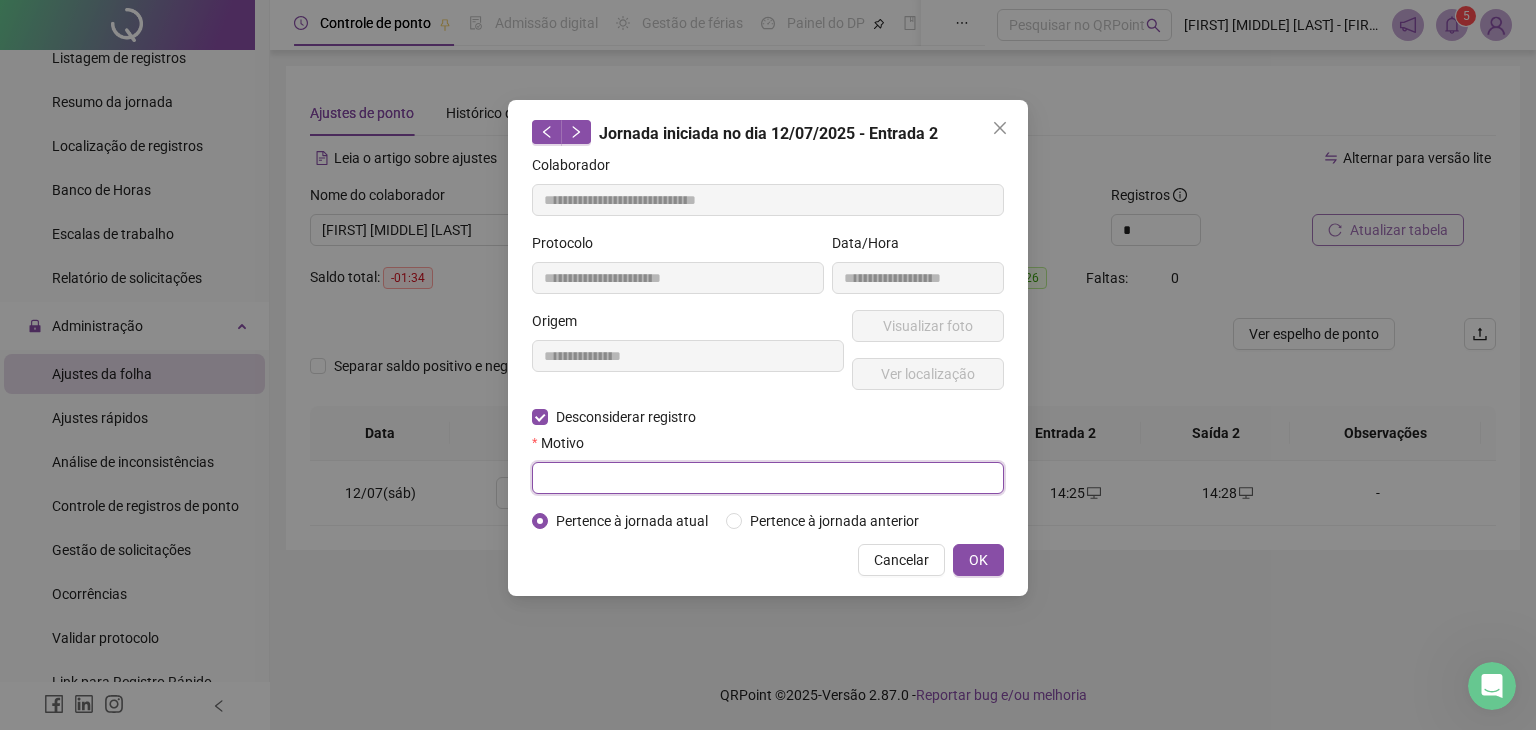 type on "*" 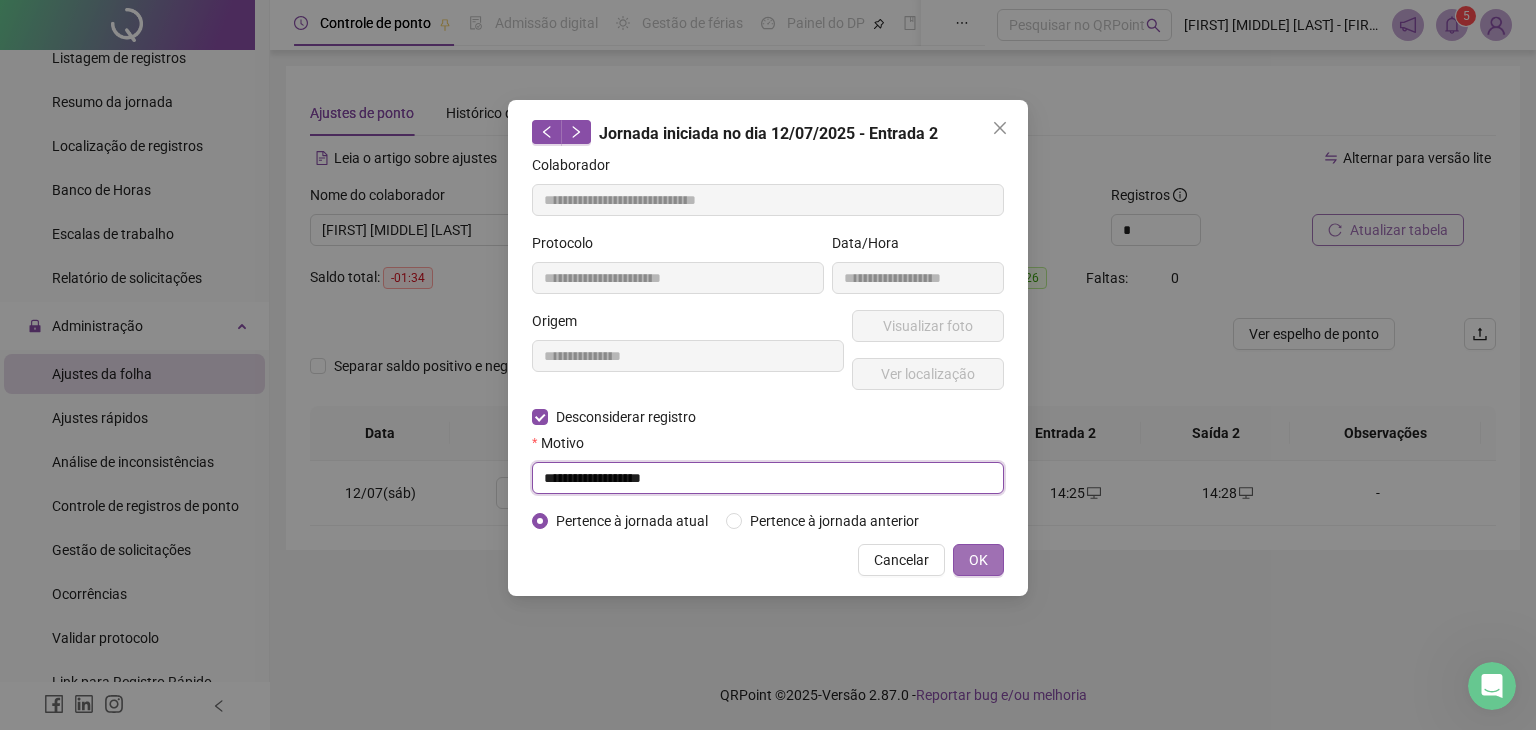 type on "**********" 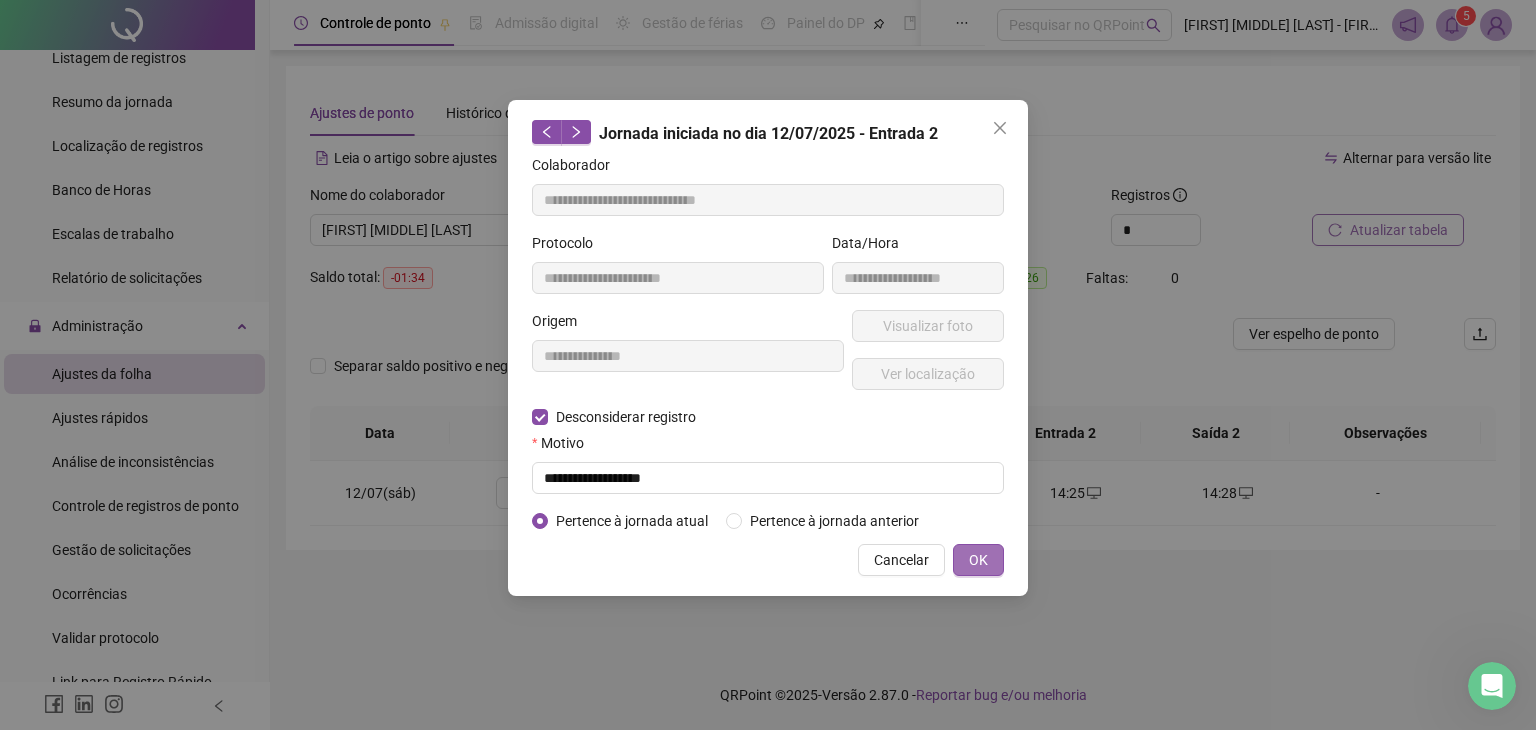 click on "OK" at bounding box center [978, 560] 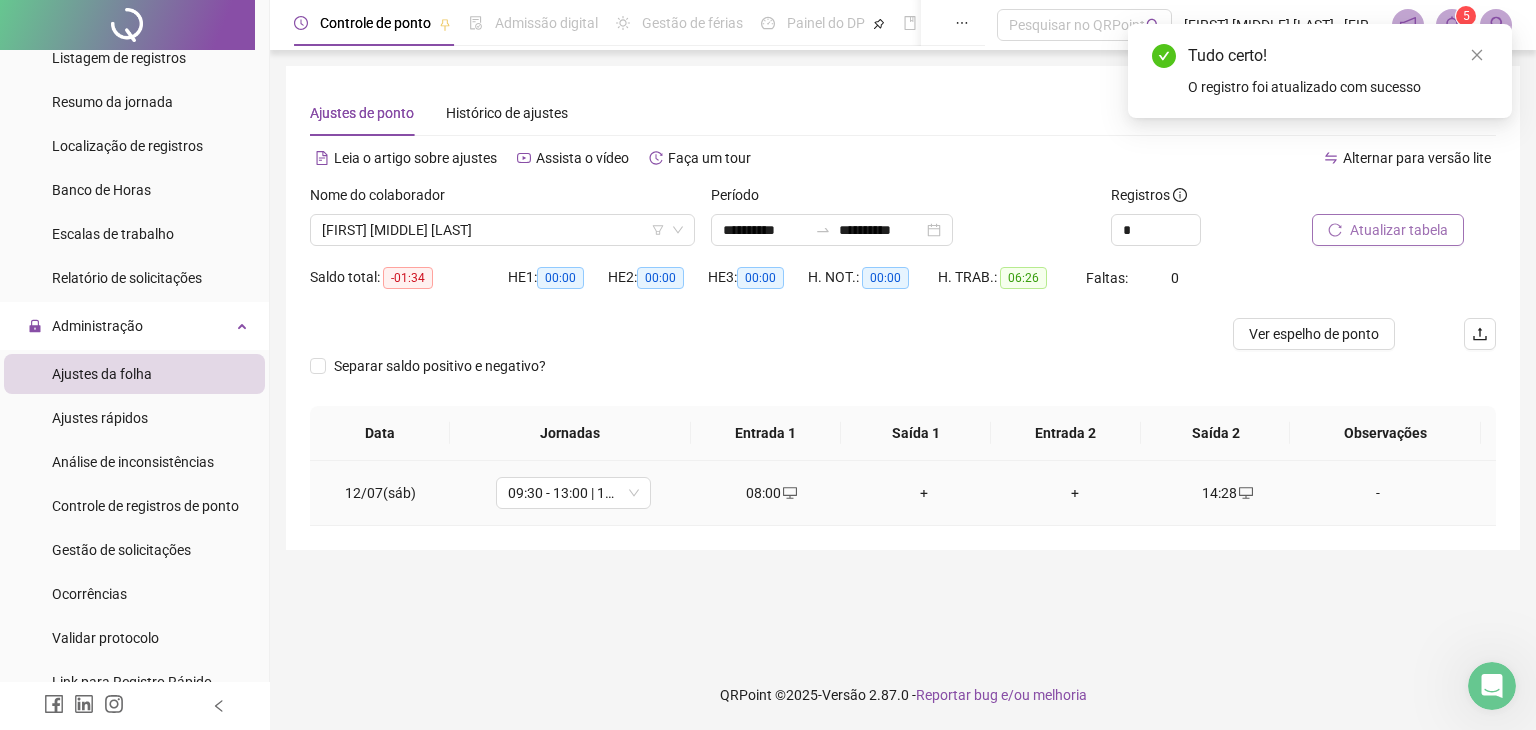 click on "14:28" at bounding box center [1227, 493] 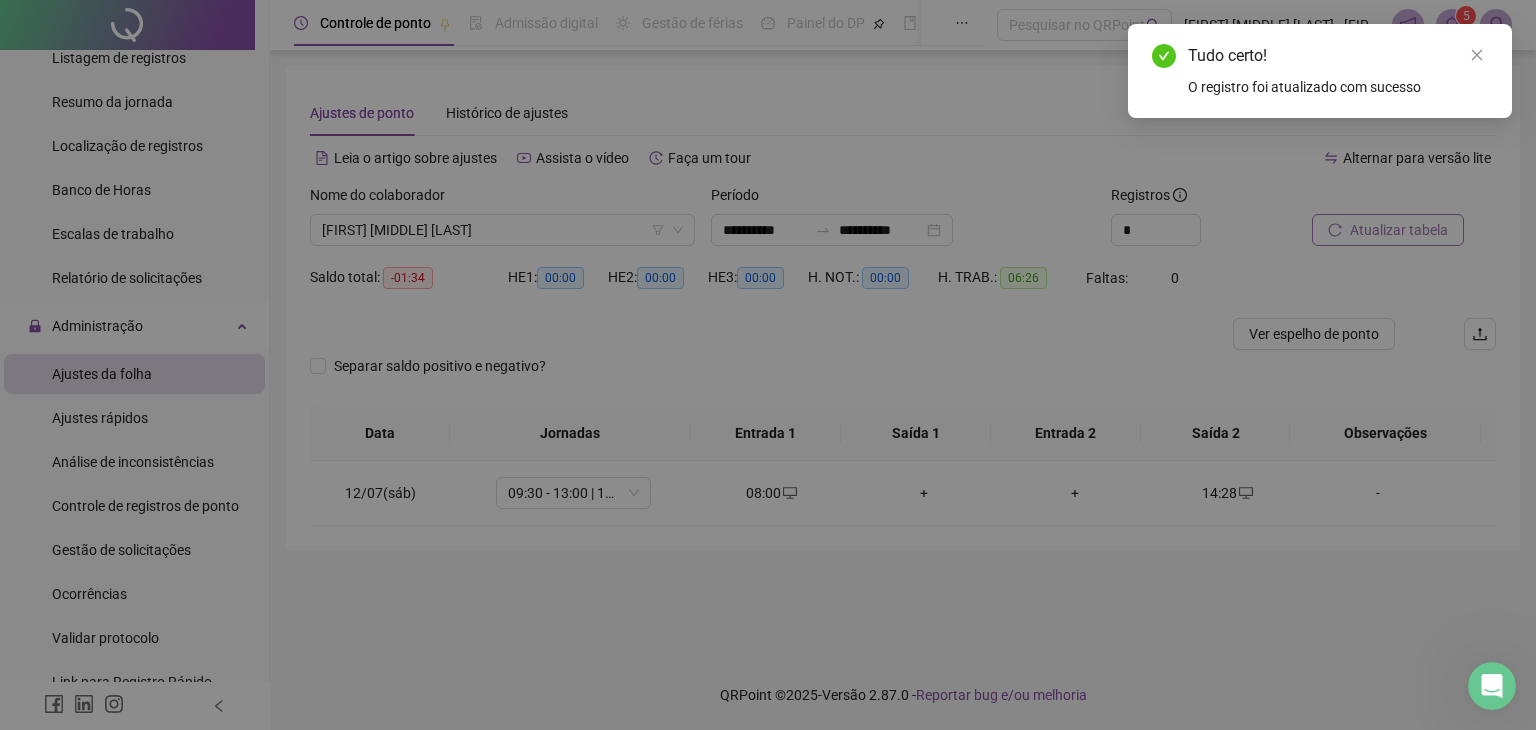 type on "**********" 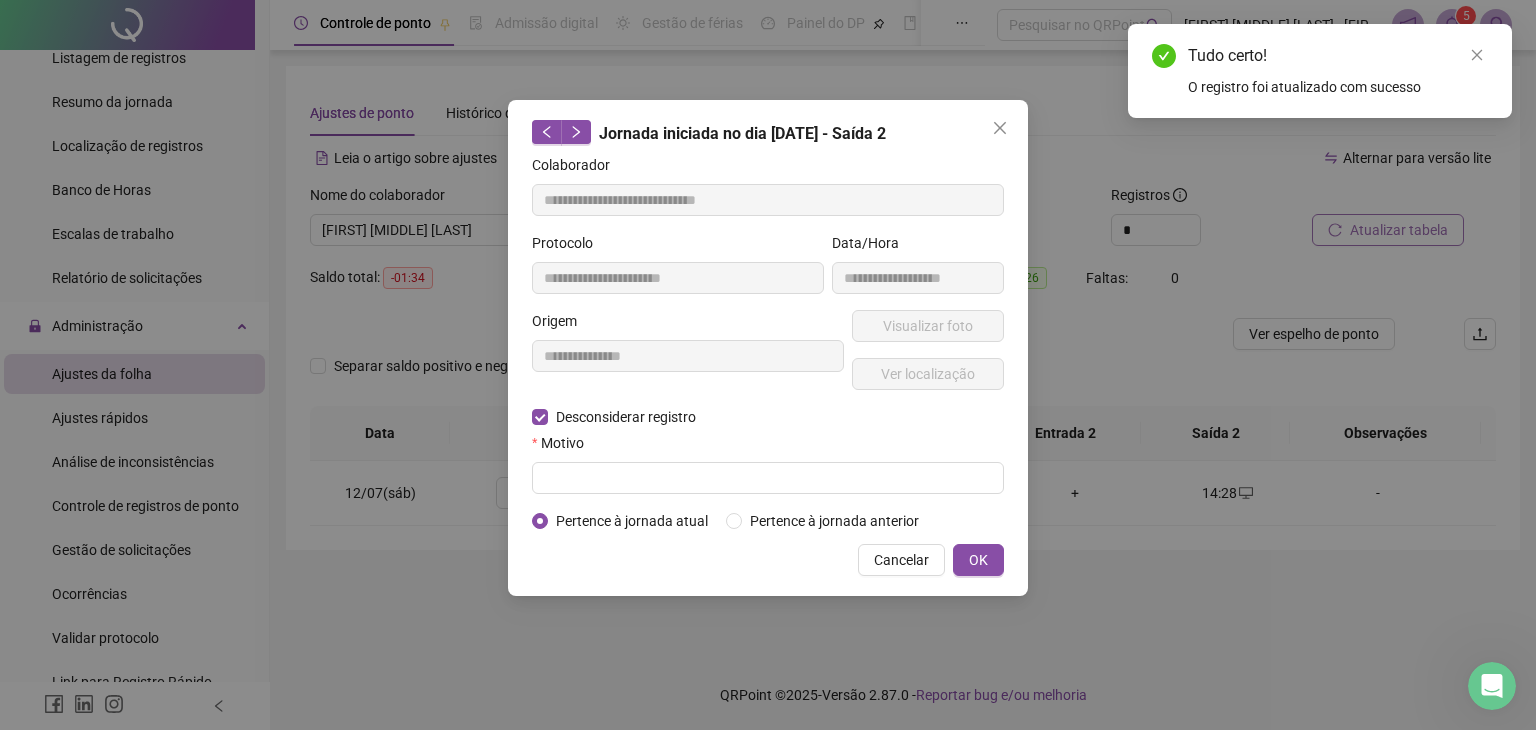 click on "Motivo" at bounding box center (768, 447) 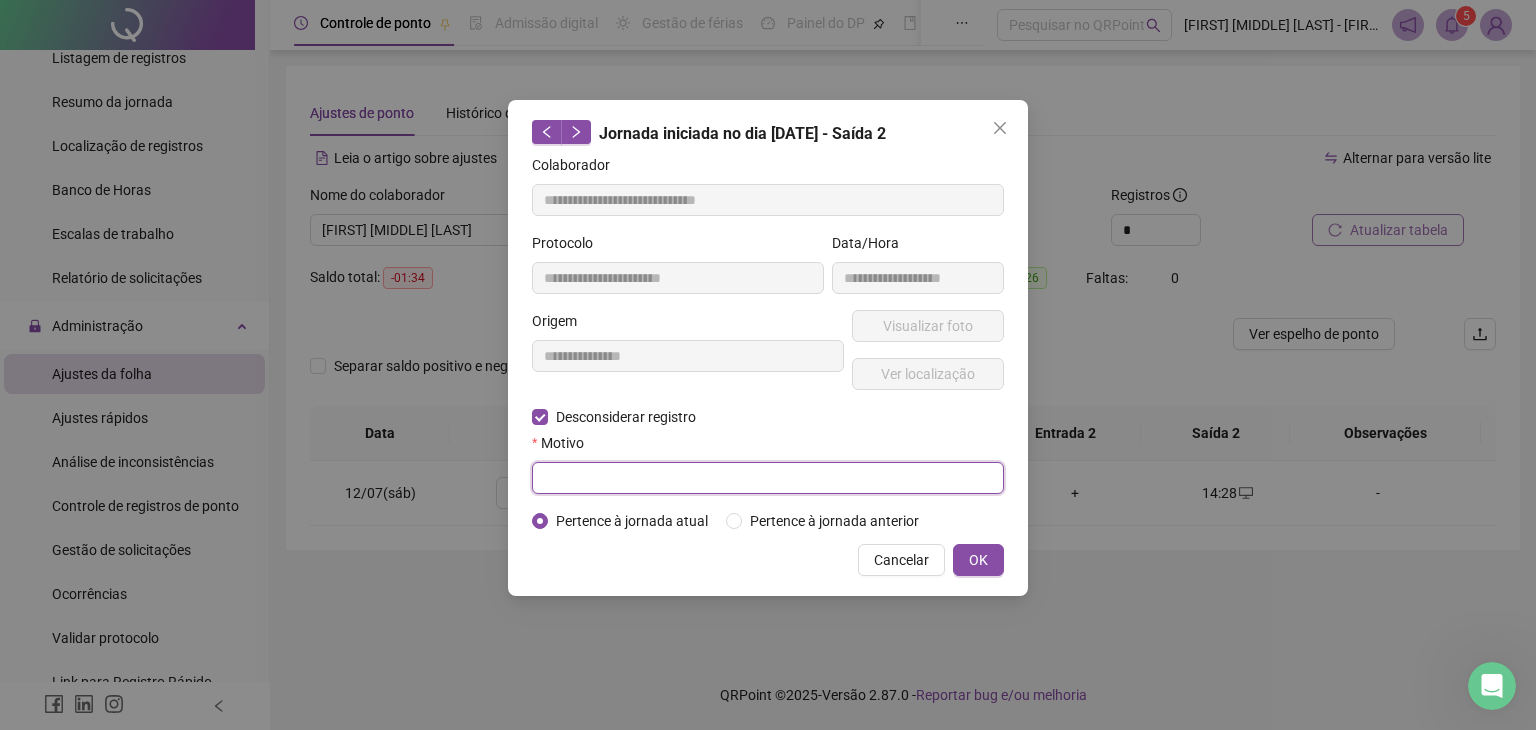 click at bounding box center (768, 478) 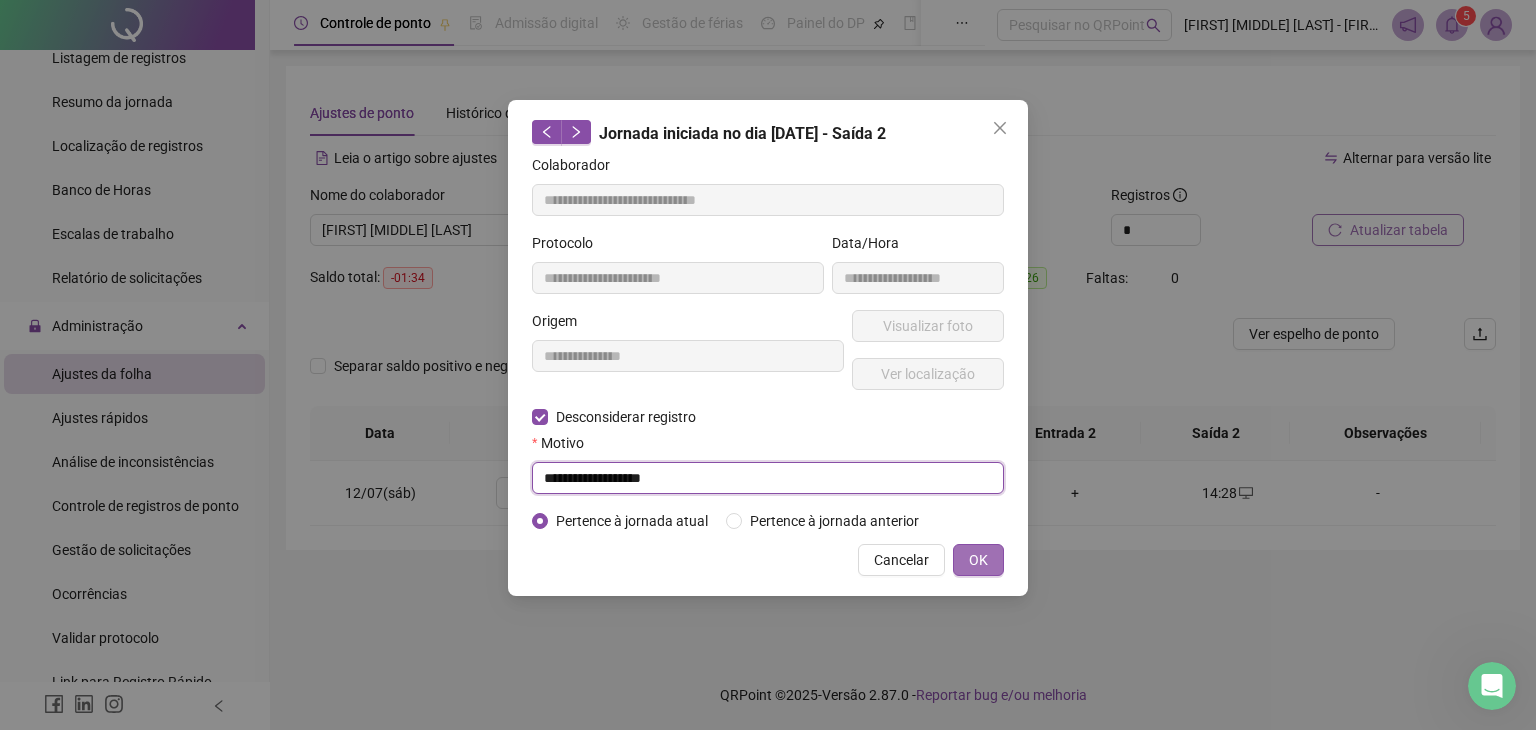 type on "**********" 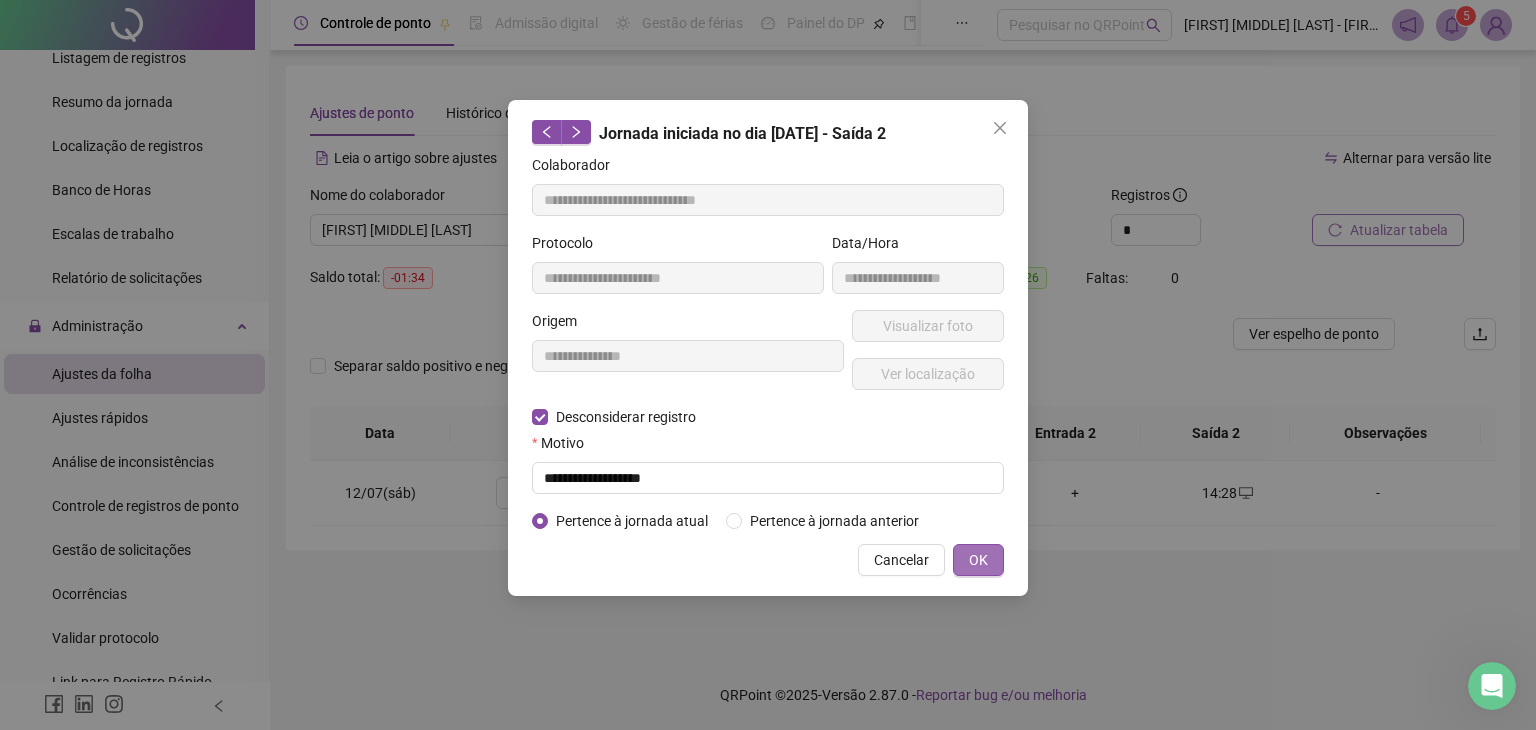 click on "OK" at bounding box center [978, 560] 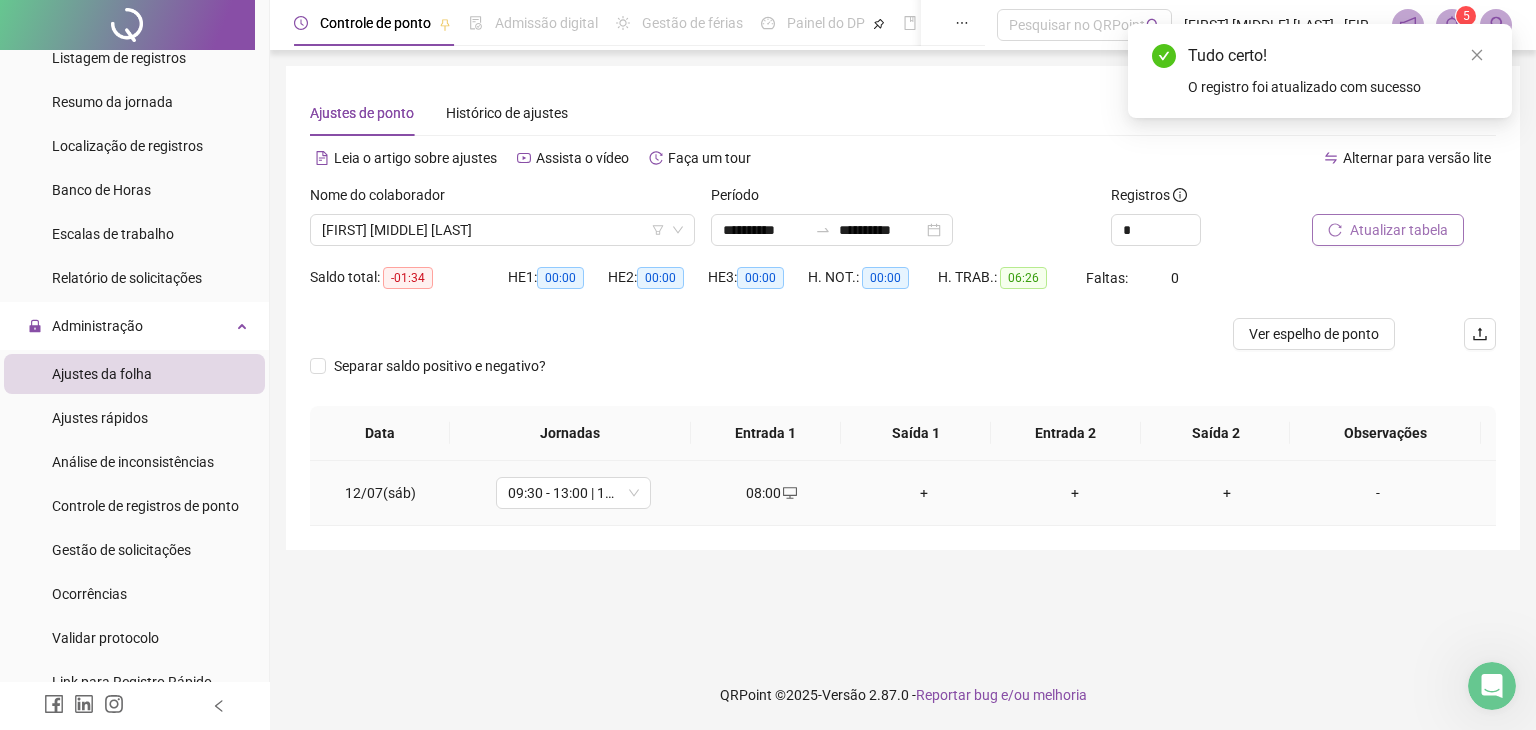 click on "+" at bounding box center (924, 493) 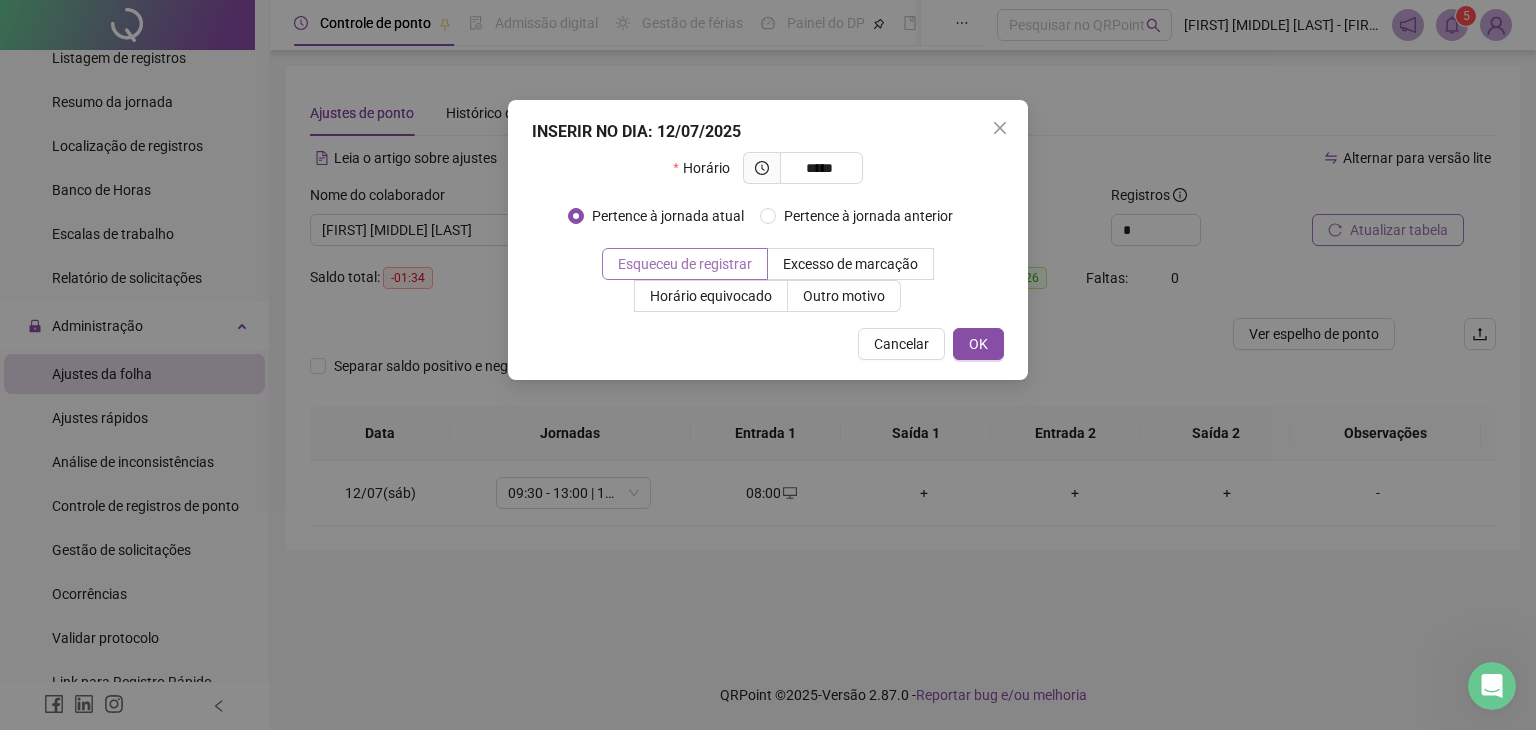 type on "*****" 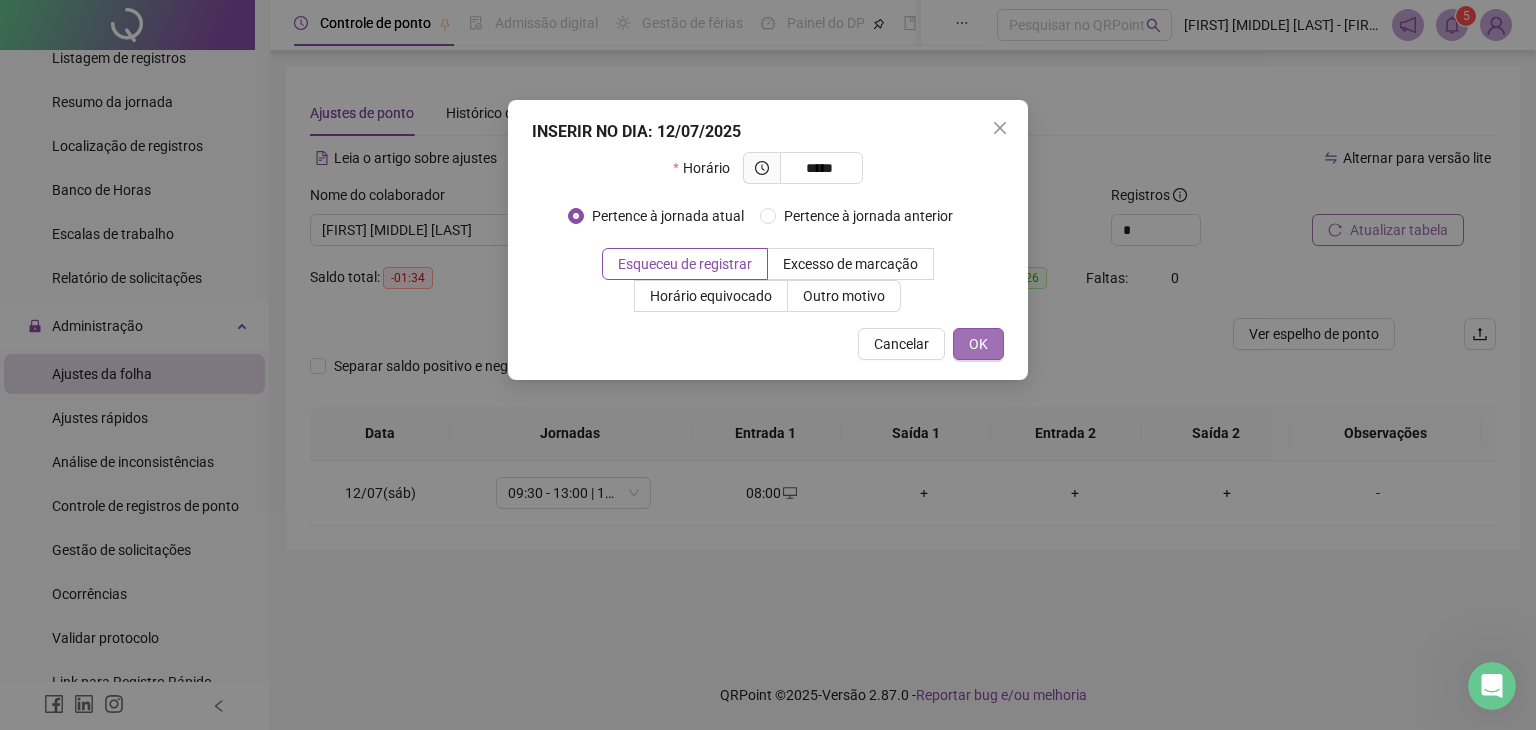 click on "OK" at bounding box center (978, 344) 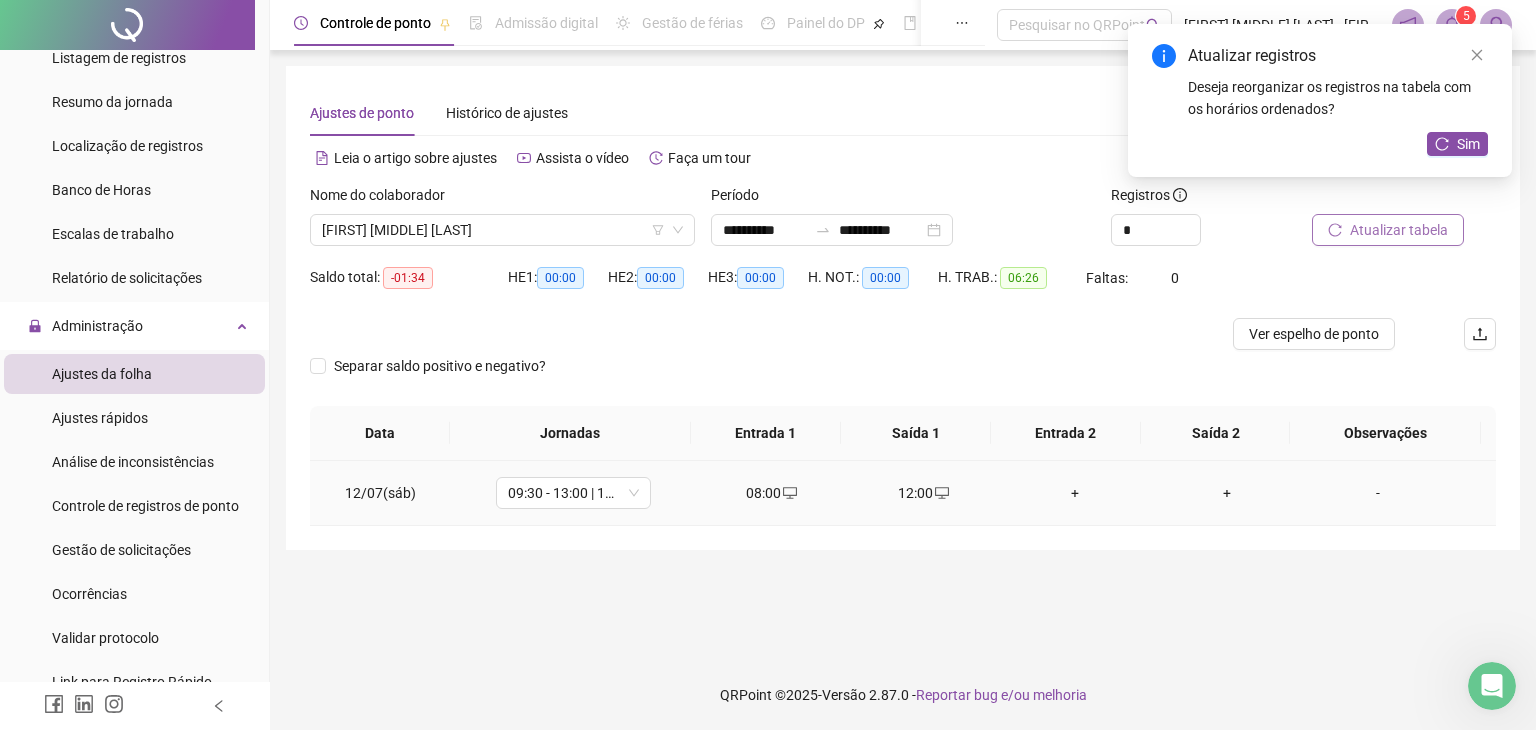 click on "+" at bounding box center [1075, 493] 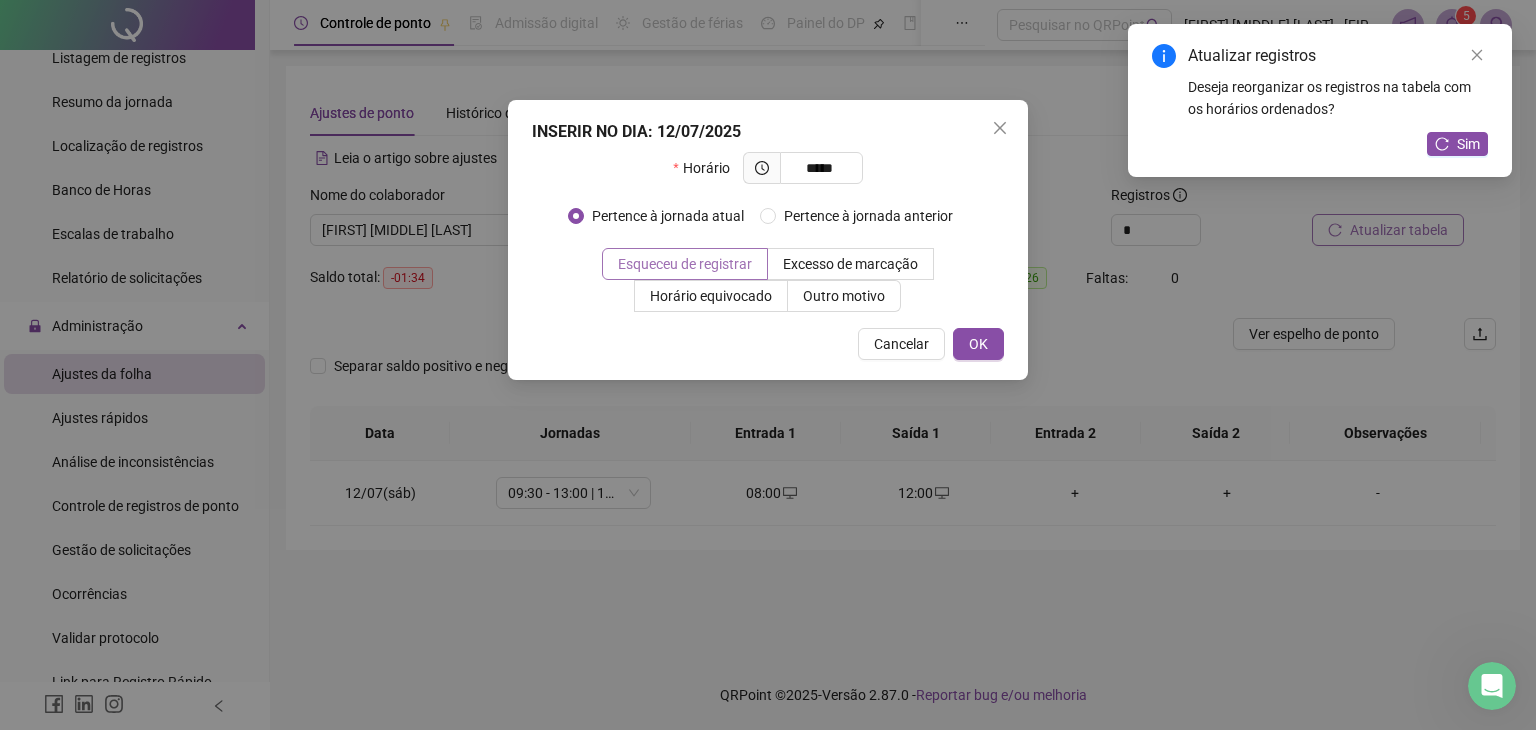 type on "*****" 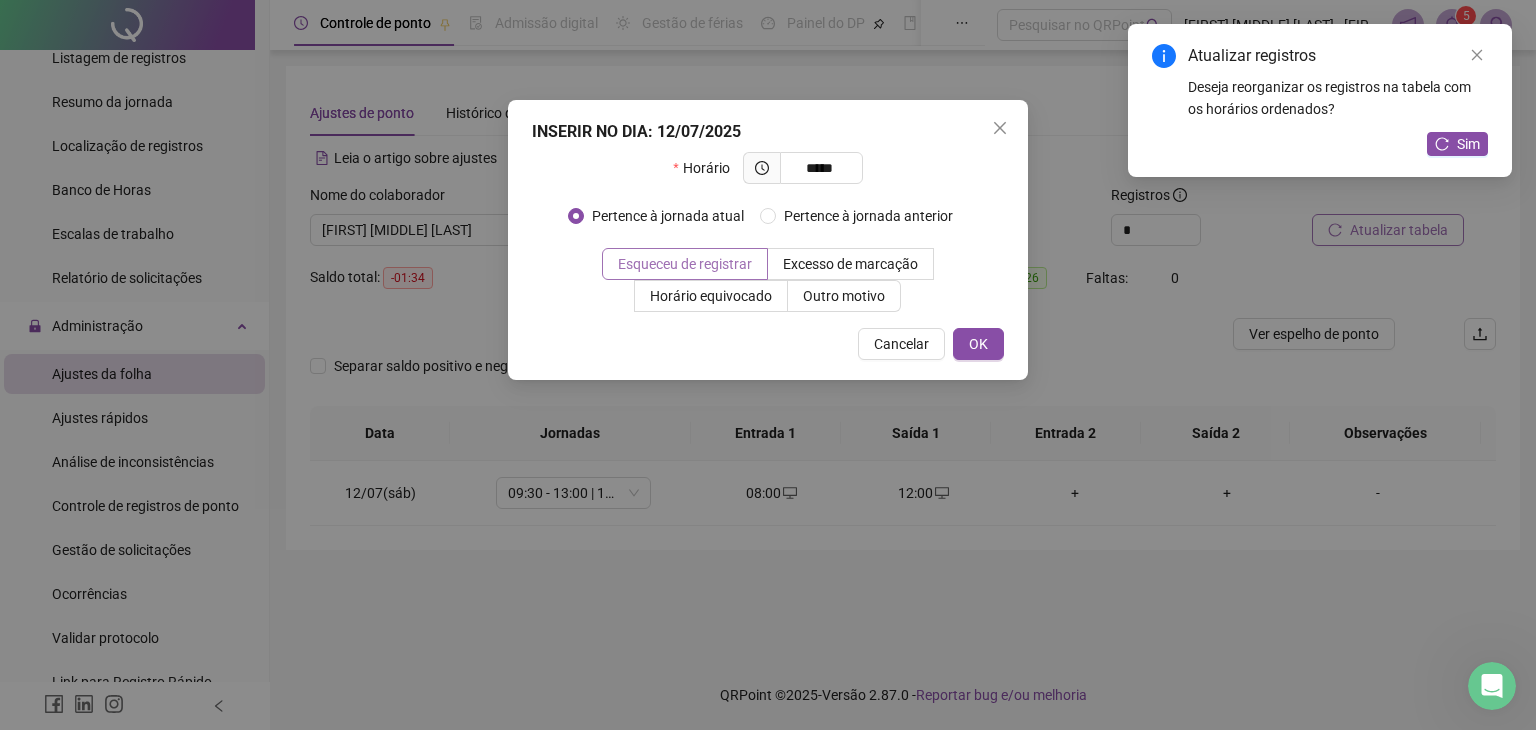 click on "Esqueceu de registrar" at bounding box center (685, 264) 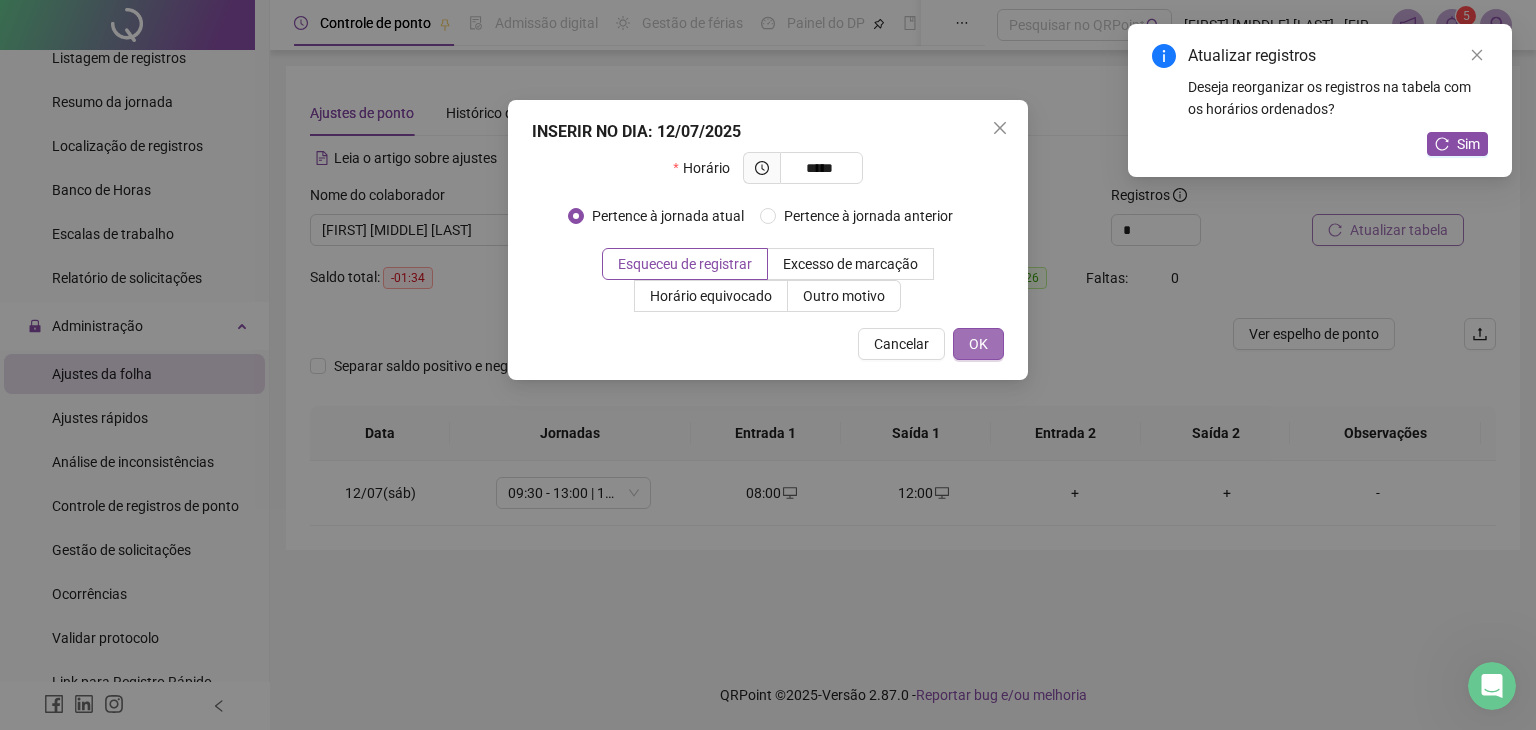 click on "OK" at bounding box center [978, 344] 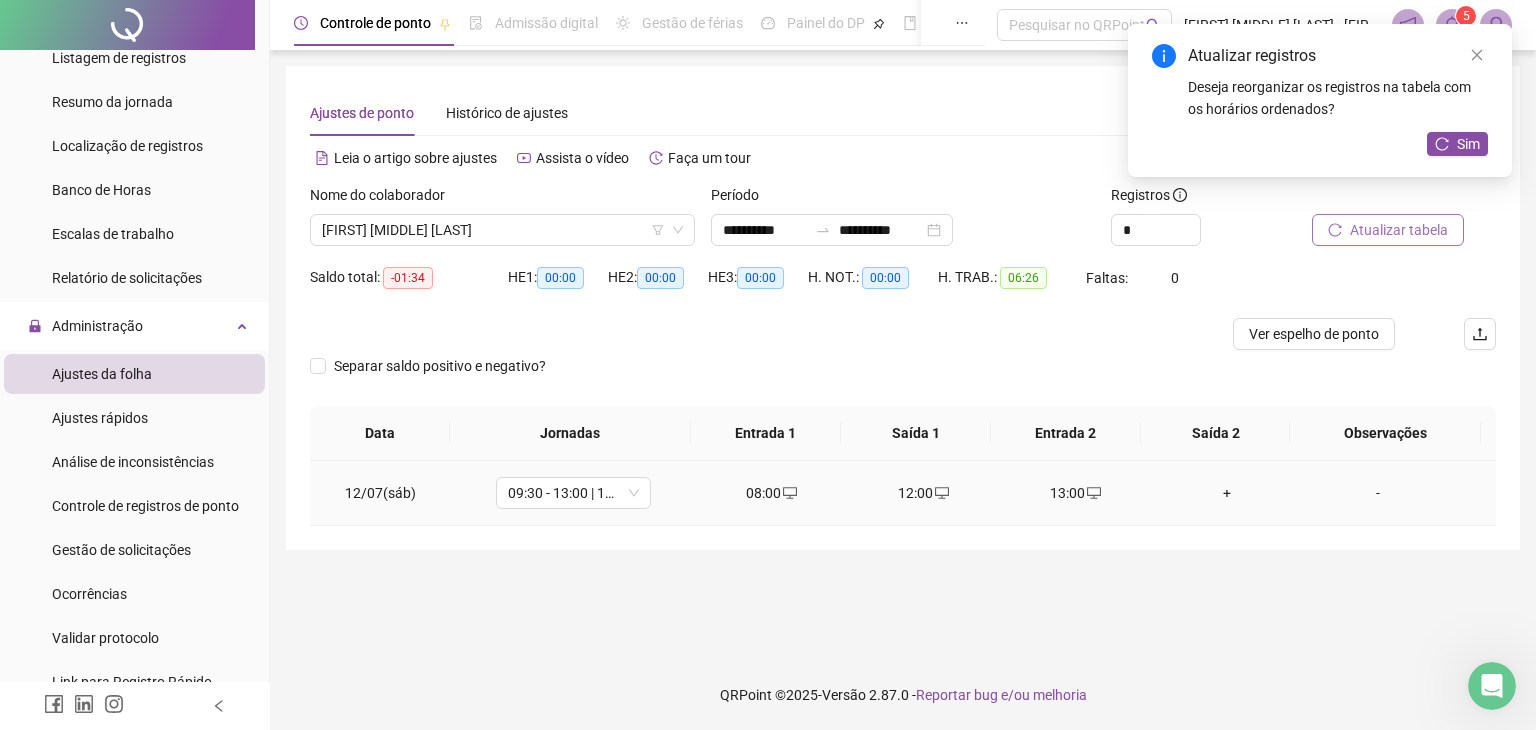 click 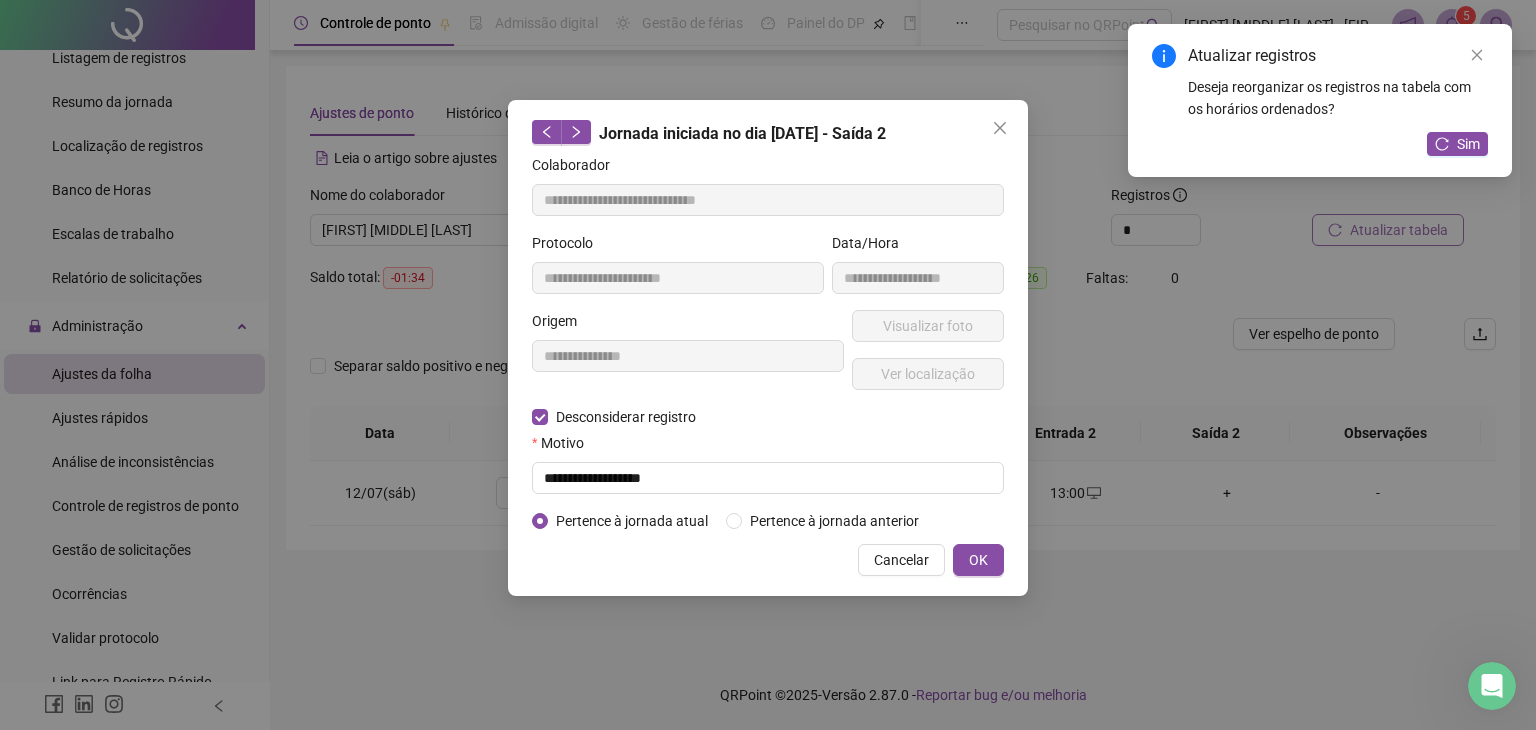 type on "**********" 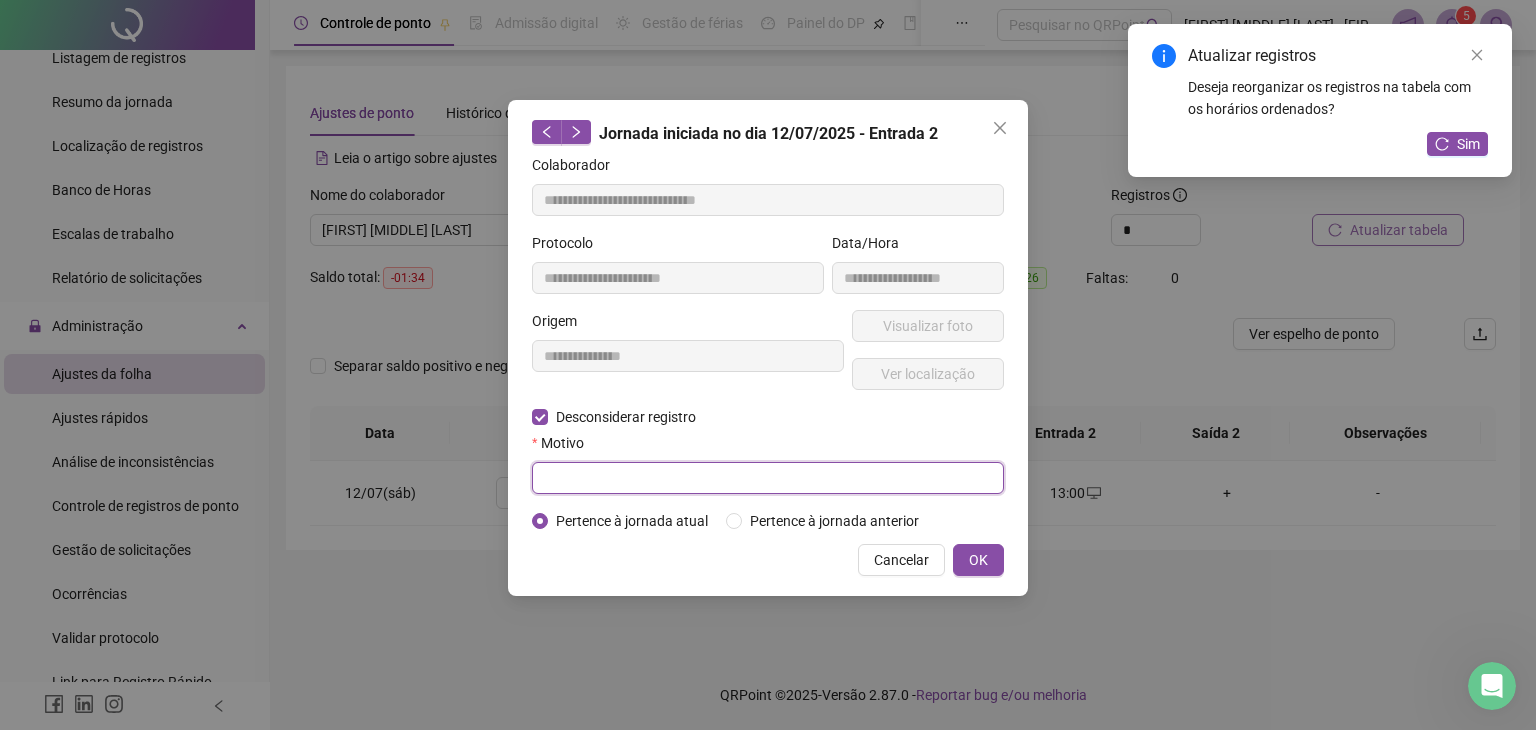 click at bounding box center [768, 478] 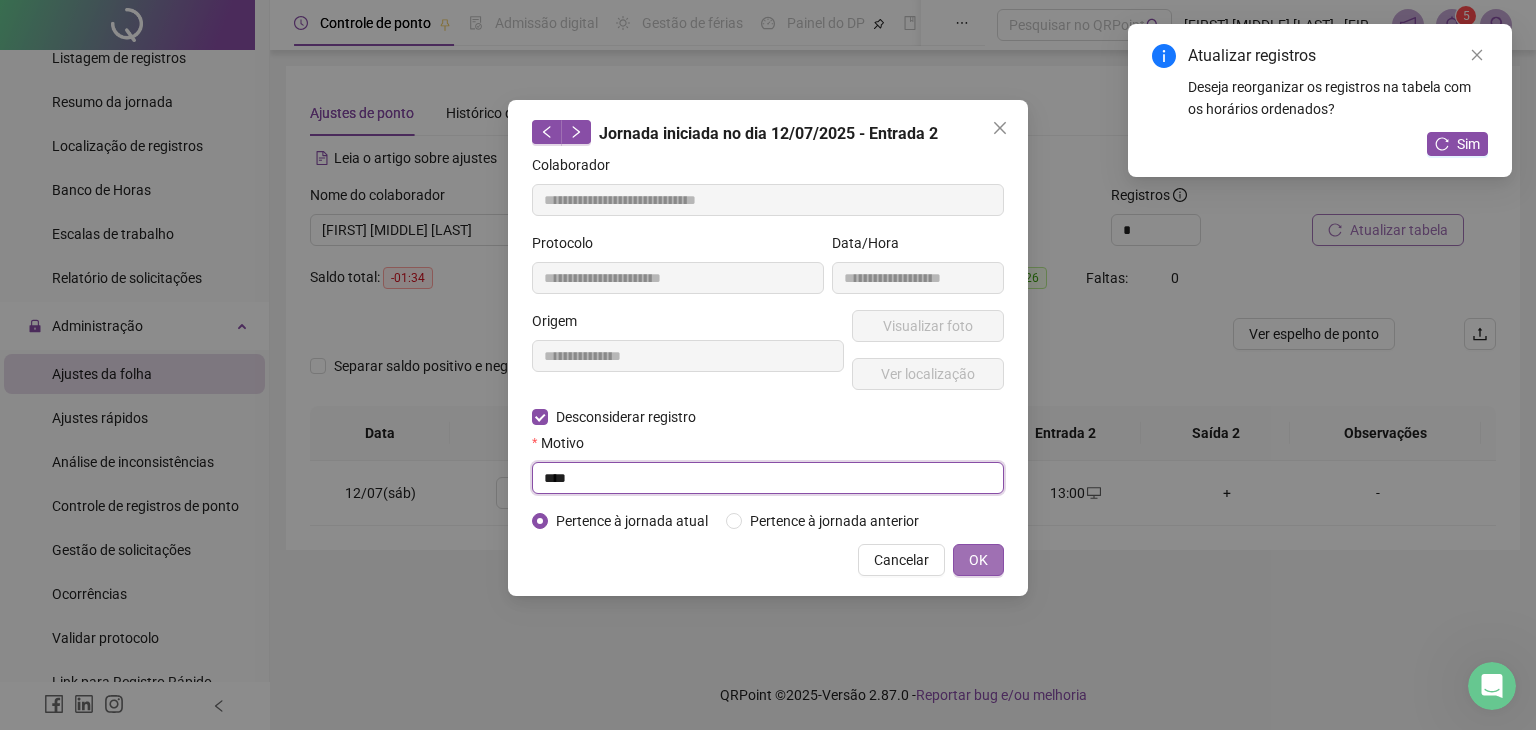 type on "****" 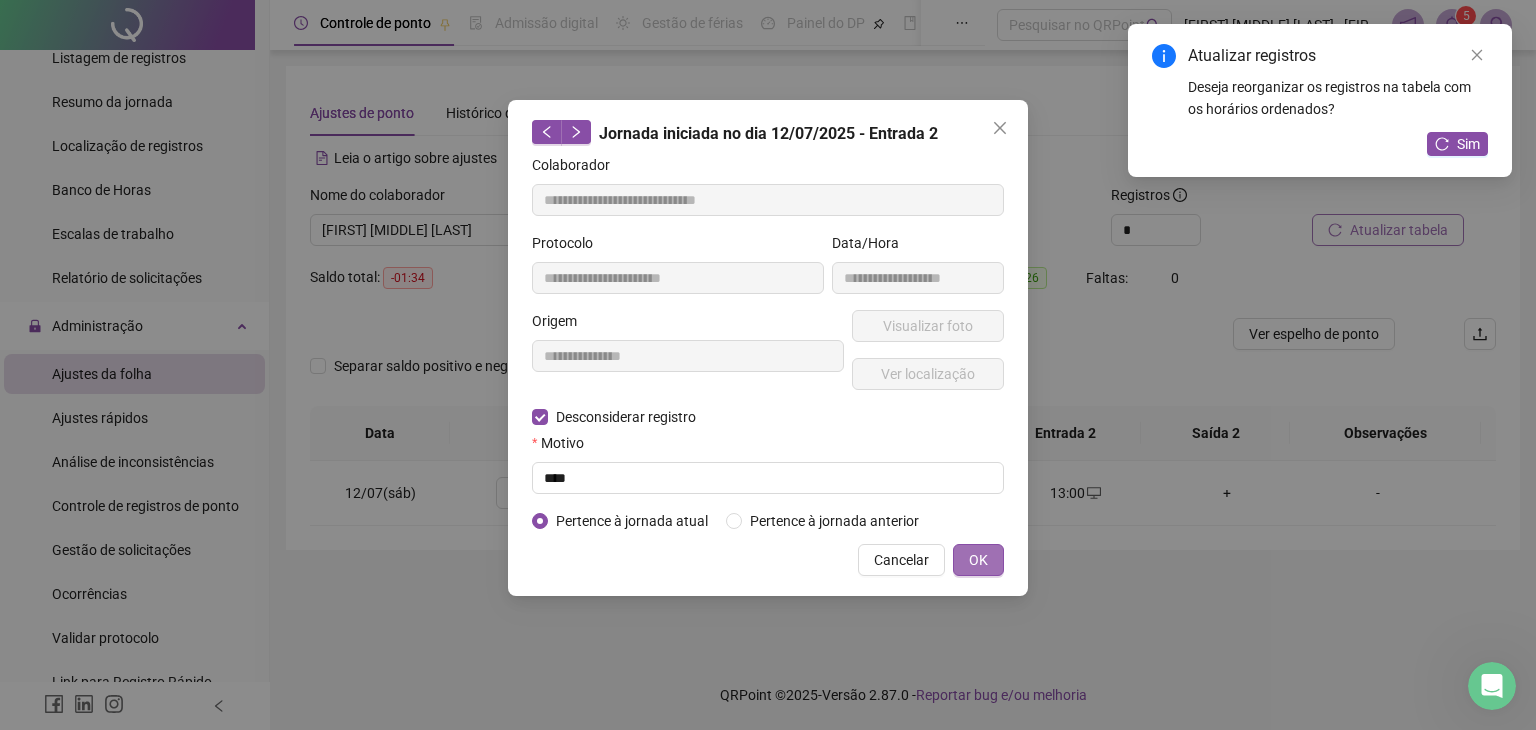 click on "OK" at bounding box center [978, 560] 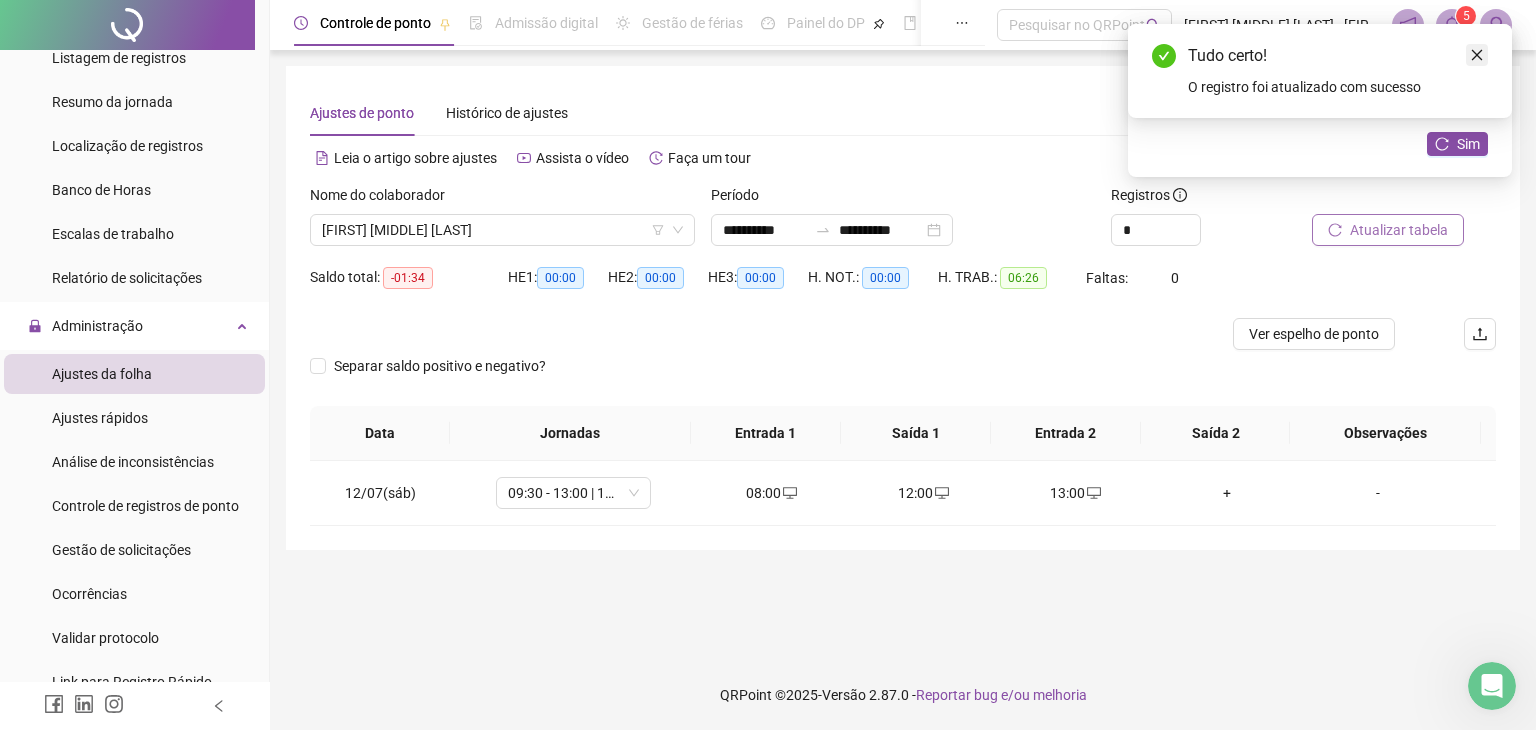 click at bounding box center (1477, 55) 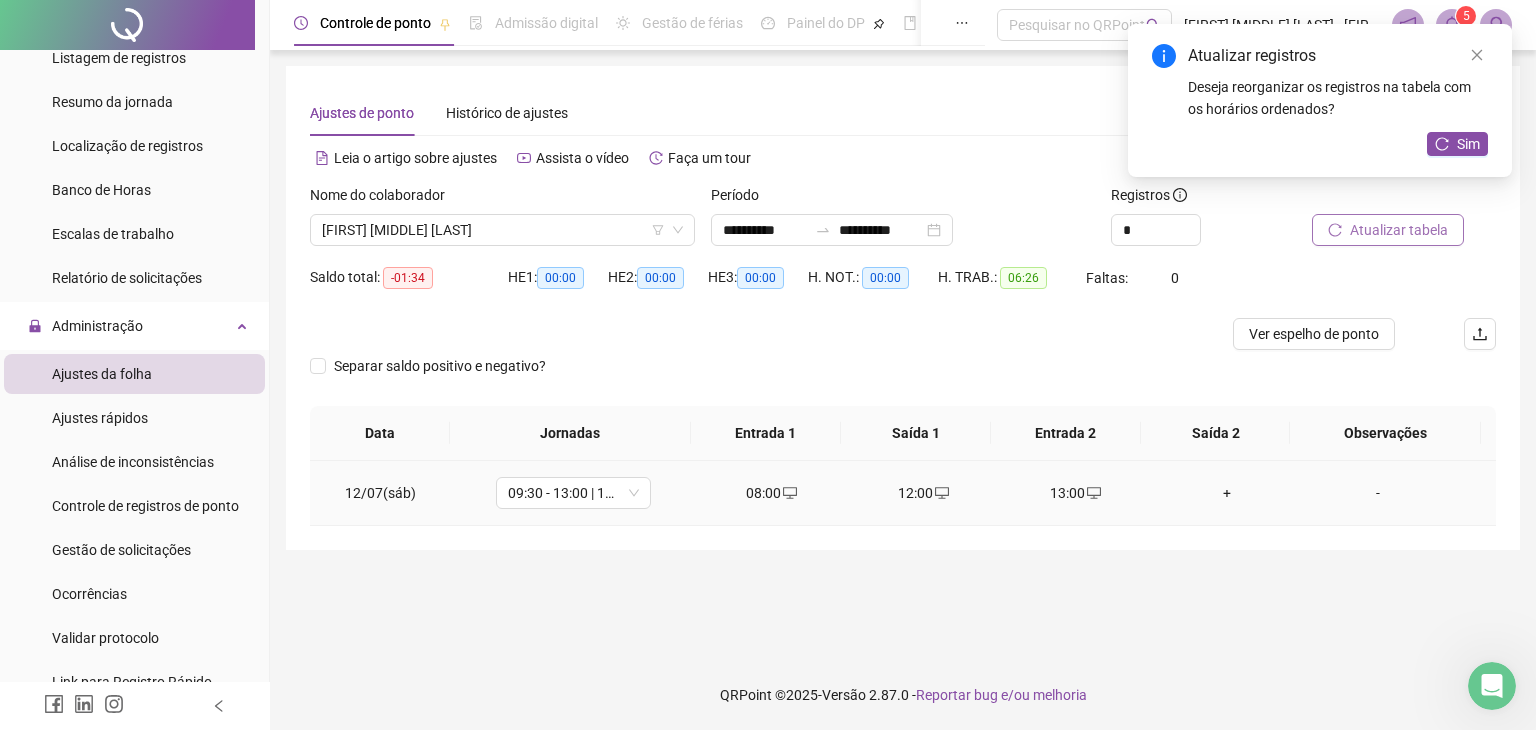 click on "13:00" at bounding box center [1075, 493] 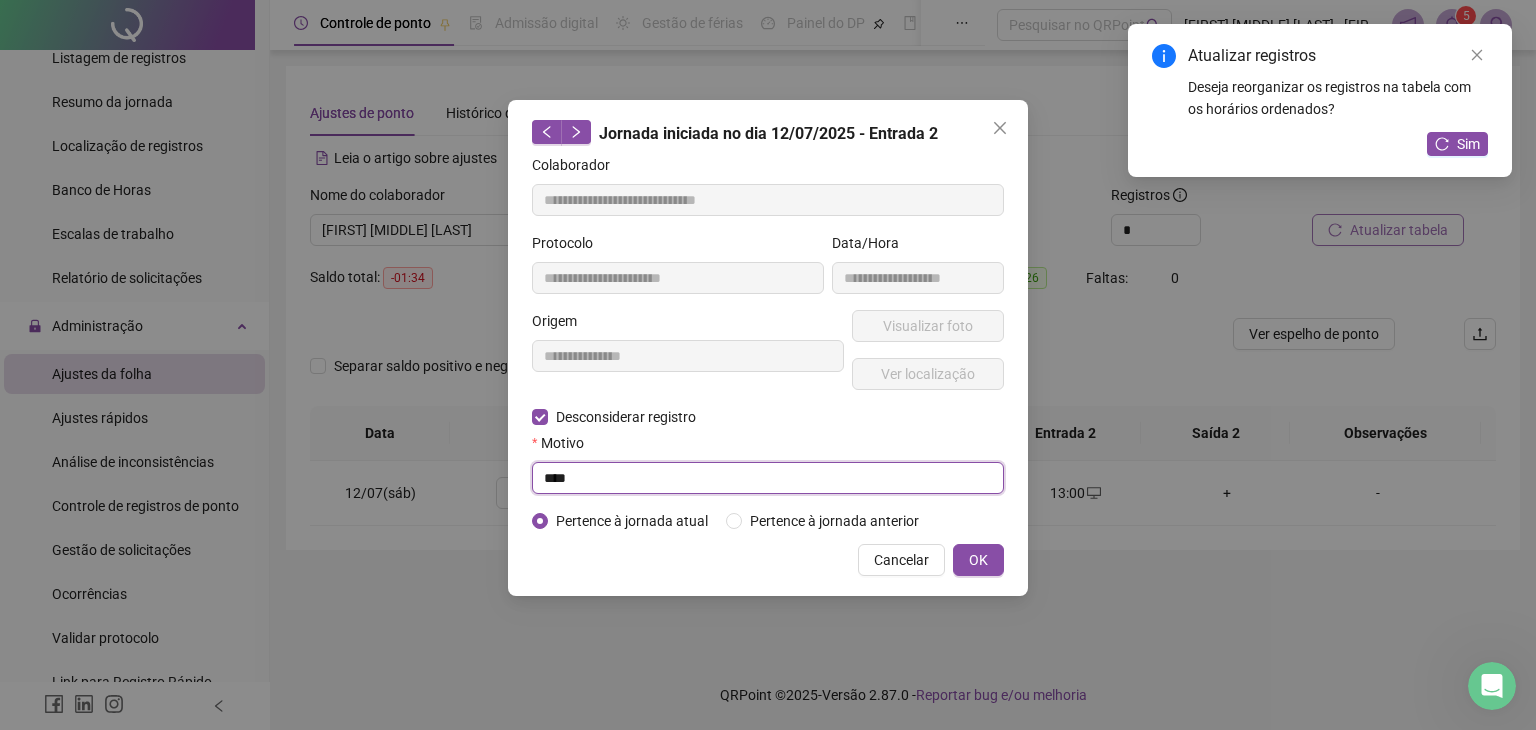 click on "****" at bounding box center (768, 478) 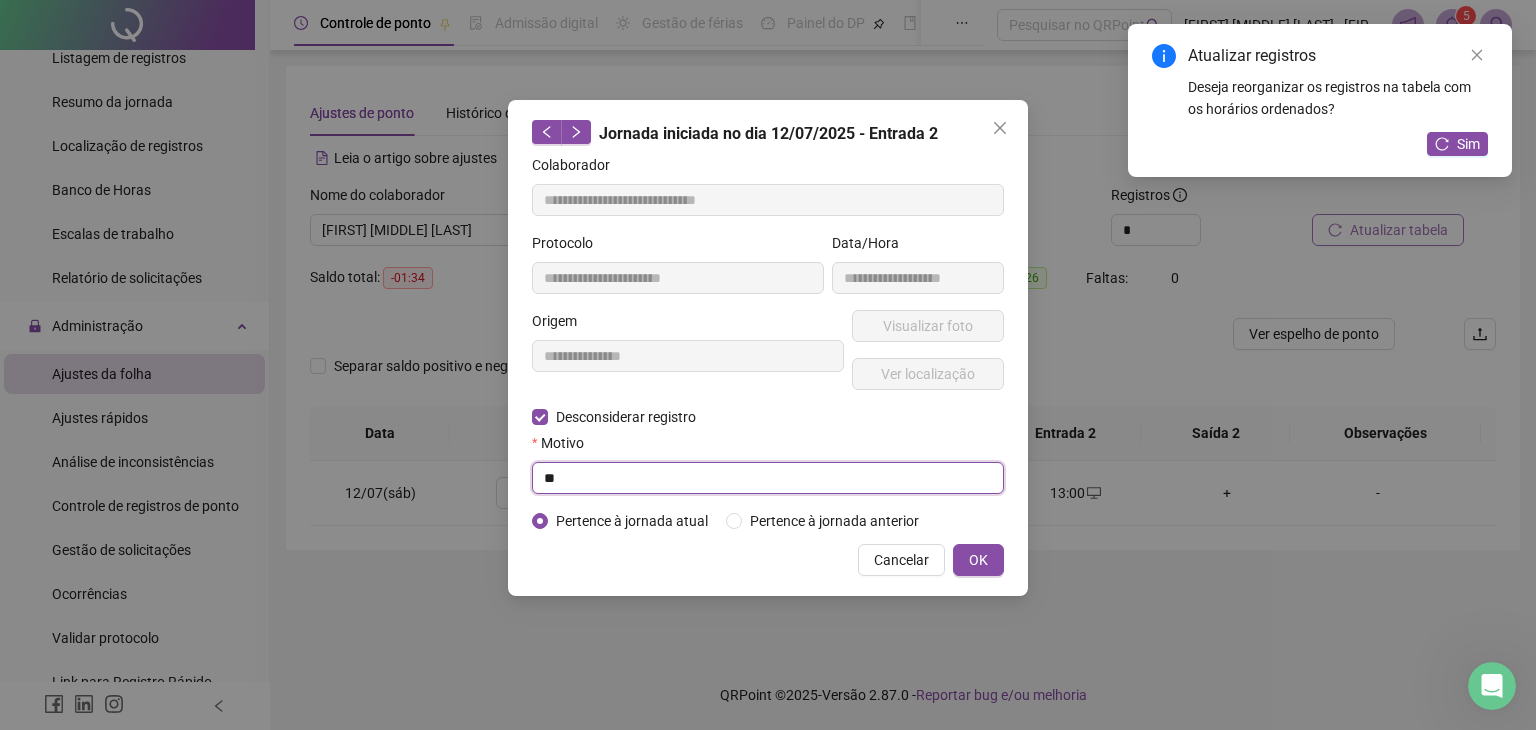 type on "*" 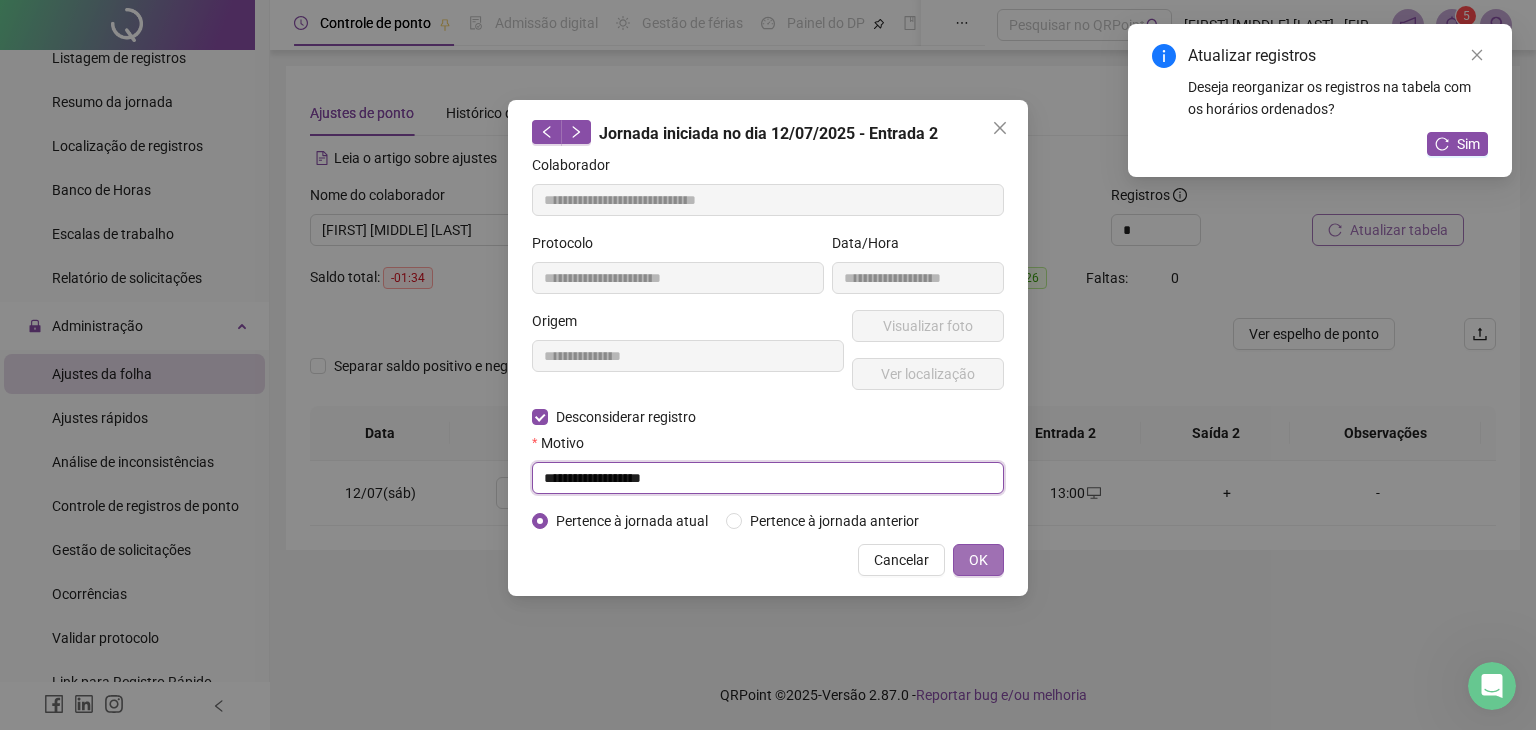 type on "**********" 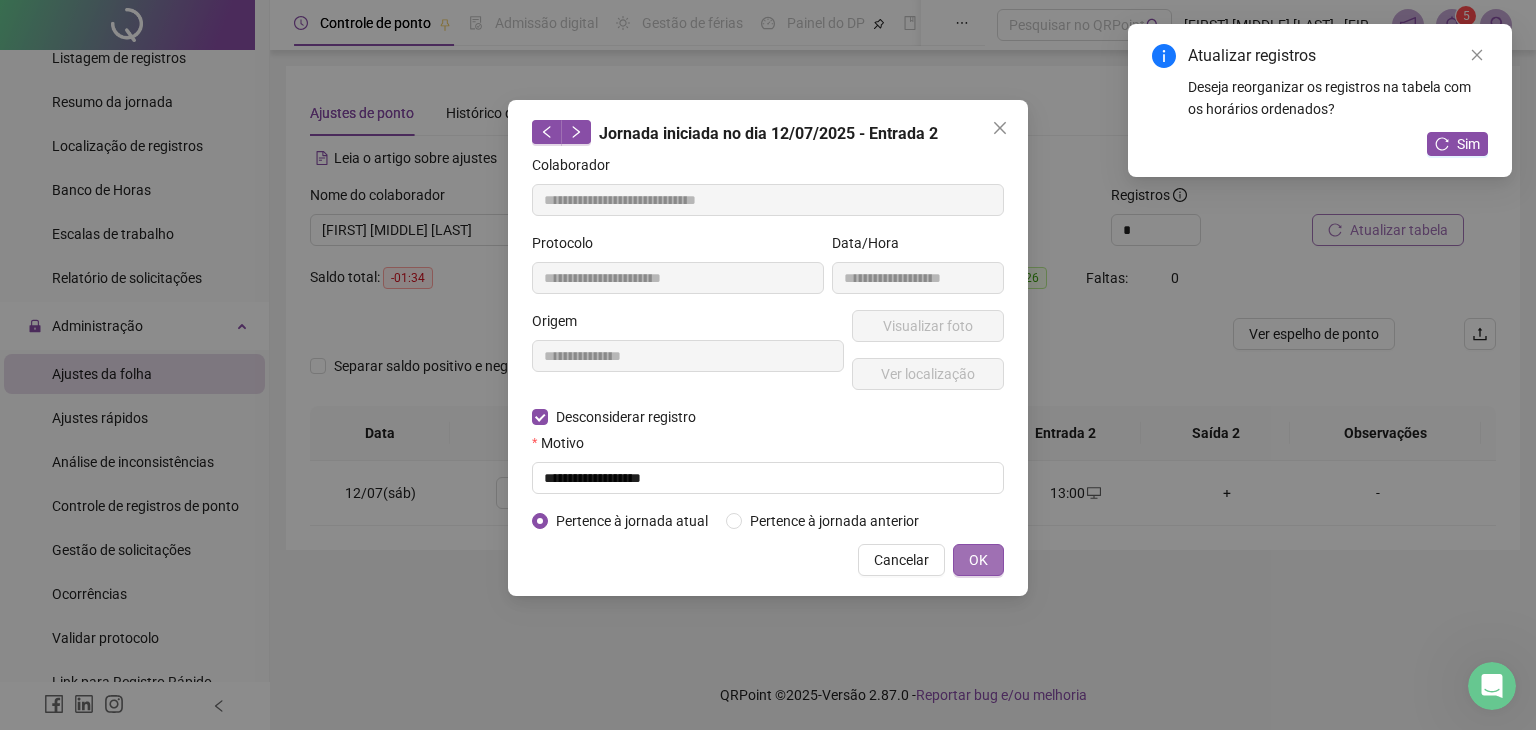 click on "OK" at bounding box center (978, 560) 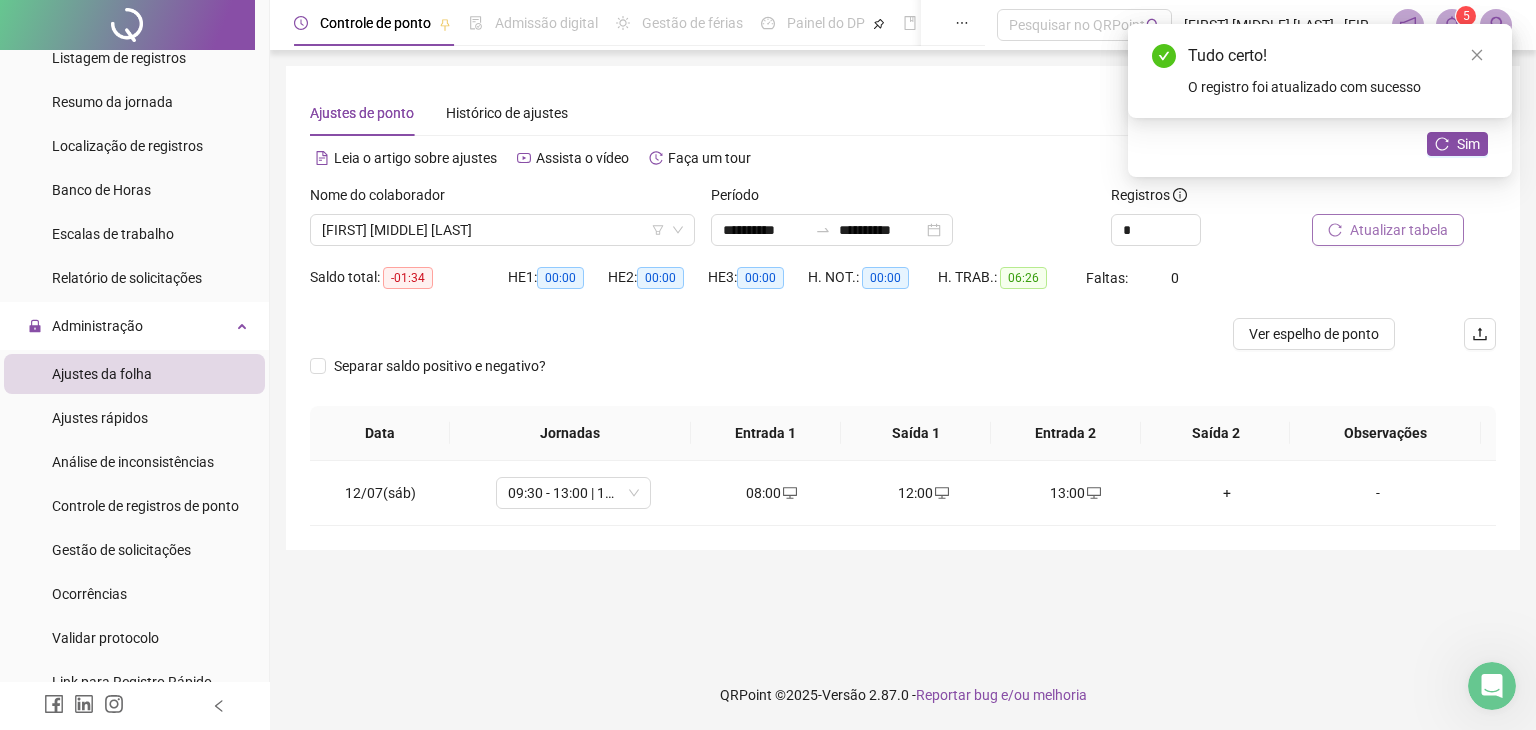click on "Separar saldo positivo e negativo?" at bounding box center (903, 378) 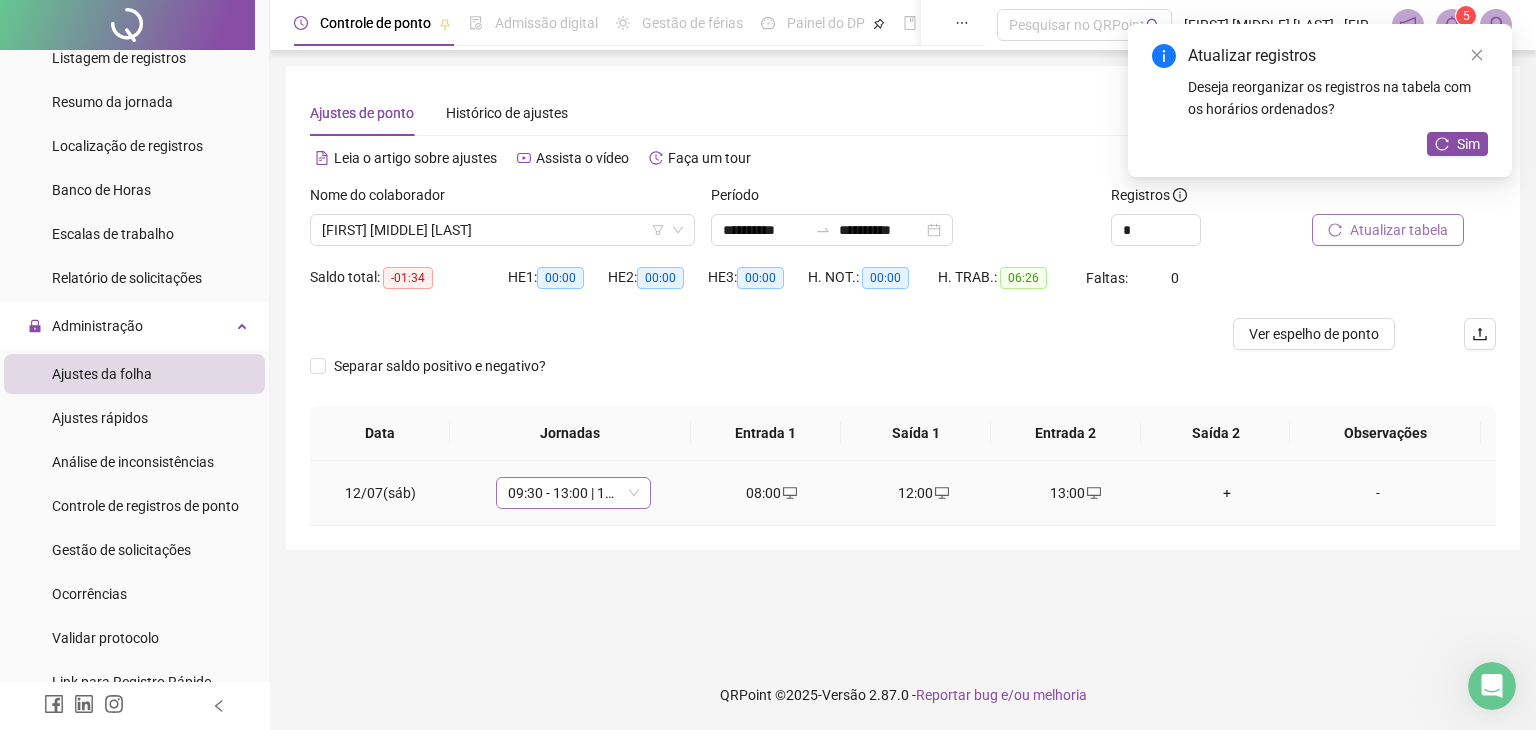 click on "09:30 - 13:00 | 15:00 - 19:30" at bounding box center [573, 493] 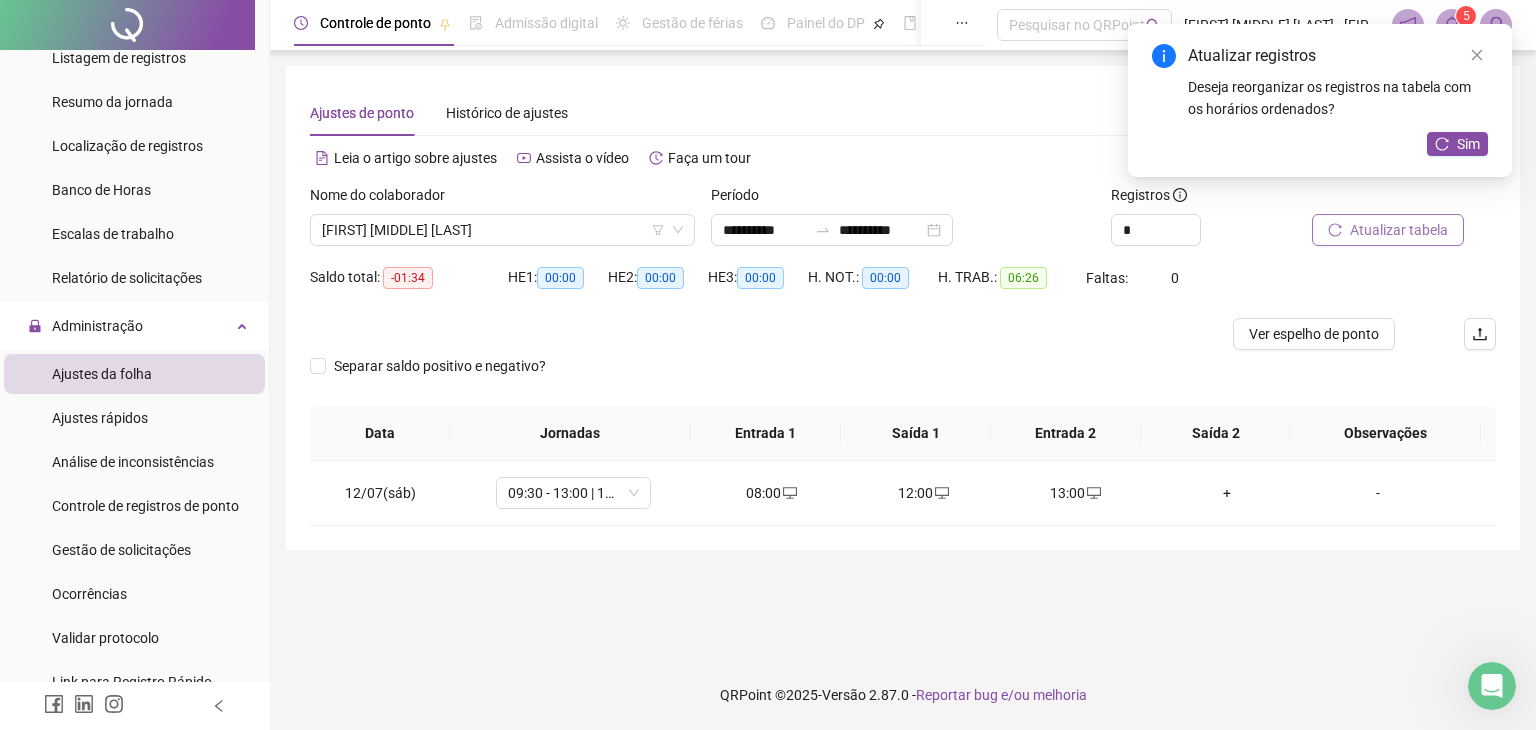 click on "Separar saldo positivo e negativo?" at bounding box center [903, 378] 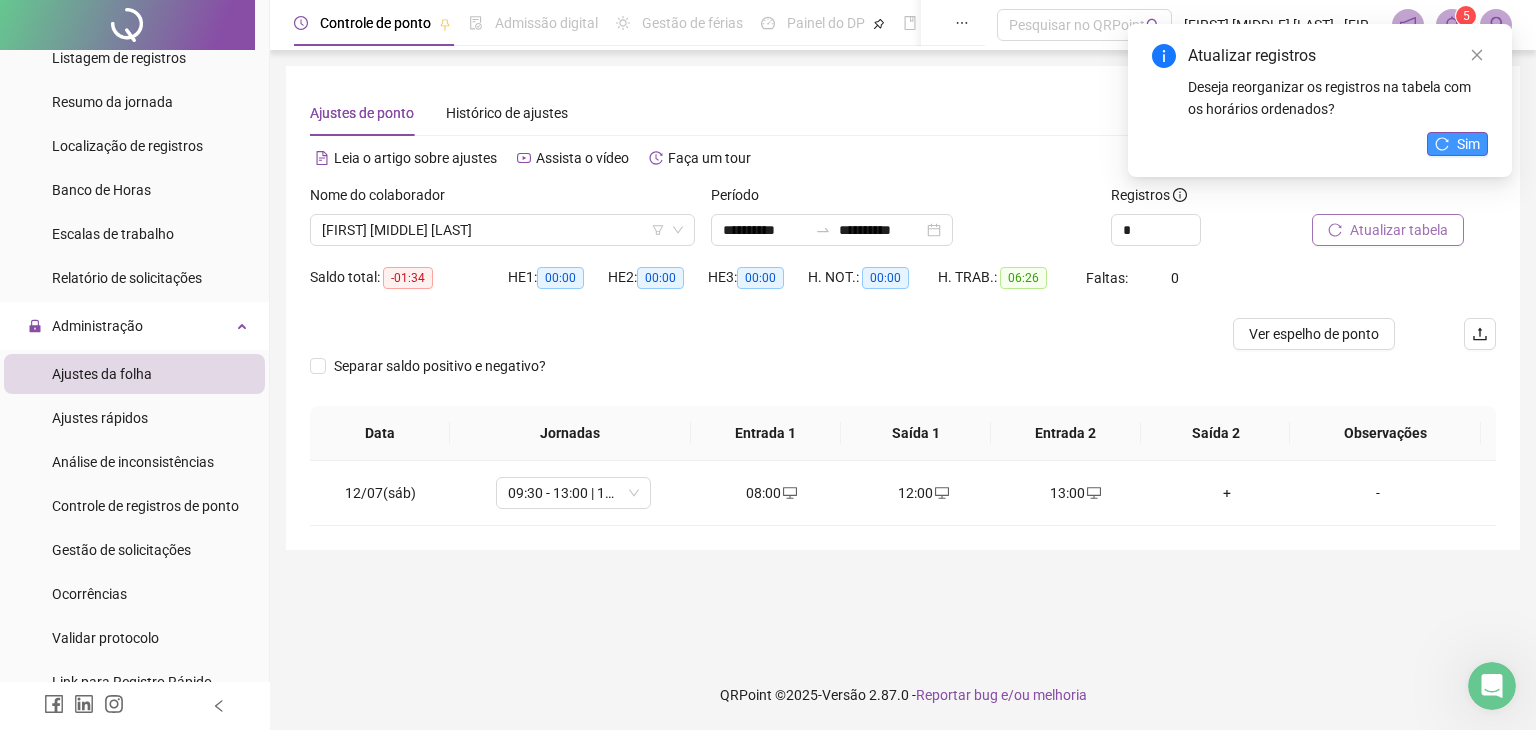 click on "Sim" at bounding box center [1457, 144] 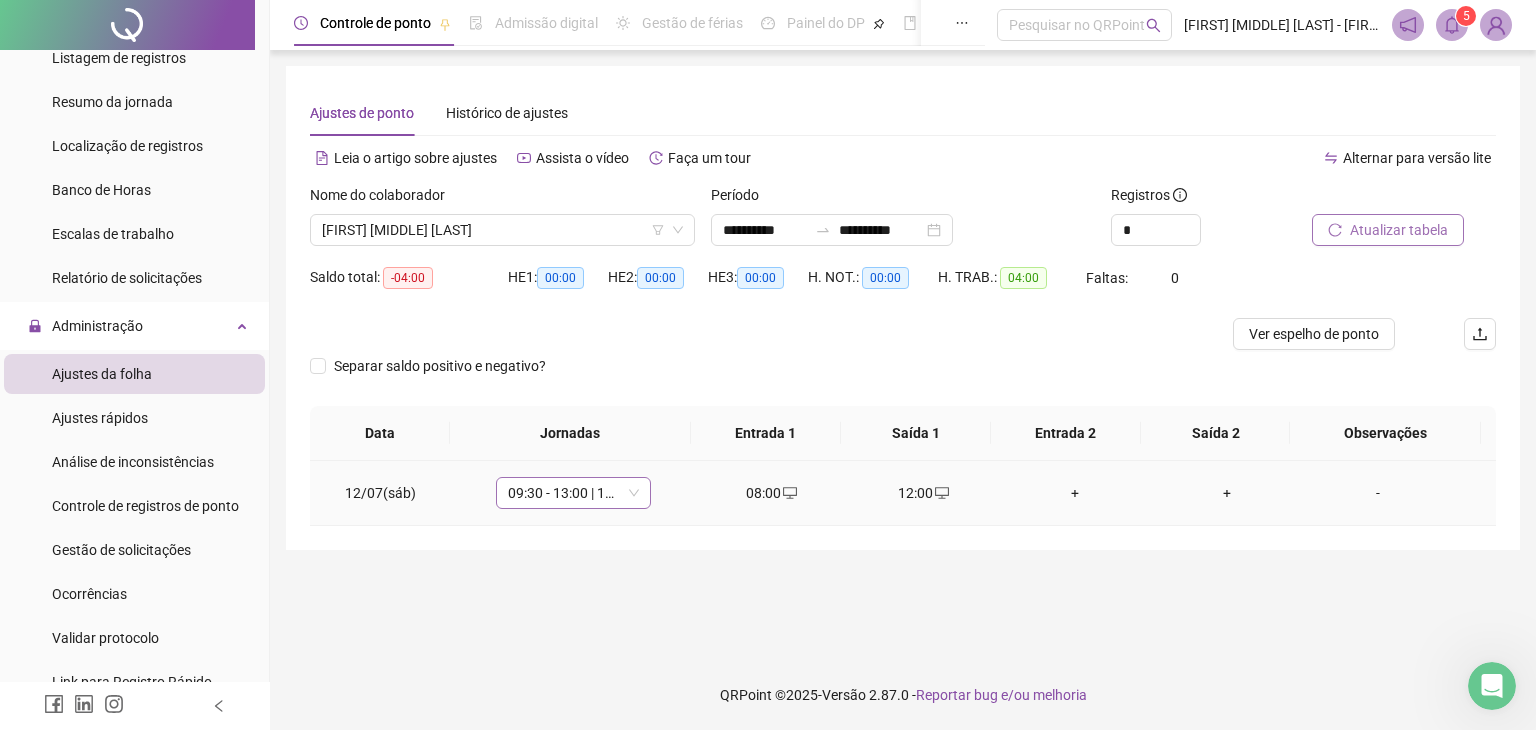 click on "09:30 - 13:00 | 15:00 - 19:30" at bounding box center (573, 493) 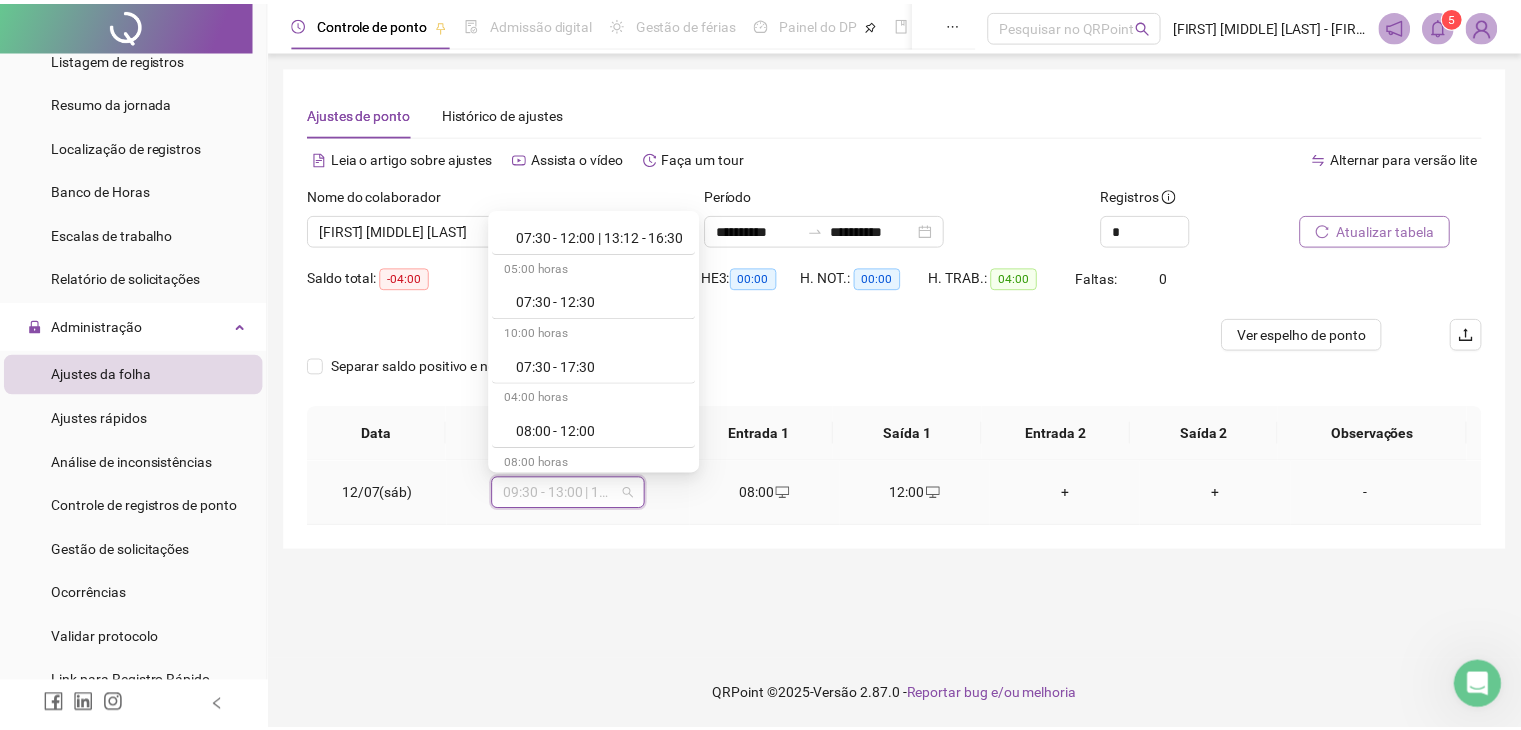 scroll, scrollTop: 500, scrollLeft: 0, axis: vertical 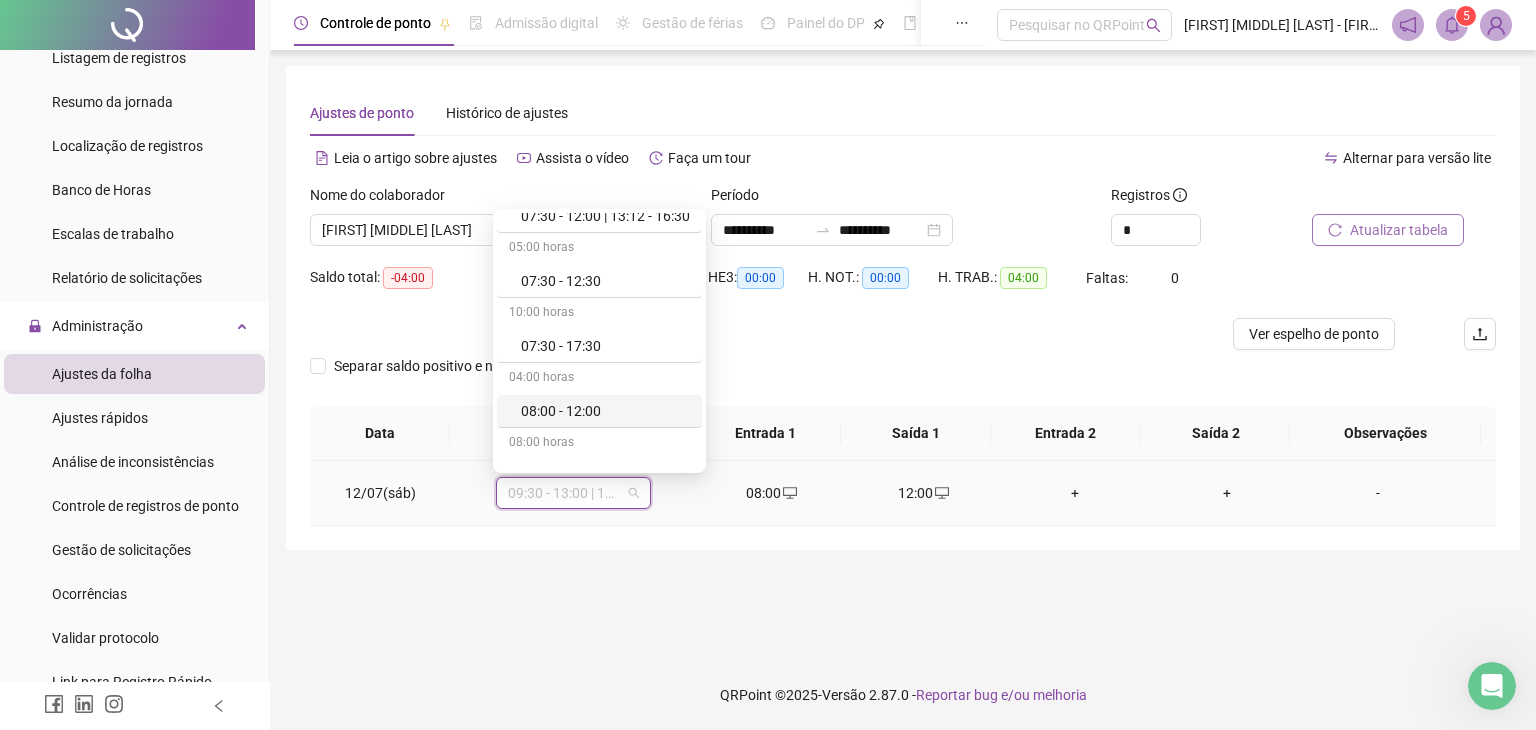 click on "08:00 - 12:00" at bounding box center [615, 411] 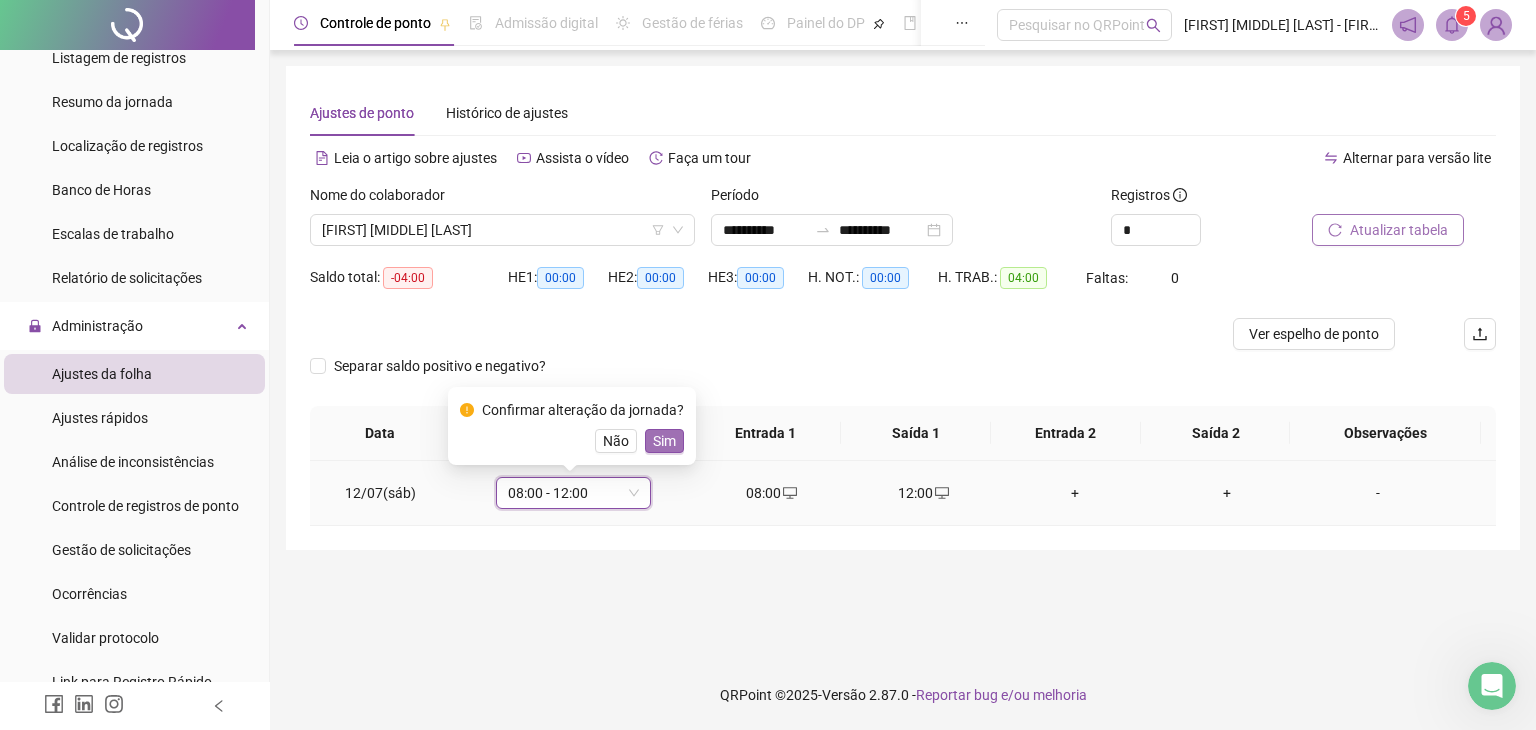 click on "Sim" at bounding box center [664, 441] 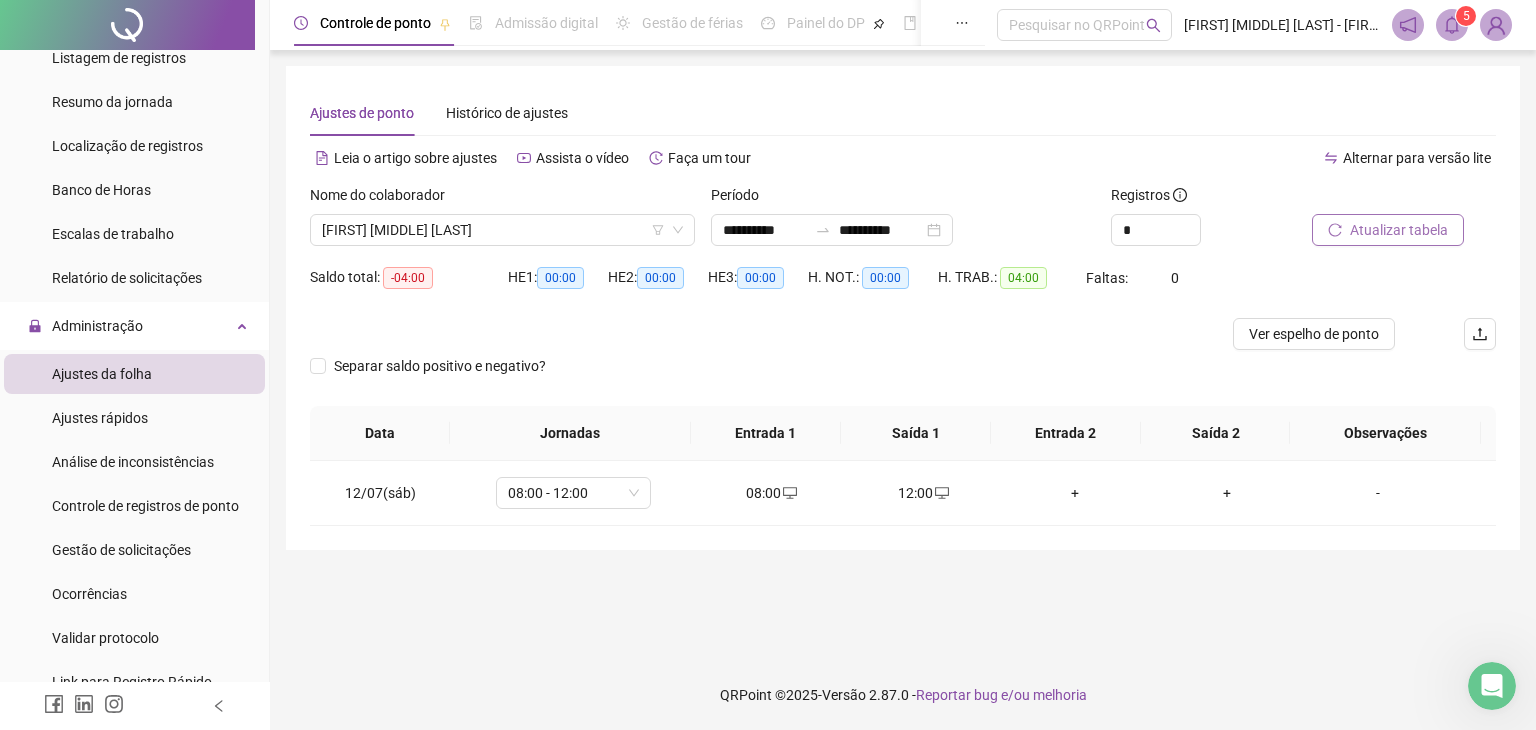 click on "Atualizar tabela" at bounding box center (1399, 230) 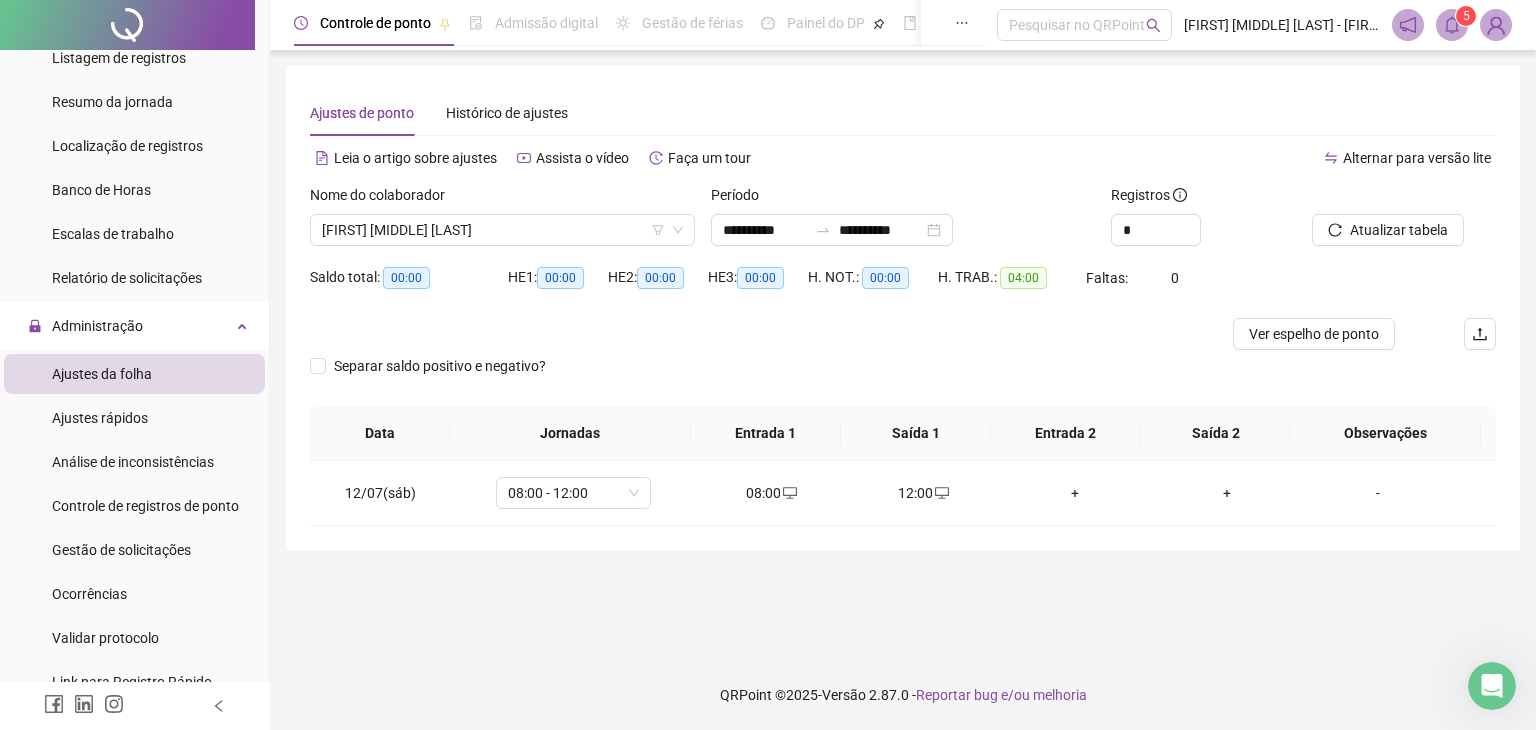 drag, startPoint x: 1275, startPoint y: 376, endPoint x: 737, endPoint y: 329, distance: 540.0491 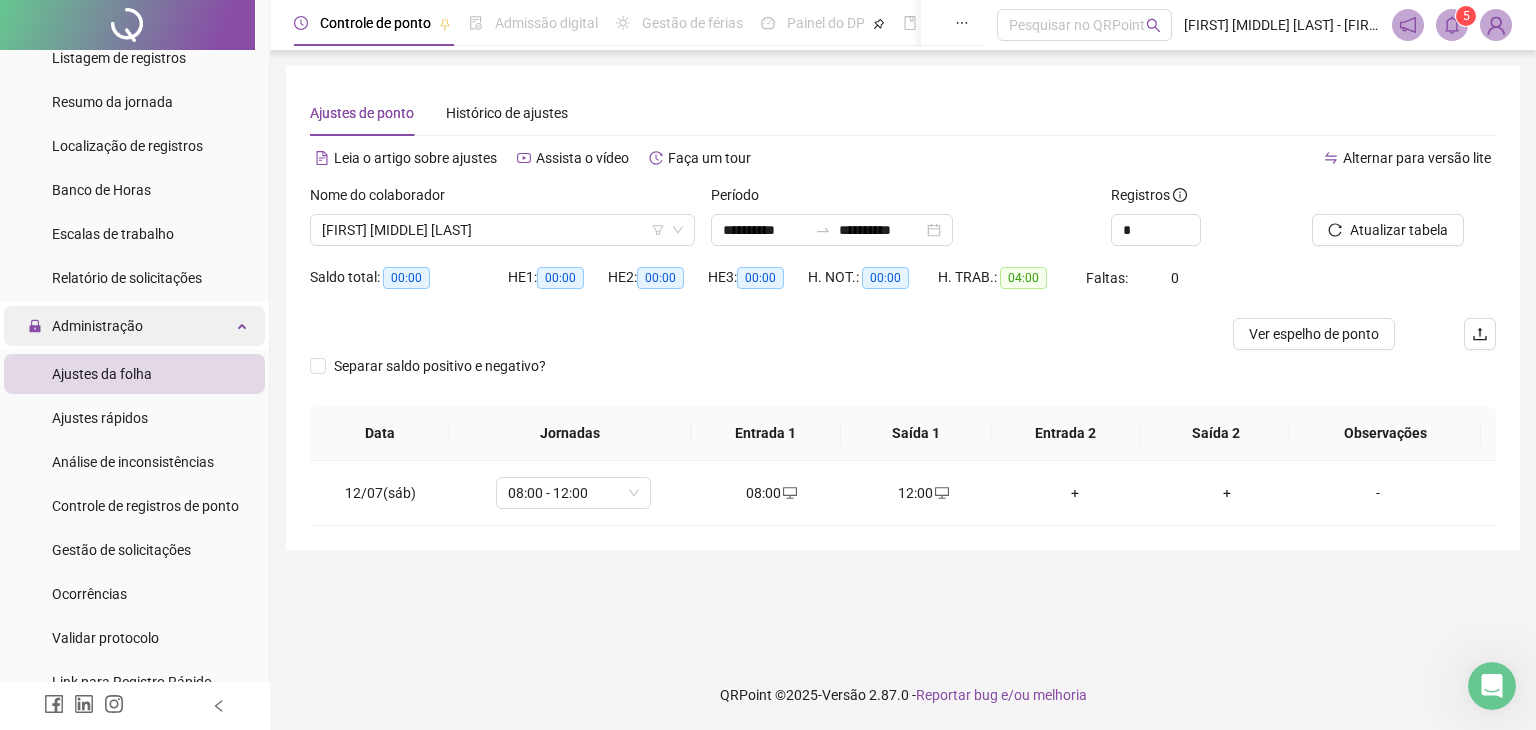 click on "Administração" at bounding box center [134, 326] 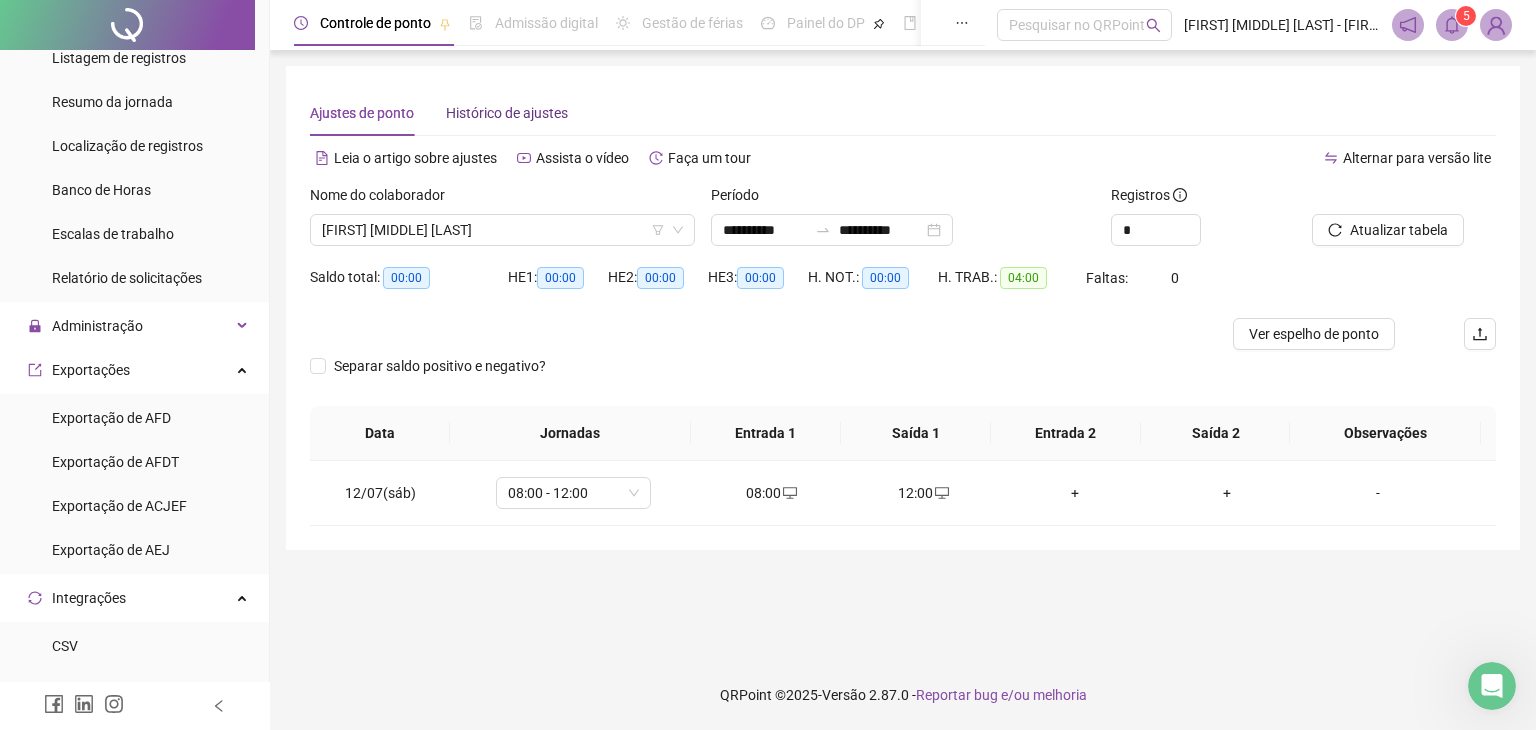 click on "Histórico de ajustes" at bounding box center [507, 113] 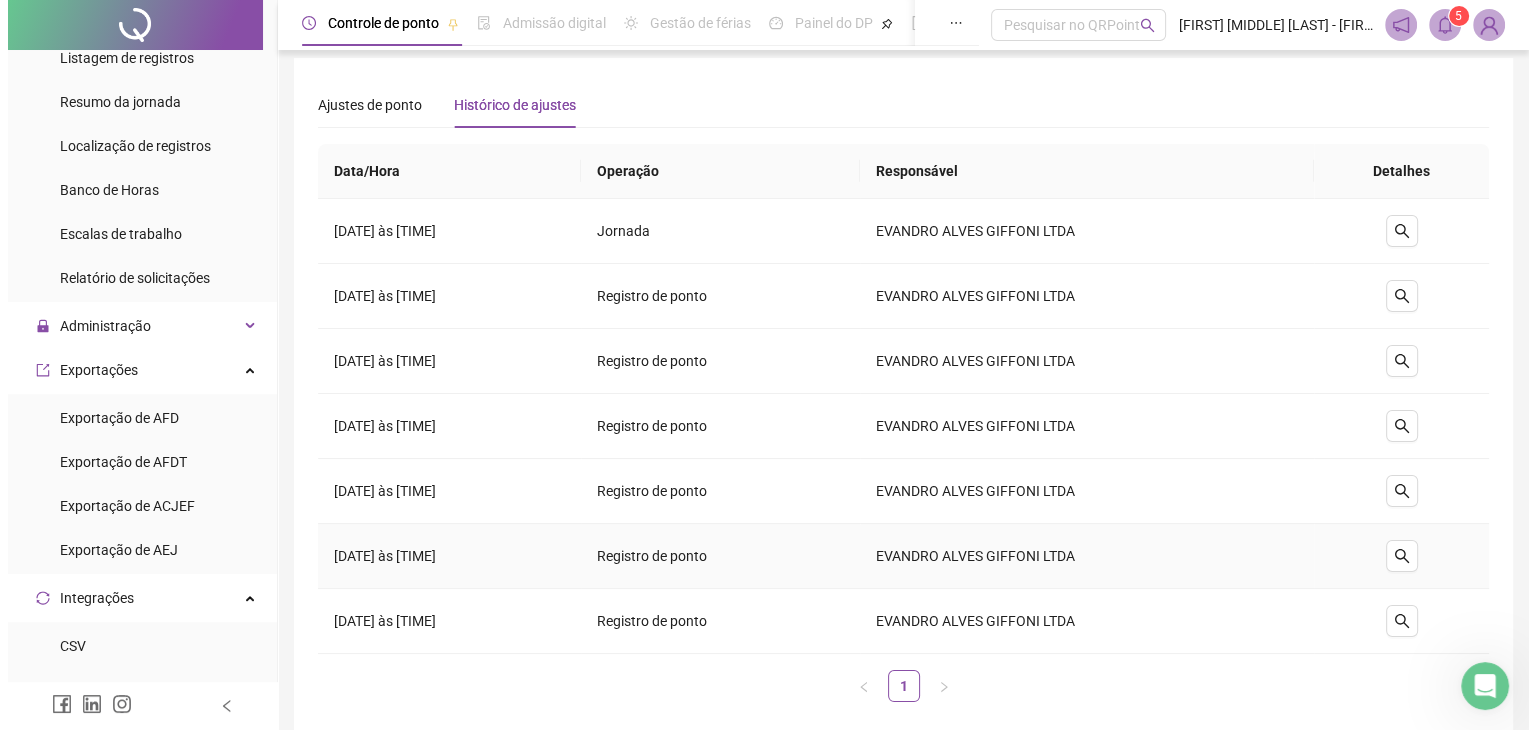 scroll, scrollTop: 0, scrollLeft: 0, axis: both 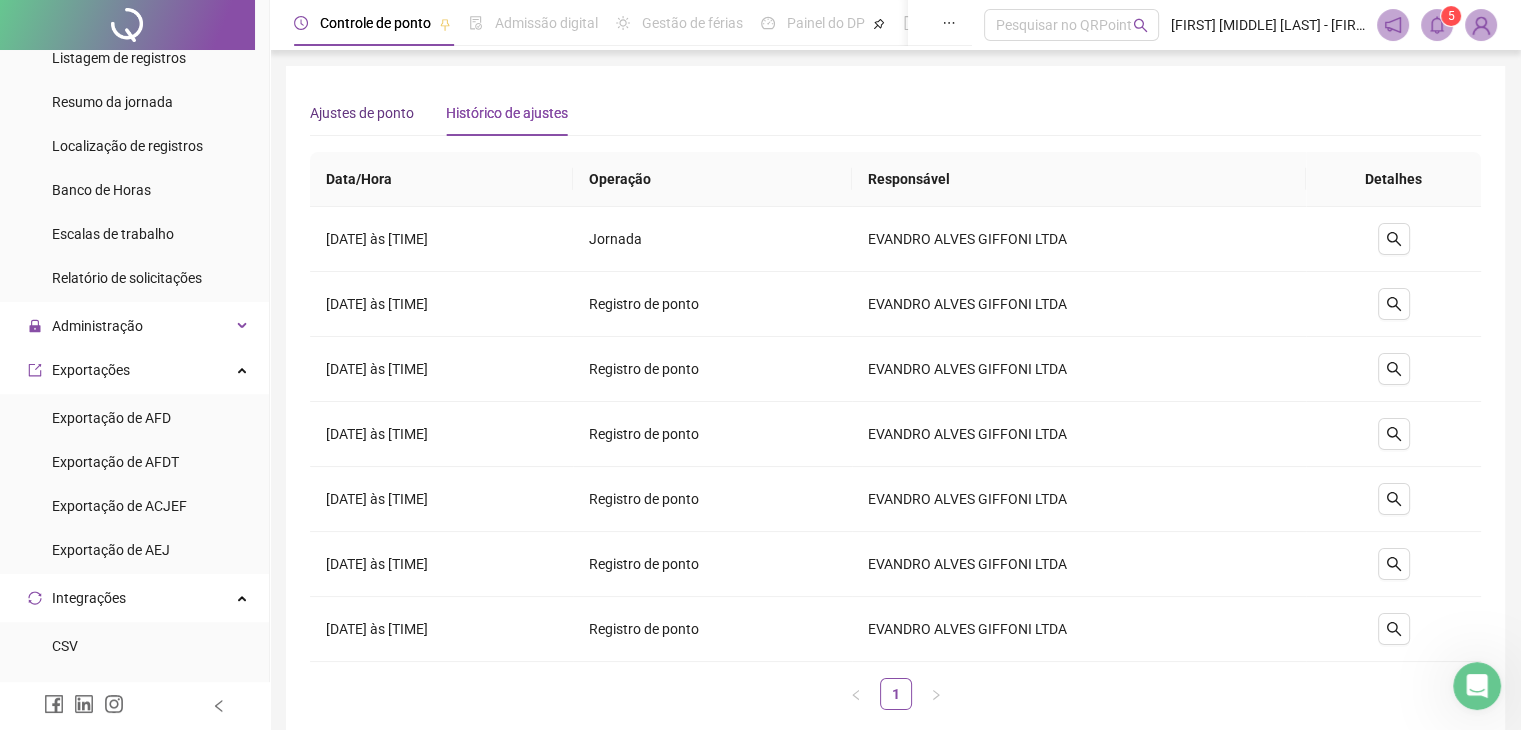 click on "Ajustes de ponto" at bounding box center (362, 113) 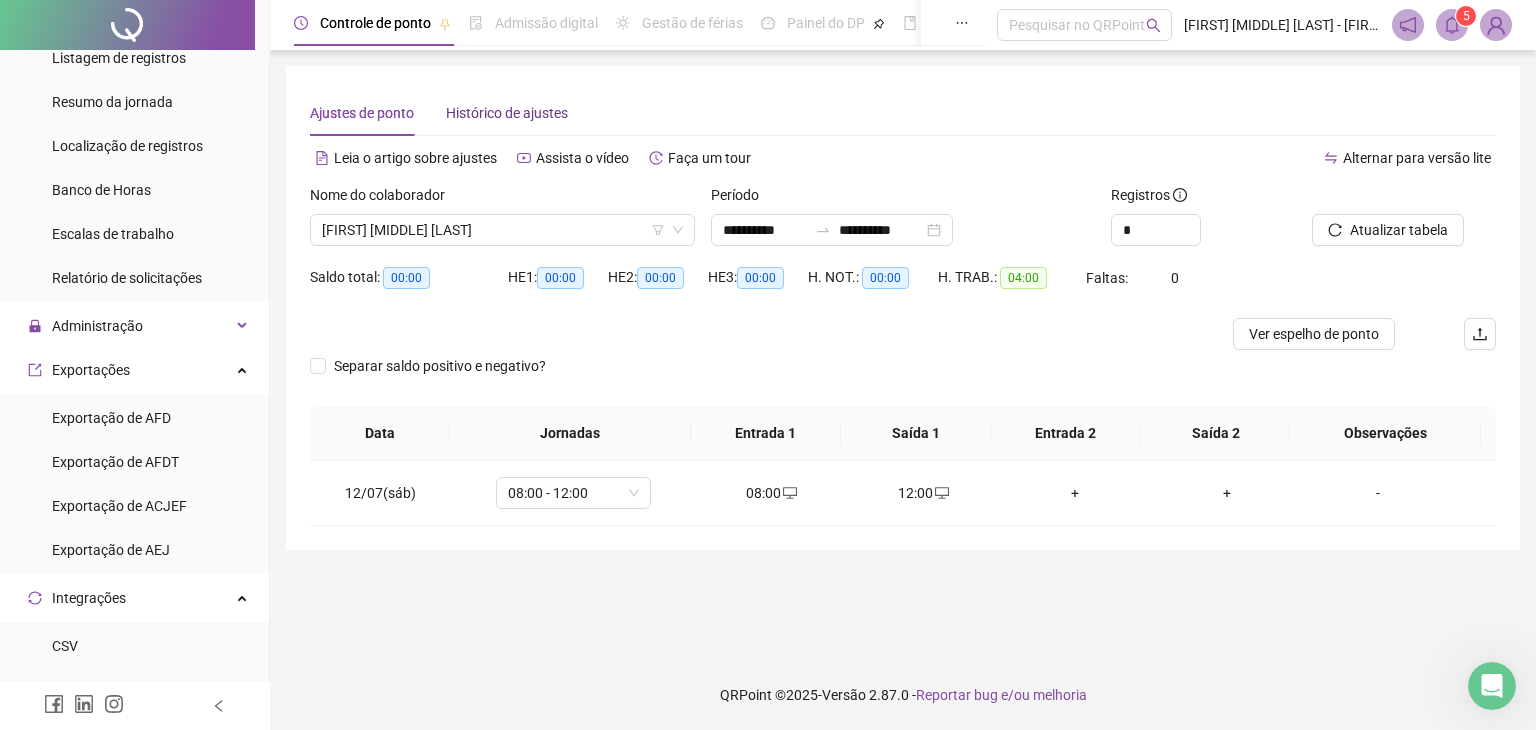 click on "Histórico de ajustes" at bounding box center [507, 113] 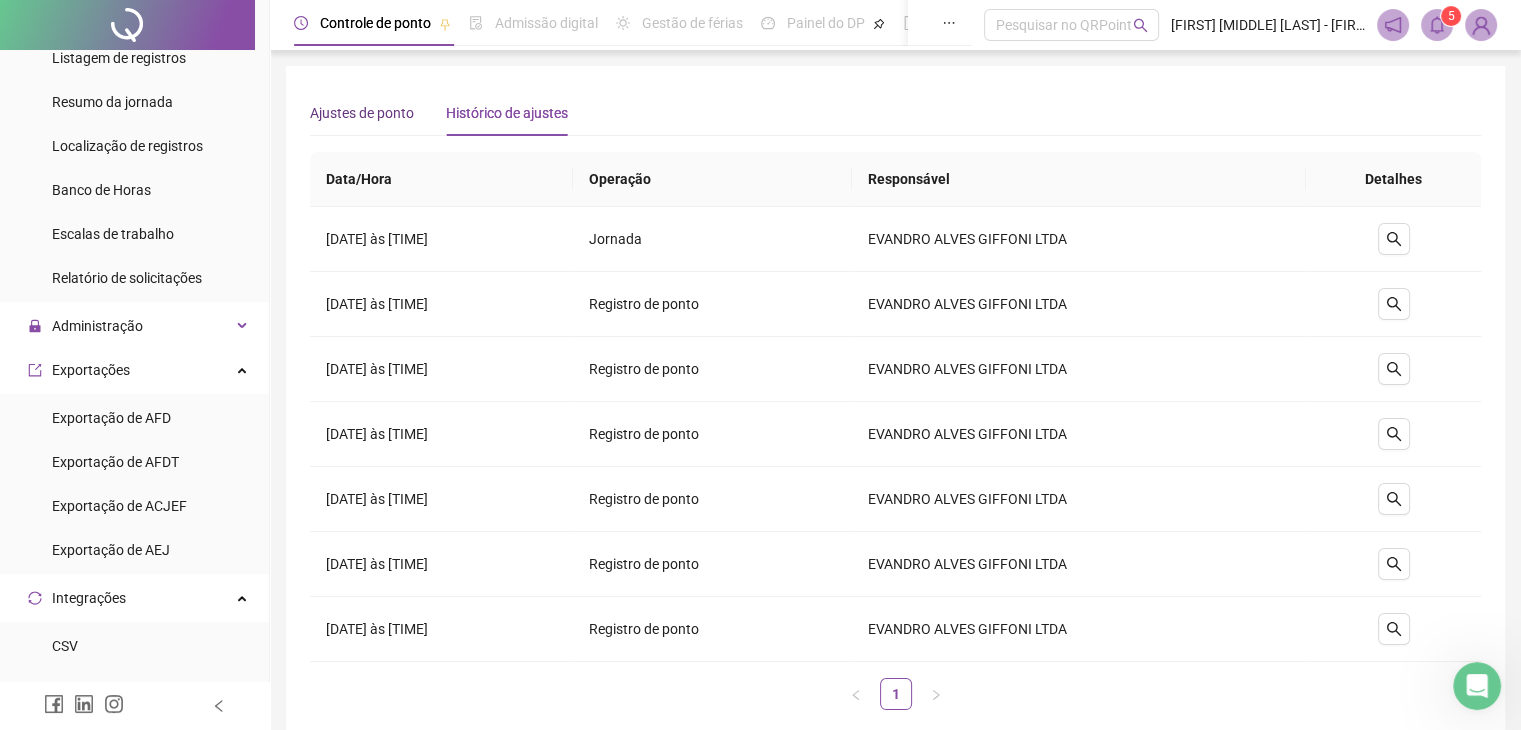 click on "Ajustes de ponto" at bounding box center (362, 113) 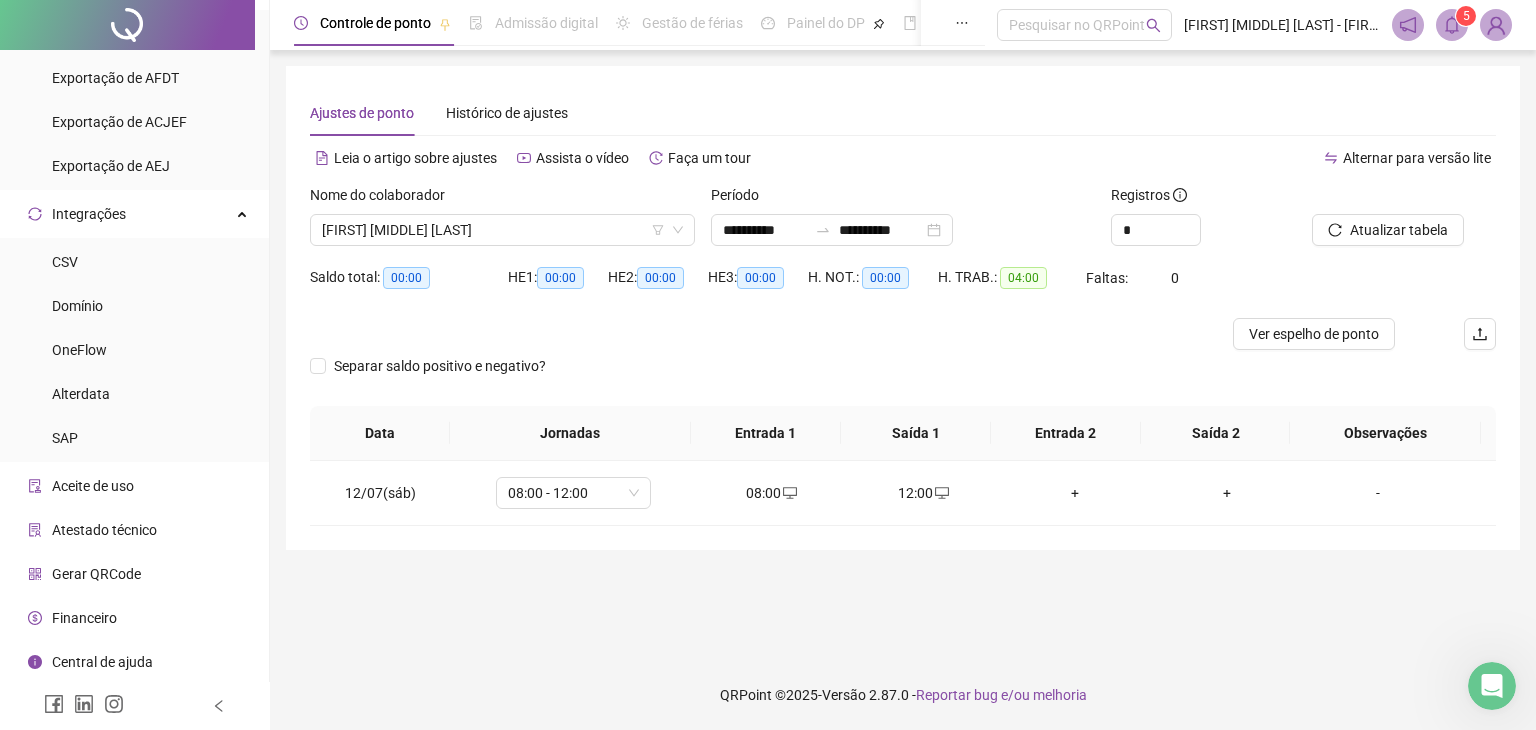 scroll, scrollTop: 984, scrollLeft: 0, axis: vertical 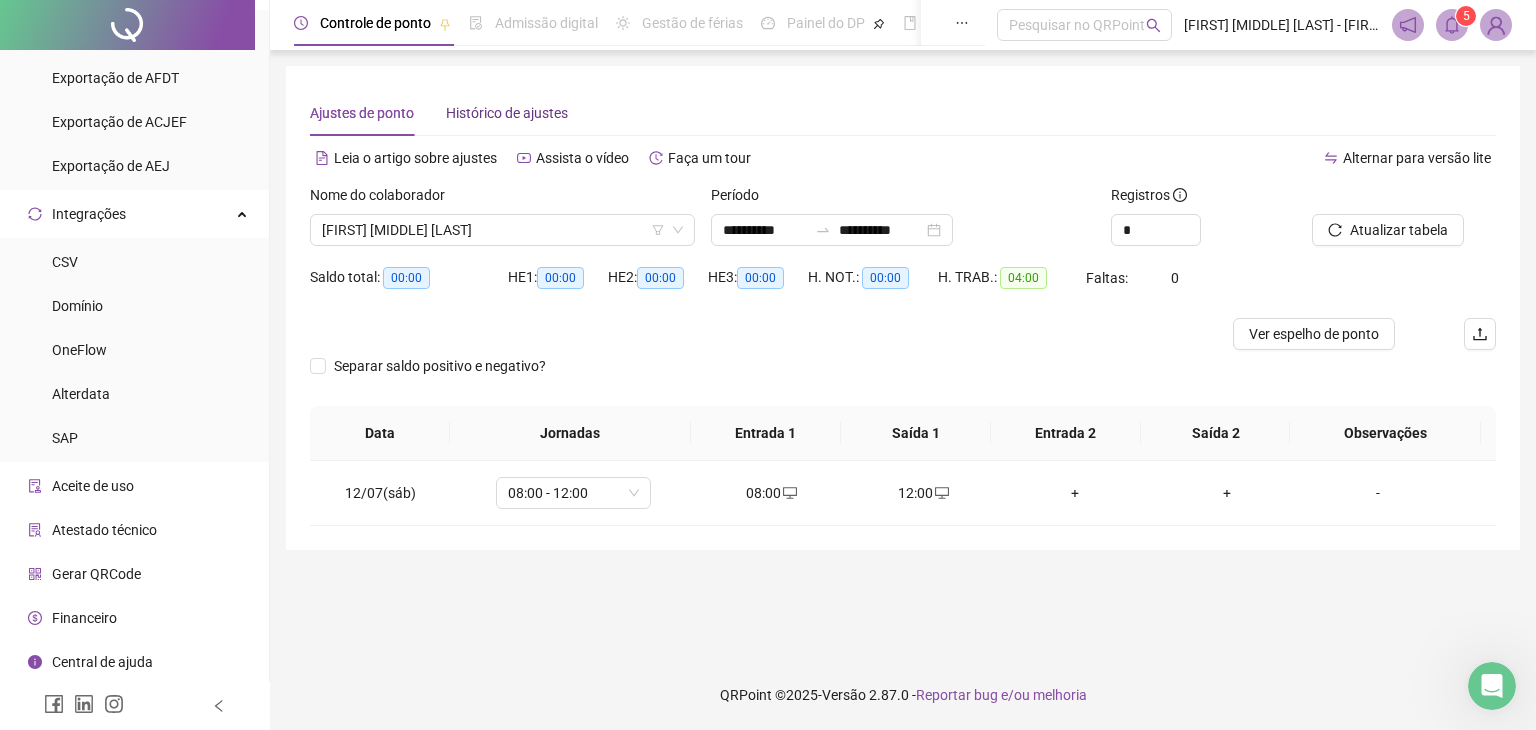 click on "Histórico de ajustes" at bounding box center [507, 113] 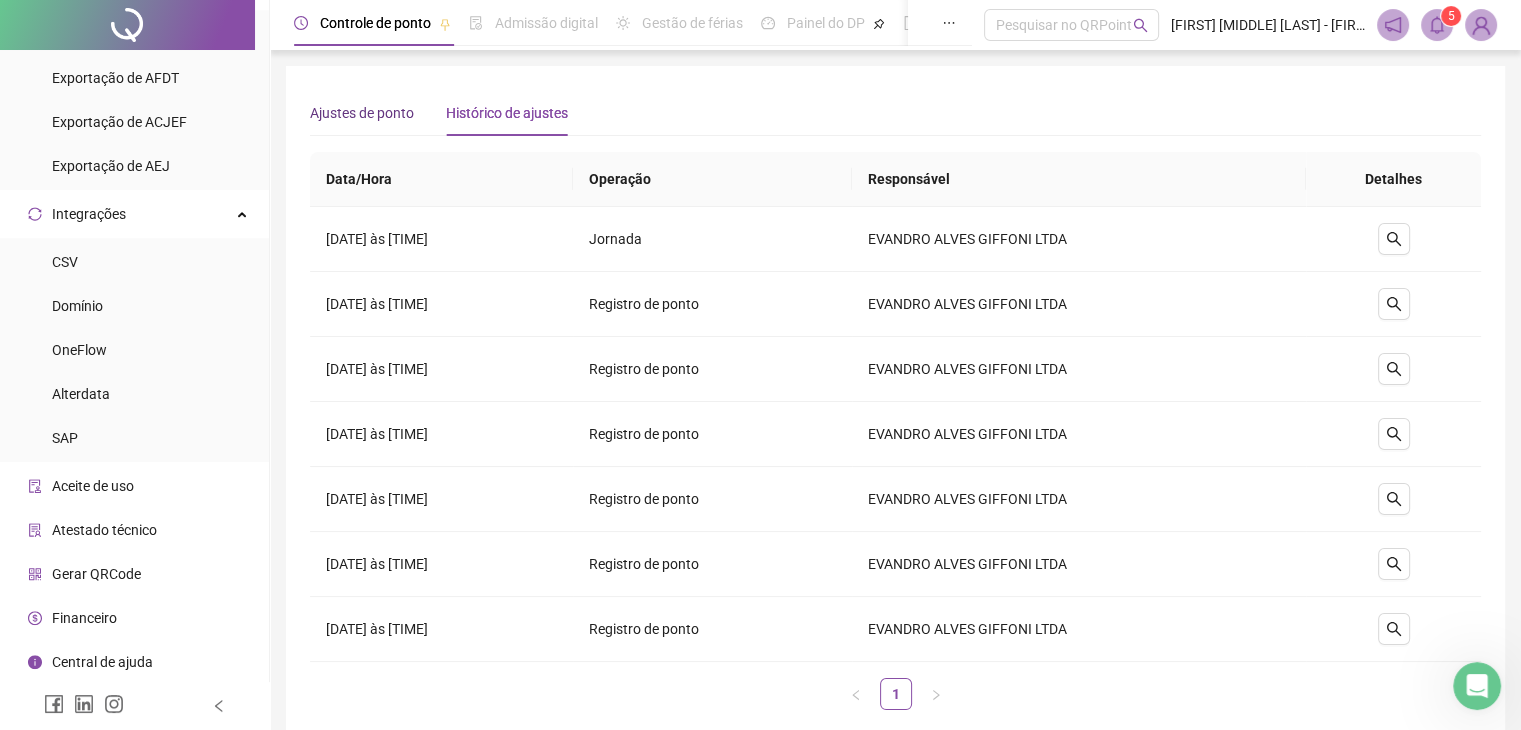 click on "Ajustes de ponto" at bounding box center (362, 113) 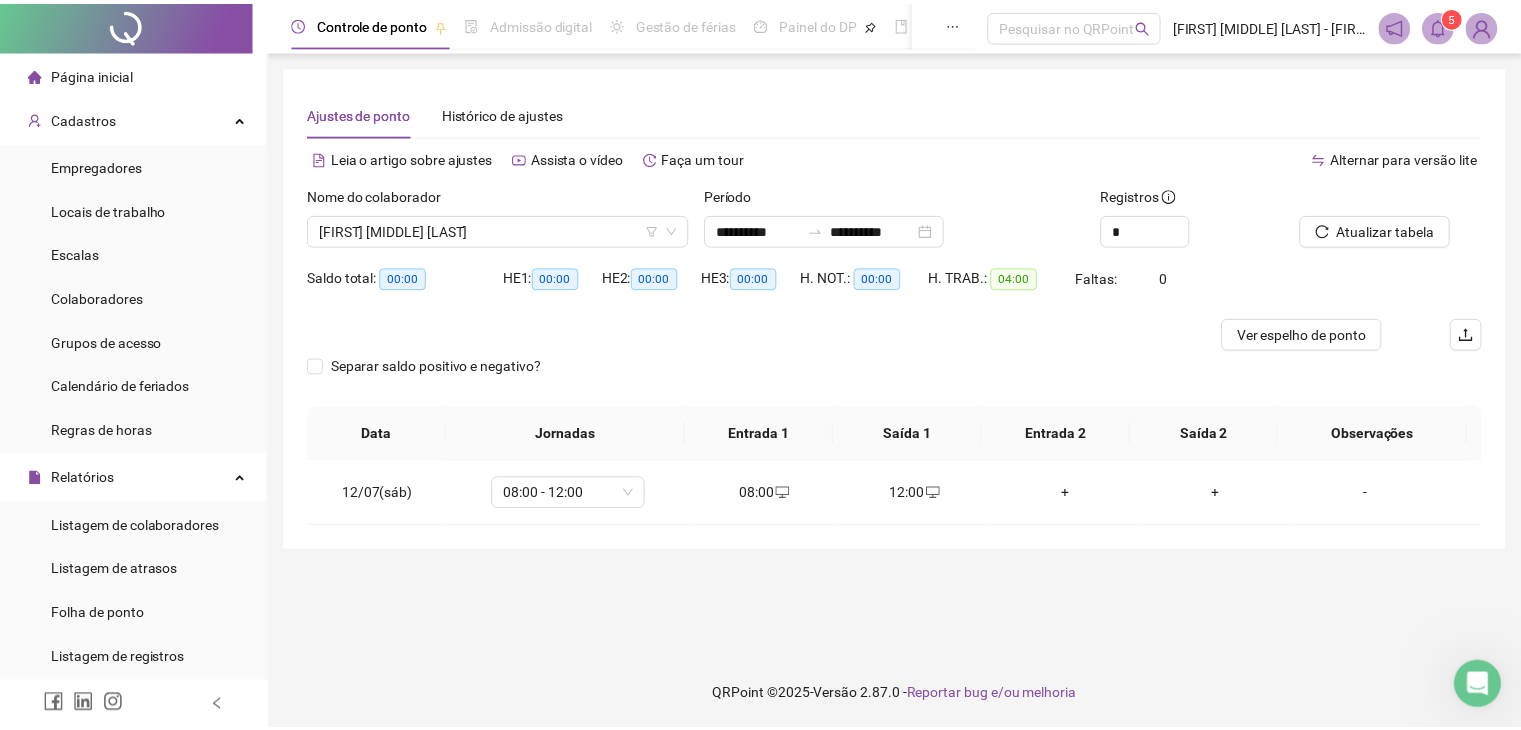scroll, scrollTop: 0, scrollLeft: 0, axis: both 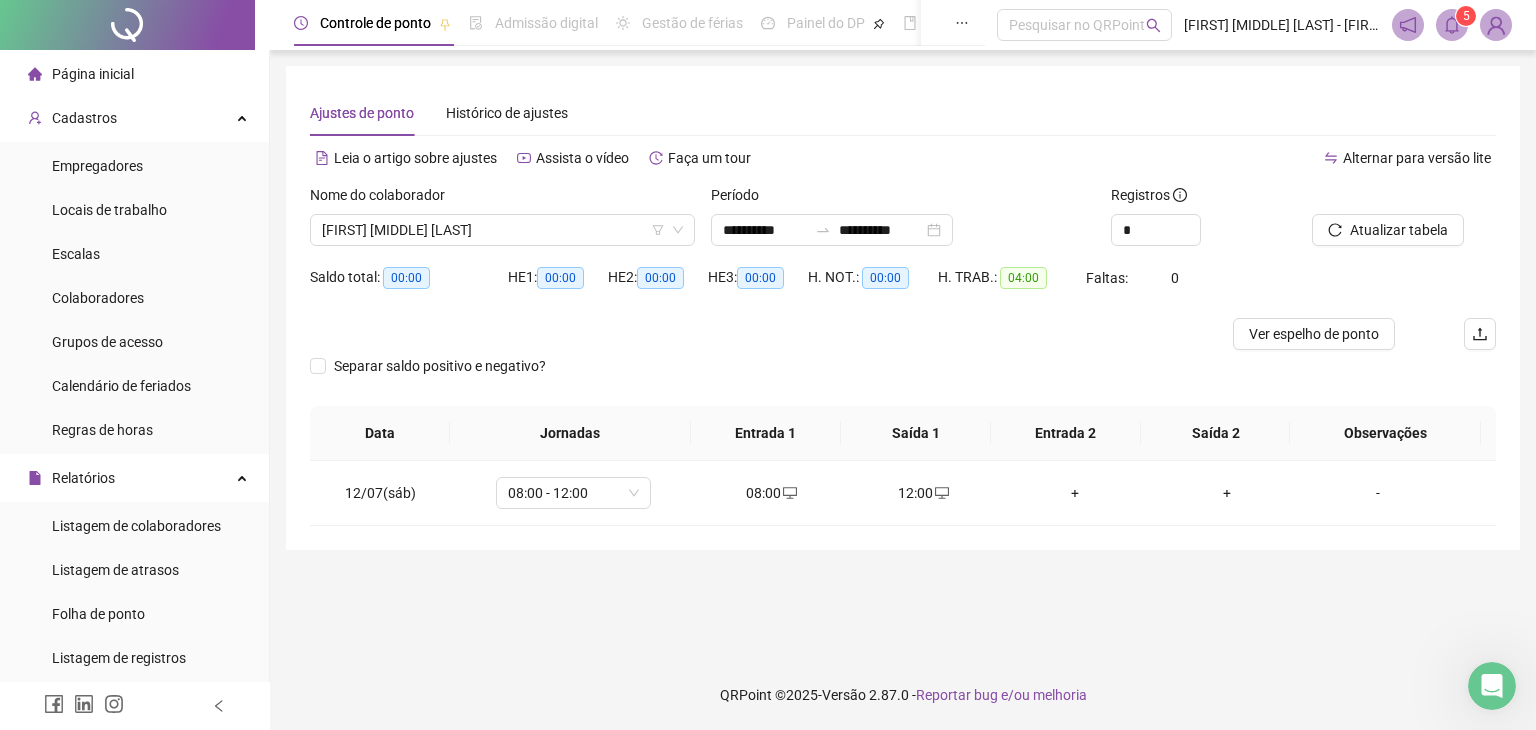click on "Página inicial" at bounding box center [93, 74] 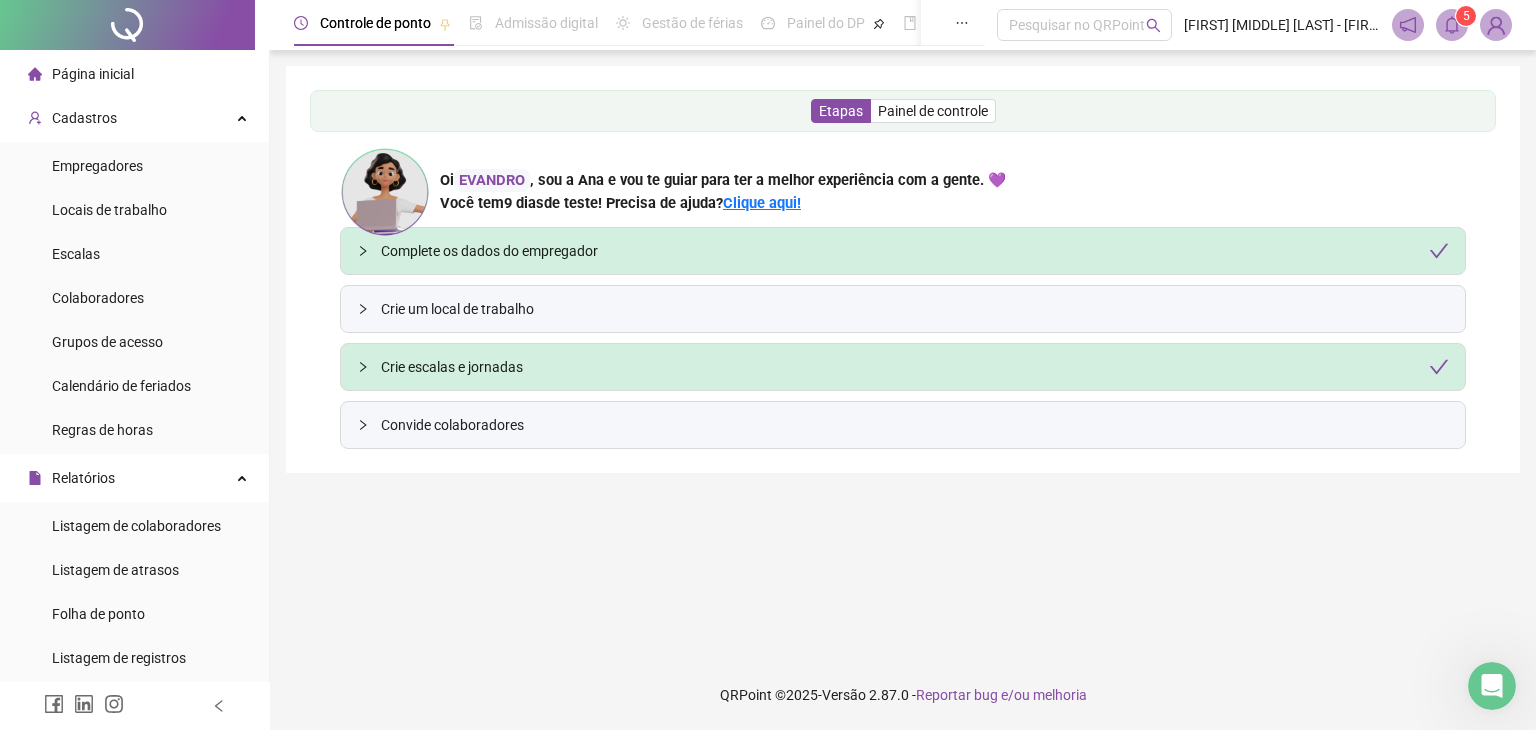 click on "Convide colaboradores" at bounding box center (915, 425) 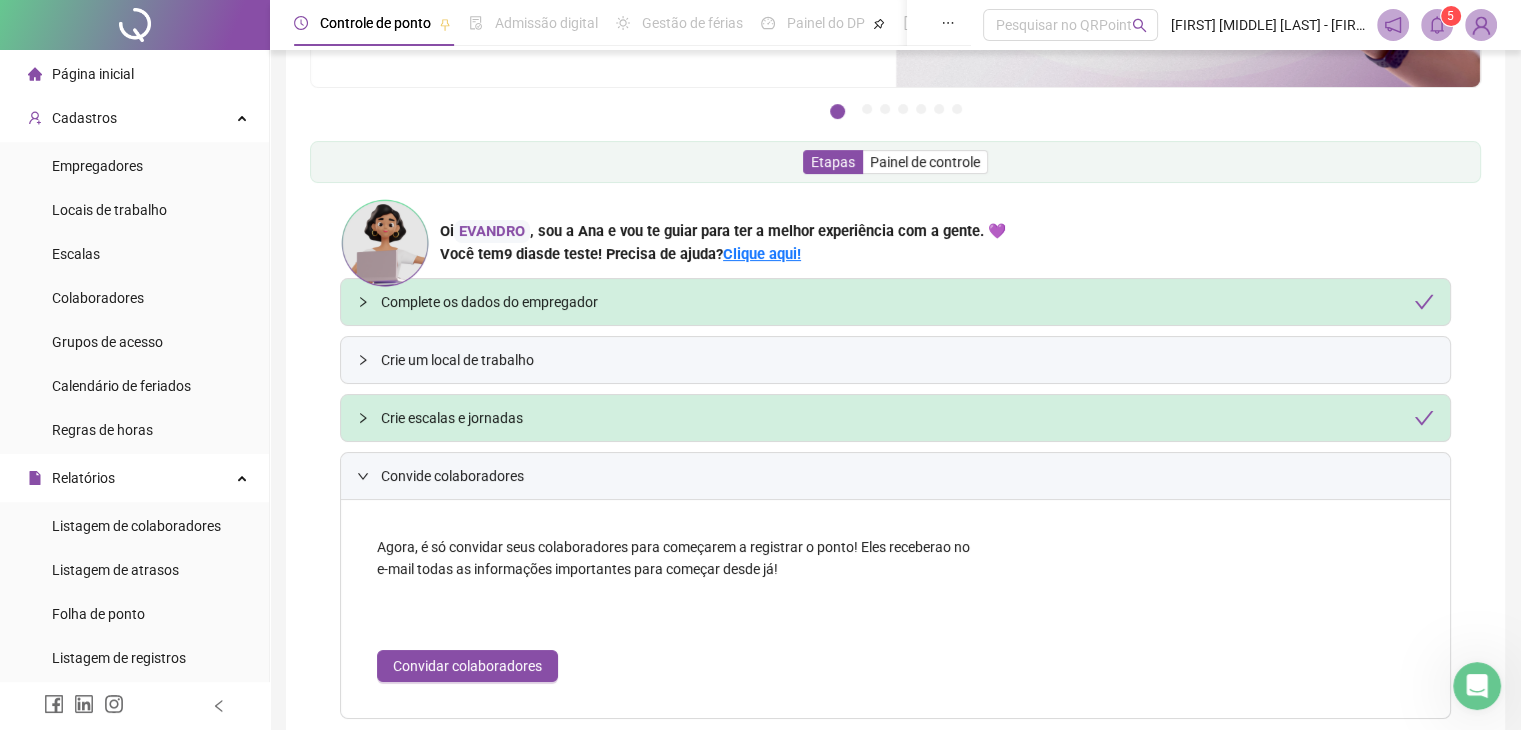 scroll, scrollTop: 300, scrollLeft: 0, axis: vertical 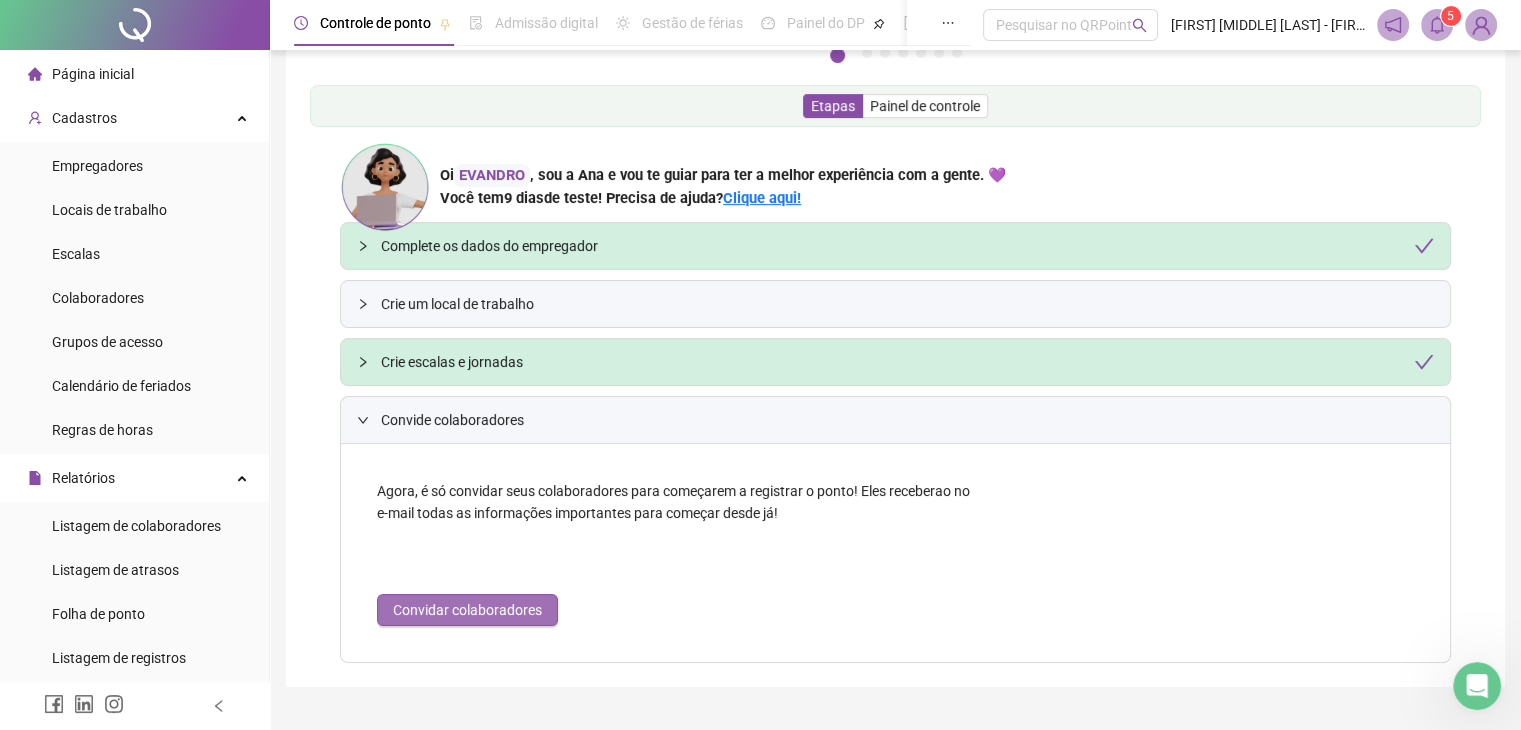 click on "Convidar colaboradores" at bounding box center (467, 610) 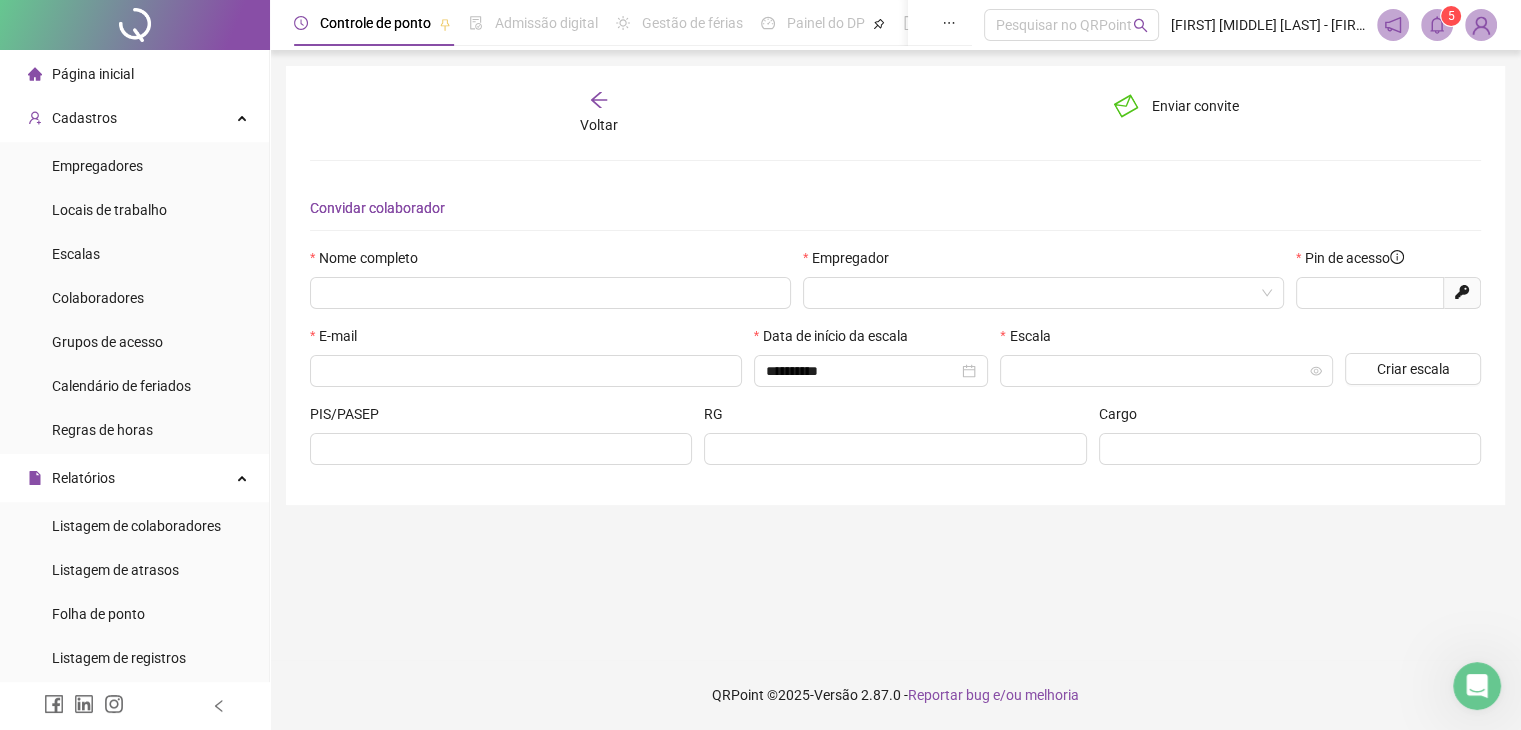 scroll, scrollTop: 0, scrollLeft: 0, axis: both 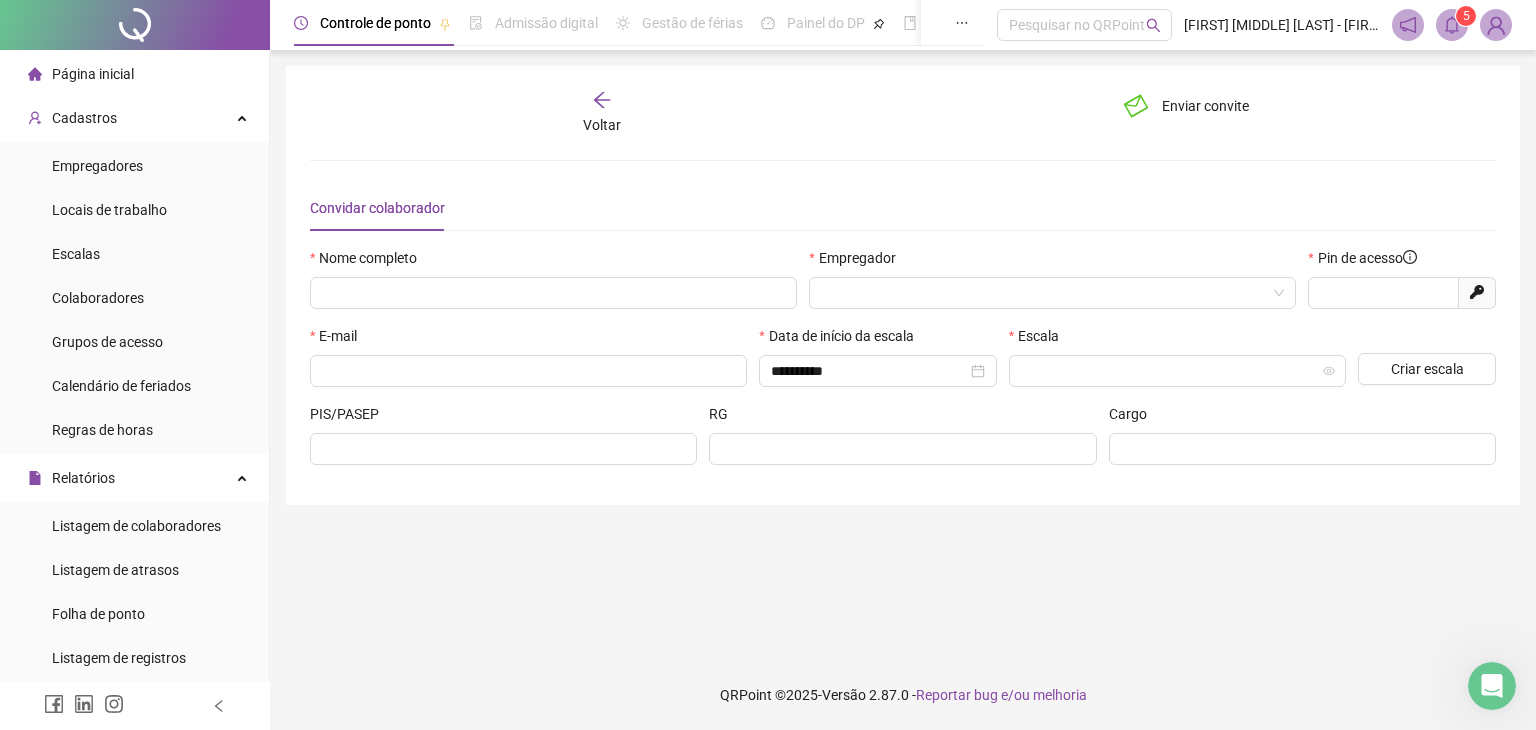 type on "*****" 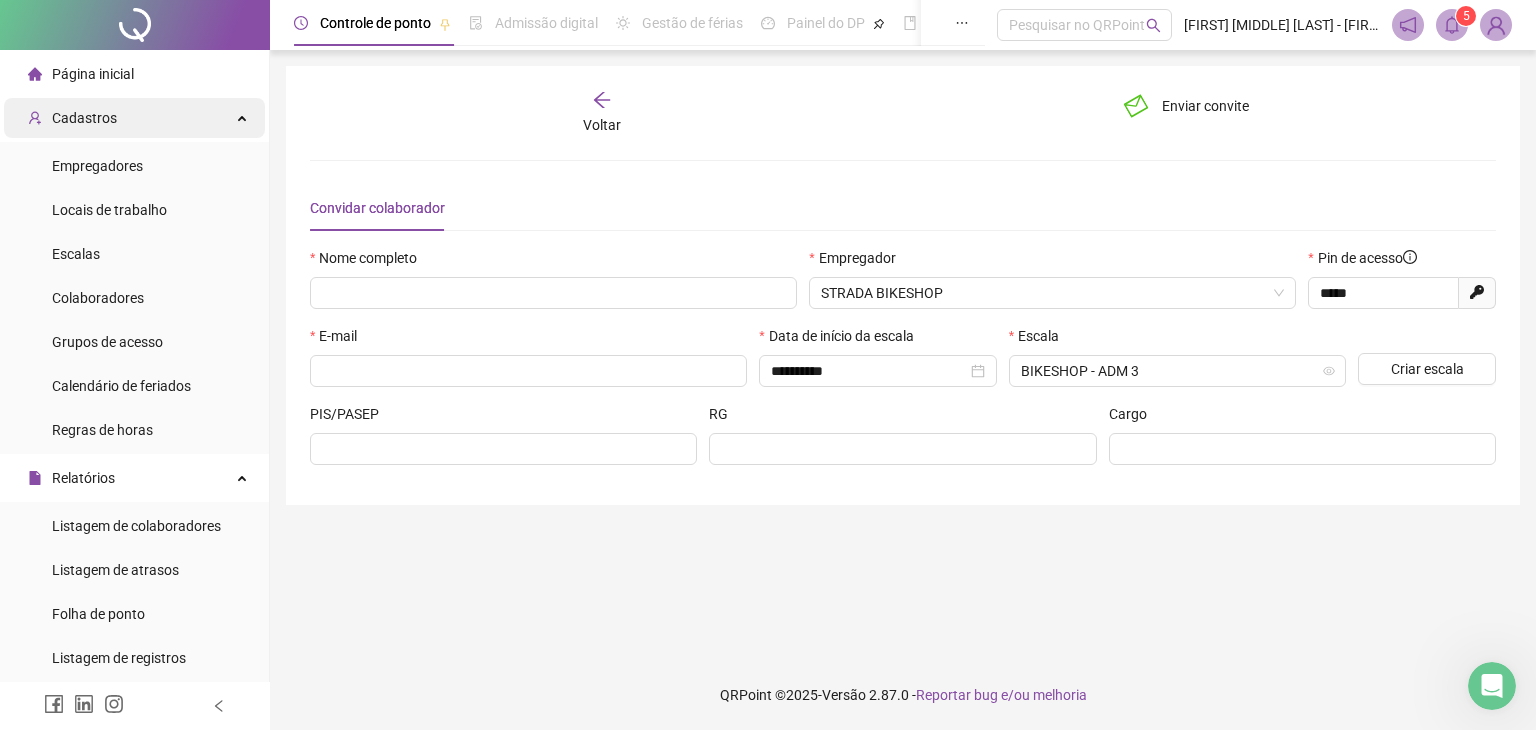 click on "Cadastros" at bounding box center (134, 118) 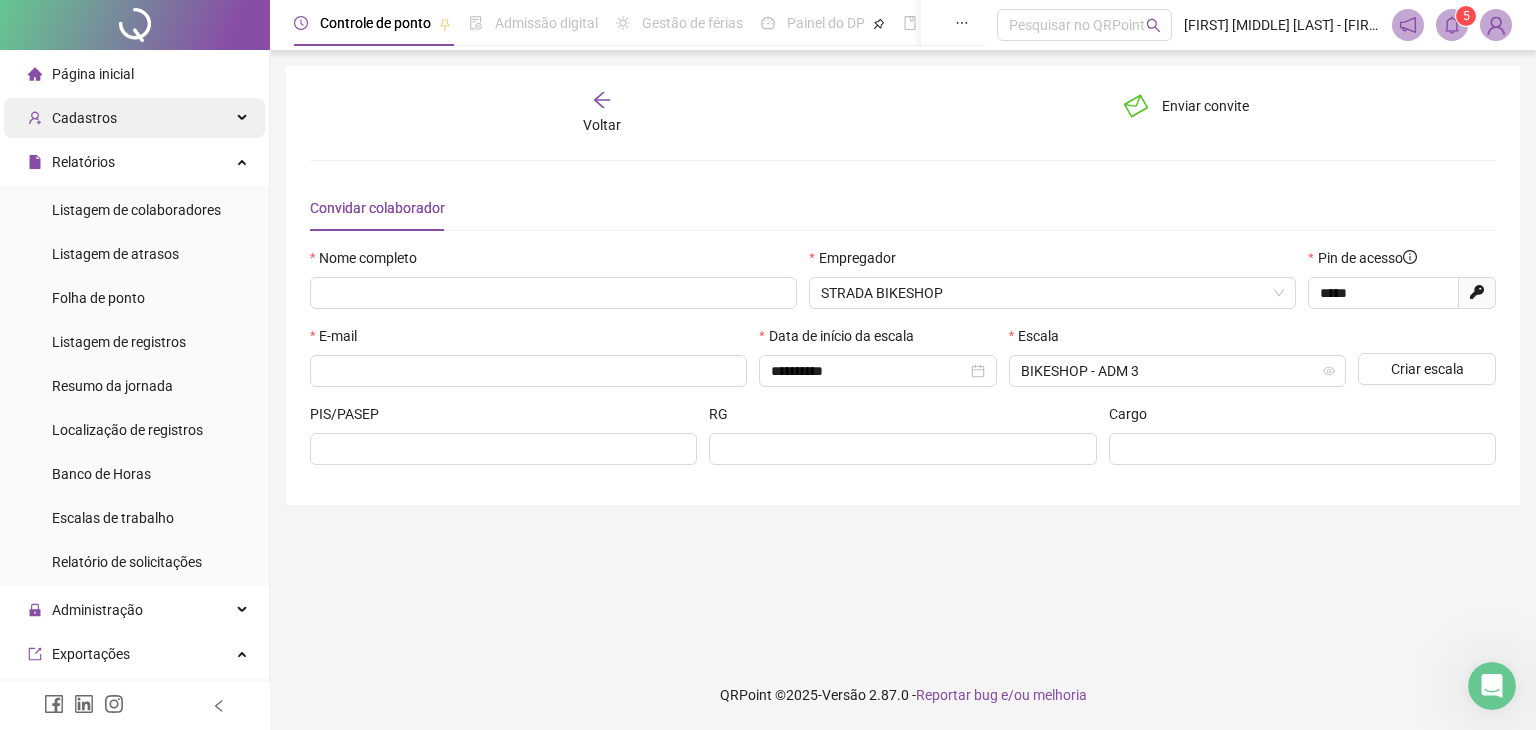 click on "Cadastros" at bounding box center (84, 118) 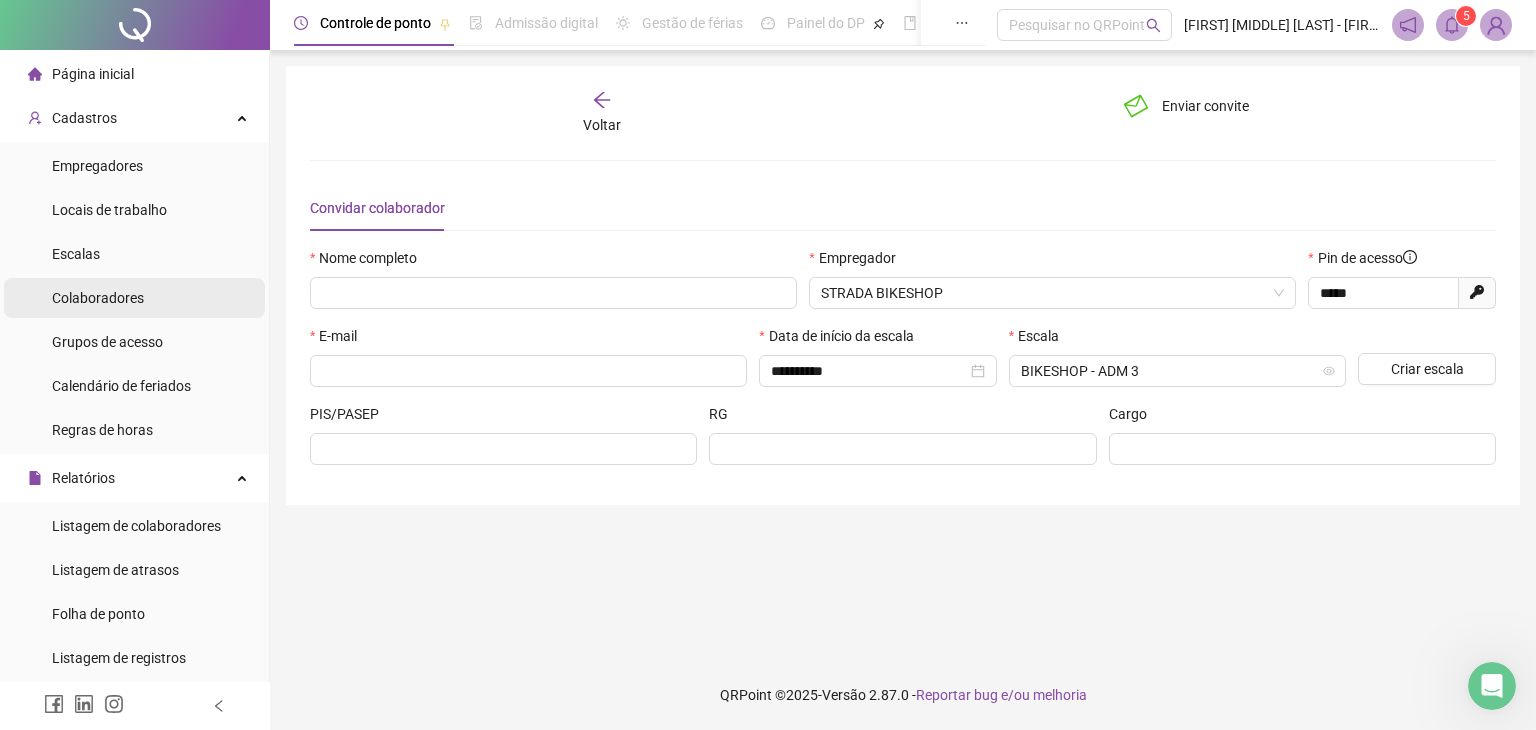 click on "Colaboradores" at bounding box center [98, 298] 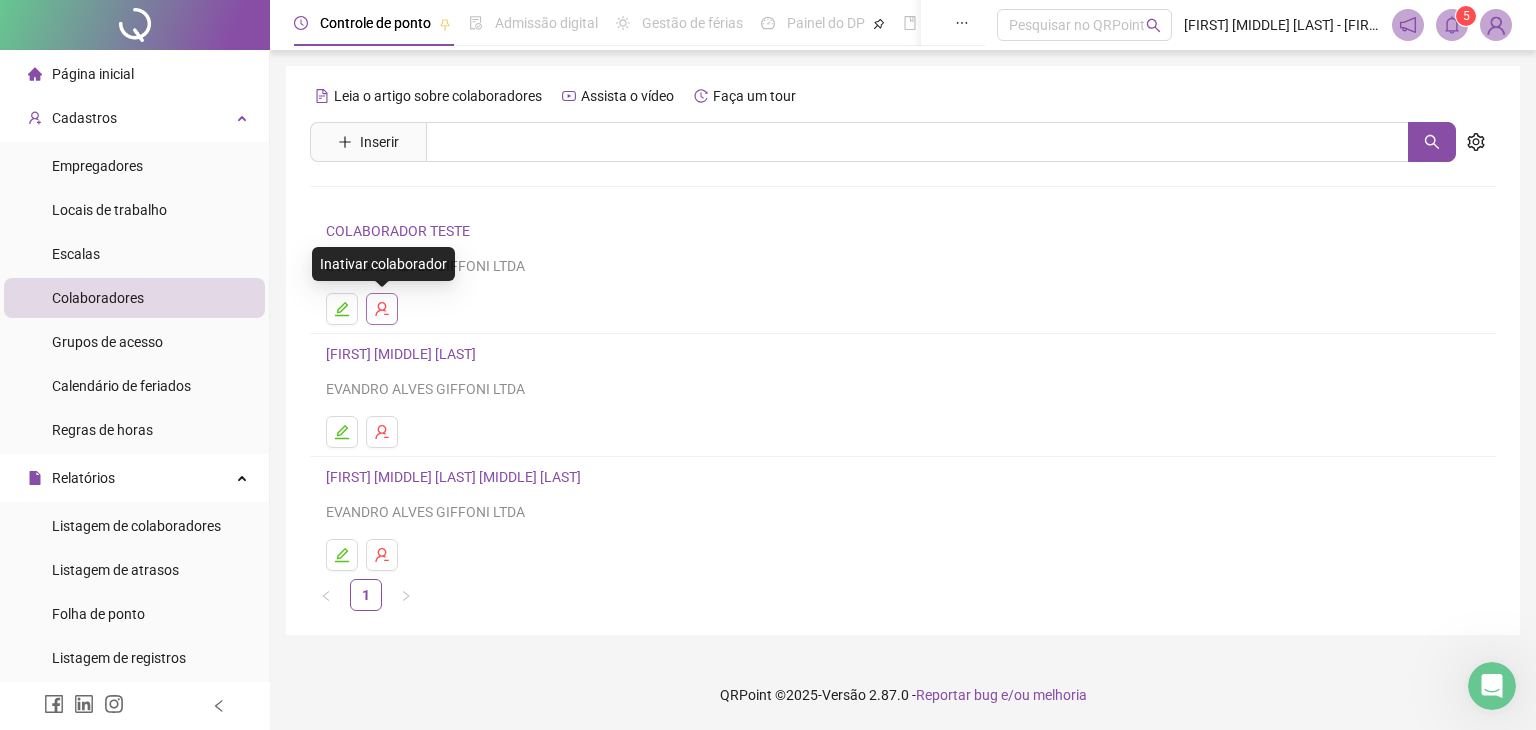click 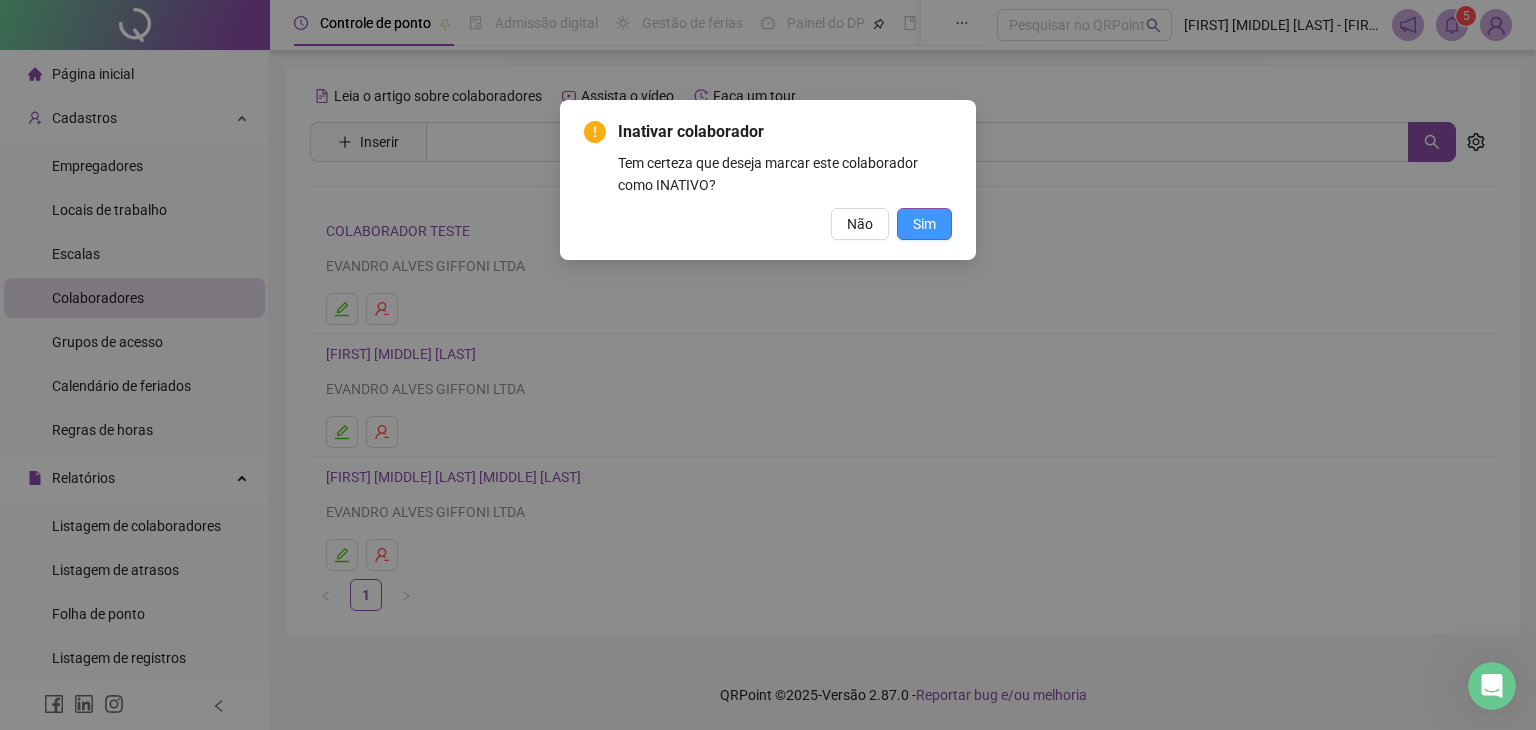 click on "Sim" at bounding box center (924, 224) 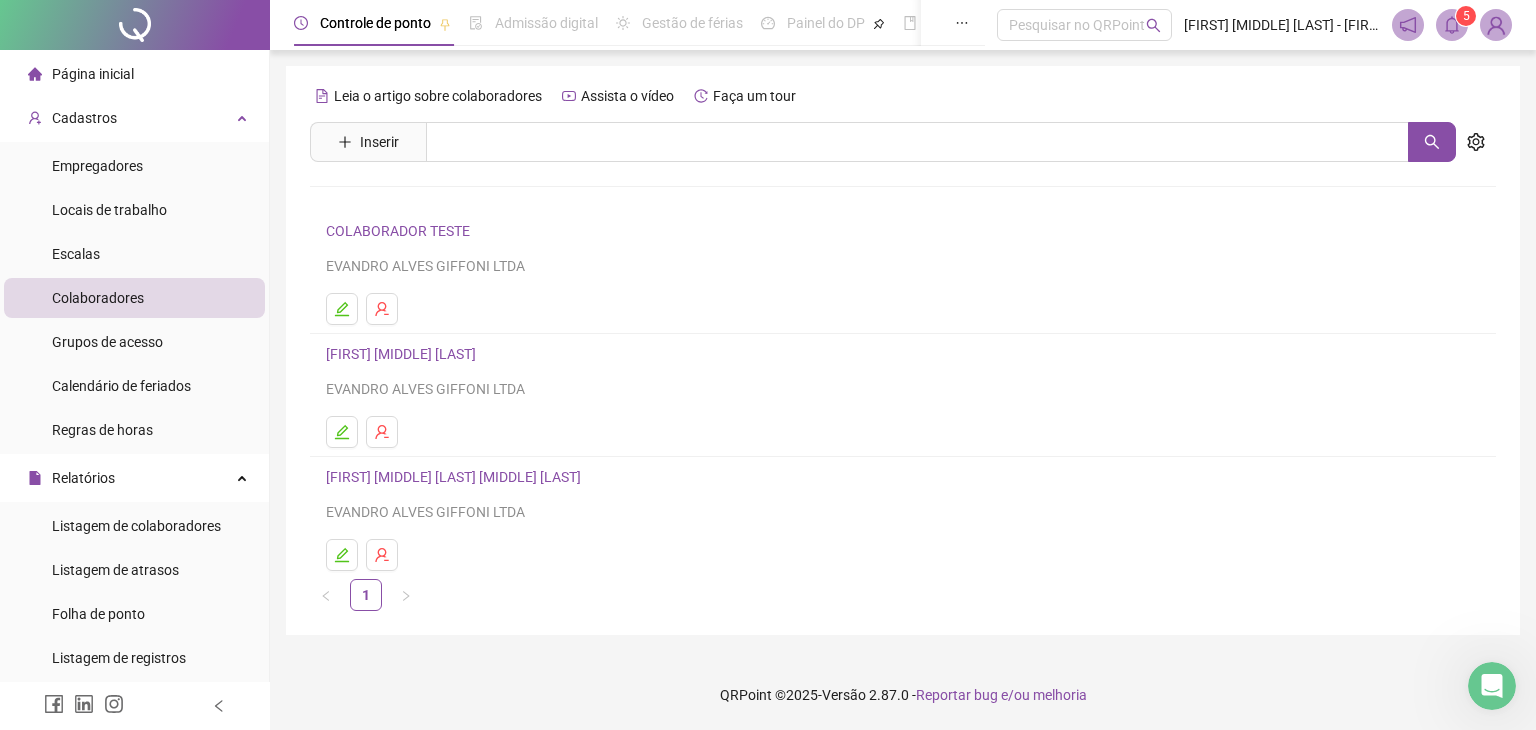 click on "COLABORADOR TESTE" at bounding box center [401, 231] 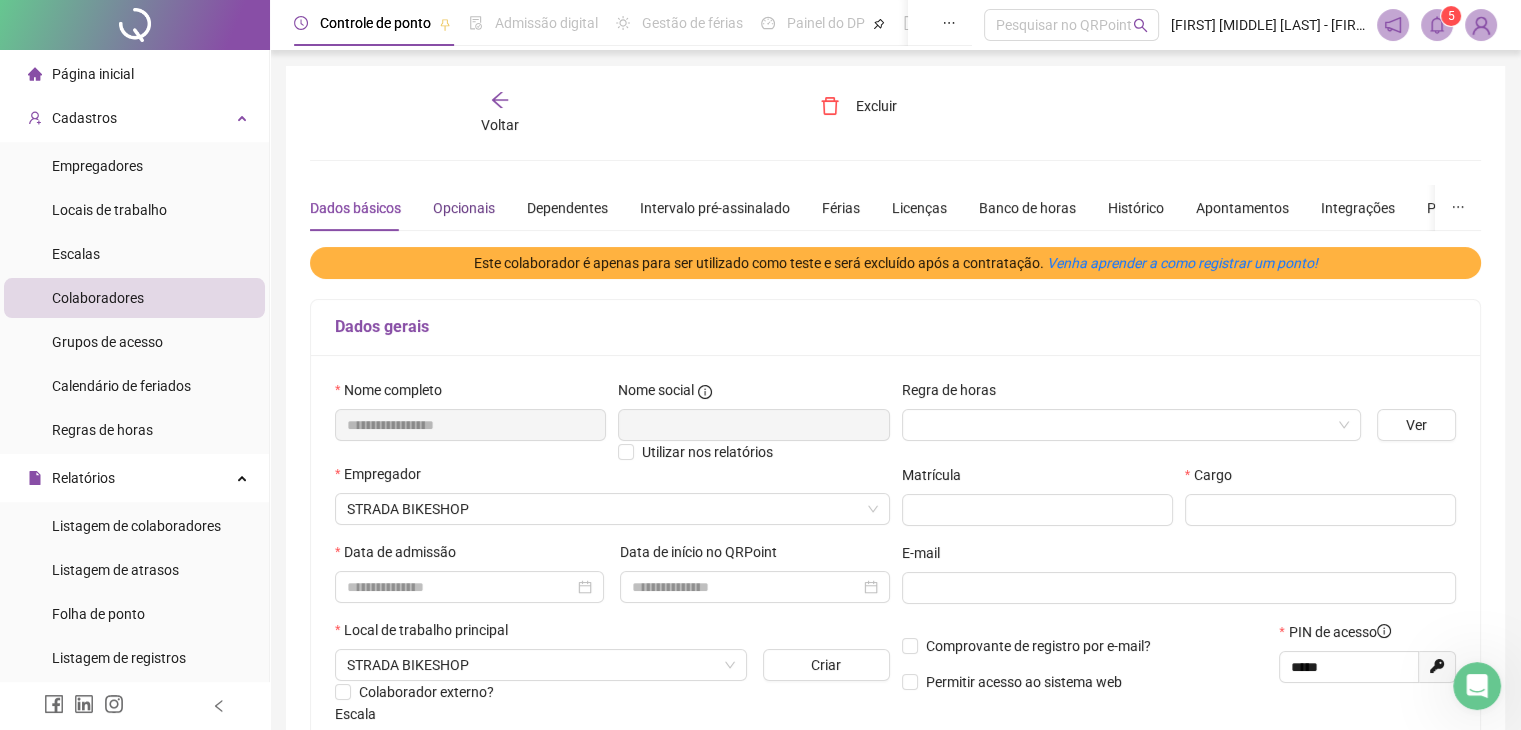 click on "Opcionais" at bounding box center [464, 208] 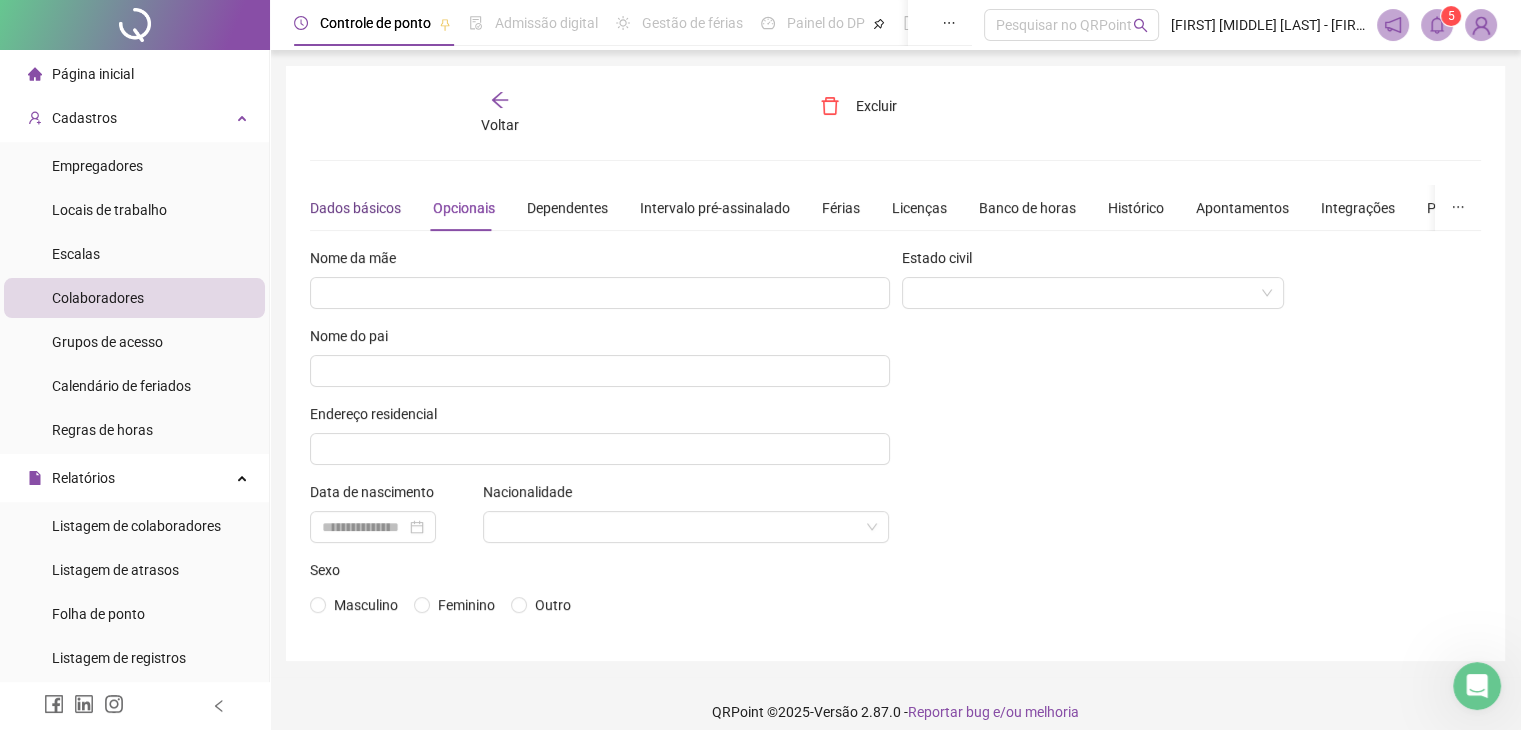 click on "Dados básicos" at bounding box center [355, 208] 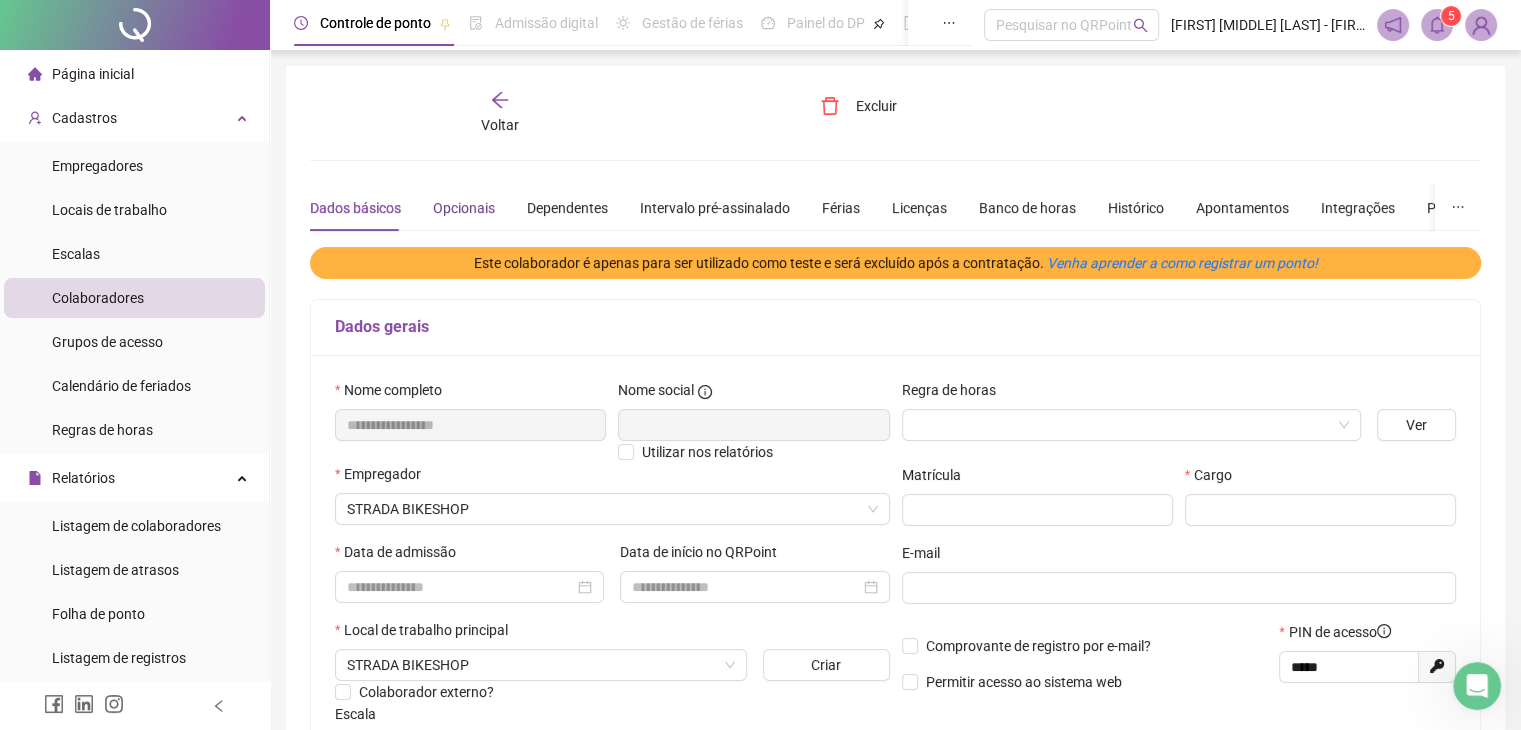click on "Opcionais" at bounding box center (464, 208) 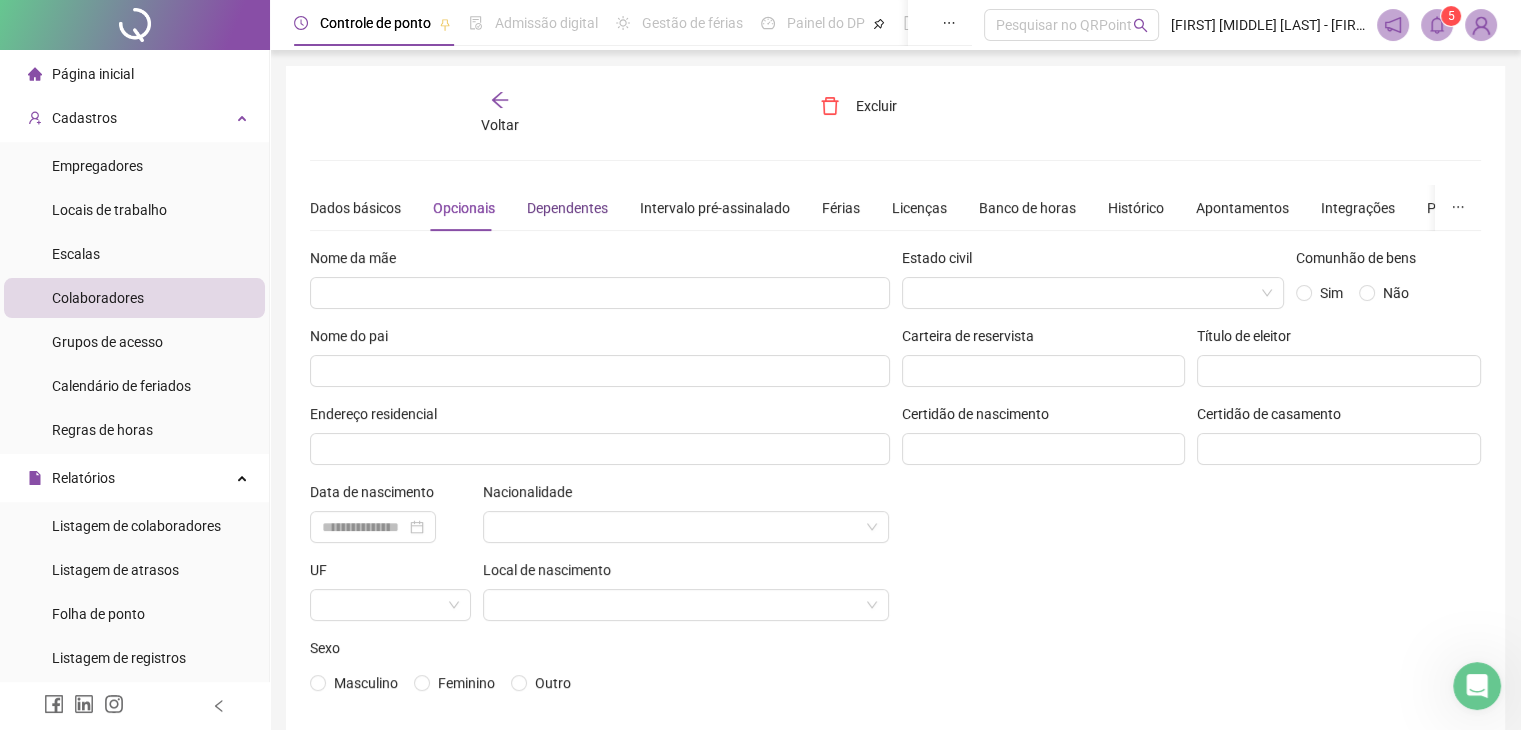 click on "Dependentes" at bounding box center (567, 208) 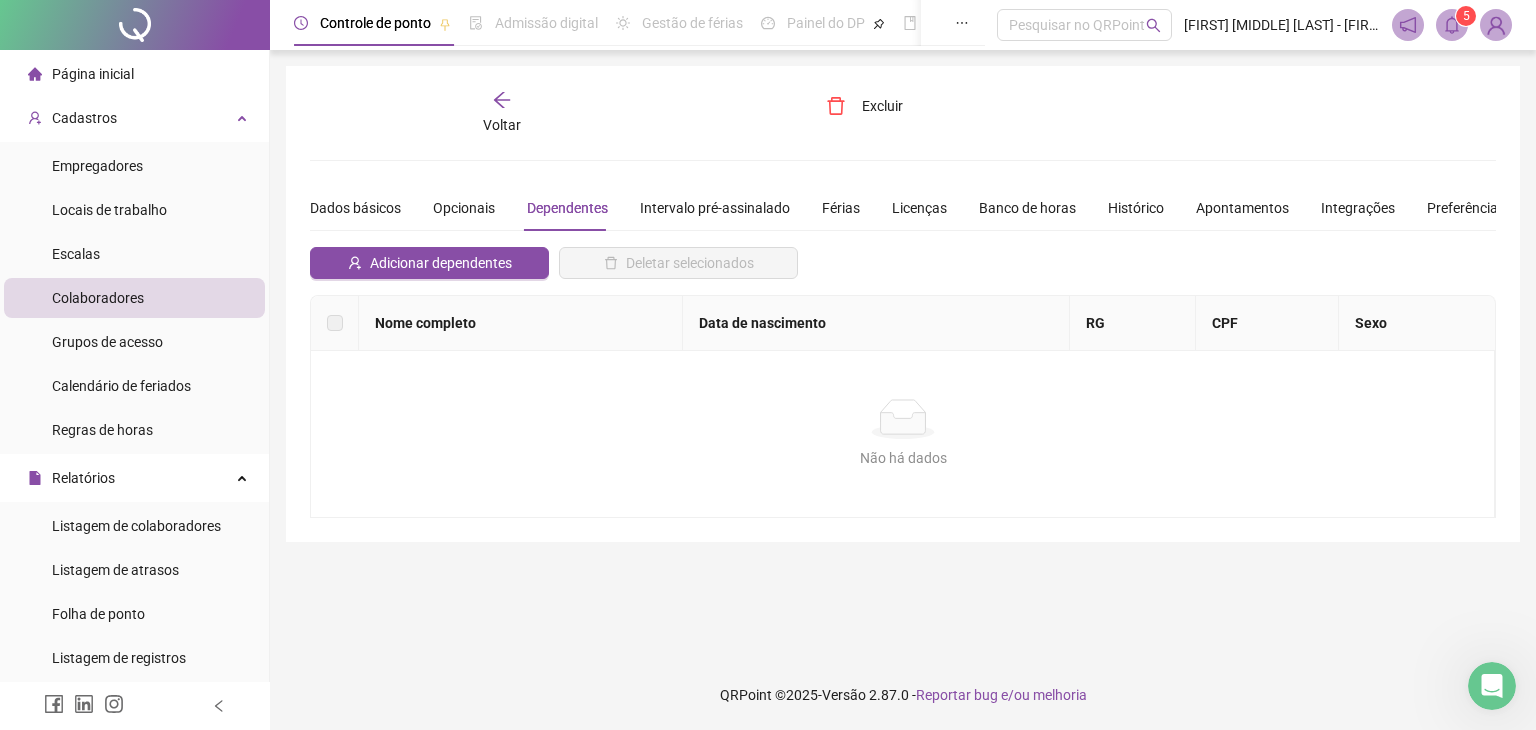 click 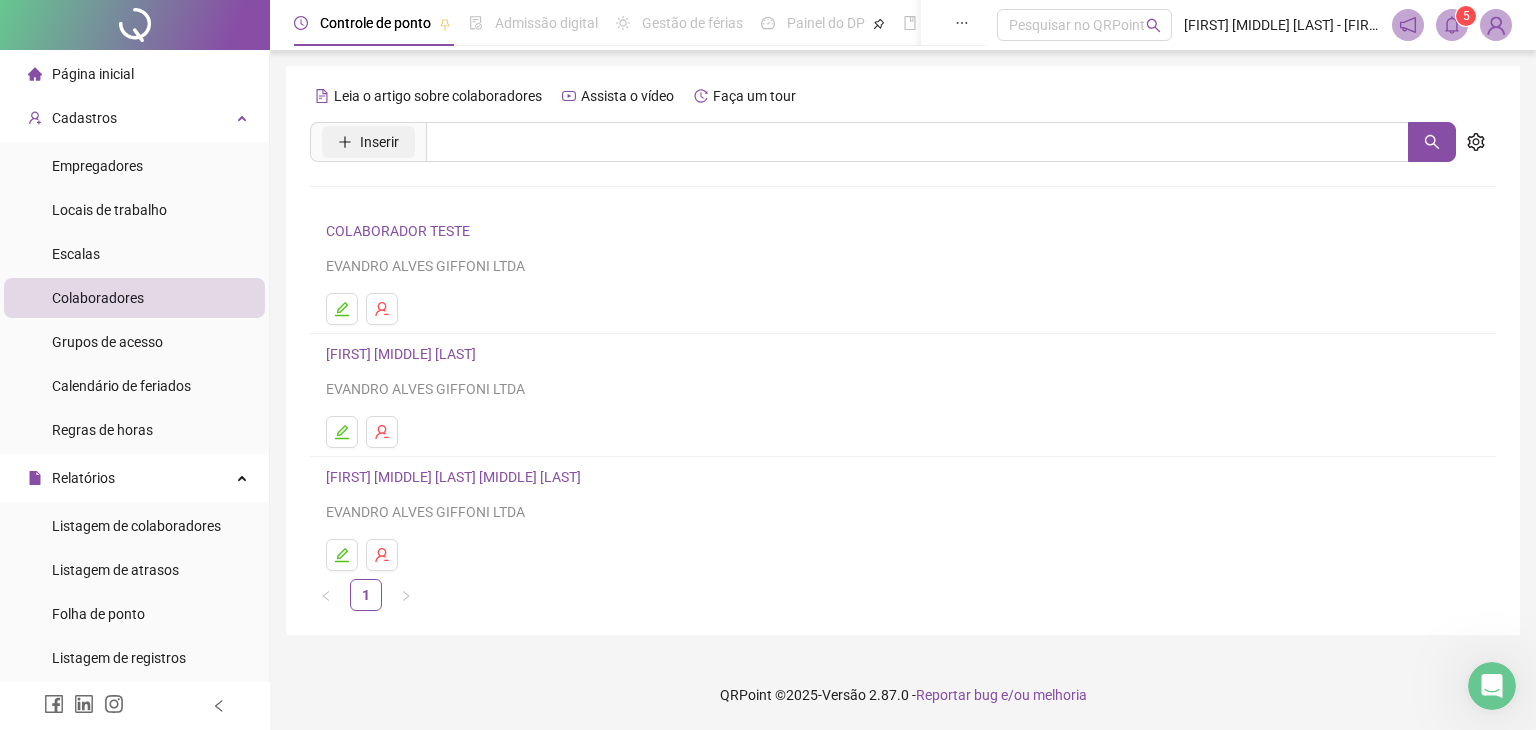 click on "Inserir" at bounding box center (368, 142) 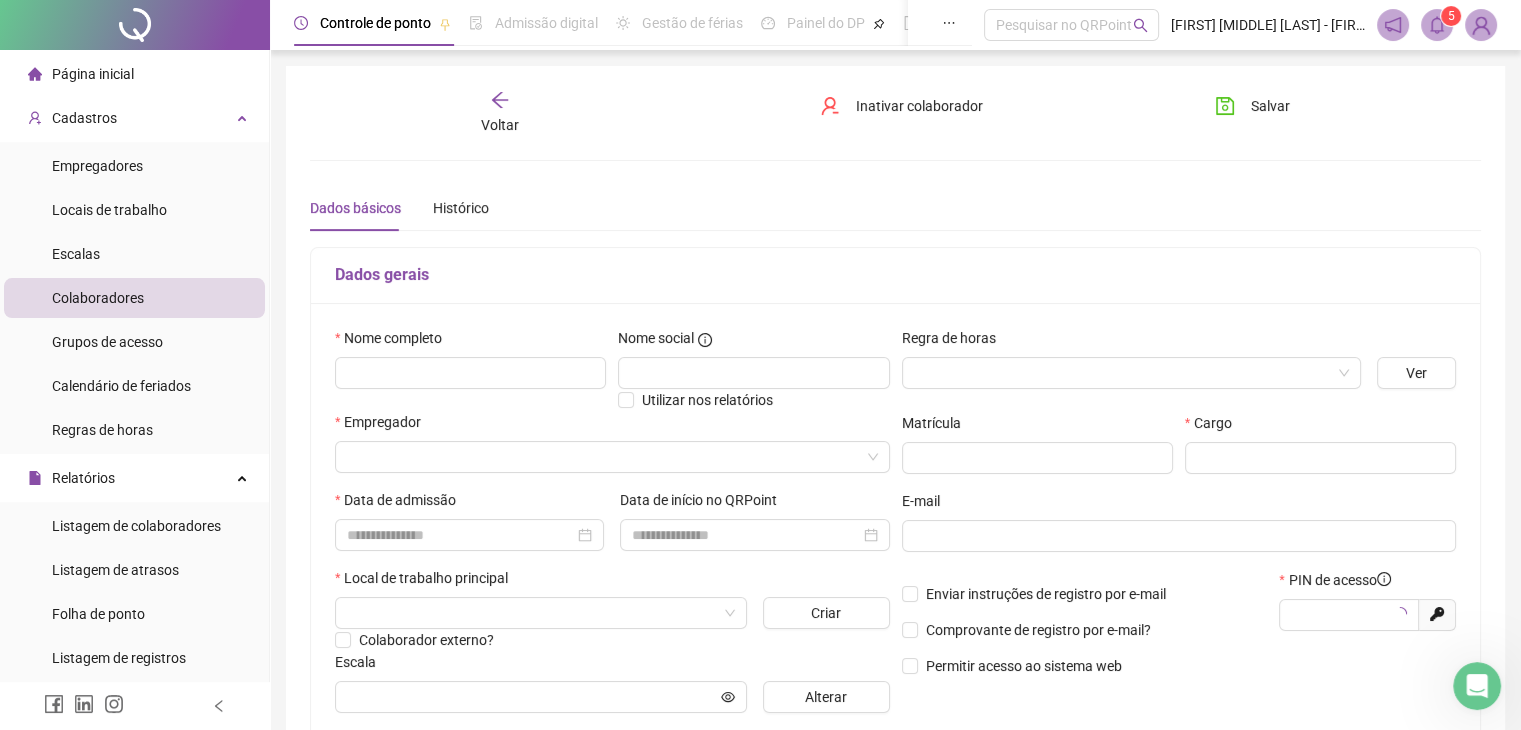 type on "*****" 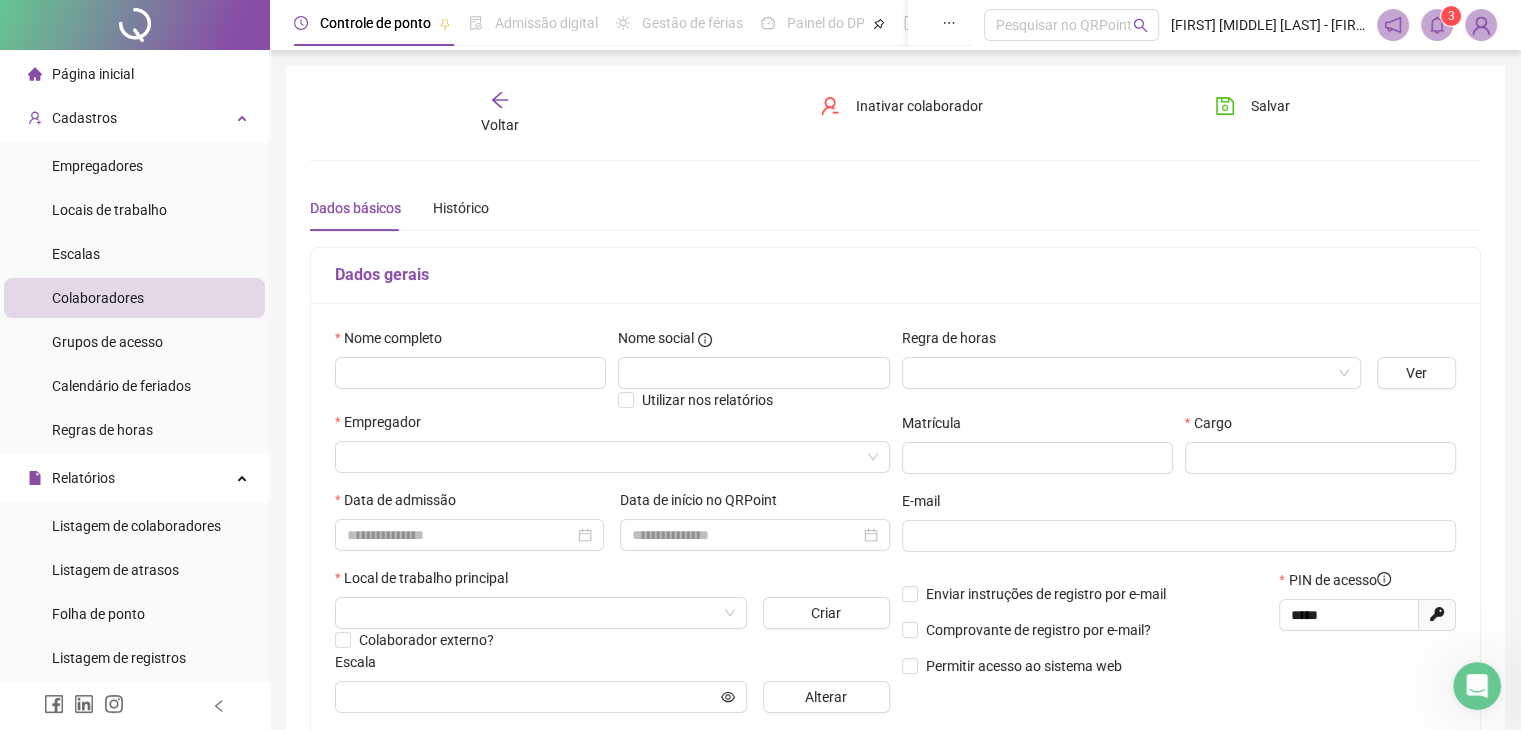 click on "Dados gerais" at bounding box center [895, 276] 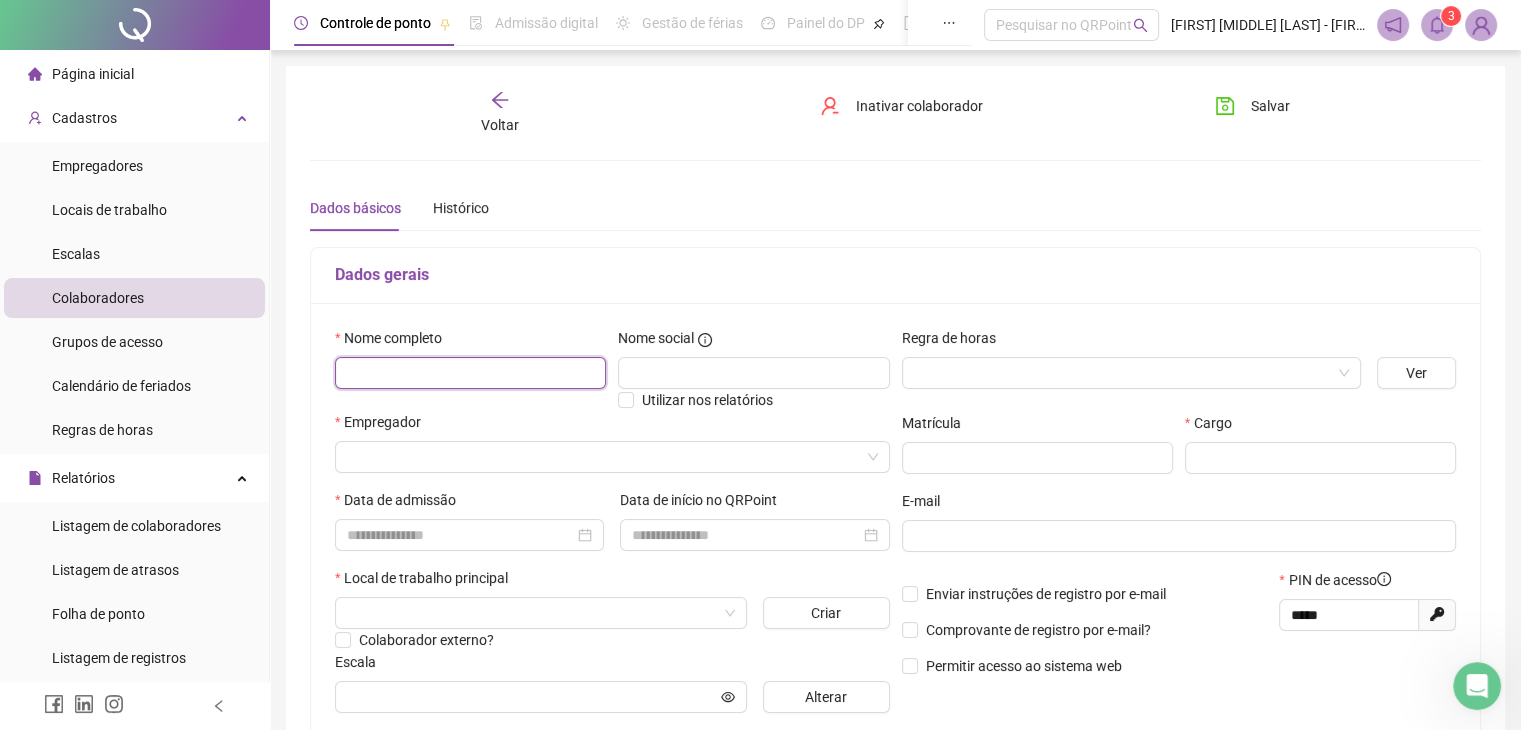 click at bounding box center (470, 373) 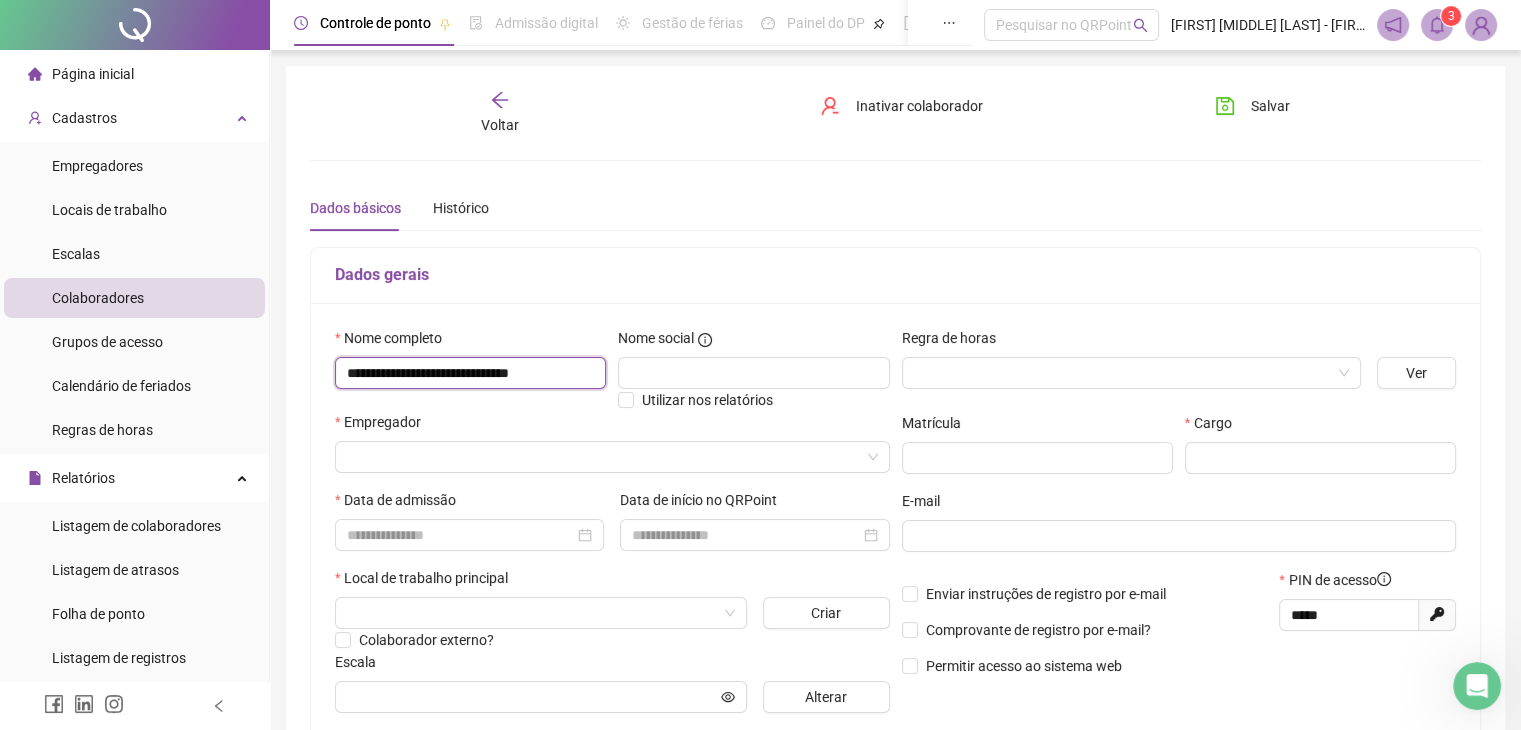 type on "**********" 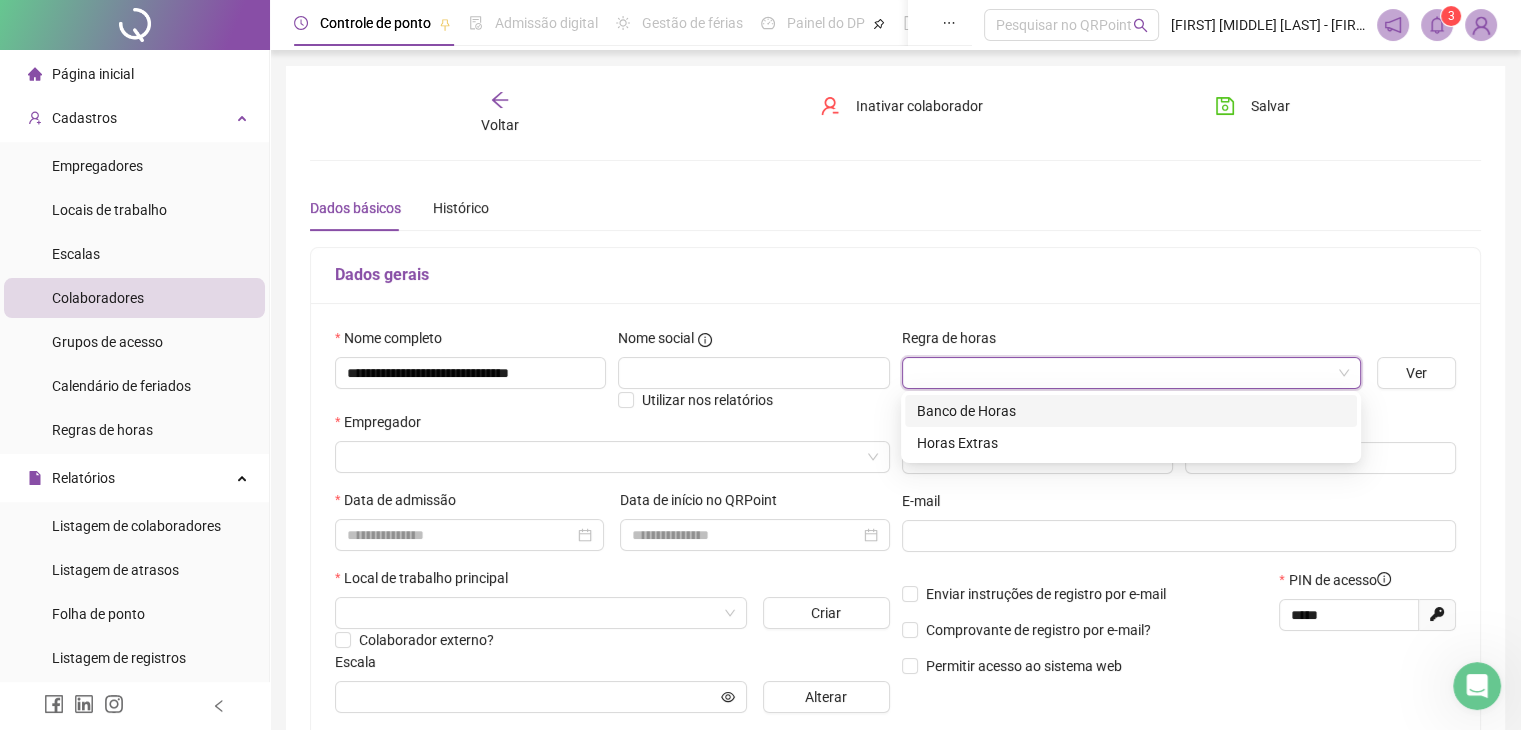 click at bounding box center [1125, 373] 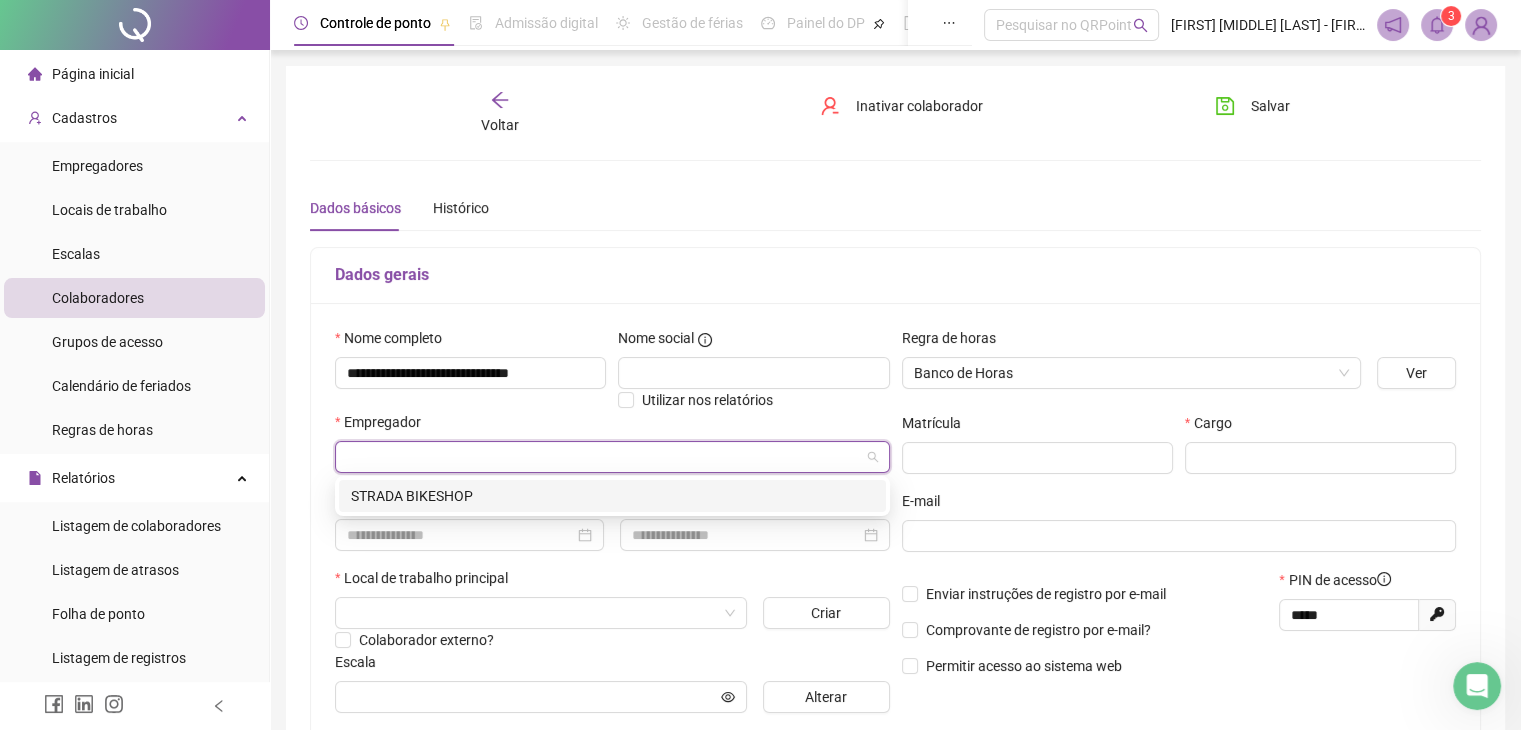 click at bounding box center [606, 457] 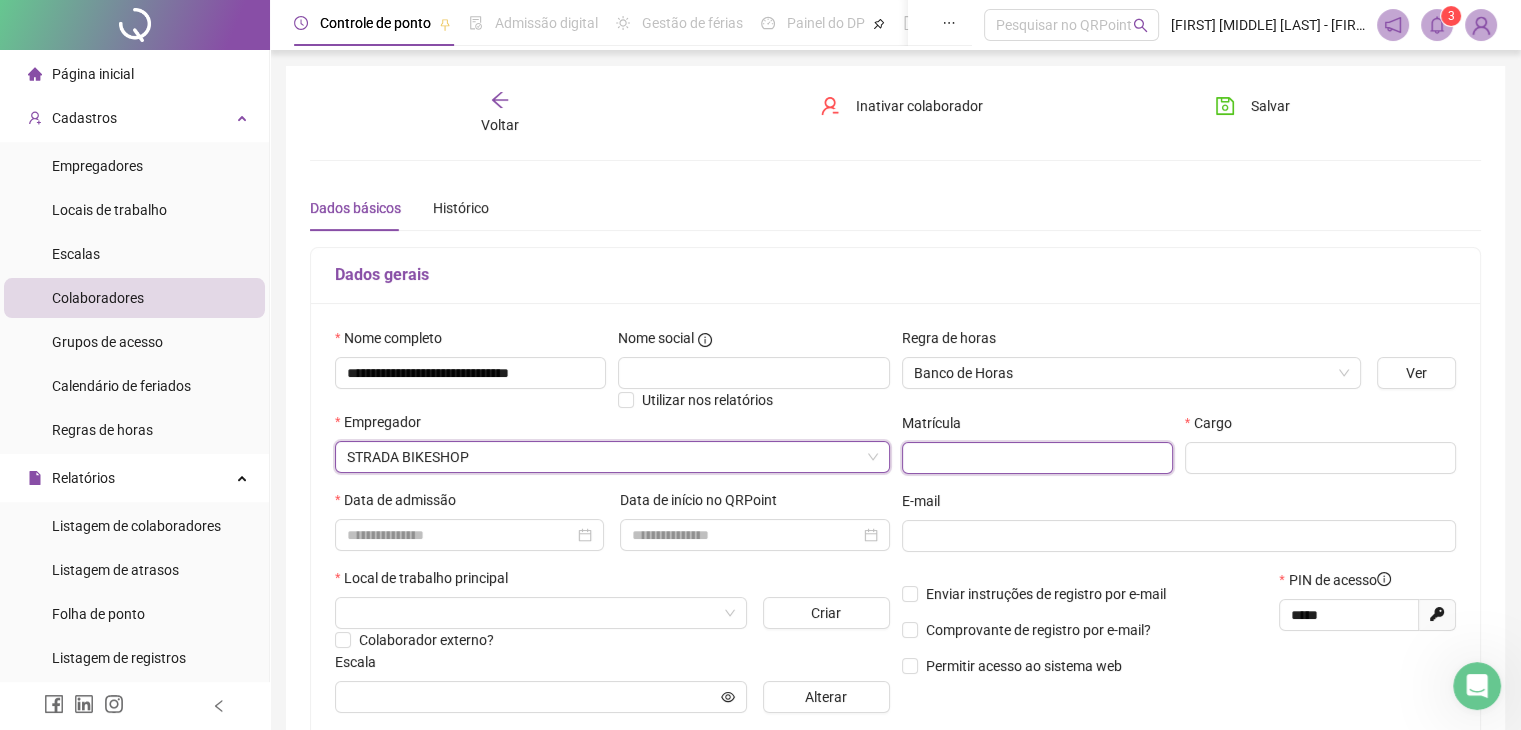 click at bounding box center [1037, 458] 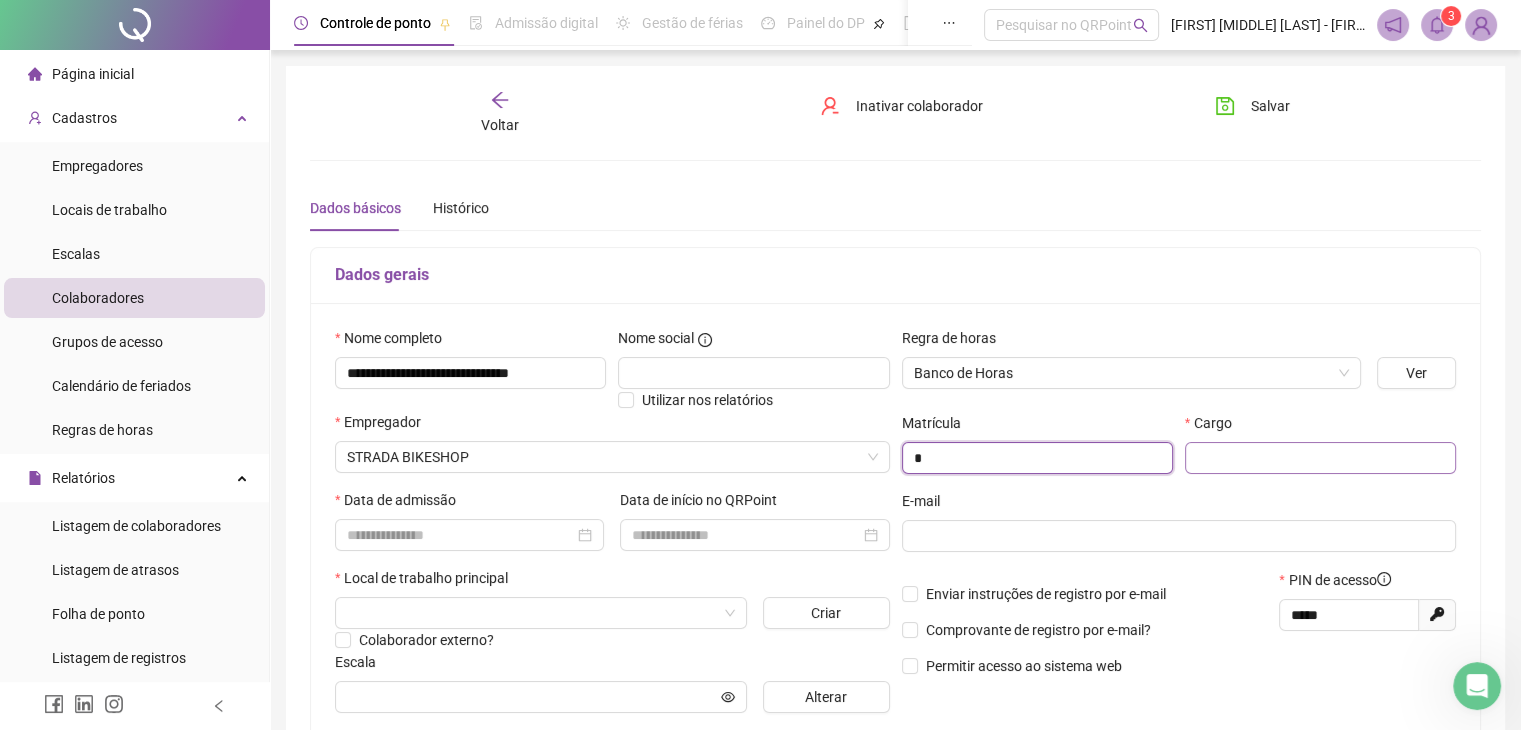 type on "*" 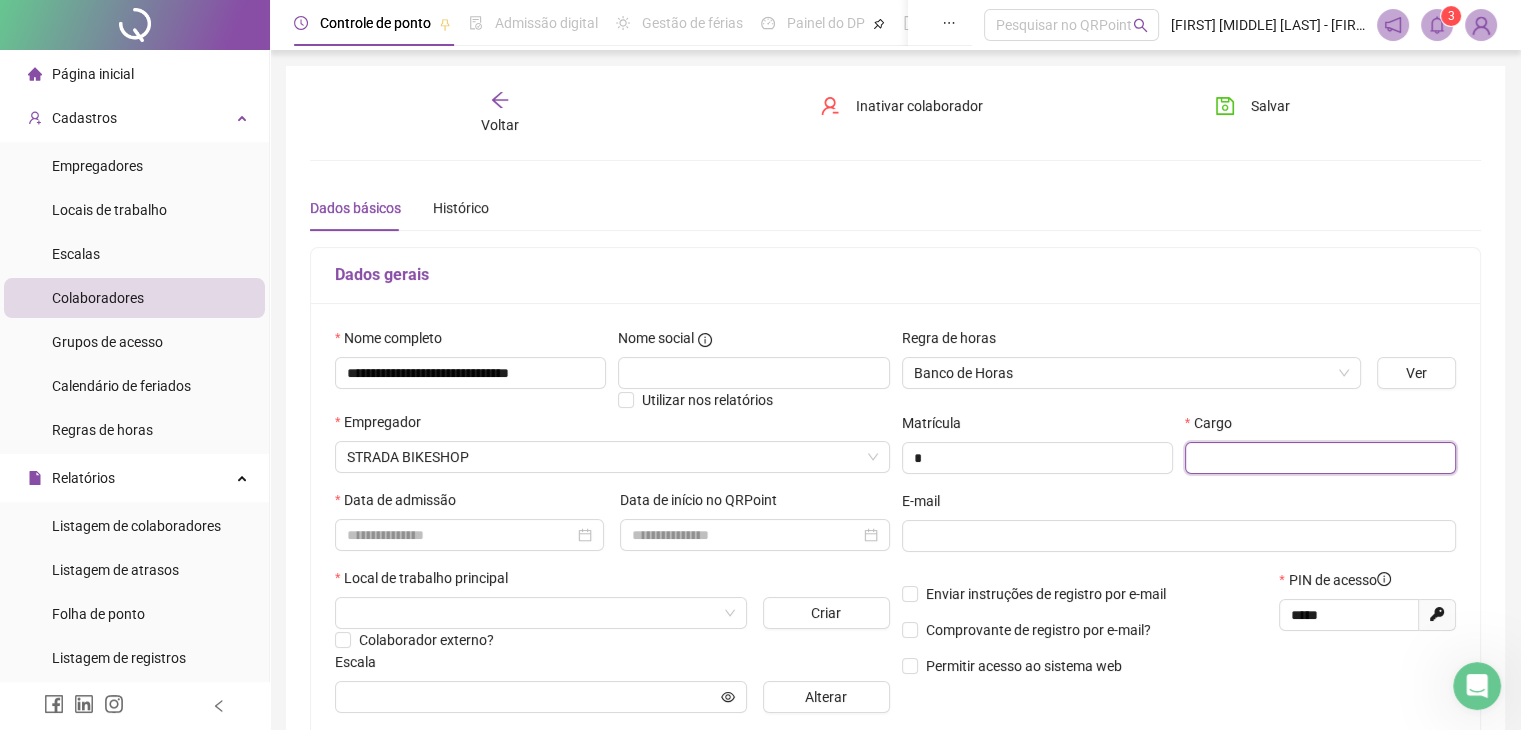 click at bounding box center (1320, 458) 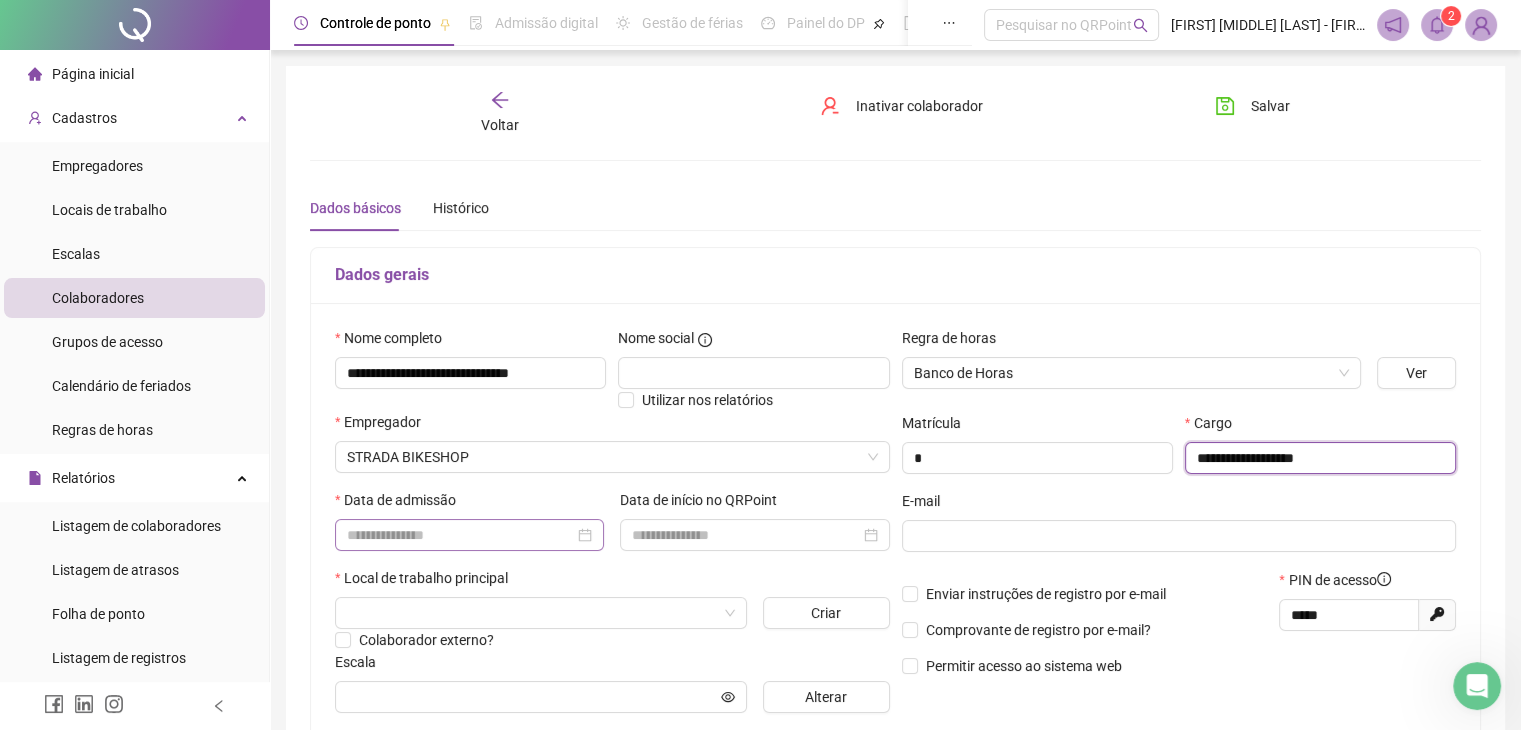type on "**********" 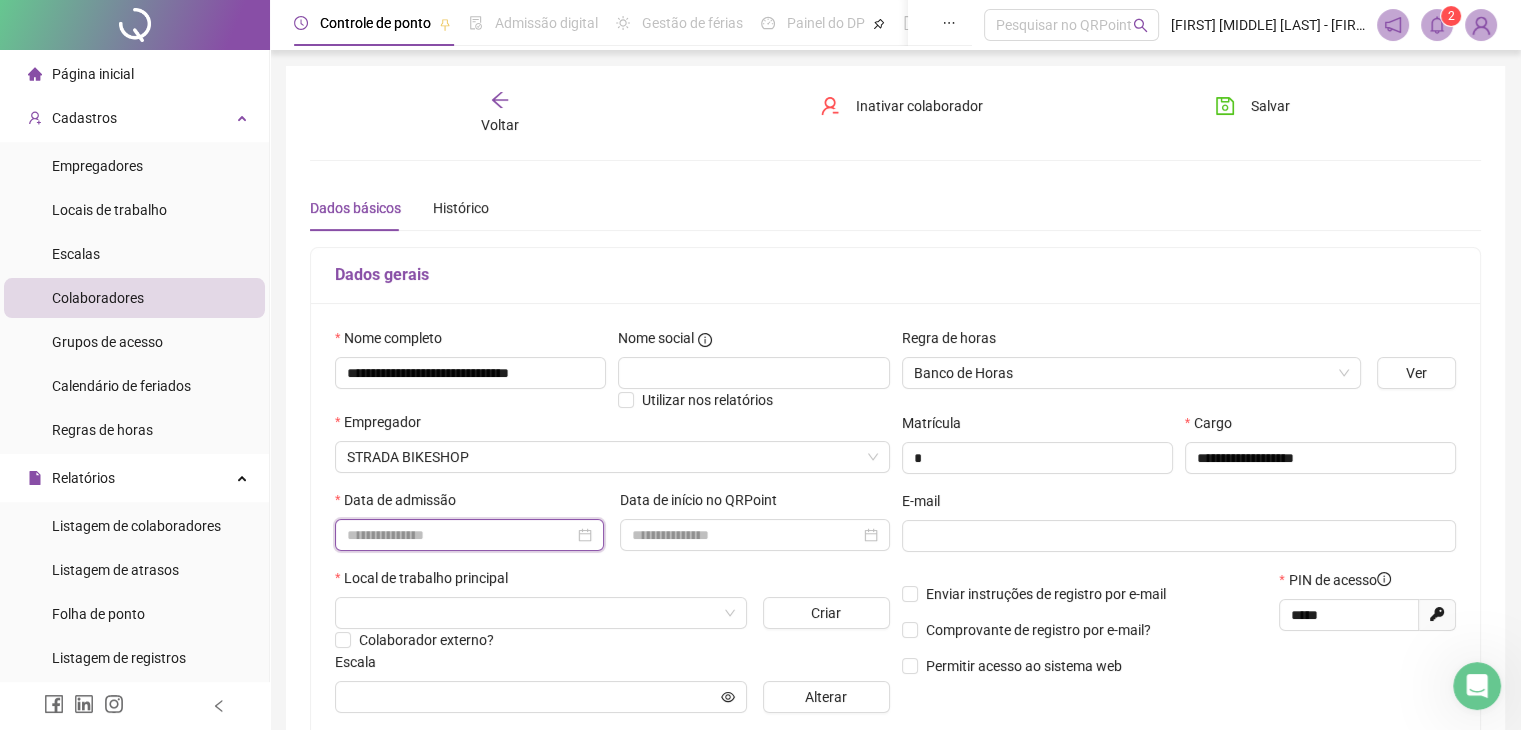 click at bounding box center (460, 535) 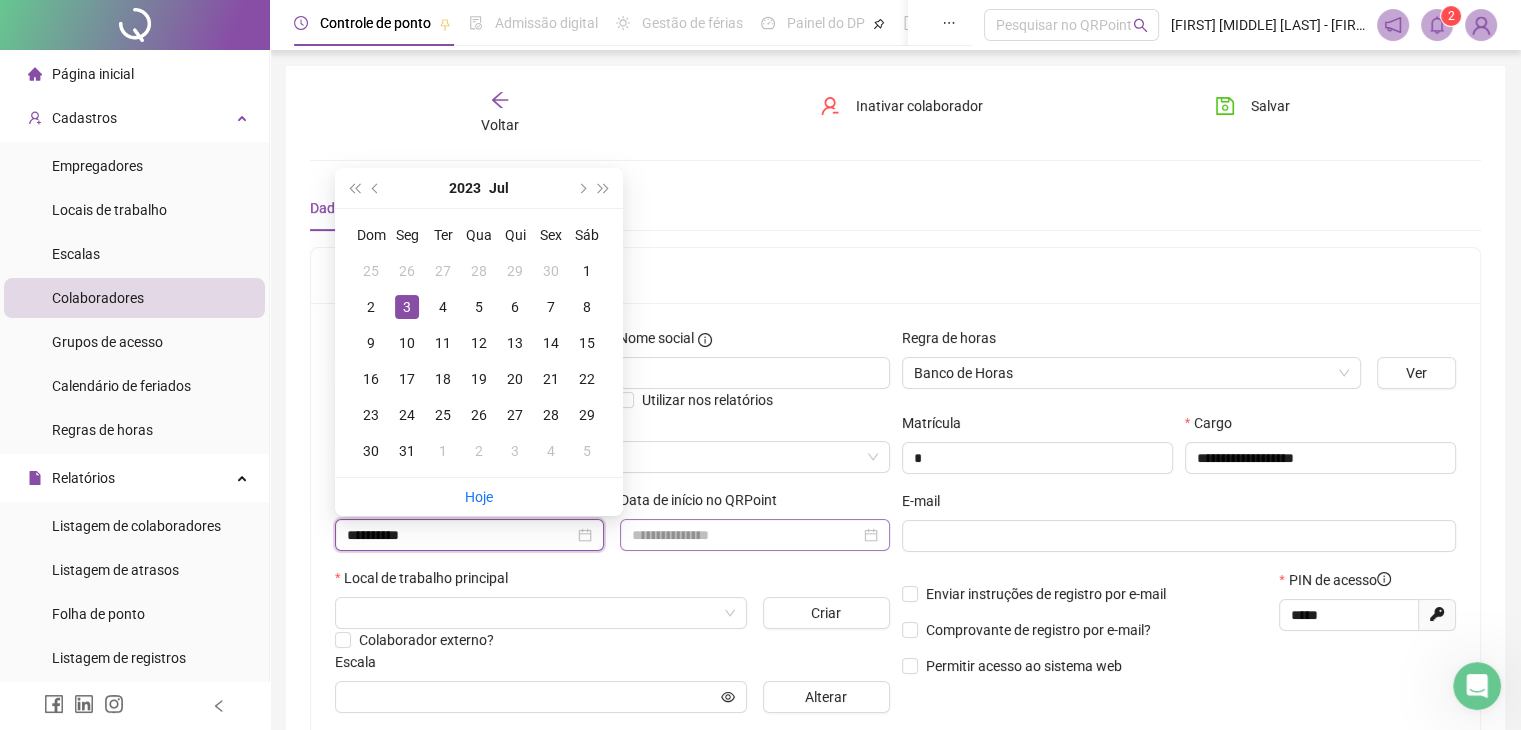 click at bounding box center [754, 535] 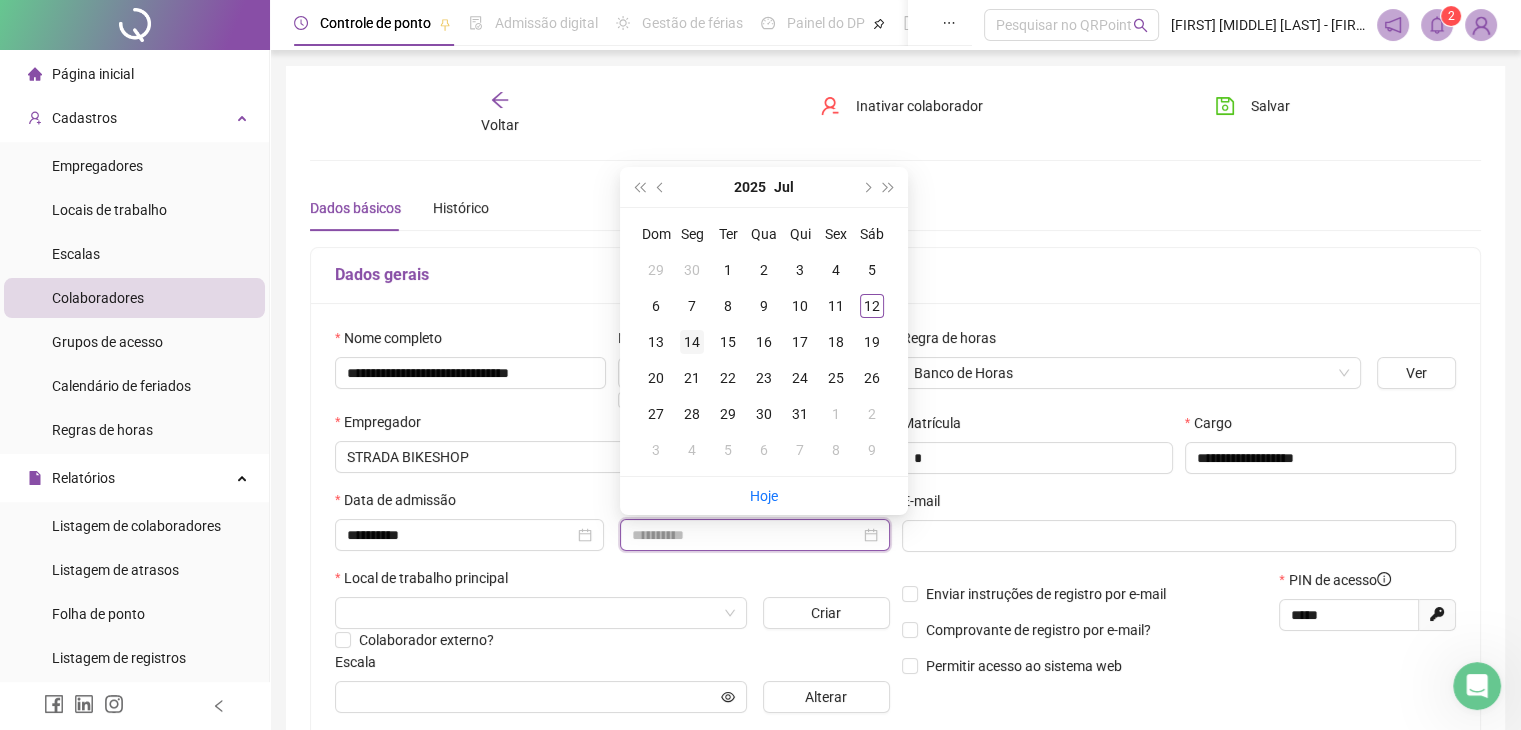 type on "**********" 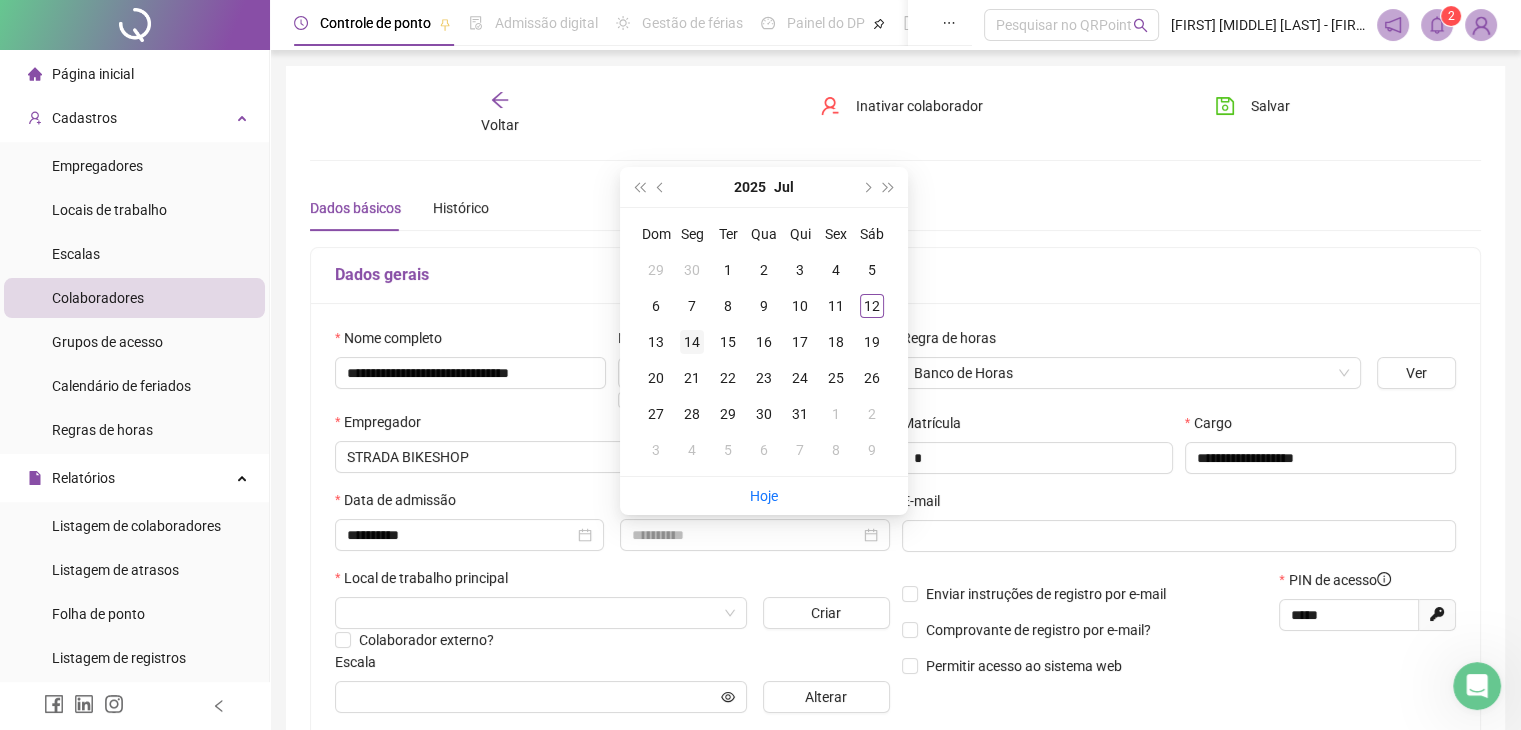 click on "14" at bounding box center (692, 342) 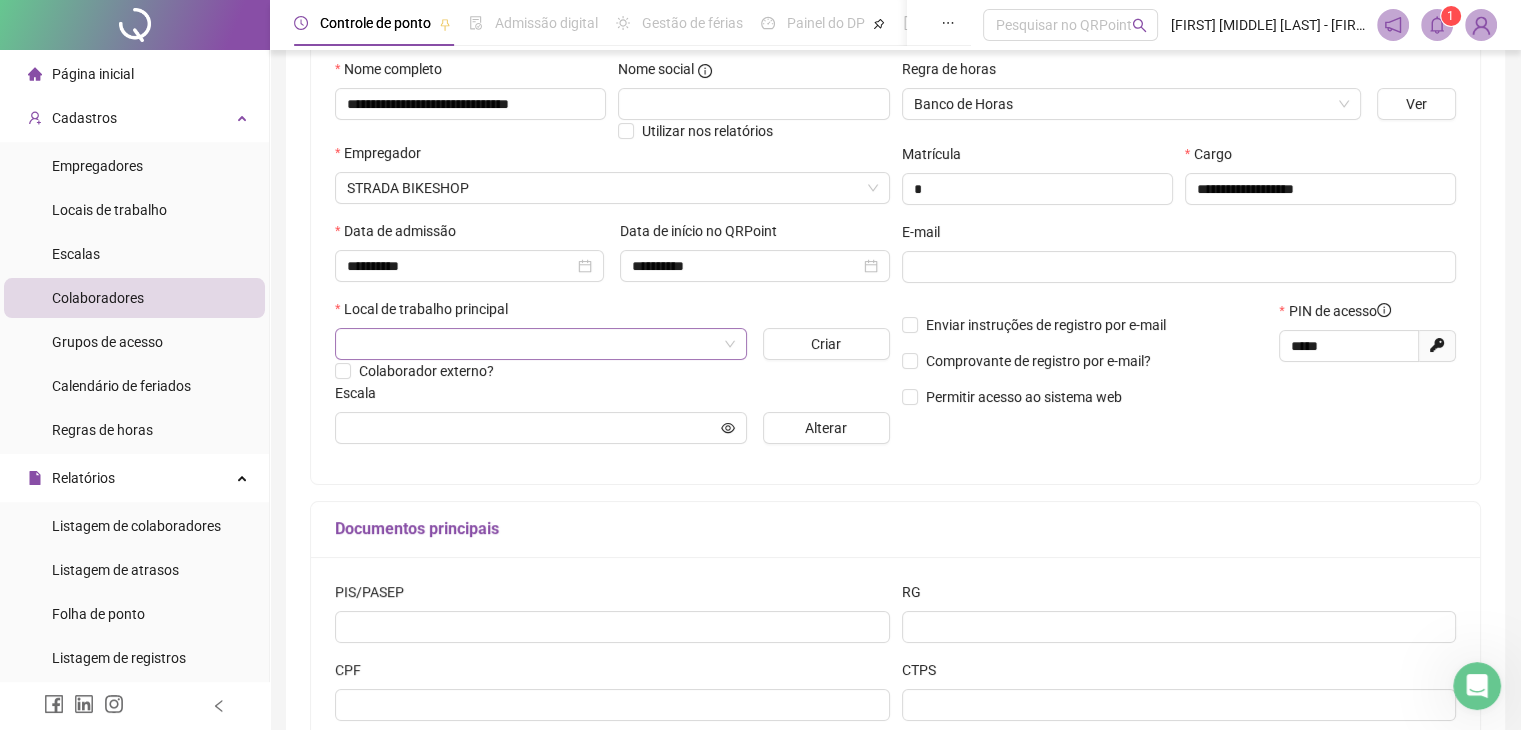 scroll, scrollTop: 300, scrollLeft: 0, axis: vertical 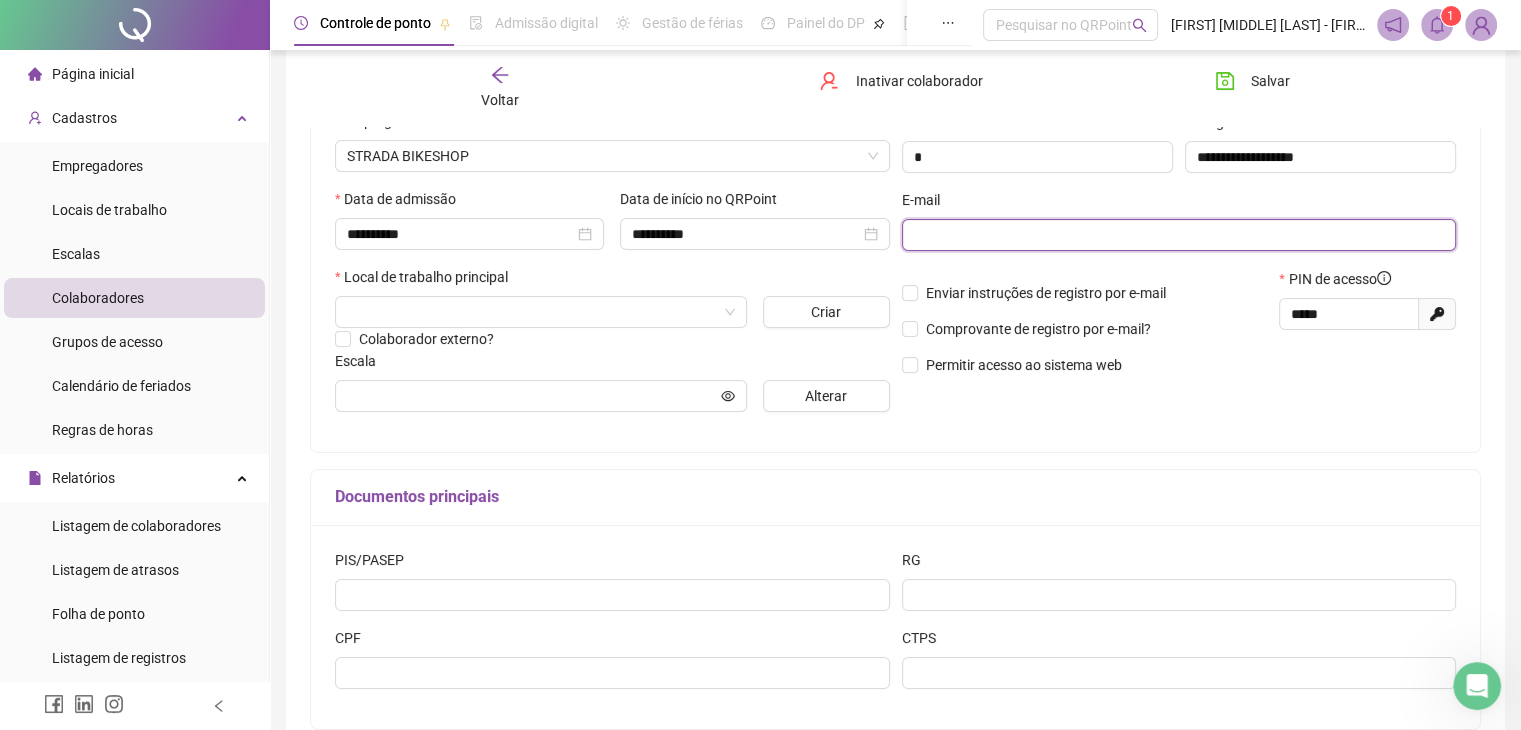 click at bounding box center [1177, 235] 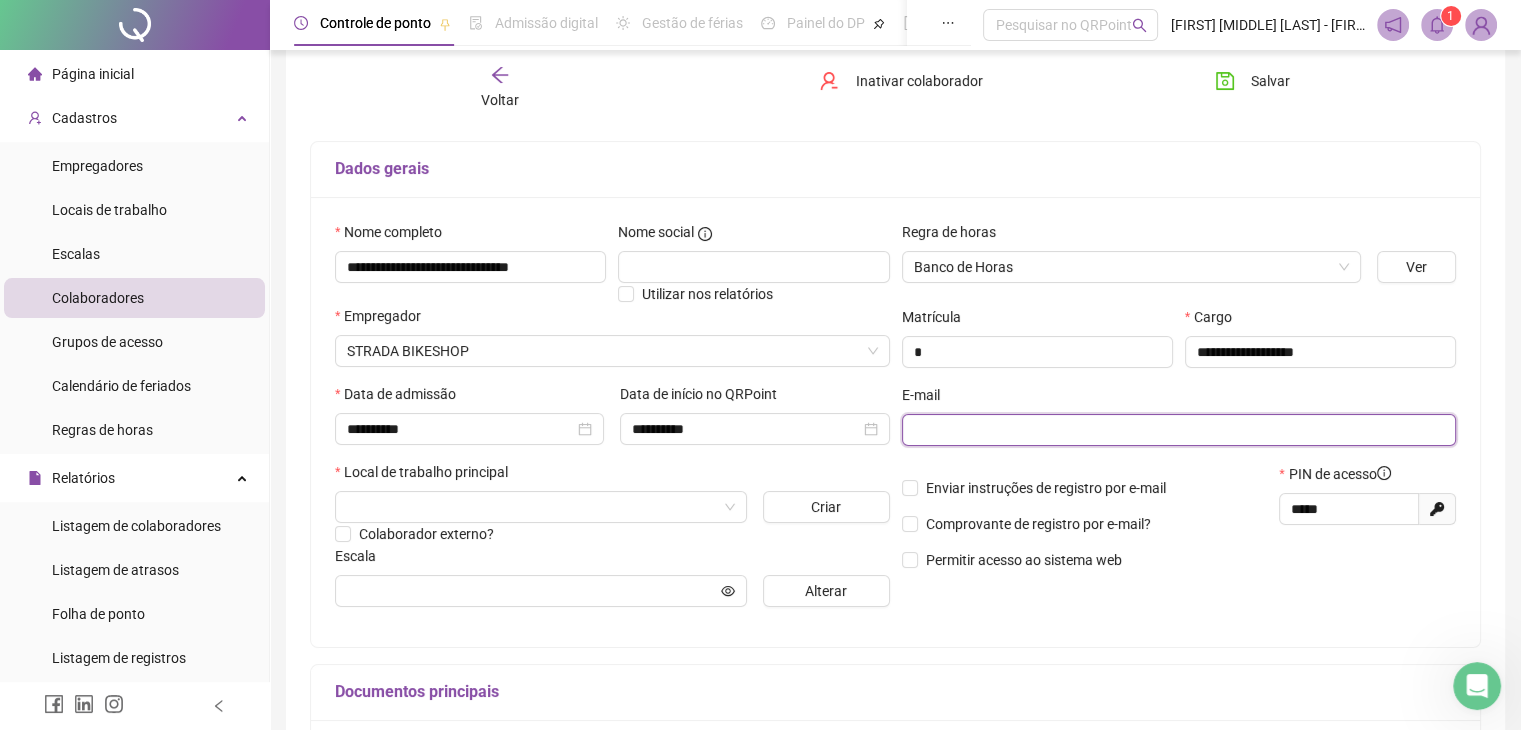 scroll, scrollTop: 100, scrollLeft: 0, axis: vertical 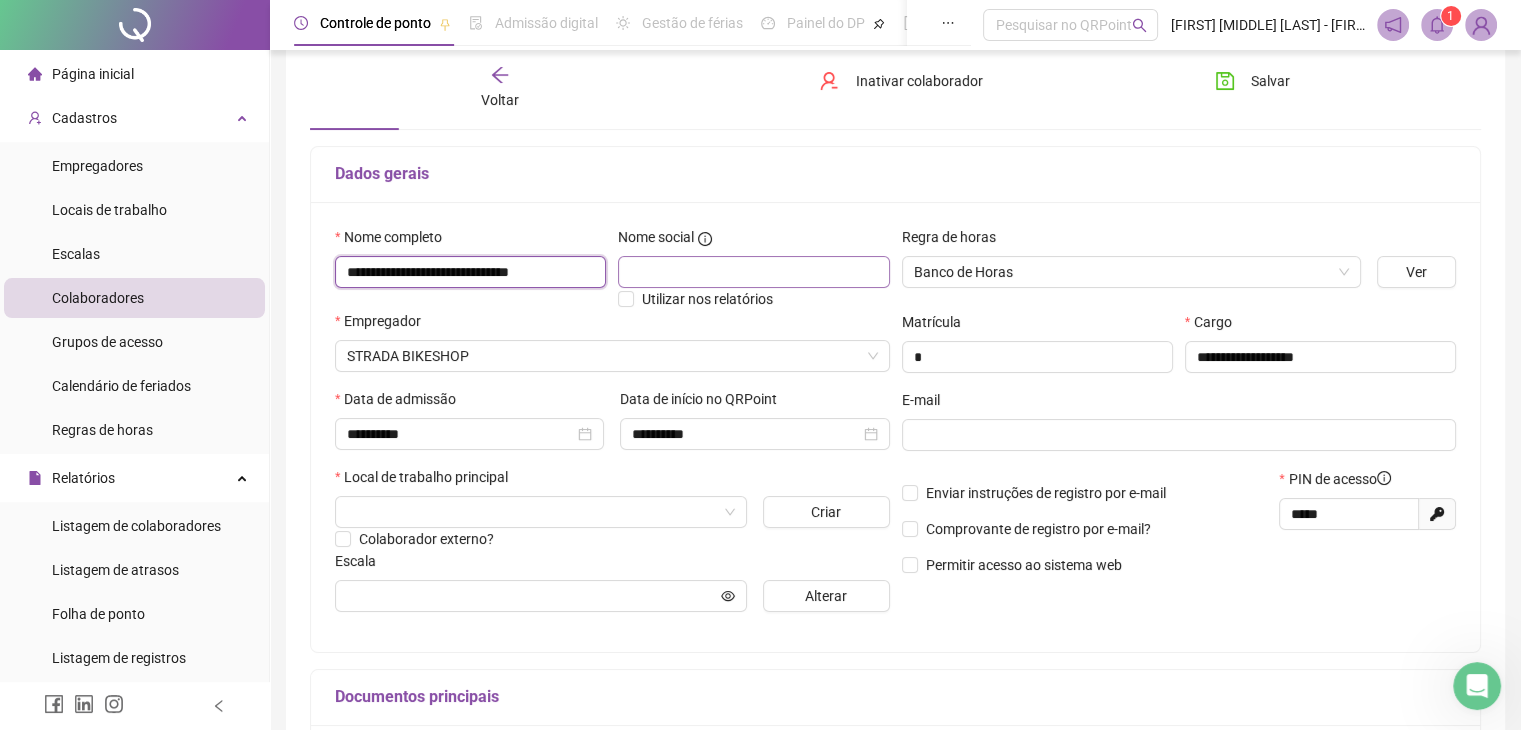 drag, startPoint x: 347, startPoint y: 274, endPoint x: 720, endPoint y: 271, distance: 373.01205 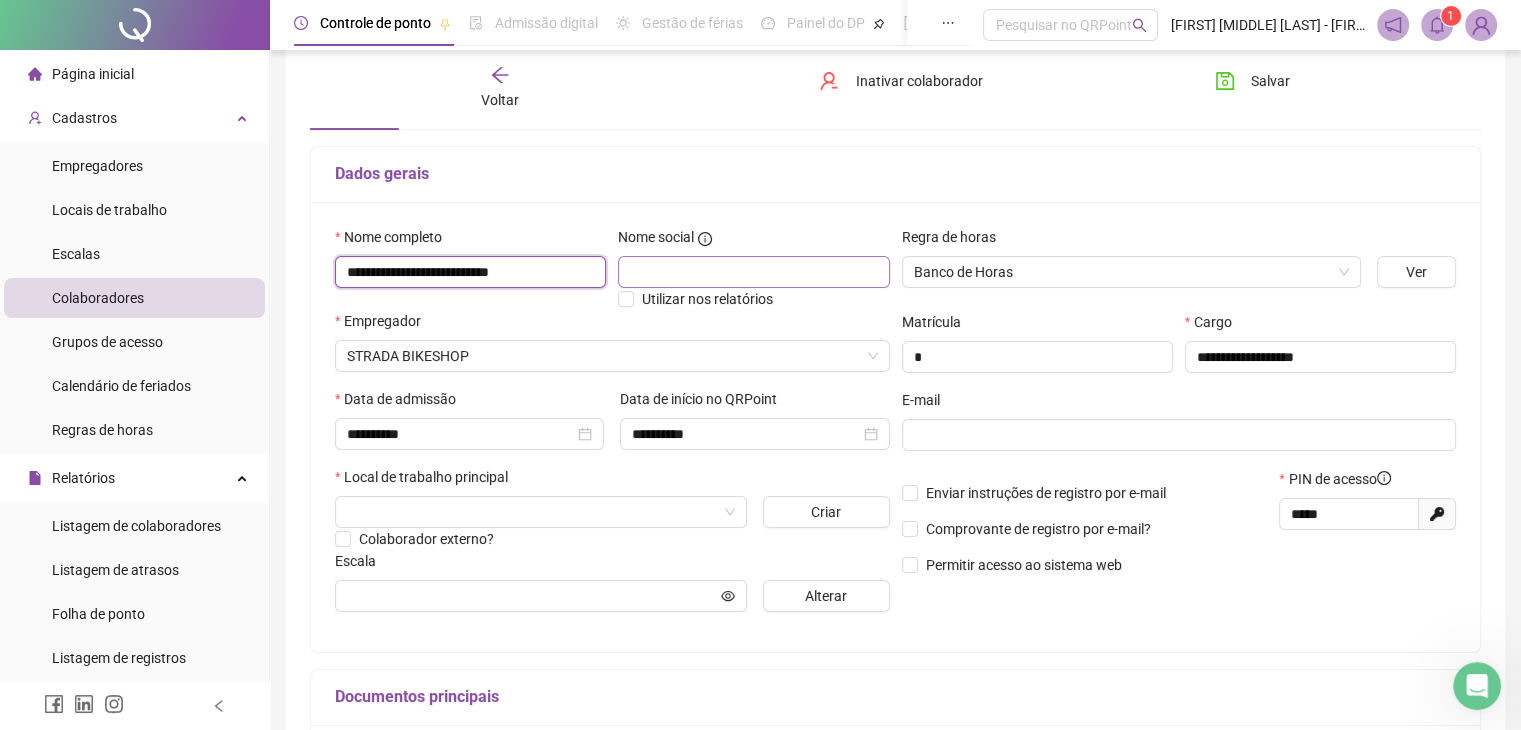type on "**********" 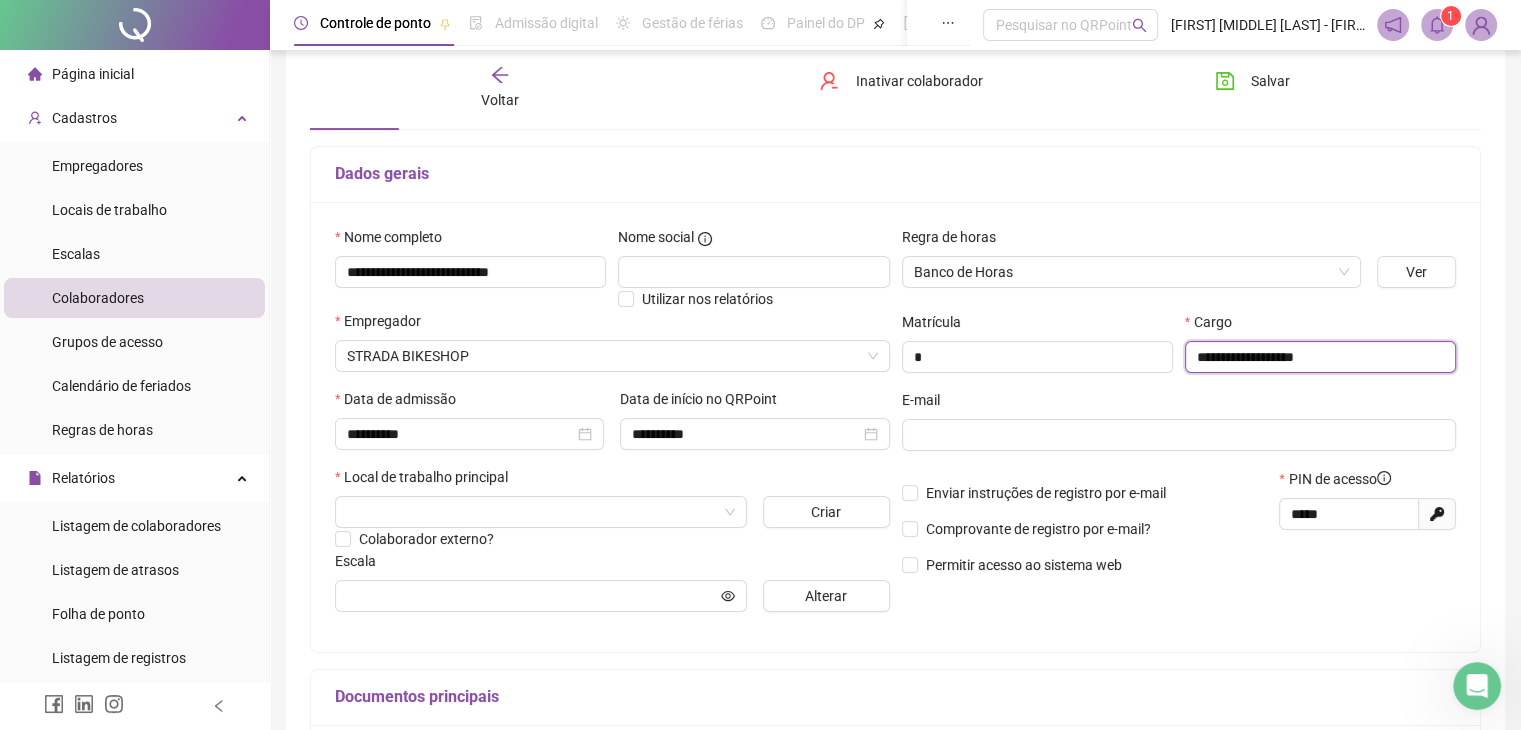 click on "**********" at bounding box center (1320, 357) 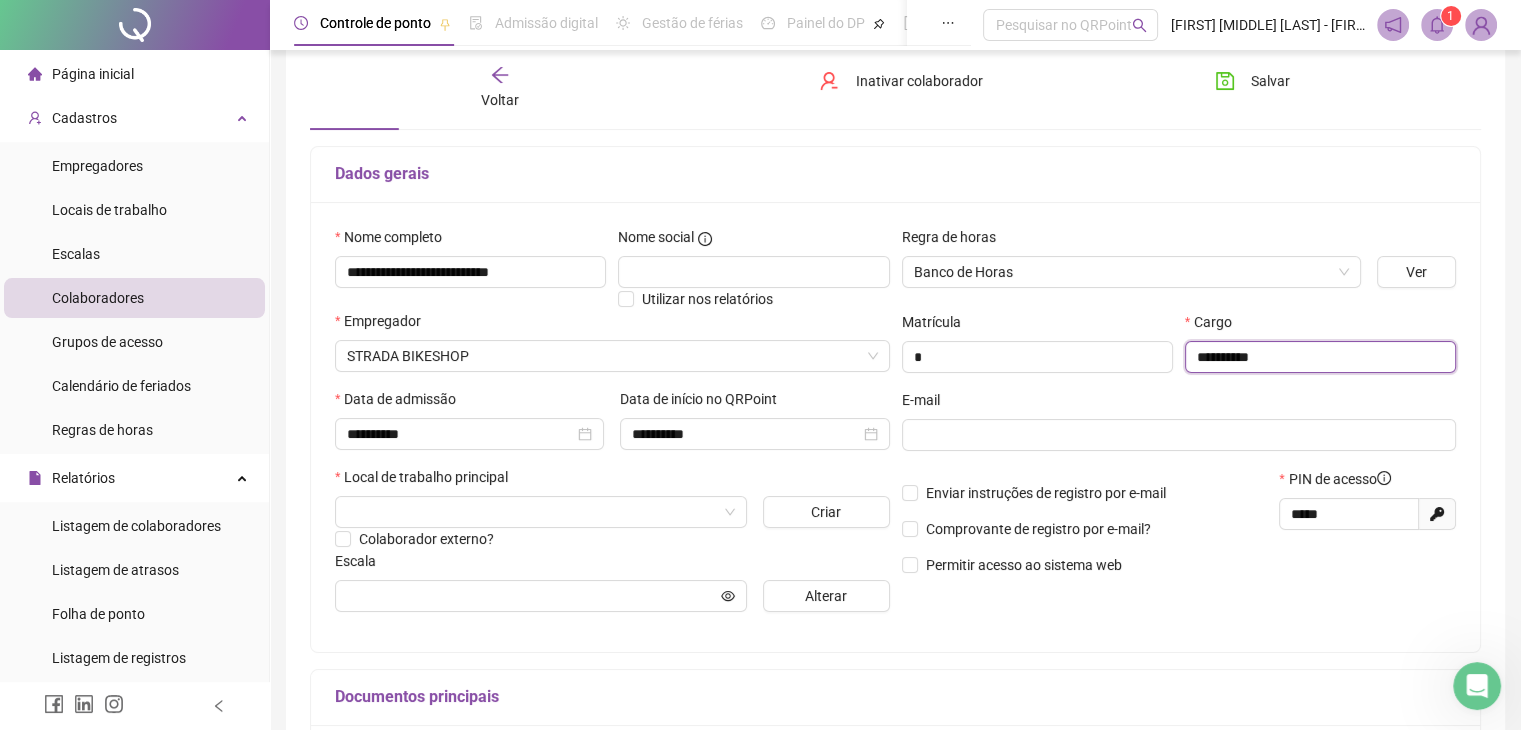 drag, startPoint x: 1332, startPoint y: 355, endPoint x: 621, endPoint y: 332, distance: 711.3719 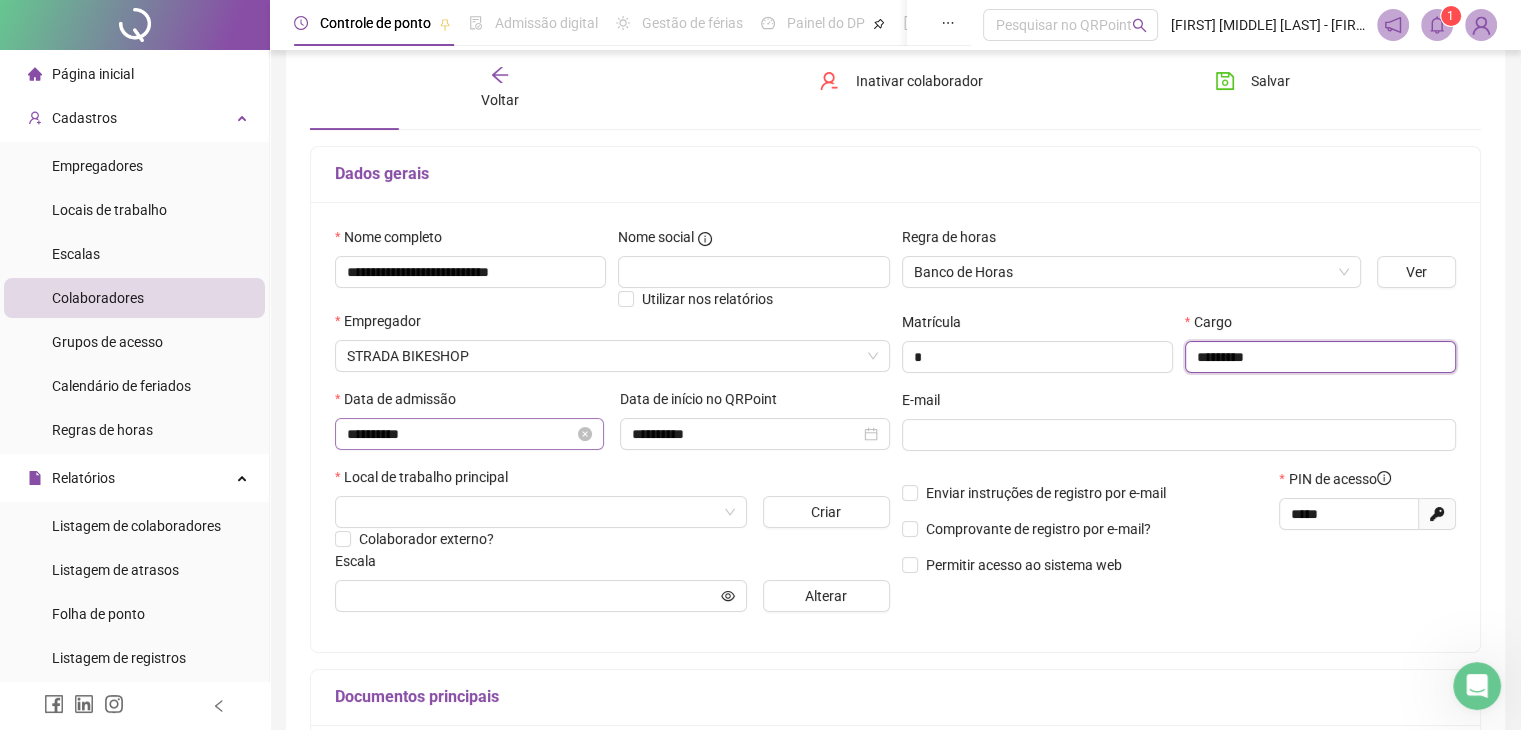 type on "*********" 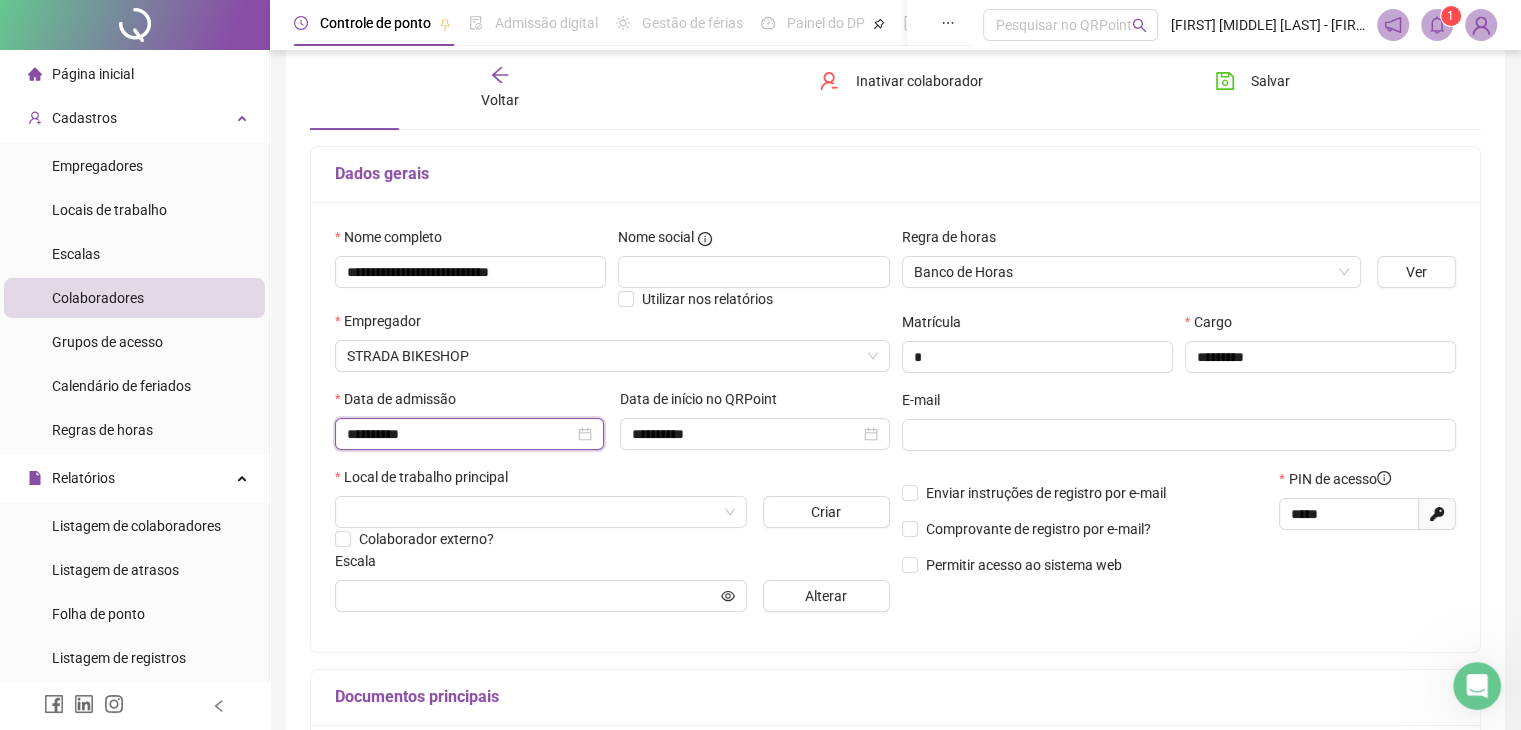 drag, startPoint x: 439, startPoint y: 433, endPoint x: 0, endPoint y: 417, distance: 439.29147 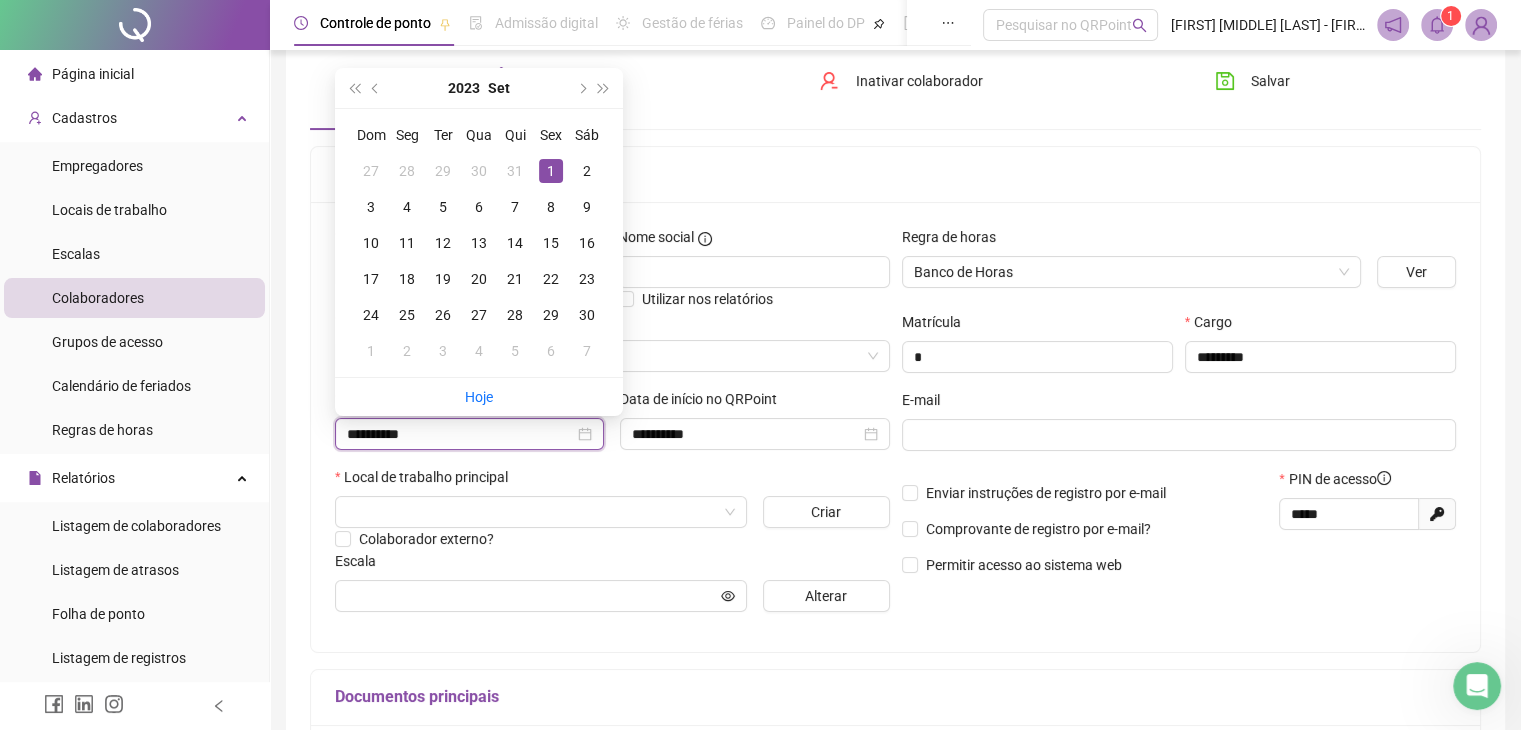 type on "**********" 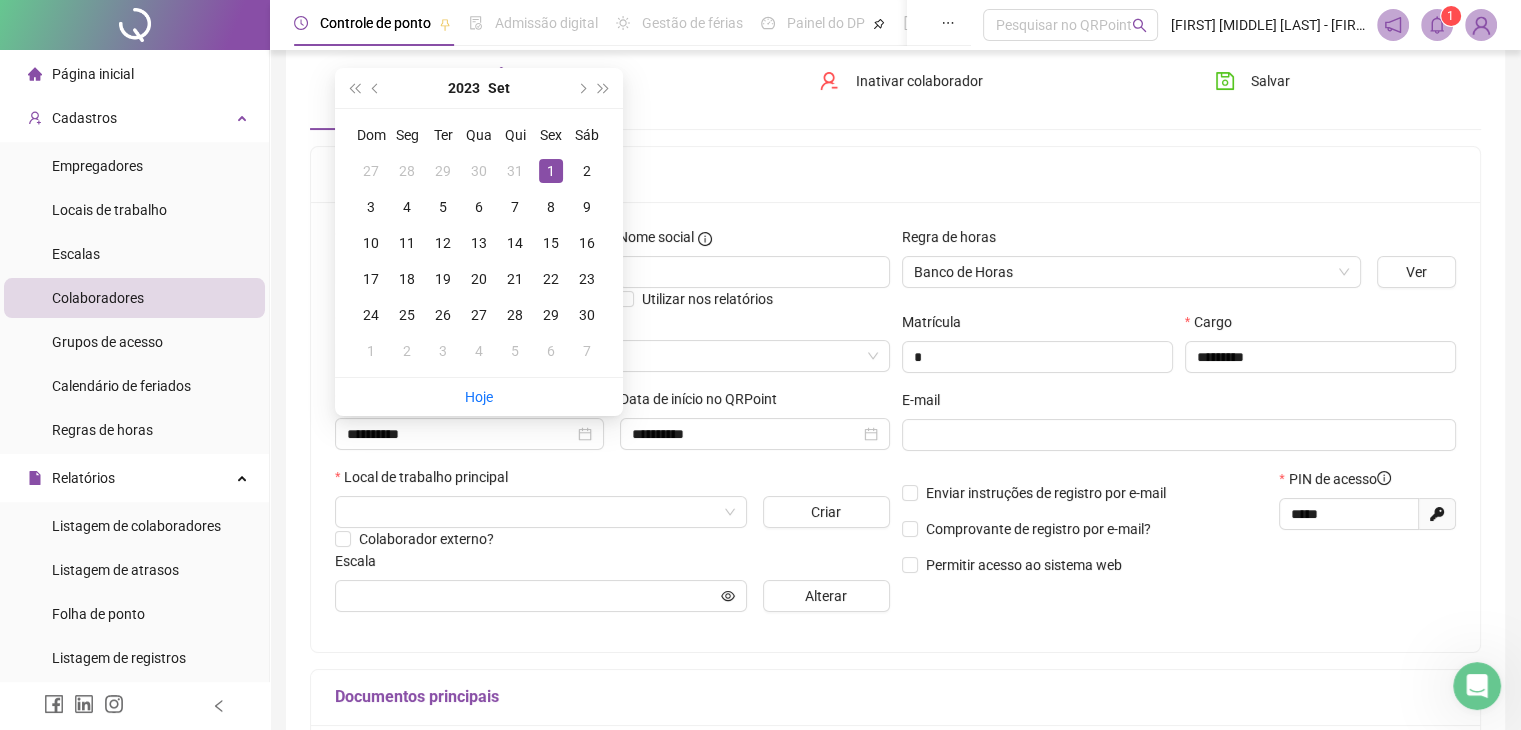 click on "**********" at bounding box center (754, 427) 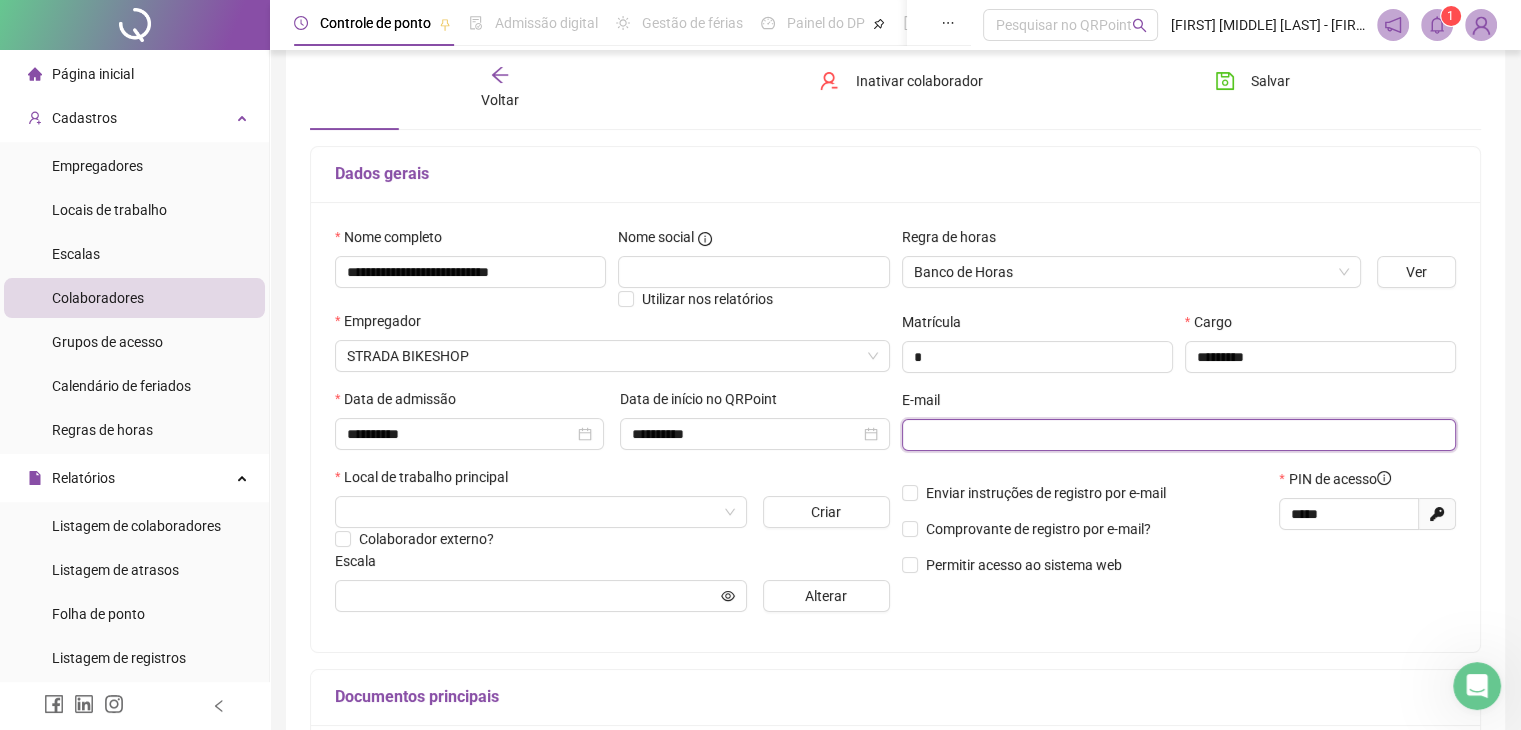 click at bounding box center (1177, 435) 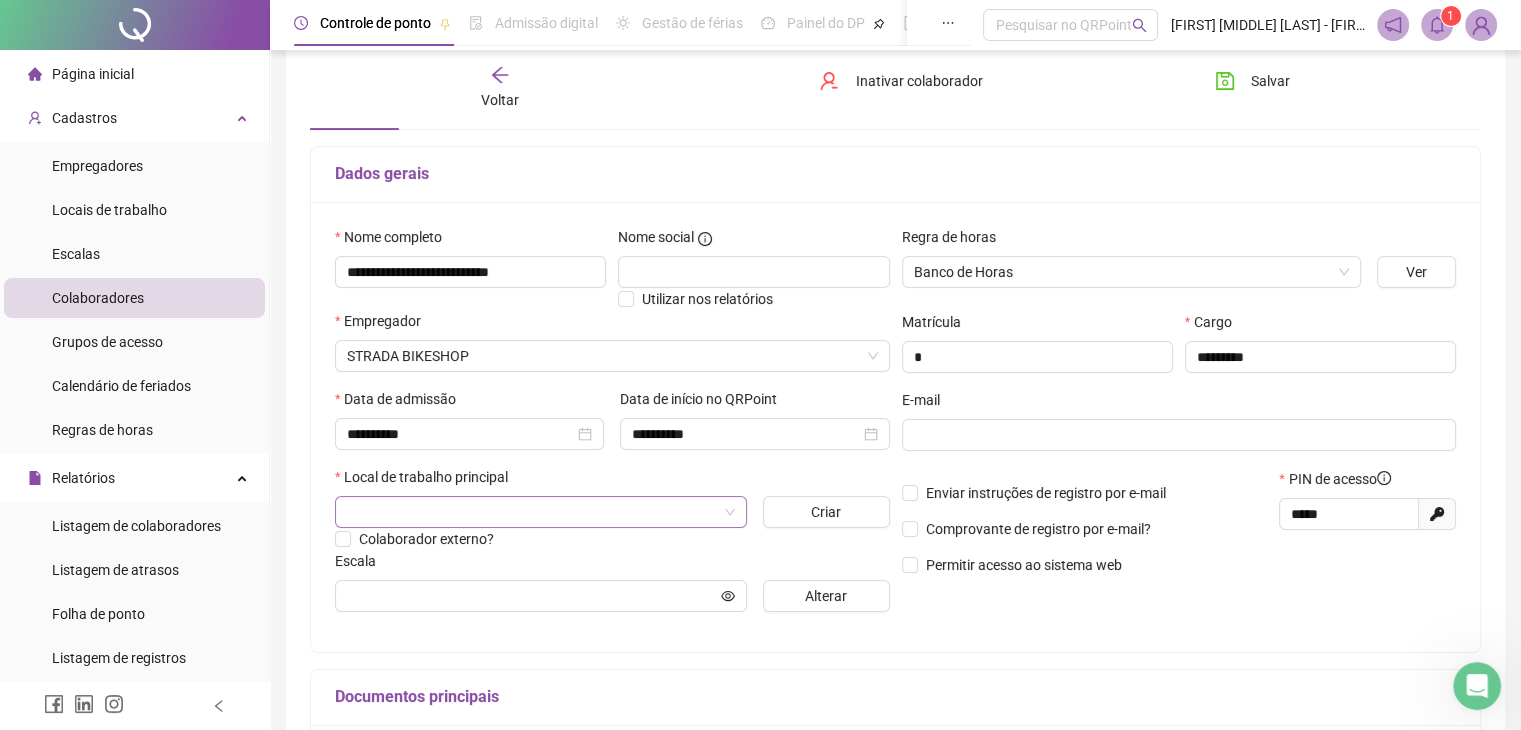 click at bounding box center (535, 512) 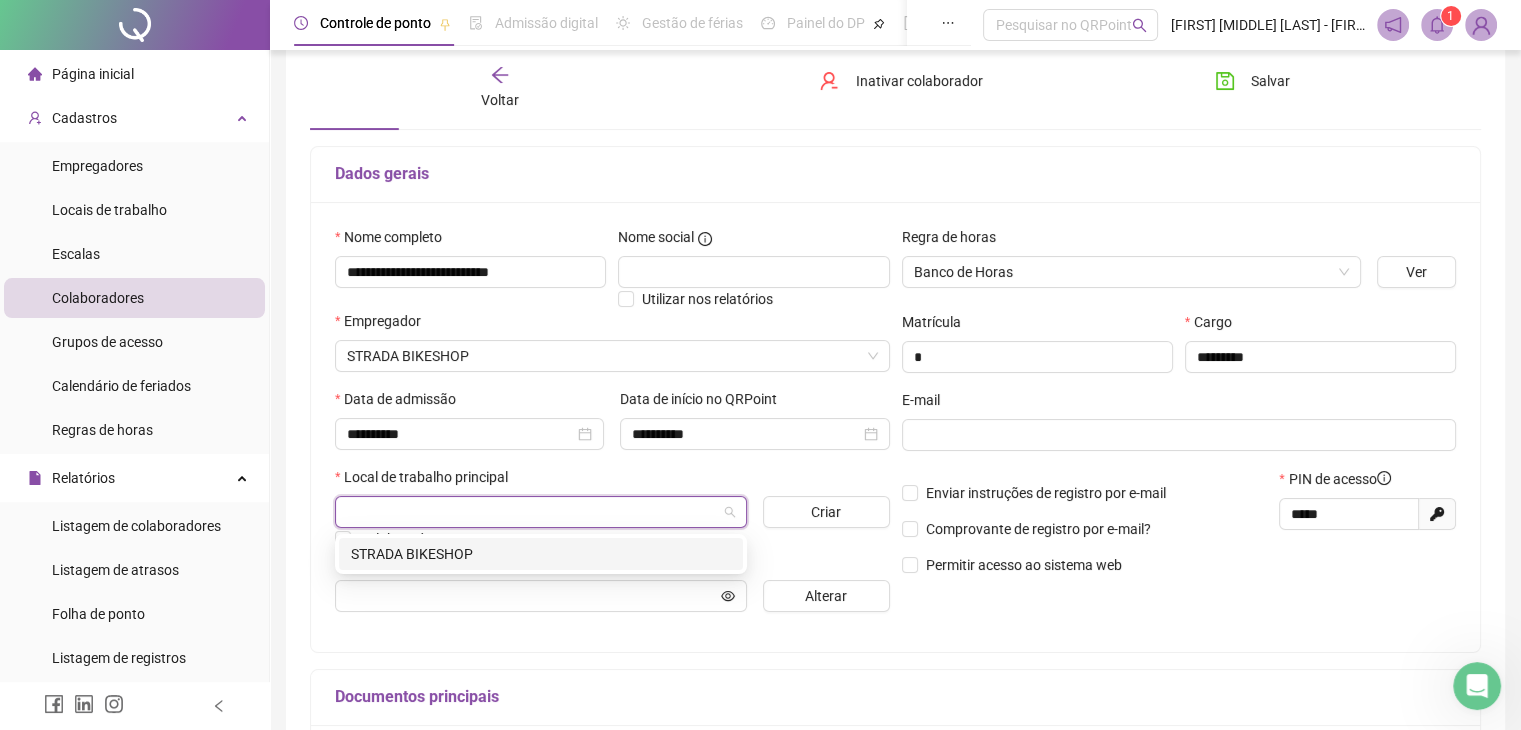 click on "STRADA BIKESHOP" at bounding box center (541, 554) 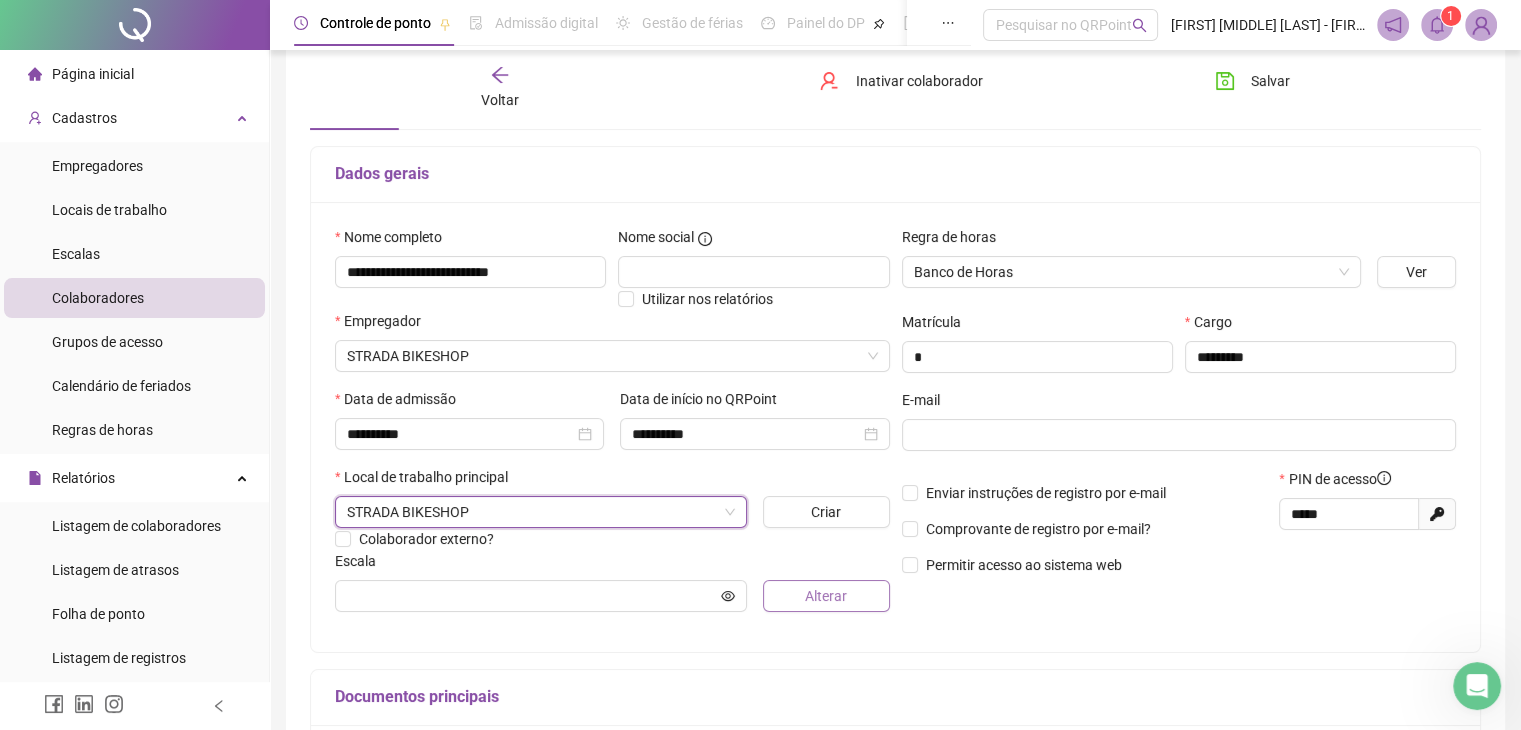click on "Alterar" at bounding box center (826, 596) 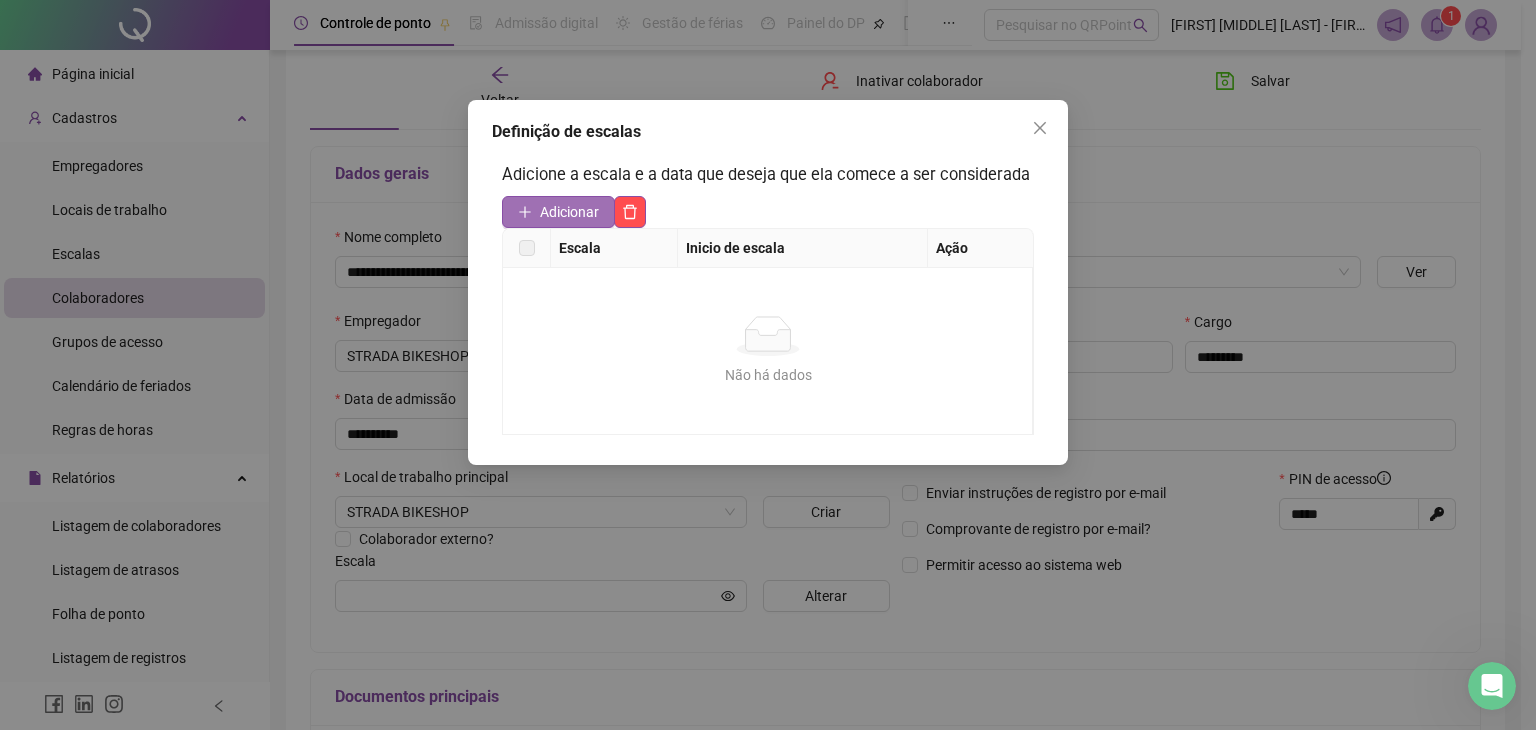 click on "Adicionar" at bounding box center [569, 212] 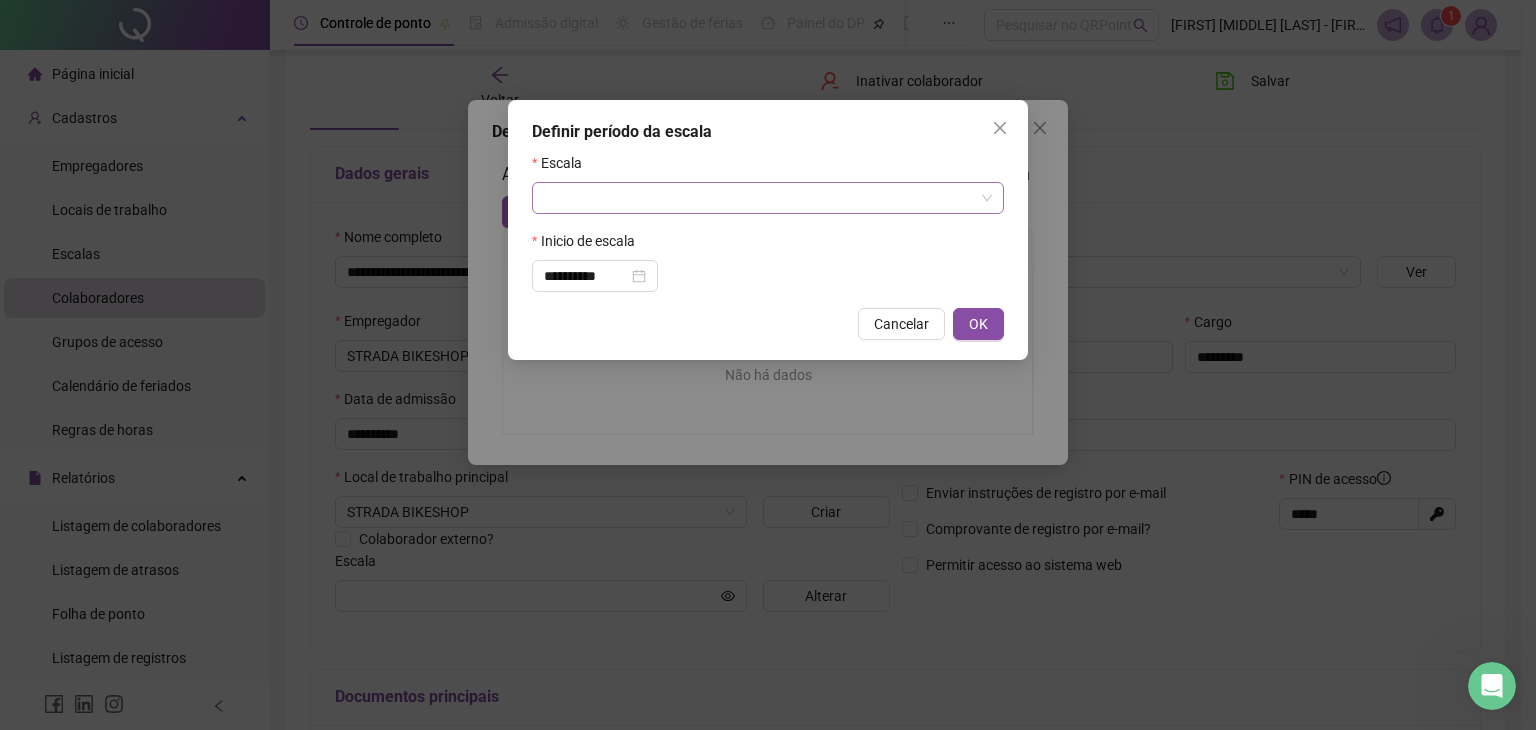 click at bounding box center [762, 198] 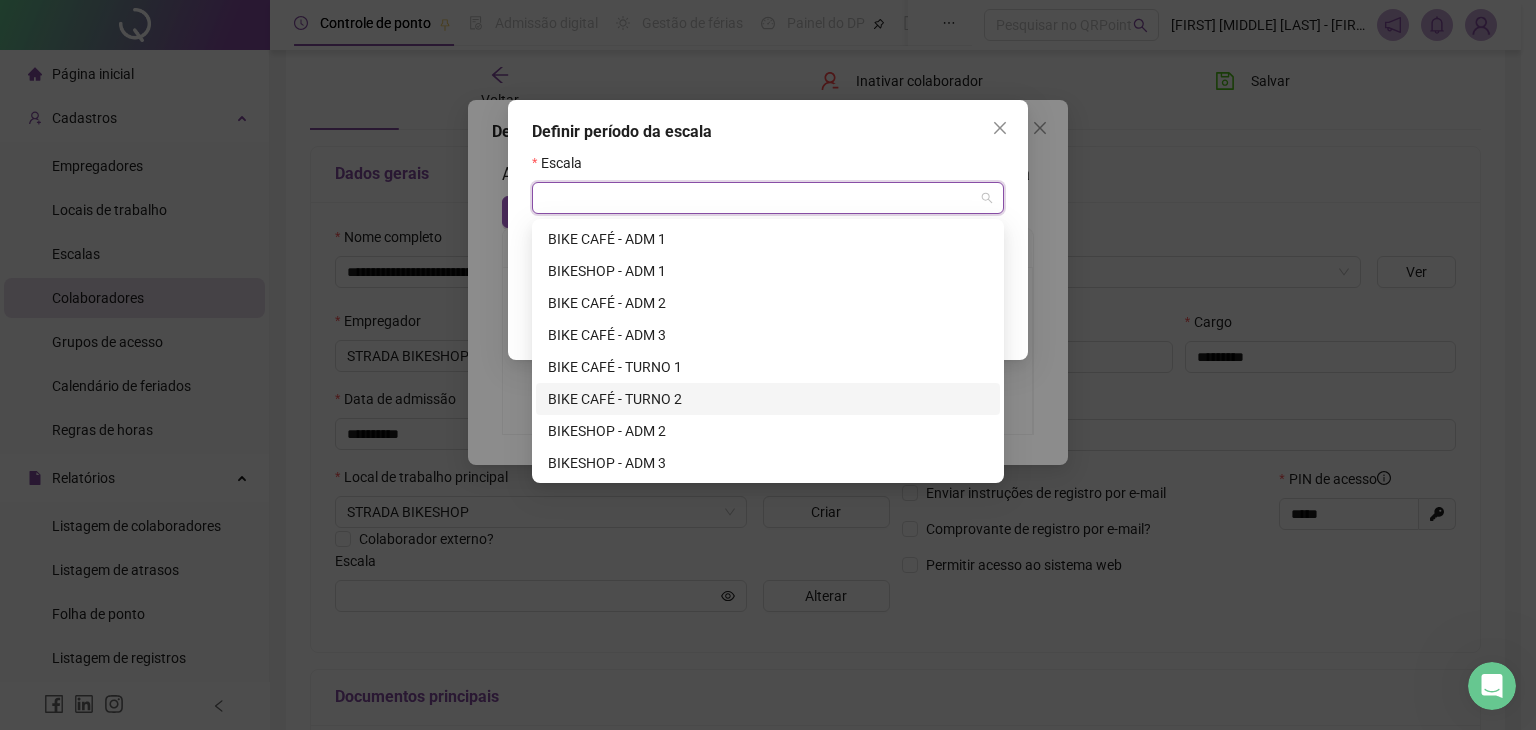click on "BIKE CAFÉ - TURNO 2" at bounding box center (768, 399) 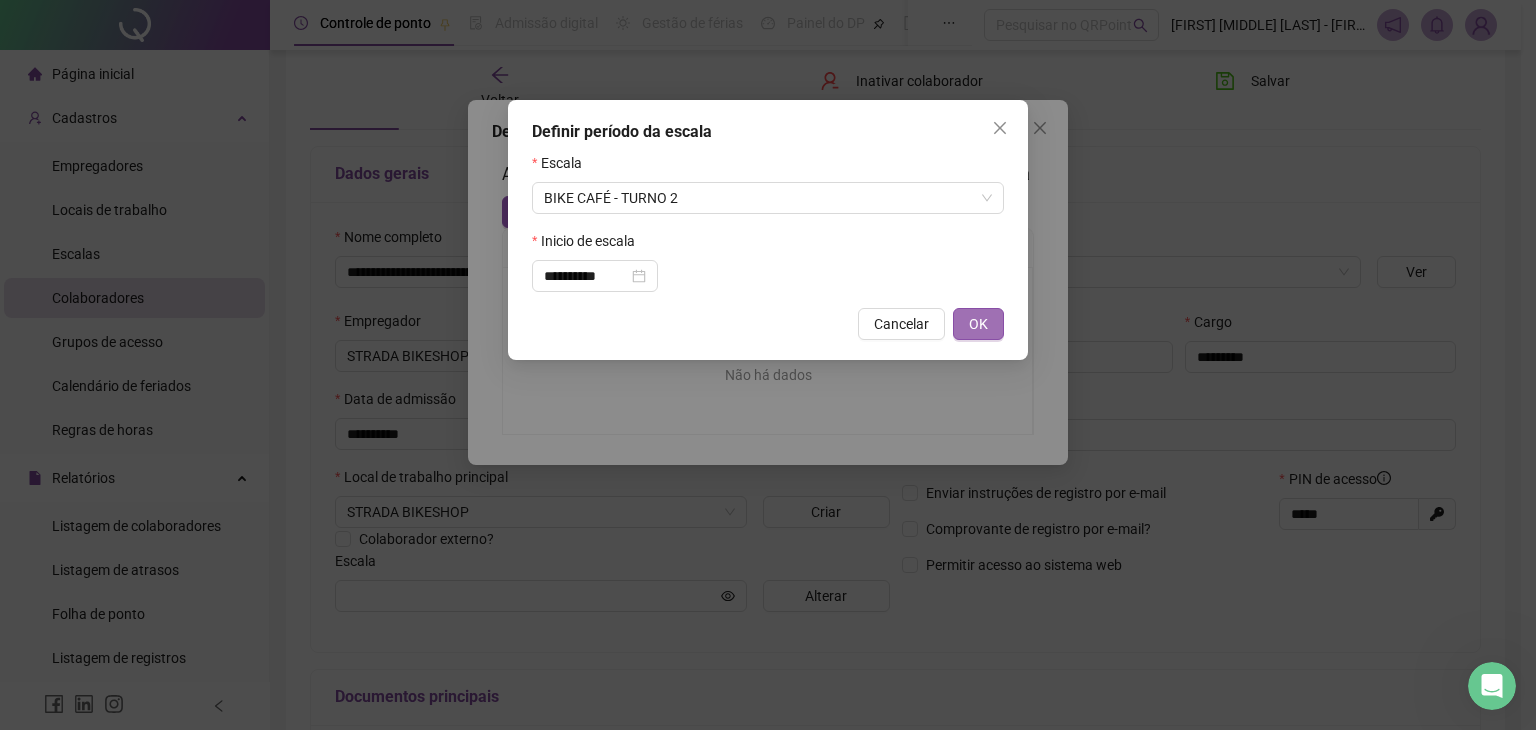 click on "OK" at bounding box center [978, 324] 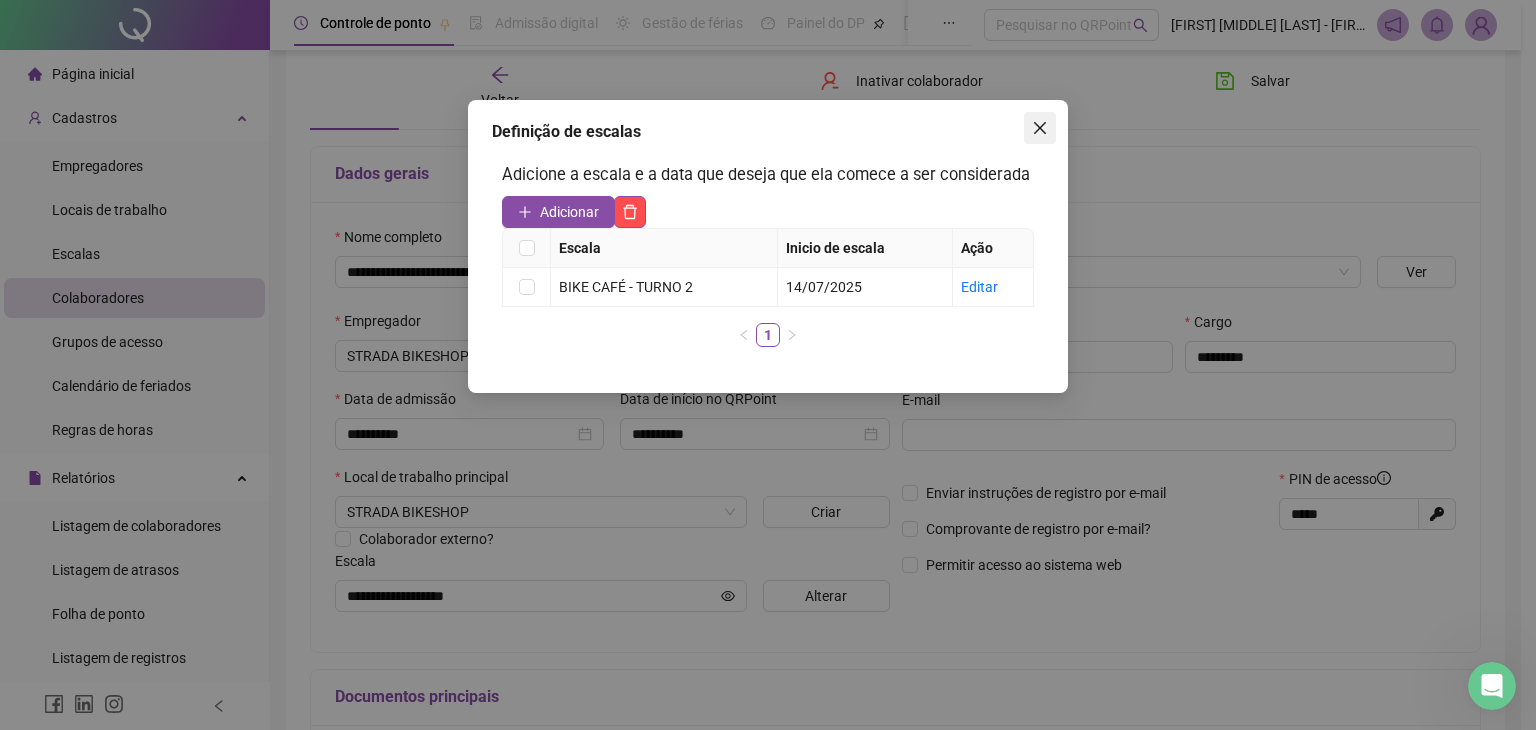 click 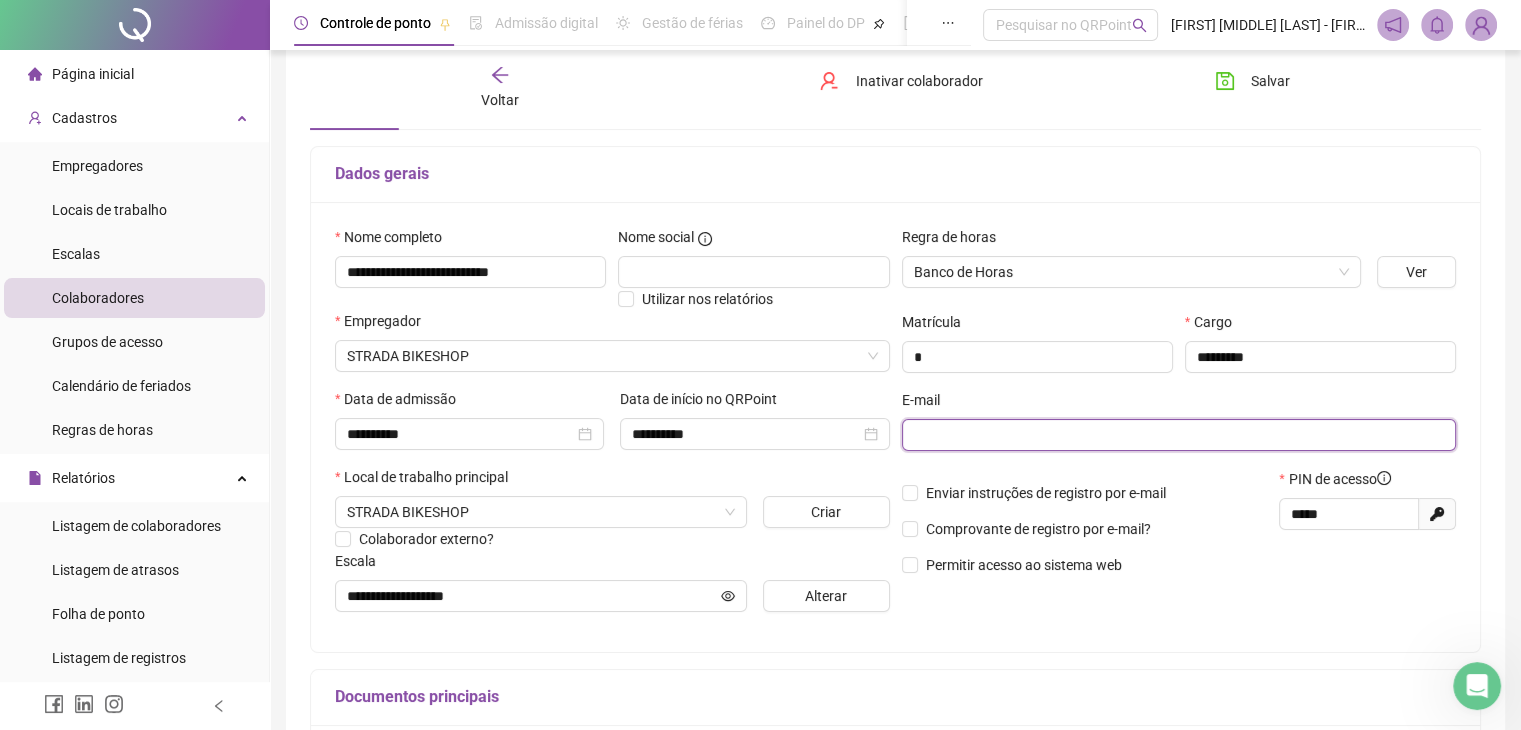 click at bounding box center [1177, 435] 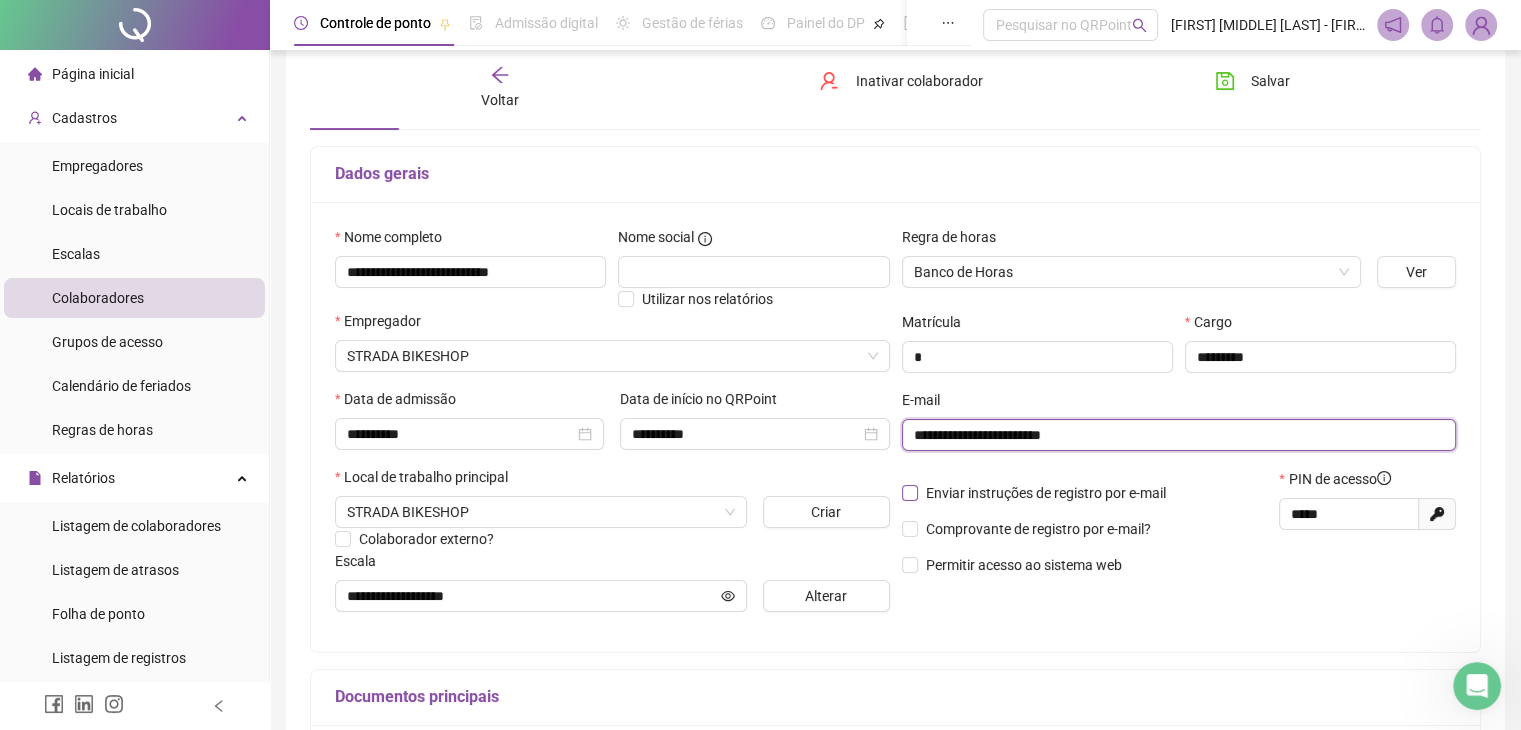 type on "**********" 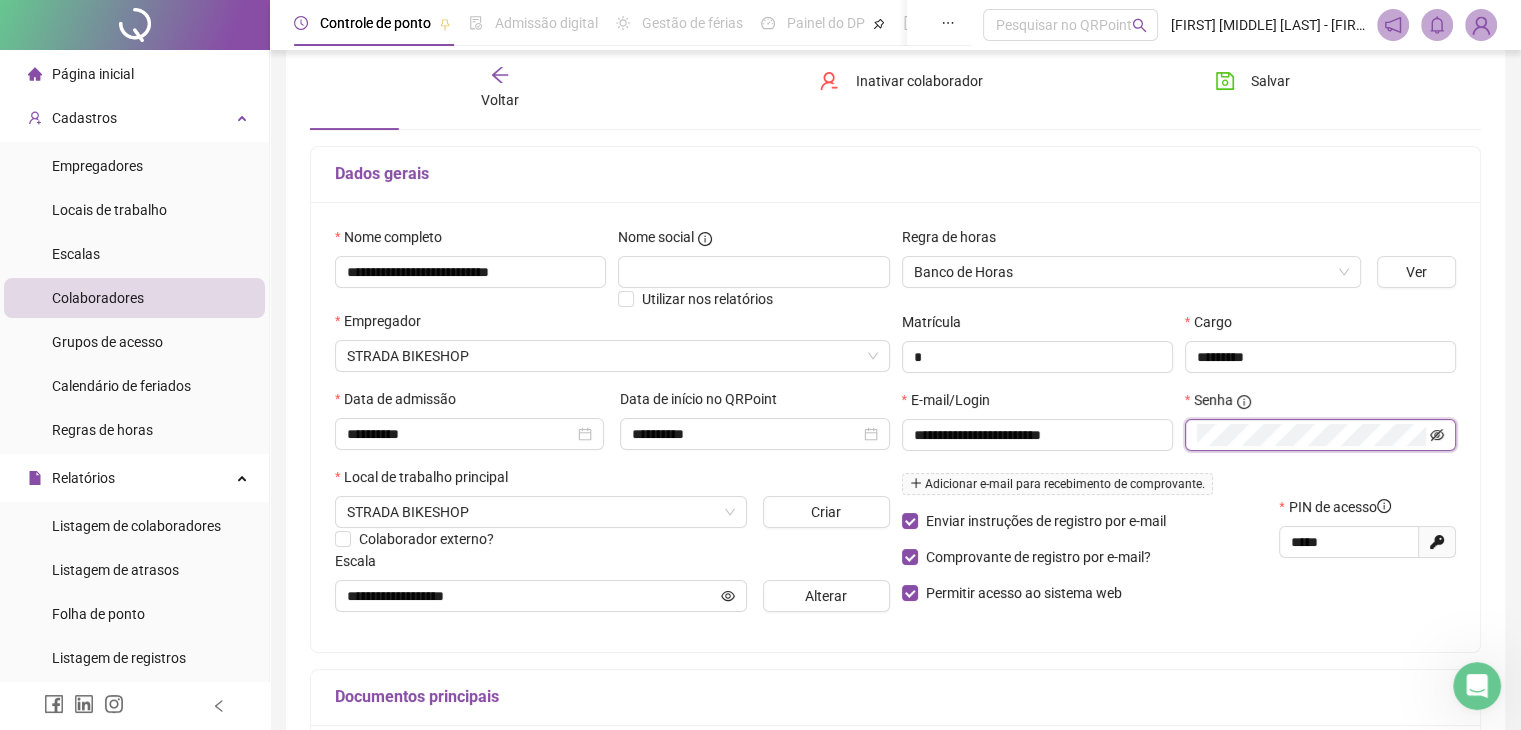click 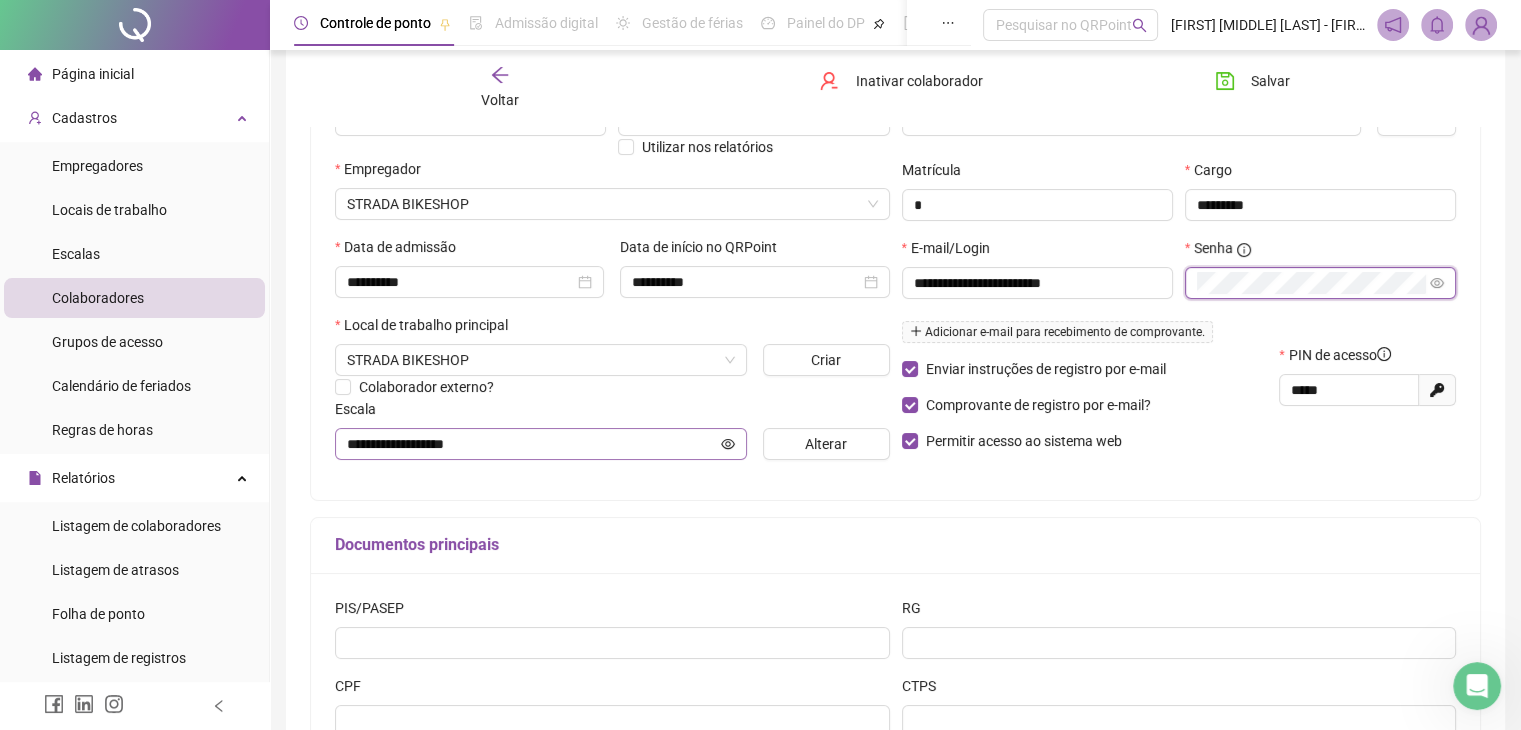 scroll, scrollTop: 300, scrollLeft: 0, axis: vertical 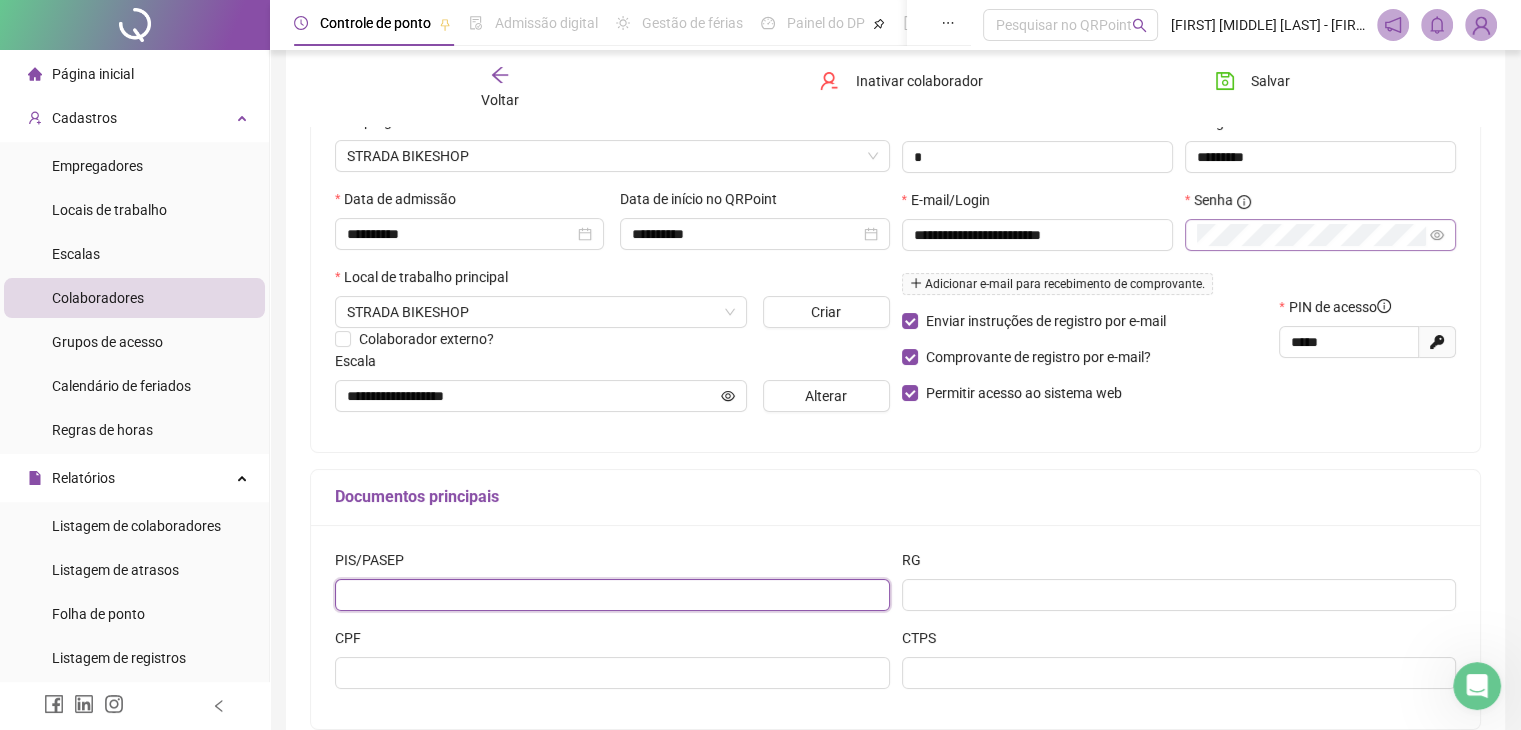 click at bounding box center (612, 595) 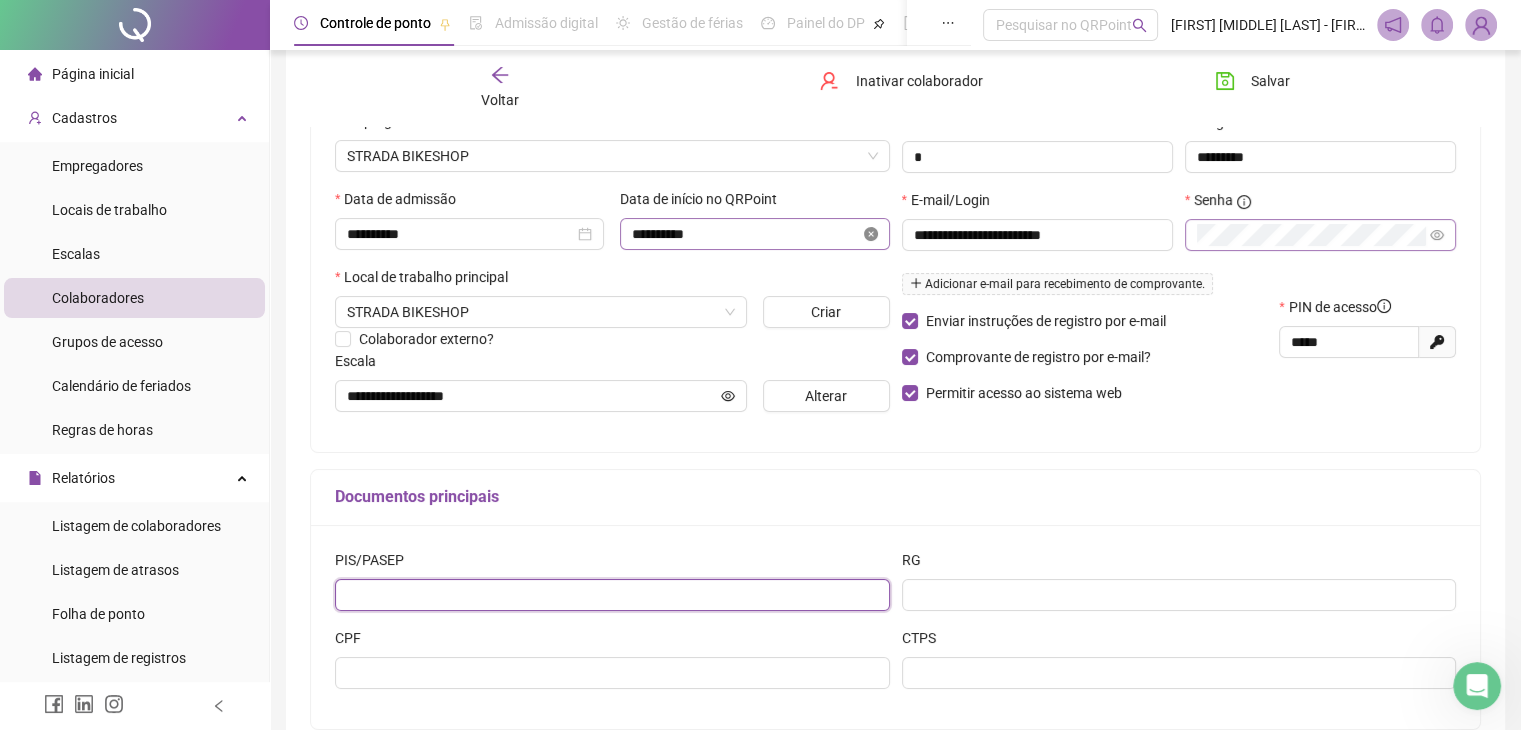 click 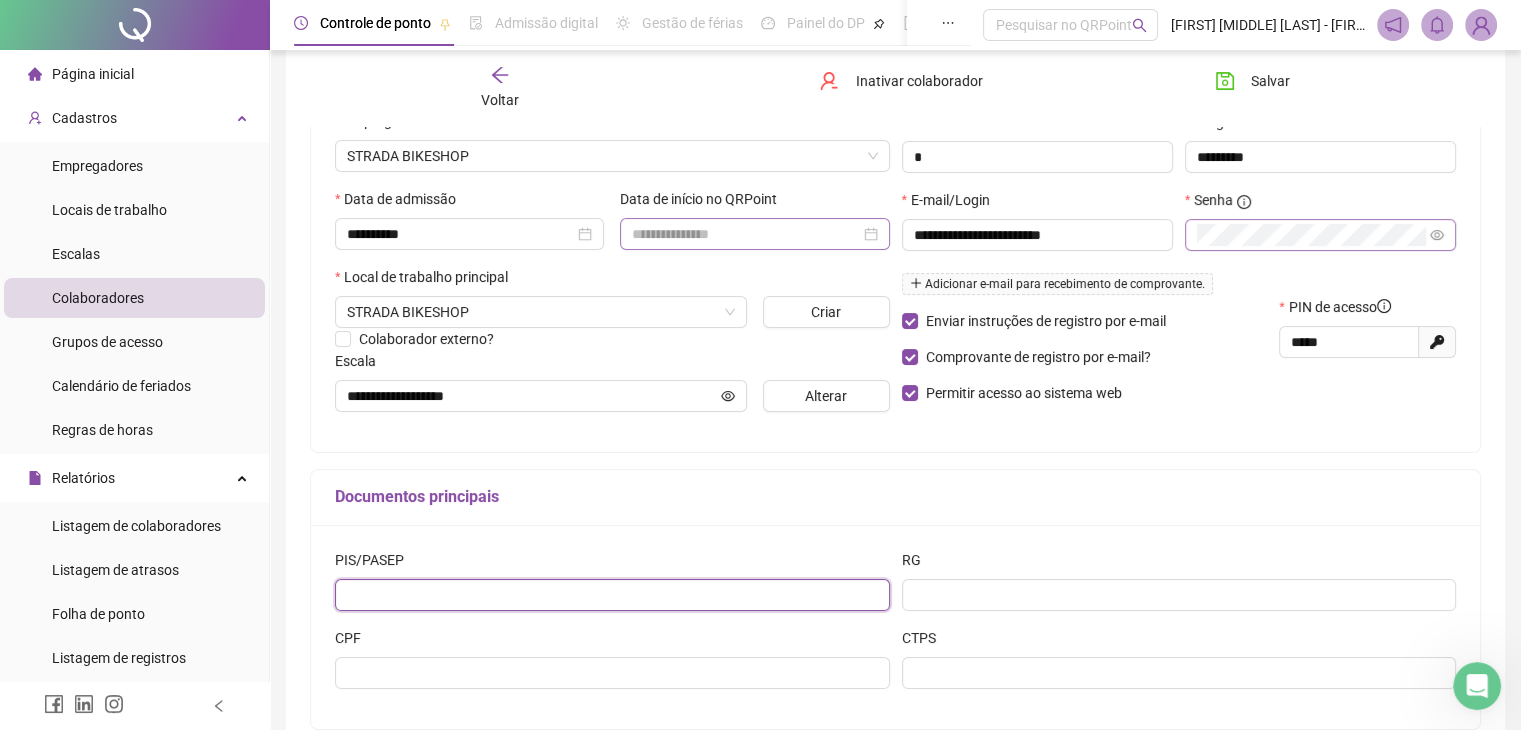 click at bounding box center [754, 234] 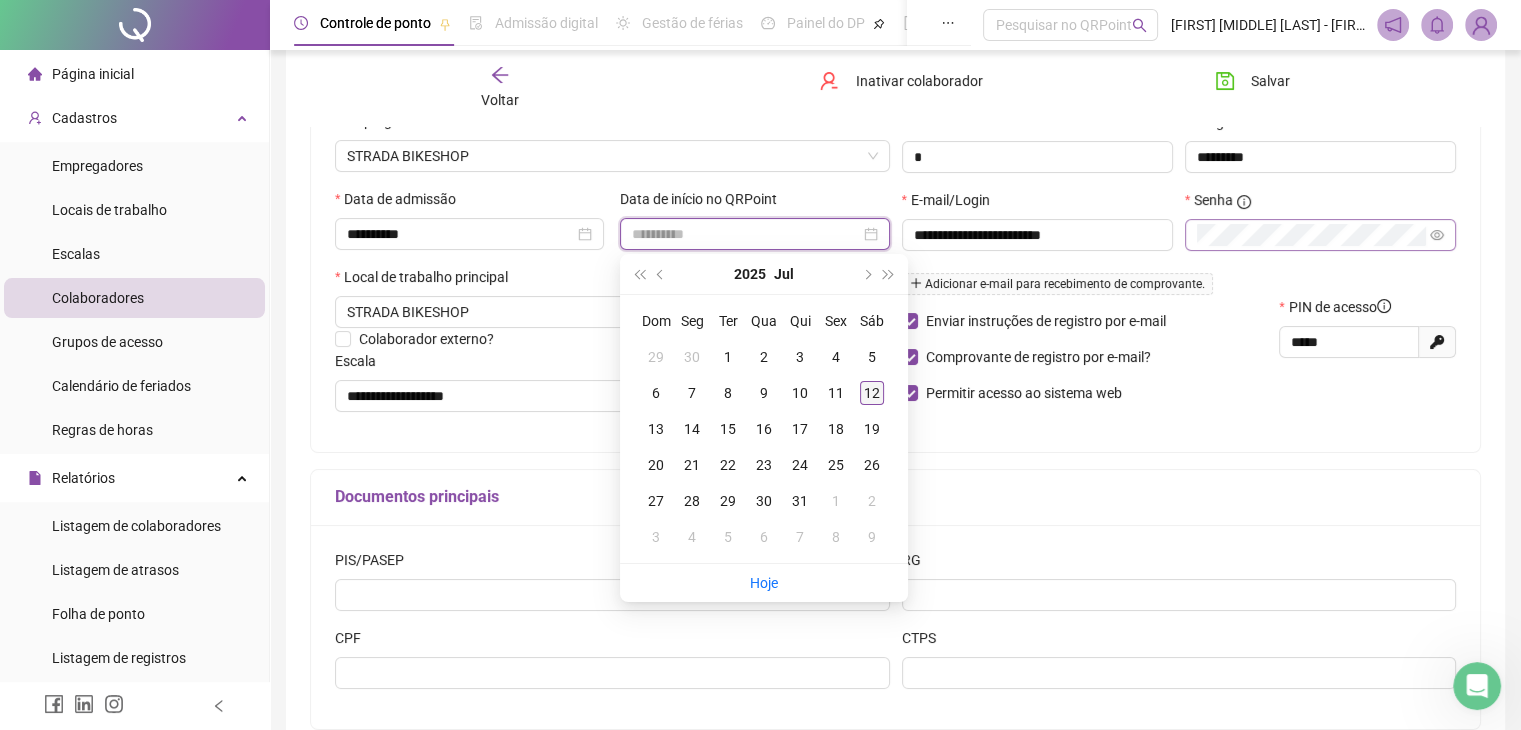 type on "**********" 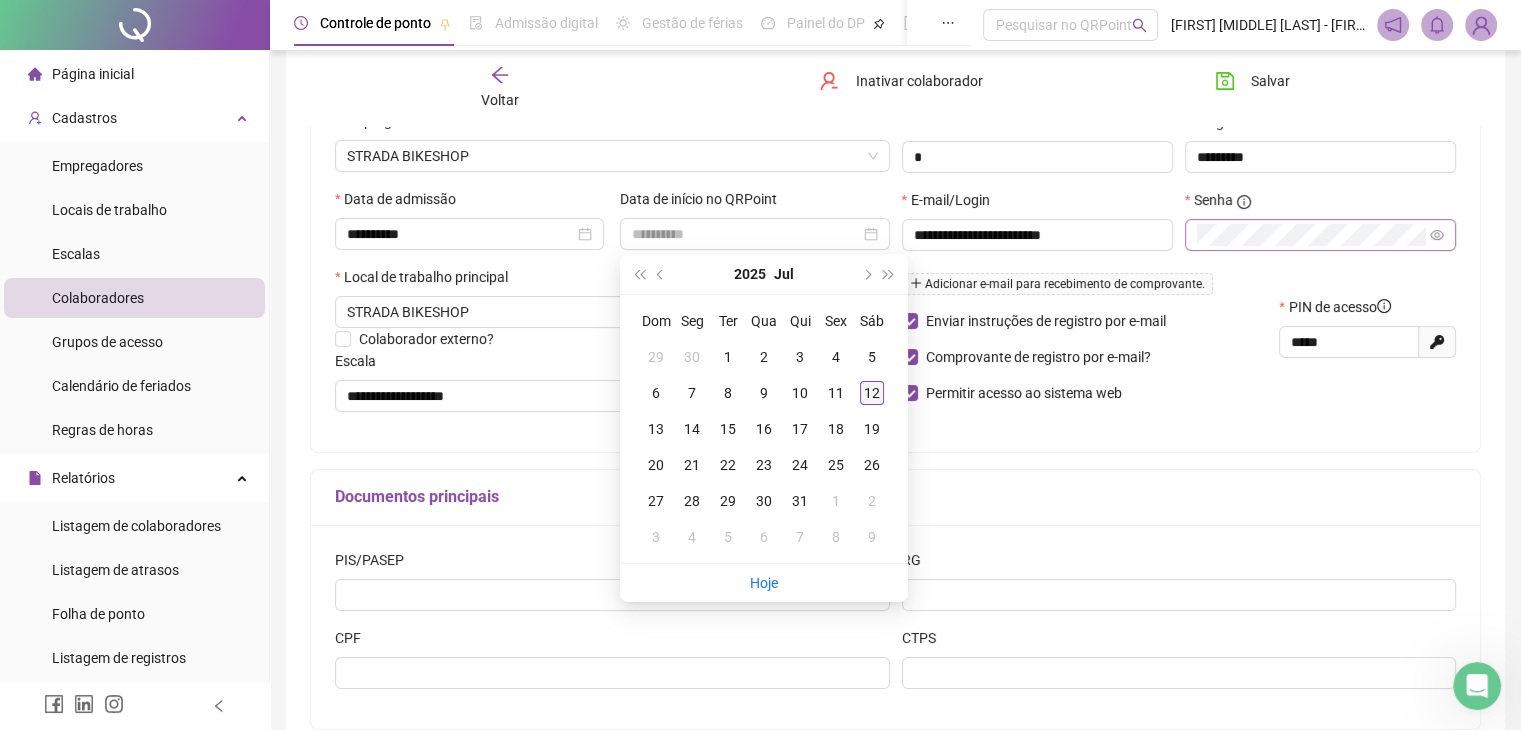 click on "12" at bounding box center (872, 393) 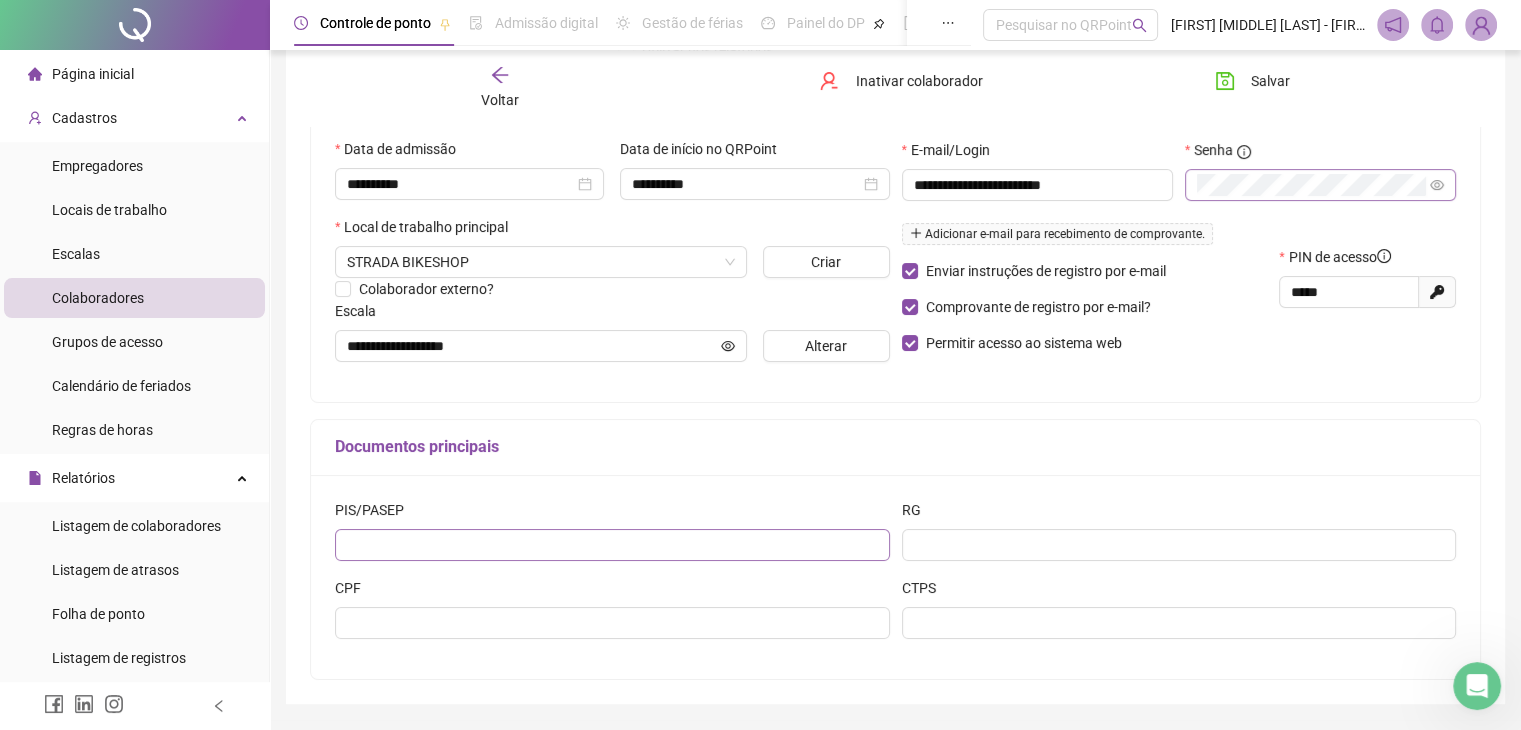 scroll, scrollTop: 411, scrollLeft: 0, axis: vertical 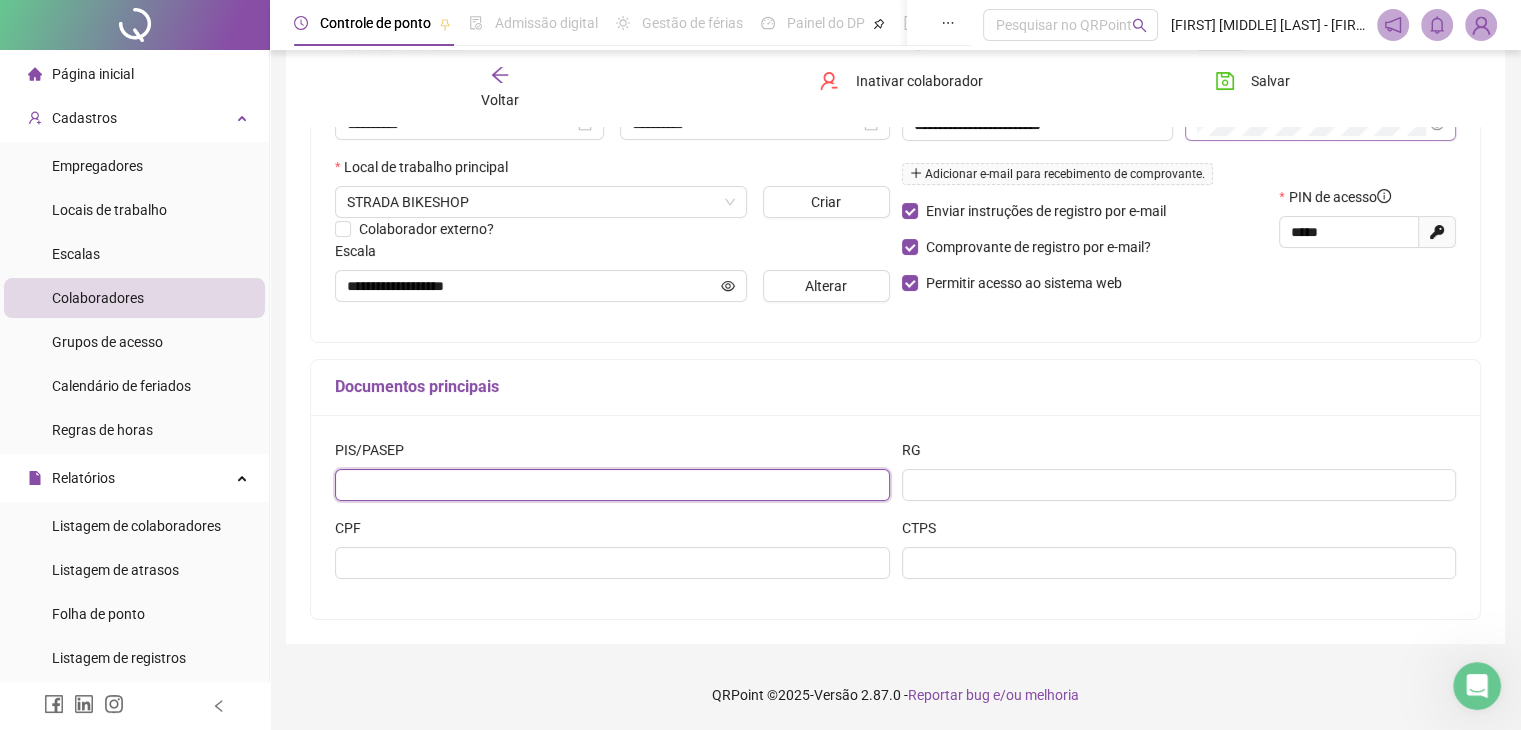 click at bounding box center (612, 485) 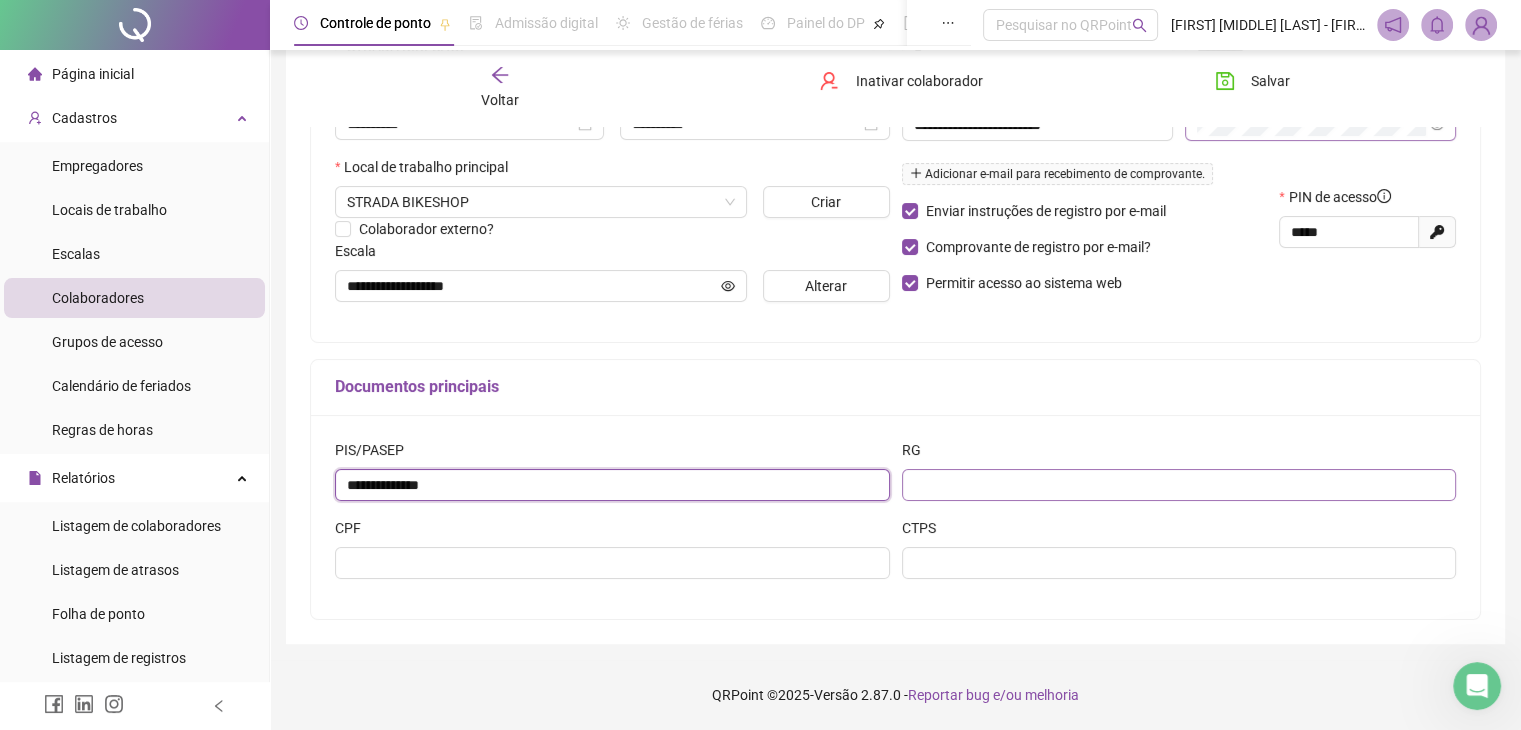 type on "**********" 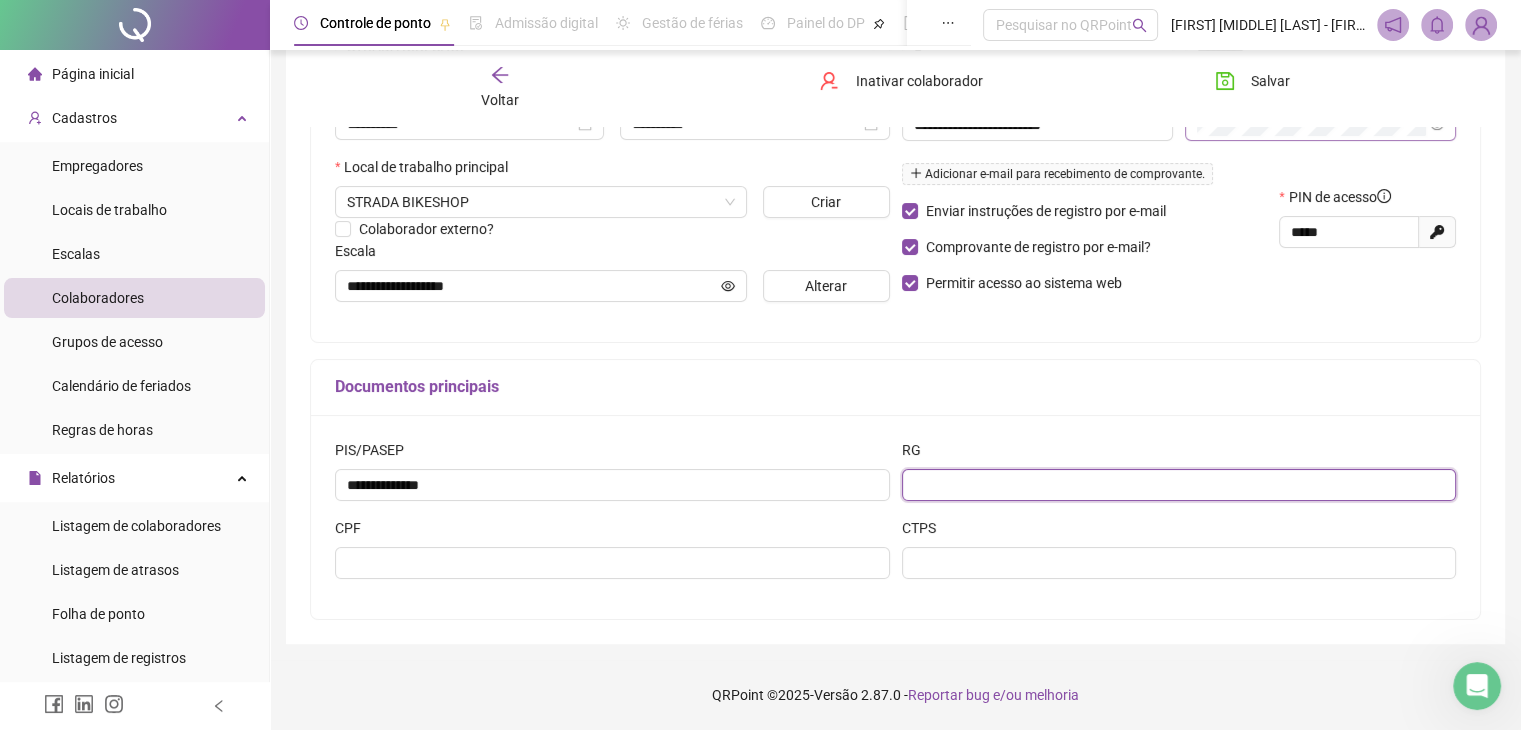 click at bounding box center [1179, 485] 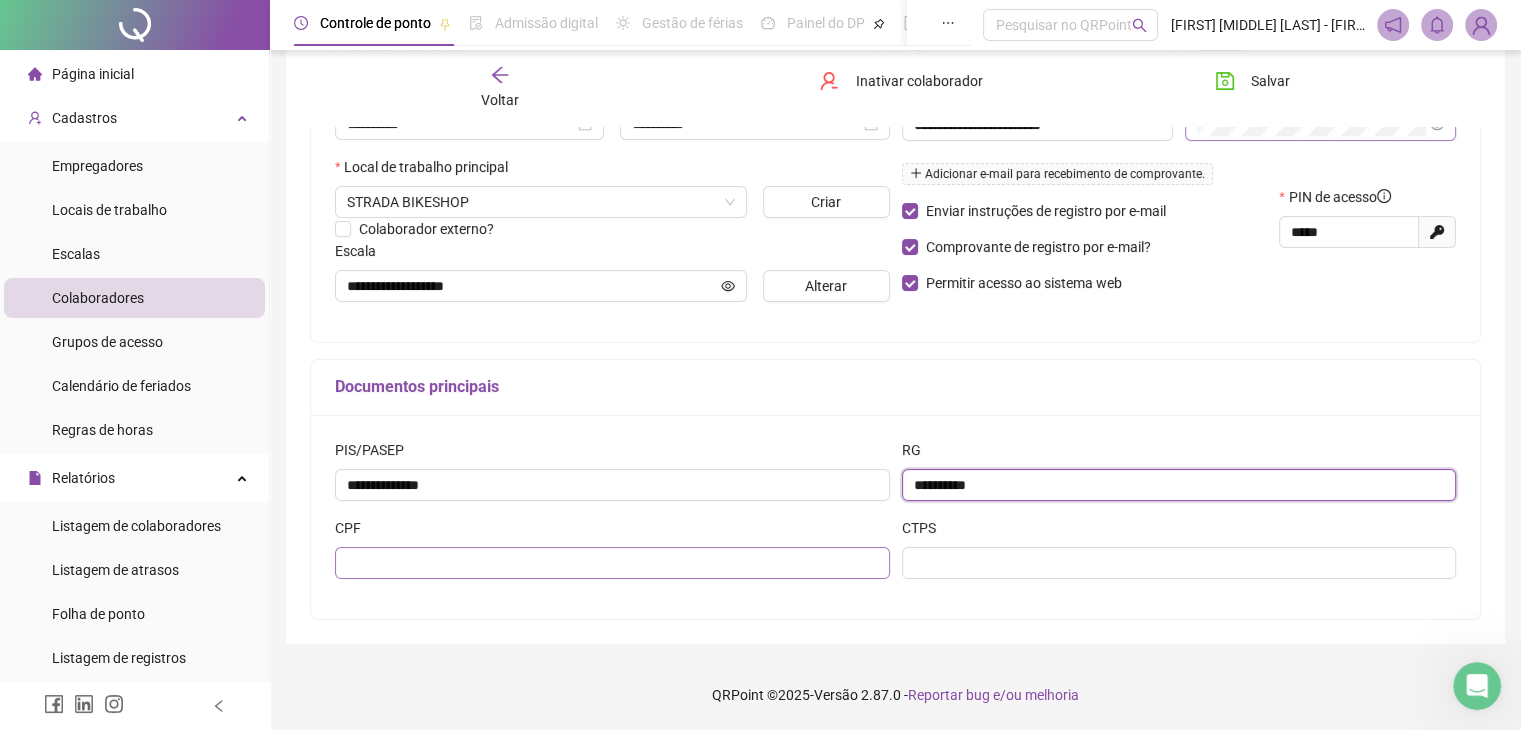 type on "**********" 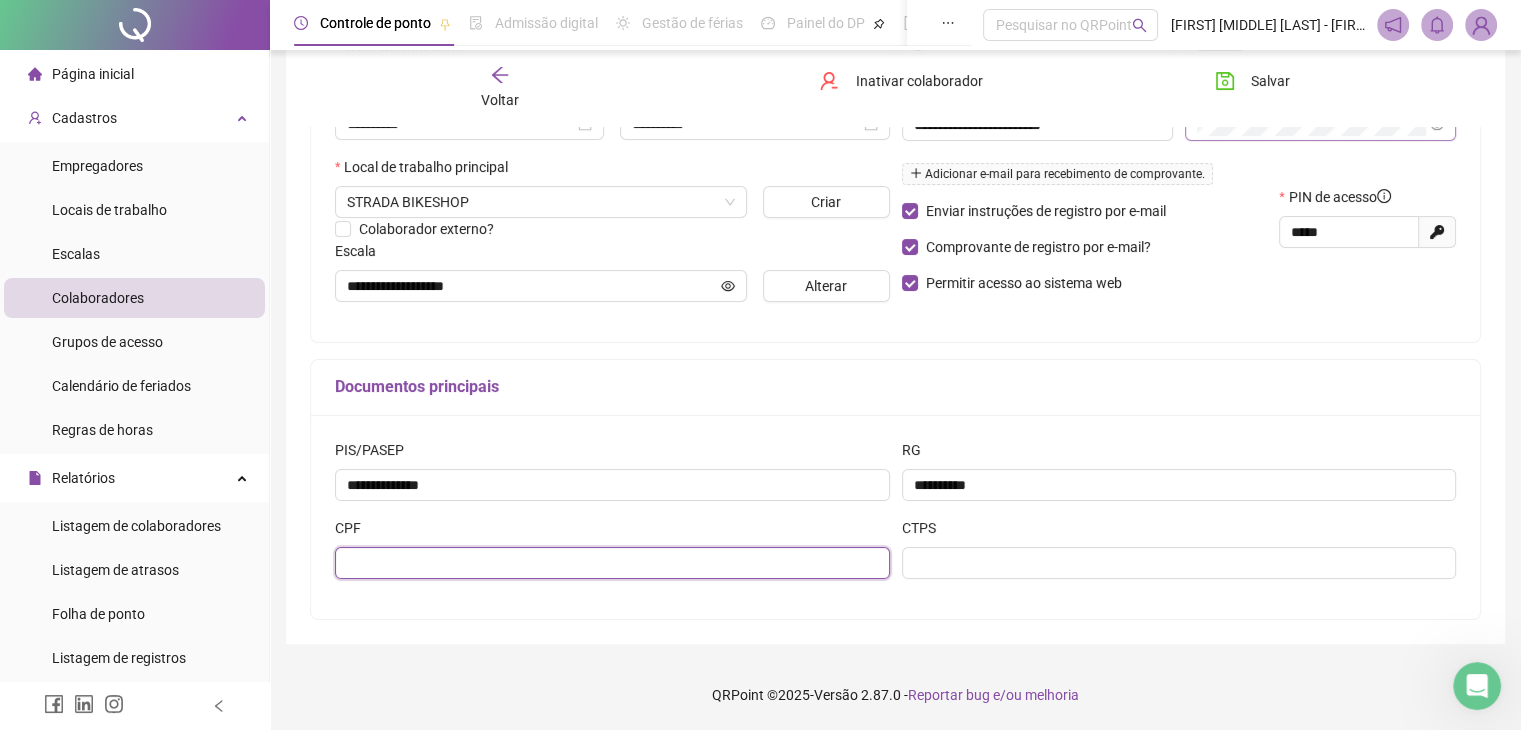 click at bounding box center [612, 563] 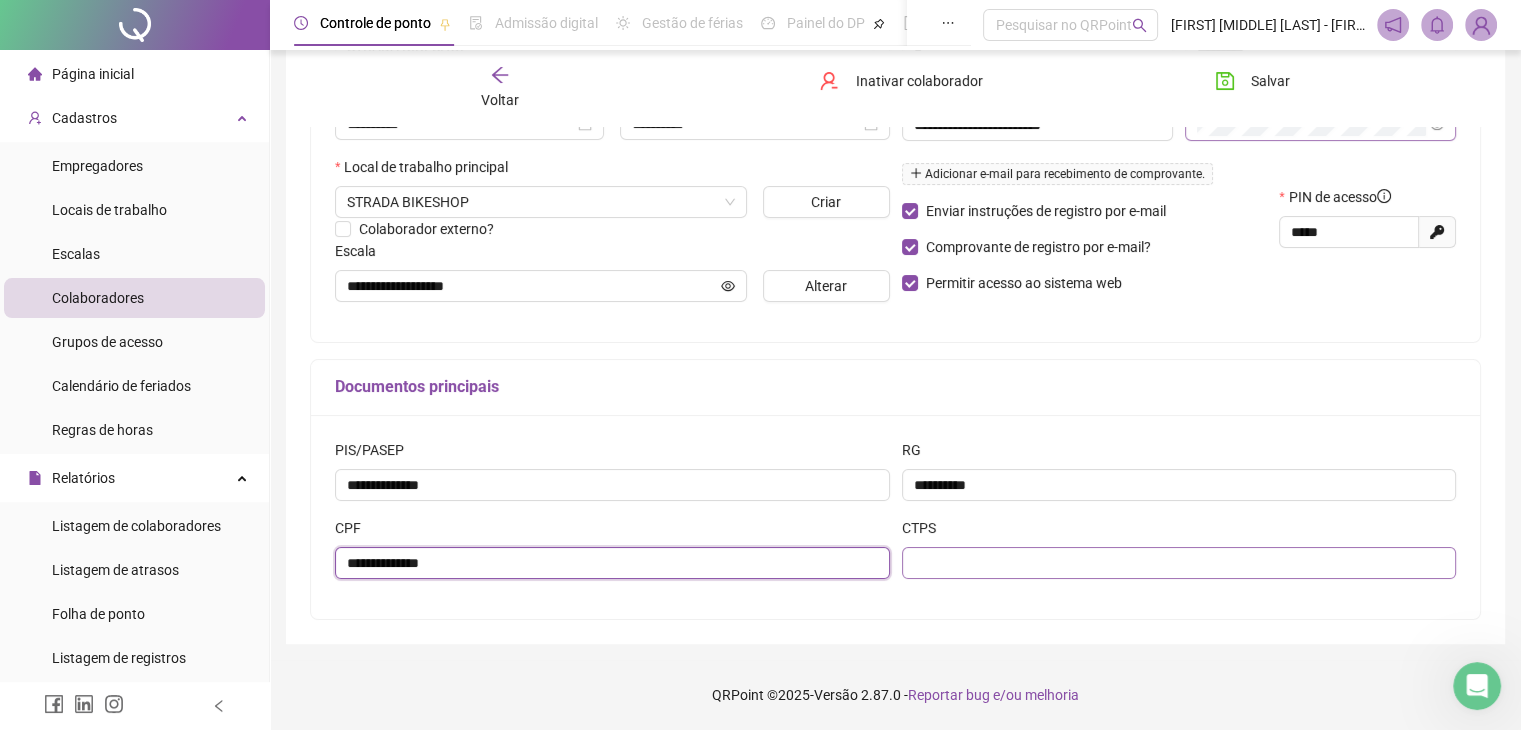 type on "**********" 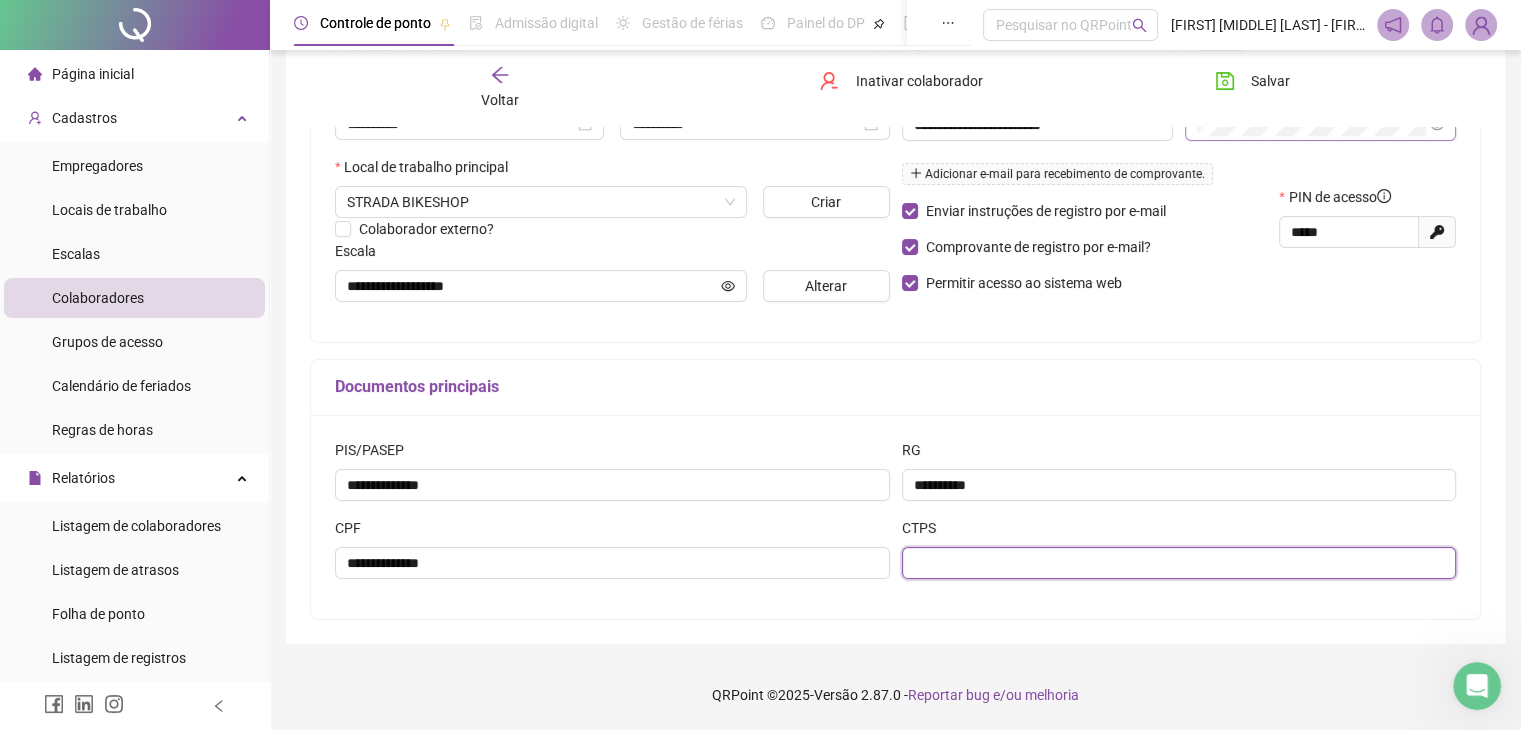 click at bounding box center (1179, 563) 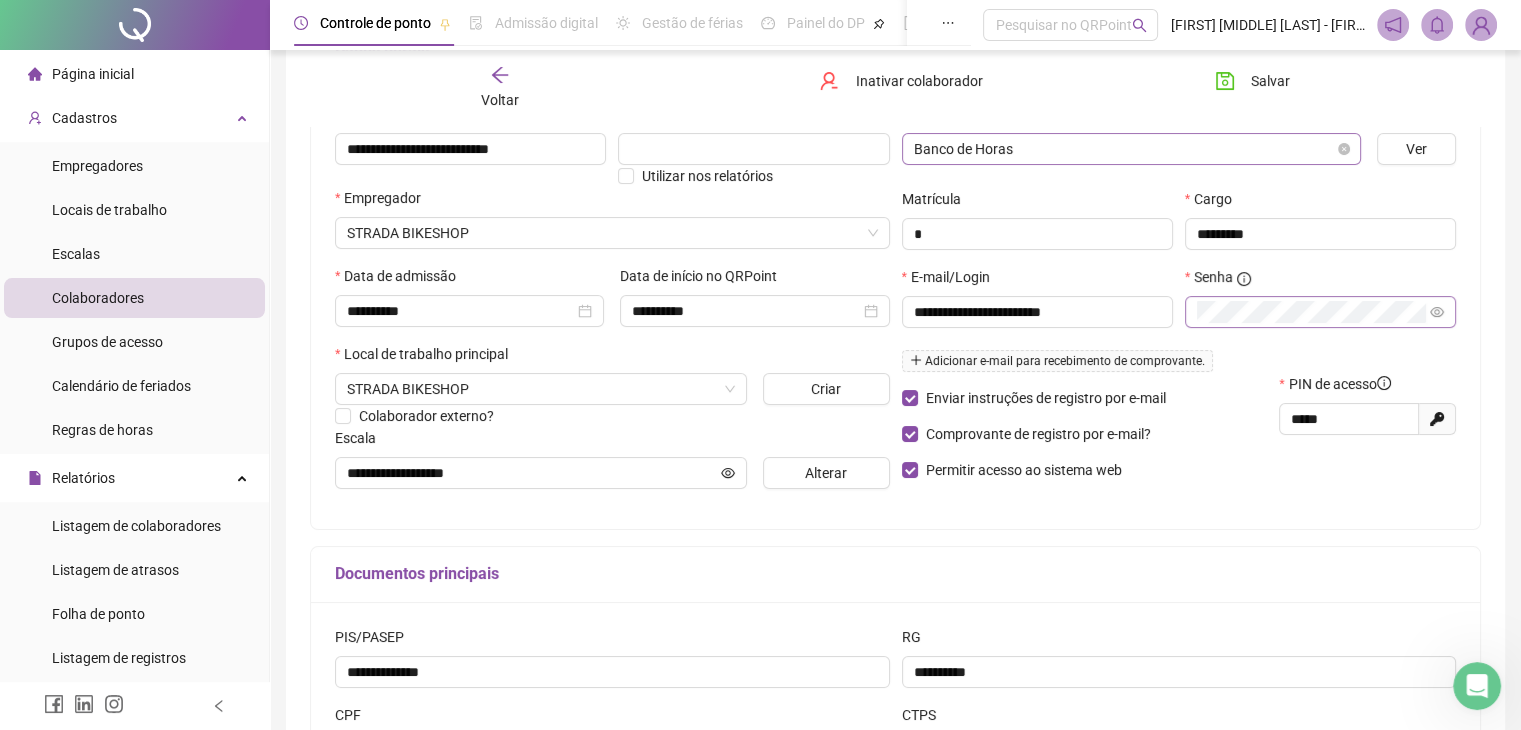scroll, scrollTop: 211, scrollLeft: 0, axis: vertical 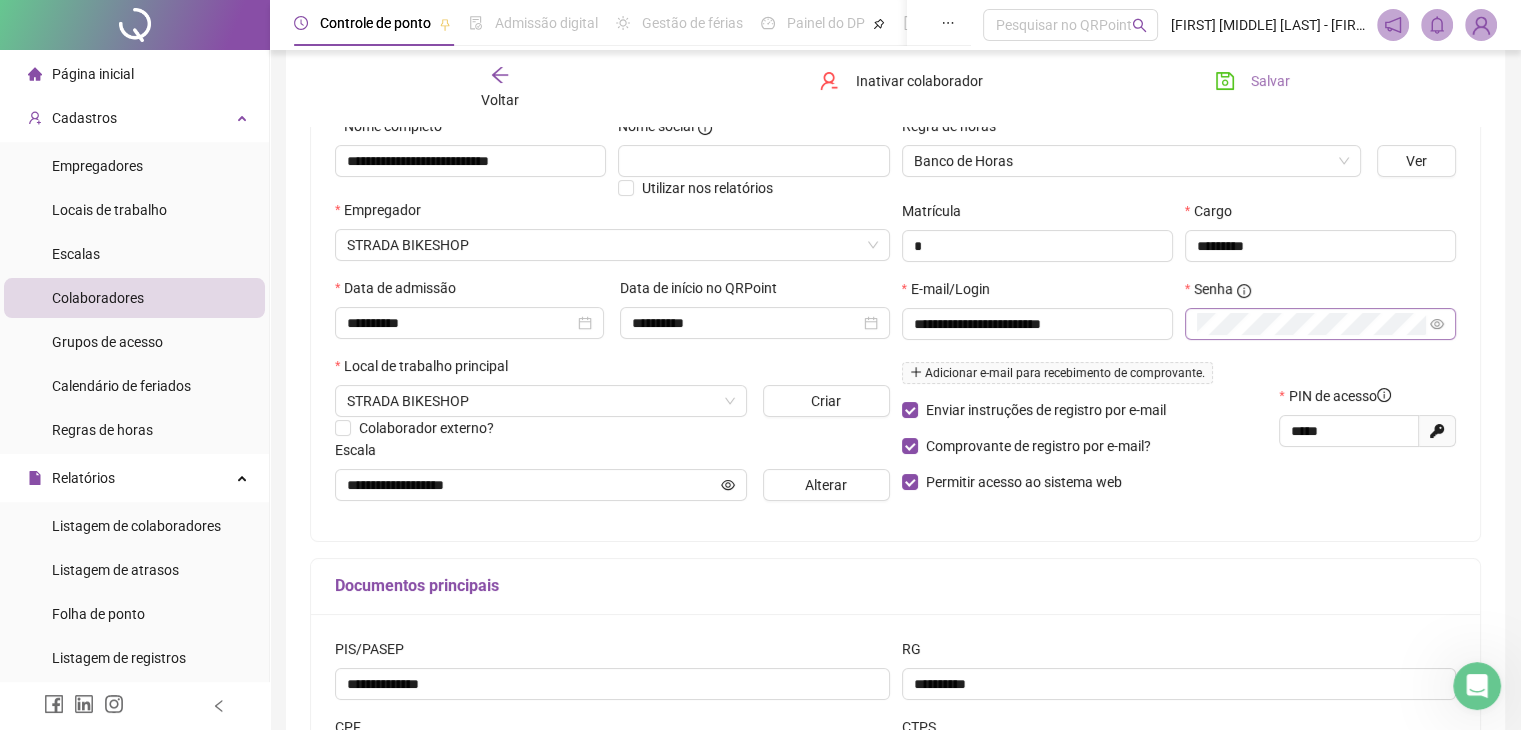 type on "*******" 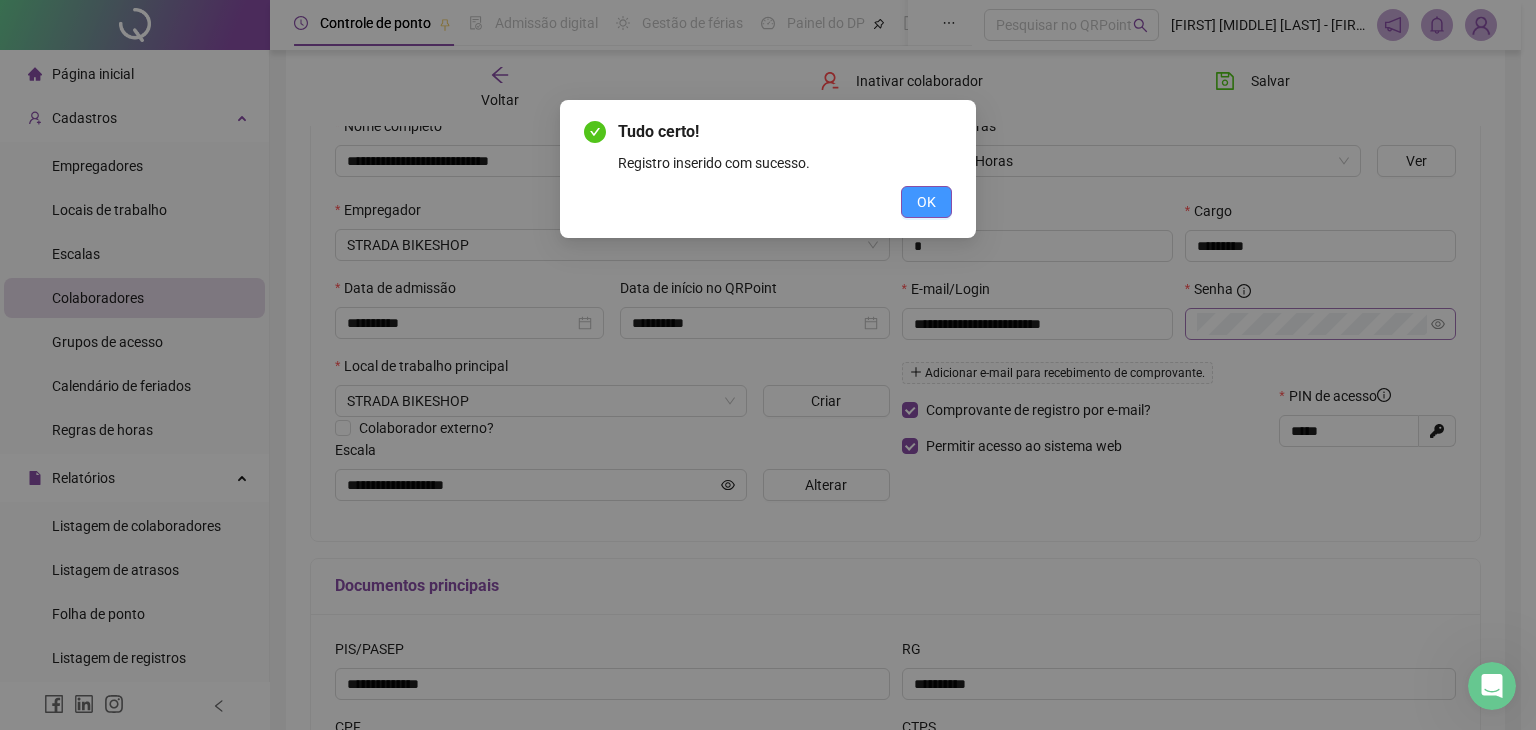 click on "OK" at bounding box center (926, 202) 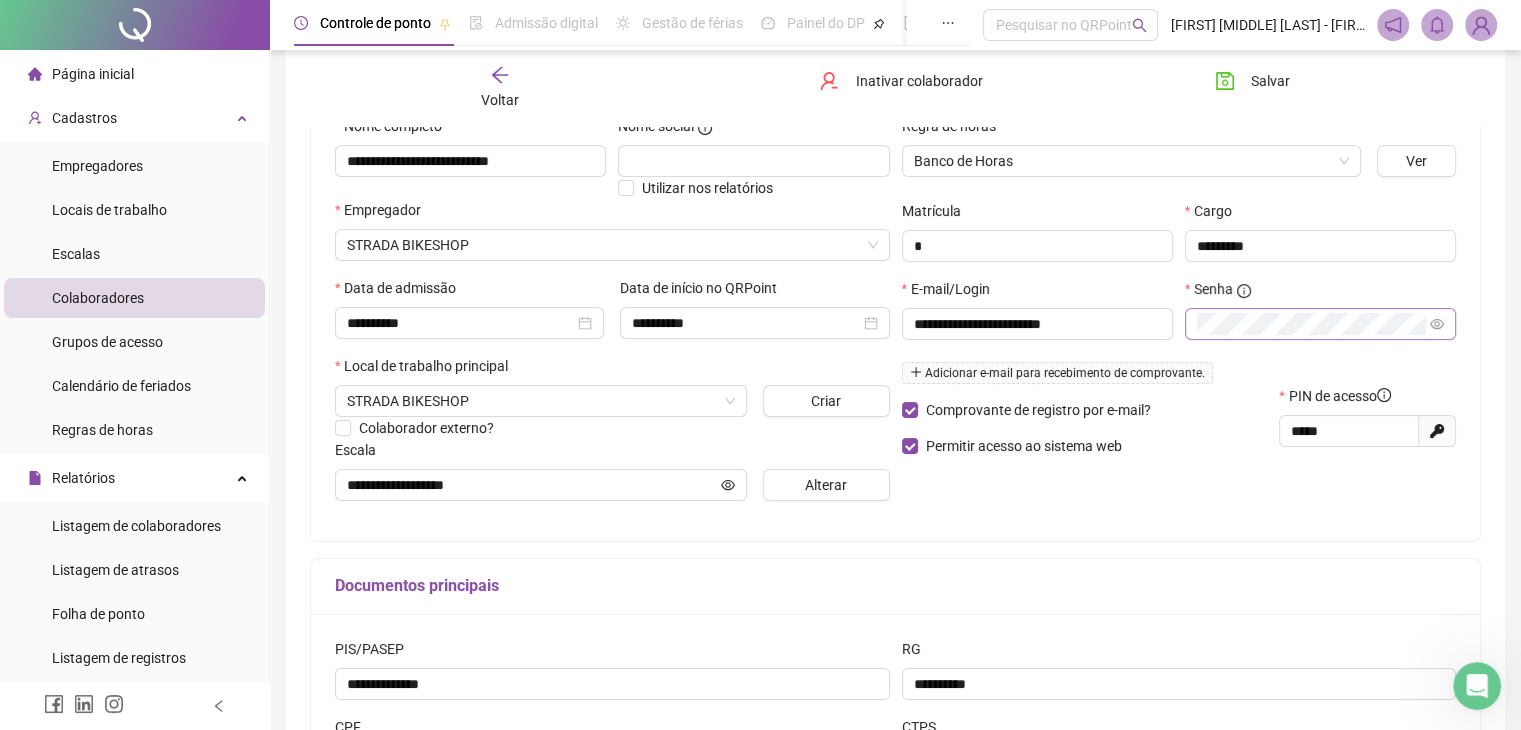 click 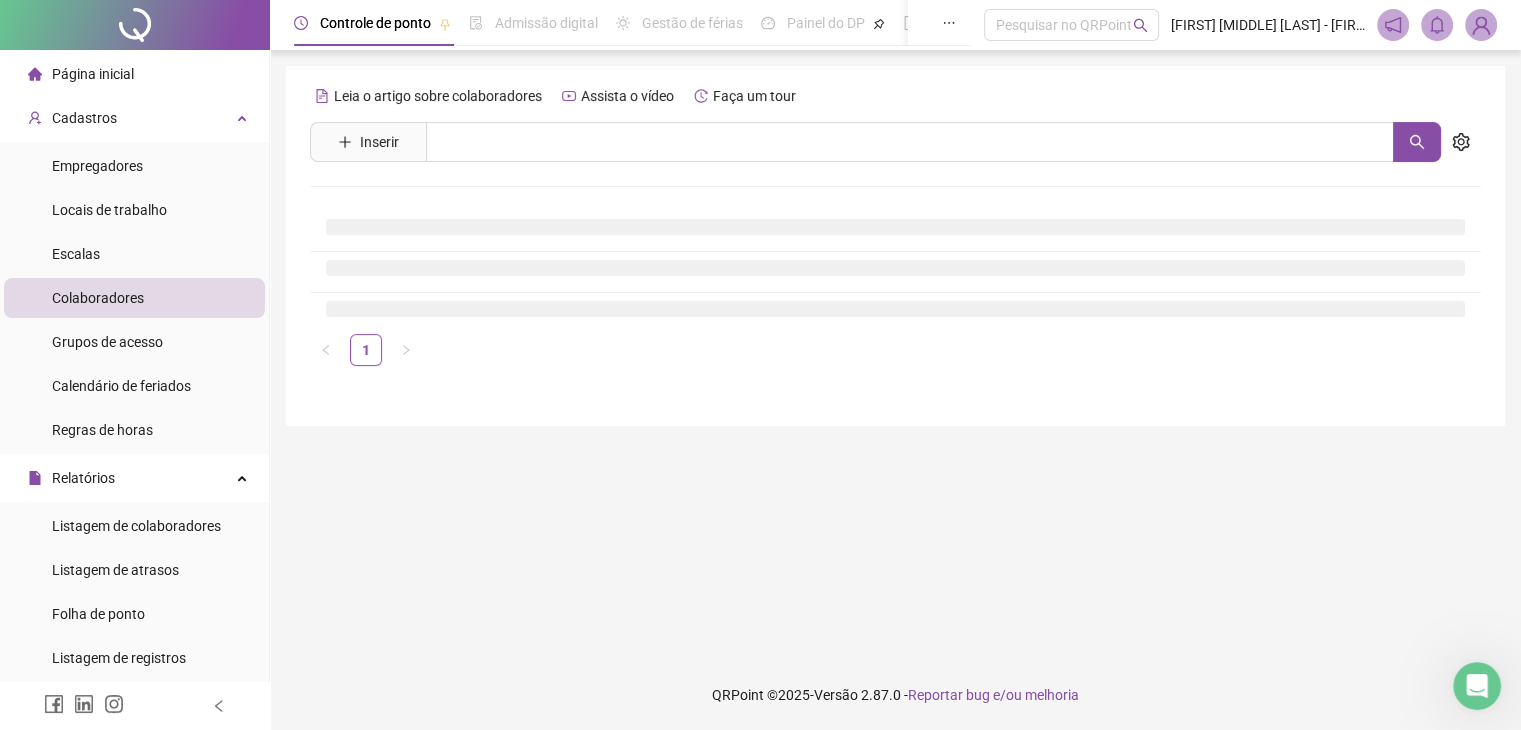 scroll, scrollTop: 0, scrollLeft: 0, axis: both 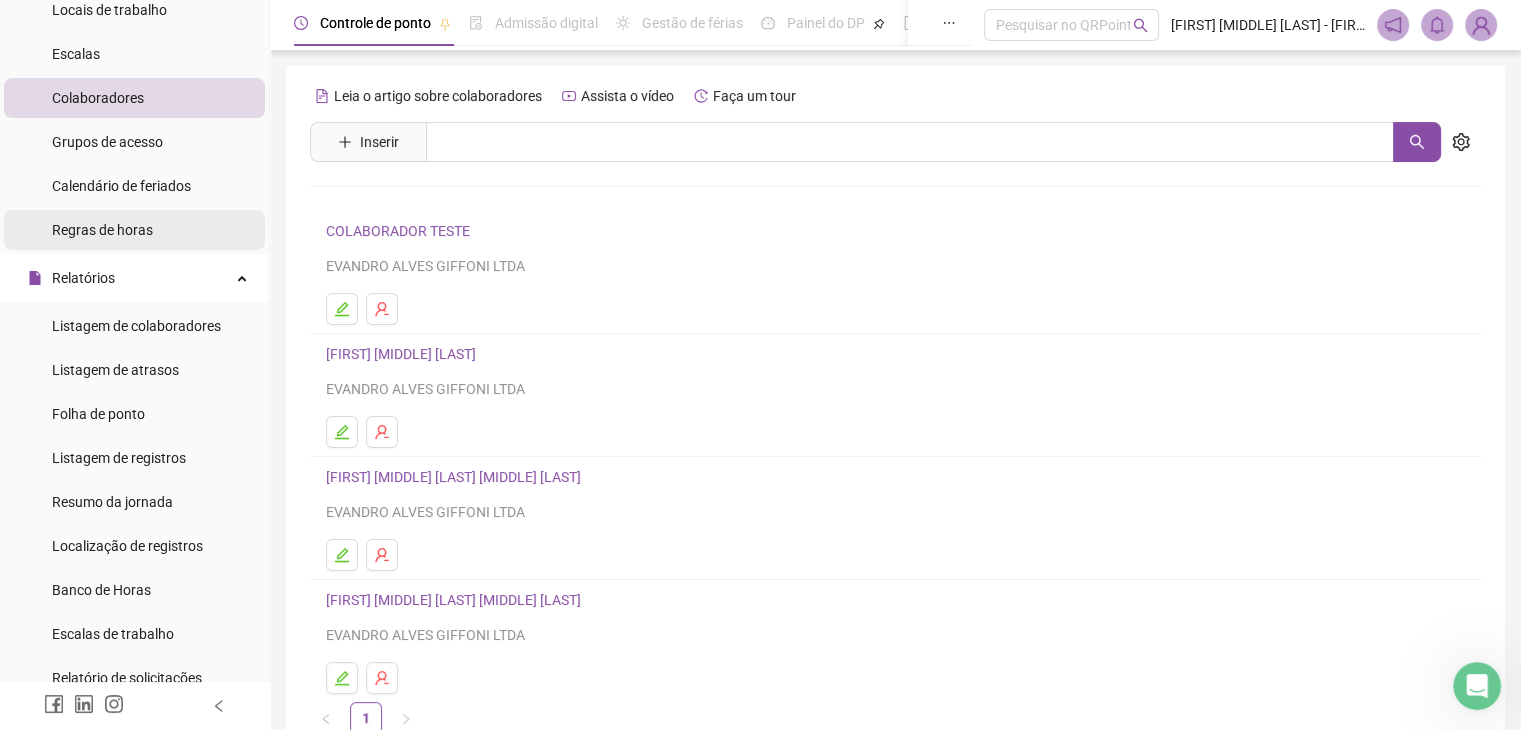 click on "Regras de horas" at bounding box center [102, 230] 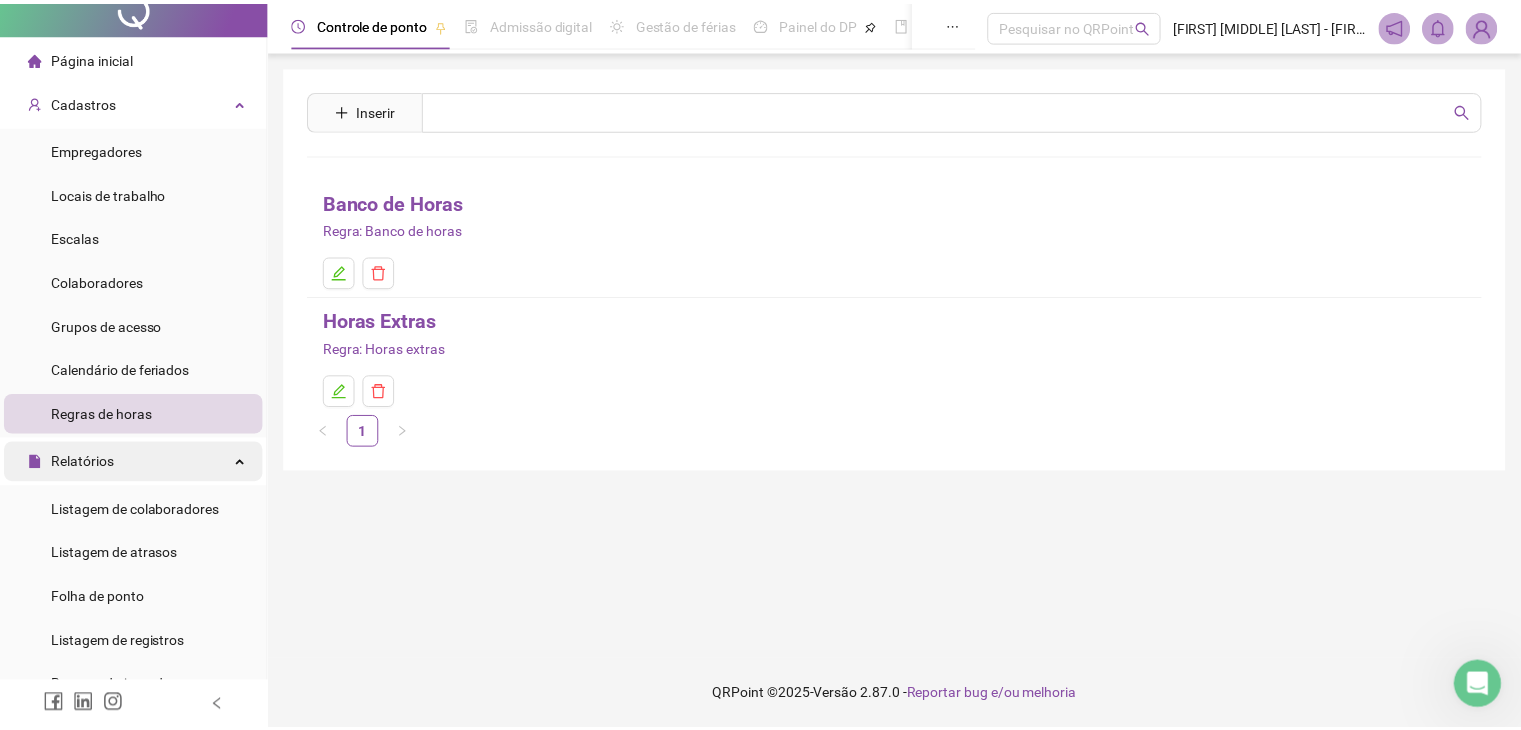 scroll, scrollTop: 0, scrollLeft: 0, axis: both 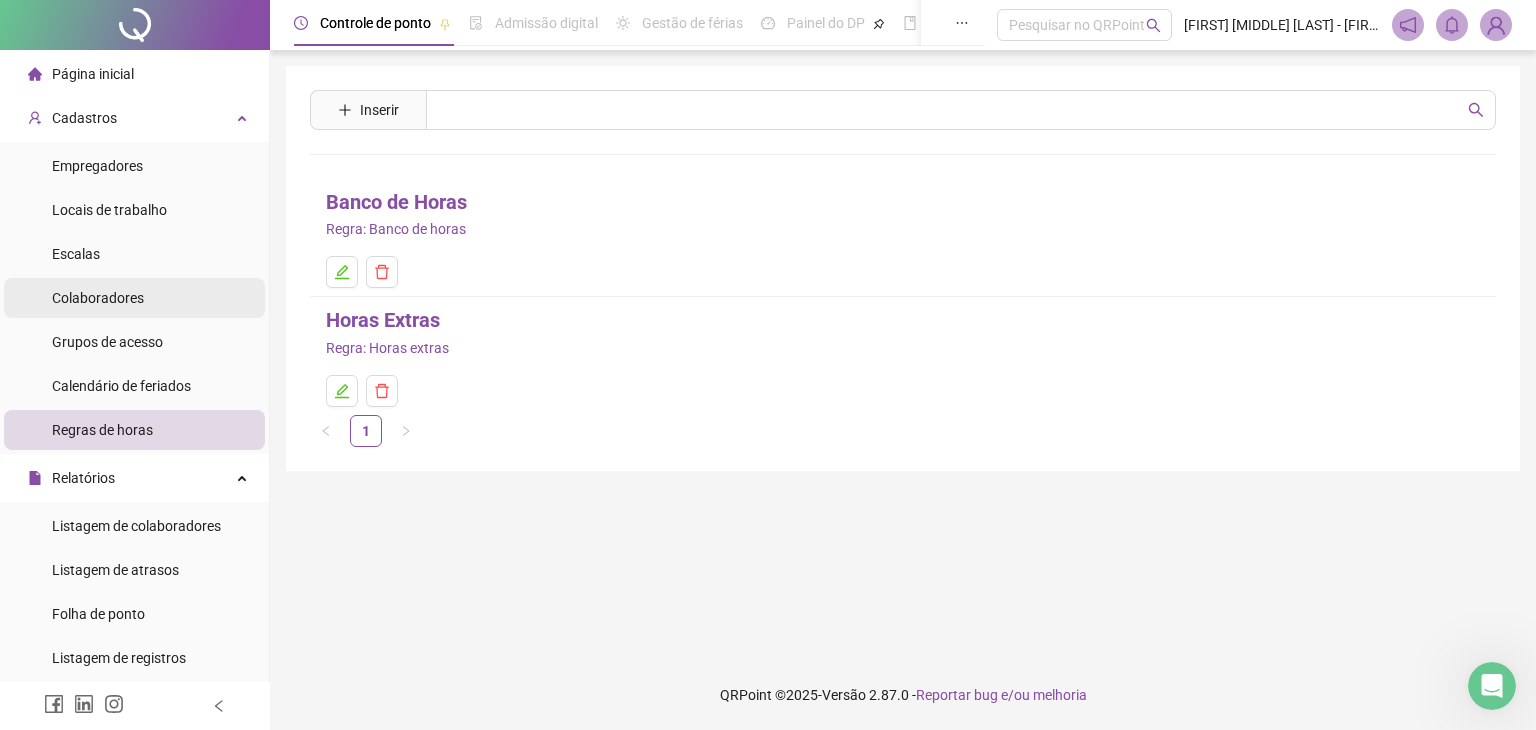 click on "Colaboradores" at bounding box center [98, 298] 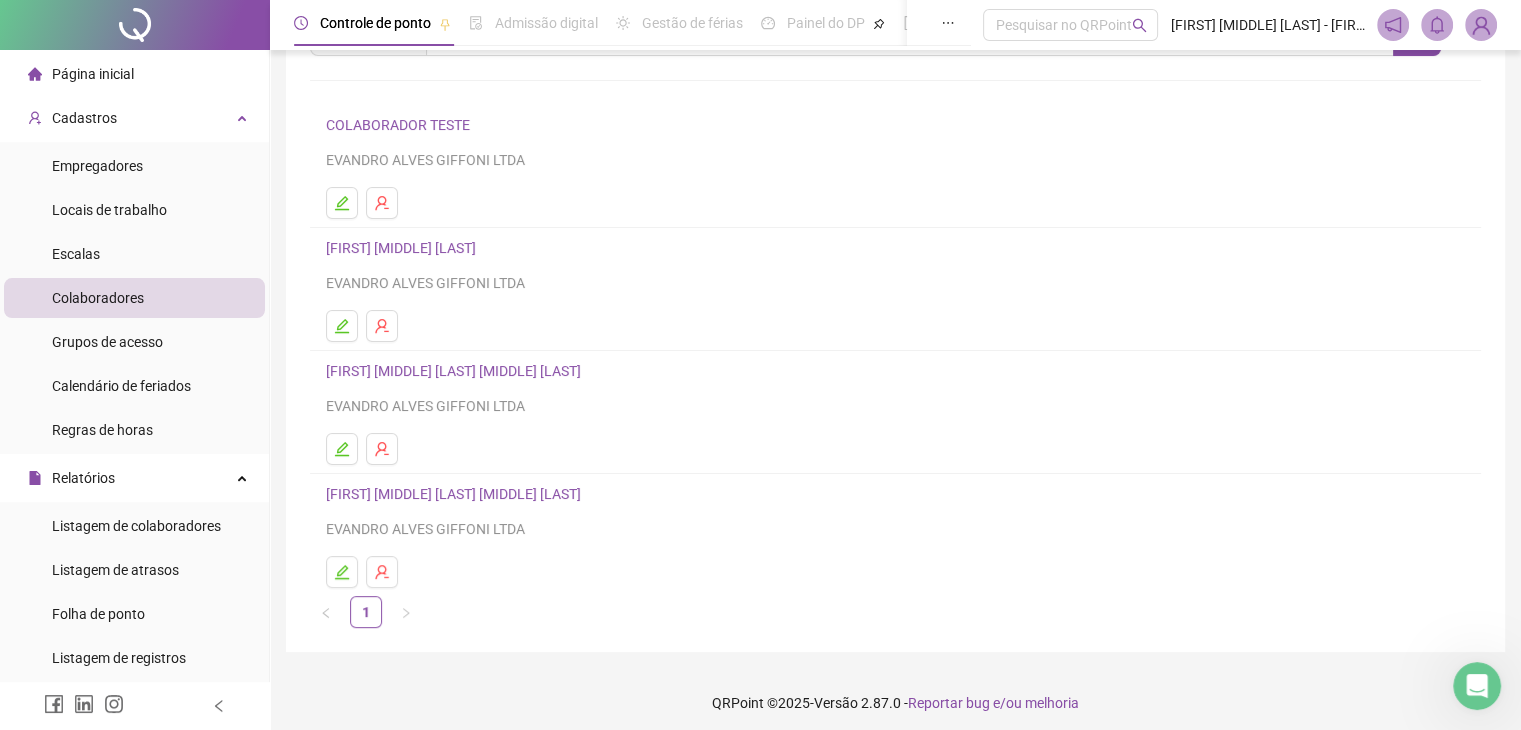 scroll, scrollTop: 113, scrollLeft: 0, axis: vertical 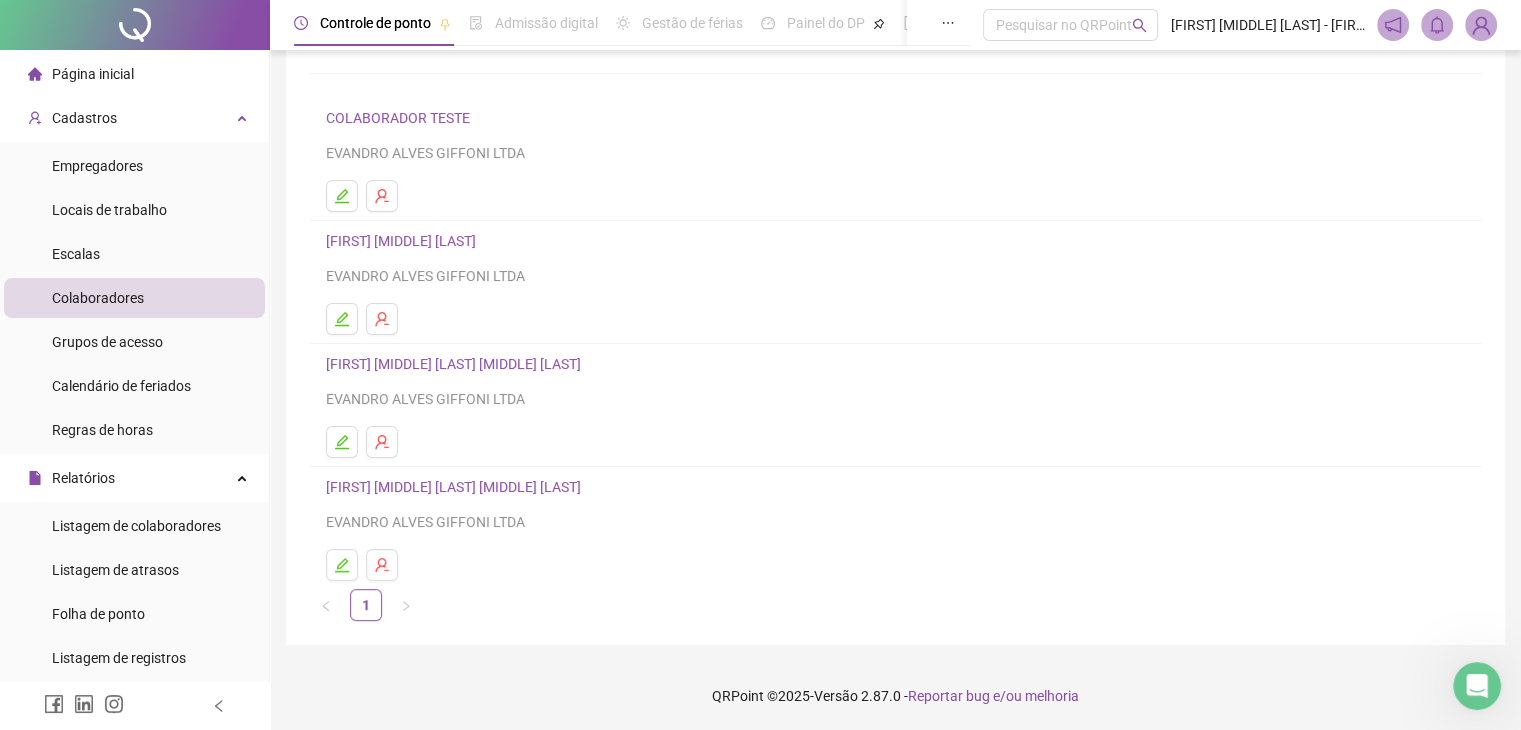 click on "[FIRST] [MIDDLE] [LAST]" at bounding box center [404, 364] 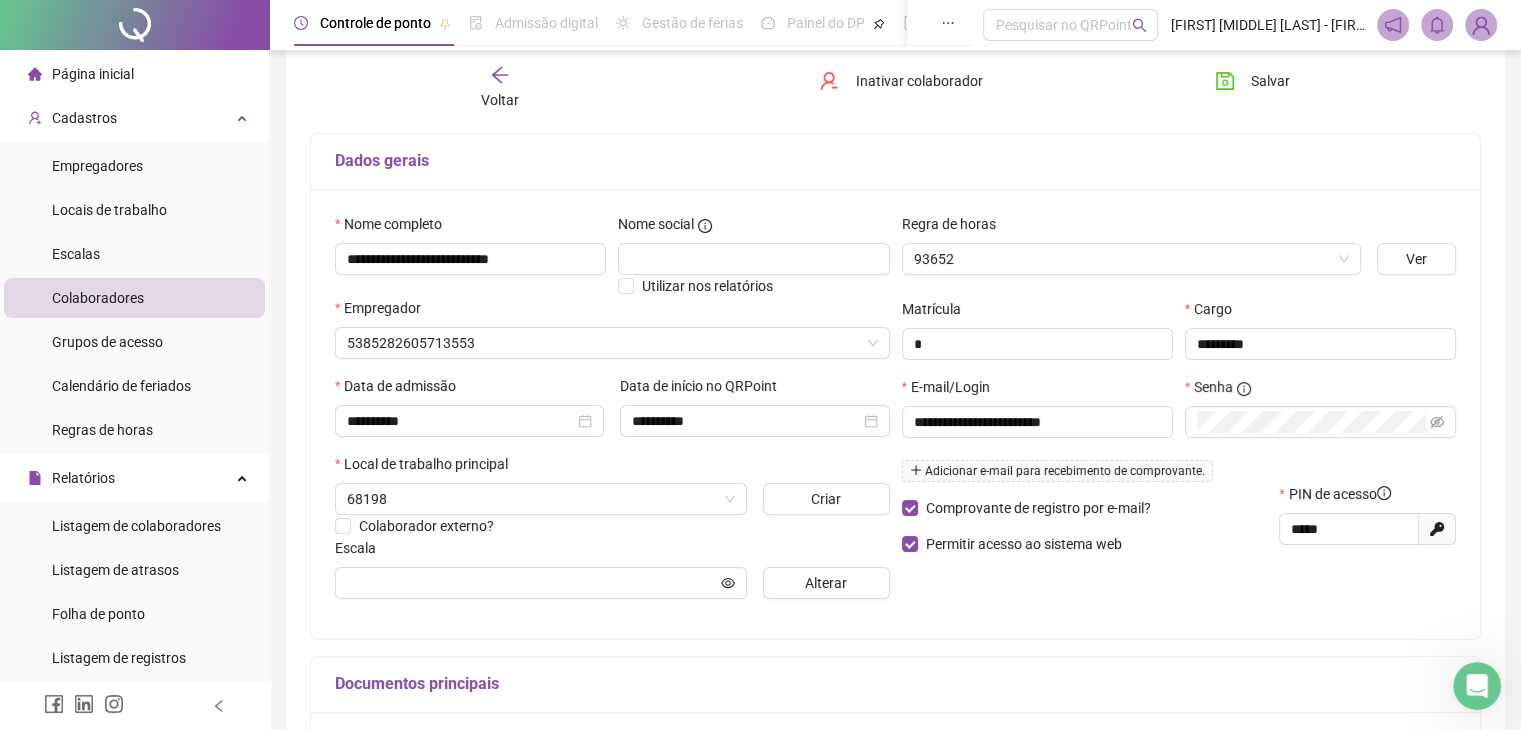 scroll, scrollTop: 124, scrollLeft: 0, axis: vertical 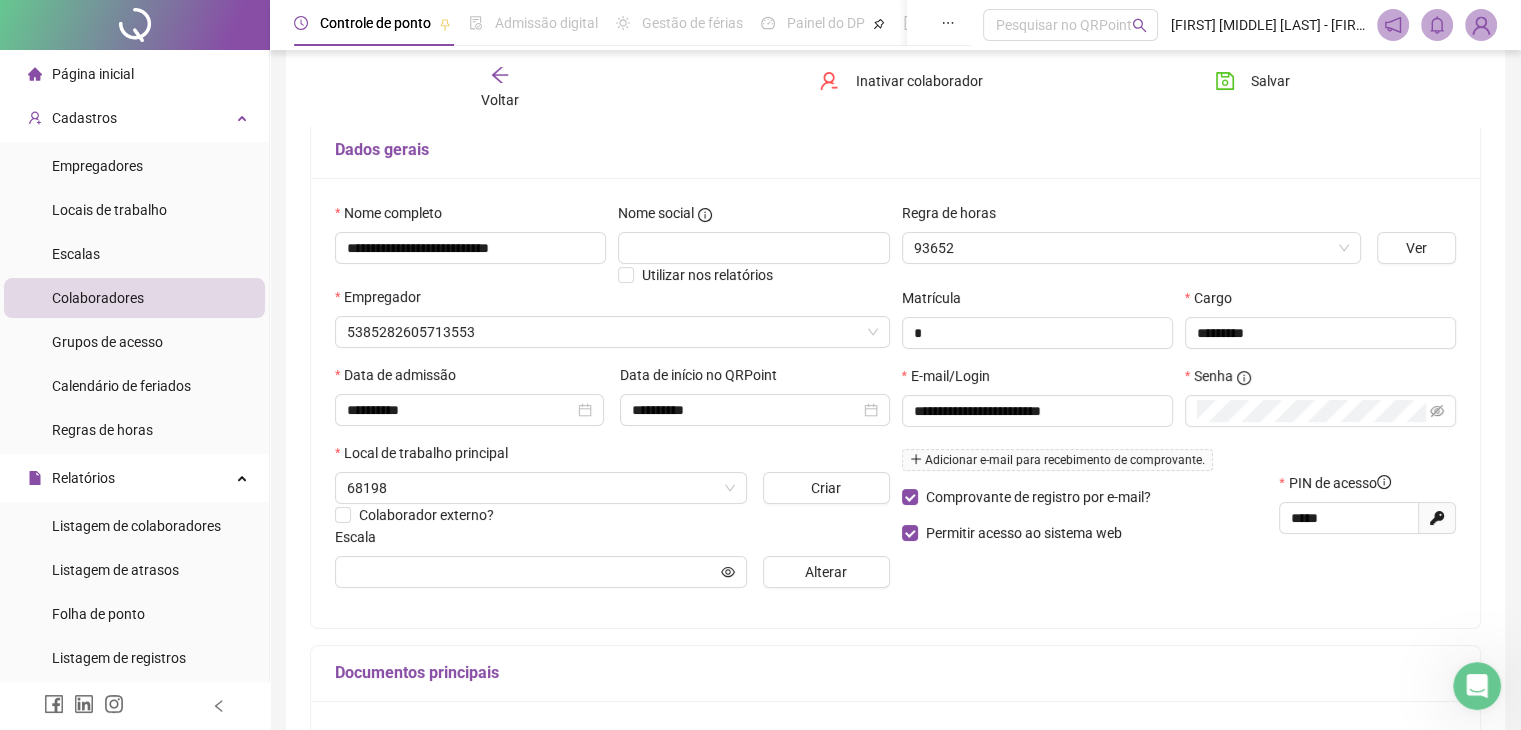 type on "**********" 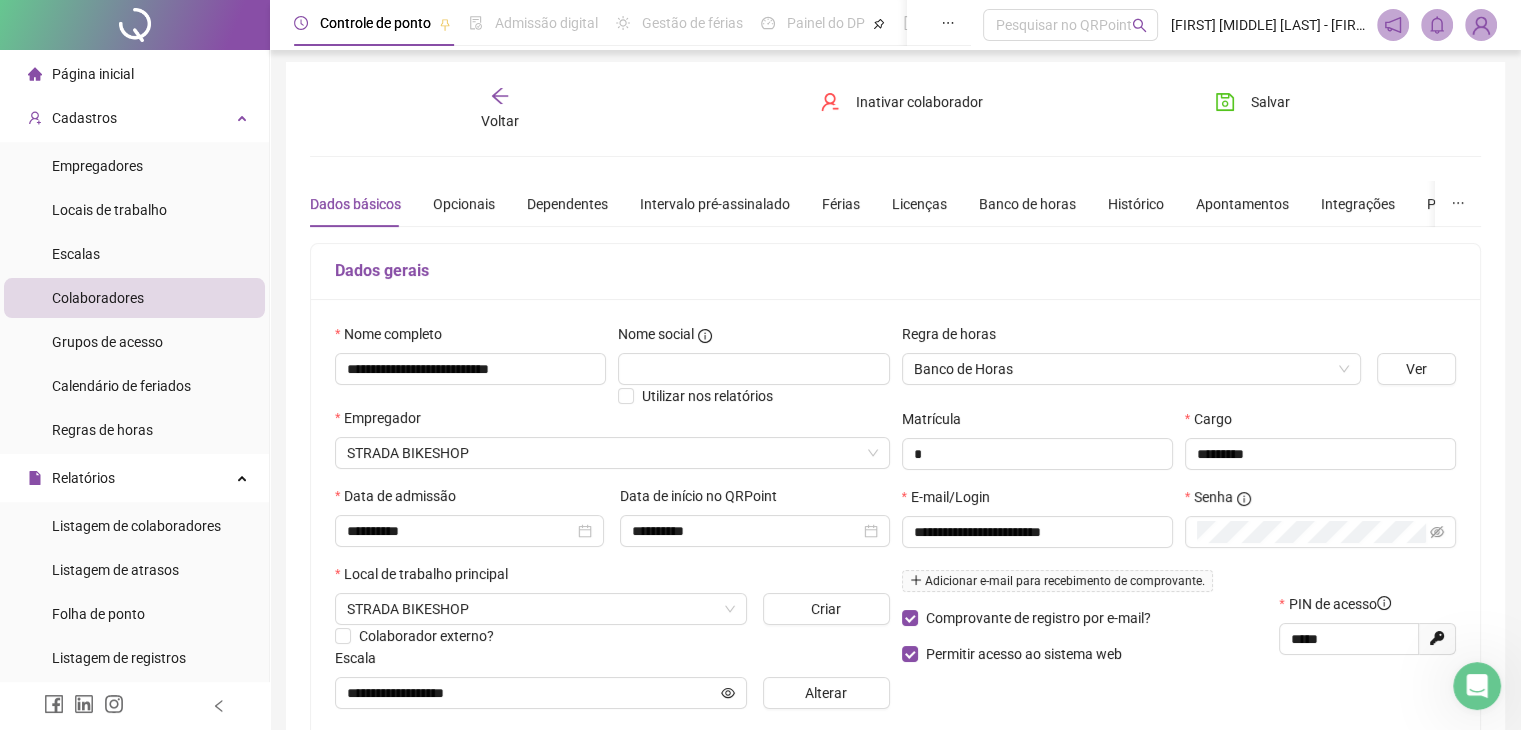 scroll, scrollTop: 0, scrollLeft: 0, axis: both 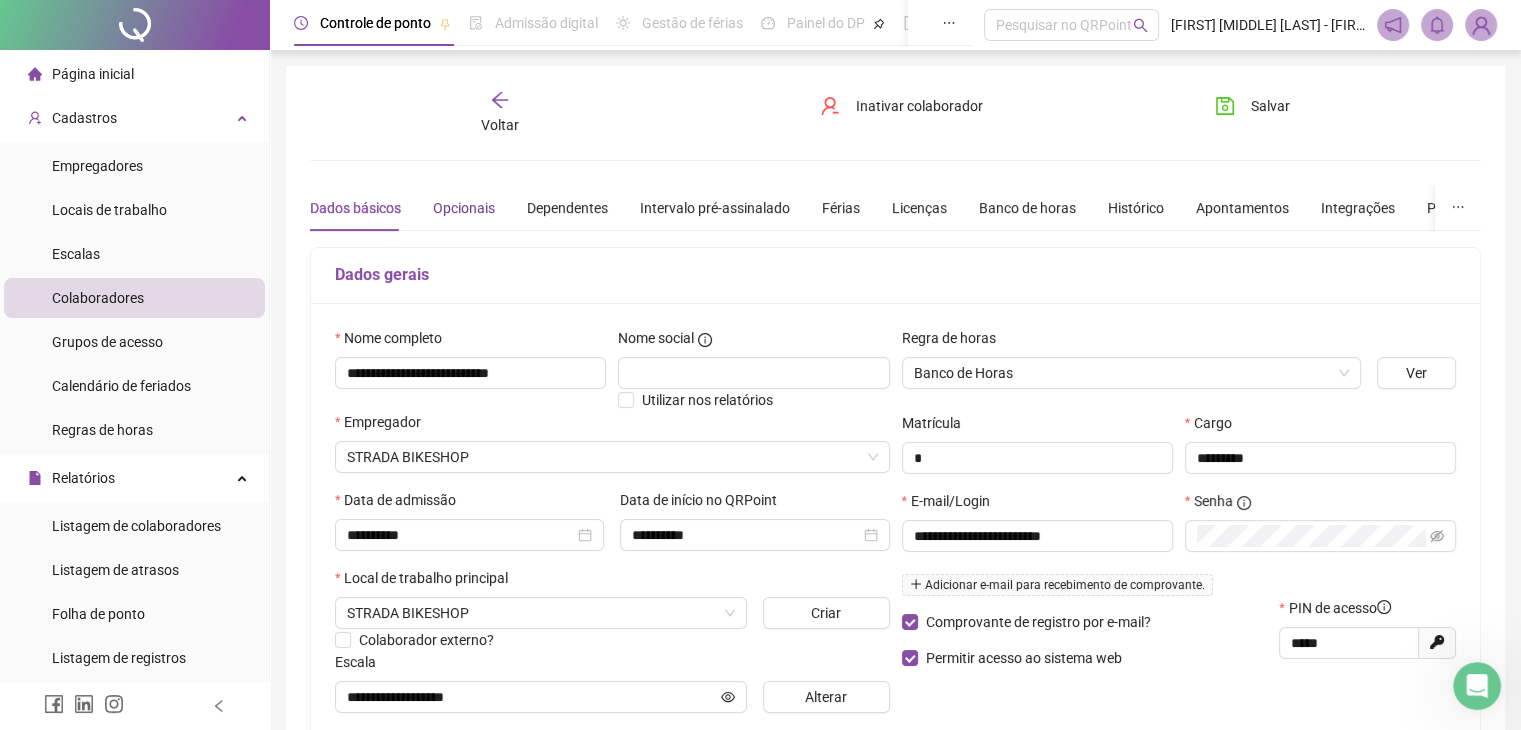 click on "Opcionais" at bounding box center (464, 208) 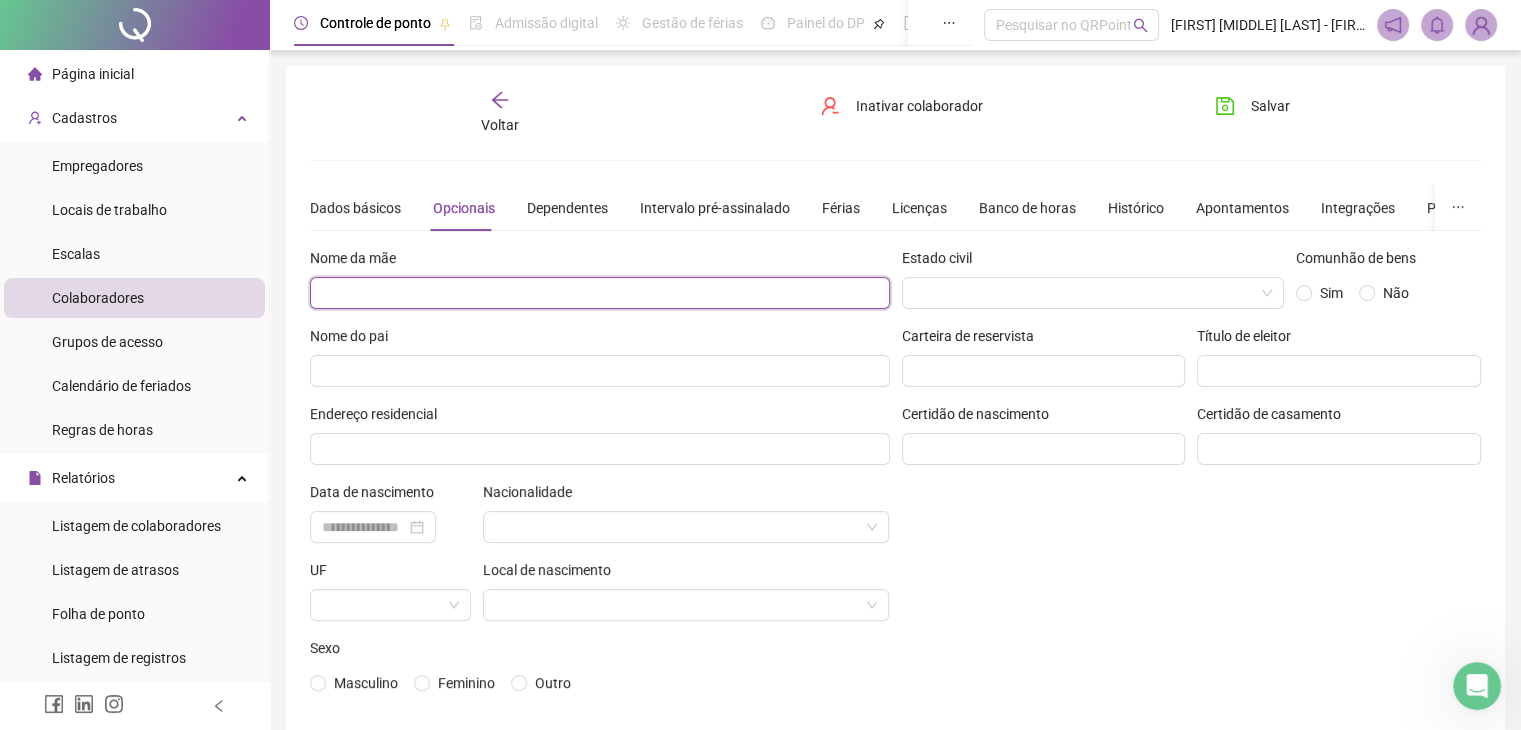 click at bounding box center (600, 293) 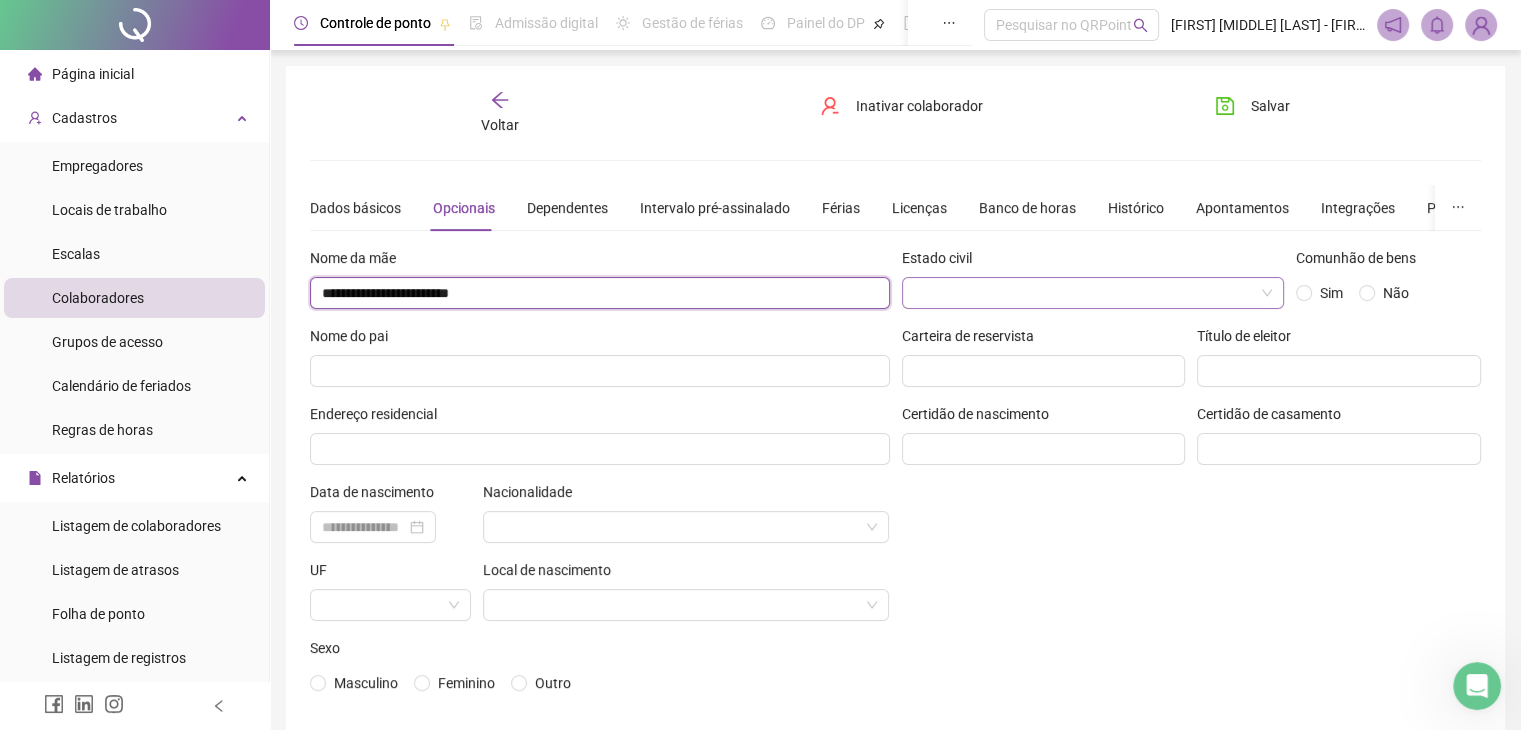 type on "**********" 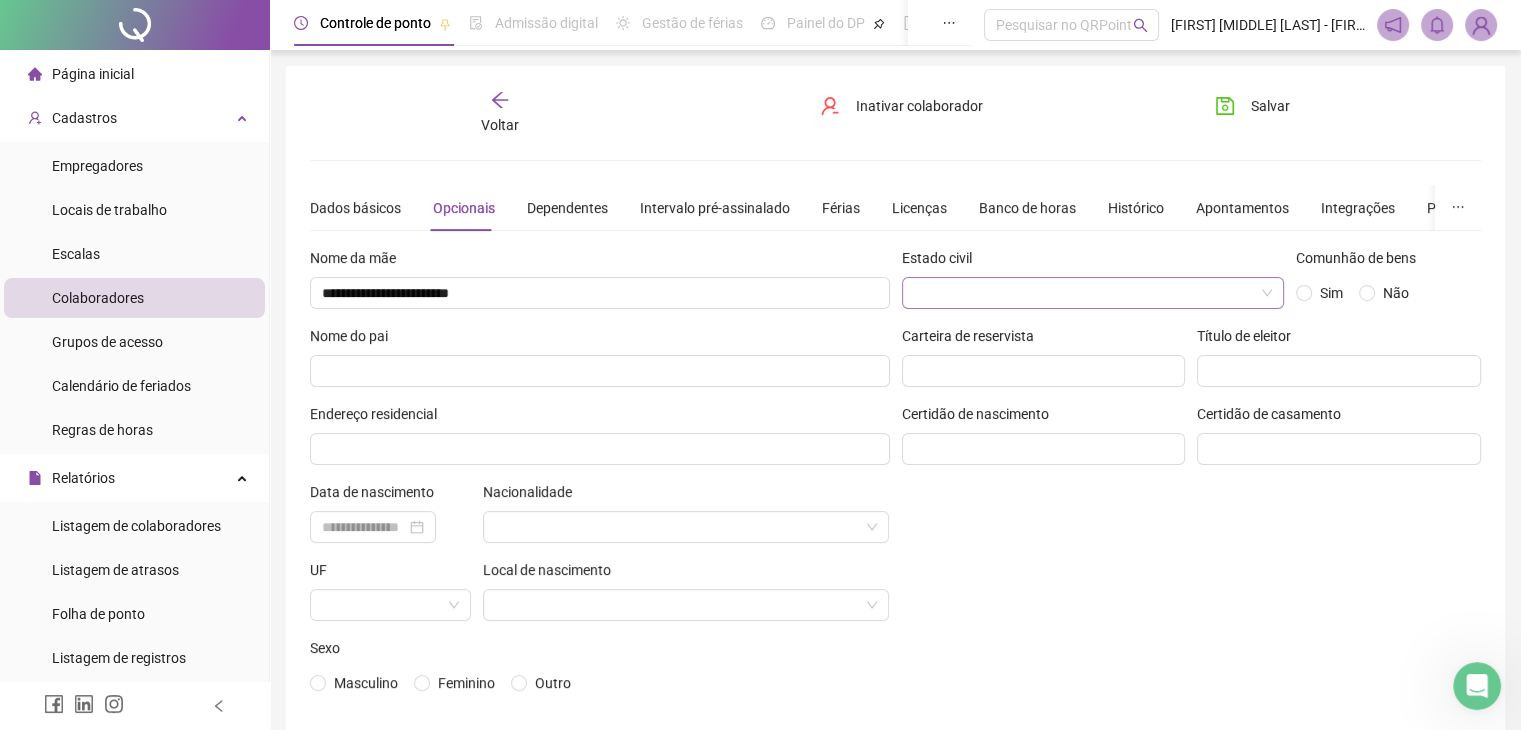 click at bounding box center [1087, 293] 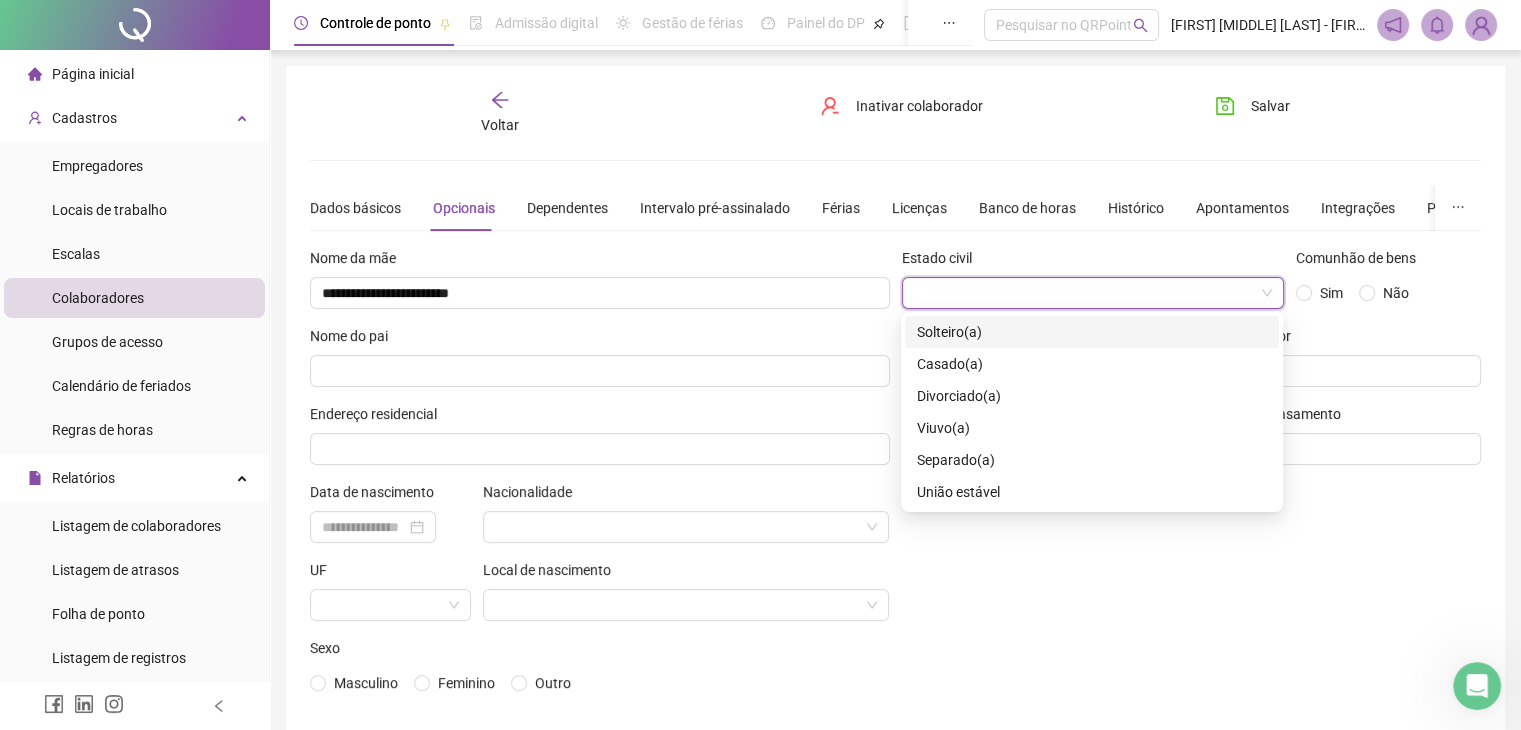 click on "Solteiro(a)" at bounding box center [949, 332] 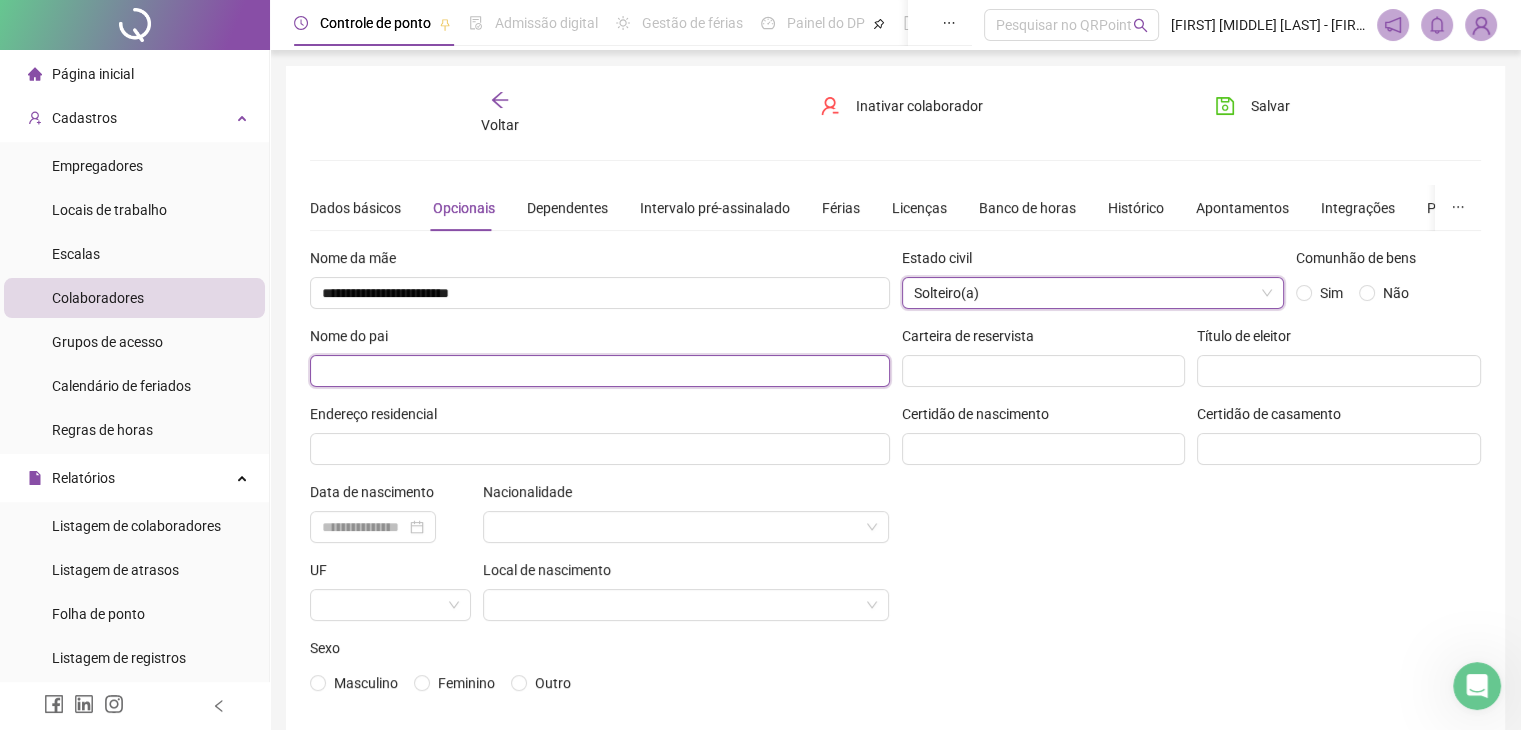 click at bounding box center [600, 371] 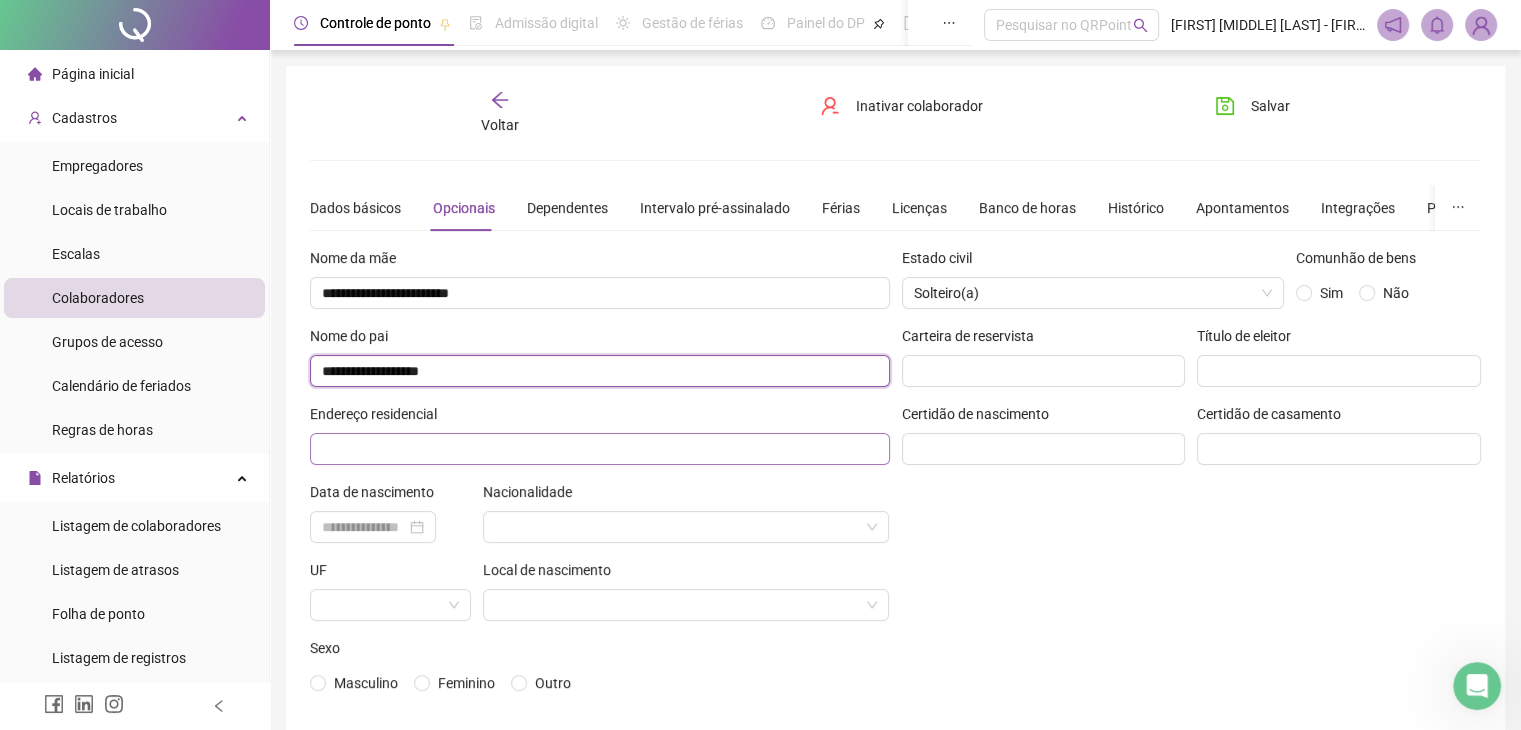 type on "**********" 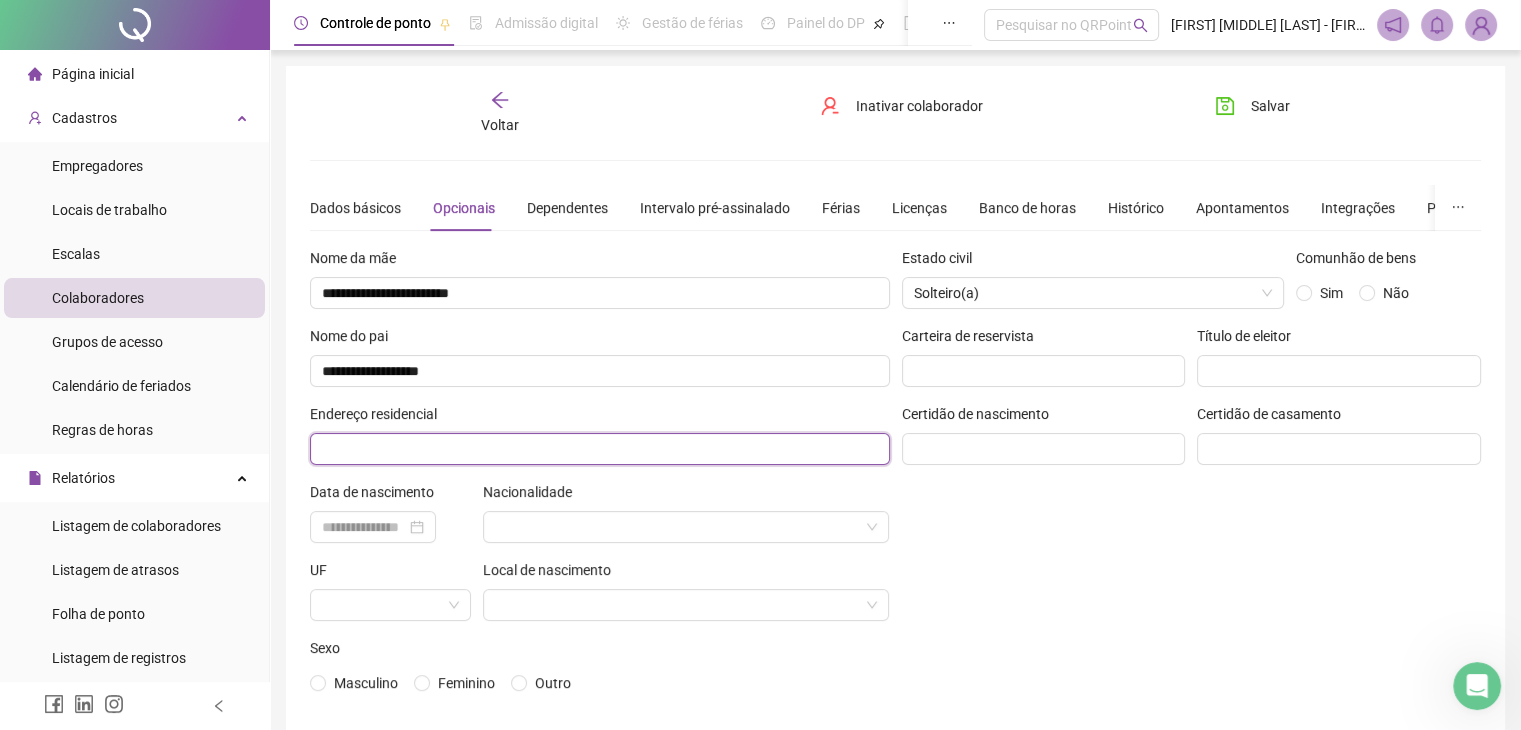click at bounding box center [600, 449] 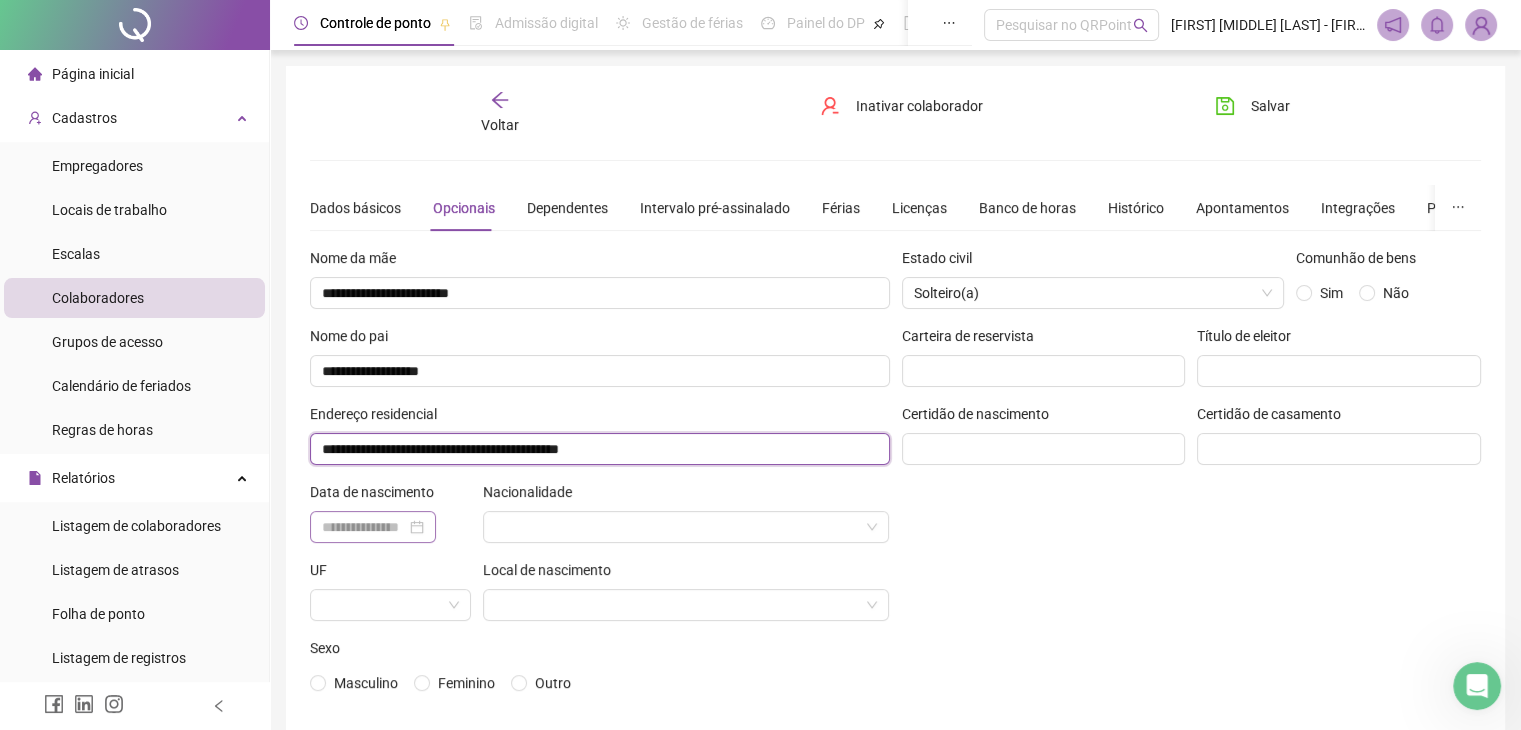 type on "**********" 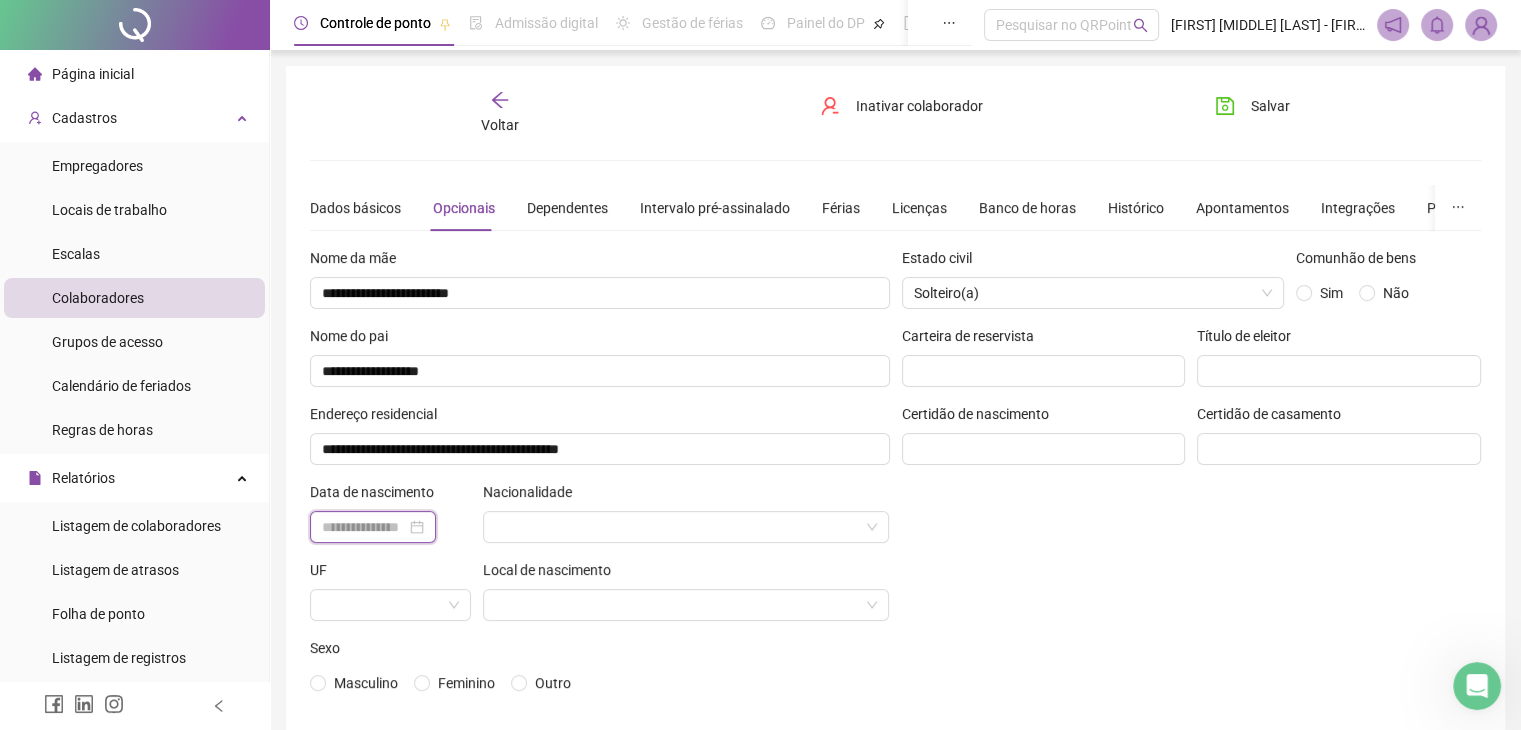click at bounding box center (364, 527) 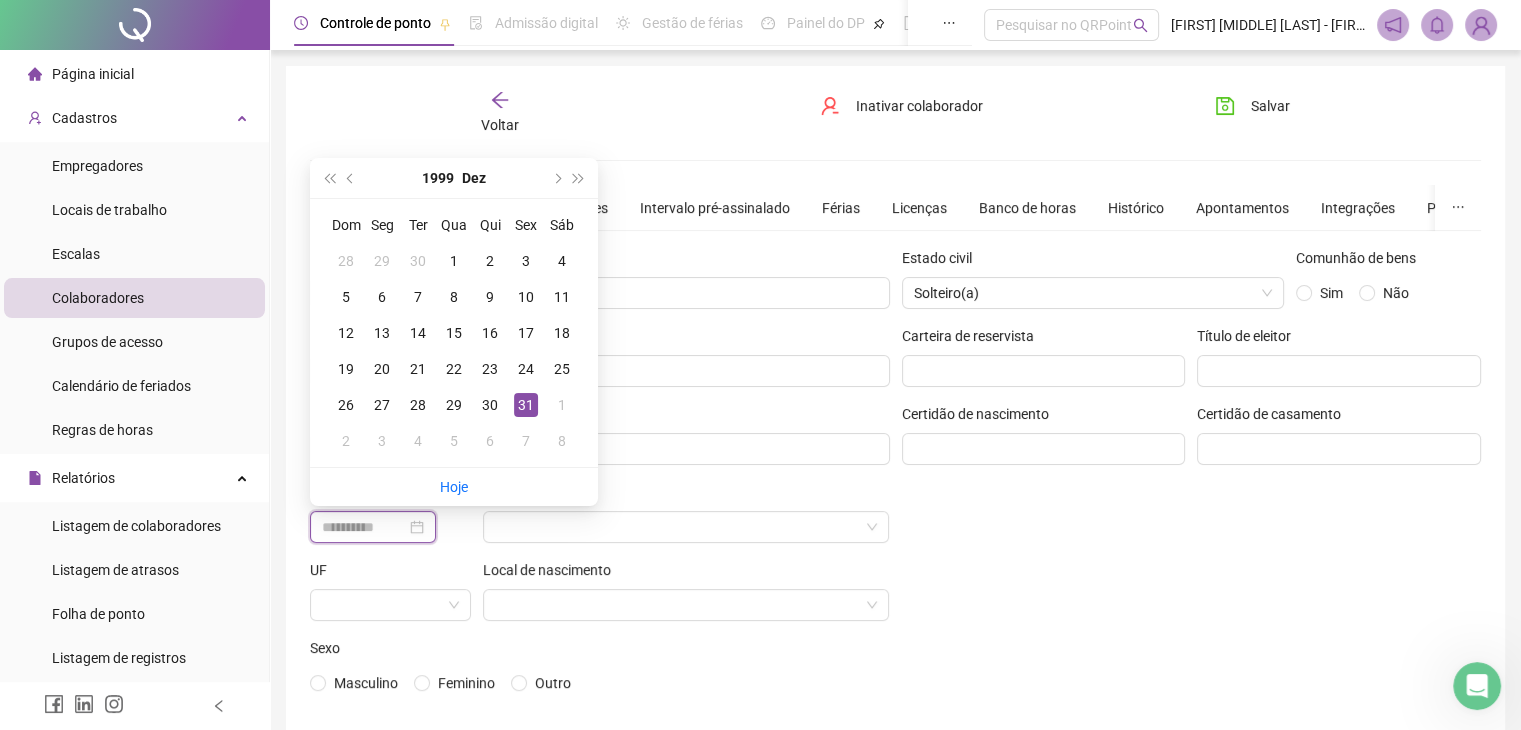 type on "**********" 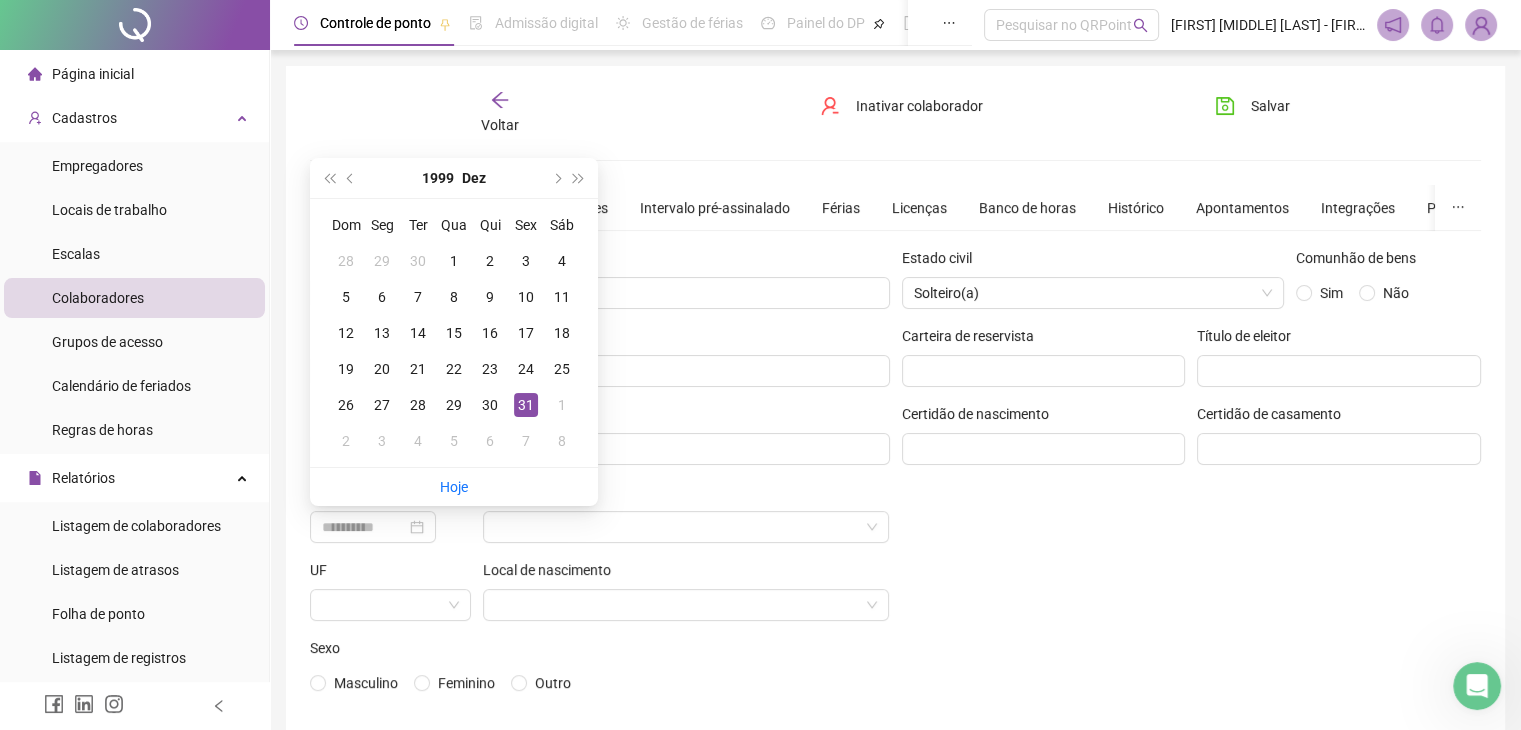 click on "31" at bounding box center (526, 405) 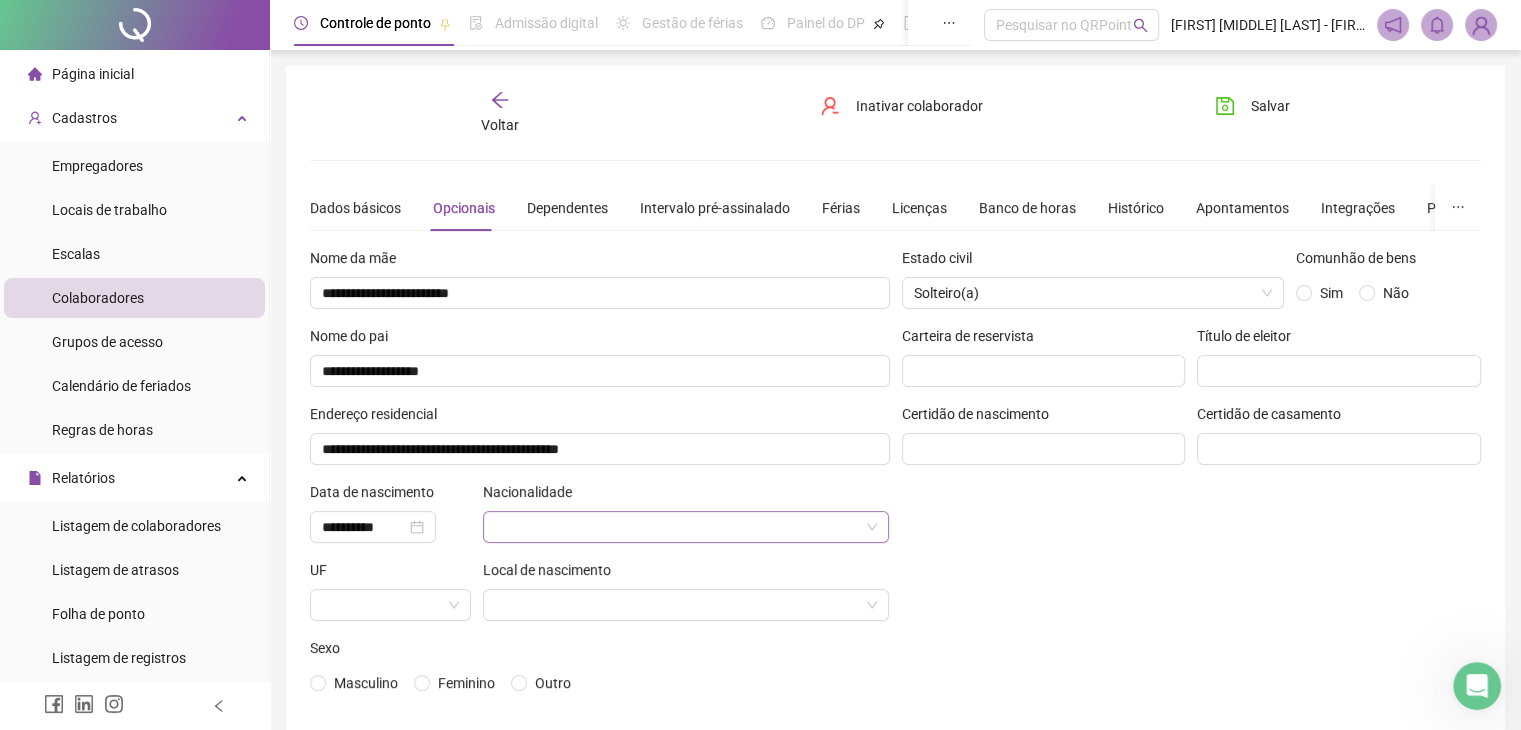 click at bounding box center (680, 527) 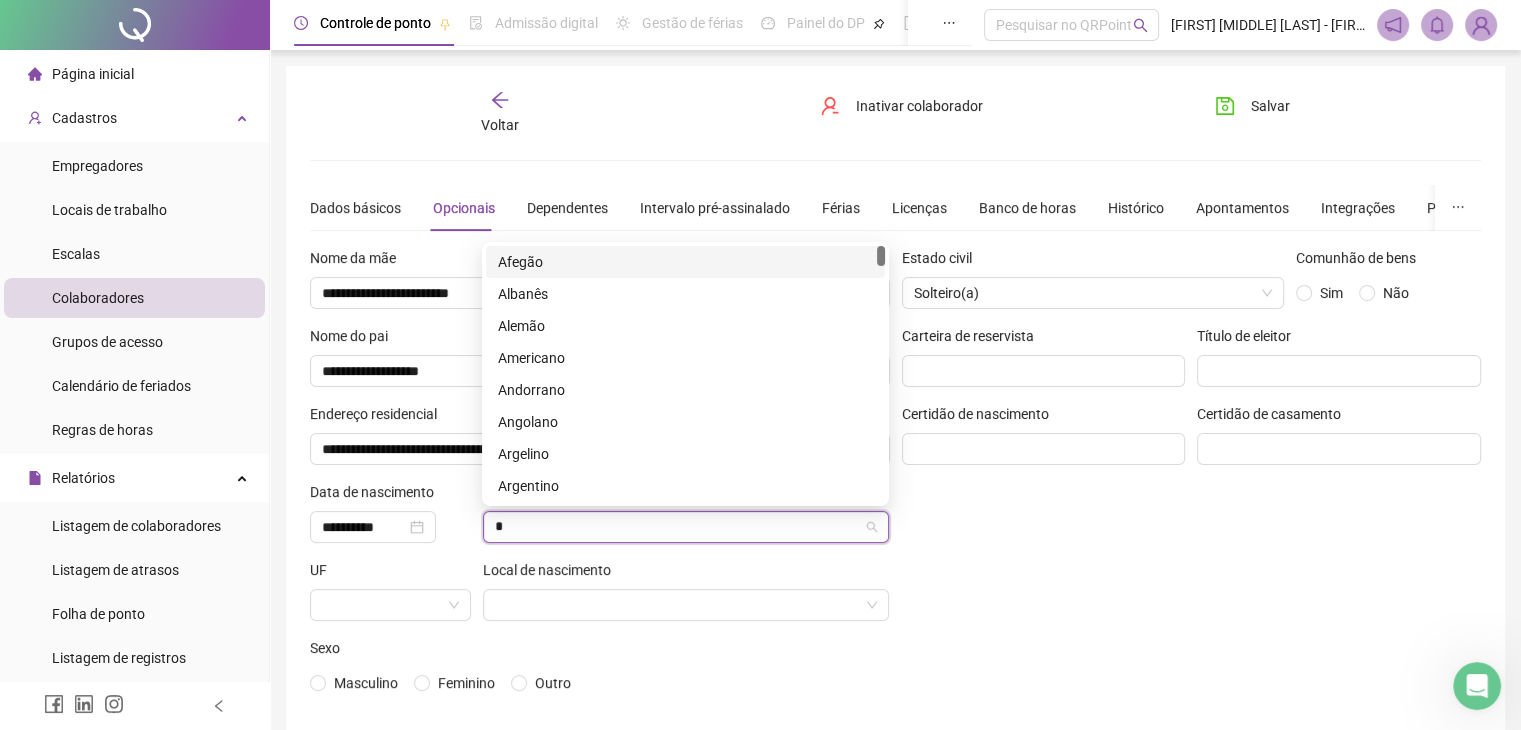 type on "**" 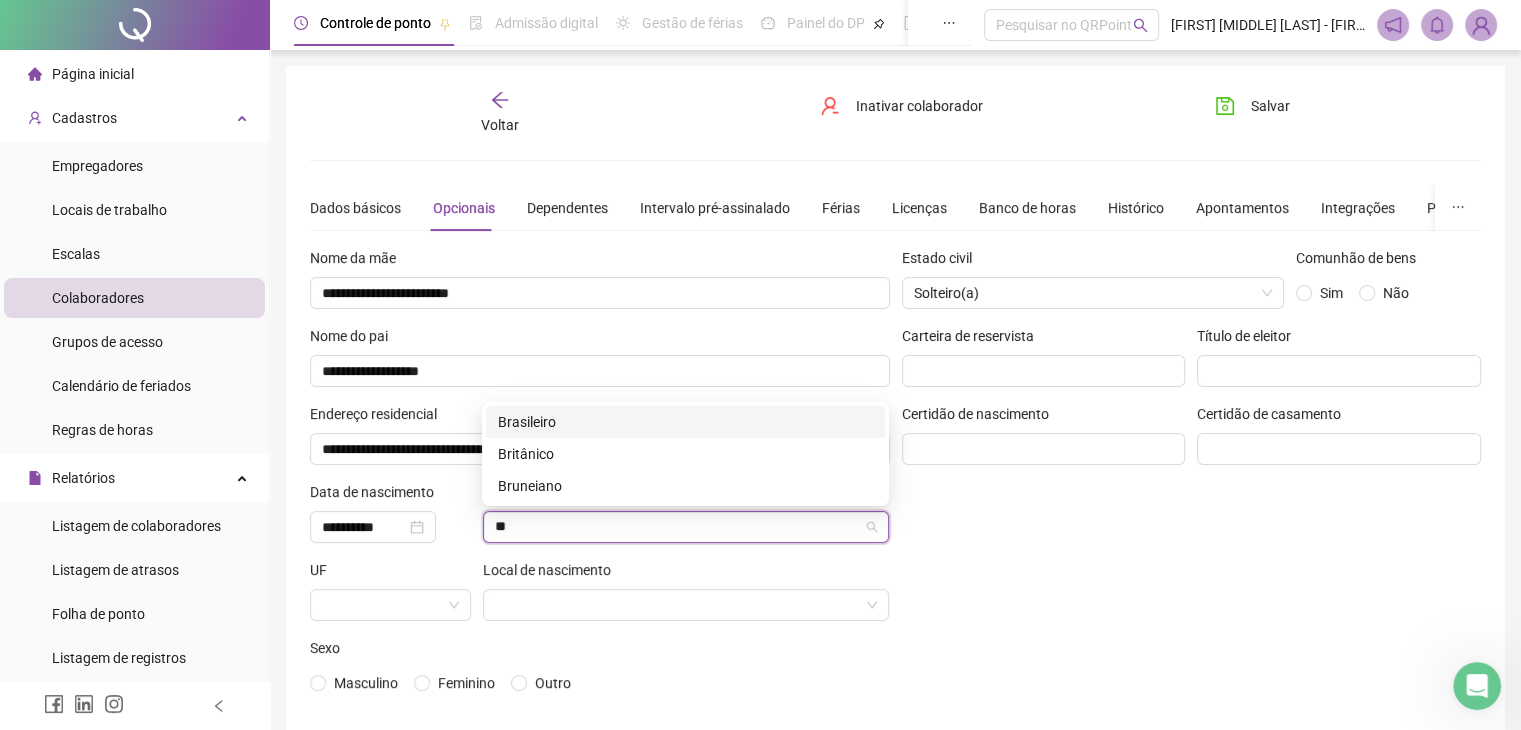 click on "Brasileiro" at bounding box center (685, 422) 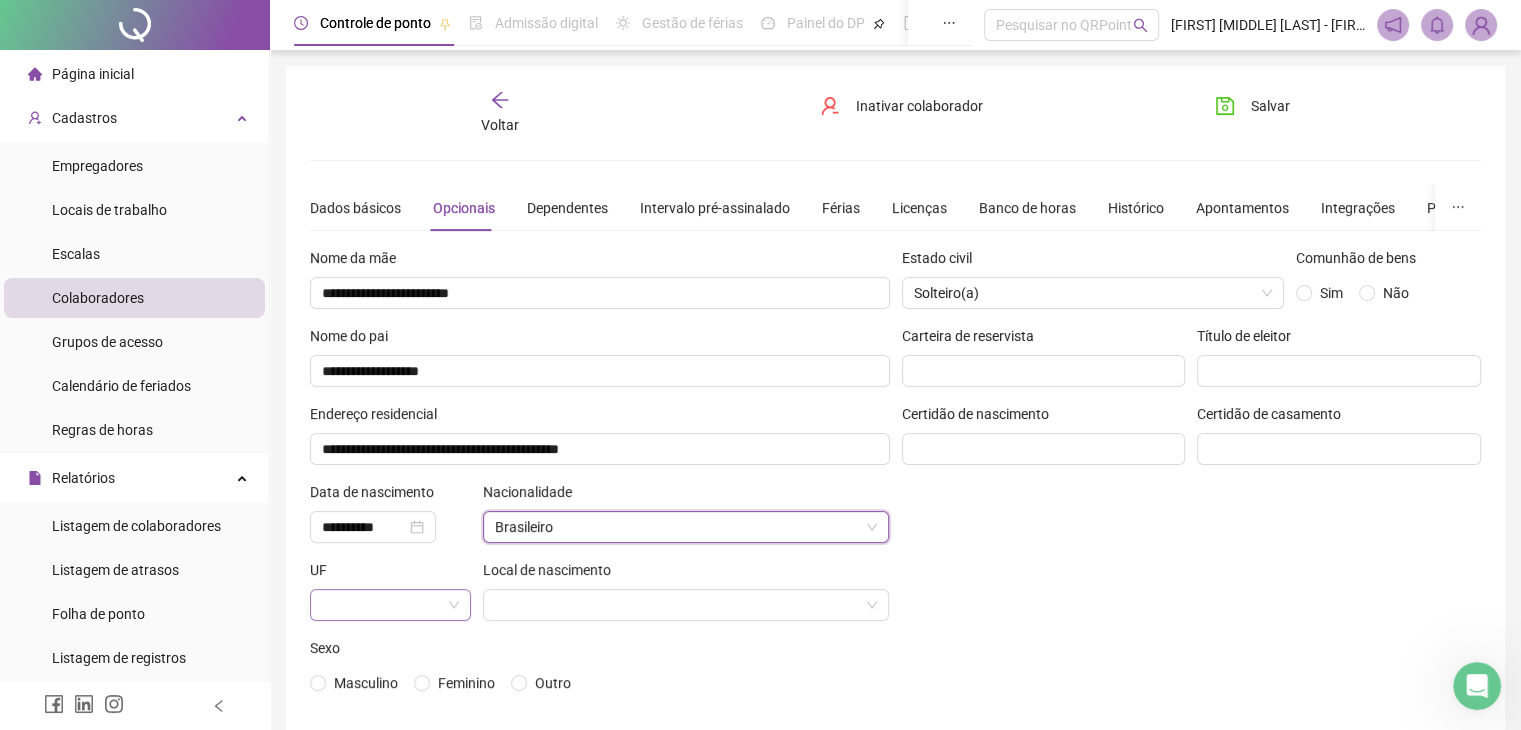 click at bounding box center [384, 605] 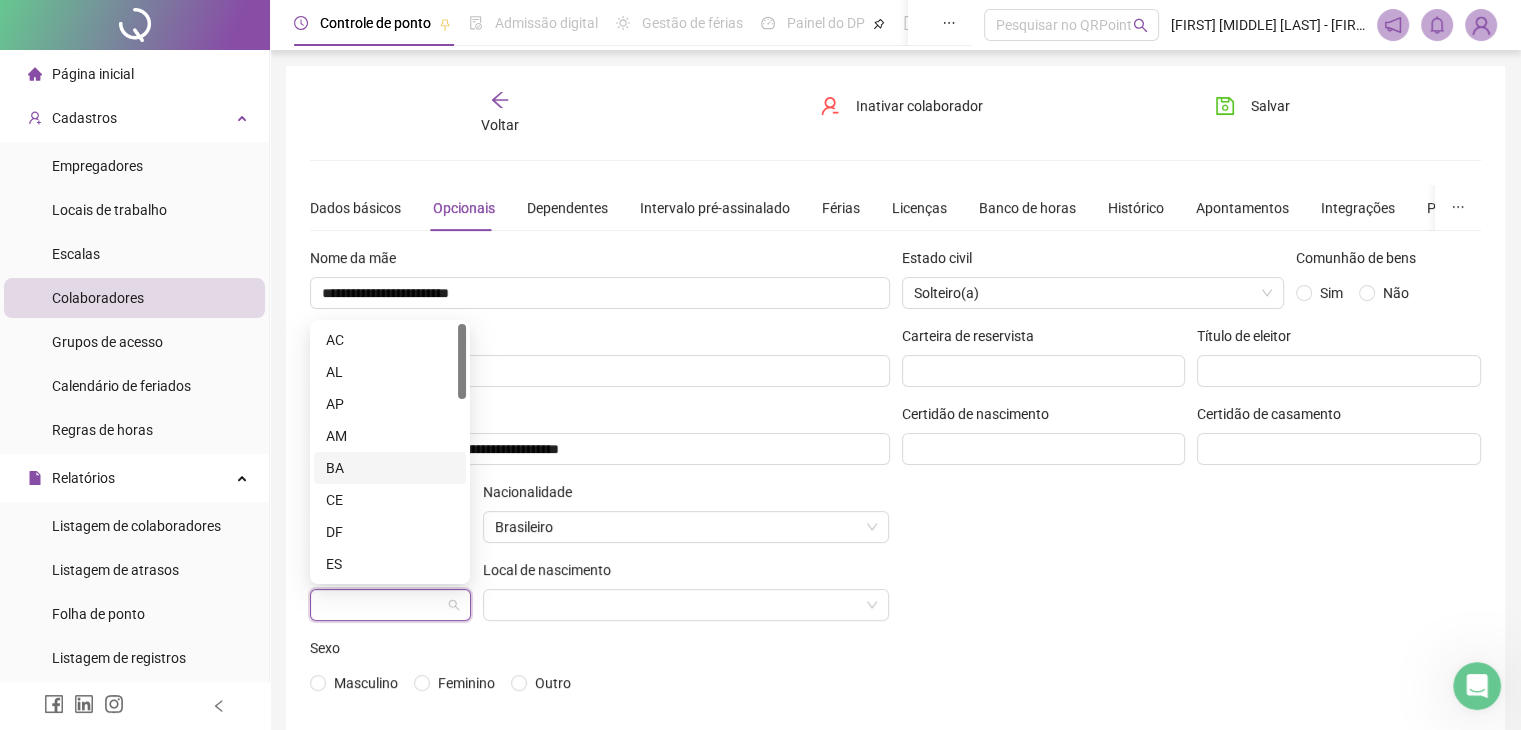 click on "BA" at bounding box center [390, 468] 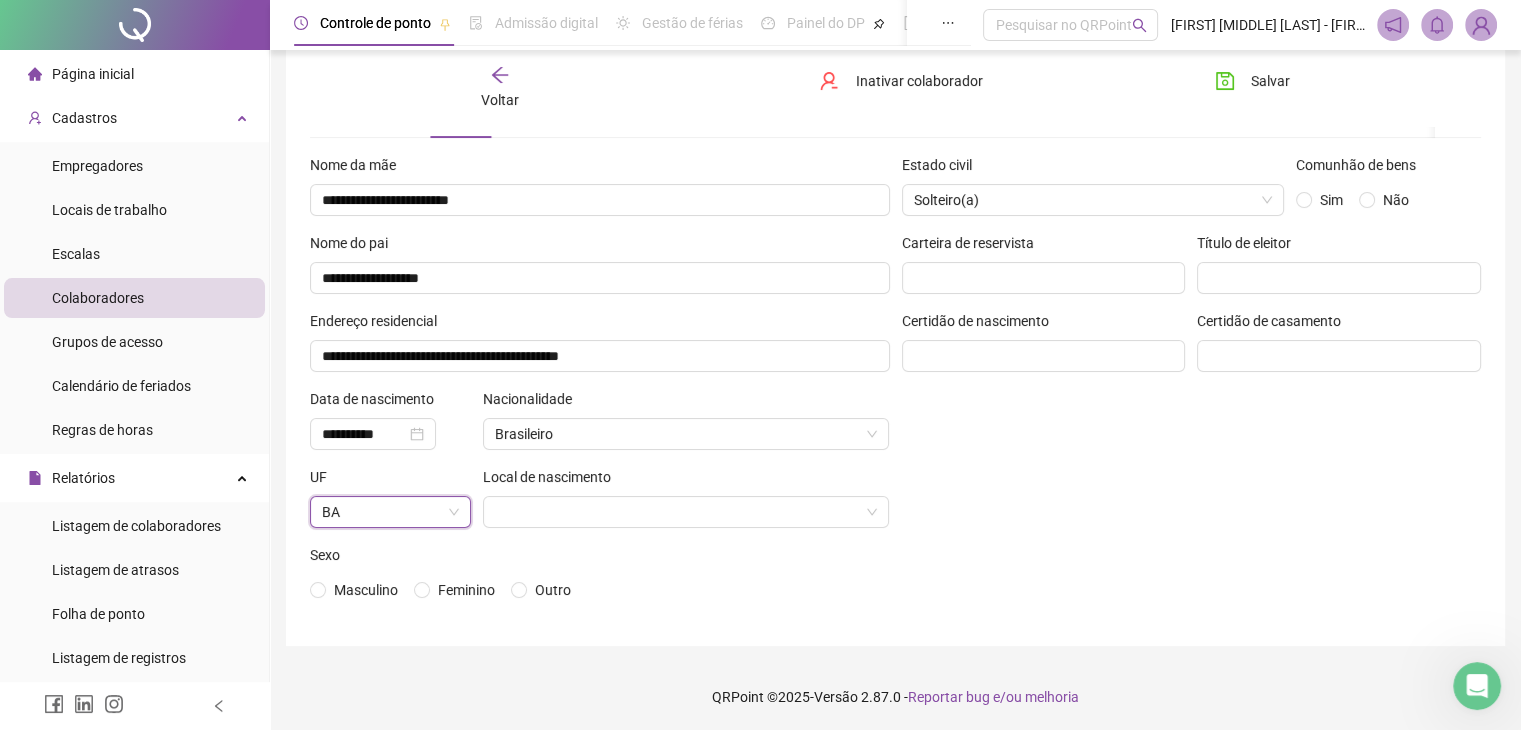 scroll, scrollTop: 93, scrollLeft: 0, axis: vertical 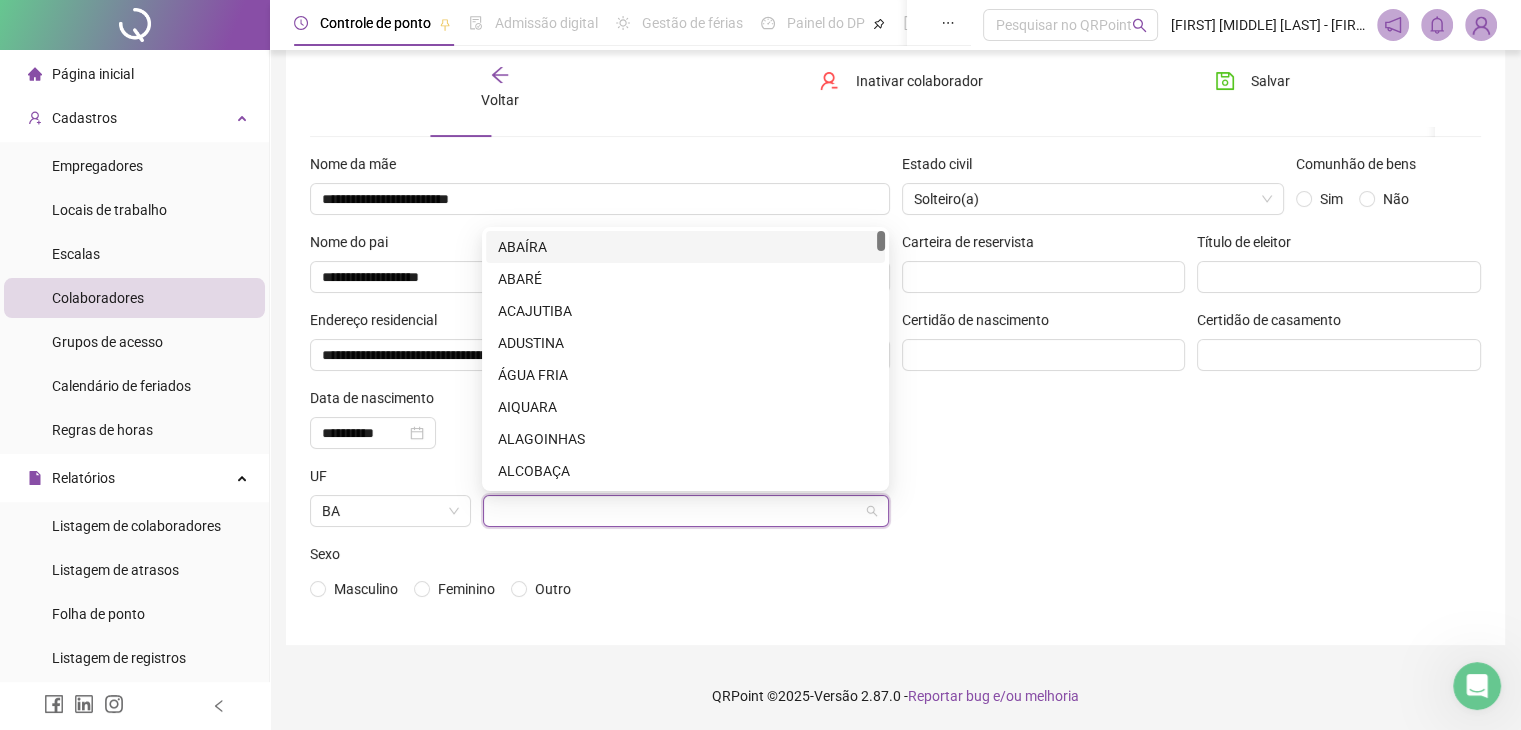 click at bounding box center (680, 511) 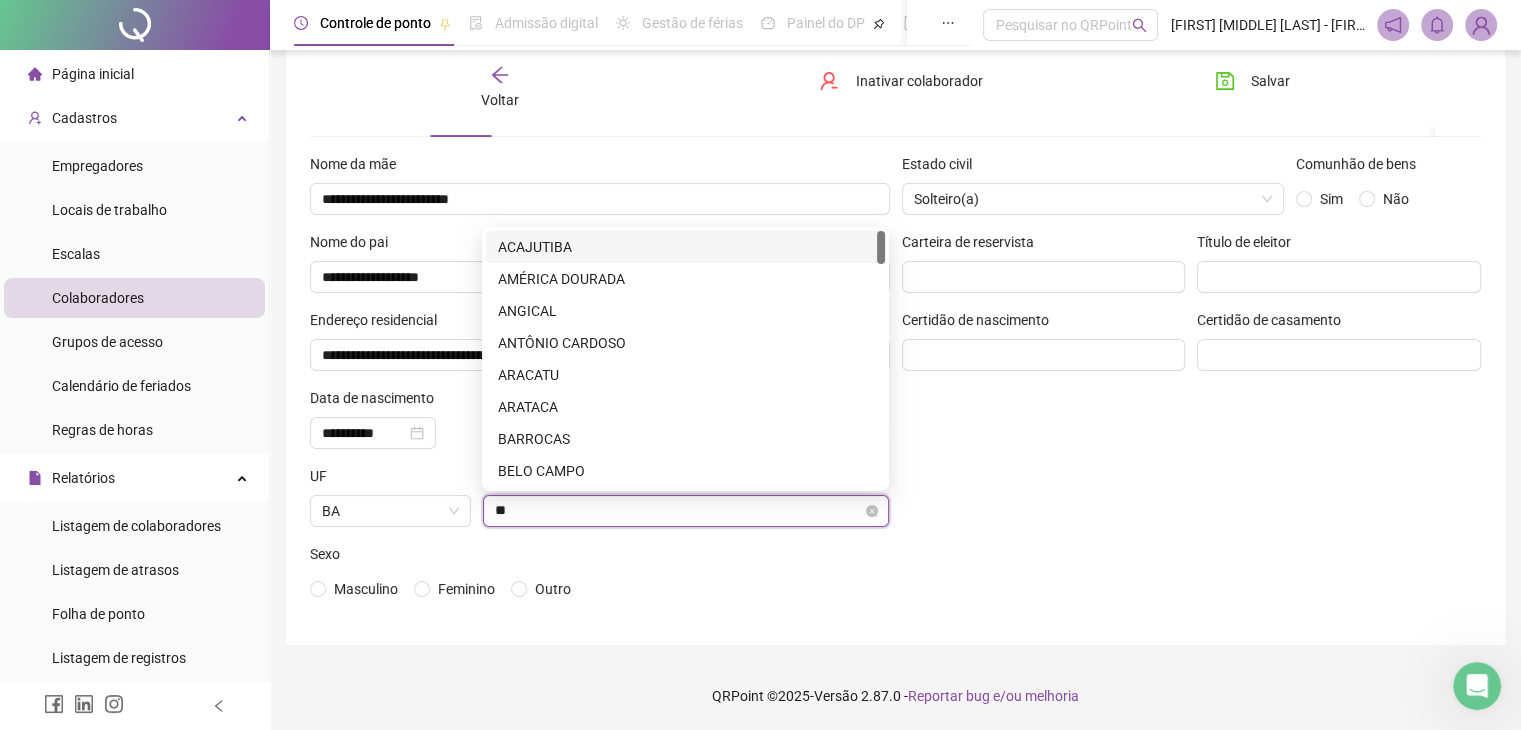 type on "***" 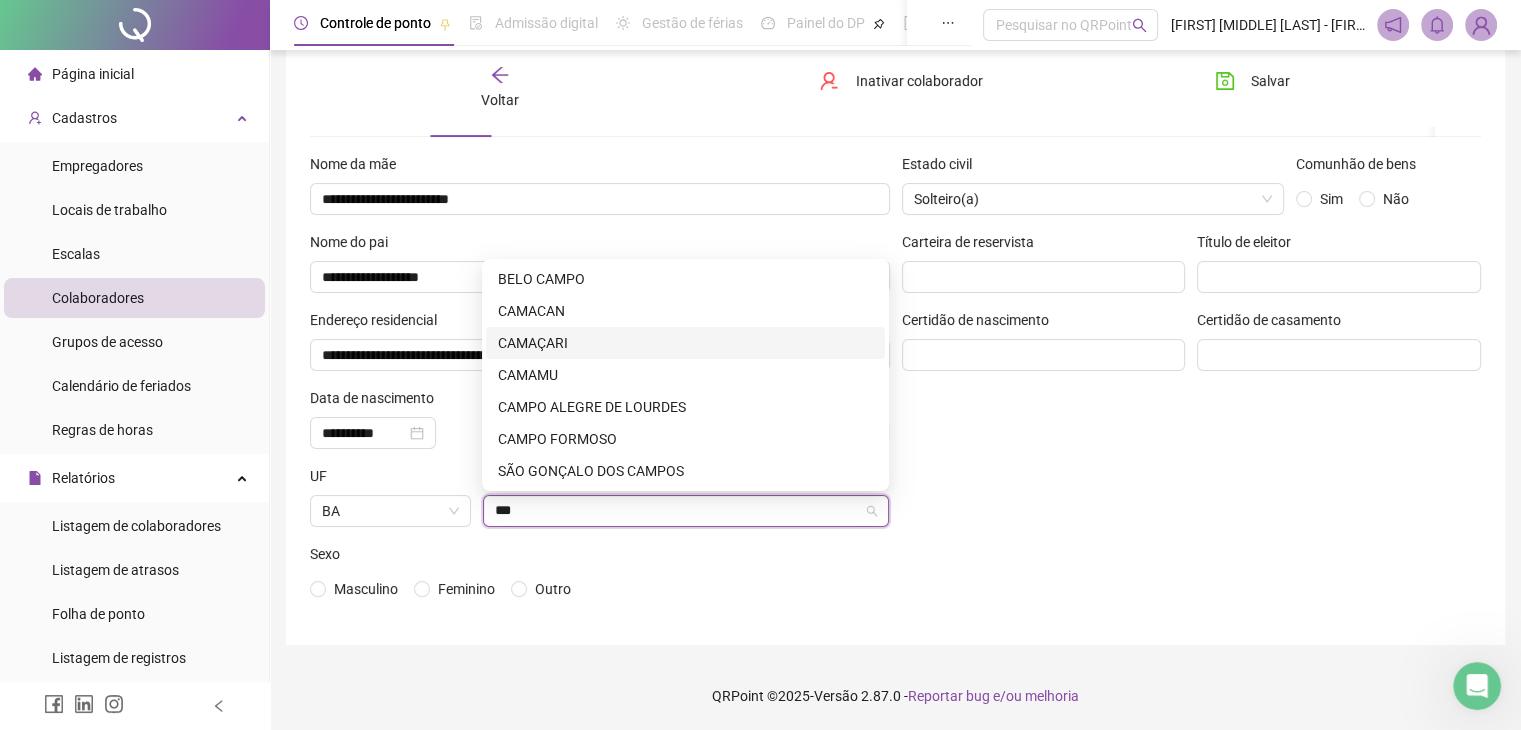 click on "CAMAÇARI" at bounding box center (685, 343) 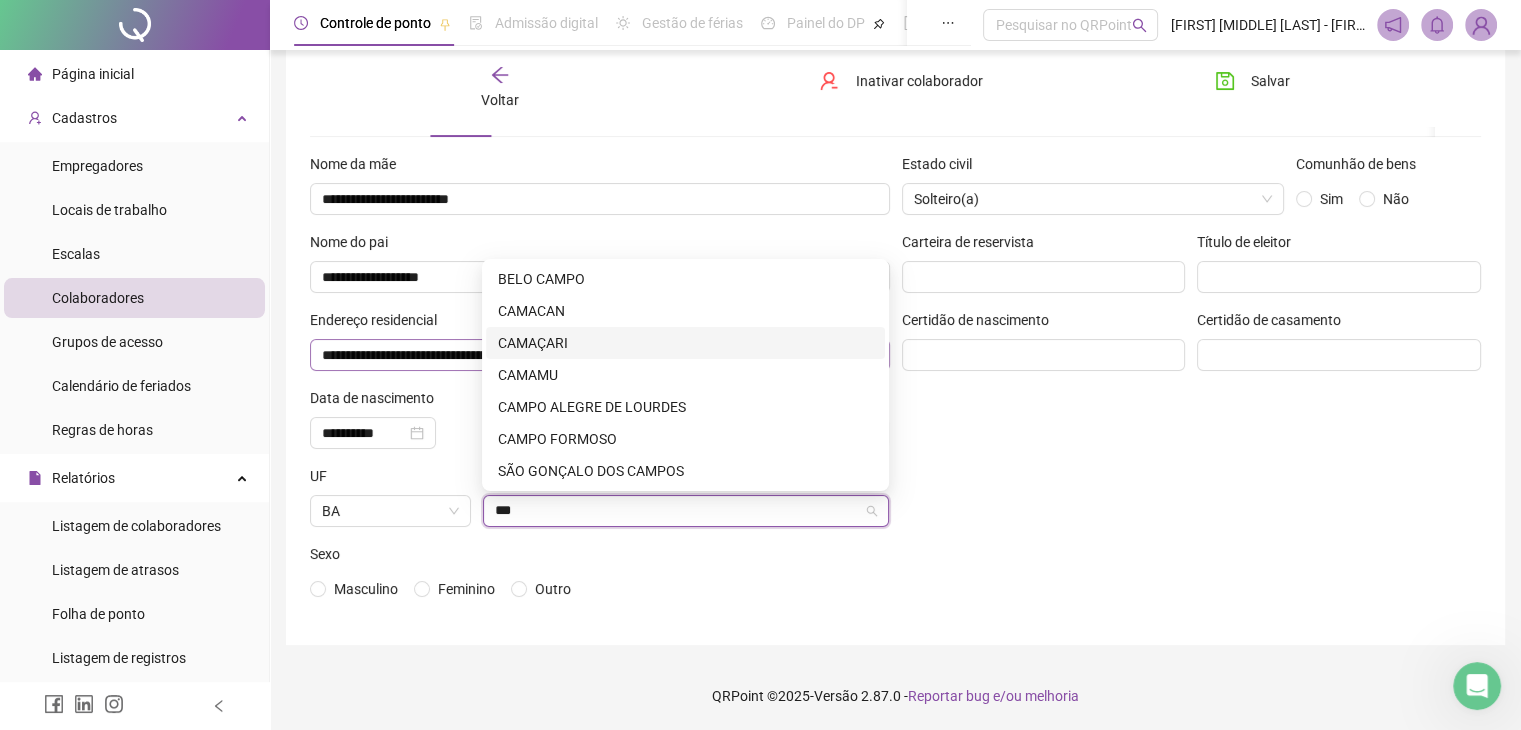 type 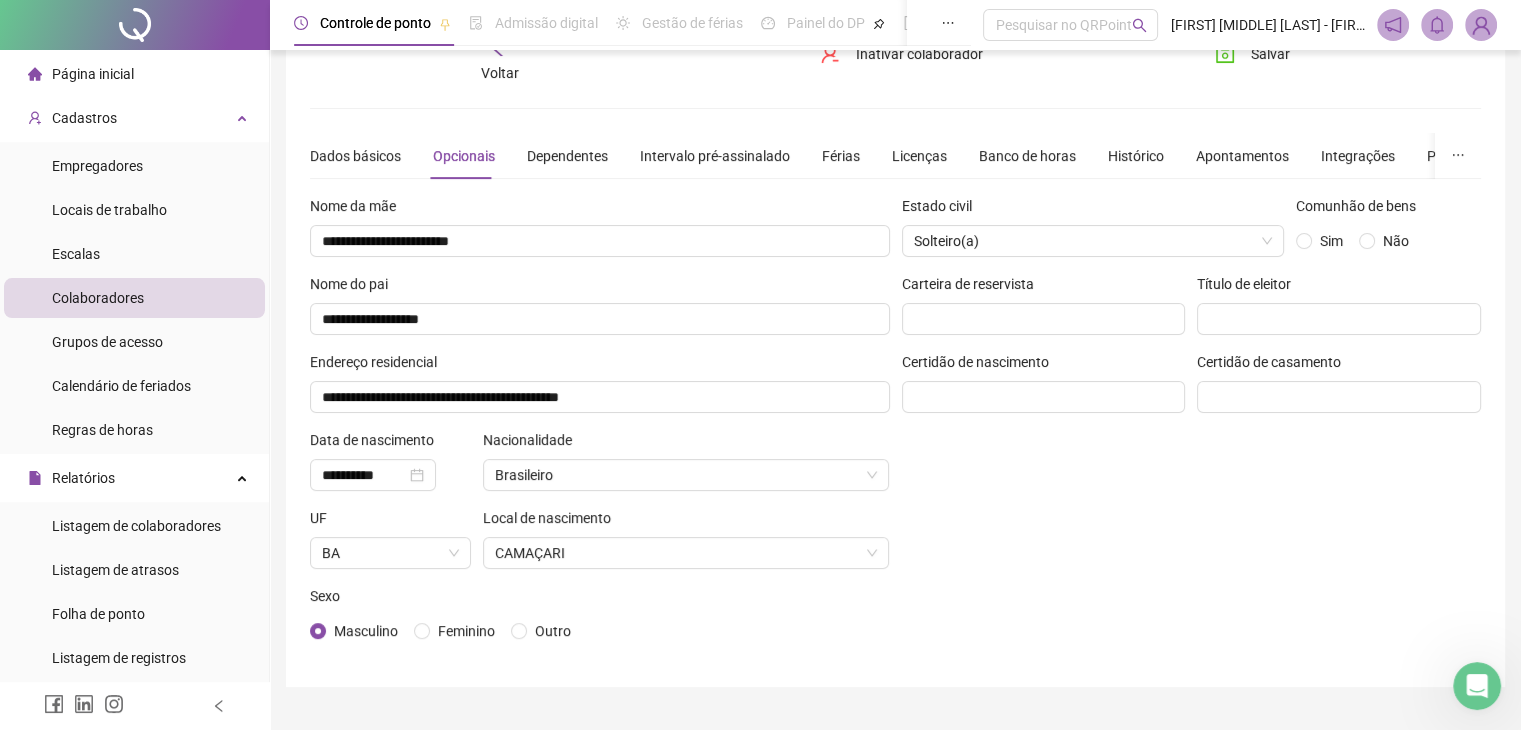 scroll, scrollTop: 0, scrollLeft: 0, axis: both 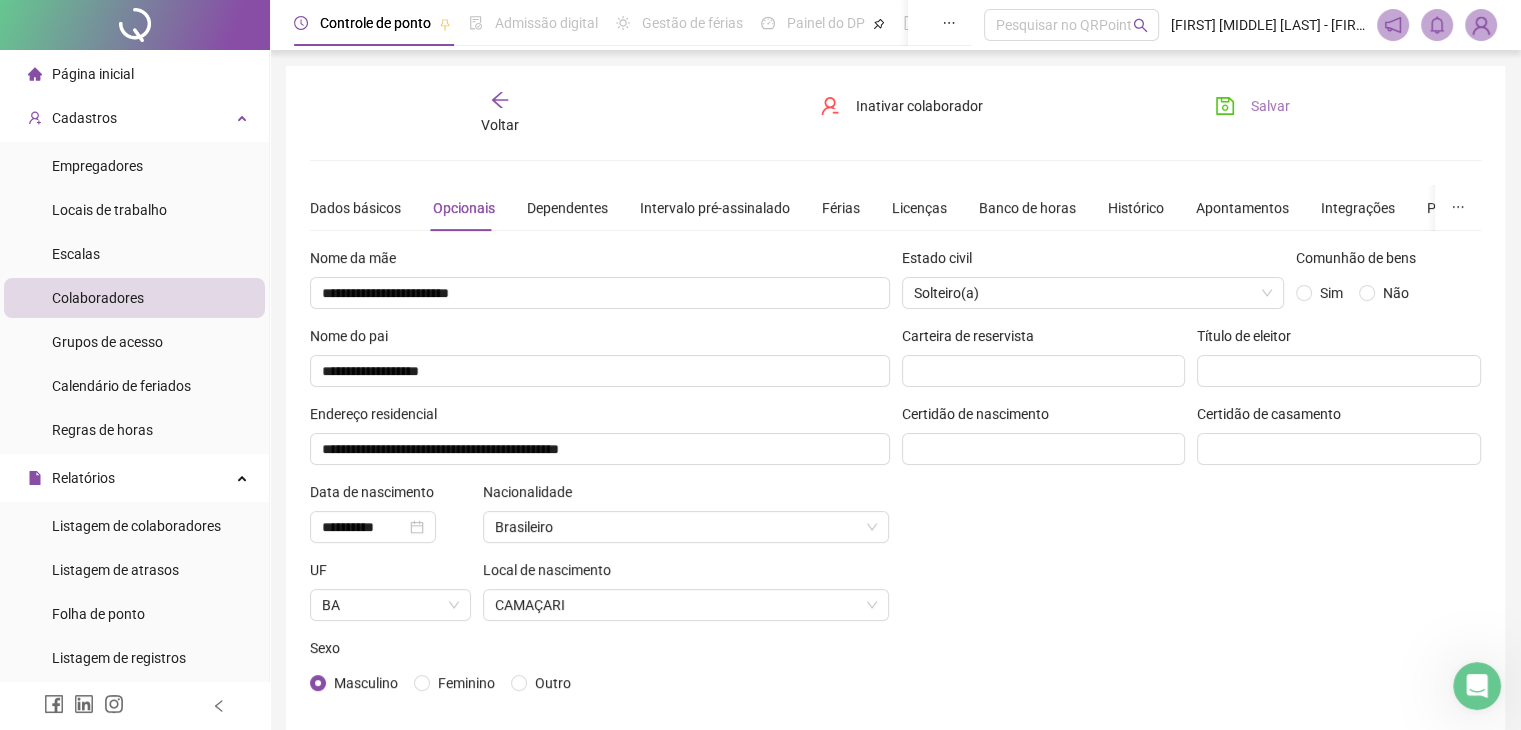 click on "Salvar" at bounding box center [1270, 106] 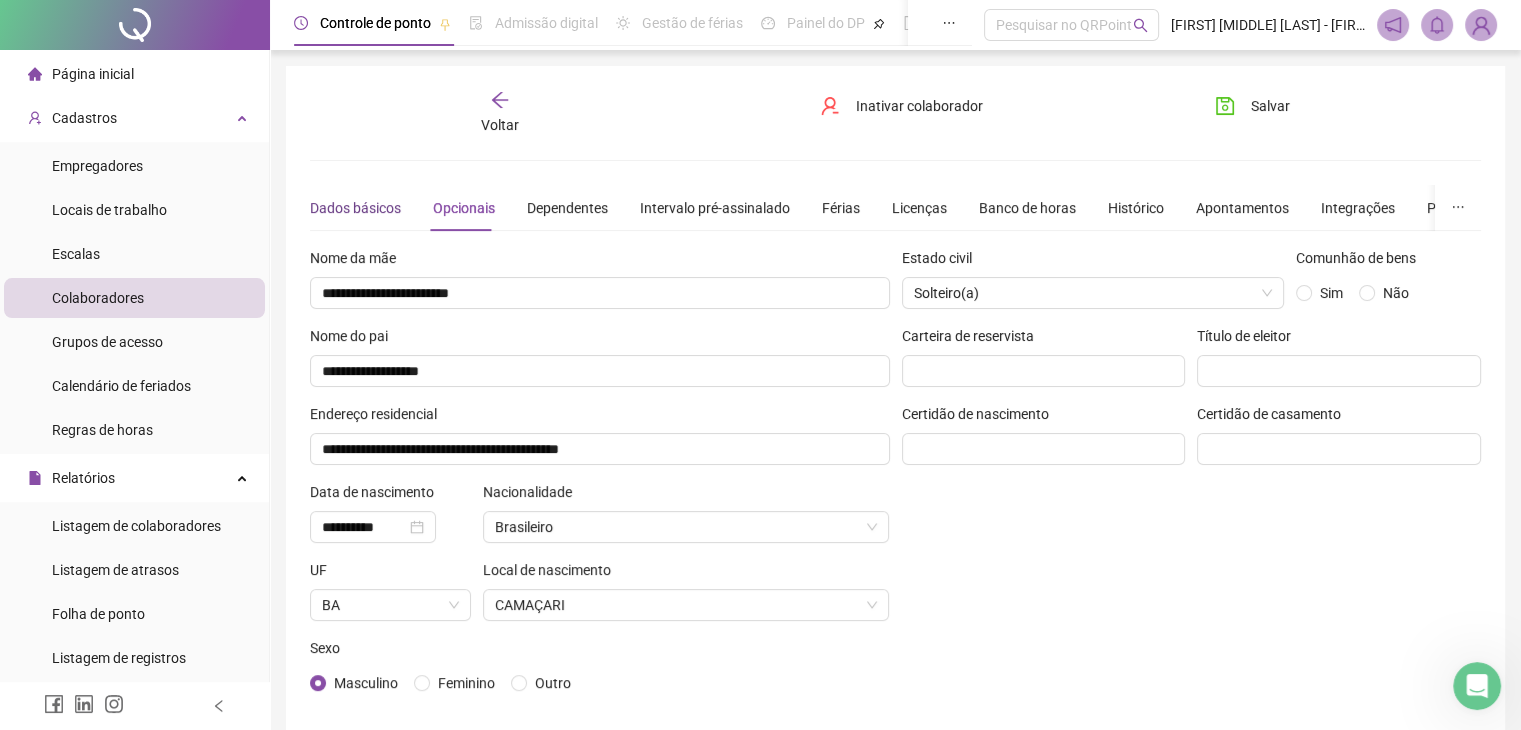 click on "Dados básicos" at bounding box center (355, 208) 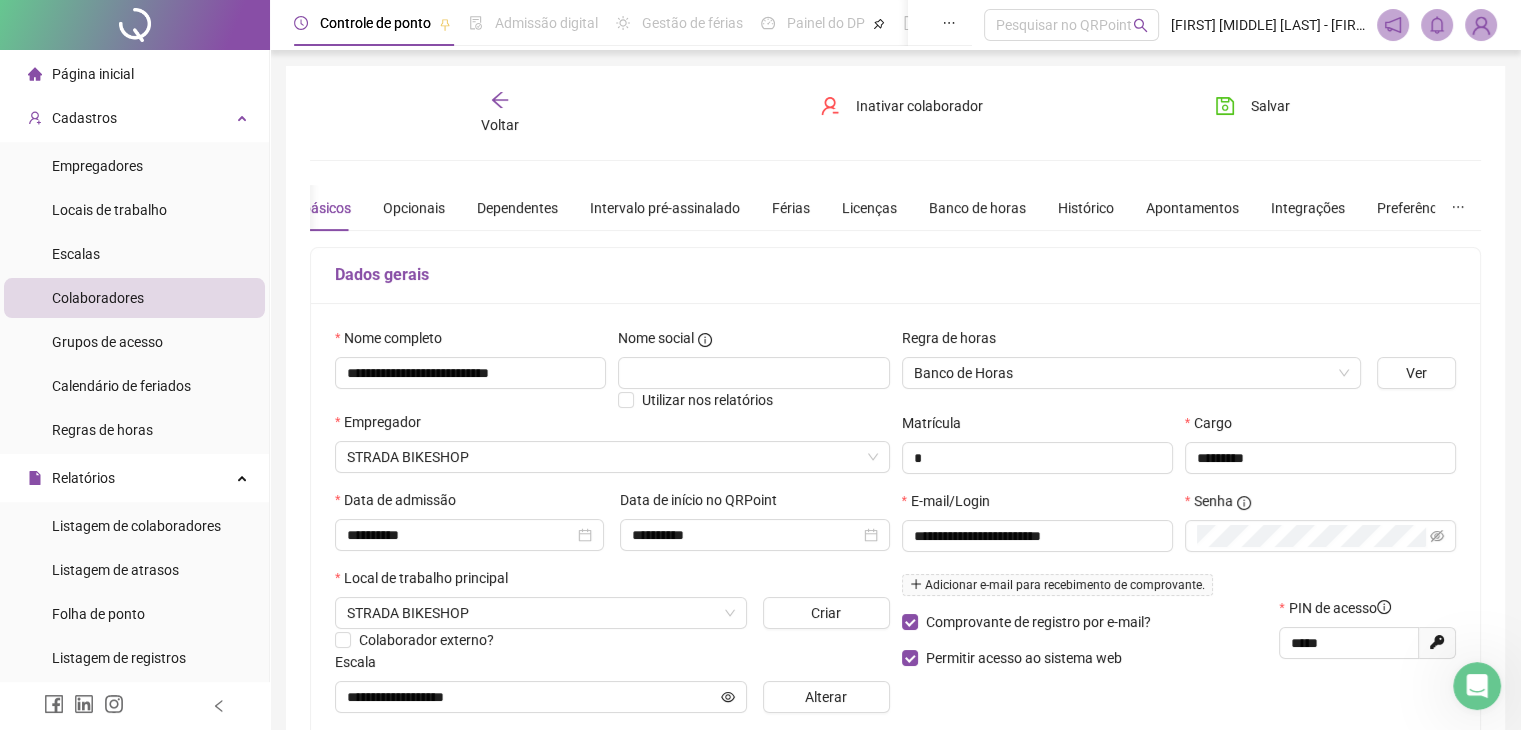 click 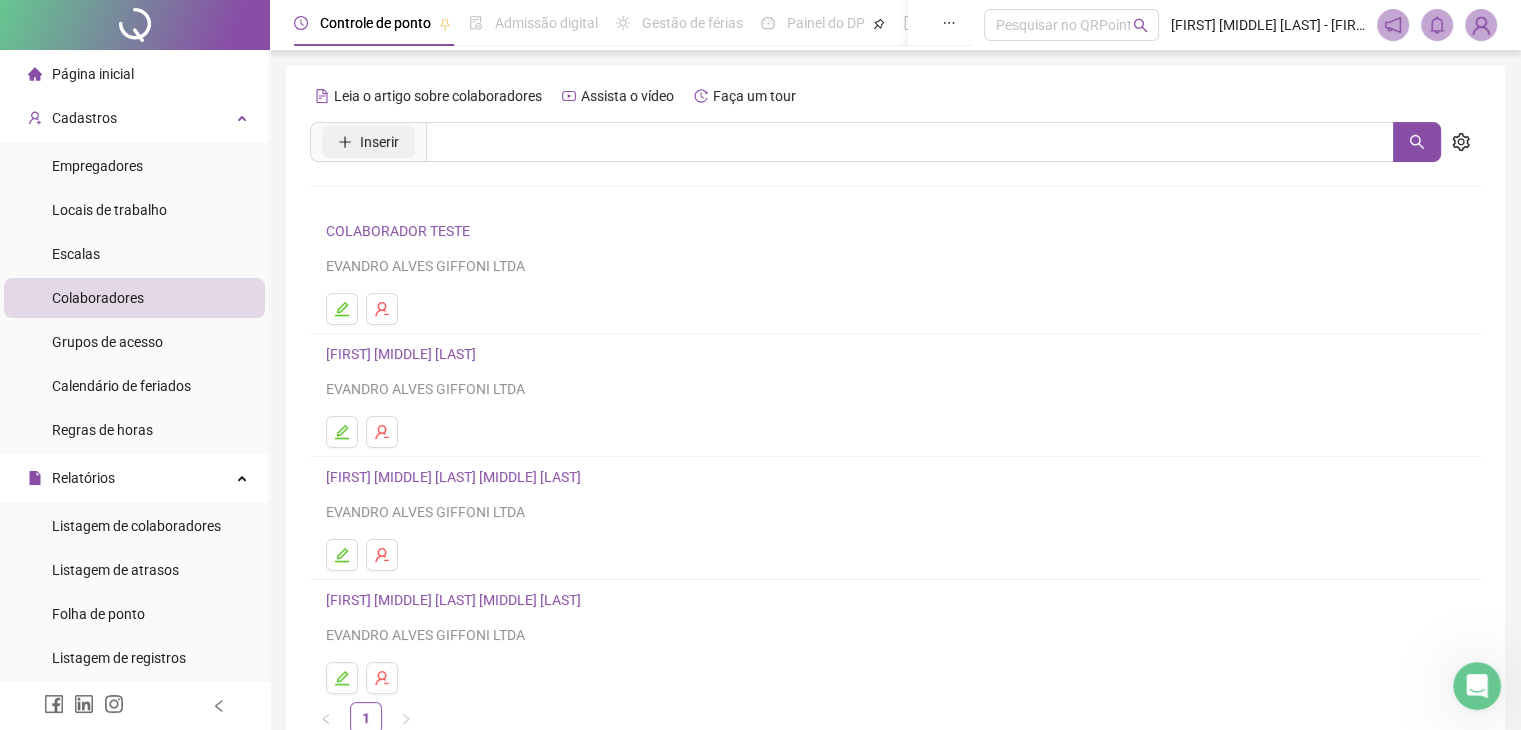 click on "Inserir" at bounding box center [368, 142] 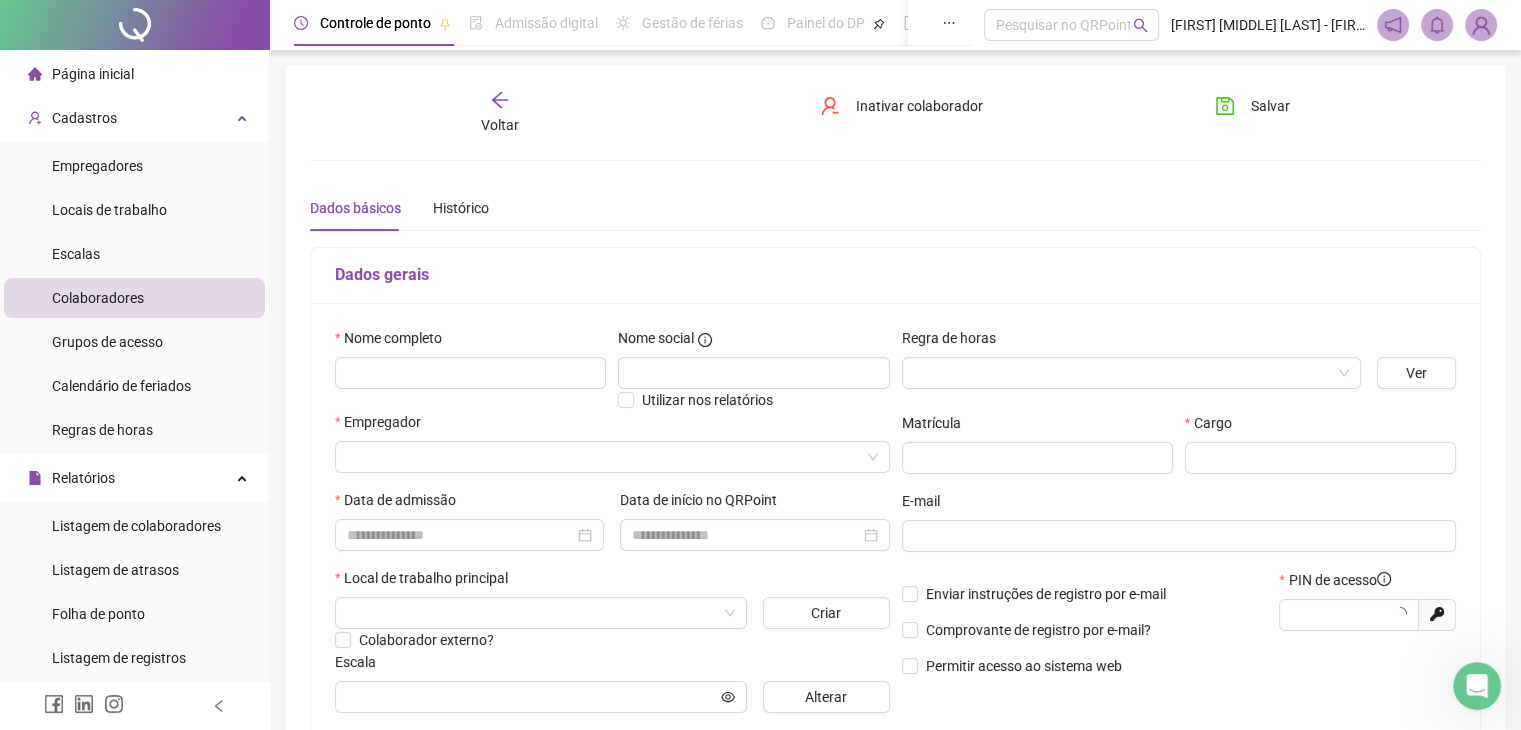 type on "*****" 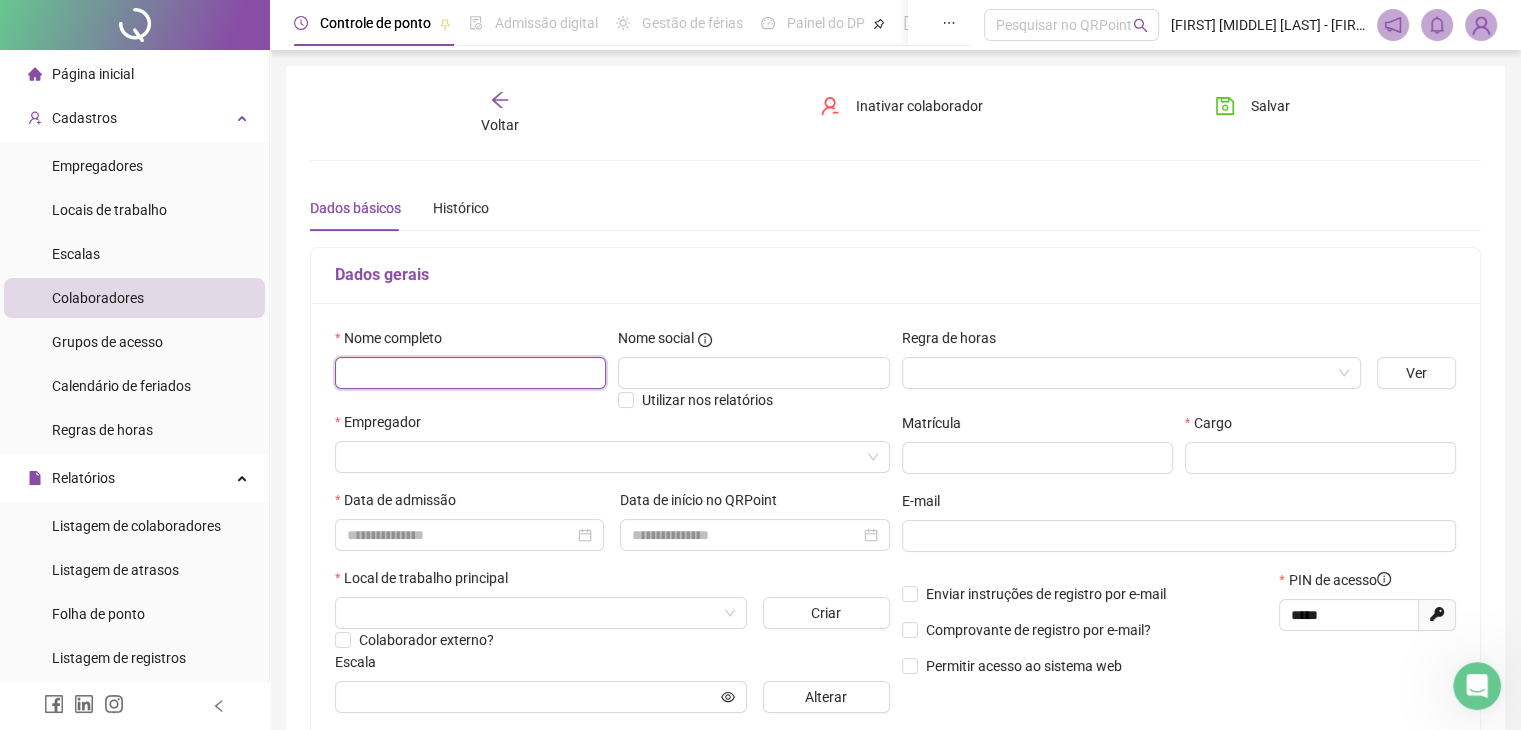 click at bounding box center (470, 373) 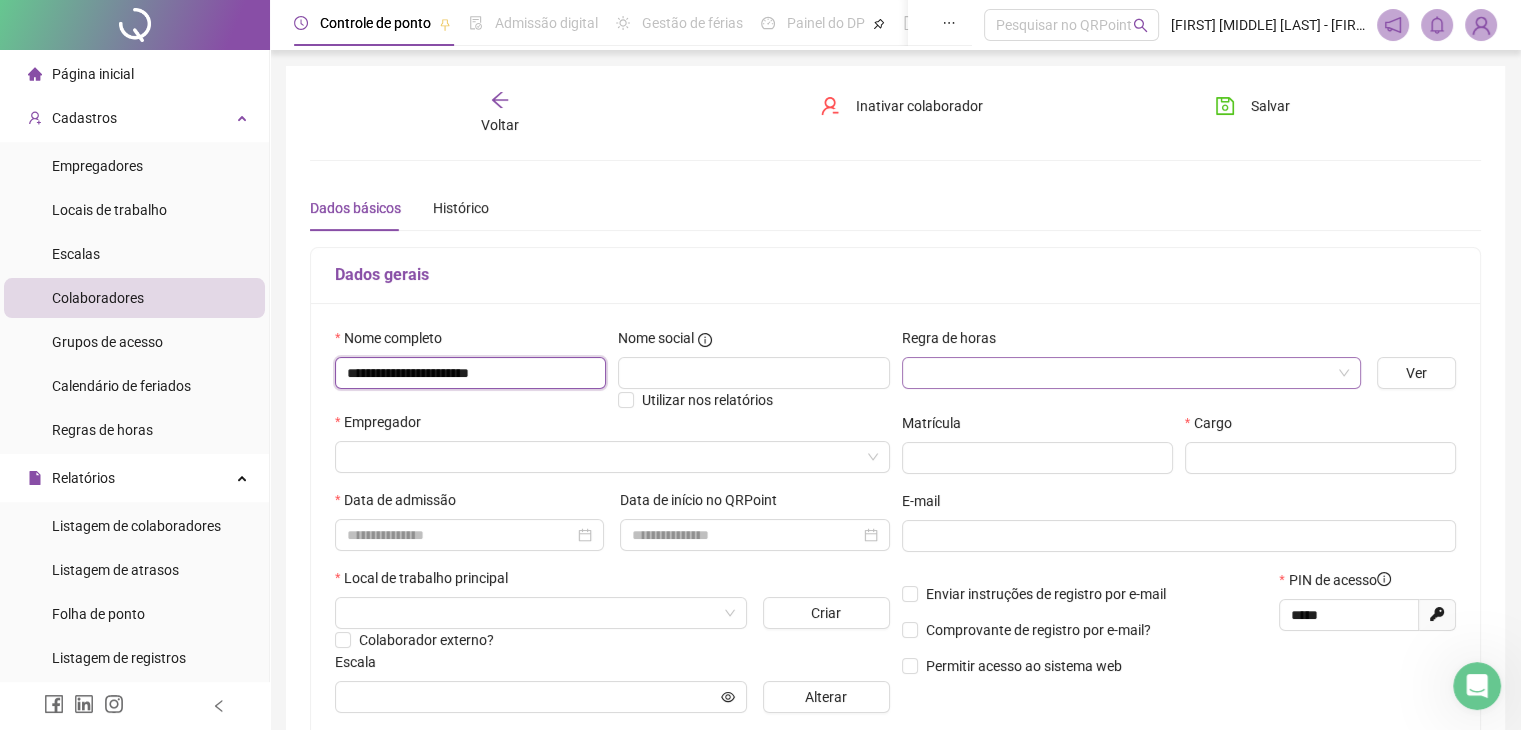type on "**********" 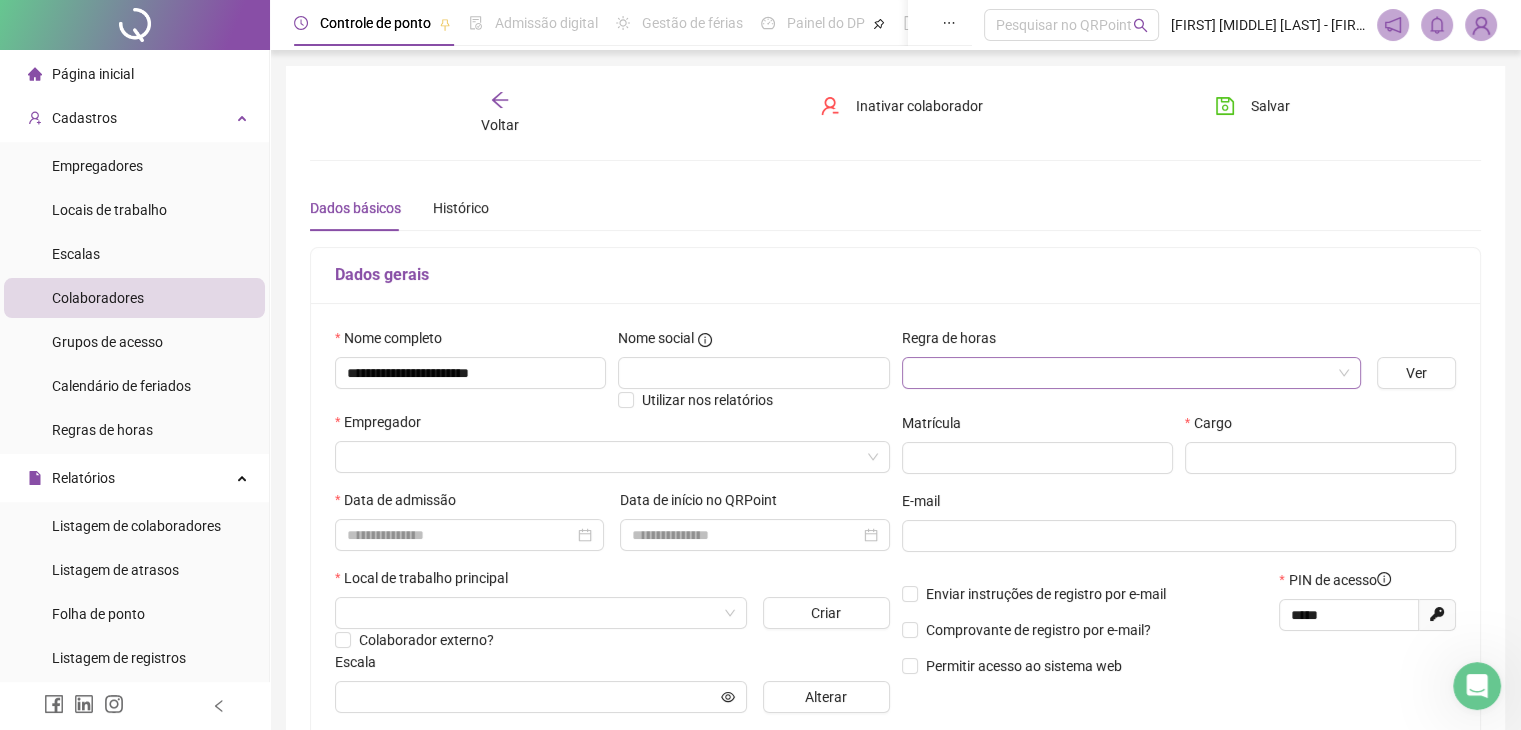 click at bounding box center [1125, 373] 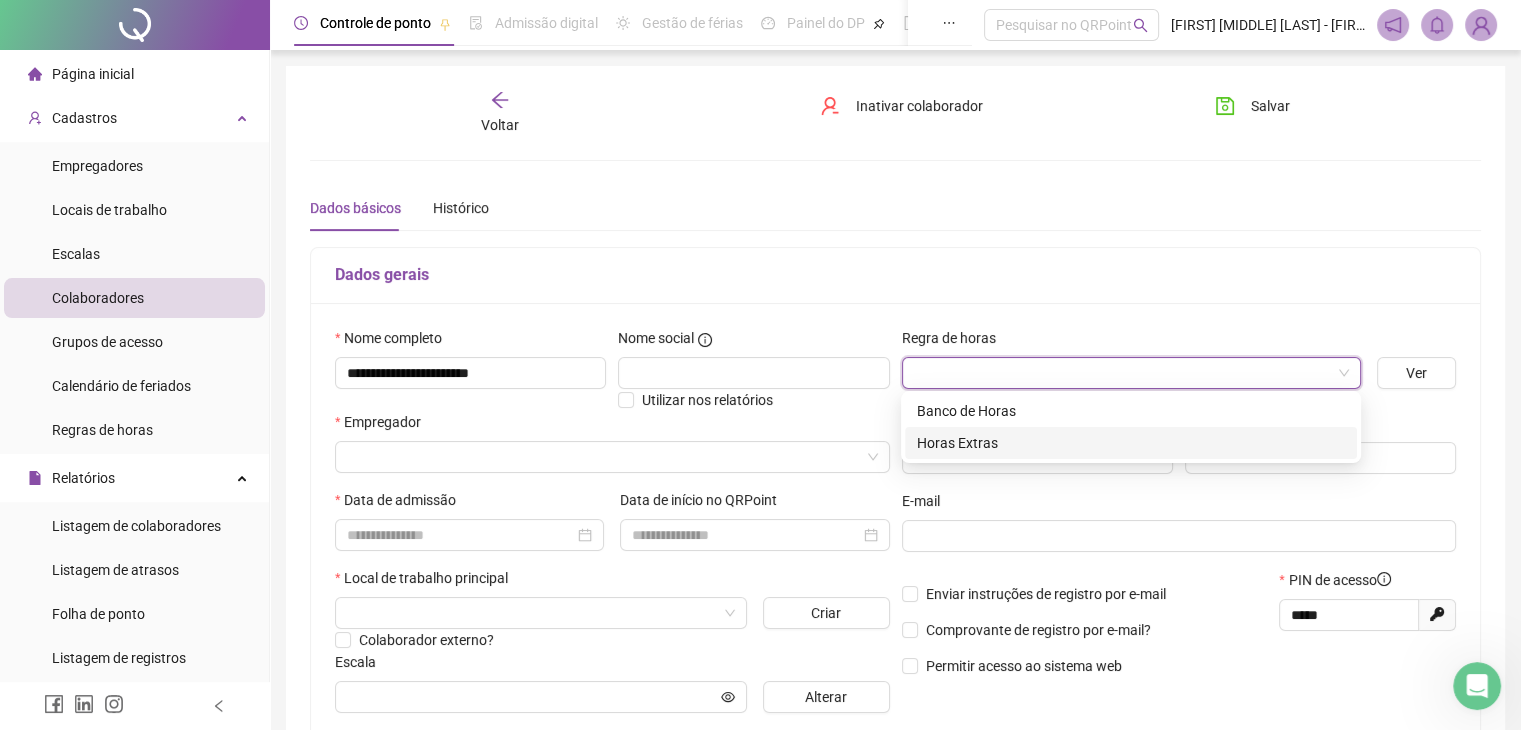 click on "Horas Extras" at bounding box center [1131, 443] 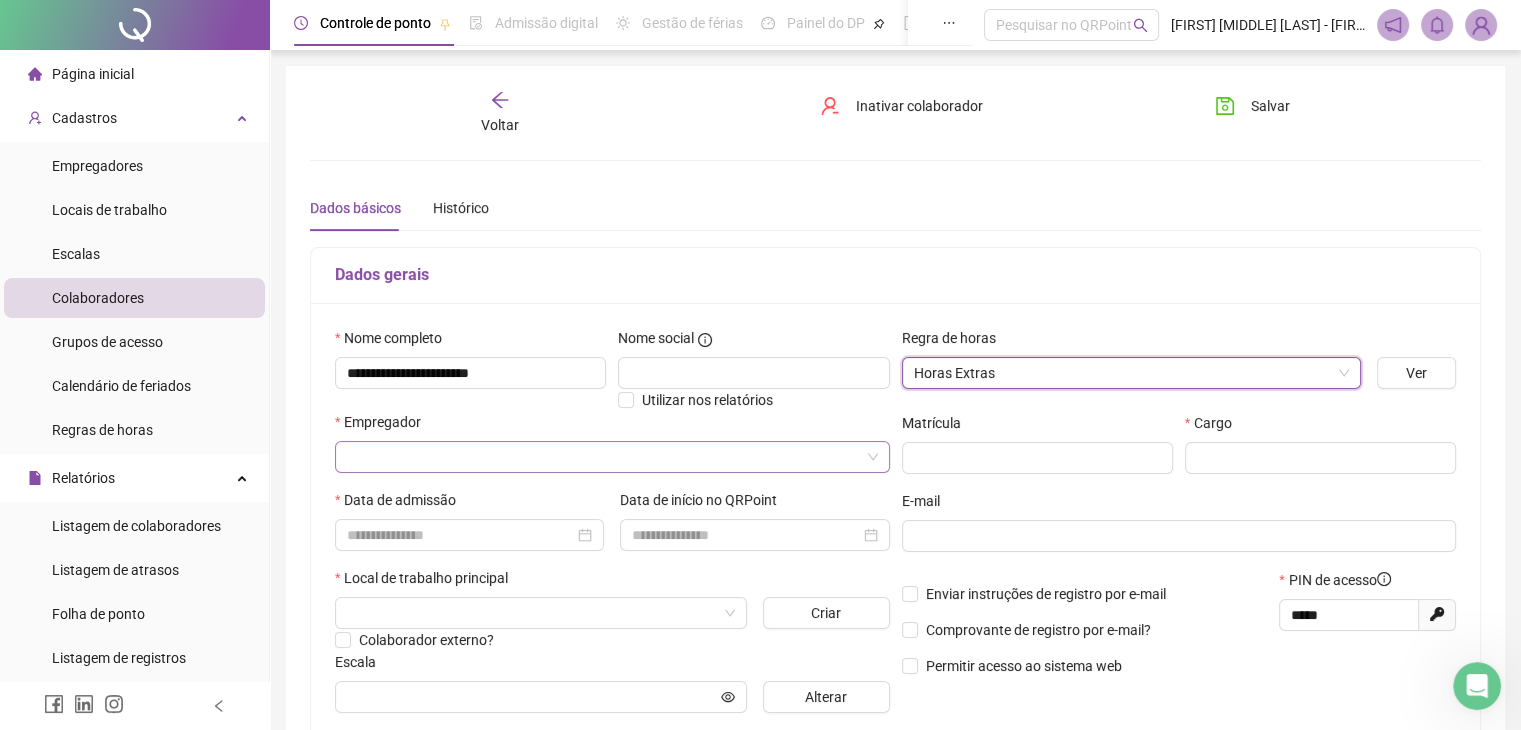 click at bounding box center (606, 457) 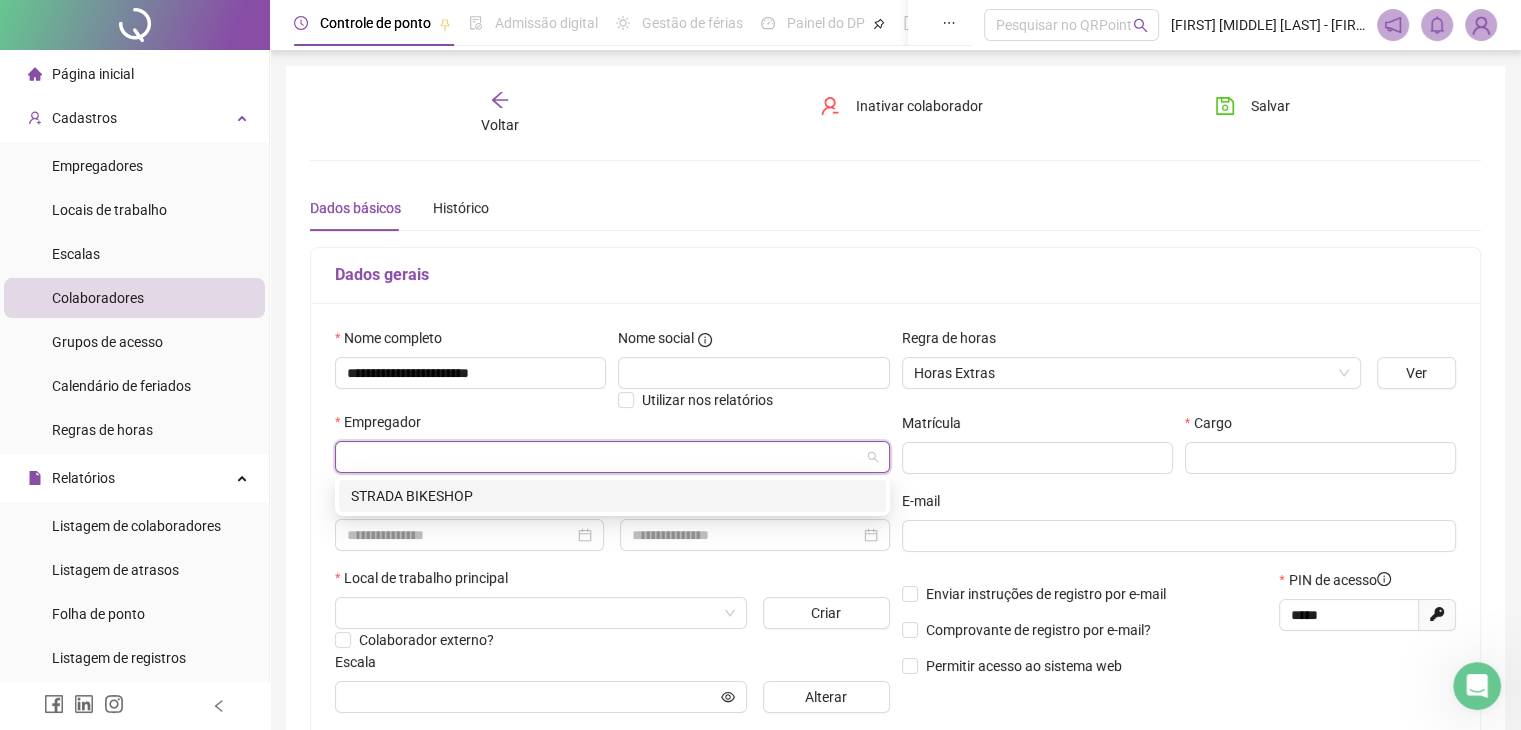 click on "STRADA BIKESHOP" at bounding box center [612, 496] 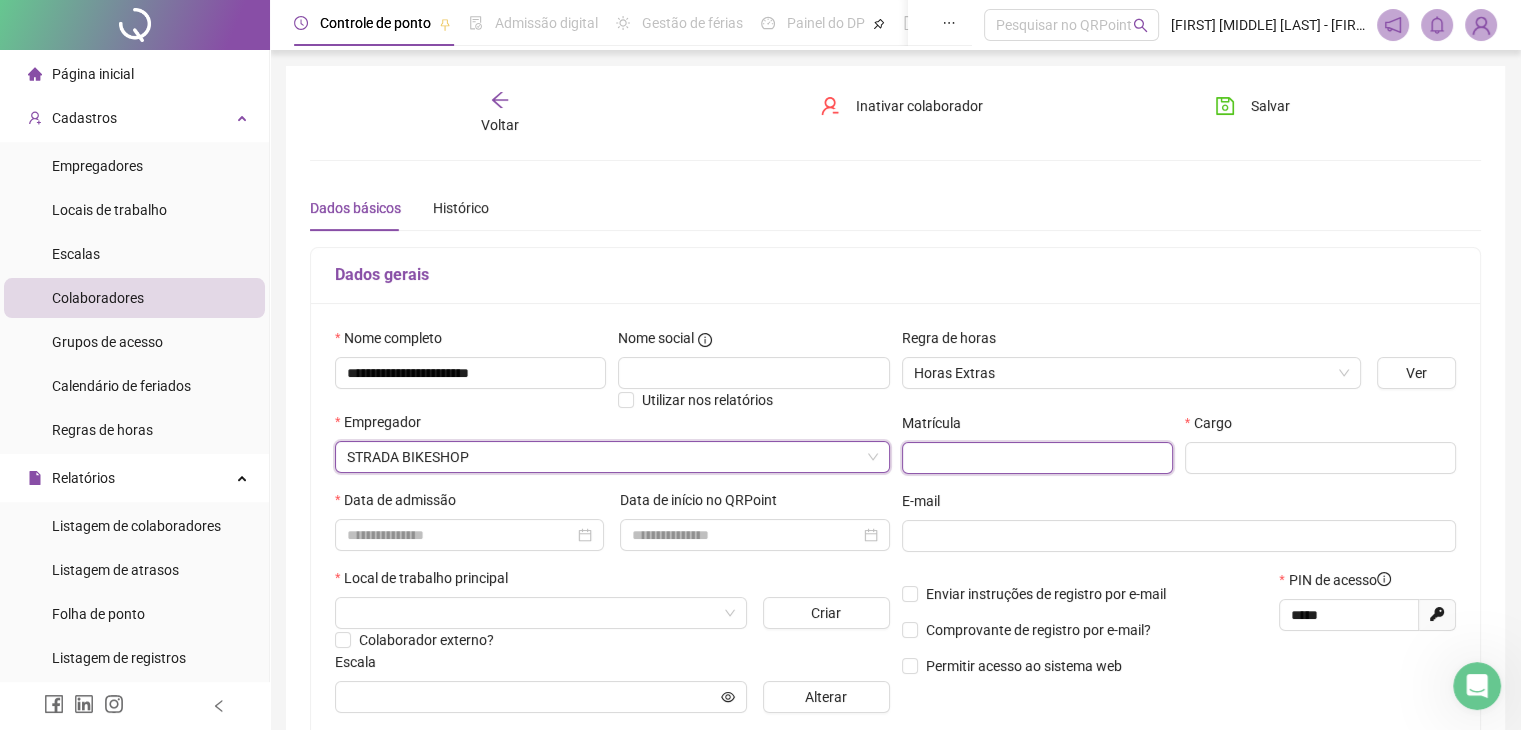 click at bounding box center [1037, 458] 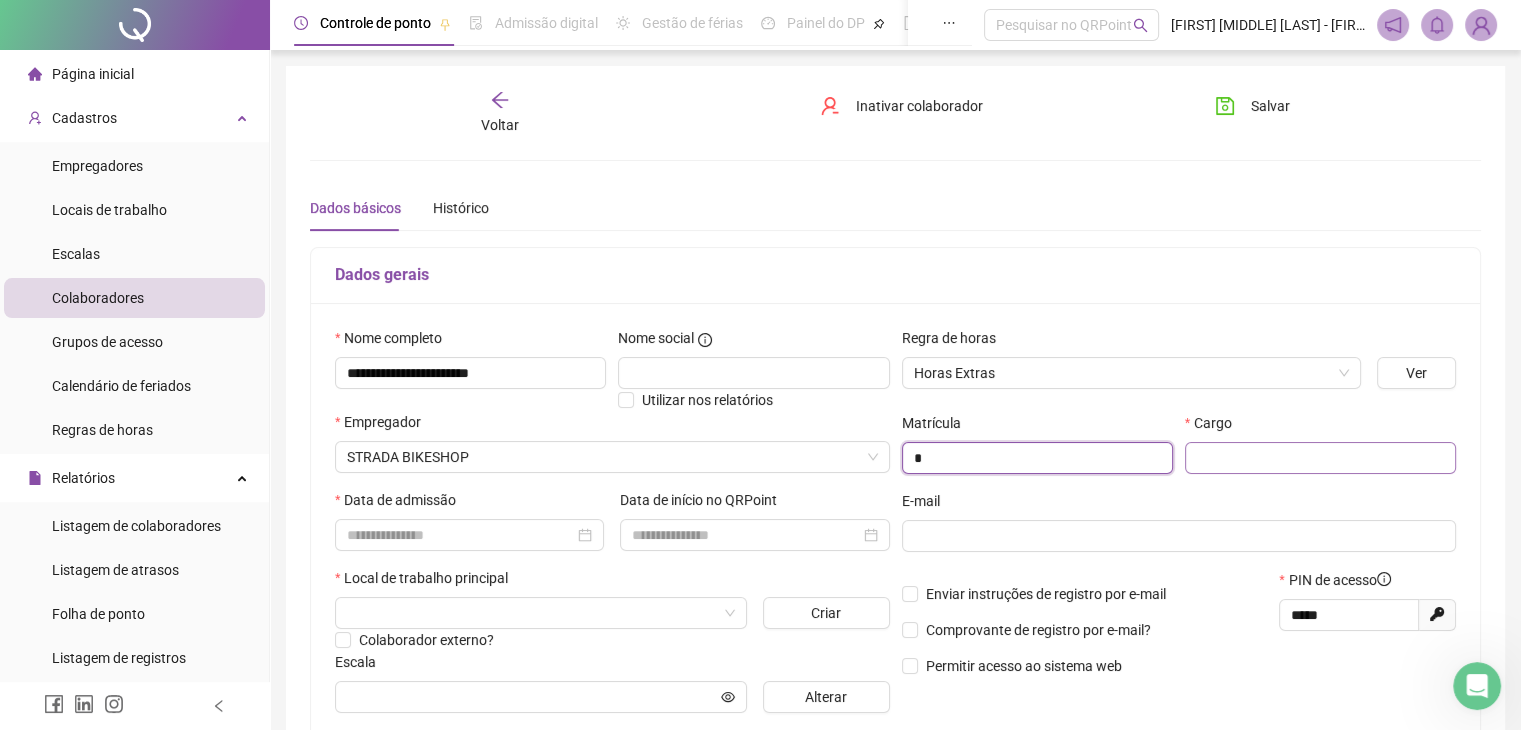 type on "*" 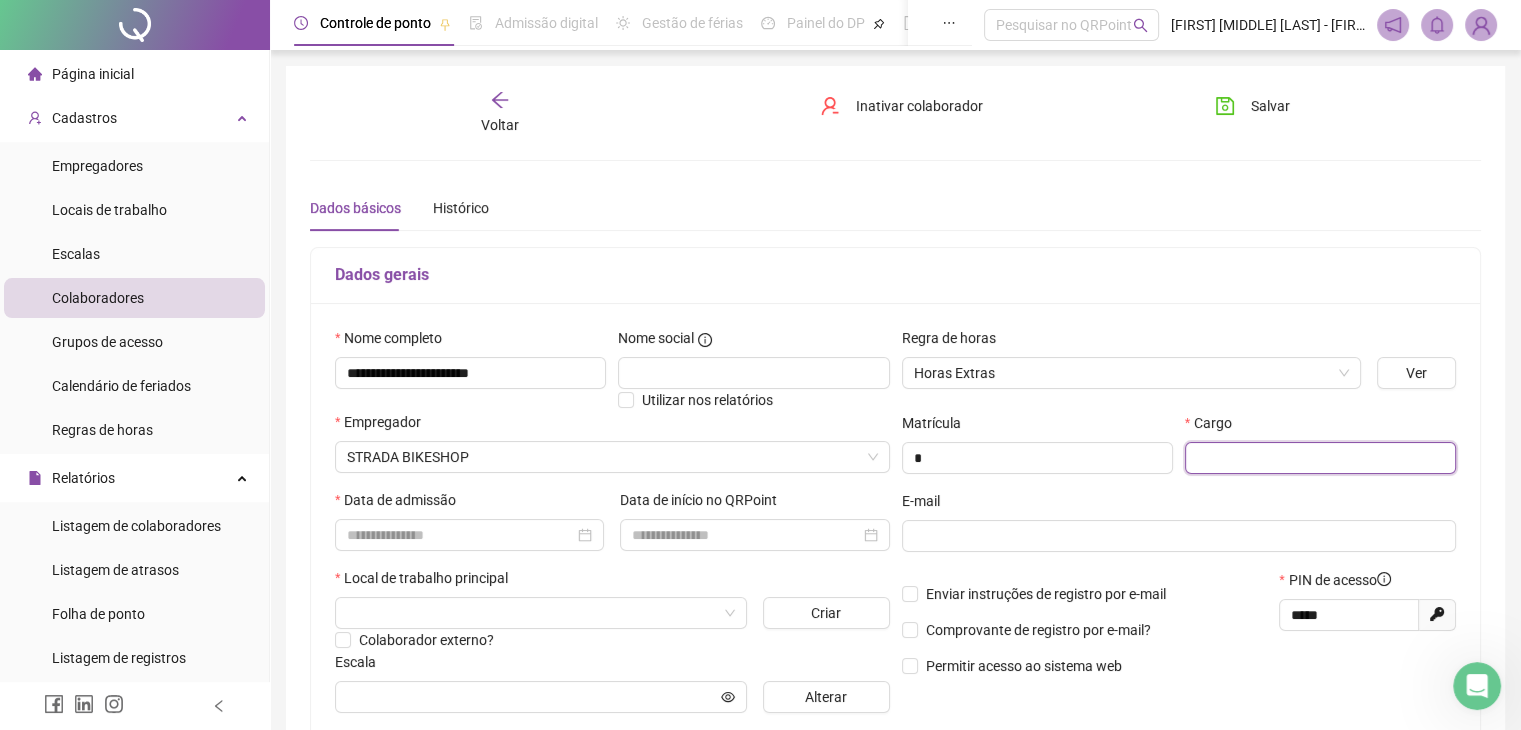 click at bounding box center (1320, 458) 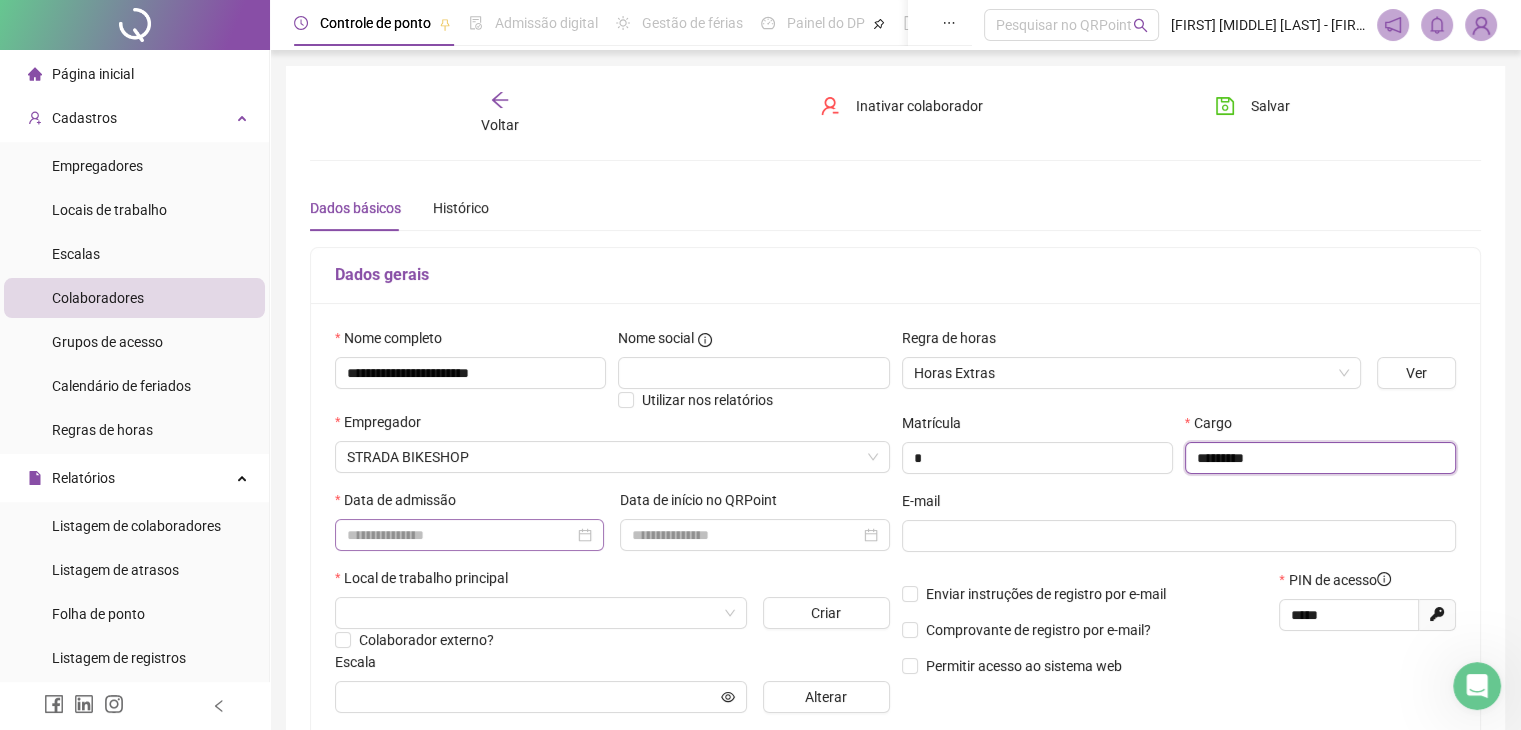 type on "*********" 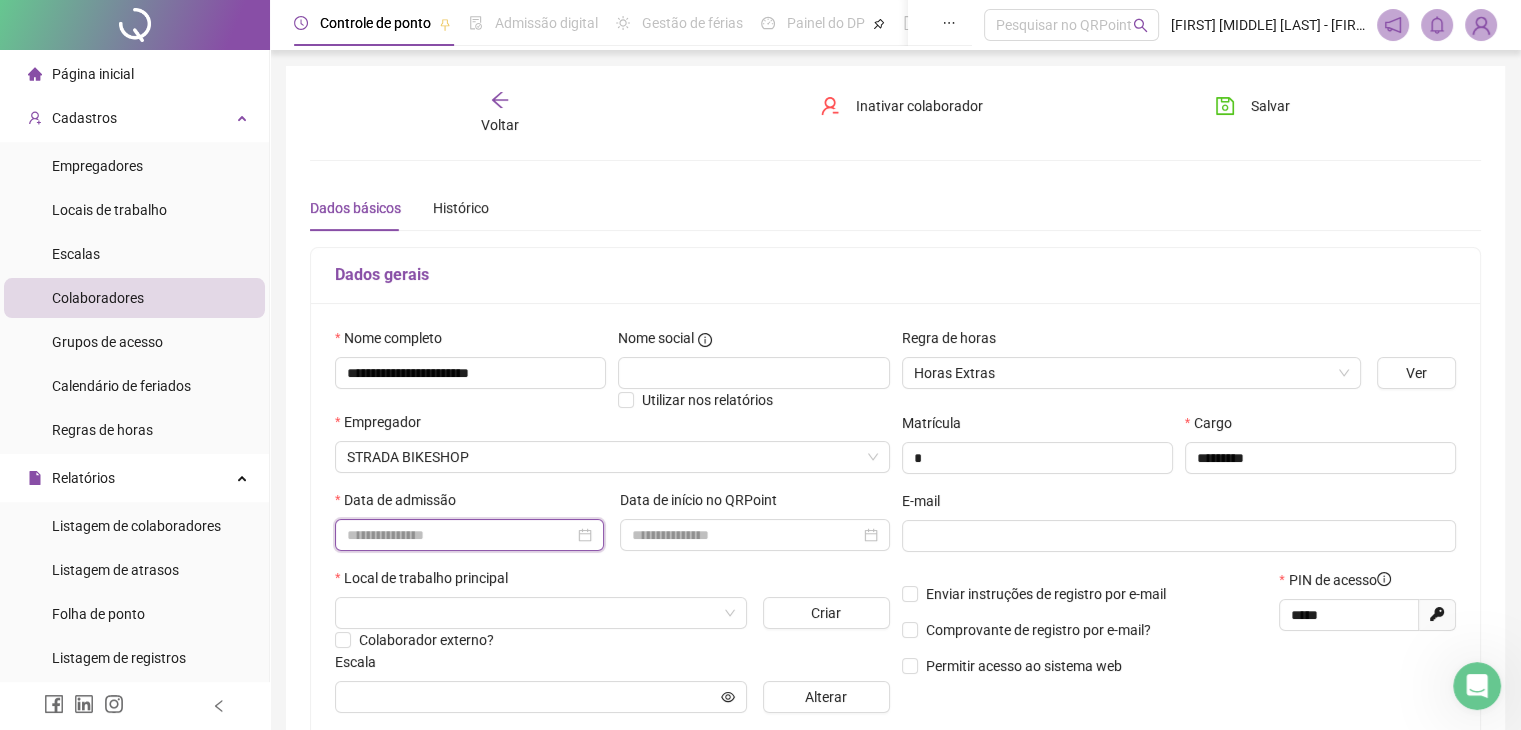 click at bounding box center (460, 535) 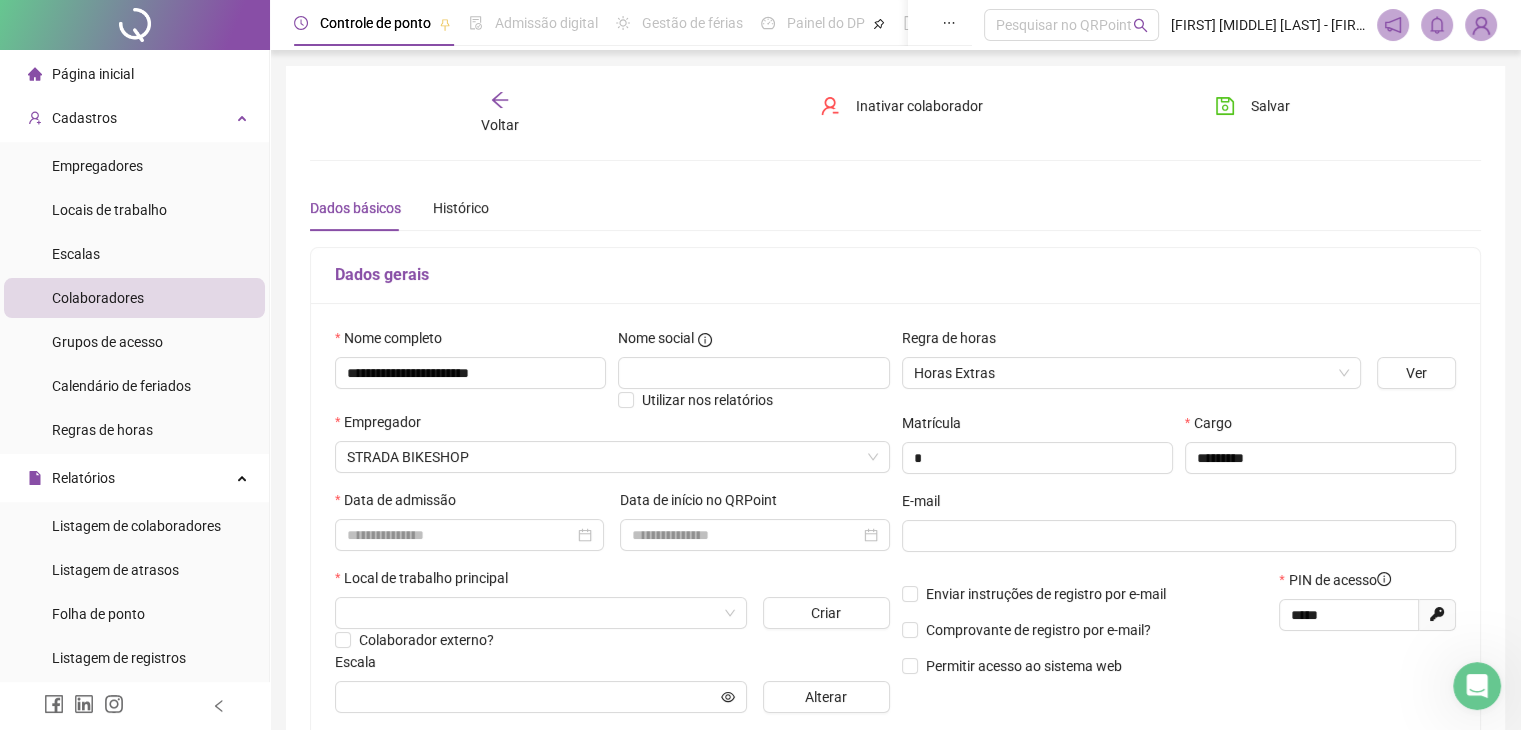 click on "Dados gerais" at bounding box center (895, 276) 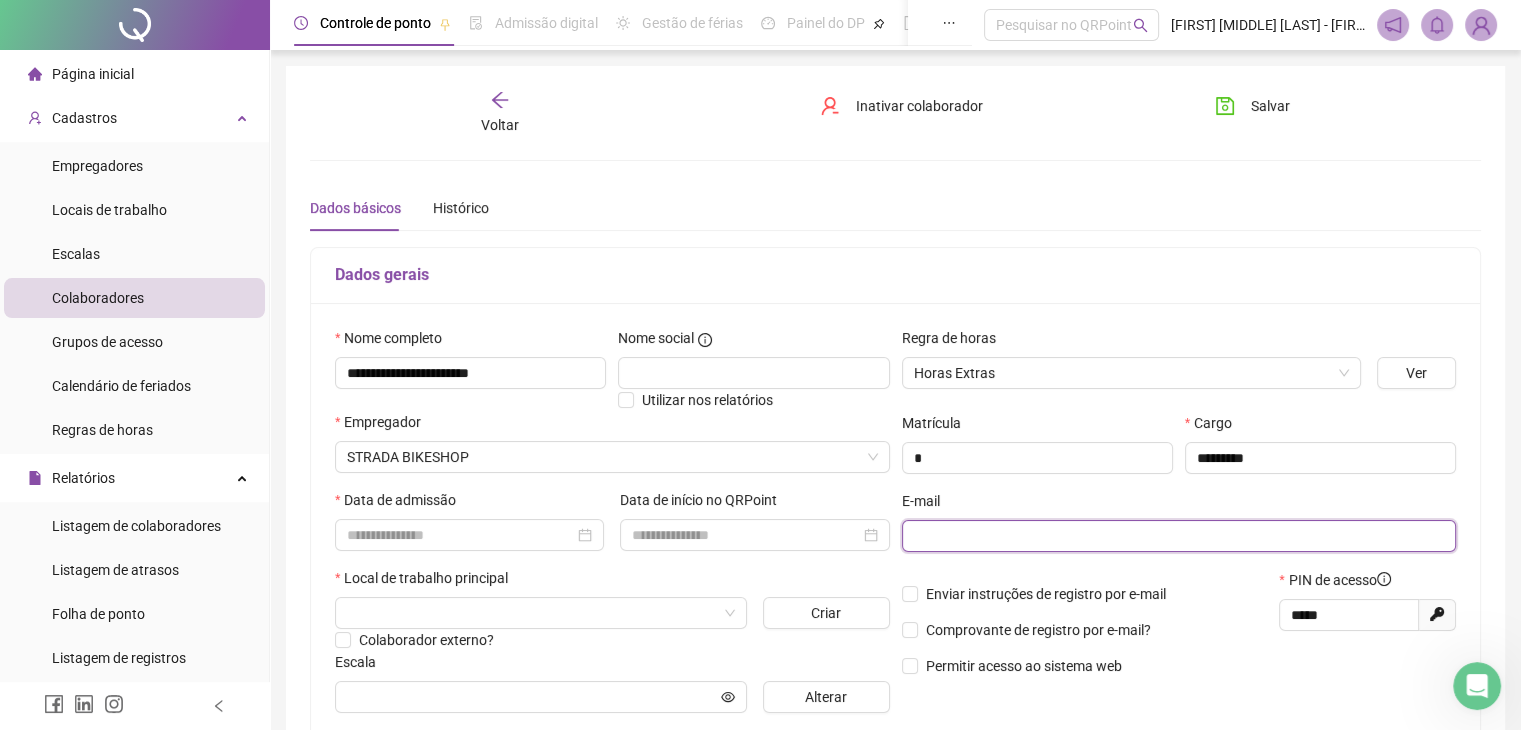 click at bounding box center [1177, 536] 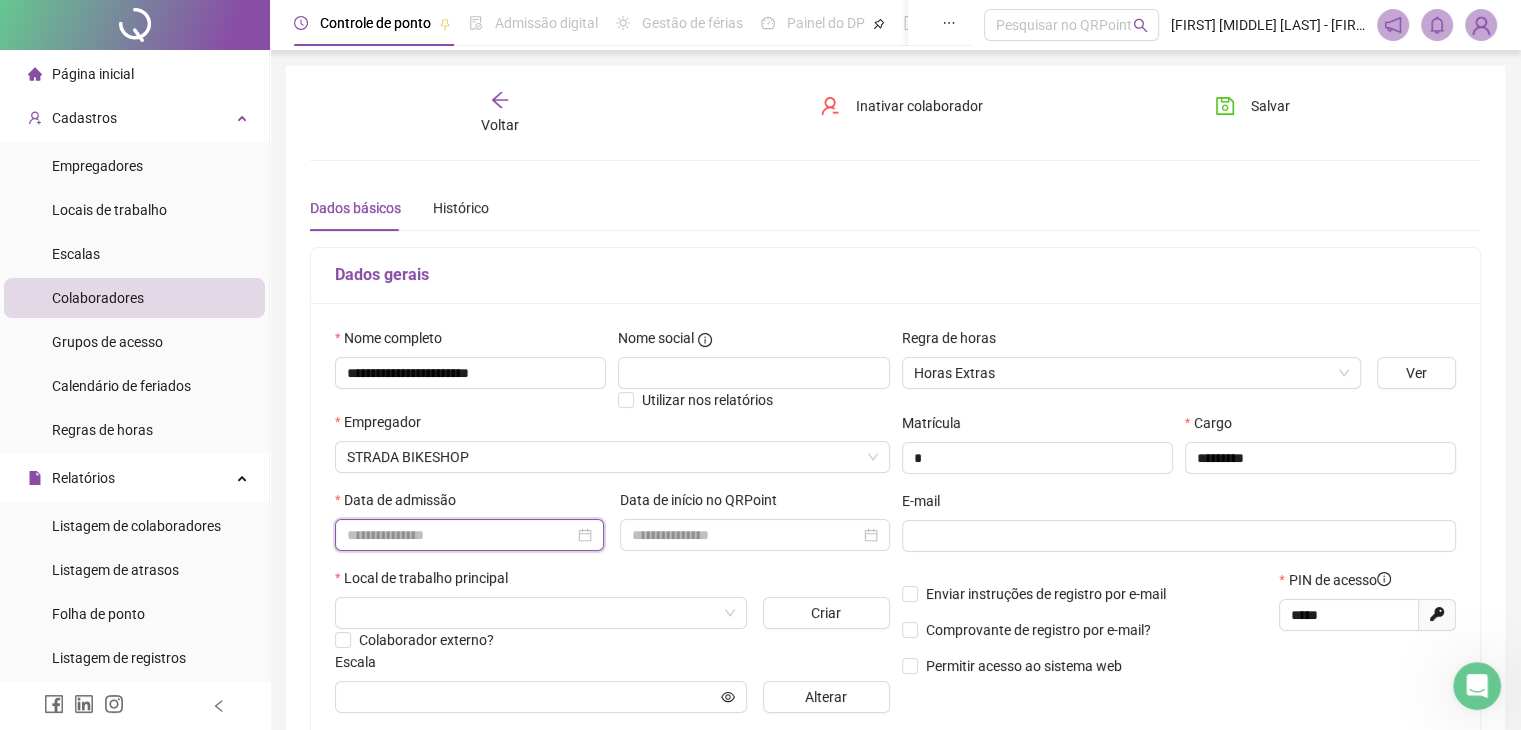 click at bounding box center [460, 535] 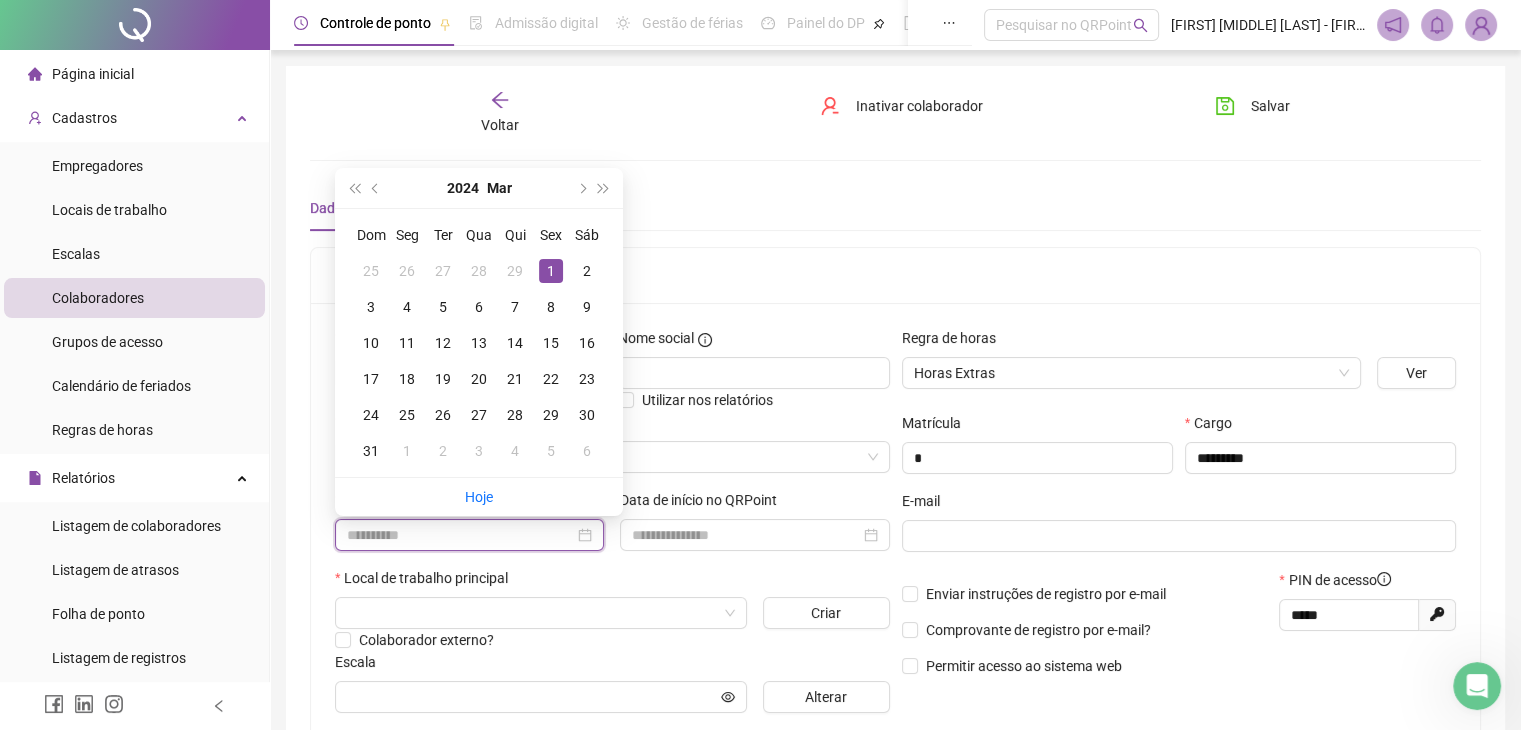 type on "**********" 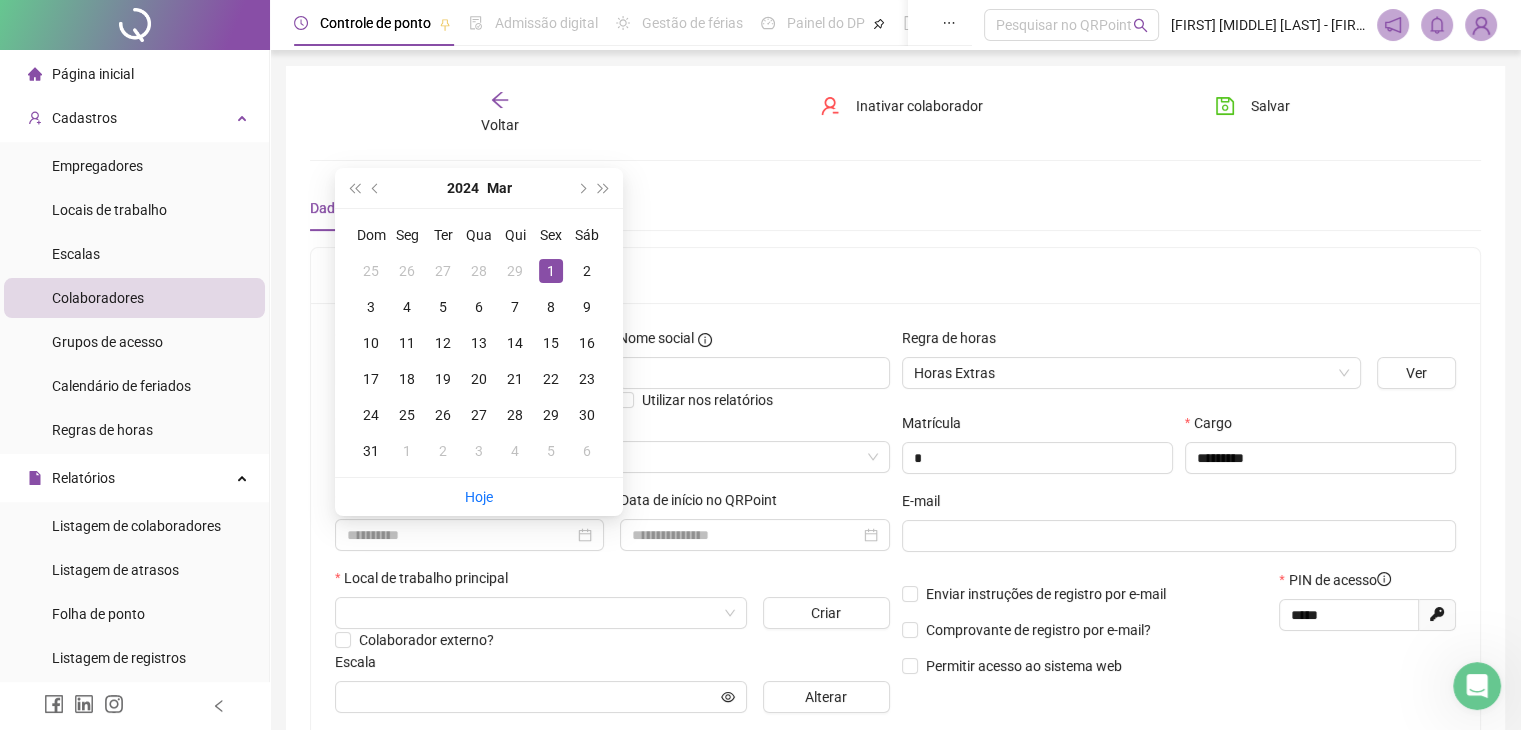 click on "1" at bounding box center (551, 271) 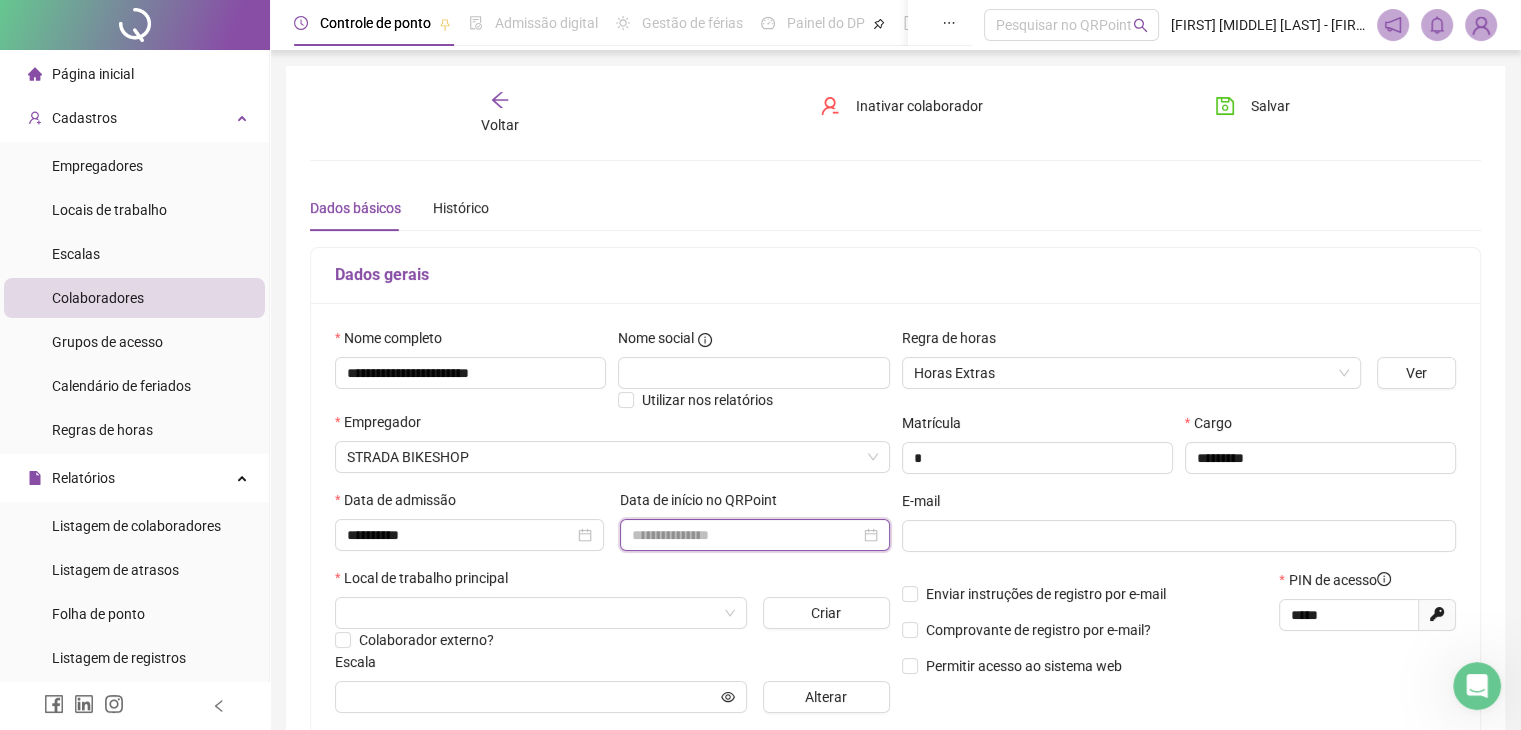 click at bounding box center [745, 535] 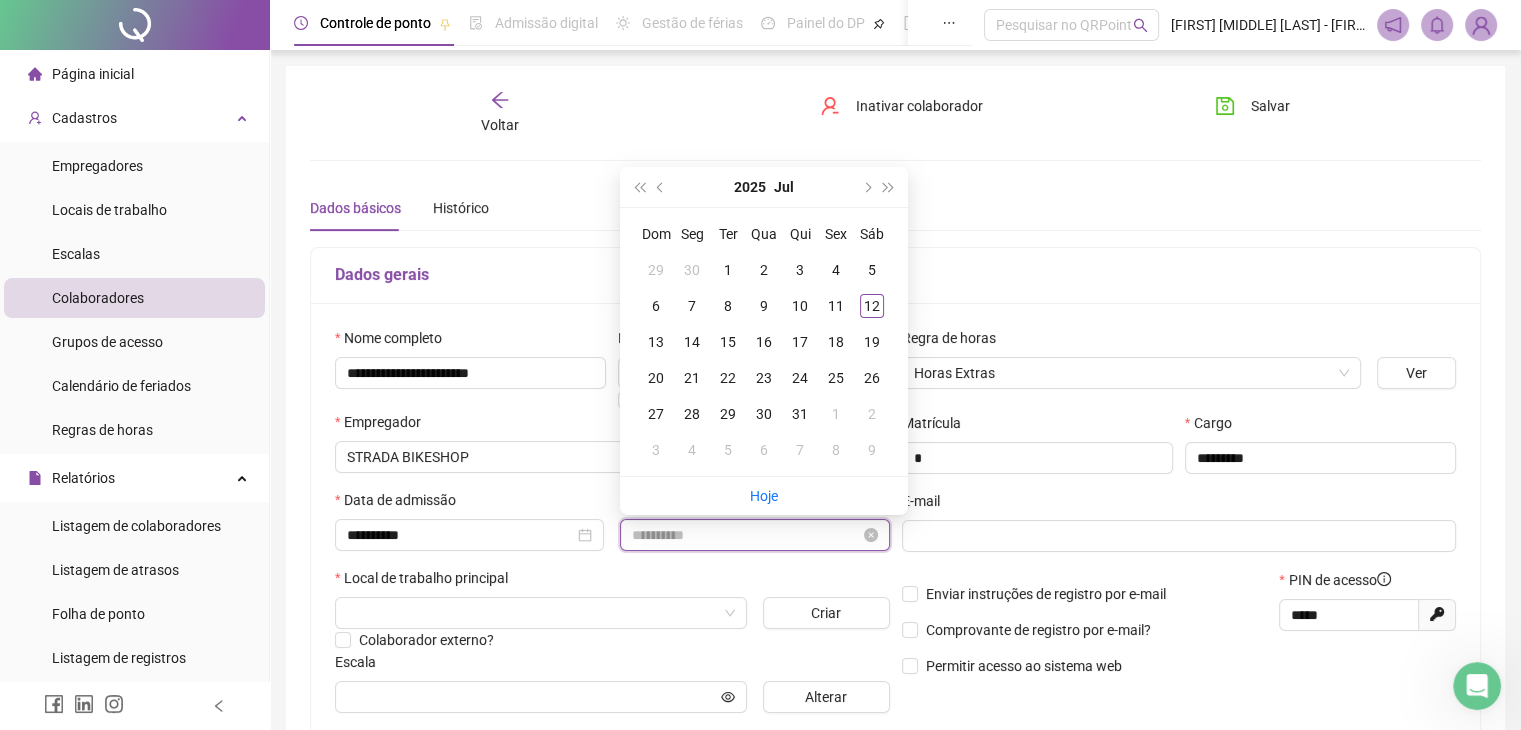 type on "**********" 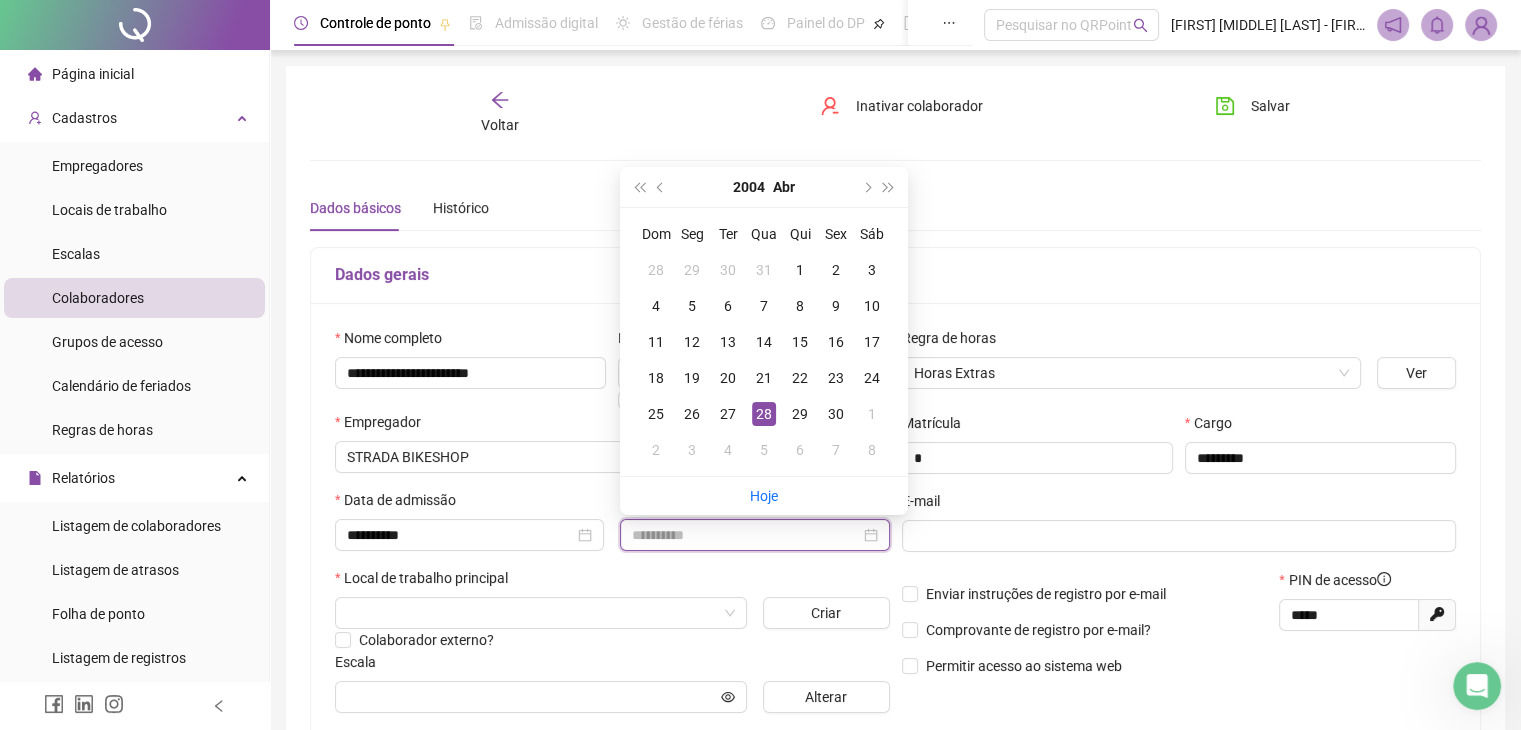 type on "**********" 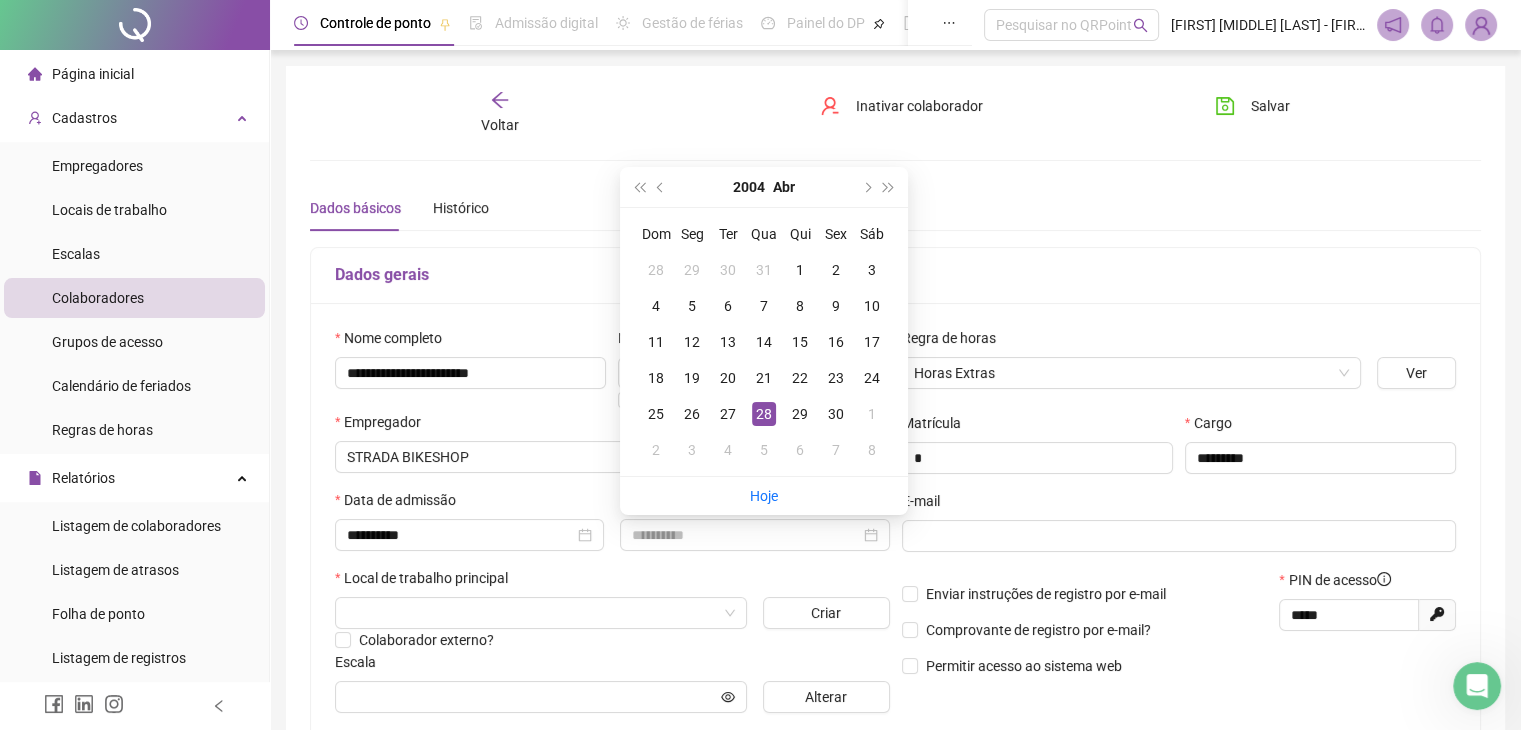 click on "28" at bounding box center (764, 414) 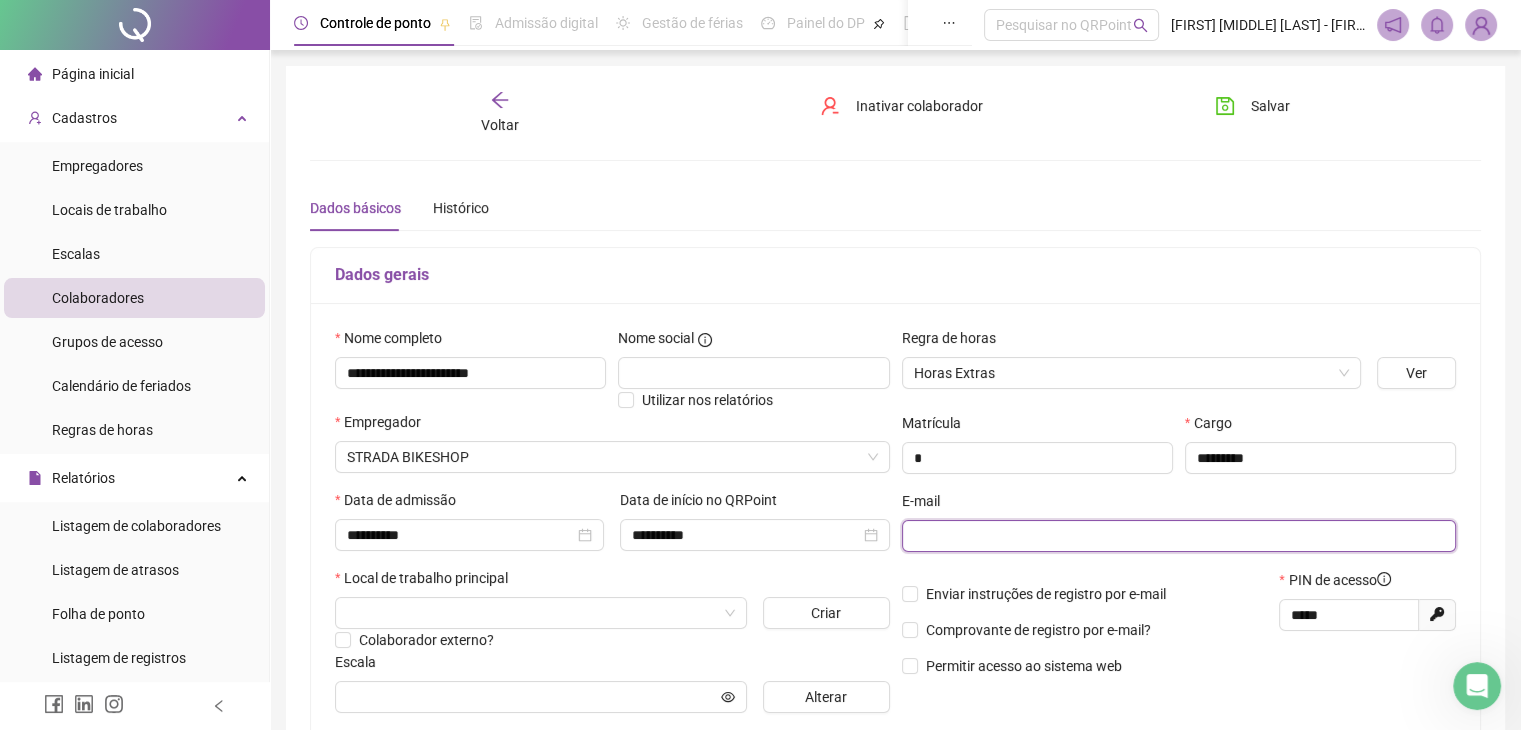 click at bounding box center (1177, 536) 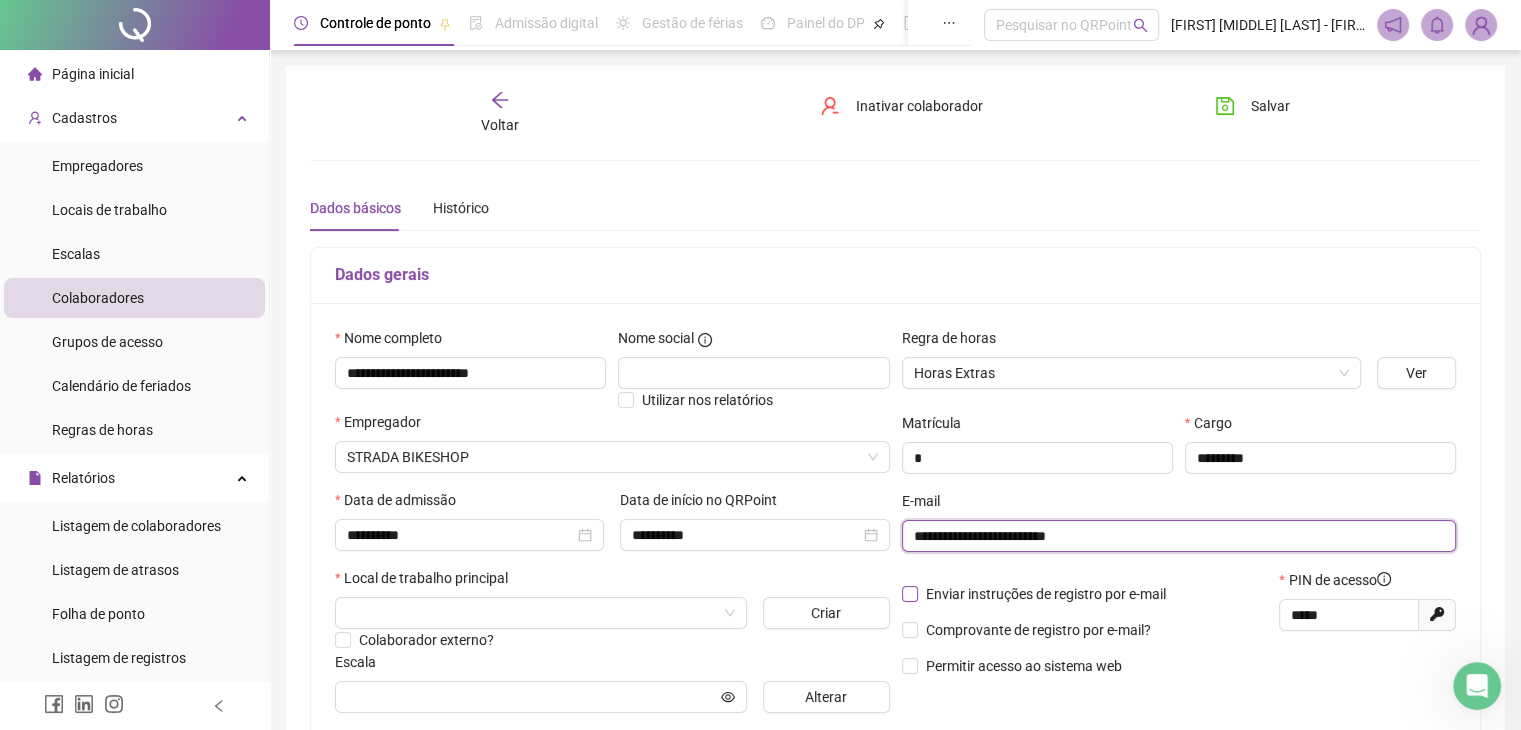 type on "**********" 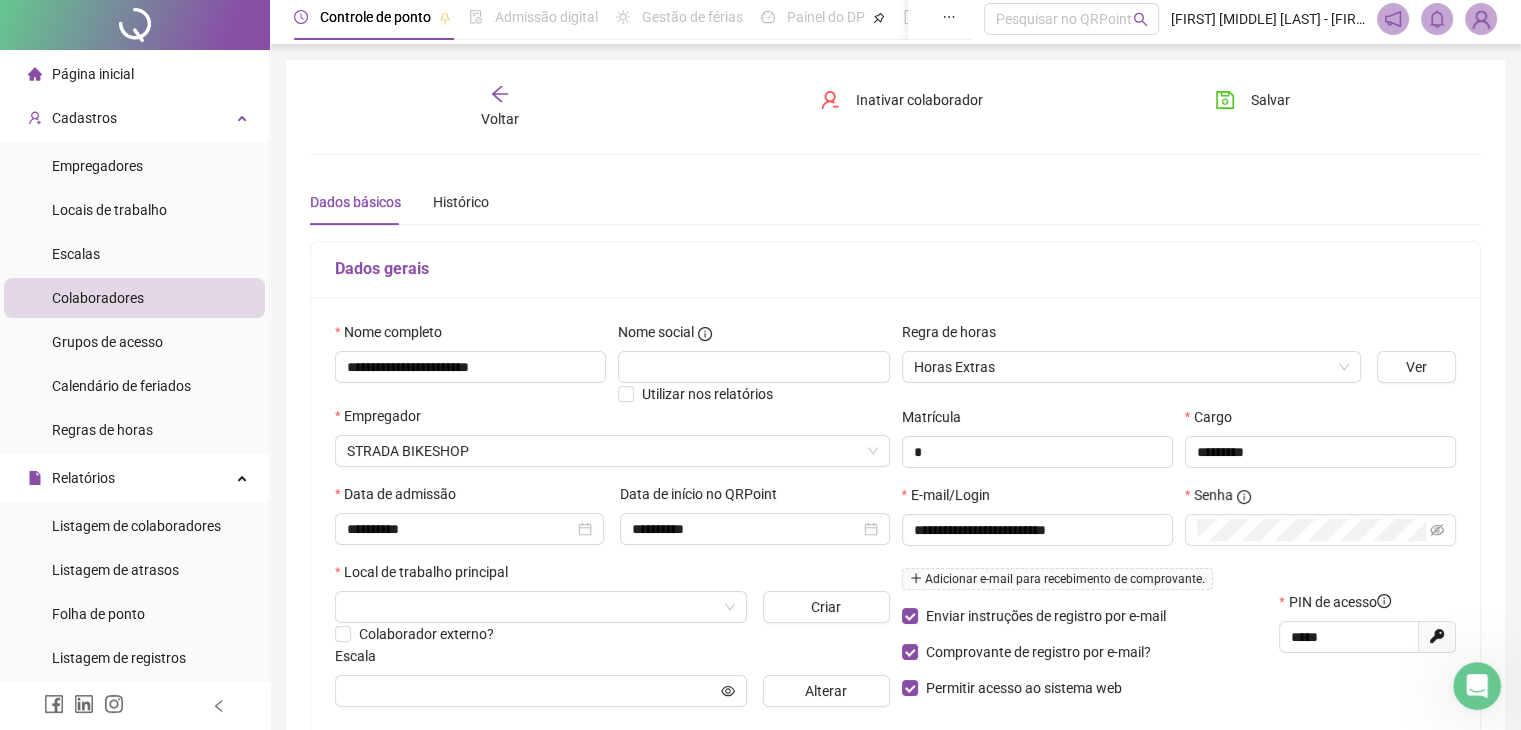 scroll, scrollTop: 100, scrollLeft: 0, axis: vertical 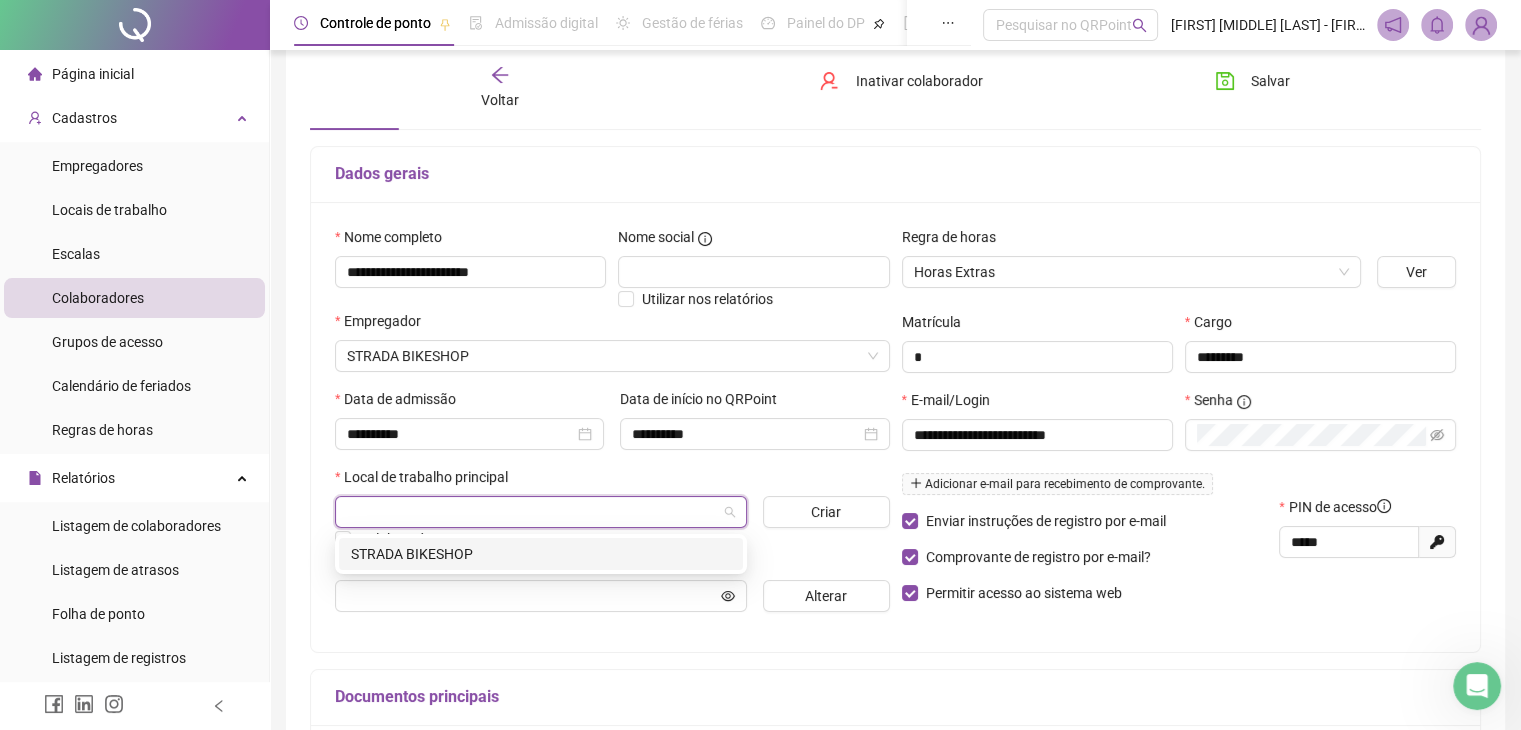click at bounding box center [535, 512] 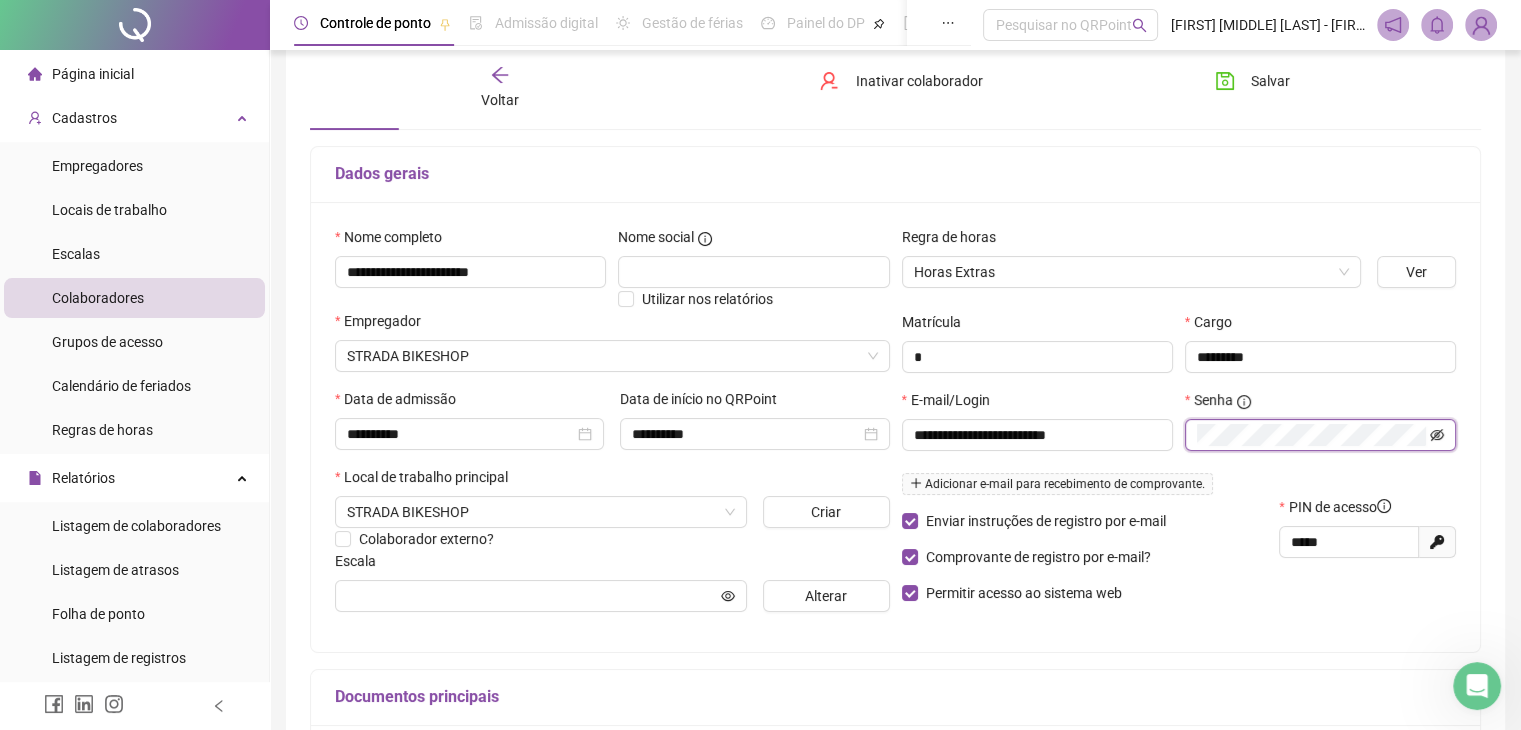 click 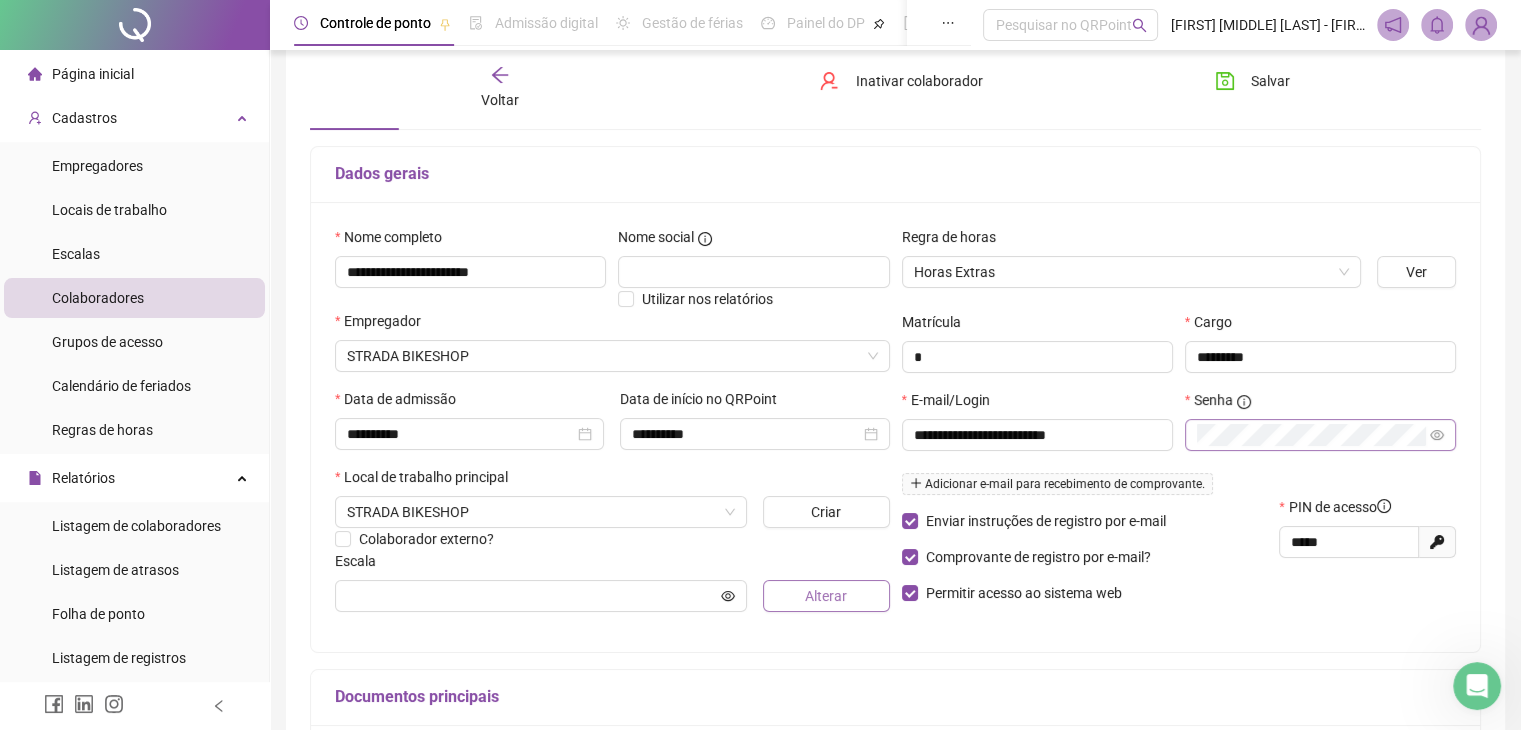 click on "Alterar" at bounding box center [826, 596] 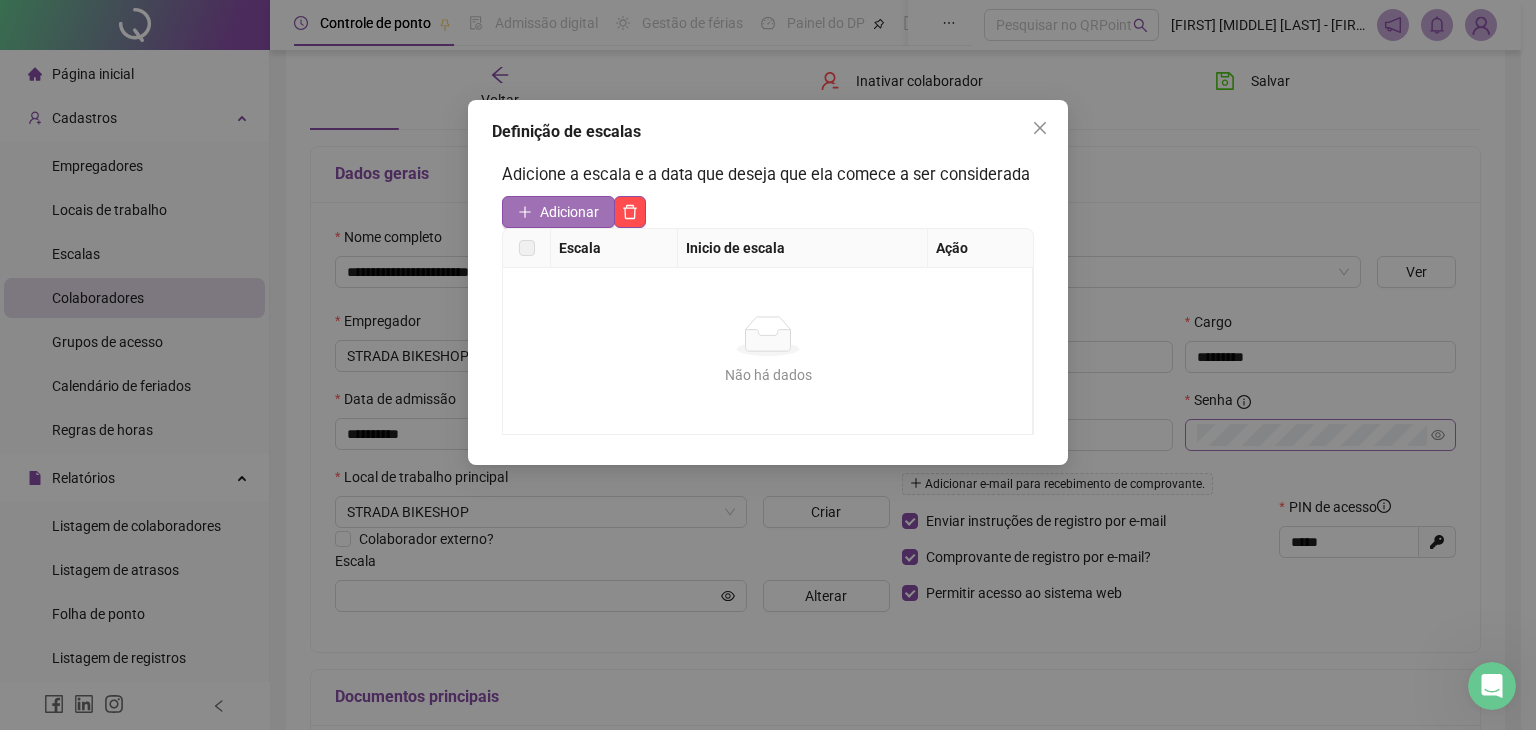 click on "Adicionar" at bounding box center (569, 212) 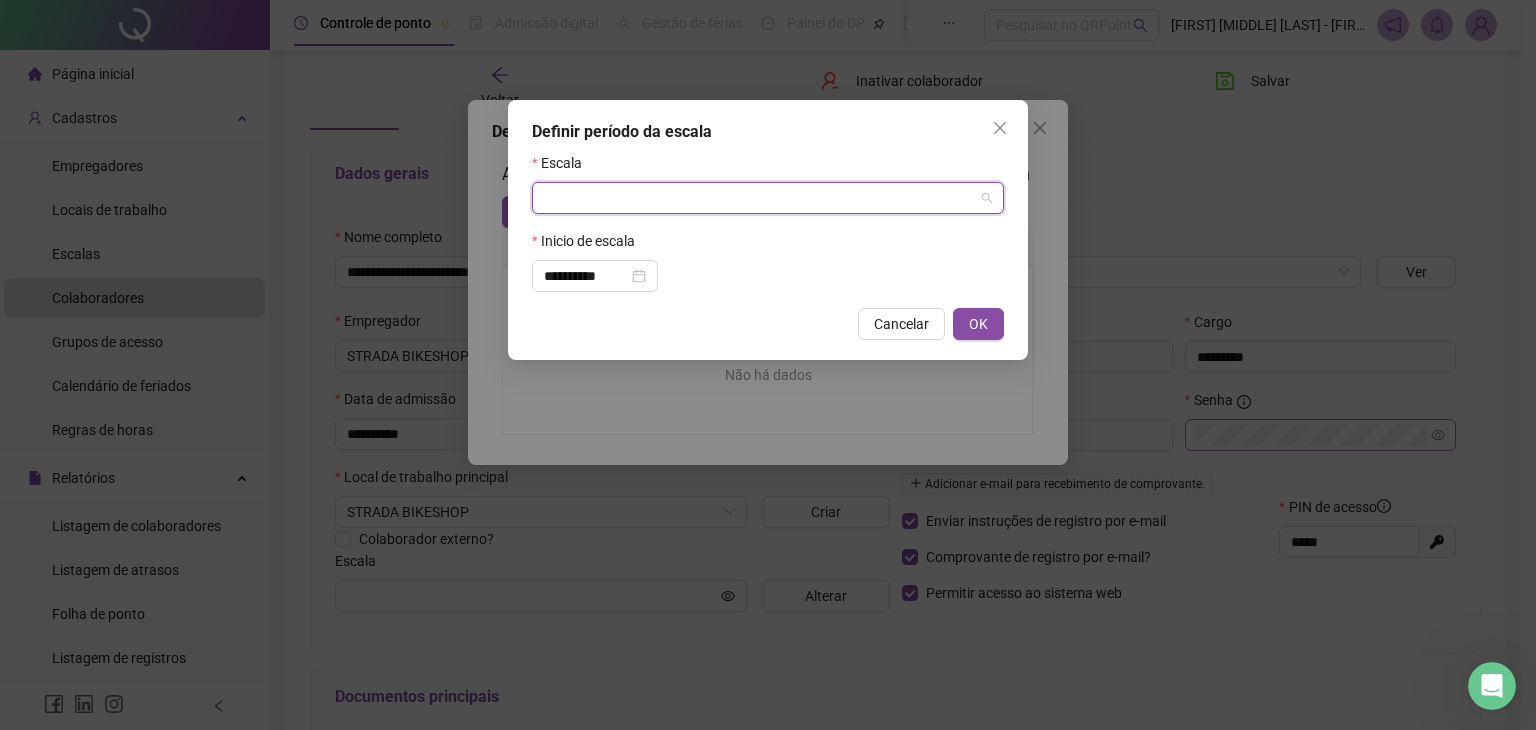 click at bounding box center [762, 198] 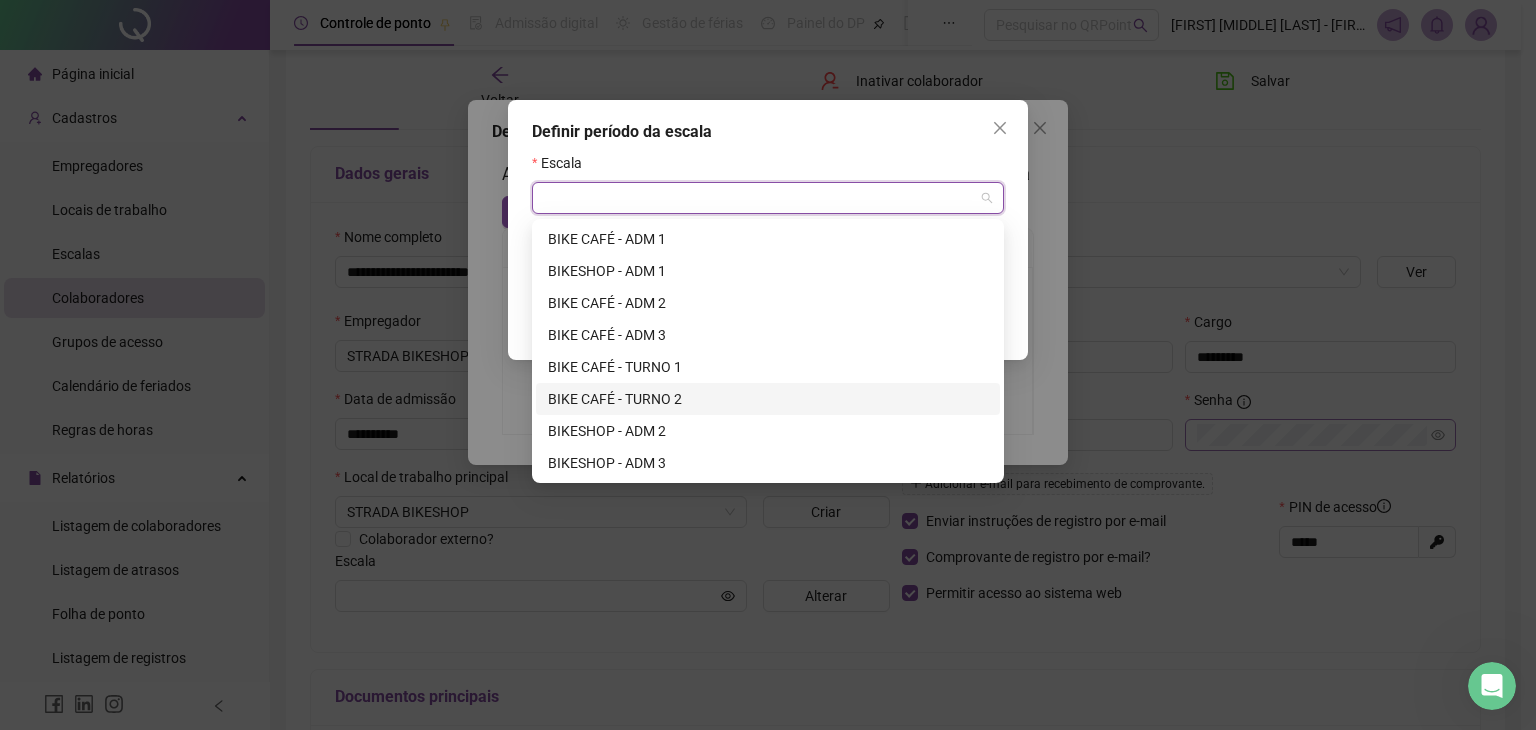click on "BIKE CAFÉ - TURNO 2" at bounding box center [768, 399] 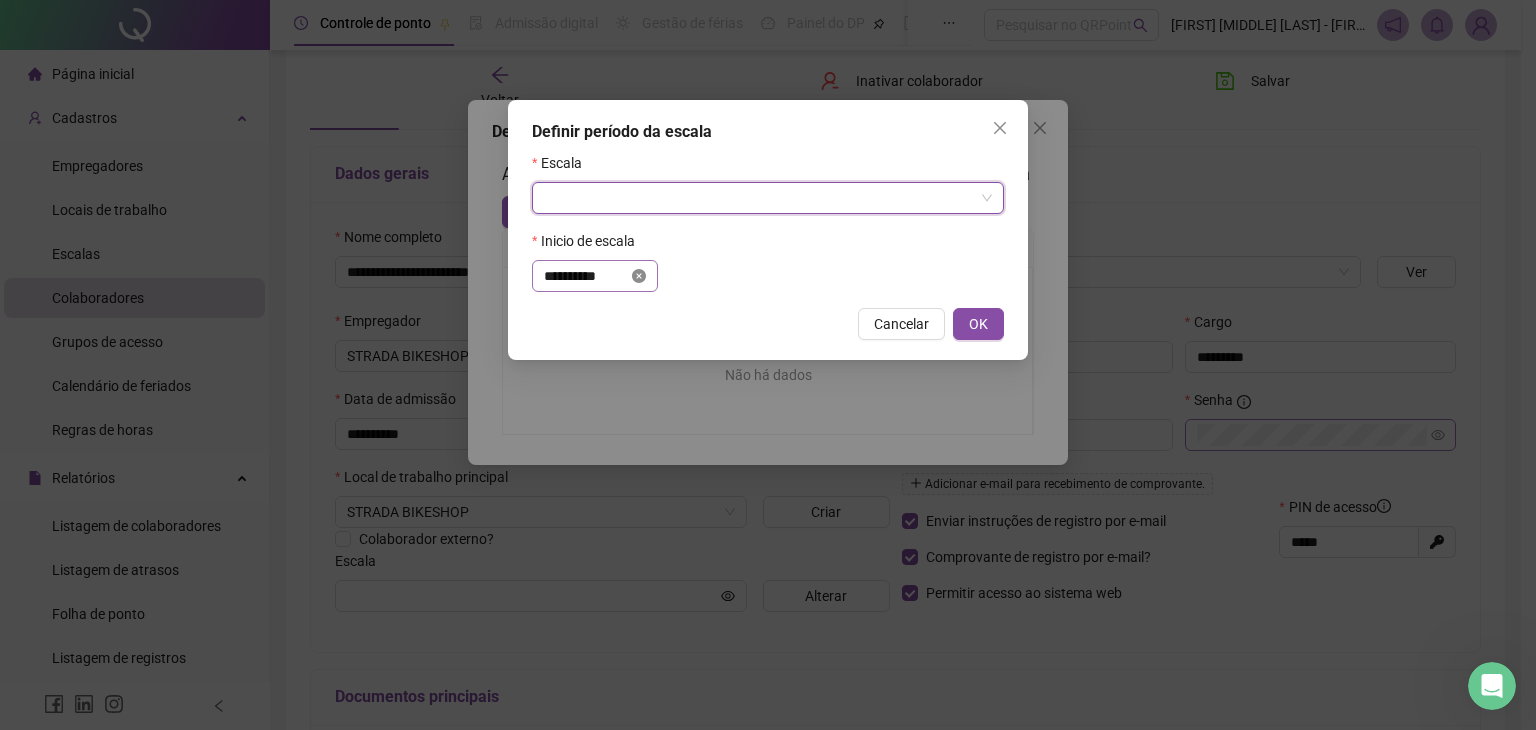 click 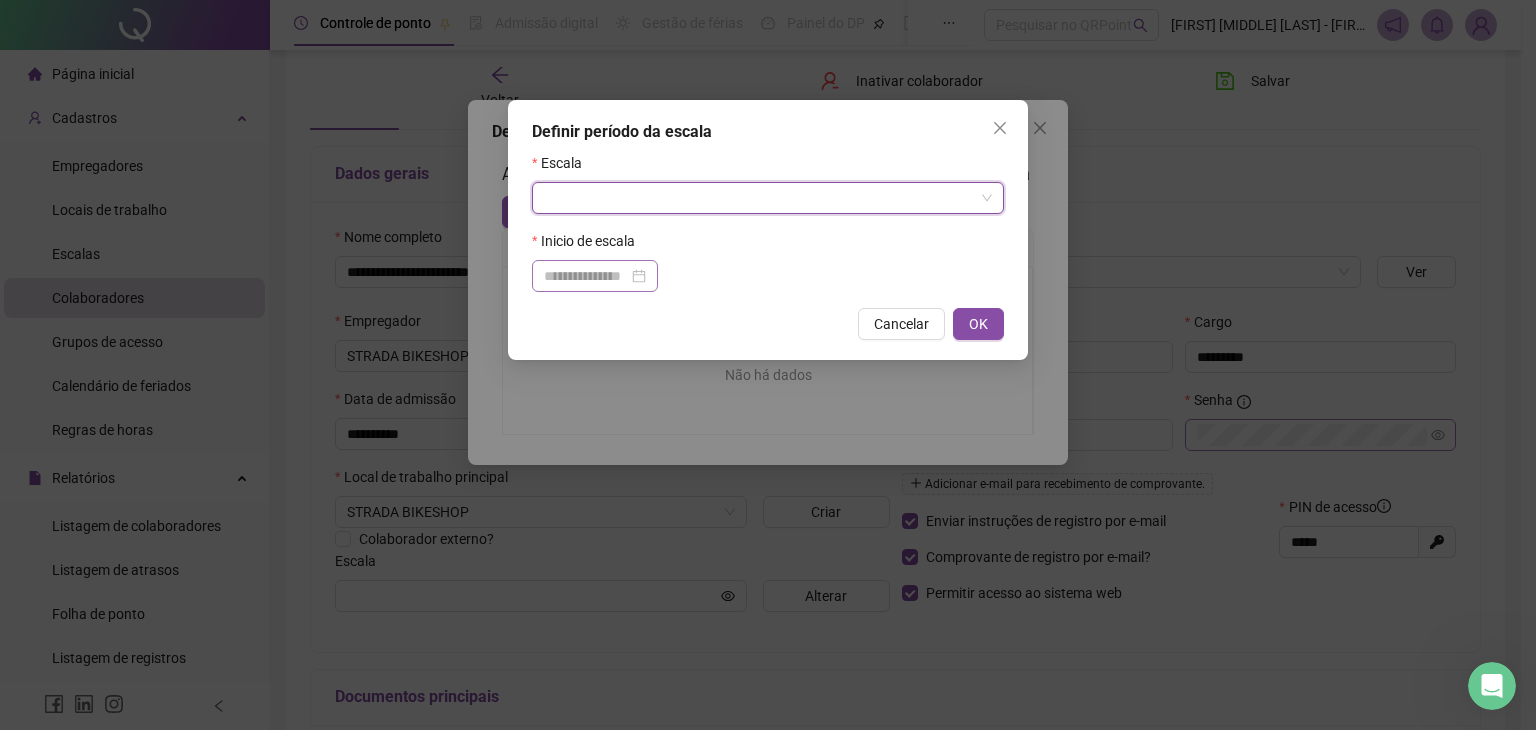 click at bounding box center (762, 198) 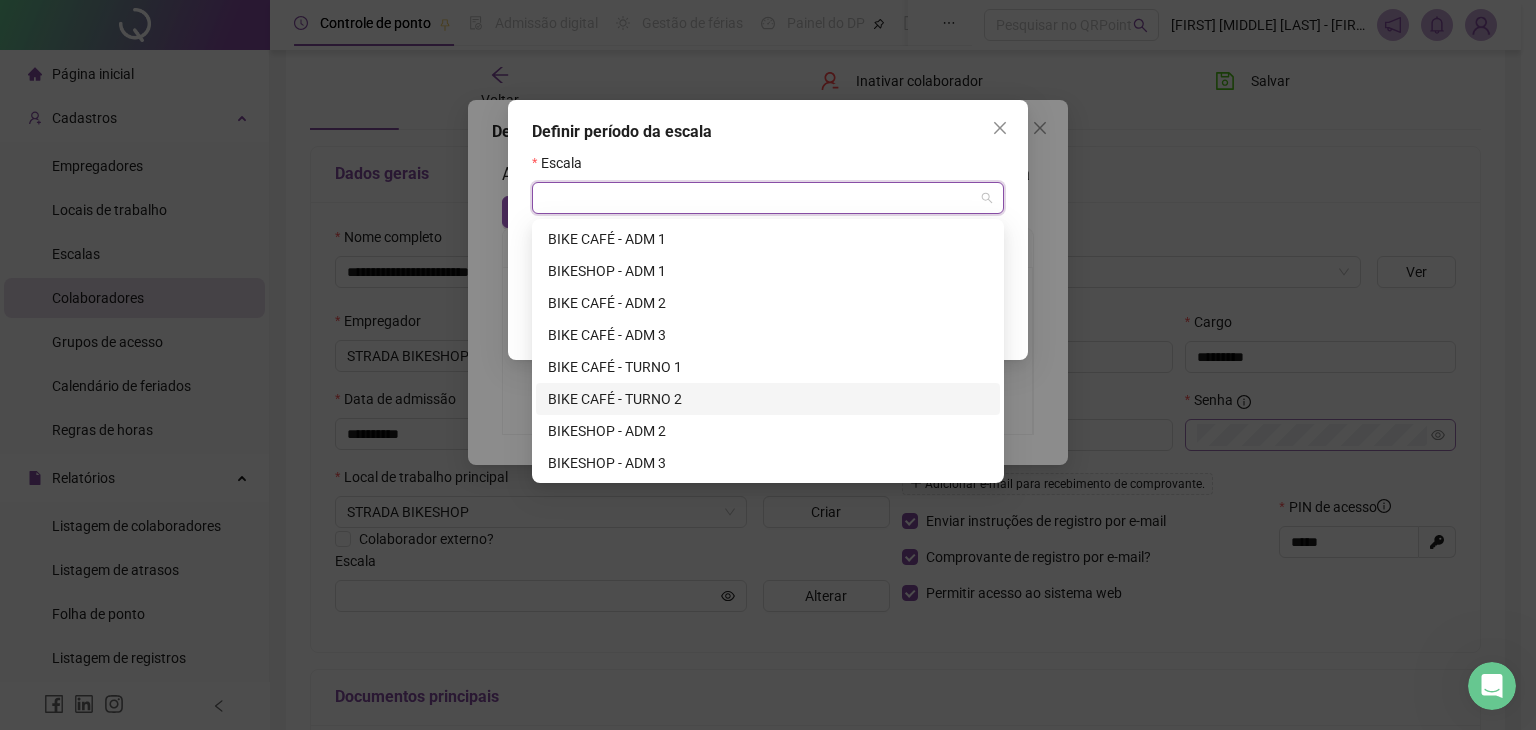 click on "BIKE CAFÉ - TURNO 2" at bounding box center (768, 399) 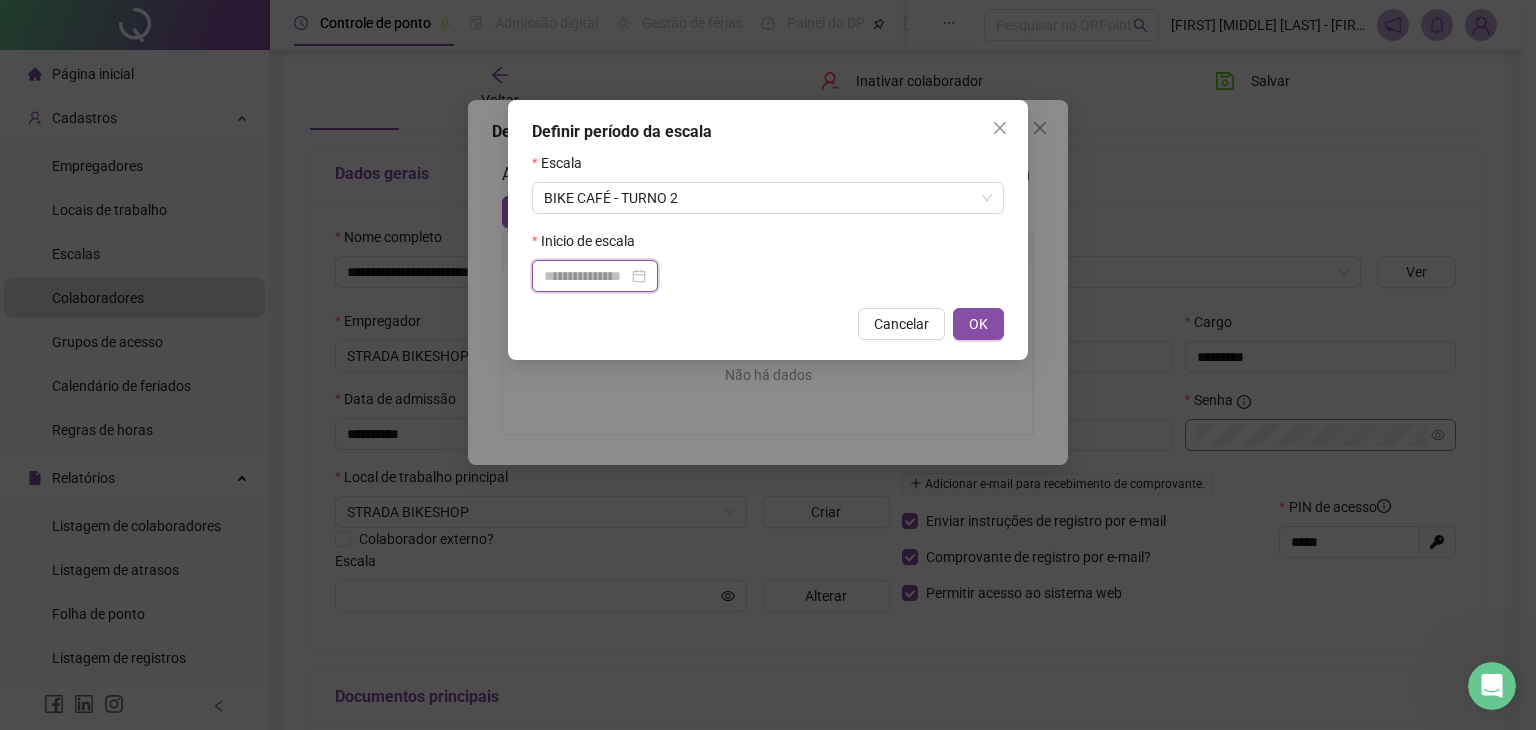 click at bounding box center [586, 276] 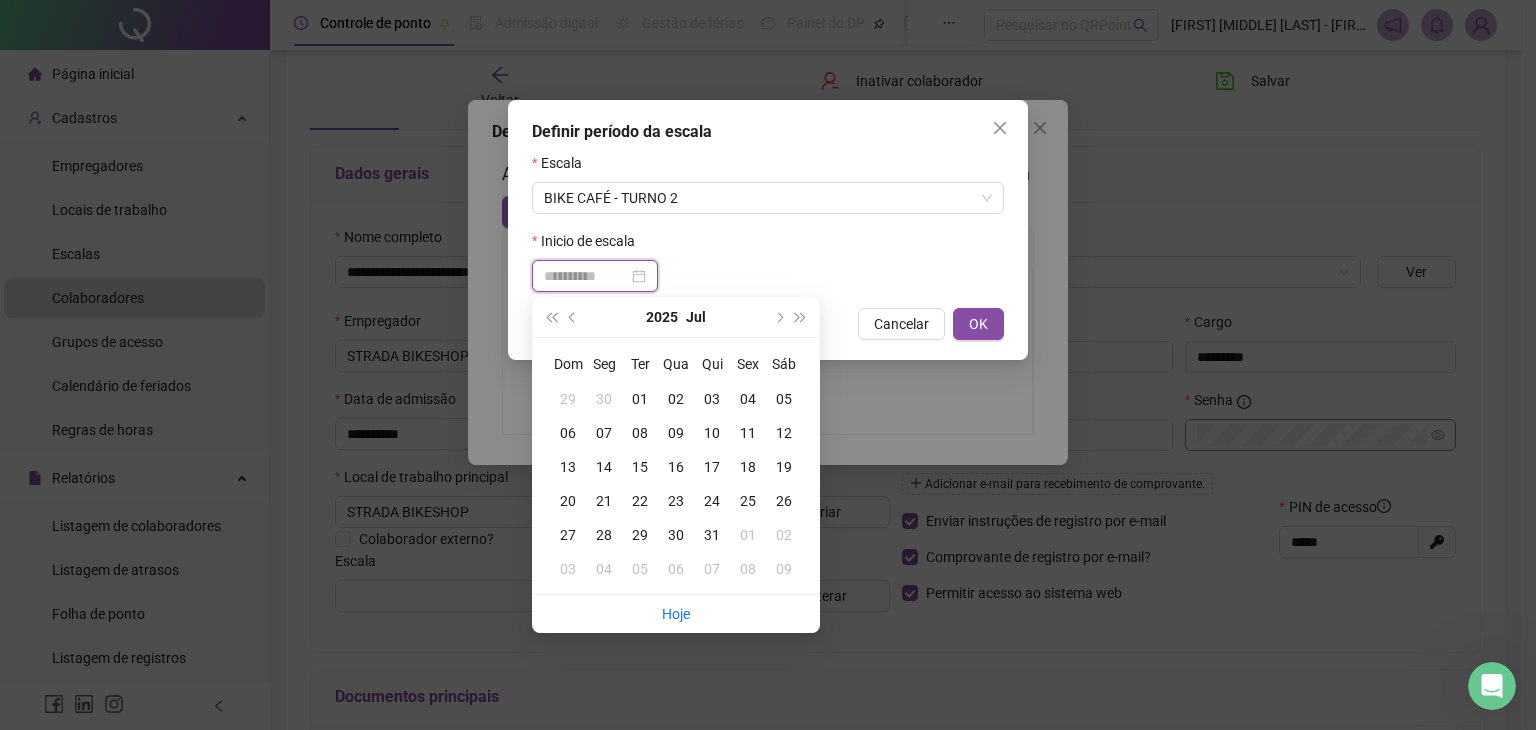 type on "**********" 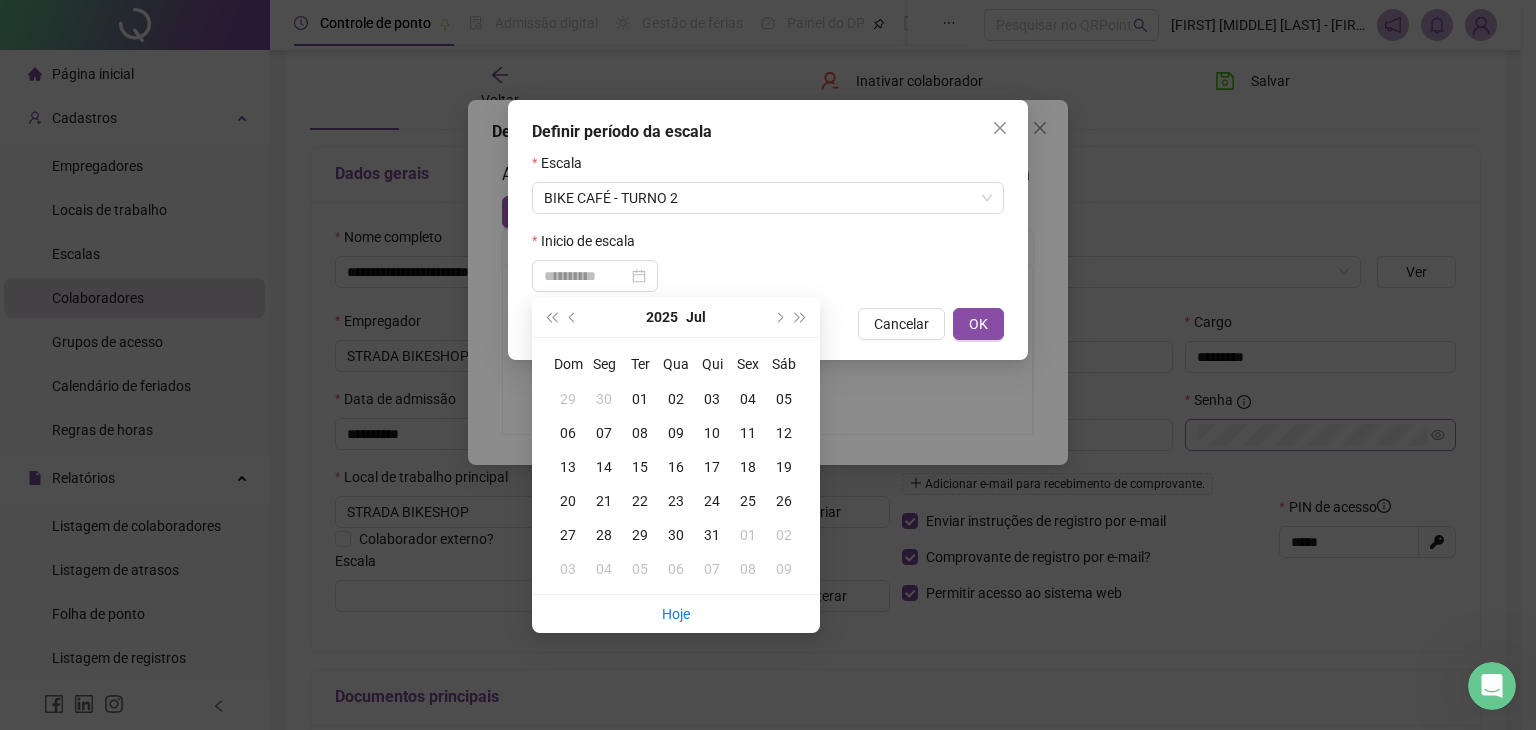 click on "12" at bounding box center [784, 433] 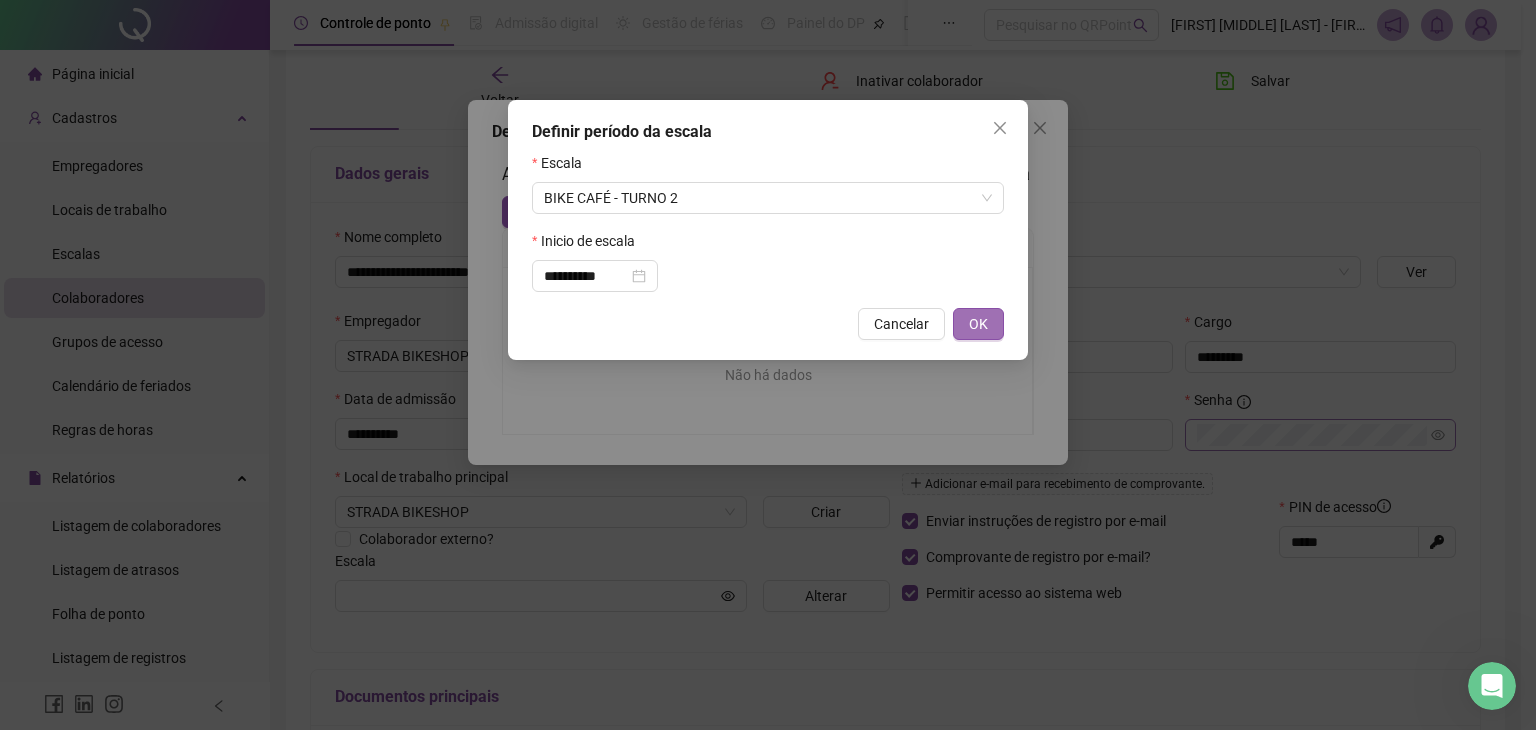 click on "OK" at bounding box center (978, 324) 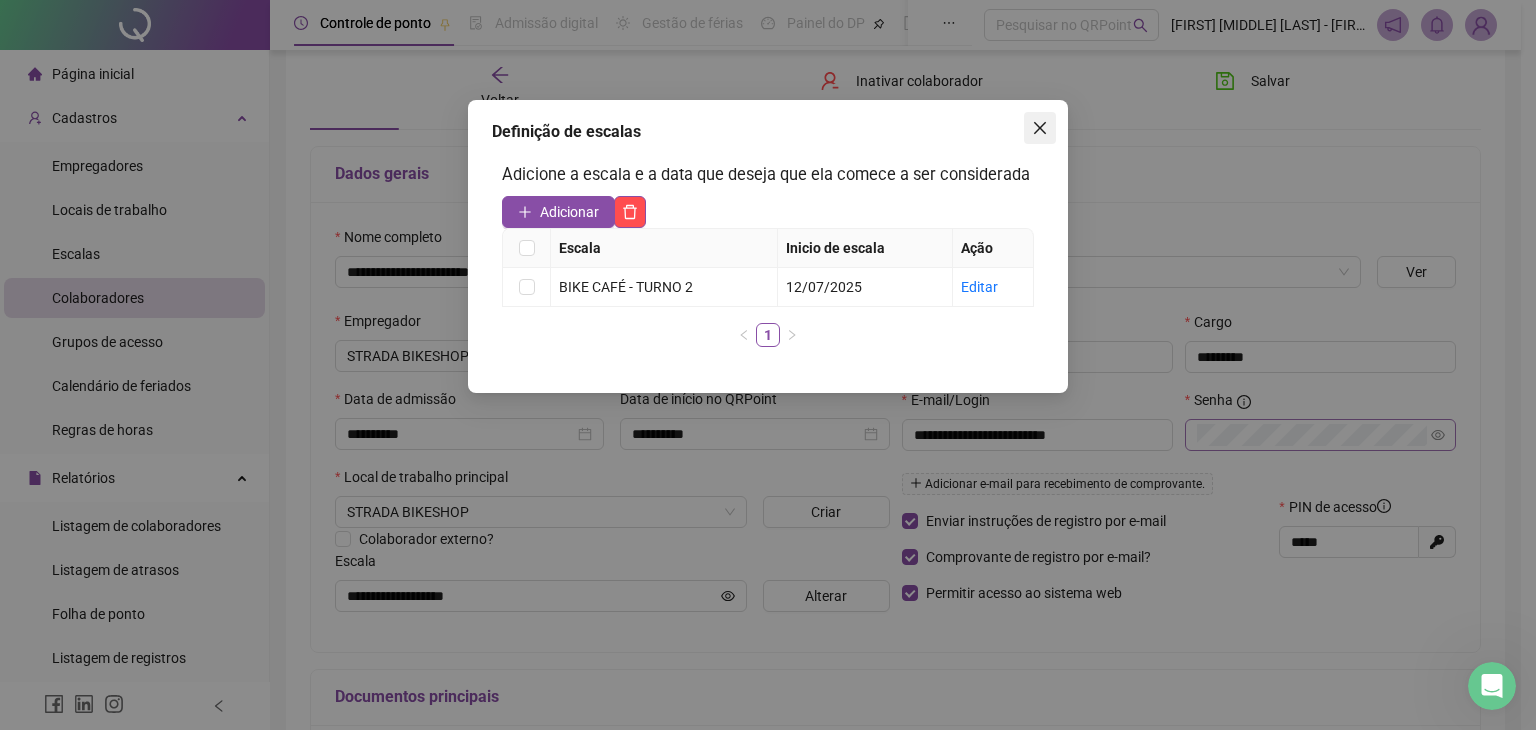 click 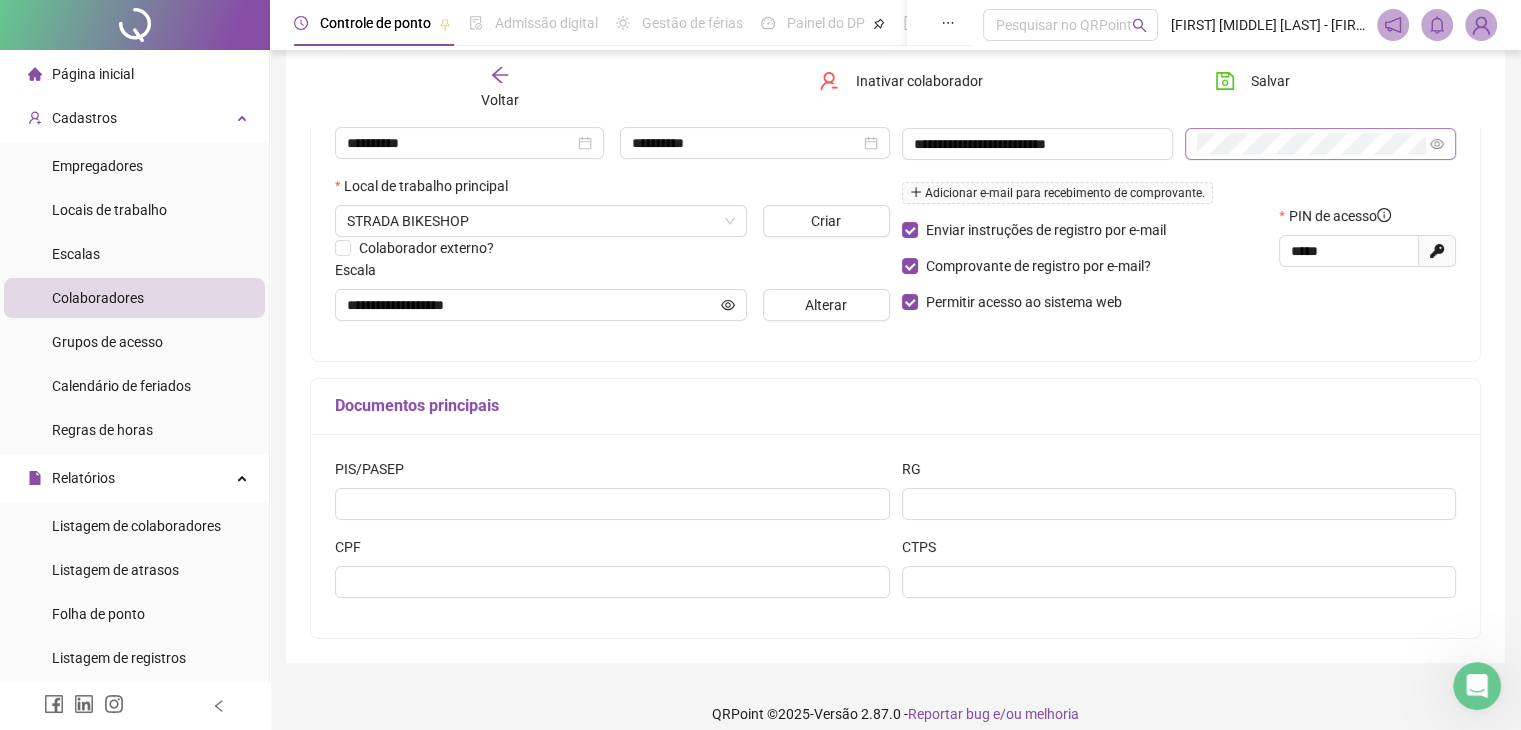 scroll, scrollTop: 411, scrollLeft: 0, axis: vertical 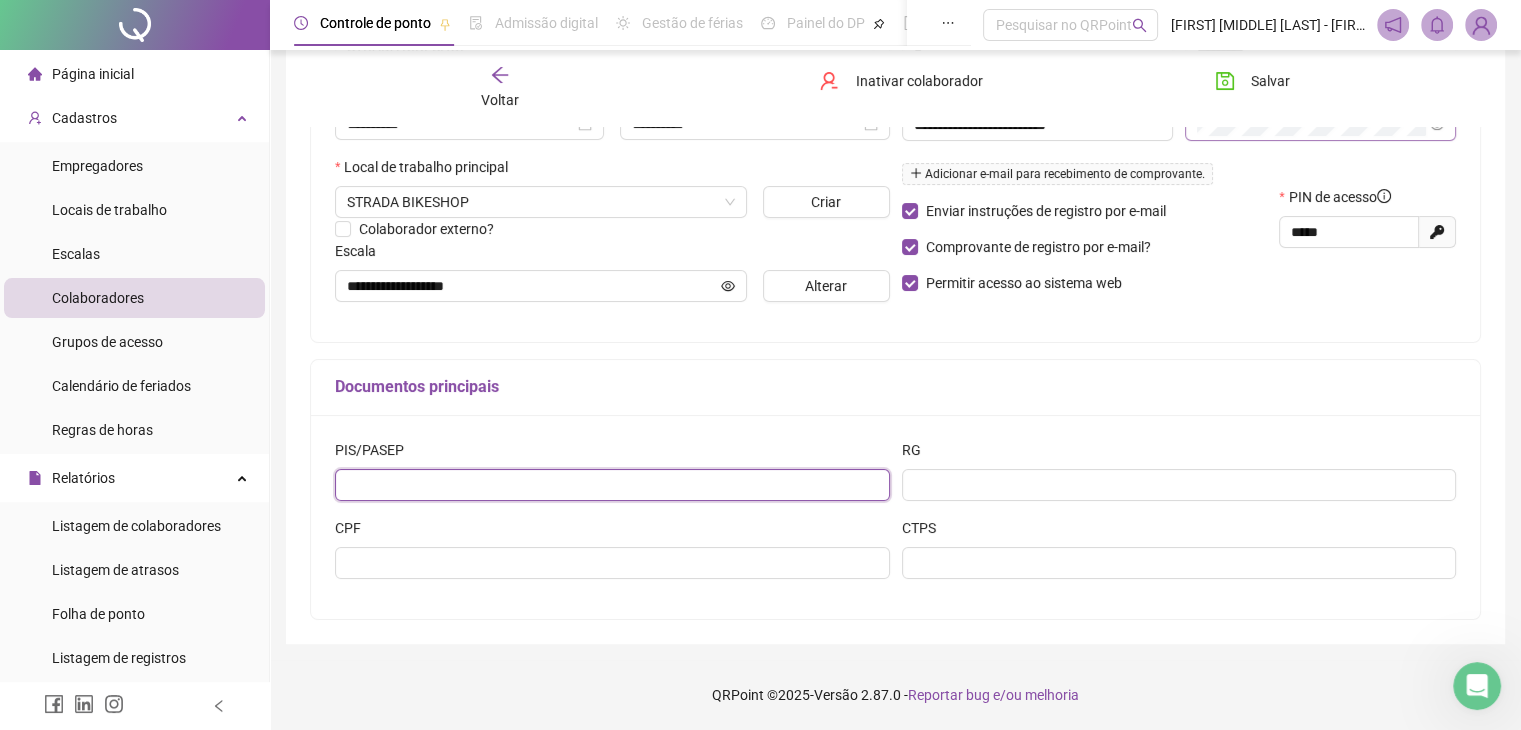 click at bounding box center [612, 485] 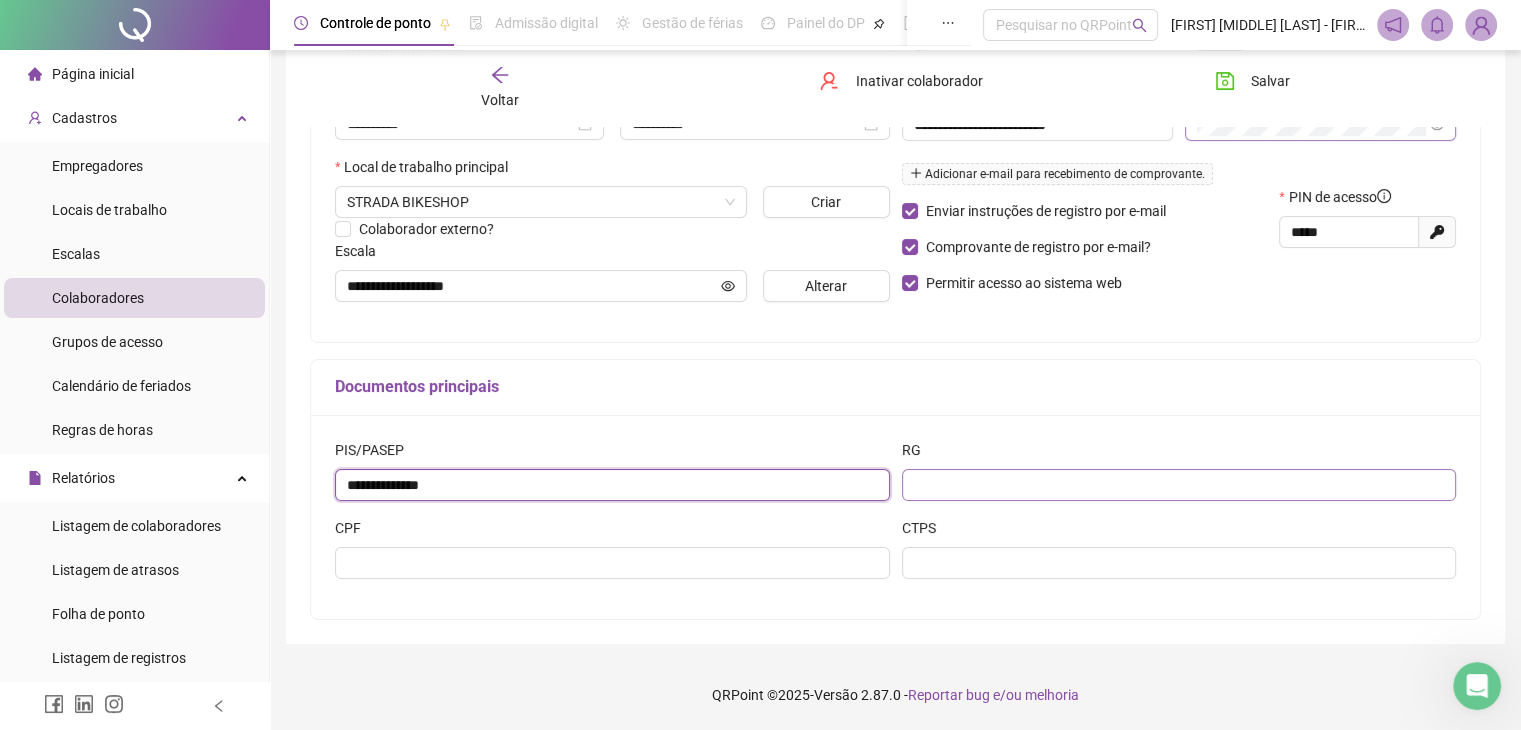 type on "**********" 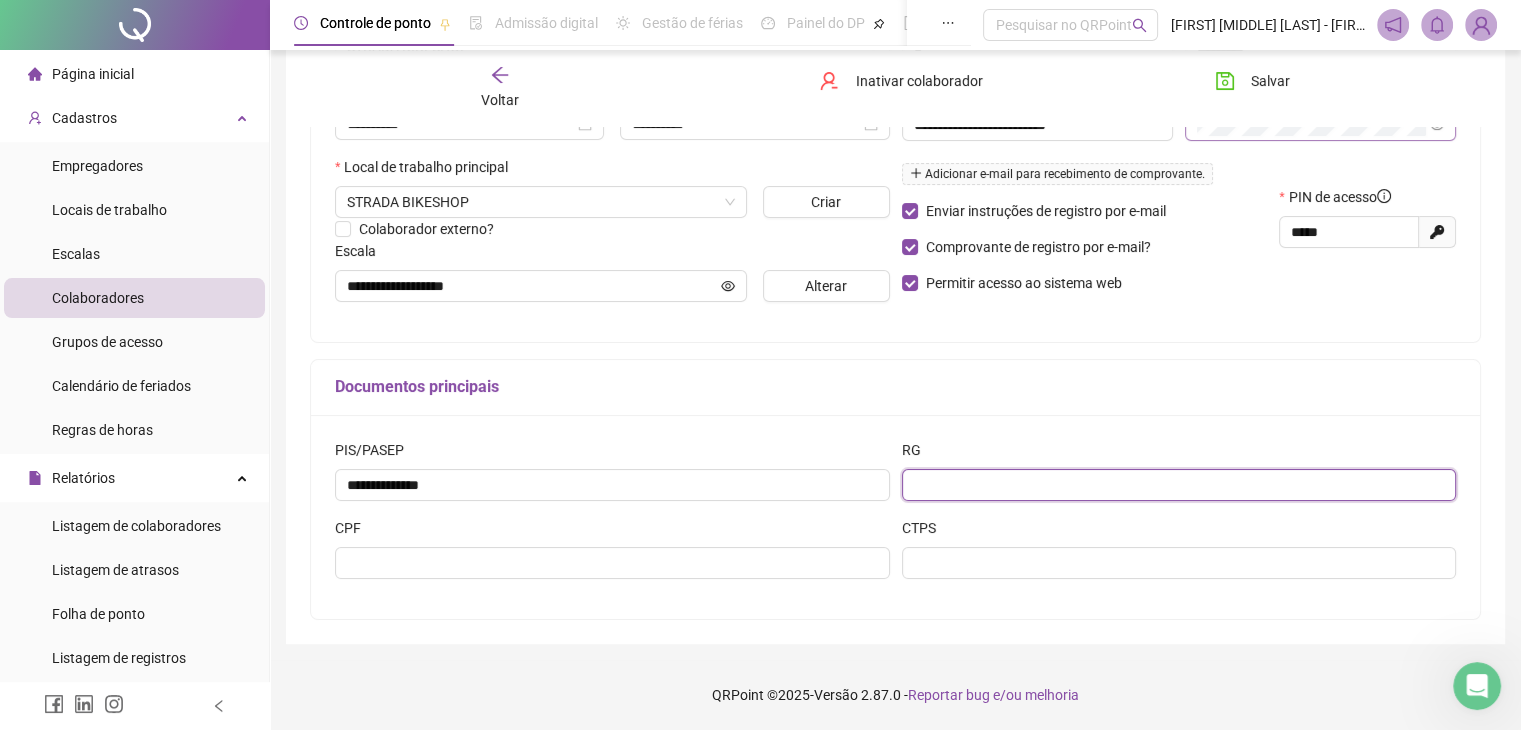 click at bounding box center [1179, 485] 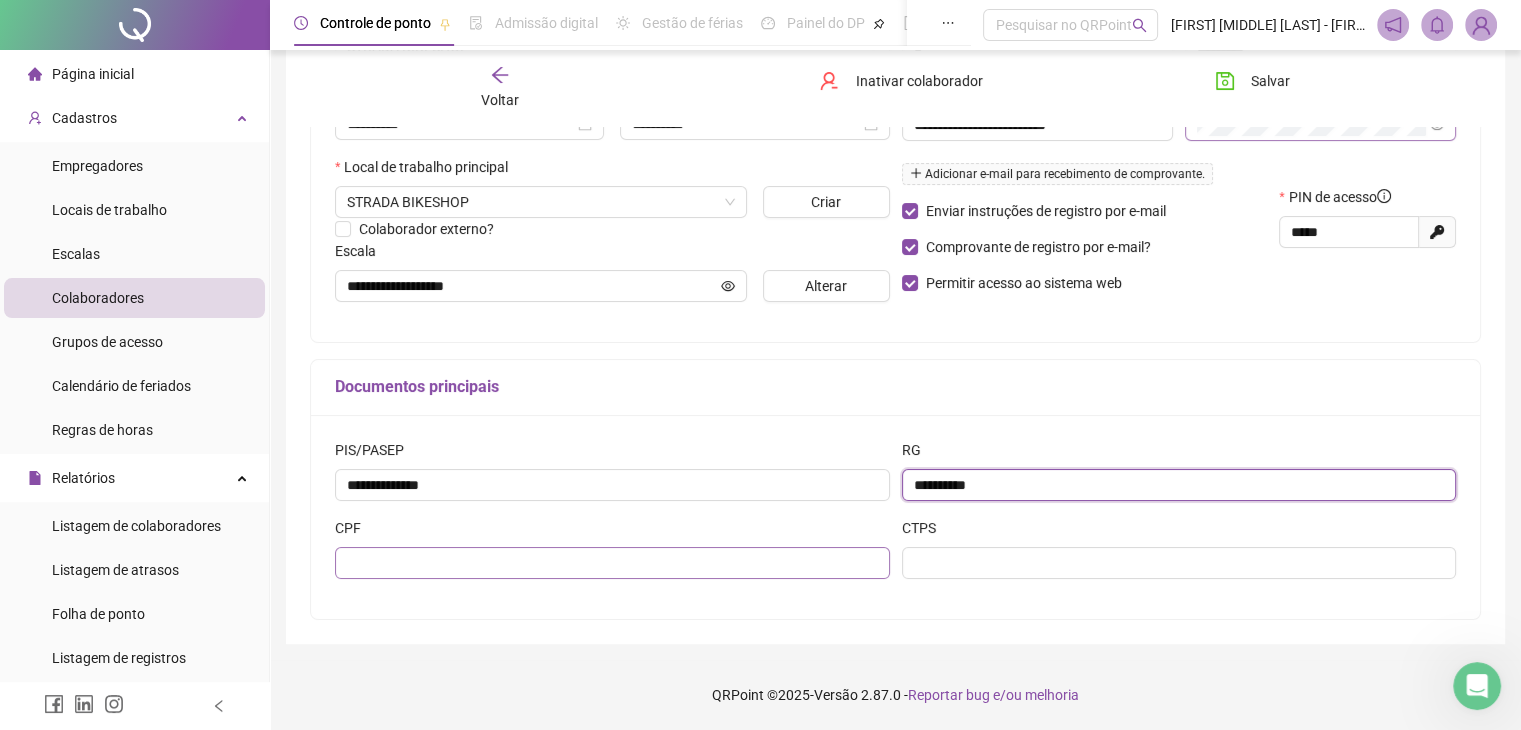 type on "**********" 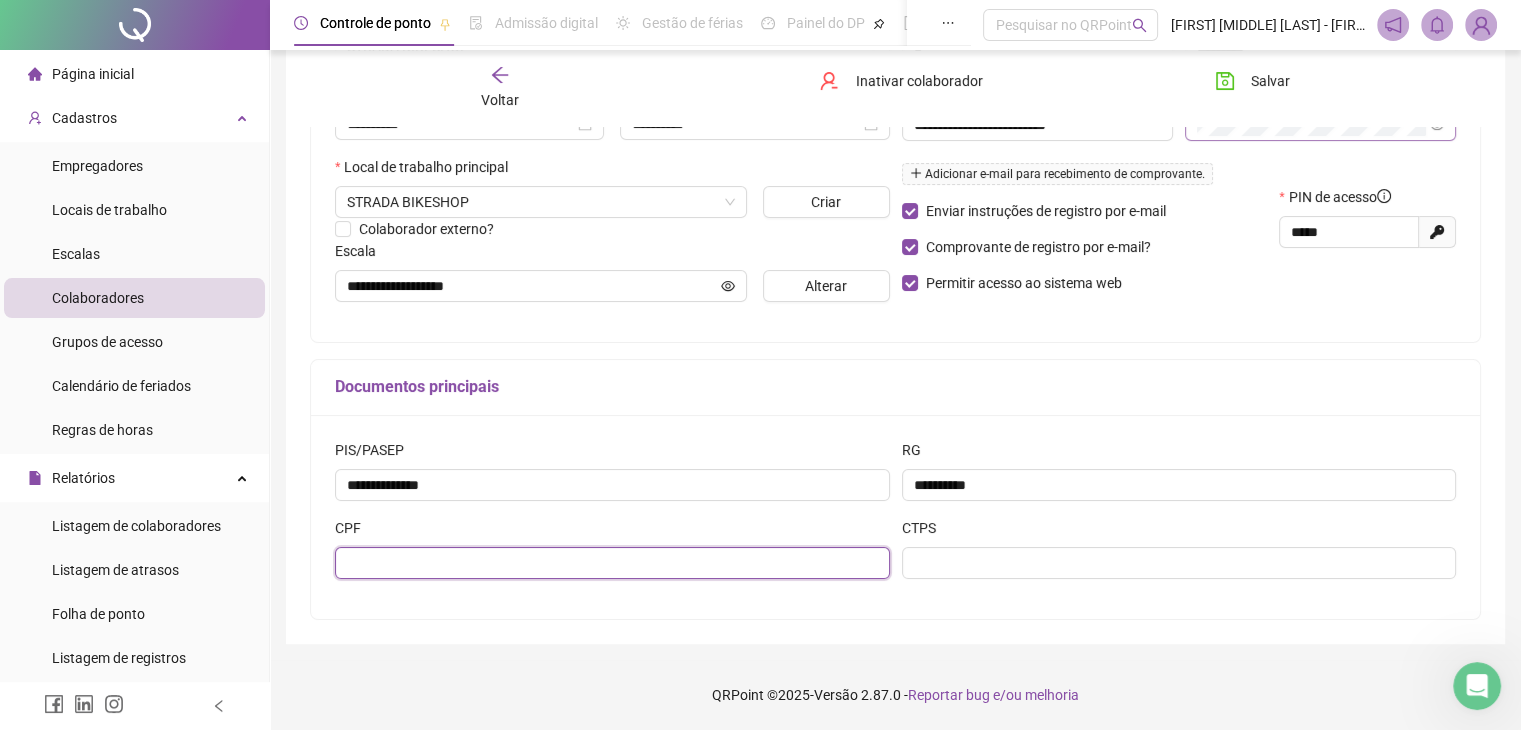 click at bounding box center (612, 563) 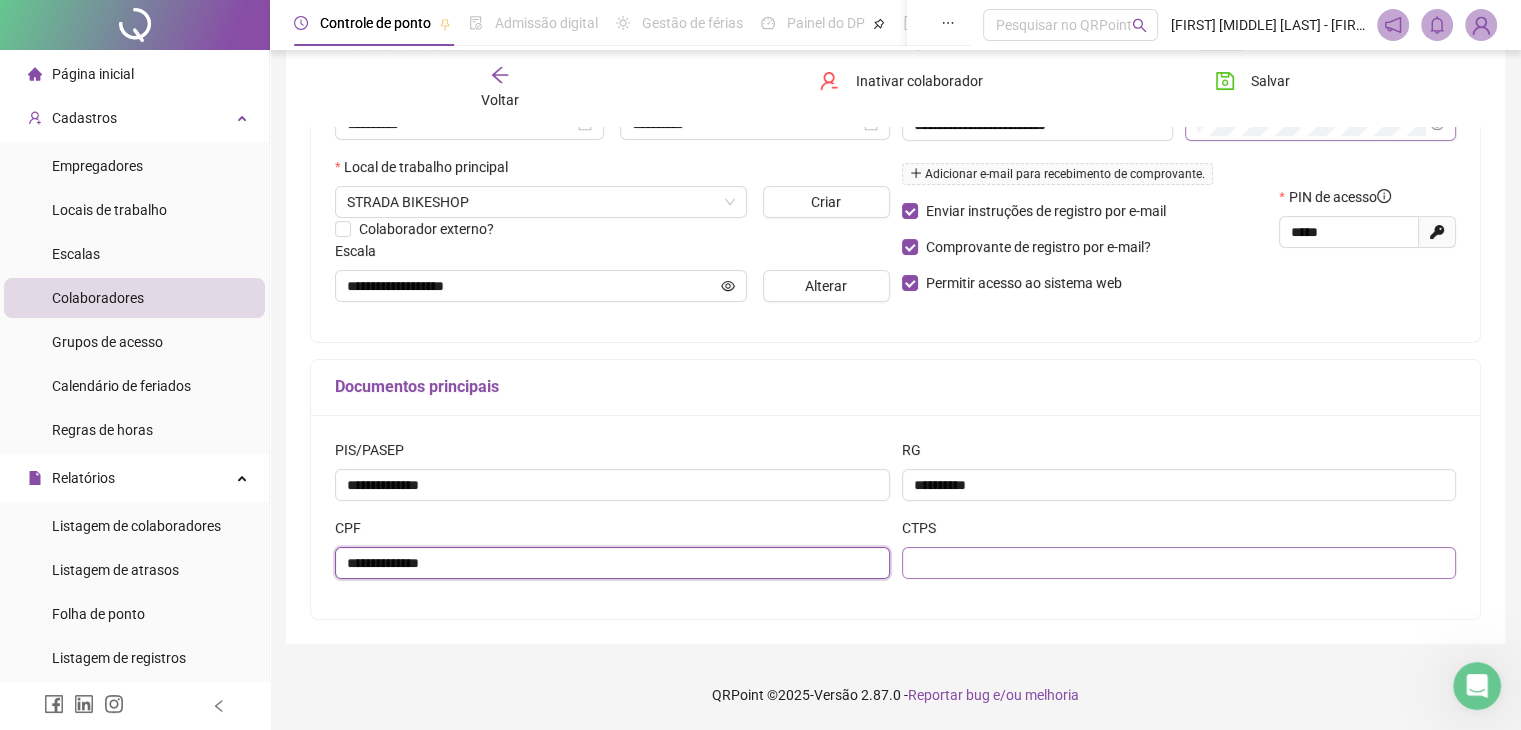 type on "**********" 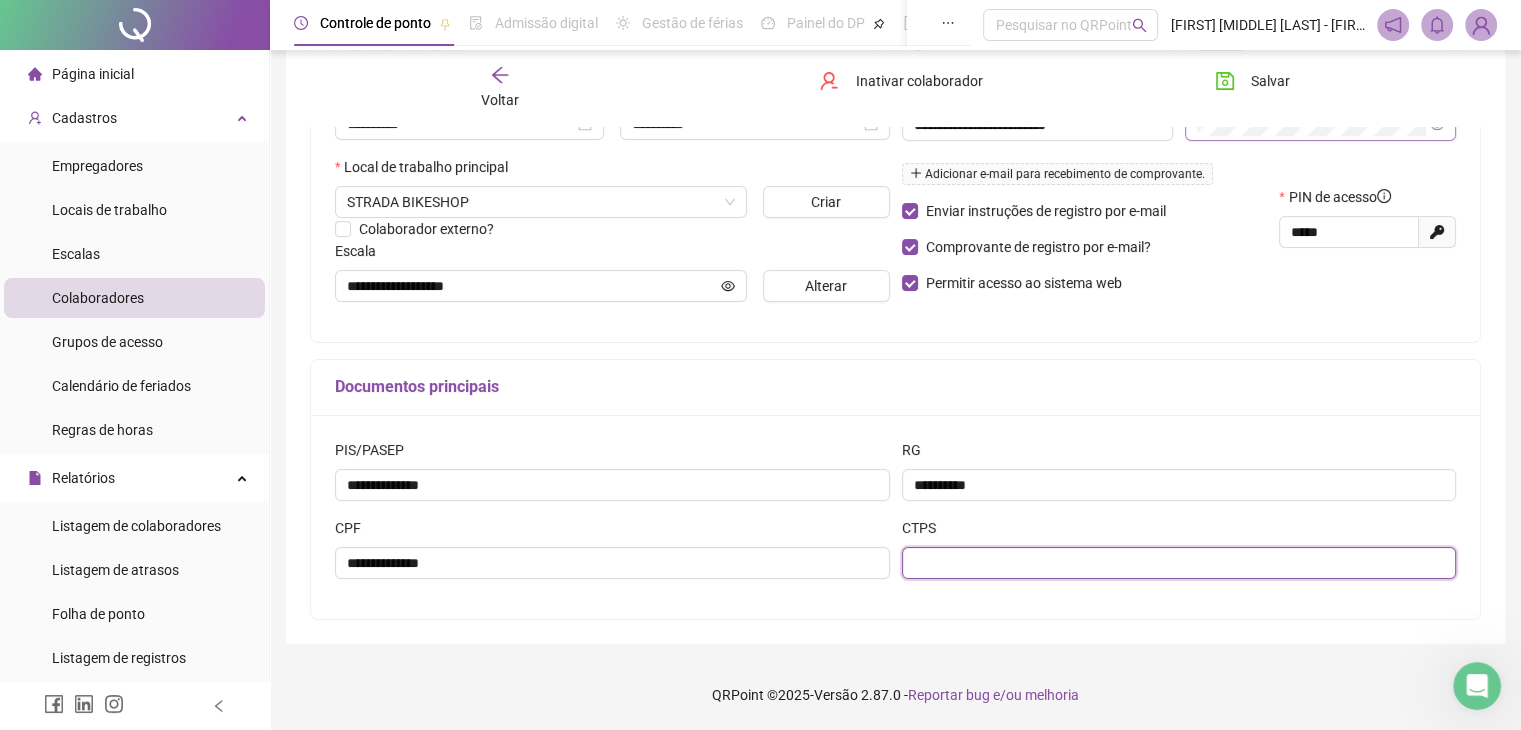 click at bounding box center [1179, 563] 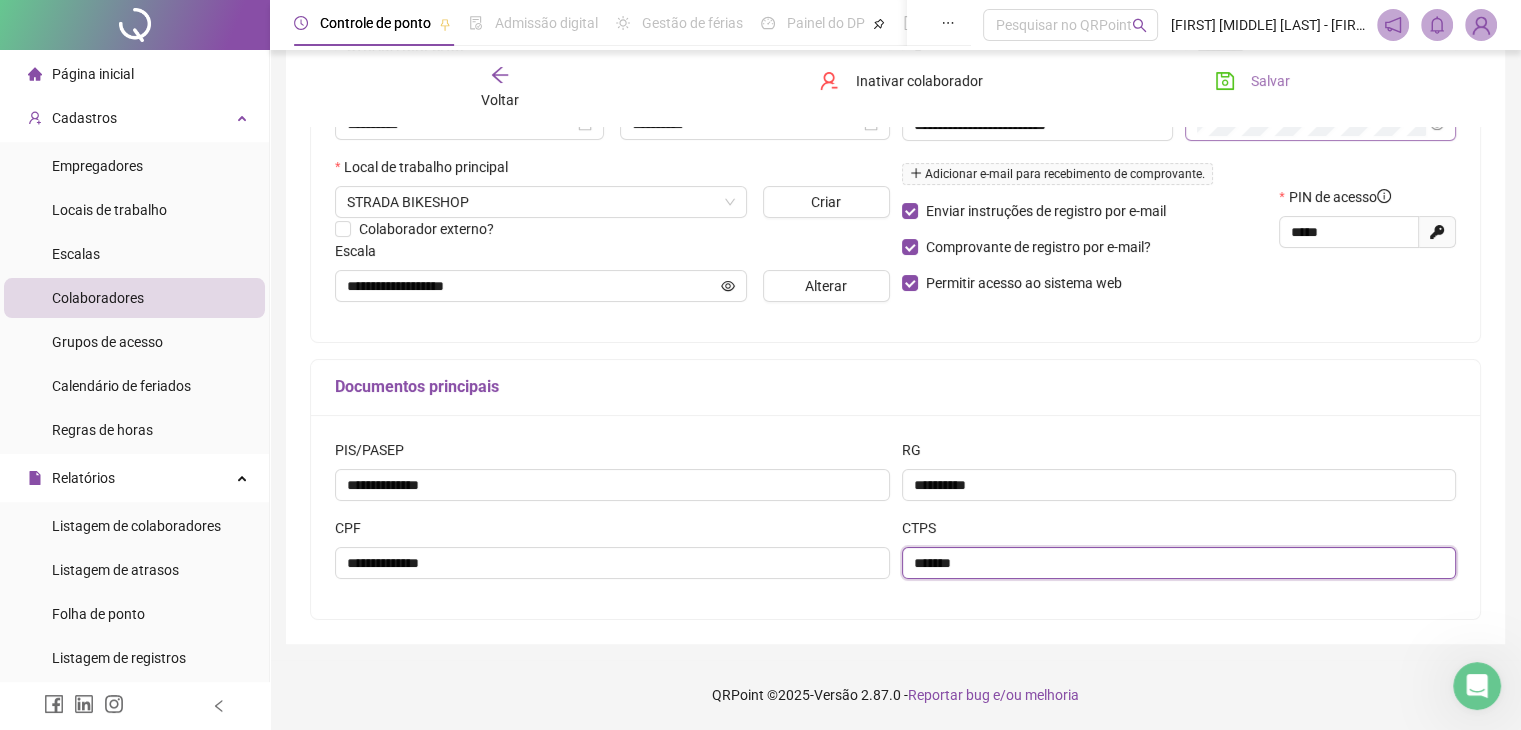 type on "*******" 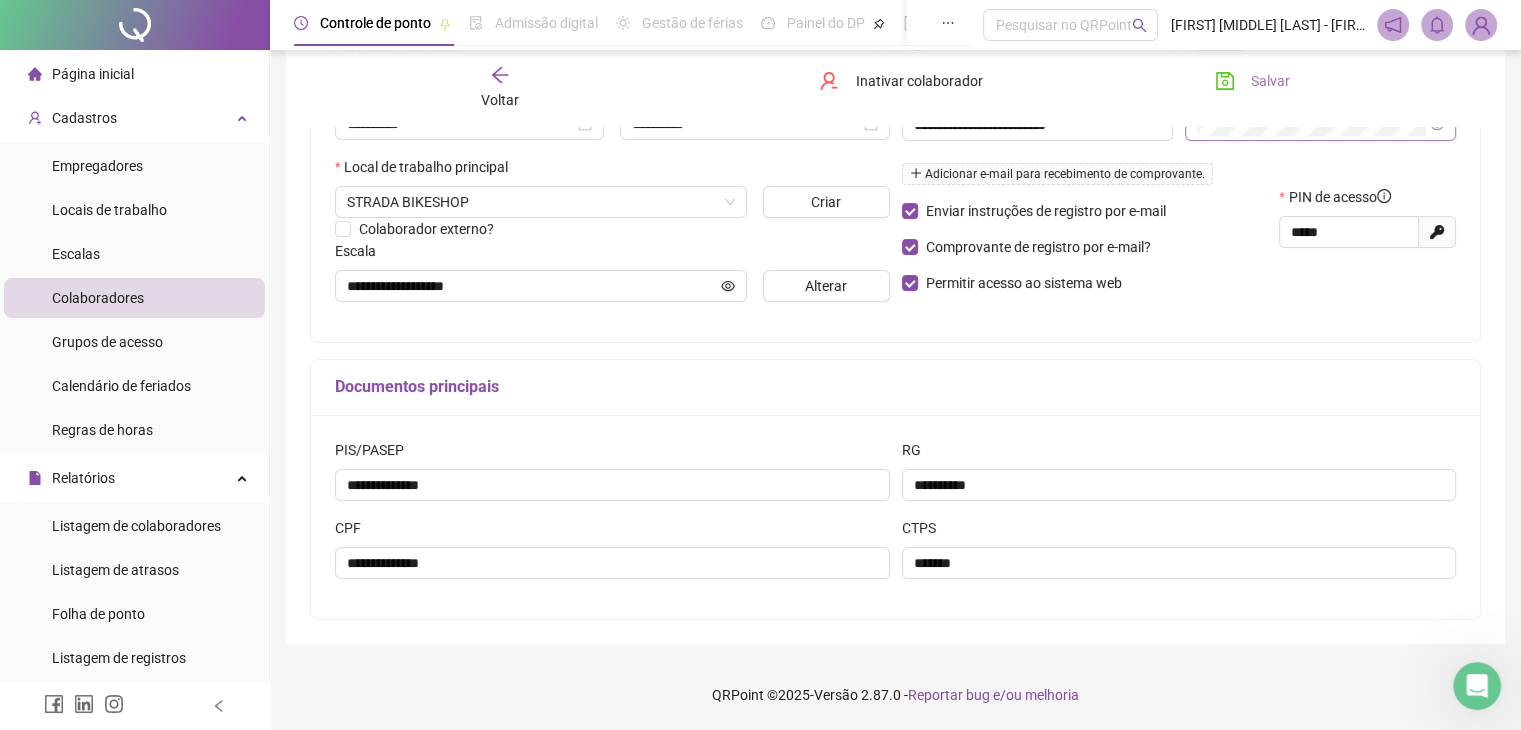 click on "Salvar" at bounding box center (1270, 81) 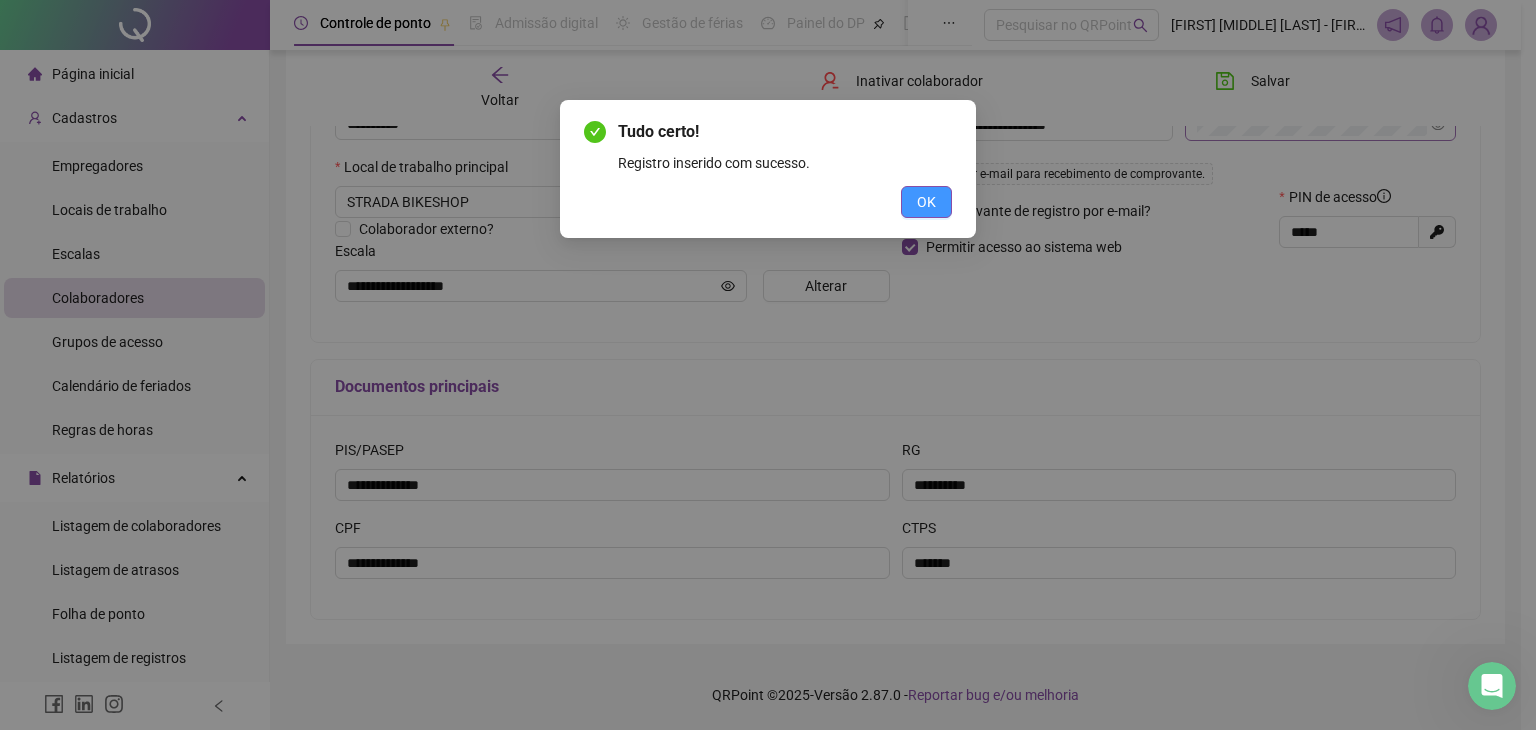 click on "OK" at bounding box center [926, 202] 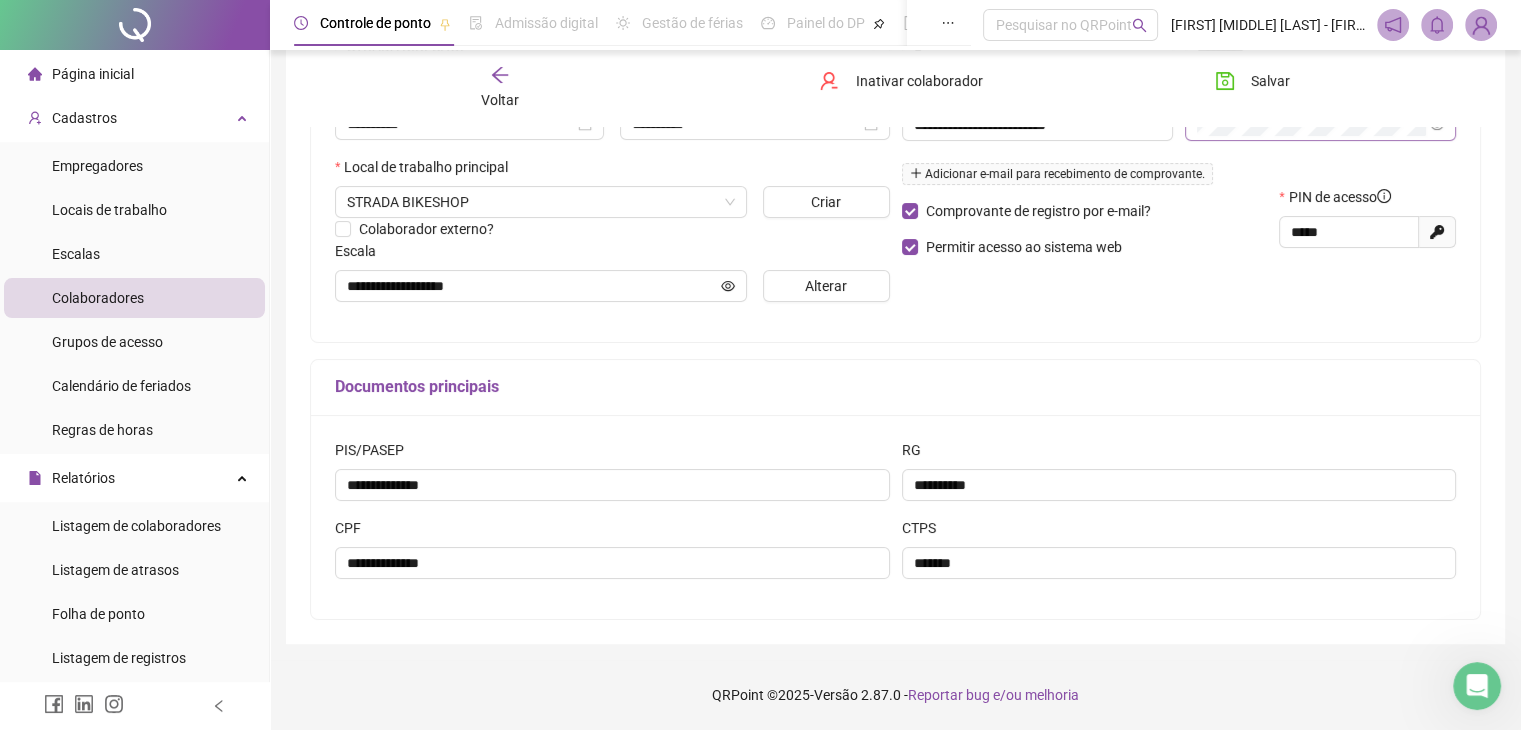 click on "Colaboradores" at bounding box center (98, 298) 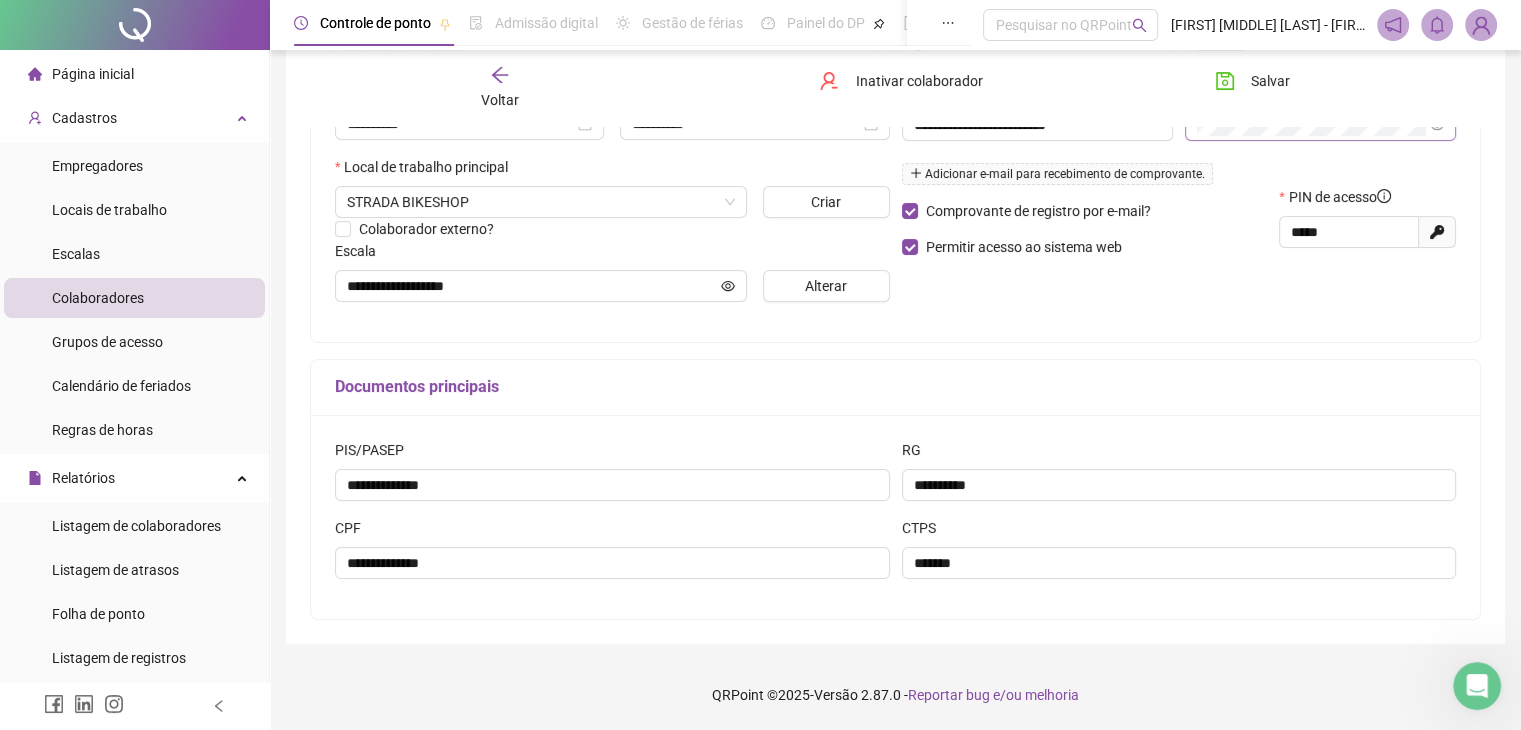 click on "Voltar" at bounding box center (500, 88) 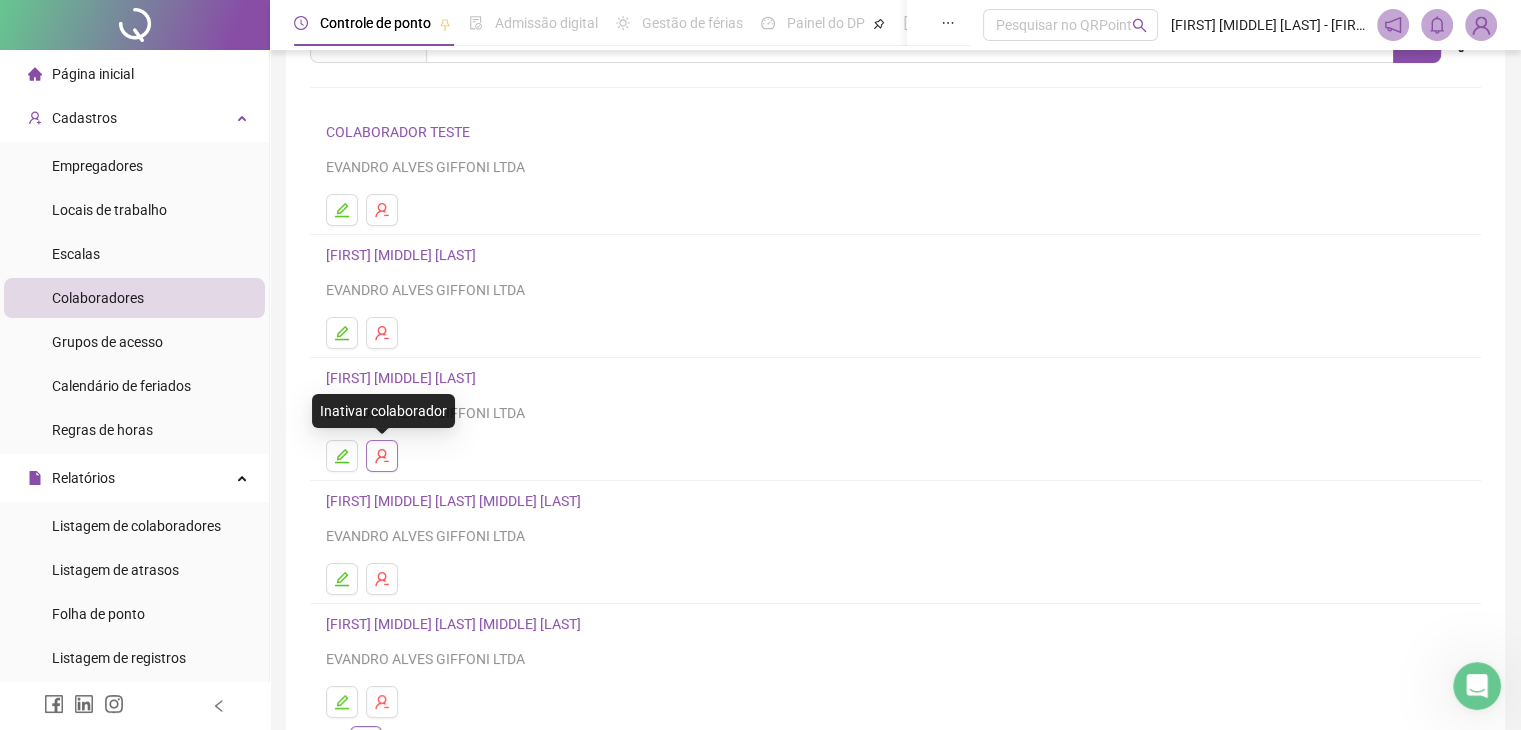 scroll, scrollTop: 100, scrollLeft: 0, axis: vertical 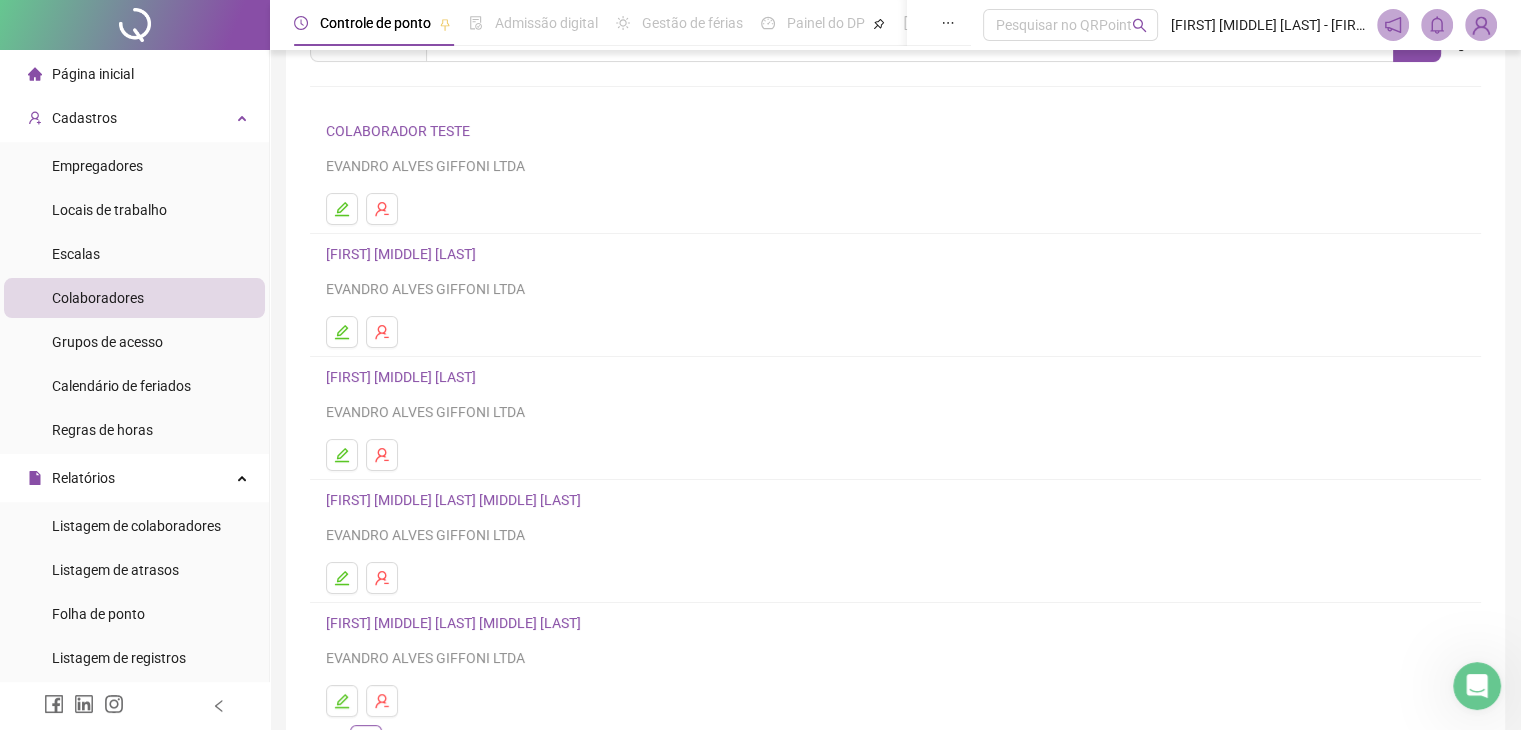 click on "[FIRST] [MIDDLE] [LAST]" at bounding box center [404, 500] 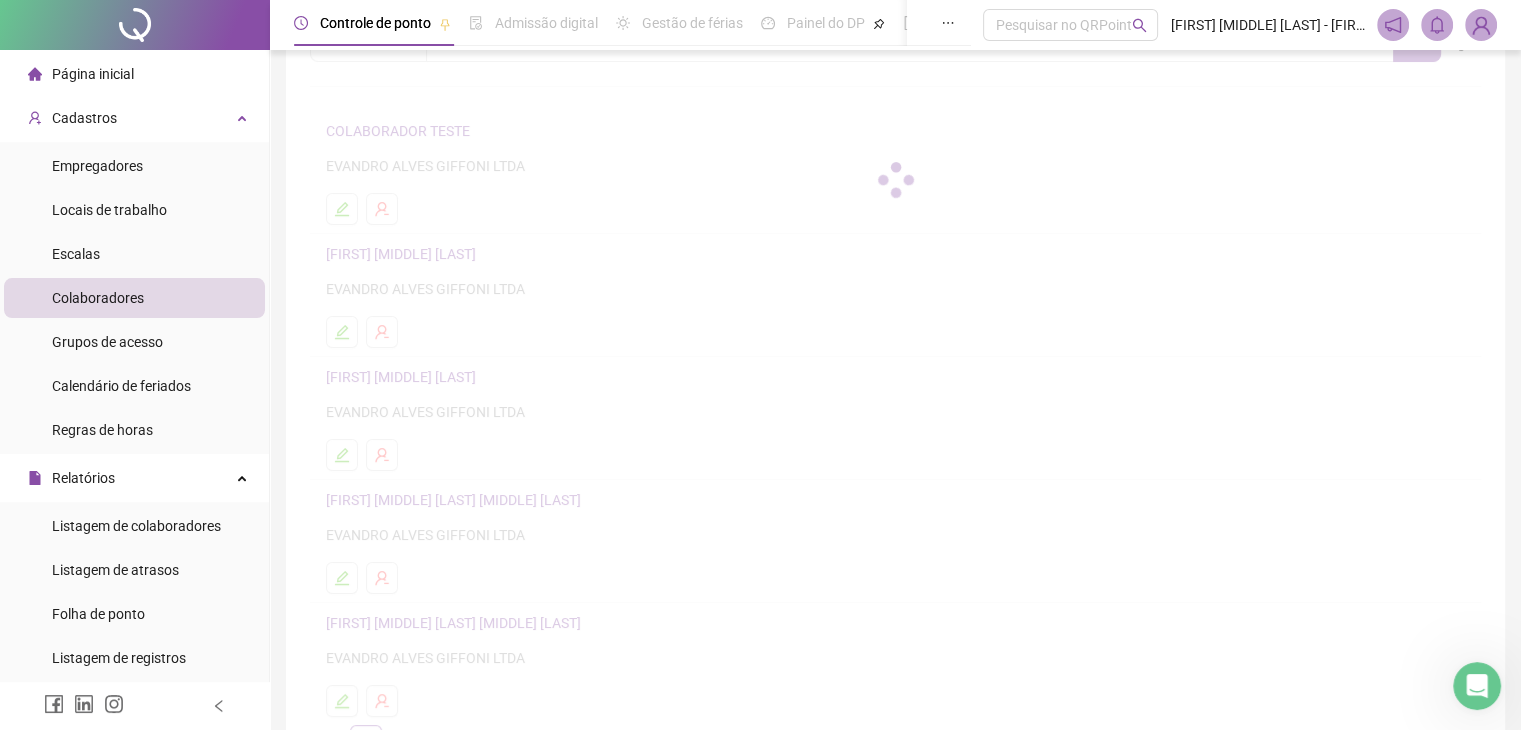 scroll, scrollTop: 110, scrollLeft: 0, axis: vertical 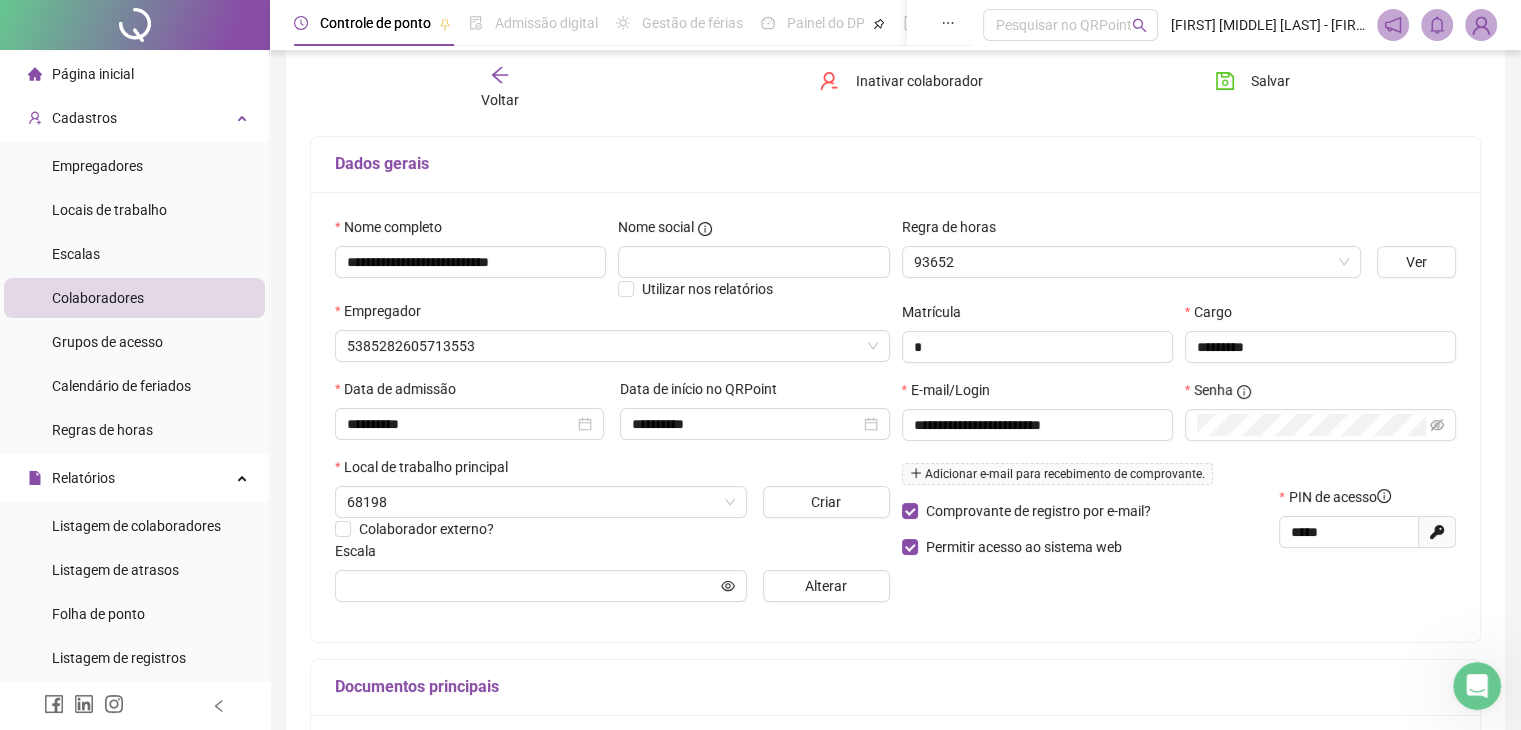 type on "**********" 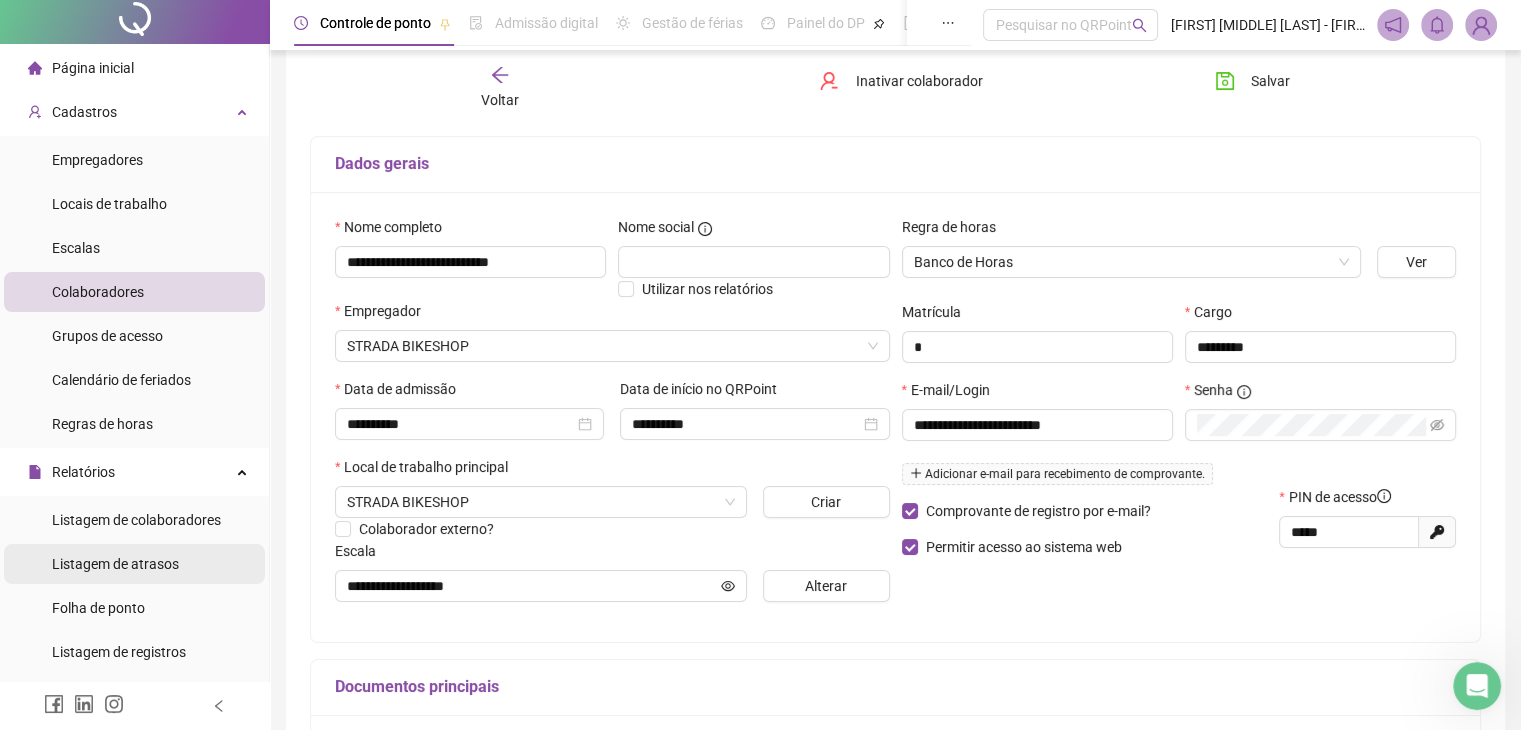 scroll, scrollTop: 0, scrollLeft: 0, axis: both 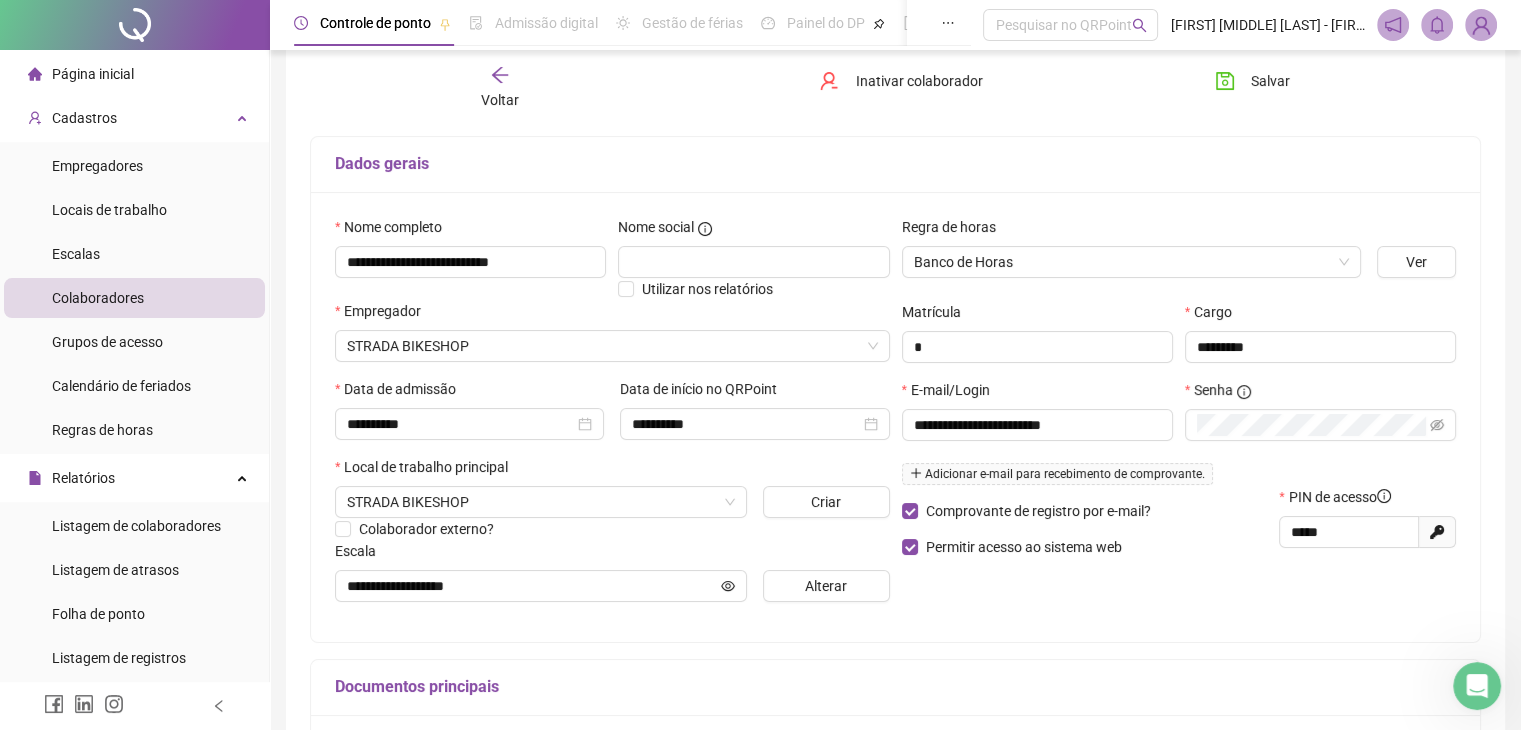 click 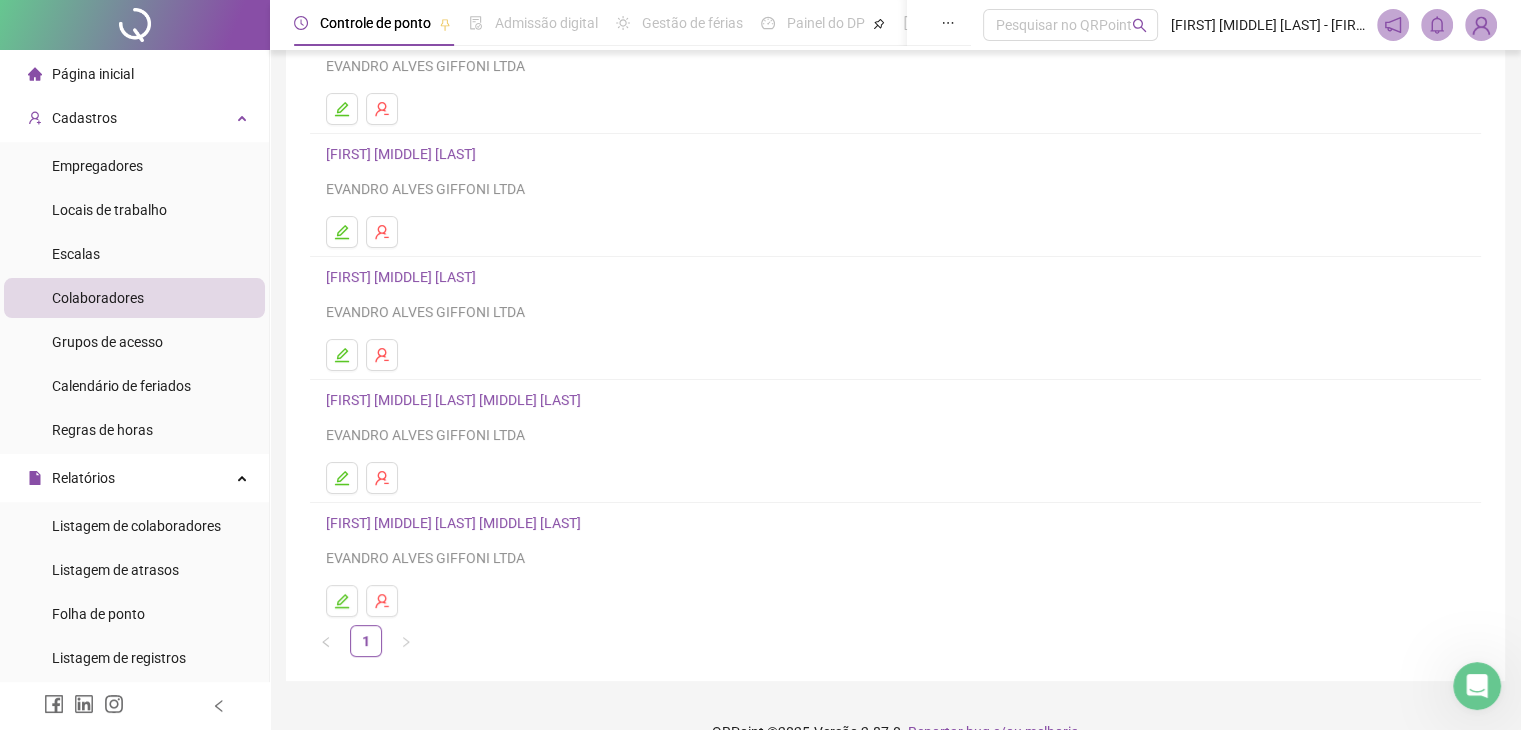 scroll, scrollTop: 0, scrollLeft: 0, axis: both 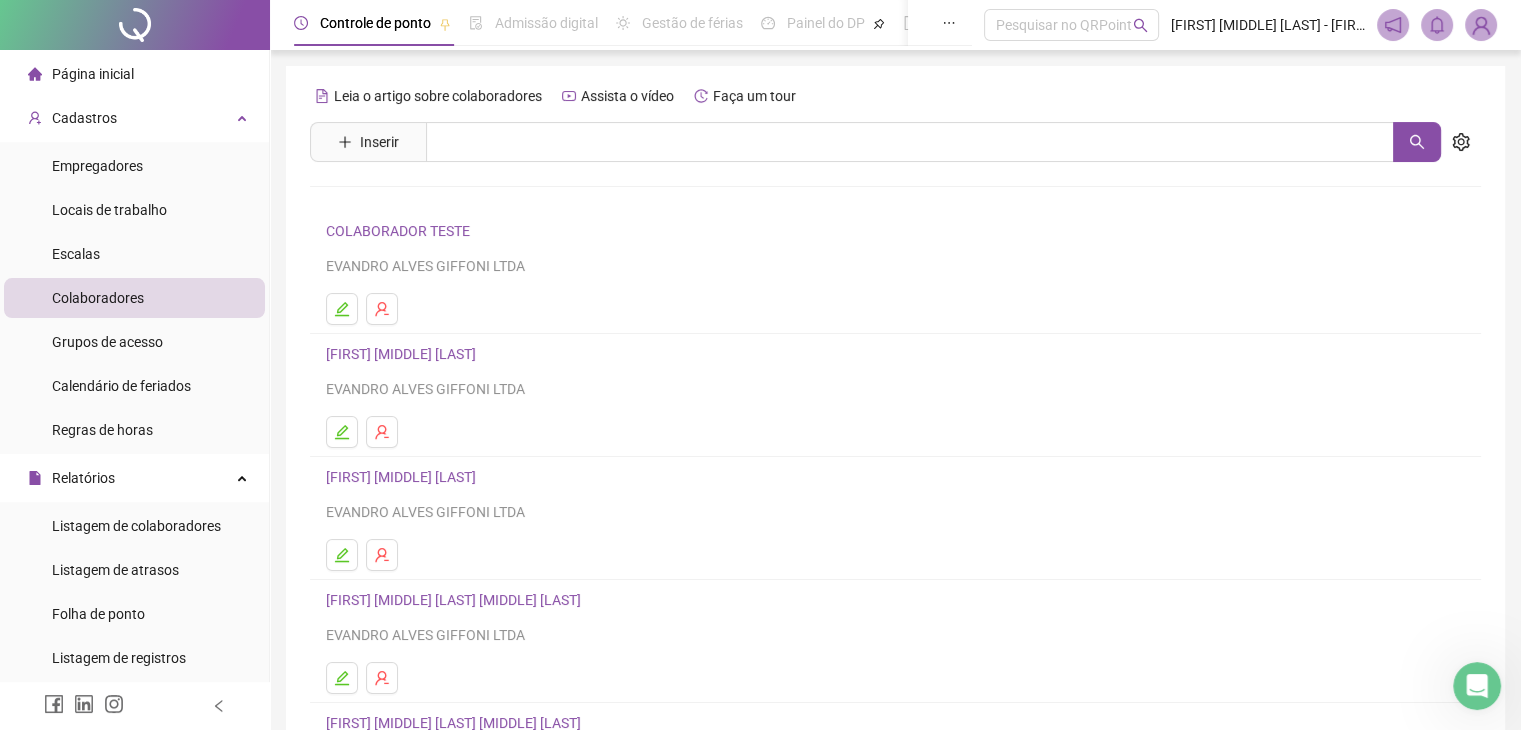 click on "[FIRST] [MIDDLE] [LAST]" at bounding box center [404, 354] 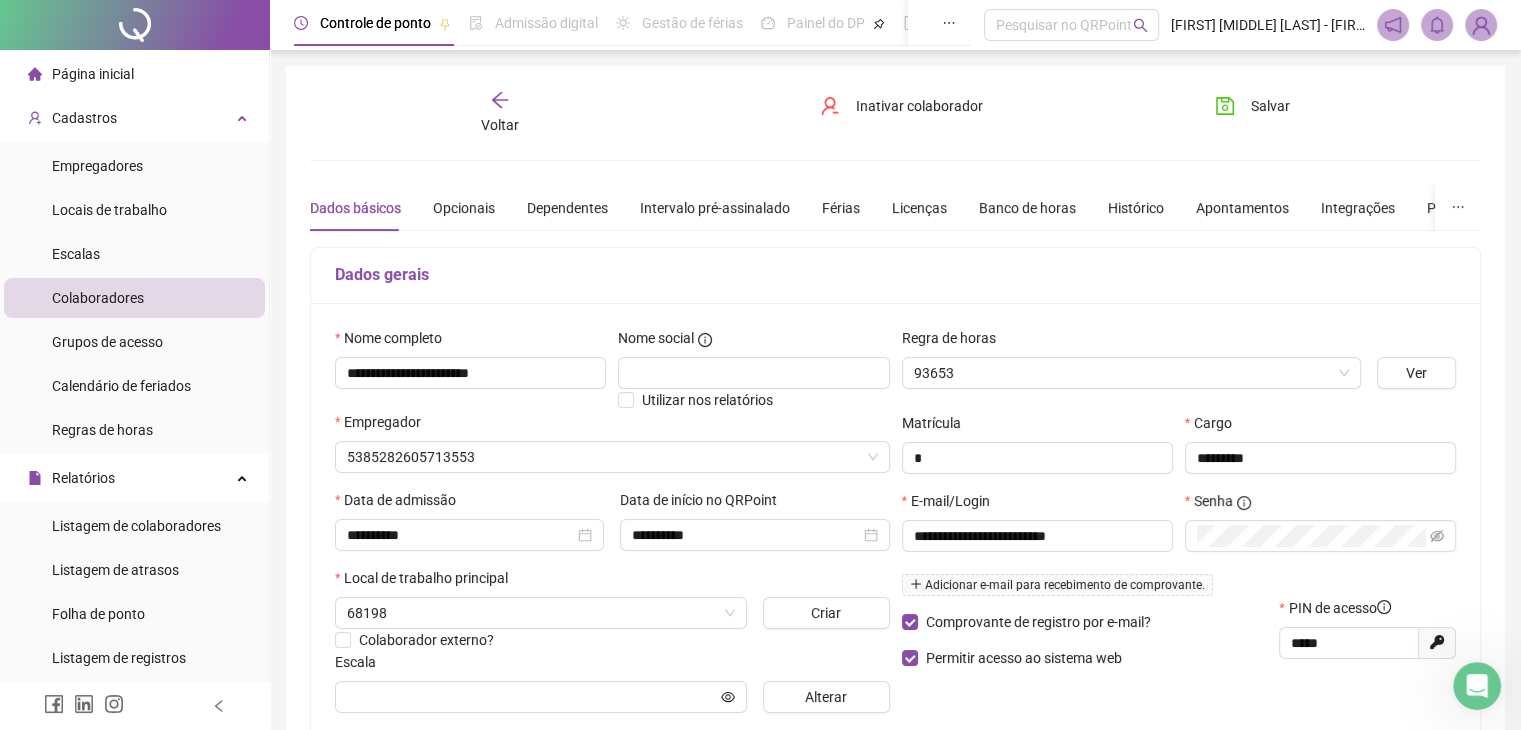 type on "**********" 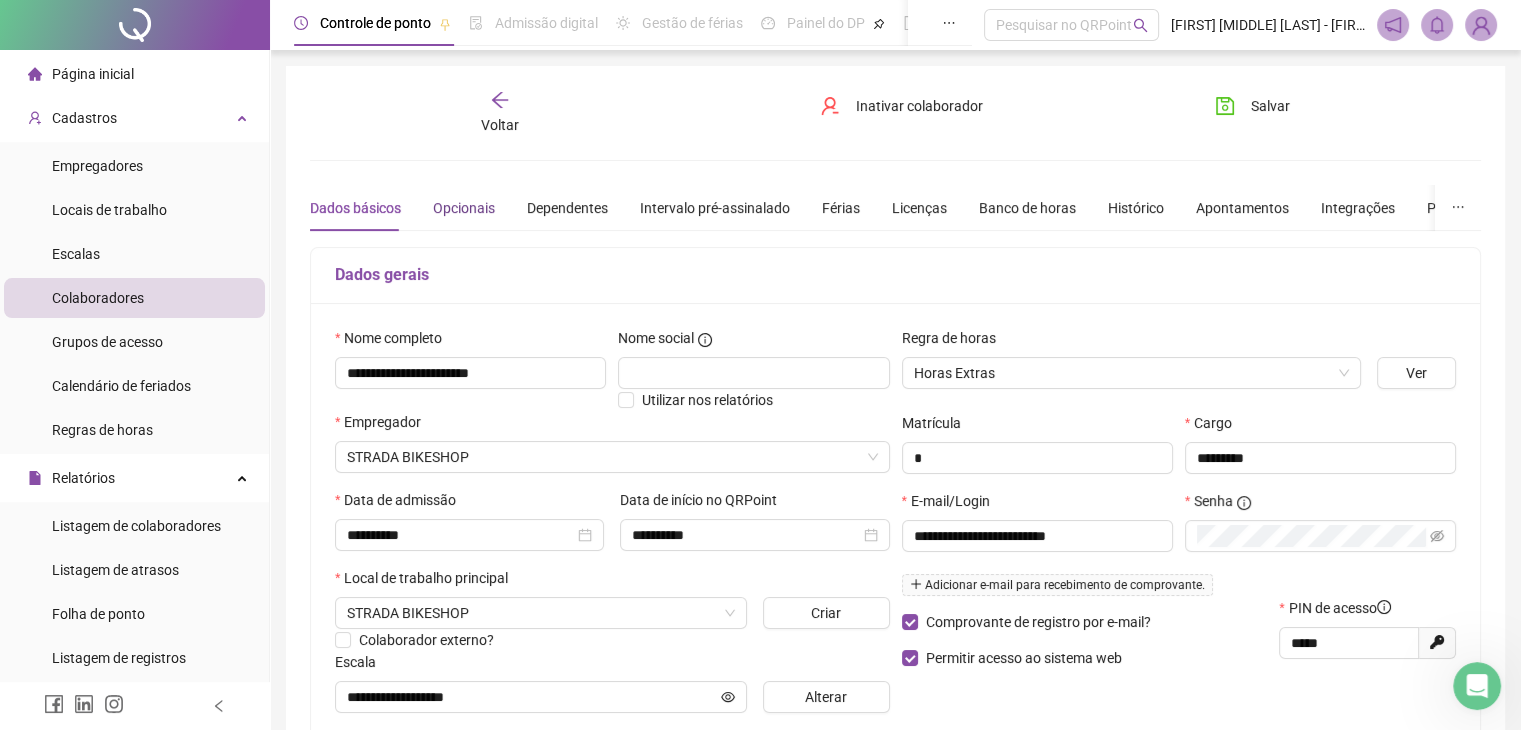 click on "Opcionais" at bounding box center [464, 208] 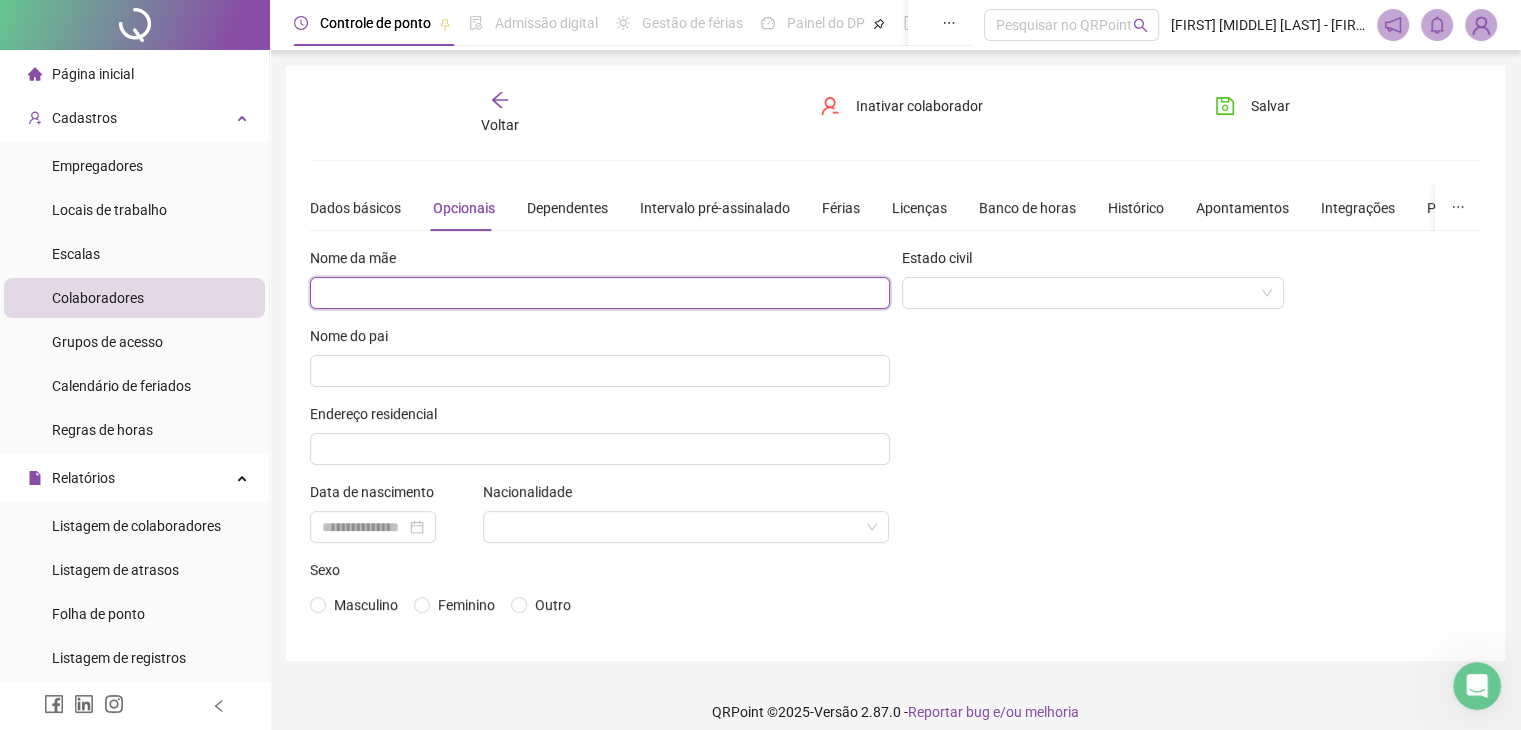 click at bounding box center (600, 293) 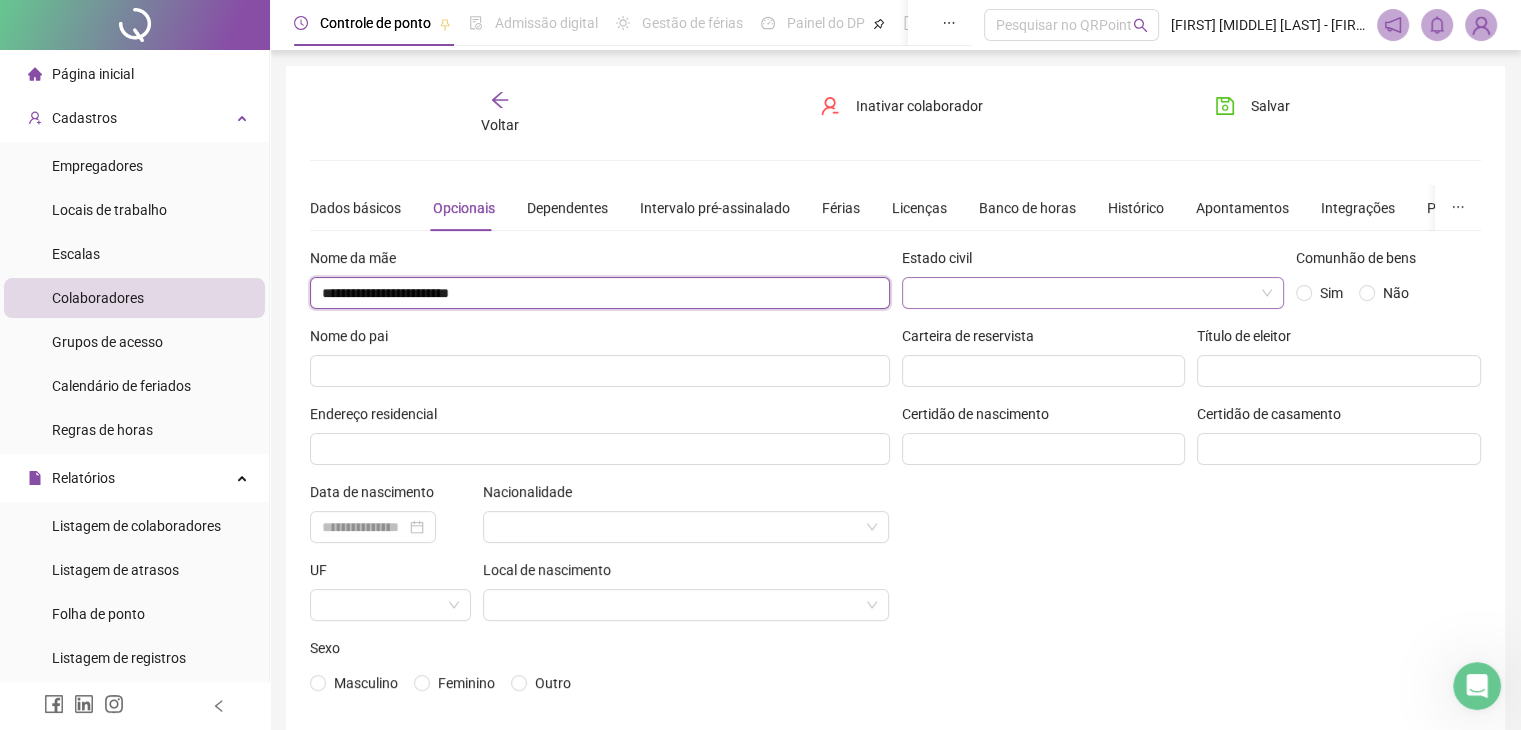 type on "**********" 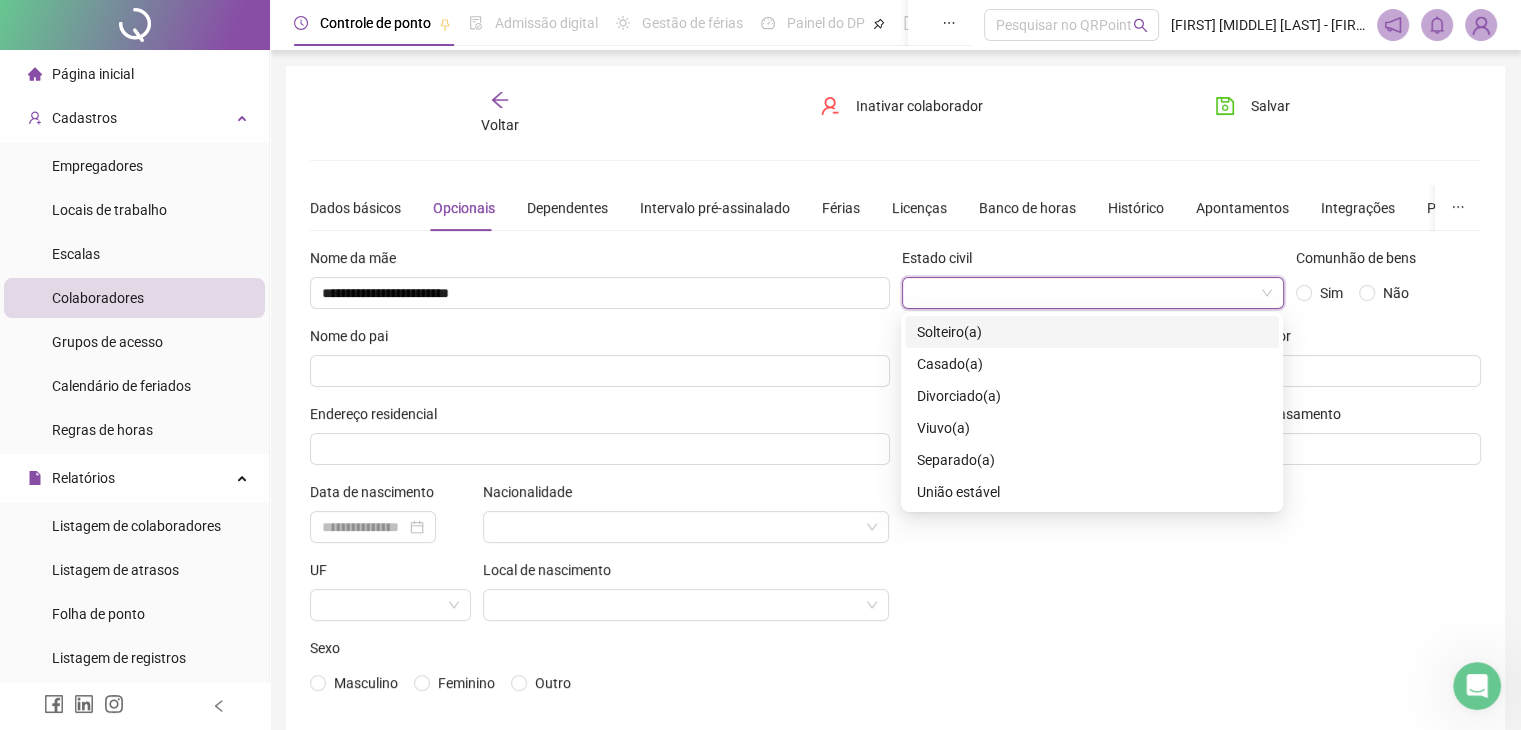 click at bounding box center [1087, 293] 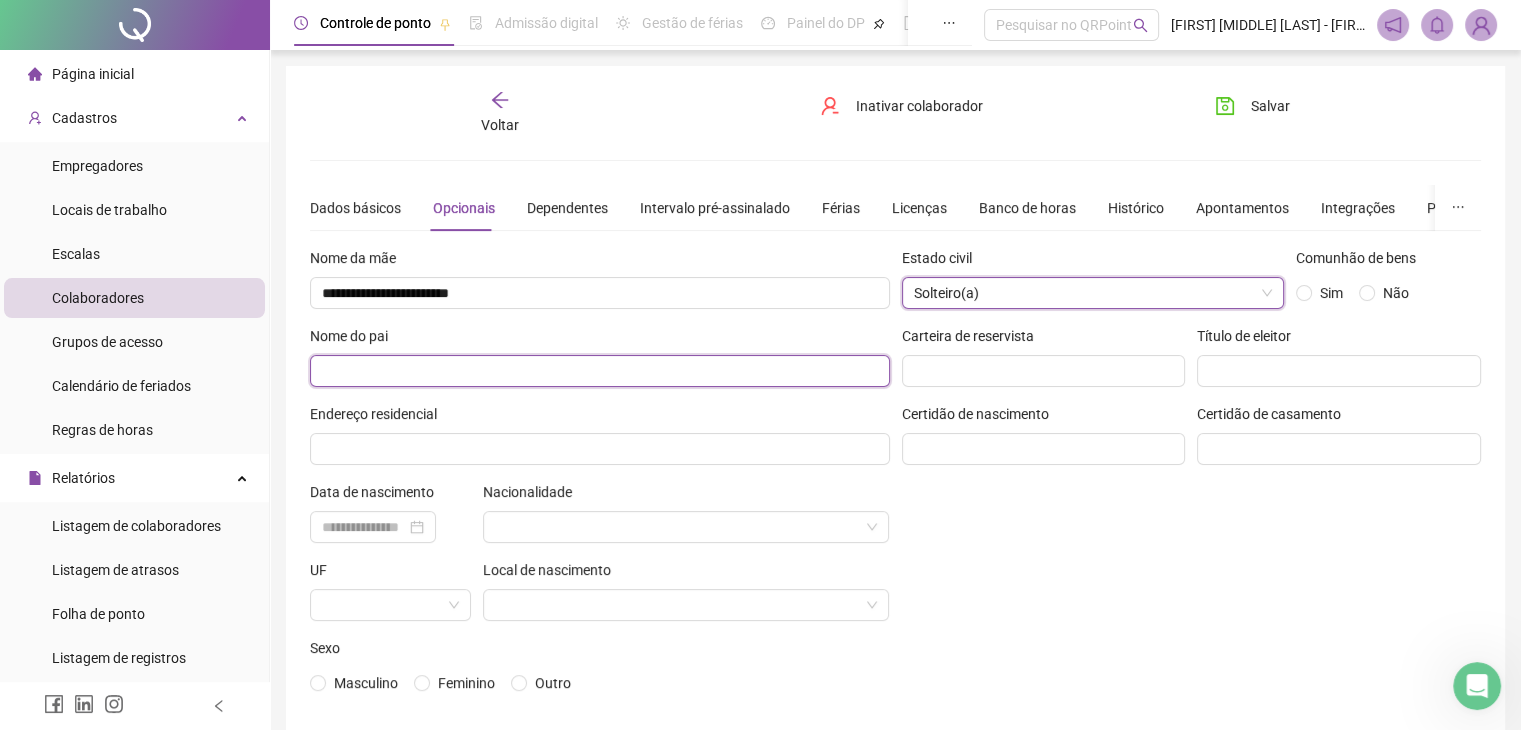 click at bounding box center [600, 371] 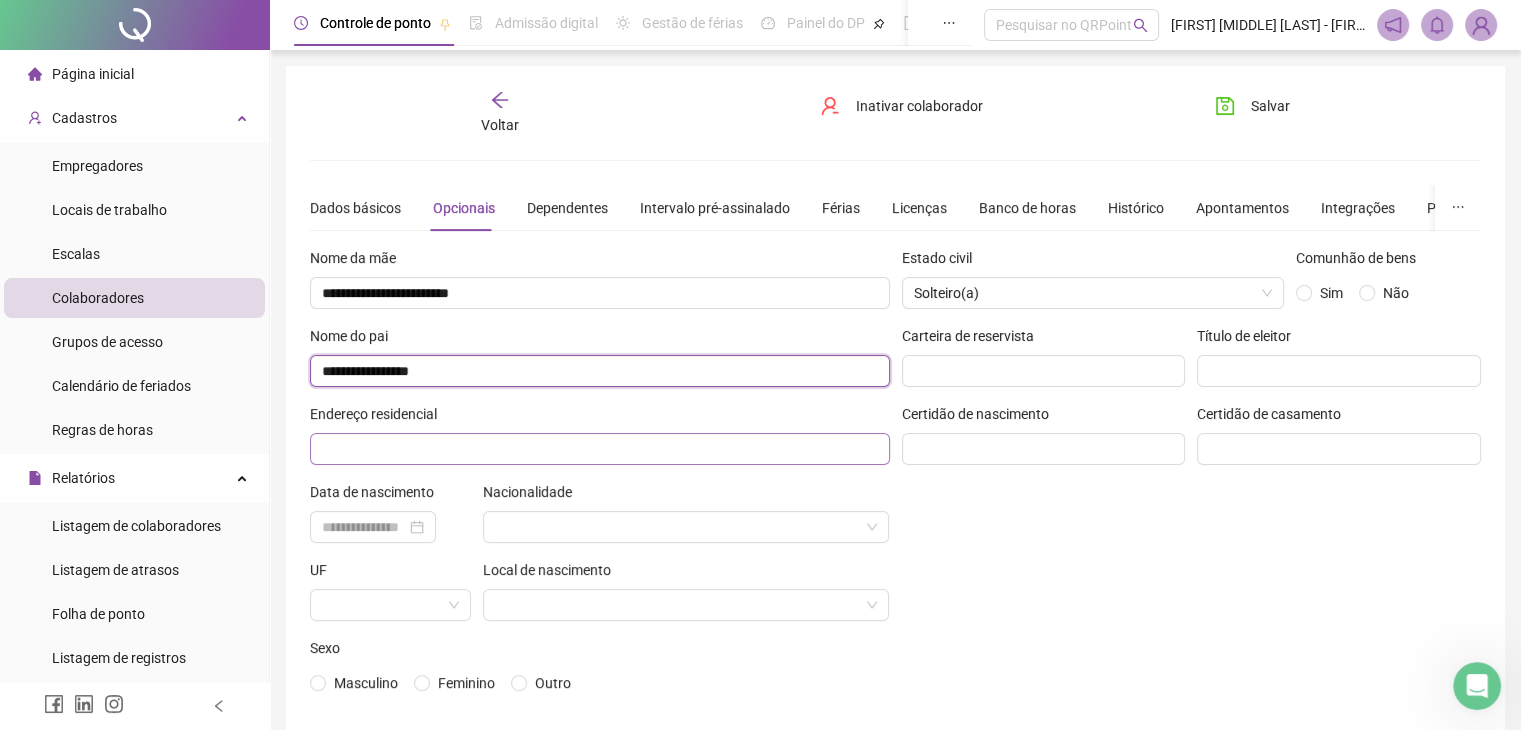 type on "**********" 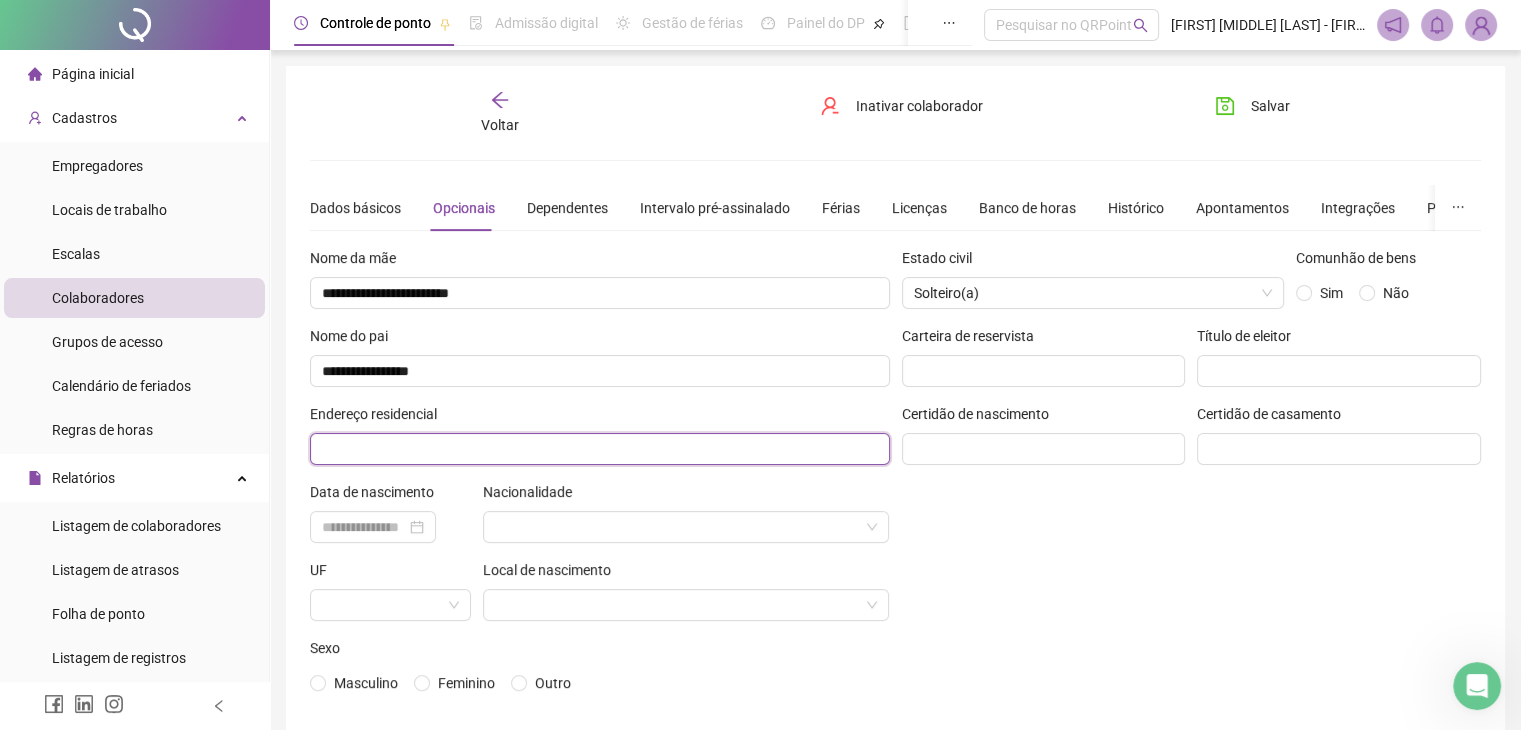 click at bounding box center [600, 449] 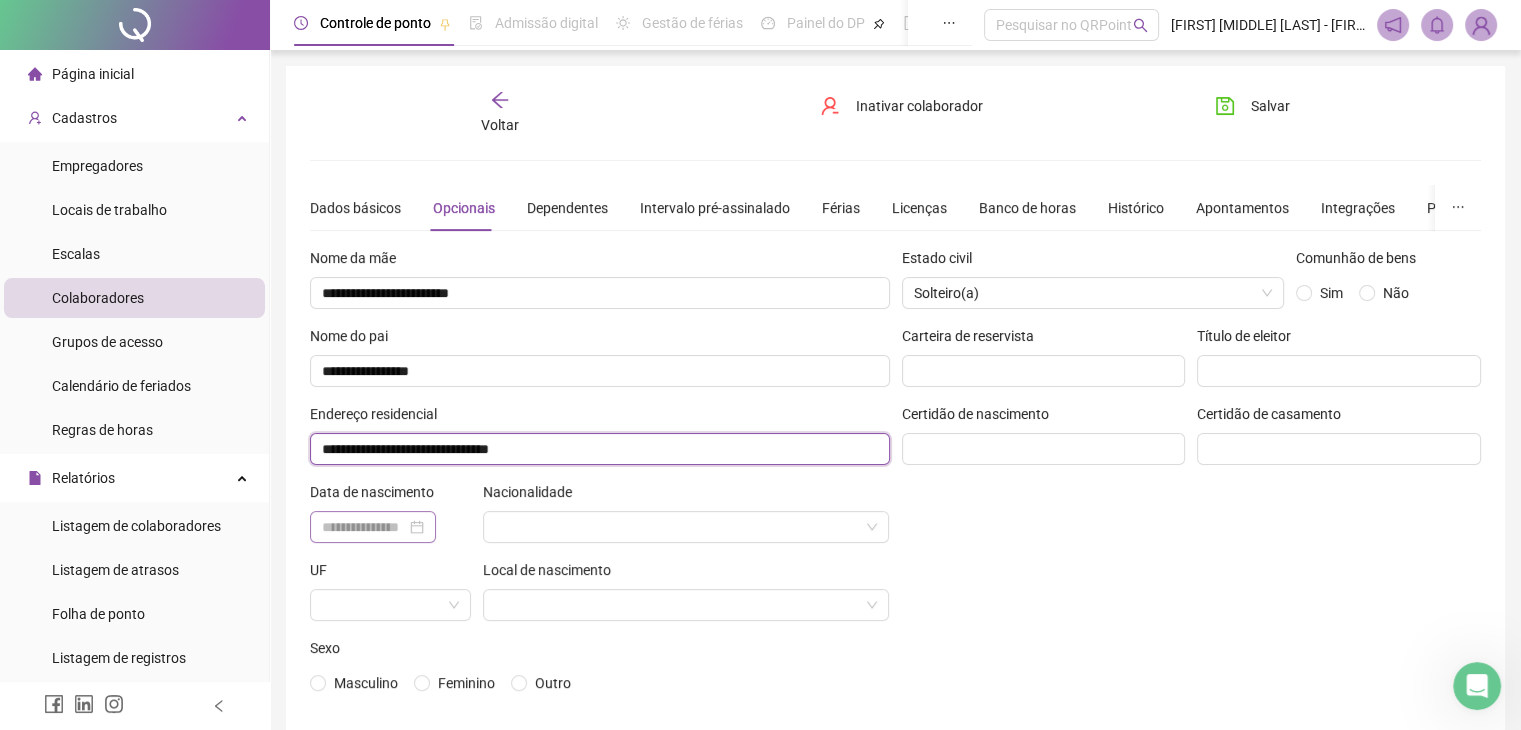 type on "**********" 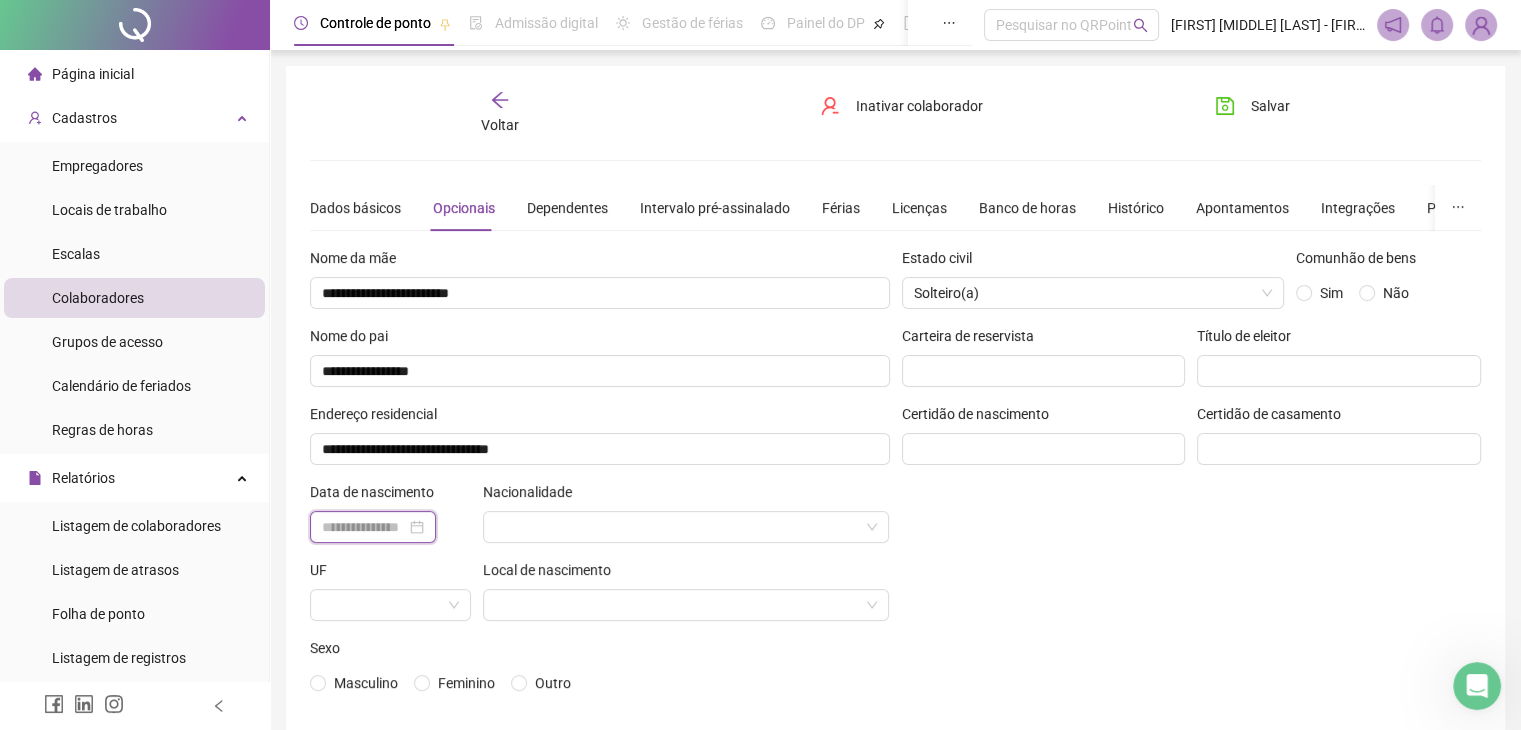 click at bounding box center [364, 527] 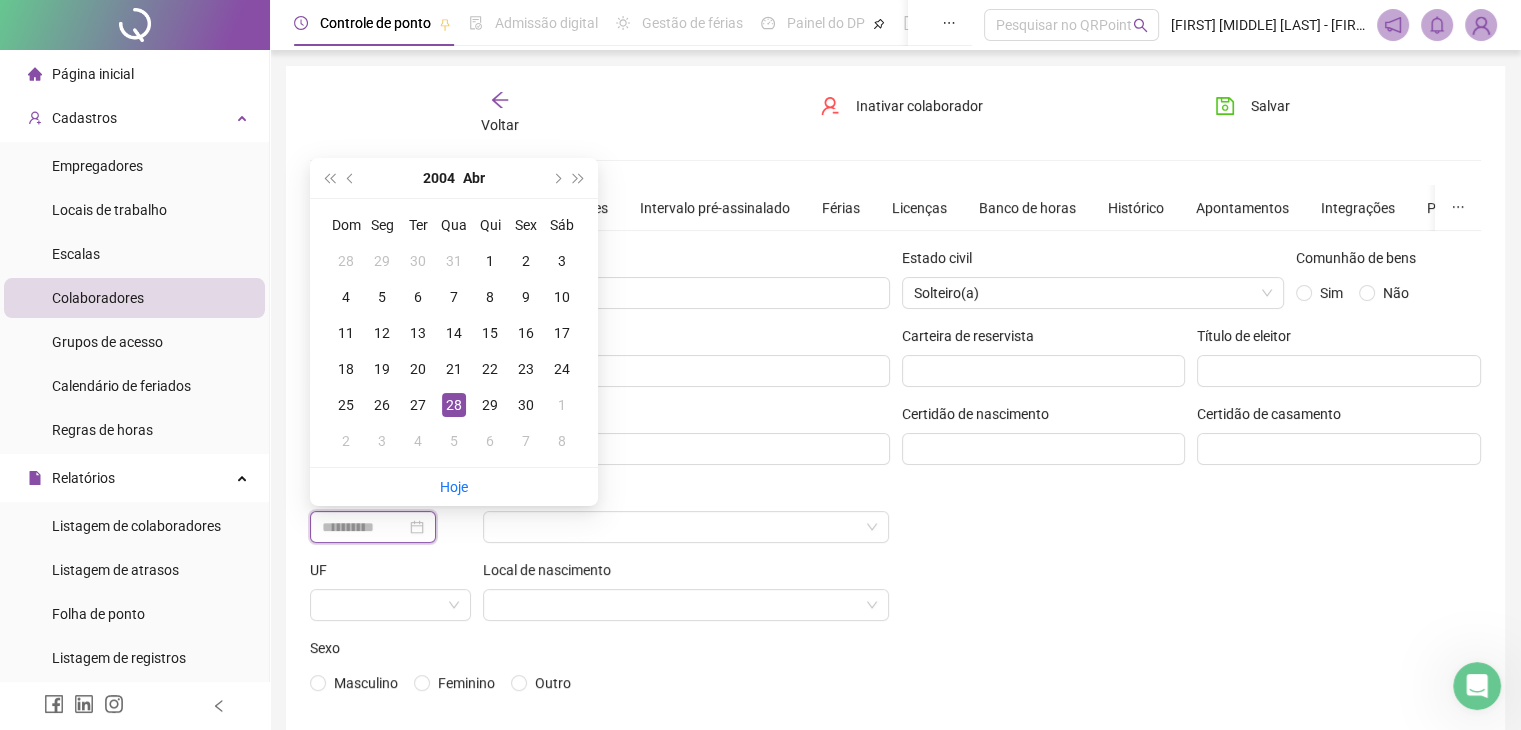 type on "**********" 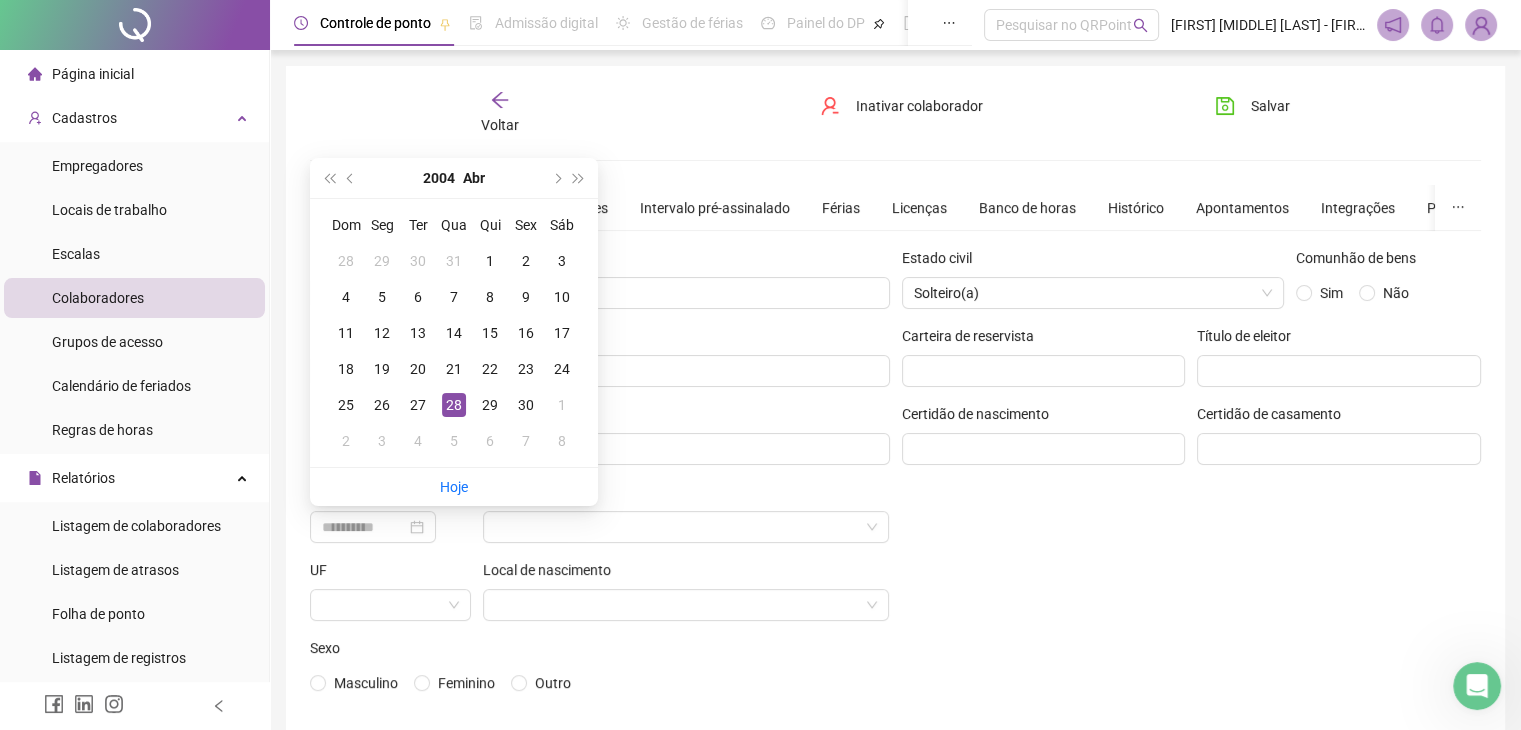 click on "28" at bounding box center [454, 405] 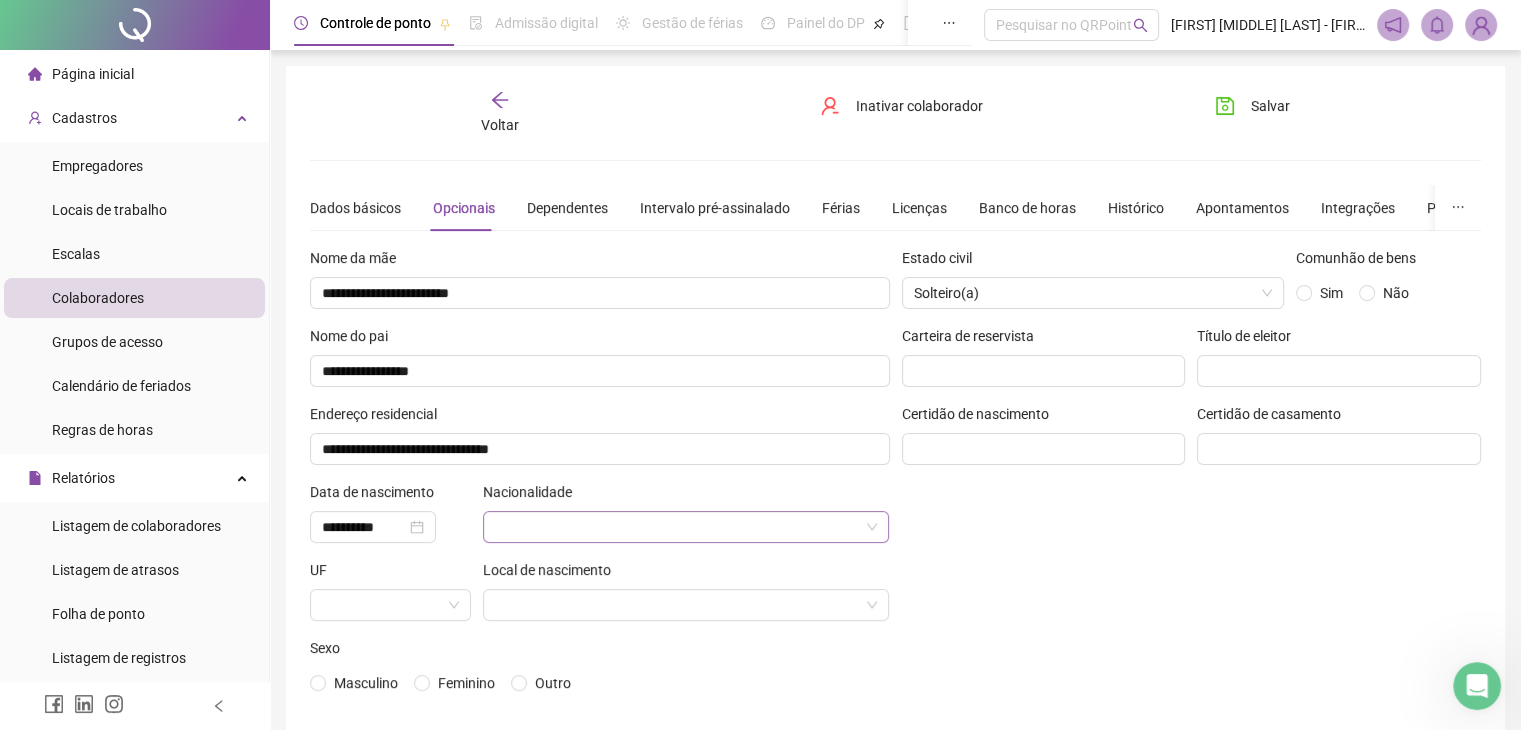 click at bounding box center [680, 527] 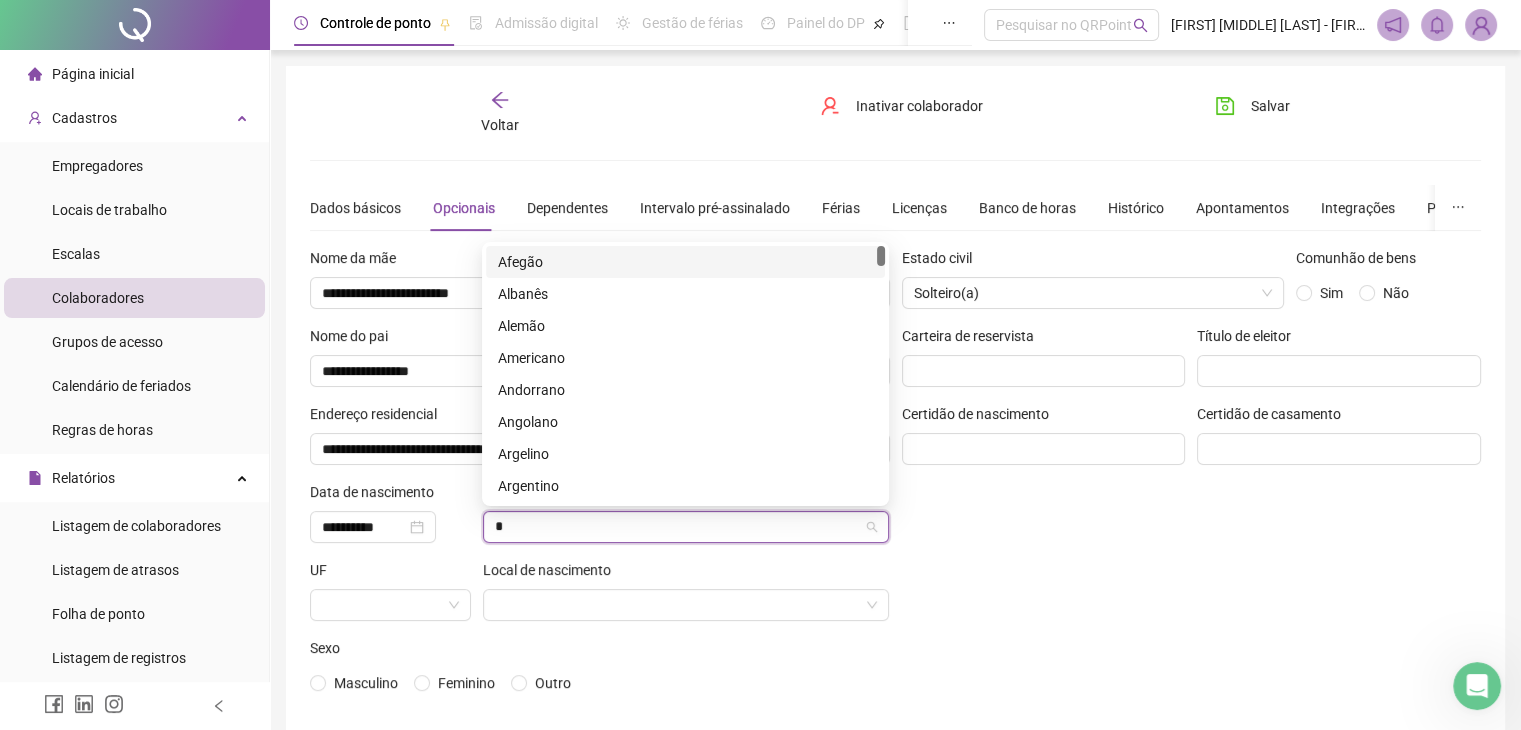 type on "**" 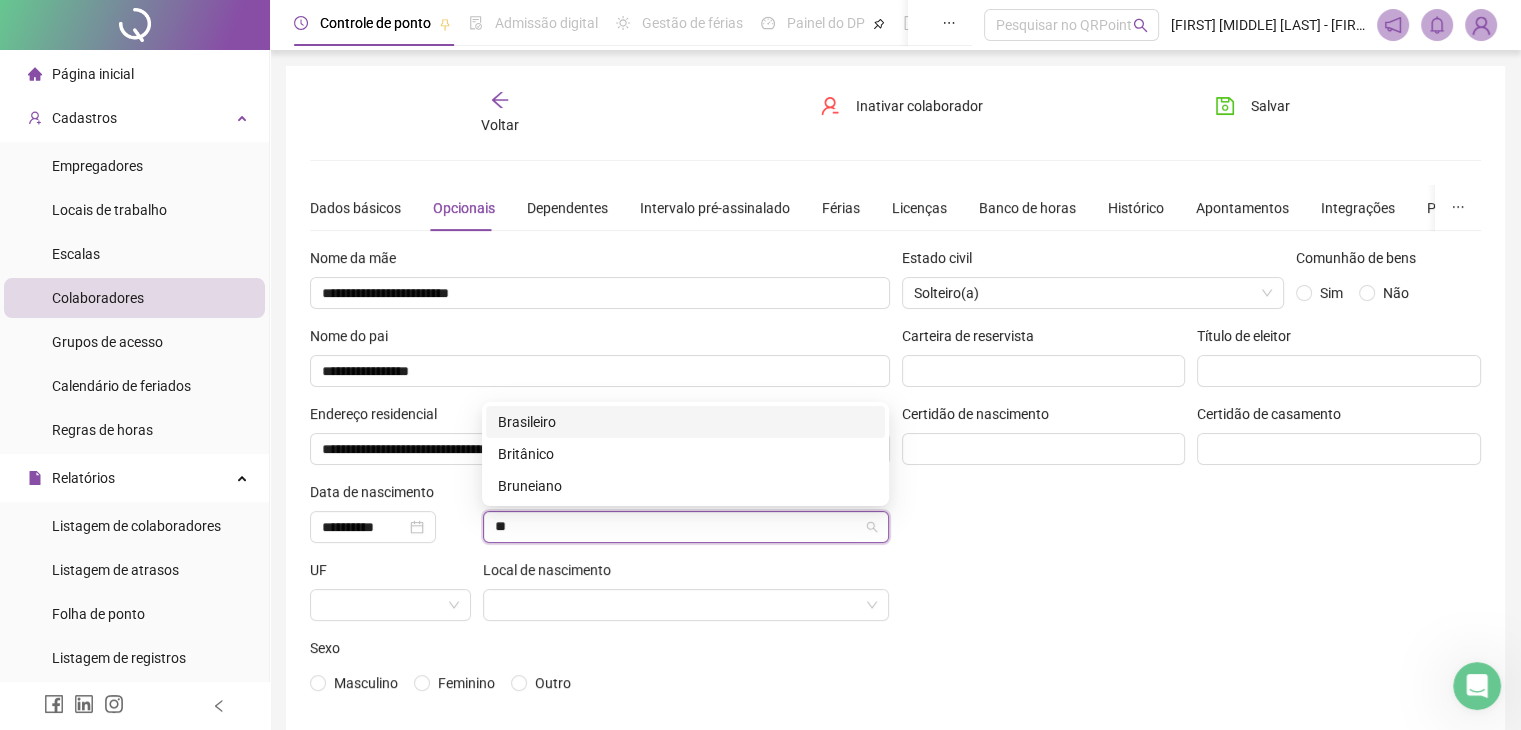 click on "Brasileiro" at bounding box center (685, 422) 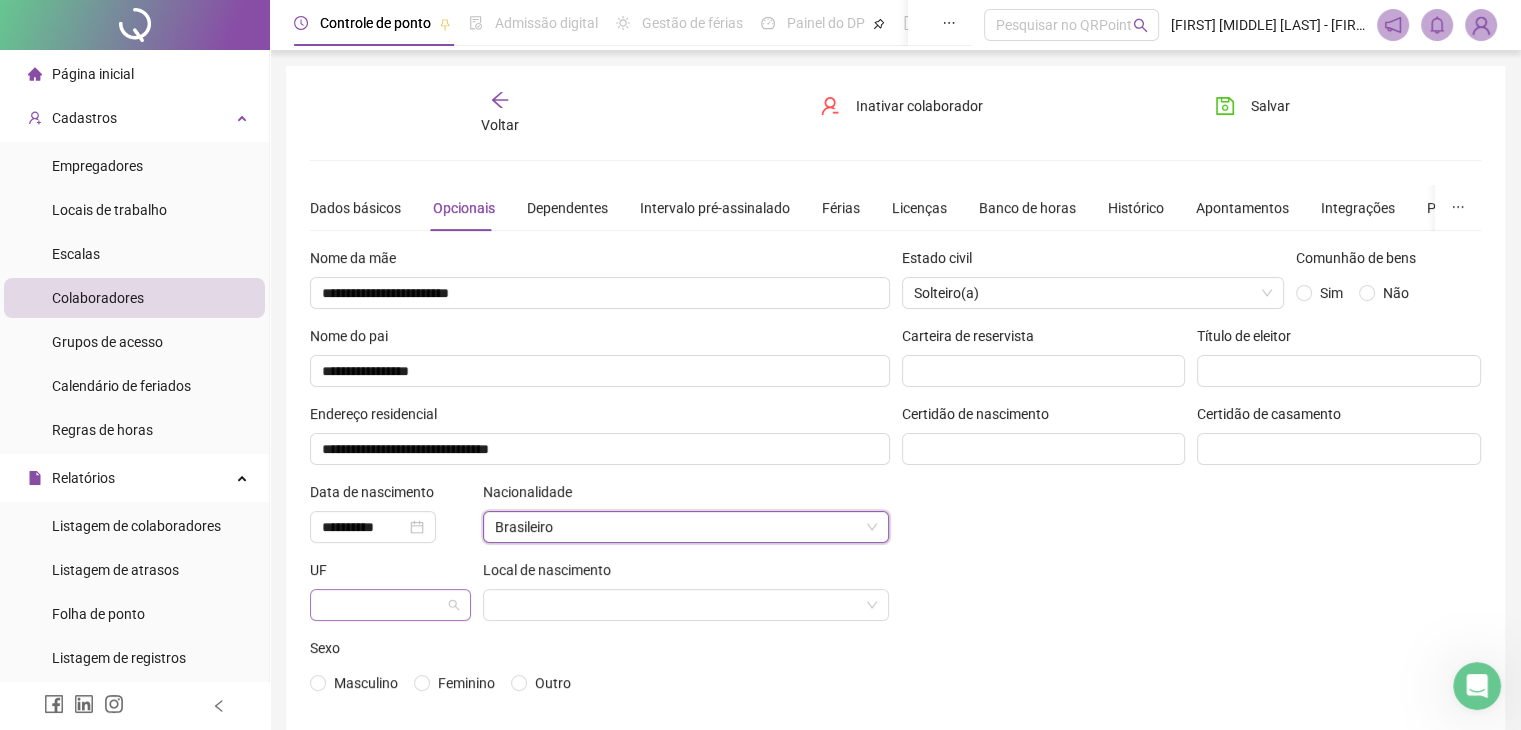 click at bounding box center (384, 605) 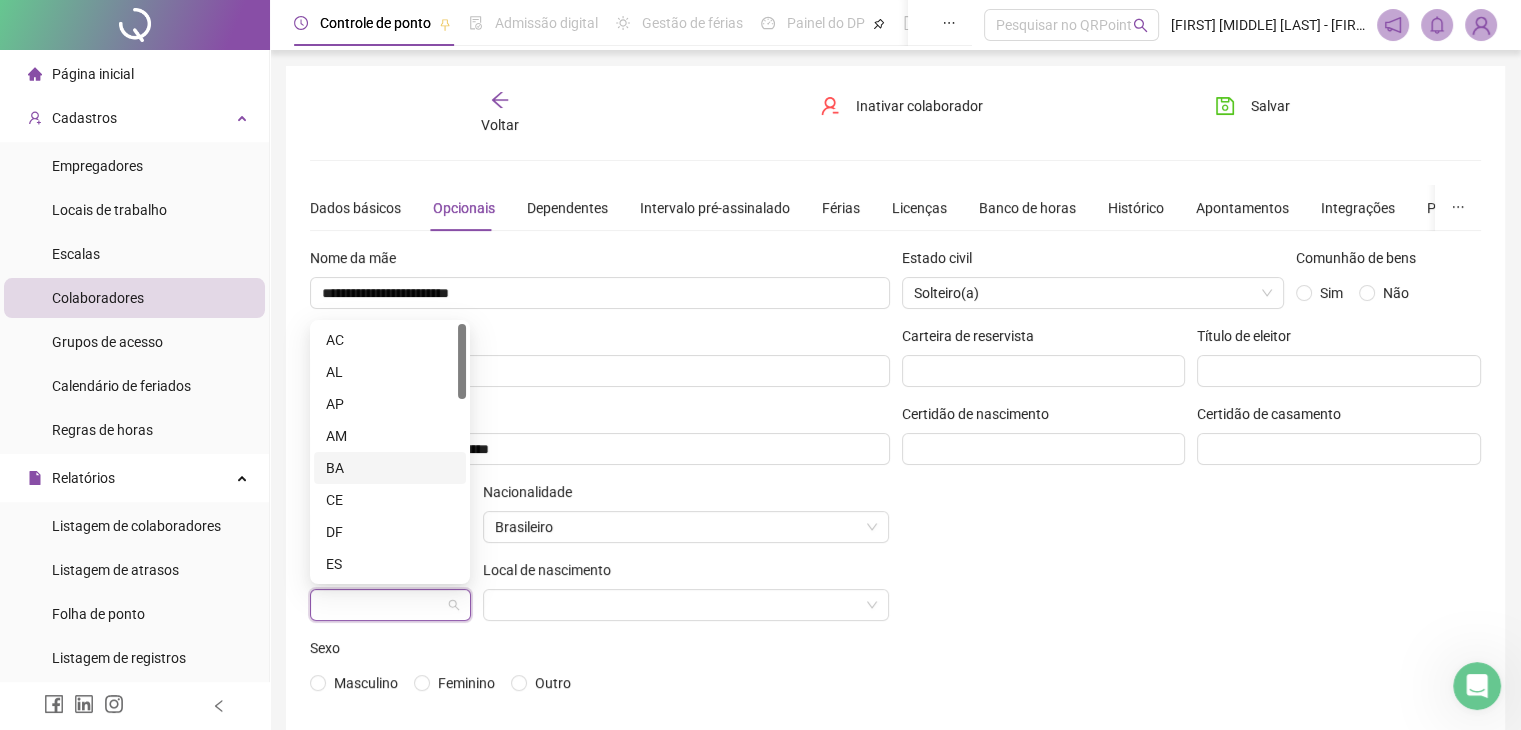 click on "BA" at bounding box center (390, 468) 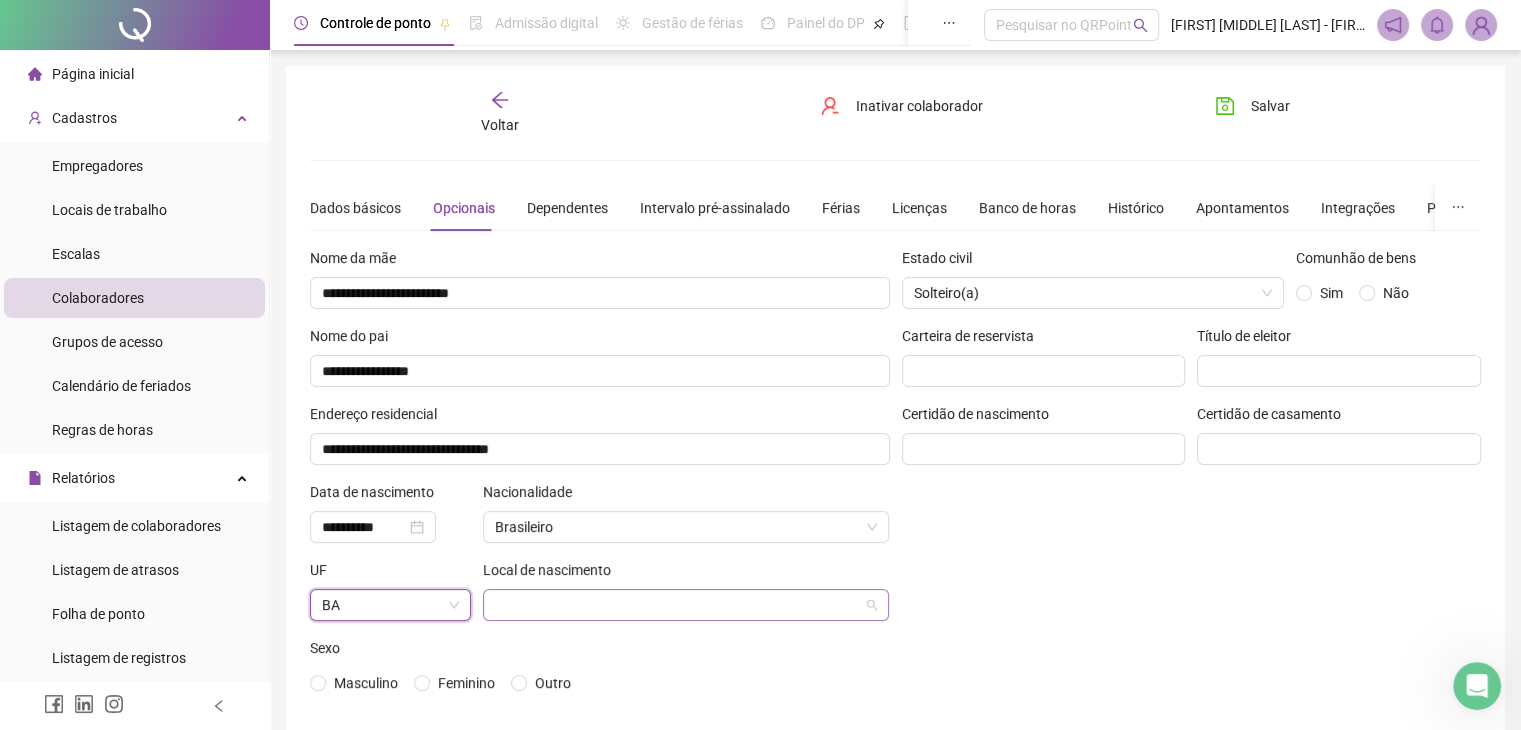 click at bounding box center [680, 605] 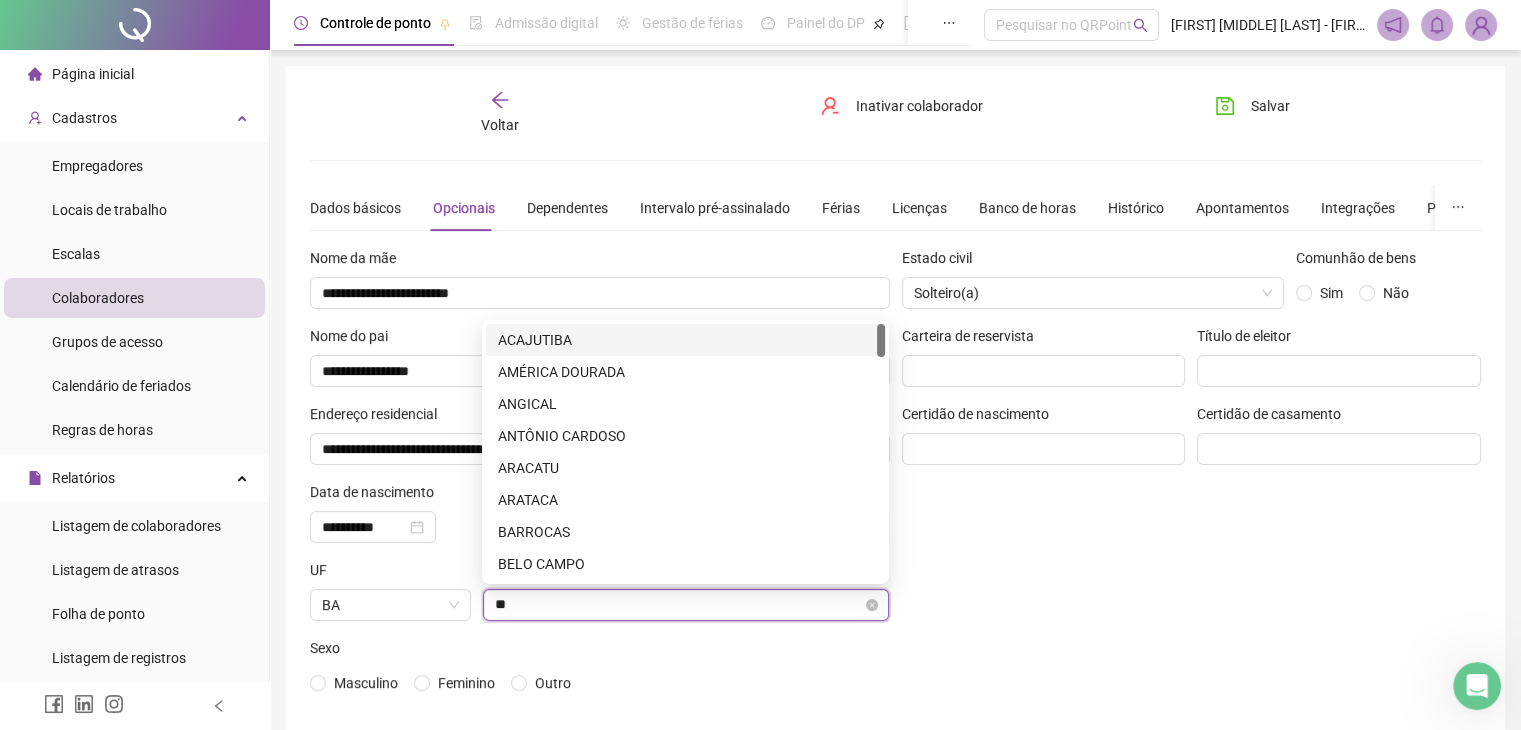 type on "***" 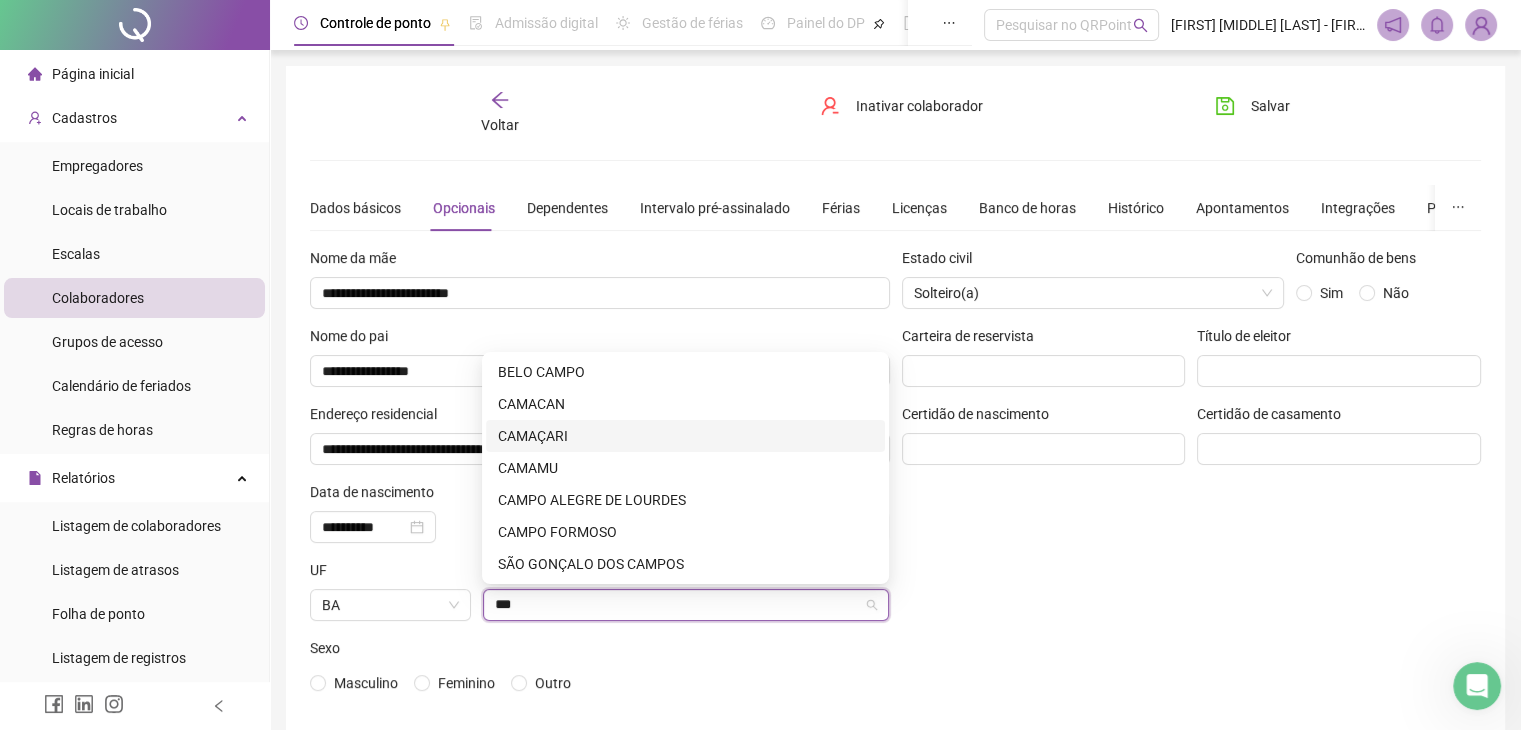 click on "CAMAÇARI" at bounding box center (685, 436) 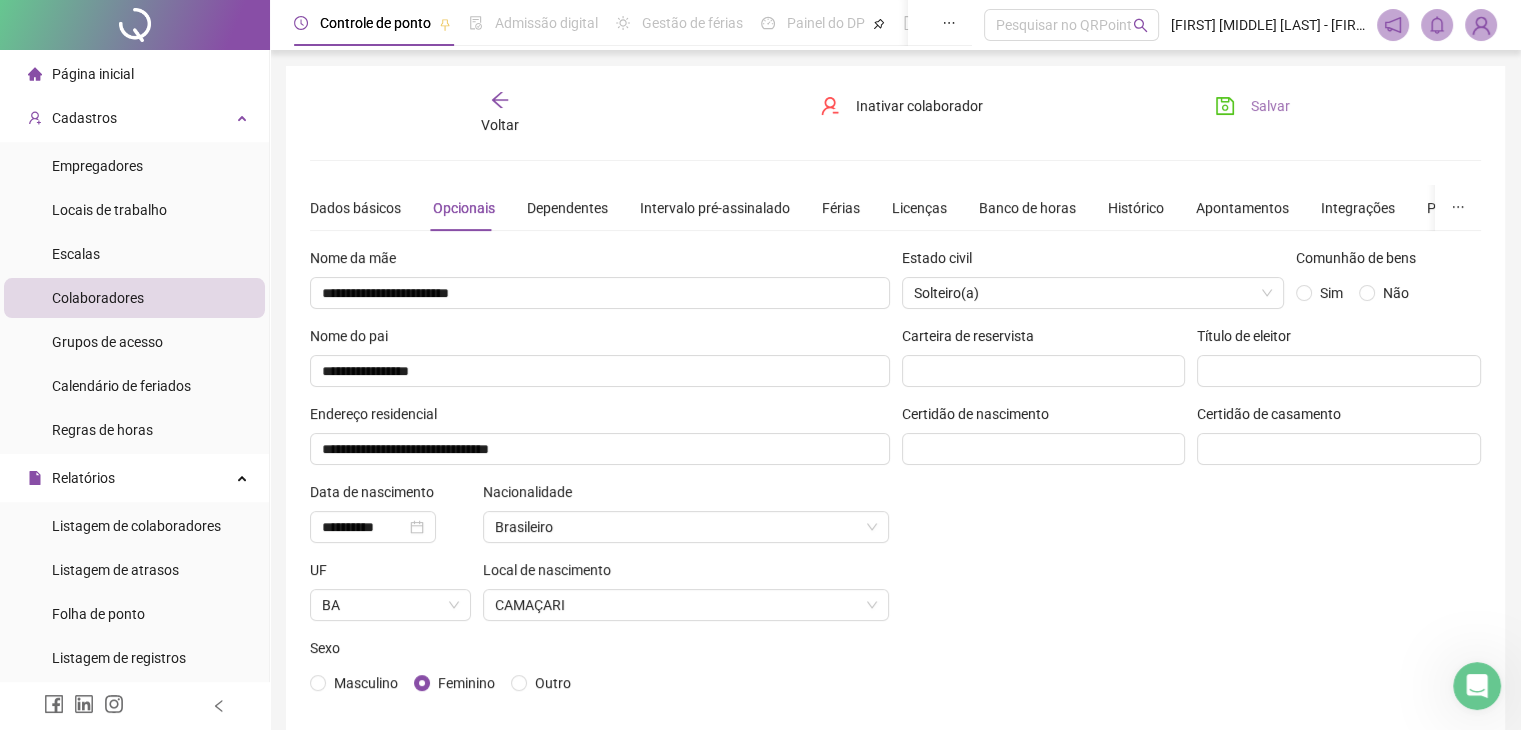 click on "Salvar" at bounding box center (1252, 106) 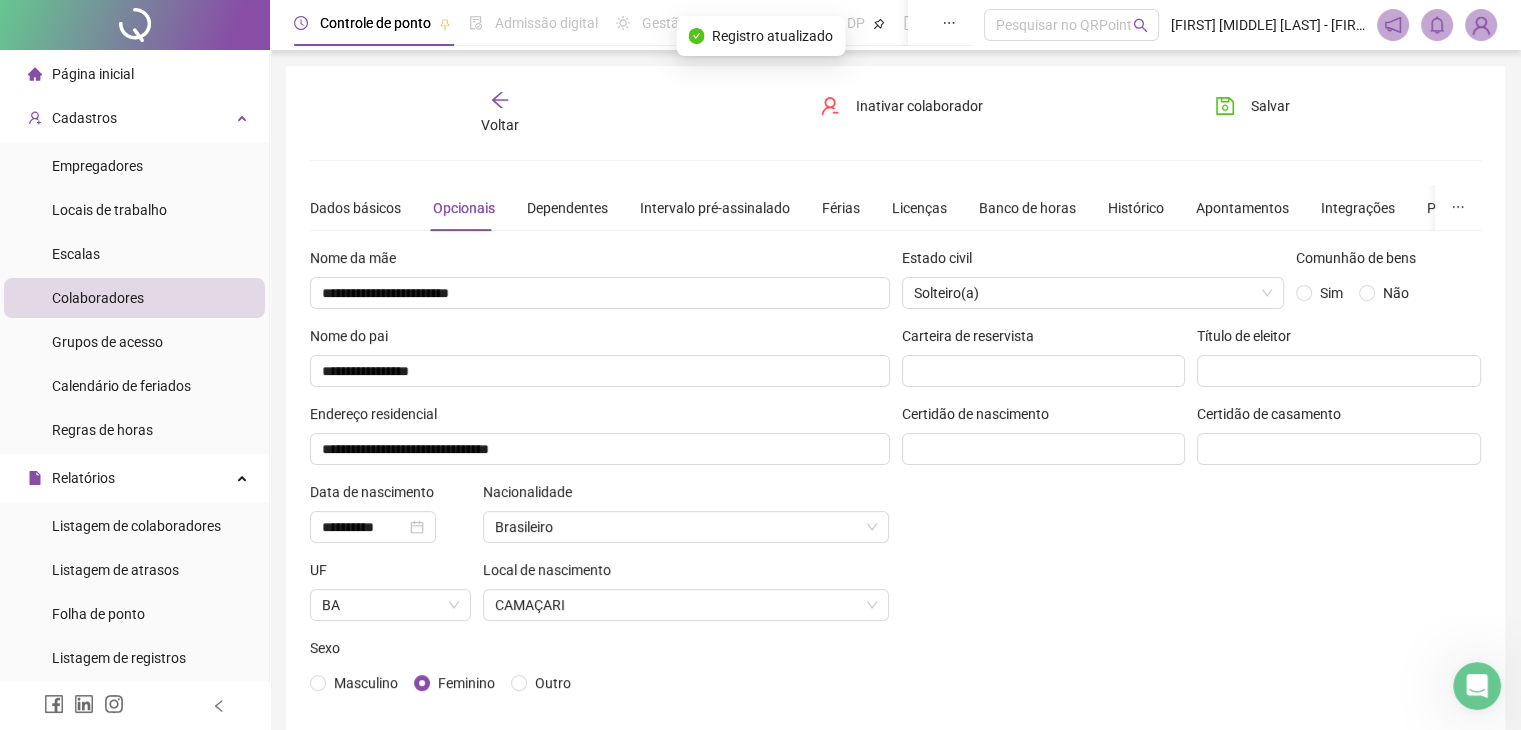 click on "Voltar" at bounding box center (500, 113) 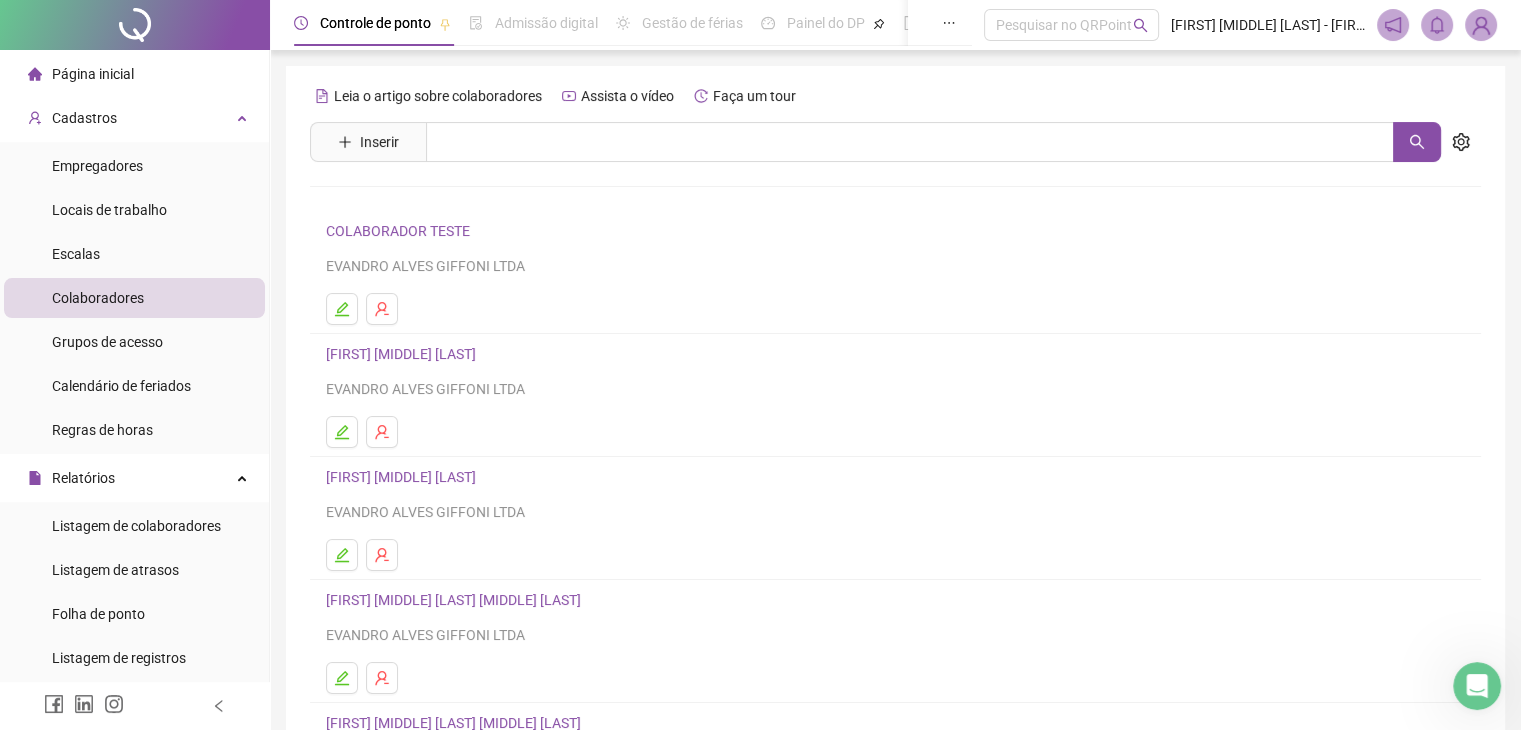 click on "[FIRST] [MIDDLE] [LAST]" at bounding box center [404, 600] 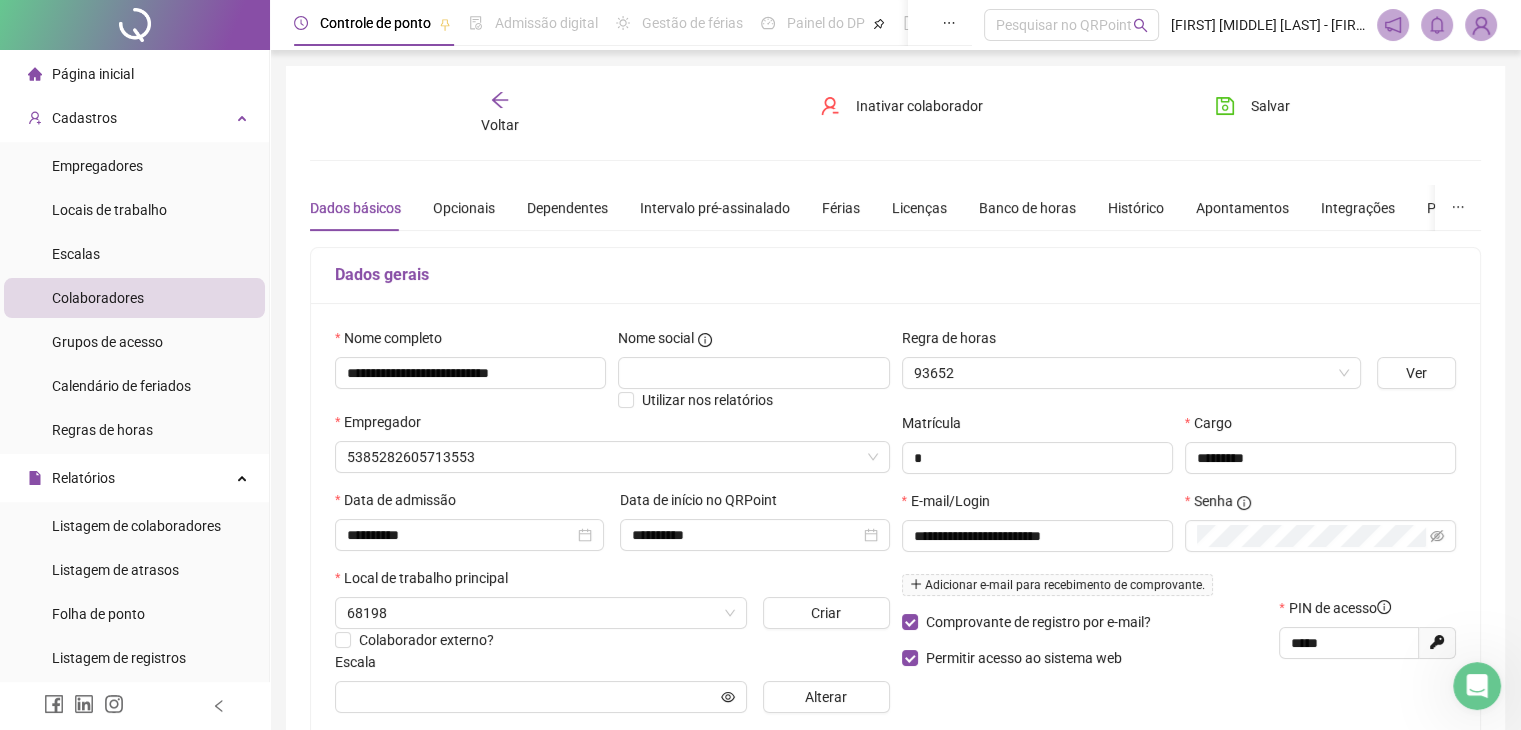 type on "**********" 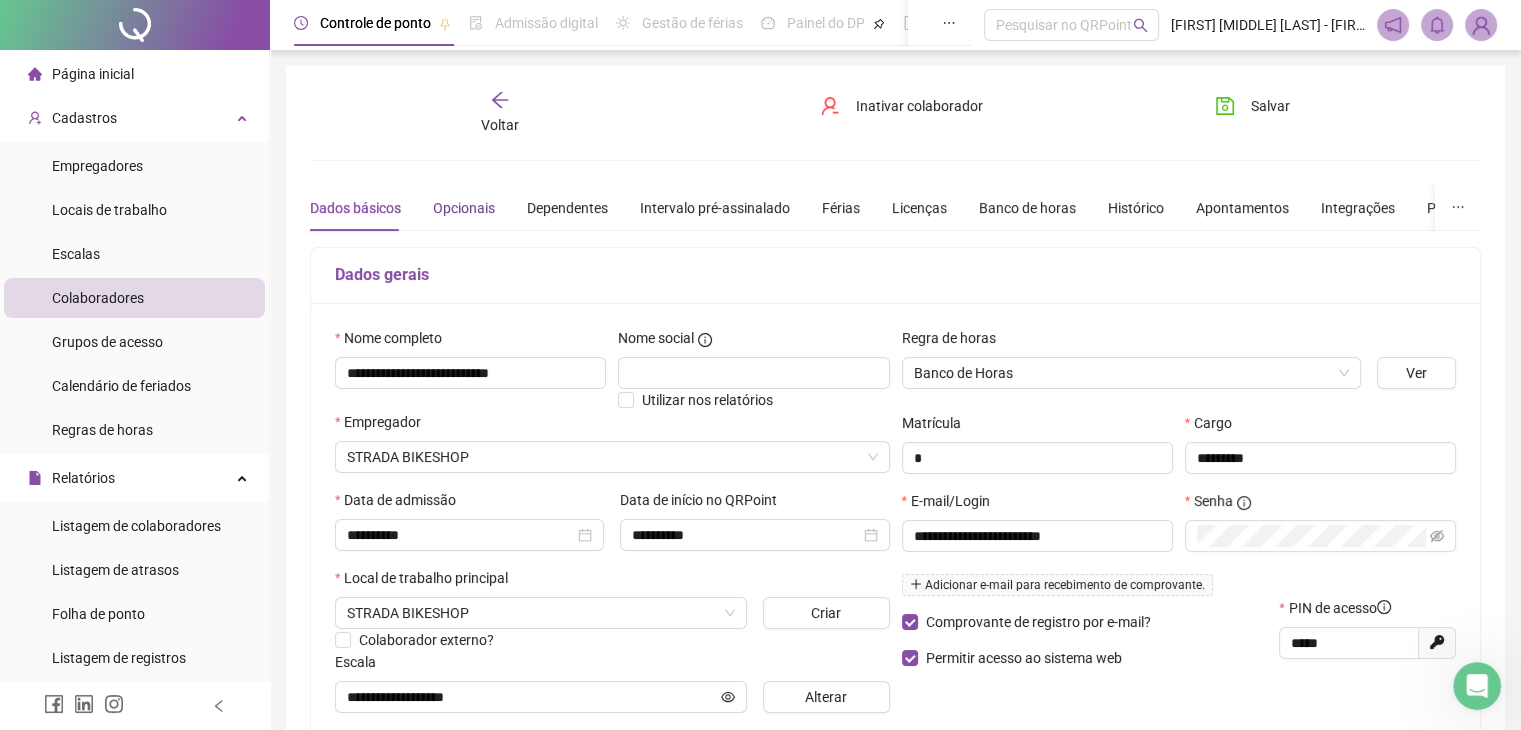 click on "Opcionais" at bounding box center (464, 208) 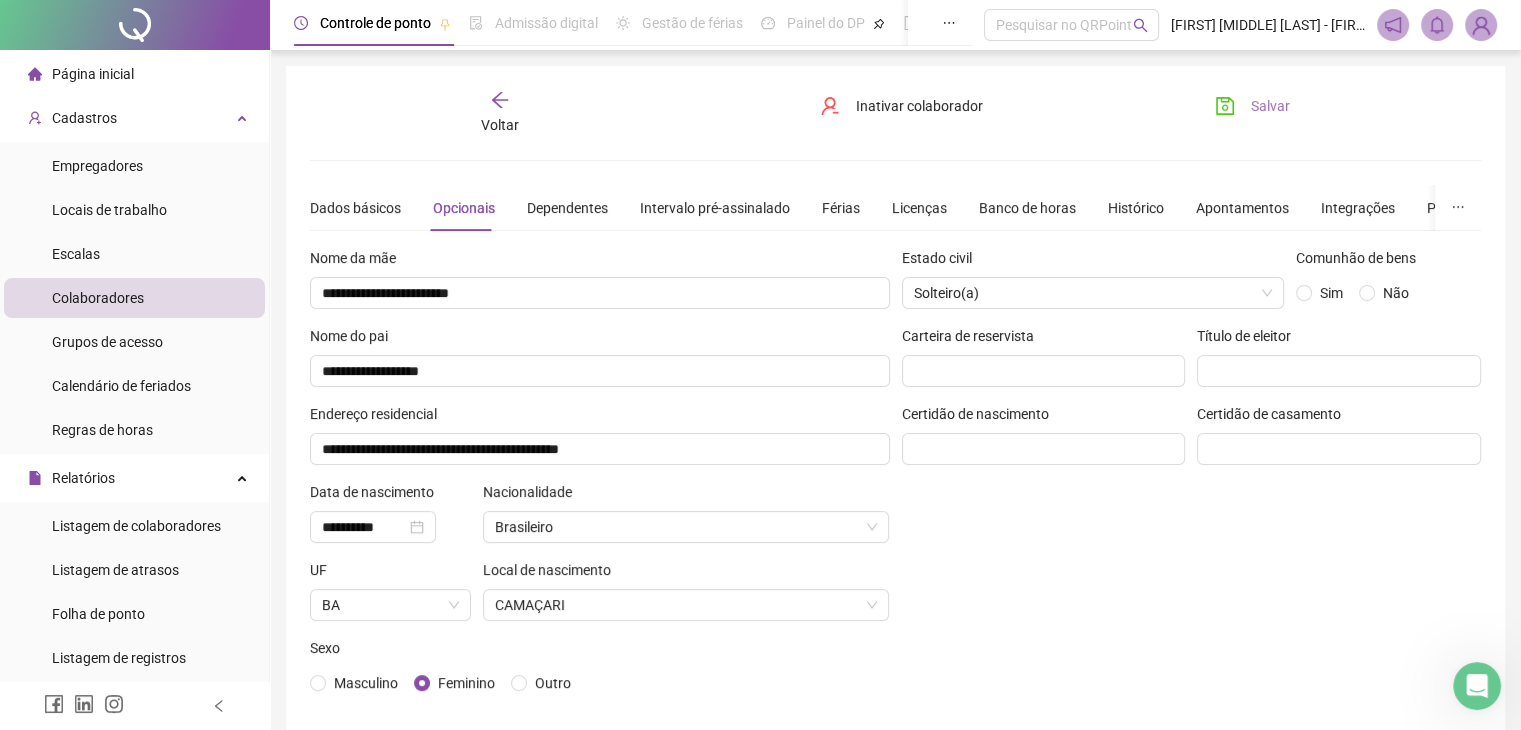 click on "Salvar" at bounding box center (1270, 106) 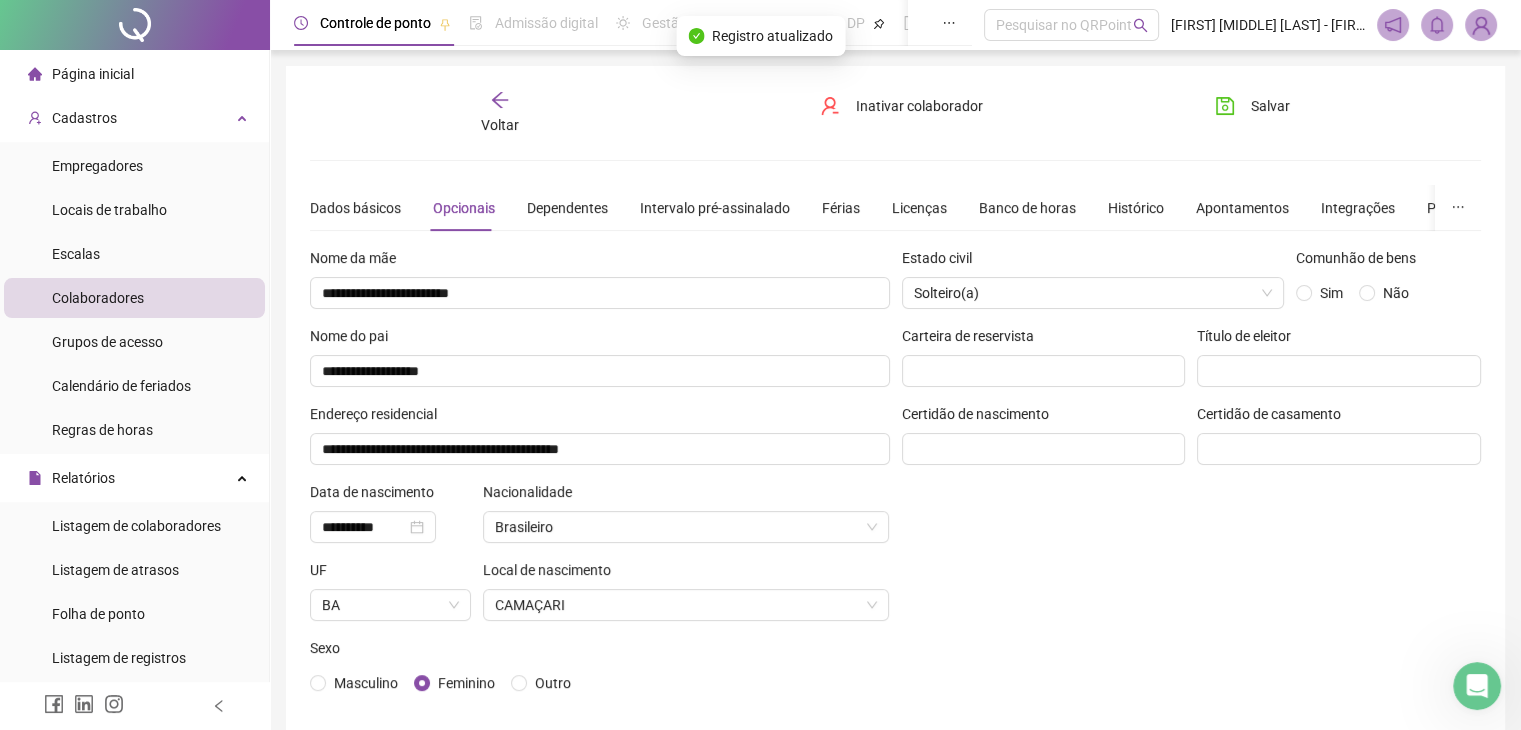 click 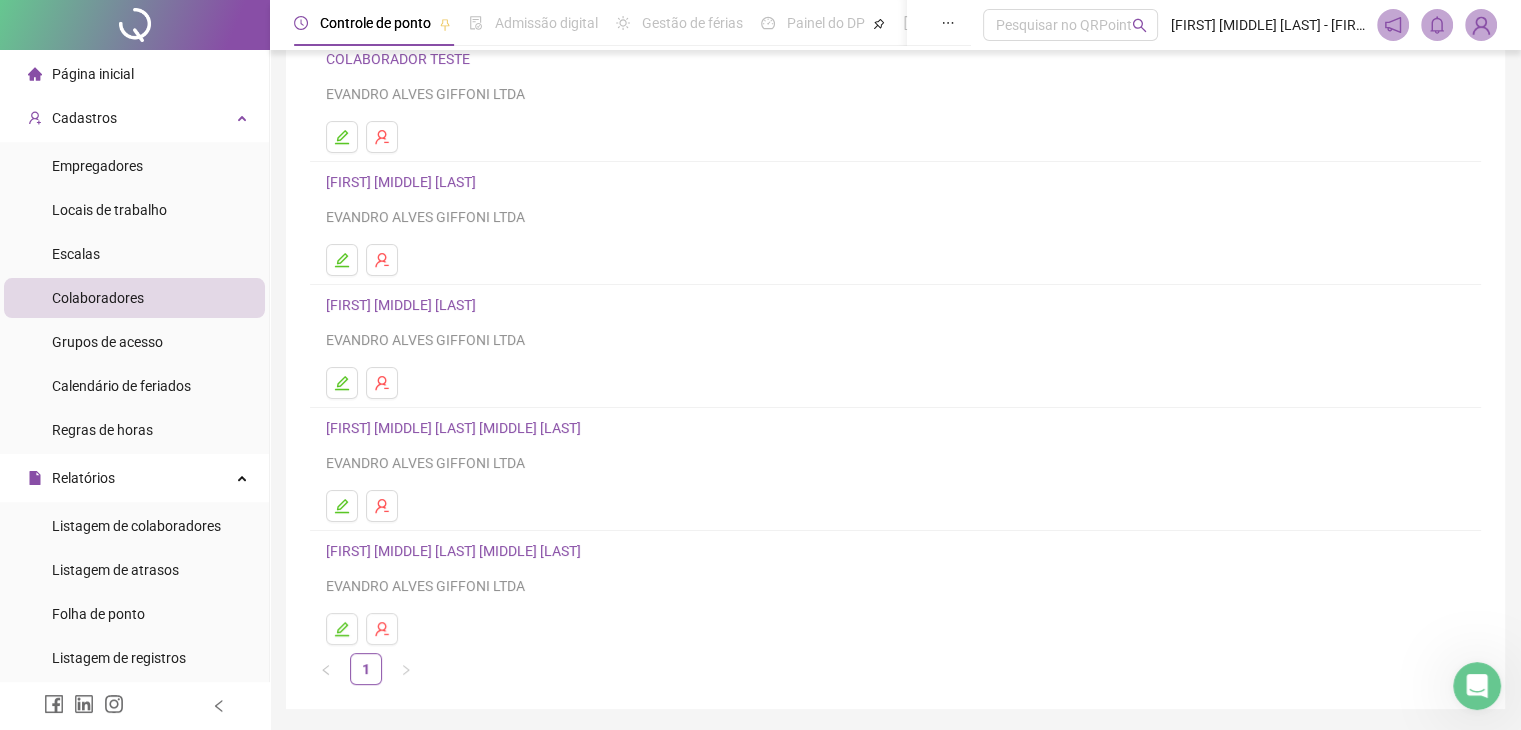 scroll, scrollTop: 200, scrollLeft: 0, axis: vertical 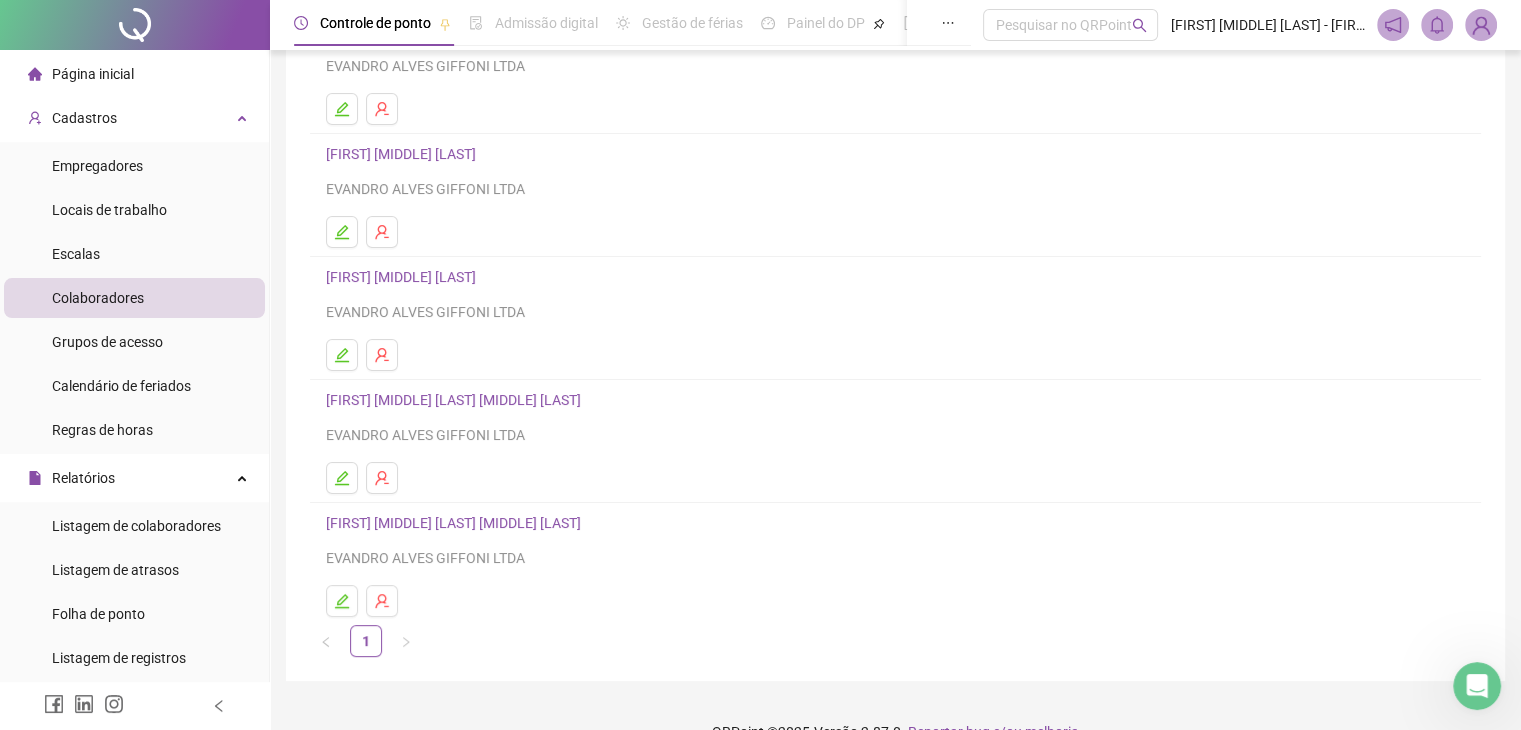 click on "[FIRST] [MIDDLE] [LAST]" at bounding box center [404, 523] 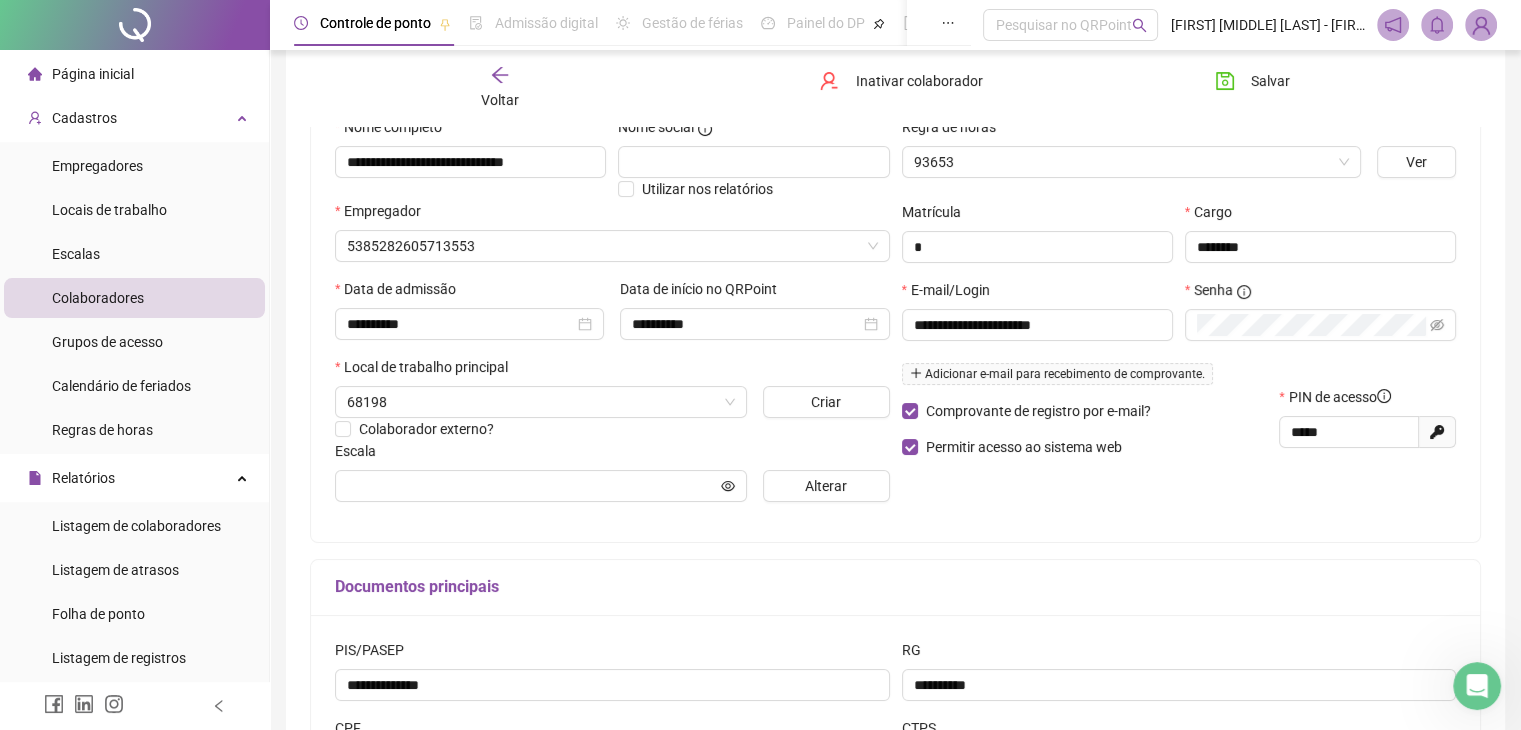 type on "**********" 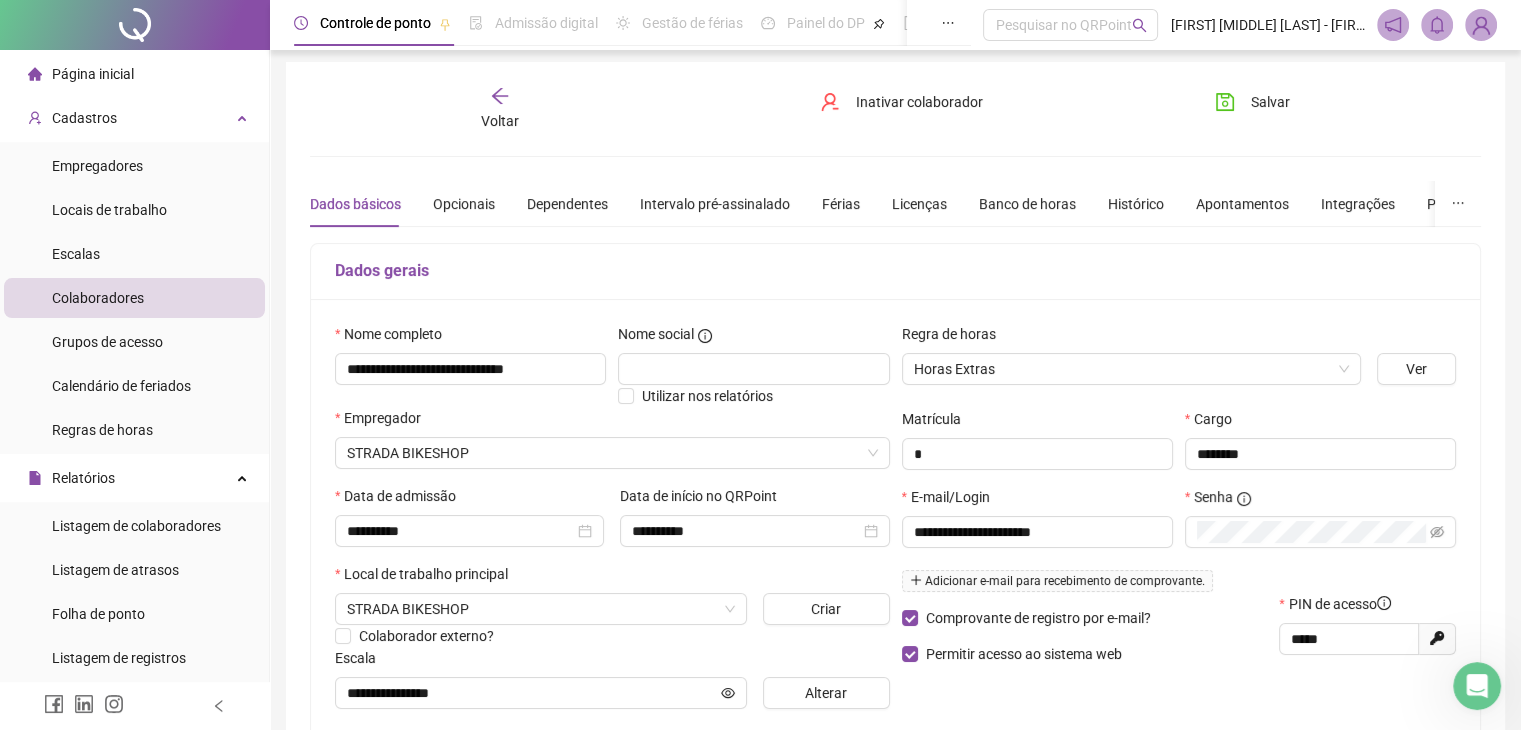 scroll, scrollTop: 0, scrollLeft: 0, axis: both 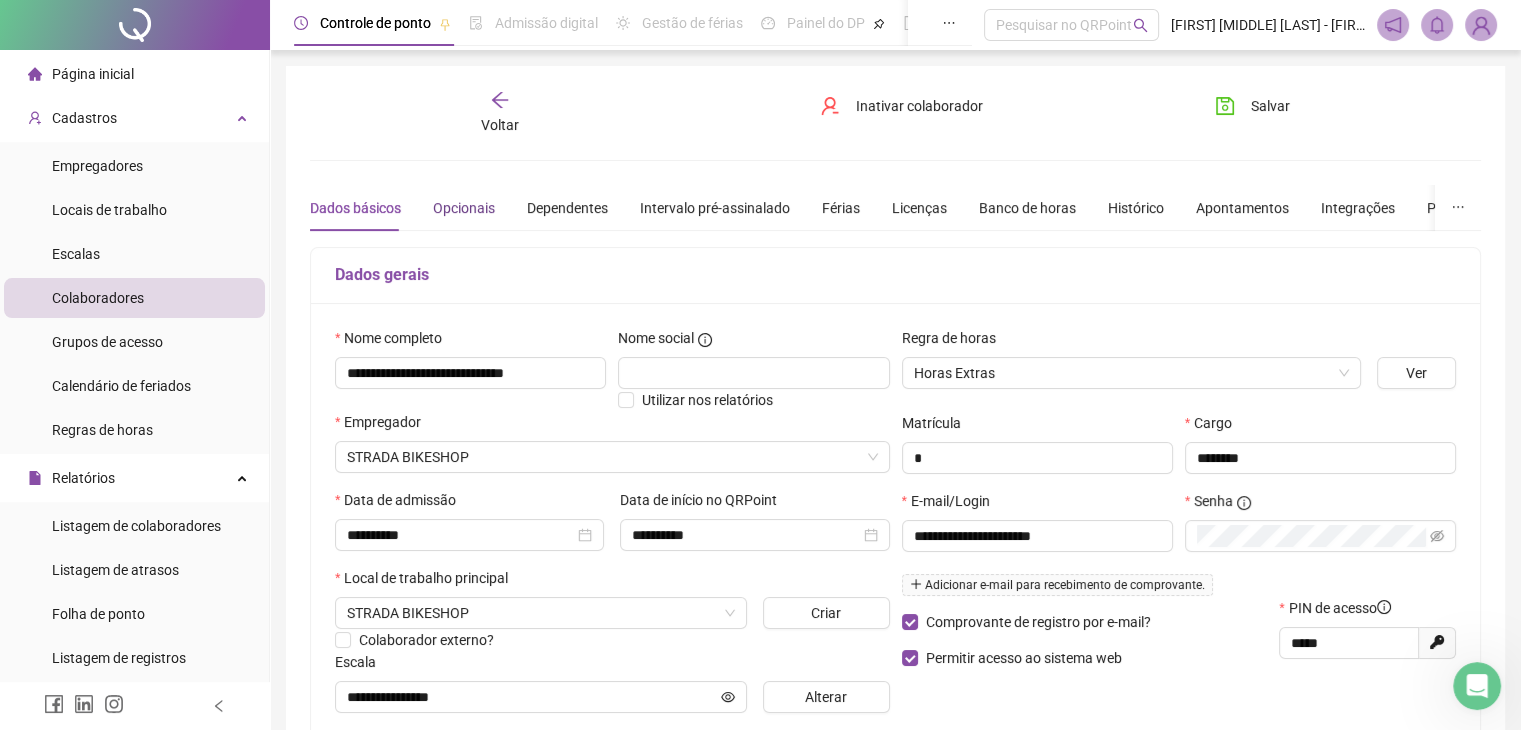 click on "Opcionais" at bounding box center (464, 208) 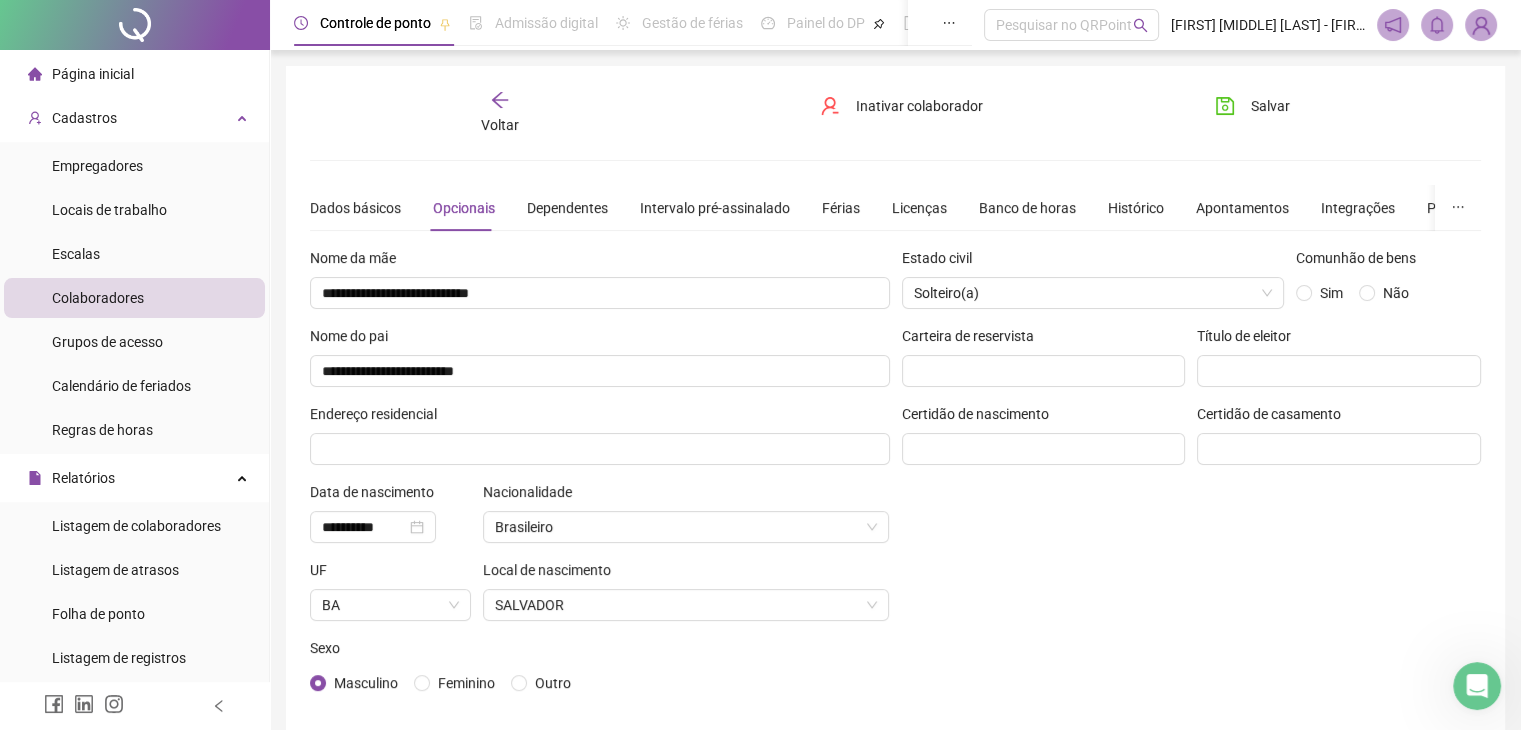 click on "Voltar" at bounding box center [500, 113] 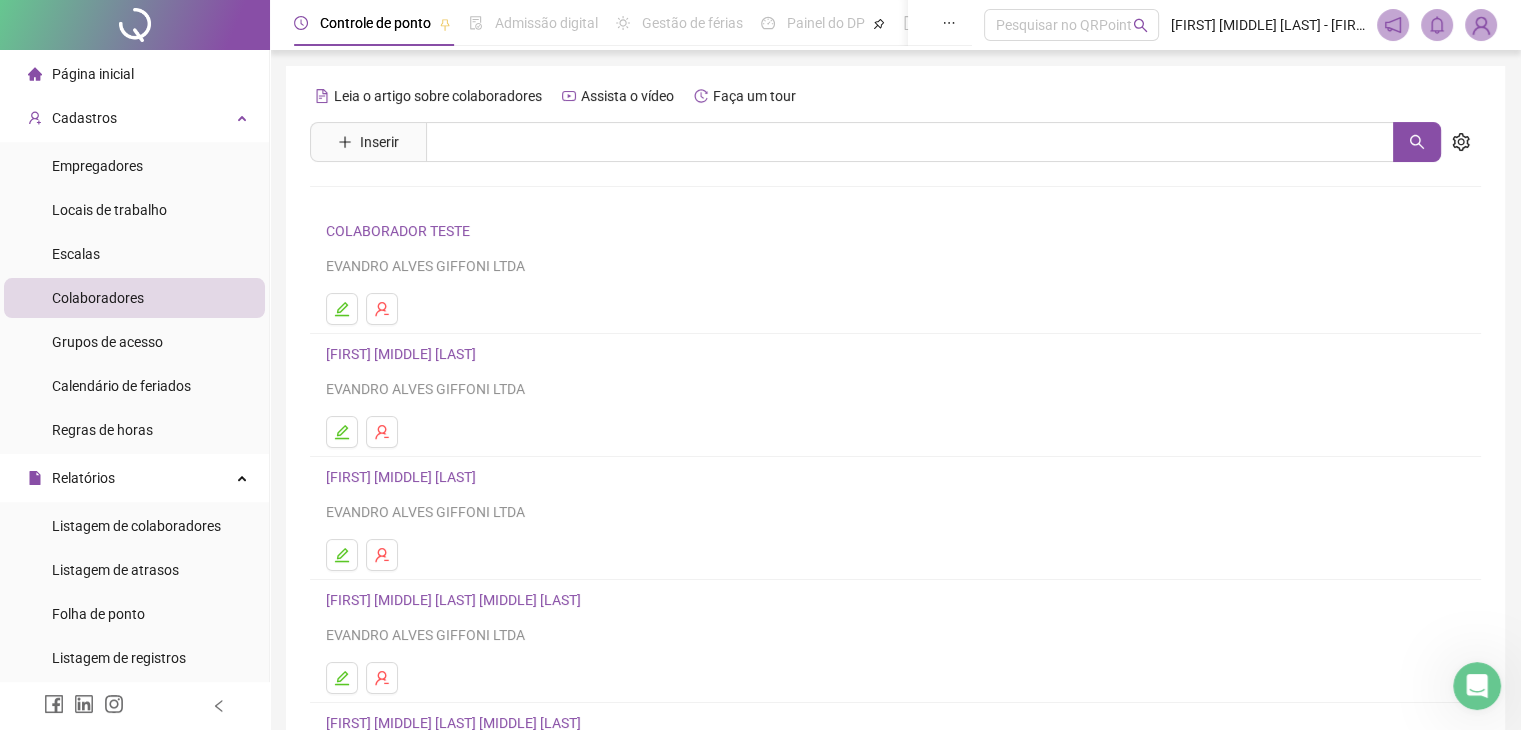 click on "Leia o artigo sobre colaboradores Assista o vídeo Faça um tour Inserir Nenhum resultado COLABORADOR TESTE    EVANDRO ALVES GIFFONI LTDA EMANUELE DE JESUS SANTOS    EVANDRO ALVES GIFFONI LTDA [FIRST] [MIDDLE] [LAST]    EVANDRO ALVES GIFFONI LTDA [FIRST] [MIDDLE] [LAST] DE JESUS    EVANDRO ALVES GIFFONI LTDA 1" at bounding box center (895, 468) 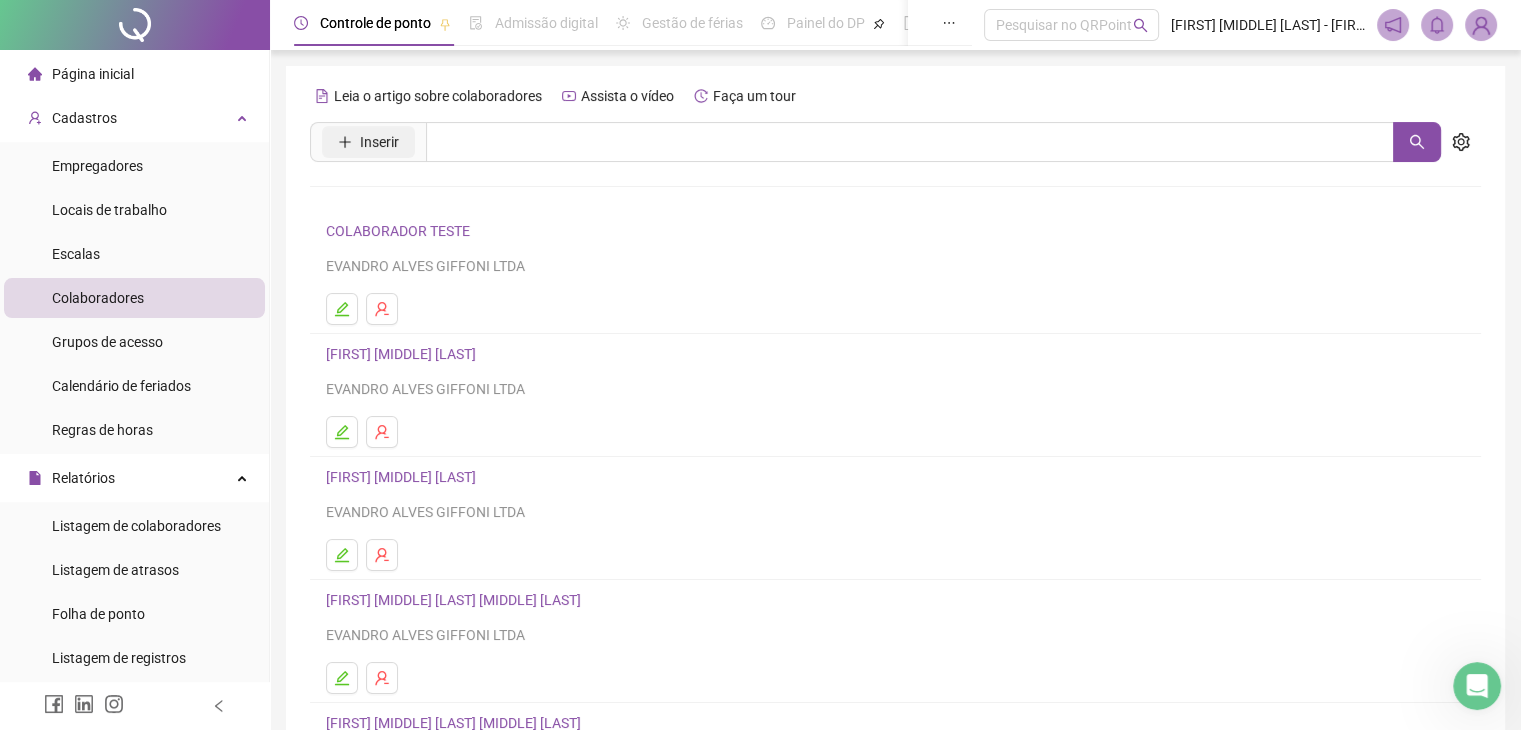 click on "Inserir" at bounding box center [368, 142] 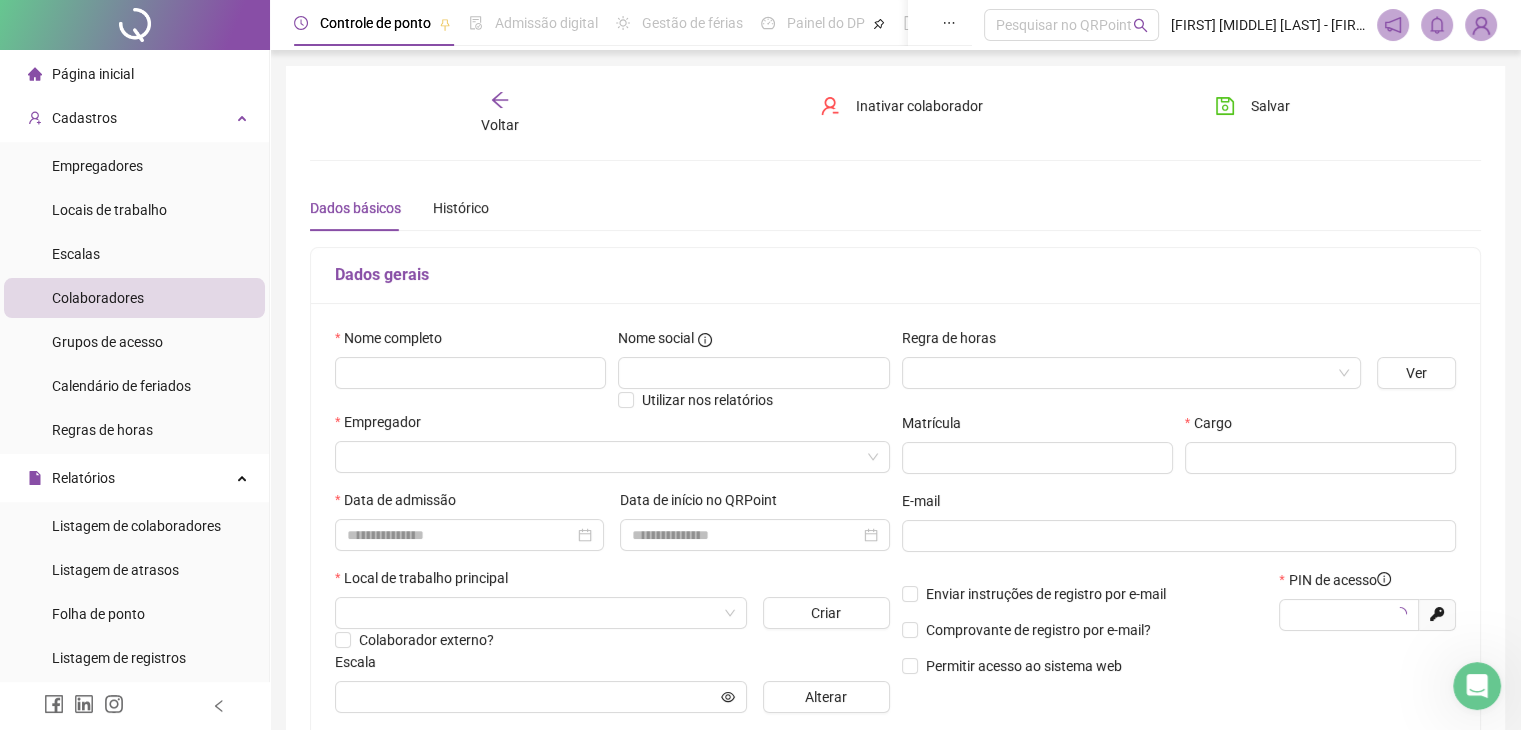 type on "*****" 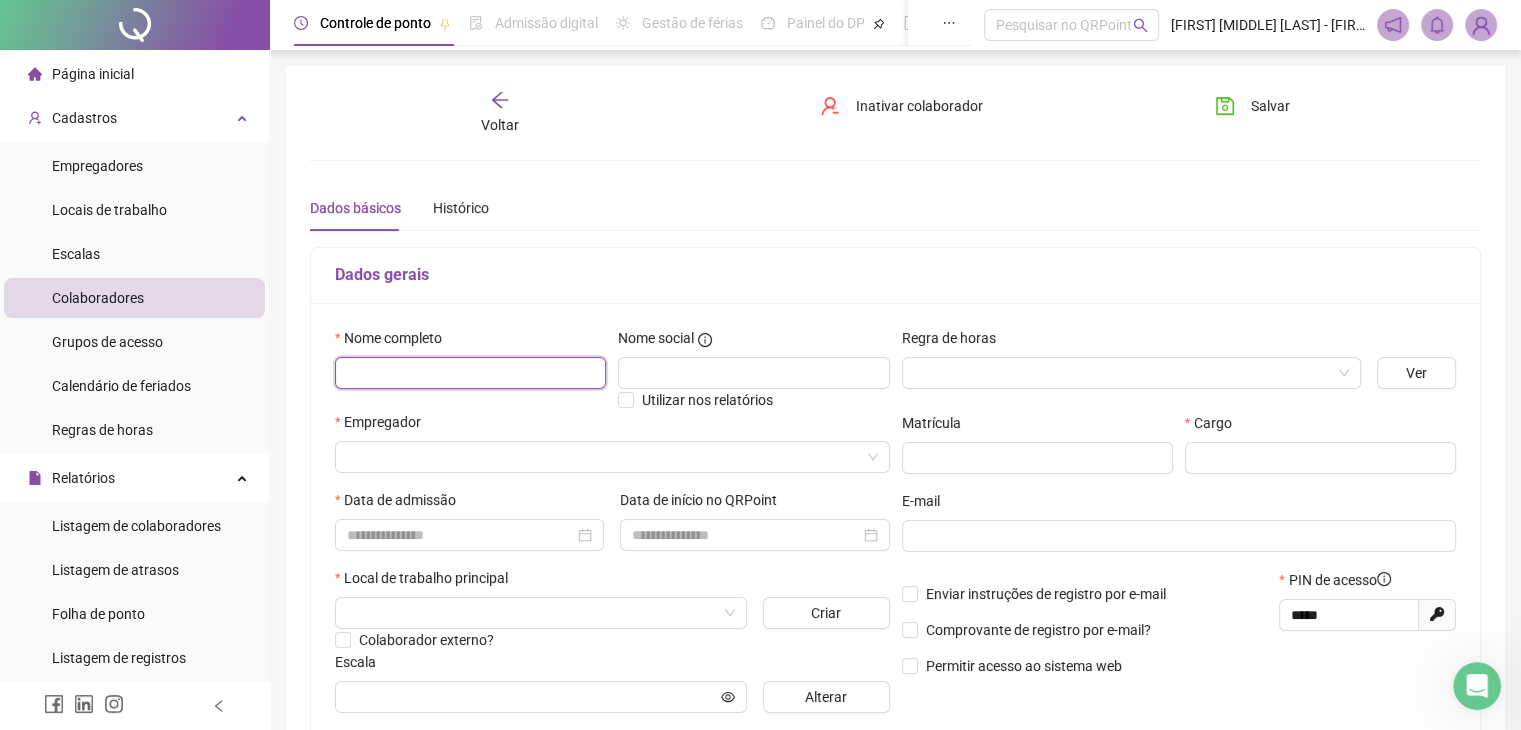 click at bounding box center [470, 373] 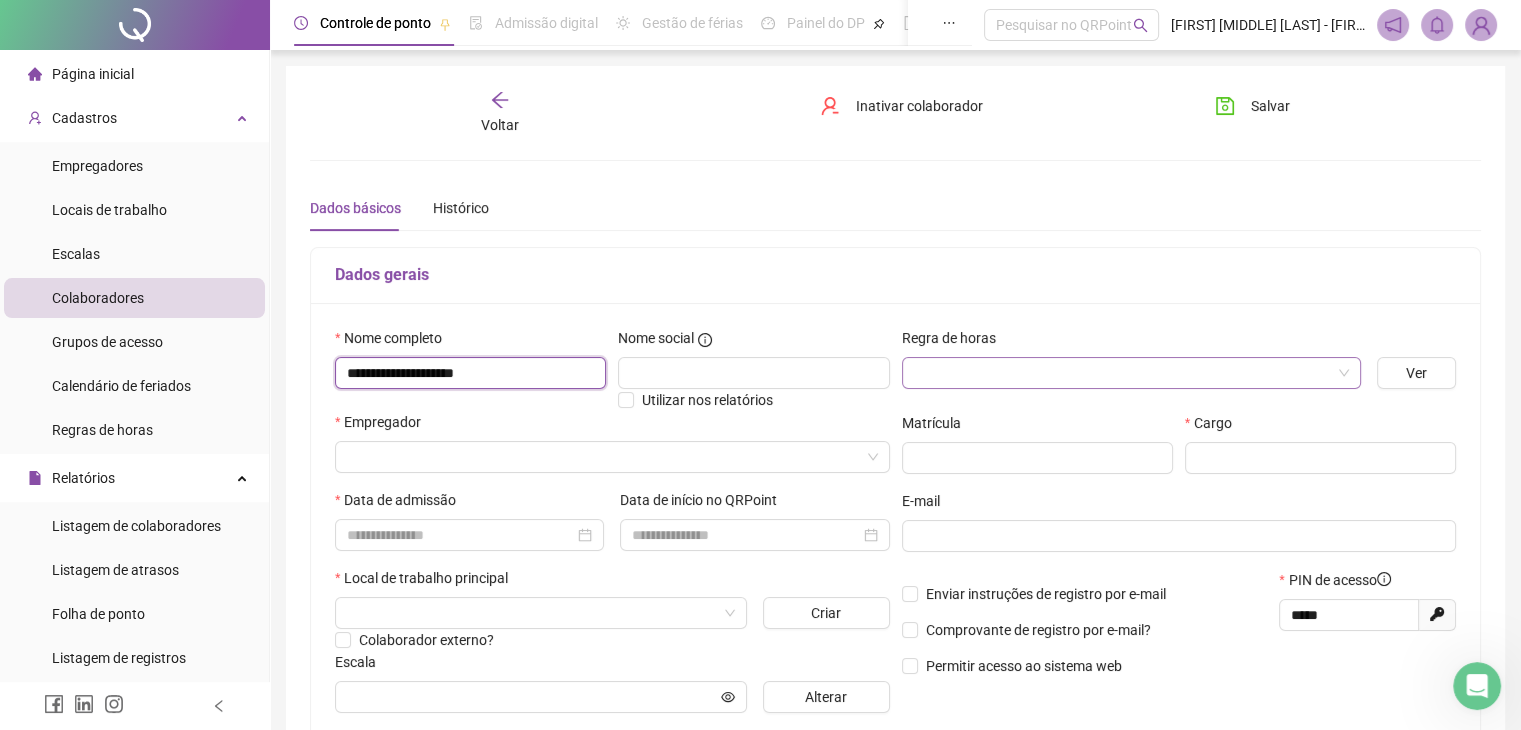 type on "**********" 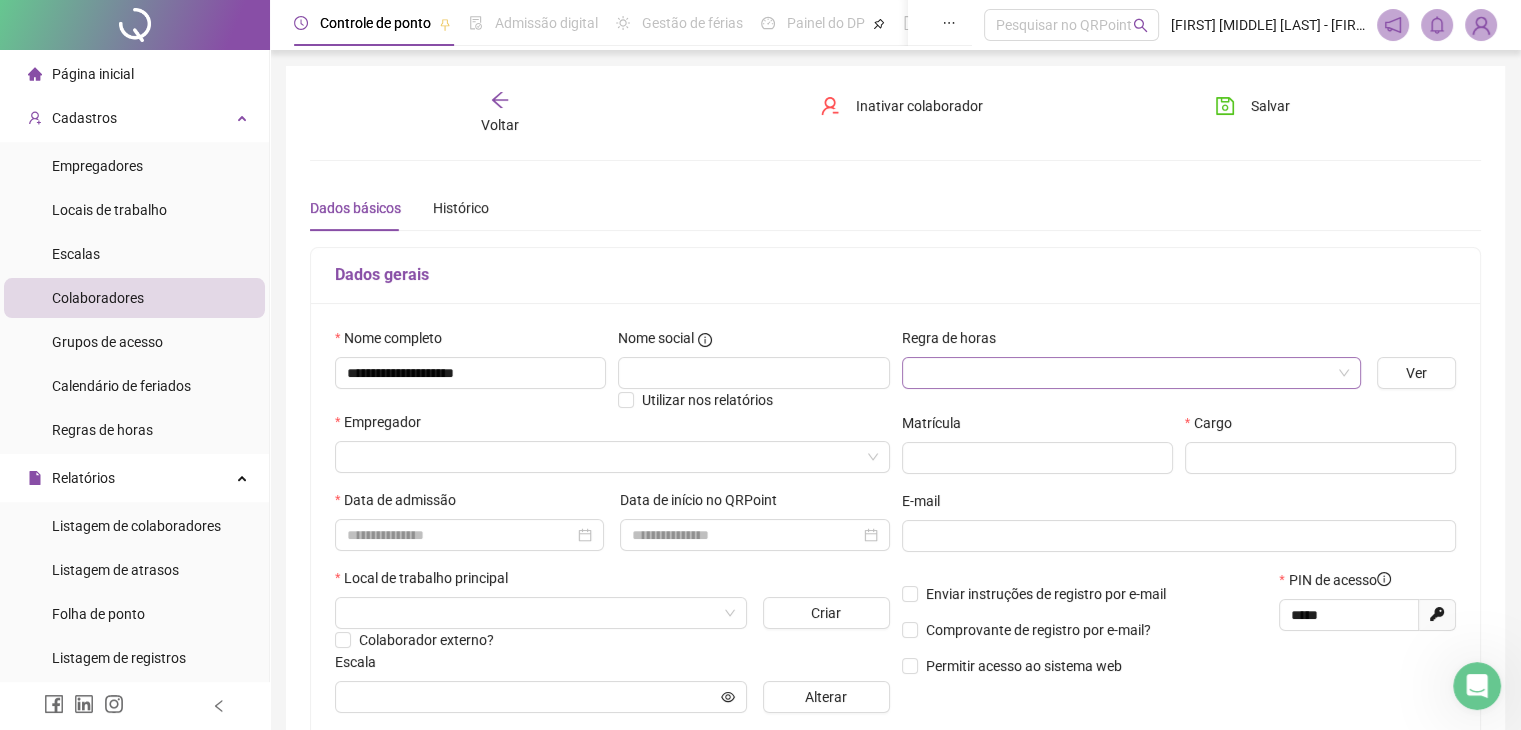 click at bounding box center (1125, 373) 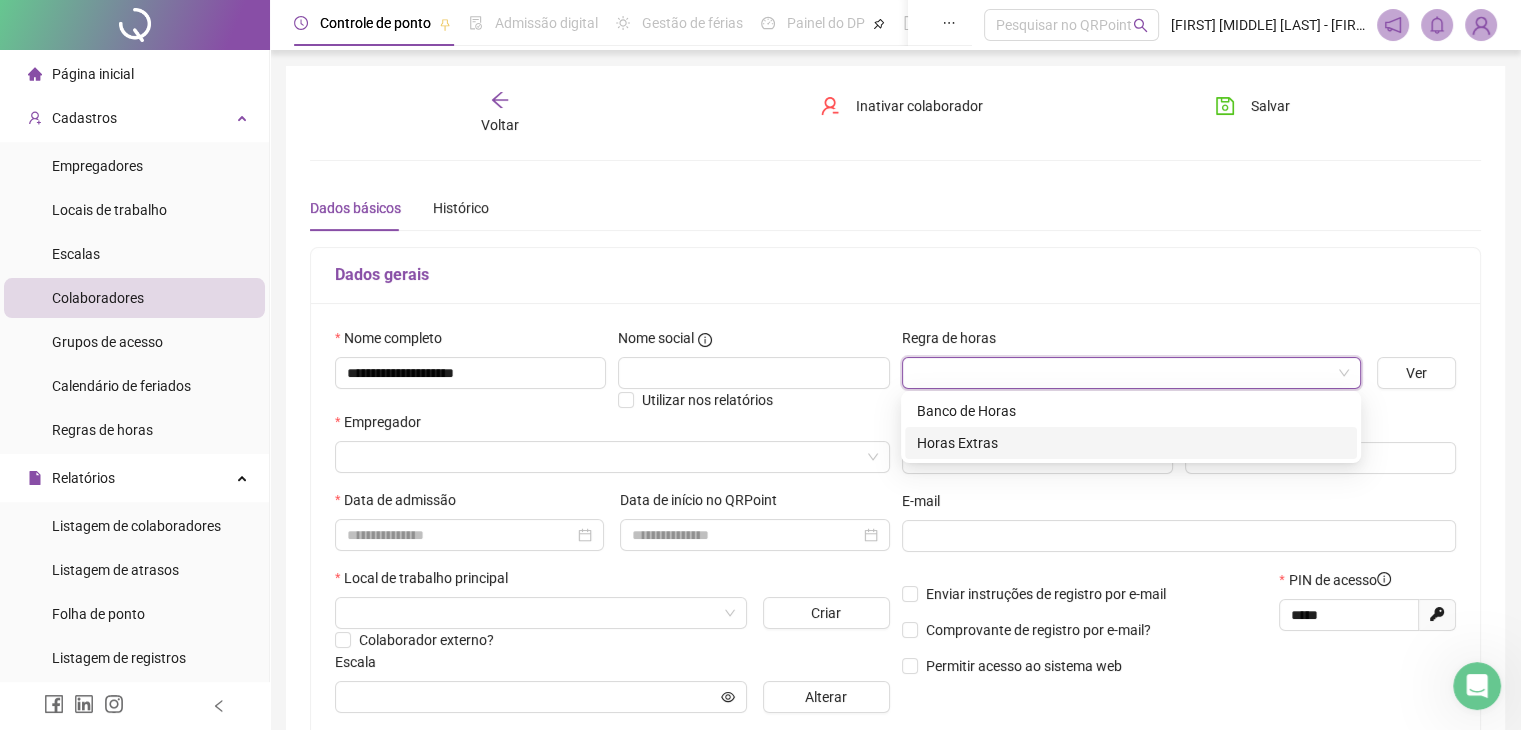 click on "Horas Extras" at bounding box center (1131, 443) 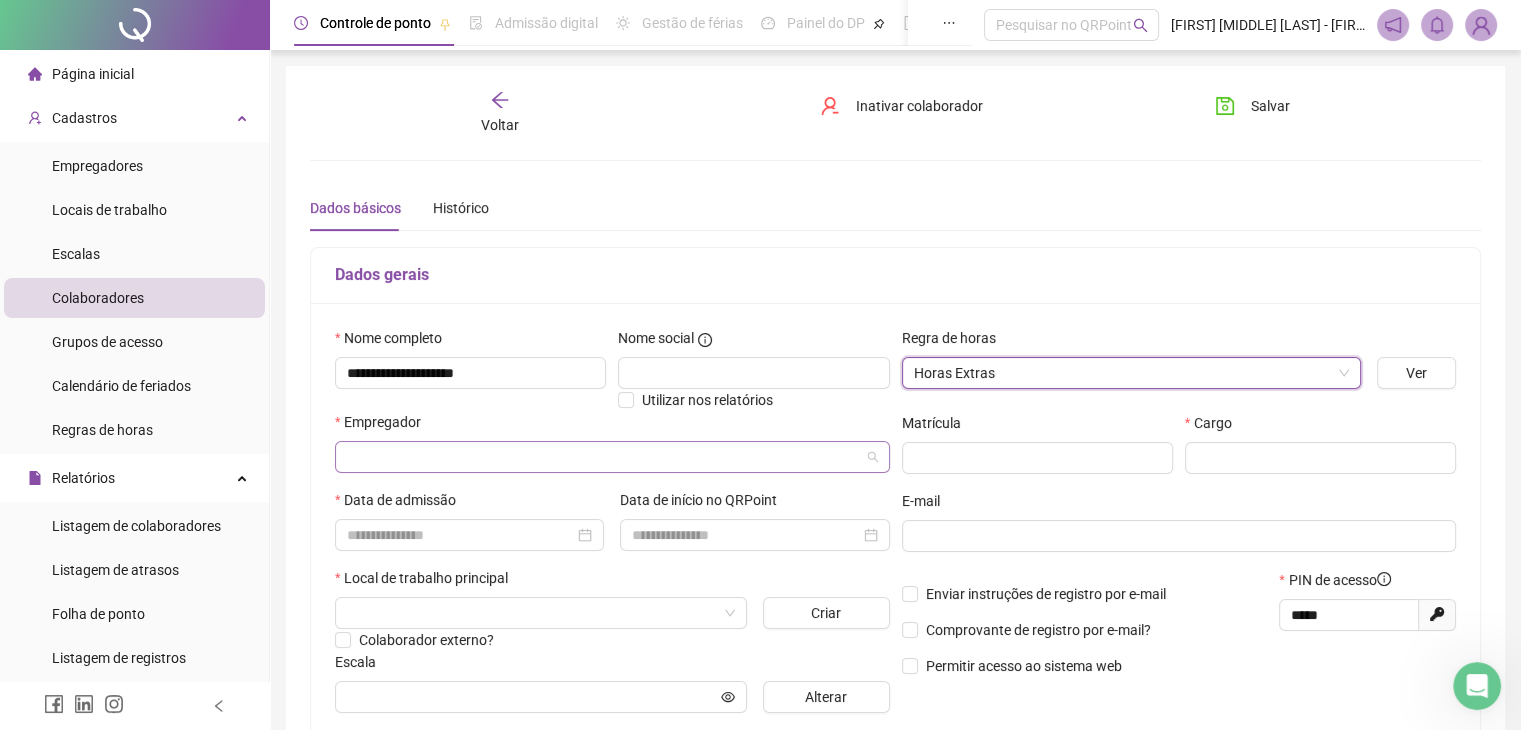 click at bounding box center [606, 457] 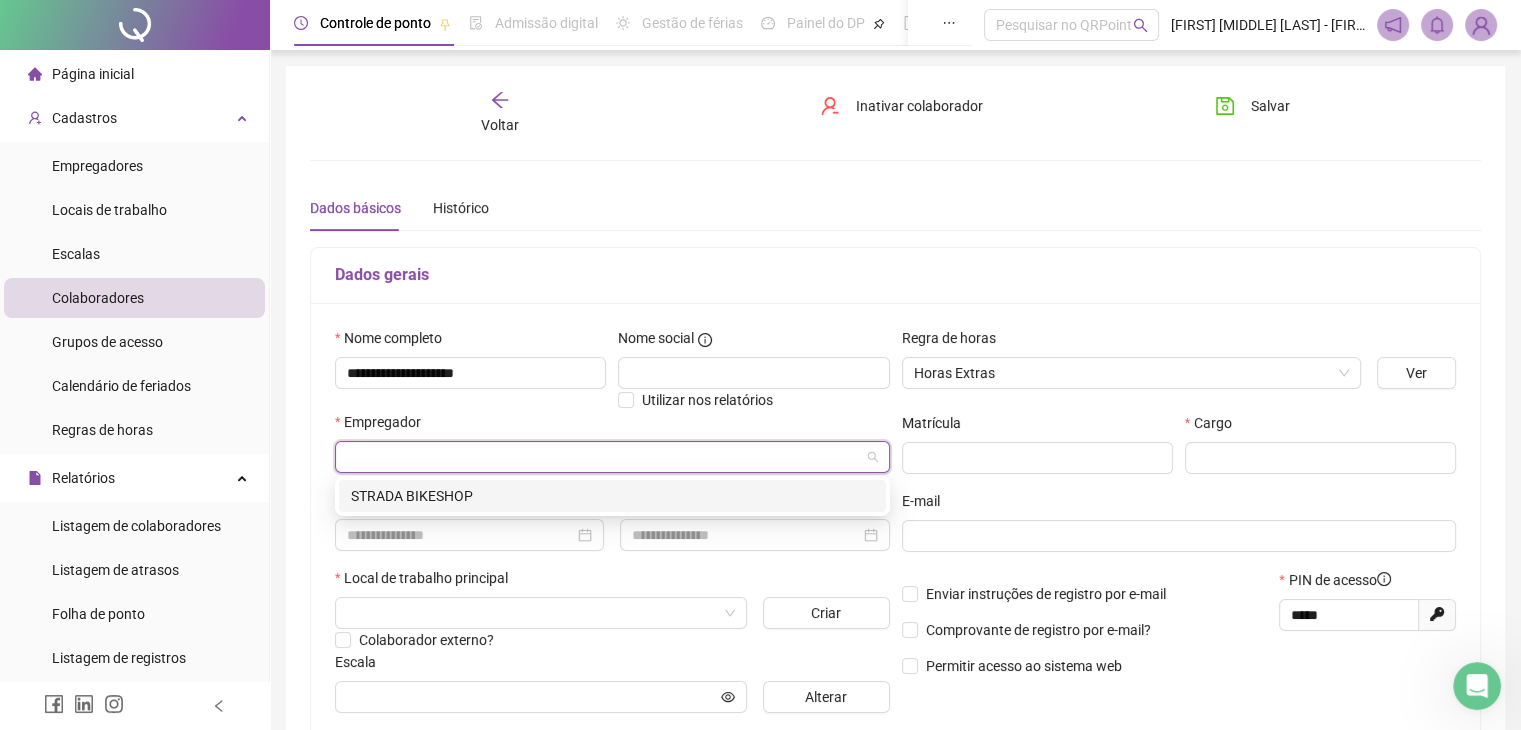 click on "STRADA BIKESHOP" at bounding box center [612, 496] 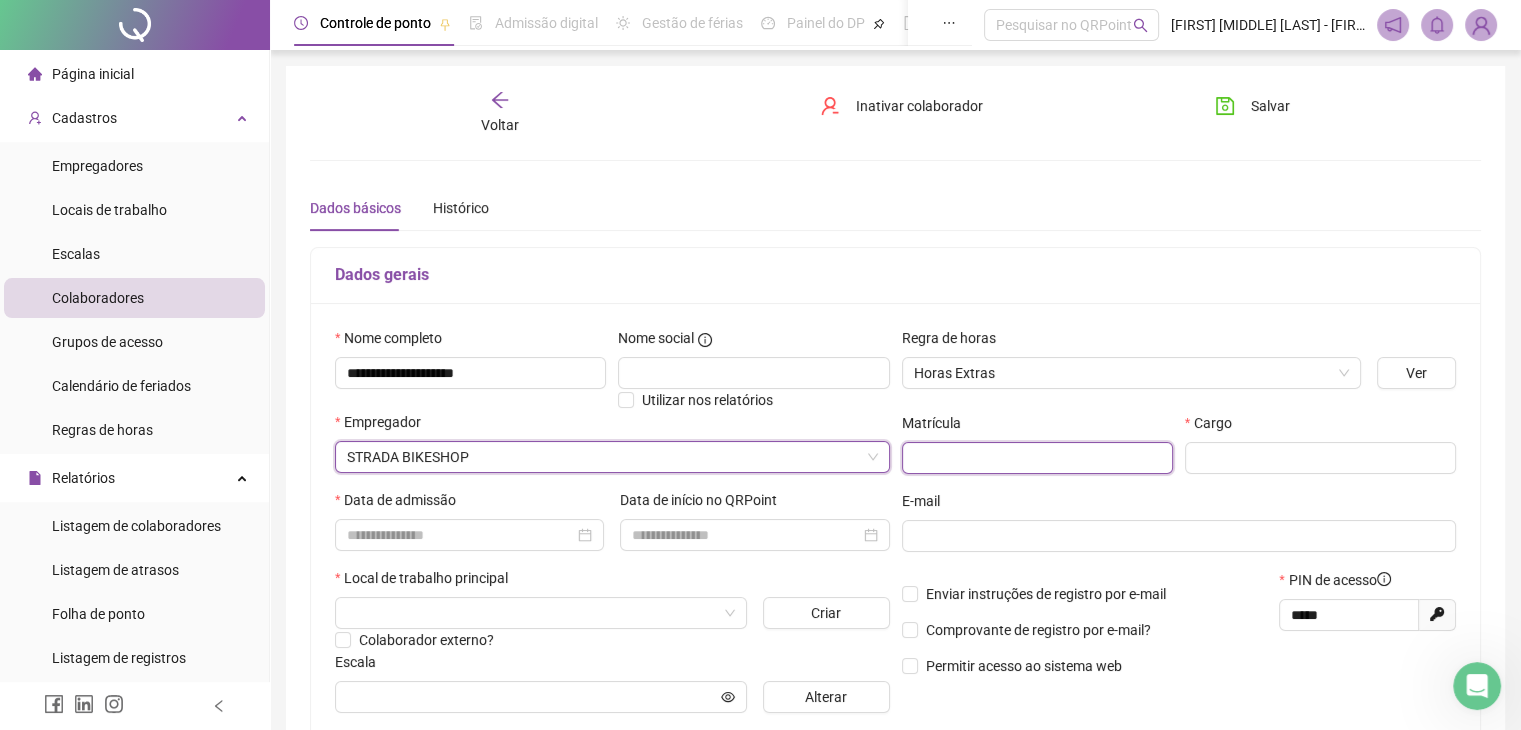 click at bounding box center (1037, 458) 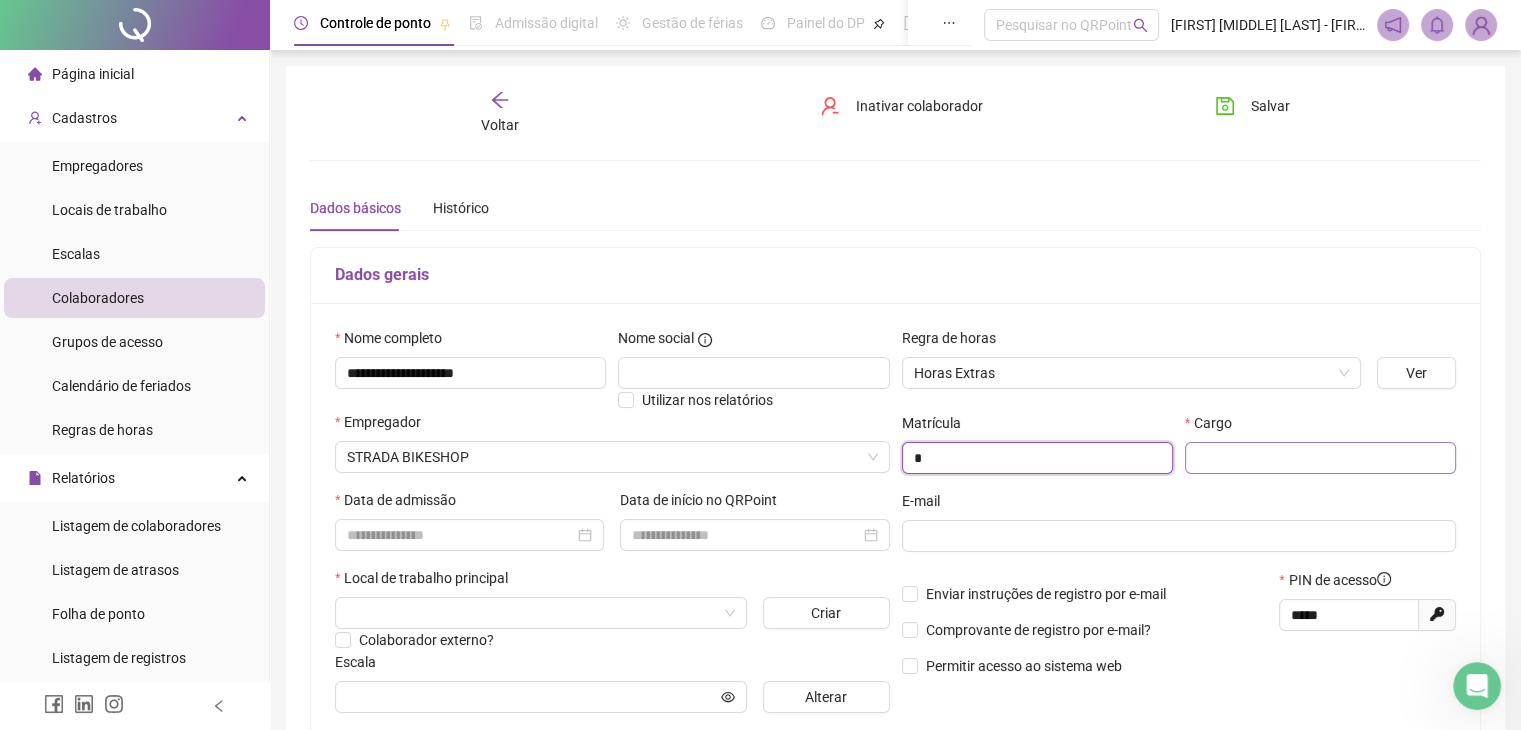 type on "*" 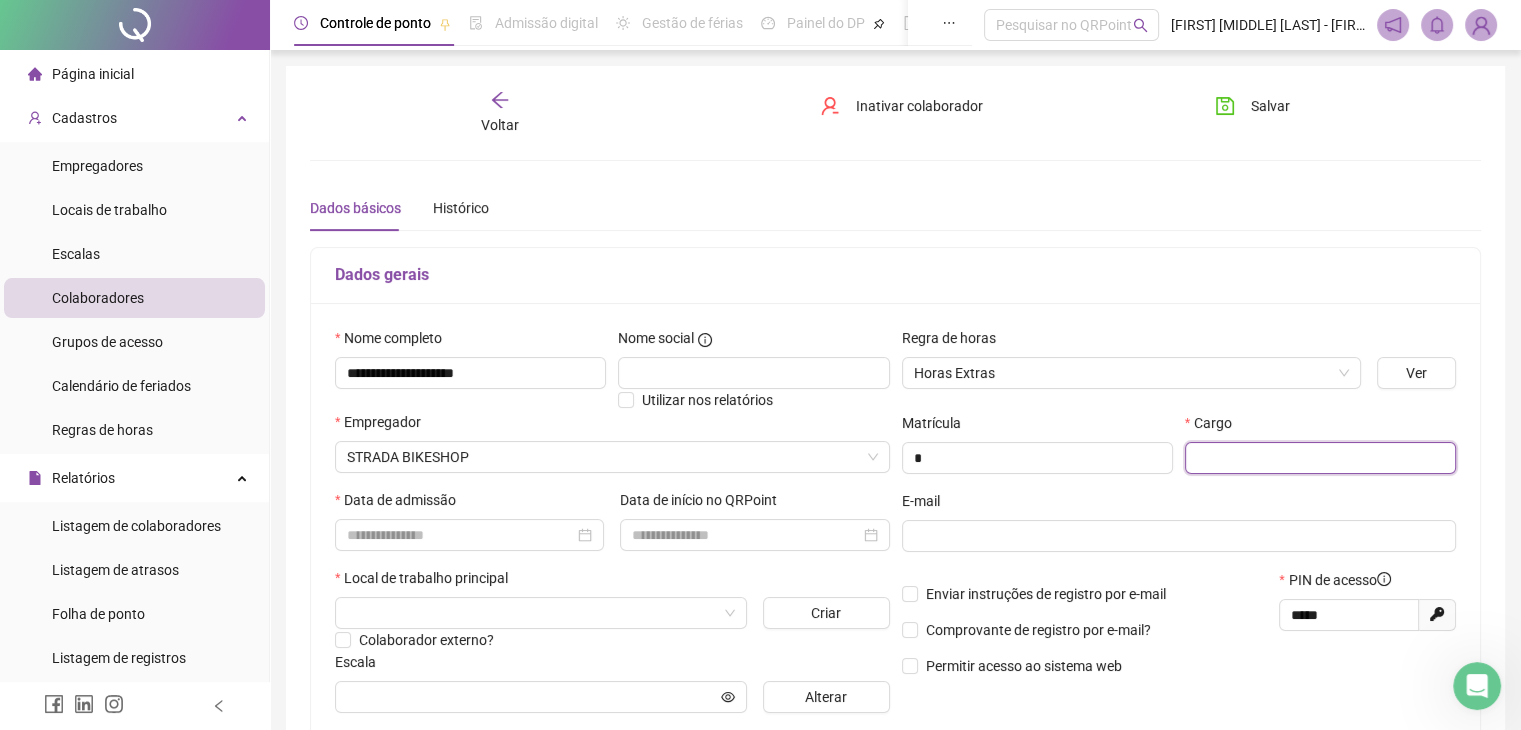 click at bounding box center [1320, 458] 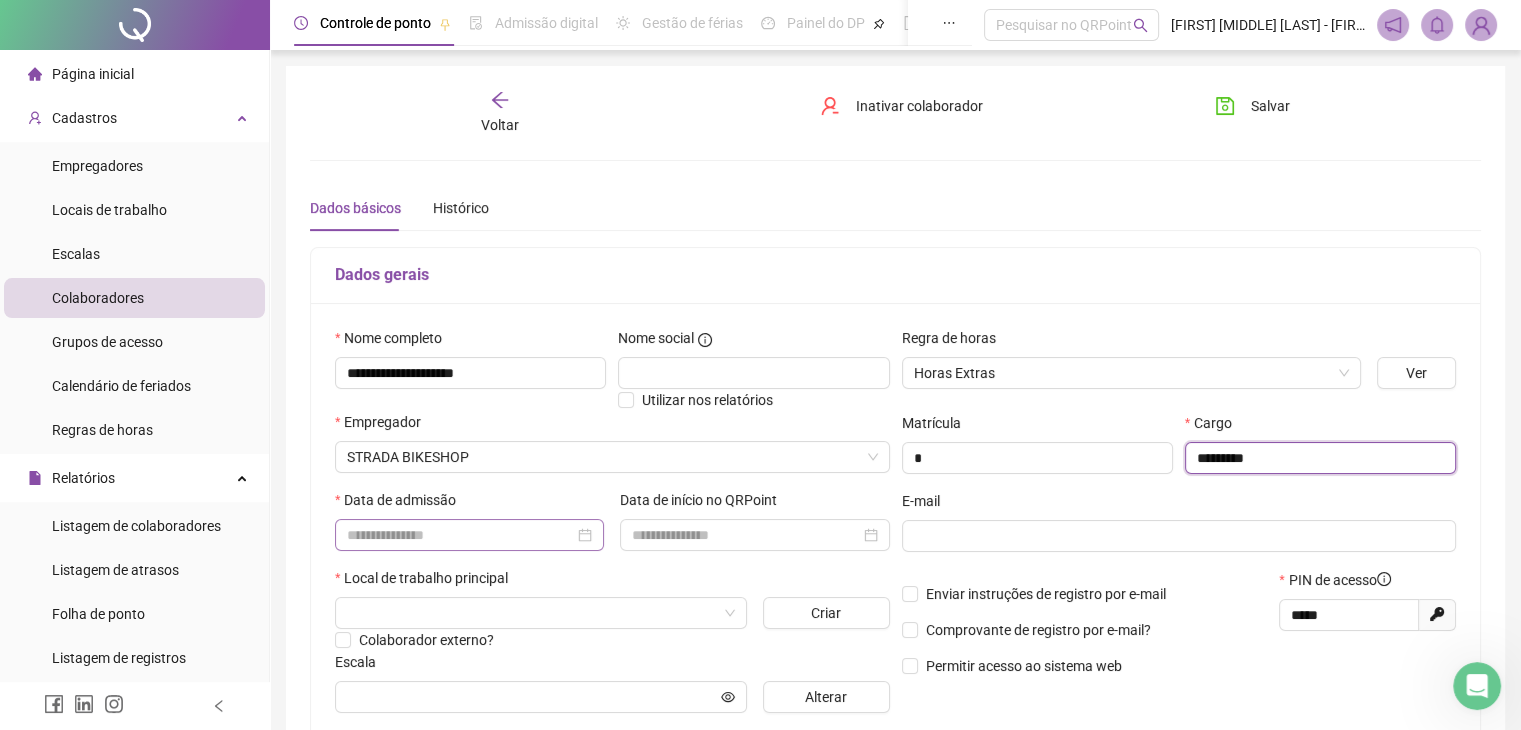 type on "*********" 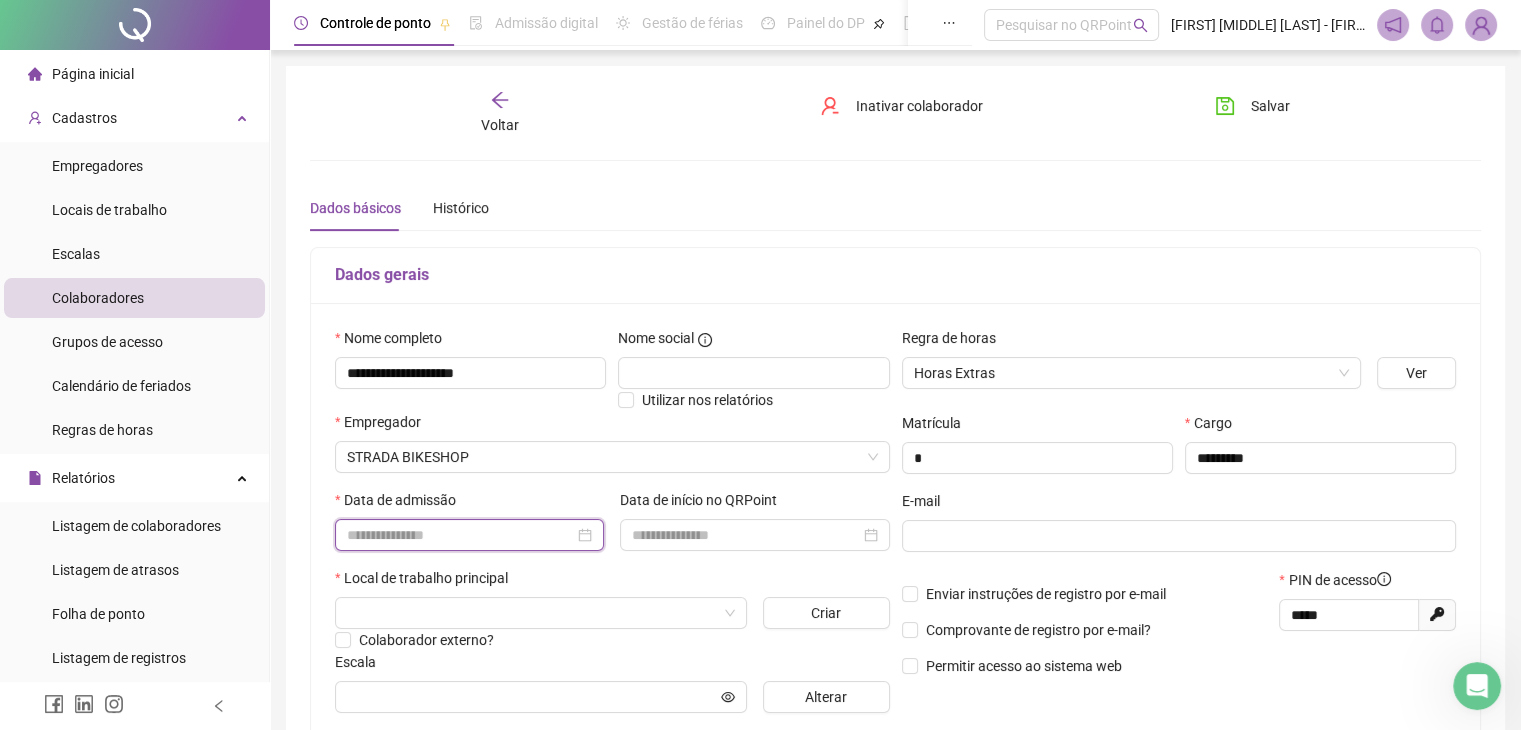 click at bounding box center (460, 535) 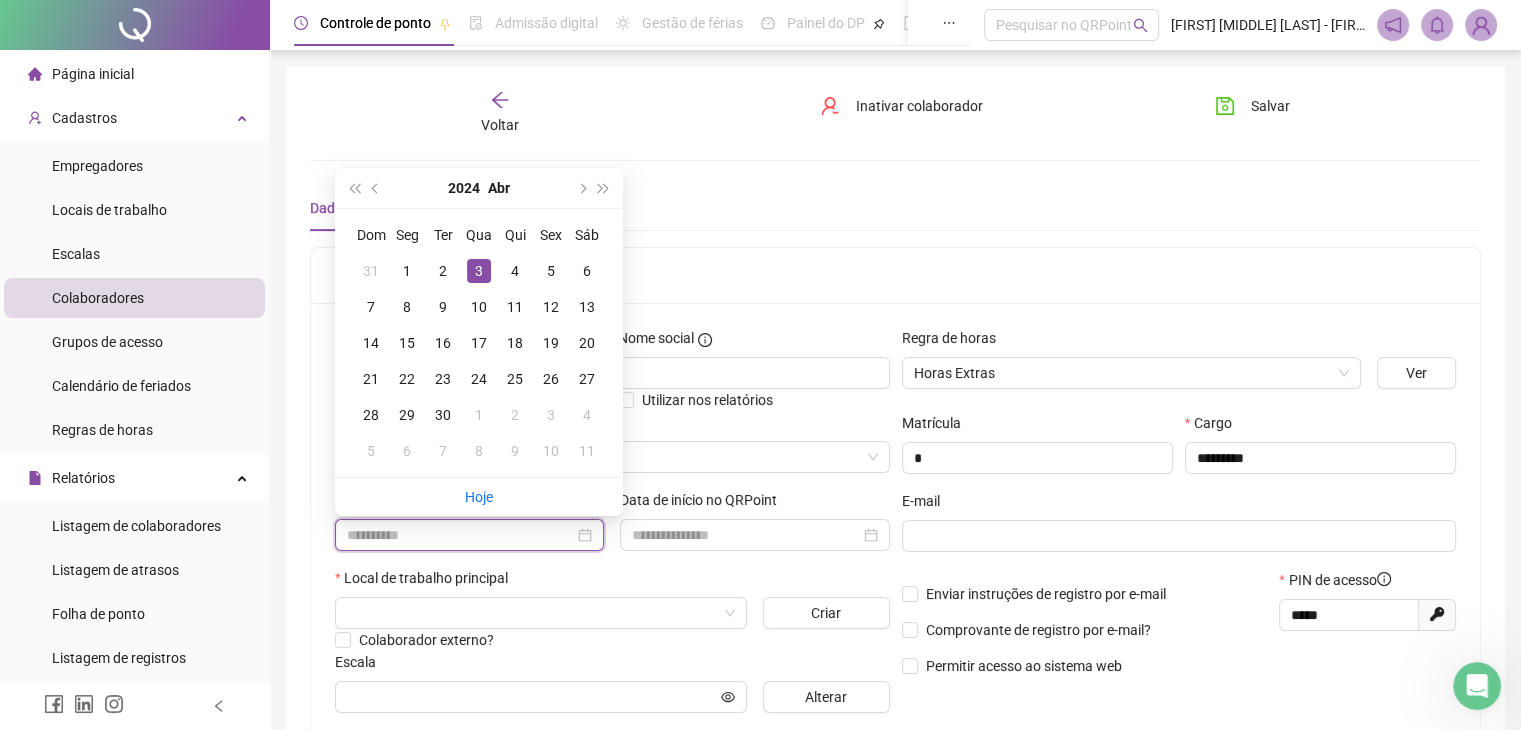 type on "**********" 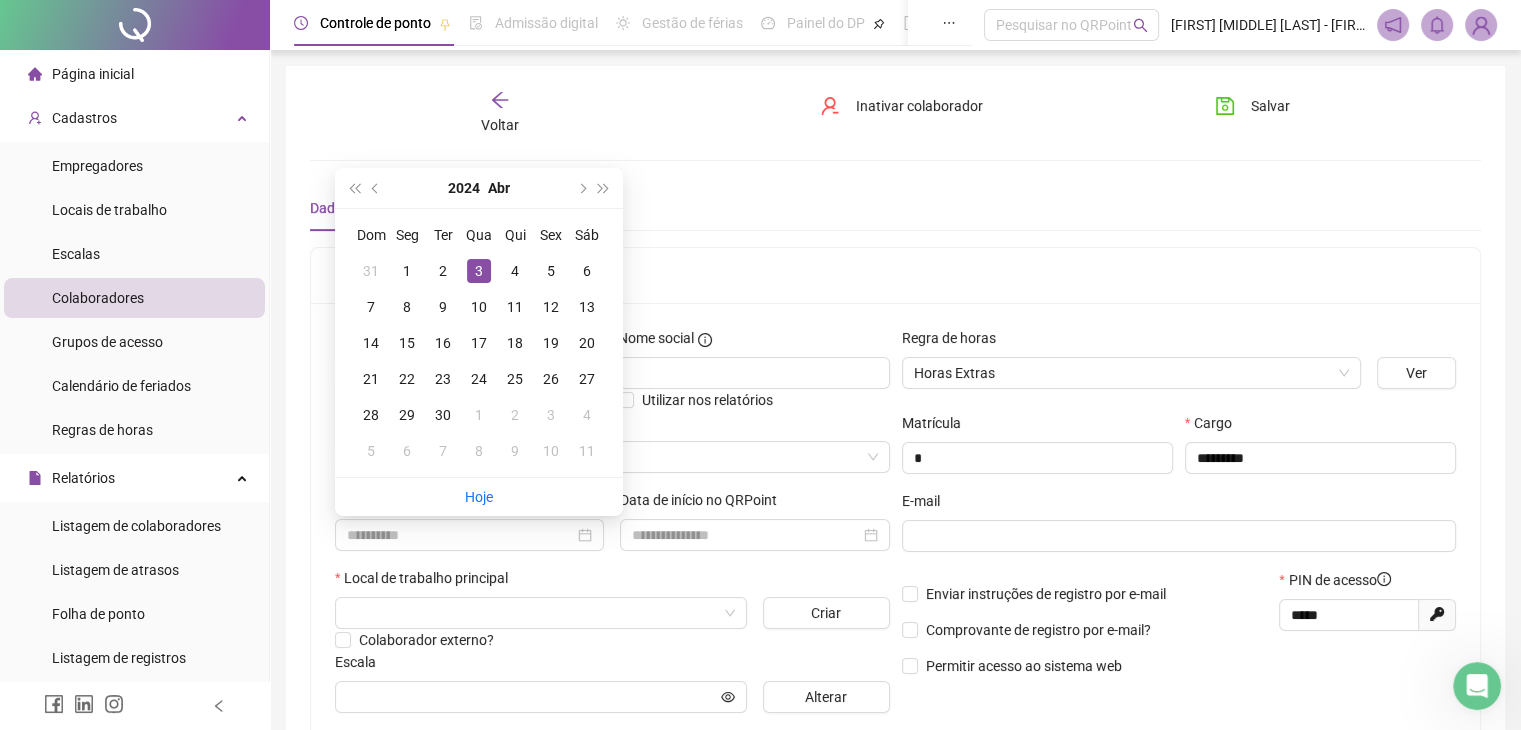 click on "3" at bounding box center [479, 271] 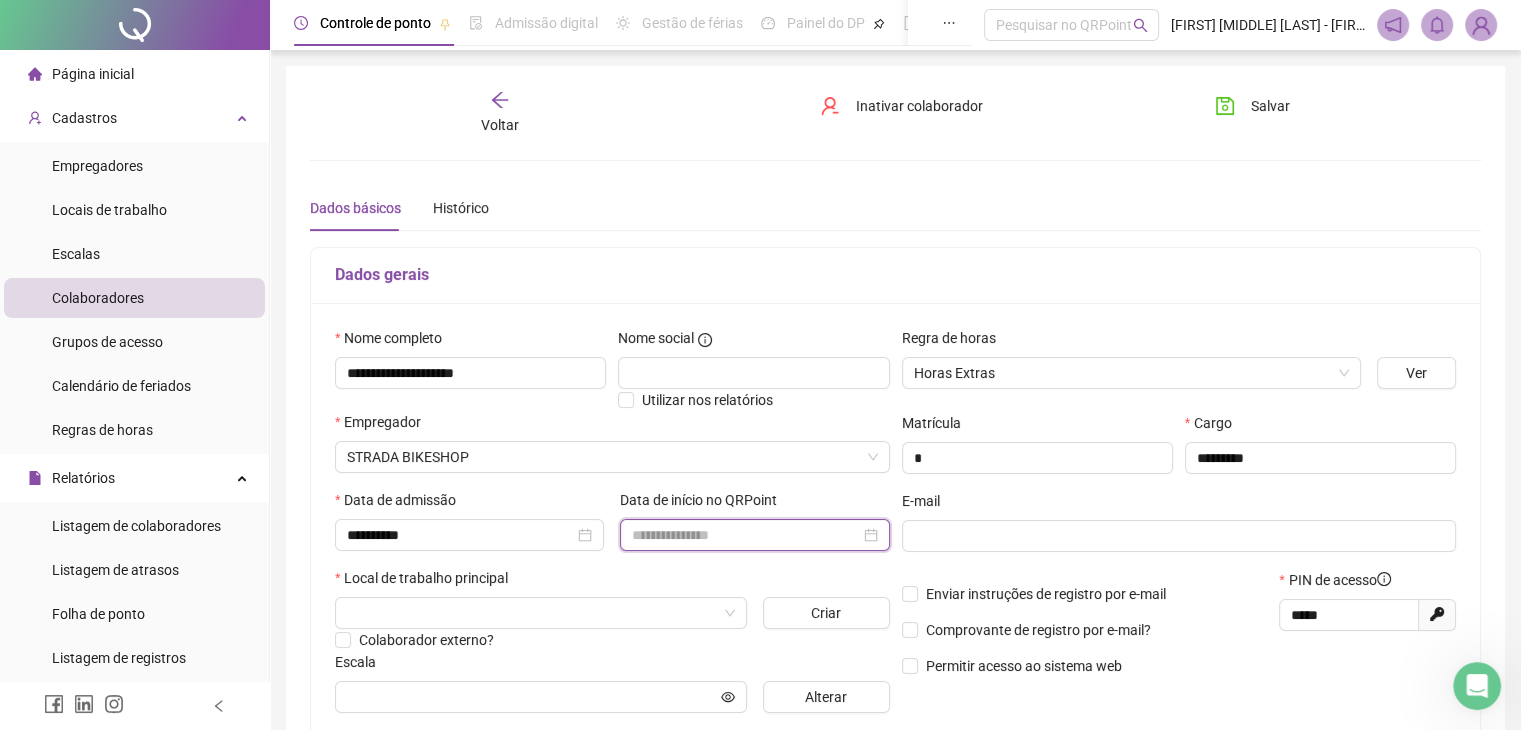 click at bounding box center [745, 535] 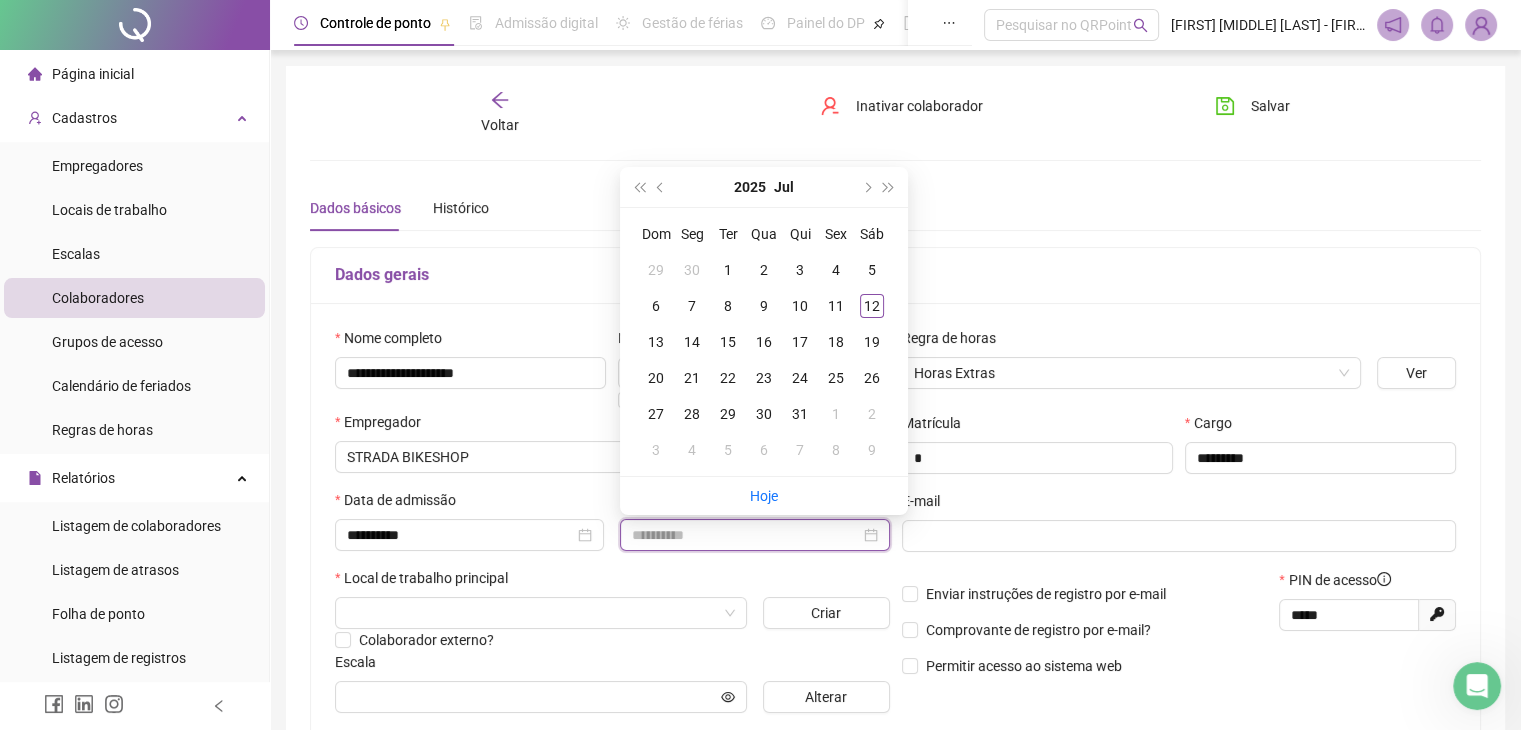 type on "**********" 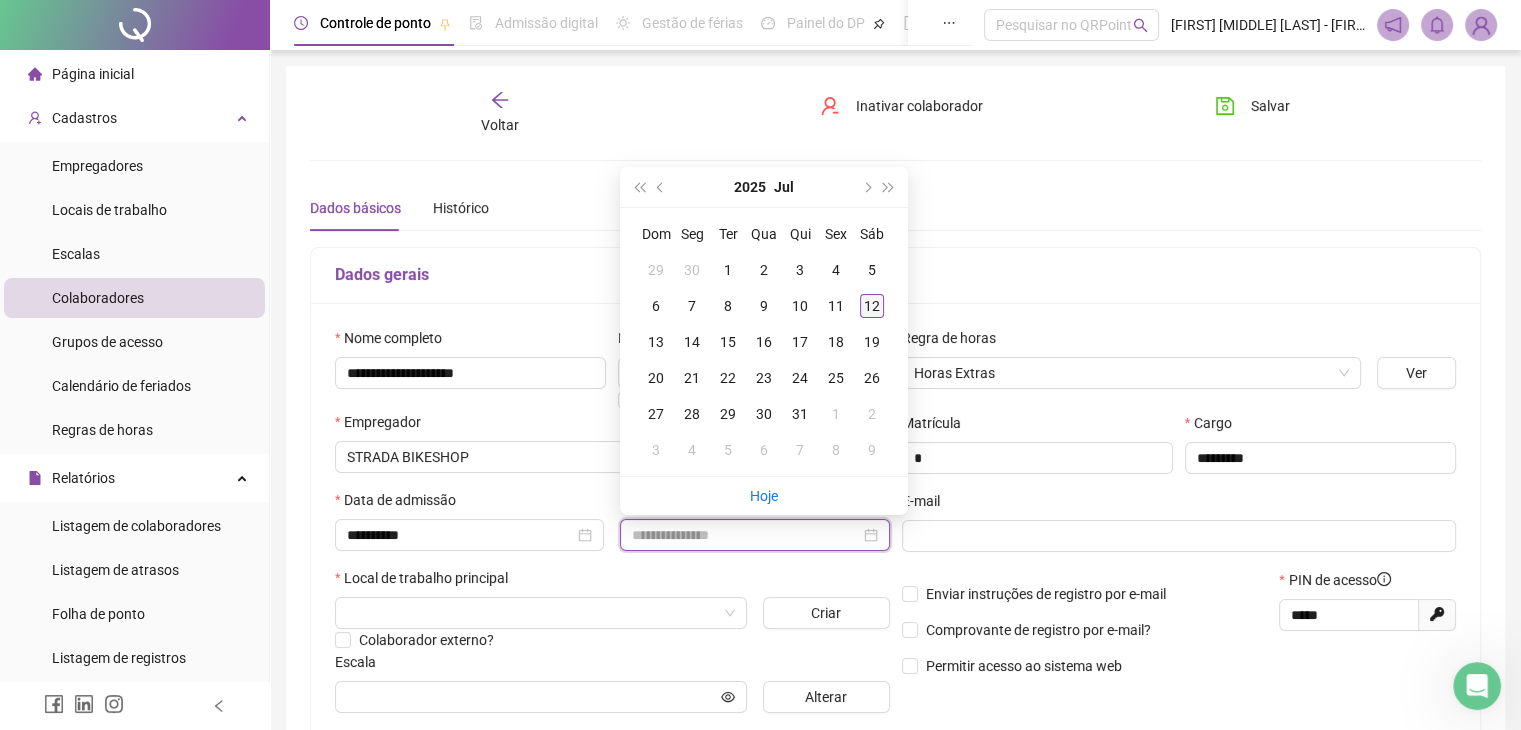 type on "**********" 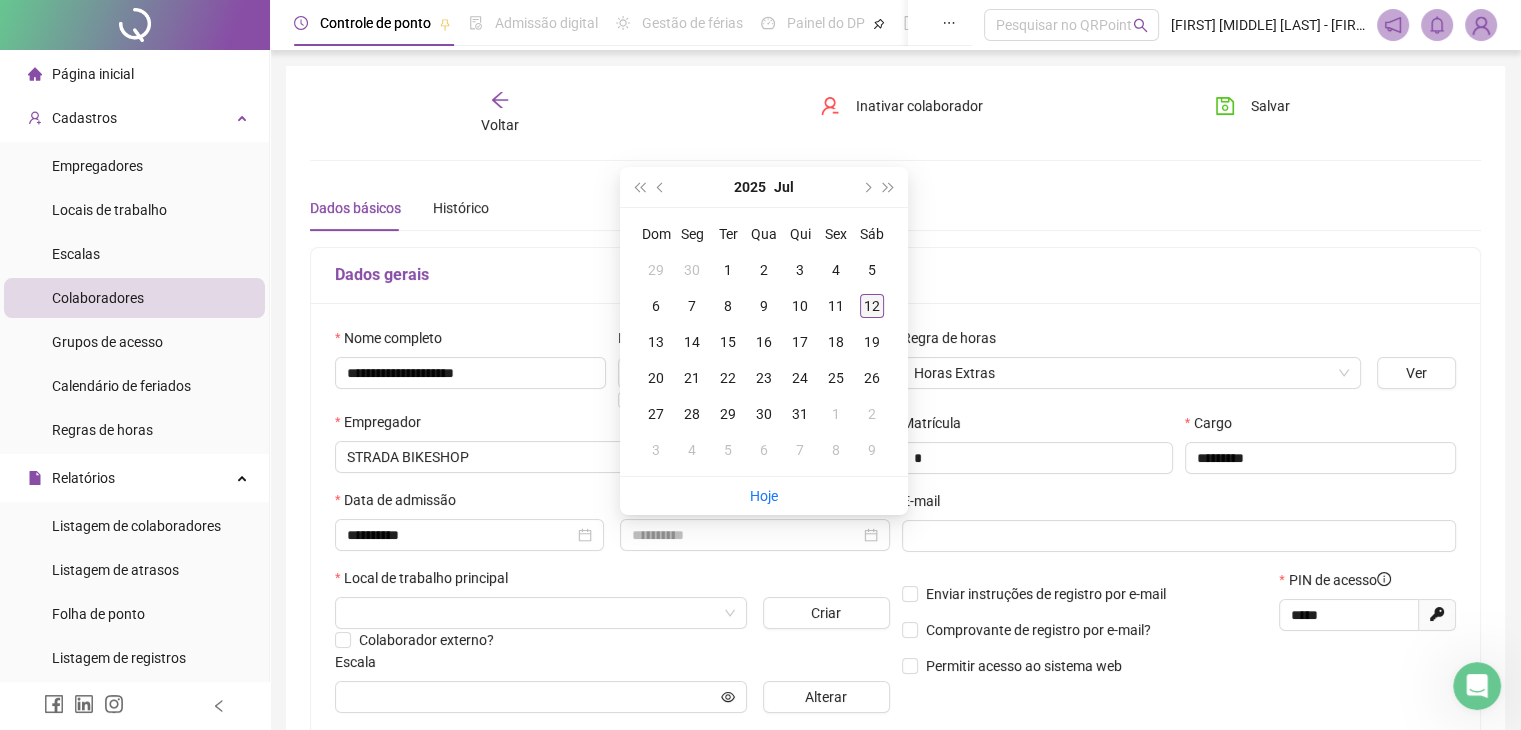 click on "12" at bounding box center [872, 306] 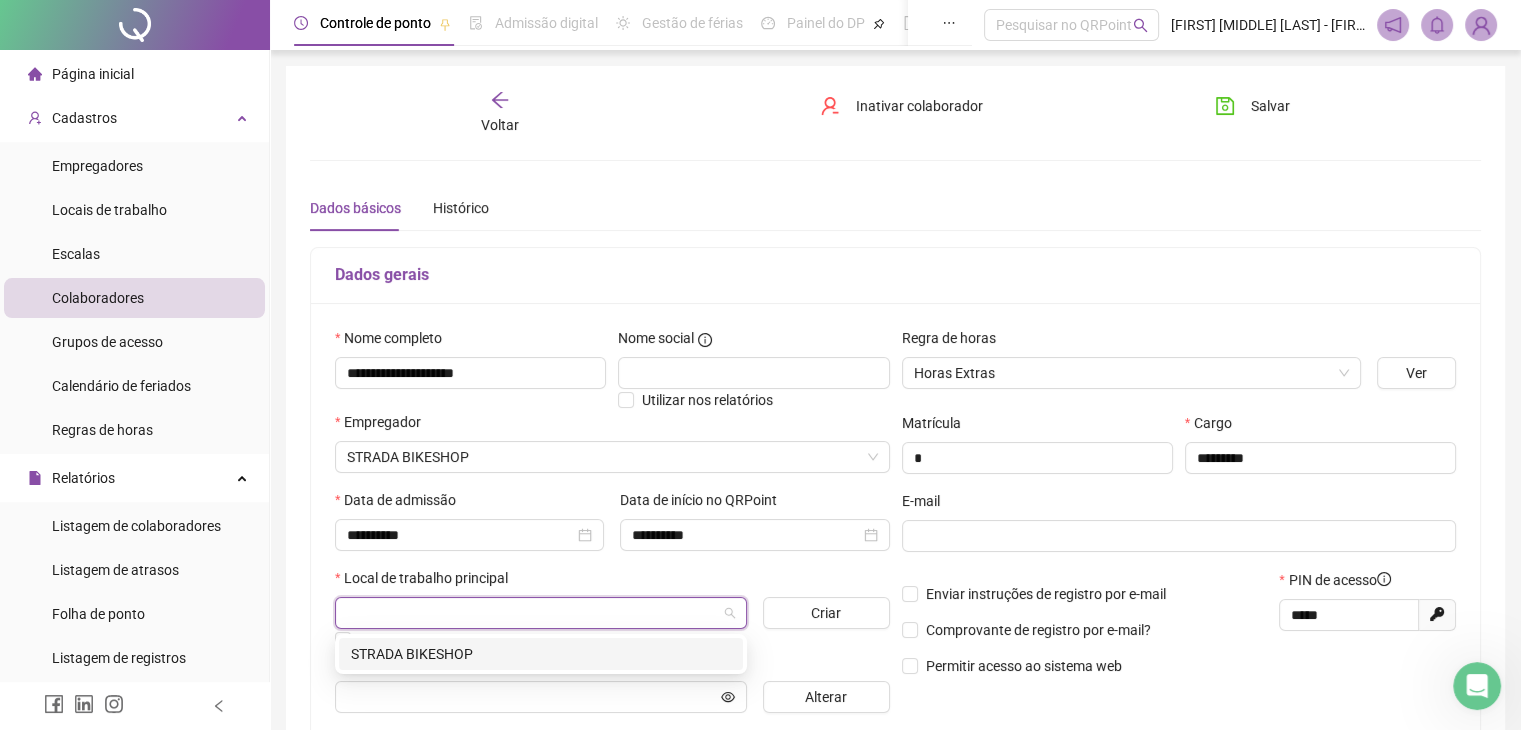 click at bounding box center (535, 613) 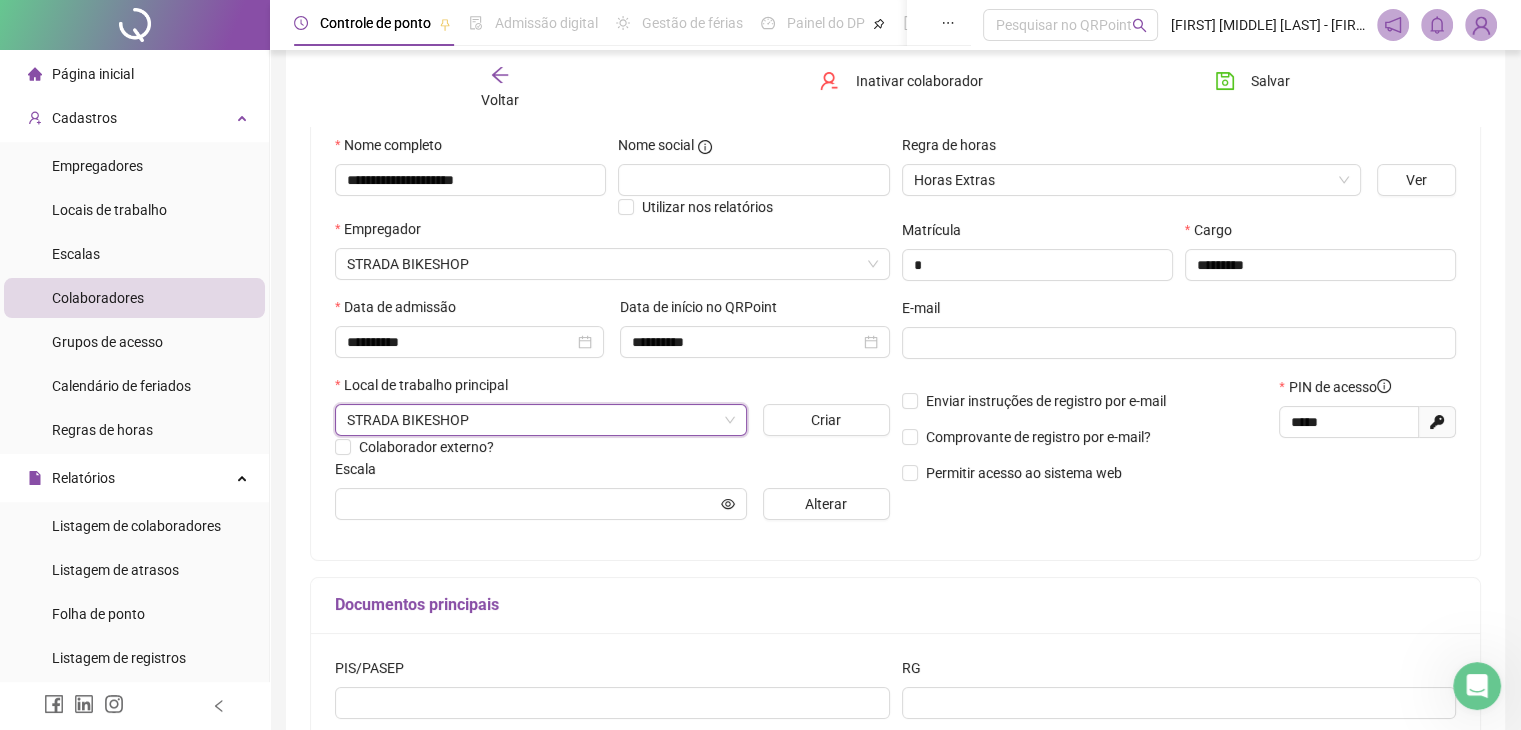 scroll, scrollTop: 200, scrollLeft: 0, axis: vertical 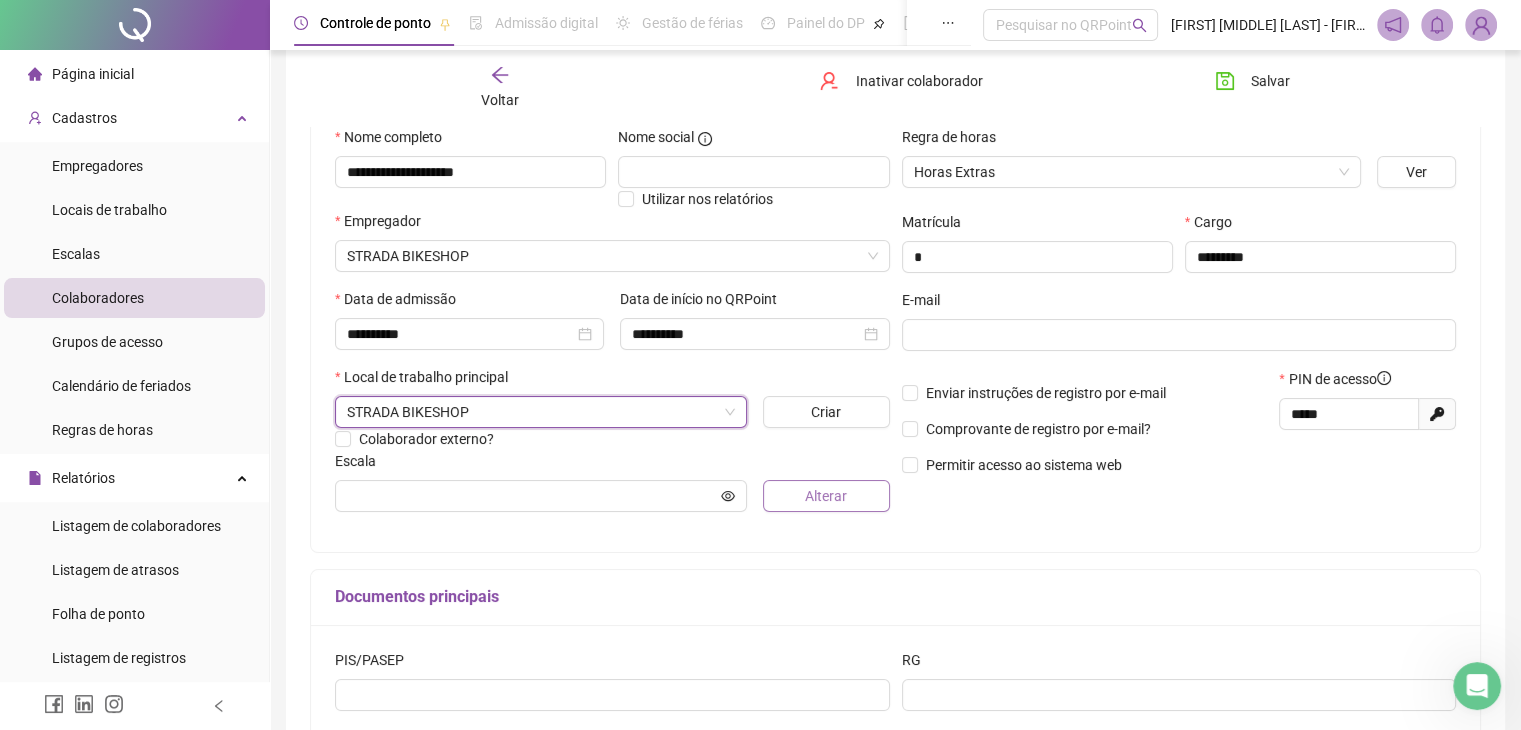click on "Alterar" at bounding box center [826, 496] 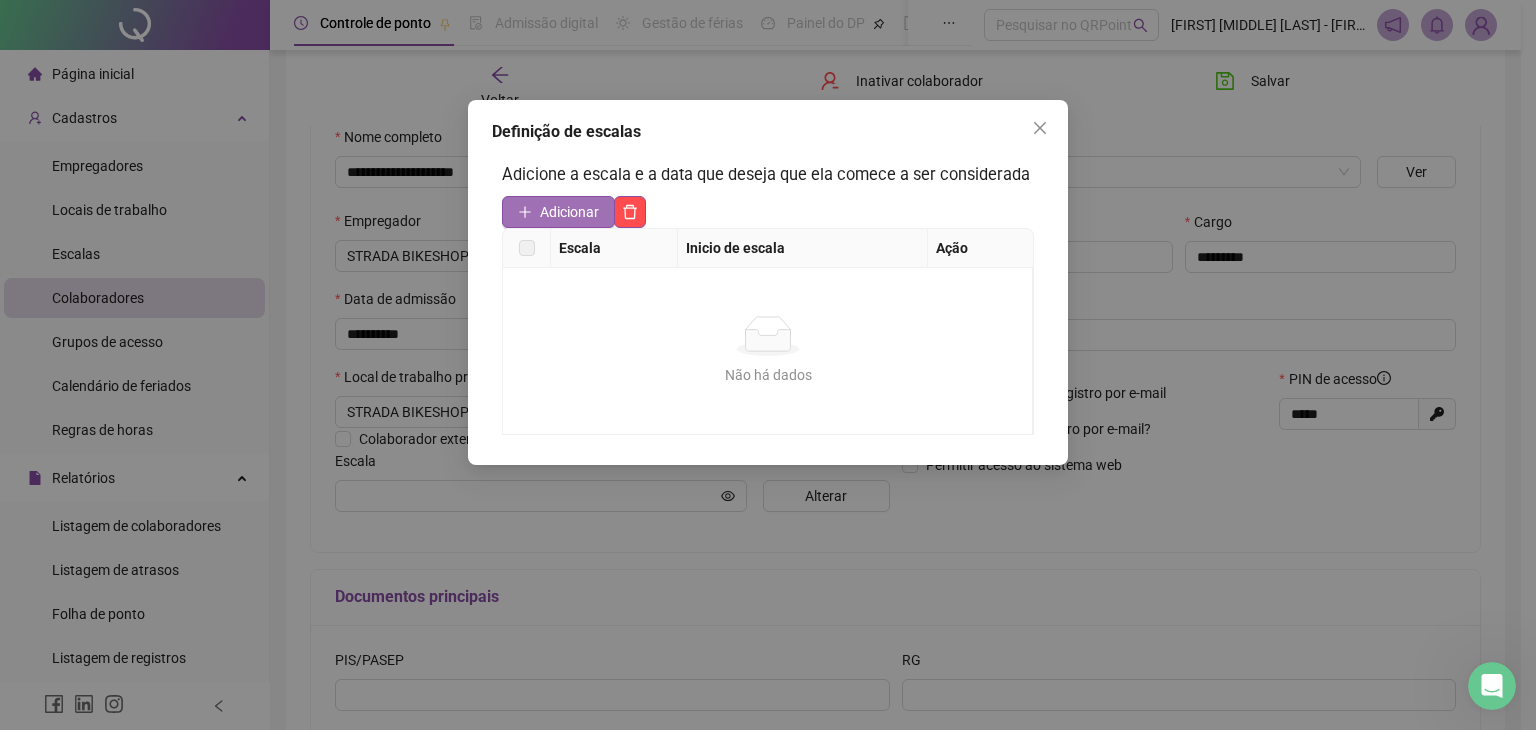click on "Adicionar" at bounding box center (569, 212) 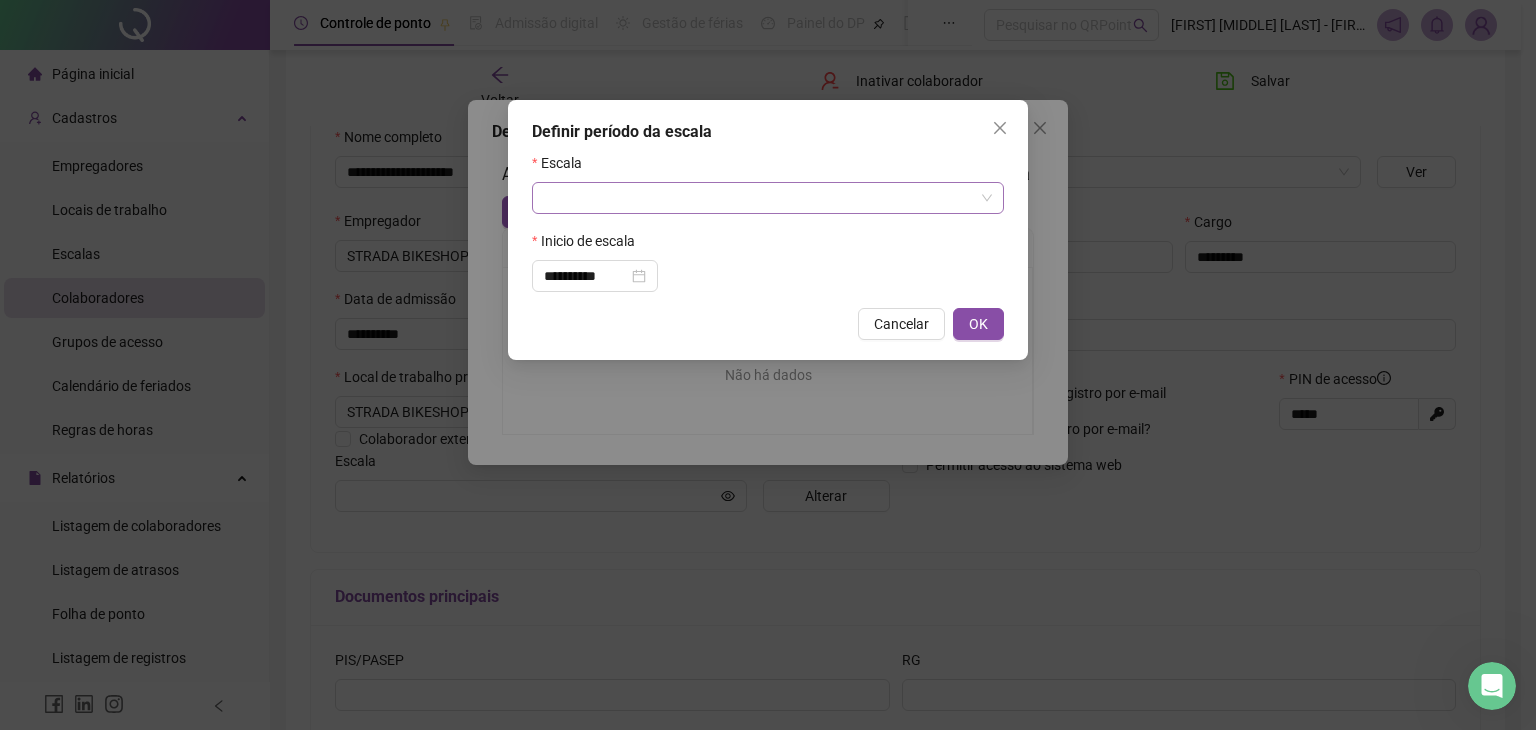 click at bounding box center (762, 198) 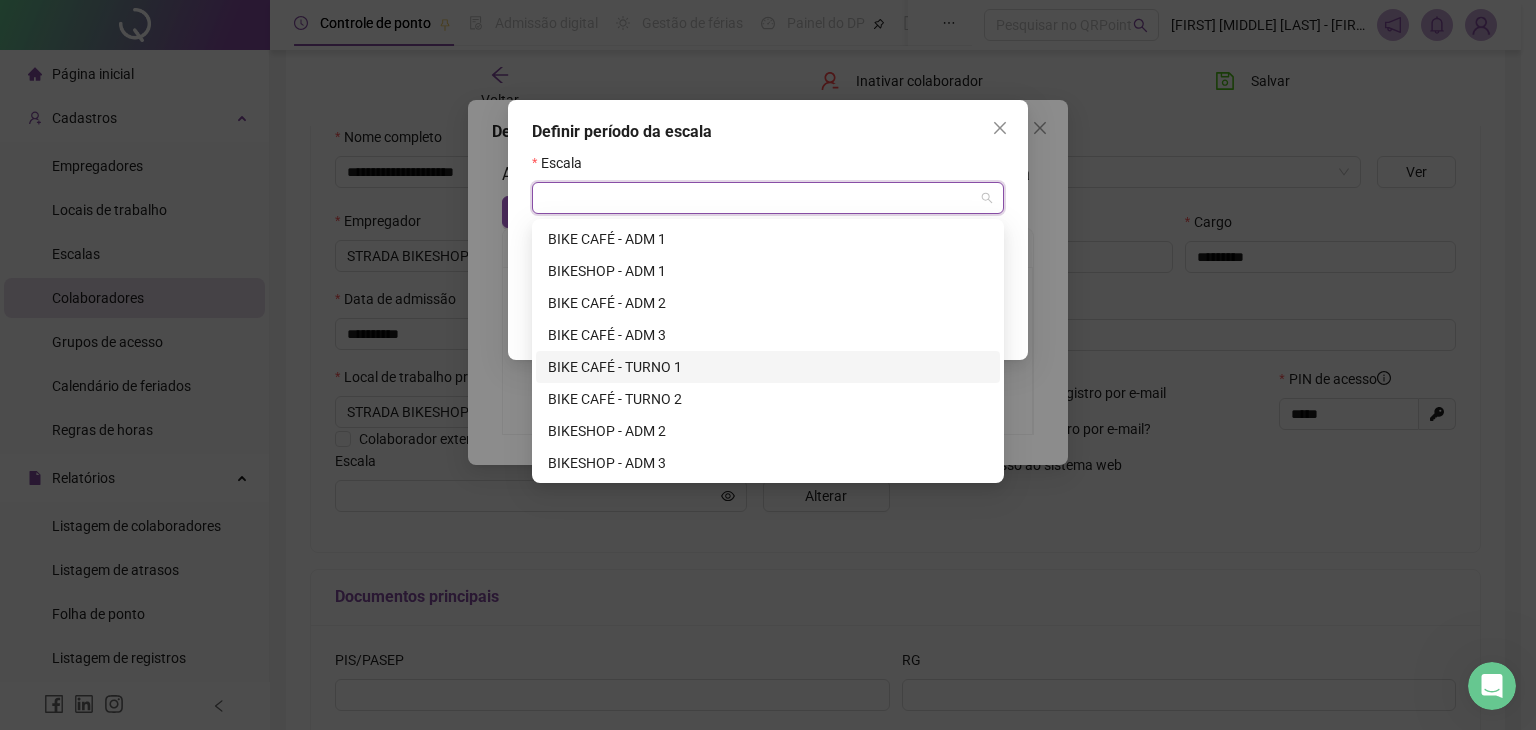 click on "BIKE CAFÉ - TURNO 1" at bounding box center (768, 367) 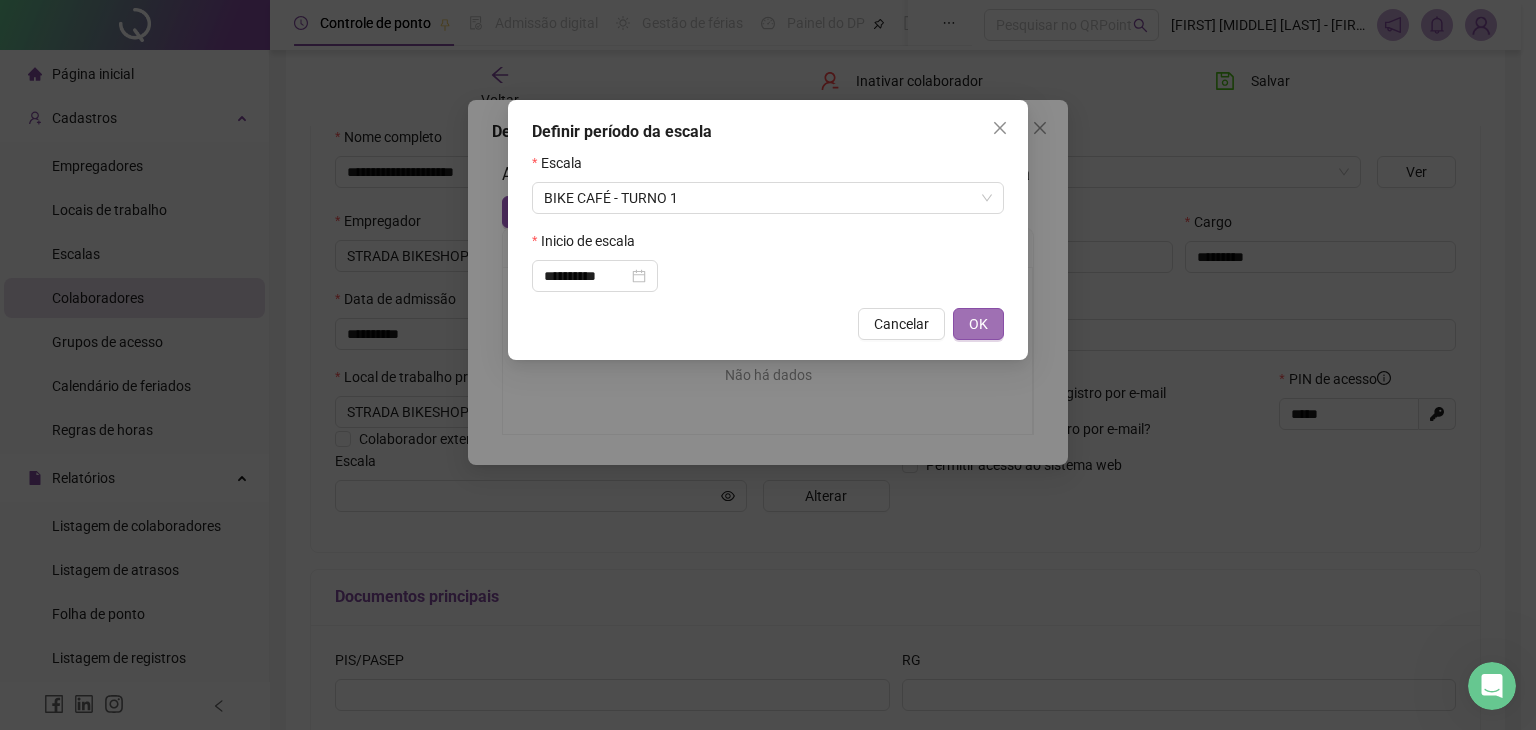 click on "OK" at bounding box center (978, 324) 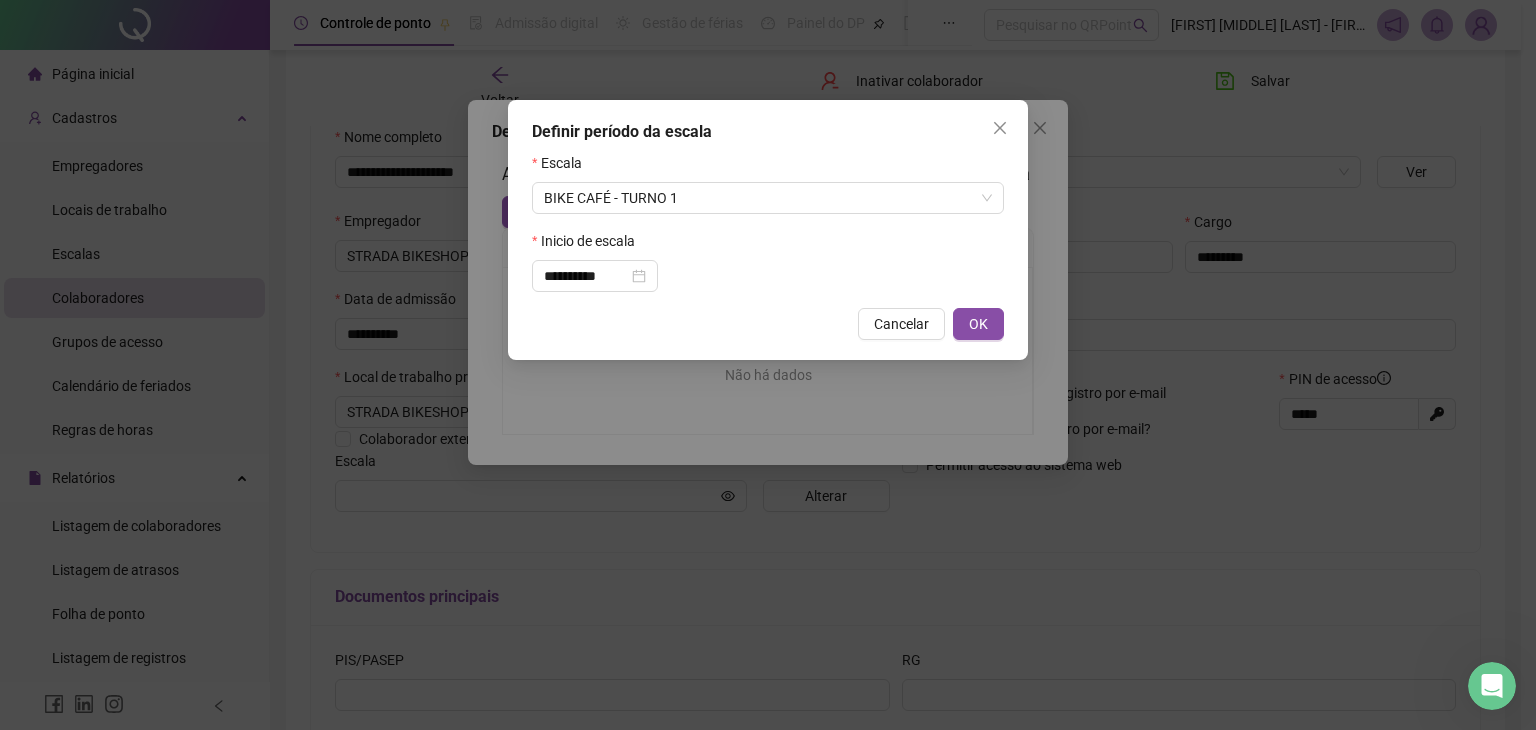 type on "**********" 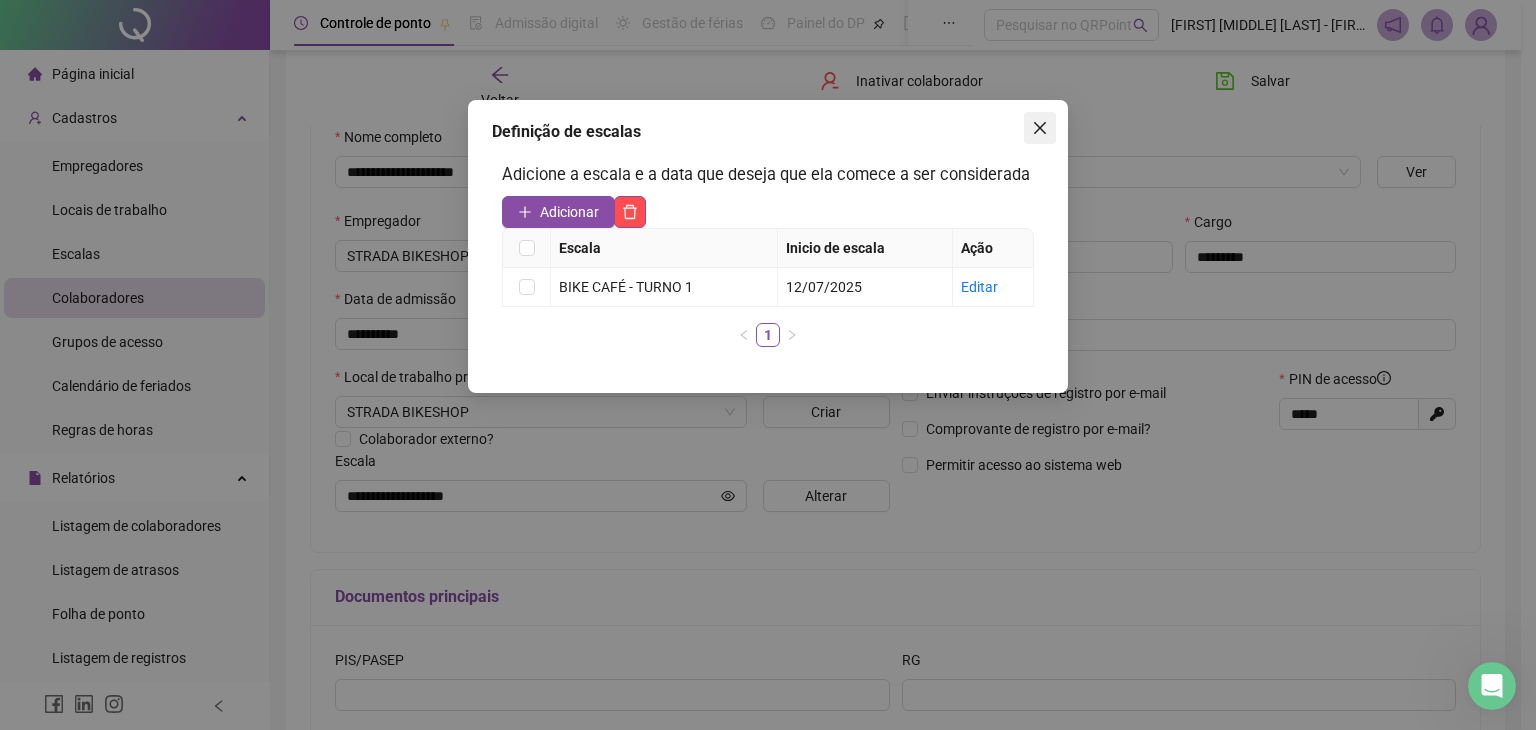 click 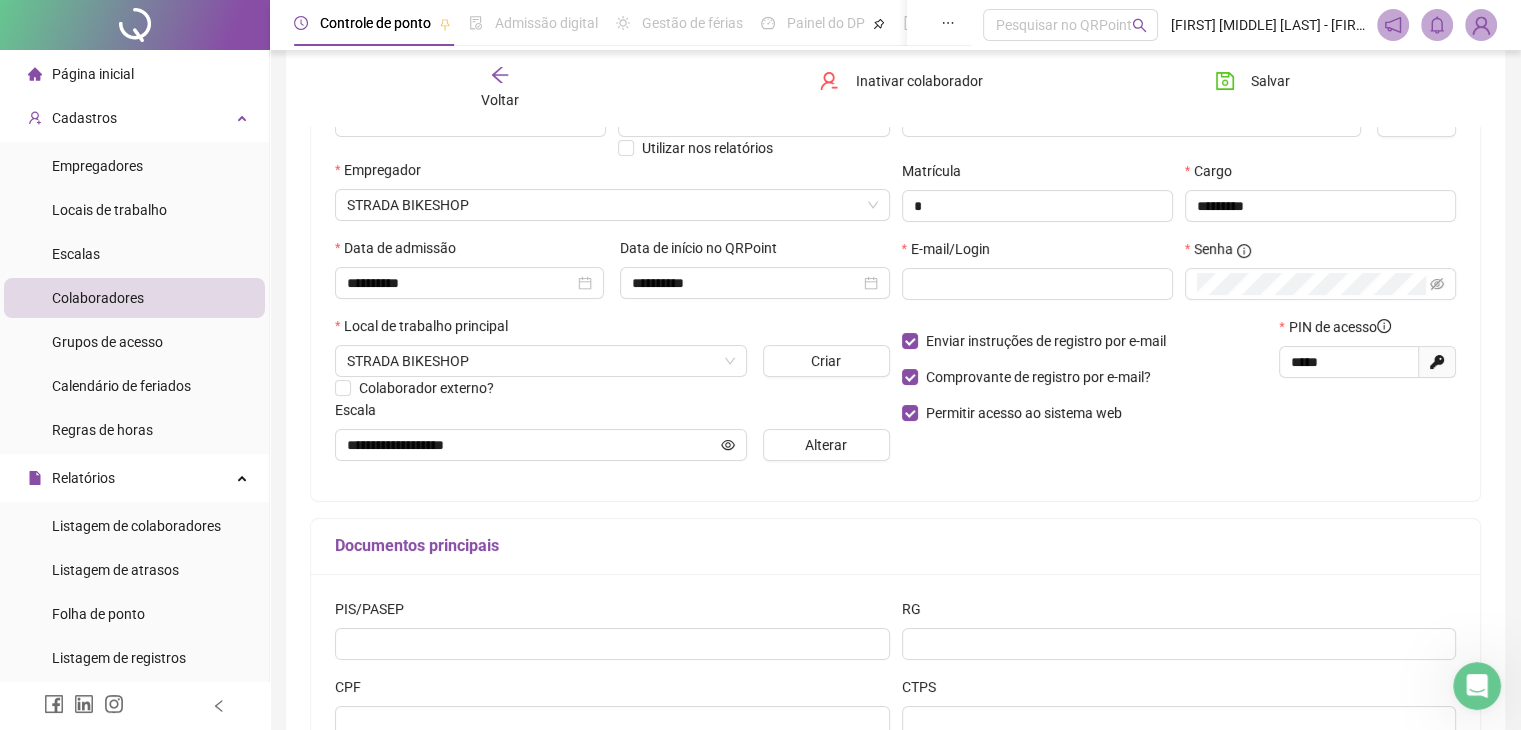 scroll, scrollTop: 300, scrollLeft: 0, axis: vertical 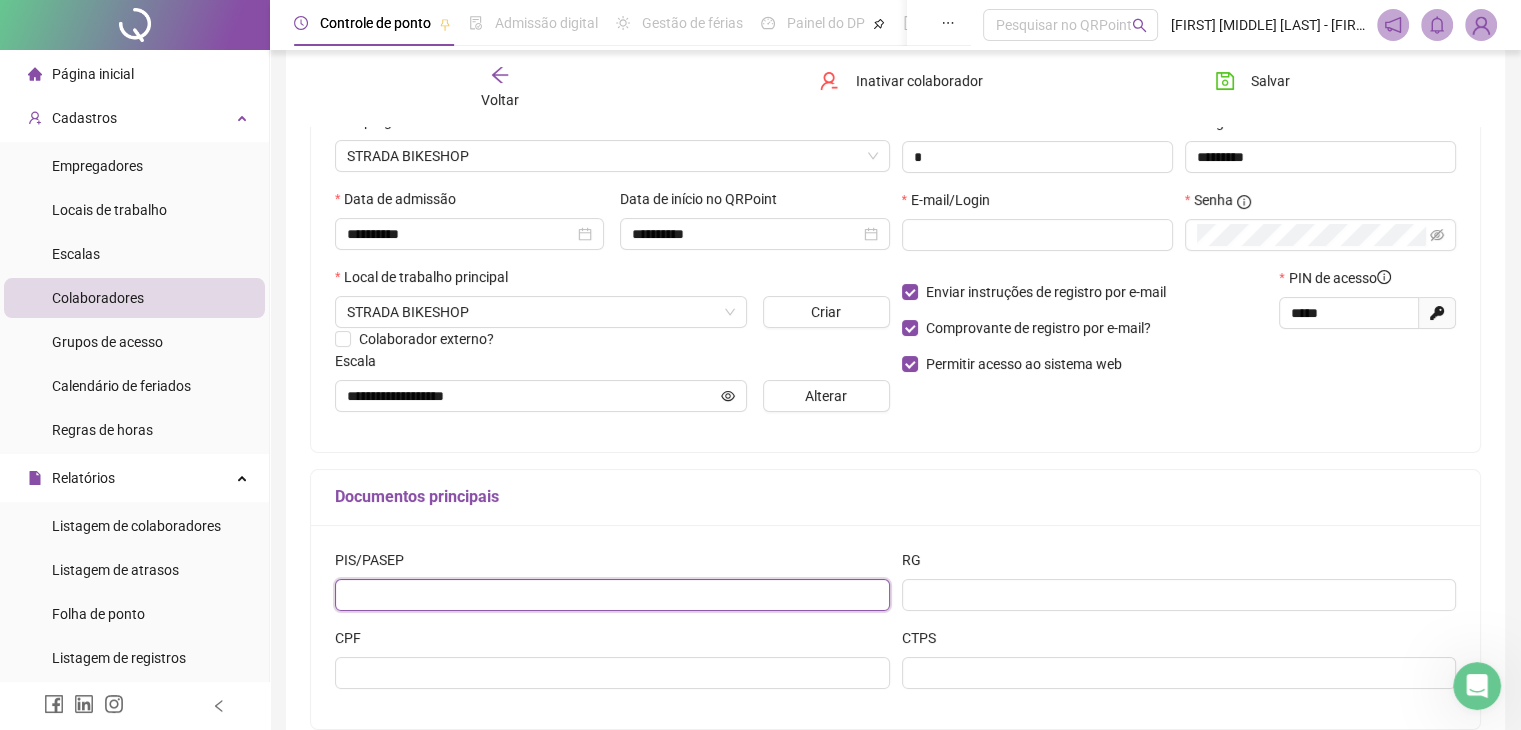 click at bounding box center [612, 595] 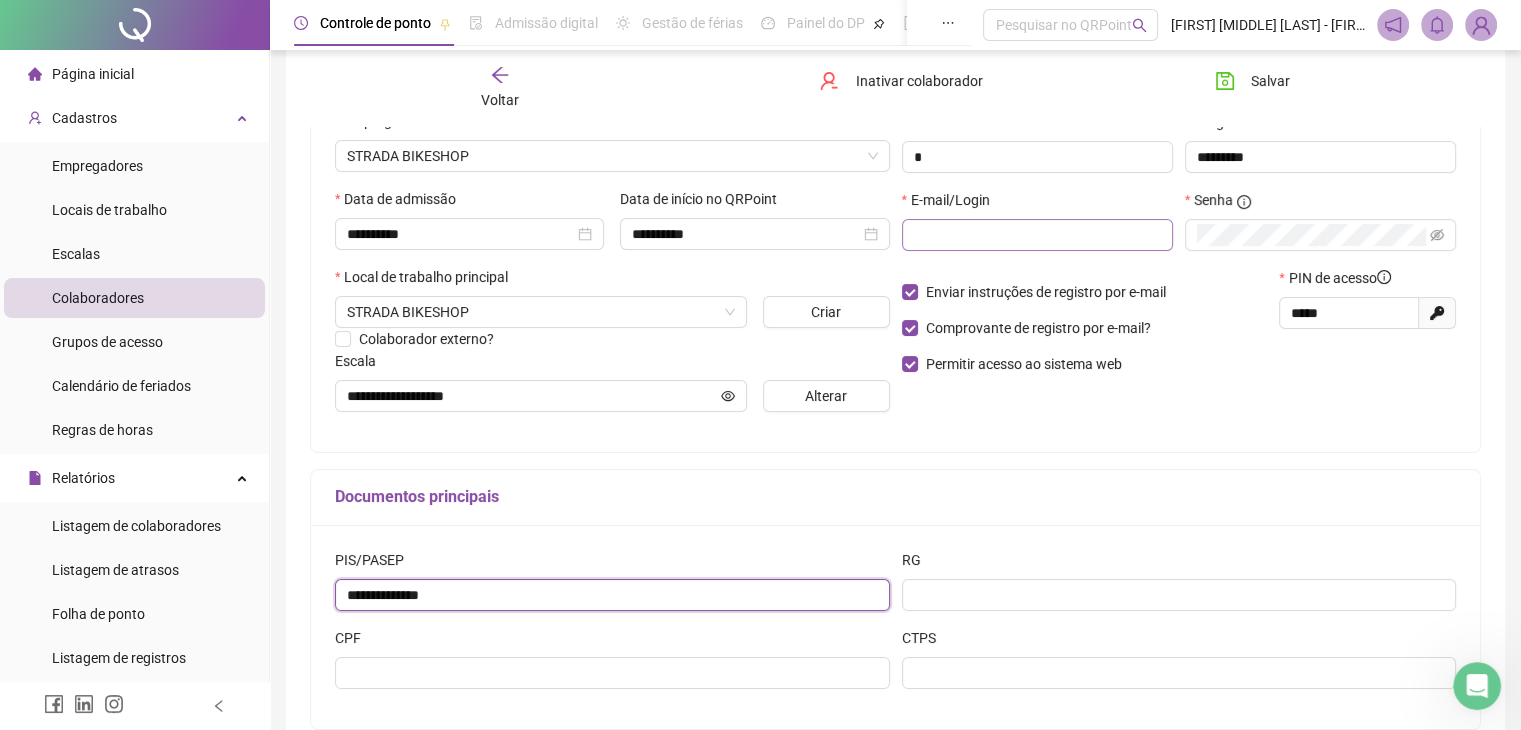 type on "**********" 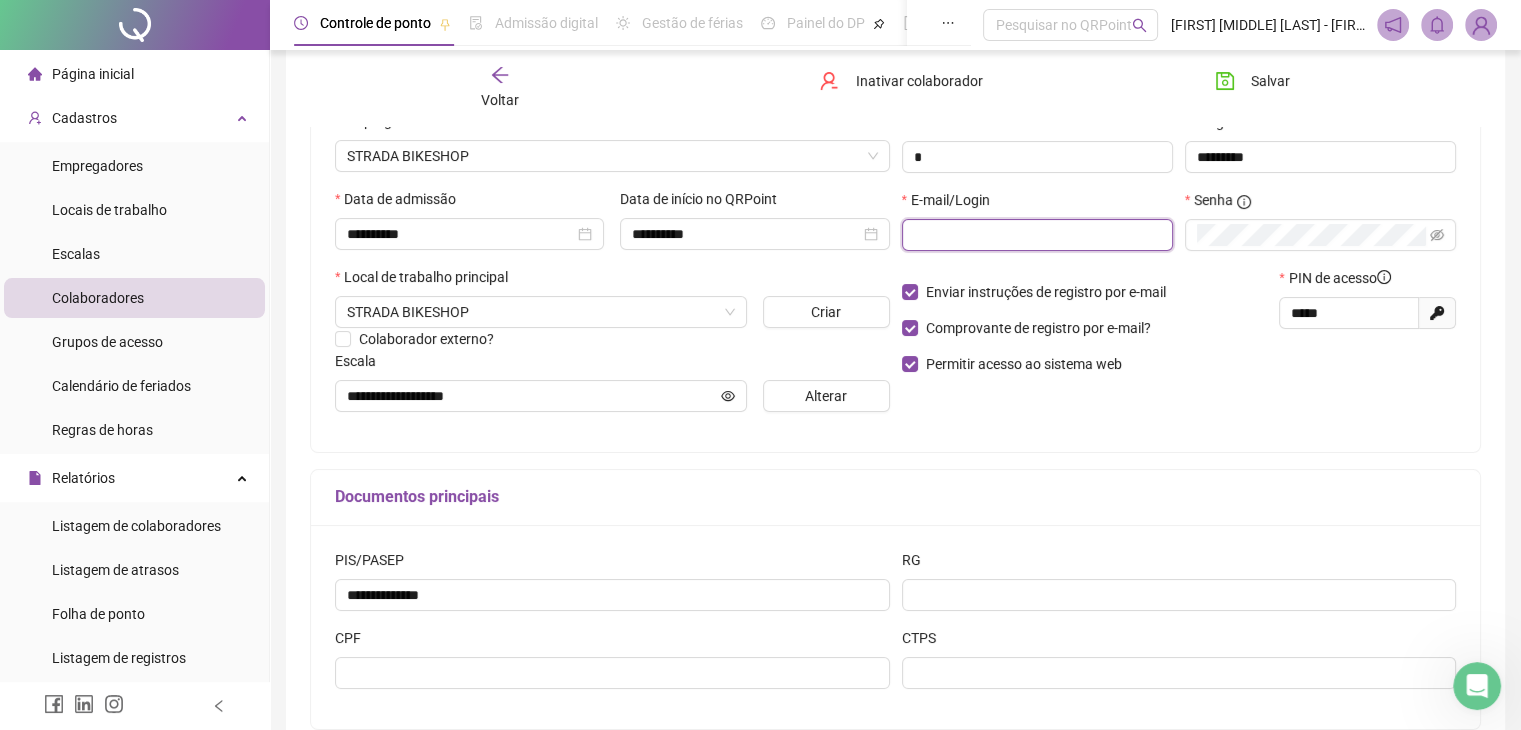 click at bounding box center (1035, 235) 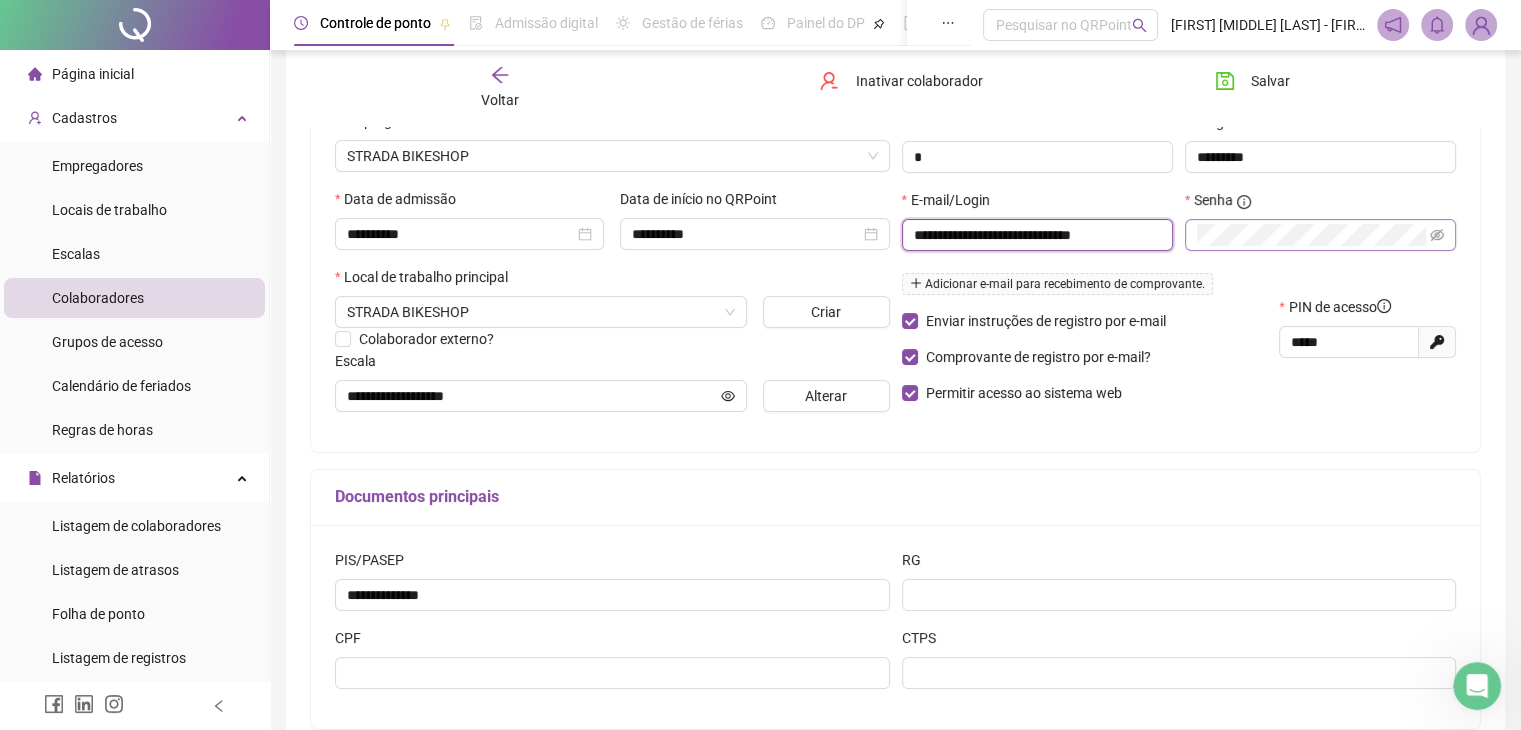 type on "**********" 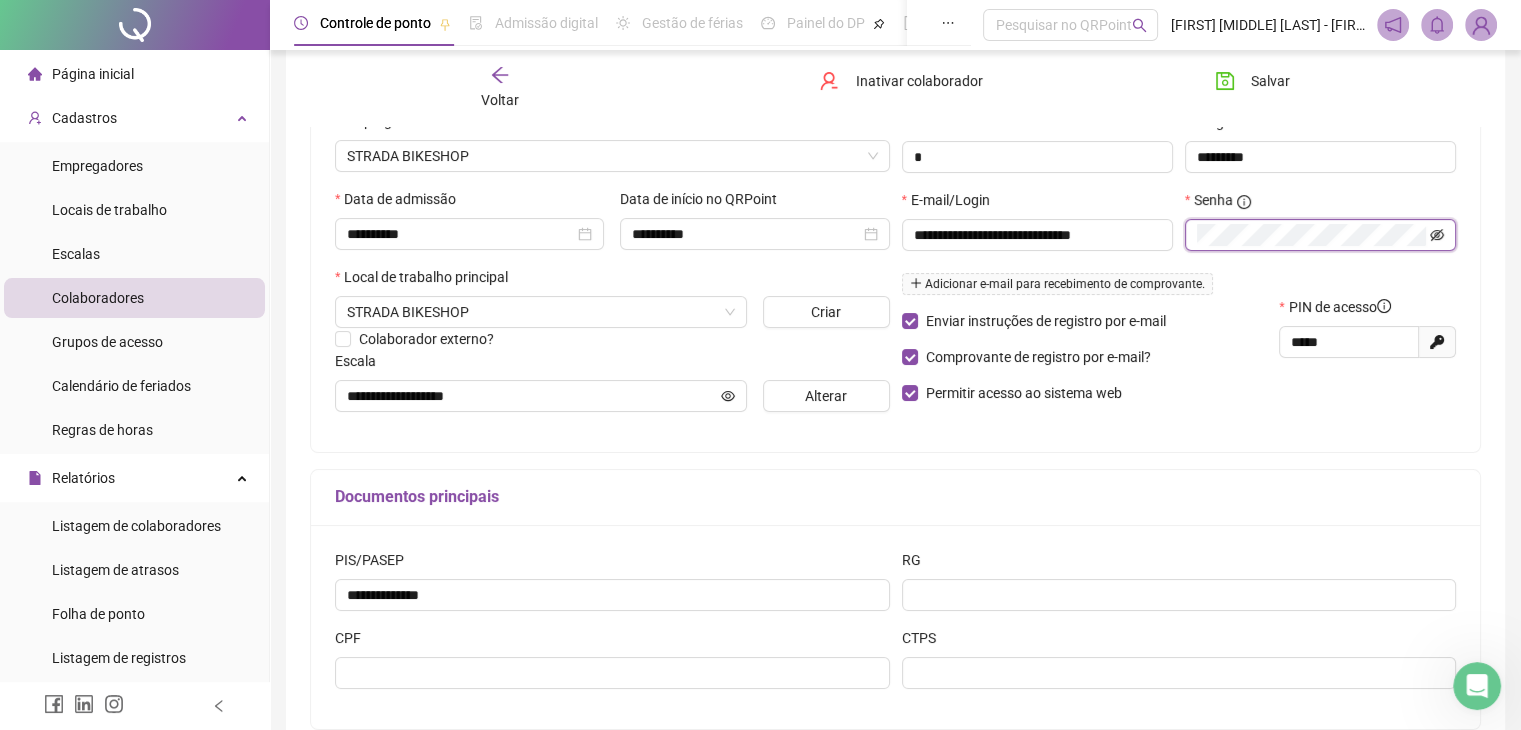 click 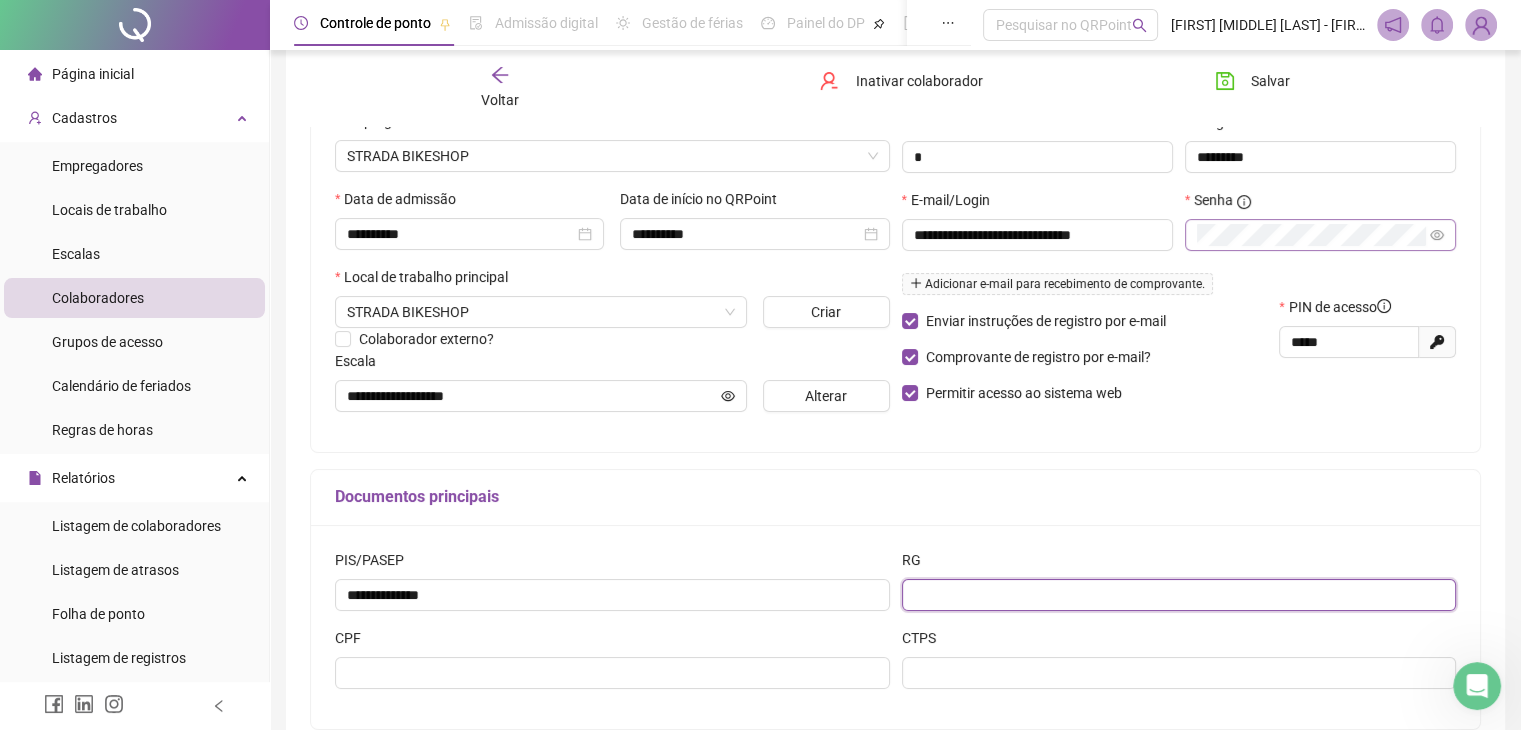click at bounding box center [1179, 595] 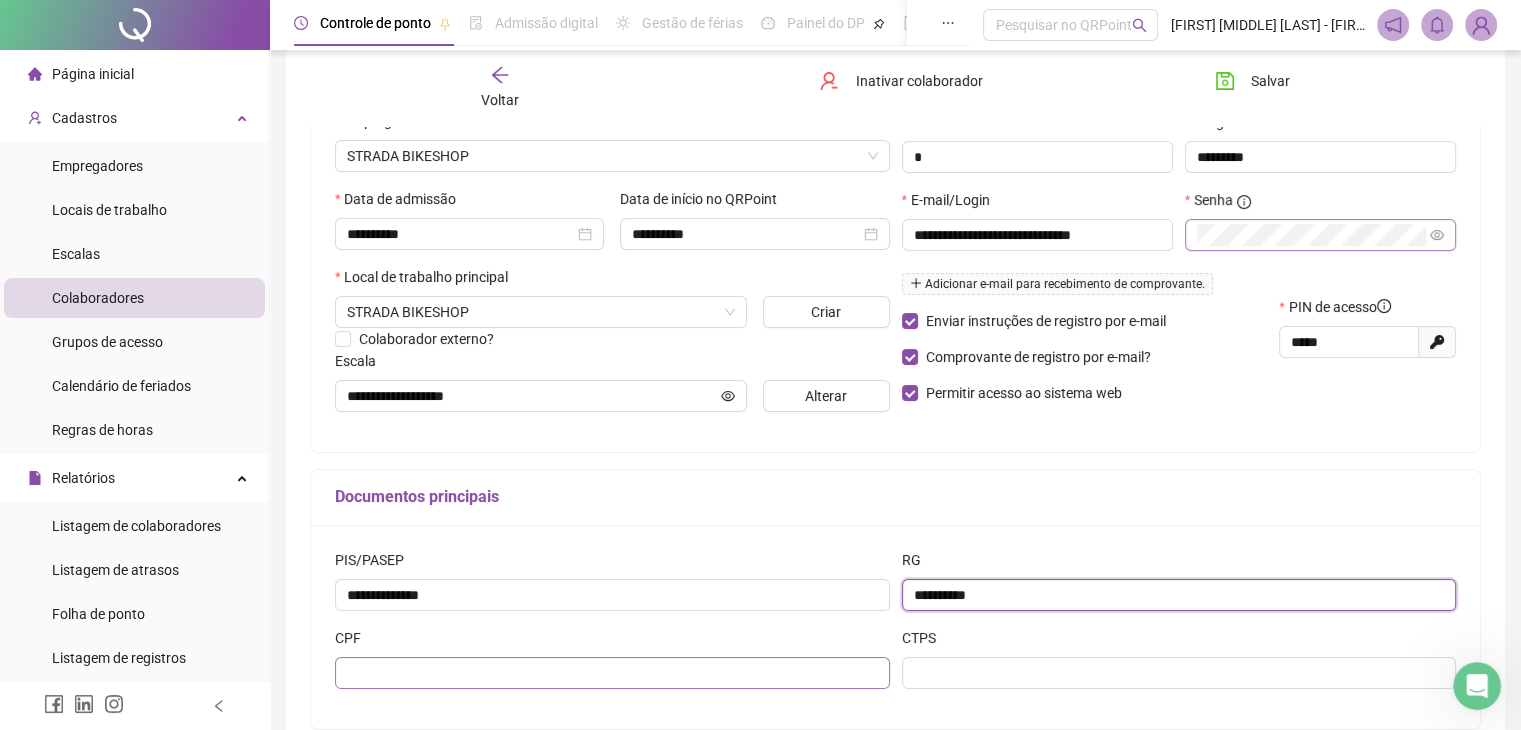 type on "**********" 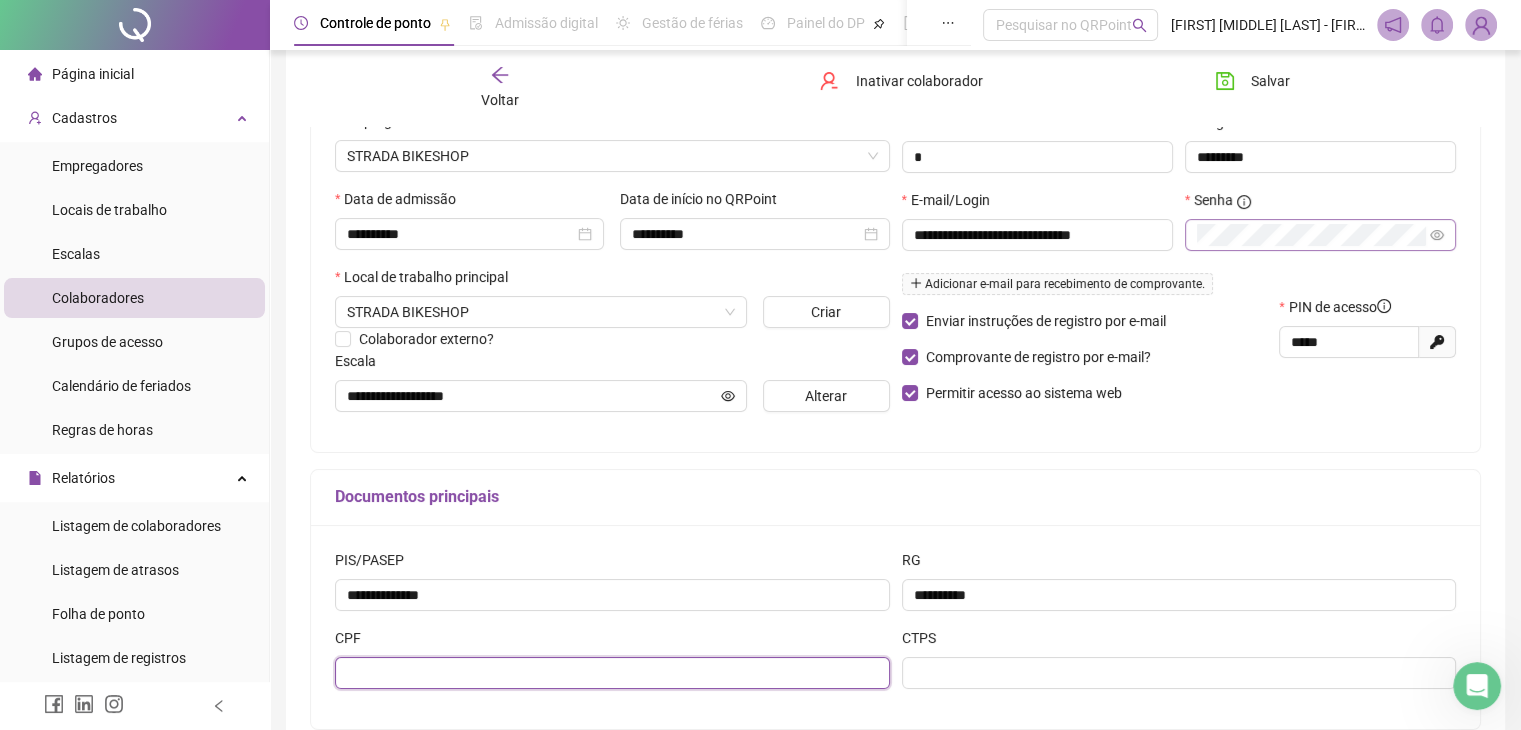 click at bounding box center (612, 673) 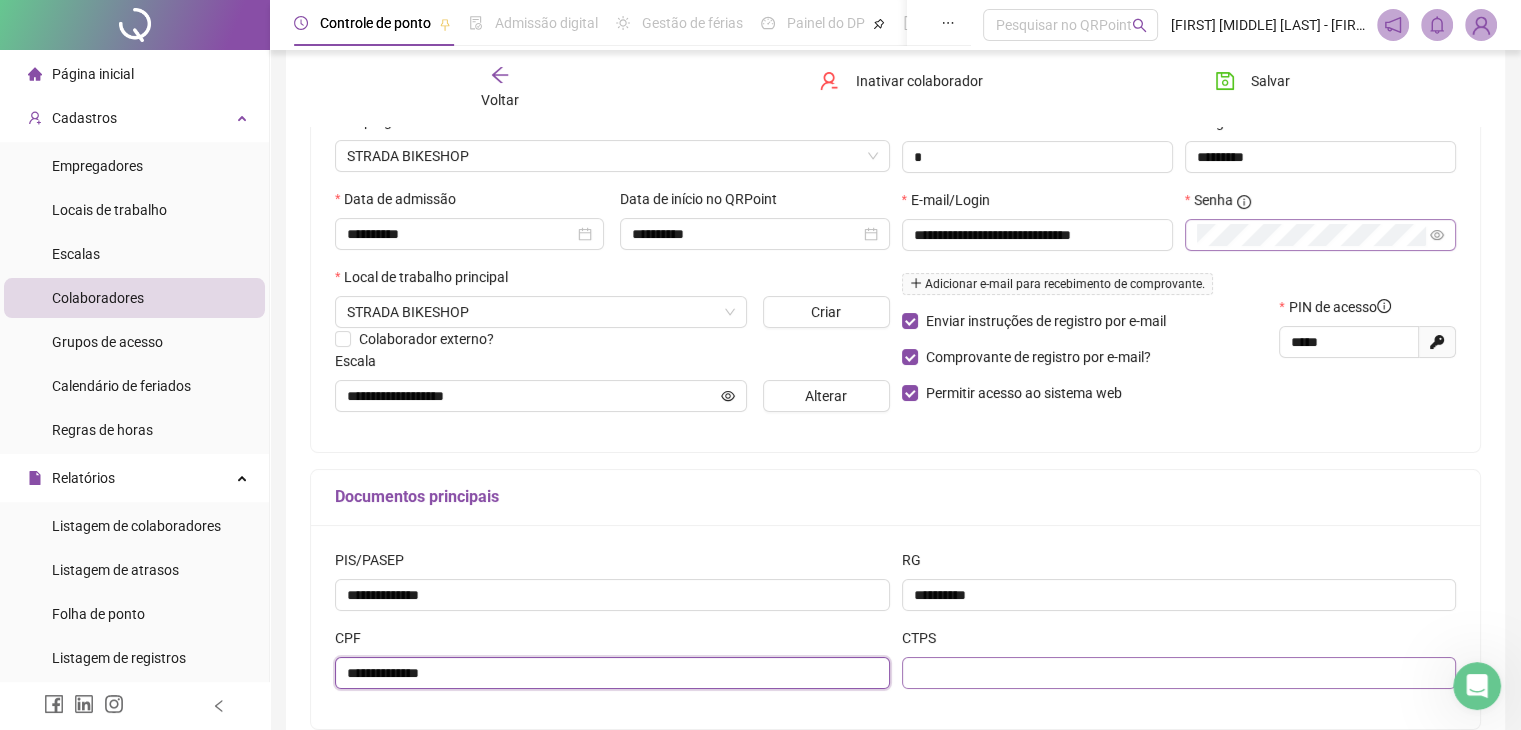 type on "**********" 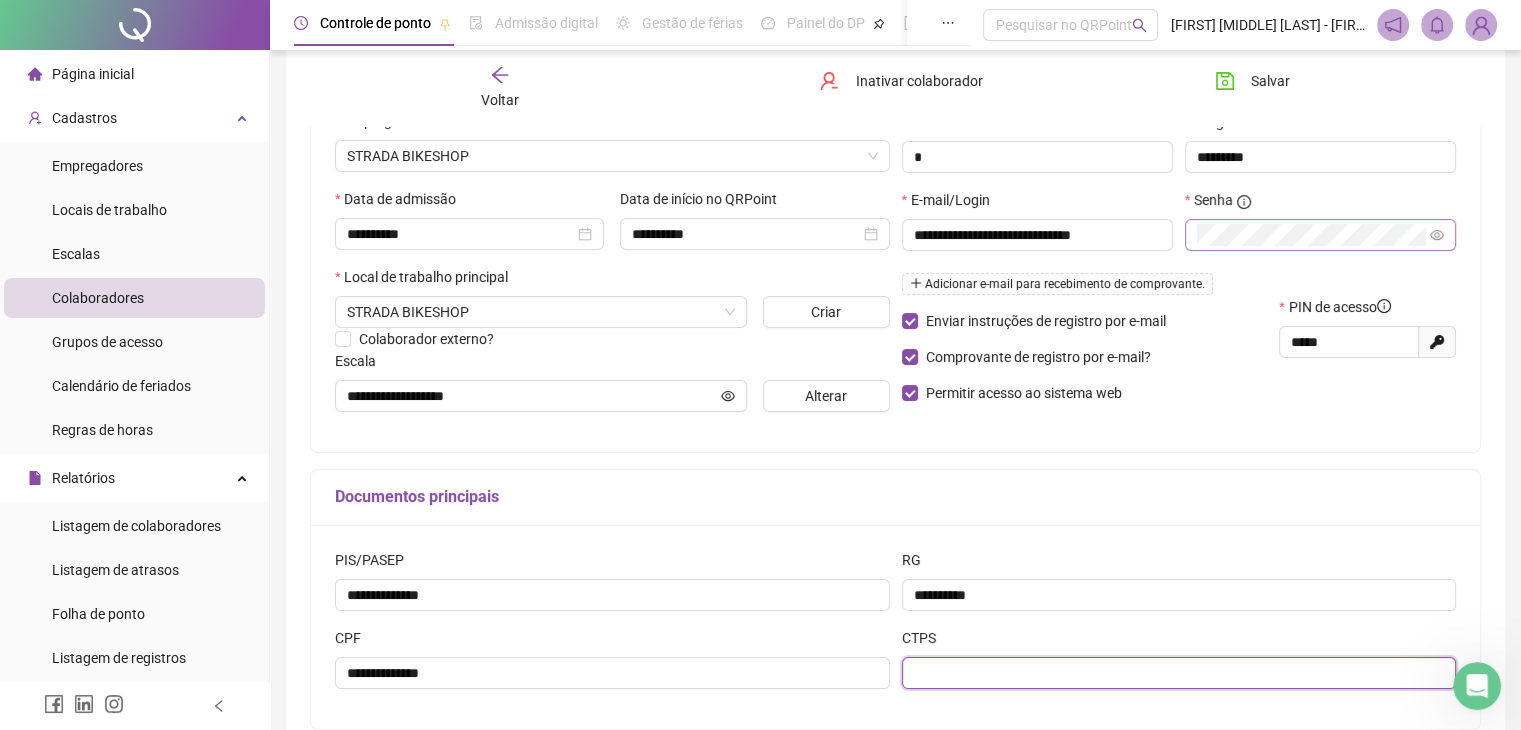 click at bounding box center (1179, 673) 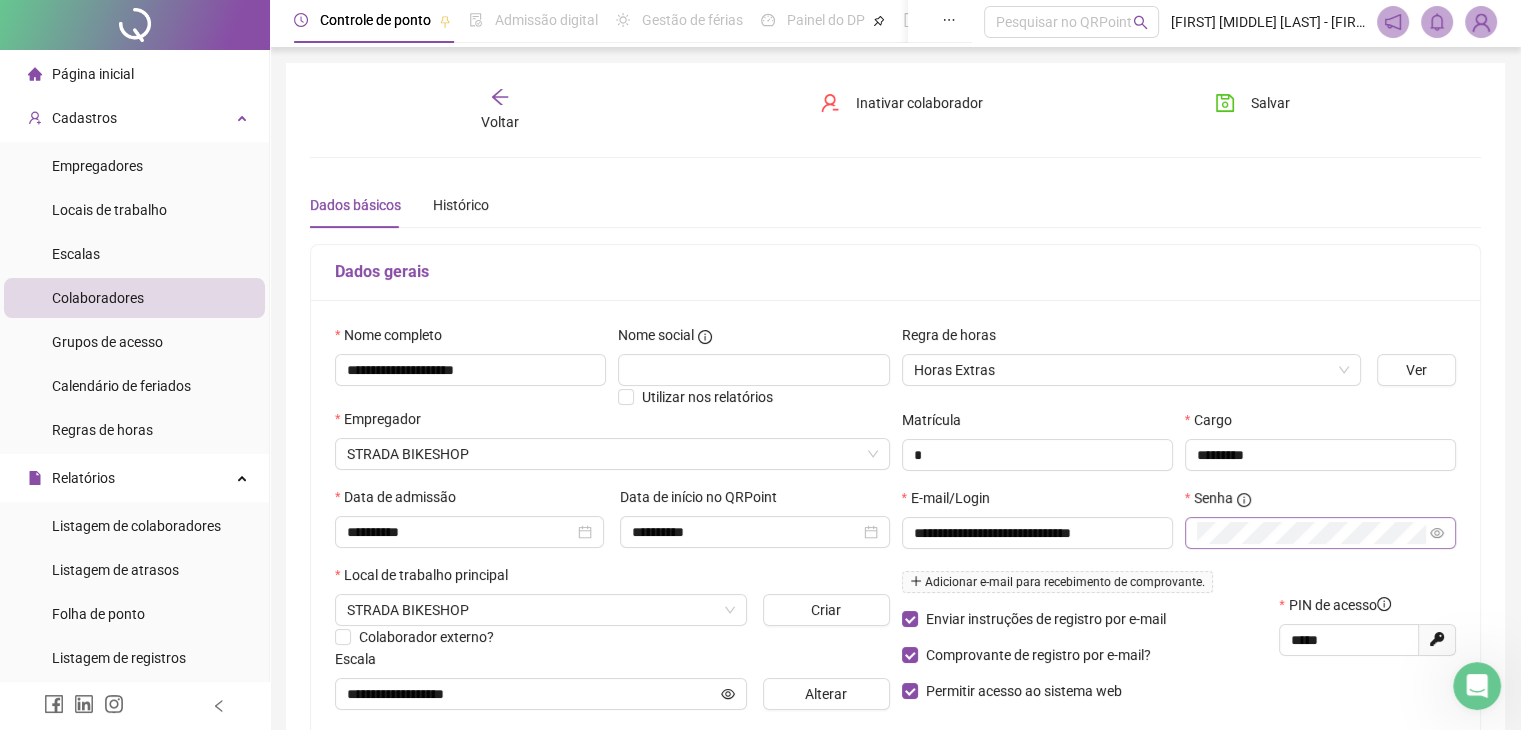 scroll, scrollTop: 0, scrollLeft: 0, axis: both 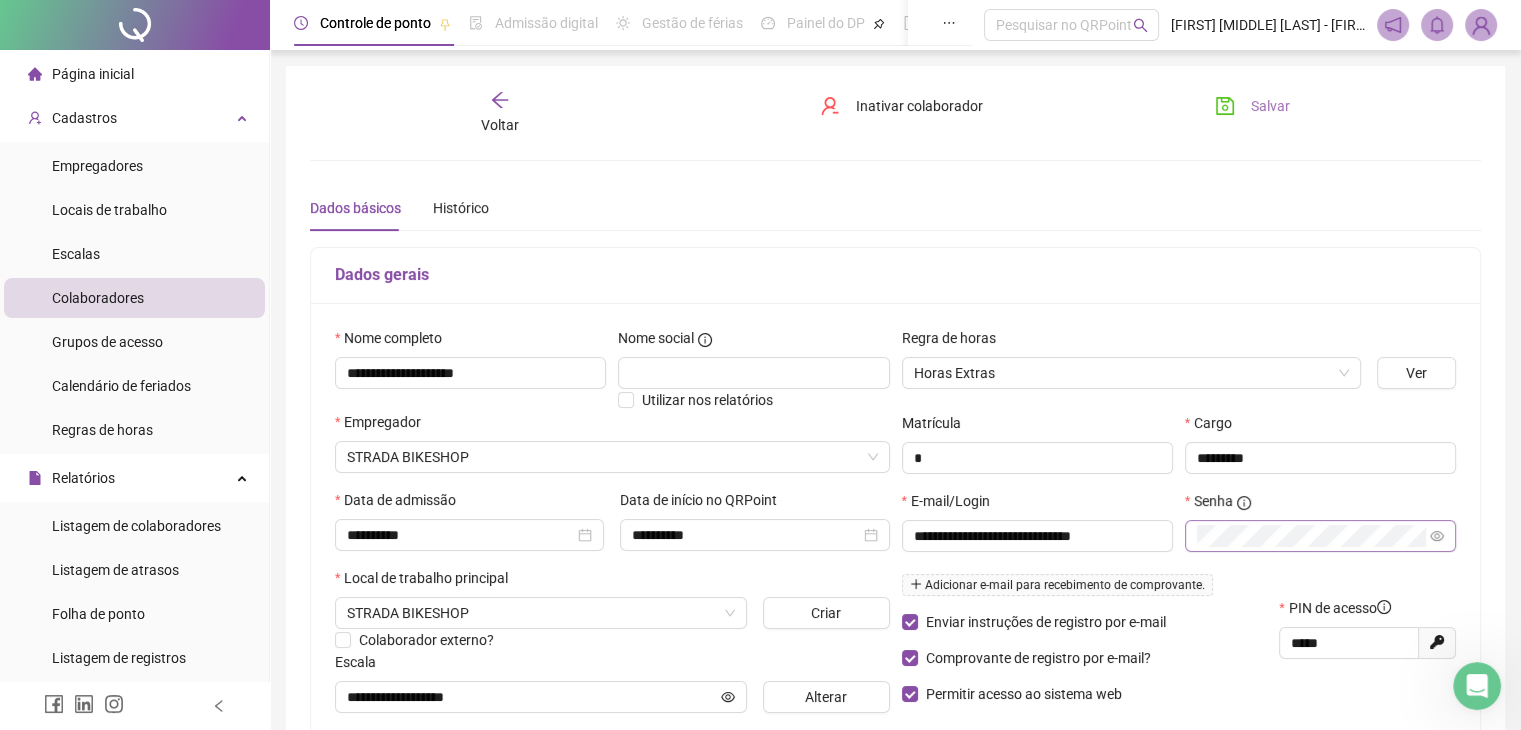 type on "*******" 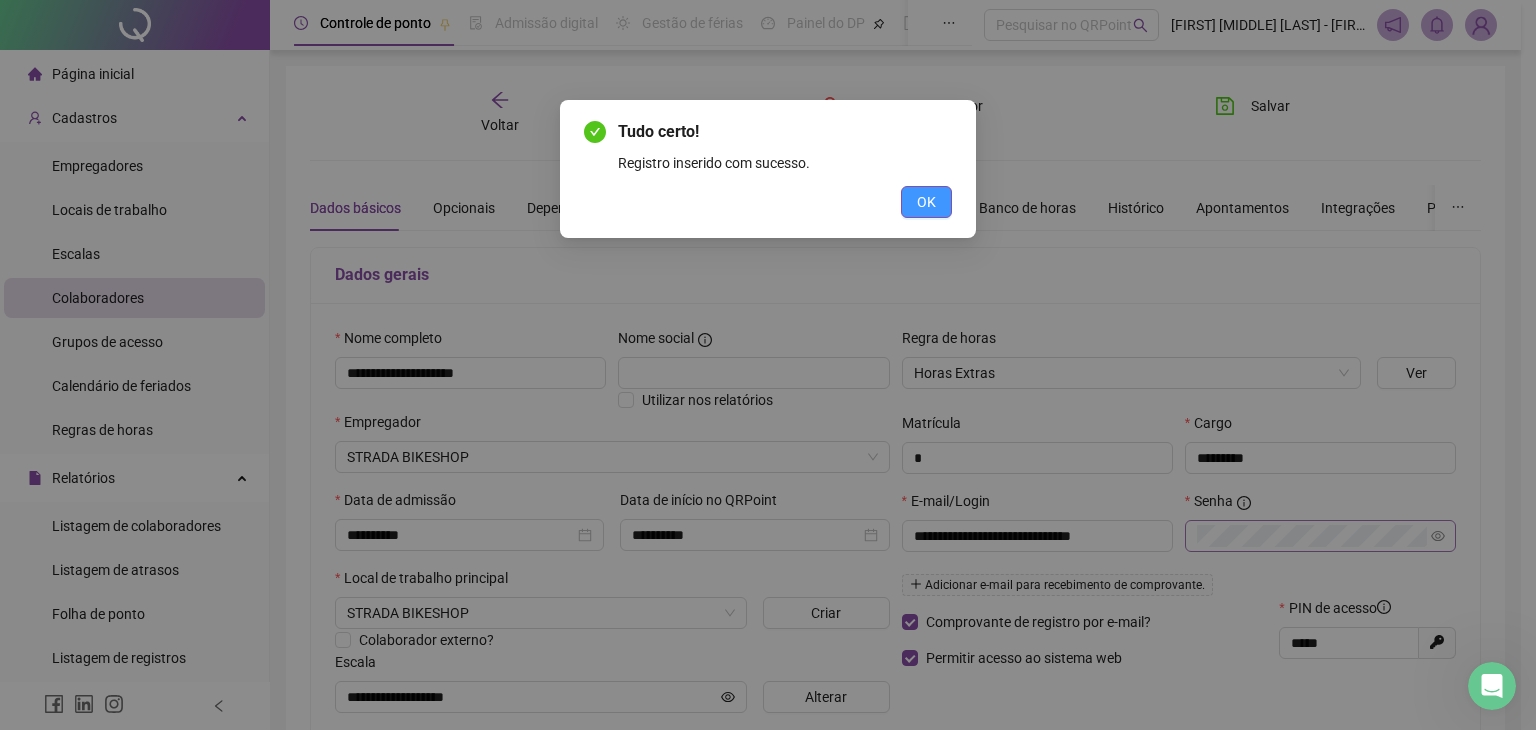 click on "OK" at bounding box center [926, 202] 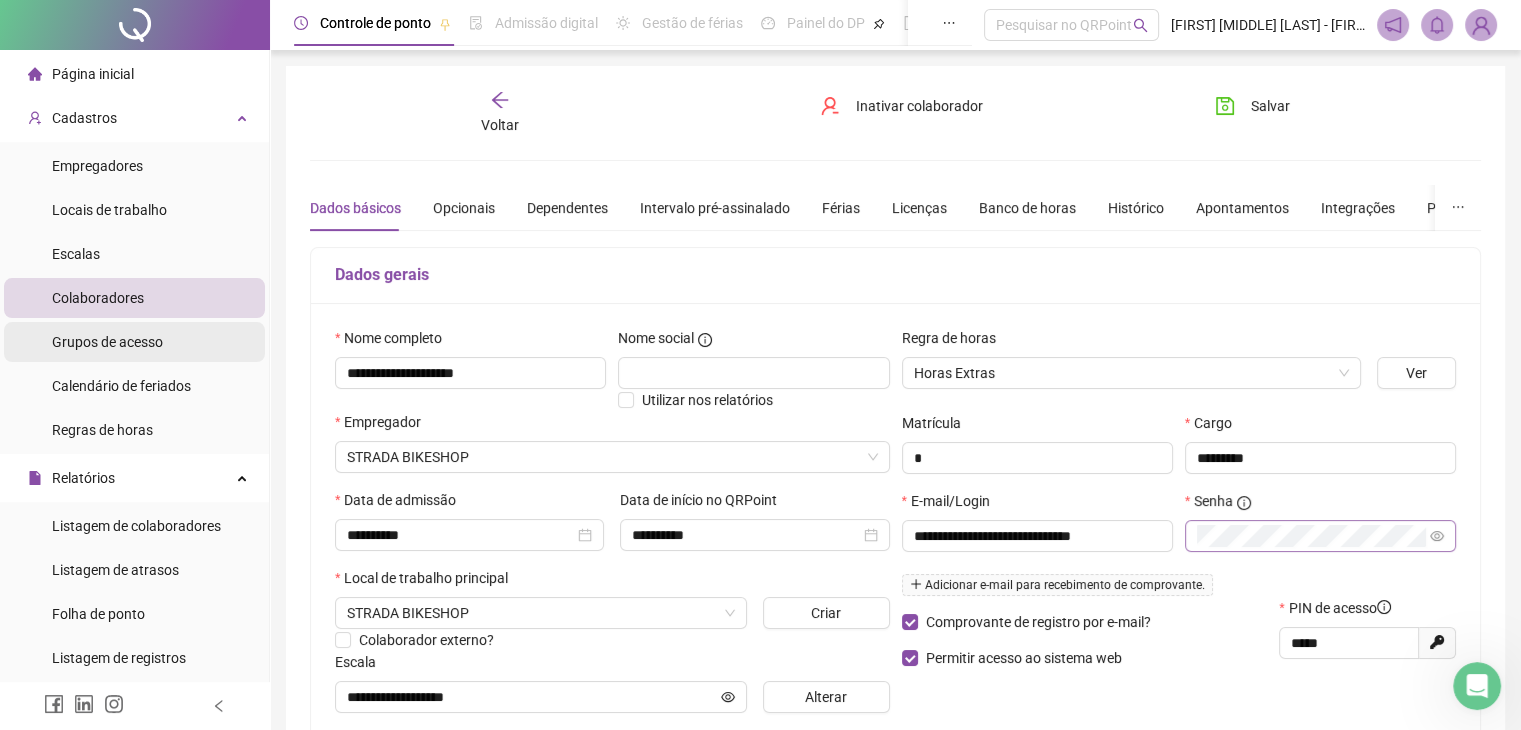 click on "Grupos de acesso" at bounding box center (107, 342) 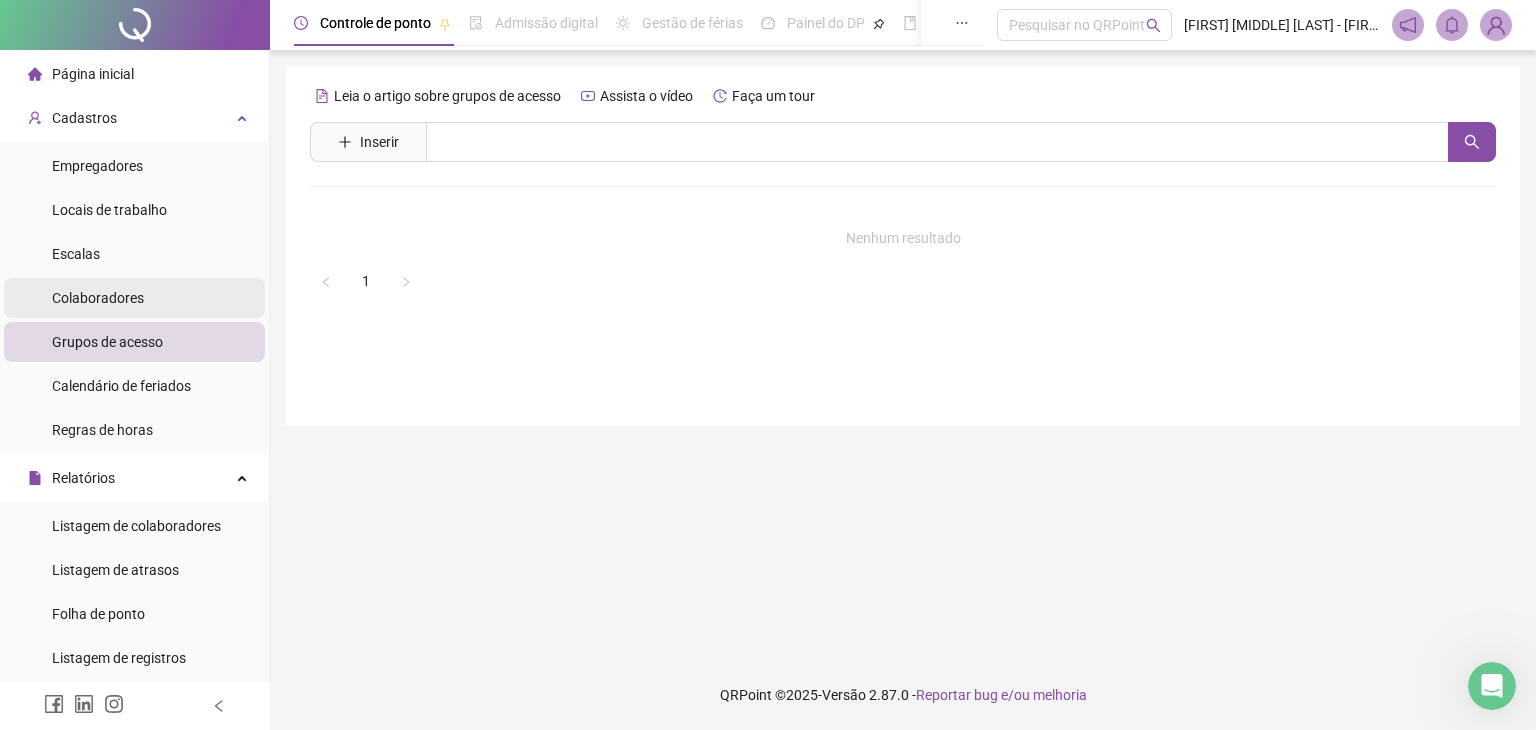 click on "Colaboradores" at bounding box center (98, 298) 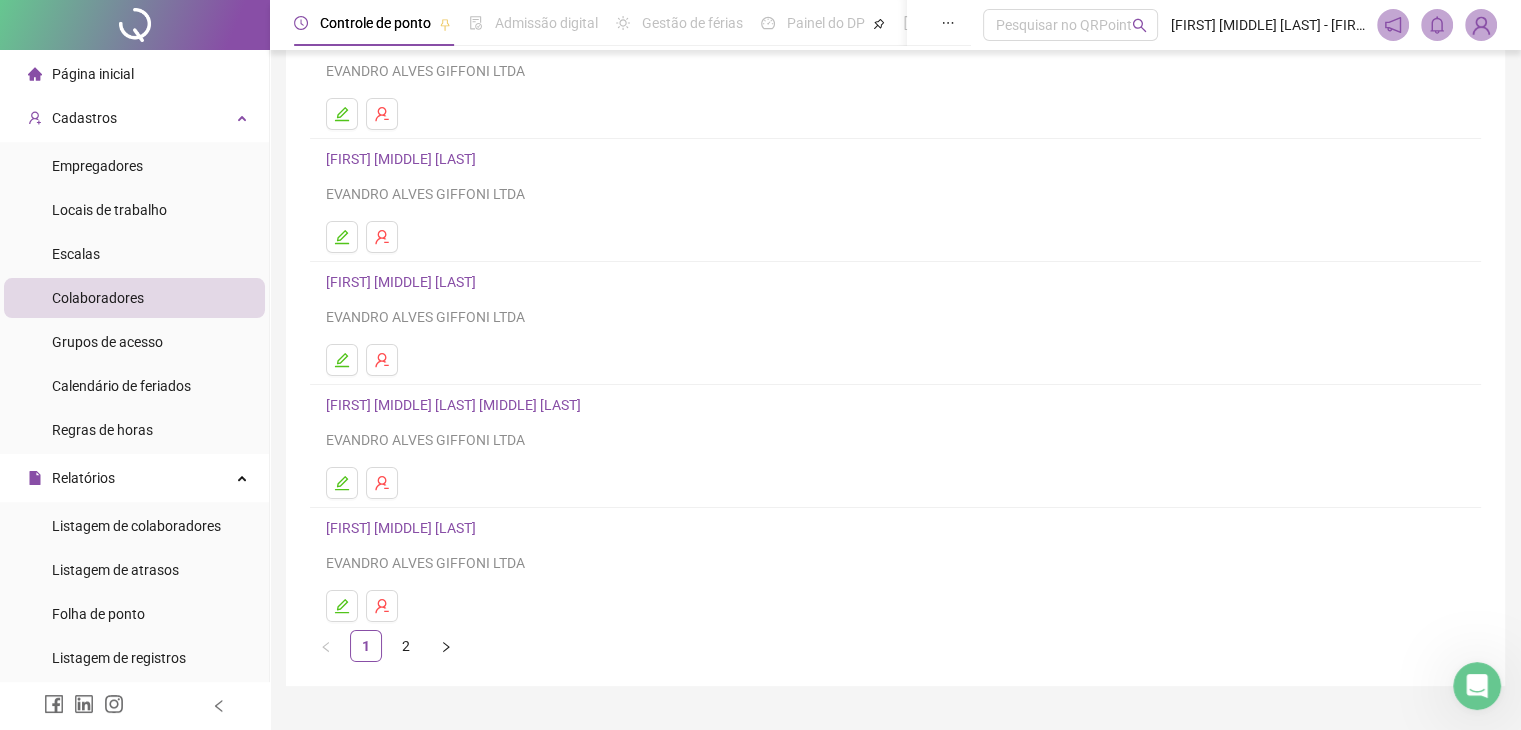 scroll, scrollTop: 200, scrollLeft: 0, axis: vertical 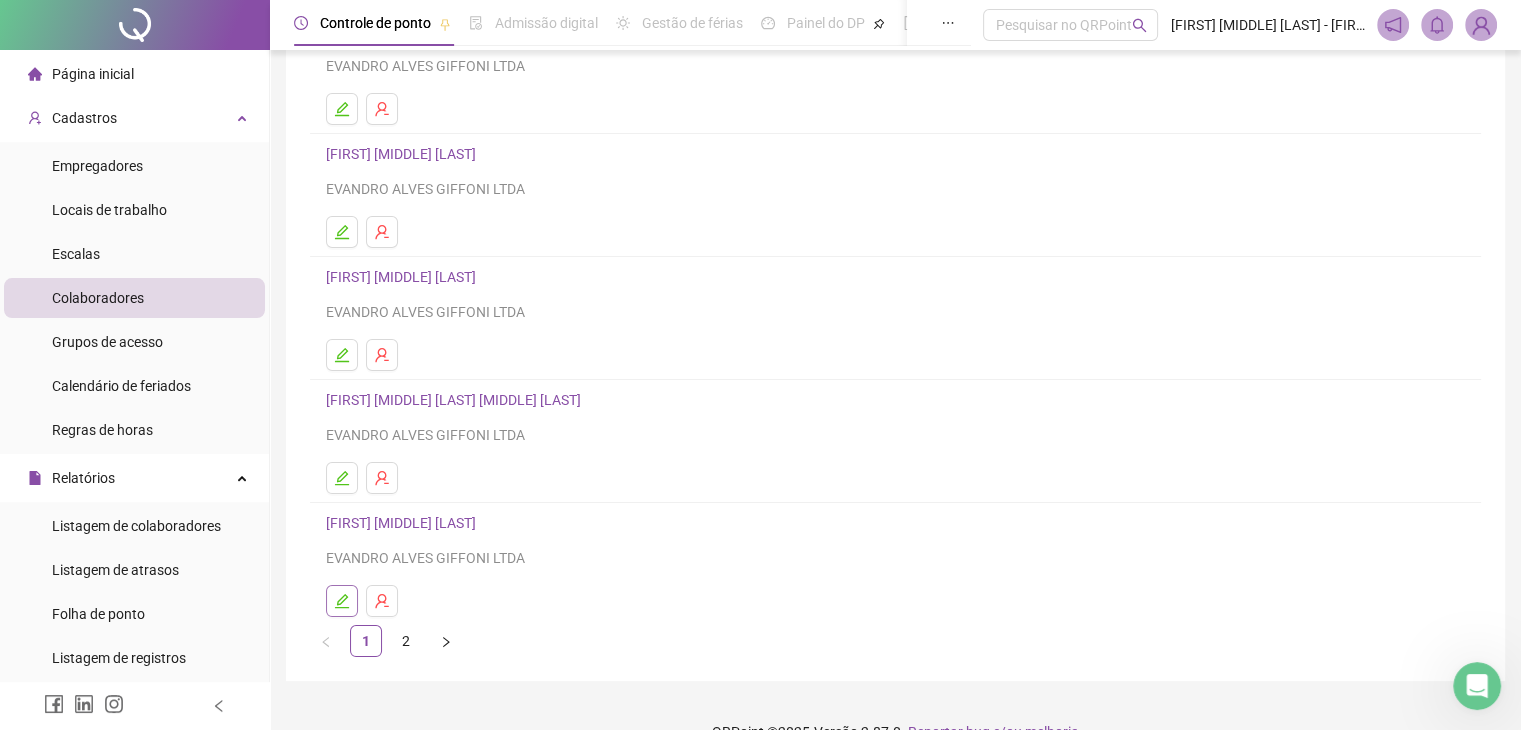 click at bounding box center [342, 601] 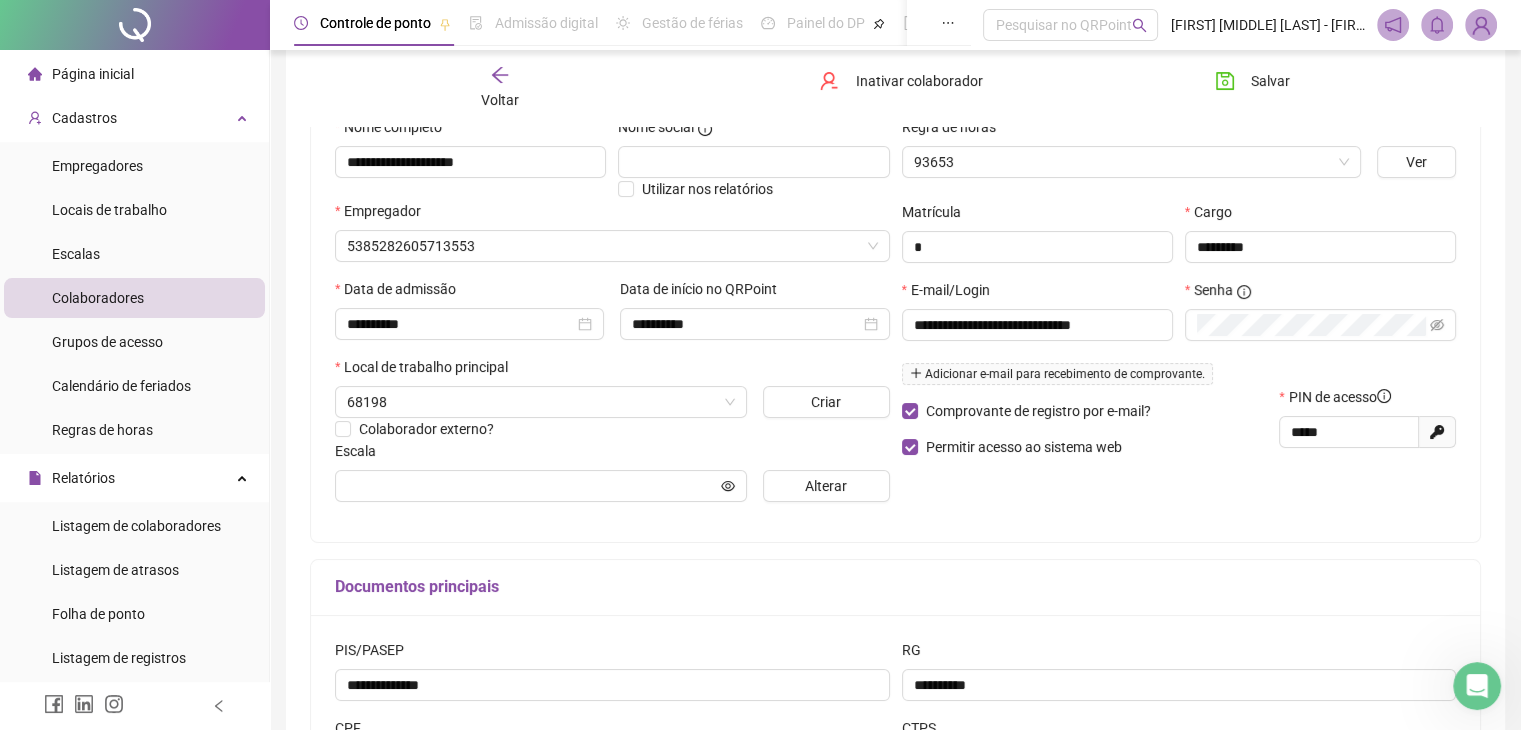 type on "**********" 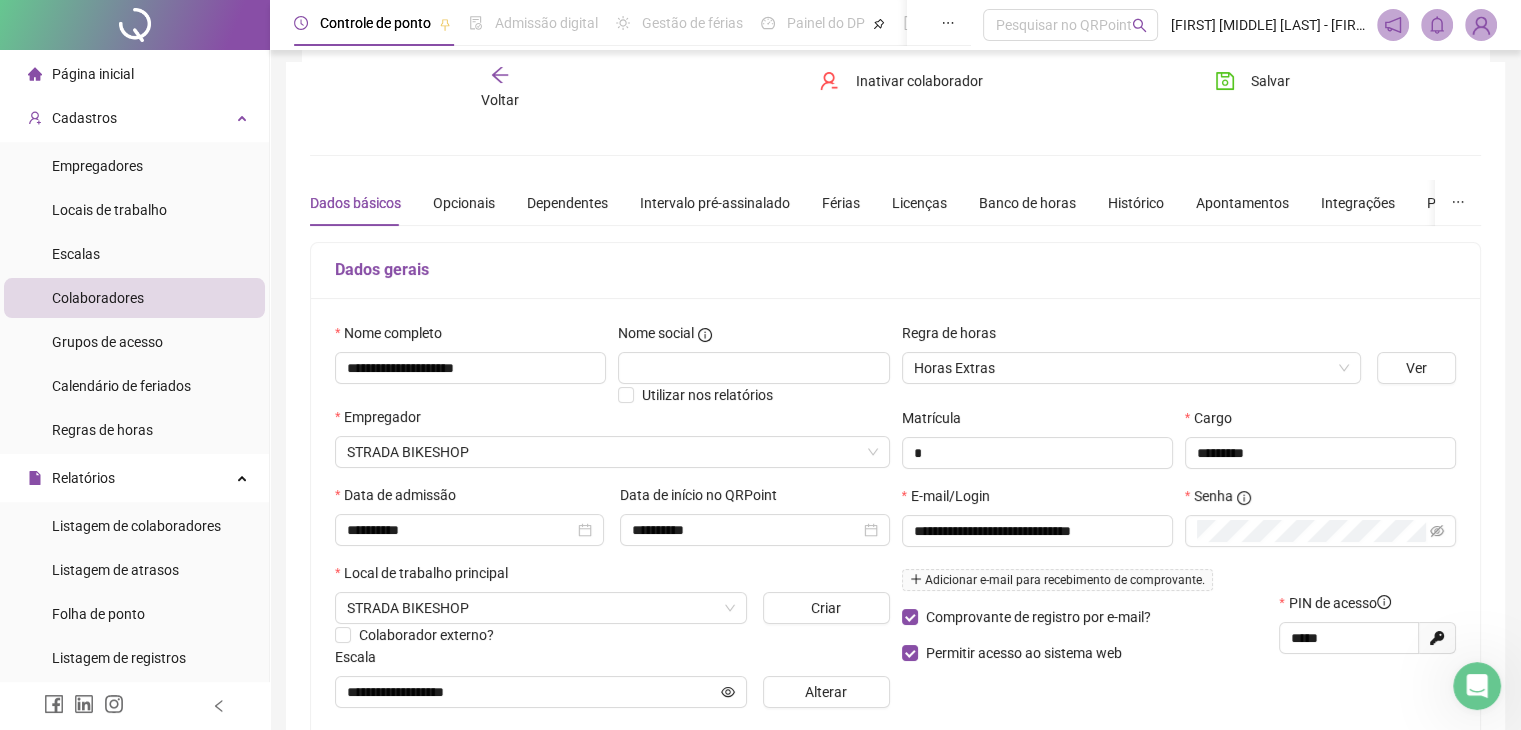 scroll, scrollTop: 0, scrollLeft: 0, axis: both 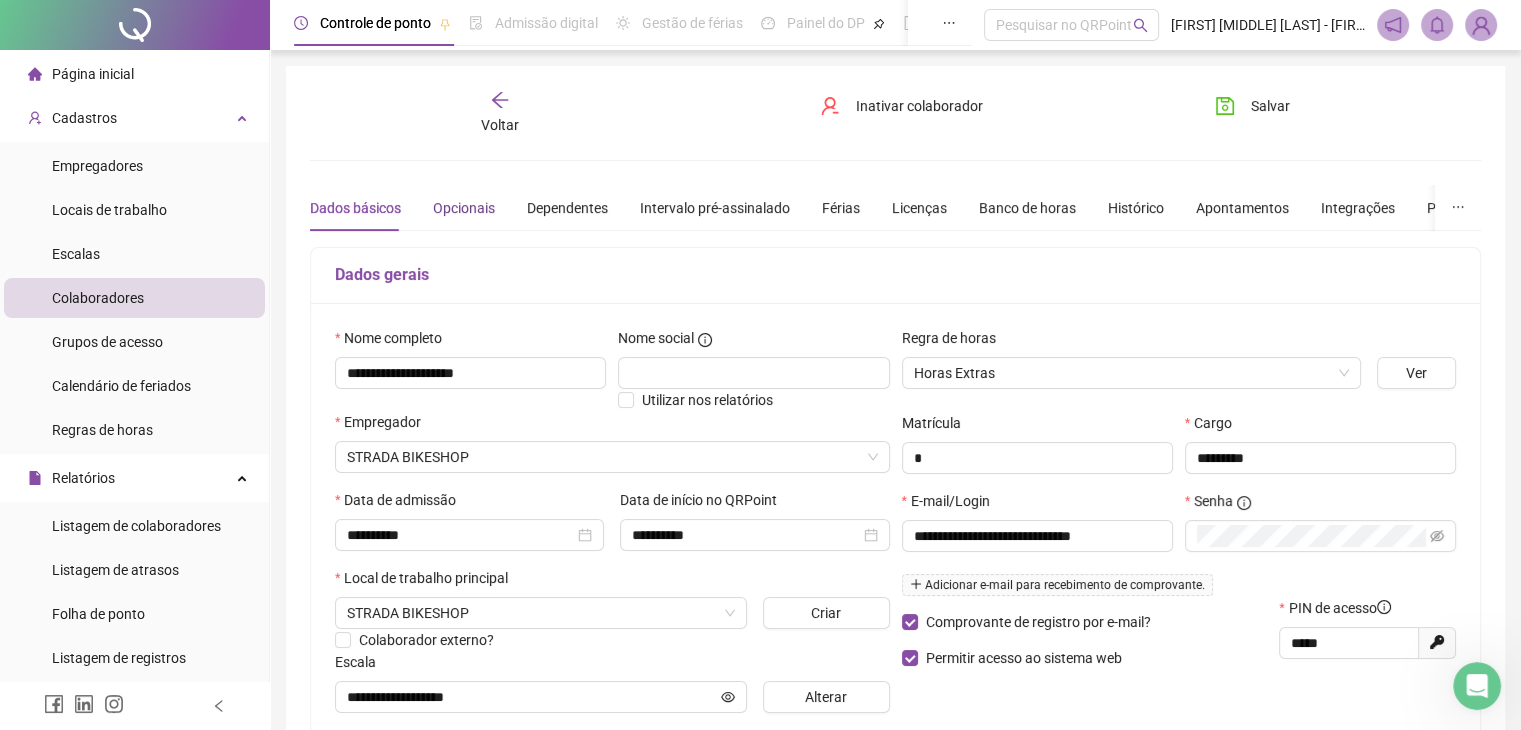 click on "Opcionais" at bounding box center [464, 208] 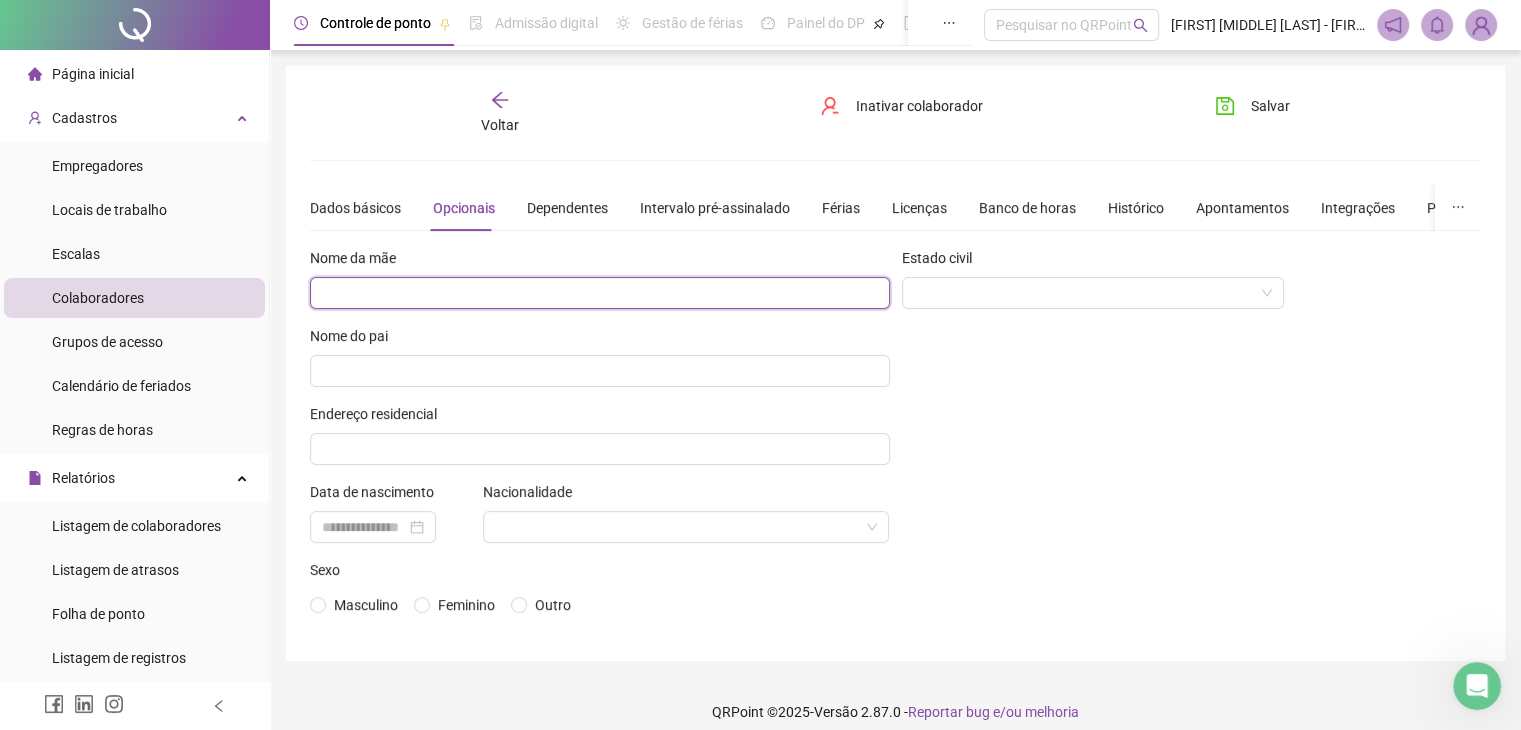 click at bounding box center (600, 293) 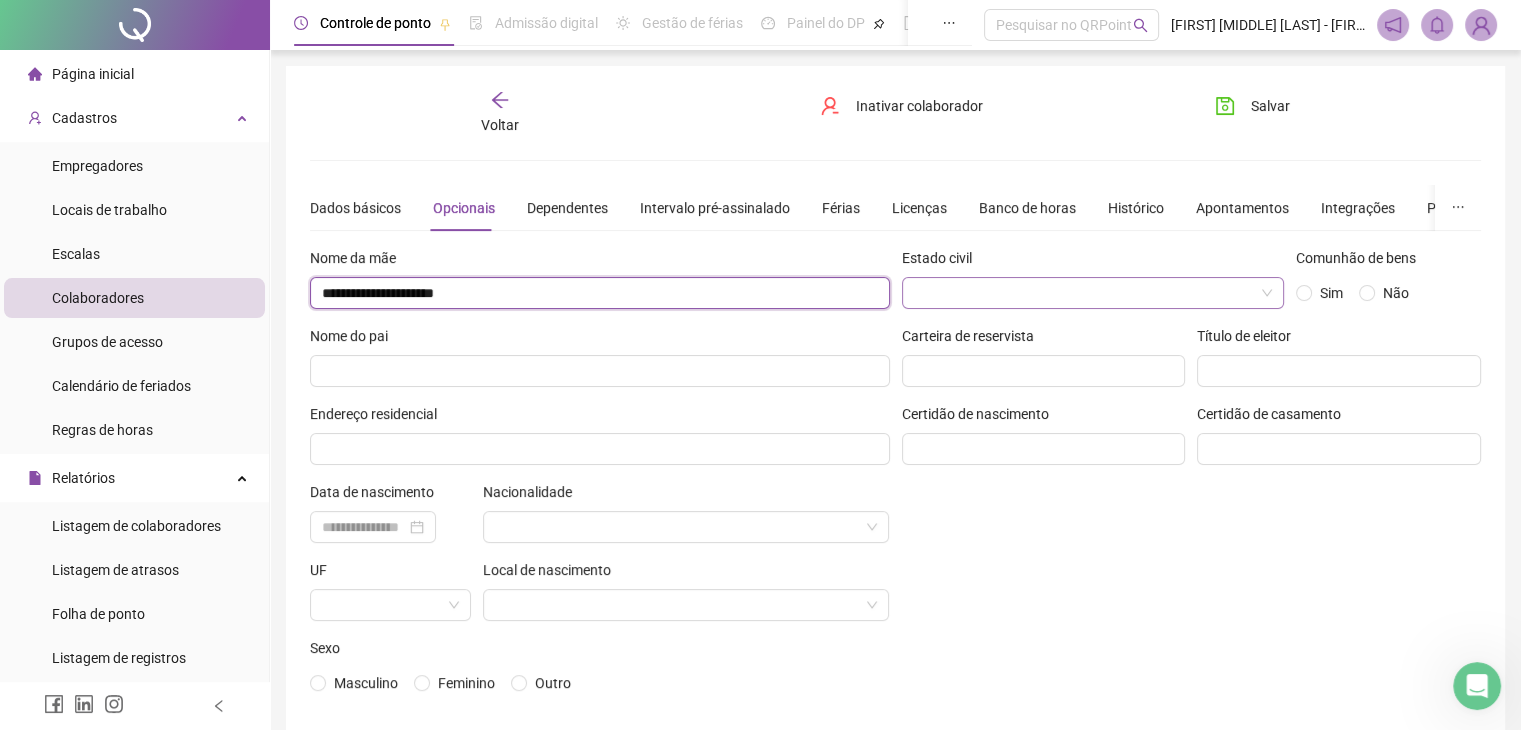 type on "**********" 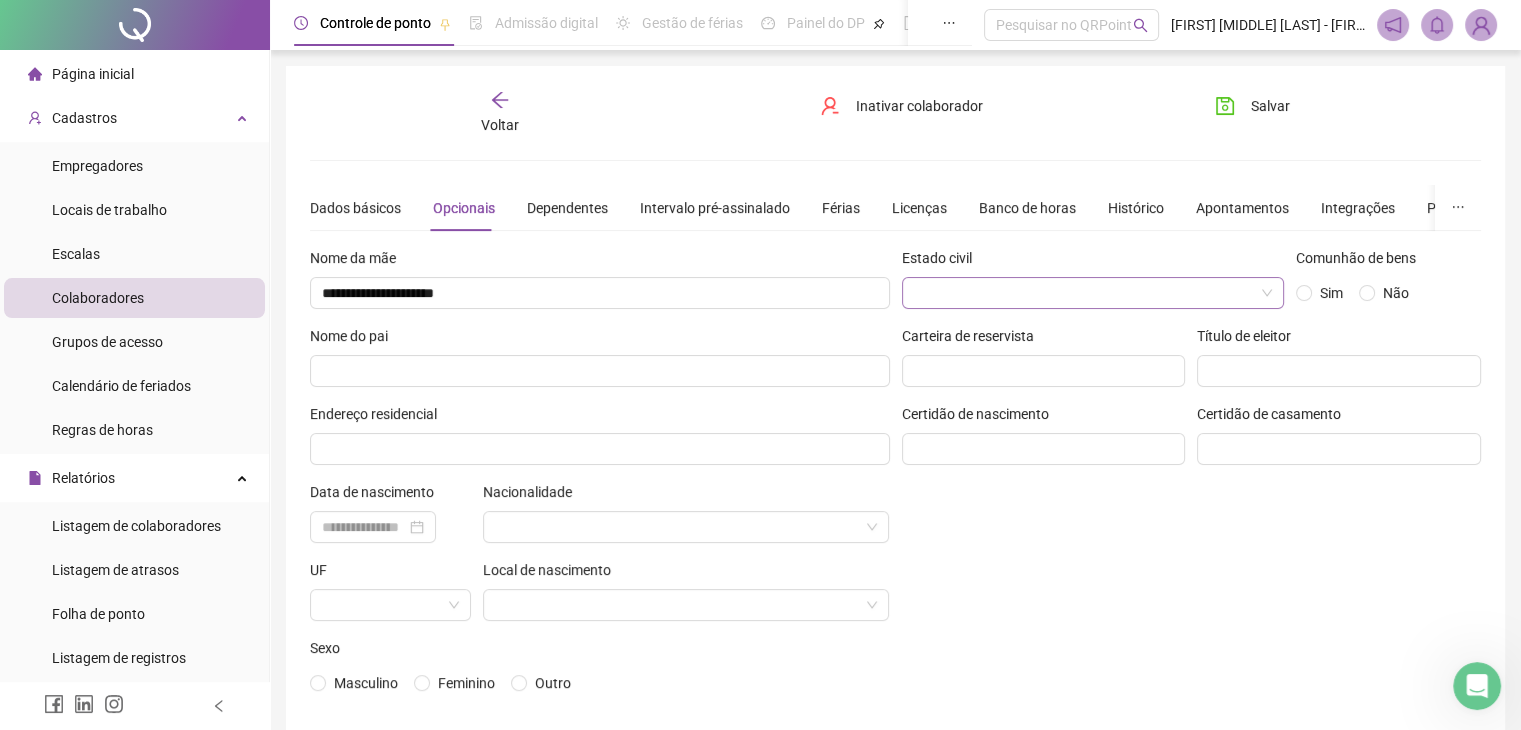 click at bounding box center [1087, 293] 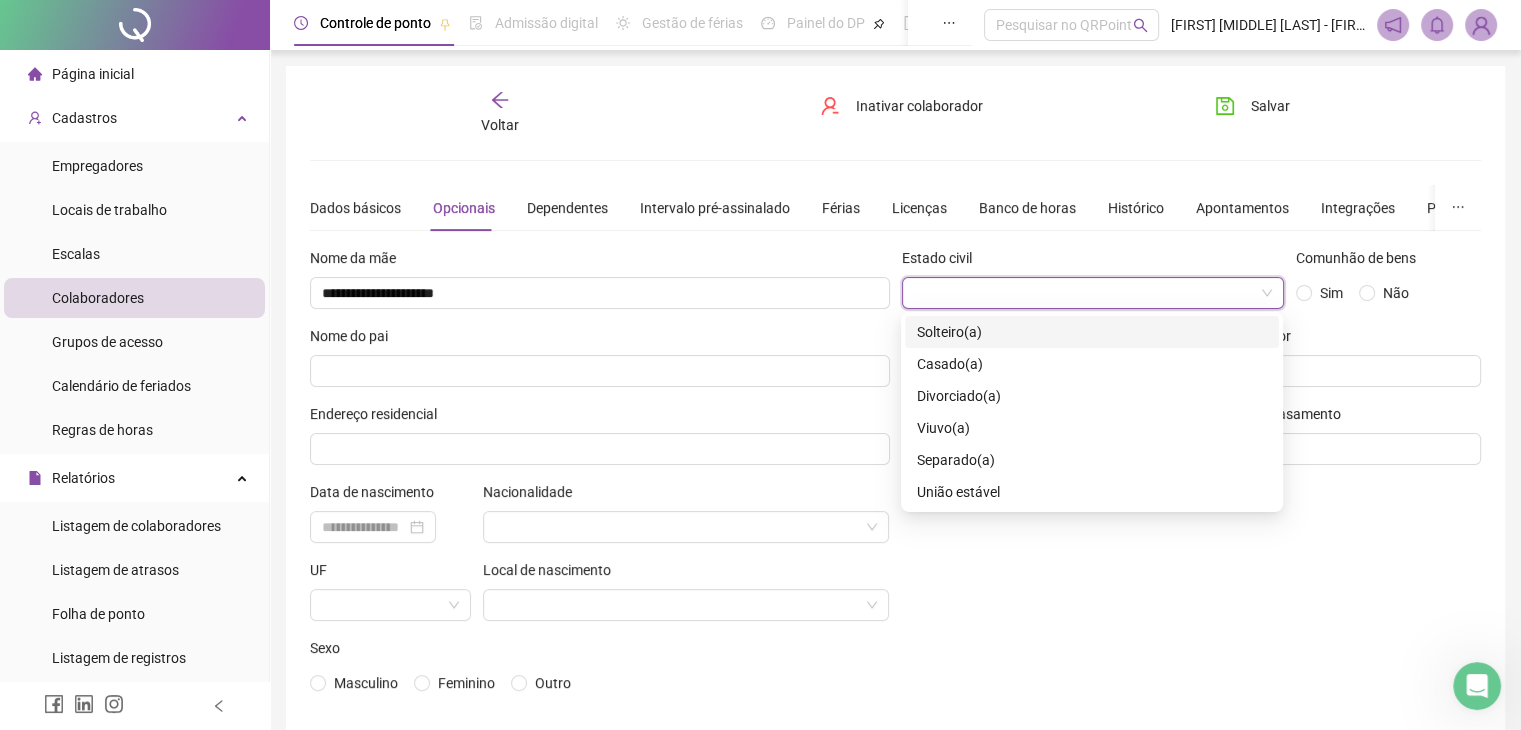 click on "Solteiro(a)" at bounding box center [1092, 332] 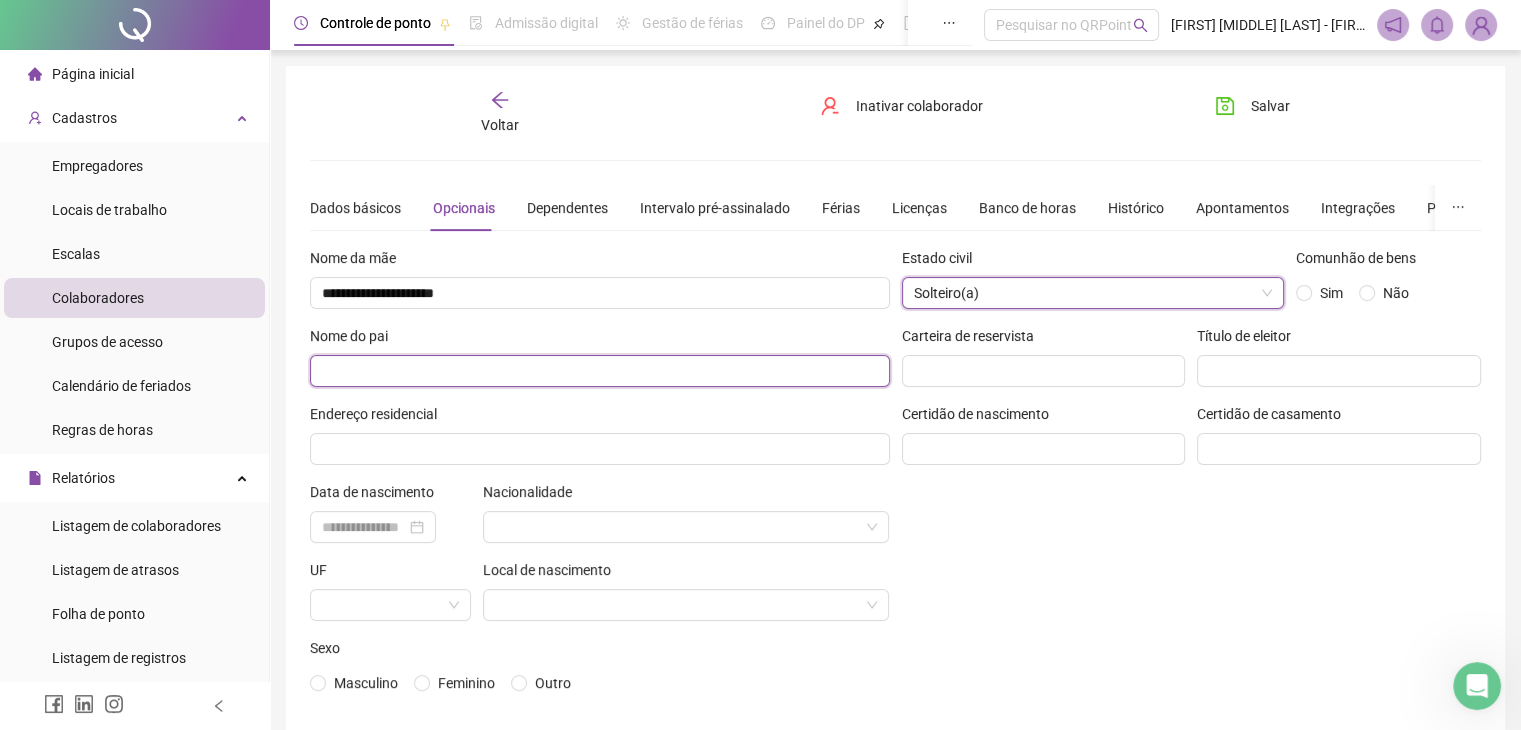 click at bounding box center (600, 371) 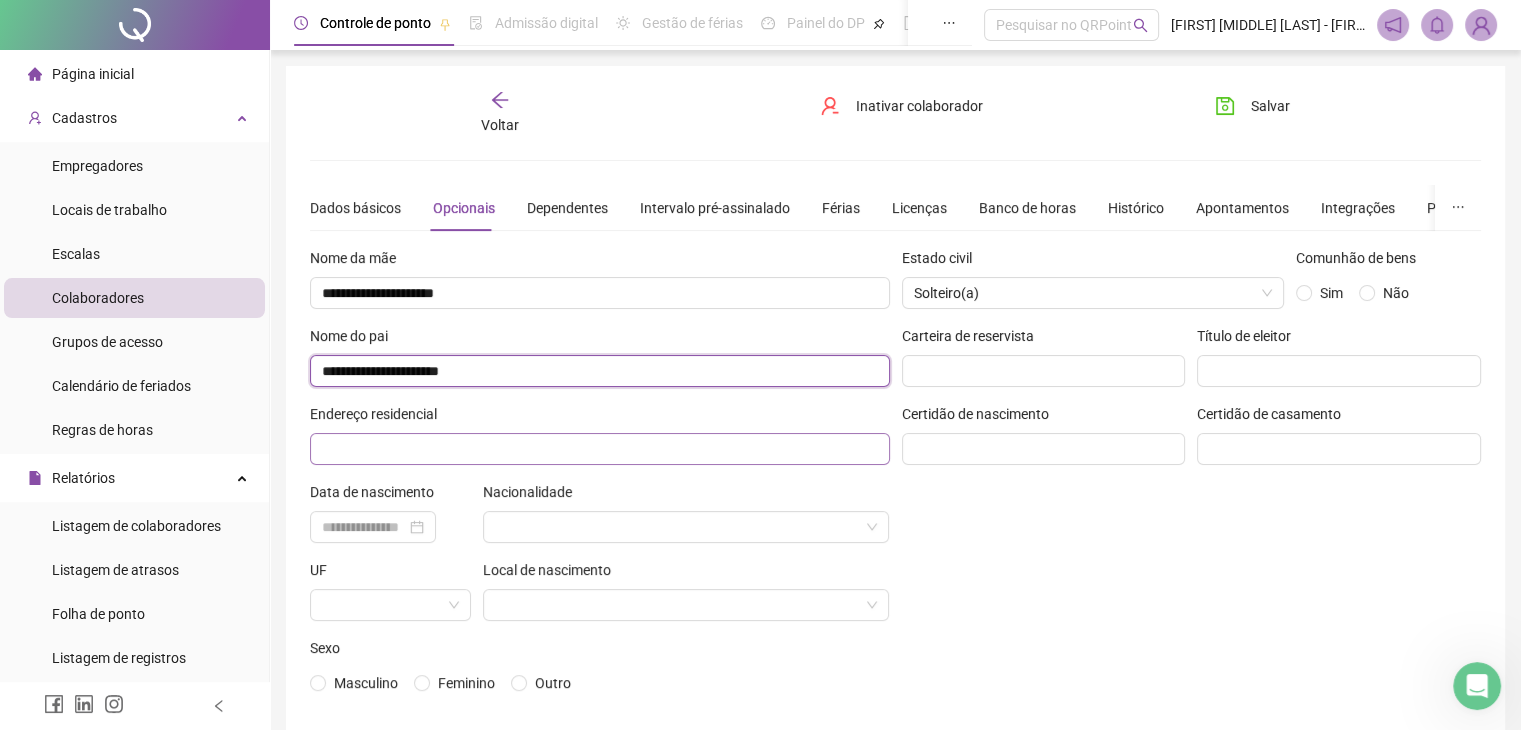type on "**********" 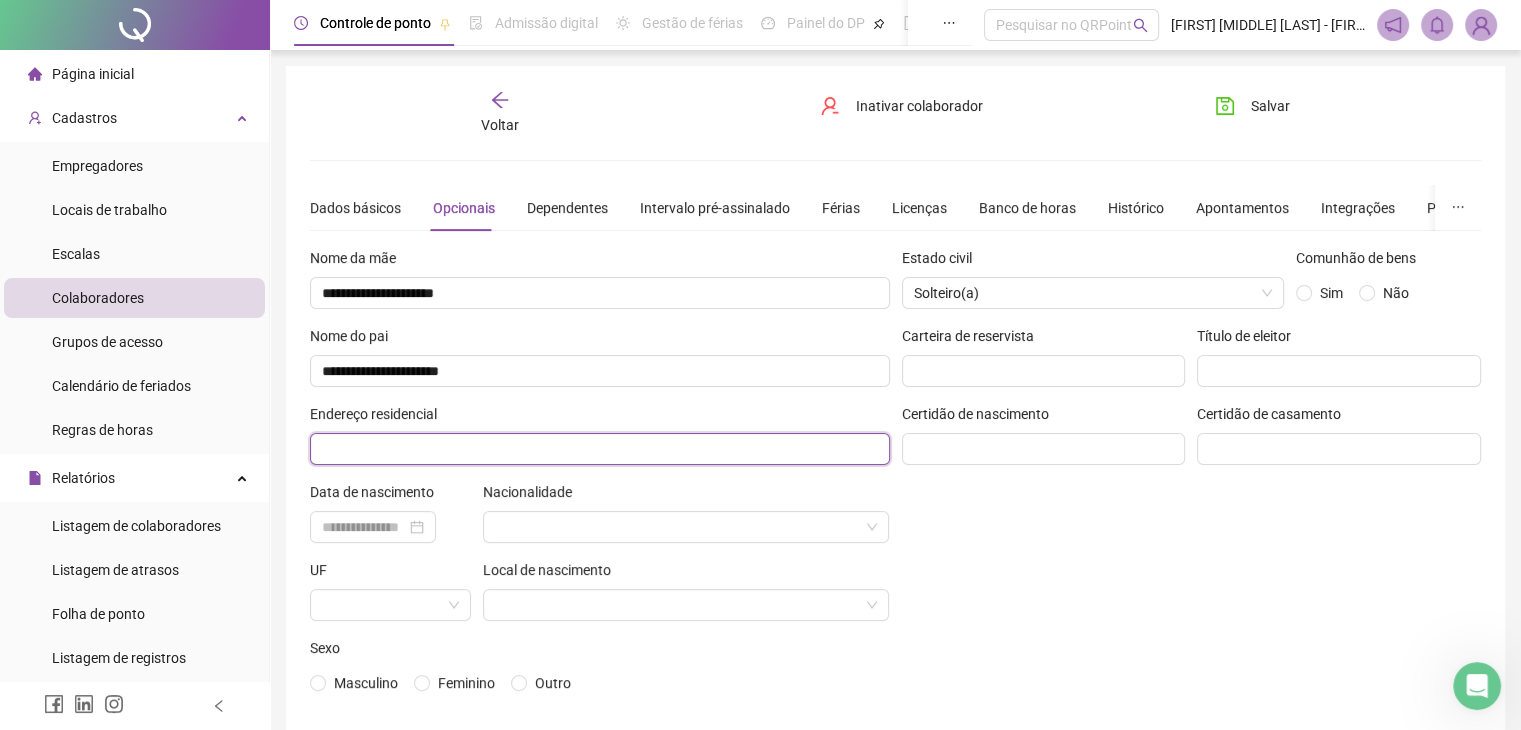 click at bounding box center [600, 449] 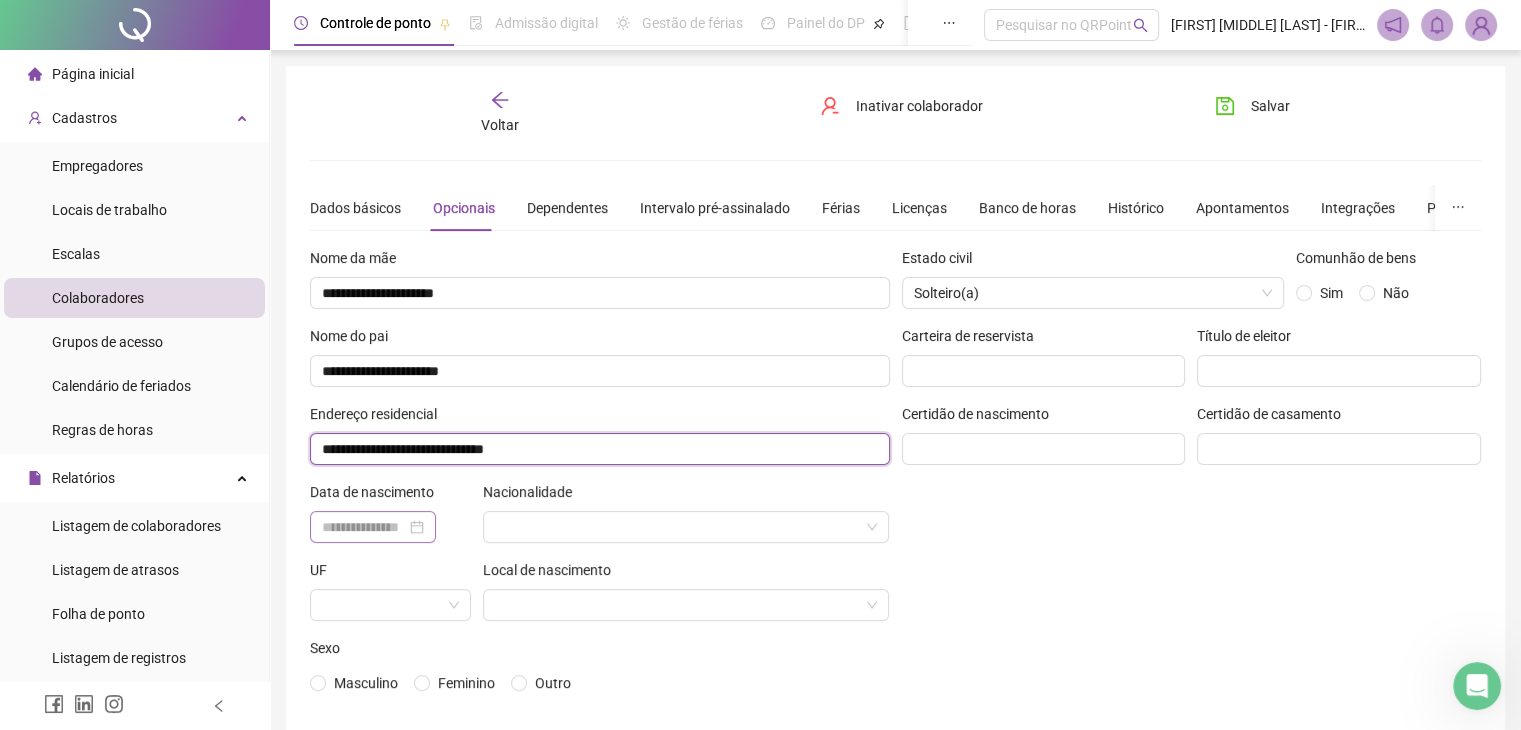 type on "**********" 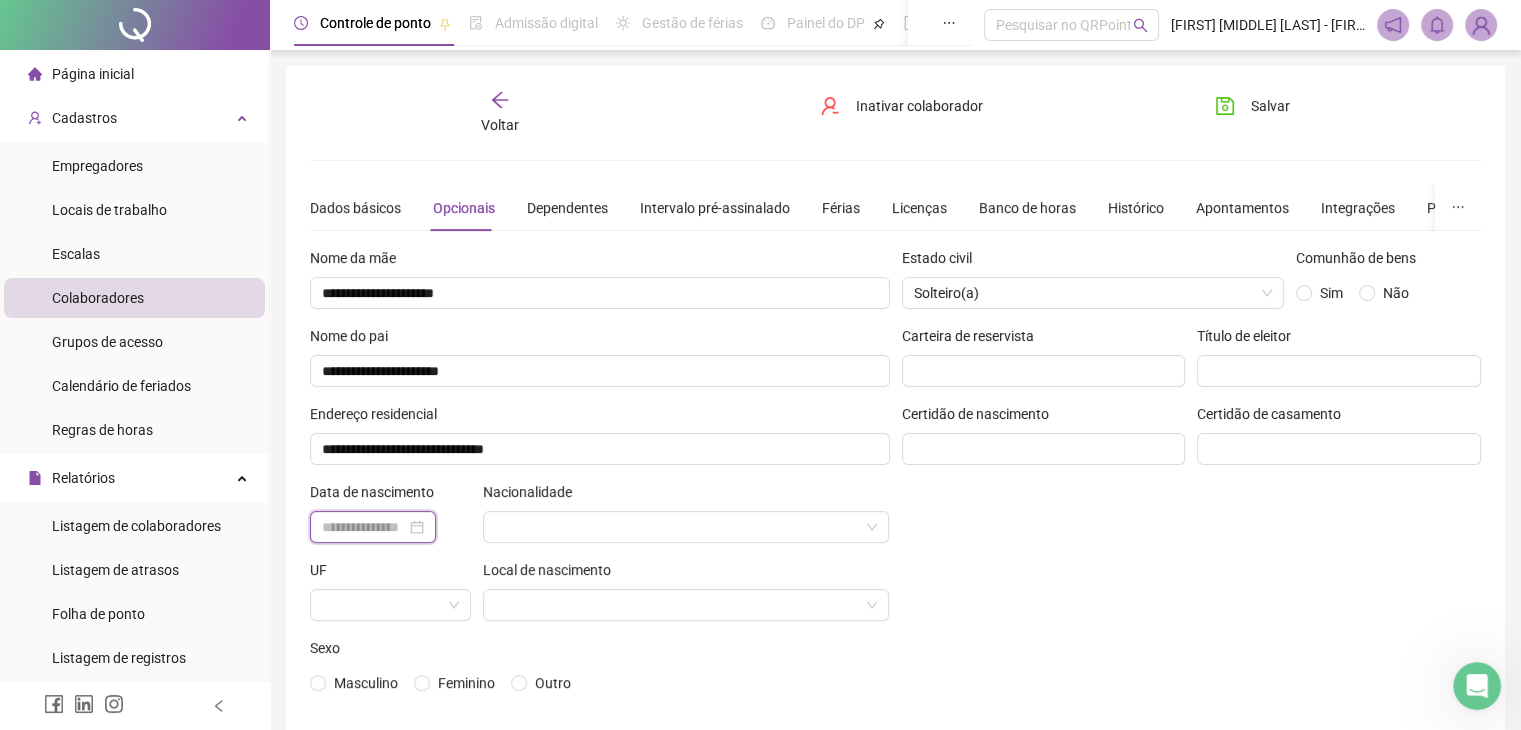 click at bounding box center [364, 527] 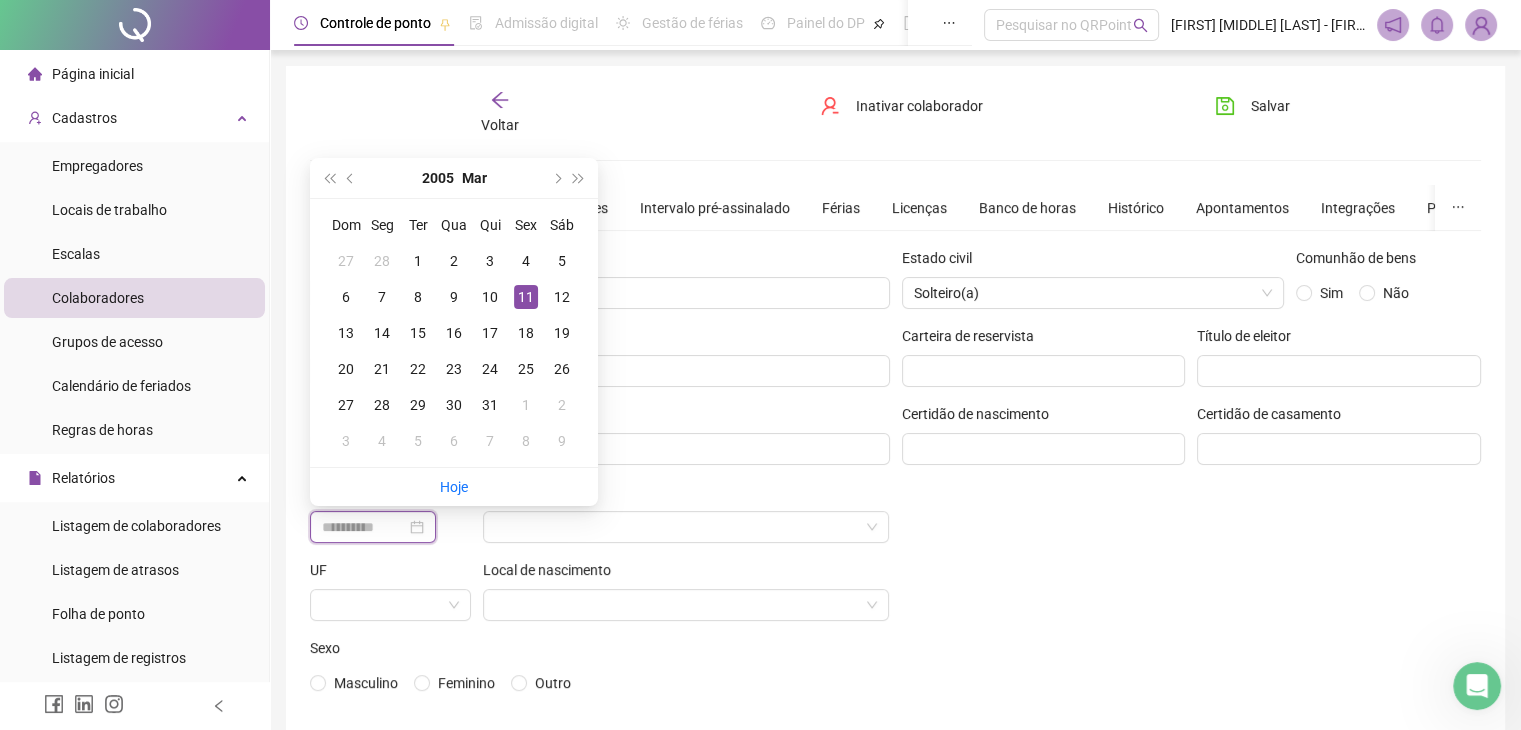 type on "**********" 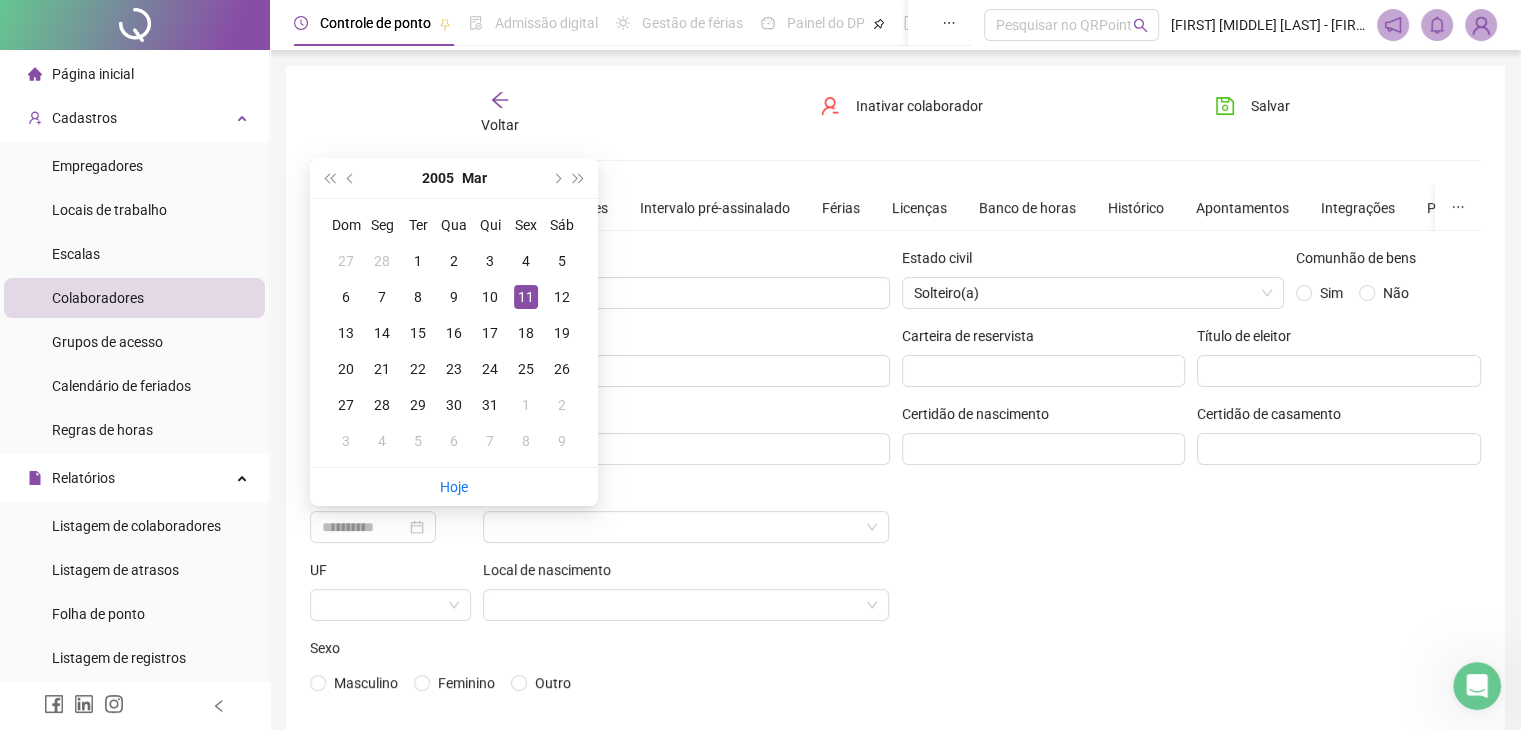 click on "11" at bounding box center (526, 297) 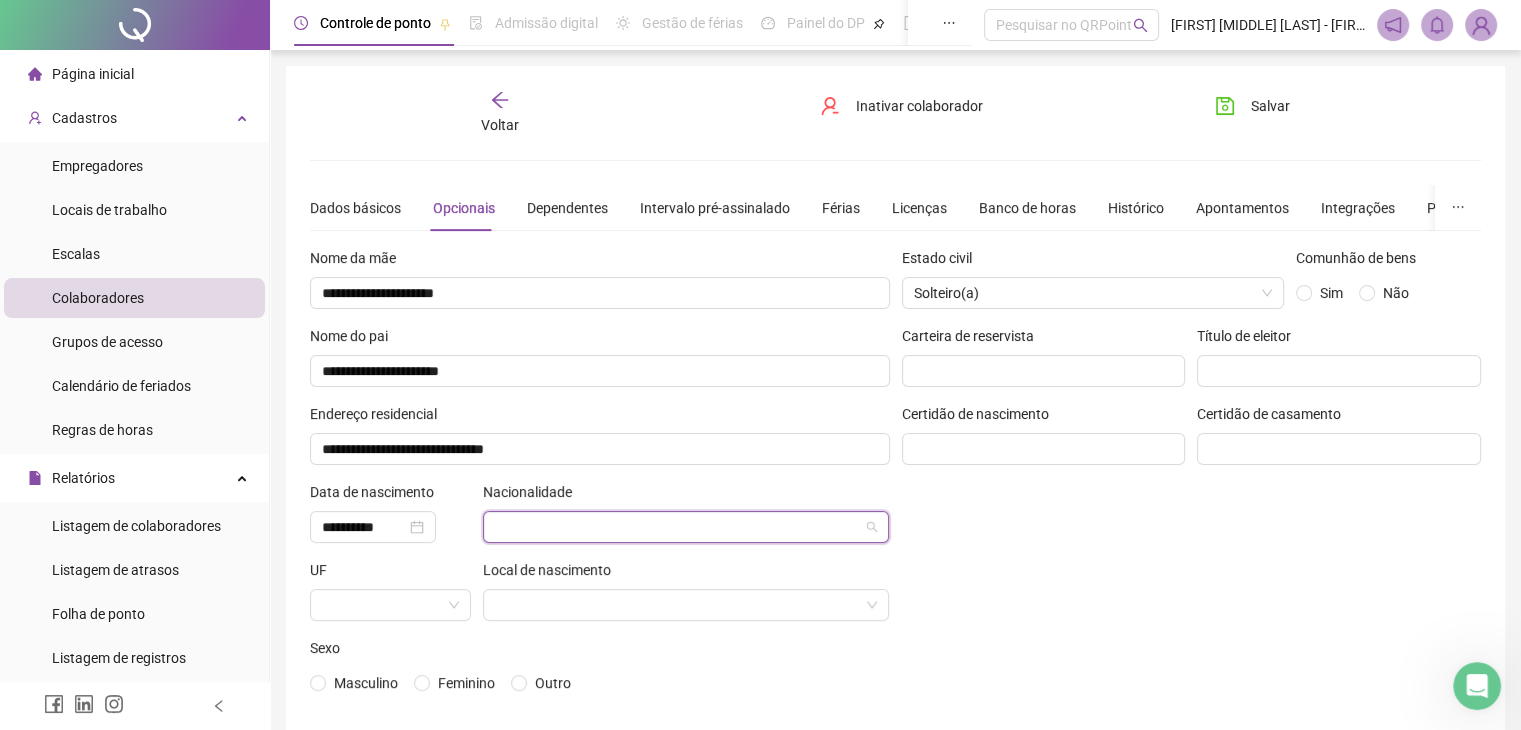 click at bounding box center [680, 527] 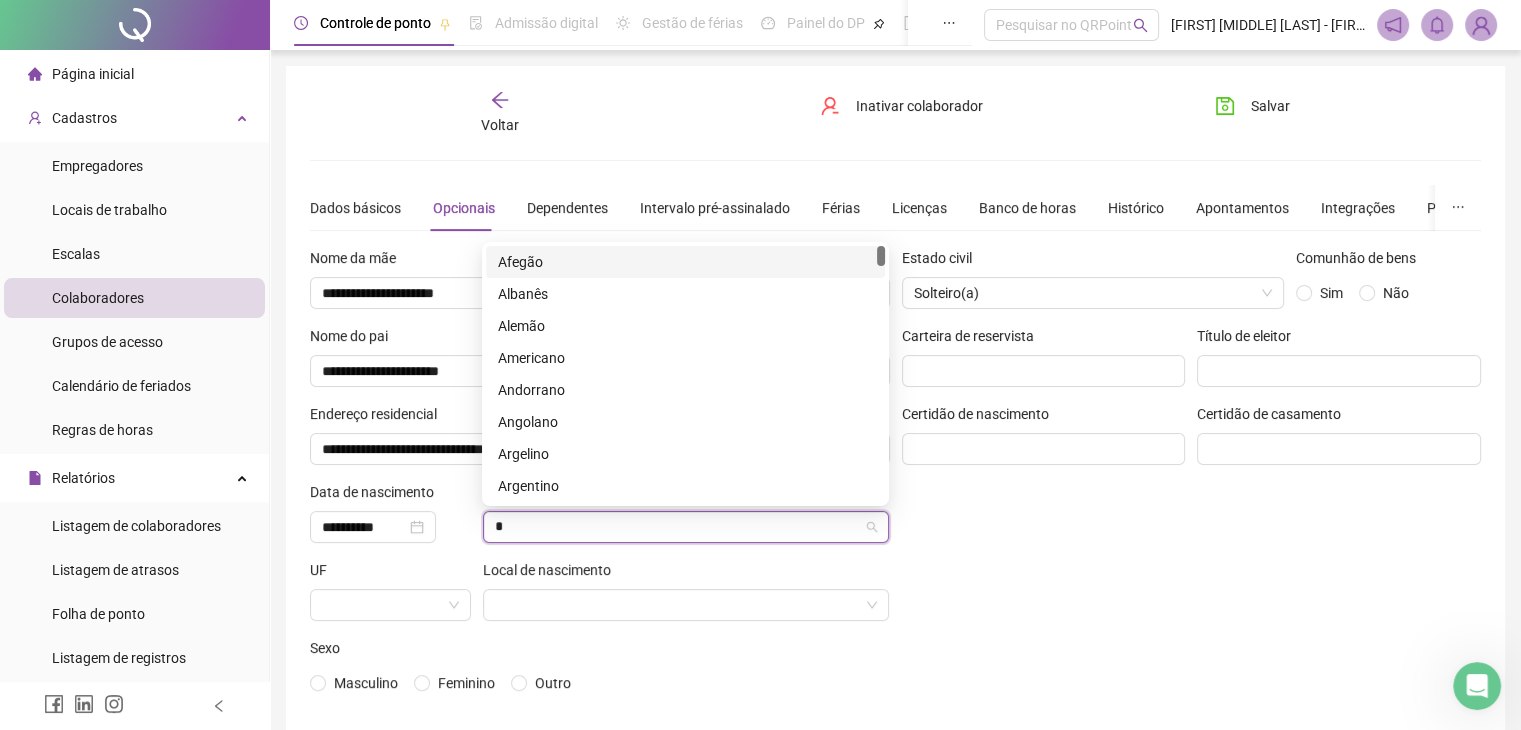 type on "**" 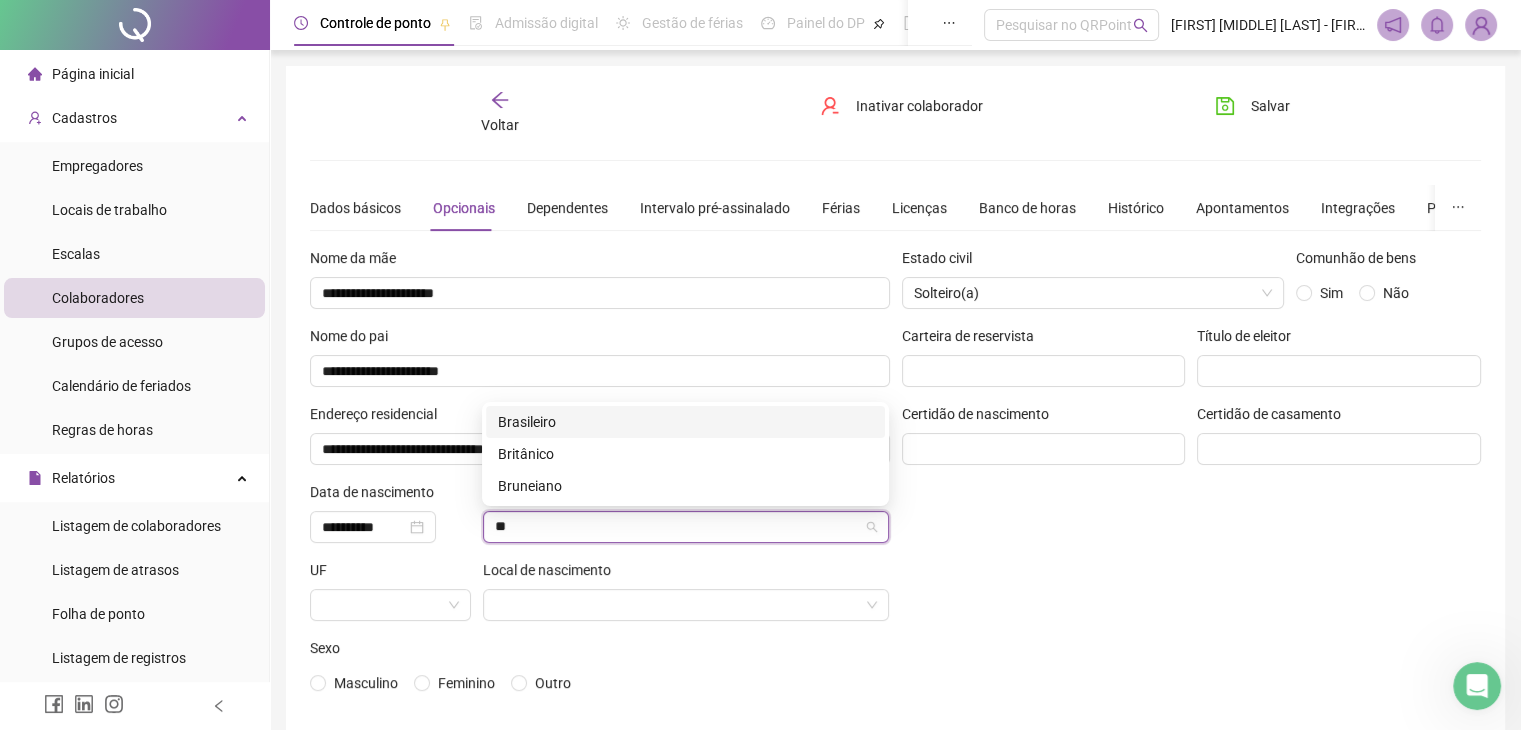 click on "Brasileiro" at bounding box center (685, 422) 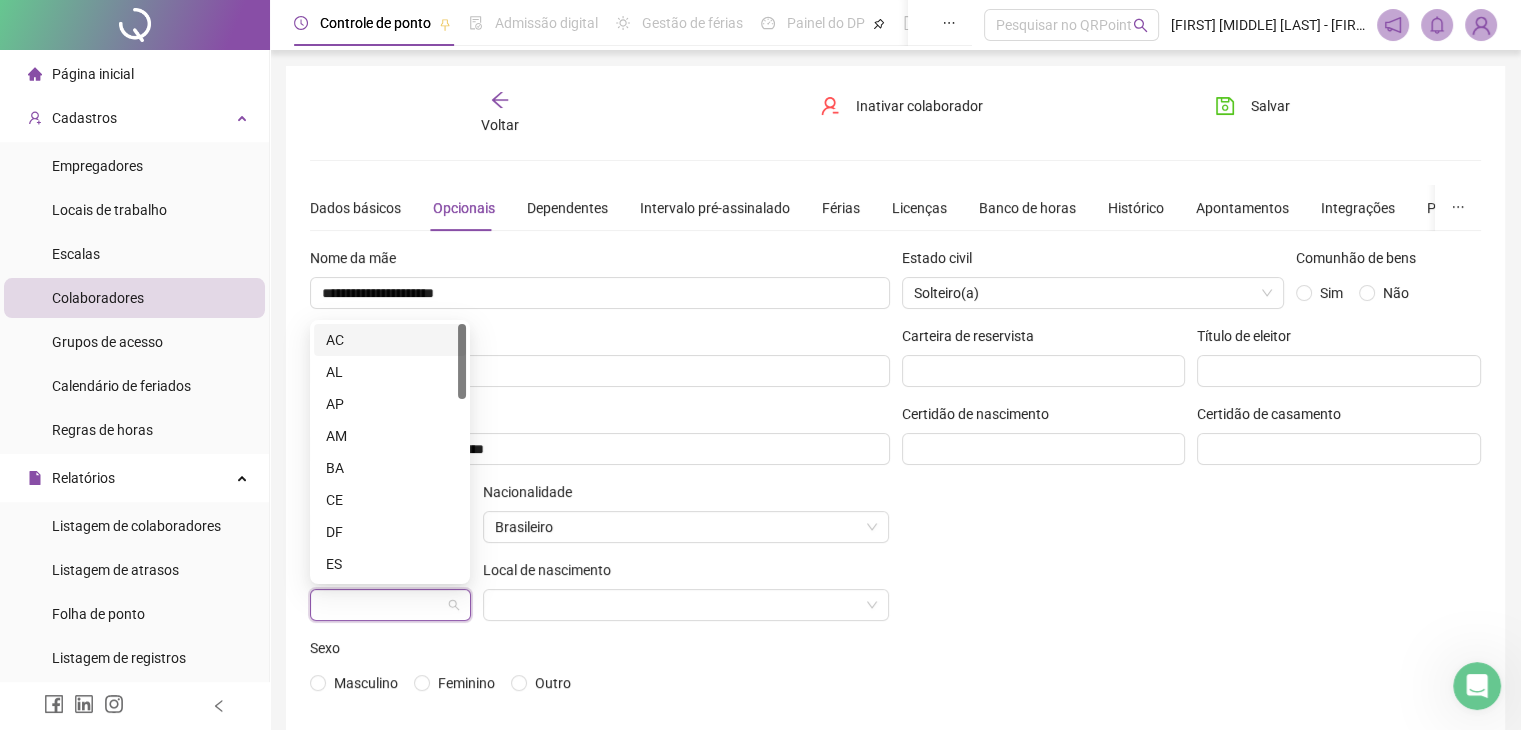 click at bounding box center [384, 605] 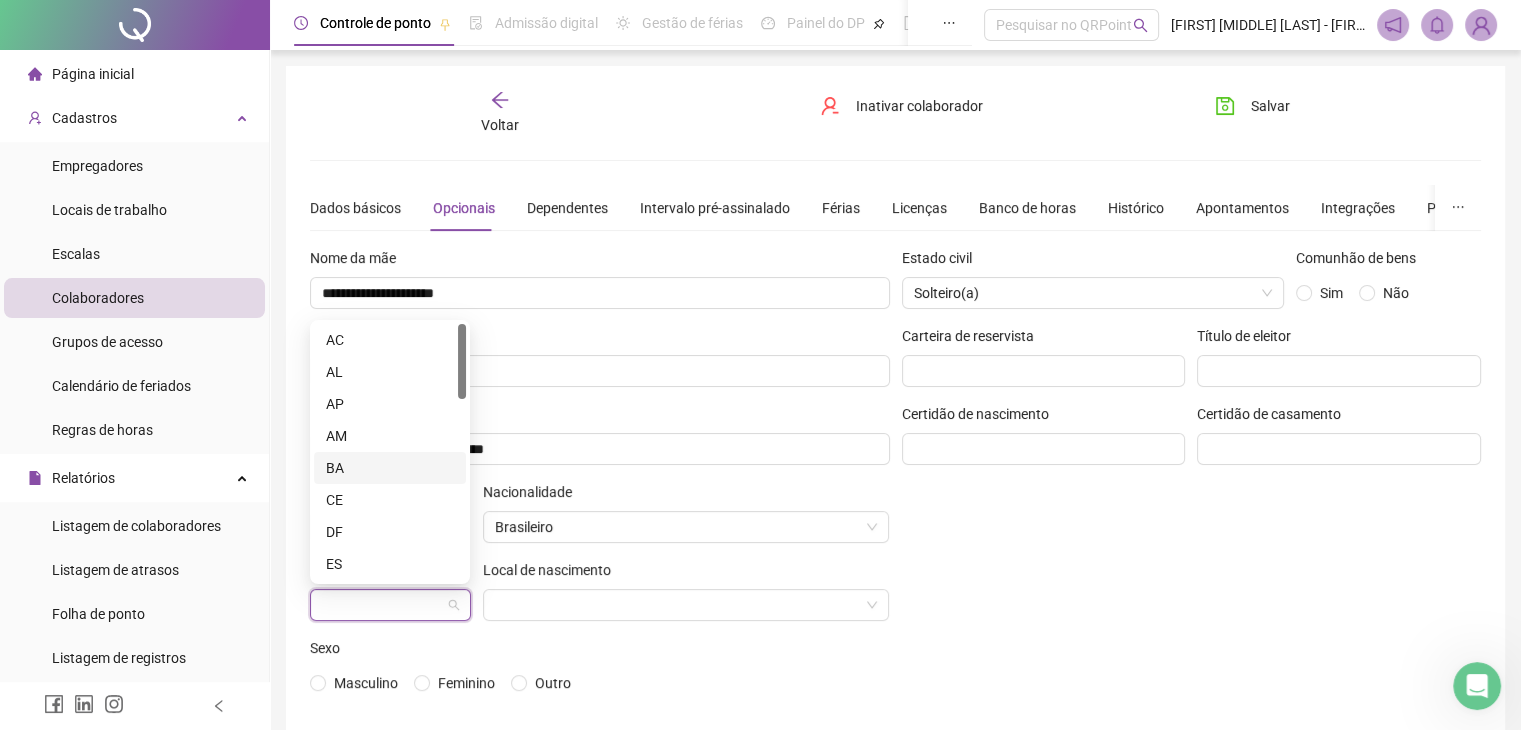 click on "BA" at bounding box center [390, 468] 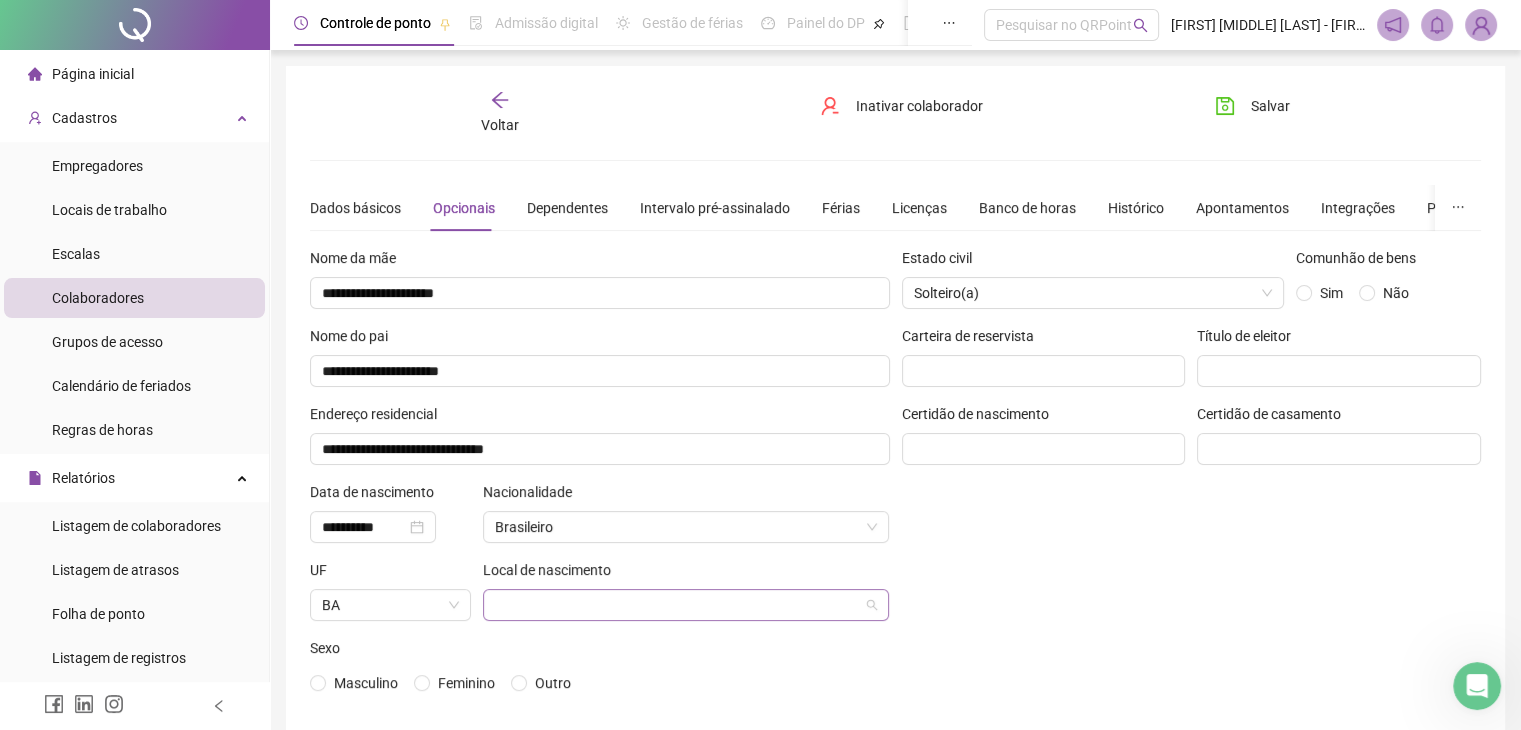 click at bounding box center (680, 605) 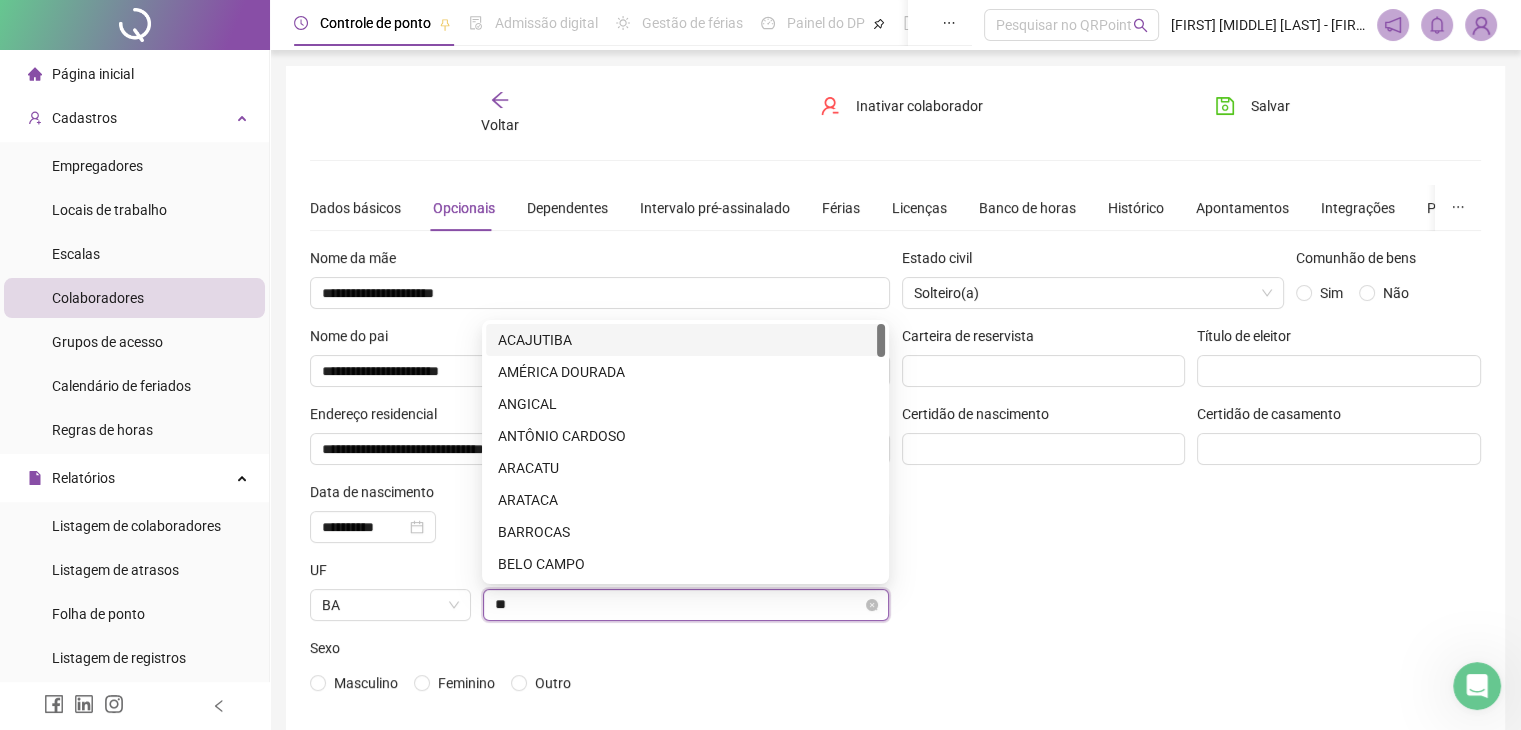 type on "***" 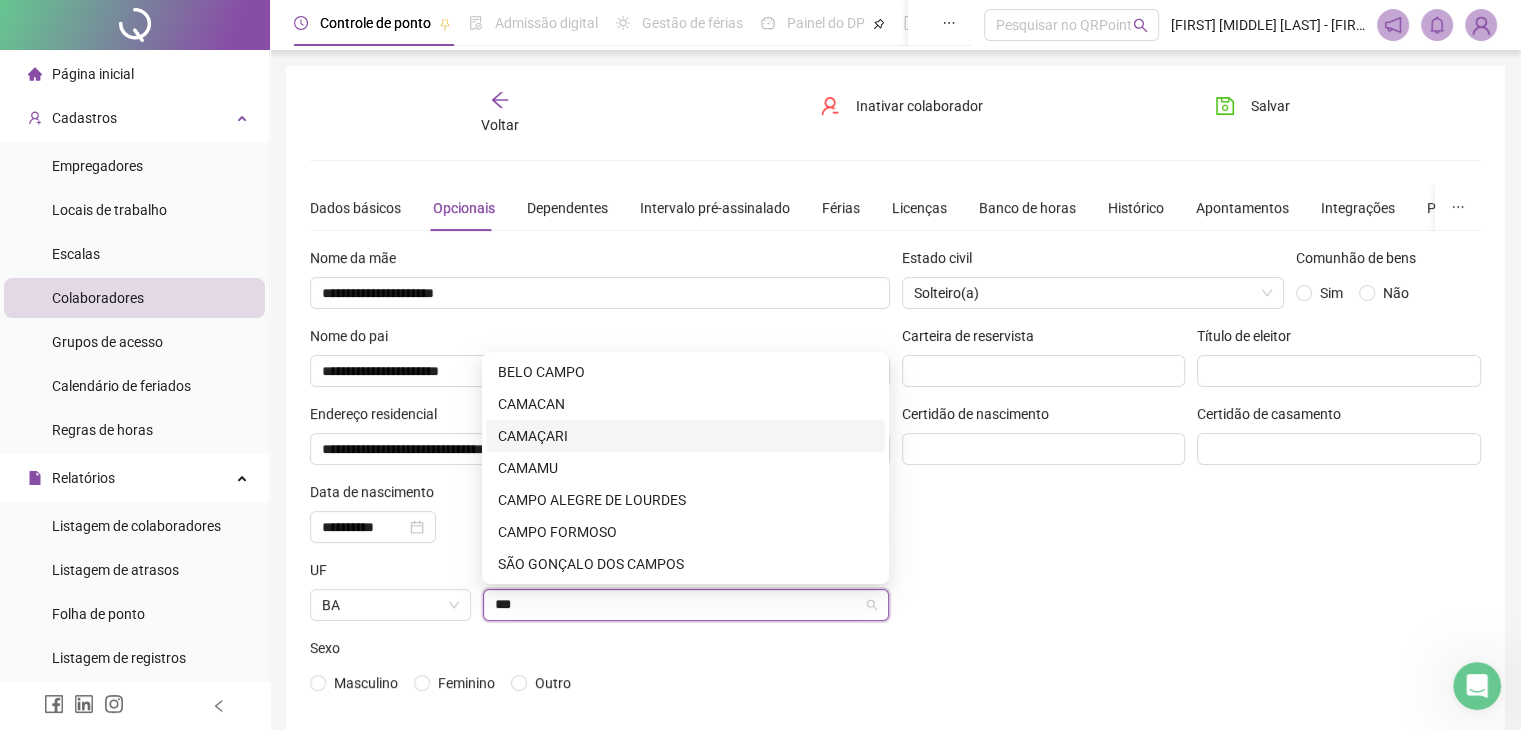click on "CAMAÇARI" at bounding box center [685, 436] 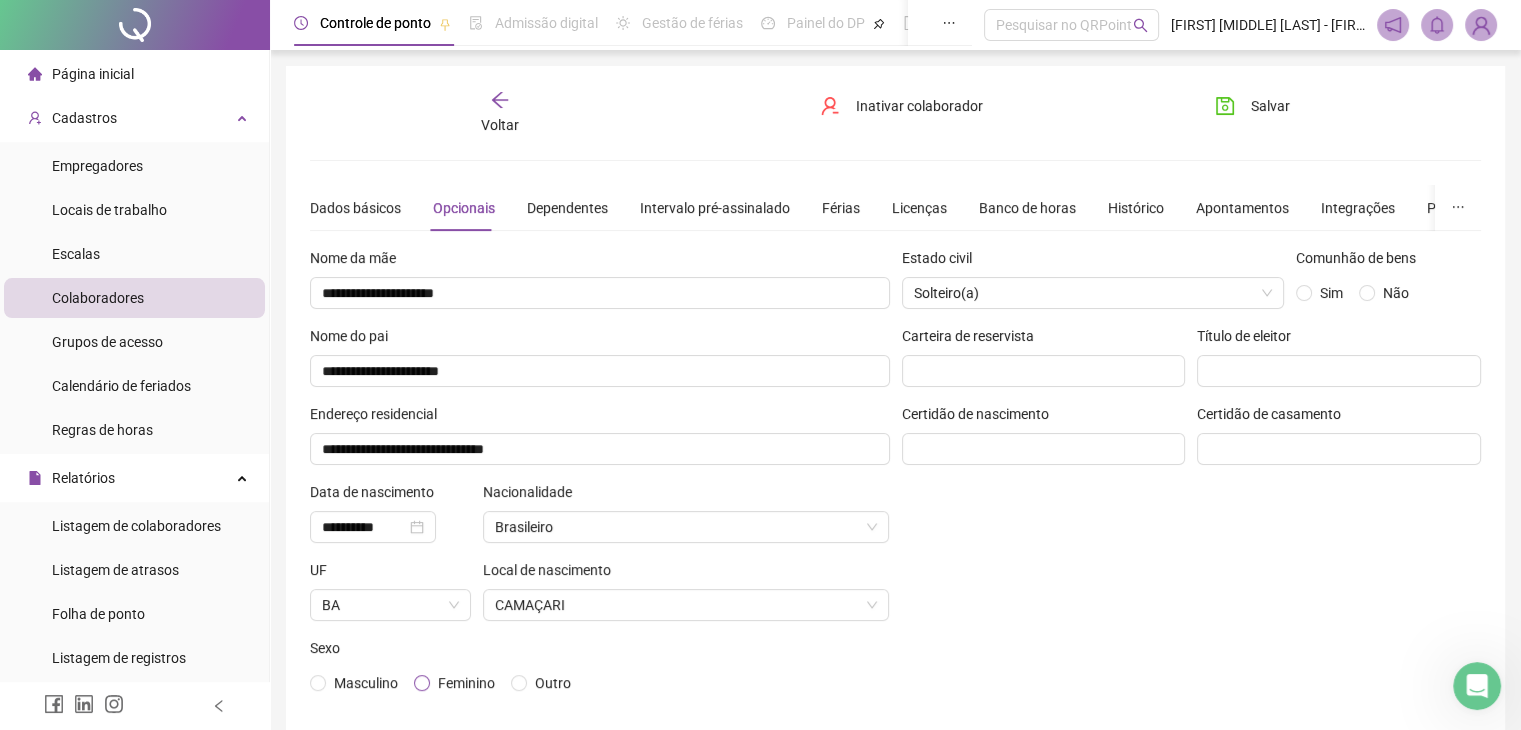 click on "Feminino" at bounding box center (466, 683) 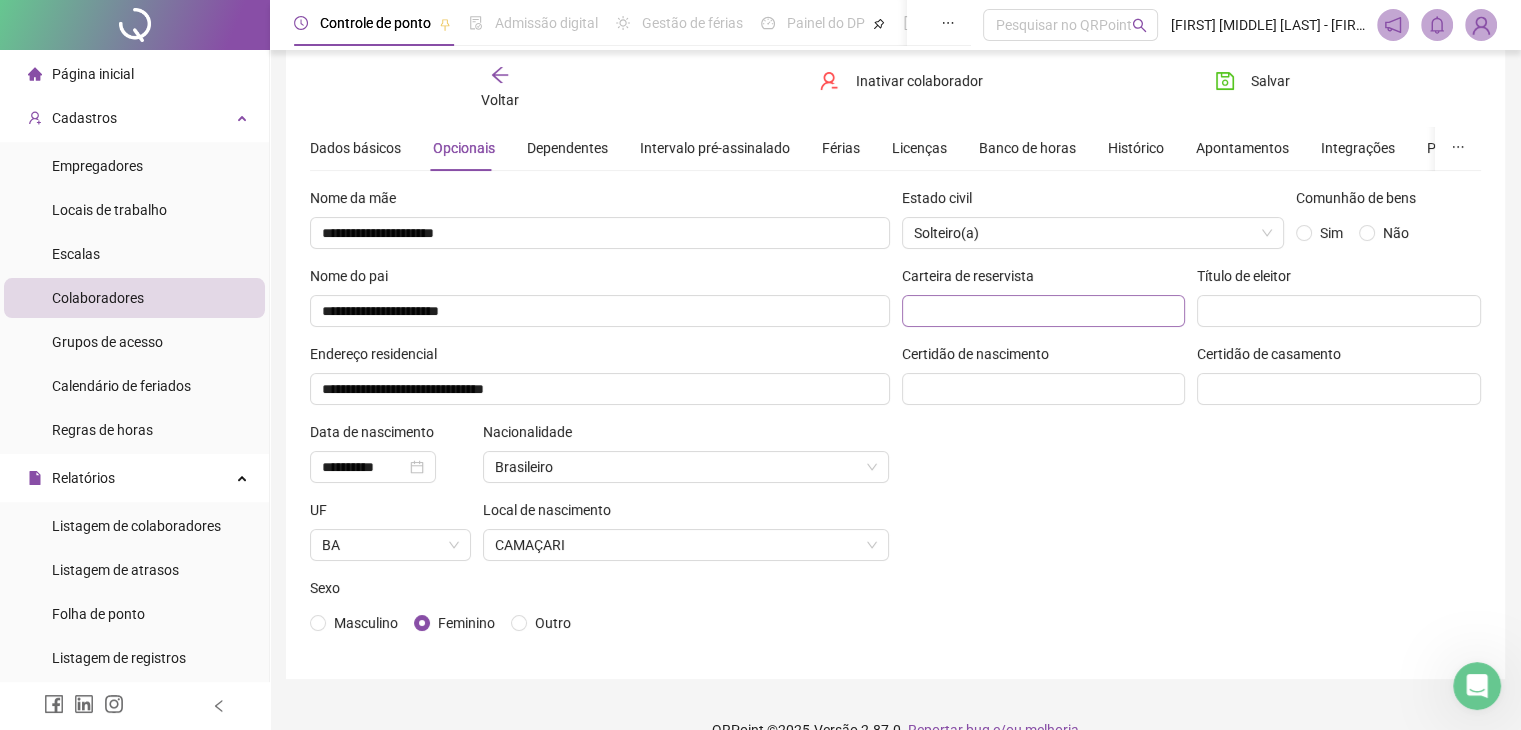 scroll, scrollTop: 0, scrollLeft: 0, axis: both 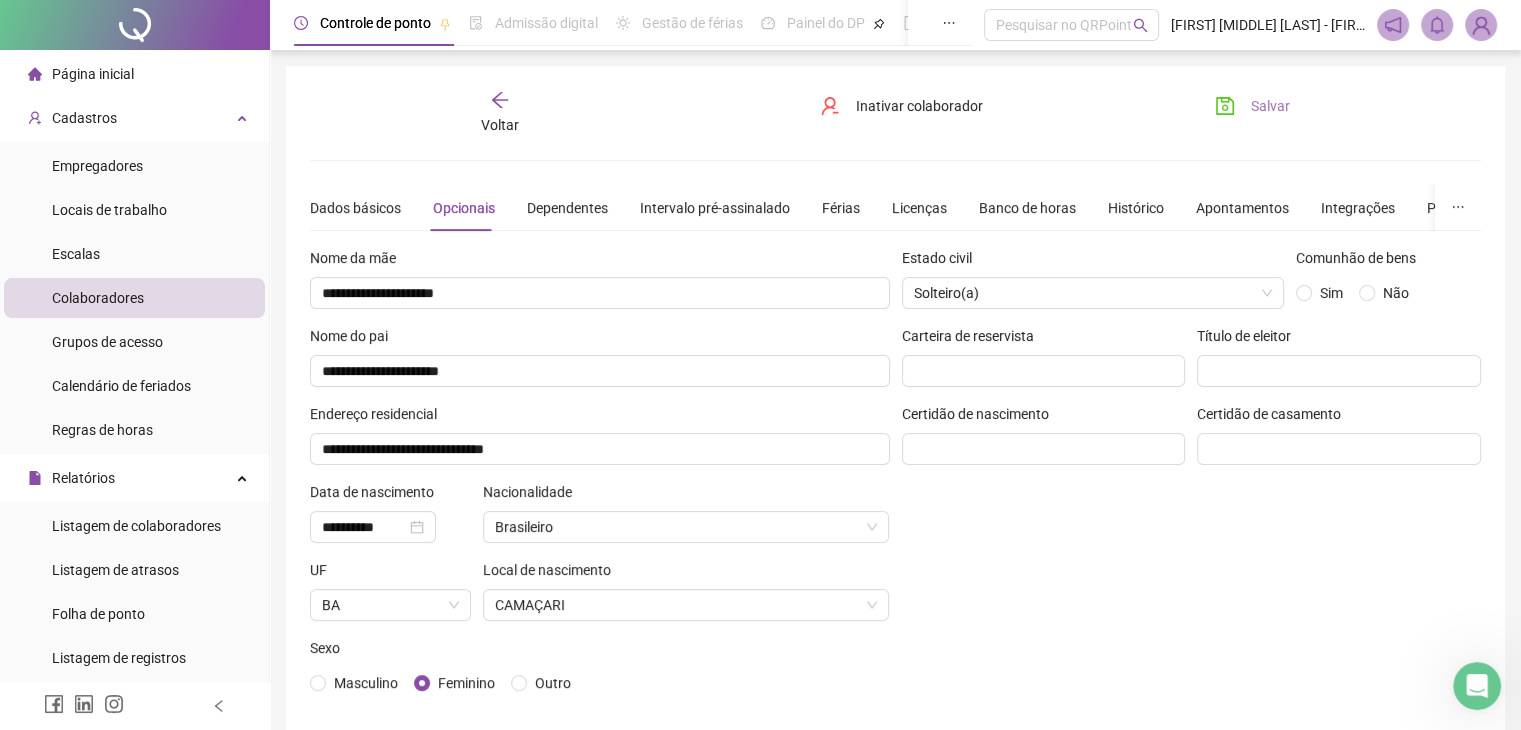 click on "Salvar" at bounding box center [1270, 106] 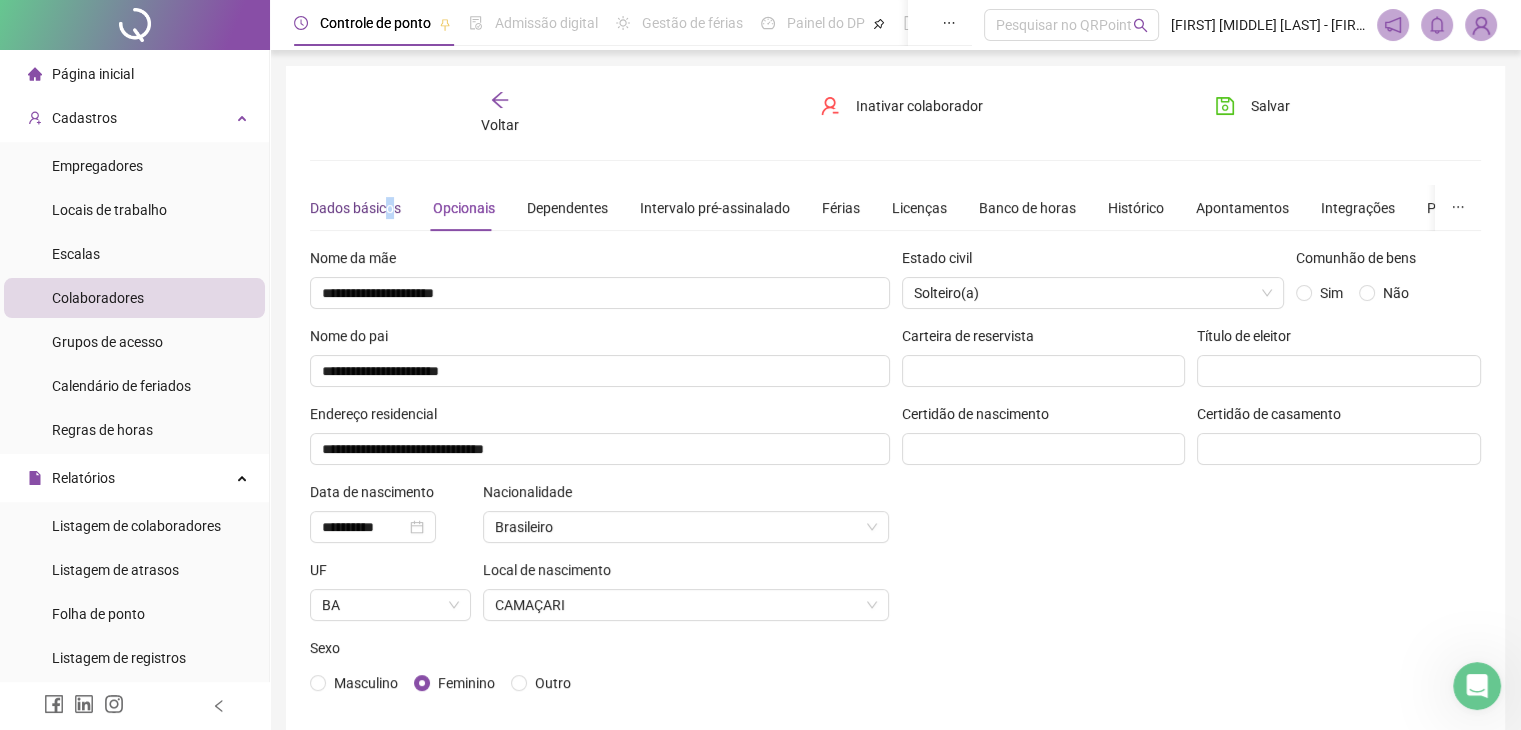 click on "Dados básicos" at bounding box center [355, 208] 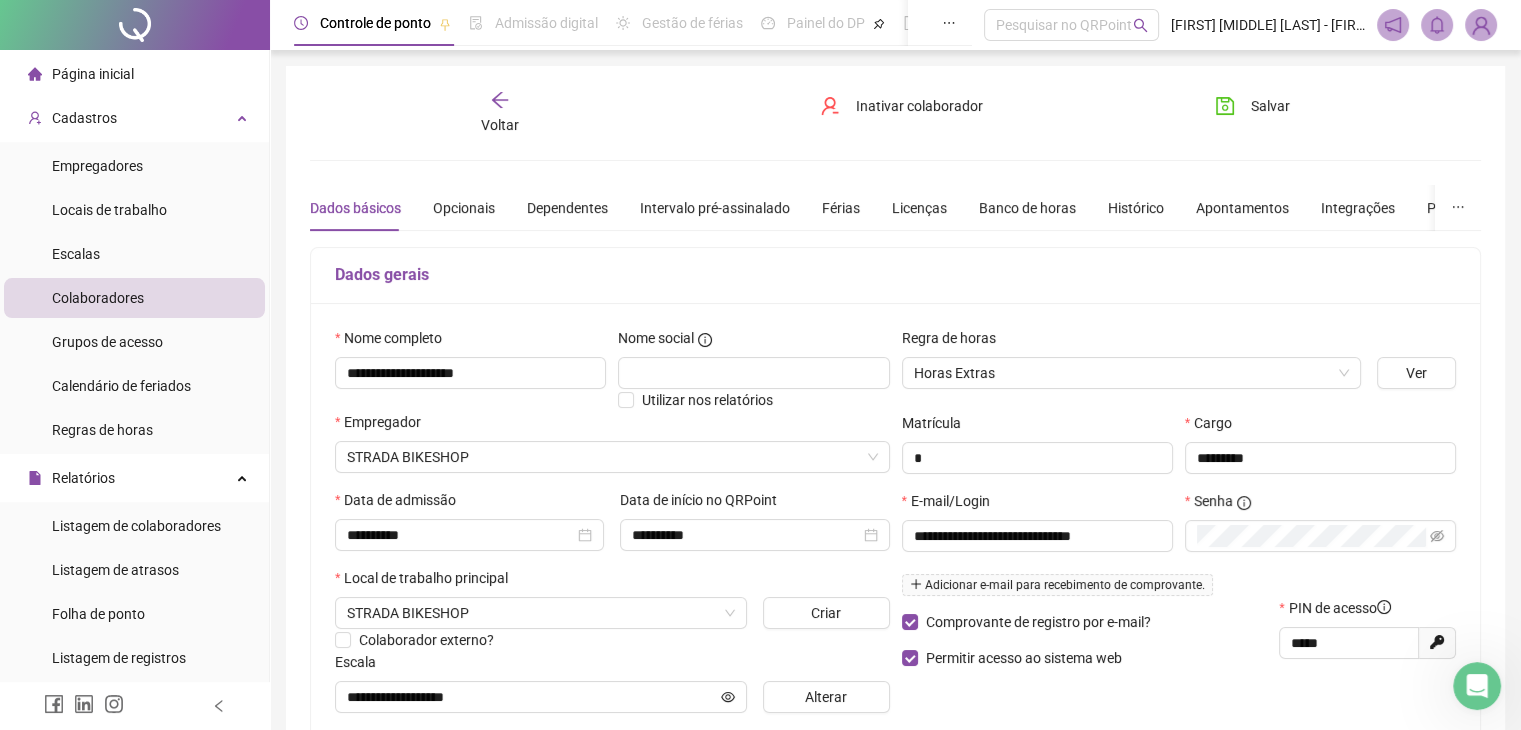click on "**********" at bounding box center (895, 560) 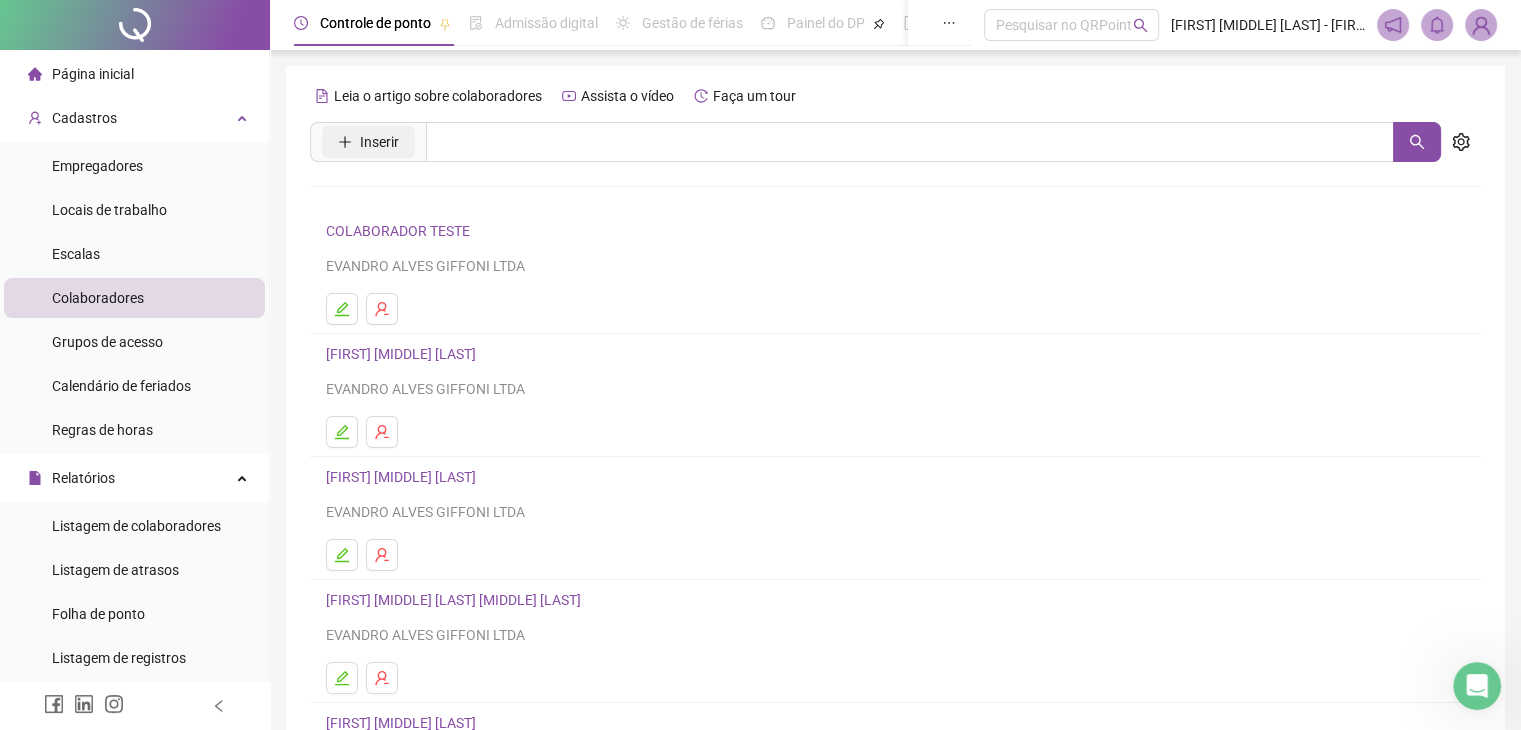 click on "Inserir" at bounding box center [379, 142] 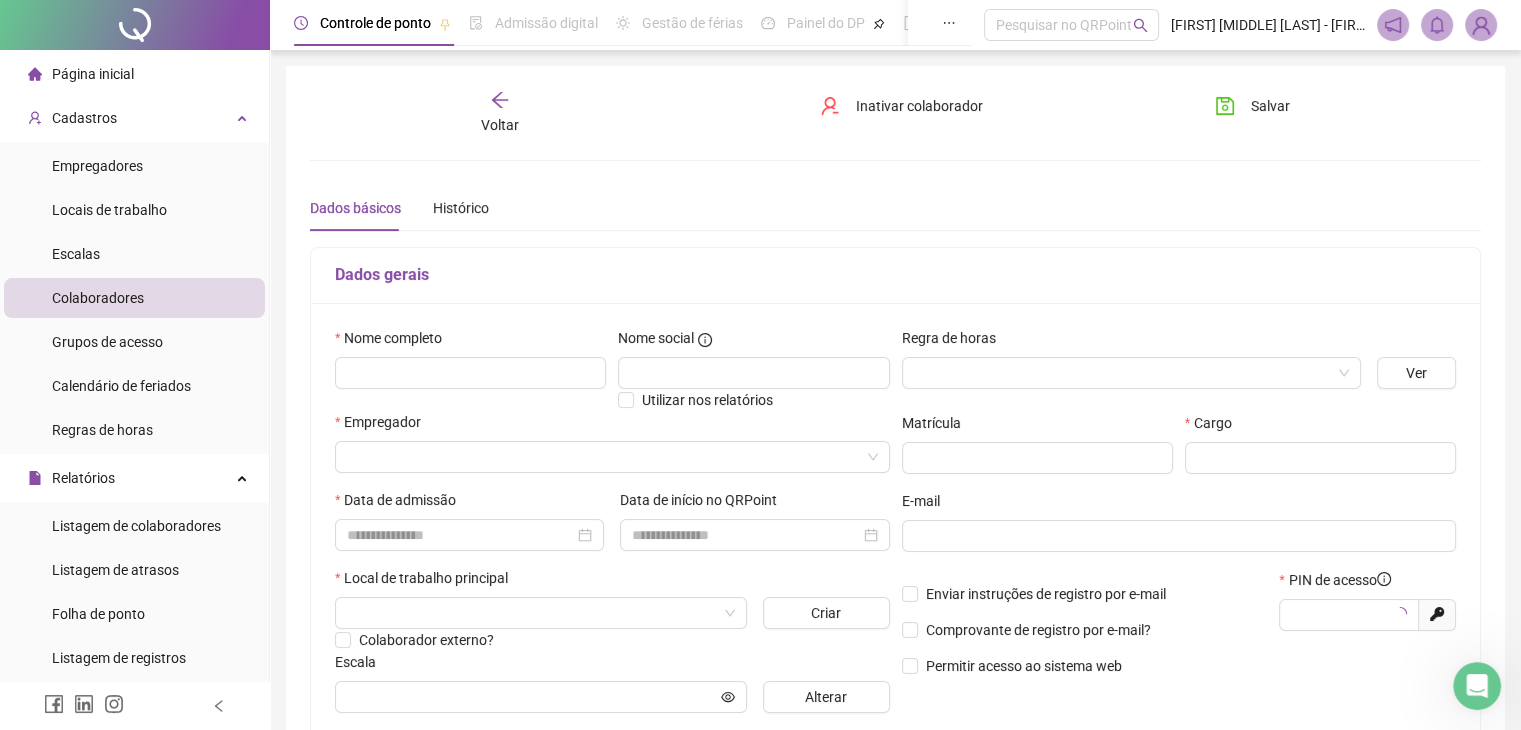 type on "*****" 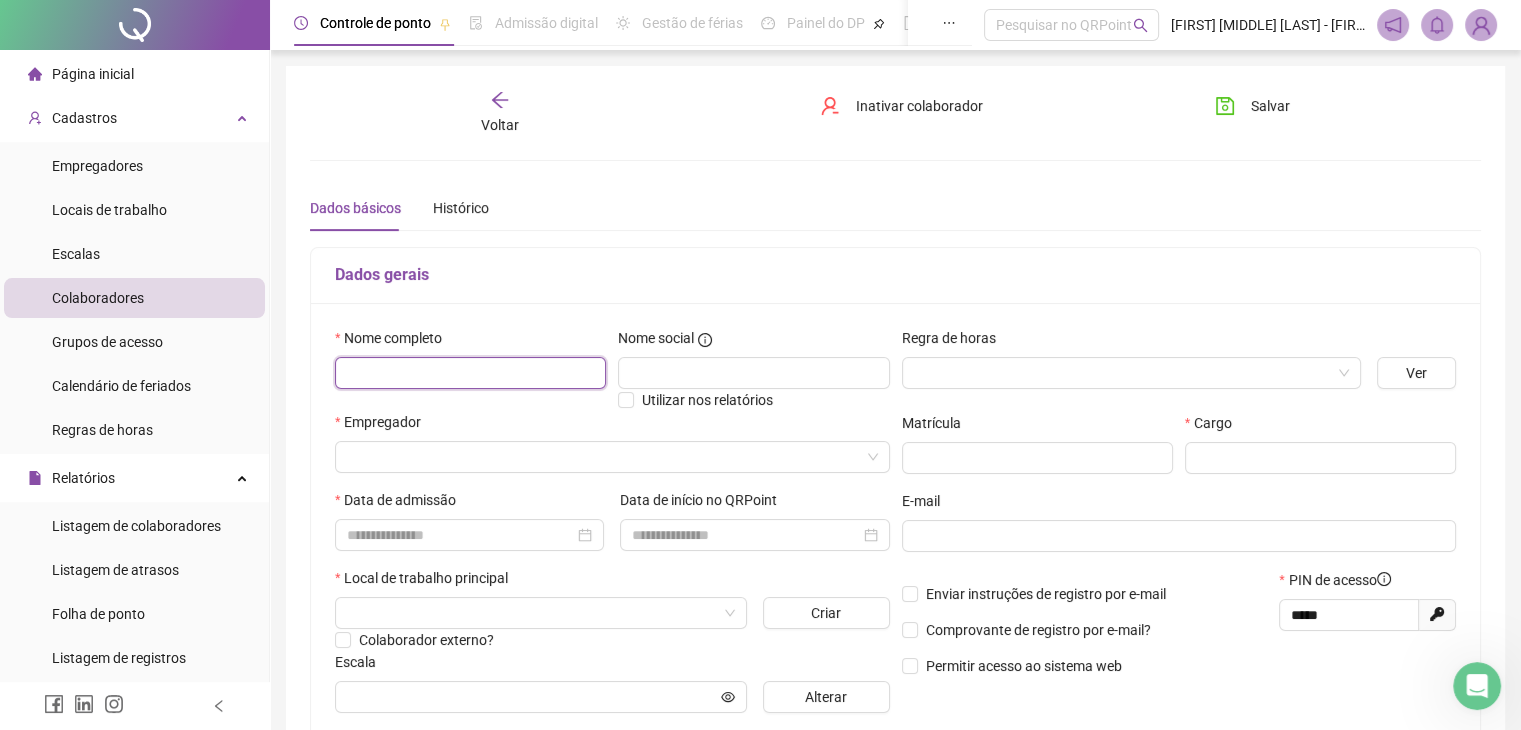 click at bounding box center [470, 373] 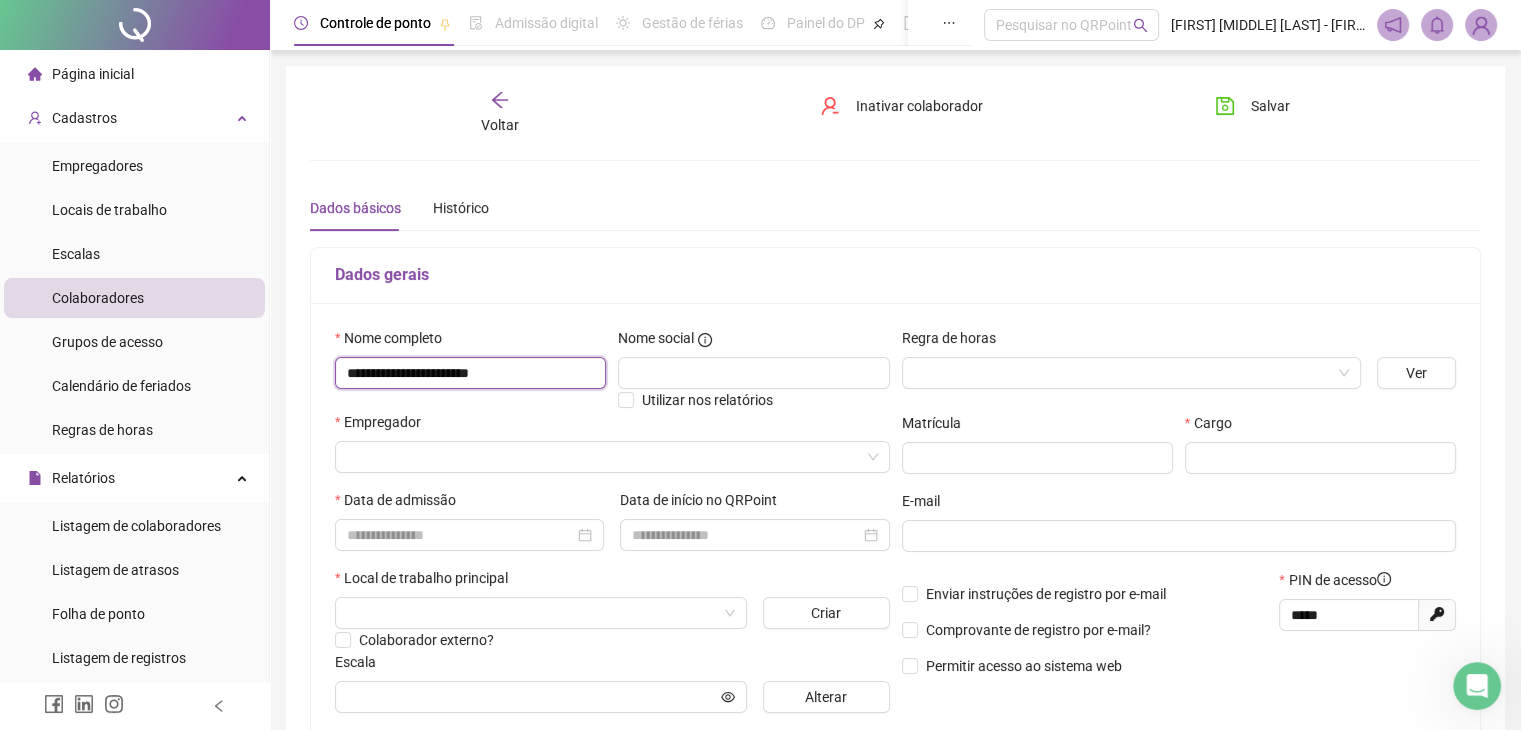 type on "**********" 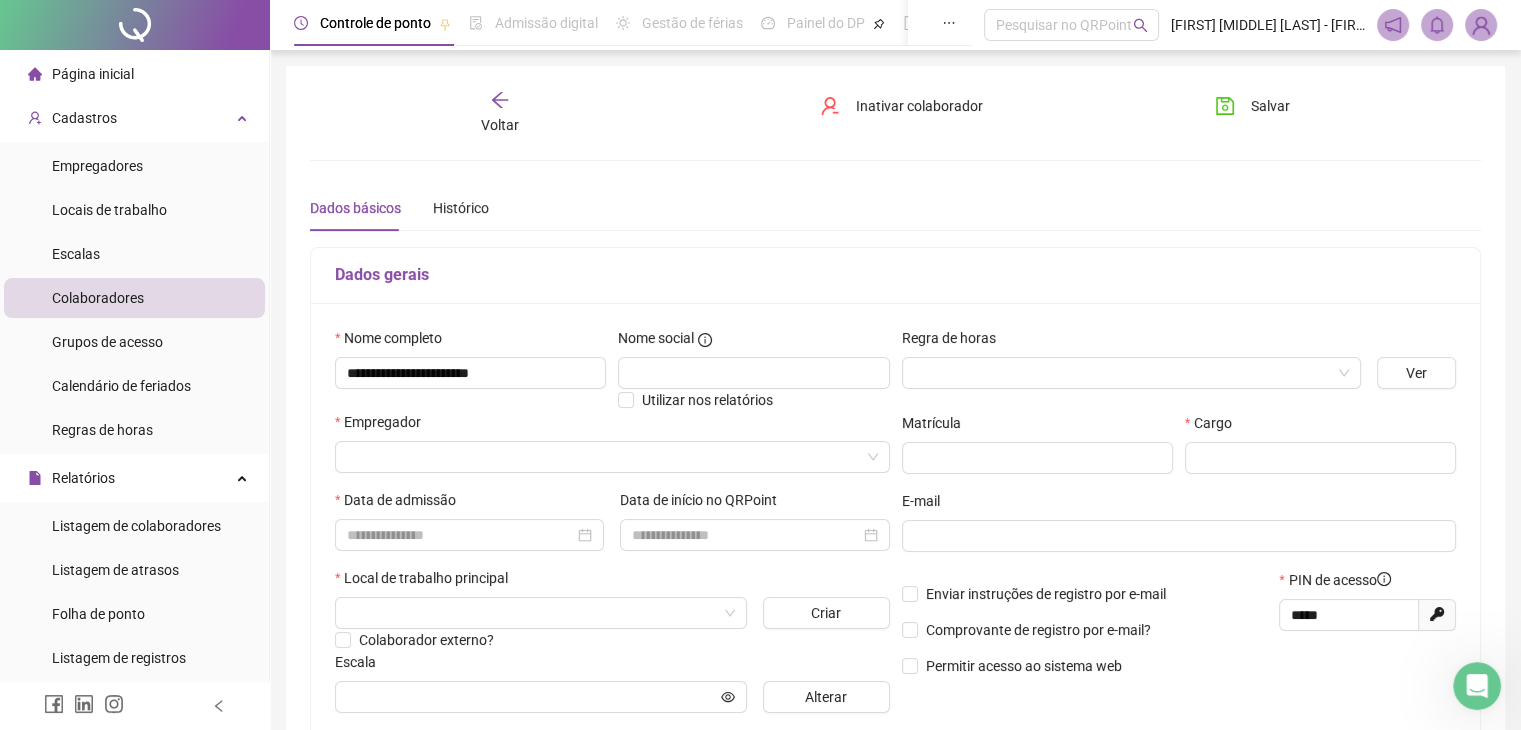 drag, startPoint x: 1145, startPoint y: 349, endPoint x: 1145, endPoint y: 381, distance: 32 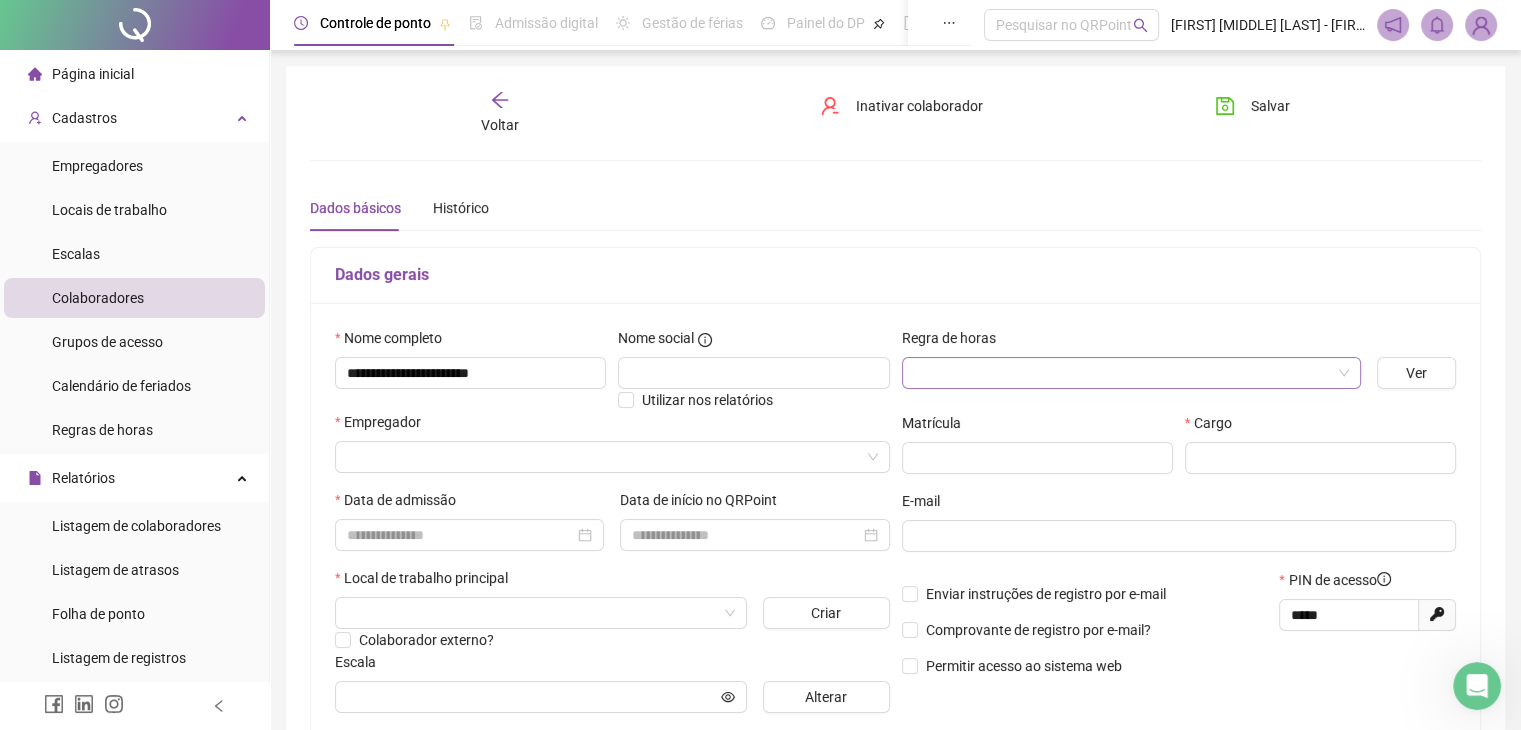 click at bounding box center [1125, 373] 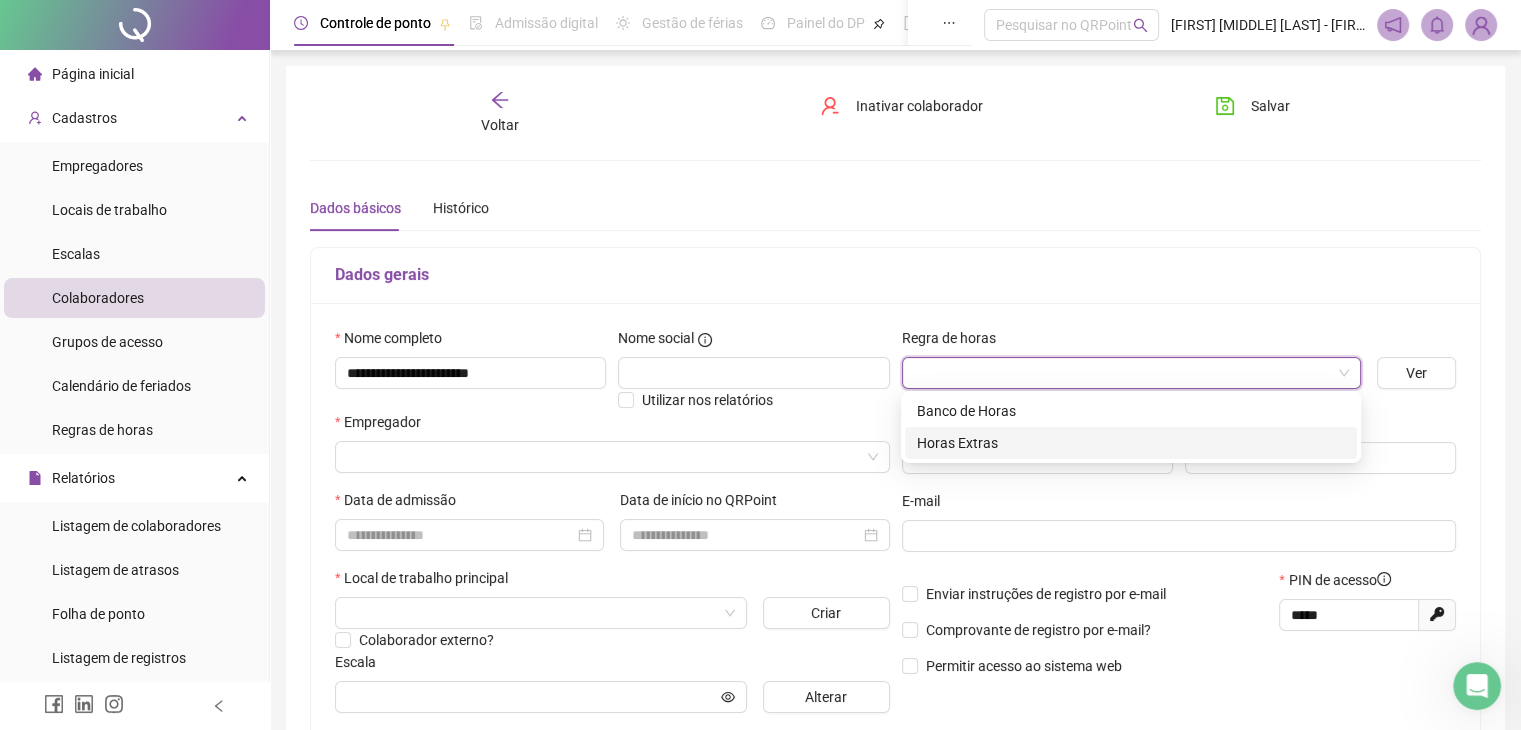 click on "Horas Extras" at bounding box center [1131, 443] 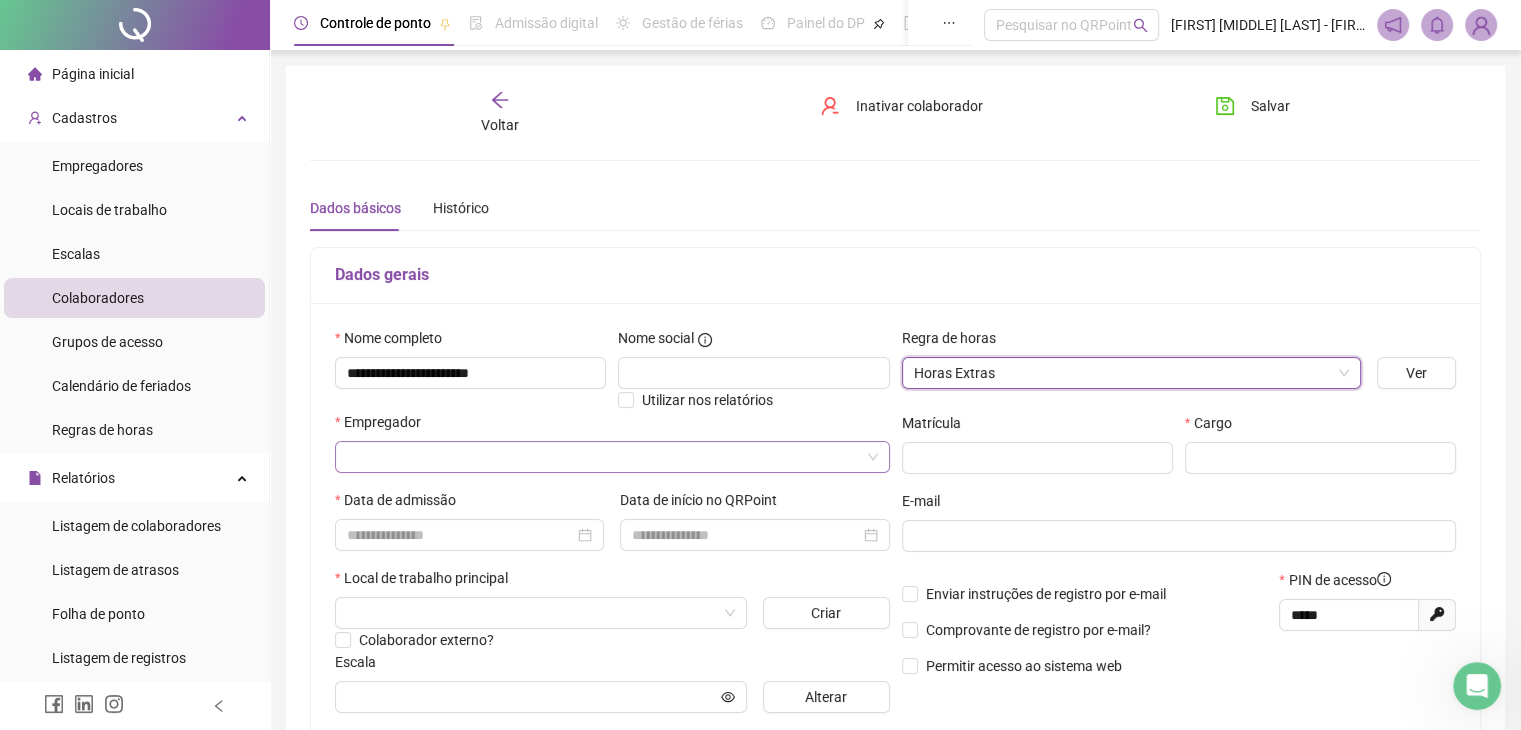 click at bounding box center (606, 457) 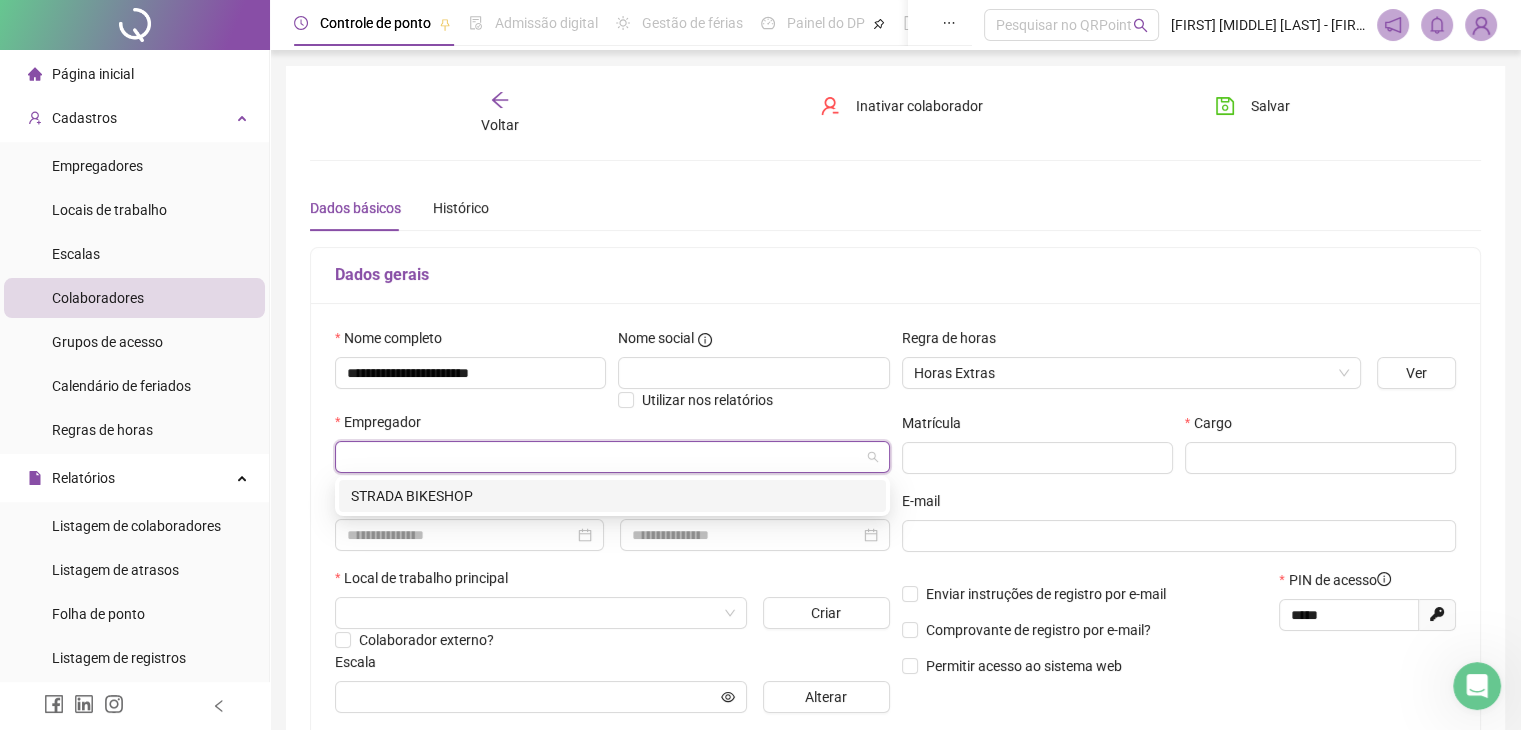 click on "STRADA BIKESHOP" at bounding box center [612, 496] 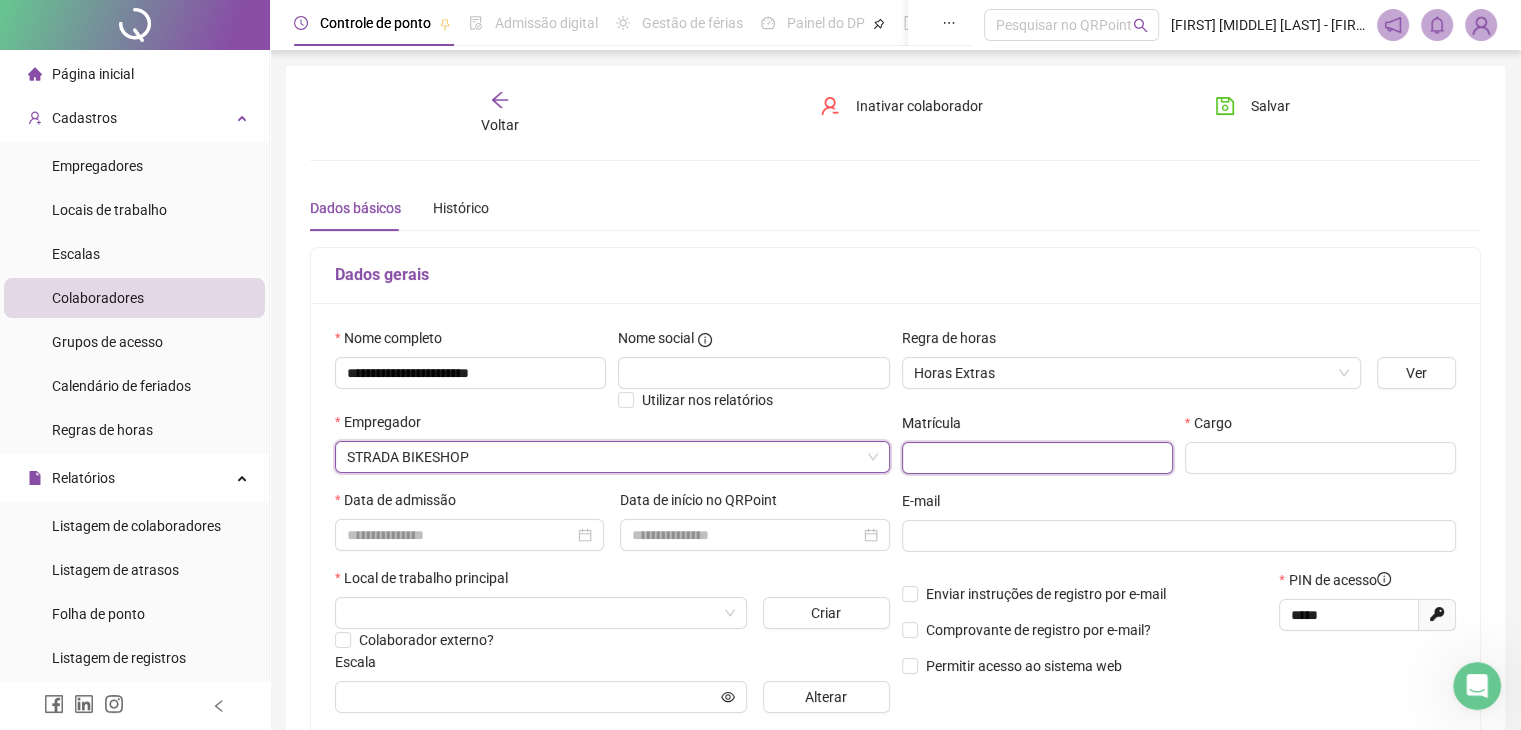 click at bounding box center [1037, 458] 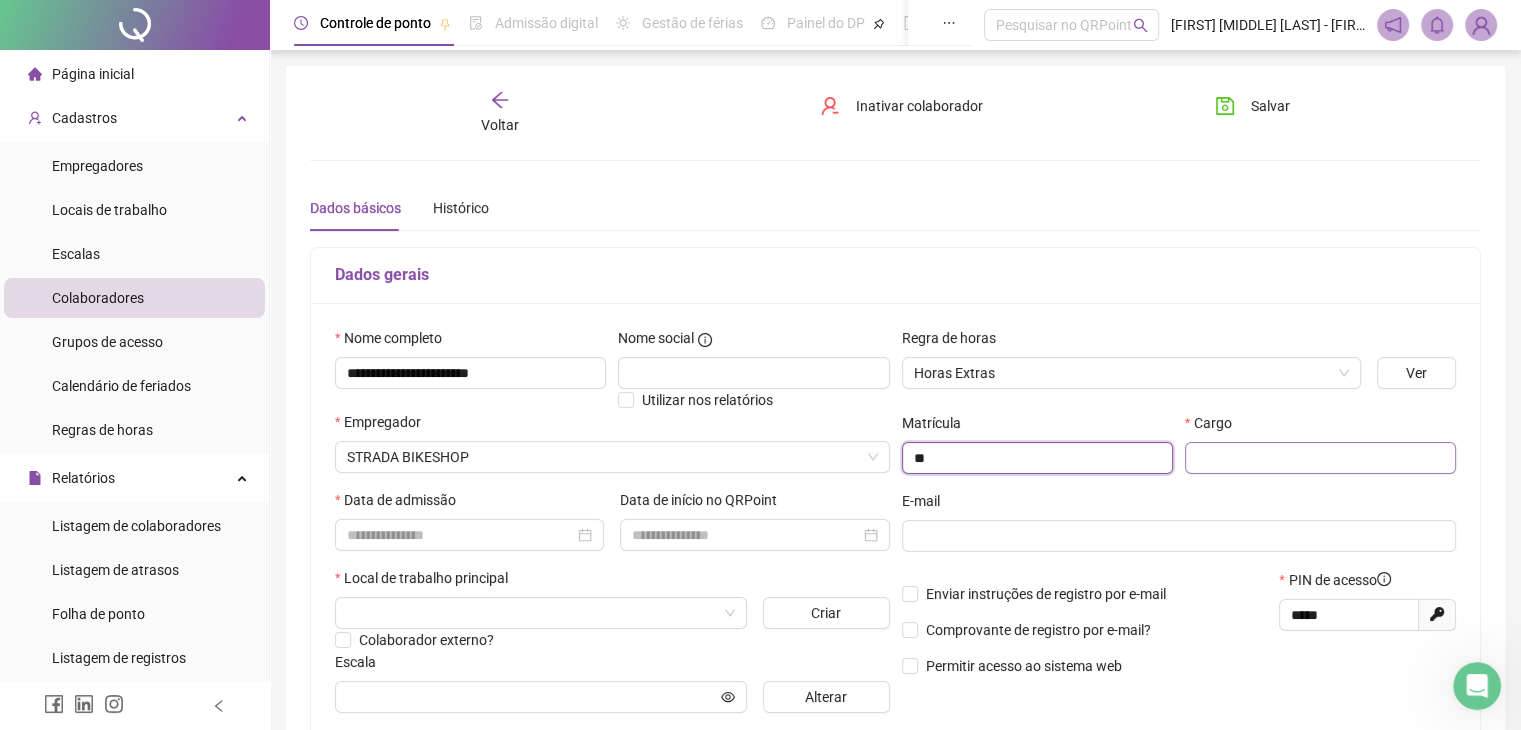 type on "**" 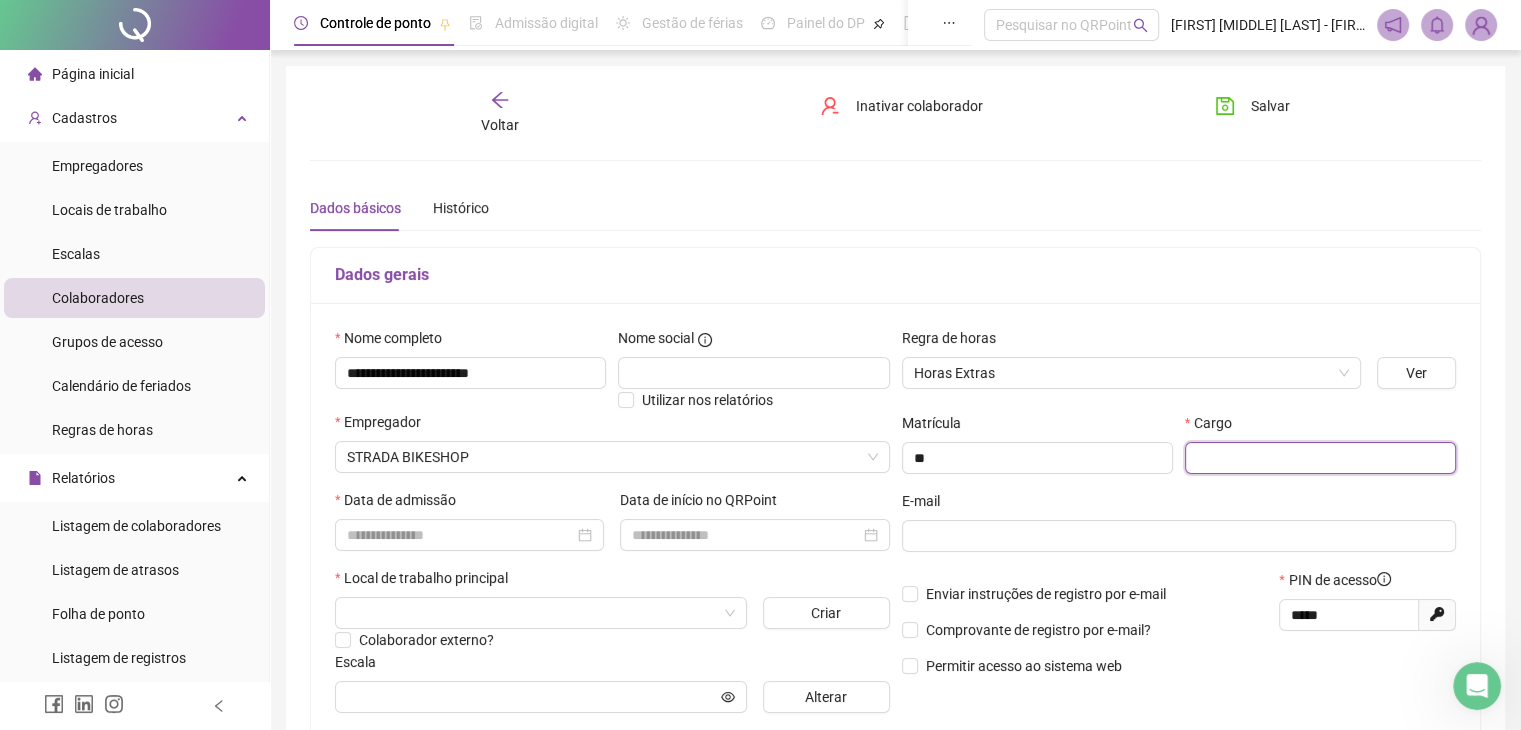click at bounding box center (1320, 458) 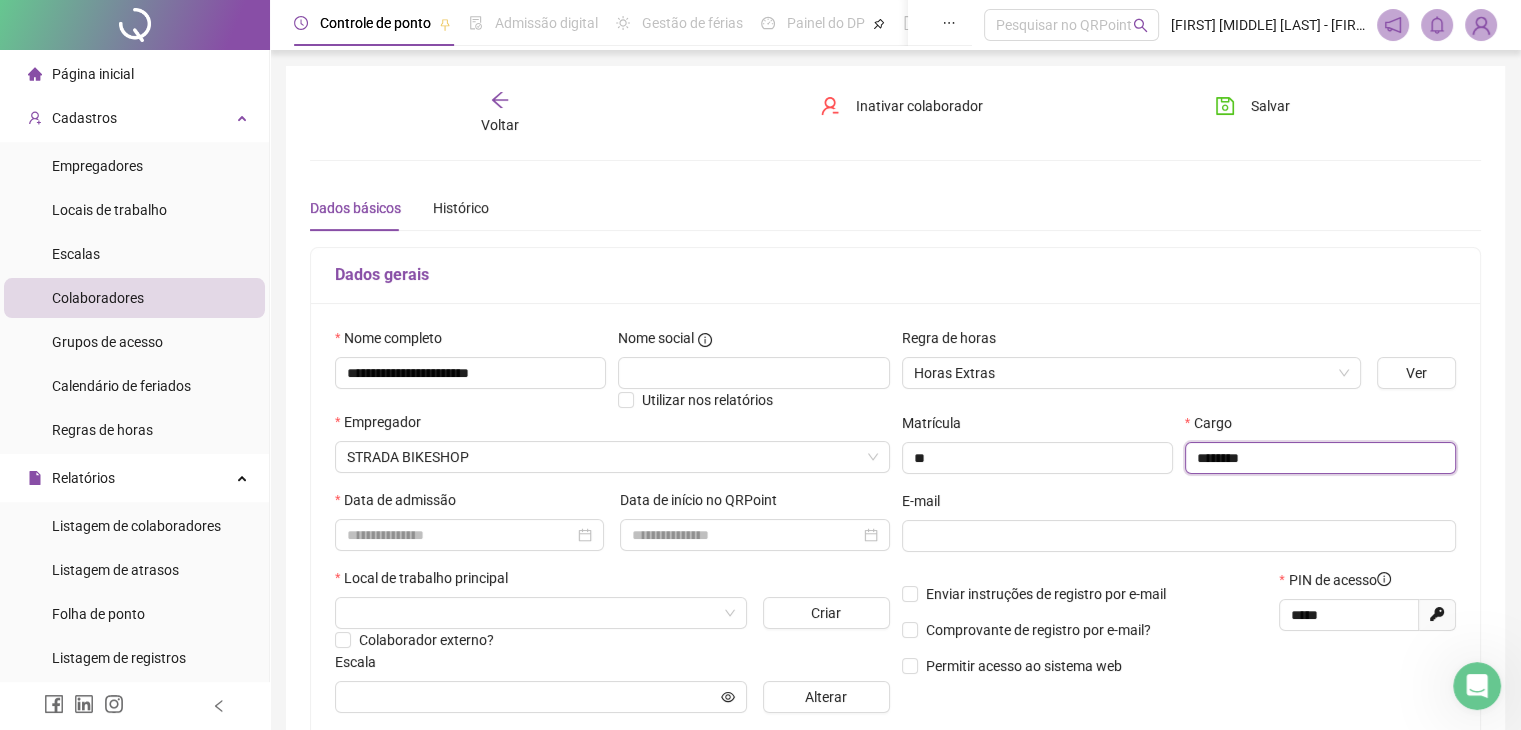 type on "********" 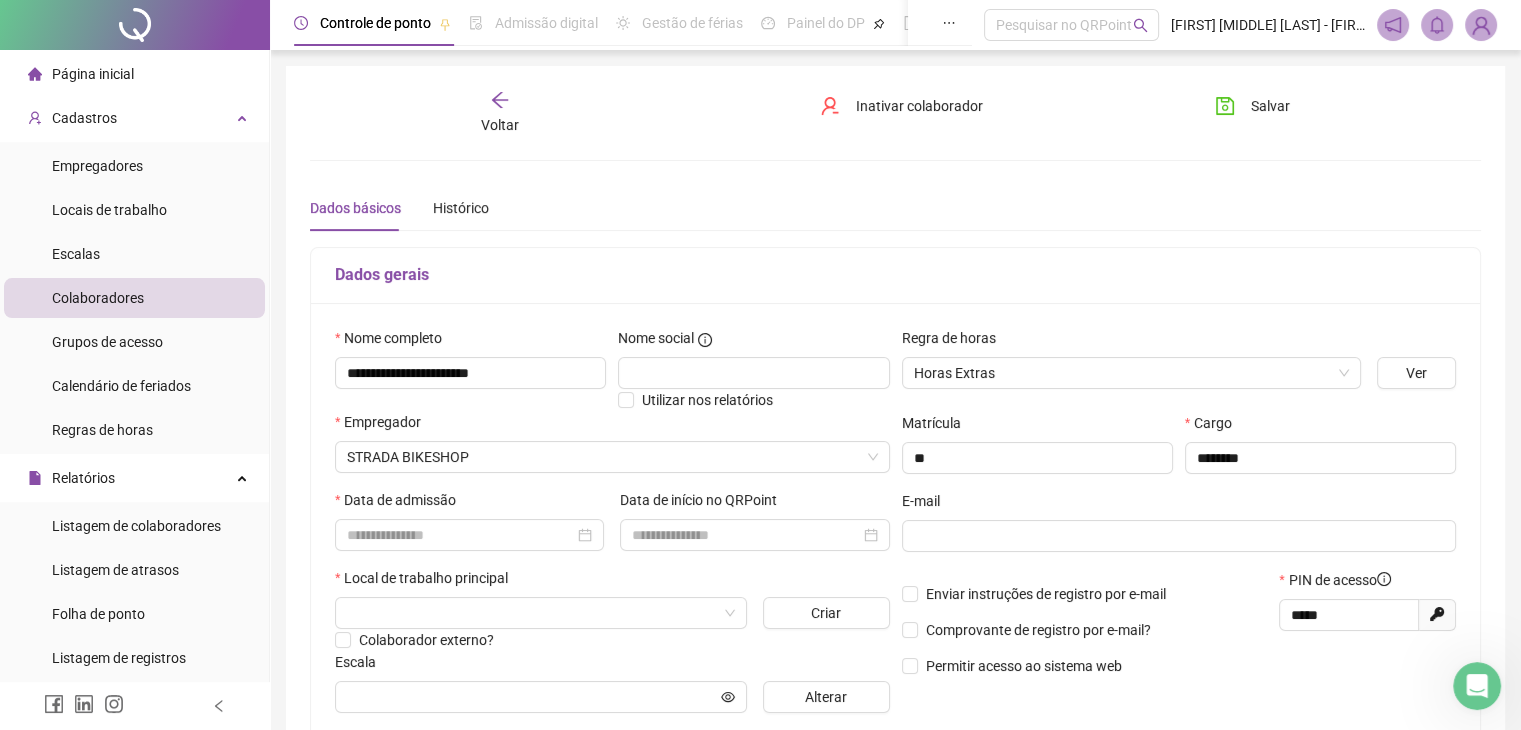click on "Data de admissão" at bounding box center [469, 504] 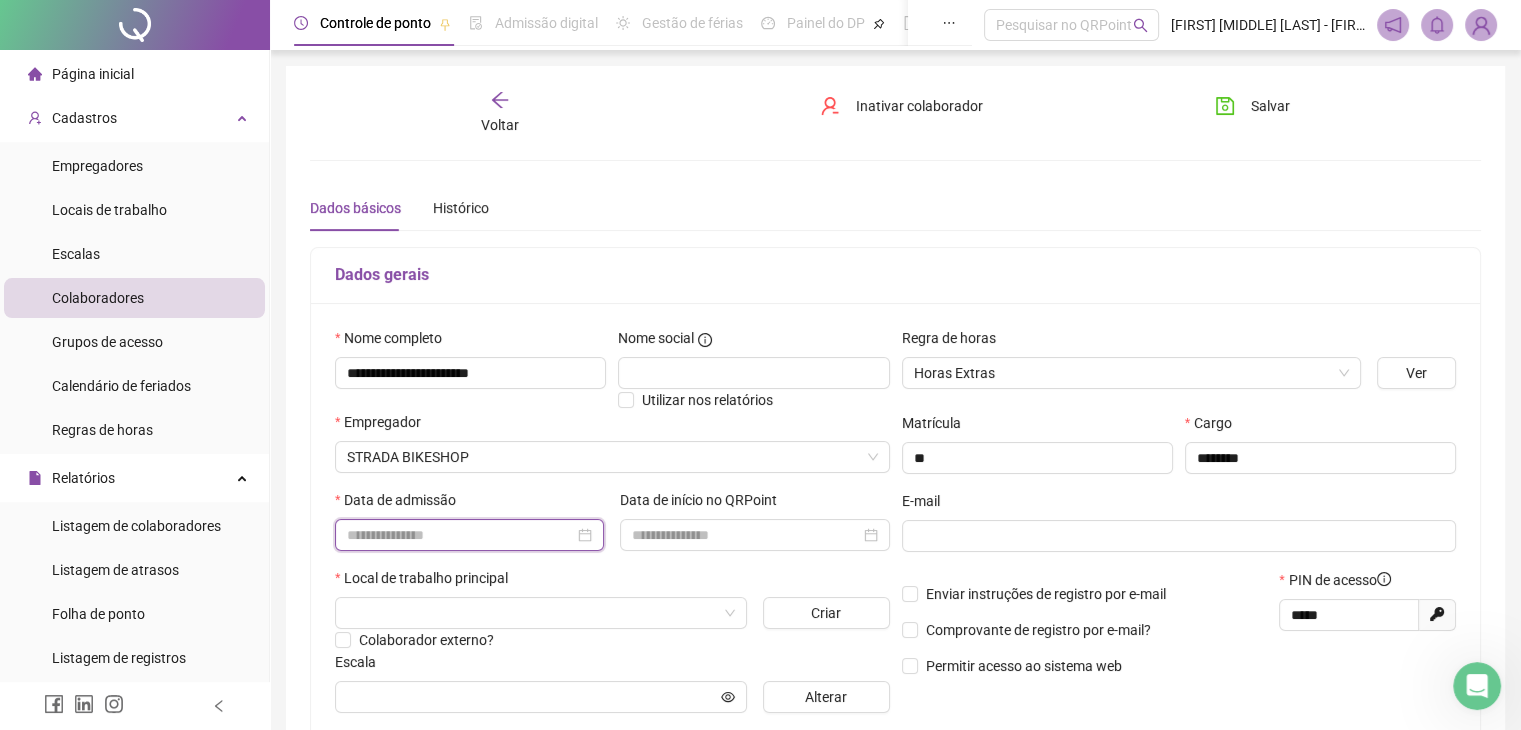 click at bounding box center [460, 535] 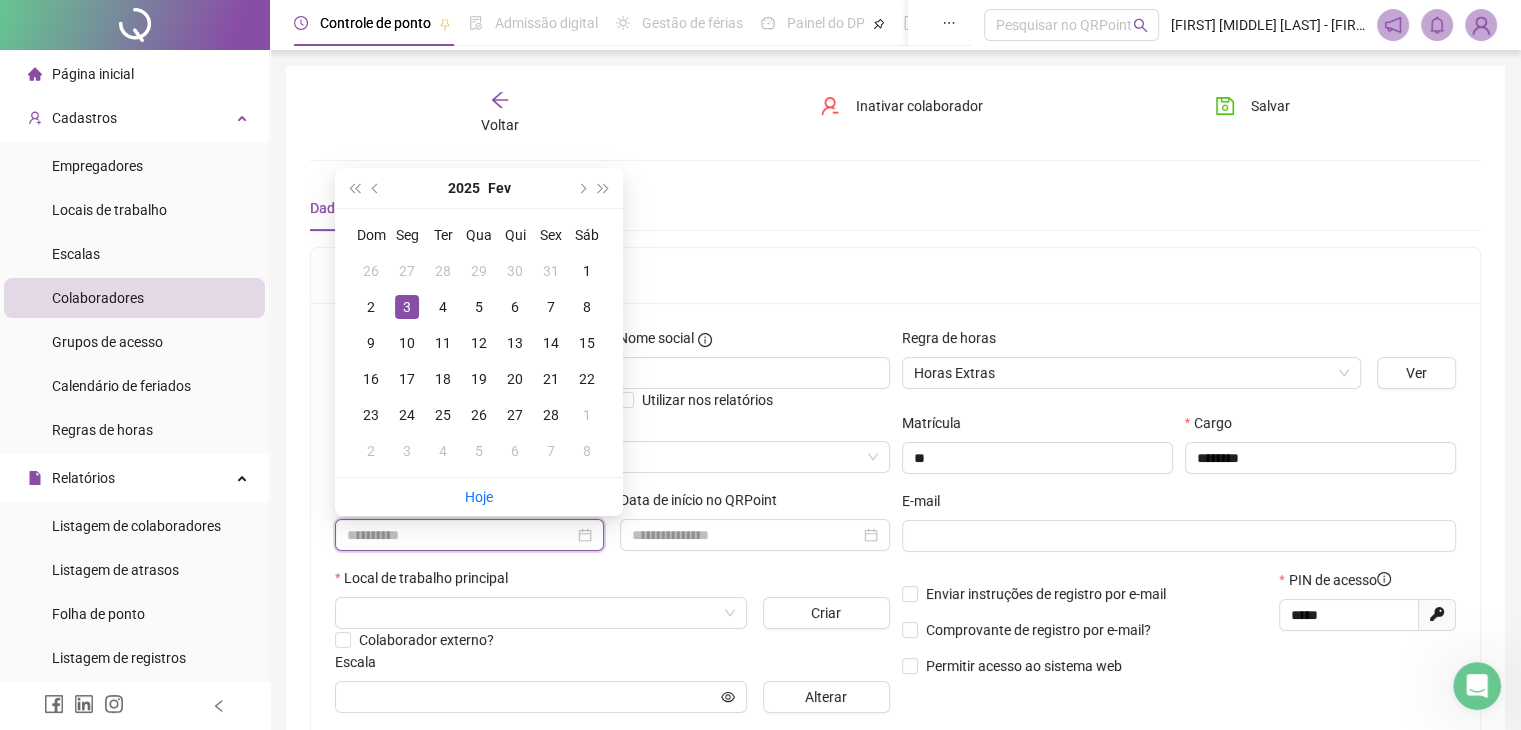 type on "**********" 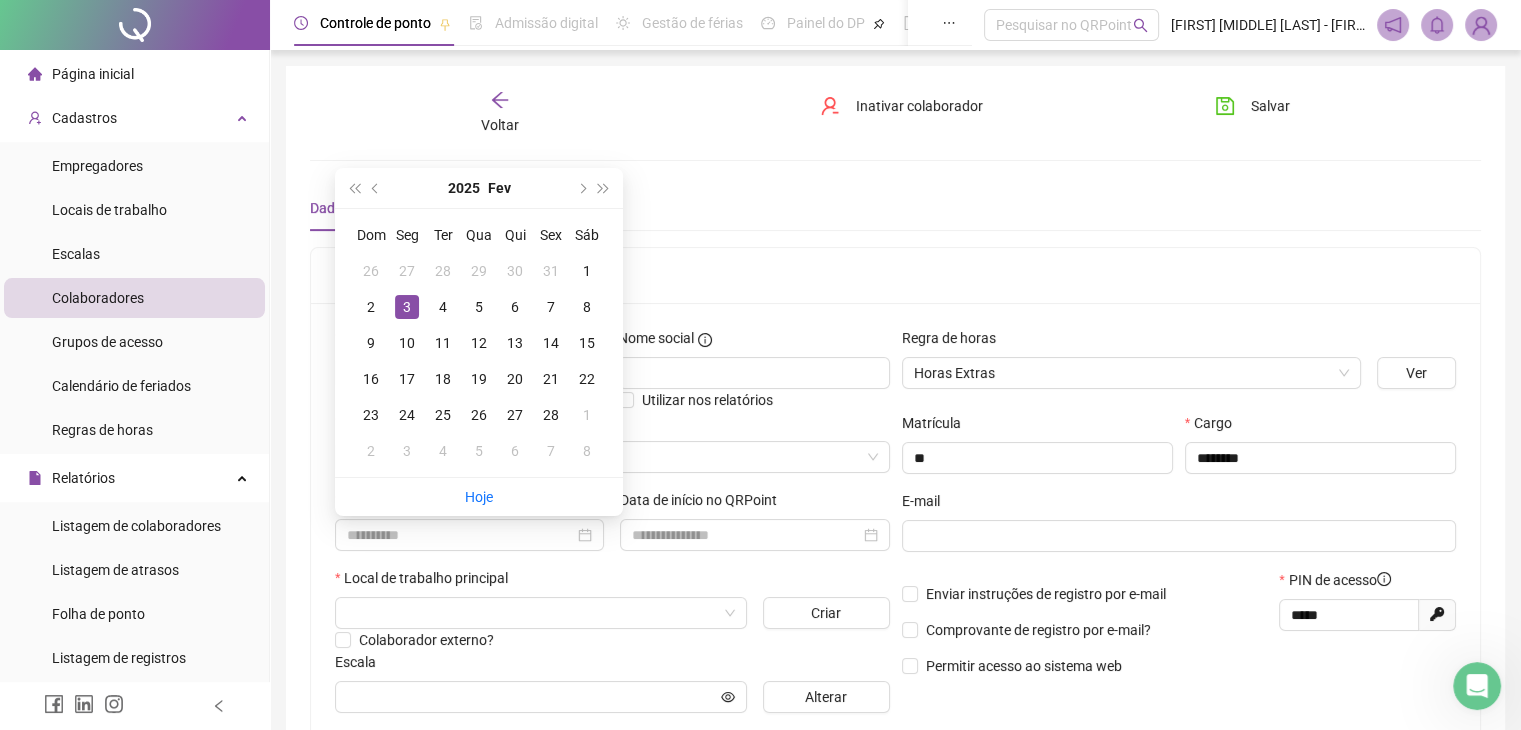 click on "3" at bounding box center [407, 307] 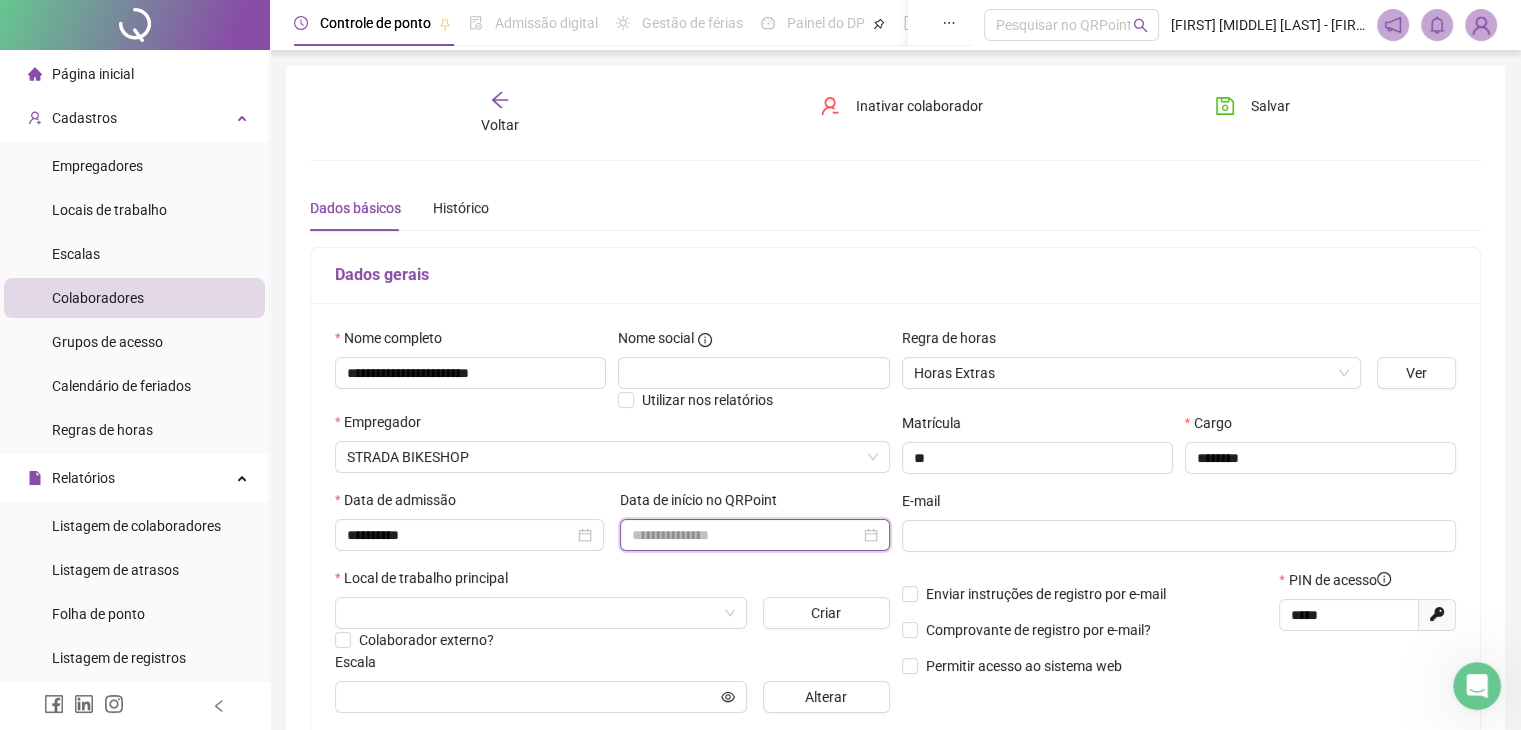 click at bounding box center (745, 535) 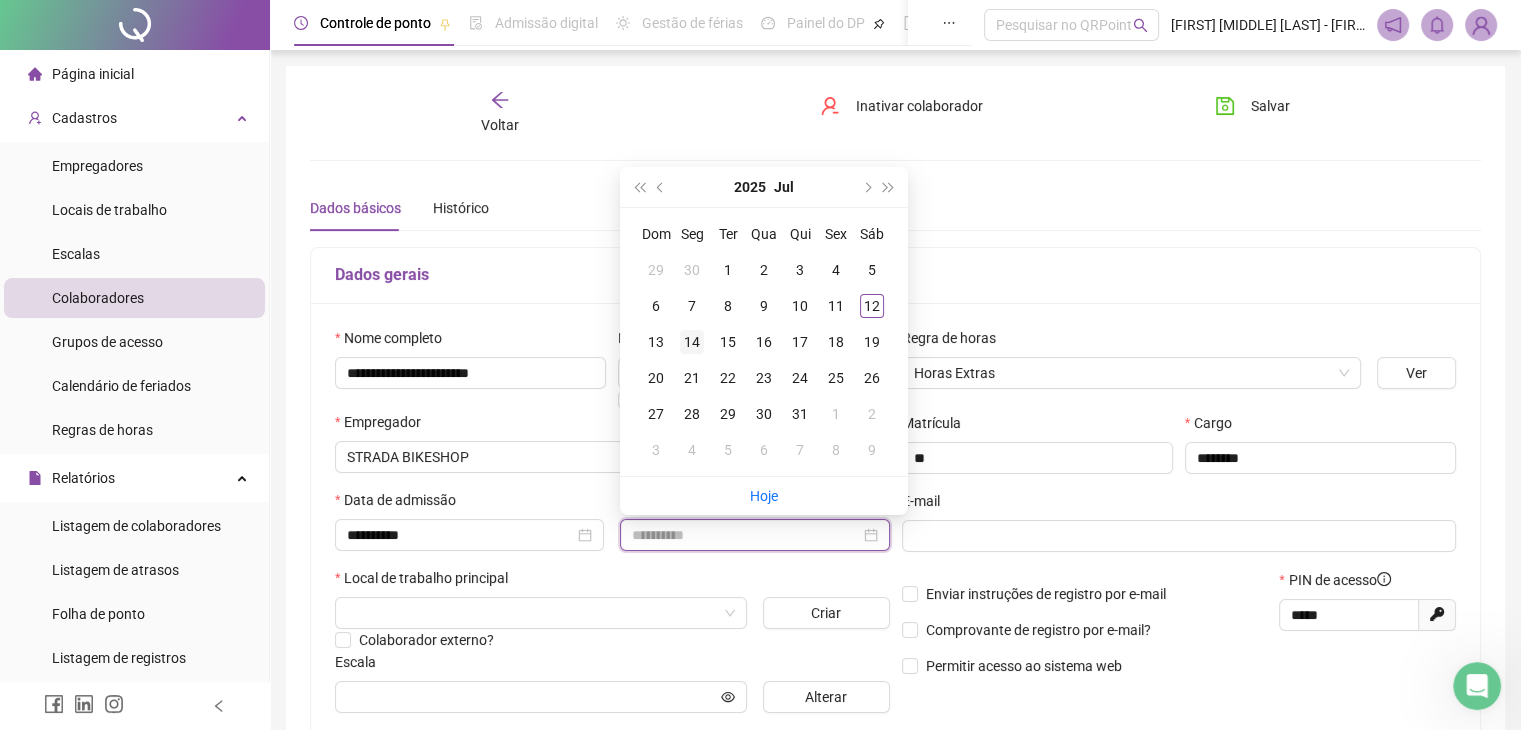 type on "**********" 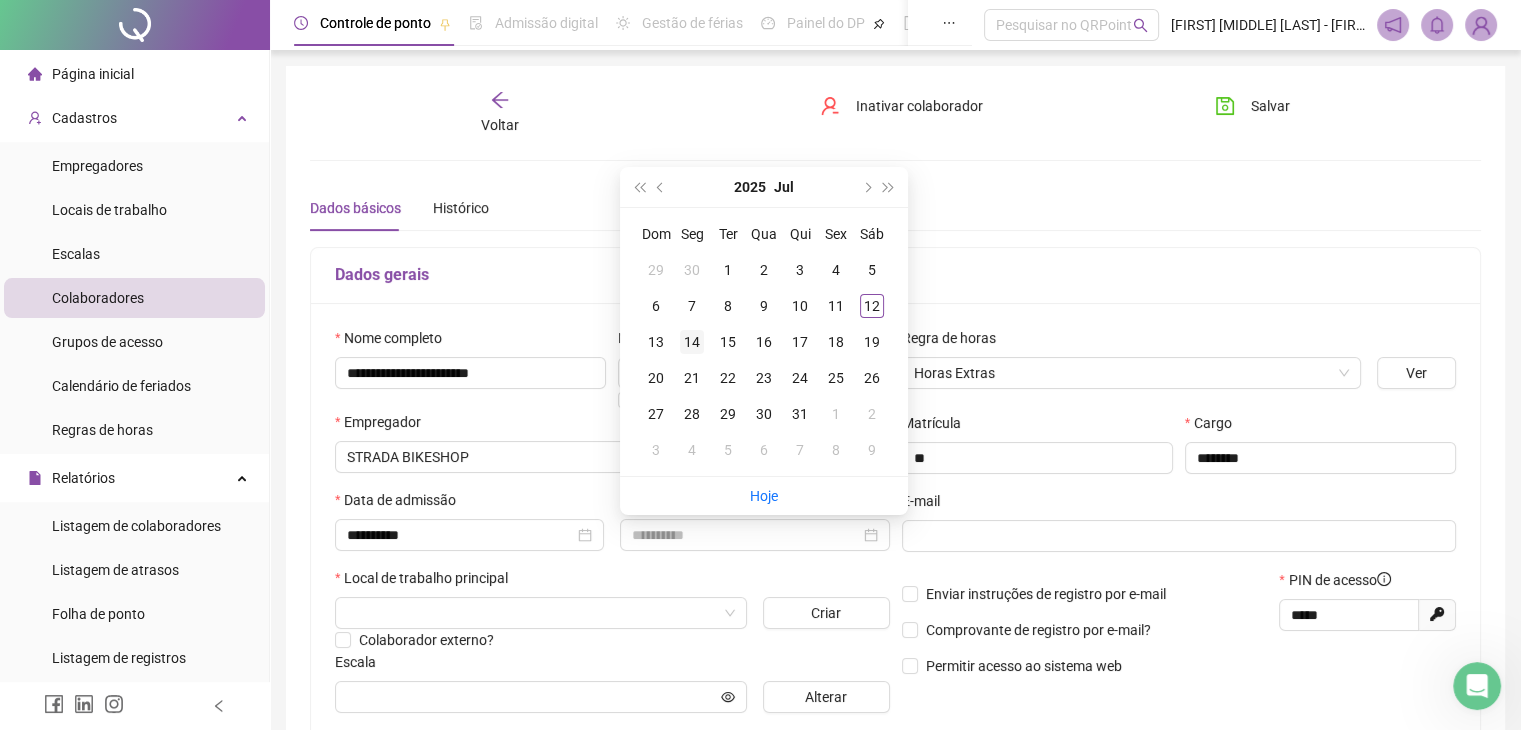 click on "14" at bounding box center (692, 342) 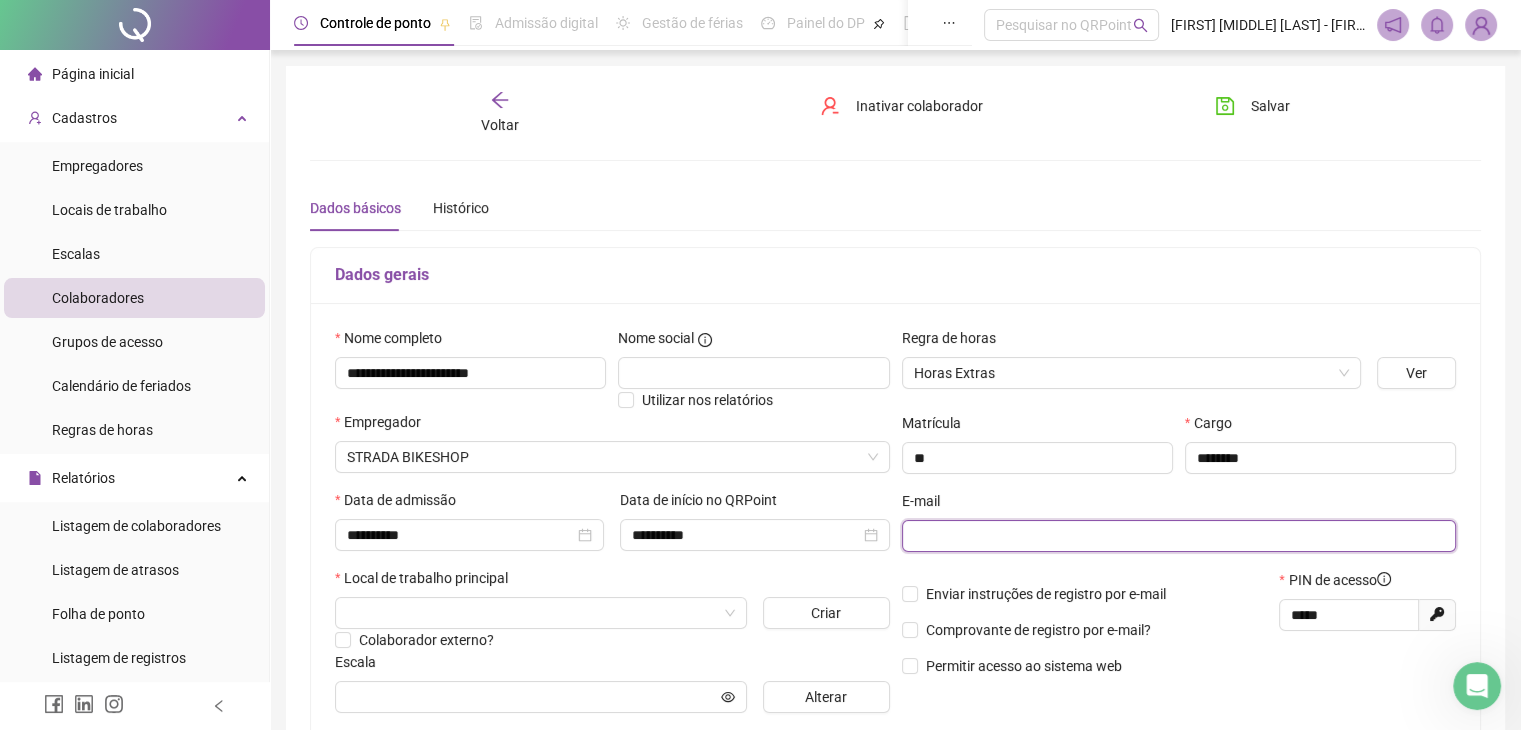 click at bounding box center (1177, 536) 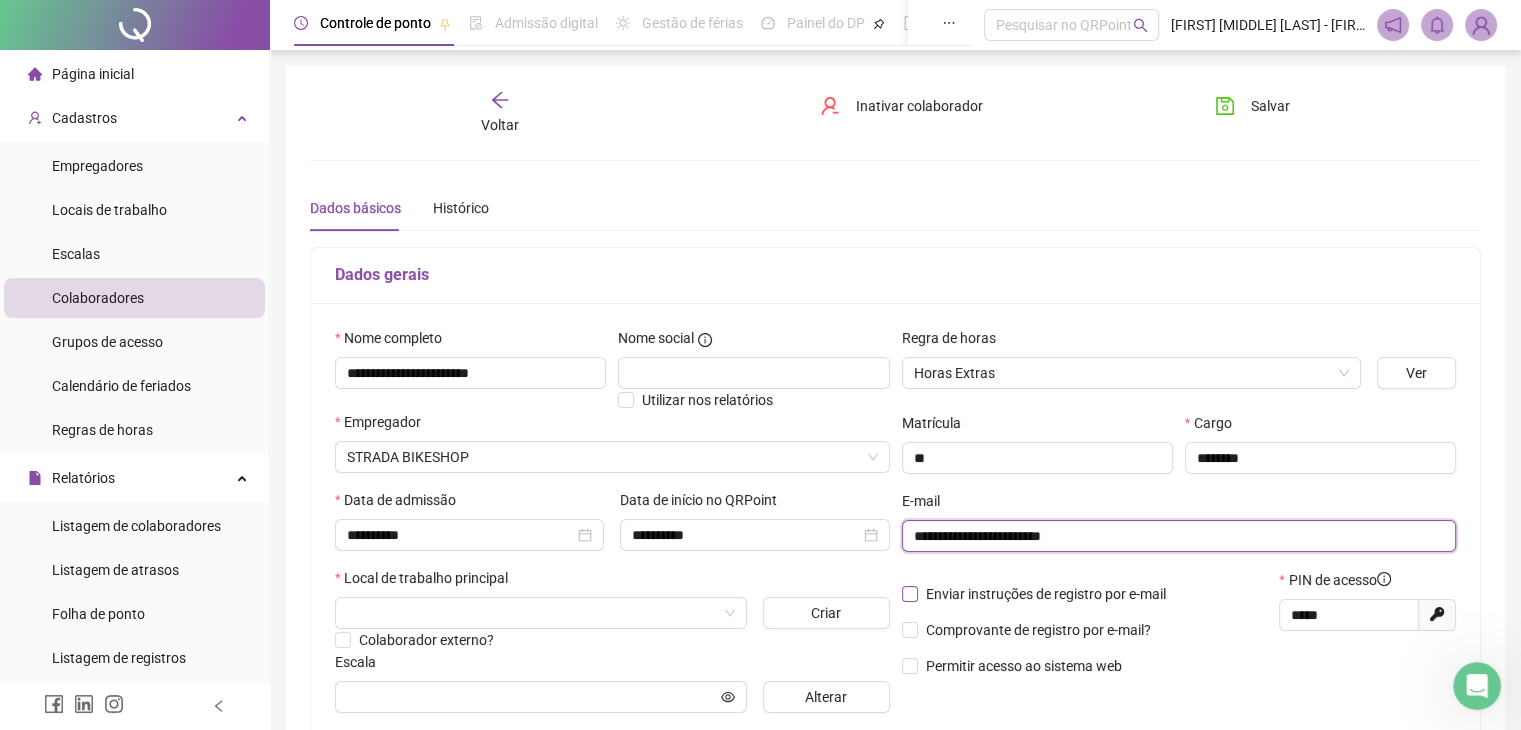 type on "**********" 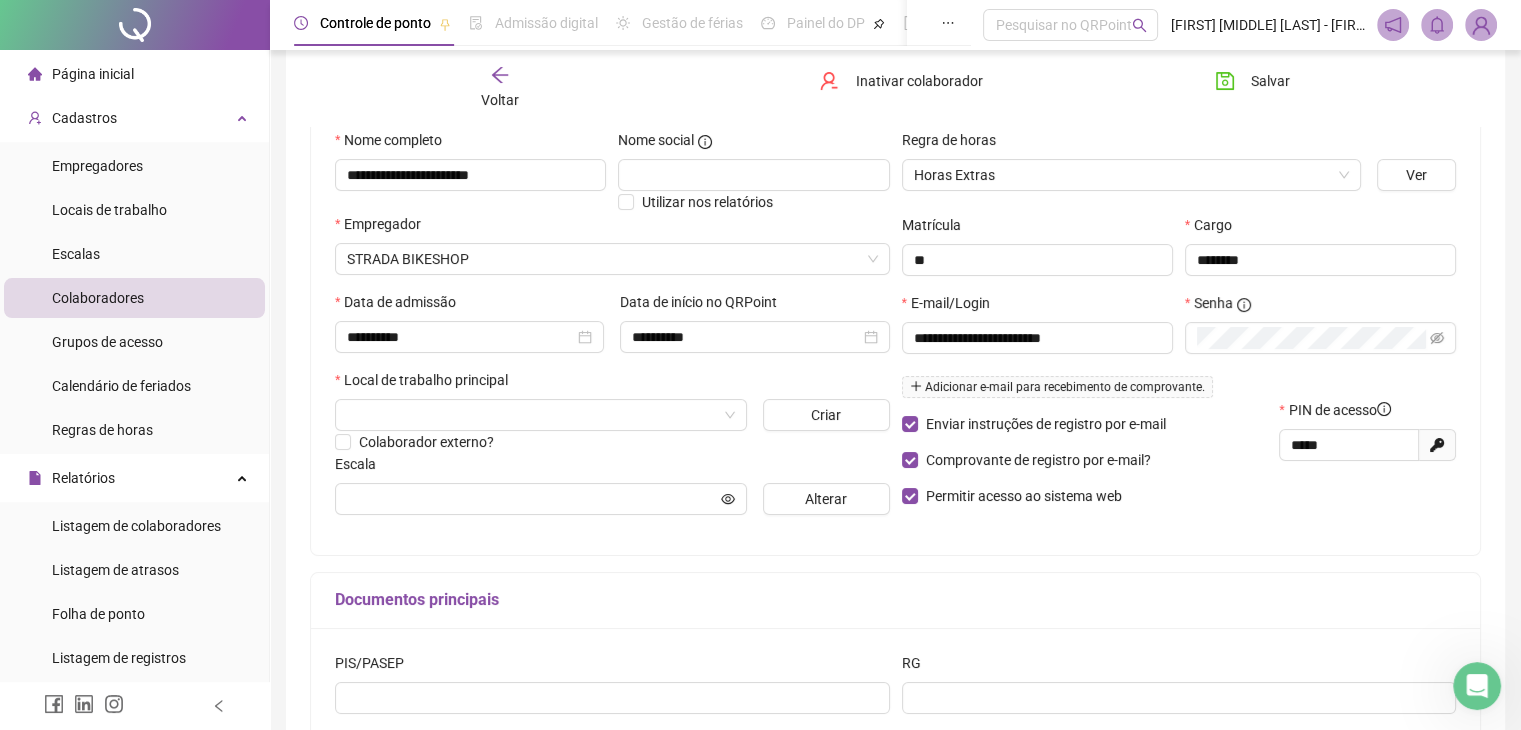 scroll, scrollTop: 200, scrollLeft: 0, axis: vertical 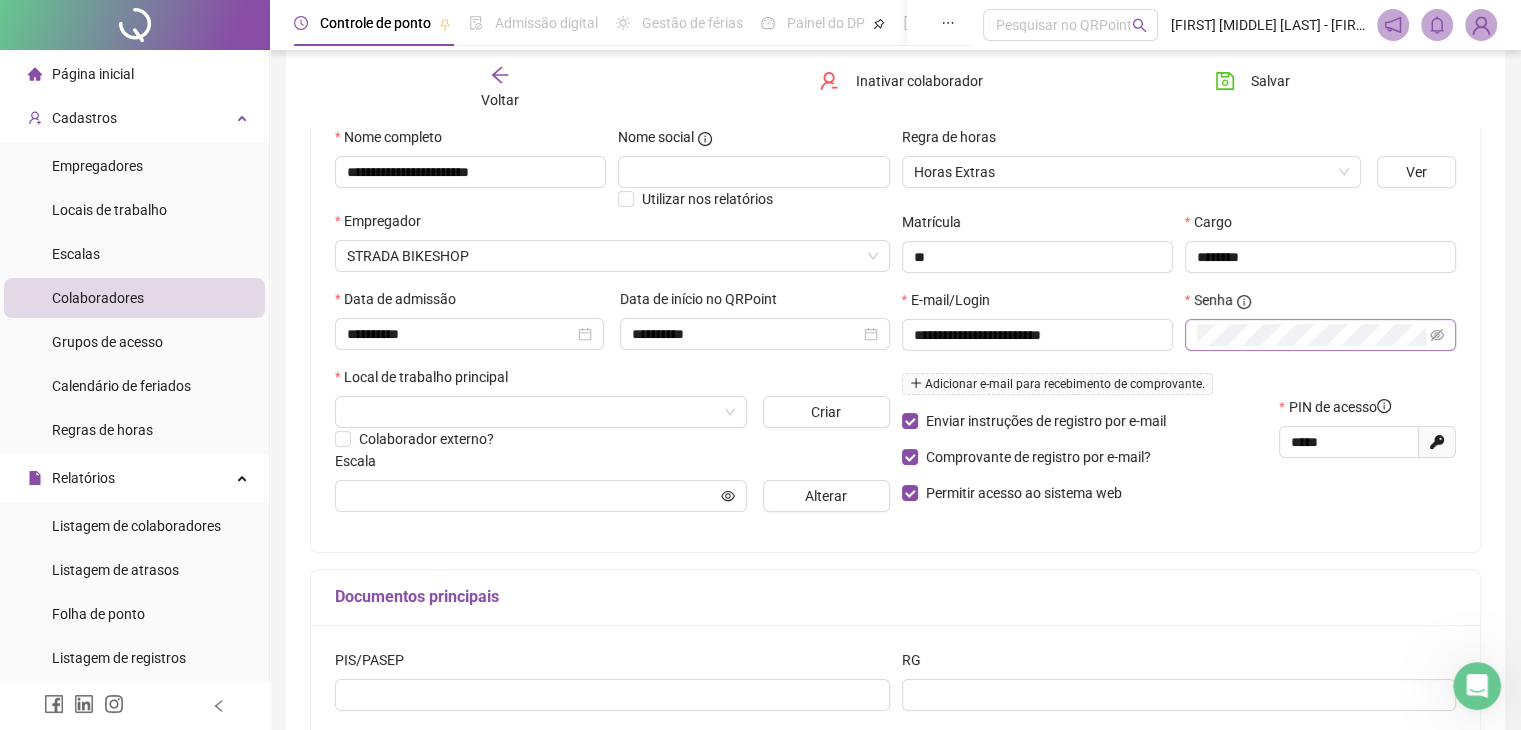 click at bounding box center [1320, 335] 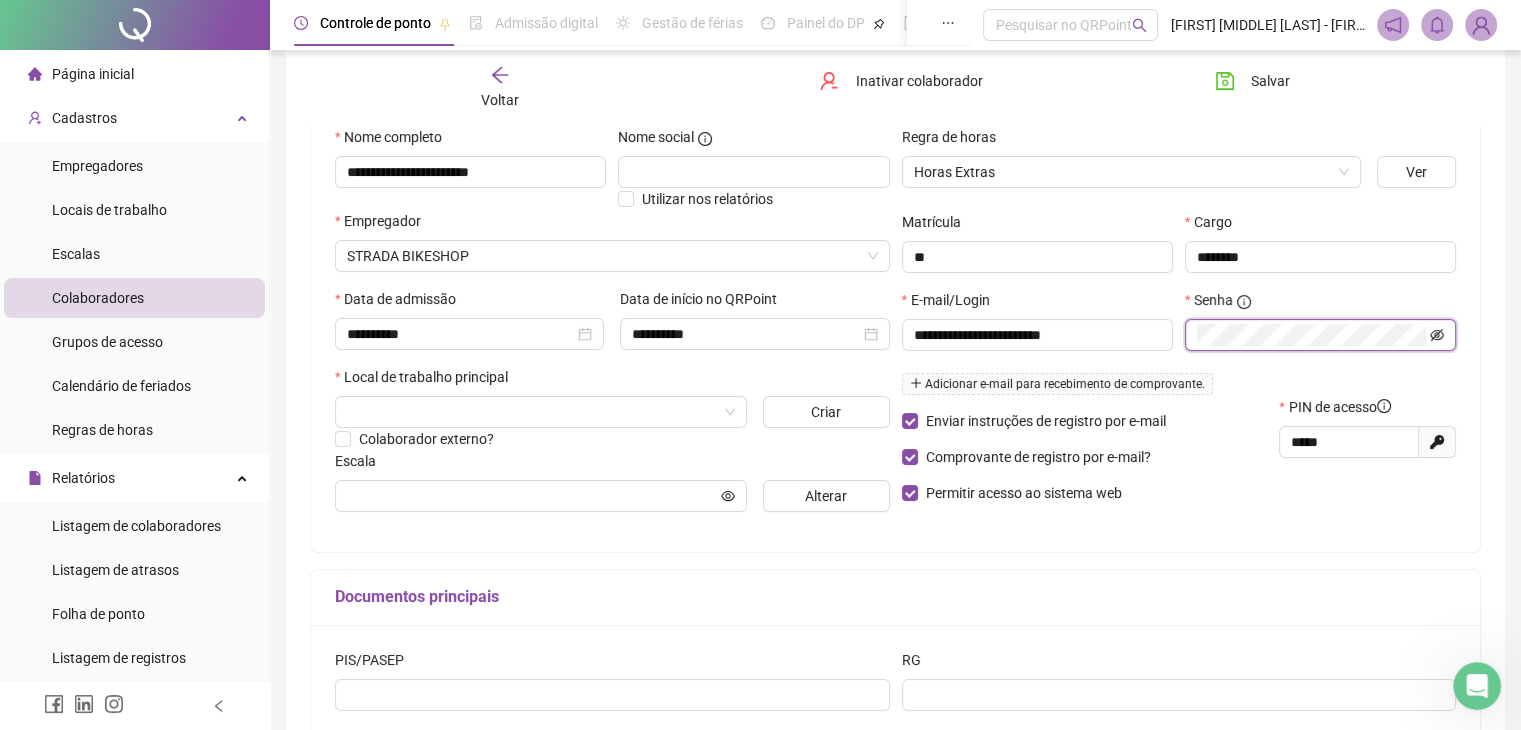 click 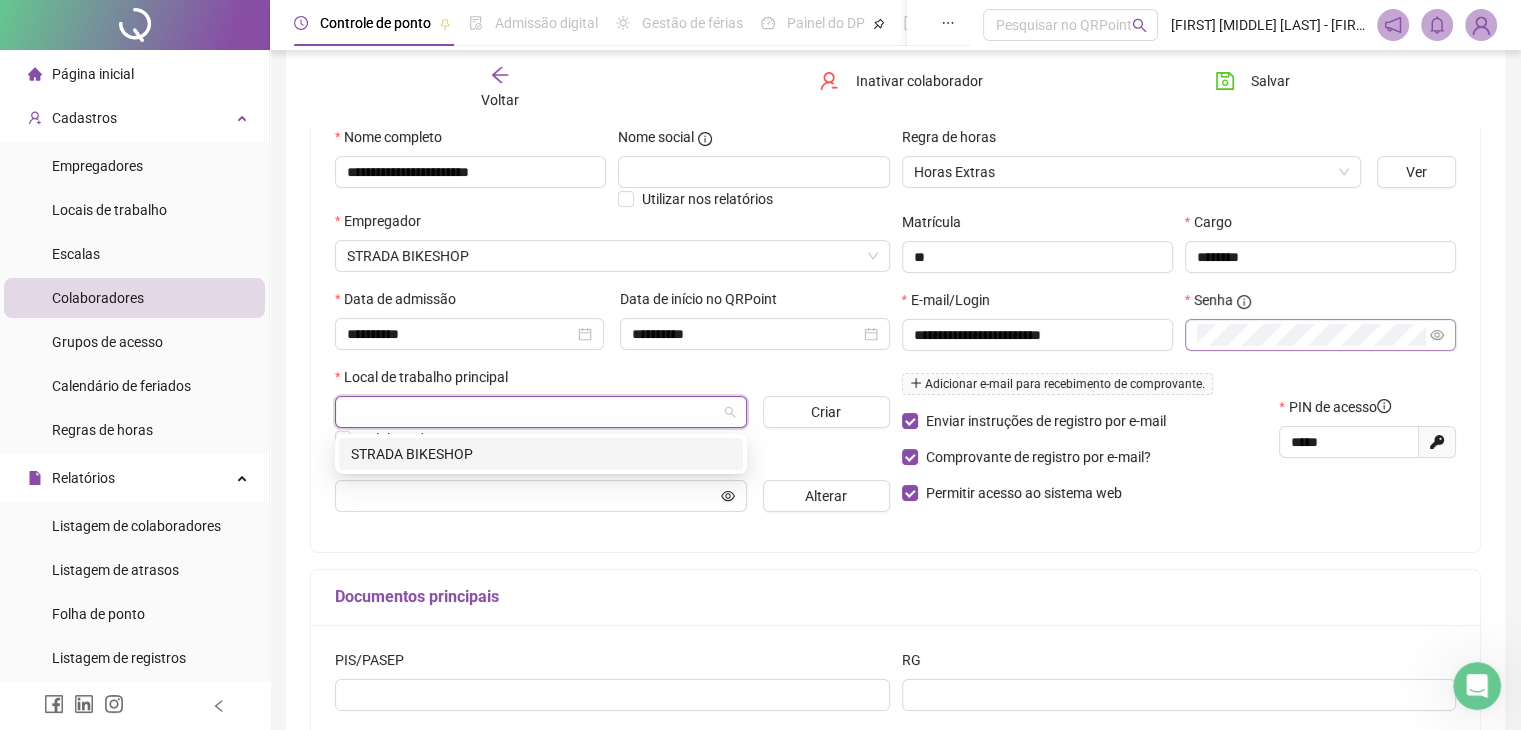 click at bounding box center (535, 412) 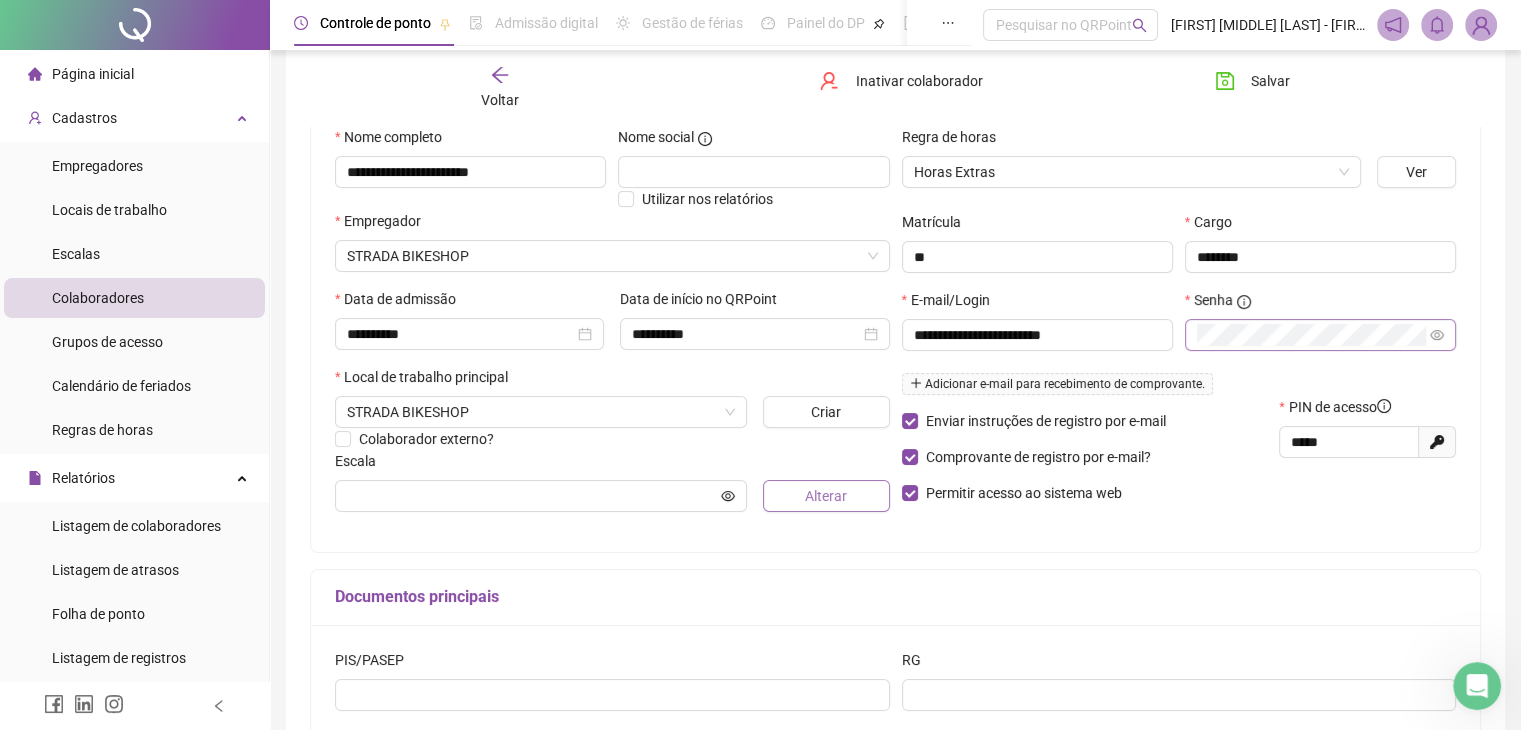 click on "Alterar" at bounding box center [826, 496] 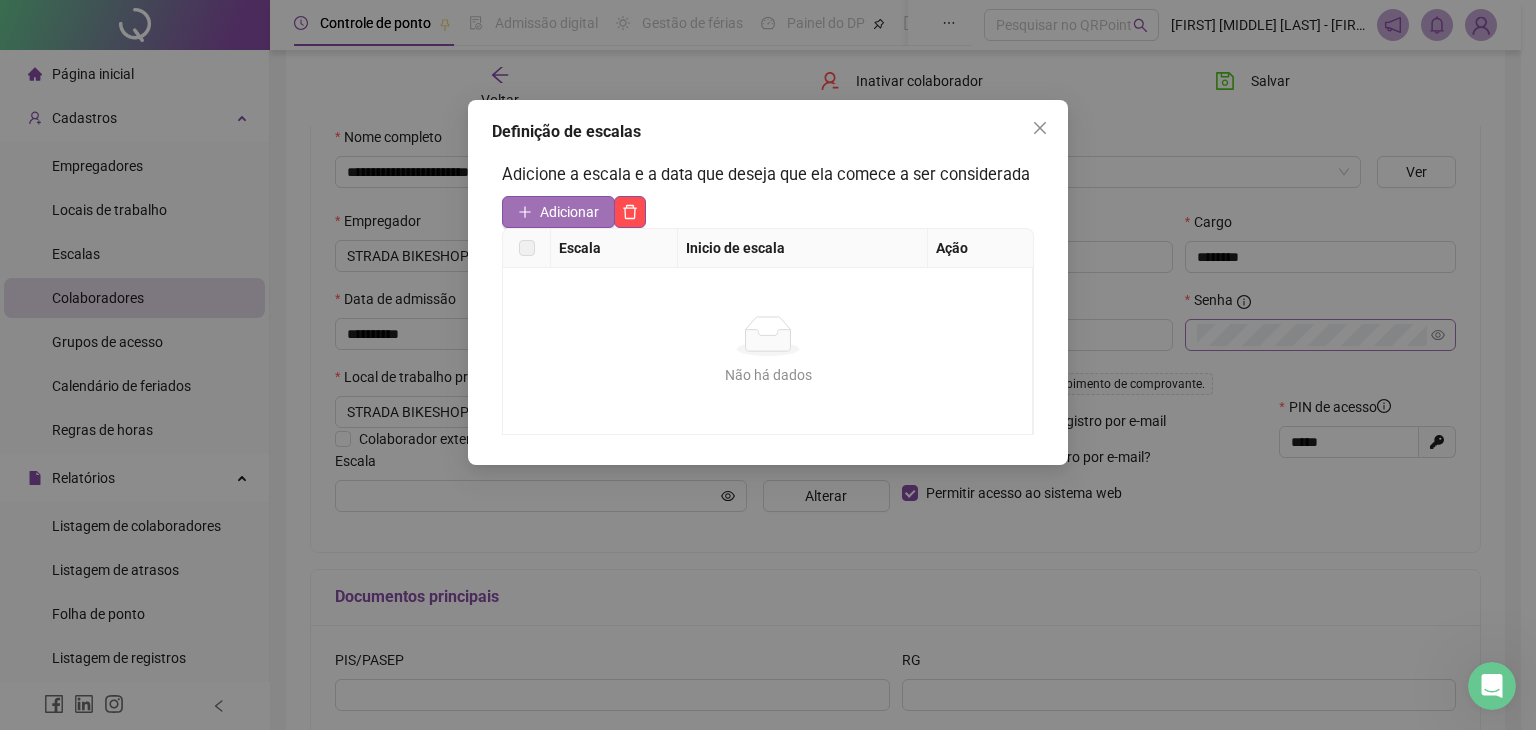 click on "Adicionar" at bounding box center [569, 212] 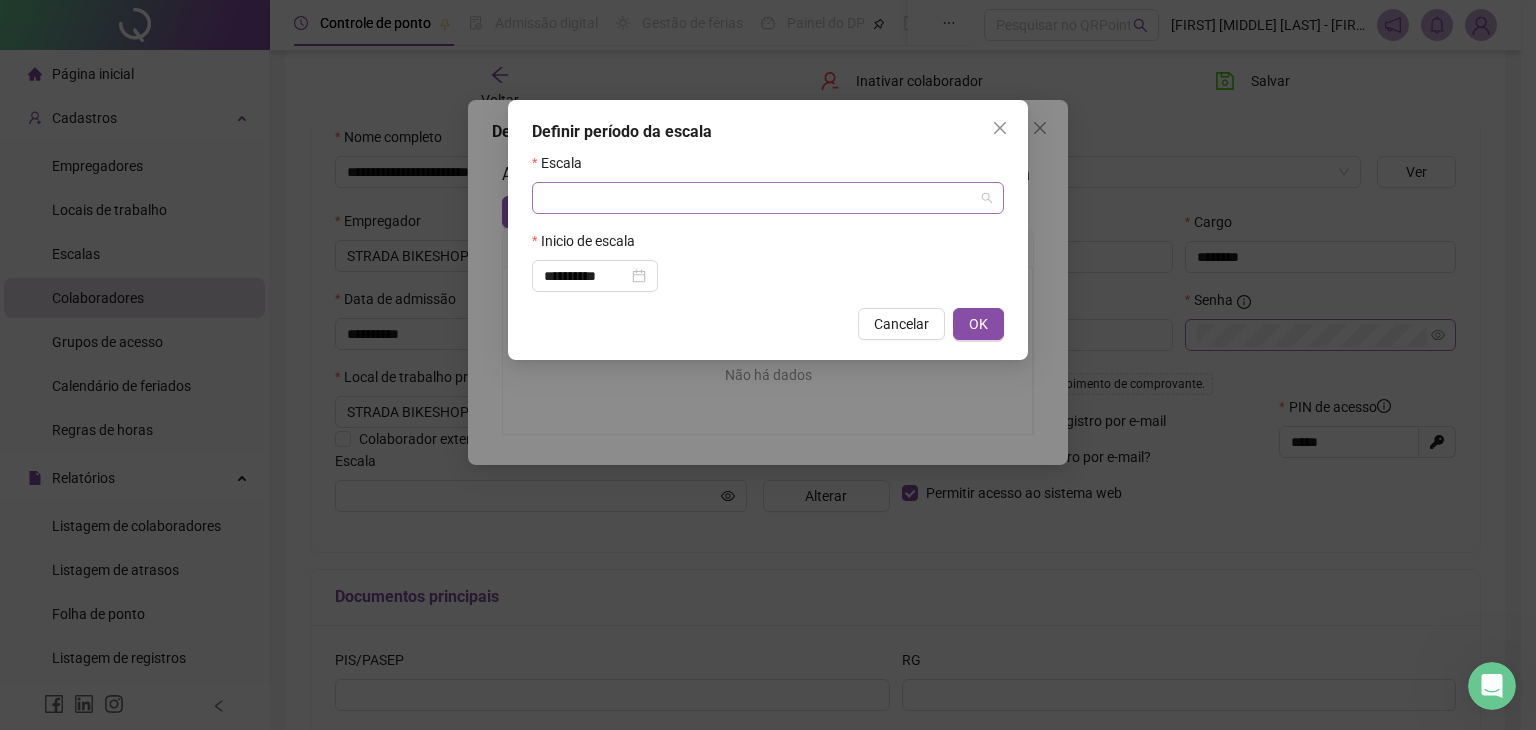 click at bounding box center (762, 198) 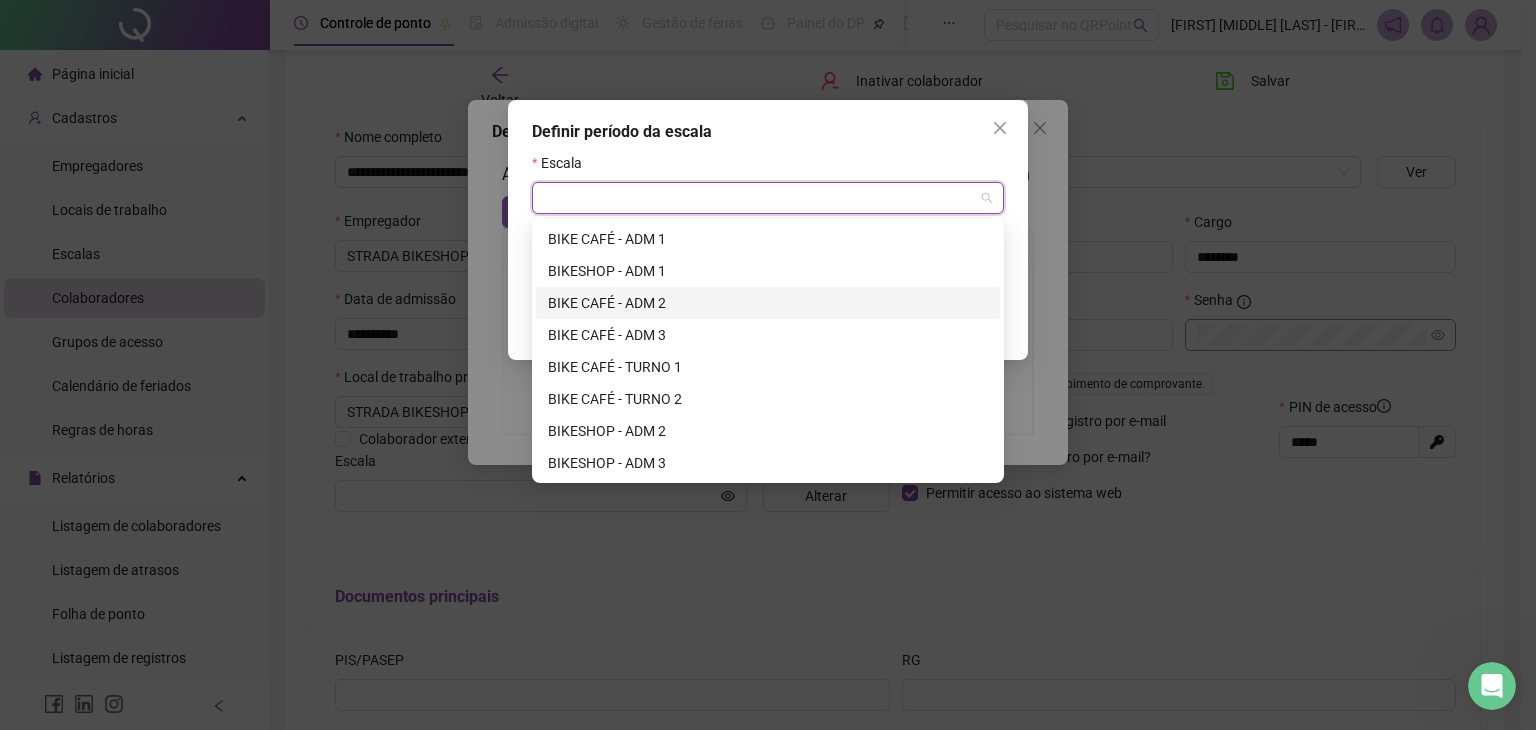 click on "BIKE CAFÉ - ADM 2" at bounding box center (768, 303) 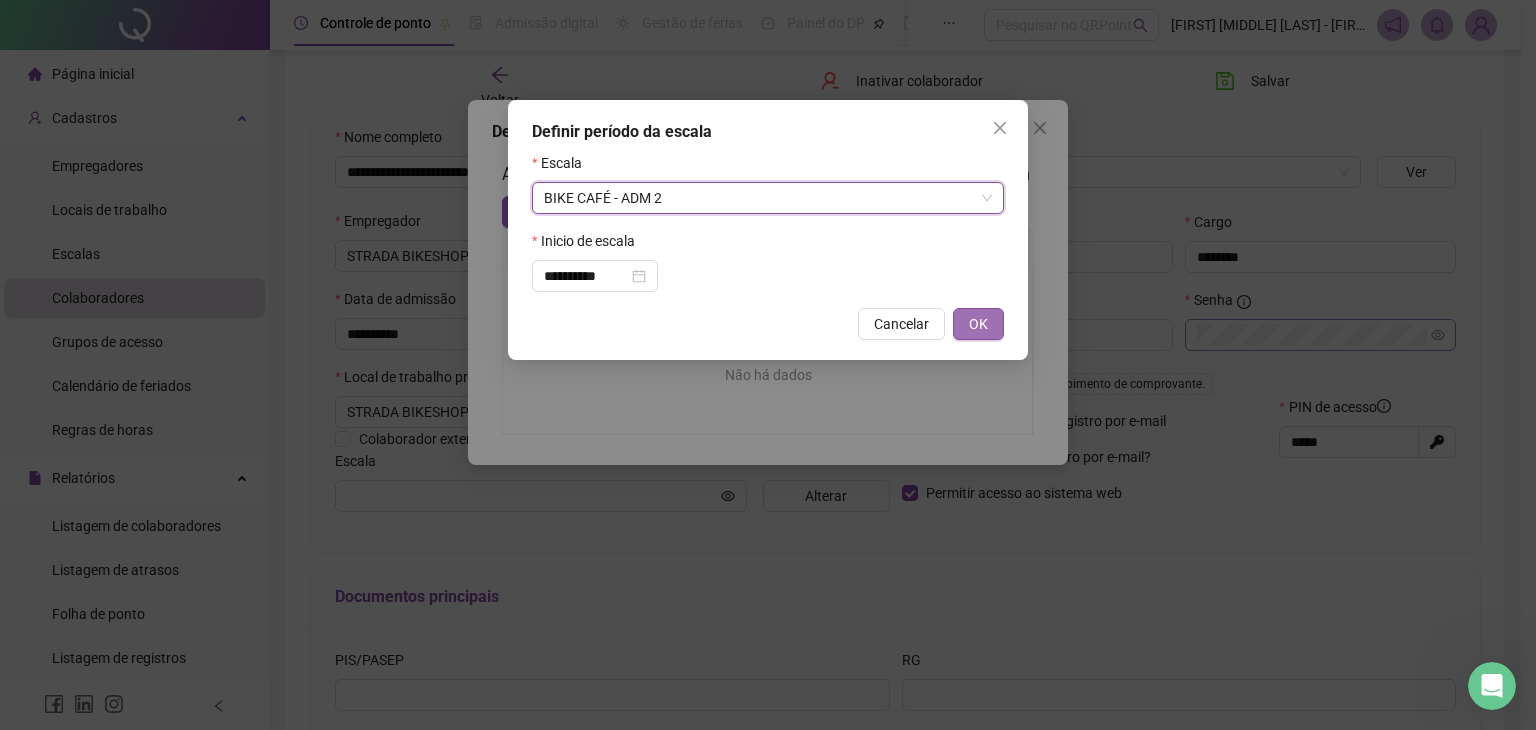 click on "OK" at bounding box center [978, 324] 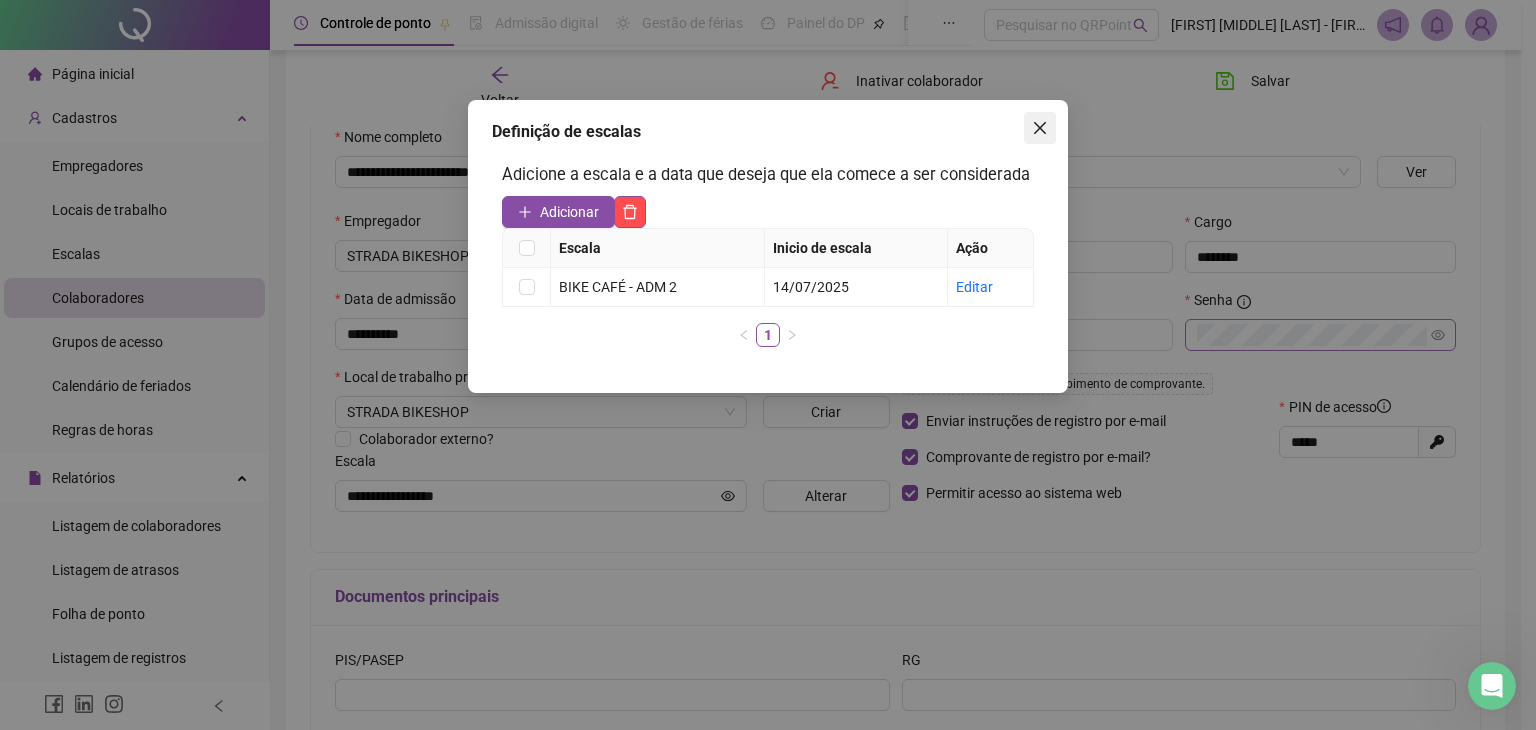 click 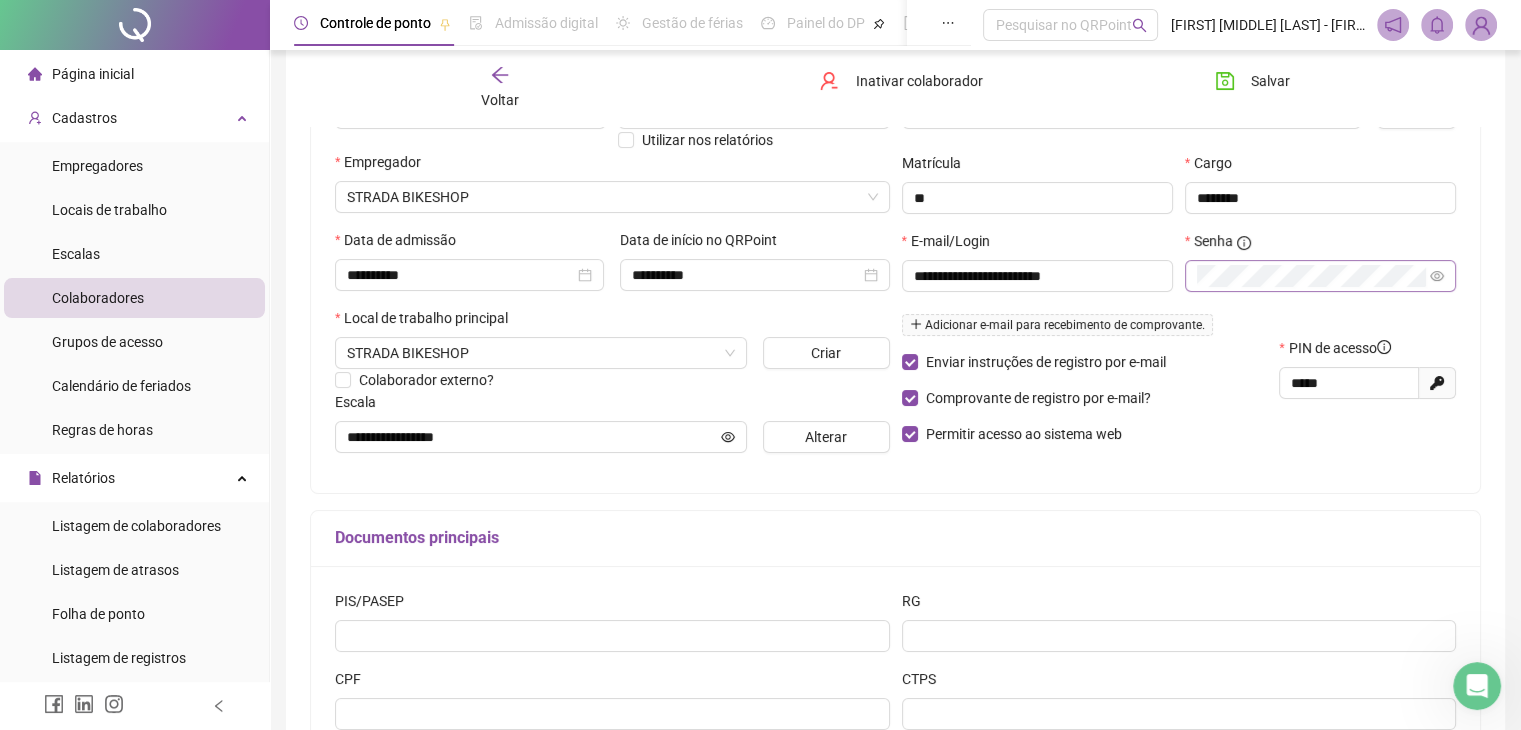 scroll, scrollTop: 400, scrollLeft: 0, axis: vertical 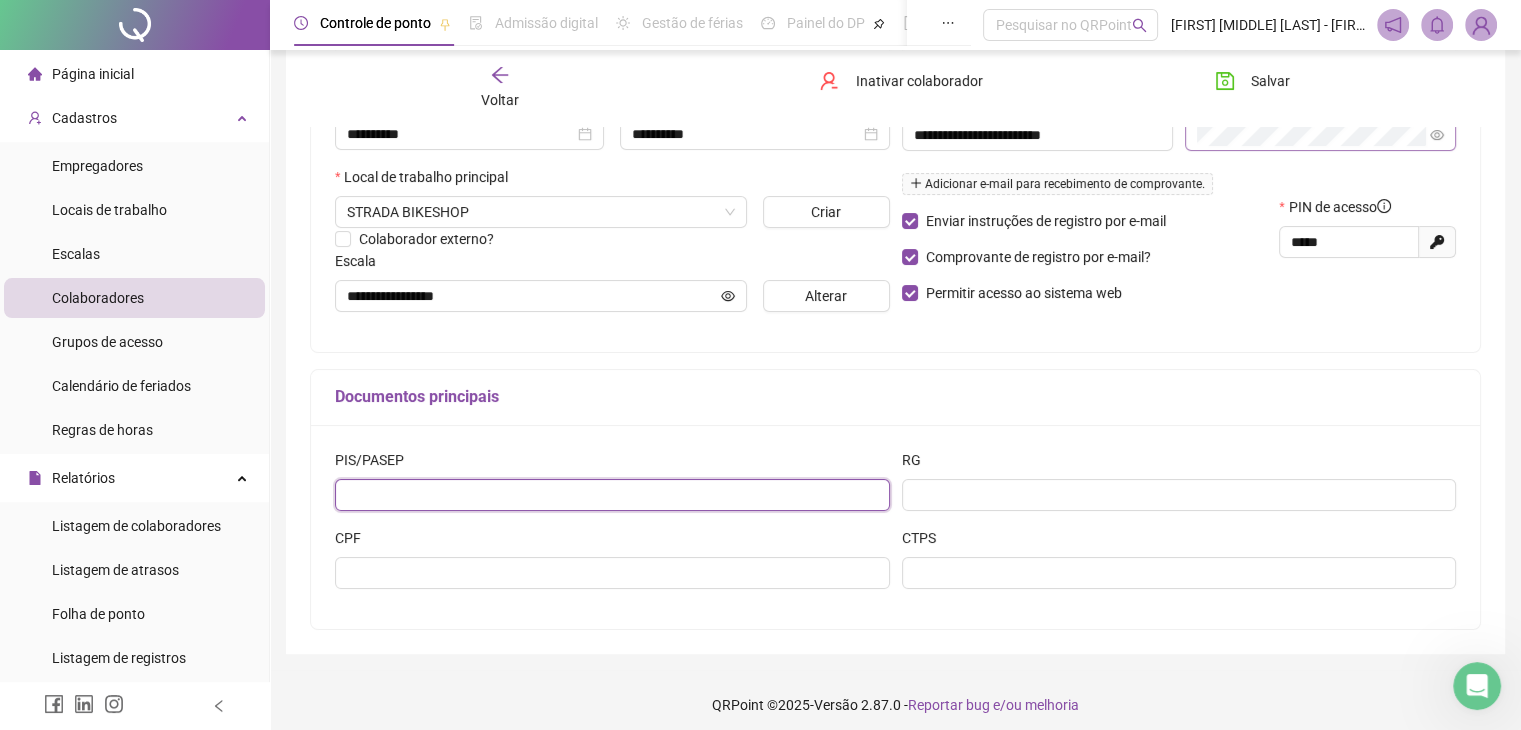 click at bounding box center [612, 495] 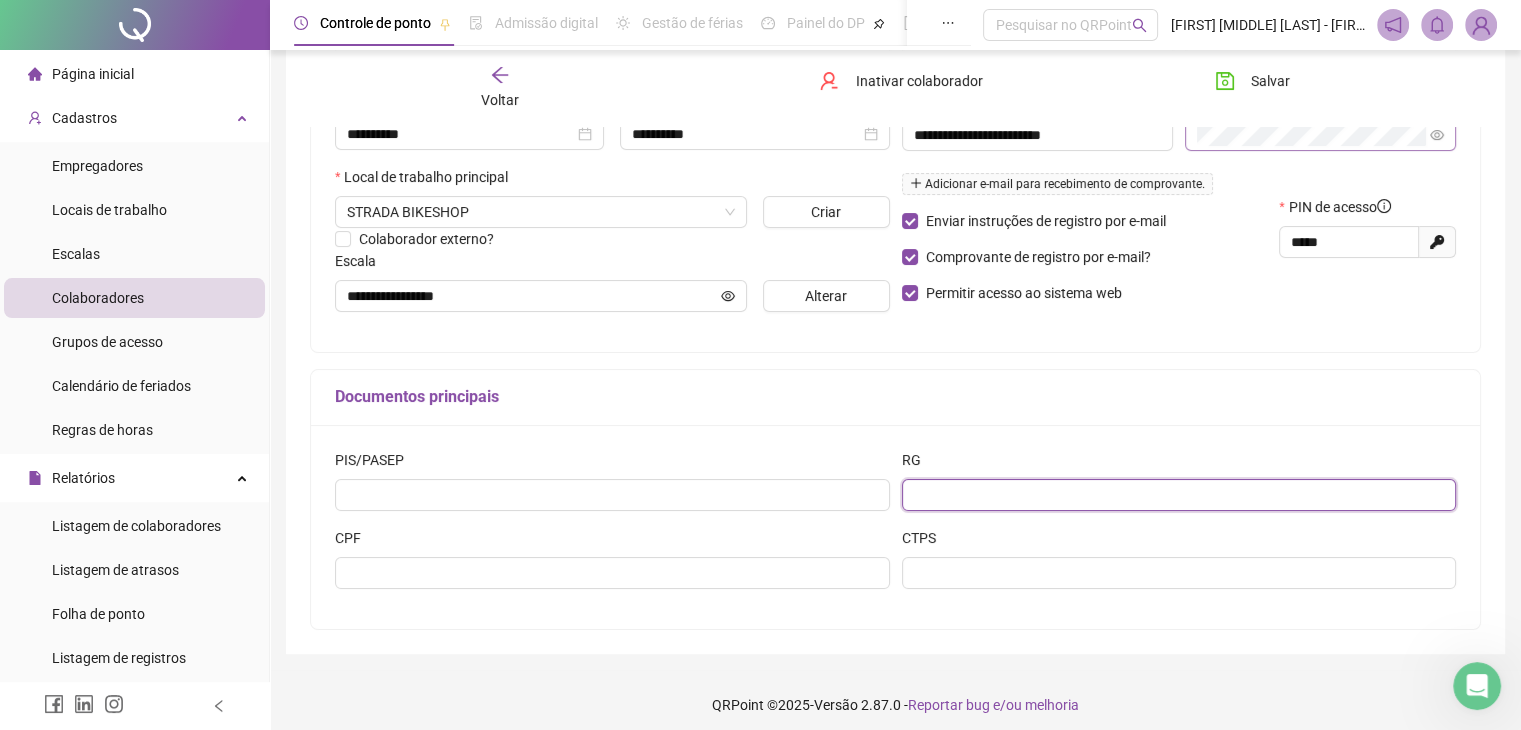 click at bounding box center (1179, 495) 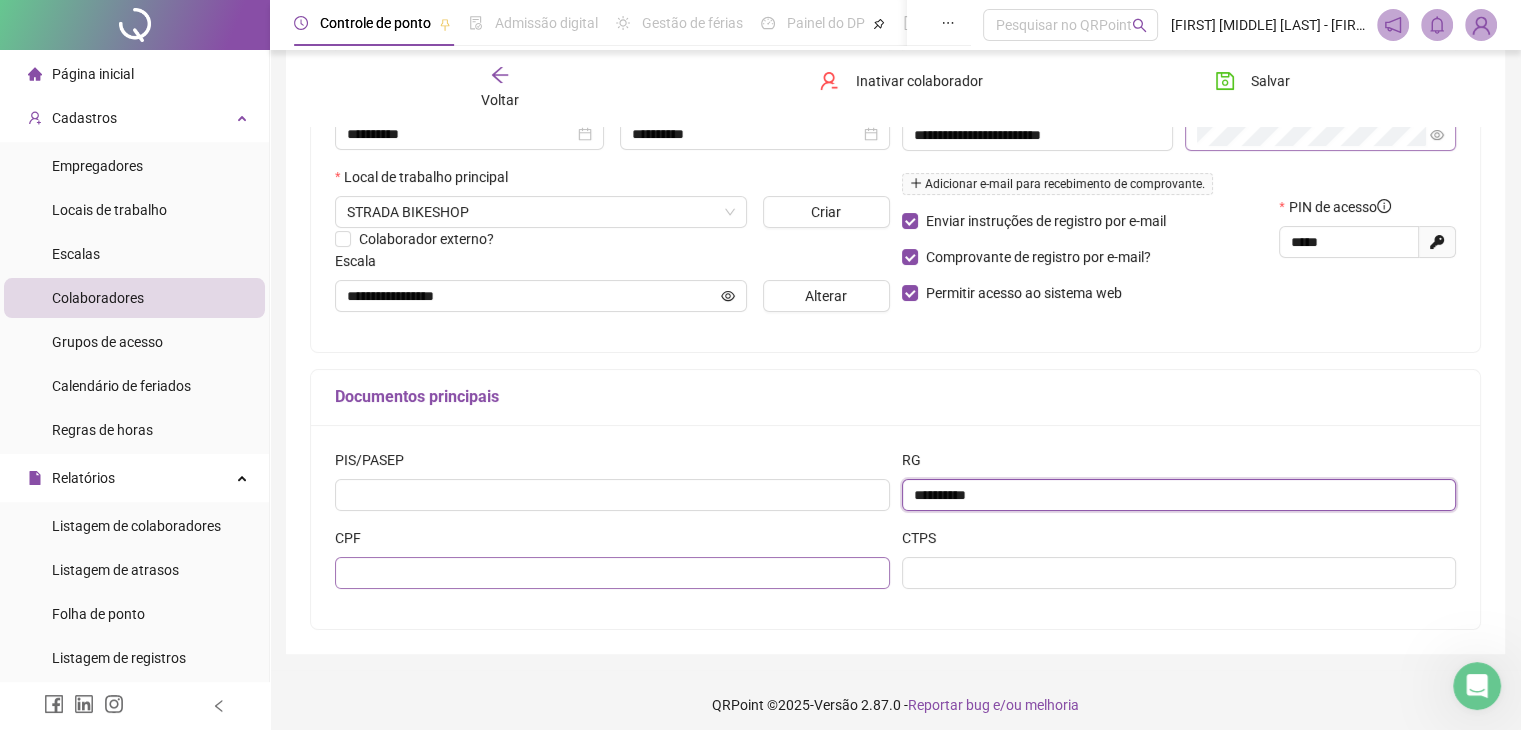type on "**********" 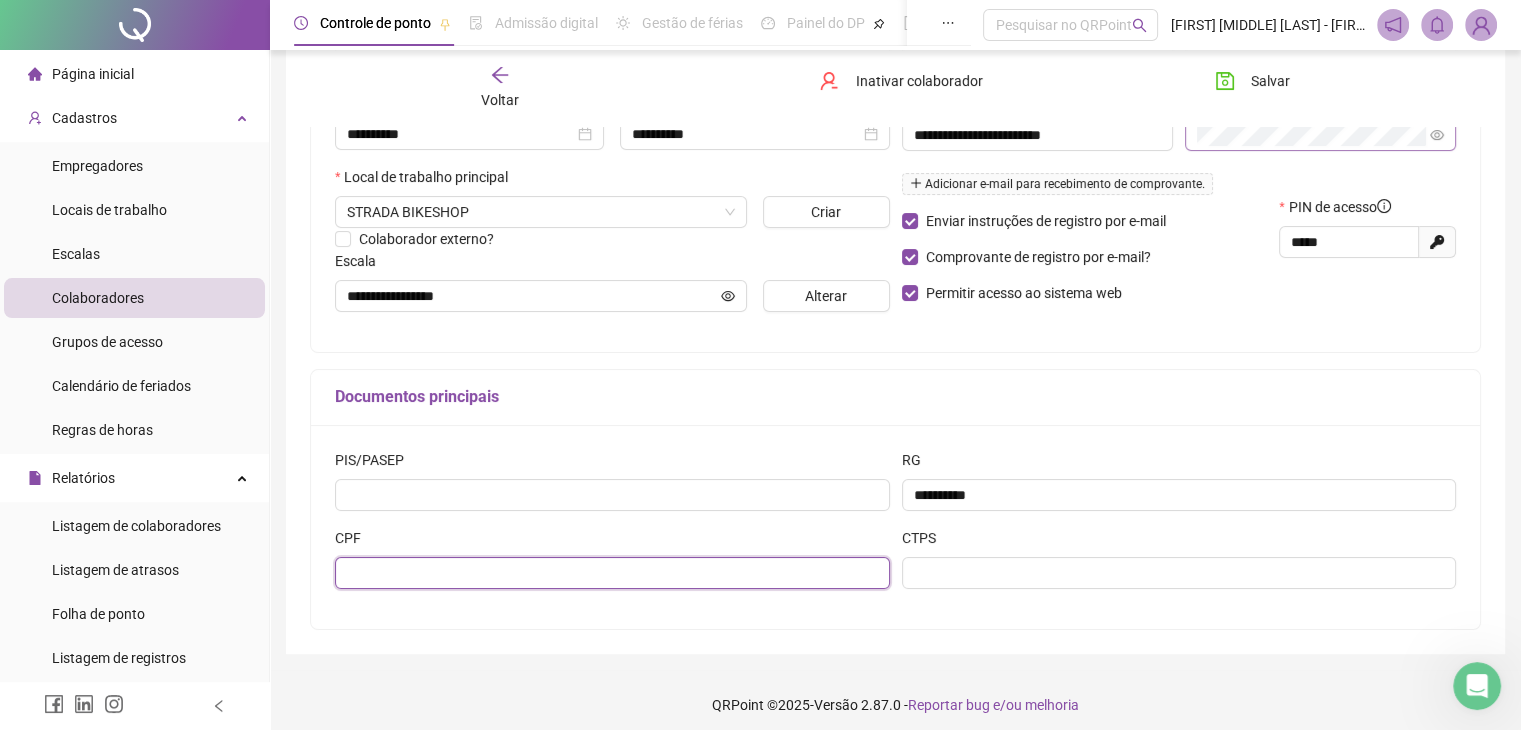 click at bounding box center [612, 573] 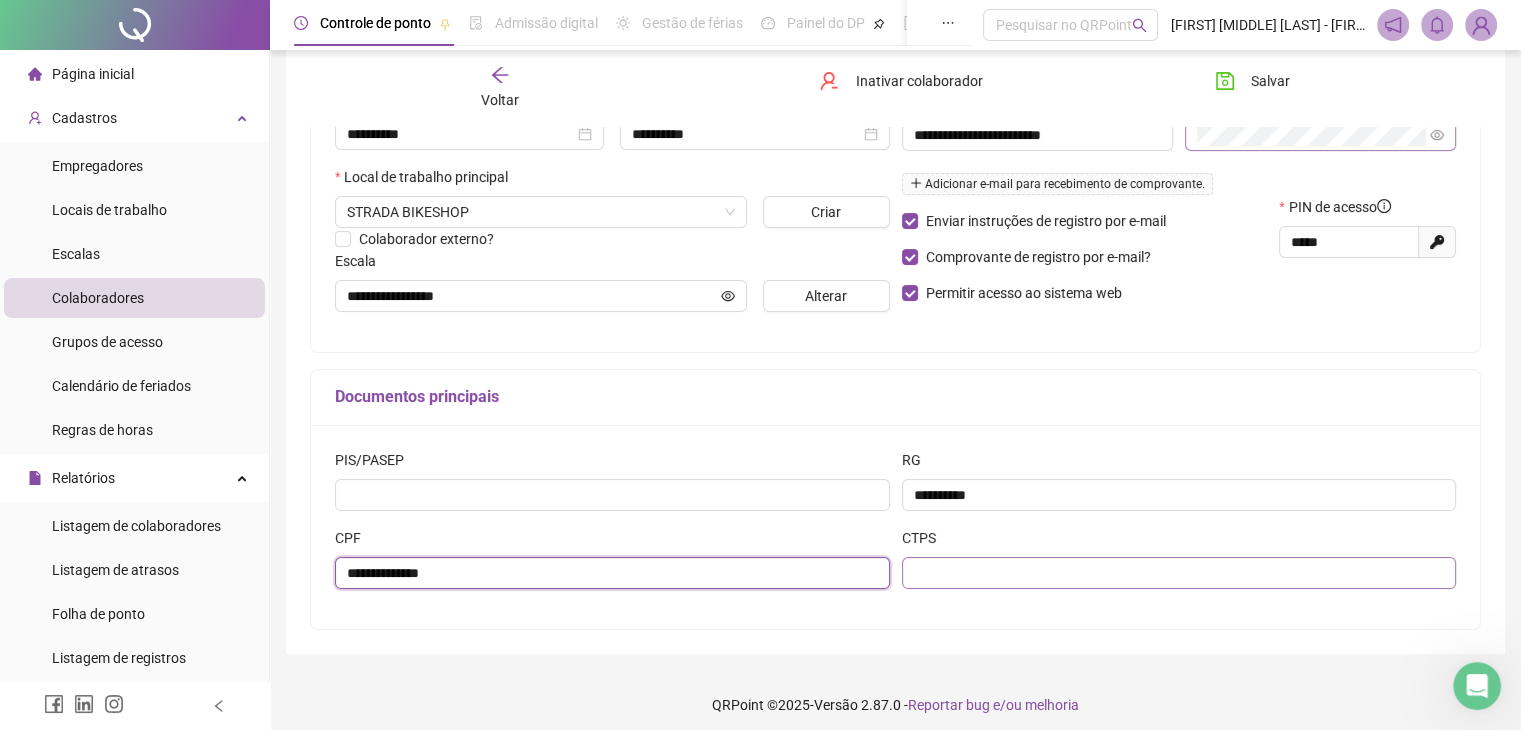 type on "**********" 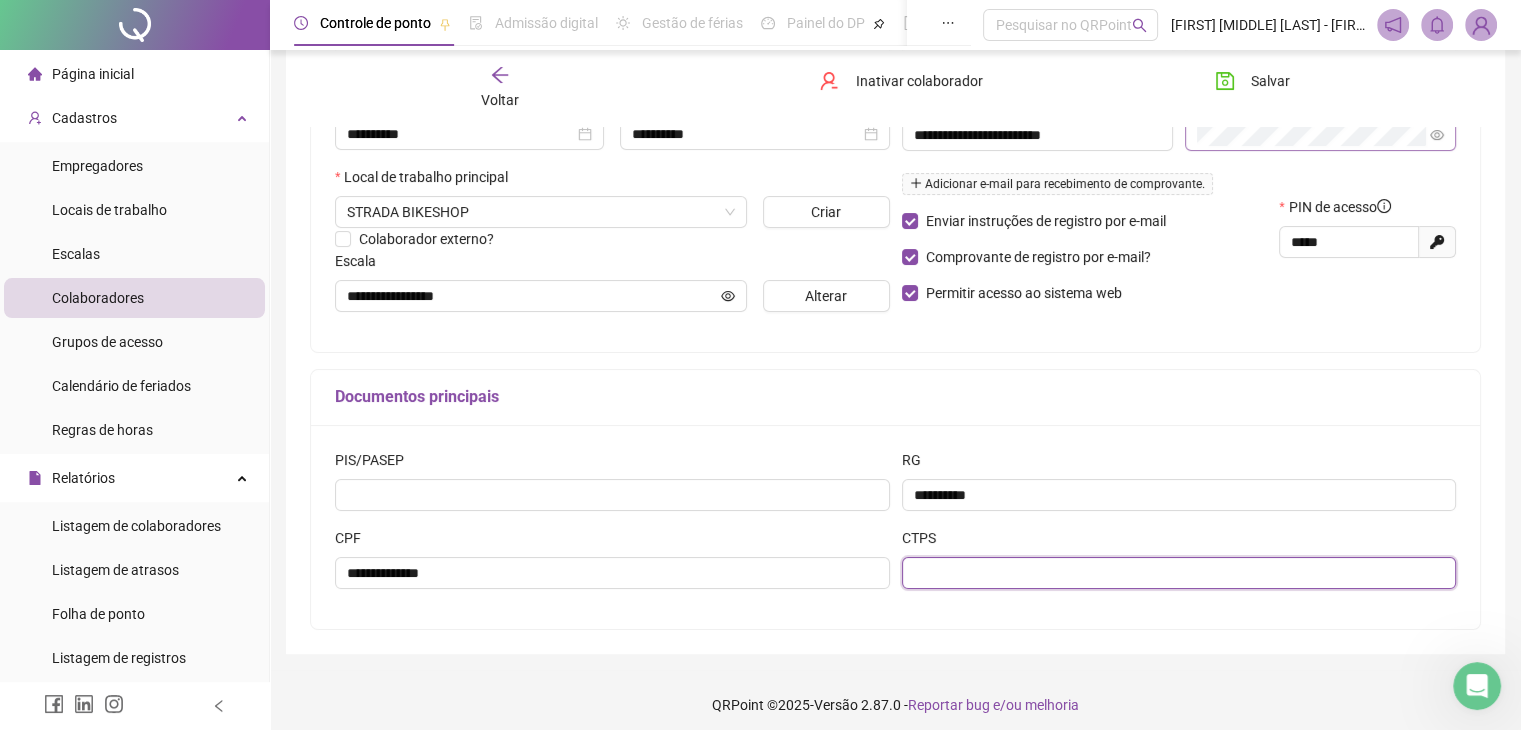 click at bounding box center (1179, 573) 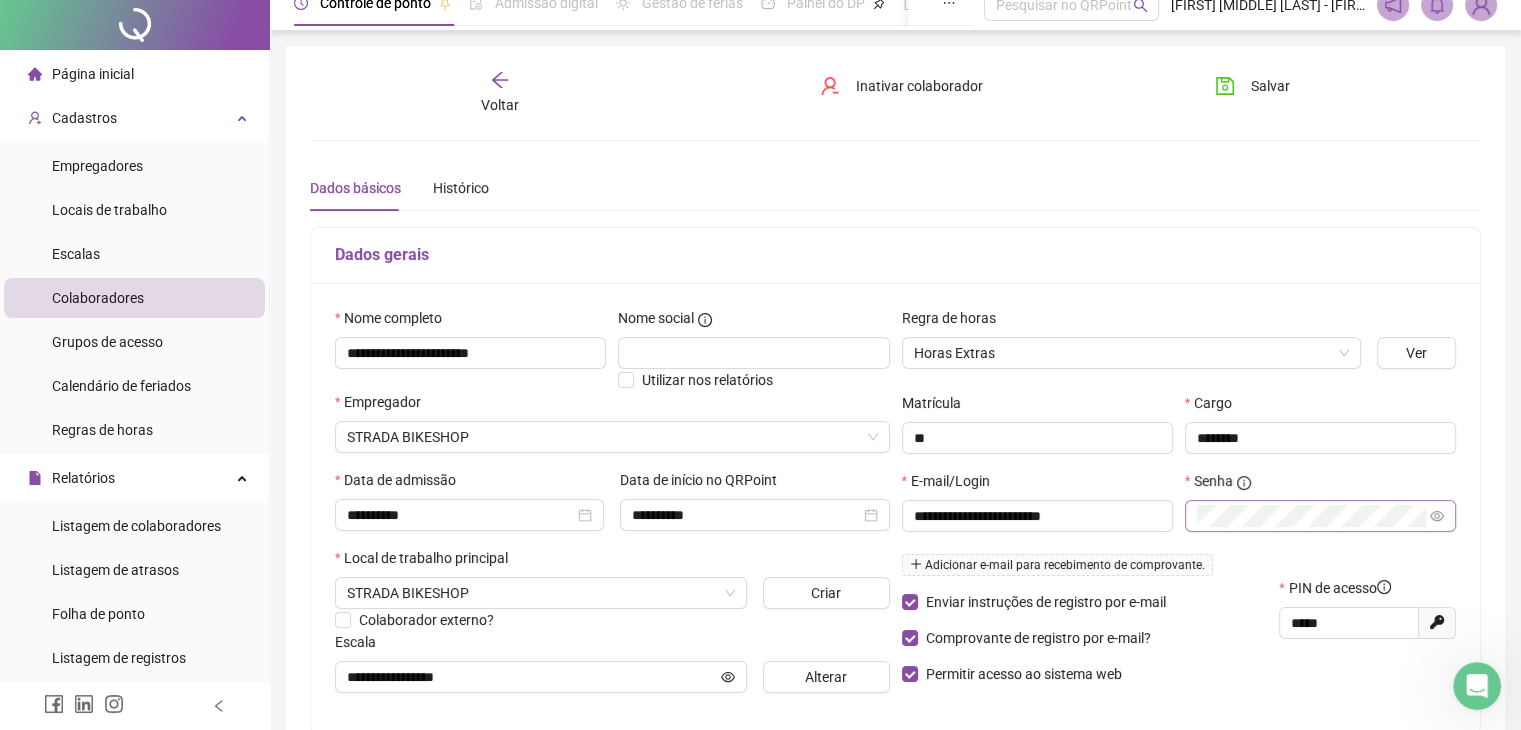 scroll, scrollTop: 0, scrollLeft: 0, axis: both 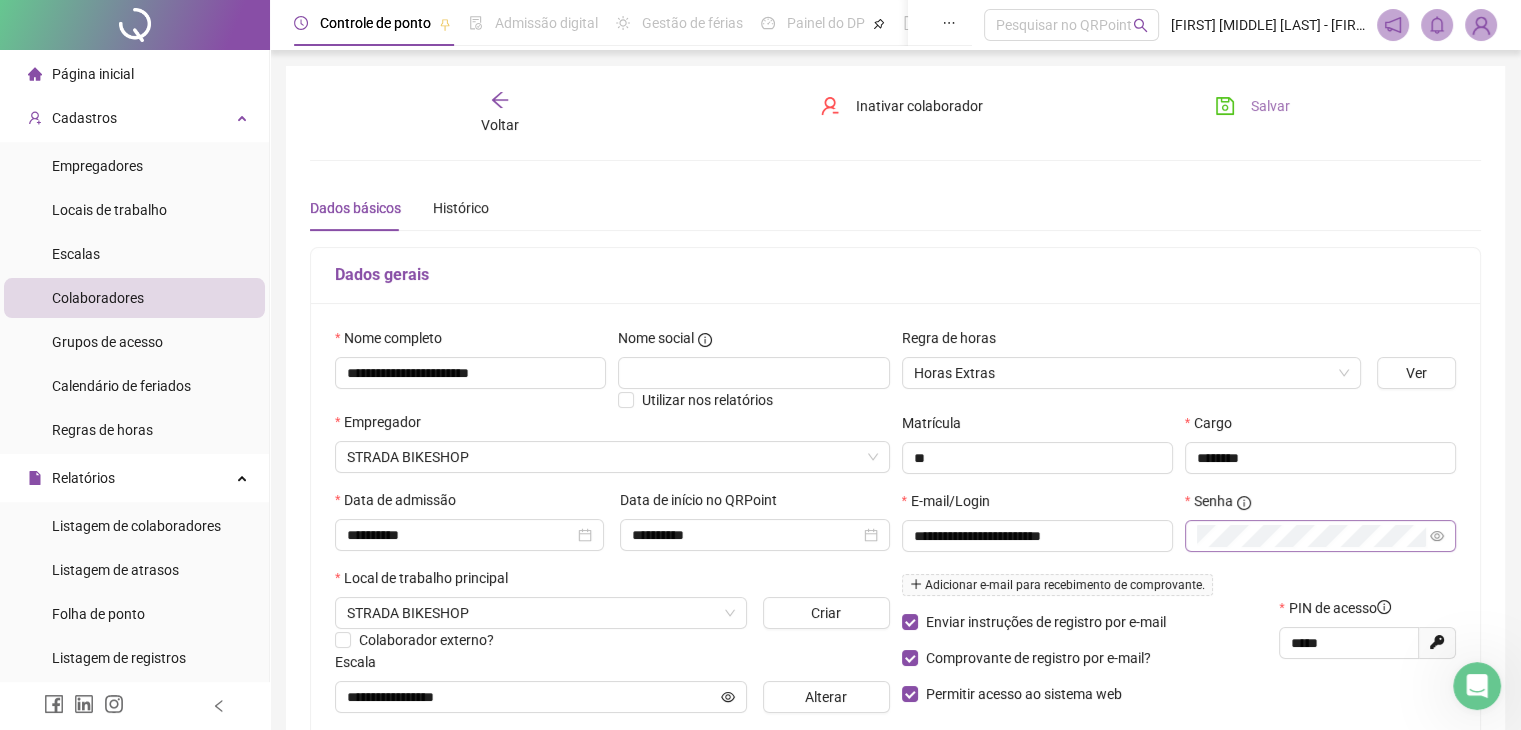 type on "*******" 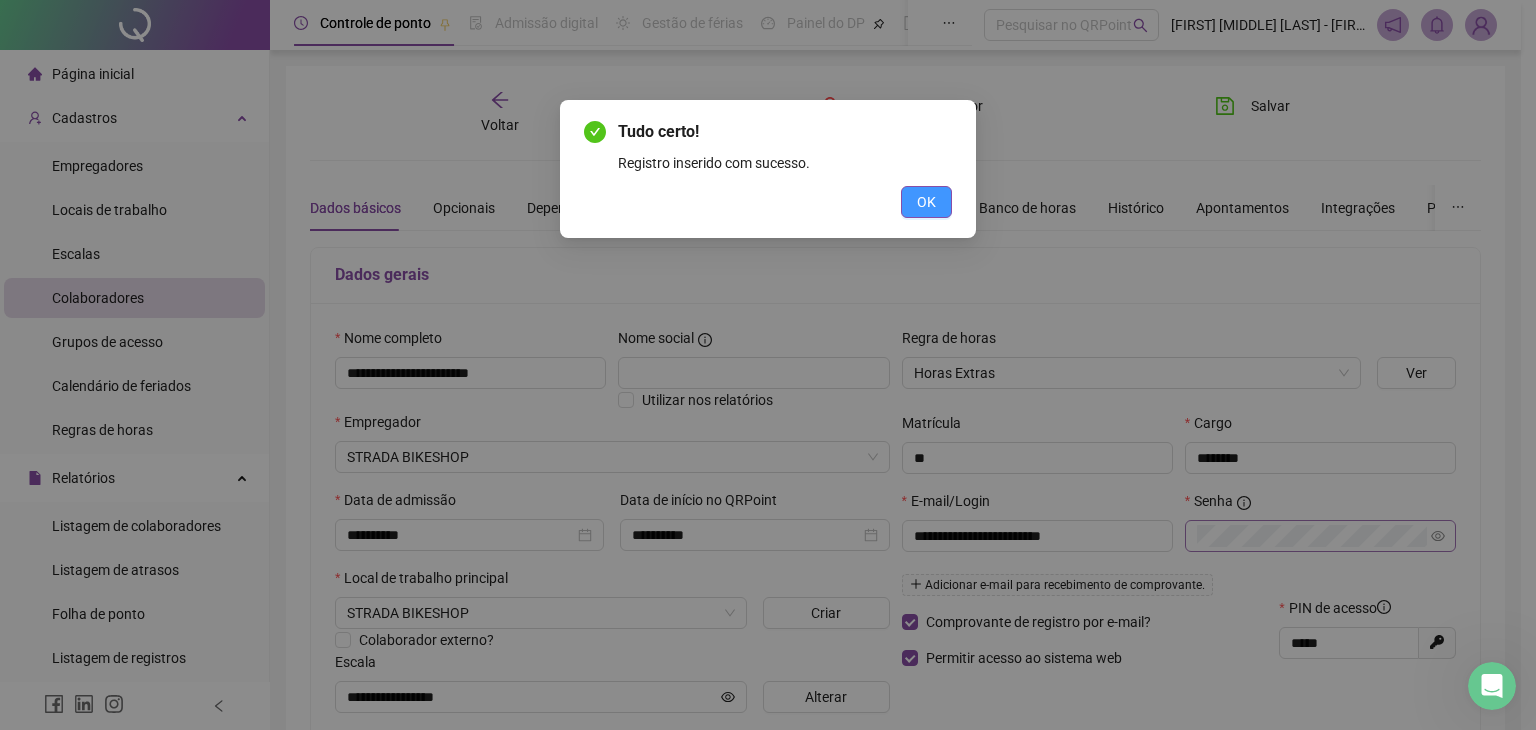 click on "OK" at bounding box center [926, 202] 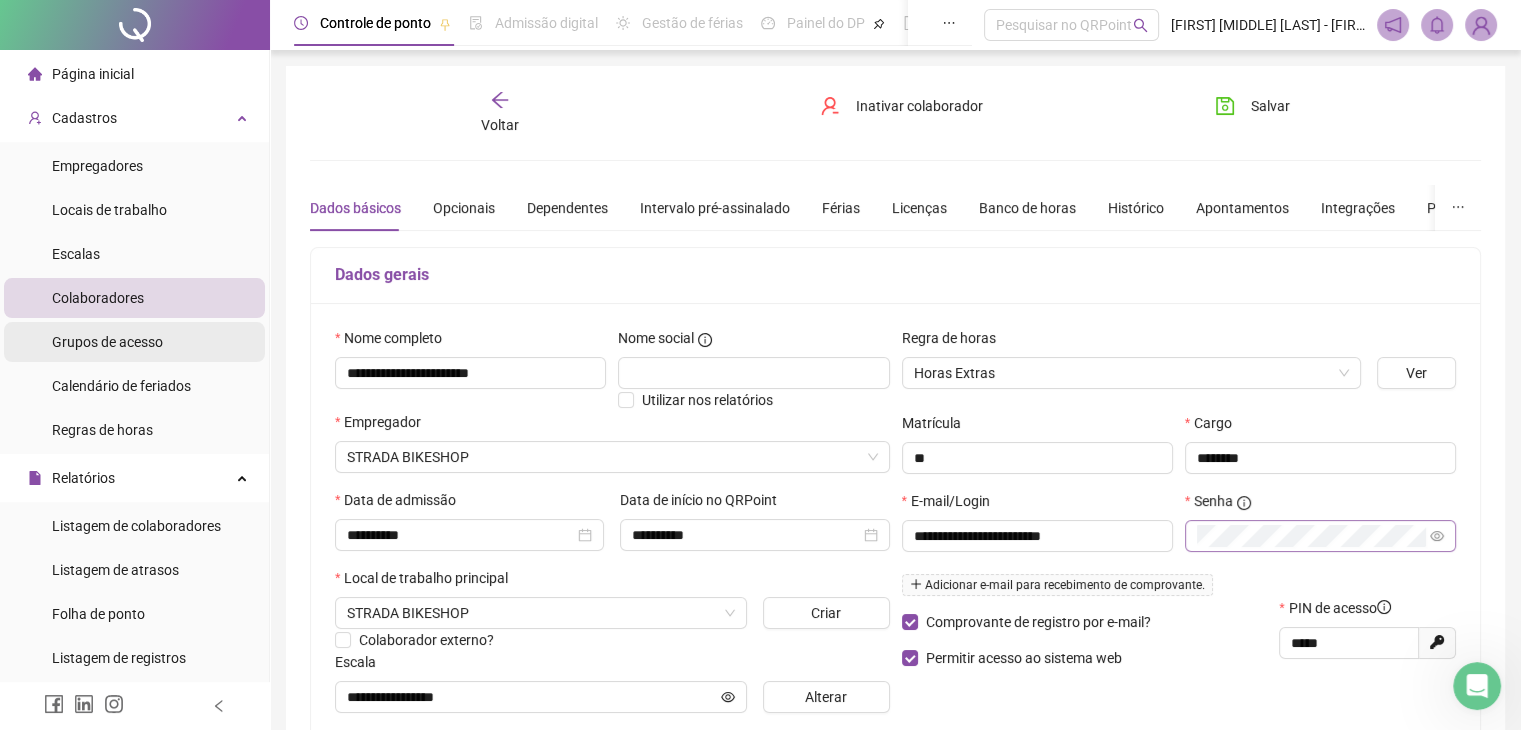 click on "Grupos de acesso" at bounding box center (107, 342) 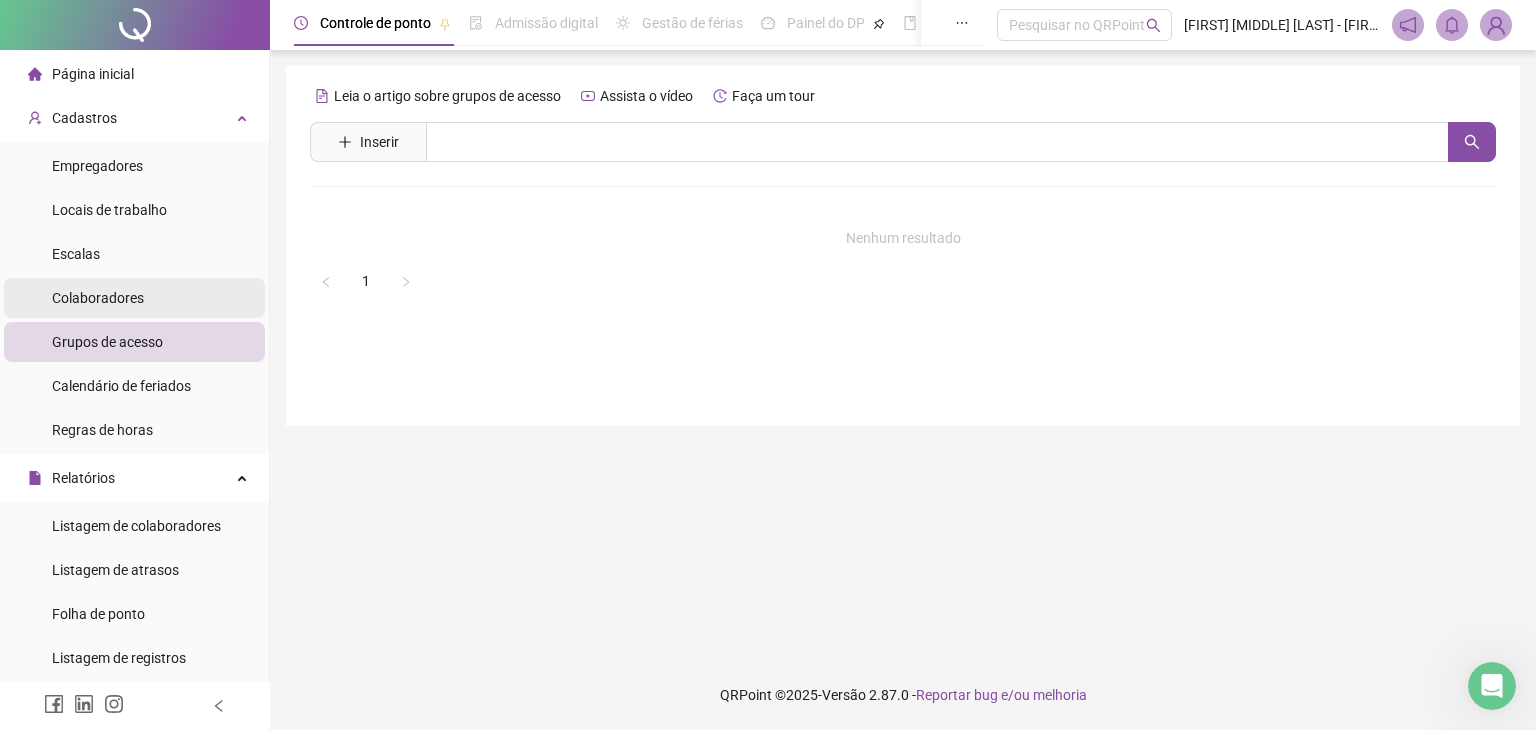 click on "Colaboradores" at bounding box center [98, 298] 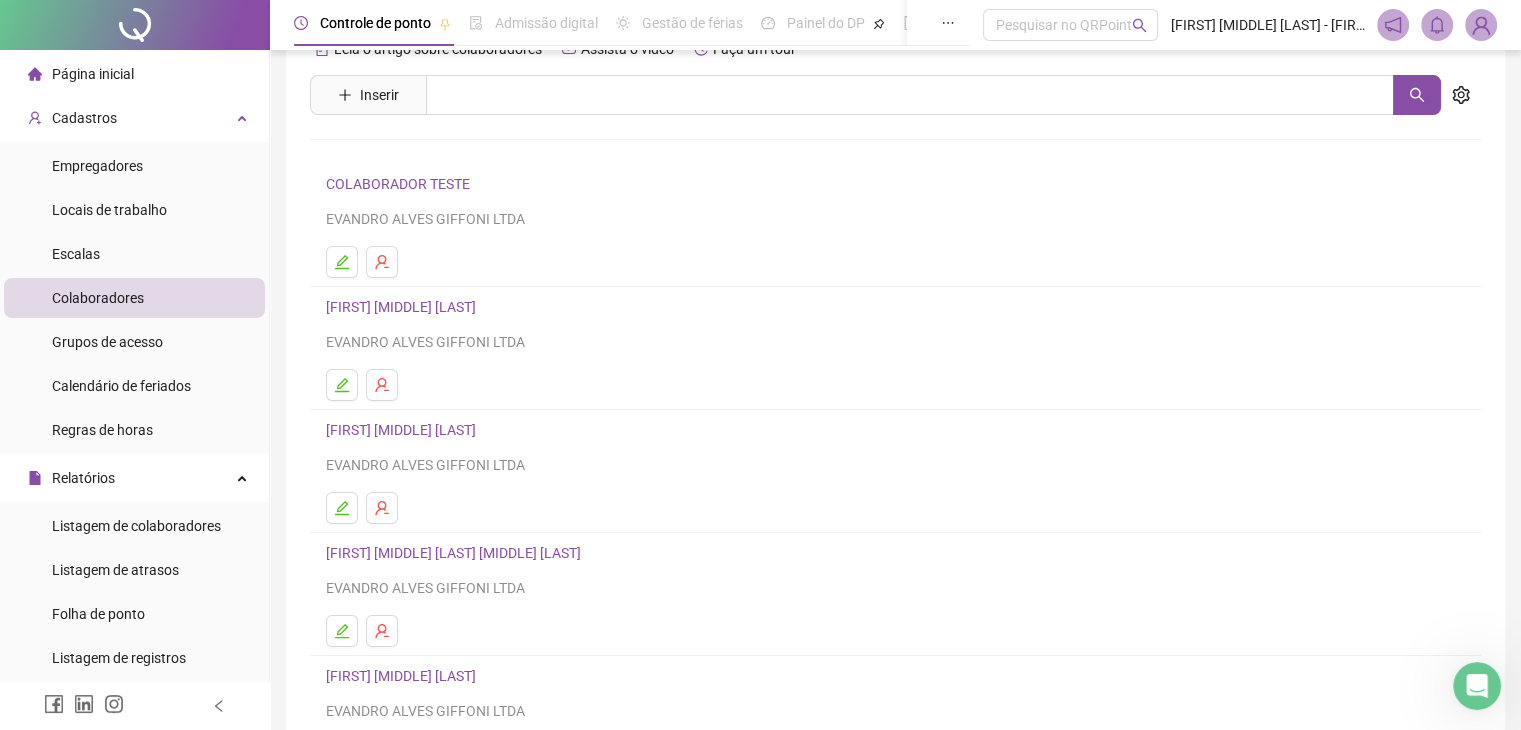 scroll, scrollTop: 236, scrollLeft: 0, axis: vertical 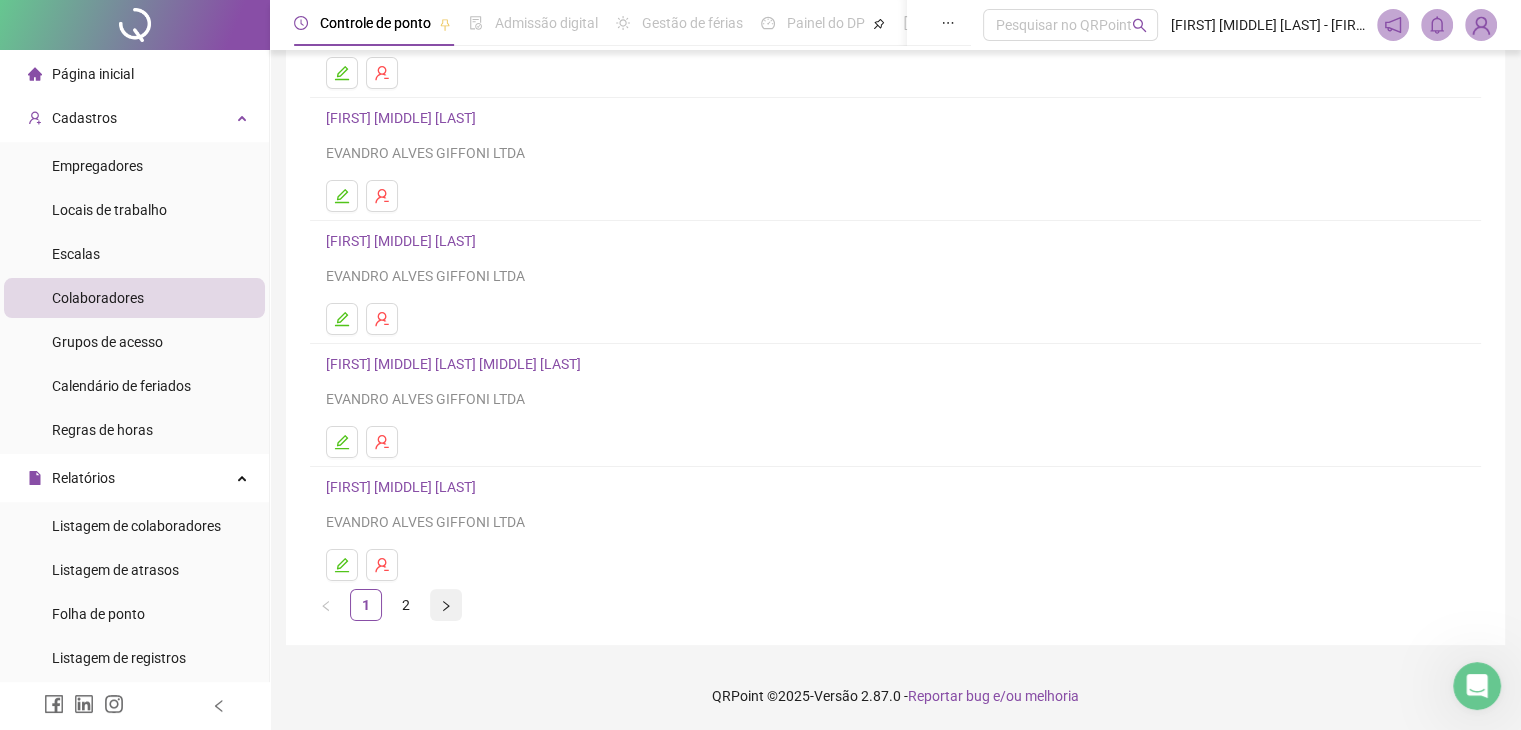 click at bounding box center (446, 605) 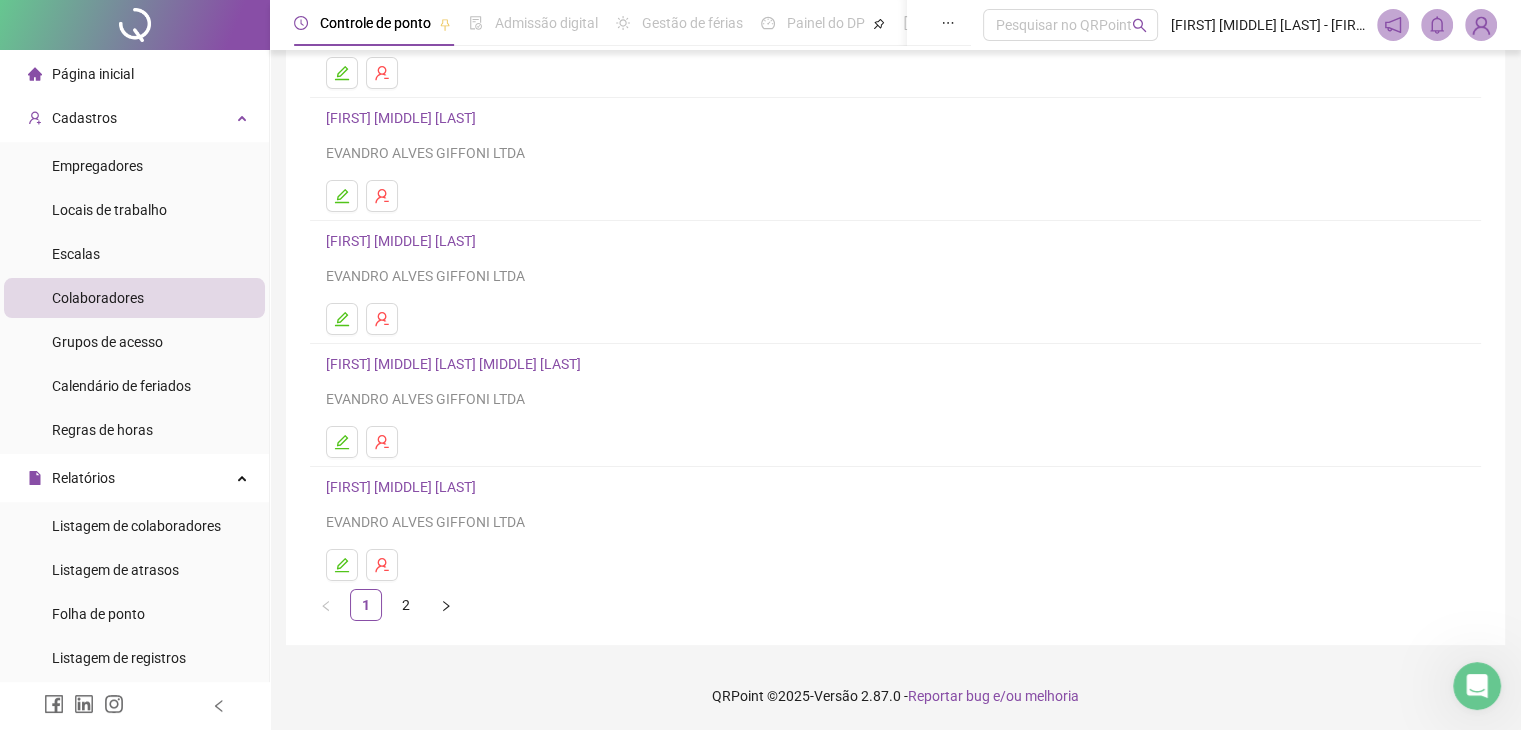 scroll, scrollTop: 0, scrollLeft: 0, axis: both 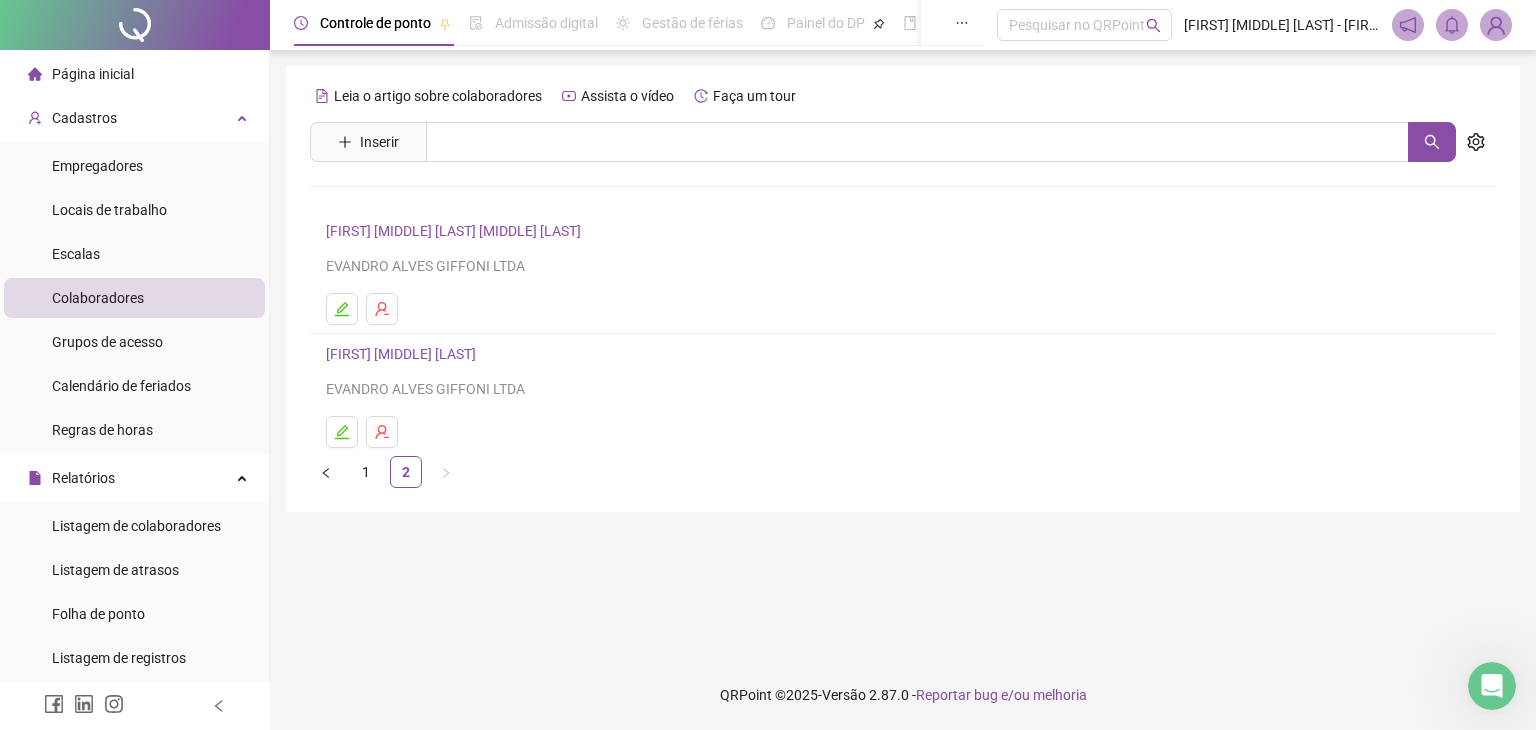 click on "[FIRST] [MIDDLE] [LAST]" at bounding box center (404, 354) 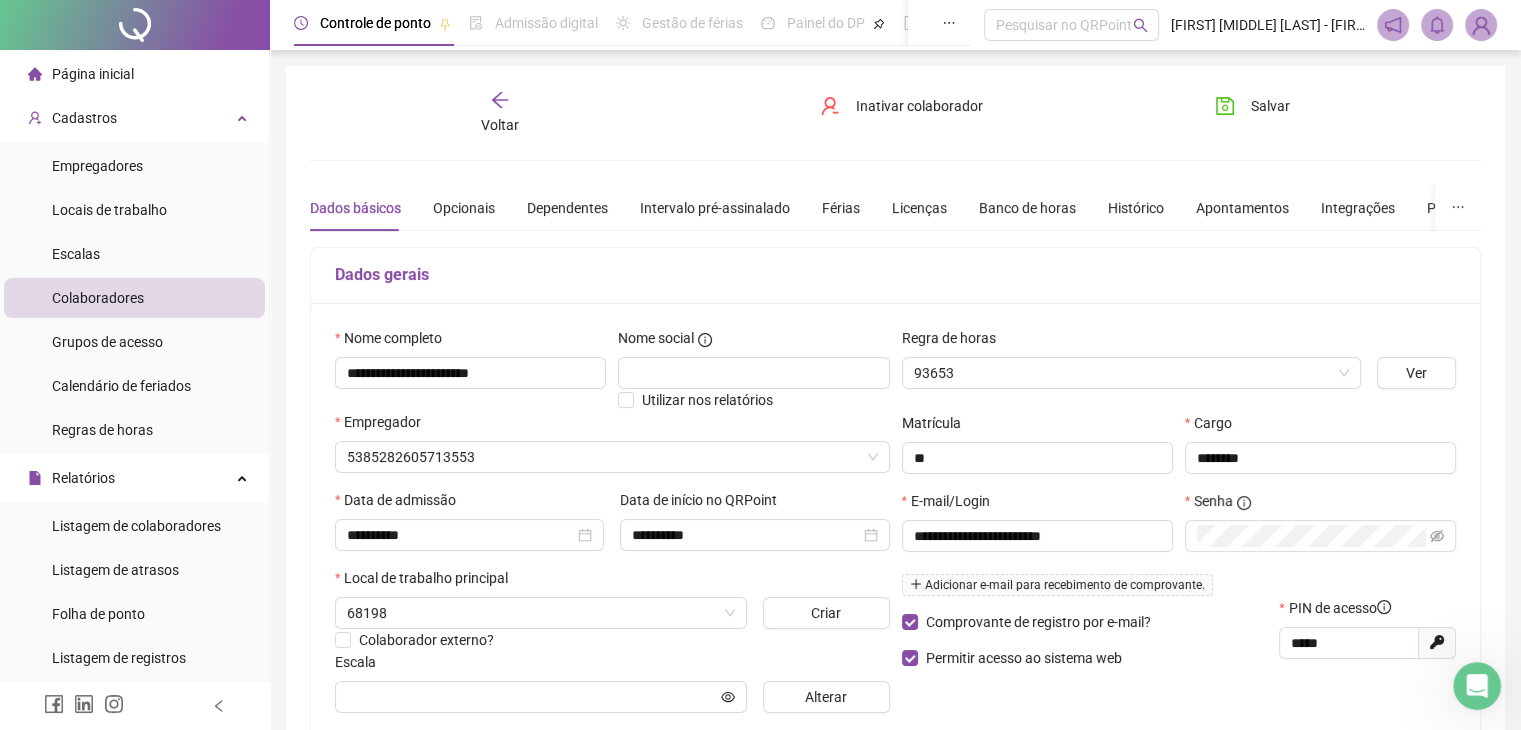 type on "**********" 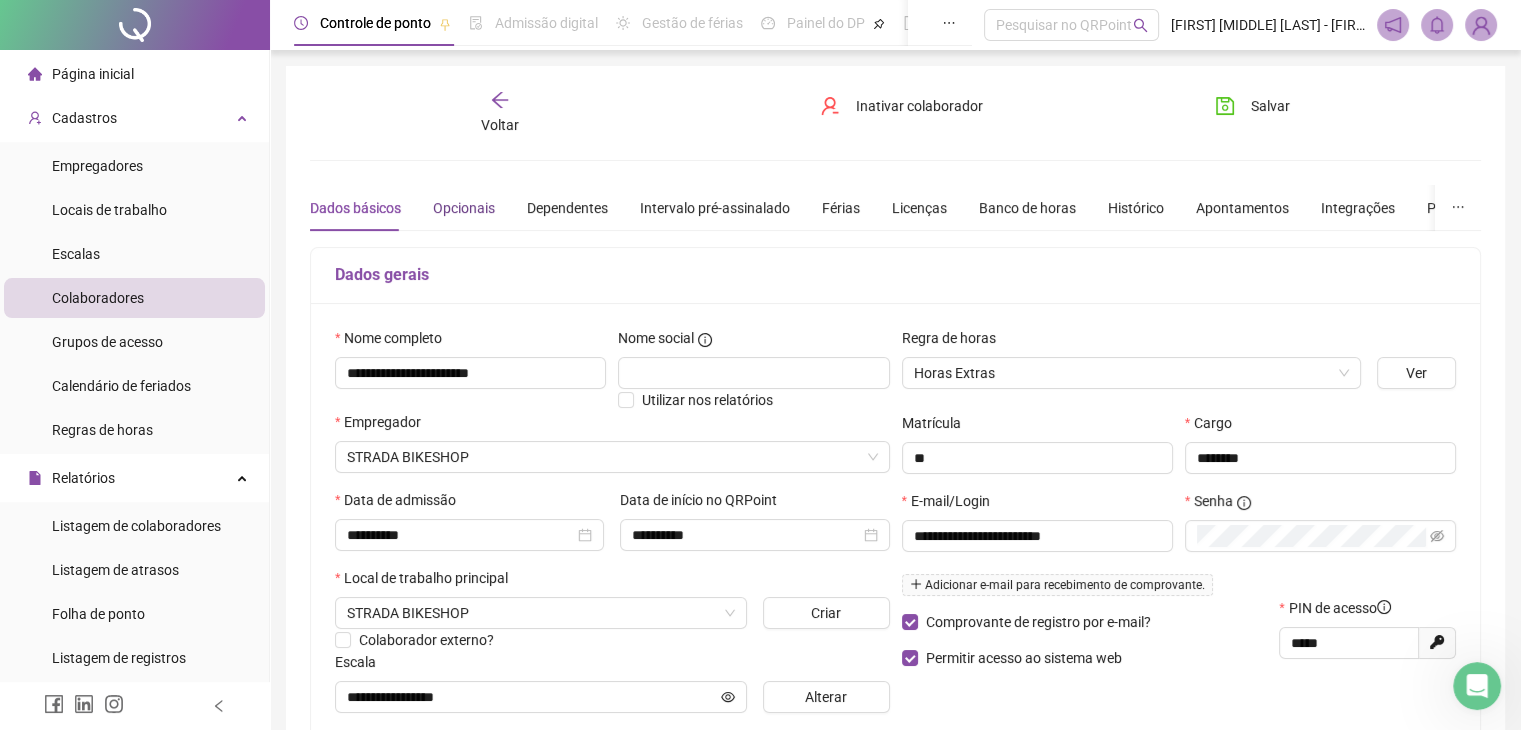 click on "Opcionais" at bounding box center [464, 208] 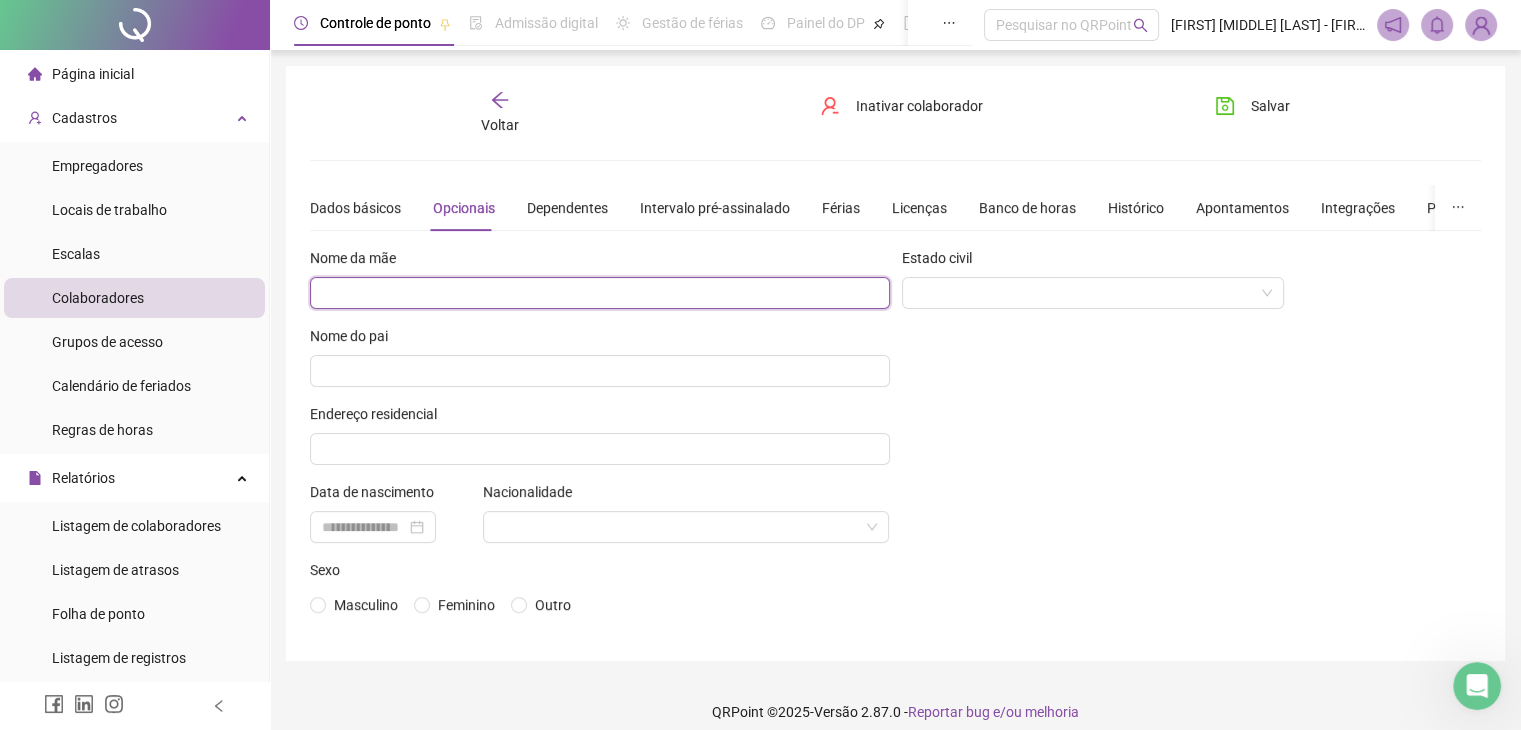 click at bounding box center [600, 293] 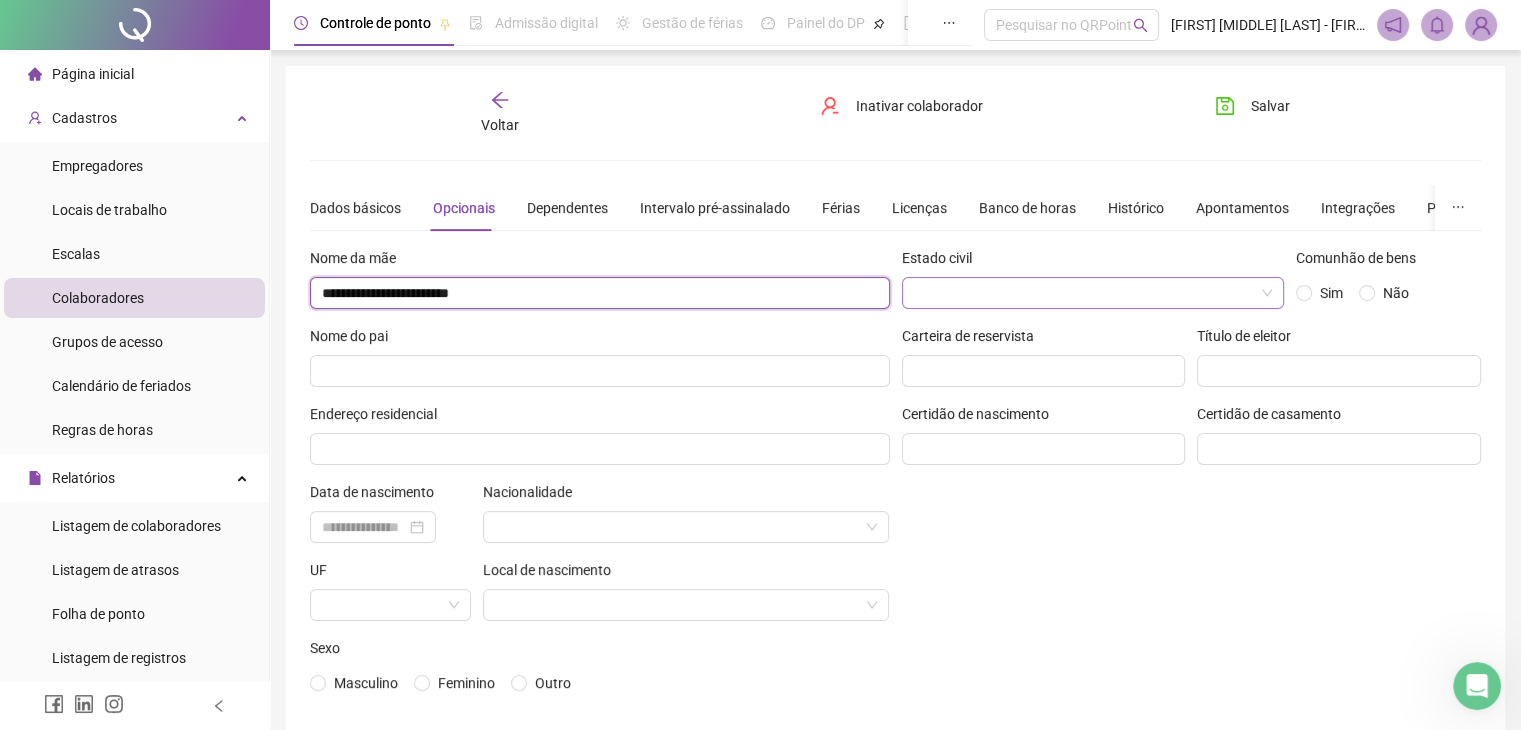type on "**********" 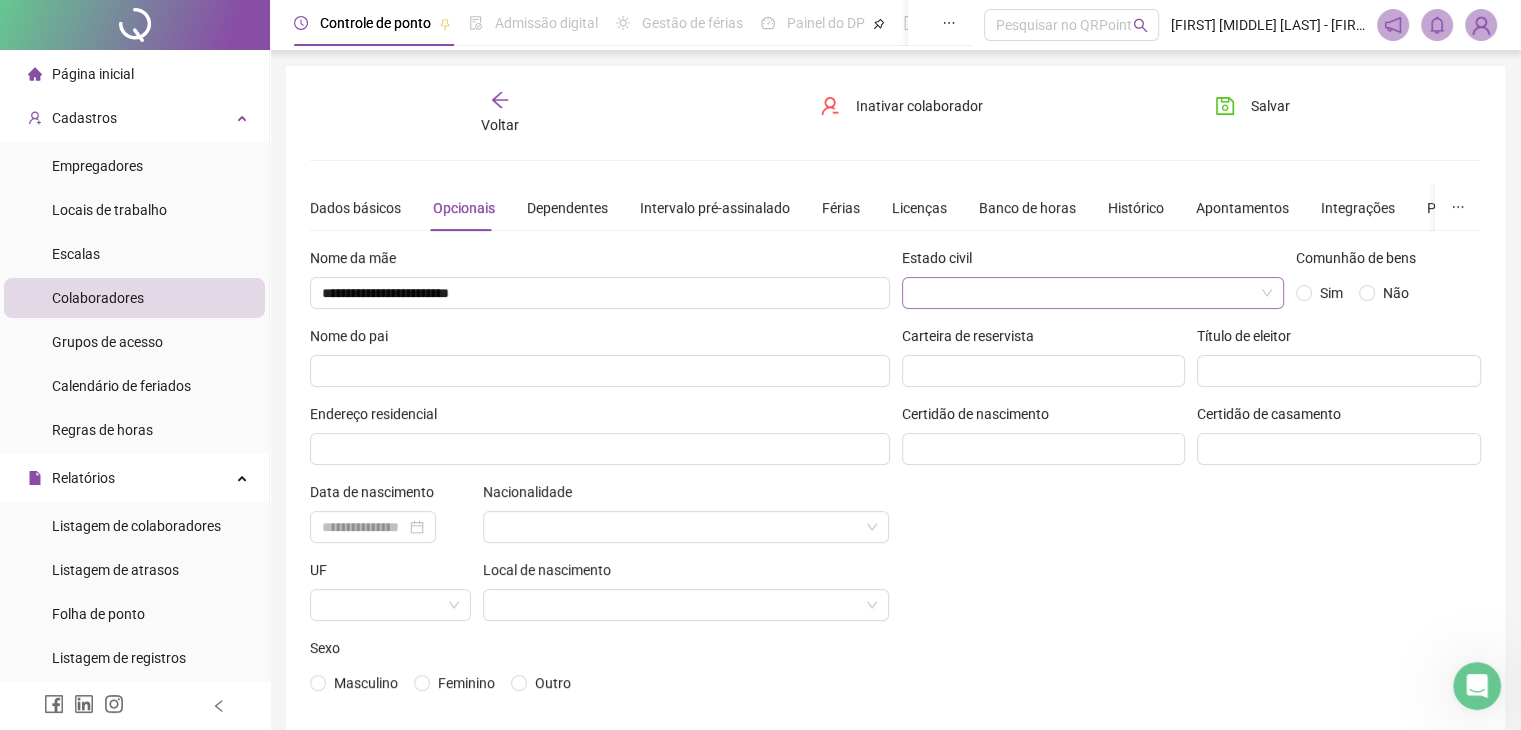 click at bounding box center (1087, 293) 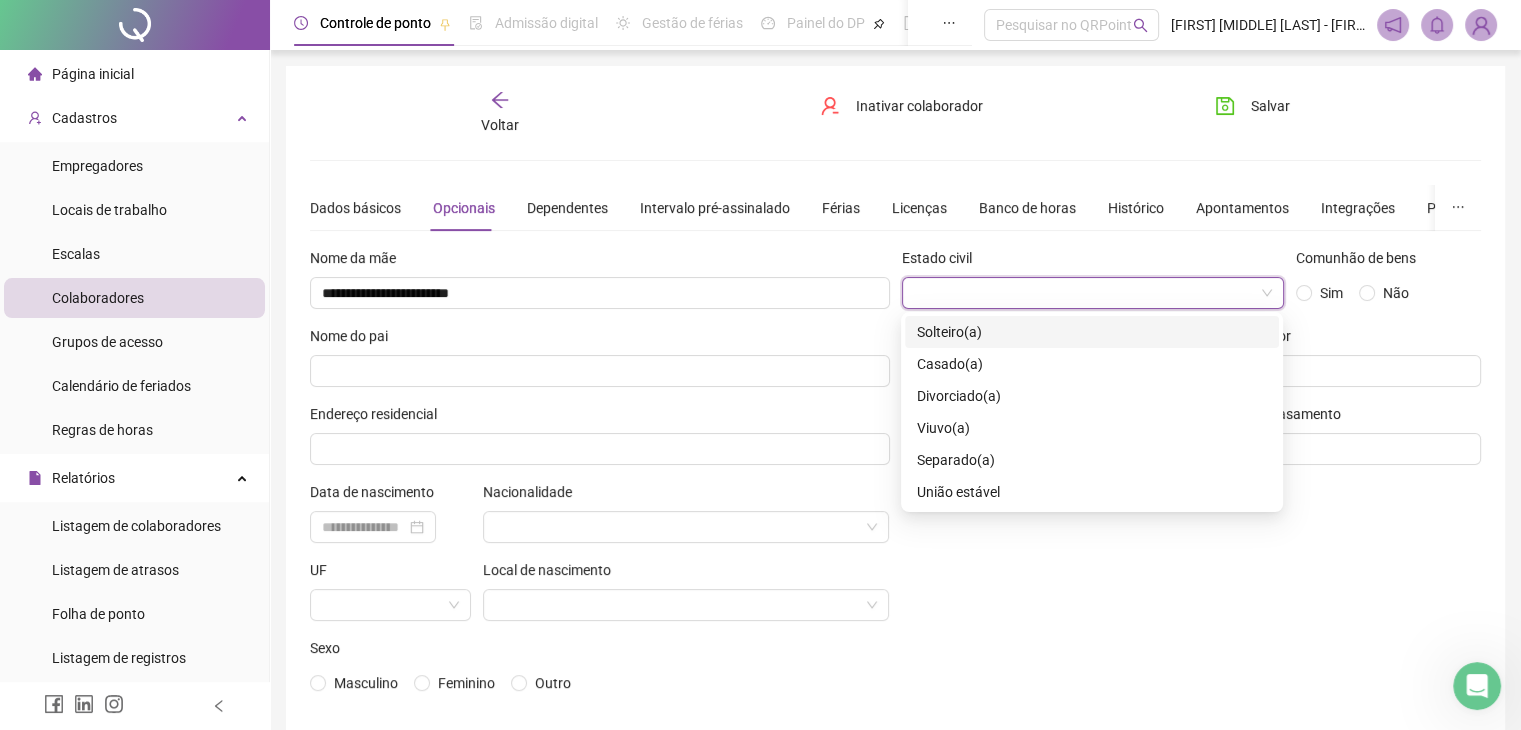 click on "Solteiro(a)" at bounding box center [949, 332] 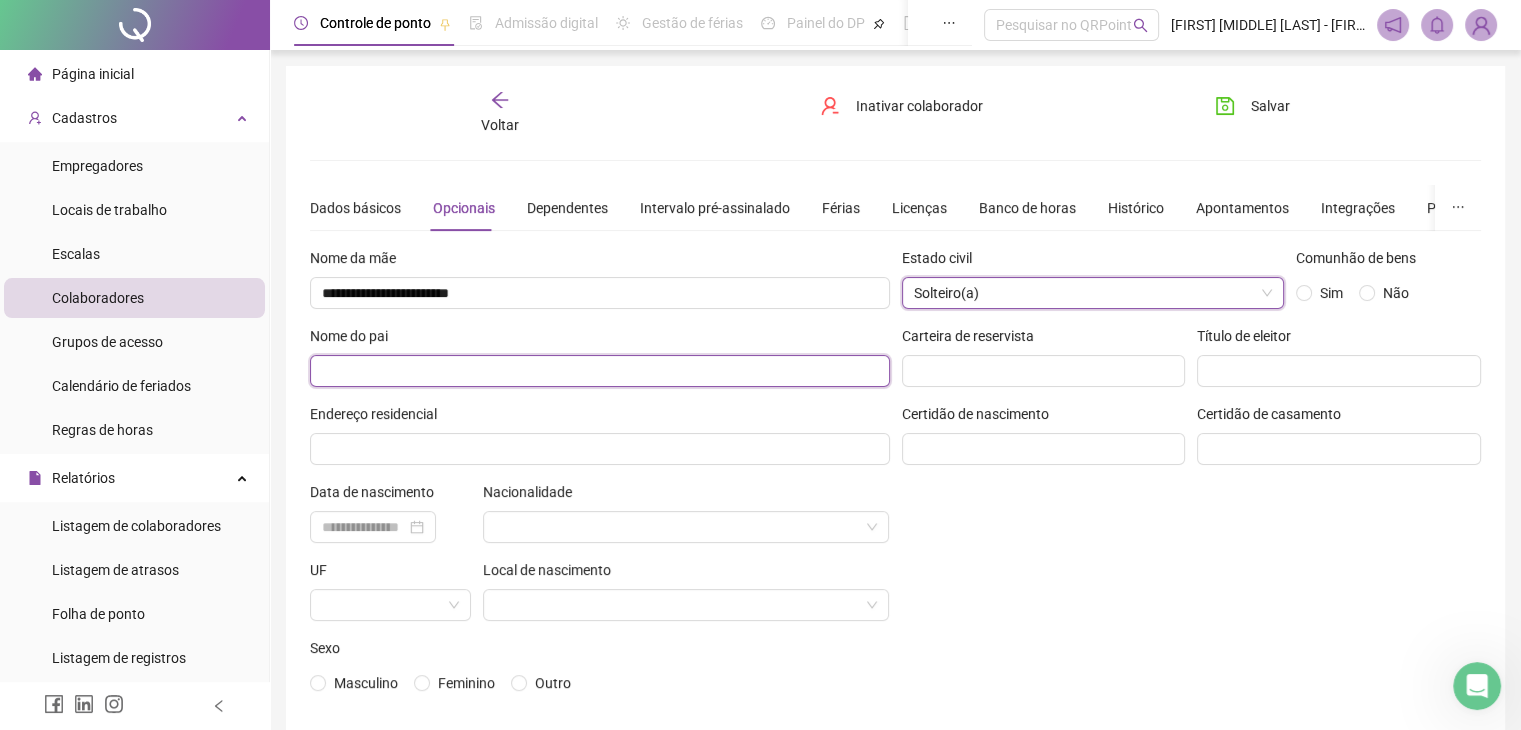 click at bounding box center (600, 371) 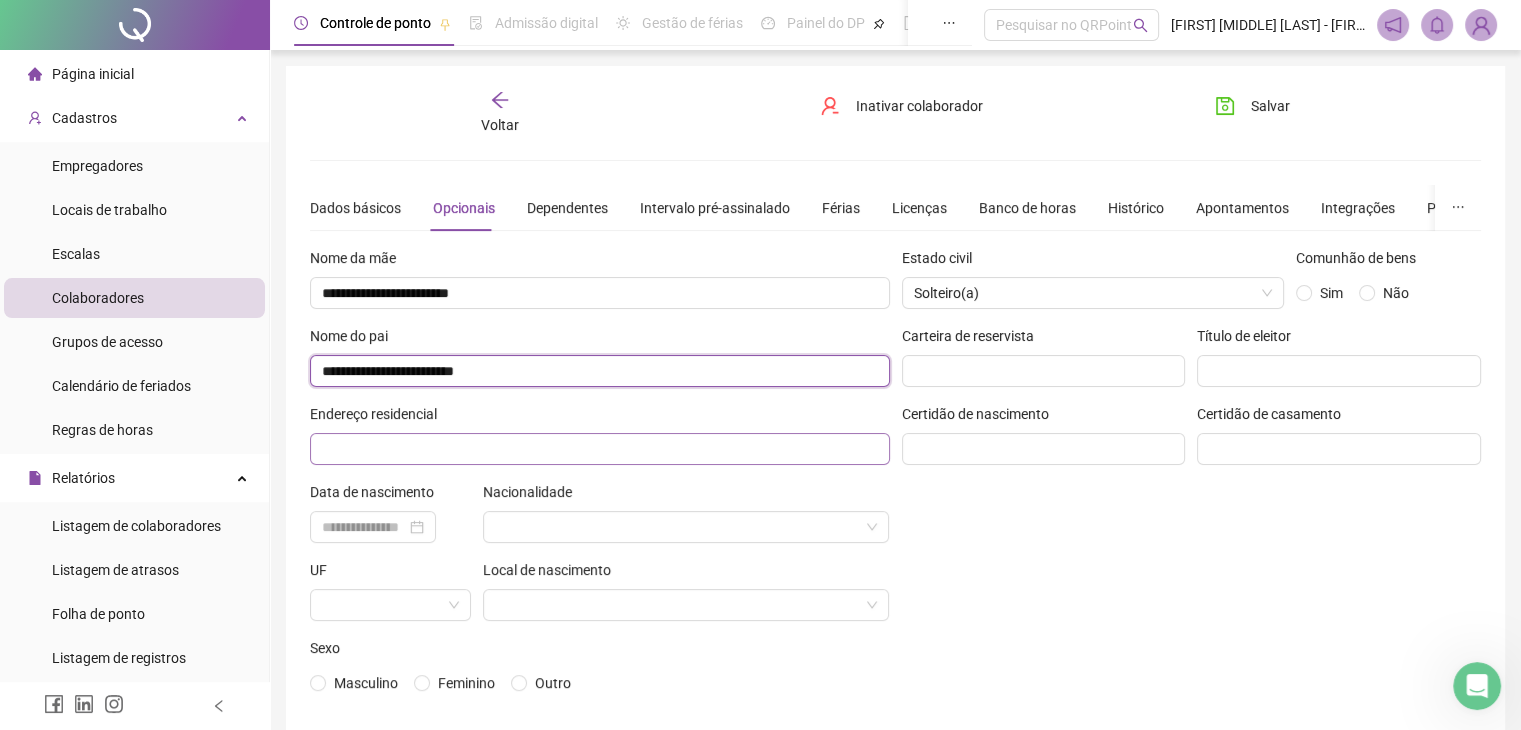 type on "**********" 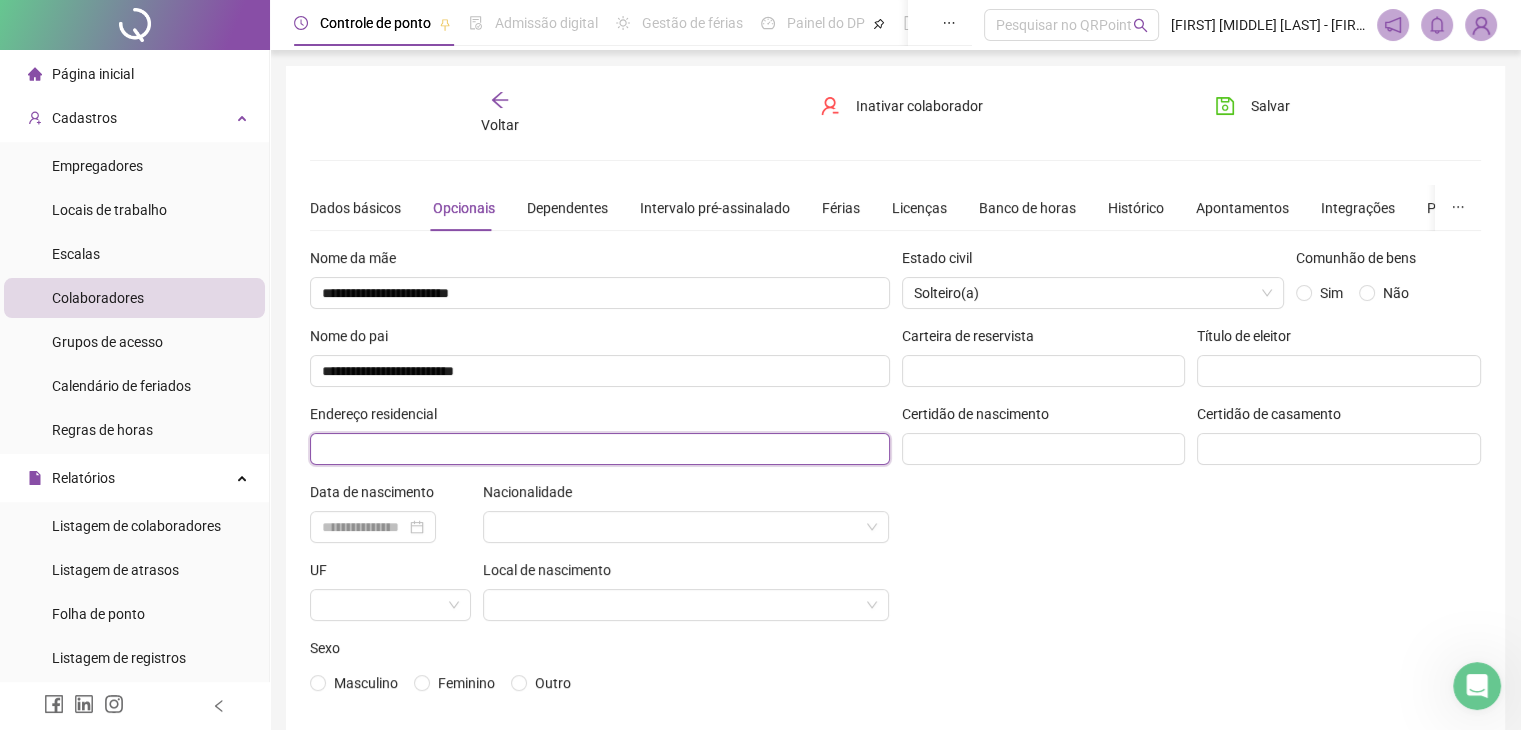 click at bounding box center (600, 449) 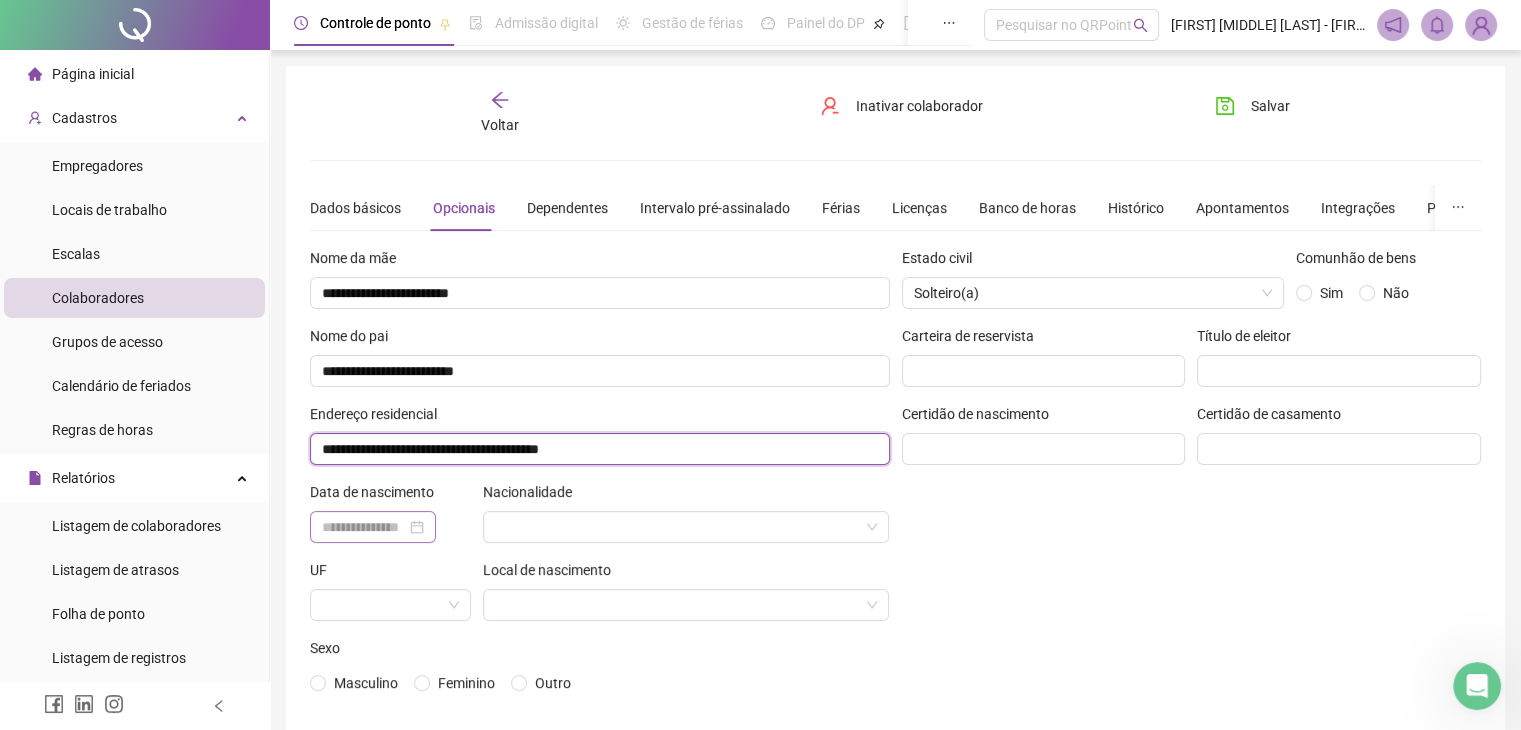 type on "**********" 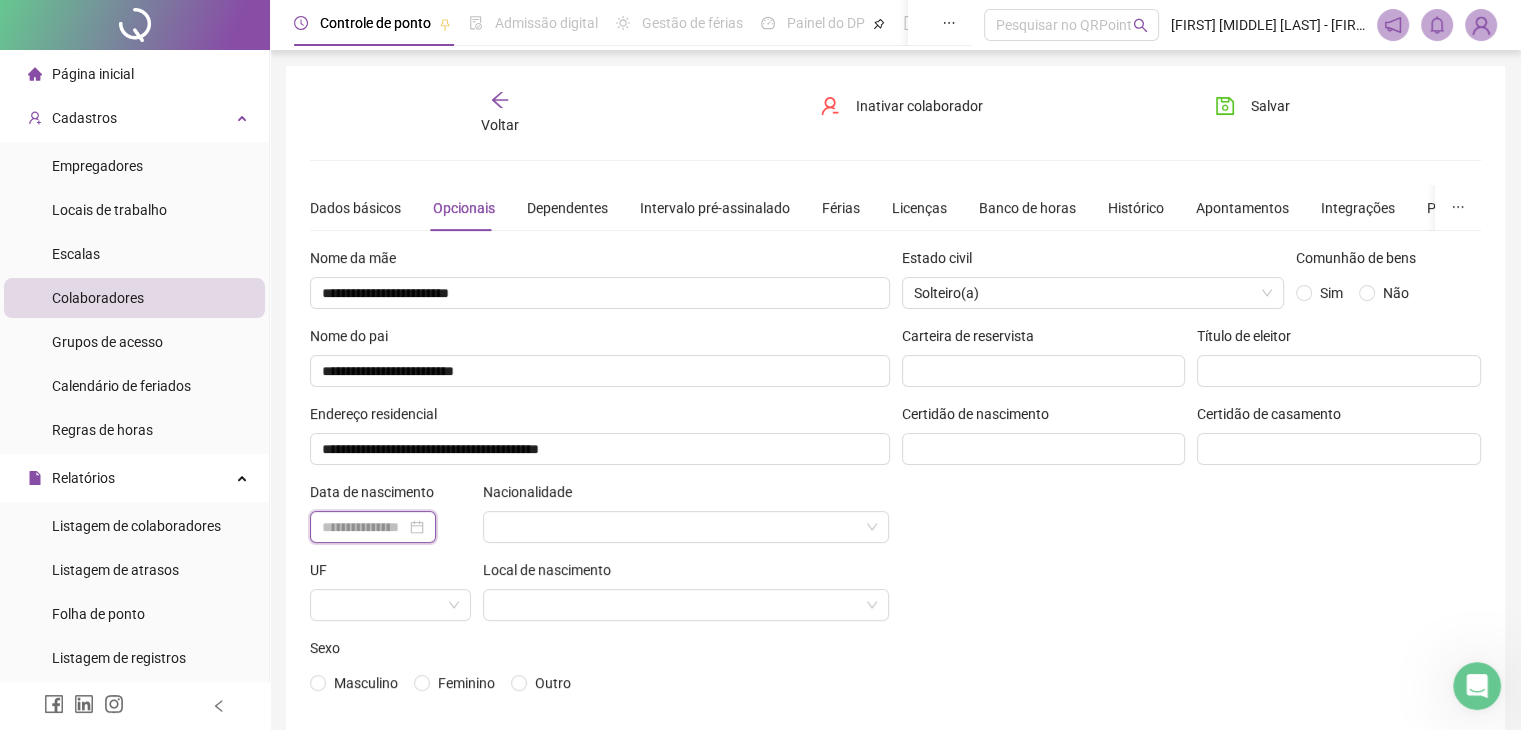click at bounding box center (364, 527) 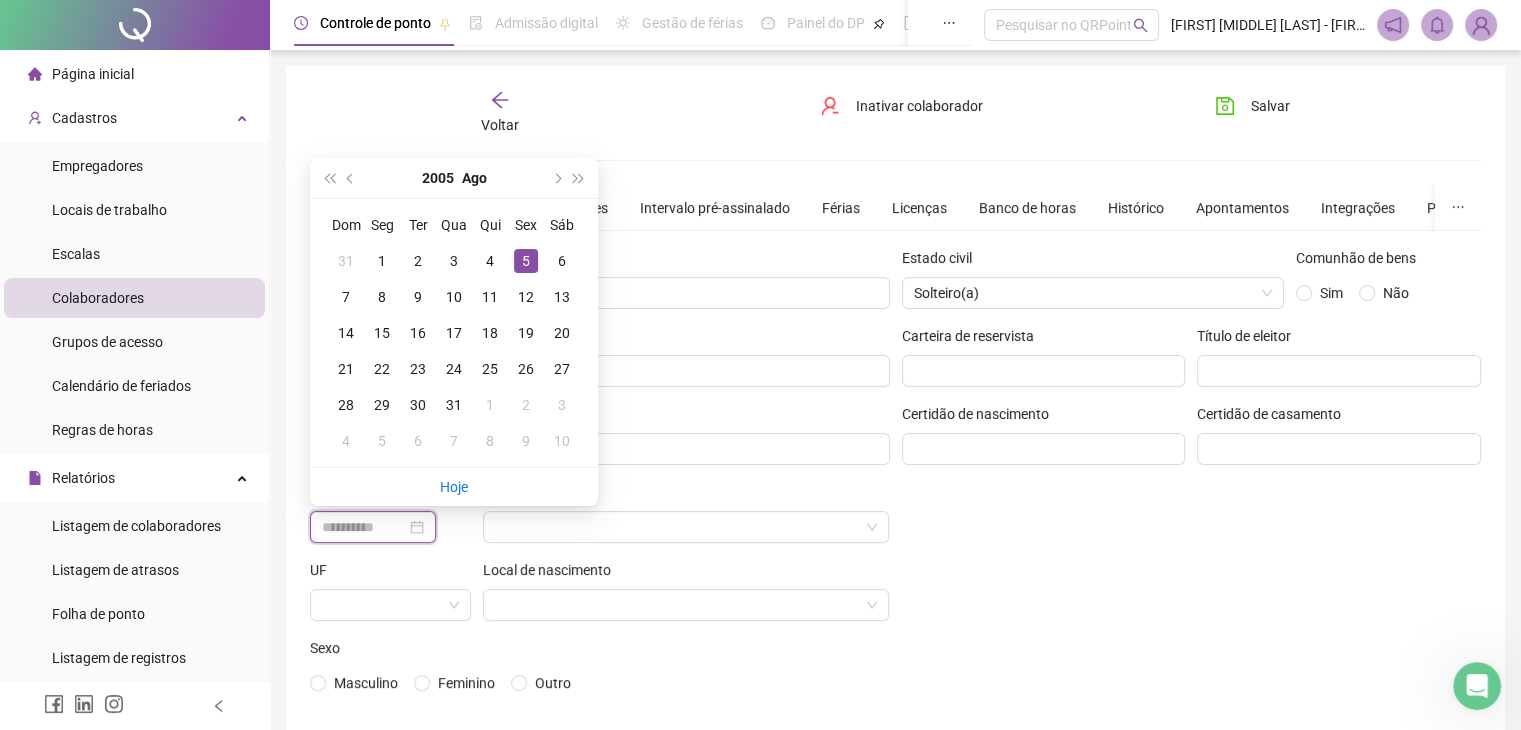 type on "**********" 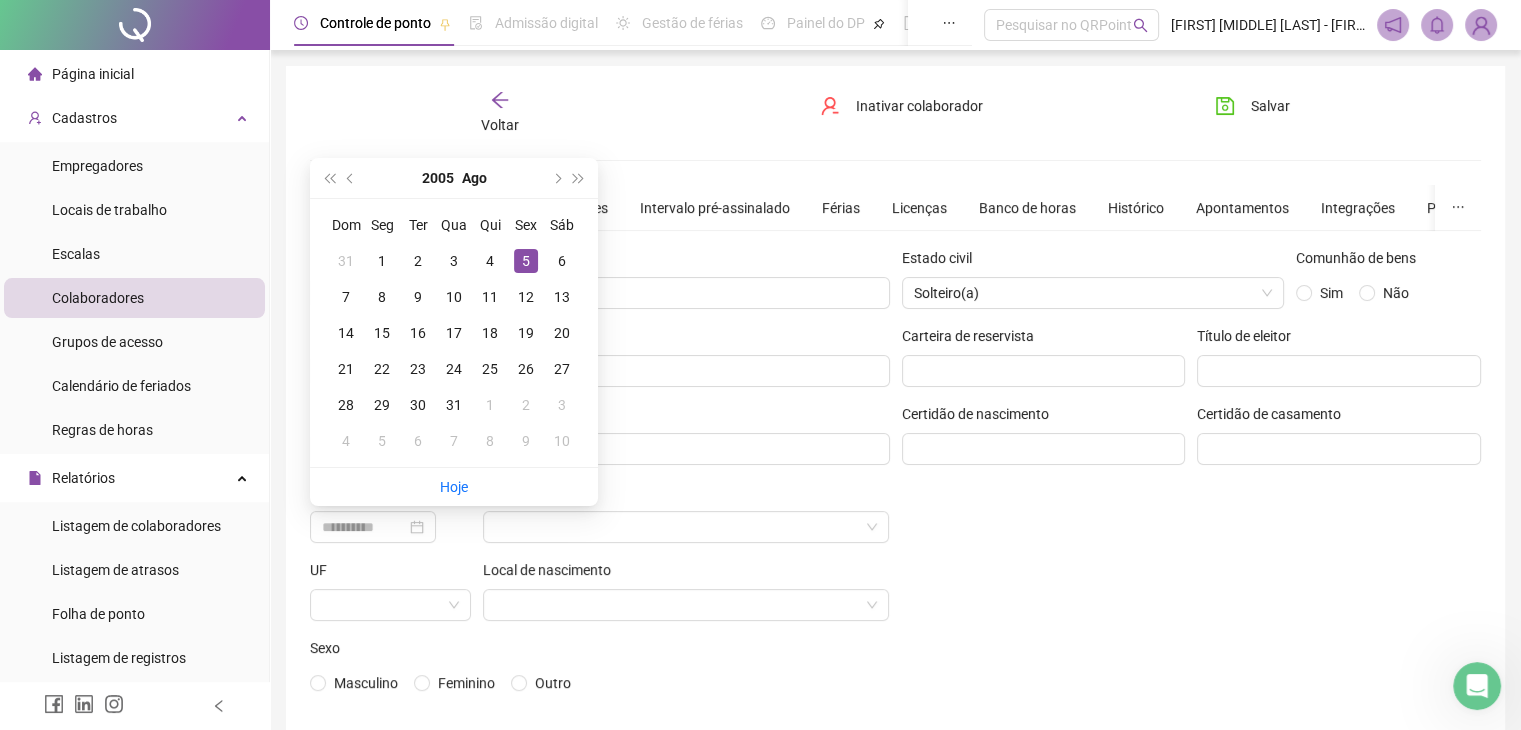 click on "5" at bounding box center (526, 261) 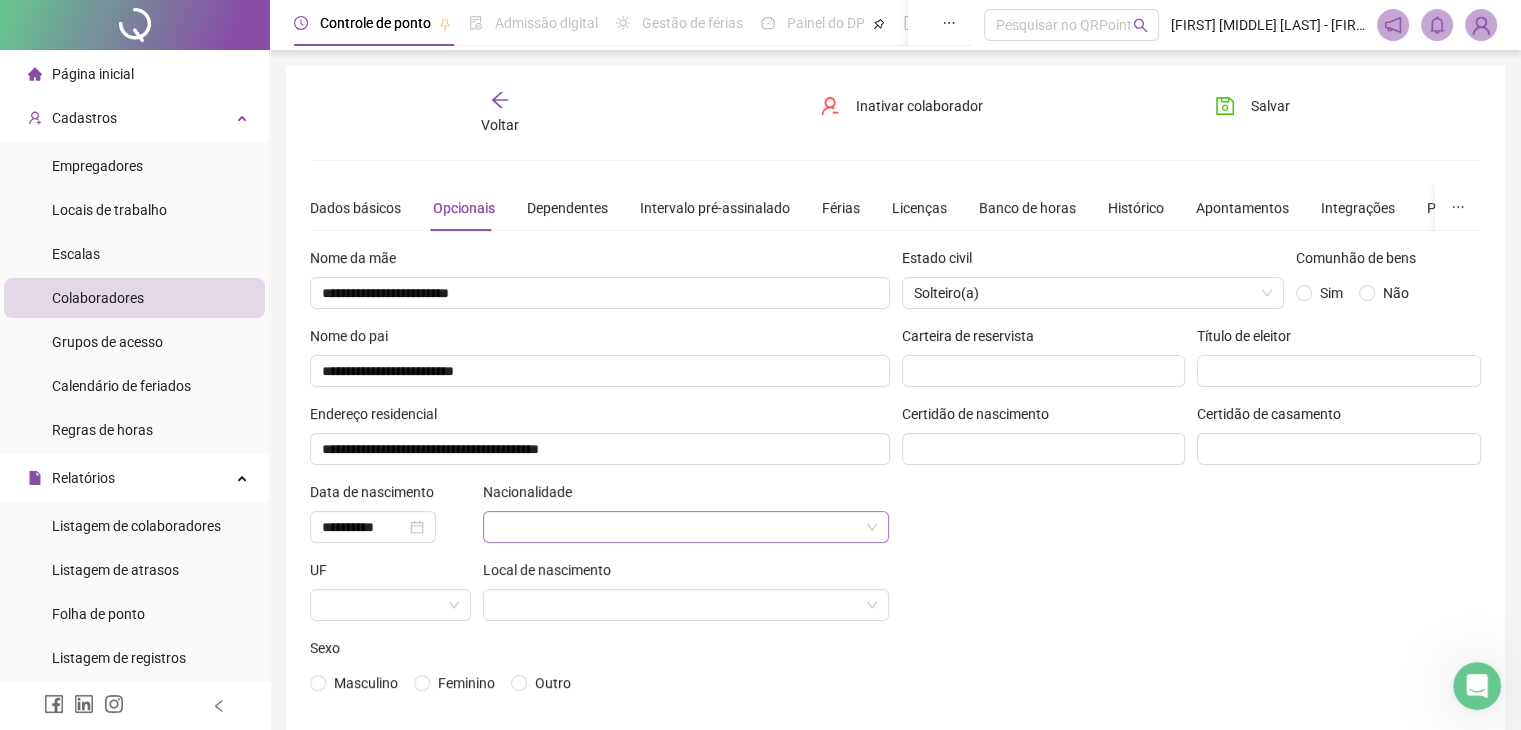 click at bounding box center (680, 527) 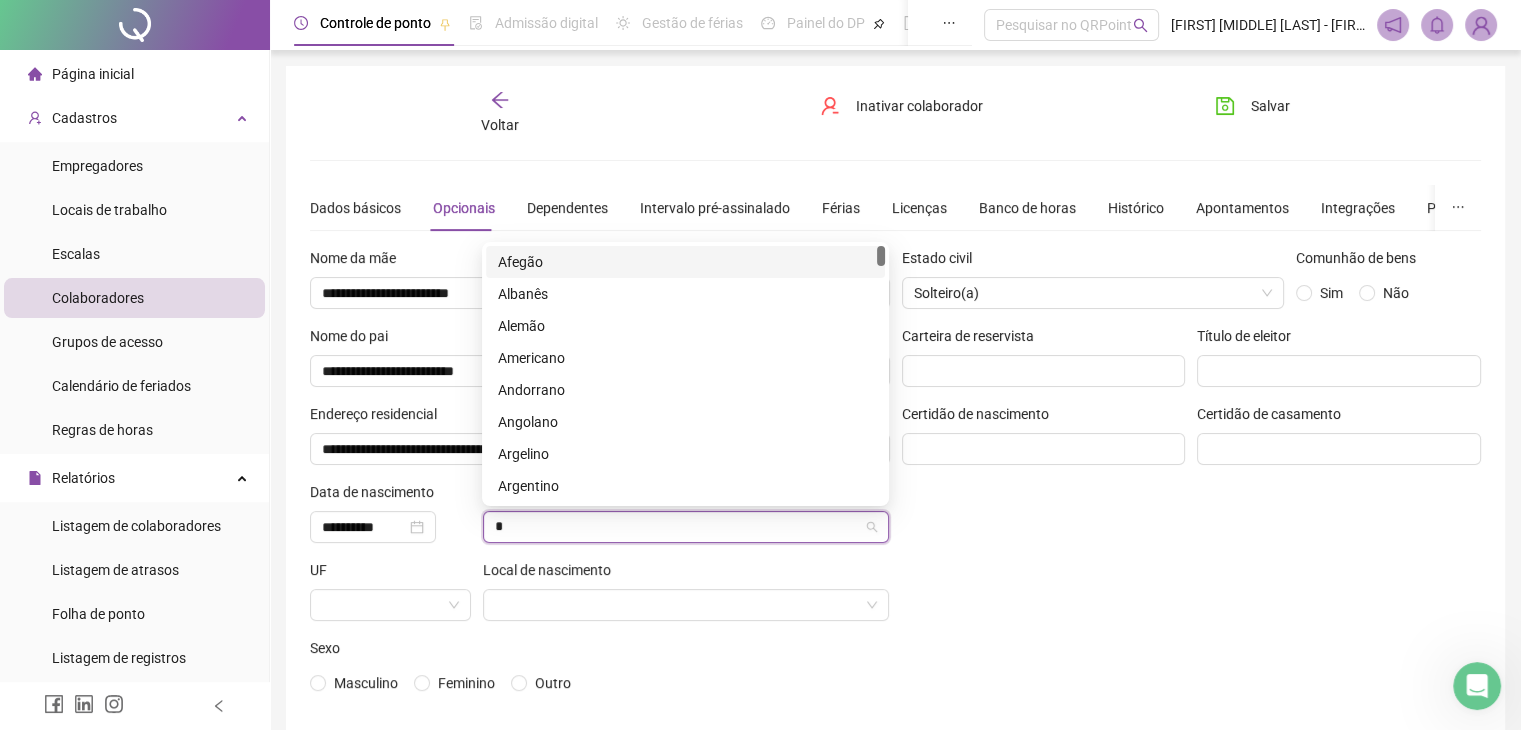 type on "**" 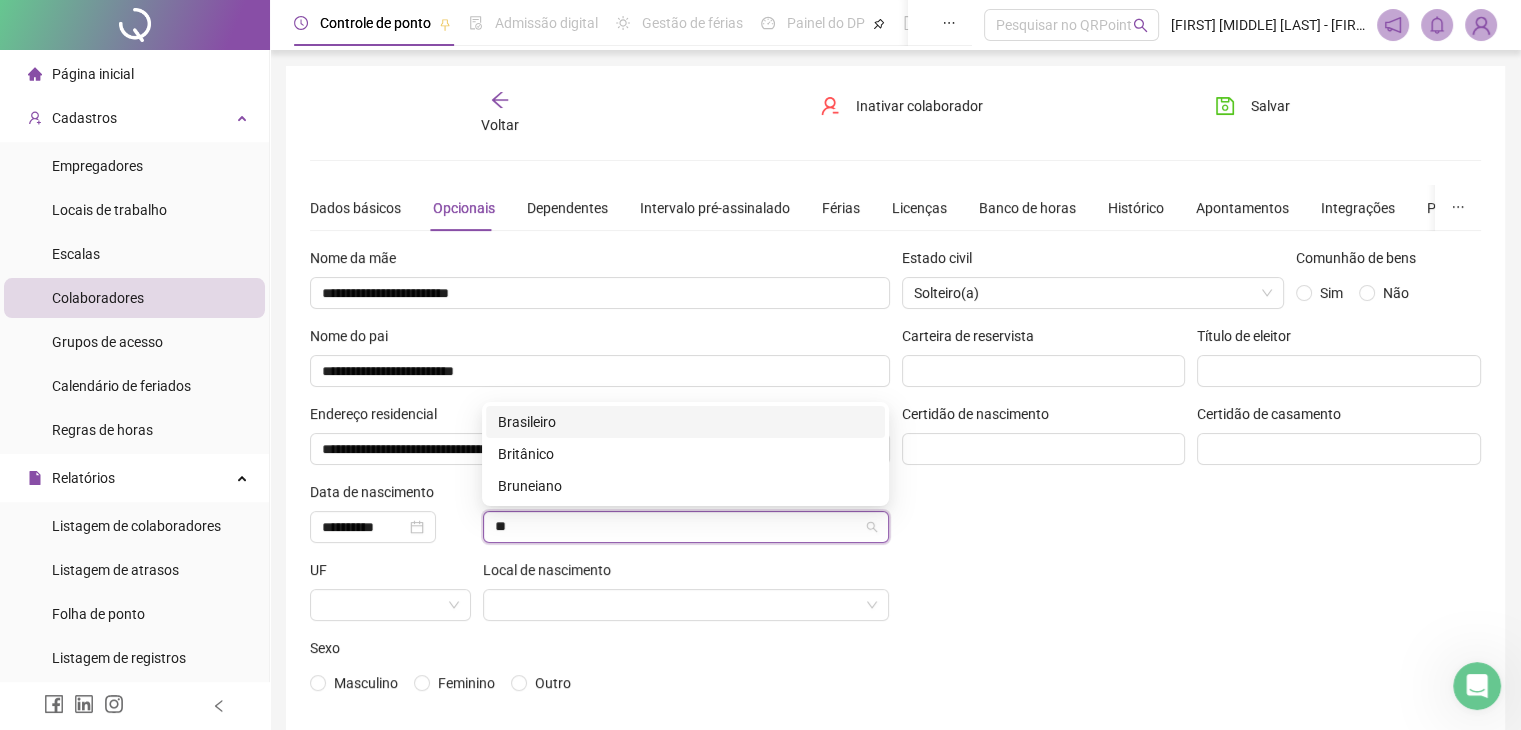 click on "Brasileiro" at bounding box center (685, 422) 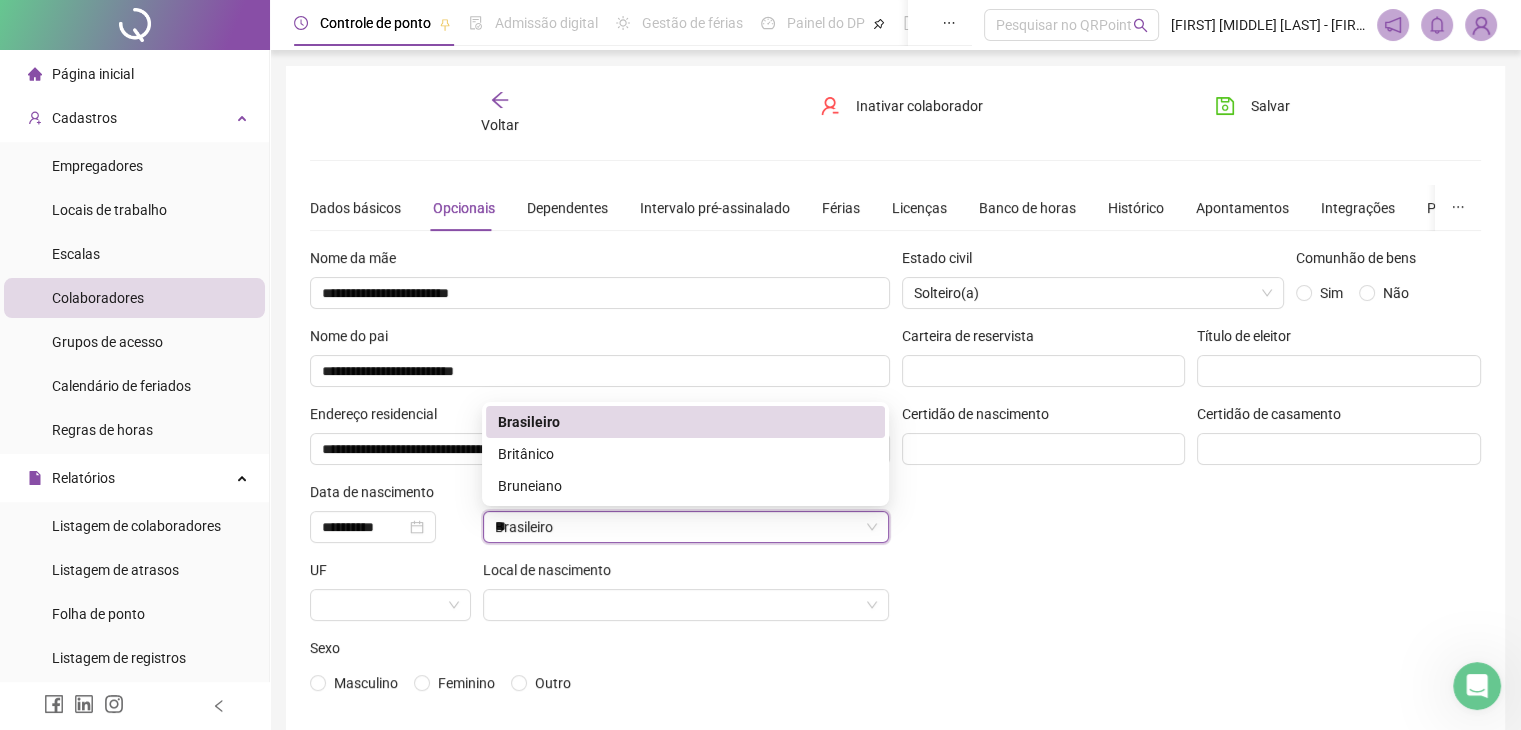 type 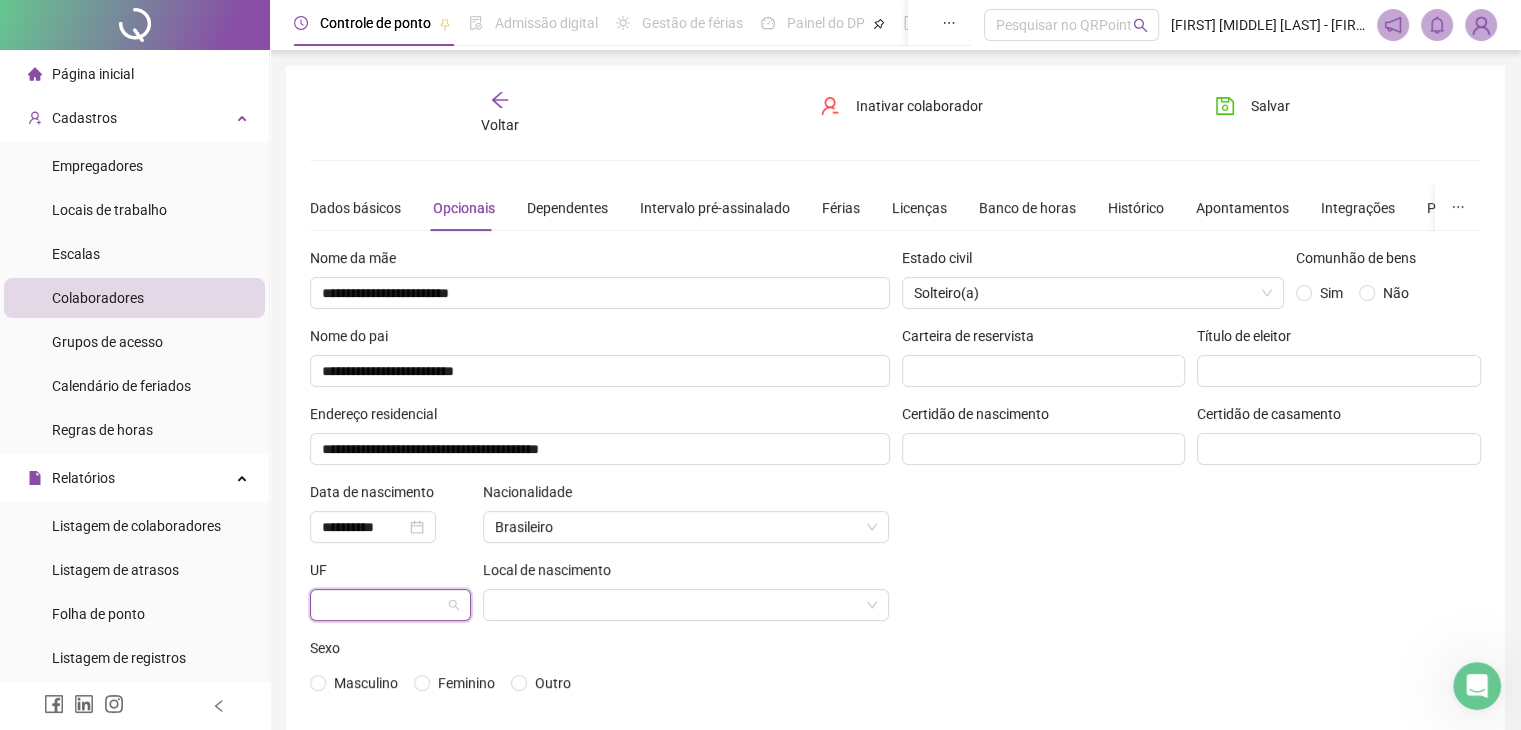 click at bounding box center (384, 605) 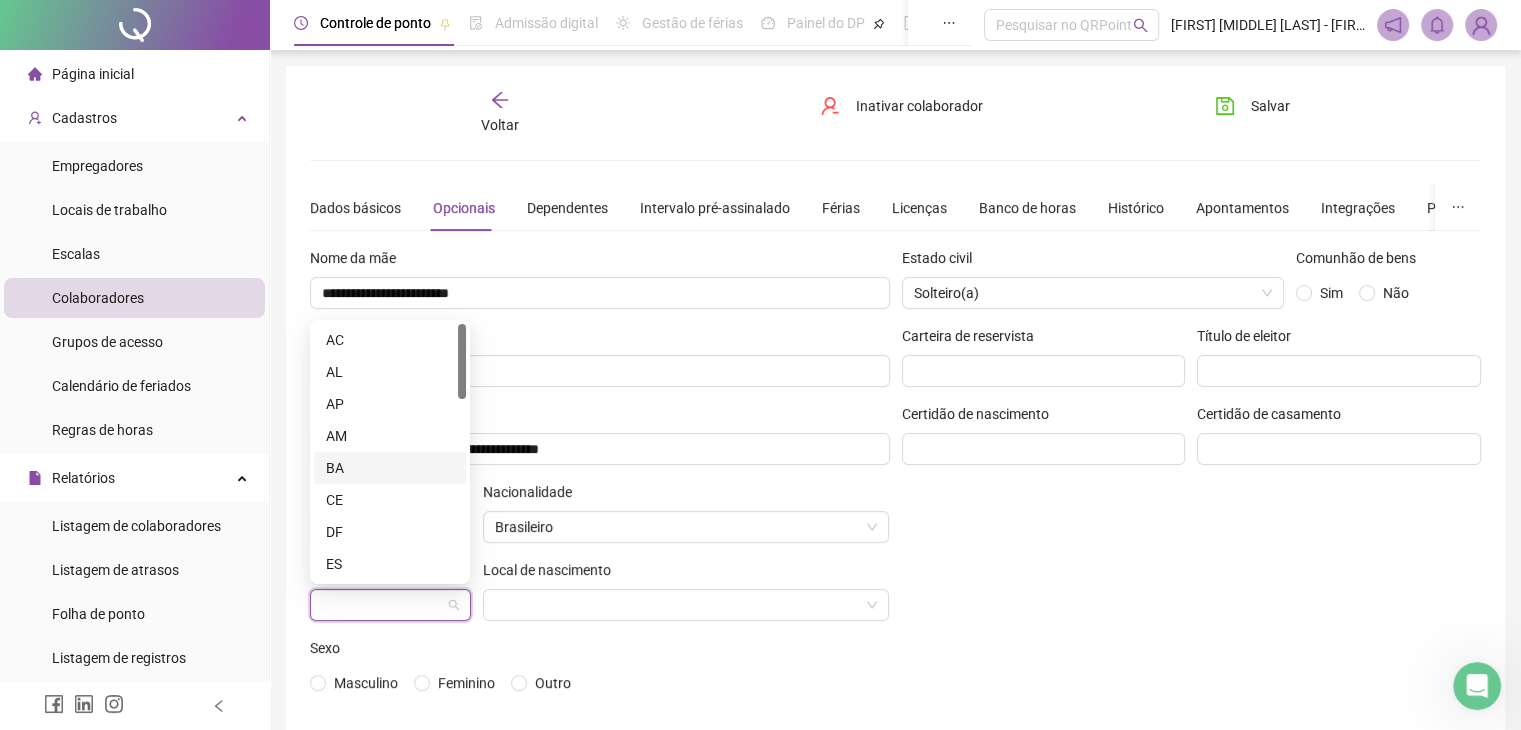 click on "BA" at bounding box center (390, 468) 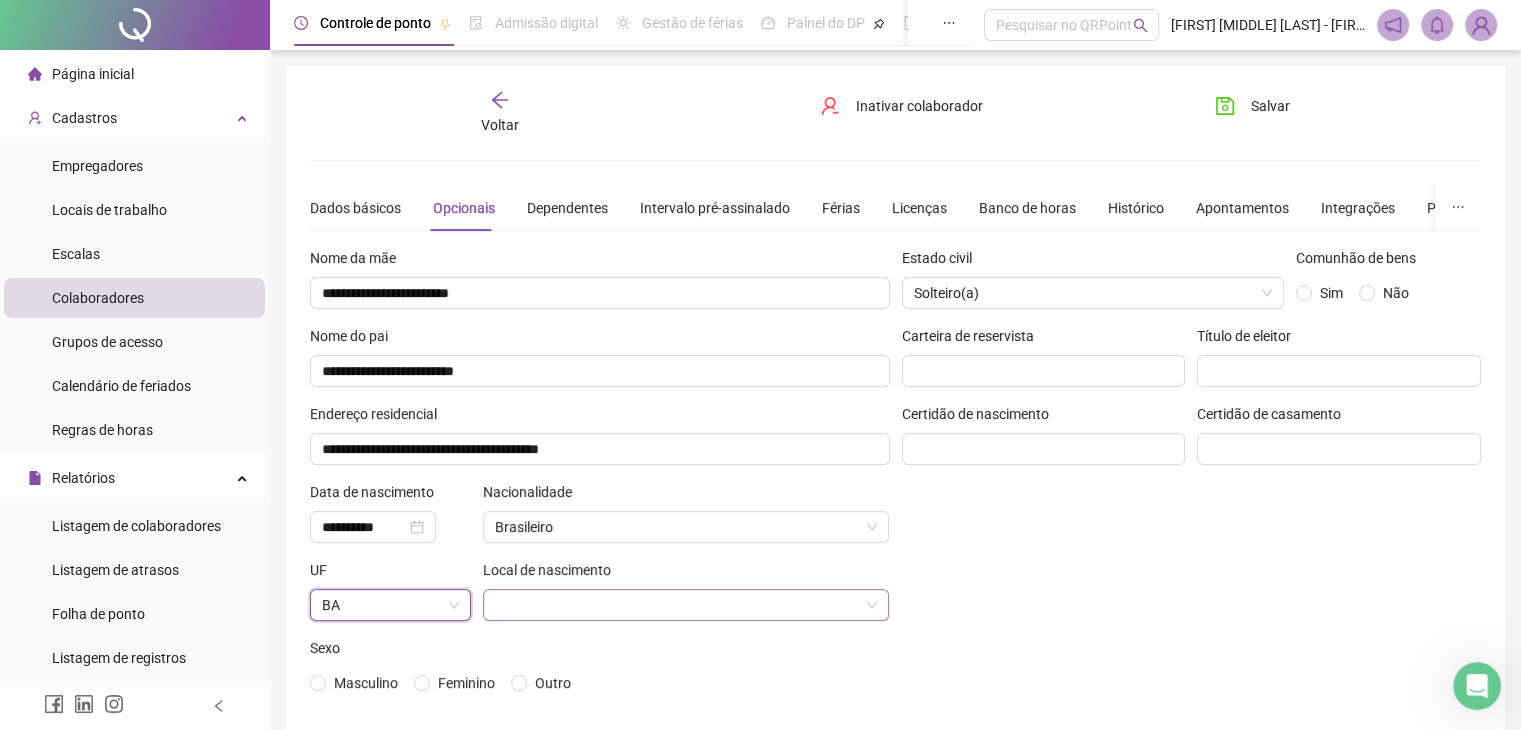 click at bounding box center [680, 605] 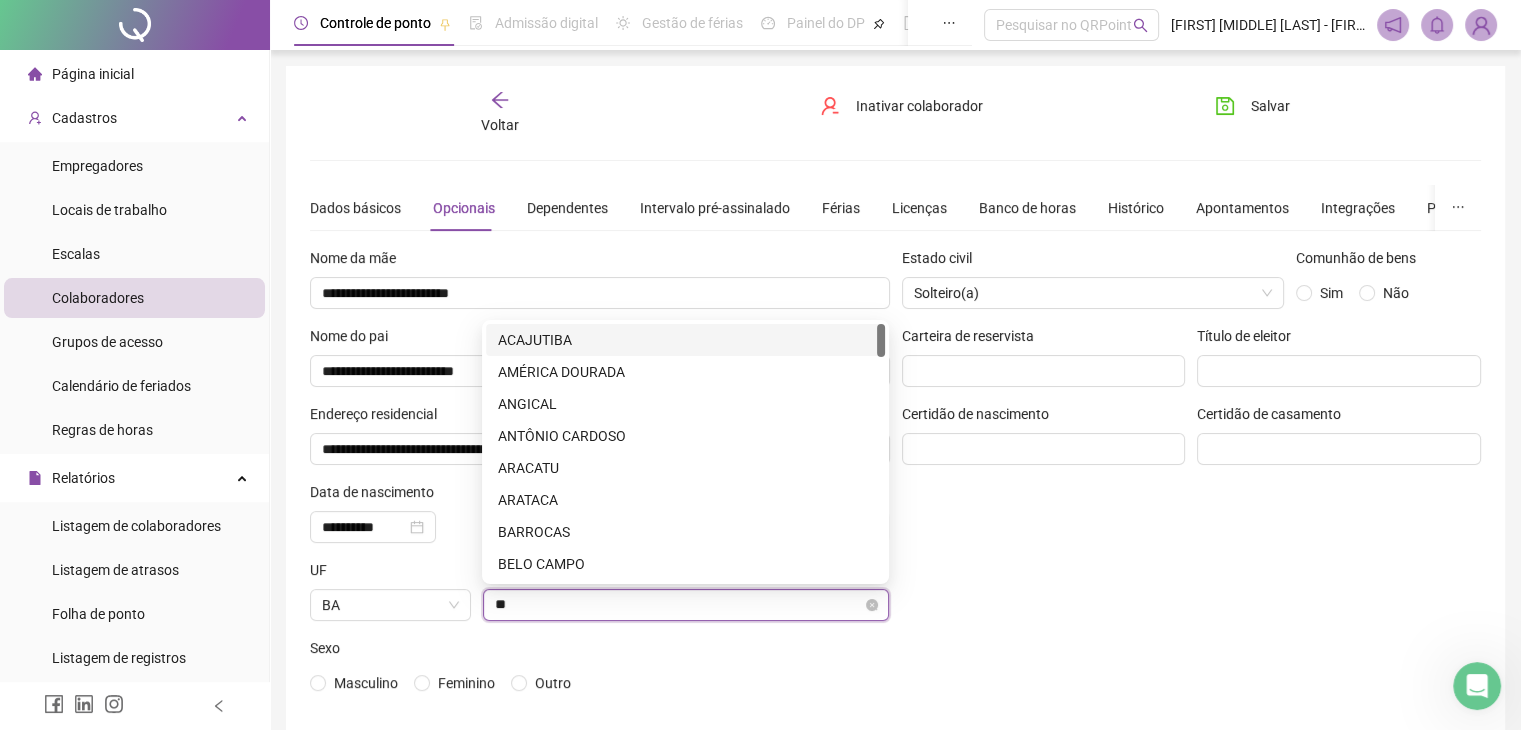type on "***" 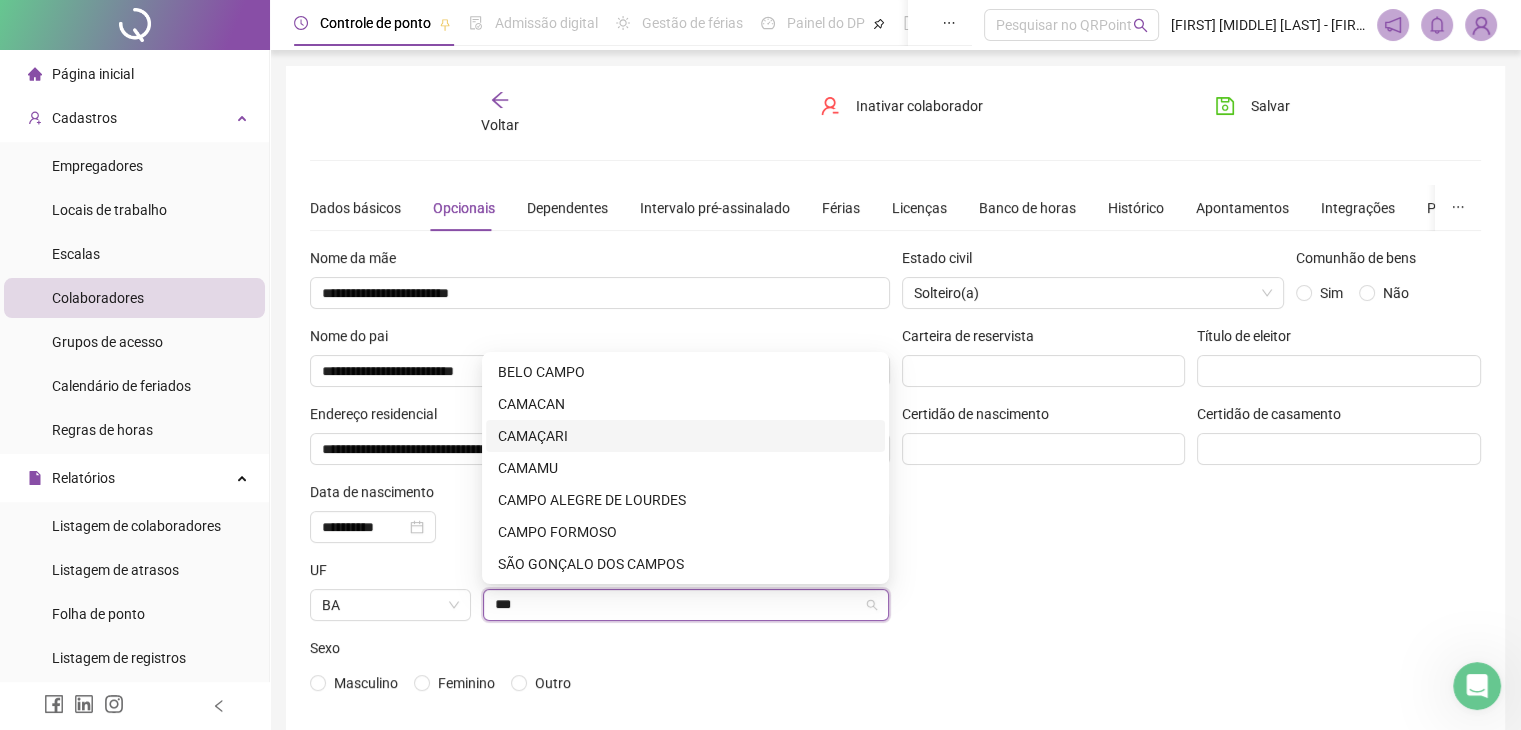 click on "CAMAÇARI" at bounding box center (685, 436) 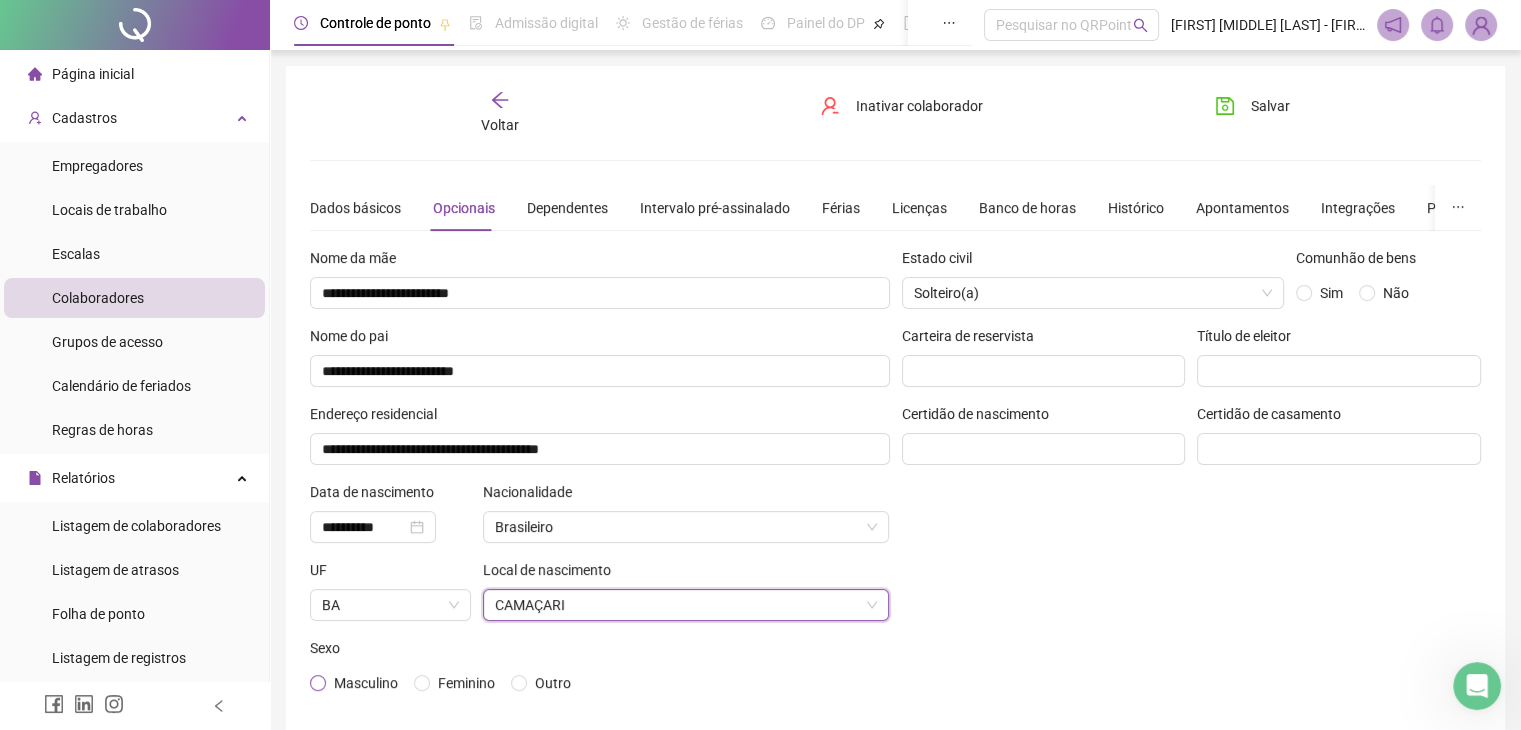 click on "Masculino" at bounding box center (366, 683) 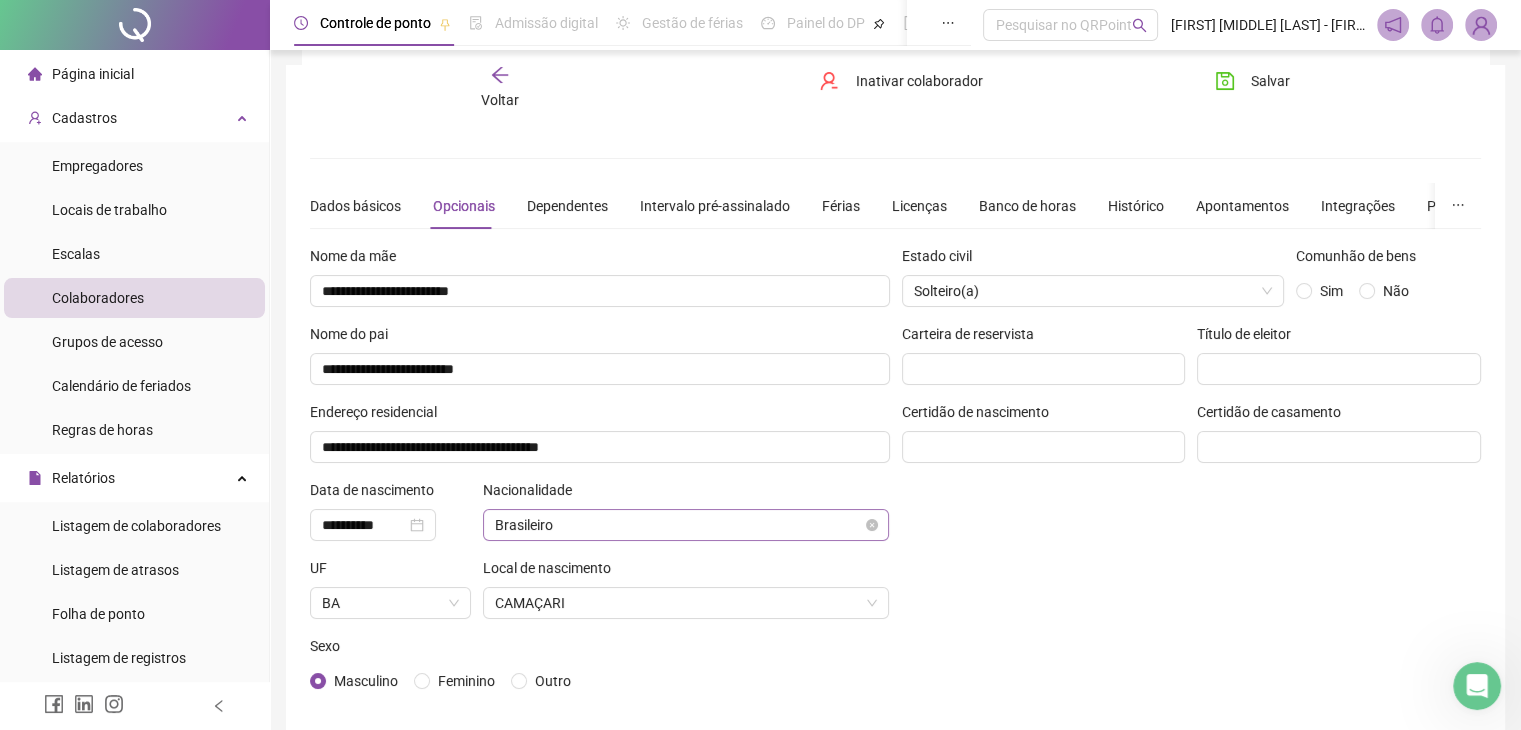 scroll, scrollTop: 0, scrollLeft: 0, axis: both 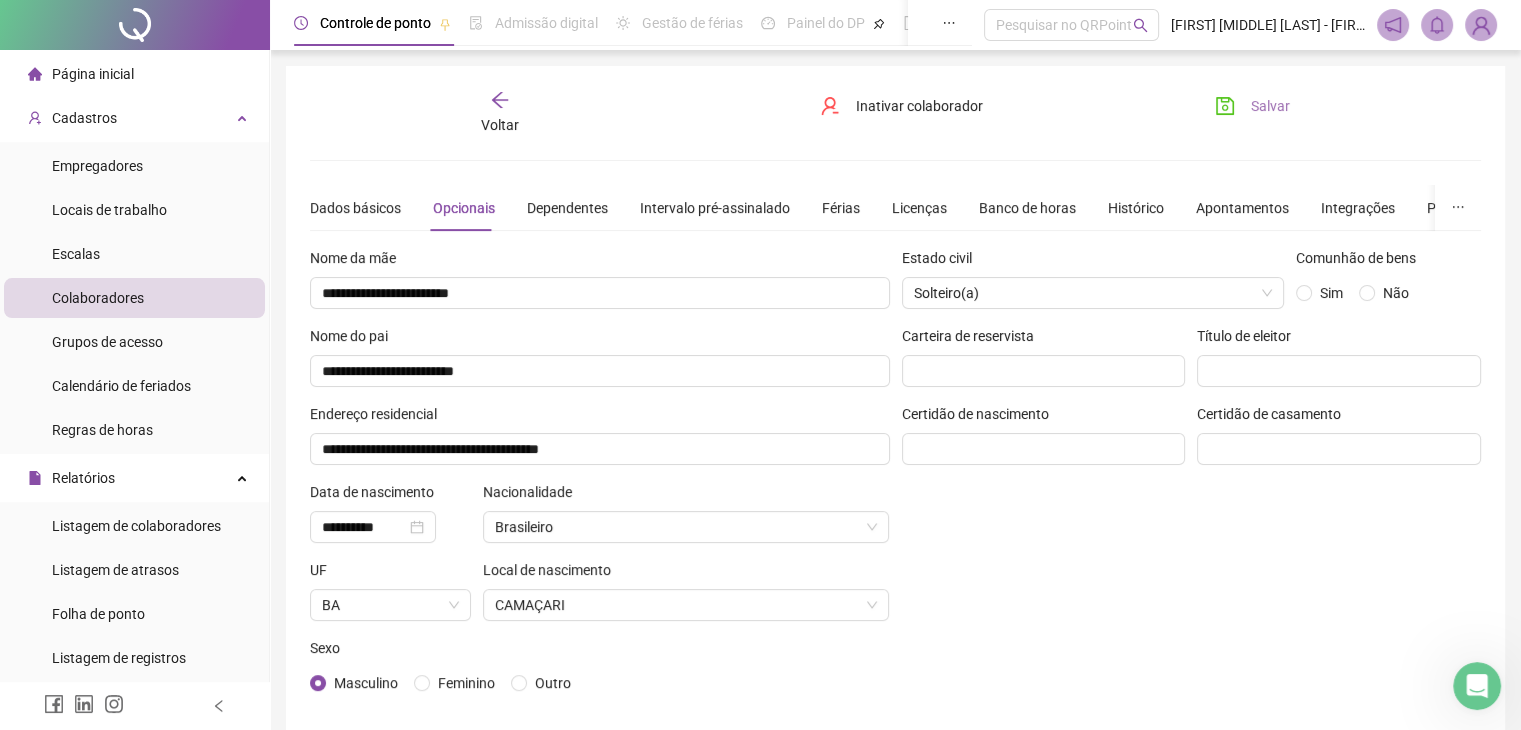 click on "Salvar" at bounding box center [1270, 106] 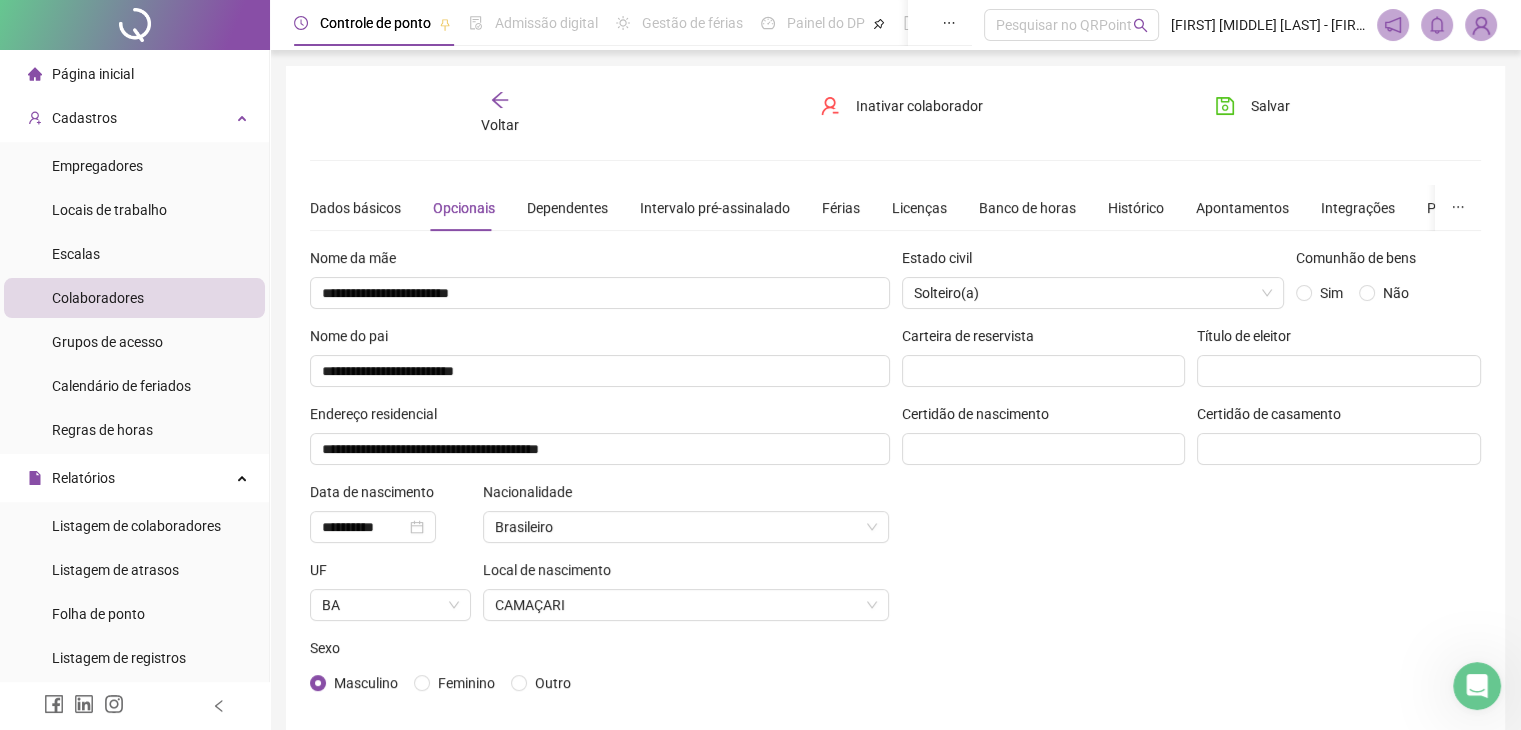 click on "Voltar" at bounding box center [500, 113] 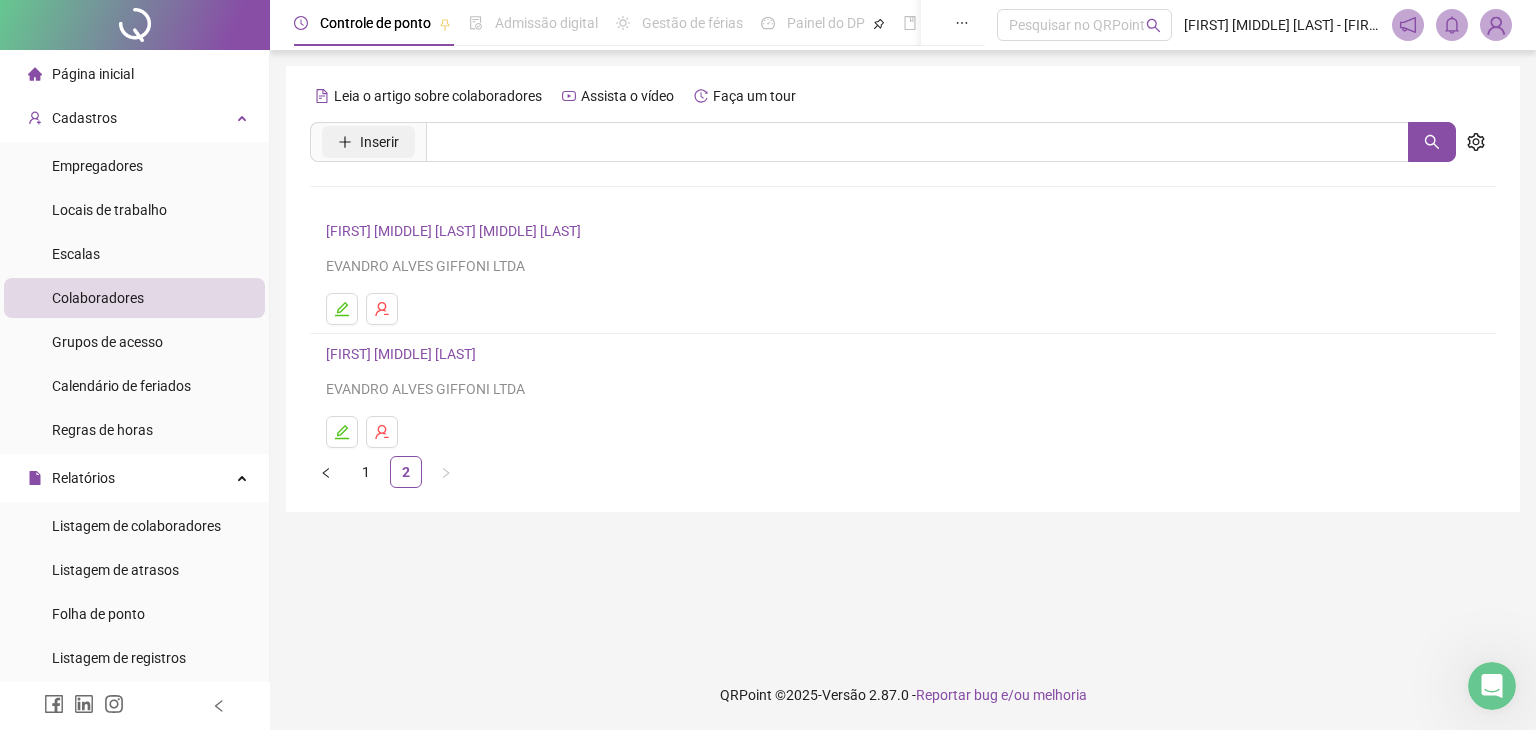 click on "Inserir" at bounding box center (379, 142) 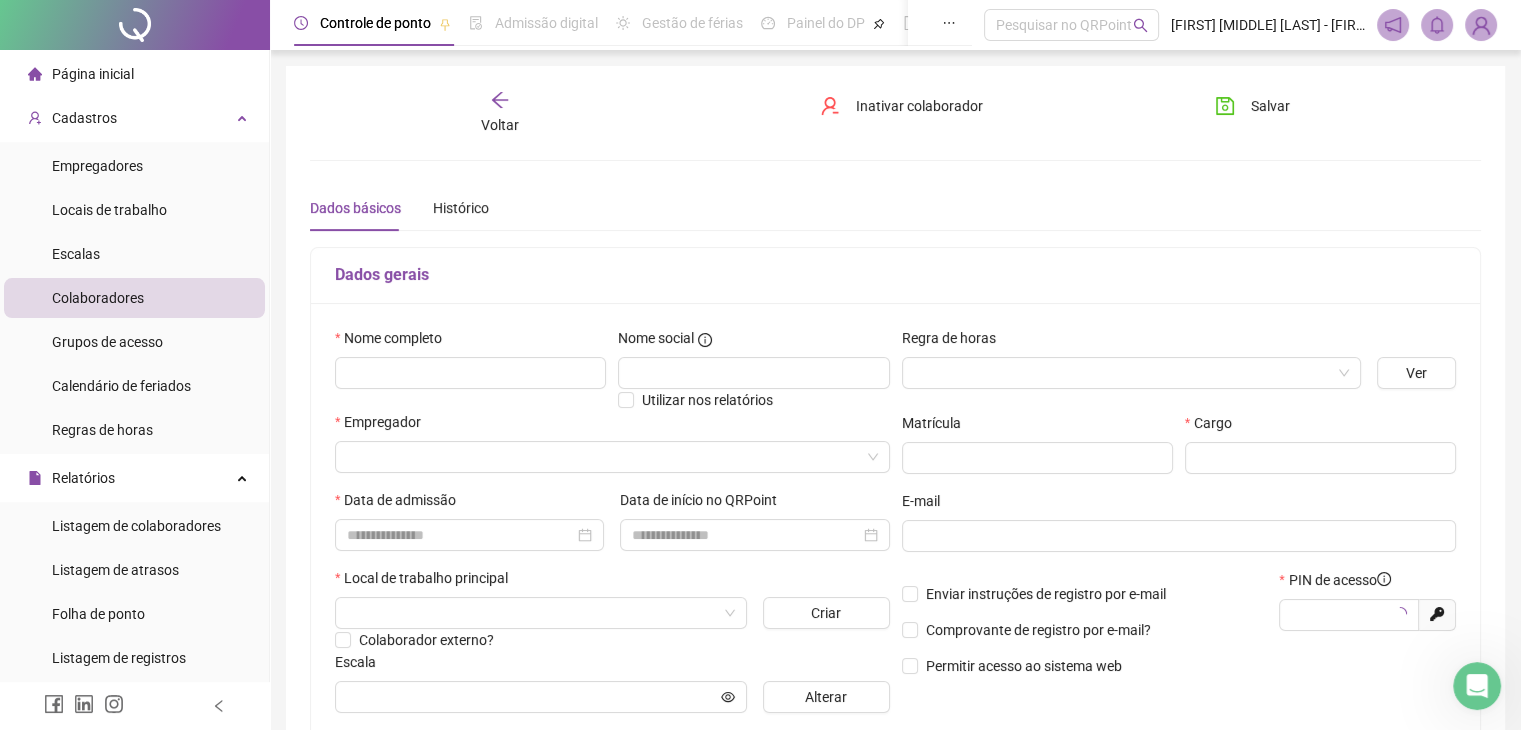 type on "*****" 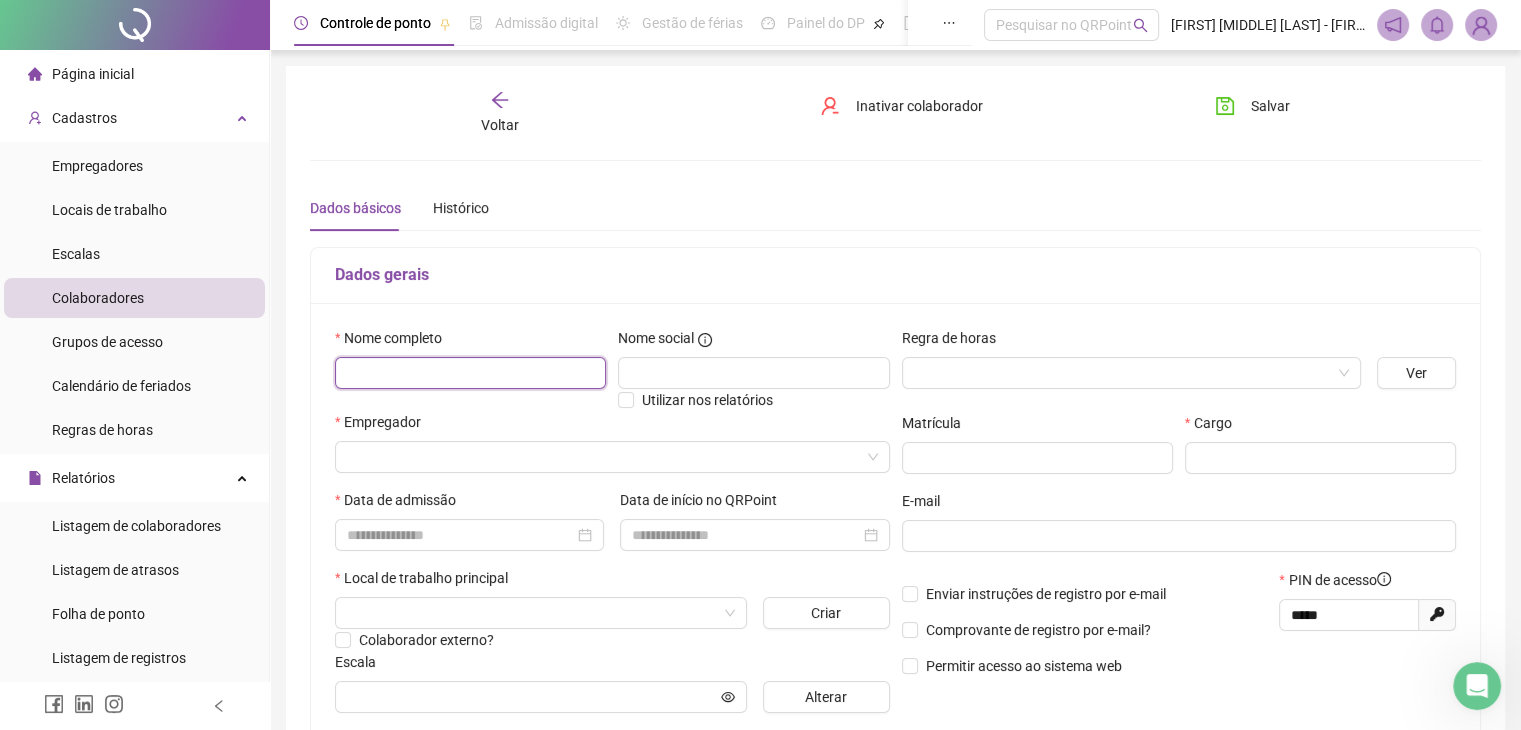 click at bounding box center (470, 373) 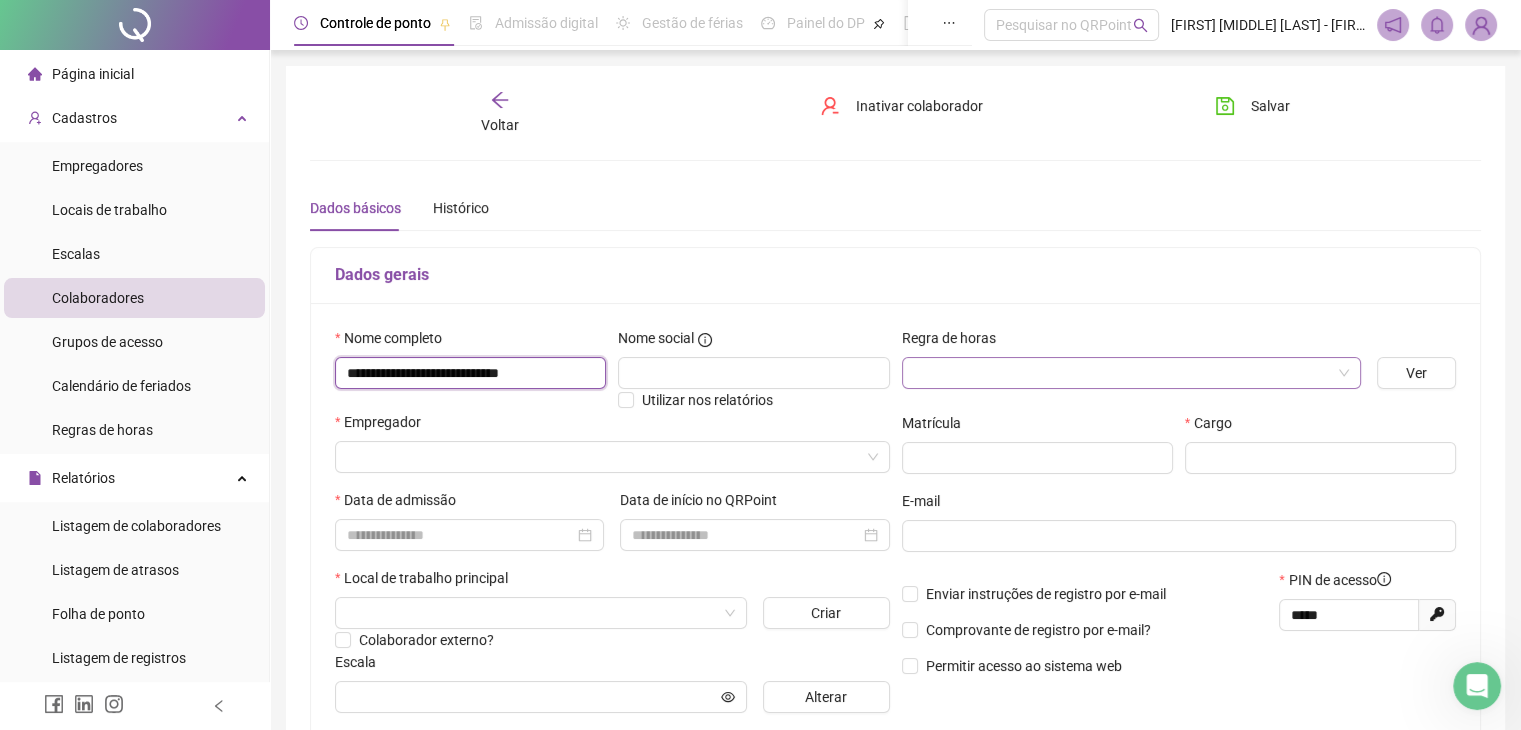 type on "**********" 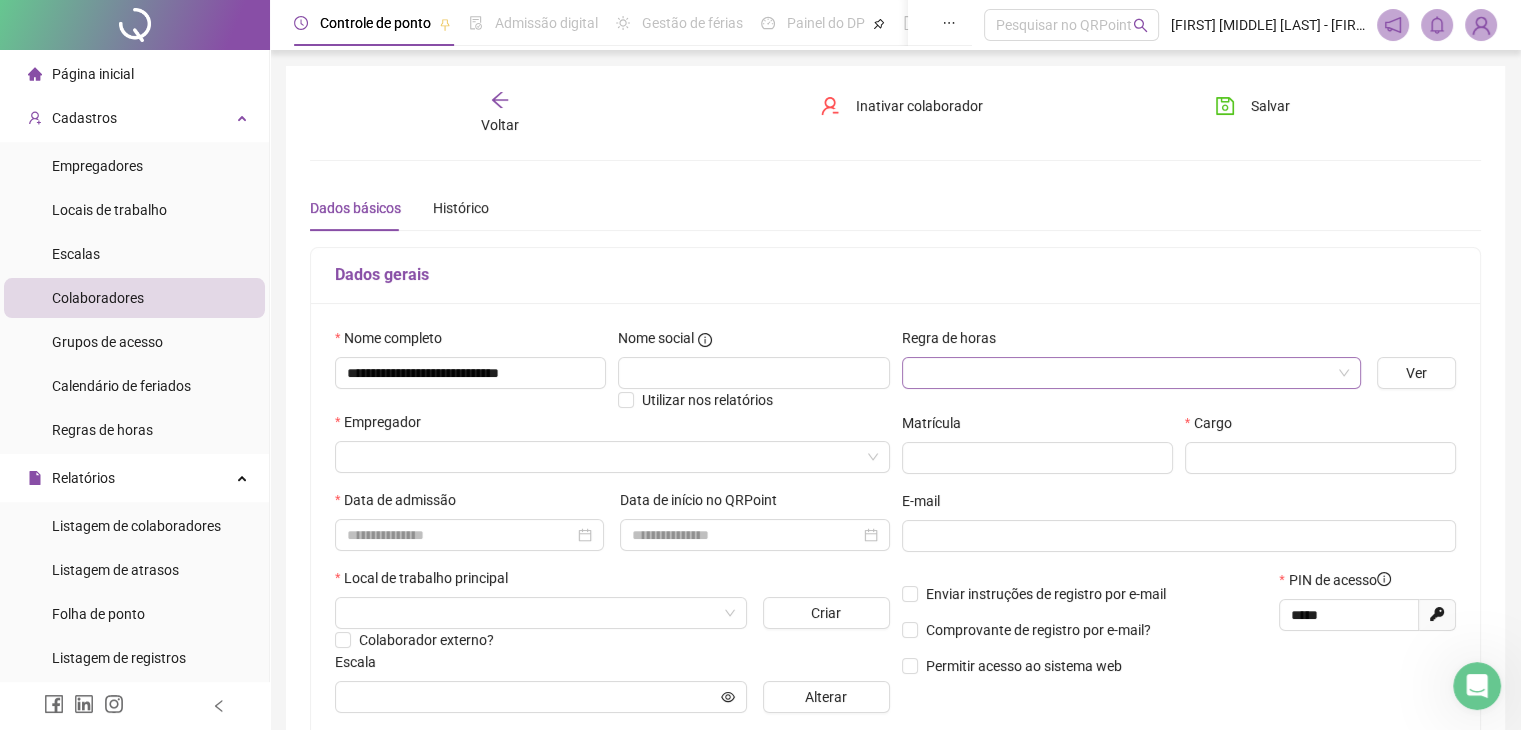 click at bounding box center (1125, 373) 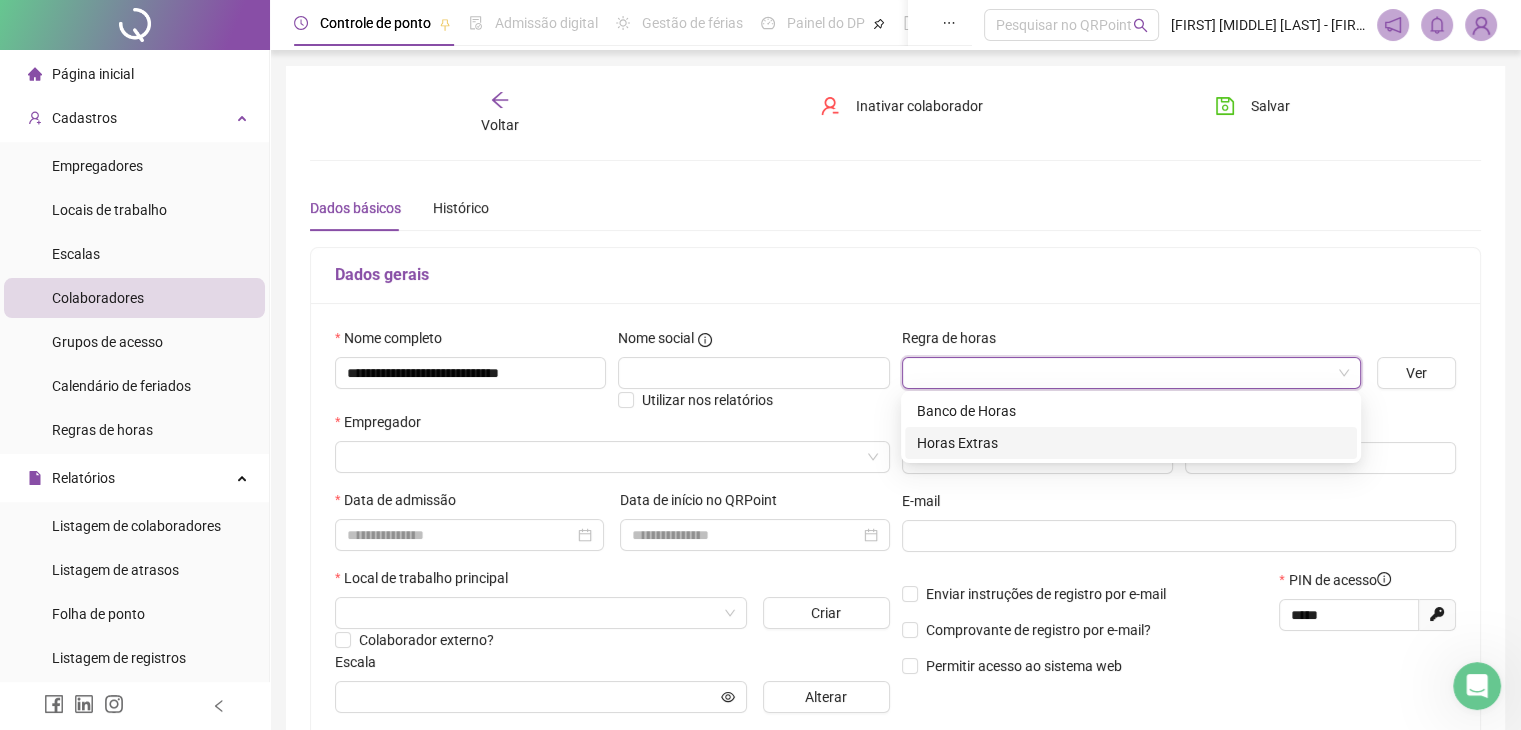 click on "Horas Extras" at bounding box center (1131, 443) 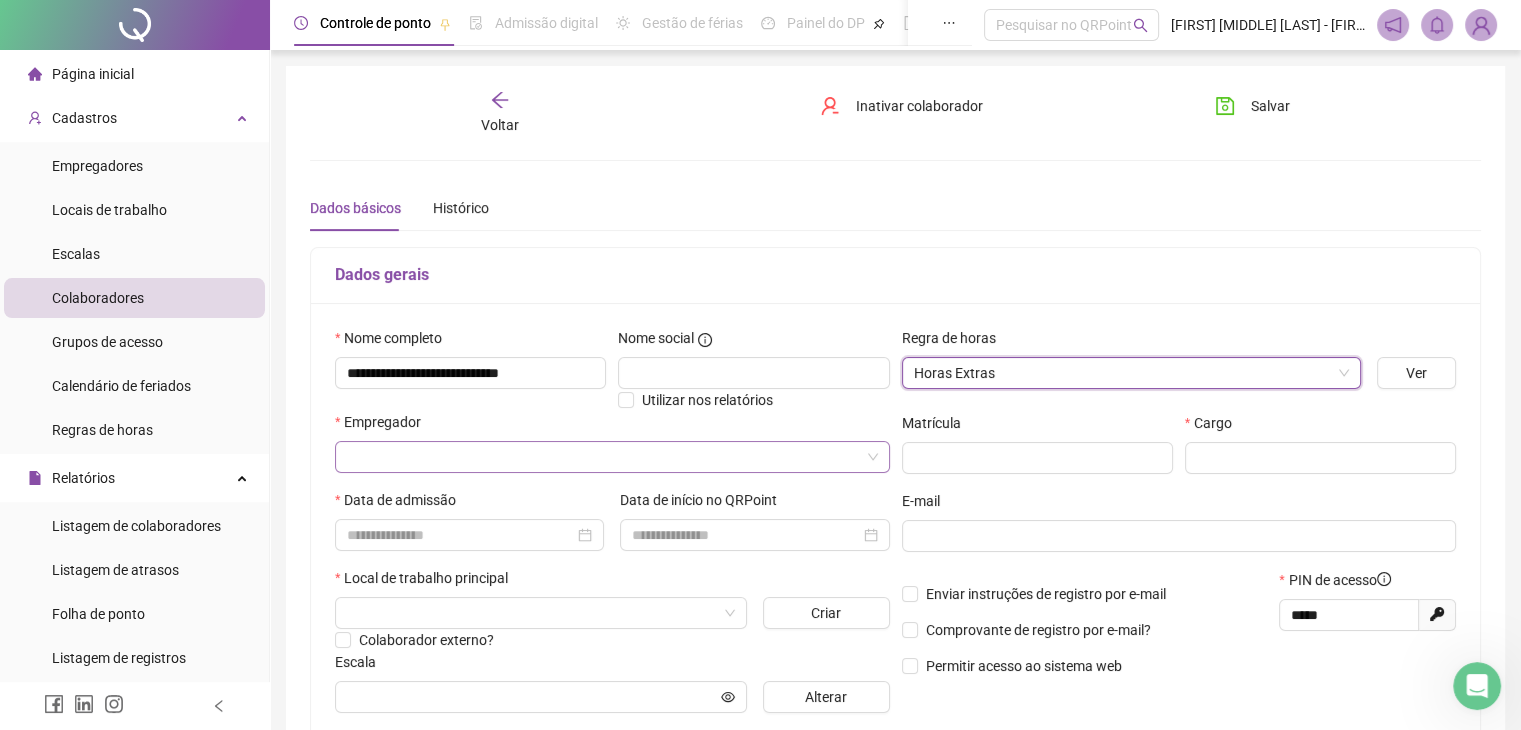 click at bounding box center (606, 457) 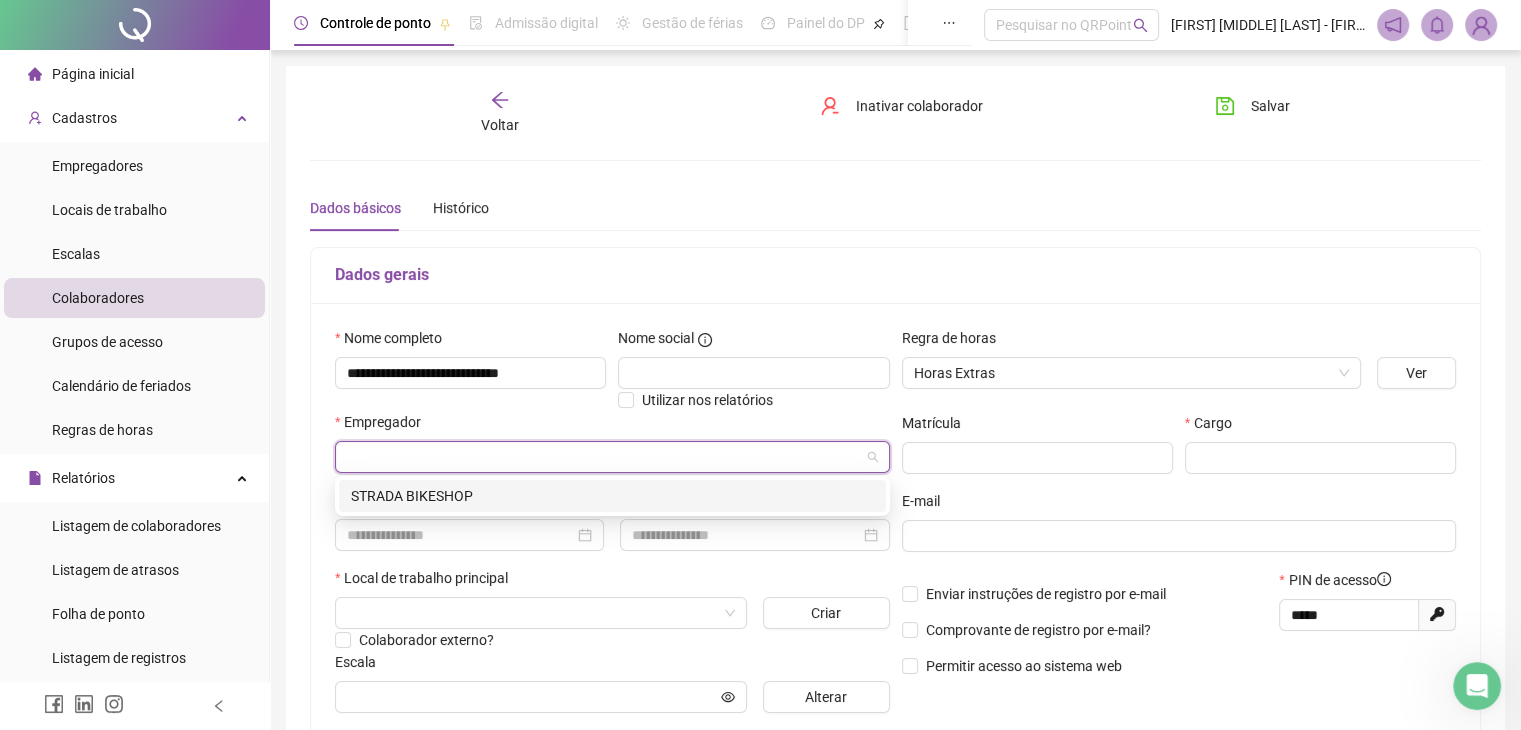 click on "STRADA BIKESHOP" at bounding box center [612, 496] 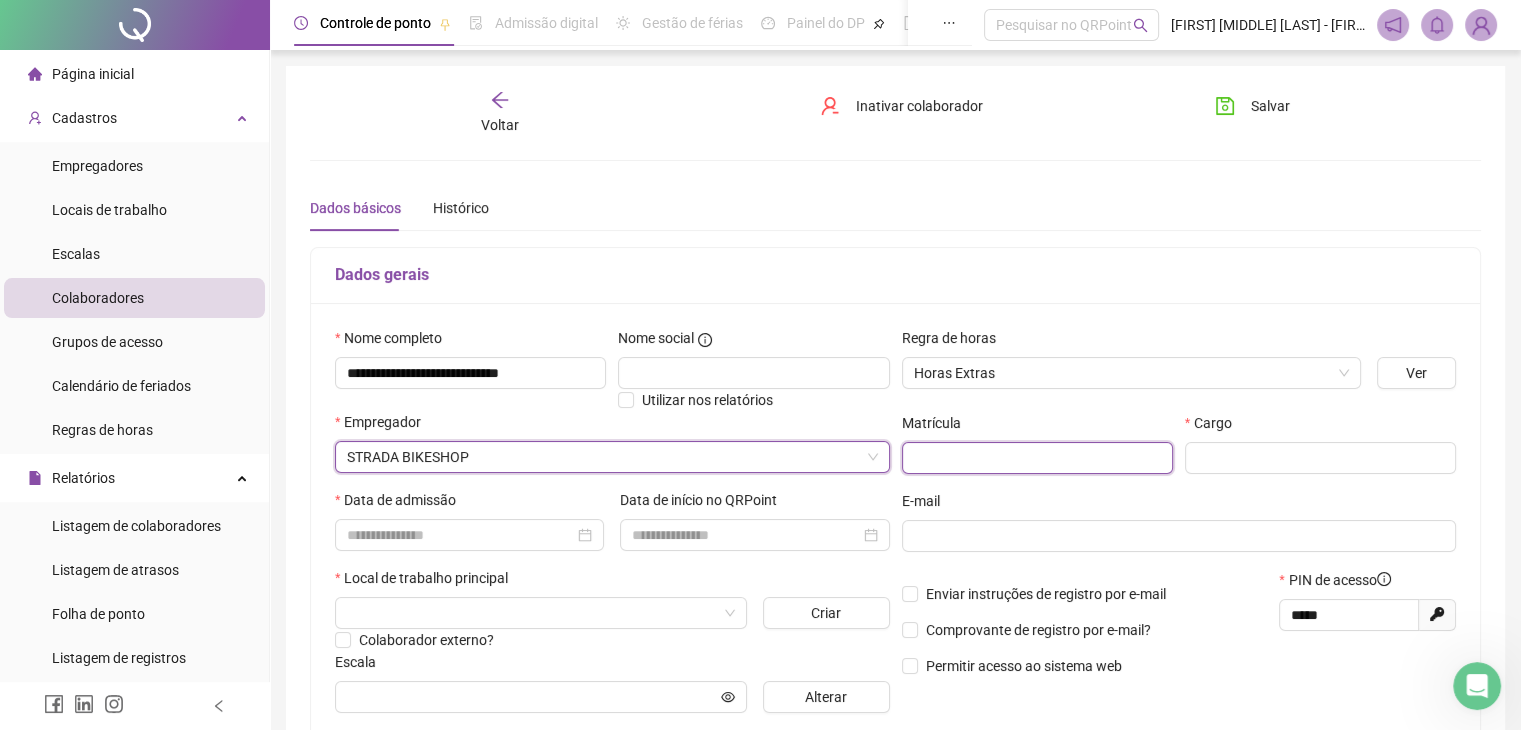 click at bounding box center [1037, 458] 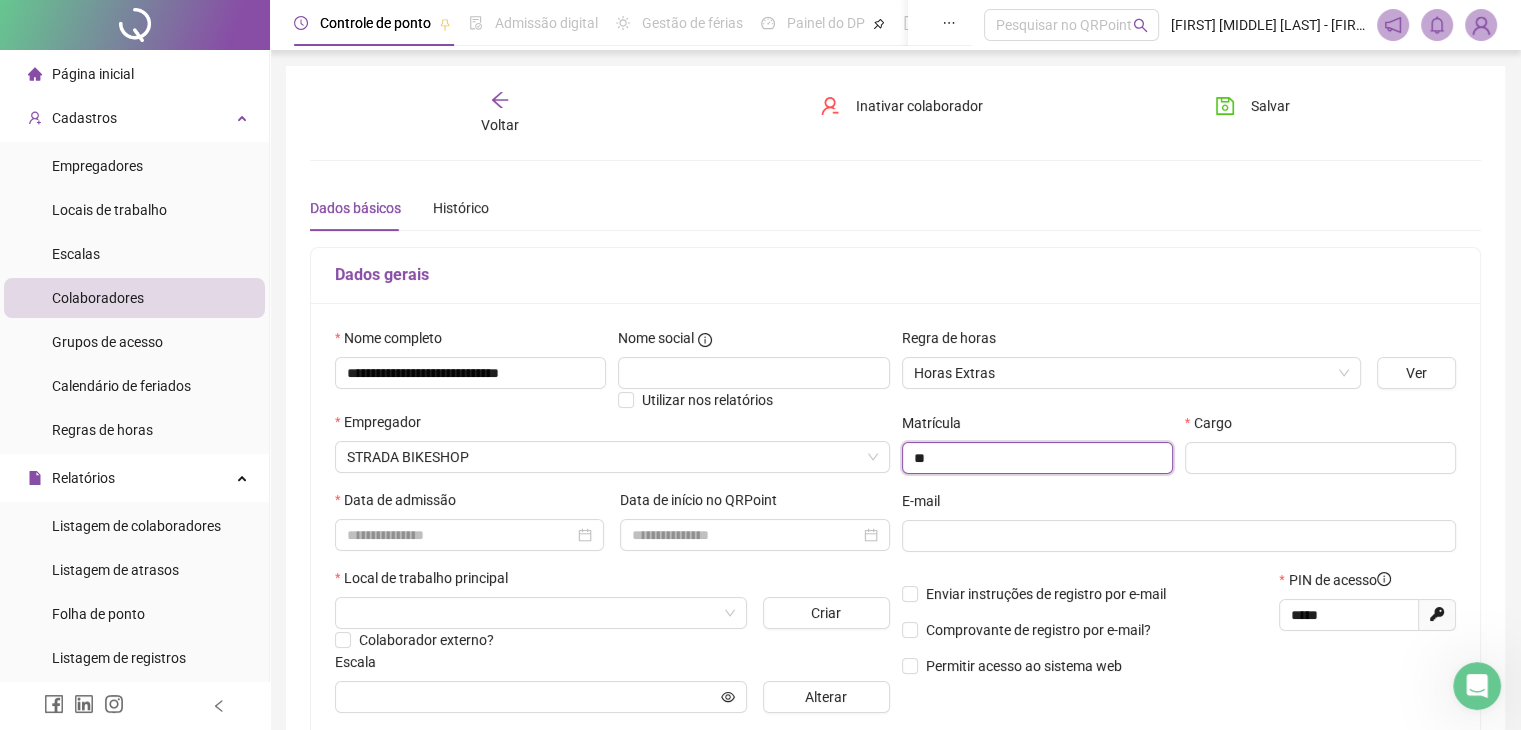type on "**" 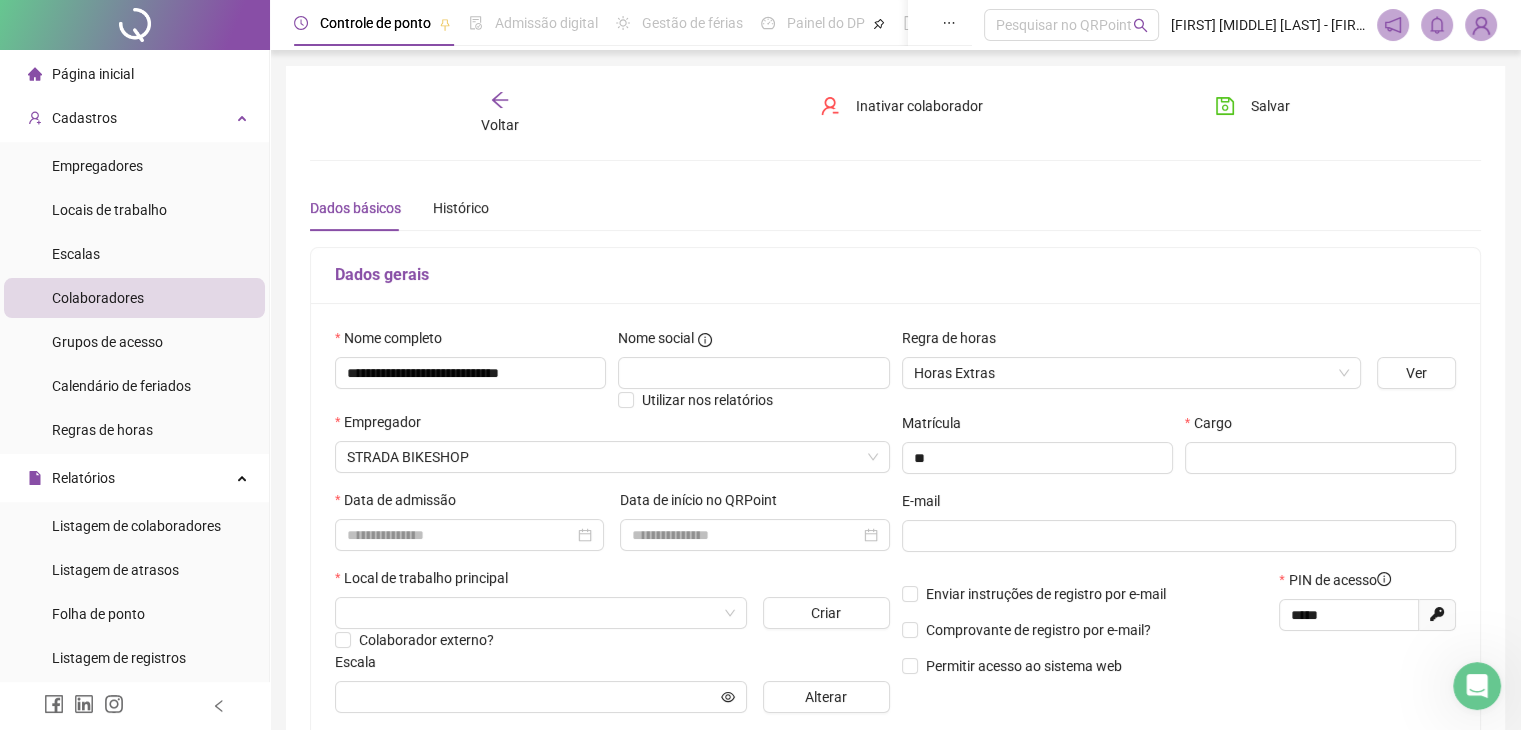 click at bounding box center (1320, 458) 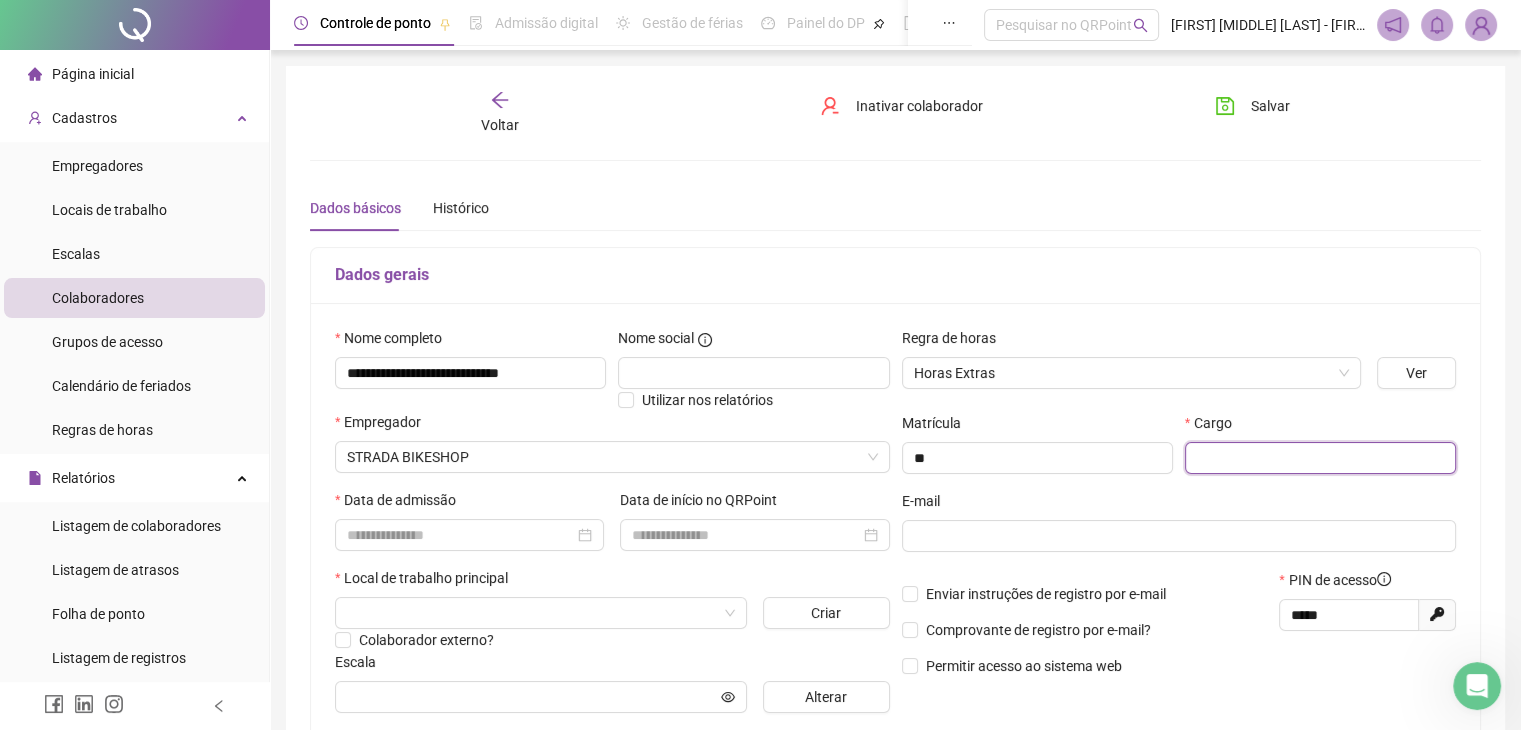 click at bounding box center (1320, 458) 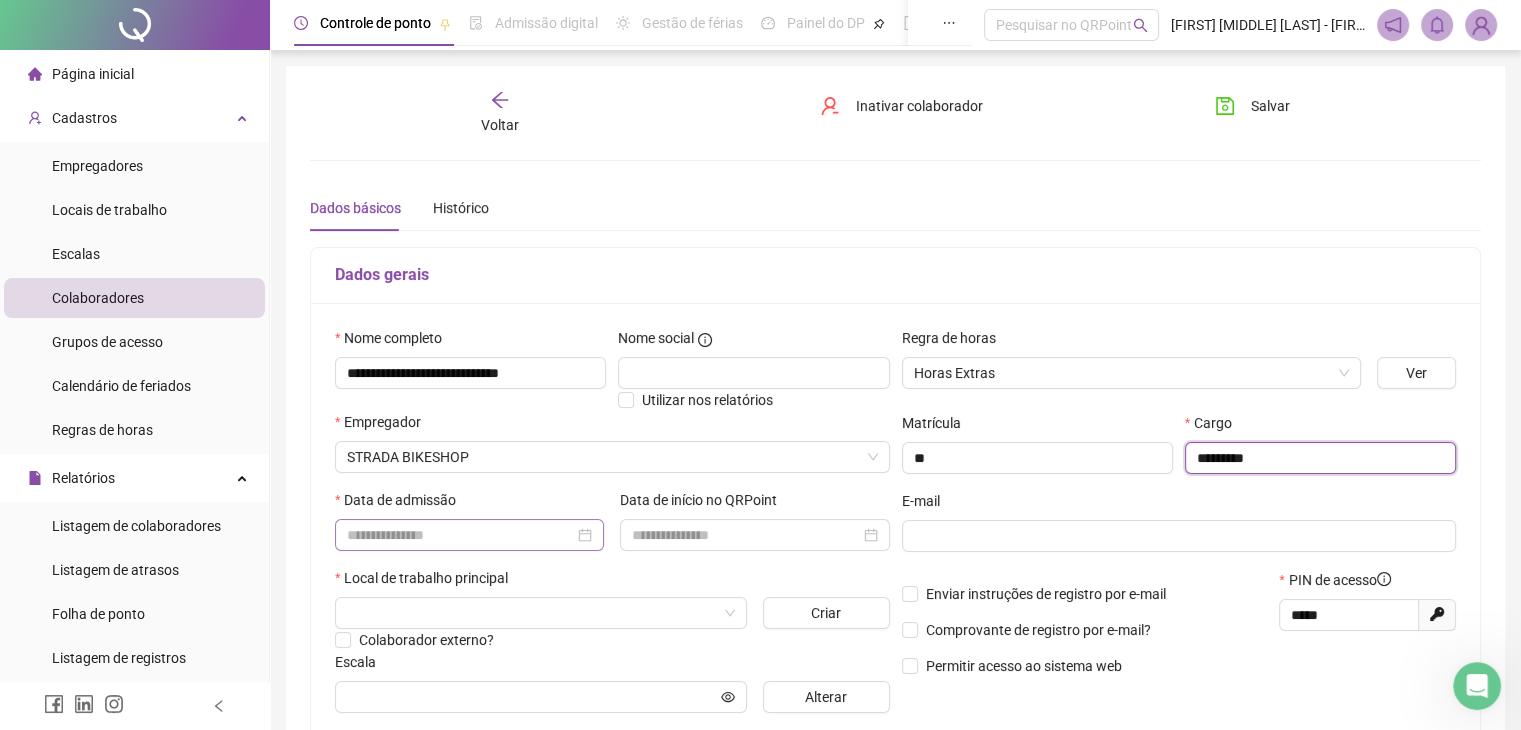 click at bounding box center [469, 535] 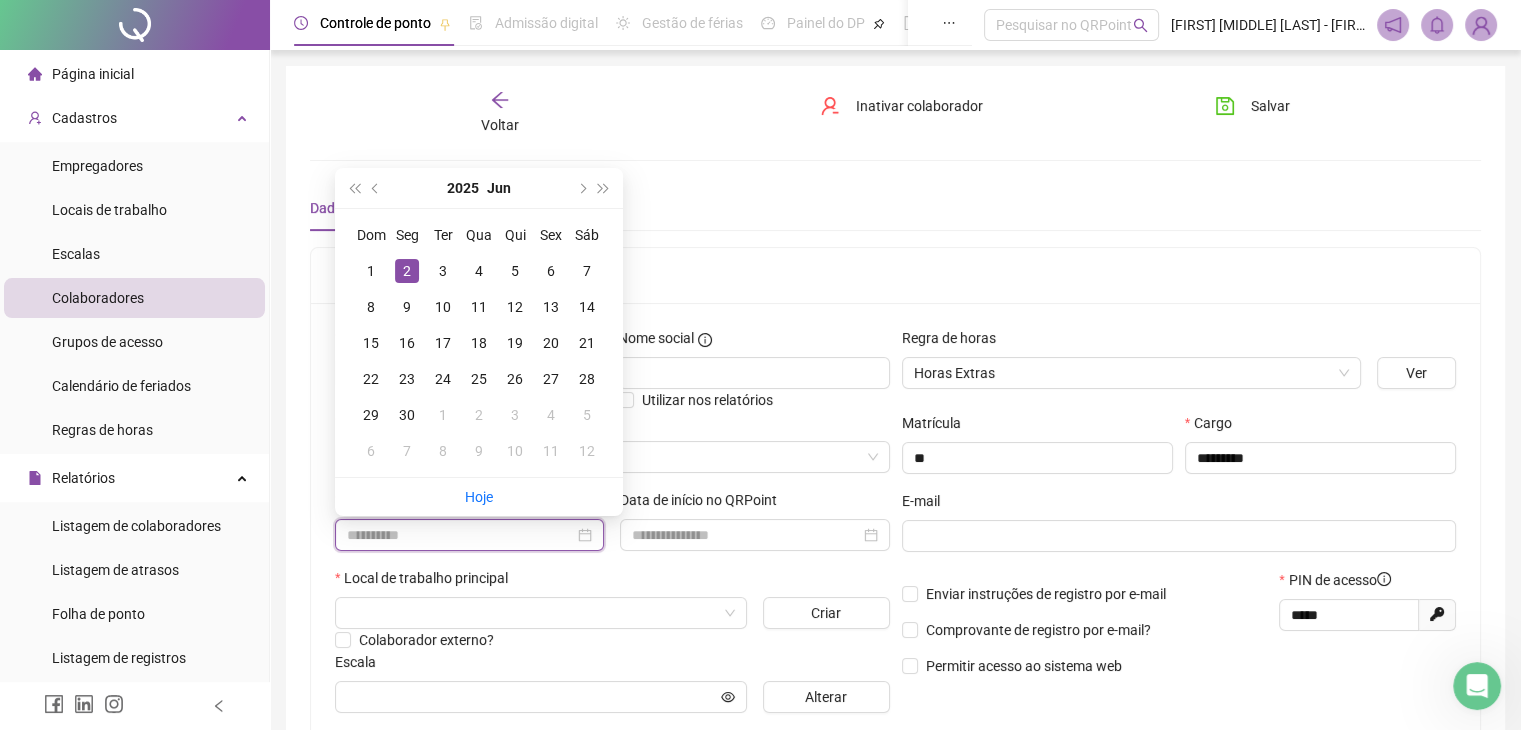 type on "**********" 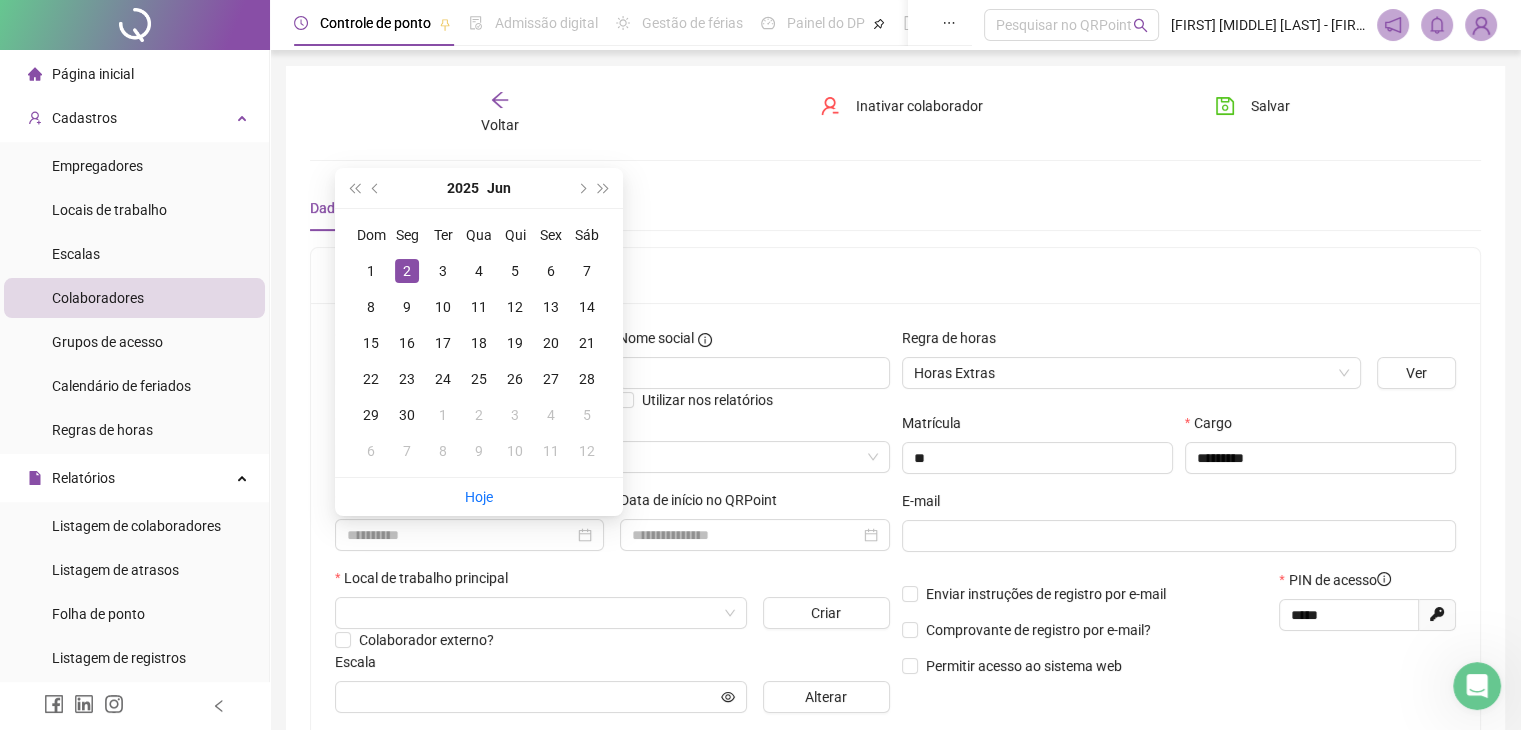 click on "2" at bounding box center (407, 271) 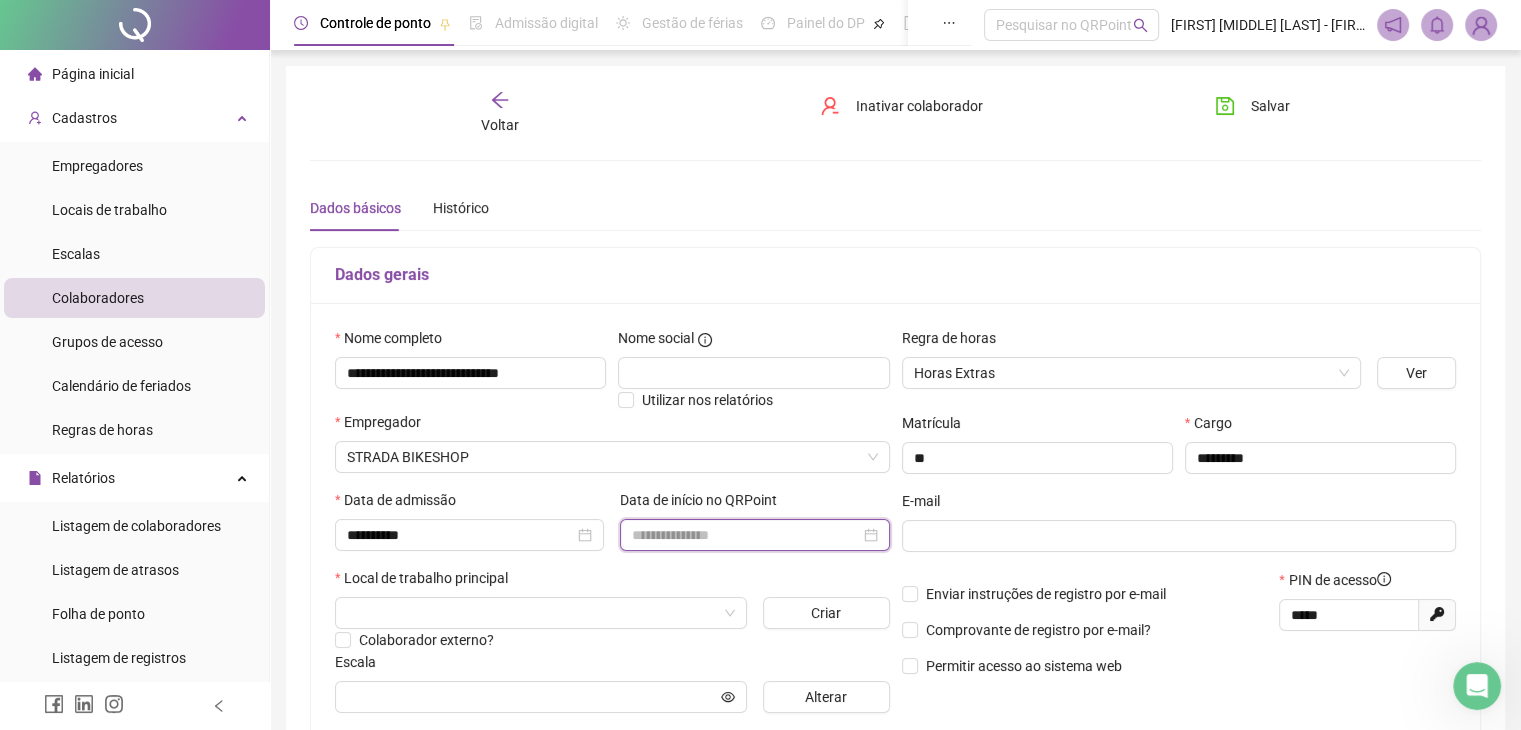 click at bounding box center [745, 535] 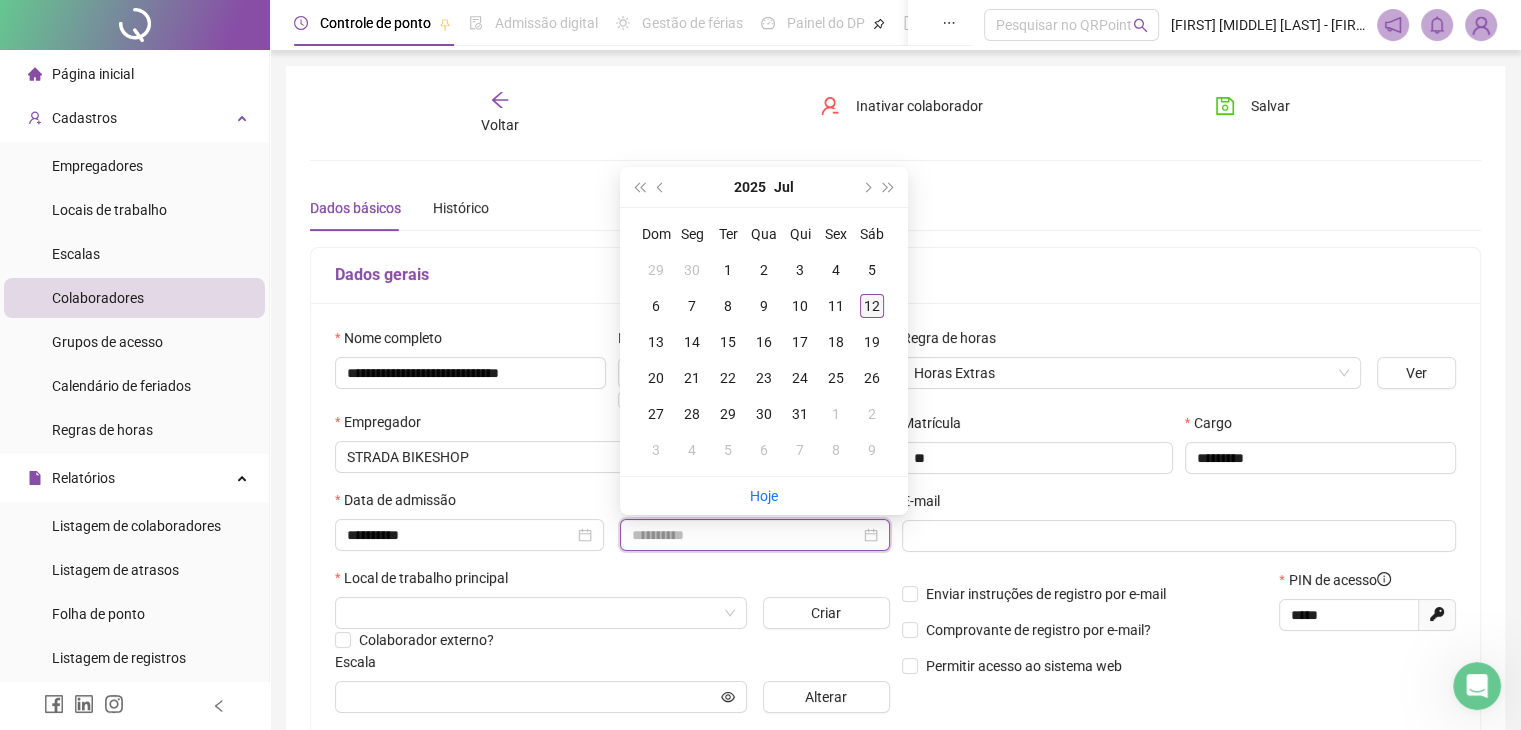 type on "**********" 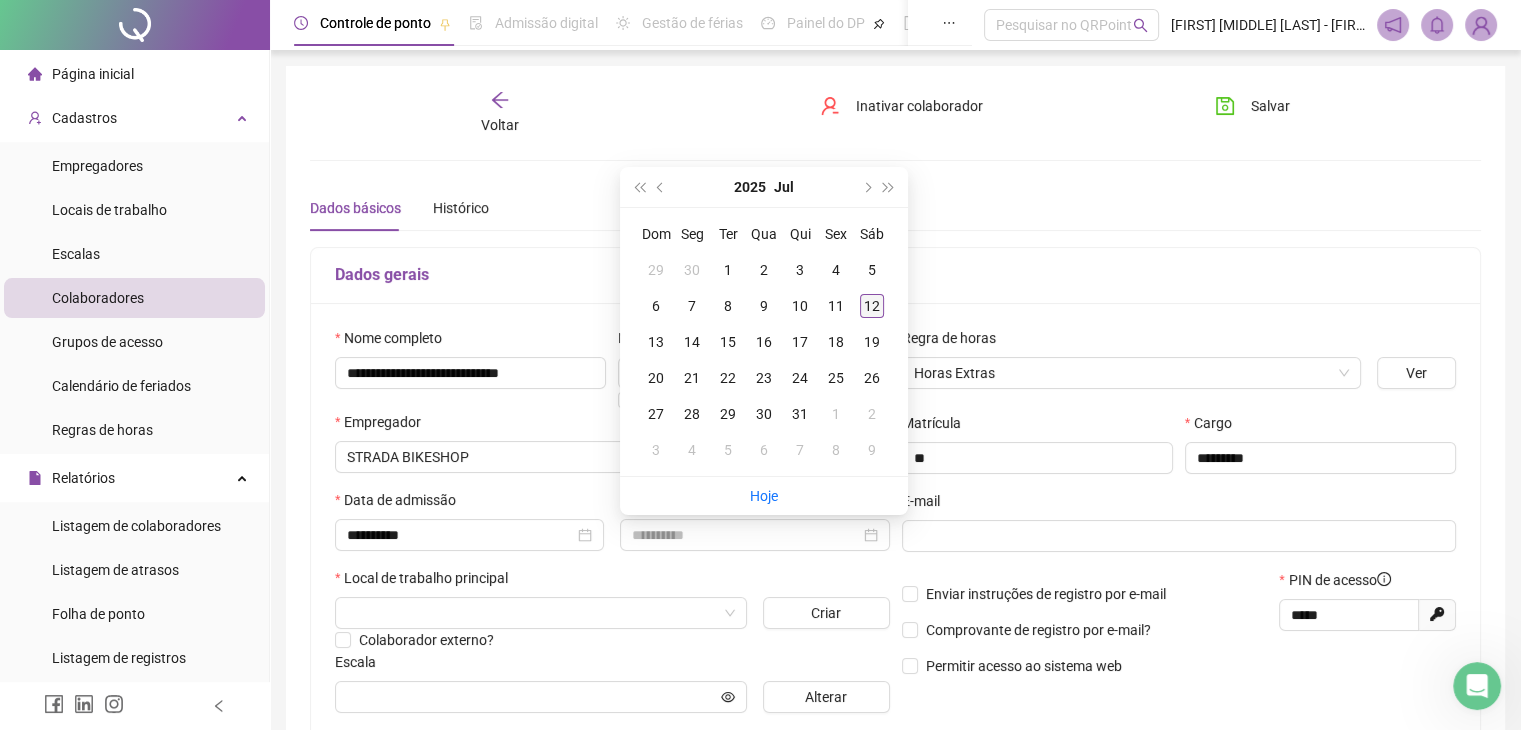 click on "12" at bounding box center (872, 306) 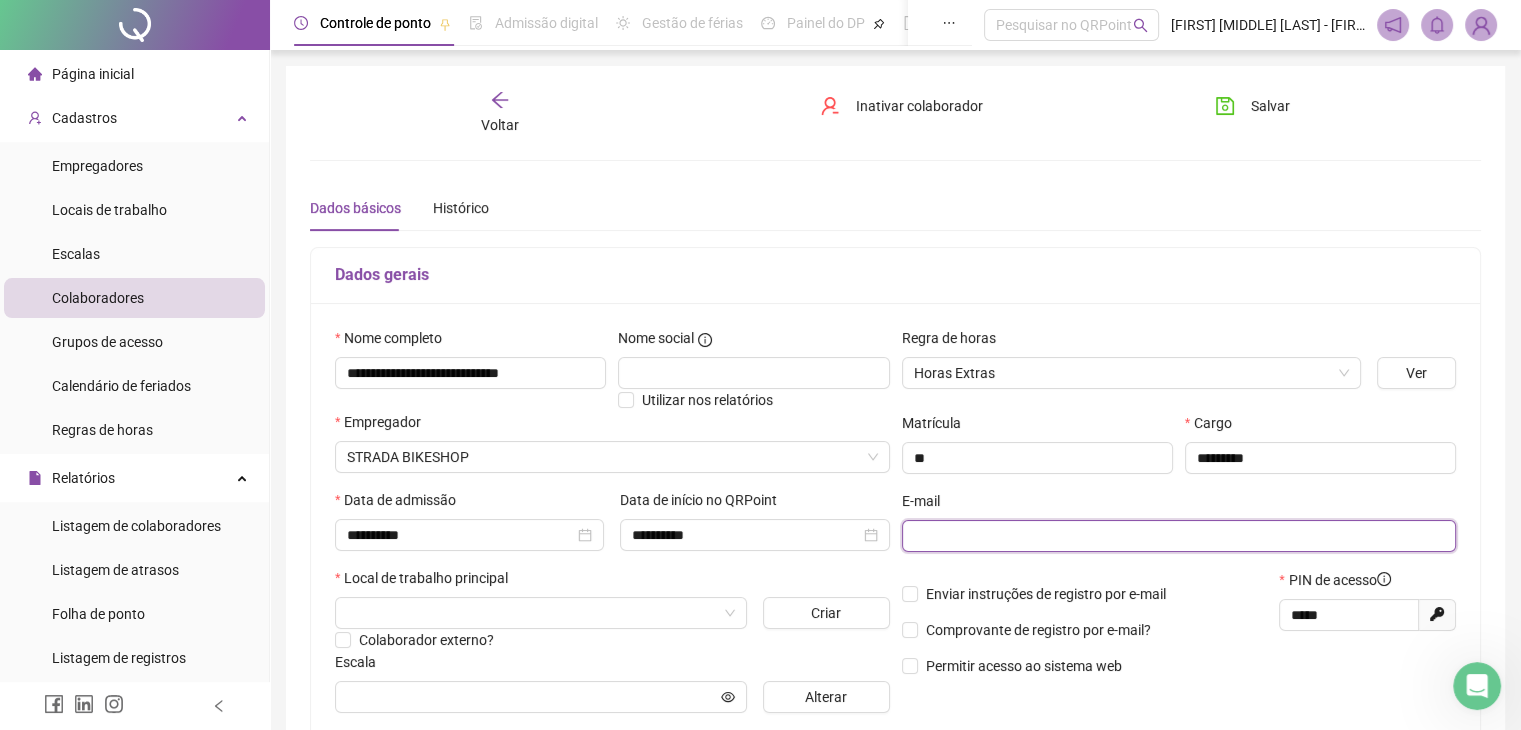 click at bounding box center (1177, 536) 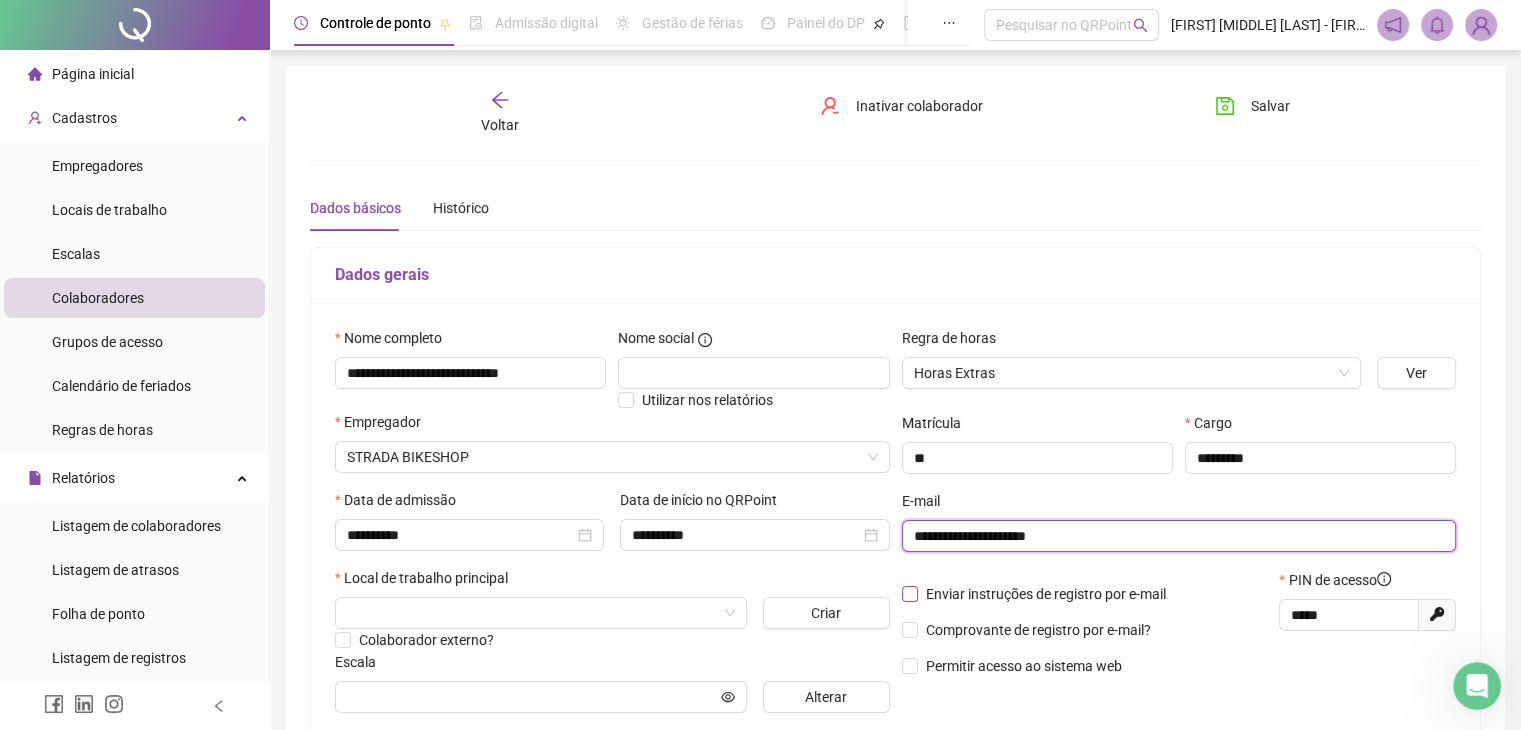 type on "**********" 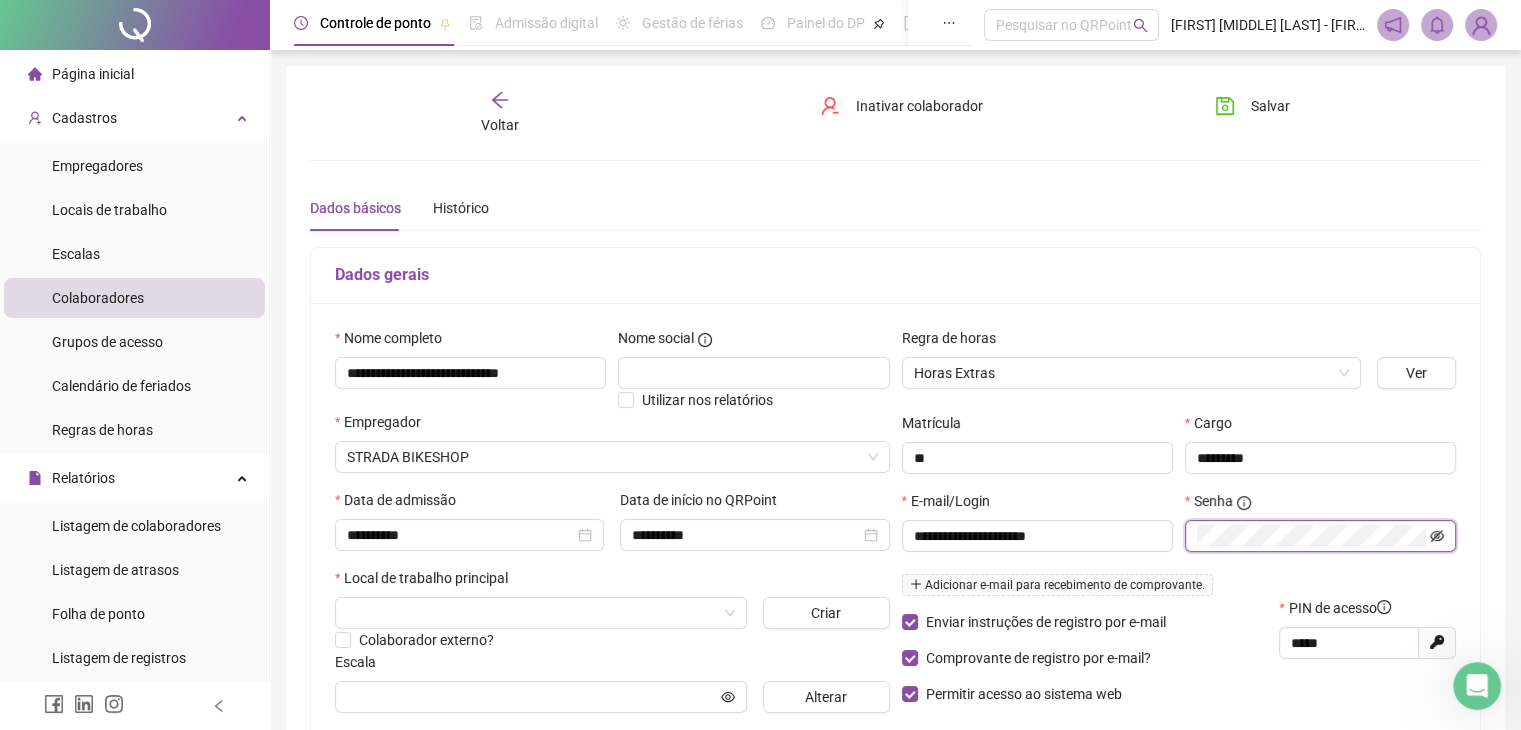 click 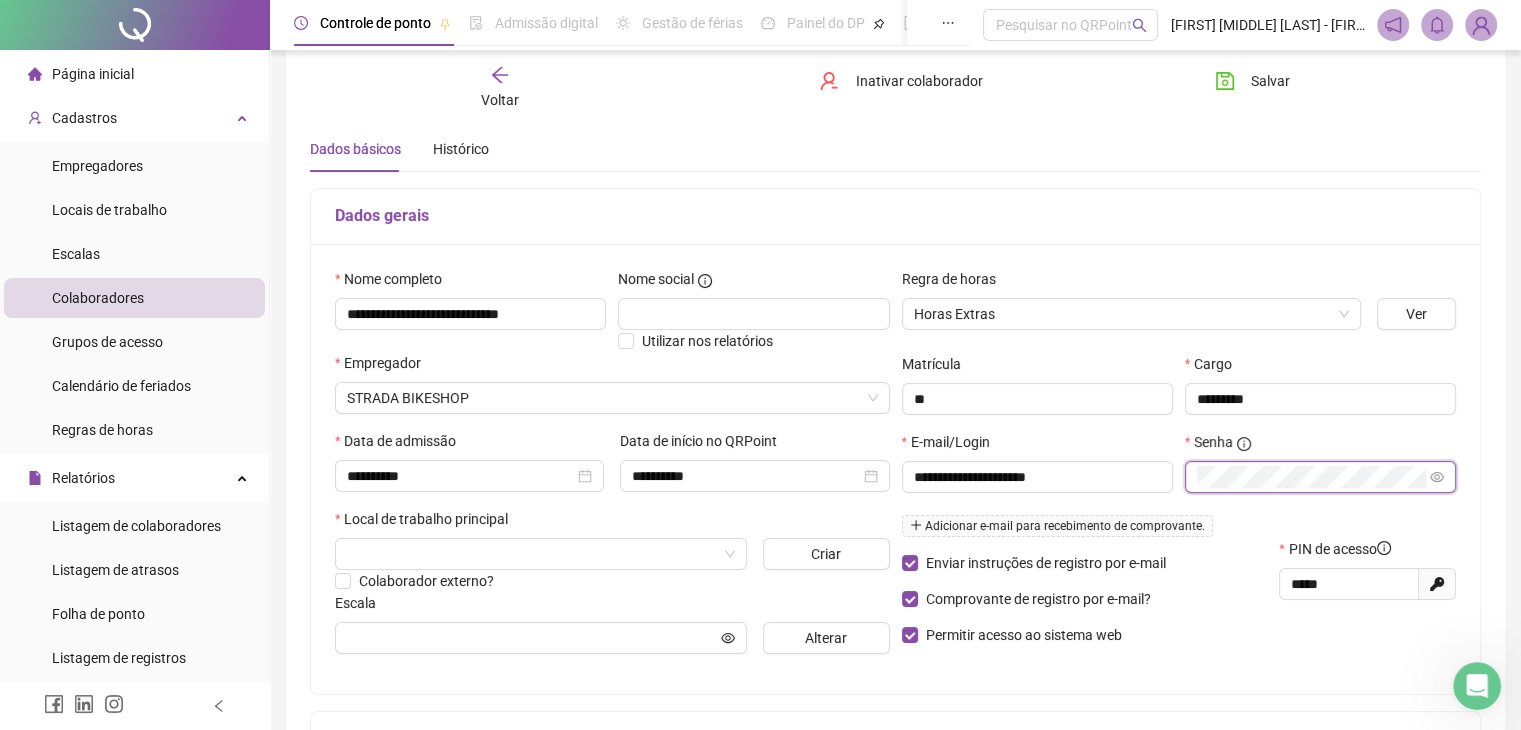 scroll, scrollTop: 100, scrollLeft: 0, axis: vertical 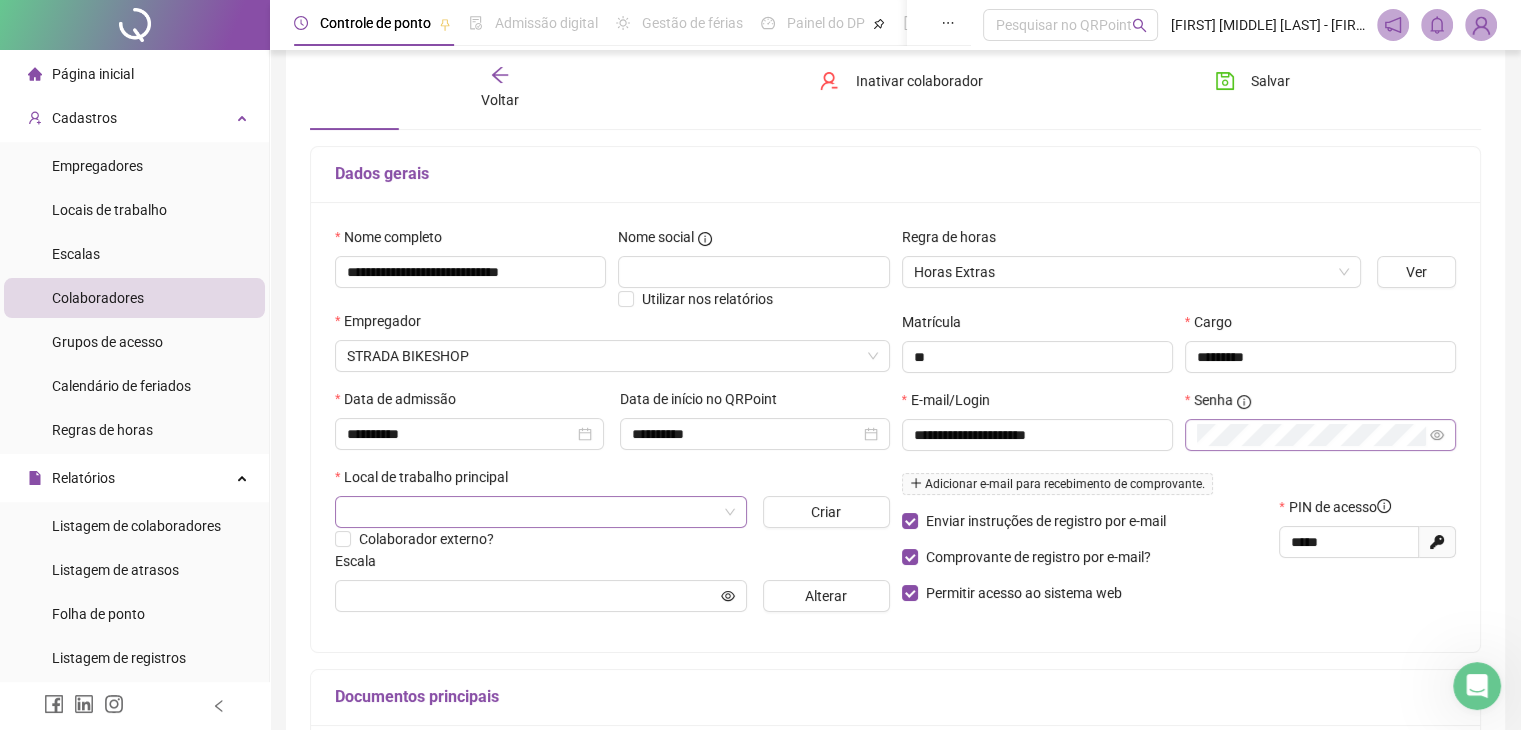 click at bounding box center [535, 512] 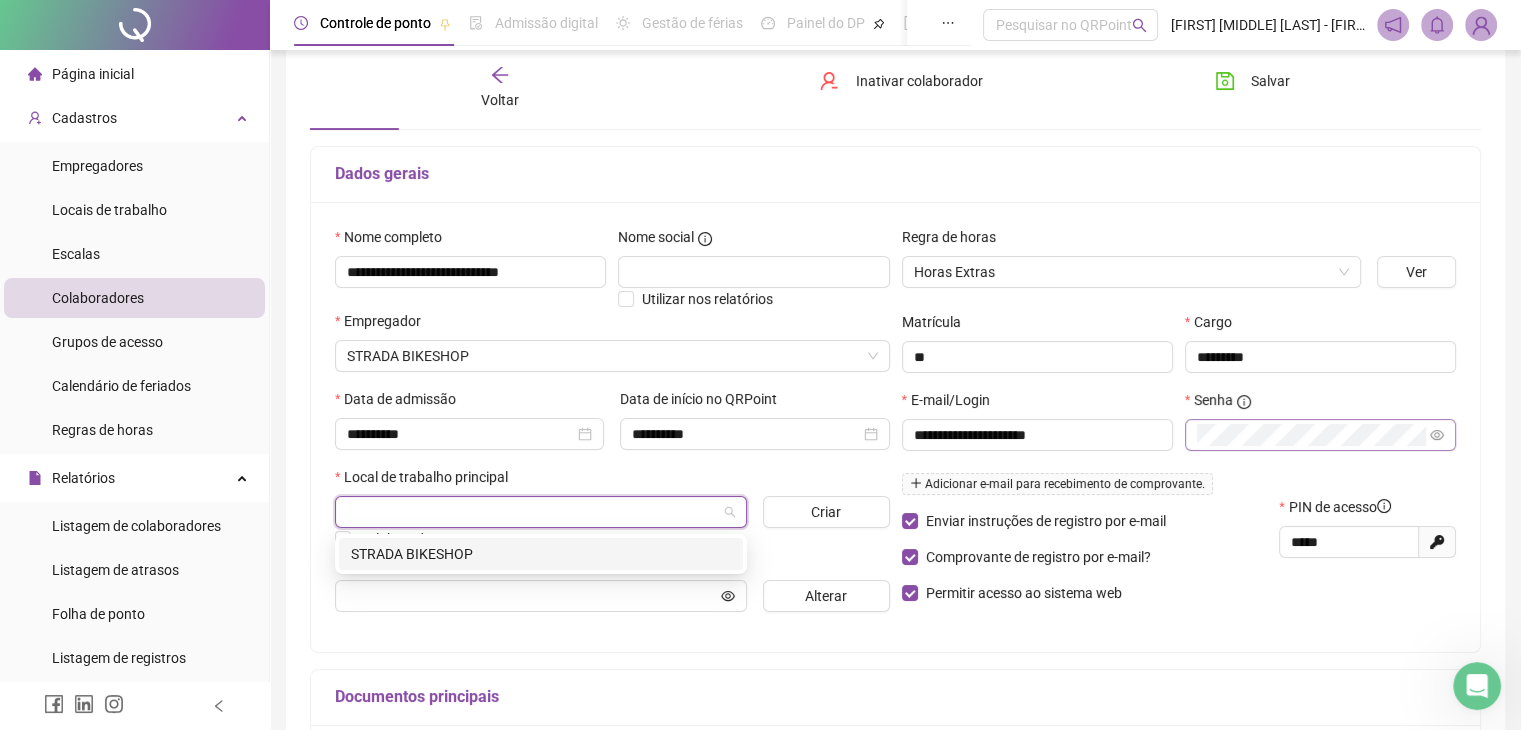 click on "STRADA BIKESHOP" at bounding box center (541, 554) 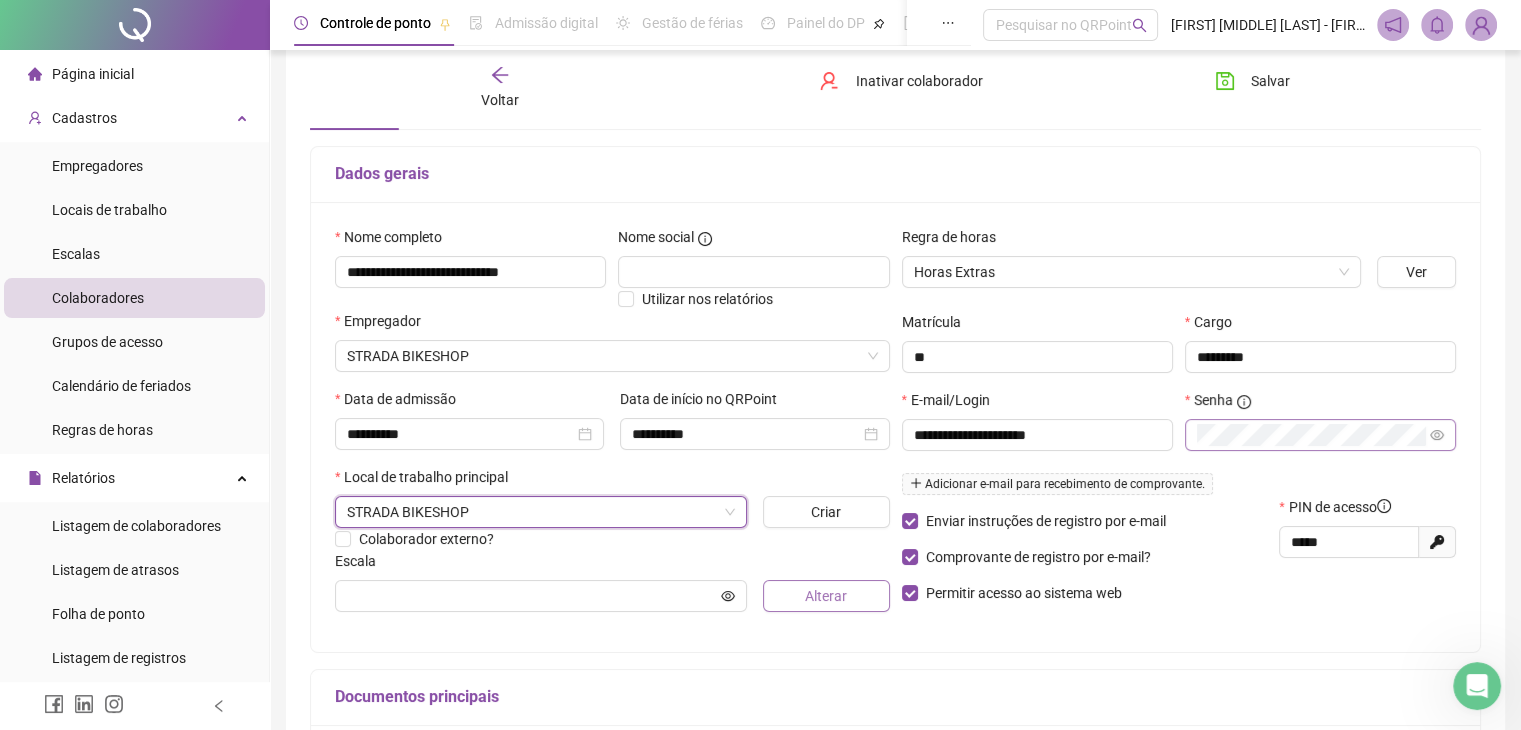 click on "Alterar" at bounding box center [826, 596] 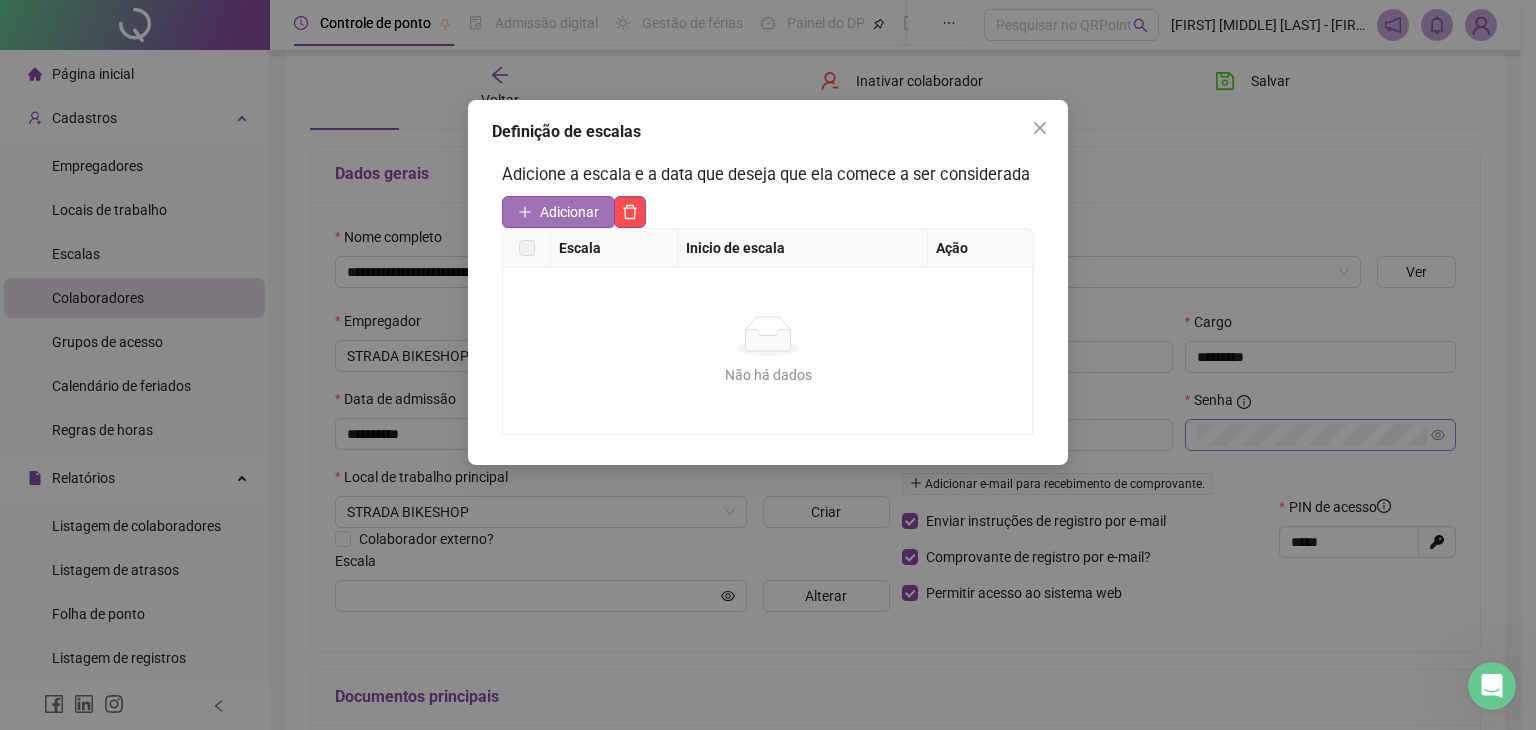 click on "Adicionar" at bounding box center (569, 212) 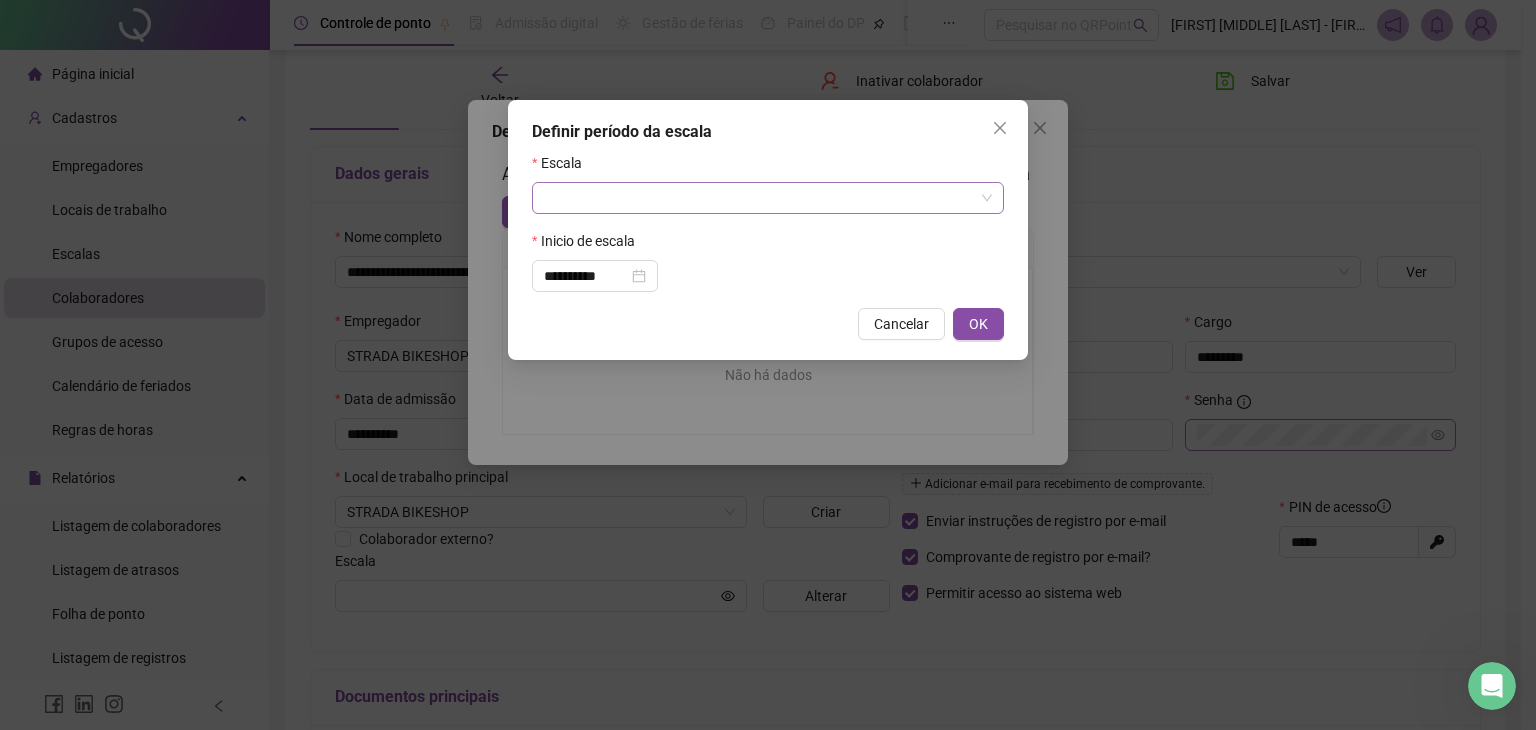 click at bounding box center [762, 198] 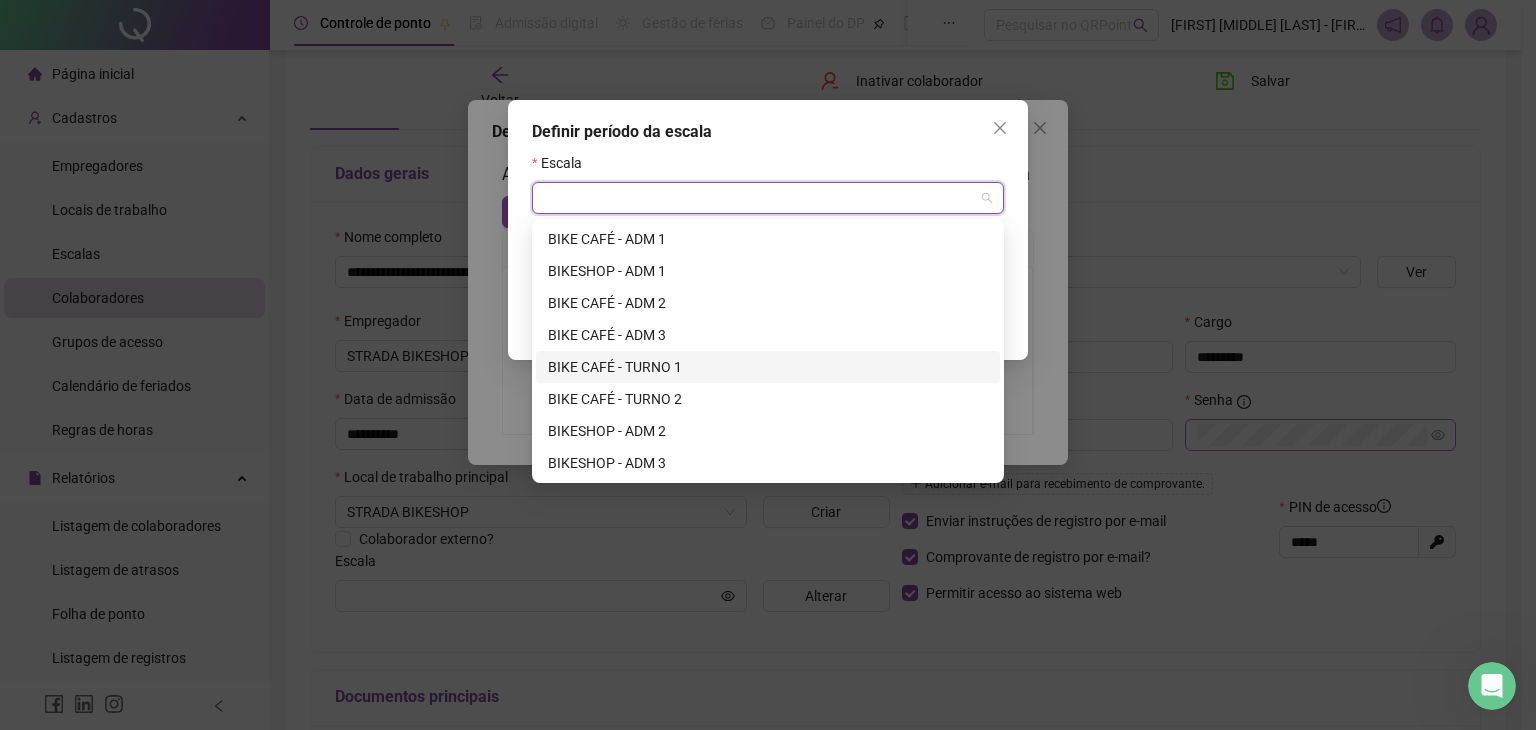 click on "BIKE CAFÉ - TURNO 1" at bounding box center (768, 367) 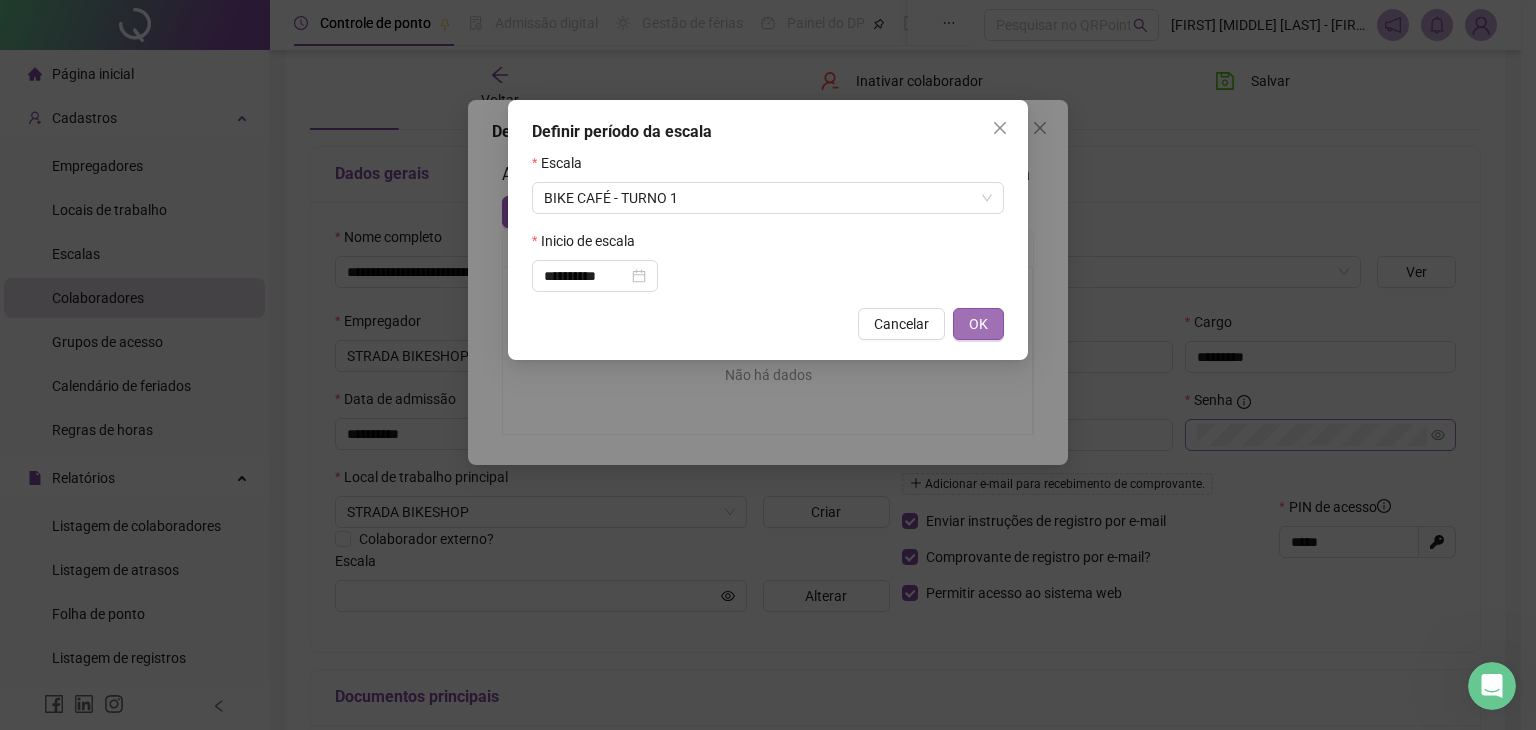 click on "OK" at bounding box center [978, 324] 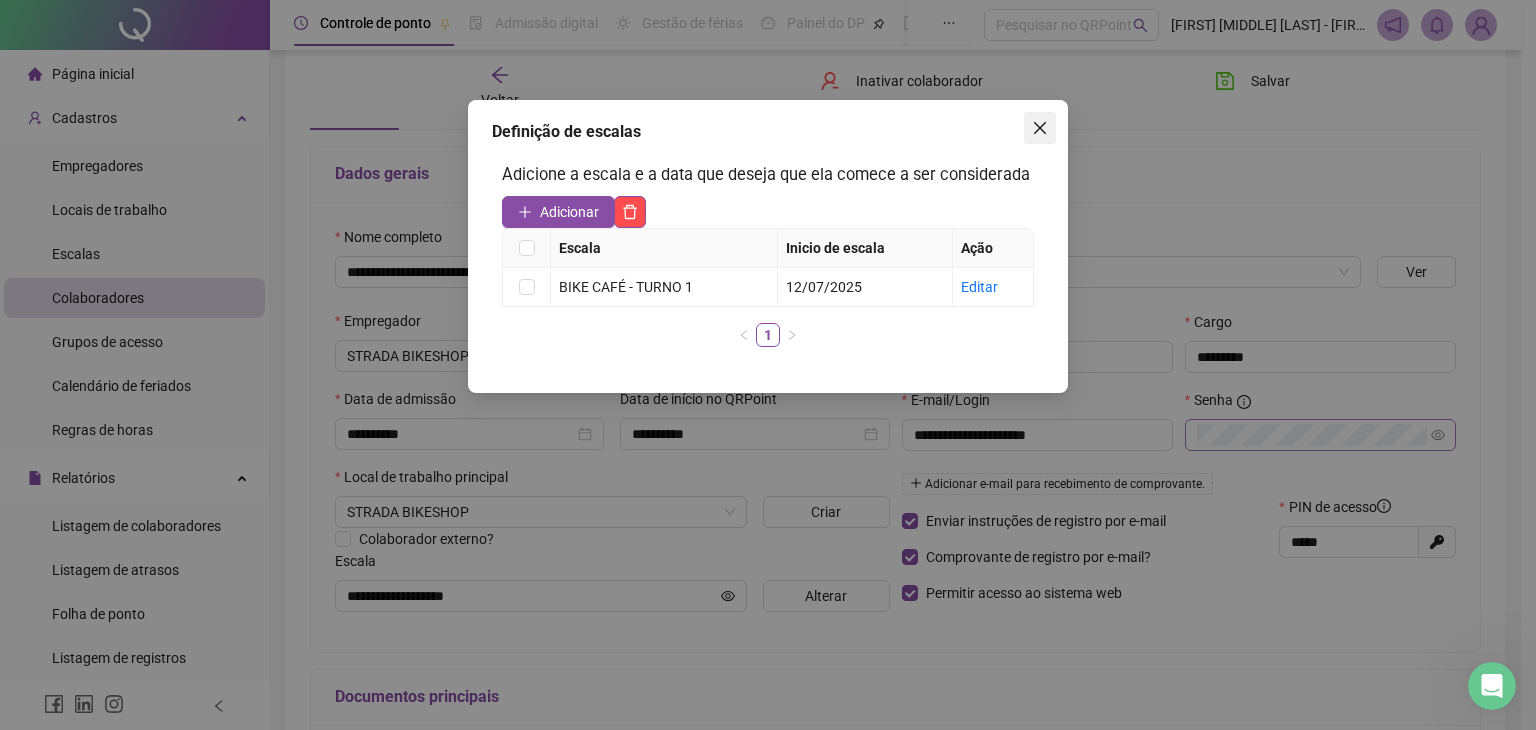 click at bounding box center [1040, 128] 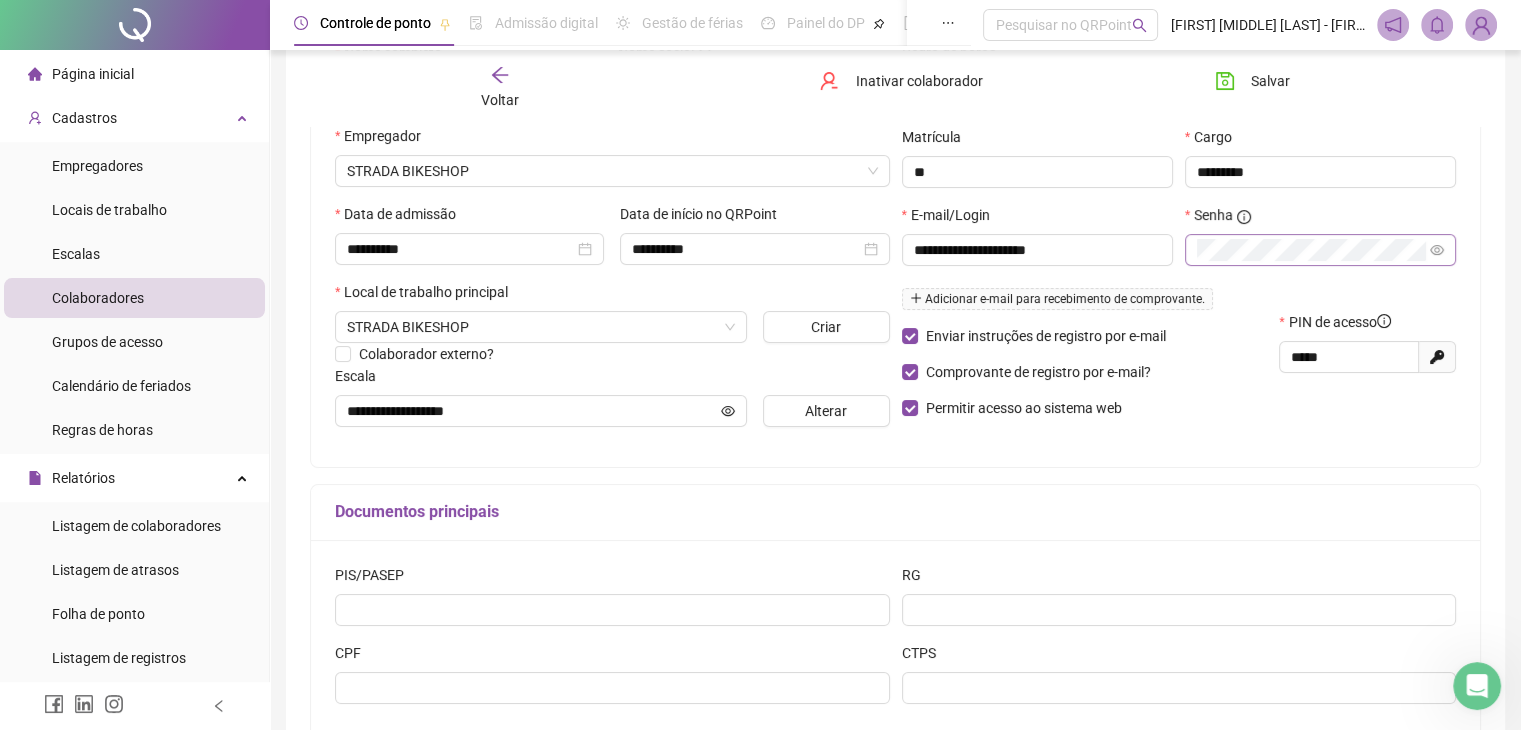 scroll, scrollTop: 300, scrollLeft: 0, axis: vertical 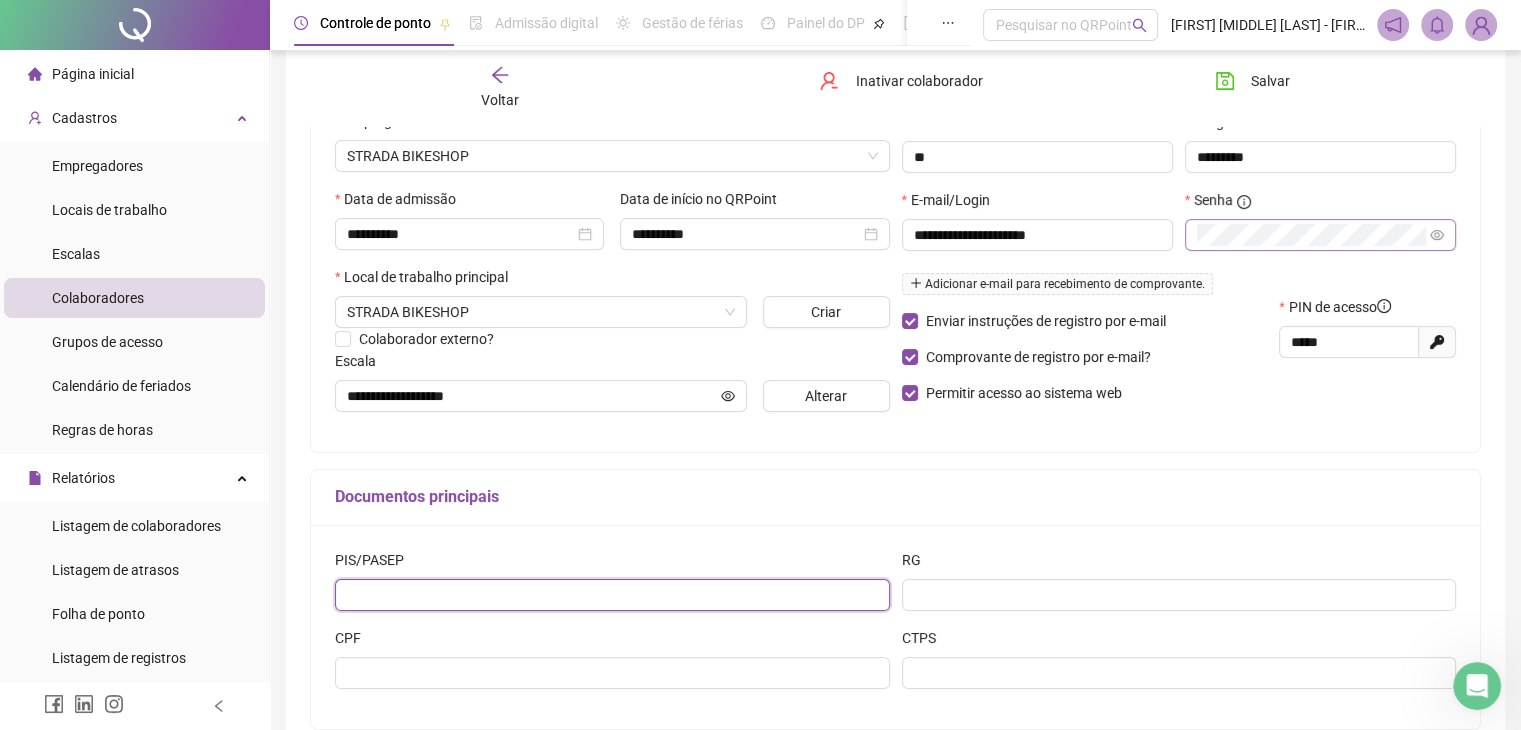 click at bounding box center [612, 595] 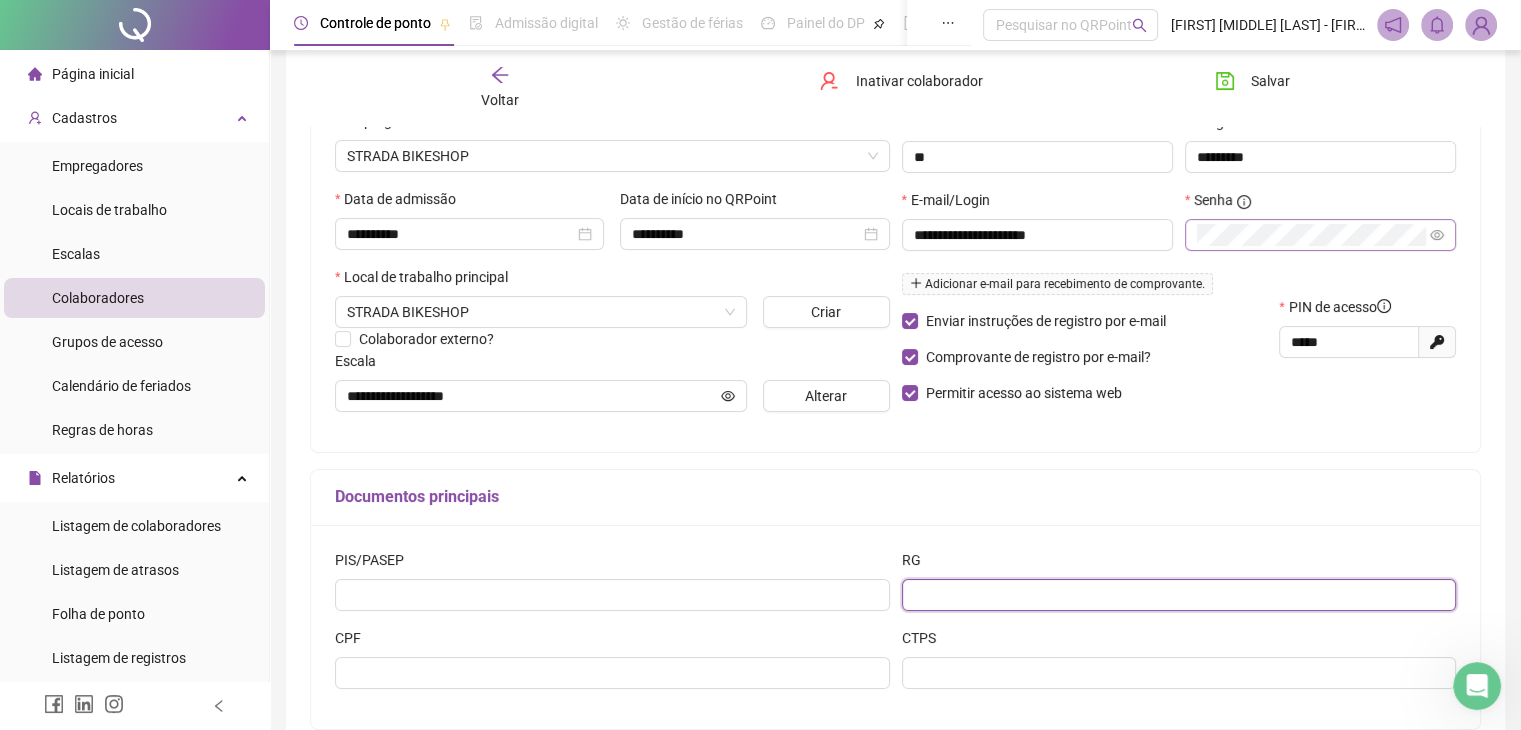click at bounding box center (1179, 595) 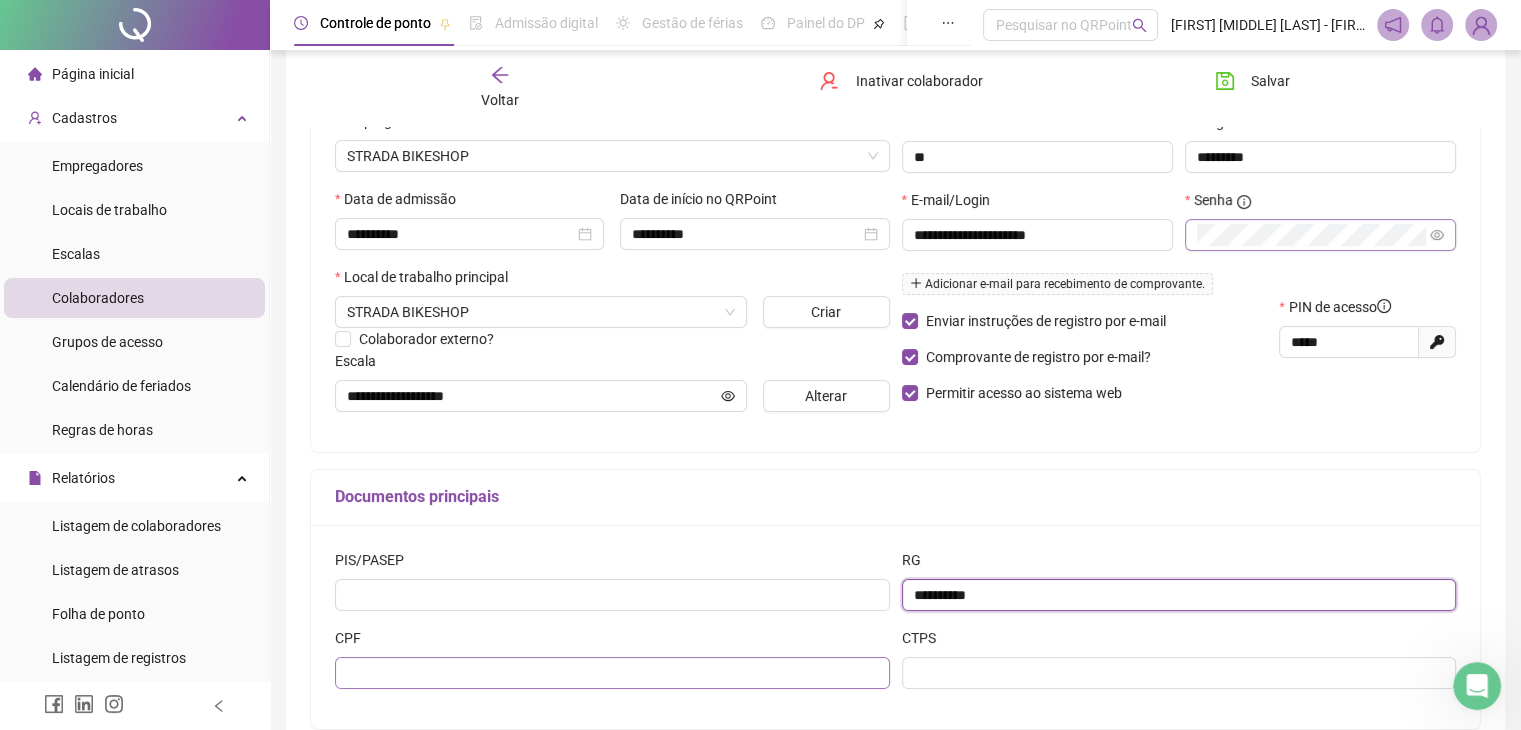 type on "**********" 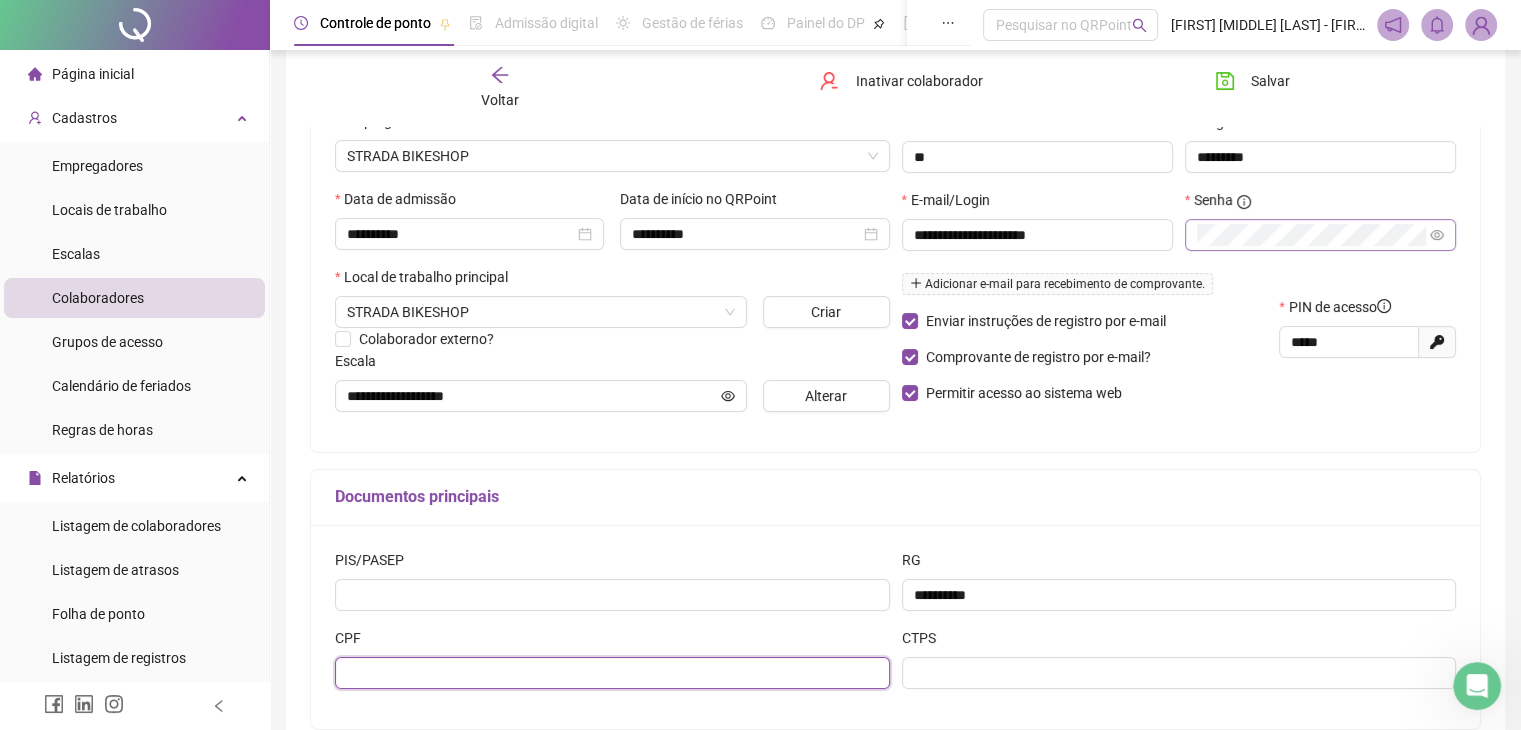 click at bounding box center (612, 673) 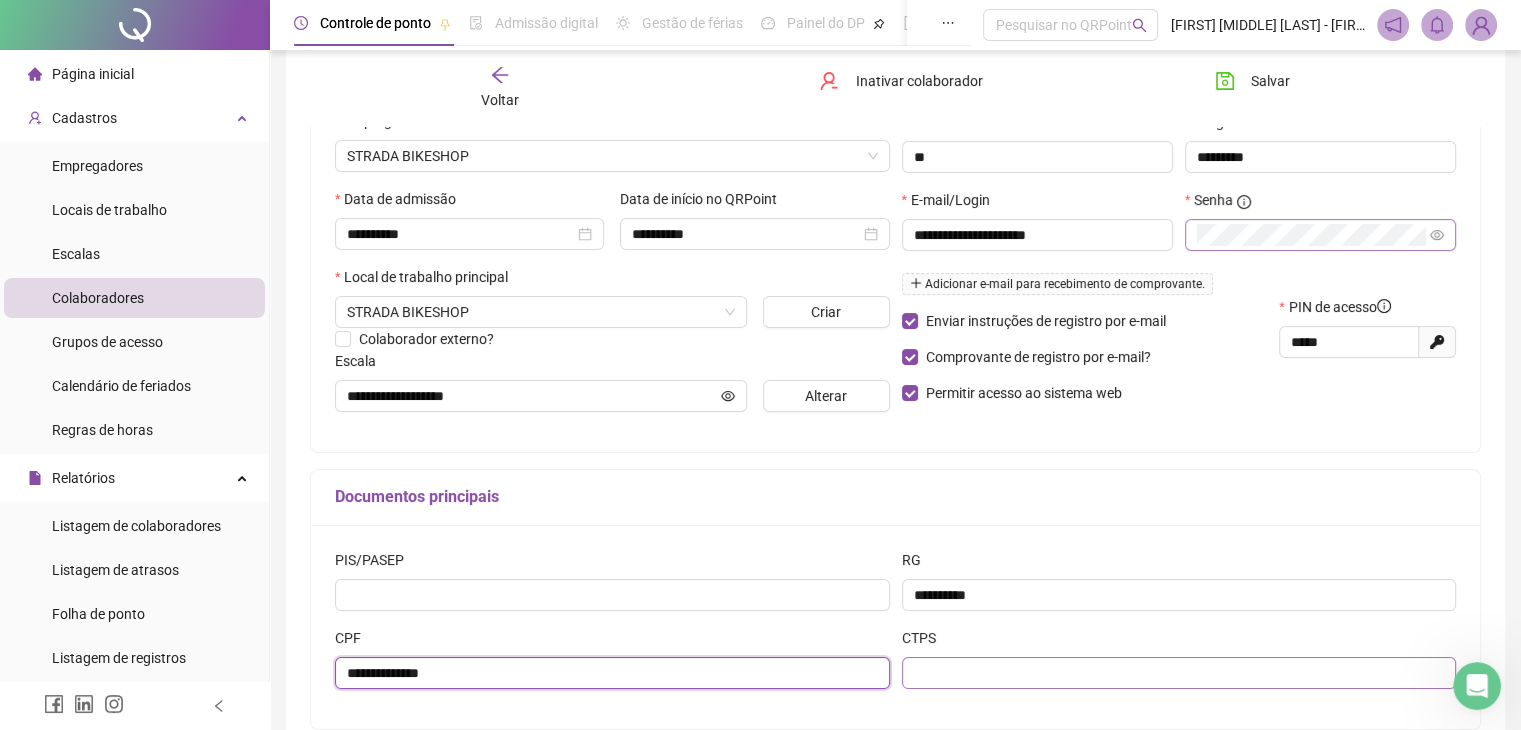 type on "**********" 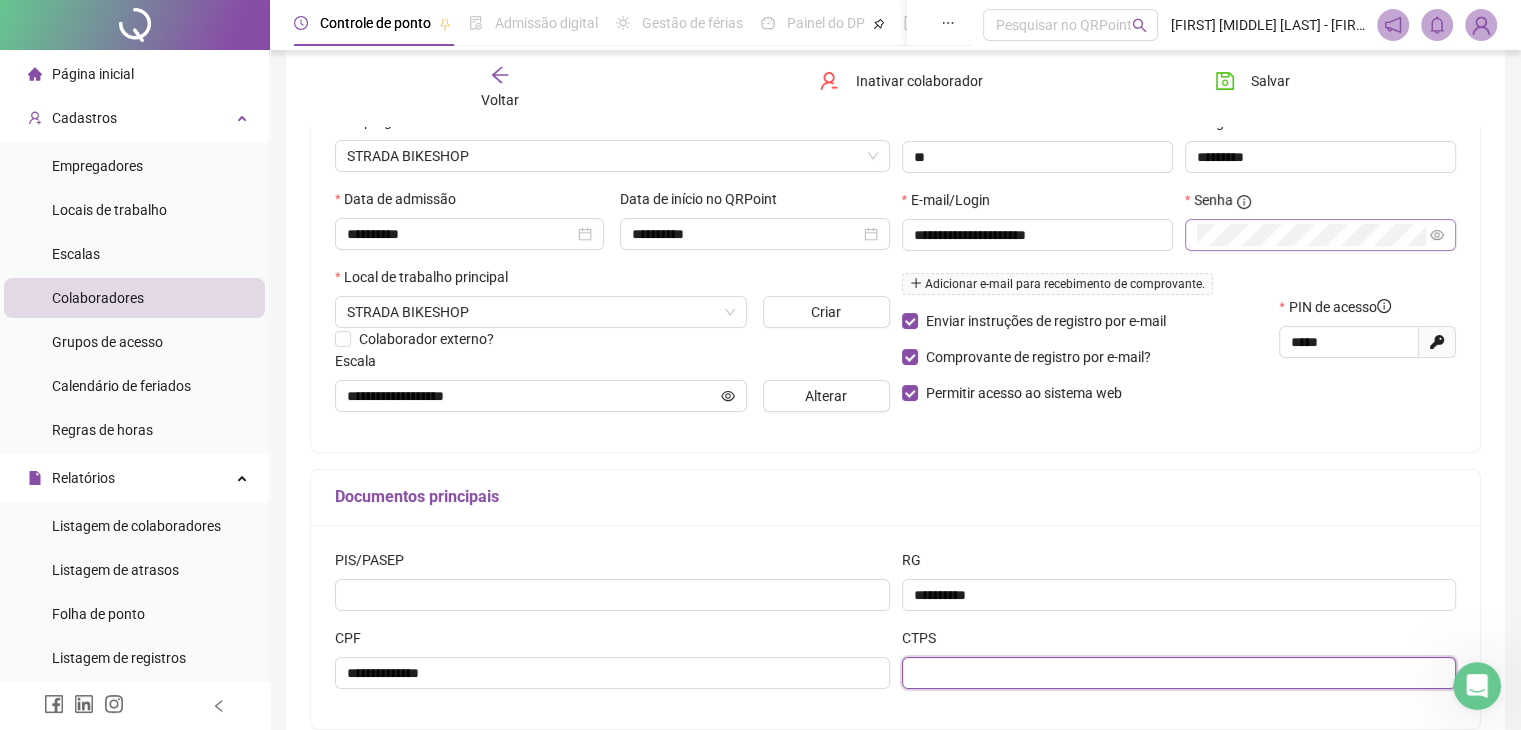 click at bounding box center (1179, 673) 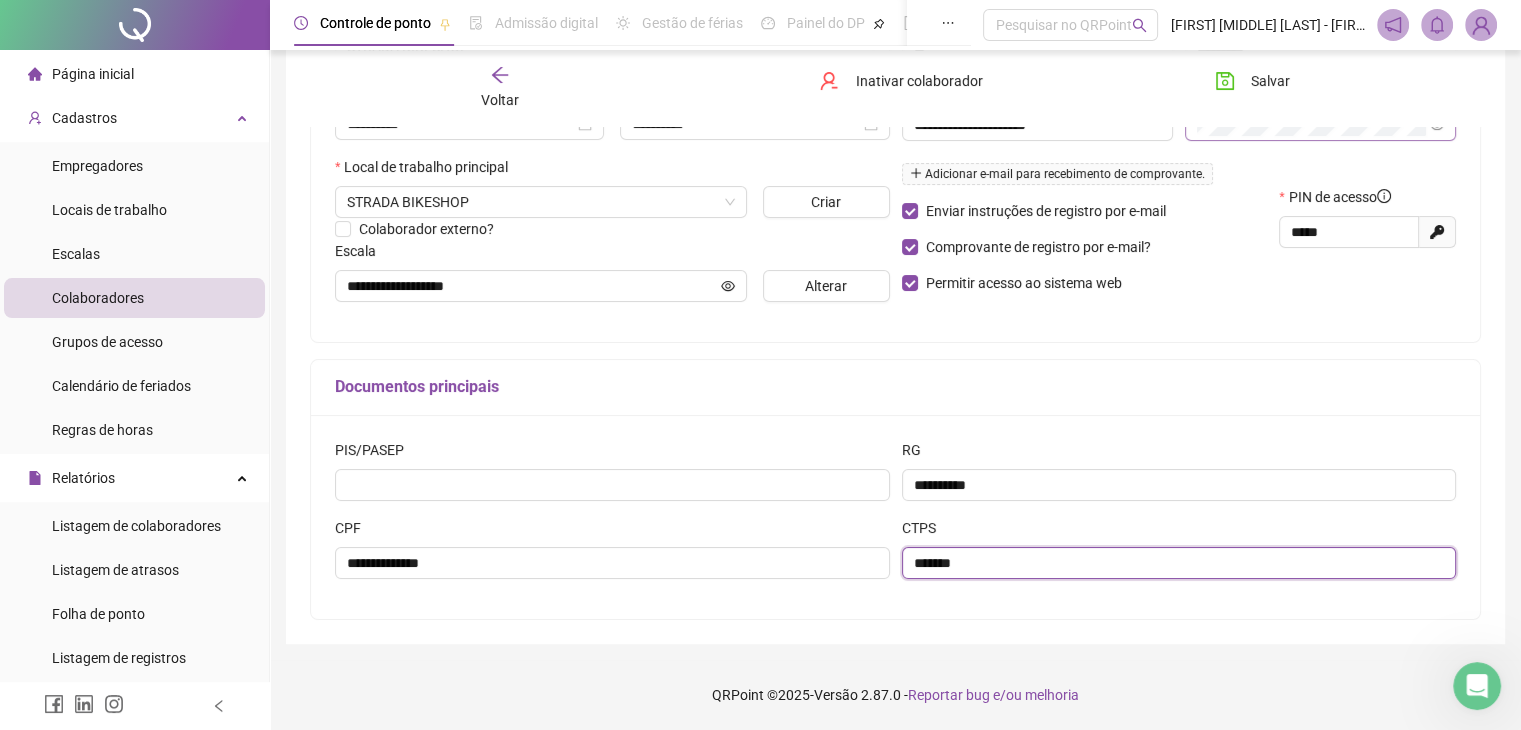 scroll, scrollTop: 211, scrollLeft: 0, axis: vertical 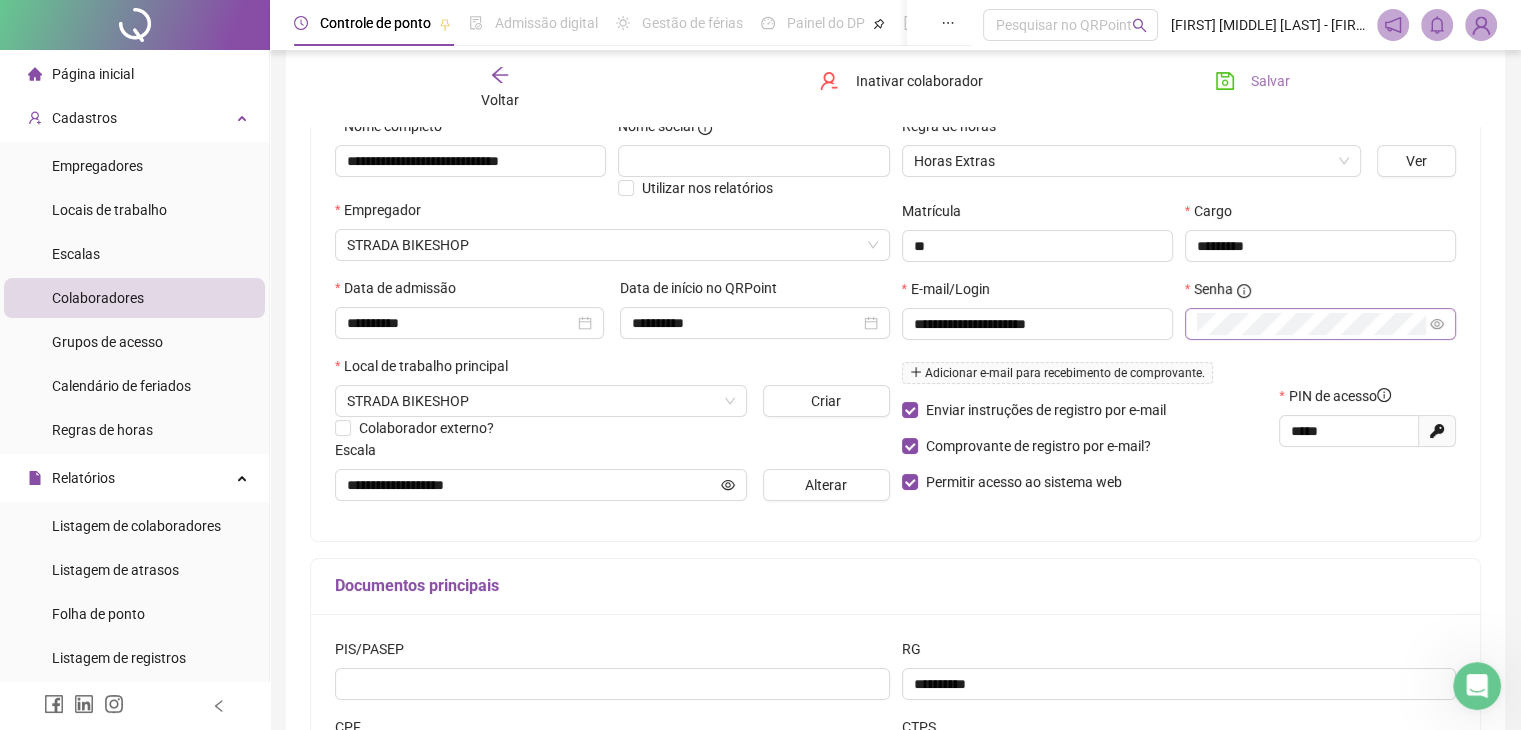 type on "*******" 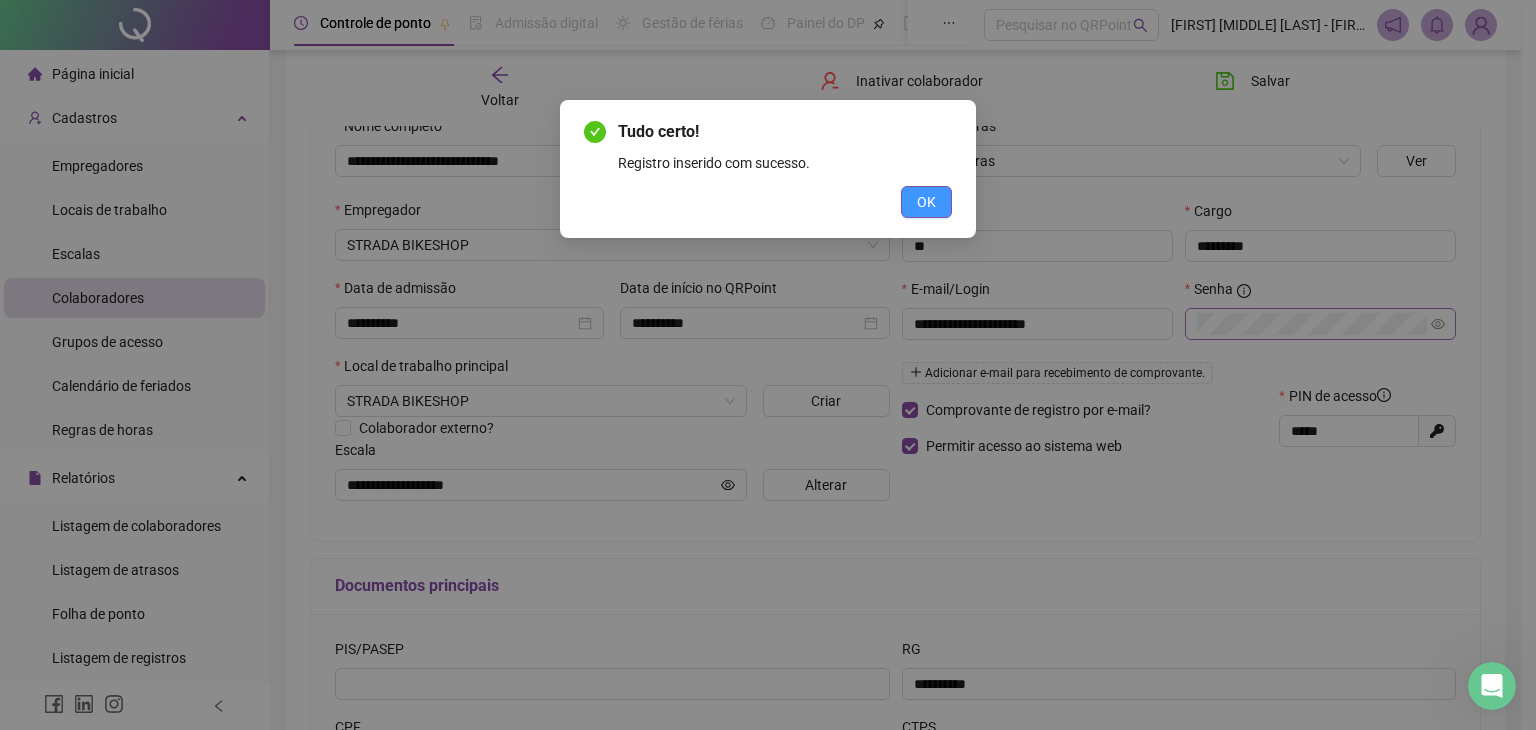 click on "OK" at bounding box center [926, 202] 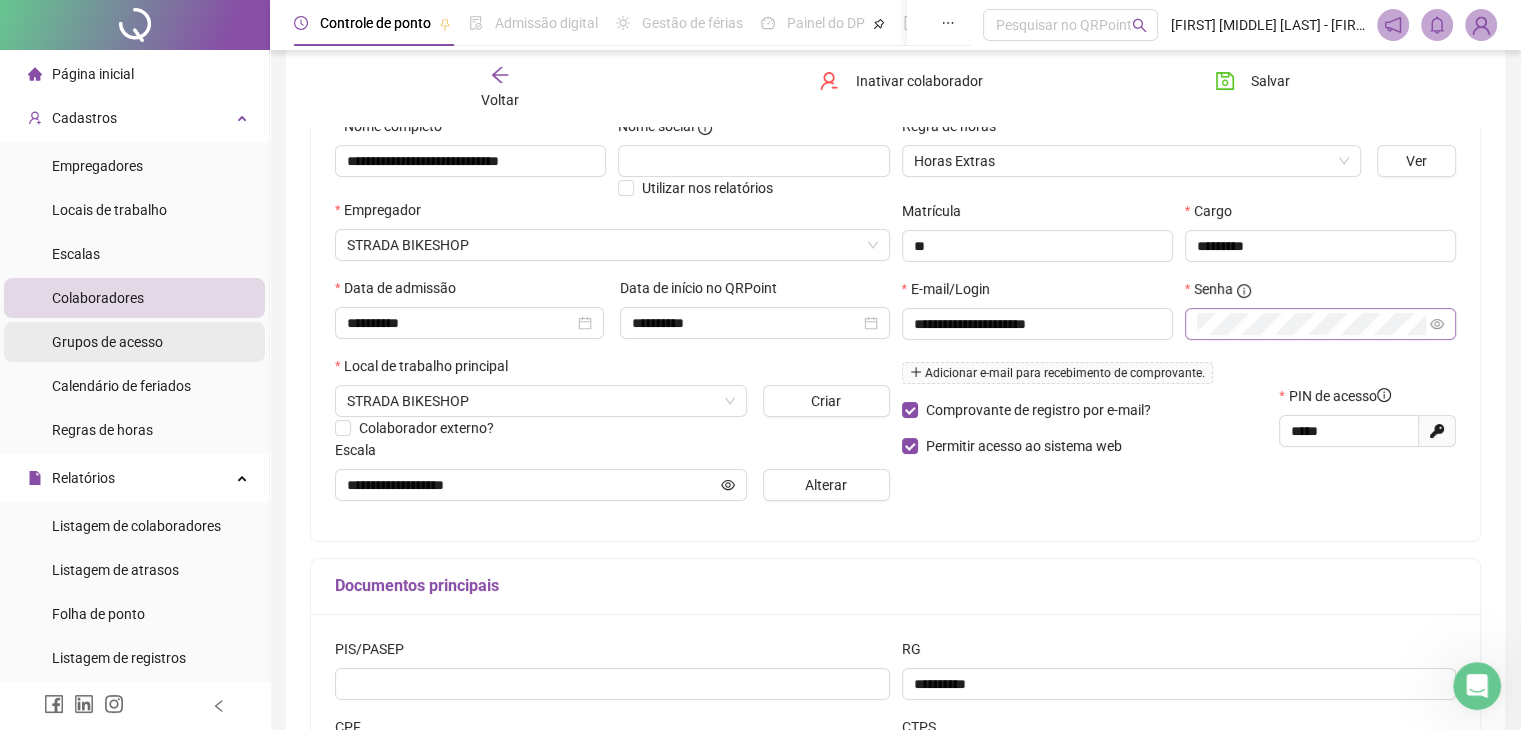 click on "Grupos de acesso" at bounding box center (107, 342) 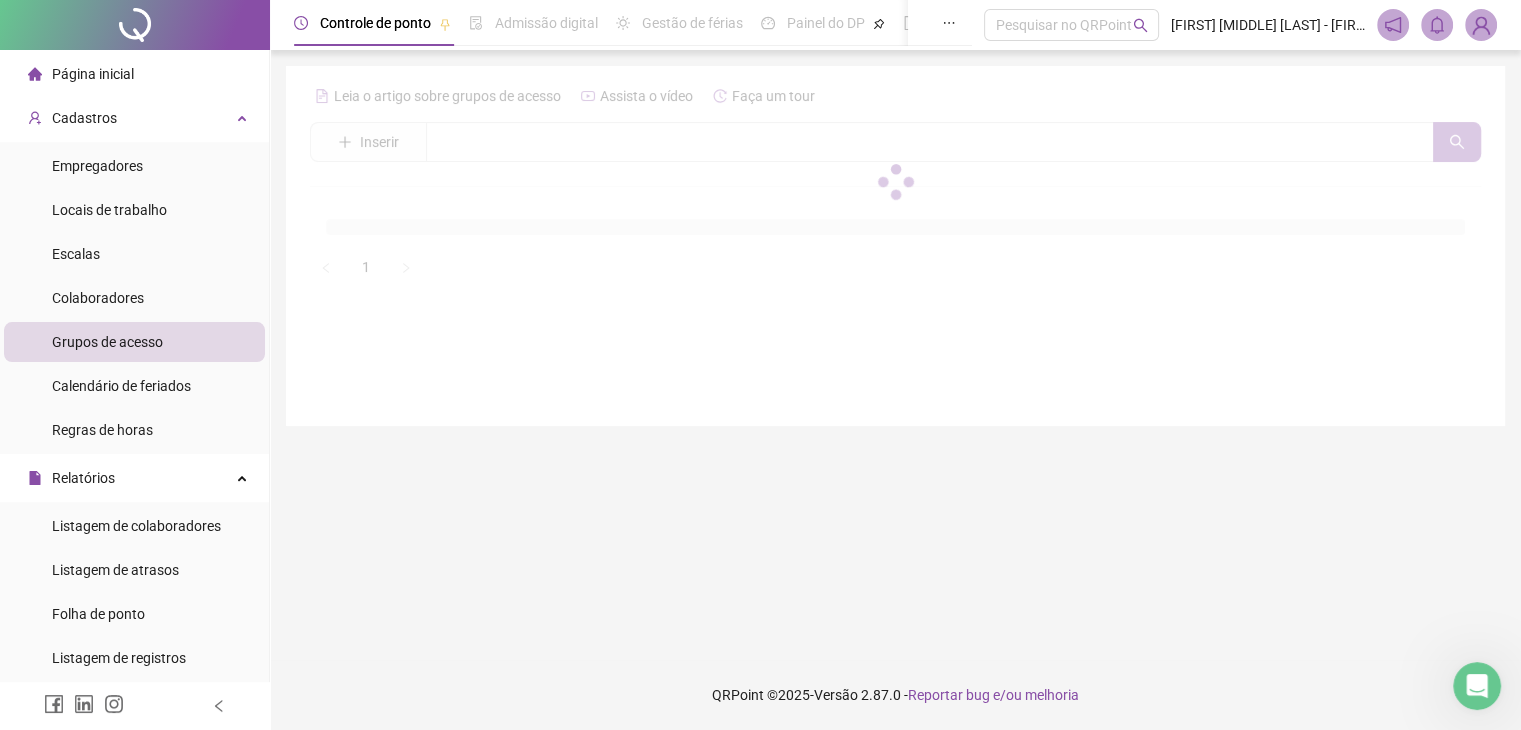 scroll, scrollTop: 0, scrollLeft: 0, axis: both 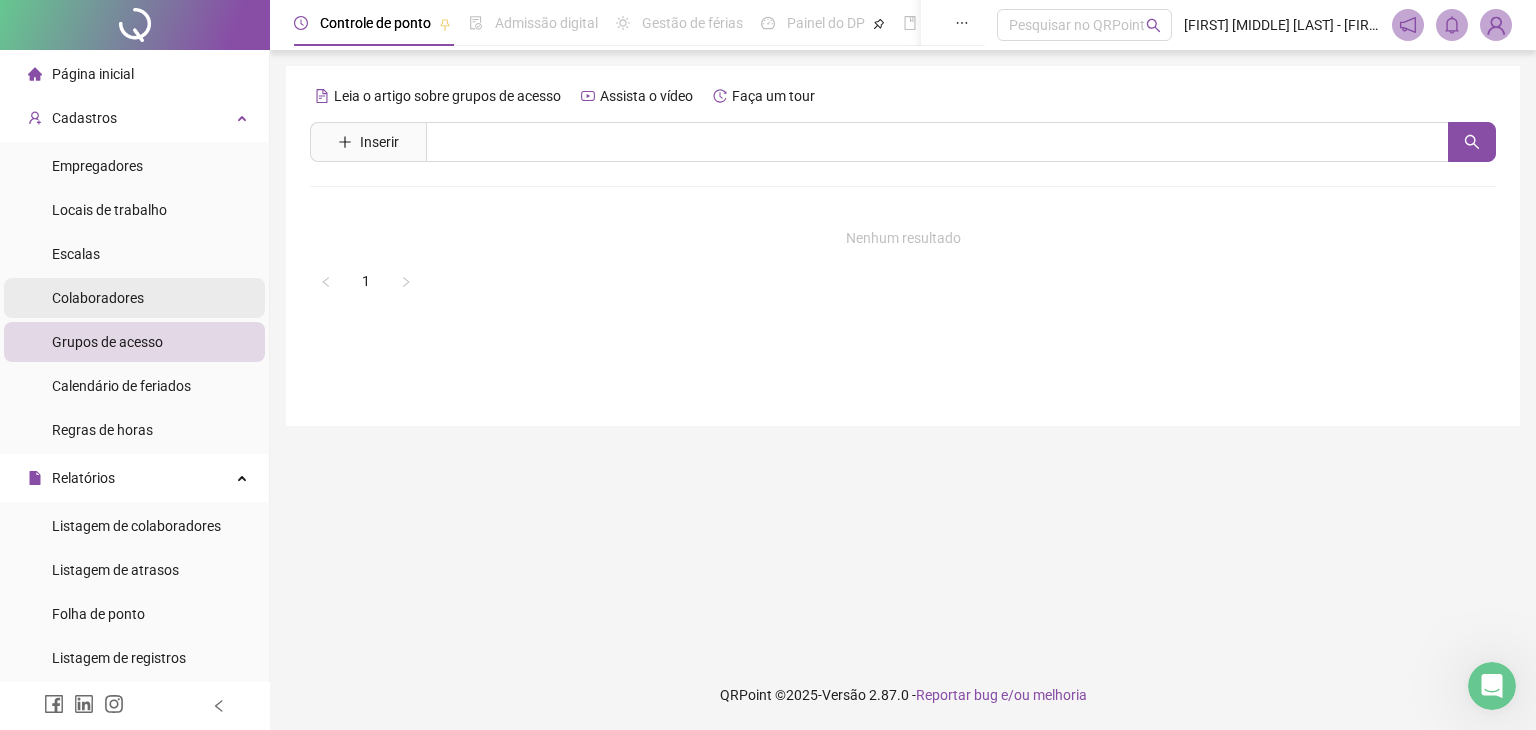 click on "Colaboradores" at bounding box center [98, 298] 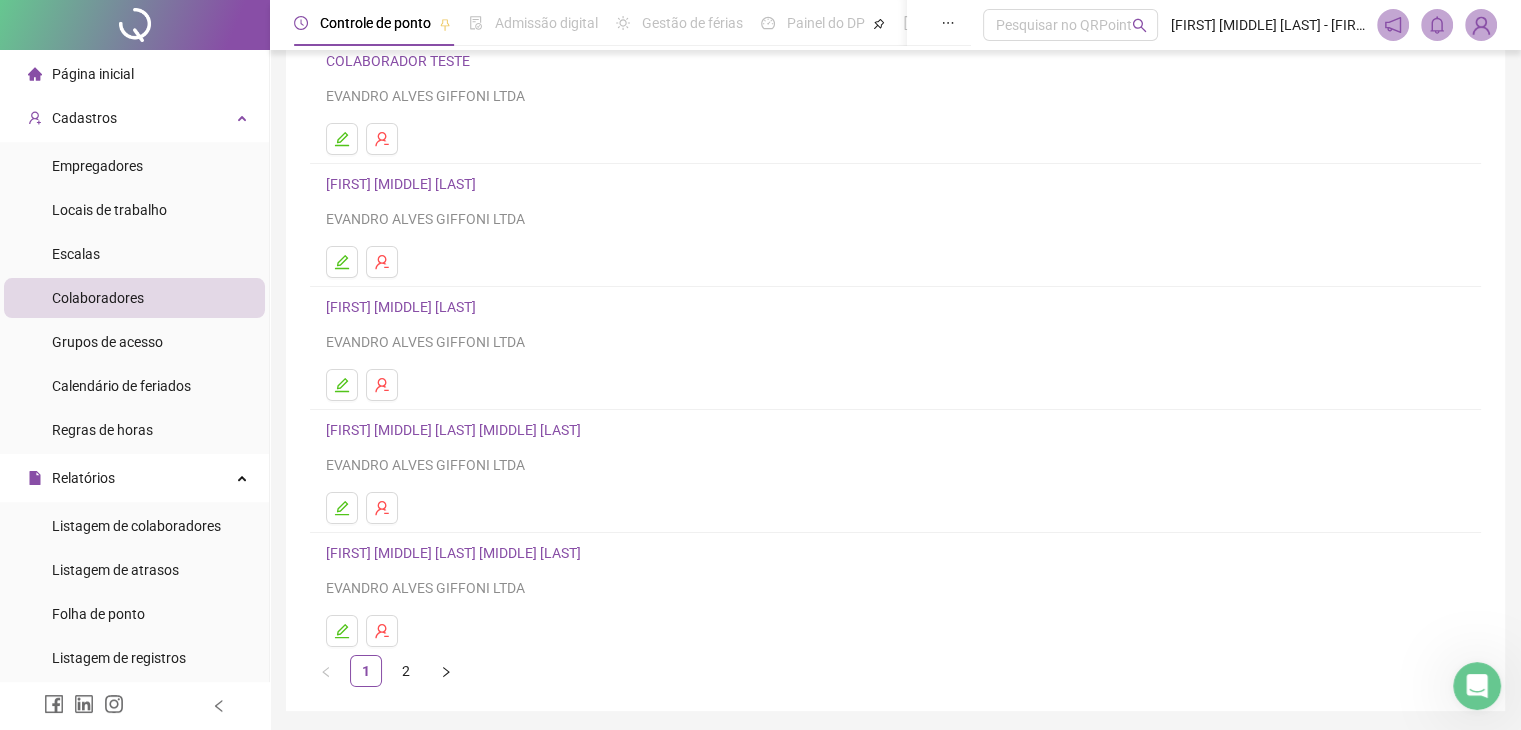 scroll, scrollTop: 200, scrollLeft: 0, axis: vertical 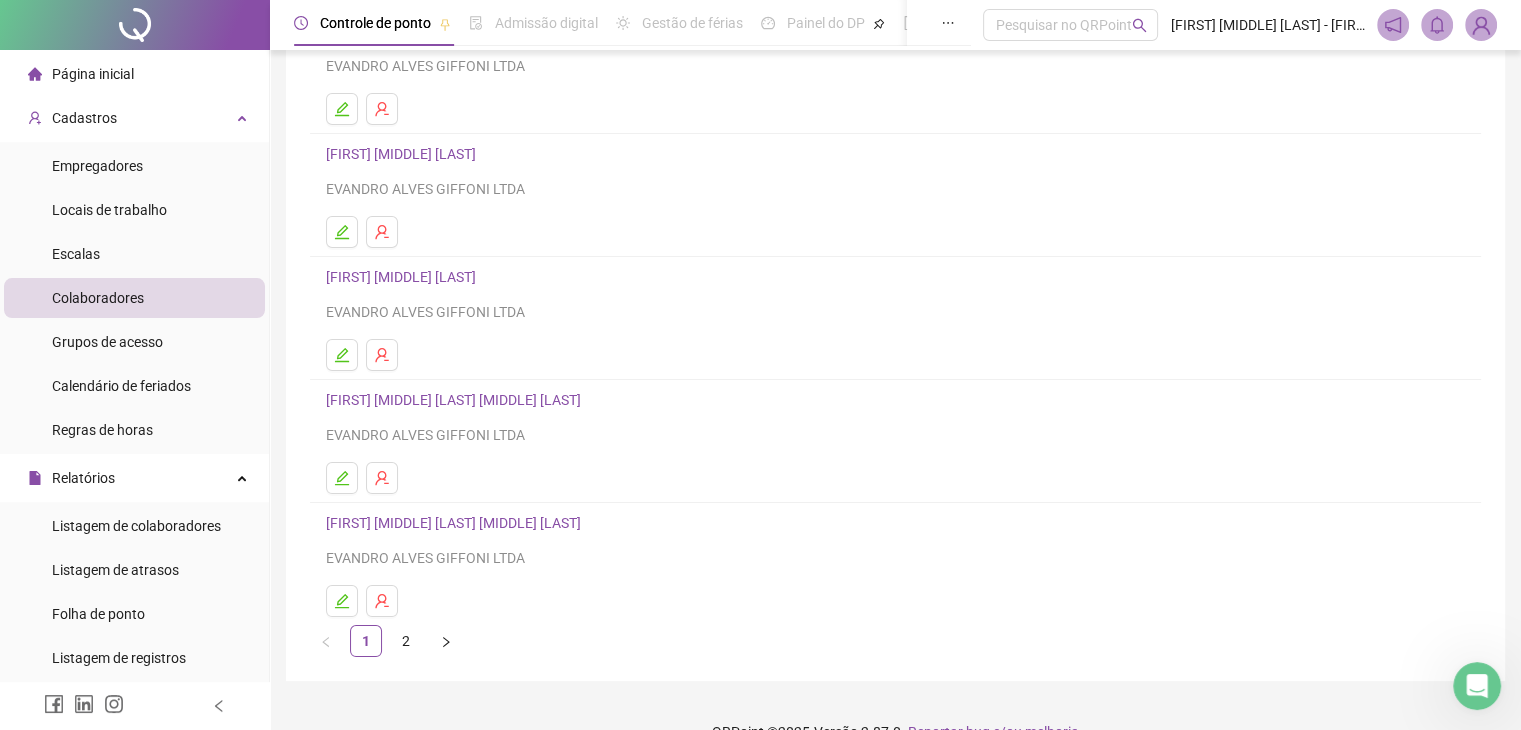 click on "[FIRST] [MIDDLE] [LAST]" at bounding box center [404, 523] 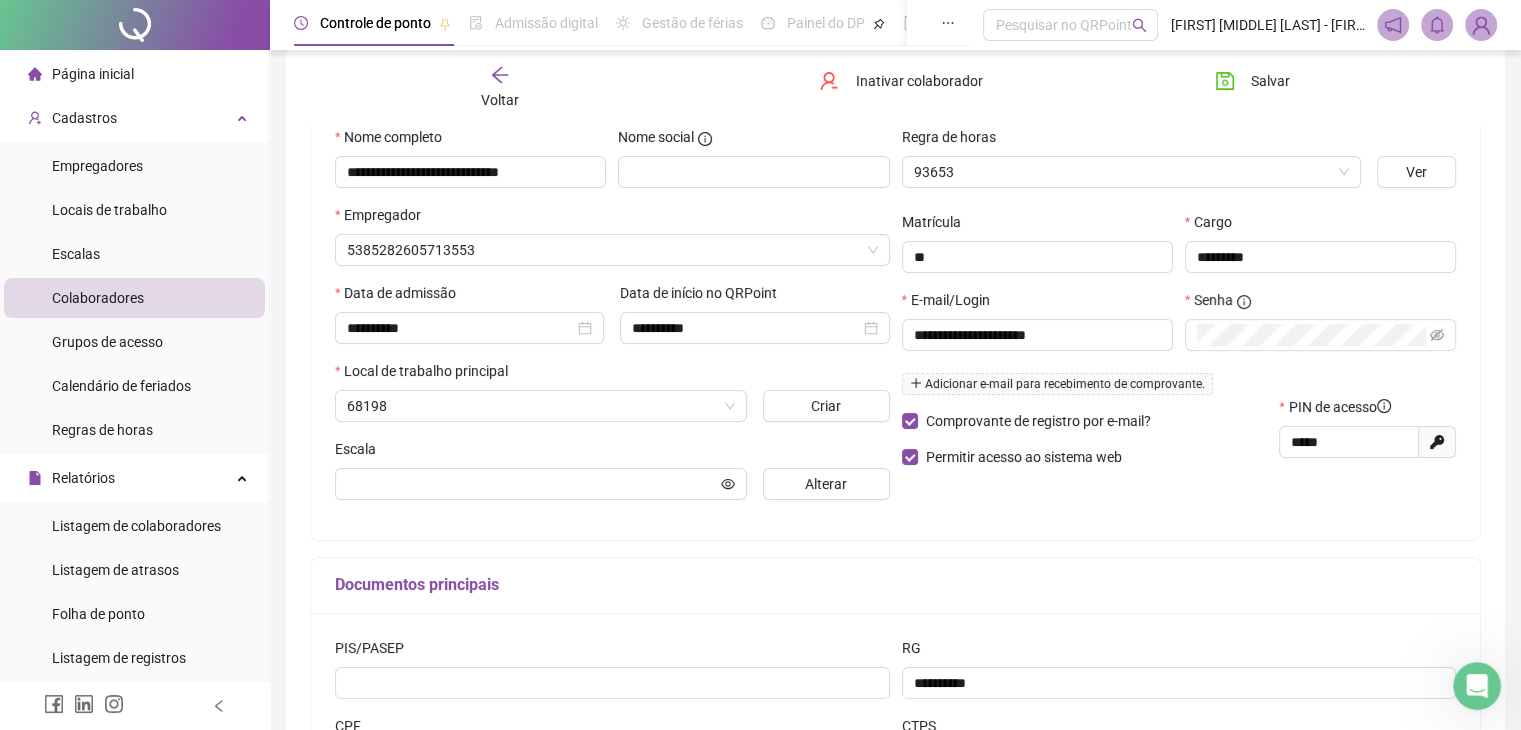 scroll, scrollTop: 210, scrollLeft: 0, axis: vertical 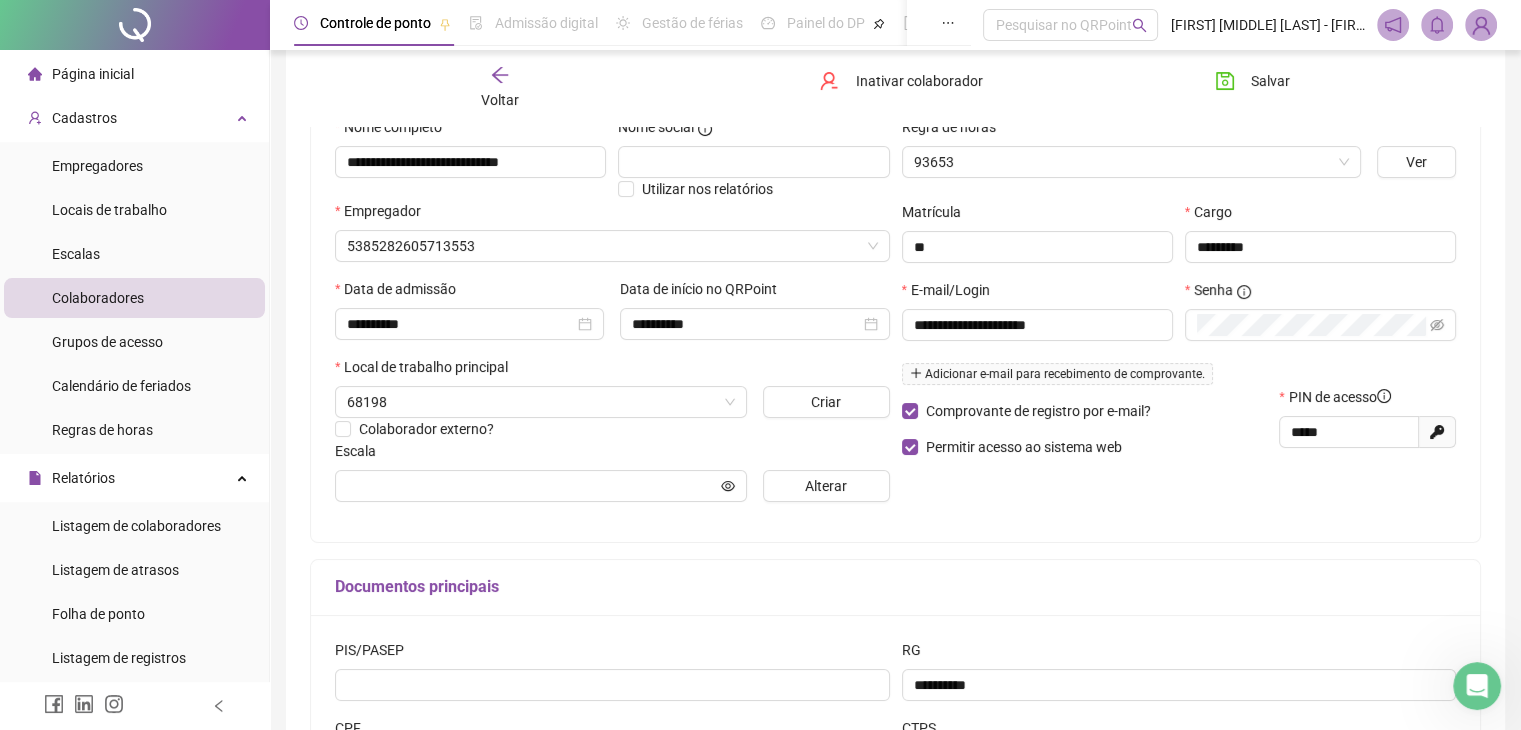 type on "**********" 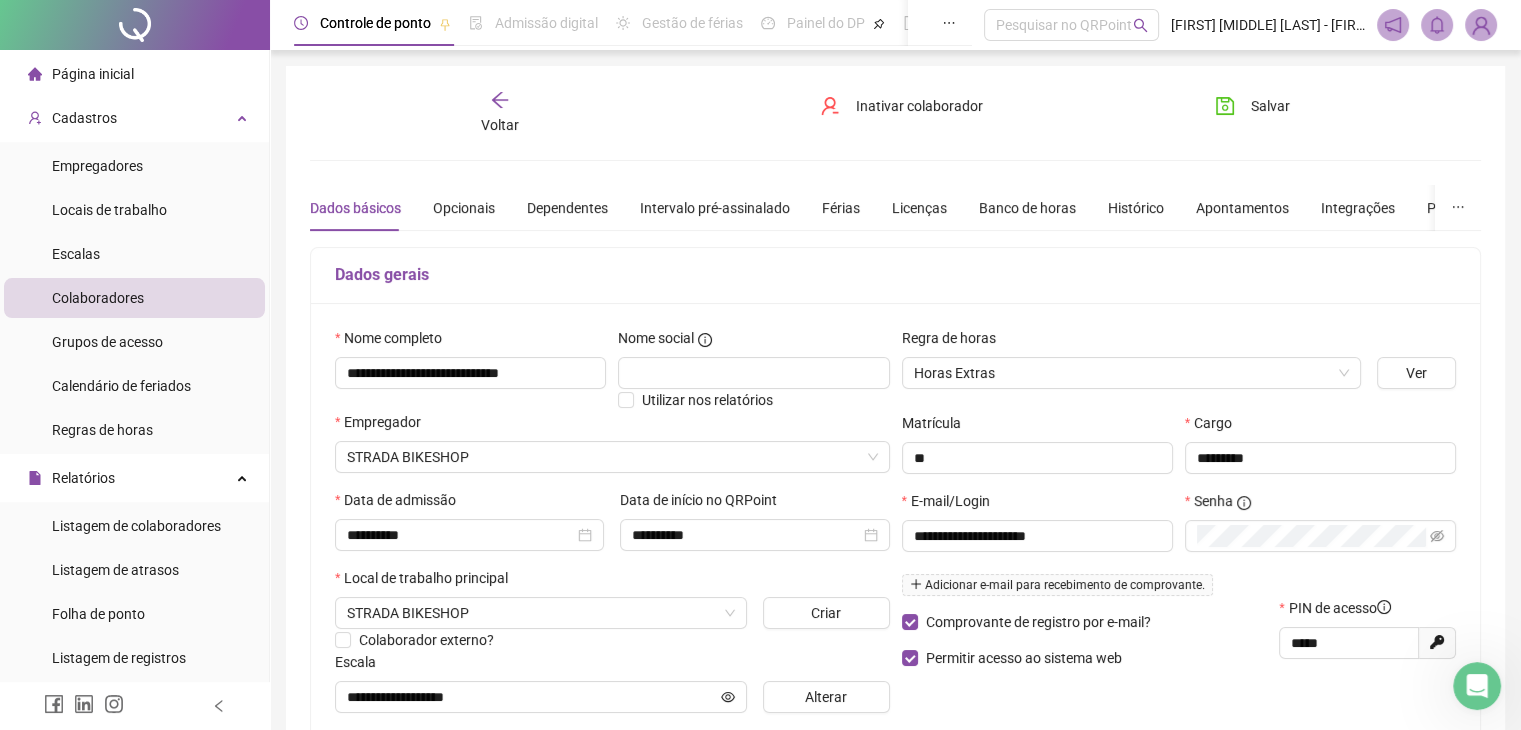 scroll, scrollTop: 0, scrollLeft: 0, axis: both 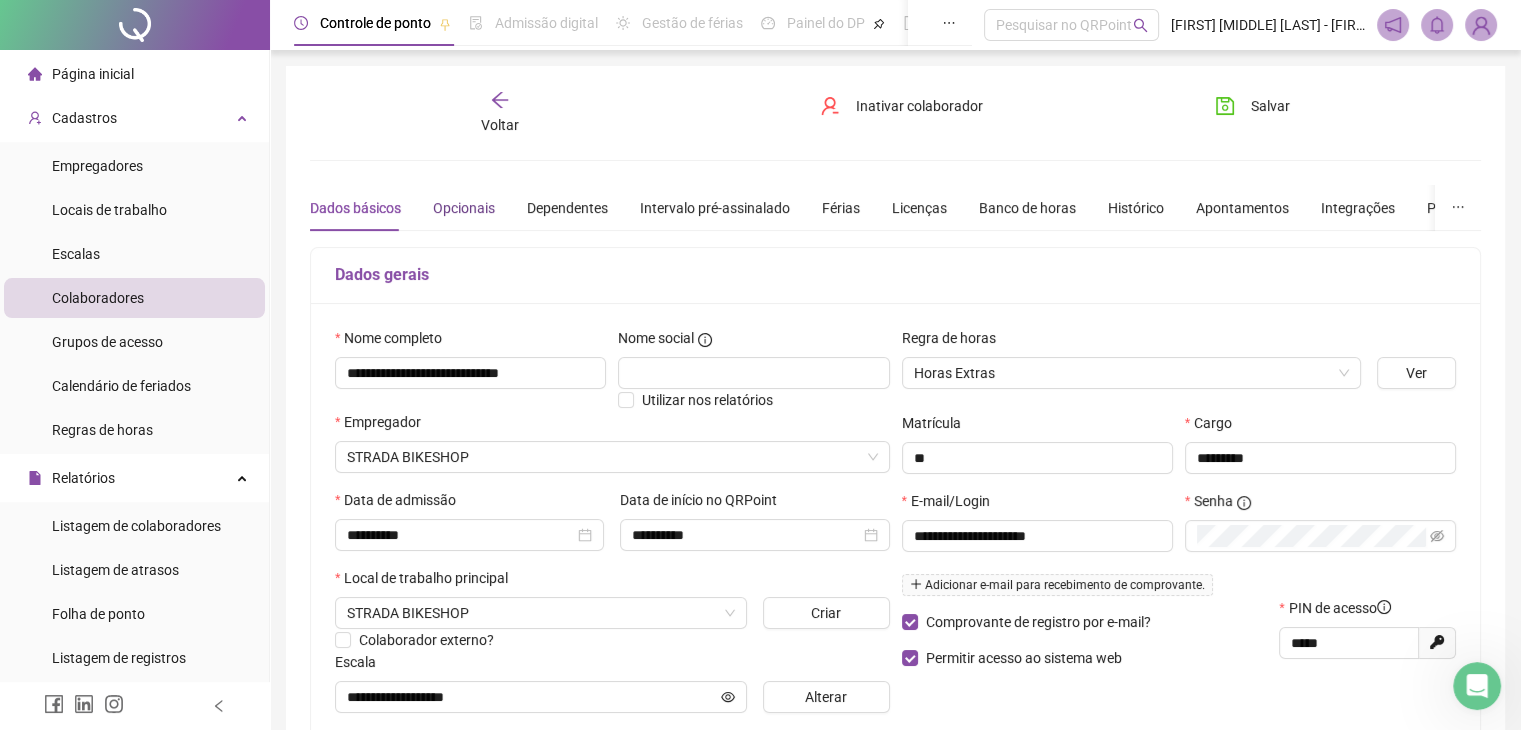 click on "Opcionais" at bounding box center [464, 208] 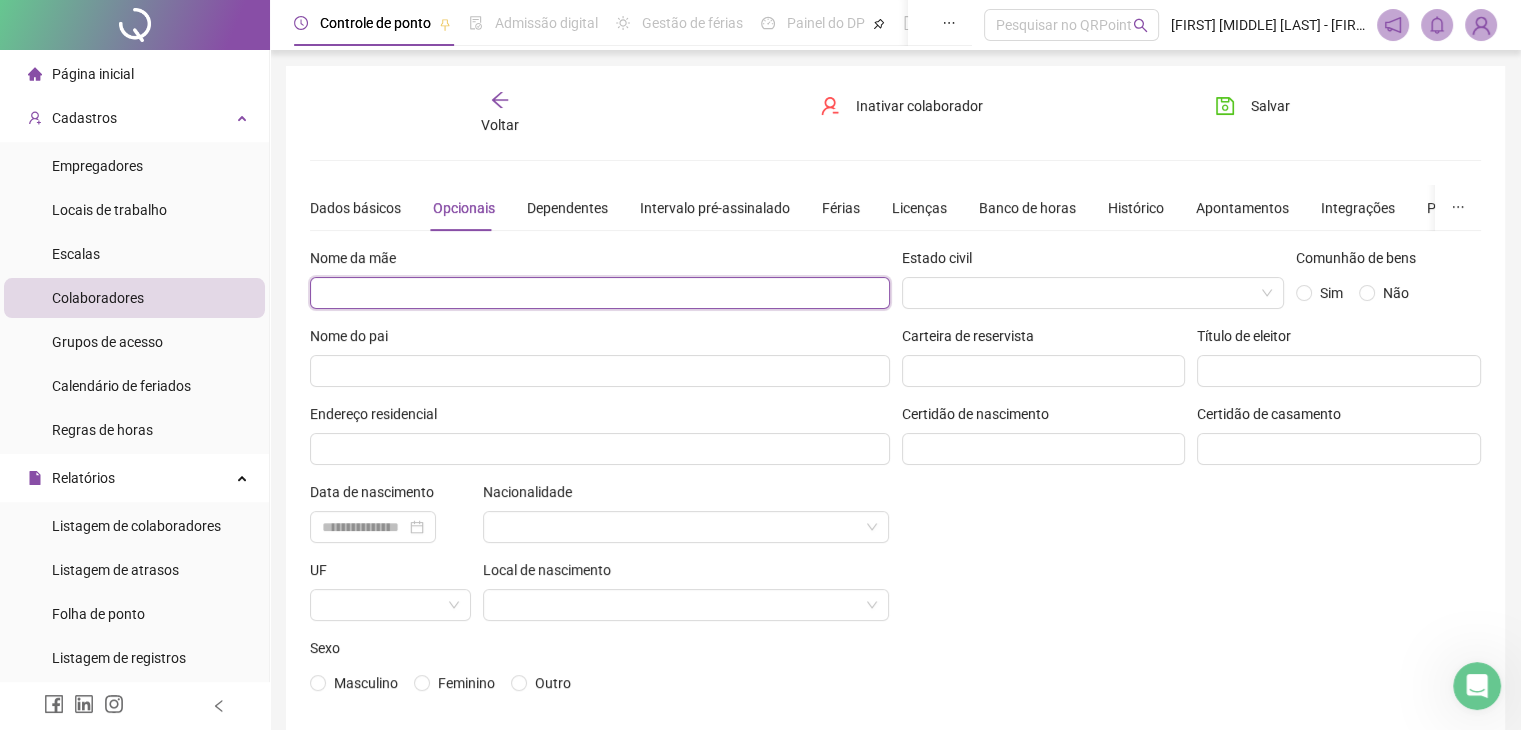 click at bounding box center (600, 293) 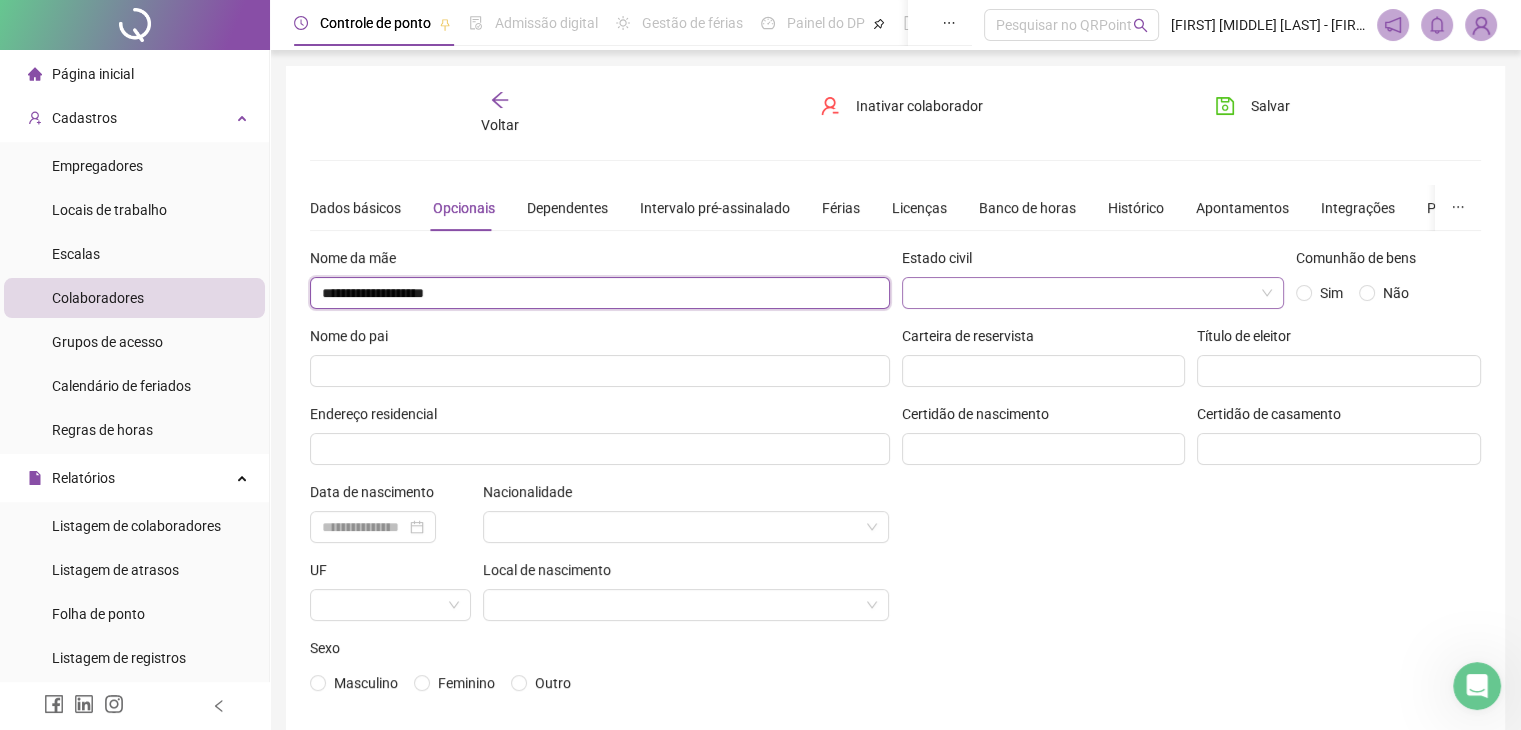 type on "**********" 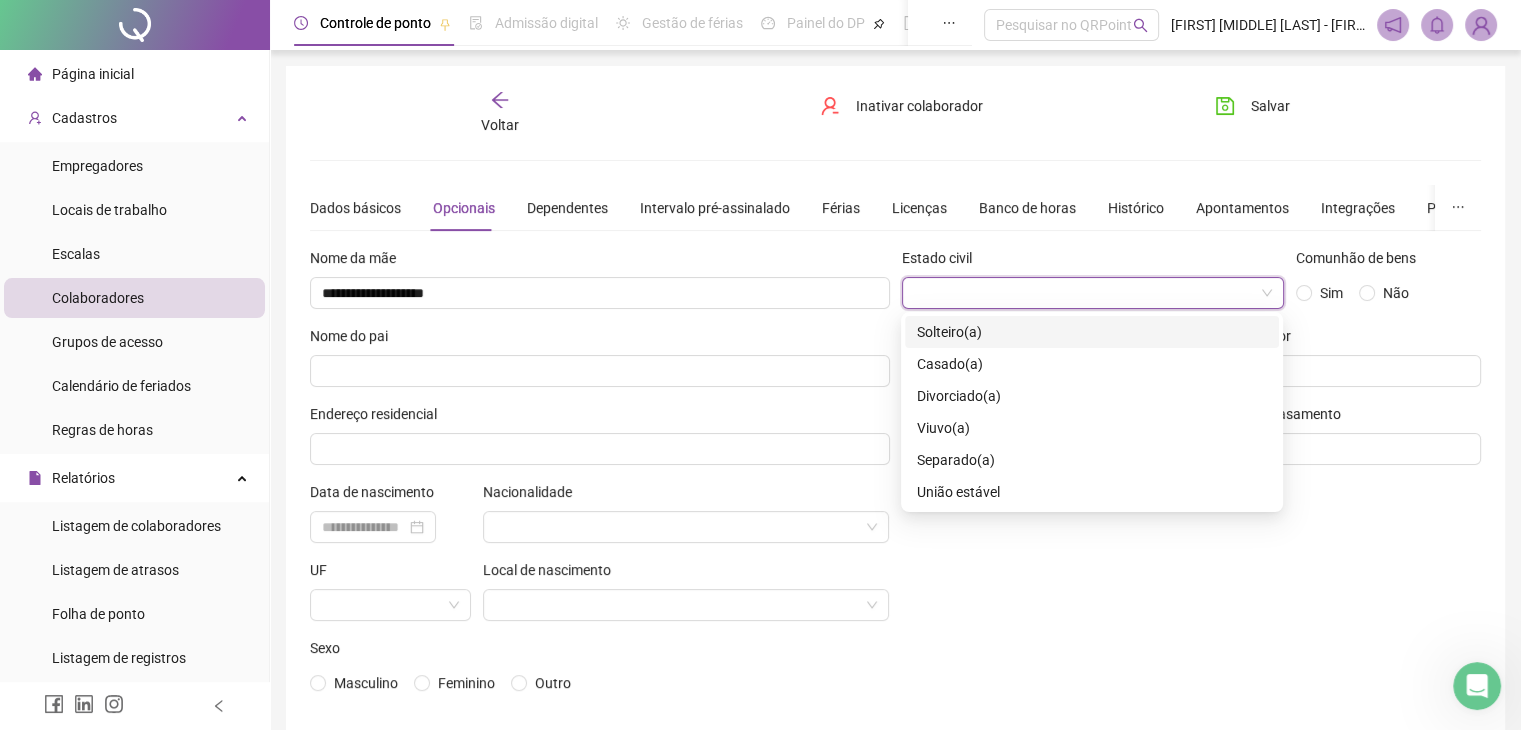 click at bounding box center [1087, 293] 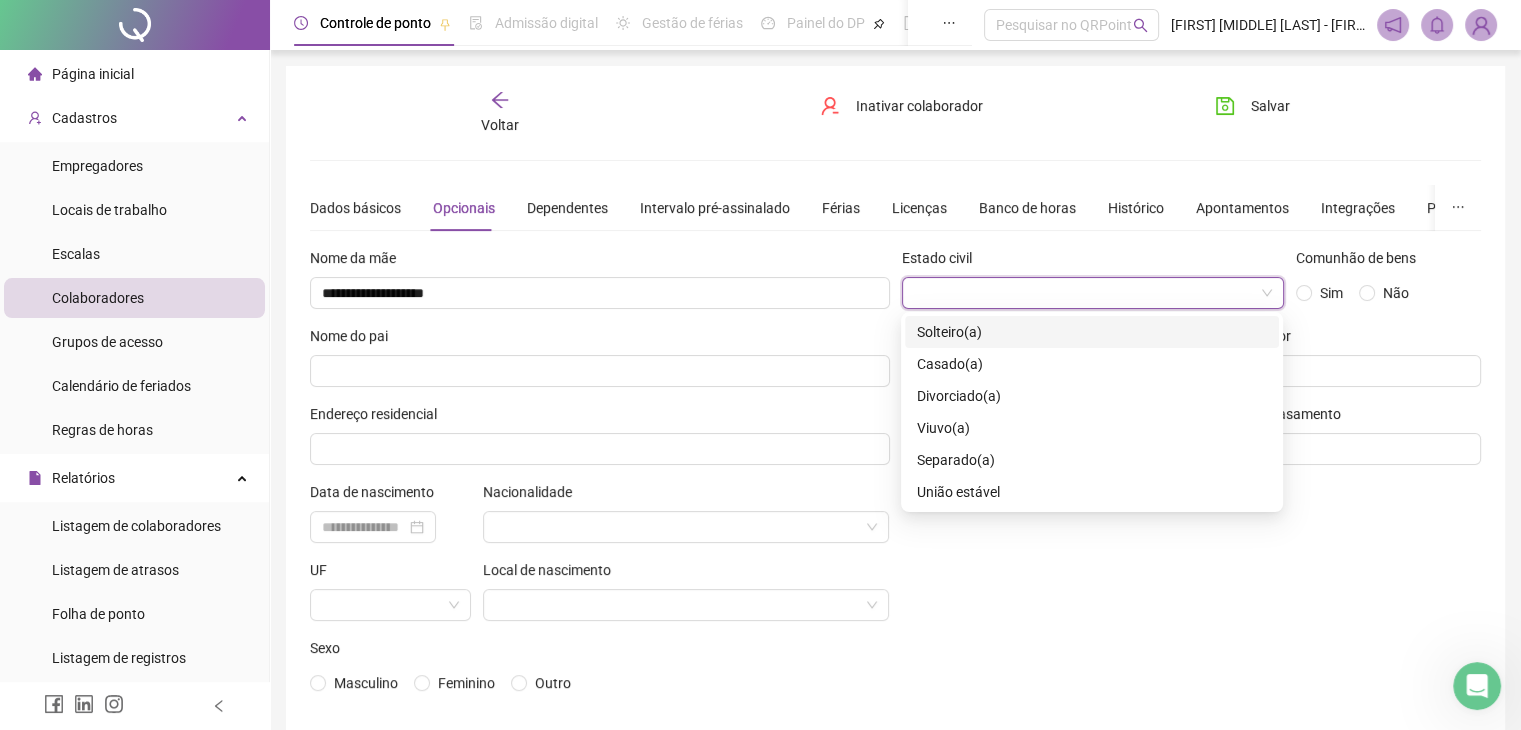 click on "Solteiro(a)" at bounding box center [1092, 332] 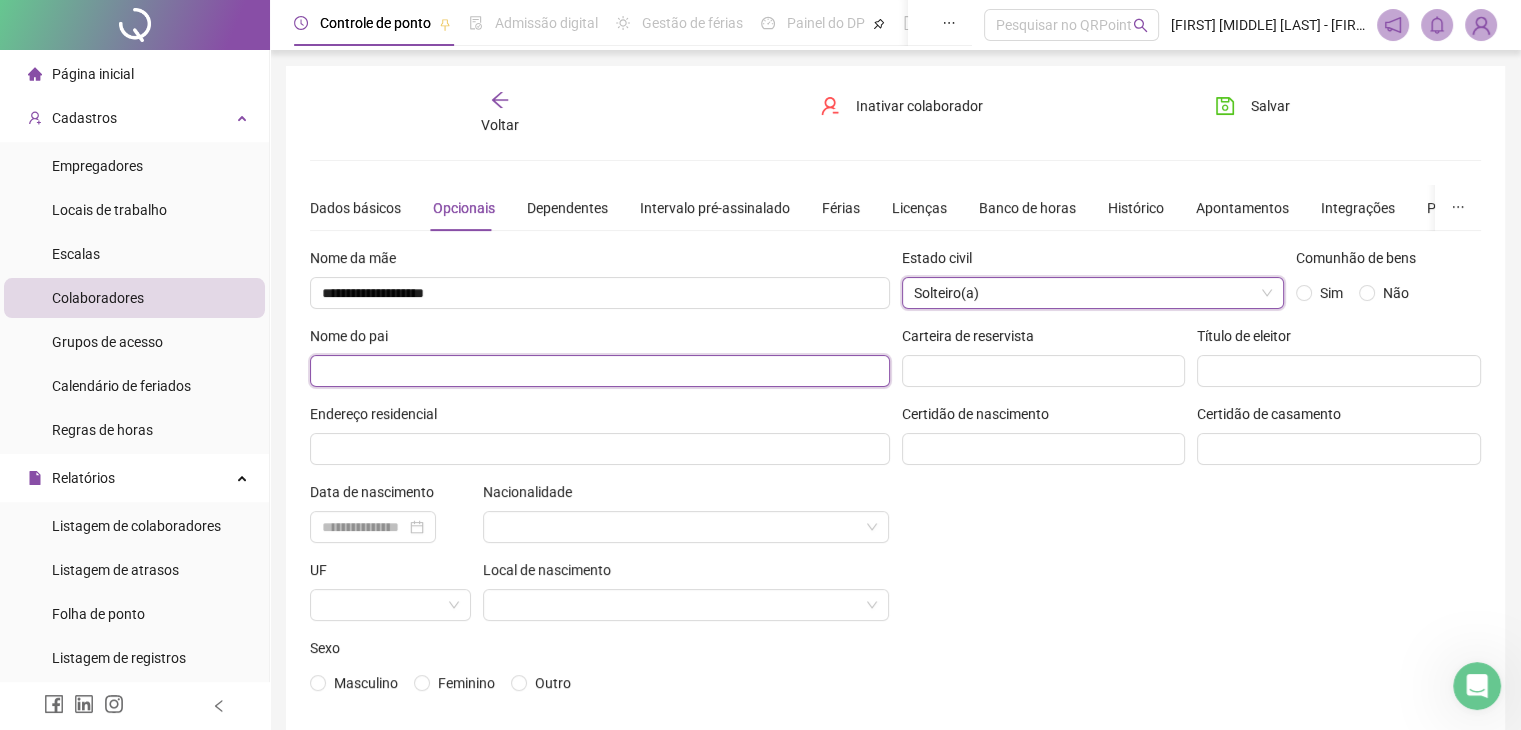 click at bounding box center (600, 371) 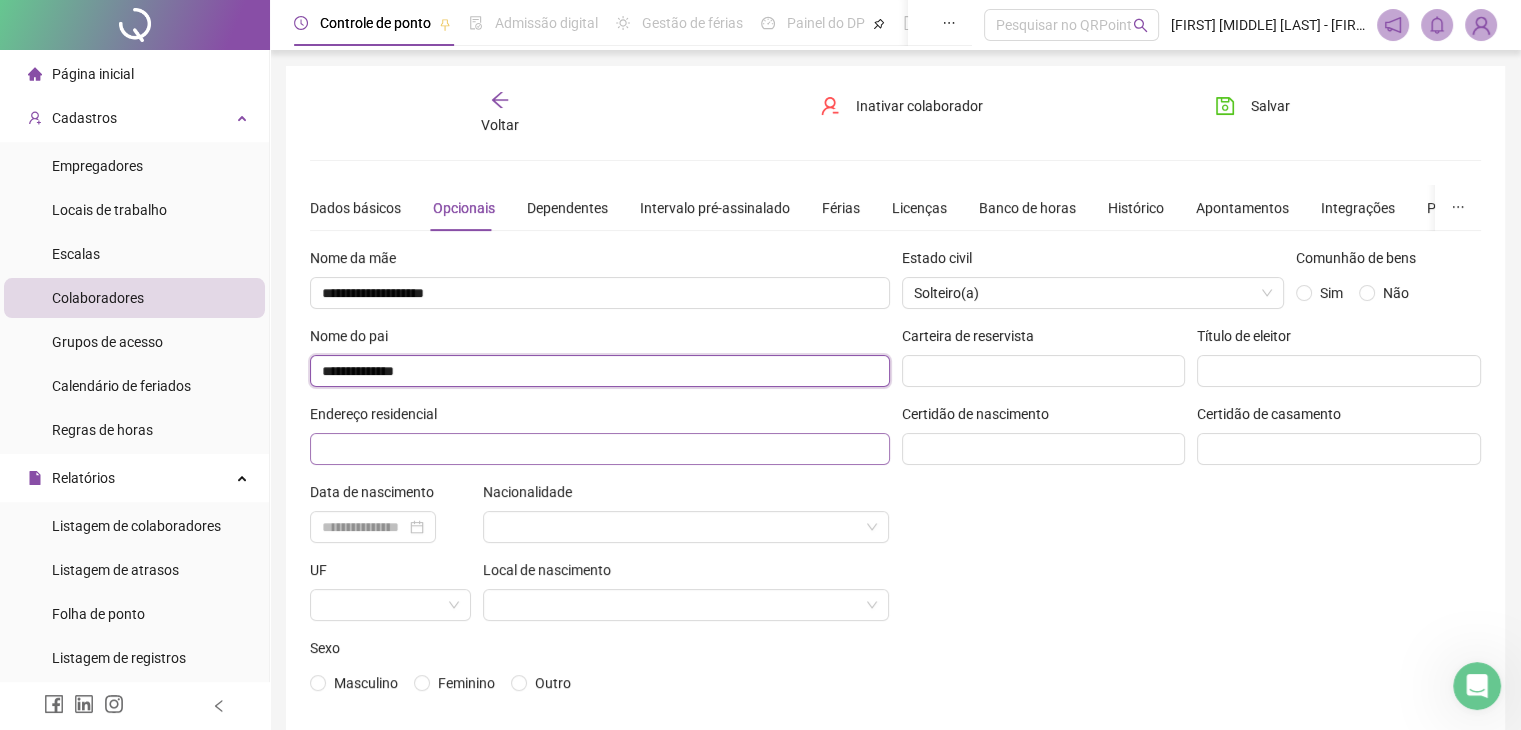 type on "**********" 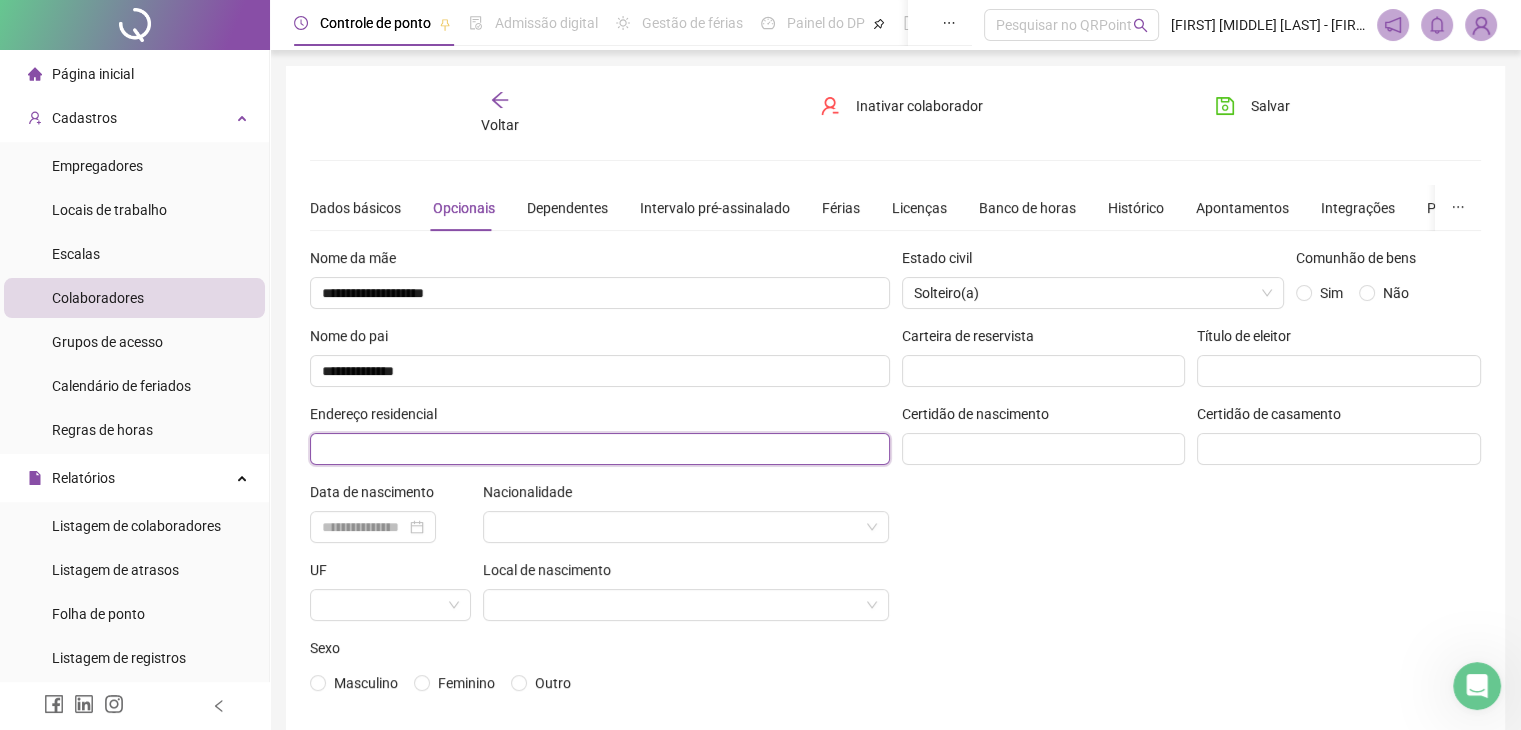 click at bounding box center (600, 449) 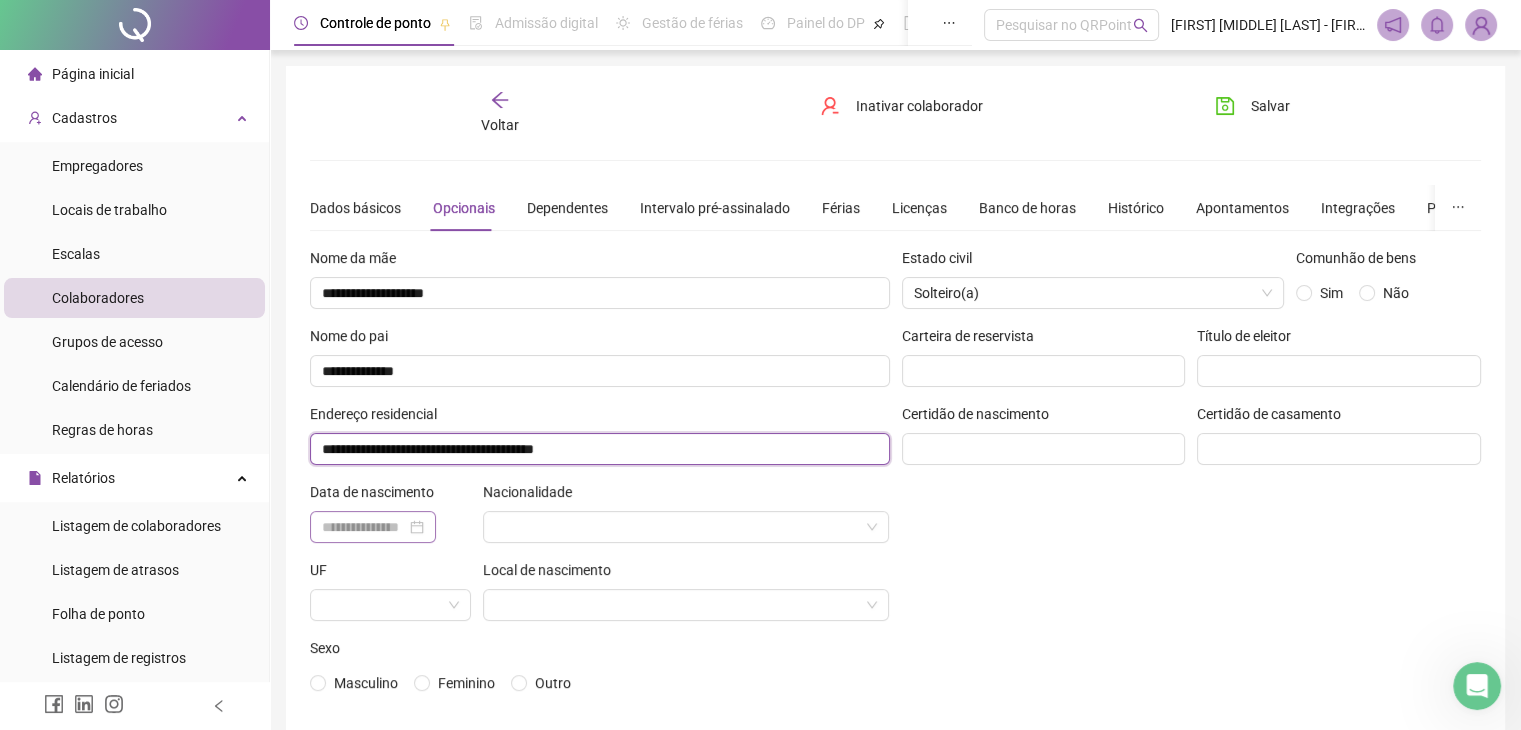 type on "**********" 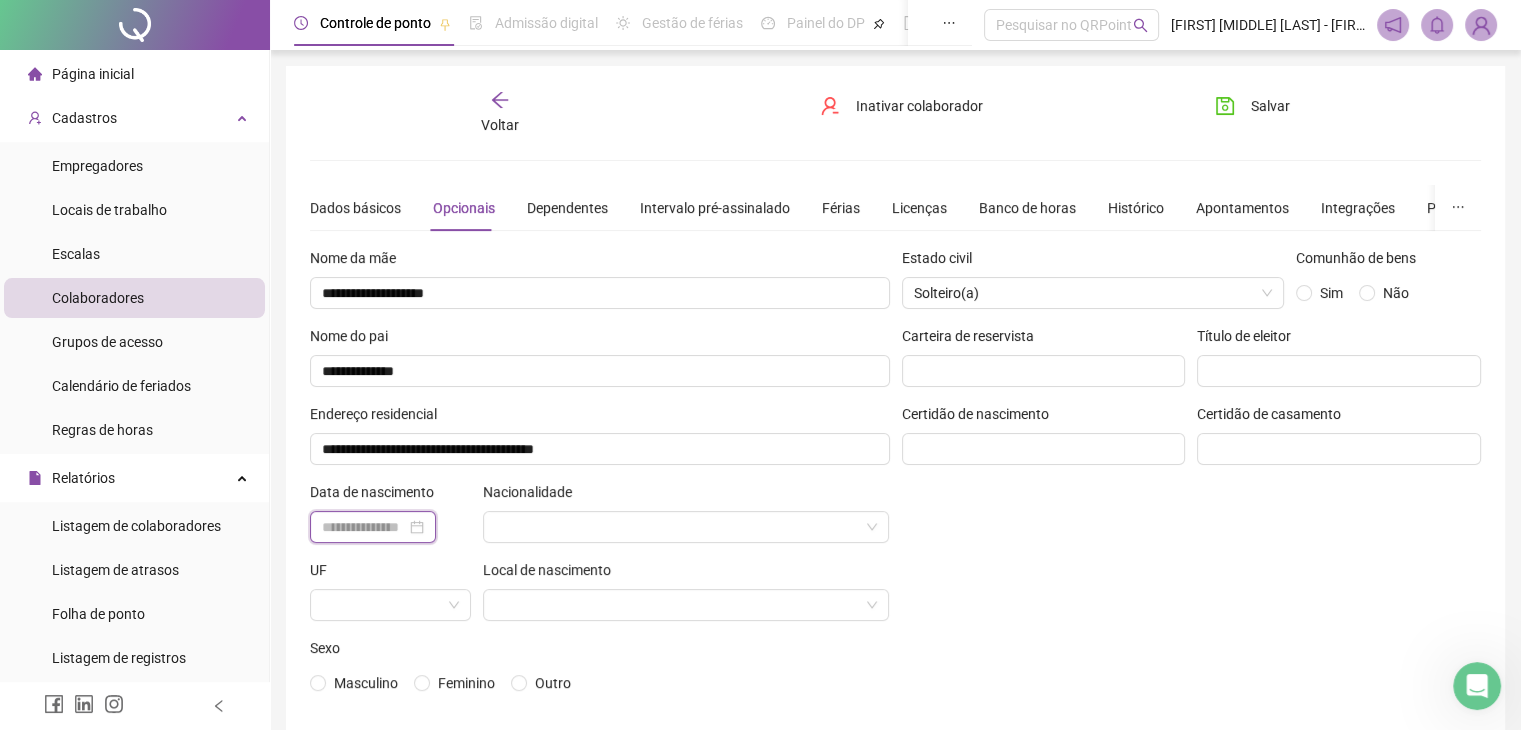 click at bounding box center [364, 527] 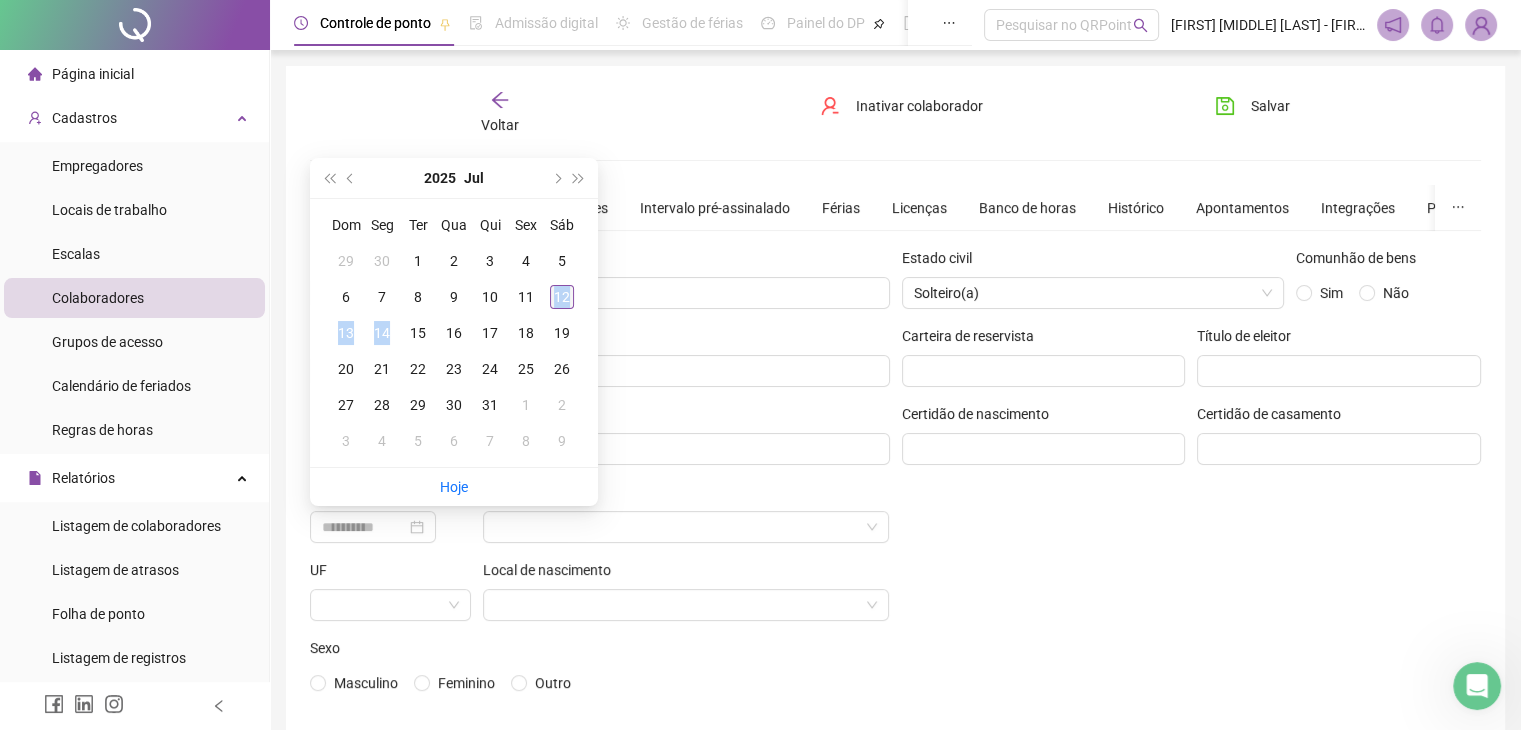 type on "**********" 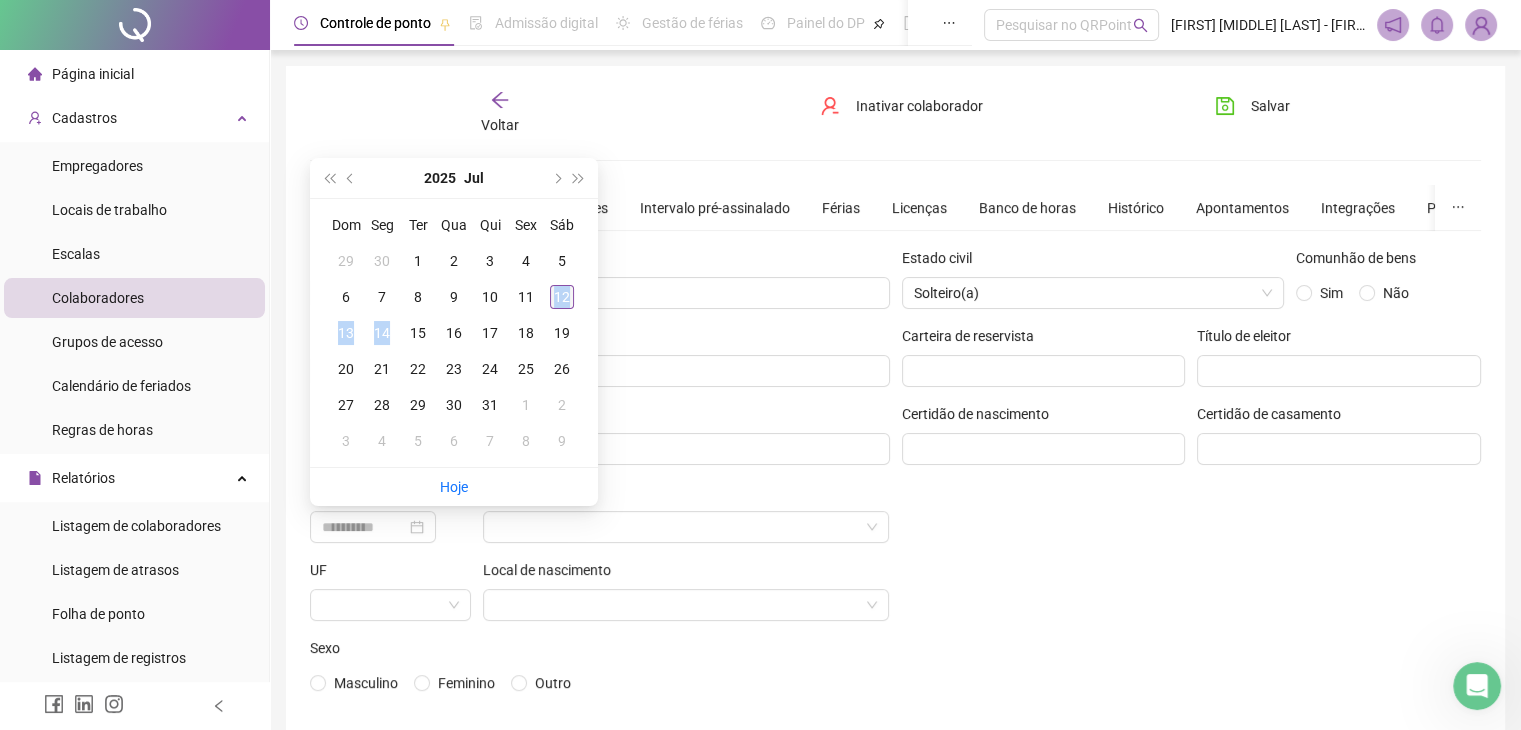 click on "12" at bounding box center [562, 297] 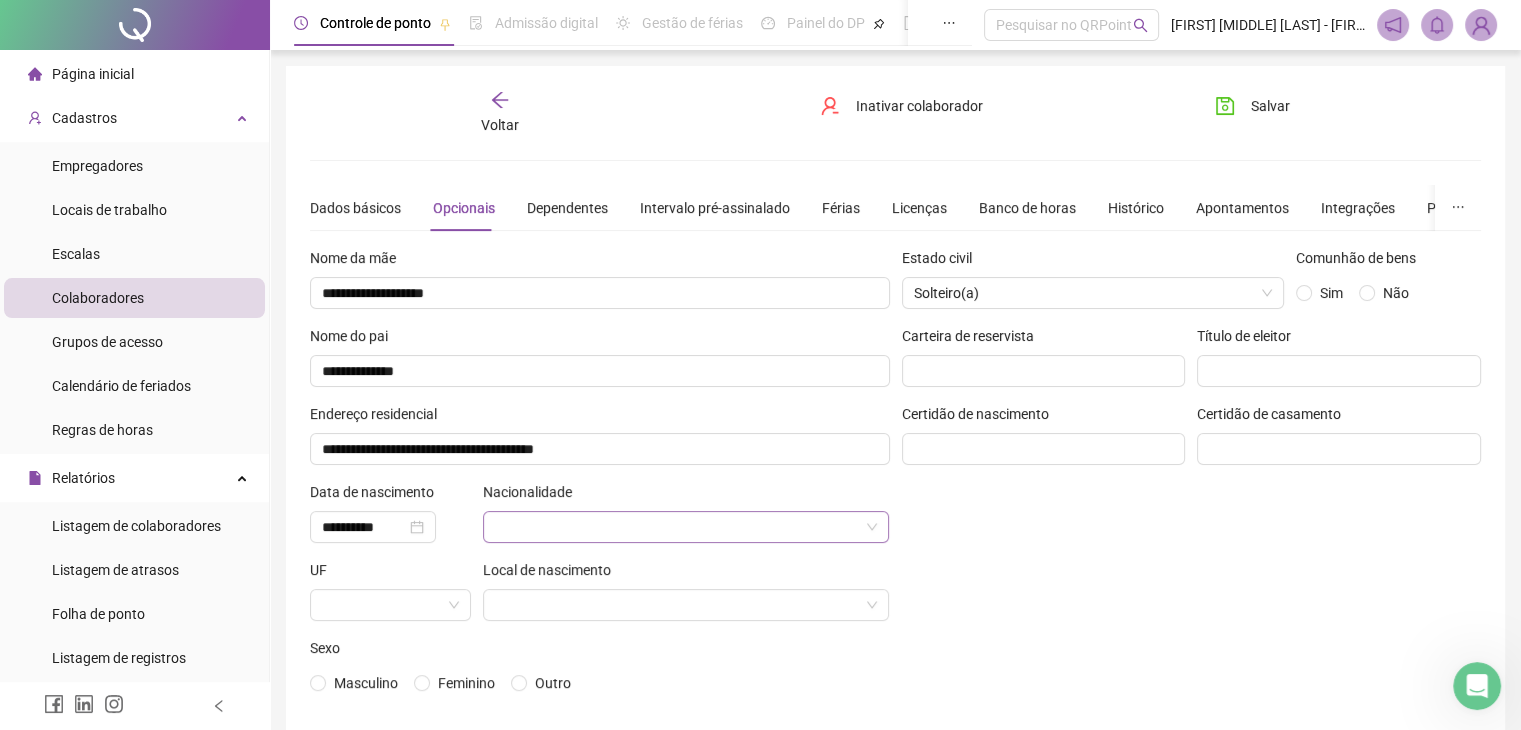 click at bounding box center [680, 527] 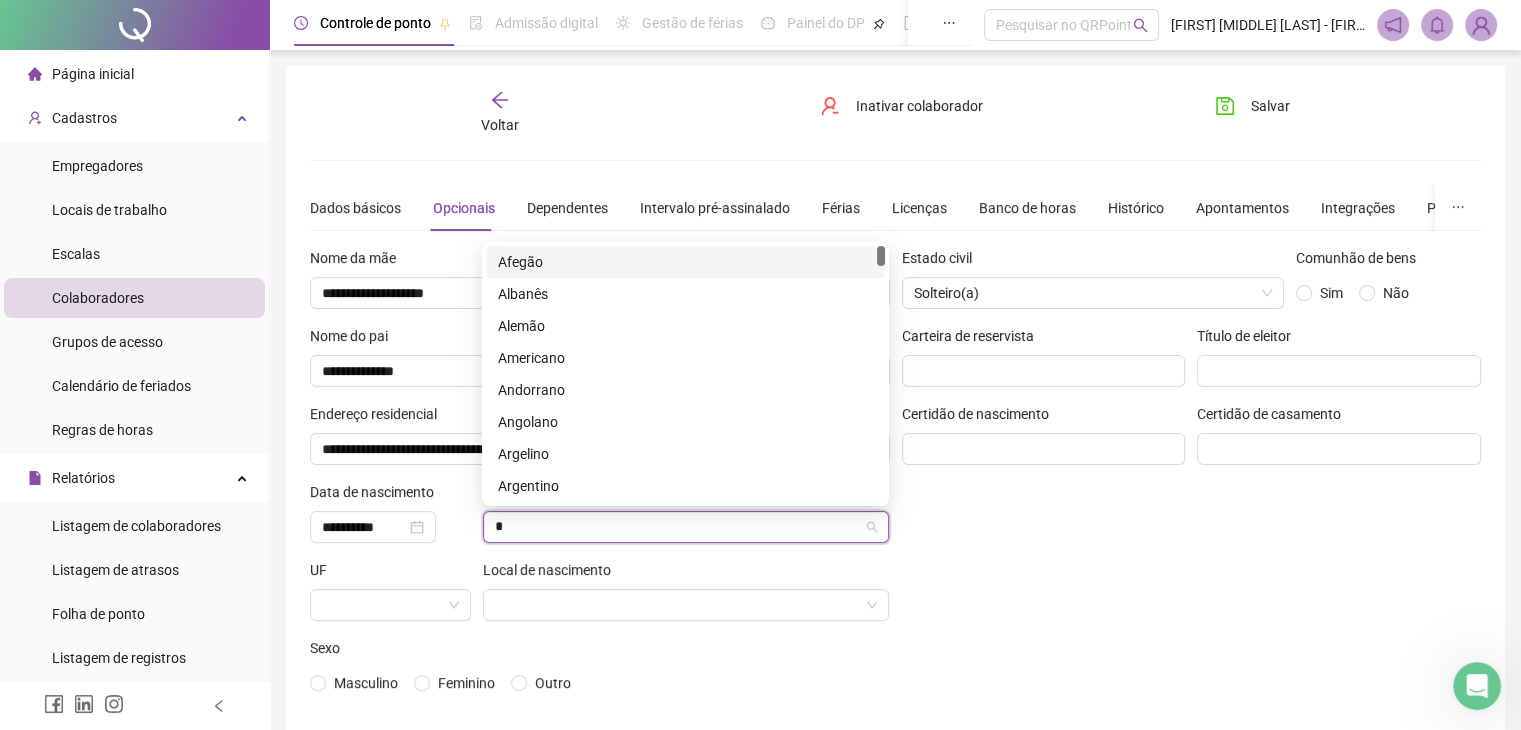 type on "**" 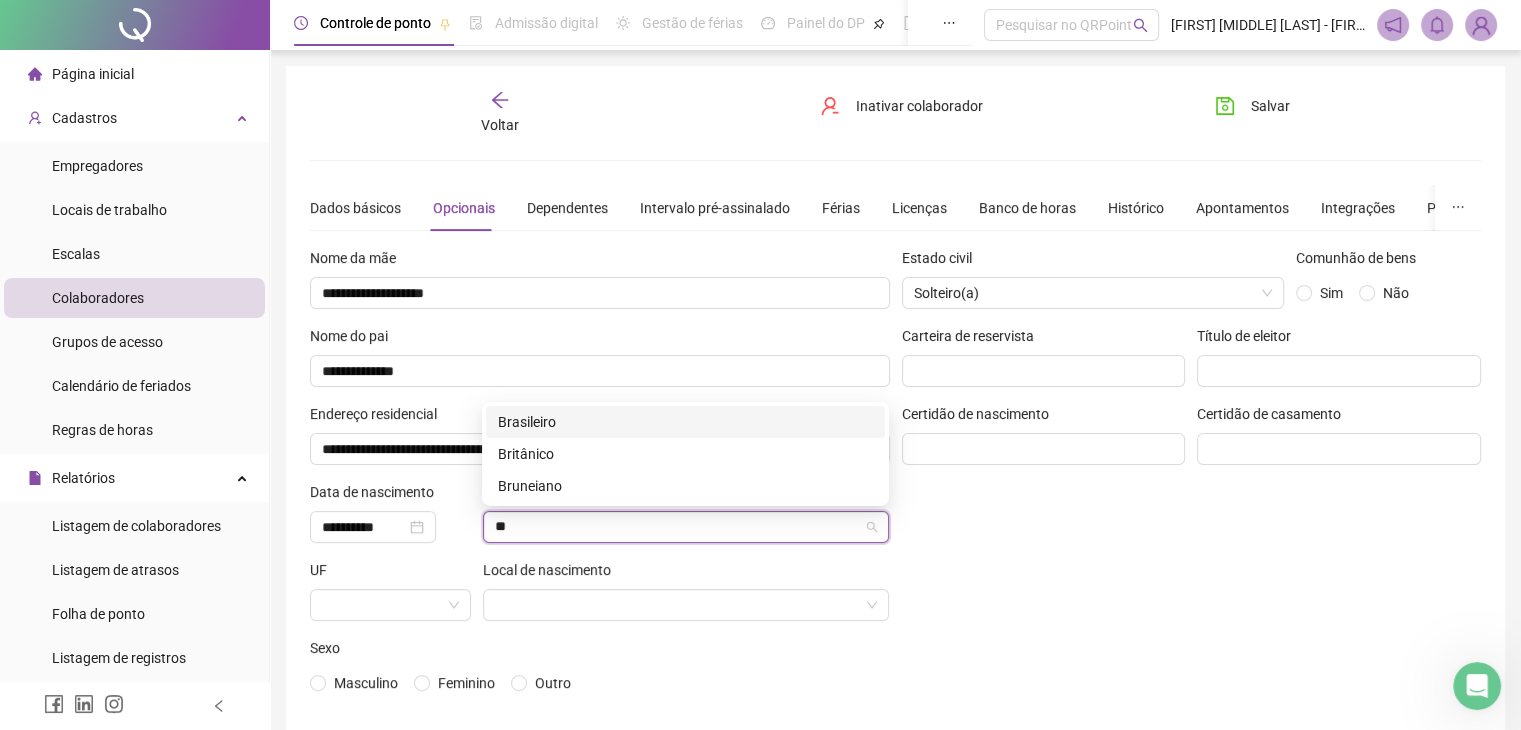 click on "Brasileiro" at bounding box center [685, 422] 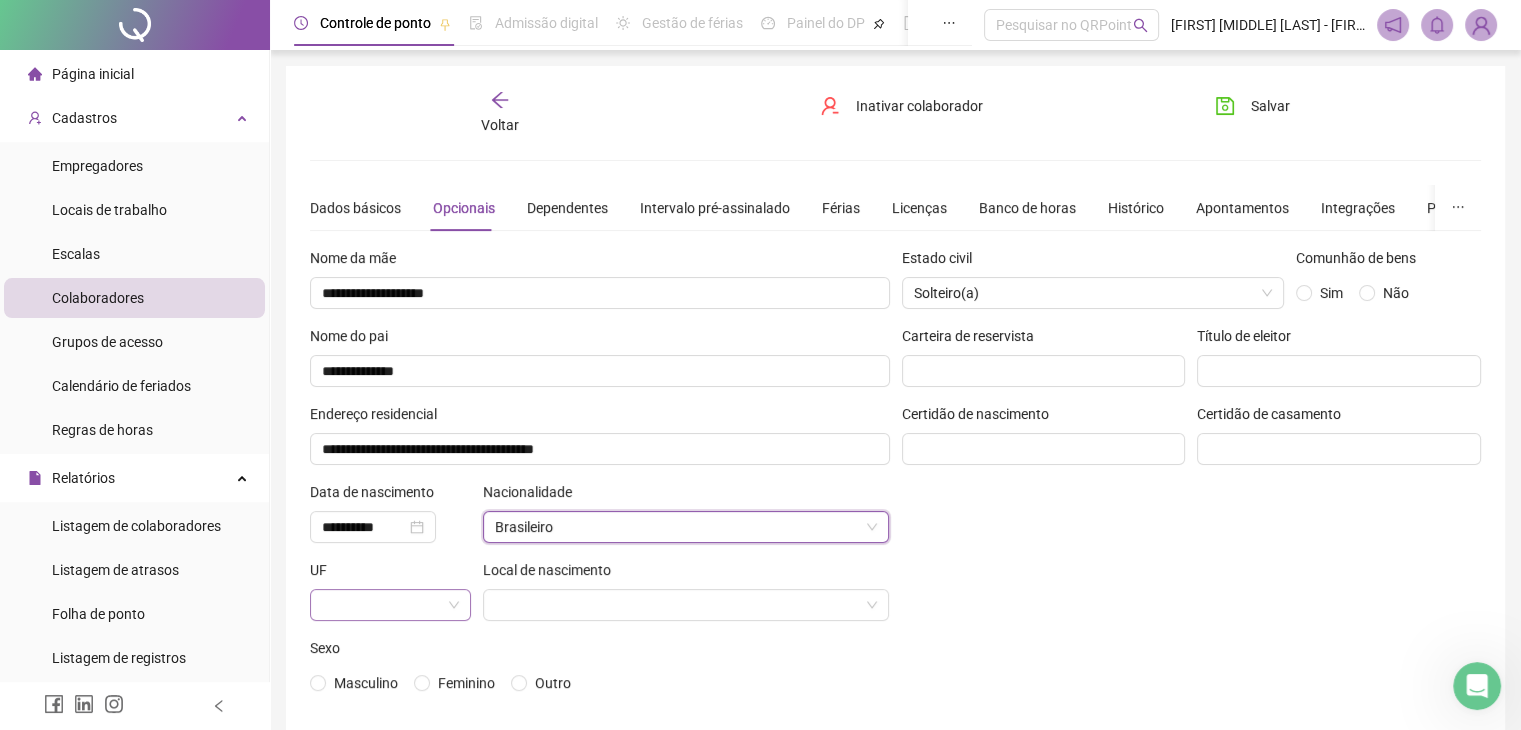 click at bounding box center (384, 605) 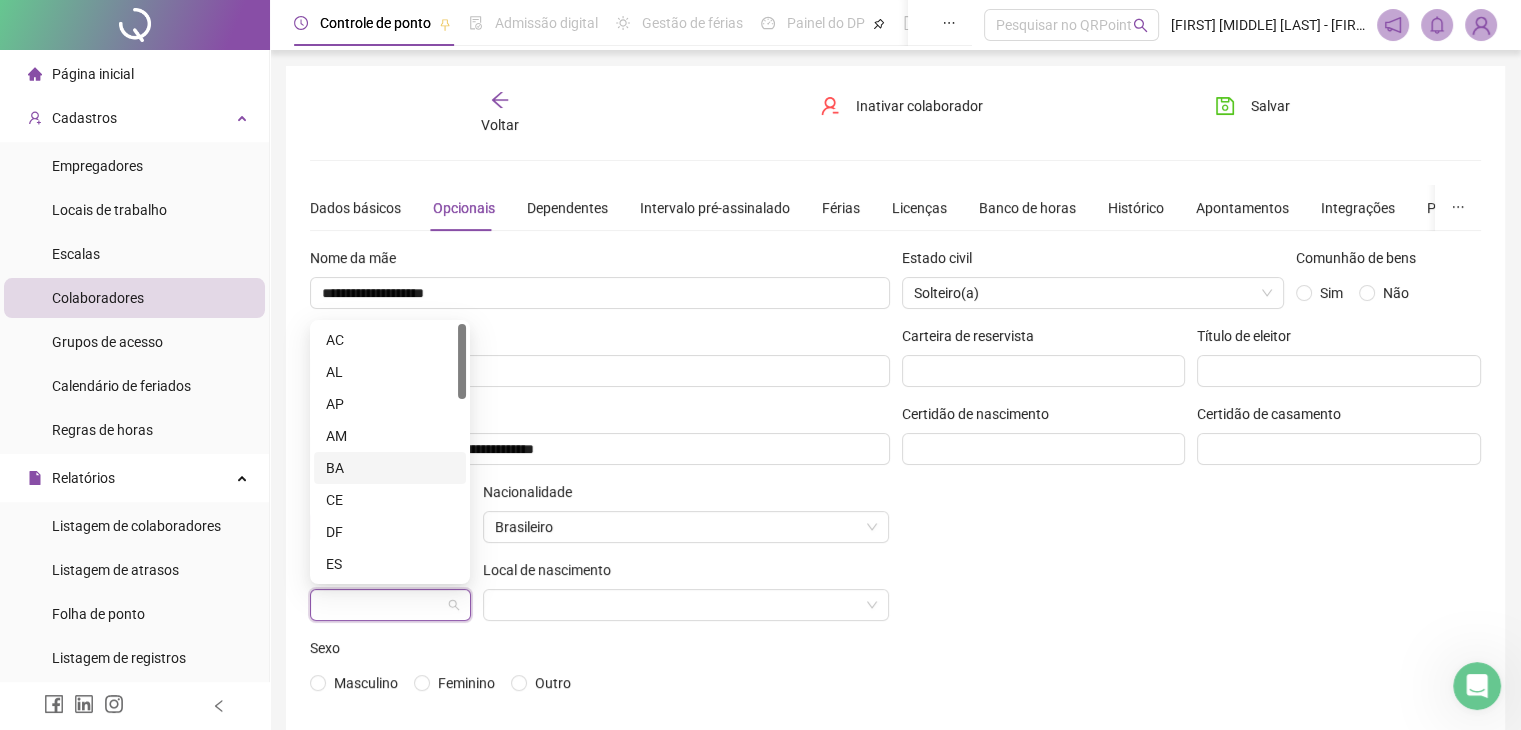 drag, startPoint x: 347, startPoint y: 465, endPoint x: 417, endPoint y: 516, distance: 86.608315 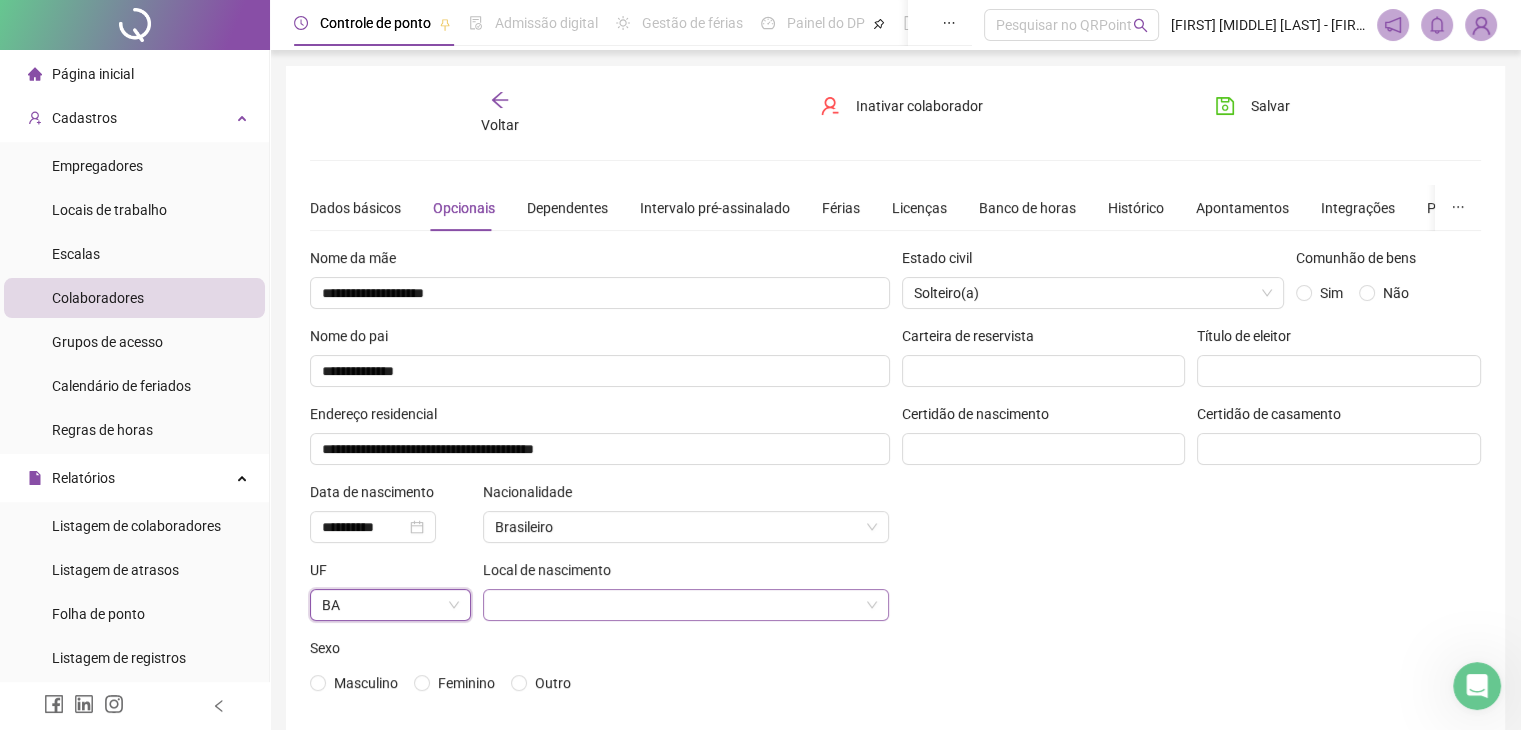 click at bounding box center [680, 605] 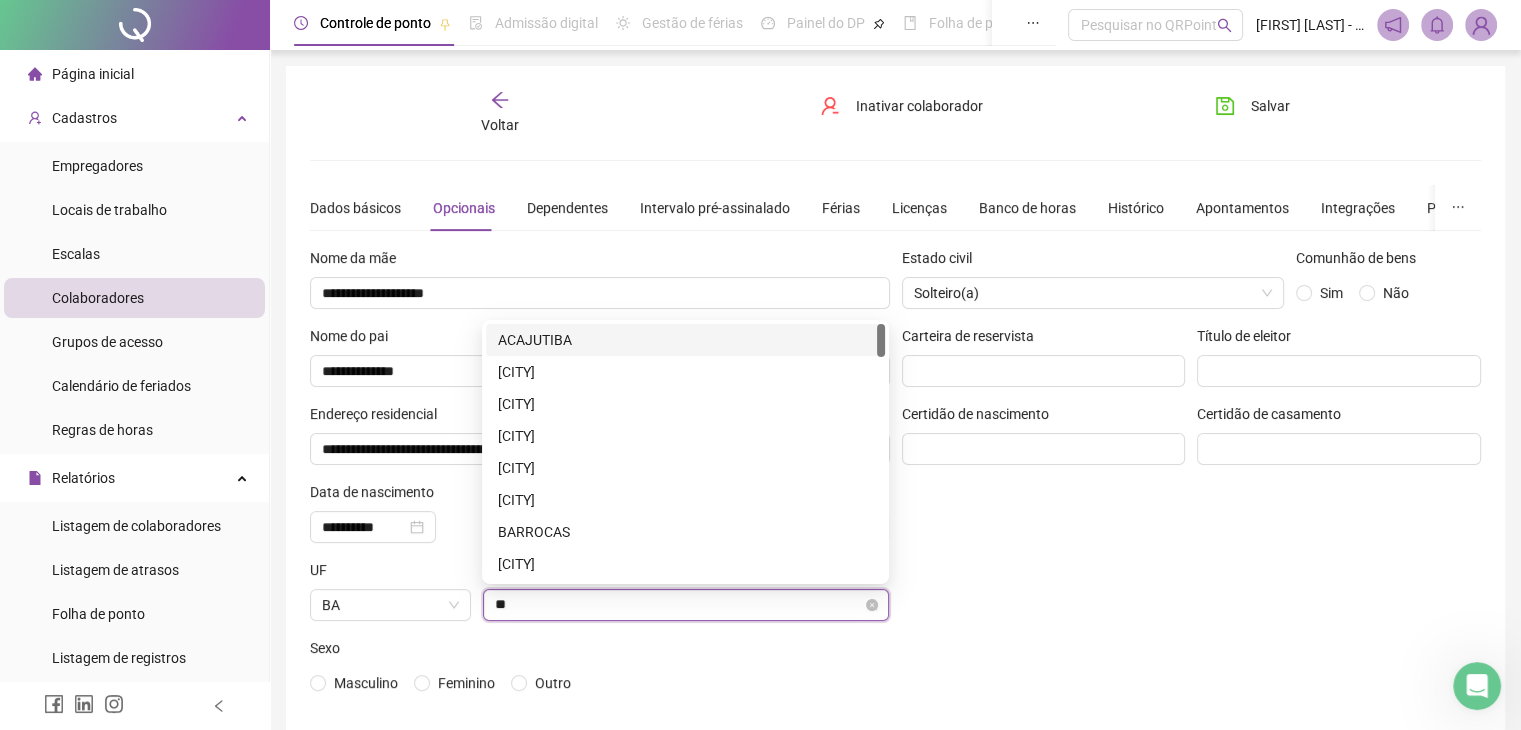 type on "***" 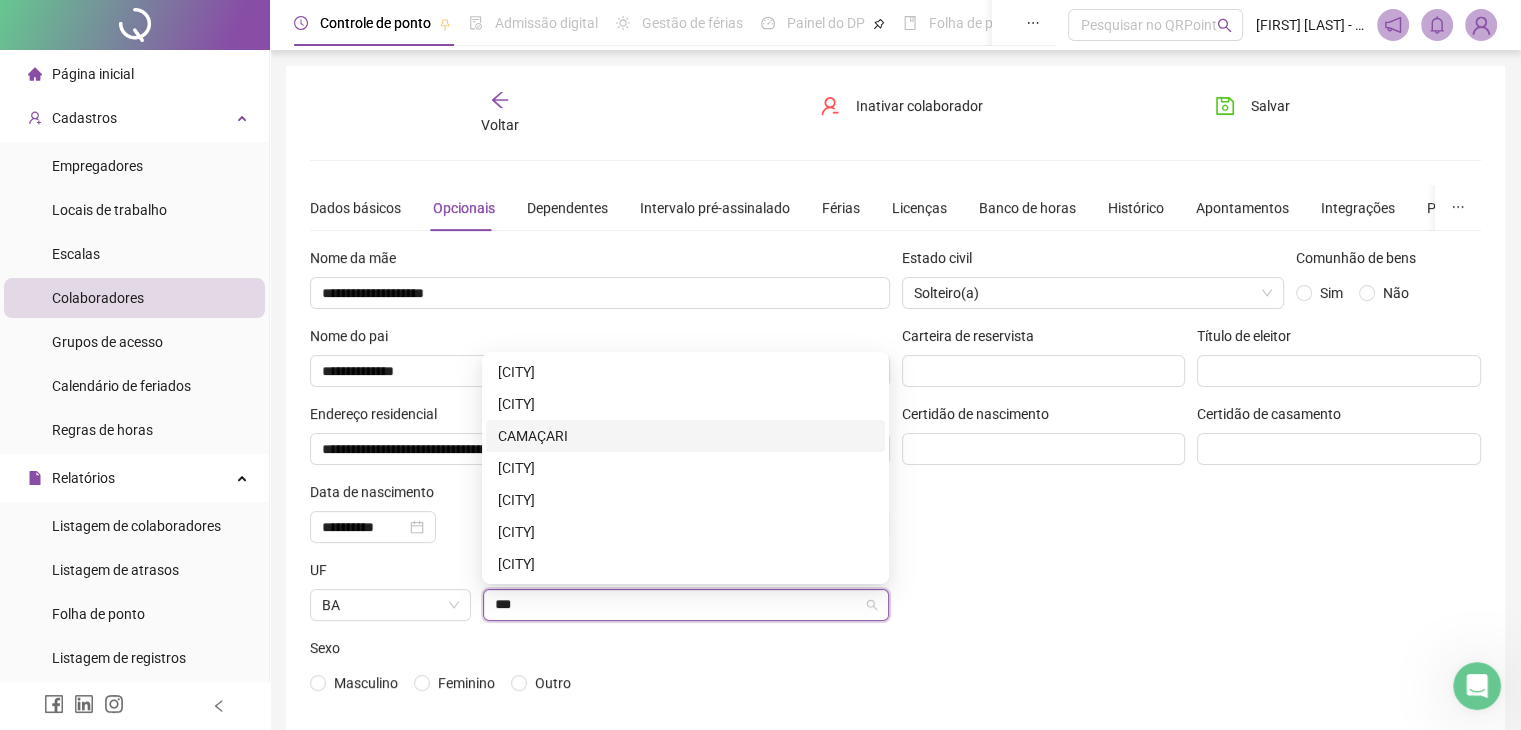 click on "CAMAÇARI" at bounding box center [685, 436] 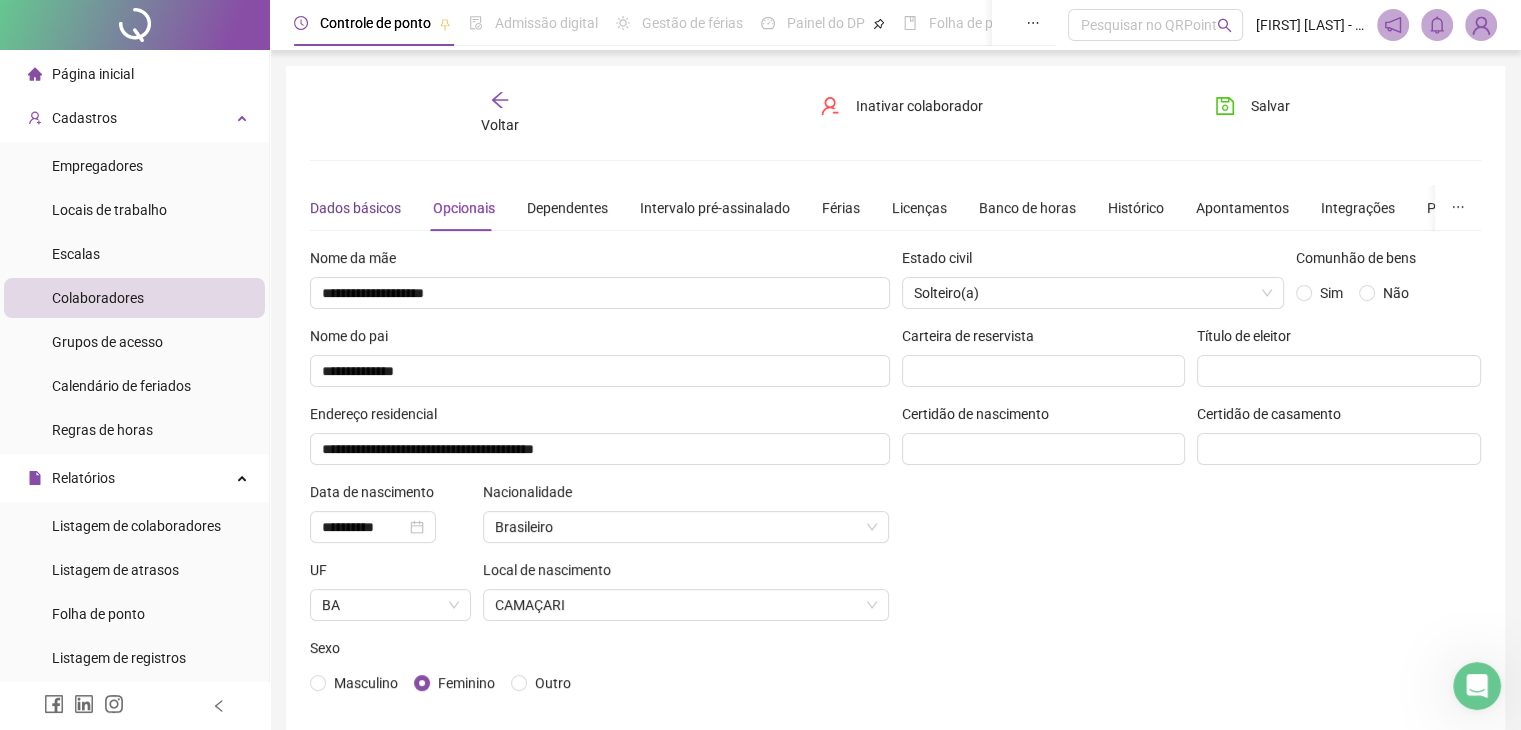 click on "Dados básicos" at bounding box center (355, 208) 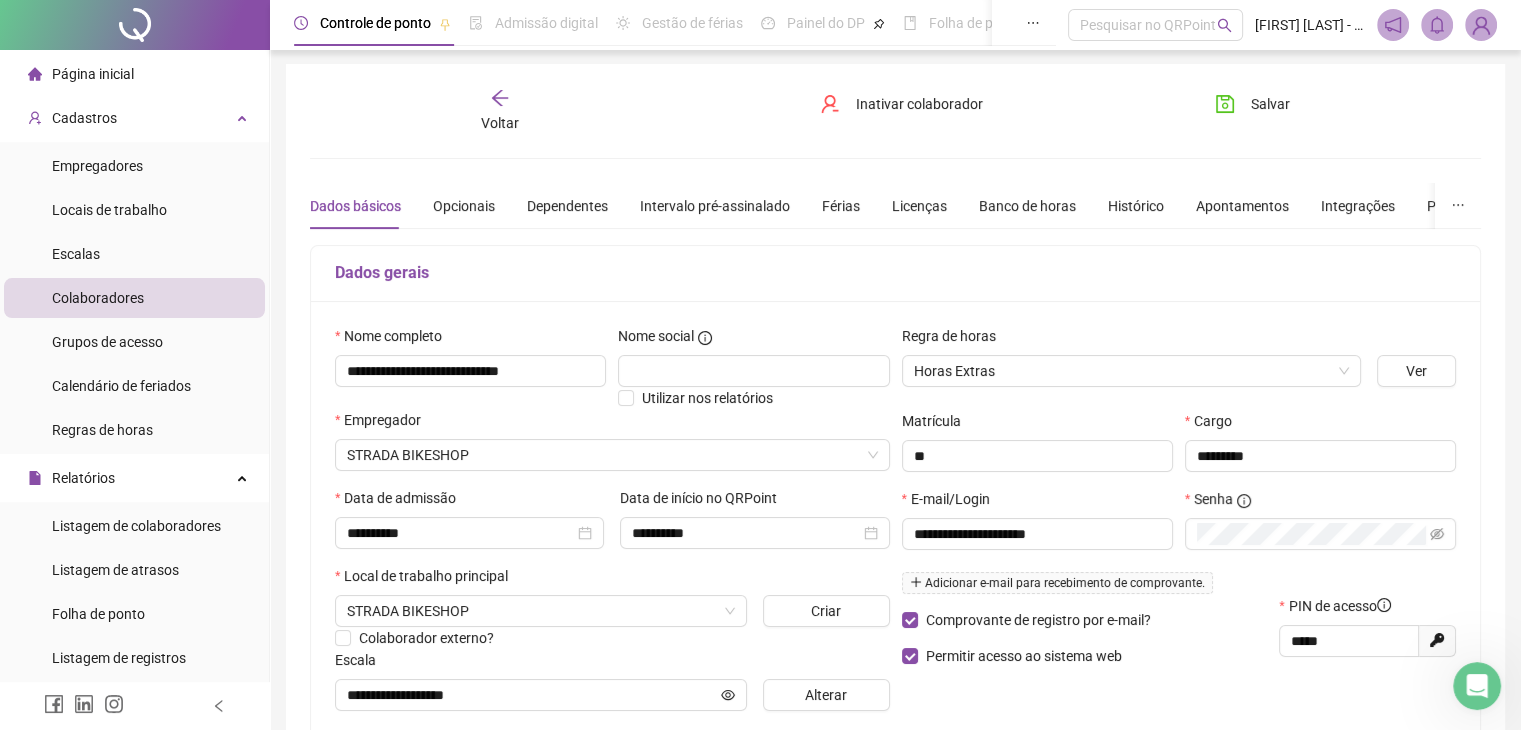 scroll, scrollTop: 0, scrollLeft: 0, axis: both 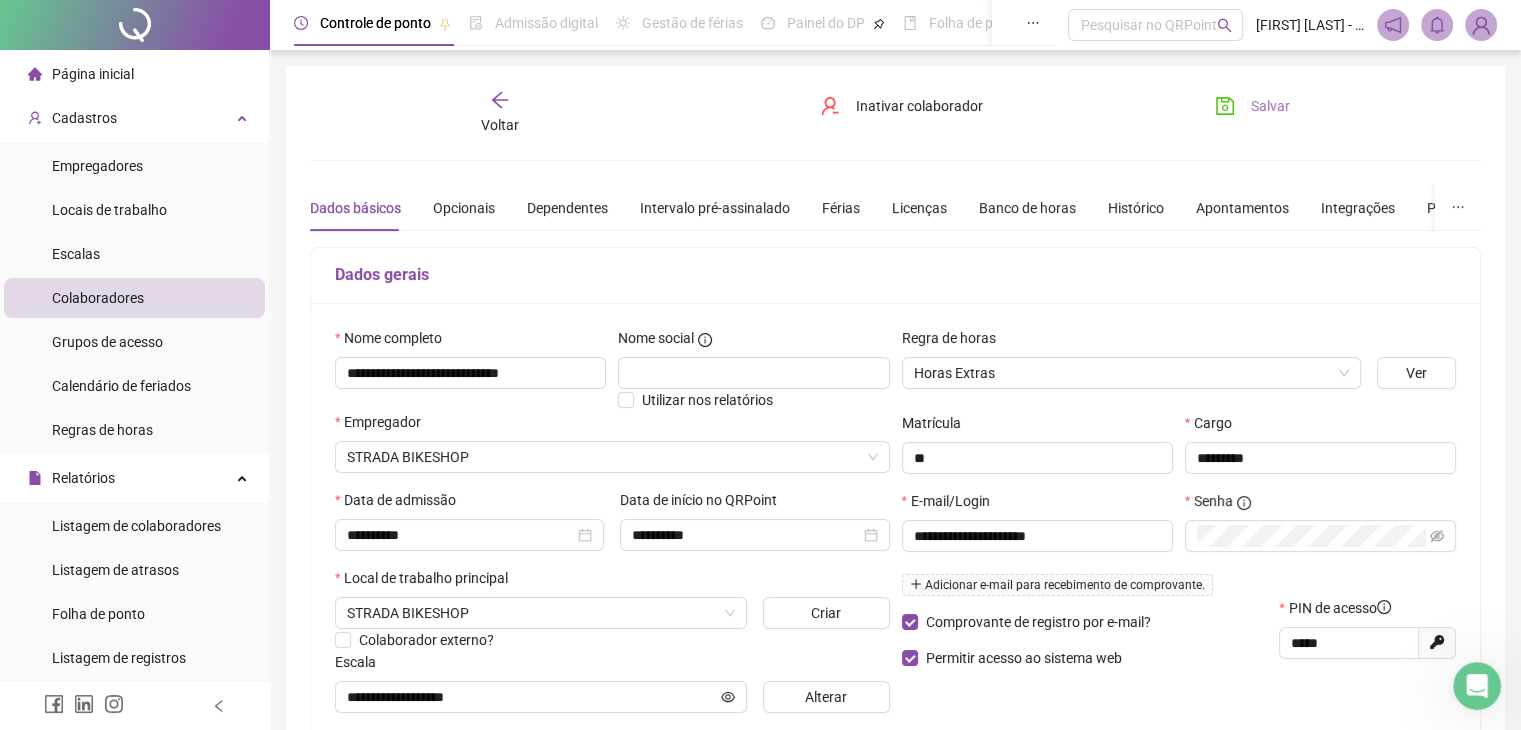 click on "Salvar" at bounding box center [1270, 106] 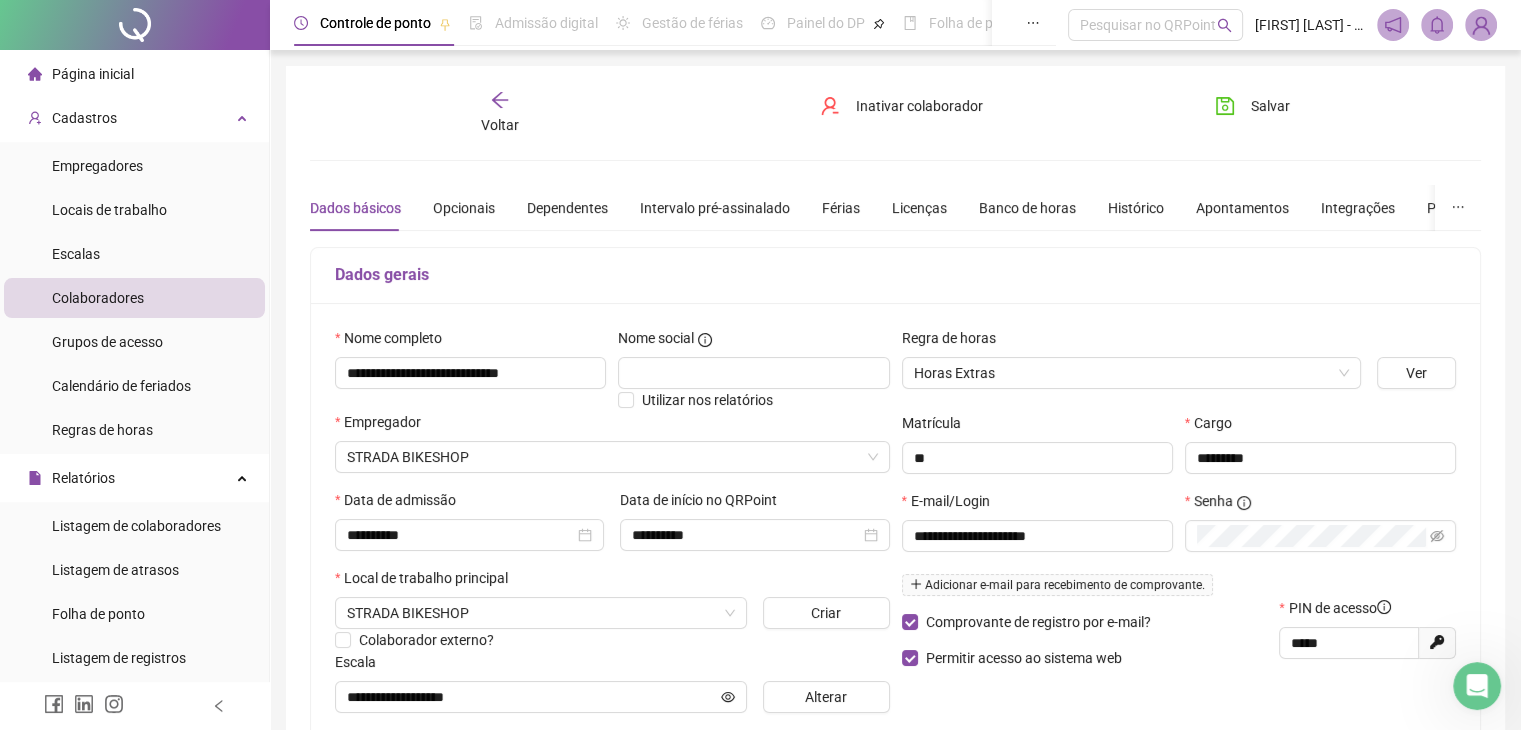 scroll, scrollTop: 200, scrollLeft: 0, axis: vertical 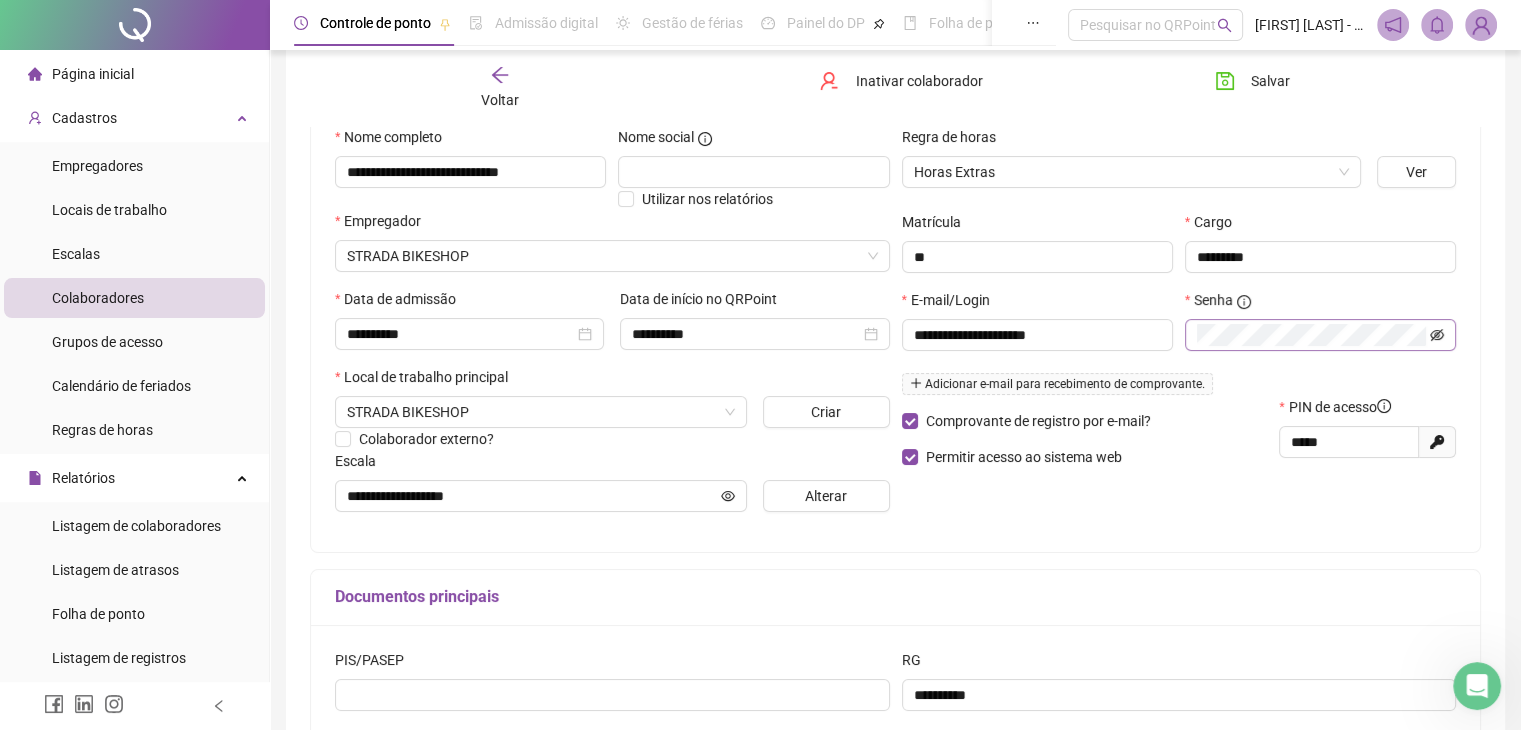 click 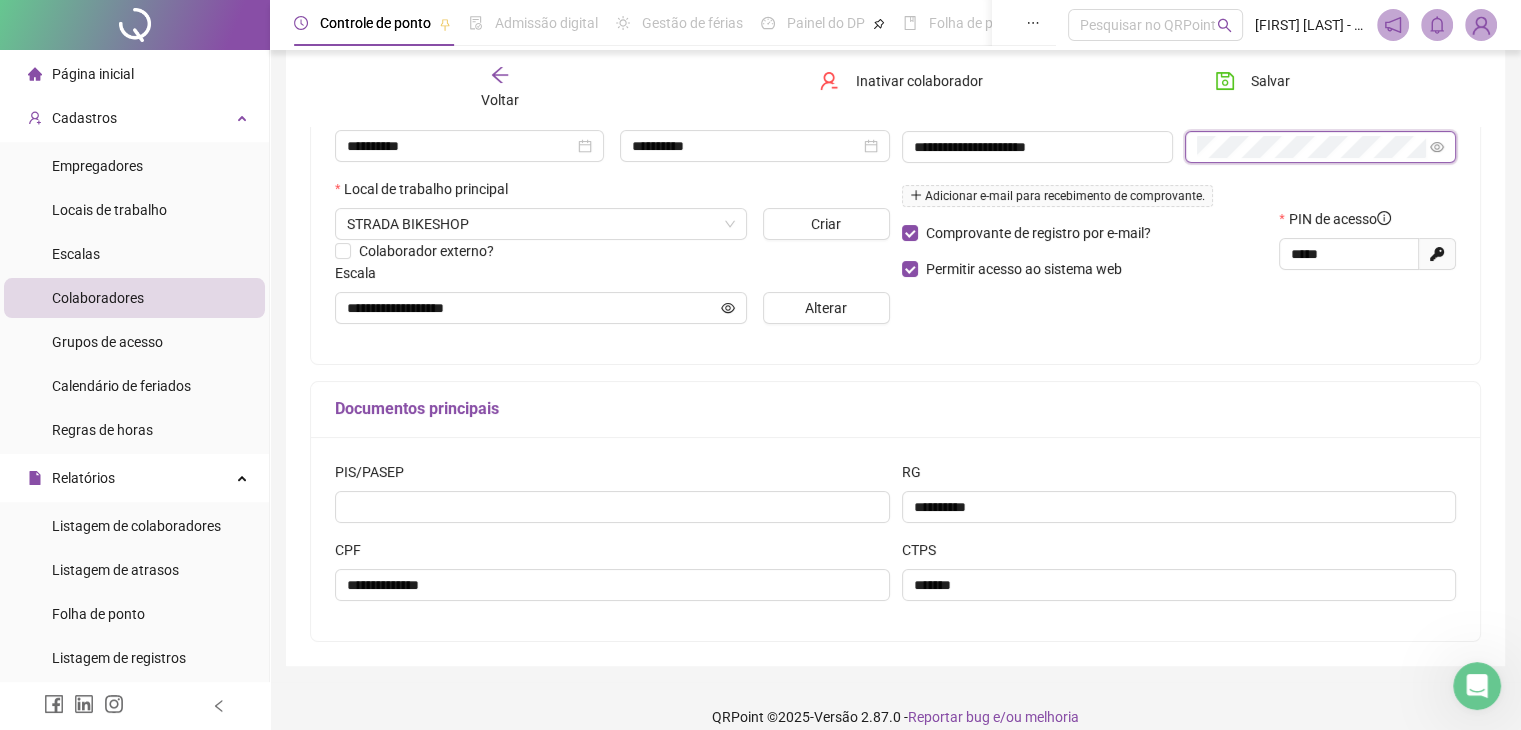 scroll, scrollTop: 411, scrollLeft: 0, axis: vertical 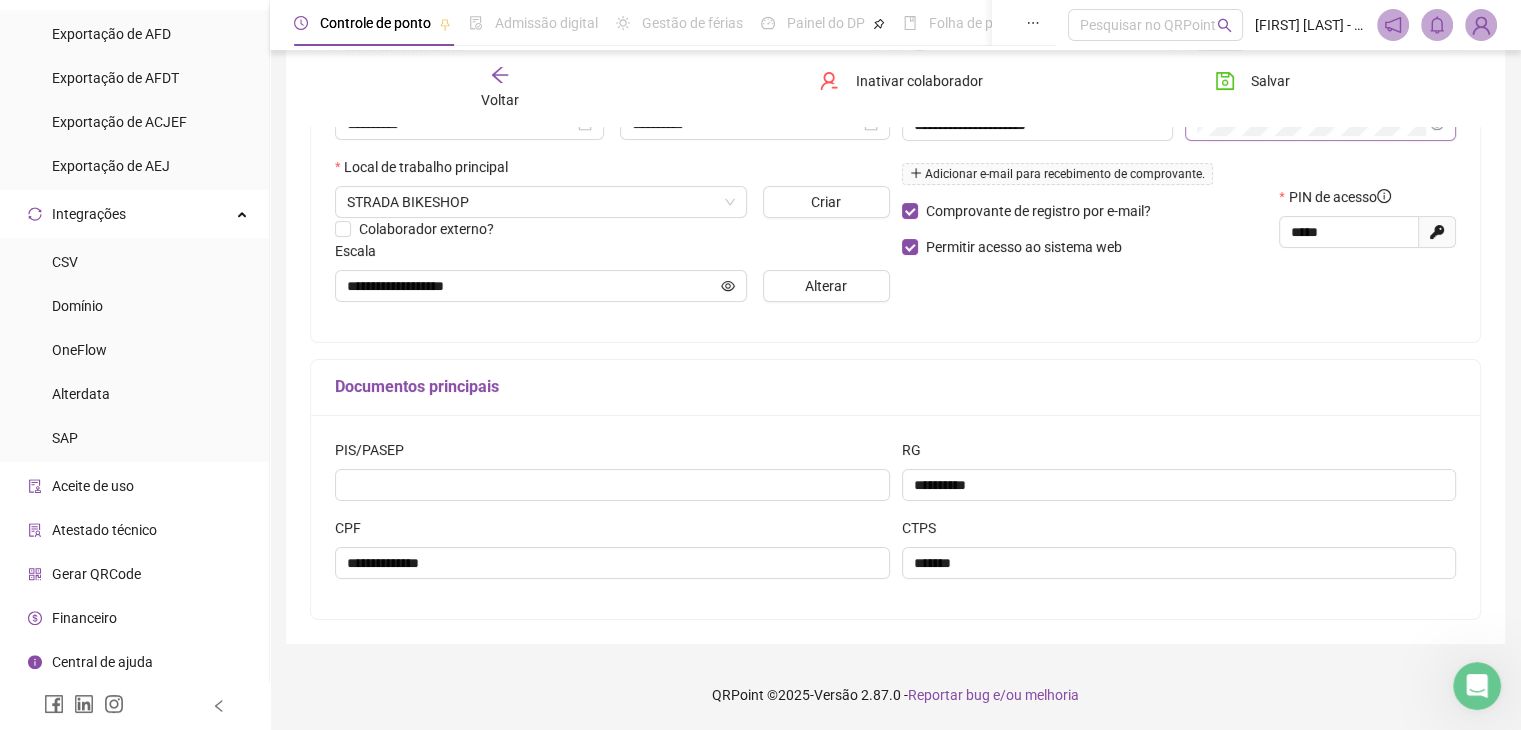click on "Gerar QRCode" at bounding box center (96, 574) 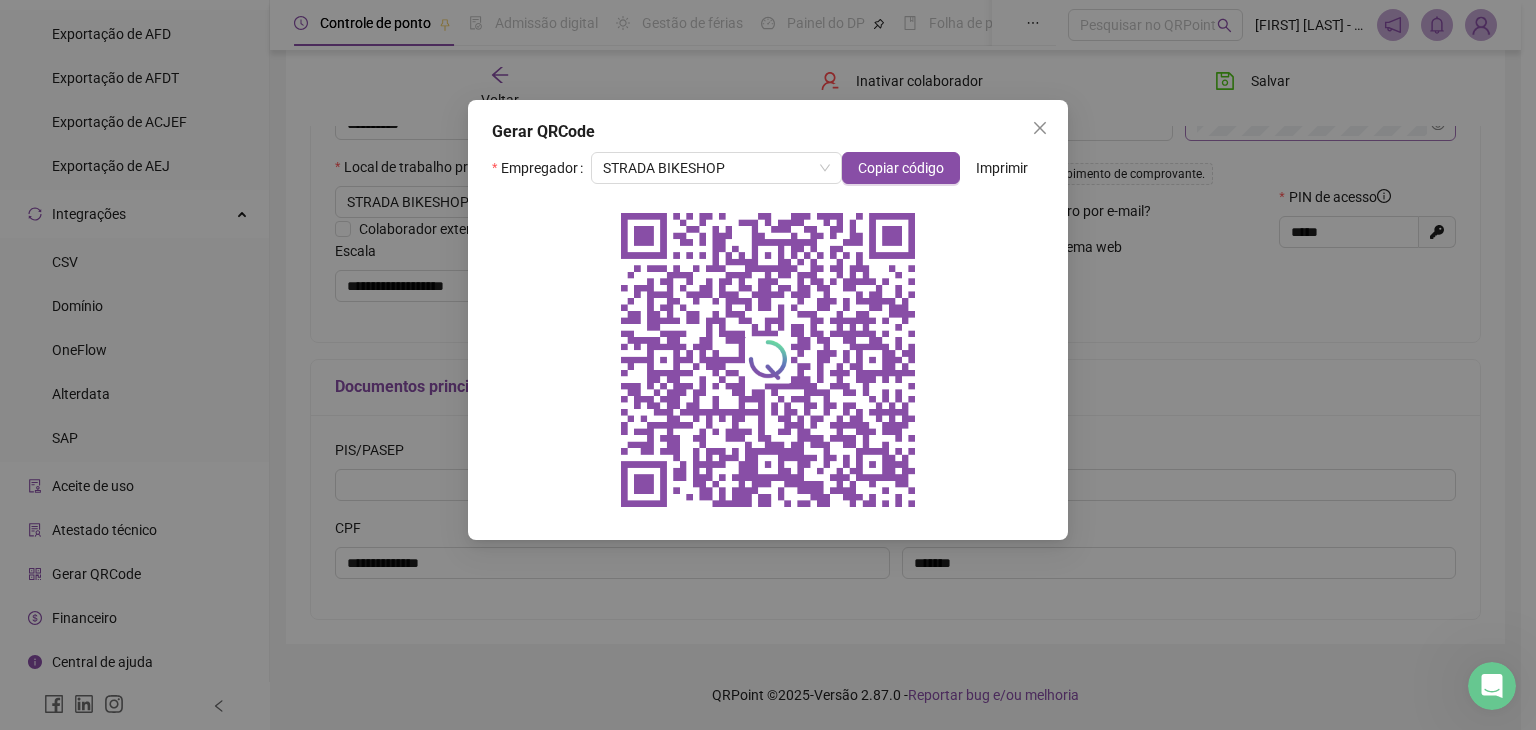 click on "Imprimir" at bounding box center [1002, 168] 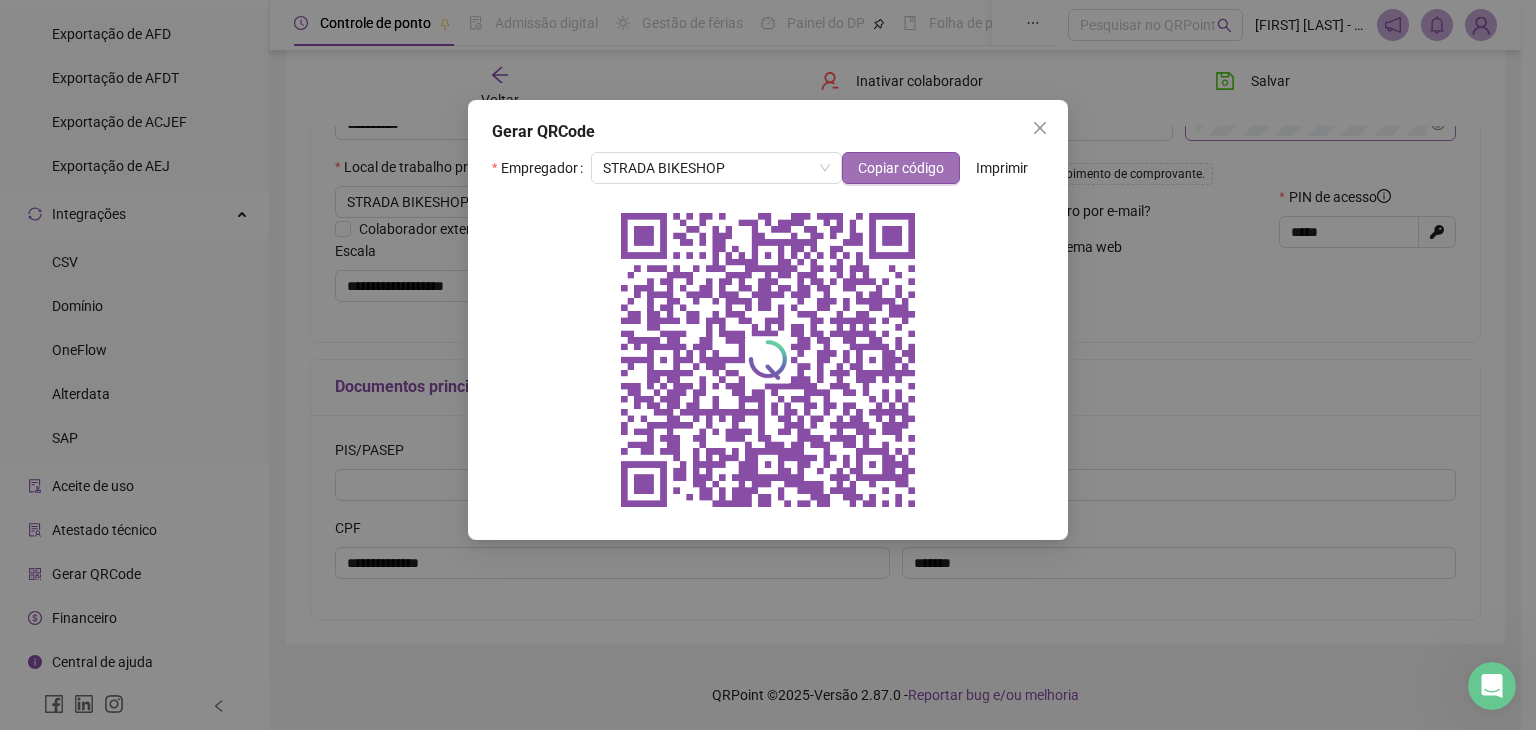 click on "Copiar código" at bounding box center (901, 168) 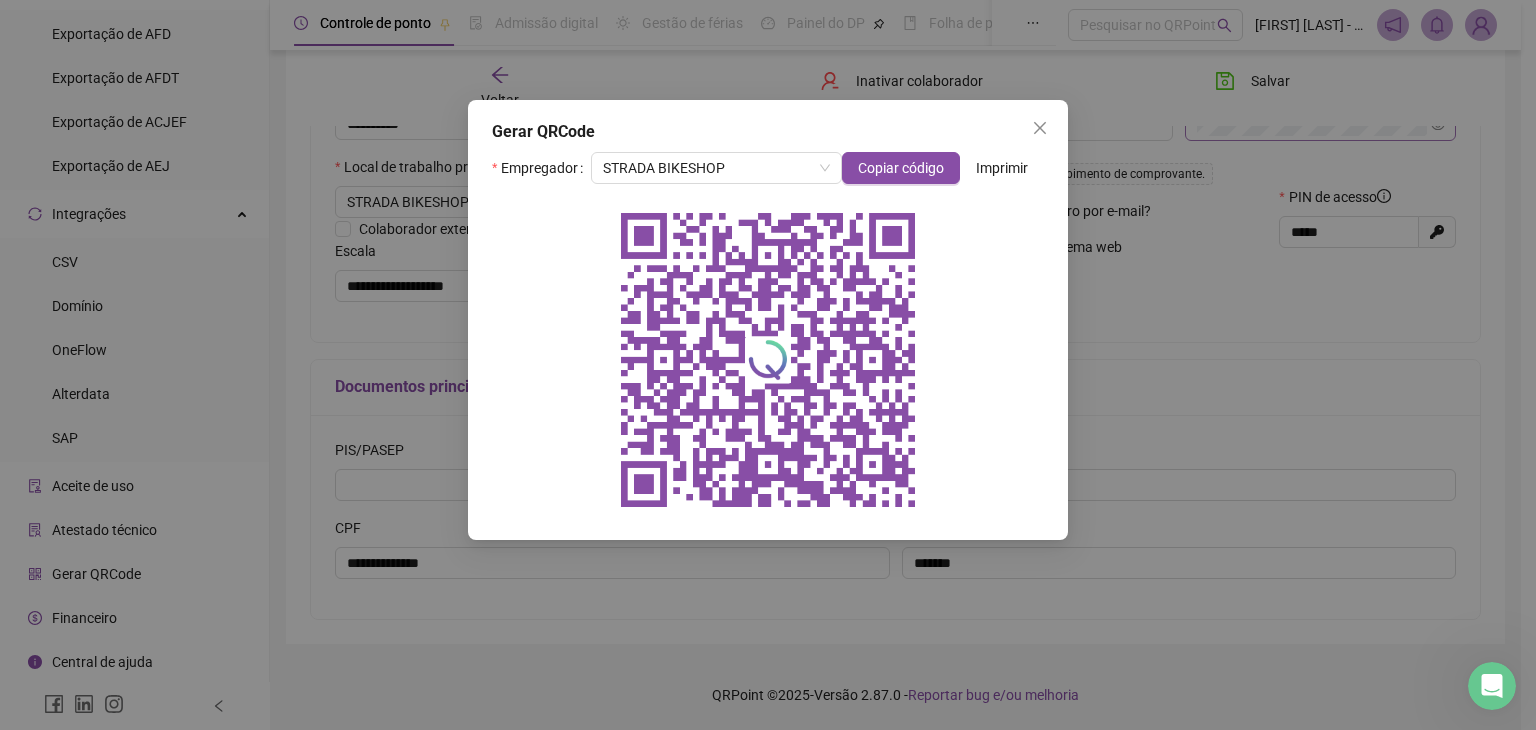 click on "Imprimir" at bounding box center (1002, 168) 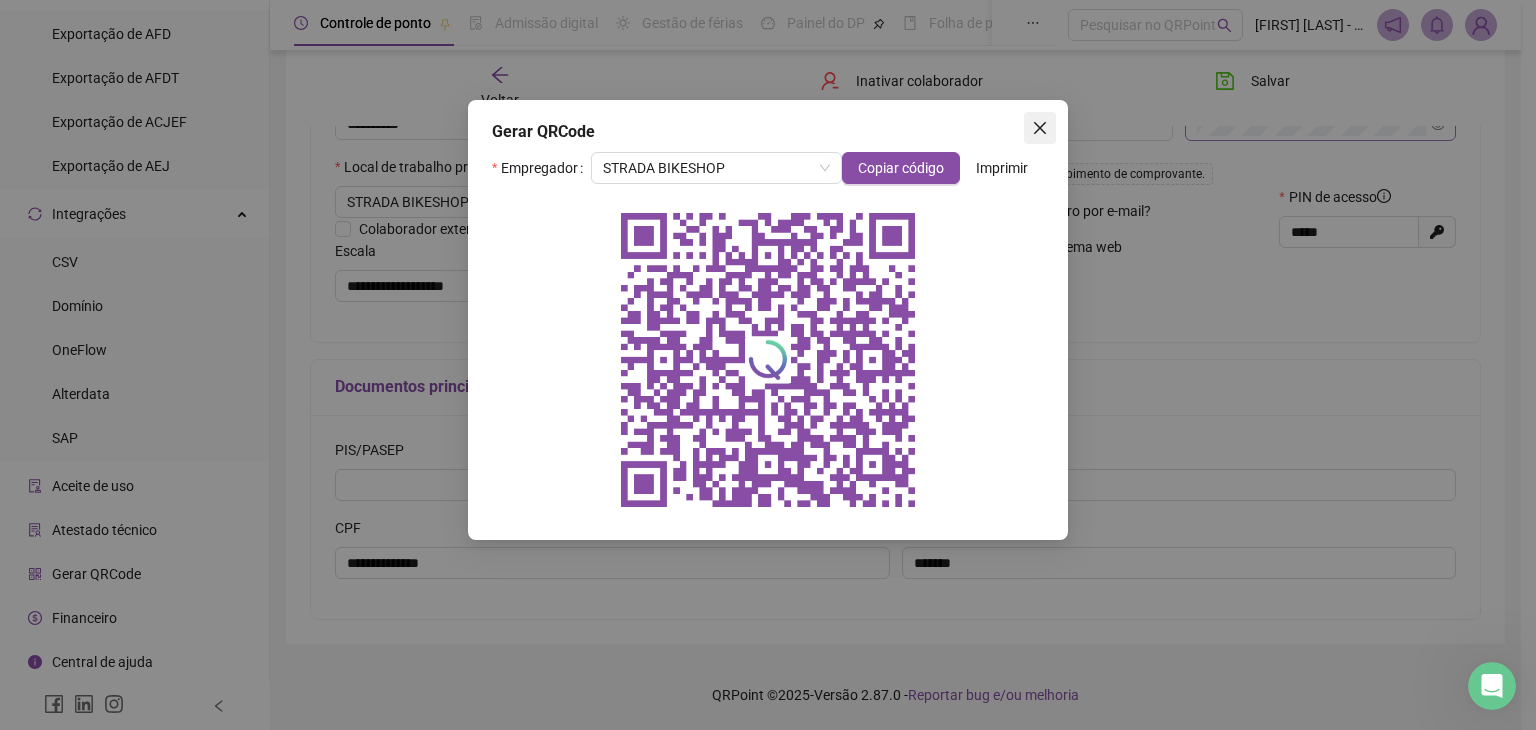 click 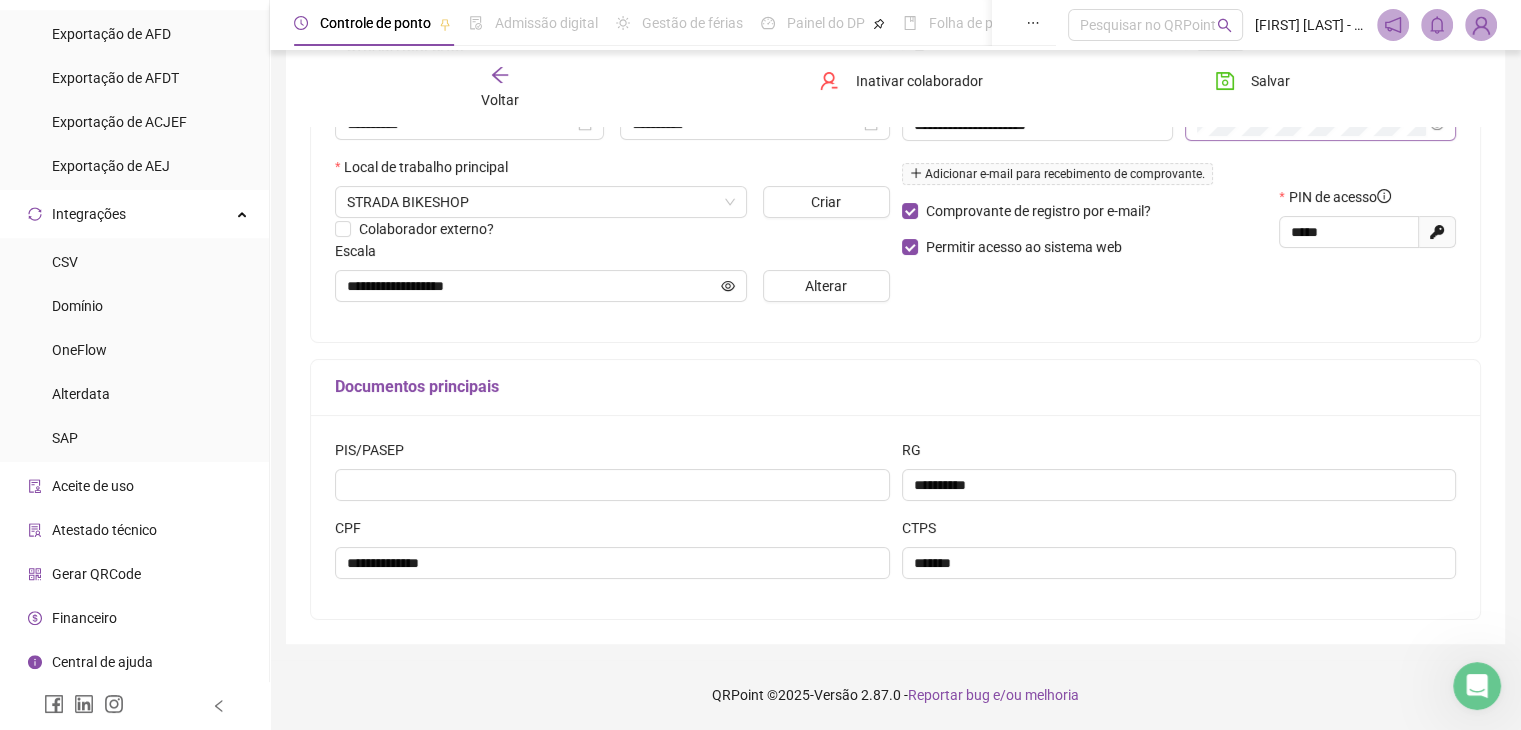 click 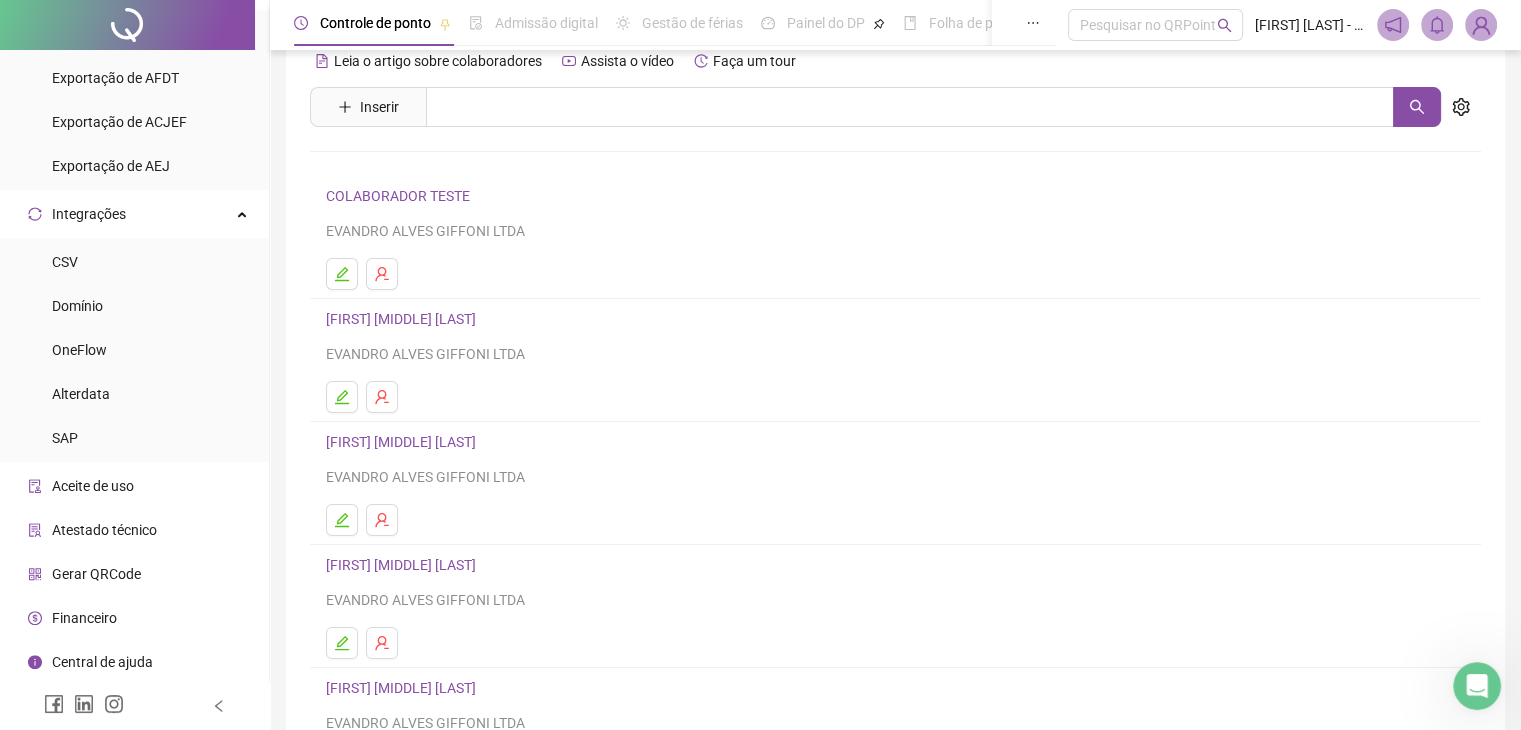scroll, scrollTop: 0, scrollLeft: 0, axis: both 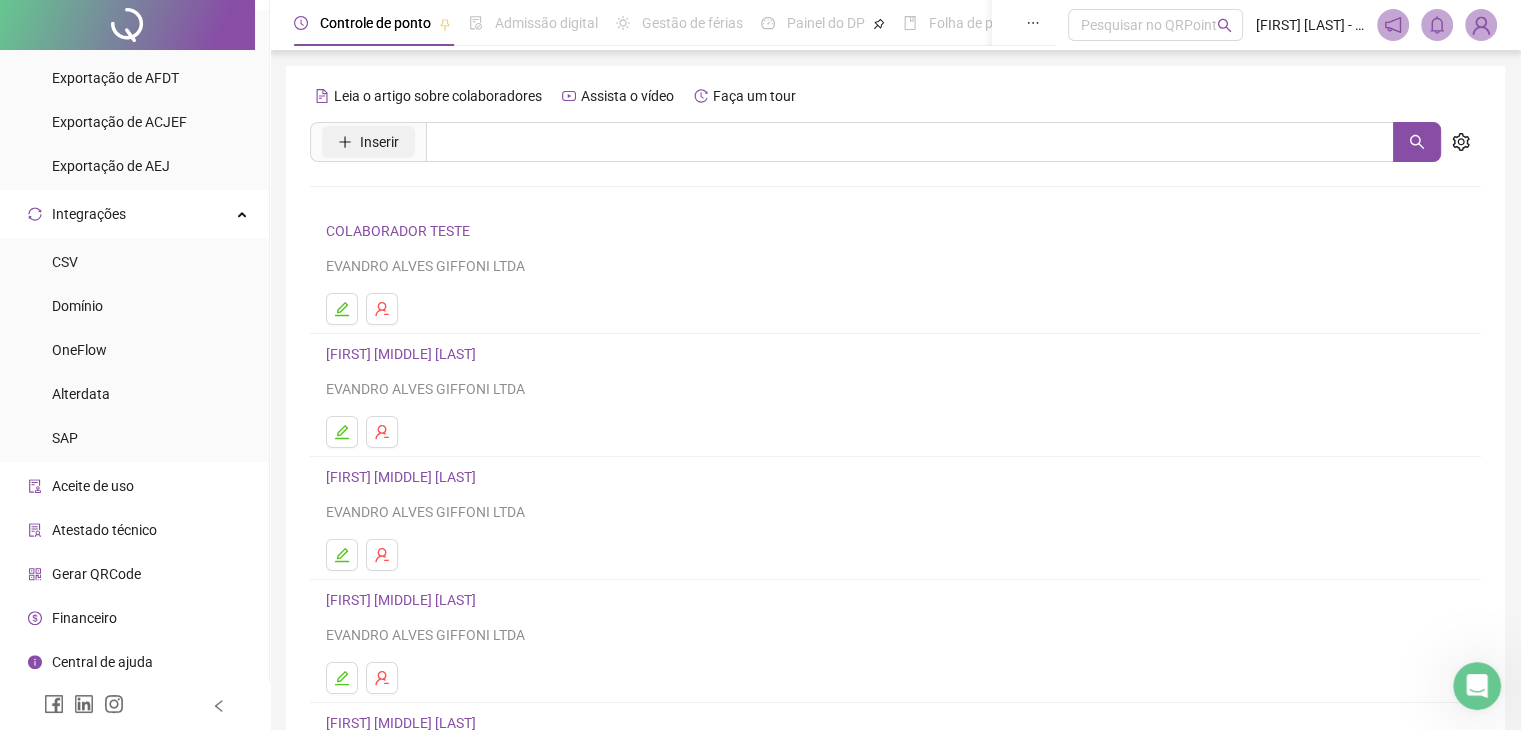 click on "Inserir" at bounding box center [368, 142] 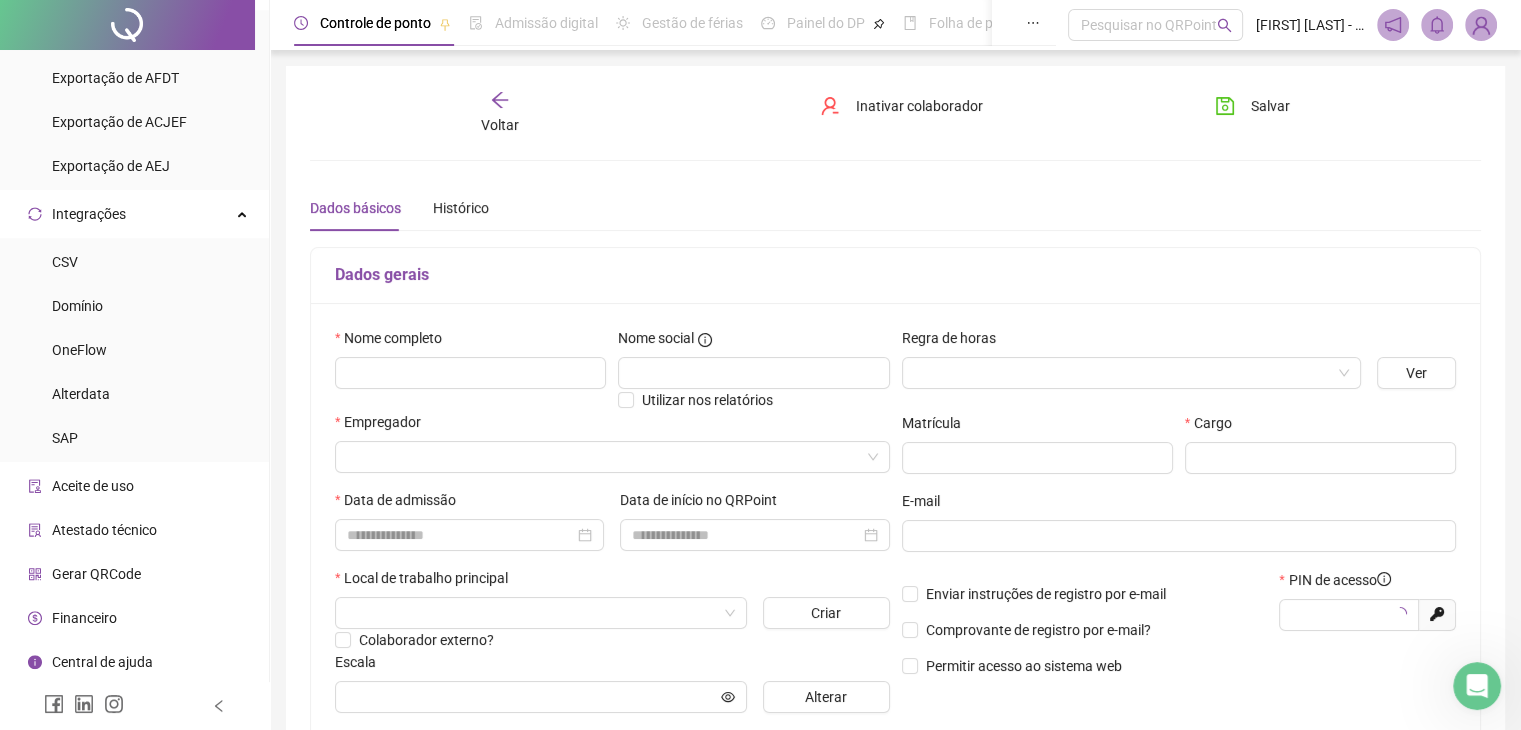 type on "*****" 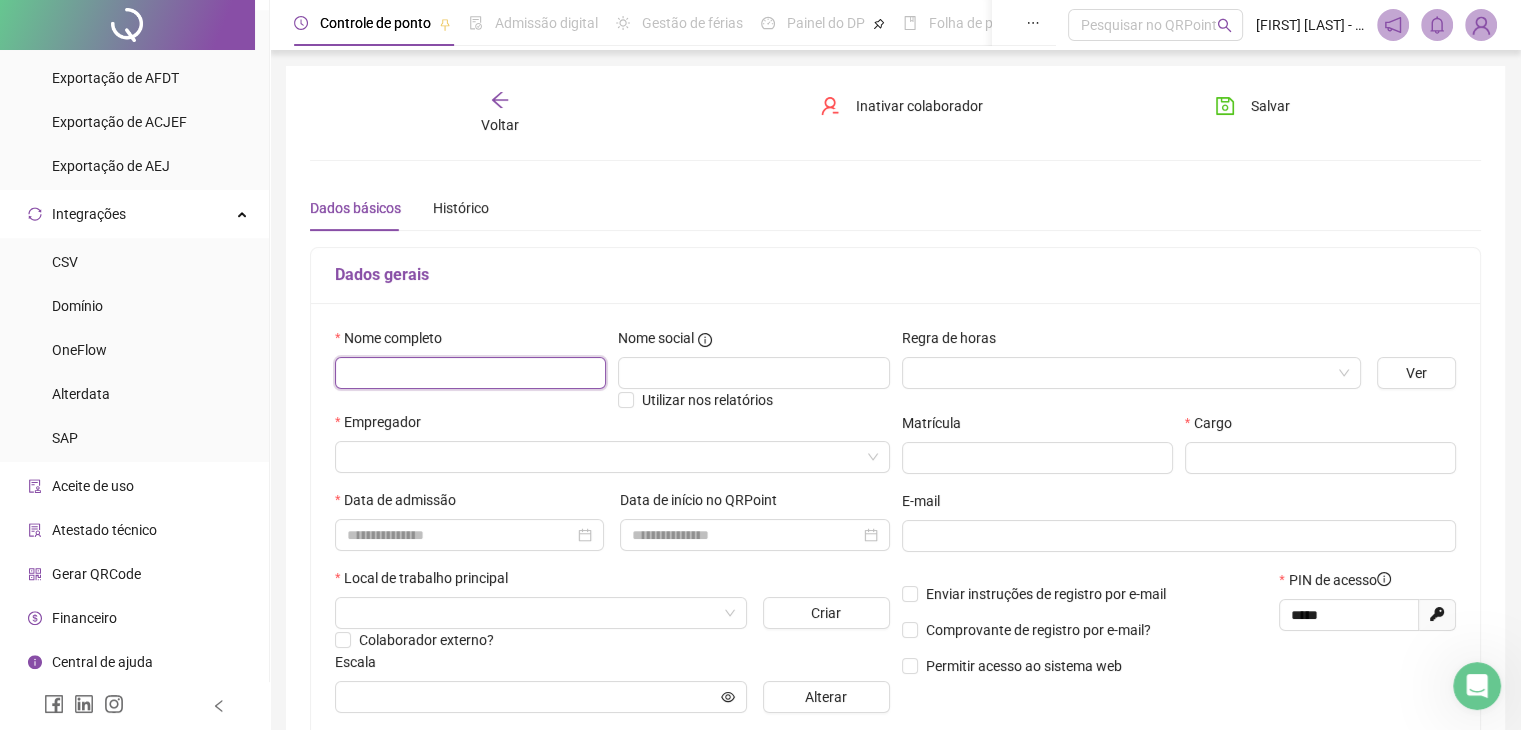 click at bounding box center (470, 373) 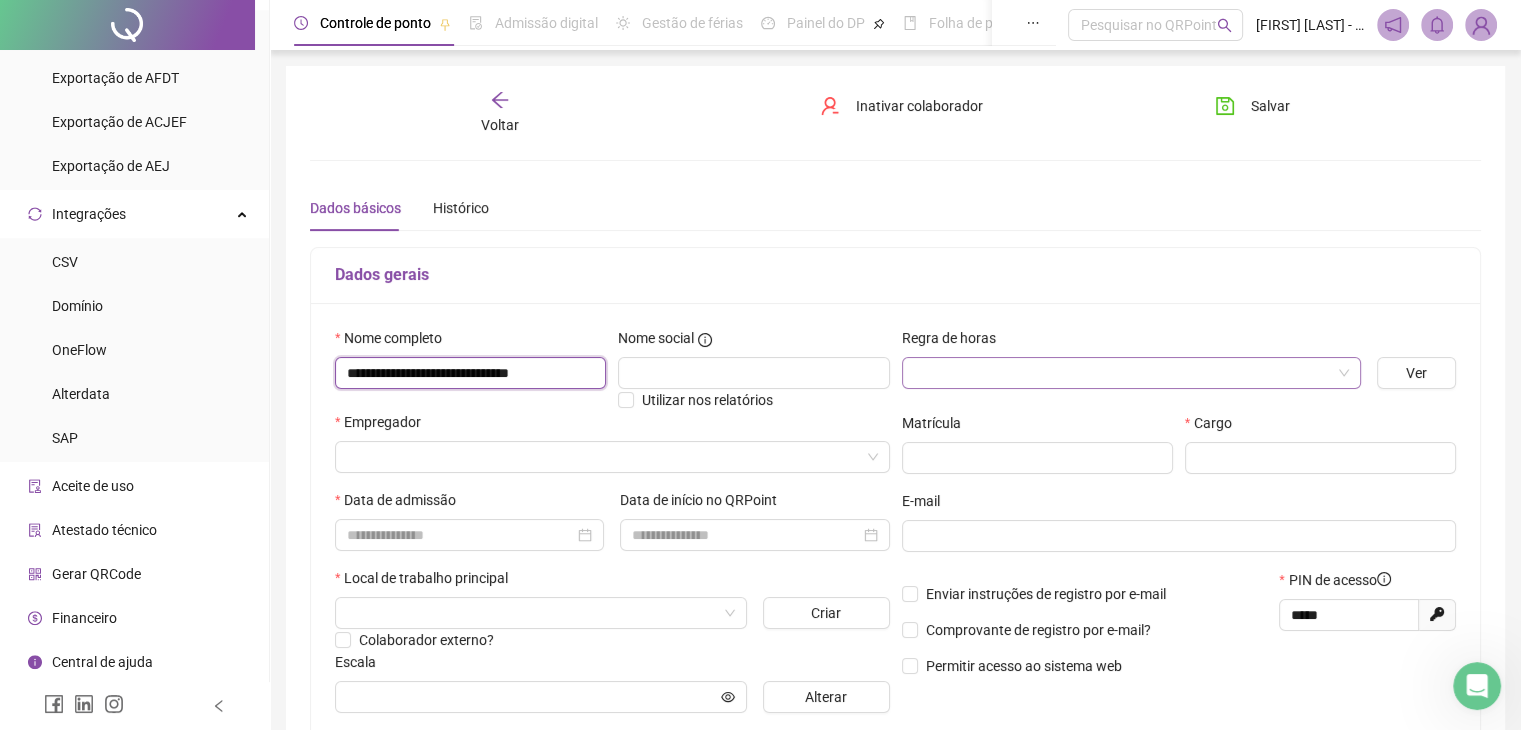 type on "**********" 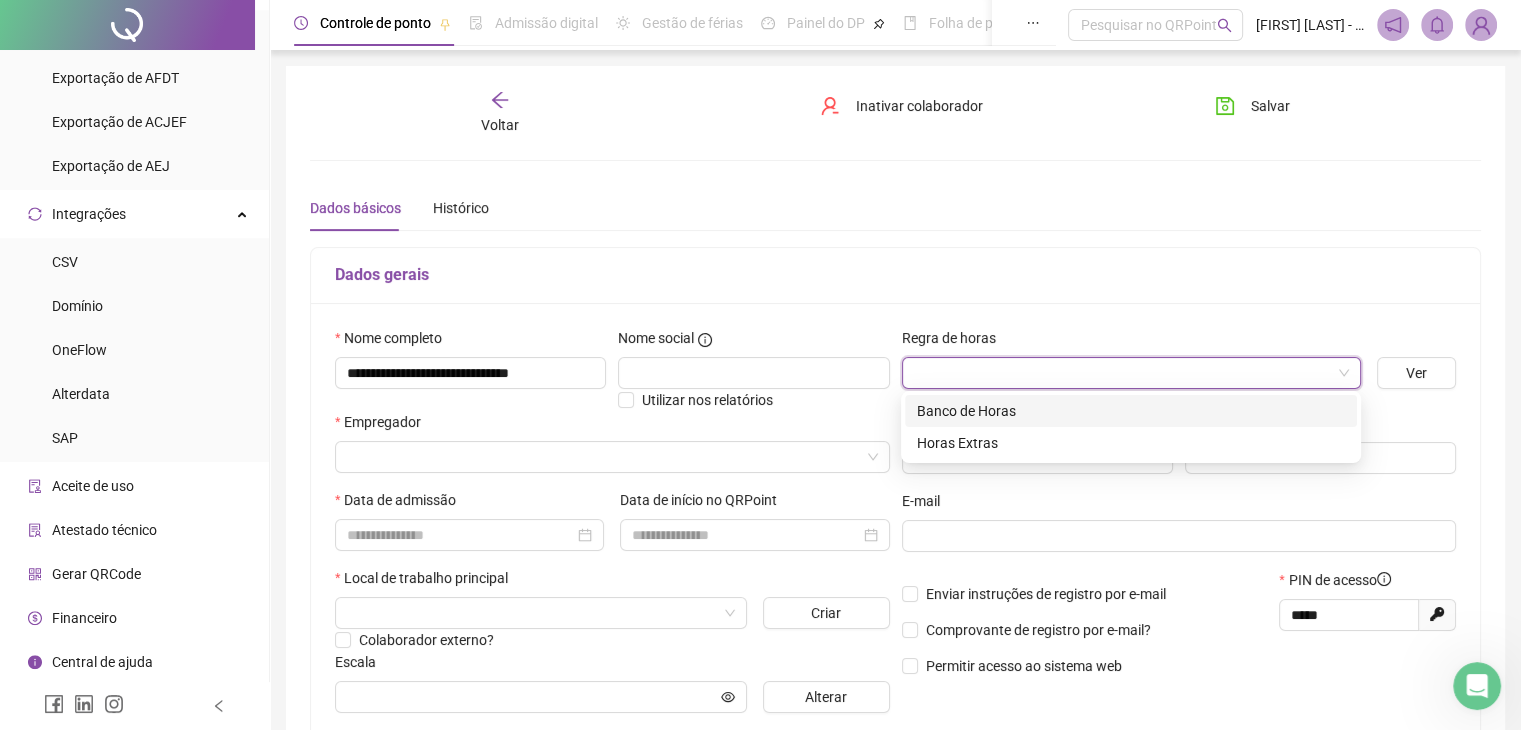 click at bounding box center (1125, 373) 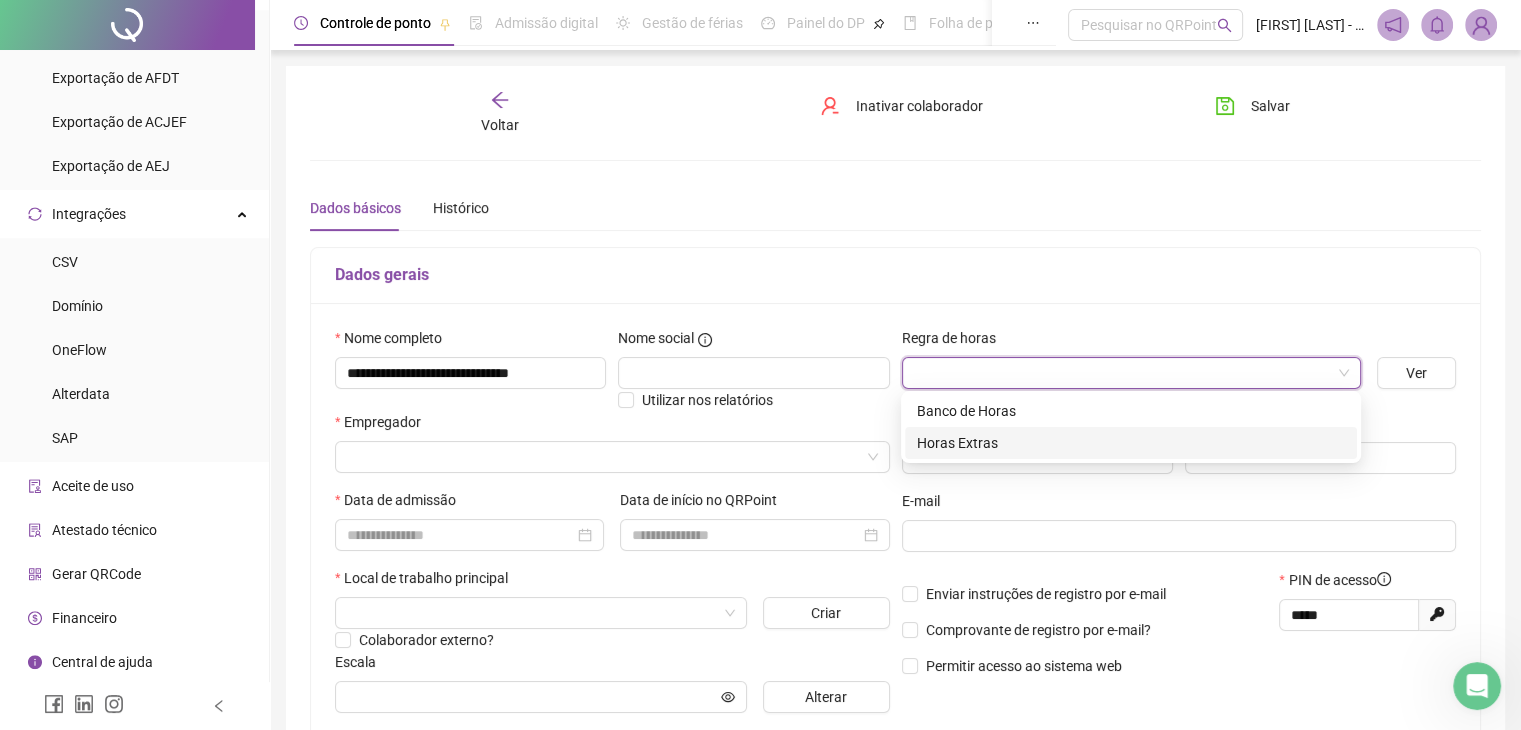 click on "Horas Extras" at bounding box center (1131, 443) 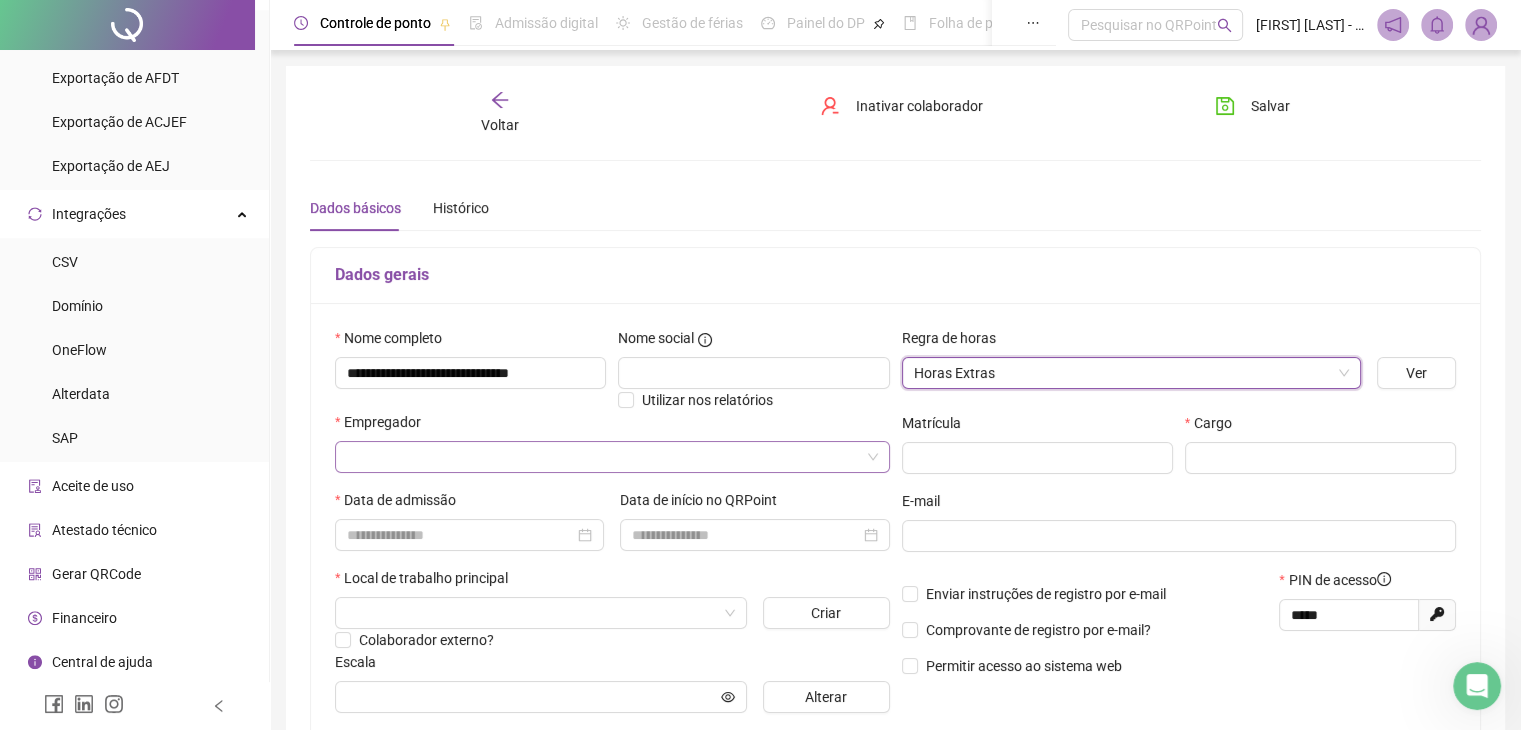 click at bounding box center [606, 457] 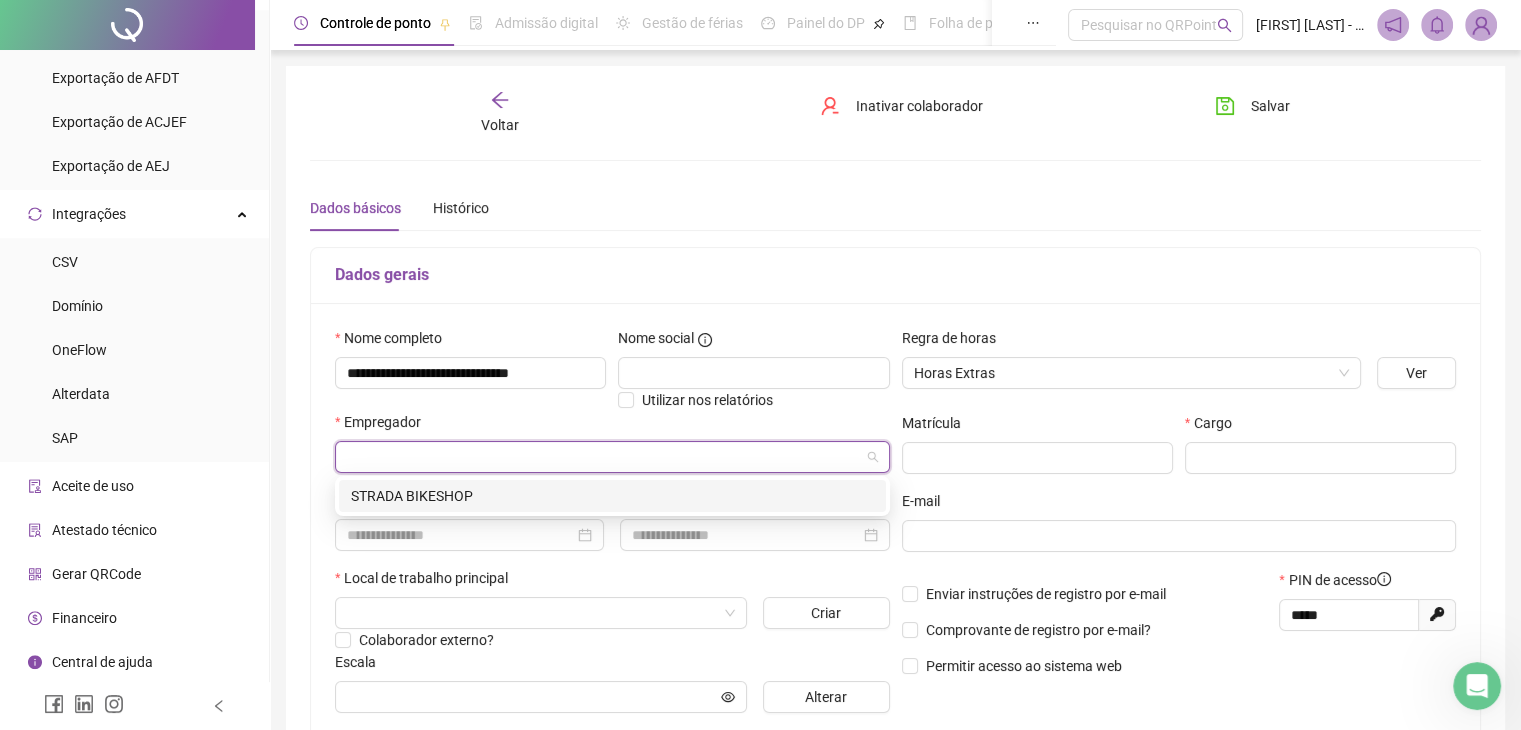 click on "5385282605713553 STRADA BIKESHOP" at bounding box center (612, 496) 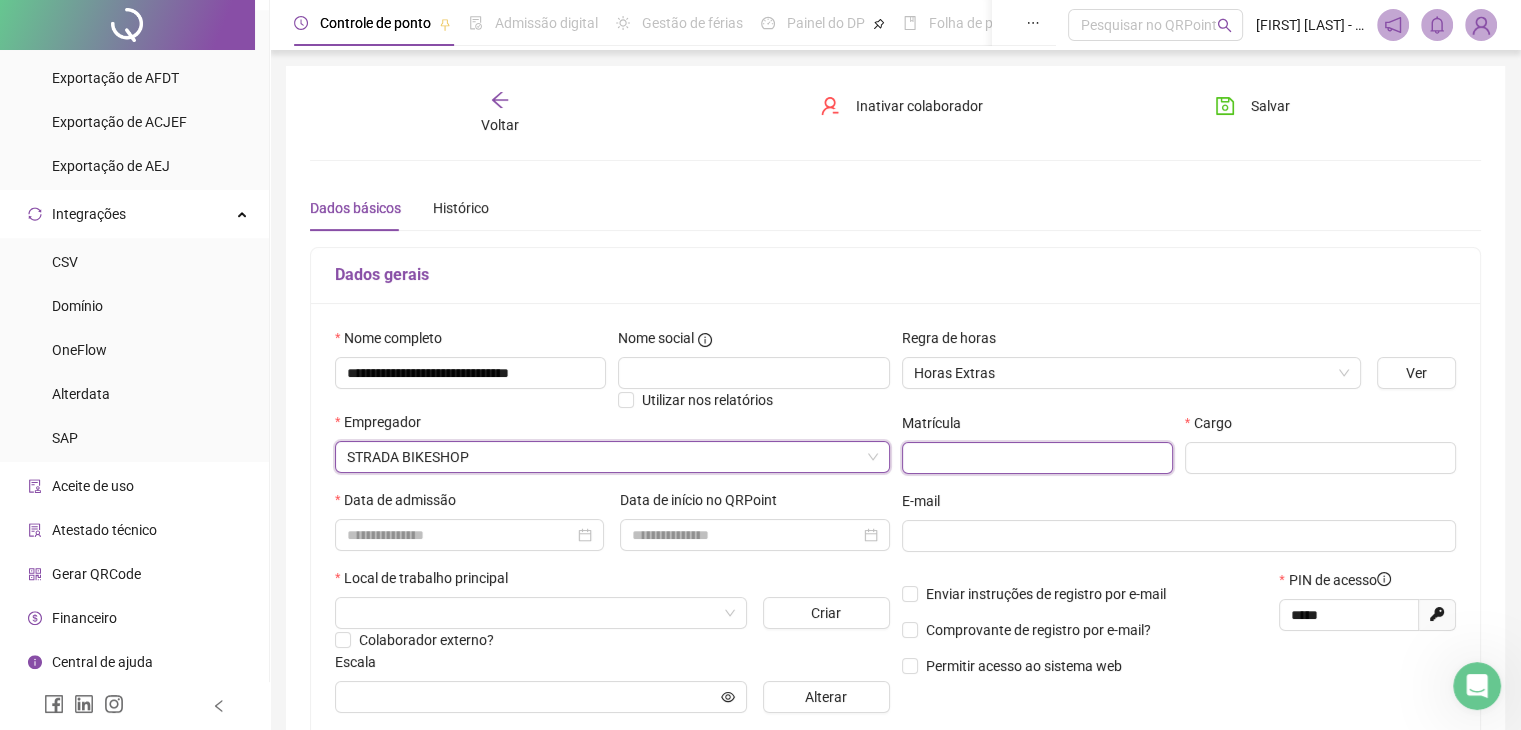 click at bounding box center (1037, 458) 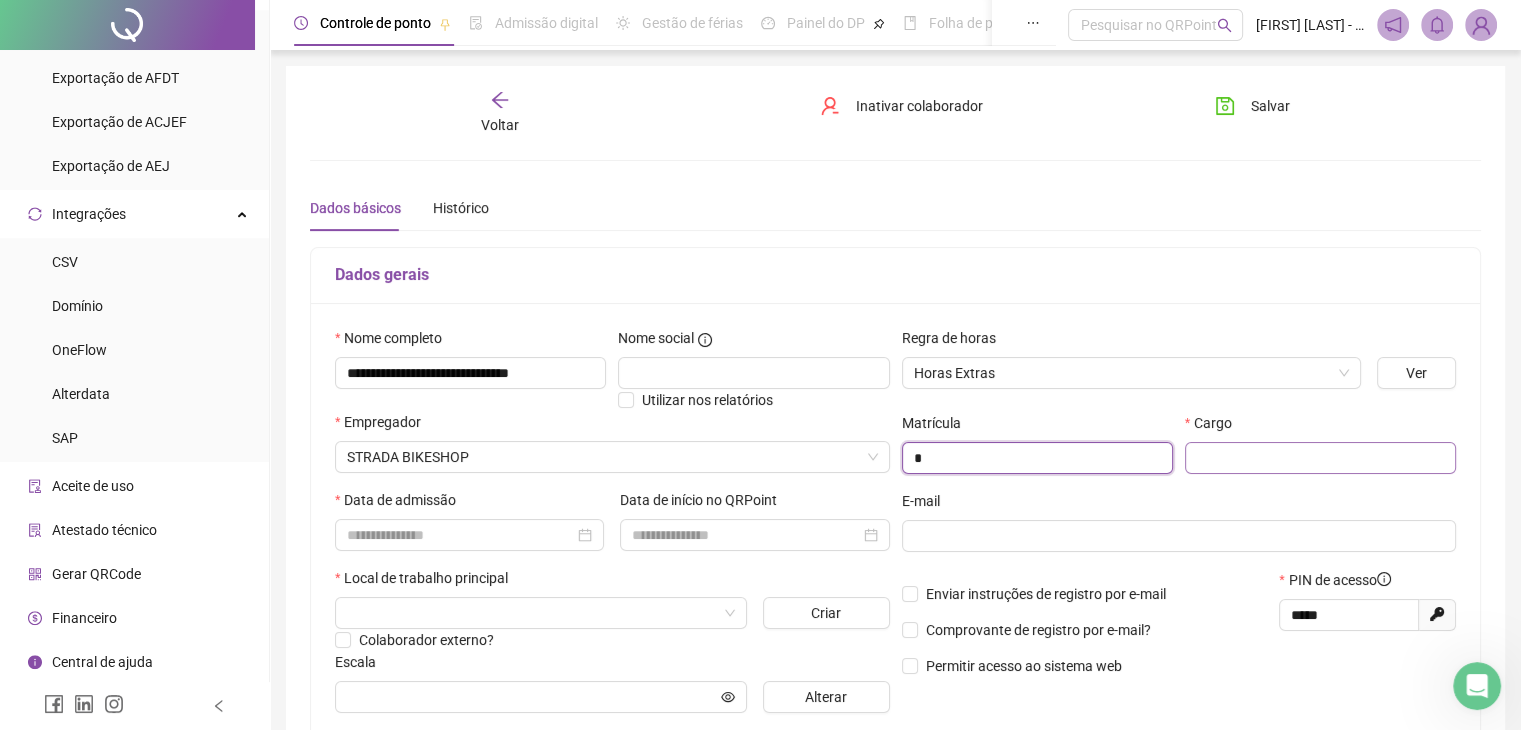 type on "*" 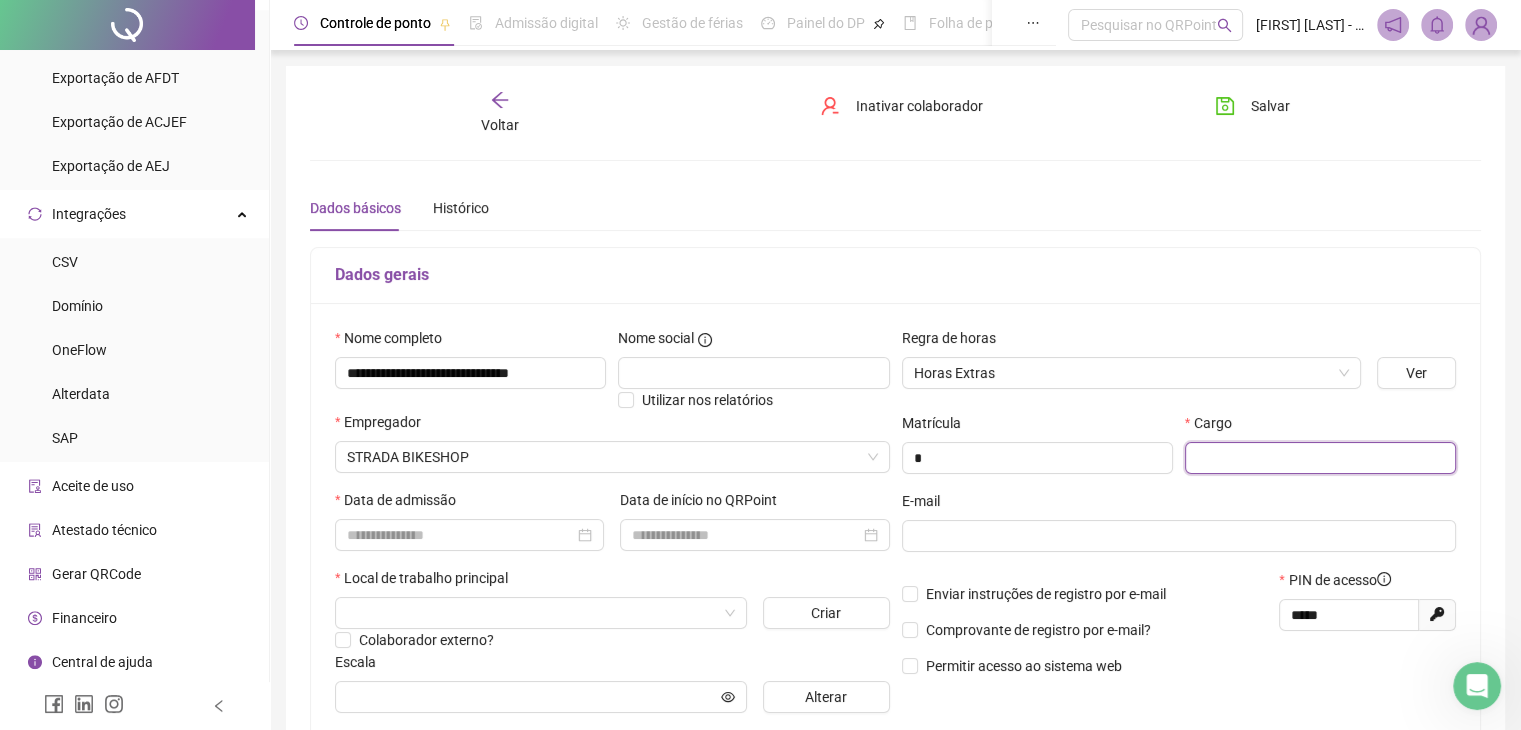 click at bounding box center [1320, 458] 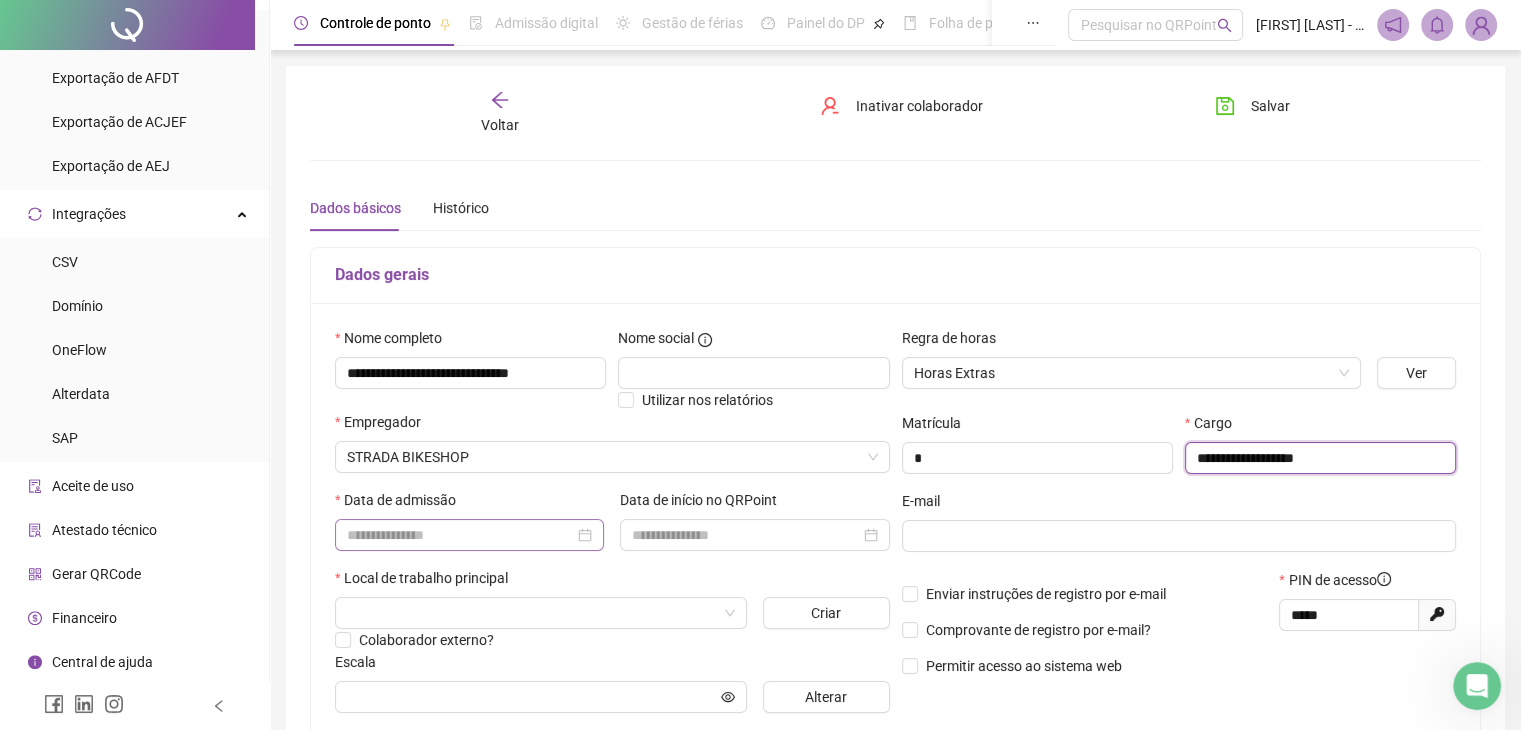 type on "**********" 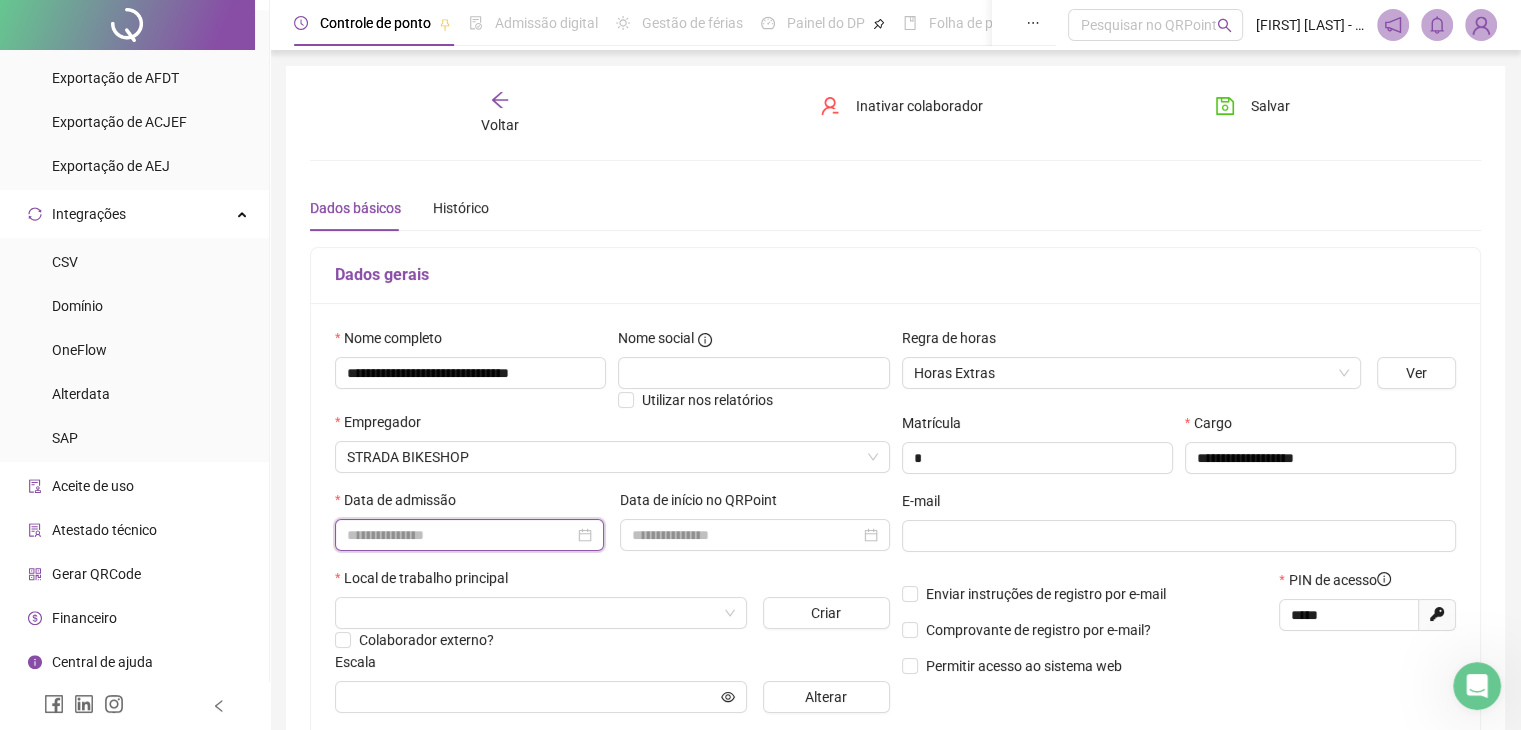 click at bounding box center (460, 535) 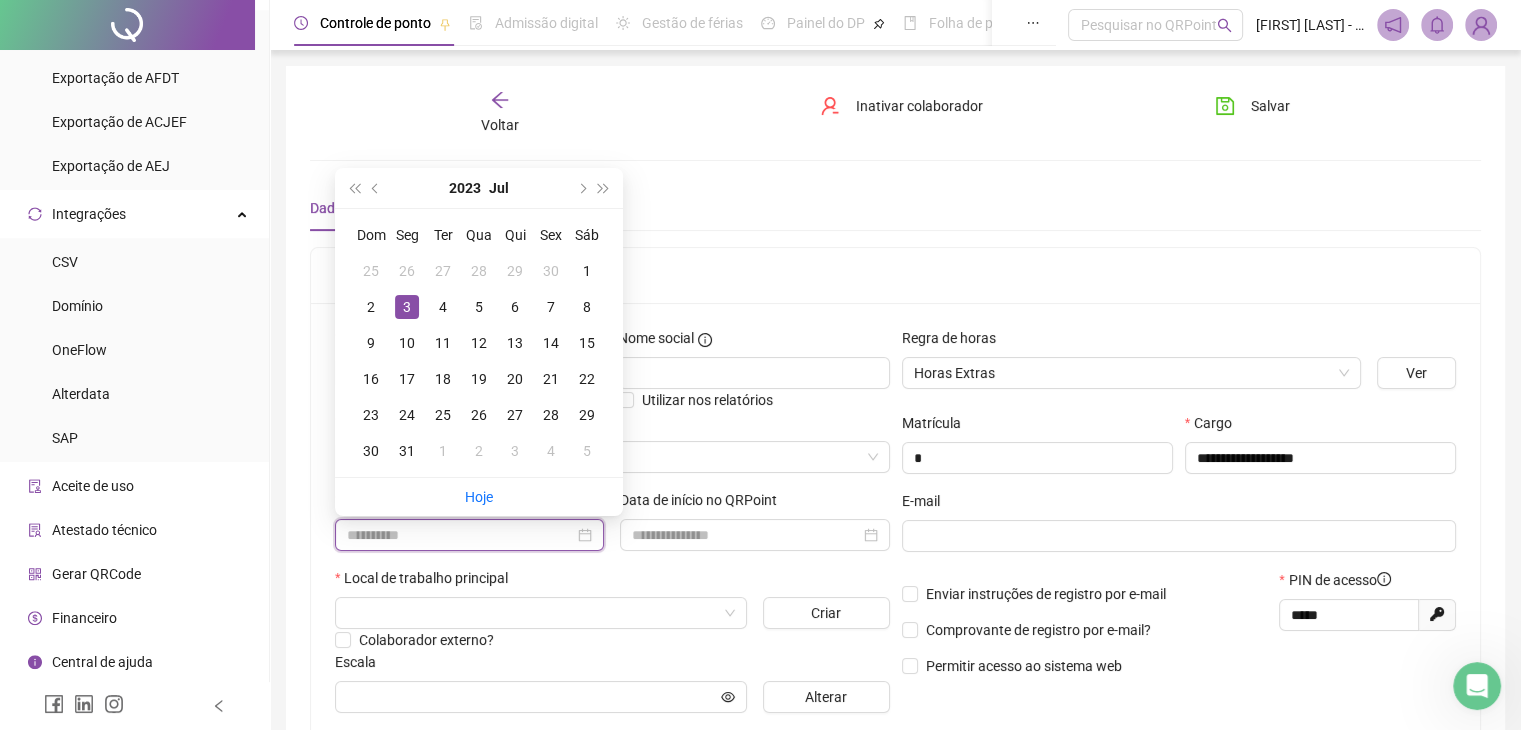 type on "**********" 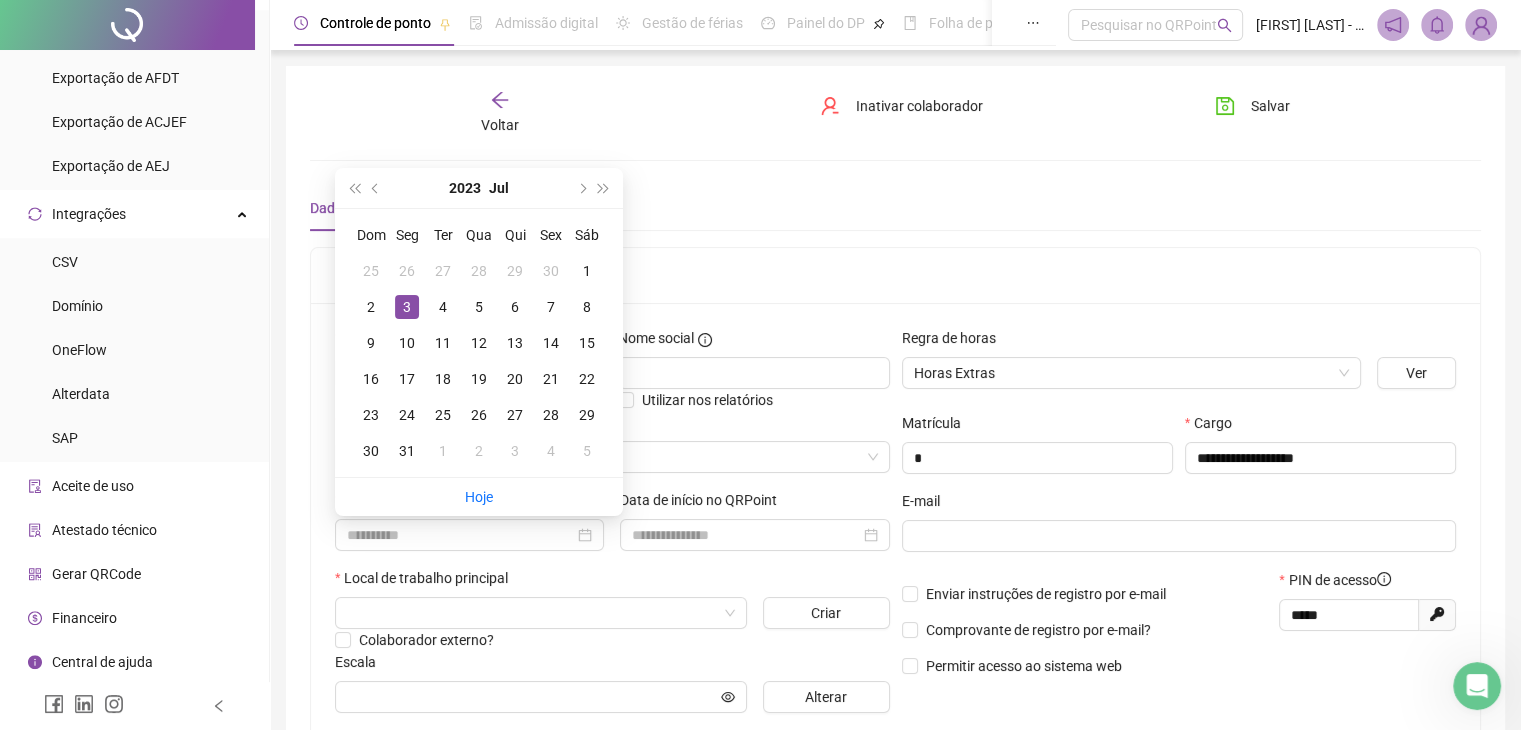 click on "3" at bounding box center [407, 307] 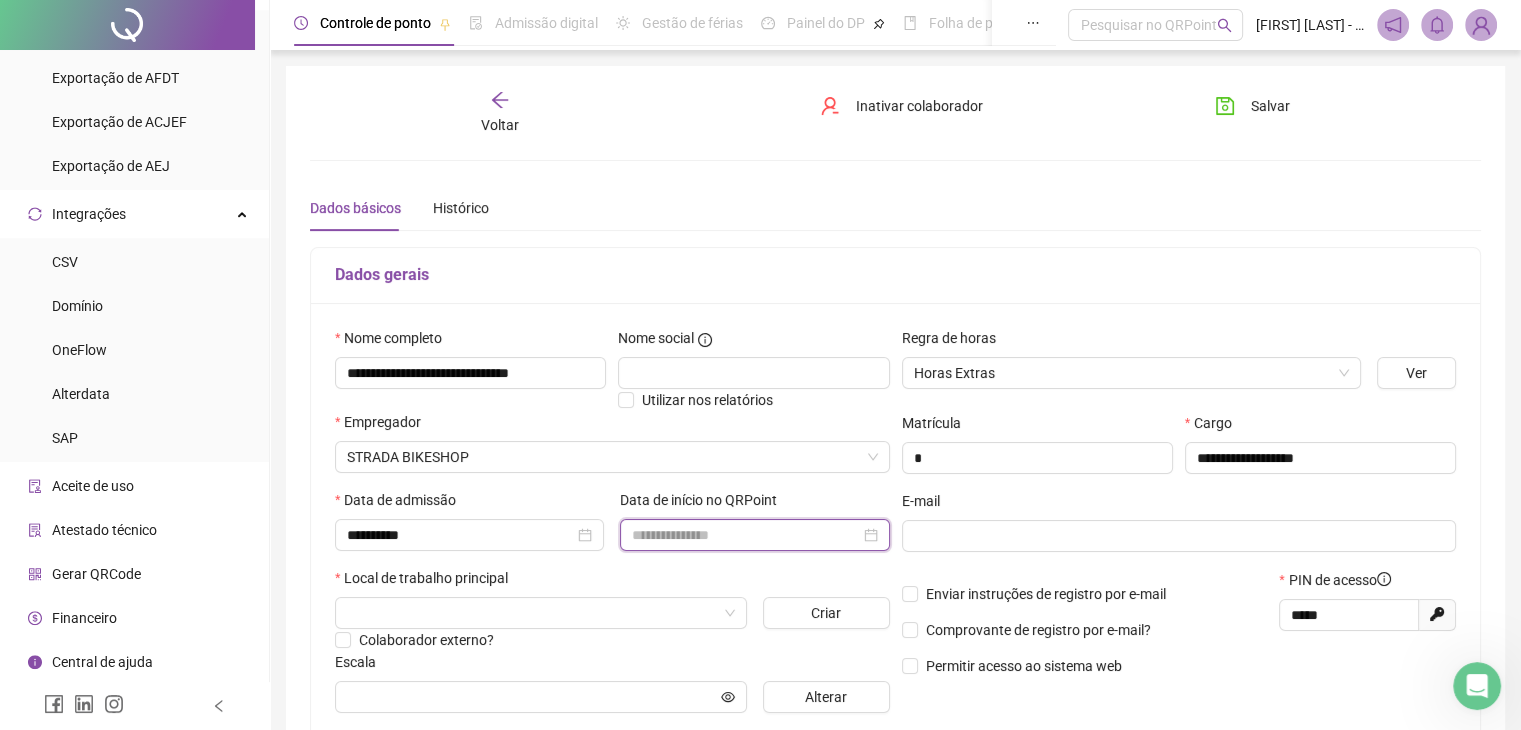 click at bounding box center [745, 535] 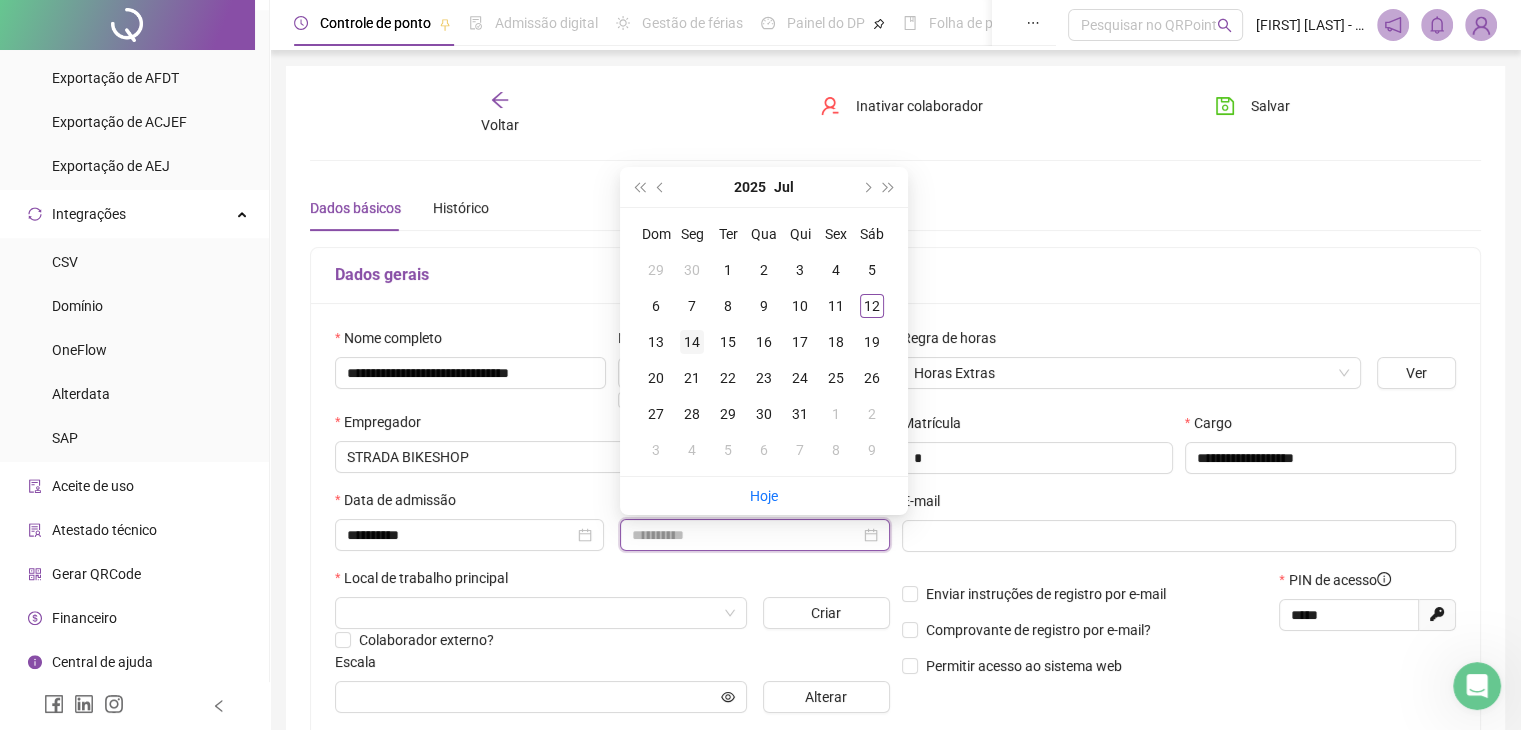 type on "**********" 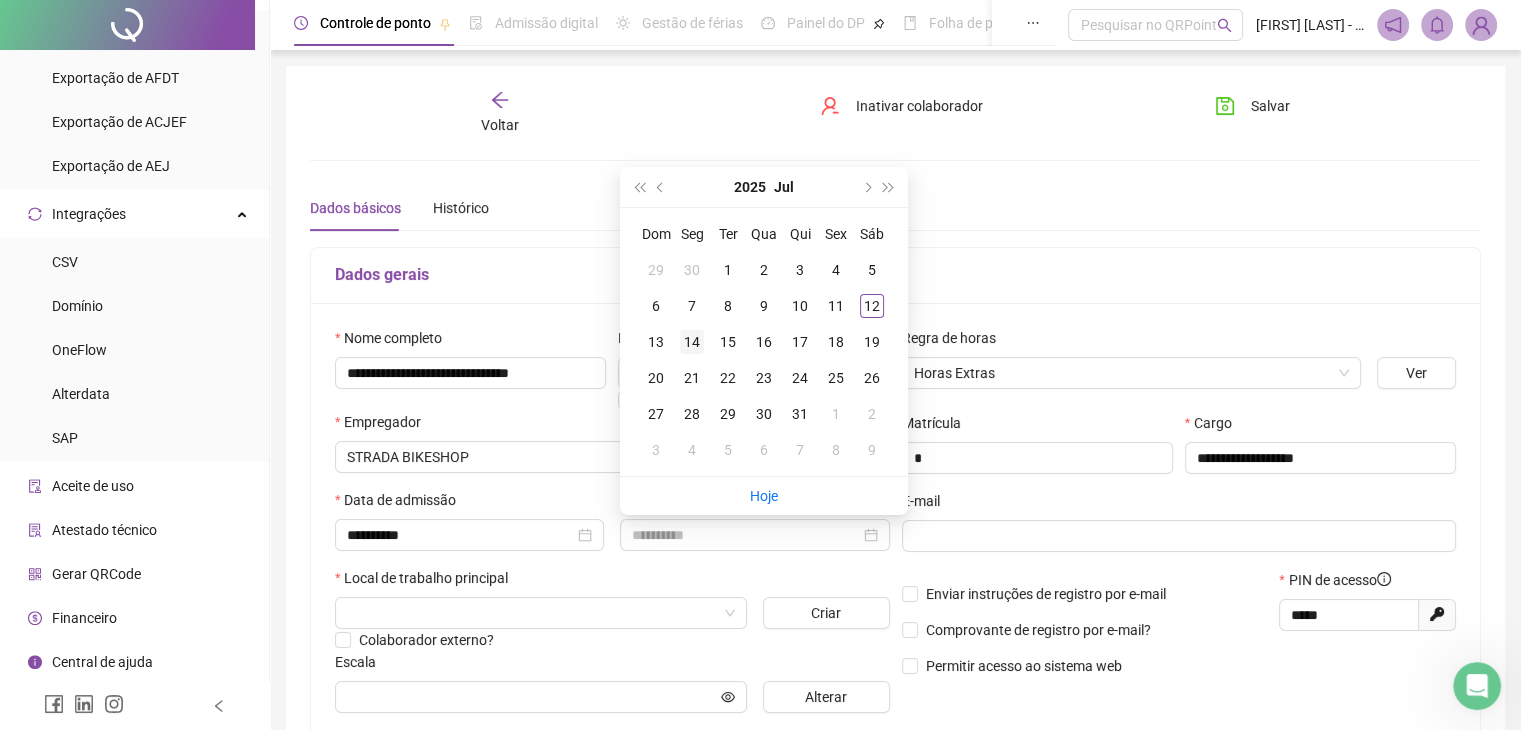 click on "14" at bounding box center (692, 342) 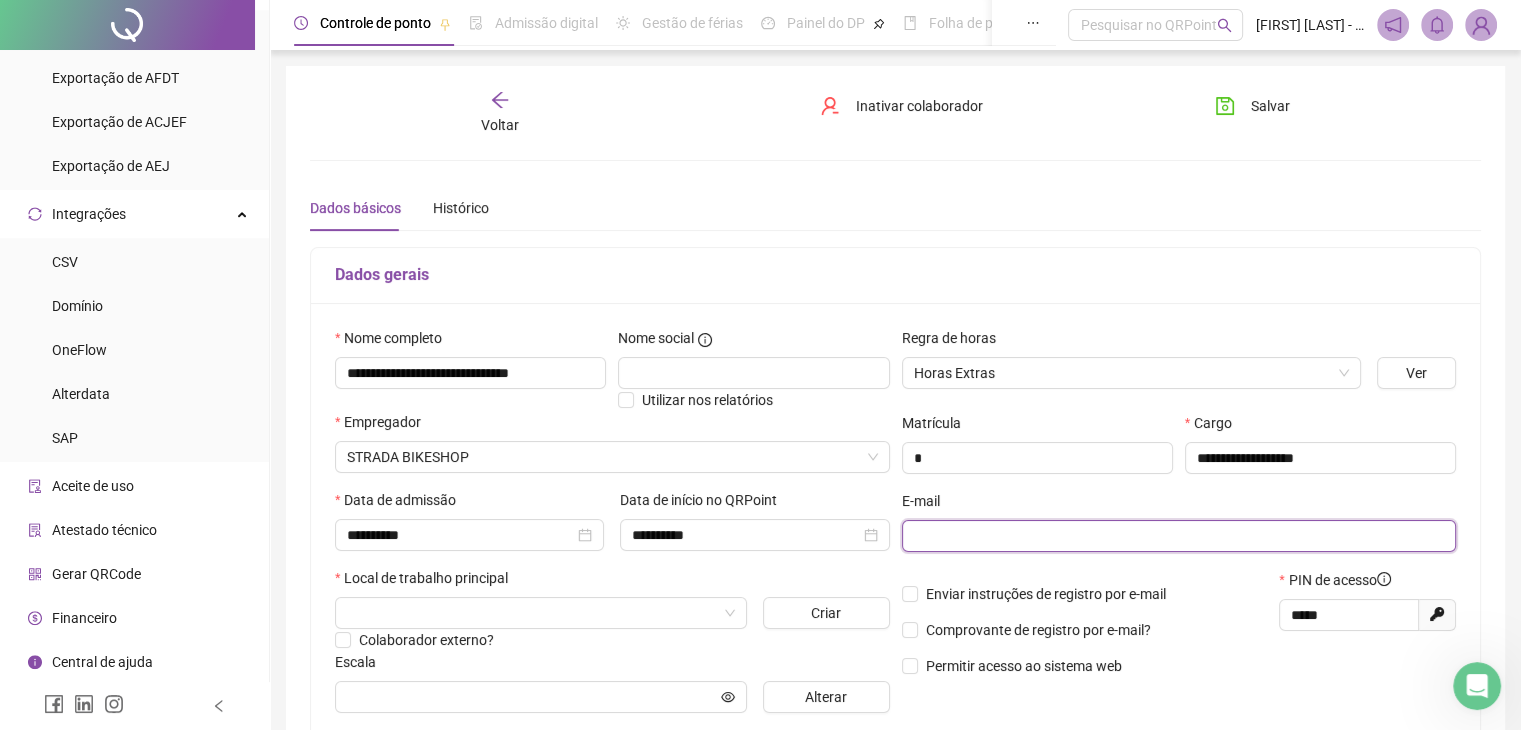 click at bounding box center (1177, 536) 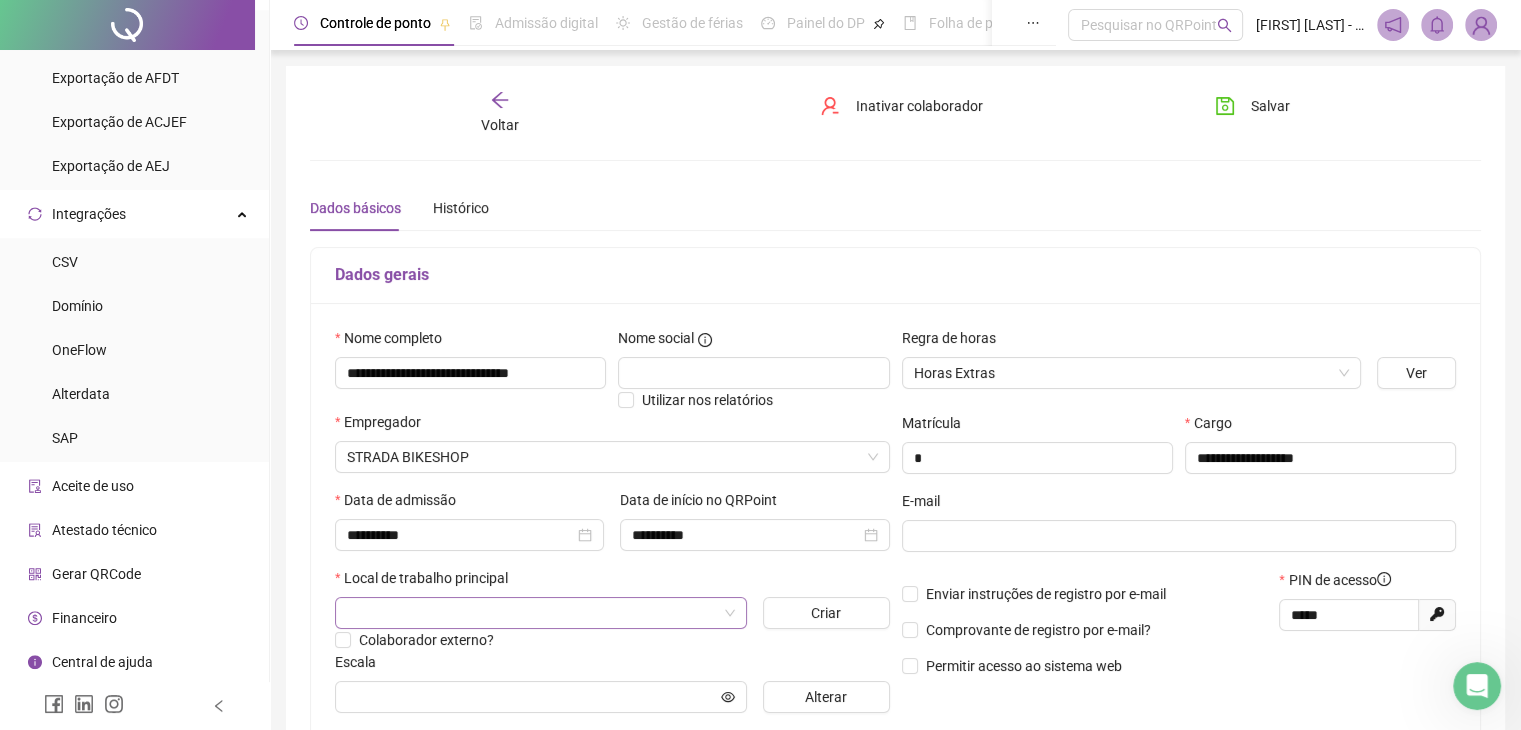 click at bounding box center (535, 613) 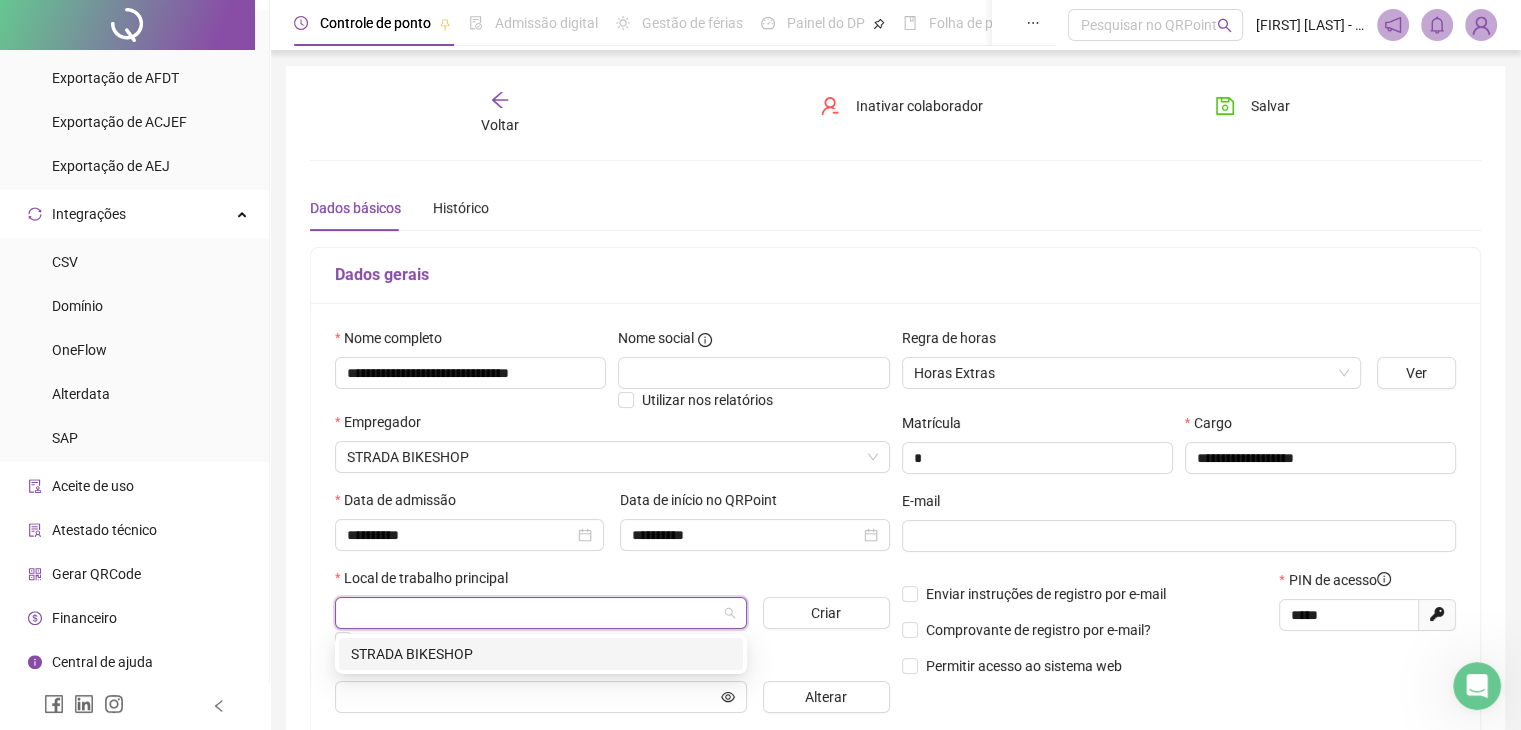 click on "STRADA BIKESHOP" at bounding box center (541, 654) 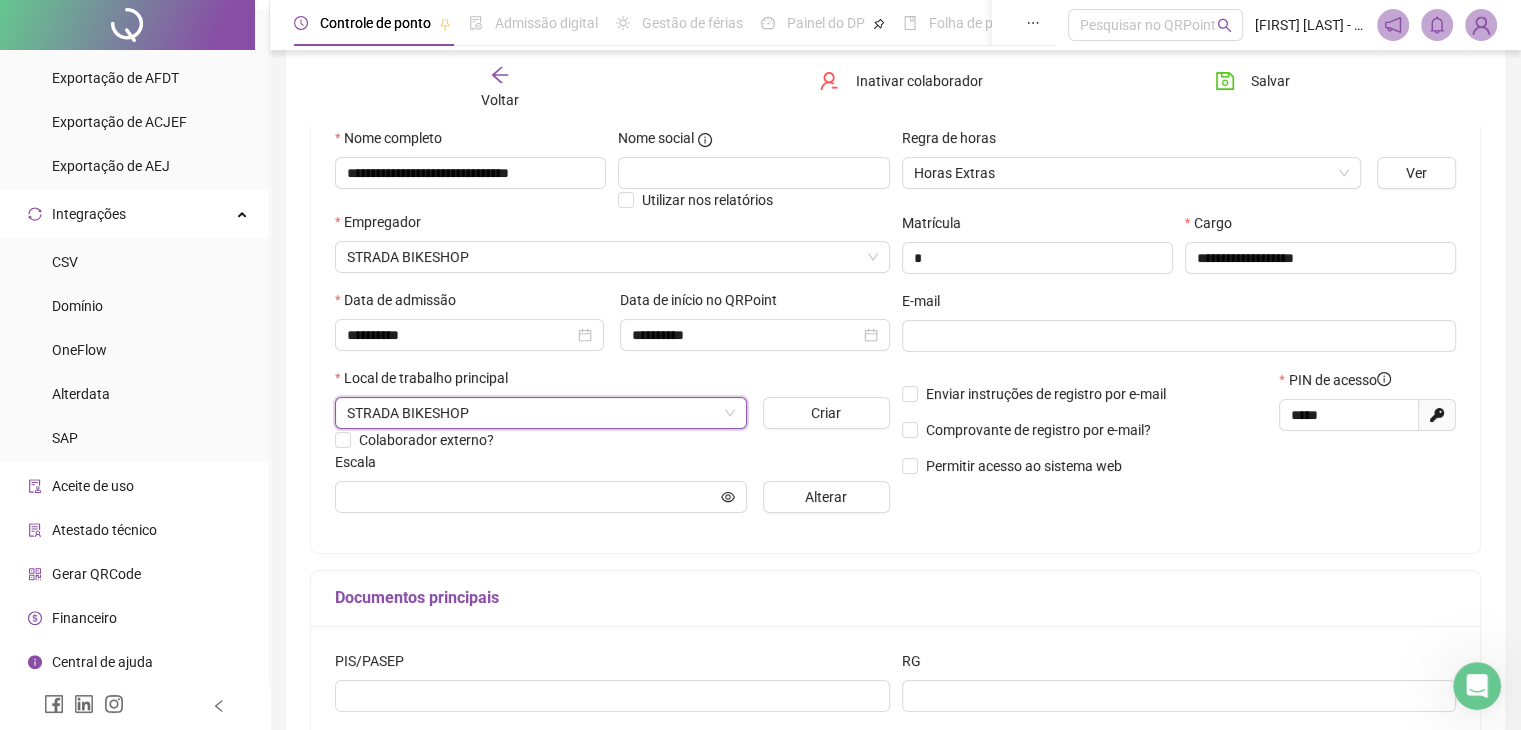 scroll, scrollTop: 200, scrollLeft: 0, axis: vertical 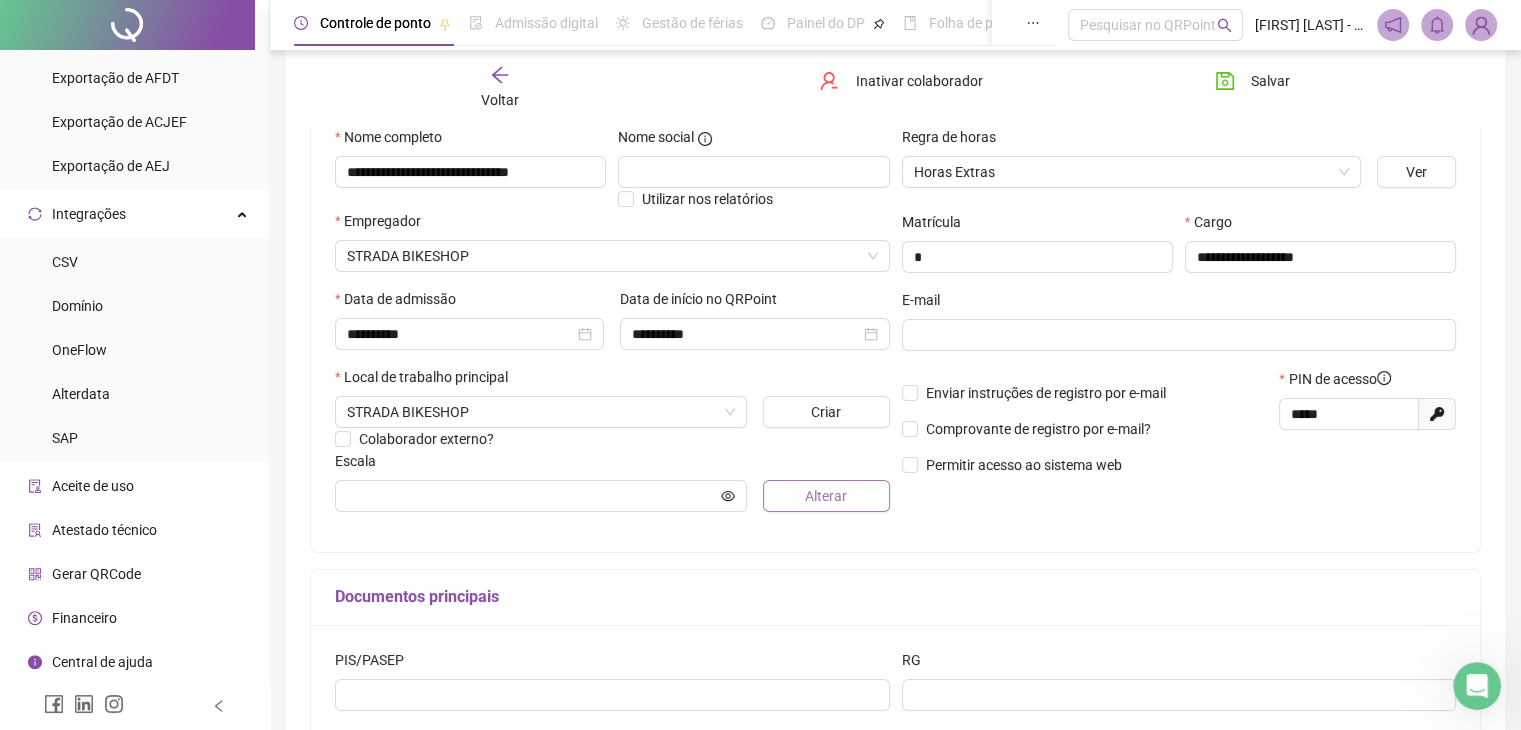 click on "Alterar" at bounding box center [826, 496] 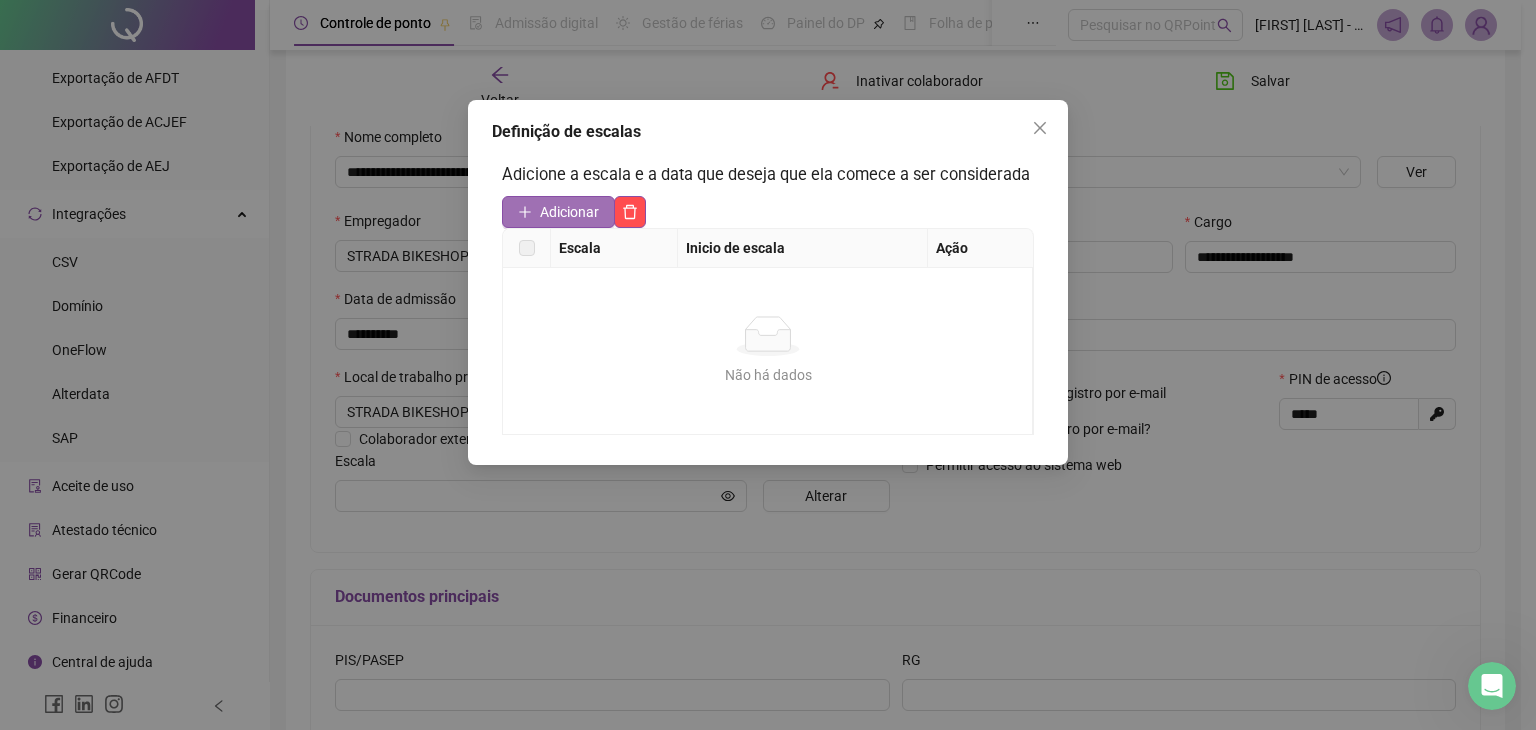 click on "Adicionar" at bounding box center (569, 212) 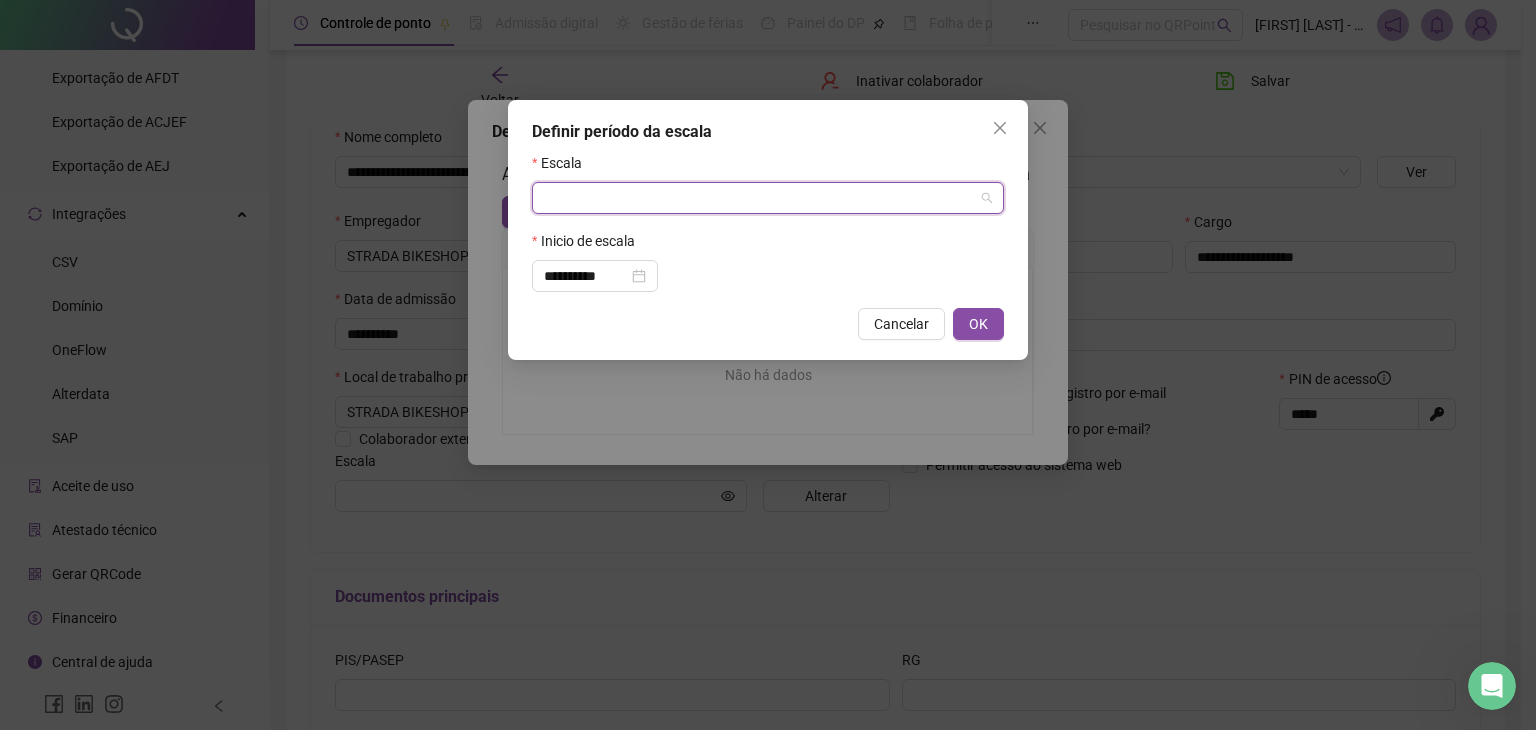 click at bounding box center (762, 198) 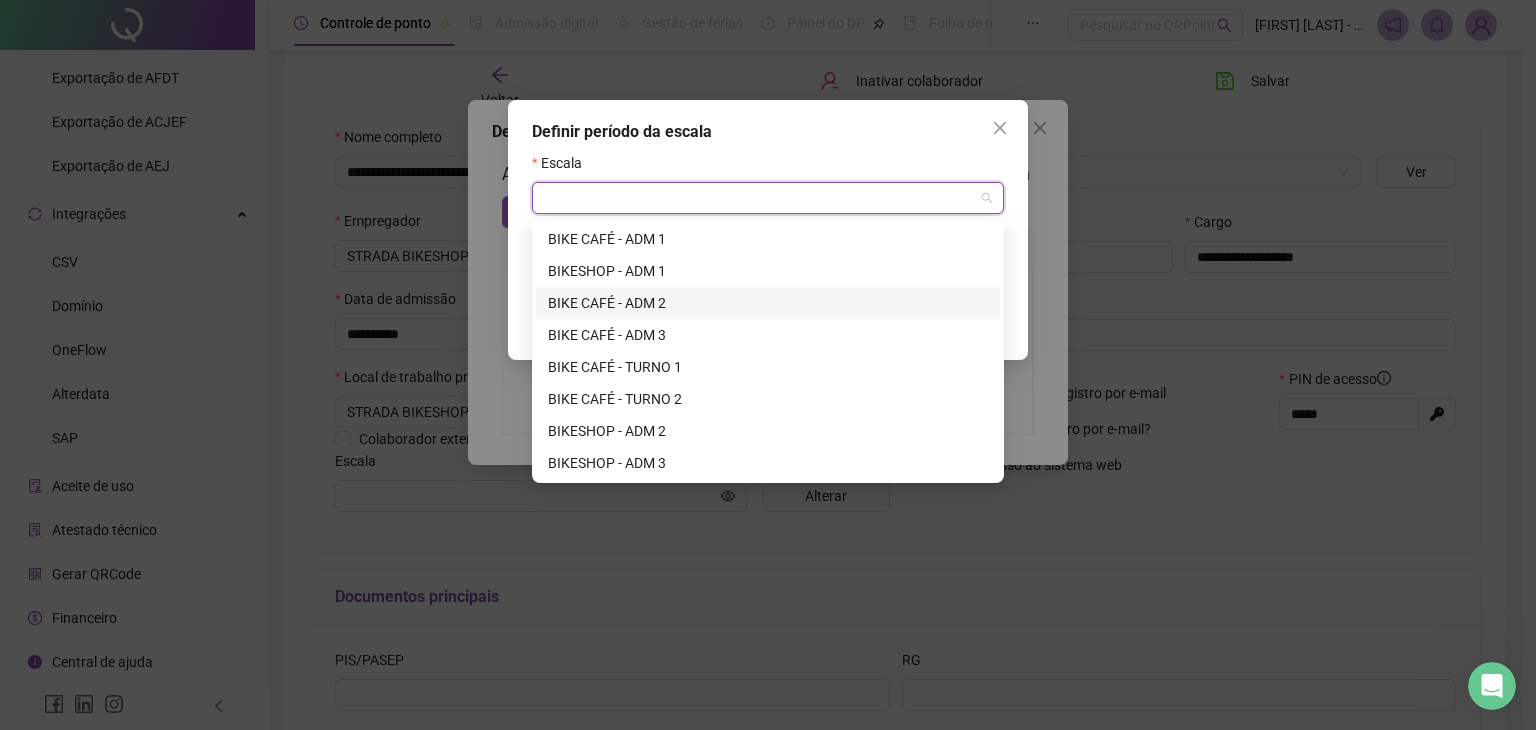 click on "BIKE CAFÉ - ADM 2" at bounding box center [768, 303] 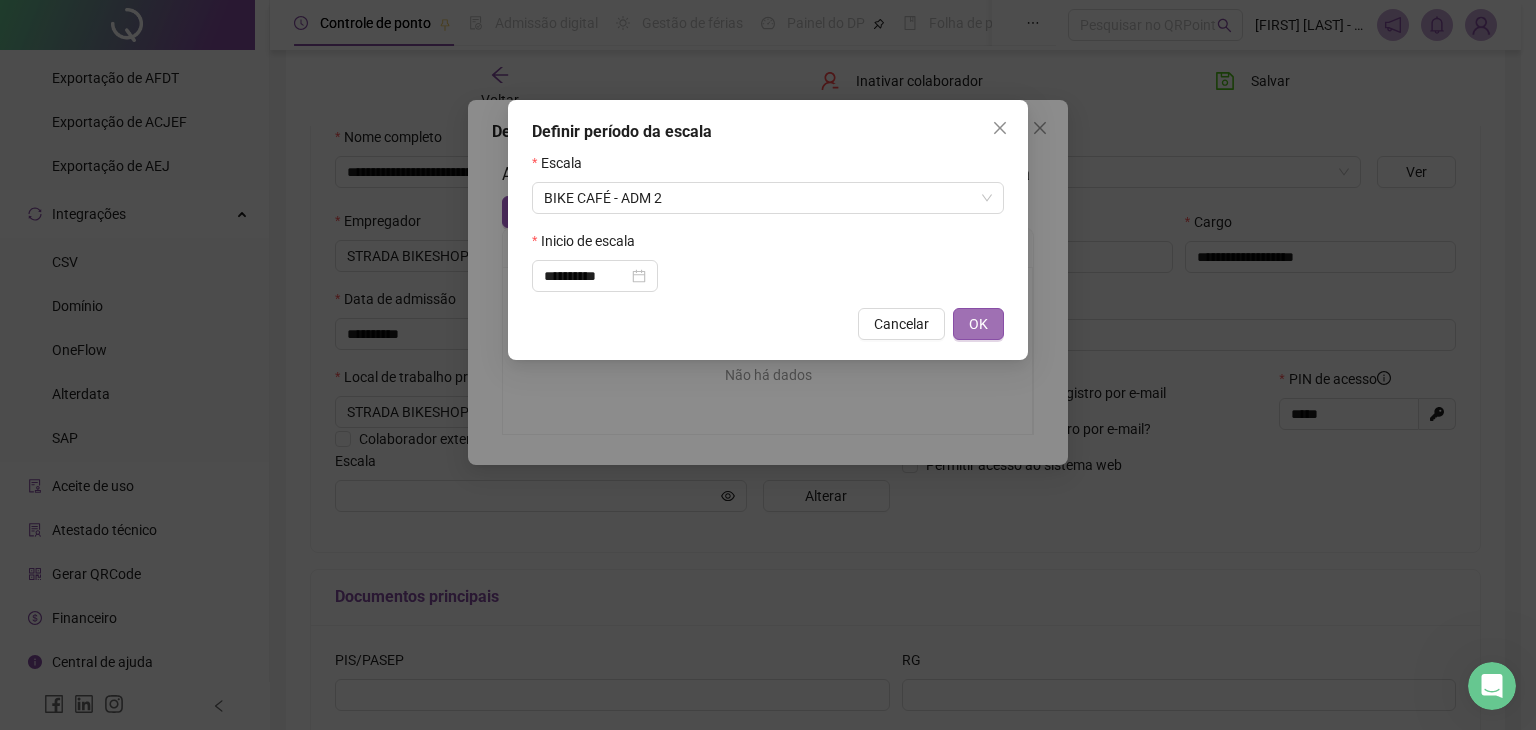 click on "OK" at bounding box center (978, 324) 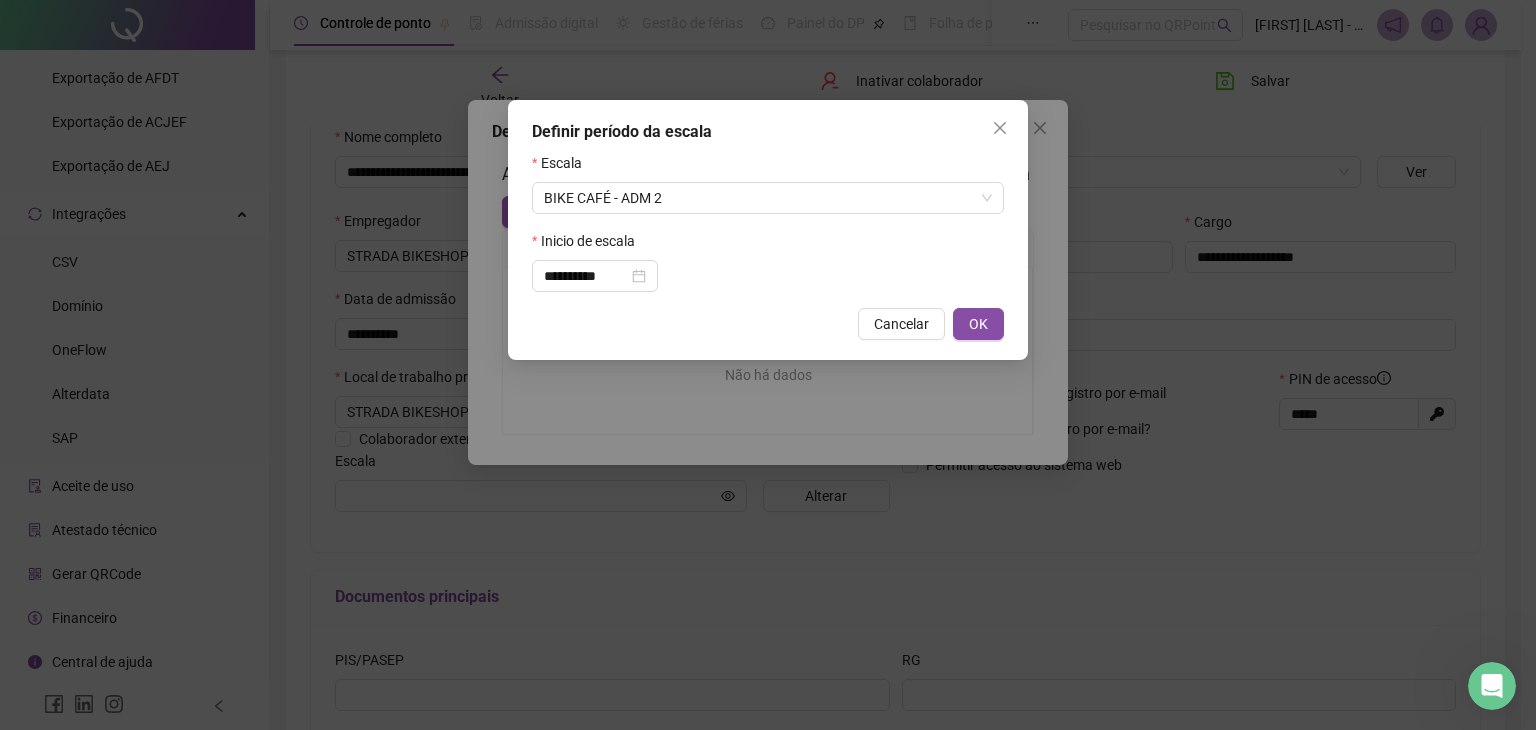 type on "**********" 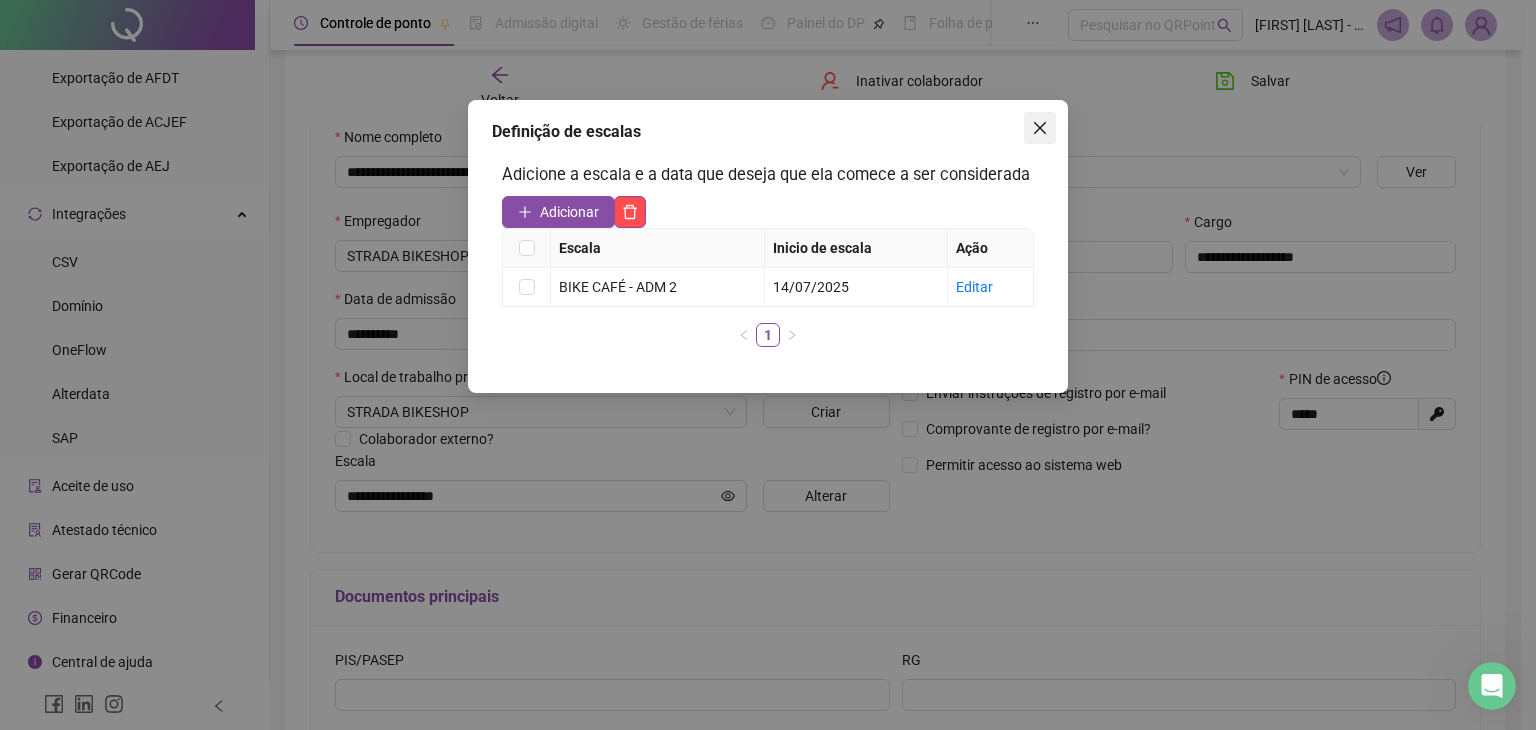 click at bounding box center [1040, 128] 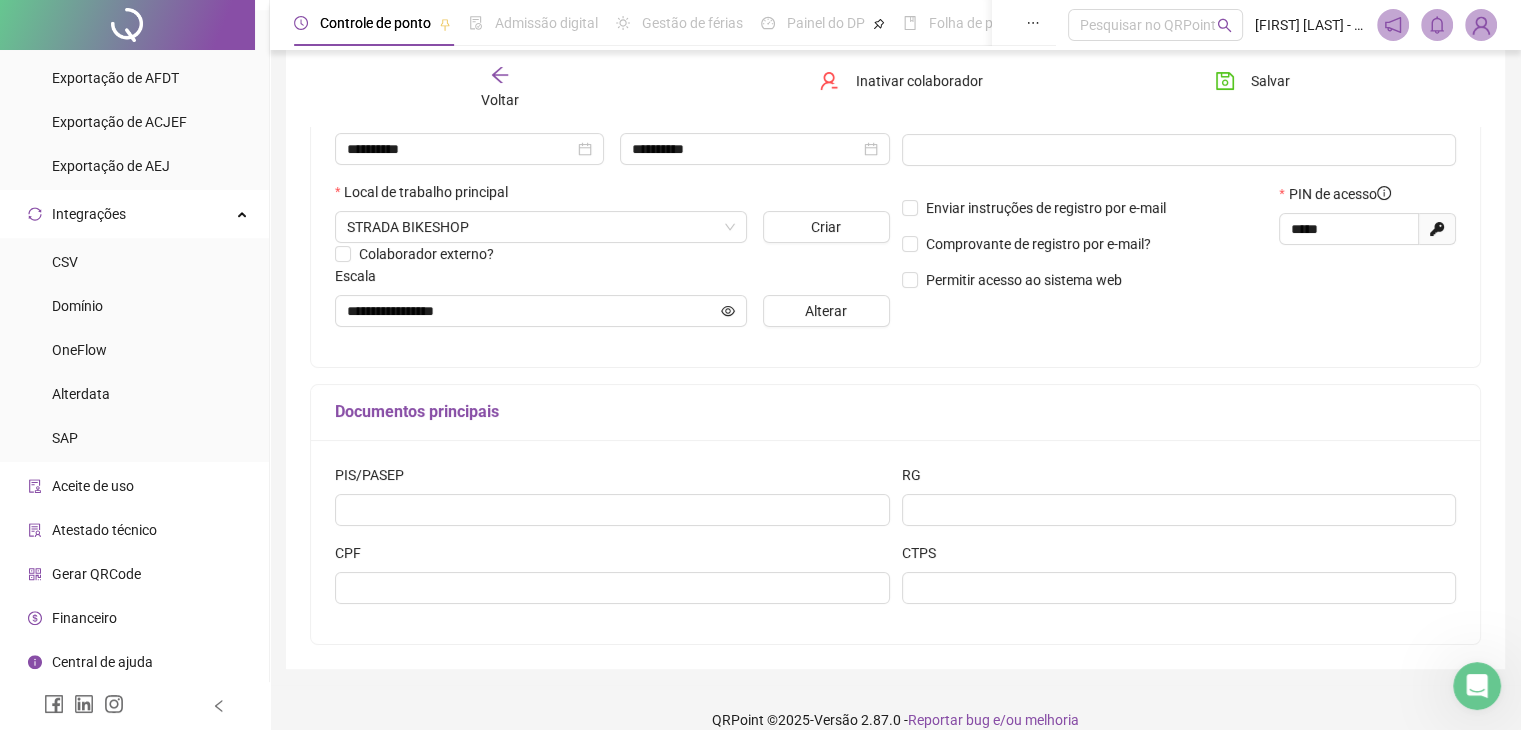 scroll, scrollTop: 400, scrollLeft: 0, axis: vertical 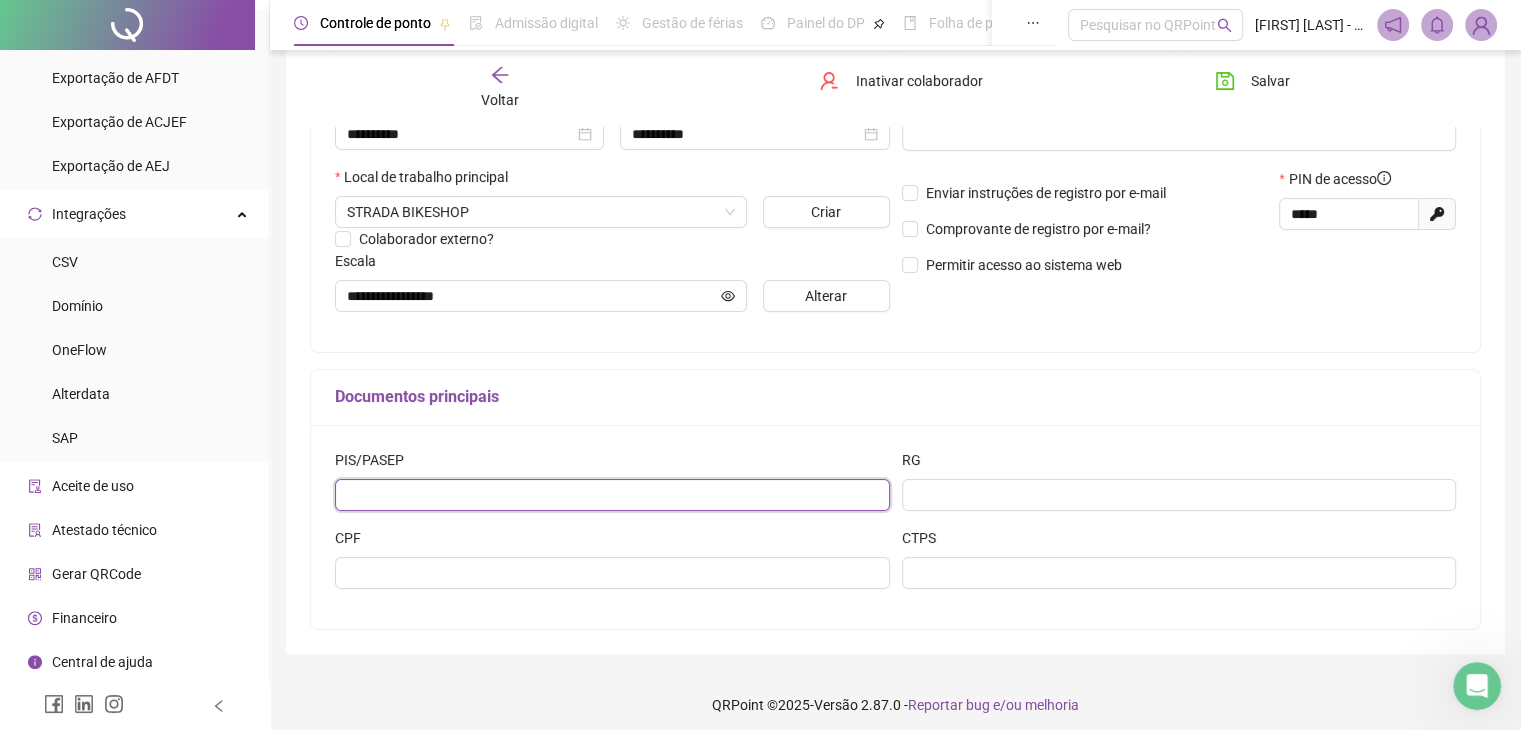 click at bounding box center [612, 495] 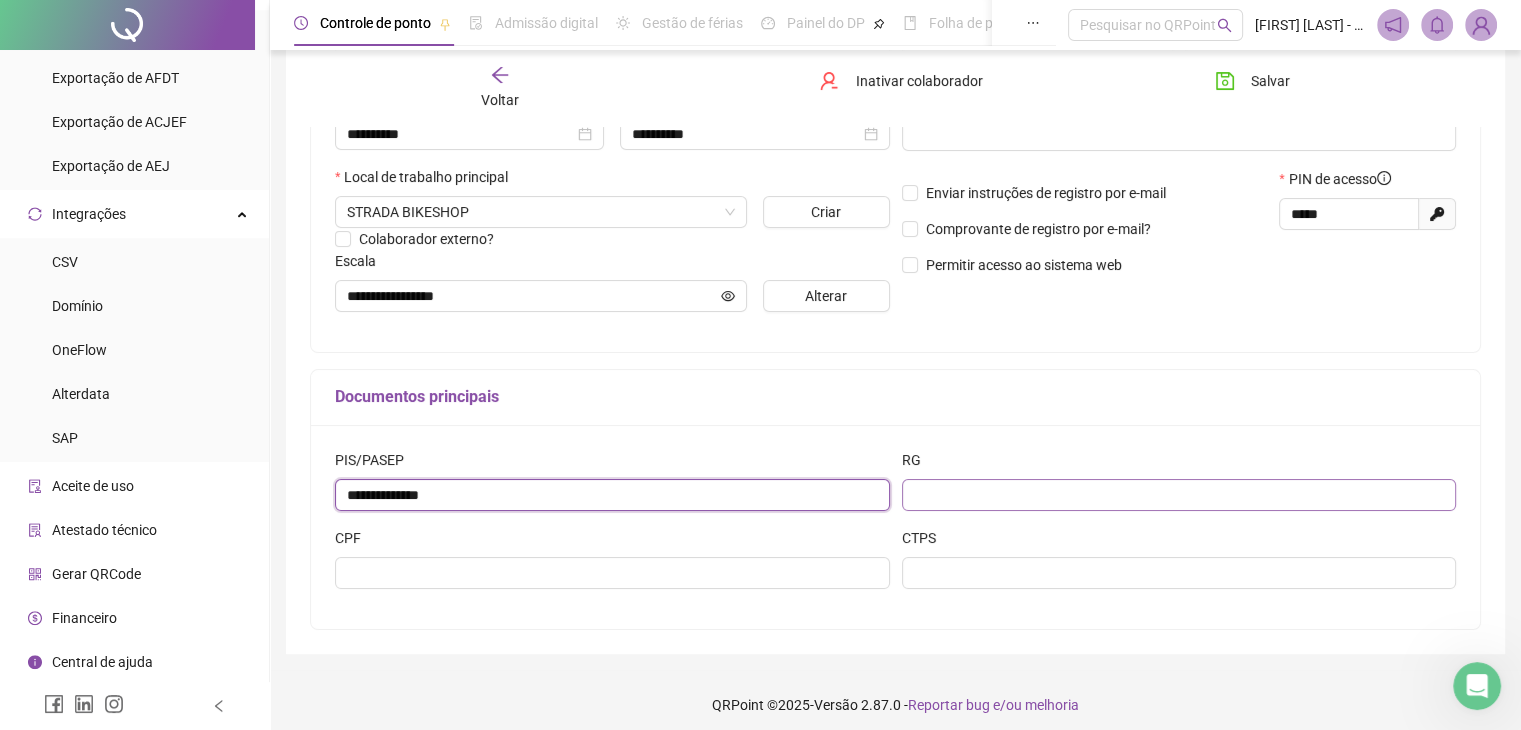 type on "**********" 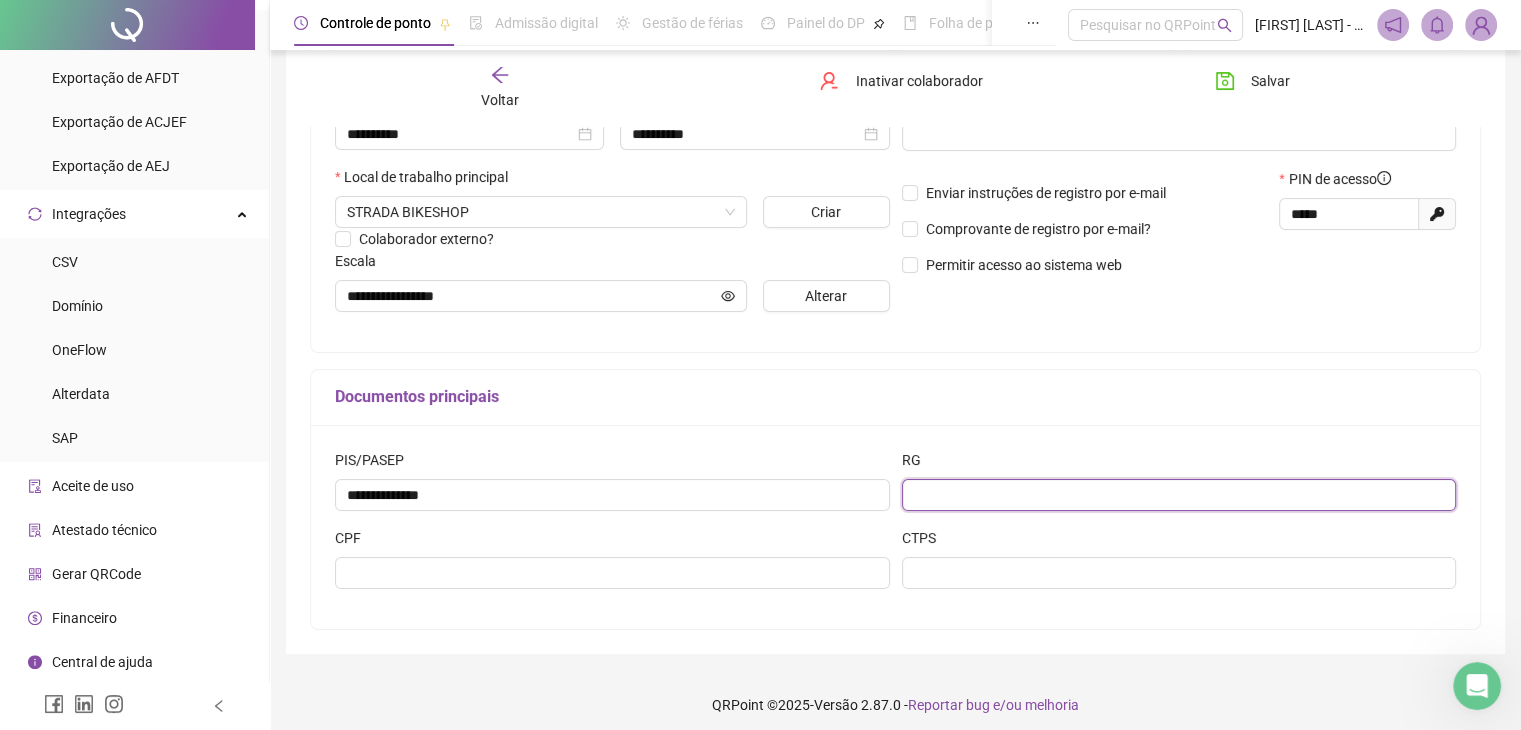 click at bounding box center (1179, 495) 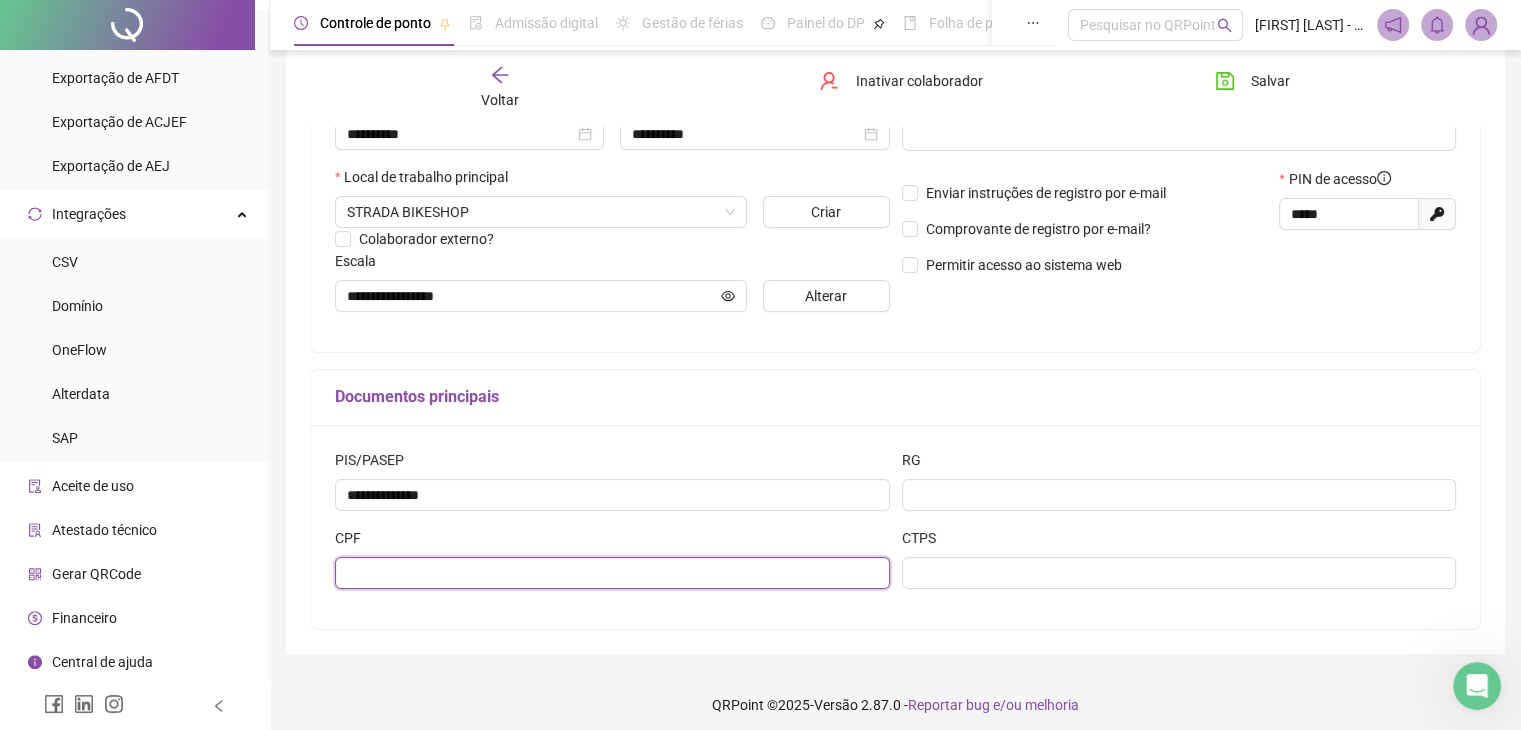 click at bounding box center (612, 573) 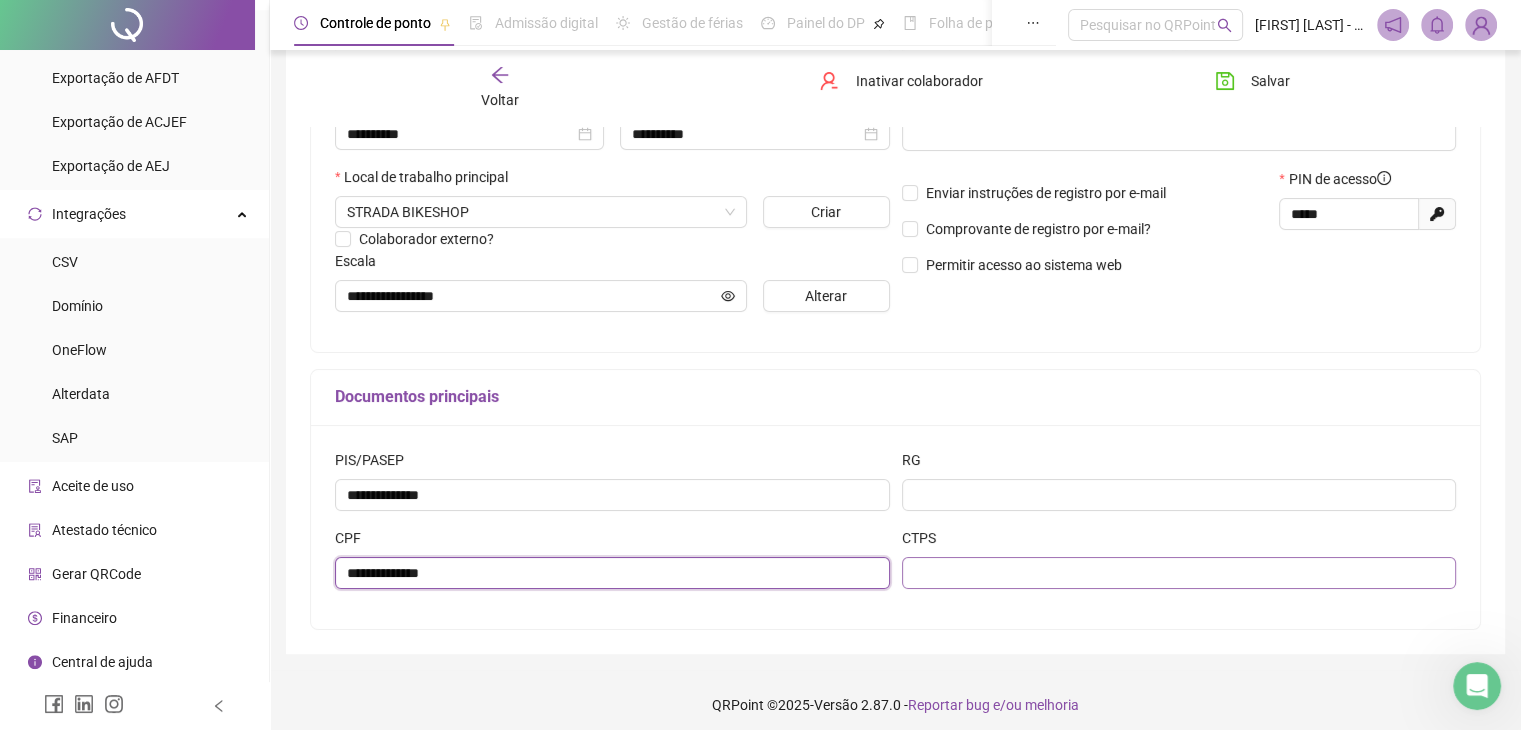 type on "**********" 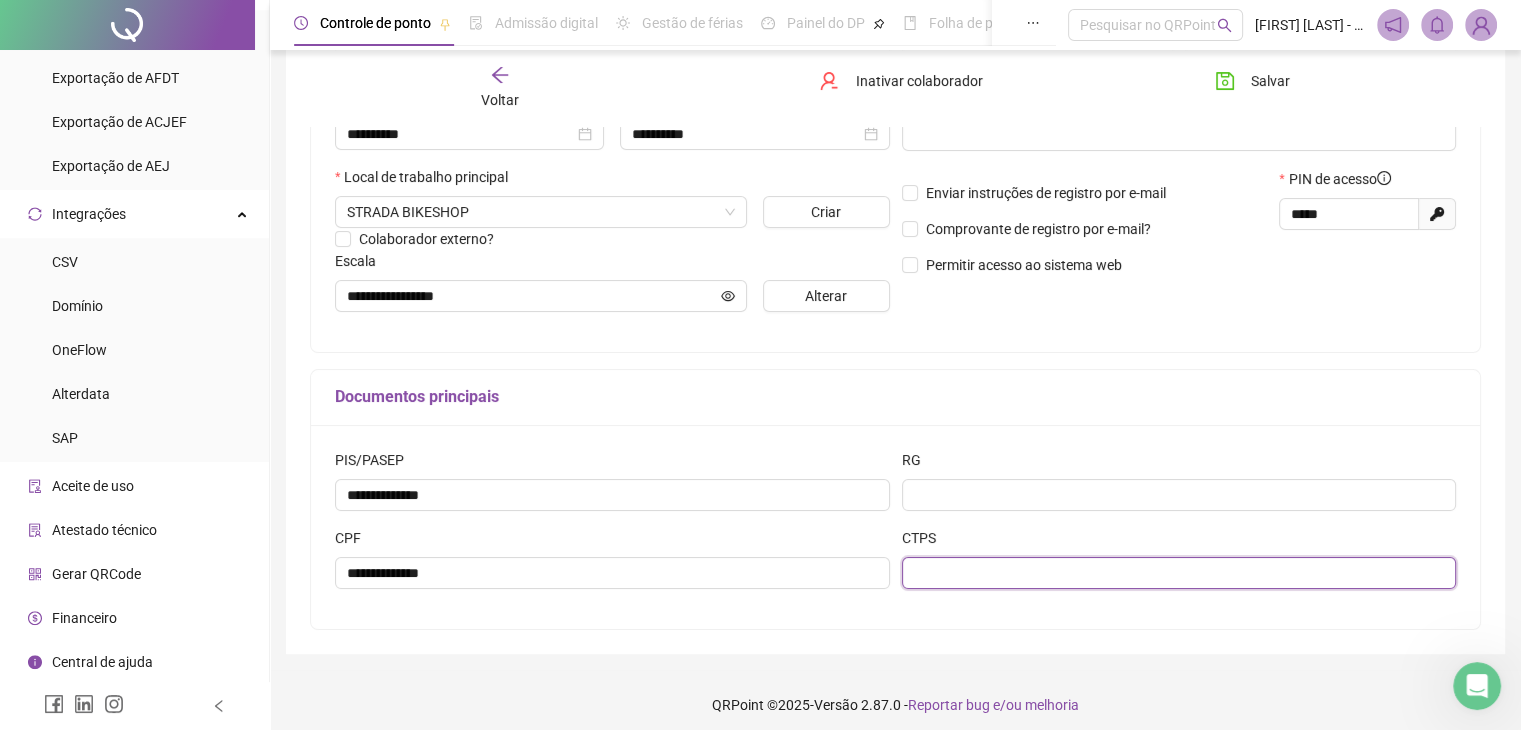 click at bounding box center [1179, 573] 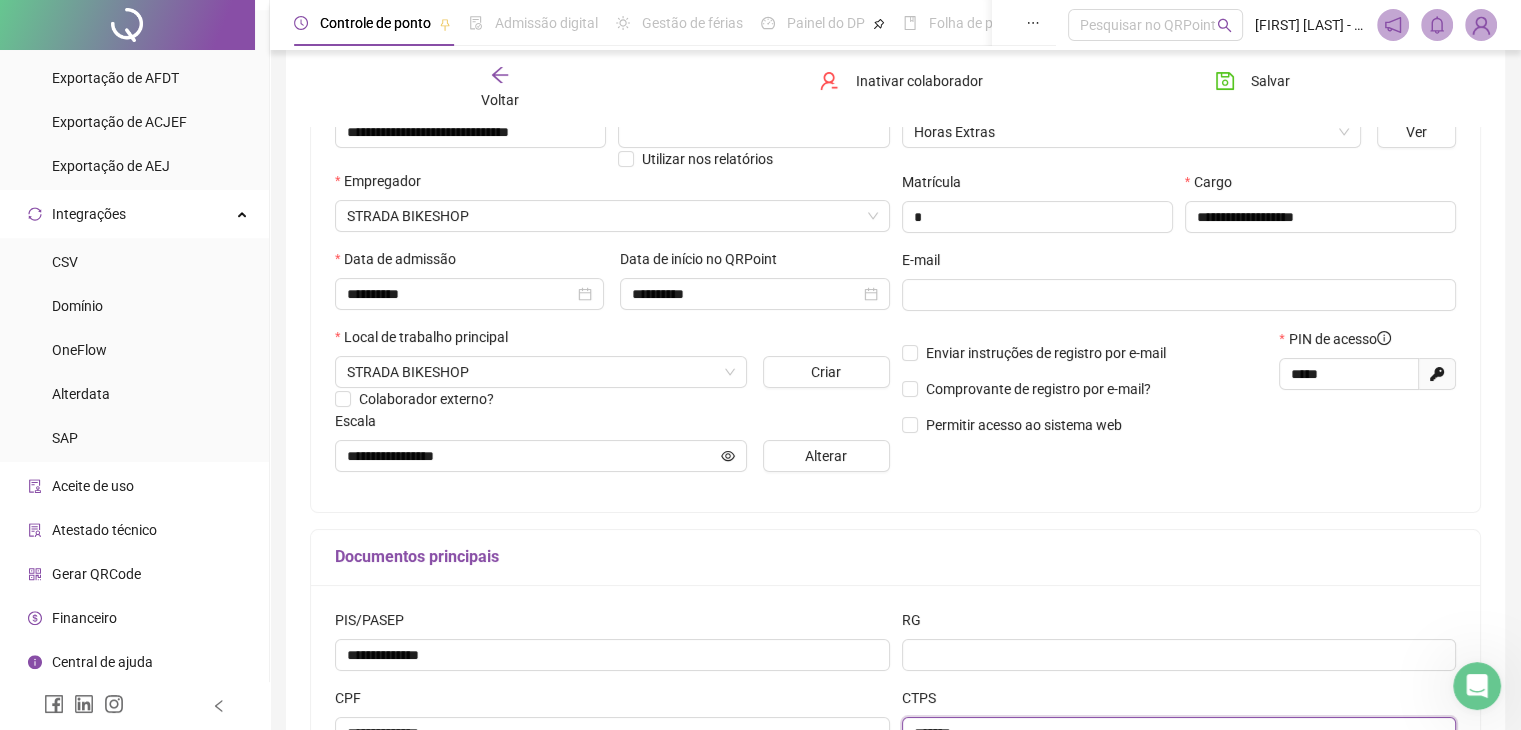 scroll, scrollTop: 11, scrollLeft: 0, axis: vertical 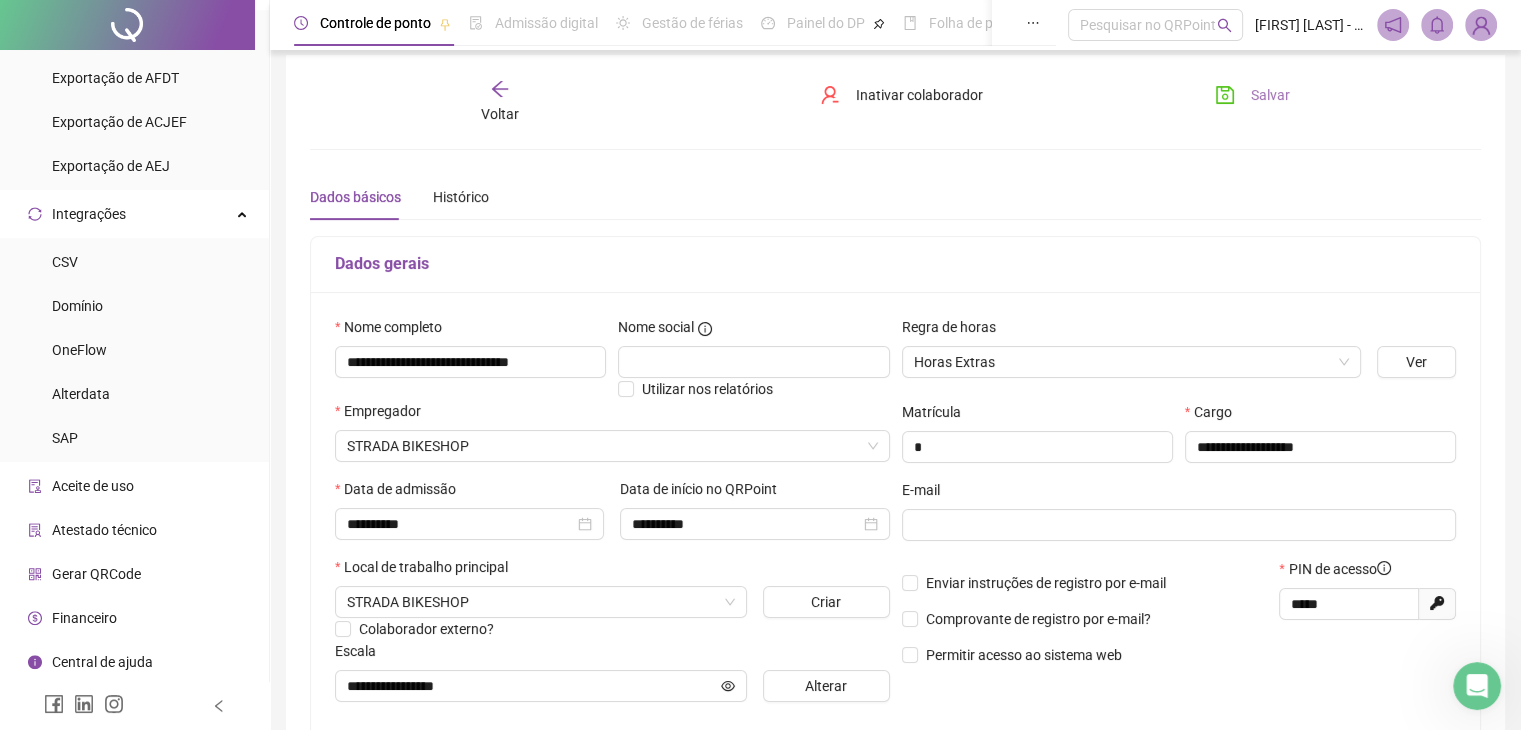type on "*******" 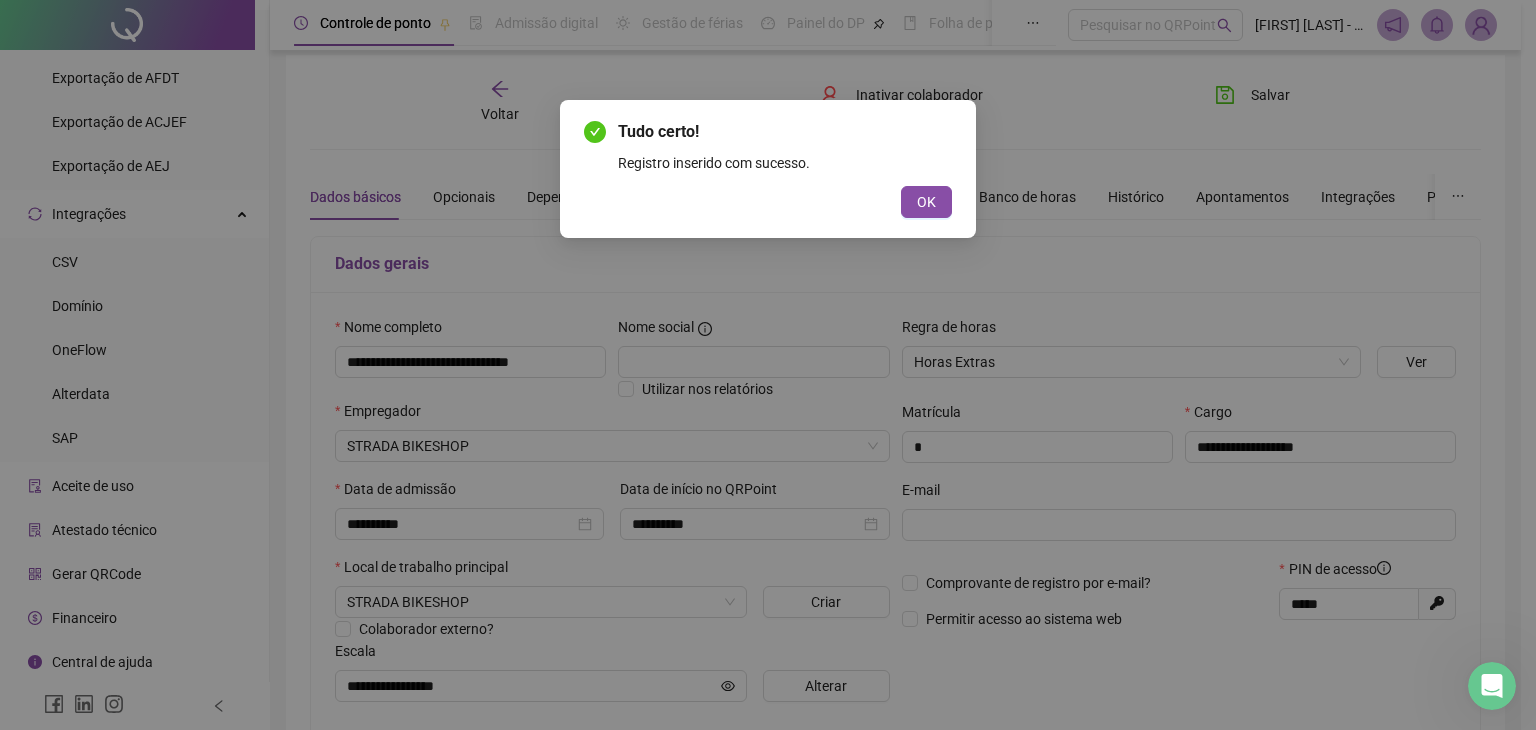 drag, startPoint x: 924, startPoint y: 187, endPoint x: 928, endPoint y: 197, distance: 10.770329 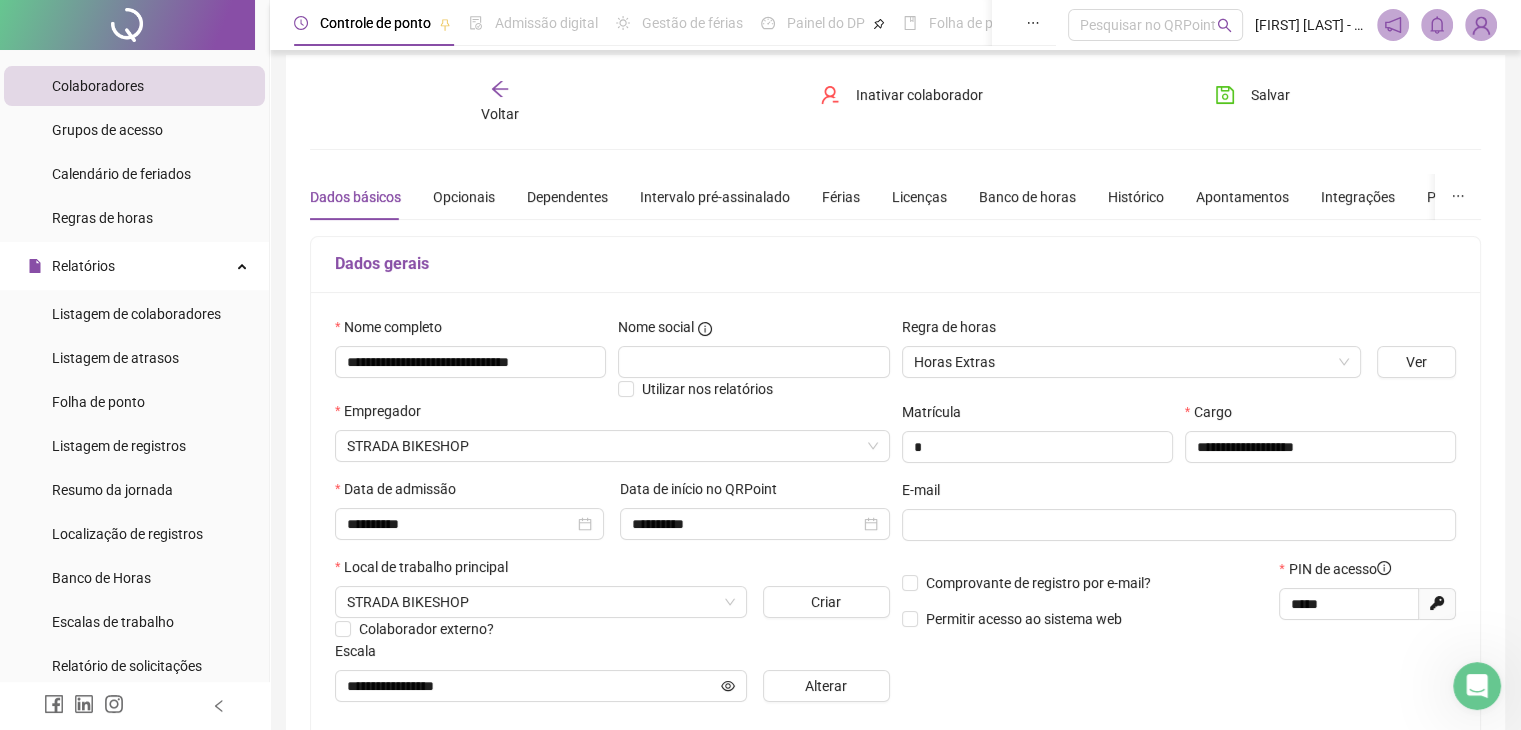scroll, scrollTop: 0, scrollLeft: 0, axis: both 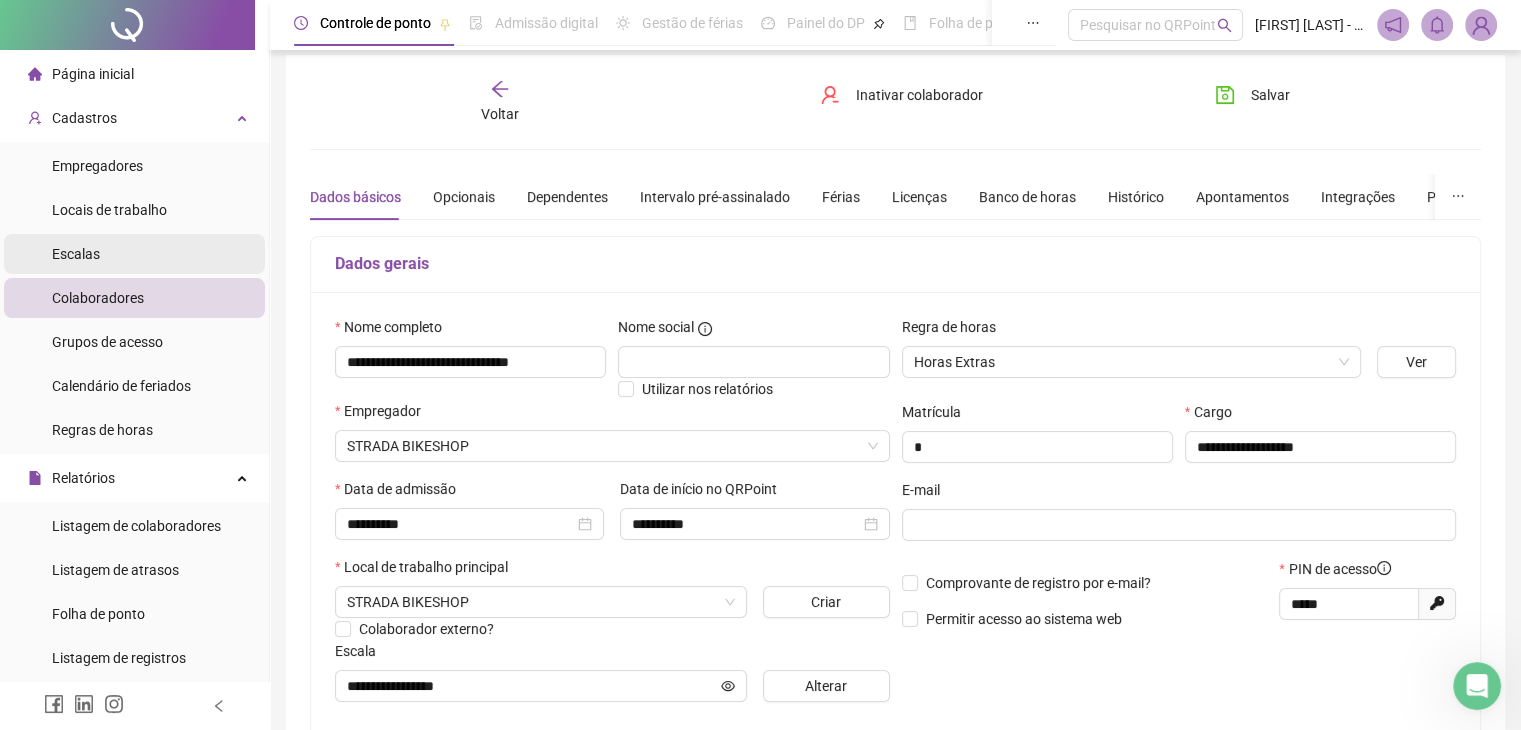 click on "Escalas" at bounding box center (134, 254) 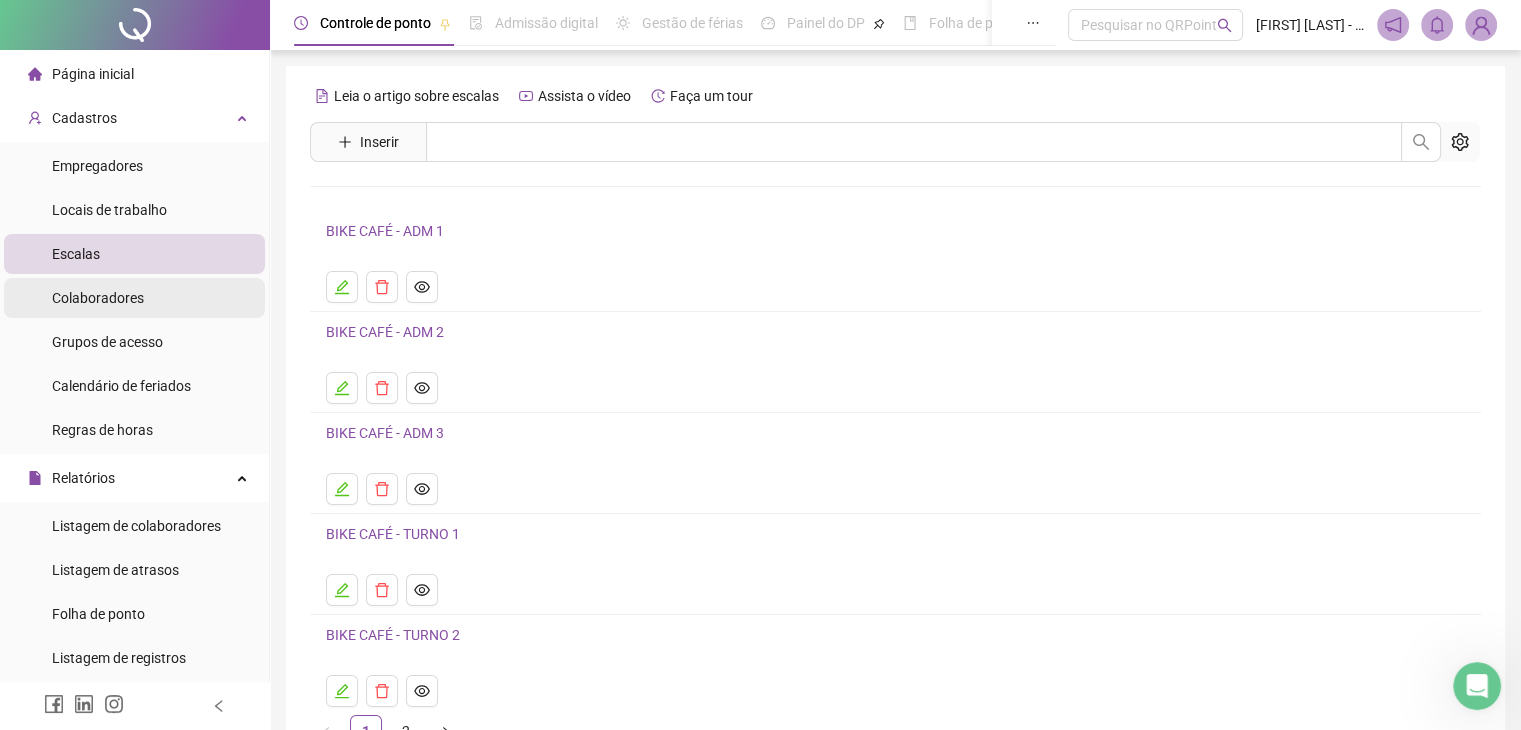 click on "Colaboradores" at bounding box center (98, 298) 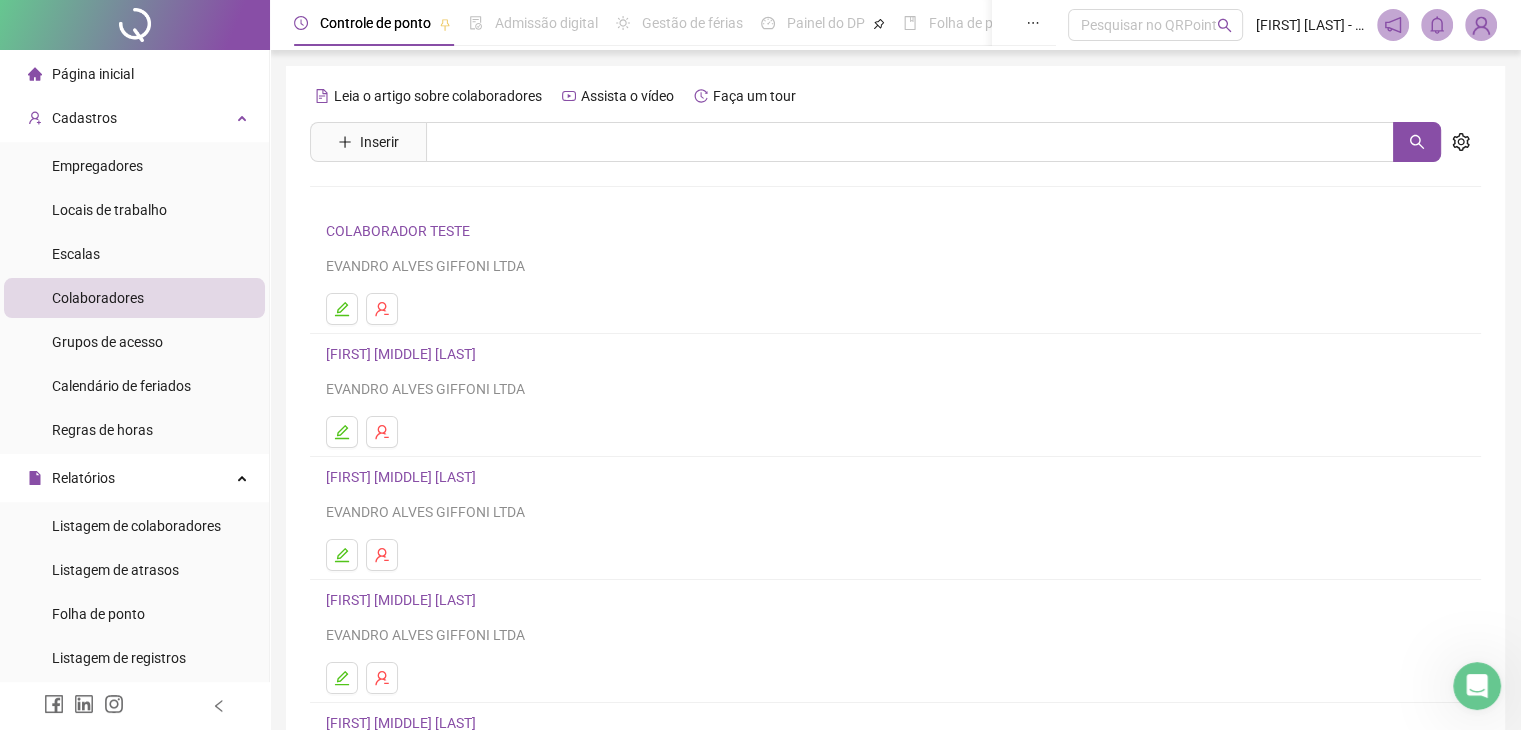 click on "[FIRST] [MIDDLE] [LAST]" at bounding box center (404, 354) 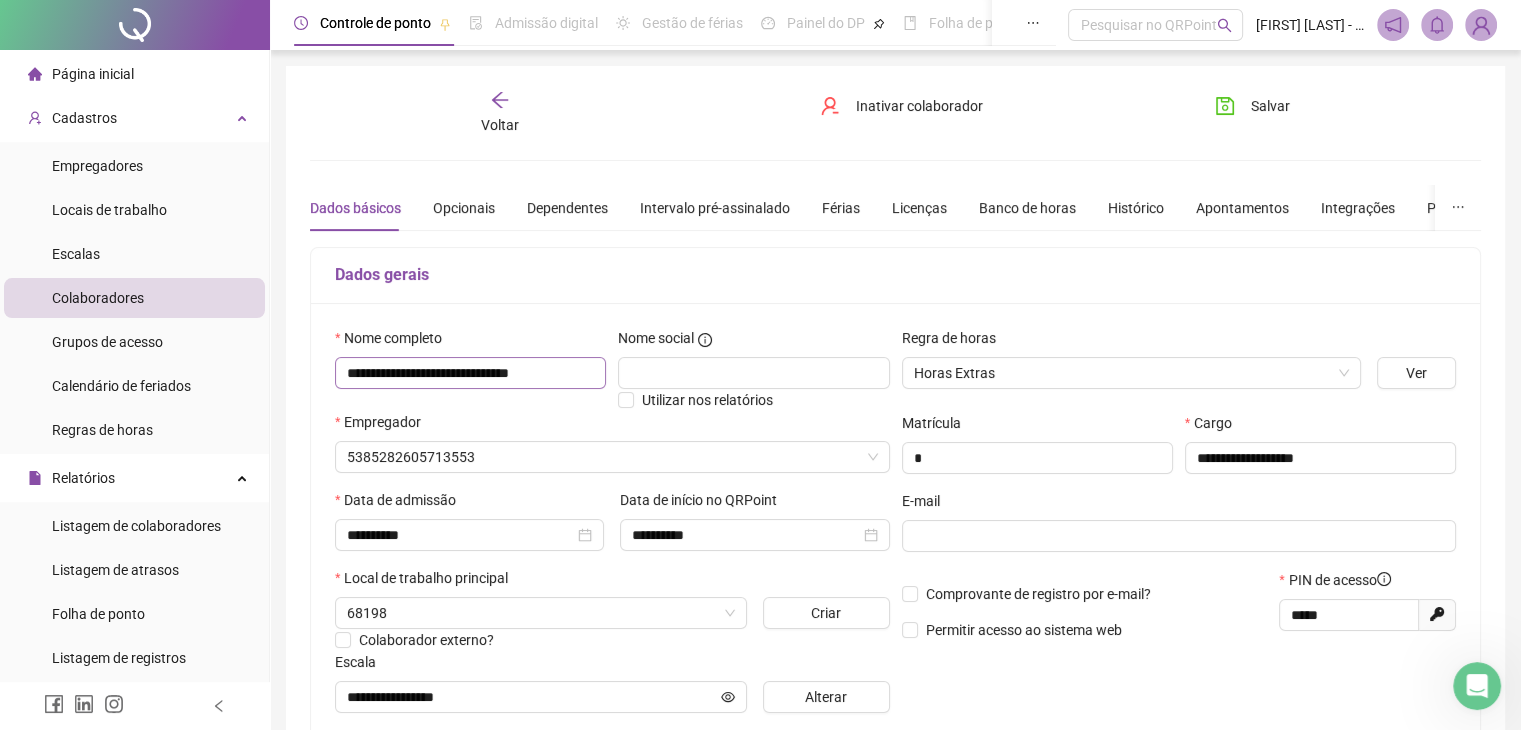 type on "**********" 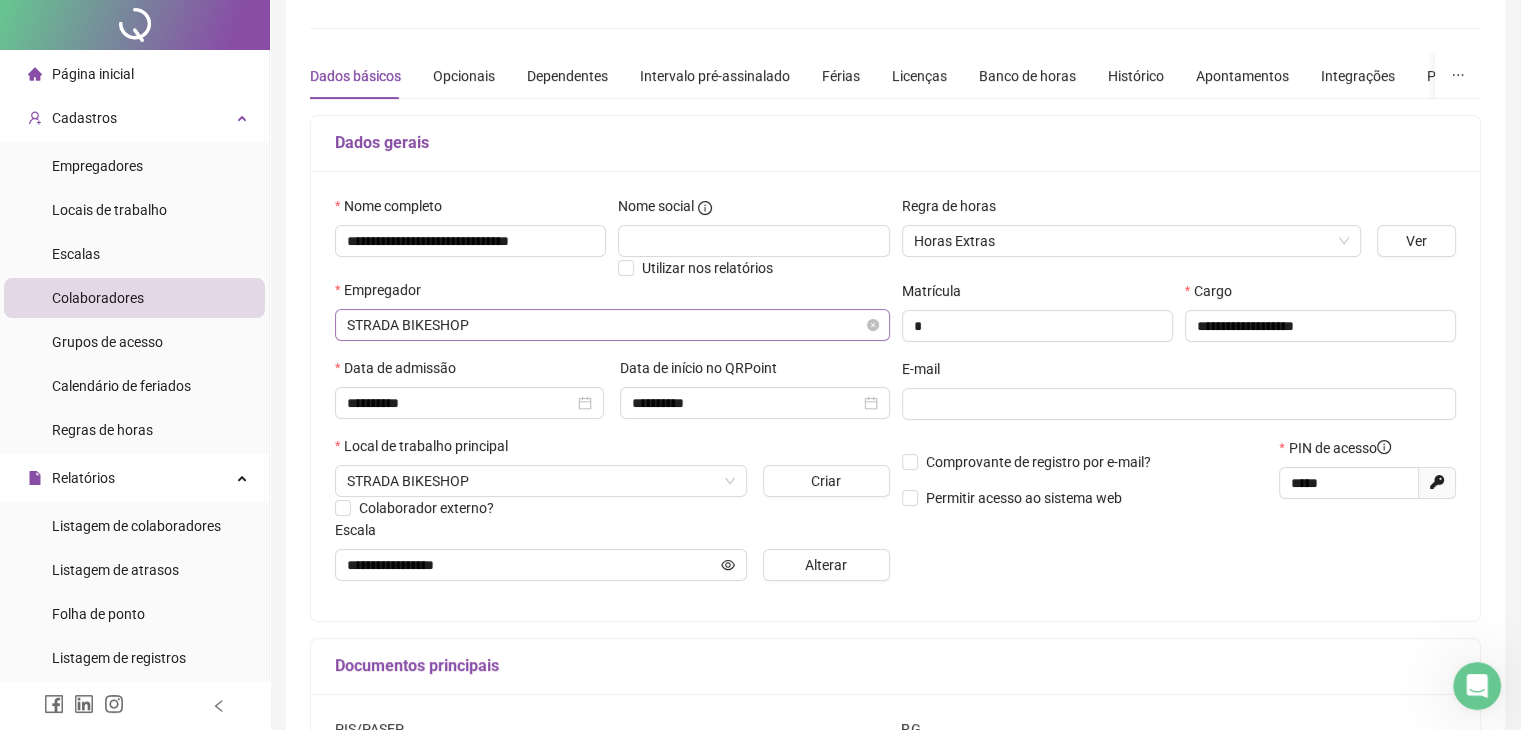 scroll, scrollTop: 300, scrollLeft: 0, axis: vertical 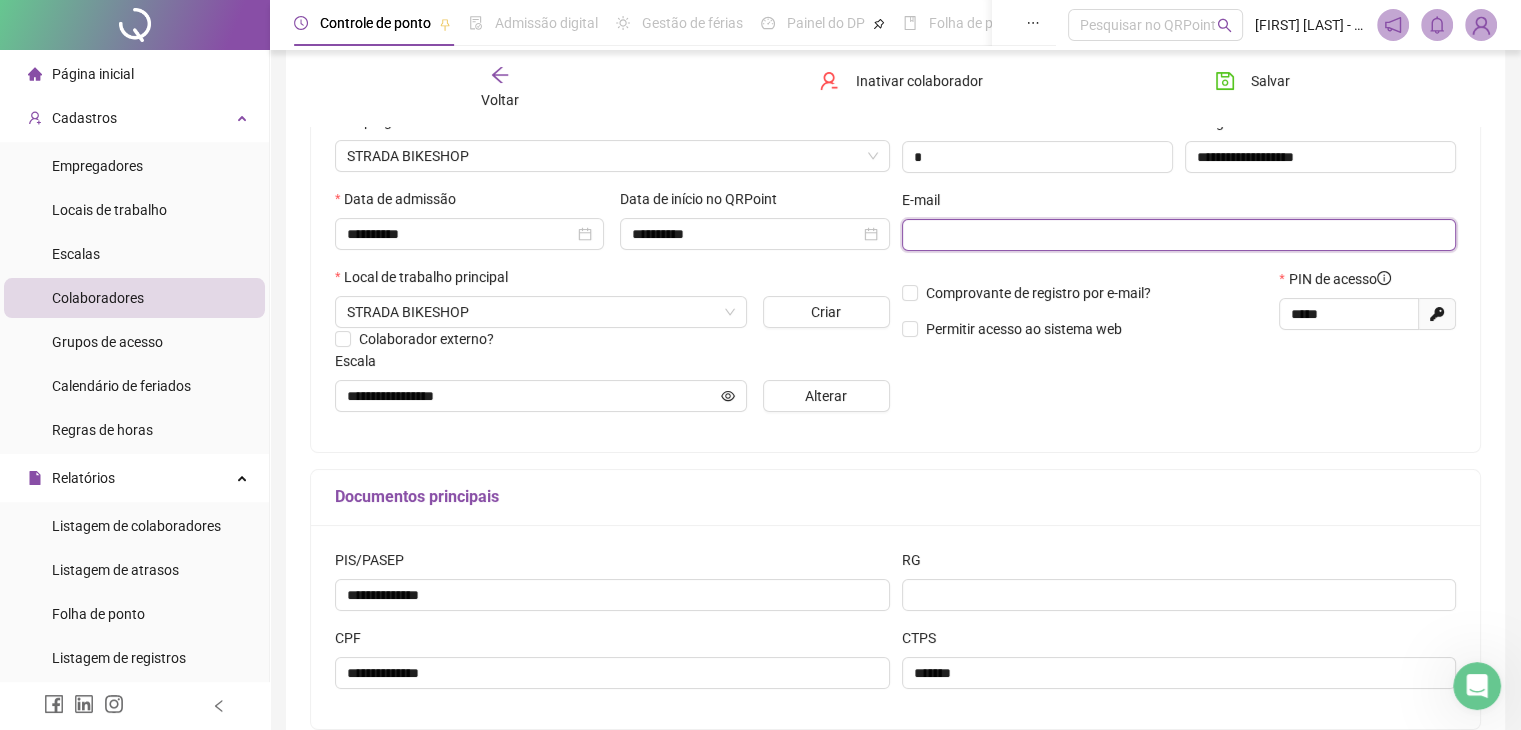 click at bounding box center (1177, 235) 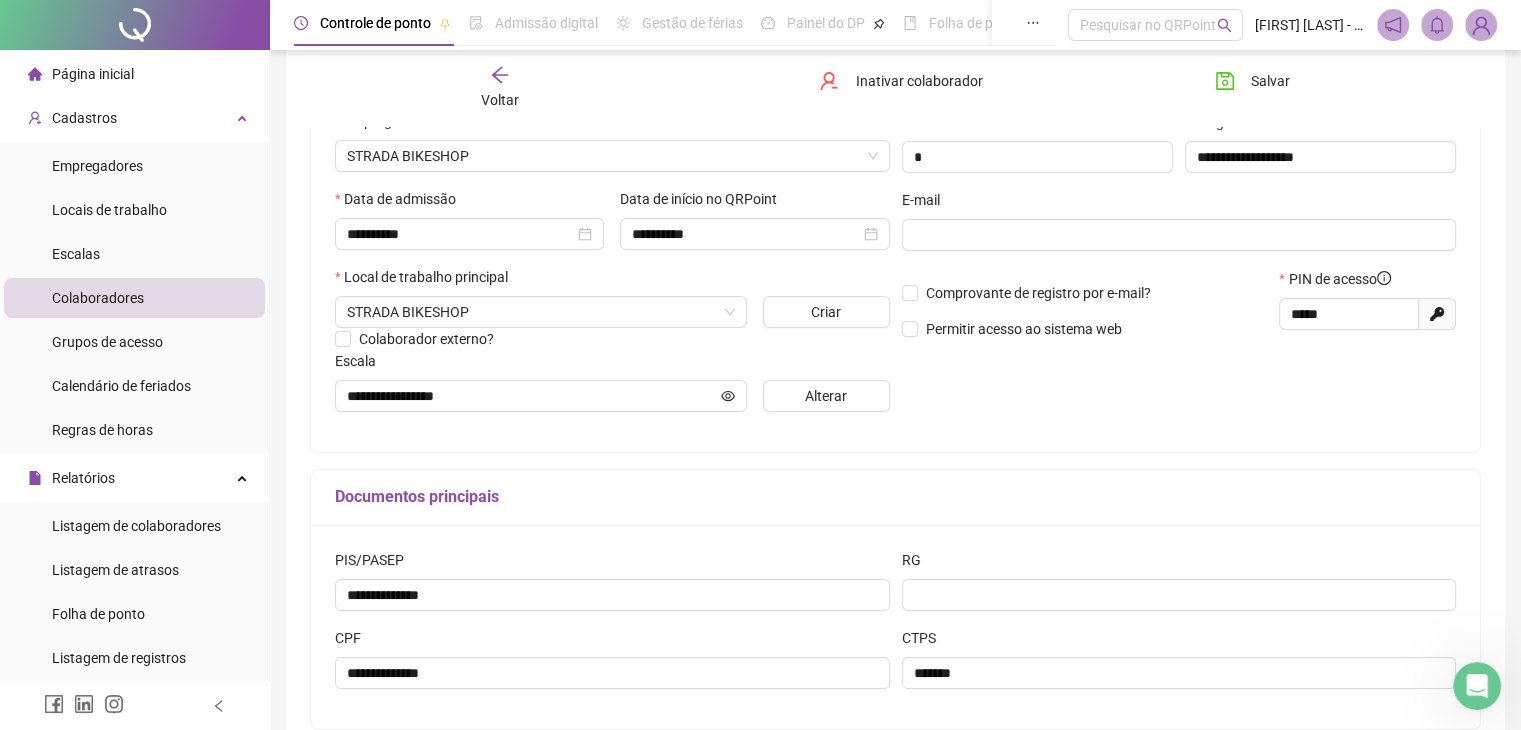 click on "**********" at bounding box center [1179, 227] 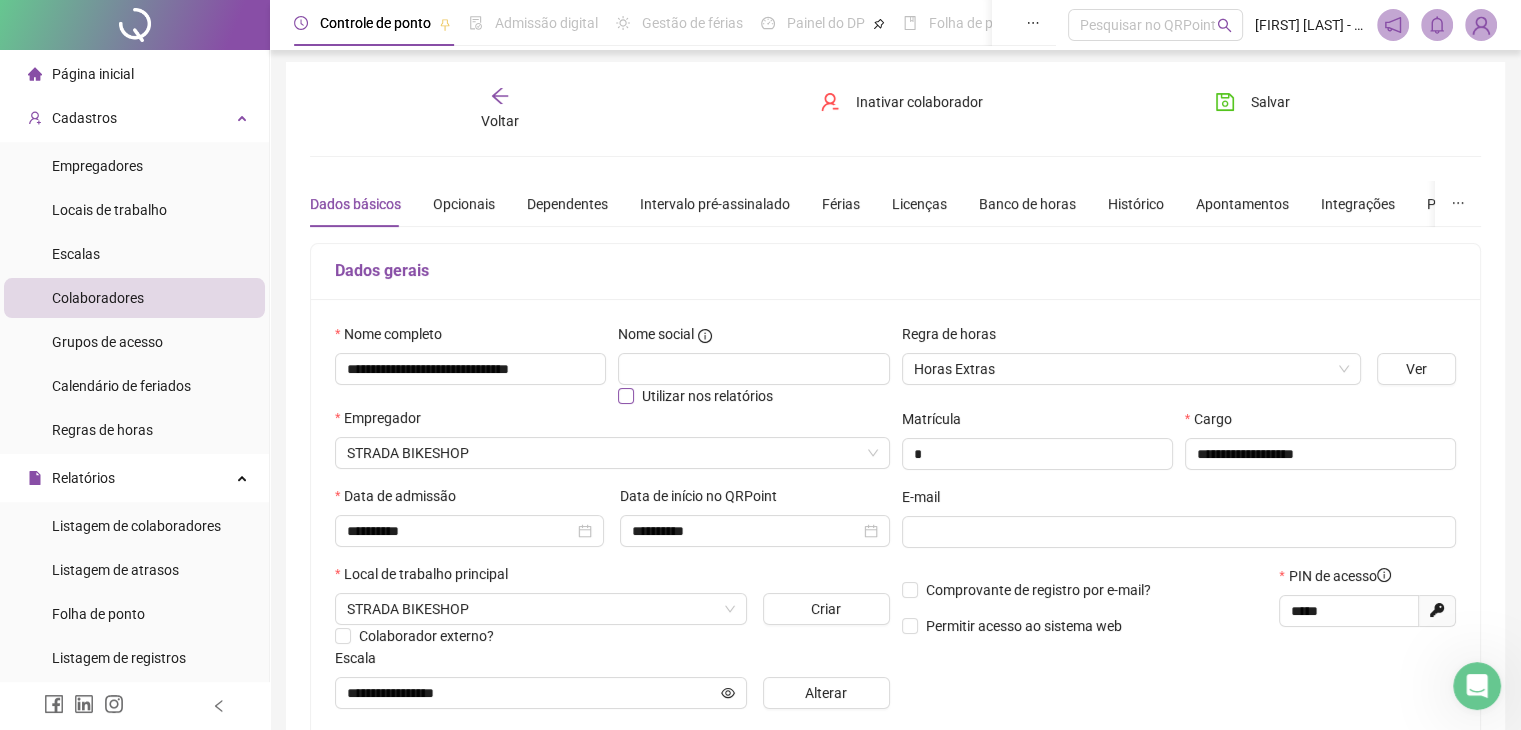 scroll, scrollTop: 0, scrollLeft: 0, axis: both 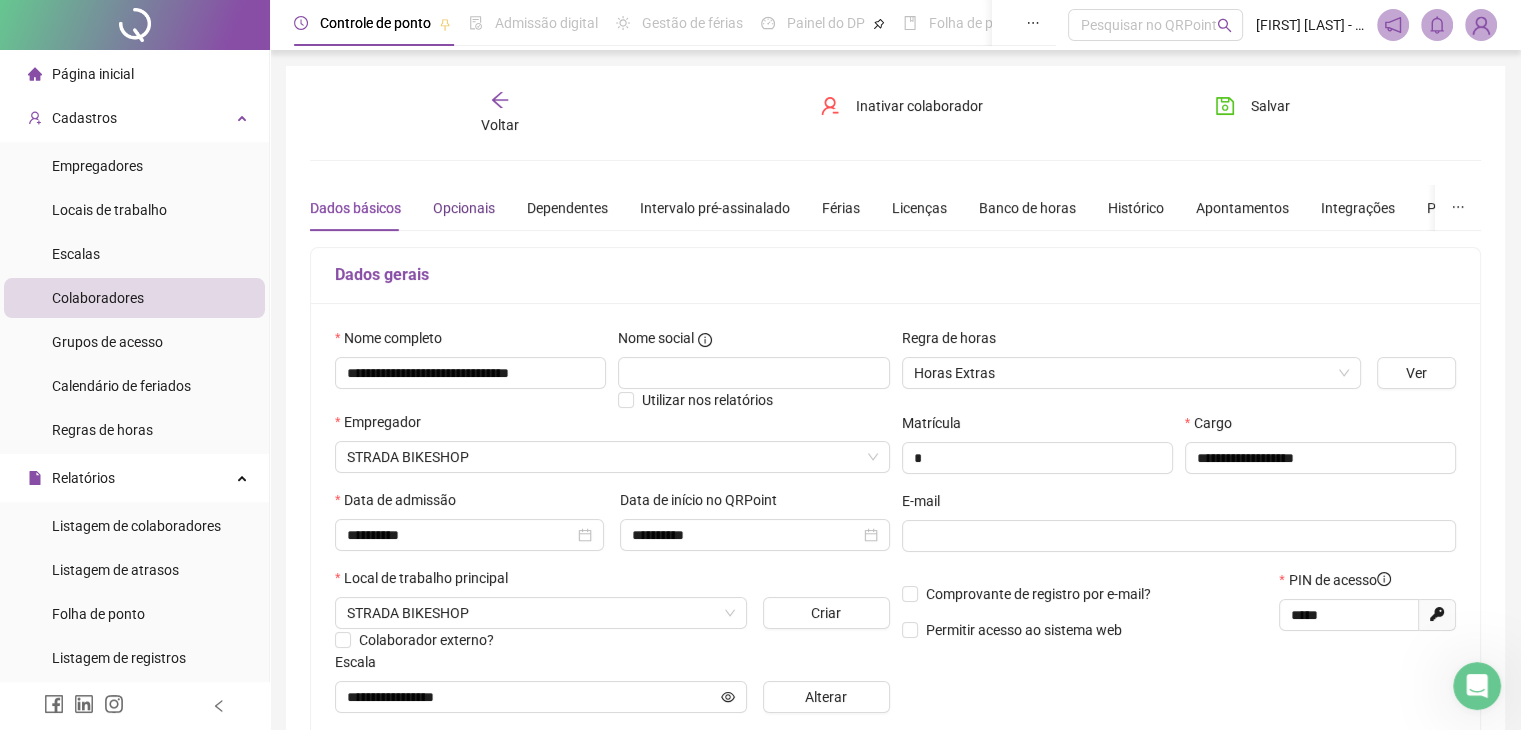 click on "Opcionais" at bounding box center [464, 208] 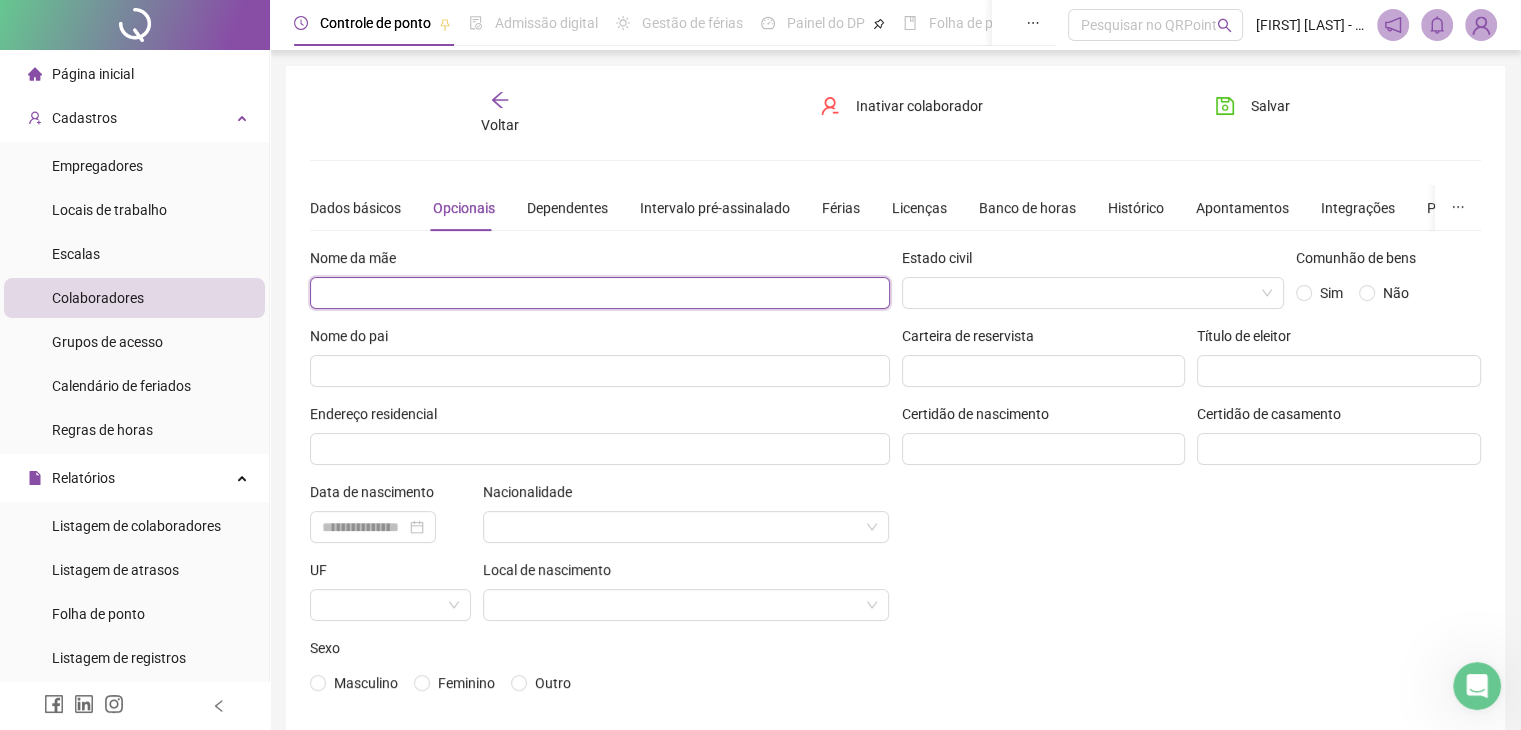 click at bounding box center [600, 293] 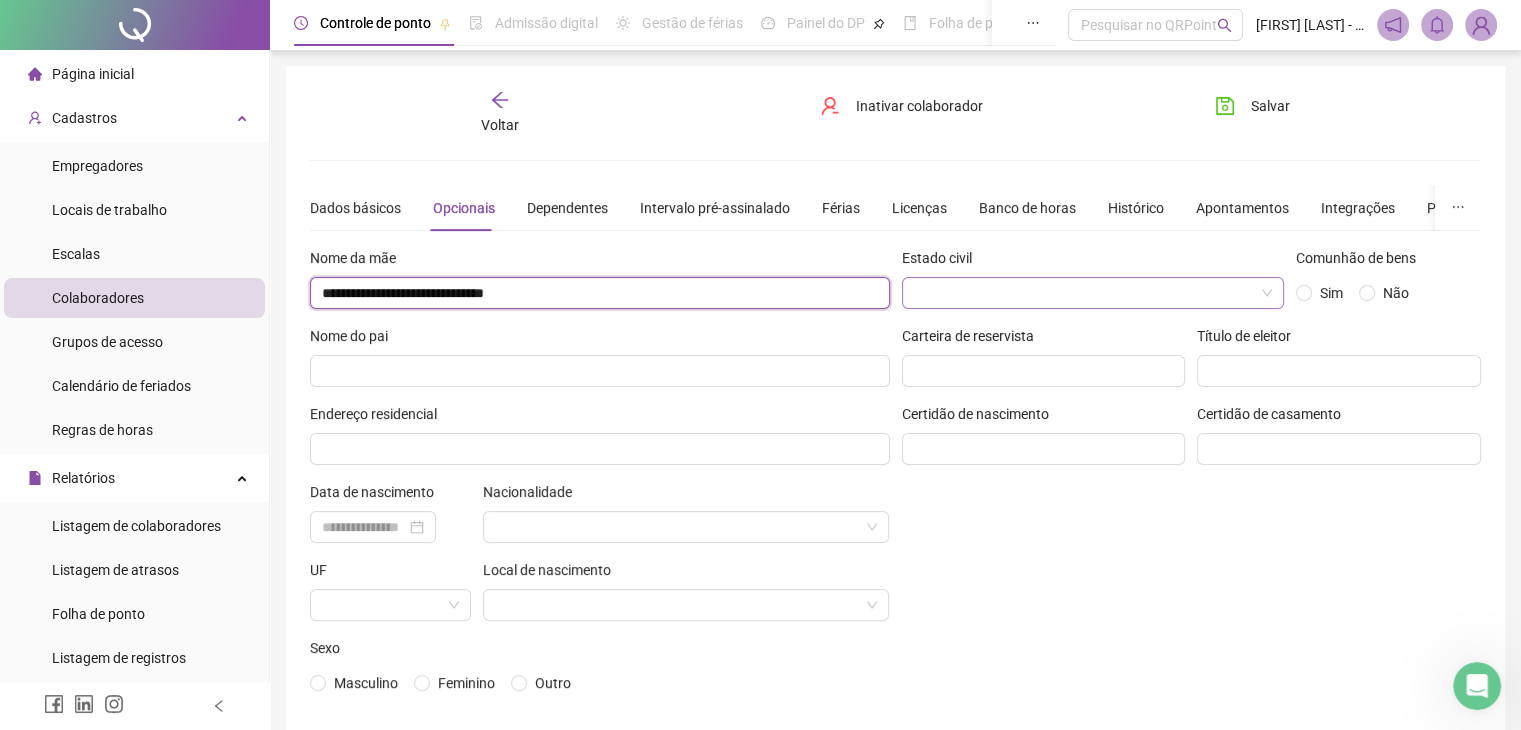 type on "**********" 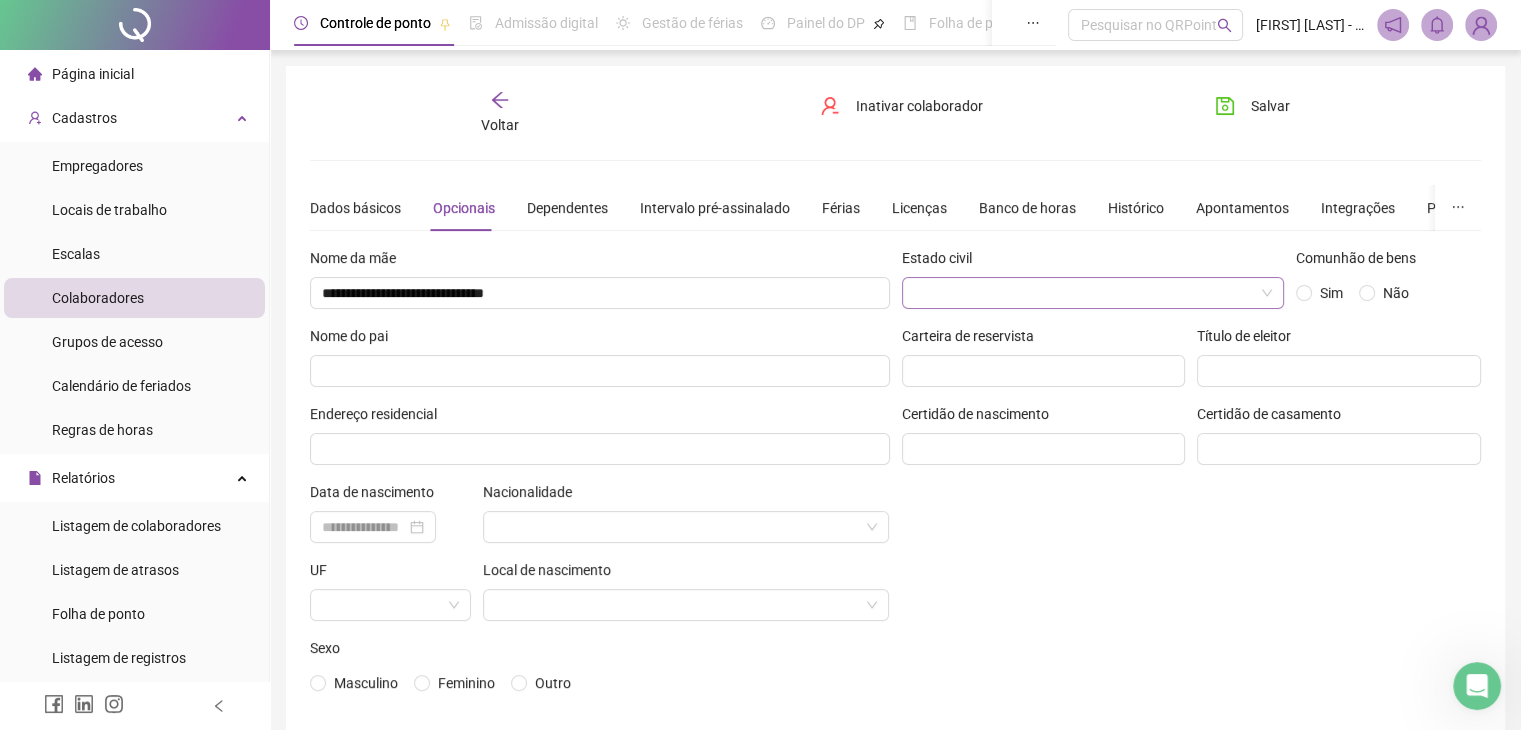 click at bounding box center [1087, 293] 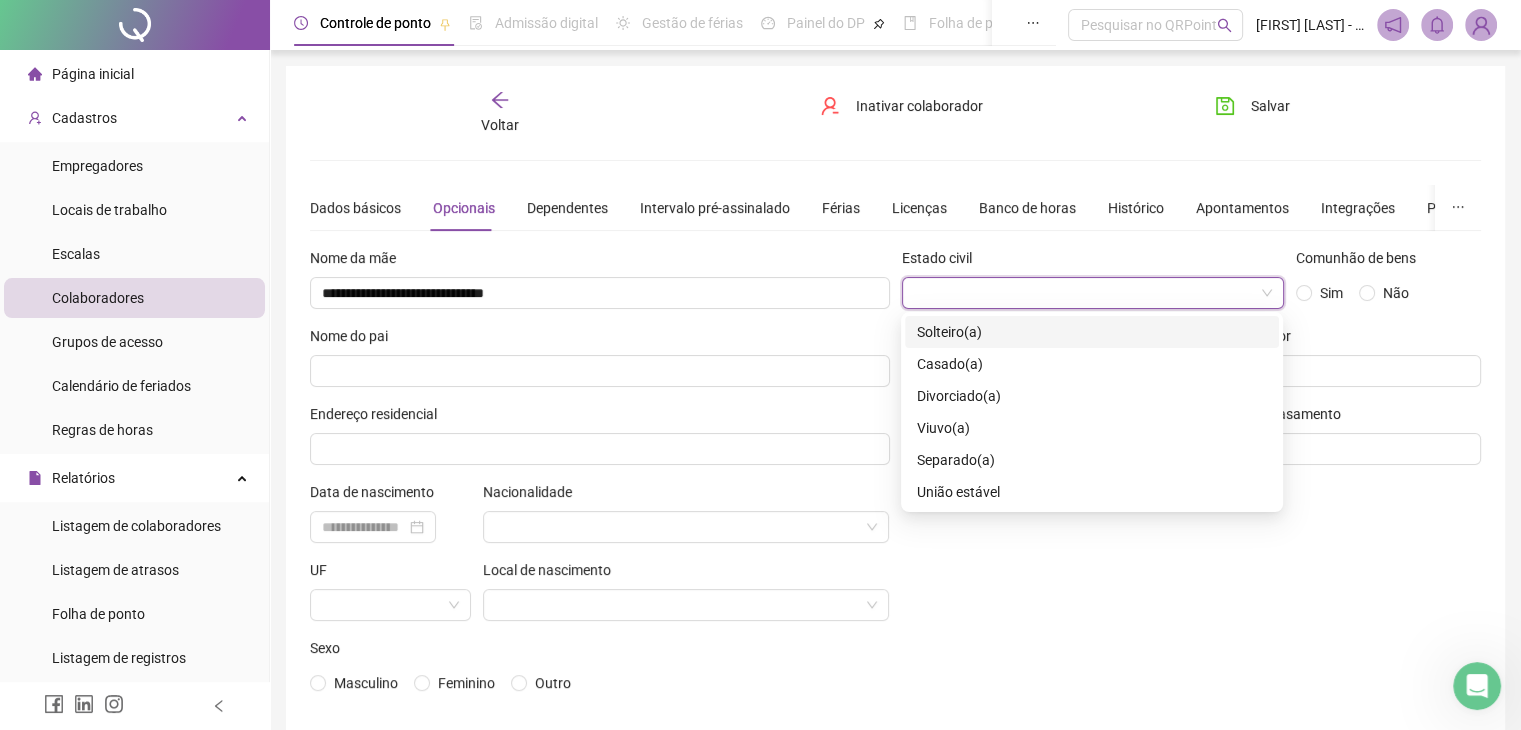 click on "Solteiro(a)" at bounding box center (1092, 332) 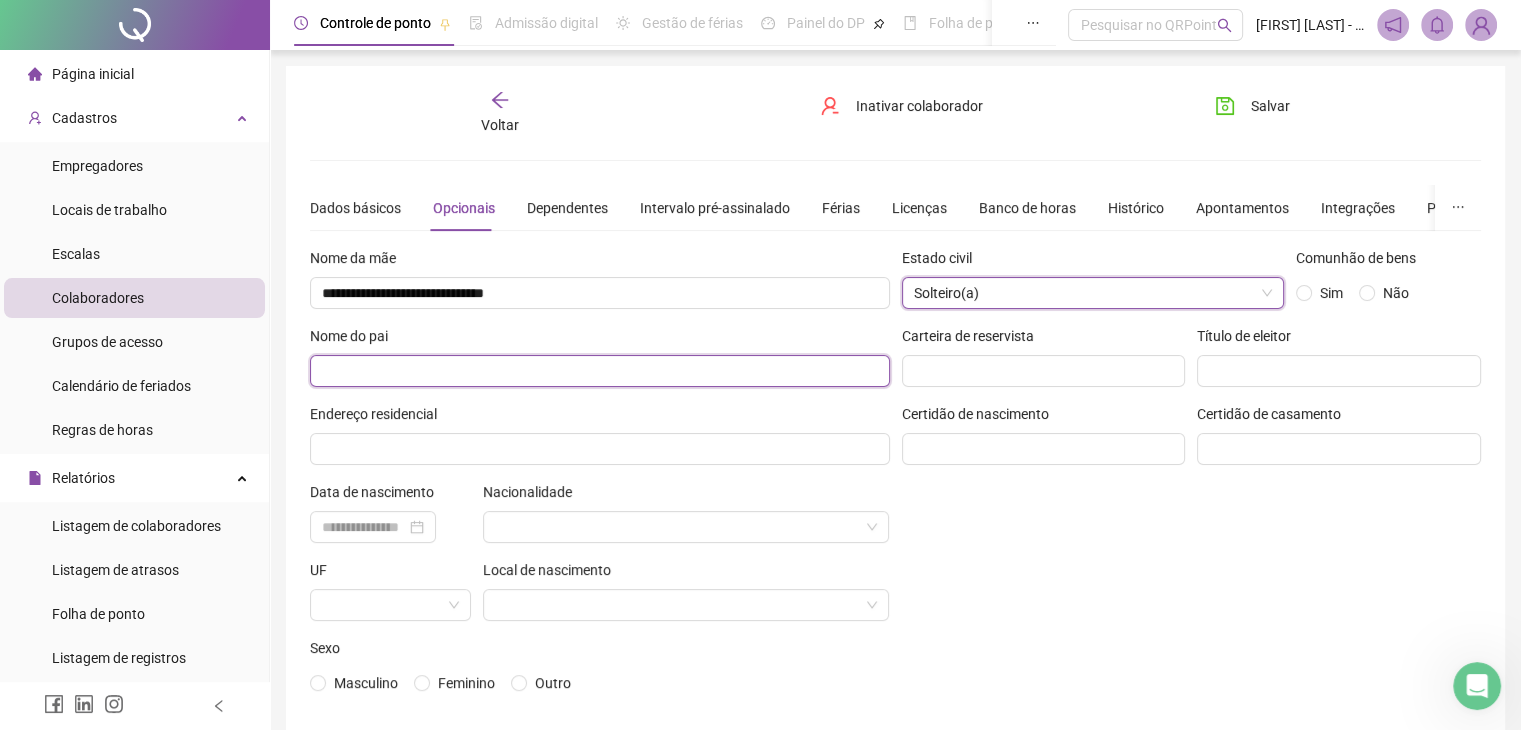 click at bounding box center [600, 371] 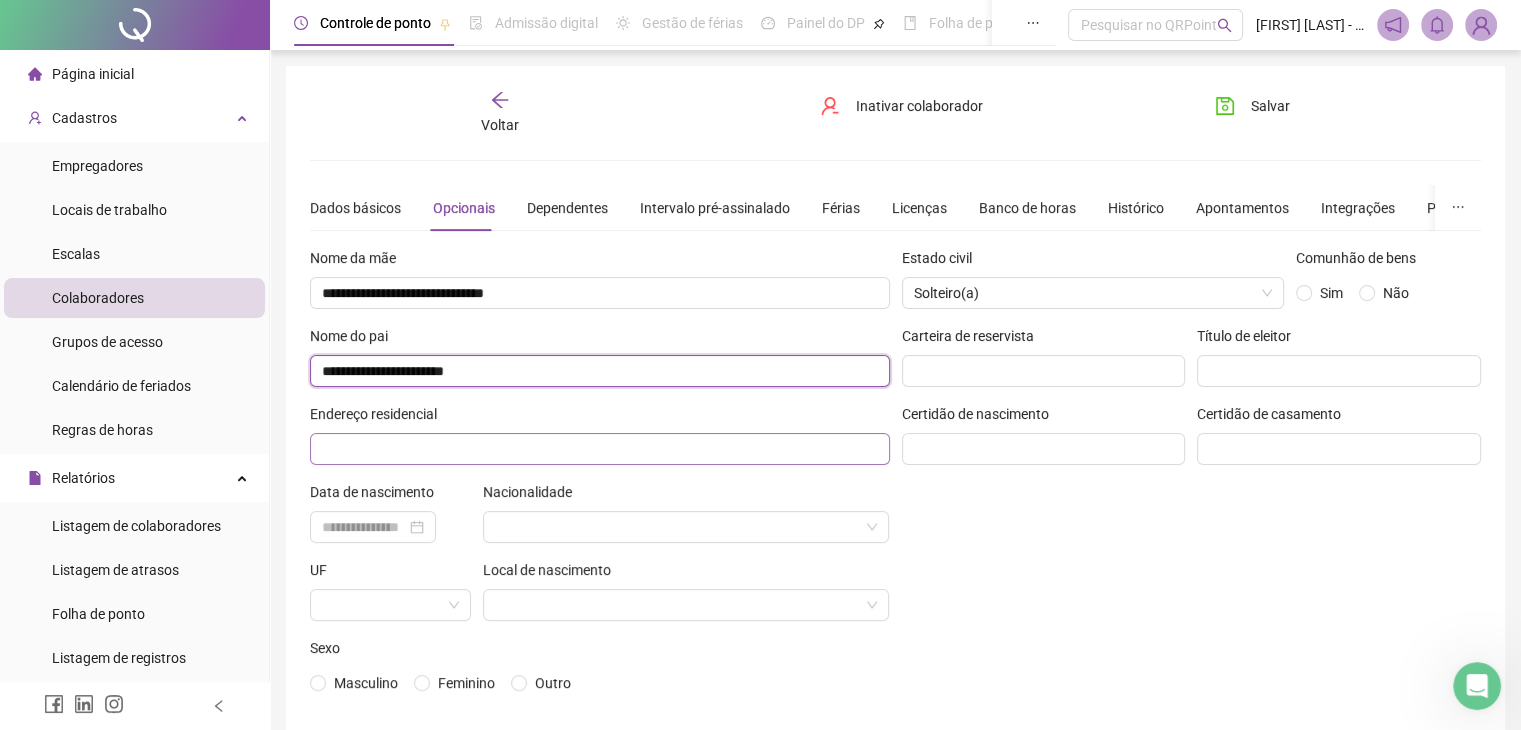 type on "**********" 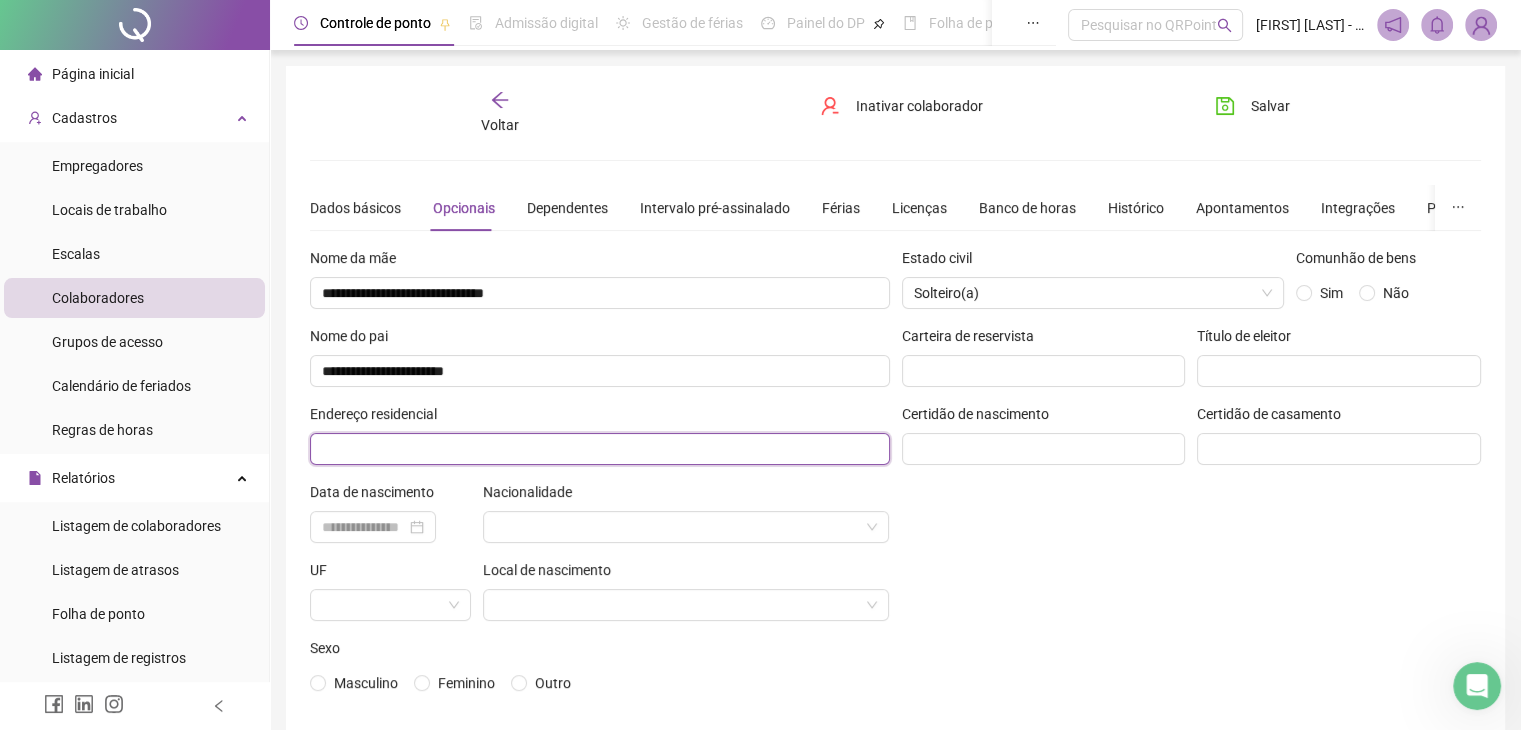 click at bounding box center (600, 449) 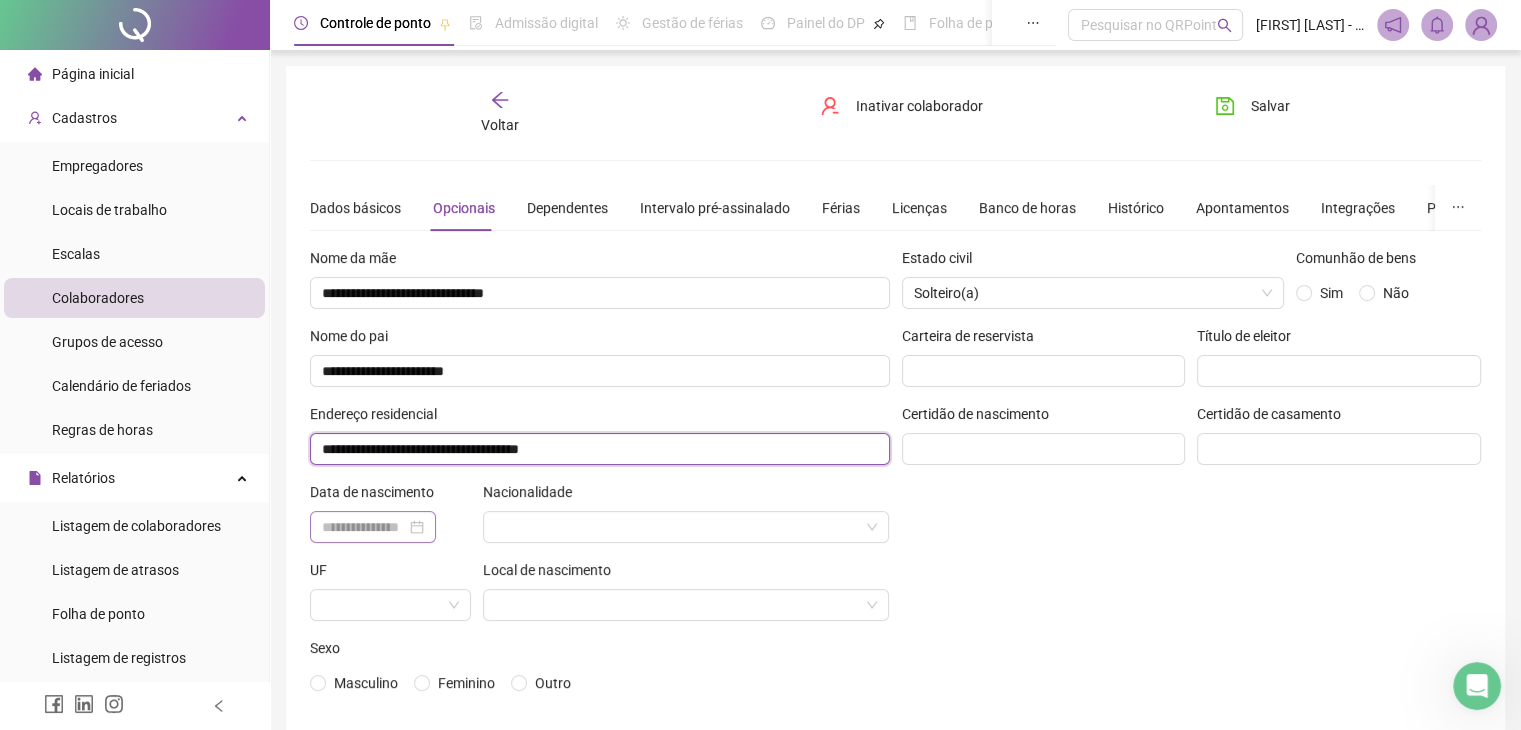 click at bounding box center [373, 527] 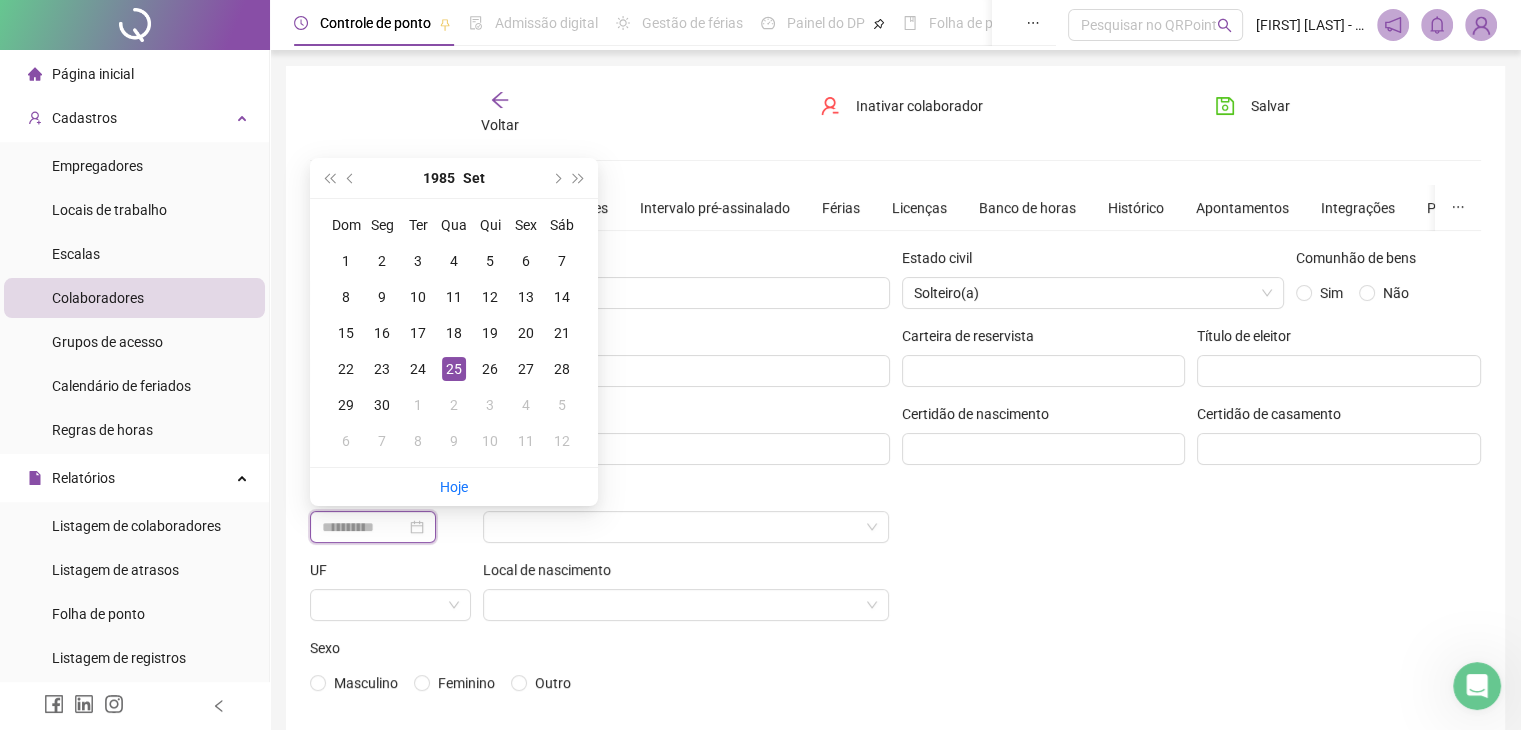 type on "**********" 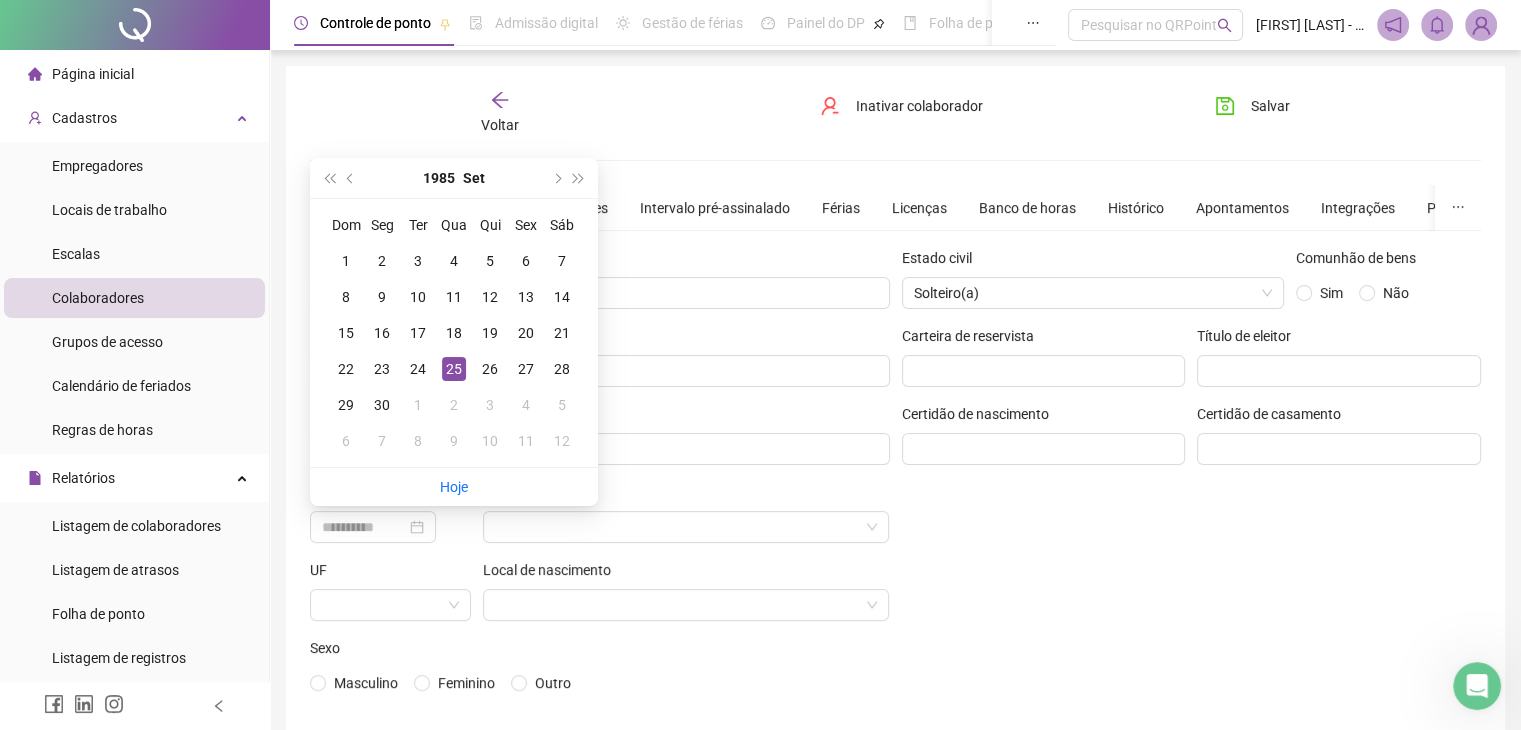 click on "25" at bounding box center (454, 369) 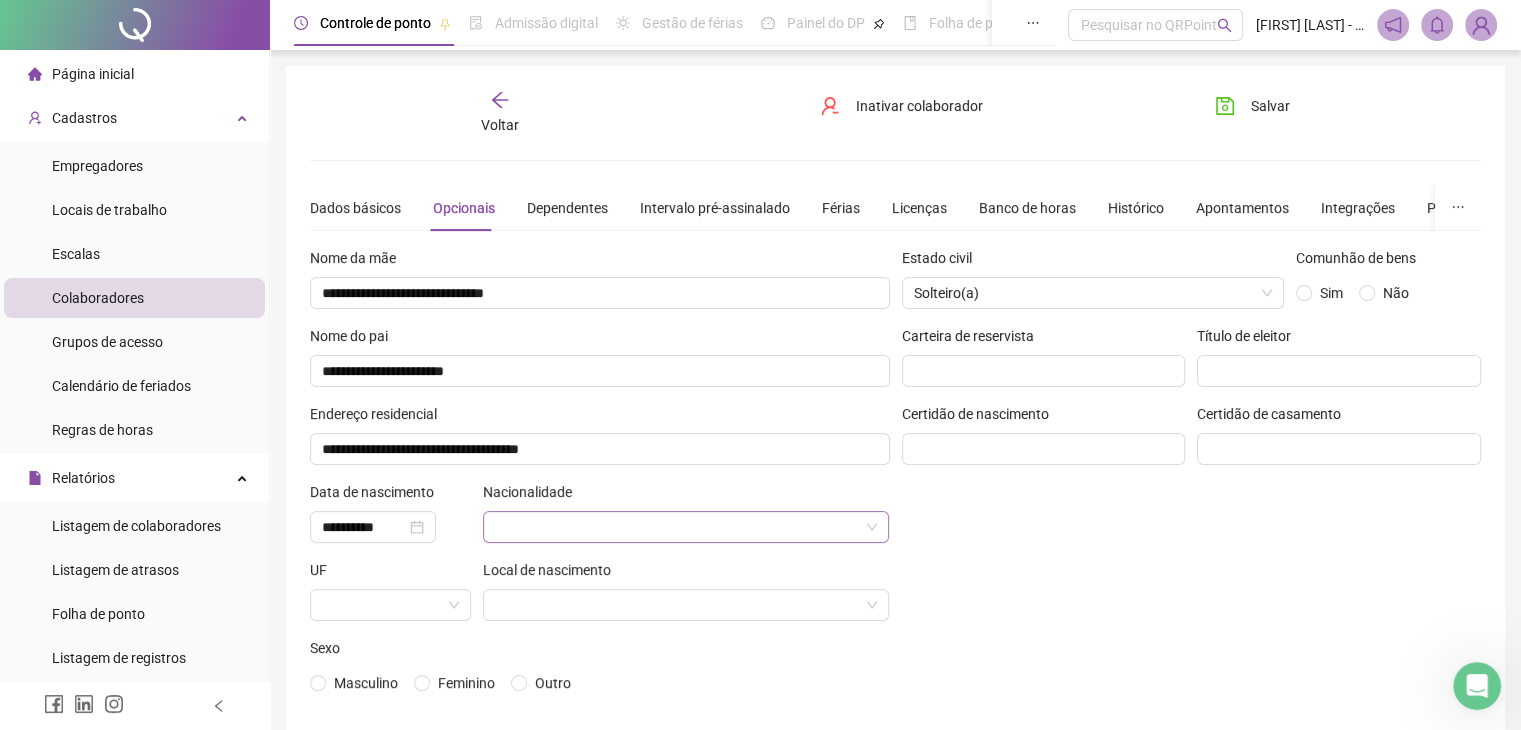click at bounding box center [680, 527] 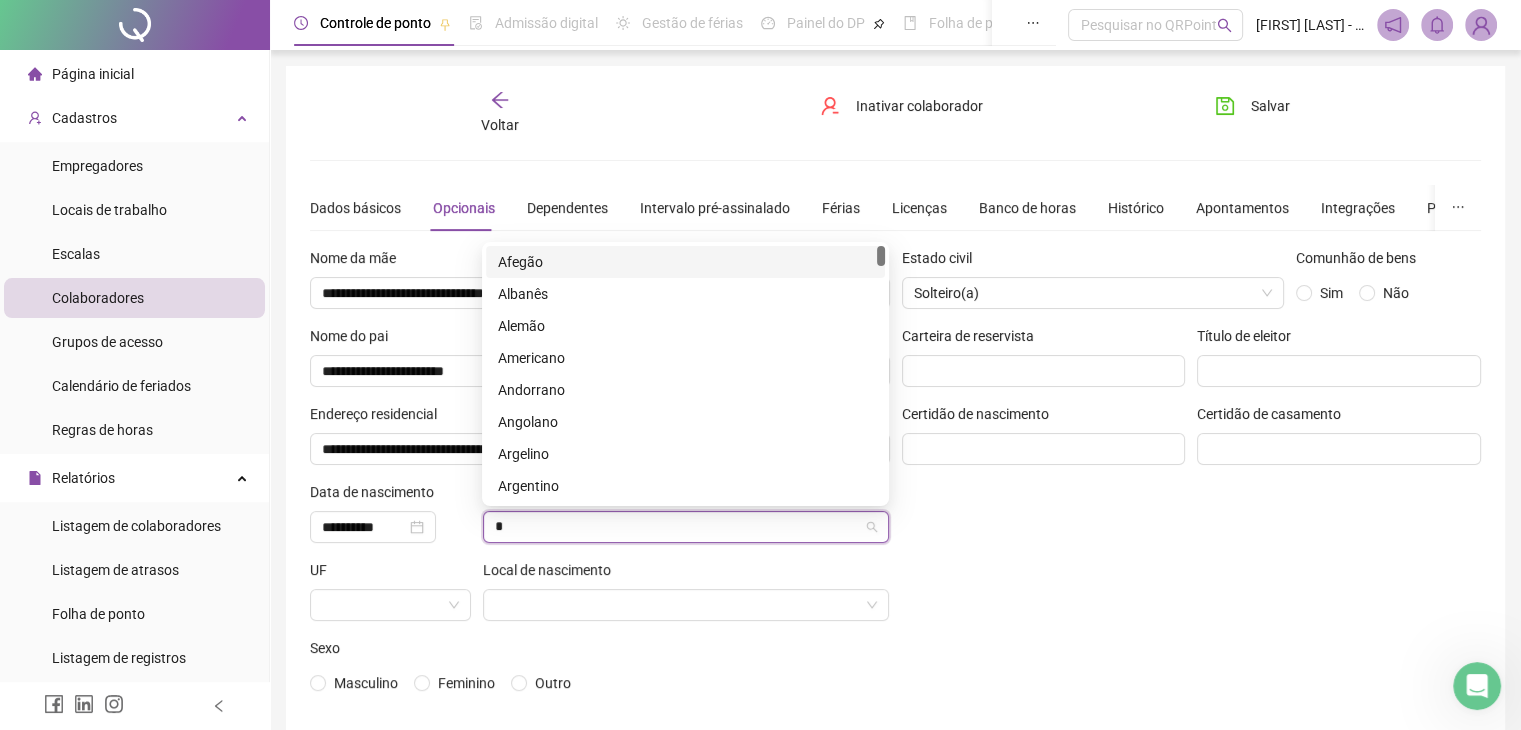 type on "**" 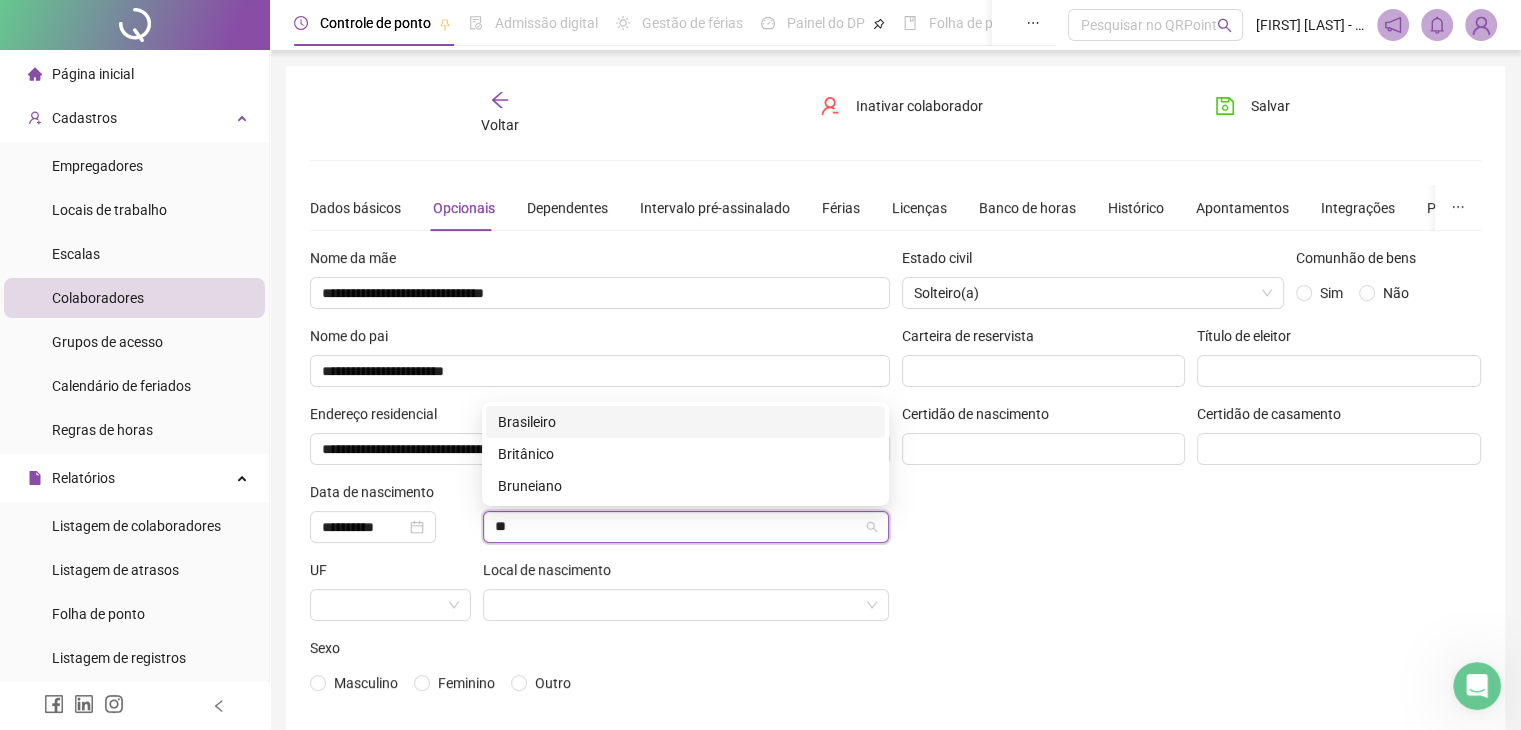 click on "Brasileiro" at bounding box center (685, 422) 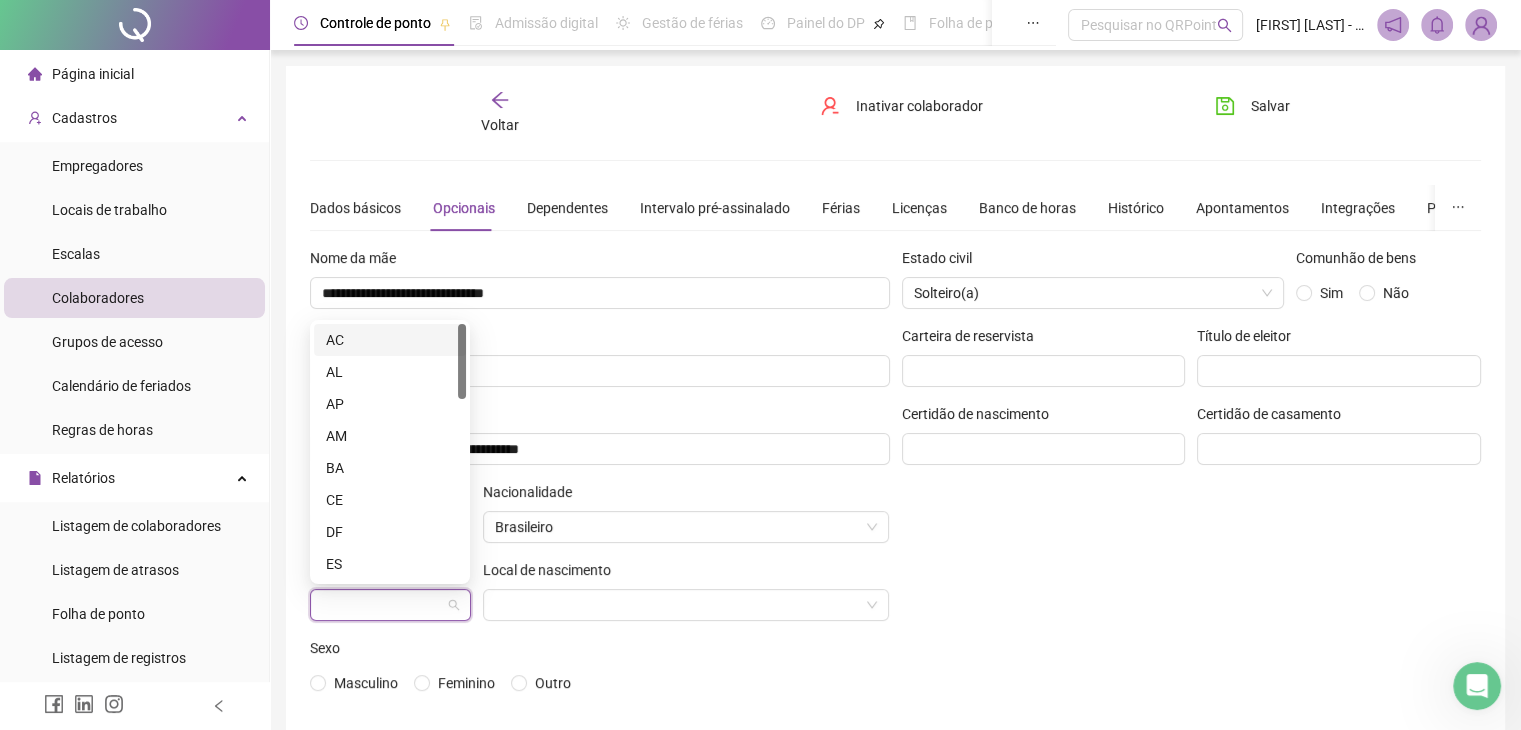 click at bounding box center [384, 605] 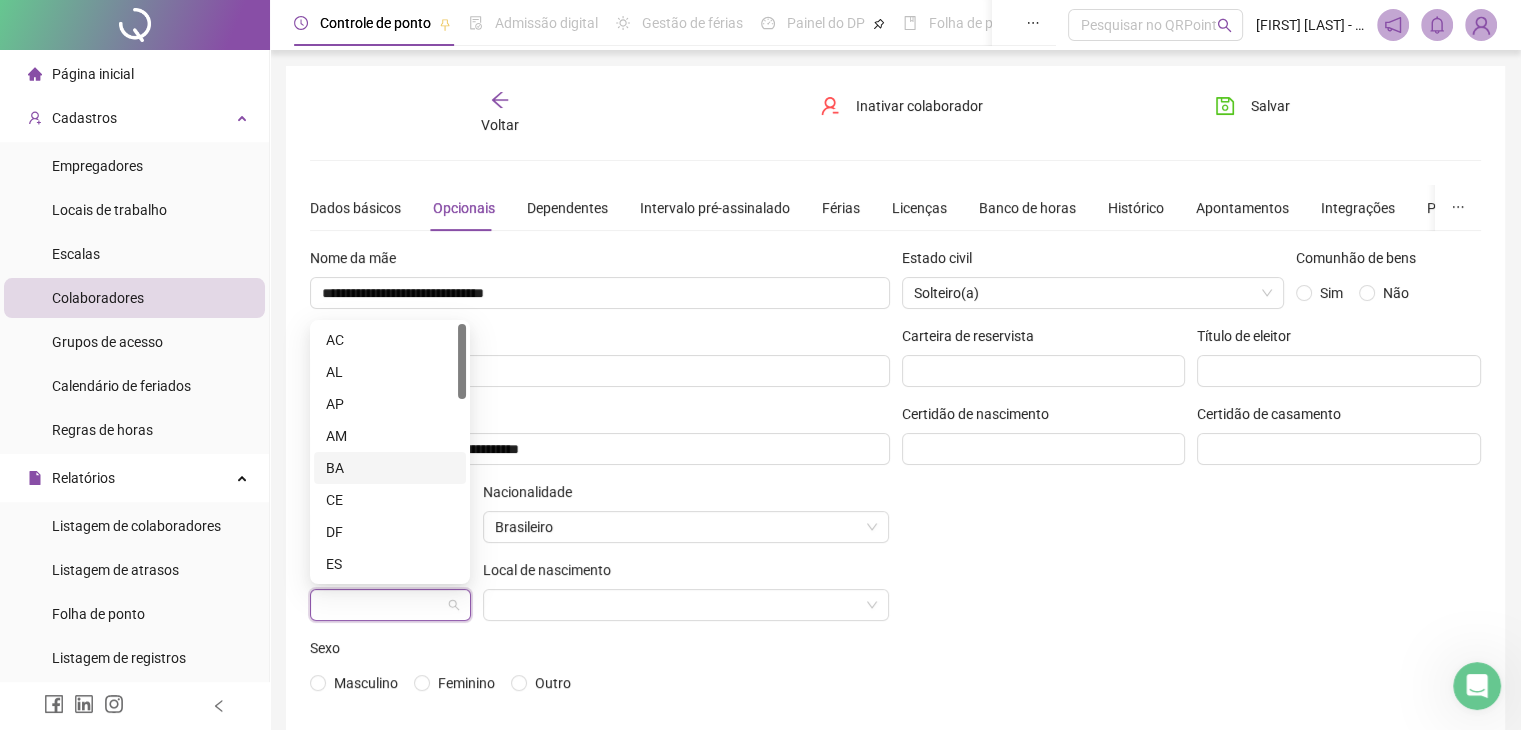 click on "BA" at bounding box center [390, 468] 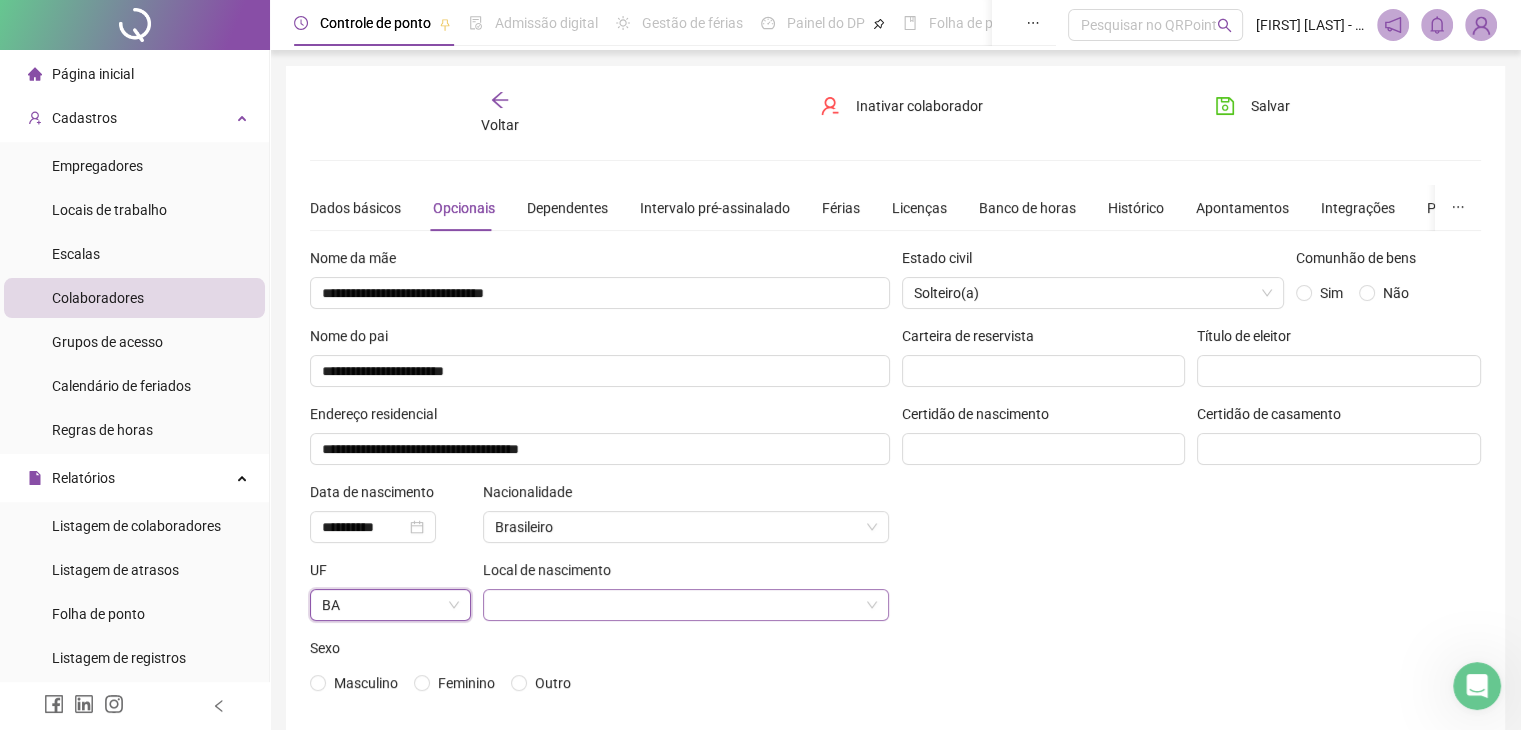 click at bounding box center (680, 605) 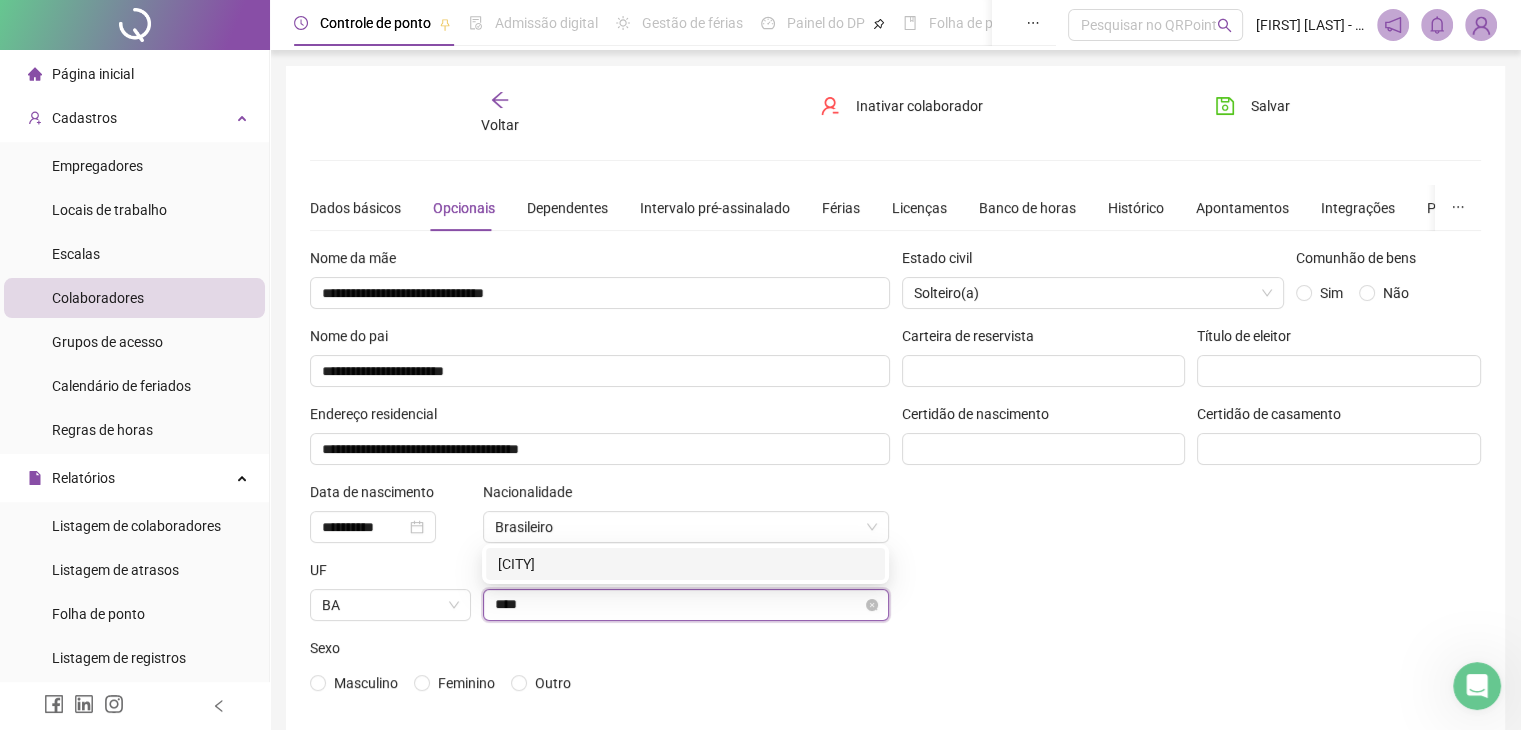 type on "*****" 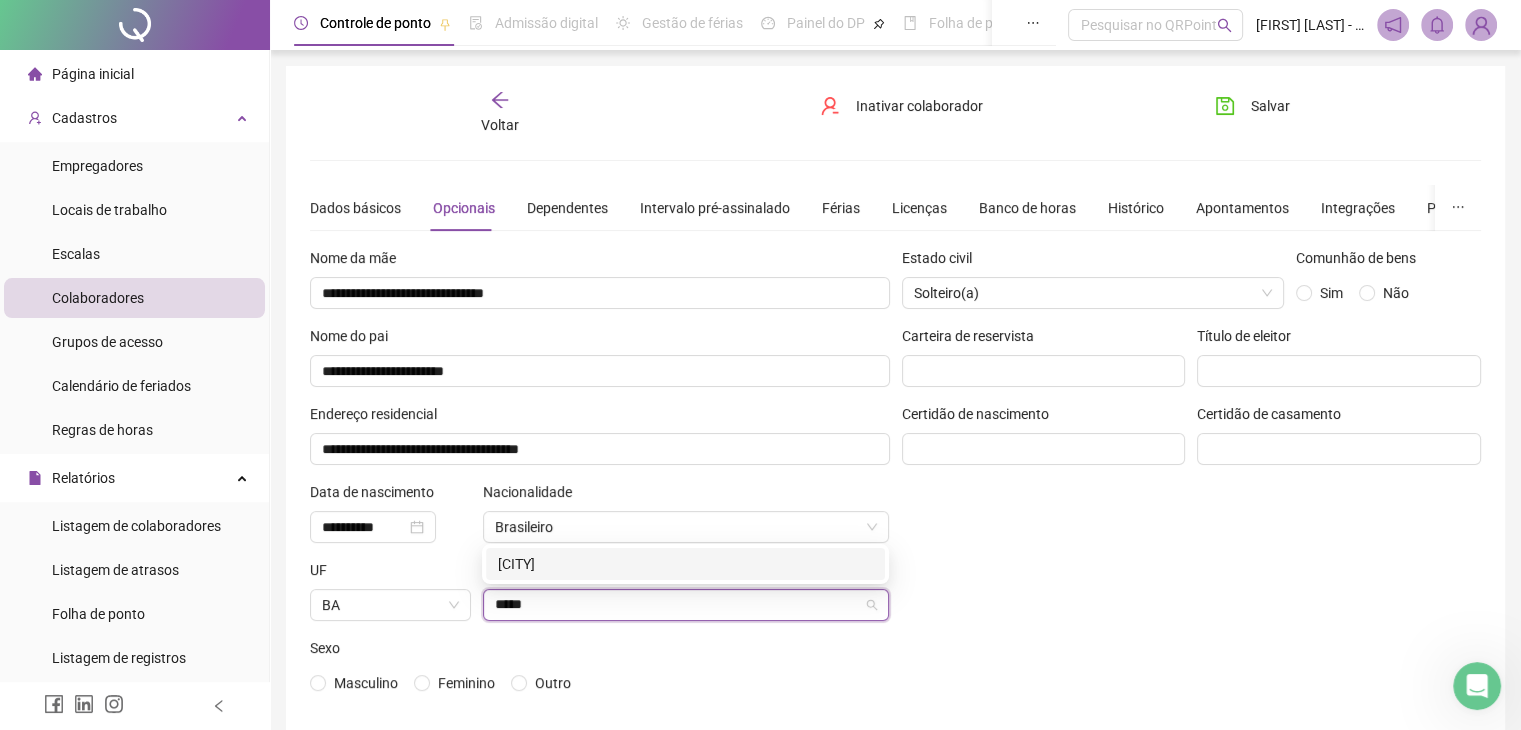 click on "[CITY]" at bounding box center [685, 564] 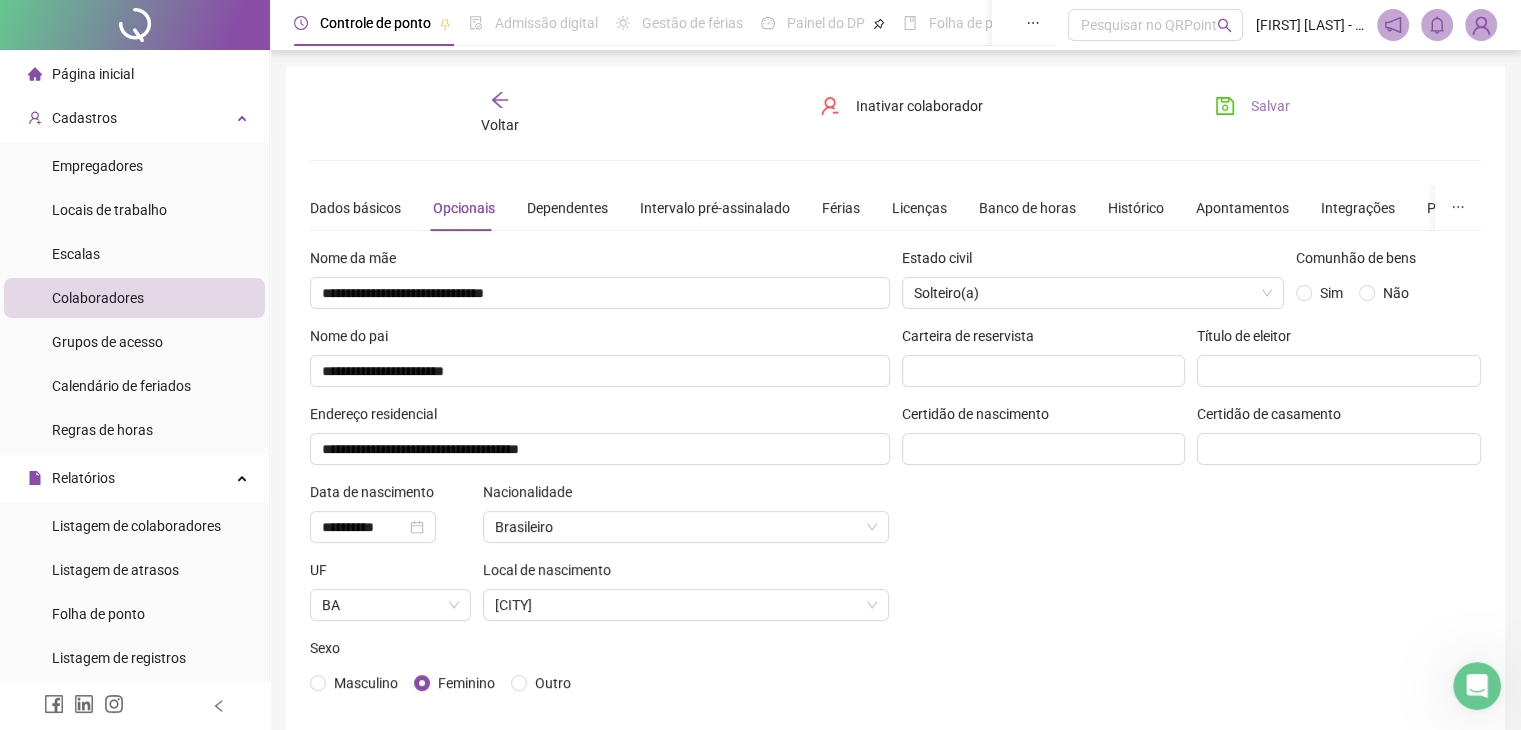 click on "Salvar" at bounding box center (1270, 106) 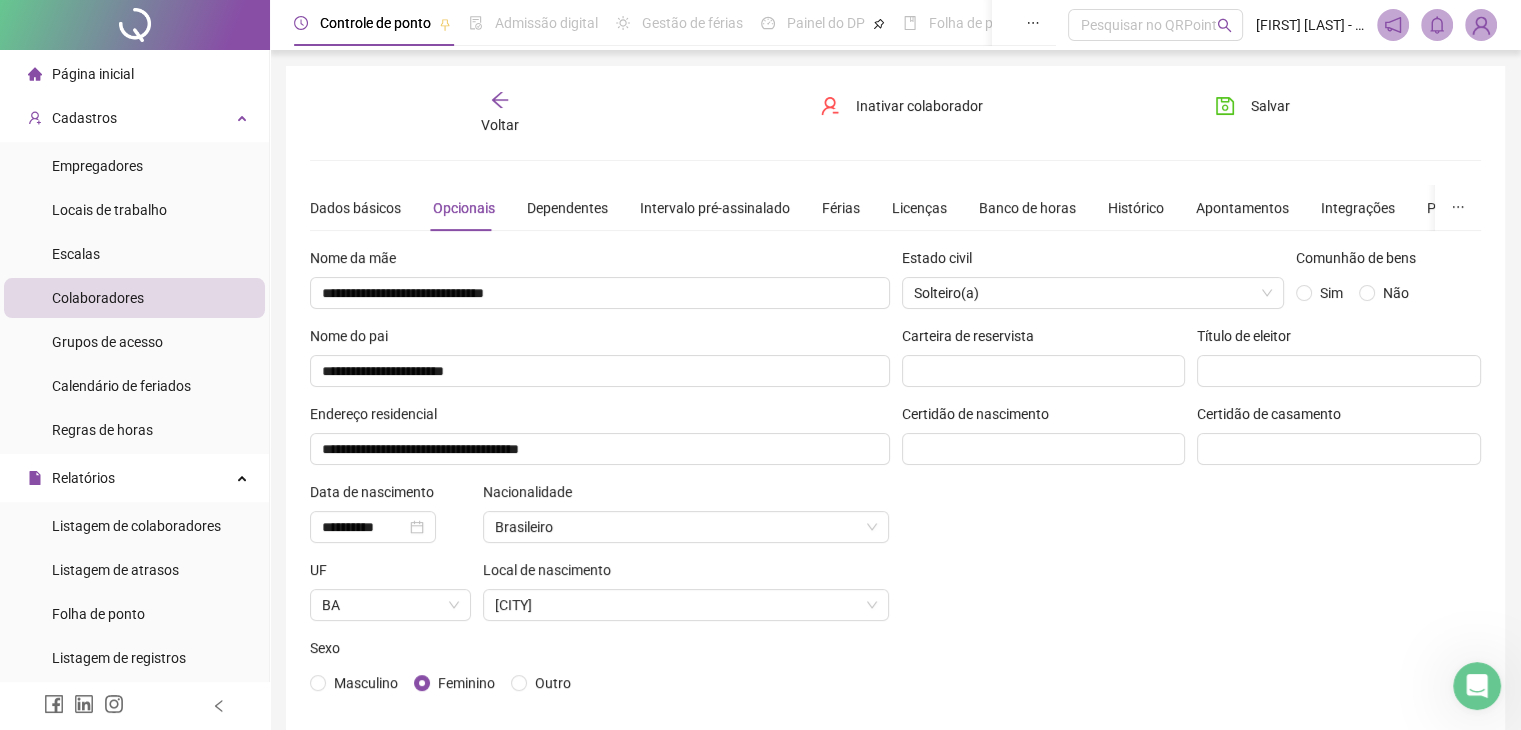 click on "Colaboradores" at bounding box center [98, 298] 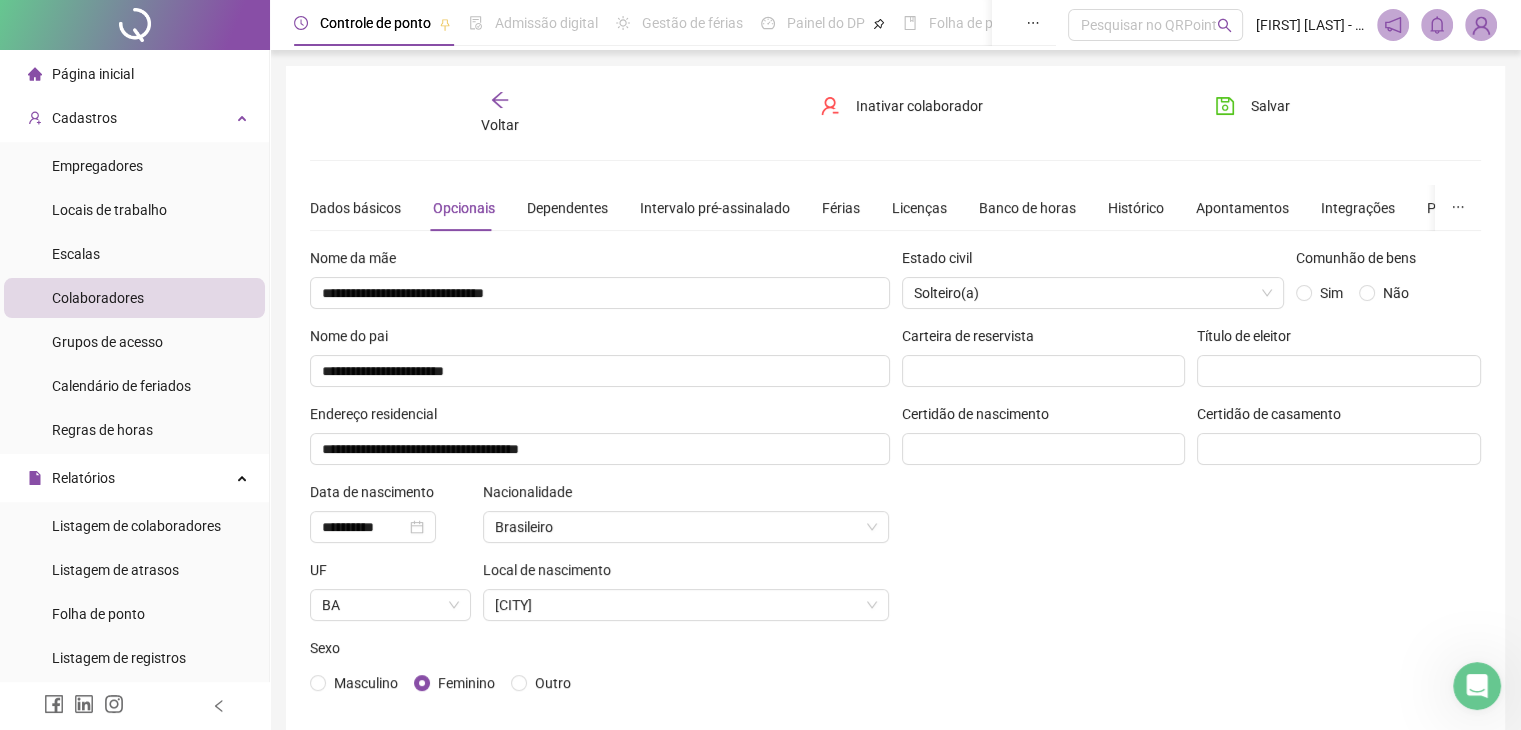 click on "Voltar" at bounding box center [500, 113] 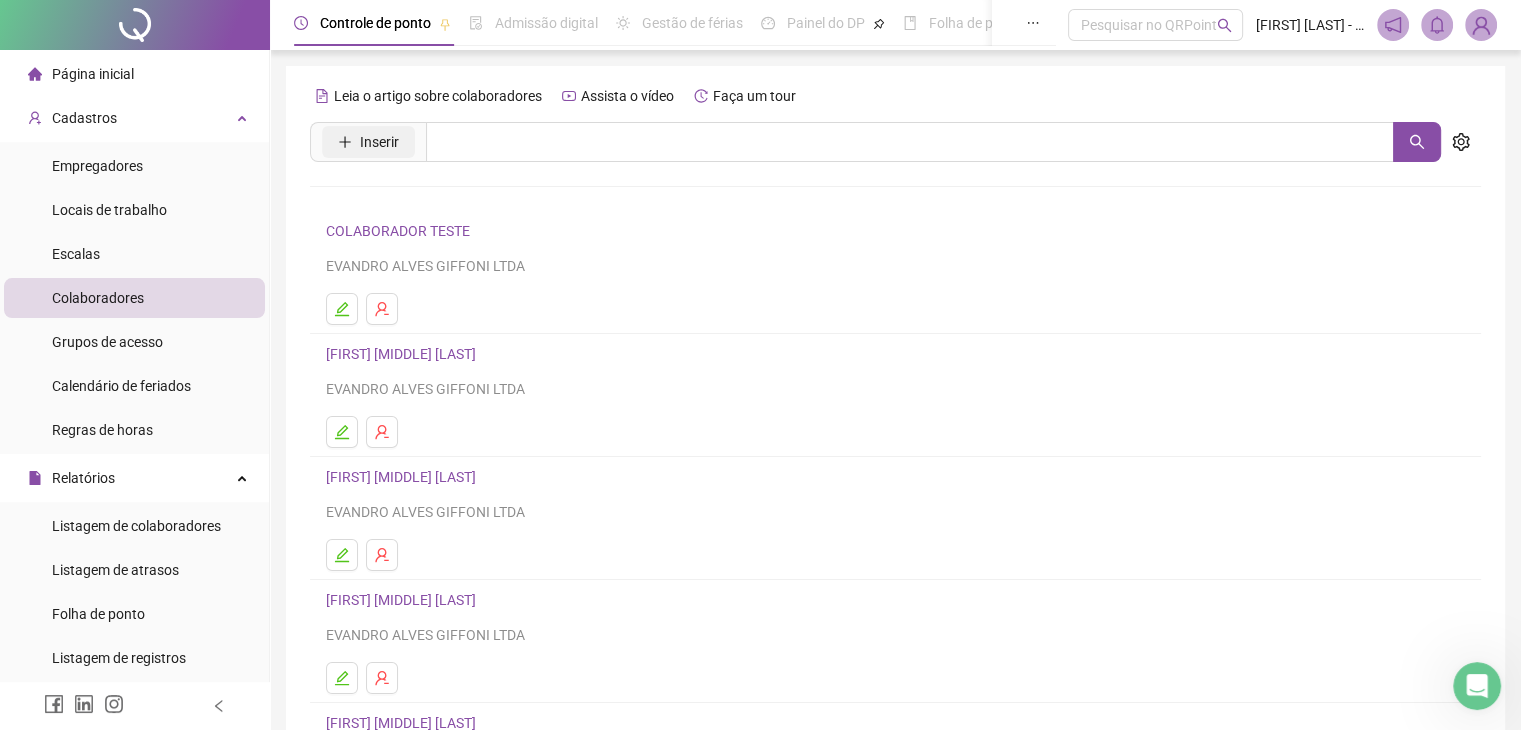 click on "Inserir" at bounding box center (379, 142) 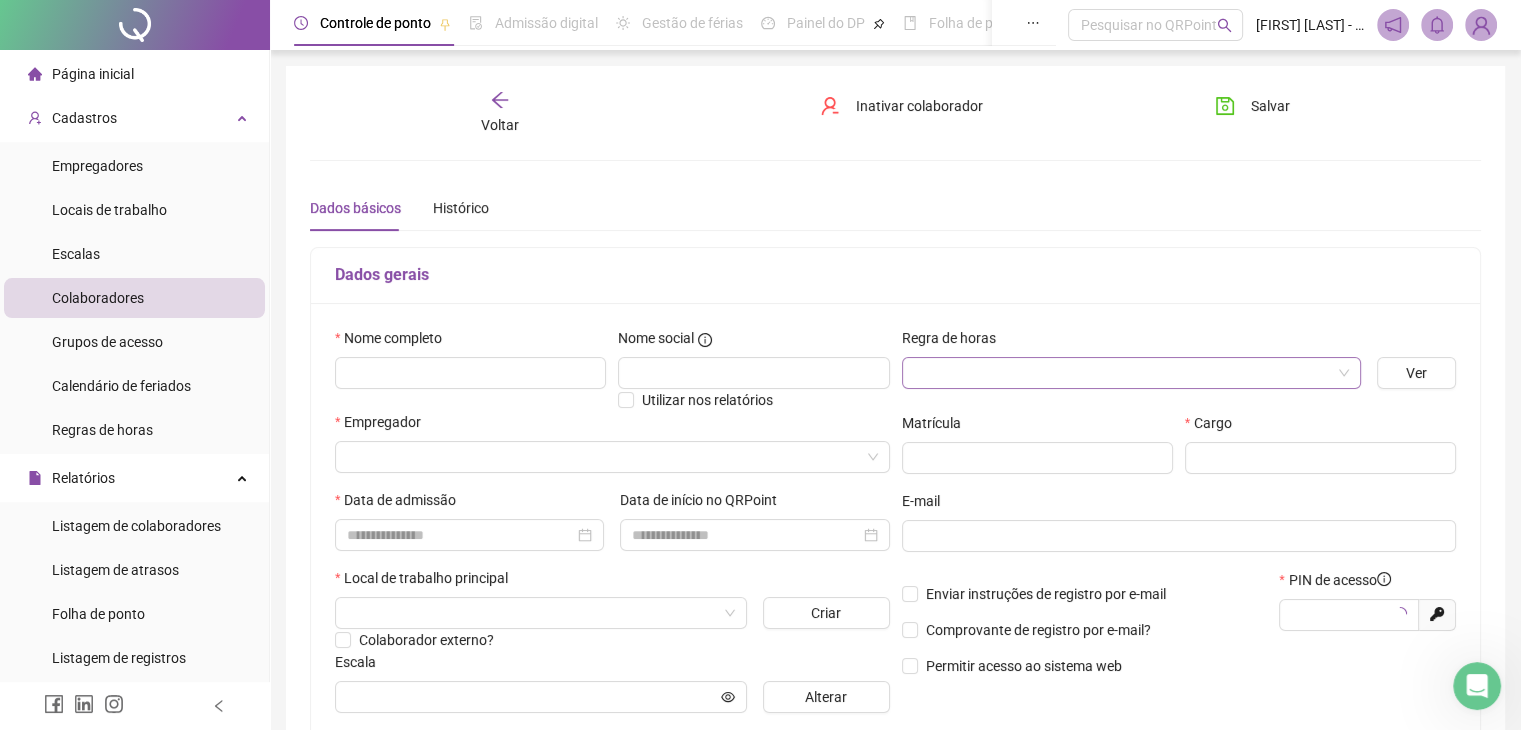 type on "*****" 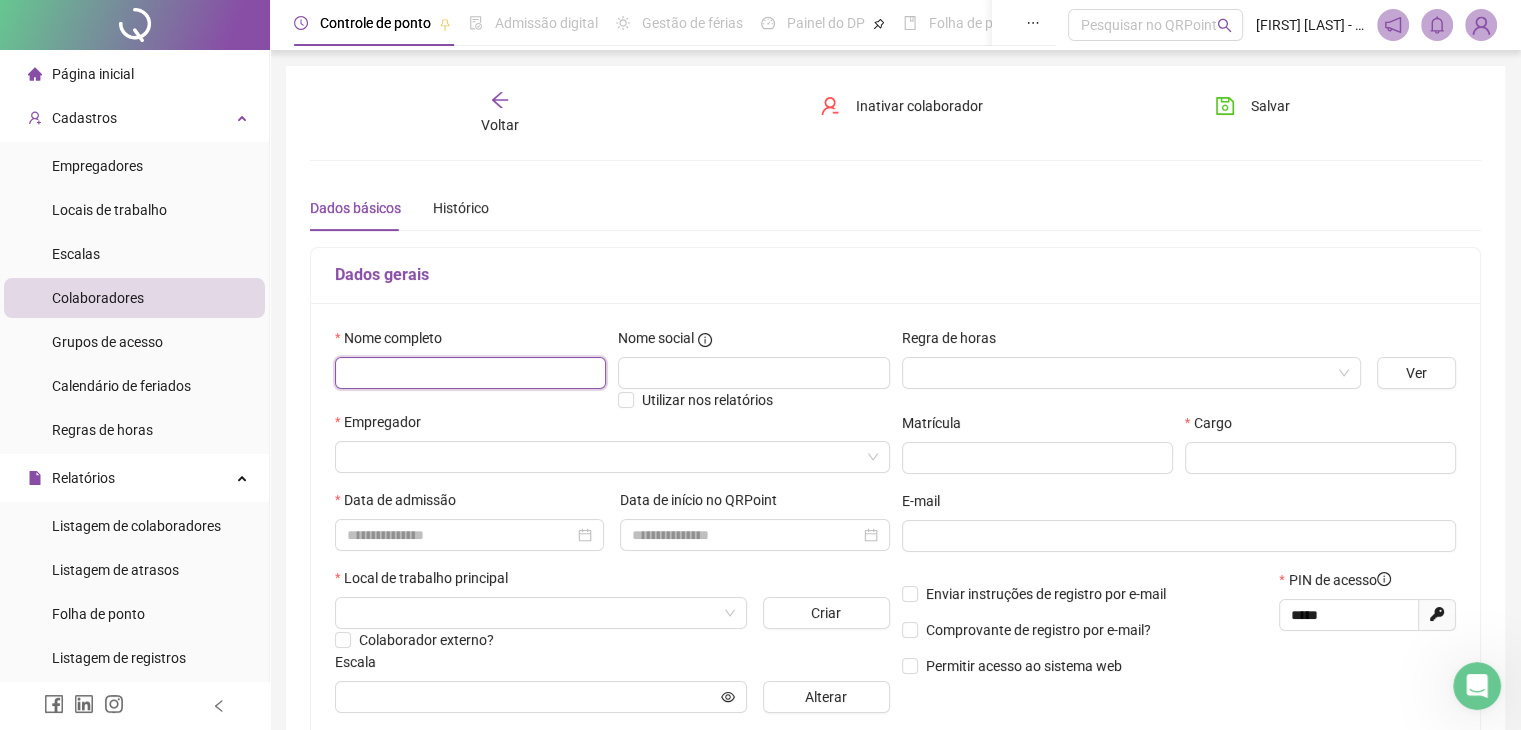 click at bounding box center [470, 373] 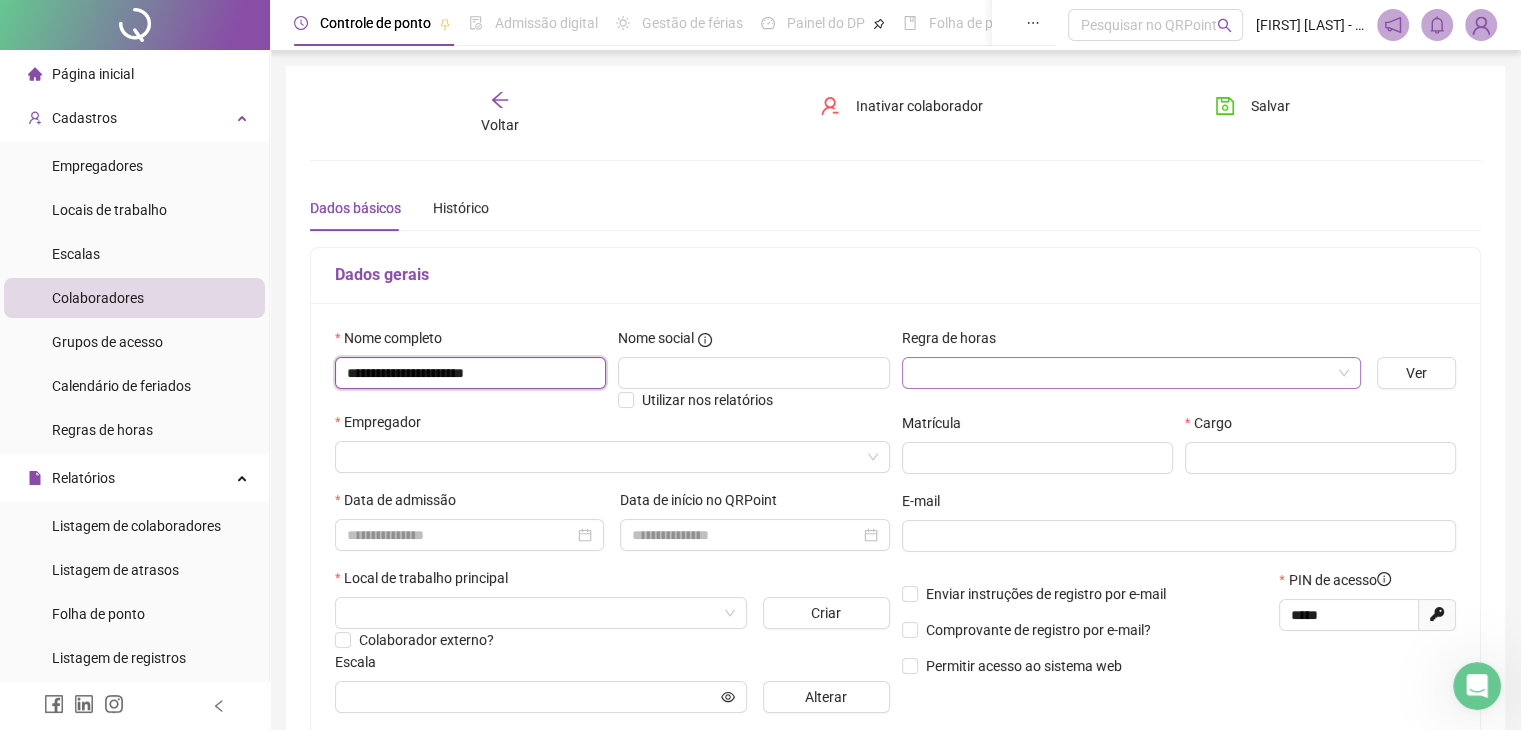 type on "**********" 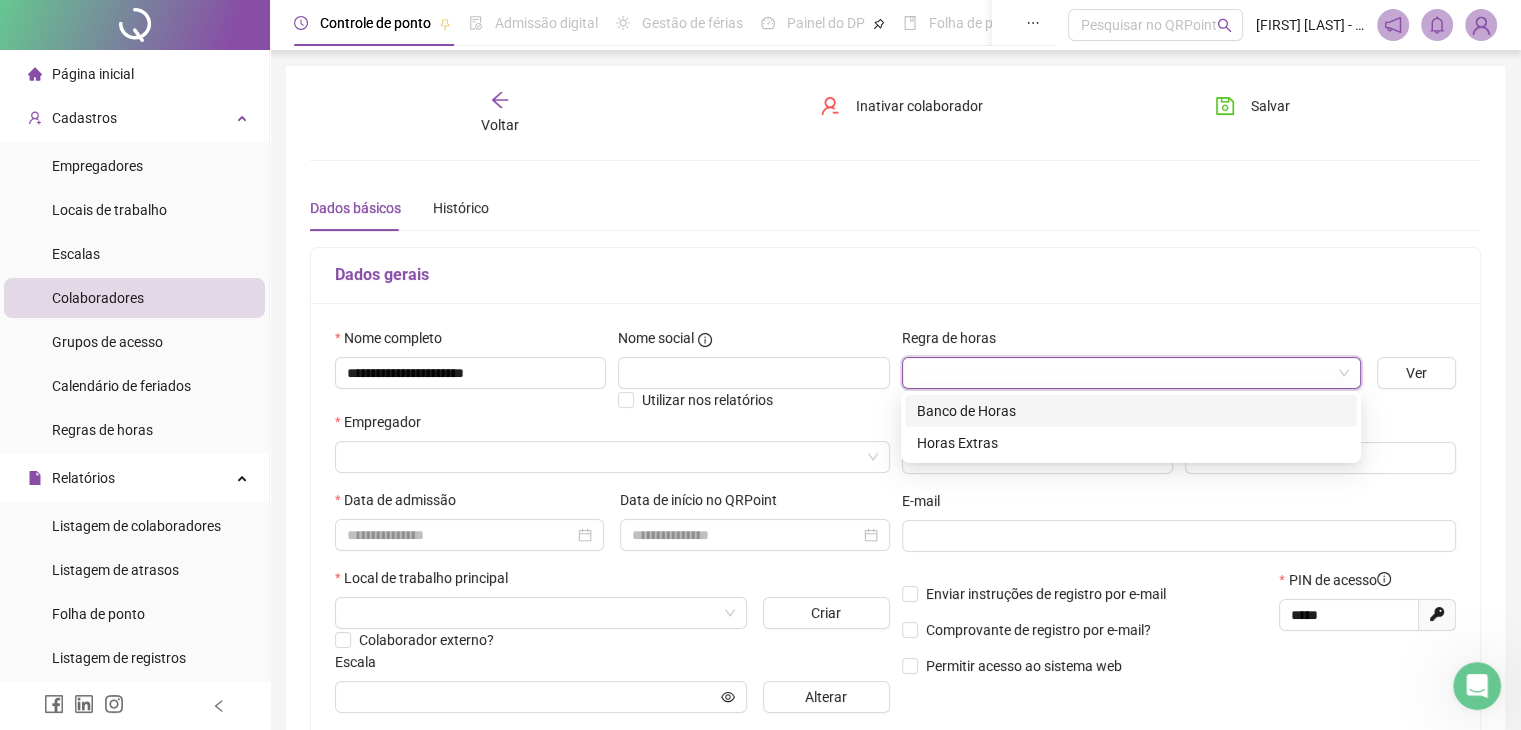 click at bounding box center (1125, 373) 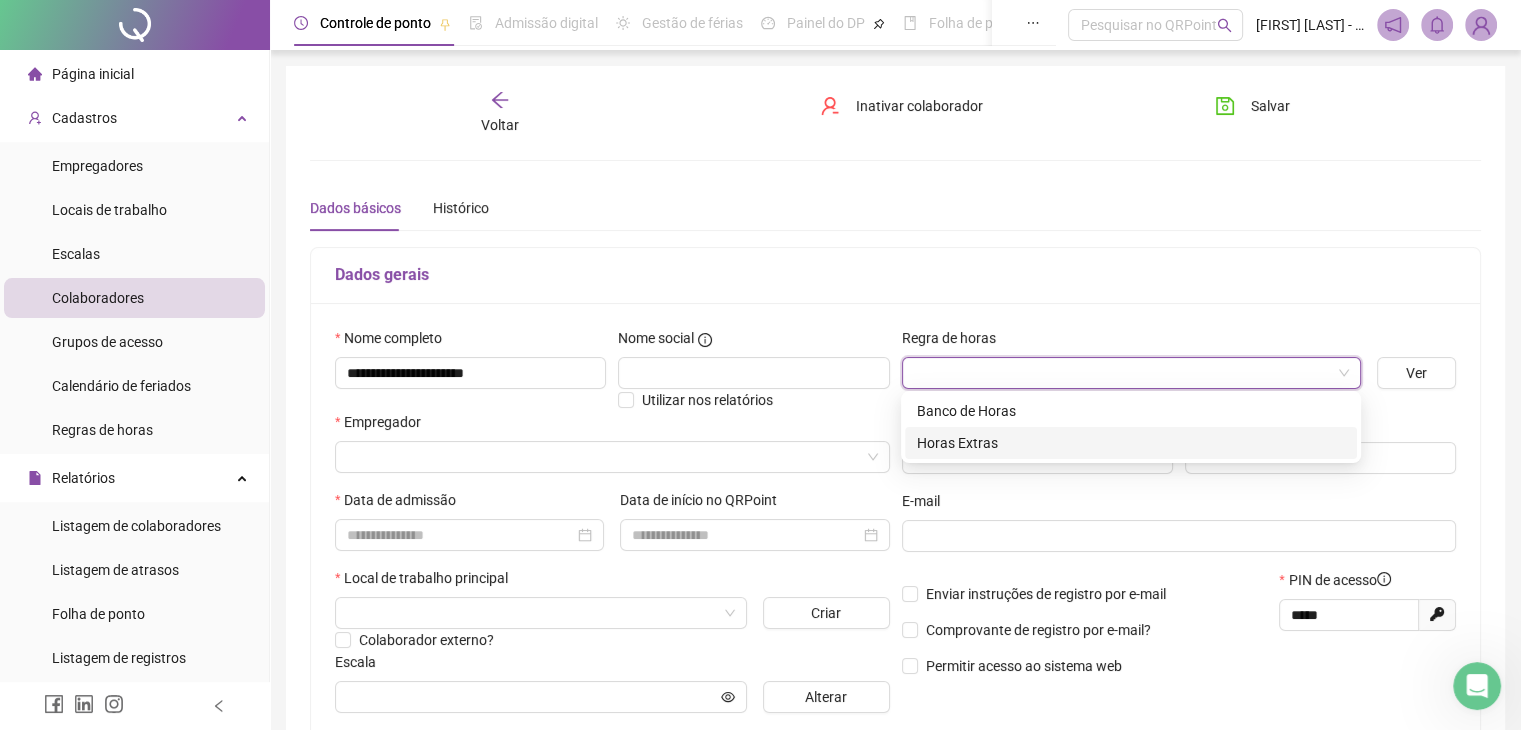 click on "Horas Extras" at bounding box center (1131, 443) 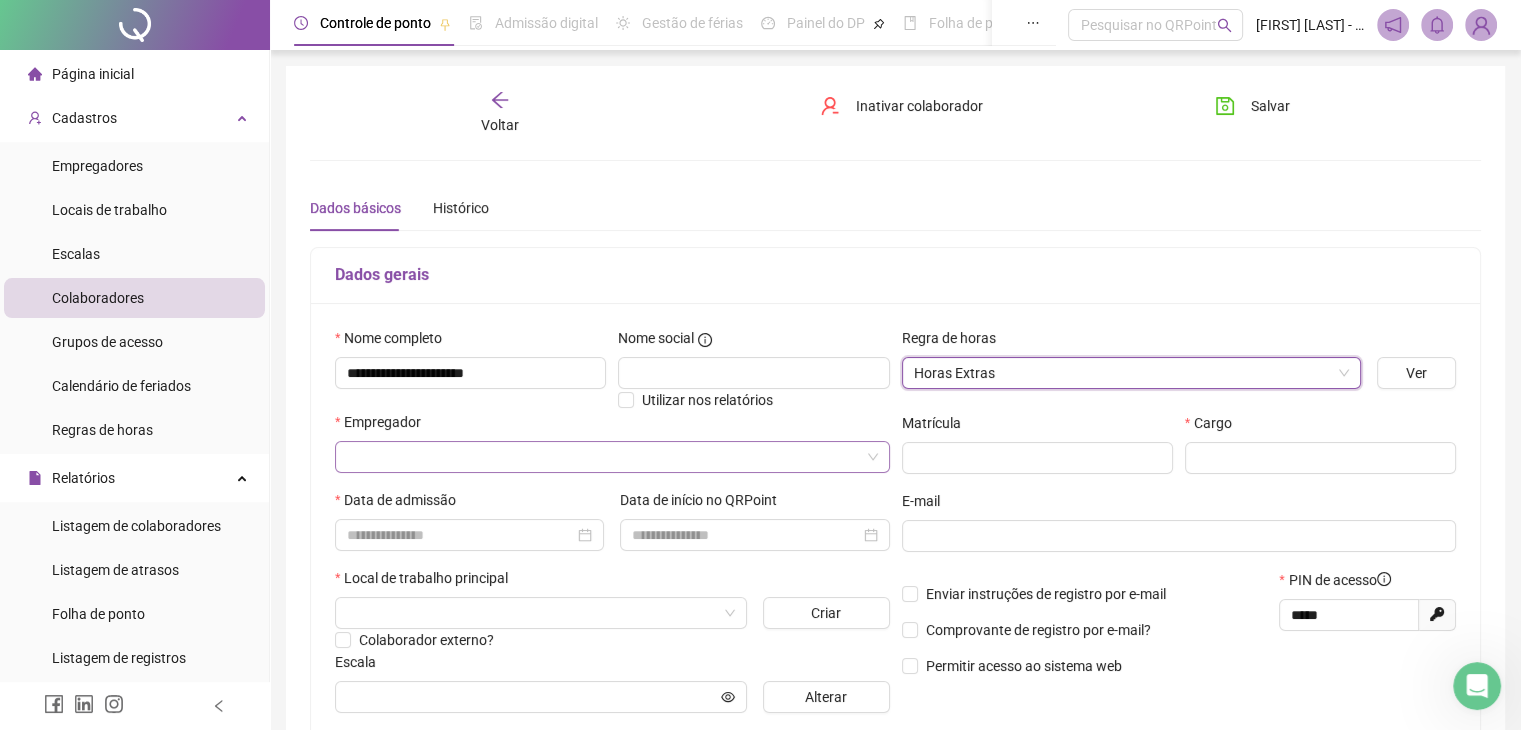 click at bounding box center (606, 457) 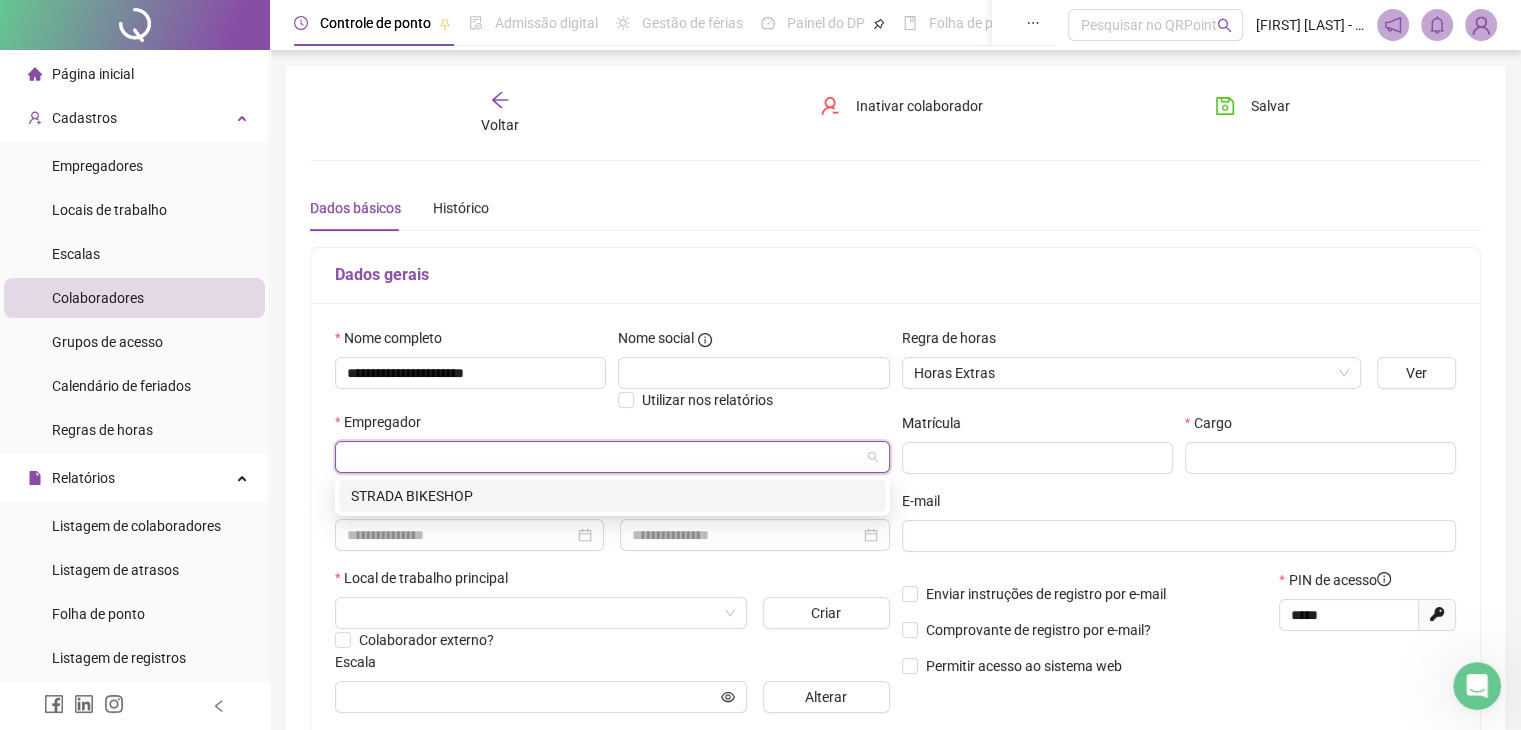 click on "STRADA BIKESHOP" at bounding box center [612, 496] 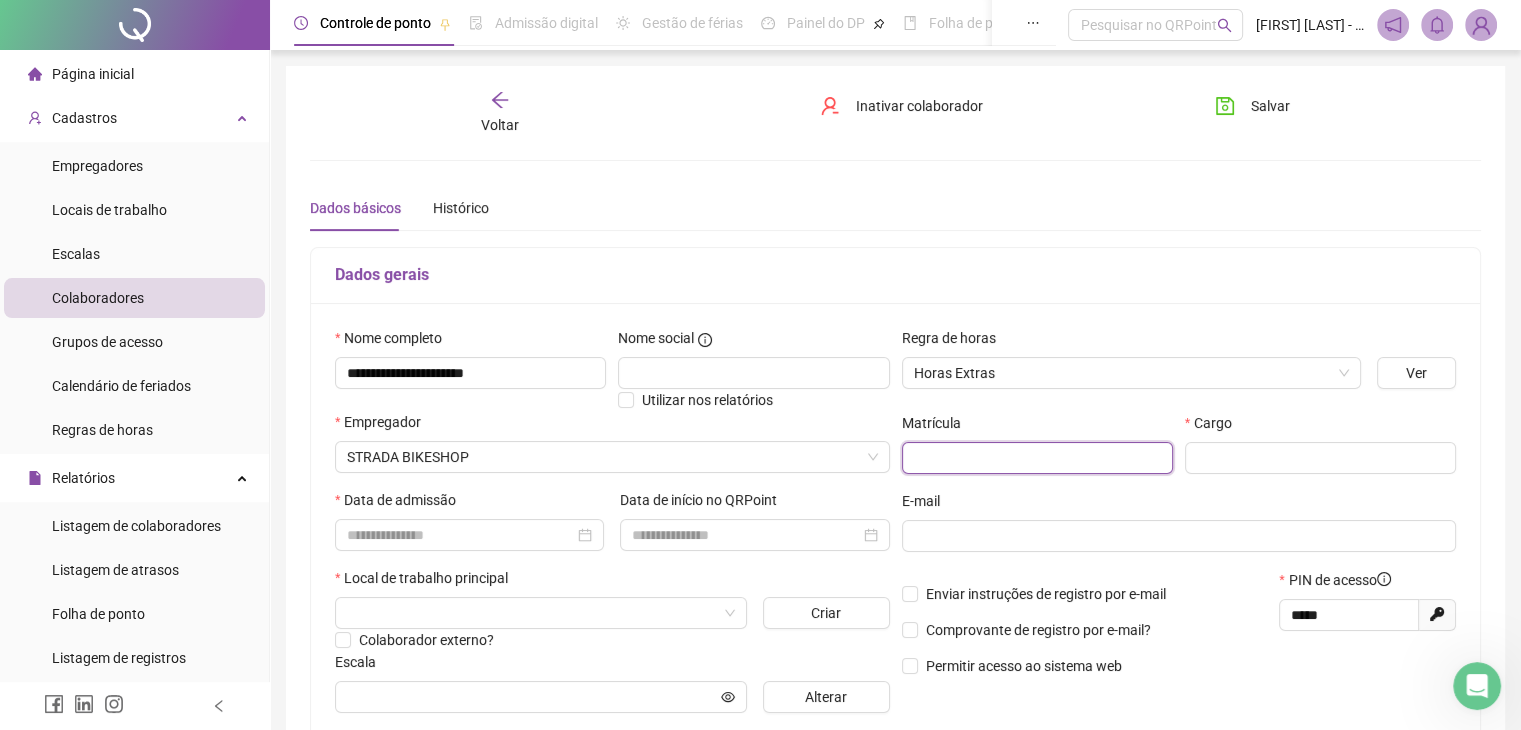 click at bounding box center (1037, 458) 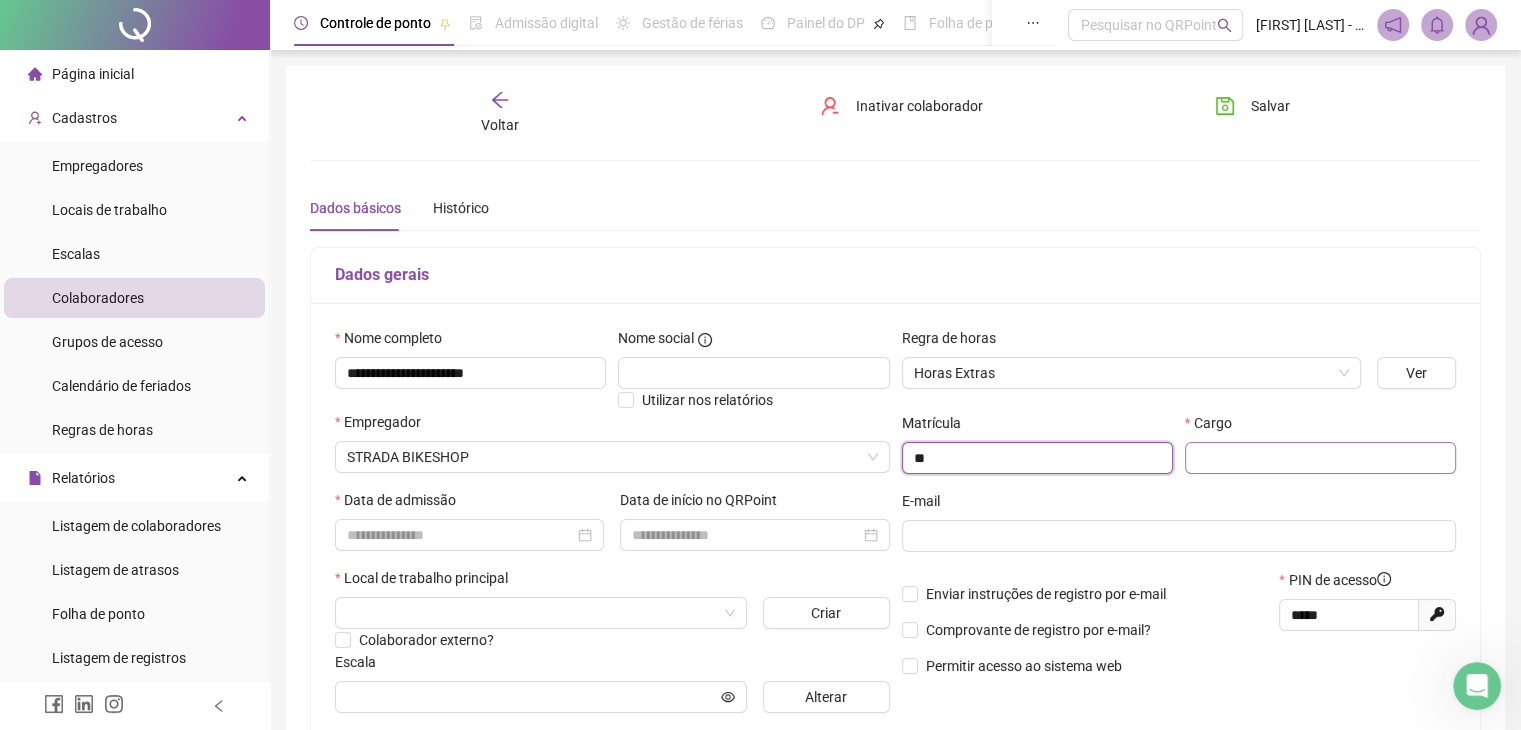 type on "**" 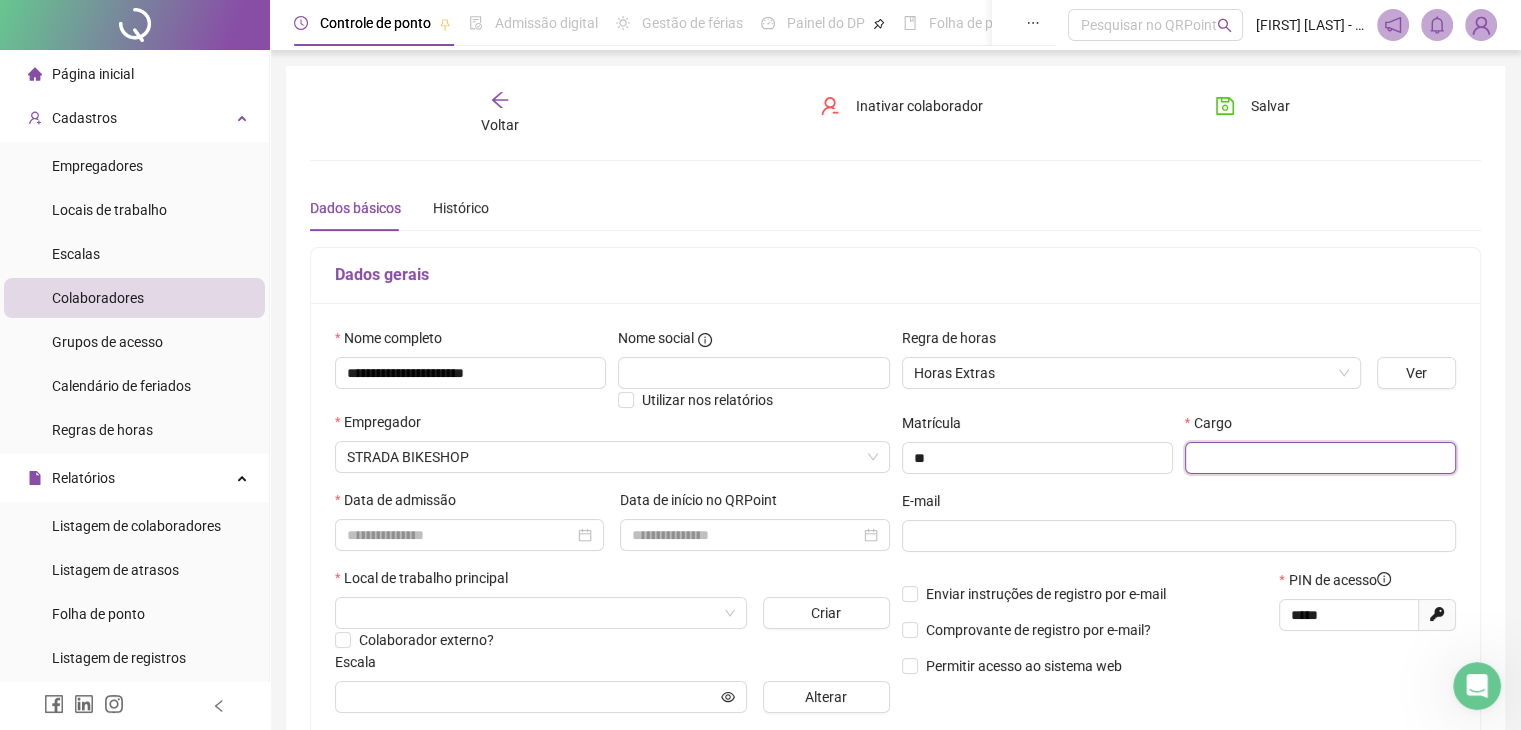 click at bounding box center [1320, 458] 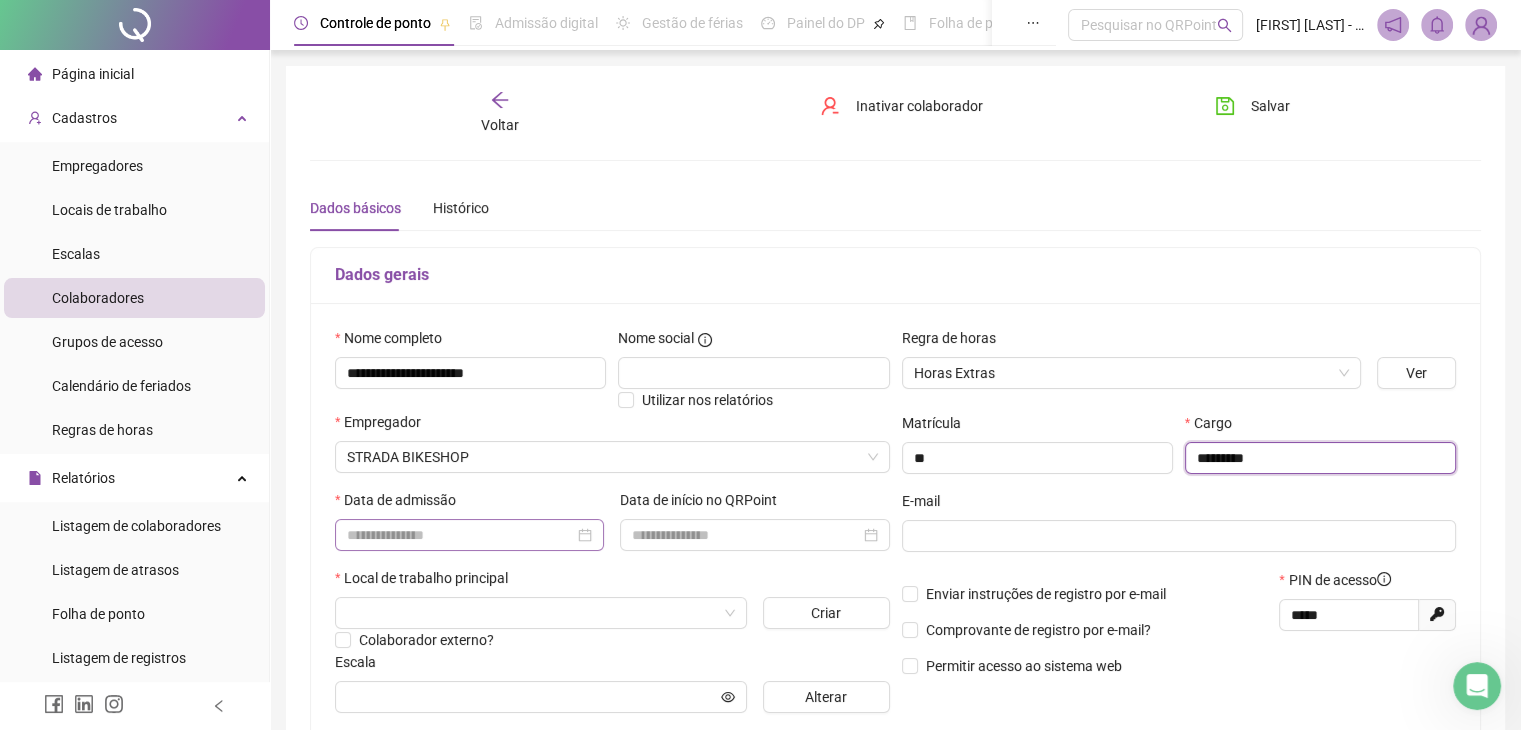 type on "*********" 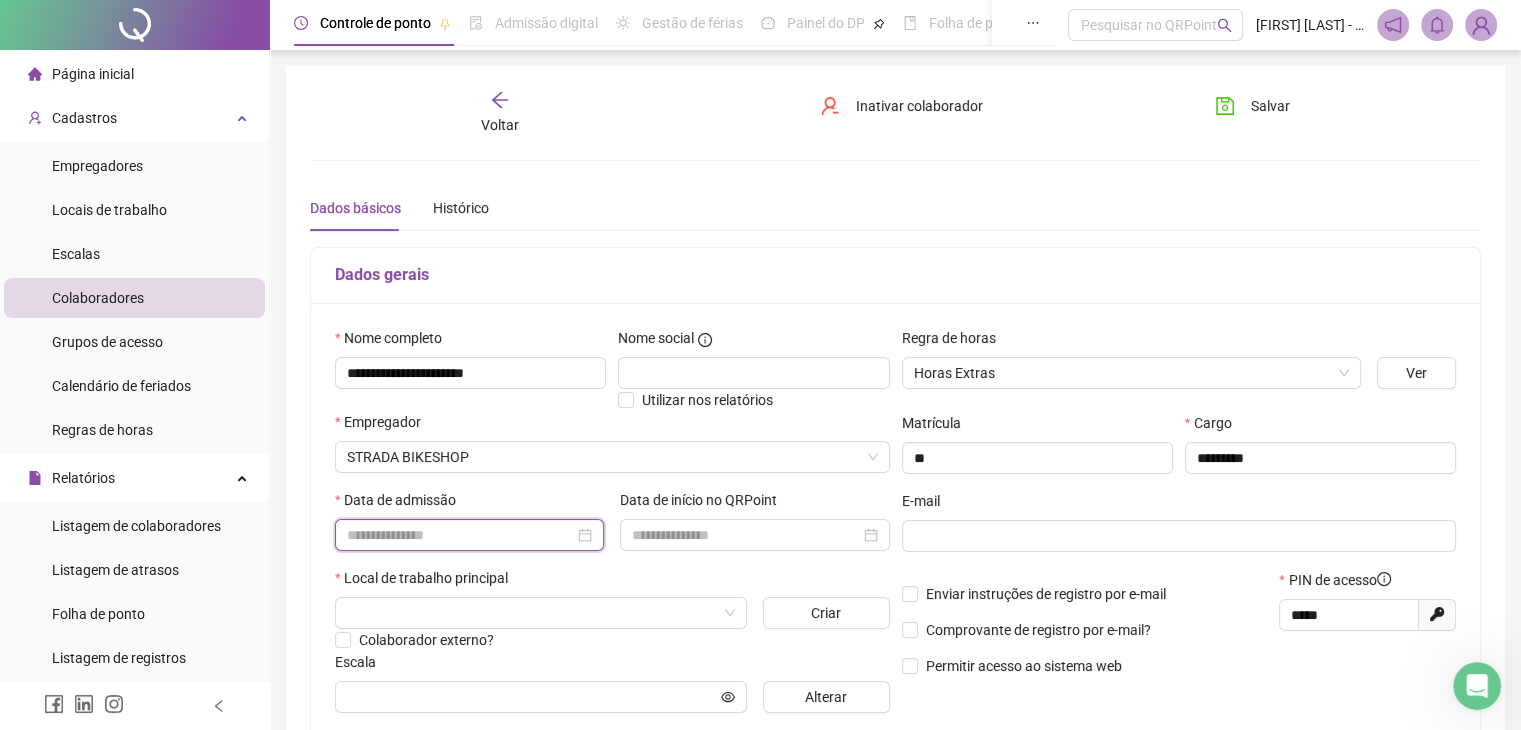click at bounding box center (460, 535) 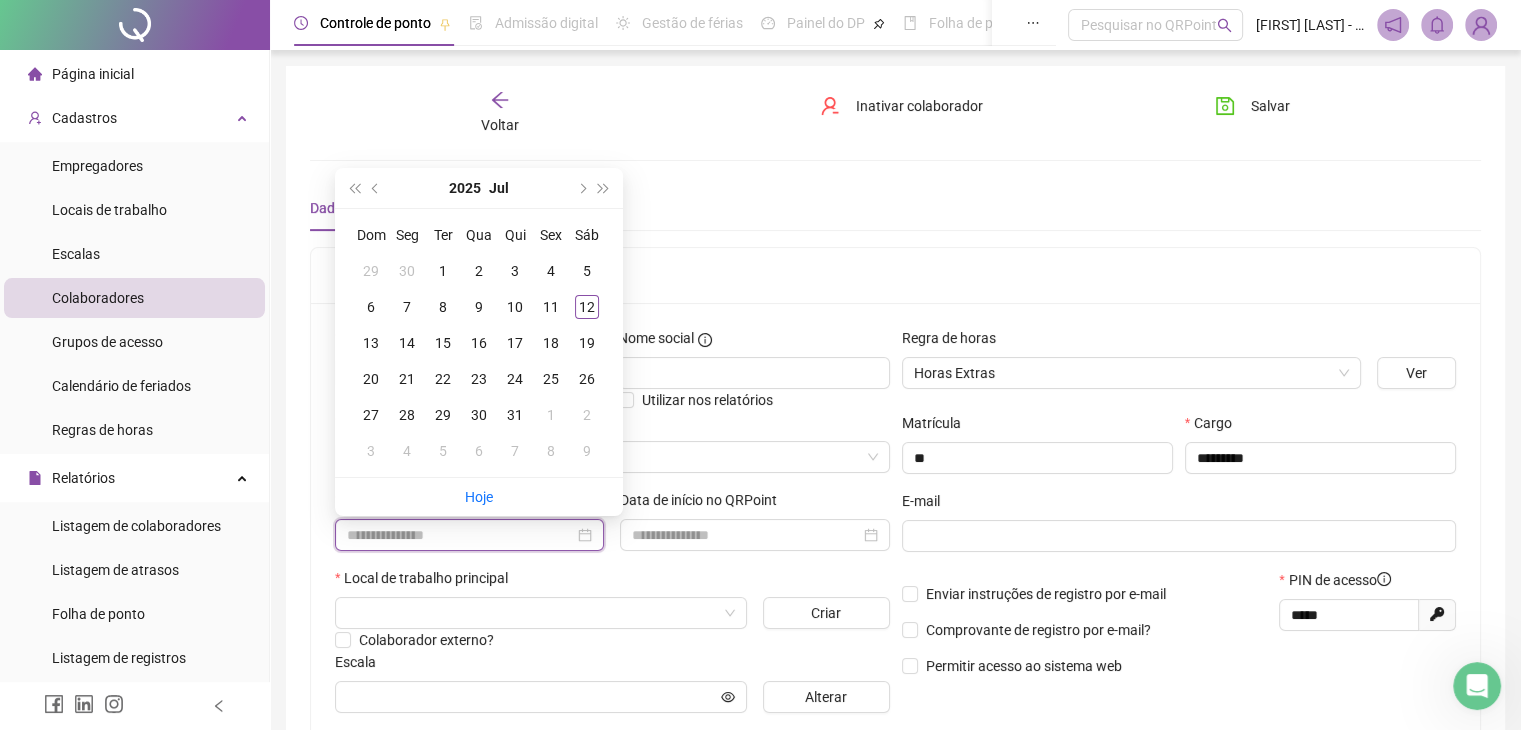 drag, startPoint x: 381, startPoint y: 528, endPoint x: 1535, endPoint y: 228, distance: 1192.3573 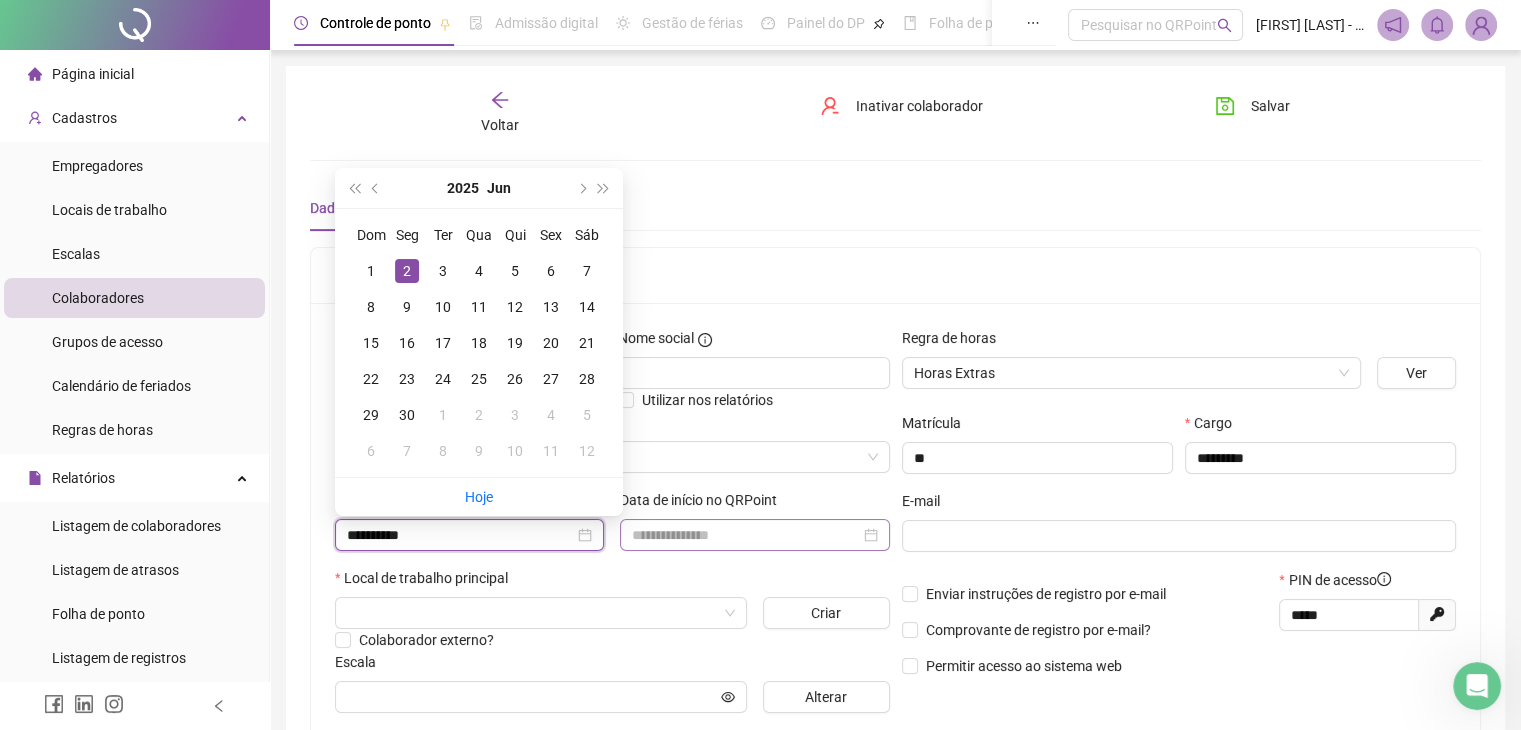 type on "**********" 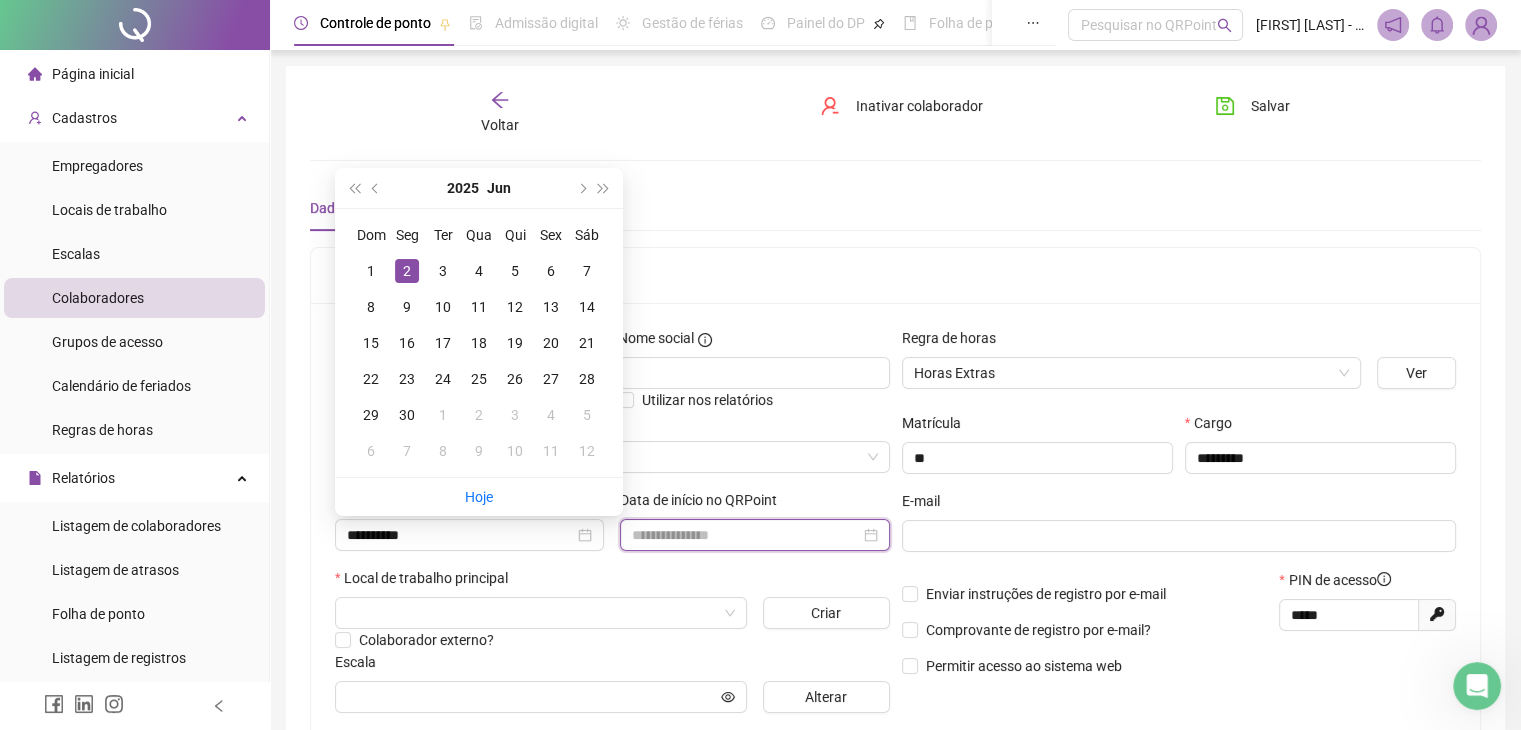 click at bounding box center [745, 535] 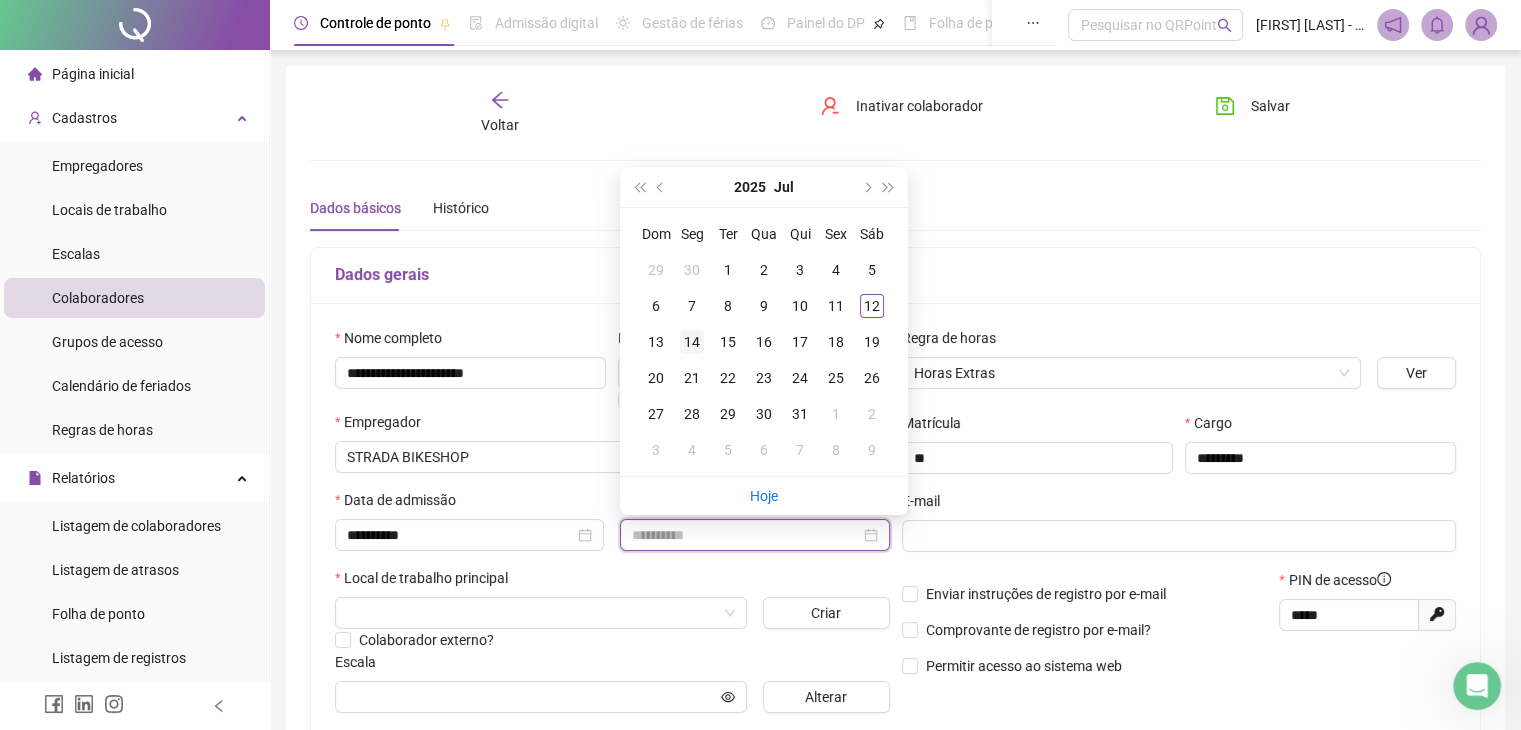 type on "**********" 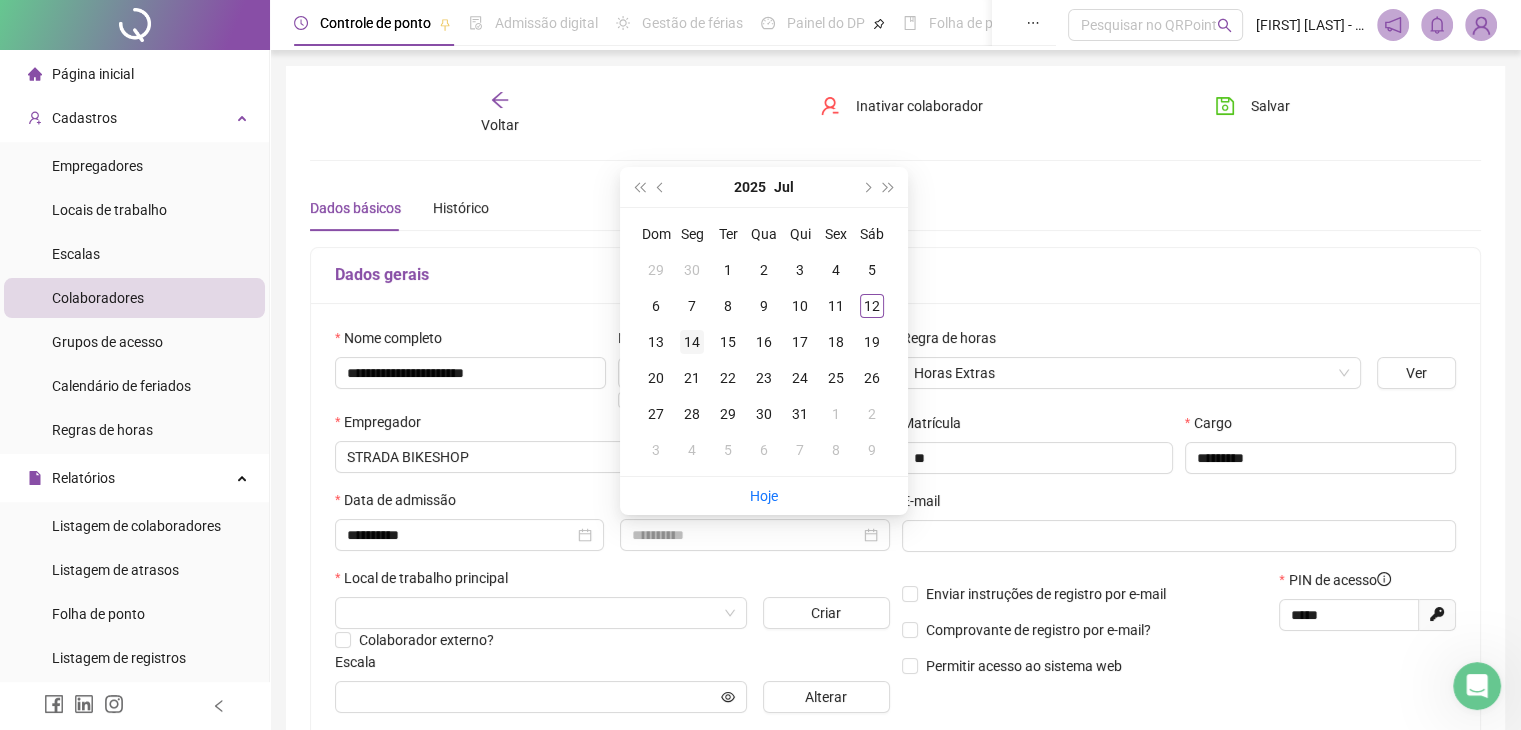 click on "14" at bounding box center (692, 342) 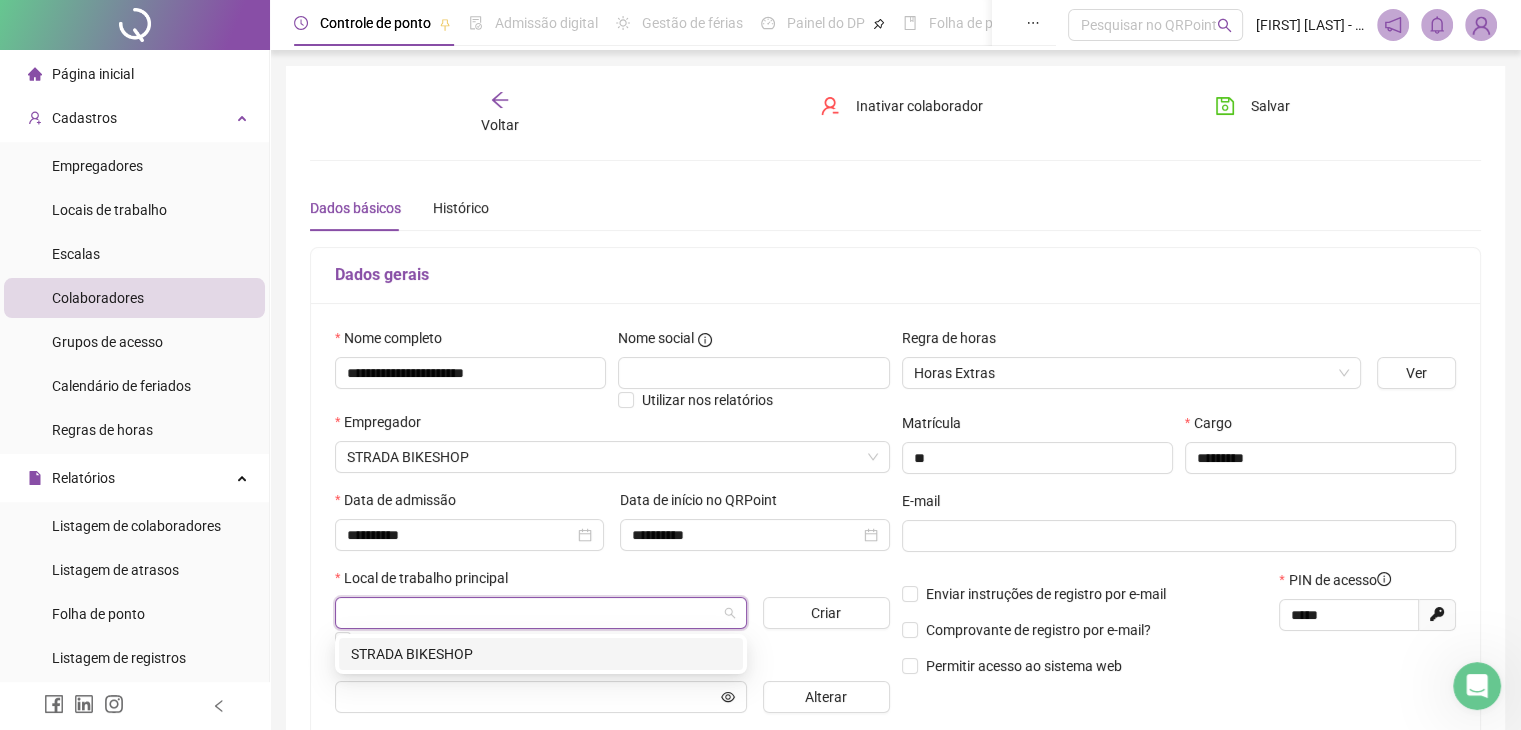 click at bounding box center (535, 613) 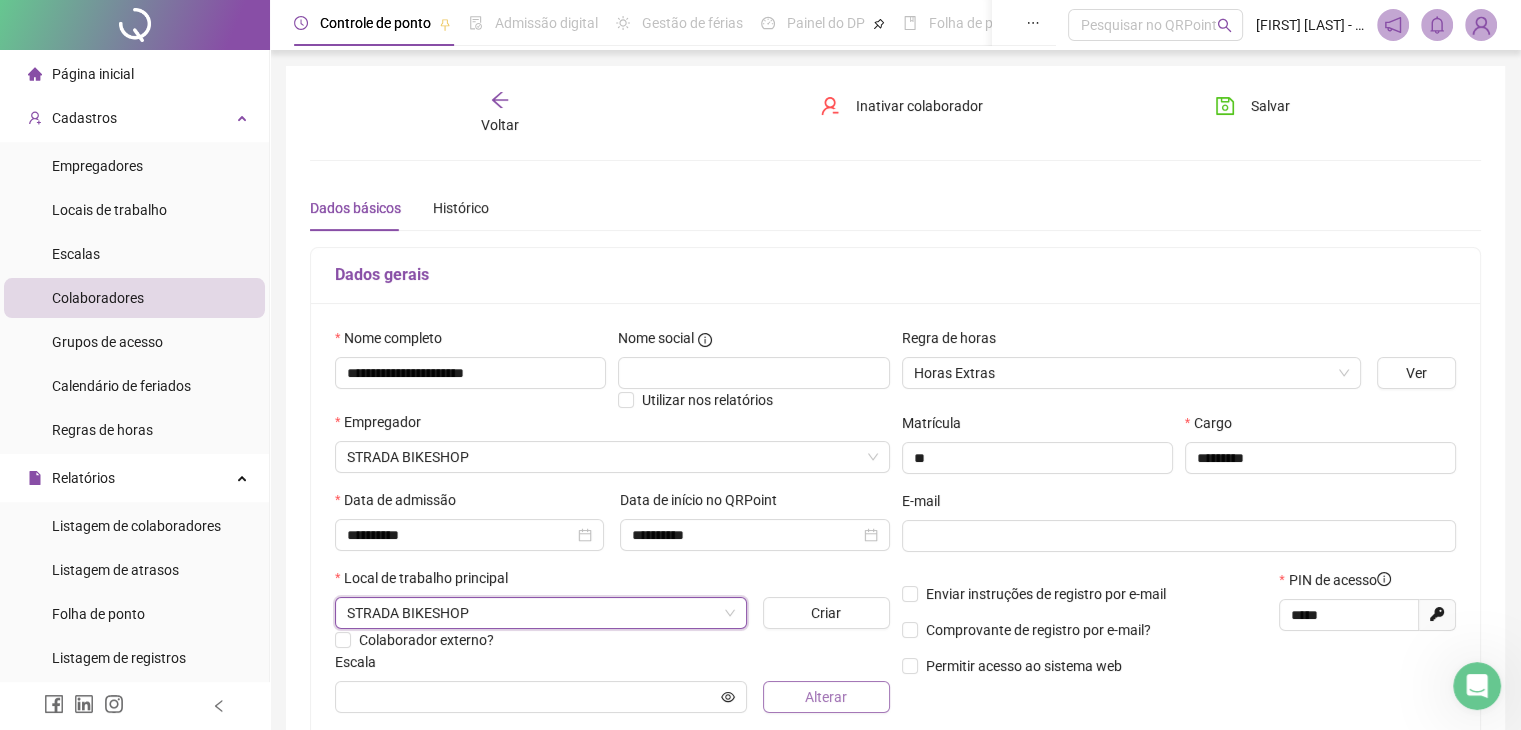 click on "Alterar" at bounding box center [826, 697] 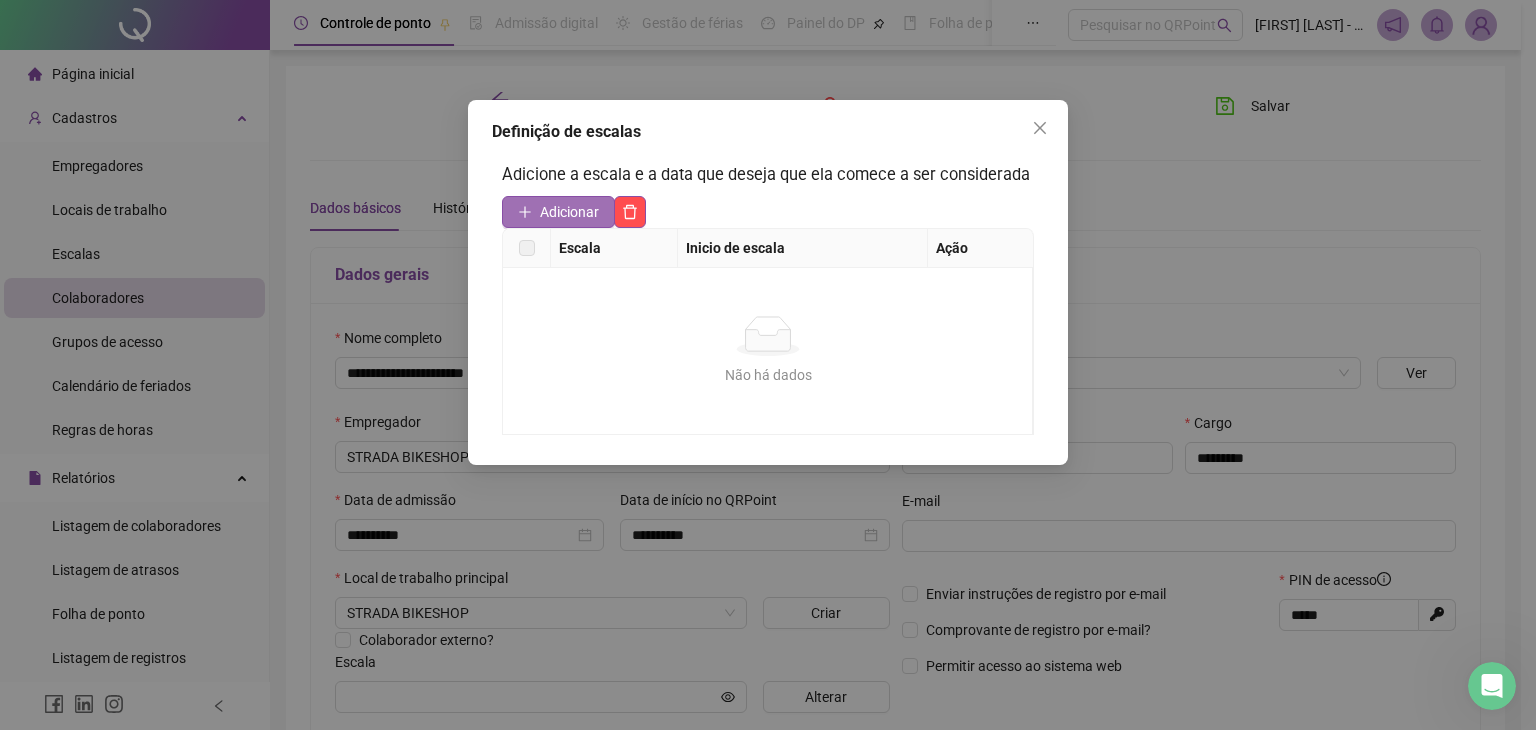 click on "Adicionar" at bounding box center [569, 212] 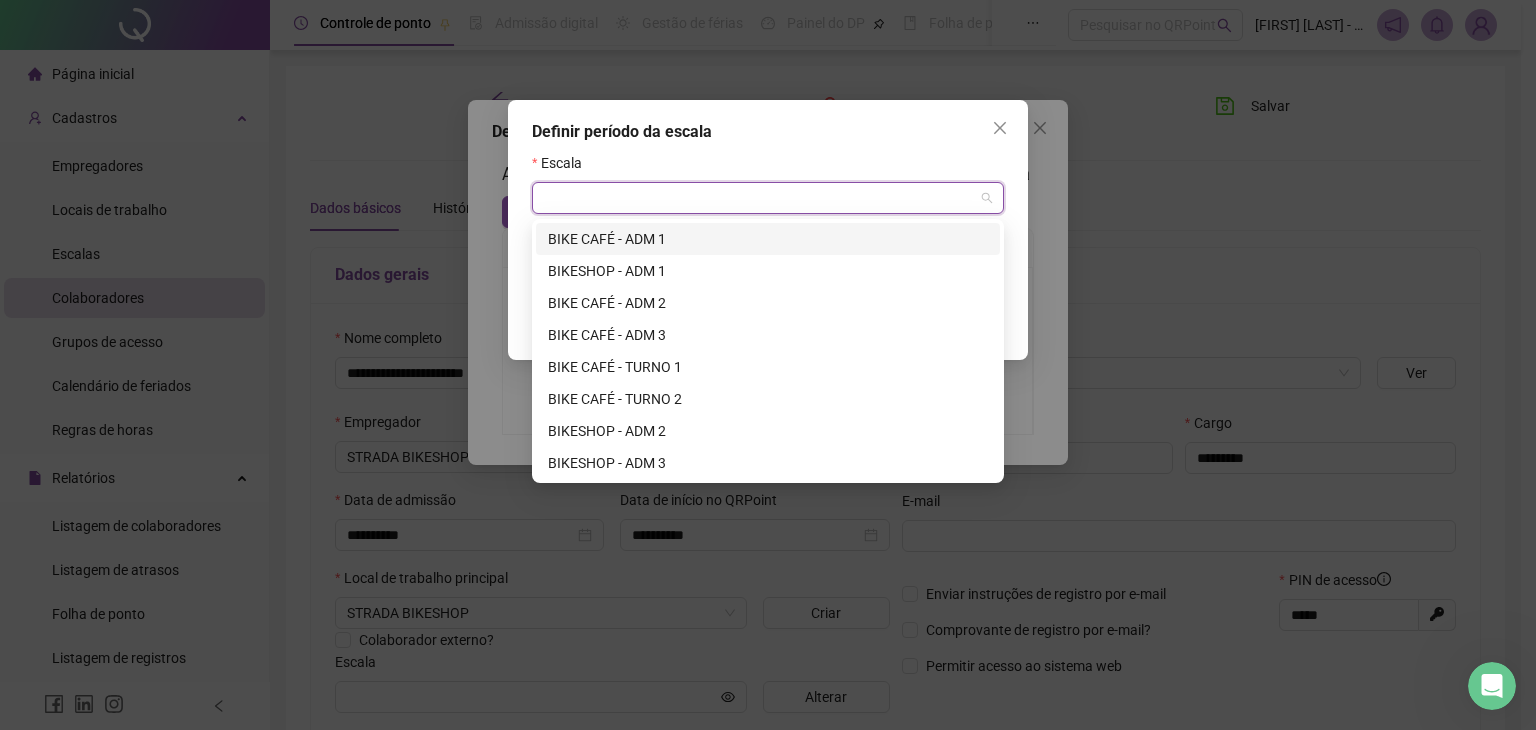 click at bounding box center (762, 198) 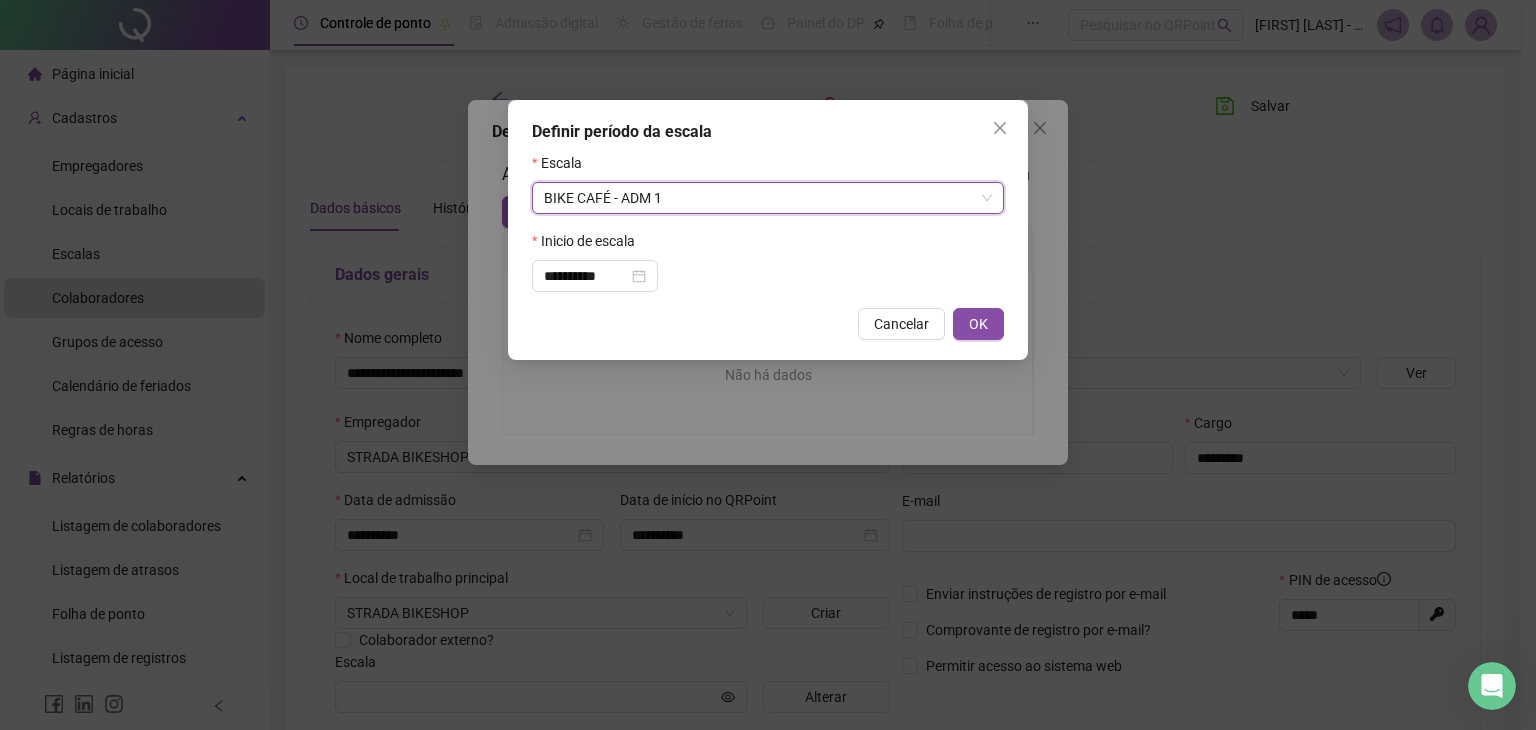 click on "OK" at bounding box center [978, 324] 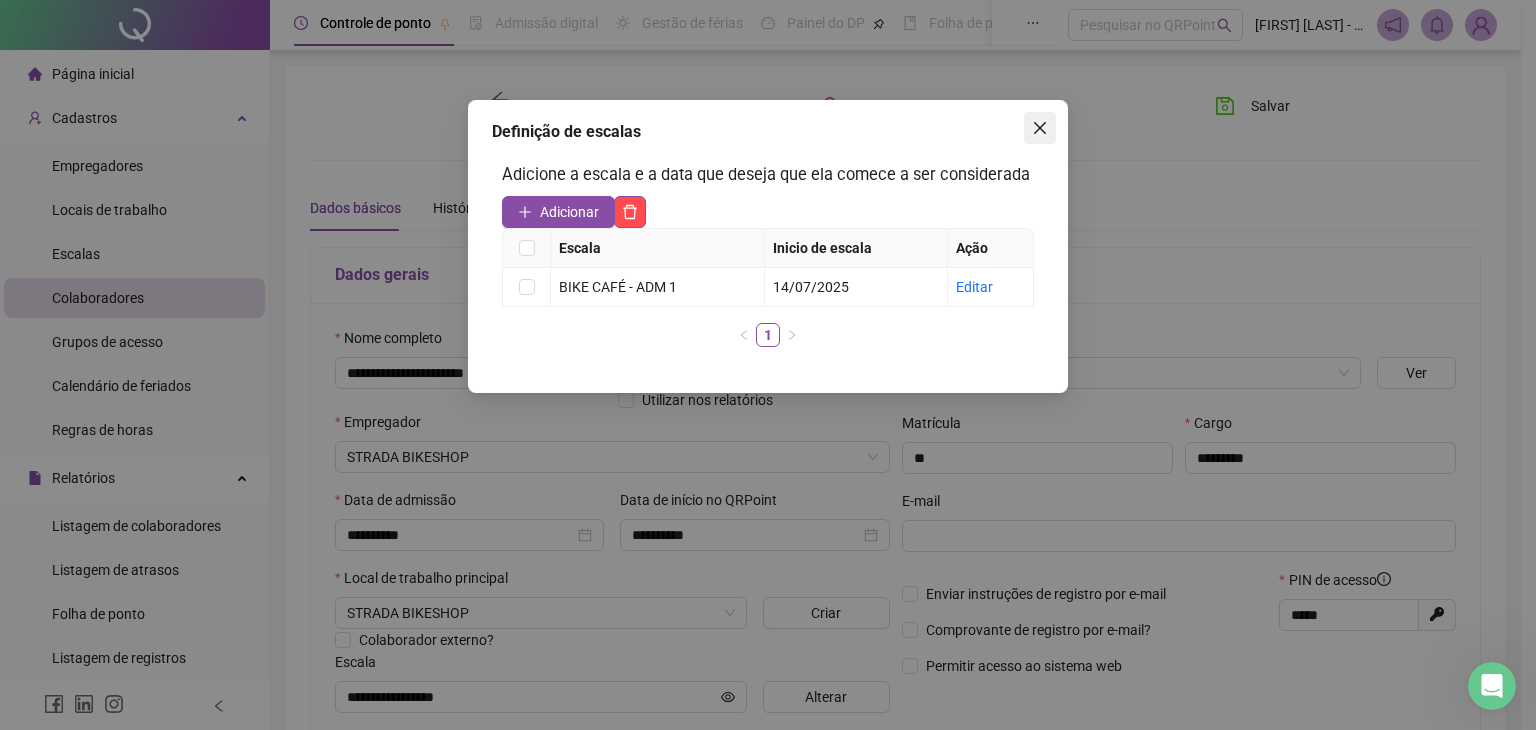 click 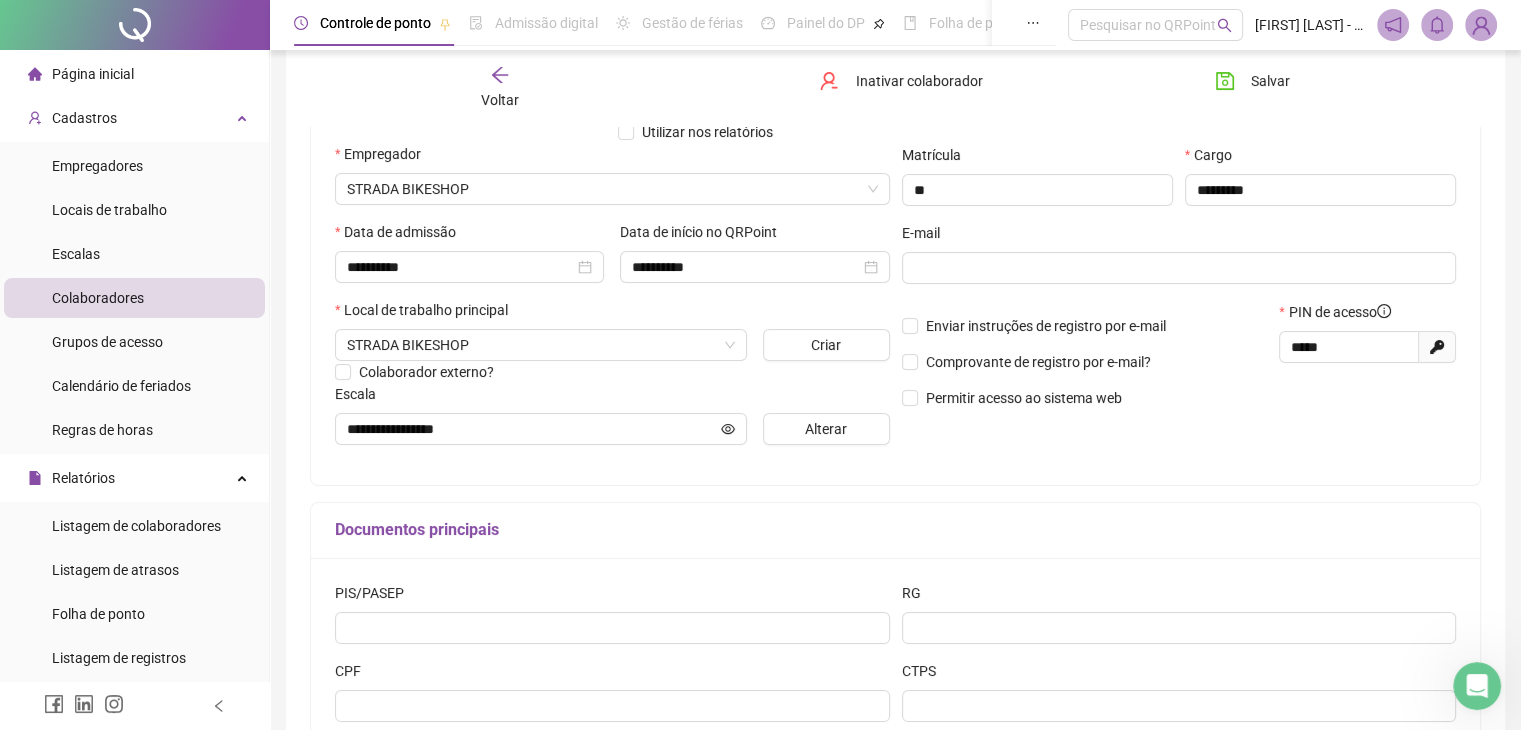 scroll, scrollTop: 300, scrollLeft: 0, axis: vertical 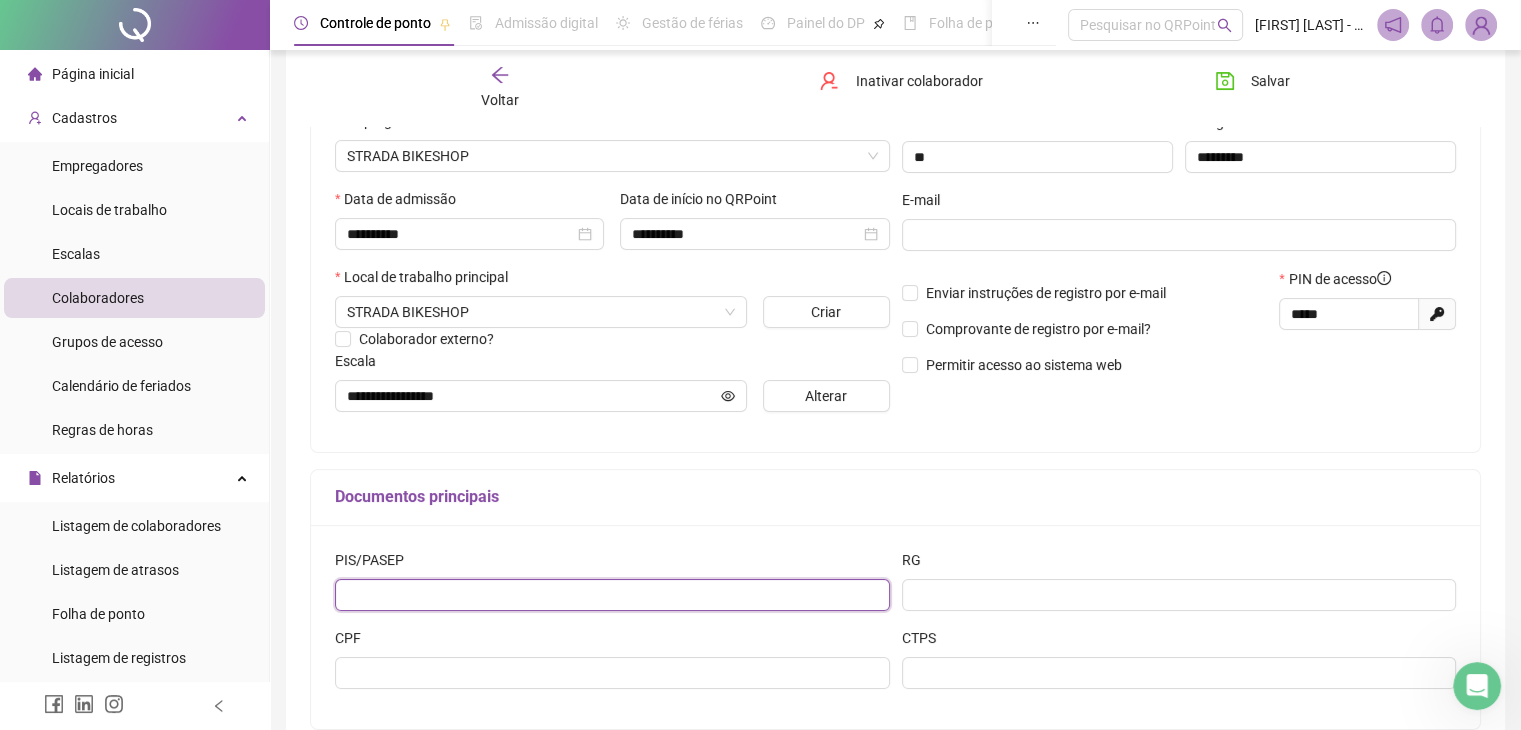 click at bounding box center [612, 595] 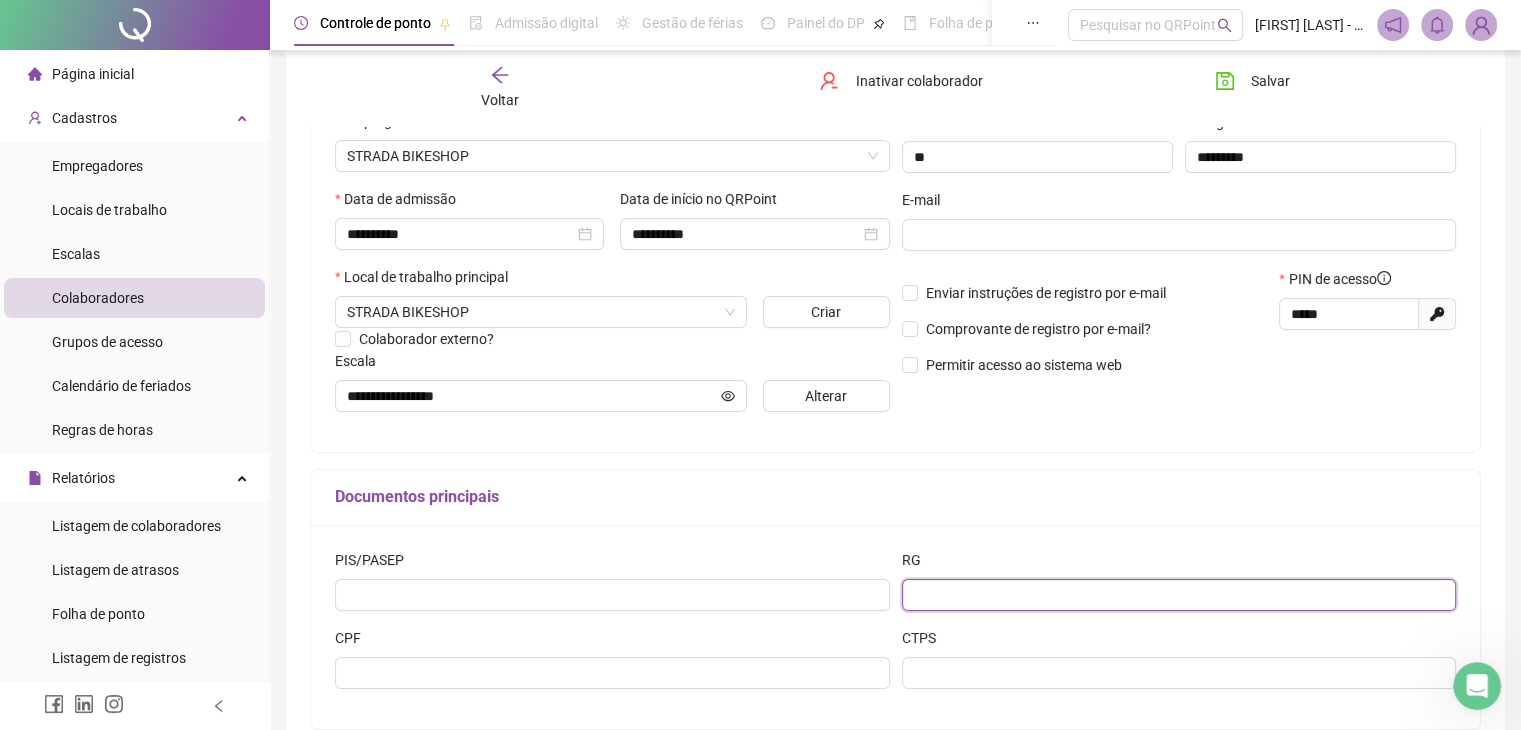 click at bounding box center [1179, 595] 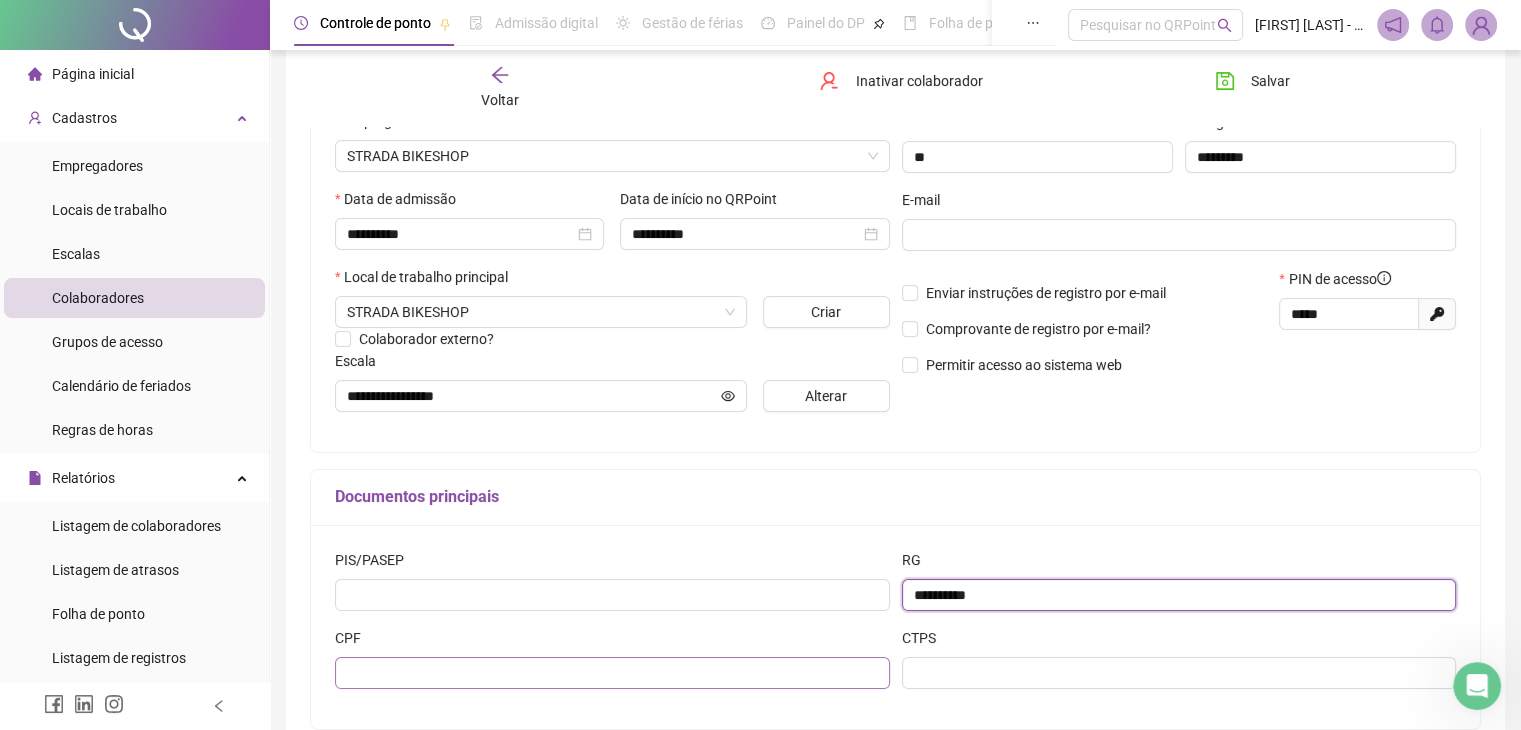 type on "**********" 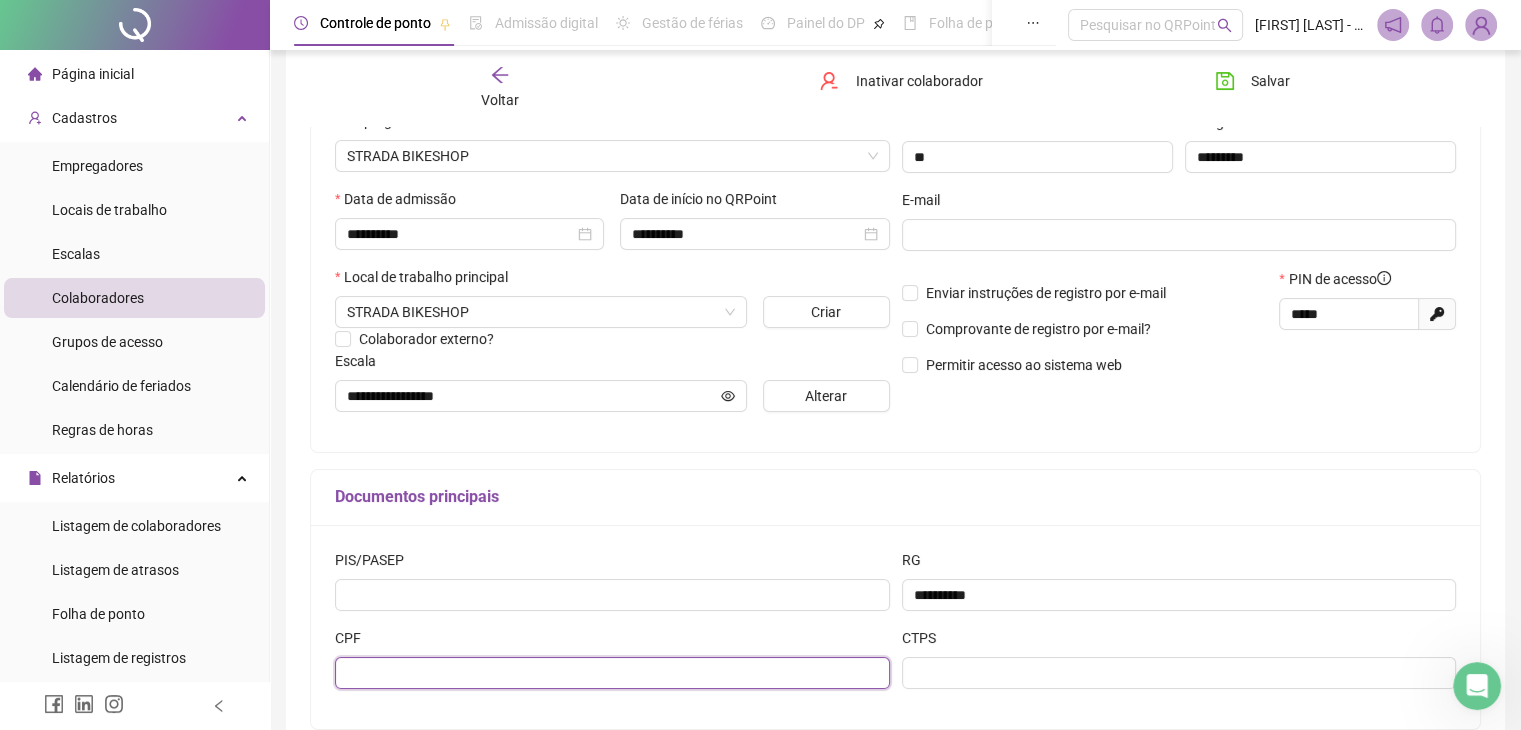 click at bounding box center (612, 673) 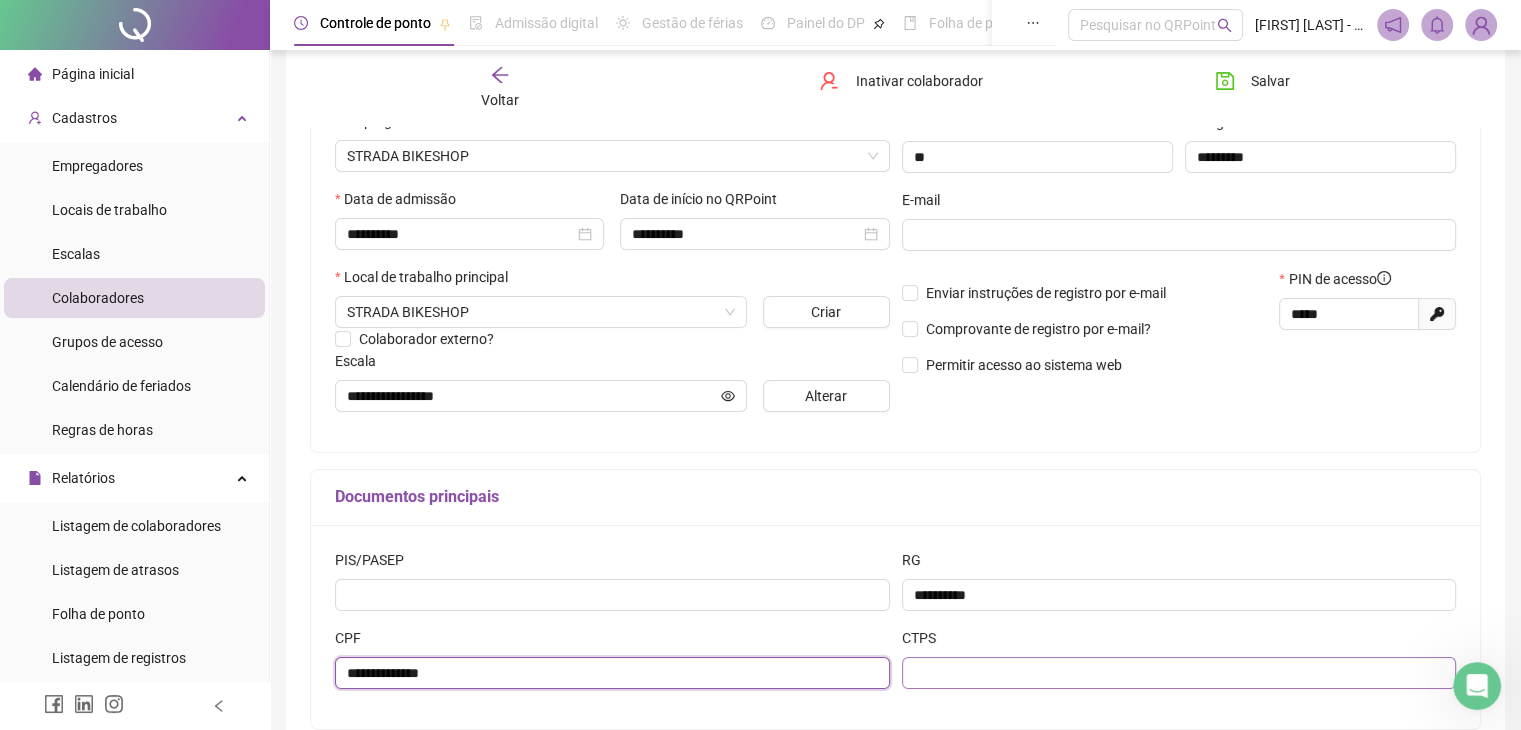 type on "**********" 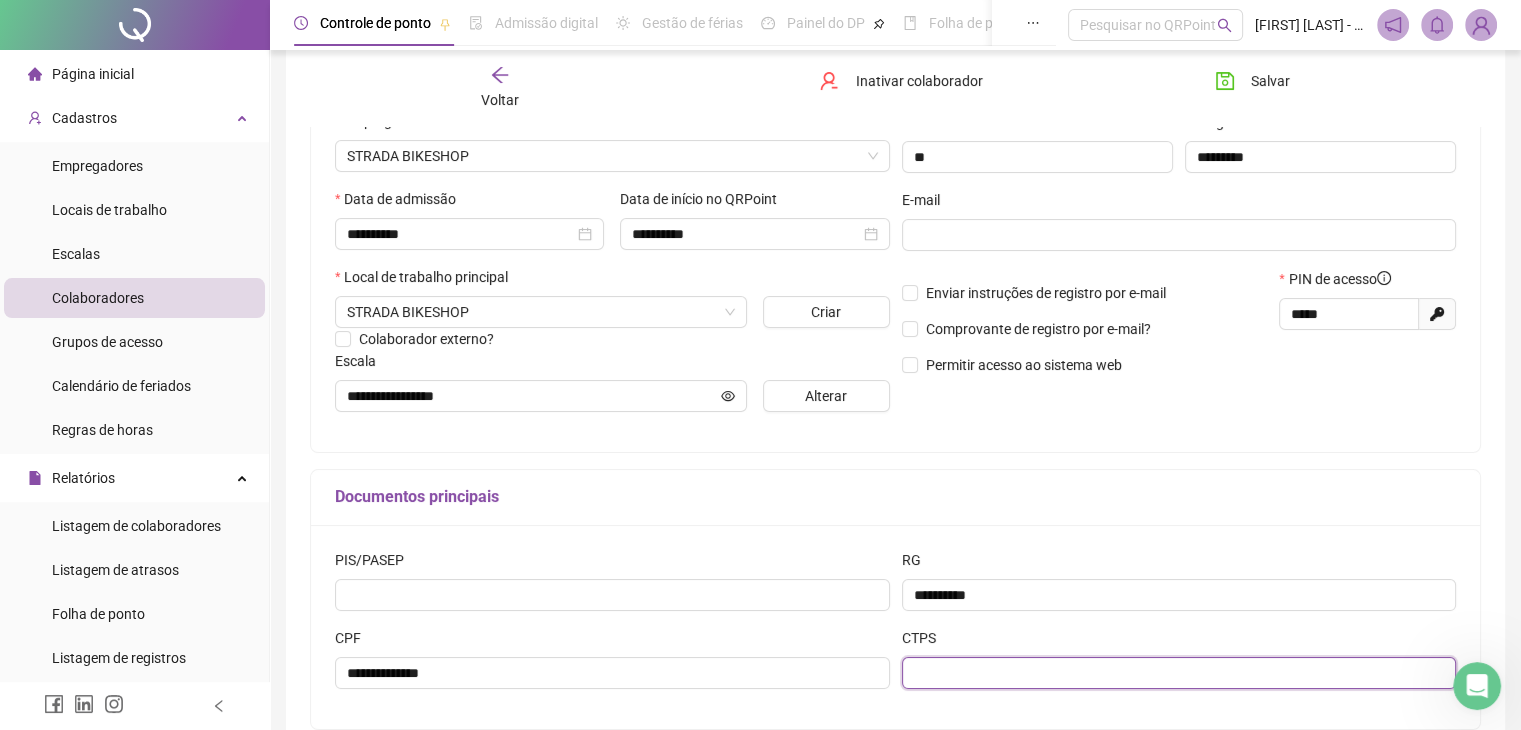 click at bounding box center [1179, 673] 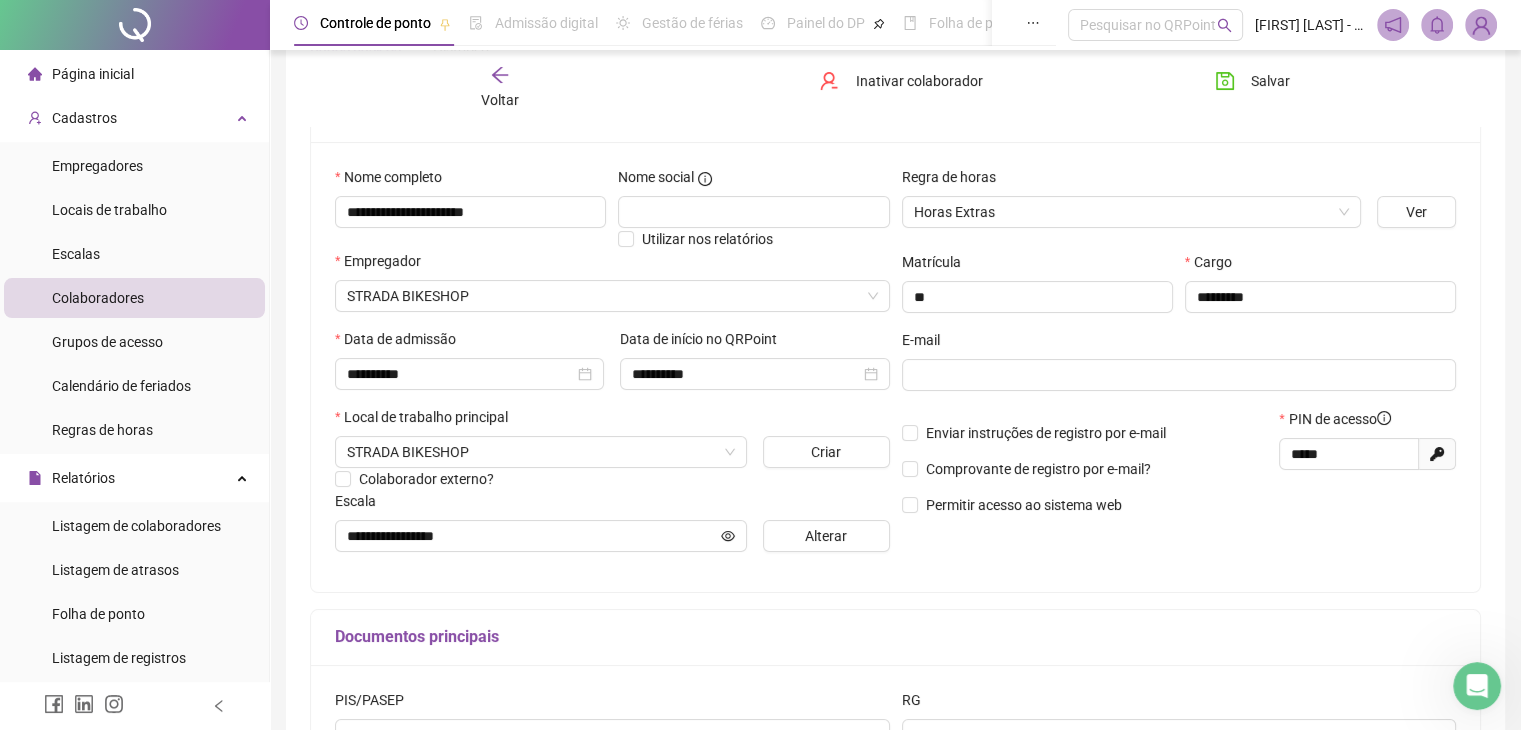 scroll, scrollTop: 111, scrollLeft: 0, axis: vertical 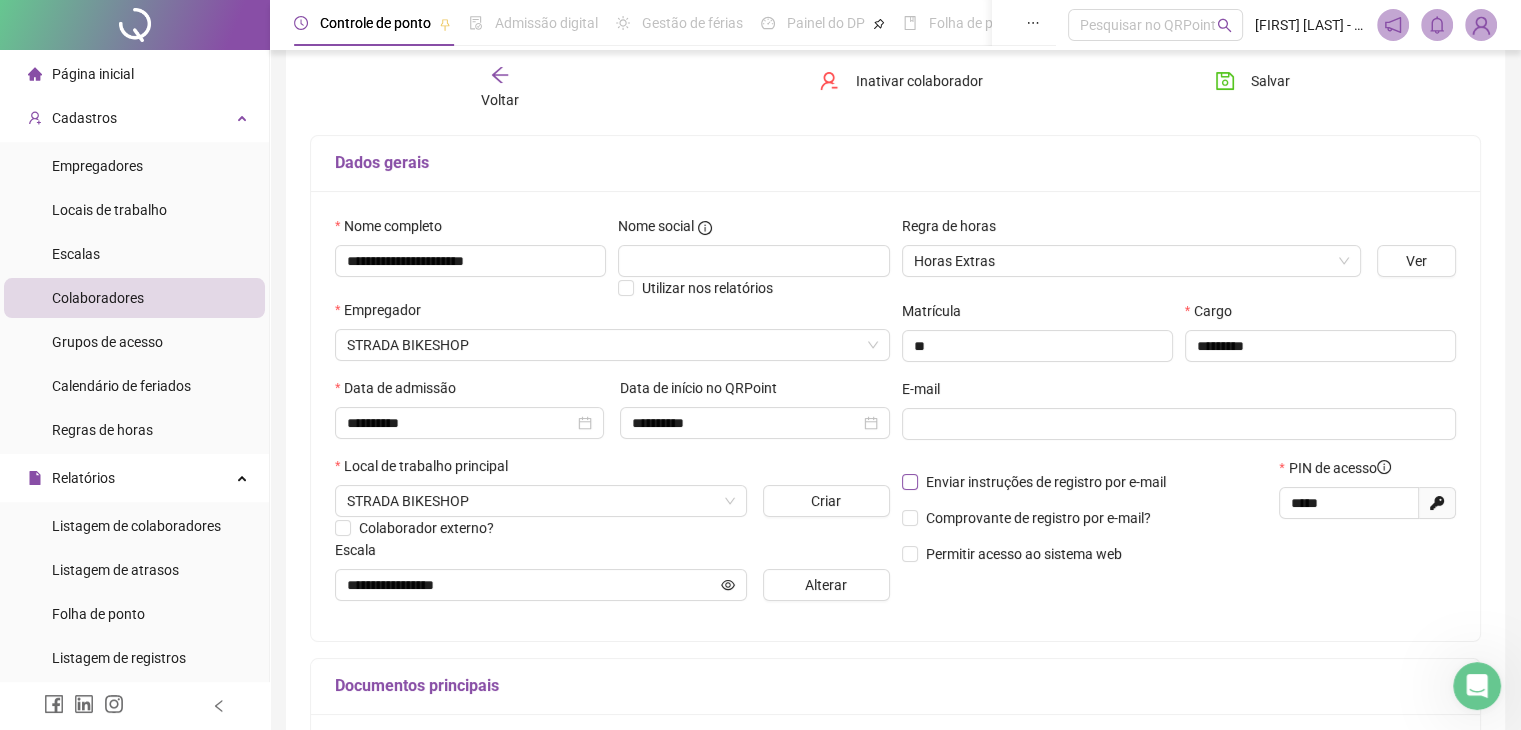 type on "*******" 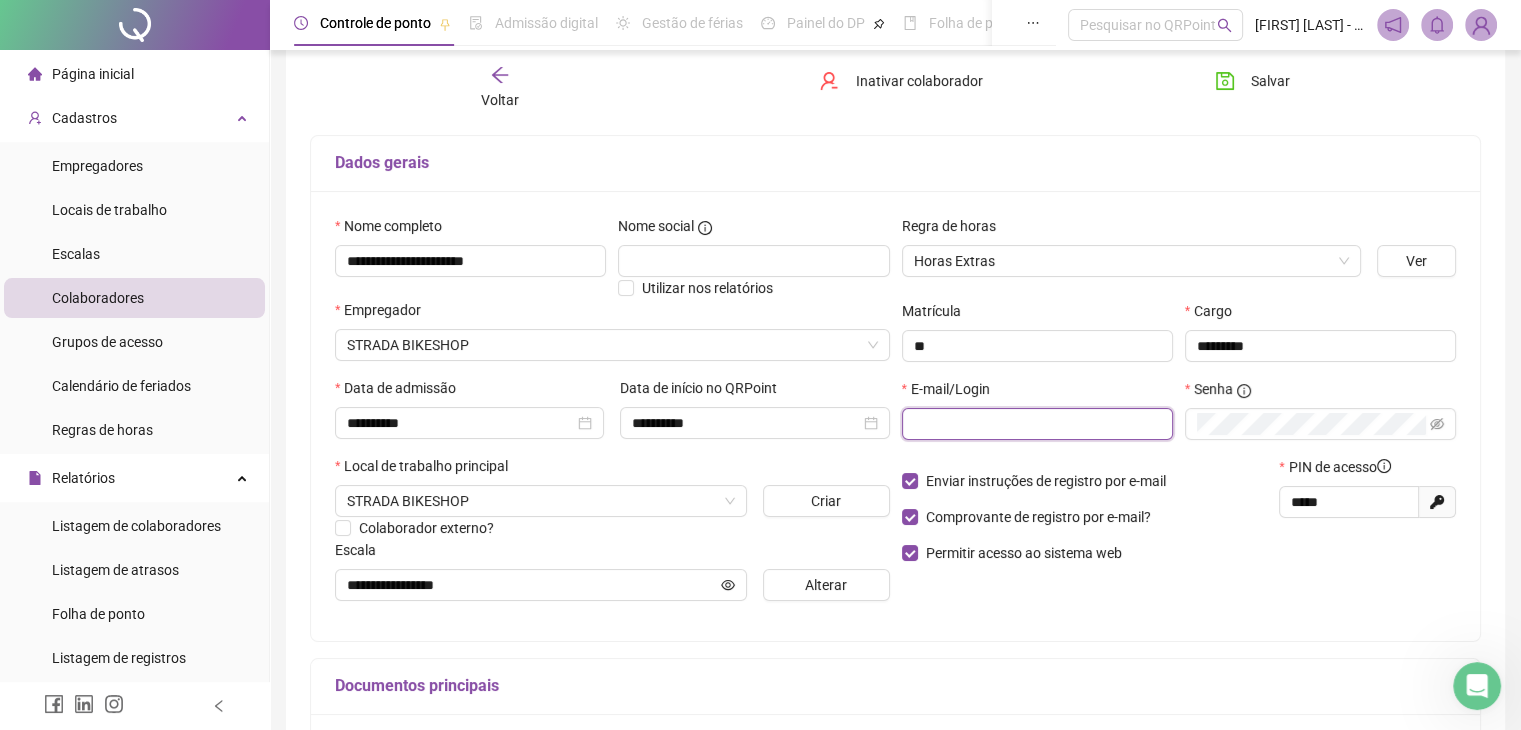 click at bounding box center [1035, 424] 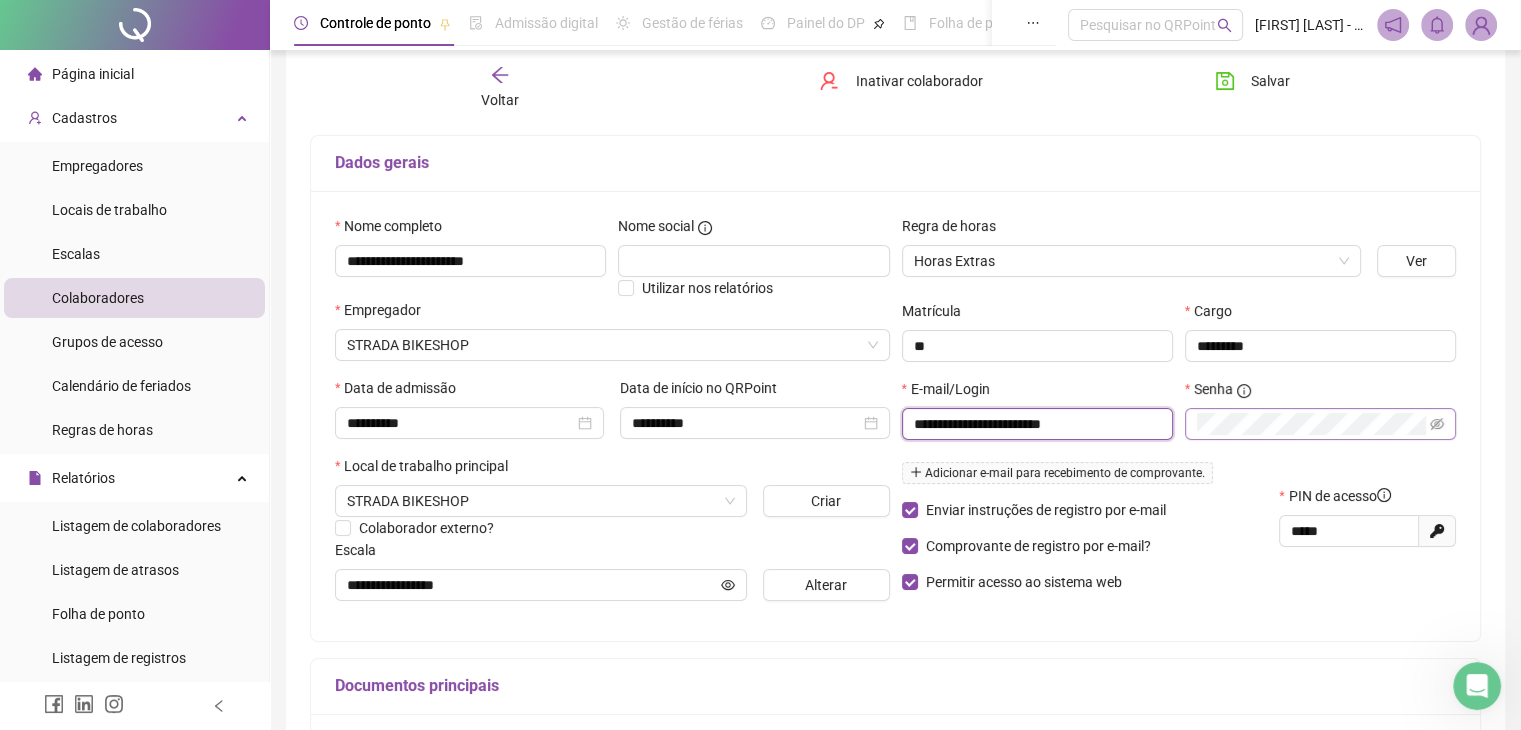 type on "**********" 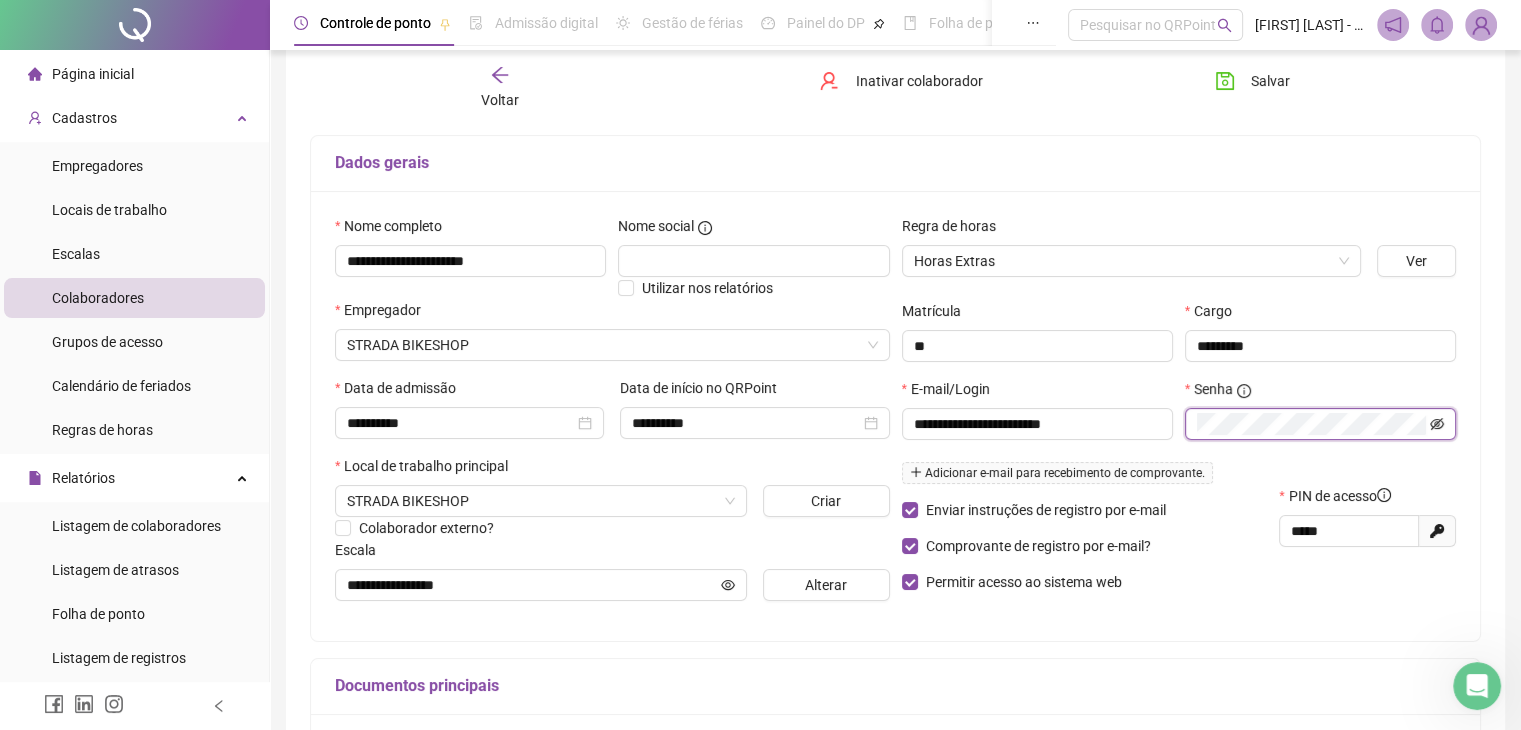 click 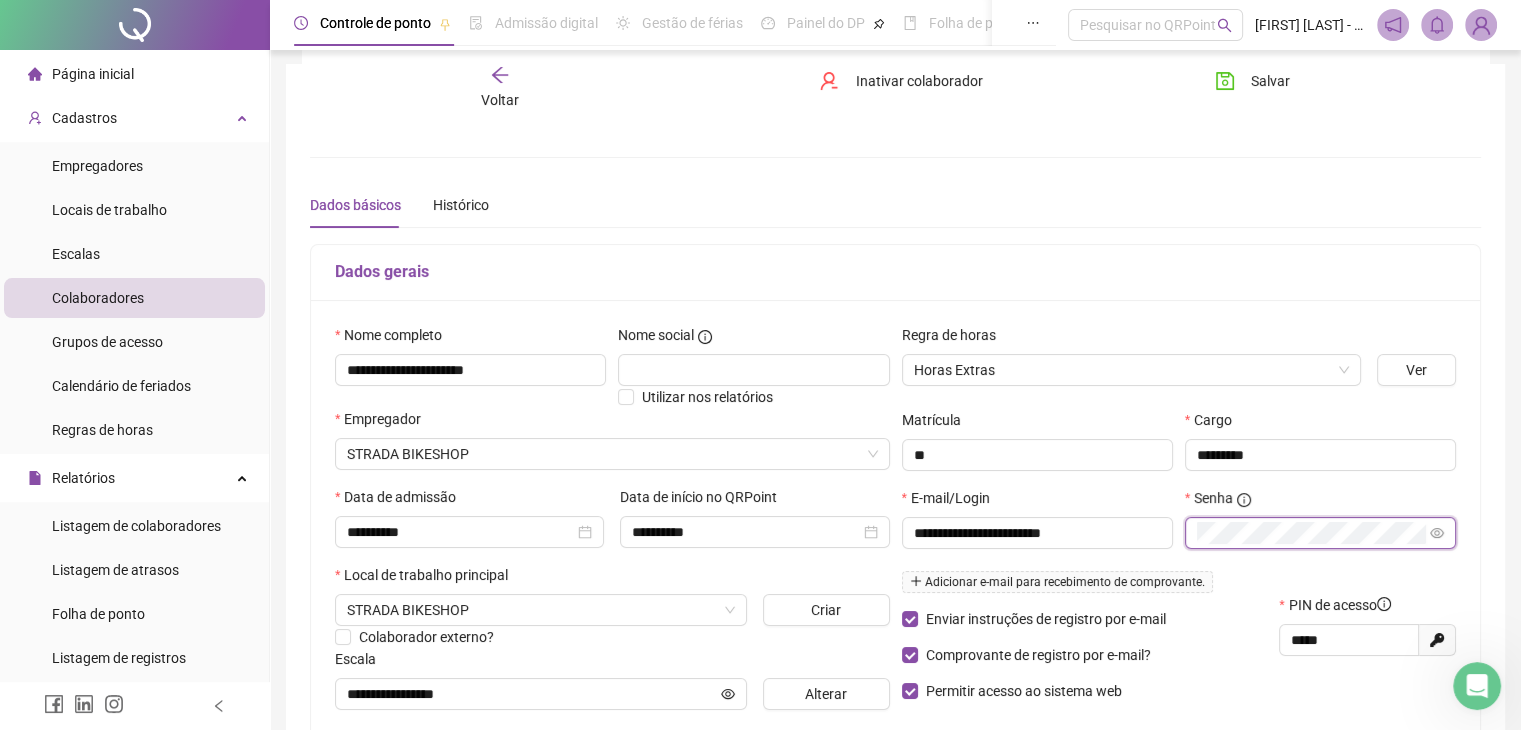 scroll, scrollTop: 0, scrollLeft: 0, axis: both 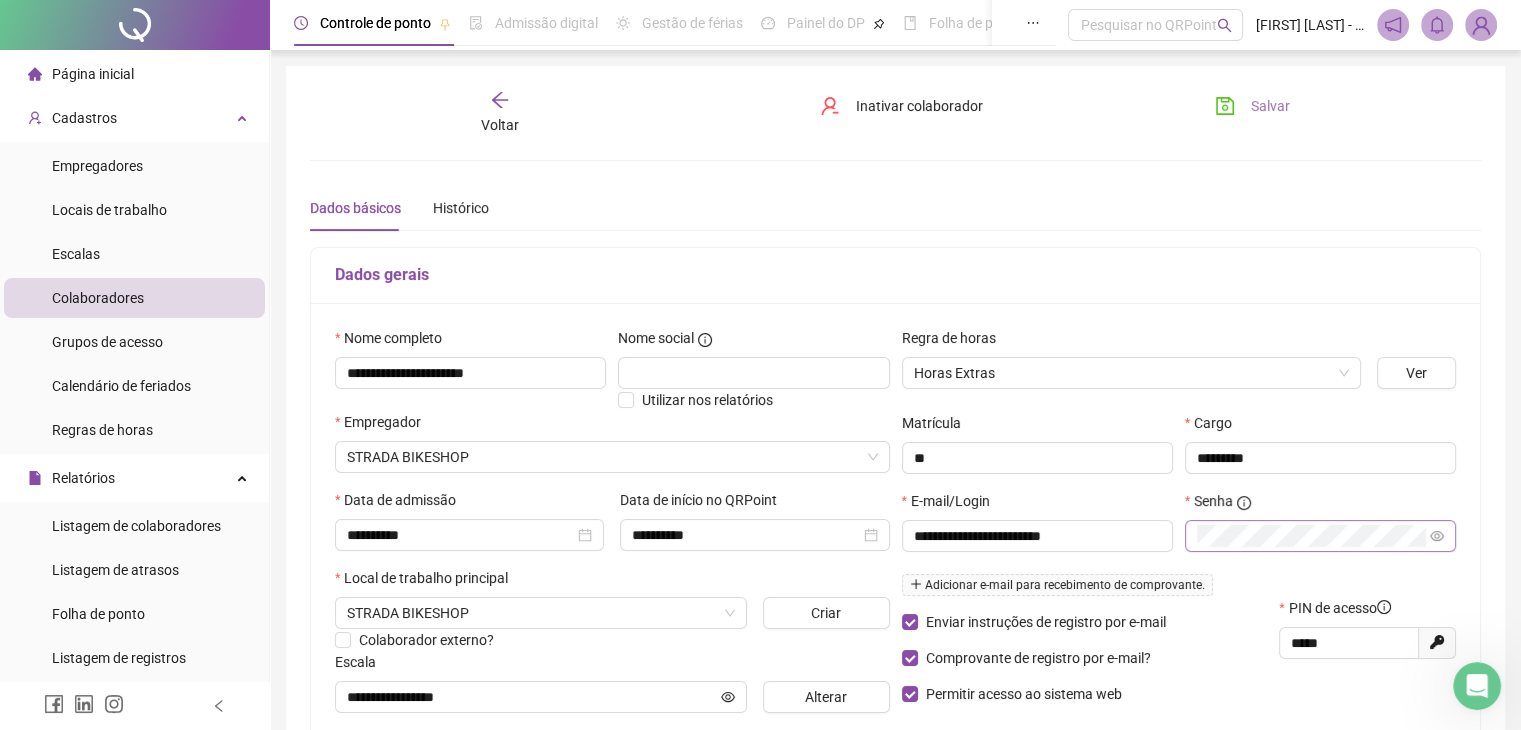click on "Salvar" at bounding box center (1270, 106) 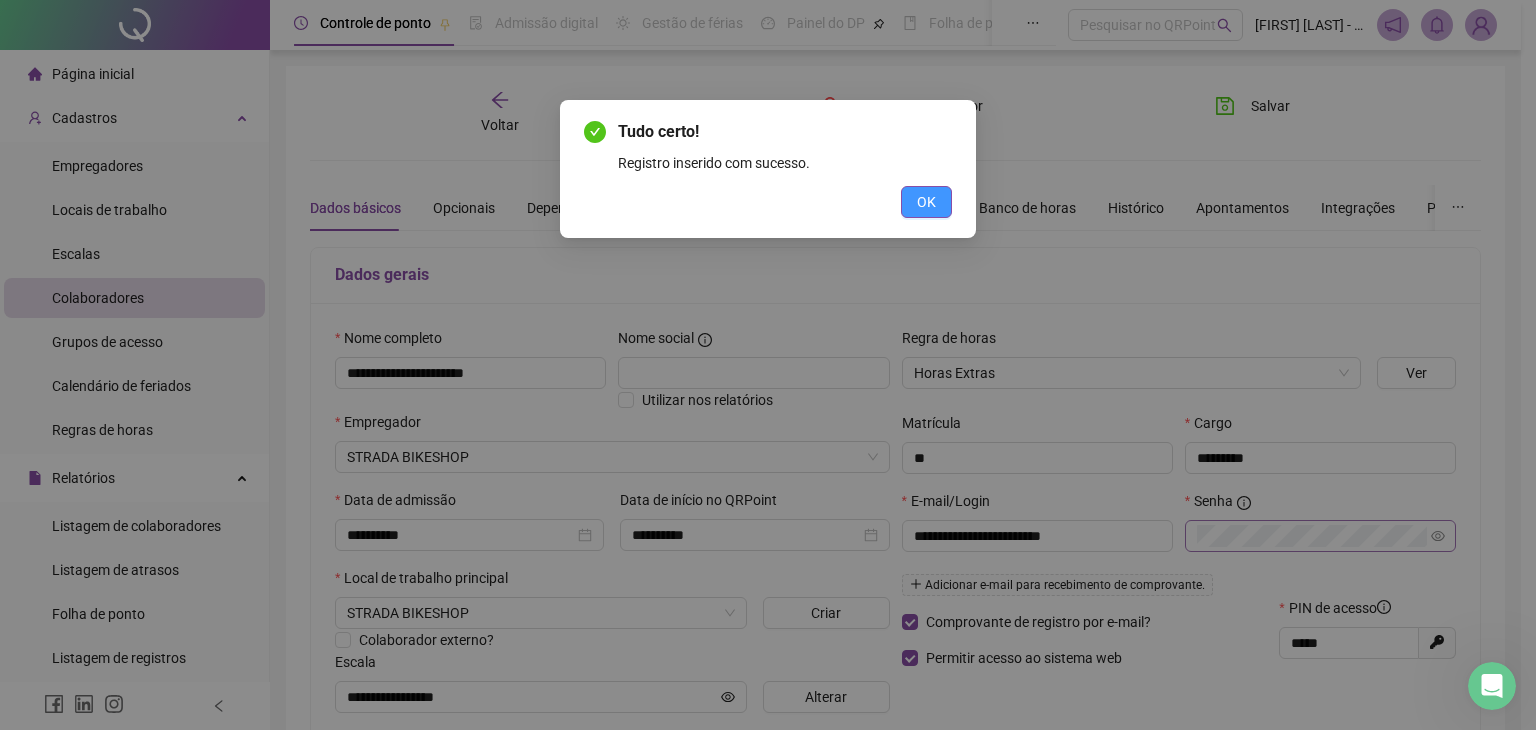 click on "OK" at bounding box center [926, 202] 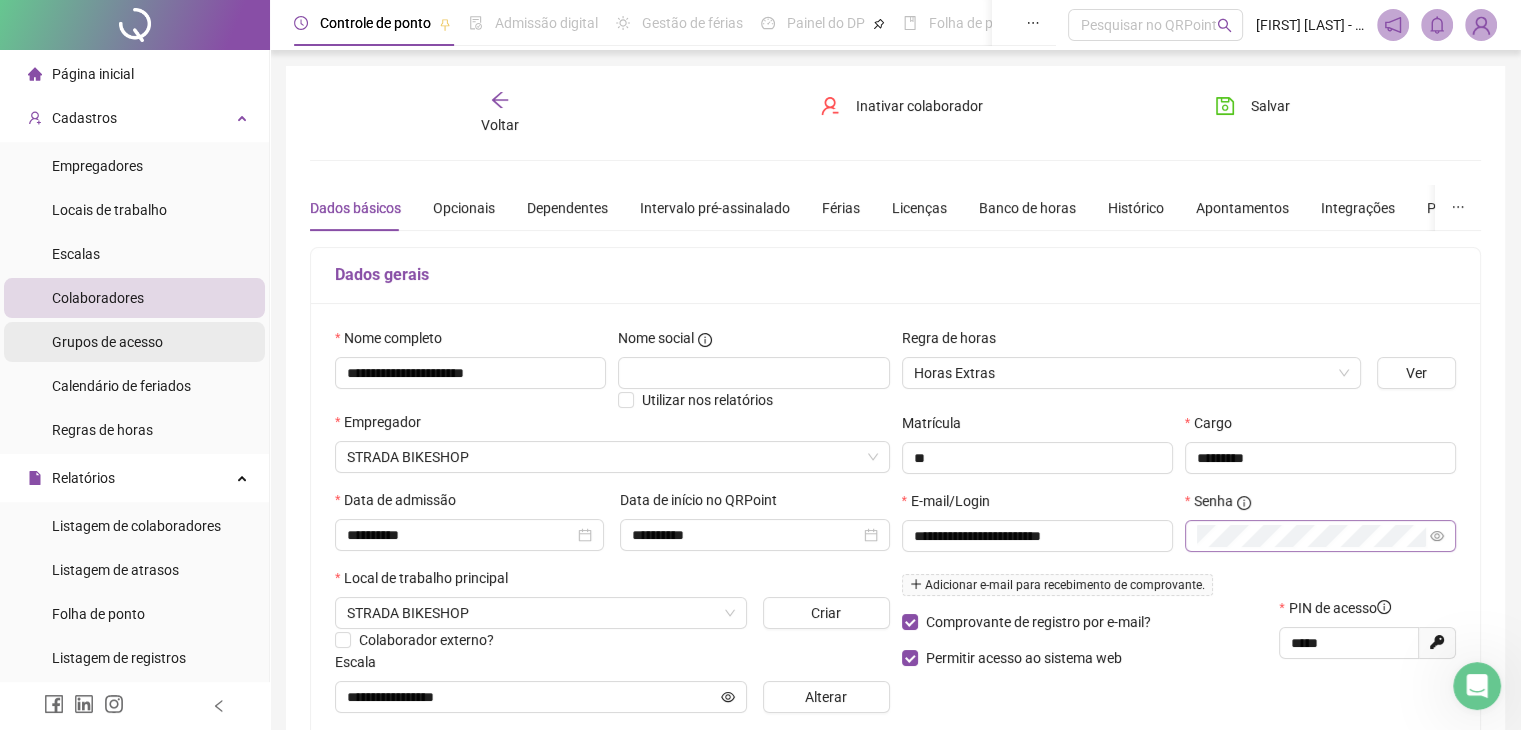 click on "Grupos de acesso" at bounding box center (107, 342) 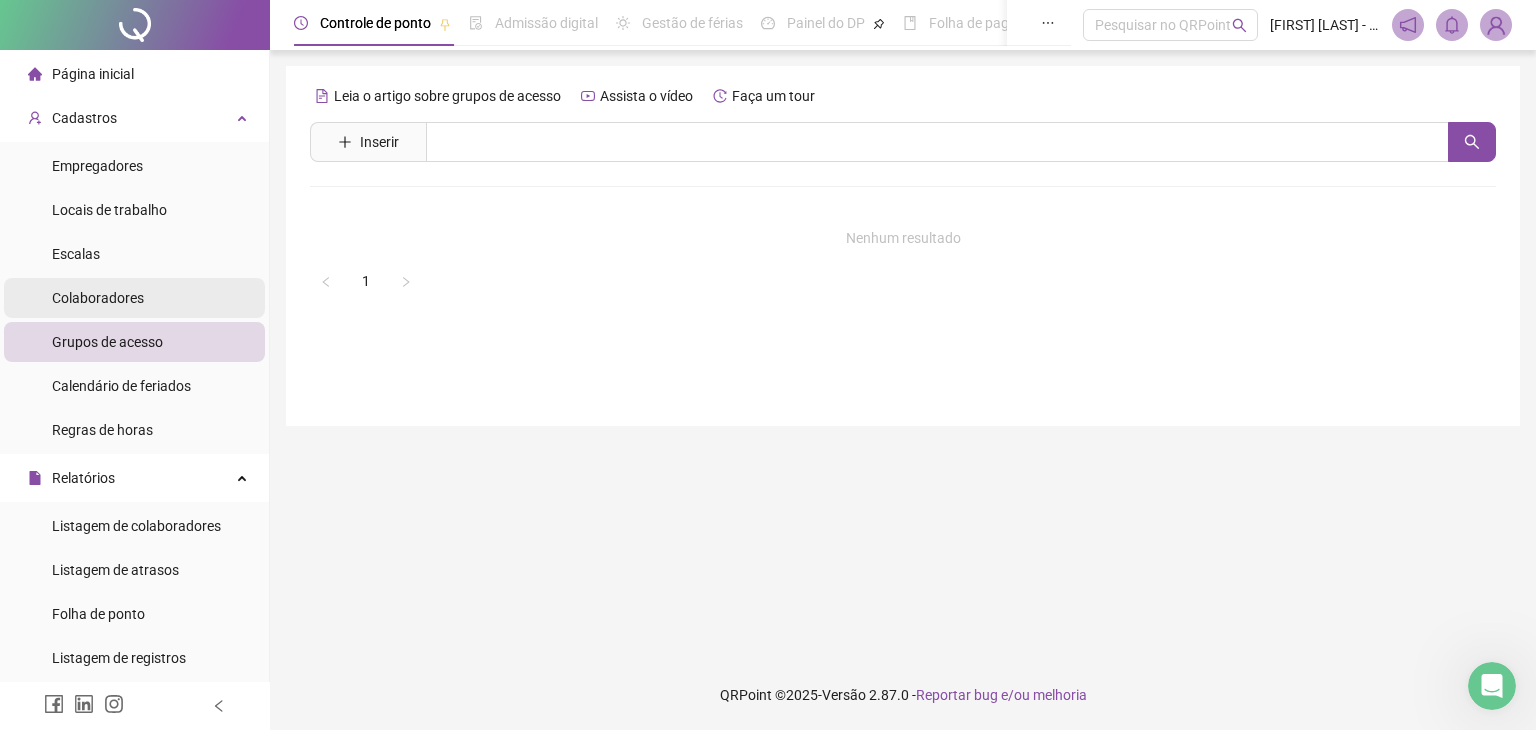 click on "Colaboradores" at bounding box center [98, 298] 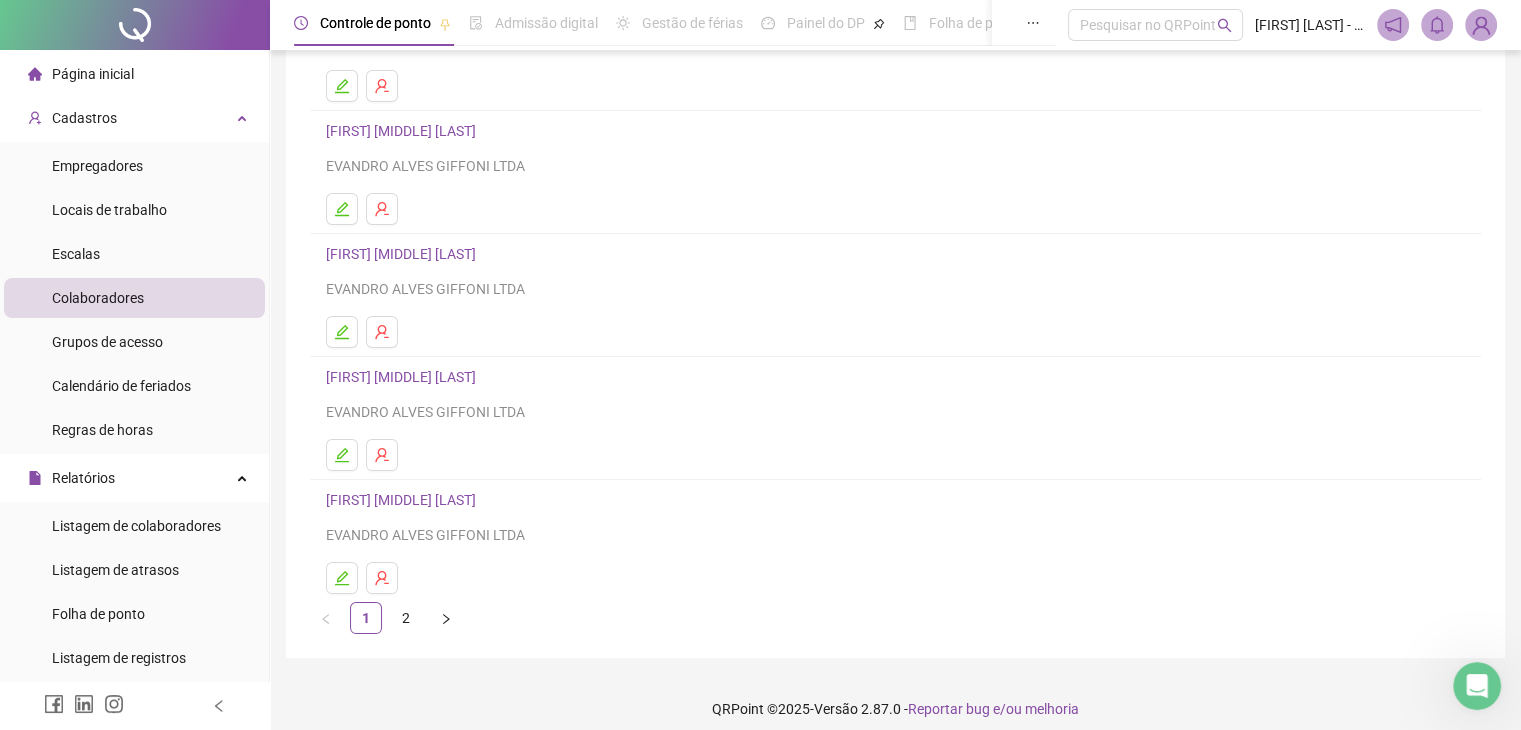 scroll, scrollTop: 236, scrollLeft: 0, axis: vertical 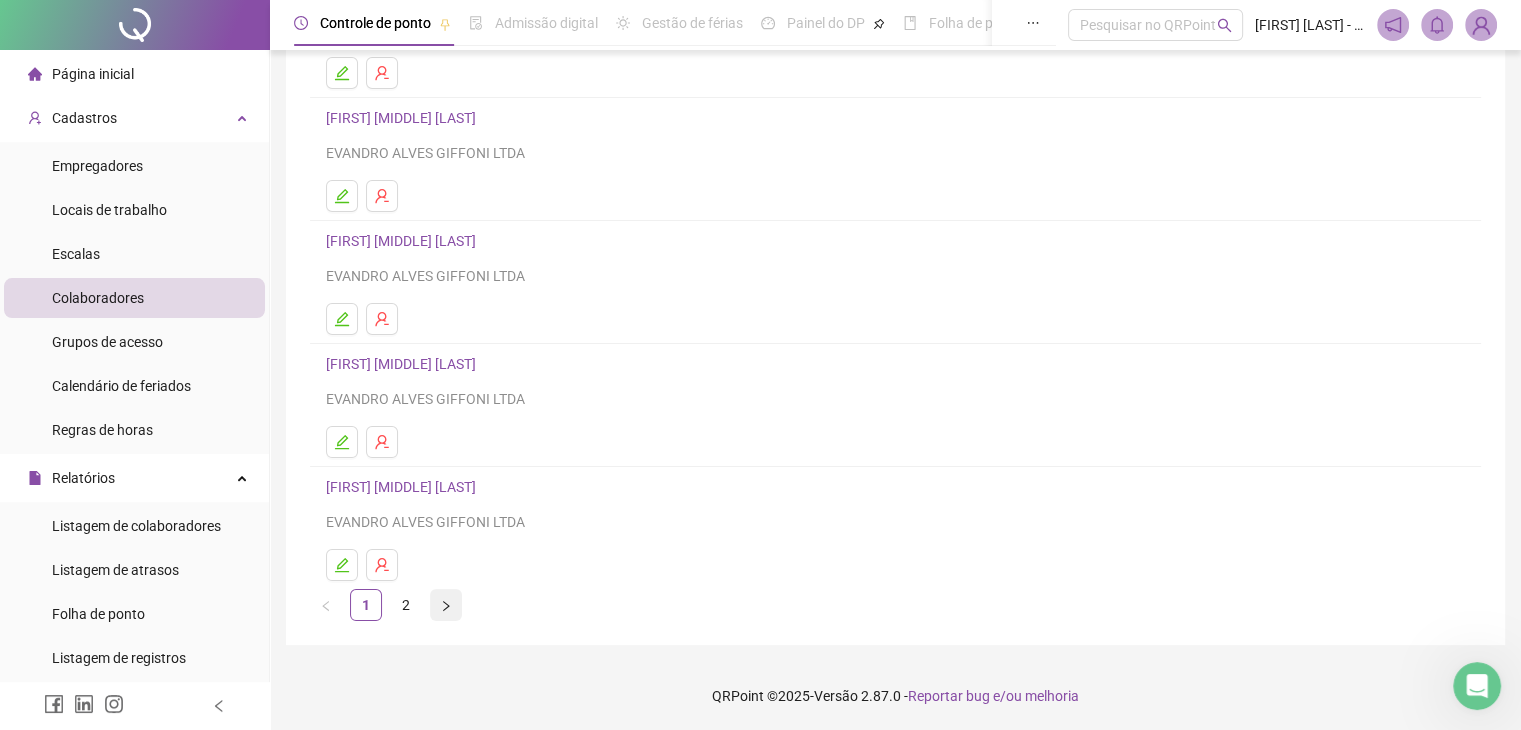 click 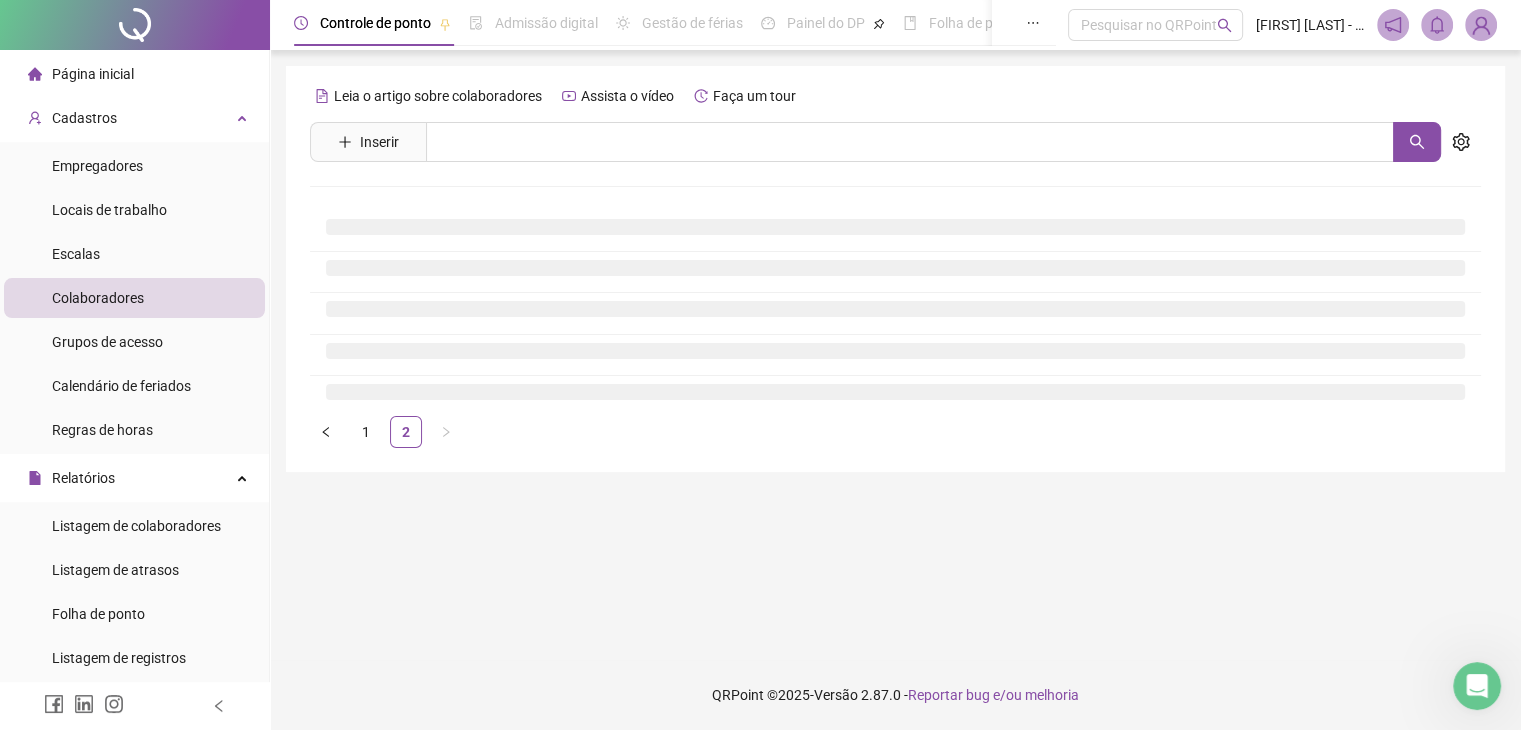 scroll, scrollTop: 0, scrollLeft: 0, axis: both 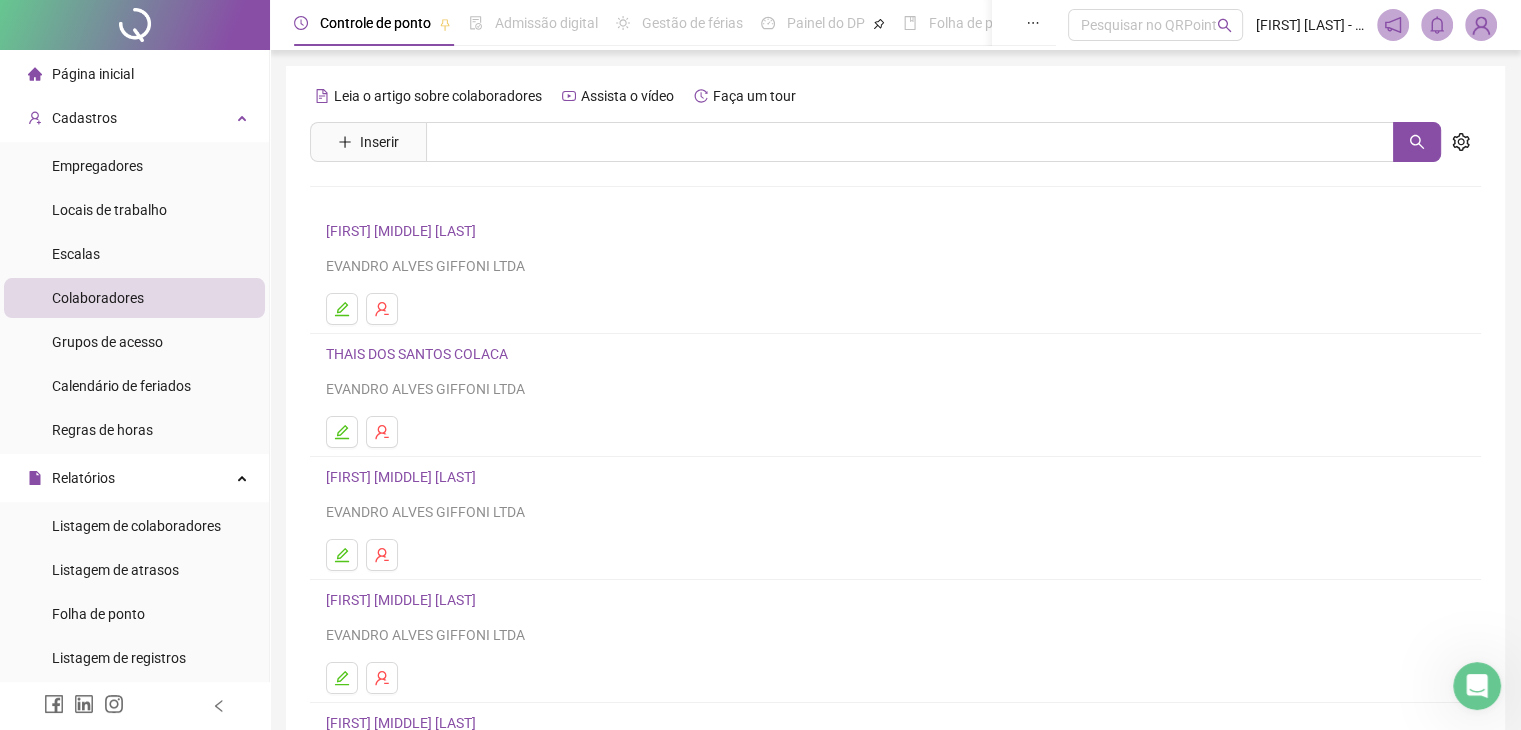 click on "THAIS DOS SANTOS COLACA" at bounding box center [420, 354] 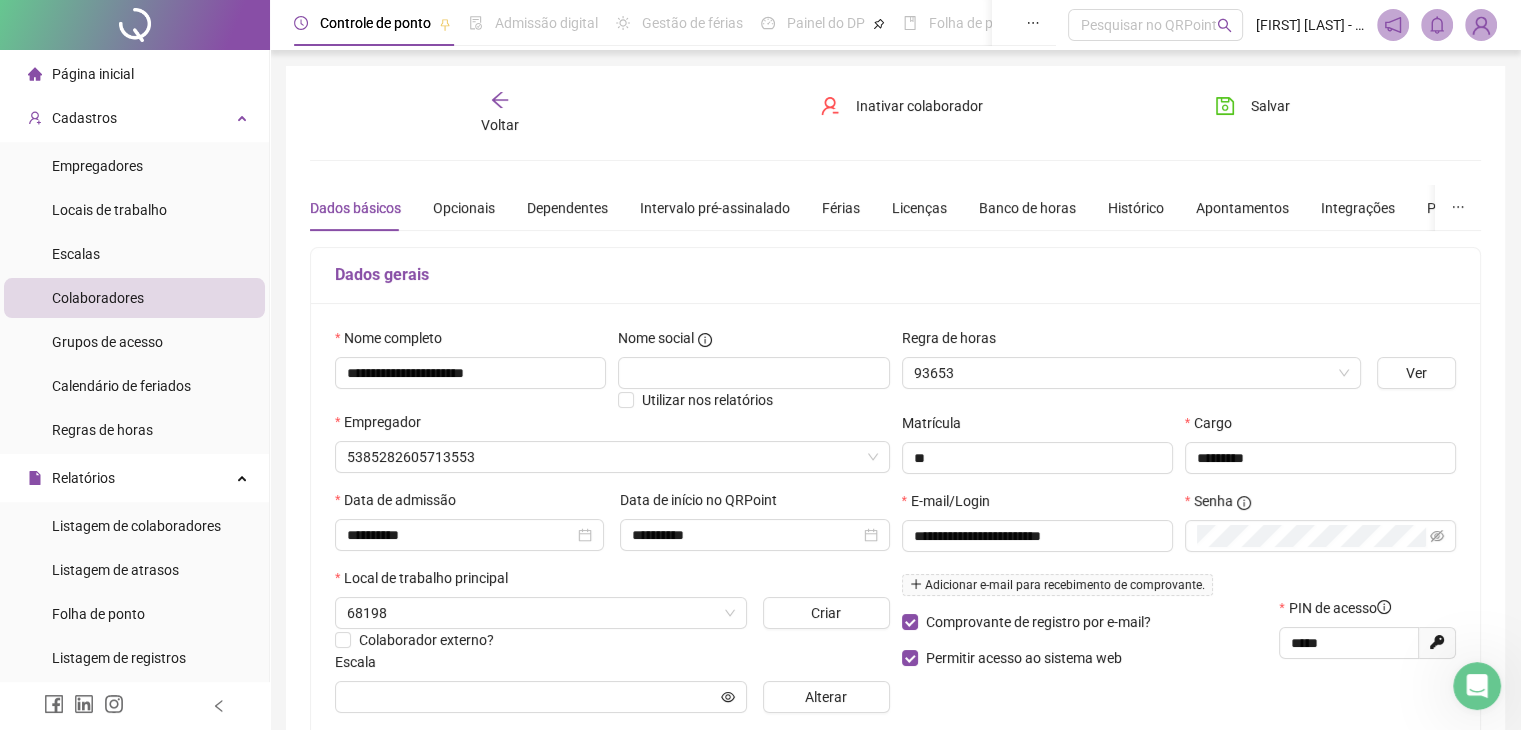 type on "**********" 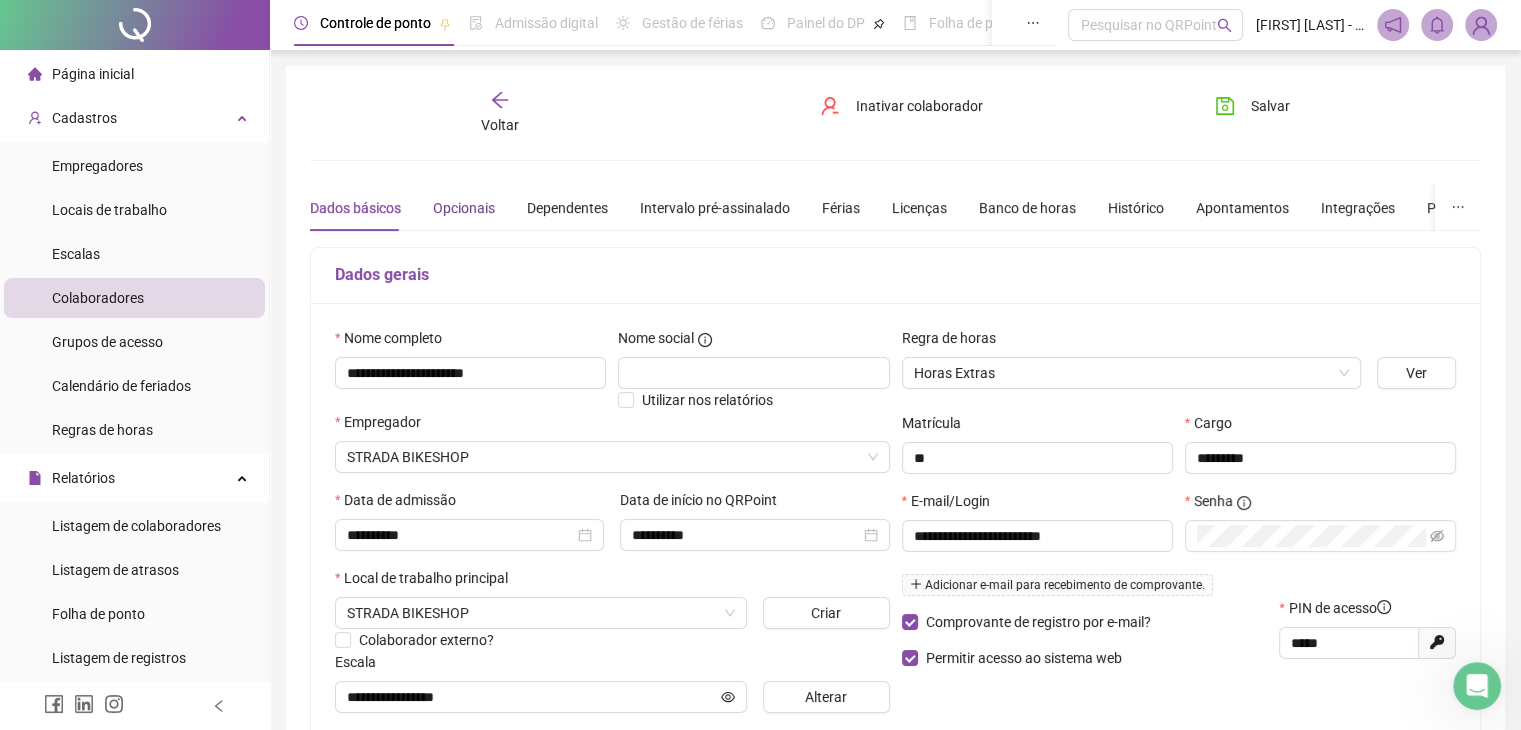 click on "Opcionais" at bounding box center [464, 208] 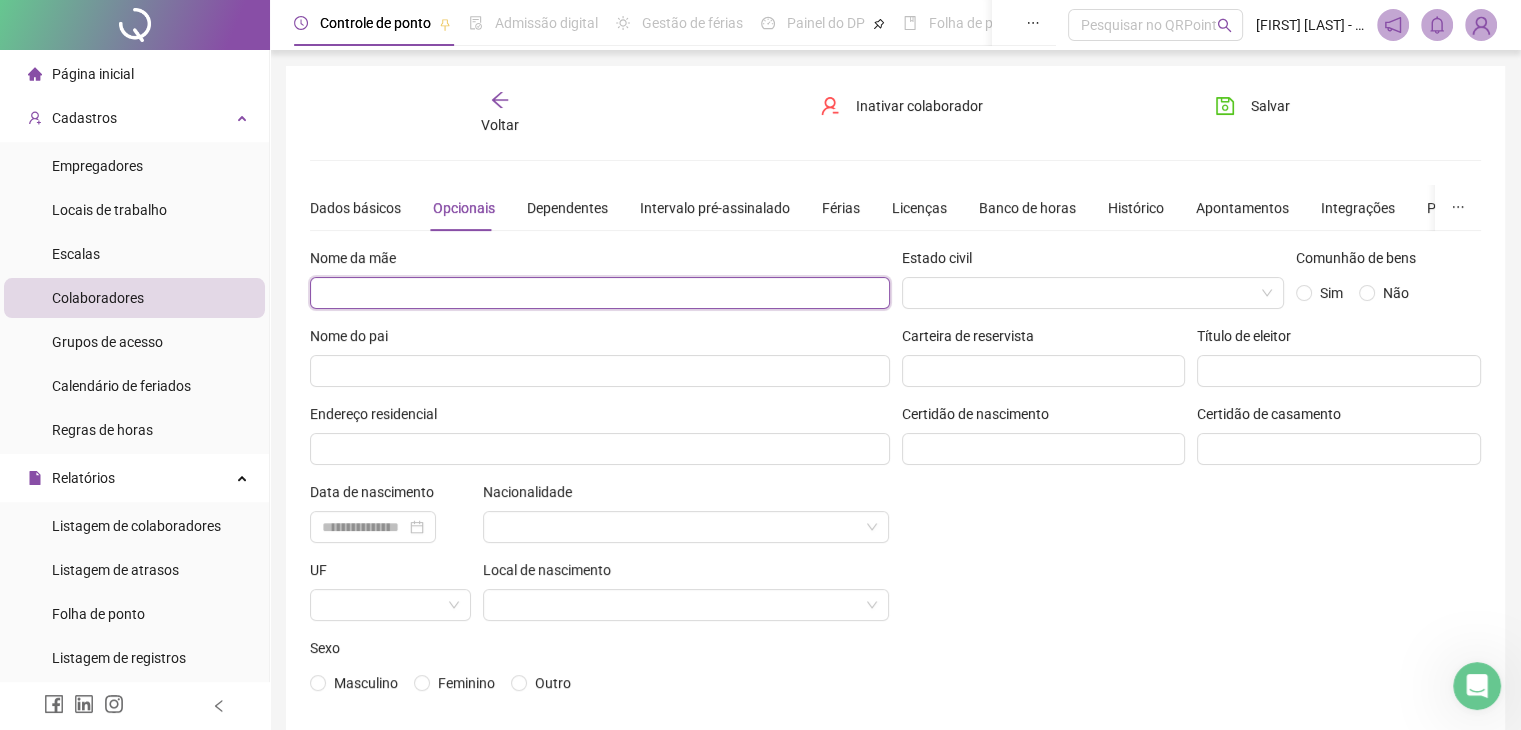 click at bounding box center (600, 293) 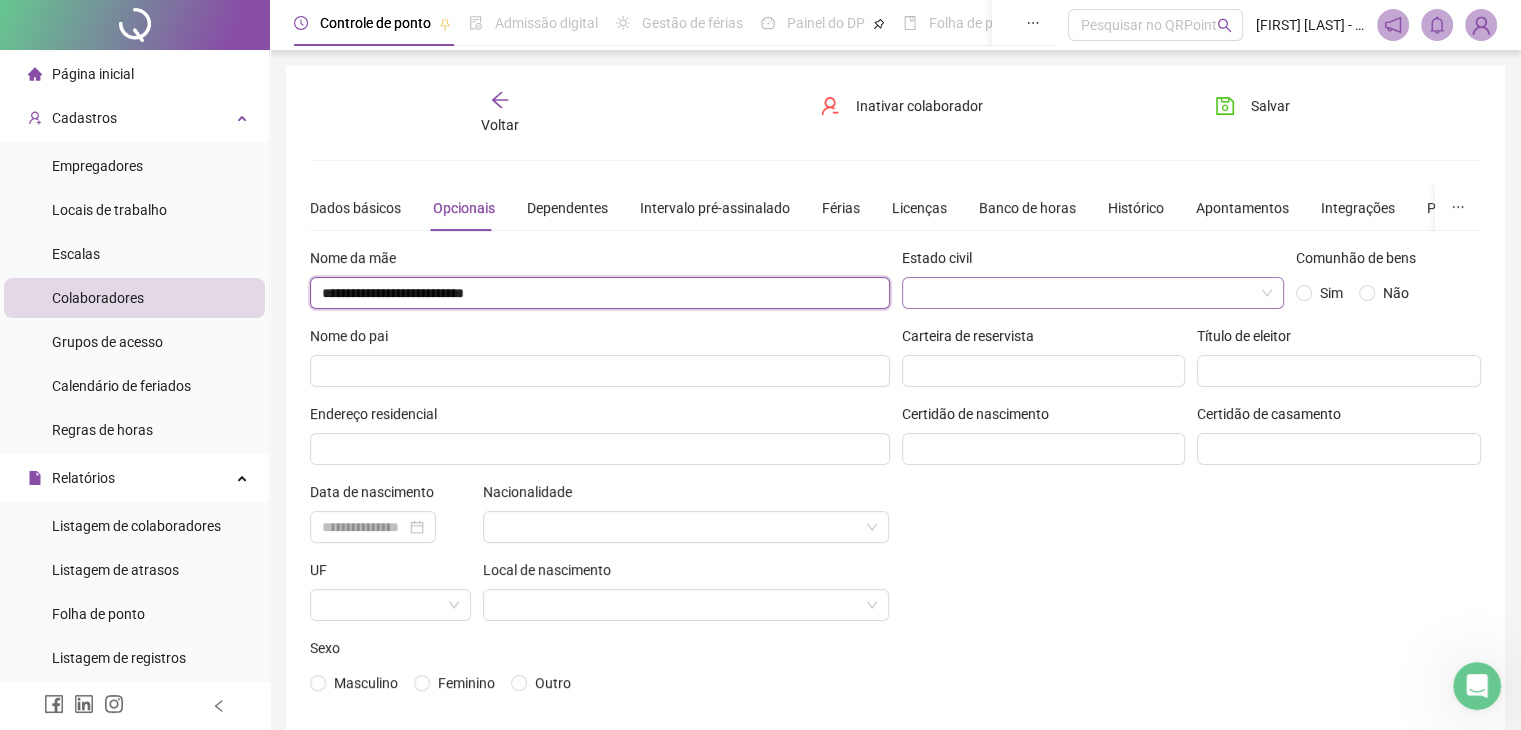 type on "**********" 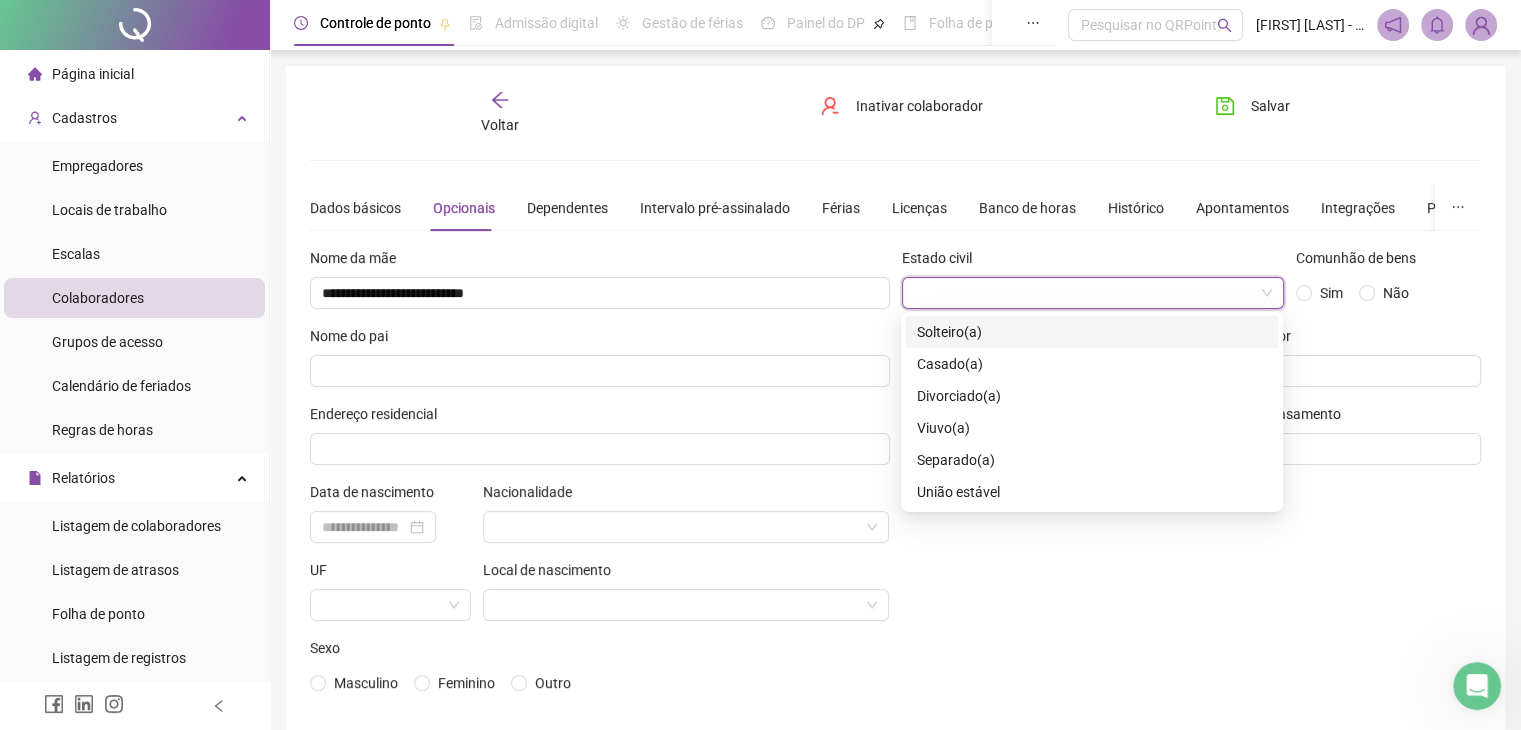 click at bounding box center (1087, 293) 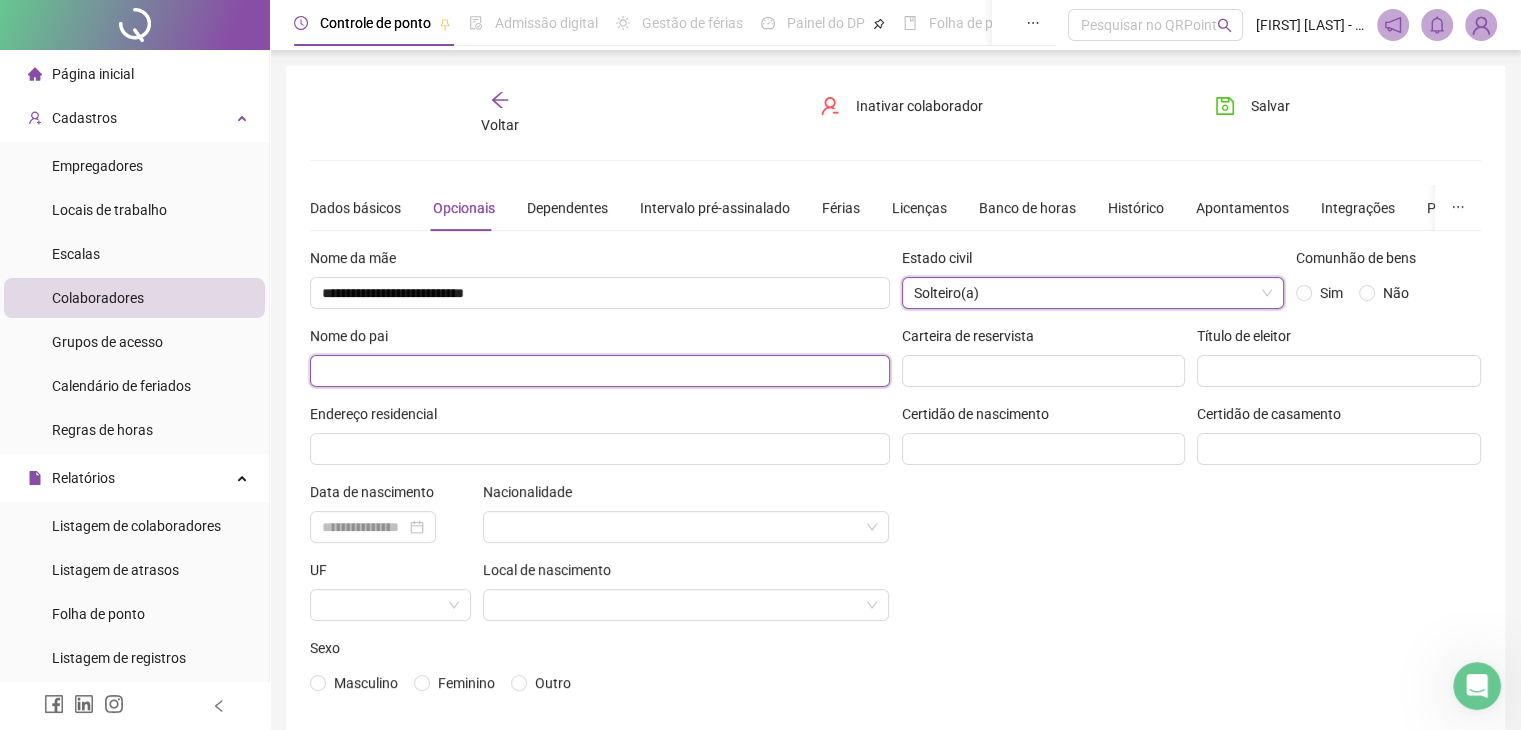 click at bounding box center [600, 371] 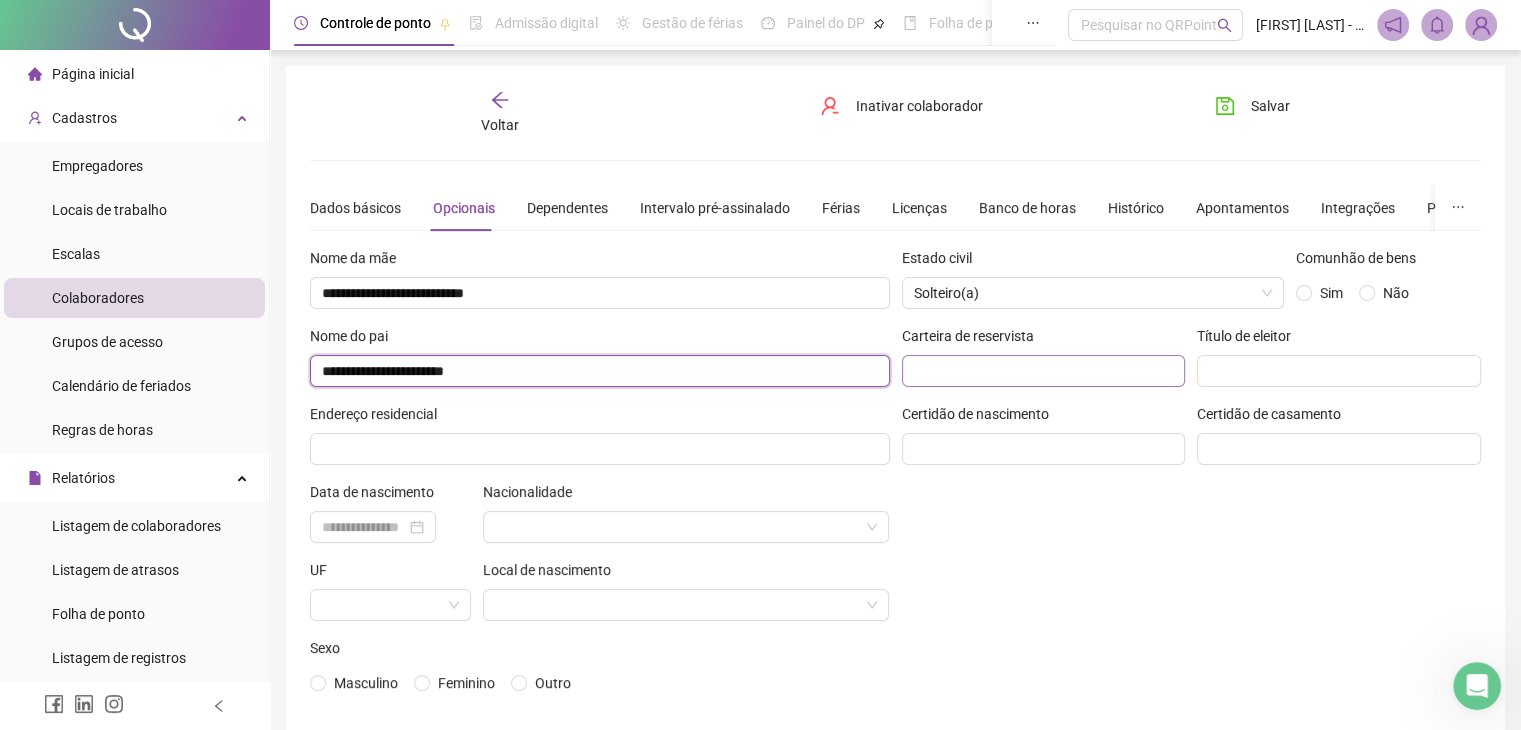 type on "**********" 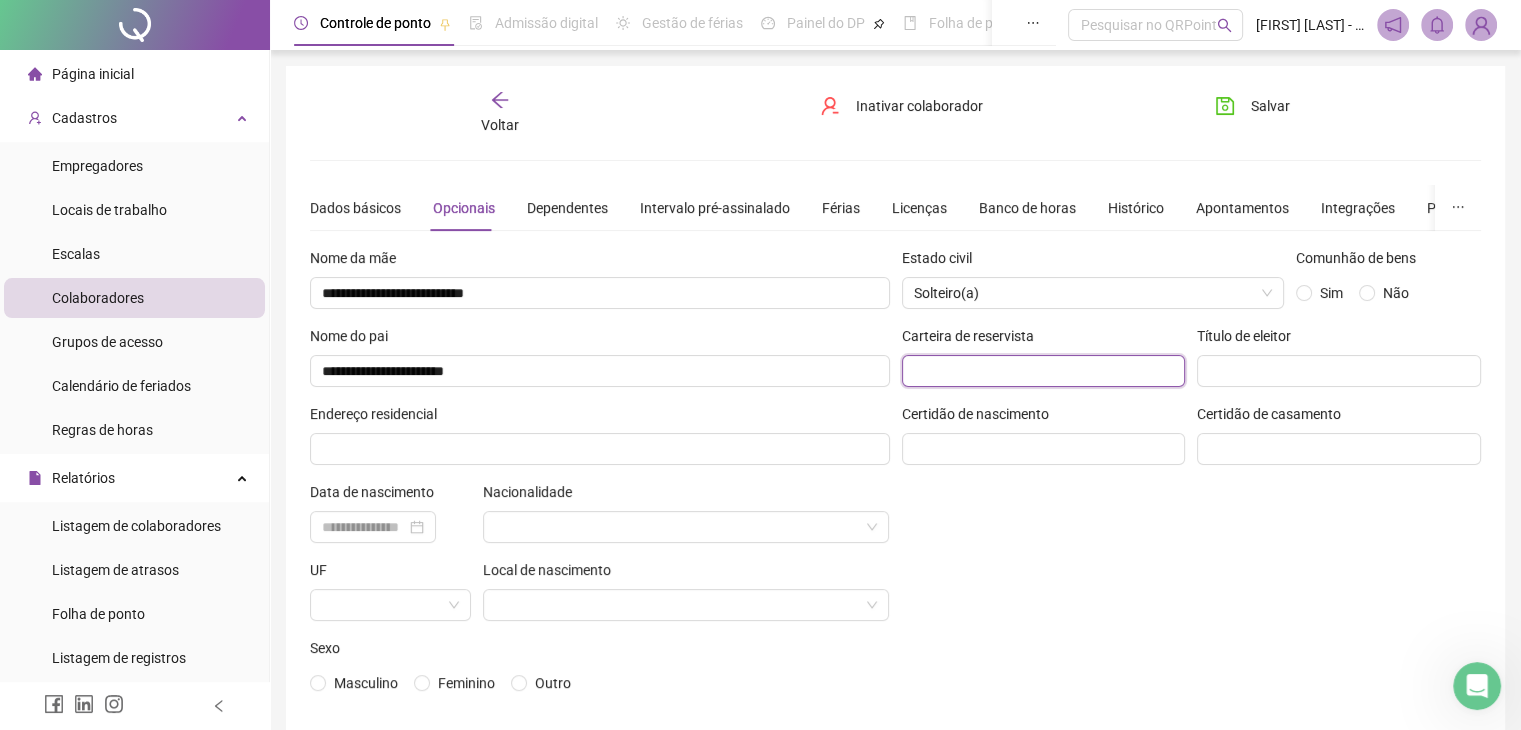 click at bounding box center (1044, 371) 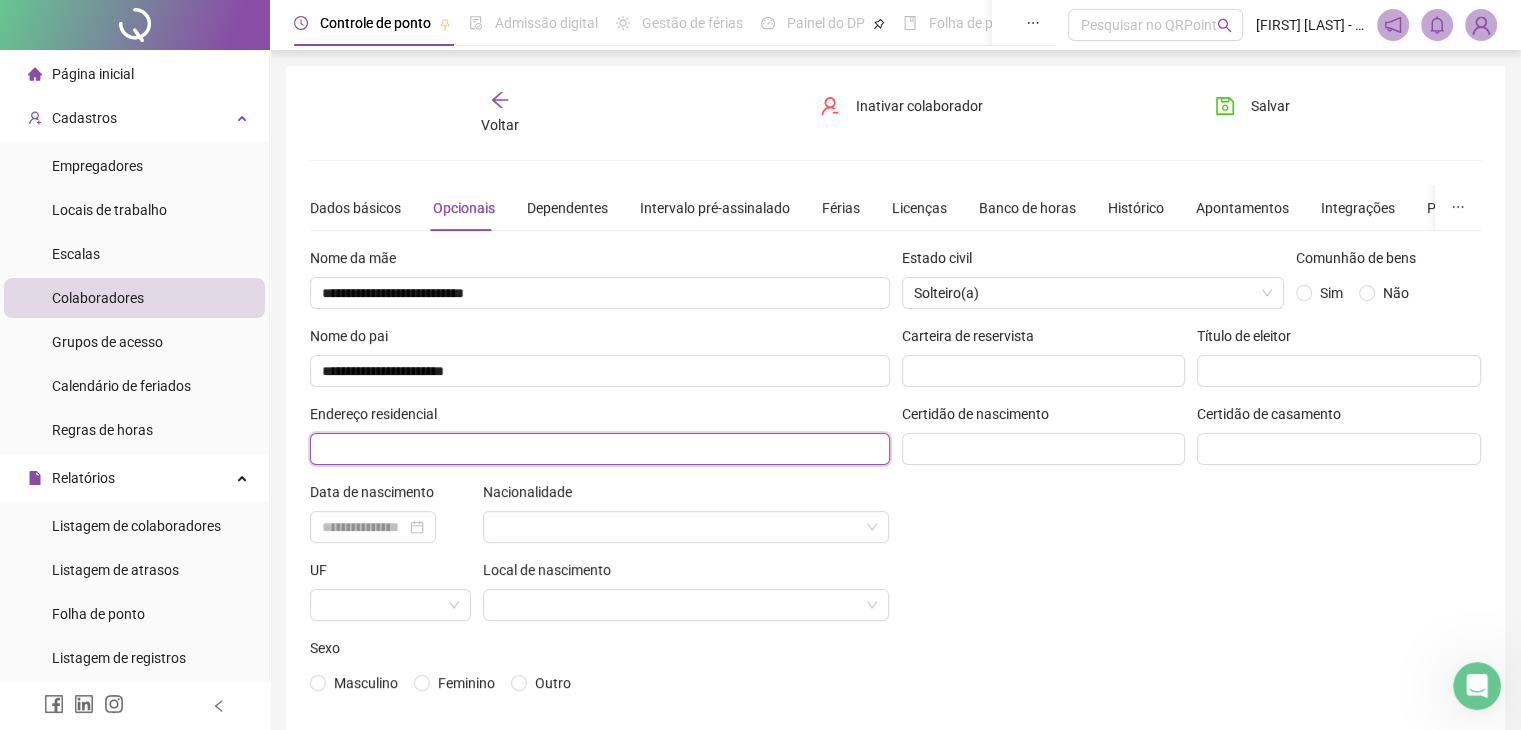 click at bounding box center [600, 449] 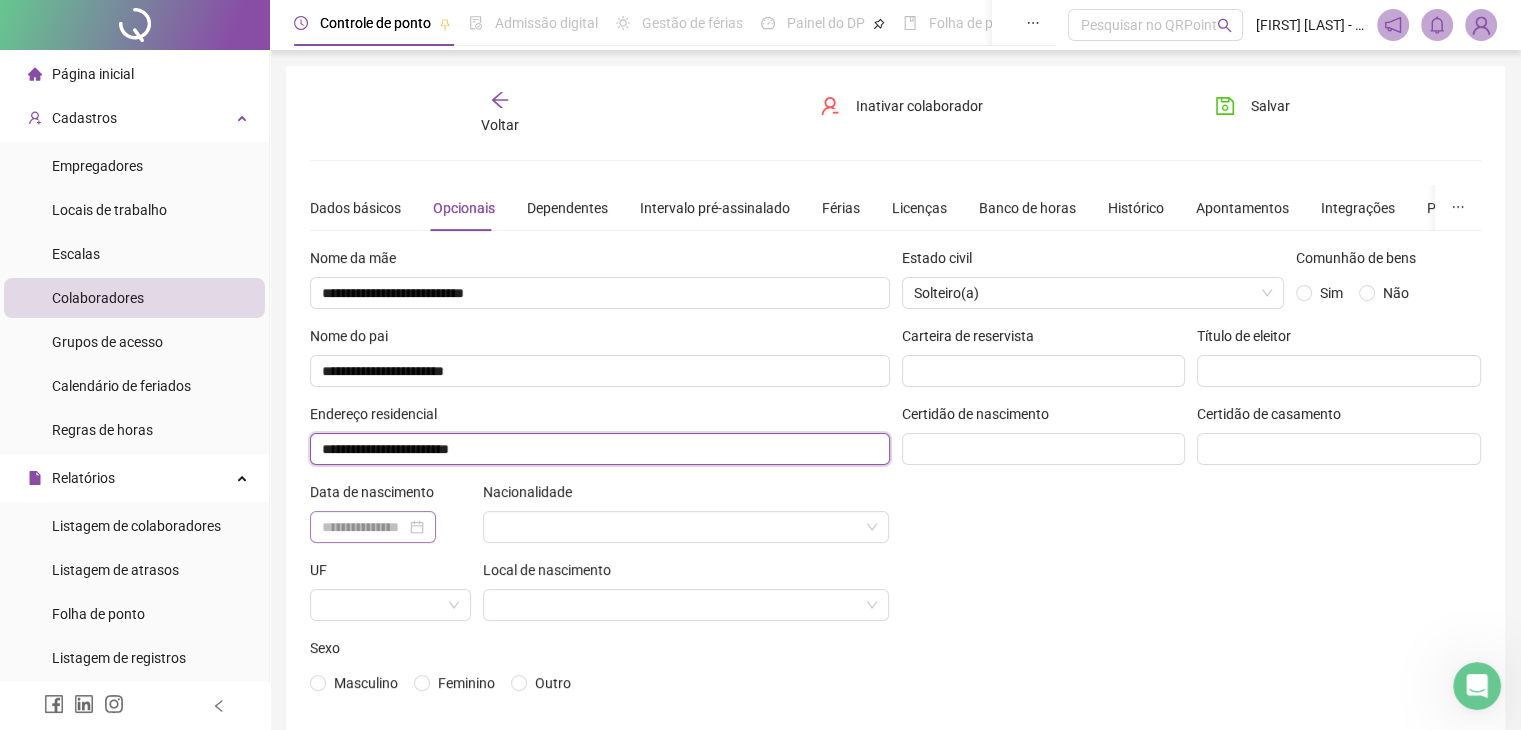 type on "**********" 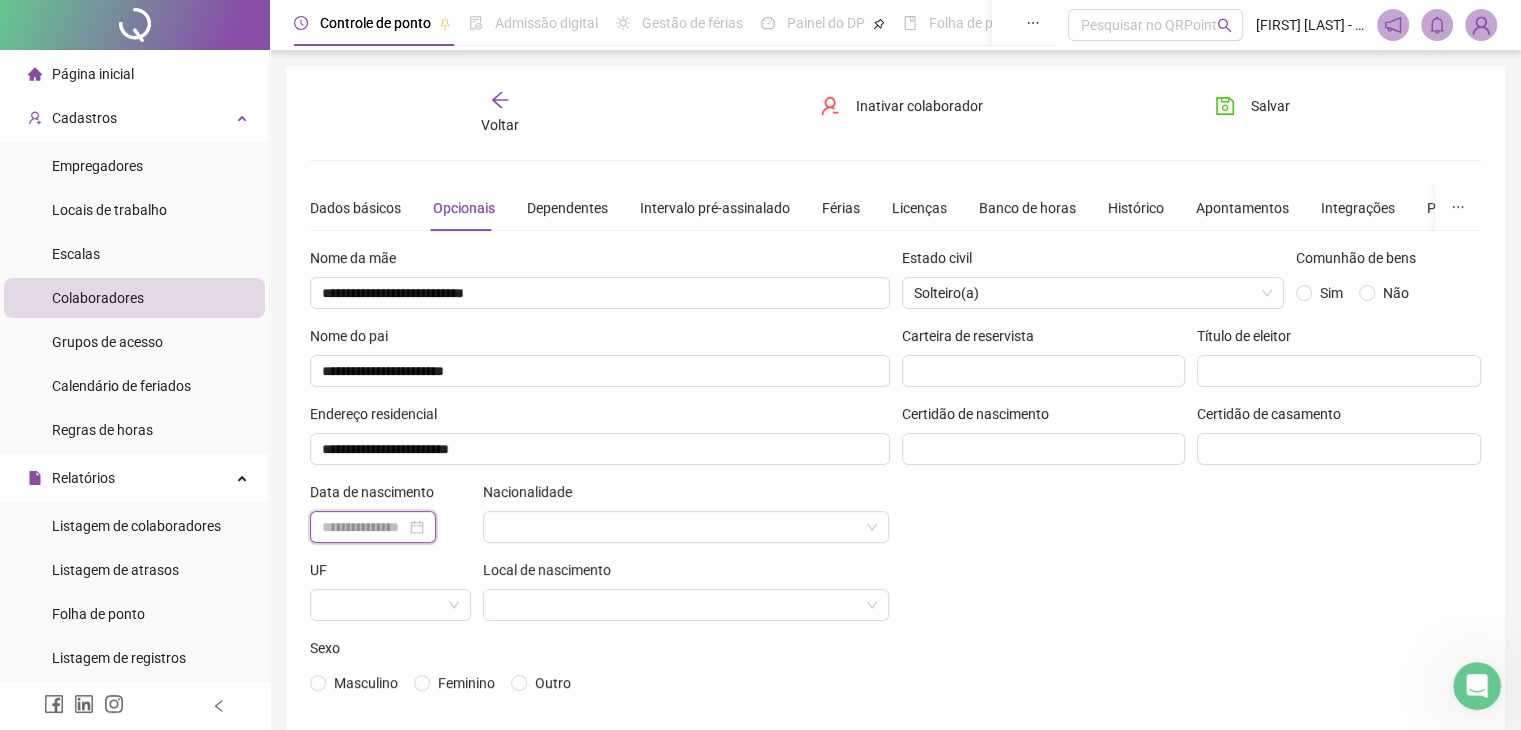 click at bounding box center (364, 527) 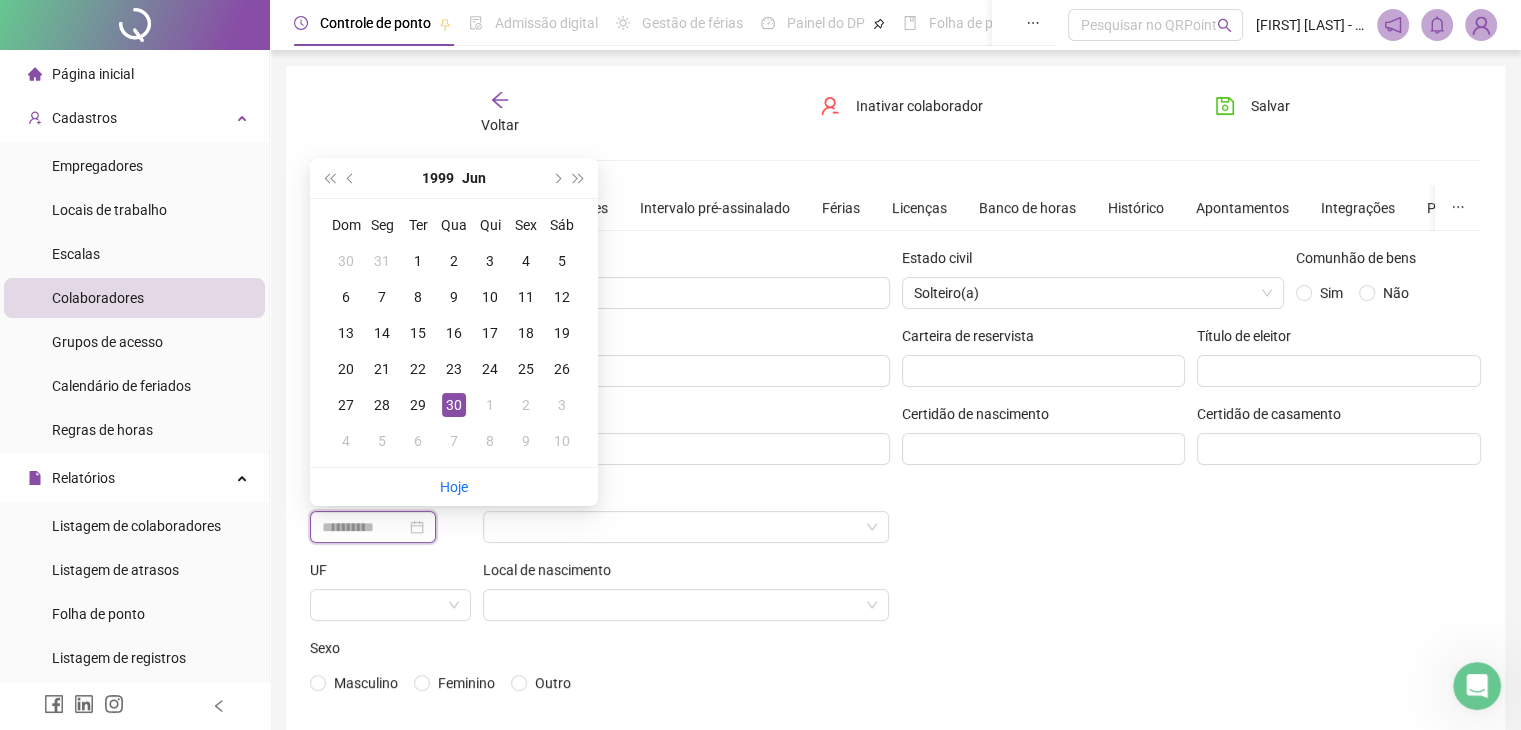 type on "**********" 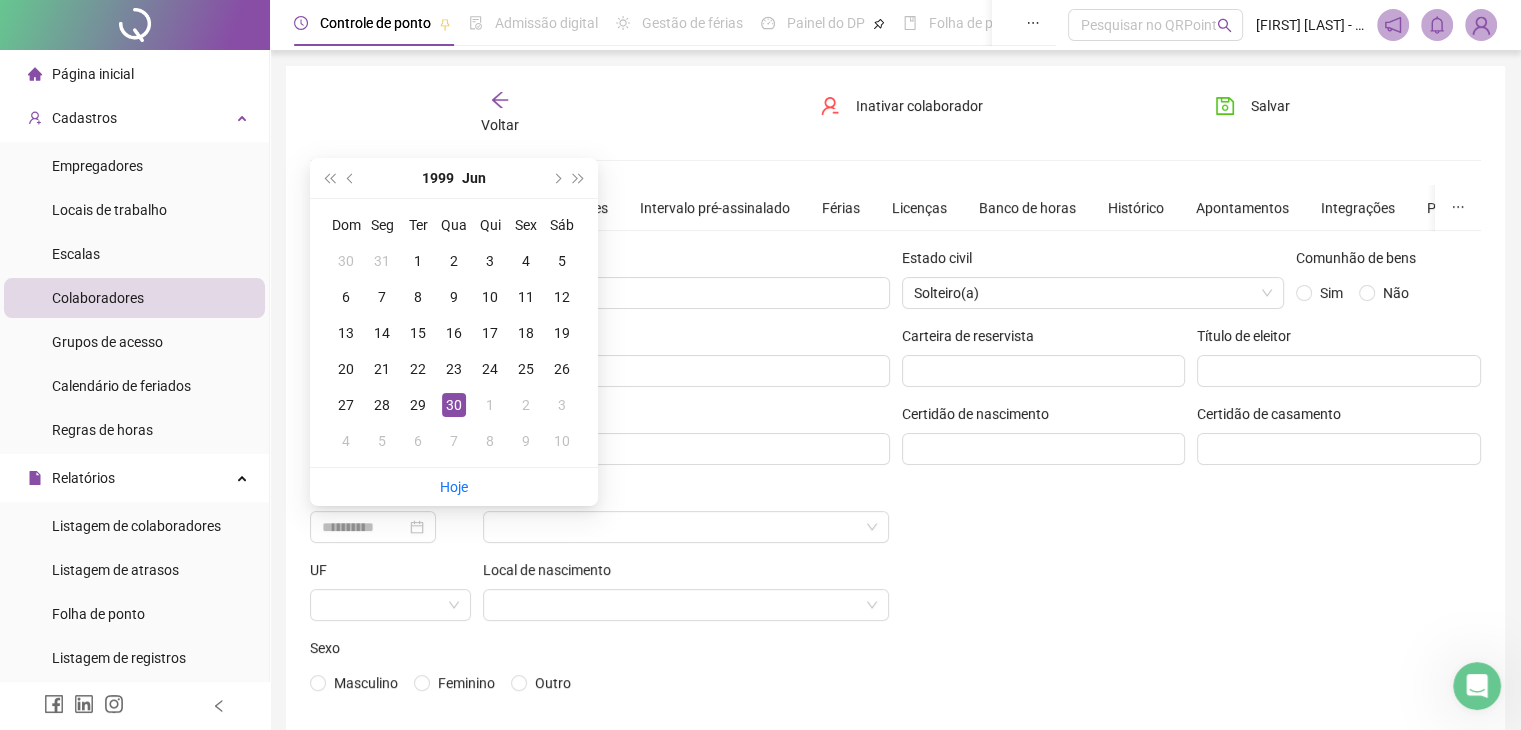 click on "30" at bounding box center [454, 405] 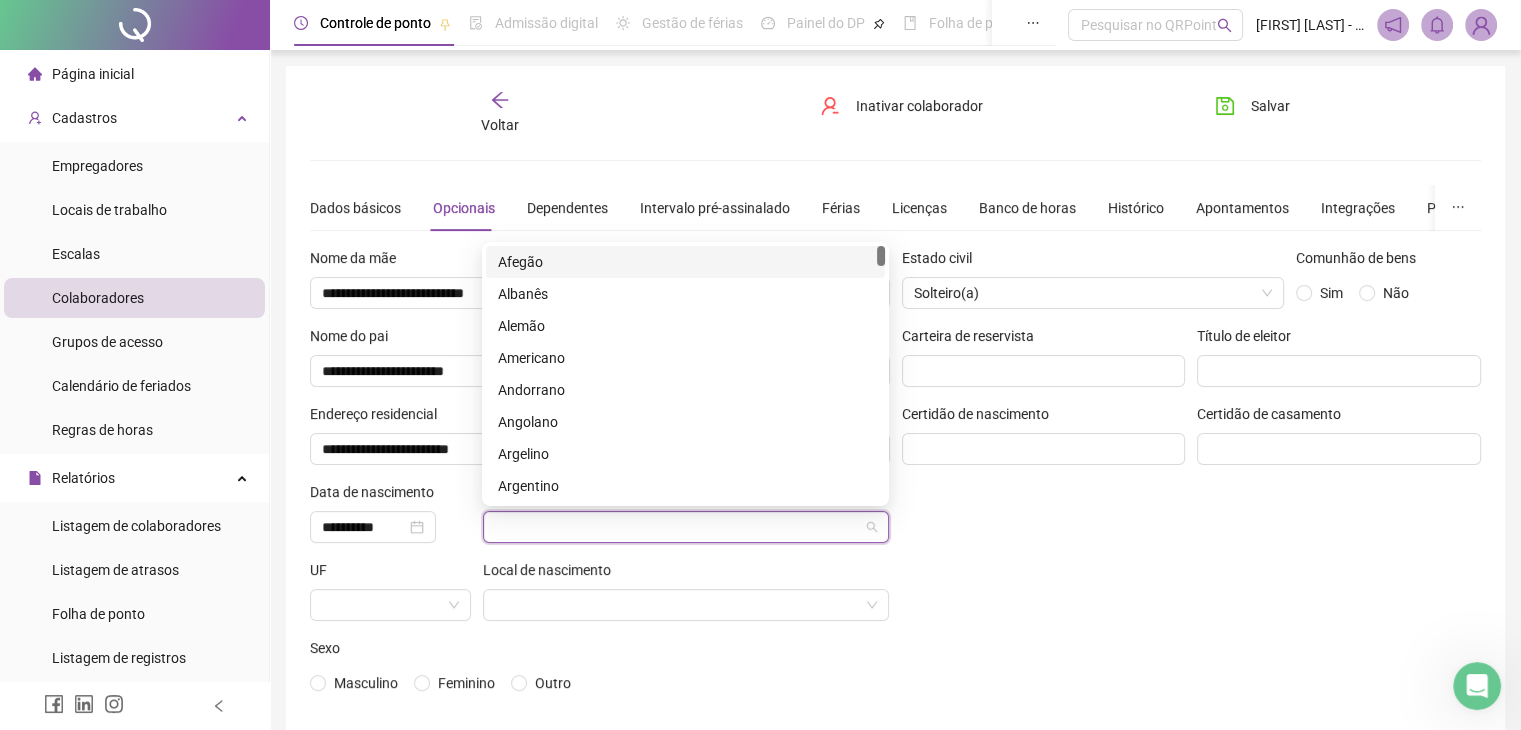 click at bounding box center [680, 527] 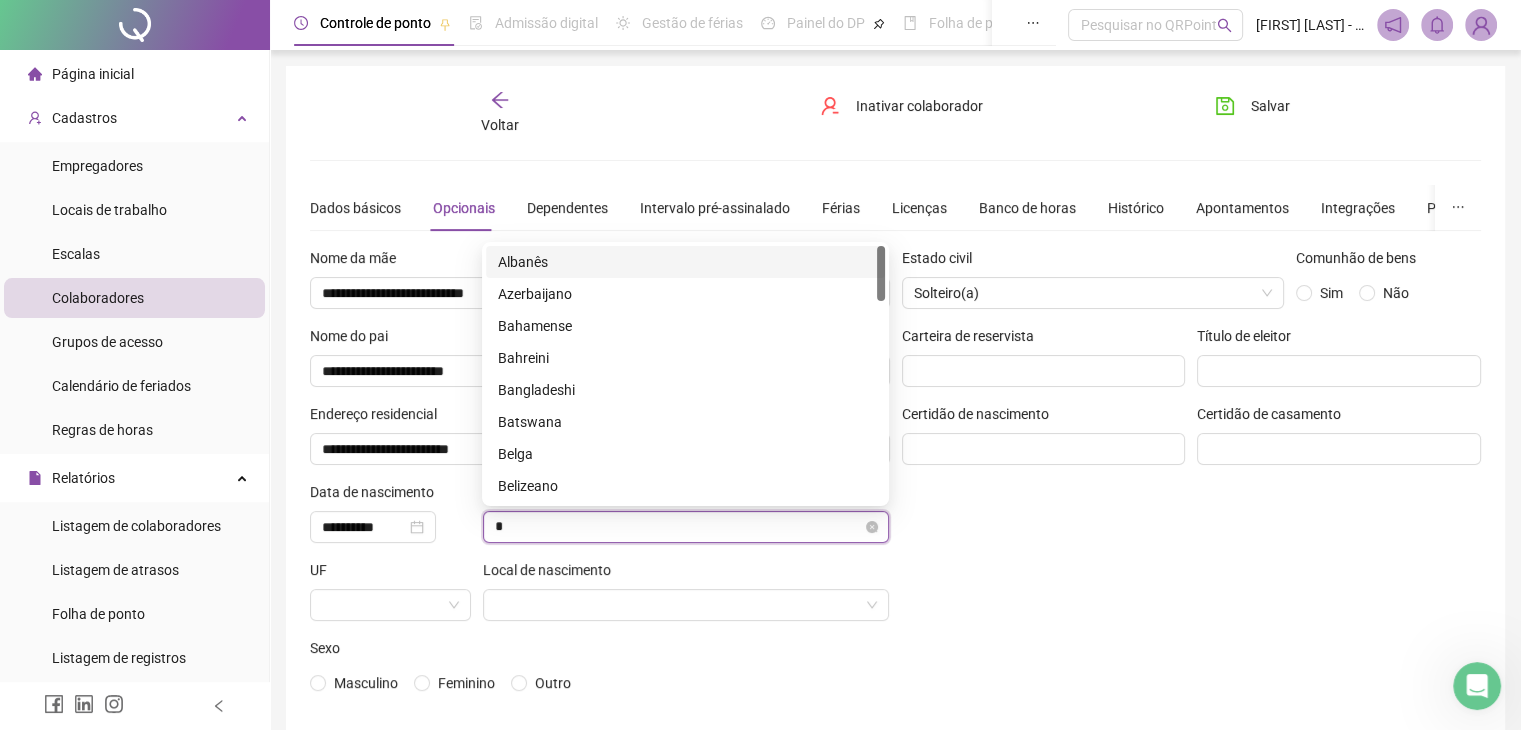 type on "**" 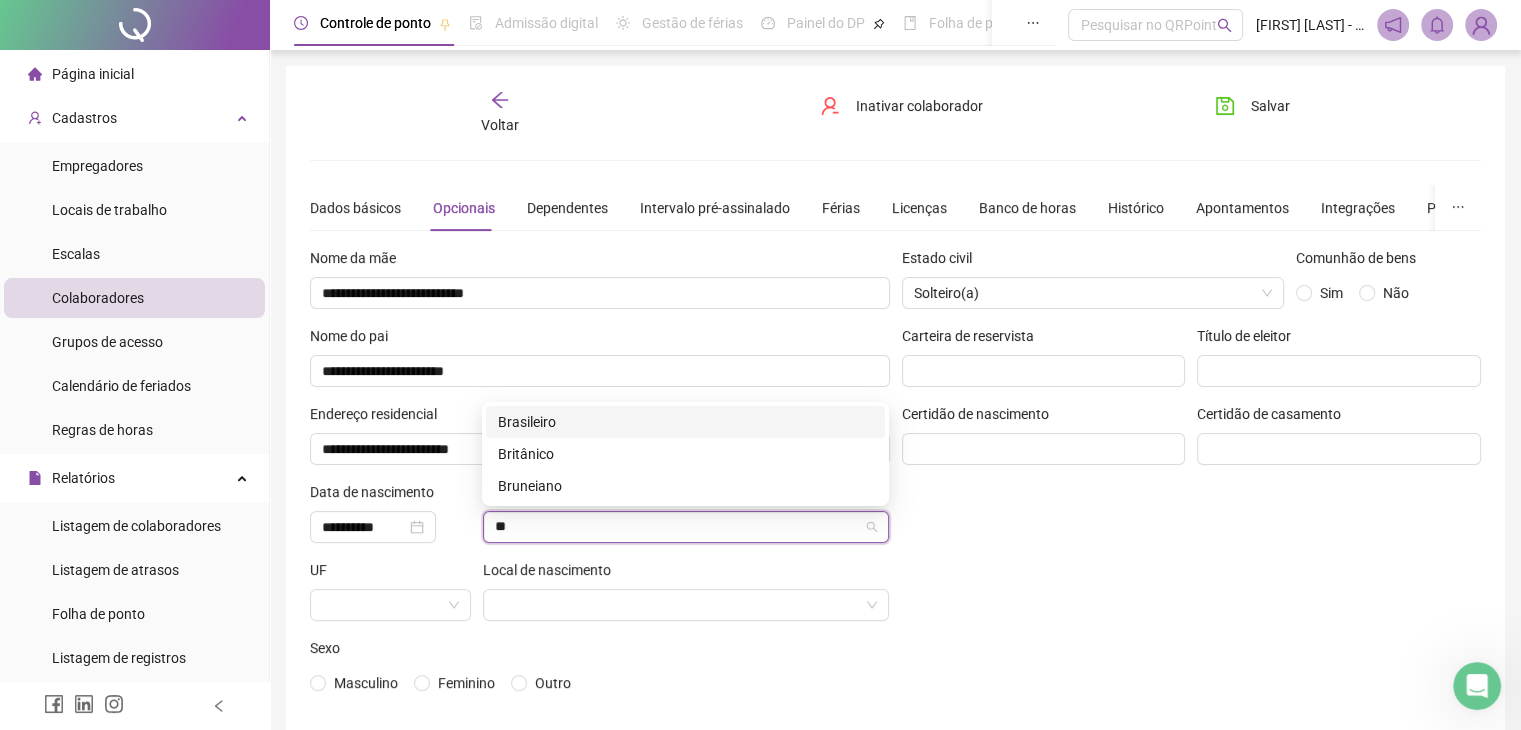 click on "Brasileiro" at bounding box center (685, 422) 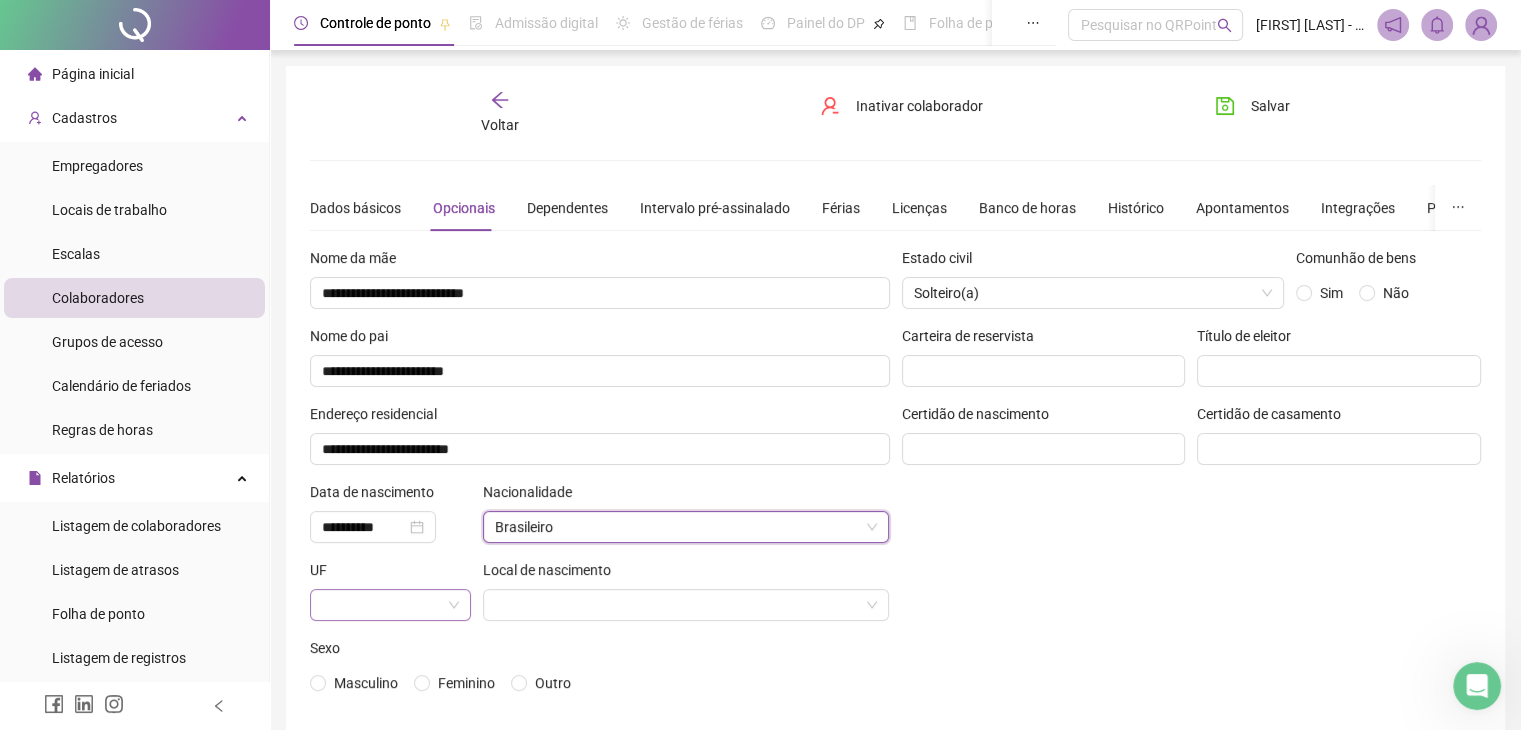 click at bounding box center (384, 605) 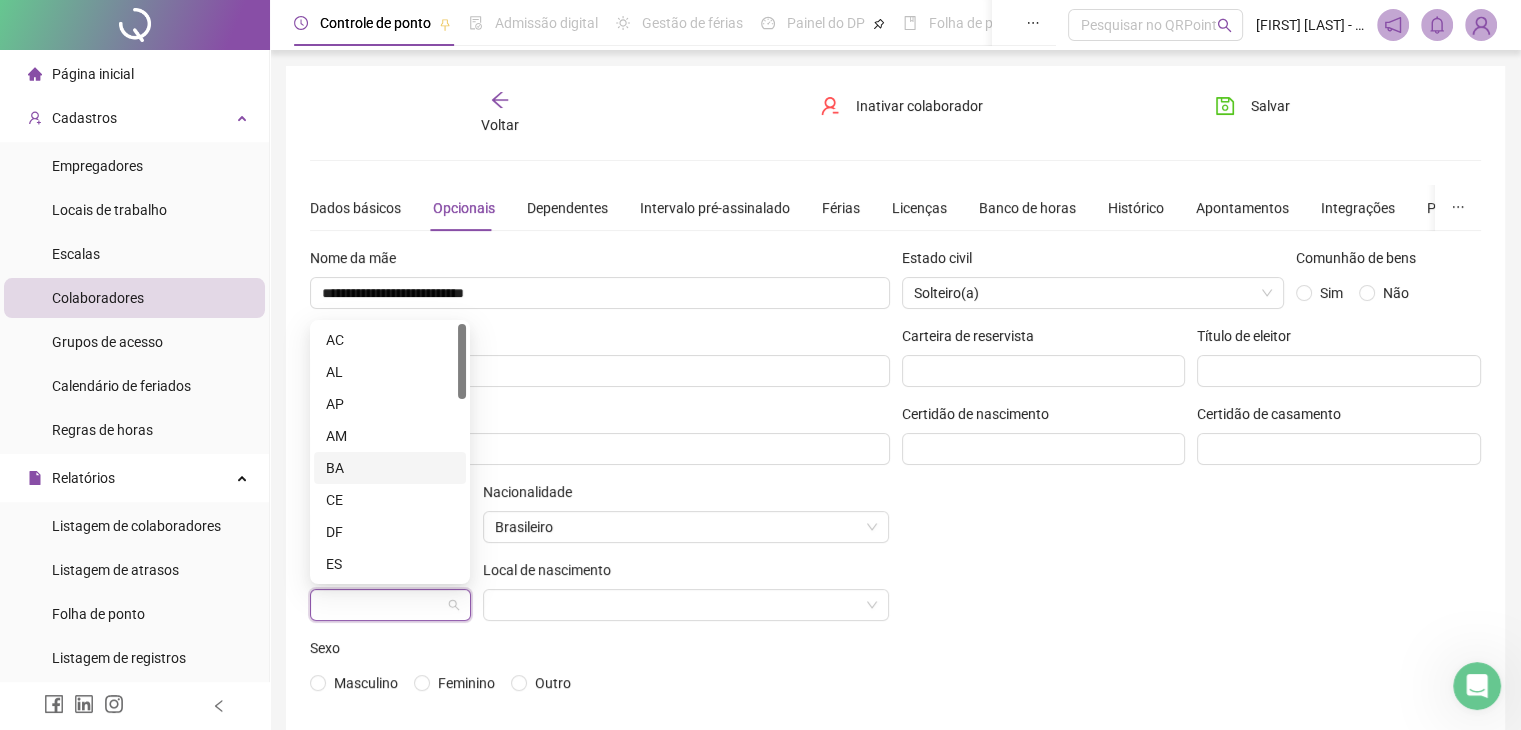 click on "BA" at bounding box center [390, 468] 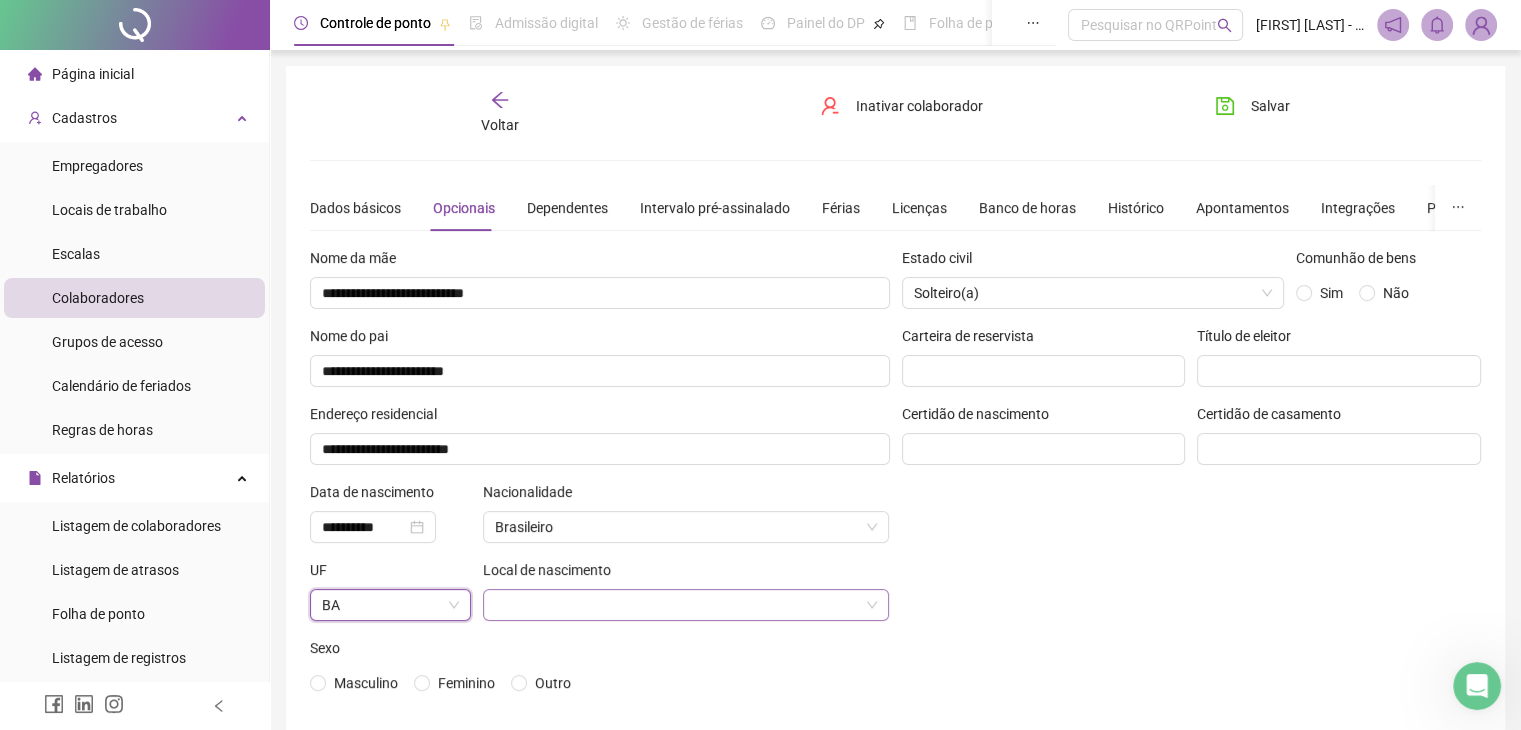 click at bounding box center (680, 605) 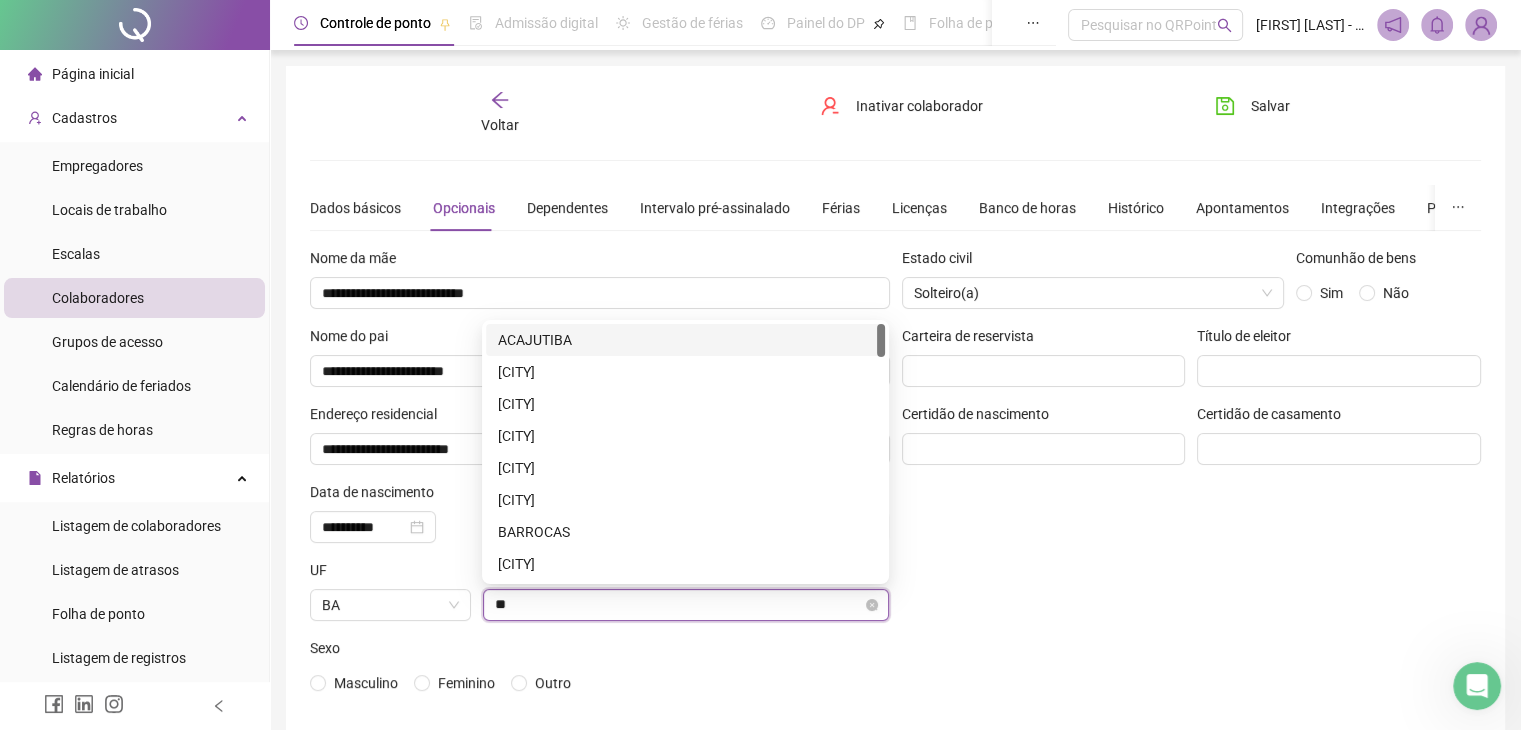 type on "***" 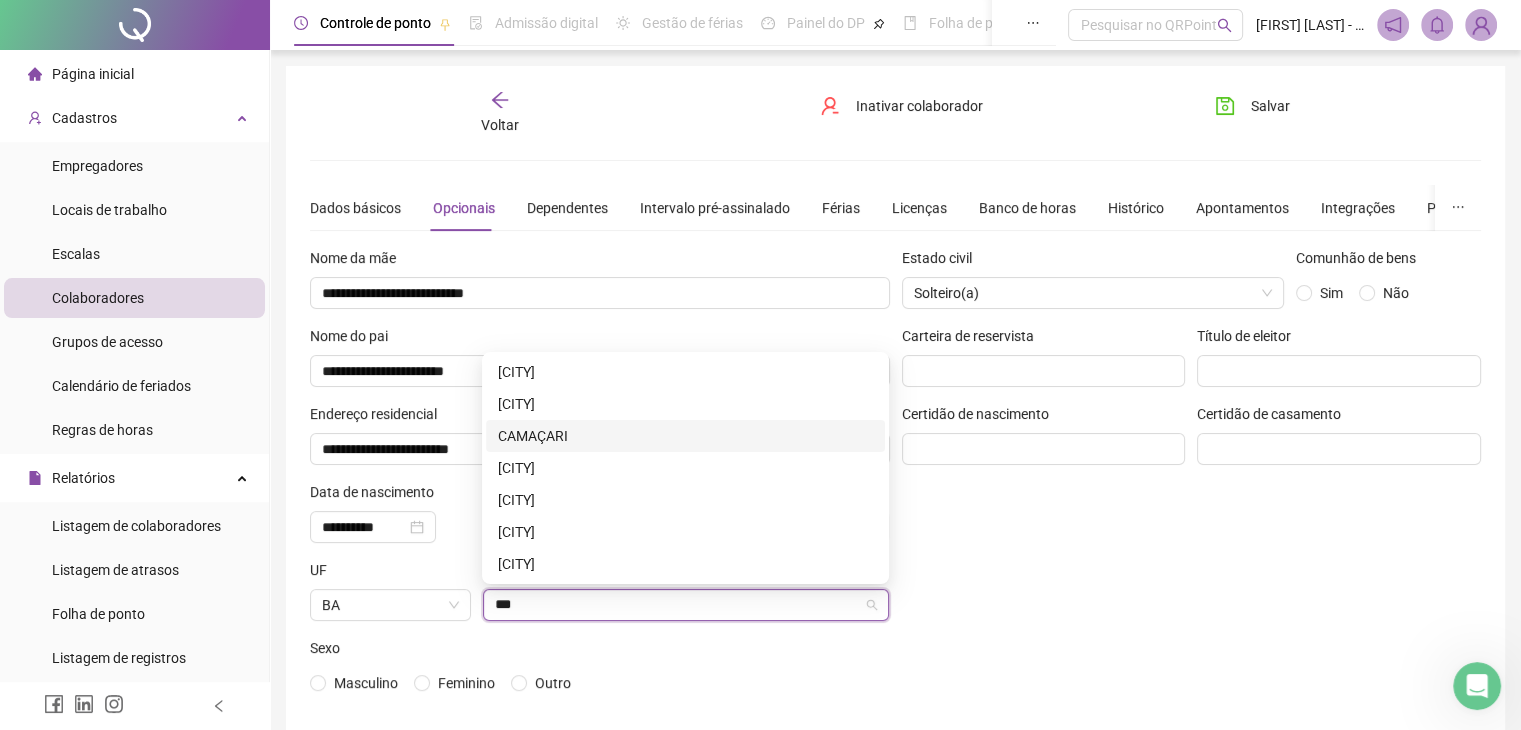 click on "CAMAÇARI" at bounding box center [685, 436] 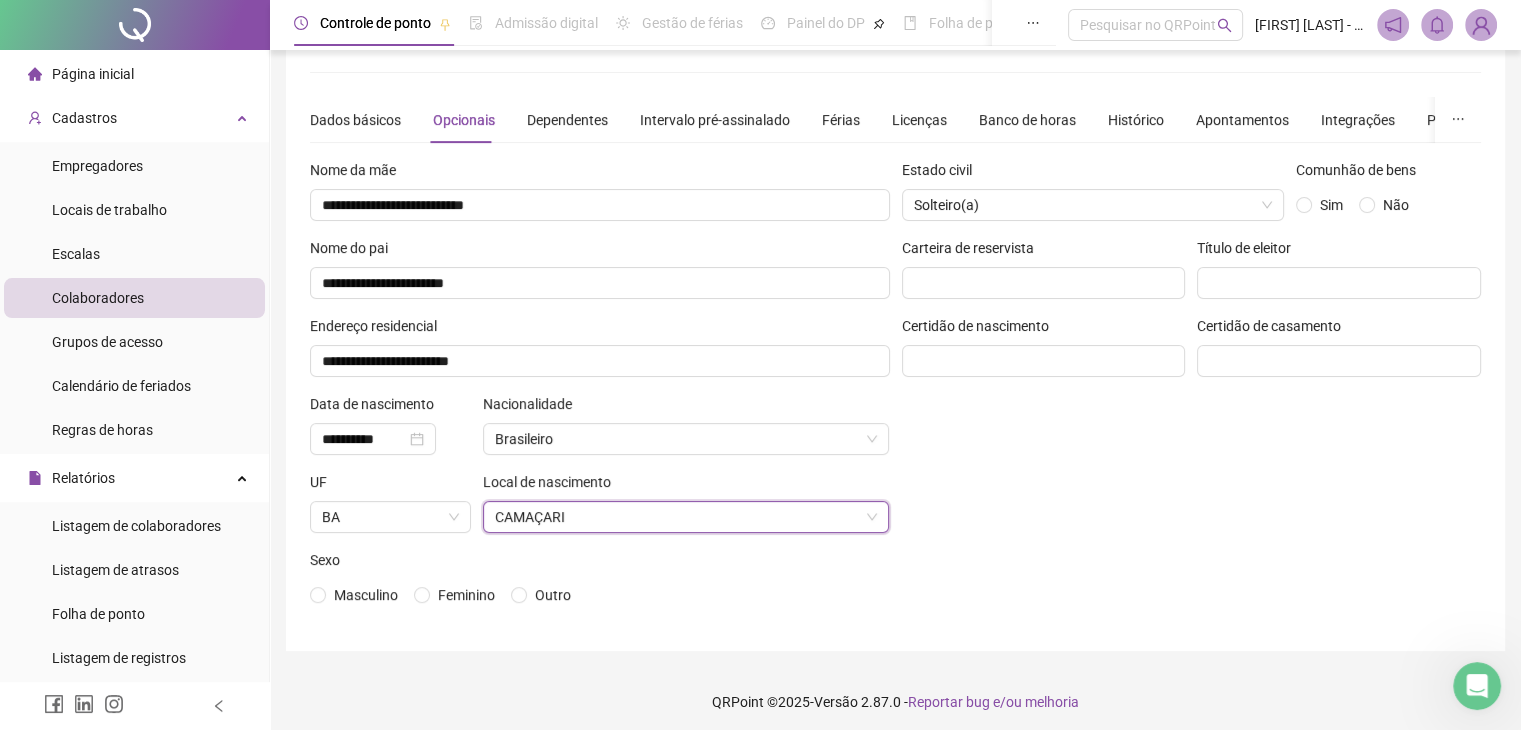 scroll, scrollTop: 93, scrollLeft: 0, axis: vertical 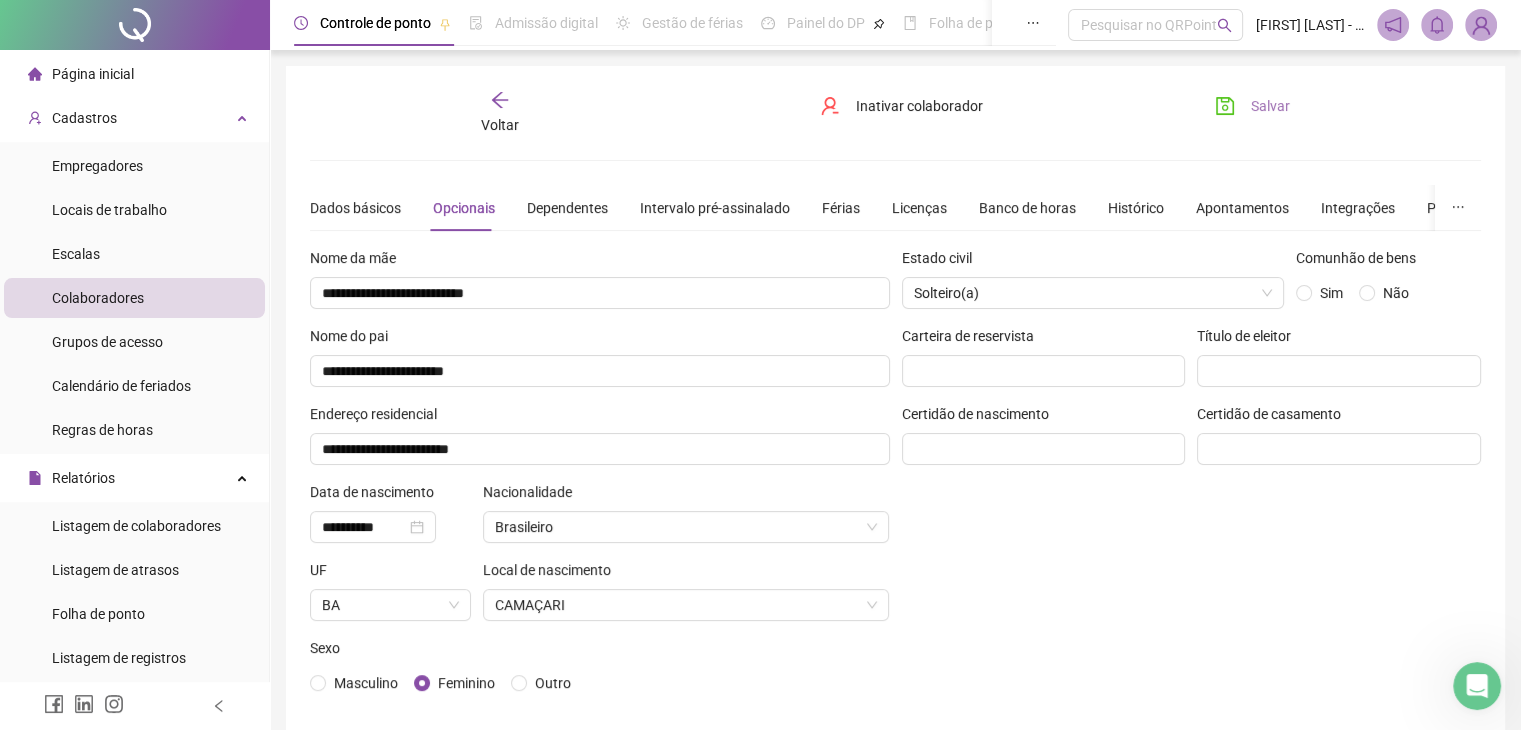 click on "Salvar" at bounding box center (1270, 106) 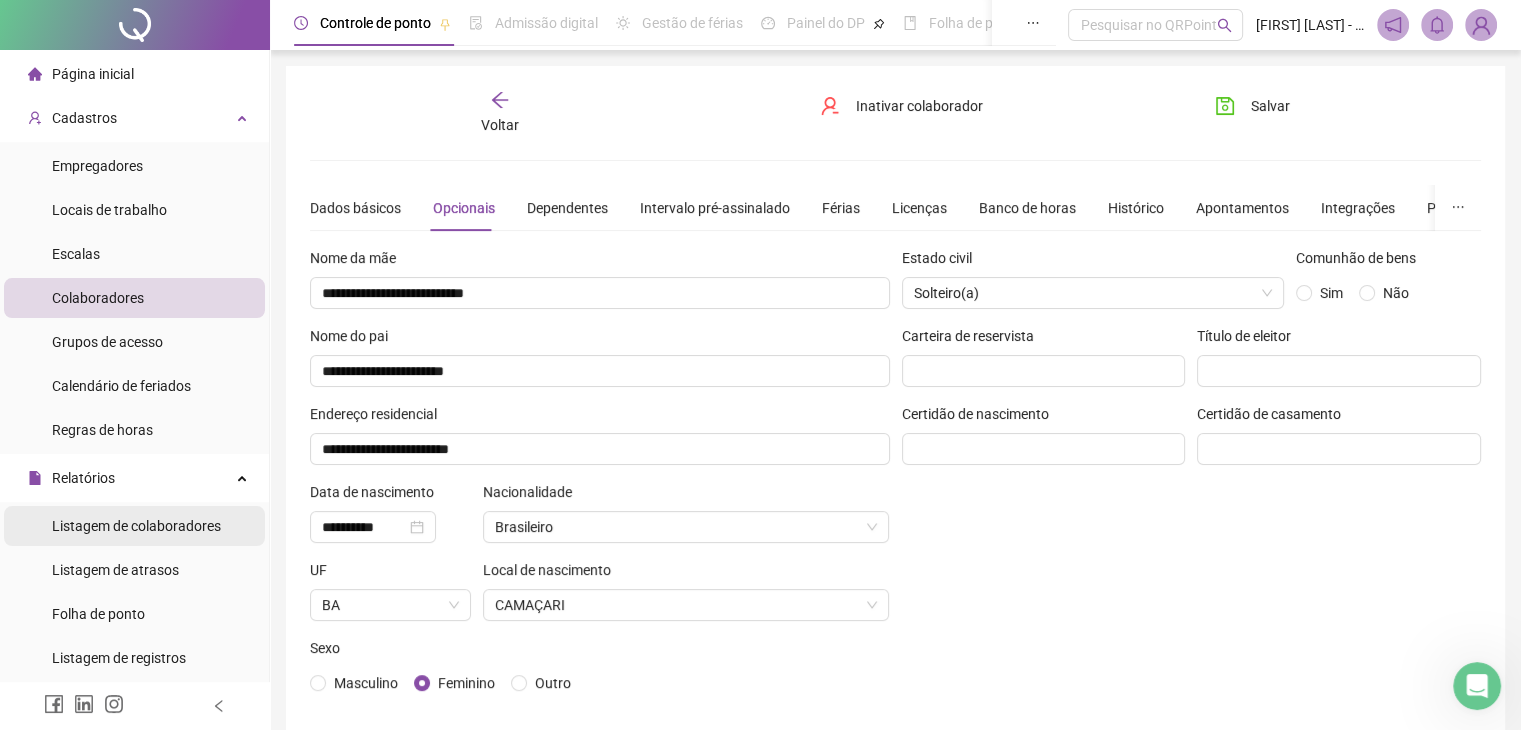click on "Listagem de colaboradores" at bounding box center (136, 526) 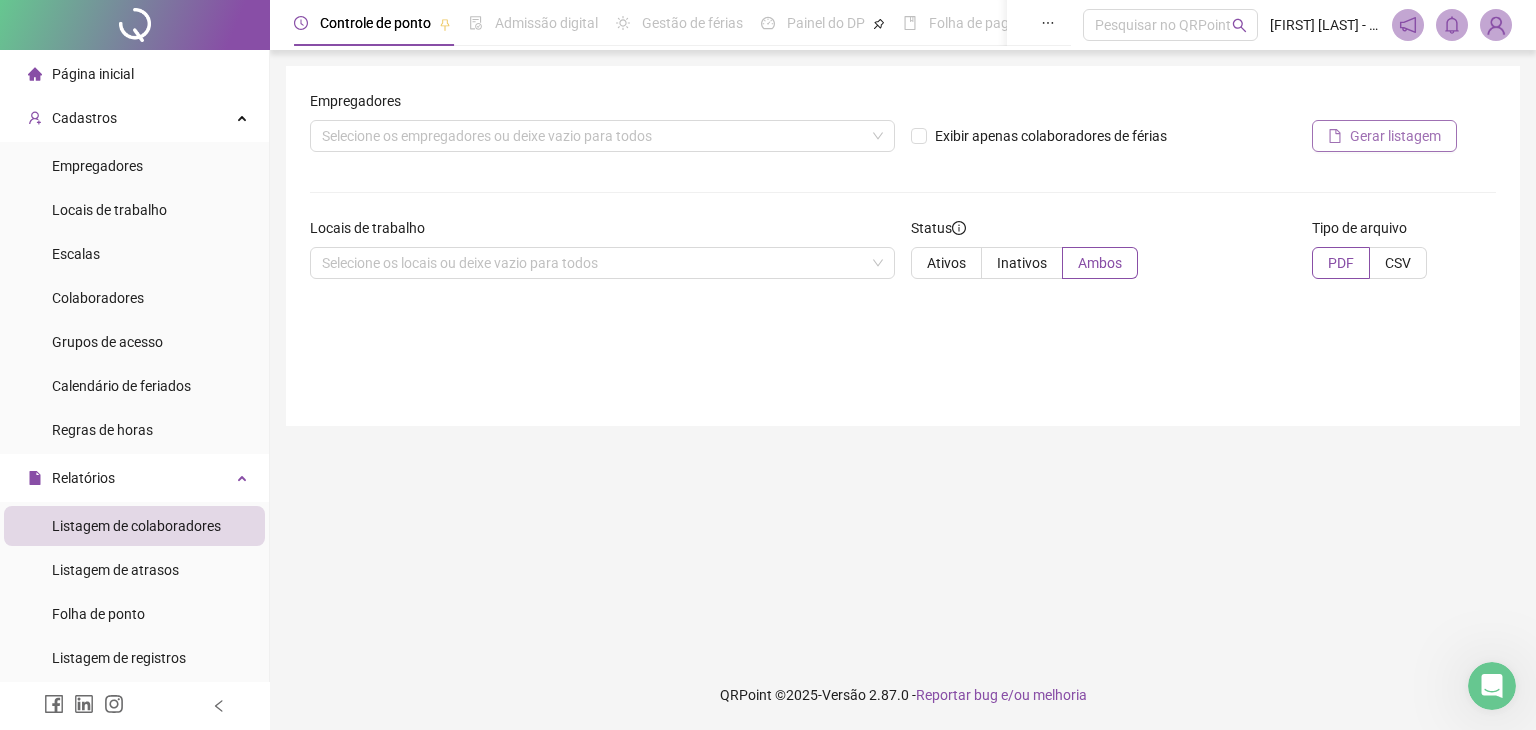 click on "Gerar listagem" at bounding box center (1395, 136) 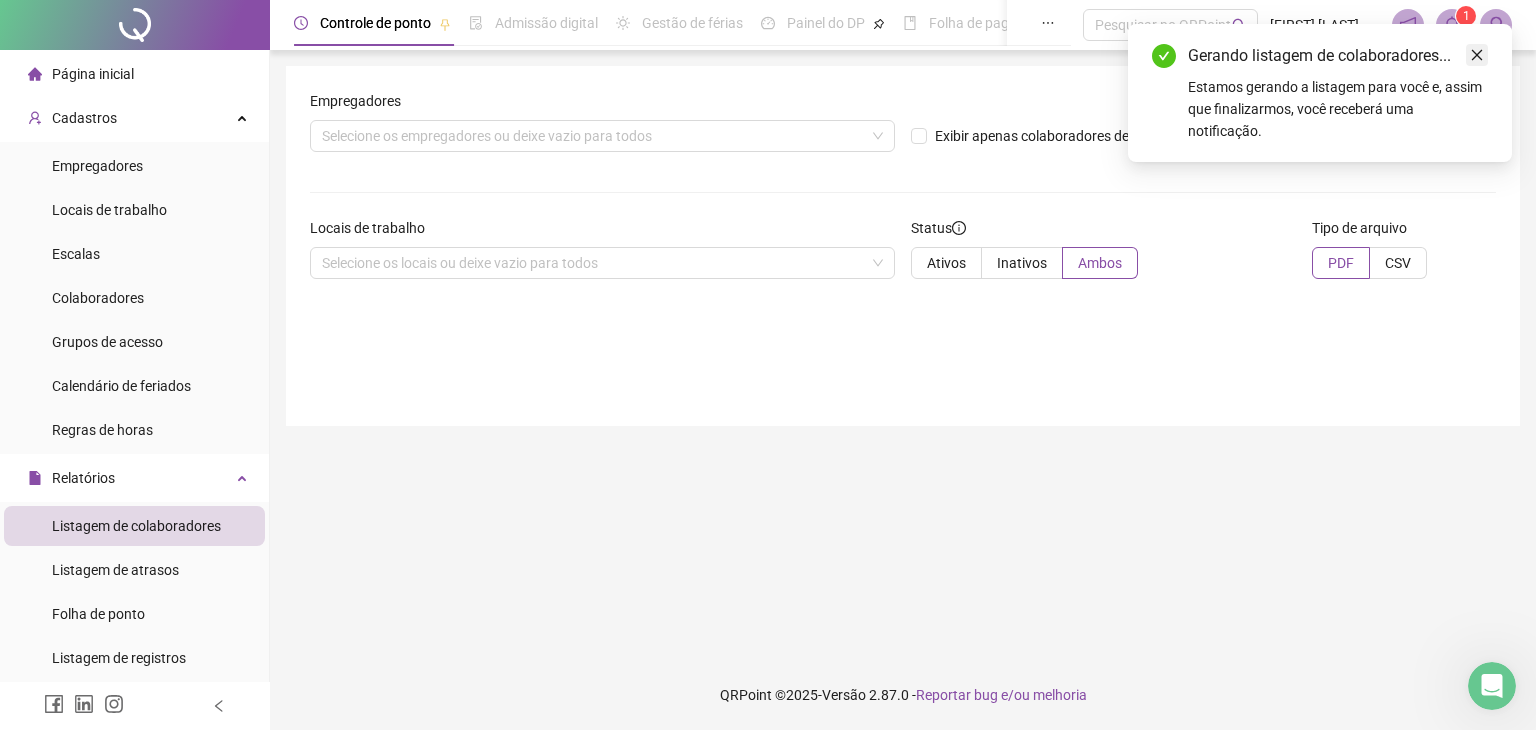 click 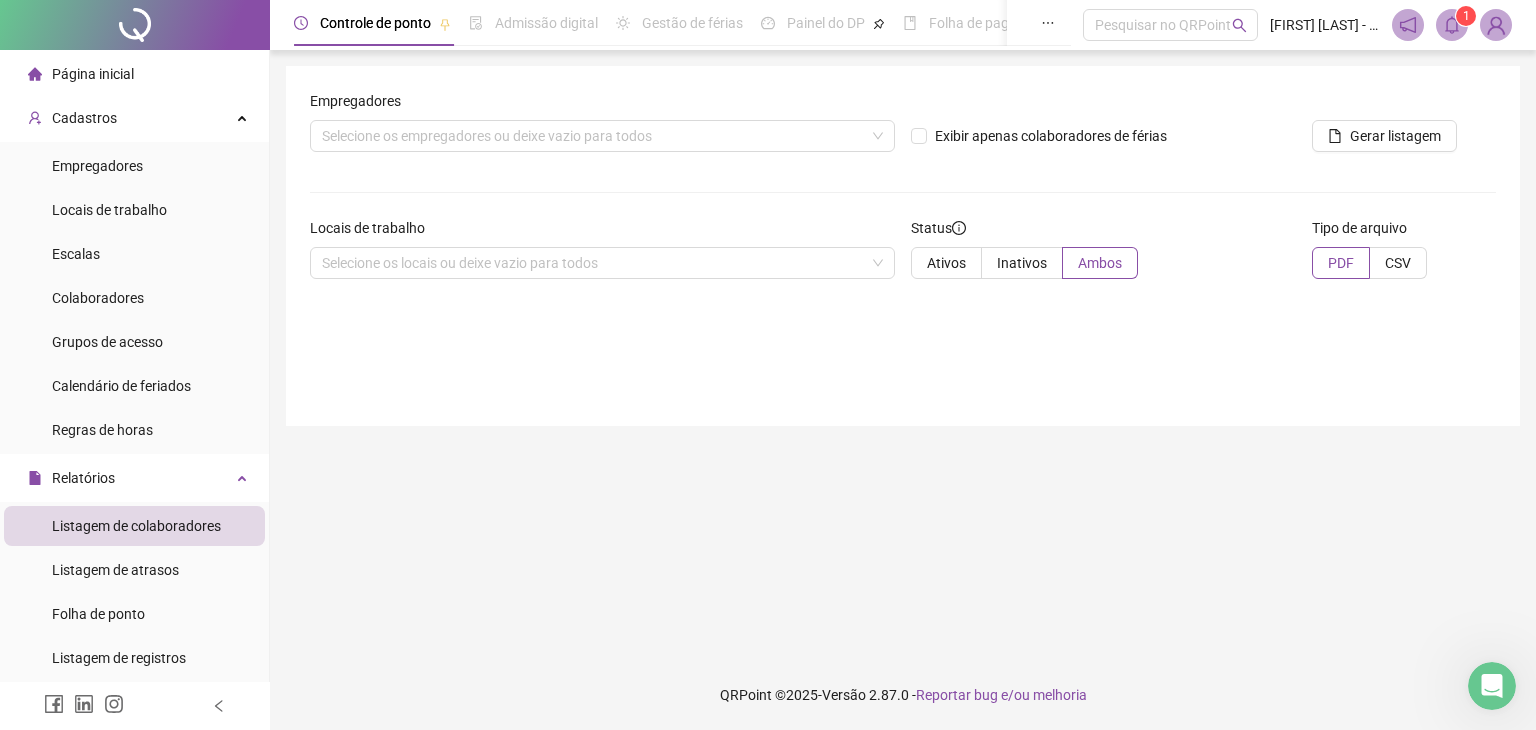 click on "1" at bounding box center [1466, 16] 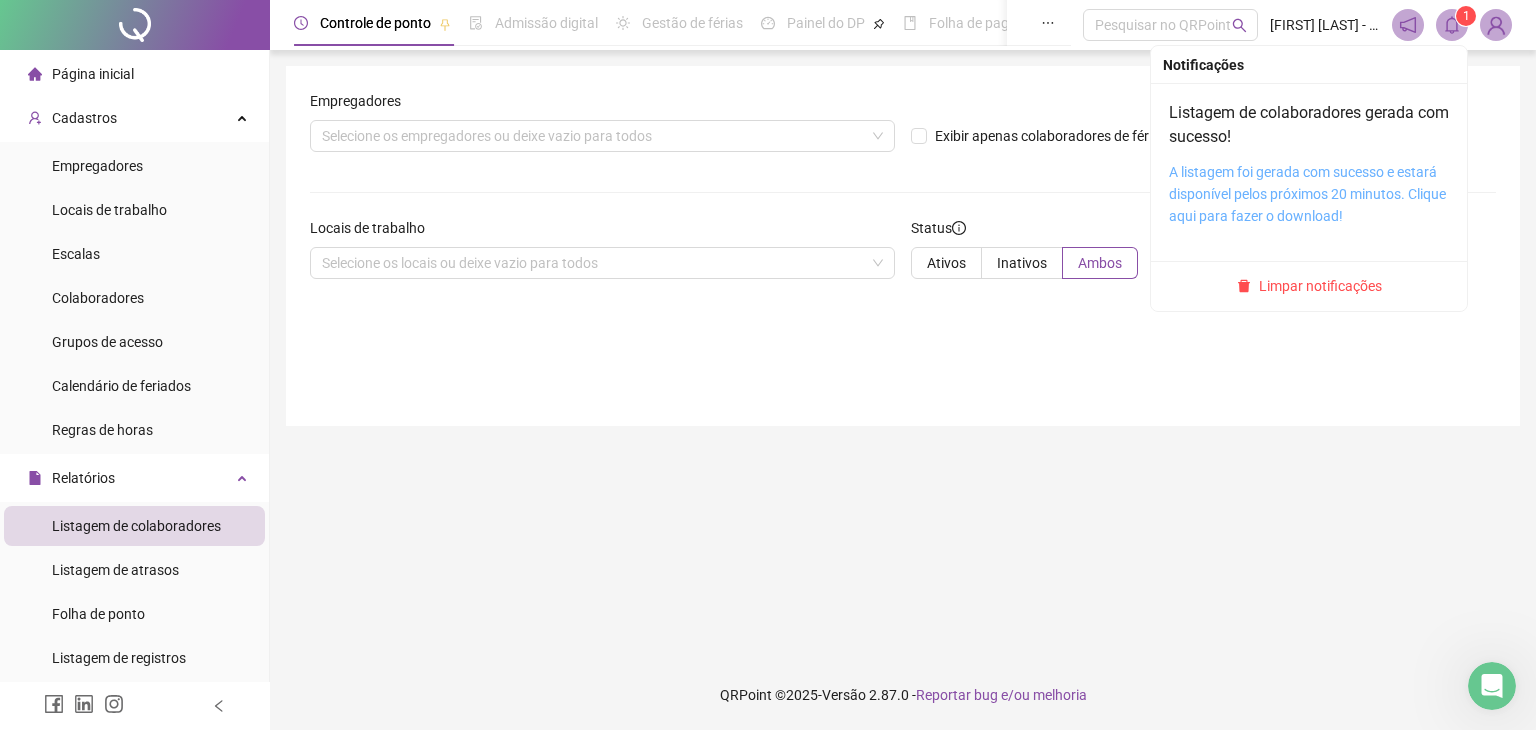 click on "A listagem foi gerada com sucesso e estará disponível pelos próximos 20 minutos.
Clique aqui para fazer o download!" at bounding box center (1307, 194) 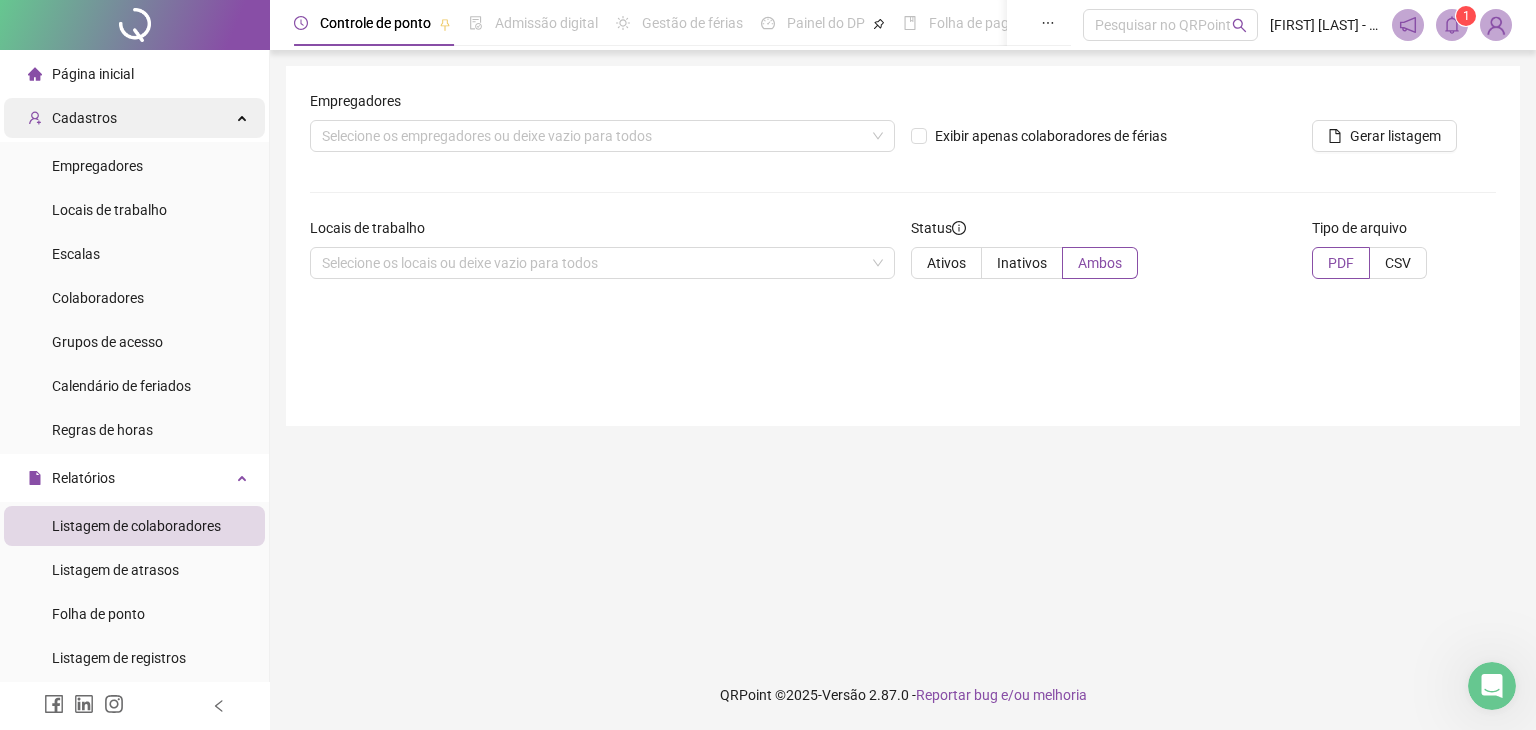 click on "Cadastros" at bounding box center (134, 118) 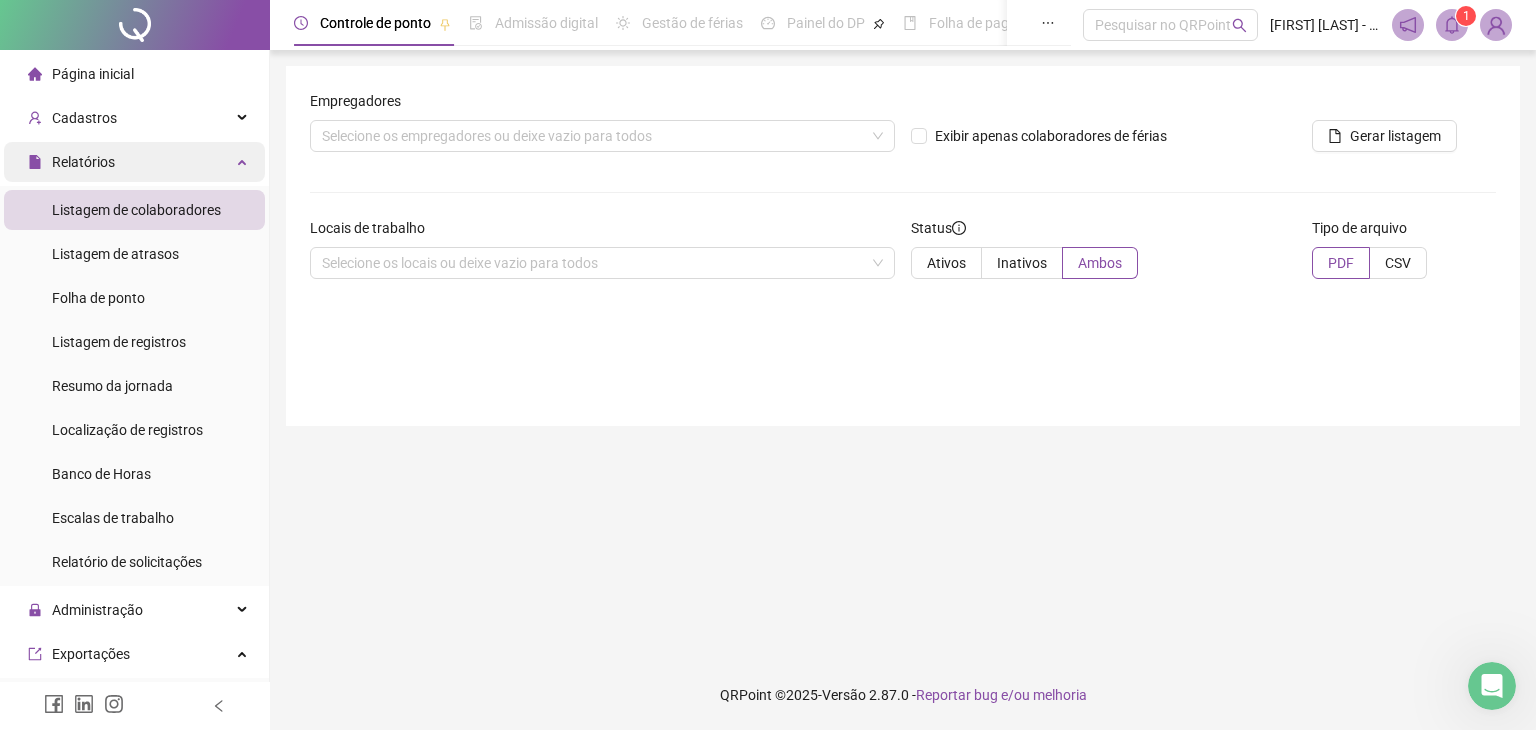 click on "Relatórios" at bounding box center [134, 162] 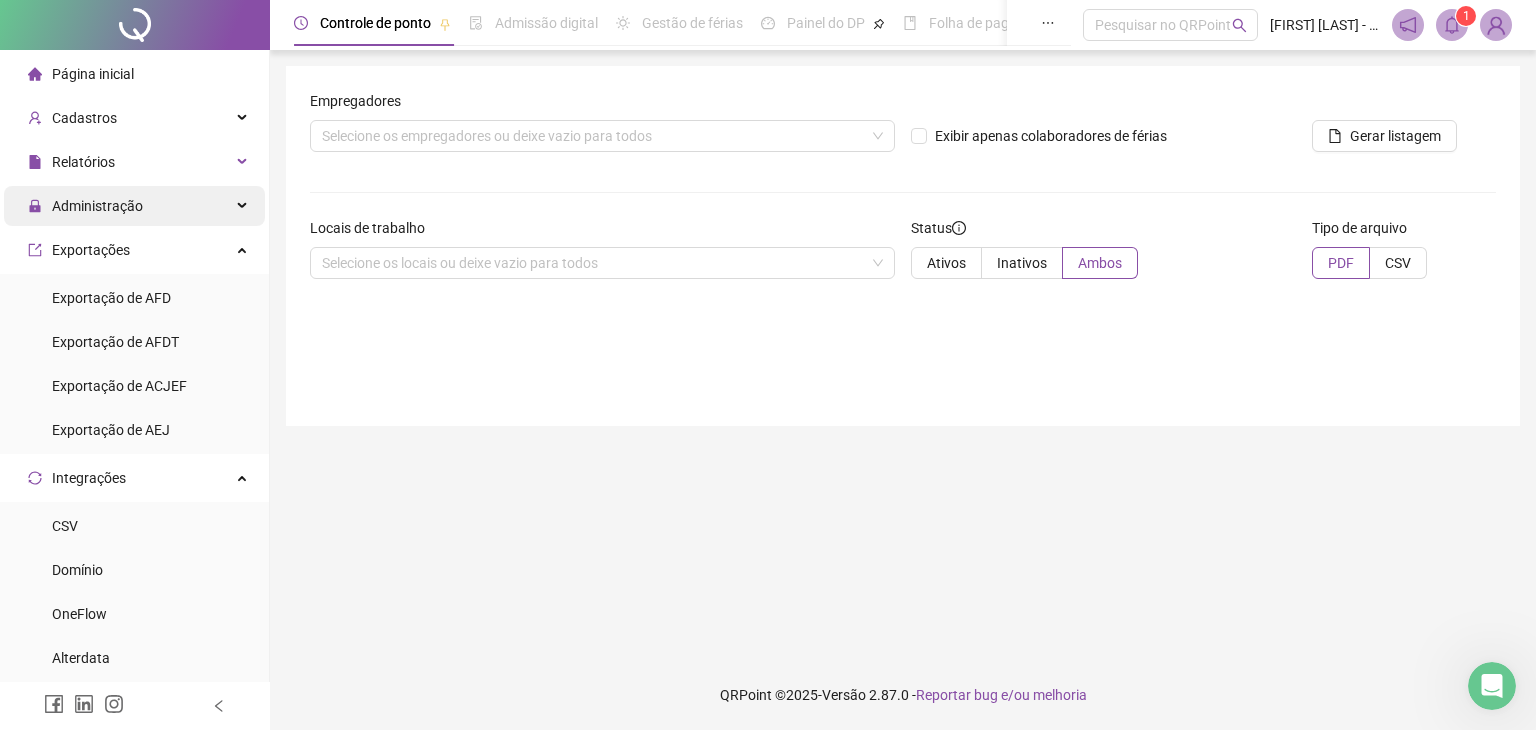 click on "Administração" at bounding box center [85, 206] 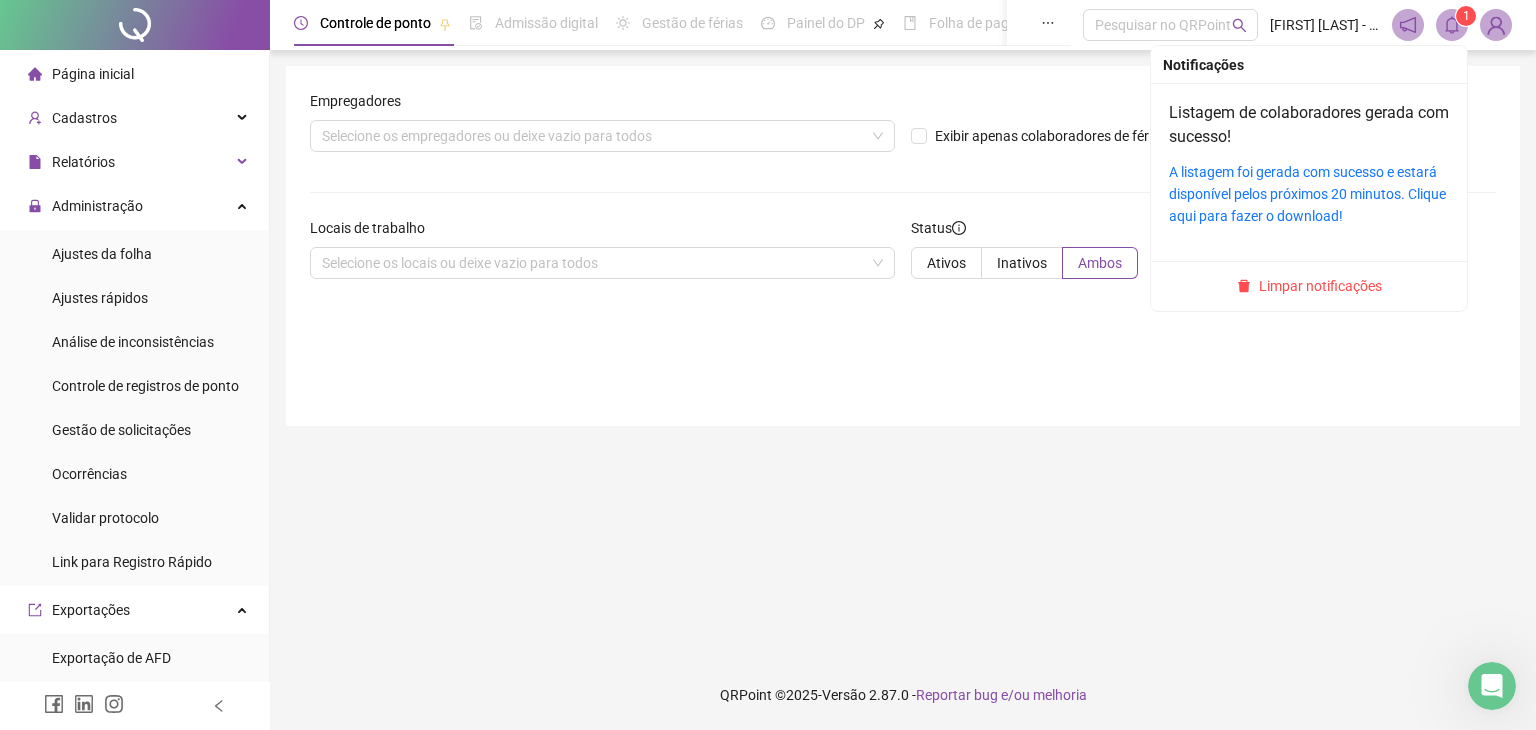 click at bounding box center [1452, 25] 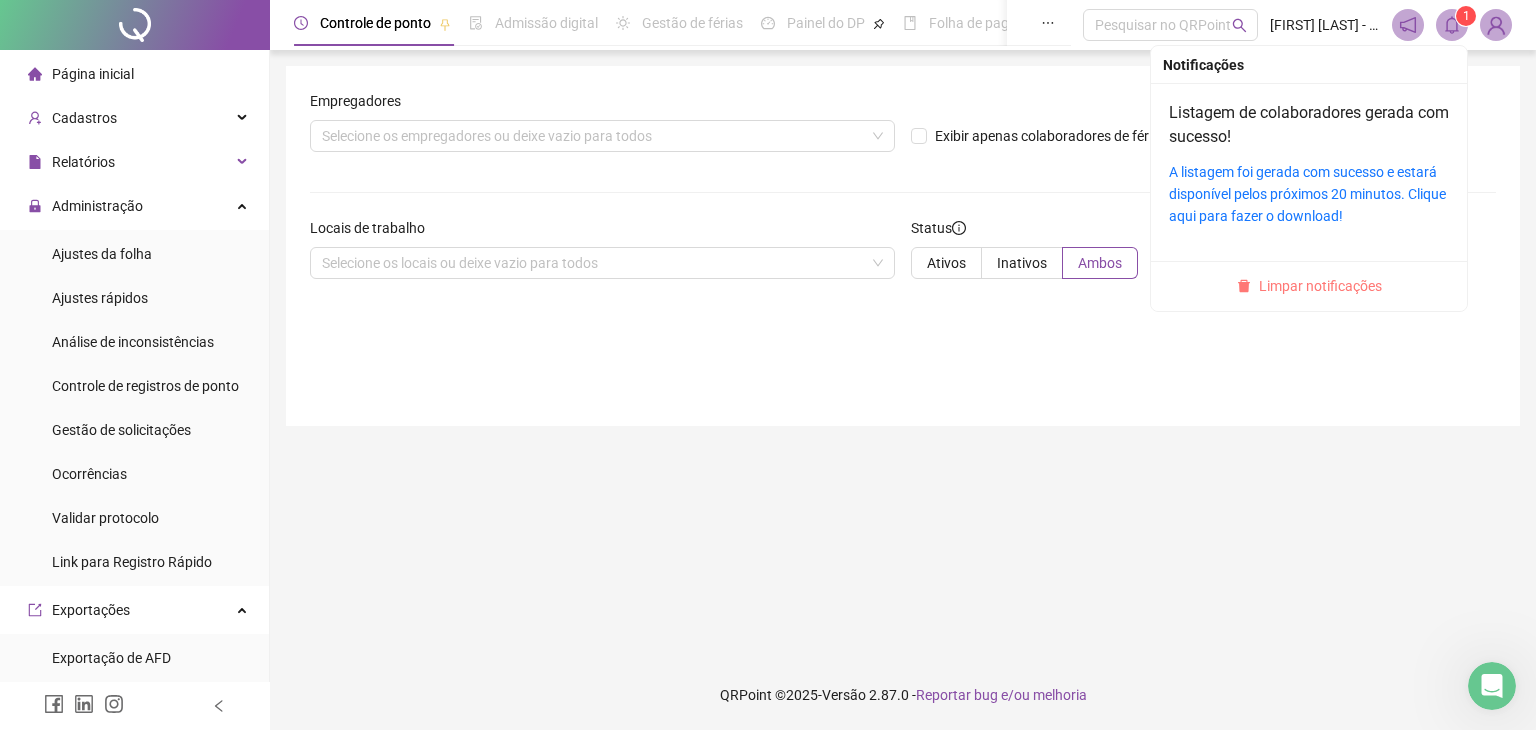 click on "Limpar notificações" at bounding box center (1309, 286) 